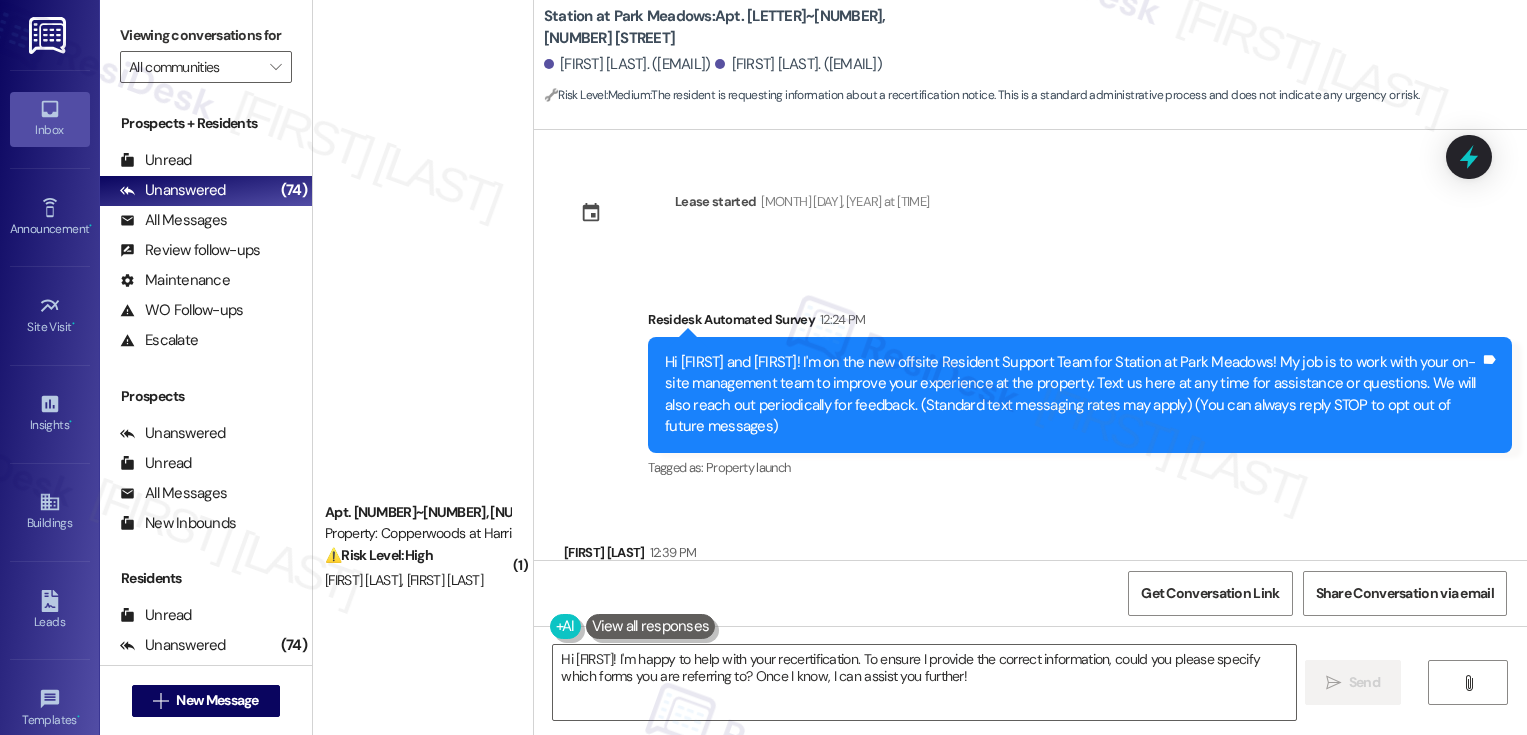 scroll, scrollTop: 0, scrollLeft: 0, axis: both 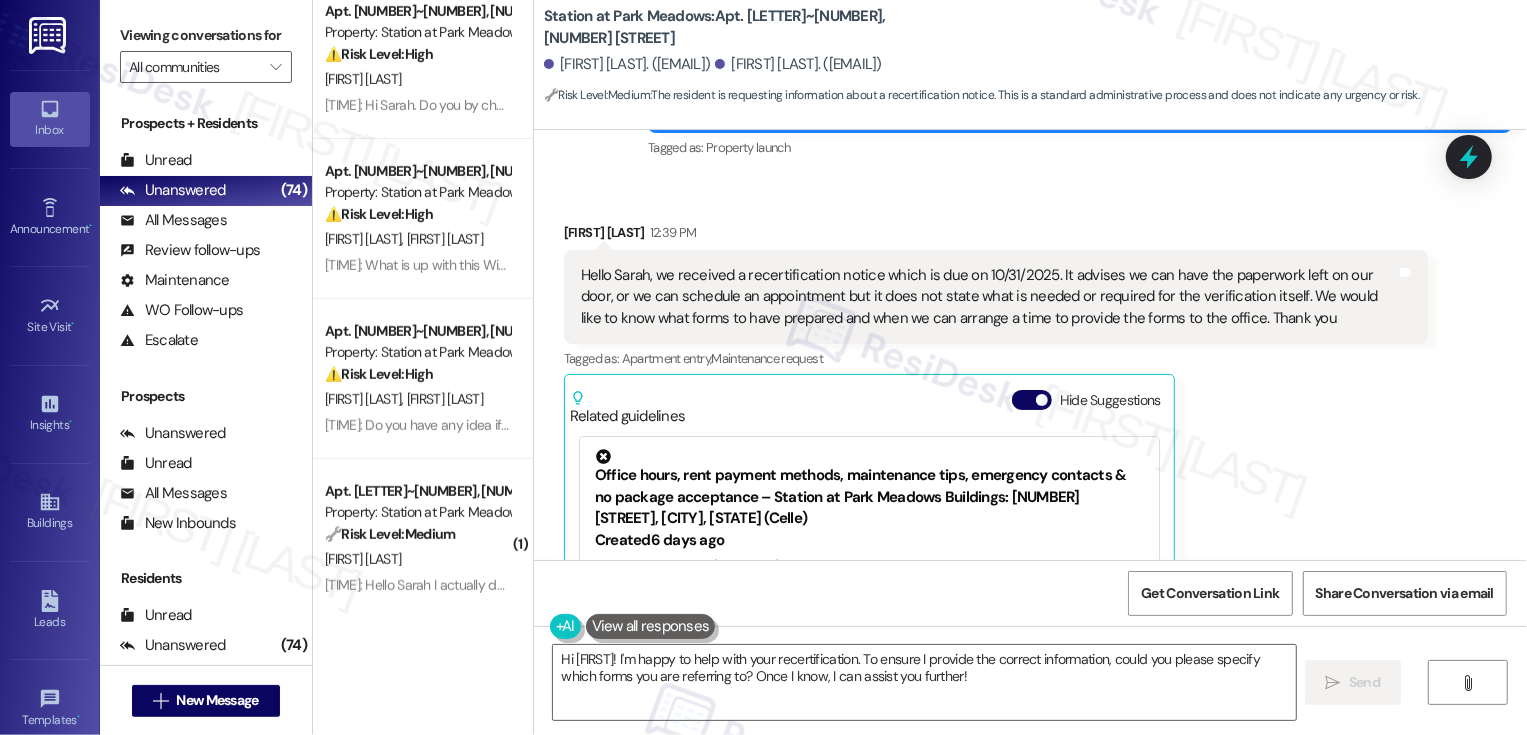 click on "Hello Sarah, we received a recertification notice which is due on 10/31/2025. It advises we can have the paperwork left on our door, or we can schedule an appointment but it does not state what is needed or required for the verification itself. We would like to know what forms to have prepared and when we can arrange a time to provide the forms to the office. Thank you" at bounding box center (988, 297) 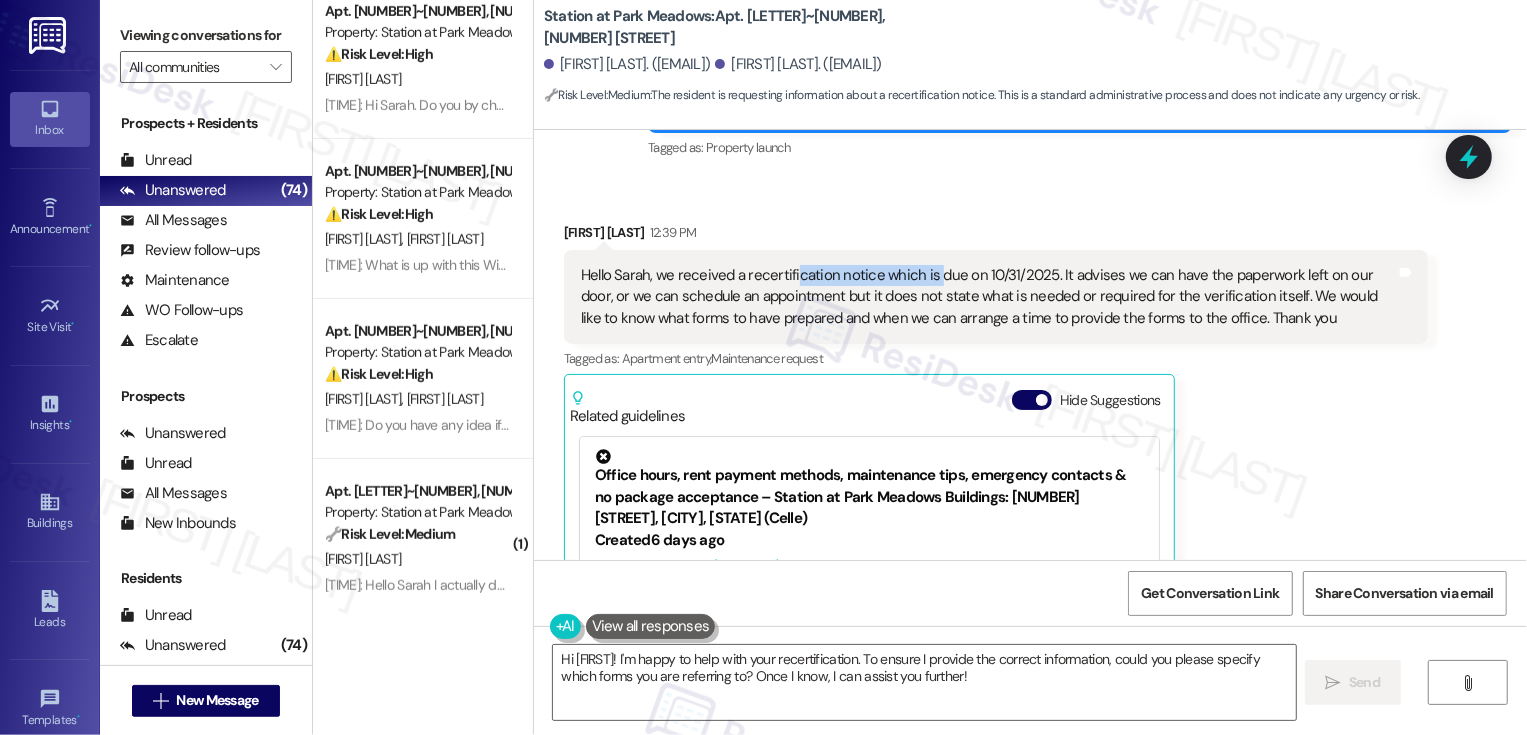 drag, startPoint x: 784, startPoint y: 278, endPoint x: 917, endPoint y: 275, distance: 133.03383 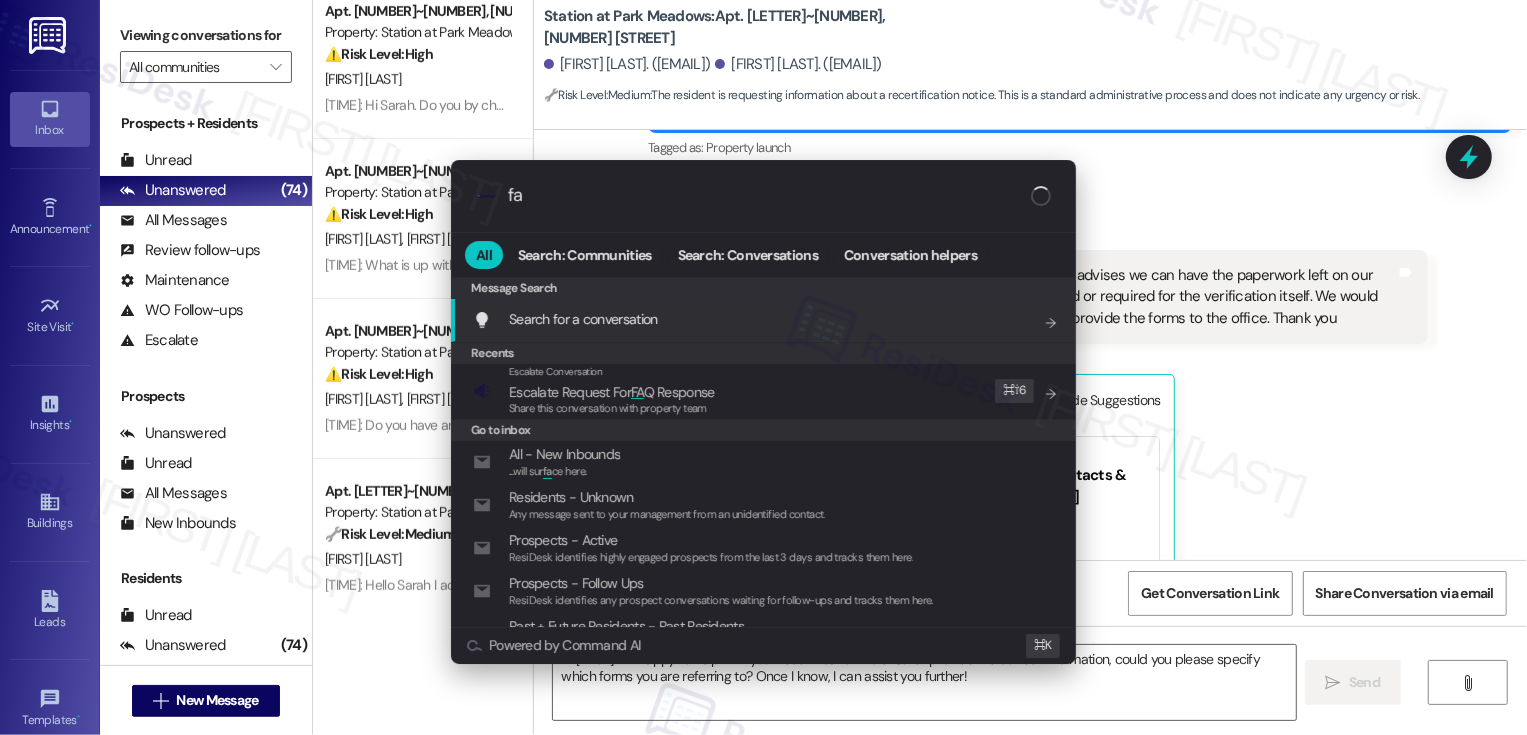 type on "faq" 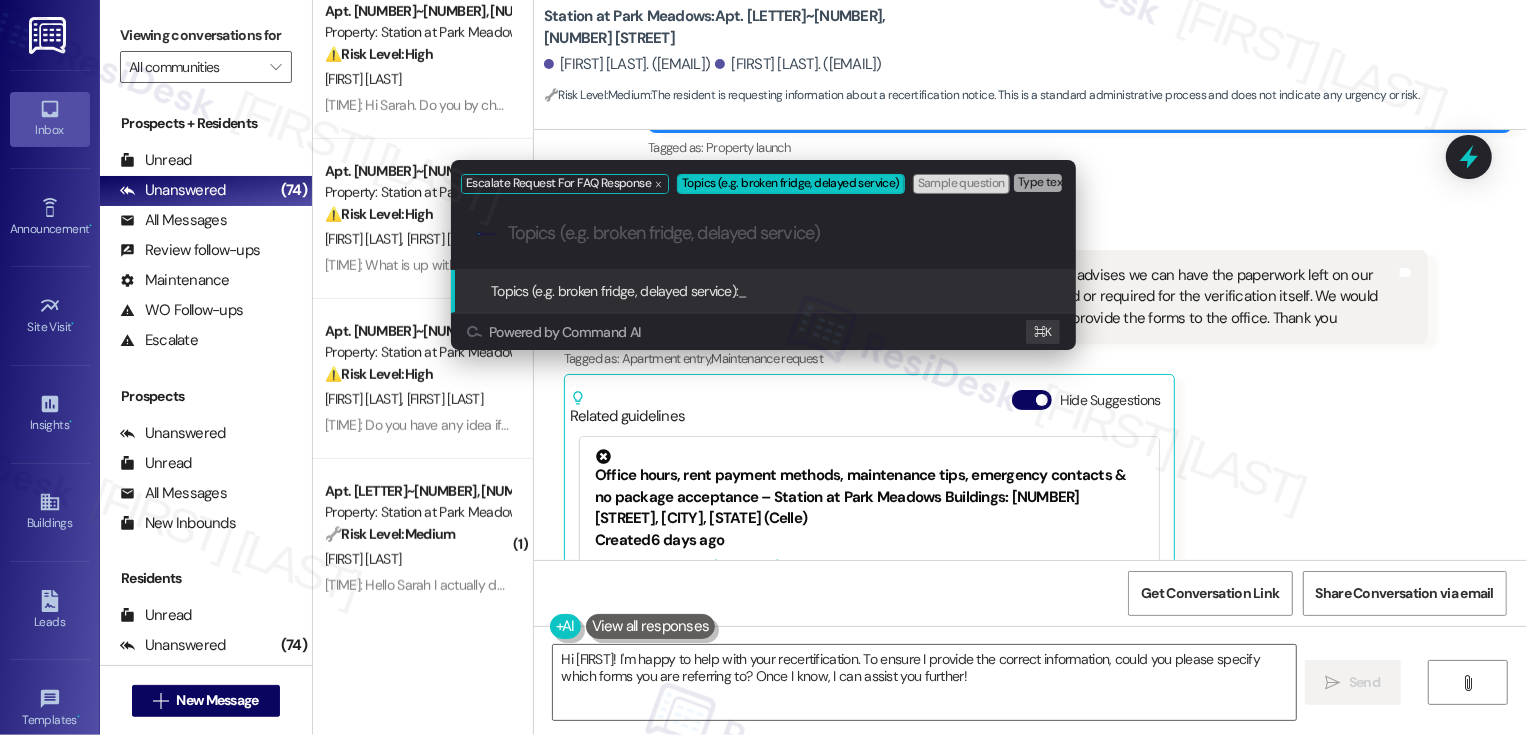 paste on "recertification notice" 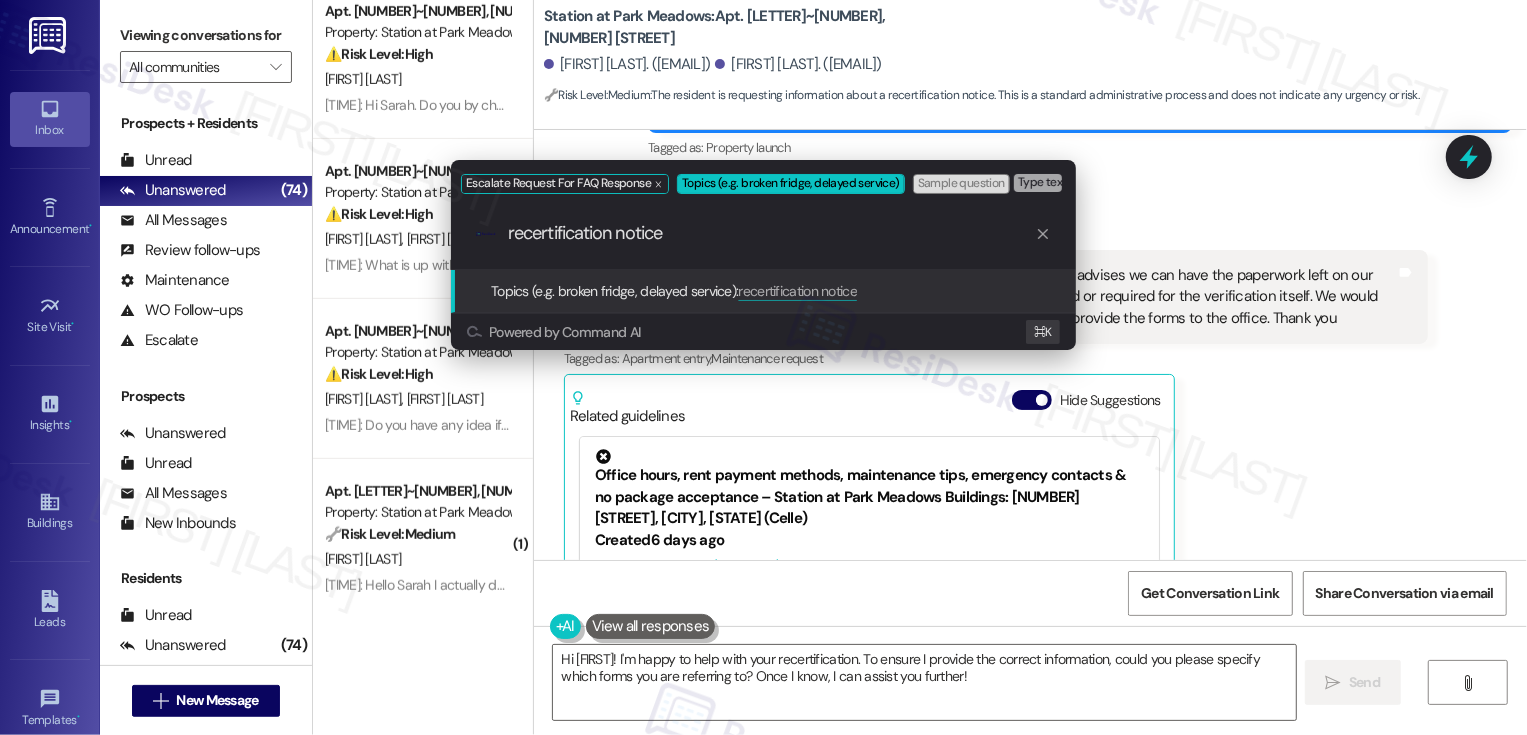 click on ".cls-1{fill:#0a055f;}.cls-2{fill:#0cc4c4;} resideskLogoBlueOrange recertification notice" at bounding box center (763, 233) 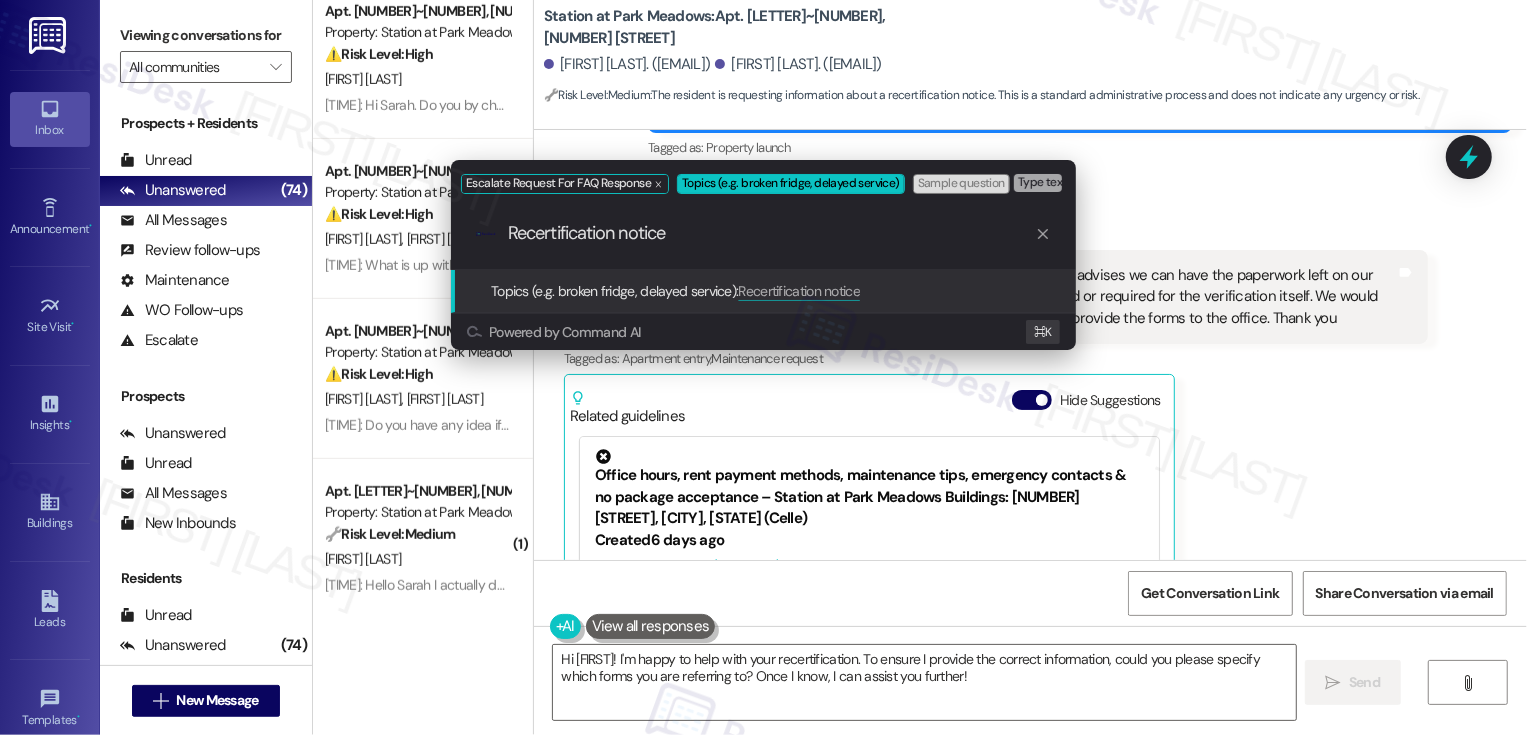 click on "Recertification notice" at bounding box center (771, 233) 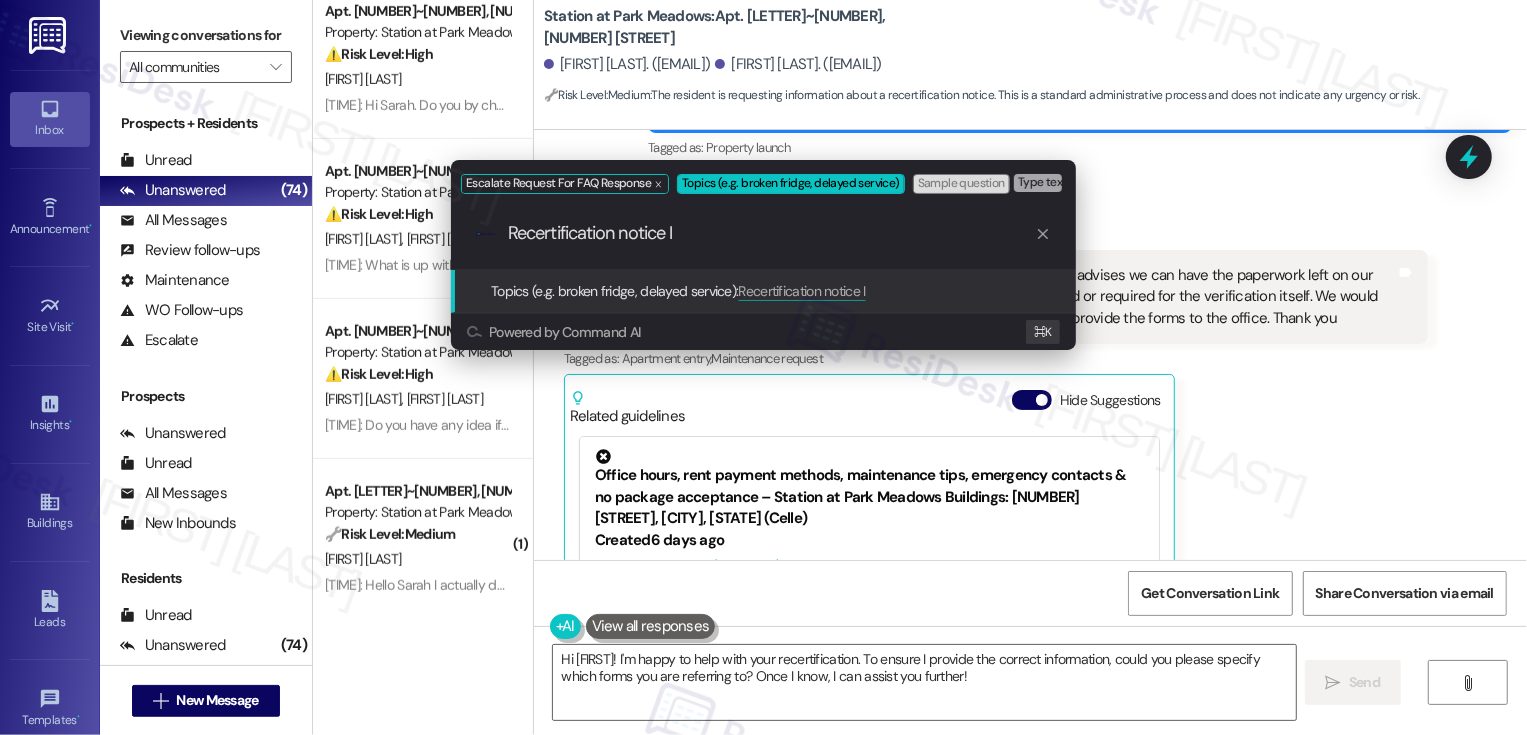 type on "Recertification notice" 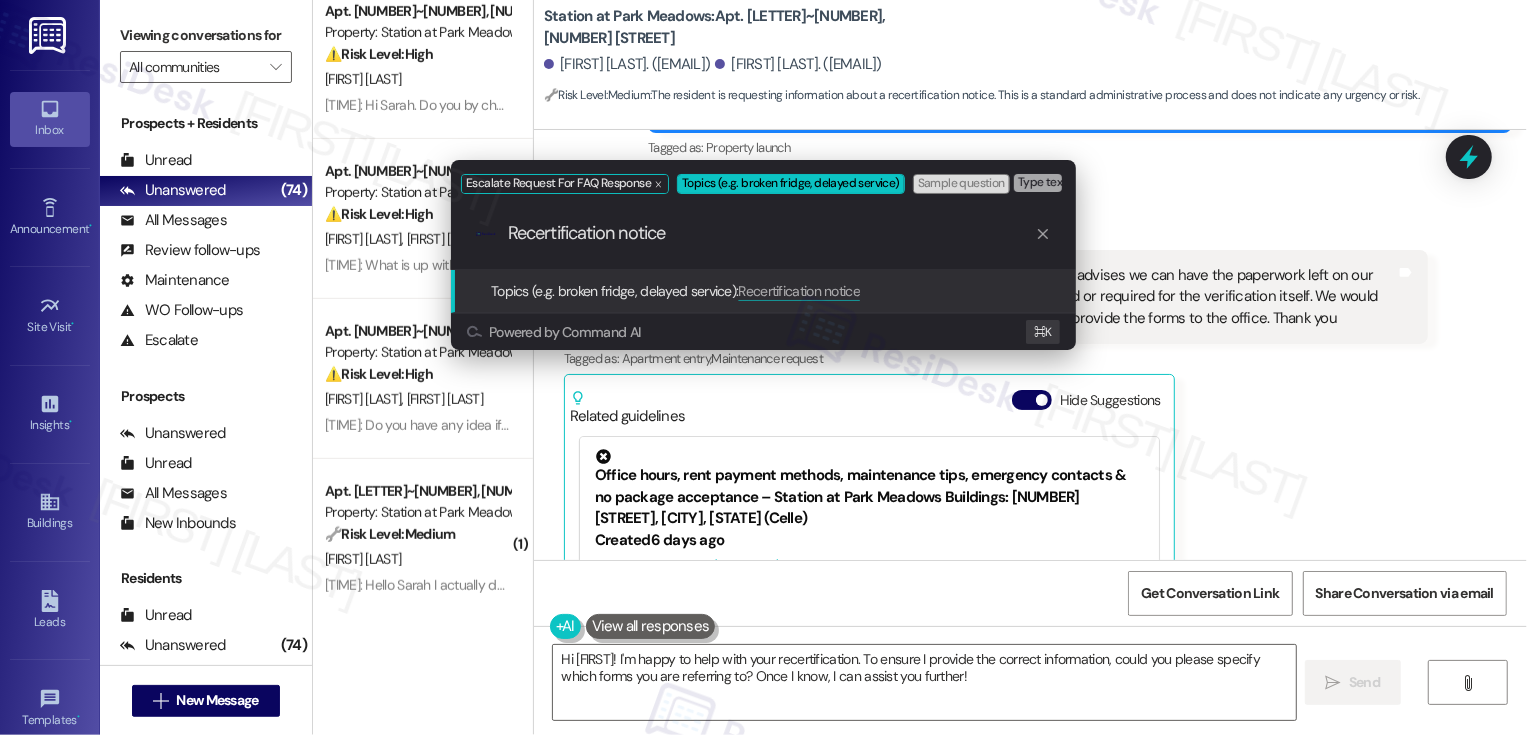 type 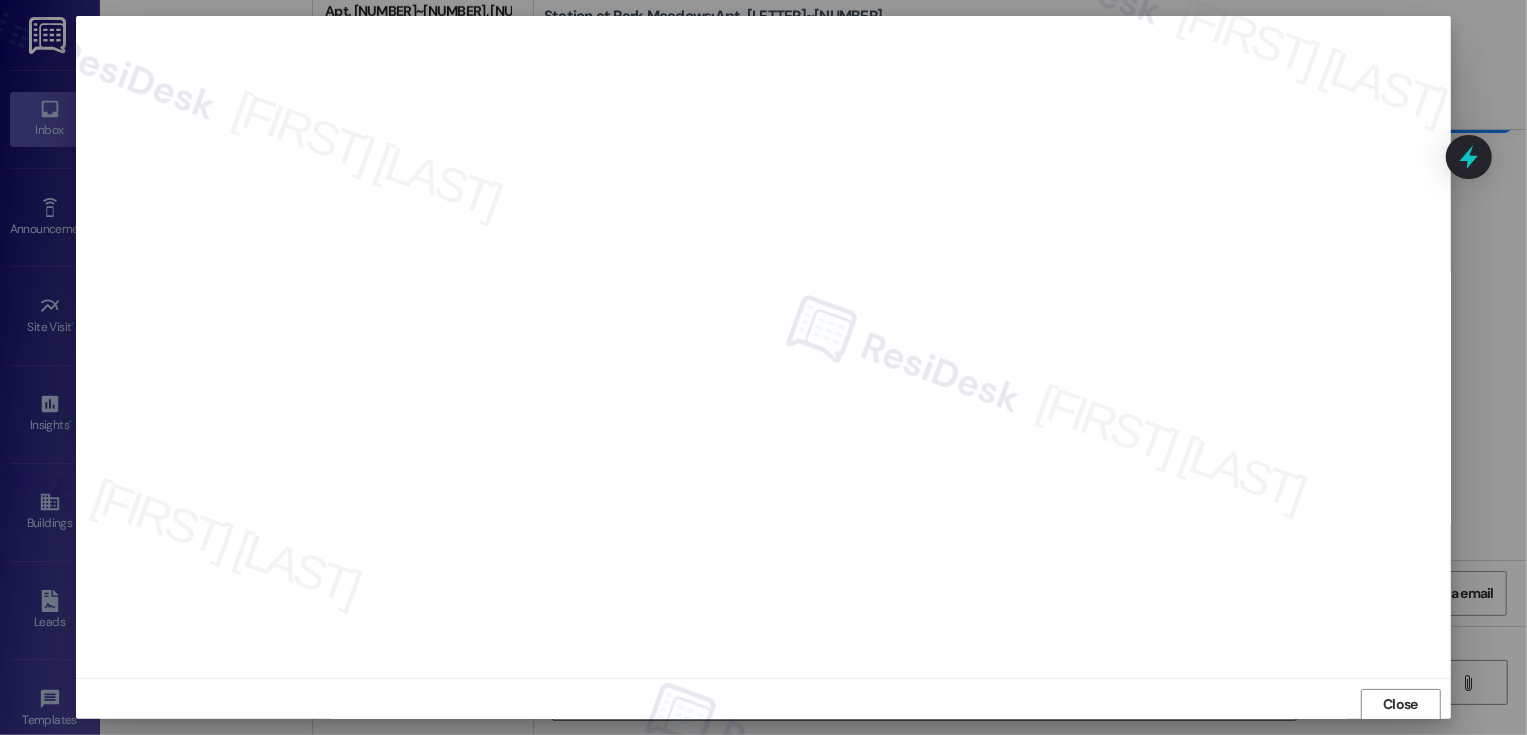 type 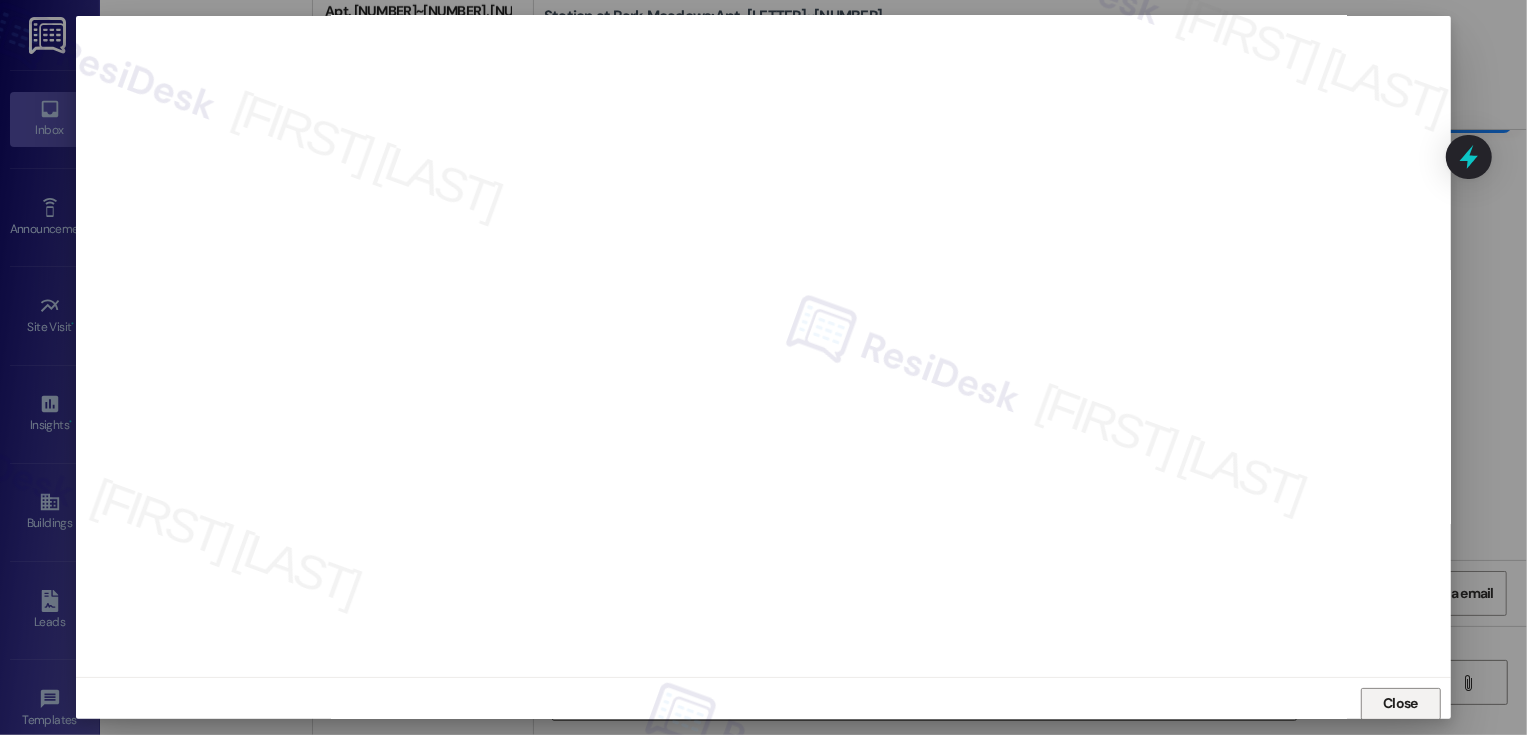 click on "Close" at bounding box center [1400, 703] 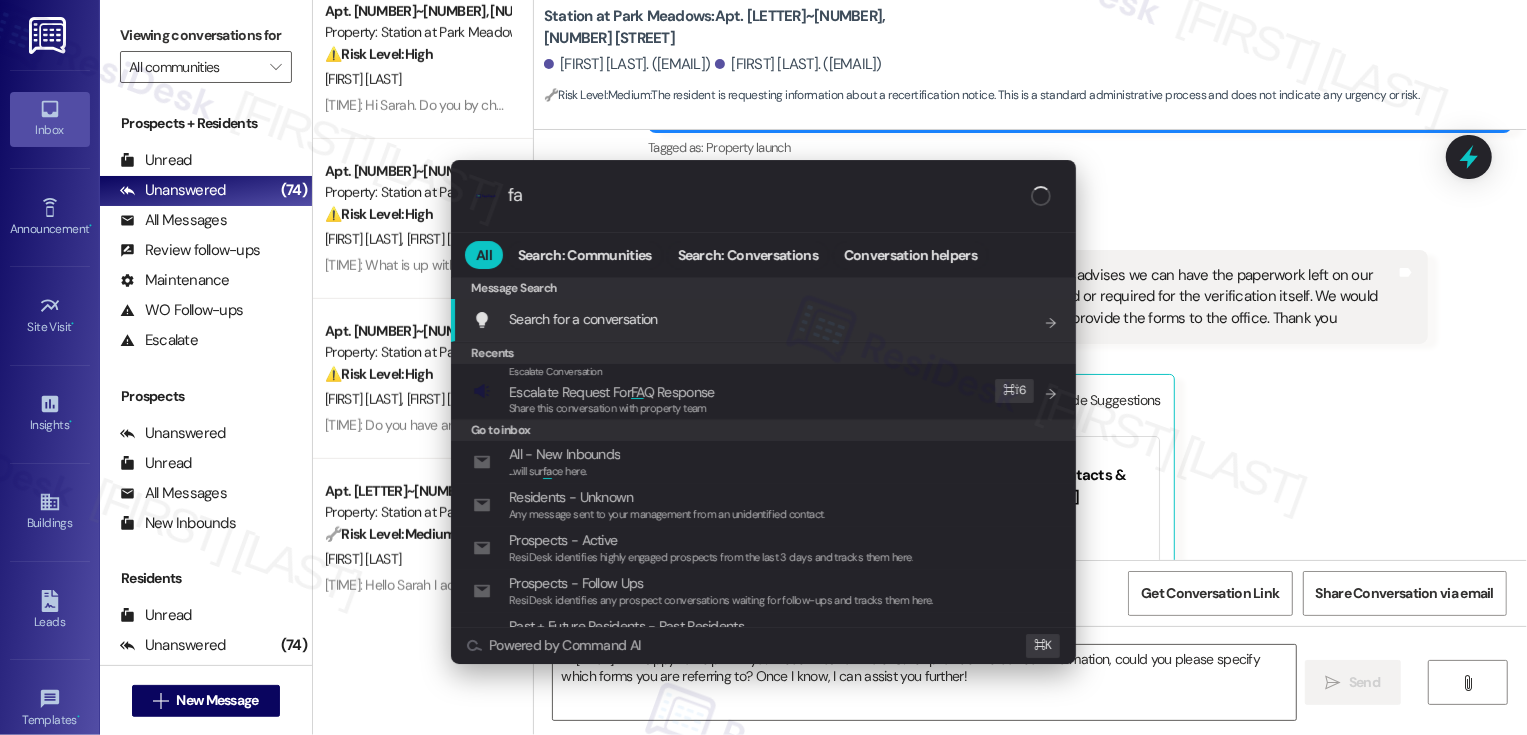 type on "faq" 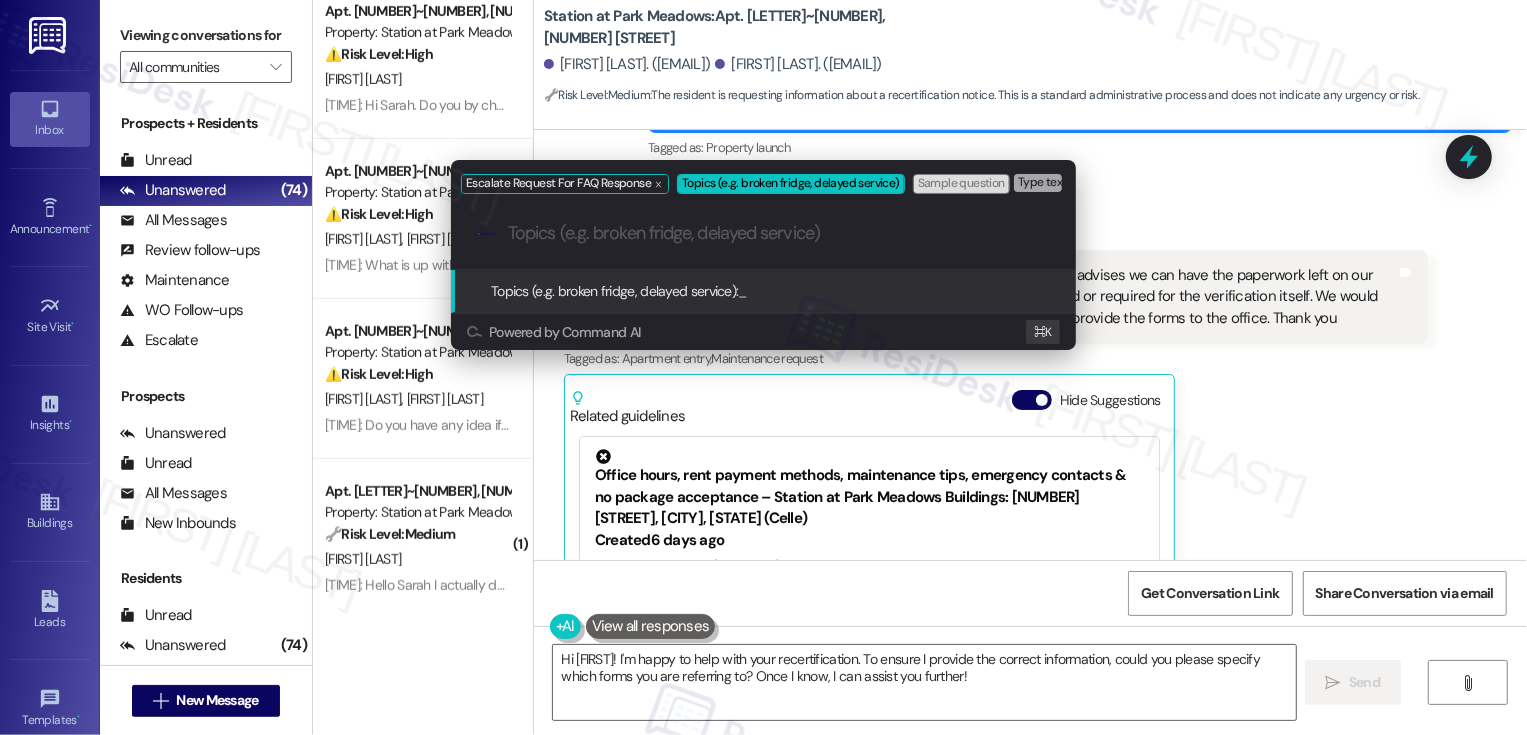 paste on "recertification notice" 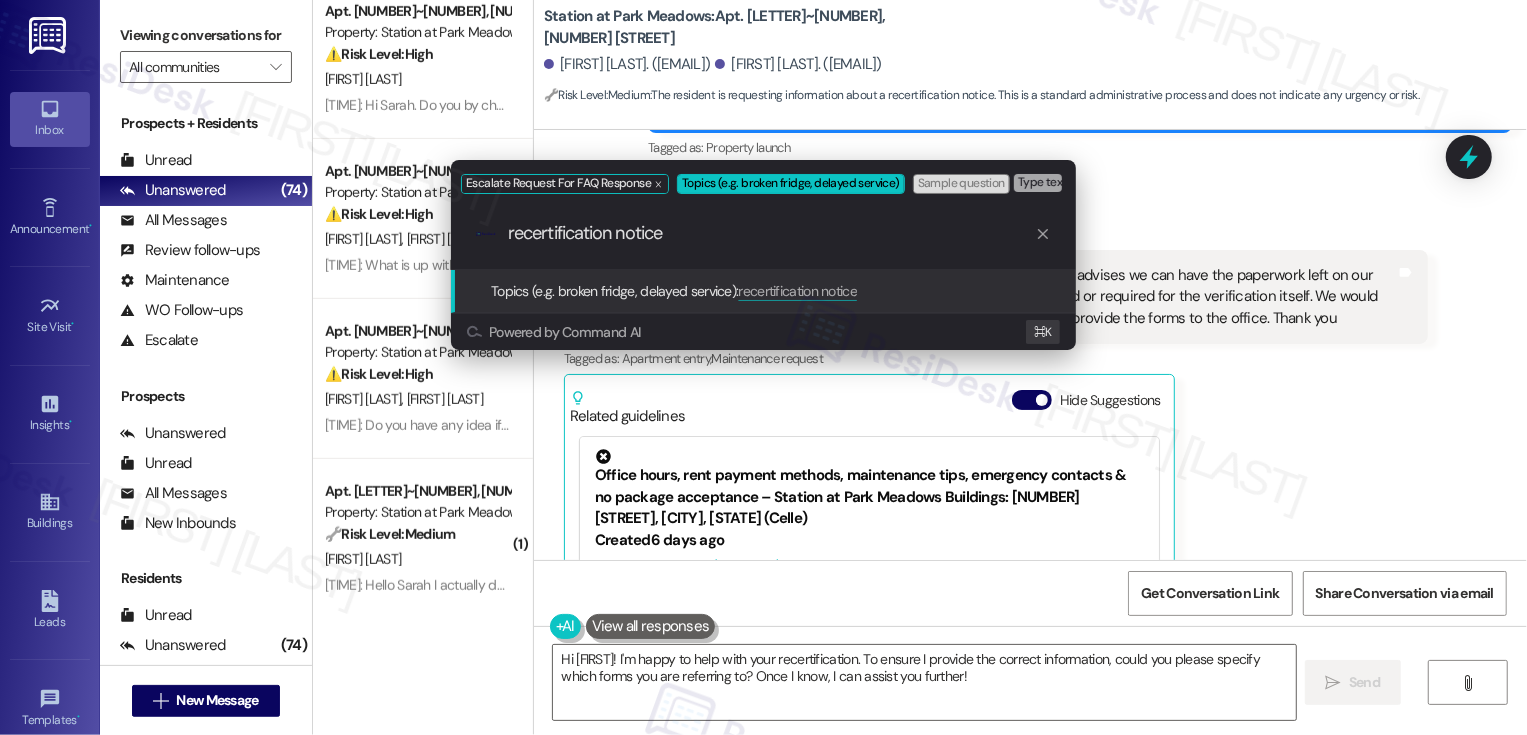 type 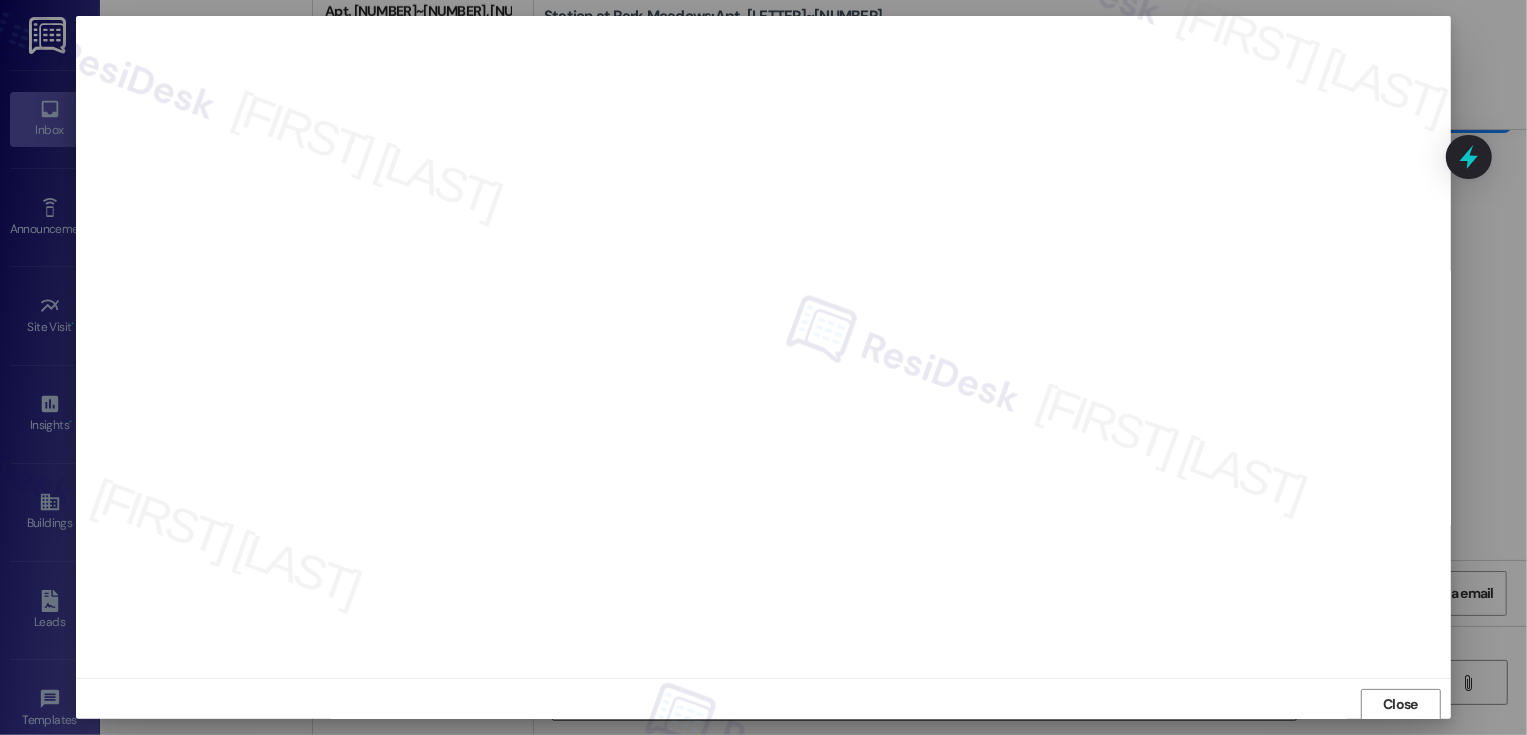 scroll, scrollTop: 1, scrollLeft: 0, axis: vertical 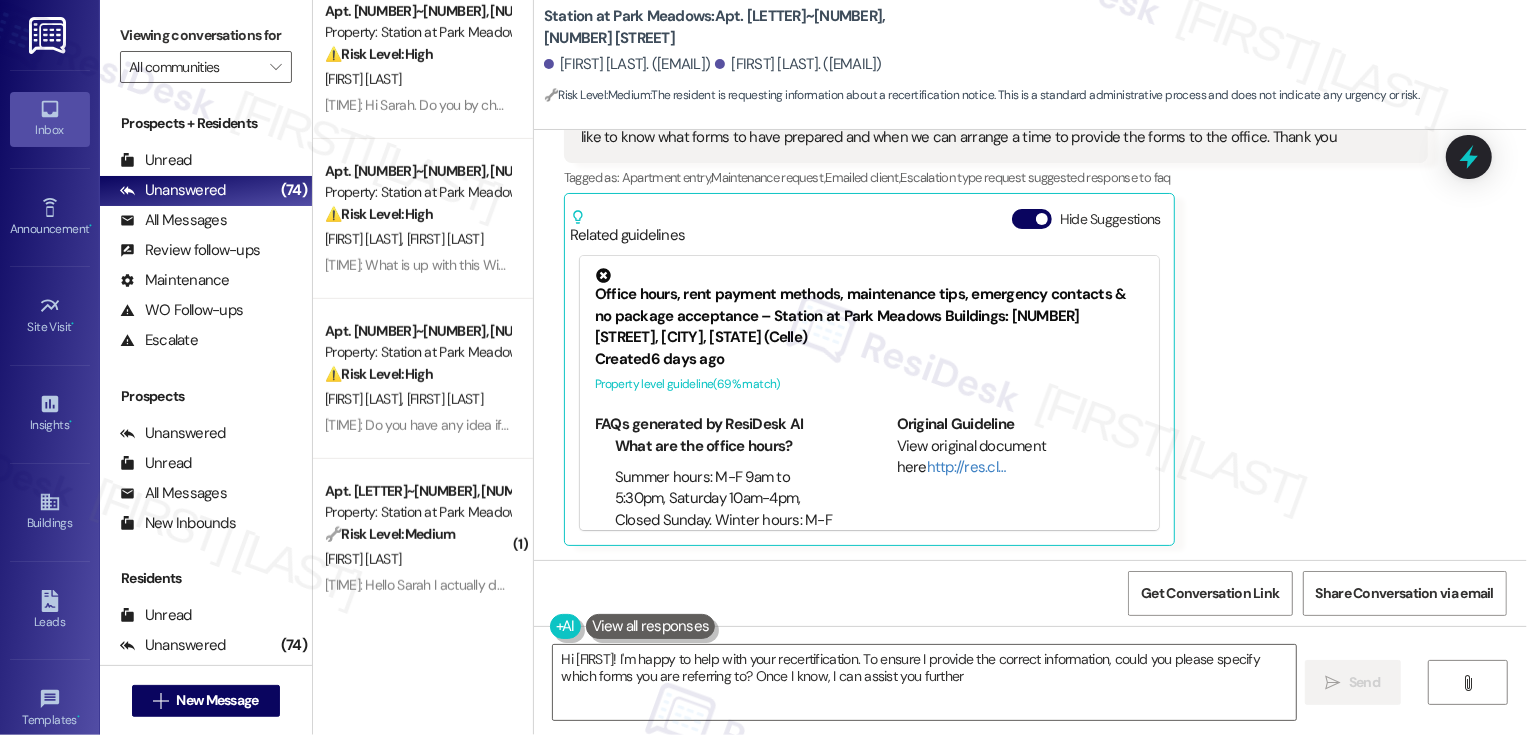 type on "Hi {{first_name}}! I'm happy to help with your recertification. To ensure I provide the correct information, could you please specify which forms you are referring to? Once I know, I can assist you further!" 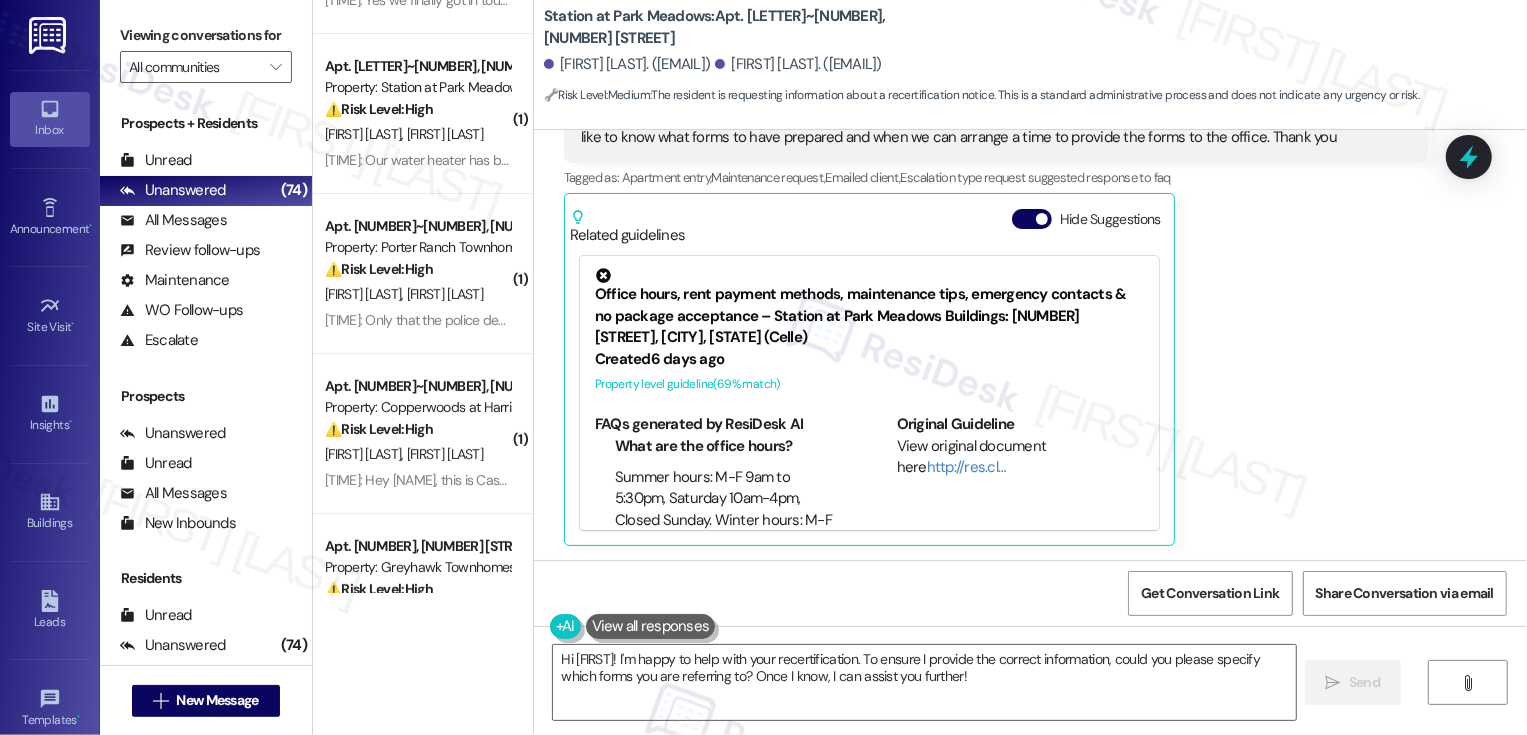 scroll, scrollTop: 0, scrollLeft: 0, axis: both 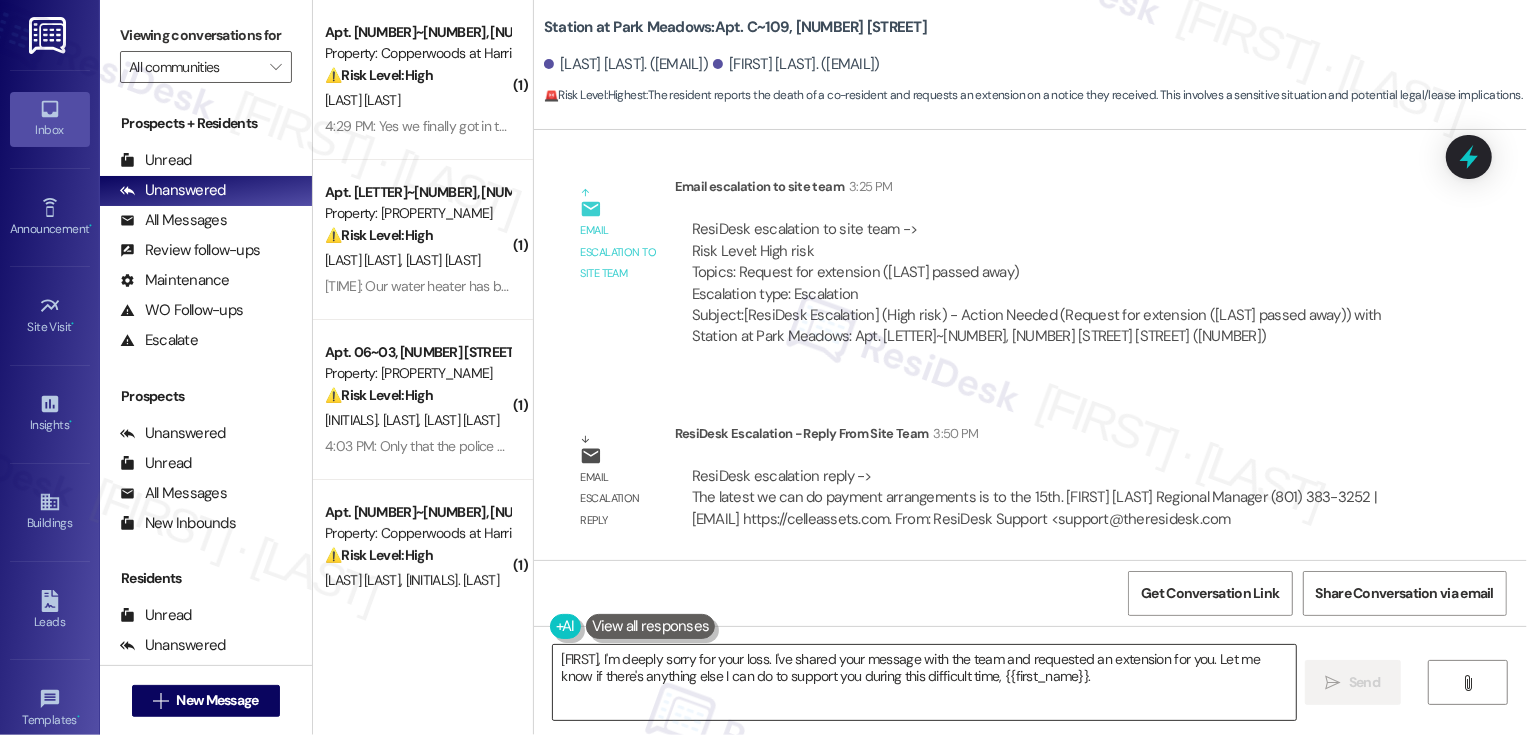 click on "[FIRST], I'm deeply sorry for your loss. I've shared your message with the team and requested an extension for you. Let me know if there's anything else I can do to support you during this difficult time, {{first_name}}." at bounding box center (924, 682) 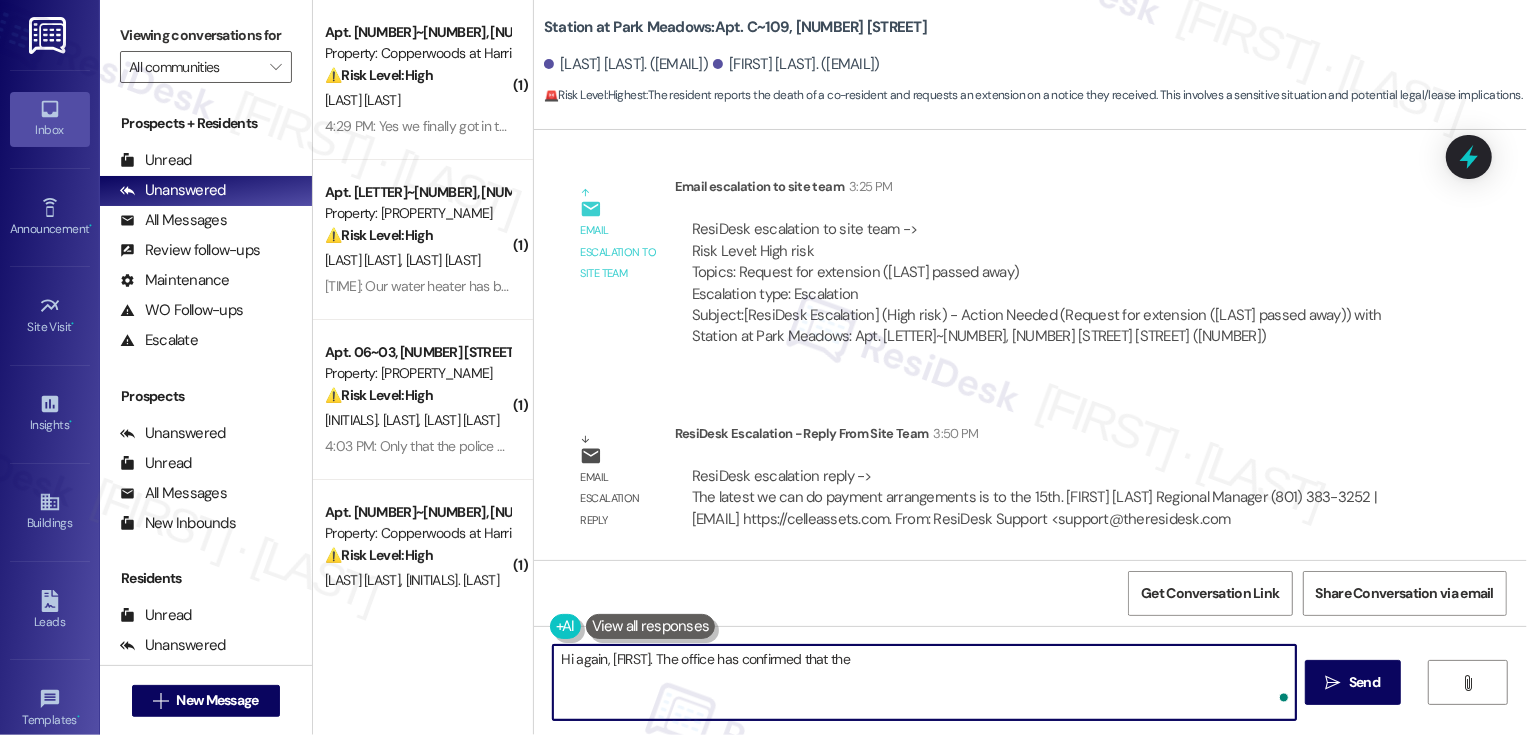 paste on "The latest we can do payment arrangements is to the 15th." 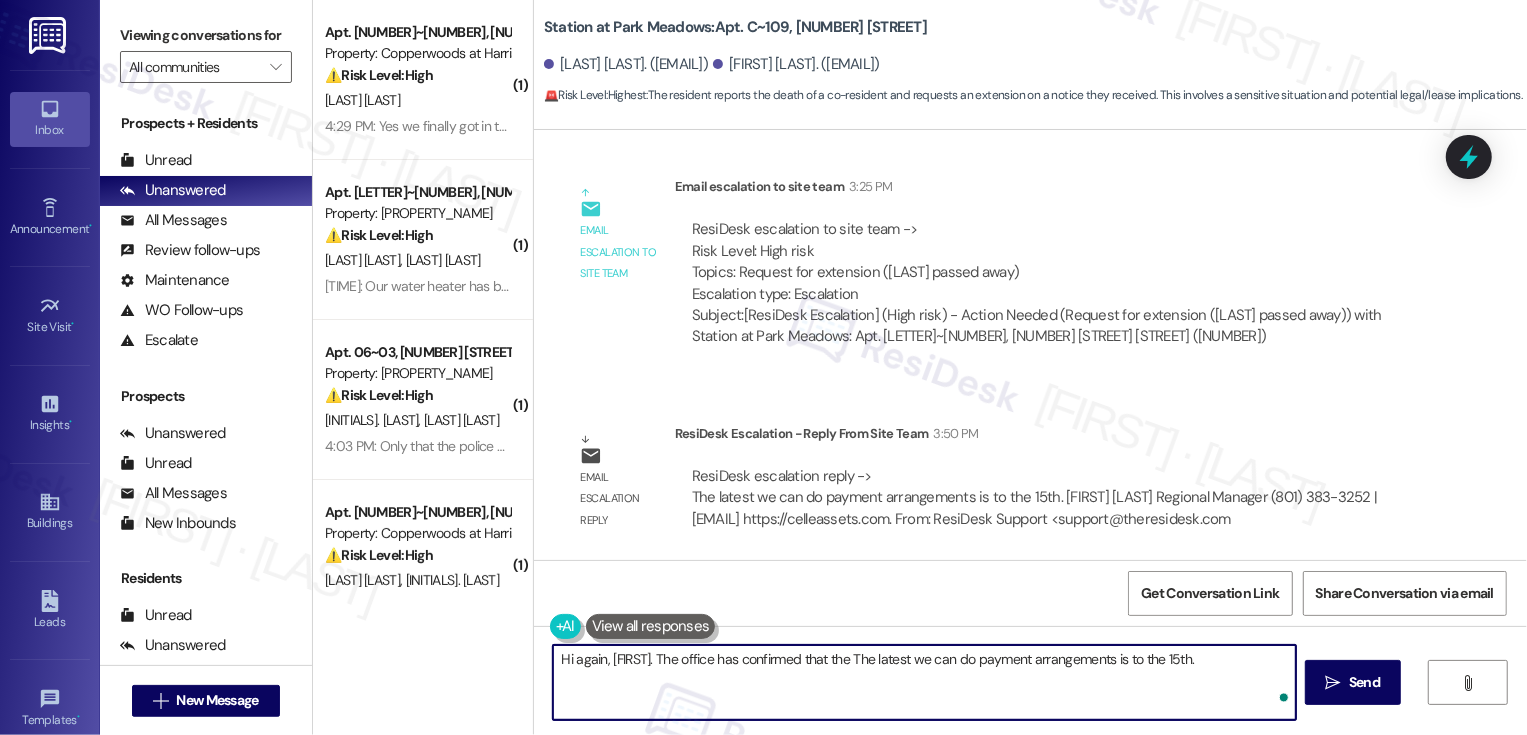 click on "Hi again, [FIRST]. The office has confirmed that the The latest we can do payment arrangements is to the 15th." at bounding box center (924, 682) 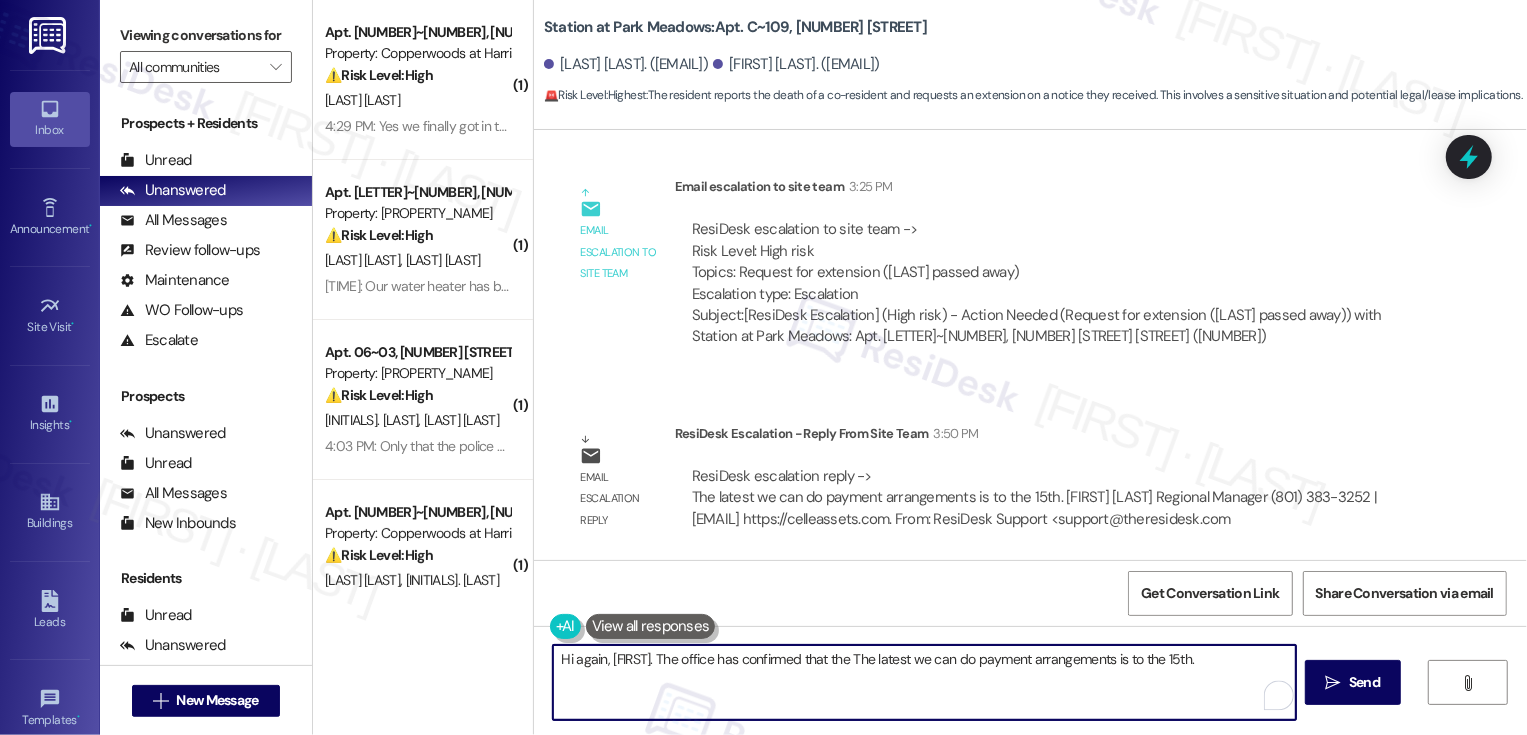 click on "Hi again, [FIRST]. The office has confirmed that the The latest we can do payment arrangements is to the 15th." at bounding box center [924, 682] 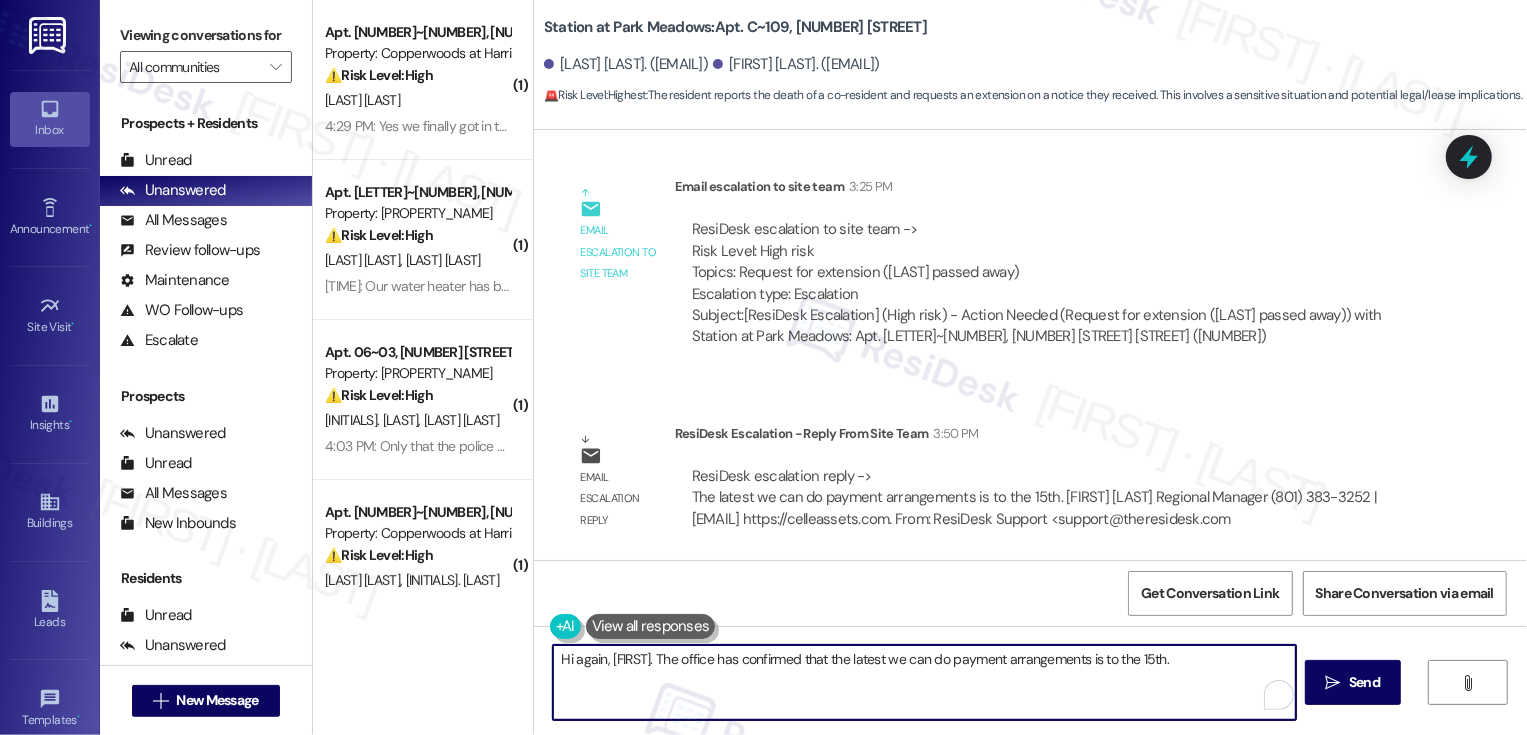click on "Hi again, [FIRST]. The office has confirmed that the latest we can do payment arrangements is to the 15th." at bounding box center (924, 682) 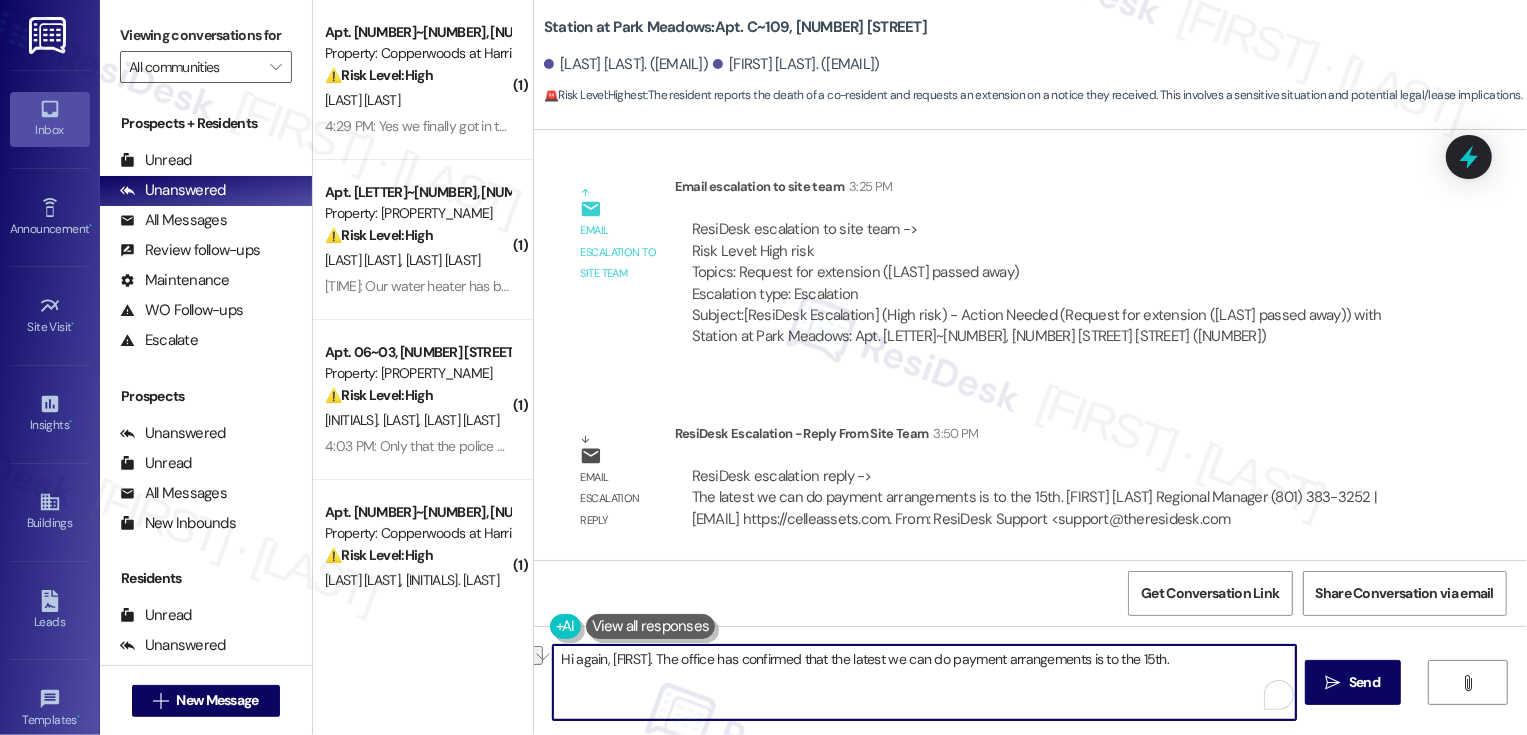 click on "Hi again, Darin. The office has confirmed that the latest we can do payment arrangements is to the 15th." at bounding box center [924, 682] 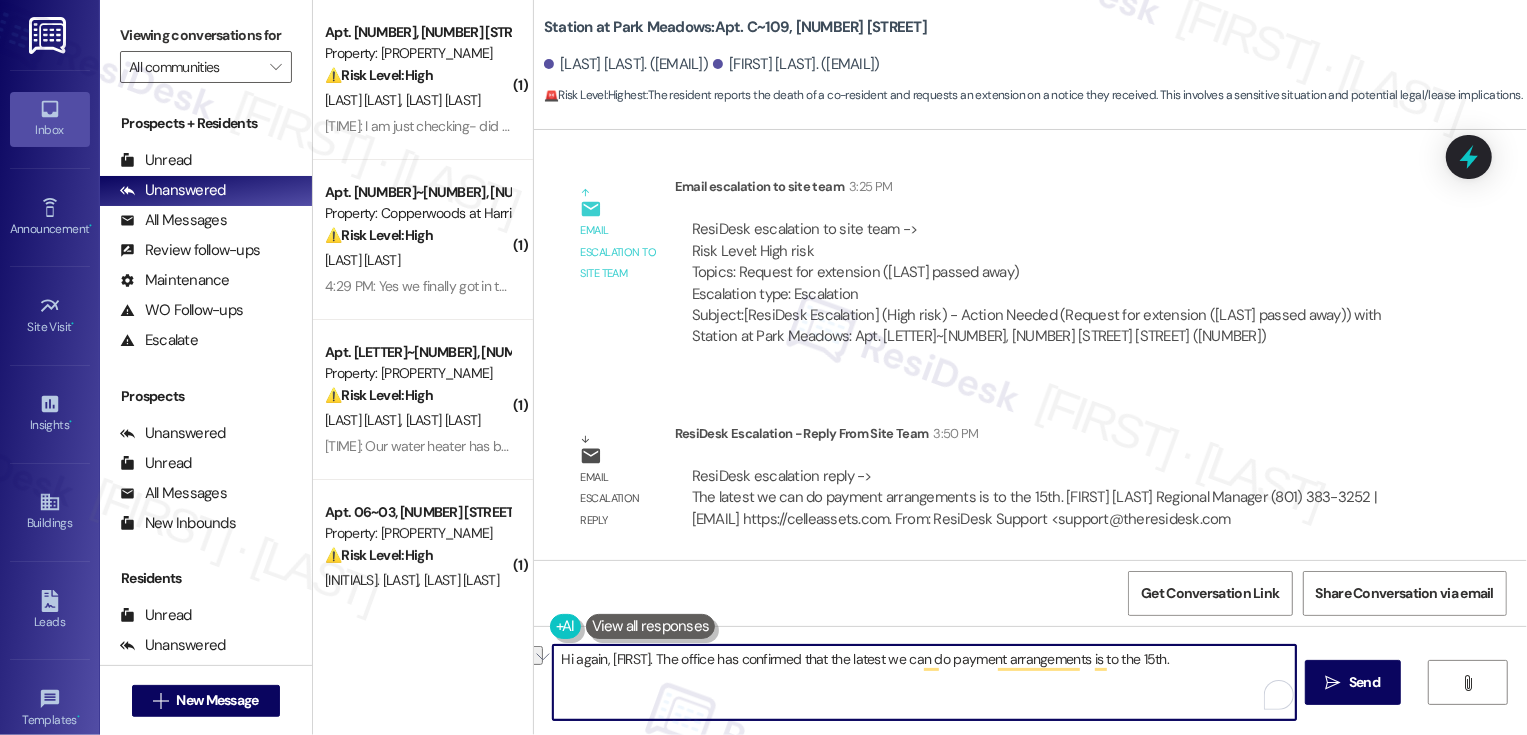 paste on "! I checked with the office, and they confirmed that the latest we can extend payment arrangements is through the 15th. Let me know if you have any questions or need help coordinating anything!" 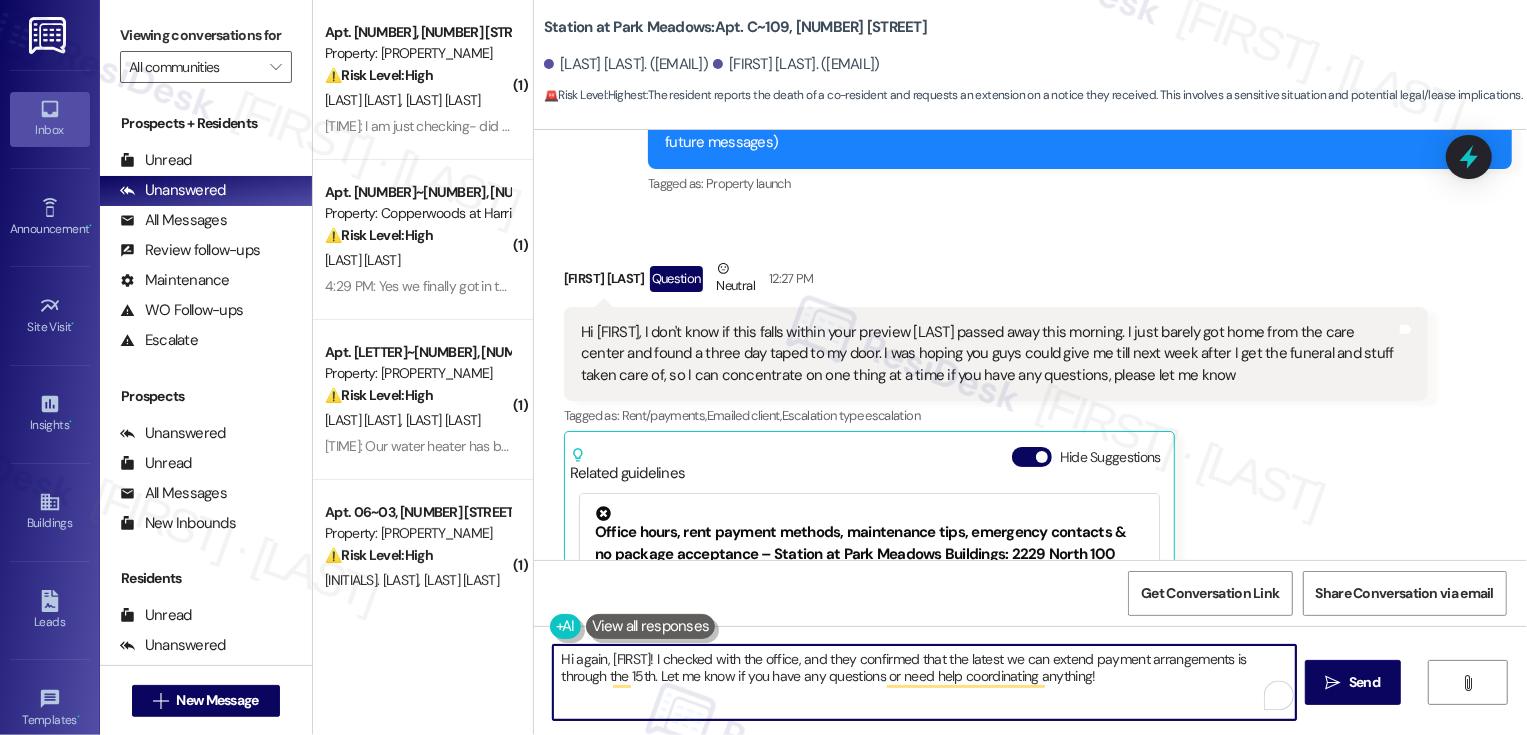 scroll, scrollTop: 249, scrollLeft: 0, axis: vertical 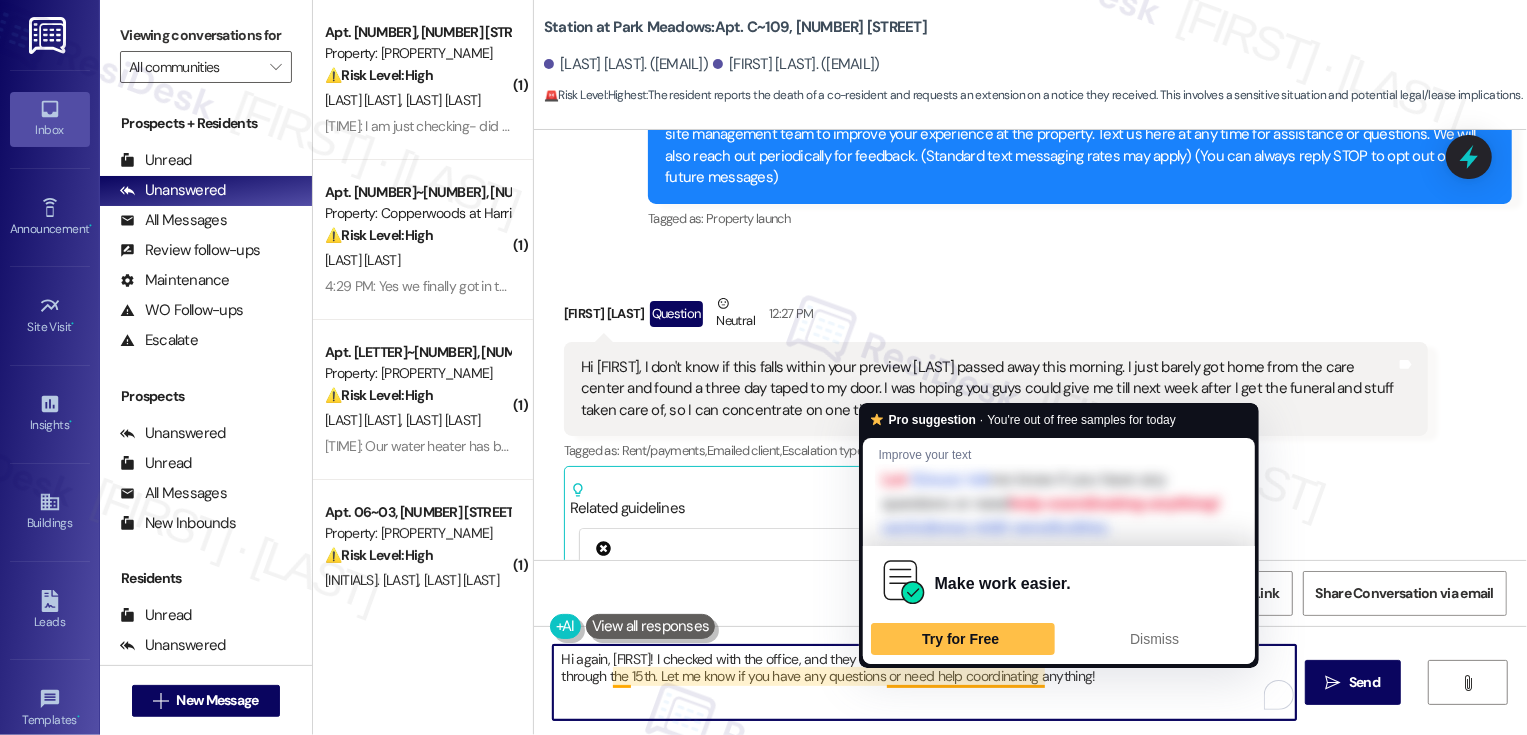 click on "Hi again, Darin! I checked with the office, and they confirmed that the latest we can extend payment arrangements is through the 15th. Let me know if you have any questions or need help coordinating anything!" at bounding box center (924, 682) 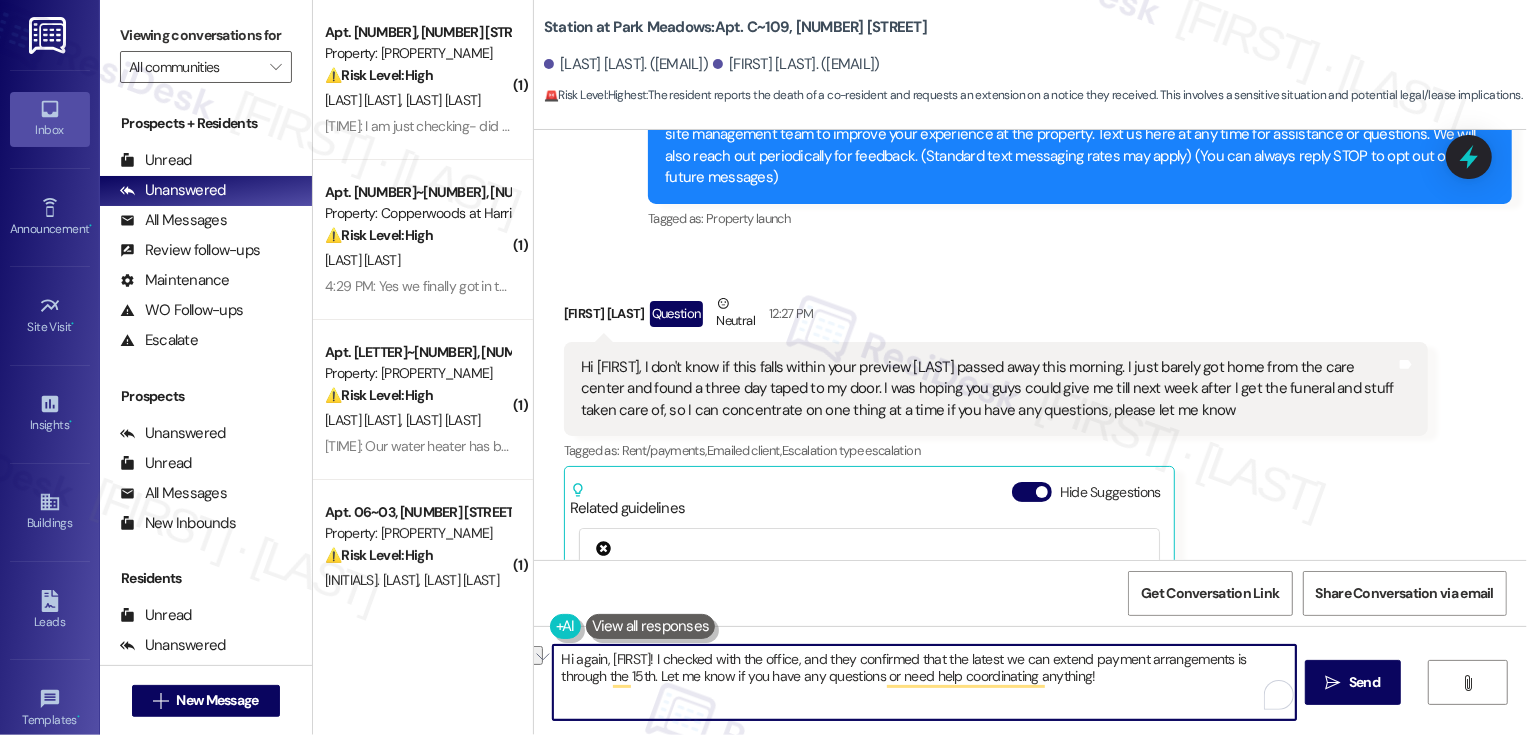 drag, startPoint x: 1073, startPoint y: 658, endPoint x: 1216, endPoint y: 657, distance: 143.0035 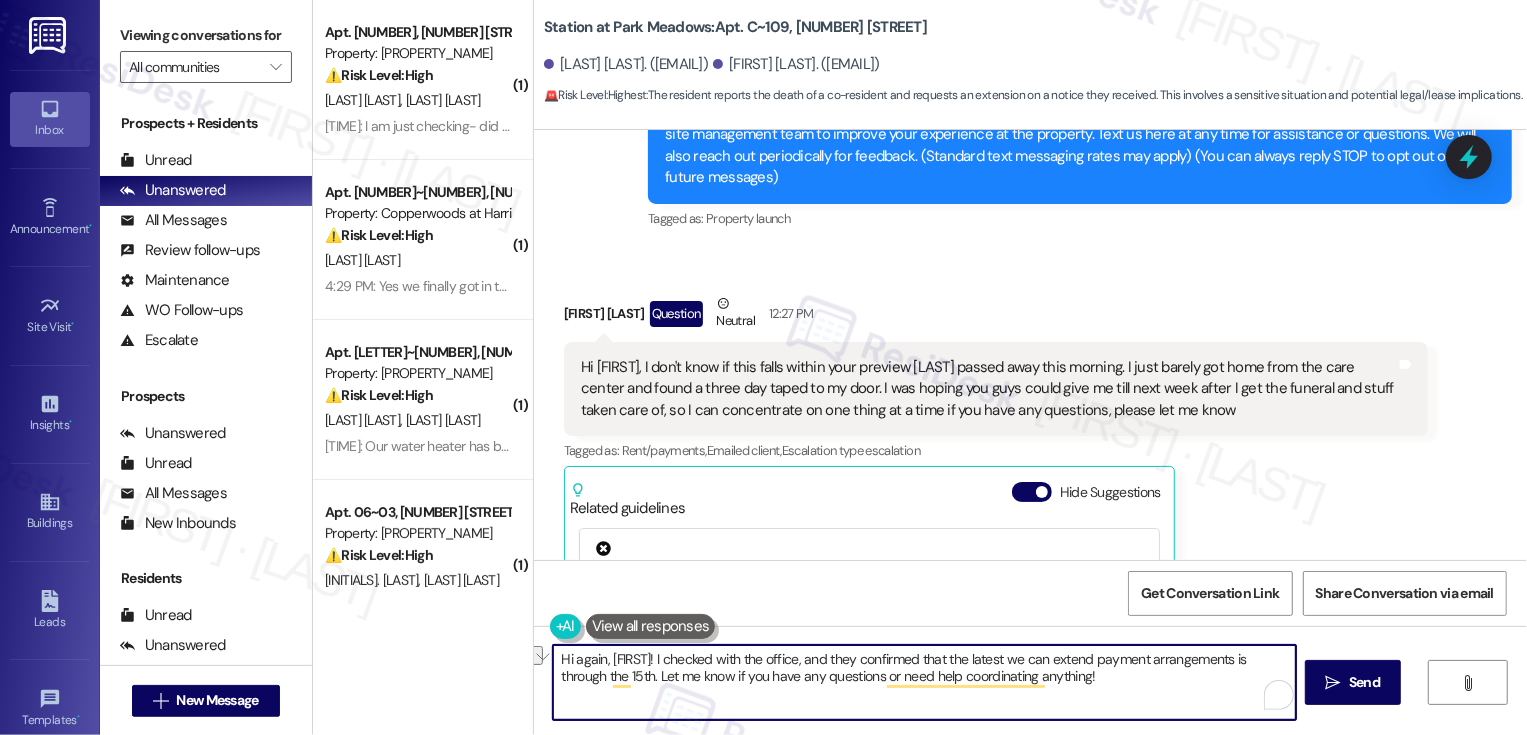 click on "Hi again, Darin! I checked with the office, and they confirmed that the latest we can extend payment arrangements is through the 15th. Let me know if you have any questions or need help coordinating anything!" at bounding box center (924, 682) 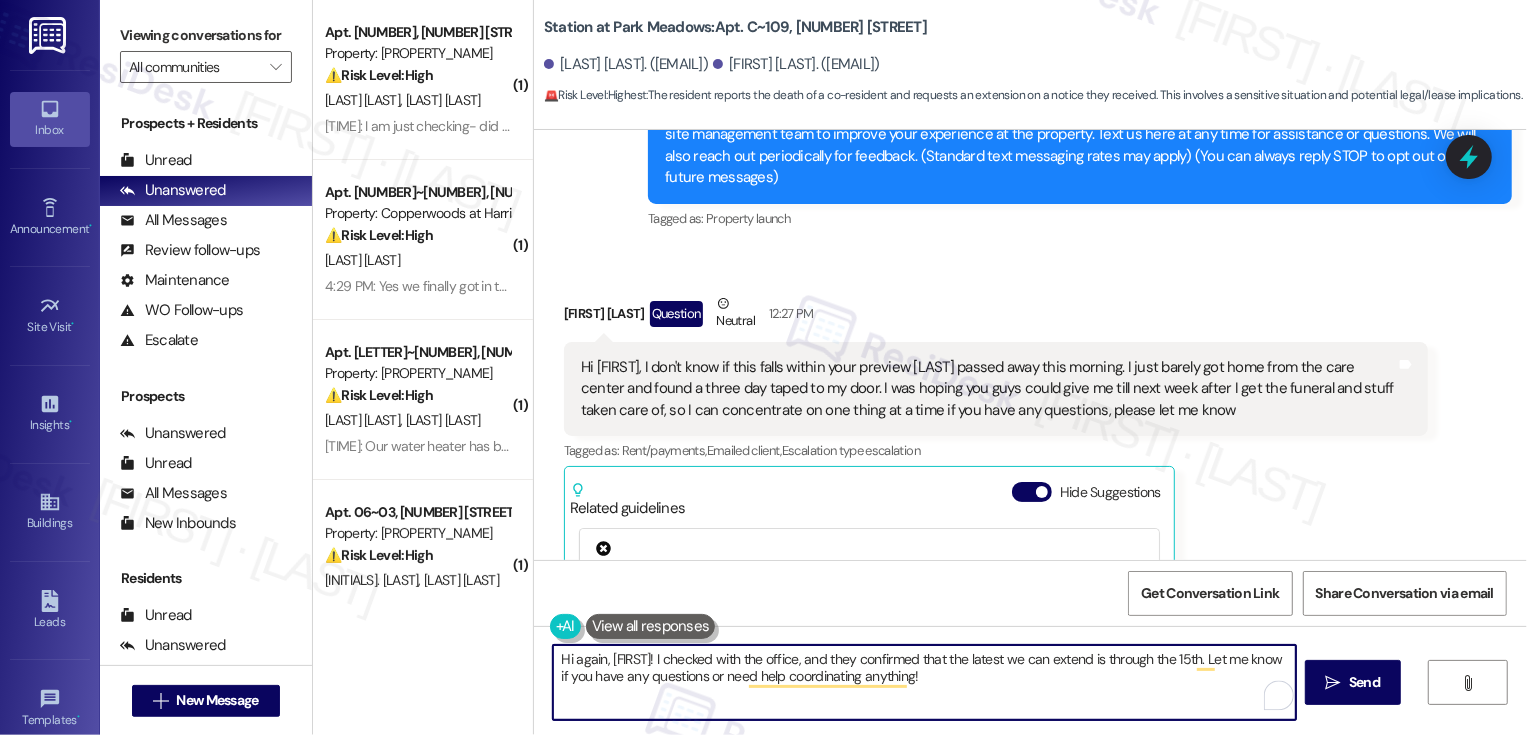 click on "Hi again, Darin! I checked with the office, and they confirmed that the latest we can extend is through the 15th. Let me know if you have any questions or need help coordinating anything!" at bounding box center (924, 682) 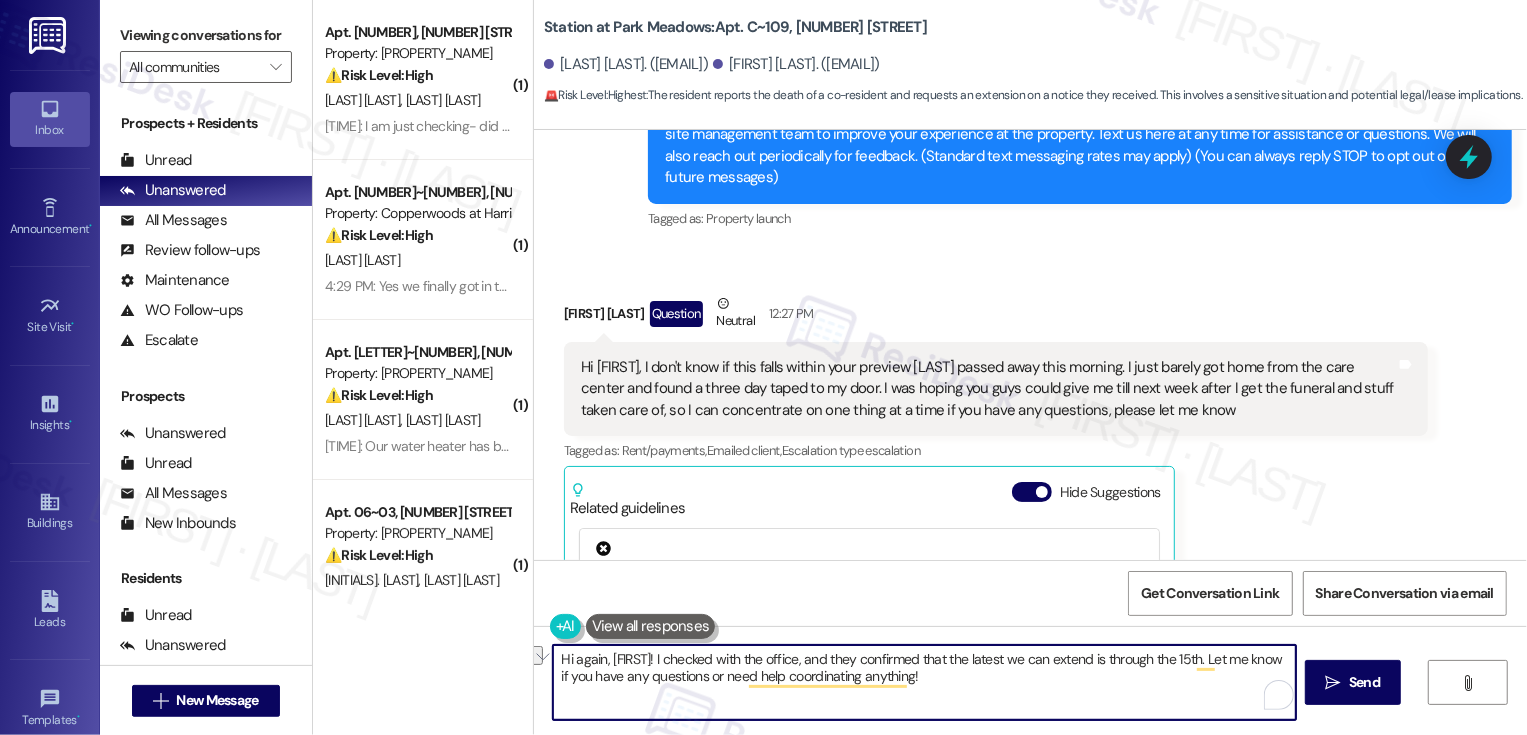 drag, startPoint x: 685, startPoint y: 676, endPoint x: 1012, endPoint y: 670, distance: 327.05505 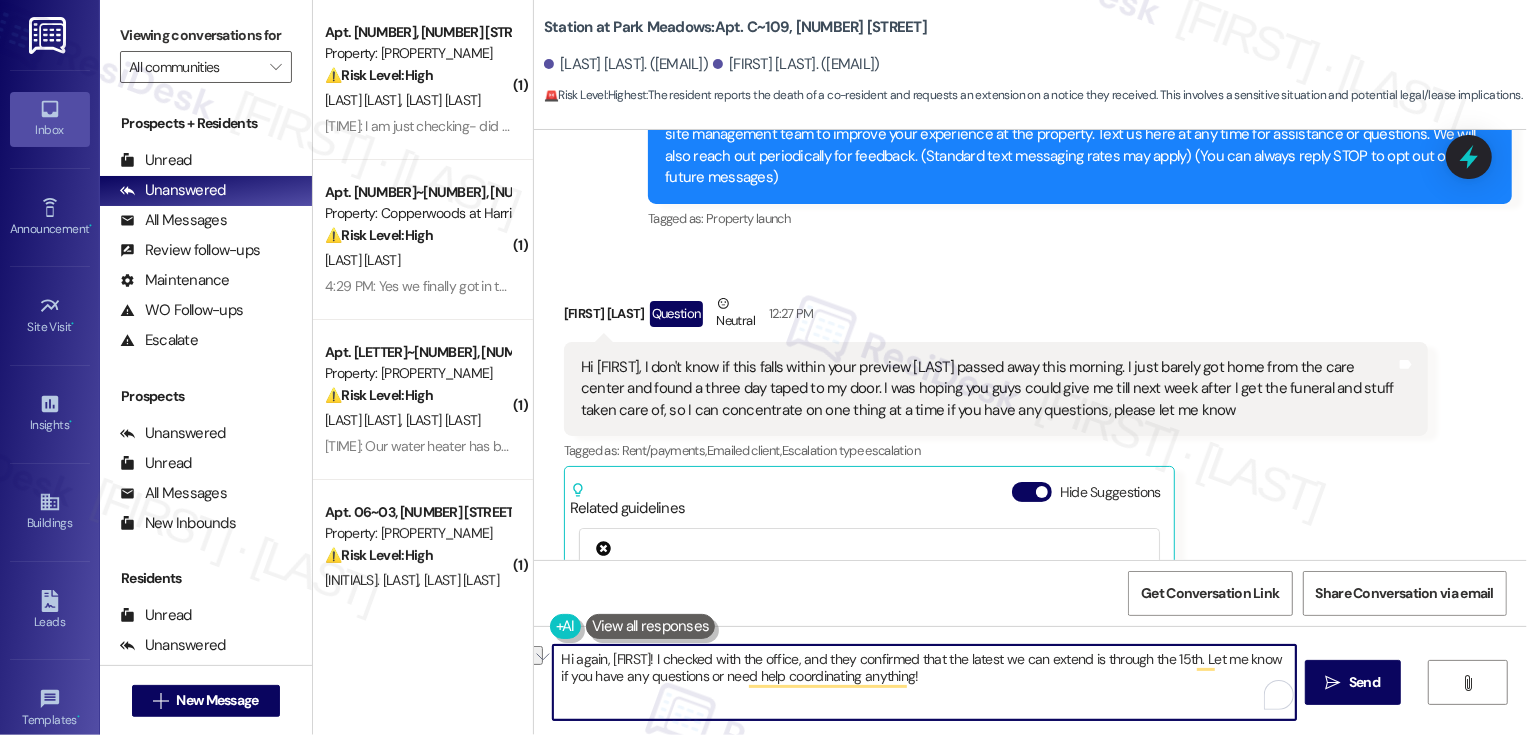 click on "Hi again, Darin! I checked with the office, and they confirmed that the latest we can extend is through the 15th. Let me know if you have any questions or need help coordinating anything!" at bounding box center (924, 682) 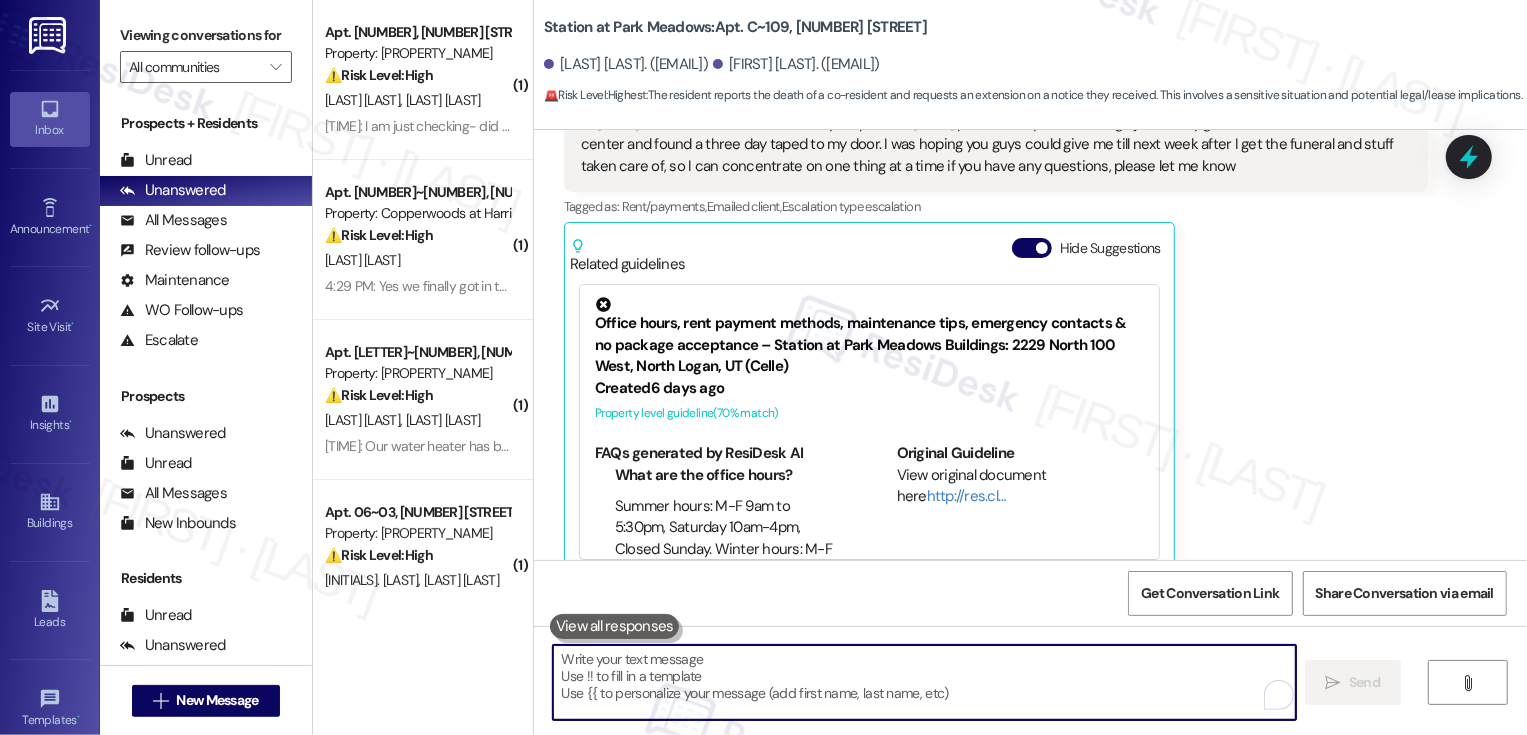 scroll, scrollTop: 522, scrollLeft: 0, axis: vertical 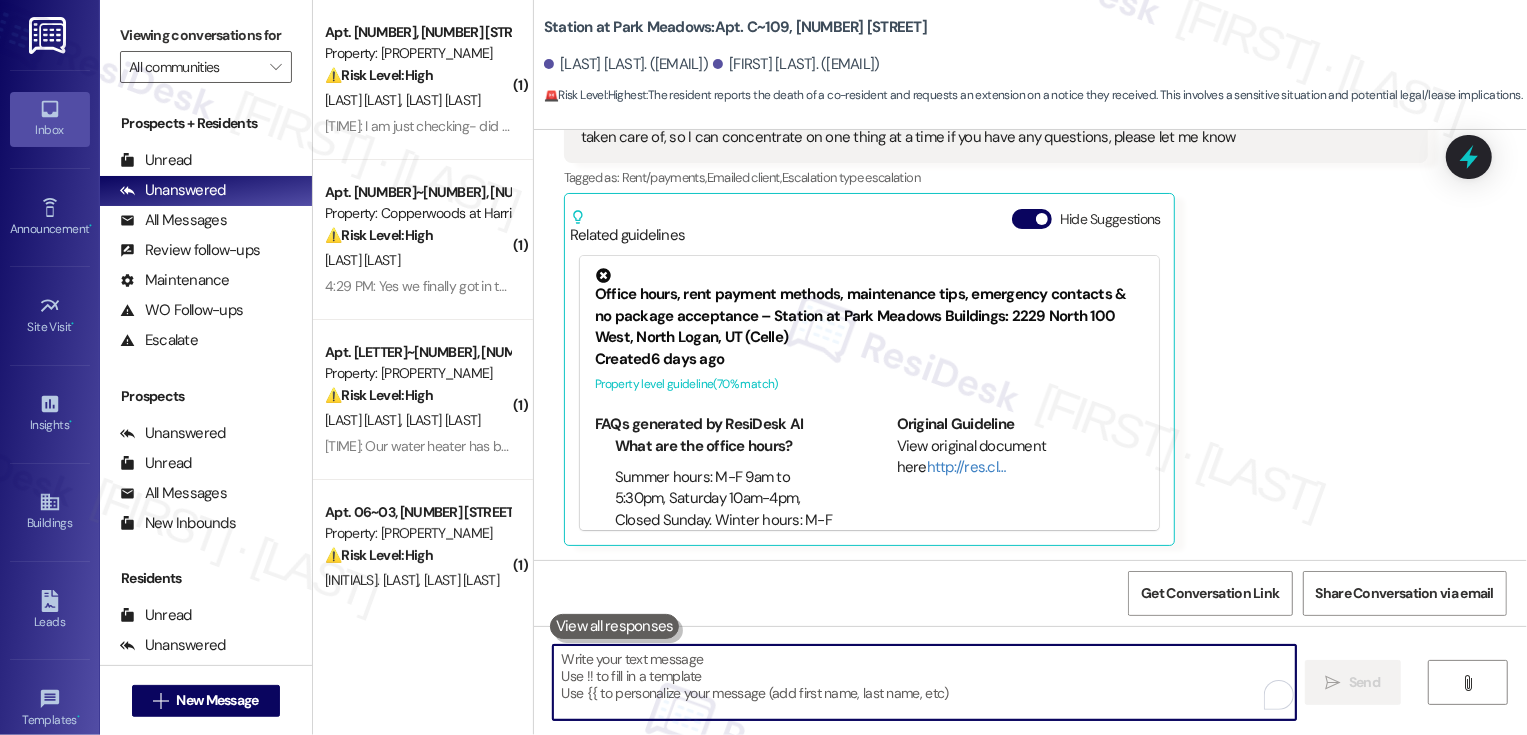 type 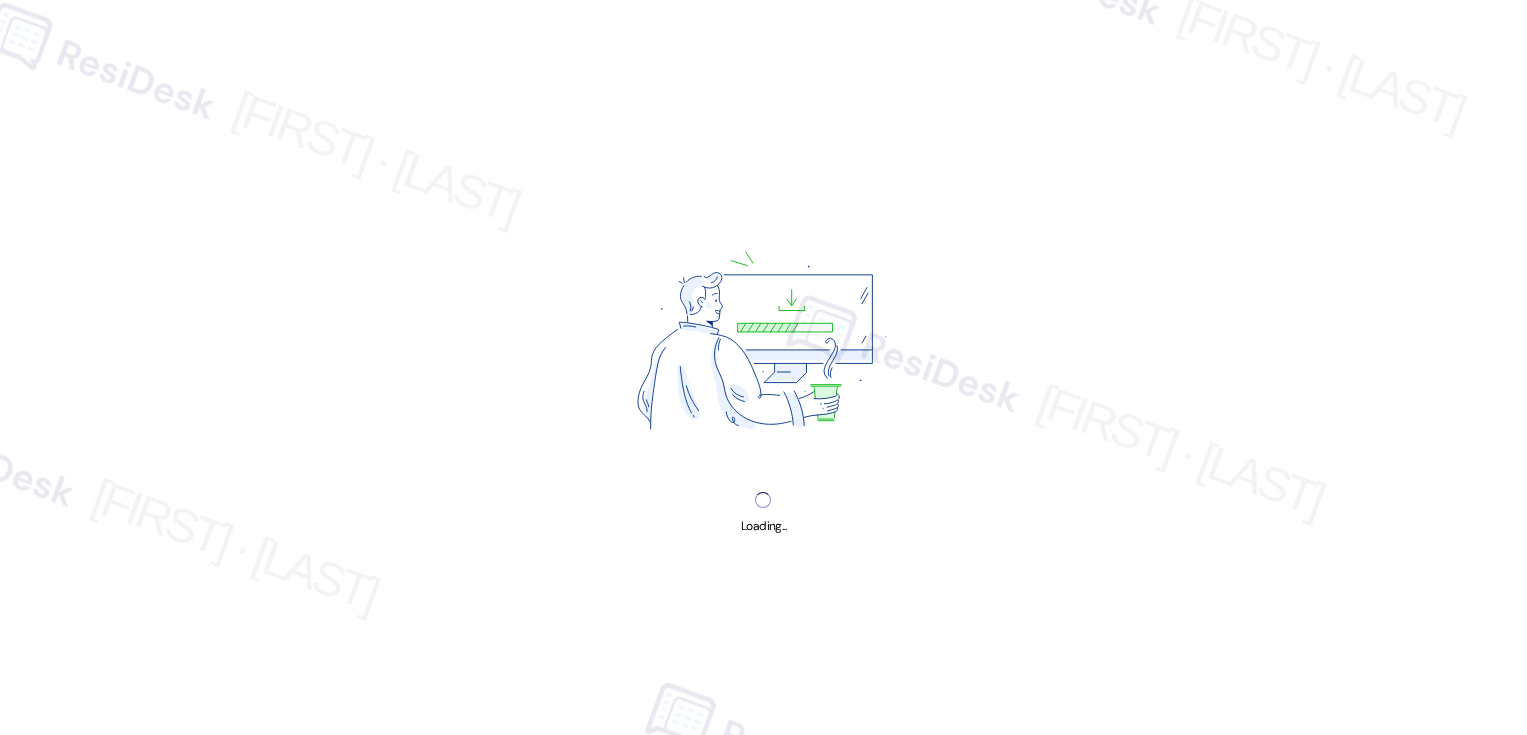 scroll, scrollTop: 0, scrollLeft: 0, axis: both 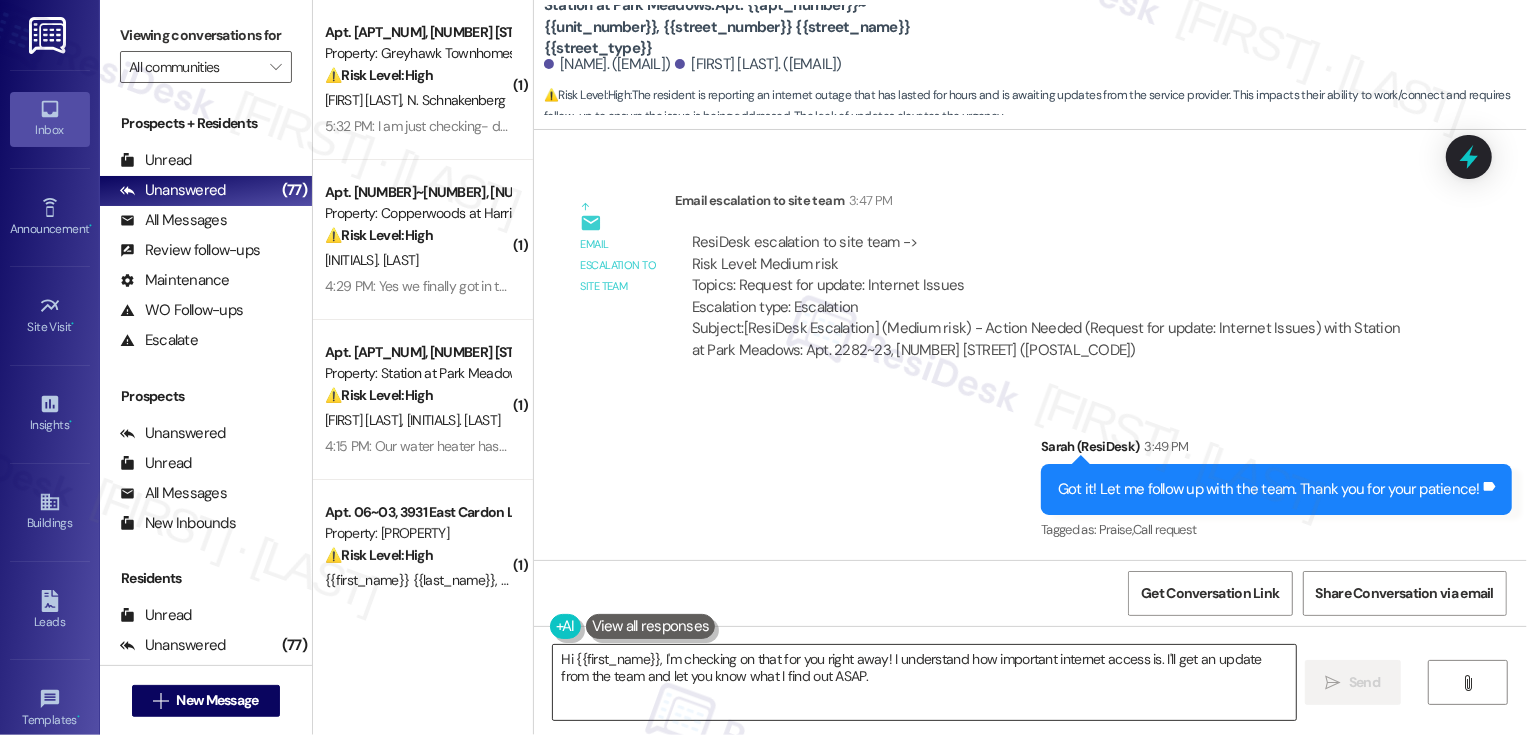 drag, startPoint x: 651, startPoint y: 658, endPoint x: 893, endPoint y: 700, distance: 245.61758 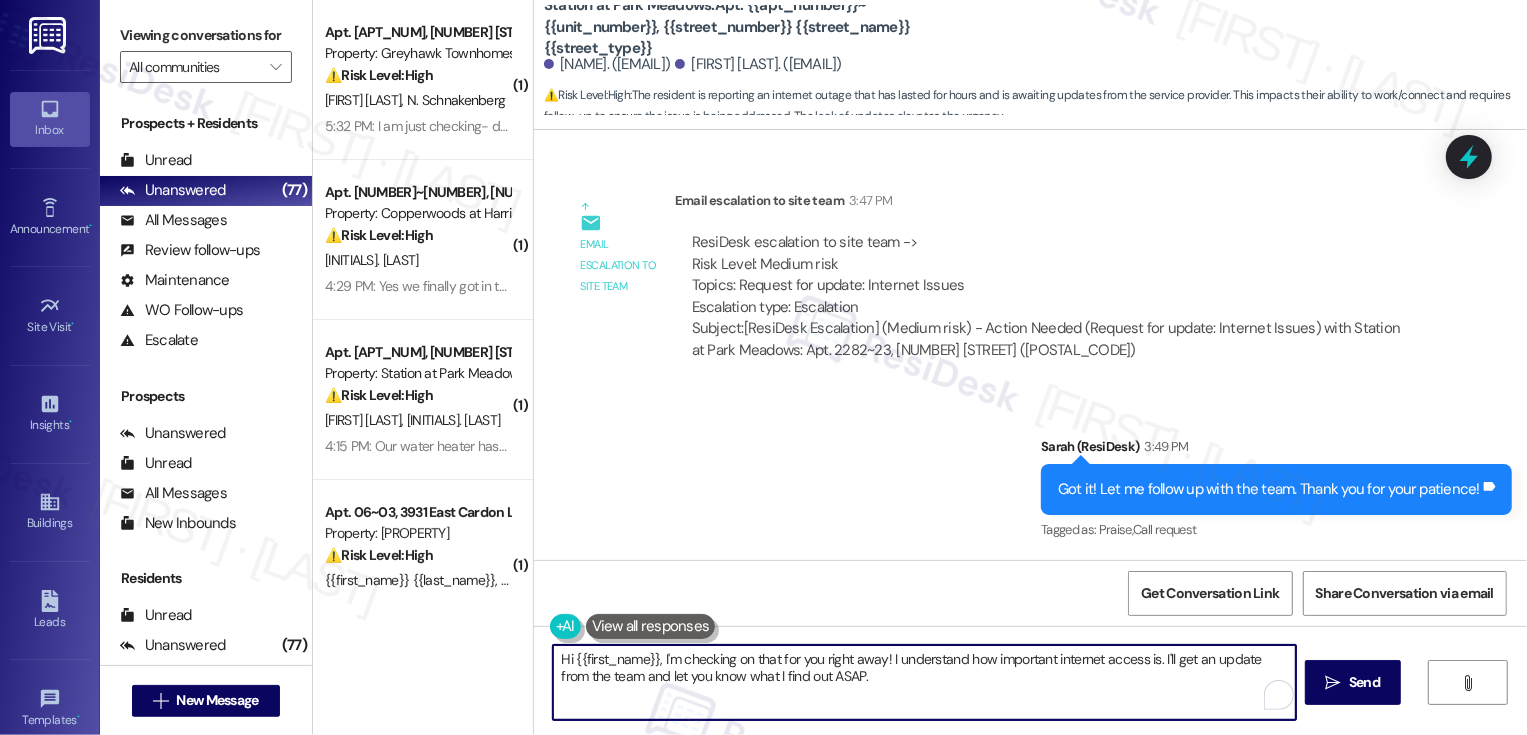 click on "Hi {{first_name}}, I'm checking on that for you right away! I understand how important internet access is. I'll get an update from the team and let you know what I find out ASAP." at bounding box center [924, 682] 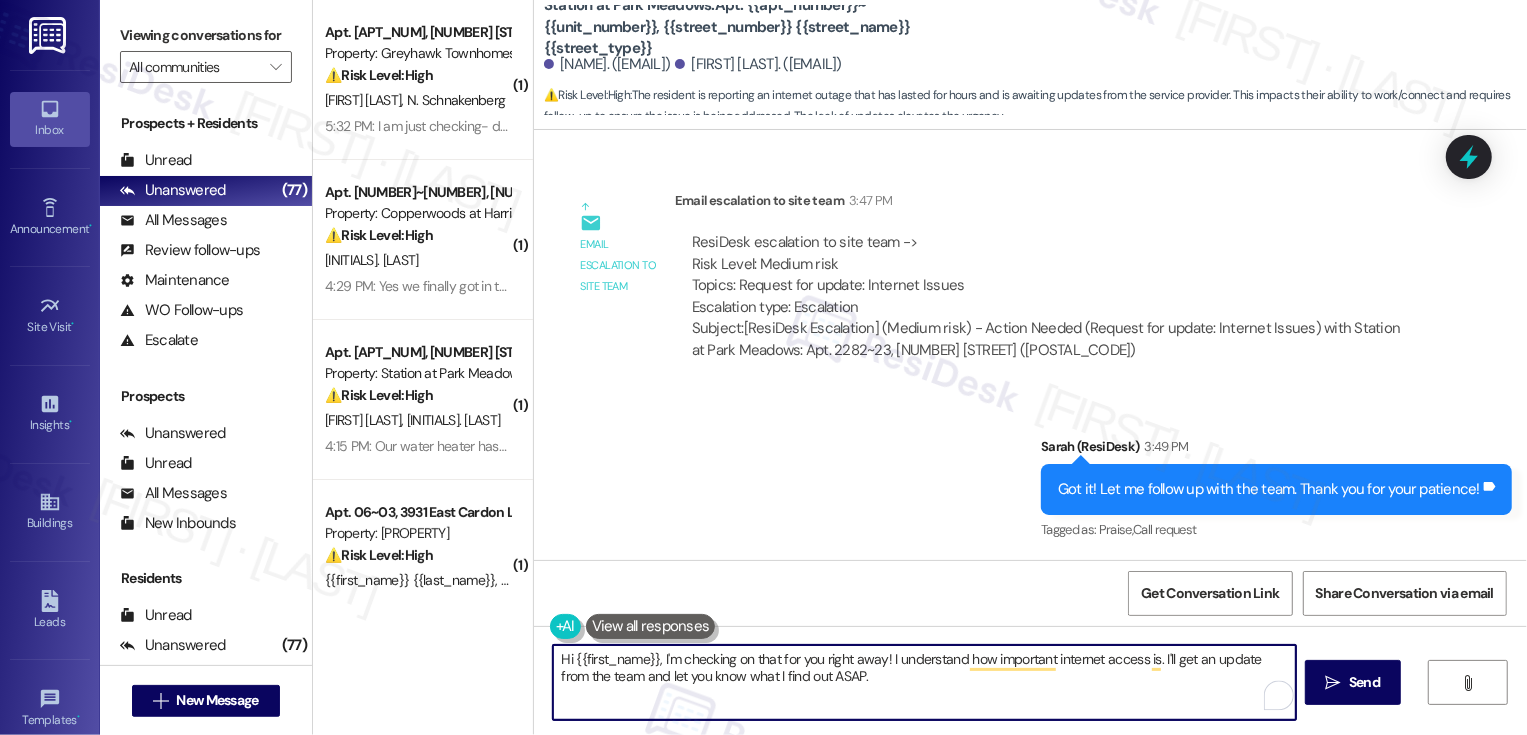 drag, startPoint x: 563, startPoint y: 656, endPoint x: 933, endPoint y: 708, distance: 373.6362 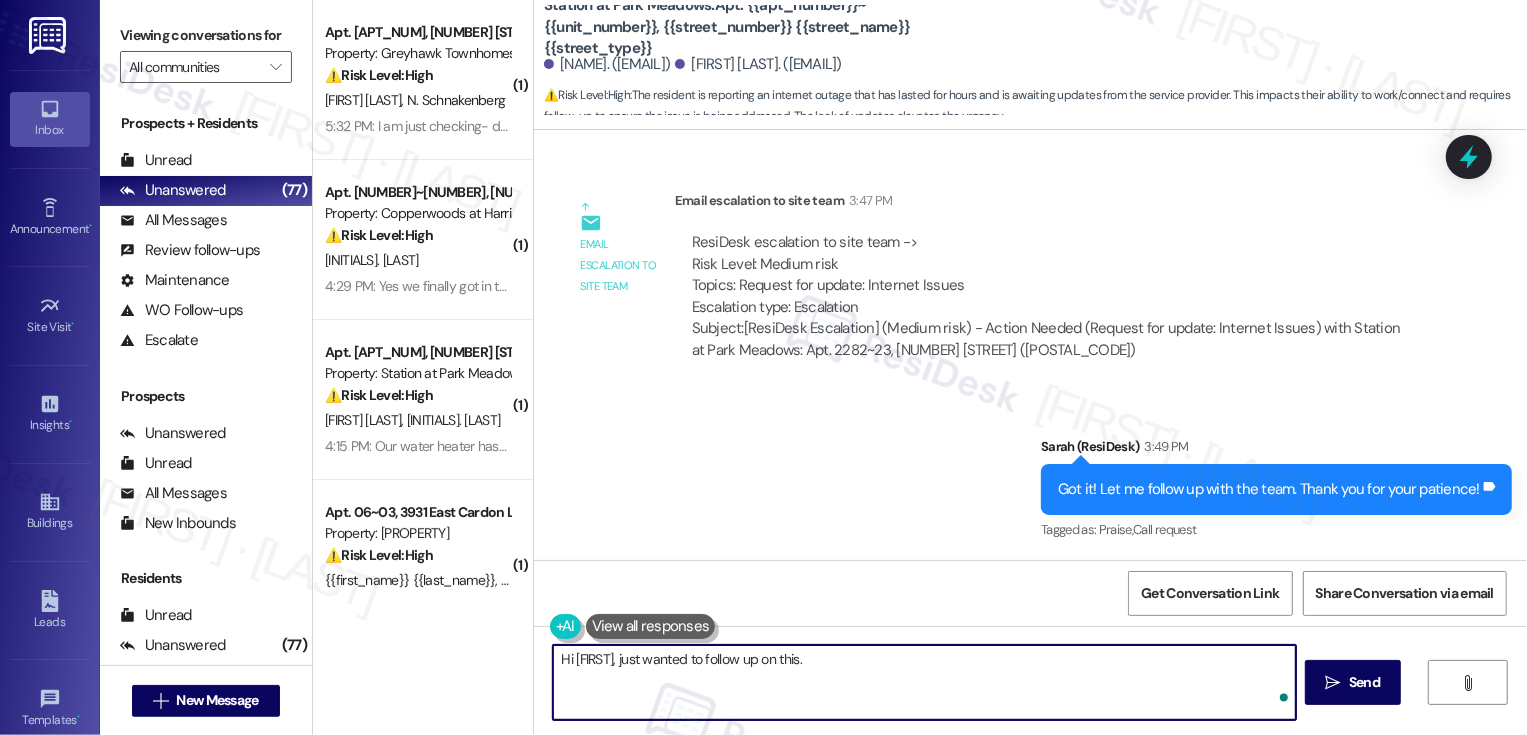 paste on "There has been a fiber line break. Fiberwave is trying to locate where the break is so they can start repairs. As of right now they don't have an ETA. We will send out an update as soon as we know." 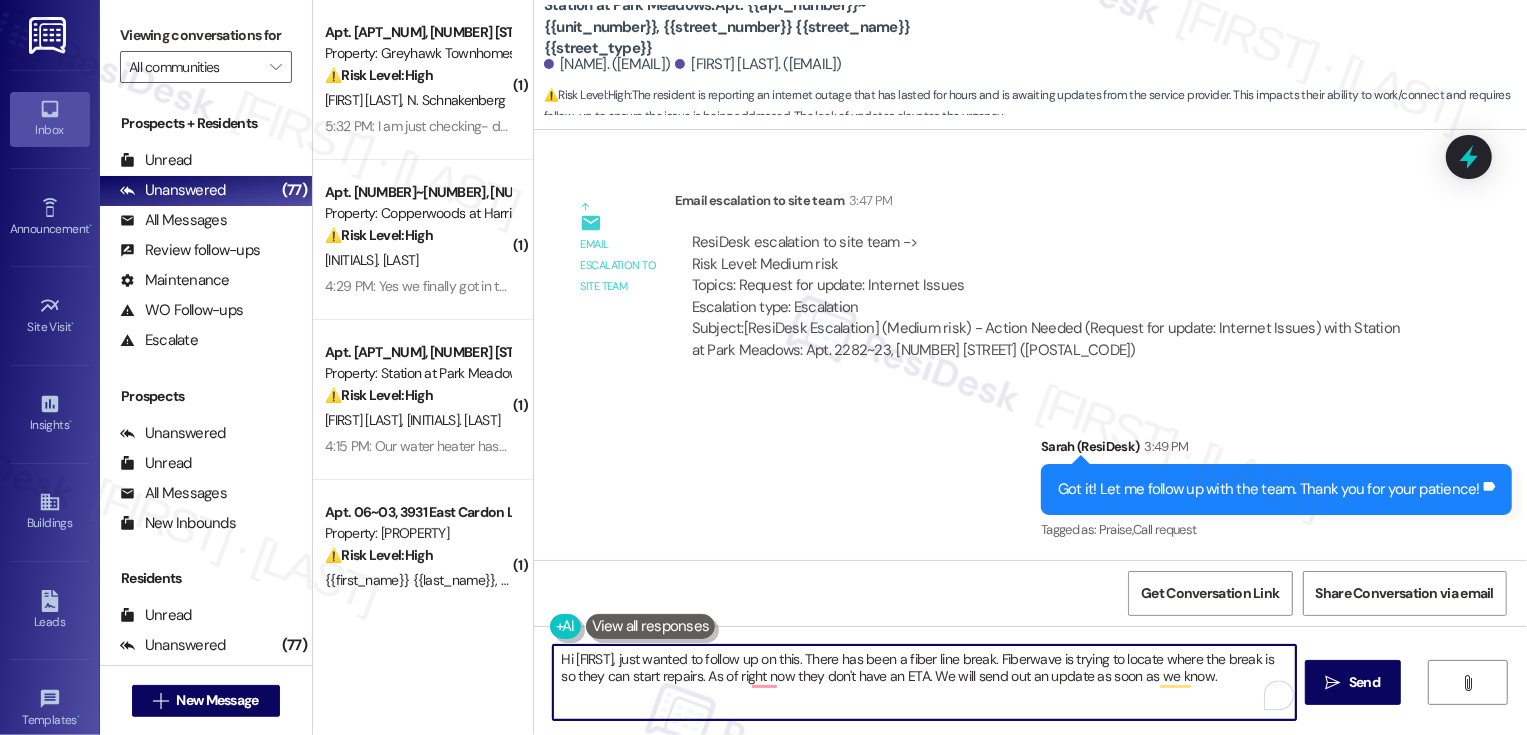 click on "Hi Jacob, just wanted to follow up on this. There has been a fiber line break. Fiberwave is trying to locate where the break is so they can start repairs. As of right now they don't have an ETA. We will send out an update as soon as we know." at bounding box center [924, 682] 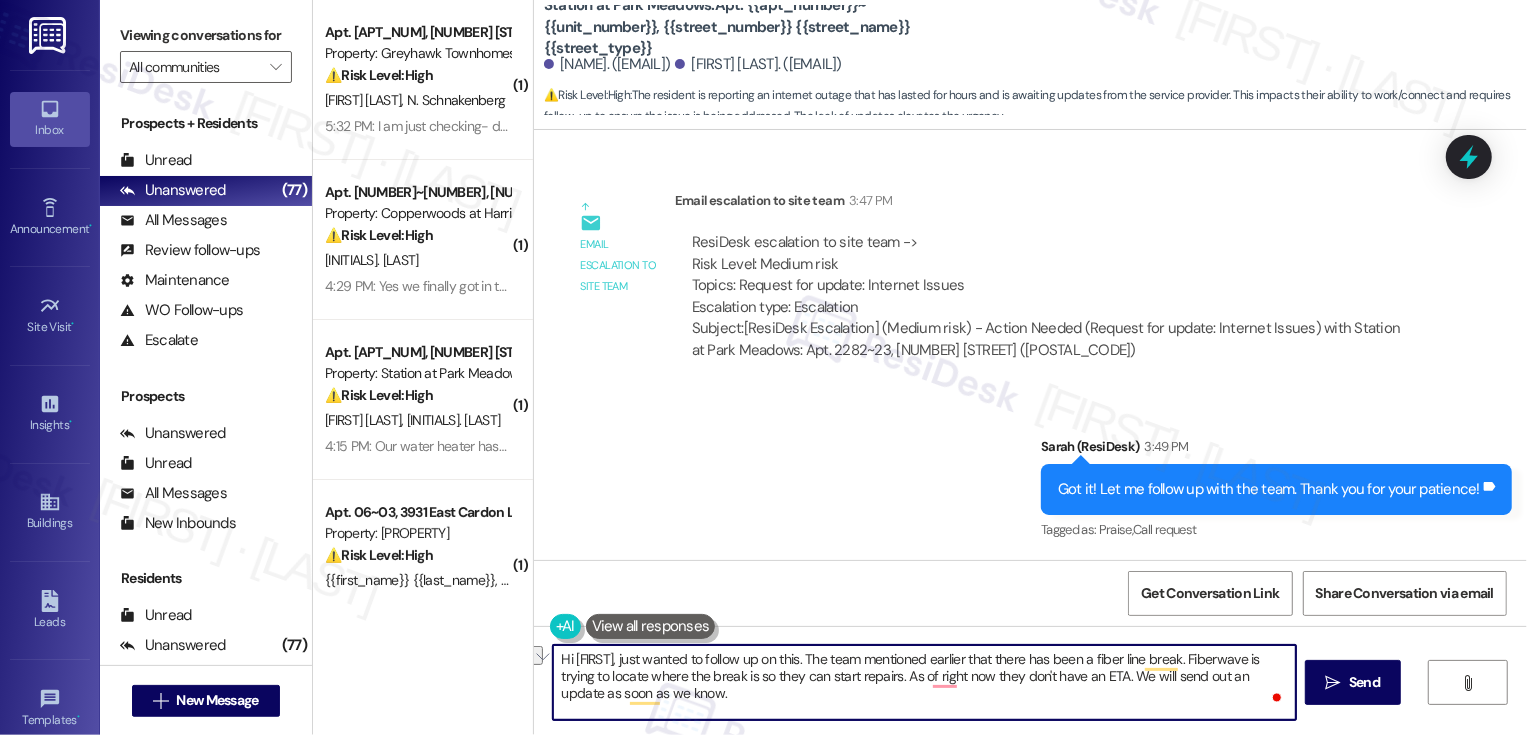 drag, startPoint x: 852, startPoint y: 676, endPoint x: 952, endPoint y: 677, distance: 100.005 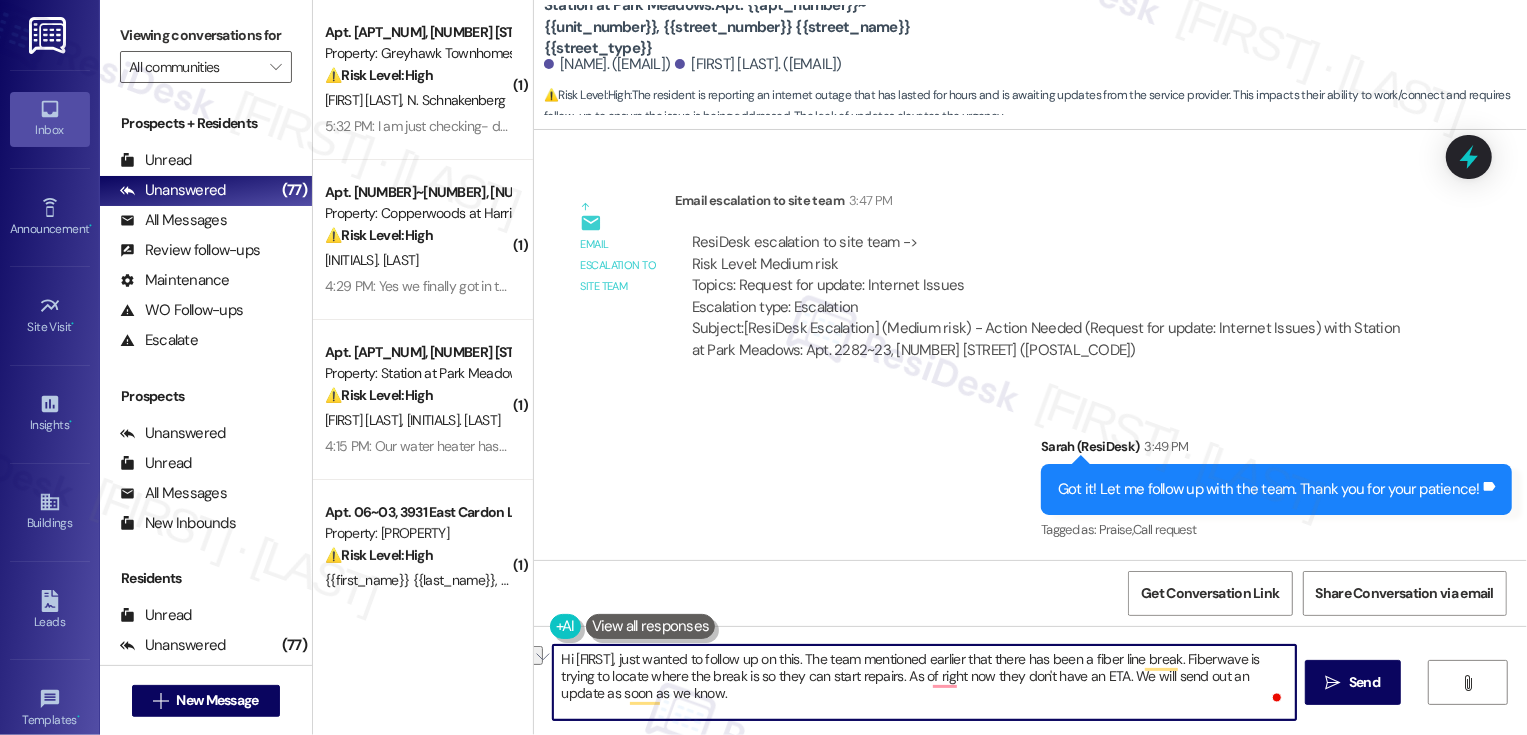 click on "Hi Jacob, just wanted to follow up on this. The team mentioned earlier that there has been a fiber line break. Fiberwave is trying to locate where the break is so they can start repairs. As of right now they don't have an ETA. We will send out an update as soon as we know." at bounding box center (924, 682) 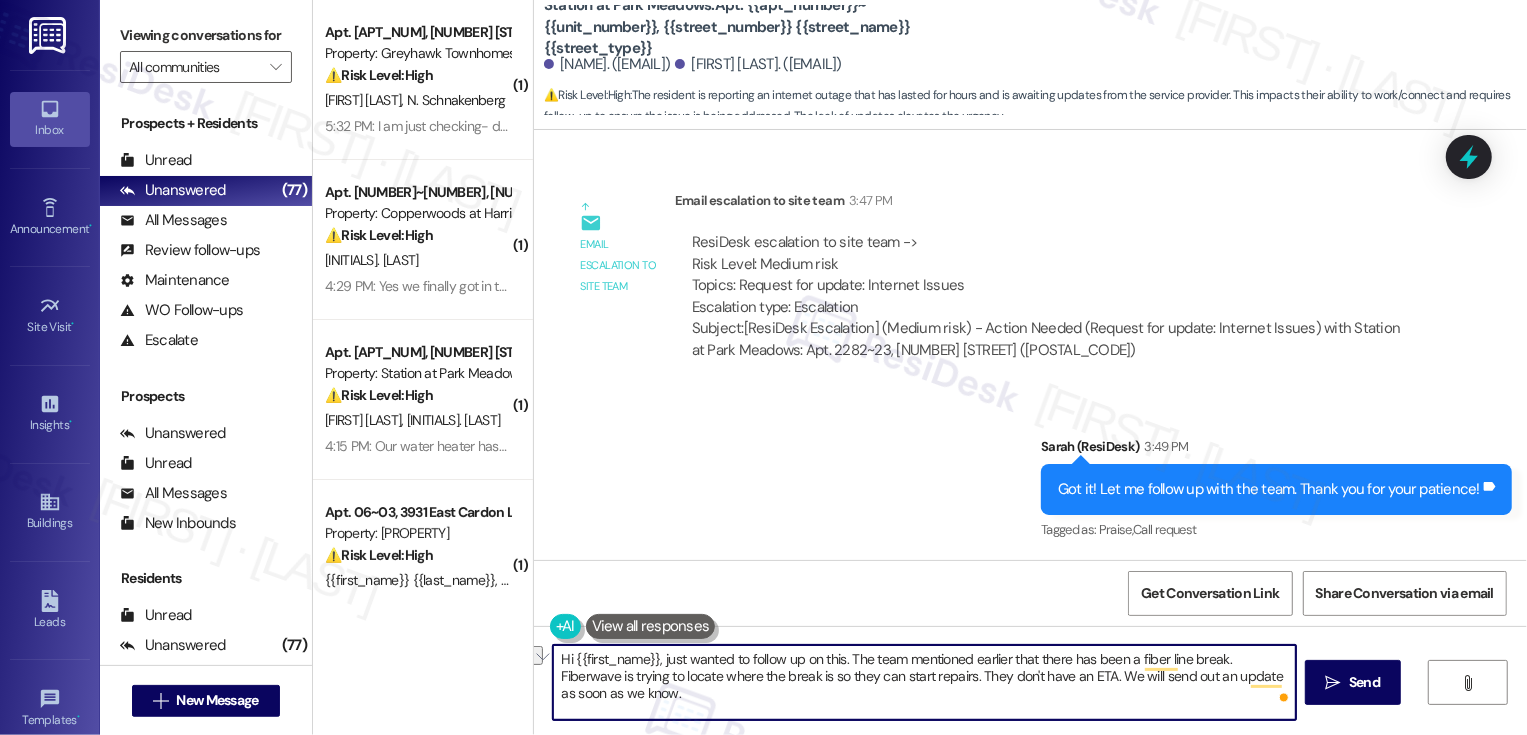 drag, startPoint x: 988, startPoint y: 679, endPoint x: 1010, endPoint y: 679, distance: 22 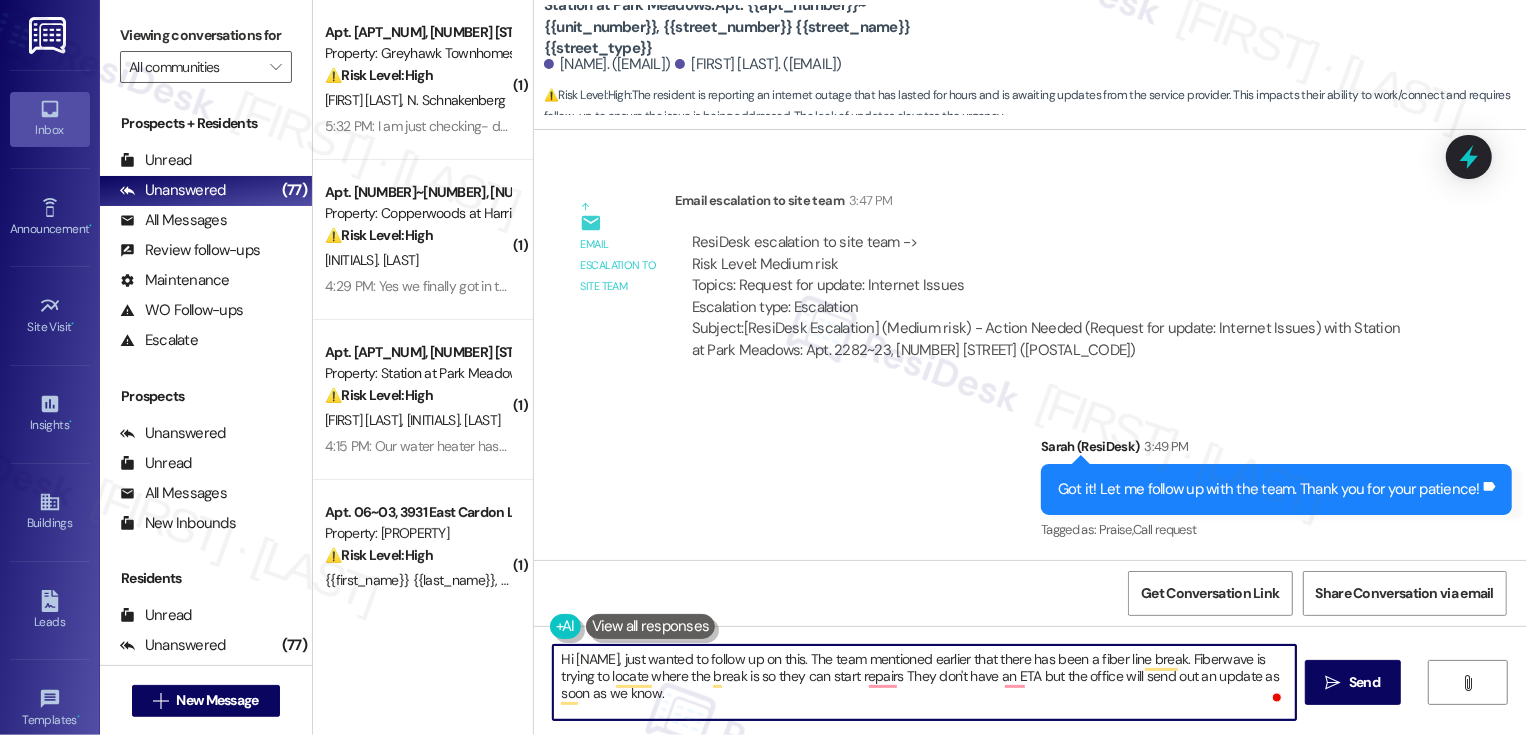 click on "Hi Jacob, just wanted to follow up on this. The team mentioned earlier that there has been a fiber line break. Fiberwave is trying to locate where the break is so they can start repairs They don't have an ETA but the office will send out an update as soon as we know." at bounding box center [924, 682] 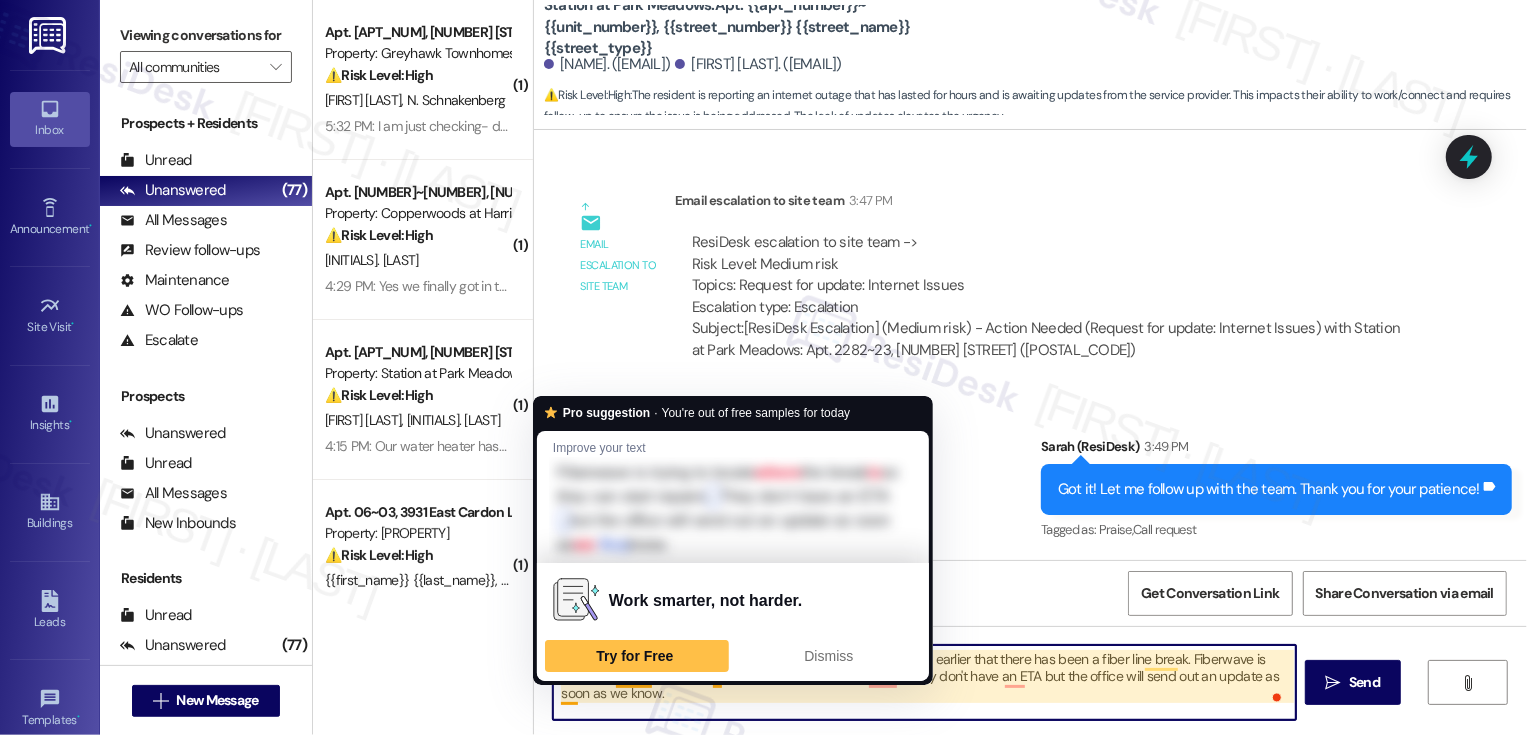 click on "Hi Jacob, just wanted to follow up on this. The team mentioned earlier that there has been a fiber line break. Fiberwave is trying to locate where the break is so they can start repairs They don't have an ETA but the office will send out an update as soon as we know." at bounding box center [924, 682] 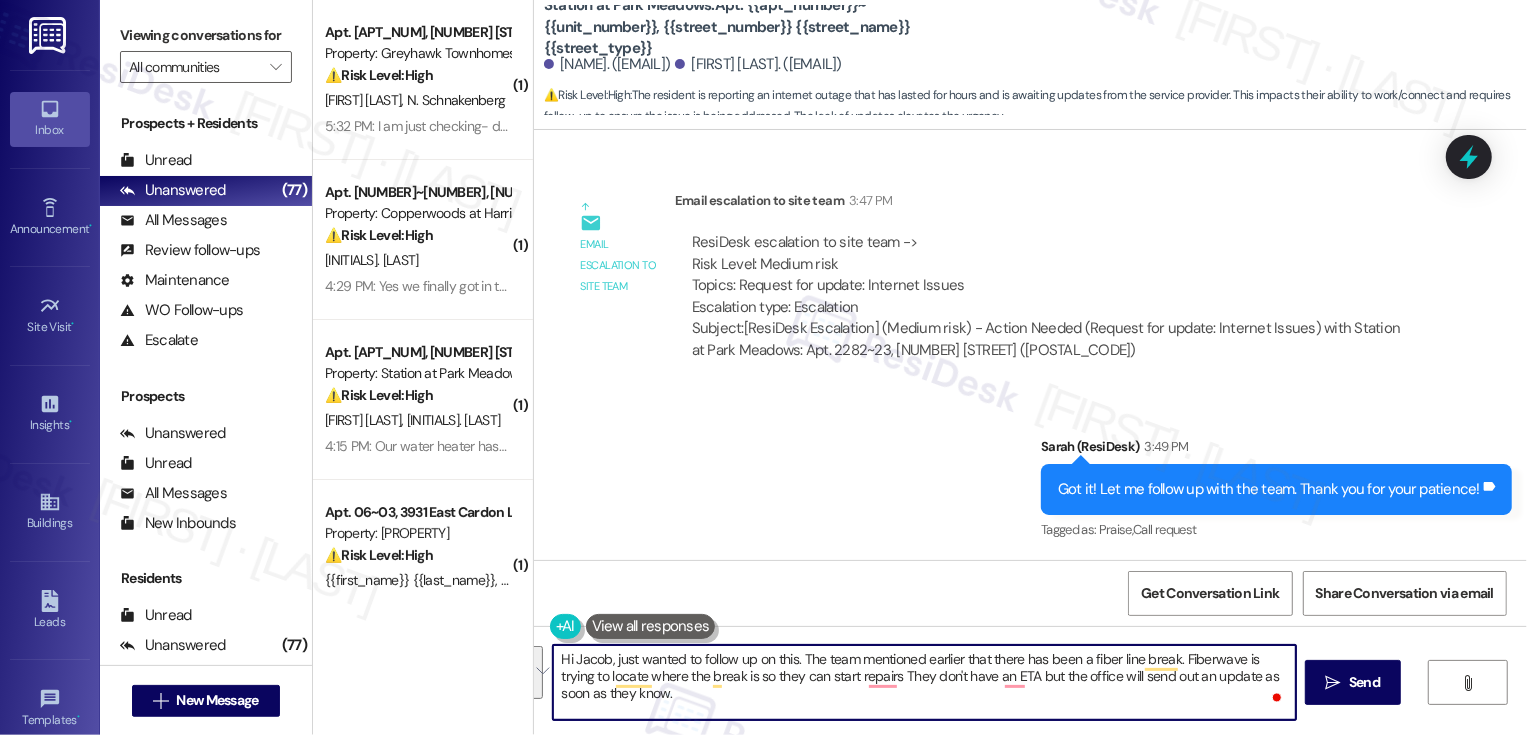 paste on "with you on this. The team shared that there’s been a fiber line break, and Fiberwave is currently working to locate the exact point of the issue so they can begin repairs. While there’s no estimated time of resolution yet, the office will send out an update as soon as more information becomes available. Thank you so much for your patience!
Ask ChatGPT" 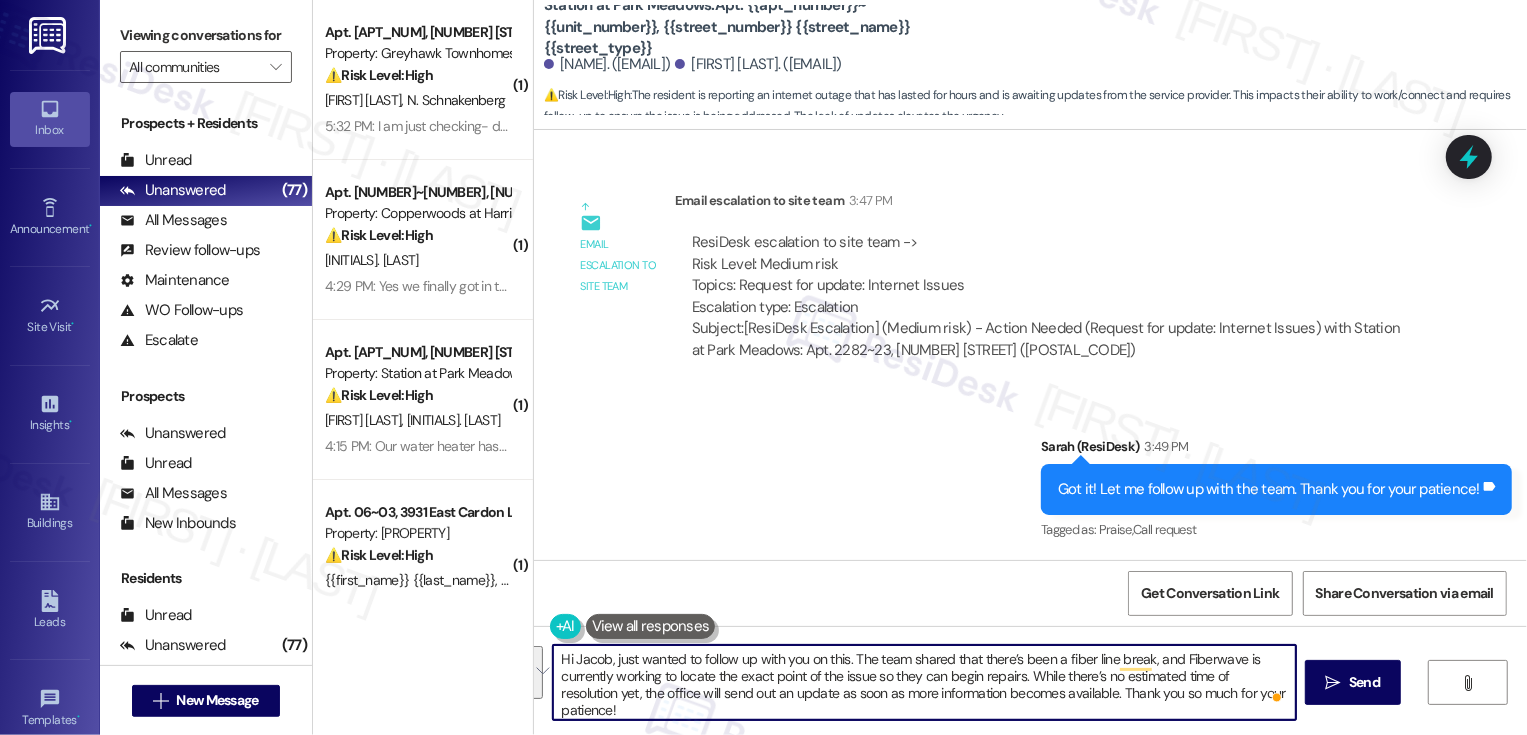 scroll, scrollTop: 0, scrollLeft: 0, axis: both 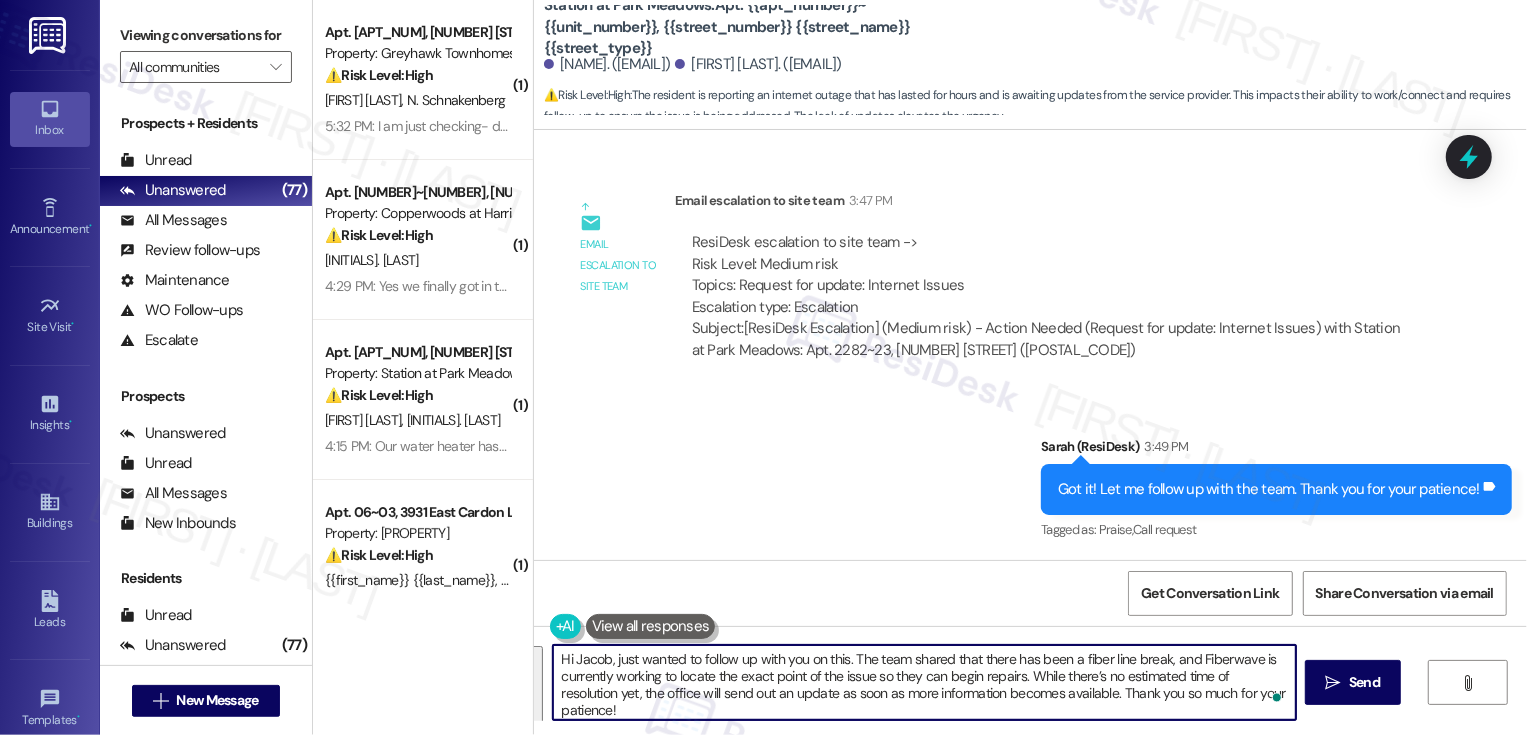 click on "Hi Jacob, just wanted to follow up with you on this. The team shared that there has been a fiber line break, and Fiberwave is currently working to locate the exact point of the issue so they can begin repairs. While there’s no estimated time of resolution yet, the office will send out an update as soon as more information becomes available. Thank you so much for your patience!
Ask ChatGPT" at bounding box center (924, 682) 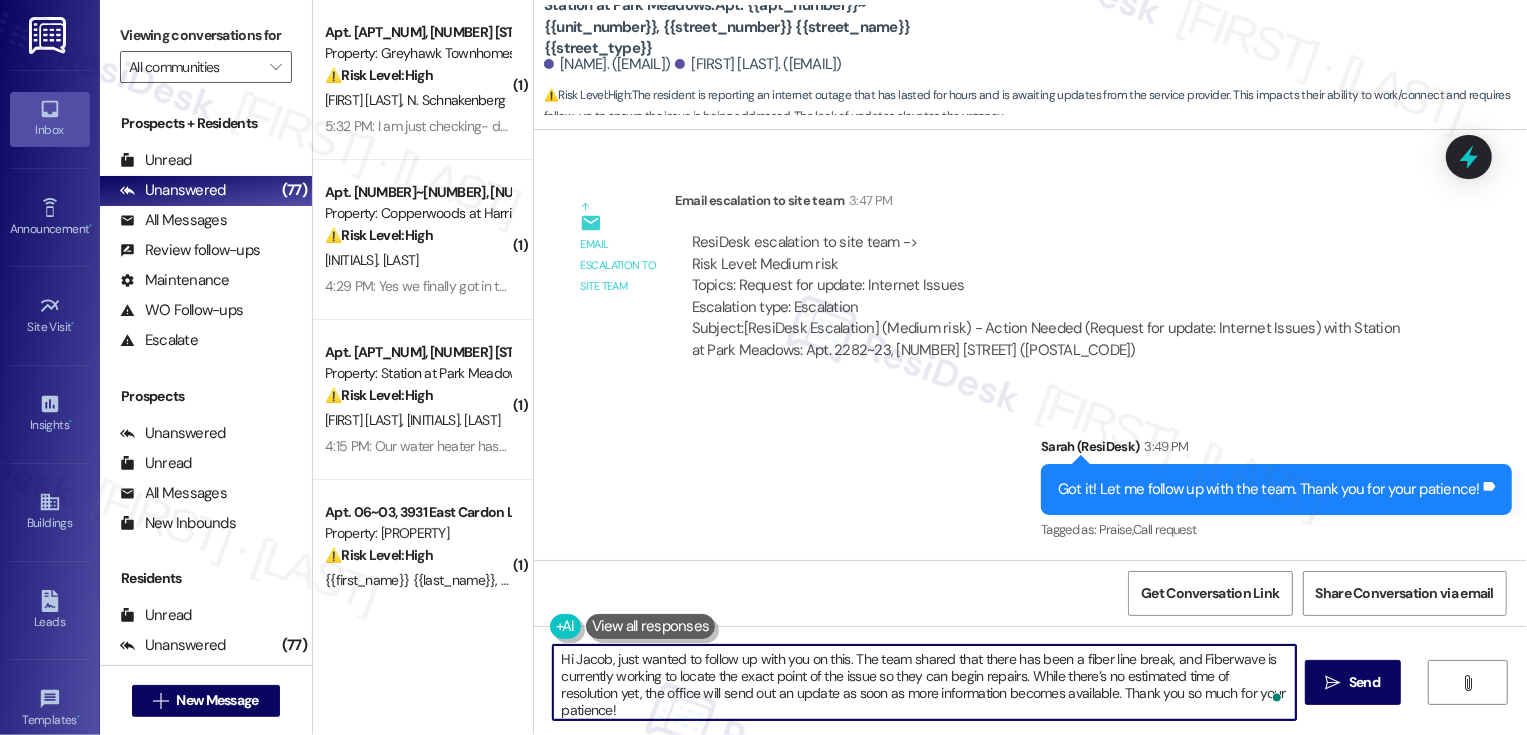 type on "Hi Jacob, just wanted to follow up with you on this. The team shared that there has been a fiber line break, and Fiberwave is currently working to locate the exact point of the issue so they can begin repairs. While there’s no estimated time of resolution yet, the office will send out an update as soon as more information becomes available. Thank you so much for your patience!
Ask ChatGPT" 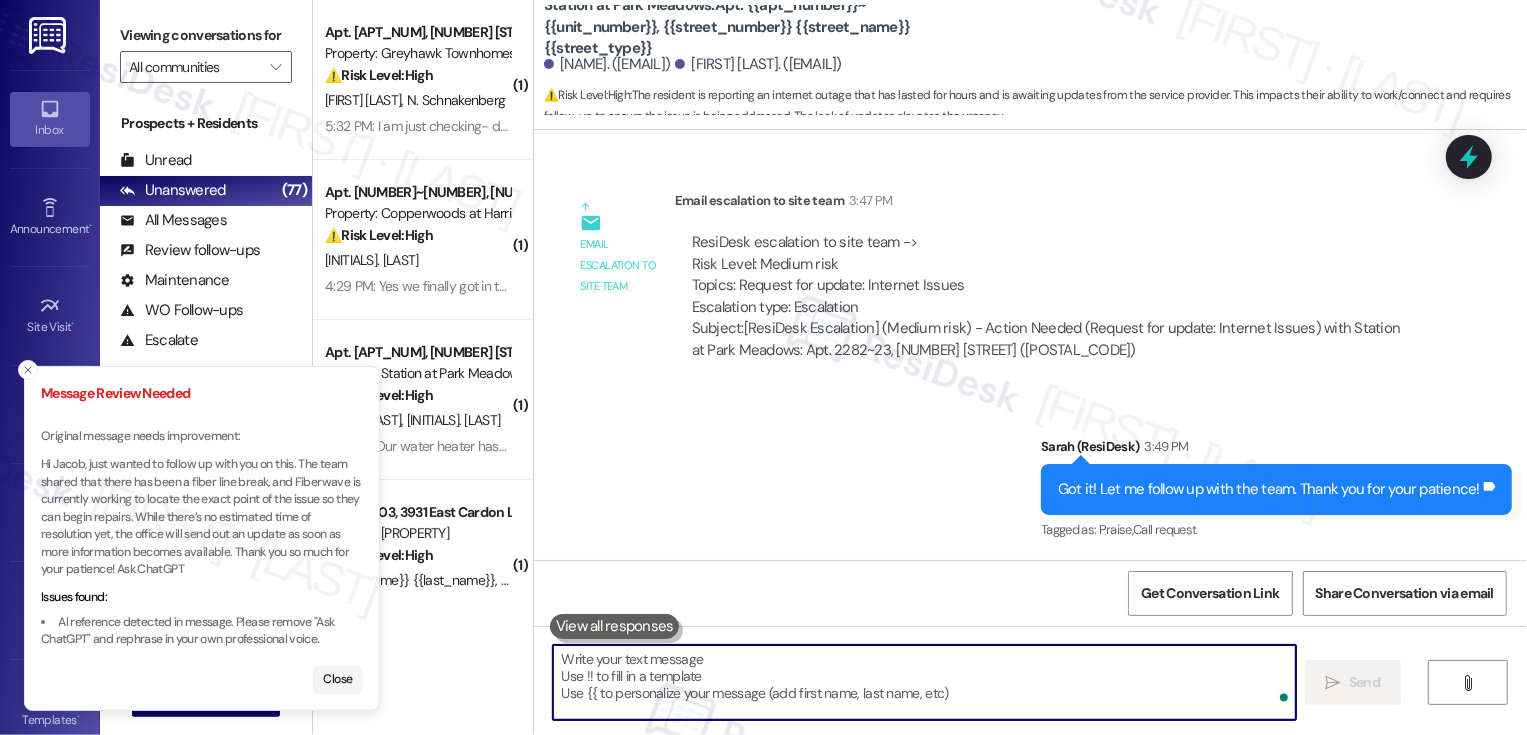 scroll, scrollTop: 0, scrollLeft: 0, axis: both 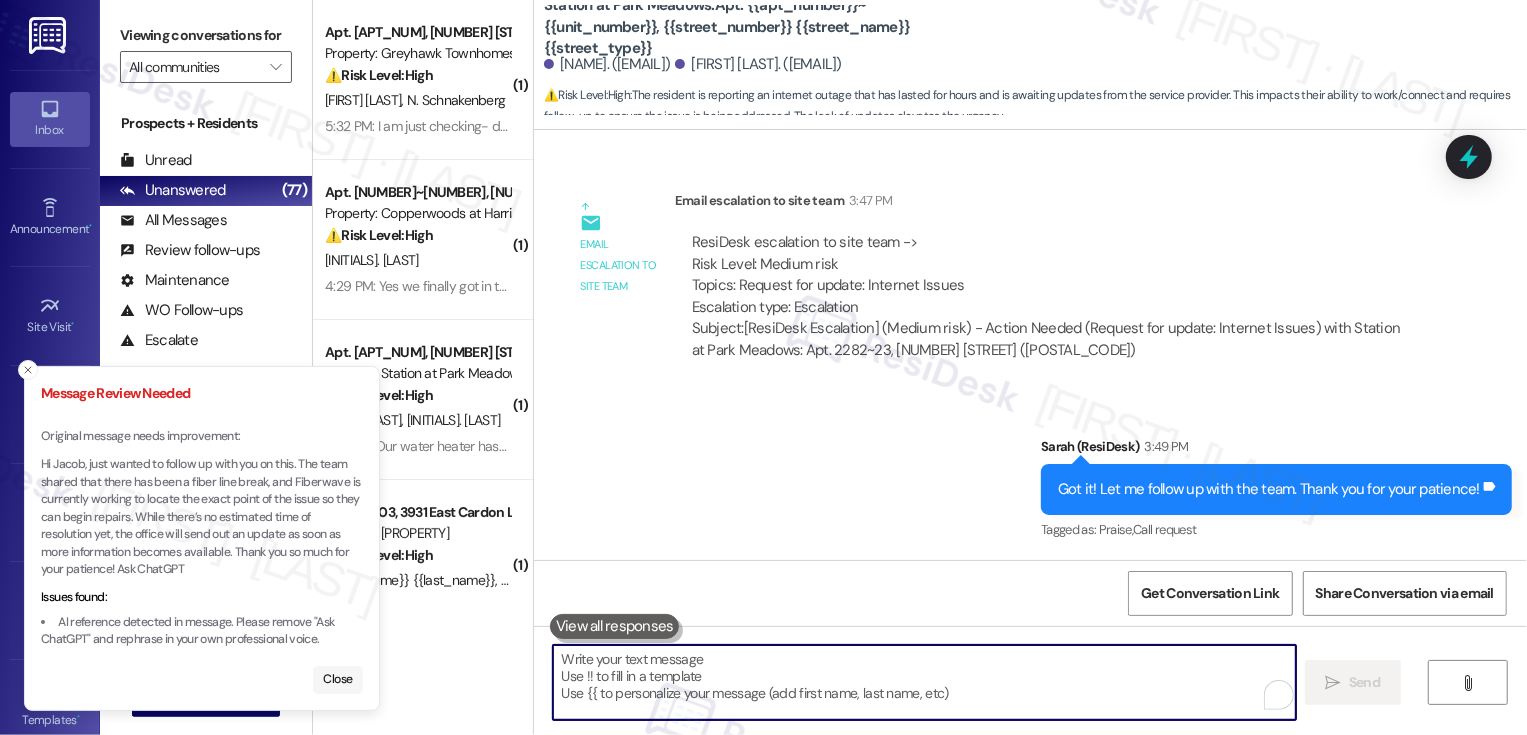 click on "Close" at bounding box center [338, 680] 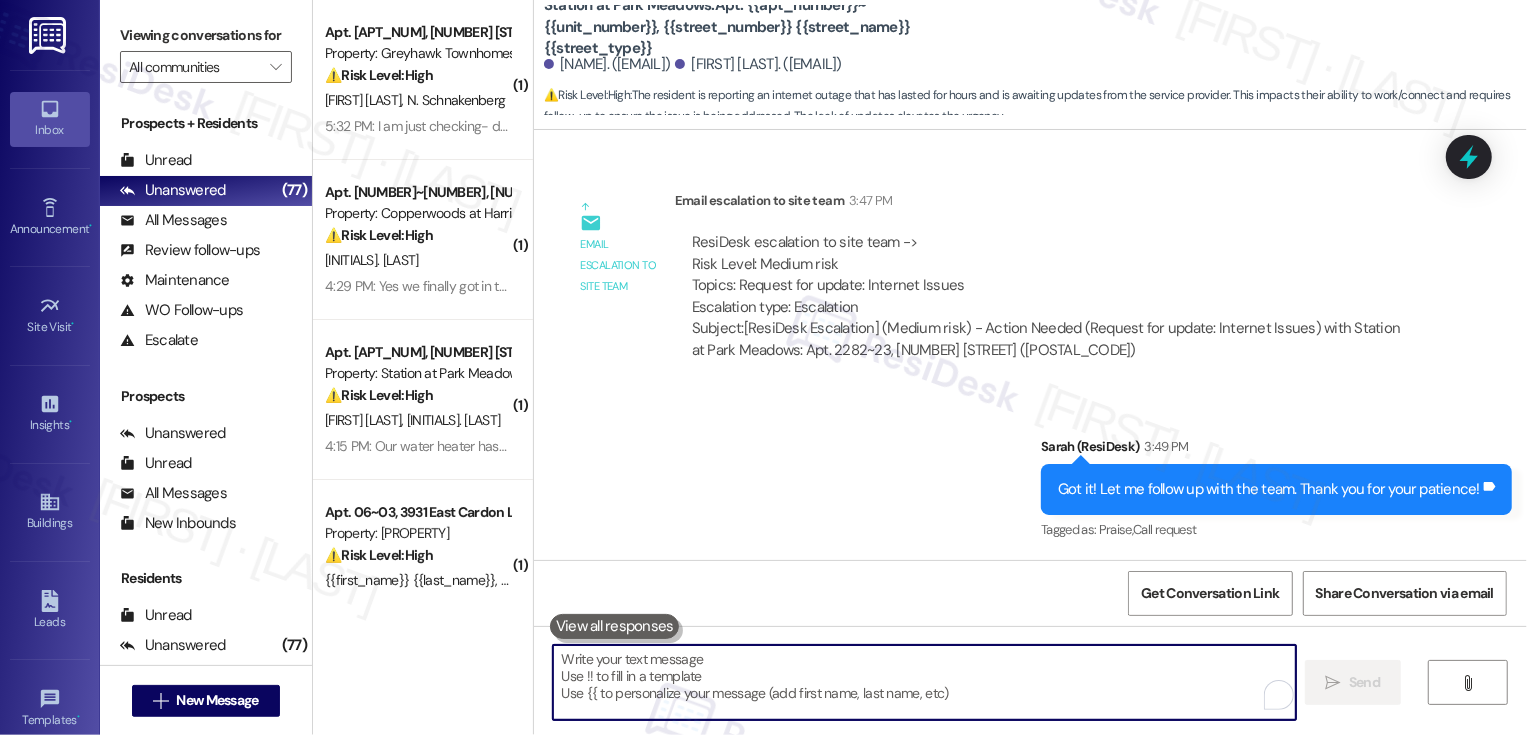click at bounding box center (924, 682) 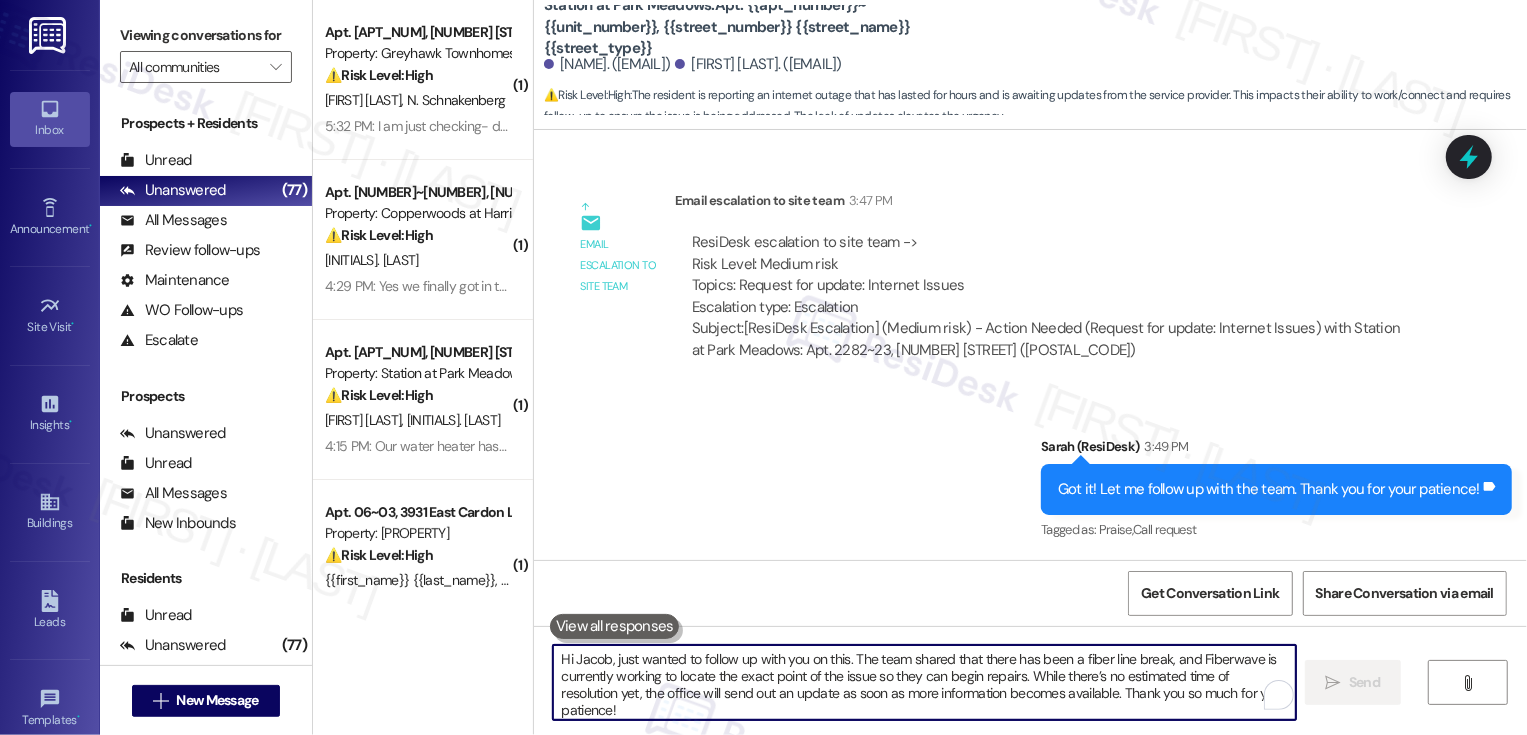 scroll, scrollTop: 135, scrollLeft: 0, axis: vertical 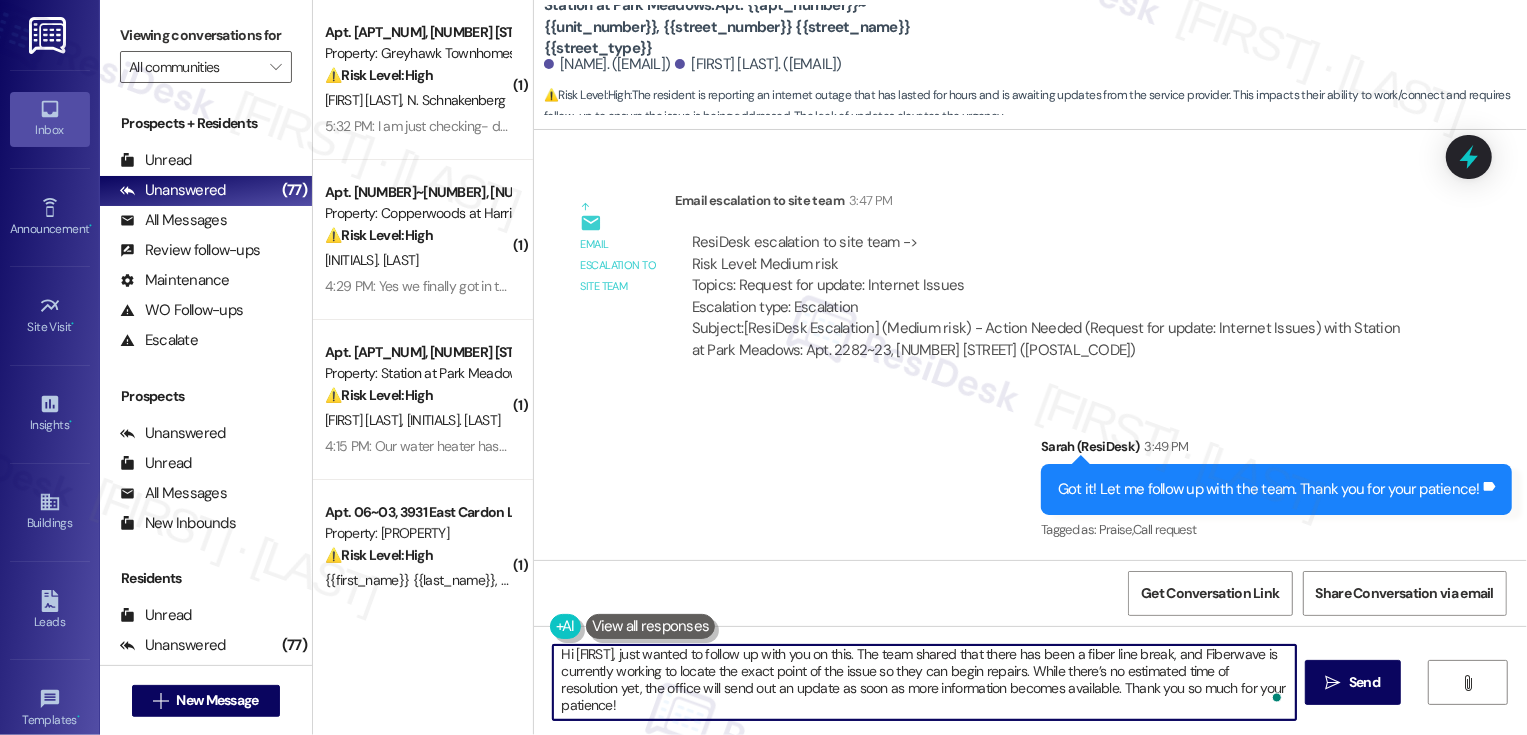 type on "Hi Jacob, just wanted to follow up with you on this. The team shared that there has been a fiber line break, and Fiberwave is currently working to locate the exact point of the issue so they can begin repairs. While there’s no estimated time of resolution yet, the office will send out an update as soon as more information becomes available. Thank you so much for your patience!" 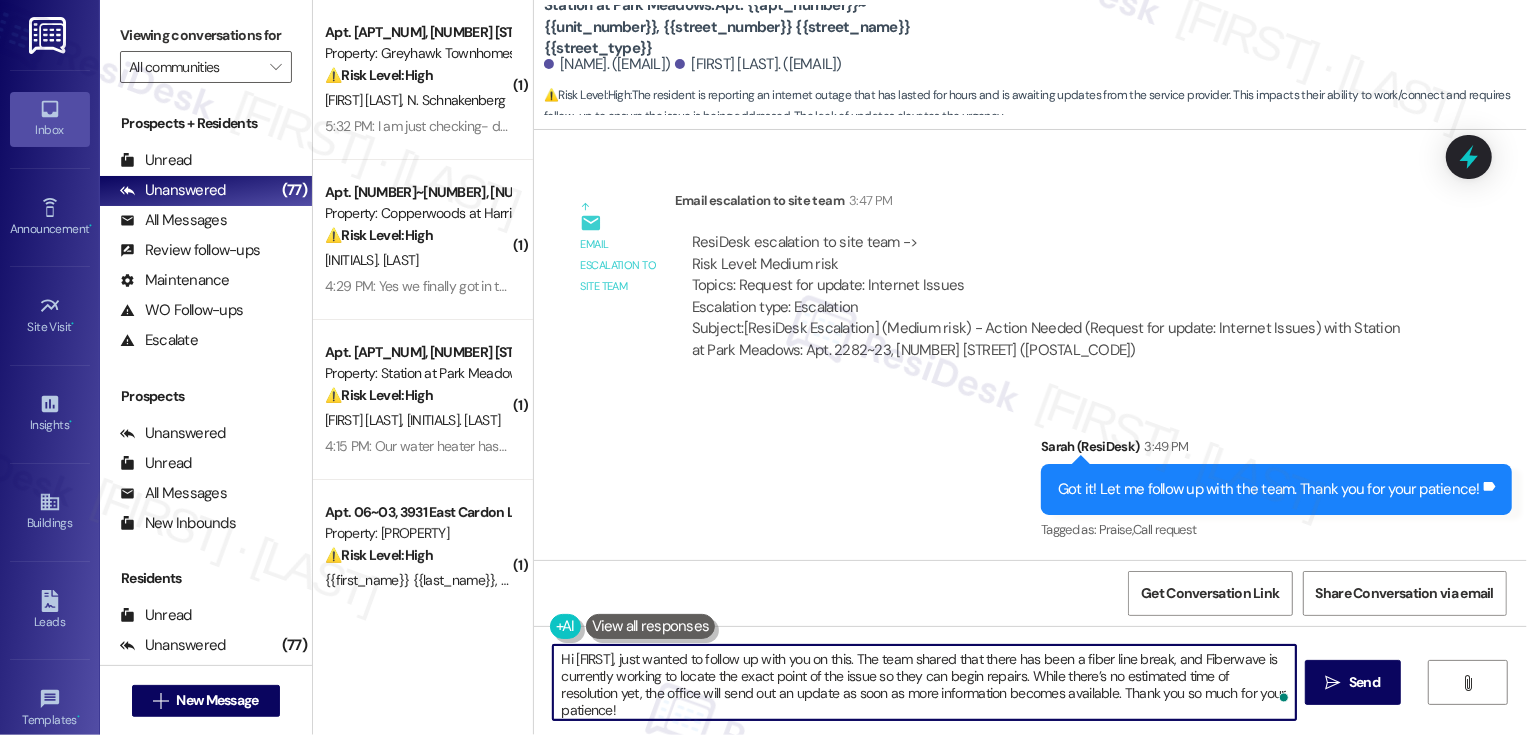 click on "Hi Jacob, just wanted to follow up with you on this. The team shared that there has been a fiber line break, and Fiberwave is currently working to locate the exact point of the issue so they can begin repairs. While there’s no estimated time of resolution yet, the office will send out an update as soon as more information becomes available. Thank you so much for your patience!" at bounding box center (924, 682) 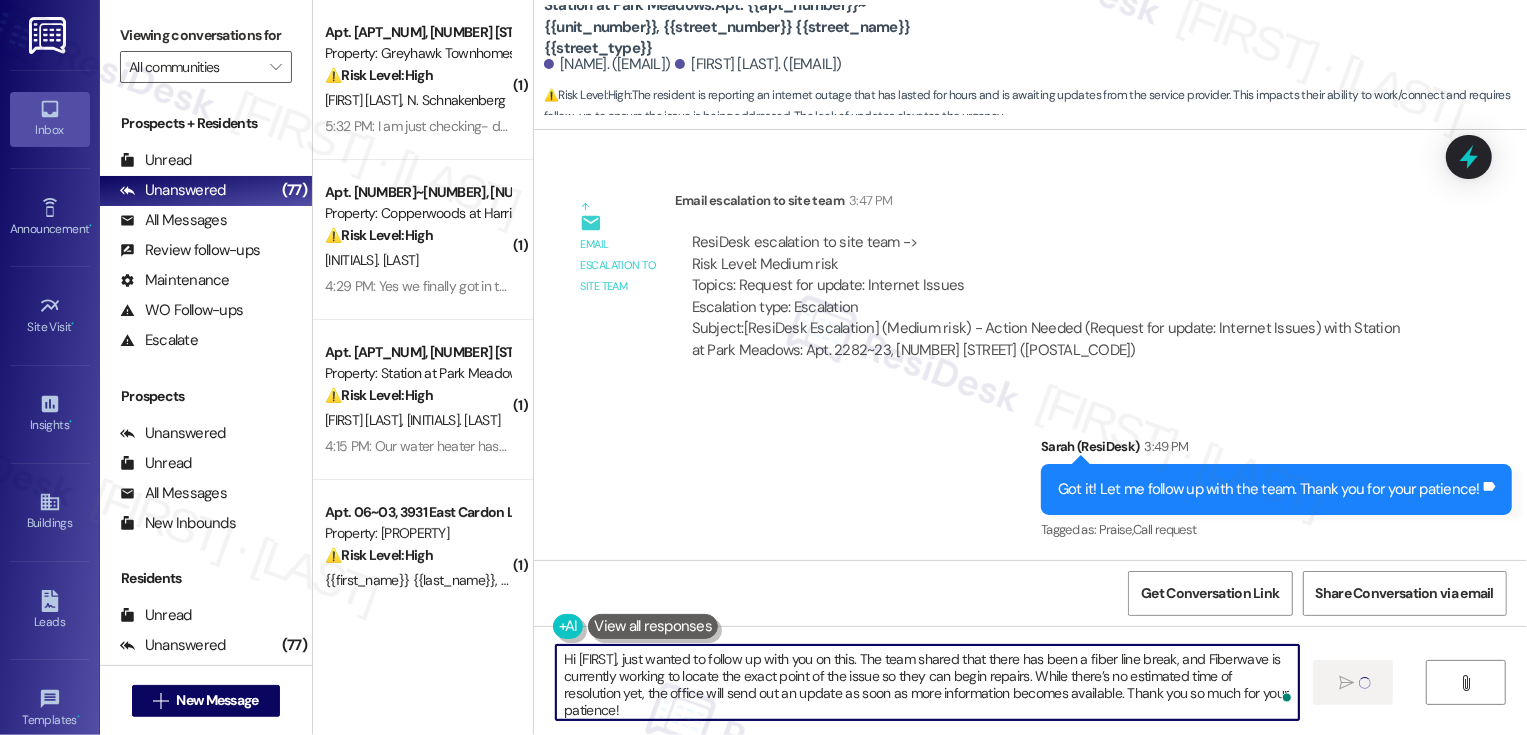 type 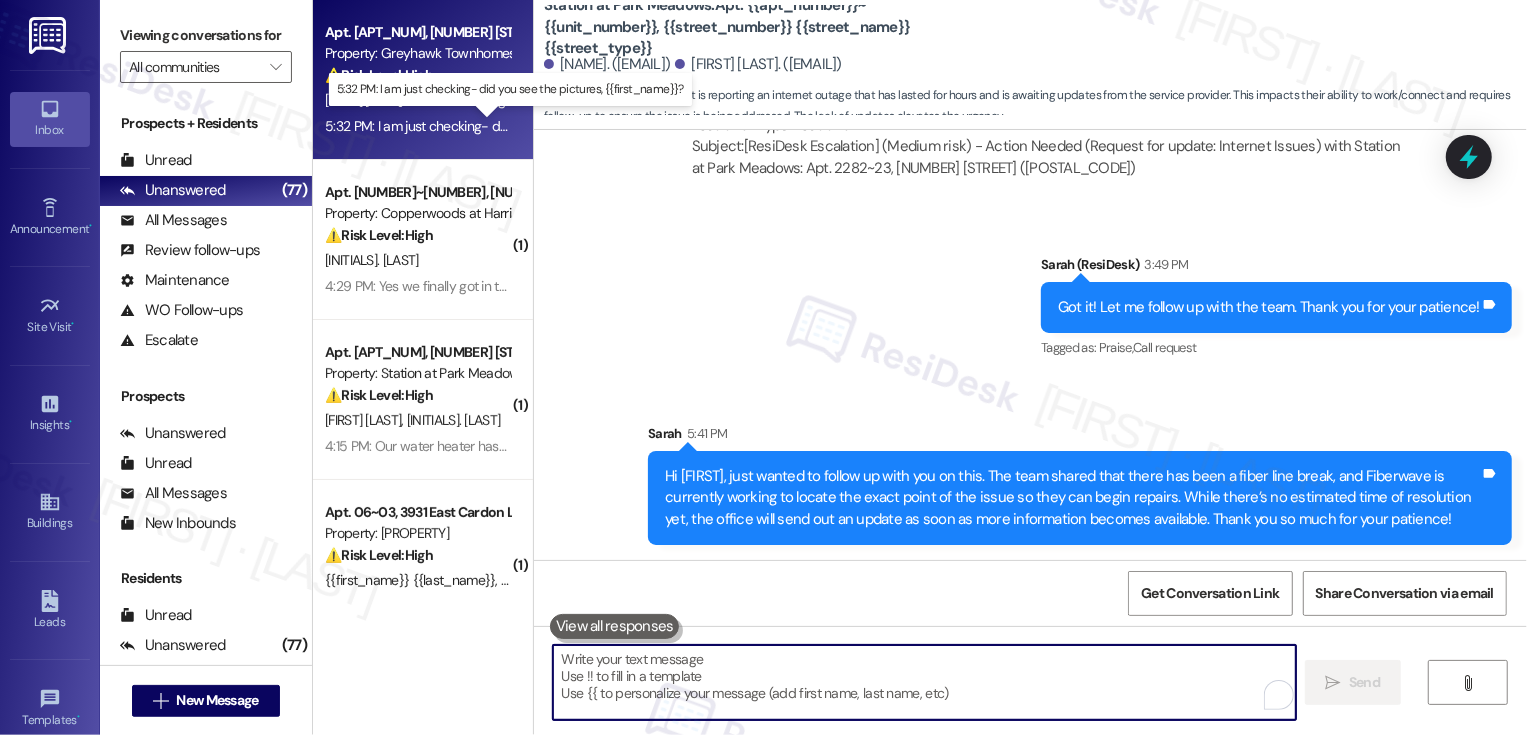 click on "5:32 PM: I am just checking- did you see the pictures, Sarah? 5:32 PM: I am just checking- did you see the pictures, Sarah?" at bounding box center (526, 126) 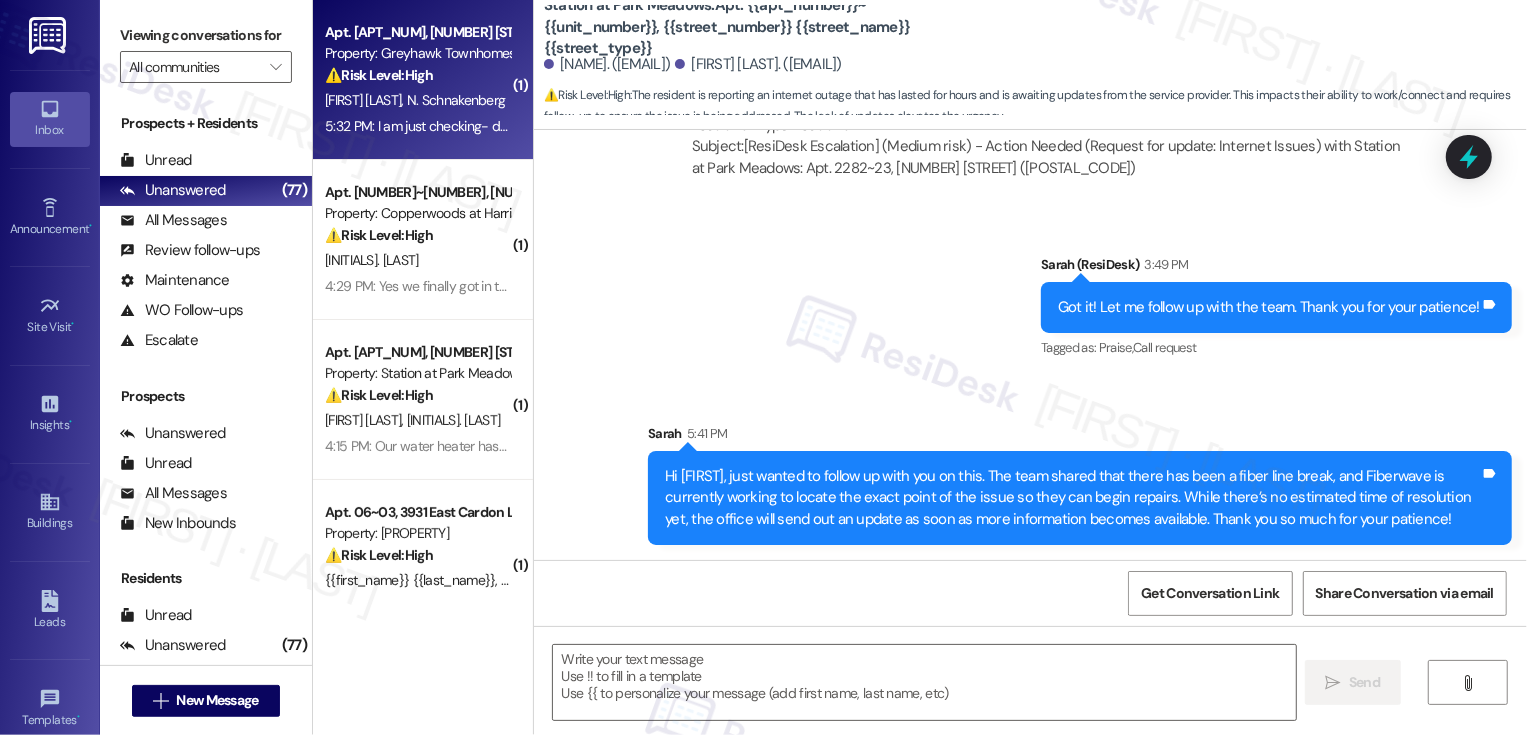 type on "Fetching suggested responses. Please feel free to read through the conversation in the meantime." 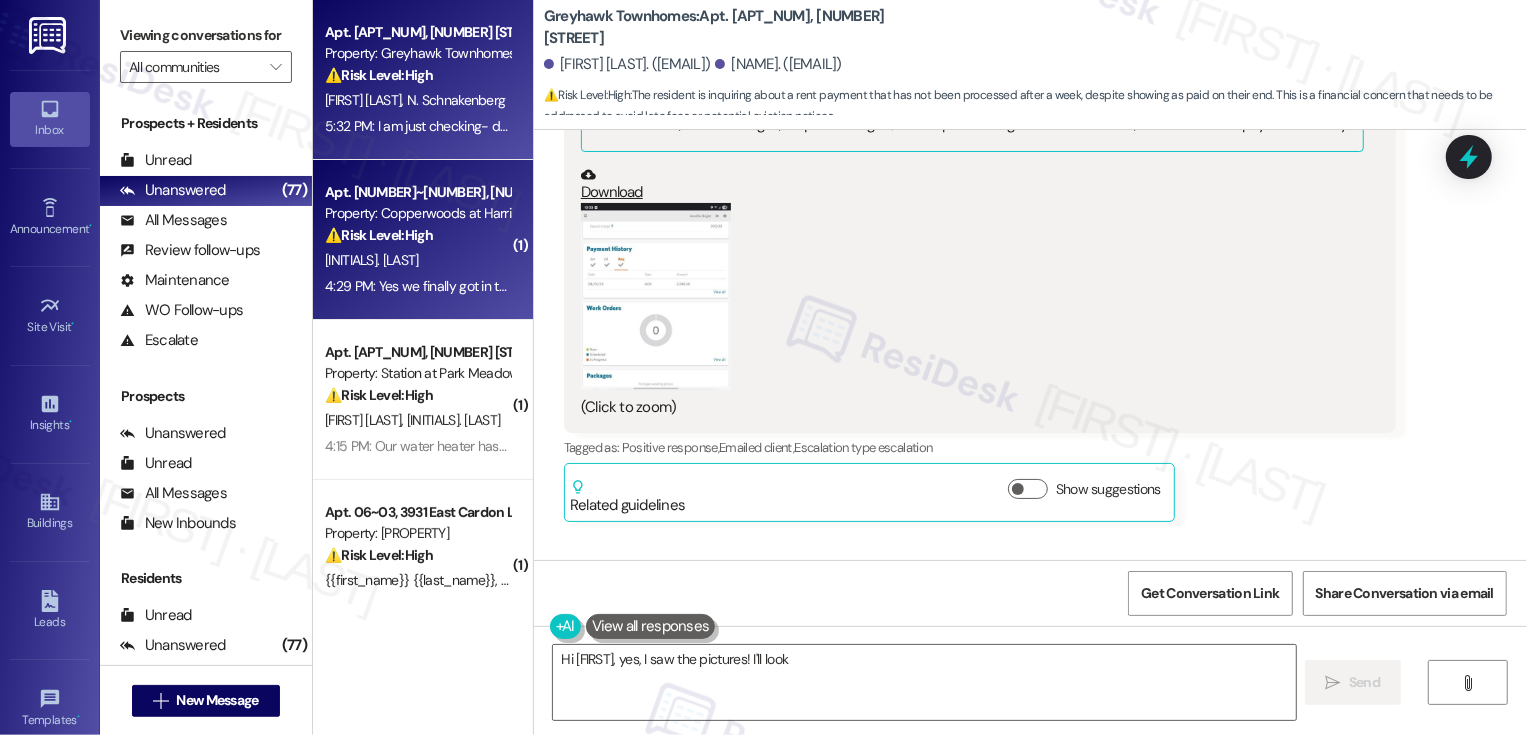 type on "Hi {{first_name}}, yes, I saw the pictures! I'll look into" 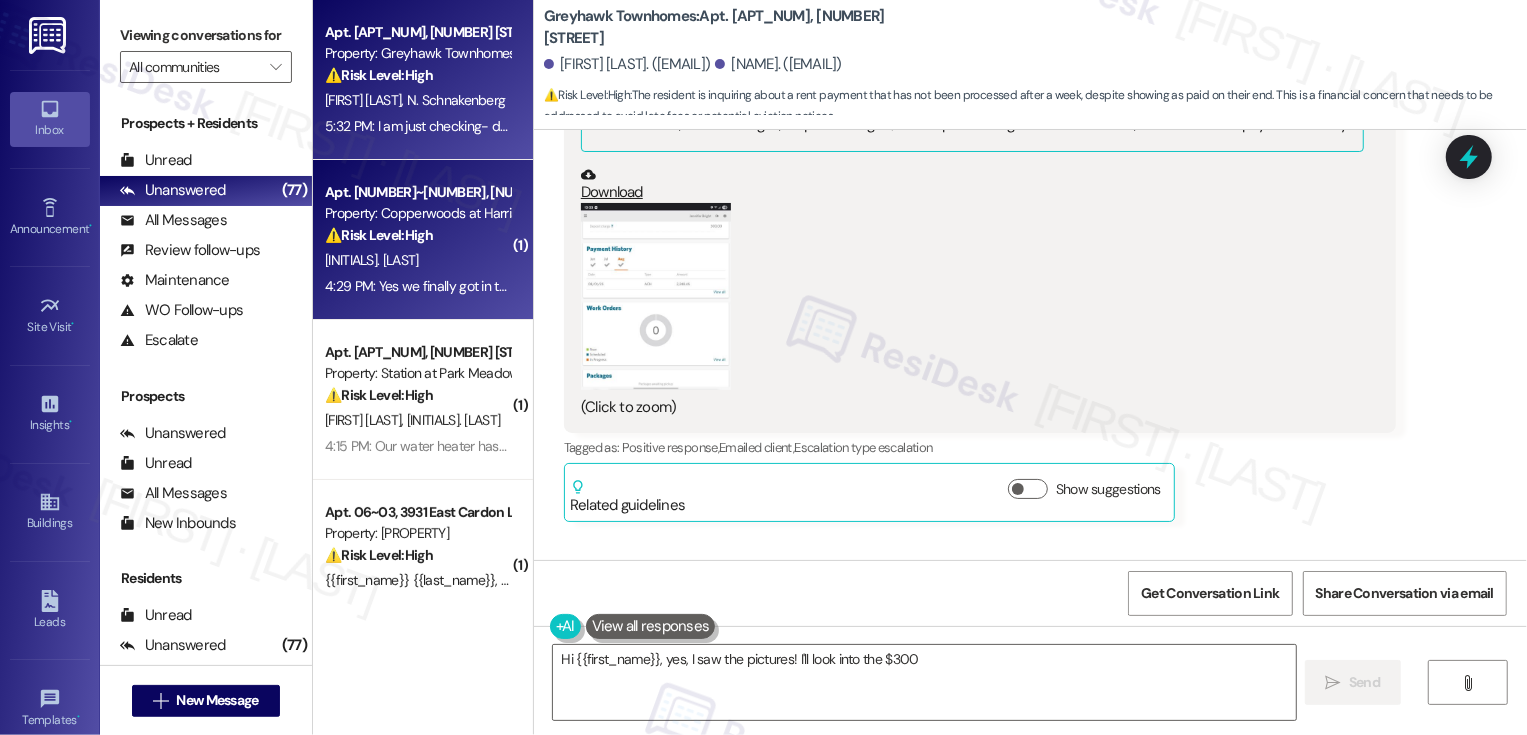 click on "4:29 PM: Yes we finally got in touch with someone  4:29 PM: Yes we finally got in touch with someone" at bounding box center (469, 286) 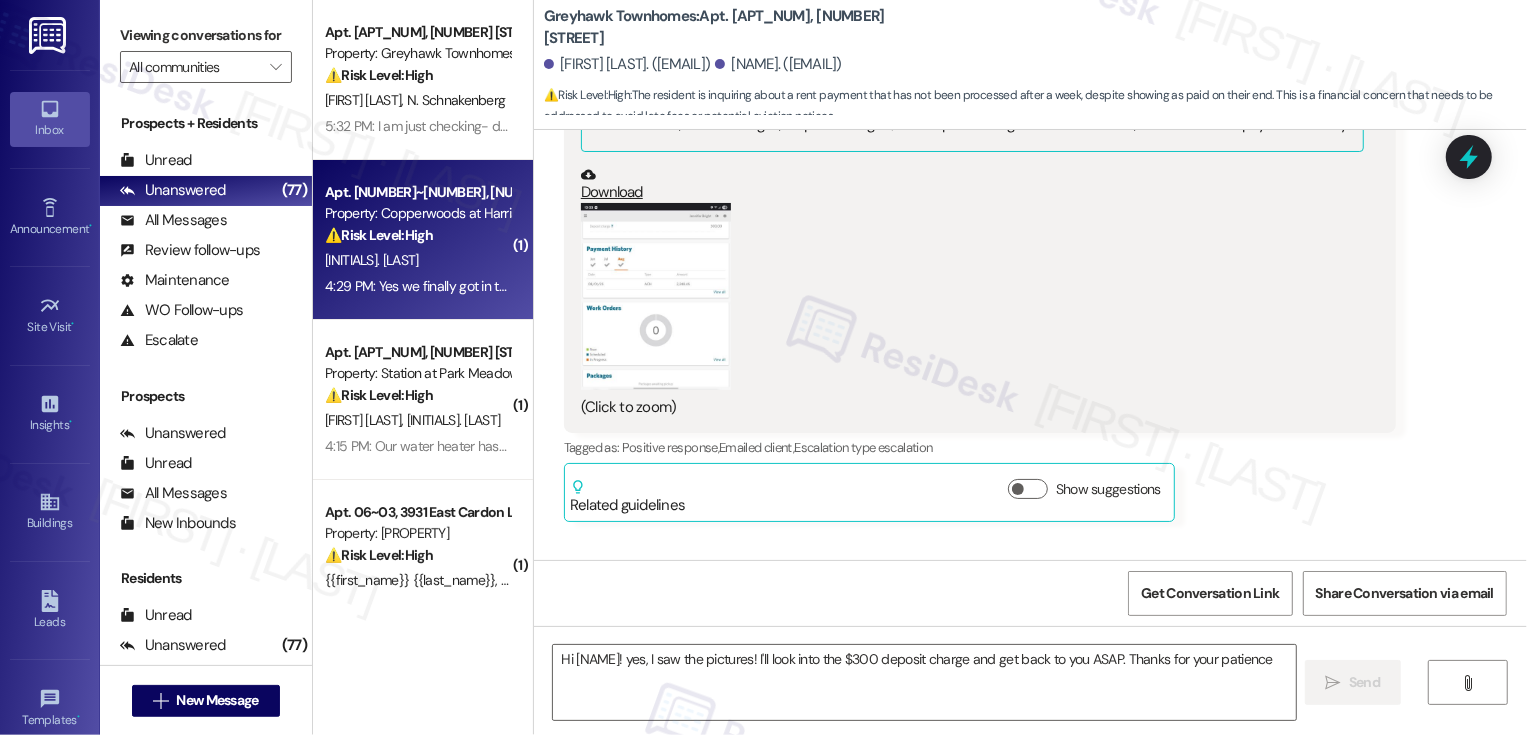 type on "Hi {{first_name}}, yes, I saw the pictures! I'll look into the $300 deposit charge and get back to you ASAP. Thanks for your patience!" 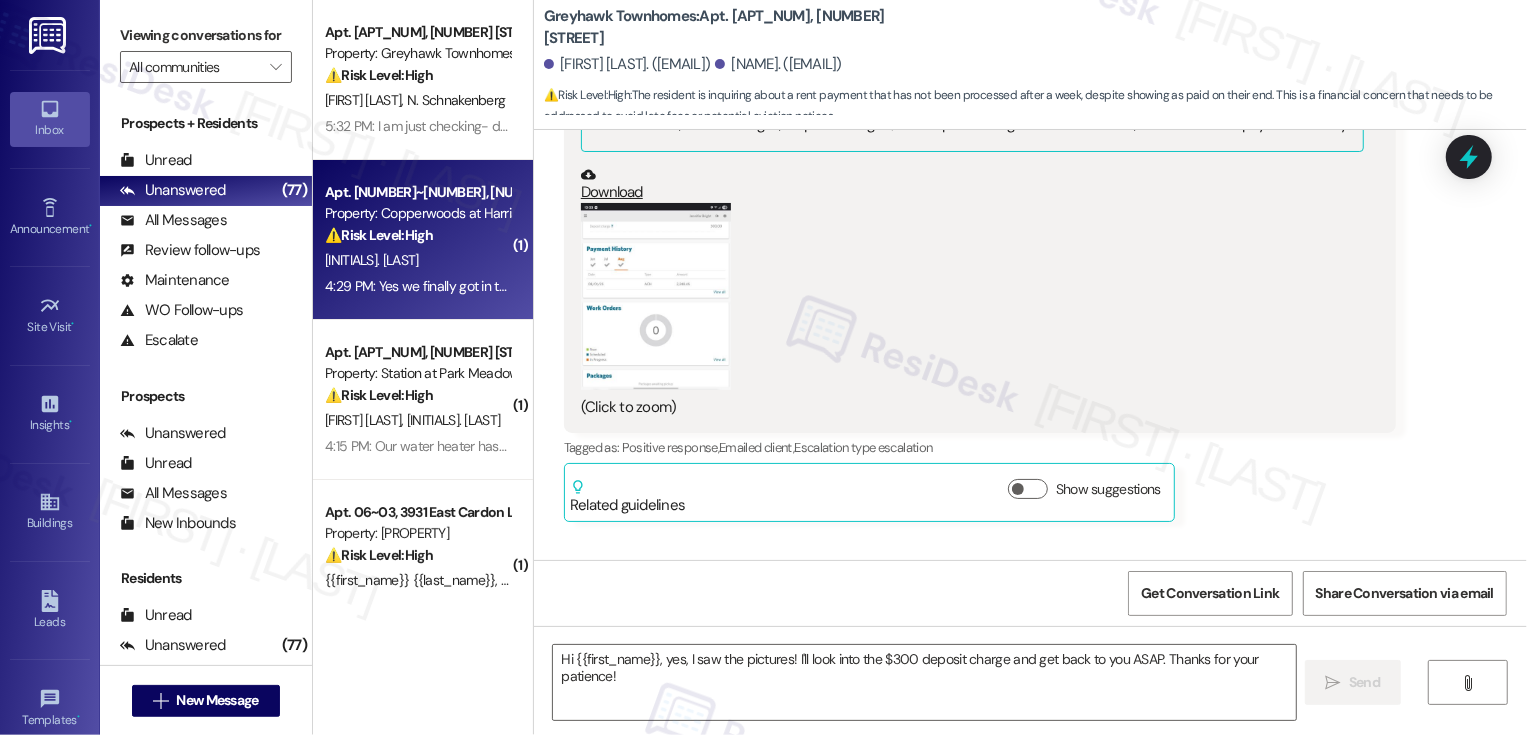 click on "4:29 PM: Yes we finally got in touch with someone  4:29 PM: Yes we finally got in touch with someone" at bounding box center [469, 286] 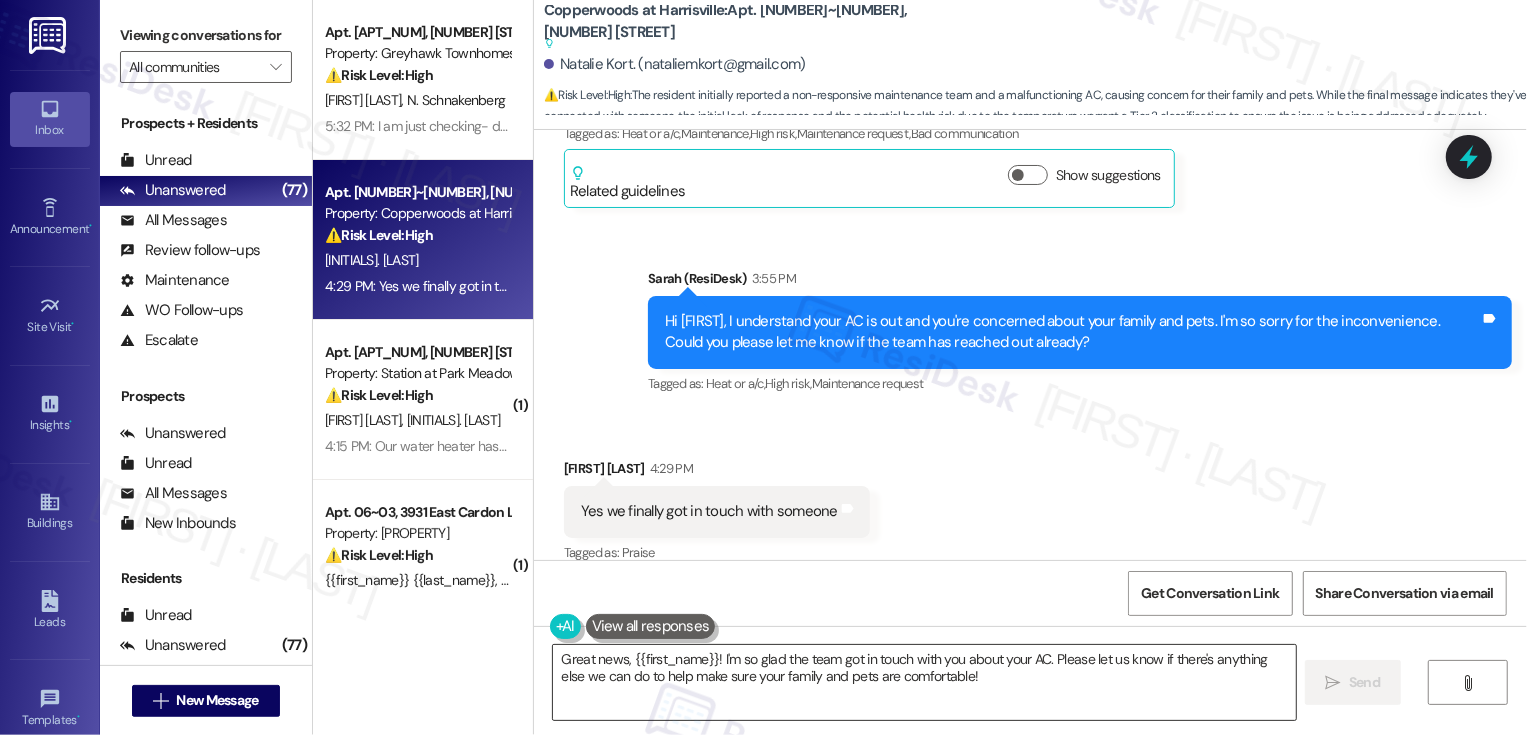 click on "Great news, {{first_name}}! I'm so glad the team got in touch with you about your AC. Please let us know if there's anything else we can do to help make sure your family and pets are comfortable!" at bounding box center (924, 682) 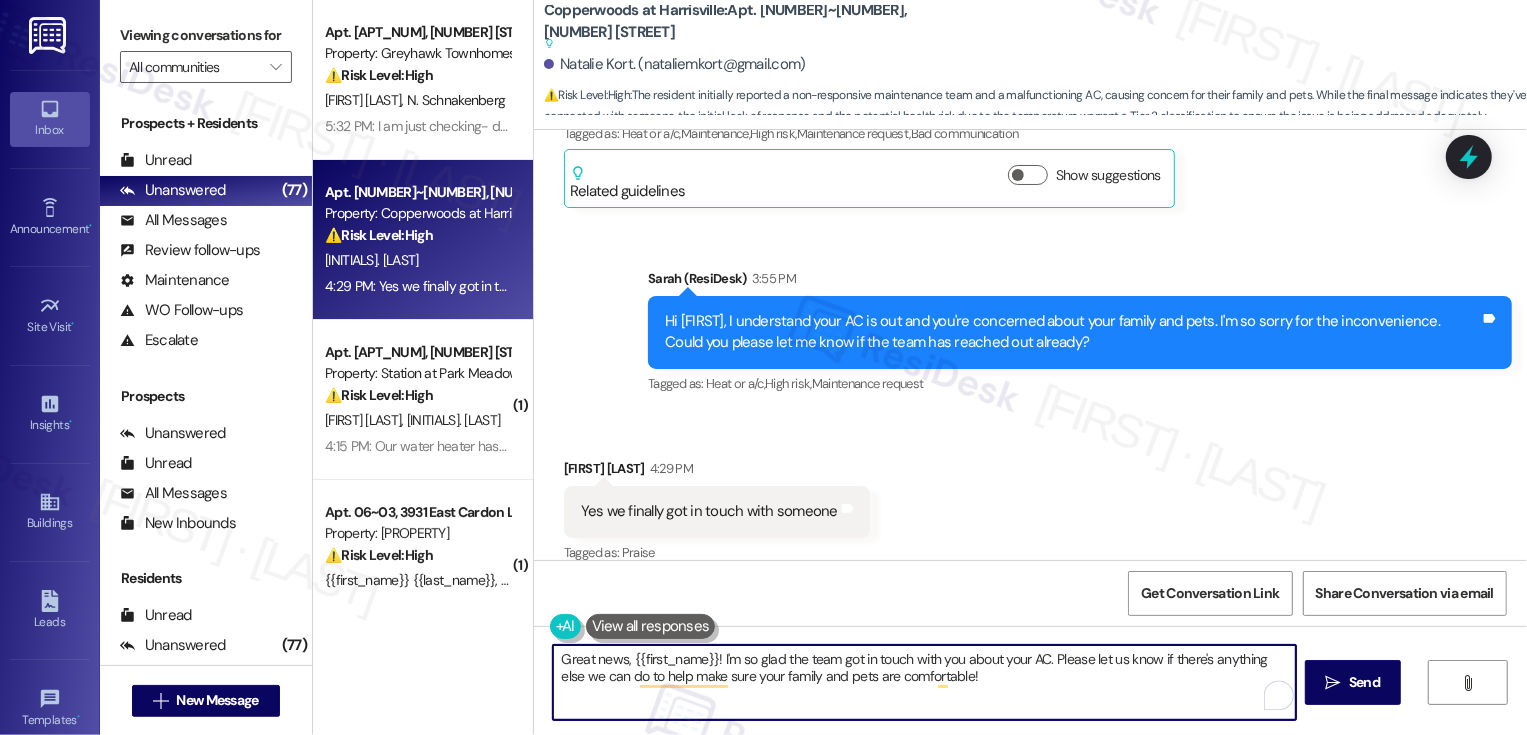 drag, startPoint x: 710, startPoint y: 659, endPoint x: 480, endPoint y: 664, distance: 230.05434 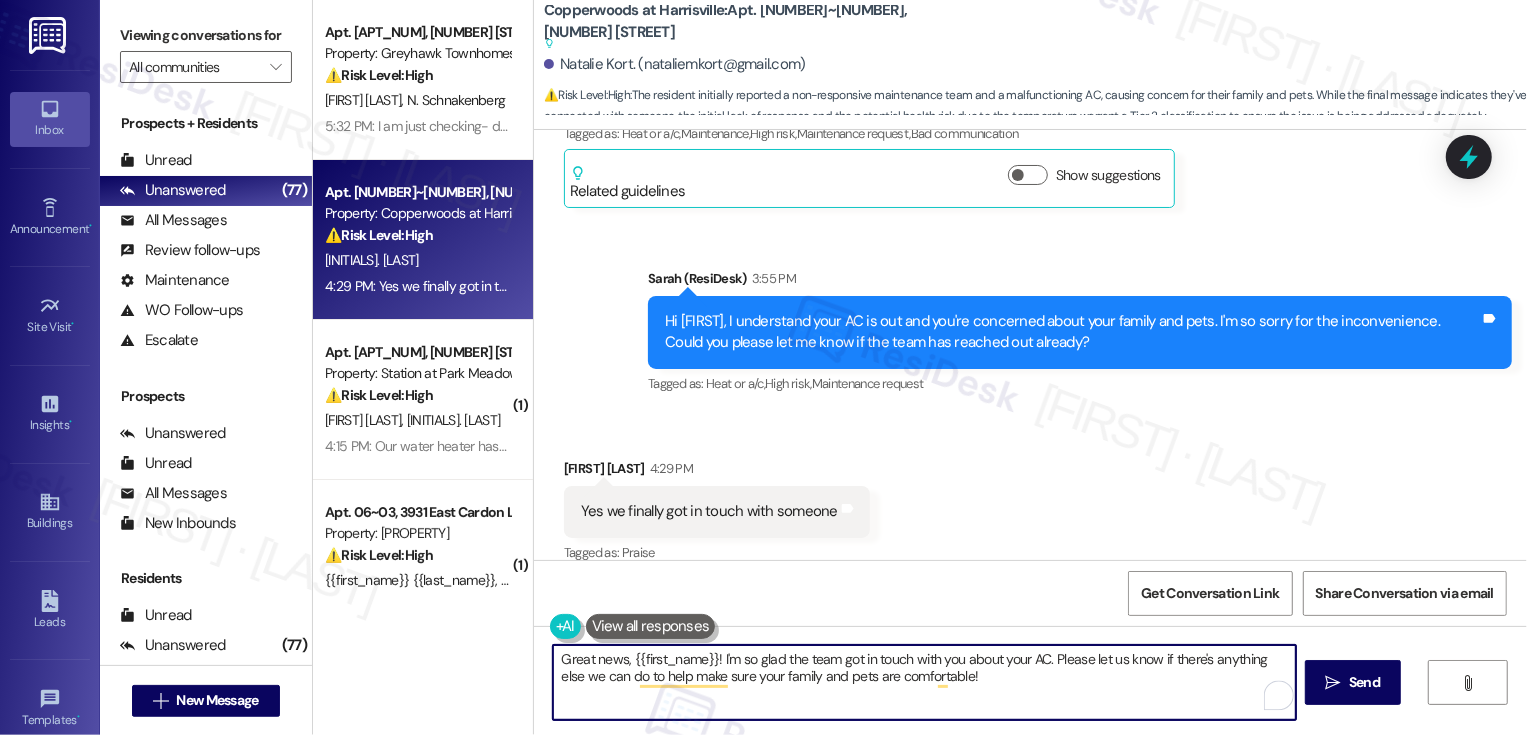 click on "Apt. 1756, 3310 North 1750 East Property: Greyhawk Townhomes ⚠️  Risk Level:  High The resident is inquiring about a rent payment that has not been processed after a week, despite showing as paid on their end. This is a financial concern that needs to be addressed to avoid late fees or potential eviction notices. J. Bright N. Schnakenberg 5:32 PM: I am just checking- did you see the pictures, Sarah? 5:32 PM: I am just checking- did you see the pictures, Sarah? Apt. 25~7076, 2100 North 89 Hwy Property: Copperwoods at Harrisville ⚠️  Risk Level:  High The resident initially reported a non-responsive maintenance team and a malfunctioning AC, causing concern for their family and pets. While the final message indicates they've connected with someone, the initial lack of response and the potential health risk due to the temperature warrant a Tier 2 classification to ensure the issue is being addressed adequately. N. Kort 4:29 PM: Yes we finally got in touch with someone  ( 1 ) ⚠️  Risk Level:  High ( 1" at bounding box center (920, 367) 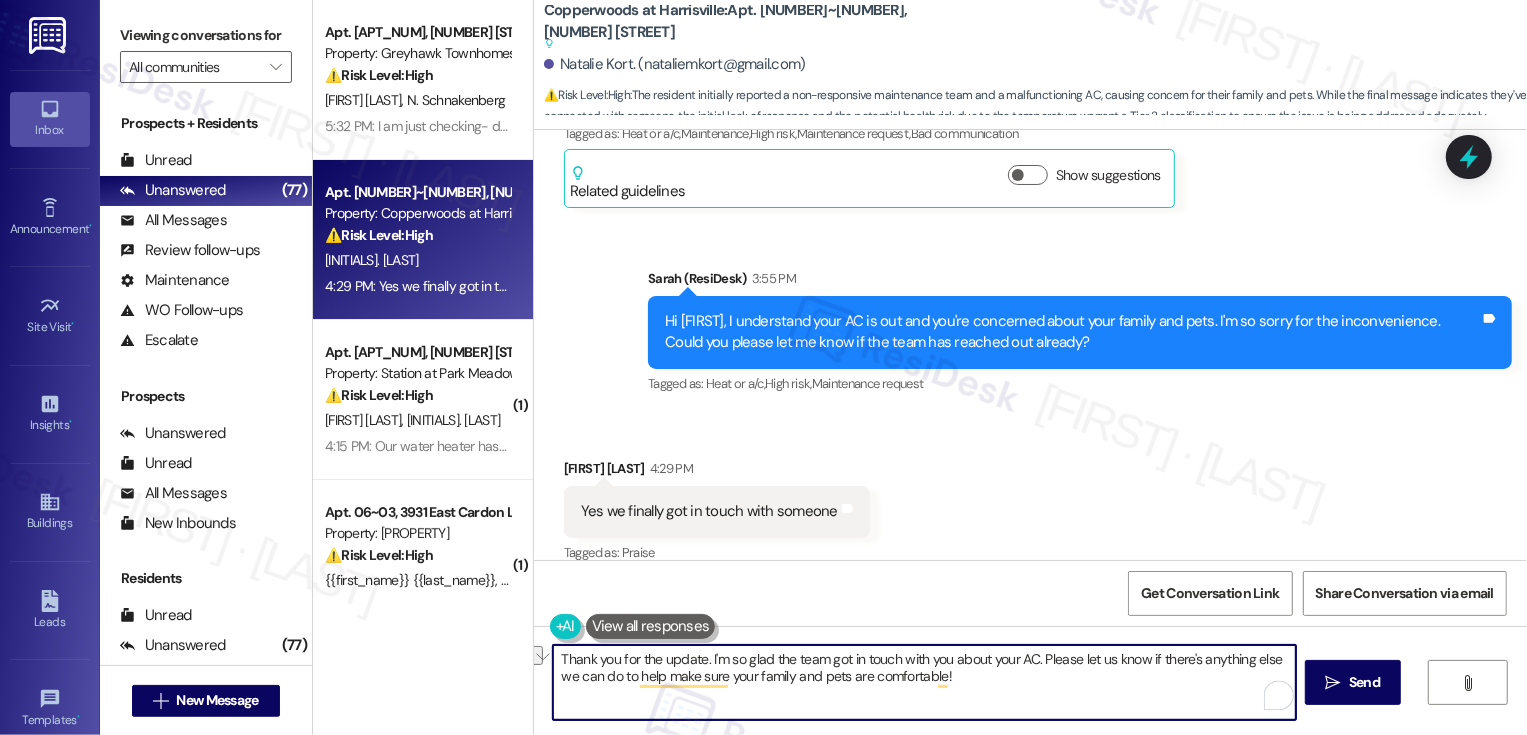 drag, startPoint x: 697, startPoint y: 658, endPoint x: 1029, endPoint y: 667, distance: 332.12198 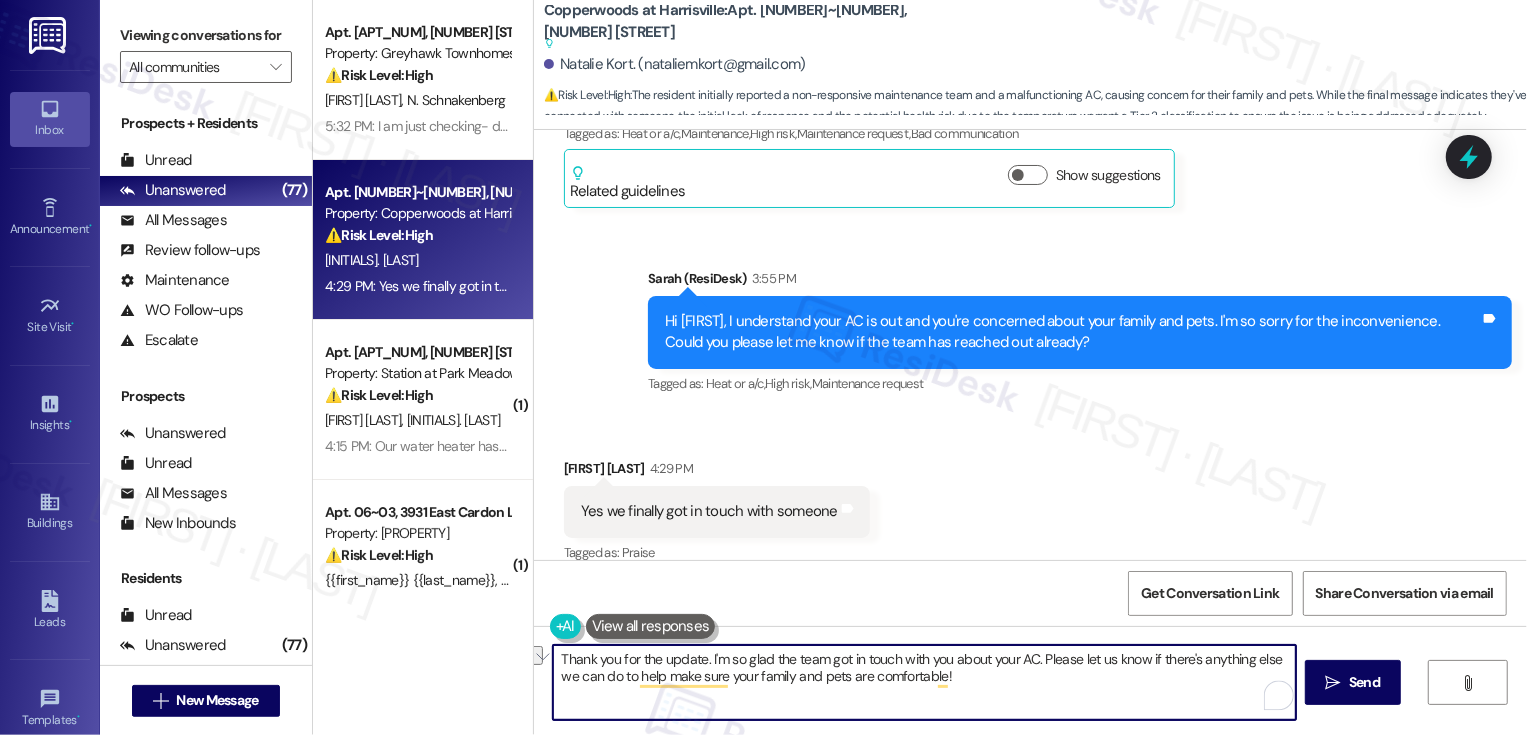 click on "Thank you for the update. I'm so glad the team got in touch with you about your AC. Please let us know if there's anything else we can do to help make sure your family and pets are comfortable!" at bounding box center [924, 682] 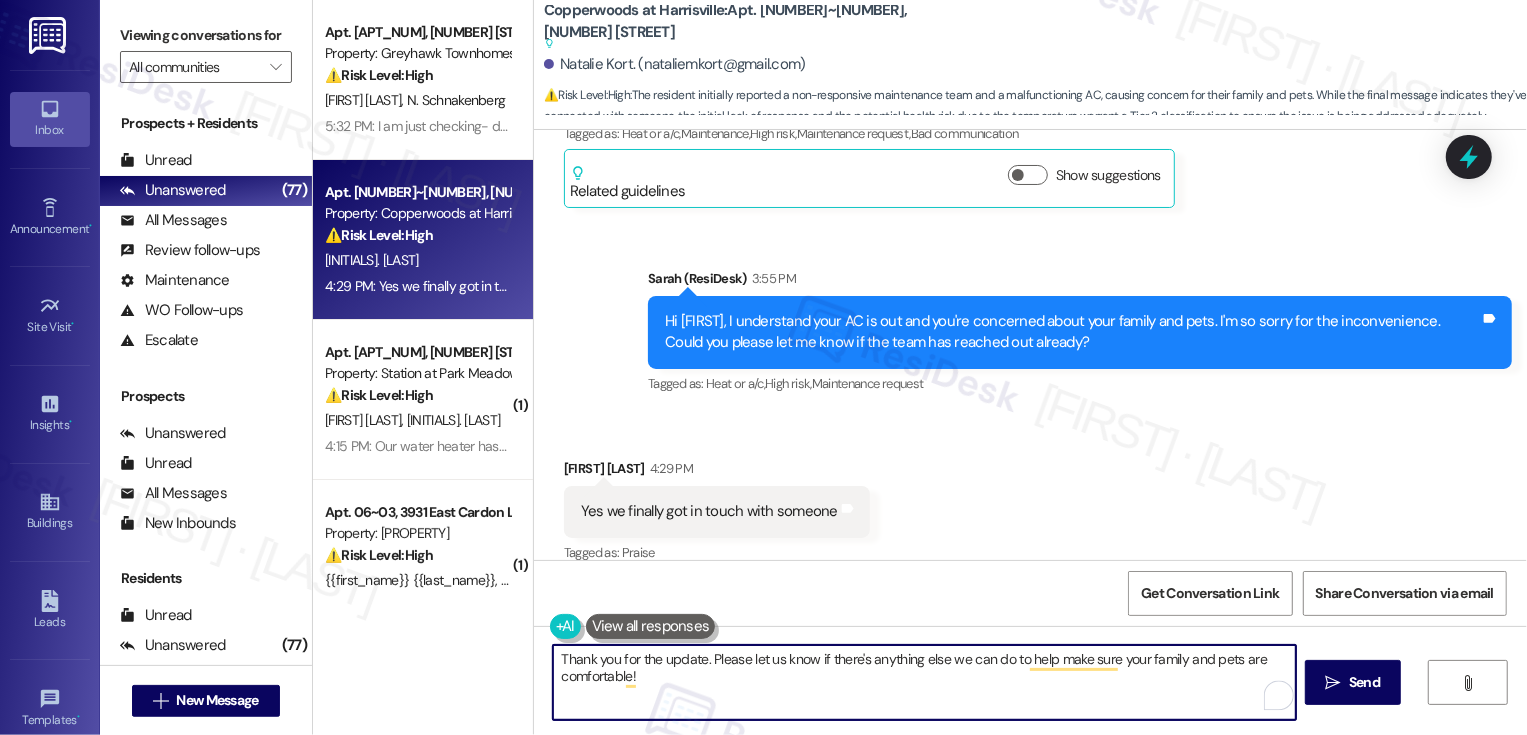 click on "Thank you for the update. Please let us know if there's anything else we can do to help make sure your family and pets are comfortable!" at bounding box center [924, 682] 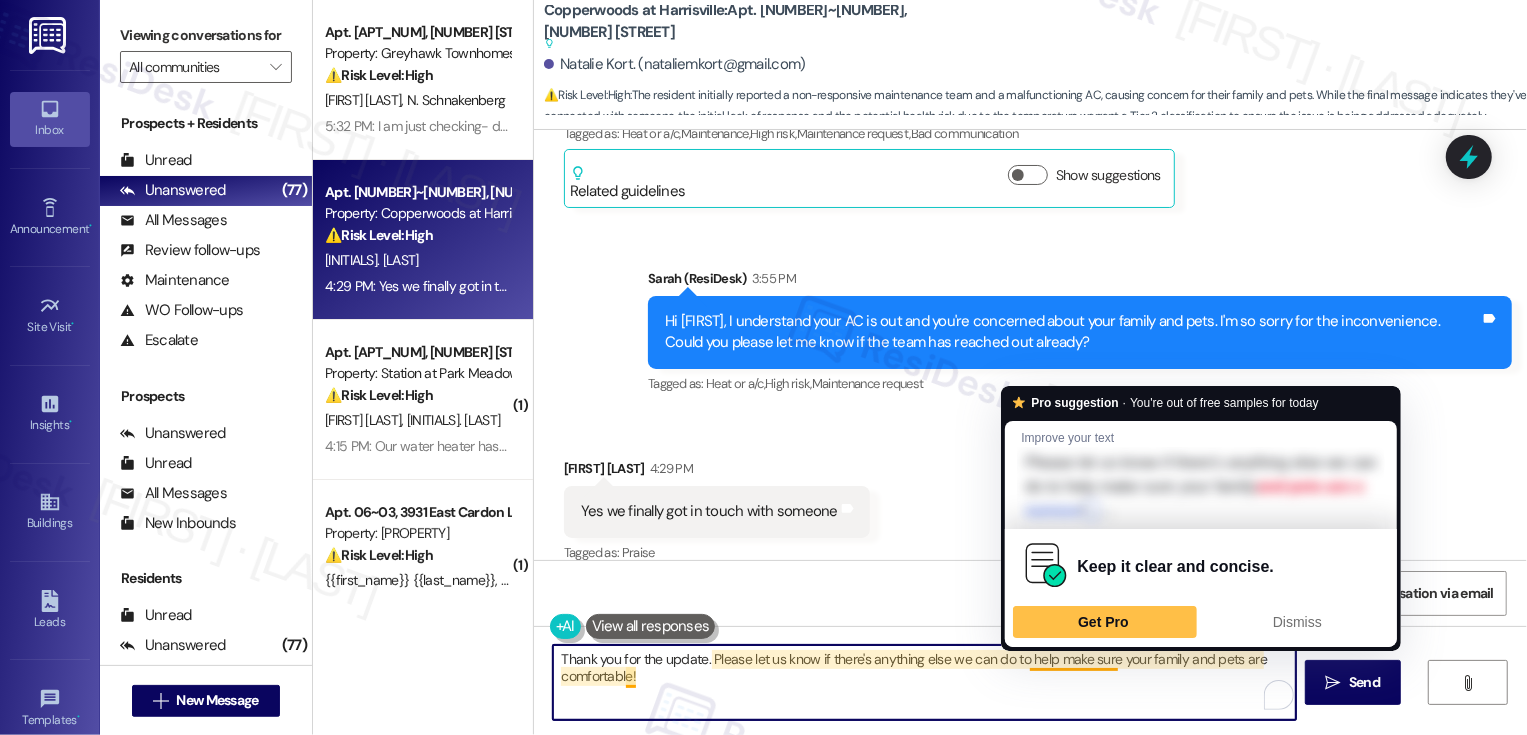 drag, startPoint x: 1042, startPoint y: 659, endPoint x: 1079, endPoint y: 728, distance: 78.29432 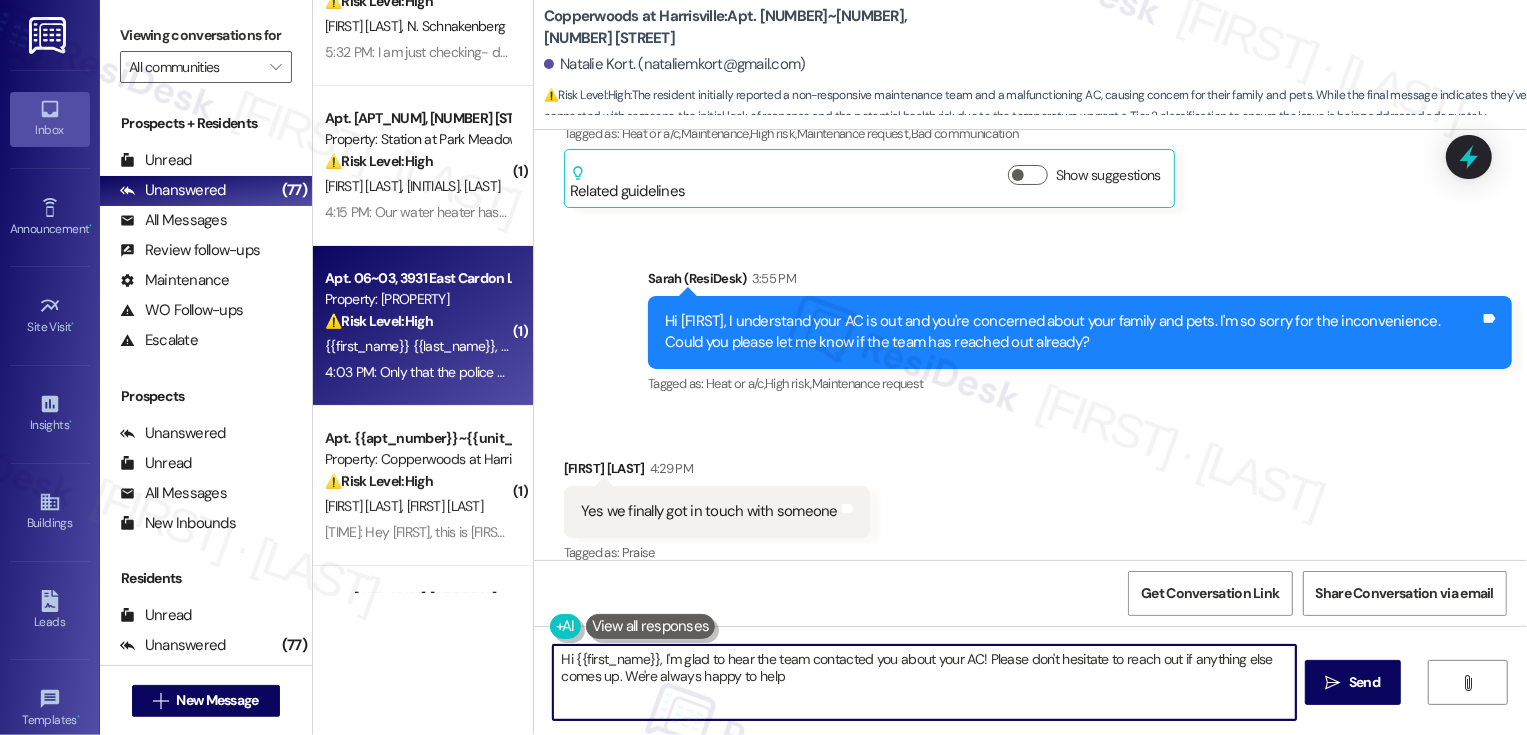 type on "Hi {{first_name}}, I'm glad to hear the team contacted you about your AC! Please don't hesitate to reach out if anything else comes up. We're always happy to help!" 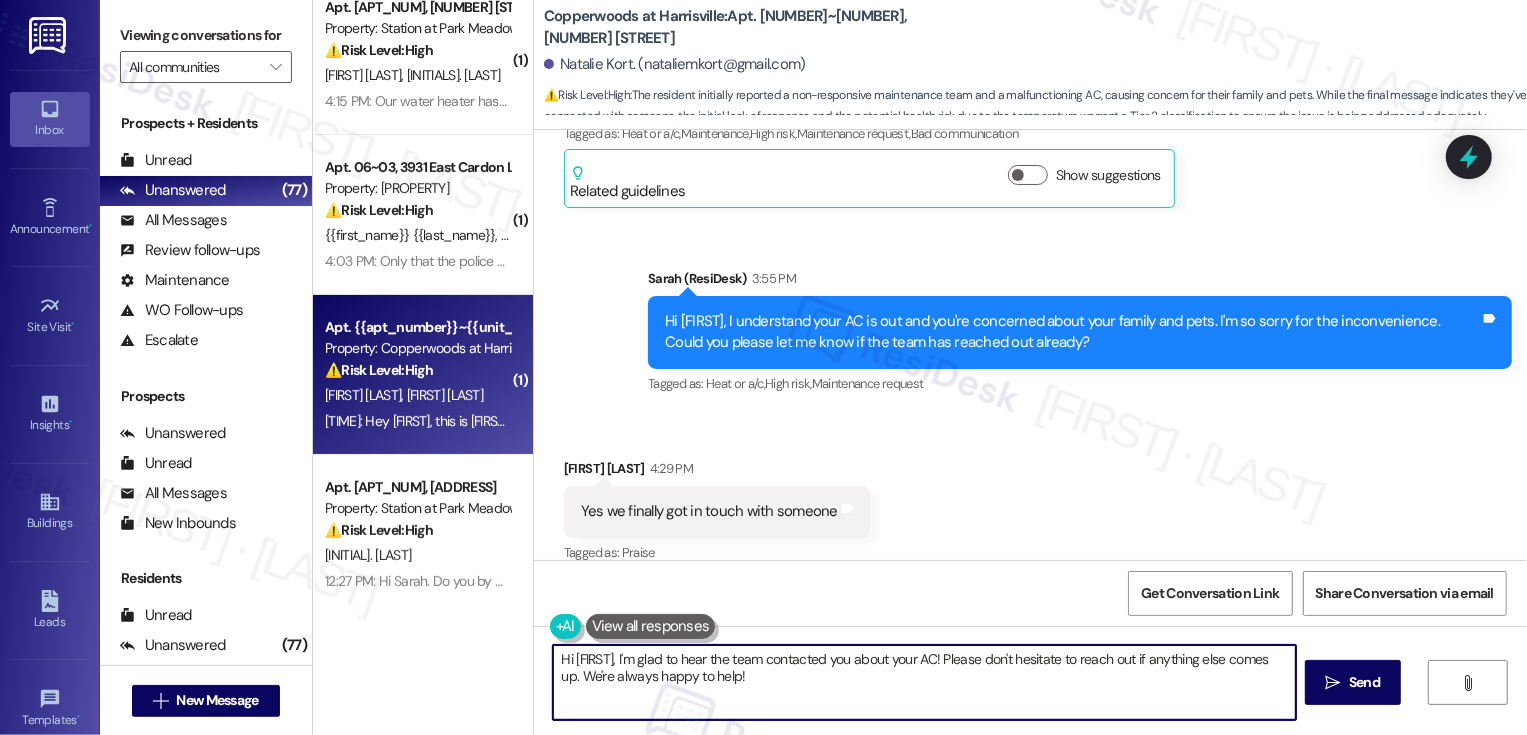 scroll, scrollTop: 326, scrollLeft: 0, axis: vertical 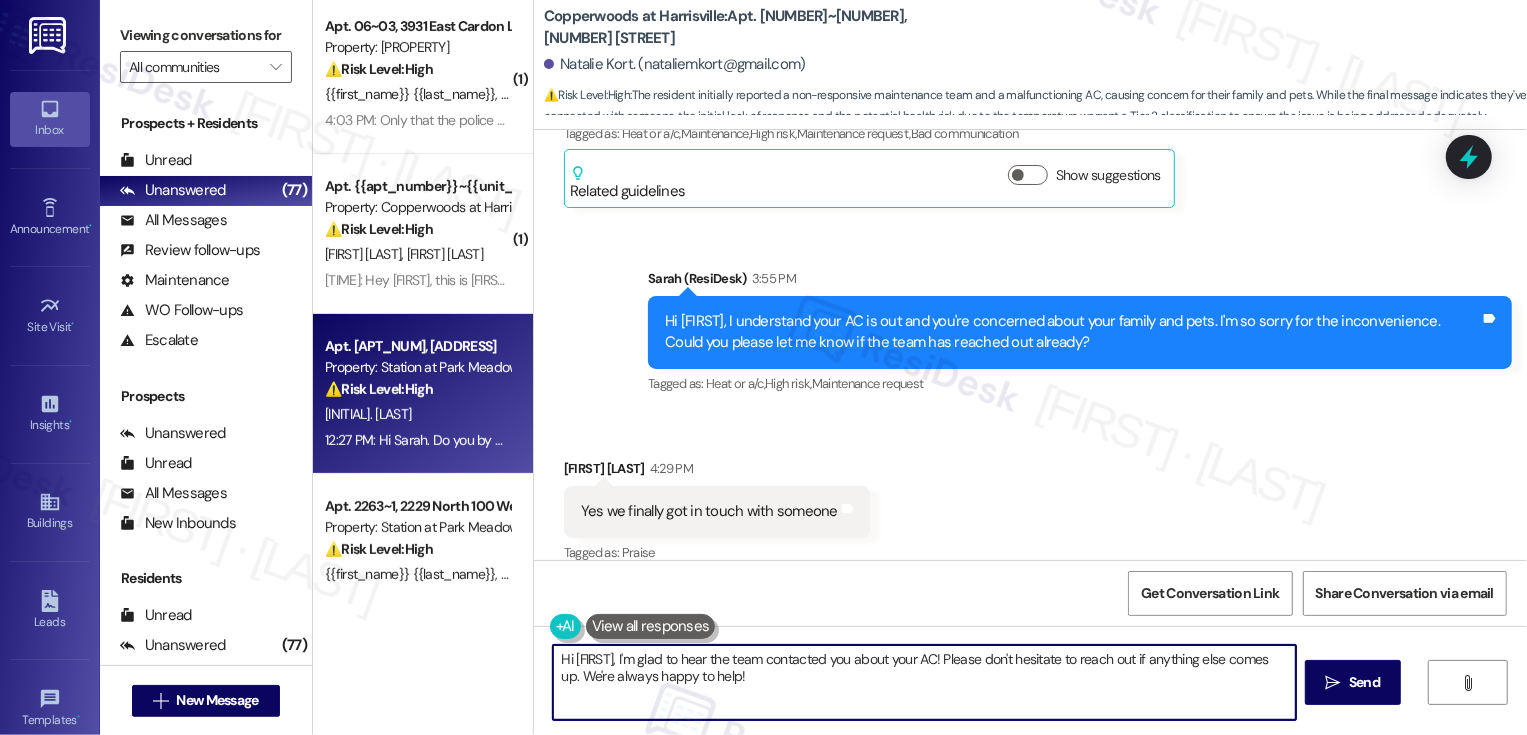 click on "12:27 PM: Hi Sarah. Do you by chance have any idea what is going on with the Internet by chance?? 12:27 PM: Hi Sarah. Do you by chance have any idea what is going on with the Internet by chance??" at bounding box center (610, 440) 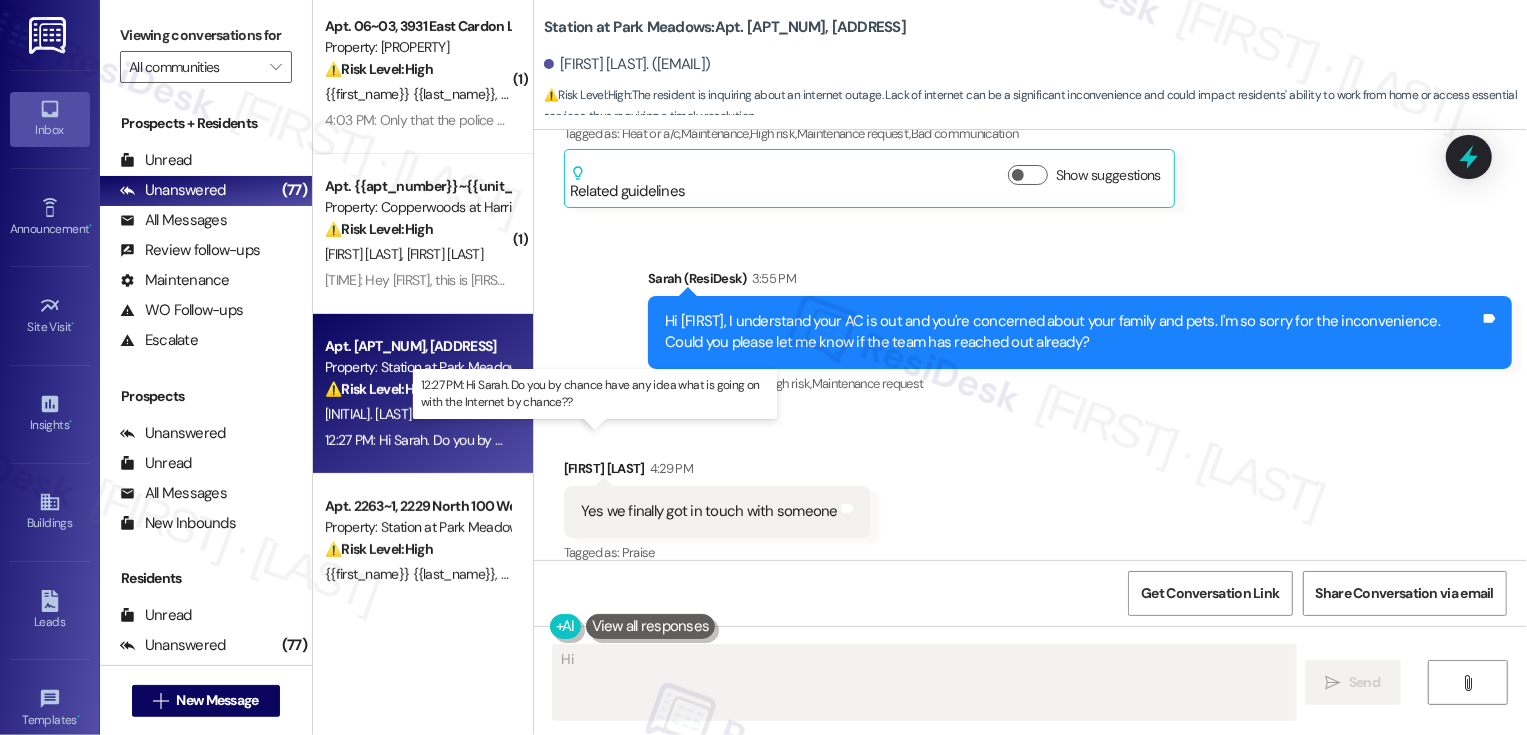 click on "12:27 PM: Hi Sarah. Do you by chance have any idea what is going on with the Internet by chance?? 12:27 PM: Hi Sarah. Do you by chance have any idea what is going on with the Internet by chance??" at bounding box center [610, 440] 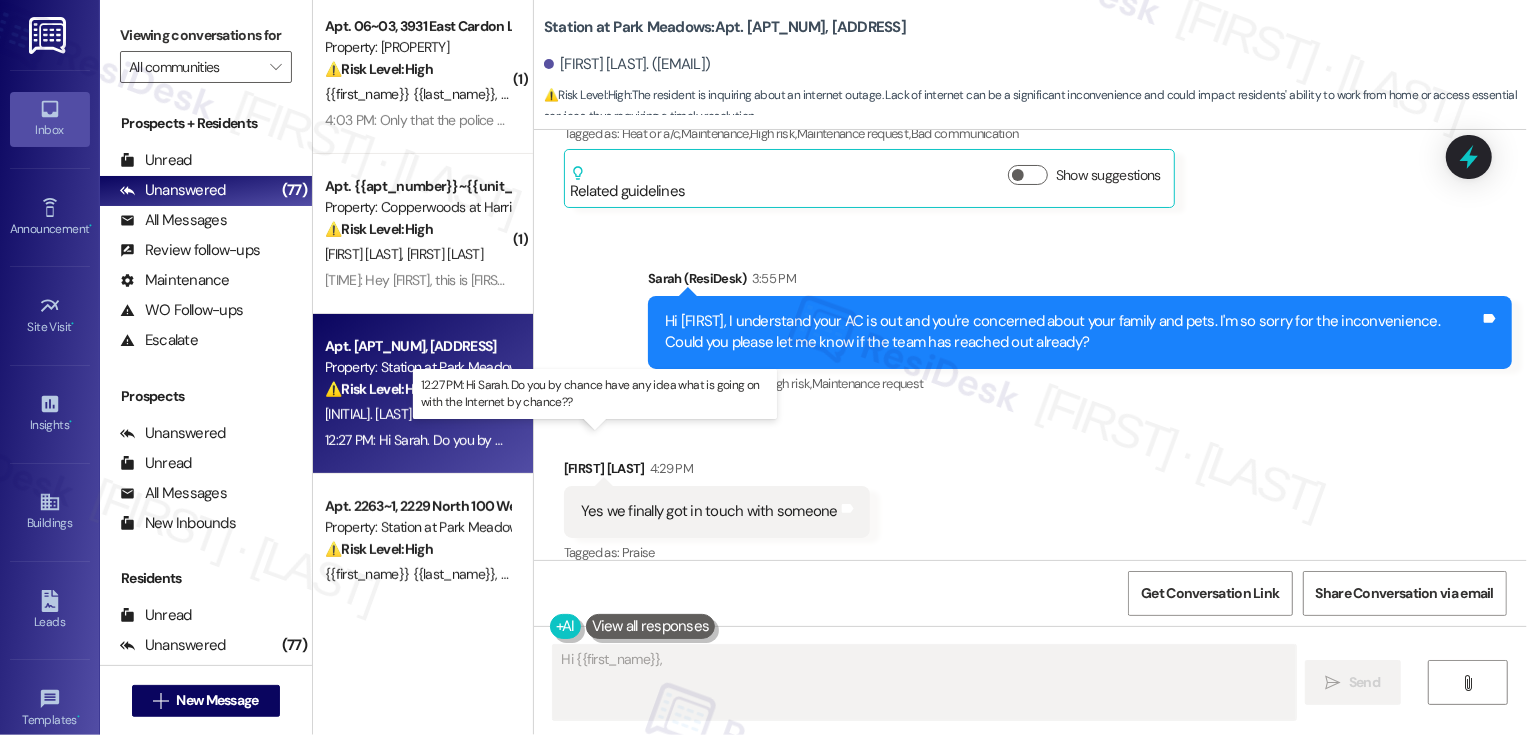 scroll, scrollTop: 89, scrollLeft: 0, axis: vertical 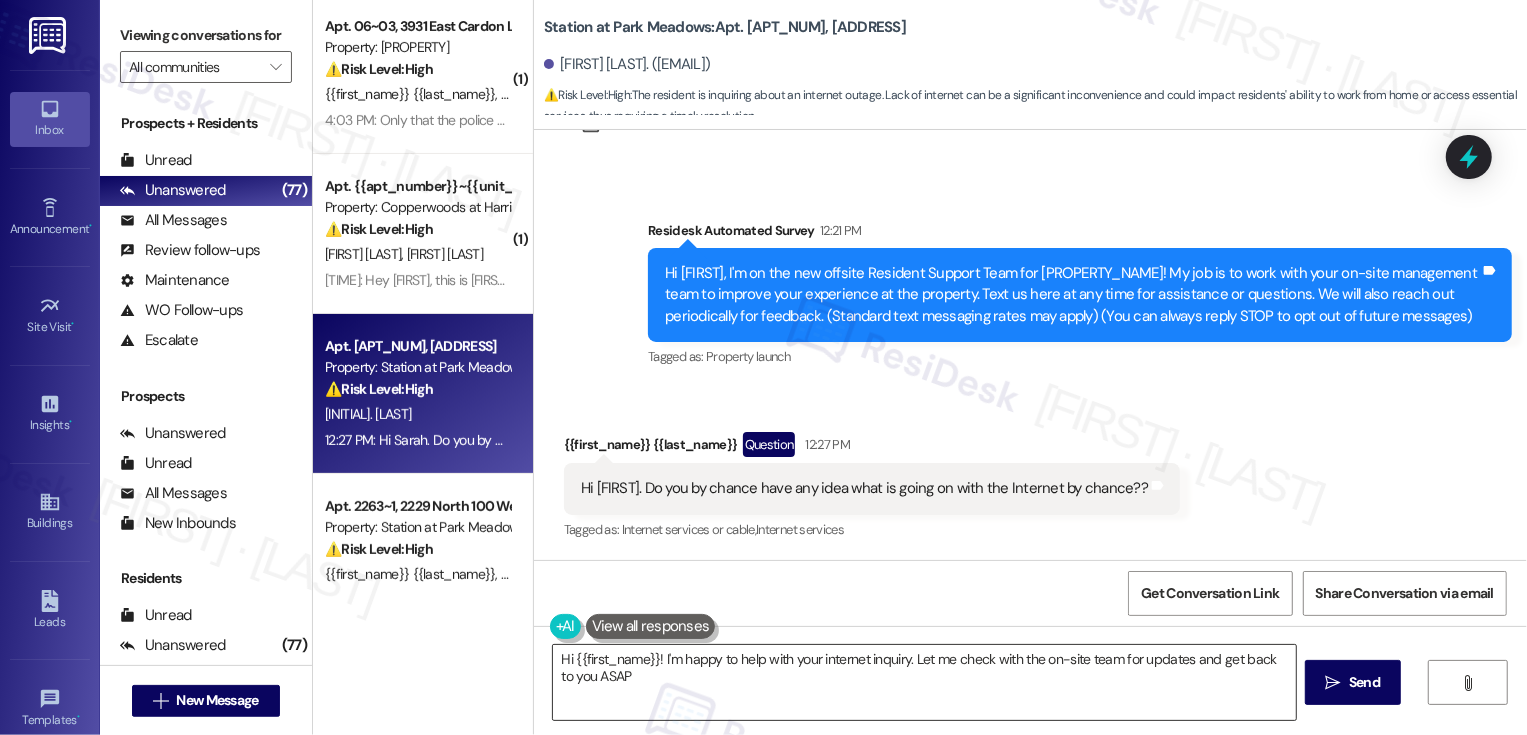 type on "Hi {{first_name}}! I'm happy to help with your internet inquiry. Let me check with the on-site team for updates and get back to you ASAP!" 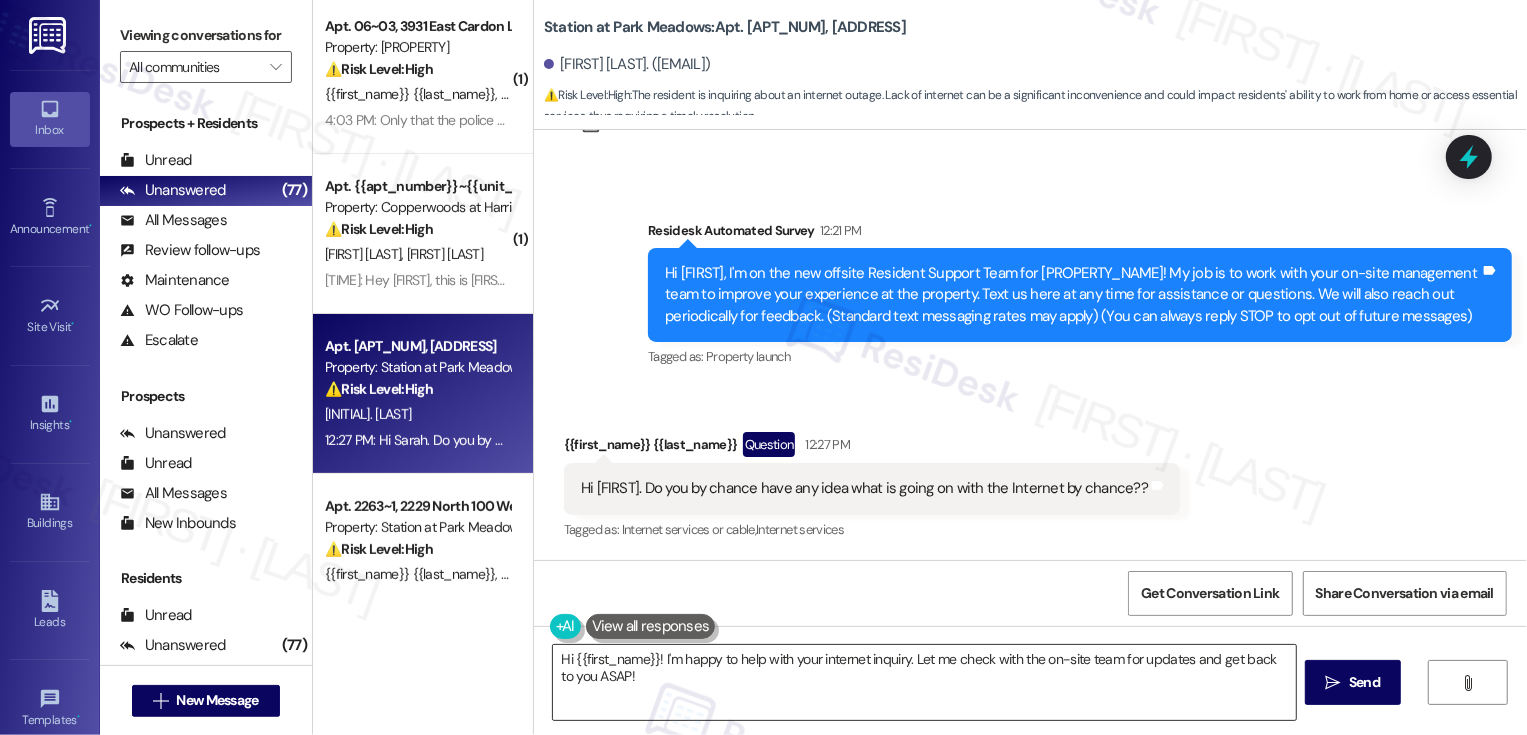 click on "Hi {{first_name}}! I'm happy to help with your internet inquiry. Let me check with the on-site team for updates and get back to you ASAP!" at bounding box center [924, 682] 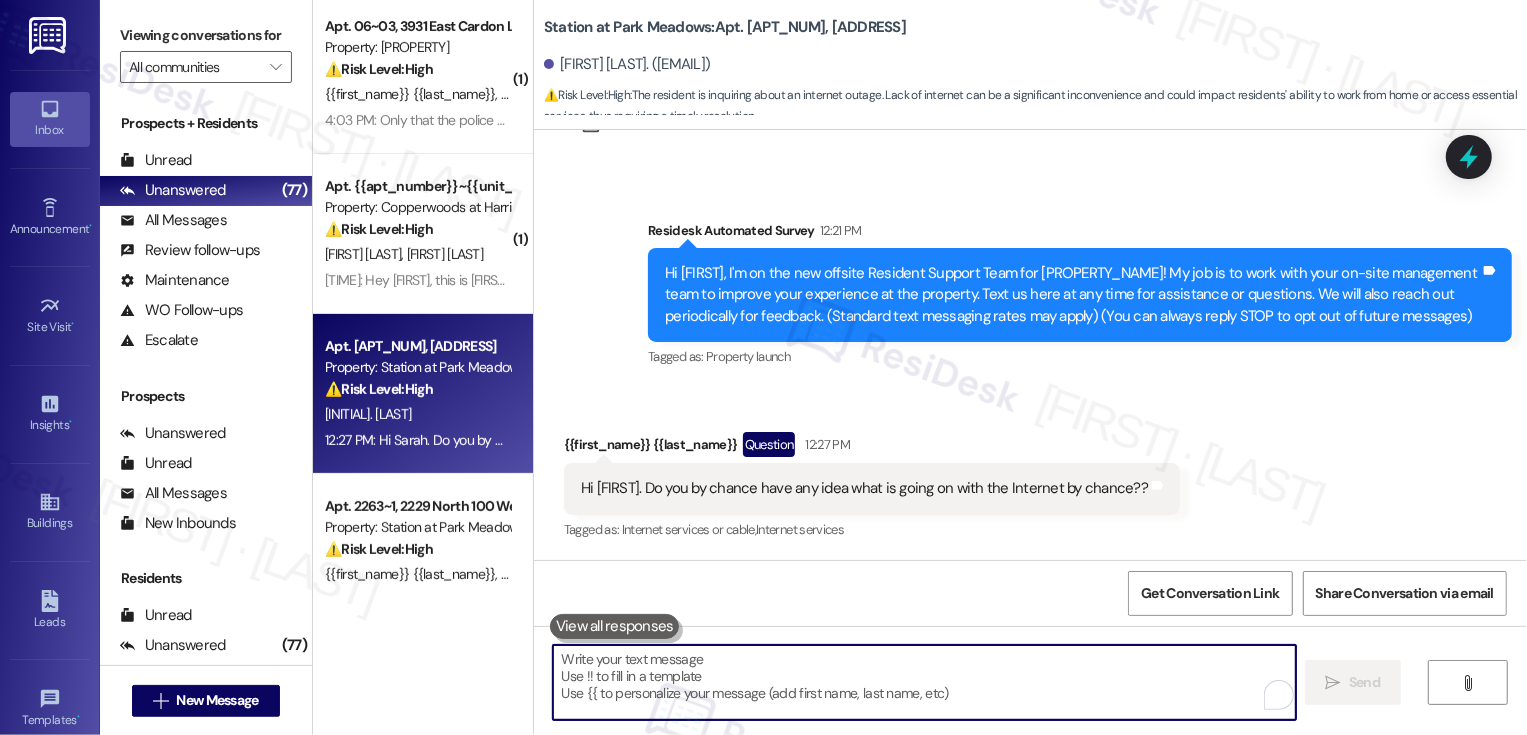 paste on "Hi Jacob, just wanted to follow up with you on this. The team shared that there has been a fiber line break, and Fiberwave is currently working to locate the exact point of the issue so they can begin repairs. While there’s no estimated time of resolution yet, the office will send out an update as soon as more information becomes available. Thank you so much for your patience!
Ask ChatGPT" 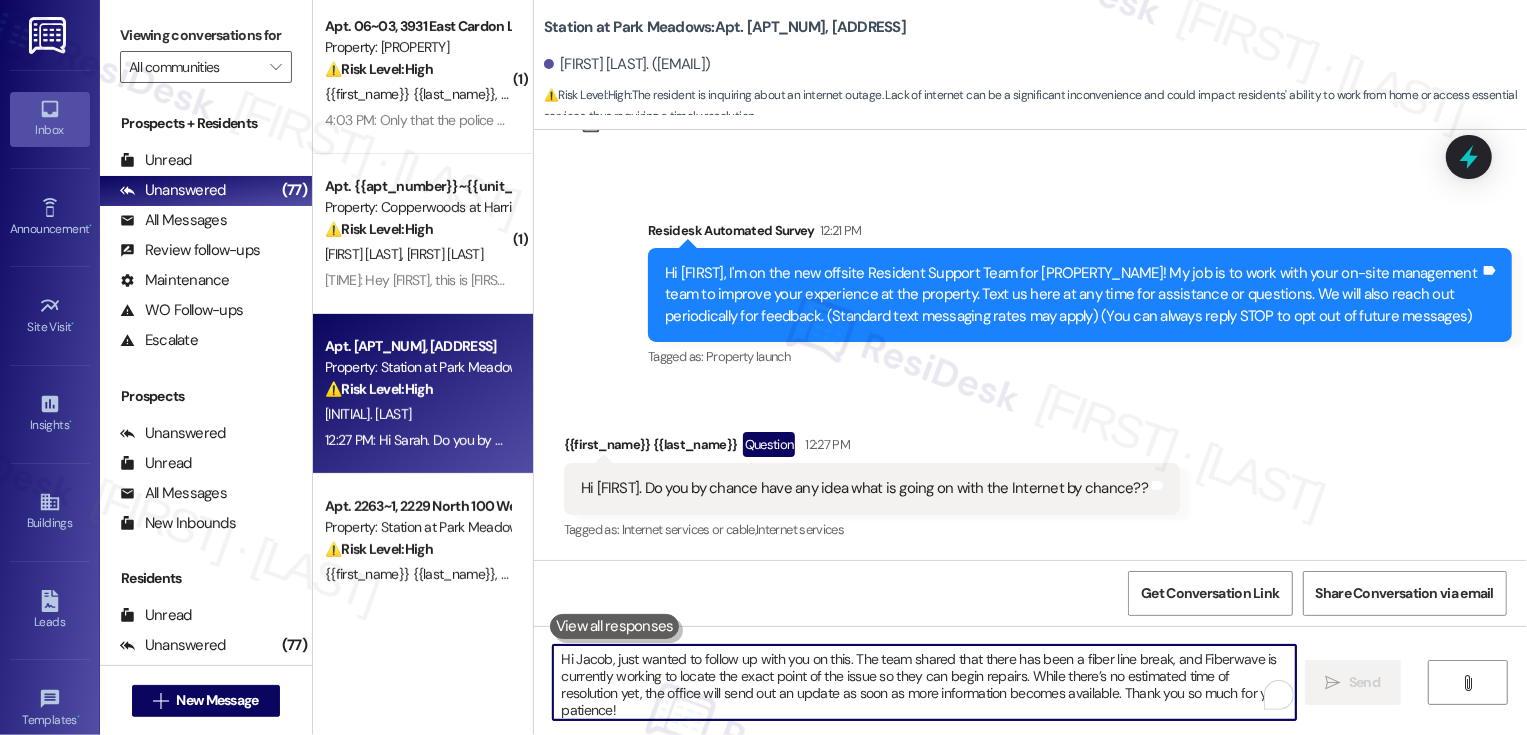 scroll, scrollTop: 135, scrollLeft: 0, axis: vertical 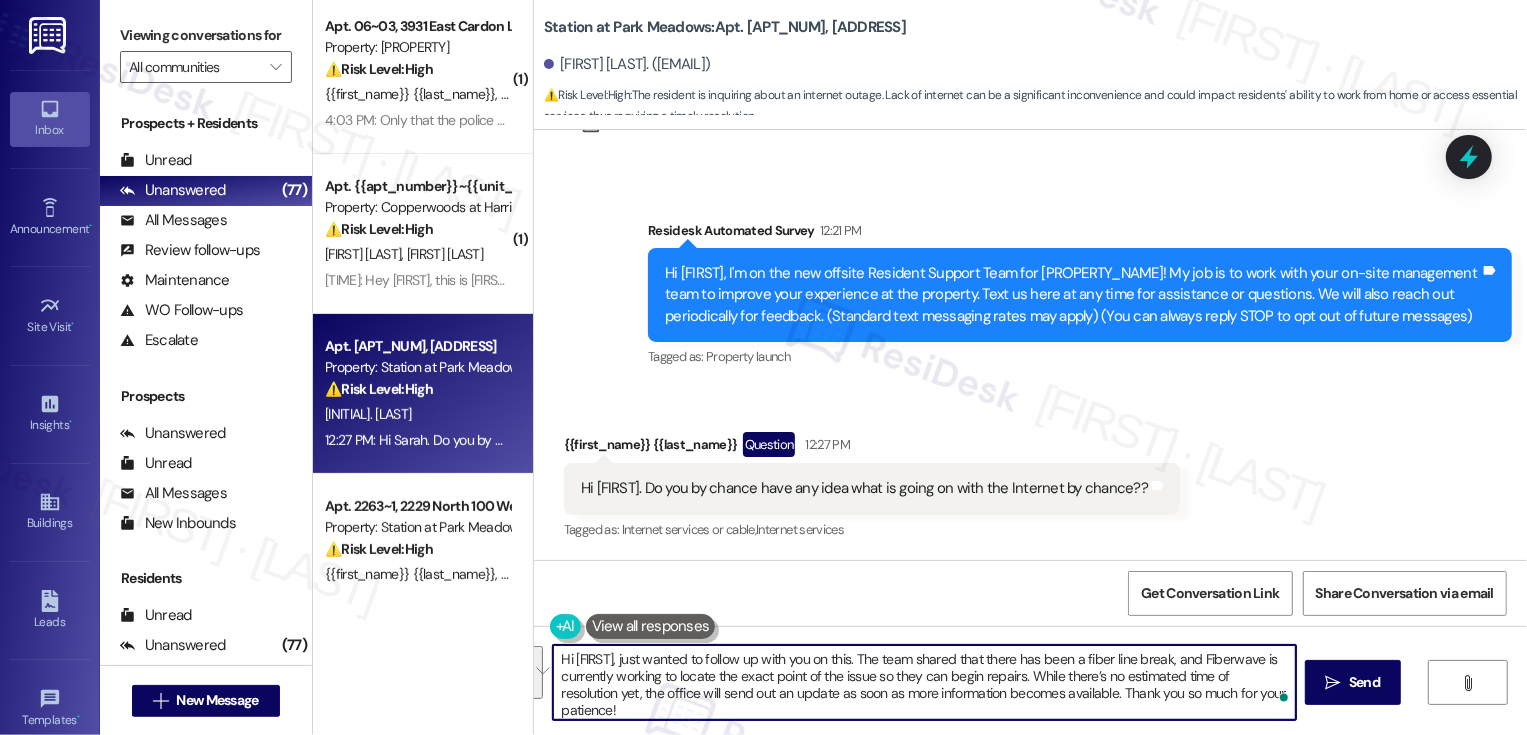 click on "Hi Jacob, just wanted to follow up with you on this. The team shared that there has been a fiber line break, and Fiberwave is currently working to locate the exact point of the issue so they can begin repairs. While there’s no estimated time of resolution yet, the office will send out an update as soon as more information becomes available. Thank you so much for your patience!" at bounding box center [924, 682] 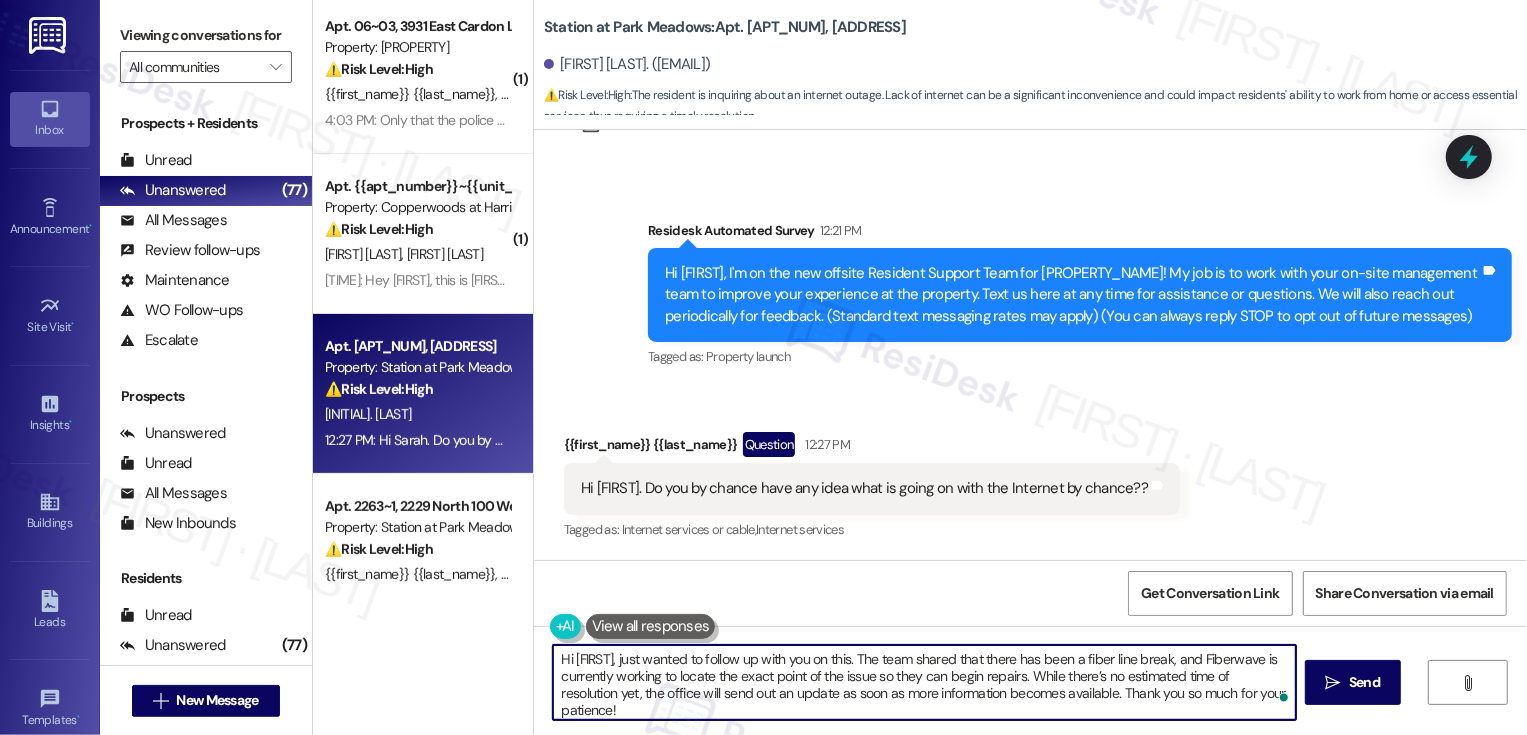 click on "Hi Jacob, just wanted to follow up with you on this. The team shared that there has been a fiber line break, and Fiberwave is currently working to locate the exact point of the issue so they can begin repairs. While there’s no estimated time of resolution yet, the office will send out an update as soon as more information becomes available. Thank you so much for your patience!" at bounding box center (924, 682) 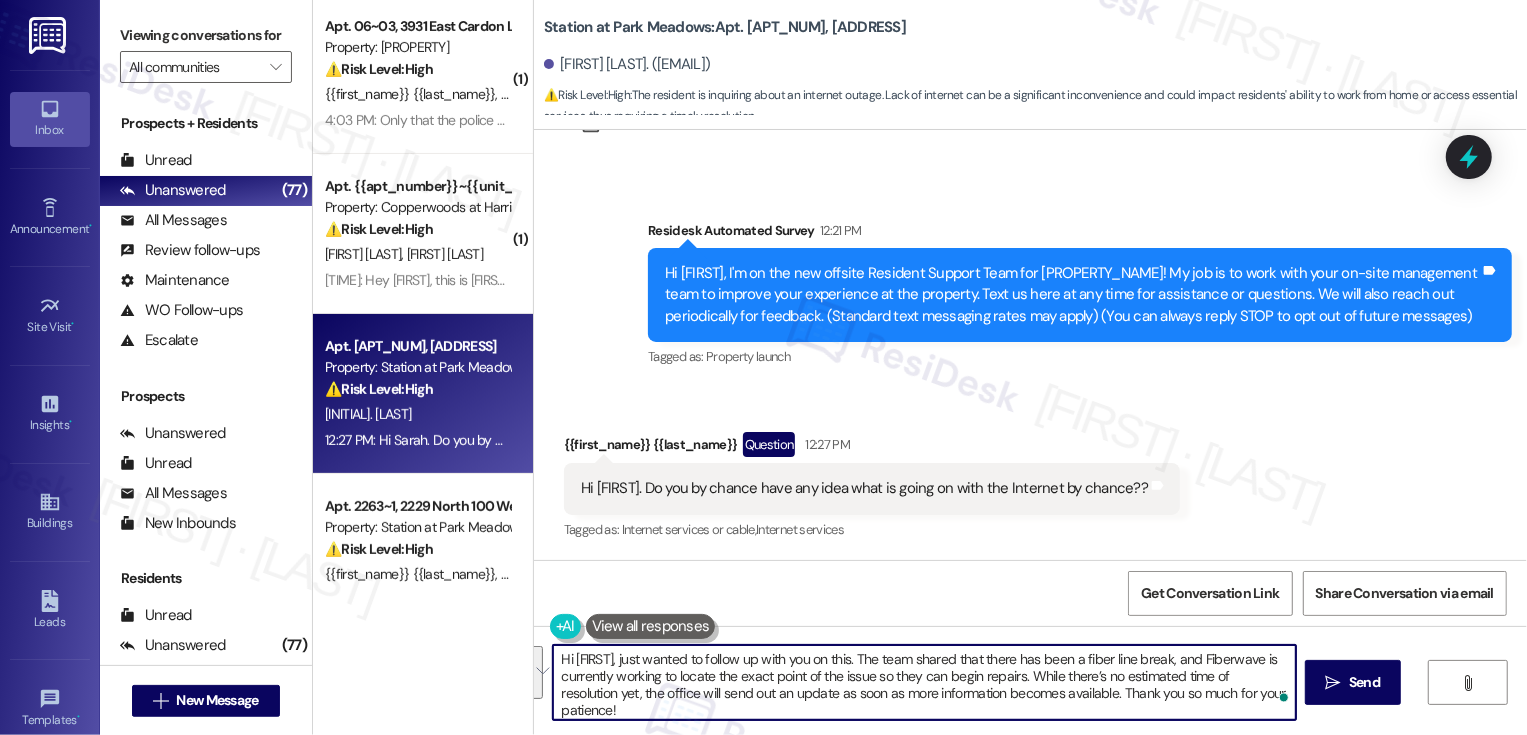 click on "Hi Eva, just wanted to follow up with you on this. The team shared that there has been a fiber line break, and Fiberwave is currently working to locate the exact point of the issue so they can begin repairs. While there’s no estimated time of resolution yet, the office will send out an update as soon as more information becomes available. Thank you so much for your patience!" at bounding box center (924, 682) 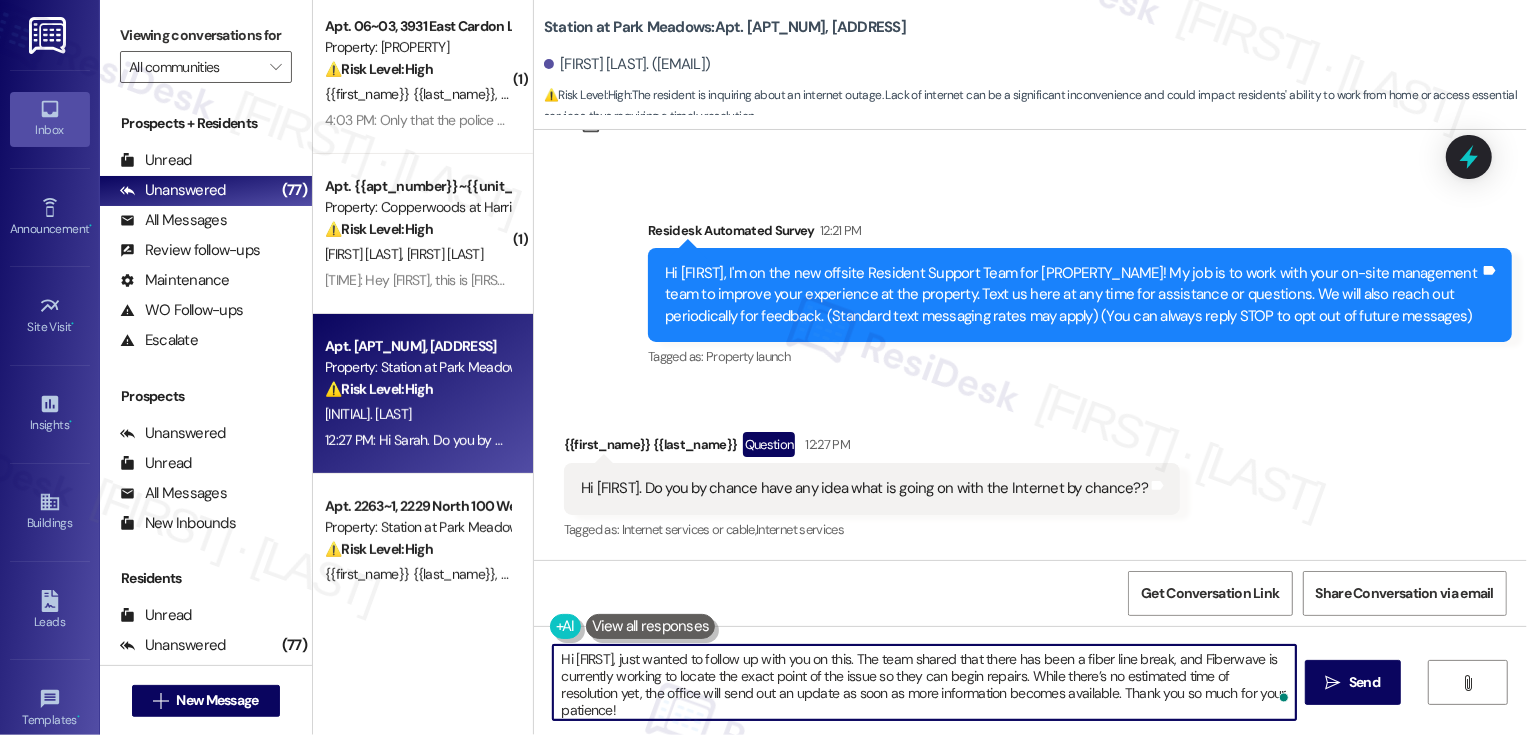 click on "Hi Eva, just wanted to follow up with you on this. The team shared that there has been a fiber line break, and Fiberwave is currently working to locate the exact point of the issue so they can begin repairs. While there’s no estimated time of resolution yet, the office will send out an update as soon as more information becomes available. Thank you so much for your patience!" at bounding box center (924, 682) 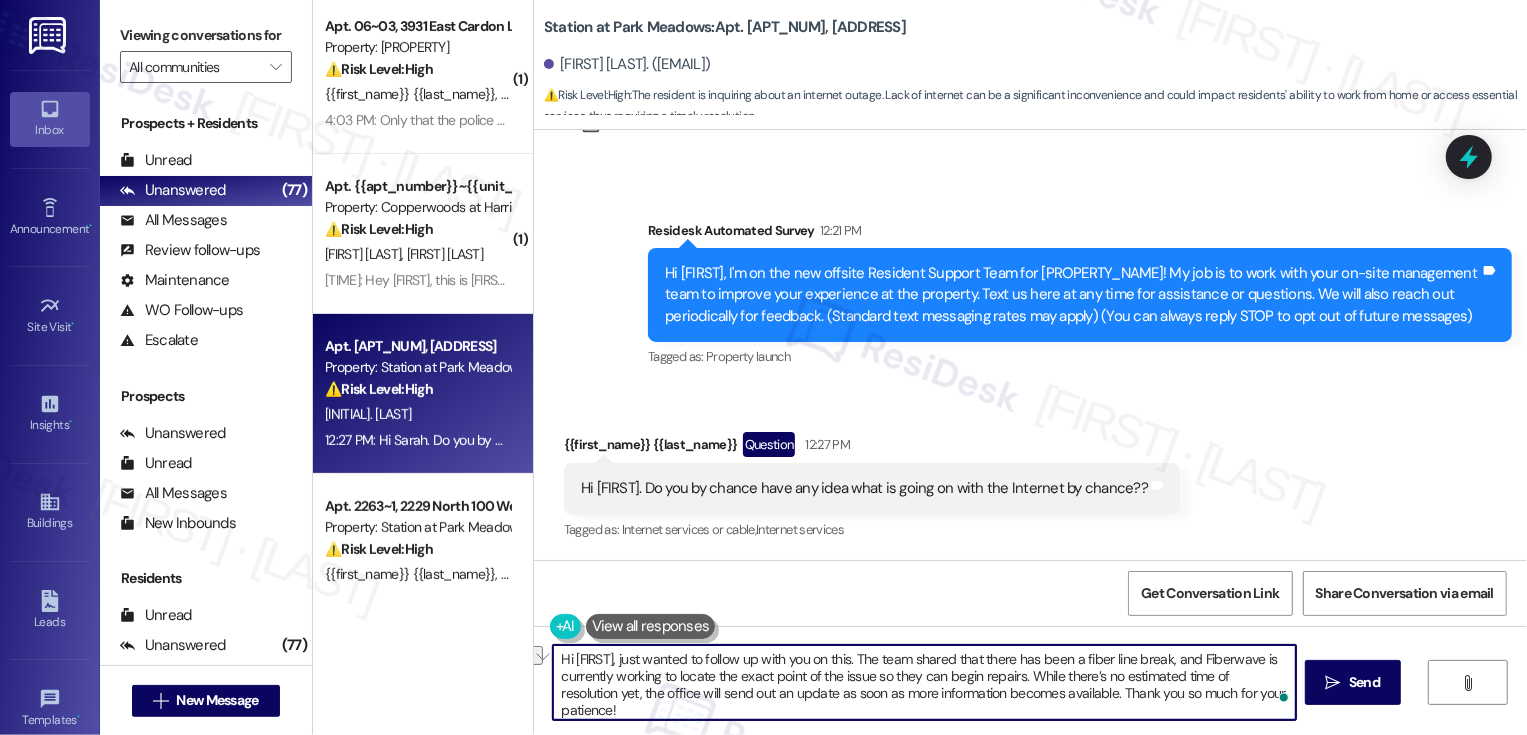 drag, startPoint x: 828, startPoint y: 656, endPoint x: 589, endPoint y: 654, distance: 239.00836 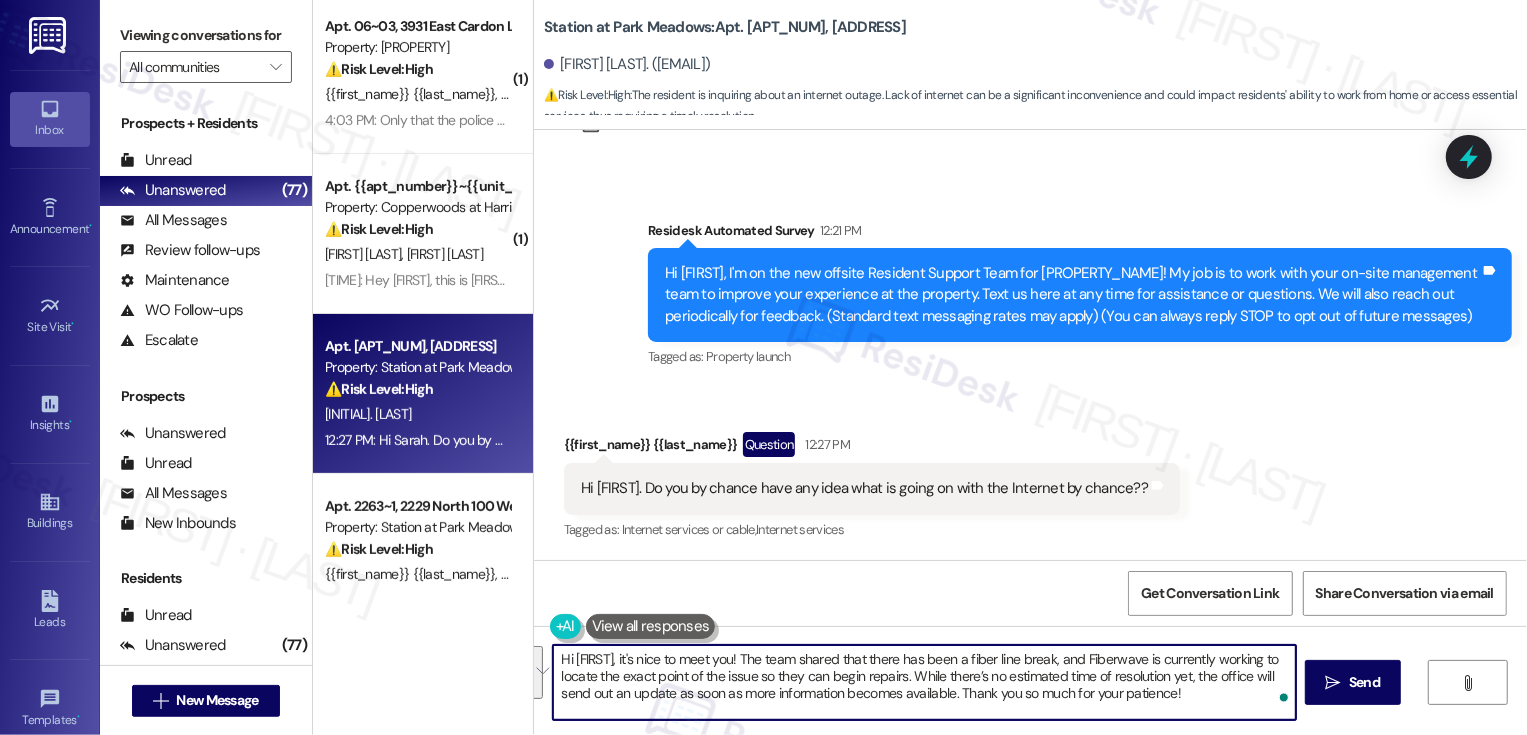 click on "Hi Eva, it's nice to meet you! The team shared that there has been a fiber line break, and Fiberwave is currently working to locate the exact point of the issue so they can begin repairs. While there’s no estimated time of resolution yet, the office will send out an update as soon as more information becomes available. Thank you so much for your patience!" at bounding box center [924, 682] 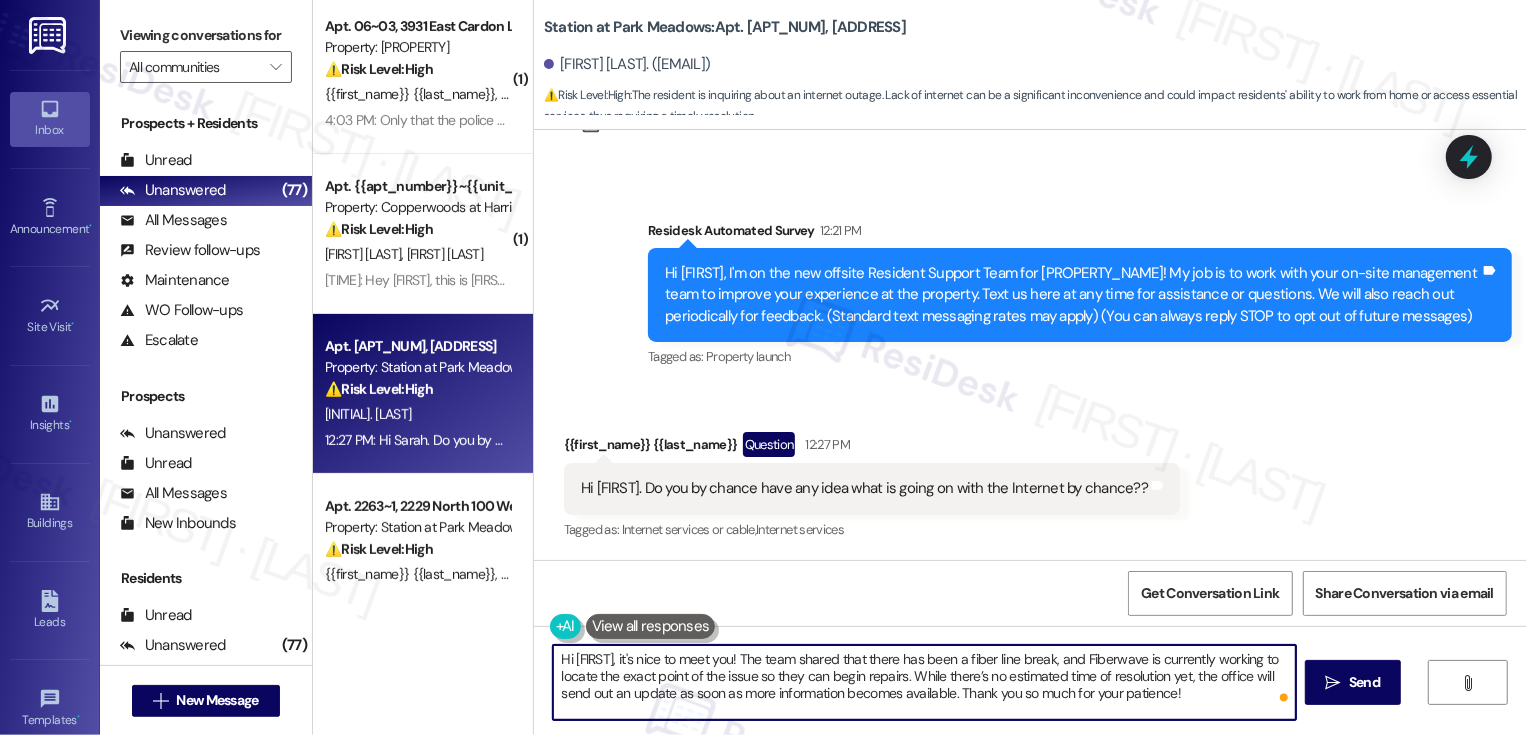 click on "Hi Eva, it's nice to meet you! The team shared that there has been a fiber line break, and Fiberwave is currently working to locate the exact point of the issue so they can begin repairs. While there’s no estimated time of resolution yet, the office will send out an update as soon as more information becomes available. Thank you so much for your patience!" at bounding box center [924, 682] 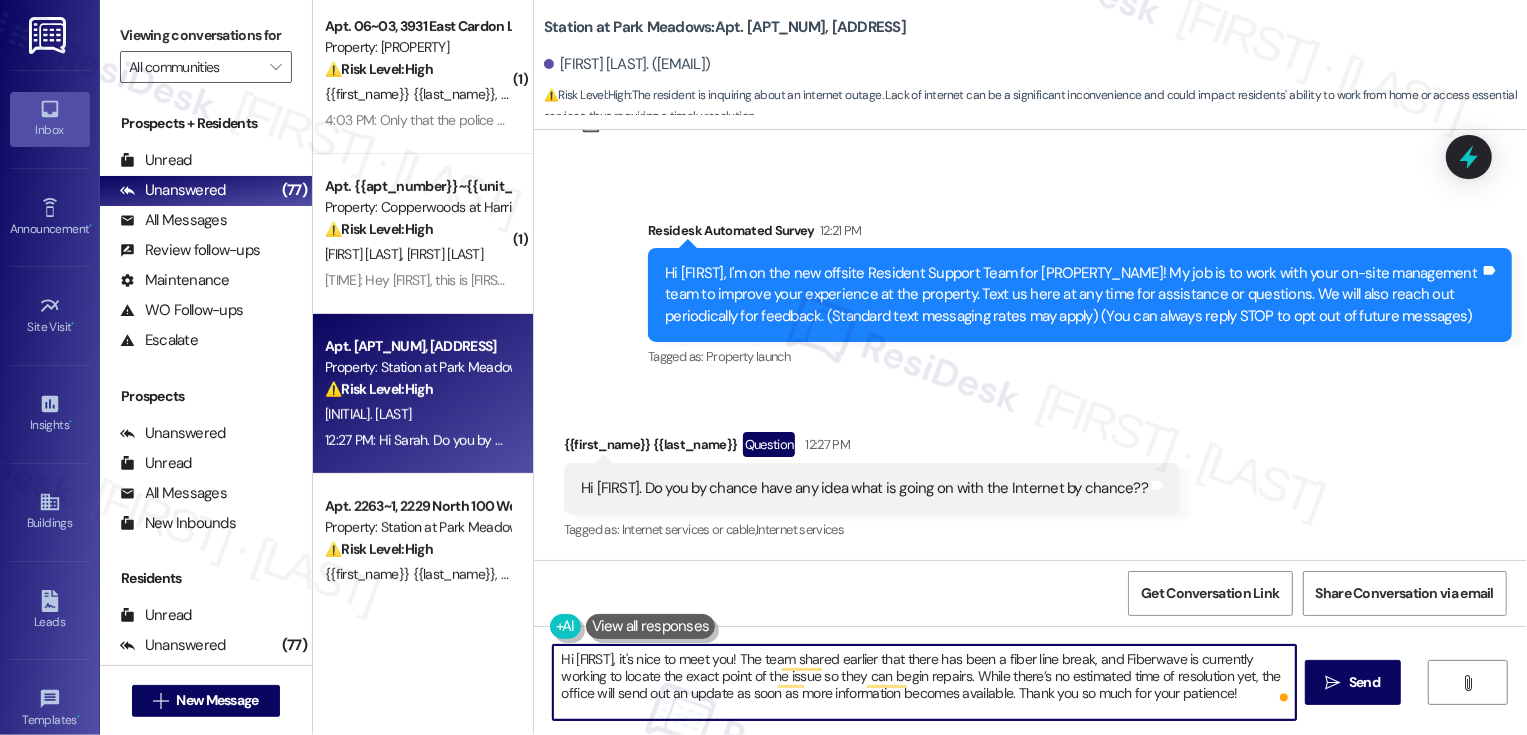 click on "Hi Eva, it's nice to meet you! The team shared earlier that there has been a fiber line break, and Fiberwave is currently working to locate the exact point of the issue so they can begin repairs. While there’s no estimated time of resolution yet, the office will send out an update as soon as more information becomes available. Thank you so much for your patience!" at bounding box center (924, 682) 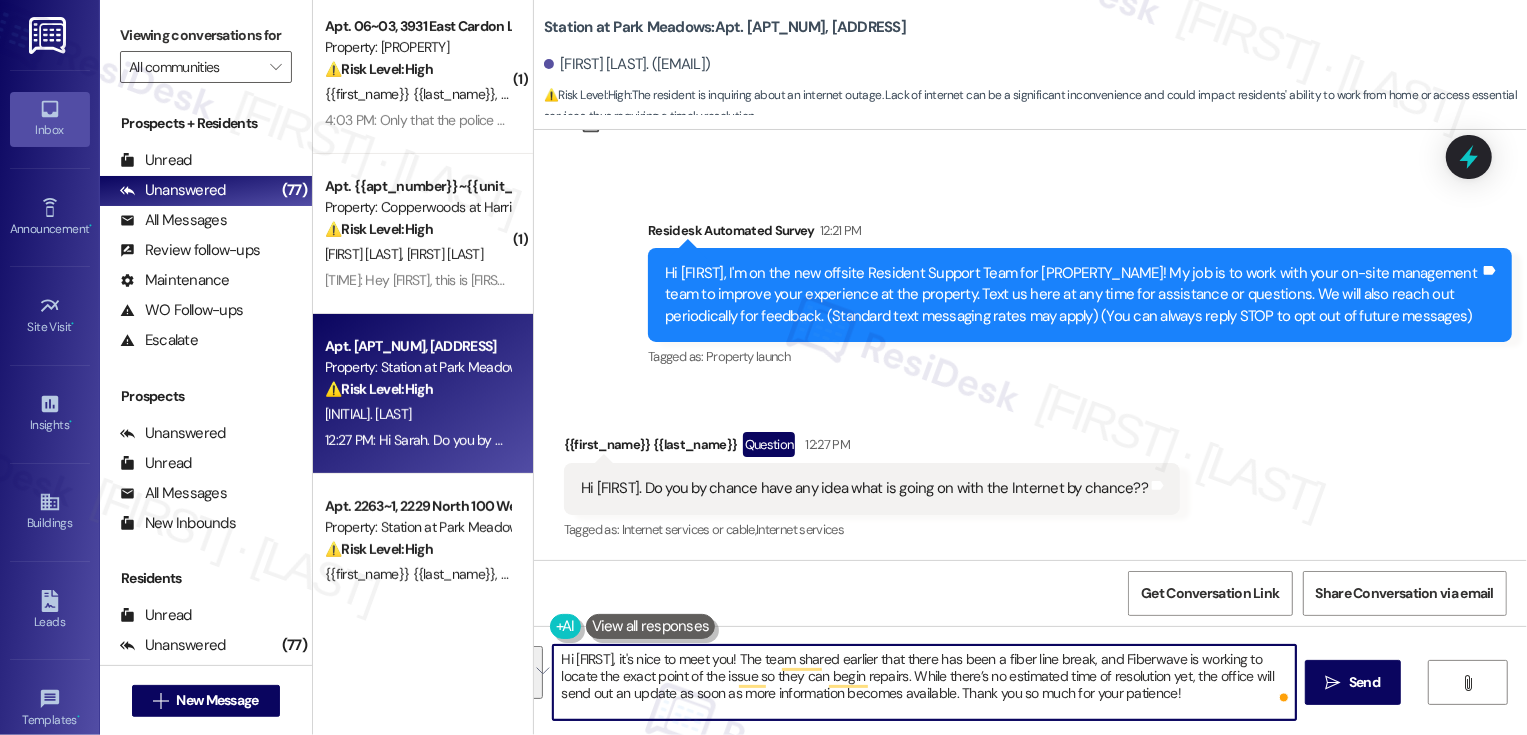 click on "Hi Eva, it's nice to meet you! The team shared earlier that there has been a fiber line break, and Fiberwave is working to locate the exact point of the issue so they can begin repairs. While there’s no estimated time of resolution yet, the office will send out an update as soon as more information becomes available. Thank you so much for your patience!" at bounding box center (924, 682) 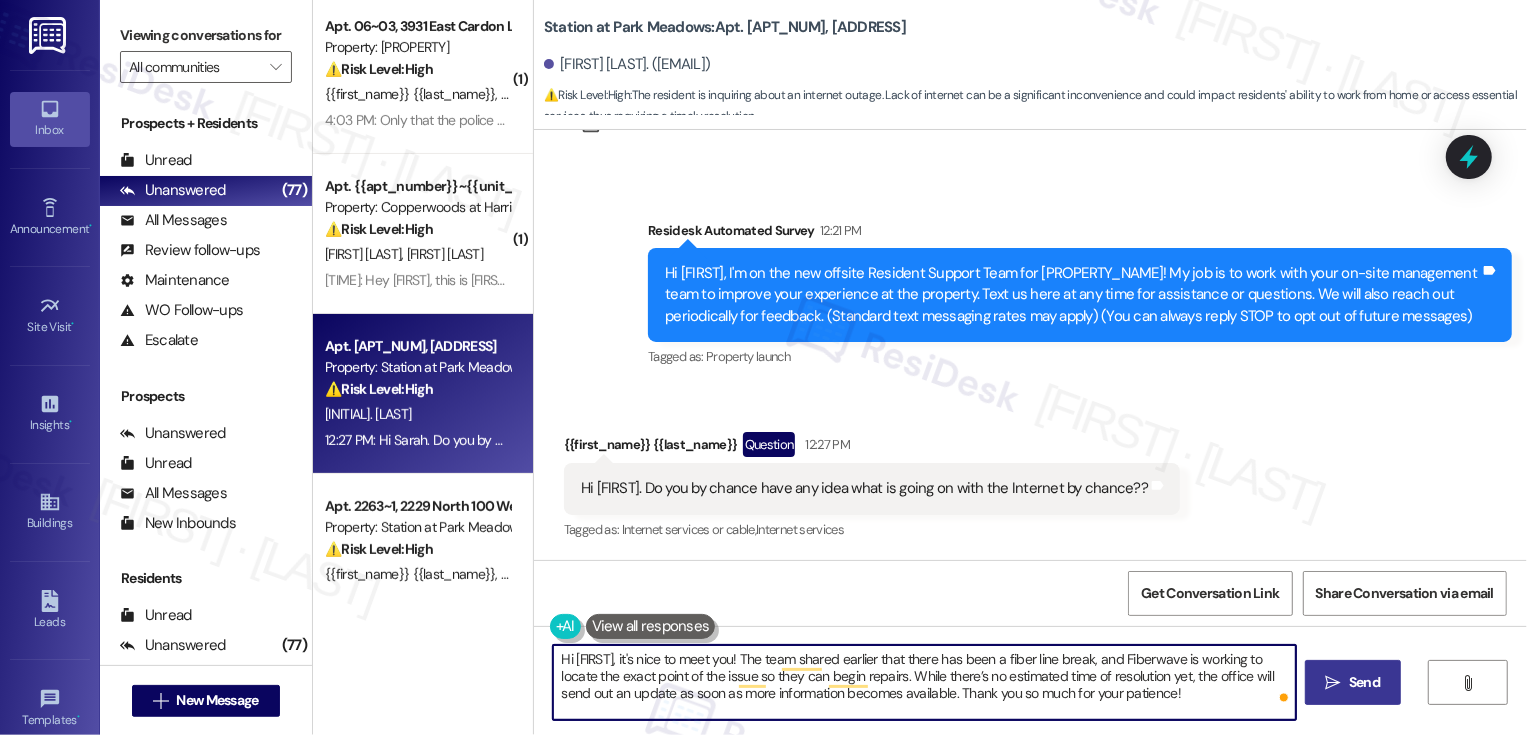 click on "Send" at bounding box center [1364, 682] 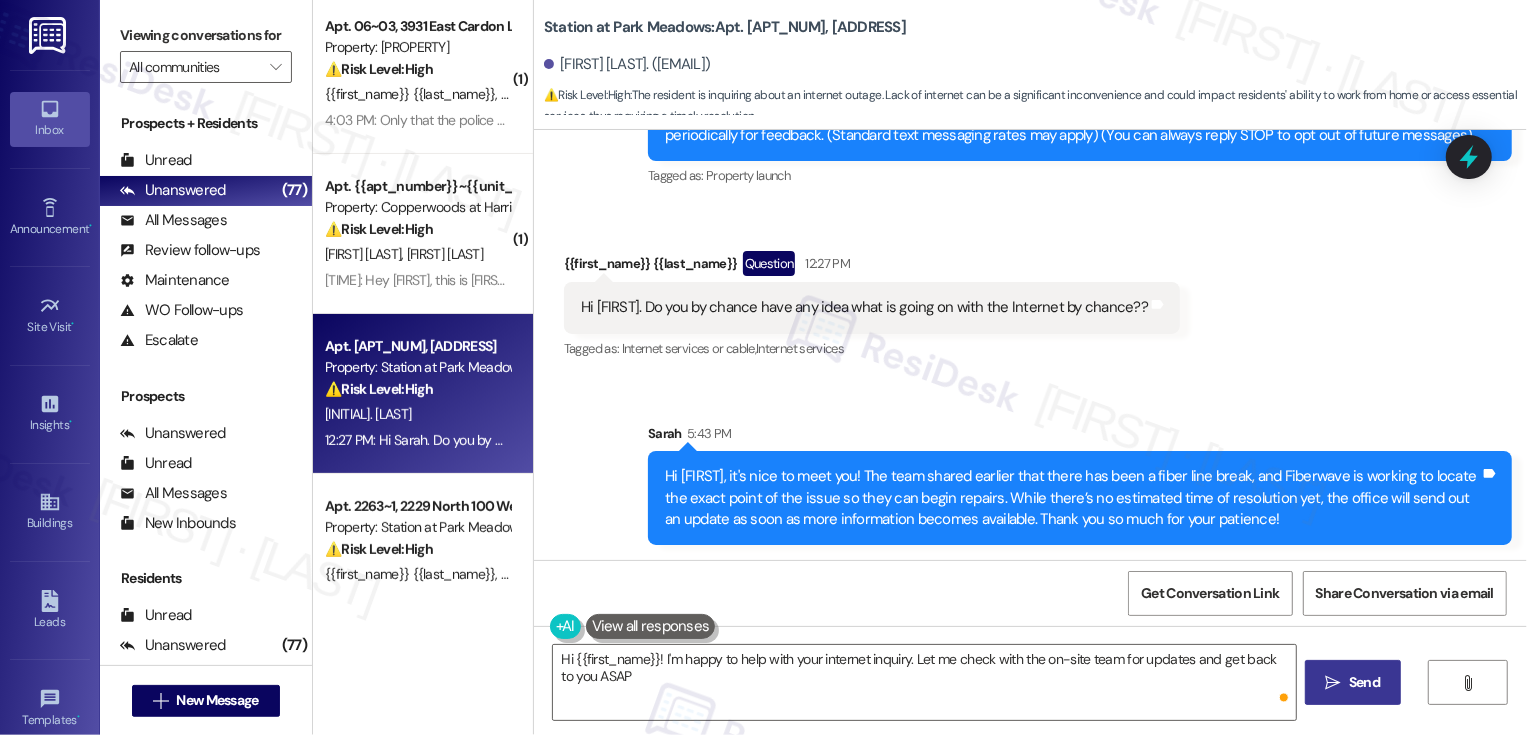 type on "Hi {{first_name}}! I'm happy to help with your internet inquiry. Let me check with the on-site team for updates and get back to you ASAP!" 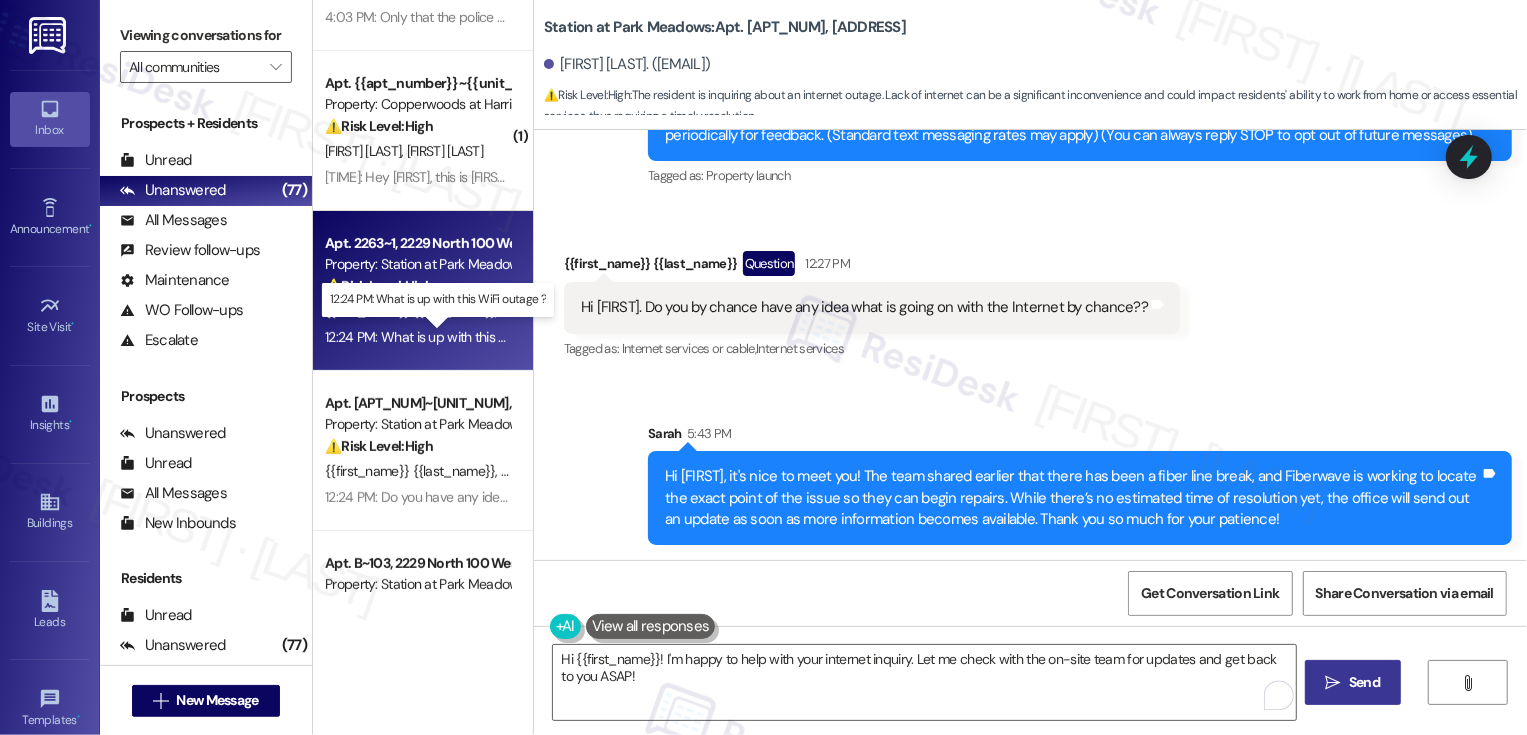 click on "12:24 PM: What is up with this WiFi outage ? 12:24 PM: What is up with this WiFi outage ?" at bounding box center [450, 337] 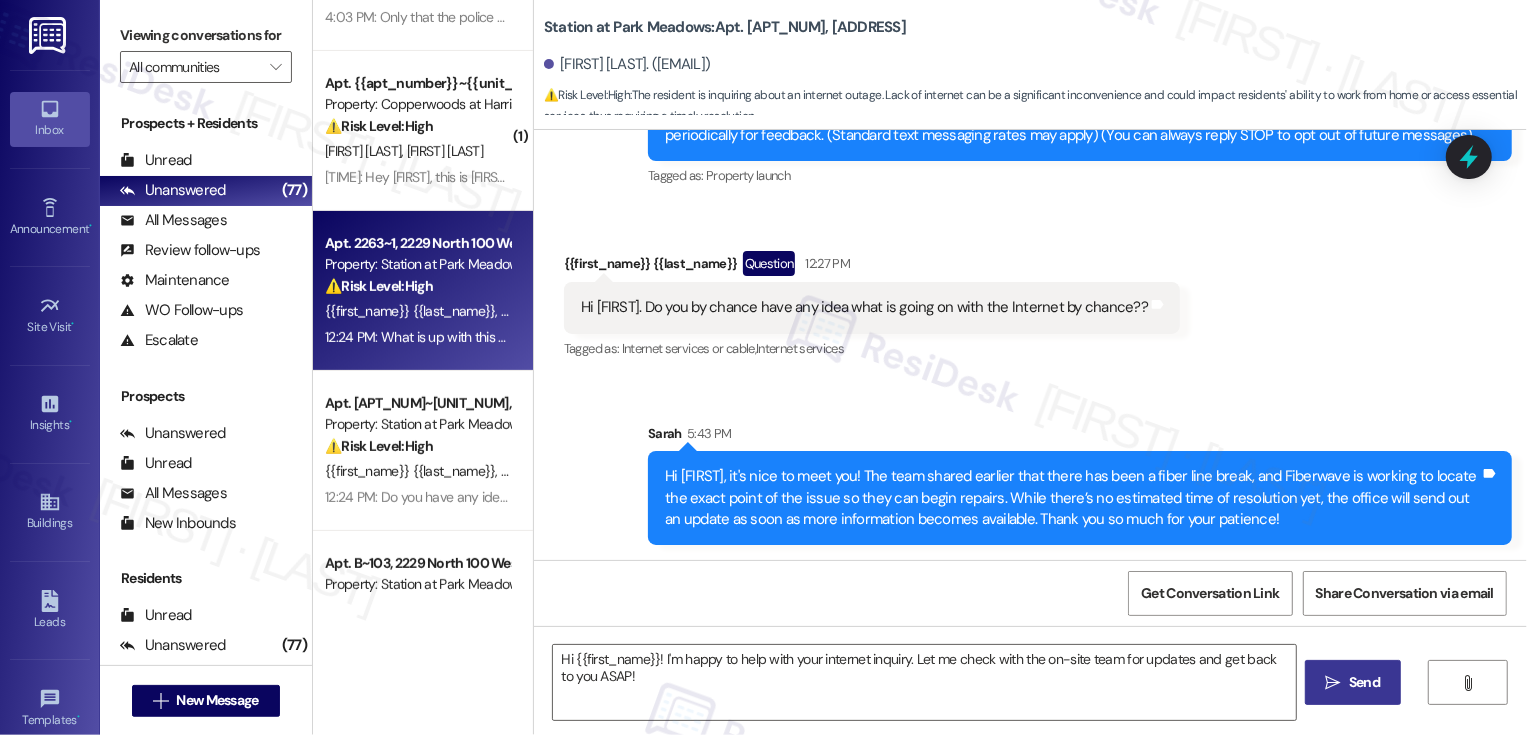 type on "Fetching suggested responses. Please feel free to read through the conversation in the meantime." 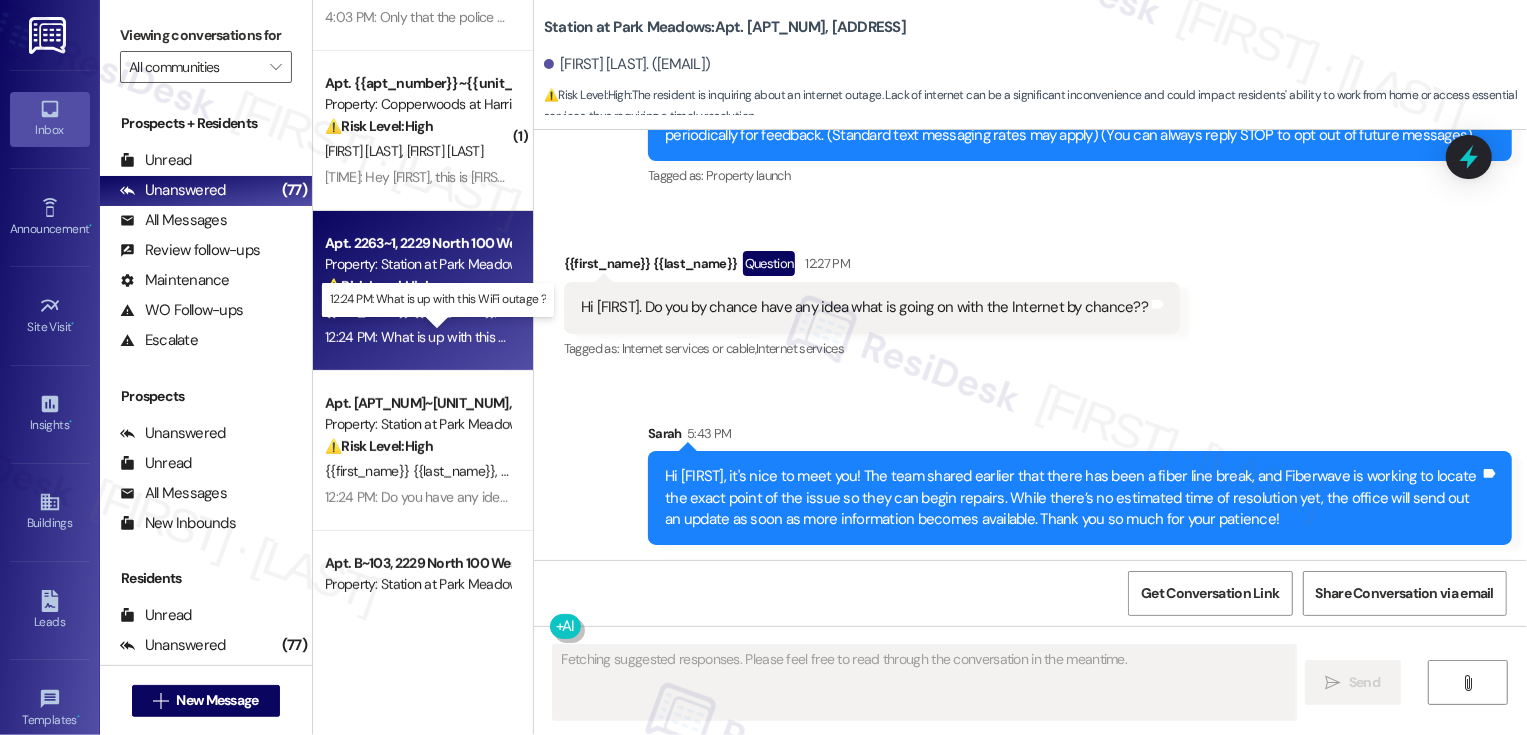 click on "12:24 PM: What is up with this WiFi outage ? 12:24 PM: What is up with this WiFi outage ?" at bounding box center (450, 337) 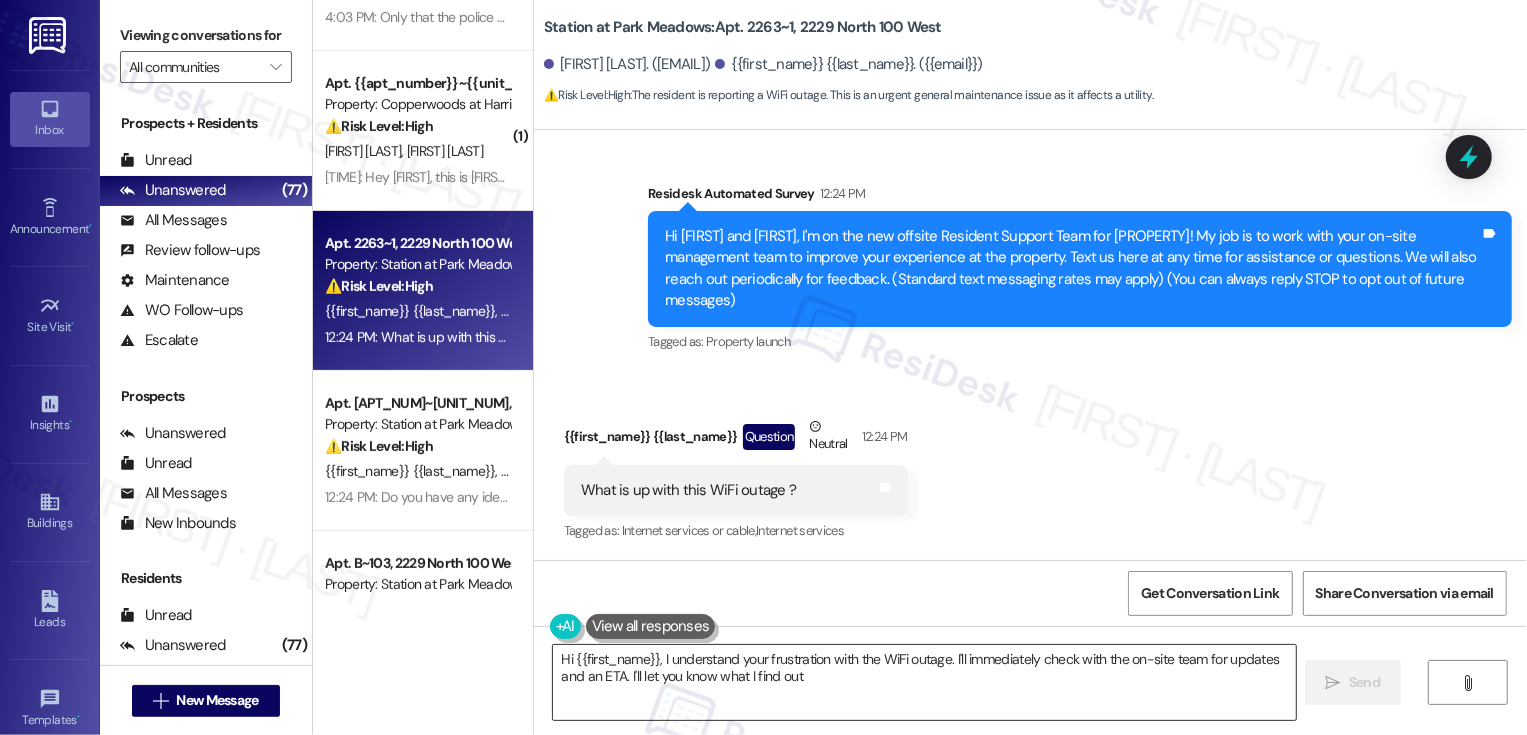 type on "Hi {{first_name}}, I understand your frustration with the WiFi outage. I'll immediately check with the on-site team for updates and an ETA. I'll let you know what I find out!" 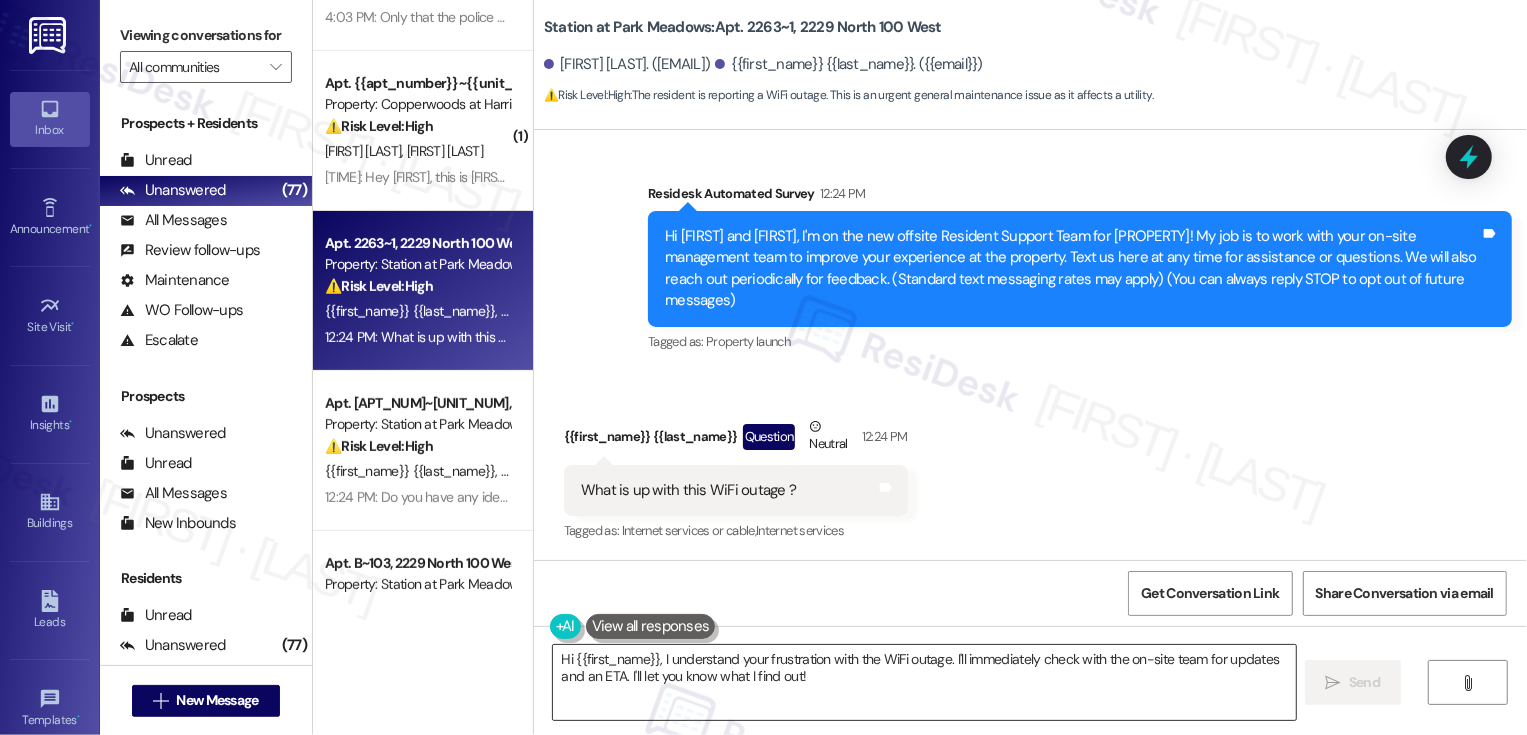 click on "Hi {{first_name}}, I understand your frustration with the WiFi outage. I'll immediately check with the on-site team for updates and an ETA. I'll let you know what I find out!" at bounding box center [924, 682] 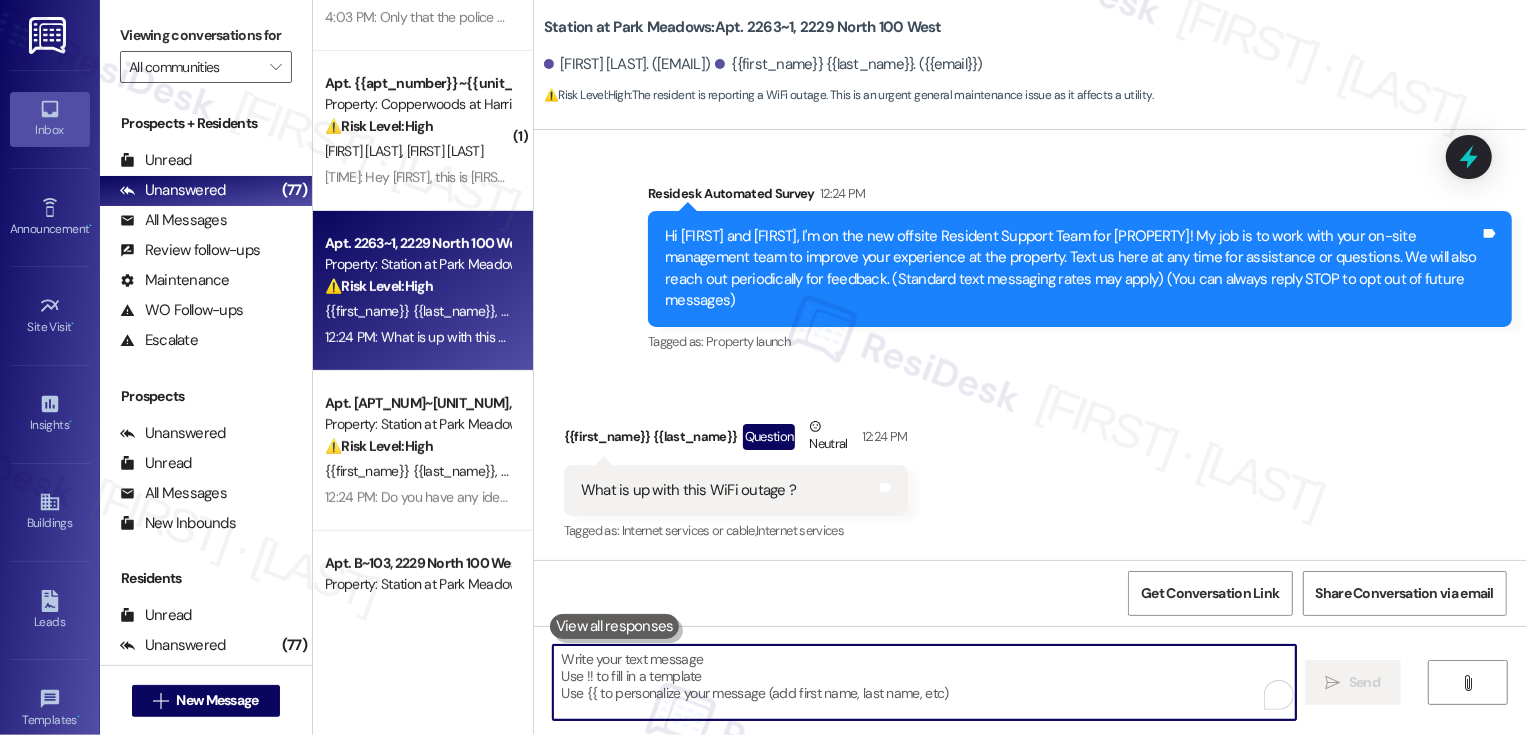 paste on "Hi Eva, it's nice to meet you! The team shared earlier that there has been a fiber line break, and Fiberwave is working to locate the exact point of the issue so they can begin repairs. While there’s no estimated time of resolution yet, the office will send out an update as soon as more information becomes available. Thank you so much for your patience!" 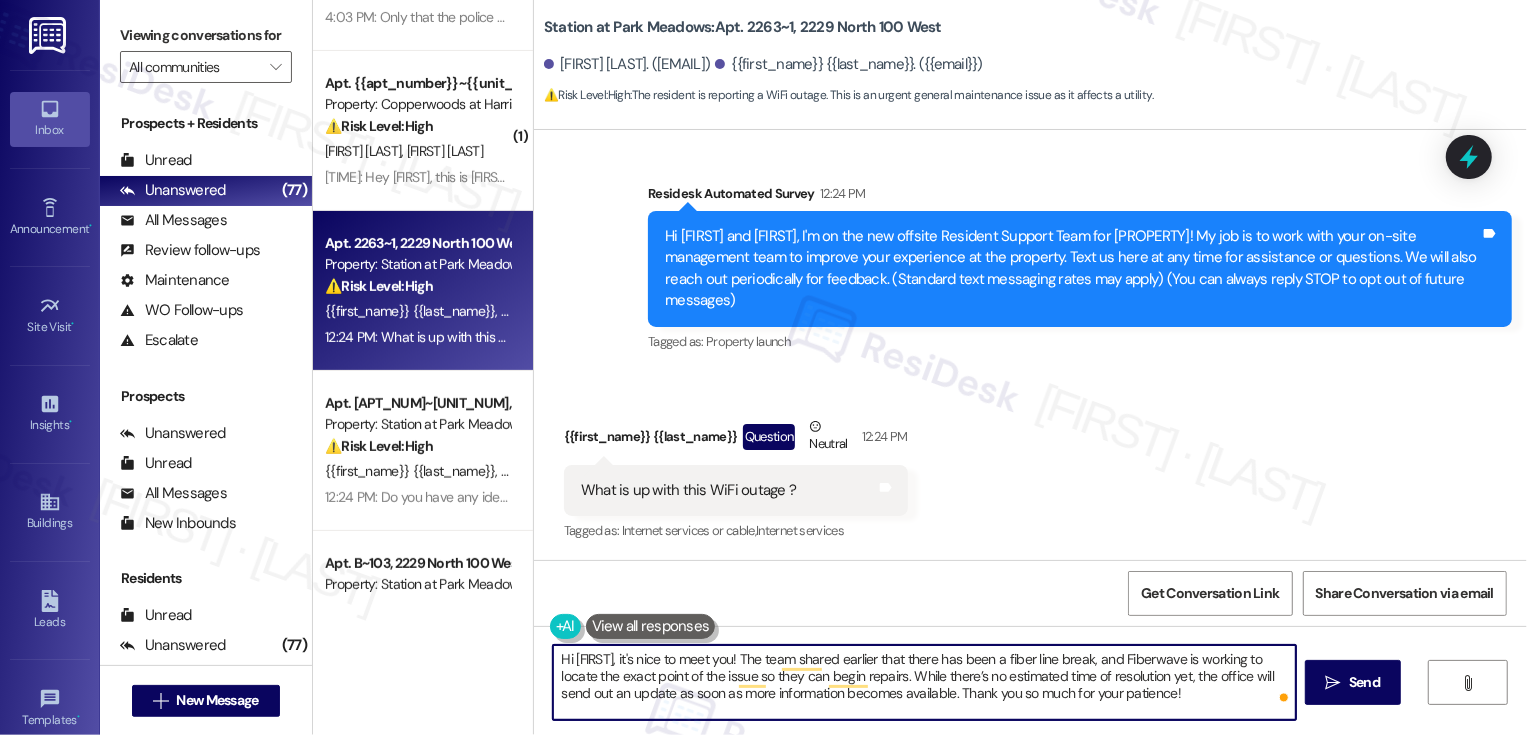 click on "Hi Eva, it's nice to meet you! The team shared earlier that there has been a fiber line break, and Fiberwave is working to locate the exact point of the issue so they can begin repairs. While there’s no estimated time of resolution yet, the office will send out an update as soon as more information becomes available. Thank you so much for your patience!" at bounding box center [924, 682] 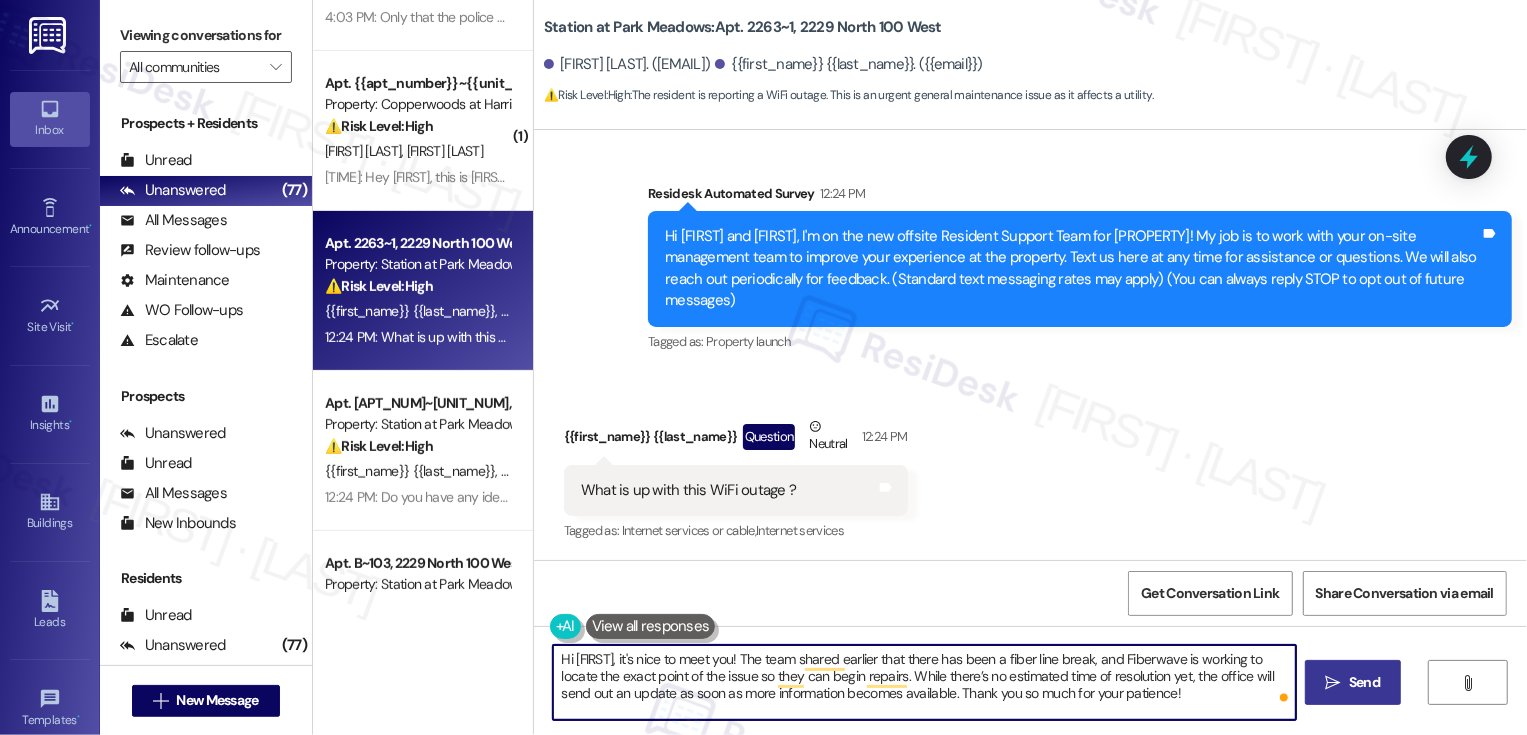 click on "Send" at bounding box center (1364, 682) 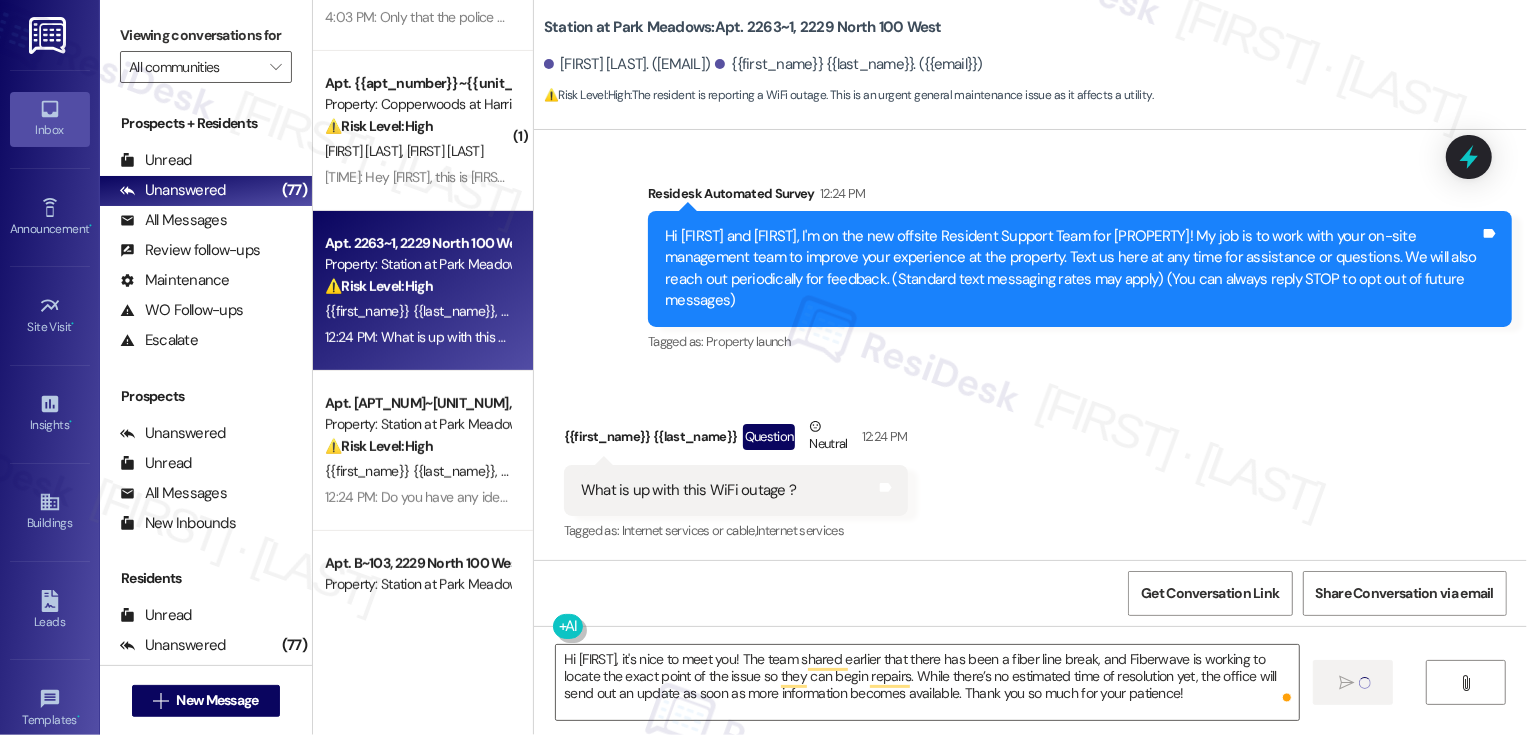 type on "Fetching suggested responses. Please feel free to read through the conversation in the meantime." 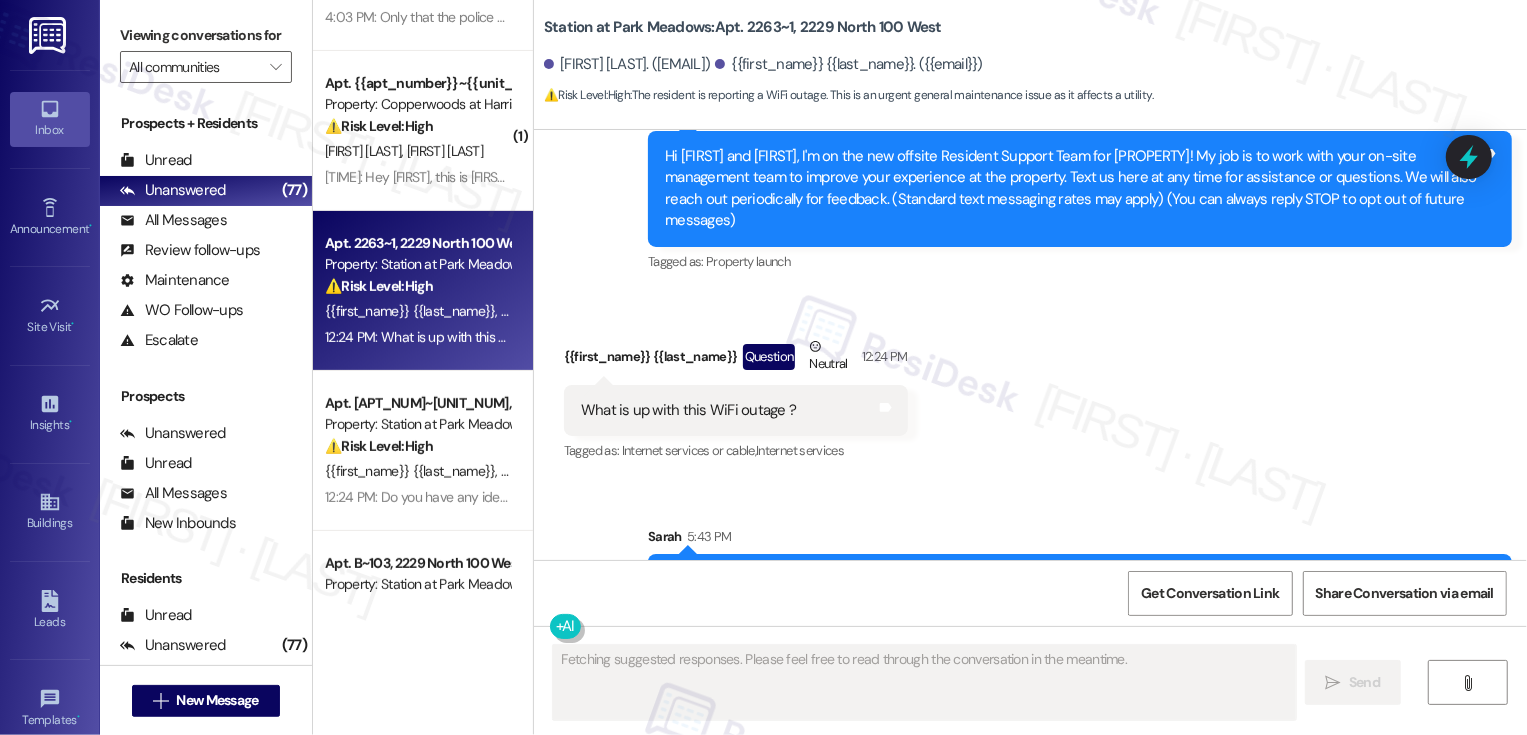 scroll, scrollTop: 309, scrollLeft: 0, axis: vertical 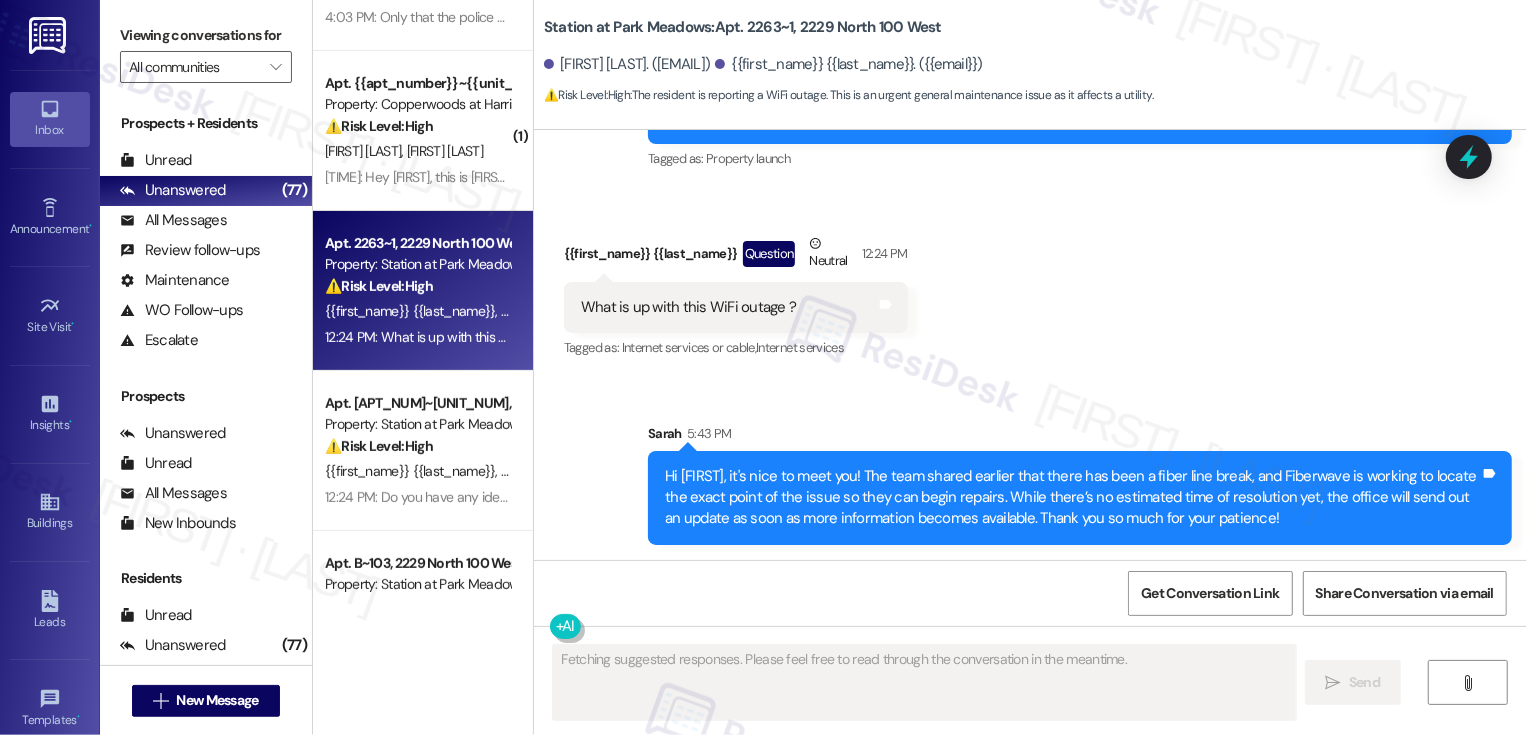type 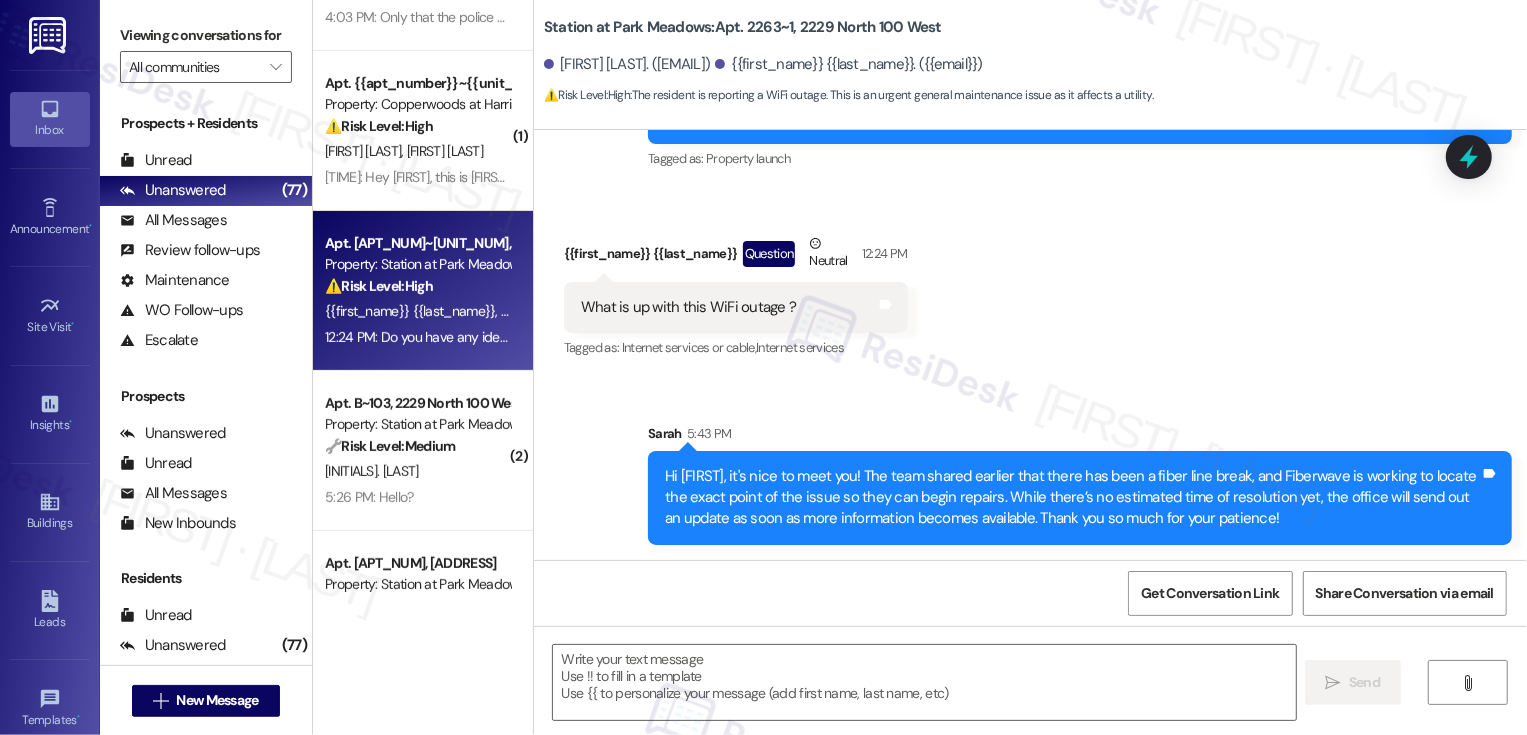 click on "12:24 PM: Do you have any idea if other residents are having issues with their internet connection here? Mine is not working and i'm not sure why.  12:24 PM: Do you have any idea if other residents are having issues with their internet connection here? Mine is not working and i'm not sure why." at bounding box center [741, 337] 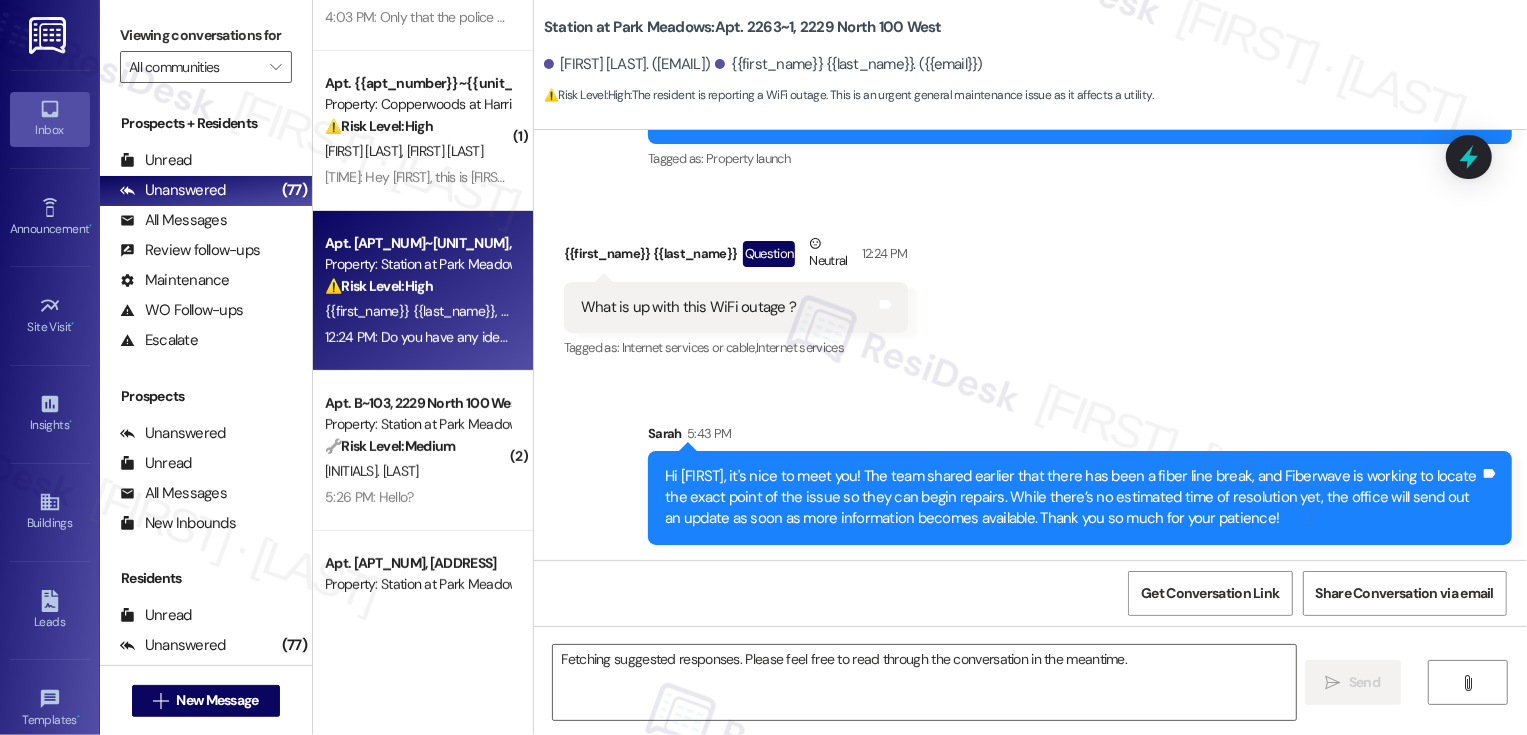 click on "12:24 PM: Do you have any idea if other residents are having issues with their internet connection here? Mine is not working and i'm not sure why.  12:24 PM: Do you have any idea if other residents are having issues with their internet connection here? Mine is not working and i'm not sure why." at bounding box center (741, 337) 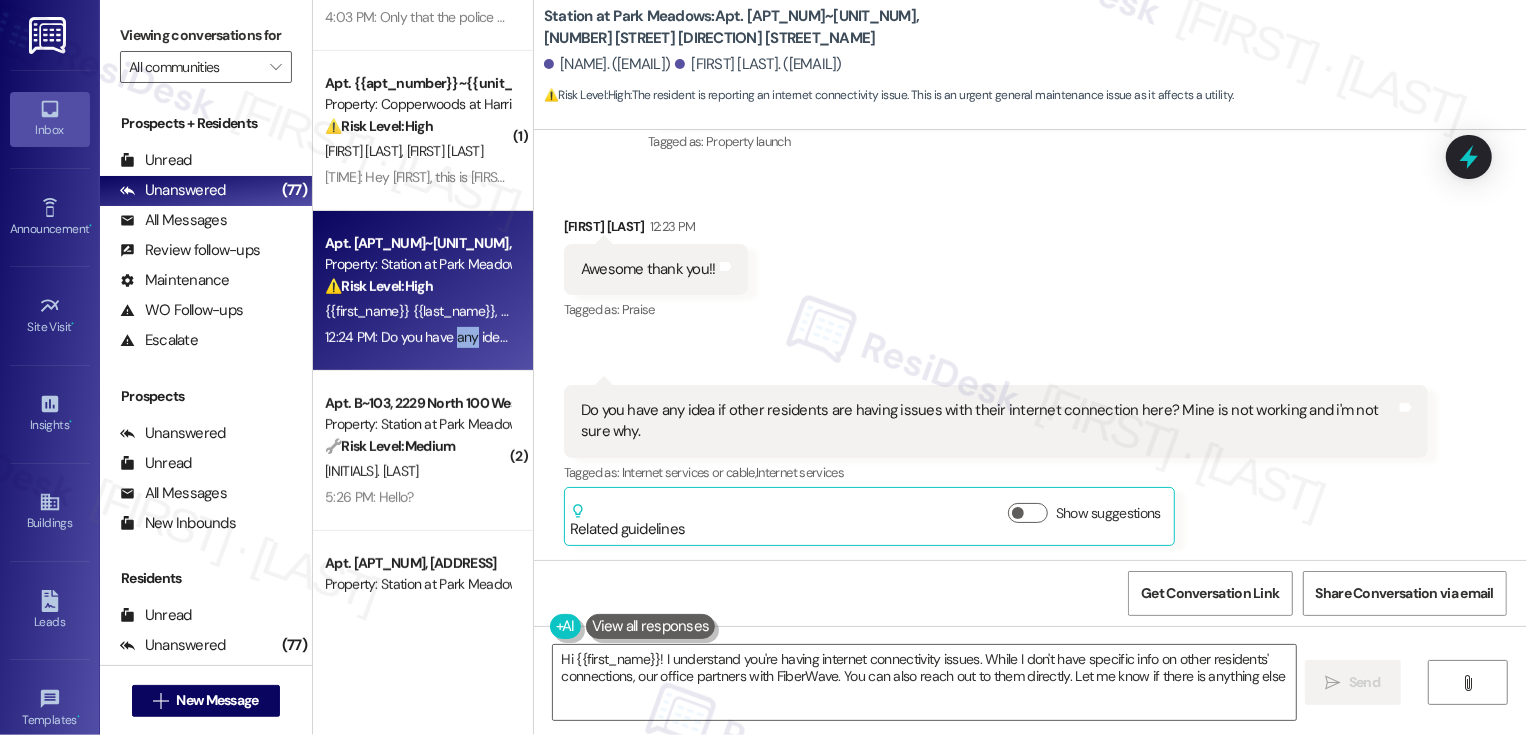 type on "Hi {{first_name}}! I understand you're having internet connectivity issues. While I don't have specific info on other residents' connections, our office partners with FiberWave. You can also reach out to them directly. Let me know if there is anything else!" 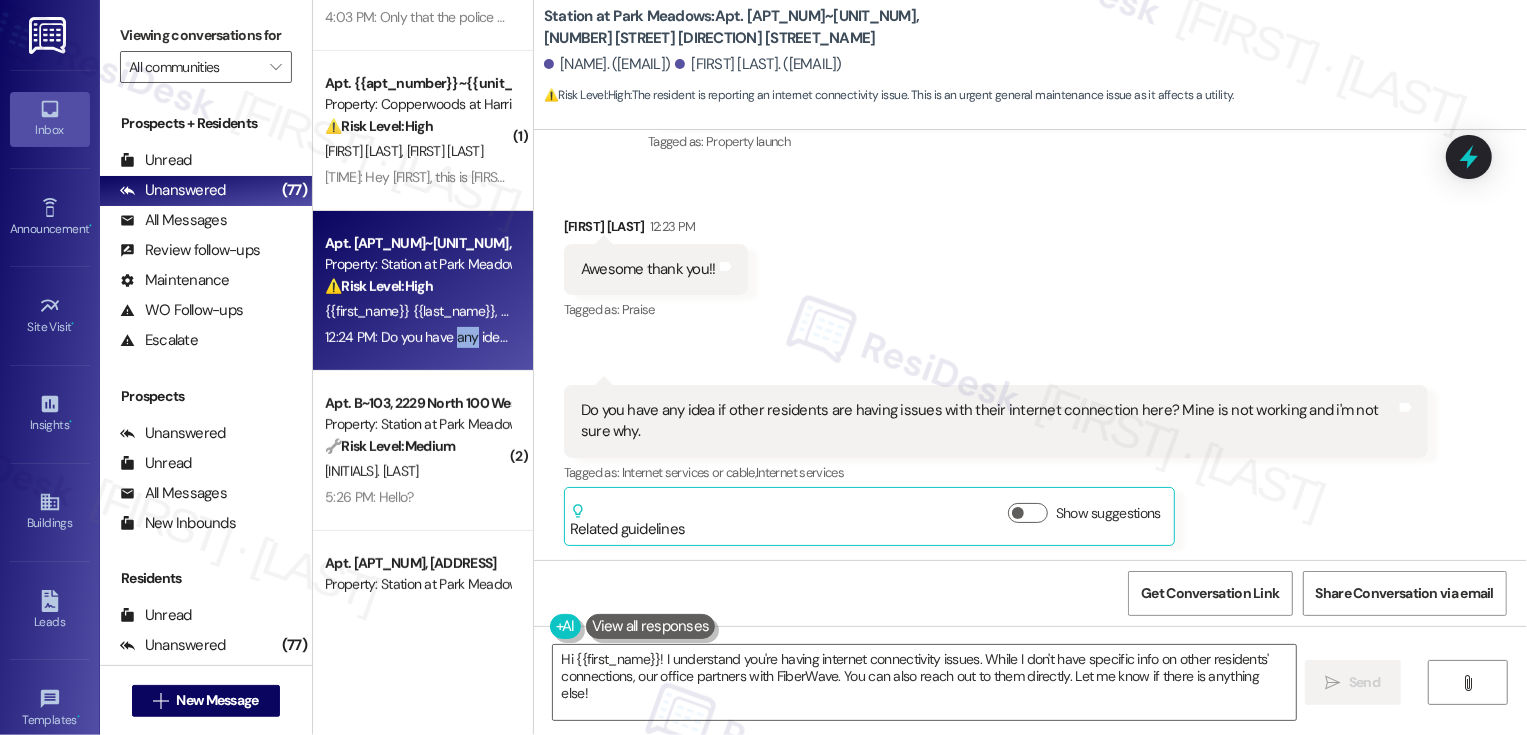 scroll, scrollTop: 327, scrollLeft: 0, axis: vertical 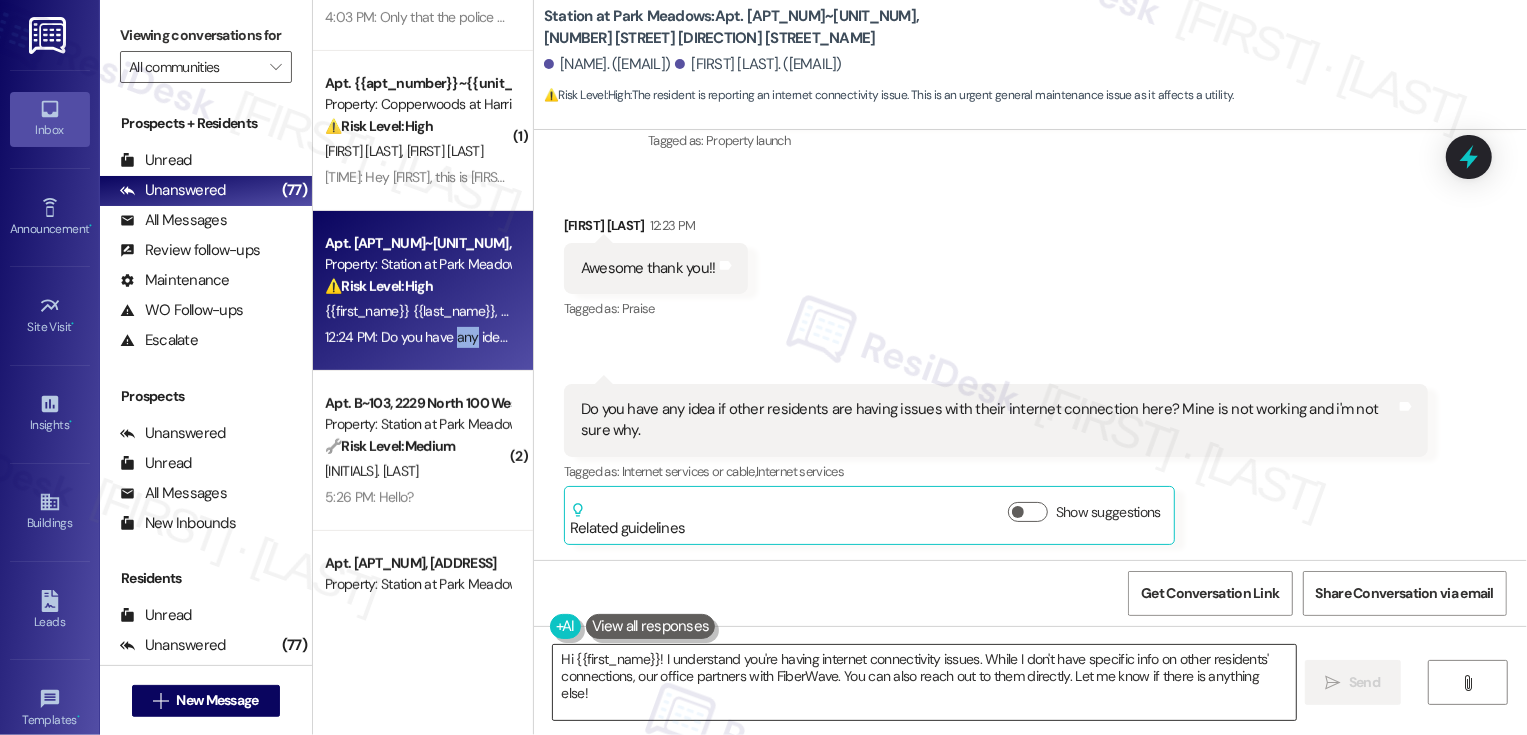 click on "Hi {{first_name}}! I understand you're having internet connectivity issues. While I don't have specific info on other residents' connections, our office partners with FiberWave. You can also reach out to them directly. Let me know if there is anything else!" at bounding box center [924, 682] 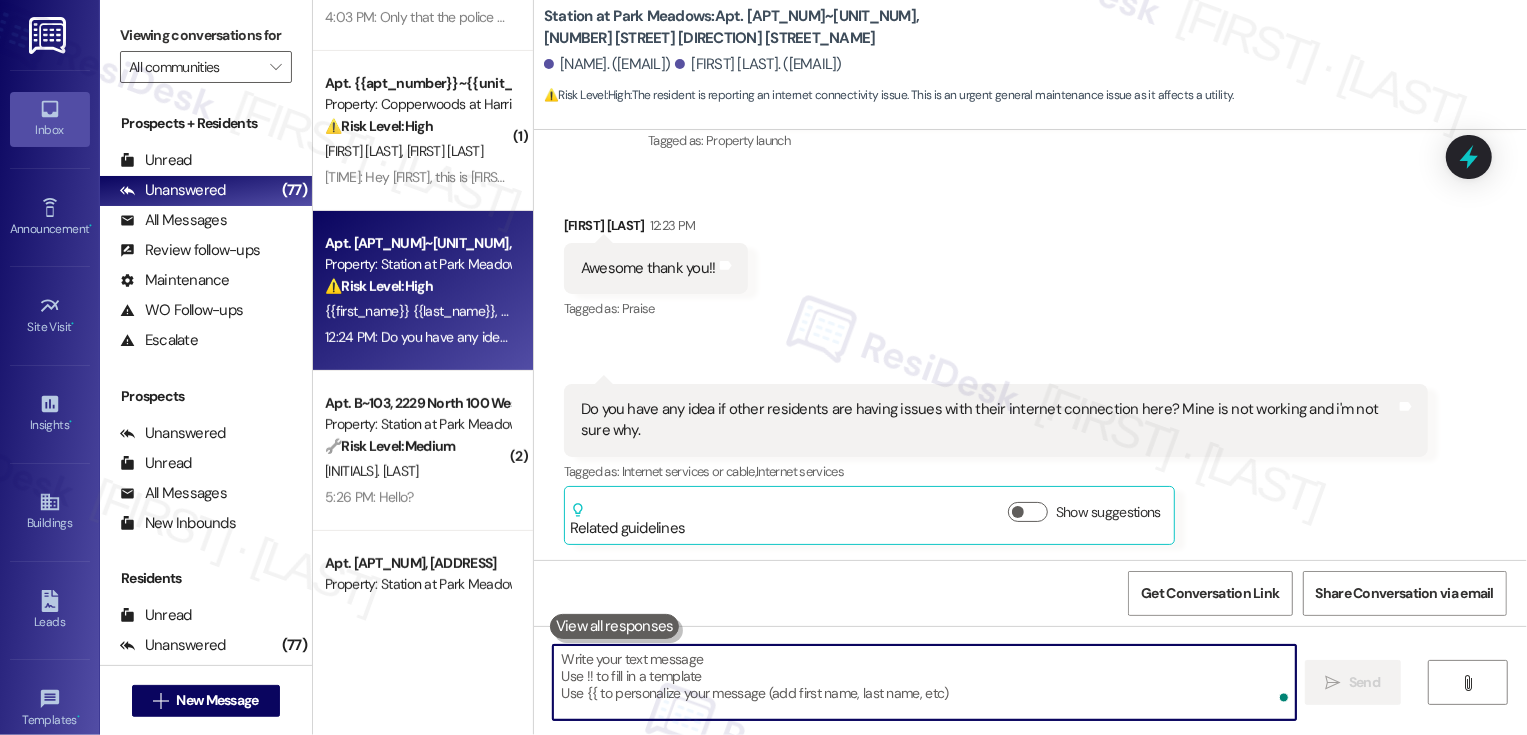 paste on "Hi Eva, it's nice to meet you! The team shared earlier that there has been a fiber line break, and Fiberwave is working to locate the exact point of the issue so they can begin repairs. While there’s no estimated time of resolution yet, the office will send out an update as soon as more information becomes available. Thank you so much for your patience!" 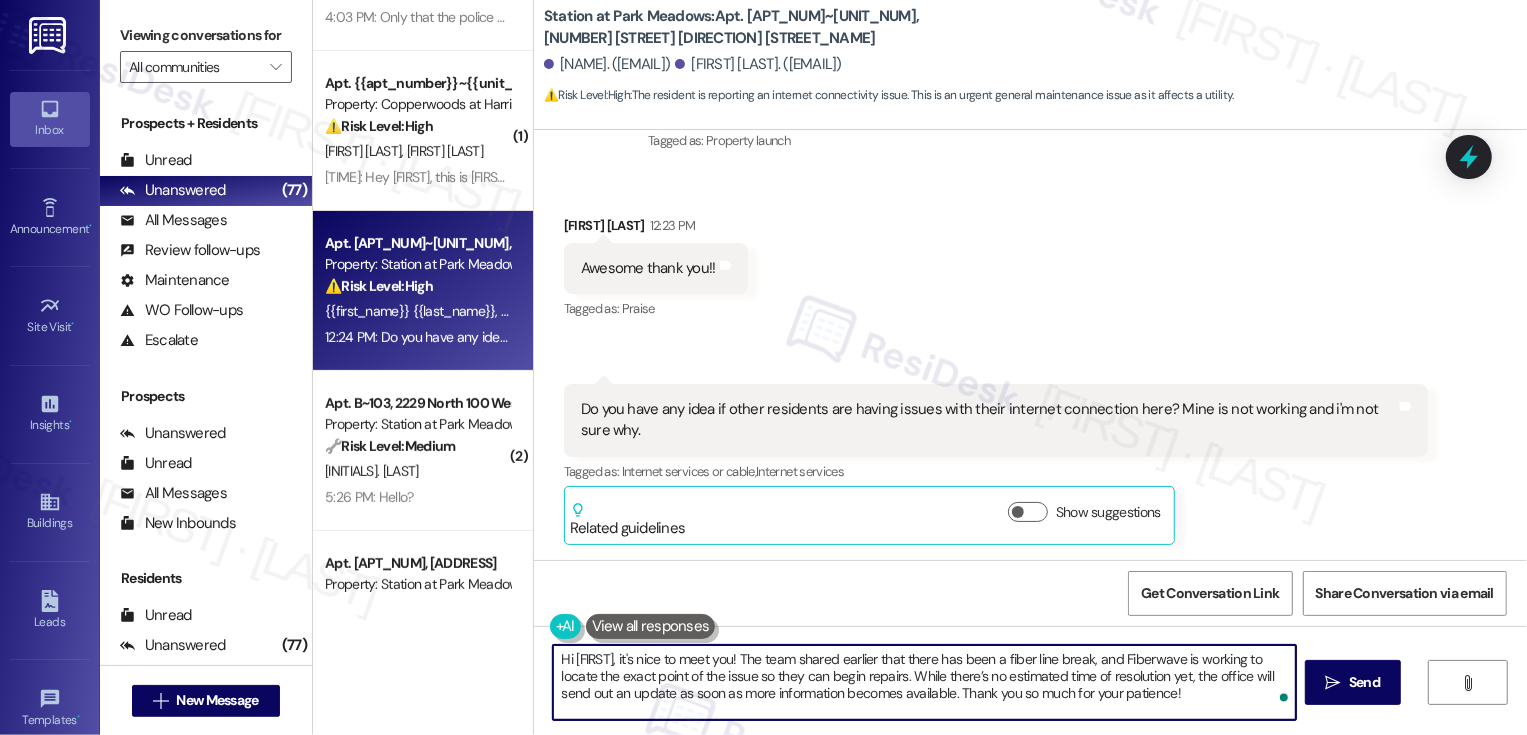 click on "Hi Eva, it's nice to meet you! The team shared earlier that there has been a fiber line break, and Fiberwave is working to locate the exact point of the issue so they can begin repairs. While there’s no estimated time of resolution yet, the office will send out an update as soon as more information becomes available. Thank you so much for your patience!" at bounding box center (924, 682) 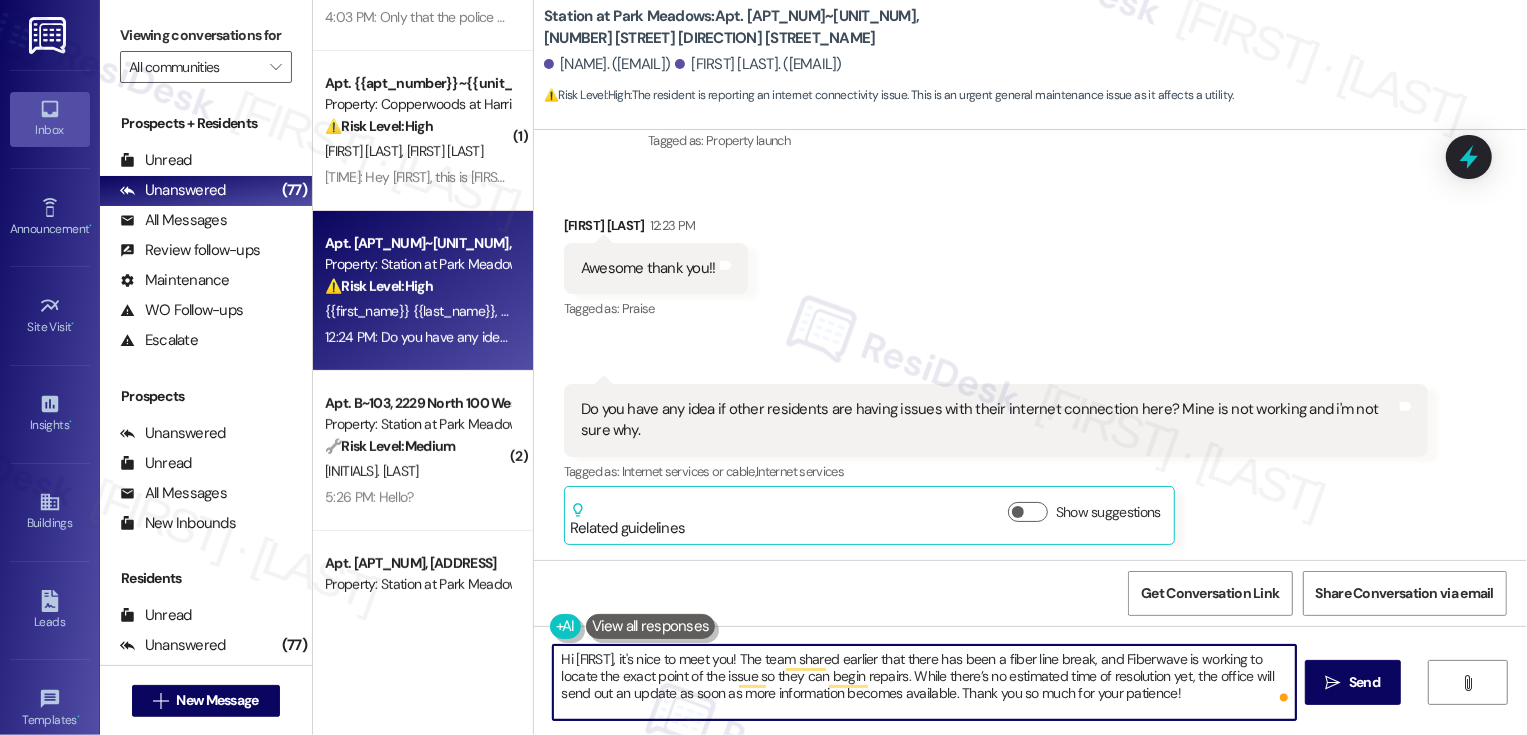 type on "Hi Ashley, it's nice to meet you! The team shared earlier that there has been a fiber line break, and Fiberwave is working to locate the exact point of the issue so they can begin repairs. While there’s no estimated time of resolution yet, the office will send out an update as soon as more information becomes available. Thank you so much for your patience!" 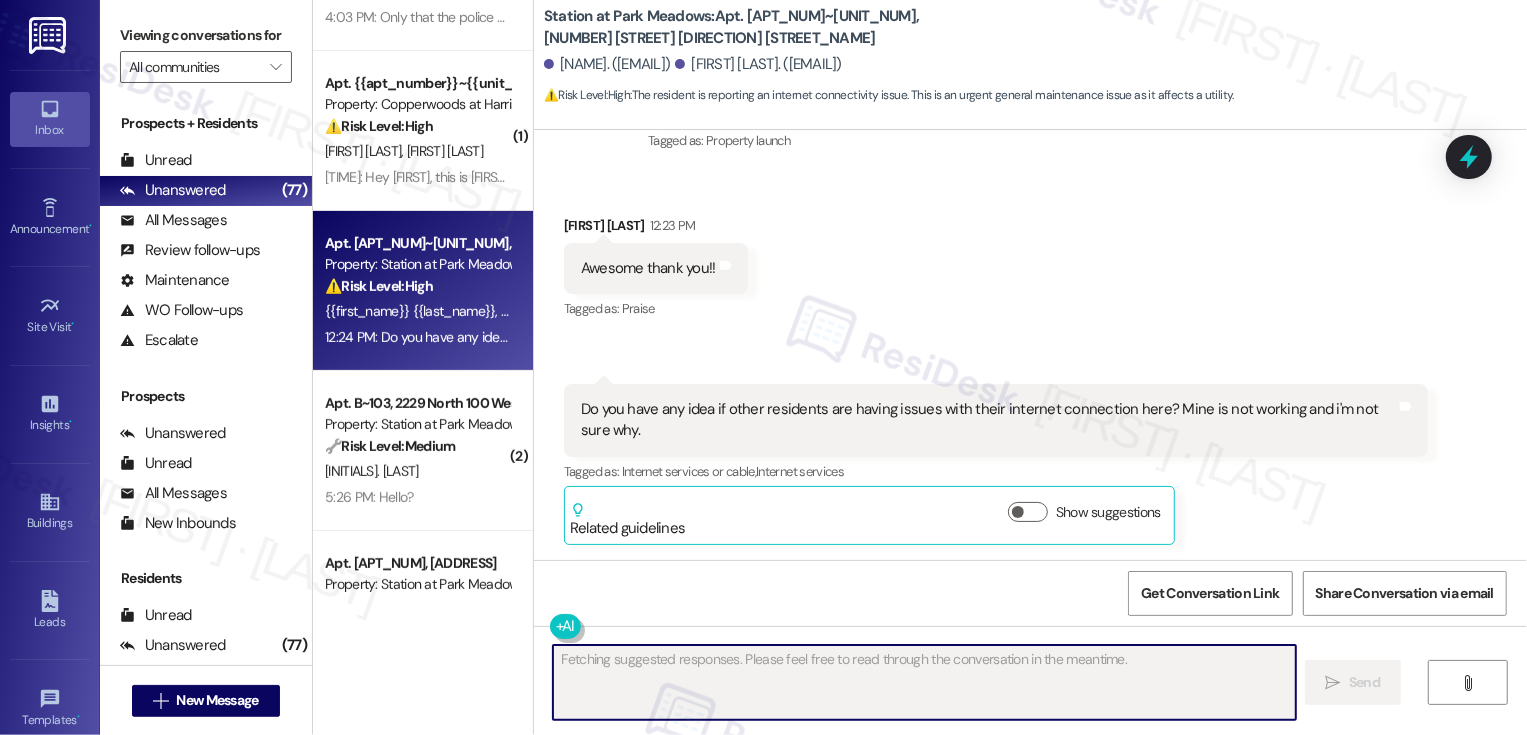 scroll, scrollTop: 326, scrollLeft: 0, axis: vertical 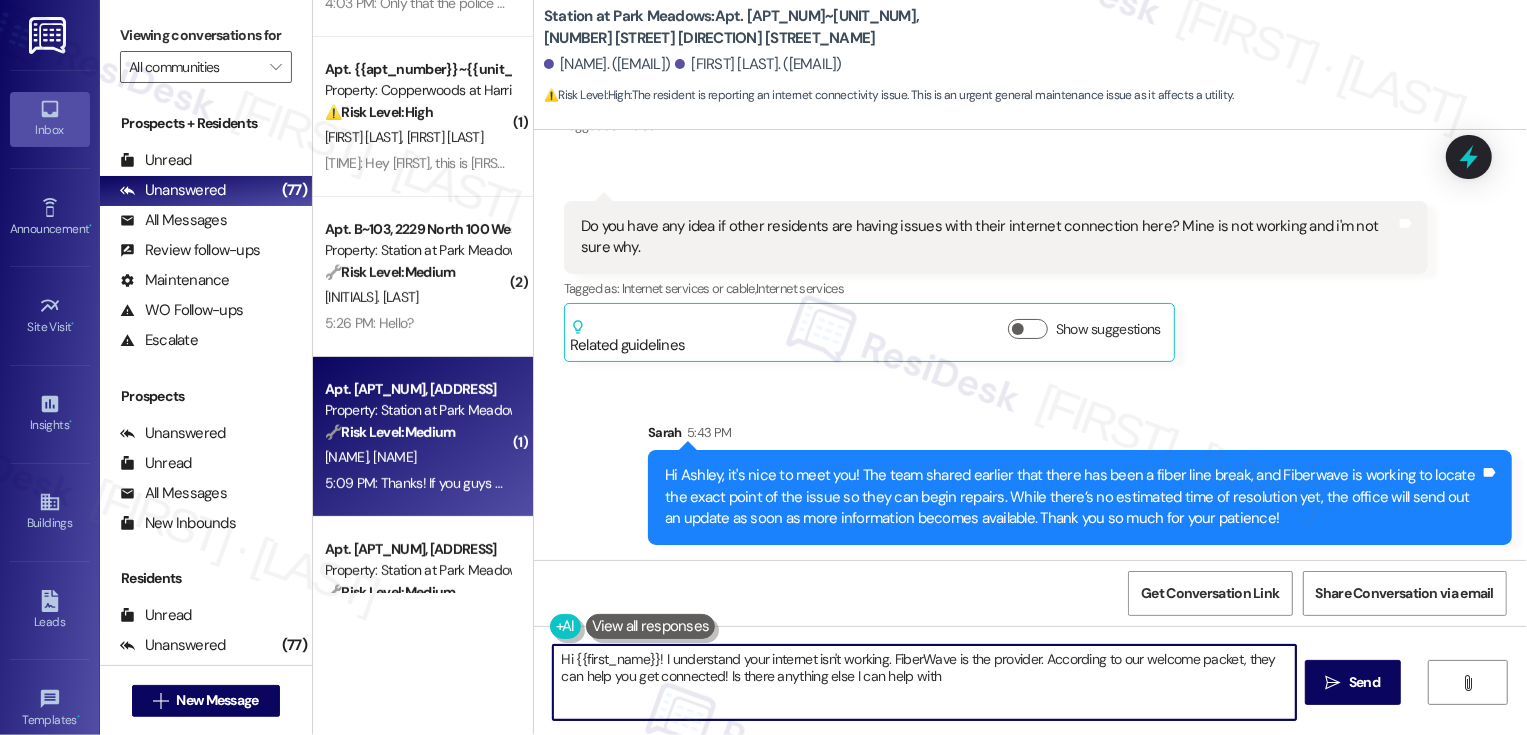 type on "Hi {{first_name}}! I understand your internet isn't working. FiberWave is the provider. According to our welcome packet, they can help you get connected! Is there anything else I can help with?" 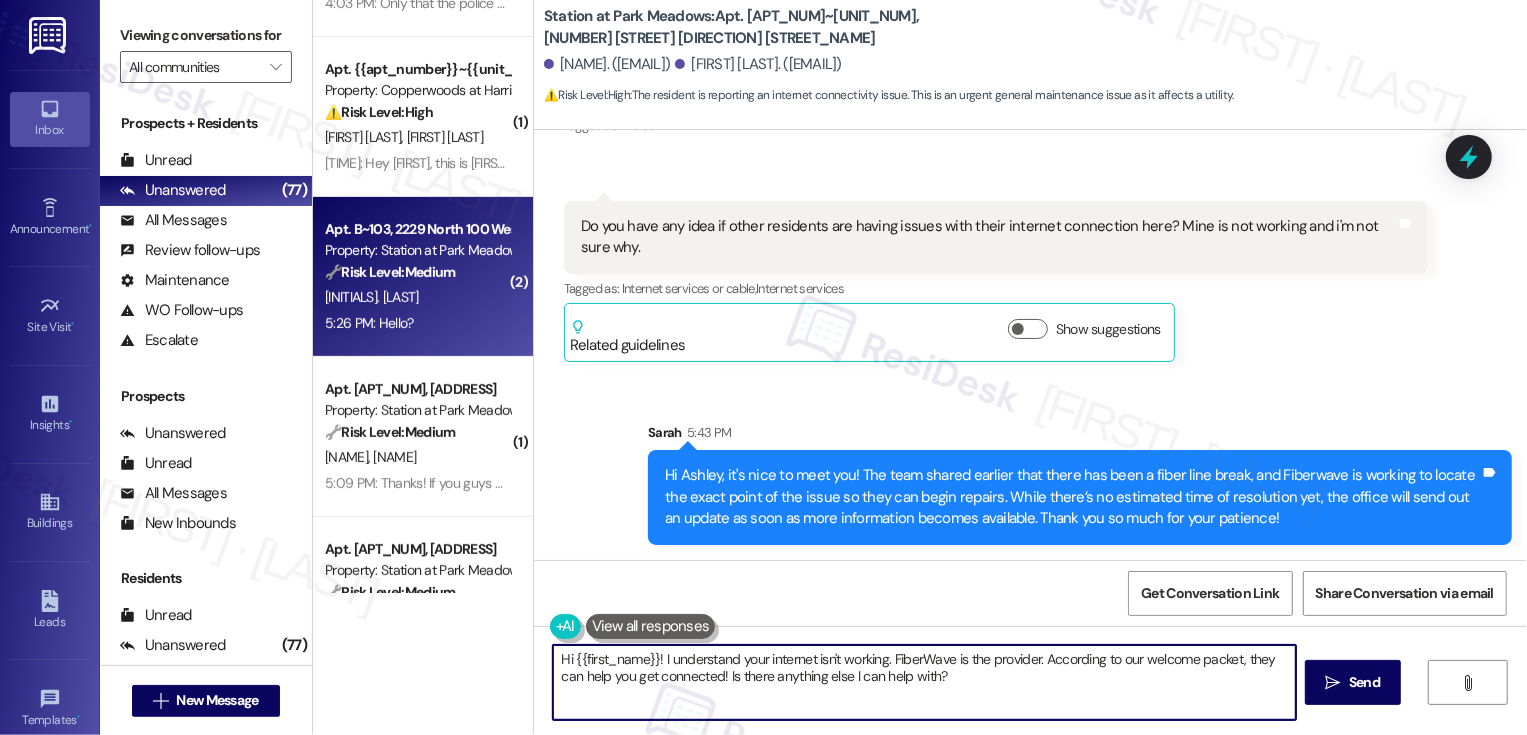 click on "J. Fehlman" at bounding box center (417, 297) 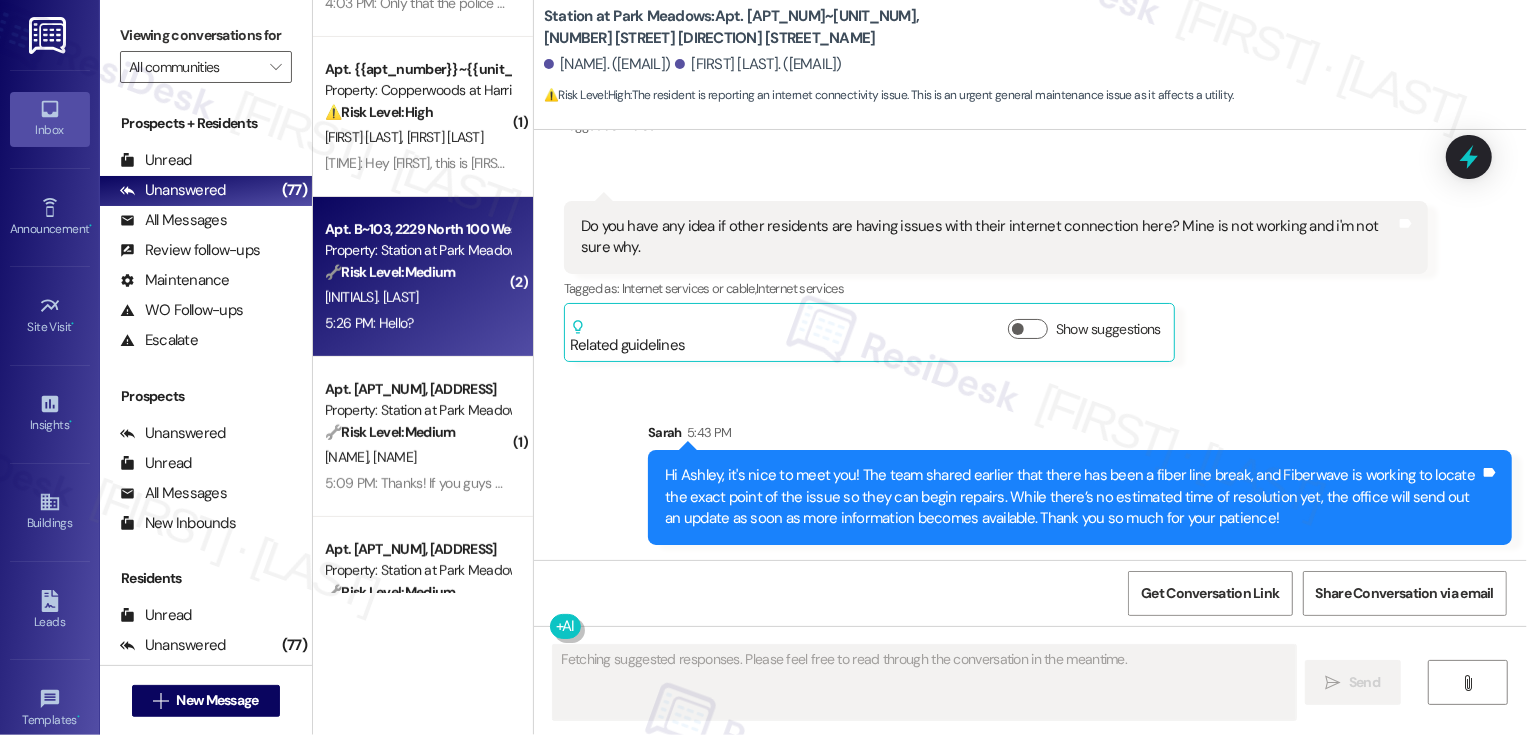 click on "J. Fehlman" at bounding box center (417, 297) 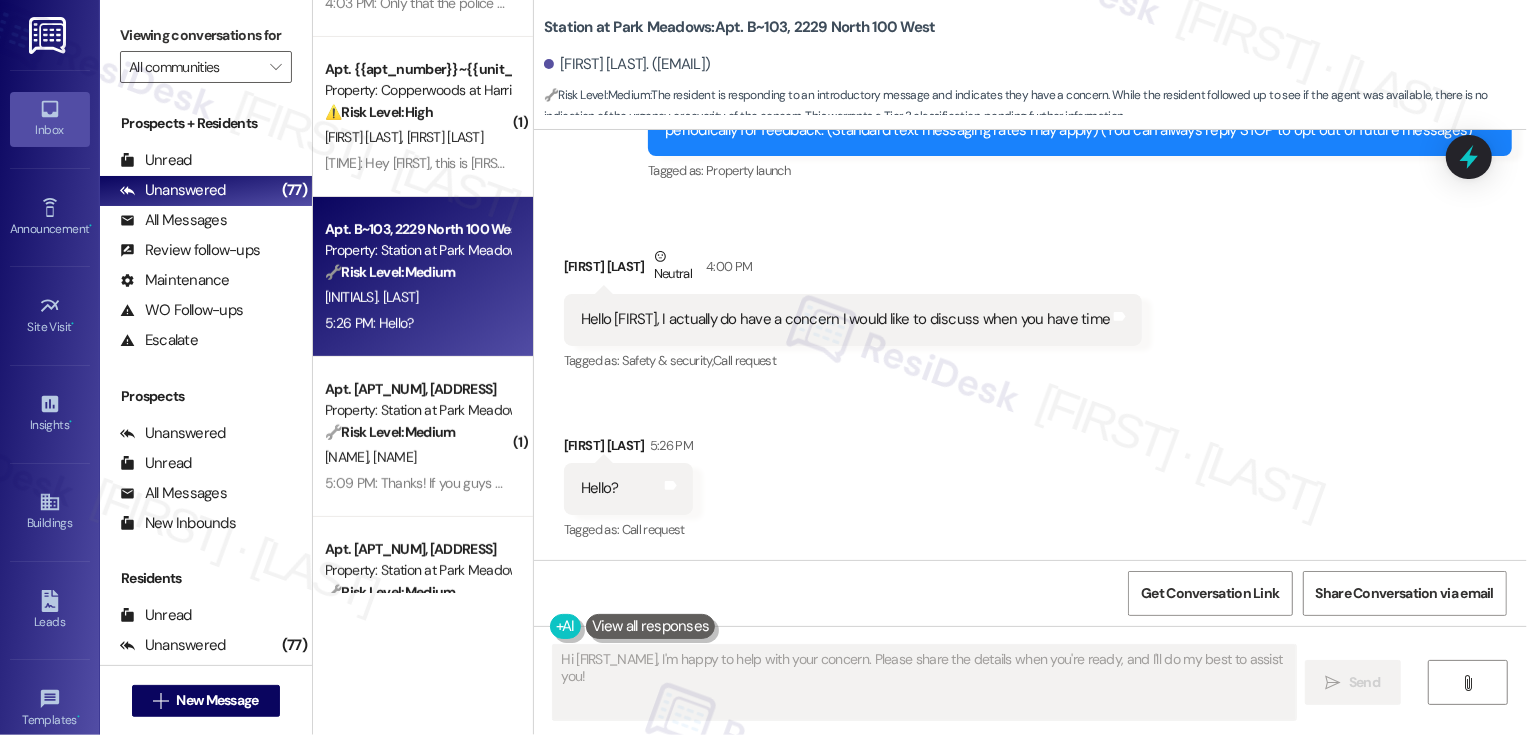 scroll, scrollTop: 295, scrollLeft: 0, axis: vertical 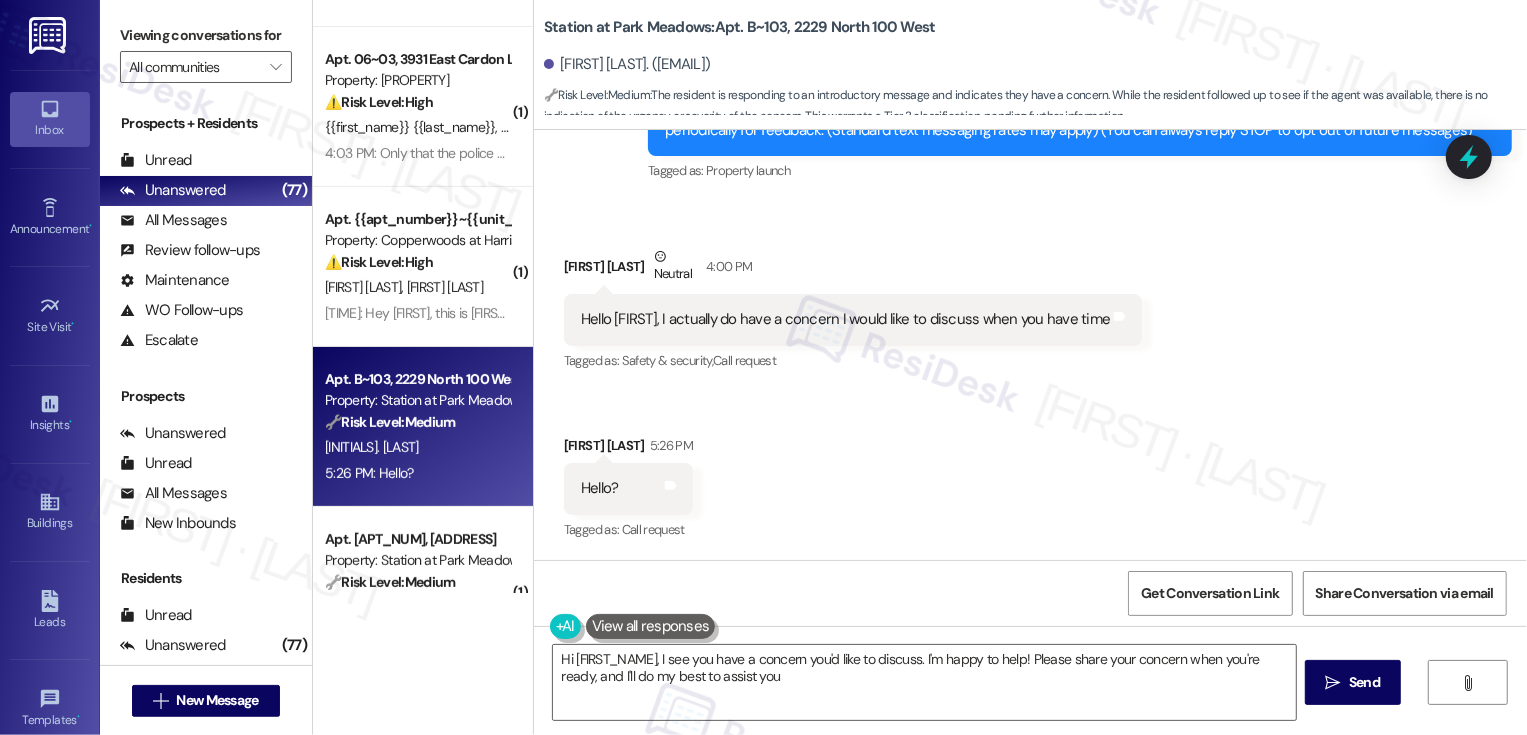 type on "Hi {{first_name}}, I see you have a concern you'd like to discuss. I'm happy to help! Please share your concern when you're ready, and I'll do my best to assist you." 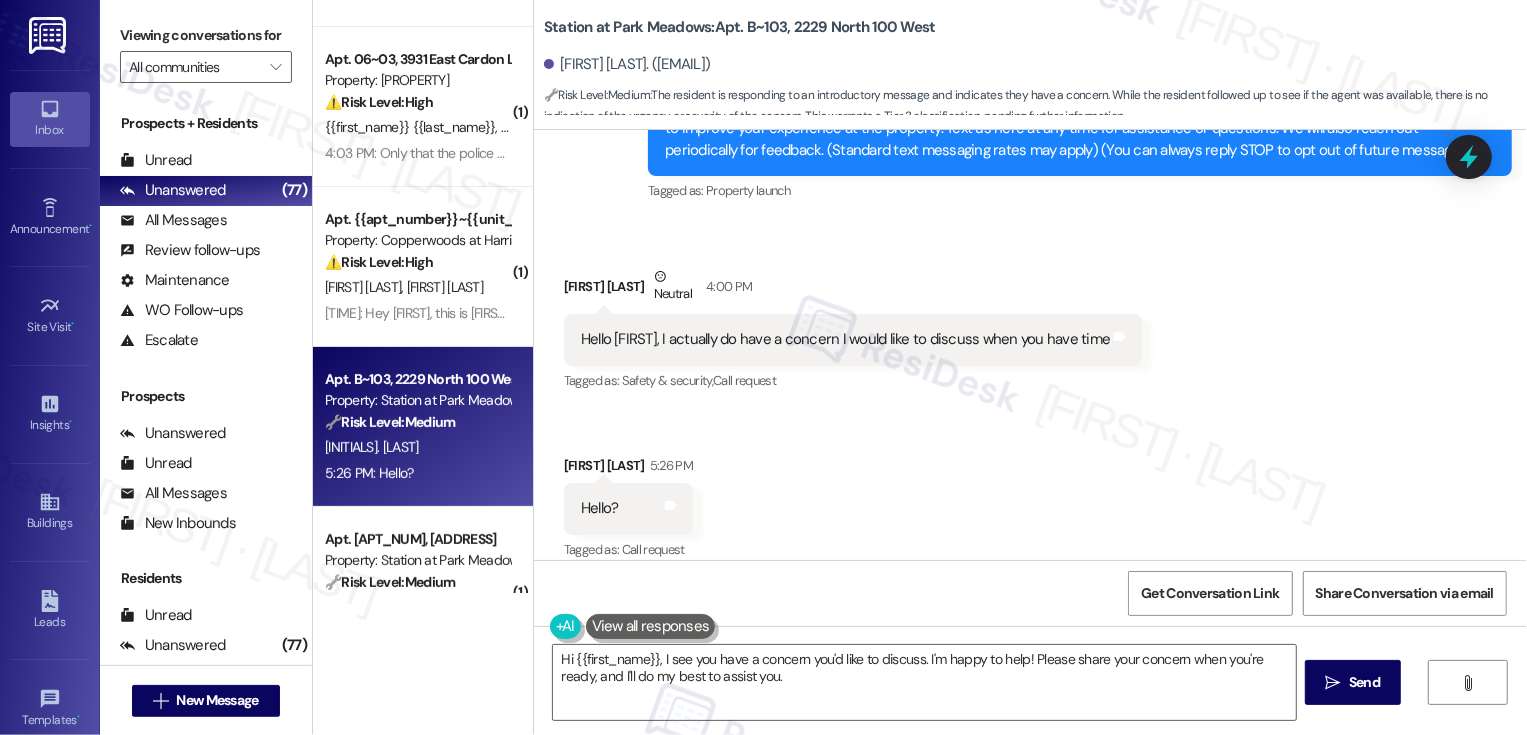 scroll, scrollTop: 295, scrollLeft: 0, axis: vertical 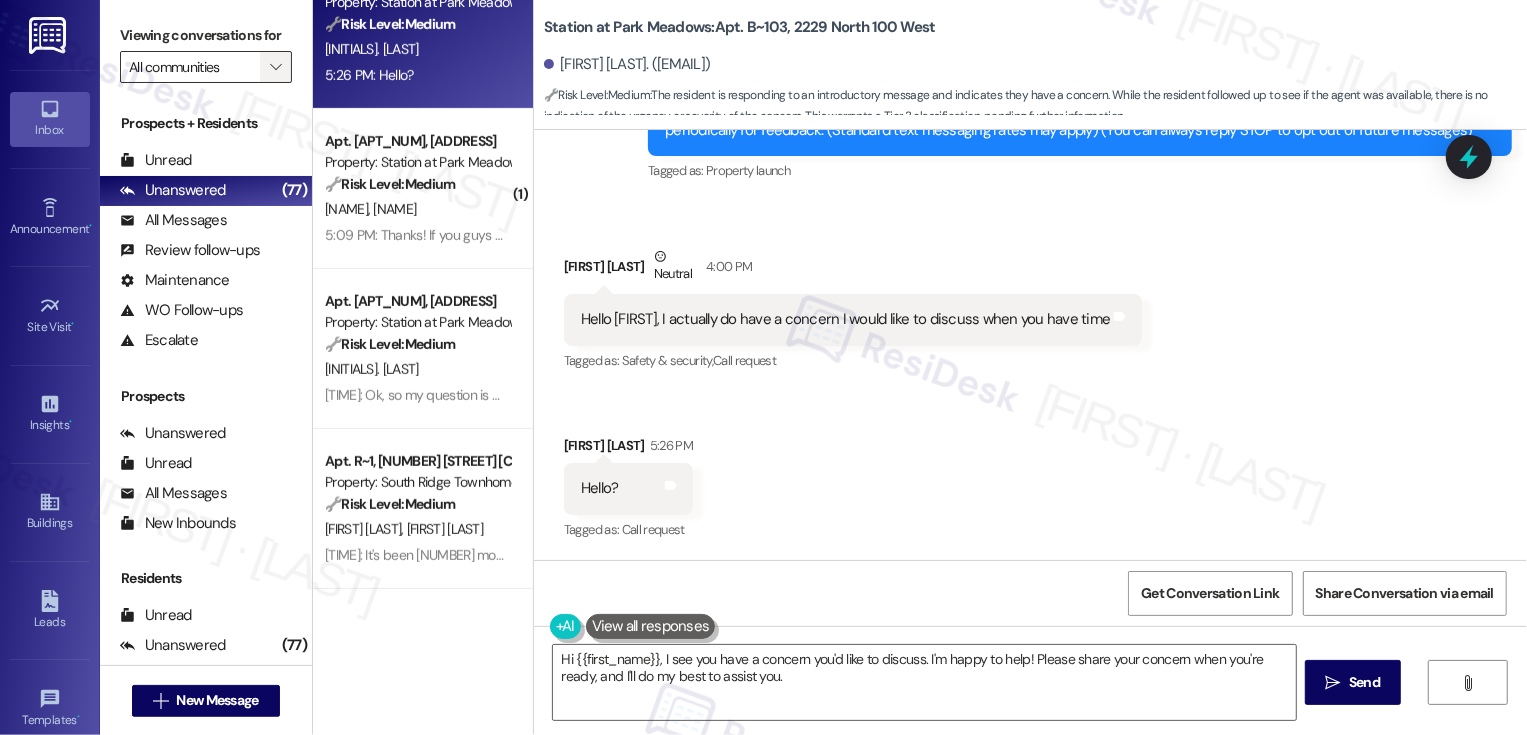 click on "" at bounding box center [275, 67] 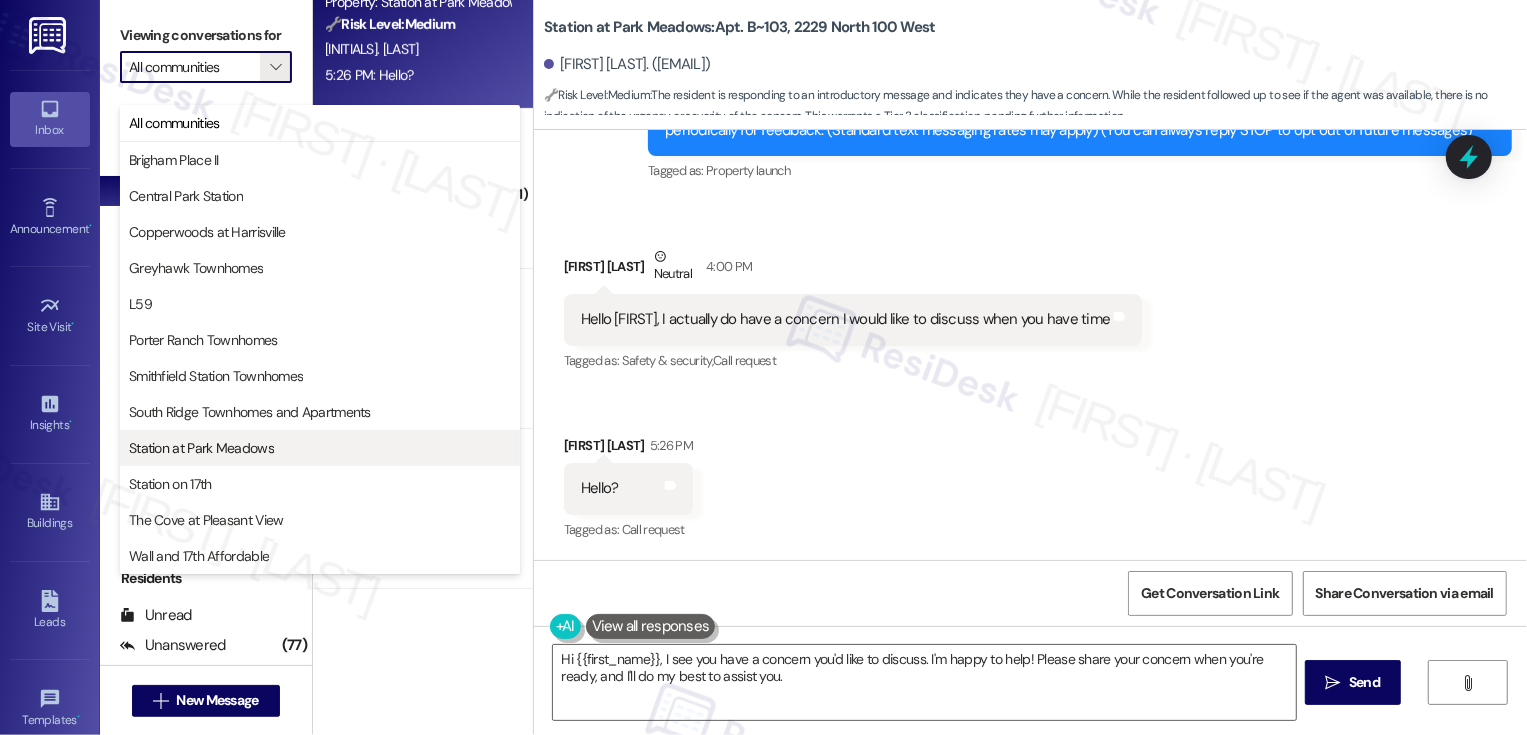 click on "Station at Park Meadows" at bounding box center [320, 448] 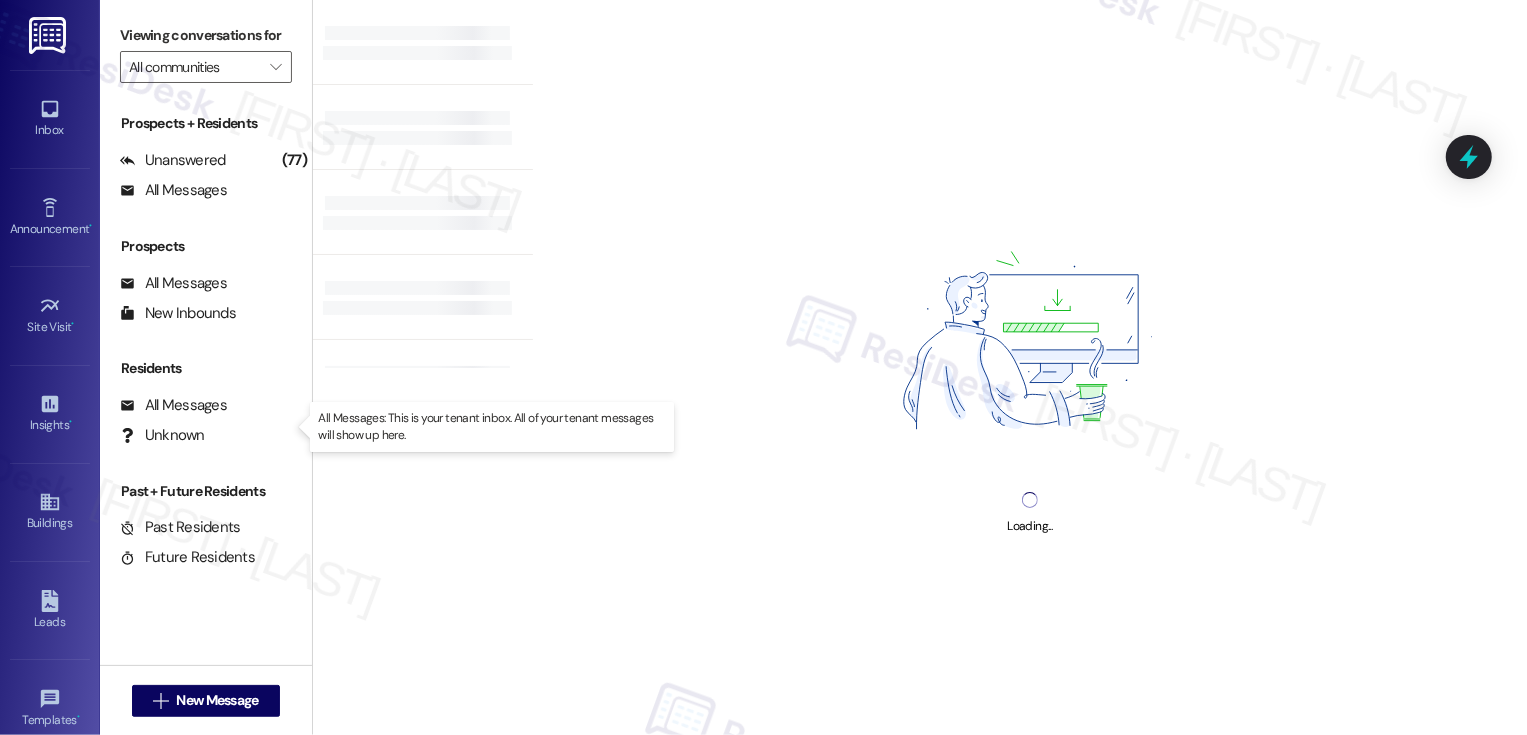 type on "Station at Park Meadows" 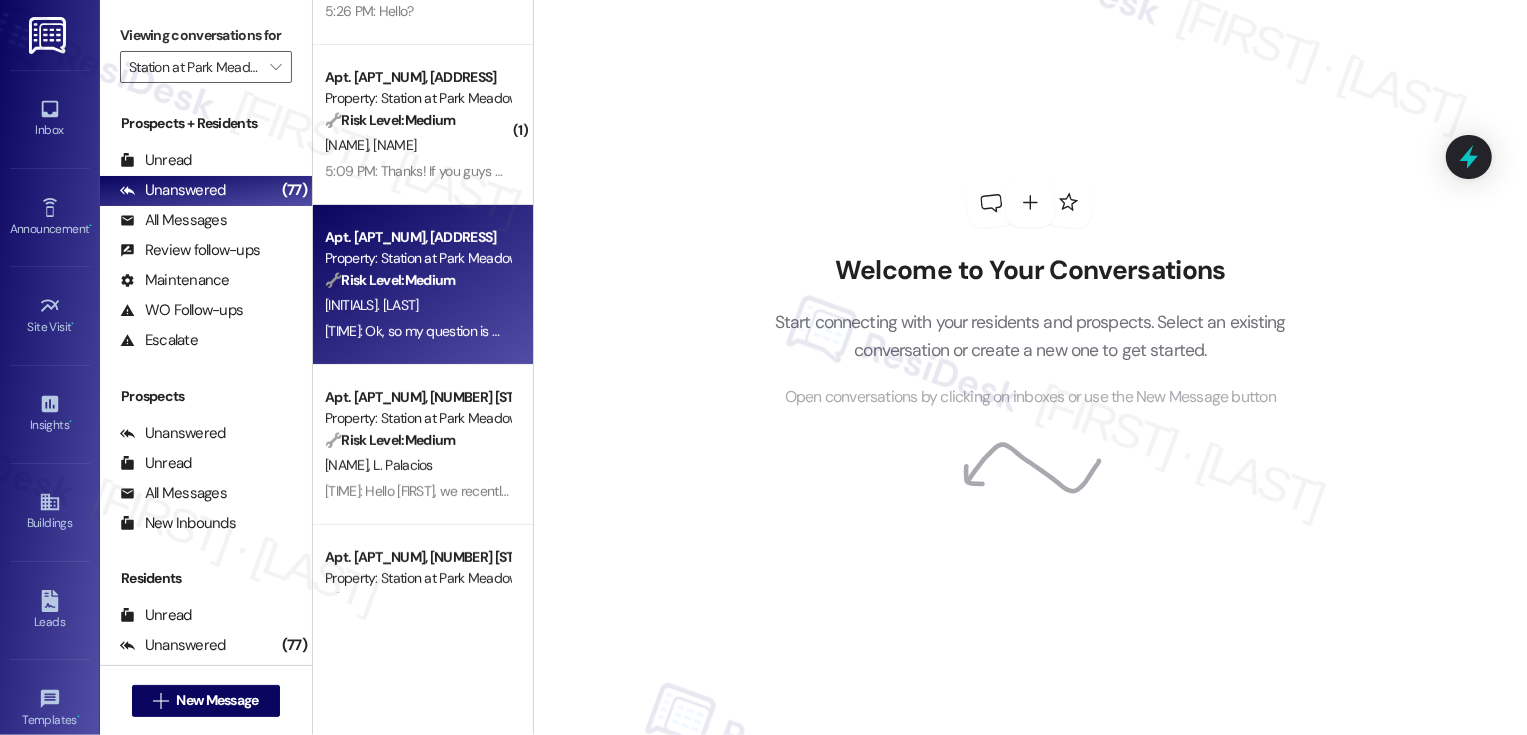 scroll, scrollTop: 460, scrollLeft: 0, axis: vertical 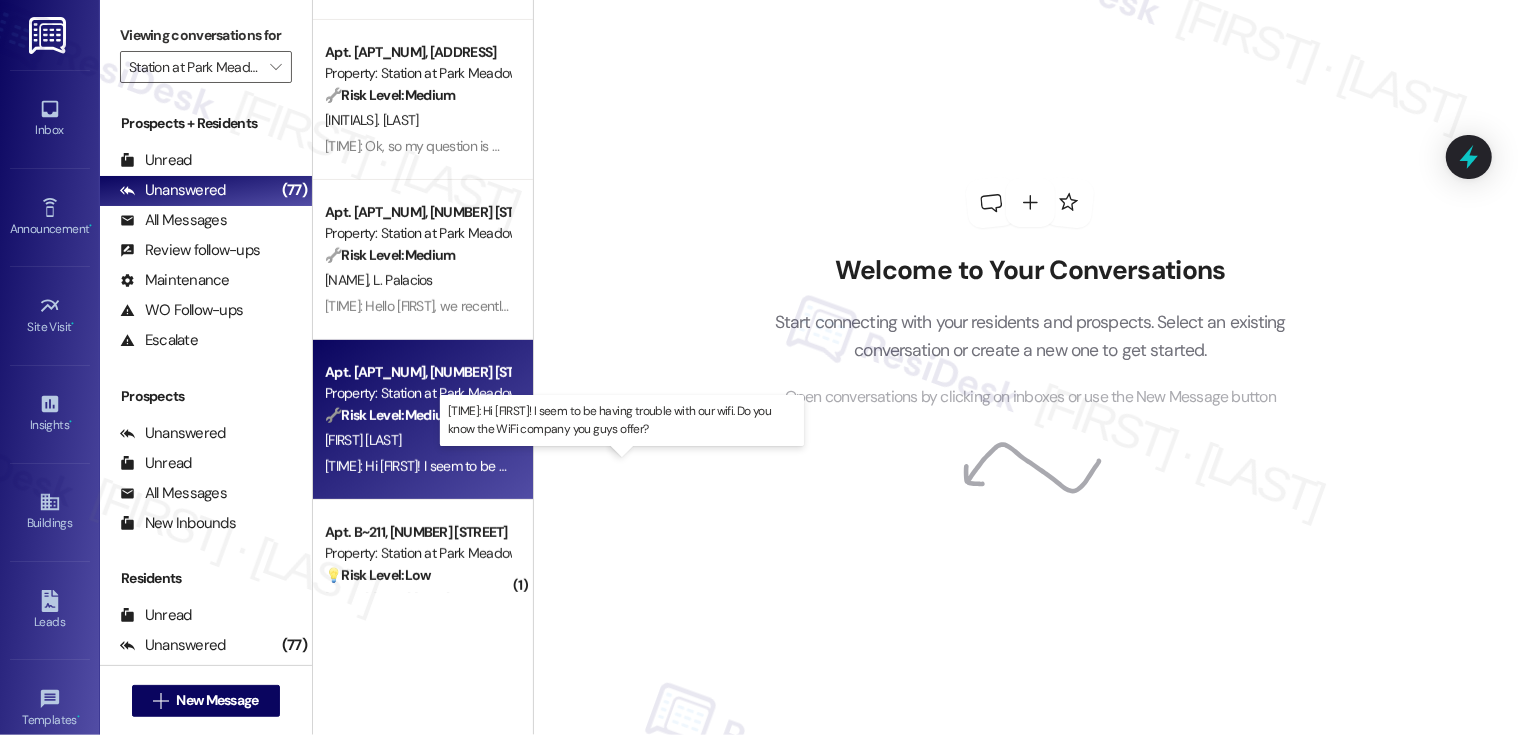 click on "12:26 PM: Hi Sarah! I seem to be having trouble with our wifi. Do you know the WiFi company you guys offer? 12:26 PM: Hi Sarah! I seem to be having trouble with our wifi. Do you know the WiFi company you guys offer?" at bounding box center [630, 466] 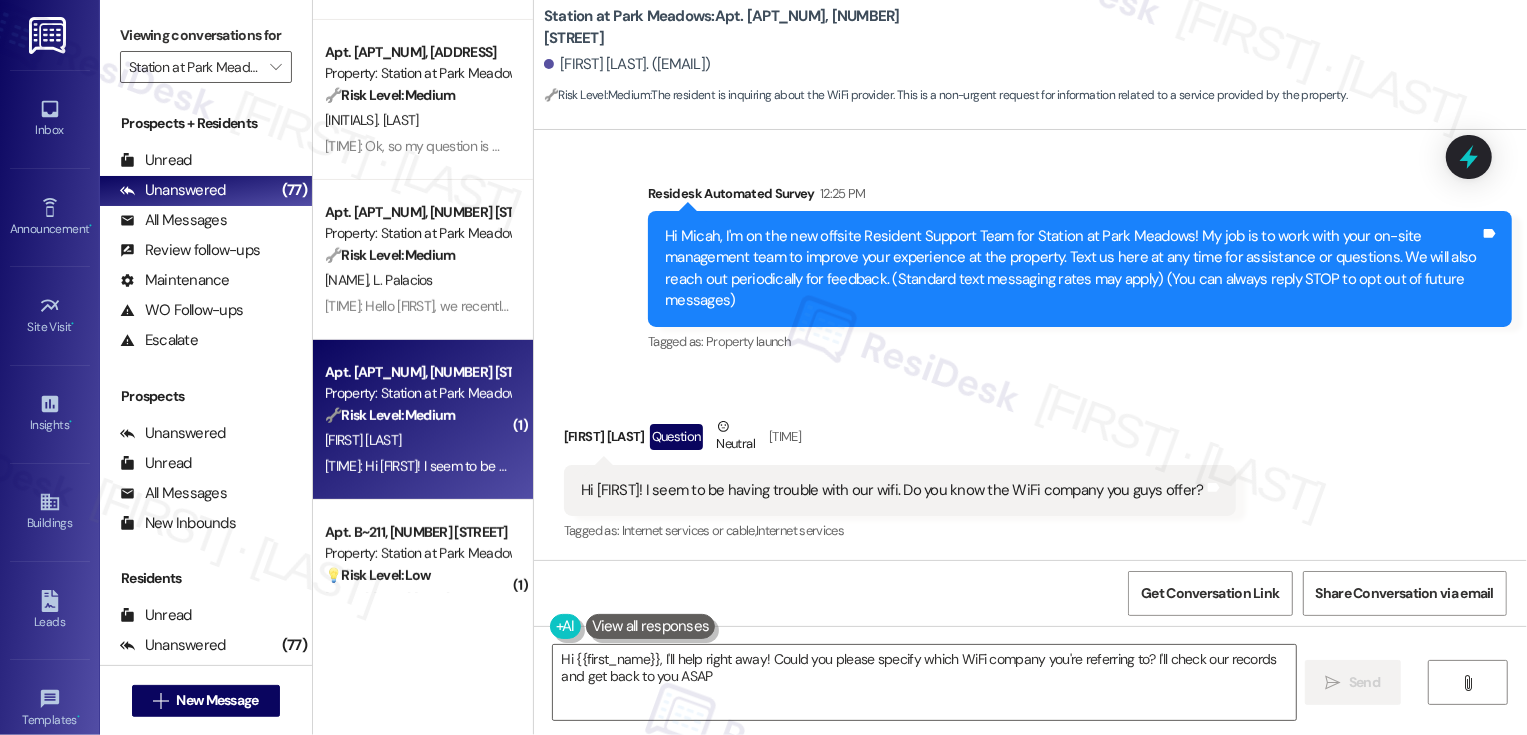 type on "Hi {{first_name}}, I'll help right away! Could you please specify which WiFi company you're referring to? I'll check our records and get back to you ASAP." 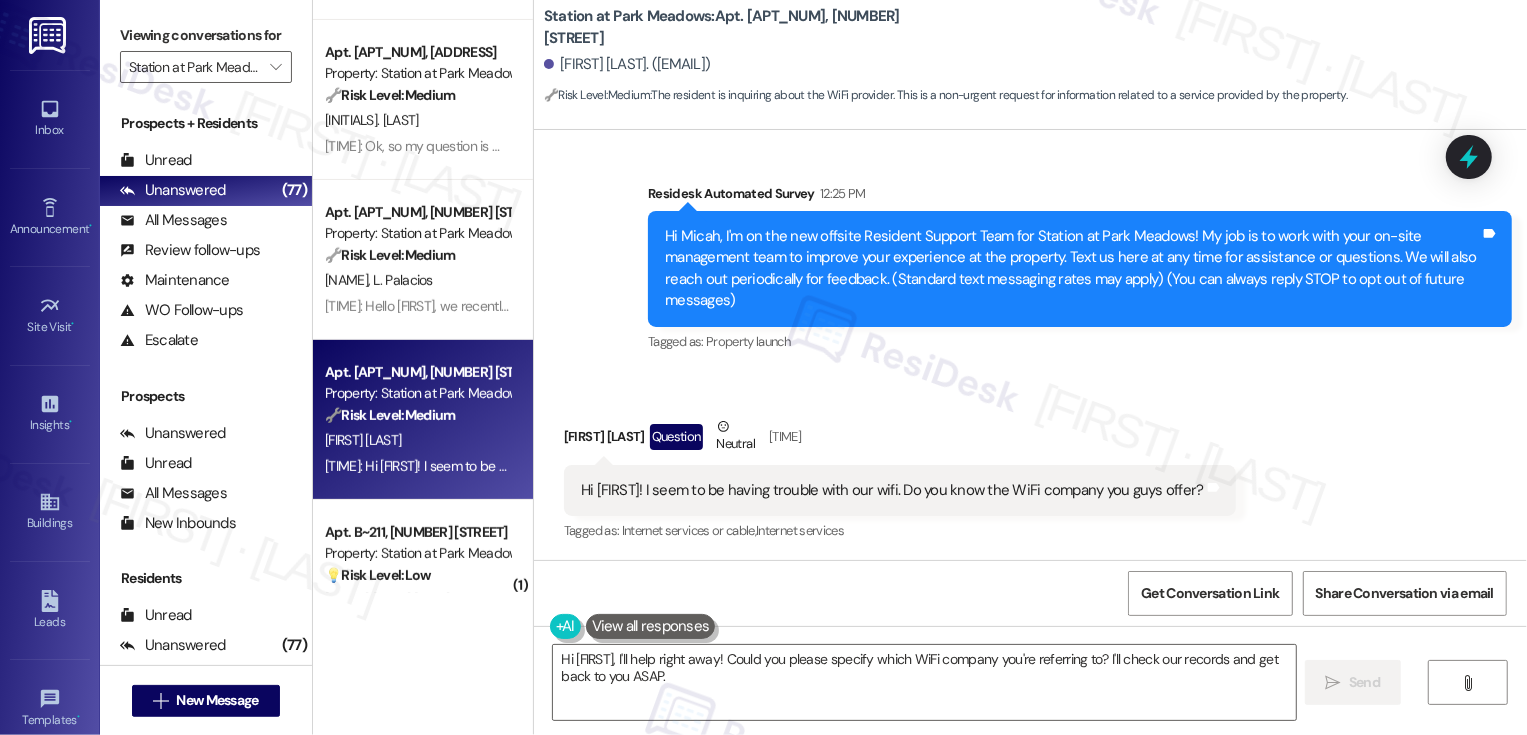 scroll, scrollTop: 127, scrollLeft: 0, axis: vertical 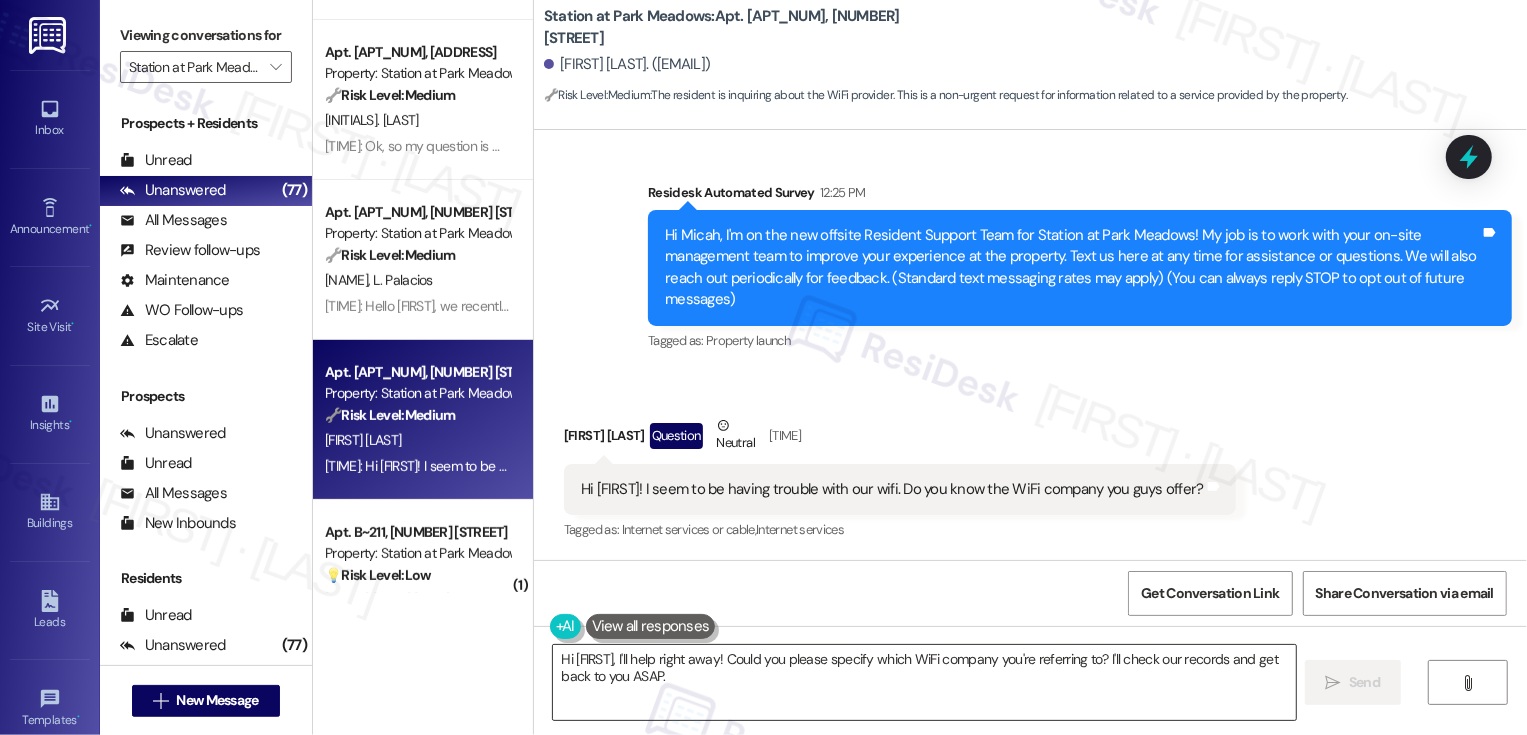 click on "Hi {{first_name}}, I'll help right away! Could you please specify which WiFi company you're referring to? I'll check our records and get back to you ASAP." at bounding box center [924, 682] 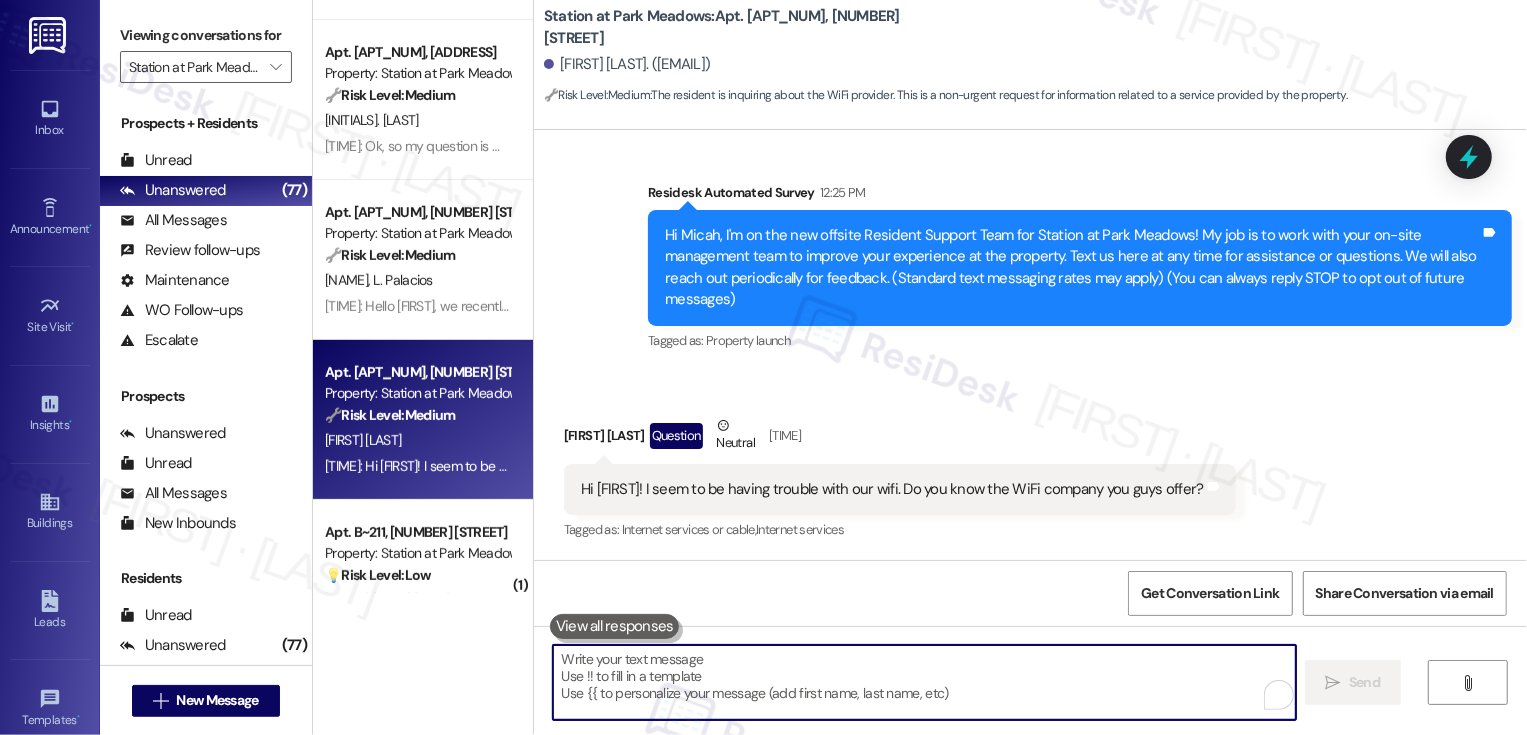 paste on "Hi Eva, it's nice to meet you! The team shared earlier that there has been a fiber line break, and Fiberwave is working to locate the exact point of the issue so they can begin repairs. While there’s no estimated time of resolution yet, the office will send out an update as soon as more information becomes available. Thank you so much for your patience!" 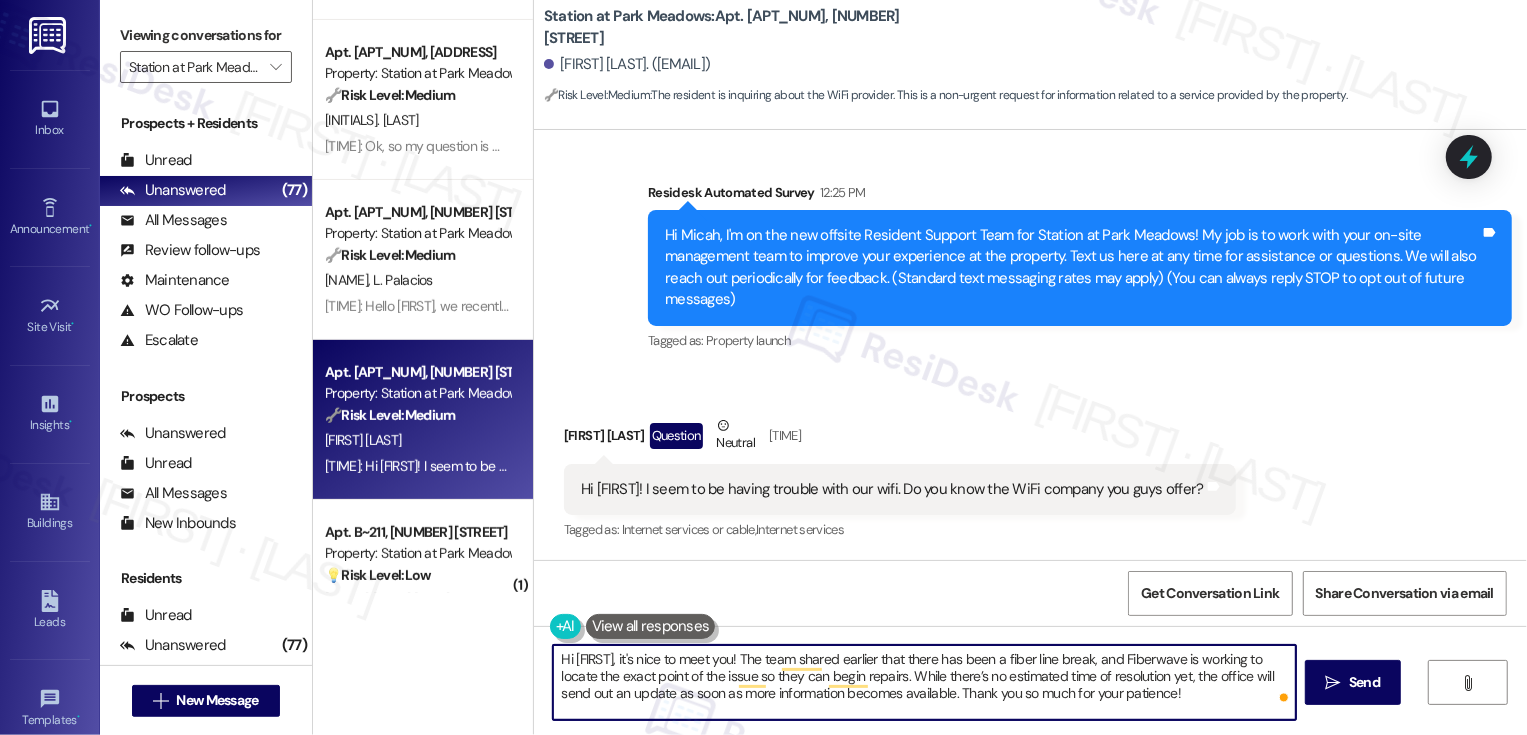click on "Hi Eva, it's nice to meet you! The team shared earlier that there has been a fiber line break, and Fiberwave is working to locate the exact point of the issue so they can begin repairs. While there’s no estimated time of resolution yet, the office will send out an update as soon as more information becomes available. Thank you so much for your patience!" at bounding box center [924, 682] 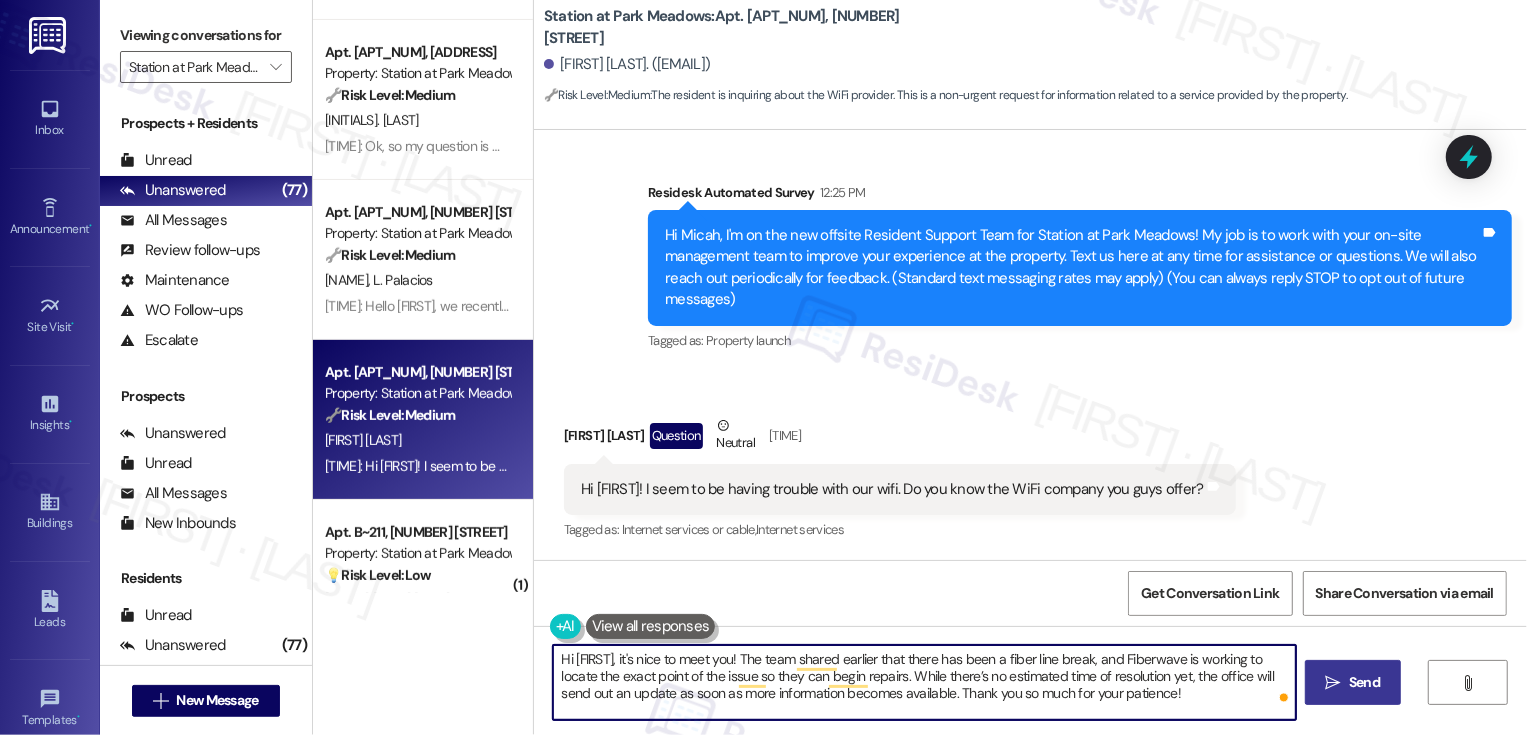 click on "Send" at bounding box center [1364, 682] 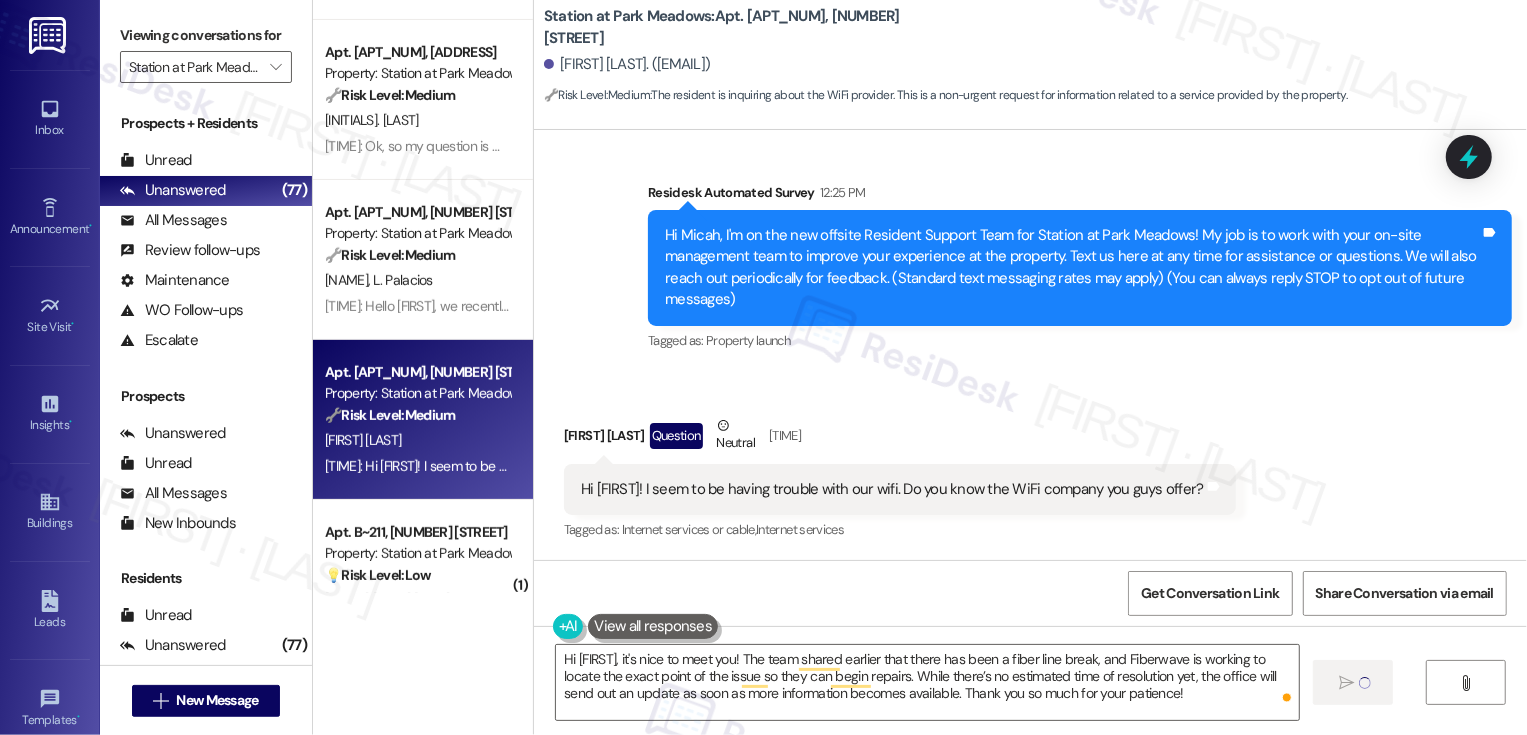type on "Fetching suggested responses. Please feel free to read through the conversation in the meantime." 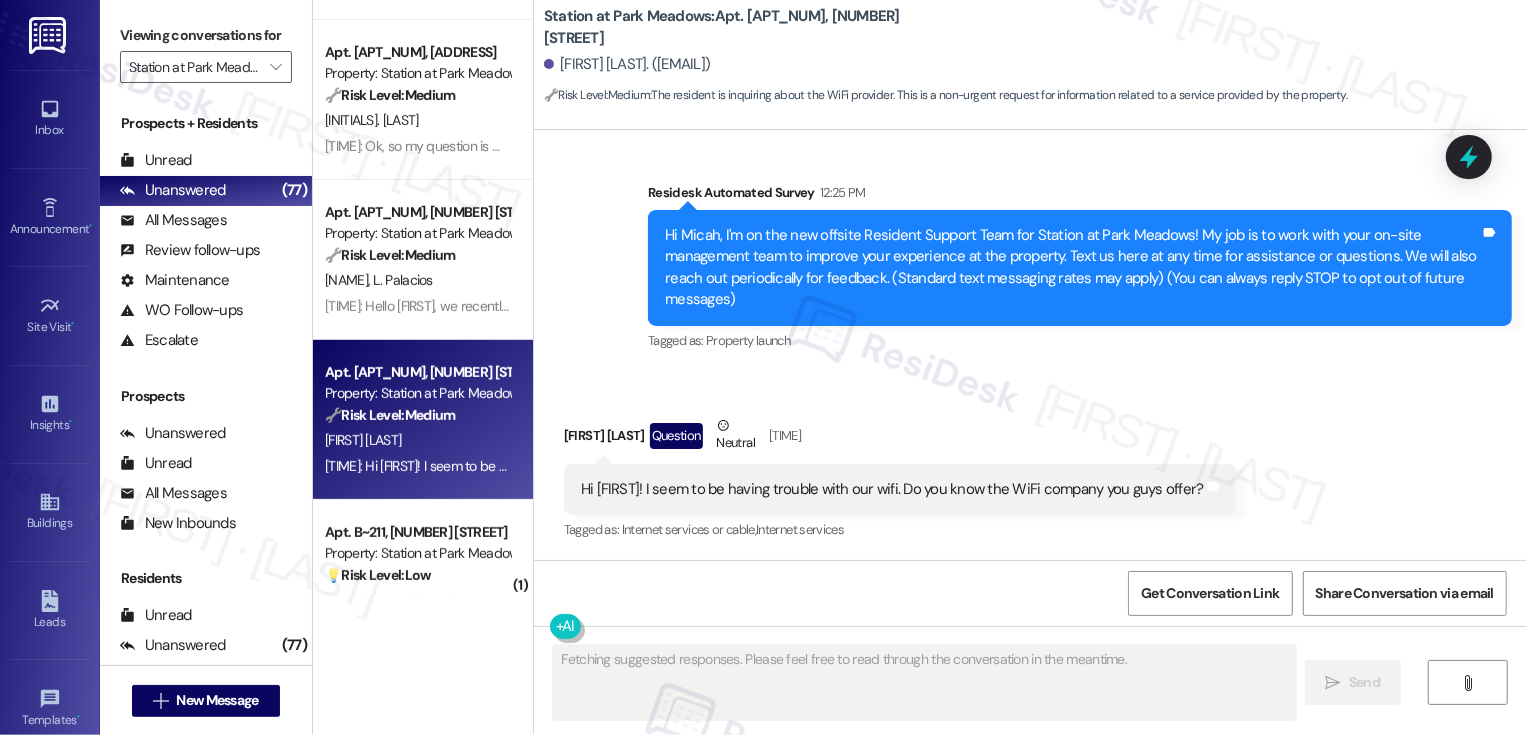 scroll, scrollTop: 126, scrollLeft: 0, axis: vertical 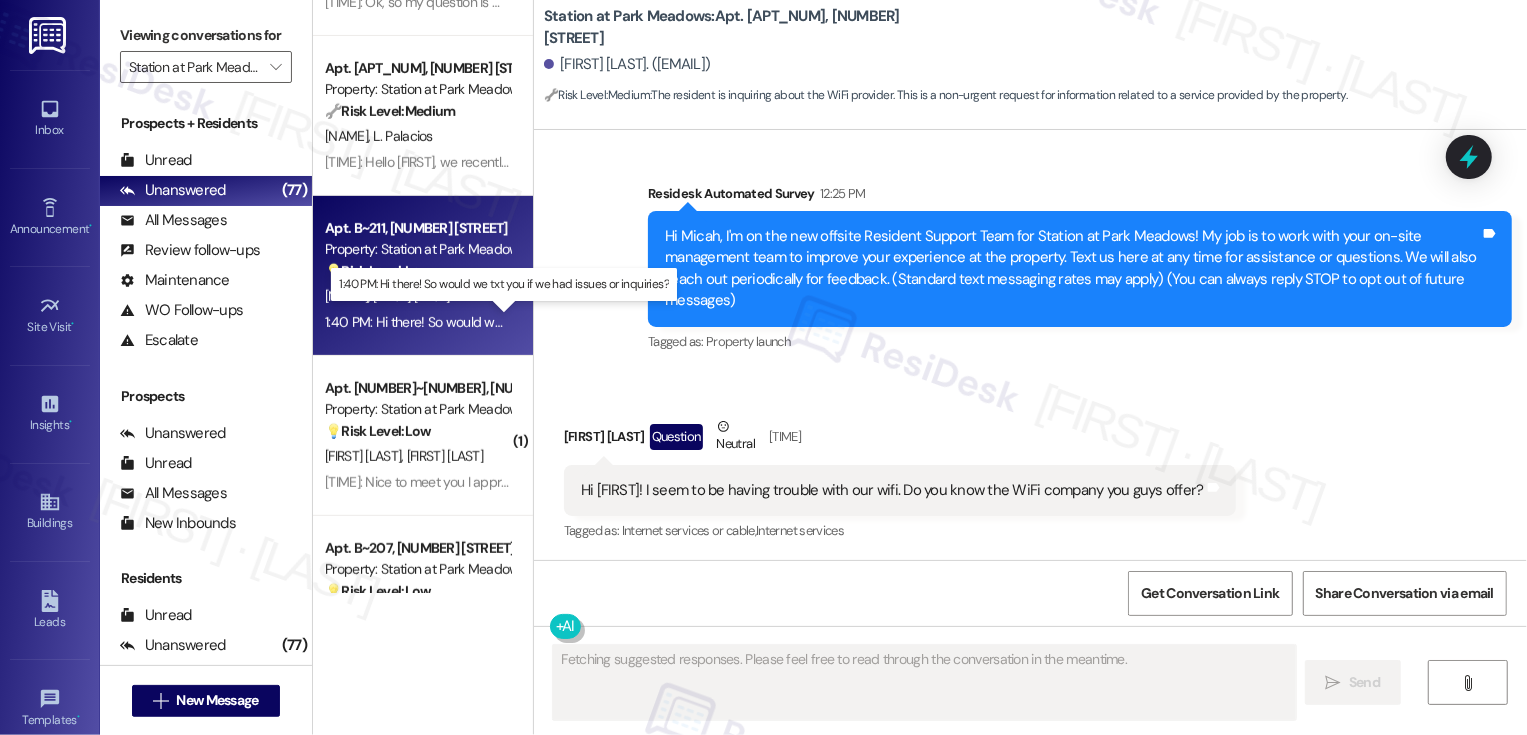 click on "1:40 PM: Hi there! So would we txt you if we had issues or inquiries? 1:40 PM: Hi there! So would we txt you if we had issues or inquiries?" at bounding box center (519, 322) 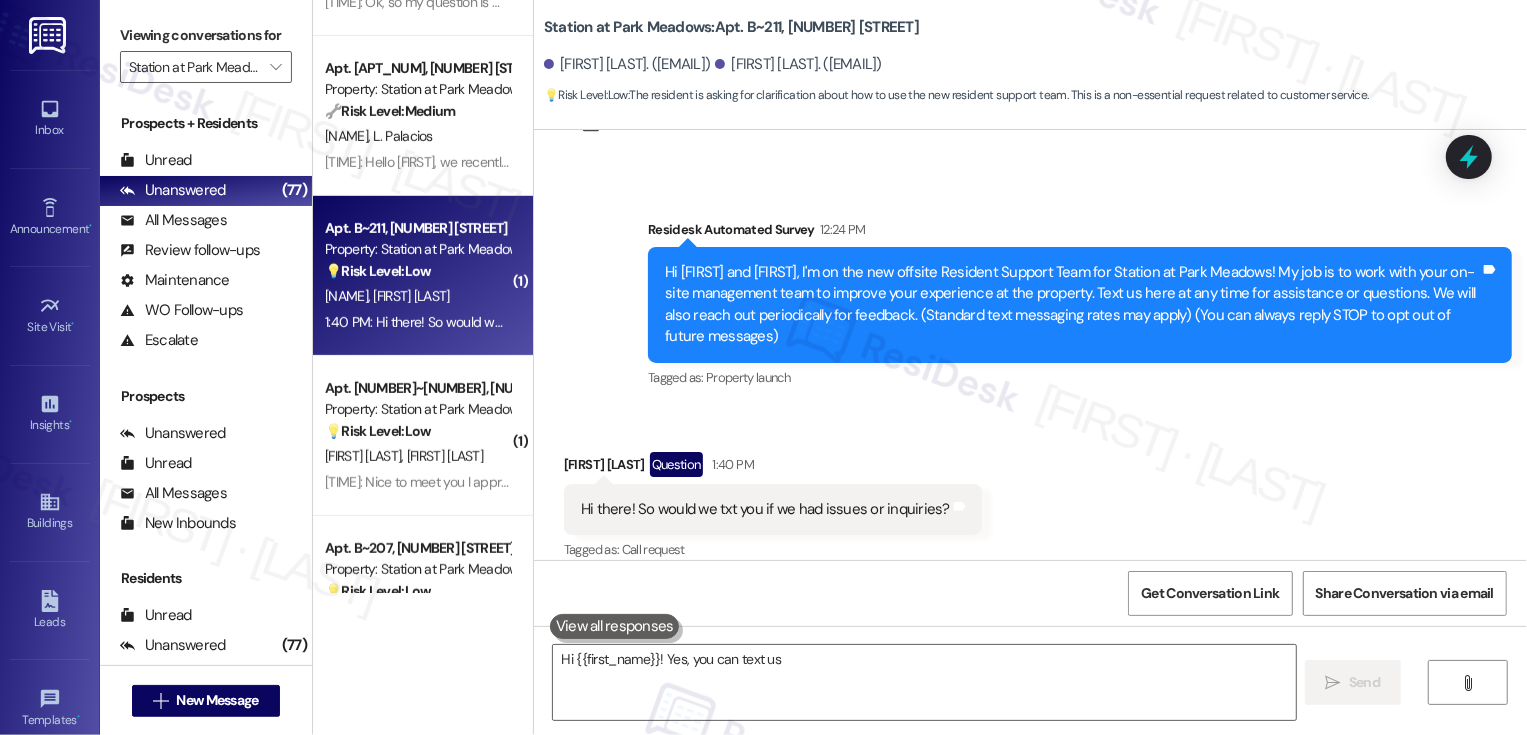 scroll, scrollTop: 109, scrollLeft: 0, axis: vertical 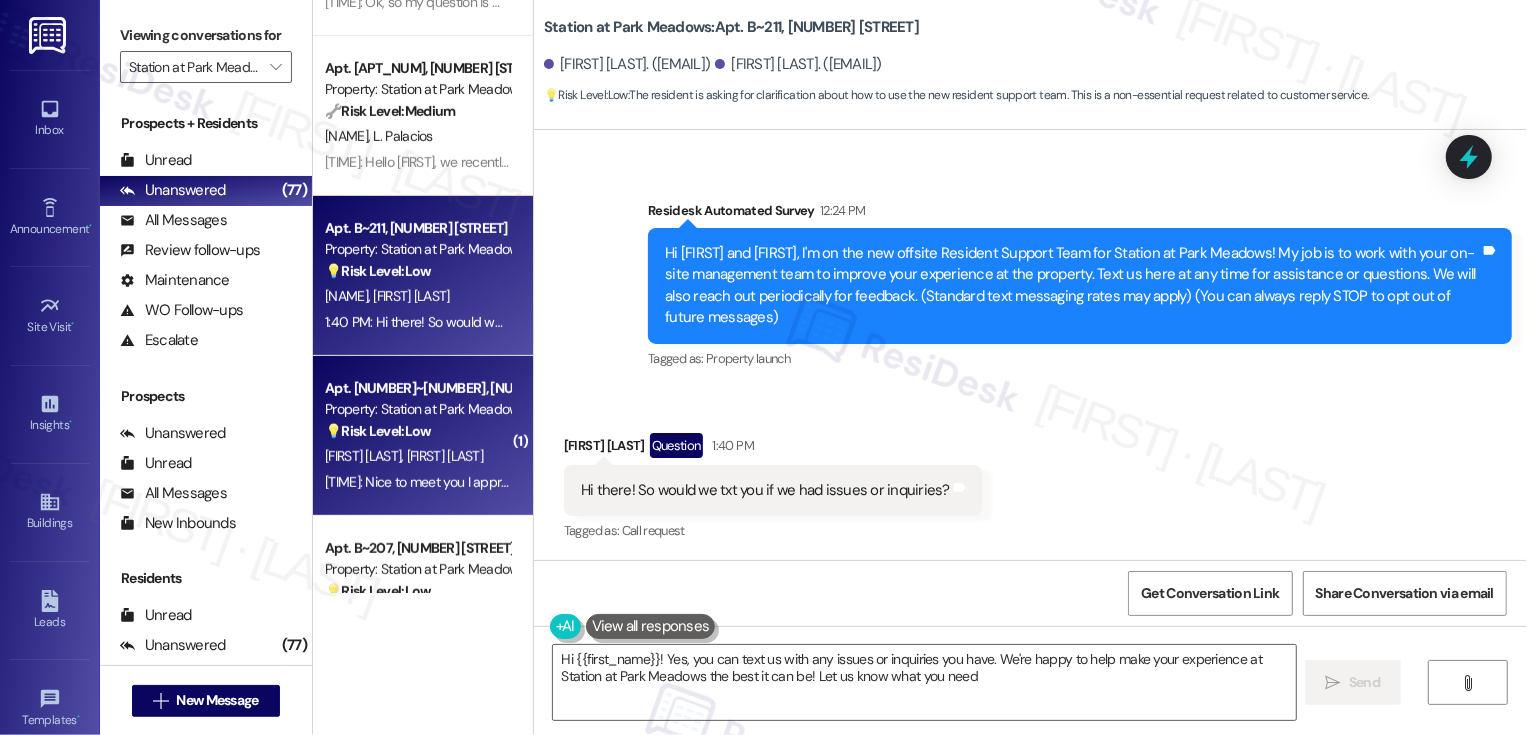 type on "Hi {{first_name}}! Yes, you can text us with any issues or inquiries you have. We're happy to help make your experience at Station at Park Meadows the best it can be! Let us know what you need." 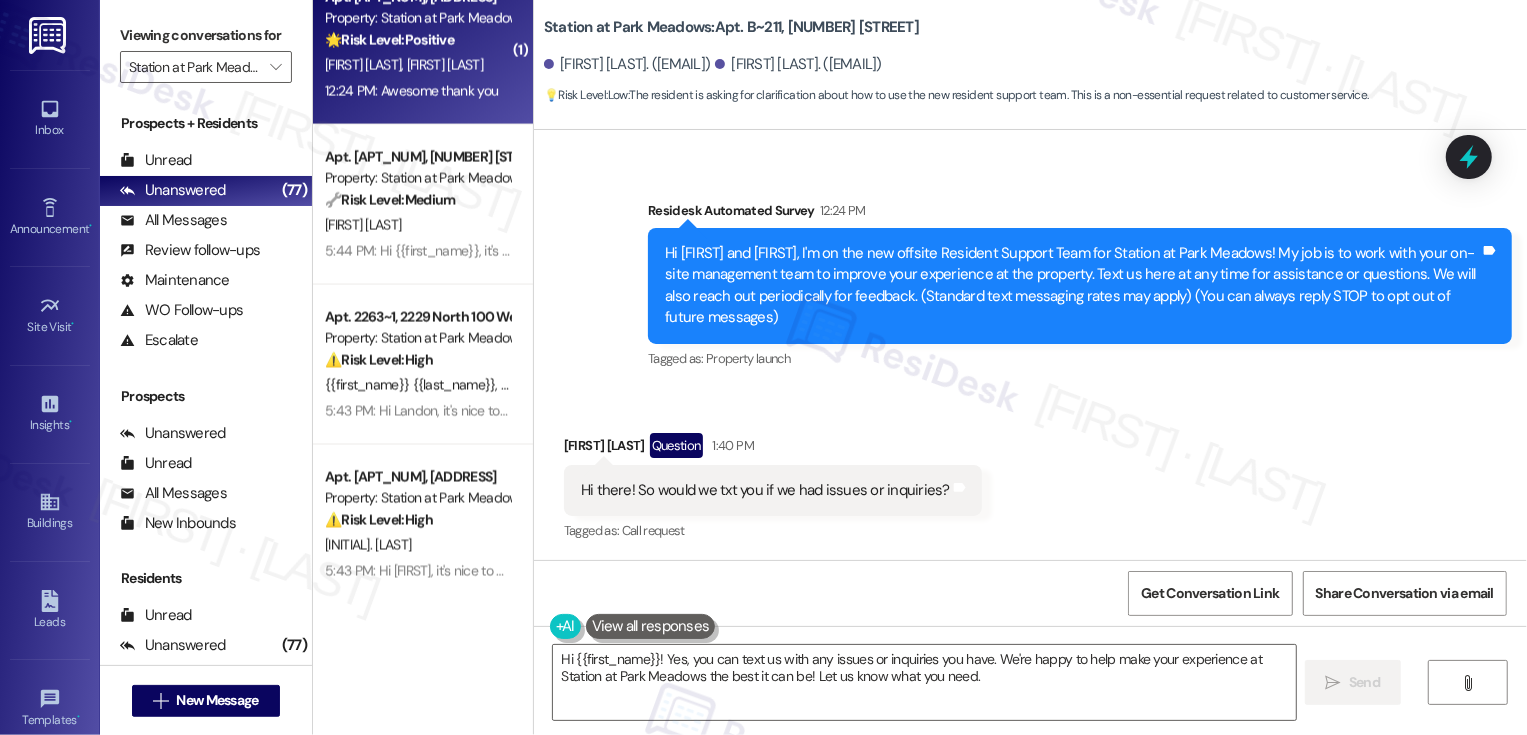 scroll, scrollTop: 2446, scrollLeft: 0, axis: vertical 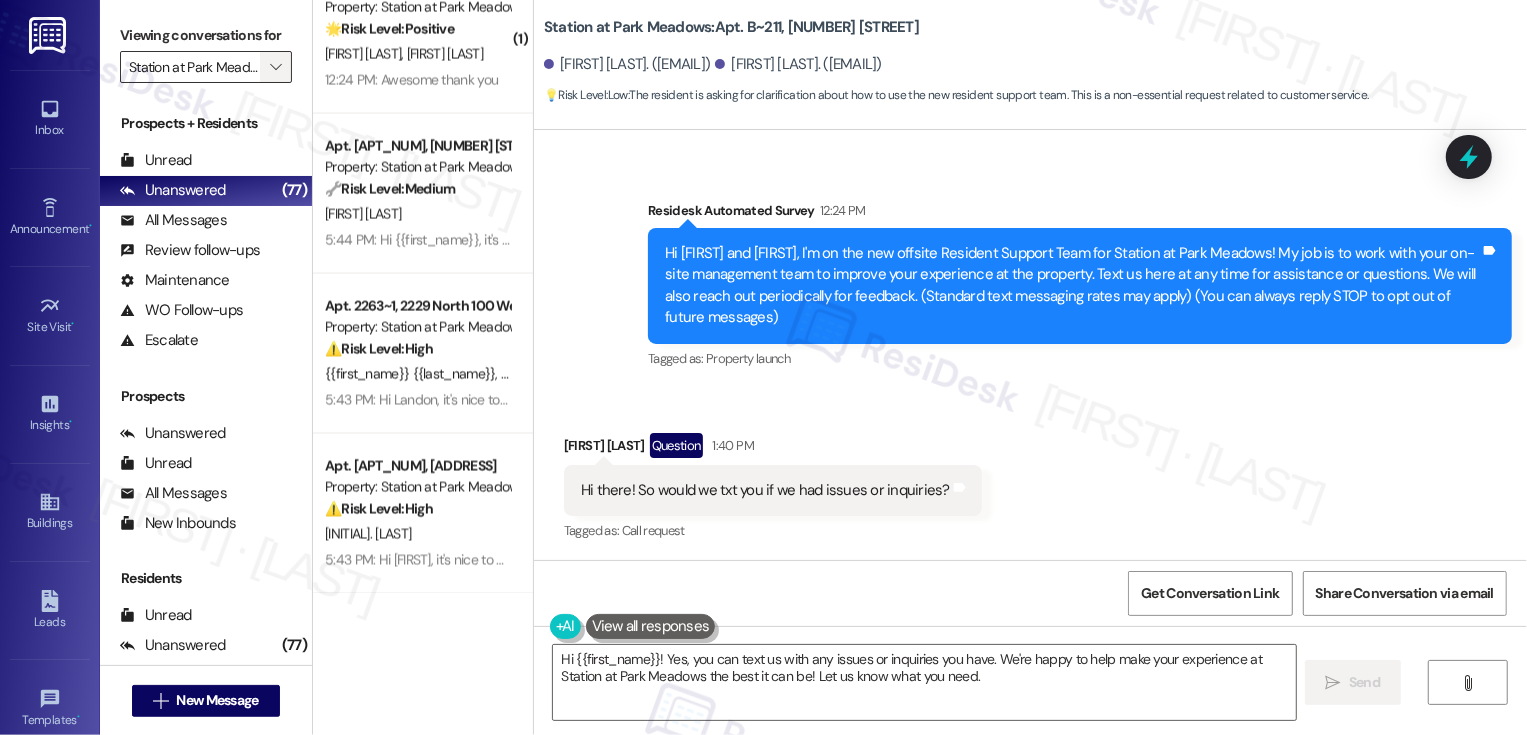 click on "" at bounding box center (275, 67) 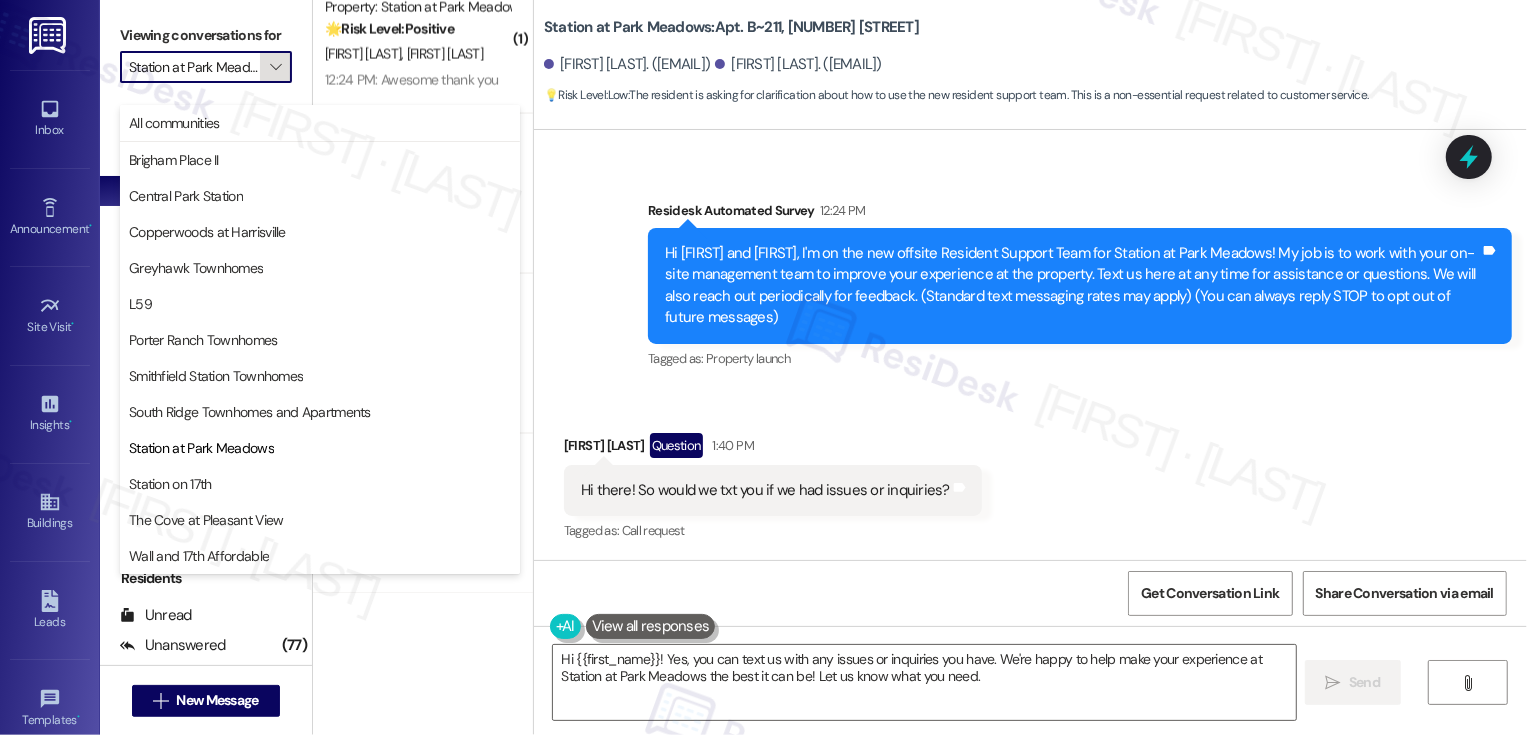 scroll, scrollTop: 0, scrollLeft: 25, axis: horizontal 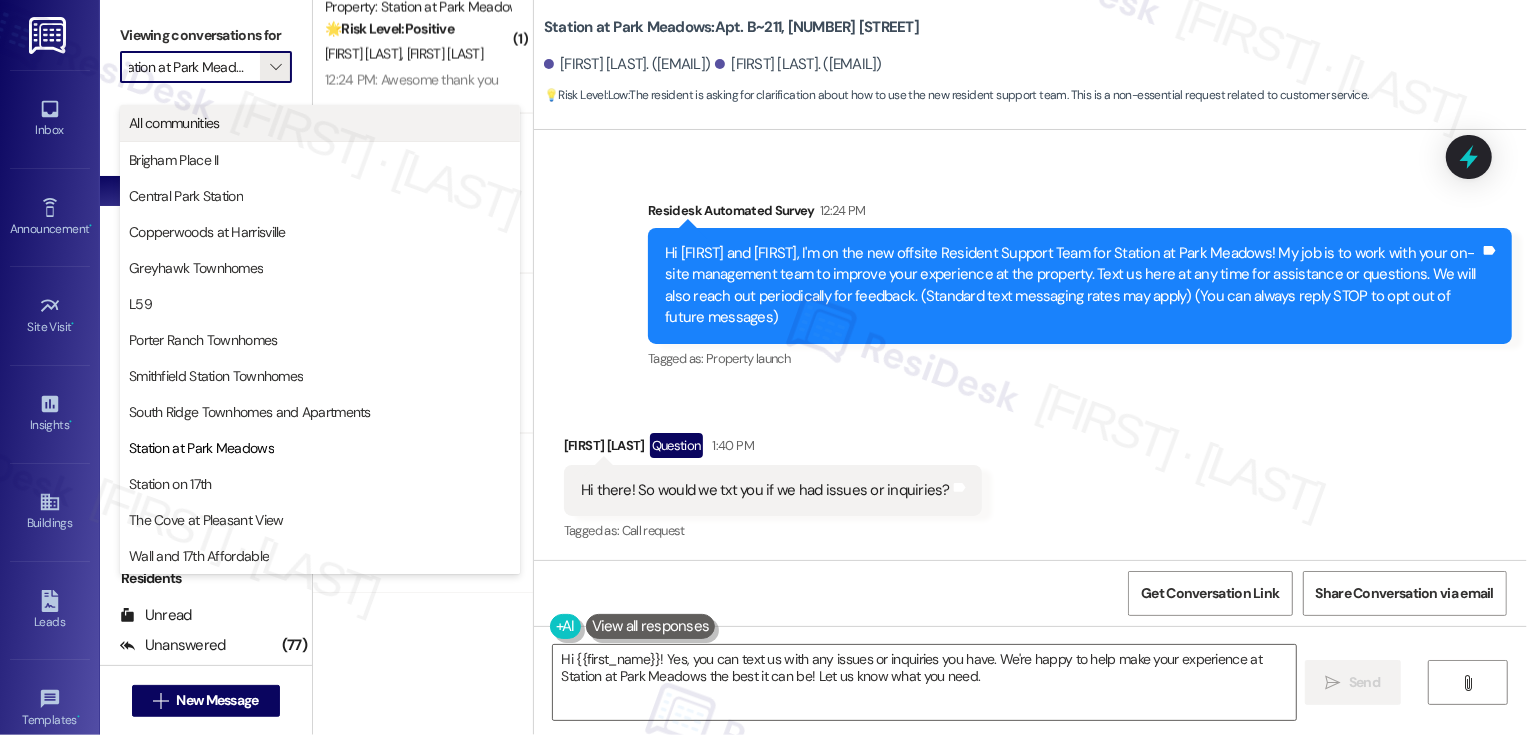 click on "All communities" at bounding box center (320, 123) 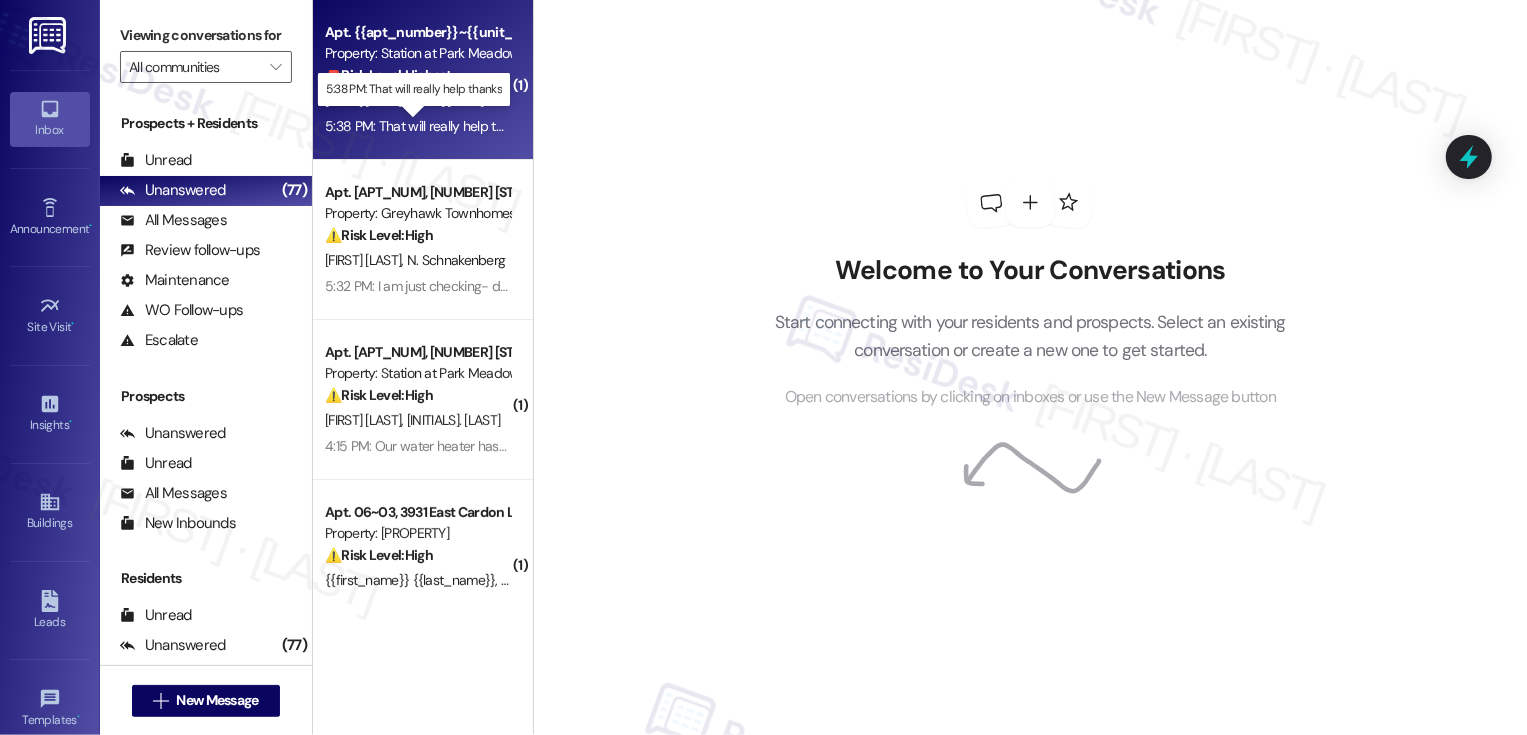 click on "5:38 PM: That will really help thanks 5:38 PM: That will really help thanks" at bounding box center (427, 126) 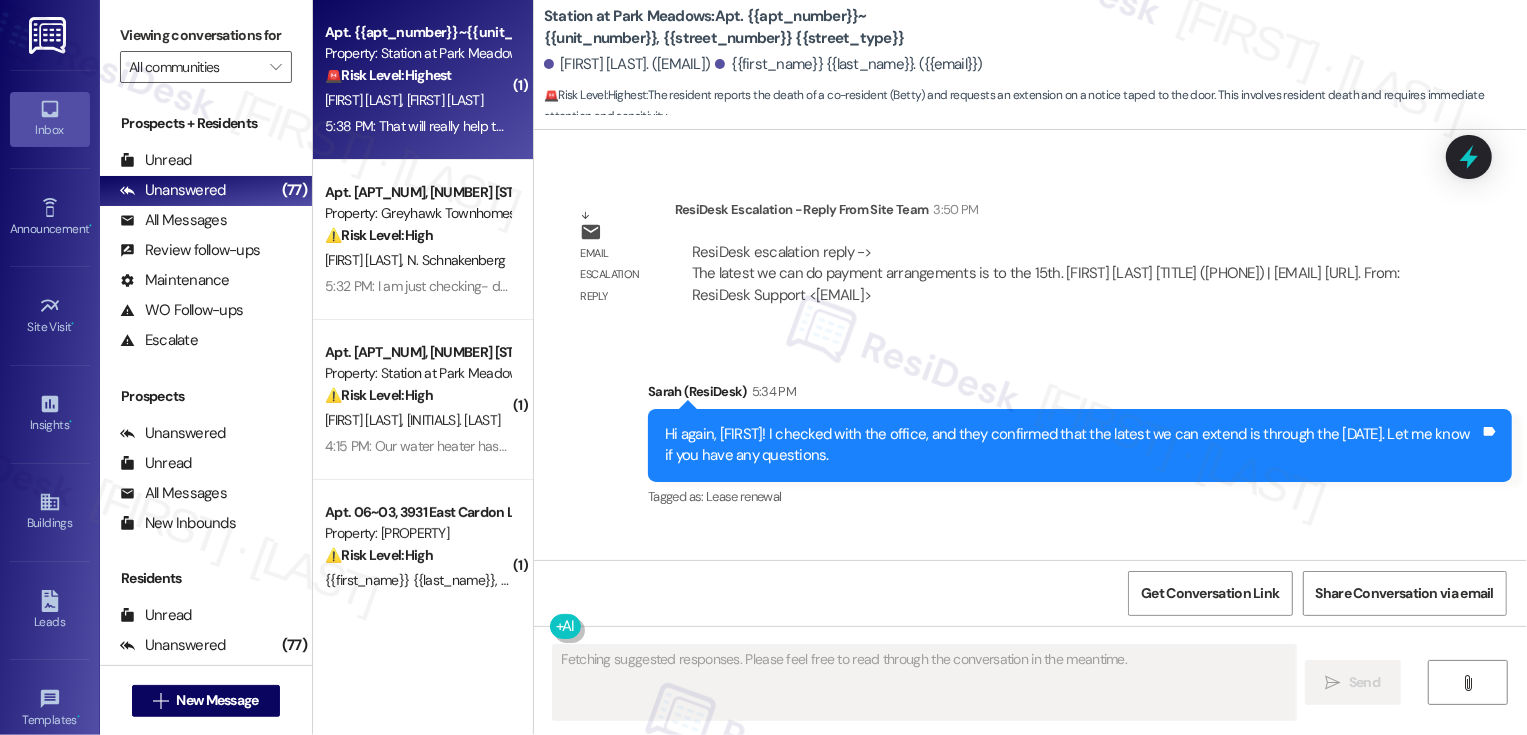 scroll, scrollTop: 1155, scrollLeft: 0, axis: vertical 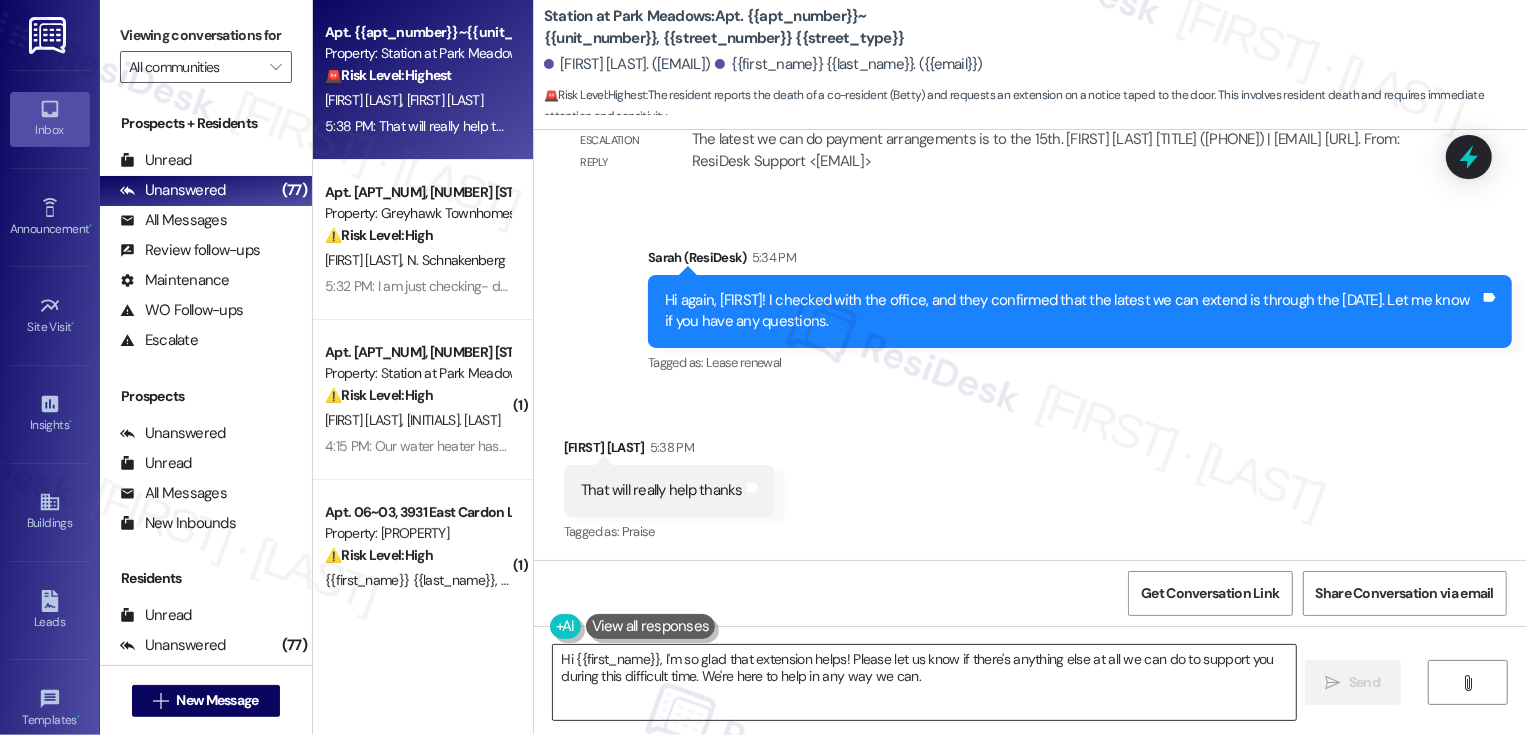 click on "Hi {{first_name}}, I'm so glad that extension helps! Please let us know if there's anything else at all we can do to support you during this difficult time. We're here to help in any way we can." at bounding box center (924, 682) 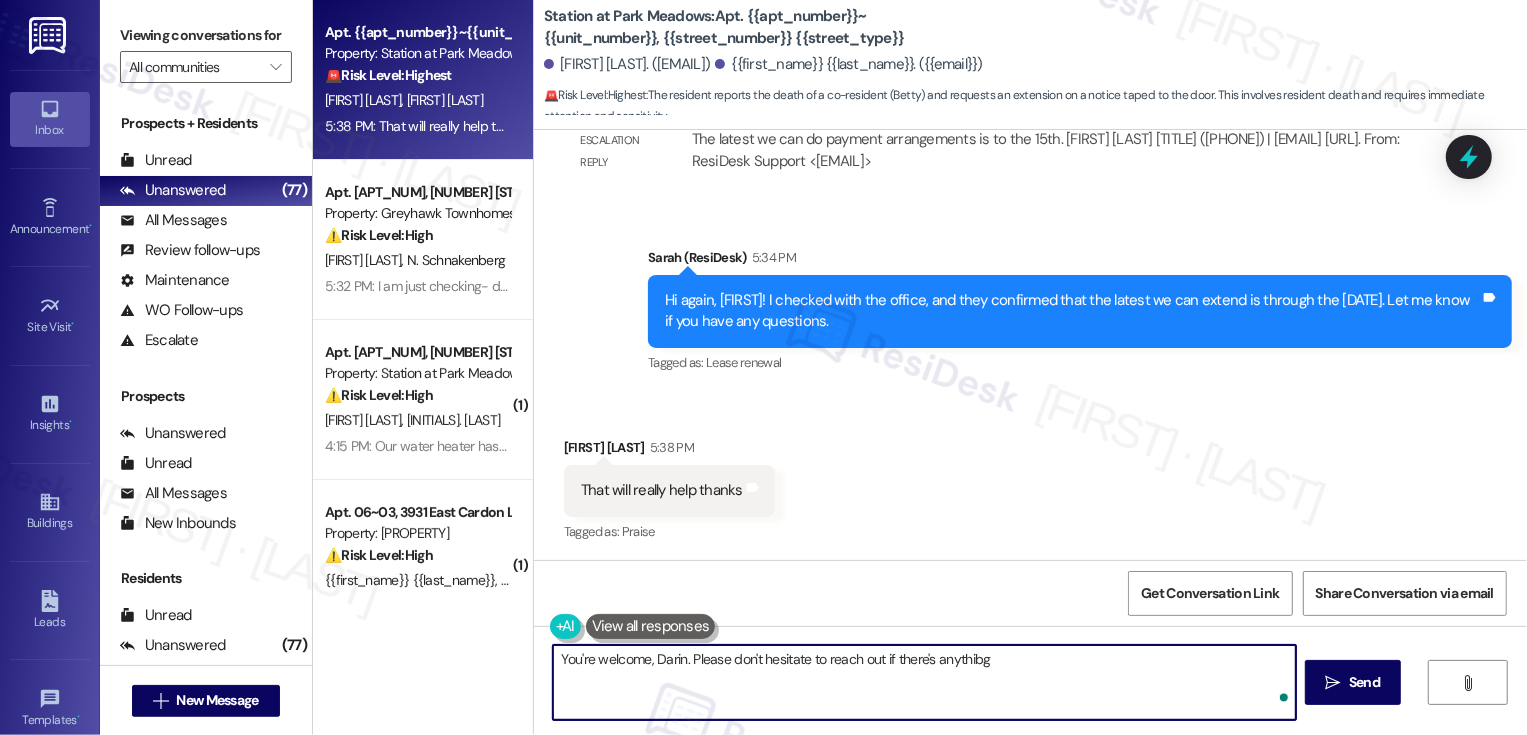type on "You're welcome, Darin. Please don't hesitate to reach out if there's anythibge" 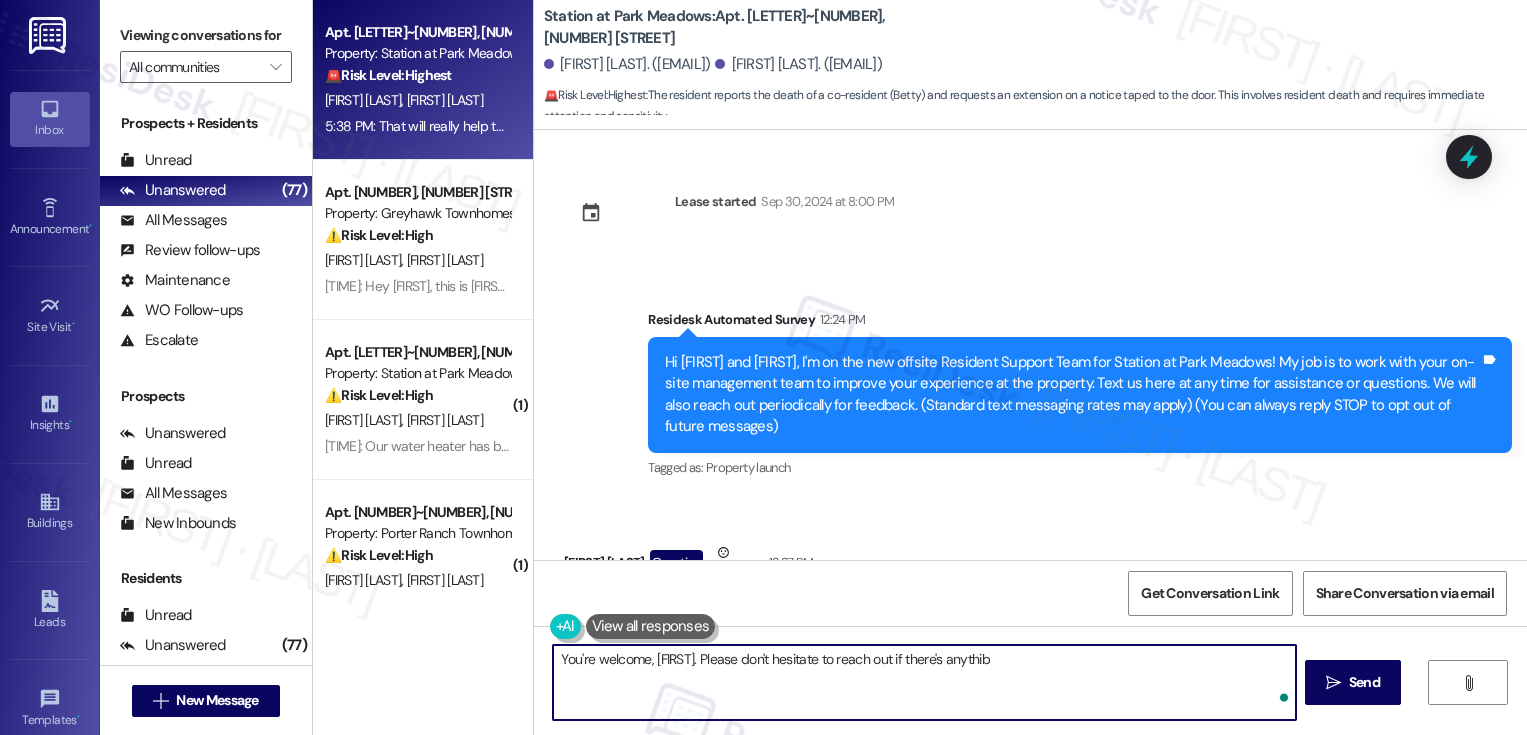 scroll, scrollTop: 0, scrollLeft: 0, axis: both 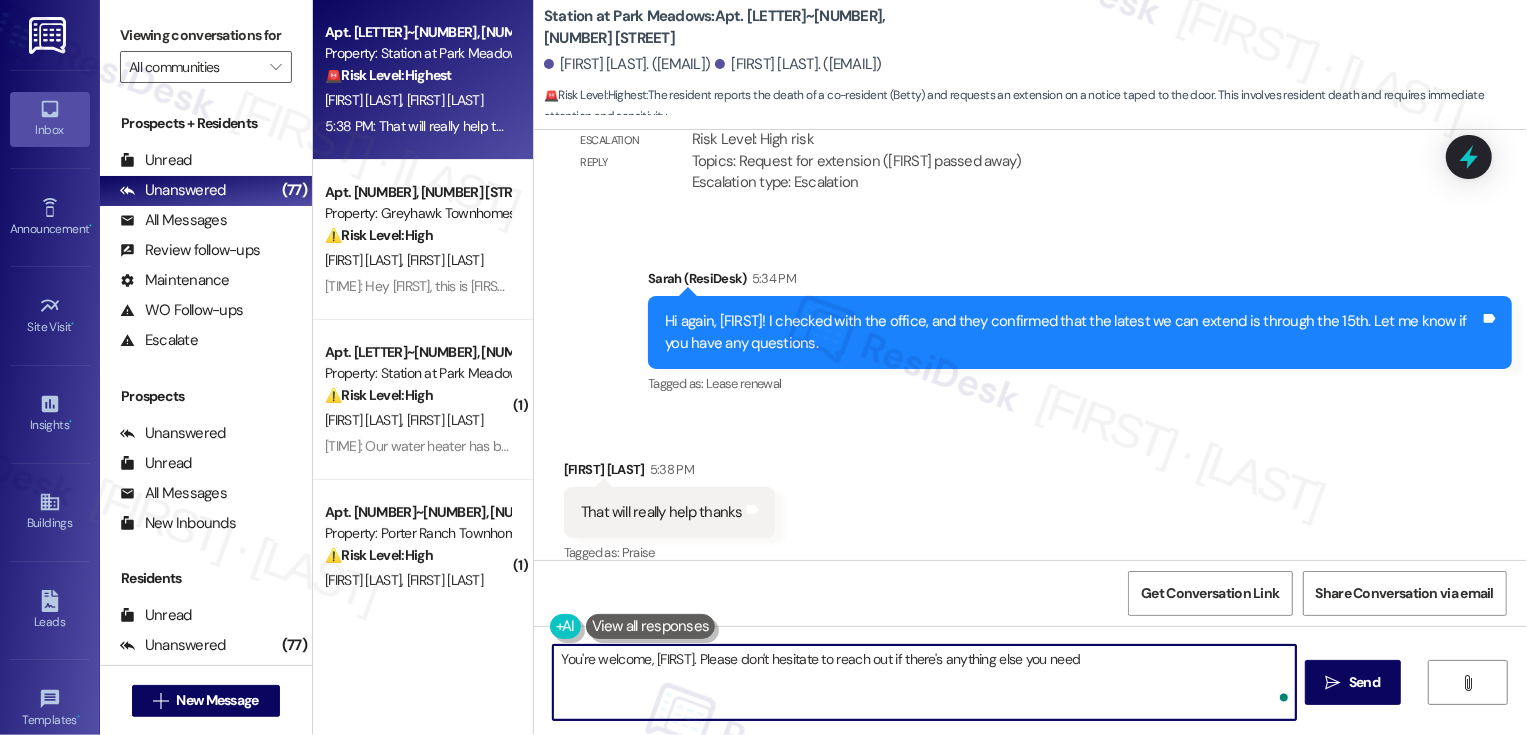 type on "You're welcome, [FIRST]. Please don't hesitate to reach out if there's anything else you need." 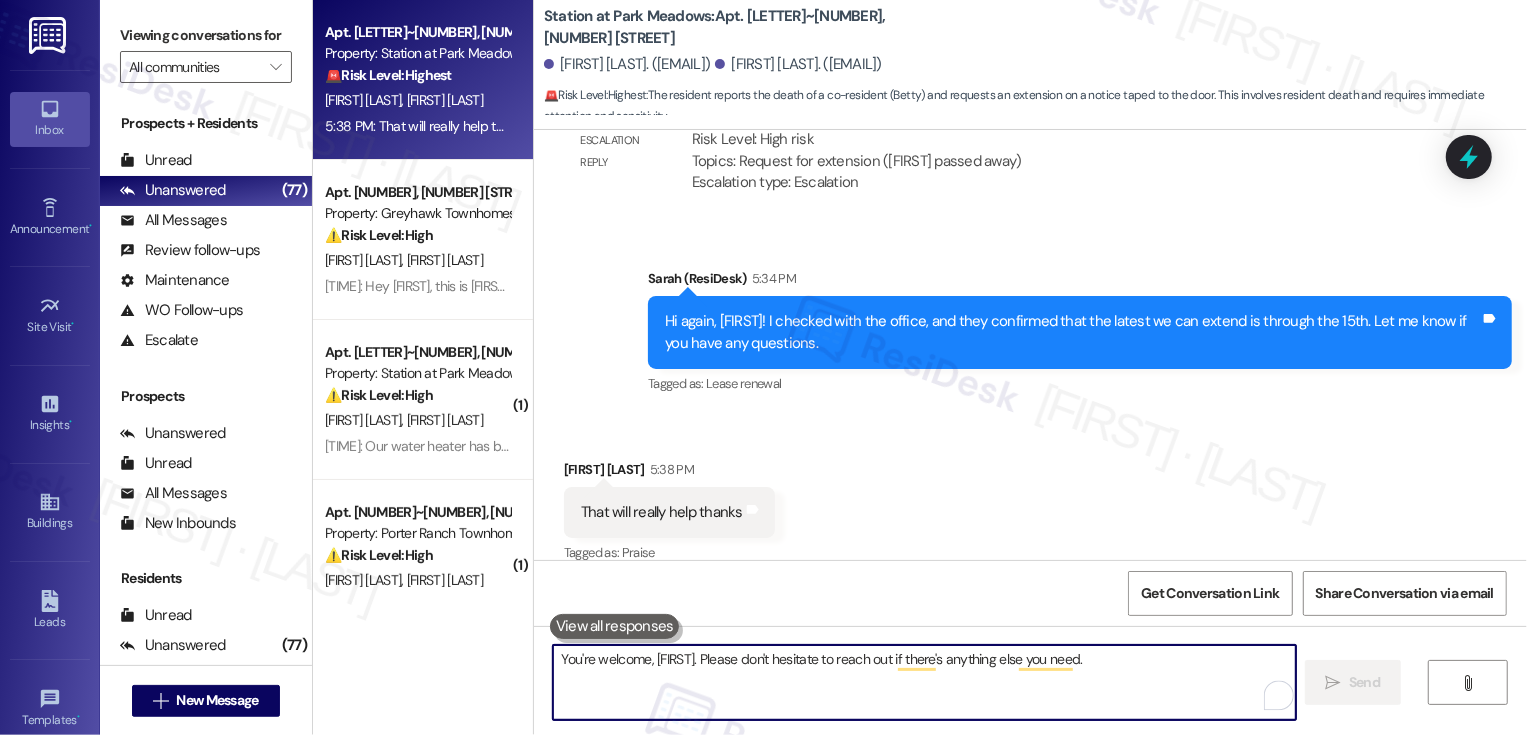 type 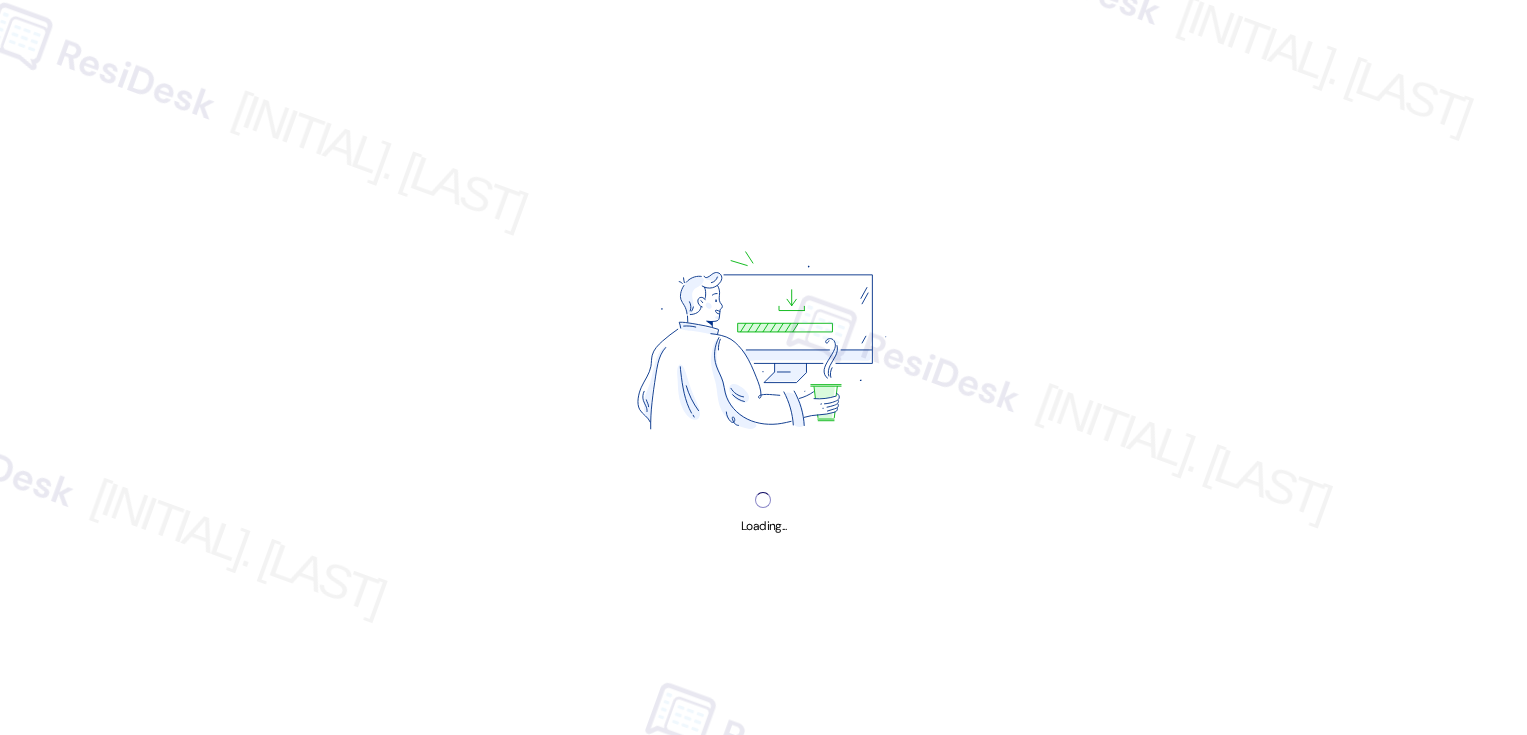 scroll, scrollTop: 0, scrollLeft: 0, axis: both 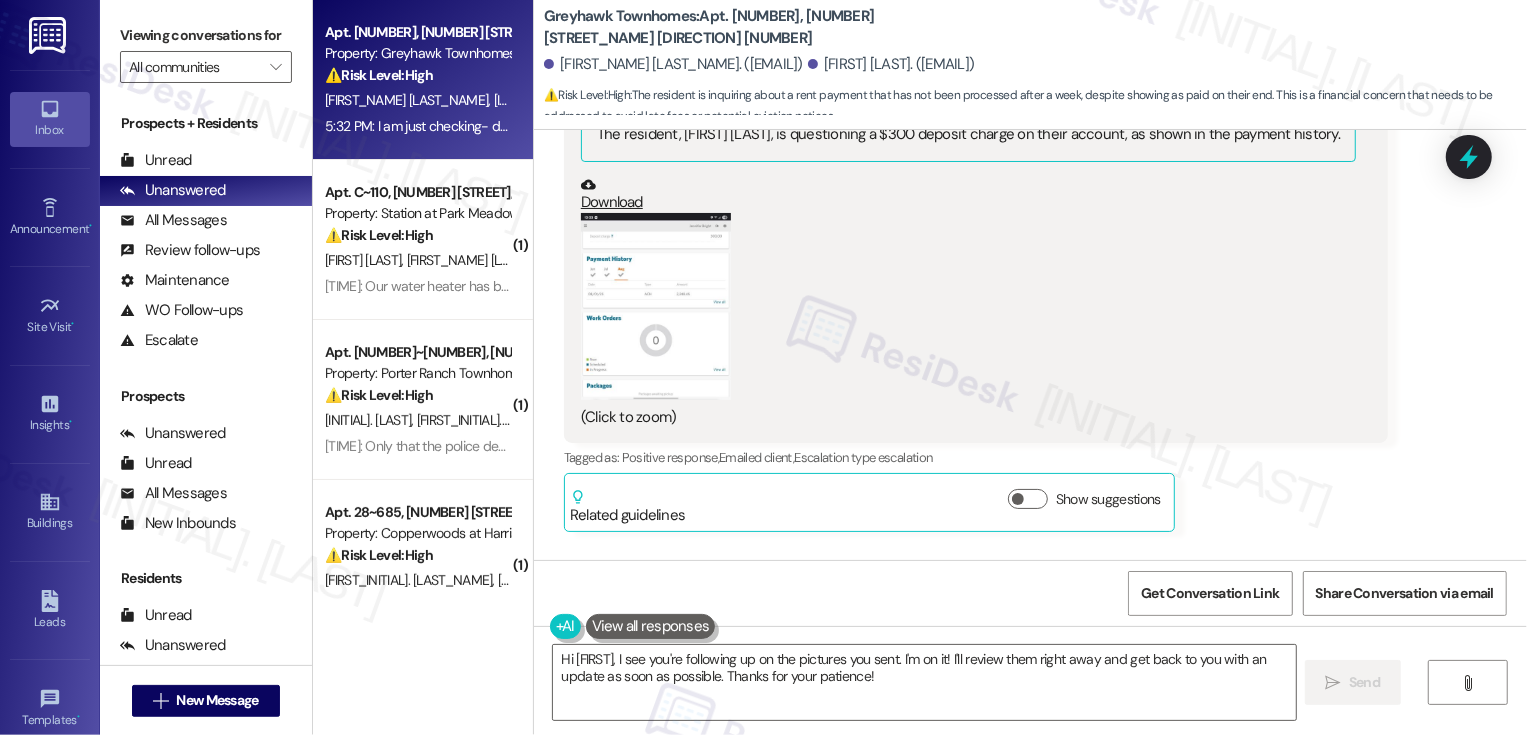 click at bounding box center [656, 307] 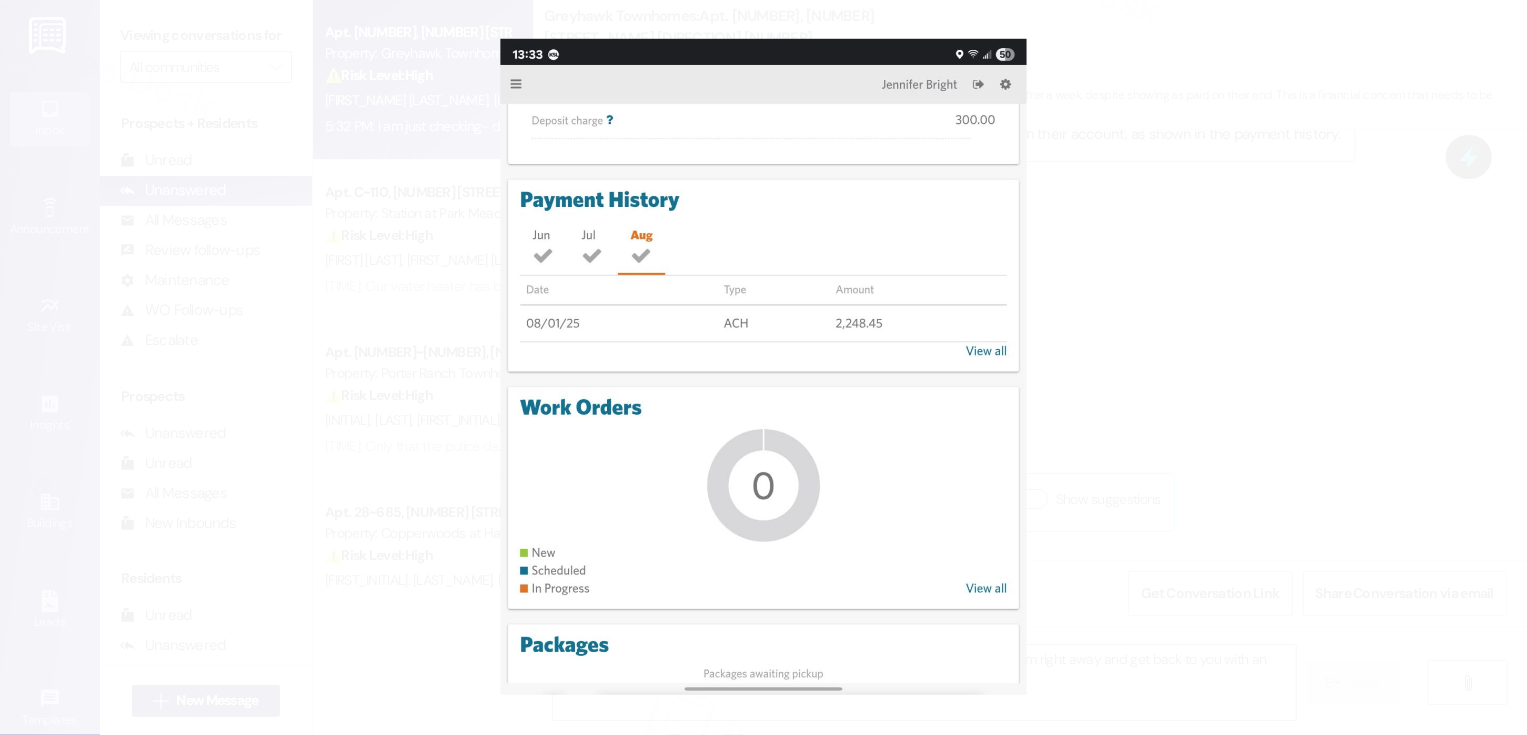 click at bounding box center [763, 367] 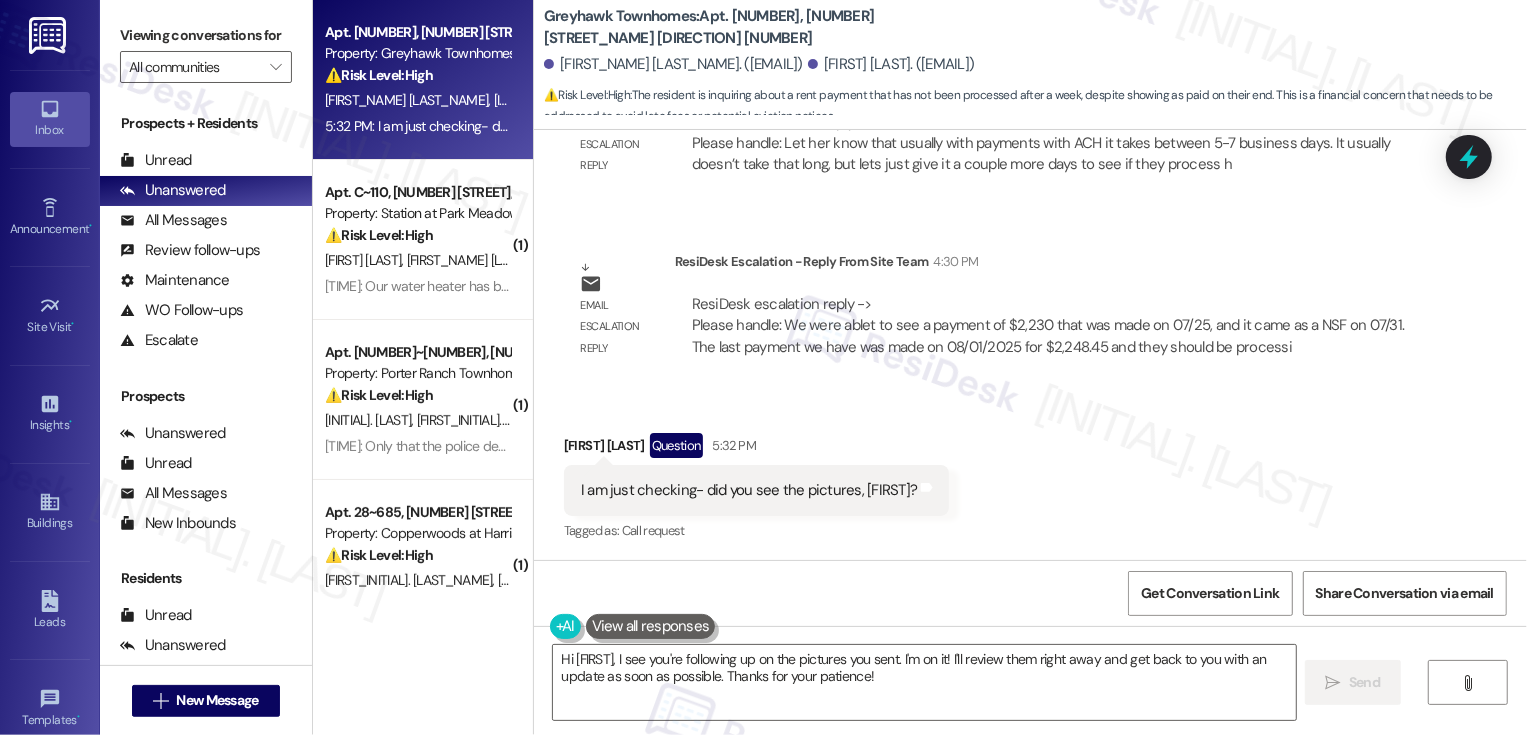scroll, scrollTop: 1937, scrollLeft: 0, axis: vertical 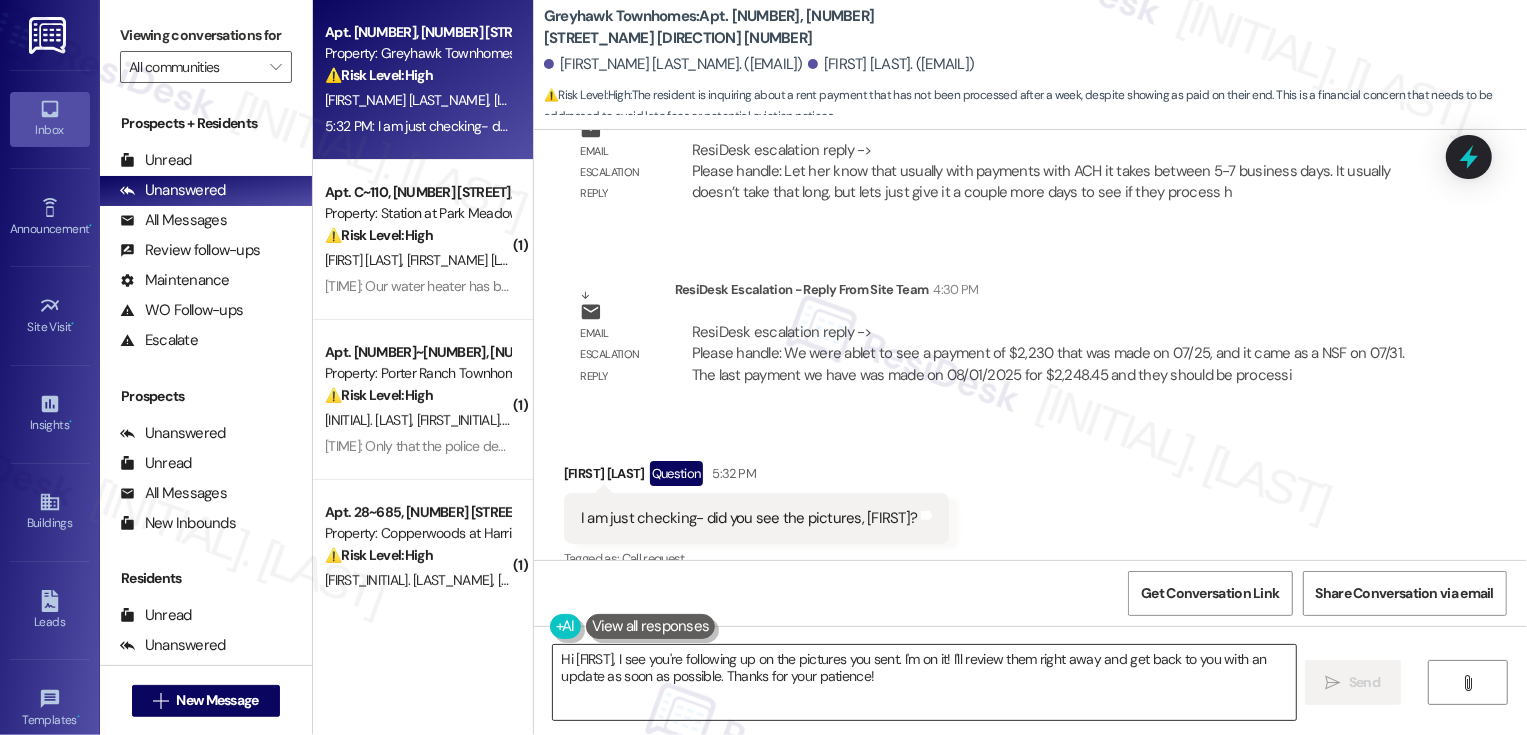 click on "Hi [FIRST], I see you're following up on the pictures you sent. I'm on it! I'll review them right away and get back to you with an update as soon as possible. Thanks for your patience!" at bounding box center (924, 682) 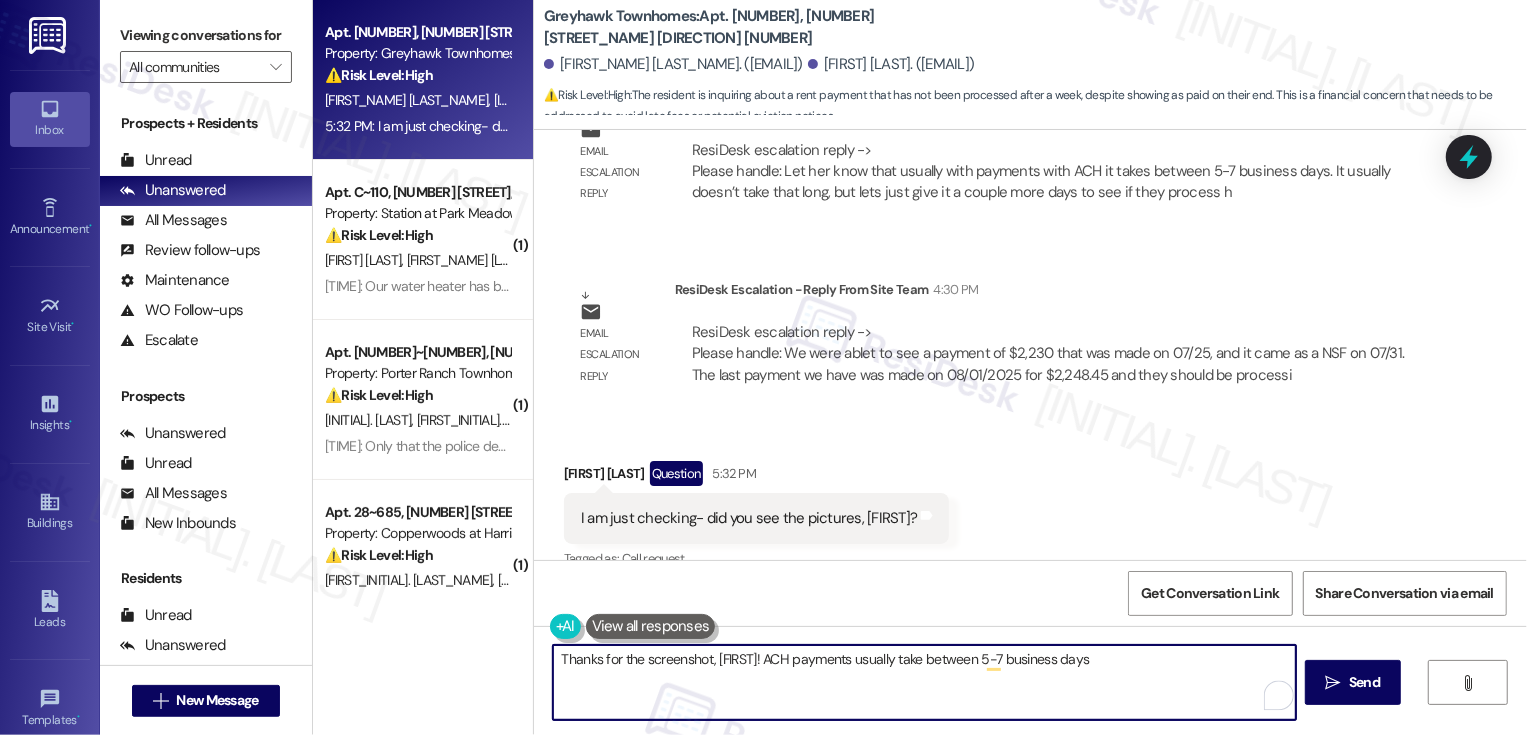 click on "Thanks for the screenshot, [FIRST]! ACH payments usually take between 5-7 business days" at bounding box center [924, 682] 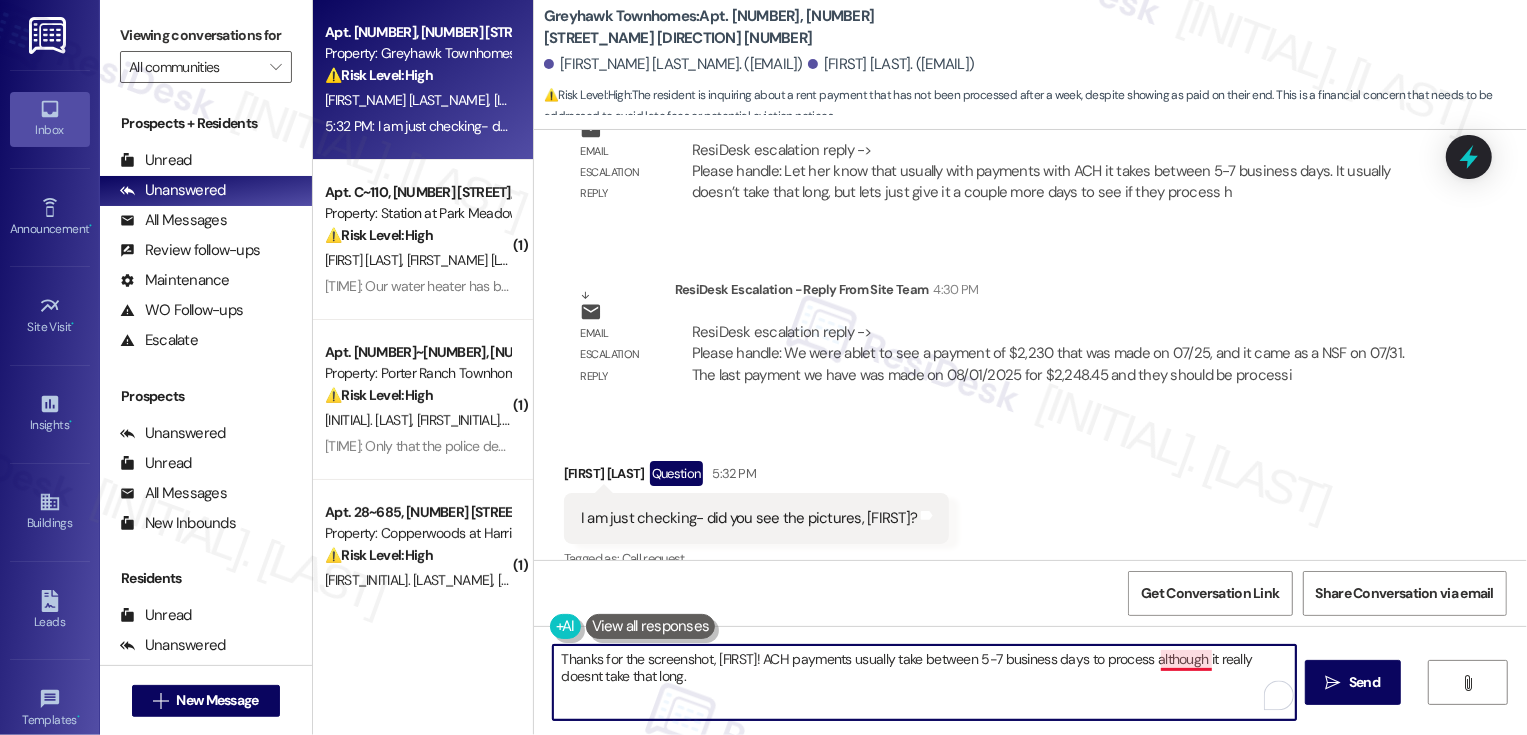 click on "Thanks for the screenshot, [FIRST]! ACH payments usually take between 5-7 business days to process although it really doesnt take that long." at bounding box center [924, 682] 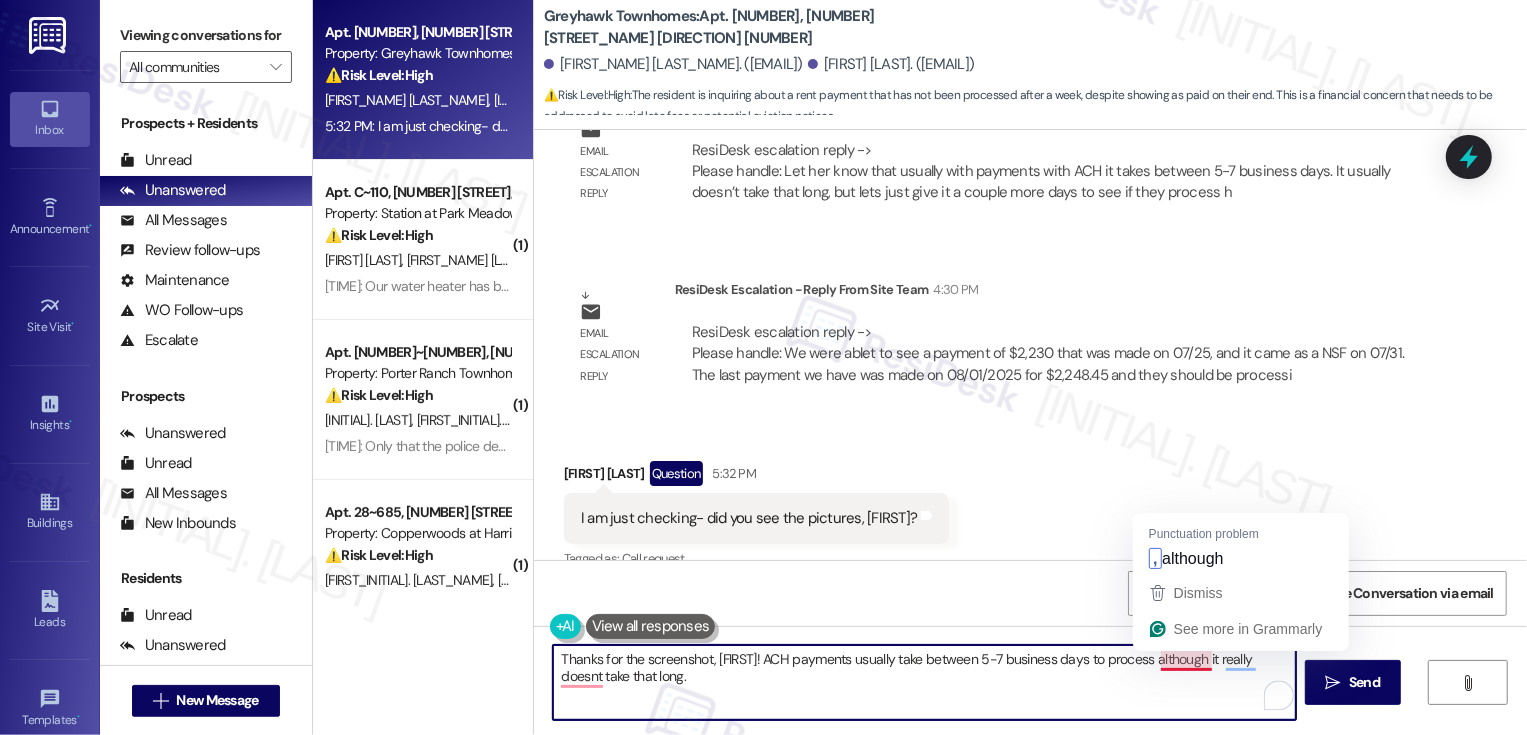 click on "Thanks for the screenshot, Jennifer! ACH payments usually take between 5-7 business days to process although it really doesnt take that long." at bounding box center (924, 682) 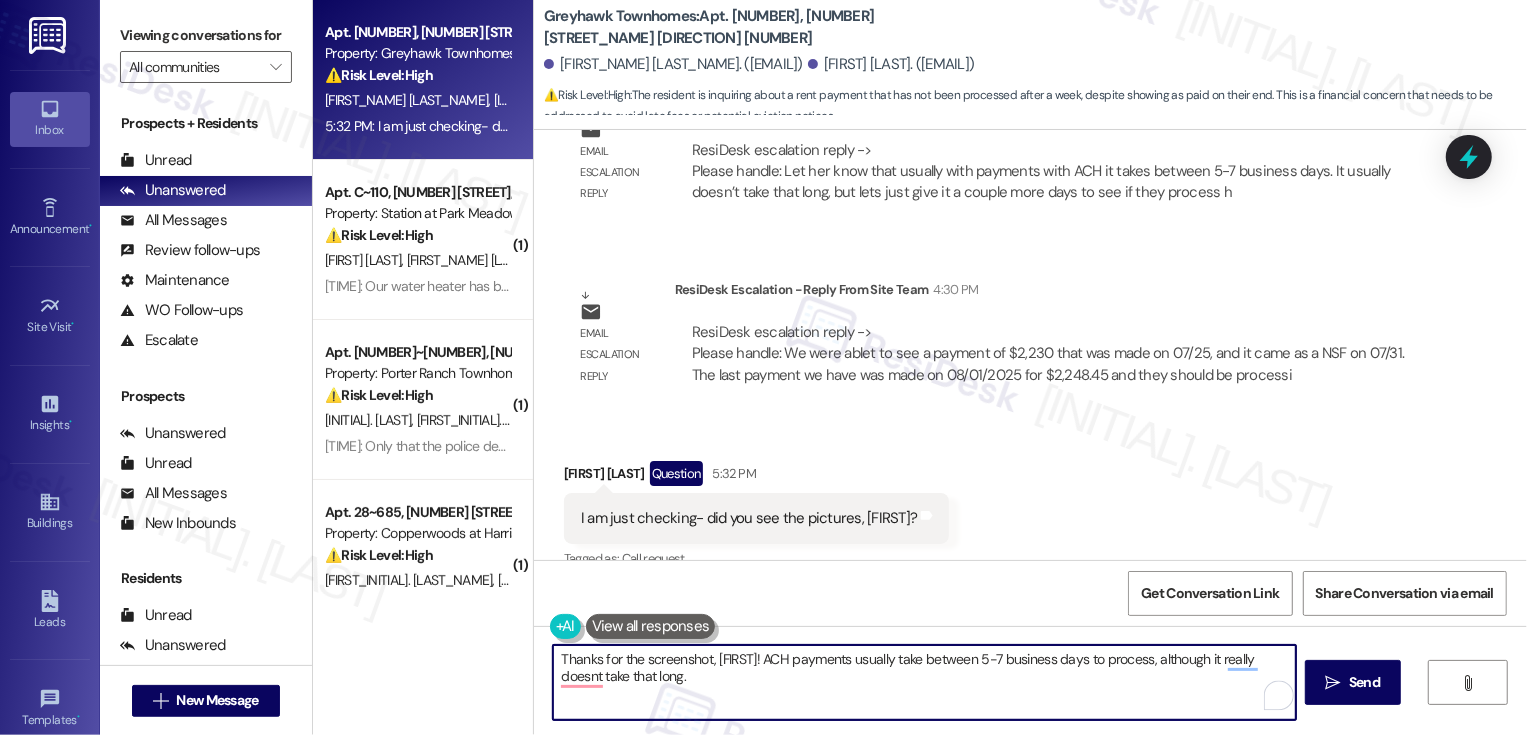 click on "Thanks for the screenshot, Jennifer! ACH payments usually take between 5-7 business days to process, although it really doesnt take that long." at bounding box center [924, 682] 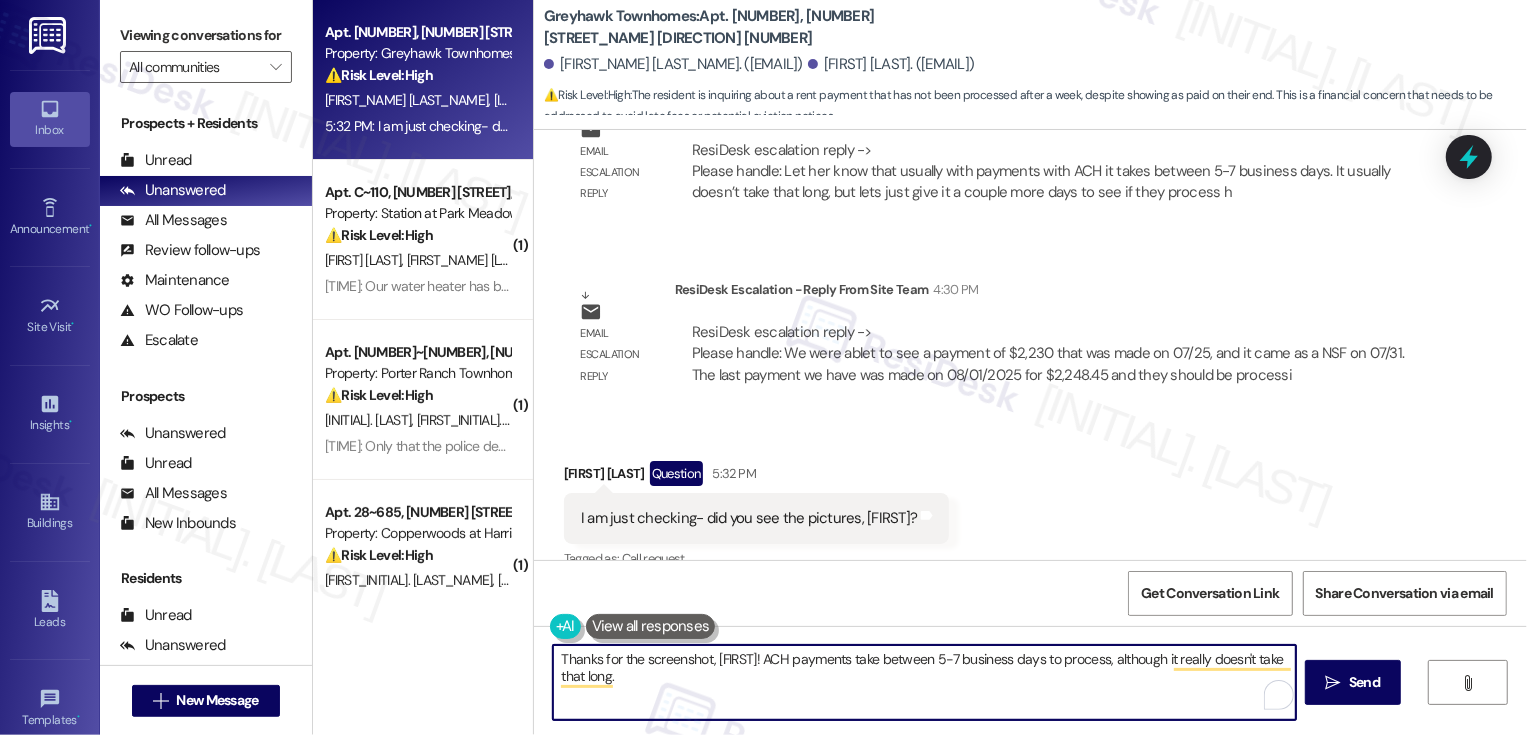 click on "Thanks for the screenshot, Jennifer! ACH payments take between 5-7 business days to process, although it really doesn't take that long." at bounding box center [924, 682] 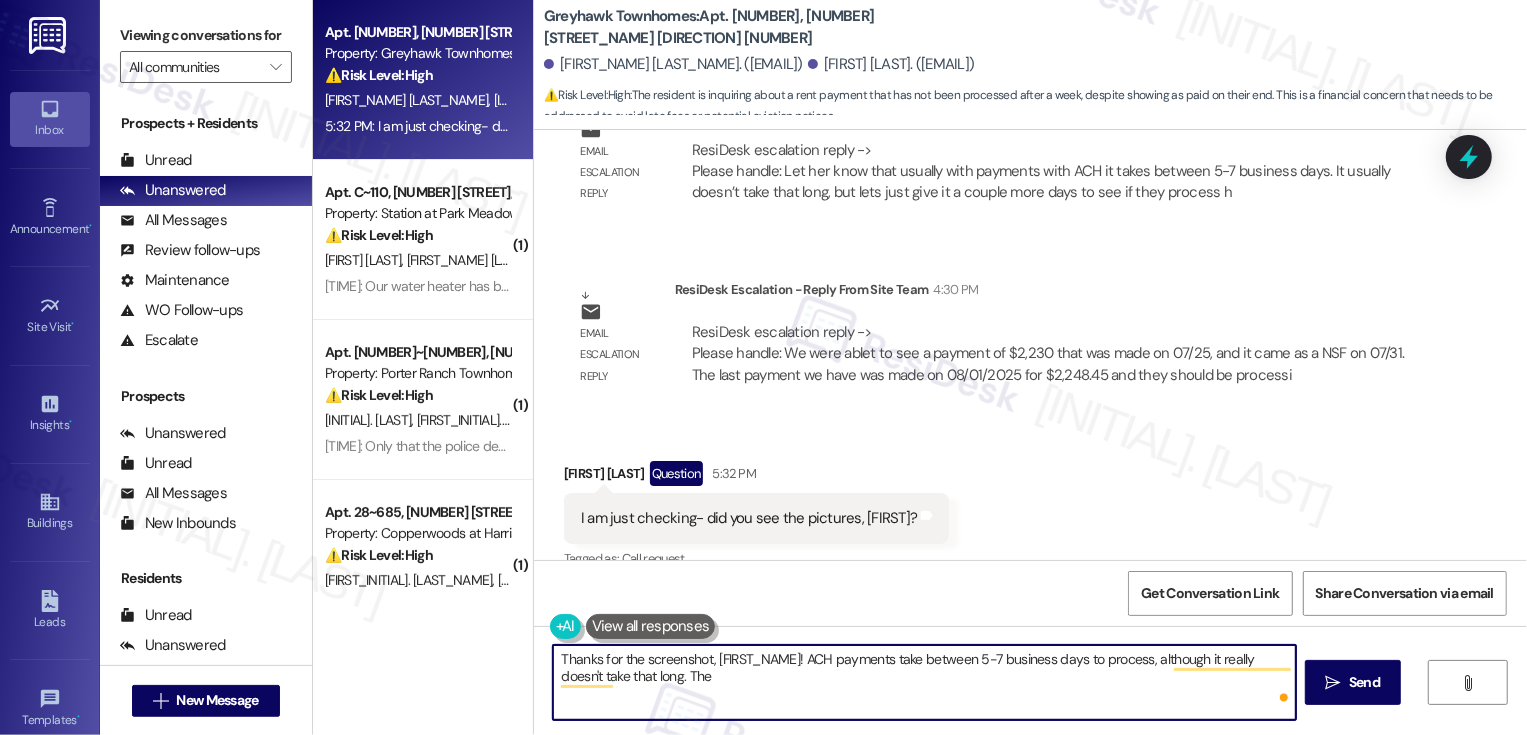 paste on "We were ablet to see a payment of $2,230 that was made on 07/25, and it came as a NSF on 07/31. The last payment we have was made on 08/01/2025 for $2,248.45 and they should be processing the payment soon." 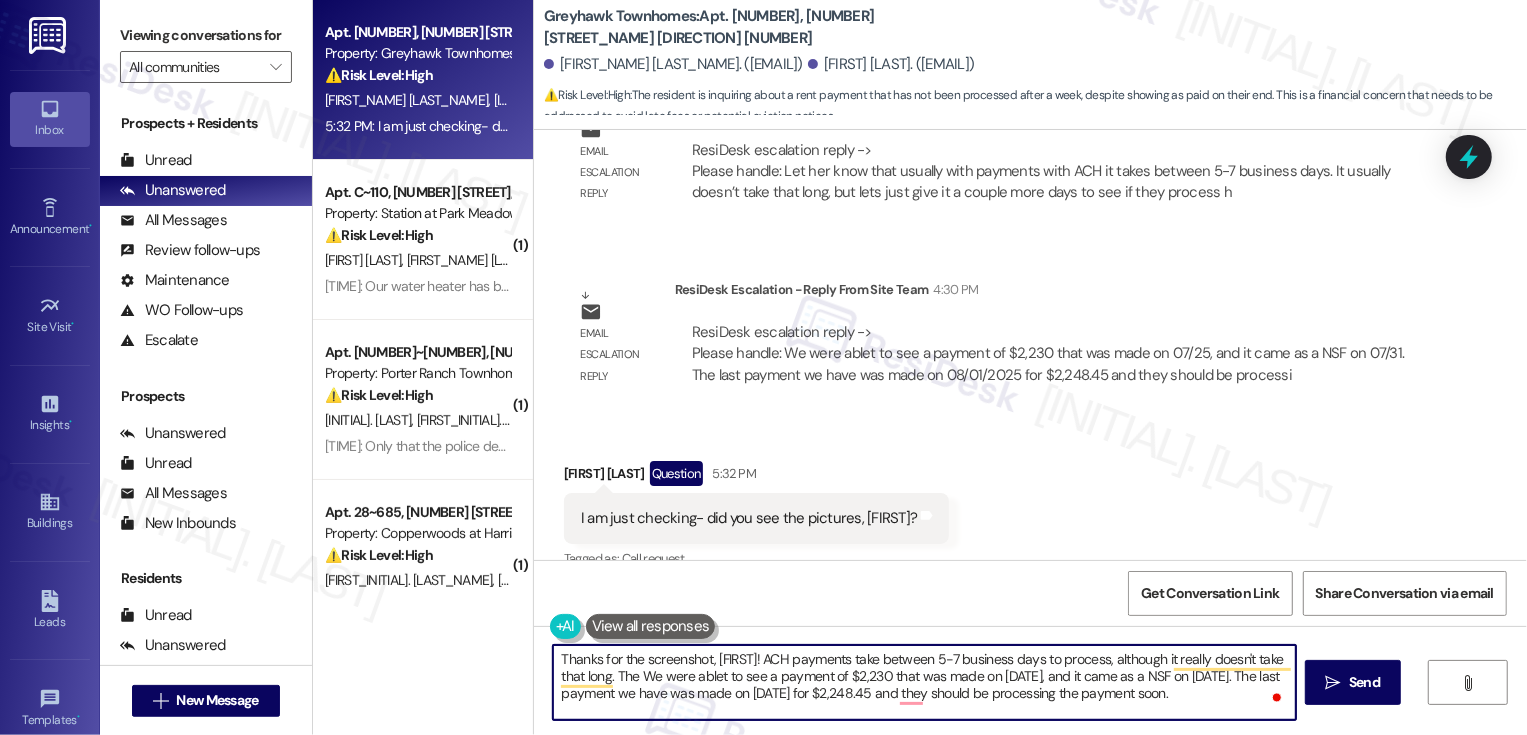 click on "Thanks for the screenshot, Jennifer! ACH payments take between 5-7 business days to process, although it really doesn't take that long. The We were ablet to see a payment of $2,230 that was made on 07/25, and it came as a NSF on 07/31. The last payment we have was made on 08/01/2025 for $2,248.45 and they should be processing the payment soon." at bounding box center [924, 682] 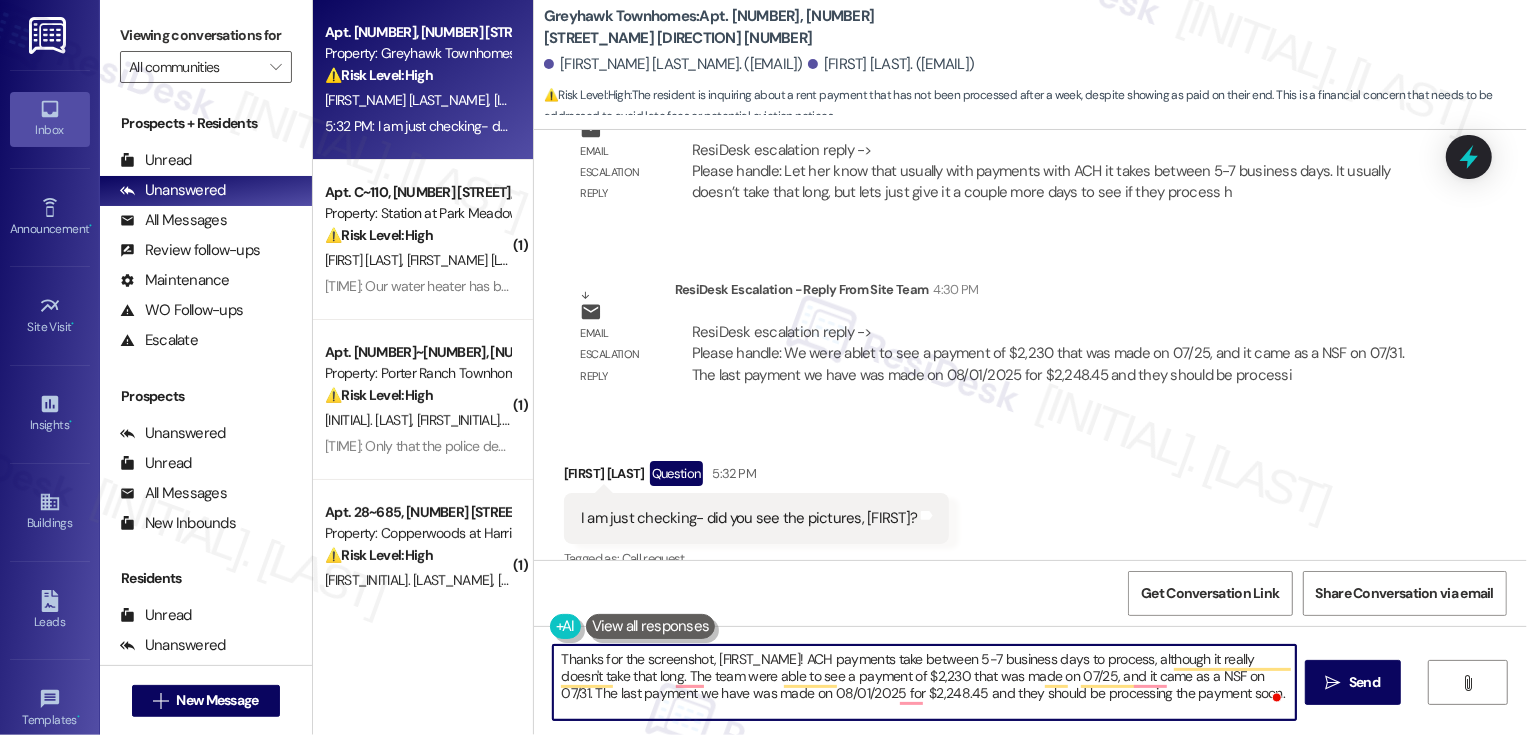 click on "Thanks for the screenshot, Jennifer! ACH payments take between 5-7 business days to process, although it really doesn't take that long. The team were able to see a payment of $2,230 that was made on 07/25, and it came as a NSF on 07/31. The last payment we have was made on 08/01/2025 for $2,248.45 and they should be processing the payment soon." at bounding box center (924, 682) 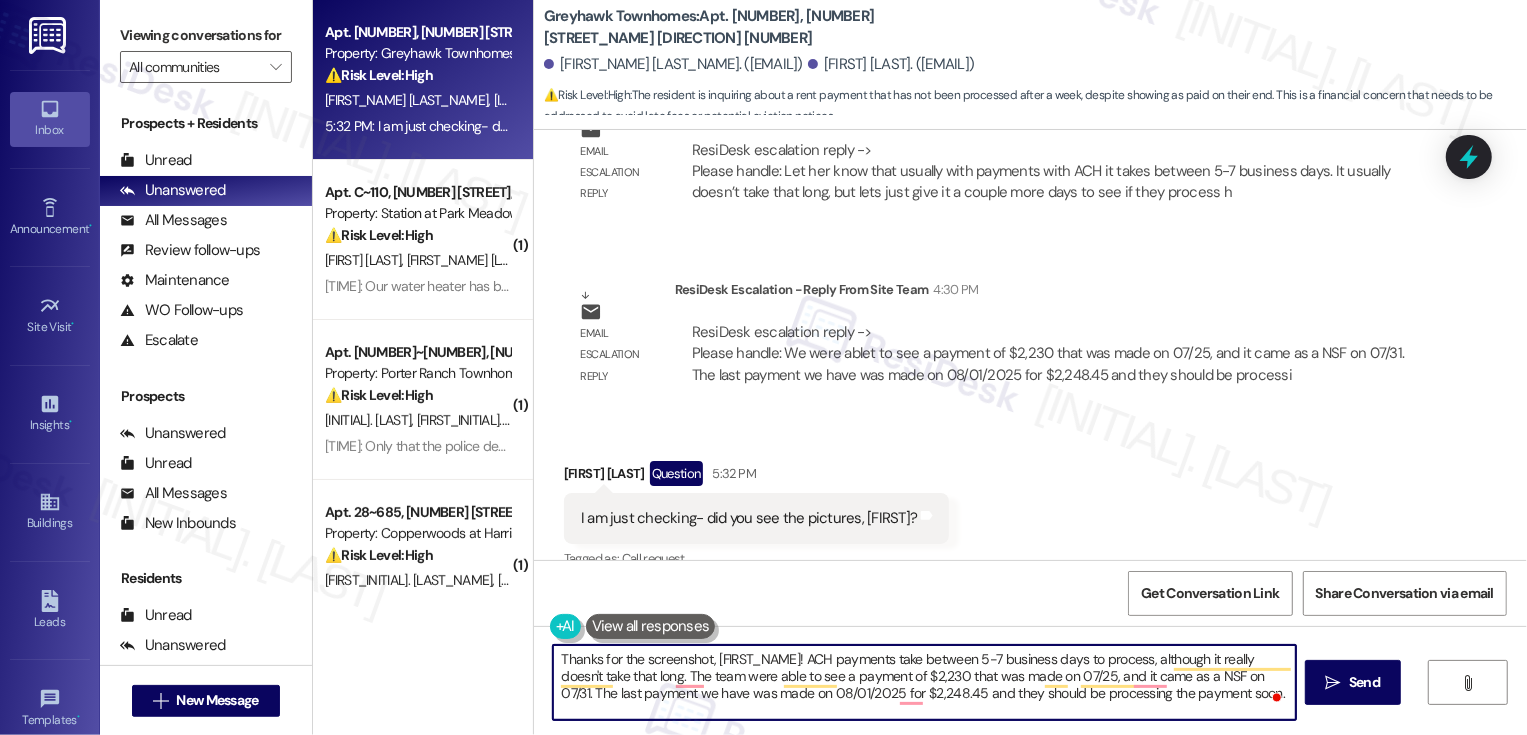 click on "Thanks for the screenshot, Jennifer! ACH payments take between 5-7 business days to process, although it really doesn't take that long. The team were able to see a payment of $2,230 that was made on 07/25, and it came as a NSF on 07/31. The last payment we have was made on 08/01/2025 for $2,248.45 and they should be processing the payment soon." at bounding box center (924, 682) 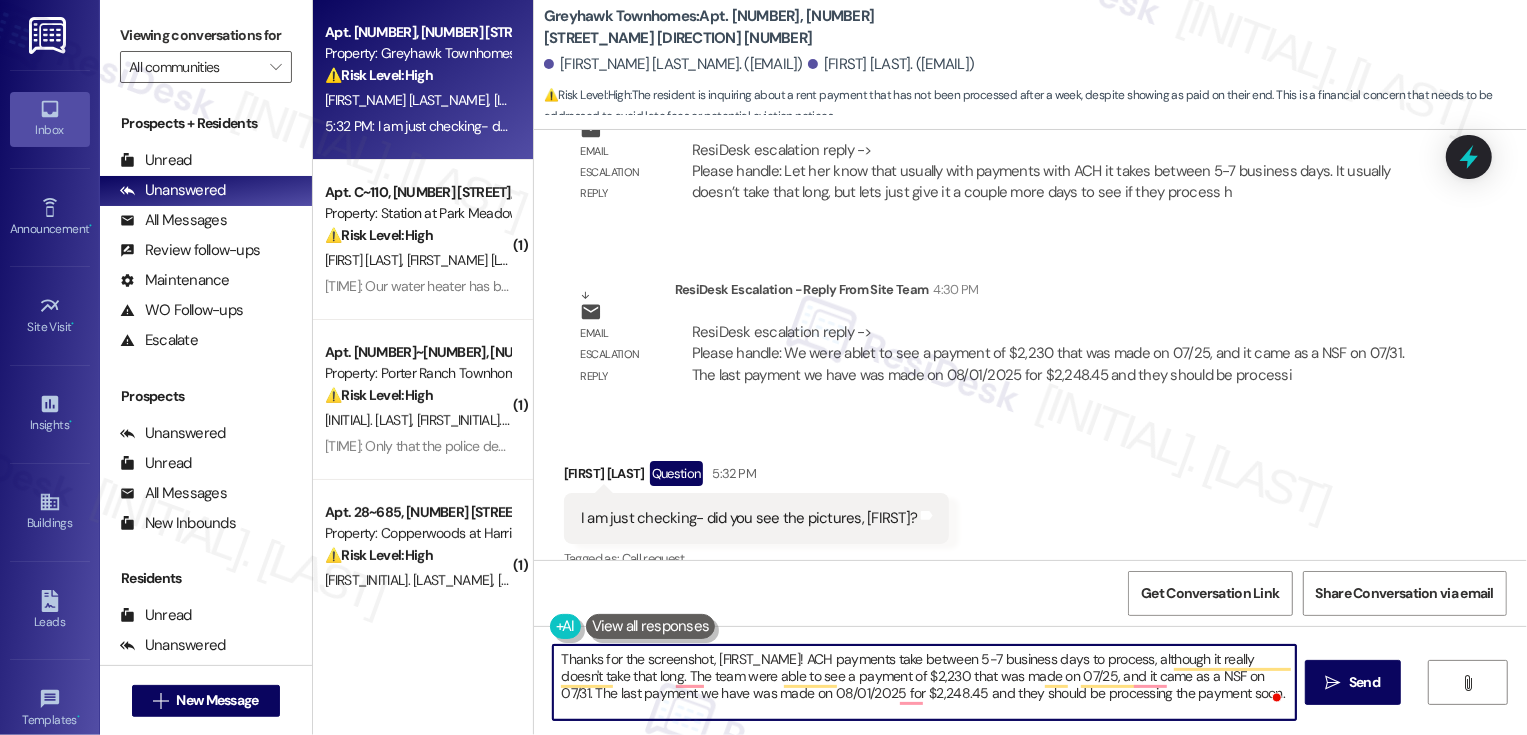 click on "Thanks for the screenshot, Jennifer! ACH payments take between 5-7 business days to process, although it really doesn't take that long. The team were able to see a payment of $2,230 that was made on 07/25, and it came as a NSF on 07/31. The last payment we have was made on 08/01/2025 for $2,248.45 and they should be processing the payment soon." at bounding box center [924, 682] 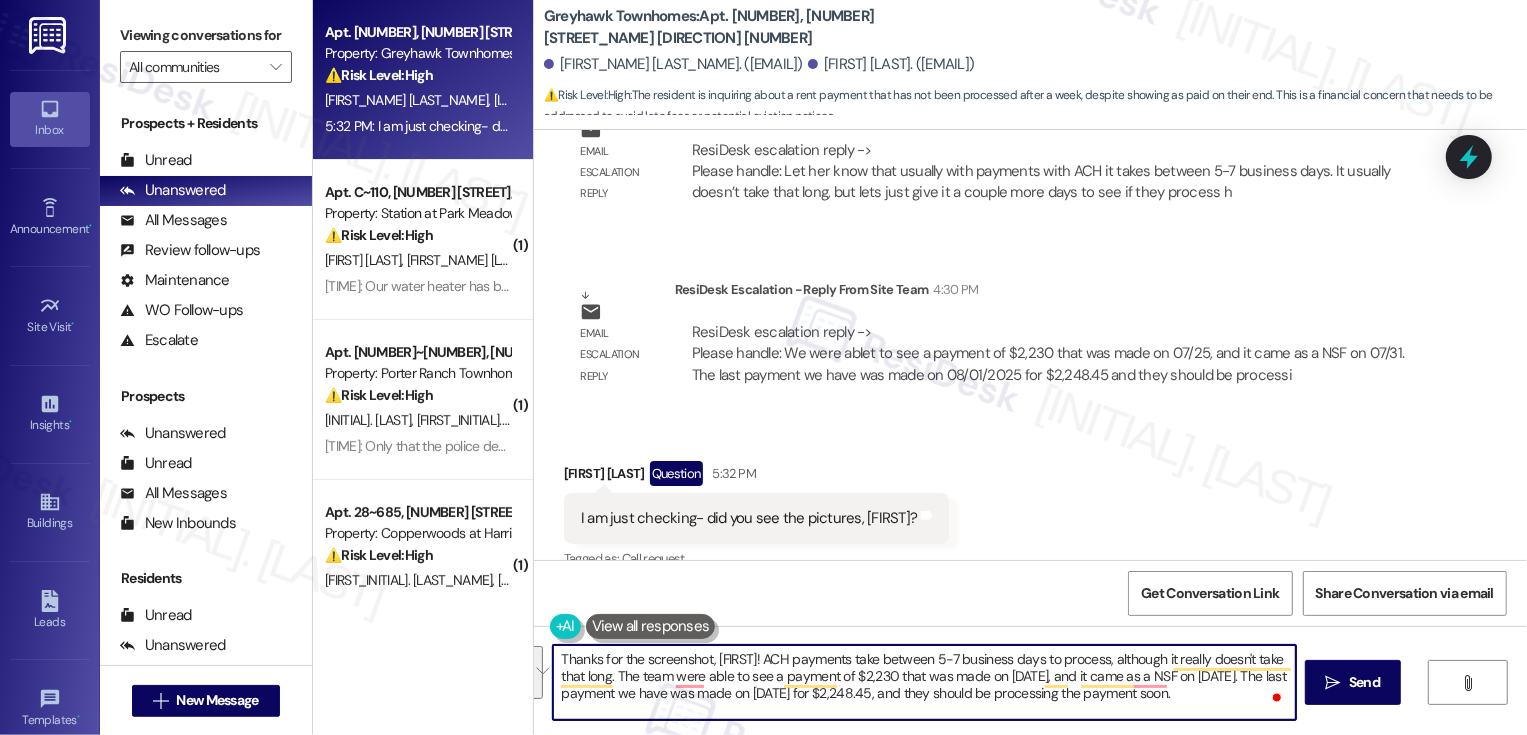paste on "so much for the screenshot, Jennifer! ACH payments typically take about 5–7 business days to fully process, although they often clear sooner.
The team was able to see that a payment of $2,230 was made on 07/25, but unfortunately, it came back as NSF (non-sufficient funds) on 07/31. The most recent payment we have on file was made on 08/01/2025 for $2,248.45, and that should be processing shortly.
Let me know if you have any questions or if you'd like me to check again later this week!" 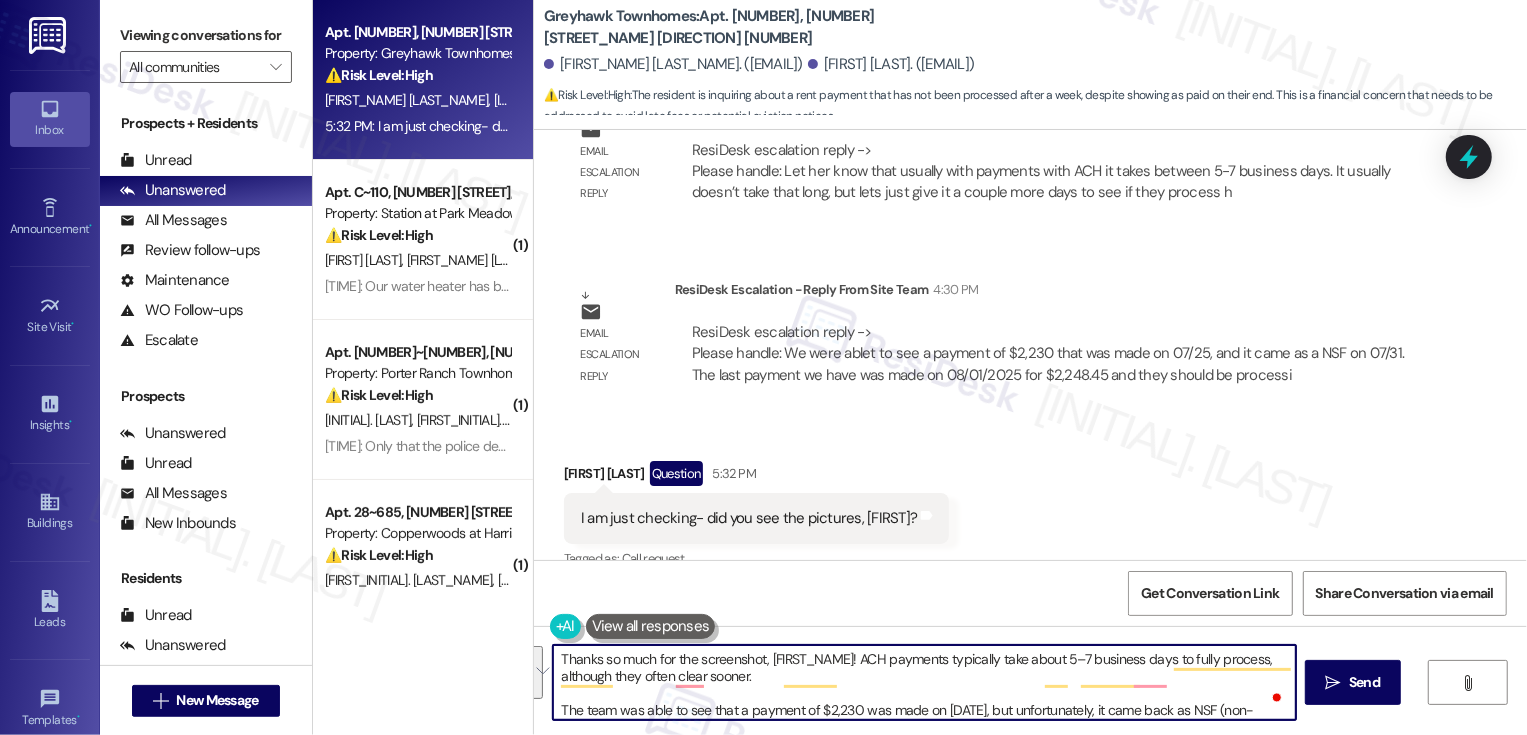 scroll, scrollTop: 68, scrollLeft: 0, axis: vertical 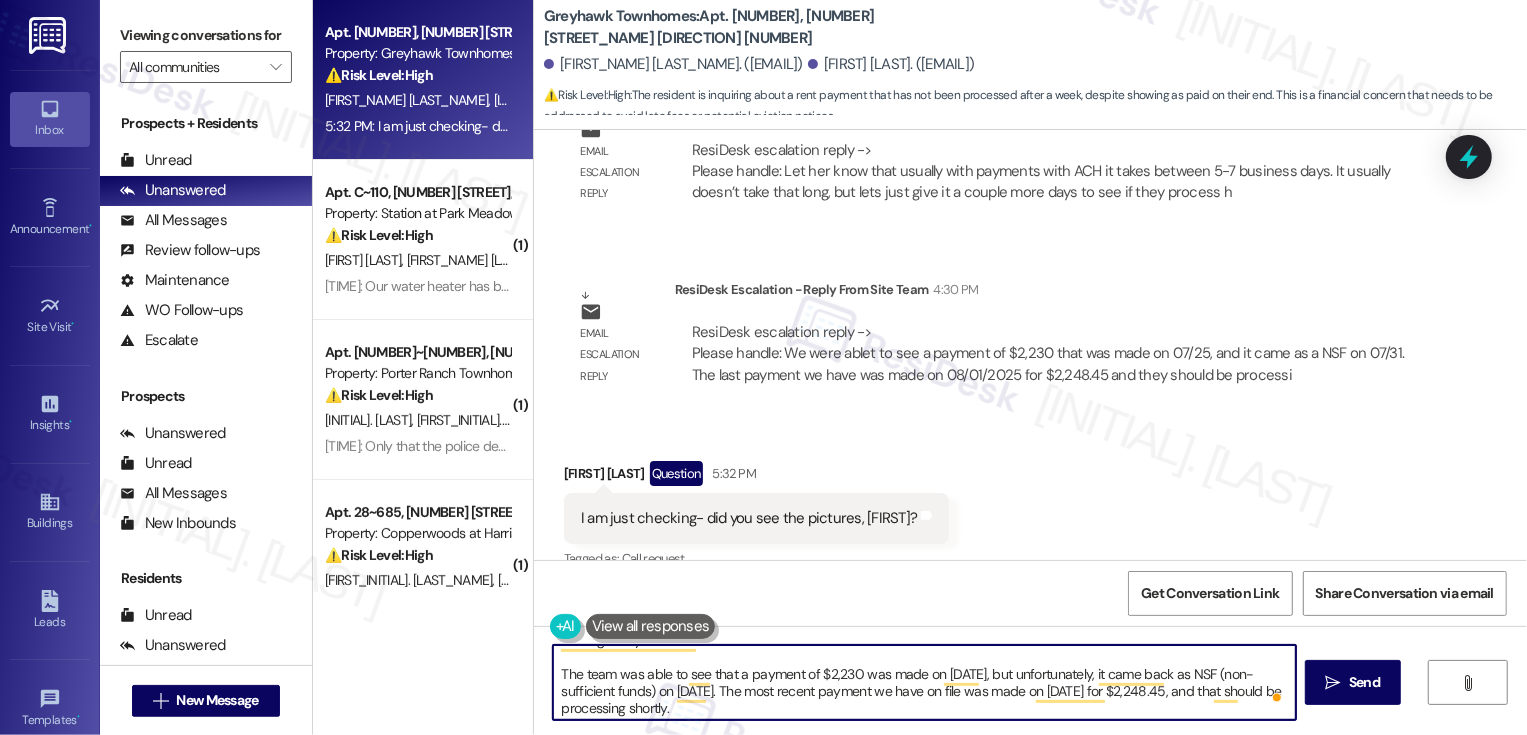 drag, startPoint x: 1195, startPoint y: 673, endPoint x: 645, endPoint y: 691, distance: 550.2945 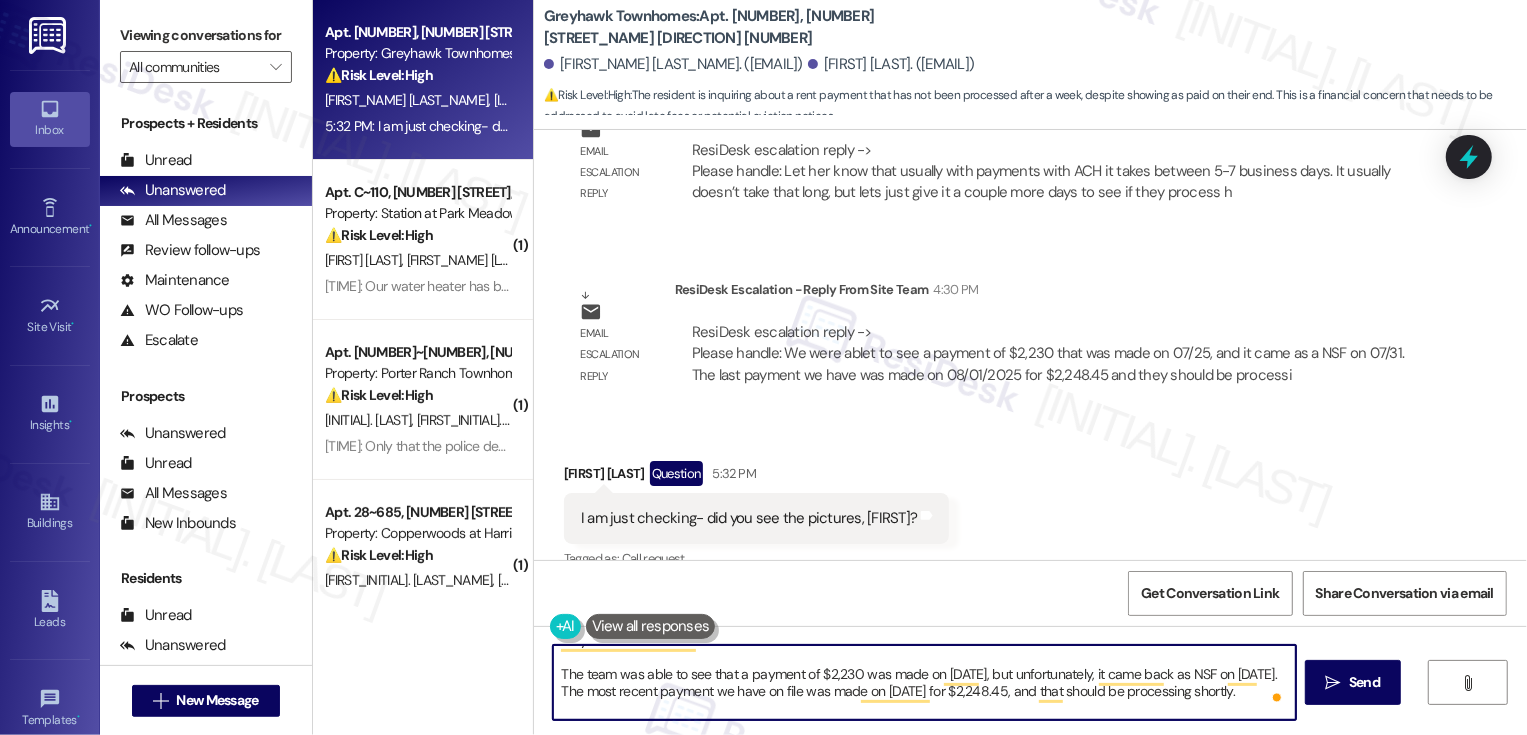 click on "Thanks so much for the screenshot, Jennifer! ACH payments typically take about 5–7 business days to fully process, although they often clear sooner.
The team was able to see that a payment of $2,230 was made on 07/25, but unfortunately, it came back as NSF on 07/31. The most recent payment we have on file was made on 08/01/2025 for $2,248.45, and that should be processing shortly.
Let me know if you have any questions or if you'd like me to check again later this week!" at bounding box center (924, 682) 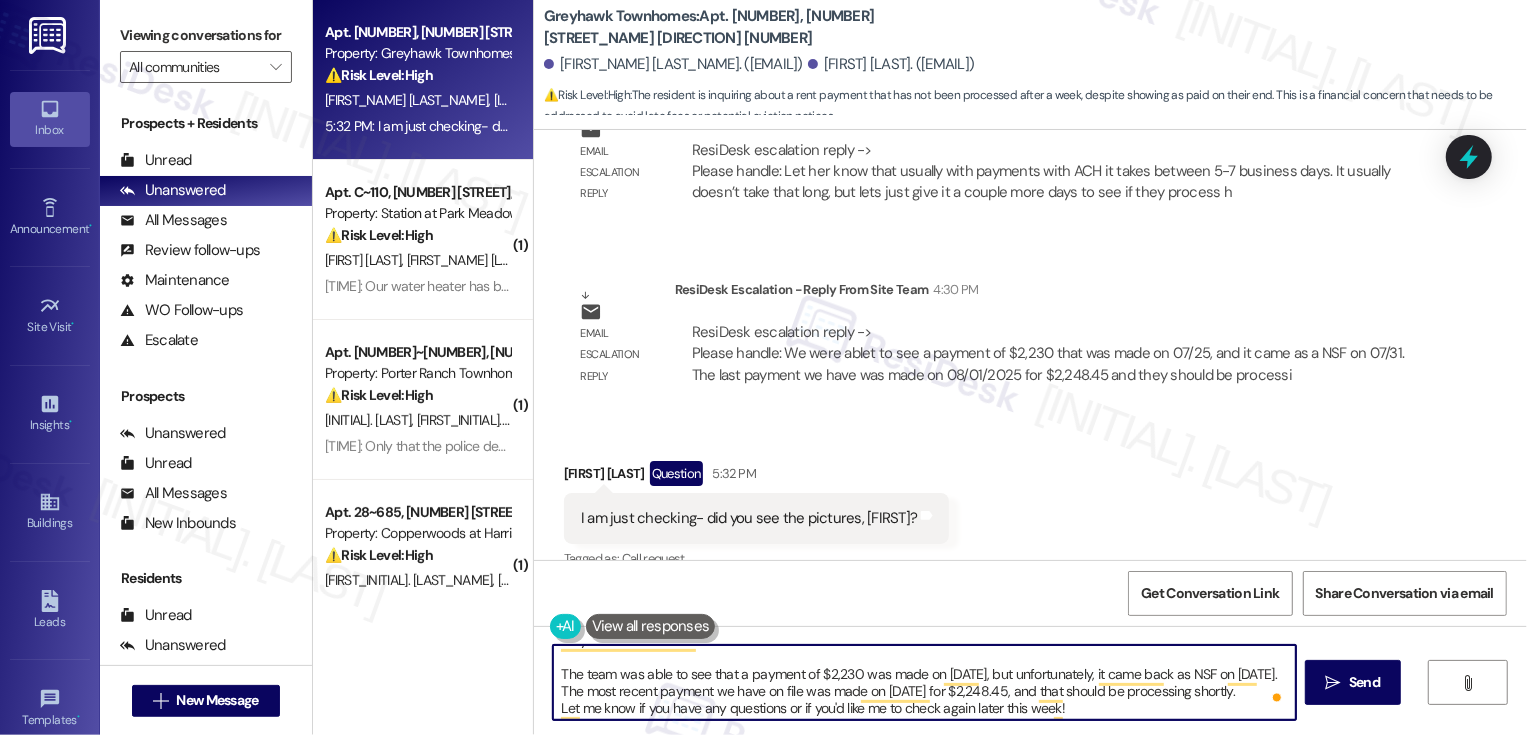 type on "Thanks so much for the screenshot, Jennifer! ACH payments typically take about 5–7 business days to fully process, although they often clear sooner.
The team was able to see that a payment of $2,230 was made on 07/25, but unfortunately, it came back as NSF on 07/31. The most recent payment we have on file was made on 08/01/2025 for $2,248.45, and that should be processing shortly.
Let me know if you have any questions or if you'd like me to check again later this week!" 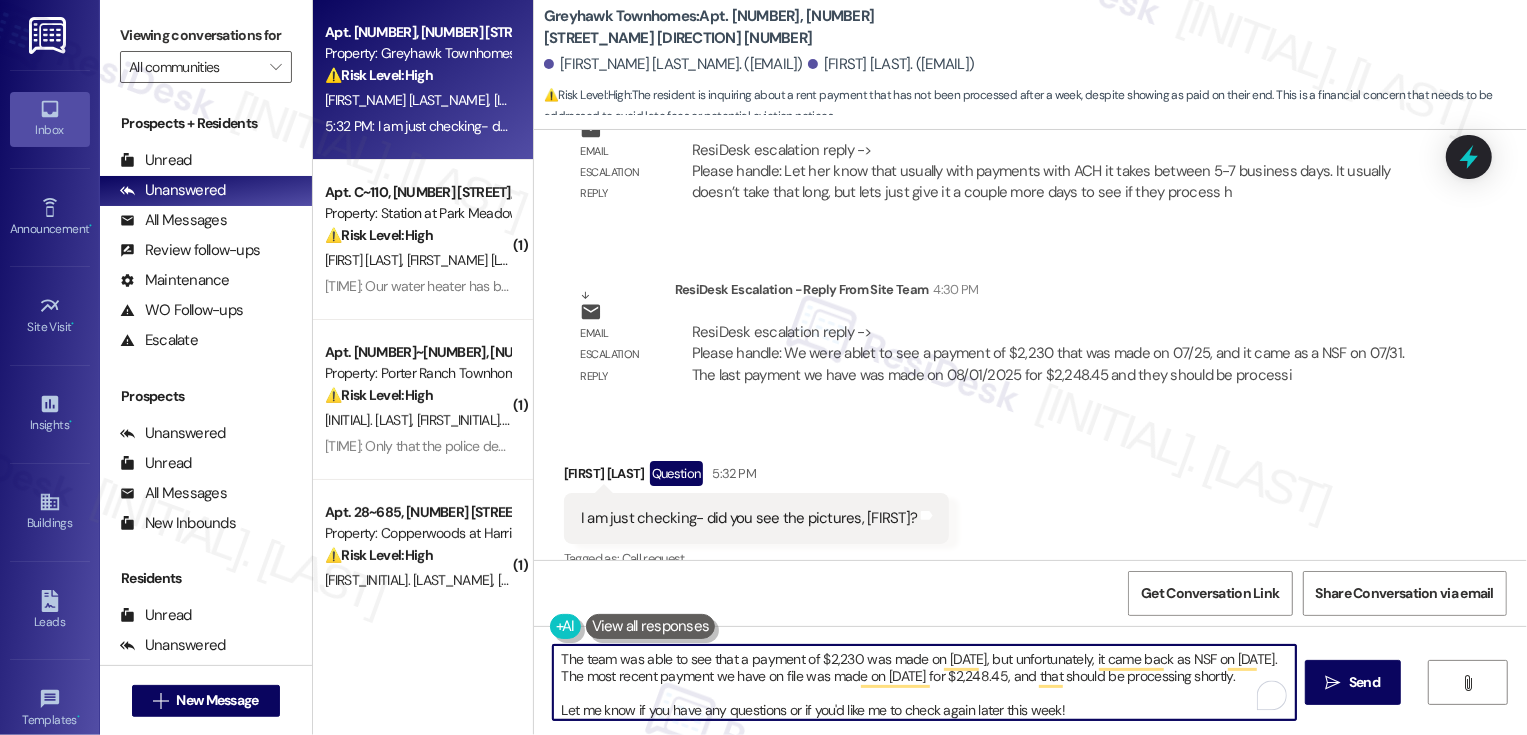 click on "Thanks so much for the screenshot, Jennifer! ACH payments typically take about 5–7 business days to fully process, although they often clear sooner.
The team was able to see that a payment of $2,230 was made on 07/25, but unfortunately, it came back as NSF on 07/31. The most recent payment we have on file was made on 08/01/2025 for $2,248.45, and that should be processing shortly.
Let me know if you have any questions or if you'd like me to check again later this week!" at bounding box center [924, 682] 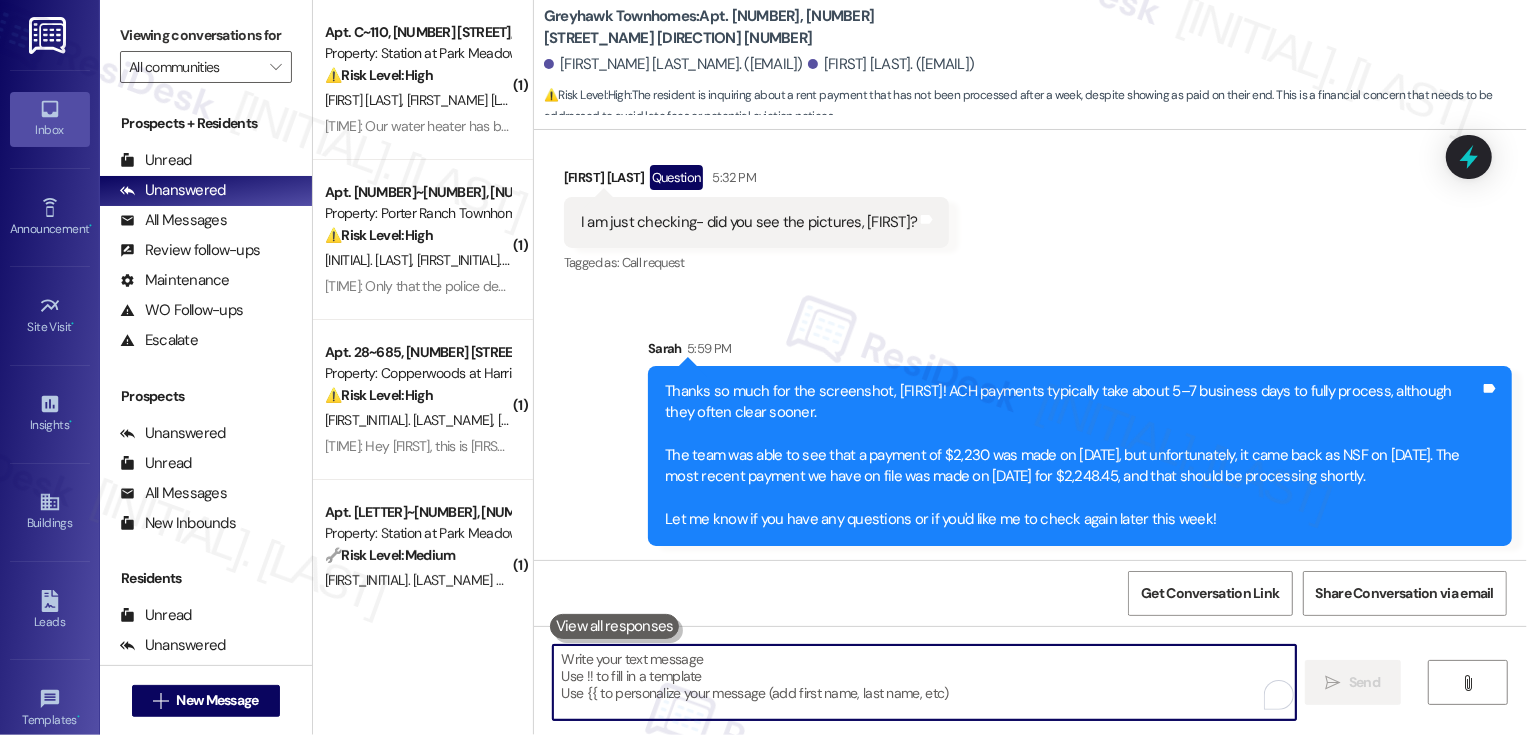 type 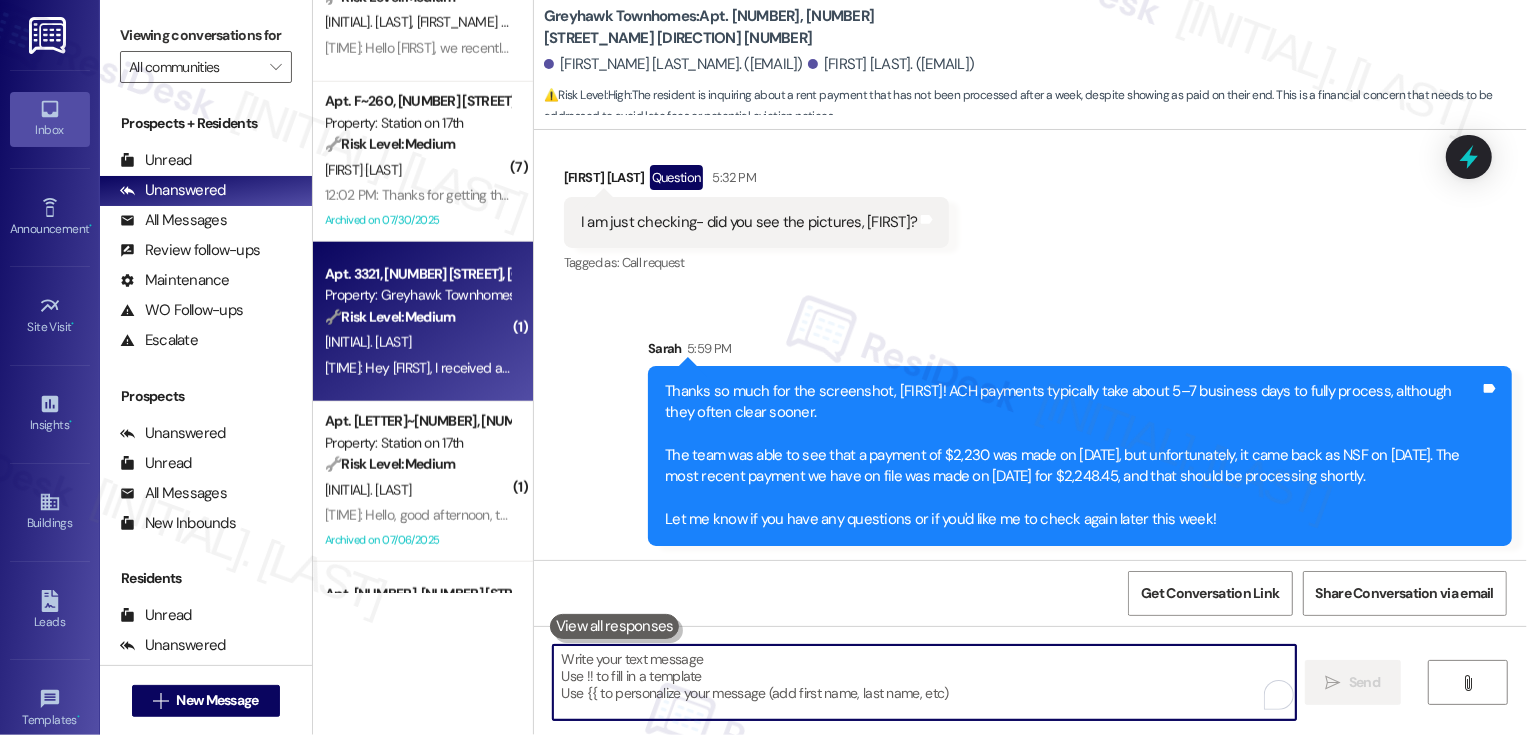 click on "J. Carrigan" at bounding box center [417, 342] 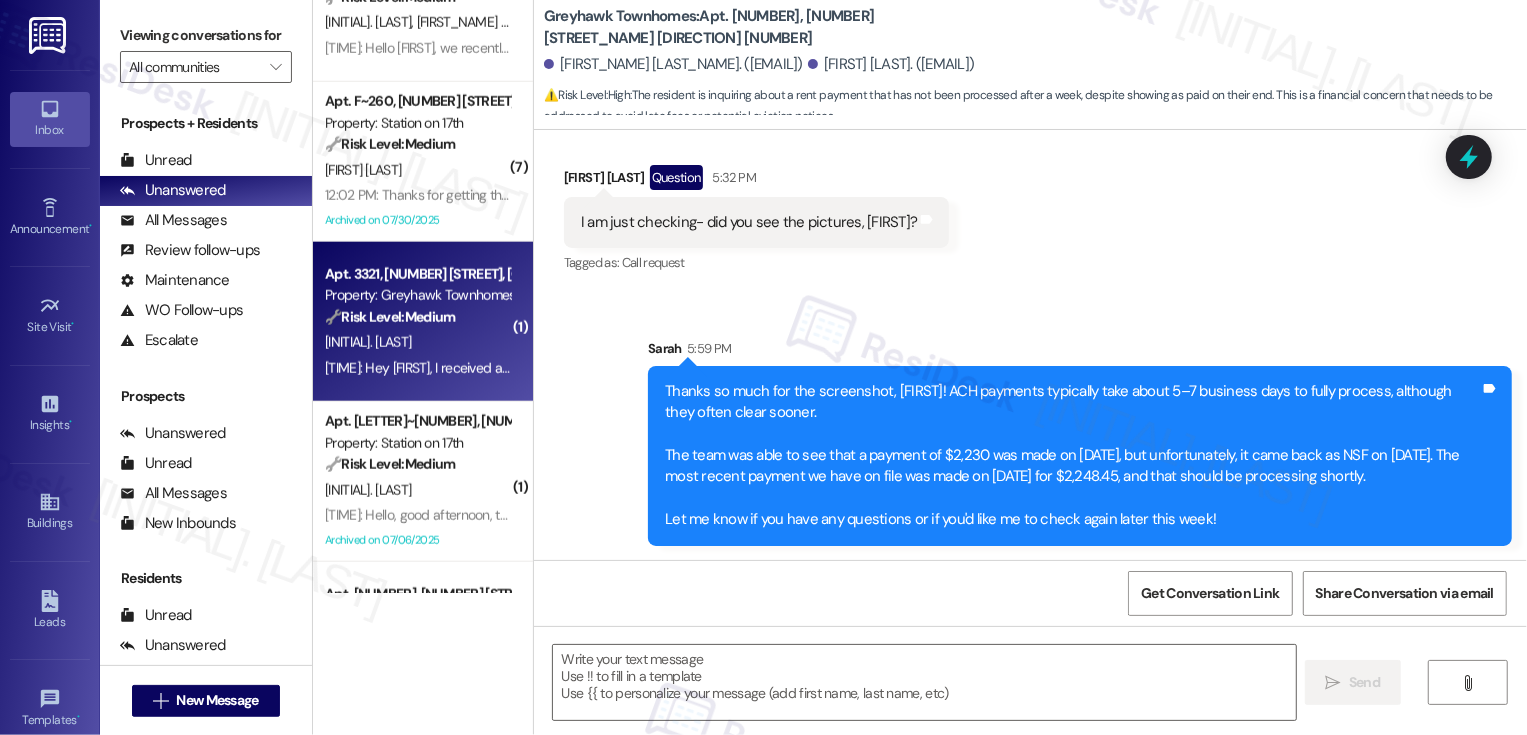 click on "J. Carrigan" at bounding box center (417, 342) 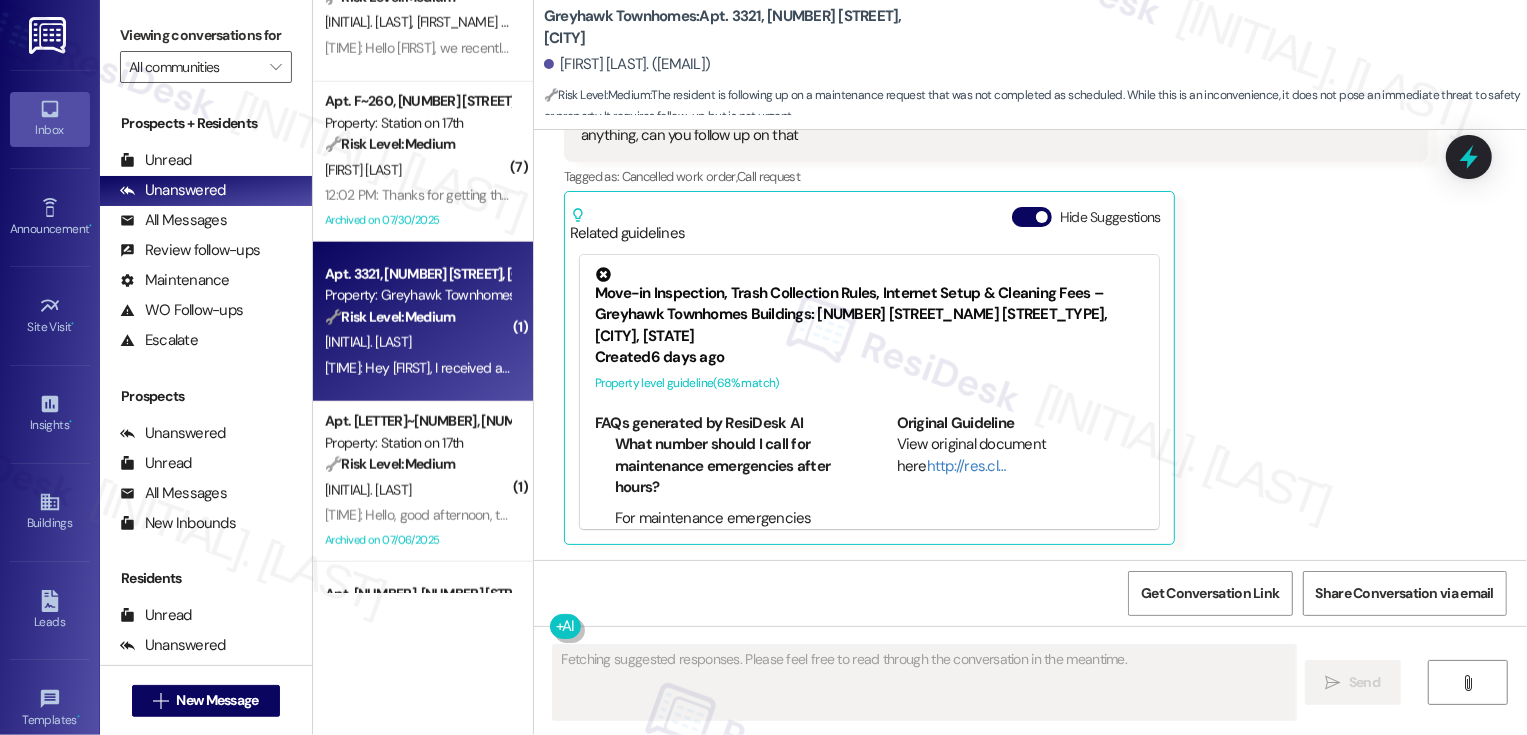 click on "J. Carrigan" at bounding box center (417, 342) 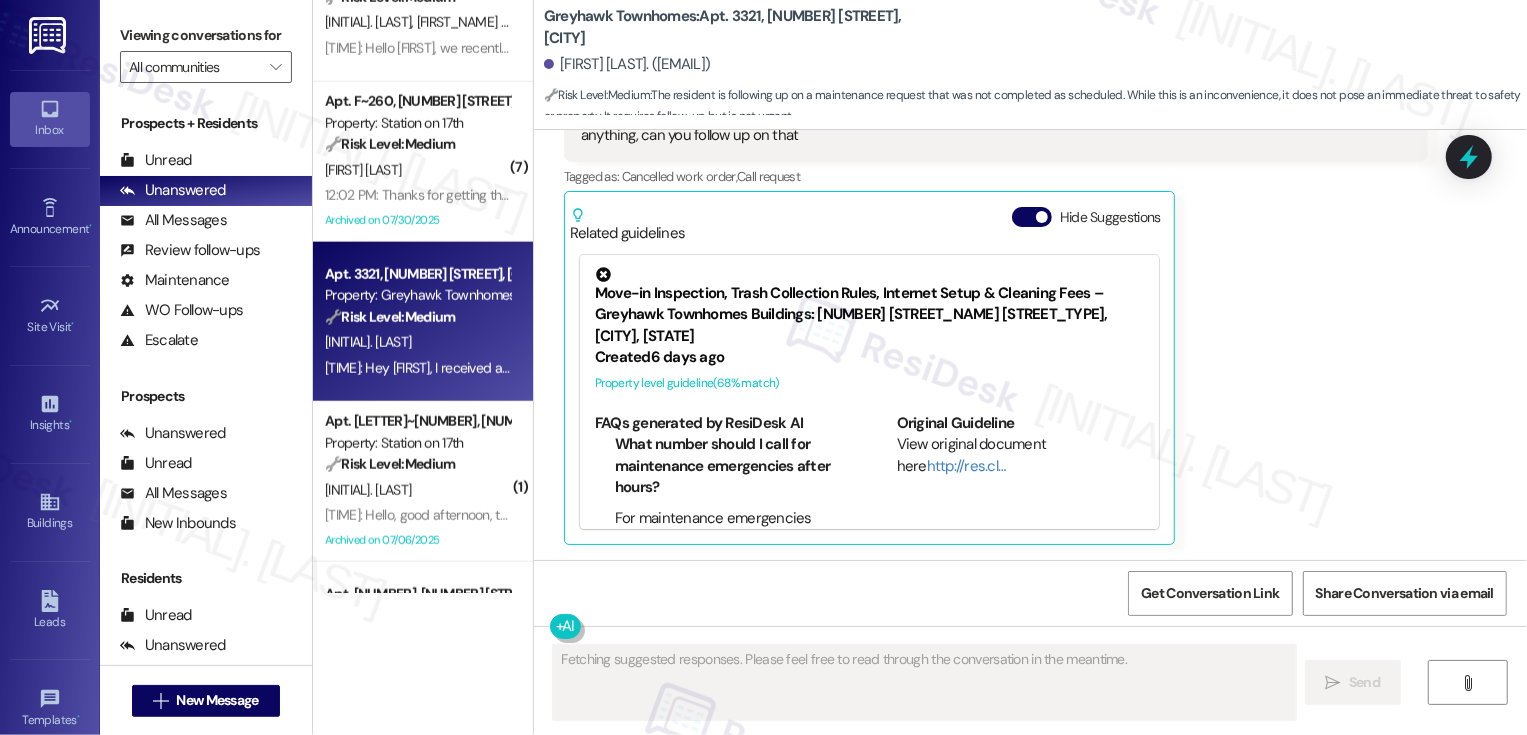 click on "J. Carrigan" at bounding box center (417, 342) 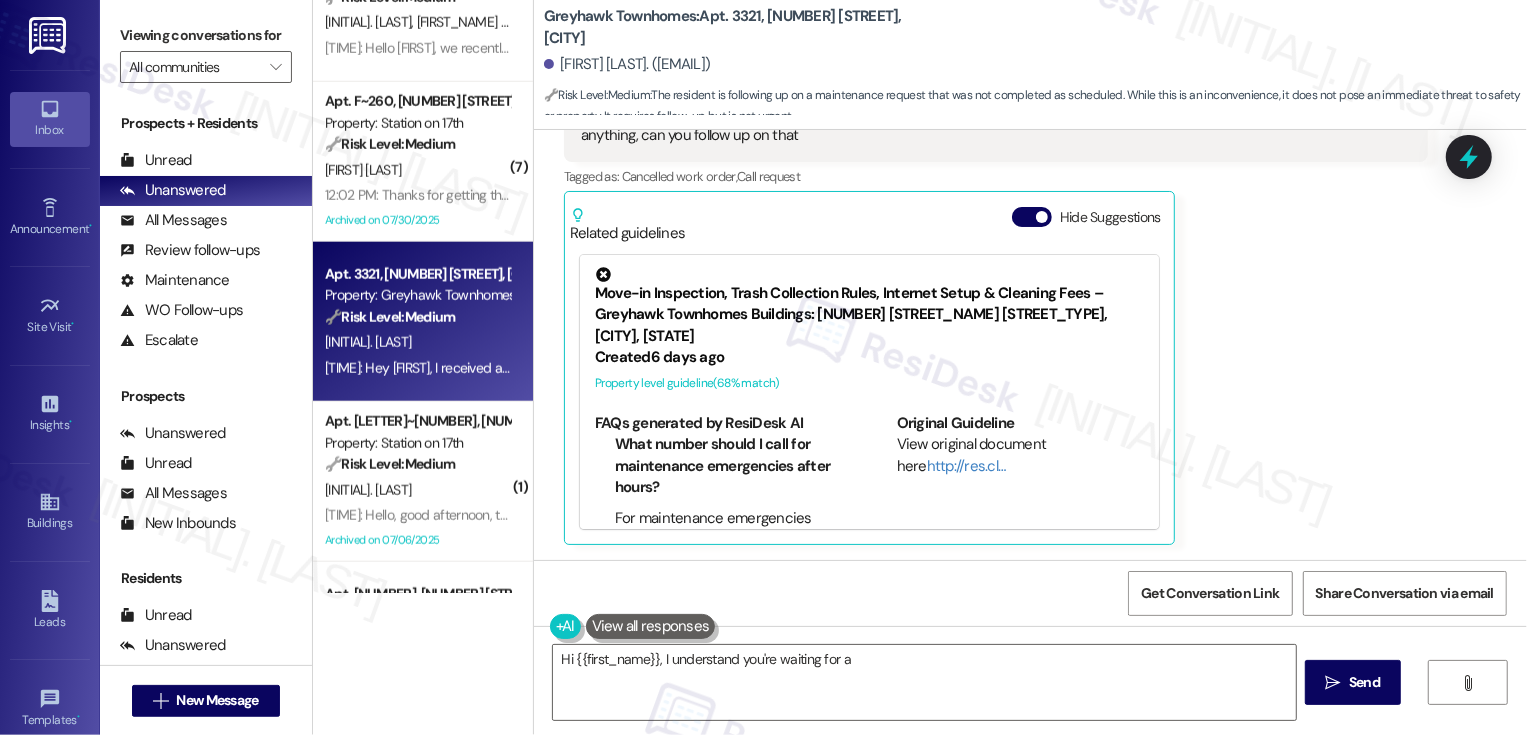 click on "J. Carrigan" at bounding box center (417, 342) 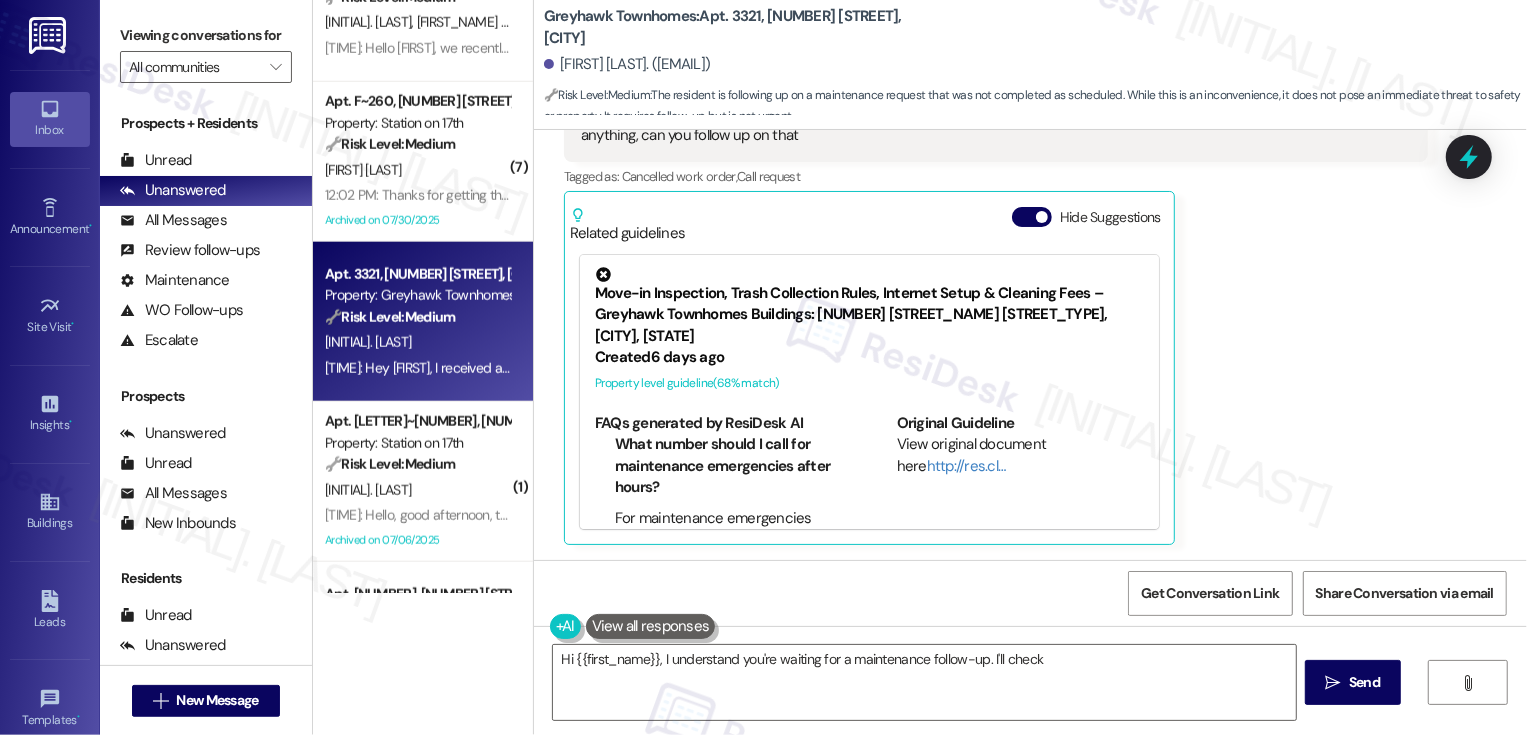 click on "J. Carrigan" at bounding box center [417, 342] 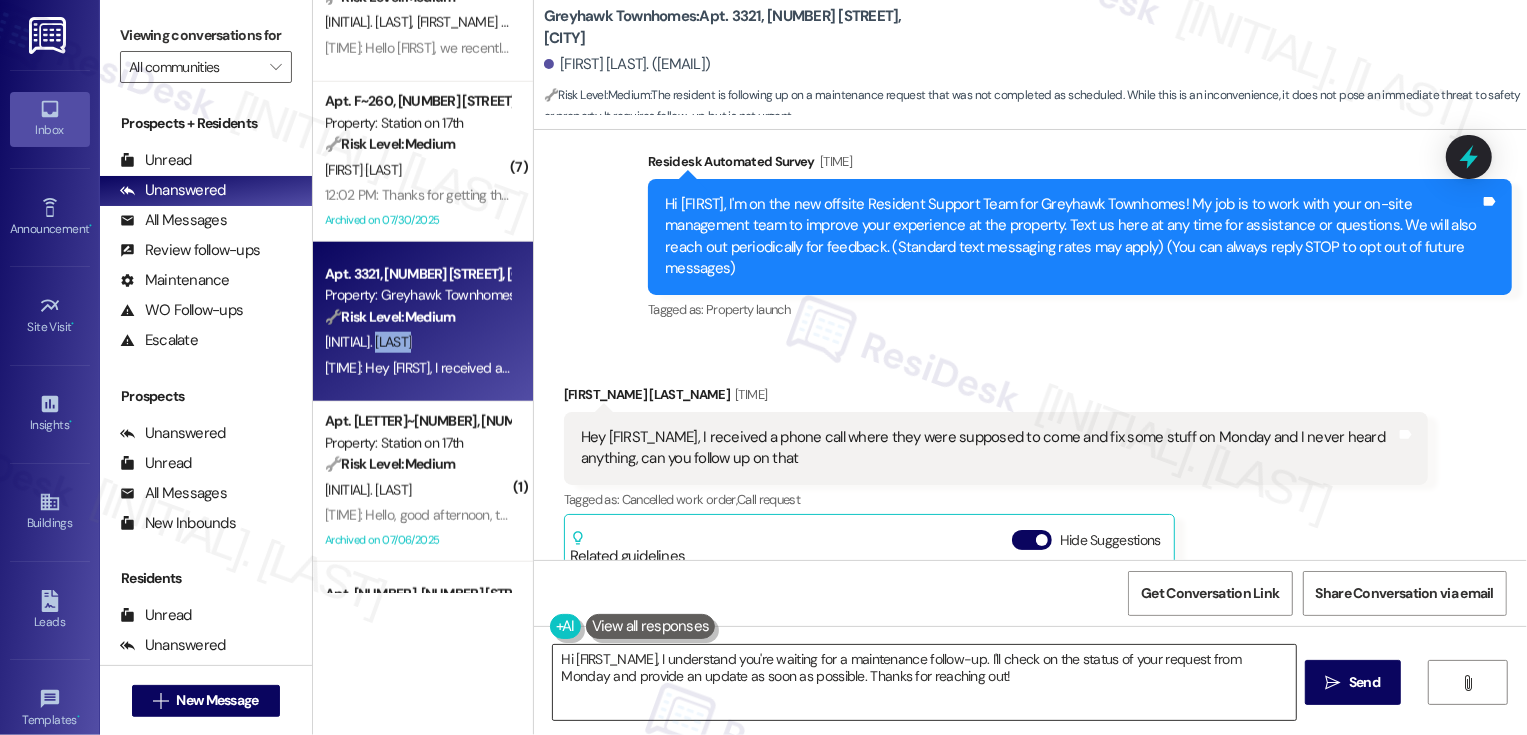 click on "Hi {{first_name}}, I understand you're waiting for a maintenance follow-up. I'll check on the status of your request from Monday and provide an update as soon as possible. Thanks for reaching out!" at bounding box center (924, 682) 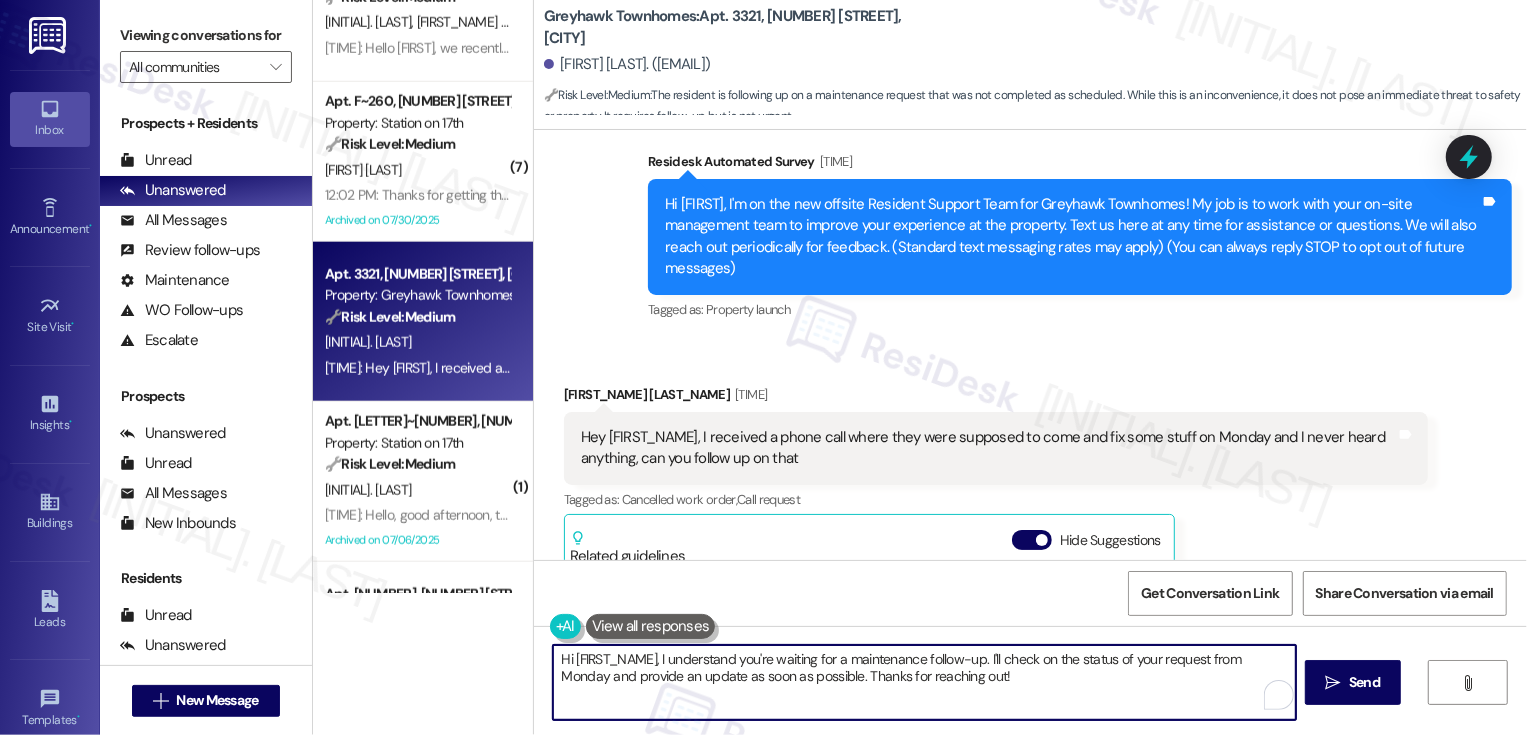 drag, startPoint x: 652, startPoint y: 658, endPoint x: 985, endPoint y: 692, distance: 334.73123 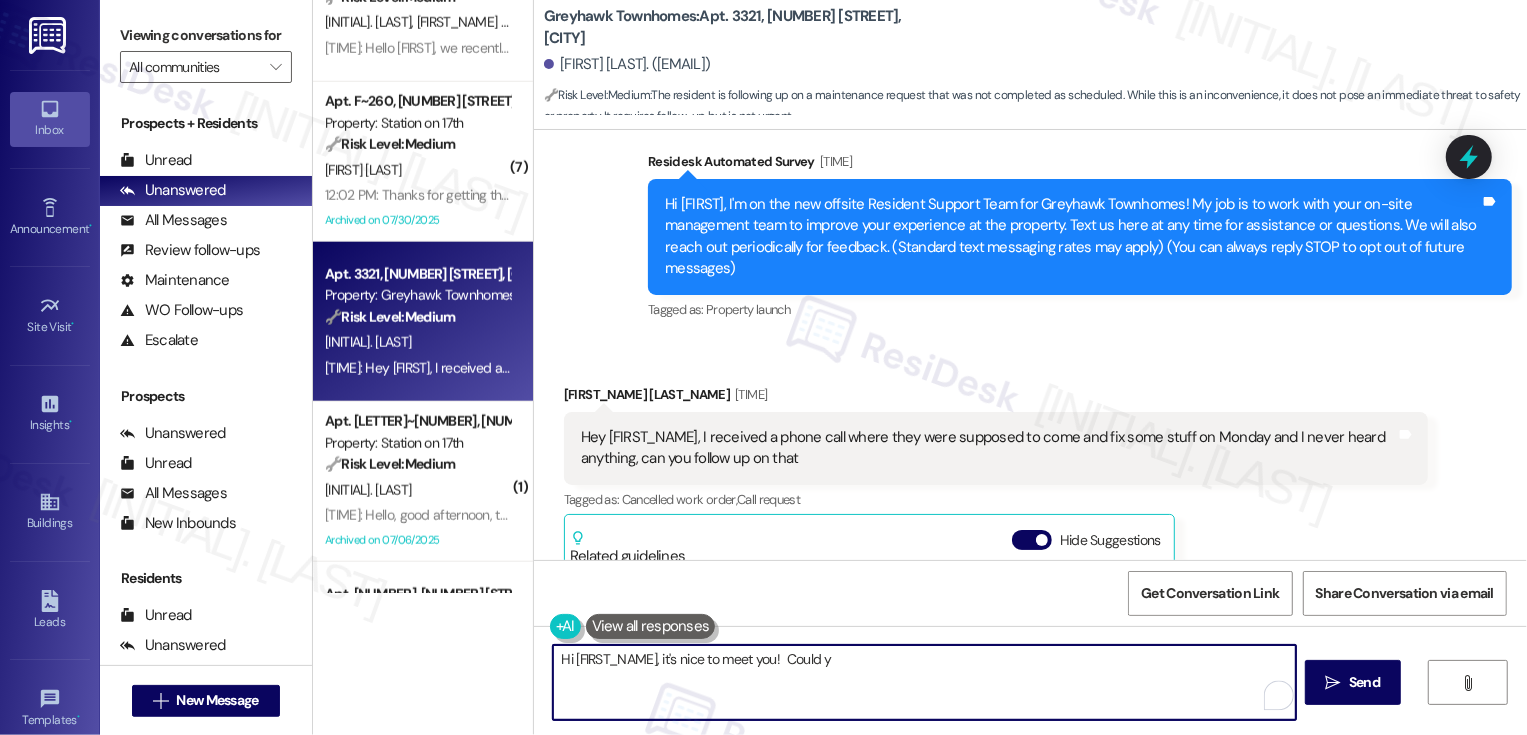 click on "Hi {{first_name}}, it's nice to meet you!  Could y" at bounding box center [924, 682] 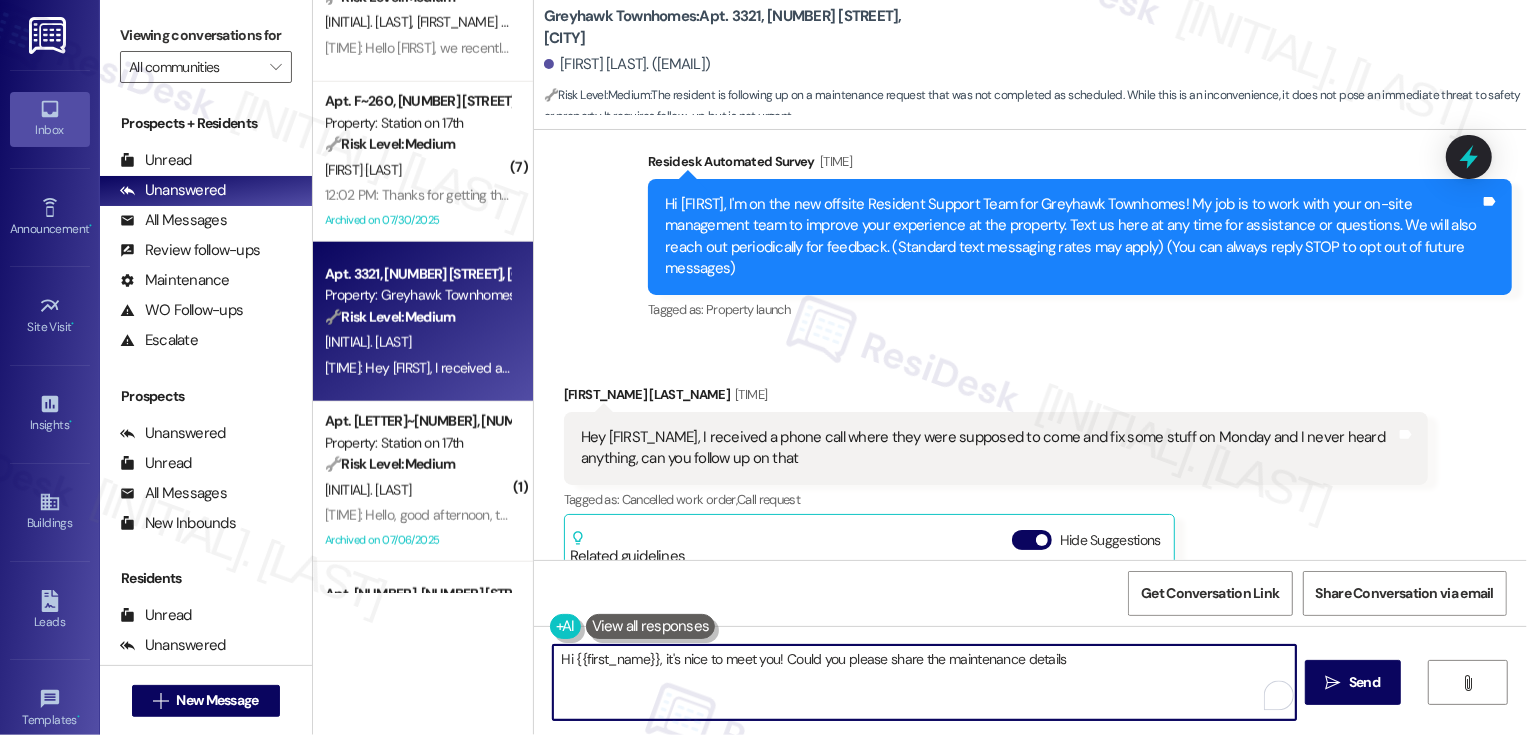 drag, startPoint x: 913, startPoint y: 657, endPoint x: 1181, endPoint y: 663, distance: 268.06717 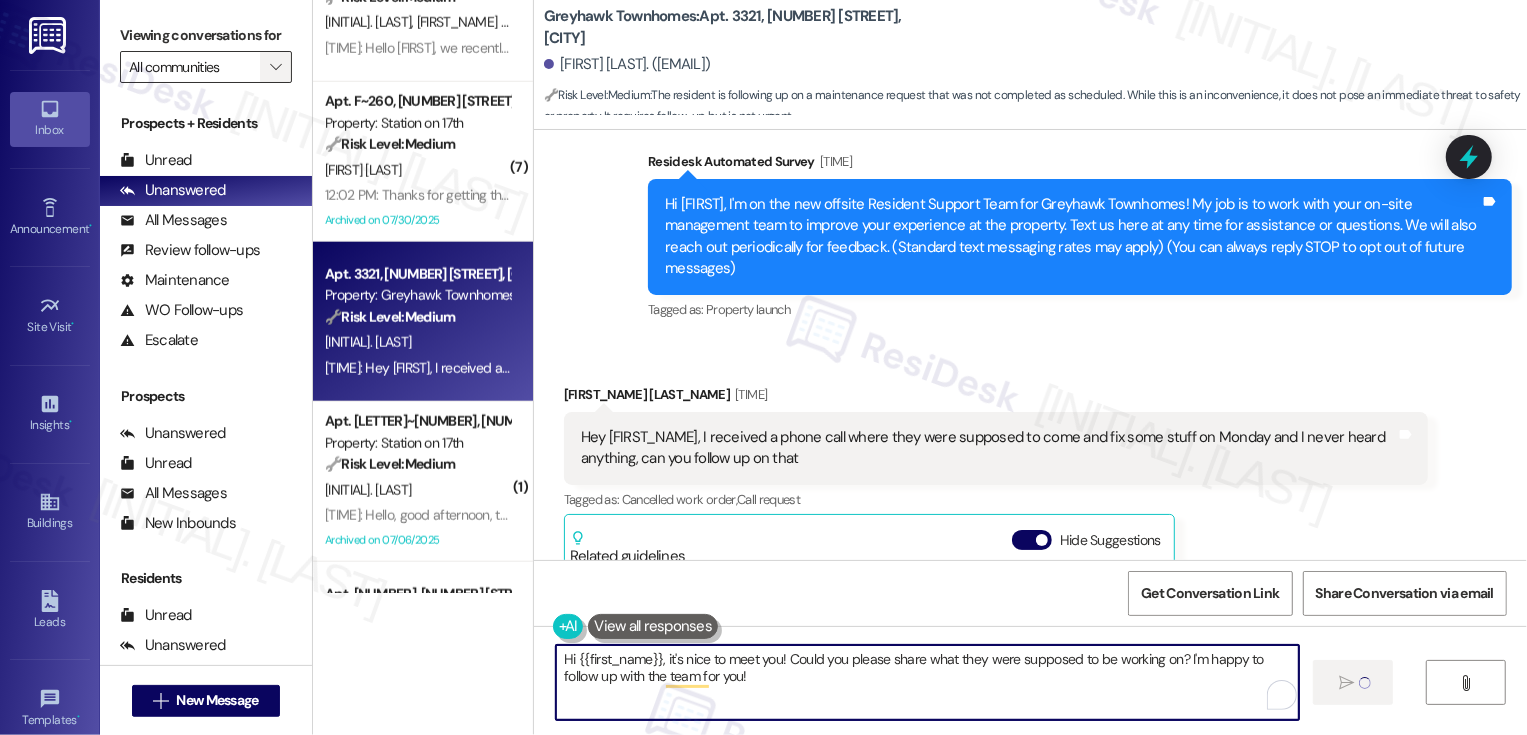 type on "Hi {{first_name}}, it's nice to meet you! Could you please share what they were supposed to be working on? I'm happy to follow up with the team for you!" 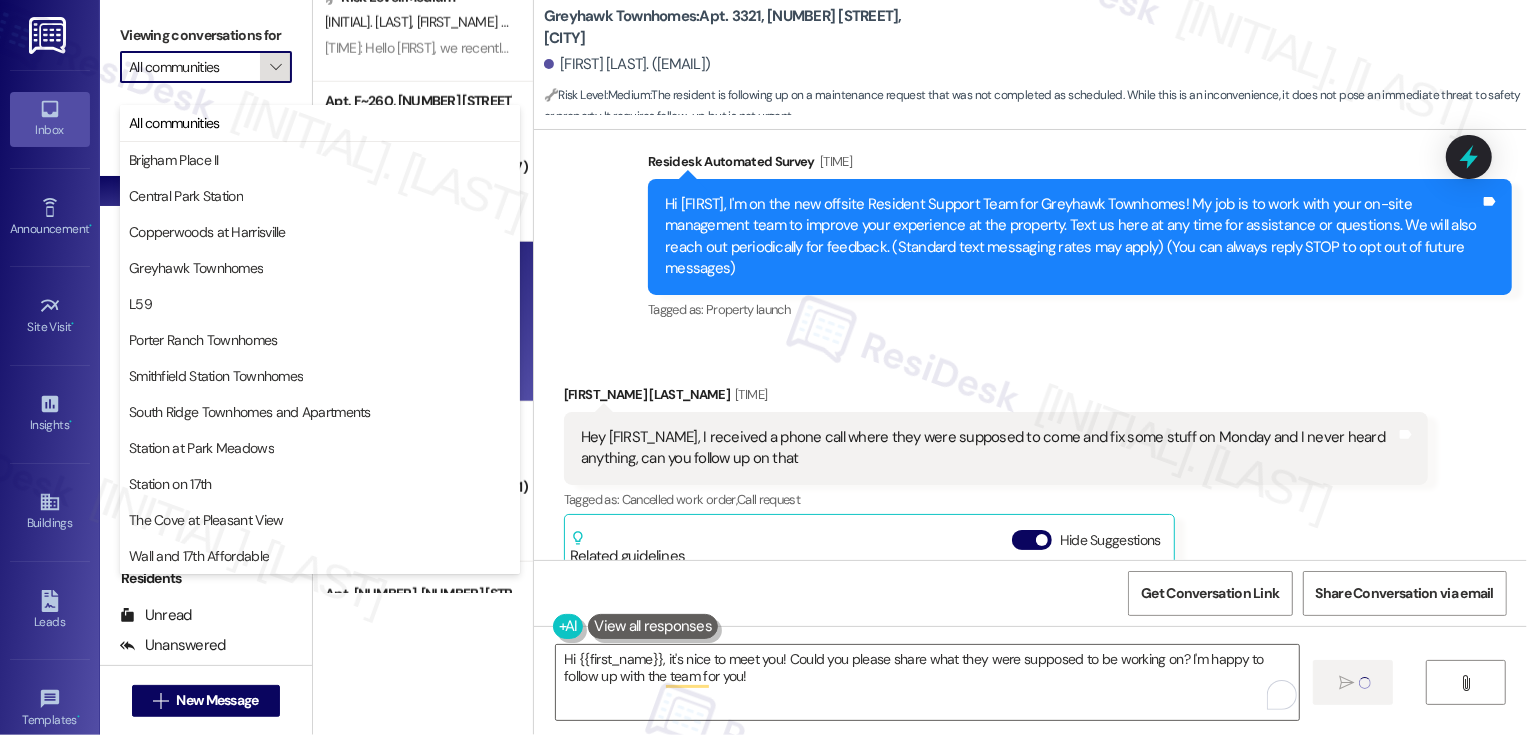 type 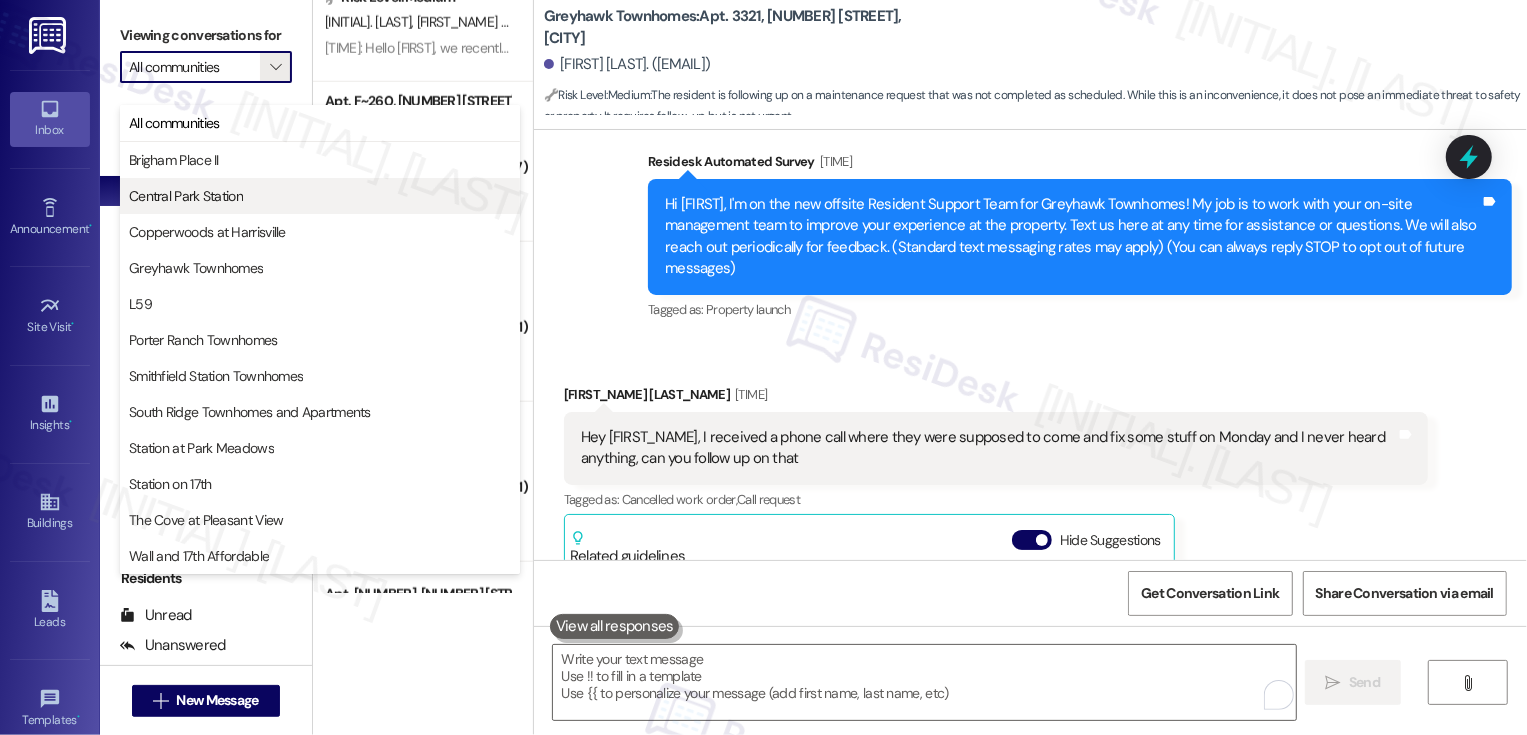 click on "Central Park Station" at bounding box center (320, 196) 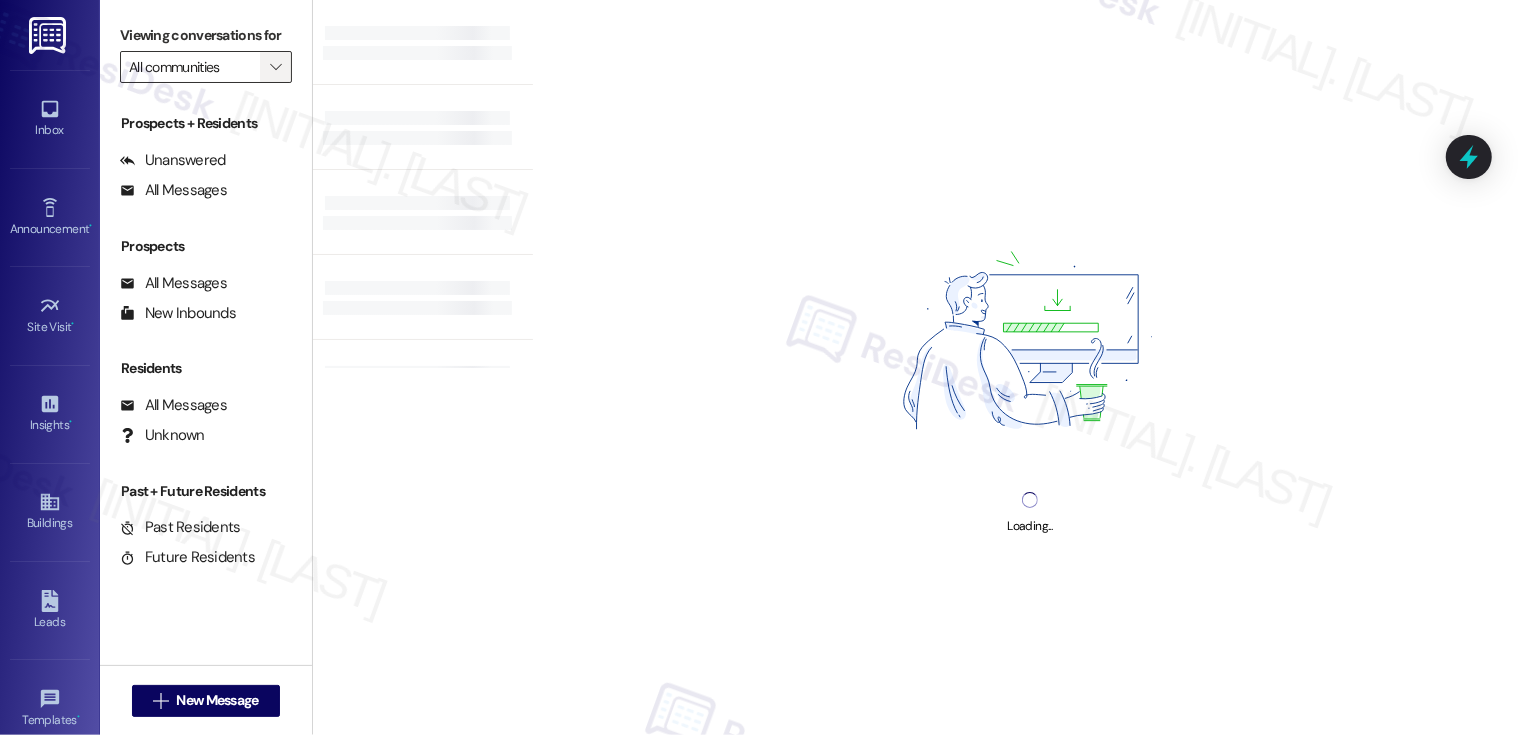 type on "Central Park Station" 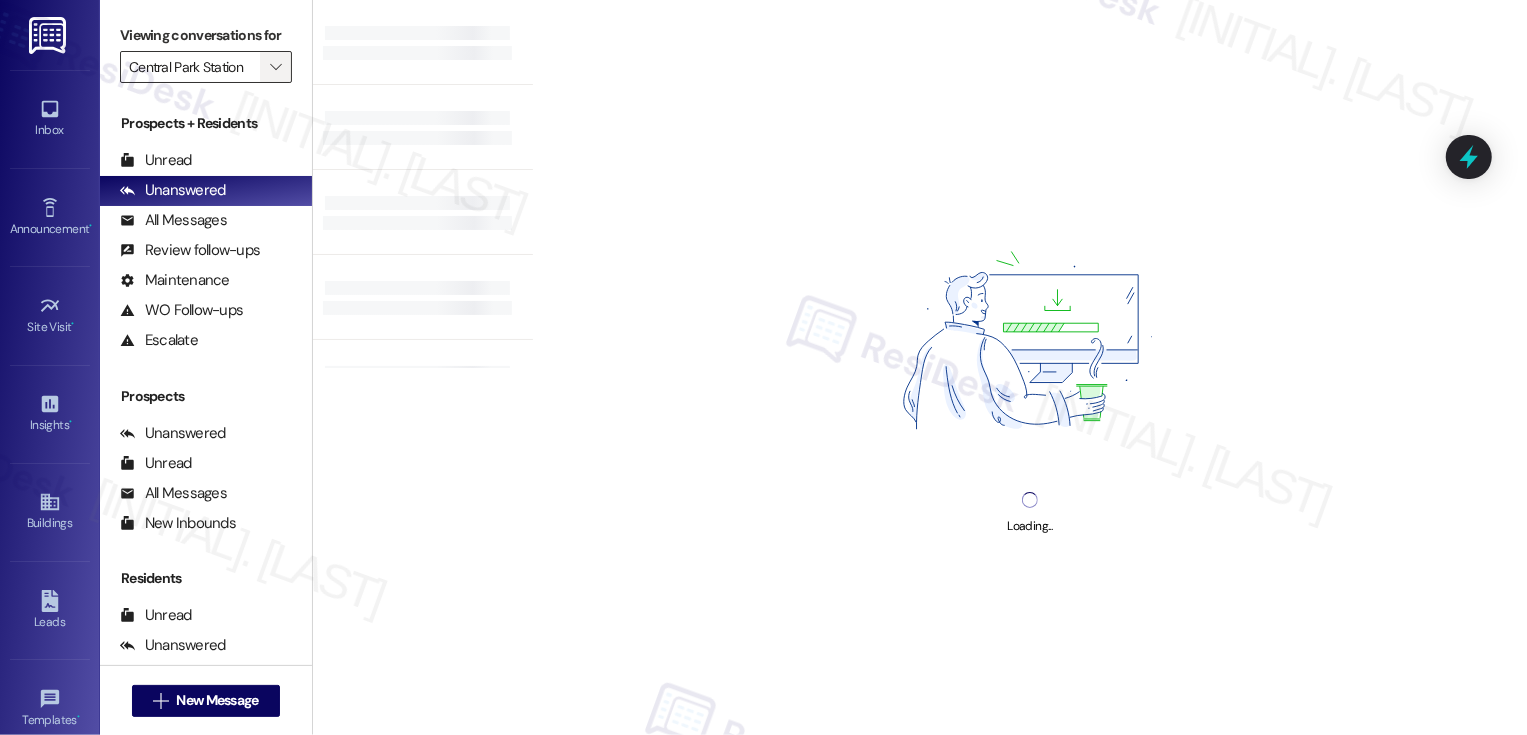 click on "" at bounding box center [275, 67] 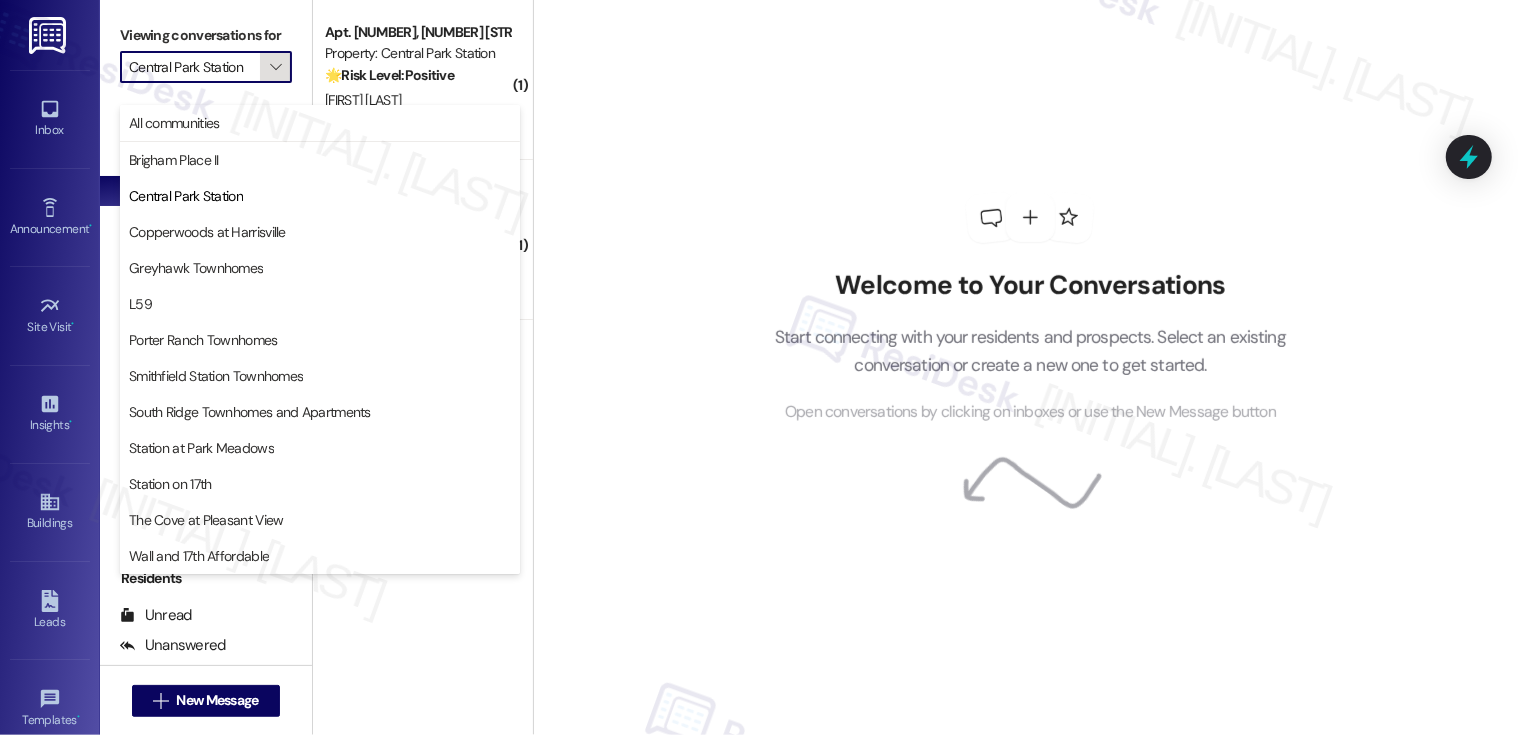 click on "Welcome to Your Conversations Start connecting with your residents and prospects. Select an existing conversation or create a new one to get started. Open conversations by clicking on inboxes or use the New Message button" at bounding box center [1030, 367] 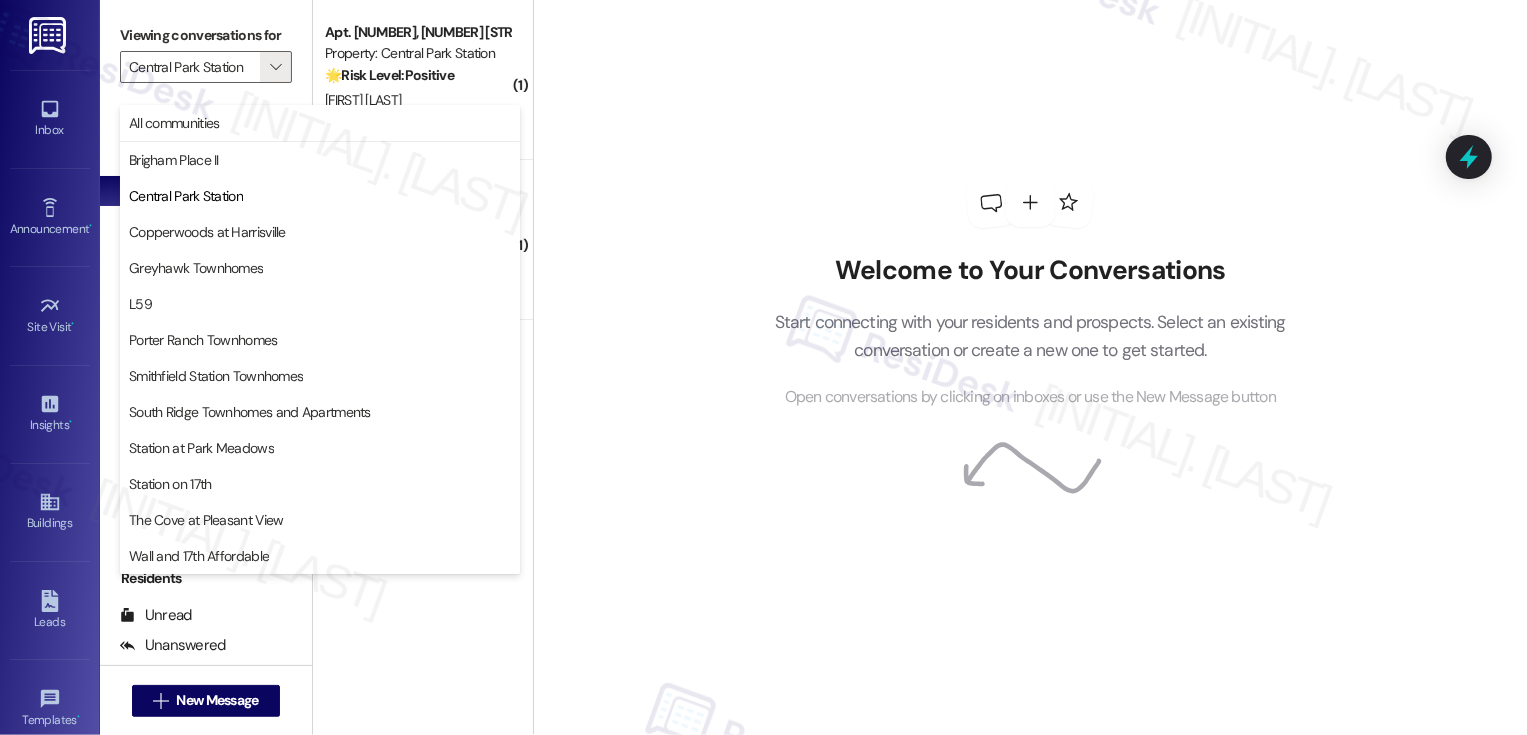 click on "Viewing conversations for" at bounding box center (206, 35) 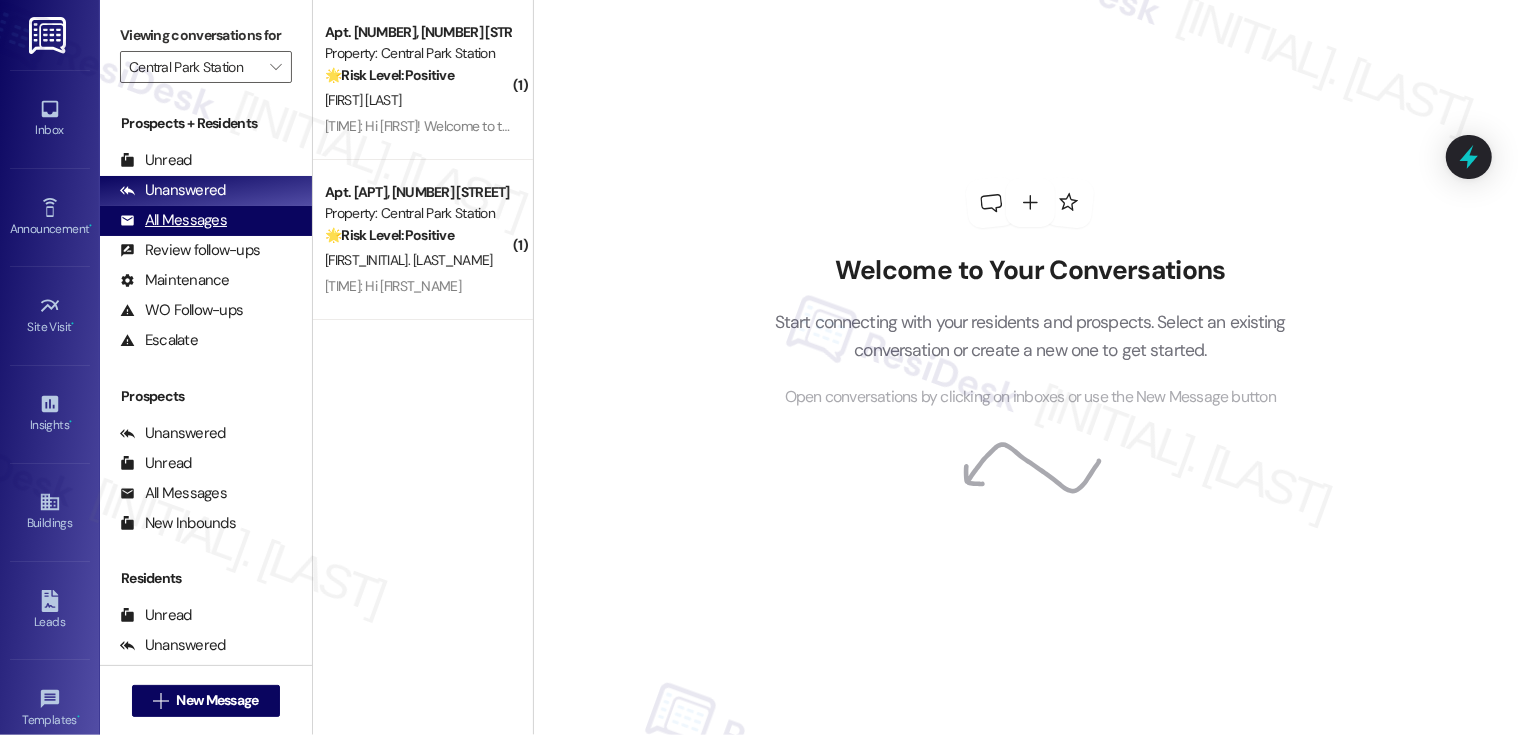 click on "All Messages (undefined)" at bounding box center [206, 221] 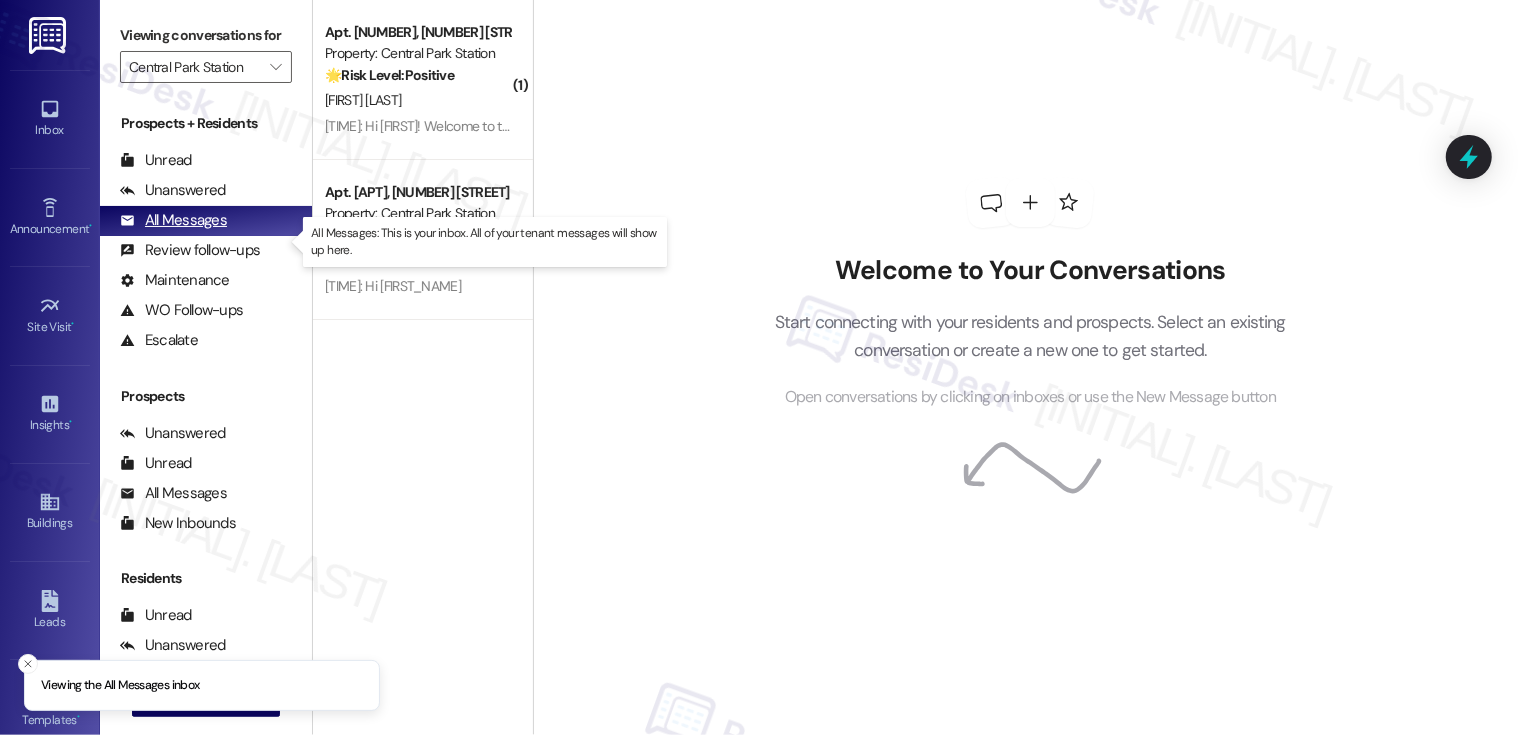 click on "All Messages (undefined)" at bounding box center (206, 221) 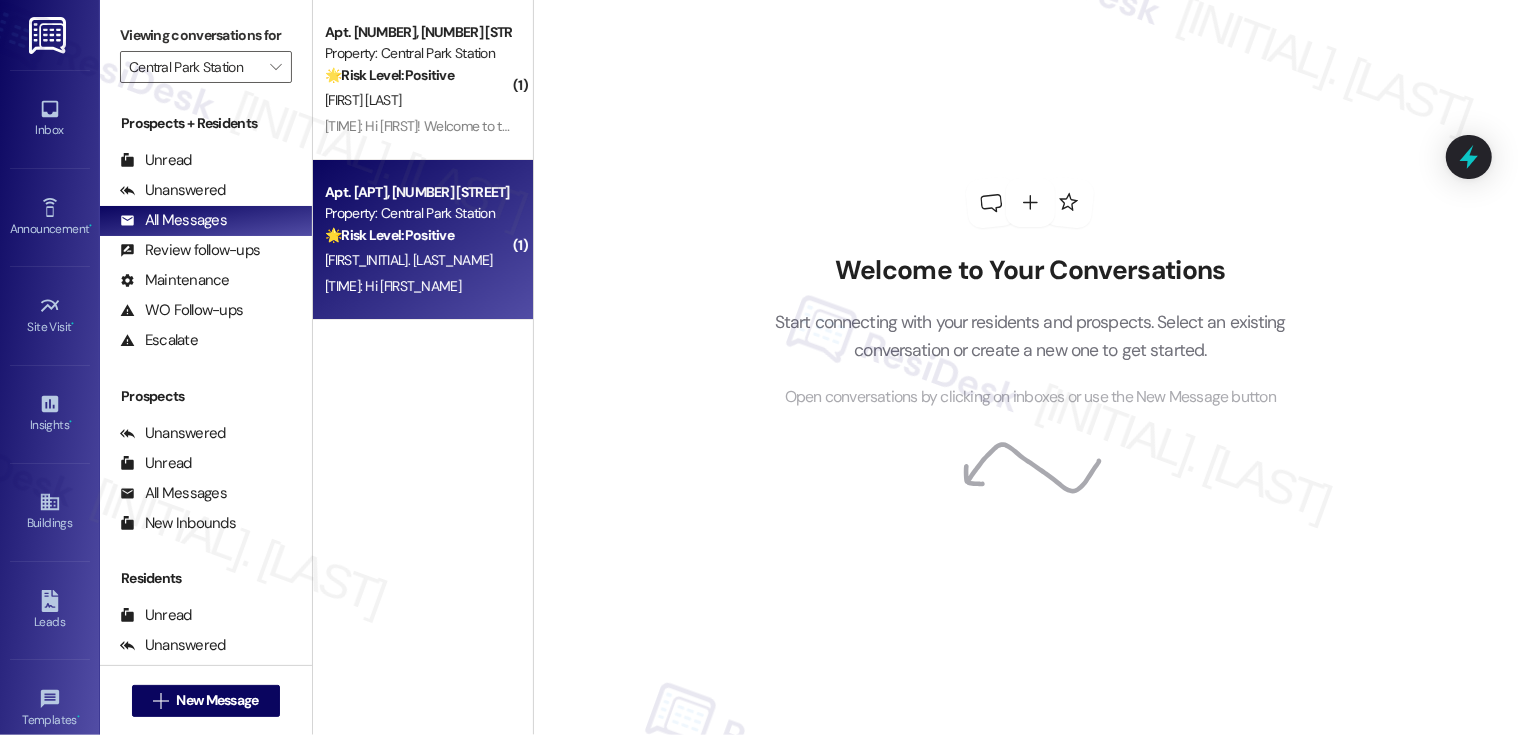click on "🌟  Risk Level:  Positive" at bounding box center [389, 235] 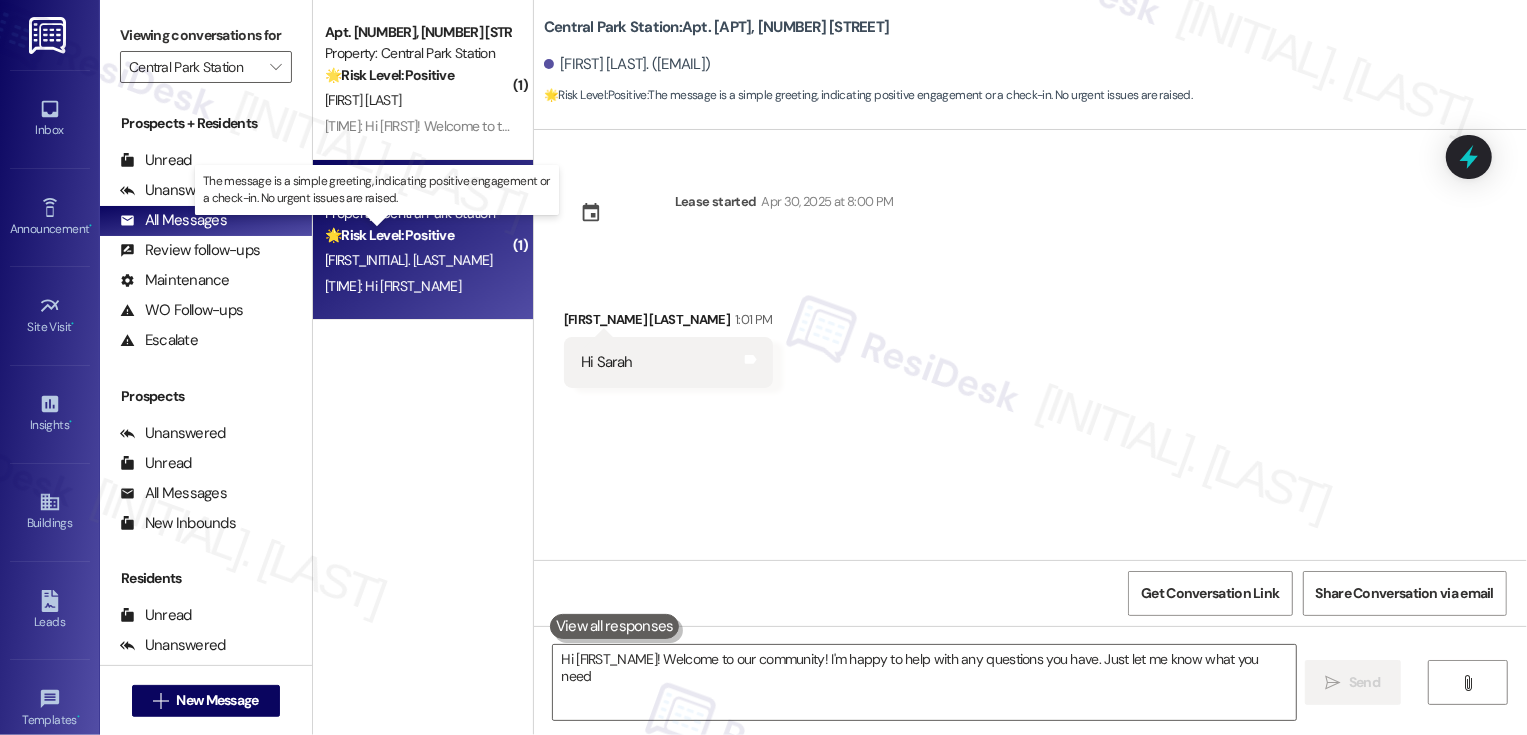 type on "Hi {{first_name}}! Welcome to our community! I'm happy to help with any questions you have. Just let me know what you need!" 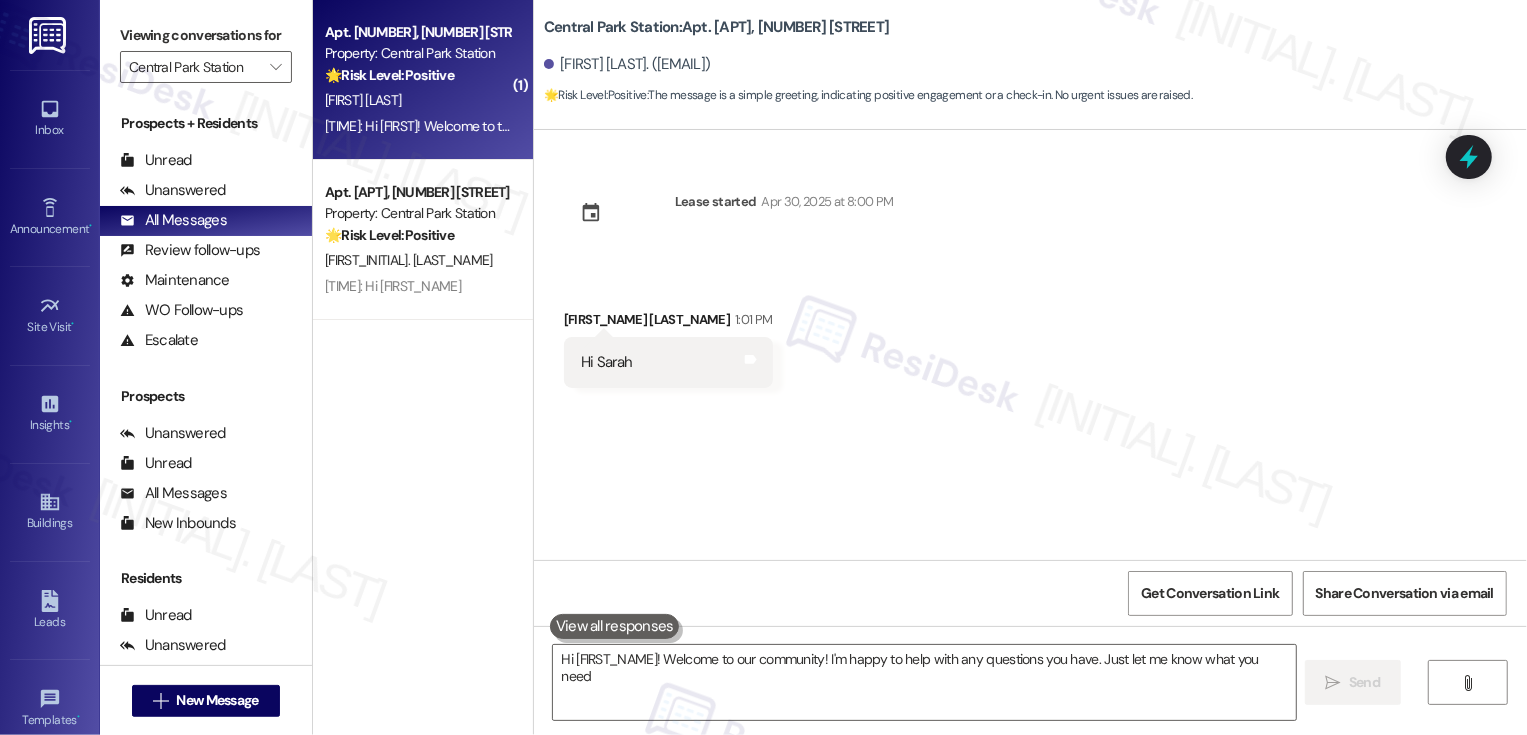 type on "Hi {{first_name}}! Welcome to our community! I'm happy to help with any questions you have. Just let me know what you need!" 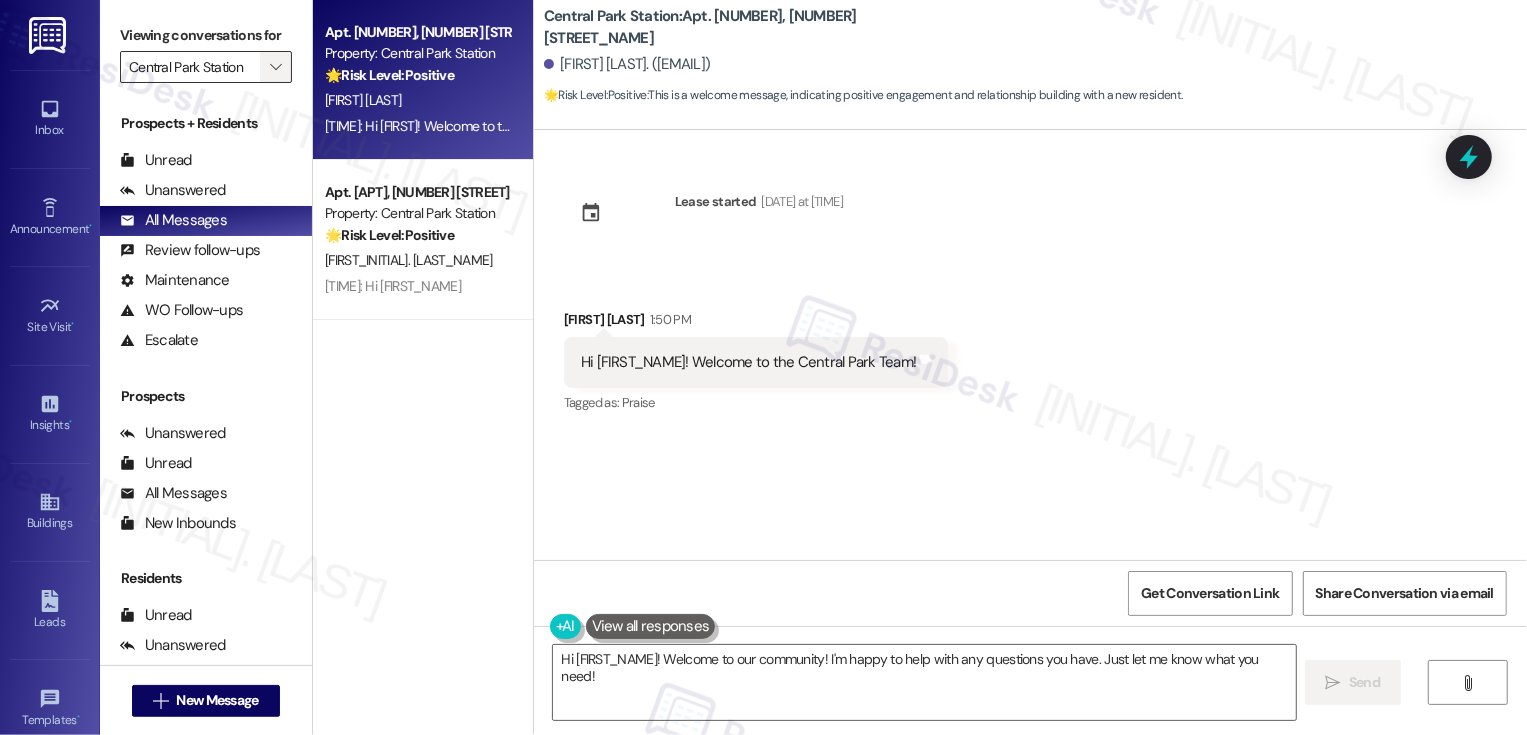 click on "" at bounding box center (275, 67) 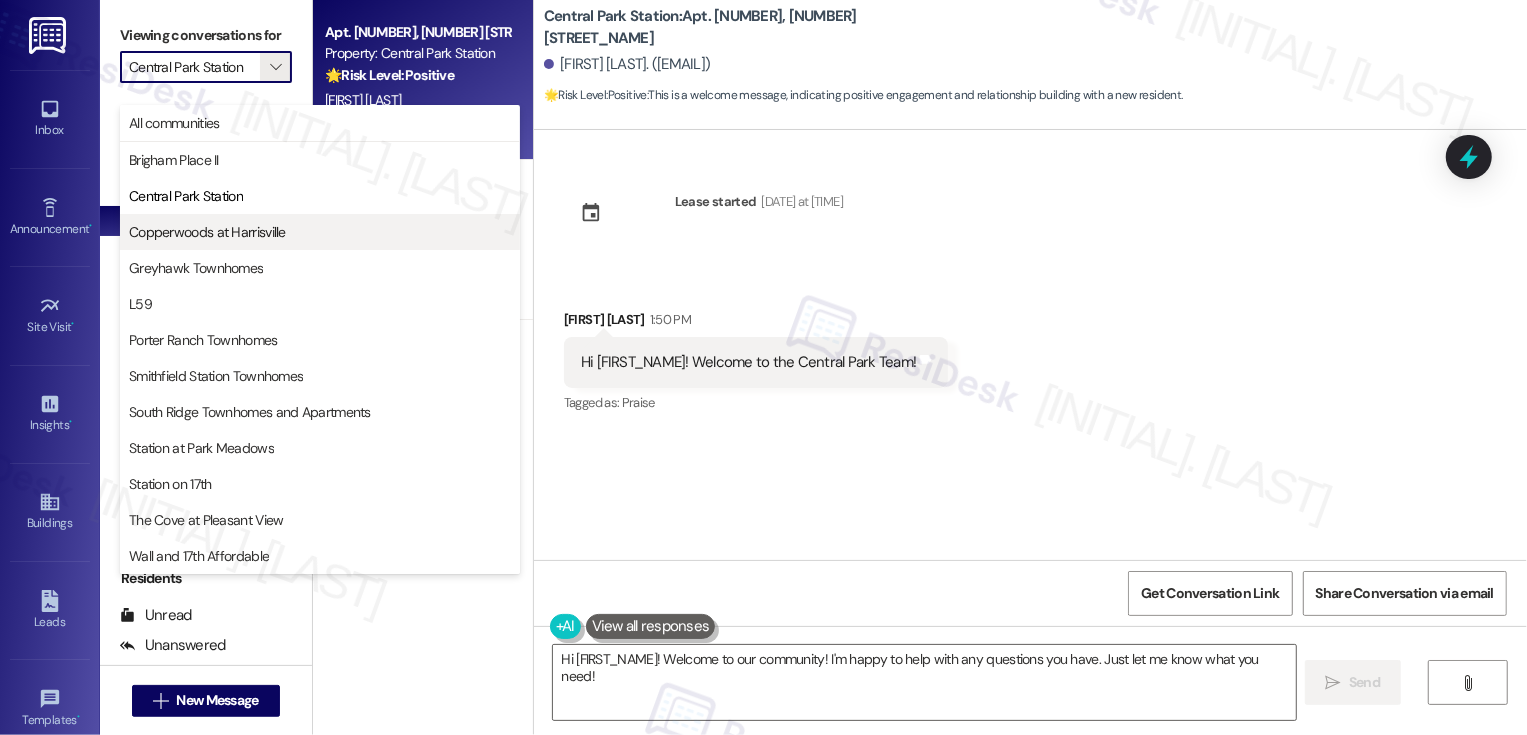 click on "Copperwoods at Harrisville" at bounding box center [320, 232] 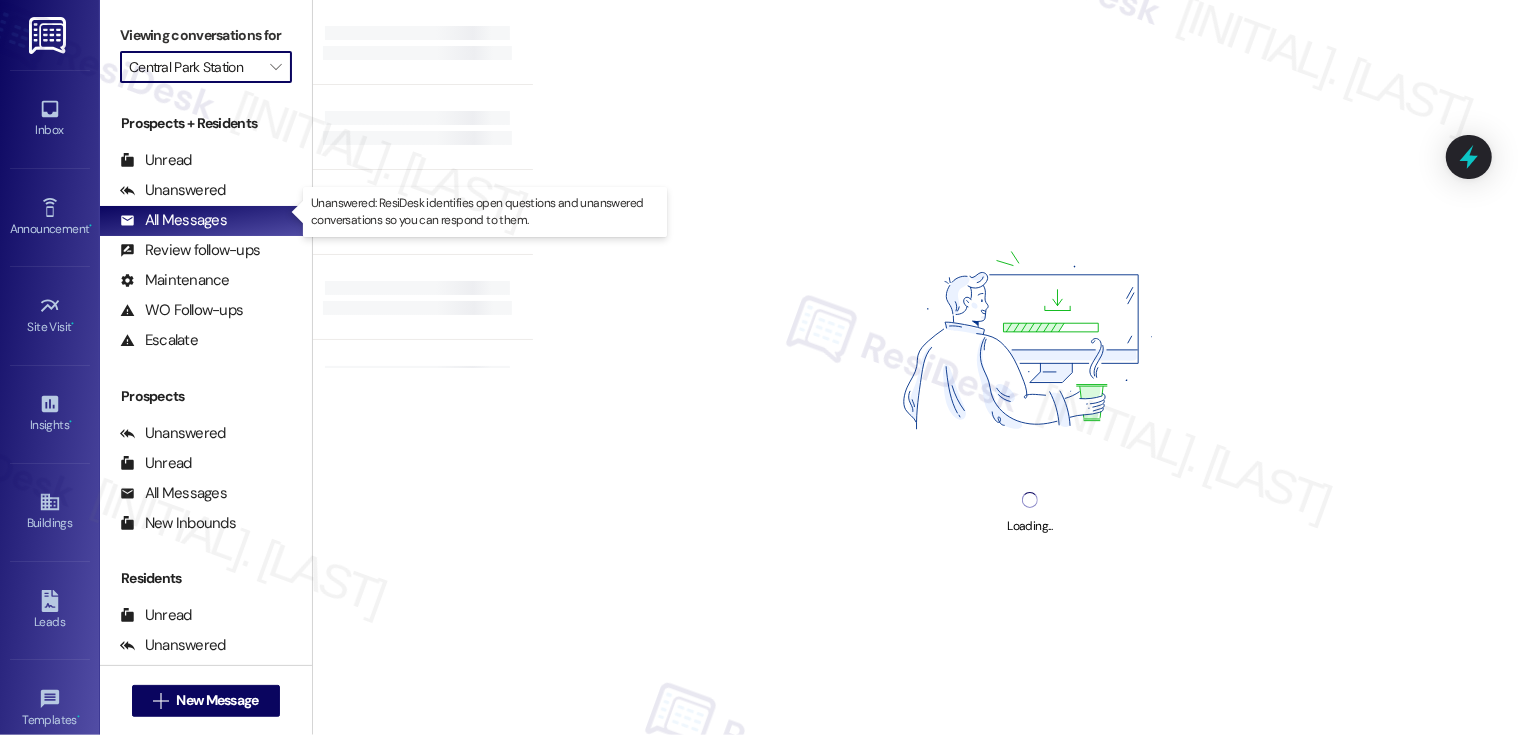 type on "Copperwoods at Harrisville" 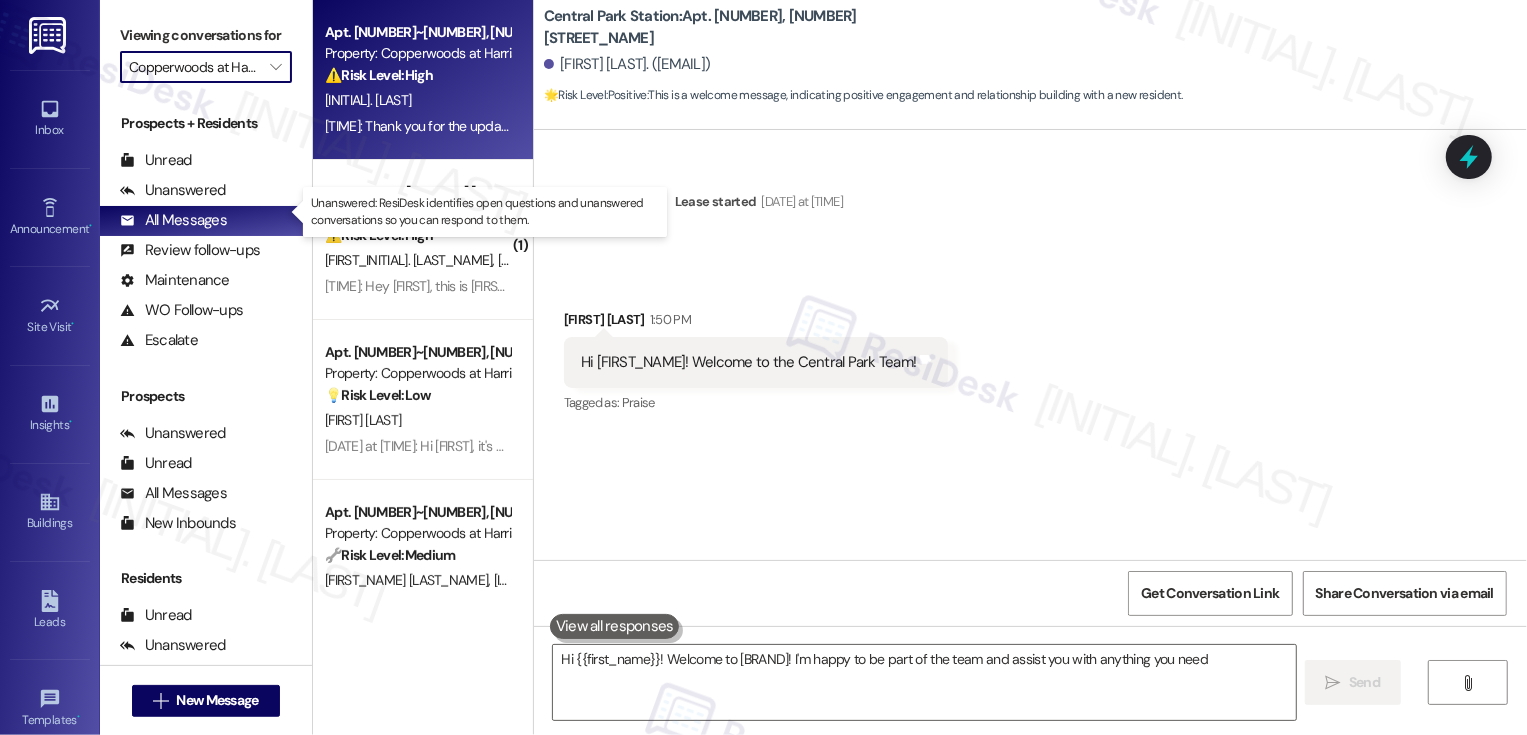 type on "Hi {{first_name}}! Welcome to Central Park! I'm happy to be part of the team and assist you with anything you need." 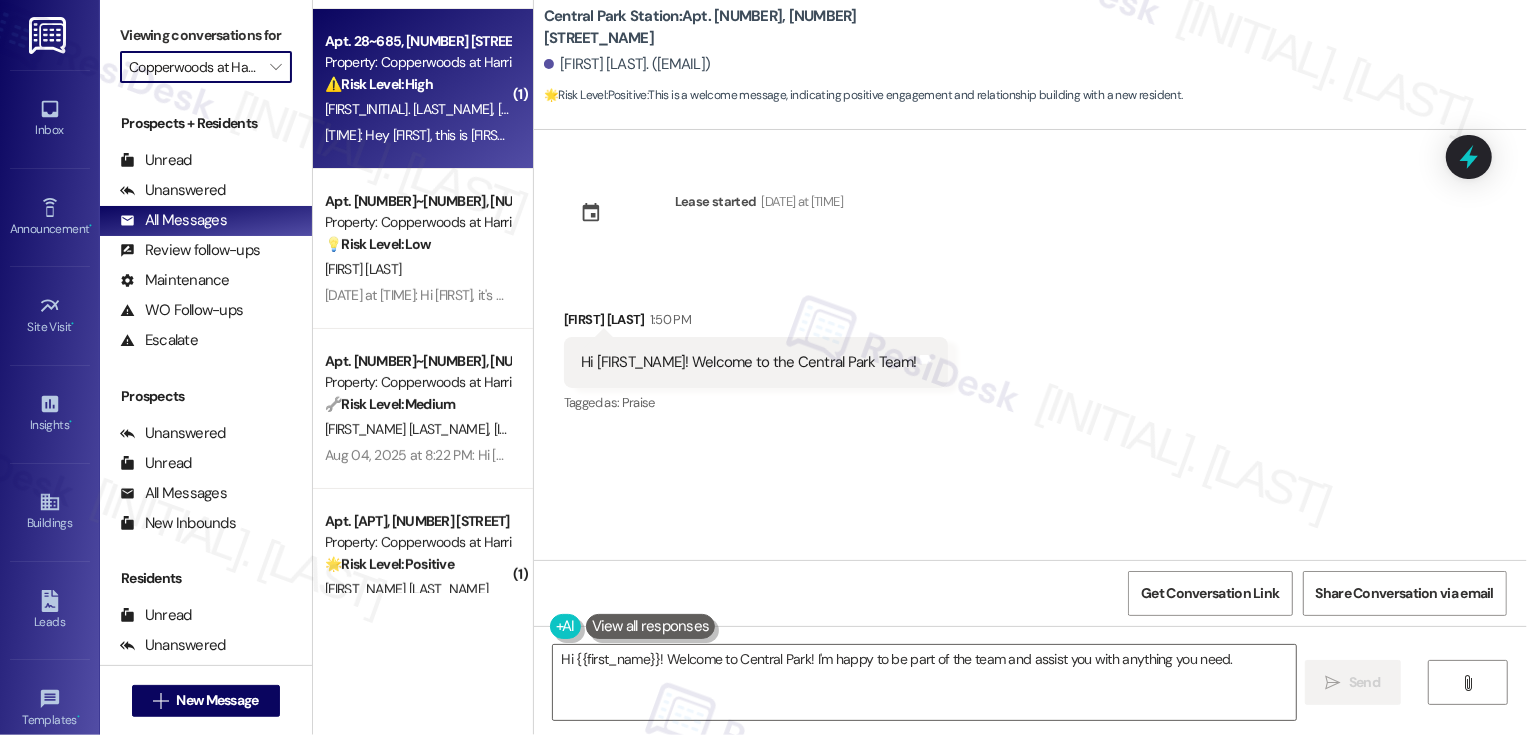 scroll, scrollTop: 181, scrollLeft: 0, axis: vertical 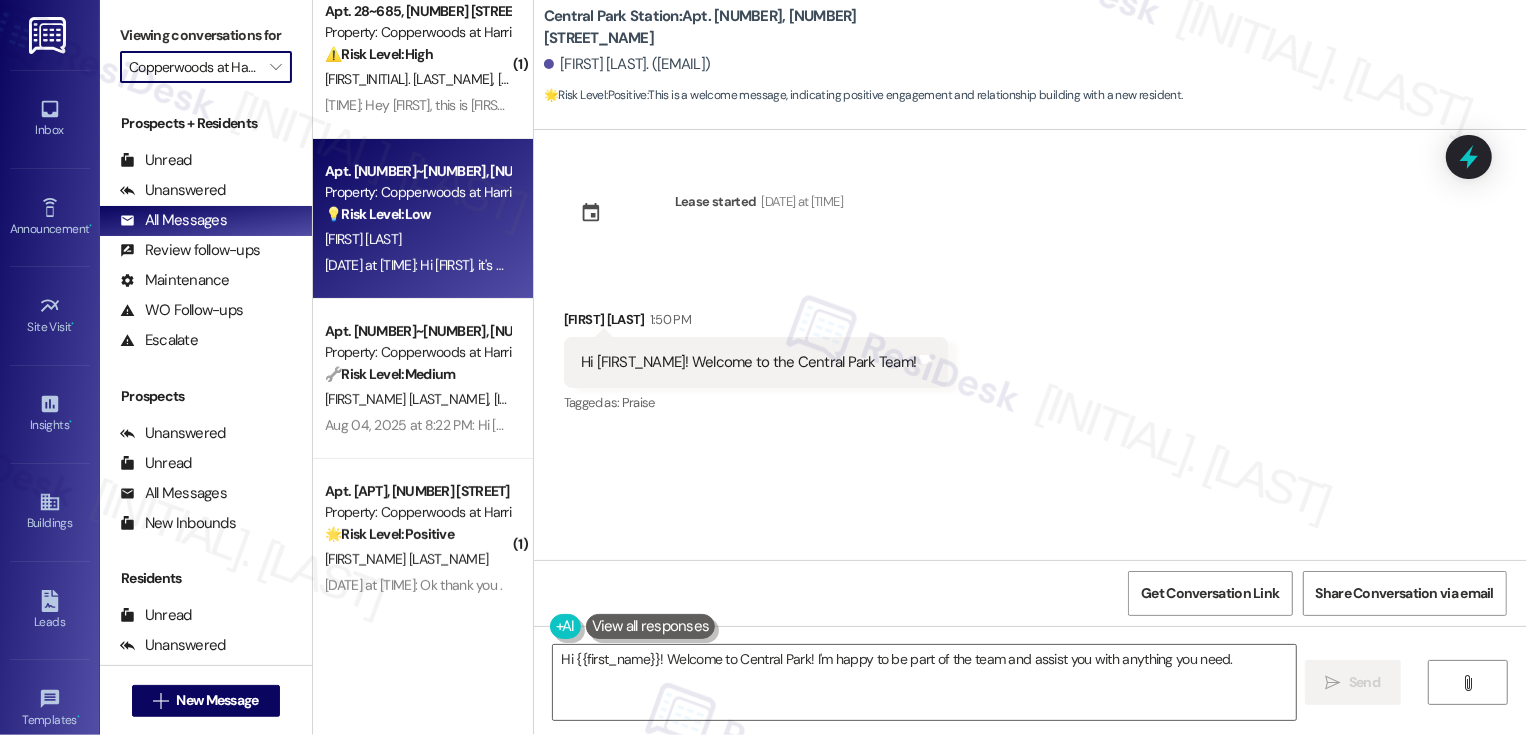 click on "Aug 04, 2025 at 8:25 PM: Hi Raymond, it's nice to meet you! I'm sorry, but my number is not set up for calls. Please feel free to text me any concerns or questions you may have. I'm happy to help! Aug 04, 2025 at 8:25 PM: Hi Raymond, it's nice to meet you! I'm sorry, but my number is not set up for calls. Please feel free to text me any concerns or questions you may have. I'm happy to help!" at bounding box center [848, 265] 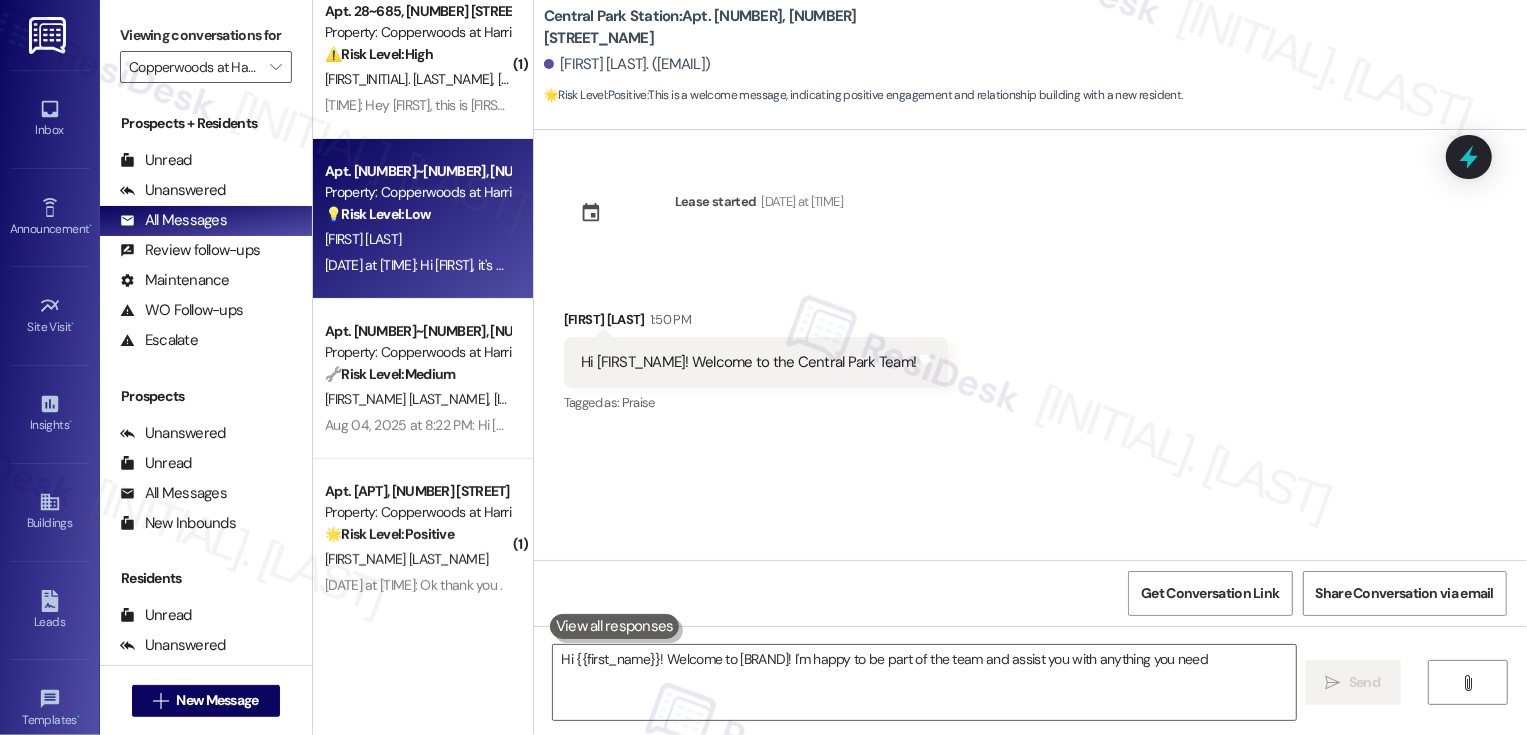type on "Hi {{first_name}}! Welcome to Central Park! I'm happy to be part of the team and assist you with anything you need." 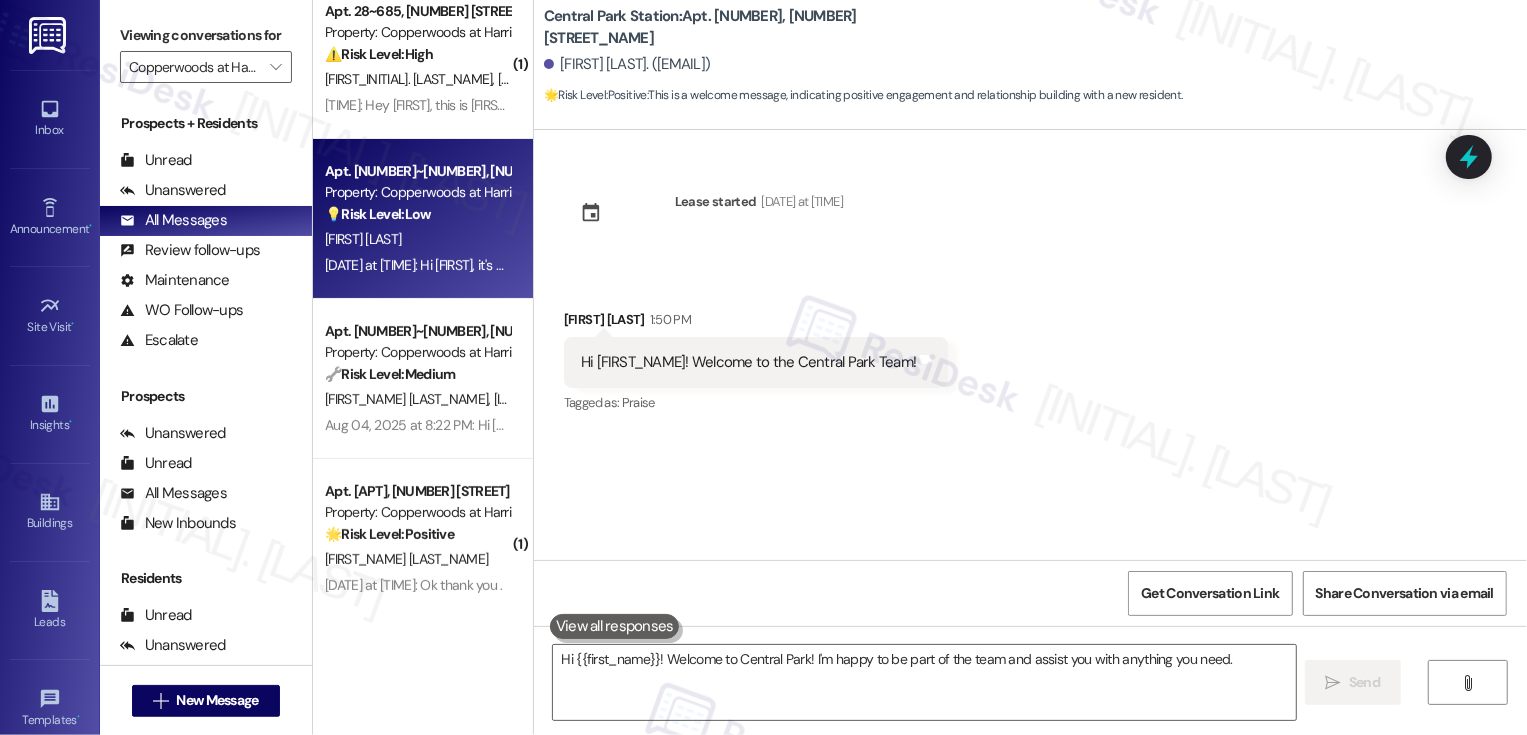 click on "Aug 04, 2025 at 8:25 PM: Hi Raymond, it's nice to meet you! I'm sorry, but my number is not set up for calls. Please feel free to text me any concerns or questions you may have. I'm happy to help! Aug 04, 2025 at 8:25 PM: Hi Raymond, it's nice to meet you! I'm sorry, but my number is not set up for calls. Please feel free to text me any concerns or questions you may have. I'm happy to help!" at bounding box center (848, 265) 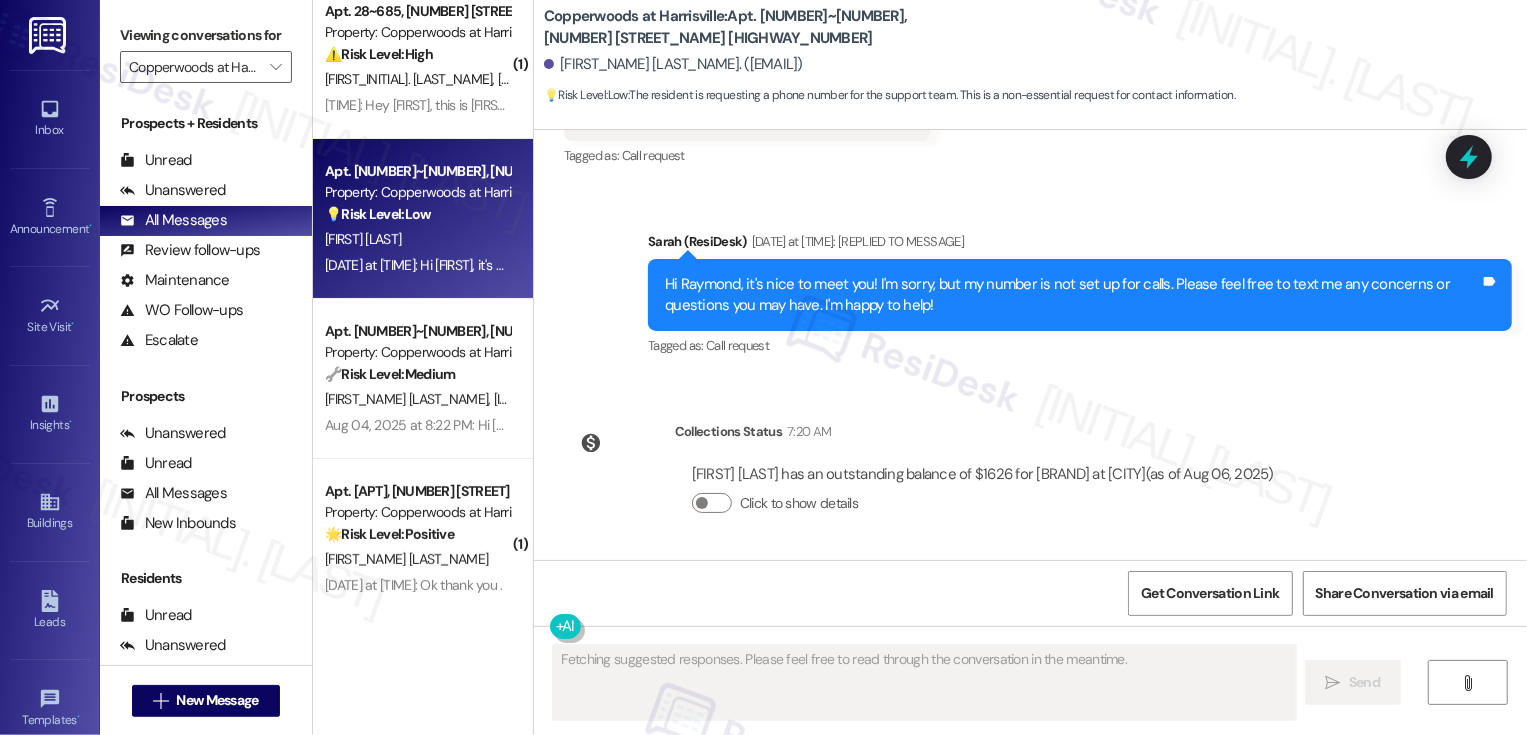 scroll, scrollTop: 370, scrollLeft: 0, axis: vertical 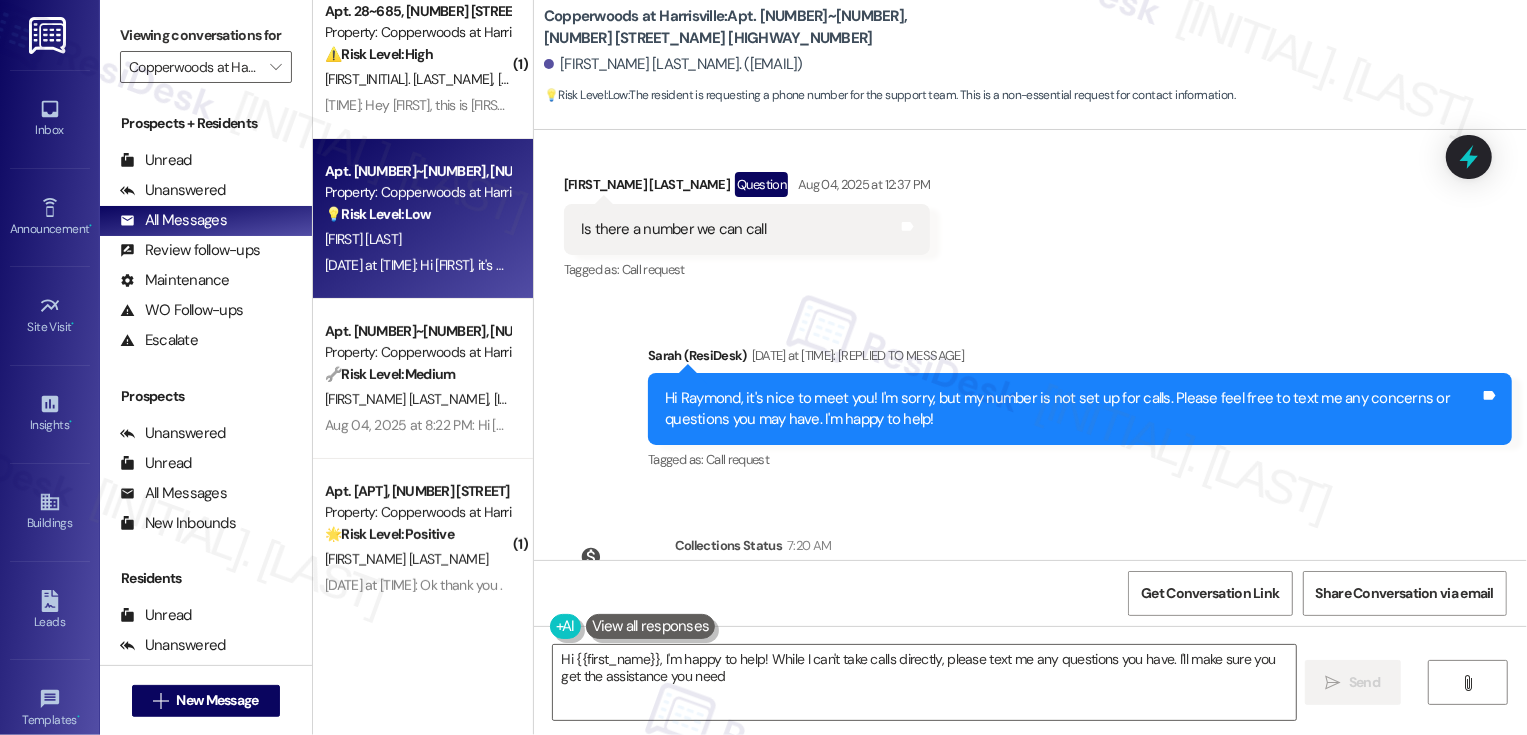 type on "Hi {{first_name}}, I'm happy to help! While I can't take calls directly, please text me any questions you have. I'll make sure you get the assistance you need!" 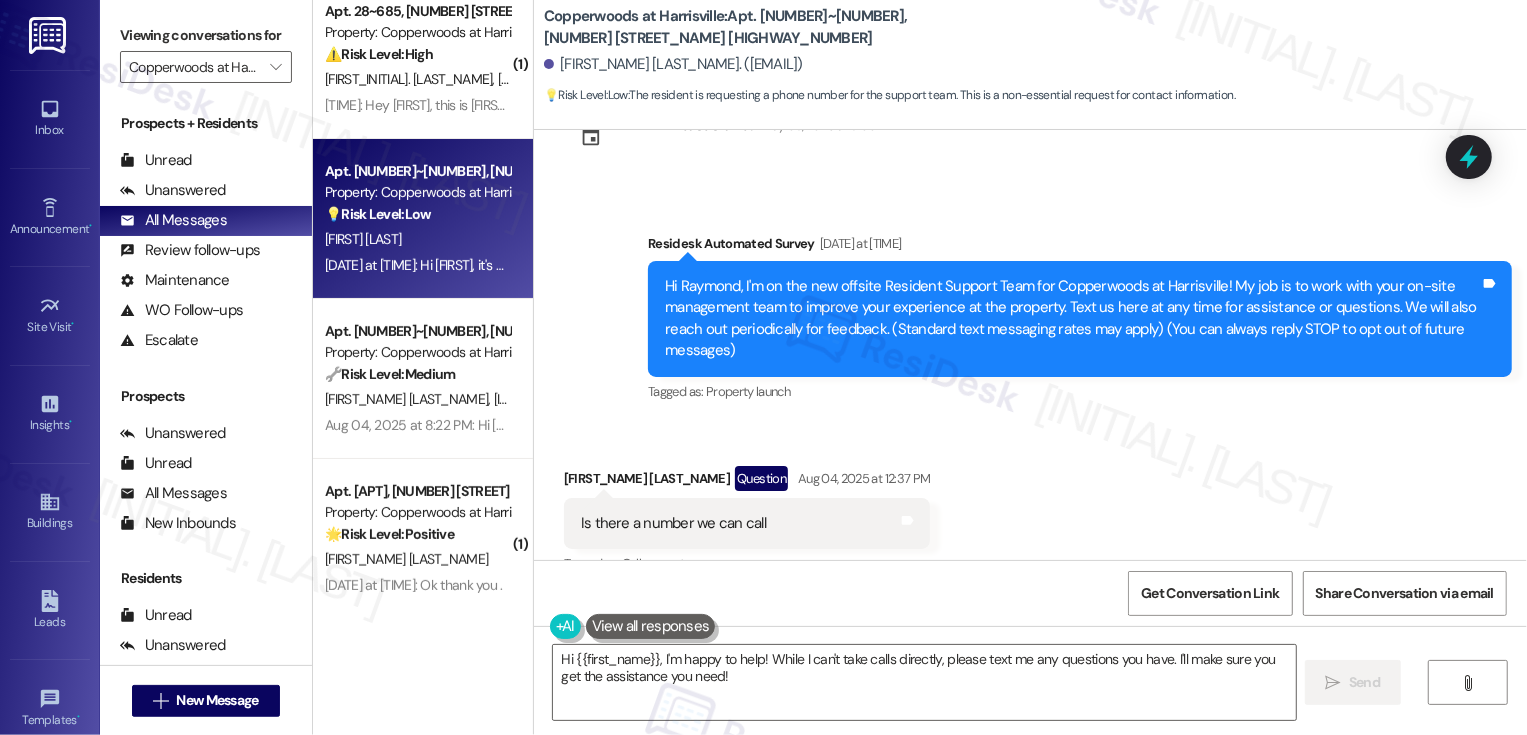 scroll, scrollTop: 484, scrollLeft: 0, axis: vertical 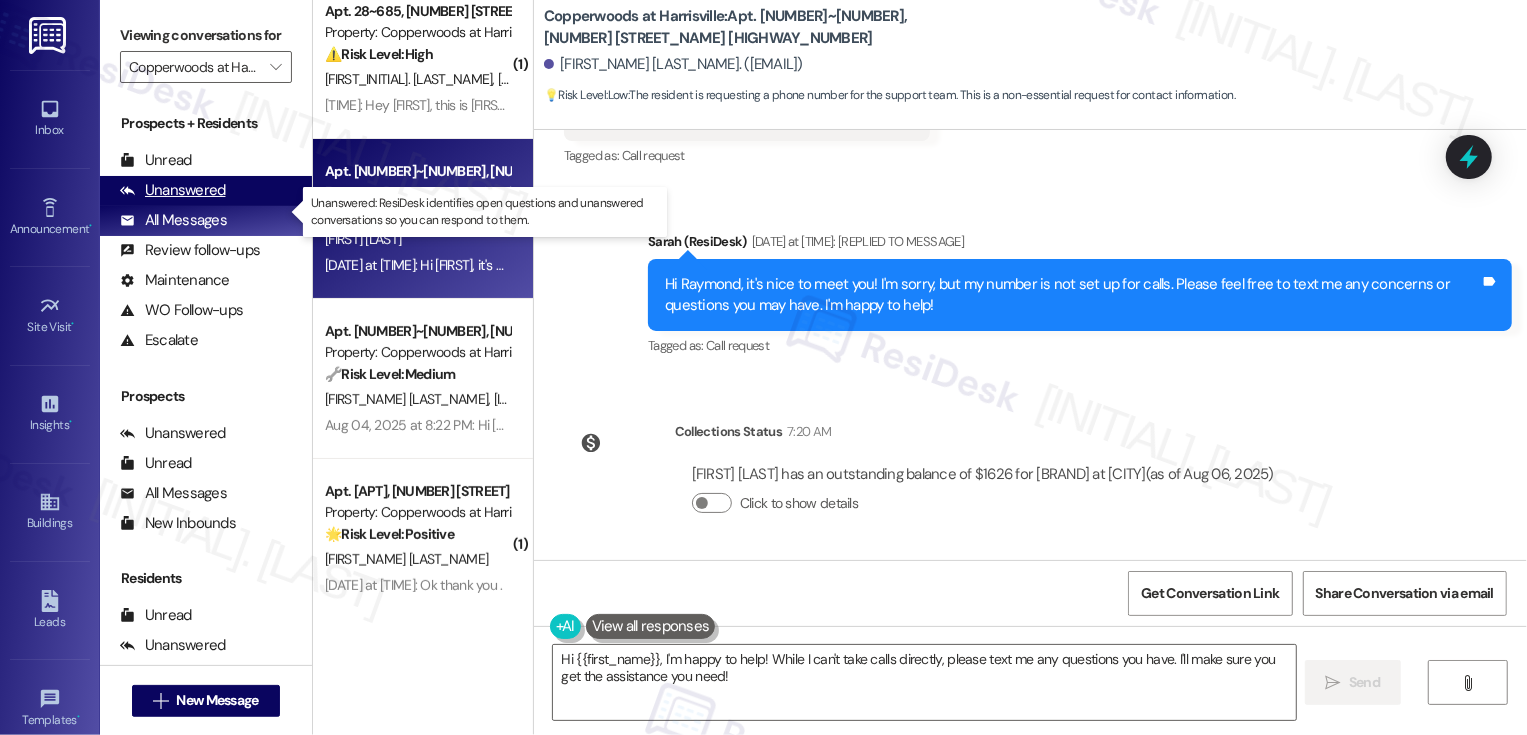 click on "Unanswered (0)" at bounding box center (206, 191) 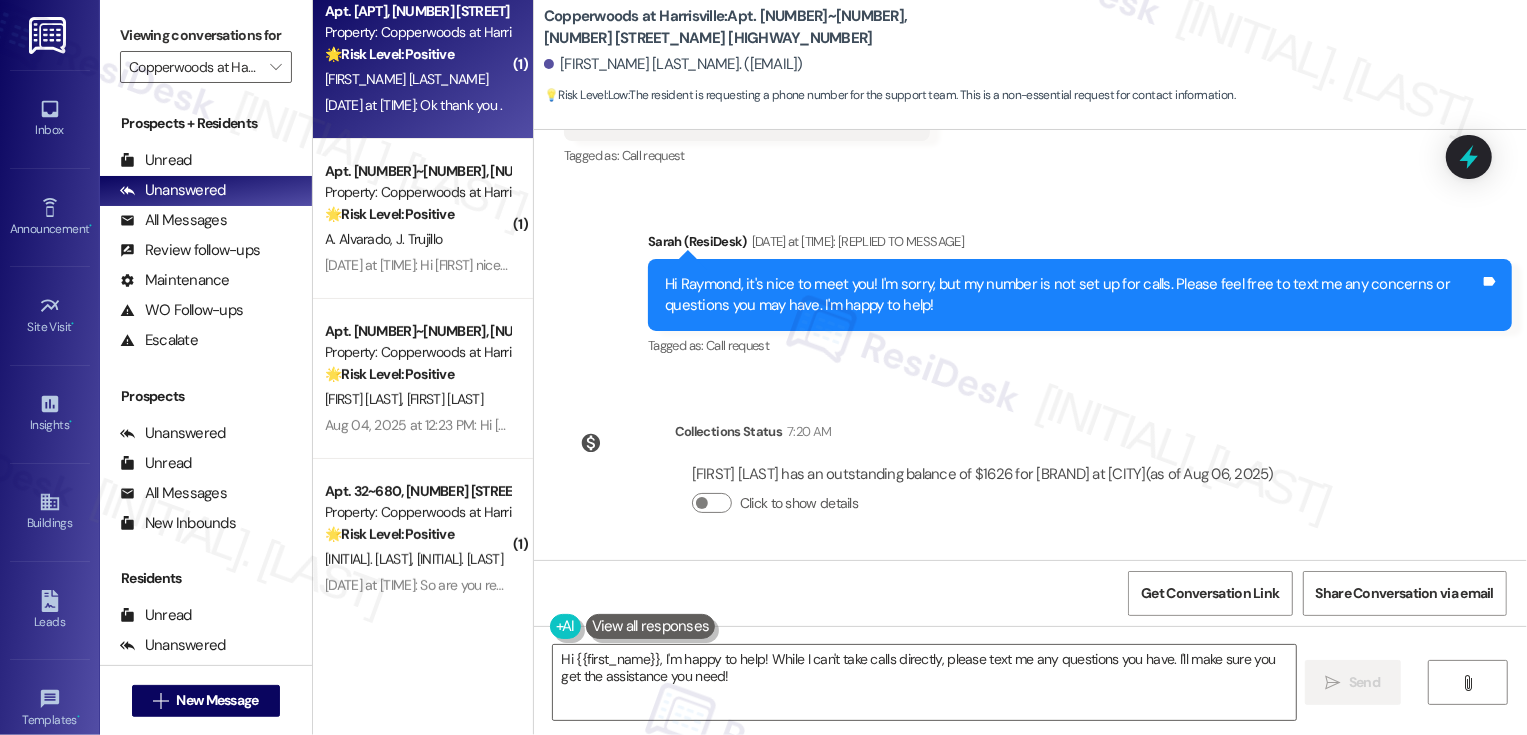 click on "[INITIAL] [LAST]" at bounding box center [417, 79] 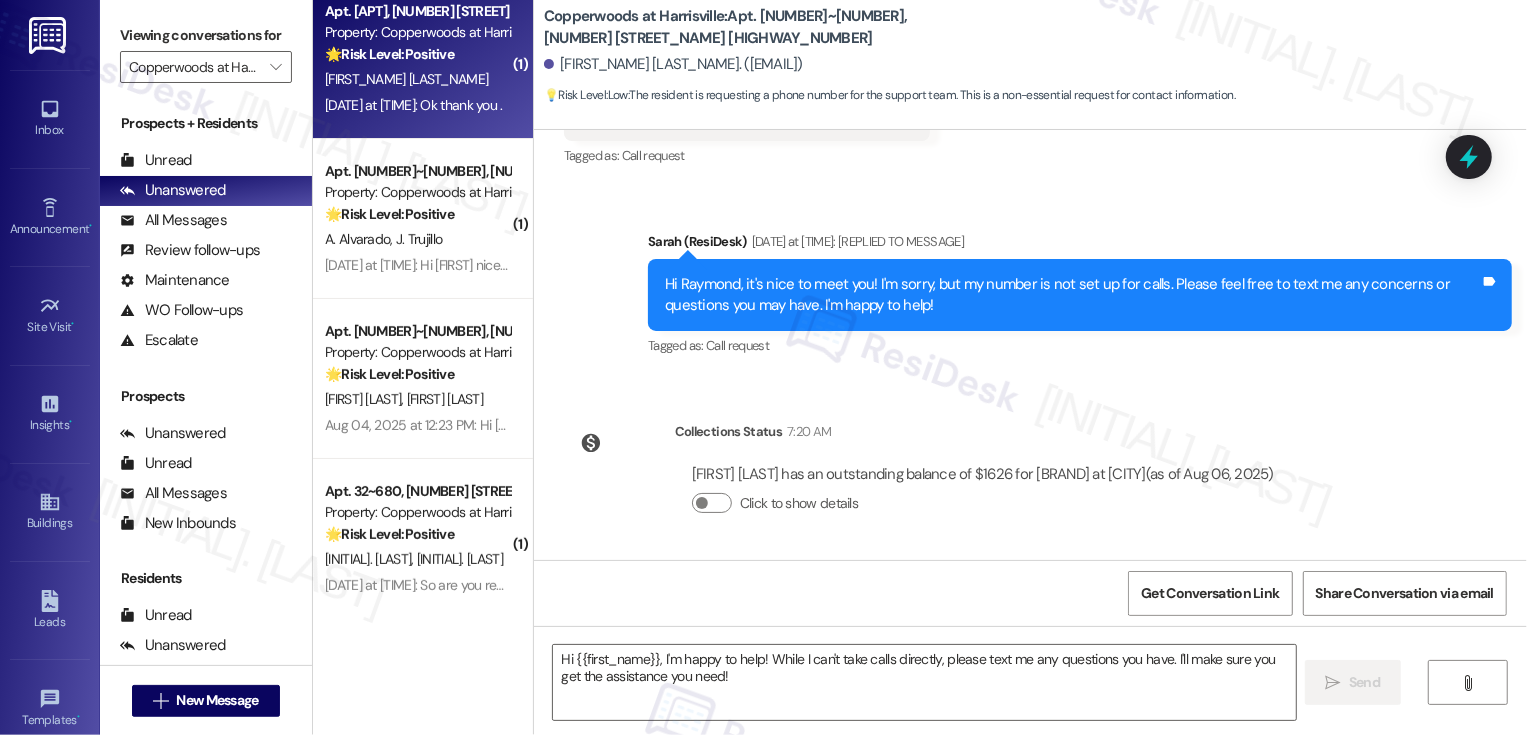 click on "[INITIAL] [LAST]" at bounding box center (417, 79) 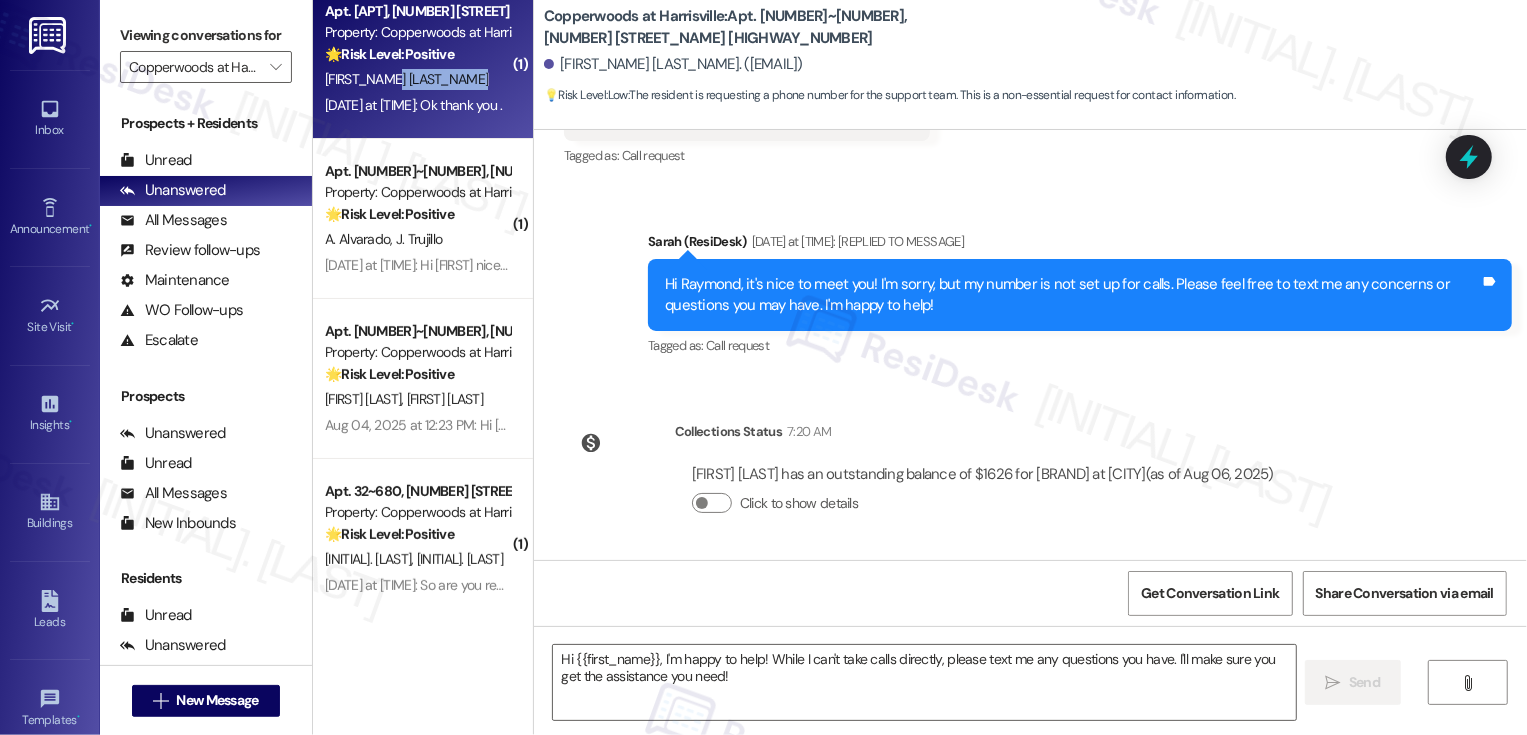 type on "Fetching suggested responses. Please feel free to read through the conversation in the meantime." 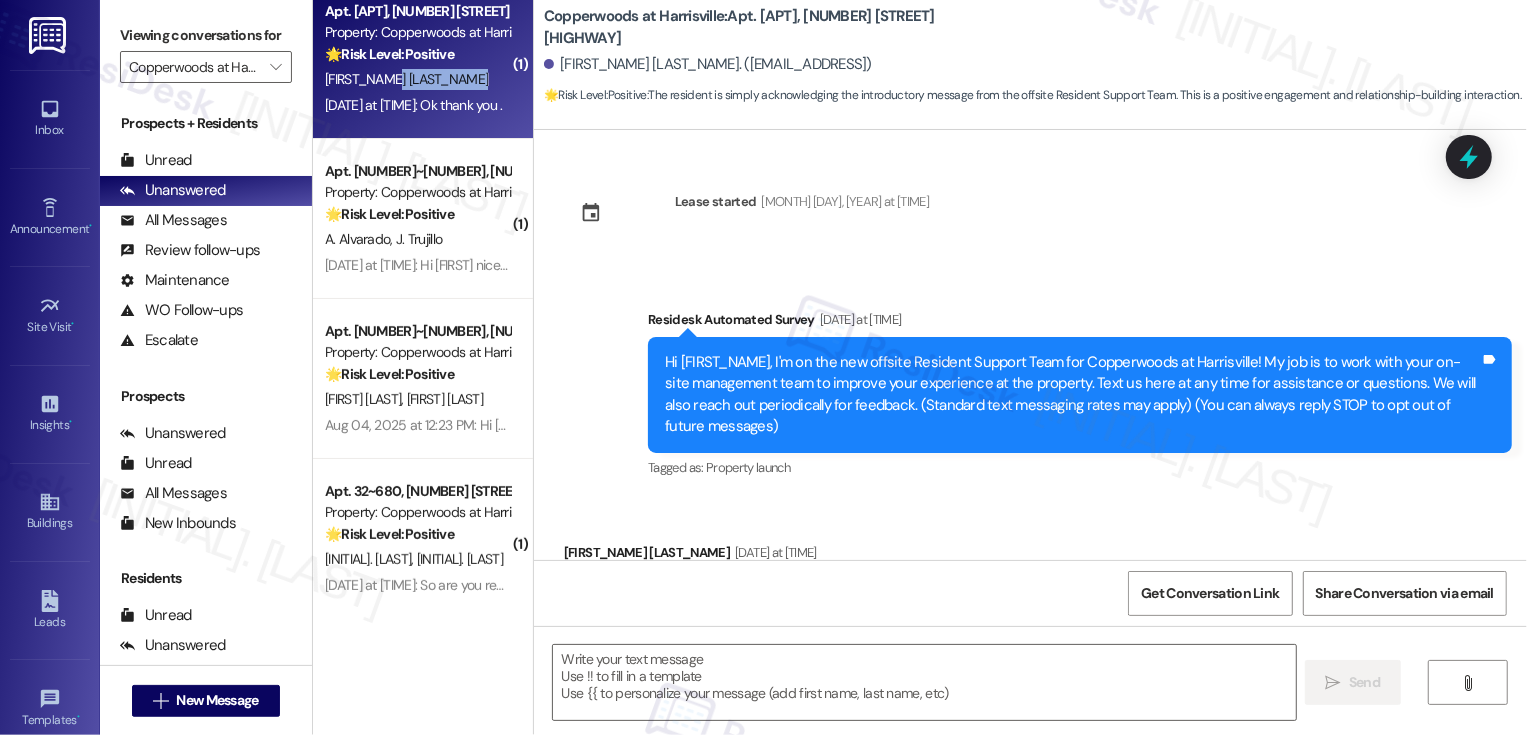 scroll, scrollTop: 104, scrollLeft: 0, axis: vertical 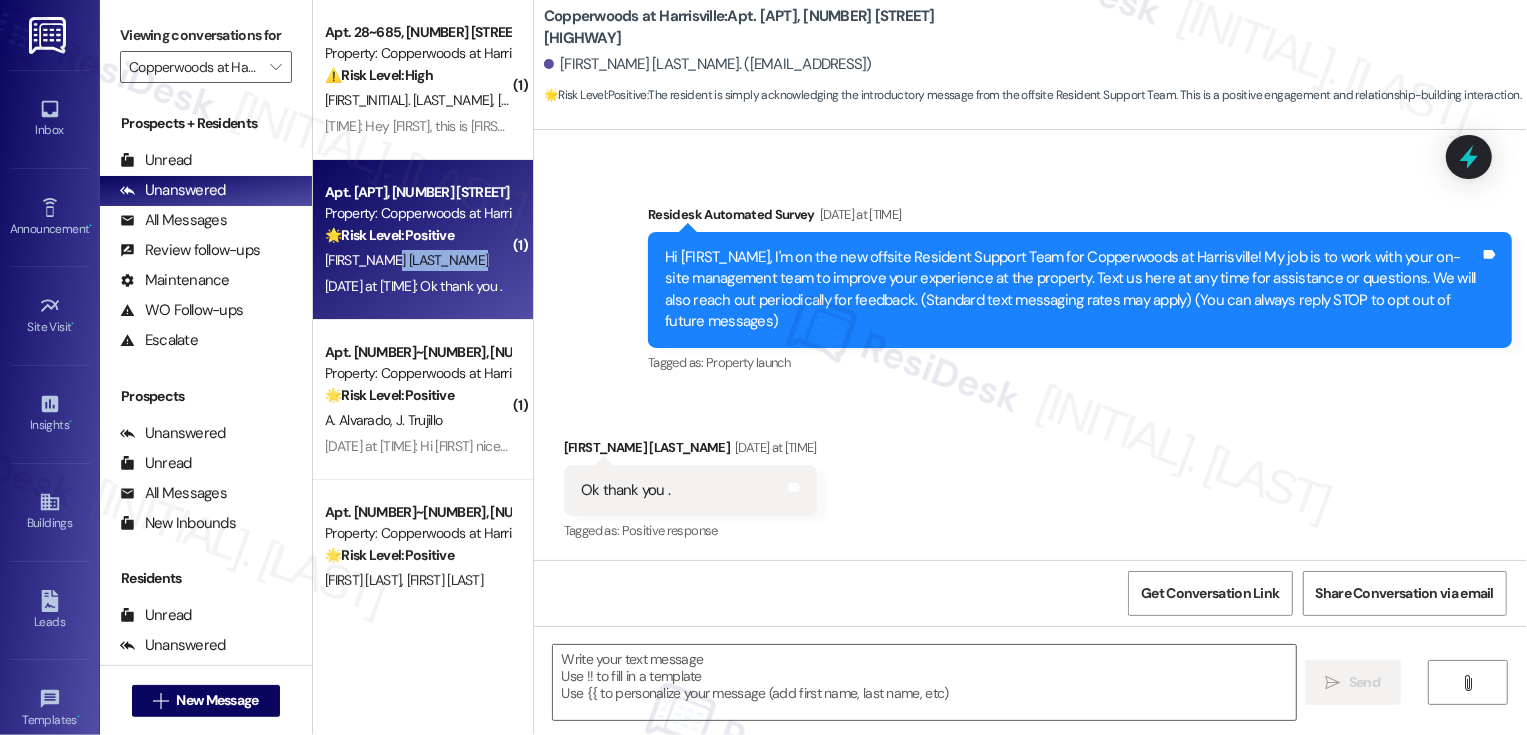 type on "Fetching suggested responses. Please feel free to read through the conversation in the meantime." 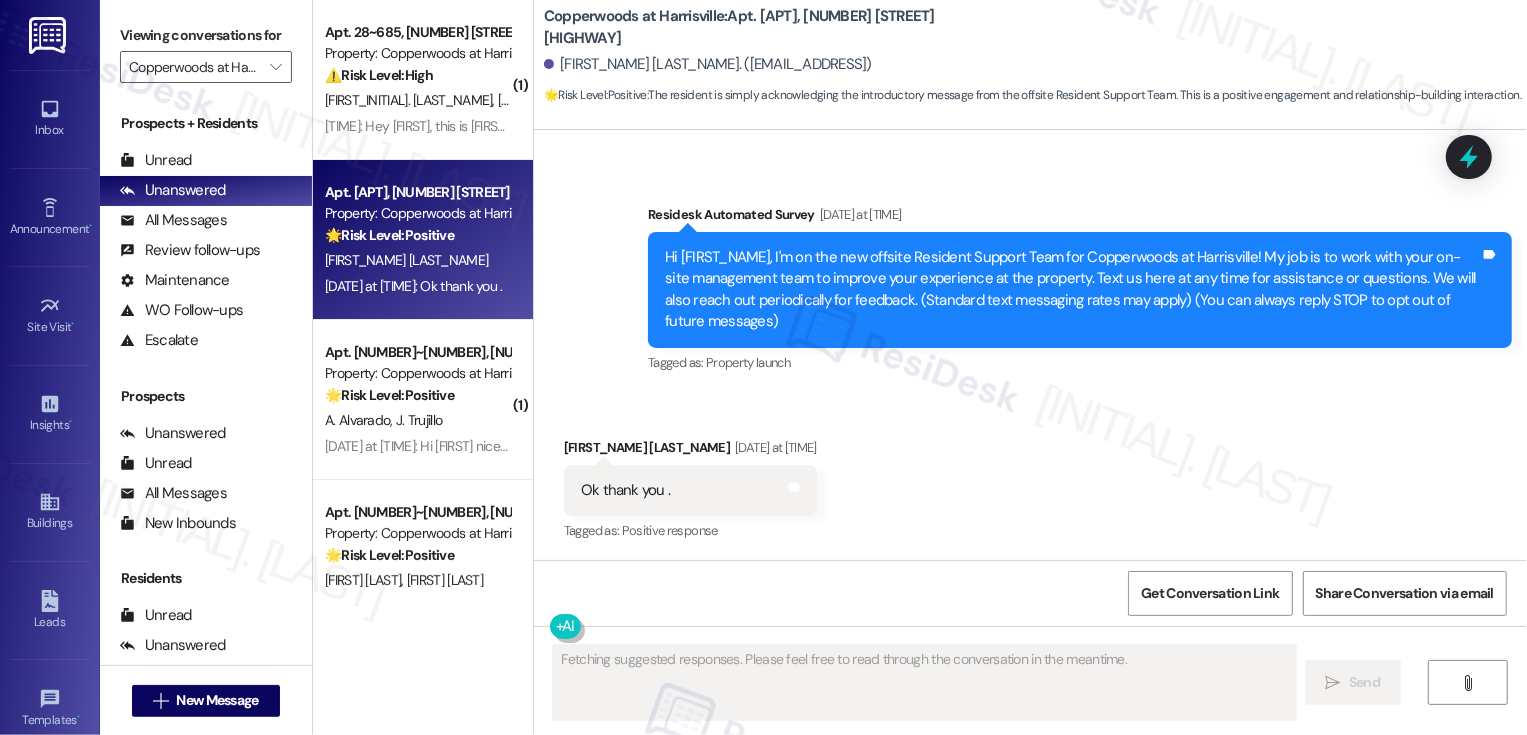 click on "⚠️  Risk Level:  High The resident is reporting a maintenance issue (cracked windows) that has been outstanding since move-in, and they claim a previous request was ignored. This indicates a potential risk of property damage and a failure in the initial maintenance process, requiring urgent attention." at bounding box center [417, 75] 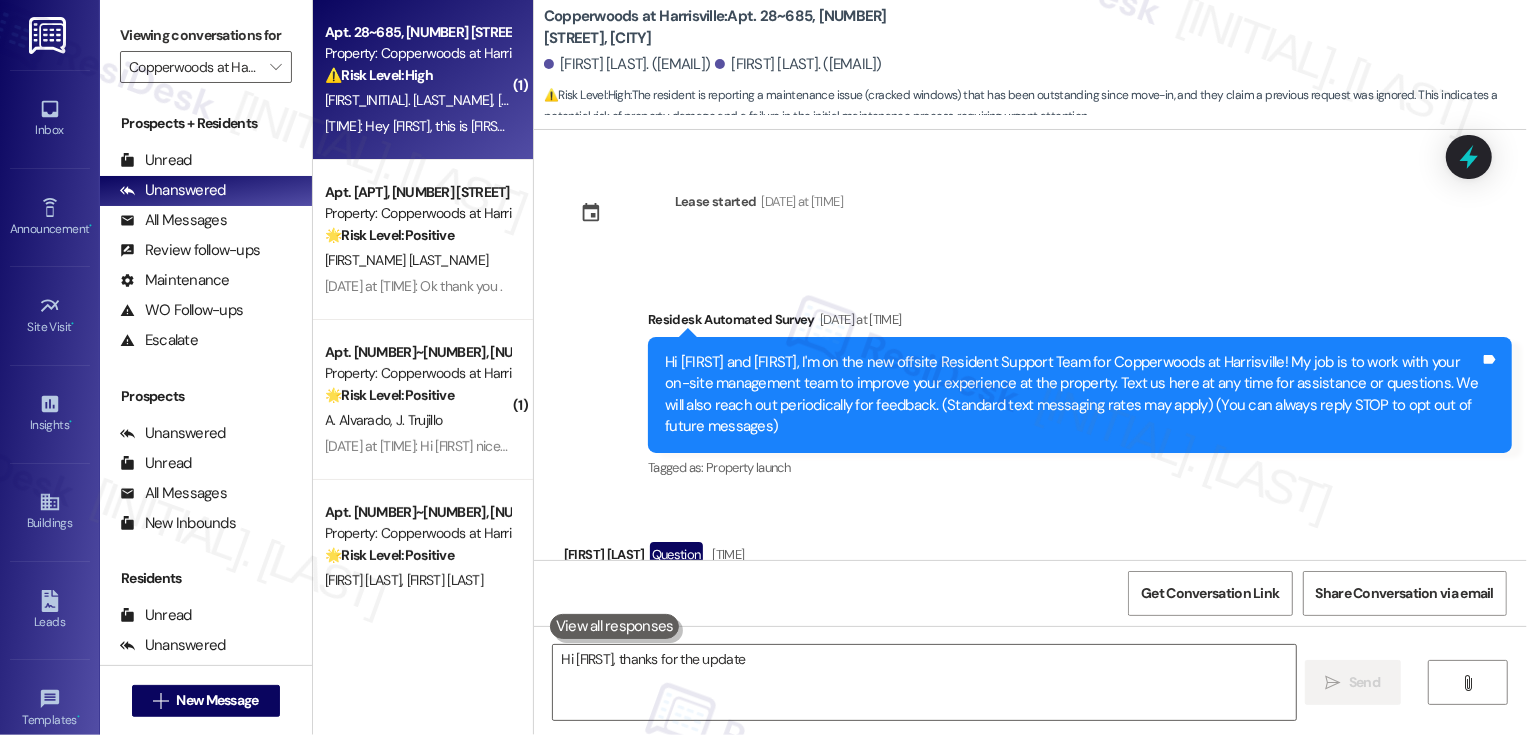 click on "X. Seitz C. Simonich" at bounding box center [417, 100] 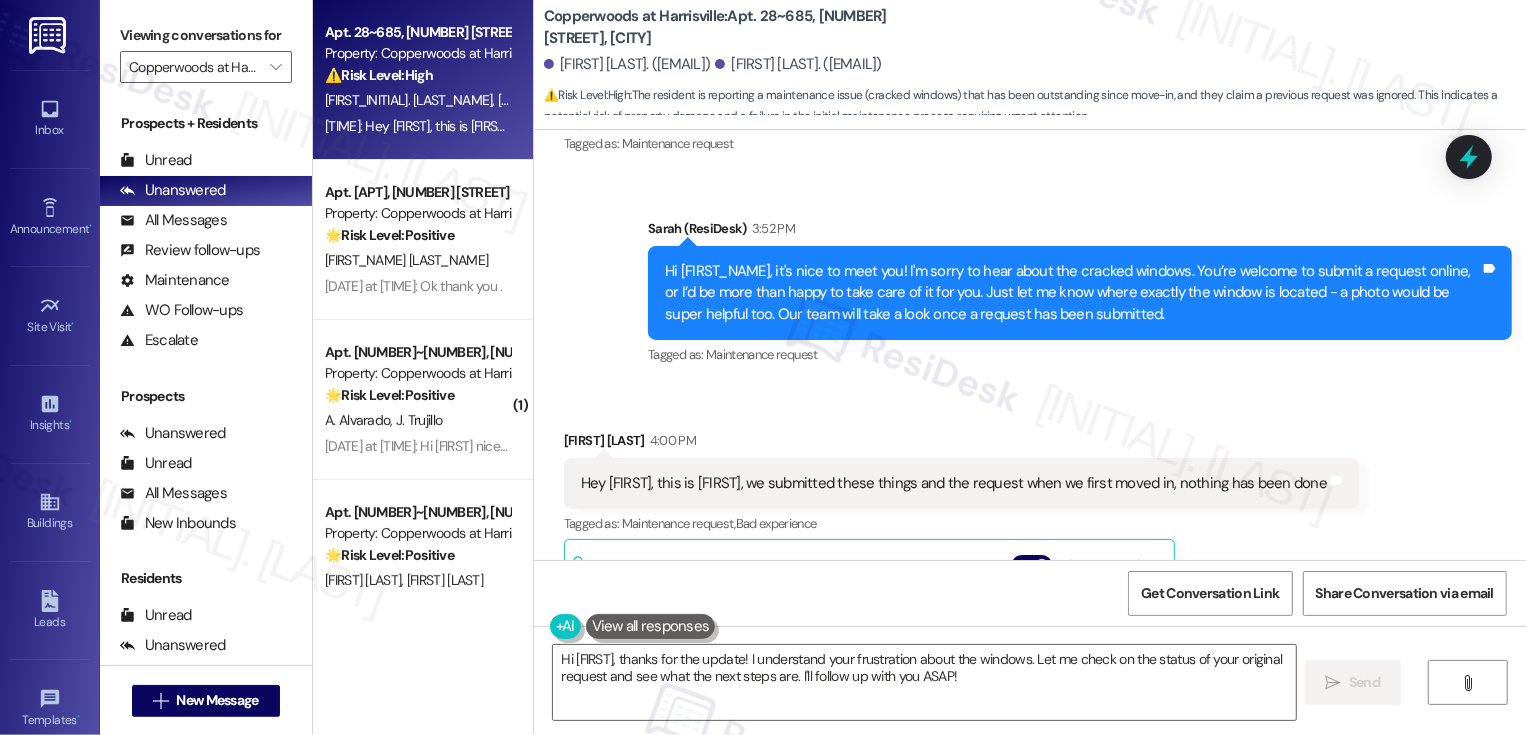 scroll, scrollTop: 603, scrollLeft: 0, axis: vertical 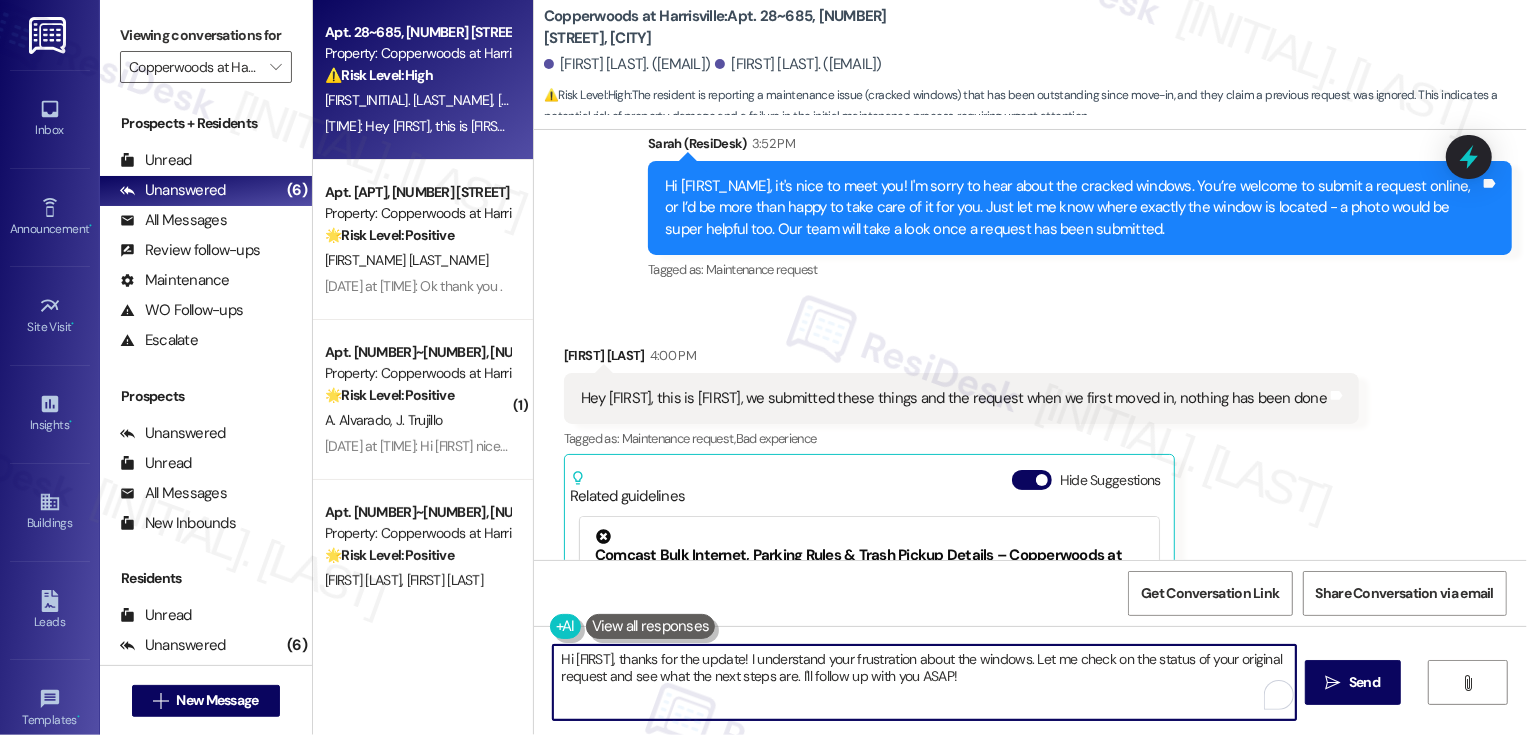 drag, startPoint x: 843, startPoint y: 655, endPoint x: 1020, endPoint y: 657, distance: 177.01129 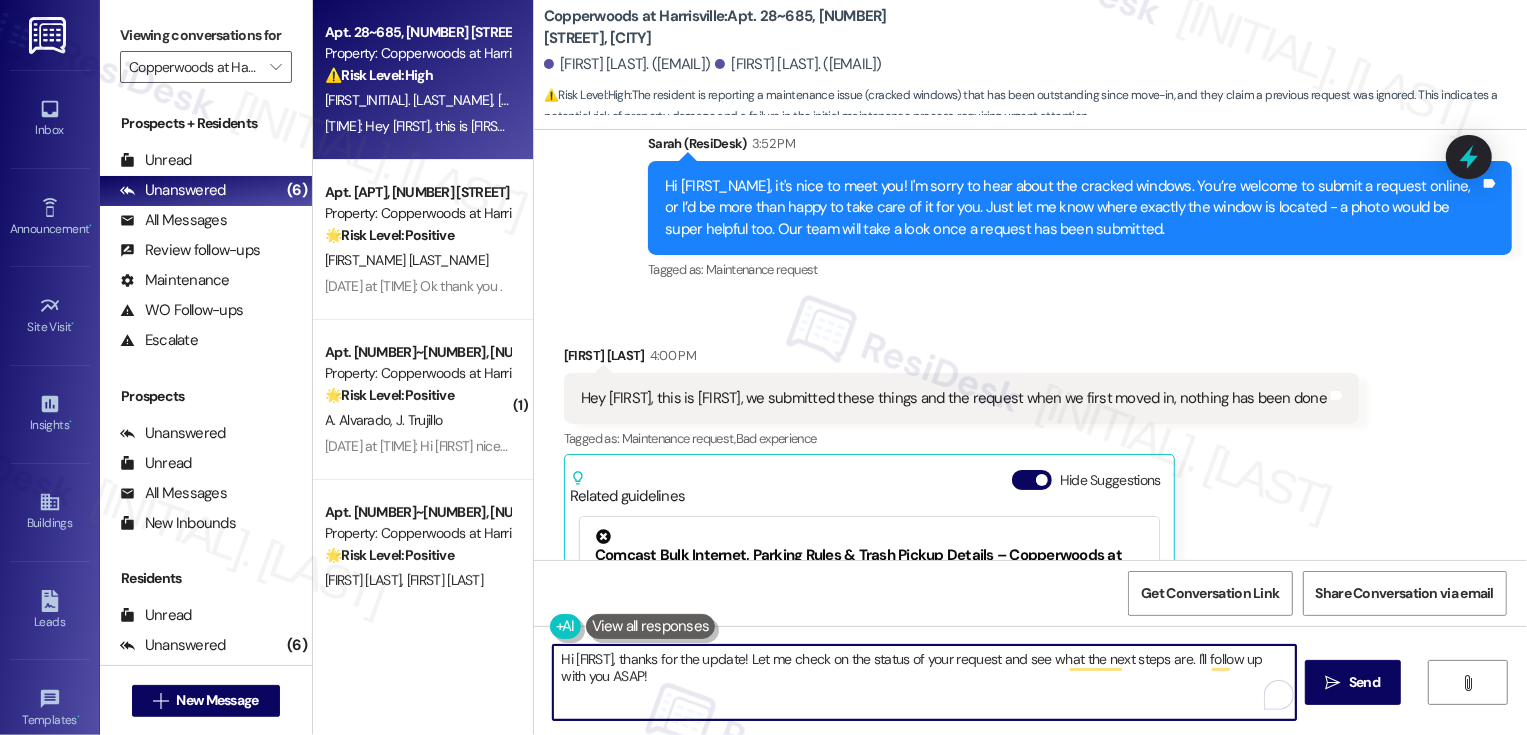 click on "Hi Casey, thanks for the update! Let me check on the status of your original request and see what the next steps are. I'll follow up with you ASAP!" at bounding box center [924, 682] 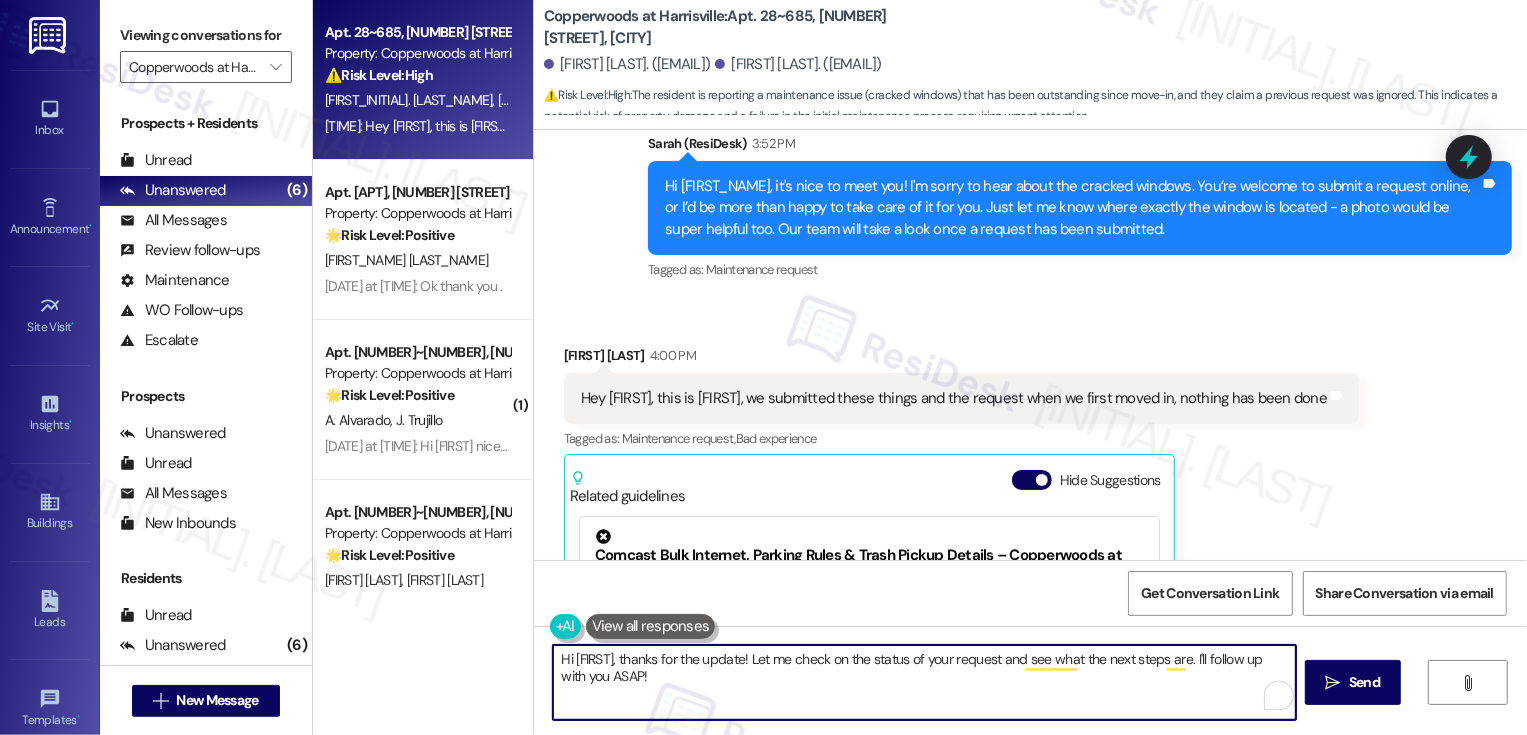 click on "Hi Casey, thanks for the update! Let me check on the status of your request and see what the next steps are. I'll follow up with you ASAP!" at bounding box center [924, 682] 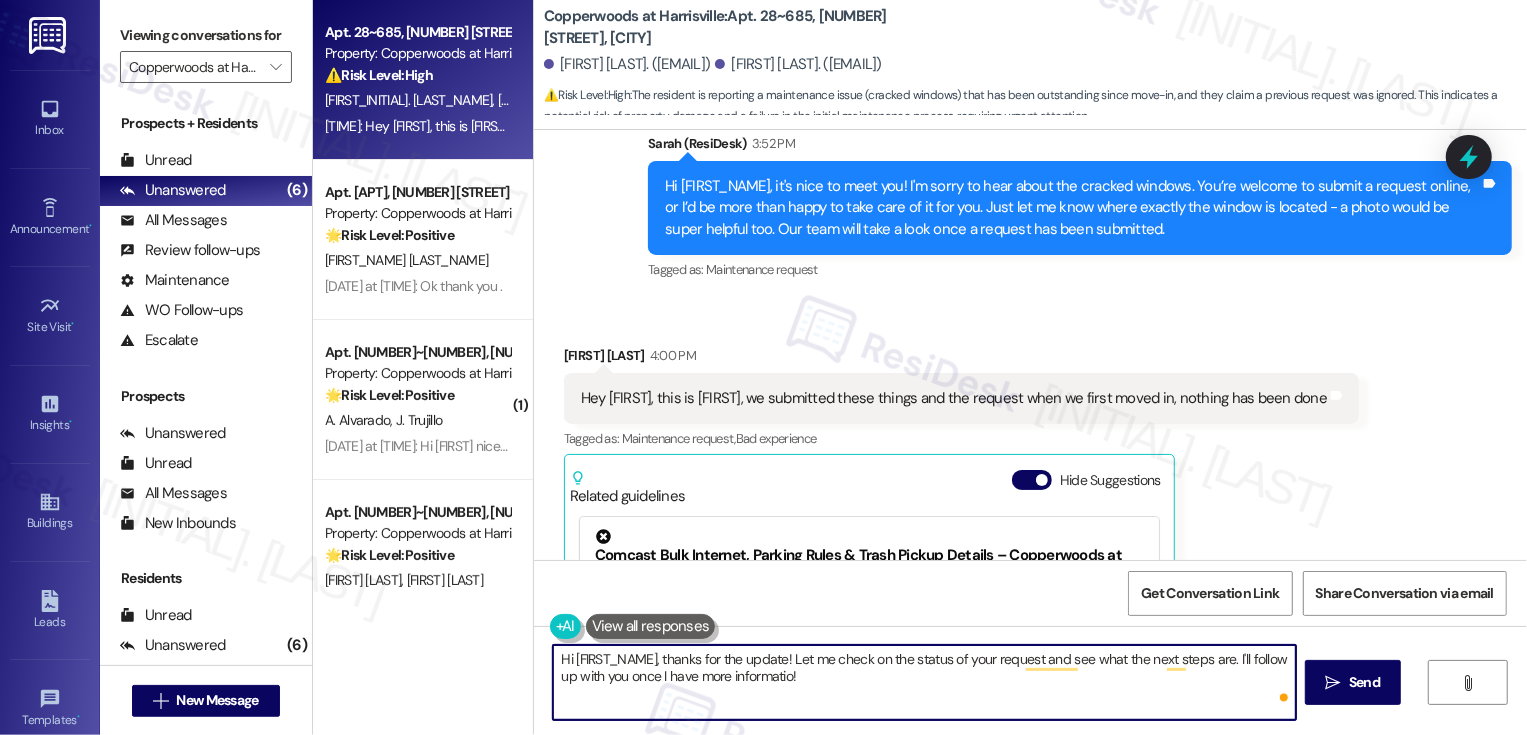 type on "Hi Casey, thanks for the update! Let me check on the status of your request and see what the next steps are. I'll follow up with you once I have more information!" 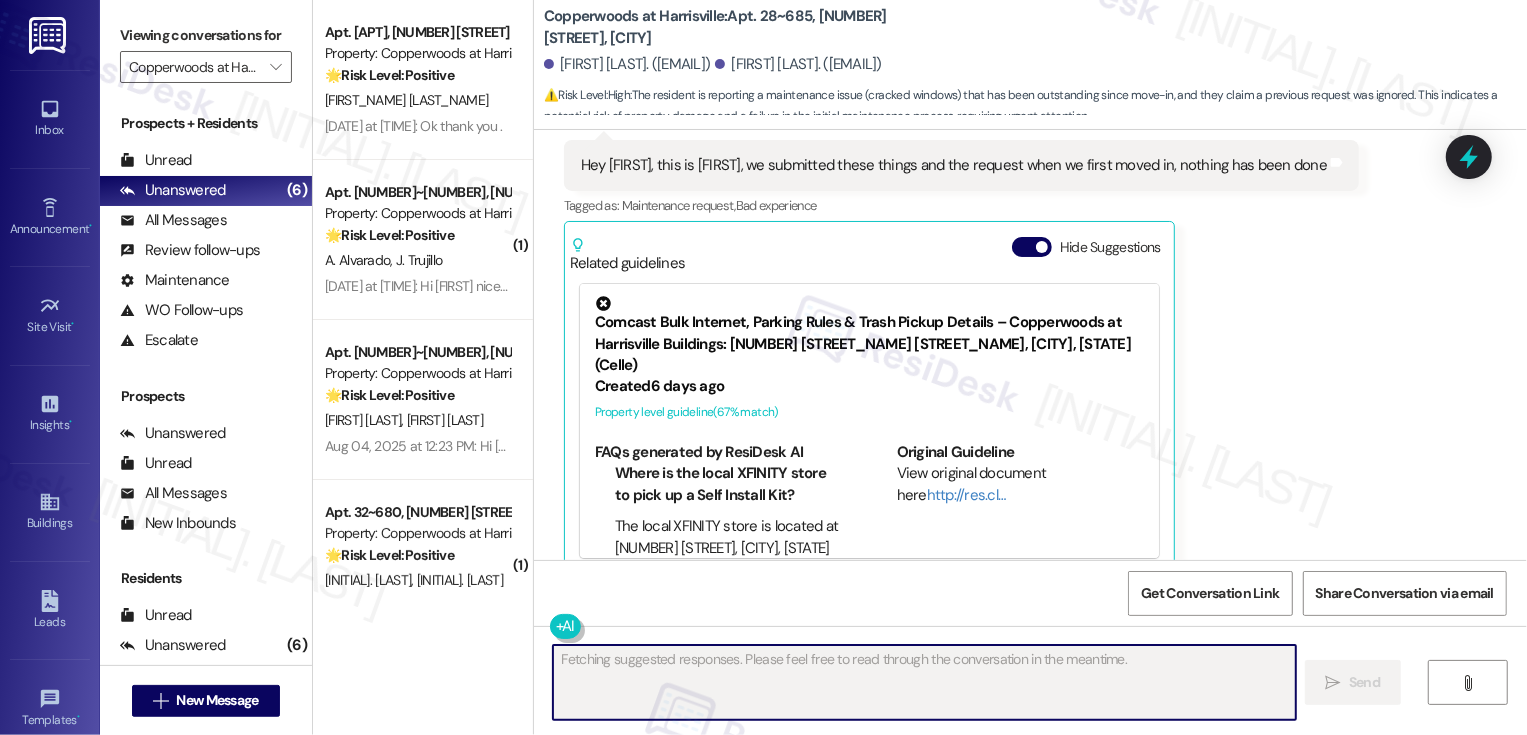 scroll, scrollTop: 864, scrollLeft: 0, axis: vertical 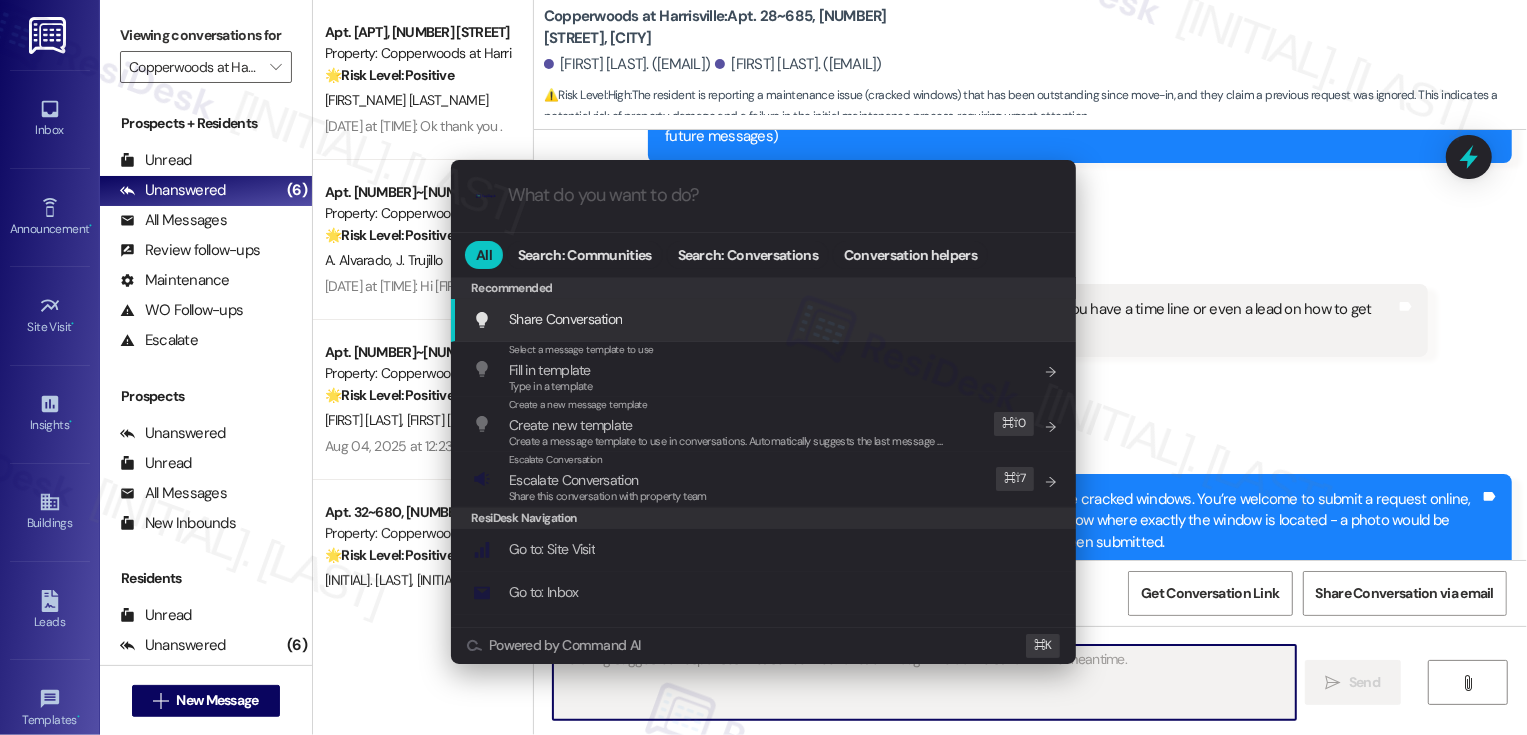 type on "Updating..." 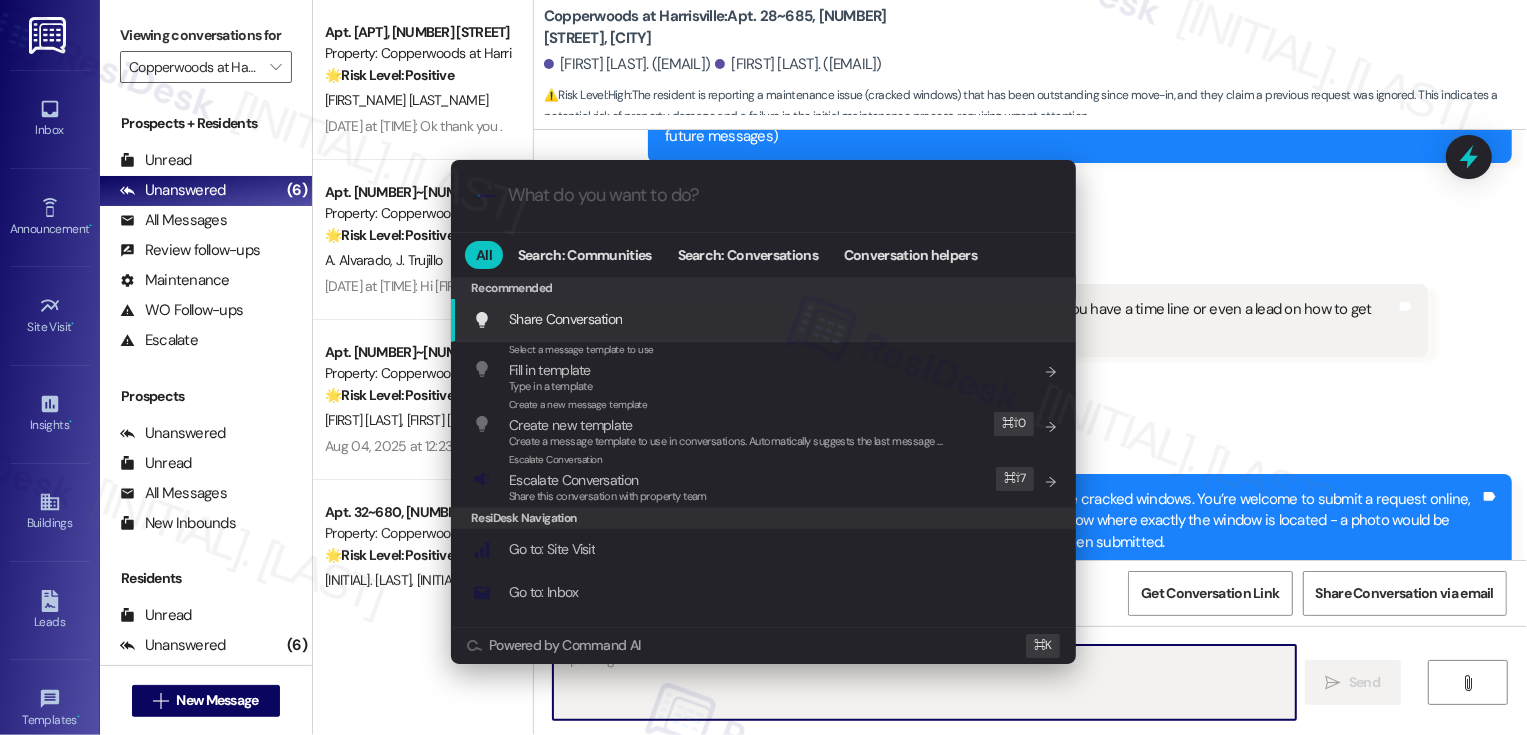 type on "e" 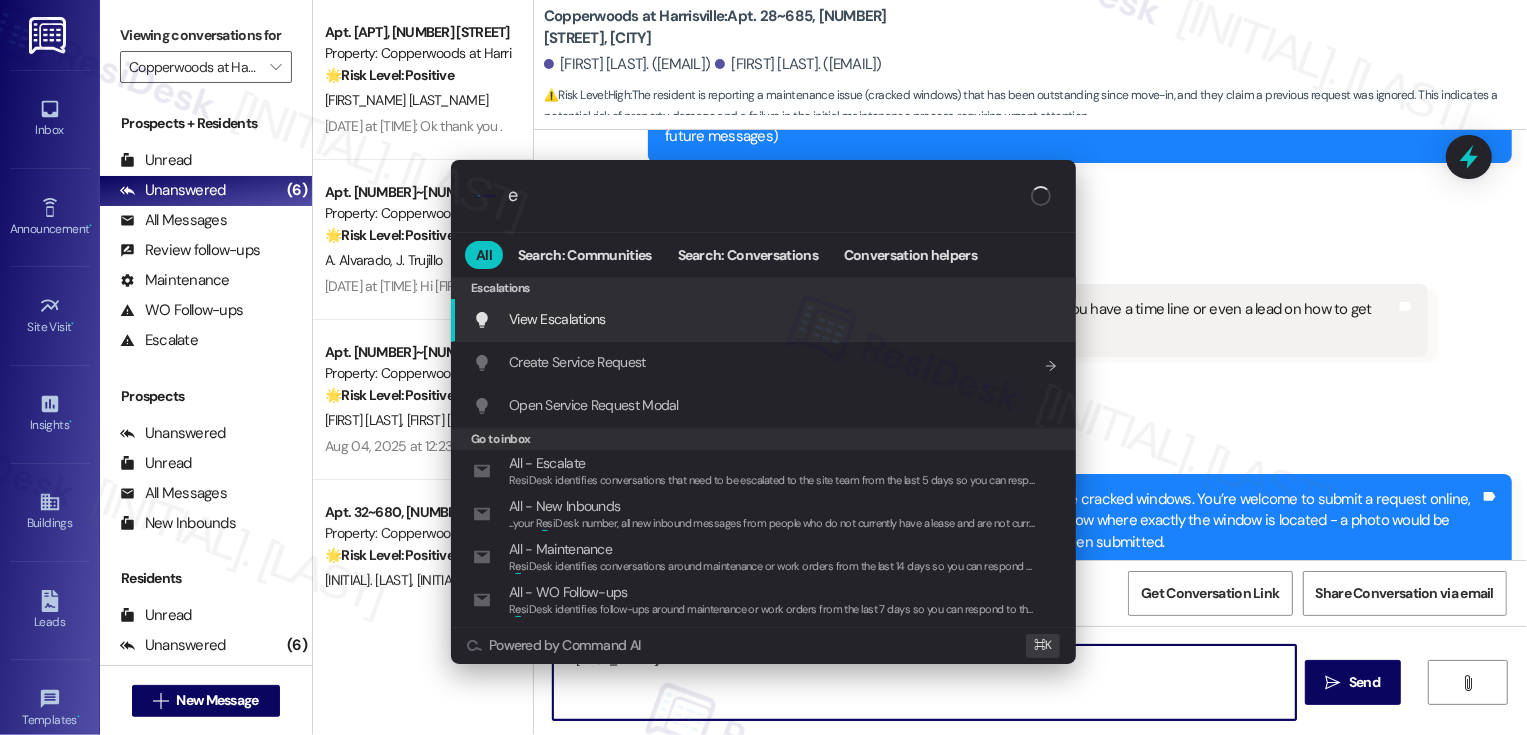 click on ".cls-1{fill:#0a055f;}.cls-2{fill:#0cc4c4;} resideskLogoBlueOrange e All Search: Communities Search: Conversations Conversation helpers Escalations Escalations View Escalations Add shortcut Create Service Request Add shortcut Open Service Request Modal Add shortcut Go to inbox All - Escalate ResiDesk identifies conversations that need to be escalated to the site team from the last 5 days so you can respond to them. All - New Inbounds ... your R e siDesk number, all new inbound messages from people who do not currently have a lease and are not currently prospects the last 45 days will surface here. All - Maintenance R e siDesk identifies conversations around maintenance or work orders from the last 14 days so you can respond to them. All - WO Follow-ups R e siDesk identifies follow-ups around maintenance or work orders from the last 7 days so you can respond to them. Residents - Active R e siDesk identifies active tenant conversations from the past 3 days and tracks them here so you can monitor them. e ⌘ K" at bounding box center (763, 367) 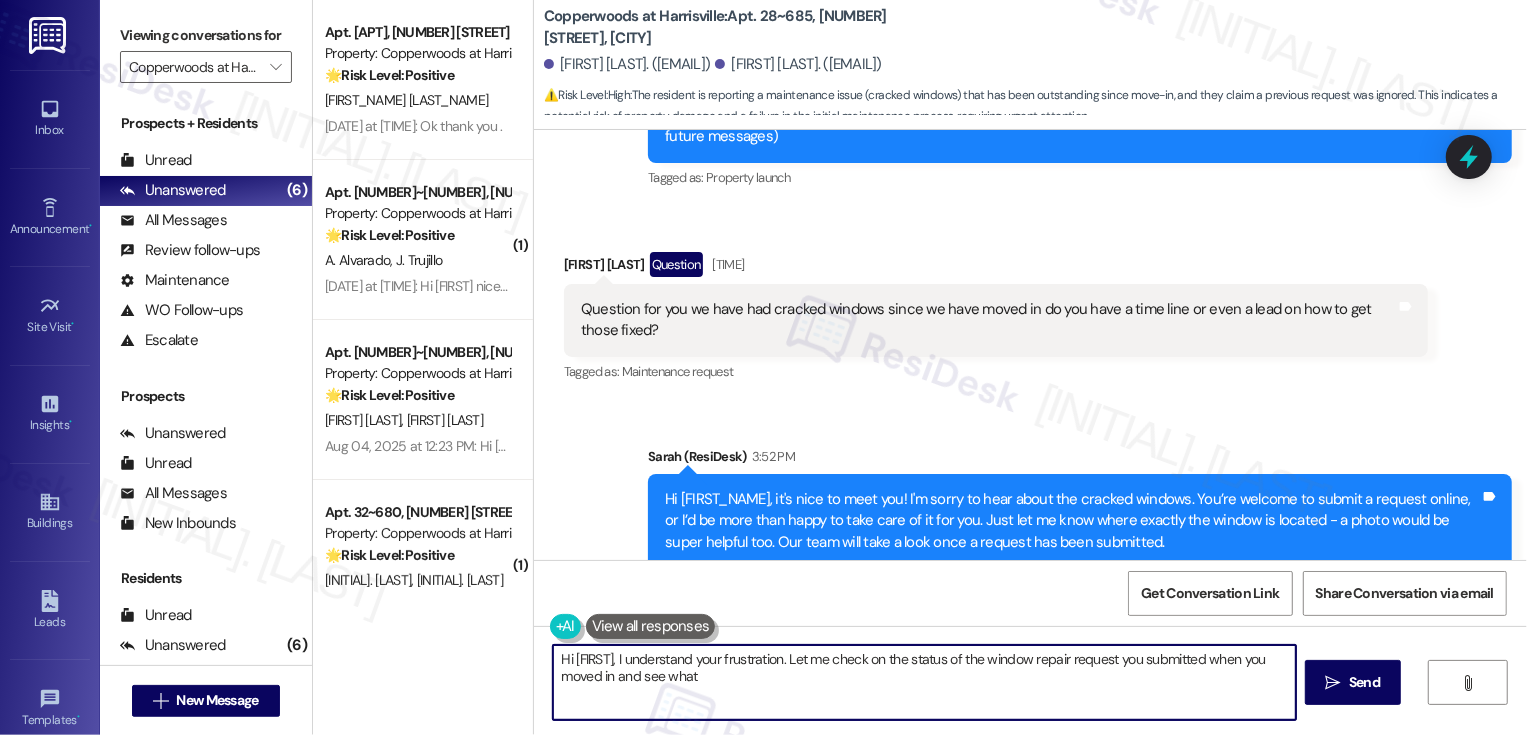 click on "Hi Casey, I understand your frustration. Let me check on the status of the window repair request you submitted when" at bounding box center [924, 682] 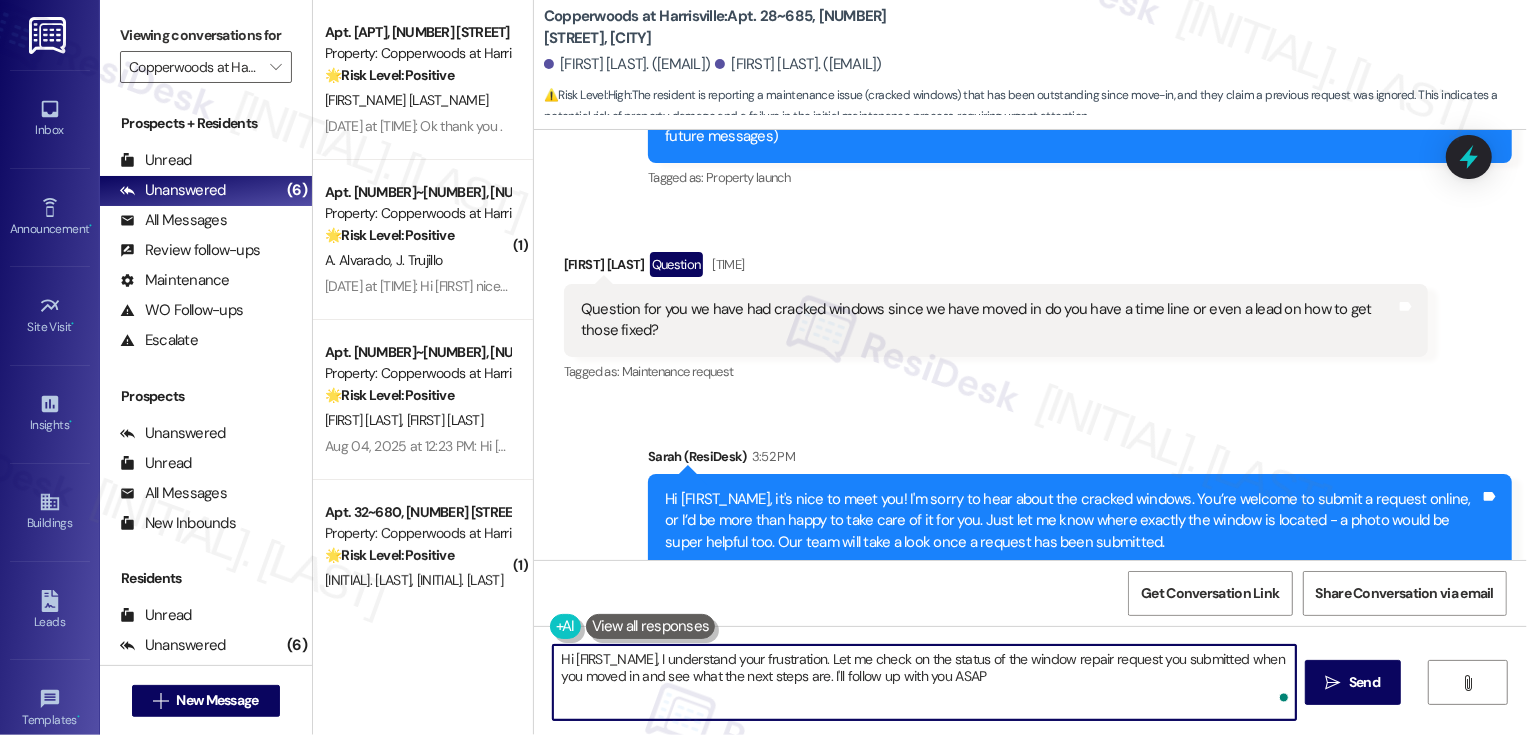 type on "Hi Casey, I understand your frustration. Let me check on the status of the window repair request you submitted when you moved in and see what the next steps are. I'll follow up with you ASAP!" 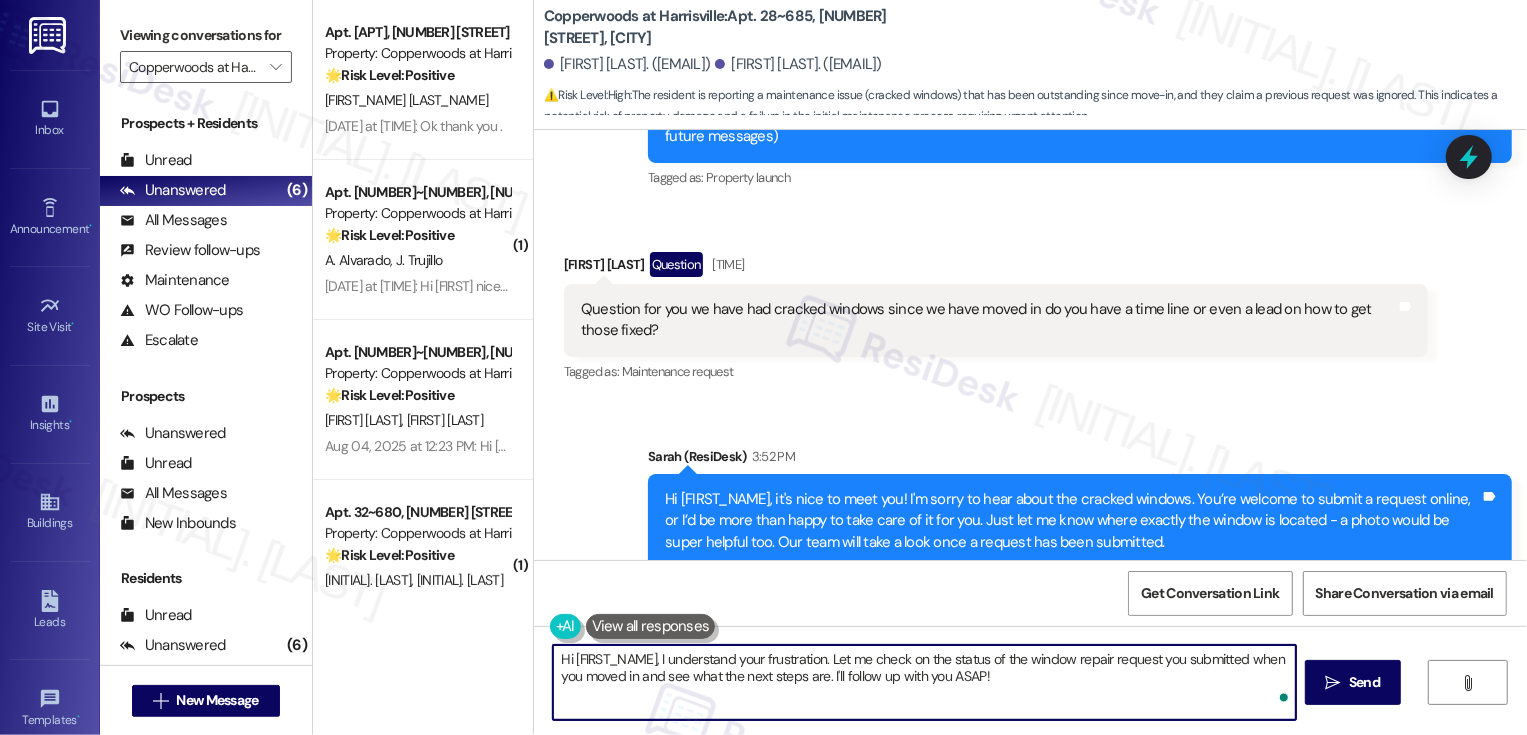 click on "Hi Casey, I understand your frustration. Let me check on the status of the window repair request you submitted when you moved in and see what the next steps are. I'll follow up with you ASAP!" at bounding box center [924, 682] 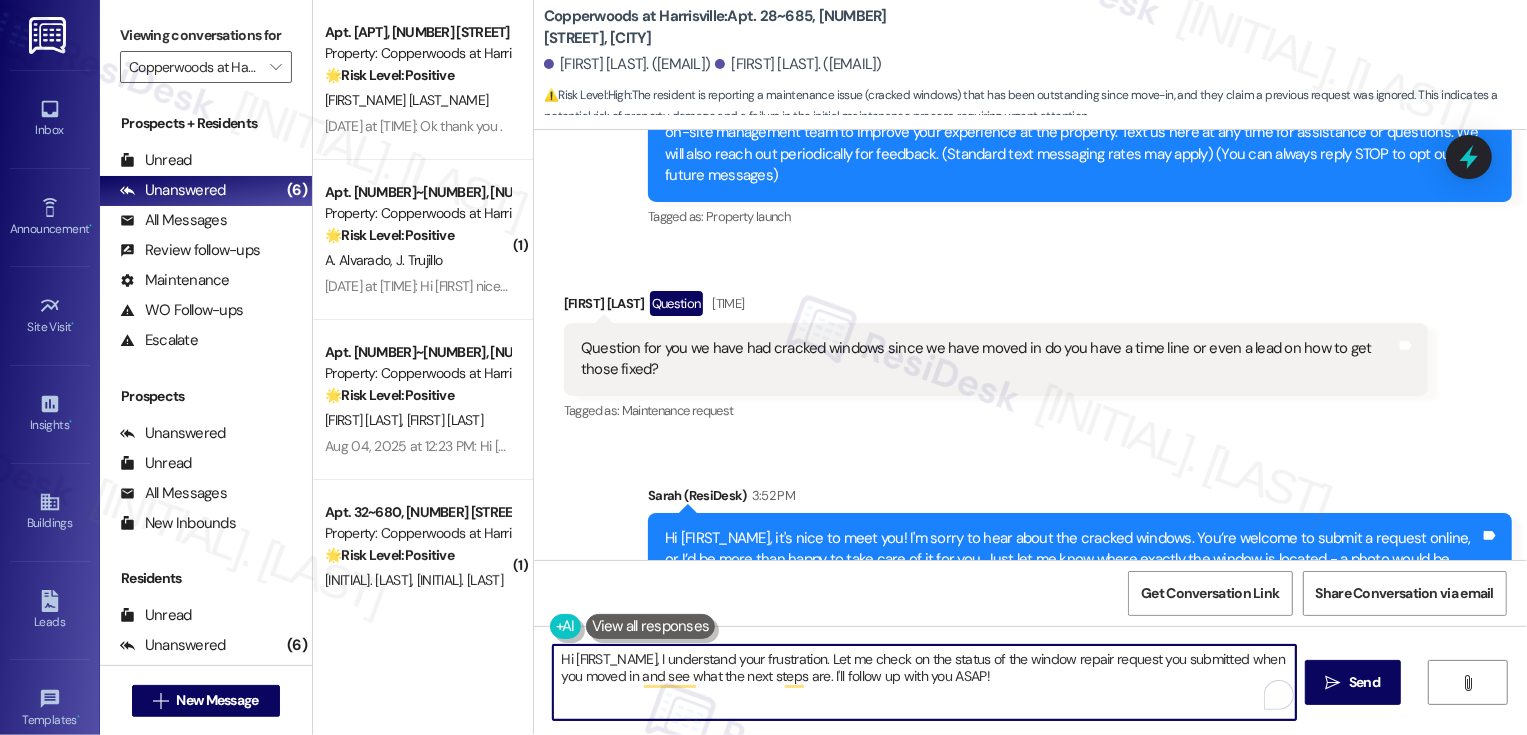 scroll, scrollTop: 940, scrollLeft: 0, axis: vertical 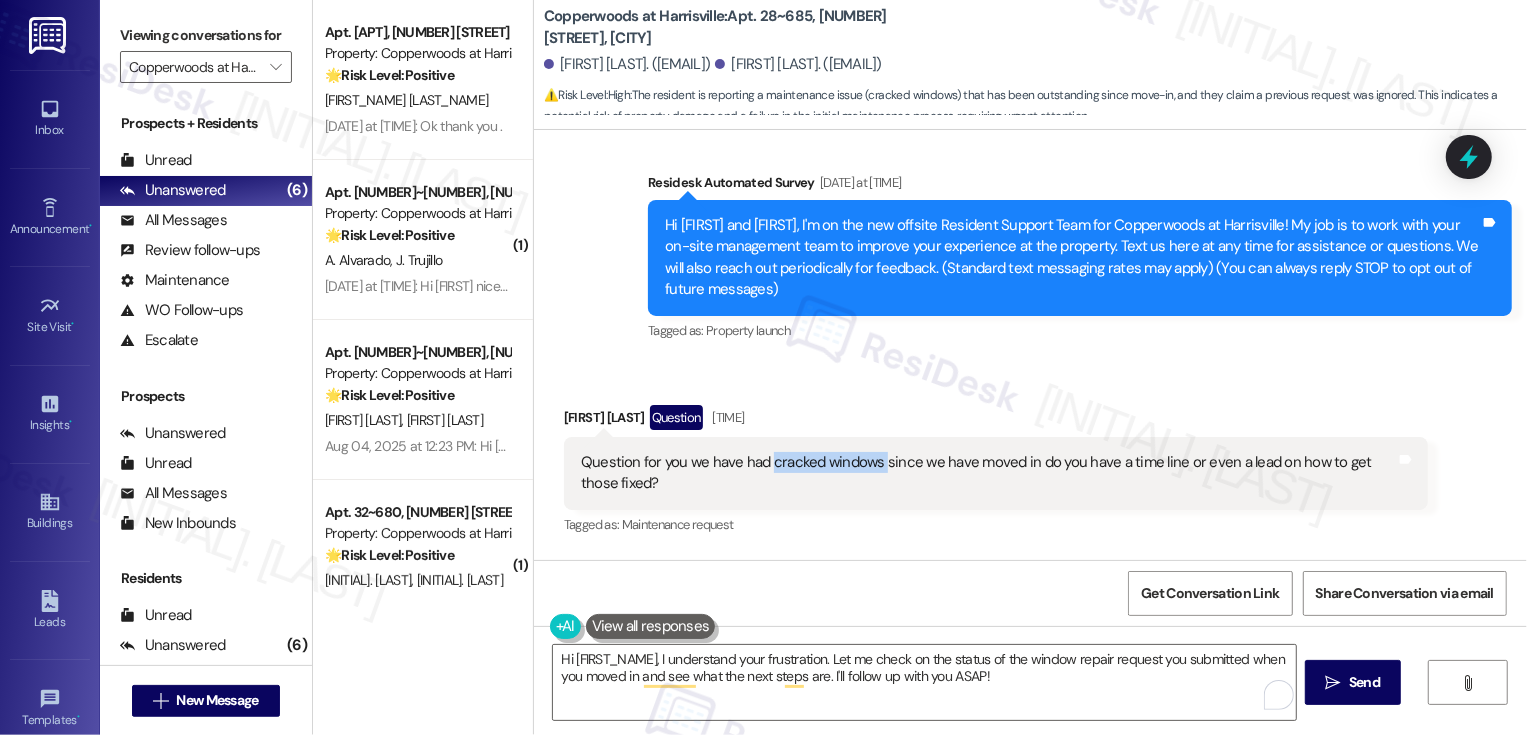 drag, startPoint x: 758, startPoint y: 462, endPoint x: 865, endPoint y: 465, distance: 107.042046 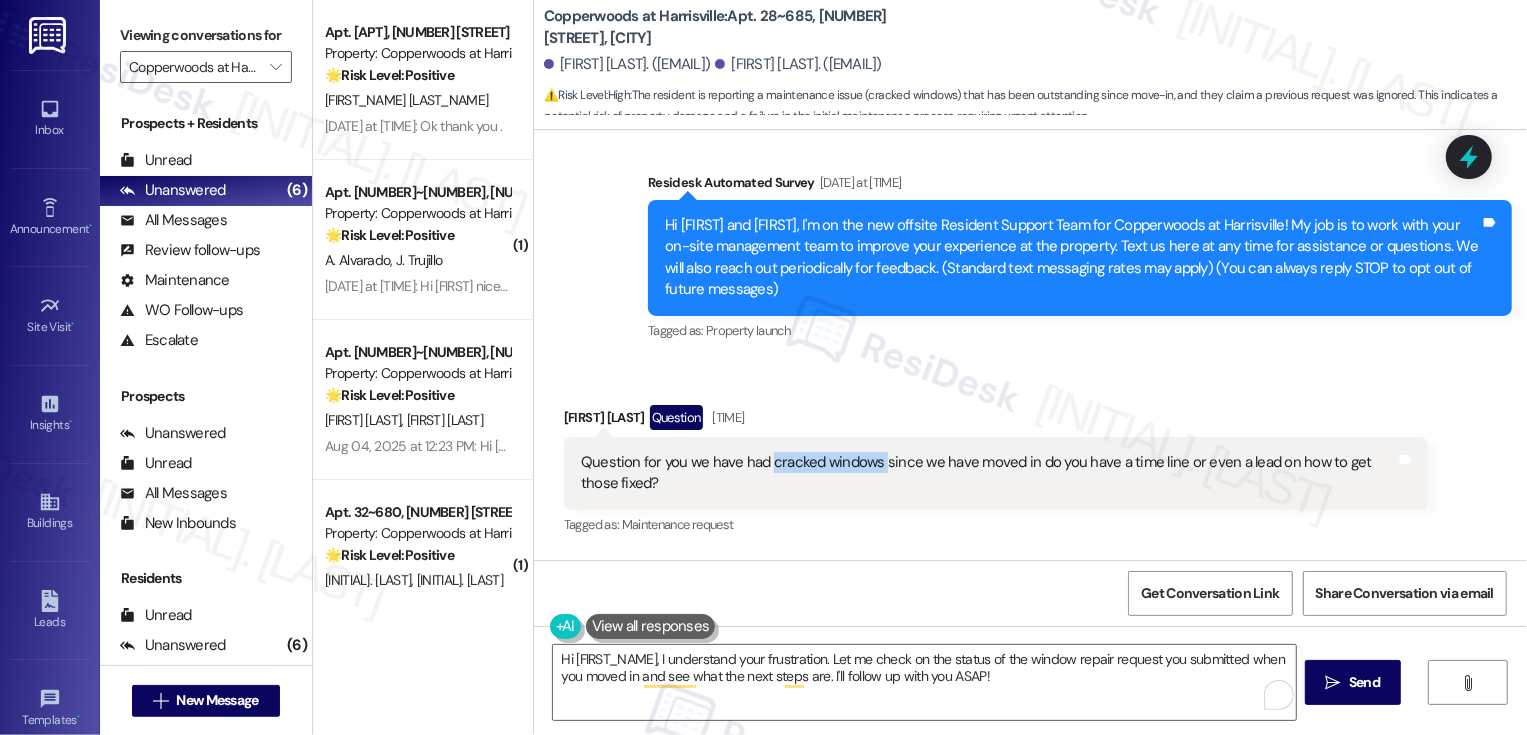 click on "Question for you we have had cracked windows since we have moved in do you have a time line or even a lead on how to get those fixed?" at bounding box center (988, 473) 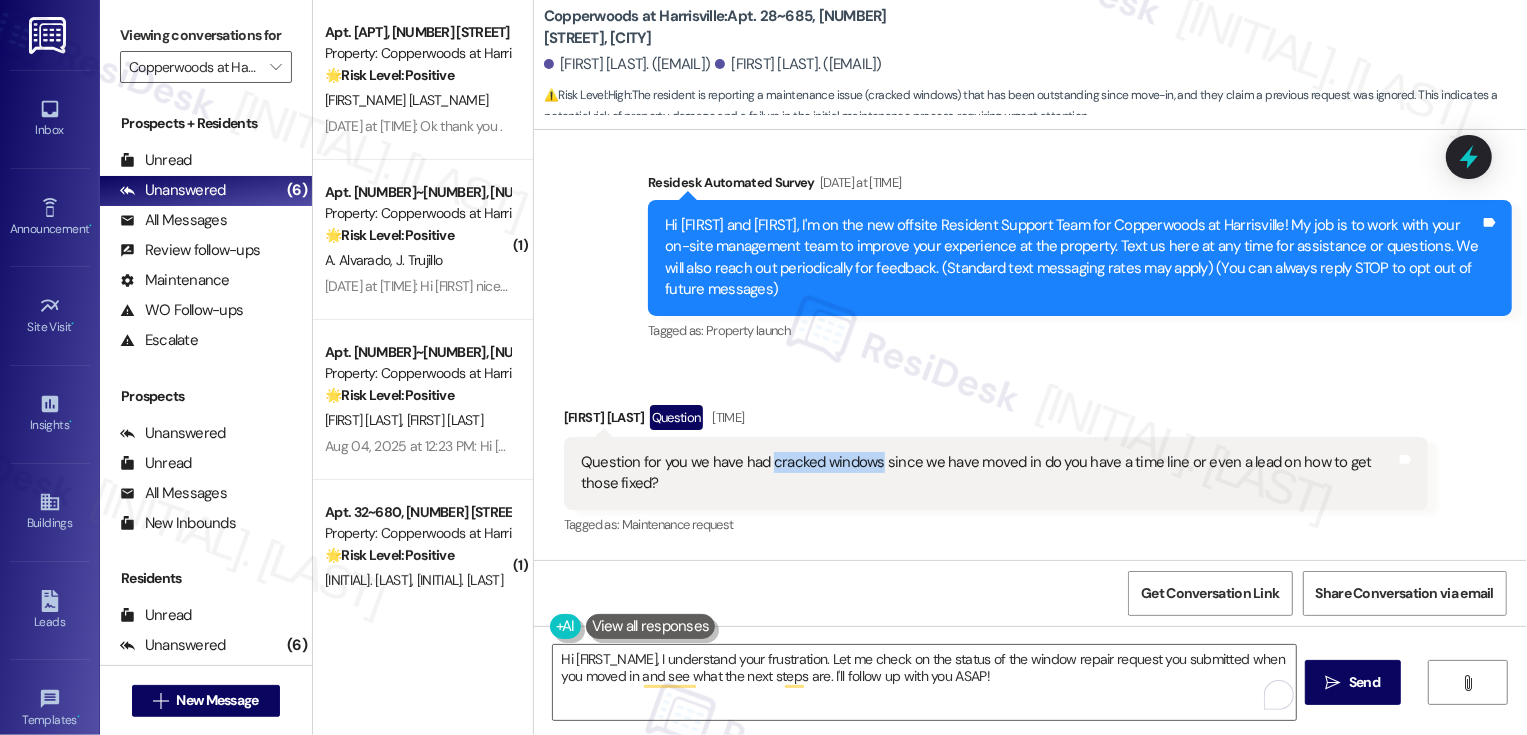 copy on "cracked windows" 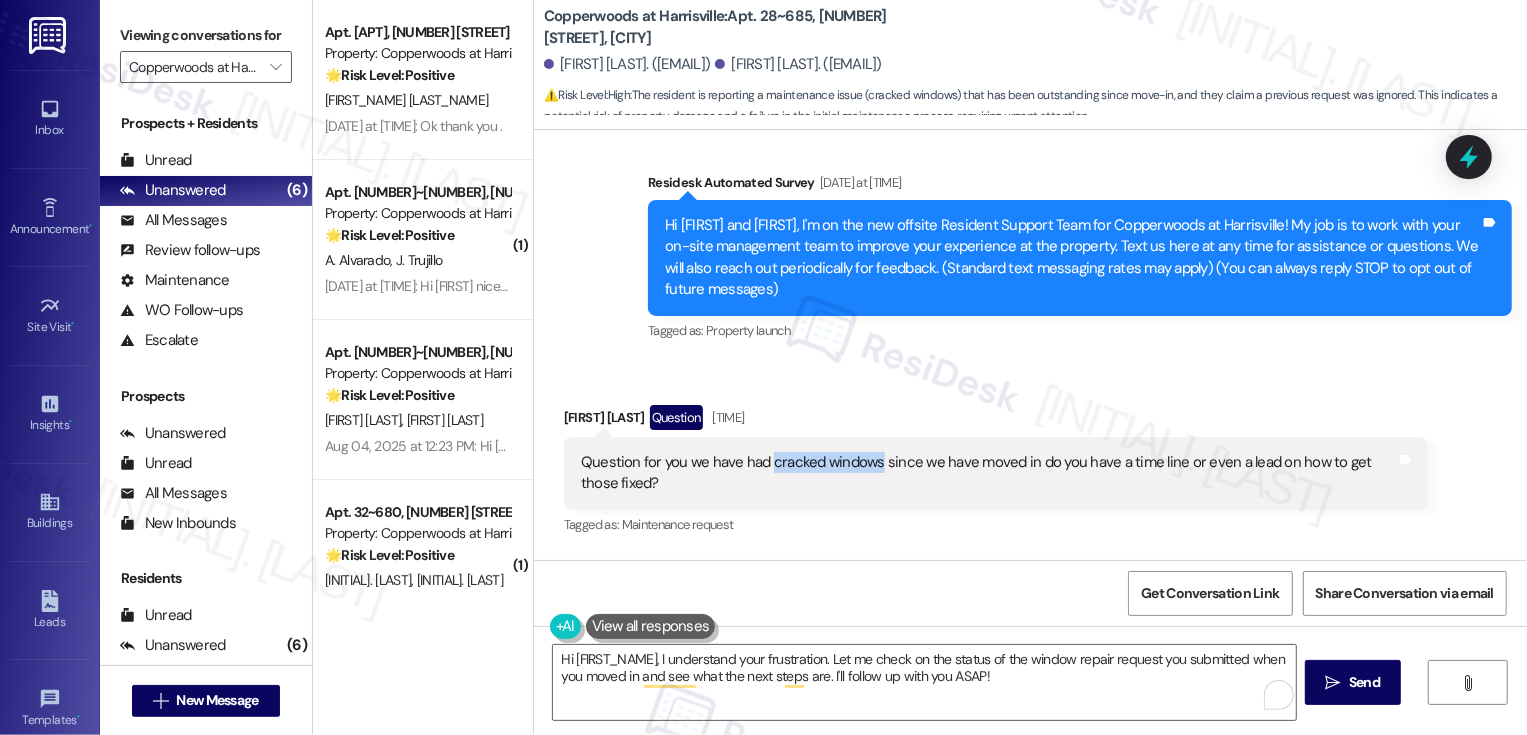 click on "Xavier Seitz Question Yesterday at 6:15 PM" at bounding box center [996, 421] 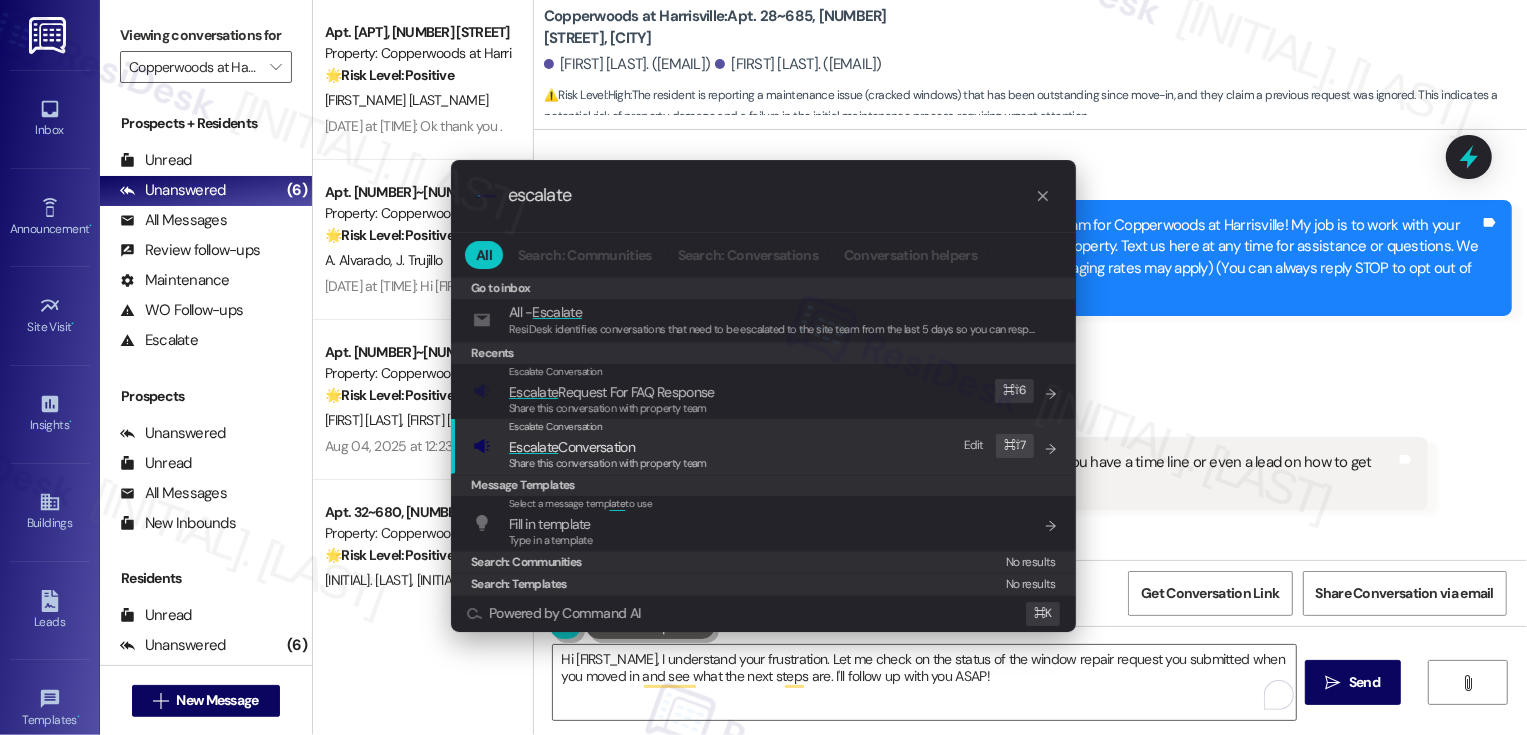 type on "escalate" 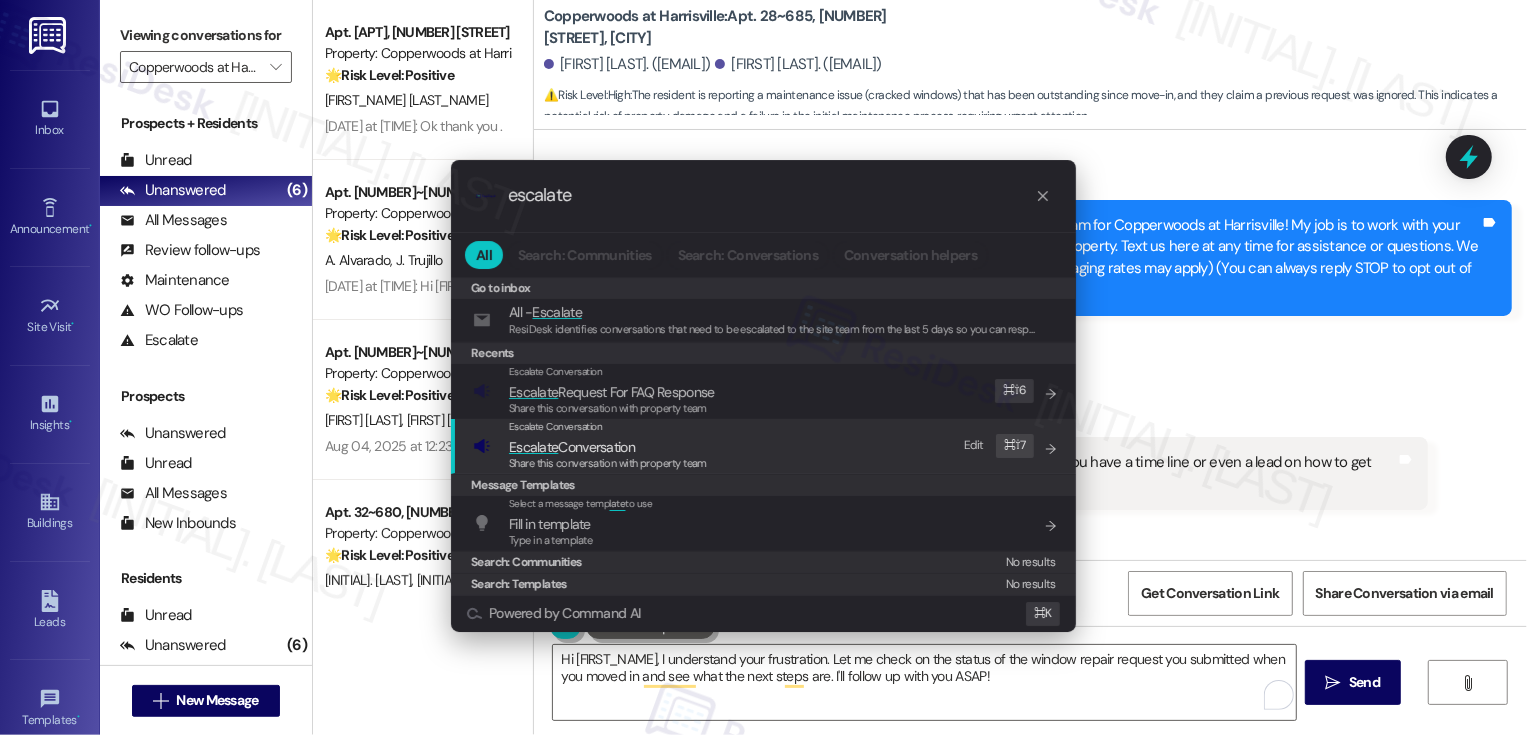 click on "Escalate" 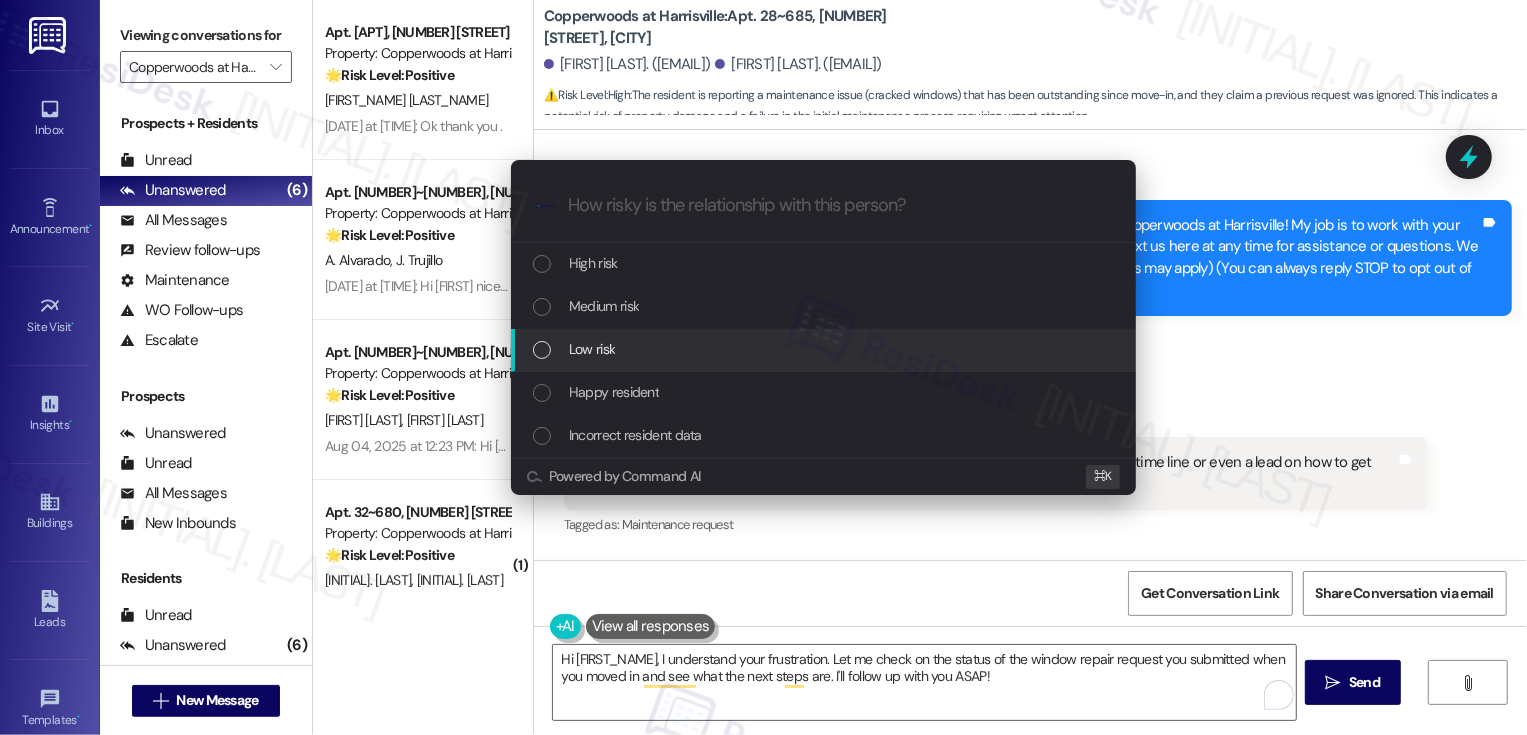 click on "Low risk" at bounding box center (592, 349) 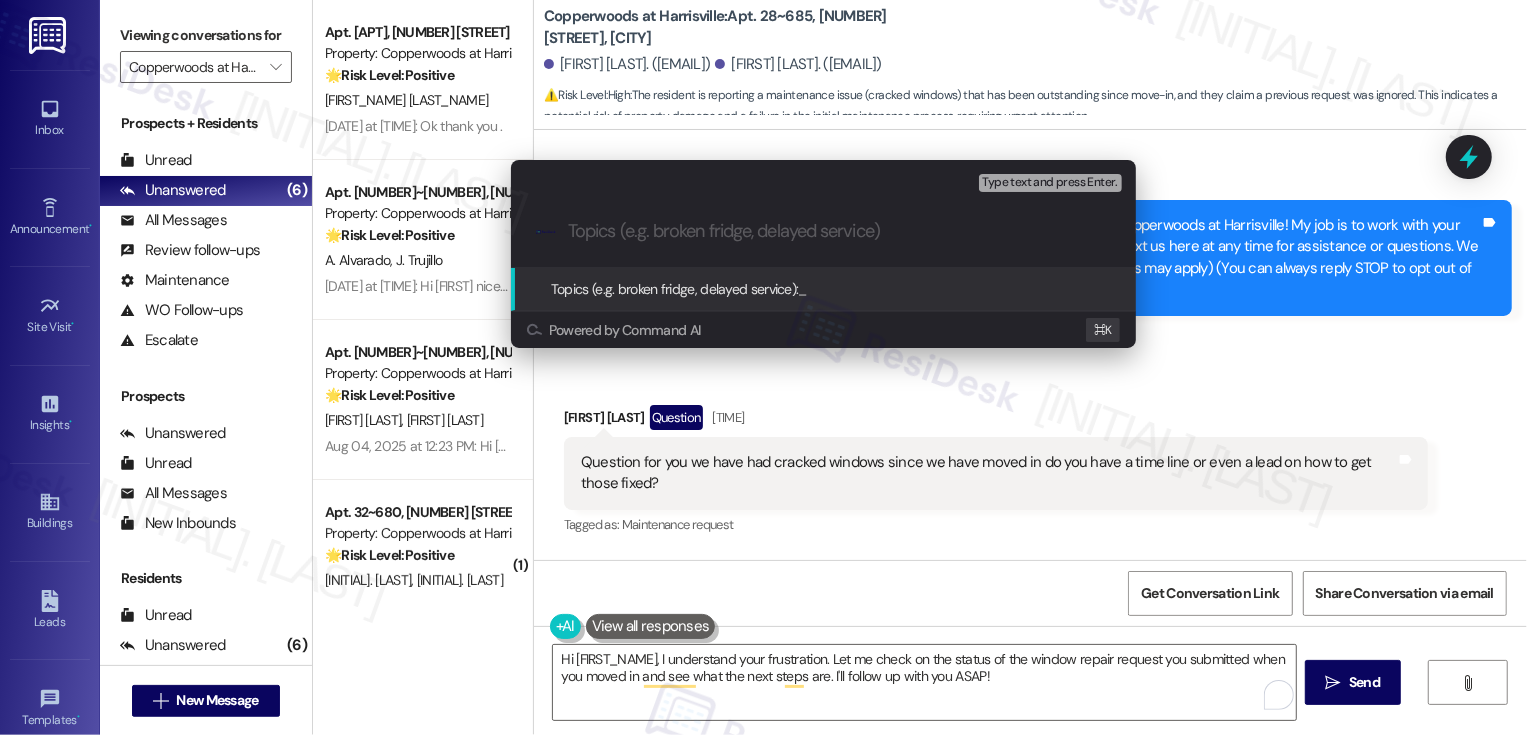 click on "Escalate Conversation Low risk Topics (e.g. broken fridge, delayed service) Any messages to highlight in the email? Type text and press Enter. .cls-1{fill:#0a055f;}.cls-2{fill:#0cc4c4;} resideskLogoBlueOrange Topics (e.g. broken fridge, delayed service):  _ Powered by Command AI ⌘ K" at bounding box center [763, 367] 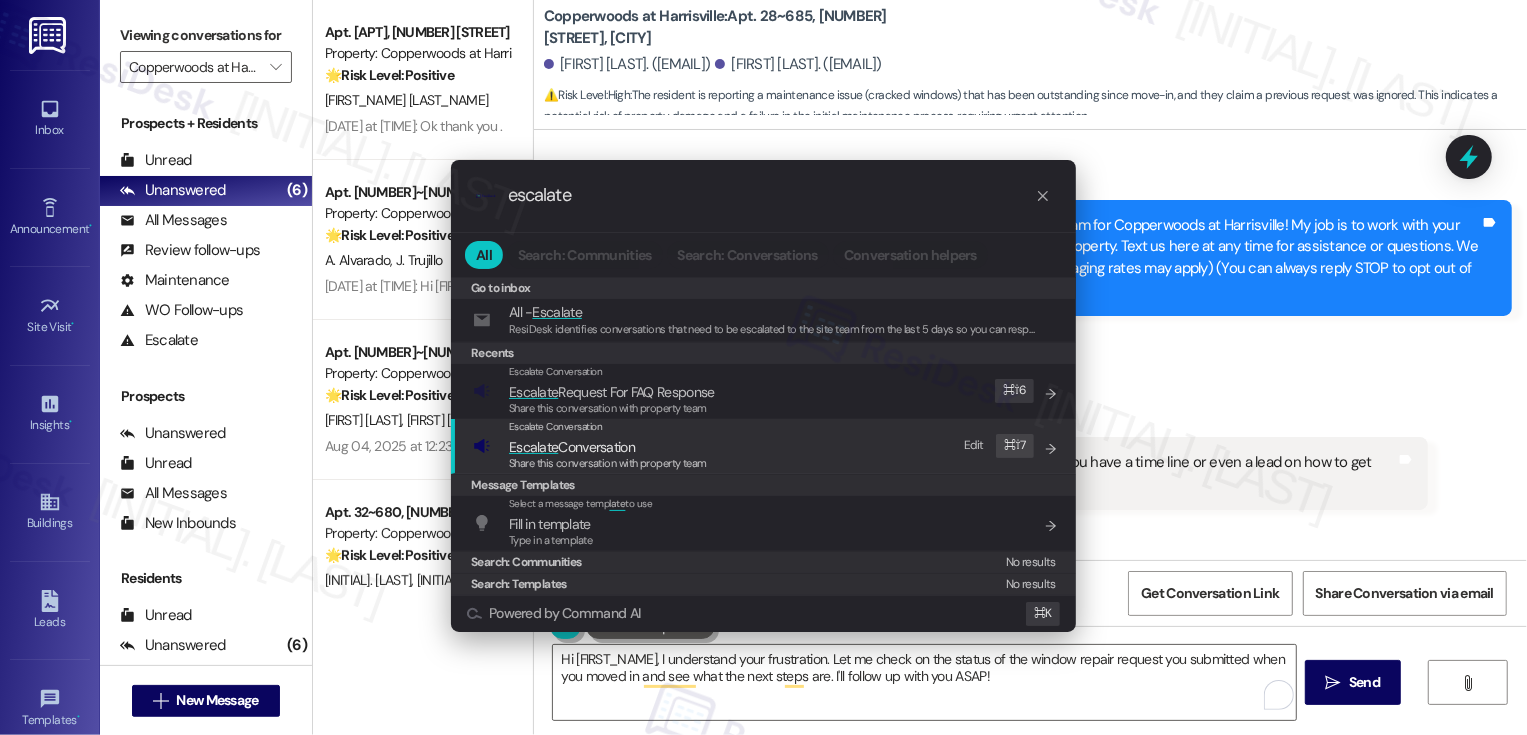 type on "escalate" 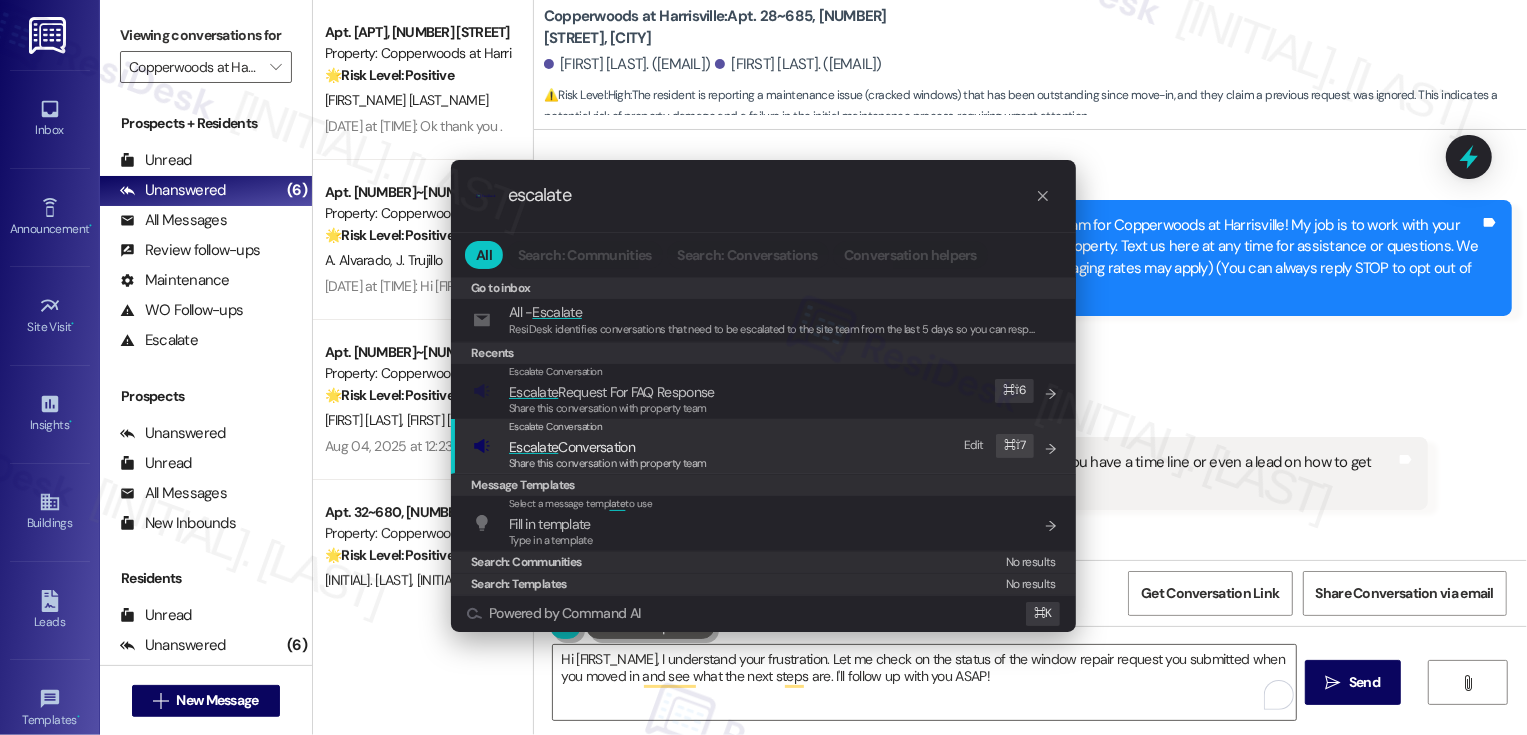 click on "Escalate Conversation Escalate  Conversation Share this conversation with property team Edit ⌘ ⇧ 7" at bounding box center [765, 446] 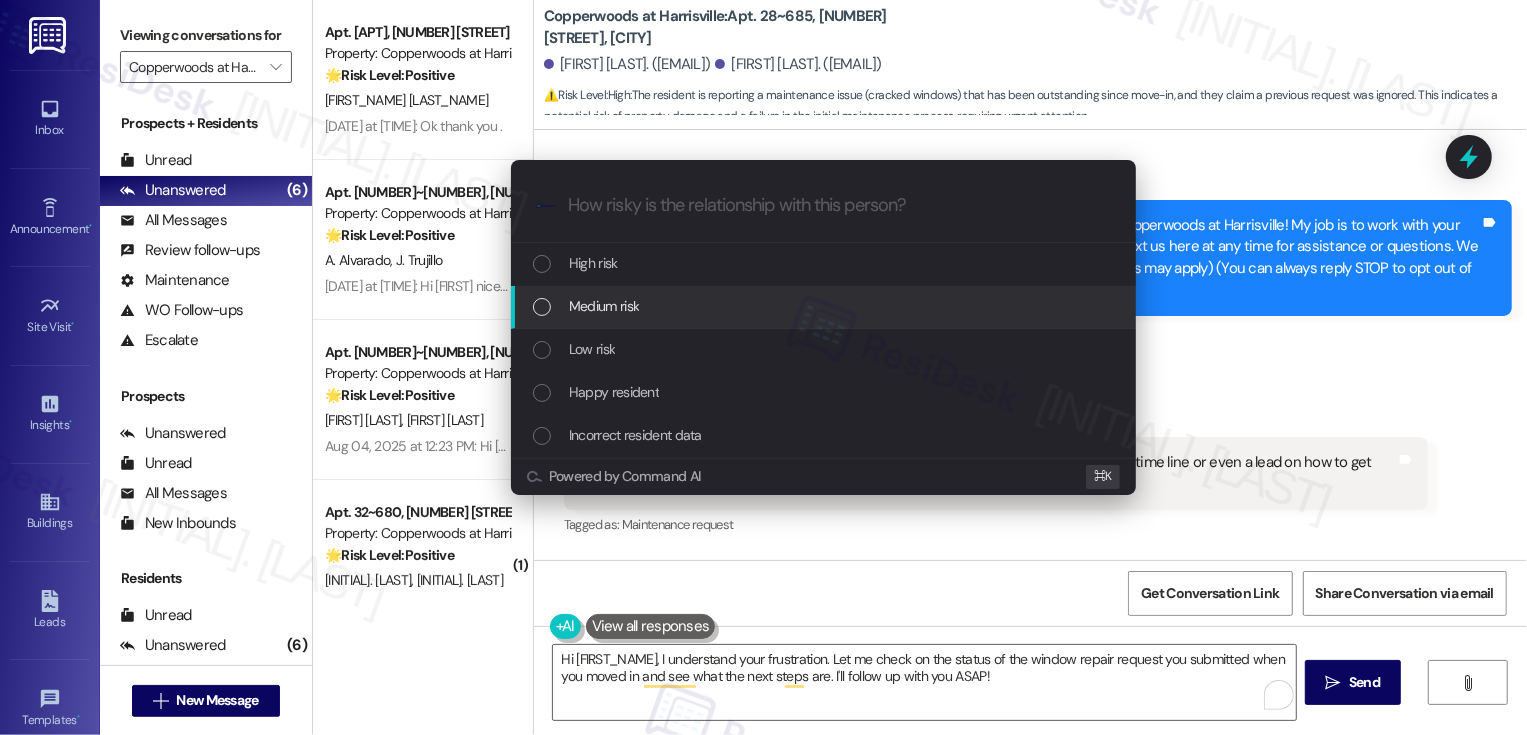 click on "Medium risk" at bounding box center [604, 306] 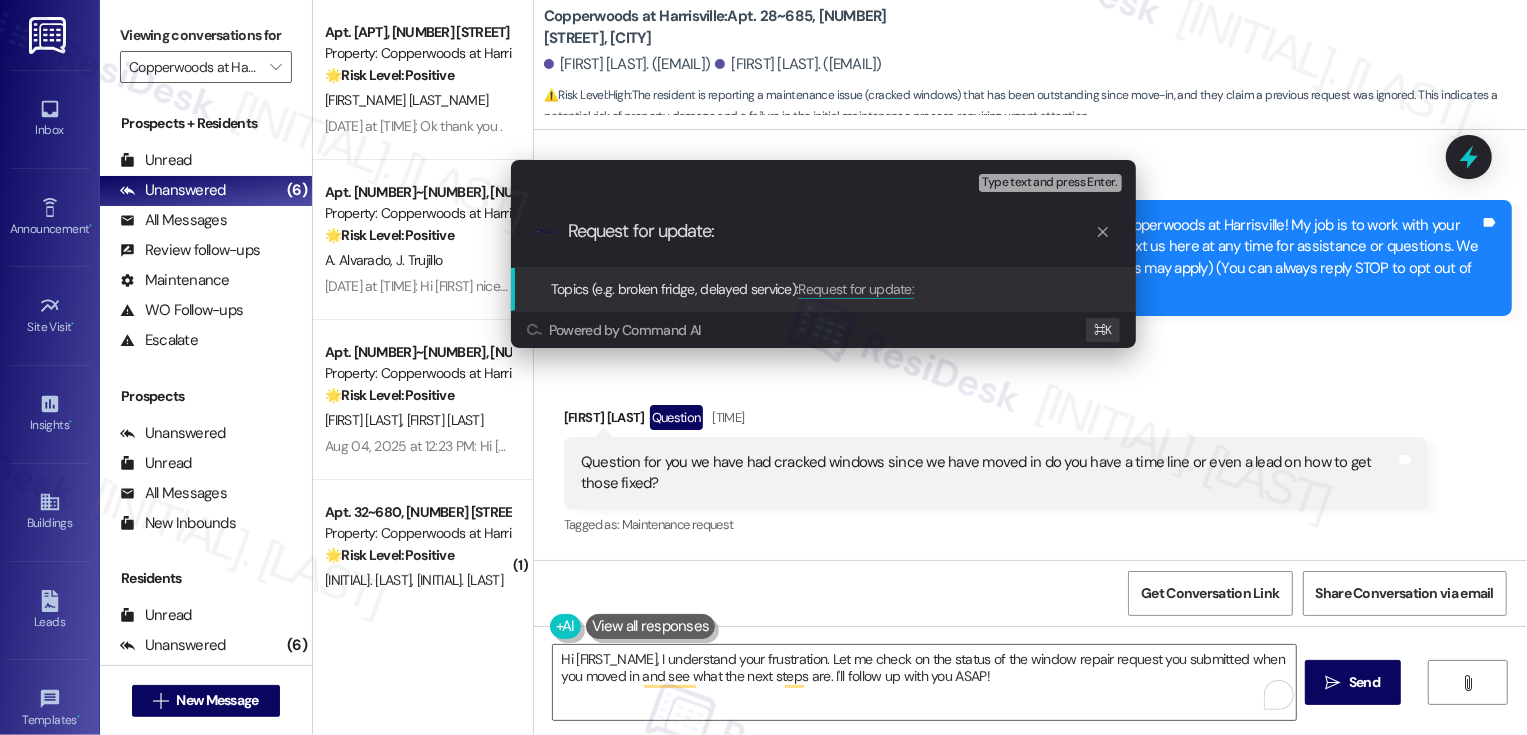 paste on "cracked windows" 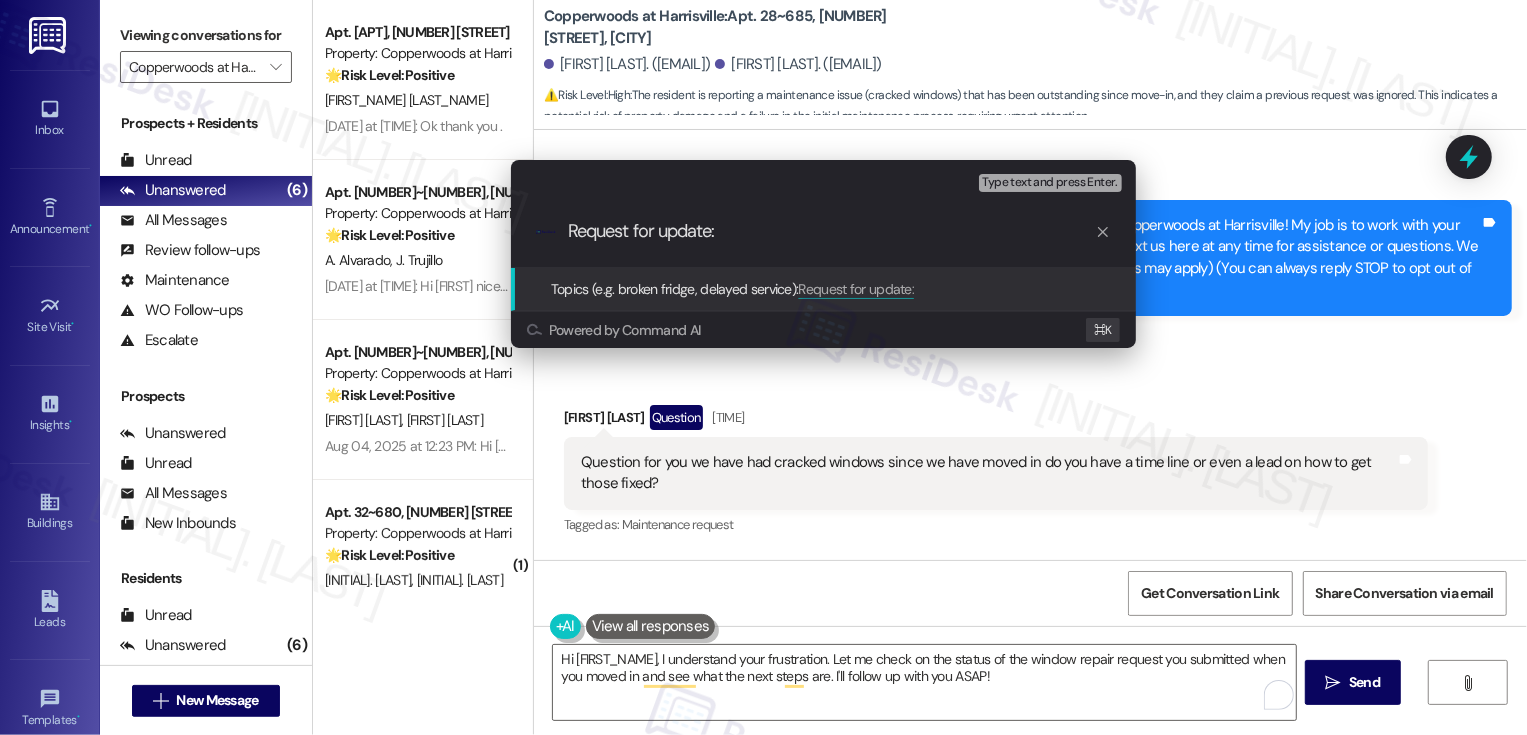 type on "Request for update: cracked windows" 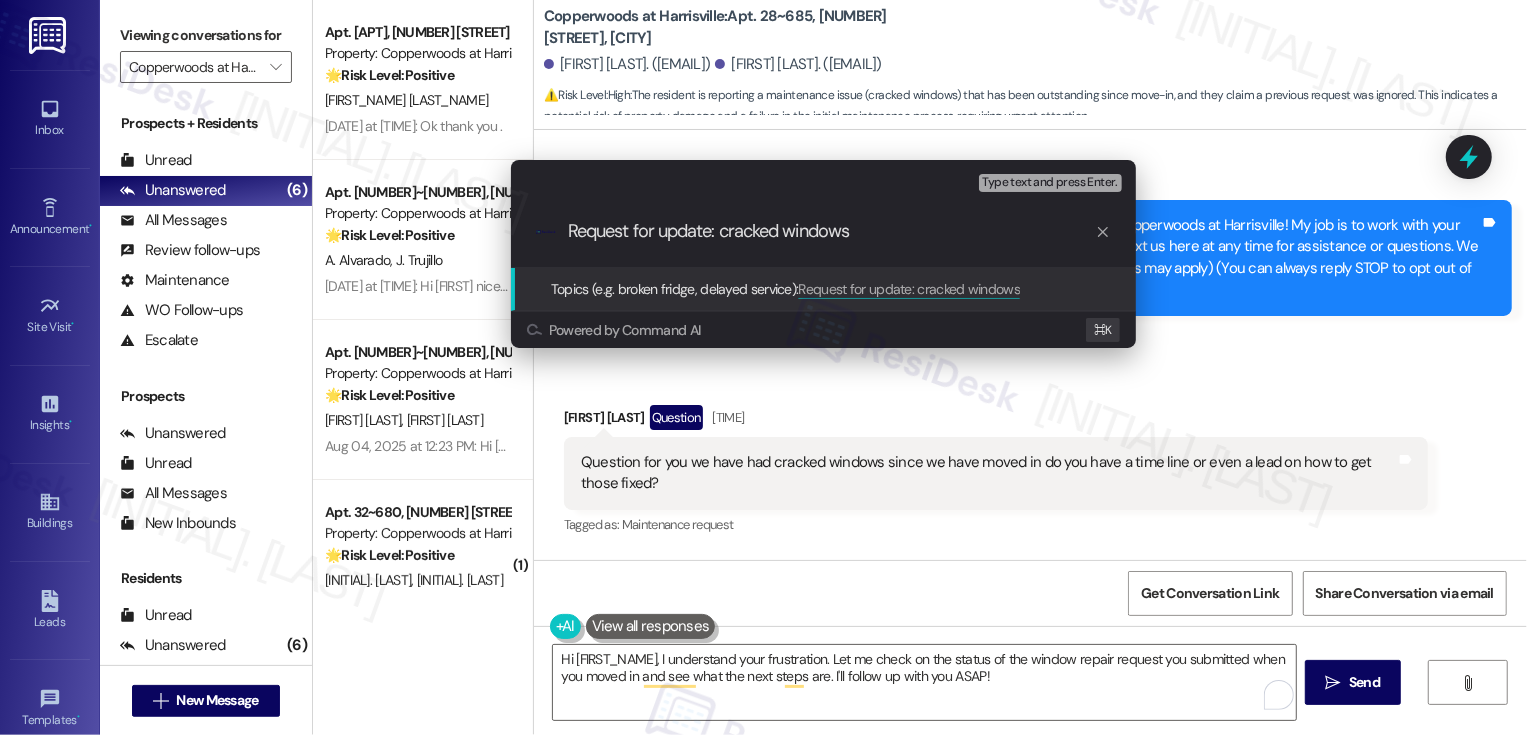 type 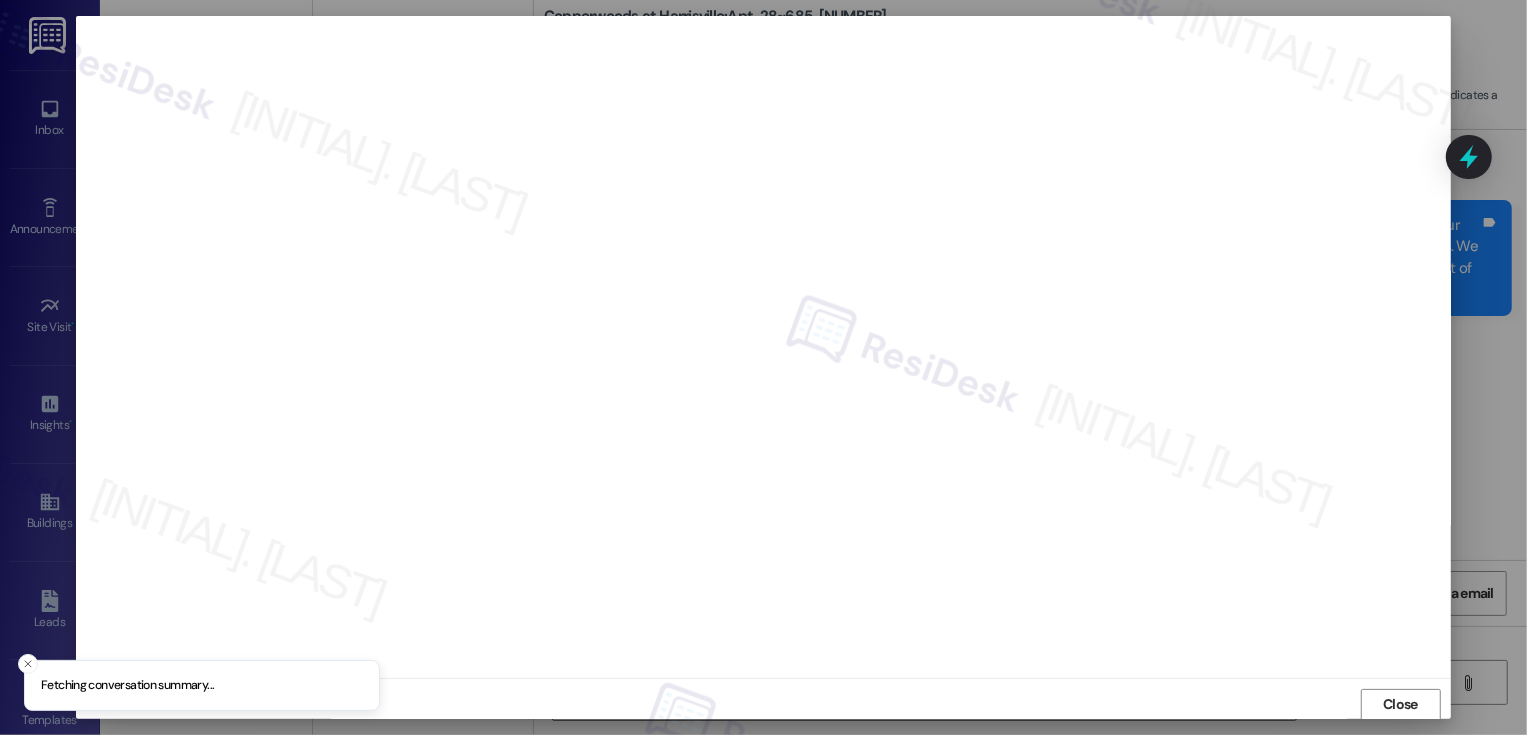 scroll, scrollTop: 1, scrollLeft: 0, axis: vertical 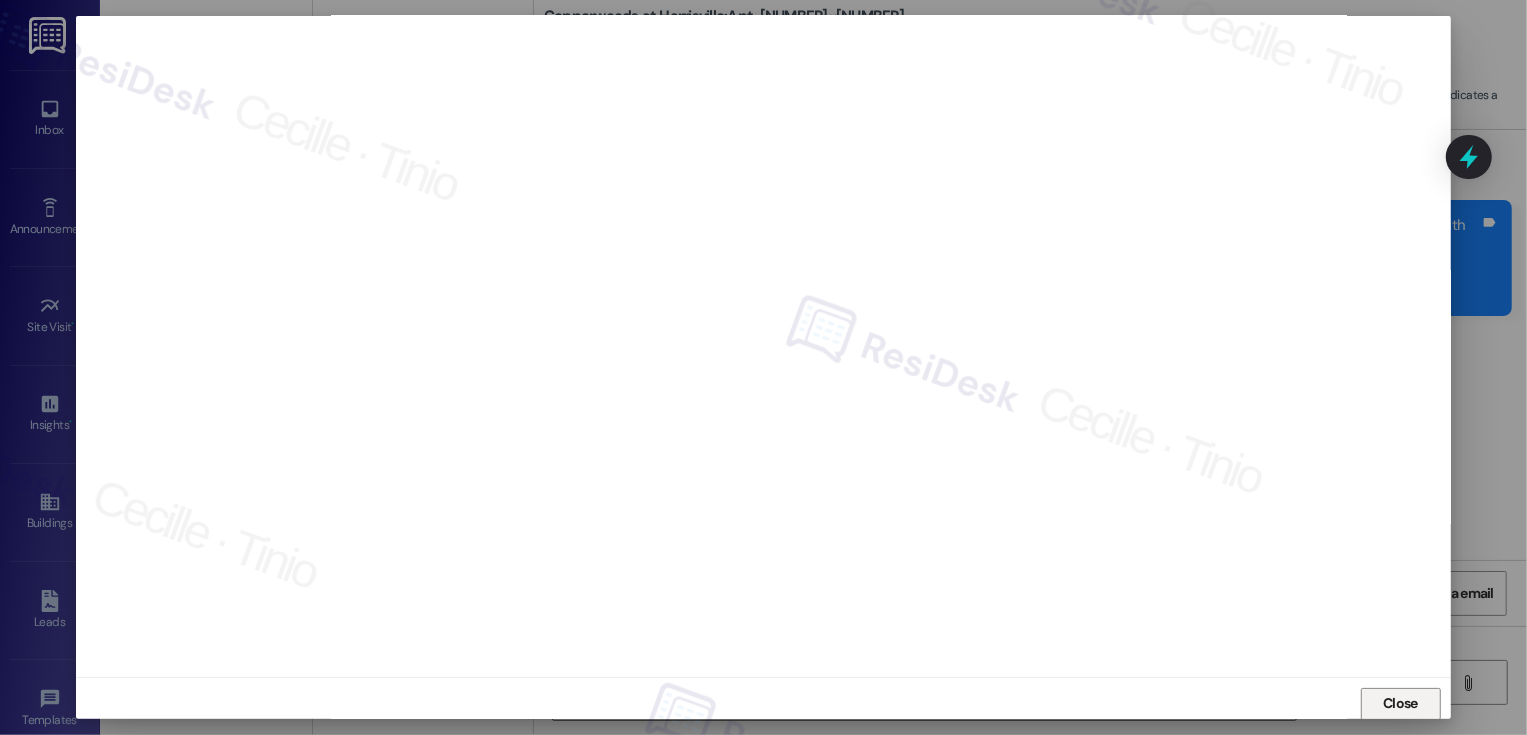 click on "Close" at bounding box center [1401, 704] 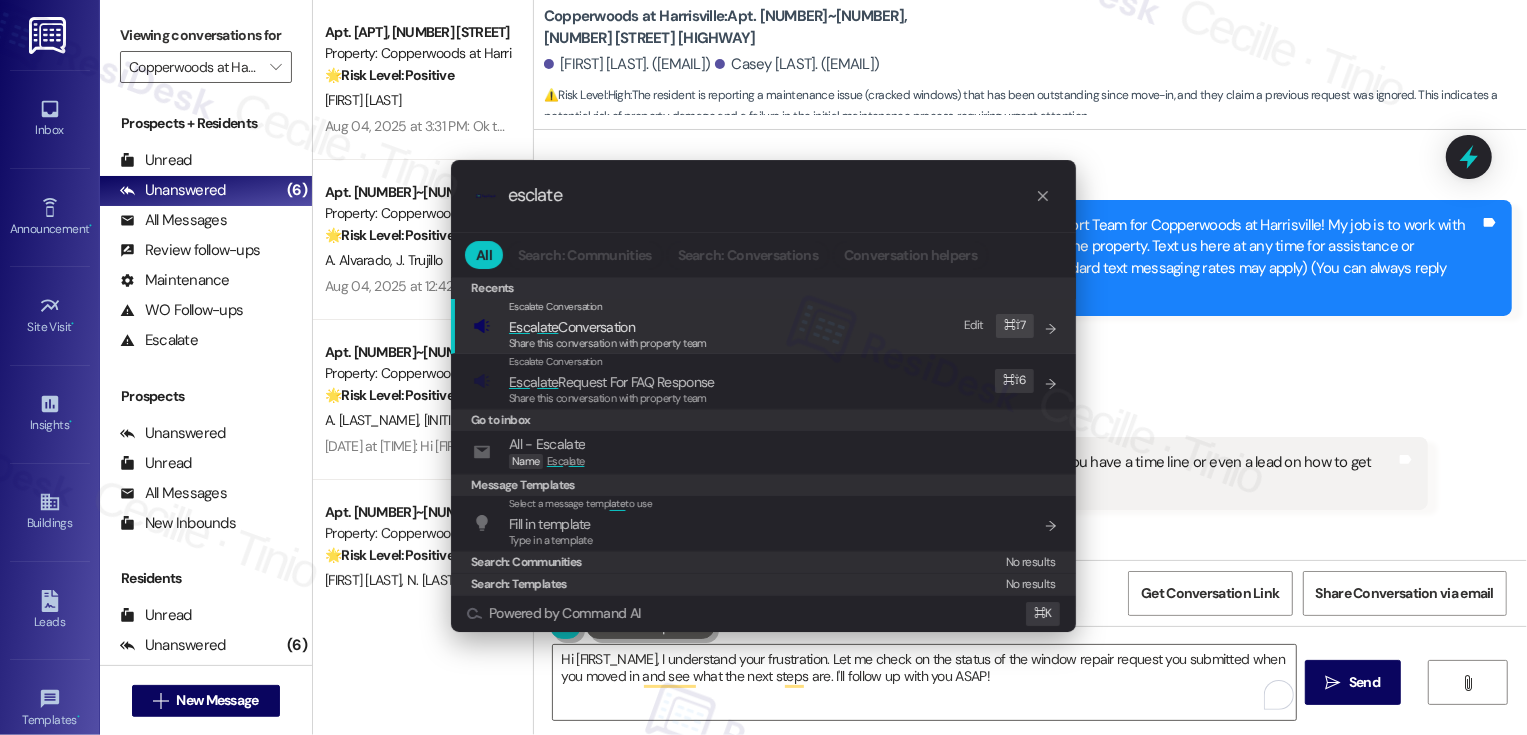 type on "esclate" 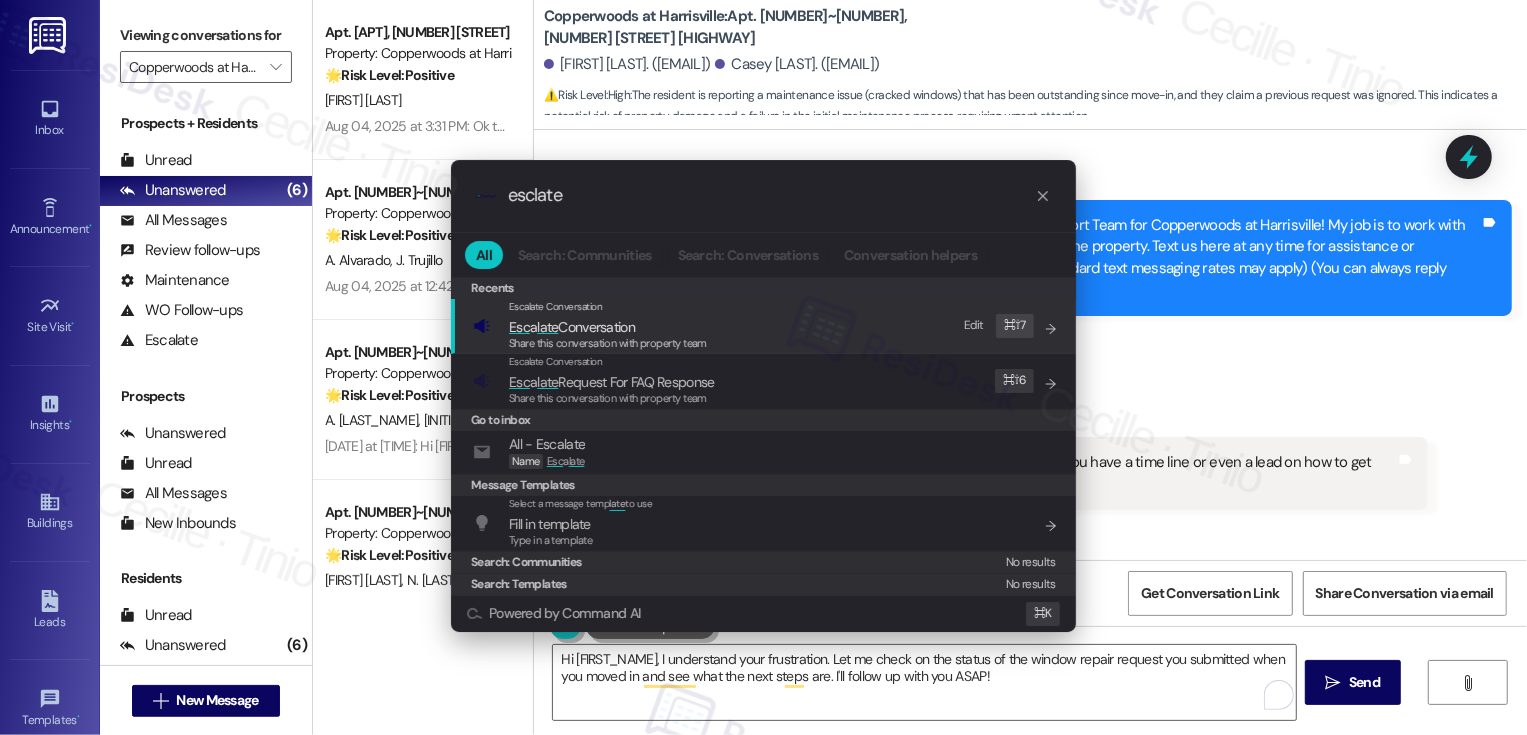 click on "Escalate Conversation Esc a late Conversation Share this conversation with property team Edit ⌘ ⇧ 7" at bounding box center (765, 326) 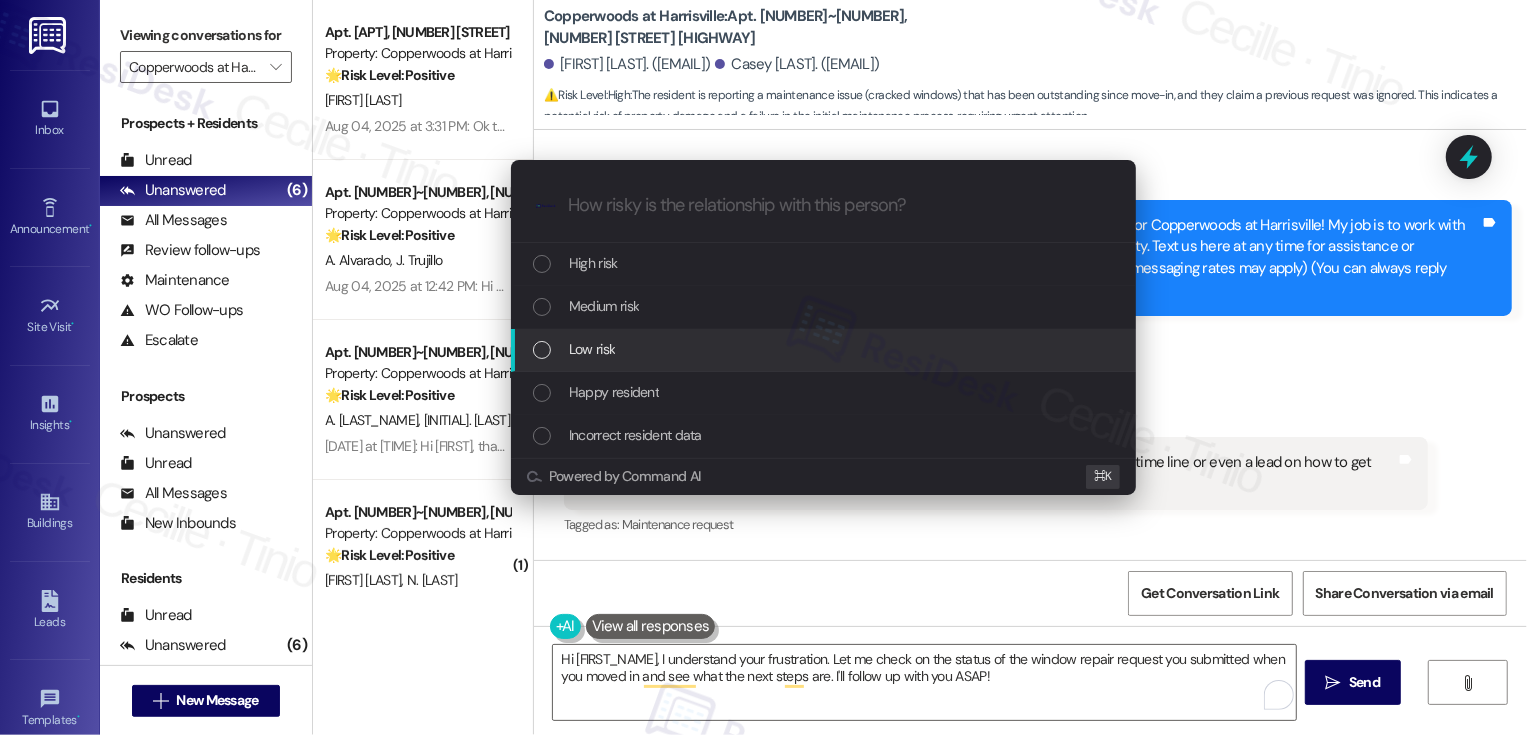 click on "Low risk" at bounding box center [823, 350] 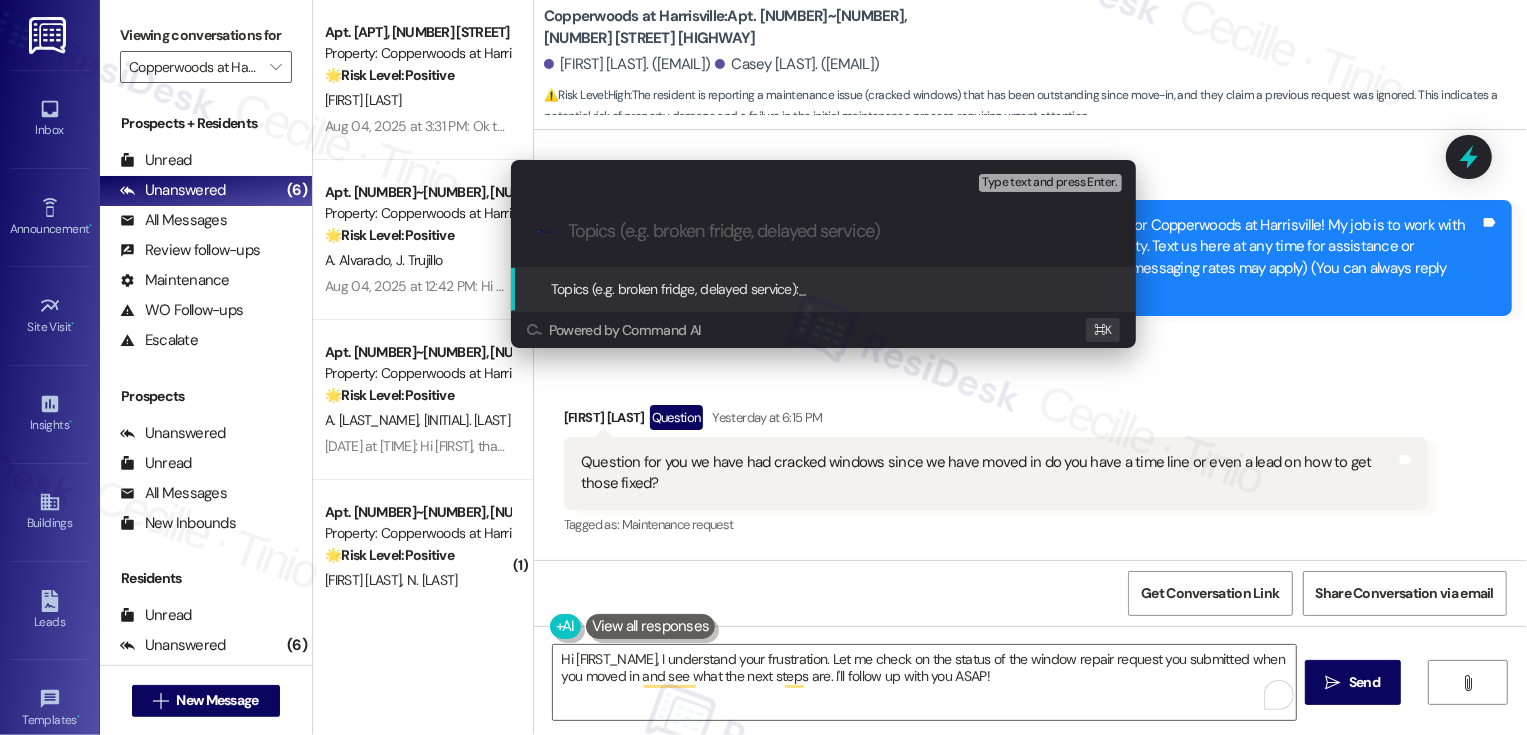 click on "Escalate Conversation Low risk Topics (e.g. broken fridge, delayed service) Any messages to highlight in the email? Type text and press Enter. .cls-1{fill:#0a055f;}.cls-2{fill:#0cc4c4;} resideskLogoBlueOrange Topics (e.g. broken fridge, delayed service):  _ Powered by Command AI ⌘ K" at bounding box center (763, 367) 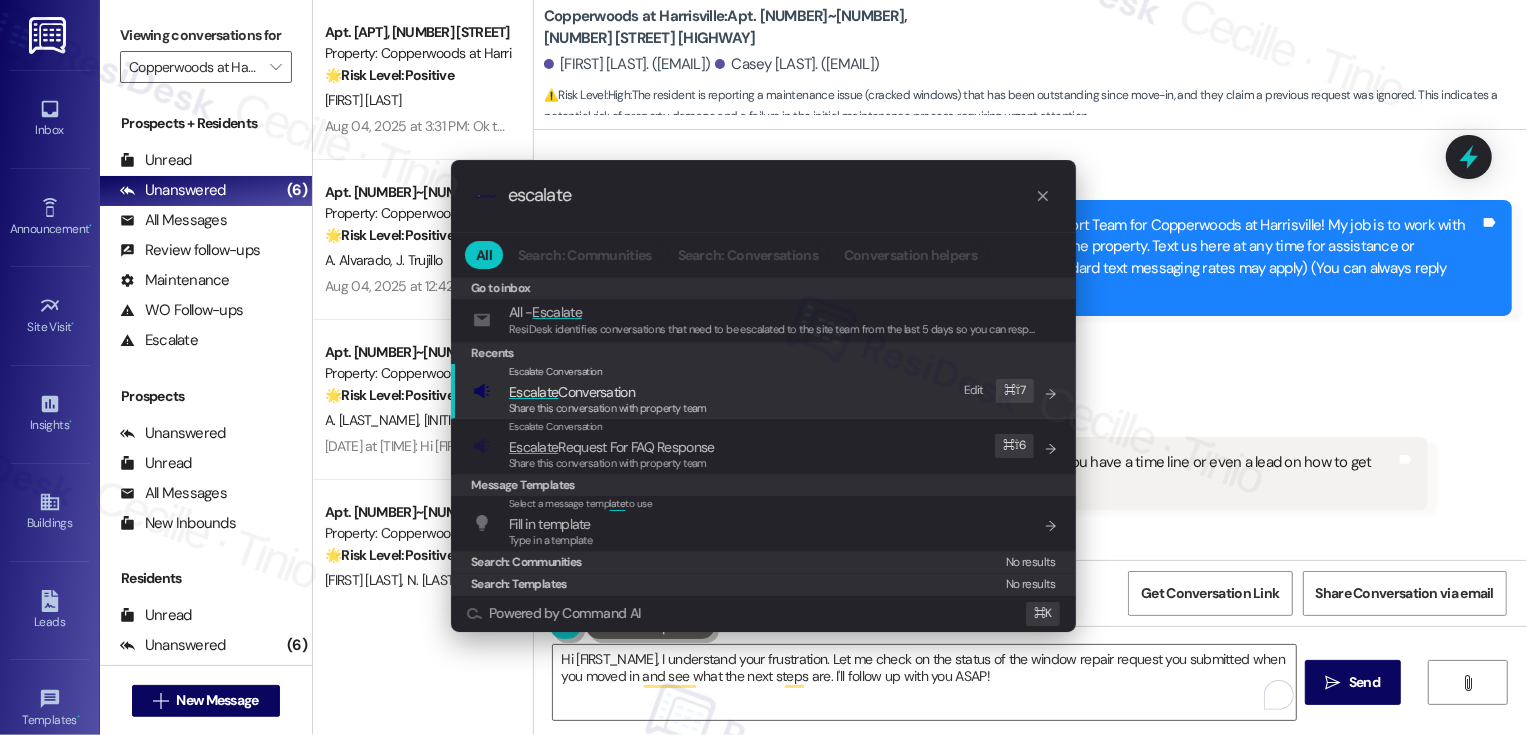 type on "escalate" 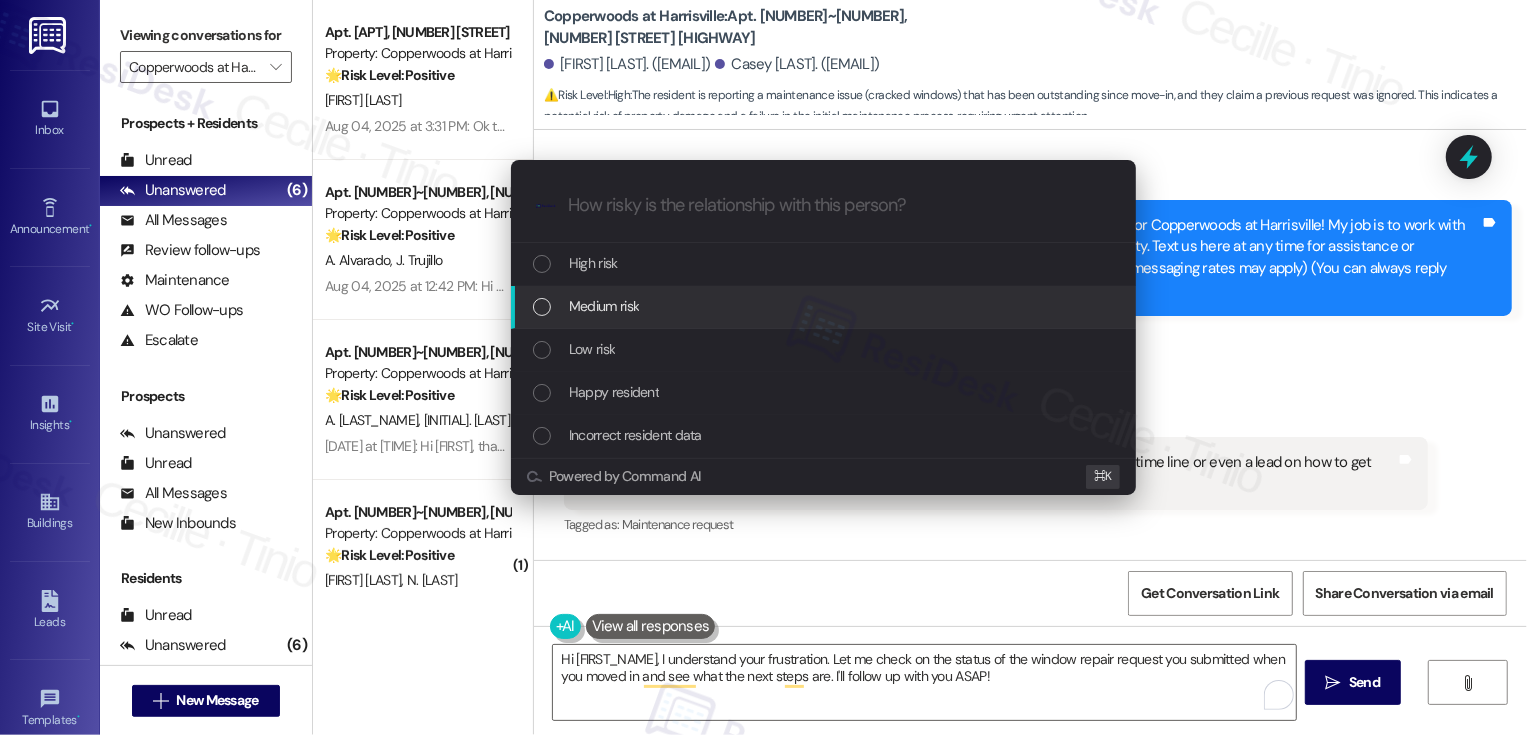 click on "Medium risk" at bounding box center [604, 306] 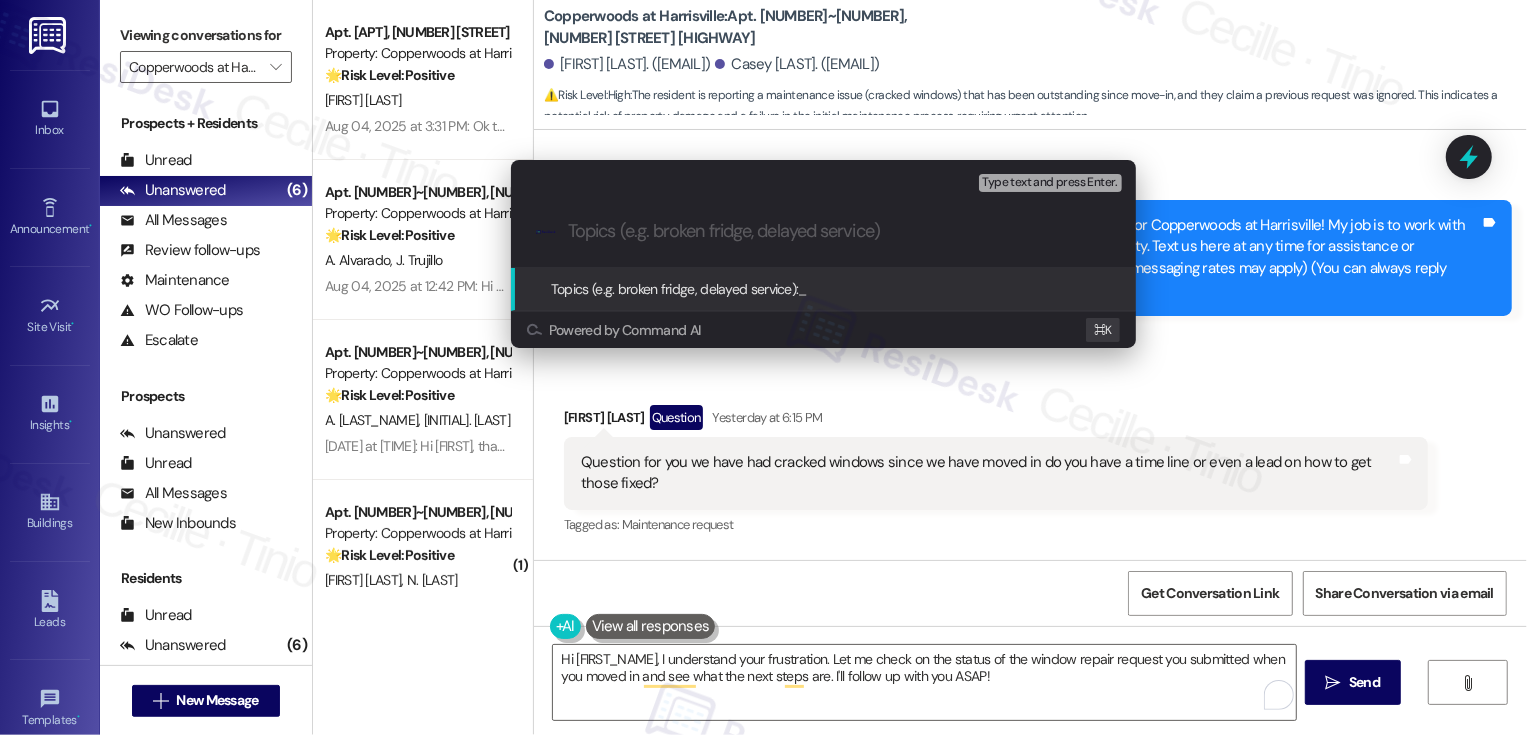 paste on "Request for update: cracked windows" 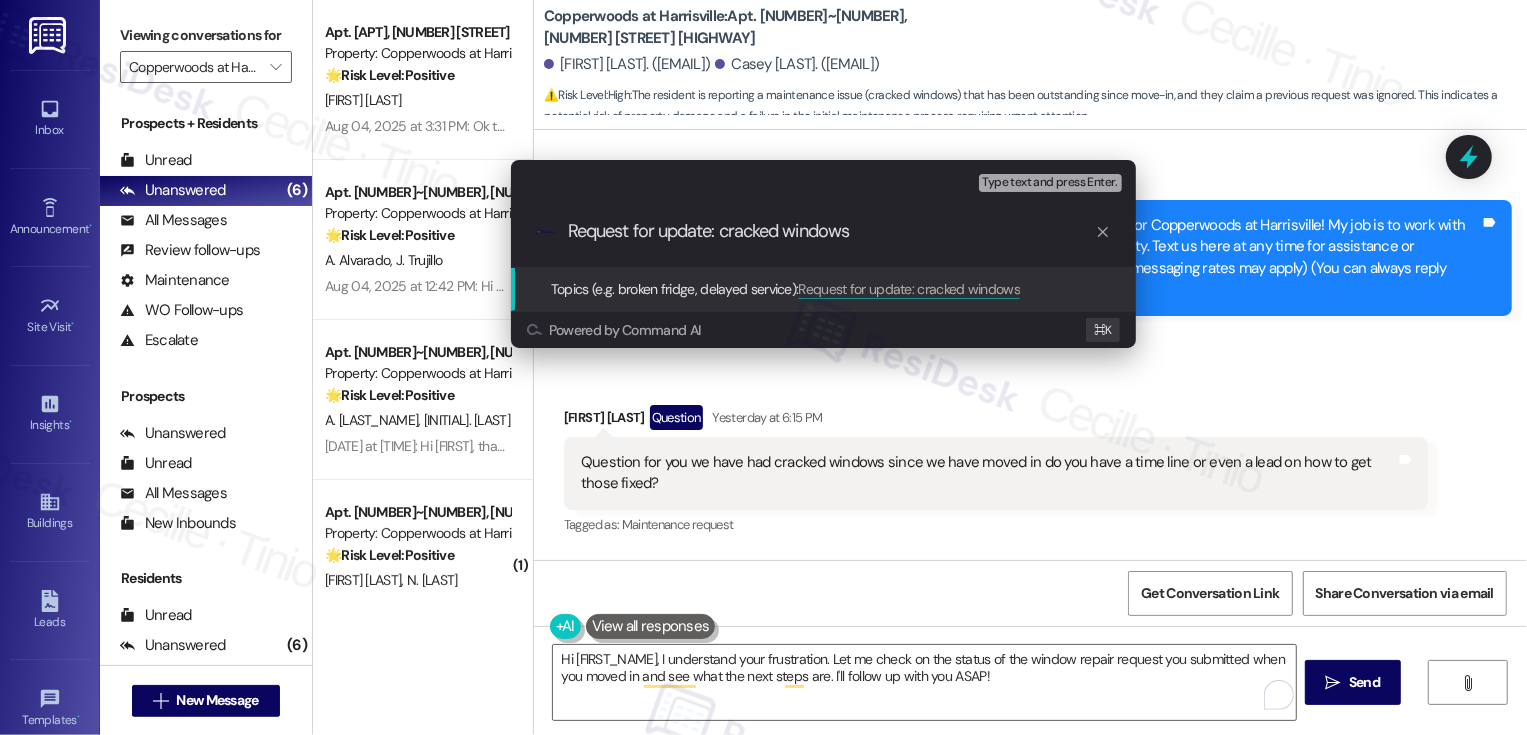 type 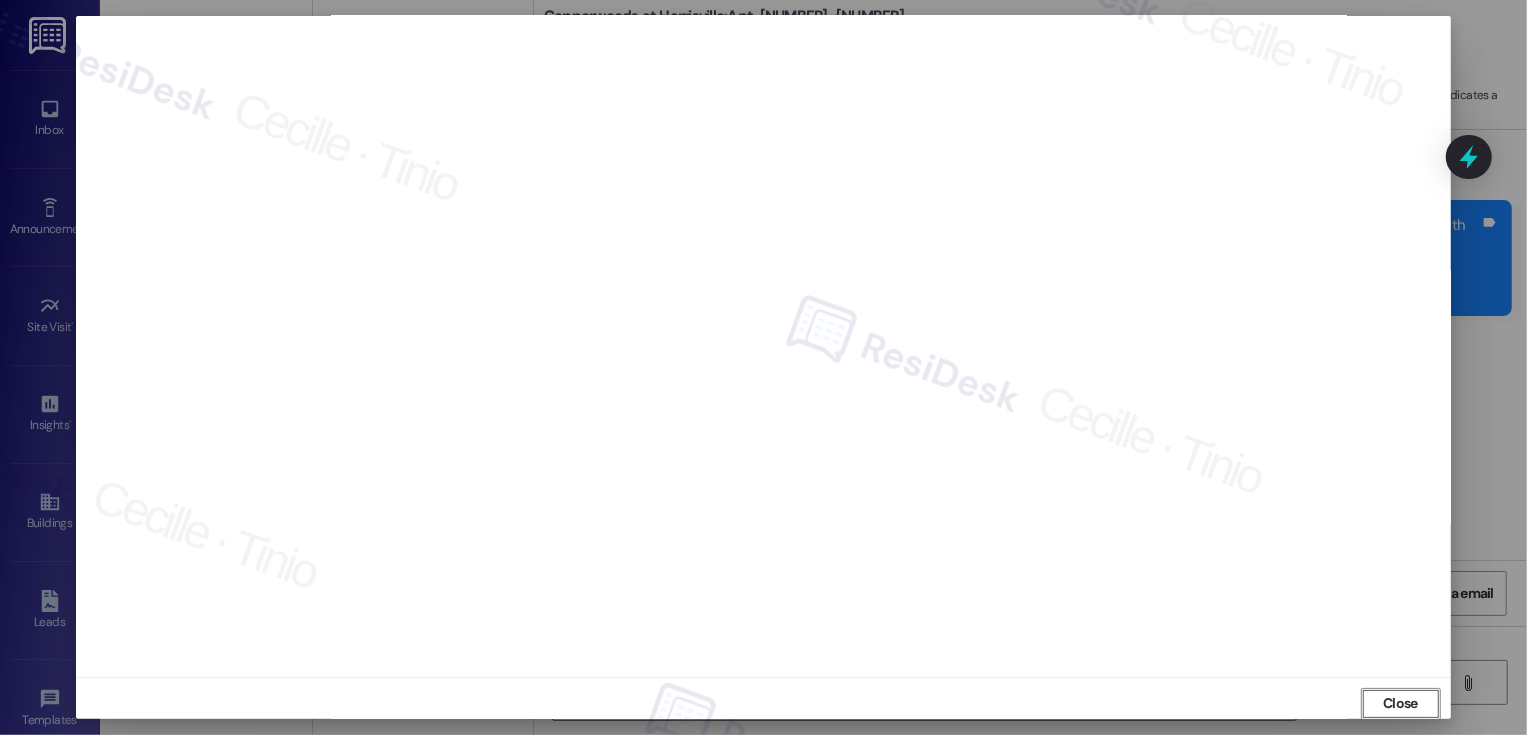scroll, scrollTop: 11, scrollLeft: 0, axis: vertical 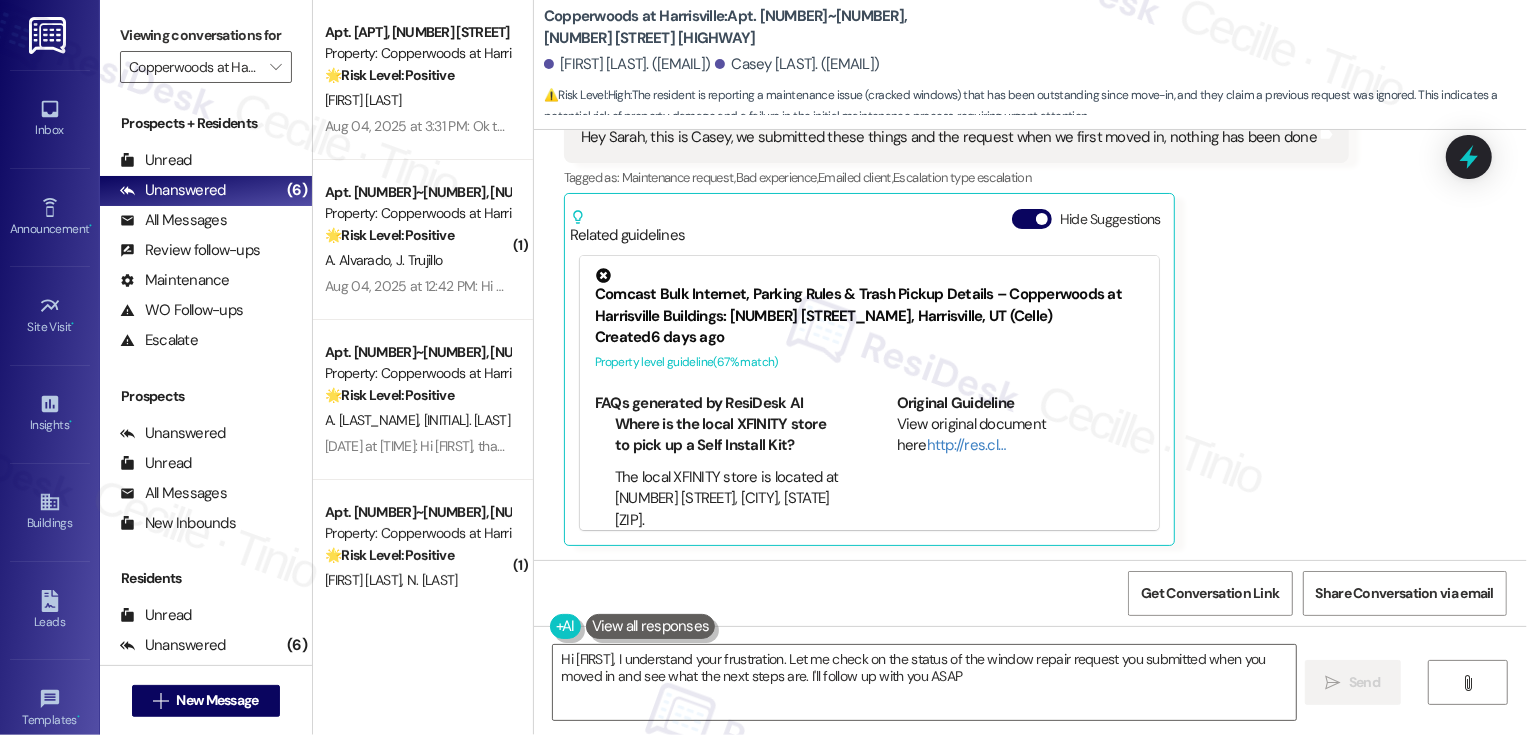 type on "Hi Casey, I understand your frustration. Let me check on the status of the window repair request you submitted when you moved in and see what the next steps are. I'll follow up with you ASAP!" 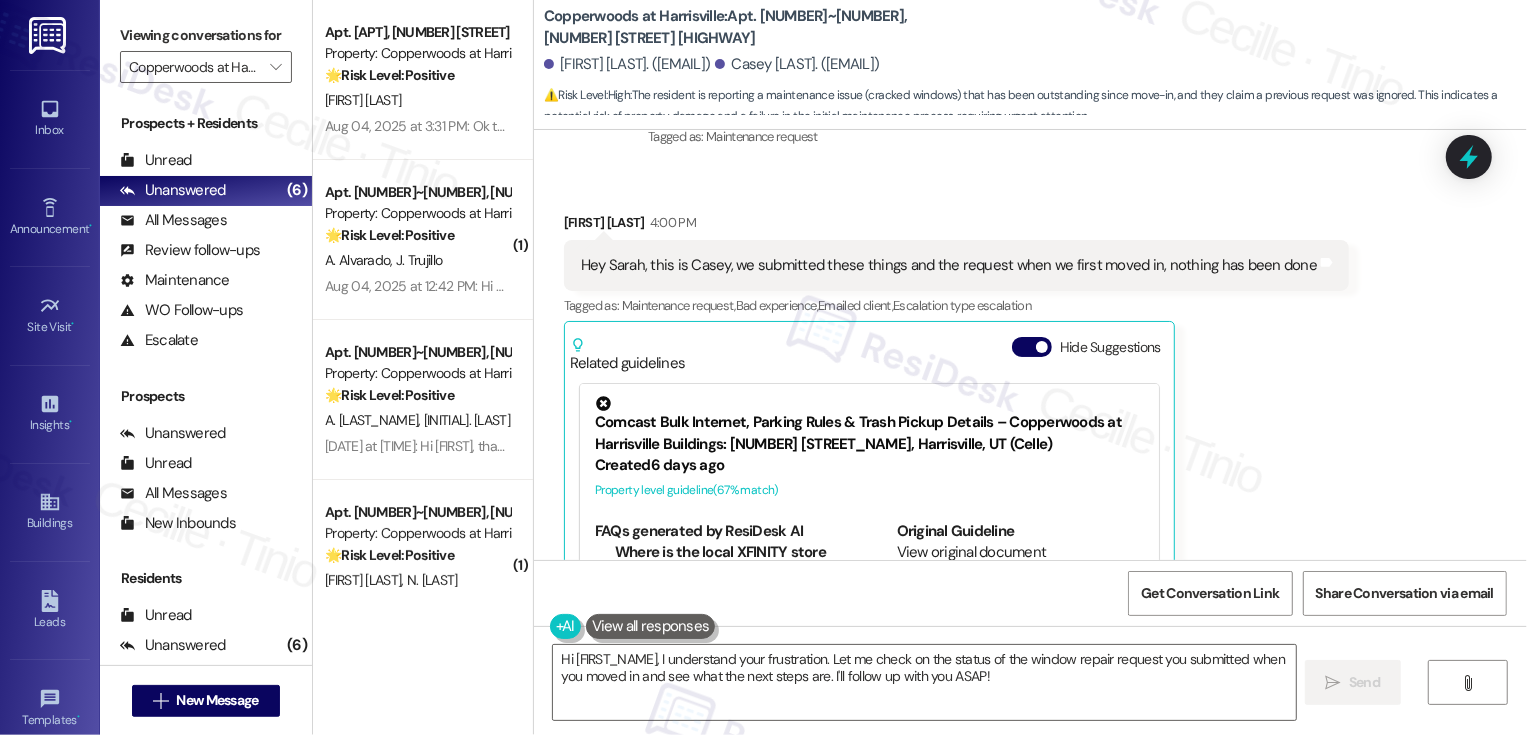 scroll, scrollTop: 1055, scrollLeft: 0, axis: vertical 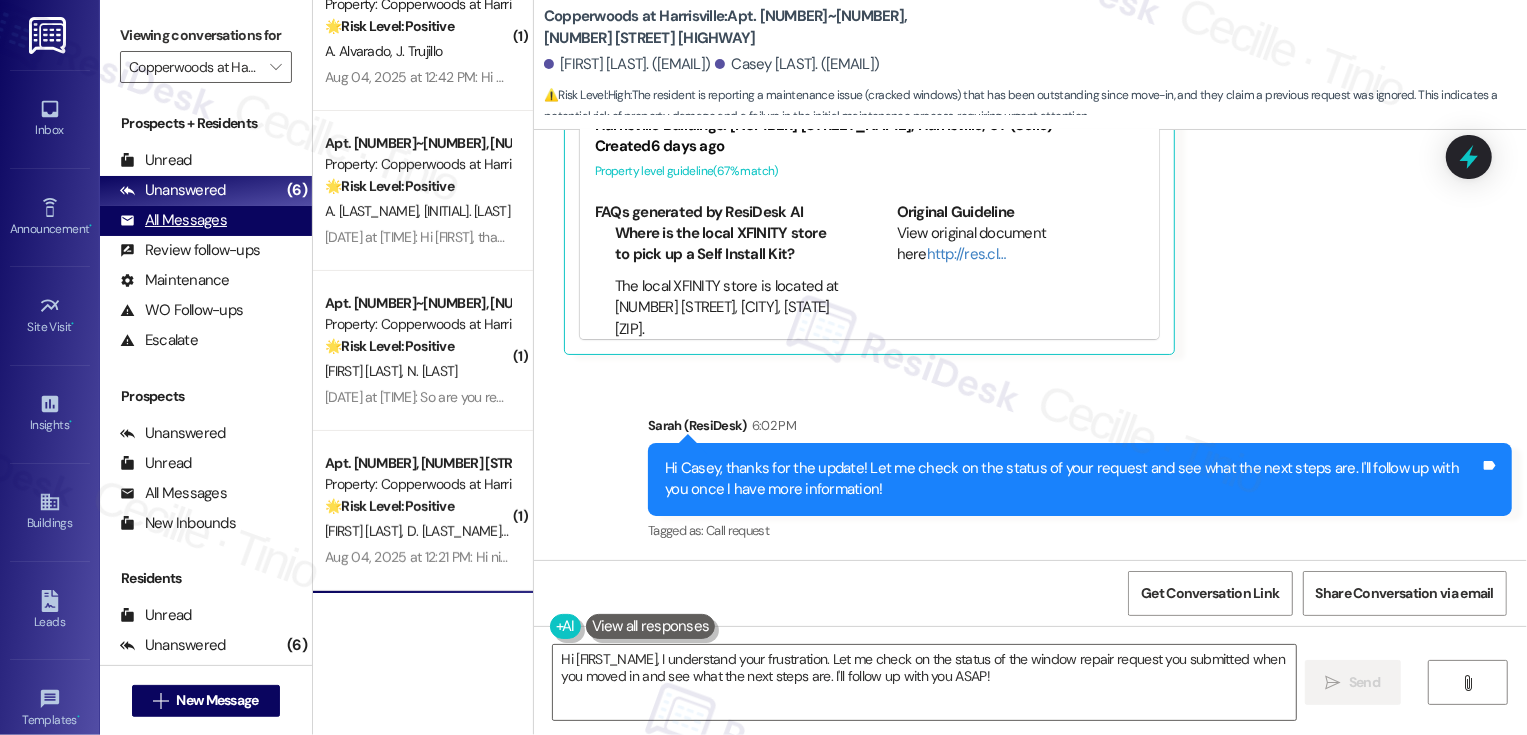 click on "All Messages (undefined)" at bounding box center (206, 221) 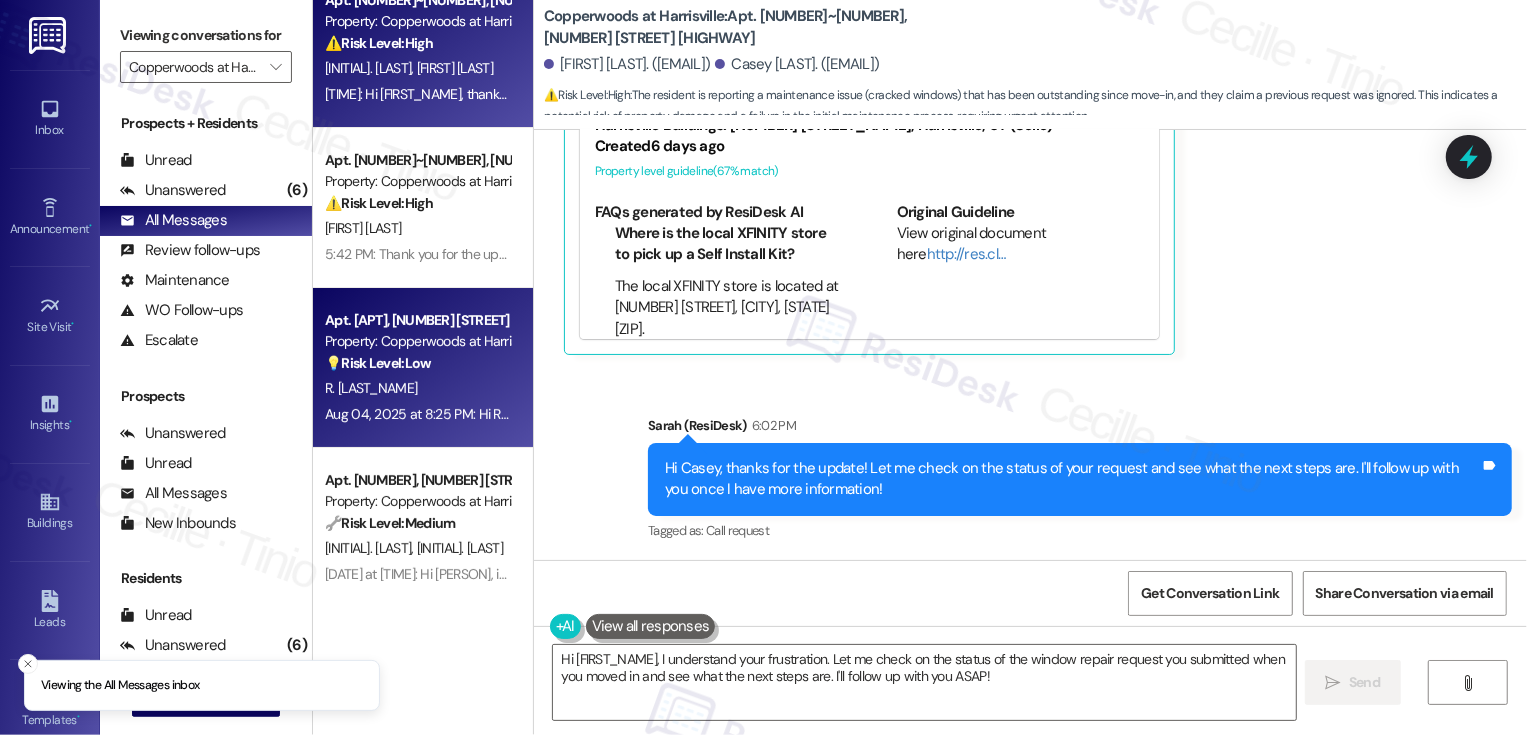 scroll, scrollTop: 0, scrollLeft: 0, axis: both 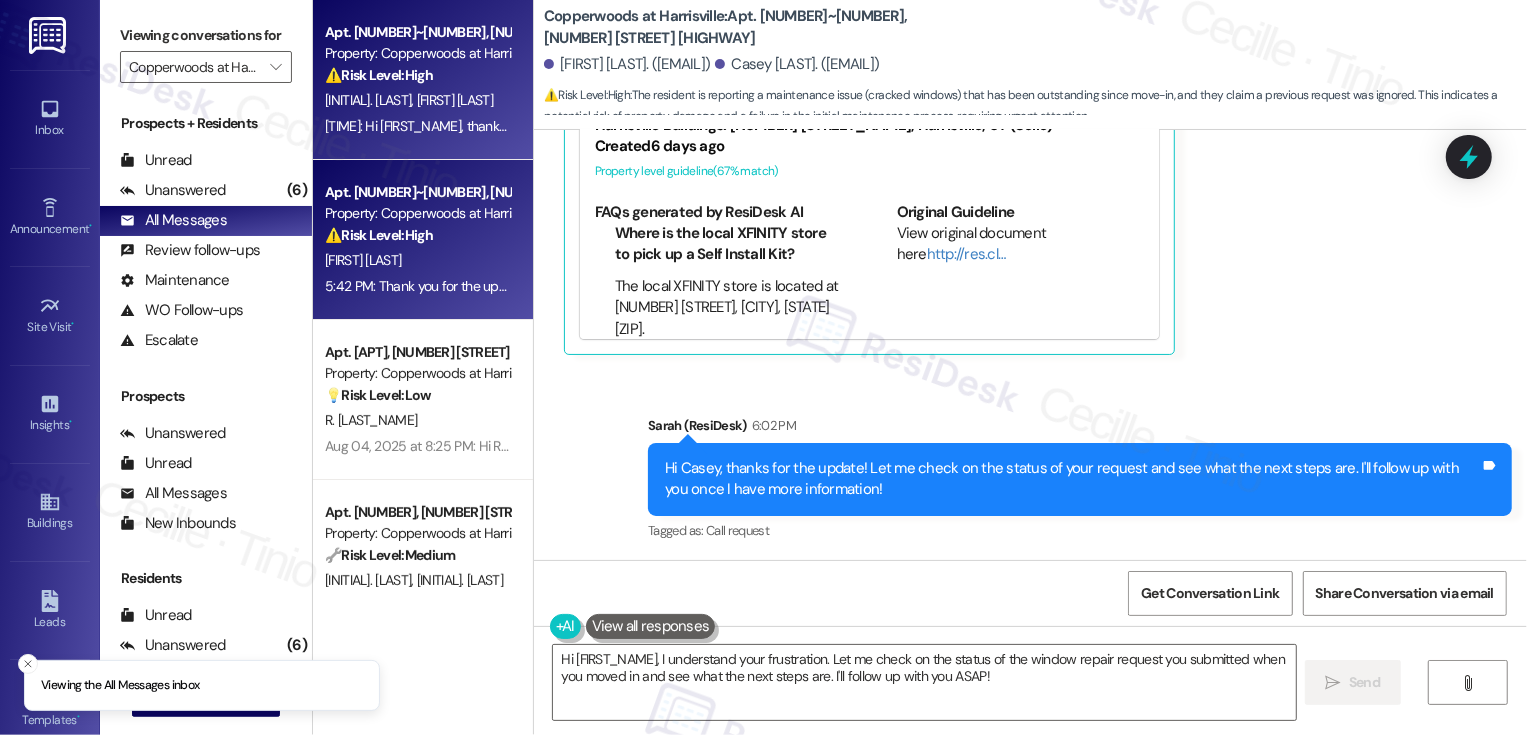 click on "⚠️  Risk Level:  High The resident initially reported a non-responsive maintenance team and a malfunctioning AC, causing concern for their family and pets. While the final message indicates they've connected with someone, the initial lack of response and the potential health risk due to the temperature warrant a Tier 2 classification to ensure the issue is being addressed adequately." at bounding box center (417, 235) 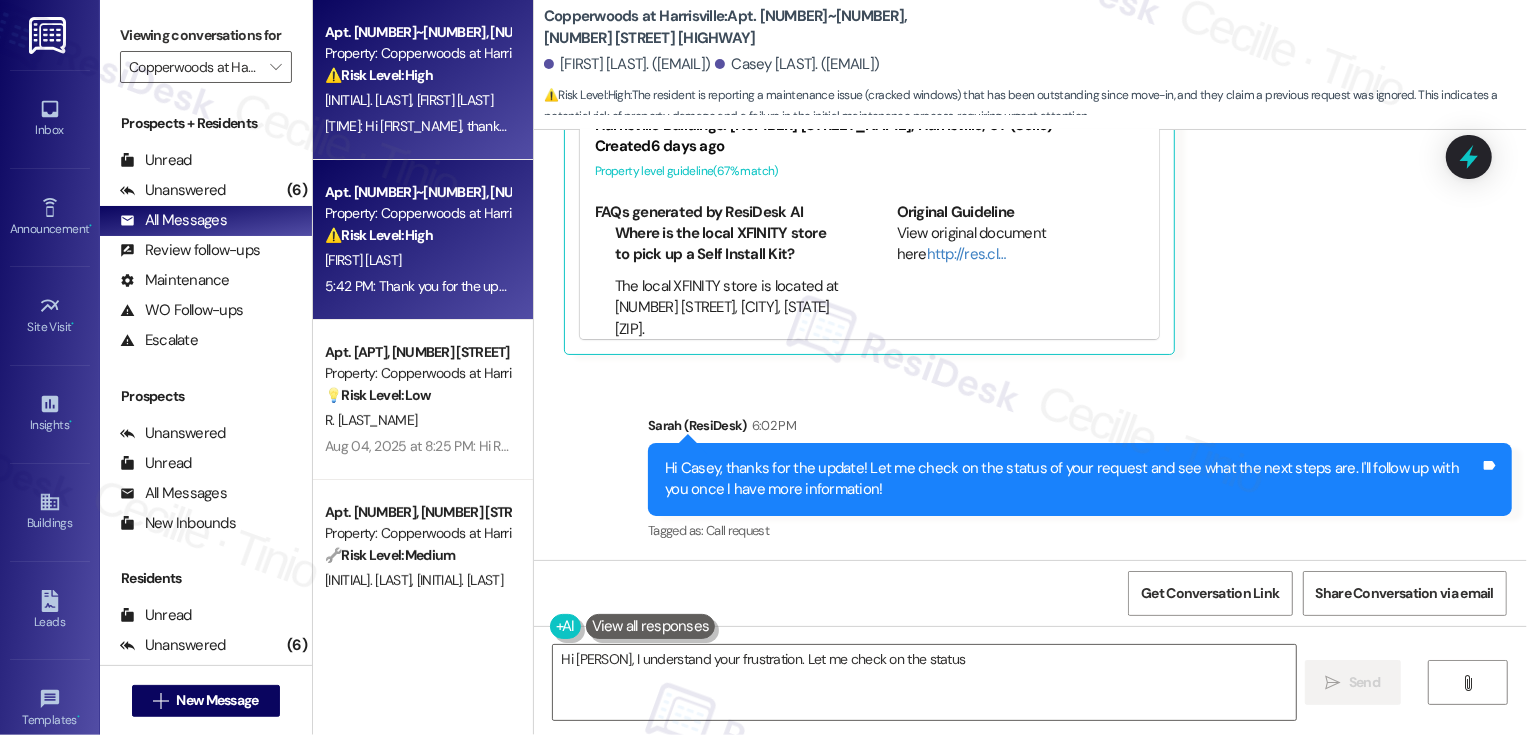 type on "Hi Casey, I understand your frustration. Let me check on the status of" 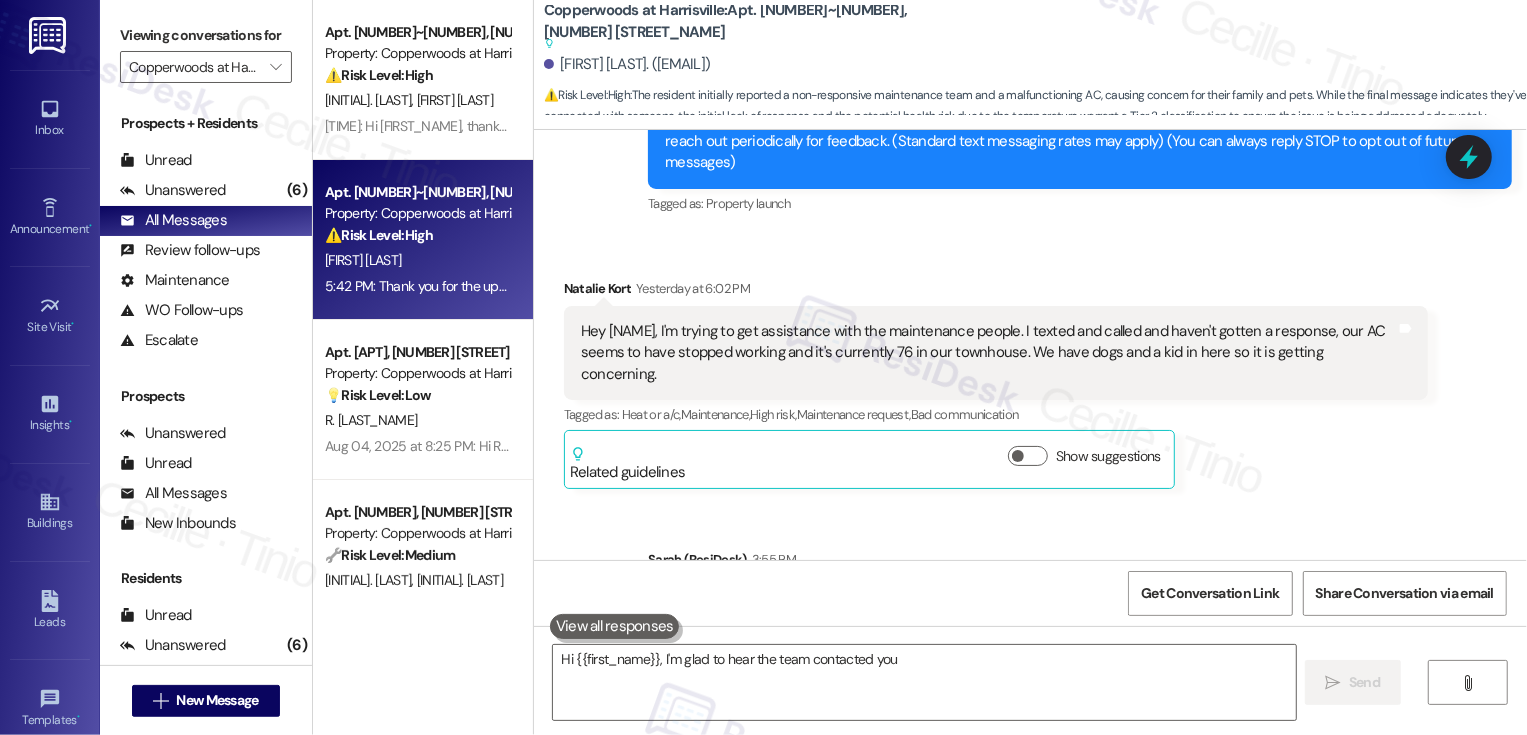 type on "Hi {{first_name}}, I'm glad to hear the team contacted you about" 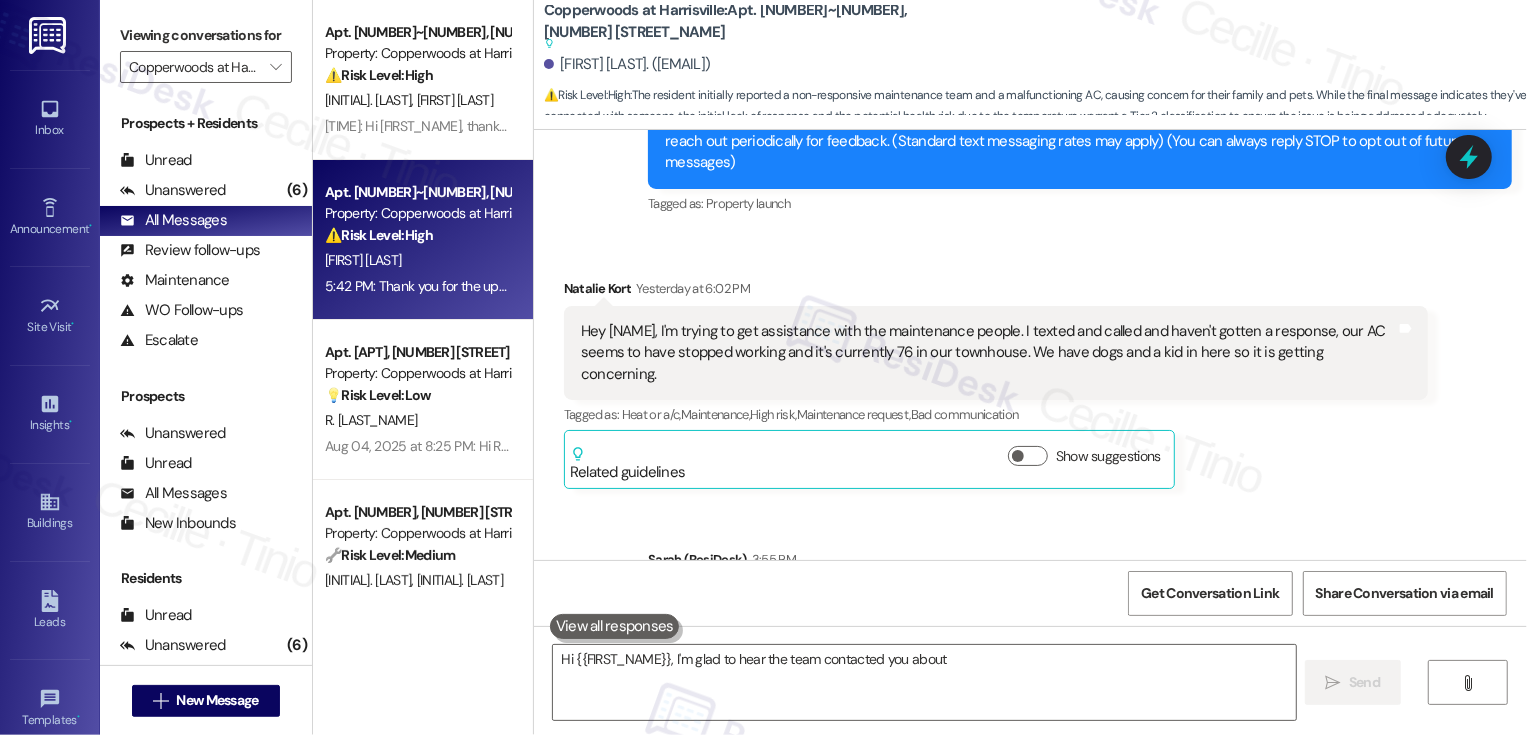 click on "⚠️  Risk Level:  High The resident is reporting a maintenance issue (cracked windows) that has been outstanding since move-in, and they claim a previous request was ignored. This indicates a potential risk of property damage and a failure in the initial maintenance process, requiring urgent attention." at bounding box center [417, 75] 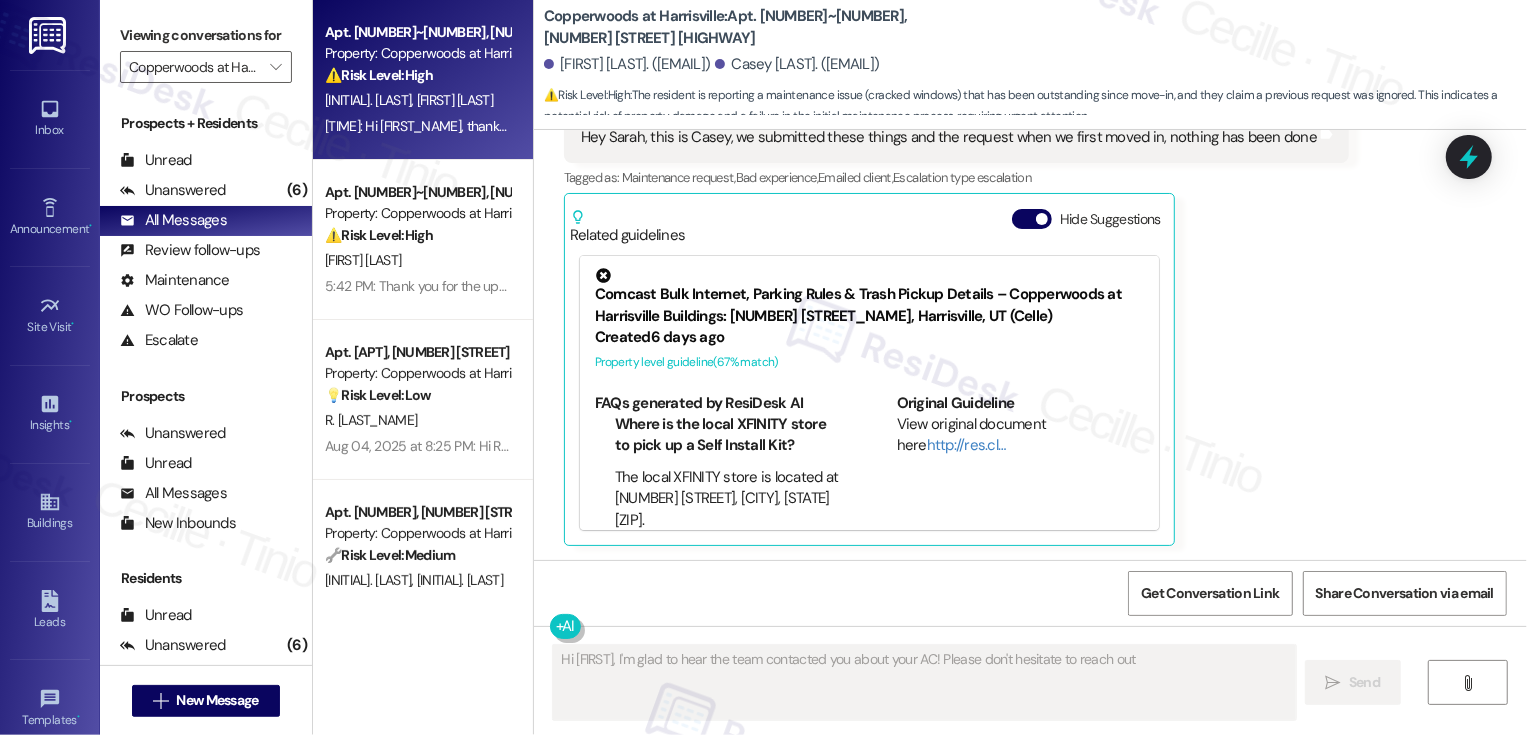 scroll, scrollTop: 1302, scrollLeft: 0, axis: vertical 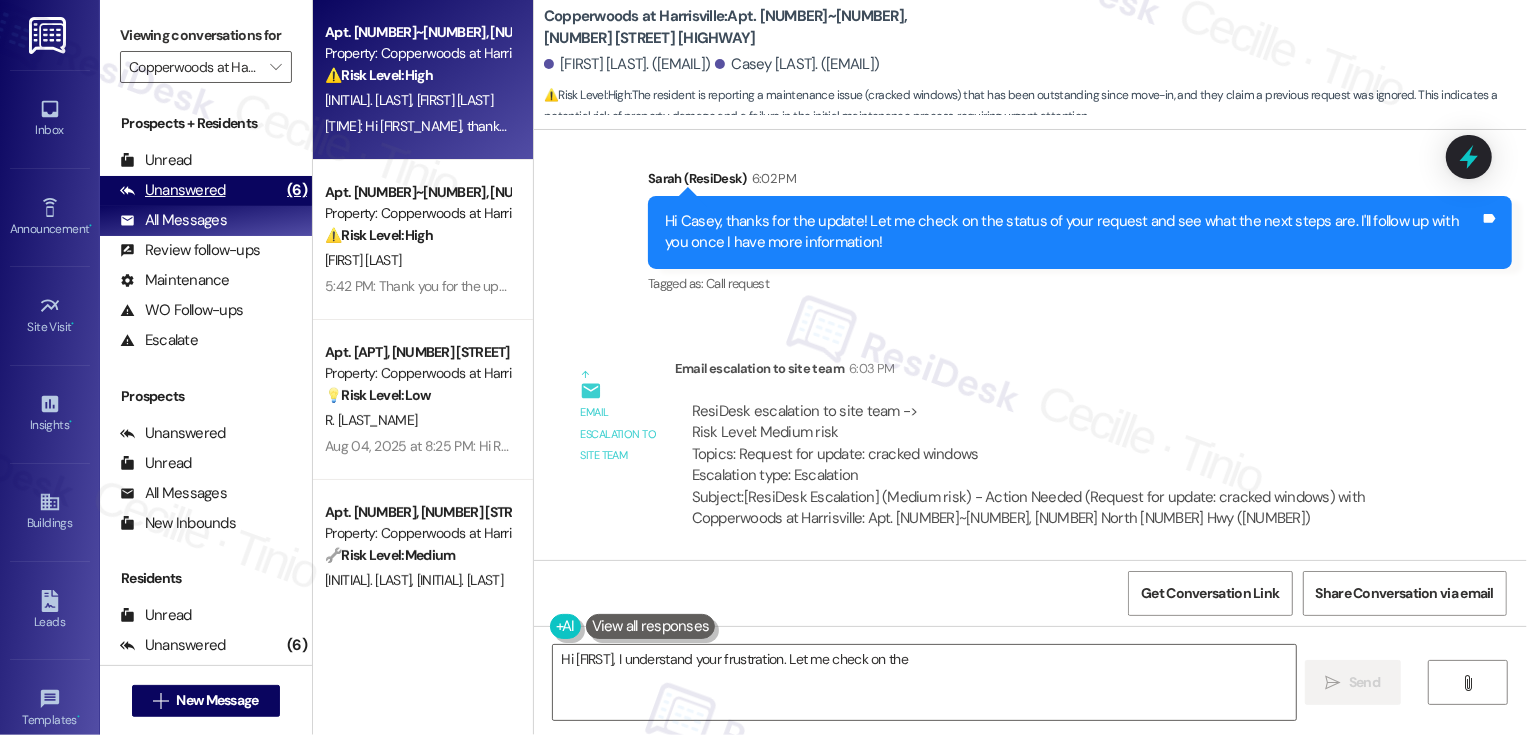 click on "(6)" at bounding box center [297, 190] 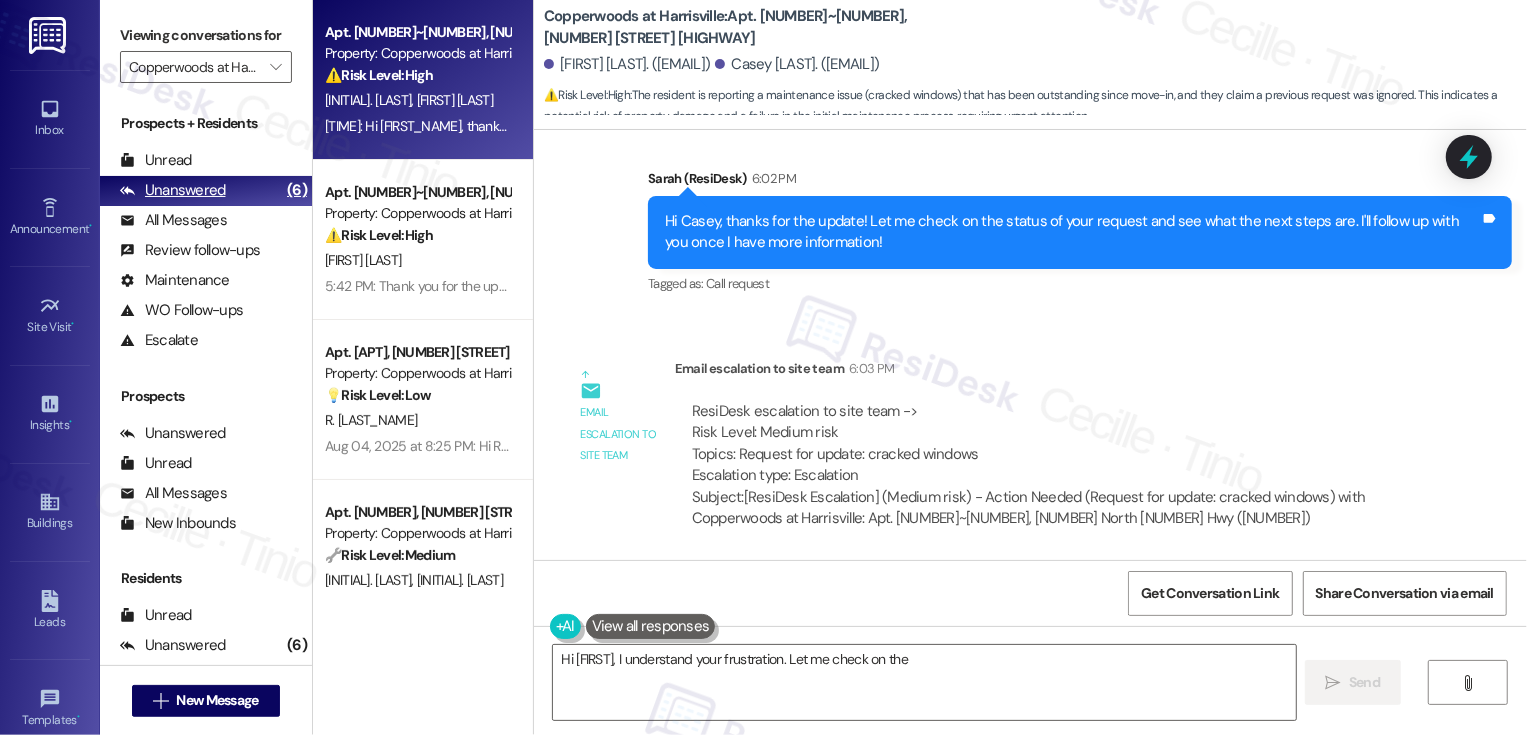click on "(6)" at bounding box center (297, 190) 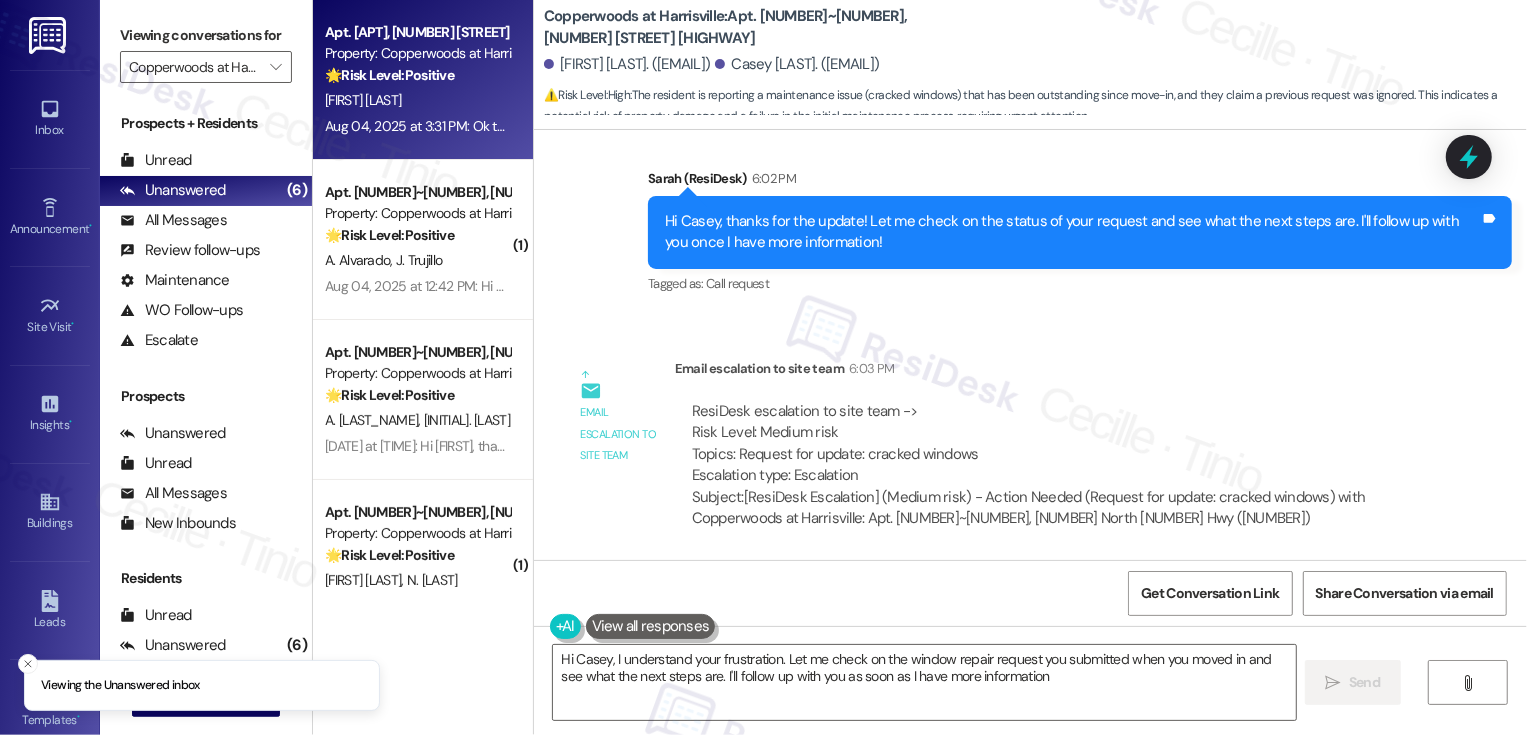 type on "Hi Casey, I understand your frustration. Let me check on the window repair request you submitted when you moved in and see what the next steps are. I'll follow up with you as soon as I have more information!" 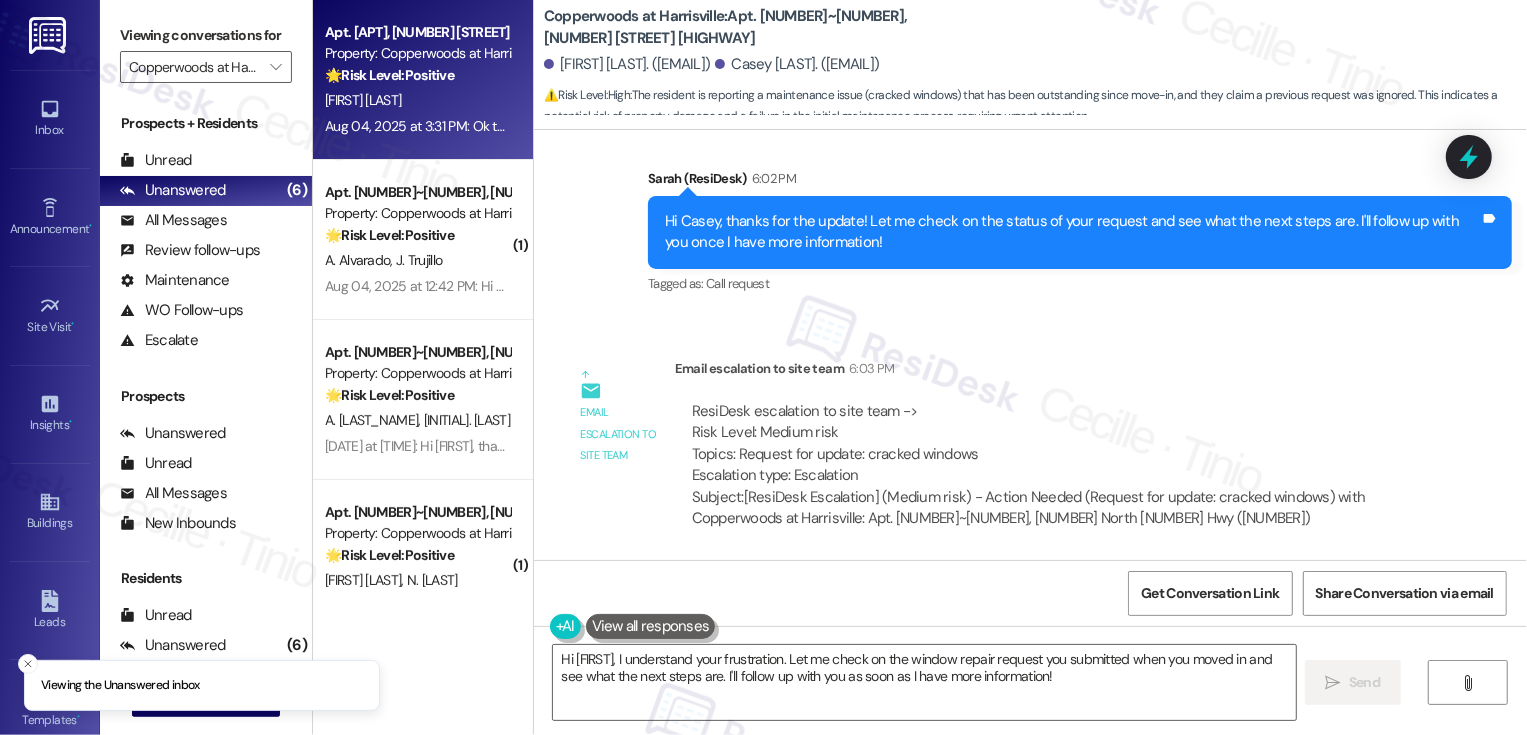 click on "B. Gonzales" at bounding box center (417, 100) 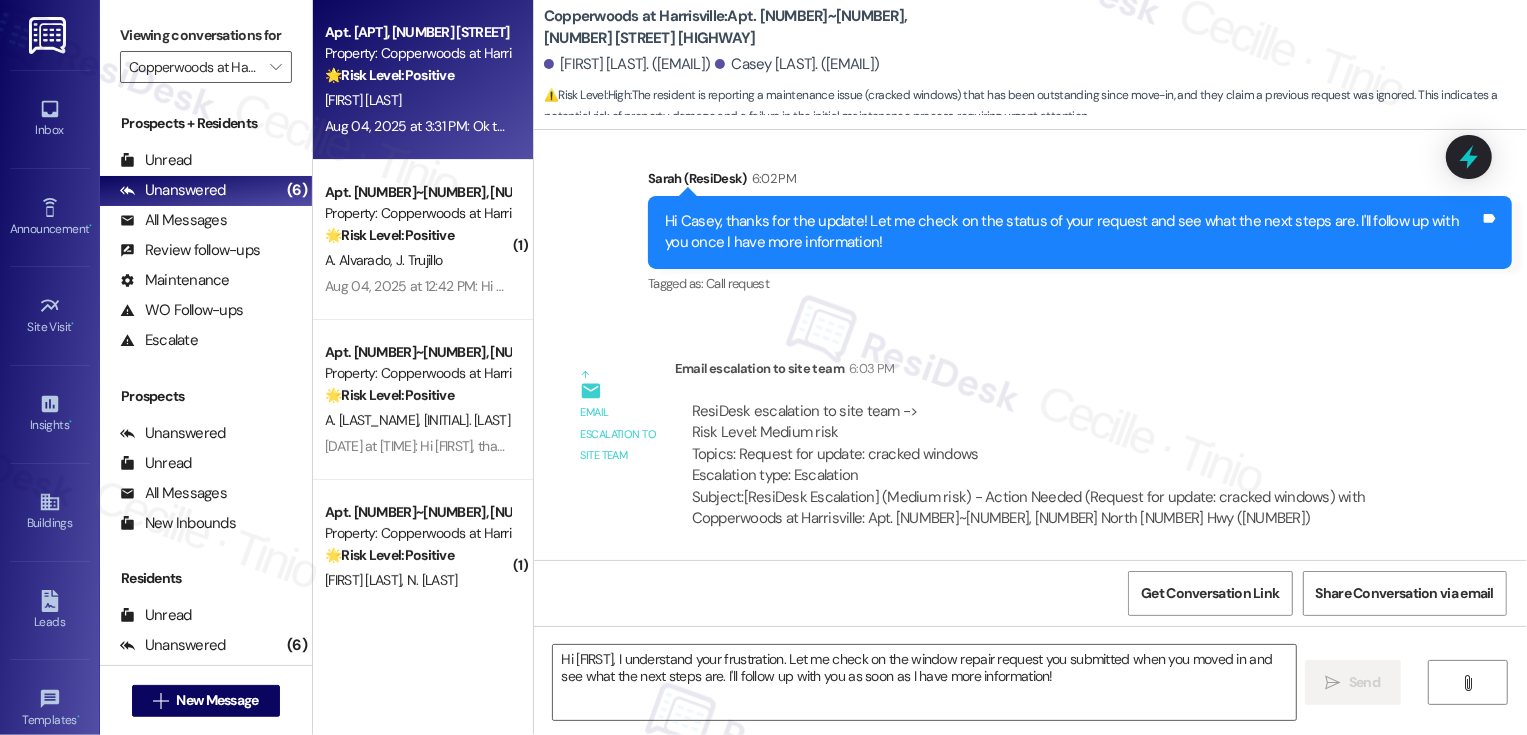 type on "Fetching suggested responses. Please feel free to read through the conversation in the meantime." 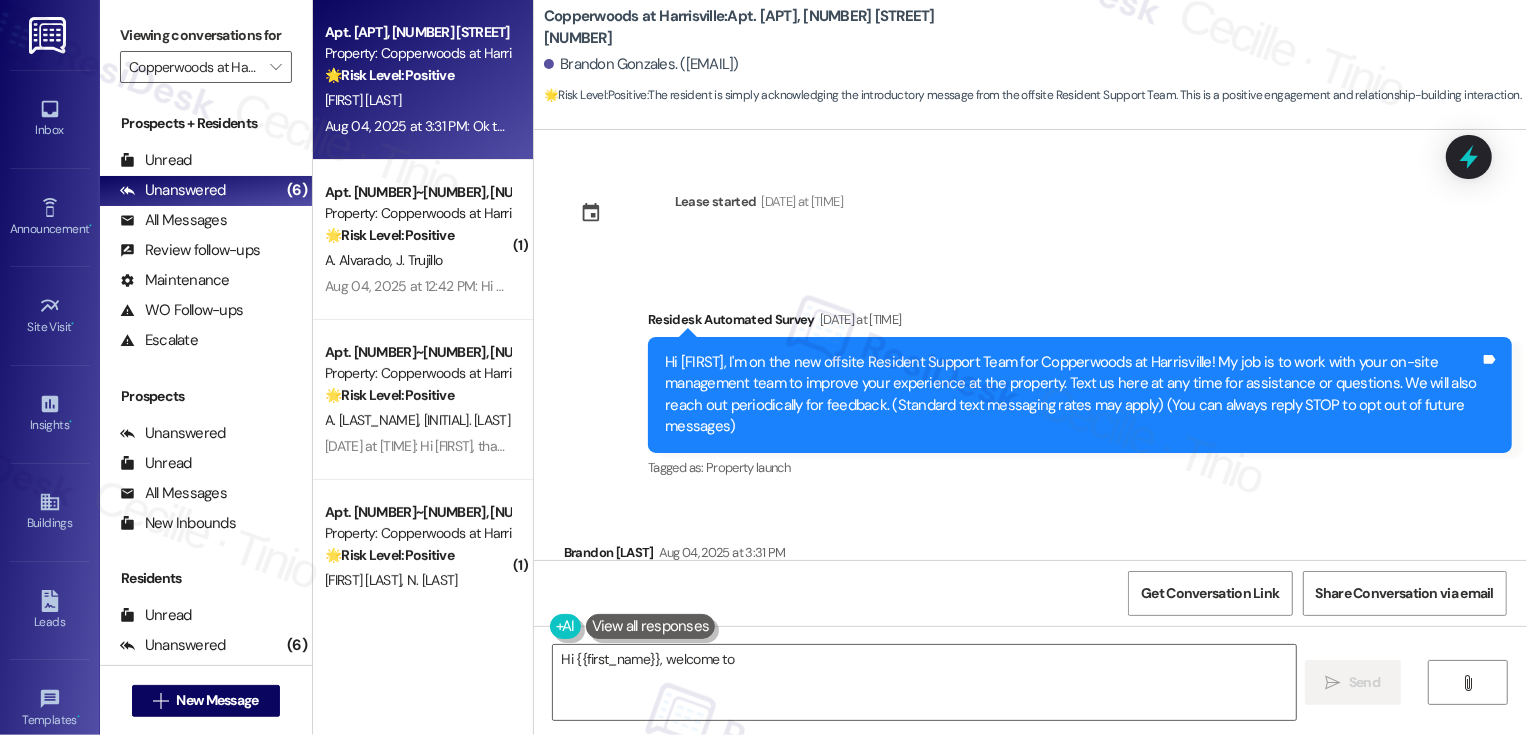 scroll, scrollTop: 105, scrollLeft: 0, axis: vertical 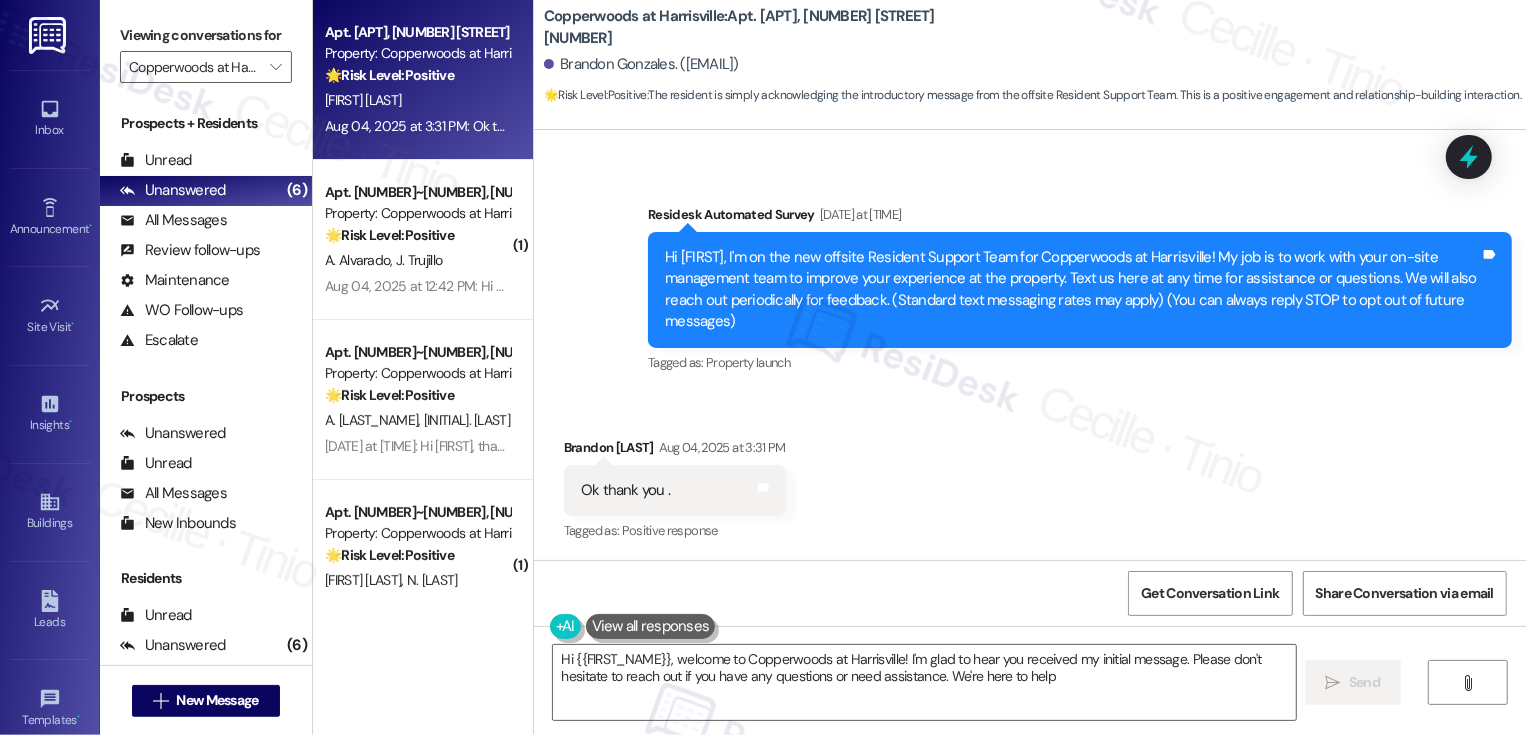 type on "Hi {{first_name}}, welcome to Copperwoods at Harrisville! I'm glad to hear you received my initial message. Please don't hesitate to reach out if you have any questions or need assistance. We're here to help!" 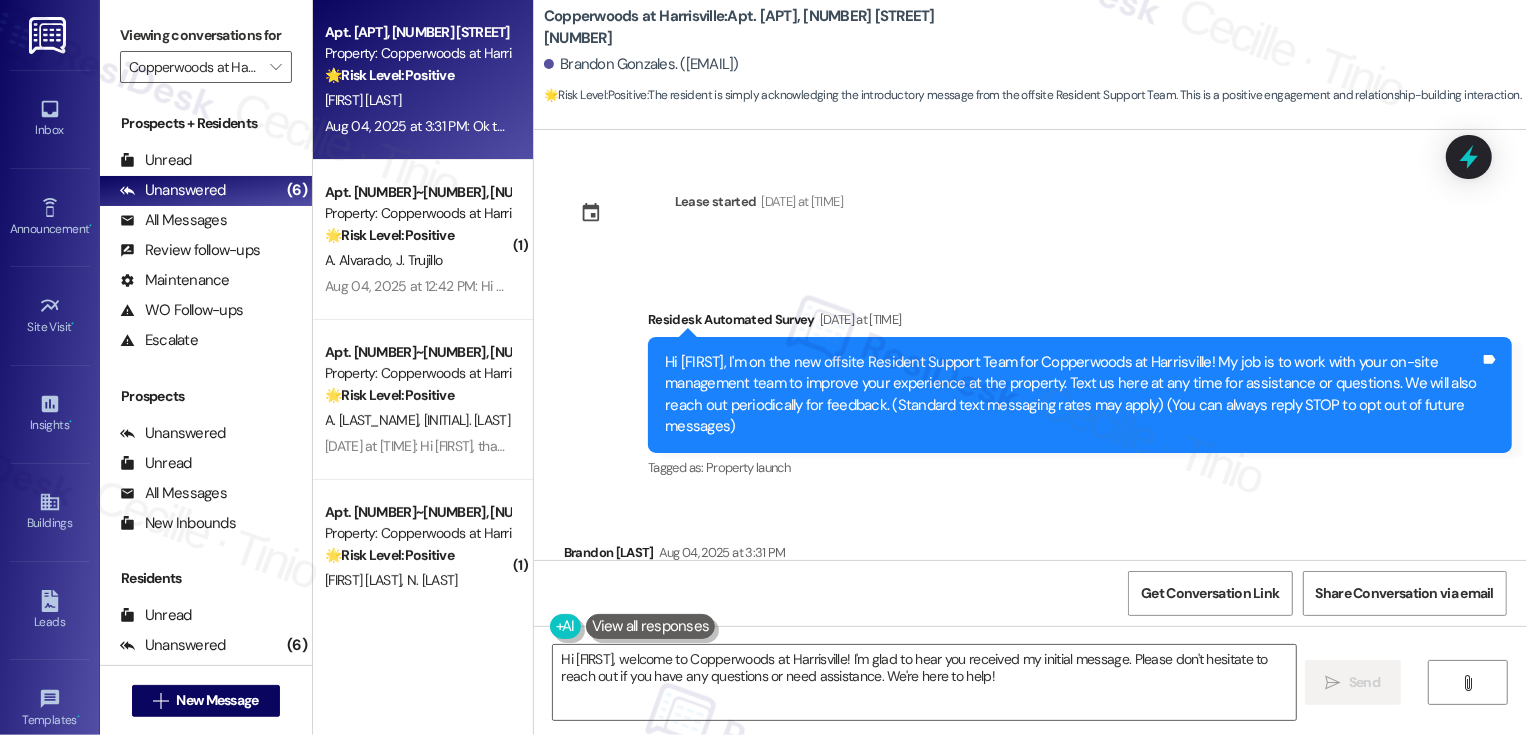 scroll, scrollTop: 106, scrollLeft: 0, axis: vertical 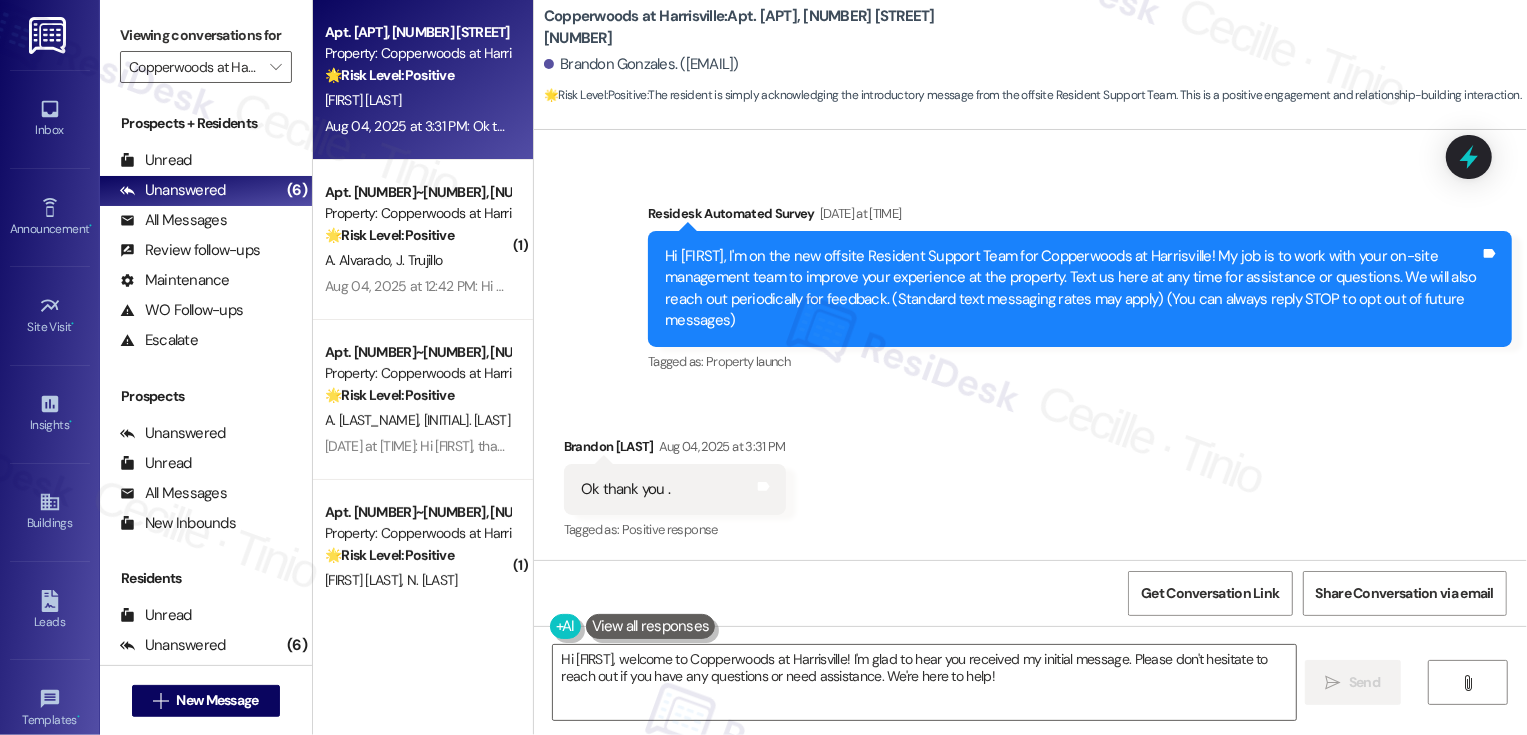 click at bounding box center (651, 626) 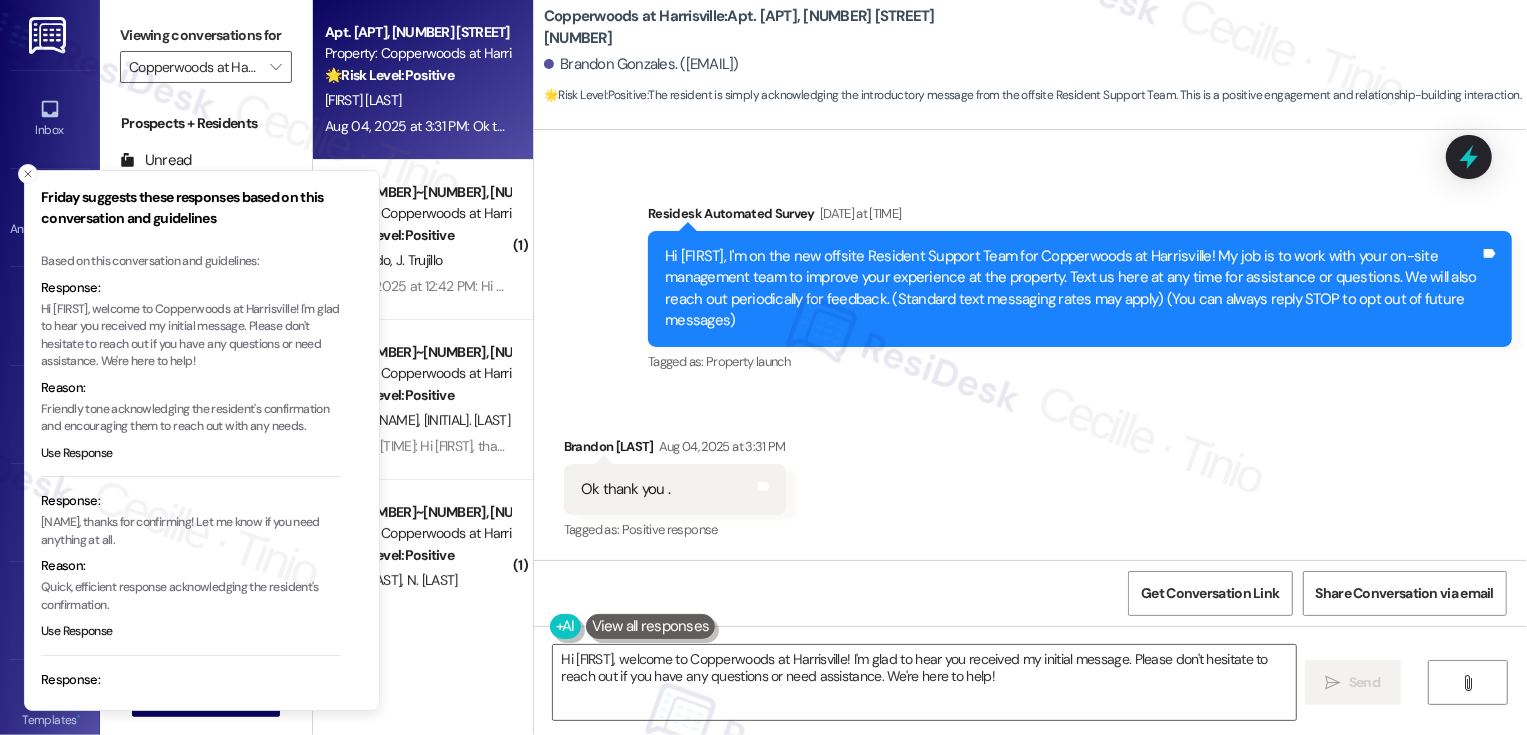 type 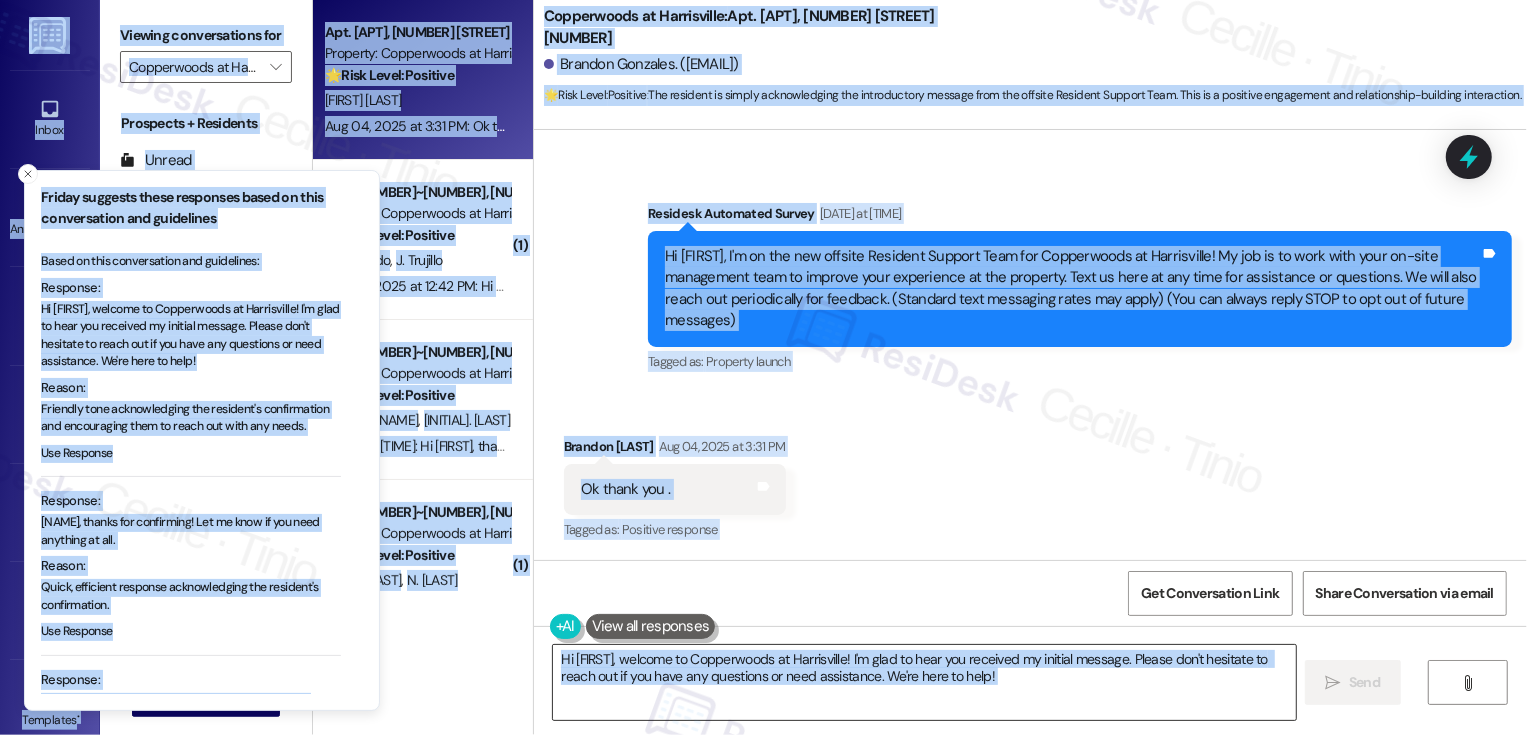 click on "Hi {{first_name}}, welcome to Copperwoods at Harrisville! I'm glad to hear you received my initial message. Please don't hesitate to reach out if you have any questions or need assistance. We're here to help!" at bounding box center (924, 682) 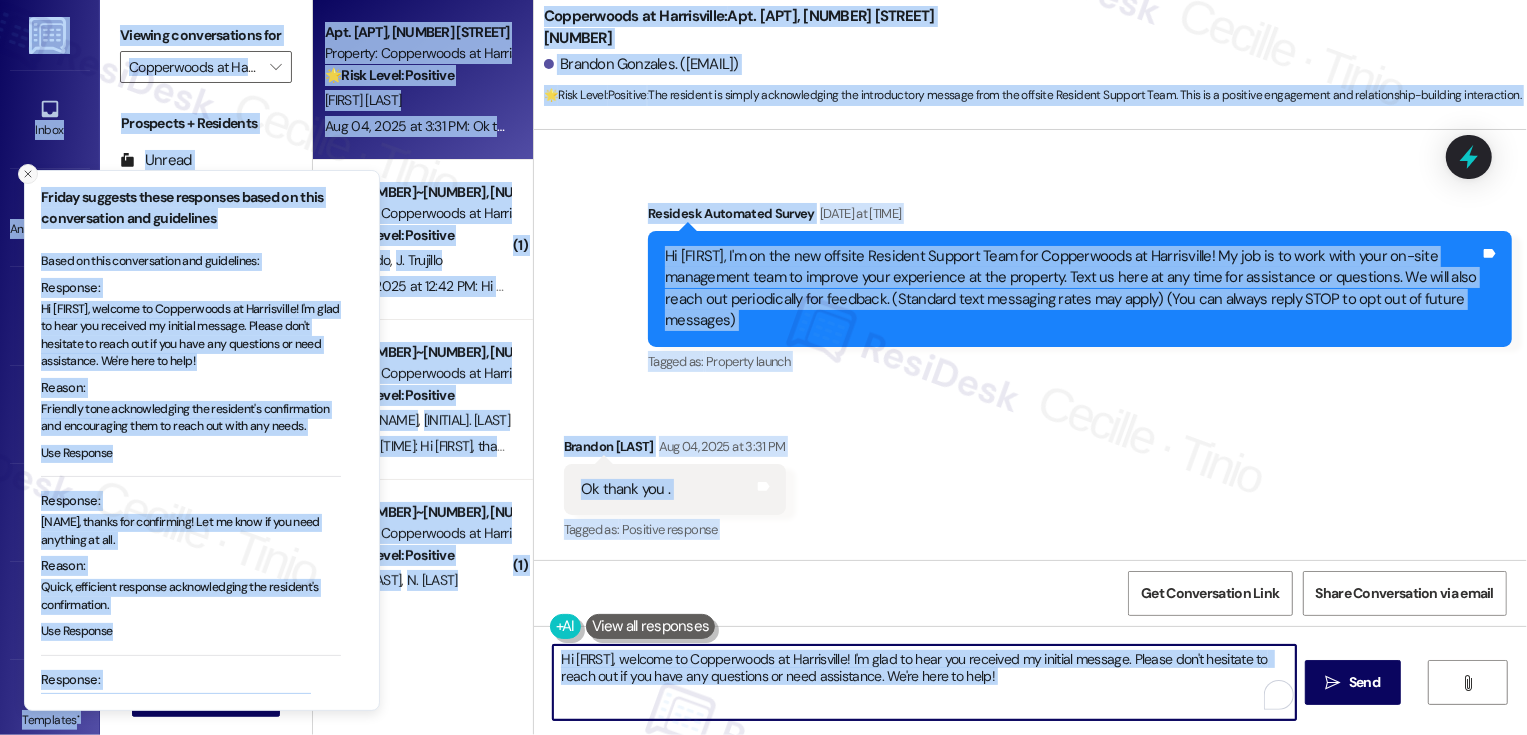 click 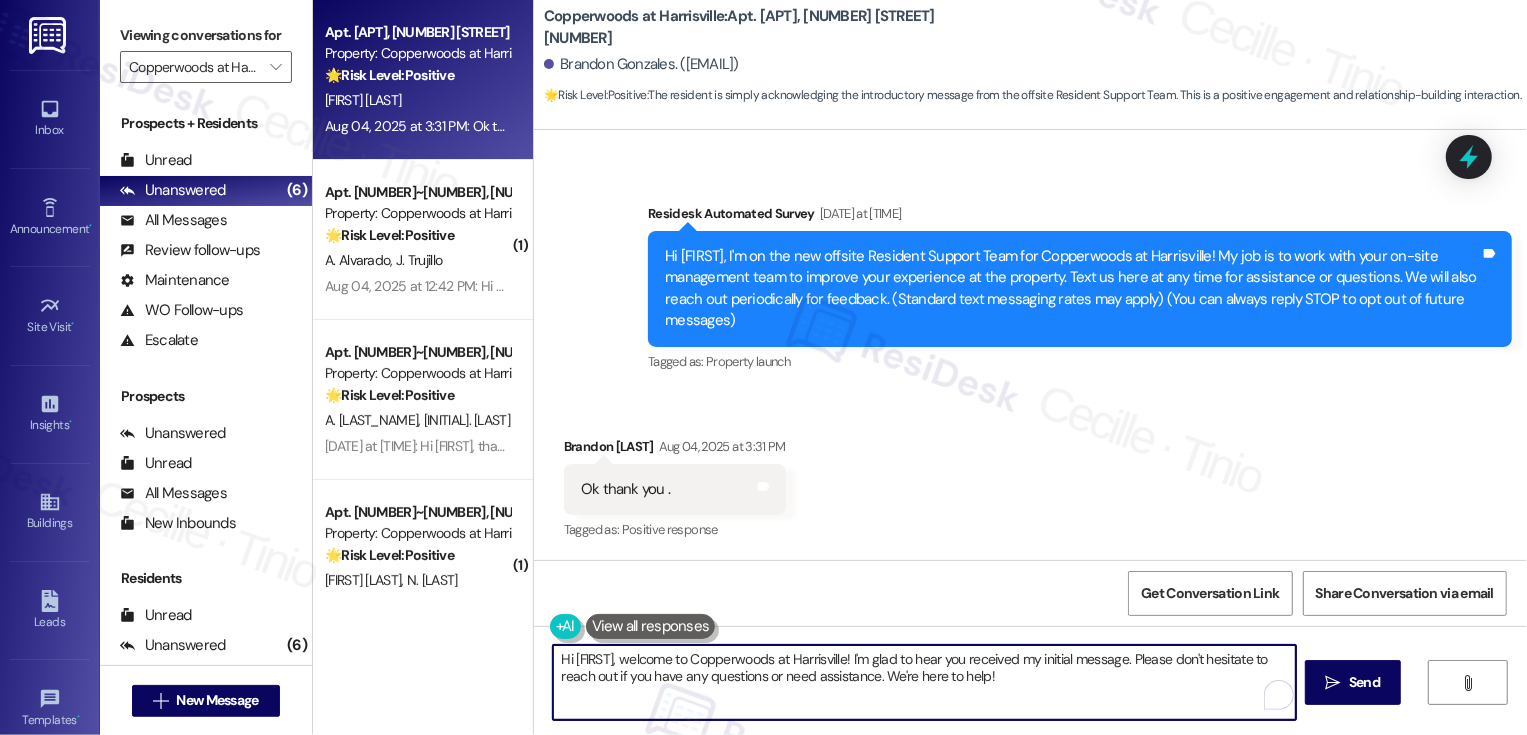 click on "Hi {{first_name}}, welcome to Copperwoods at Harrisville! I'm glad to hear you received my initial message. Please don't hesitate to reach out if you have any questions or need assistance. We're here to help!" at bounding box center (924, 682) 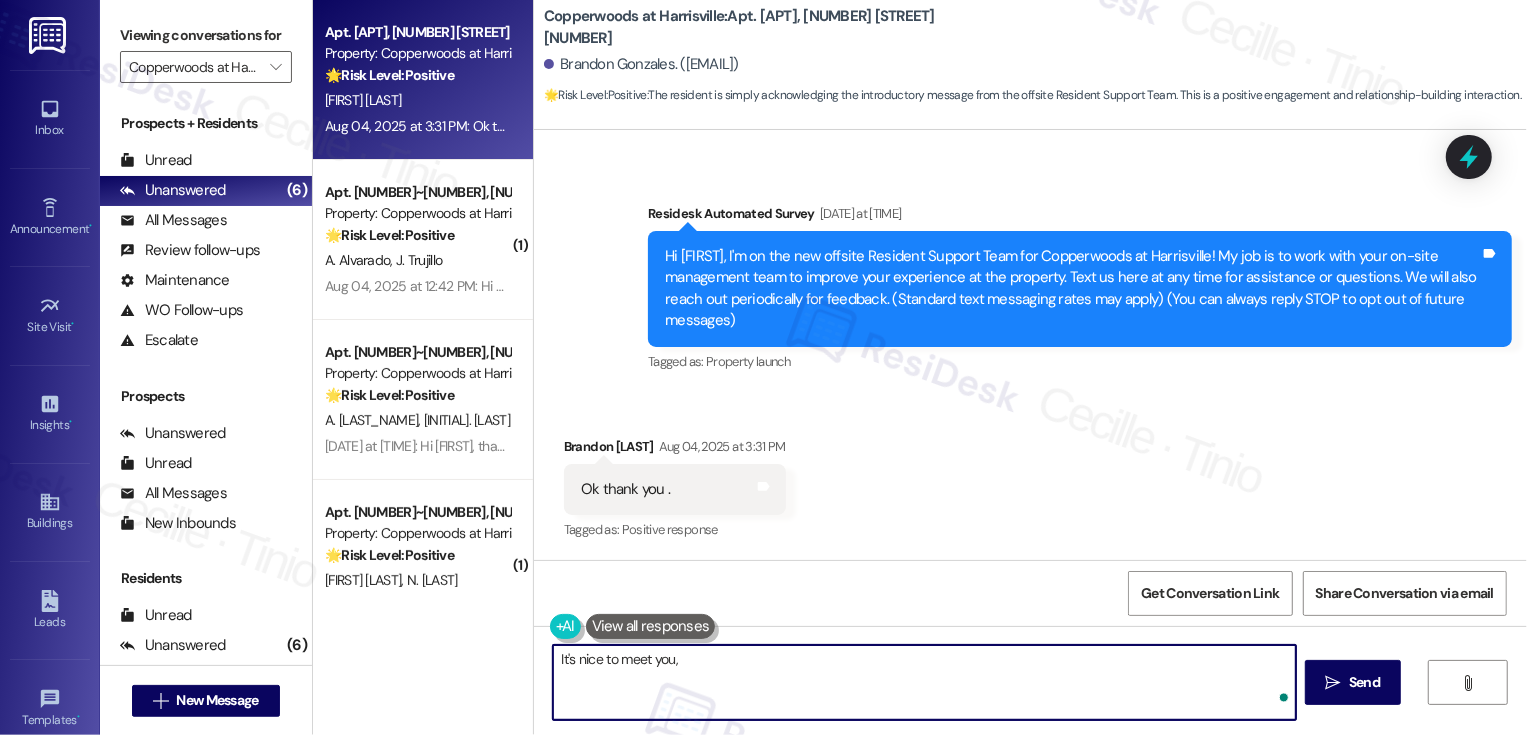 click on "Brandon Gonzales Aug 04, 2025 at 3:31 PM" at bounding box center (675, 450) 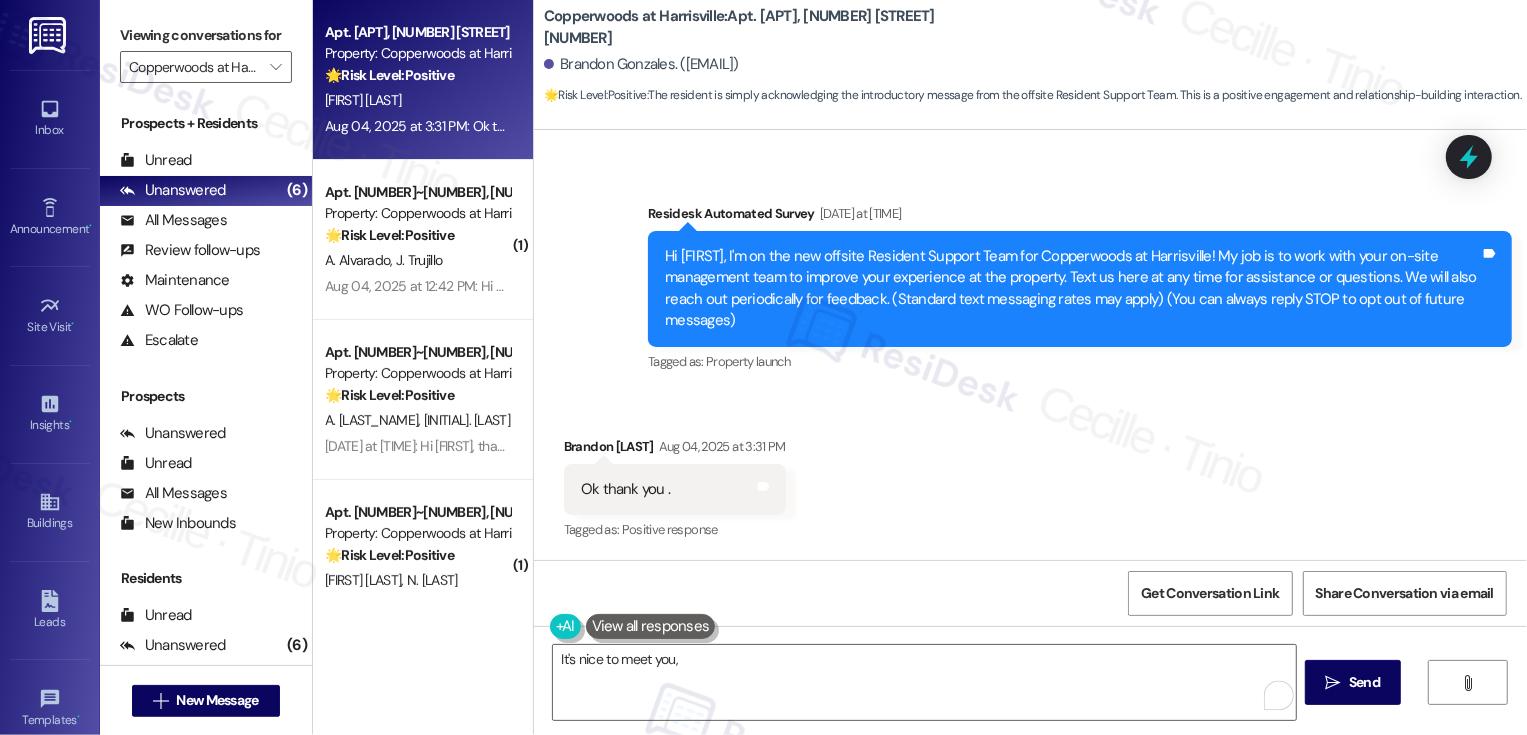 click on "Brandon Gonzales Aug 04, 2025 at 3:31 PM" at bounding box center (675, 450) 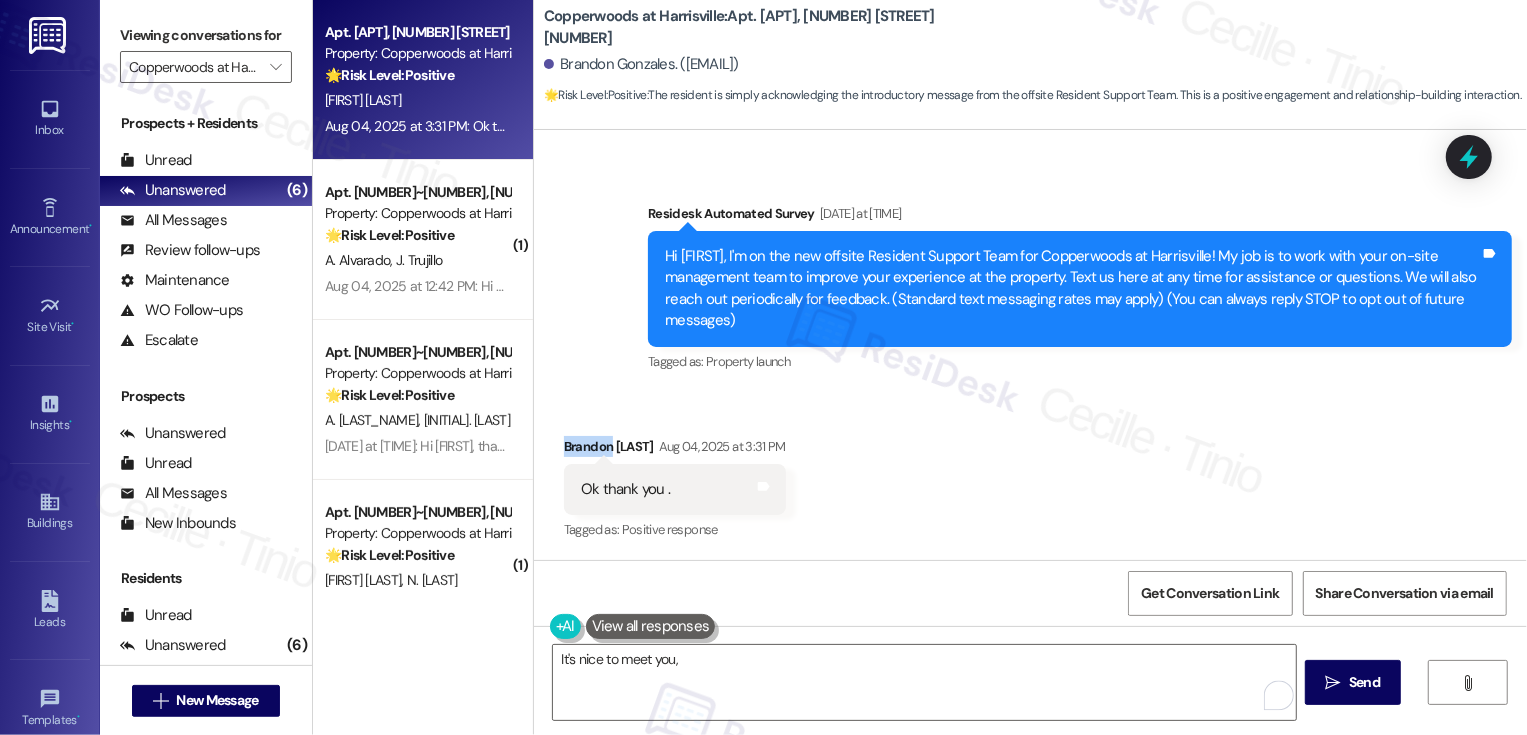 copy on "Brandon" 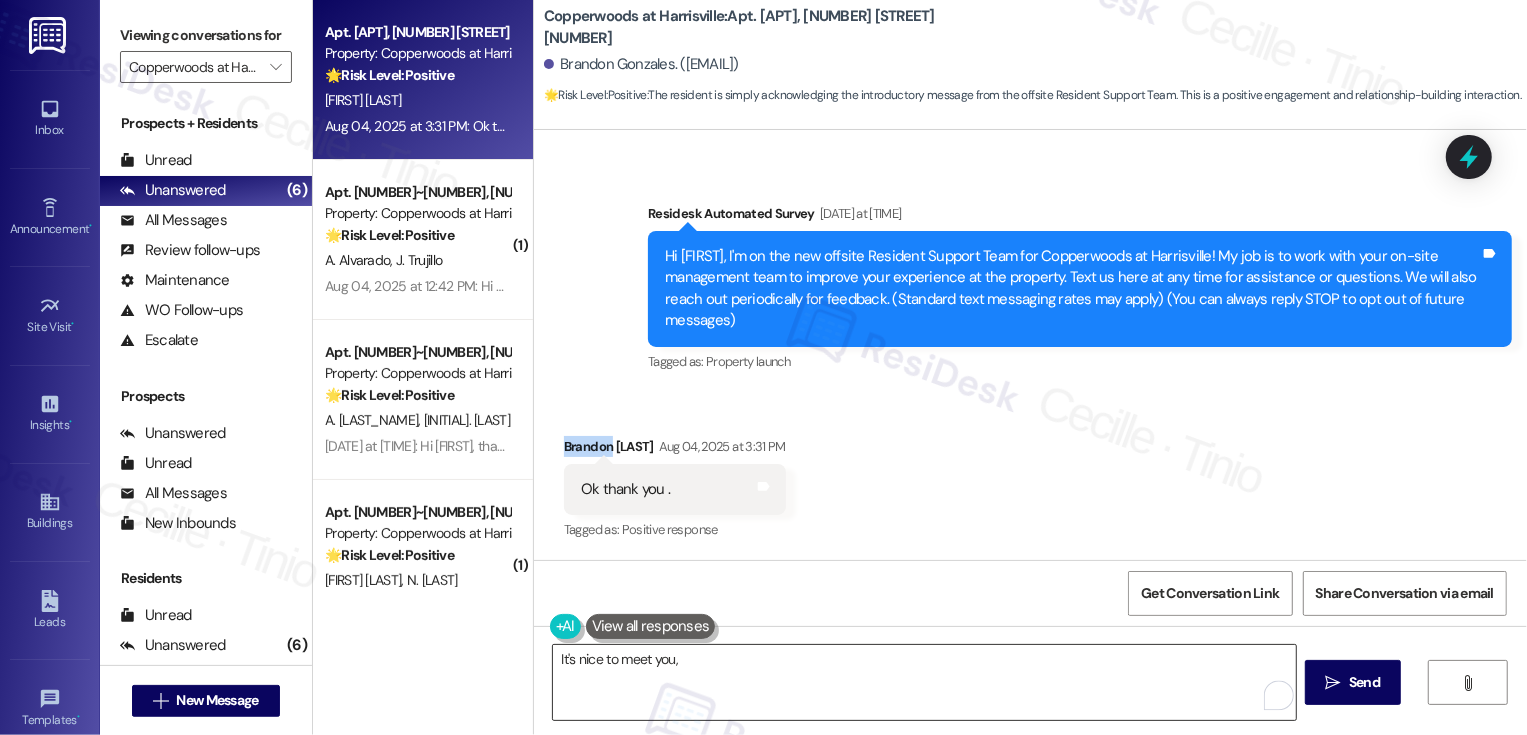 click on "It's nice to meet you," at bounding box center [924, 682] 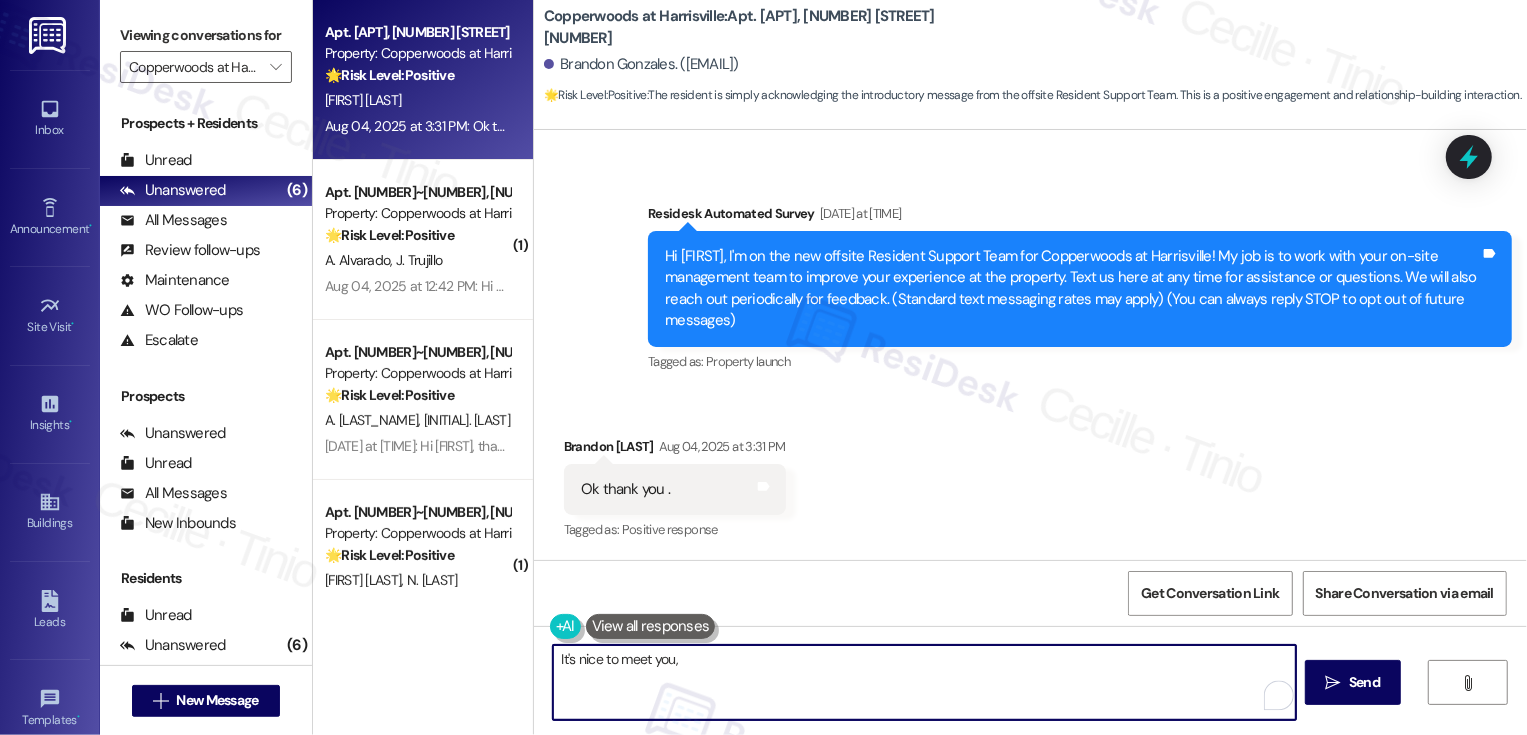 paste on "Brandon" 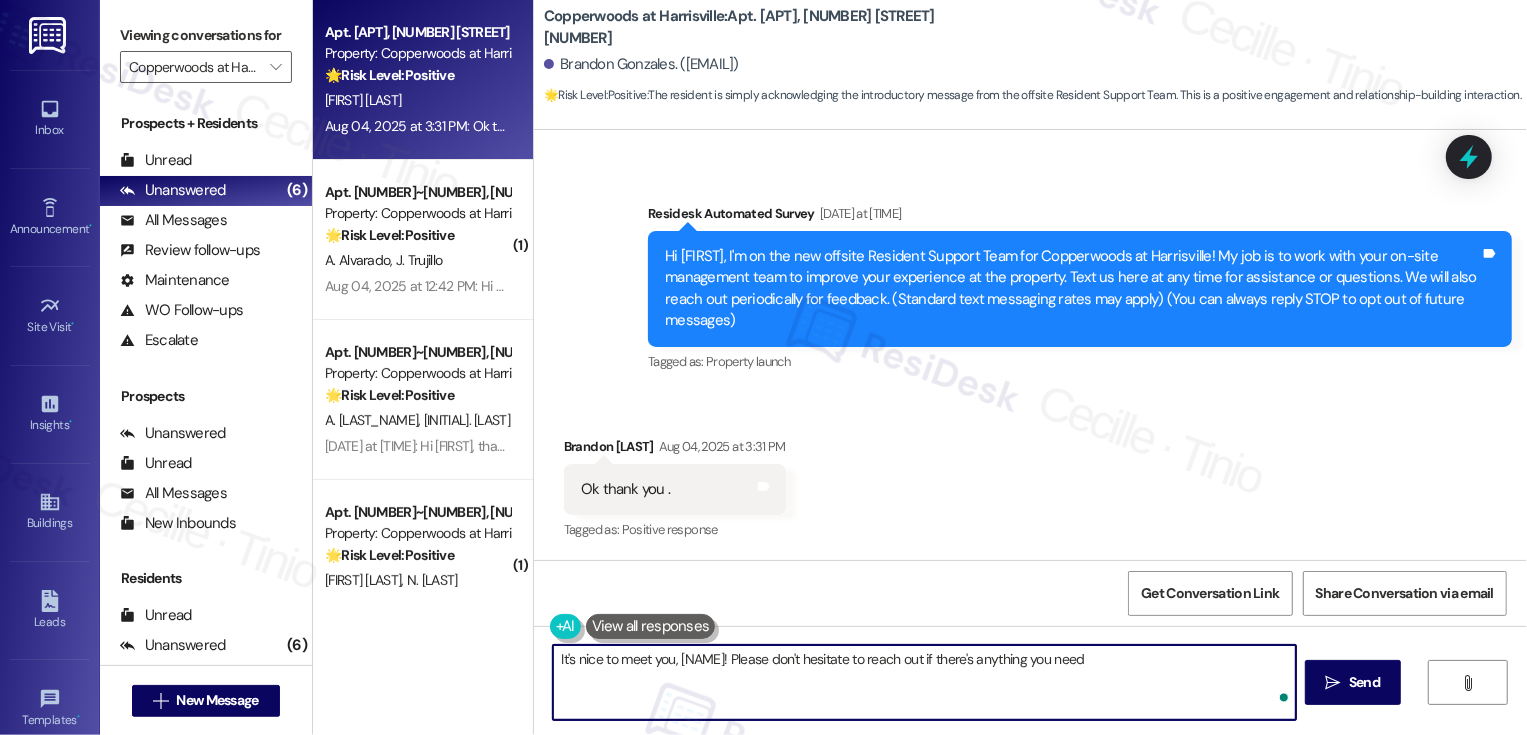 type on "It's nice to meet you, Brandon! Please don't hesitate to reach out if there's anything you need!" 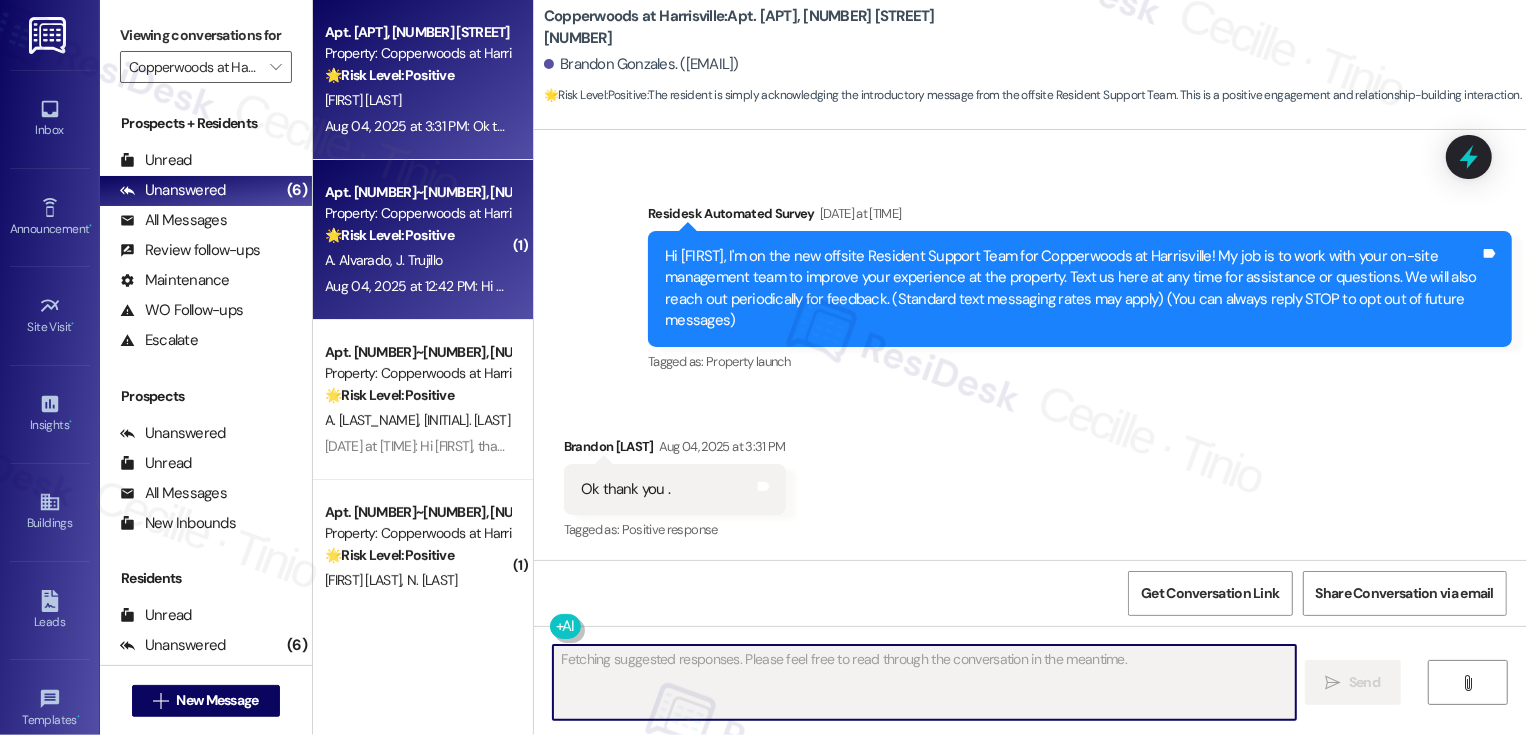 scroll, scrollTop: 105, scrollLeft: 0, axis: vertical 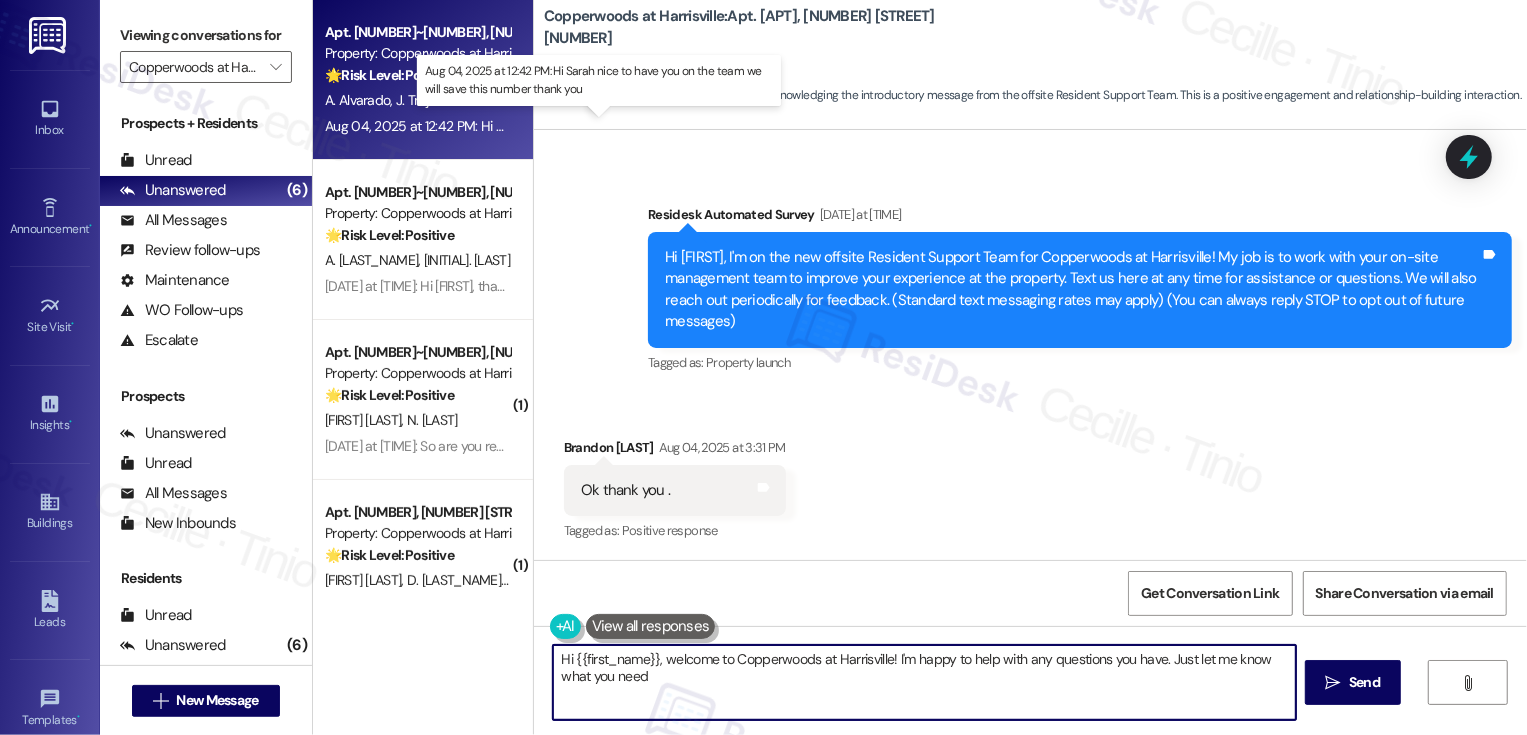 type on "Hi {{first_name}}, welcome to Copperwoods at Harrisville! I'm happy to help with any questions you have. Just let me know what you need!" 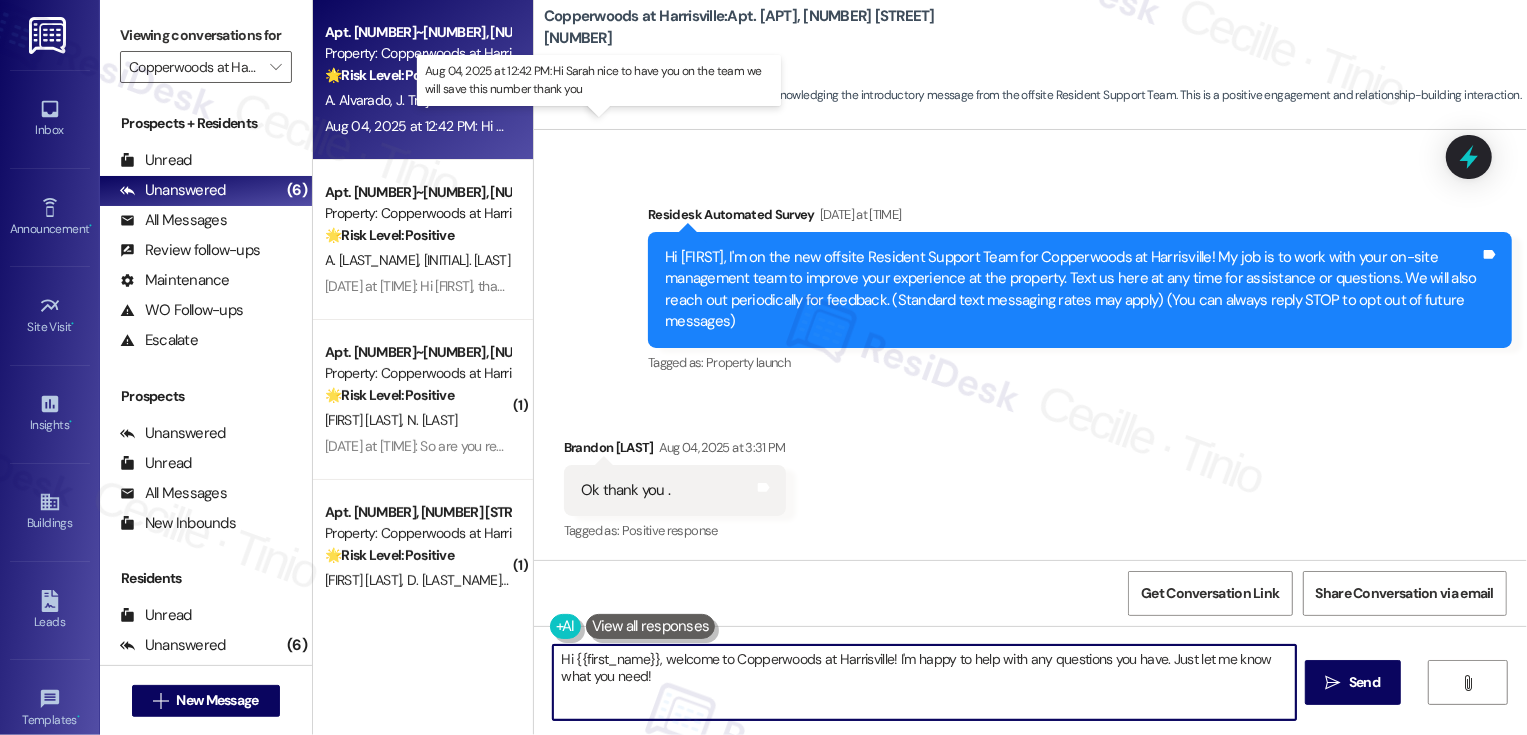 click on "Aug 04, 2025 at 12:42 PM: Hi Sarah nice to have you on the team we will save this number thank you  Aug 04, 2025 at 12:42 PM: Hi Sarah nice to have you on the team we will save this number thank you" at bounding box center (615, 126) 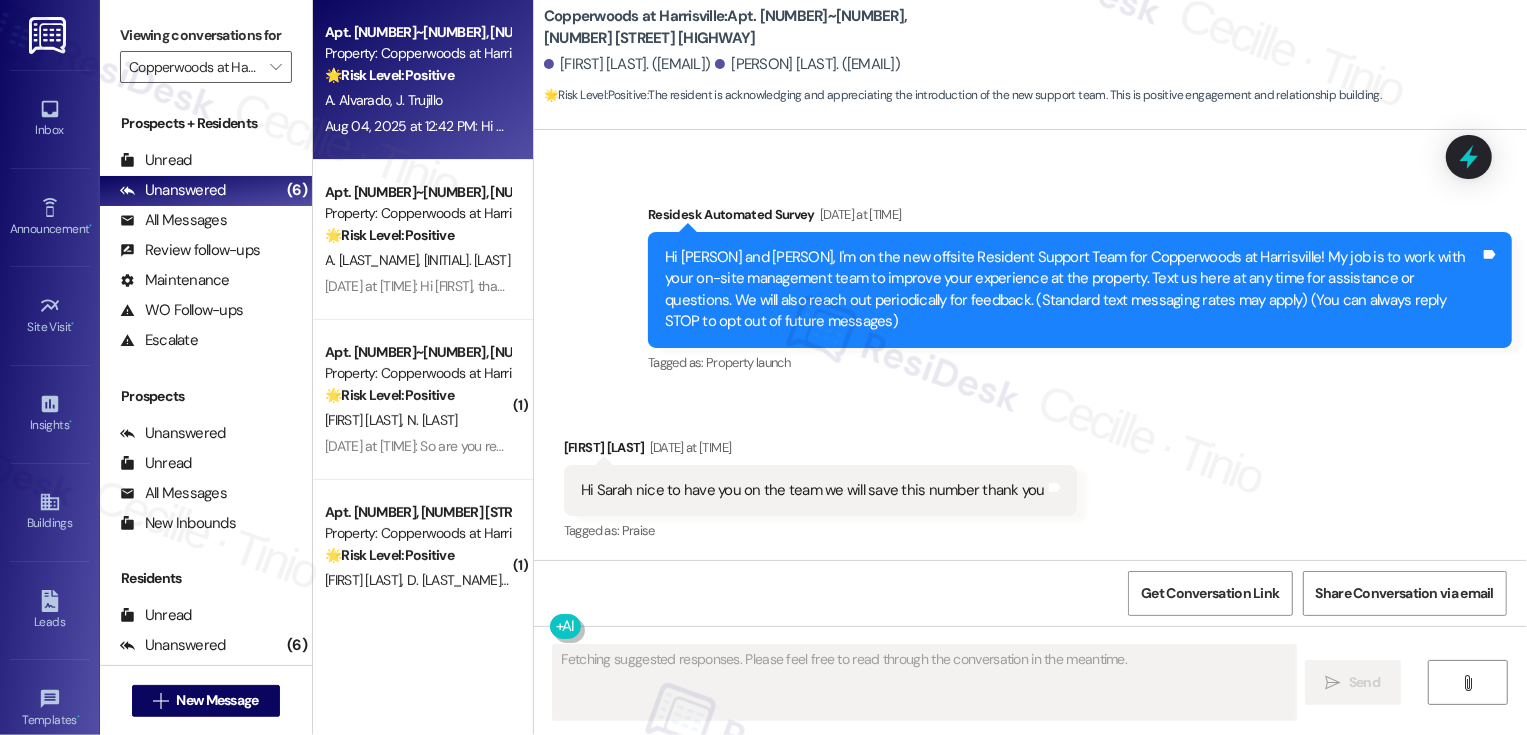 scroll, scrollTop: 106, scrollLeft: 0, axis: vertical 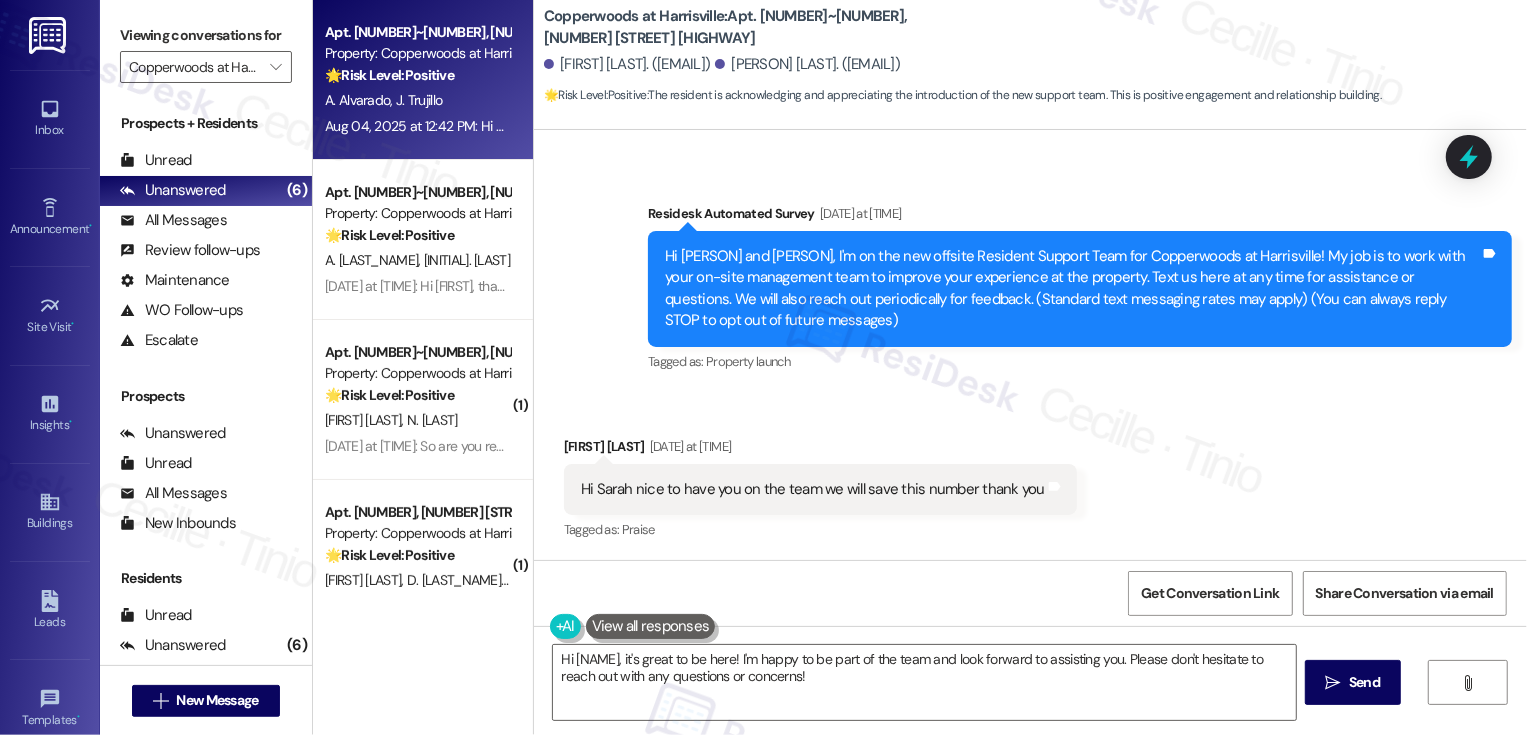 click on "Armando Alvarado Aug 04, 2025 at 12:42 PM" at bounding box center (820, 450) 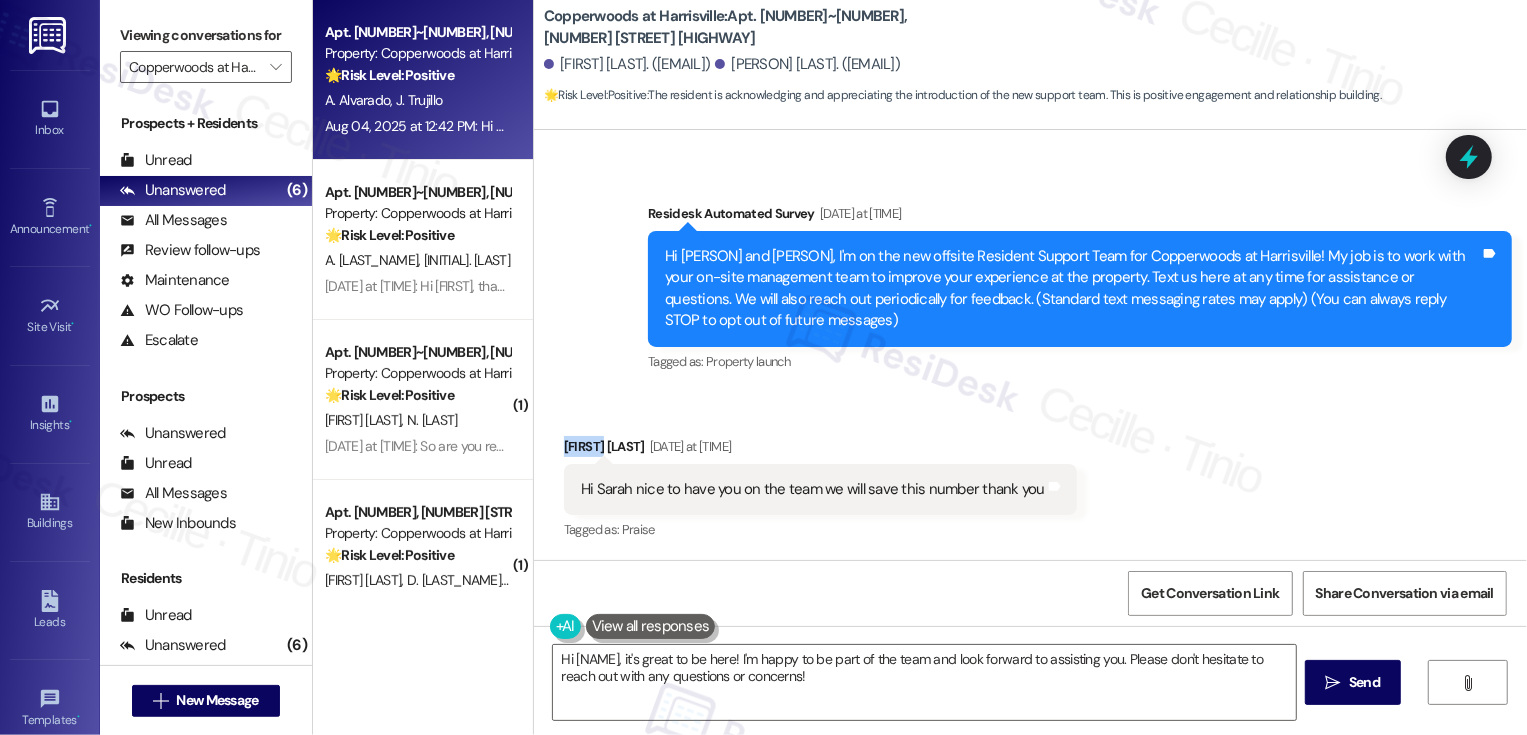 copy on "Armando" 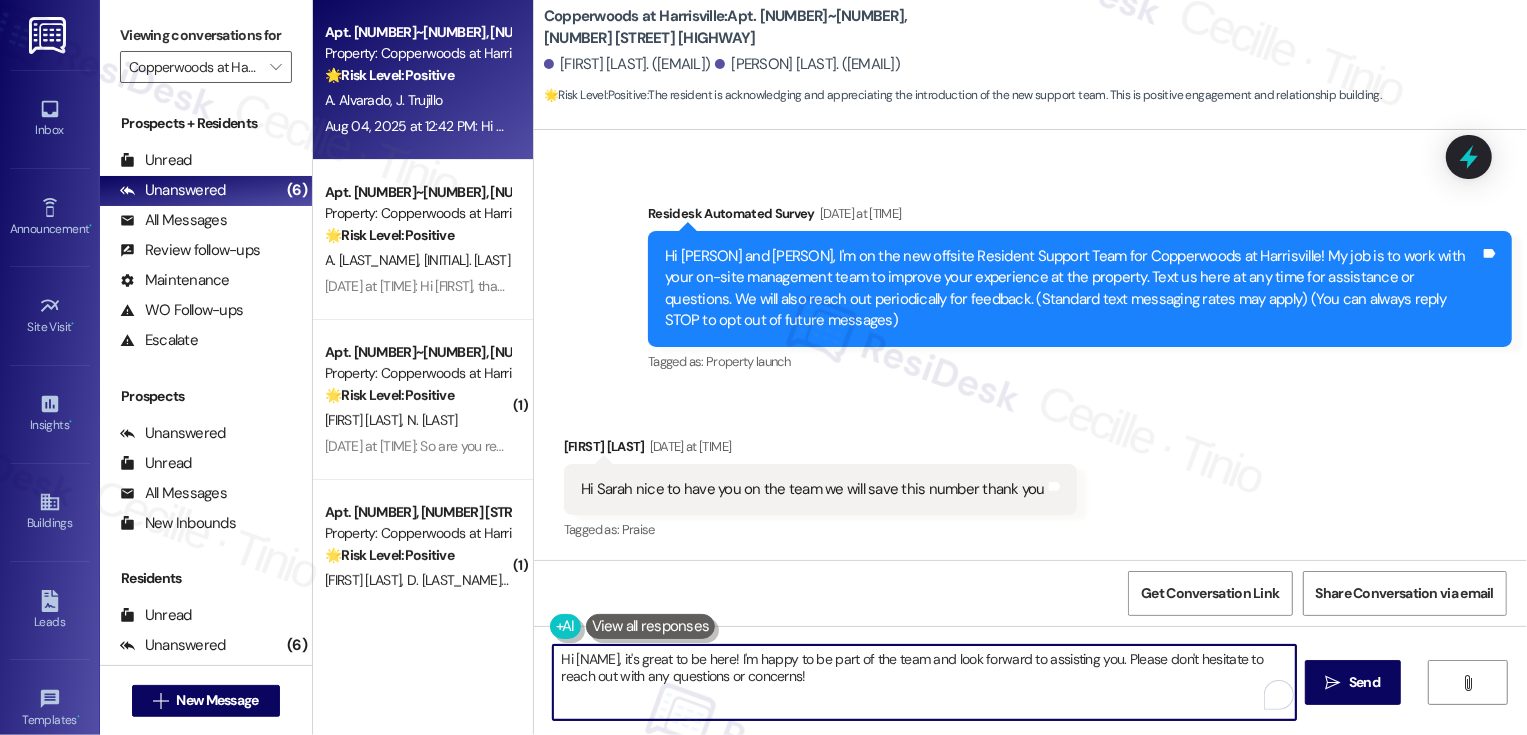 drag, startPoint x: 763, startPoint y: 662, endPoint x: 654, endPoint y: 661, distance: 109.004585 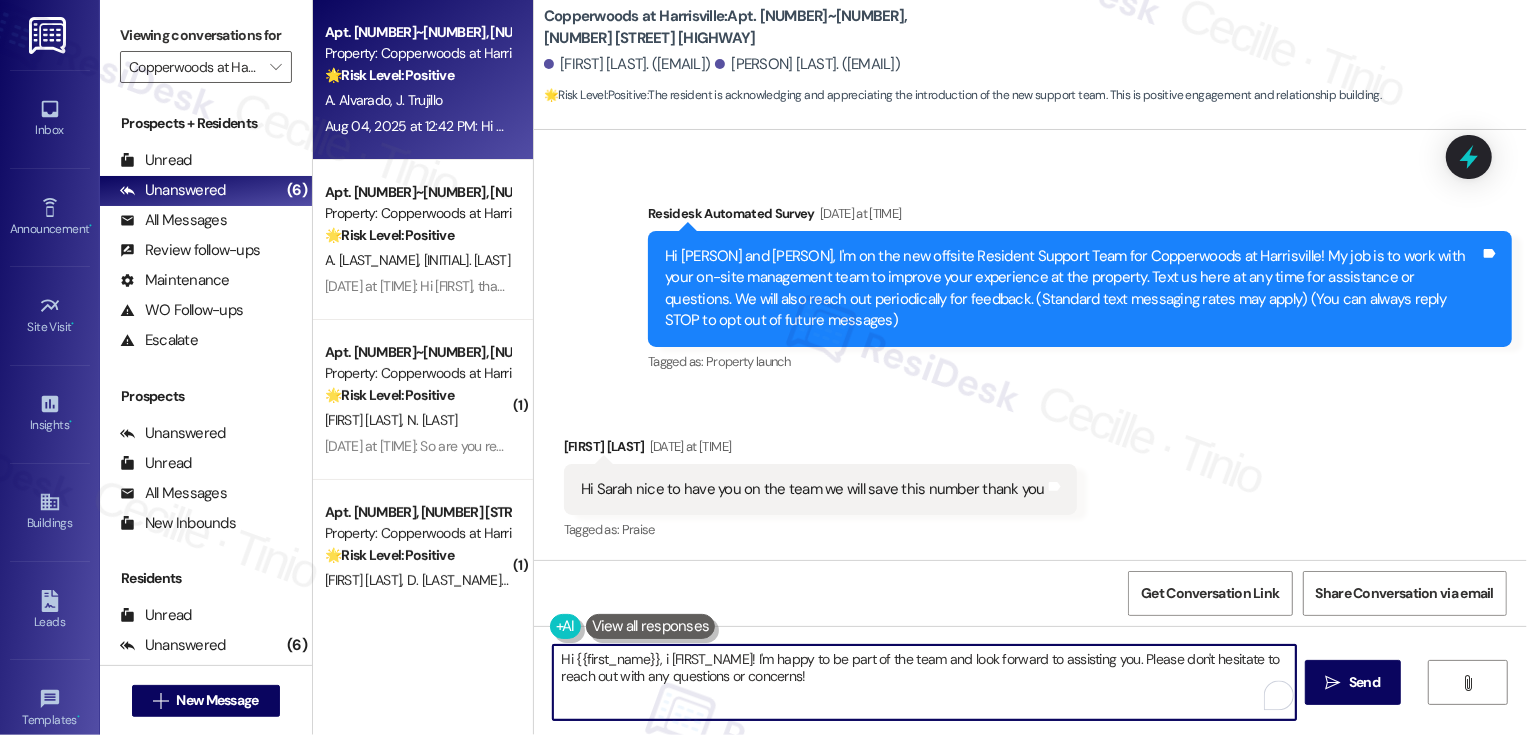 click on "Hi {{first_name}}, i Armando! I'm happy to be part of the team and look forward to assisting you. Please don't hesitate to reach out with any questions or concerns!" at bounding box center [924, 682] 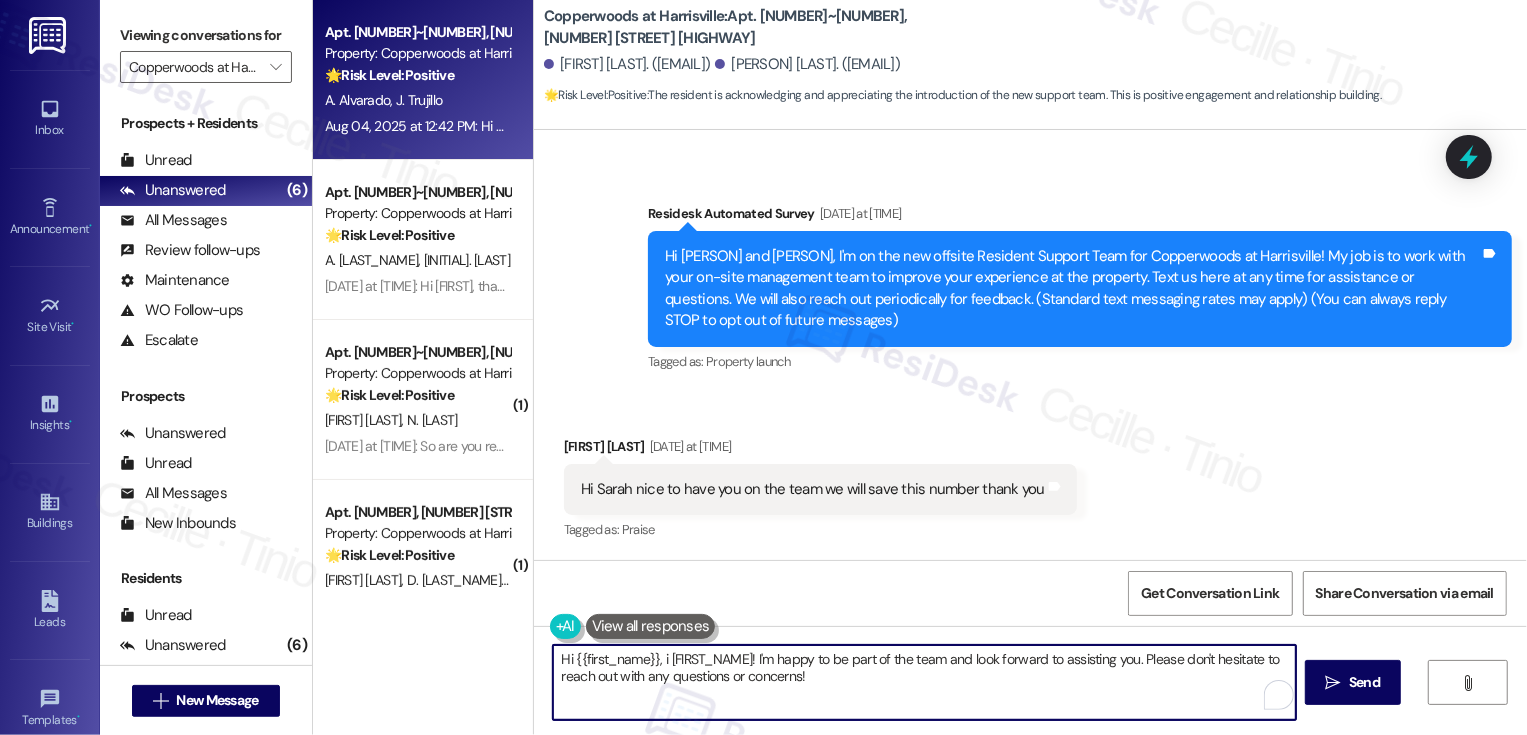 click on "Hi {{first_name}}, i Armando! I'm happy to be part of the team and look forward to assisting you. Please don't hesitate to reach out with any questions or concerns!" at bounding box center (924, 682) 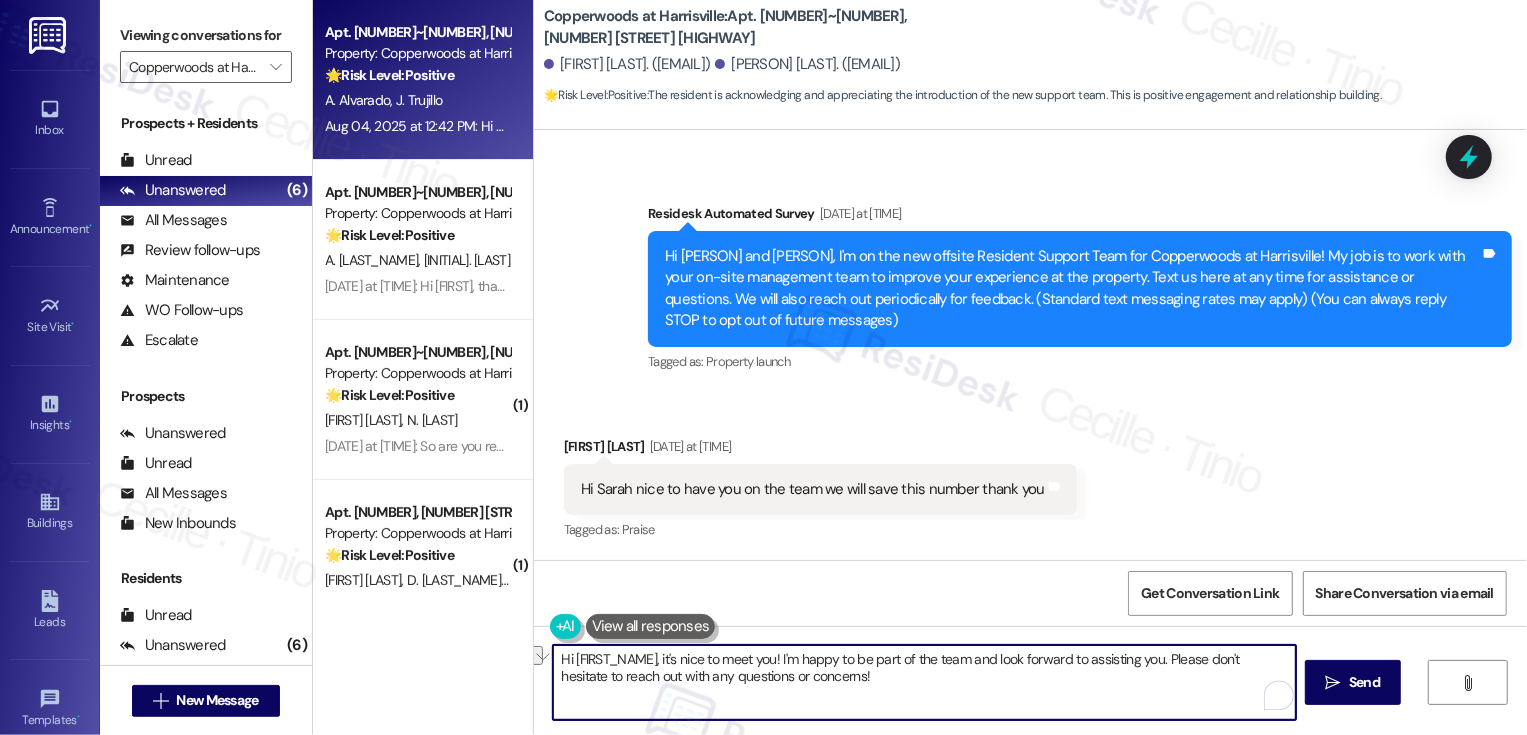 drag, startPoint x: 744, startPoint y: 657, endPoint x: 982, endPoint y: 656, distance: 238.0021 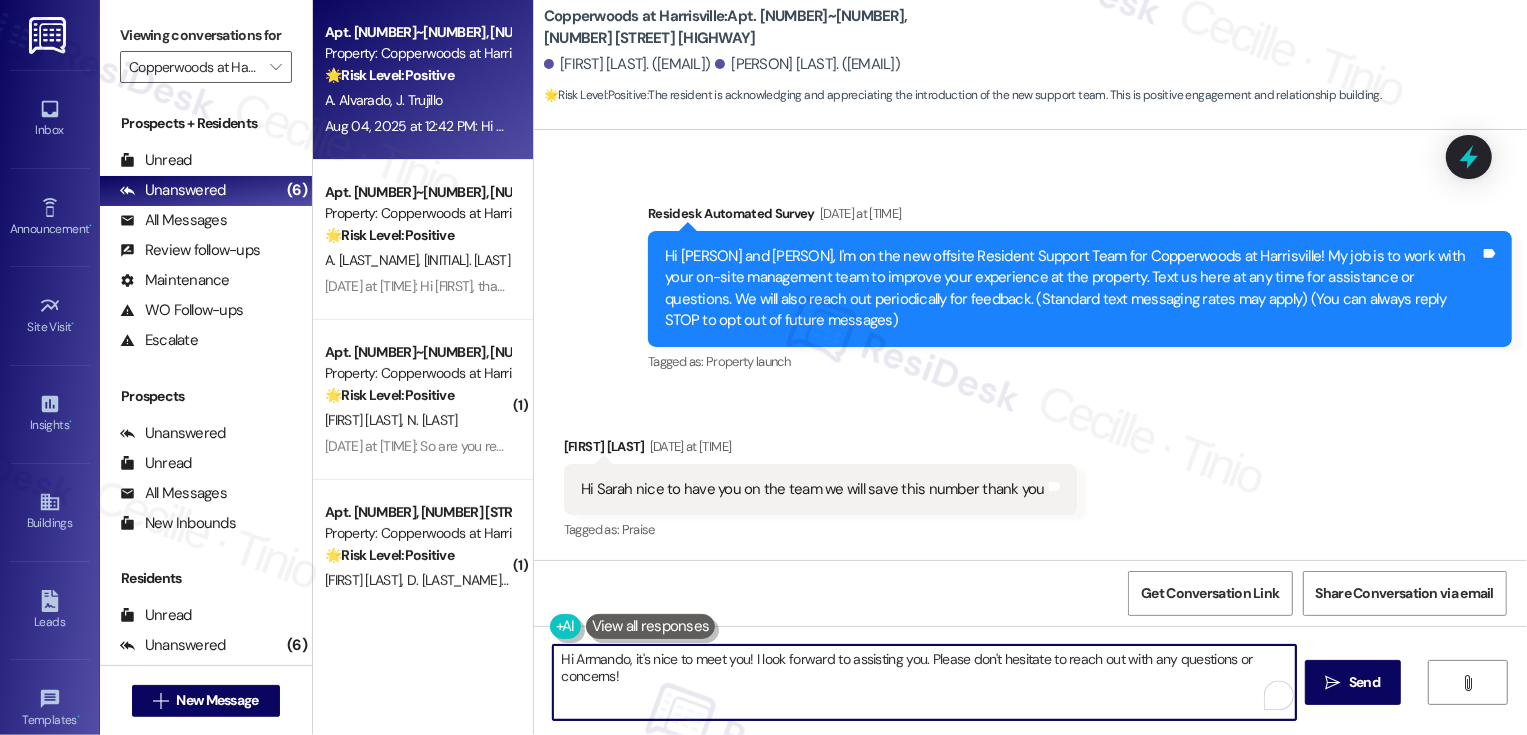 click on "Hi Armando, it's nice to meet you! I look forward to assisting you. Please don't hesitate to reach out with any questions or concerns!" at bounding box center [924, 682] 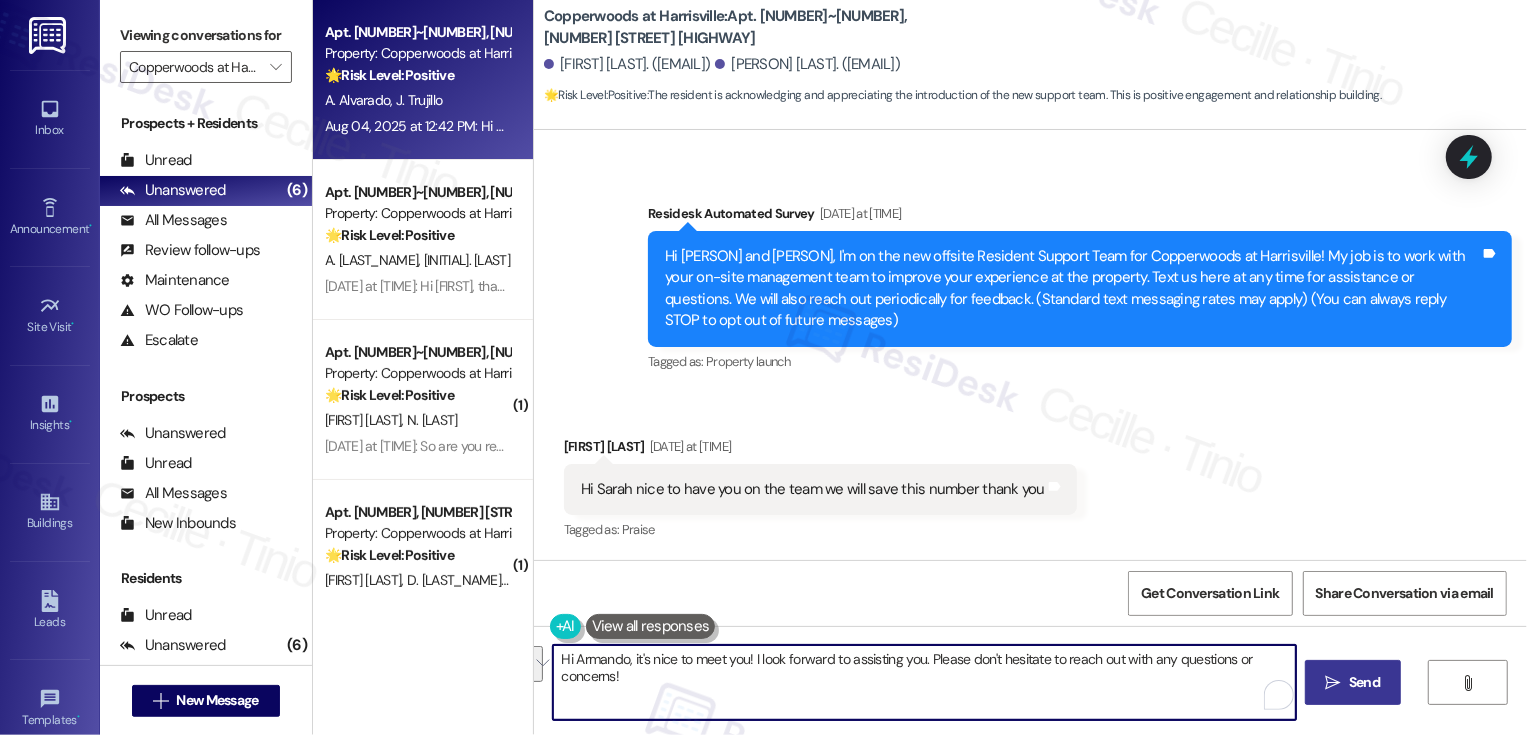 type on "Hi Armando, it's nice to meet you! I look forward to assisting you. Please don't hesitate to reach out with any questions or concerns!" 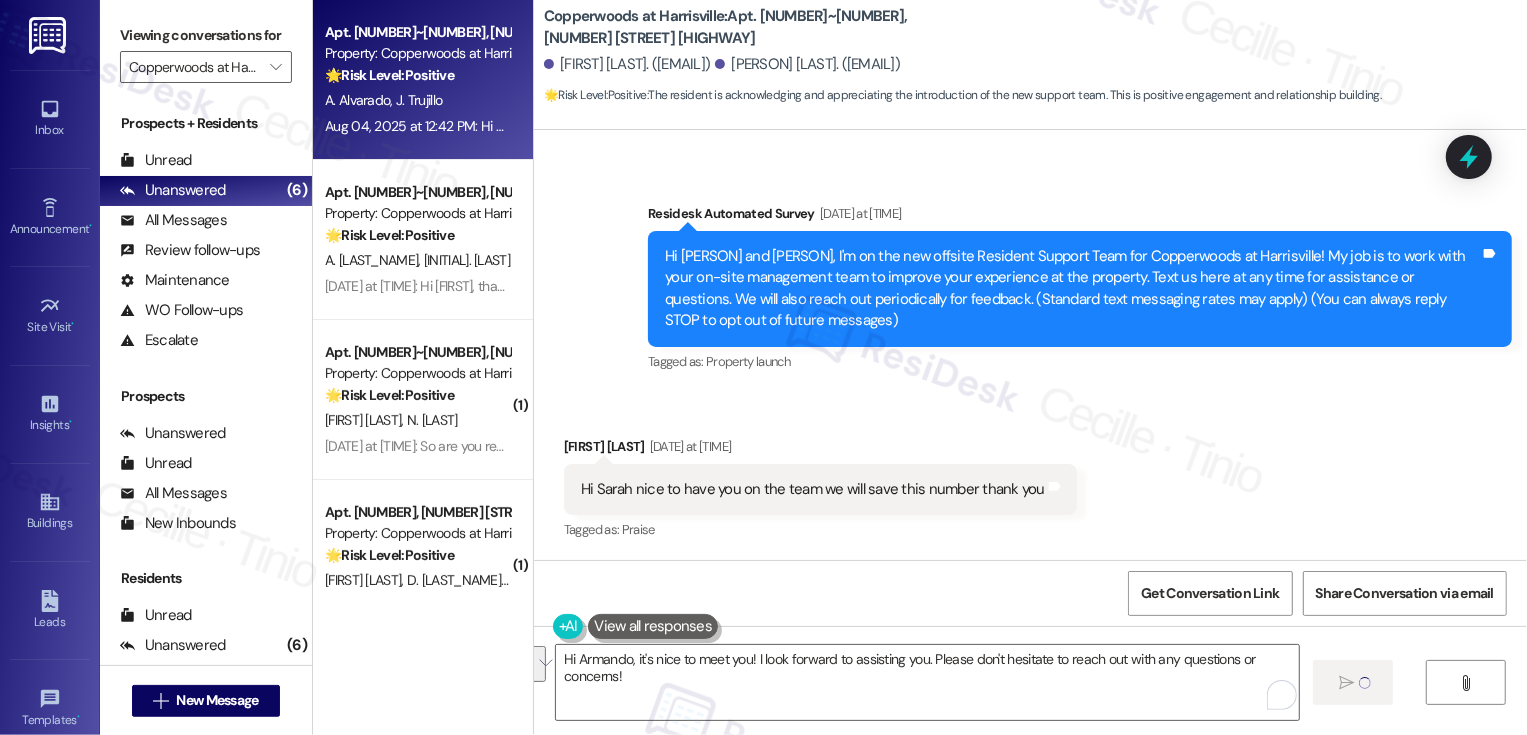 type 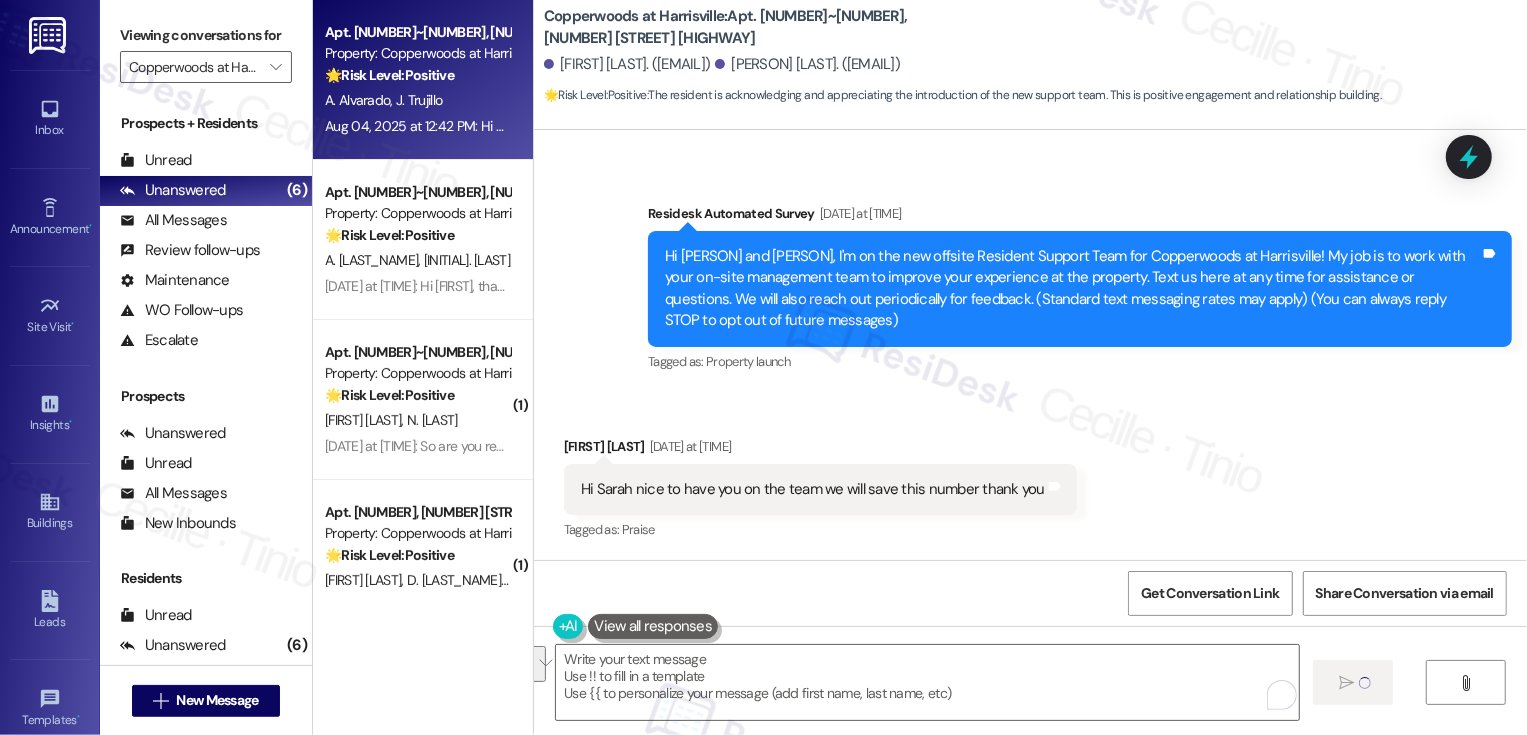 scroll, scrollTop: 105, scrollLeft: 0, axis: vertical 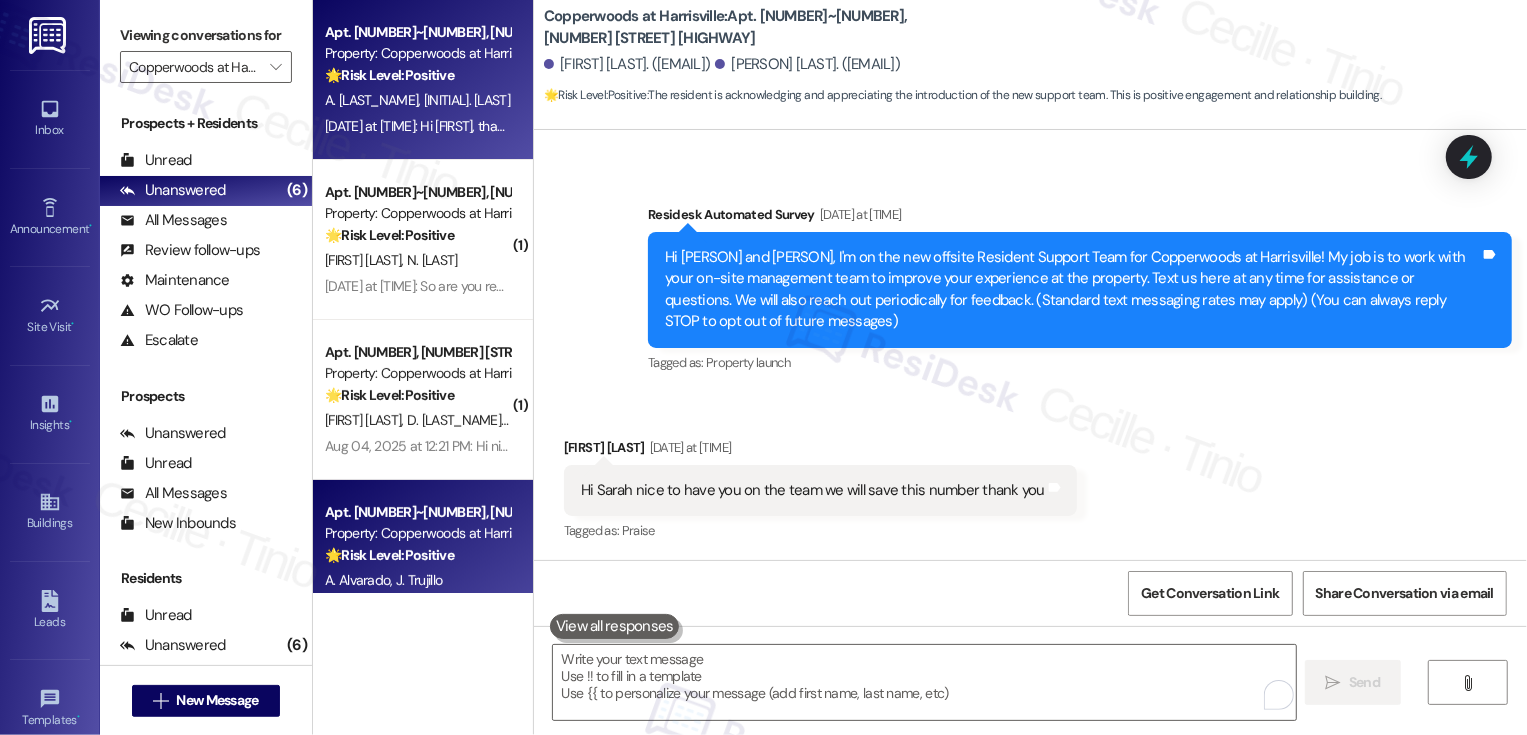 click on "A. Martinez A. Gallaga" at bounding box center (417, 100) 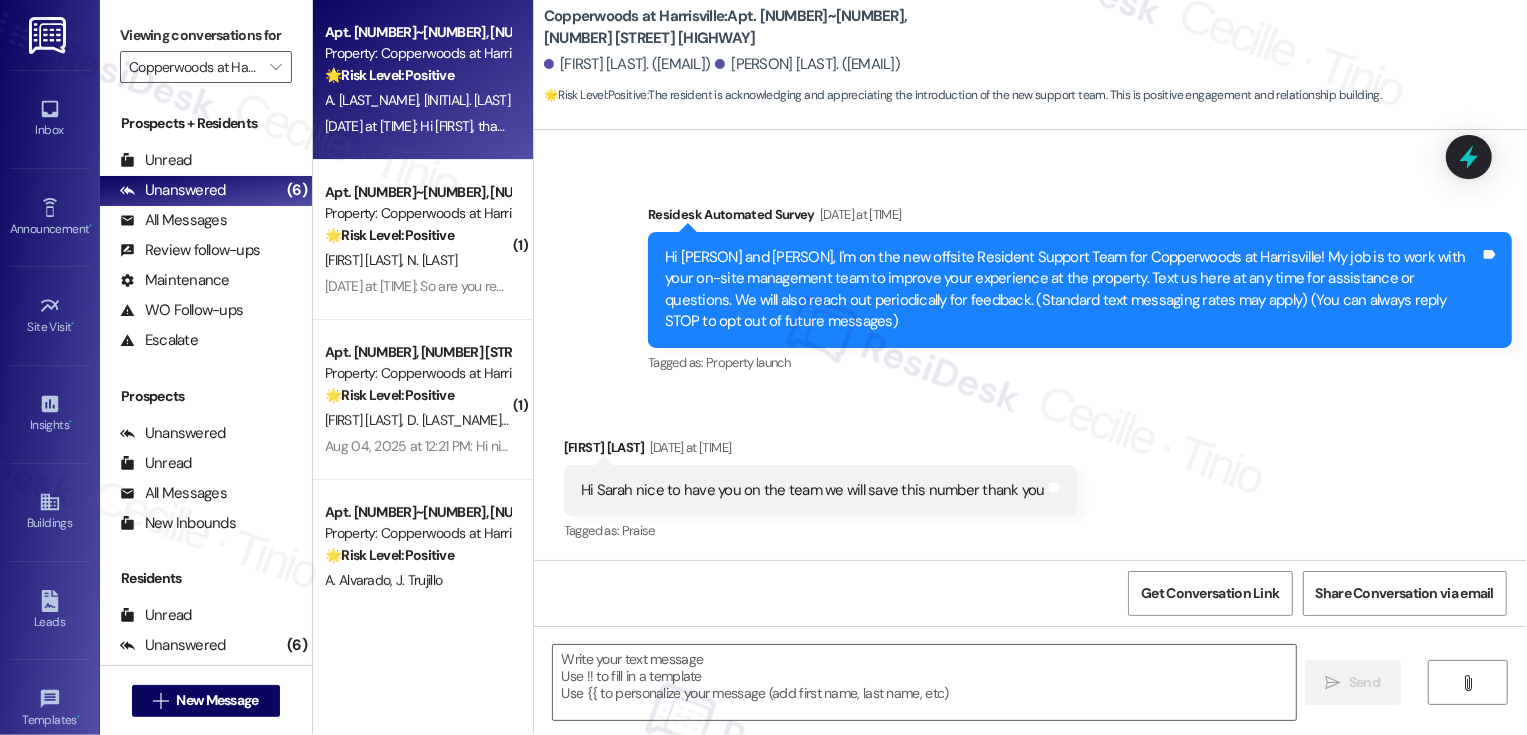 click on "A. Martinez A. Gallaga" at bounding box center (417, 100) 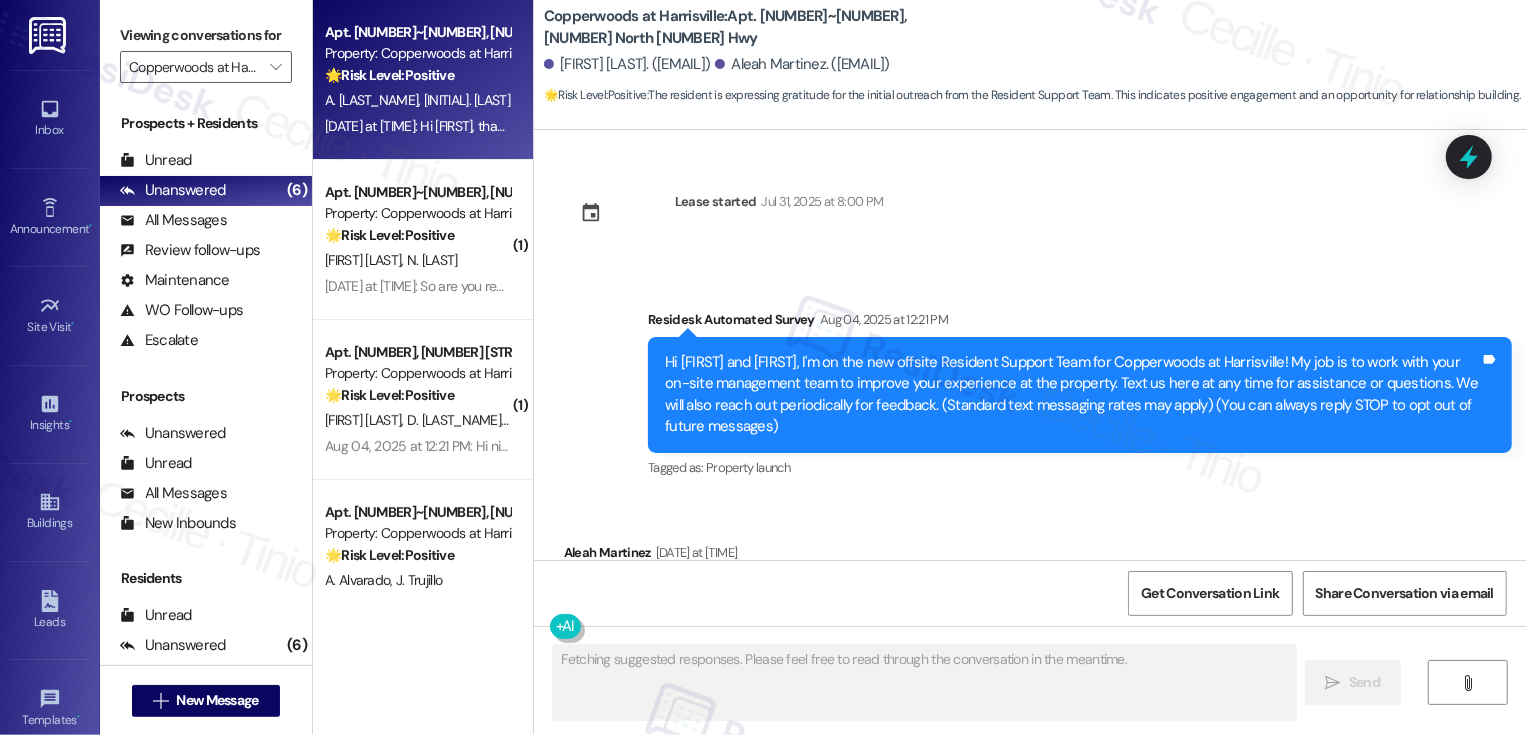 scroll, scrollTop: 106, scrollLeft: 0, axis: vertical 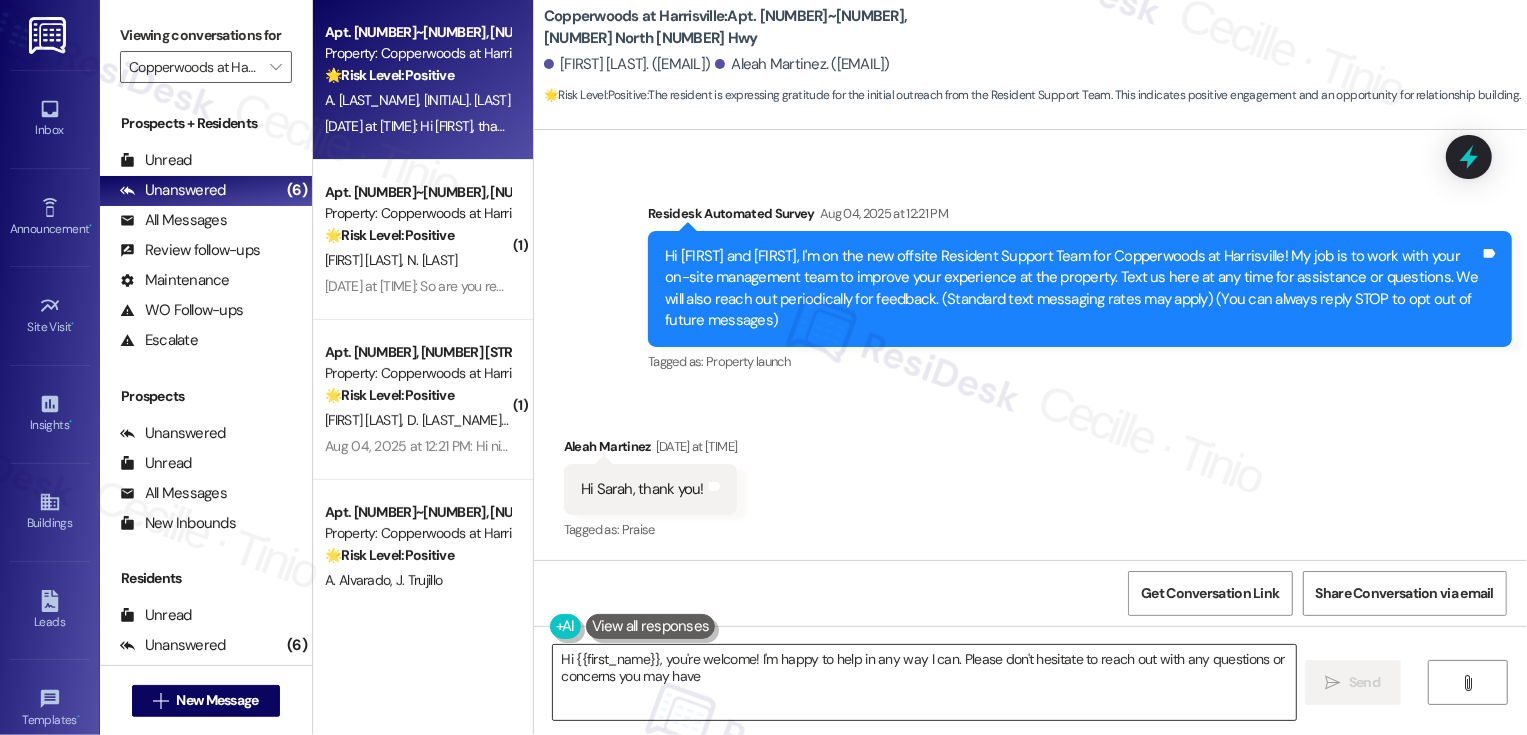 type on "Hi {{first_name}}, you're welcome! I'm happy to help in any way I can. Please don't hesitate to reach out with any questions or concerns you may have." 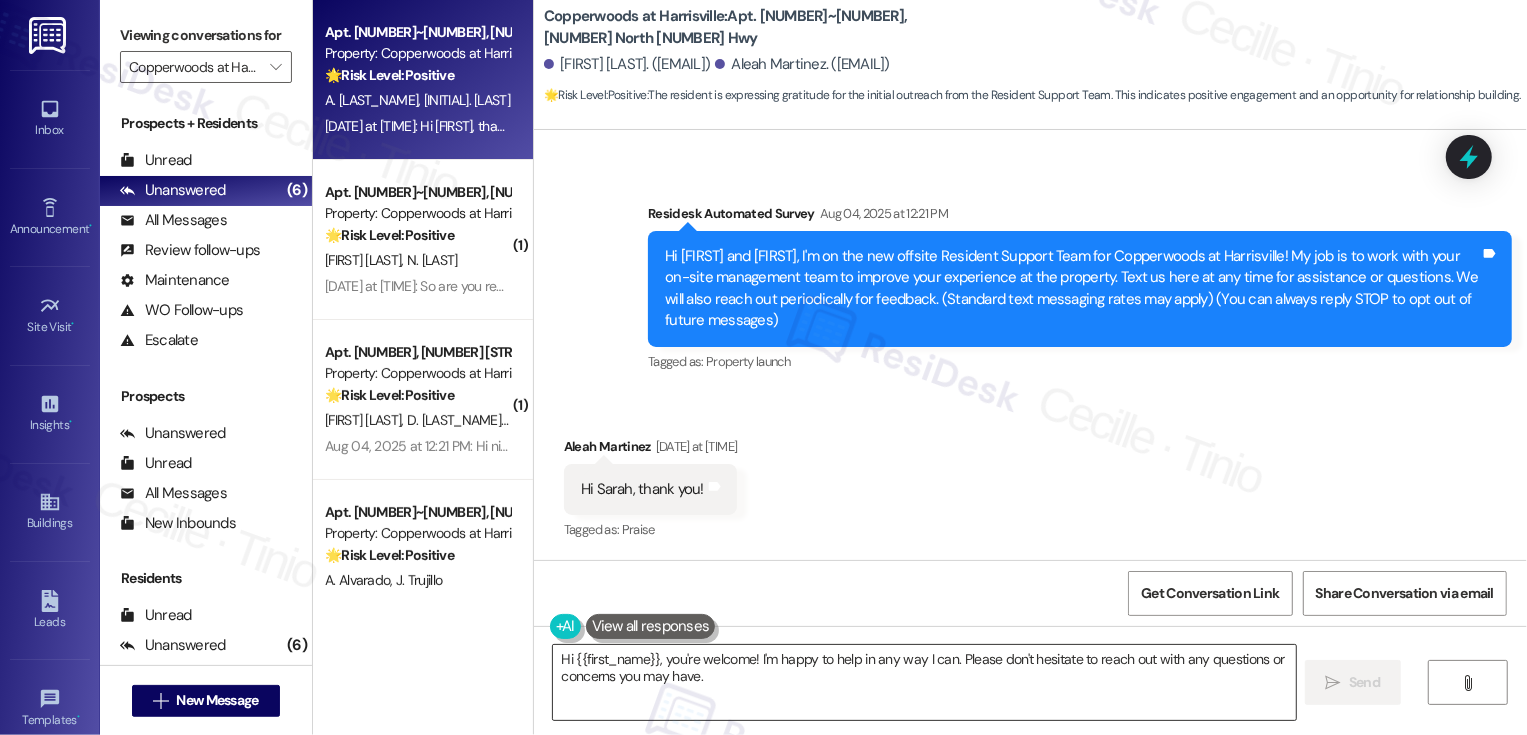 click on "Hi {{first_name}}, you're welcome! I'm happy to help in any way I can. Please don't hesitate to reach out with any questions or concerns you may have." at bounding box center [924, 682] 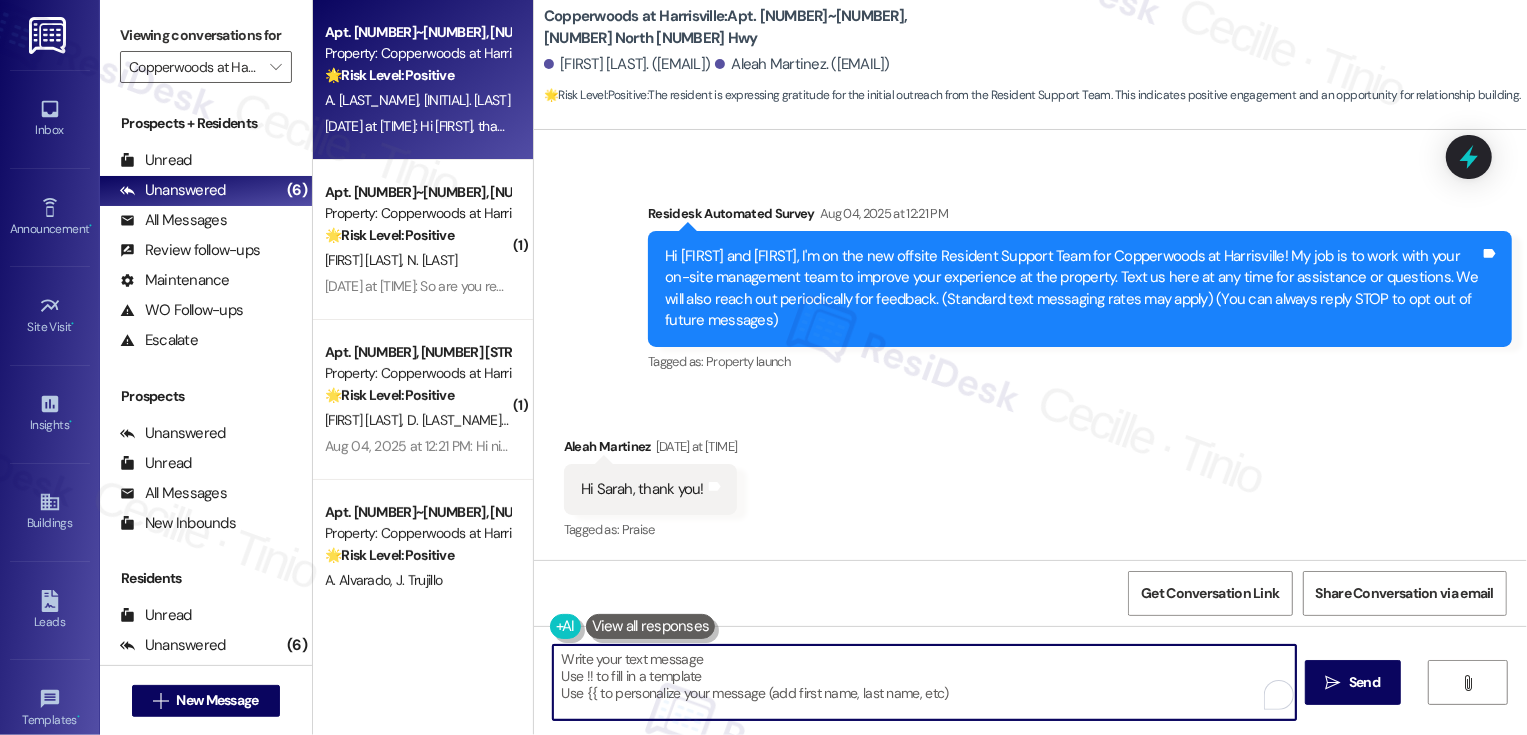 paste on "Hi Armando, it's nice to meet you! I look forward to assisting you. Please don't hesitate to reach out with any questions or concerns!" 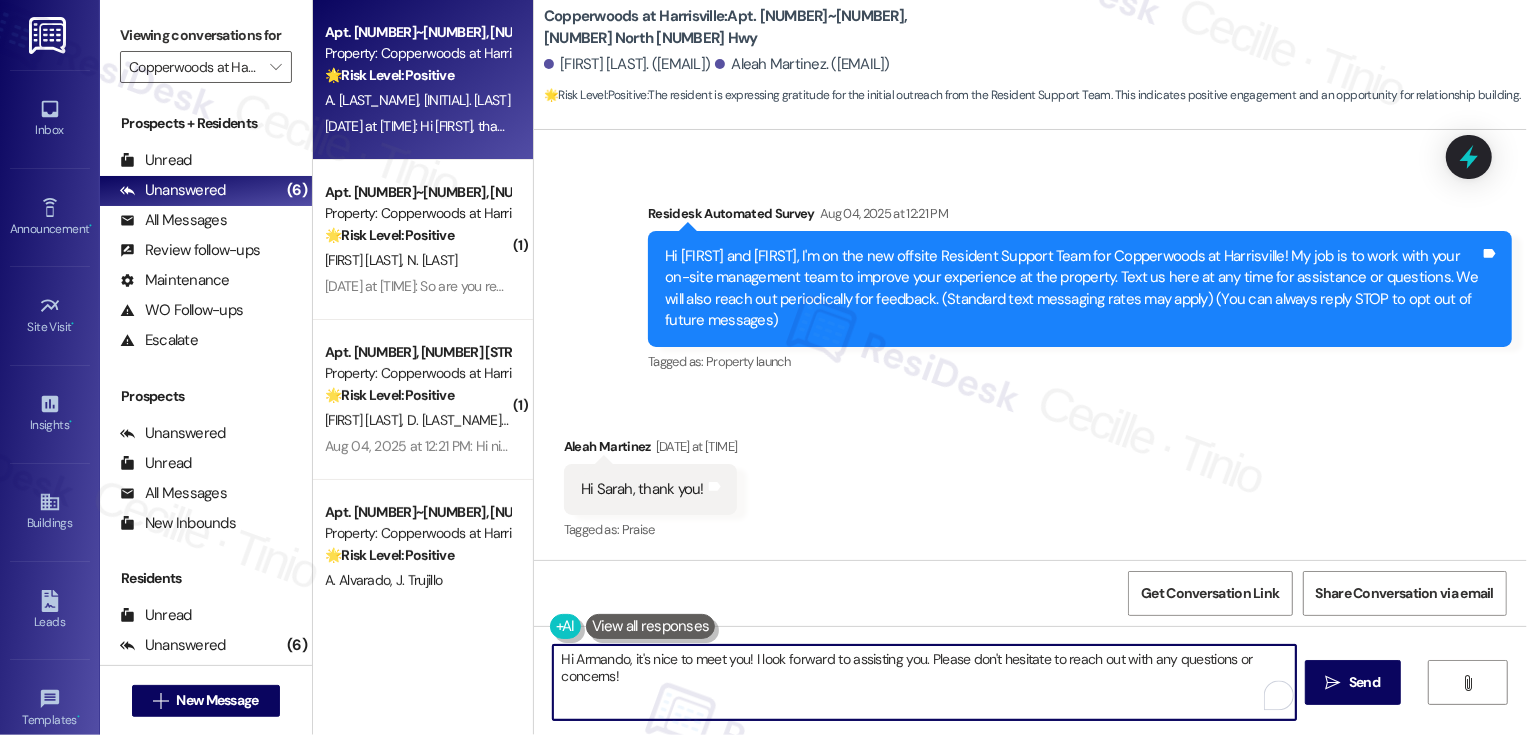 click on "Hi Armando, it's nice to meet you! I look forward to assisting you. Please don't hesitate to reach out with any questions or concerns!" at bounding box center (924, 682) 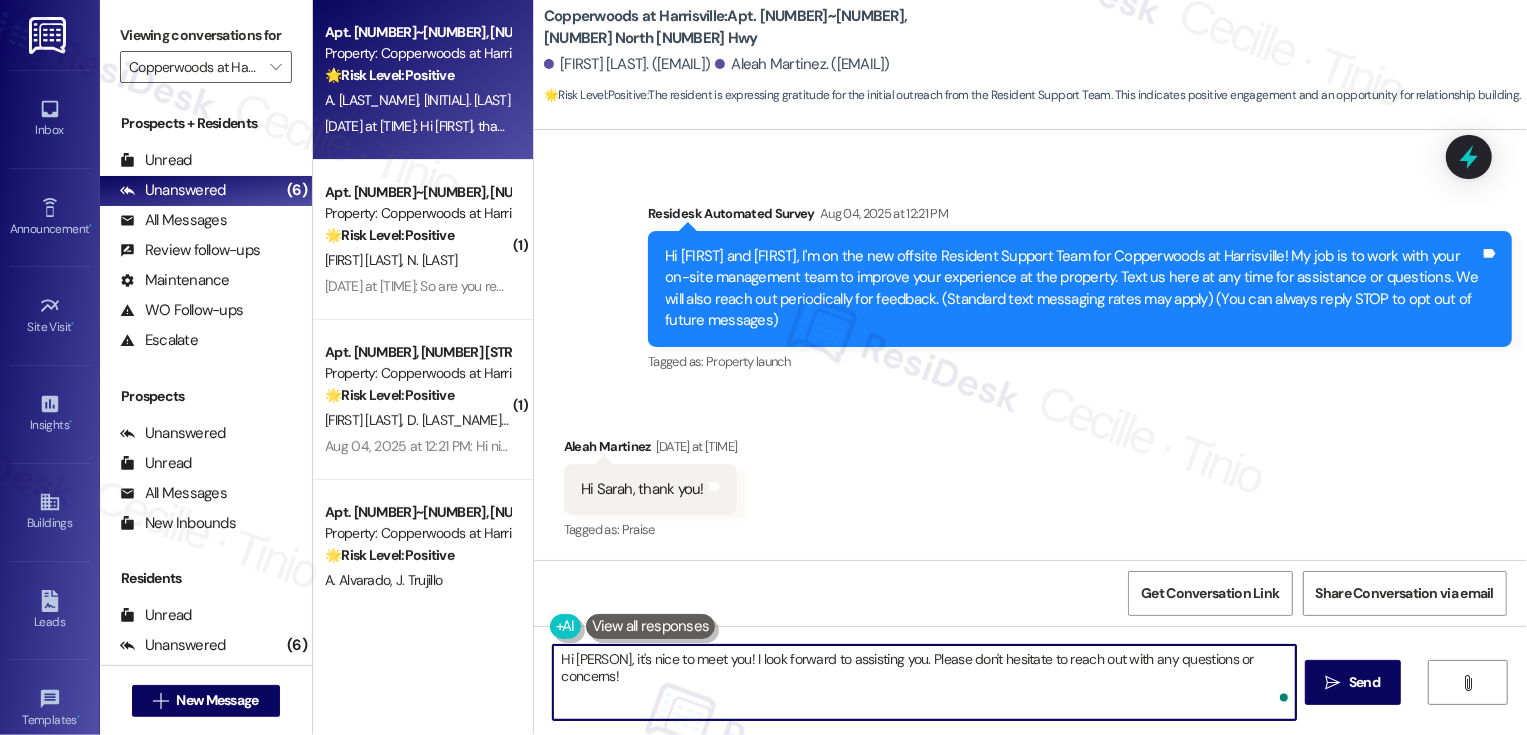 type on "Hi Aleah, it's nice to meet you! I look forward to assisting you. Please don't hesitate to reach out with any questions or concerns!" 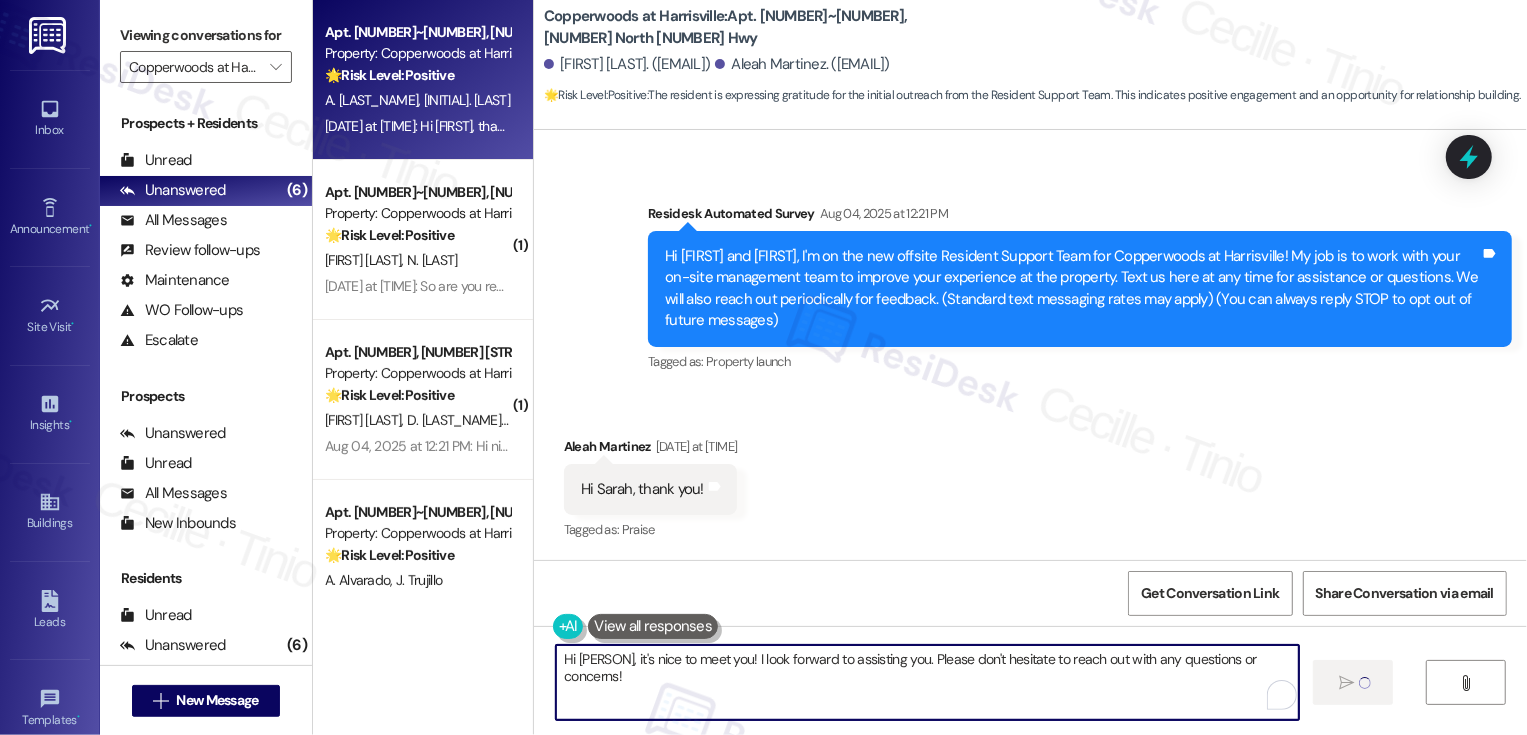 type 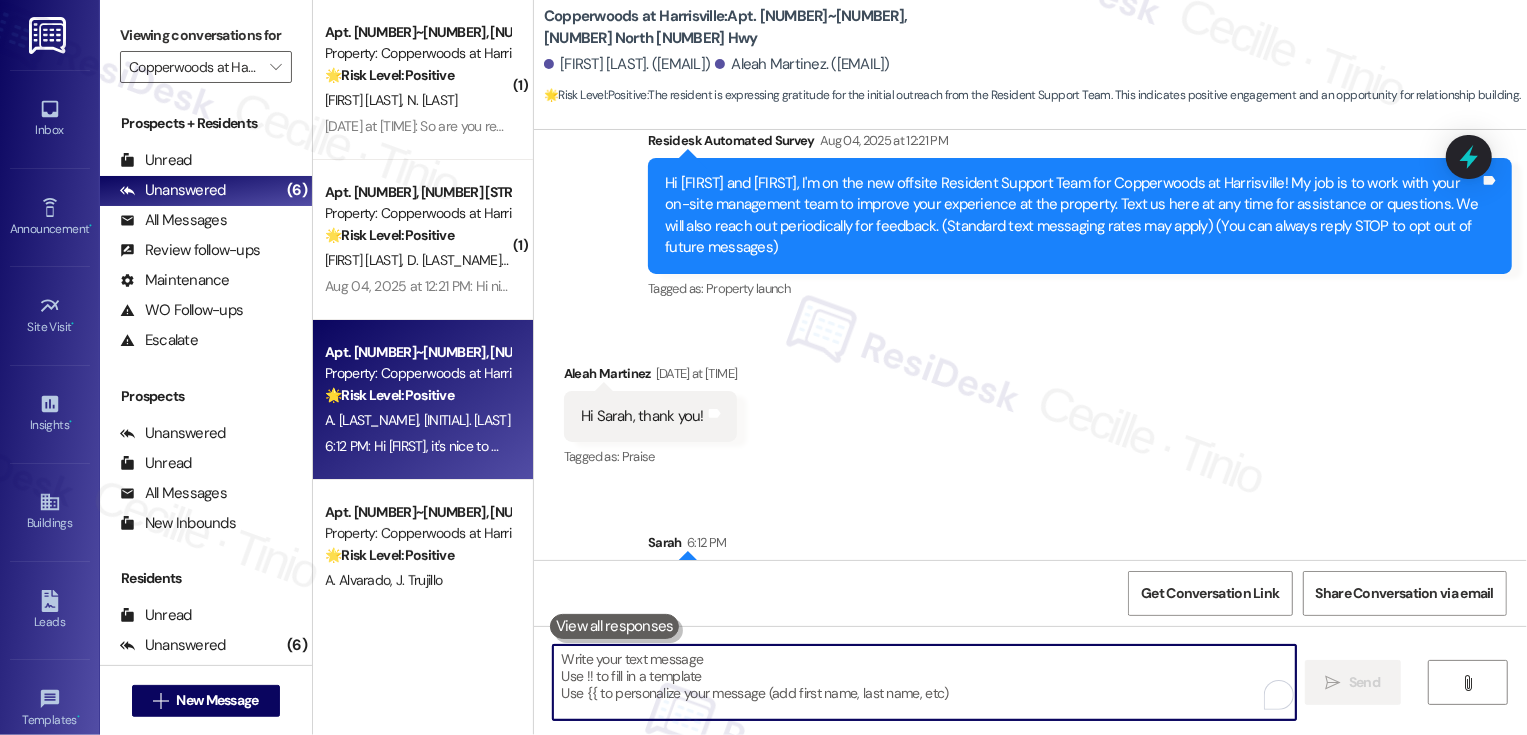 scroll, scrollTop: 192, scrollLeft: 0, axis: vertical 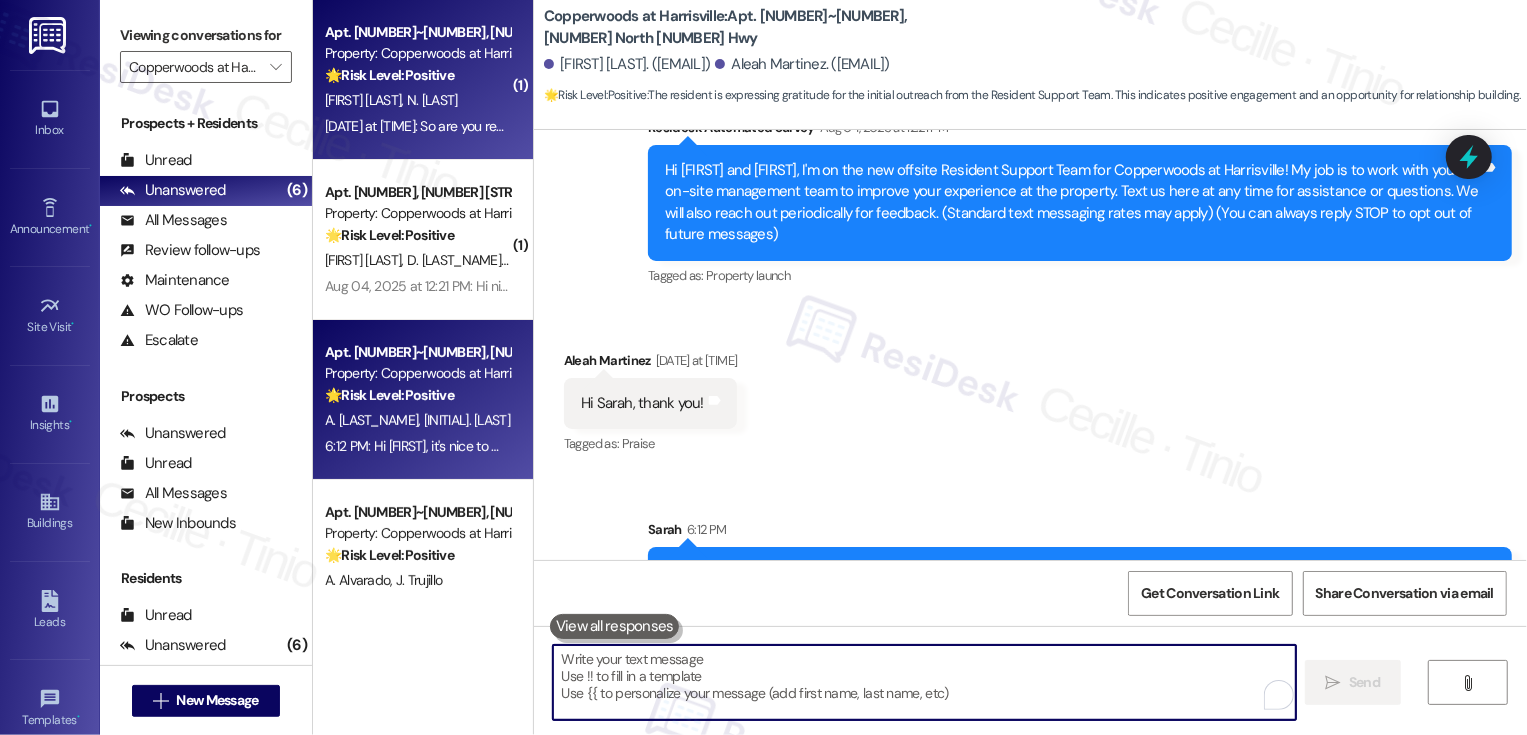 click on "🌟  Risk Level:  Positive" at bounding box center [389, 75] 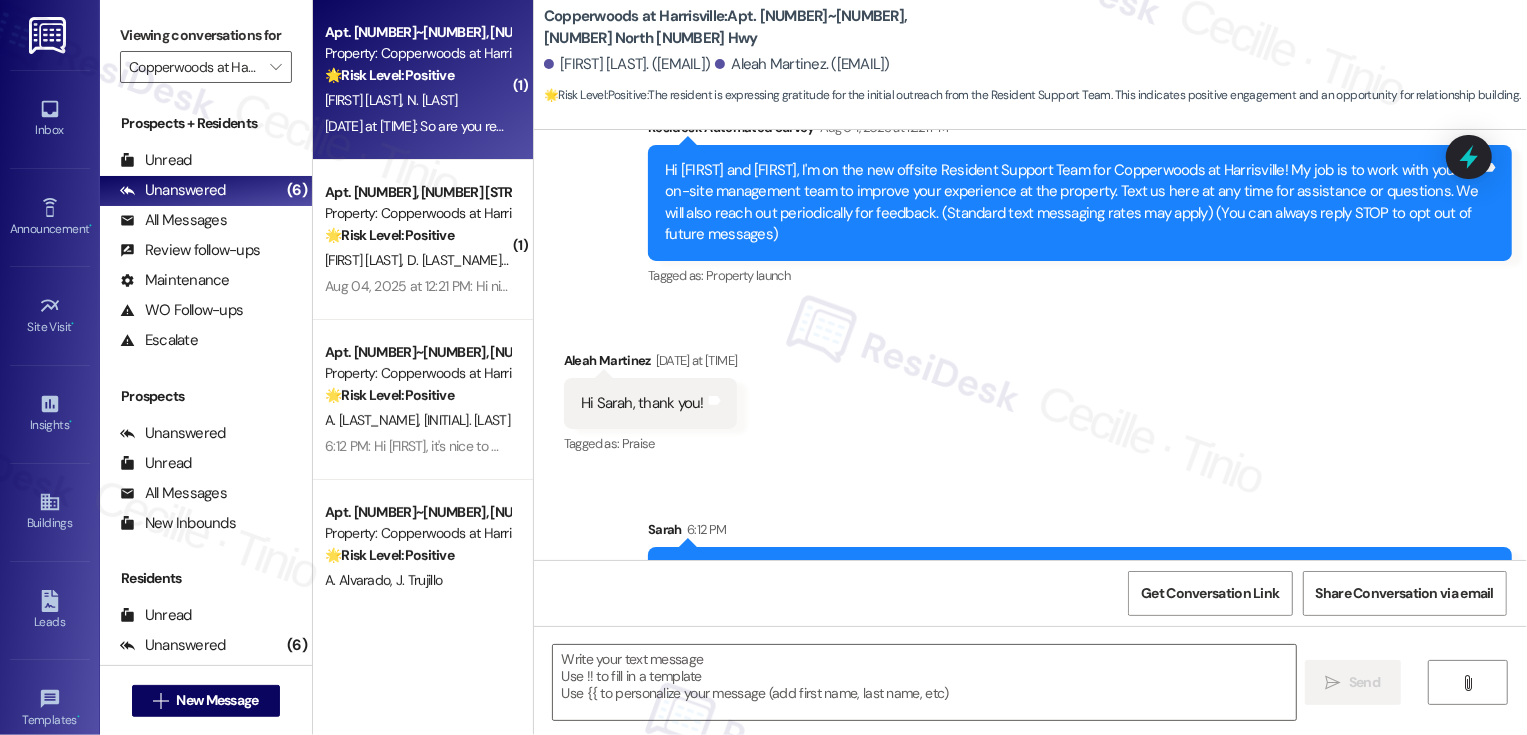 click on "🌟  Risk Level:  Positive" at bounding box center (389, 75) 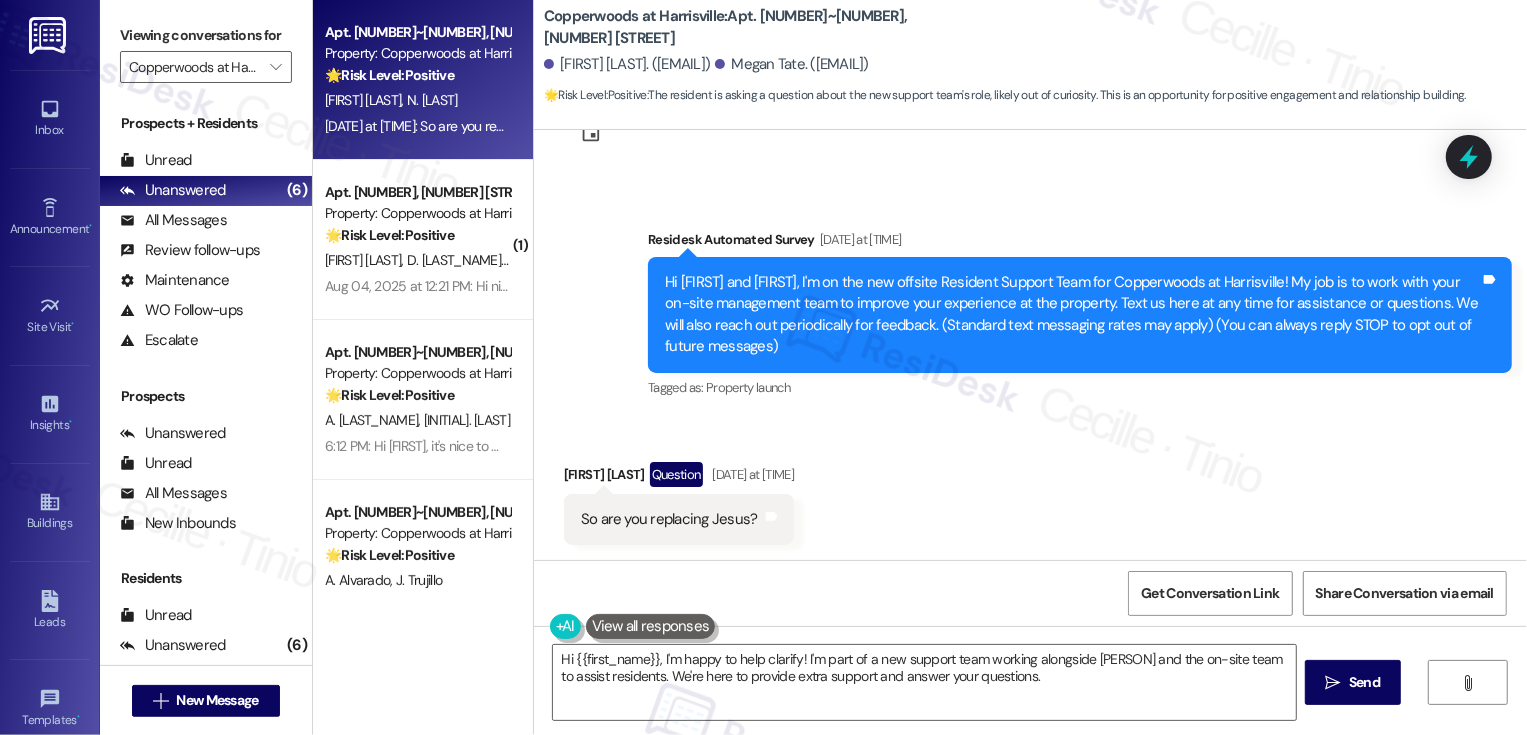 scroll, scrollTop: 80, scrollLeft: 0, axis: vertical 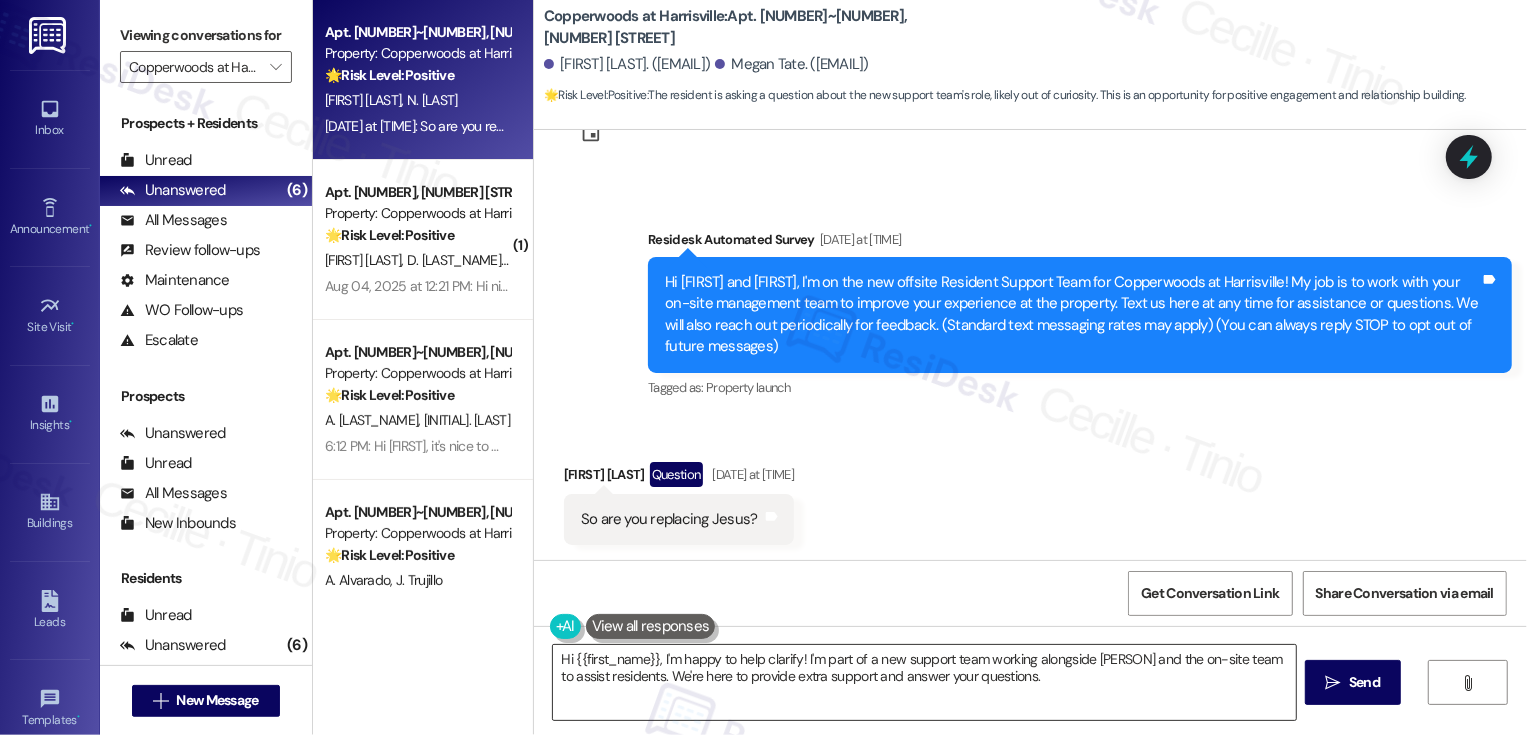 click on "Hi {{first_name}}, I'm happy to help clarify! I'm part of a new support team working alongside Jesus and the on-site team to assist residents. We're here to provide extra support and answer your questions." at bounding box center (924, 682) 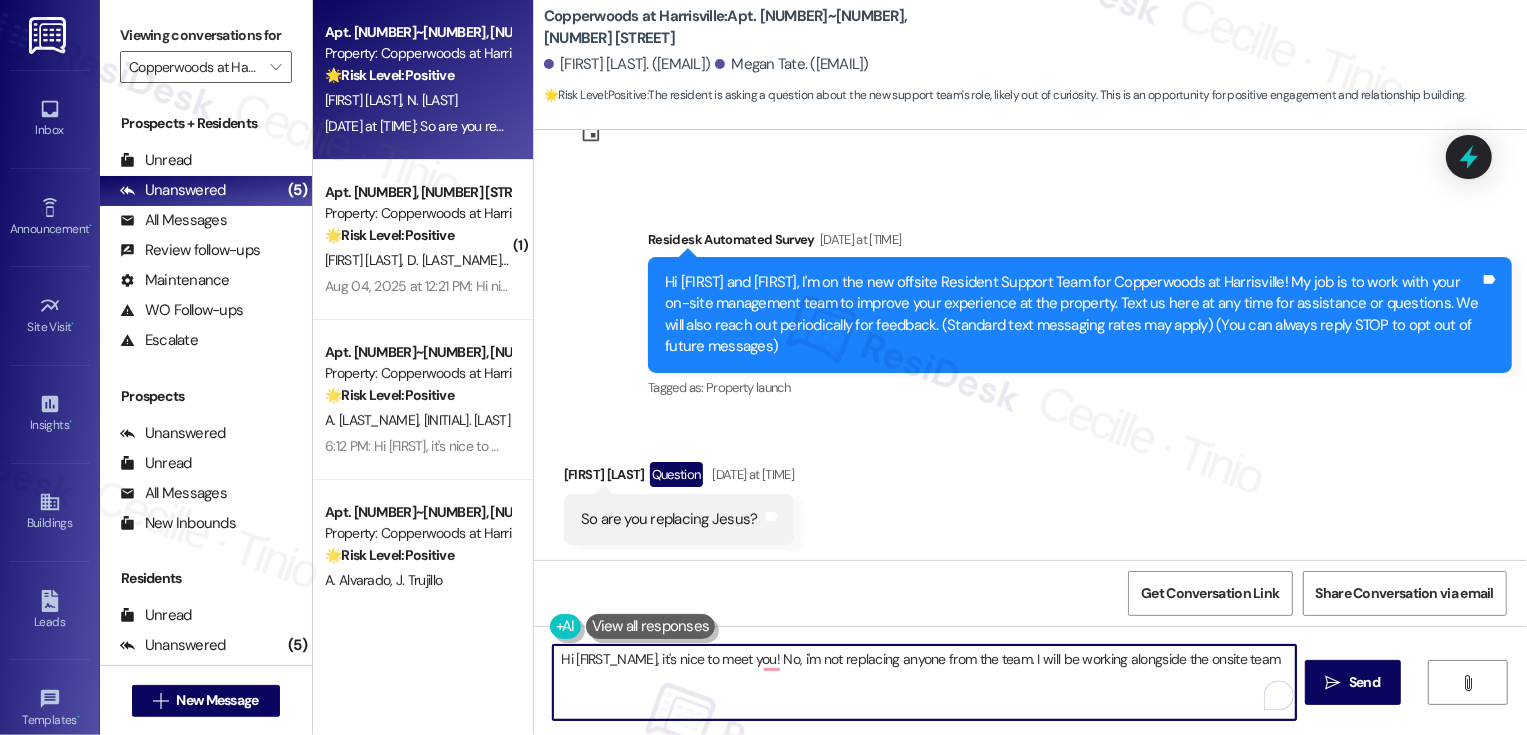 paste on "Hi Armando, it's nice to meet you! I look forward to assisting you. Please don't hesitate to reach out with any questions or concerns!" 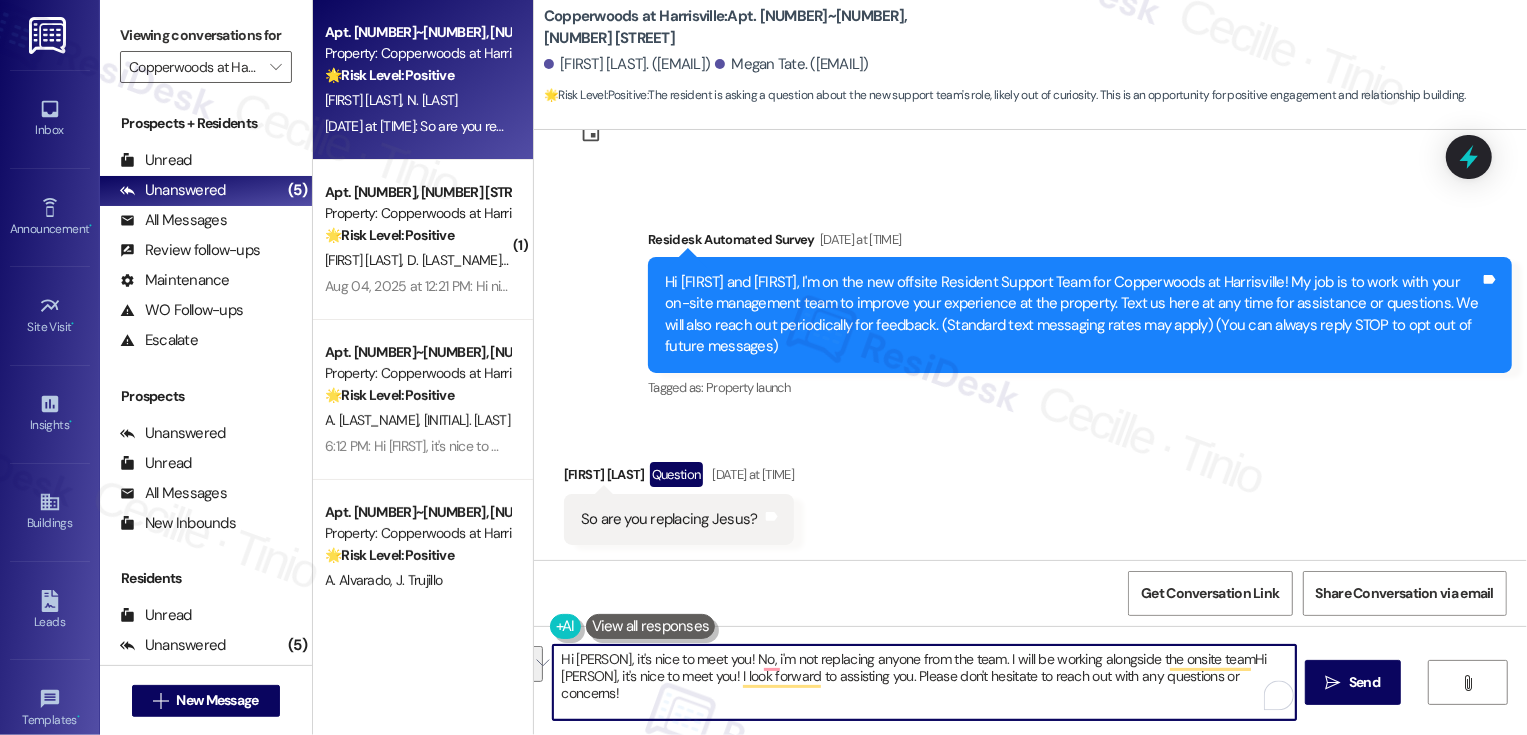 drag, startPoint x: 1230, startPoint y: 659, endPoint x: 904, endPoint y: 681, distance: 326.7415 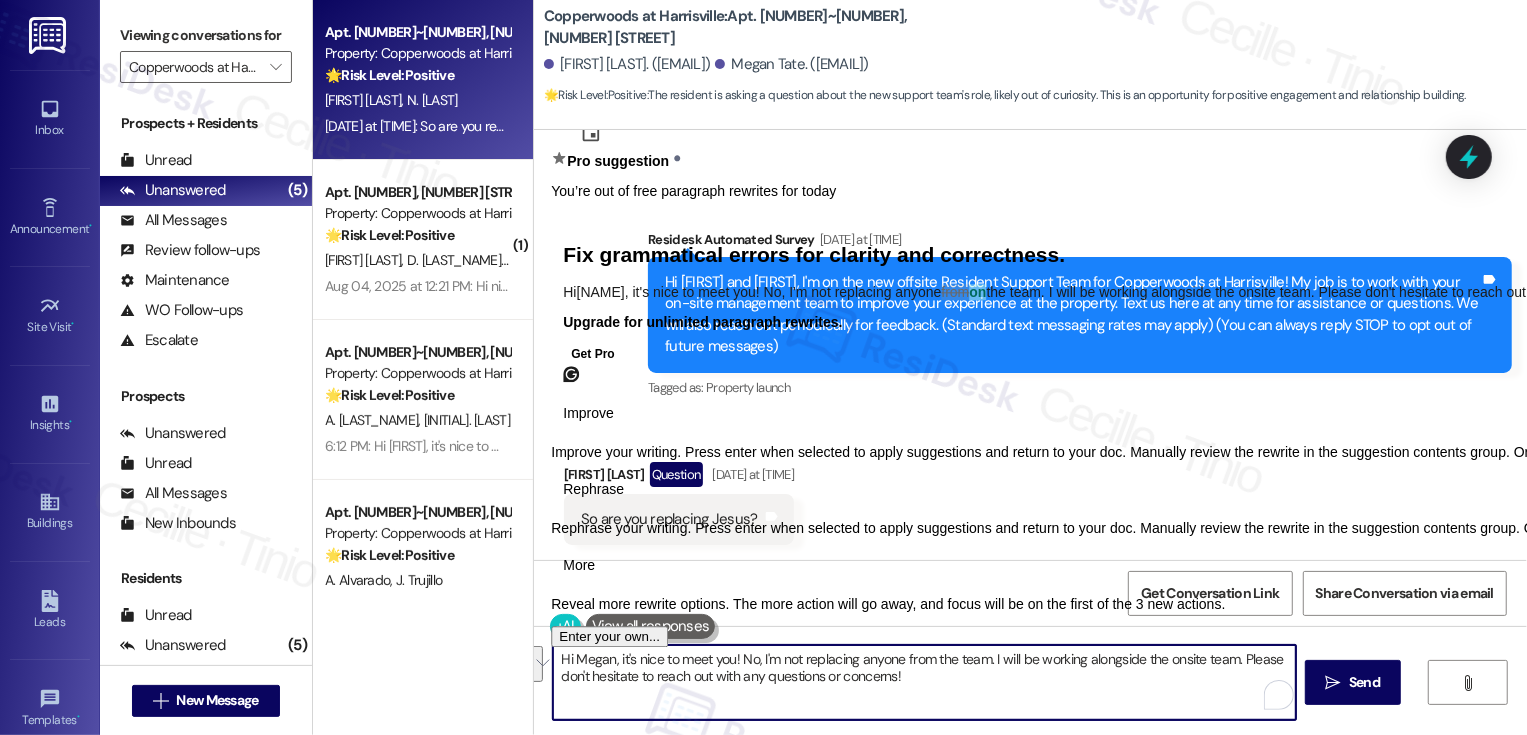click on "Hi Megan, it's nice to meet you! No, I'm not replacing anyone from the team. I will be working alongside the onsite team. Please don't hesitate to reach out with any questions or concerns!" at bounding box center (924, 682) 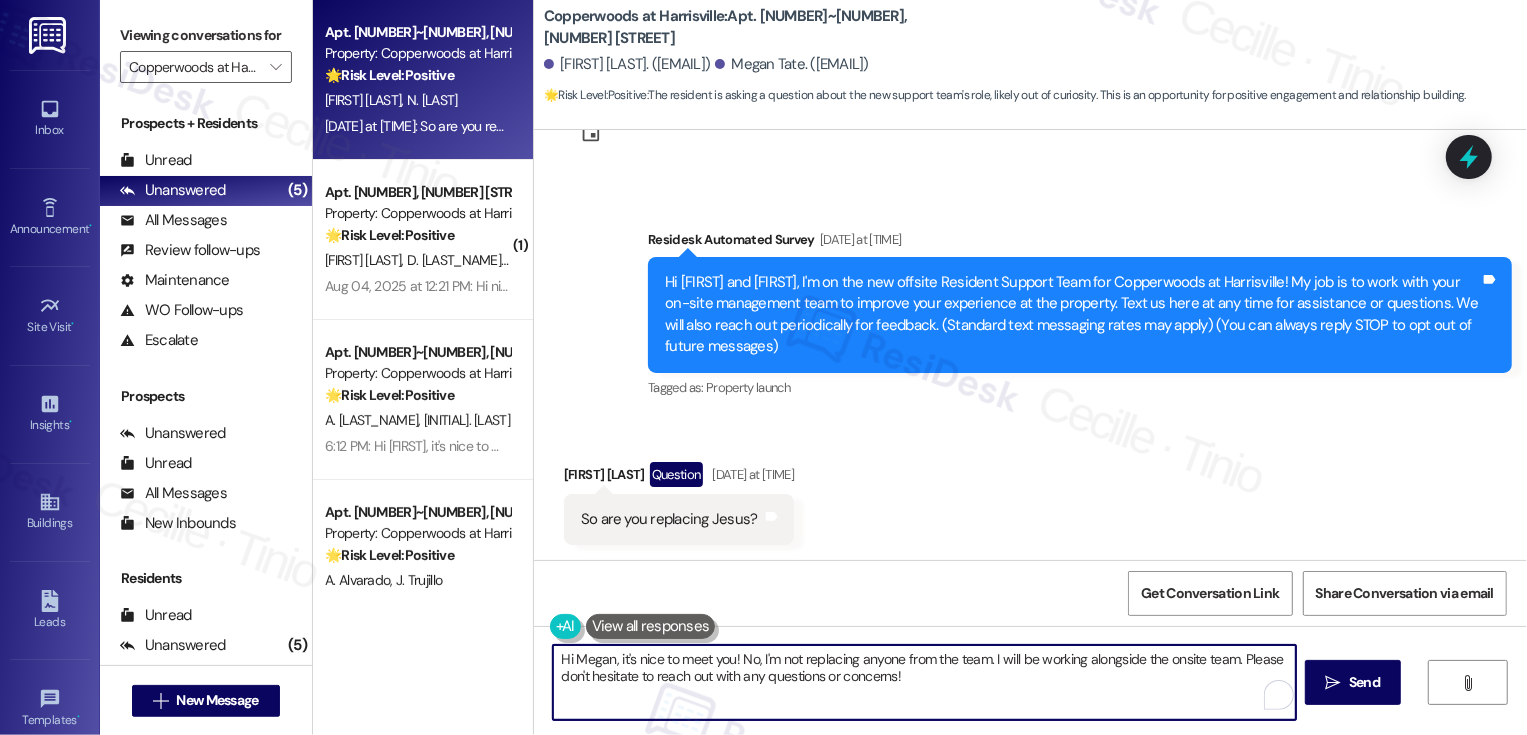 click at bounding box center [651, 626] 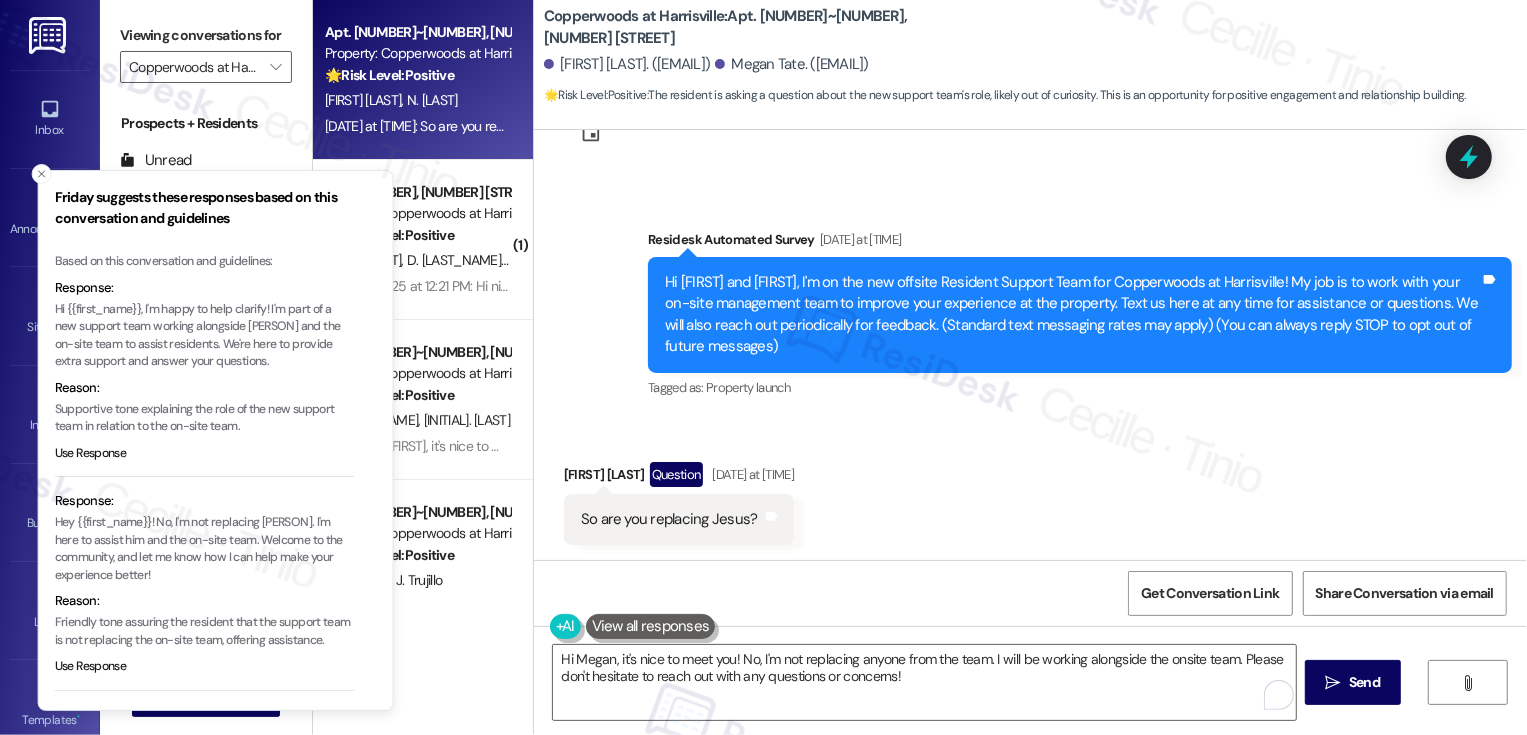 drag, startPoint x: 139, startPoint y: 327, endPoint x: 202, endPoint y: 326, distance: 63.007935 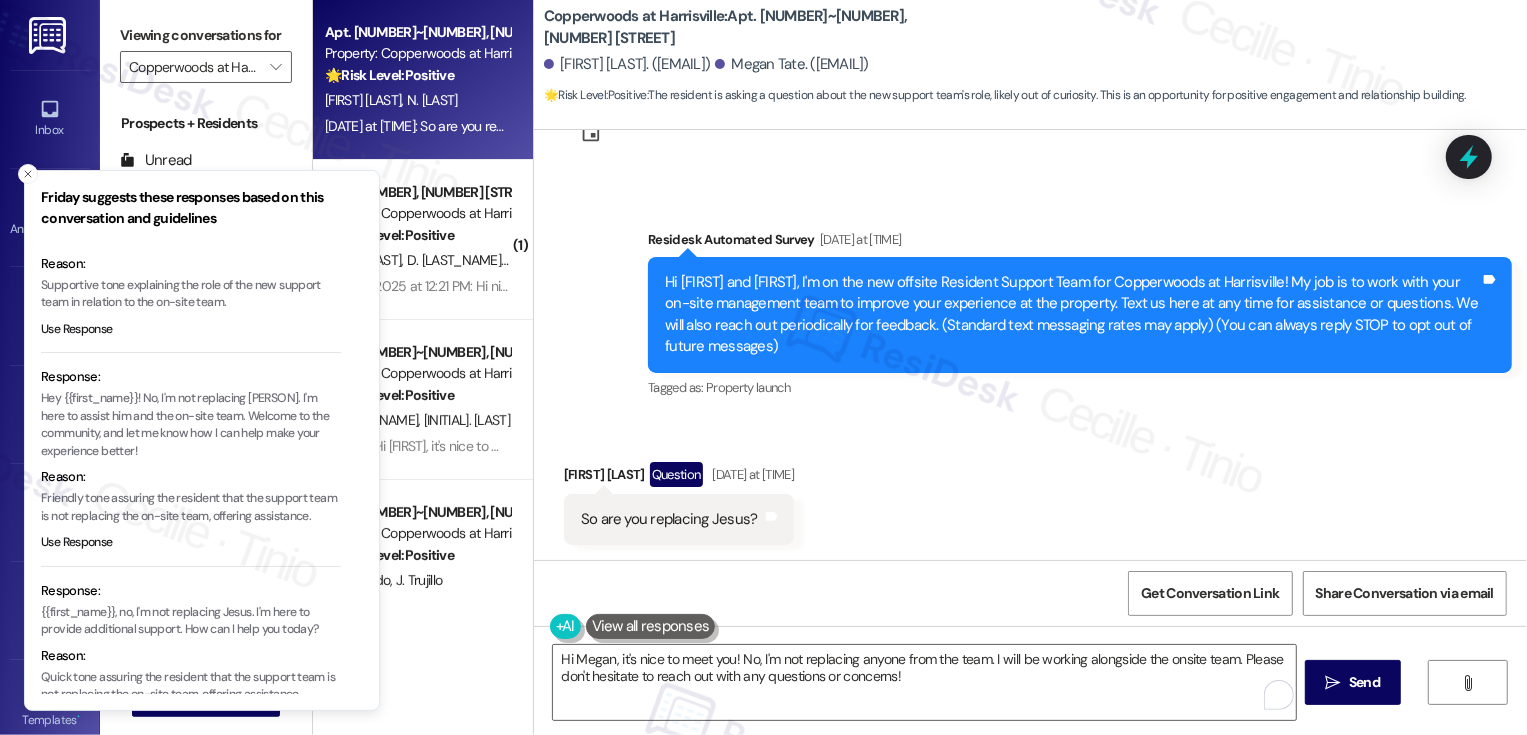 scroll, scrollTop: 190, scrollLeft: 0, axis: vertical 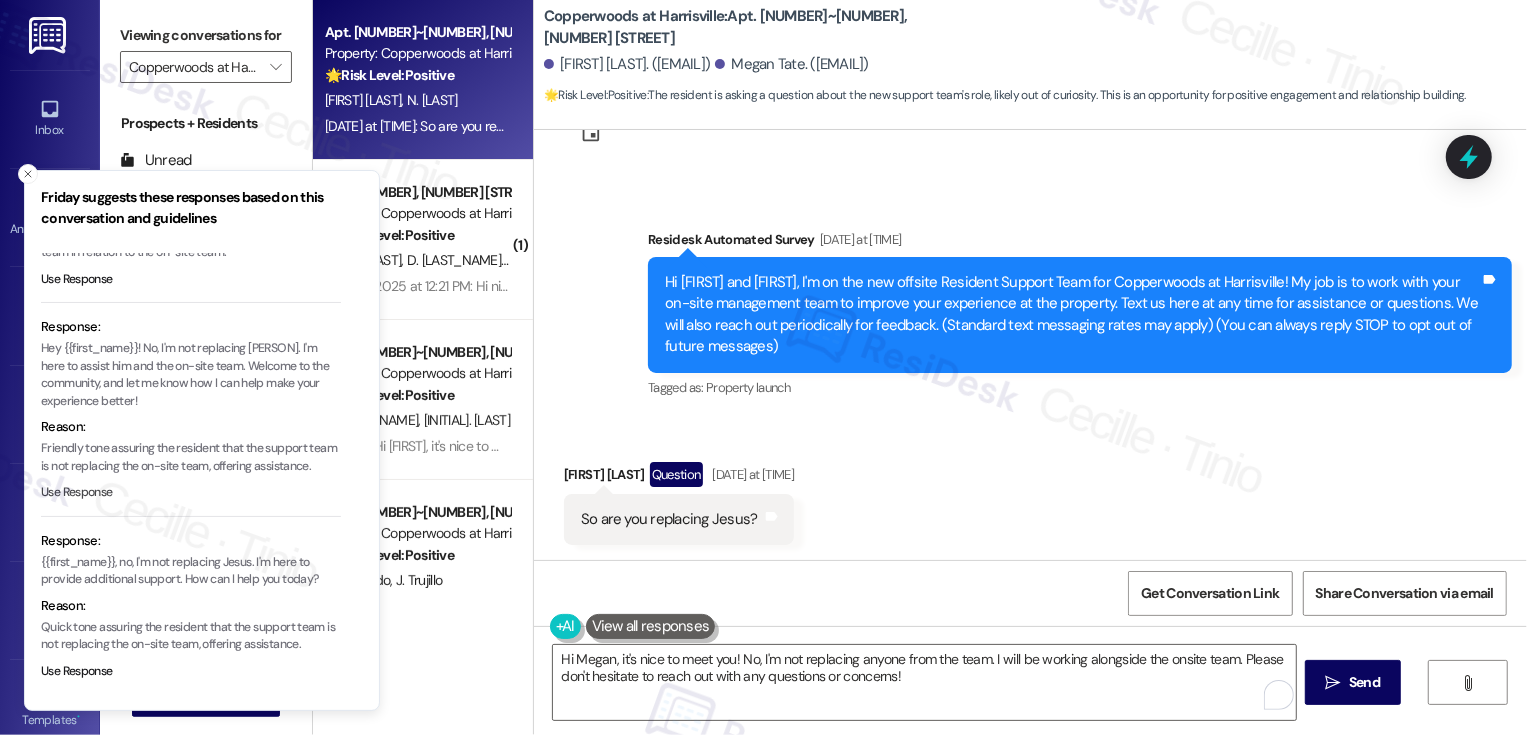 click on "Use Response" at bounding box center [77, 493] 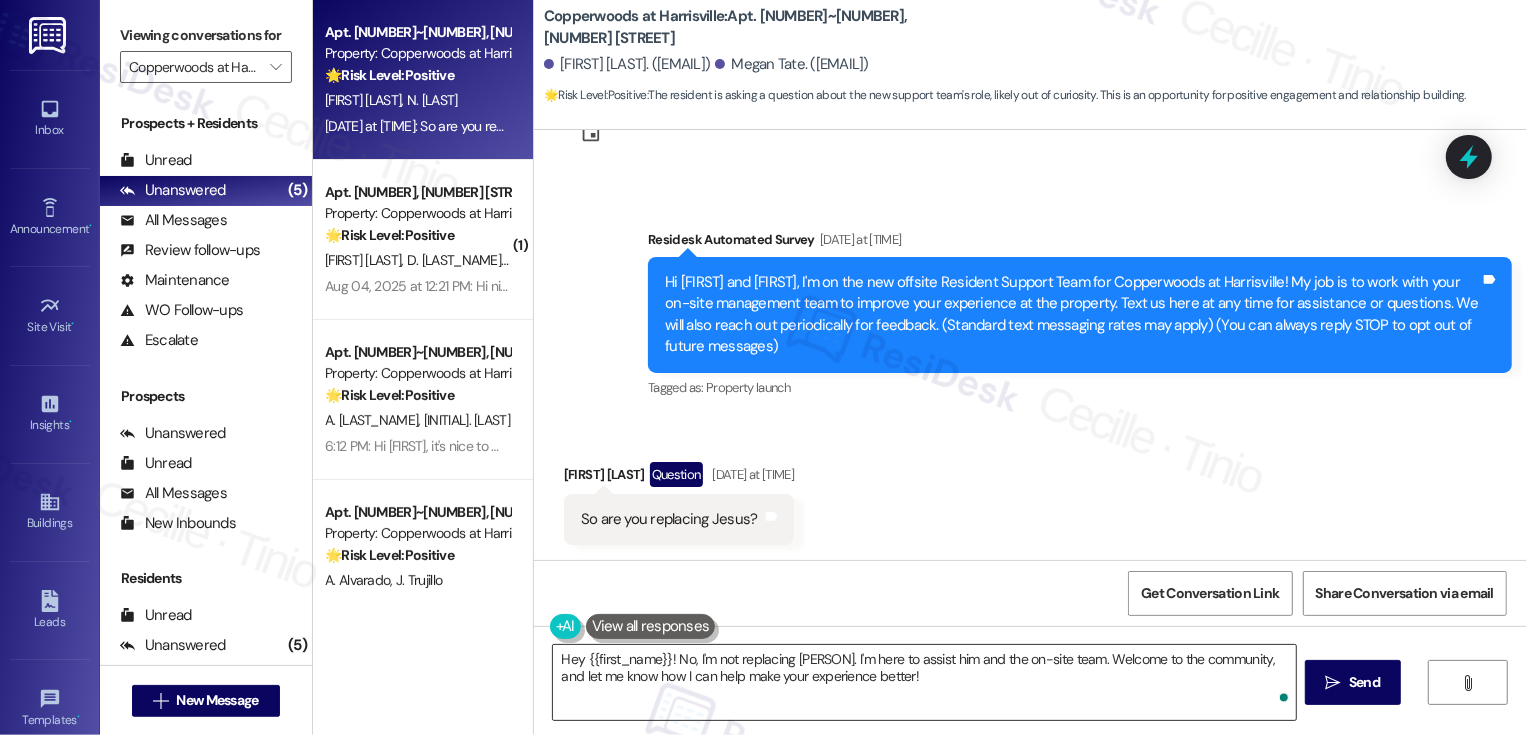 click on "Hey {{first_name}}! No, I'm not replacing Jesus. I'm here to assist him and the on-site team. Welcome to the community, and let me know how I can help make your experience better!" at bounding box center [924, 682] 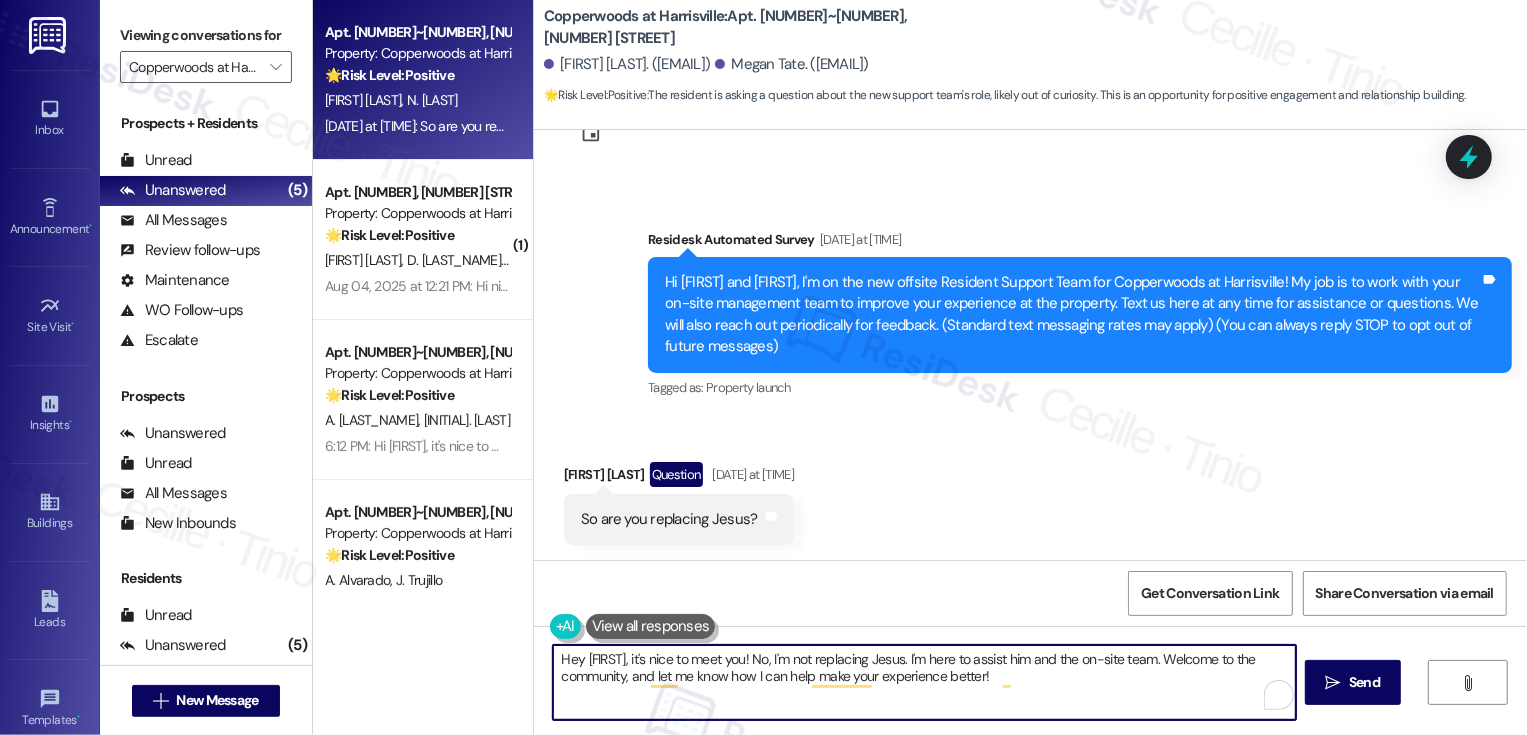 click on "Hey {{first_name}}, it's nice to meet you! No, I'm not replacing Jesus. I'm here to assist him and the on-site team. Welcome to the community, and let me know how I can help make your experience better!" at bounding box center [924, 682] 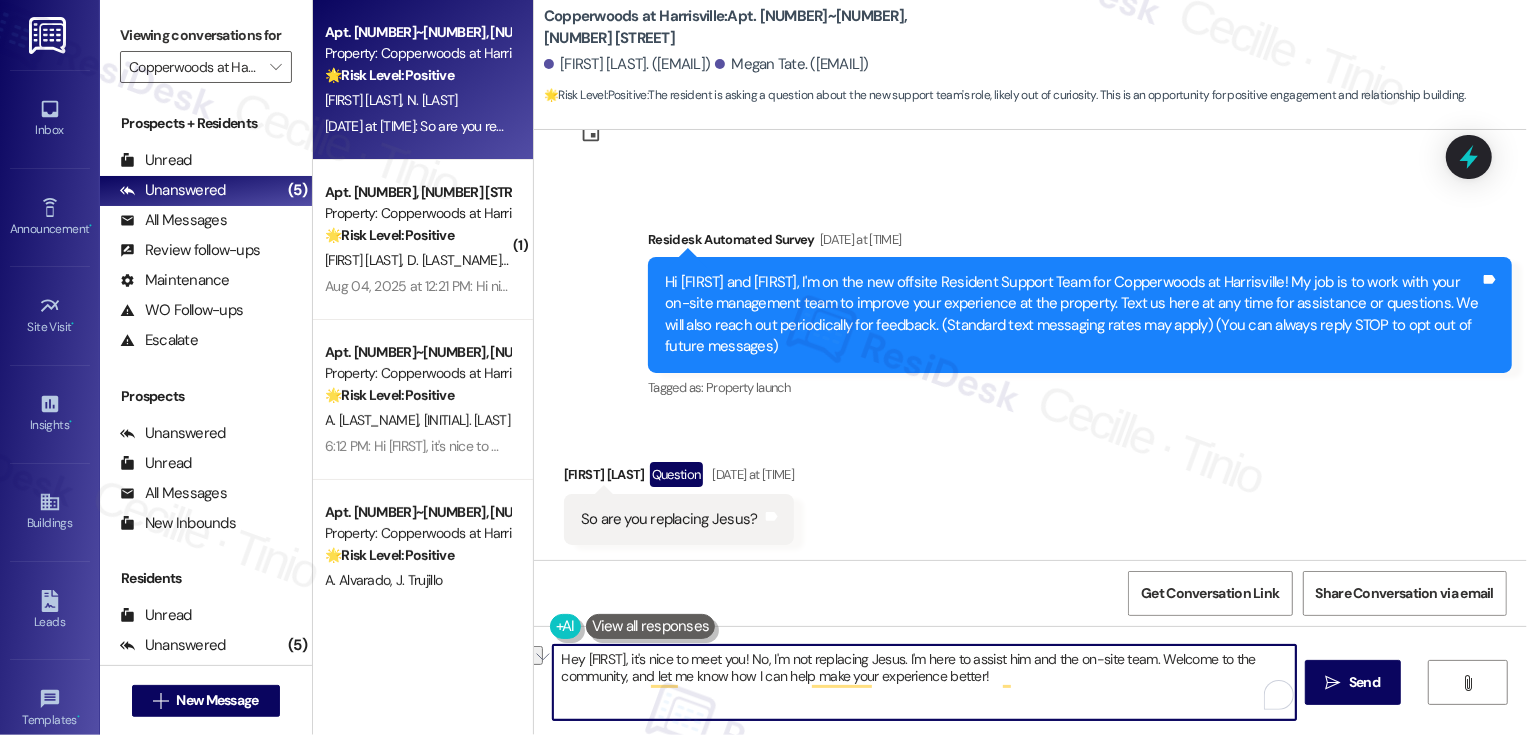 drag, startPoint x: 993, startPoint y: 658, endPoint x: 1069, endPoint y: 658, distance: 76 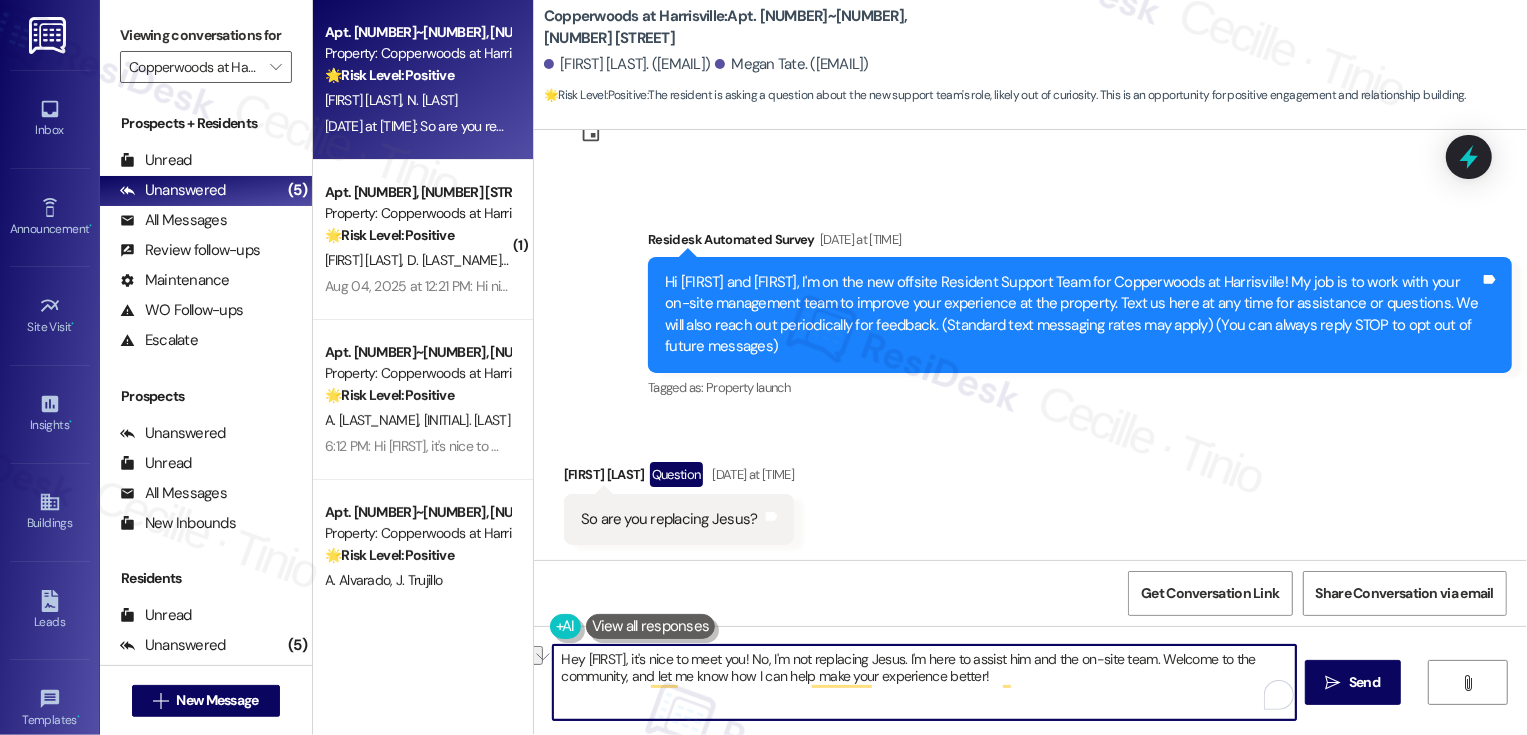 click on "Hey {{first_name}}, it's nice to meet you! No, I'm not replacing Jesus. I'm here to assist him and the on-site team. Welcome to the community, and let me know how I can help make your experience better!" at bounding box center (924, 682) 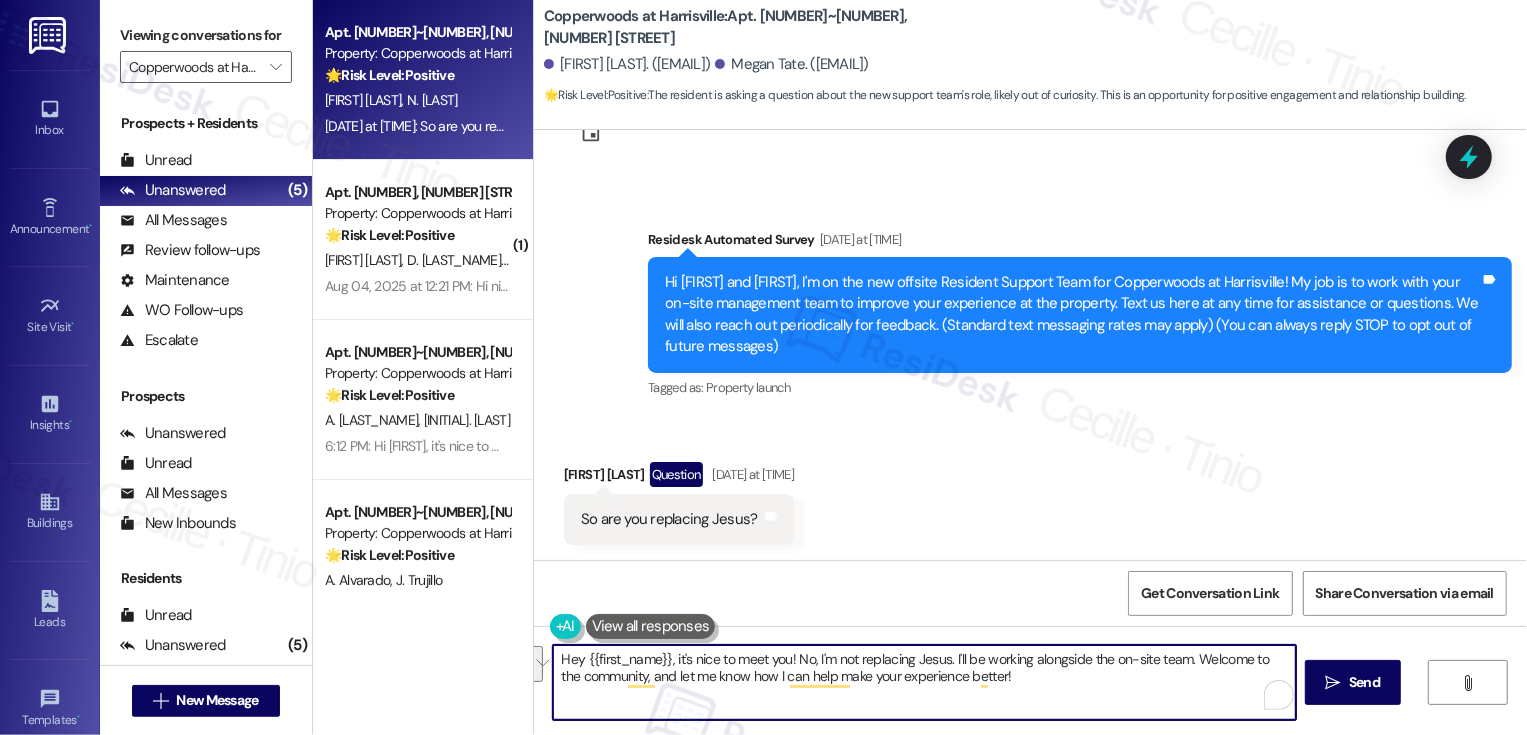 drag, startPoint x: 1189, startPoint y: 658, endPoint x: 648, endPoint y: 674, distance: 541.2366 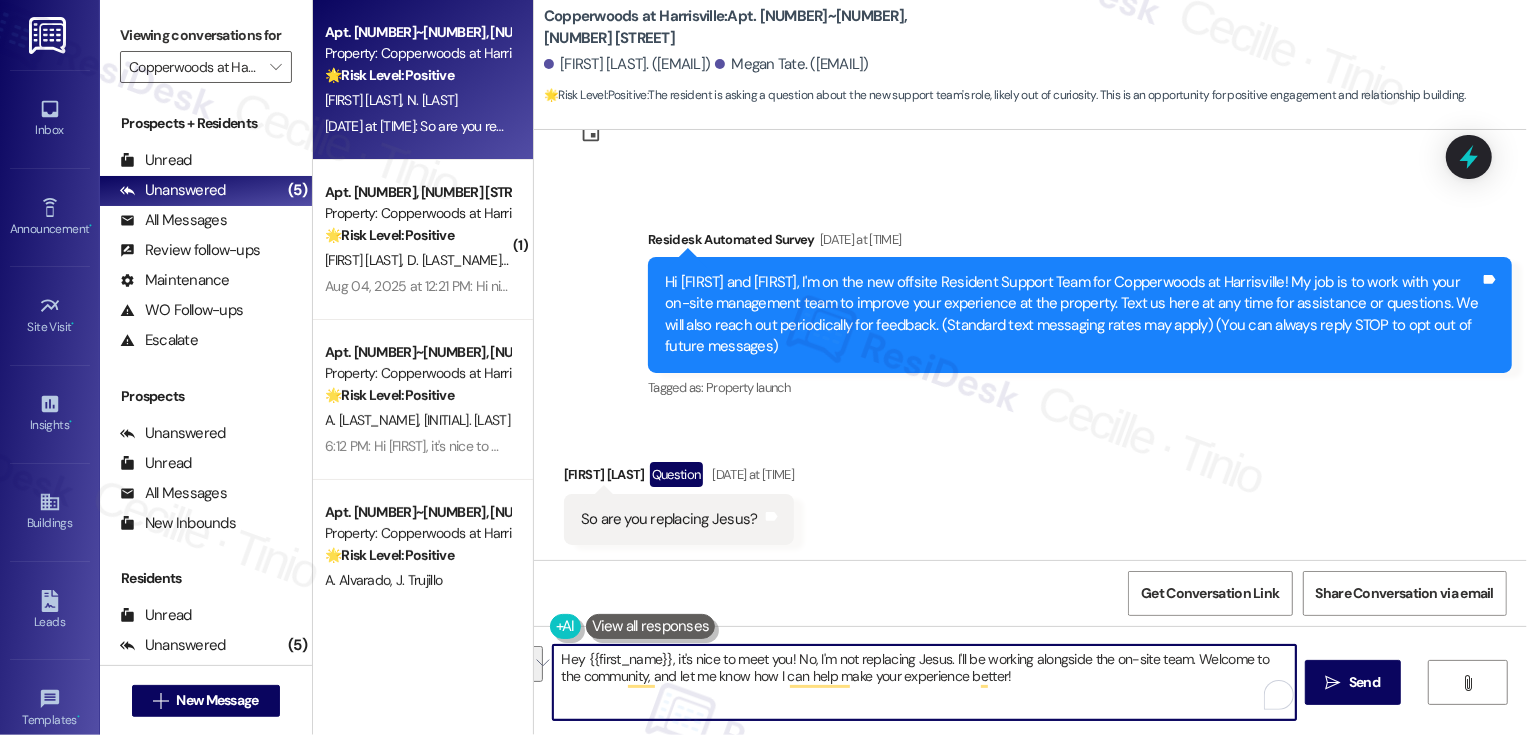 click on "Hey {{first_name}}, it's nice to meet you! No, I'm not replacing Jesus. I'll be working alongside the on-site team. Welcome to the community, and let me know how I can help make your experience better!" at bounding box center (924, 682) 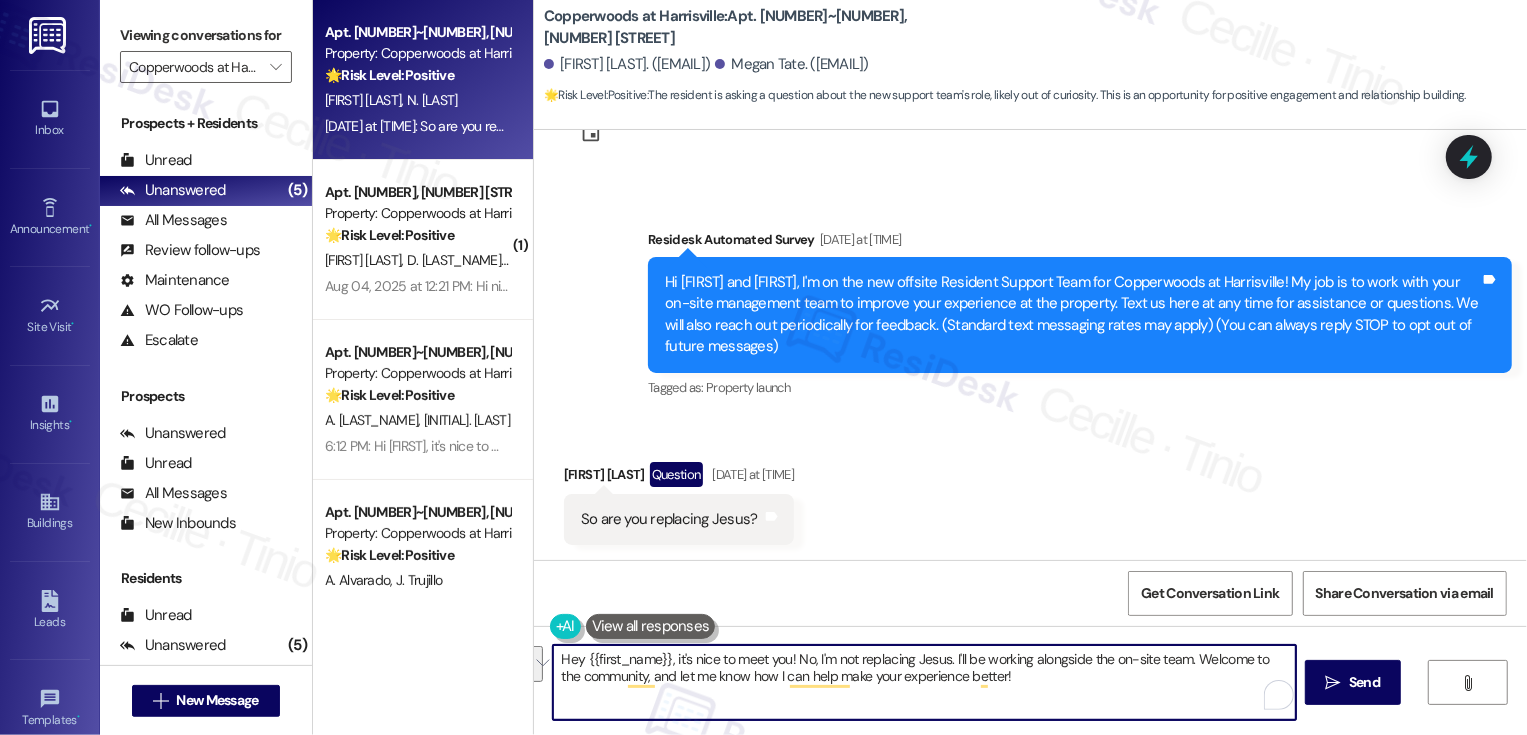click on "Hey {{first_name}}, it's nice to meet you! No, I'm not replacing Jesus. I'll be working alongside the on-site team. Welcome to the community, and let me know how I can help make your experience better!" at bounding box center [924, 682] 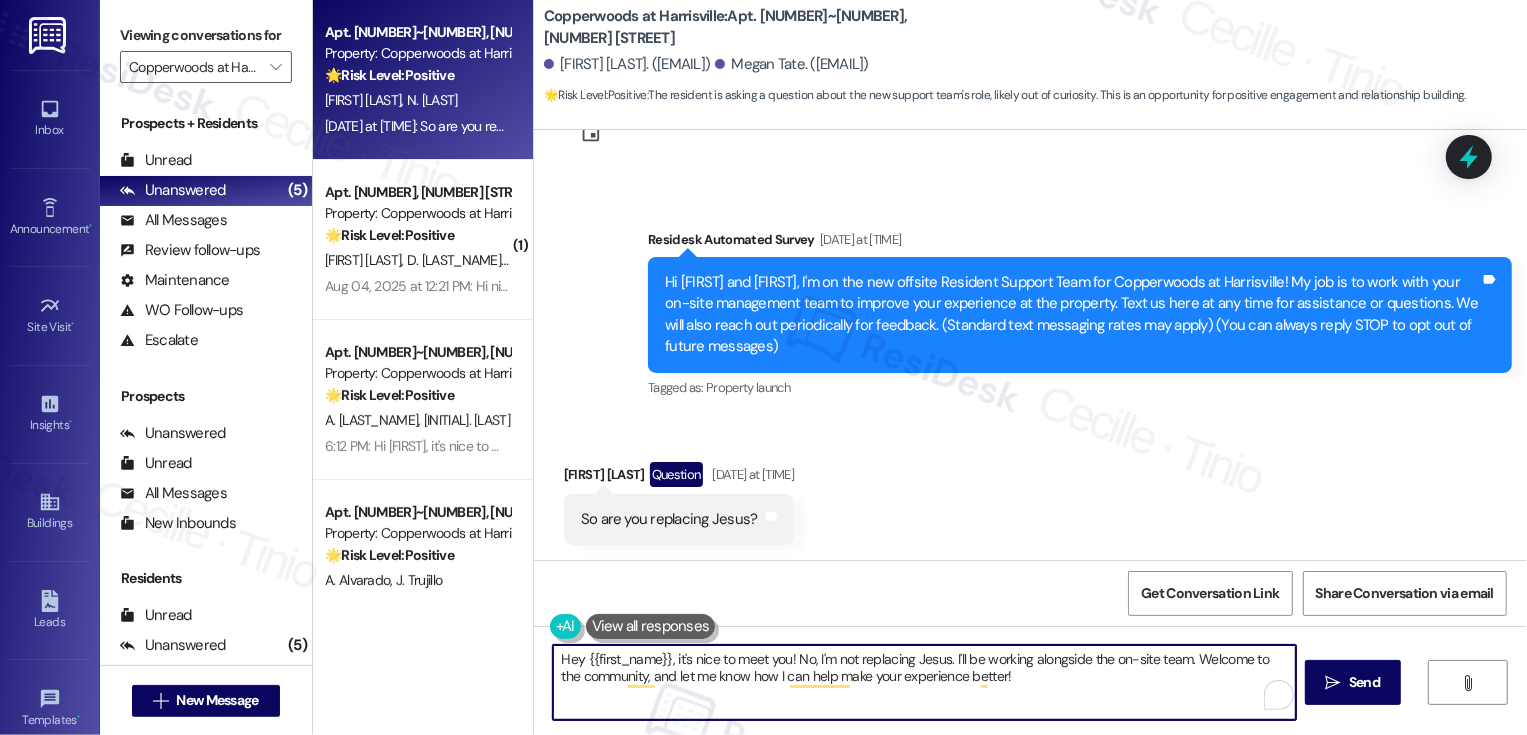 drag, startPoint x: 1189, startPoint y: 660, endPoint x: 1189, endPoint y: 704, distance: 44 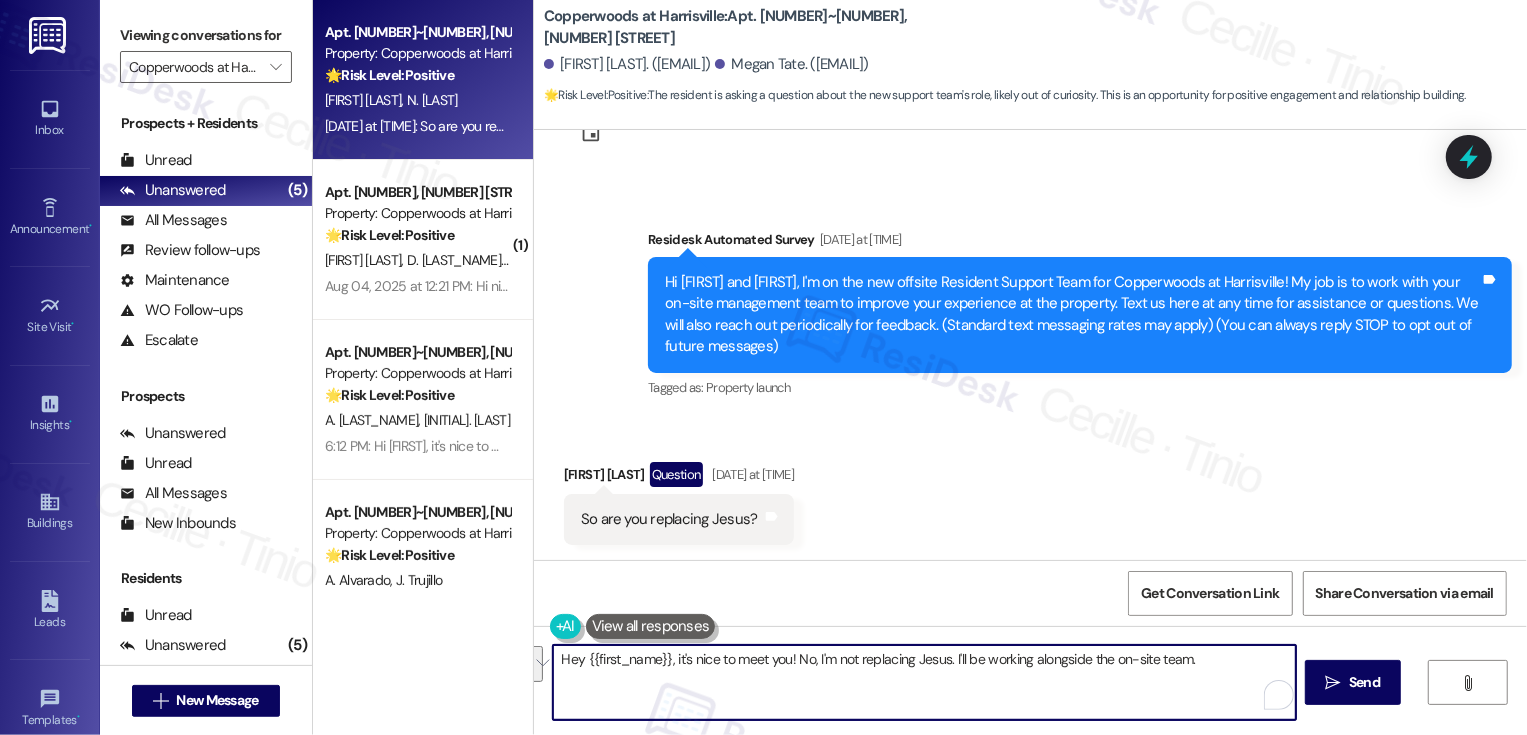 paste on "Hi Armando, it's nice to meet you! I look forward to assisting you. Please don't hesitate to reach out with any questions or concerns!" 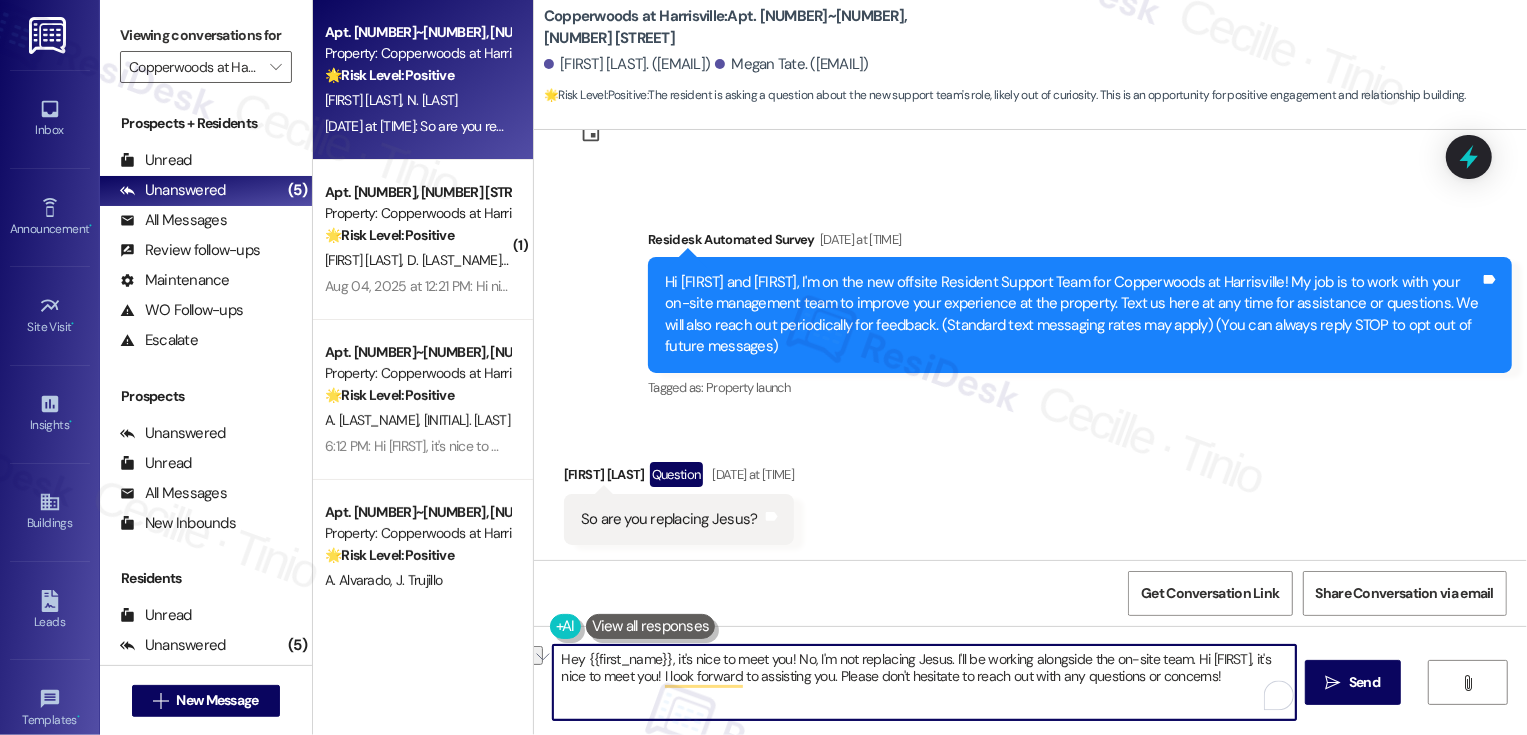 drag, startPoint x: 1187, startPoint y: 659, endPoint x: 827, endPoint y: 682, distance: 360.73398 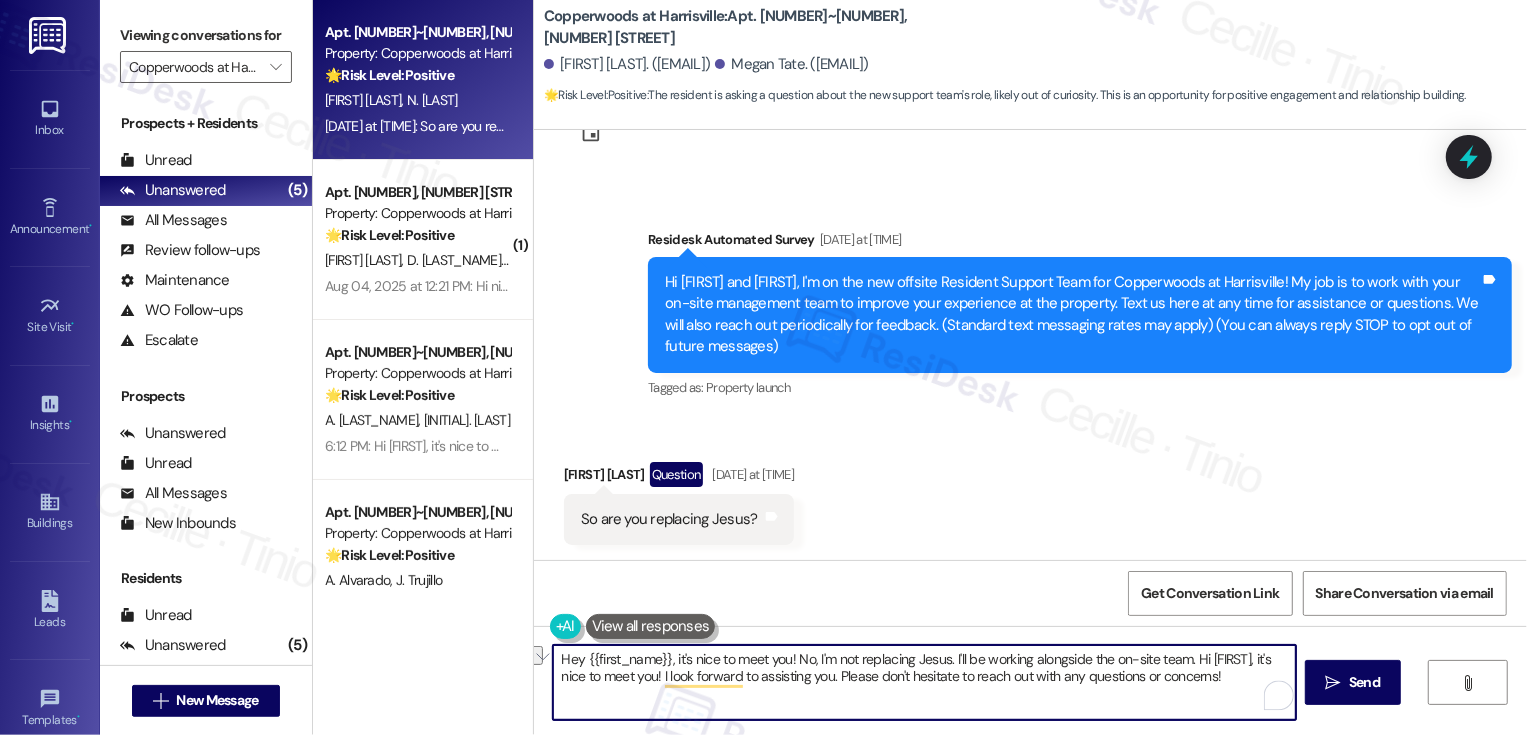 click on "Hey {{first_name}}, it's nice to meet you! No, I'm not replacing Jesus. I'll be working alongside the on-site team. Hi Armando, it's nice to meet you! I look forward to assisting you. Please don't hesitate to reach out with any questions or concerns!" at bounding box center [924, 682] 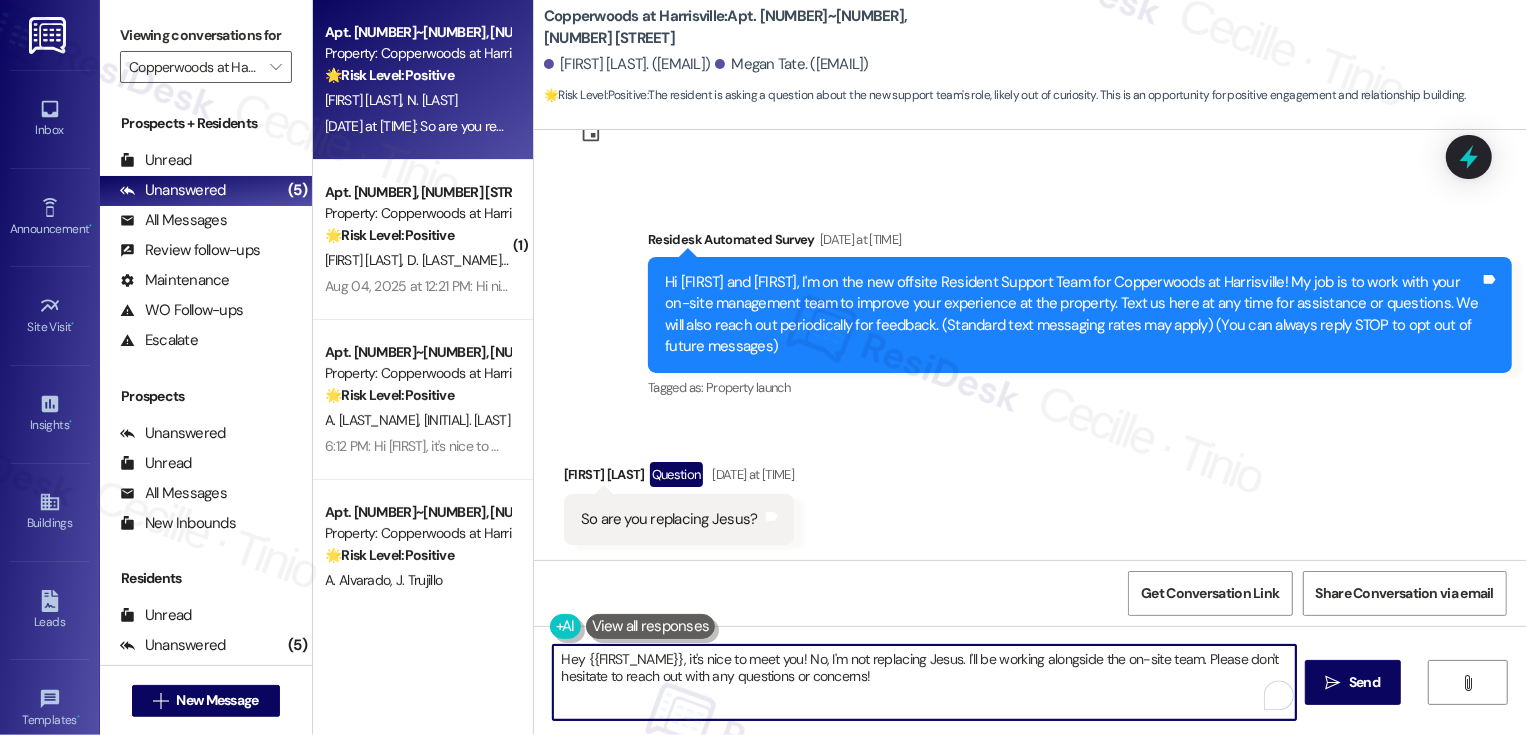 click on "Hey {{first_name}}, it's nice to meet you! No, I'm not replacing Jesus. I'll be working alongside the on-site team. Please don't hesitate to reach out with any questions or concerns!" at bounding box center [924, 682] 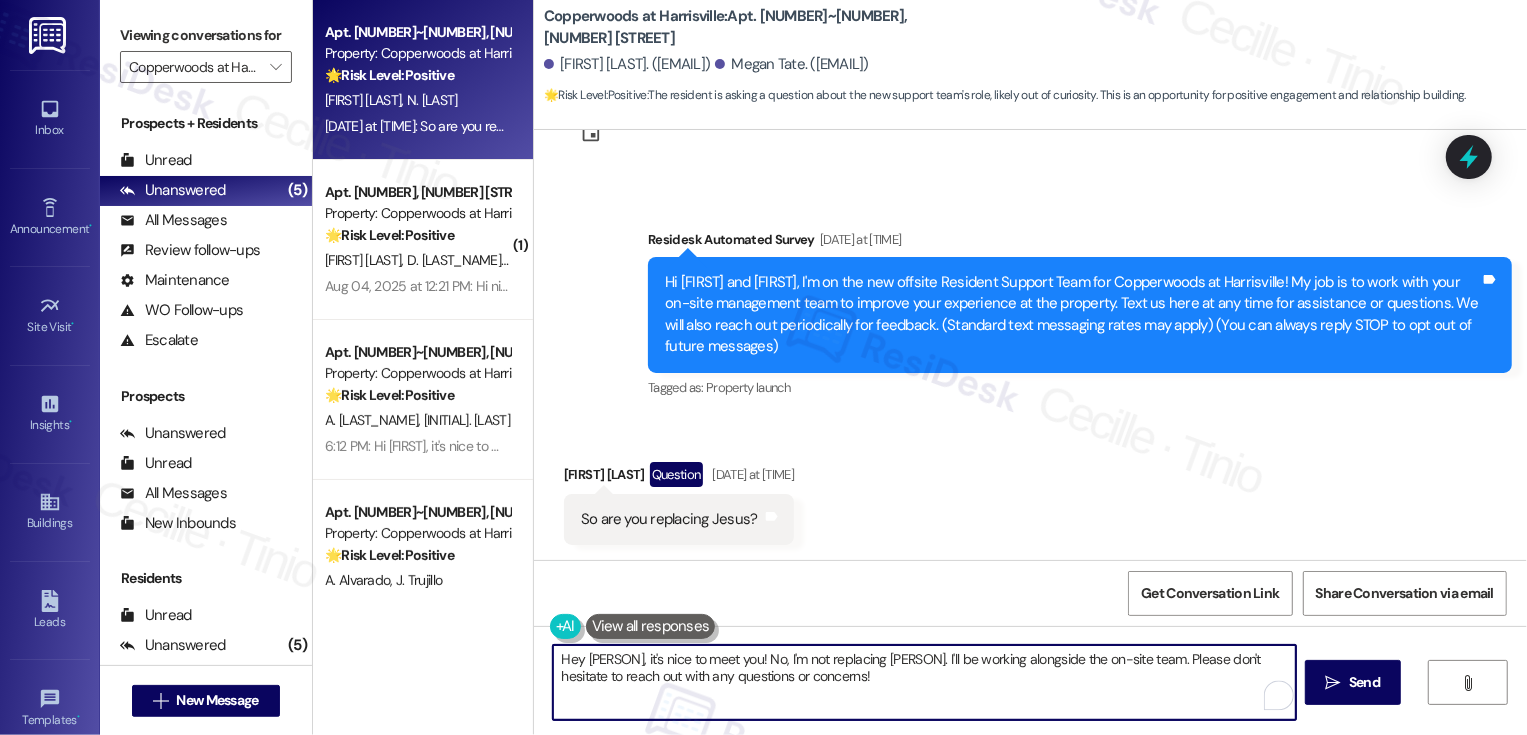 click on "Hey Megan, it's nice to meet you! No, I'm not replacing Jesus. I'll be working alongside the on-site team. Please don't hesitate to reach out with any questions or concerns!" at bounding box center (924, 682) 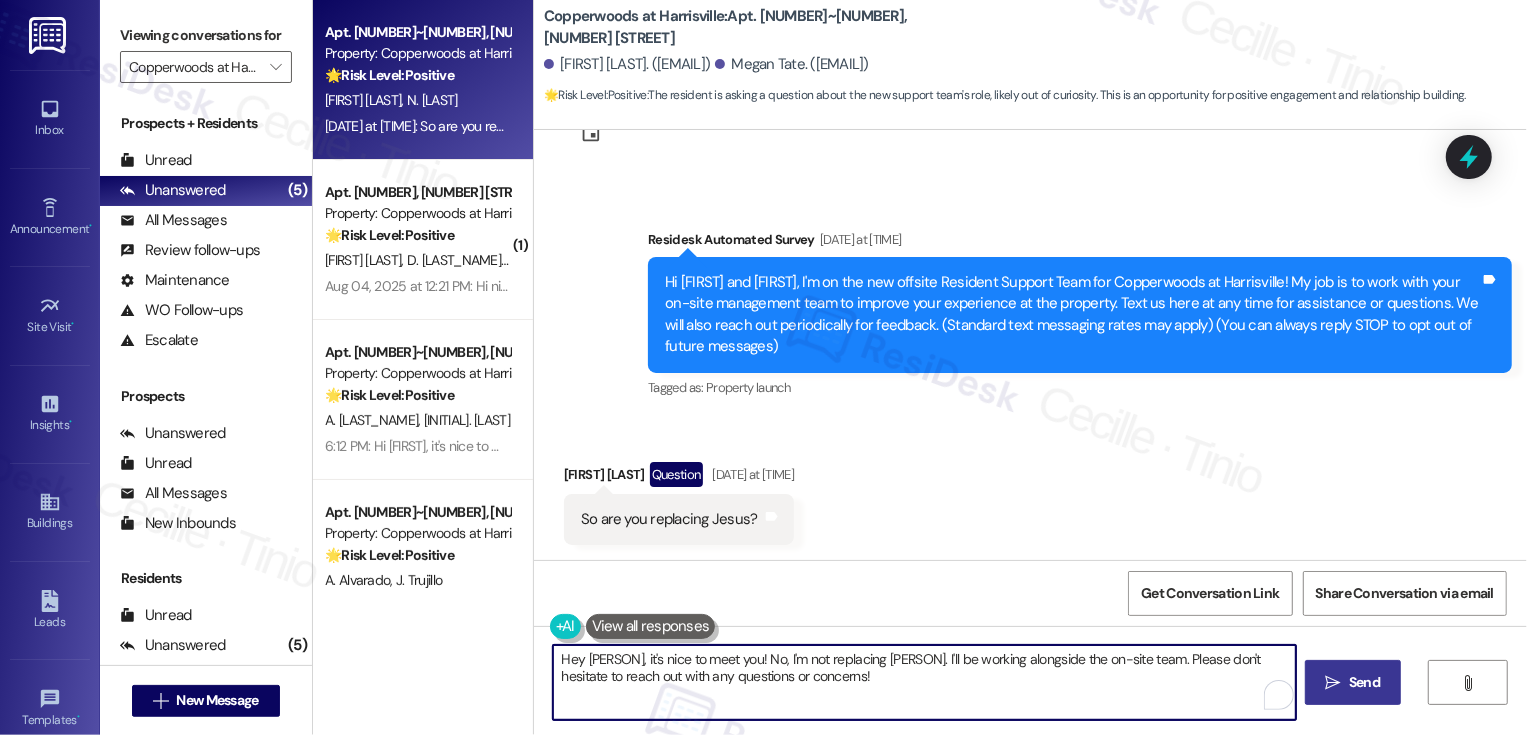 type on "Hey Megan, it's nice to meet you! No, I'm not replacing Jesus. I'll be working alongside the on-site team. Please don't hesitate to reach out with any questions or concerns!" 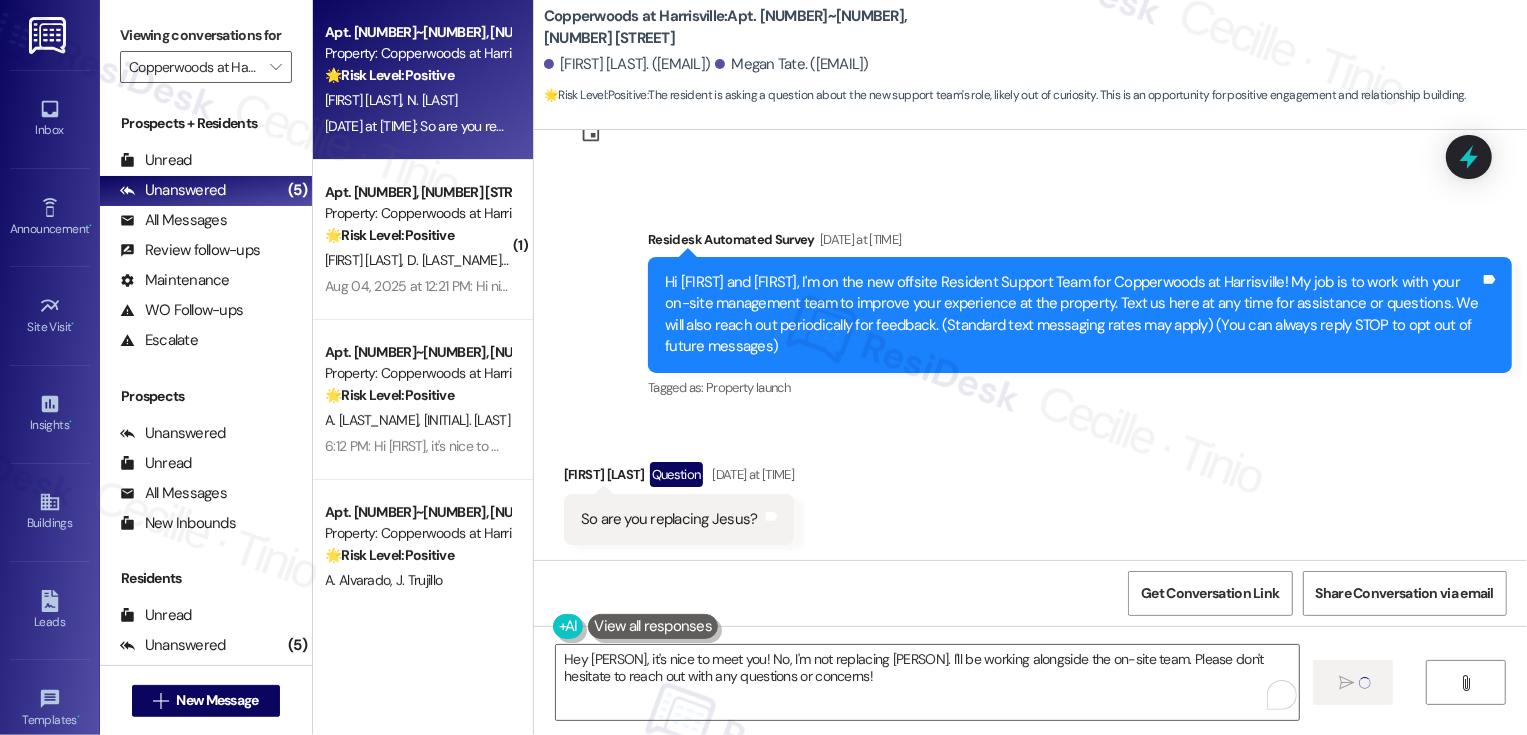 type 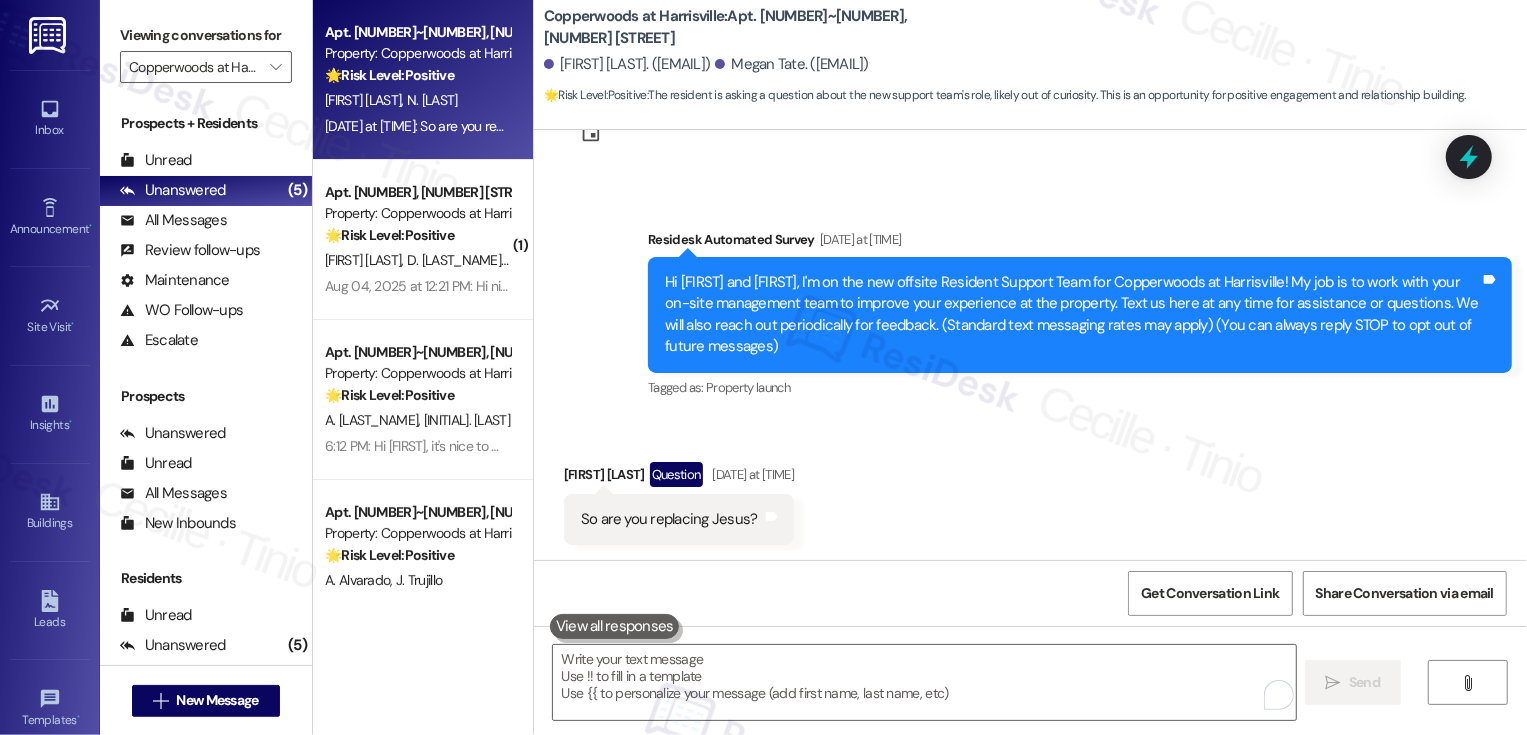 scroll, scrollTop: 241, scrollLeft: 0, axis: vertical 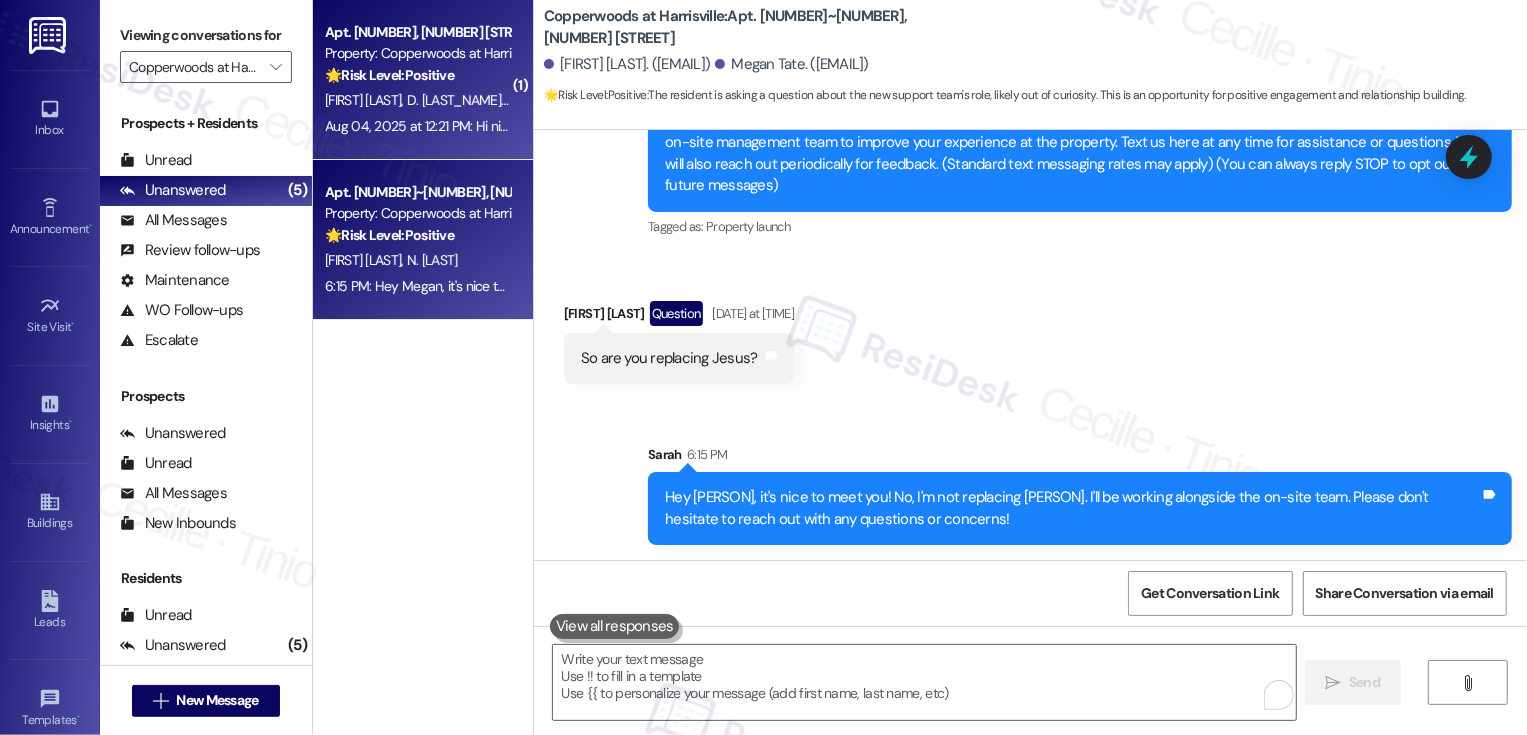 click on "[LAST_NAME]" at bounding box center (544, 100) 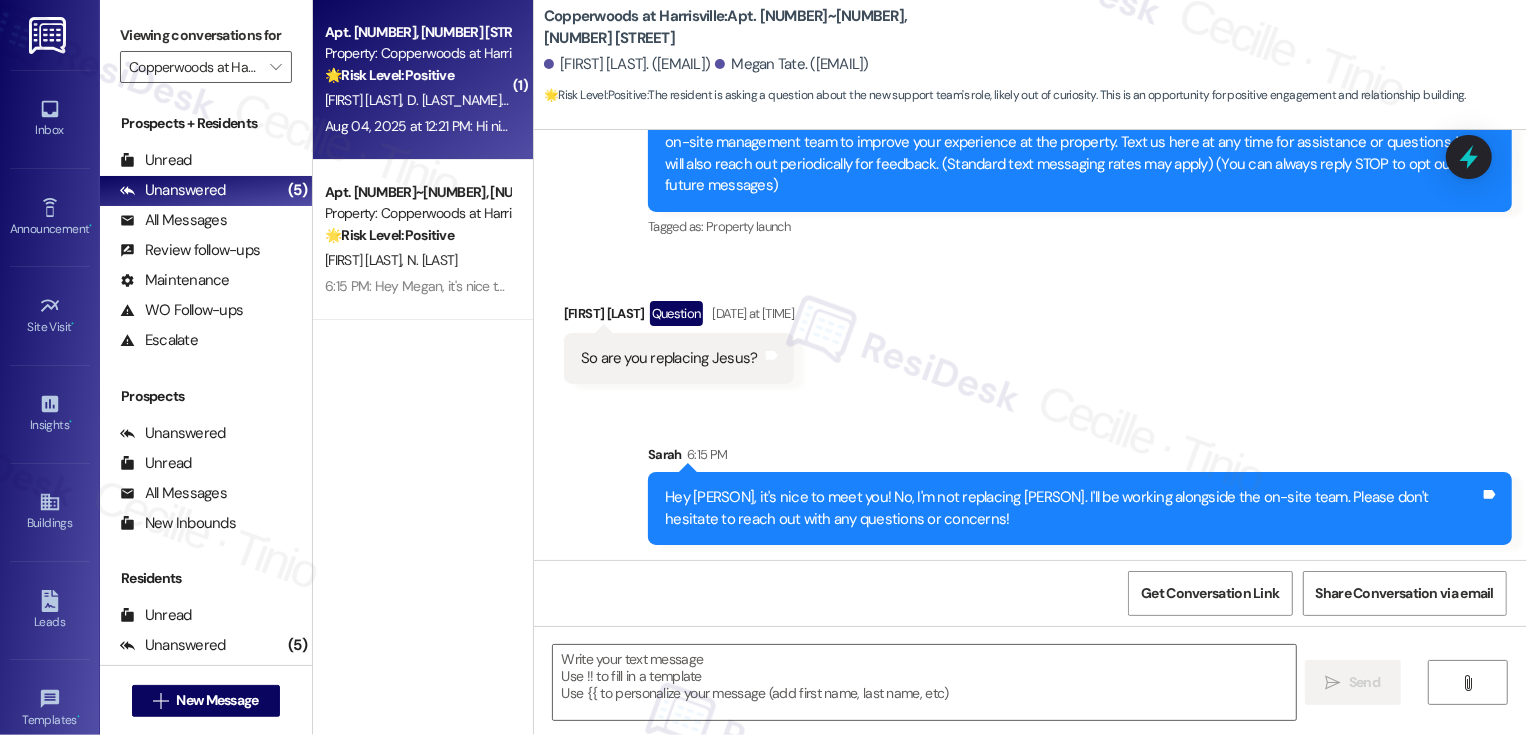 click on "[LAST_NAME]" at bounding box center (544, 100) 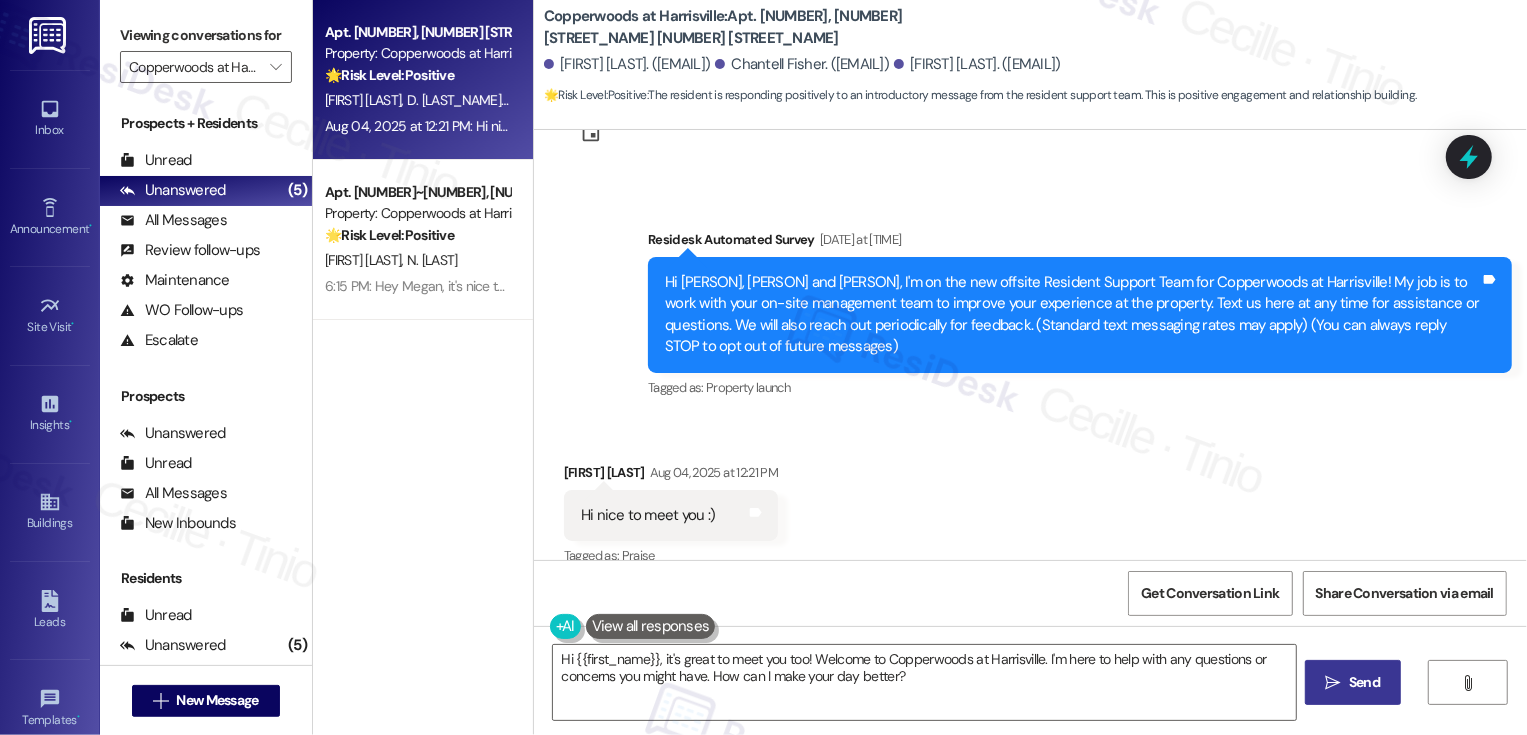 scroll, scrollTop: 290, scrollLeft: 0, axis: vertical 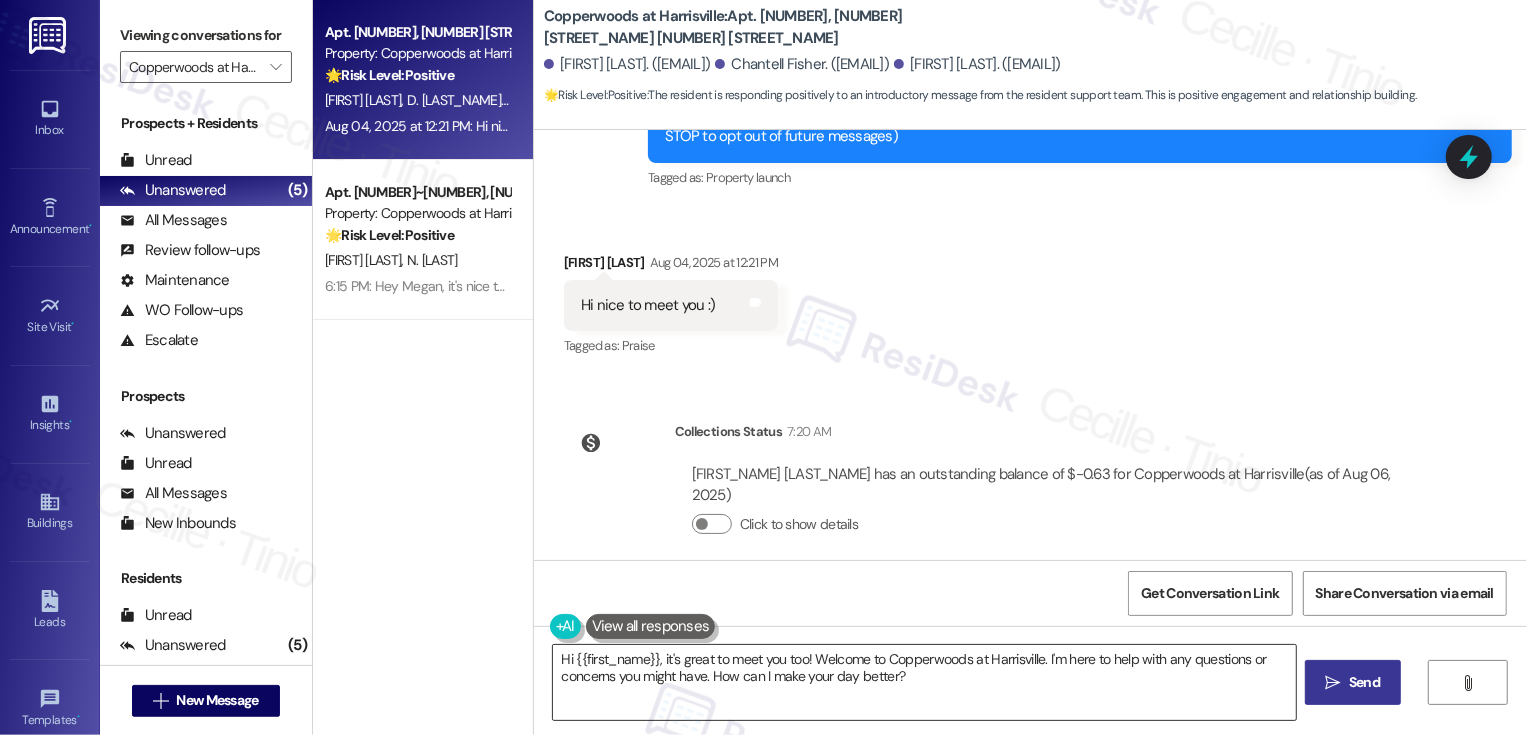 click on "Hi {{first_name}}, it's great to meet you too! Welcome to Copperwoods at Harrisville. I'm here to help with any questions or concerns you might have. How can I make your day better?" at bounding box center [924, 682] 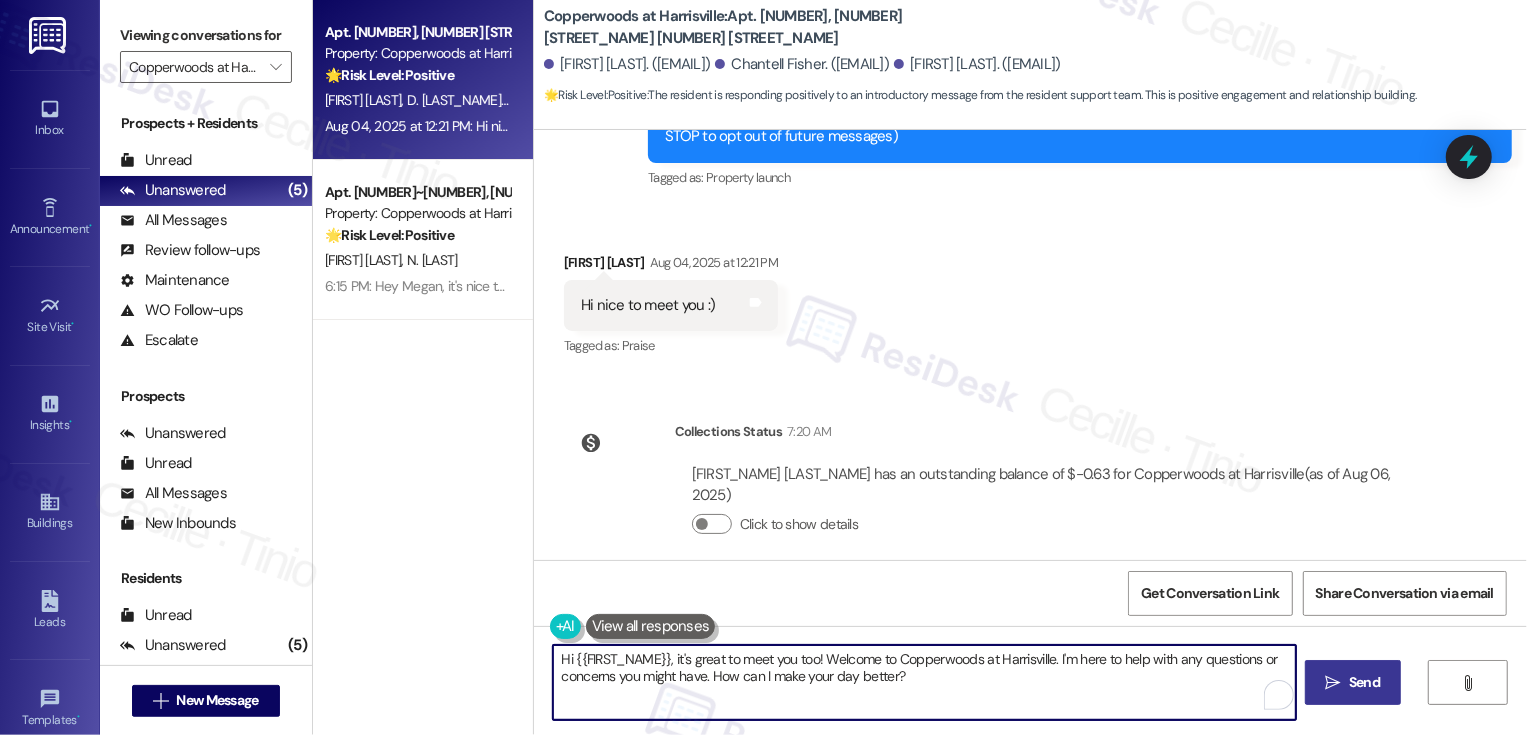 paste on "Armando, it's nice to meet you! I look forward to assisting you. Please don't hesitate to reach out with any questions or concerns!" 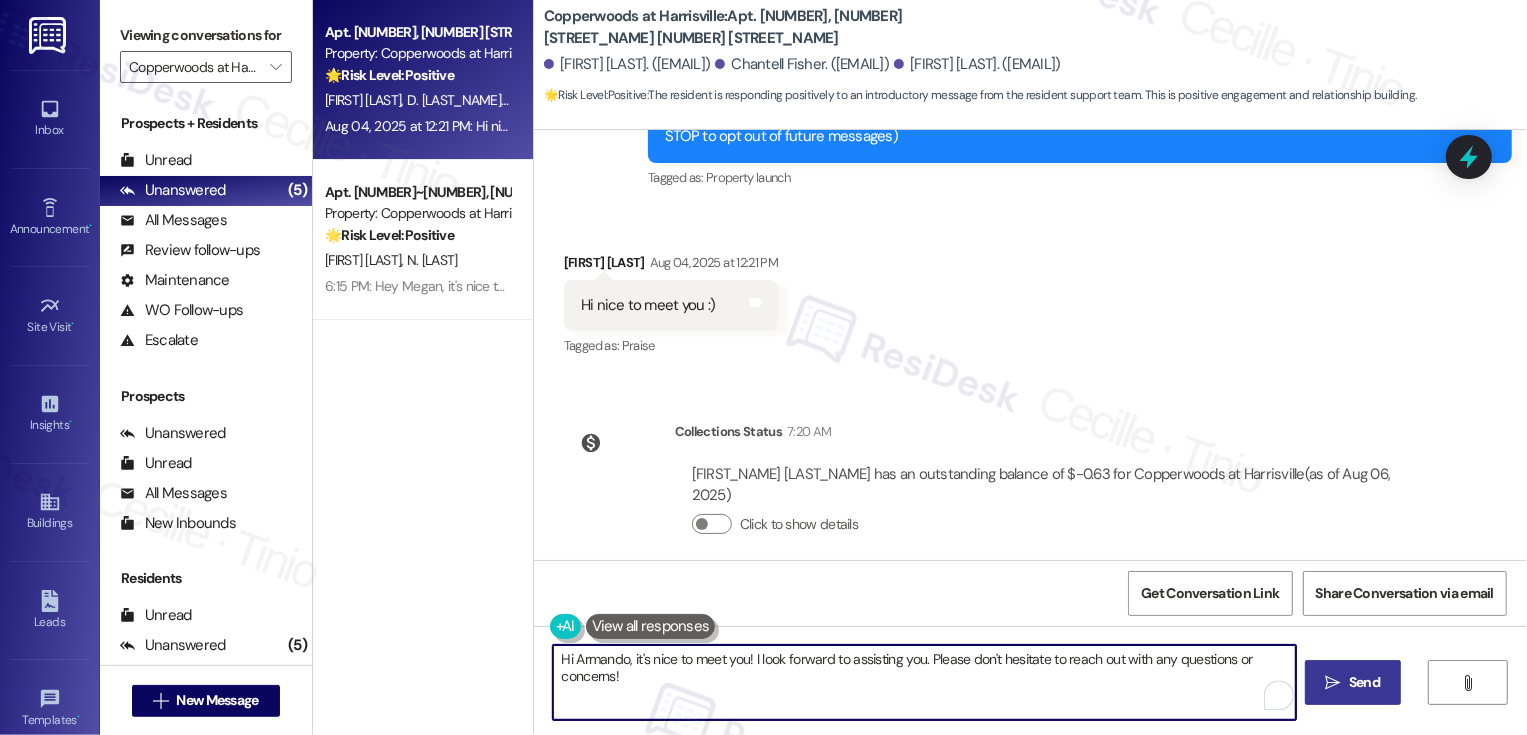 click on "Hi Armando, it's nice to meet you! I look forward to assisting you. Please don't hesitate to reach out with any questions or concerns!" at bounding box center (924, 682) 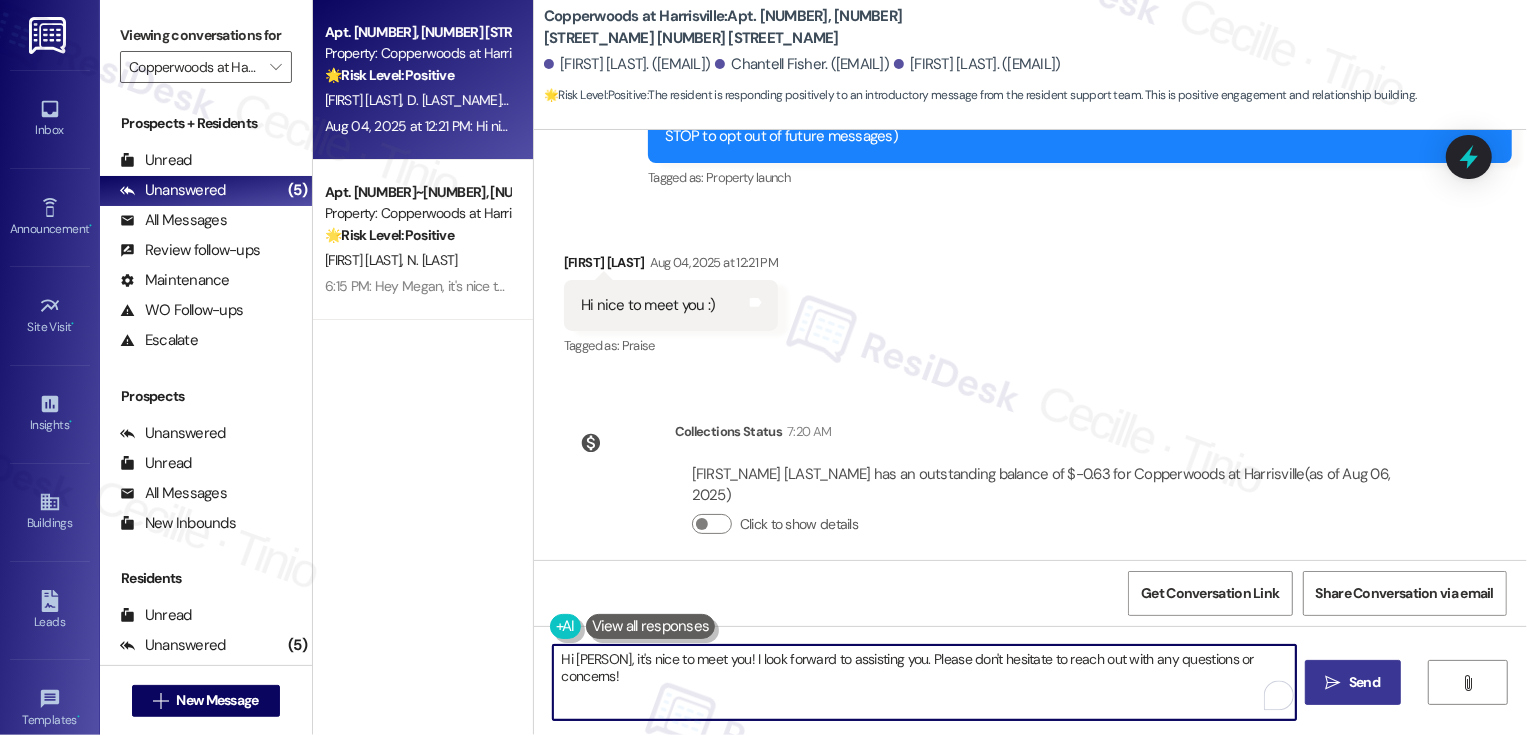click on "Hi Chantell, it's nice to meet you! I look forward to assisting you. Please don't hesitate to reach out with any questions or concerns!" at bounding box center (924, 682) 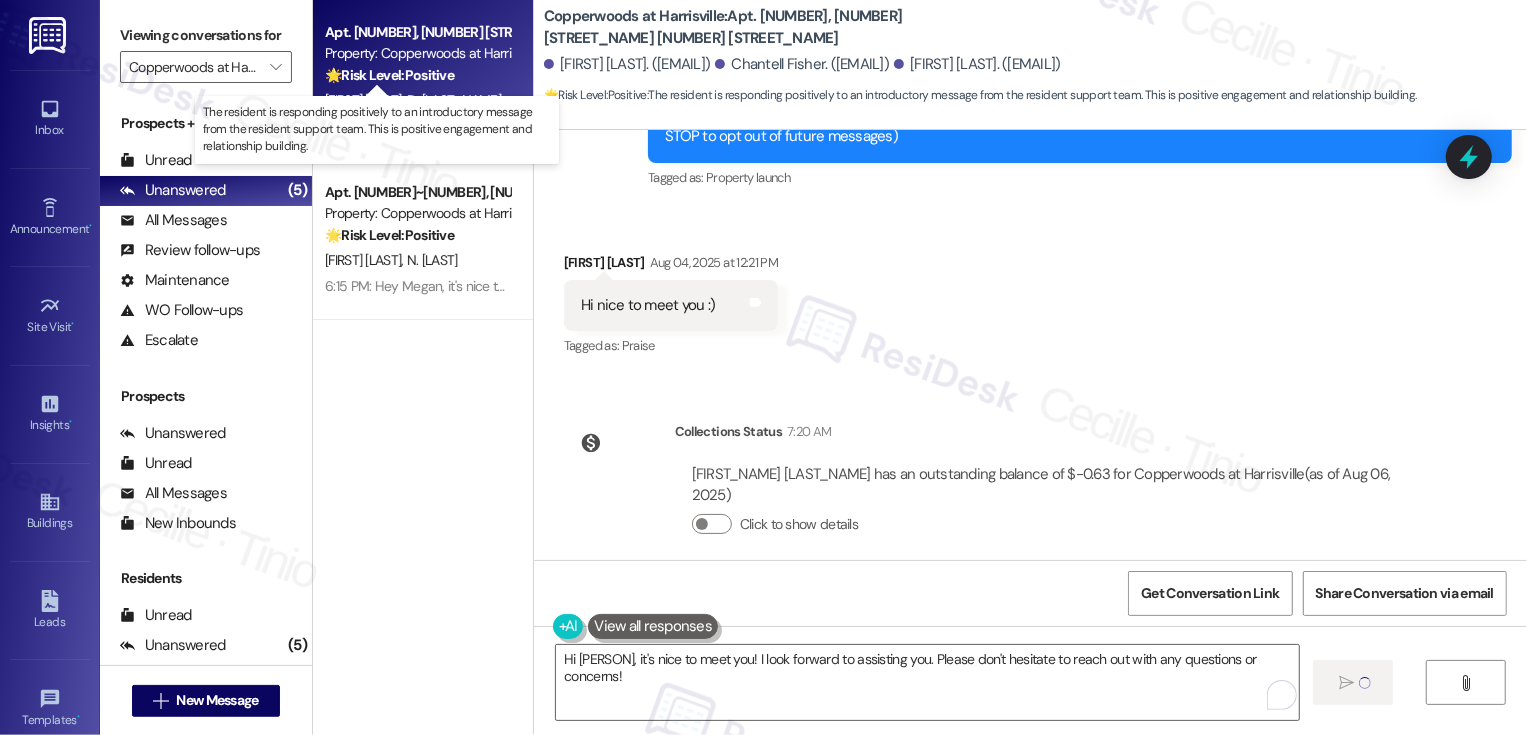 type 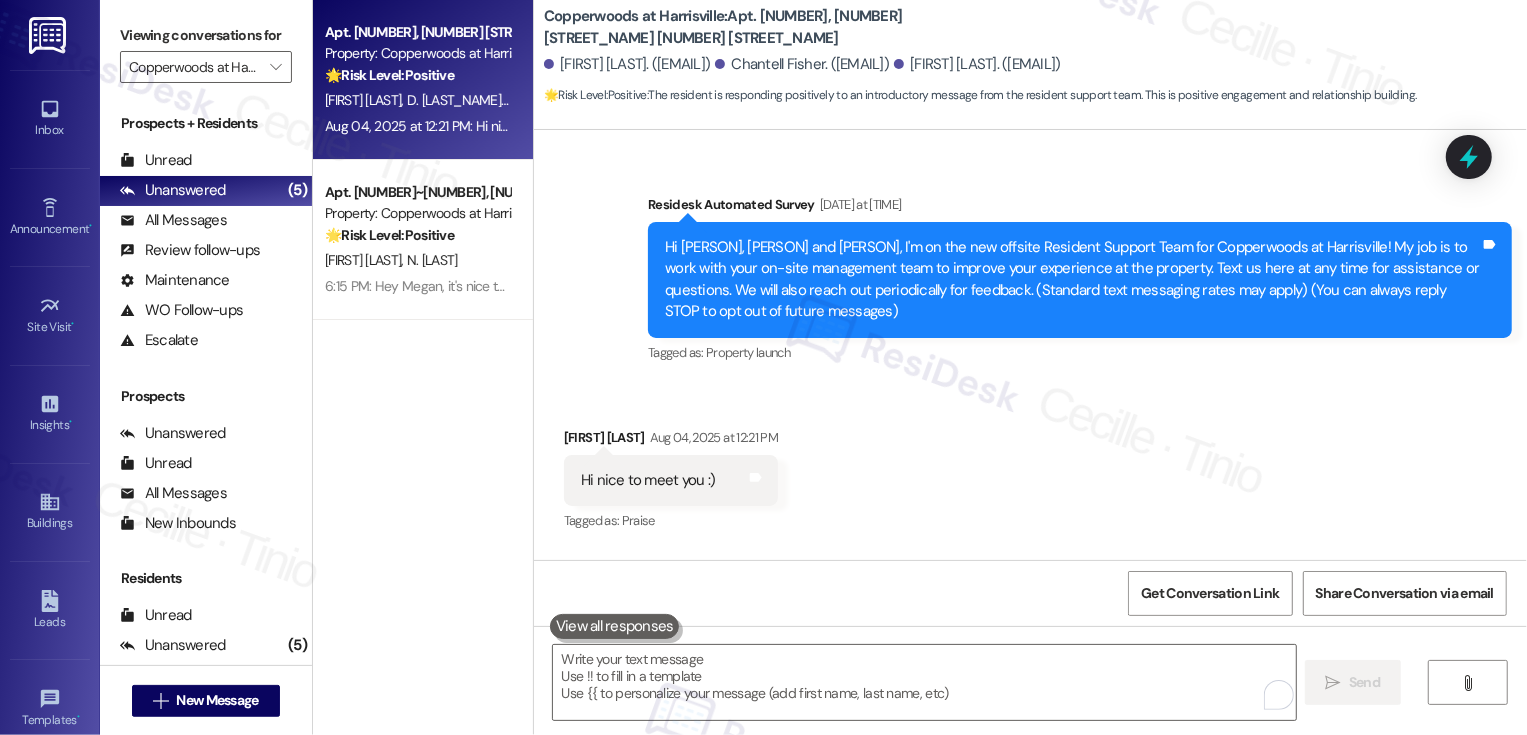 scroll, scrollTop: 105, scrollLeft: 0, axis: vertical 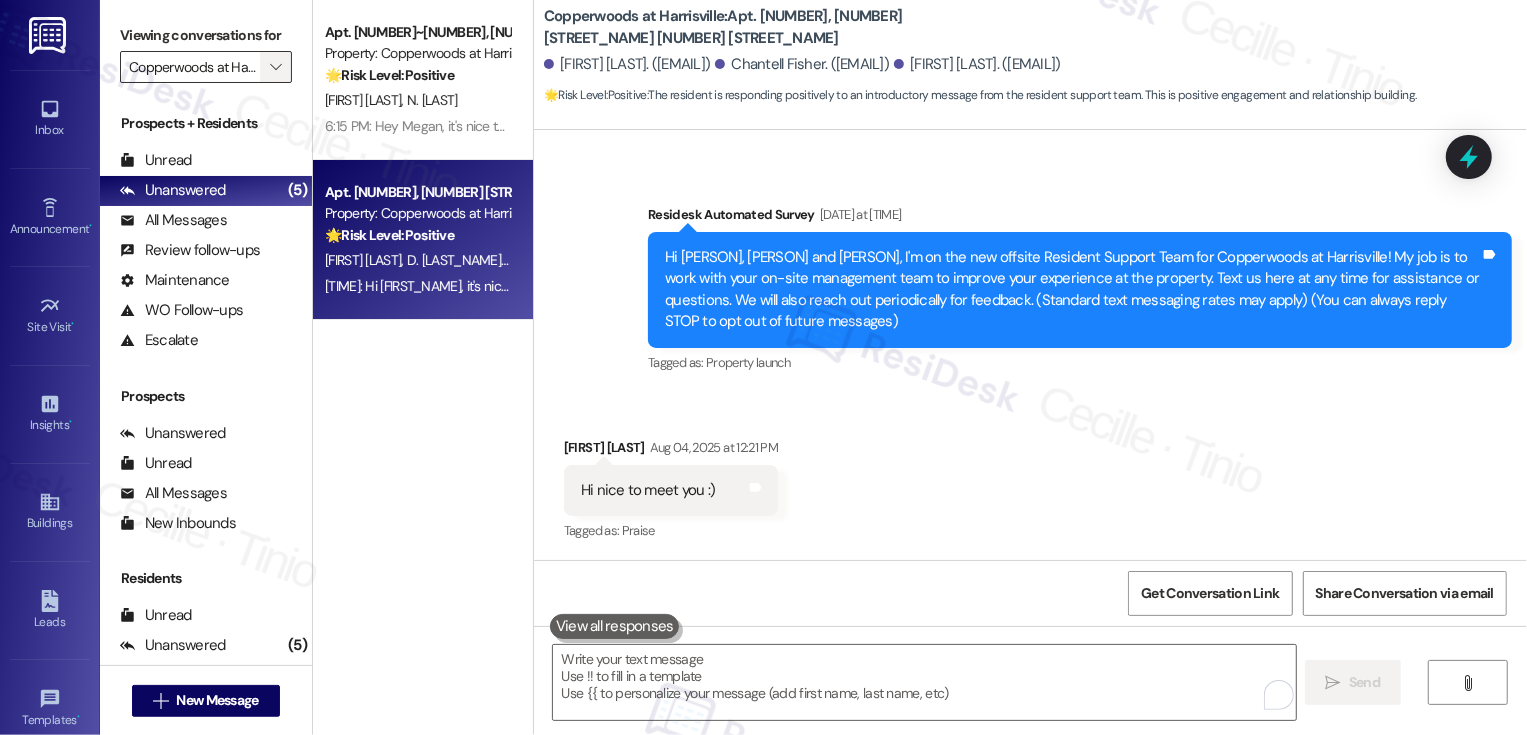 click on "" at bounding box center [275, 67] 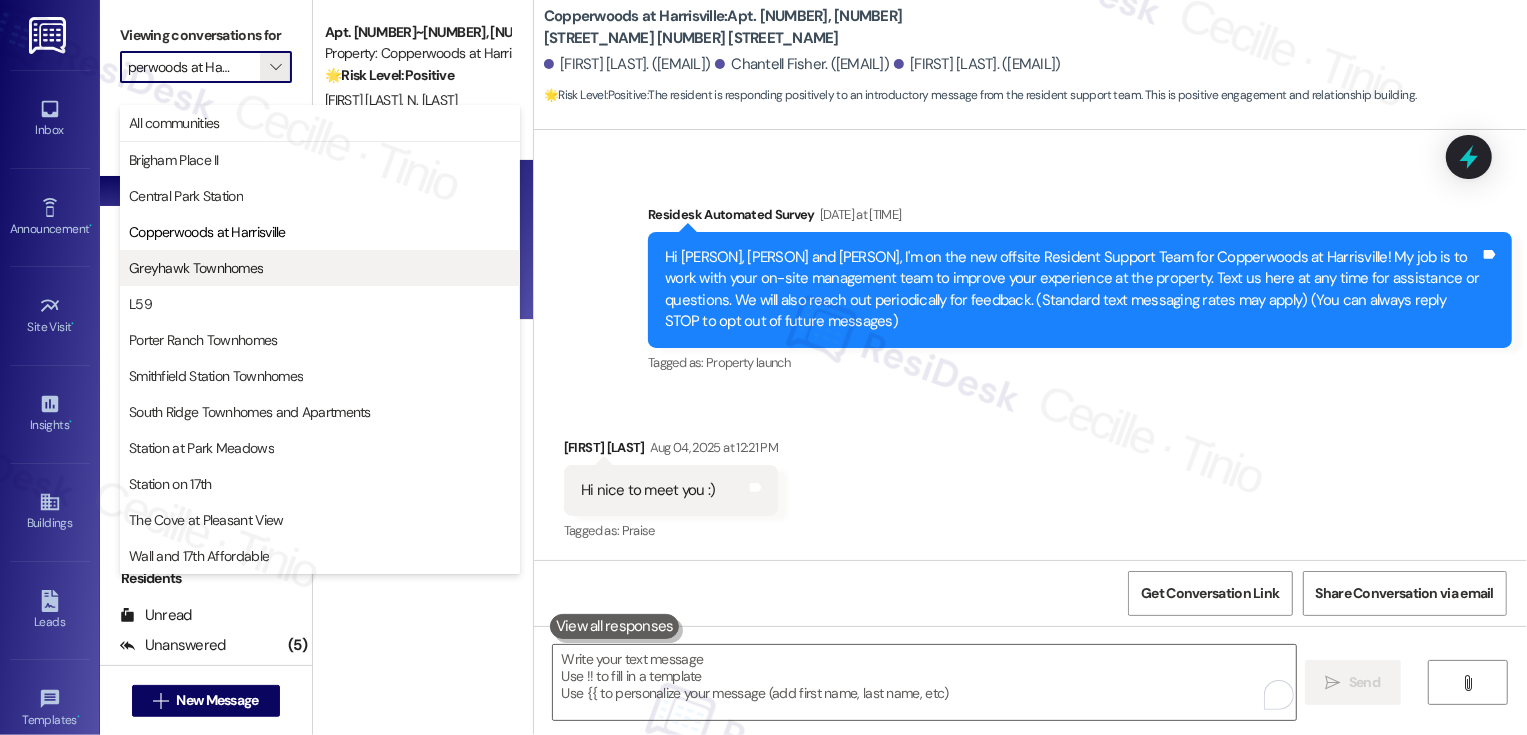 click on "Greyhawk Townhomes" at bounding box center [196, 268] 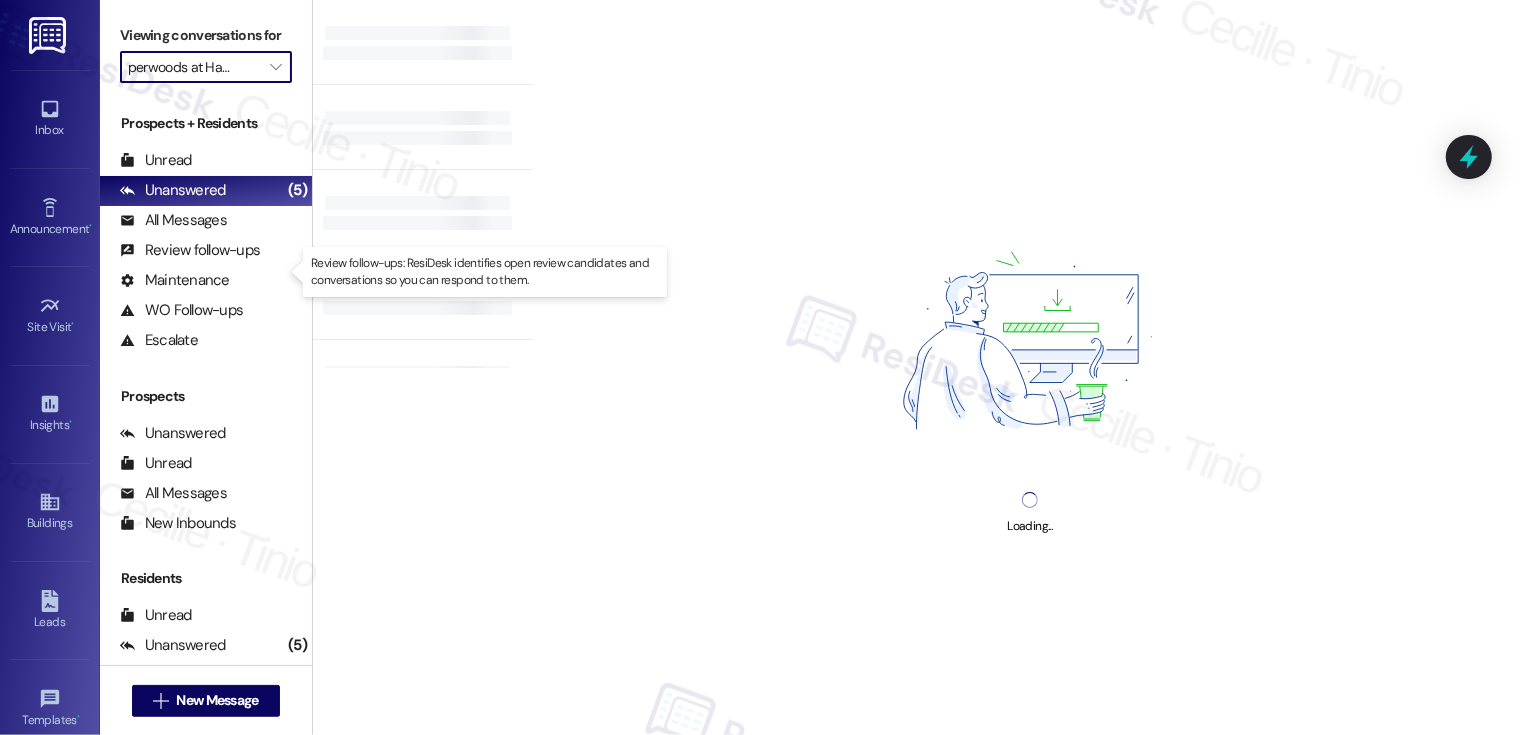 type on "Greyhawk Townhomes" 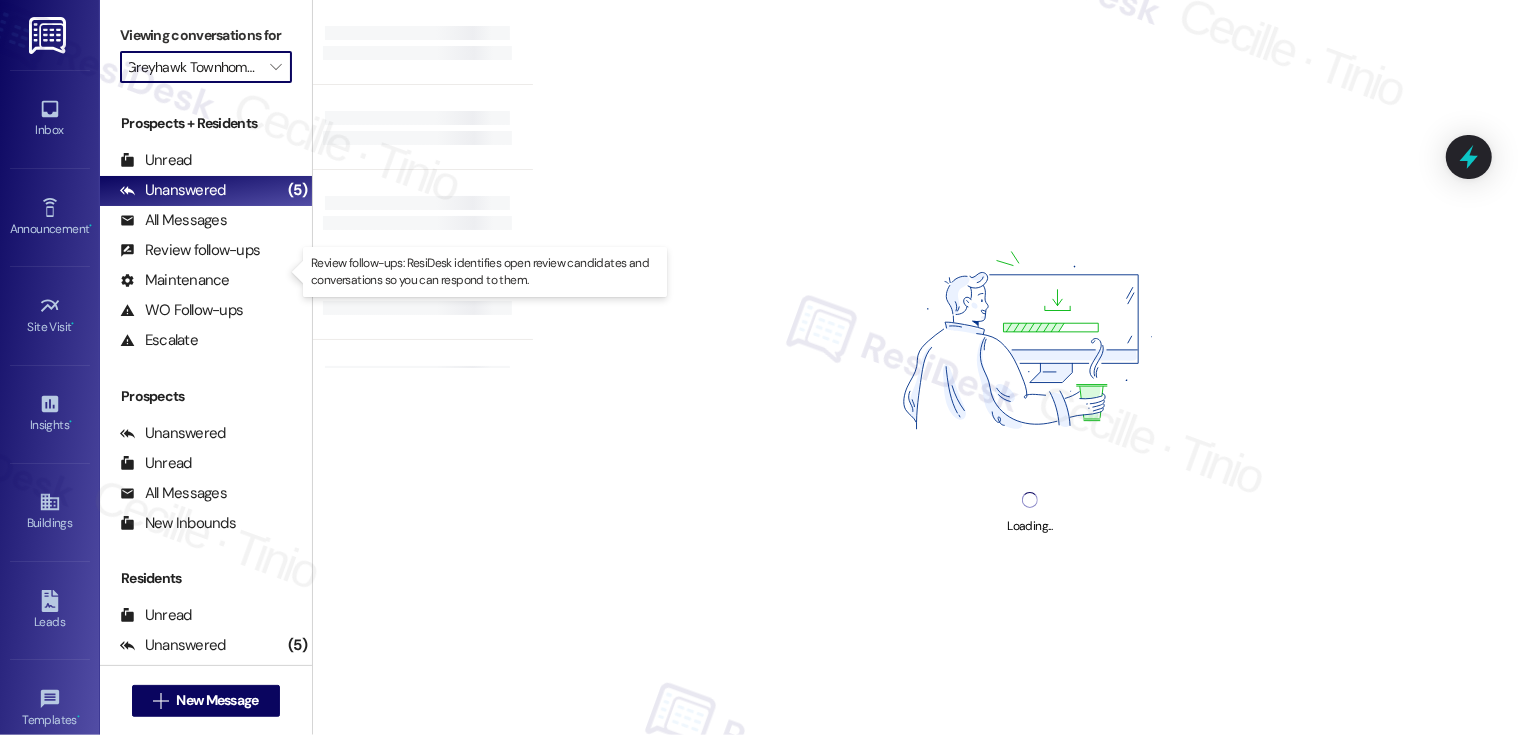scroll, scrollTop: 0, scrollLeft: 14, axis: horizontal 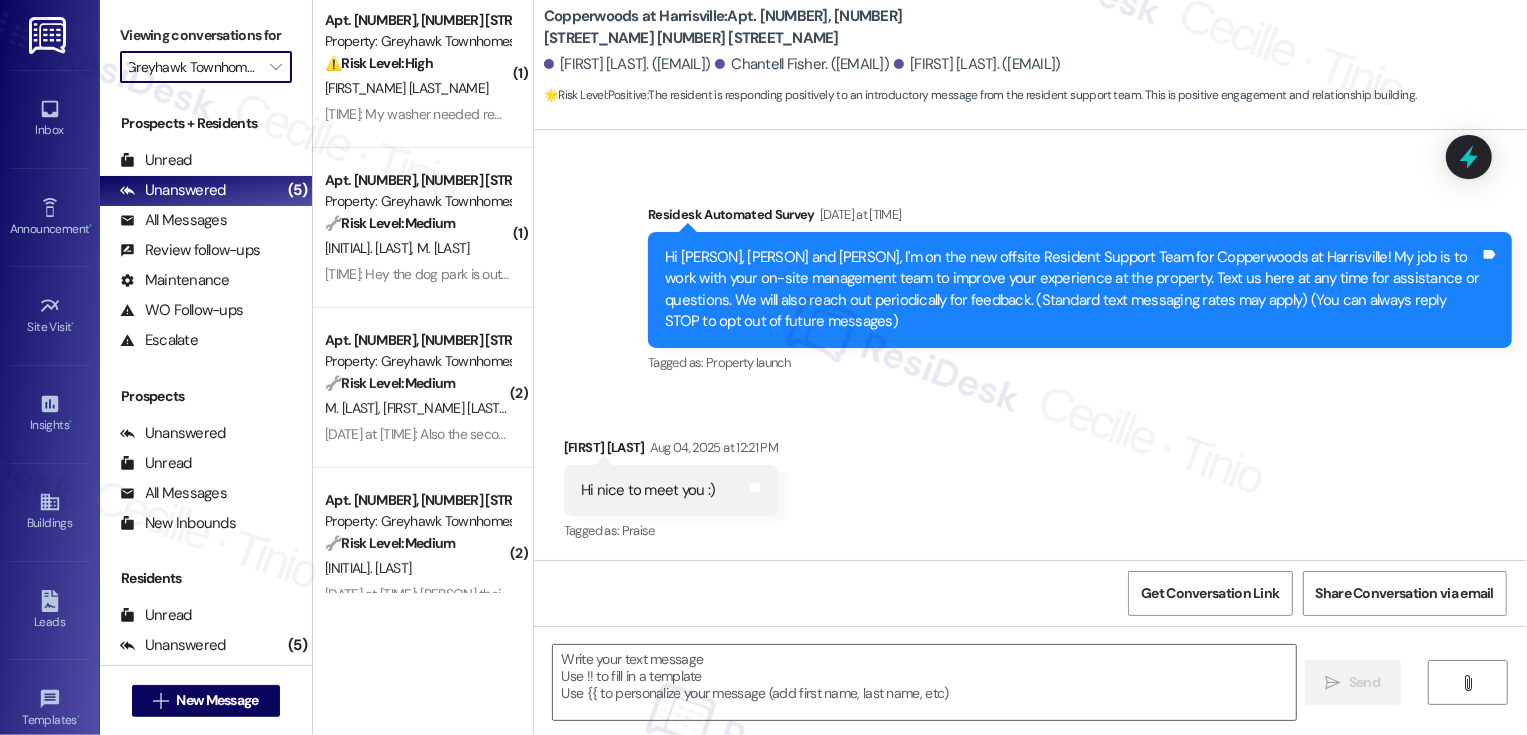 type on "Fetching suggested responses. Please feel free to read through the conversation in the meantime." 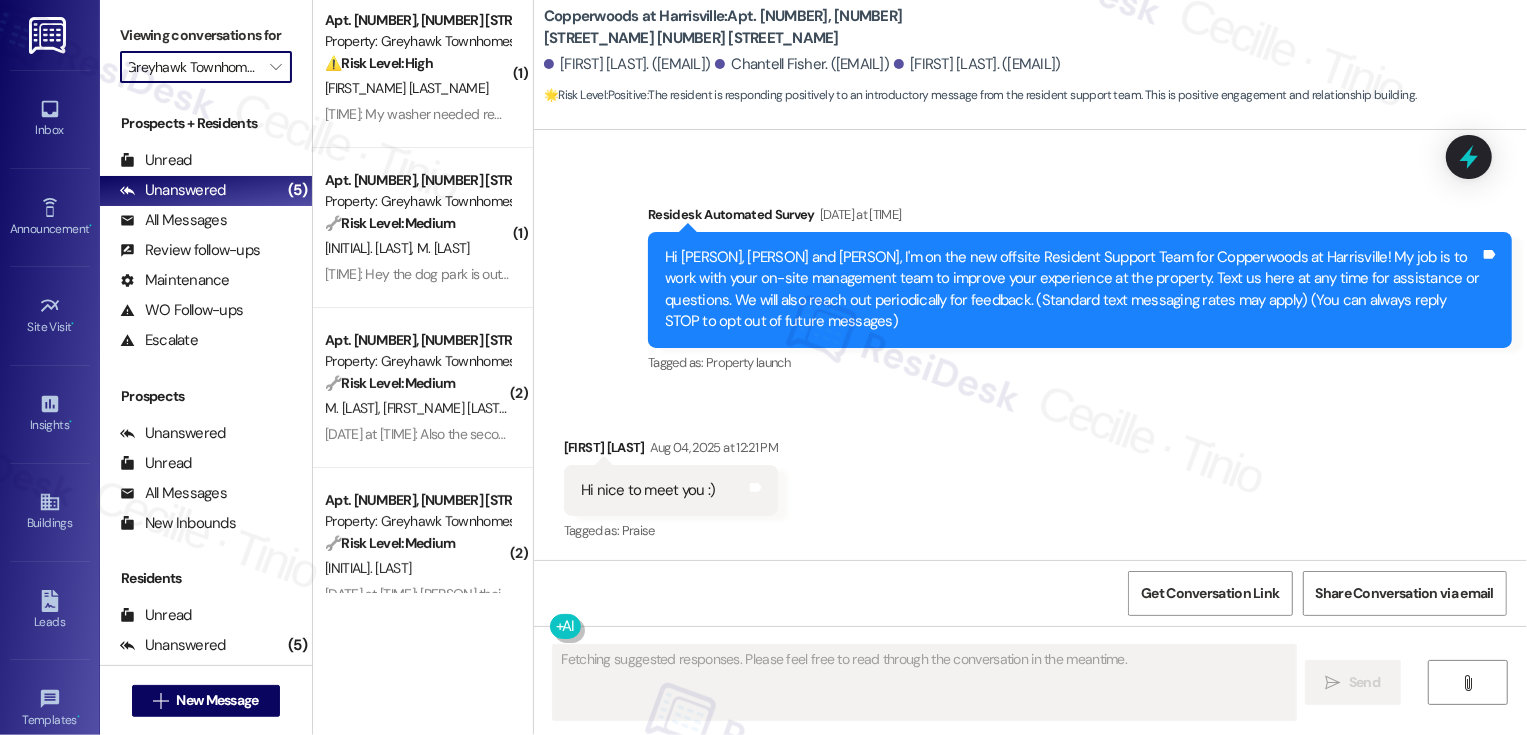 type 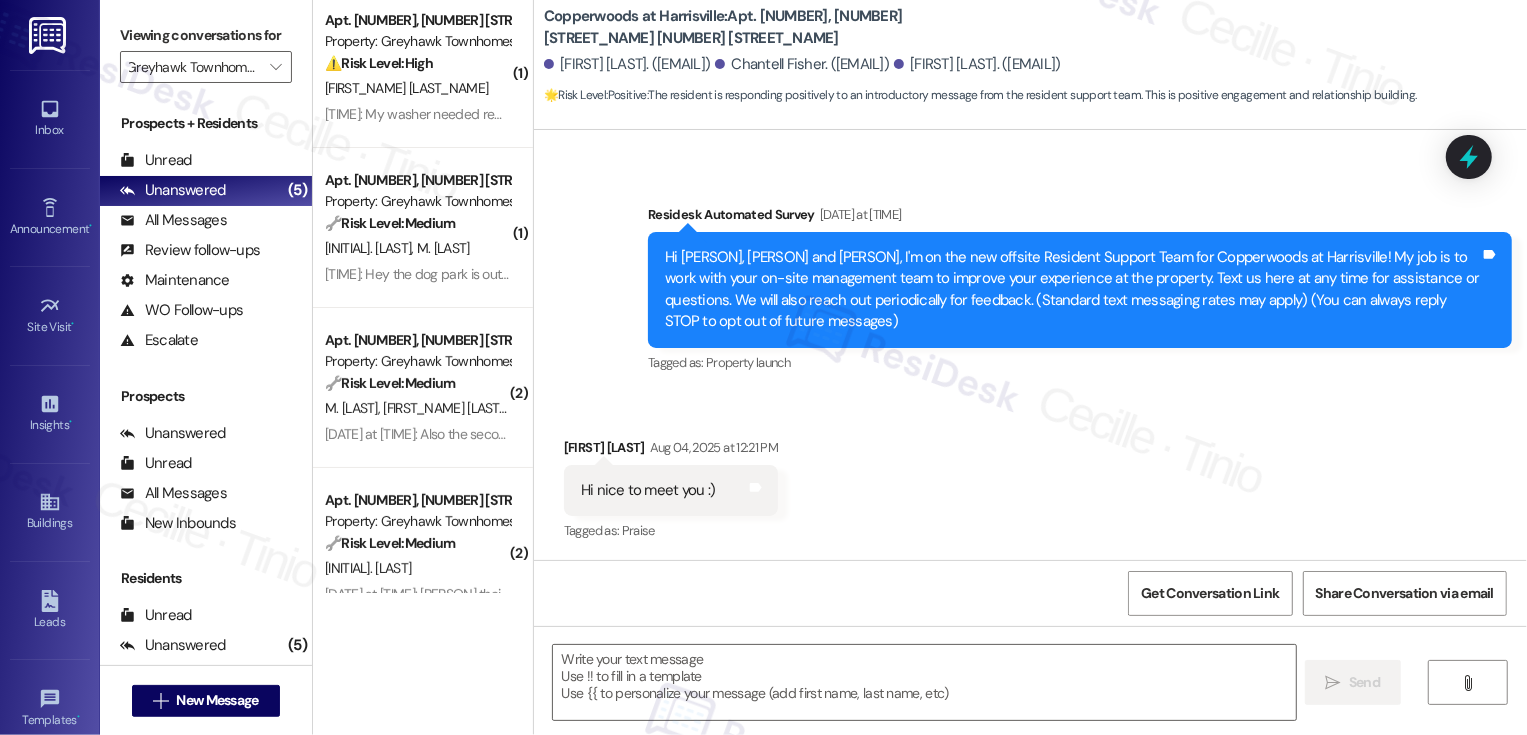click on "Yesterday at 2:25 PM: Hey the dog park is out of poop bags Yesterday at 2:25 PM: Hey the dog park is out of poop bags" at bounding box center [417, 274] 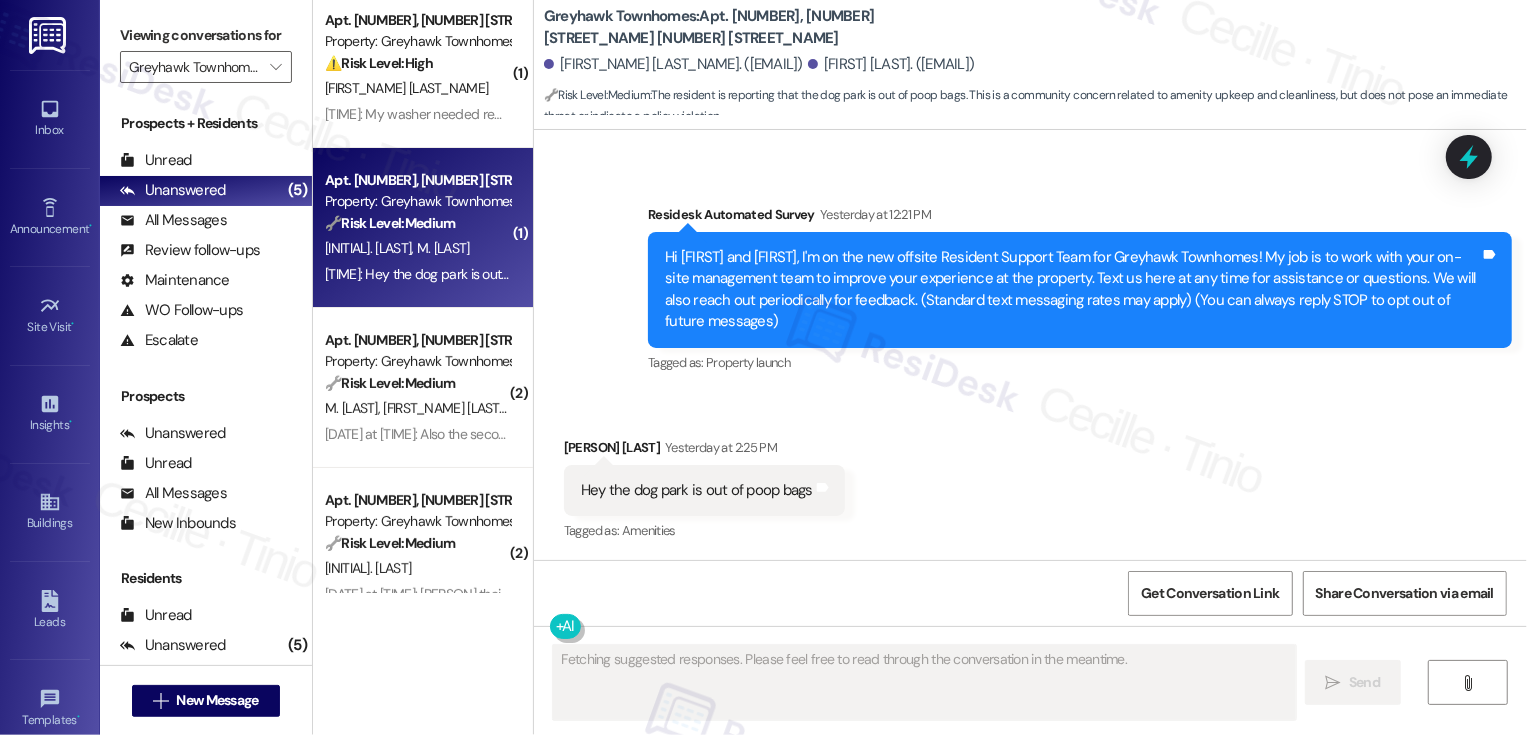 click on "Yesterday at 2:25 PM: Hey the dog park is out of poop bags Yesterday at 2:25 PM: Hey the dog park is out of poop bags" at bounding box center (417, 274) 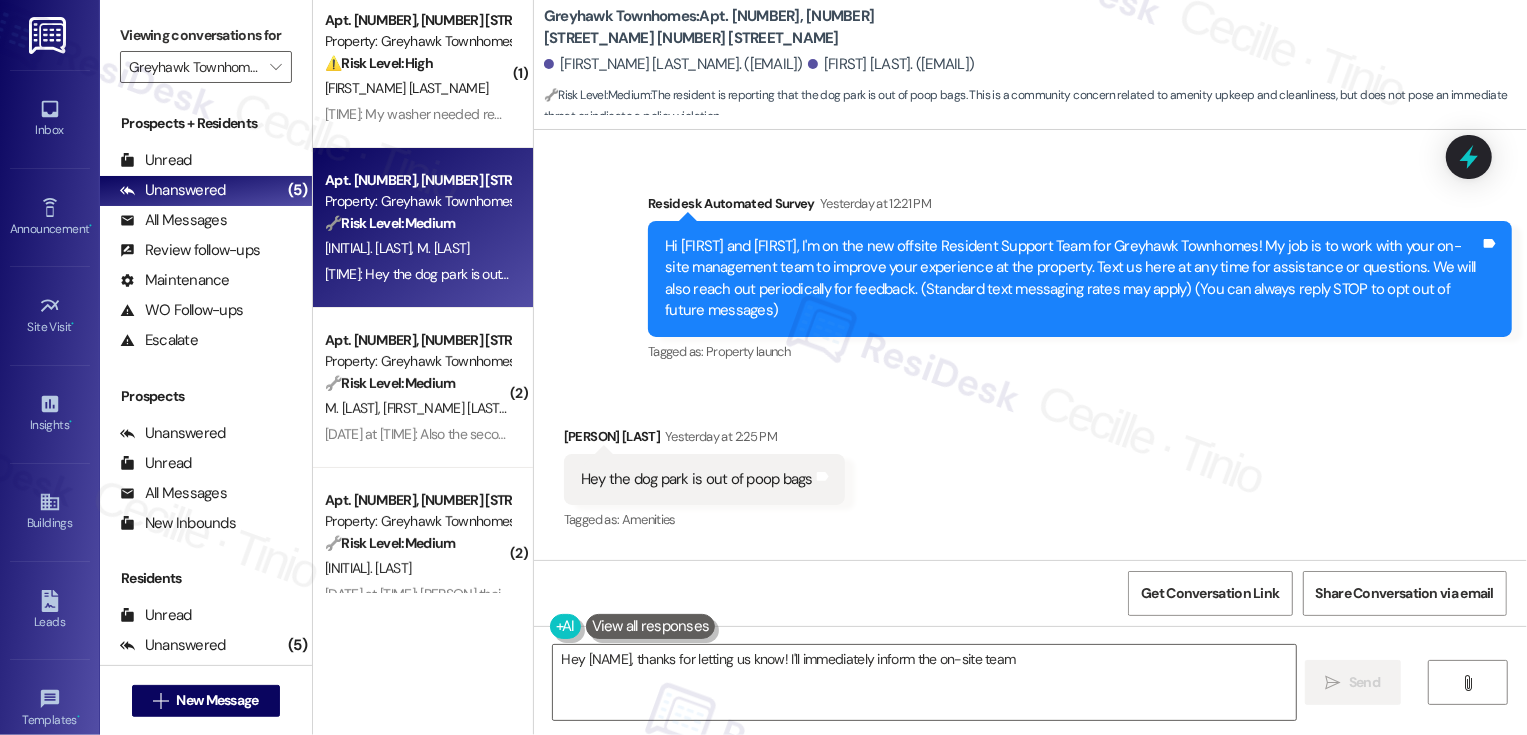 scroll, scrollTop: 89, scrollLeft: 0, axis: vertical 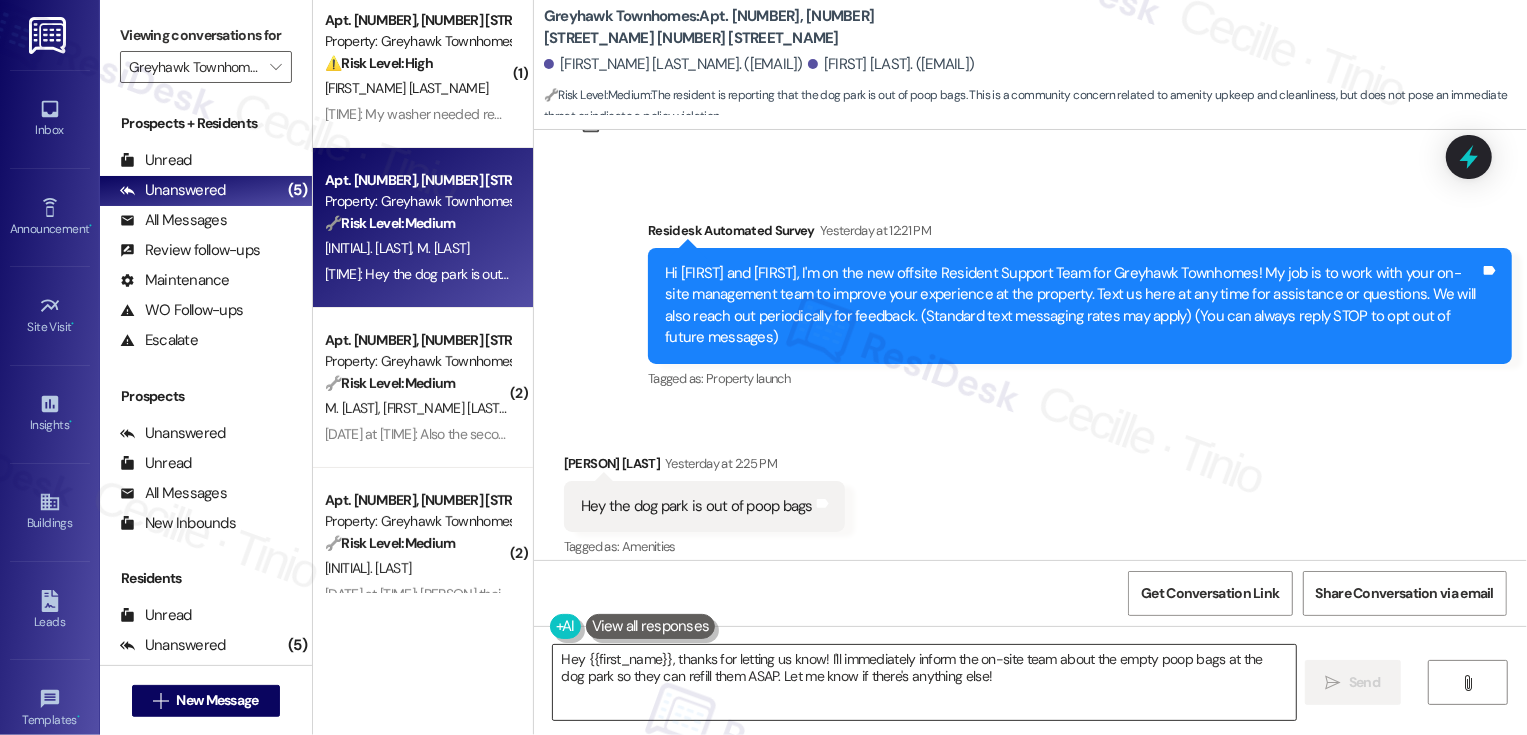 click on "Hey {{first_name}}, thanks for letting us know! I'll immediately inform the on-site team about the empty poop bags at the dog park so they can refill them ASAP. Let me know if there's anything else!" at bounding box center [924, 682] 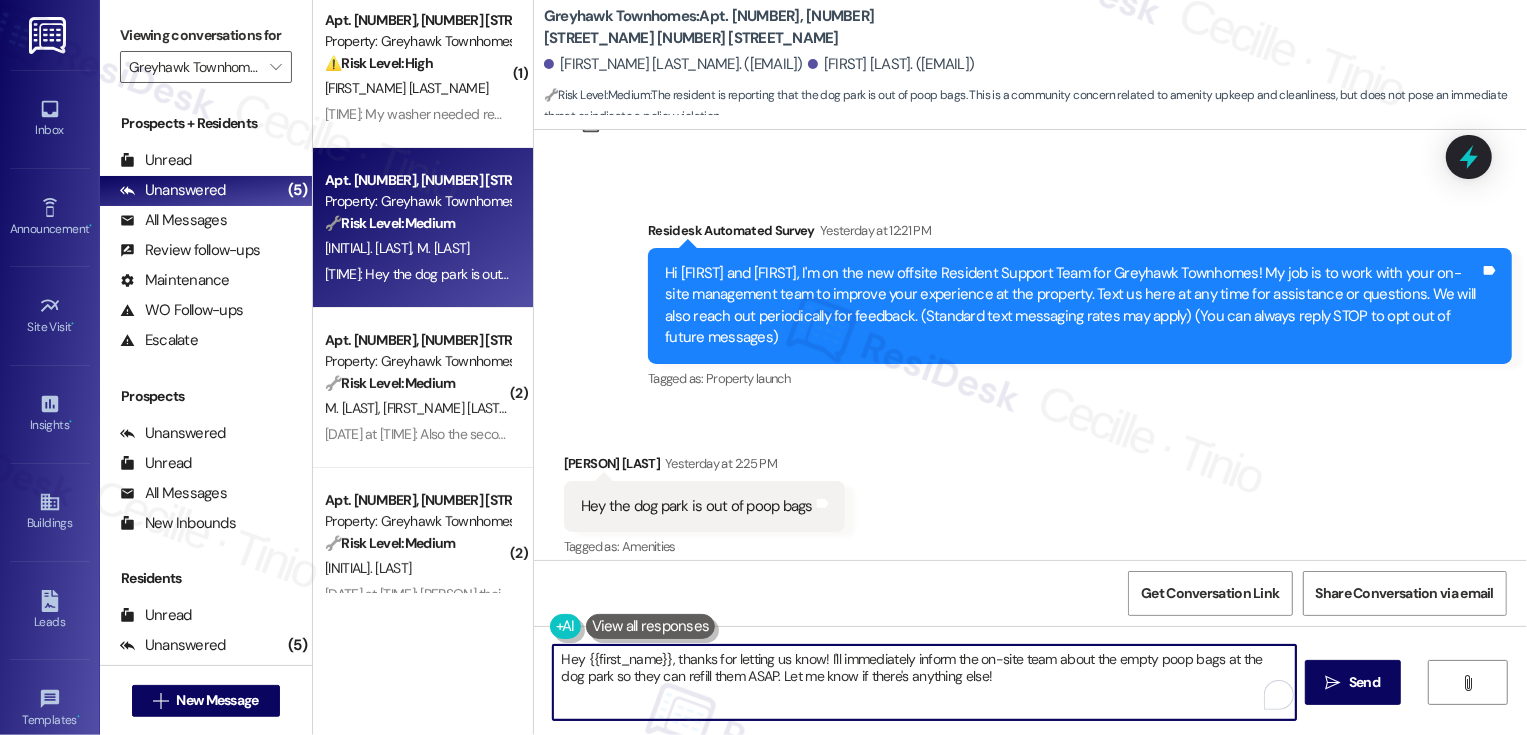 click on "Hey {{first_name}}, thanks for letting us know! I'll immediately inform the on-site team about the empty poop bags at the dog park so they can refill them ASAP. Let me know if there's anything else!" at bounding box center (924, 682) 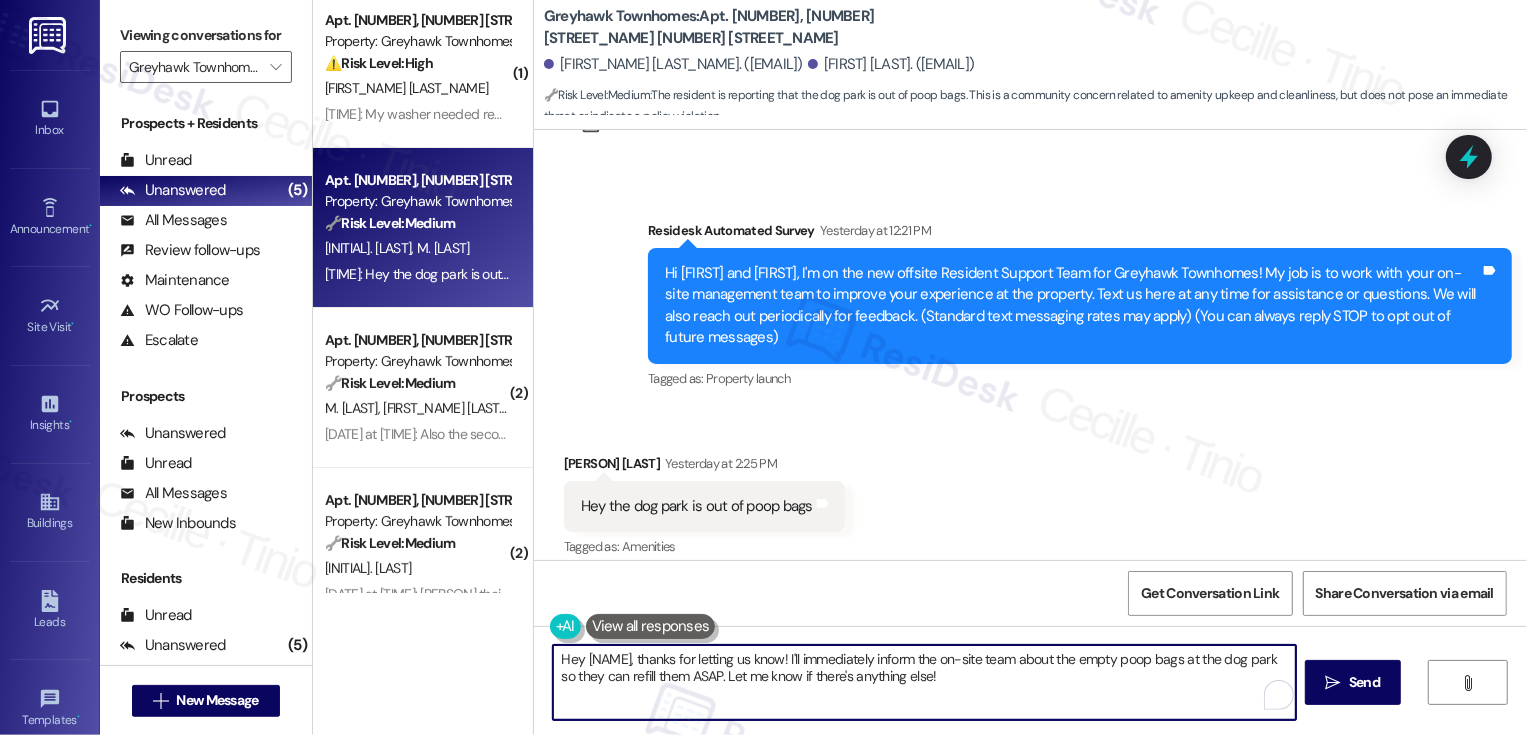 drag, startPoint x: 787, startPoint y: 657, endPoint x: 860, endPoint y: 658, distance: 73.00685 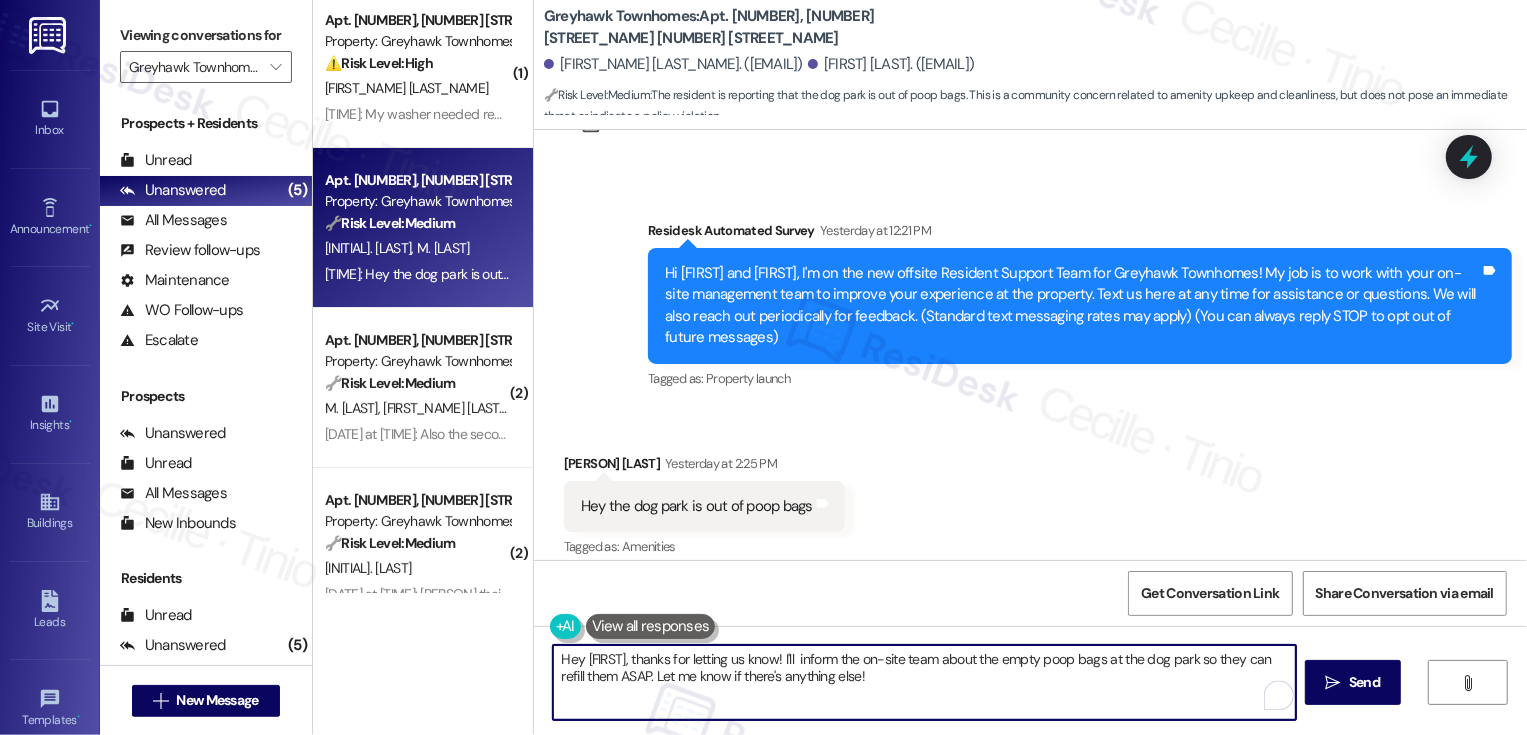 type on "Hey Raegyn, thanks for letting us know! I'll inform the on-site team about the empty poop bags at the dog park so they can refill them ASAP. Let me know if there's anything else!" 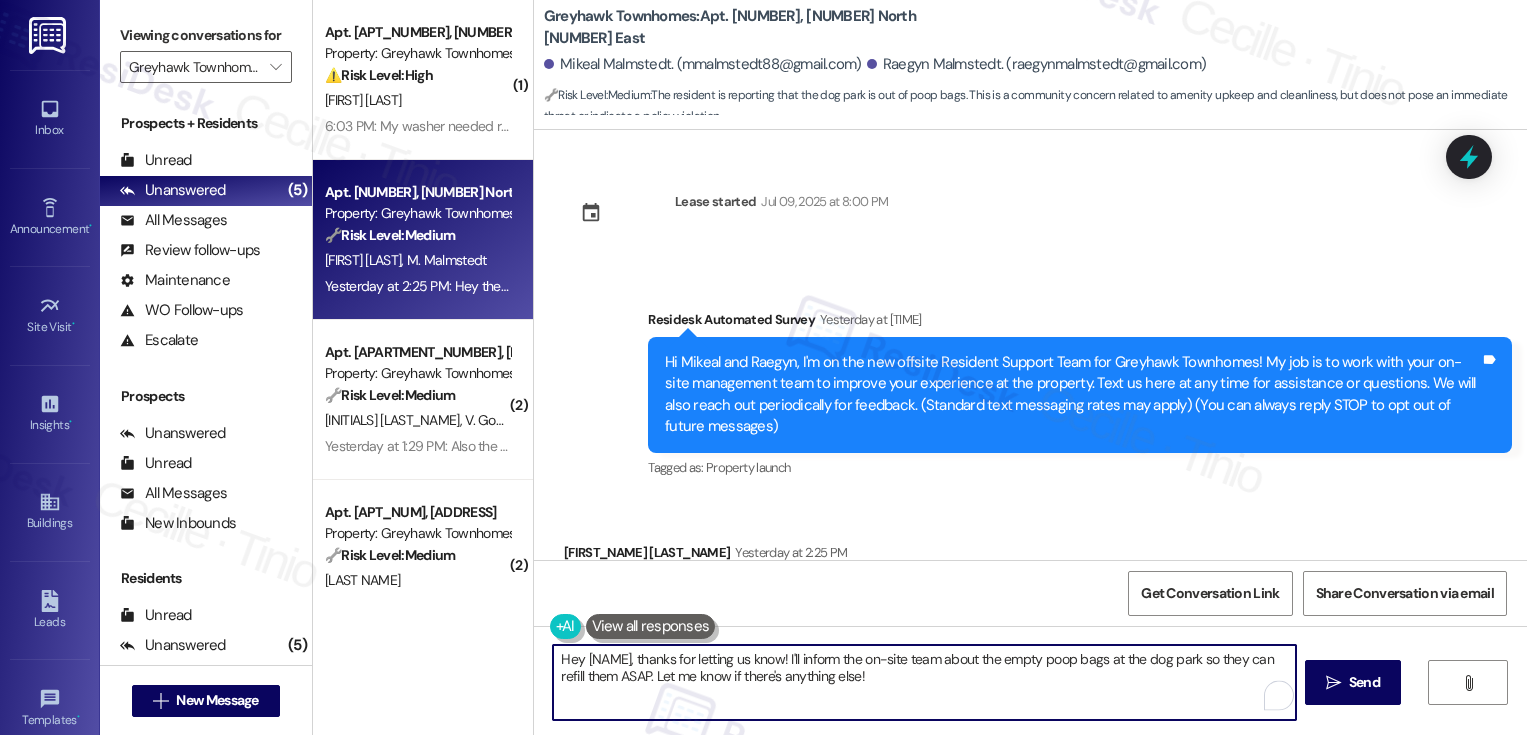scroll, scrollTop: 0, scrollLeft: 0, axis: both 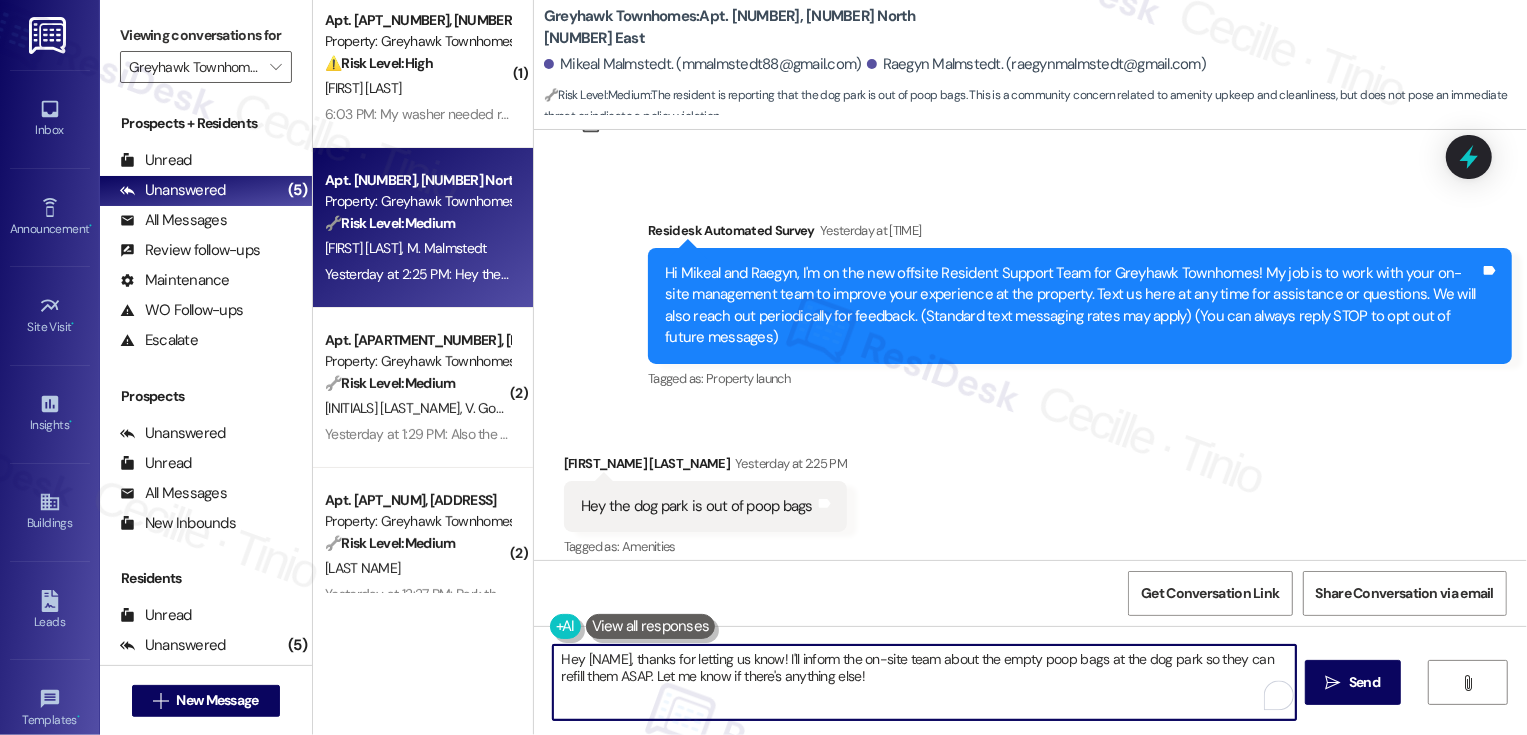 click on "Hey [NAME], thanks for letting us know! I'll inform the on-site team about the empty poop bags at the dog park so they can refill them ASAP. Let me know if there's anything else!" at bounding box center (924, 682) 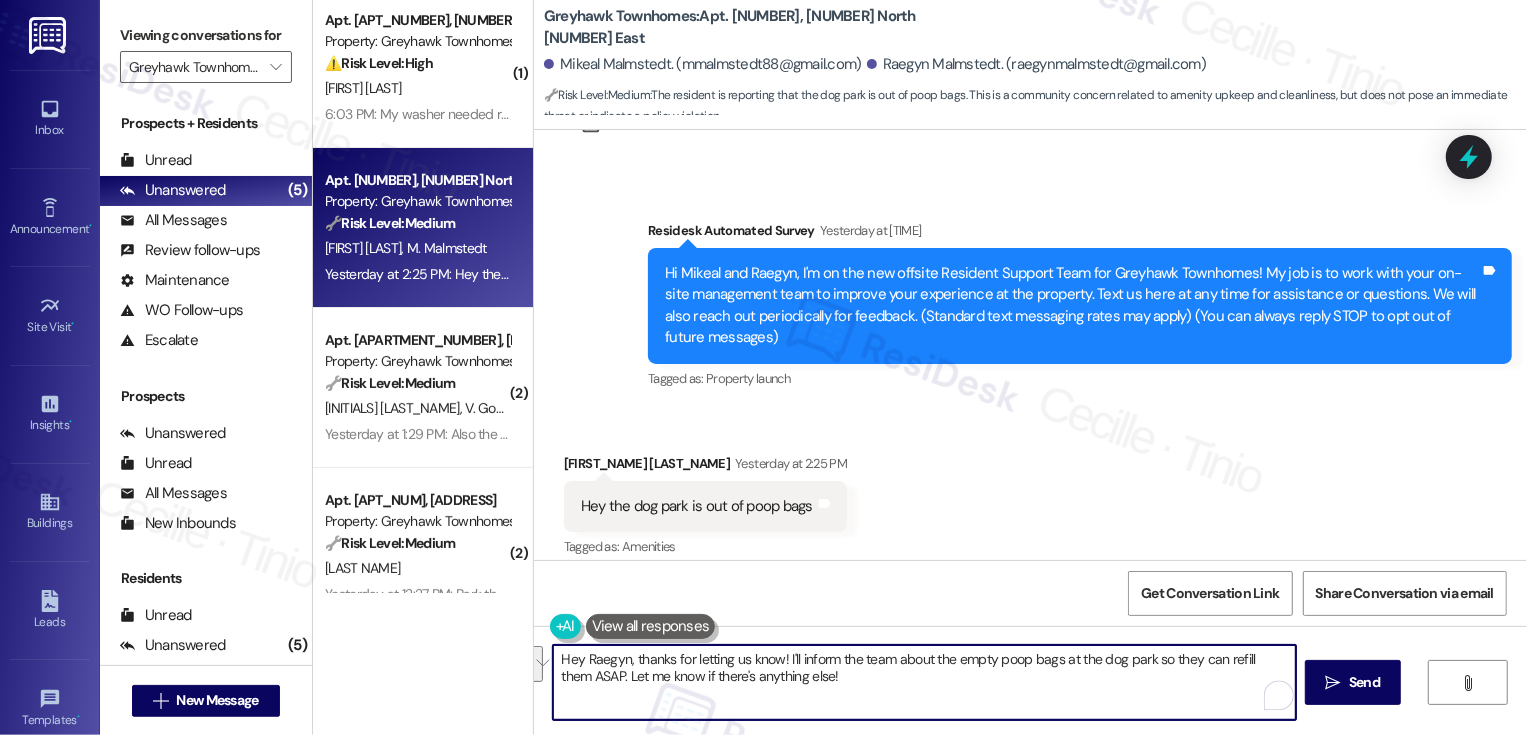 drag, startPoint x: 1144, startPoint y: 660, endPoint x: 1144, endPoint y: 696, distance: 36 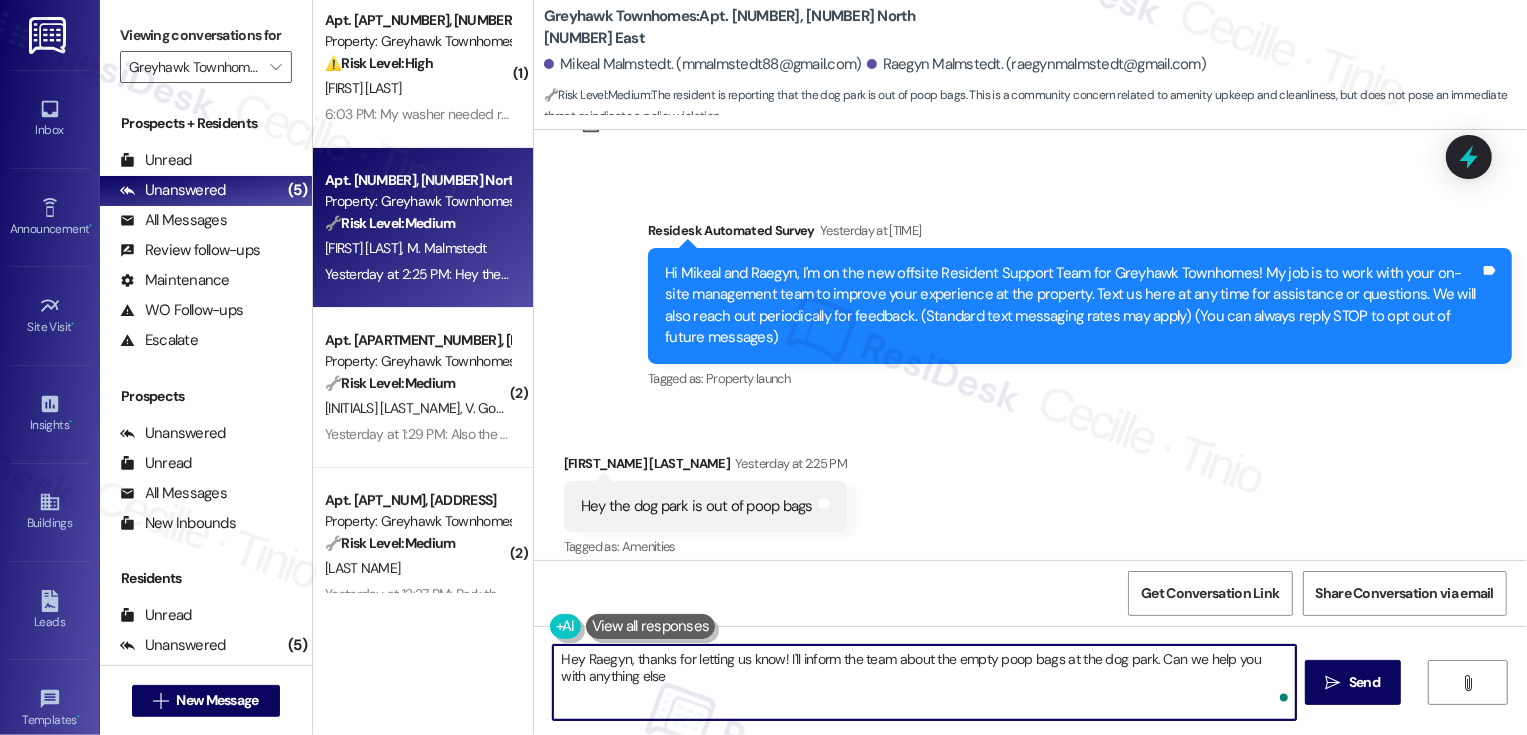 type on "Hey Raegyn, thanks for letting us know! I'll inform the team about the empty poop bags at the dog park. Can we help you with anything else?" 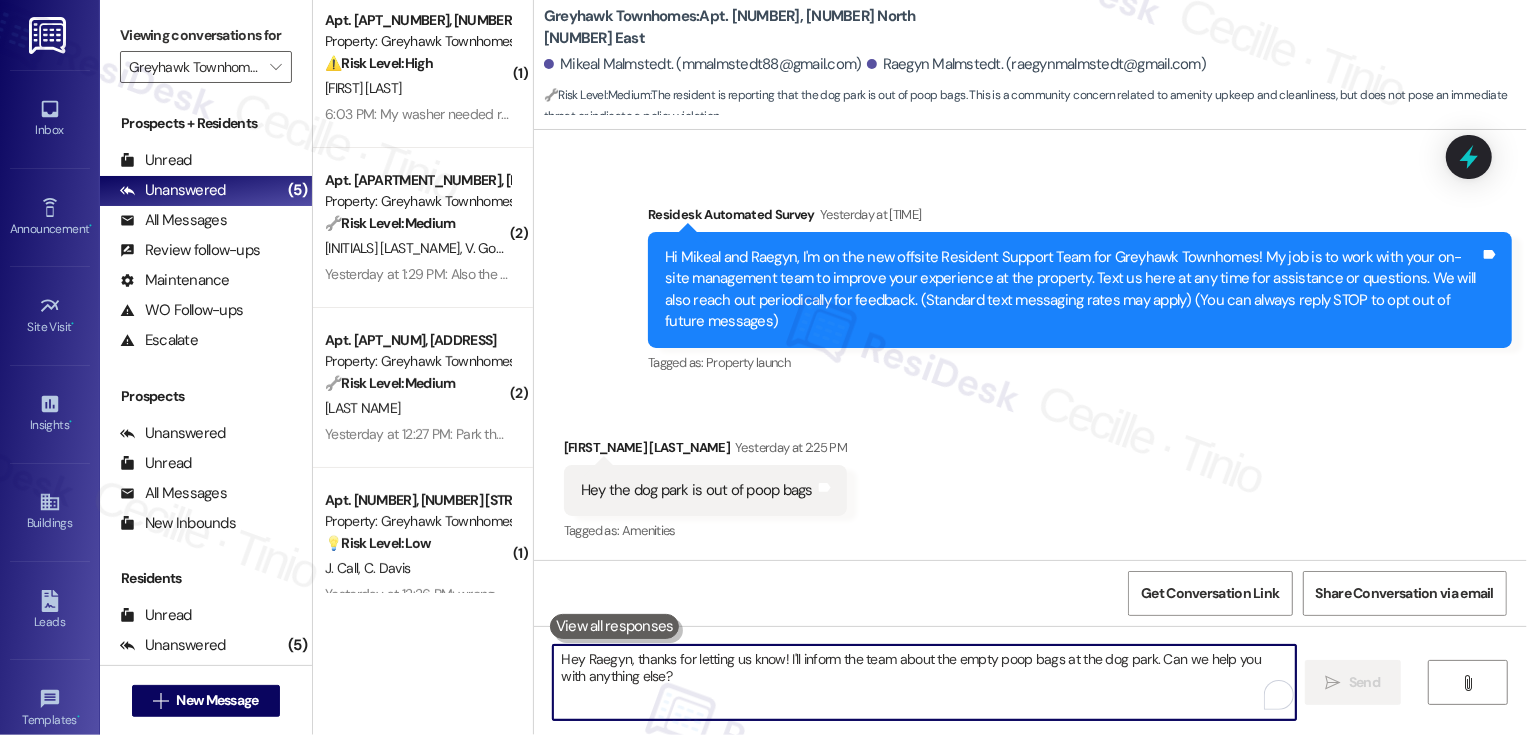 scroll, scrollTop: 450, scrollLeft: 0, axis: vertical 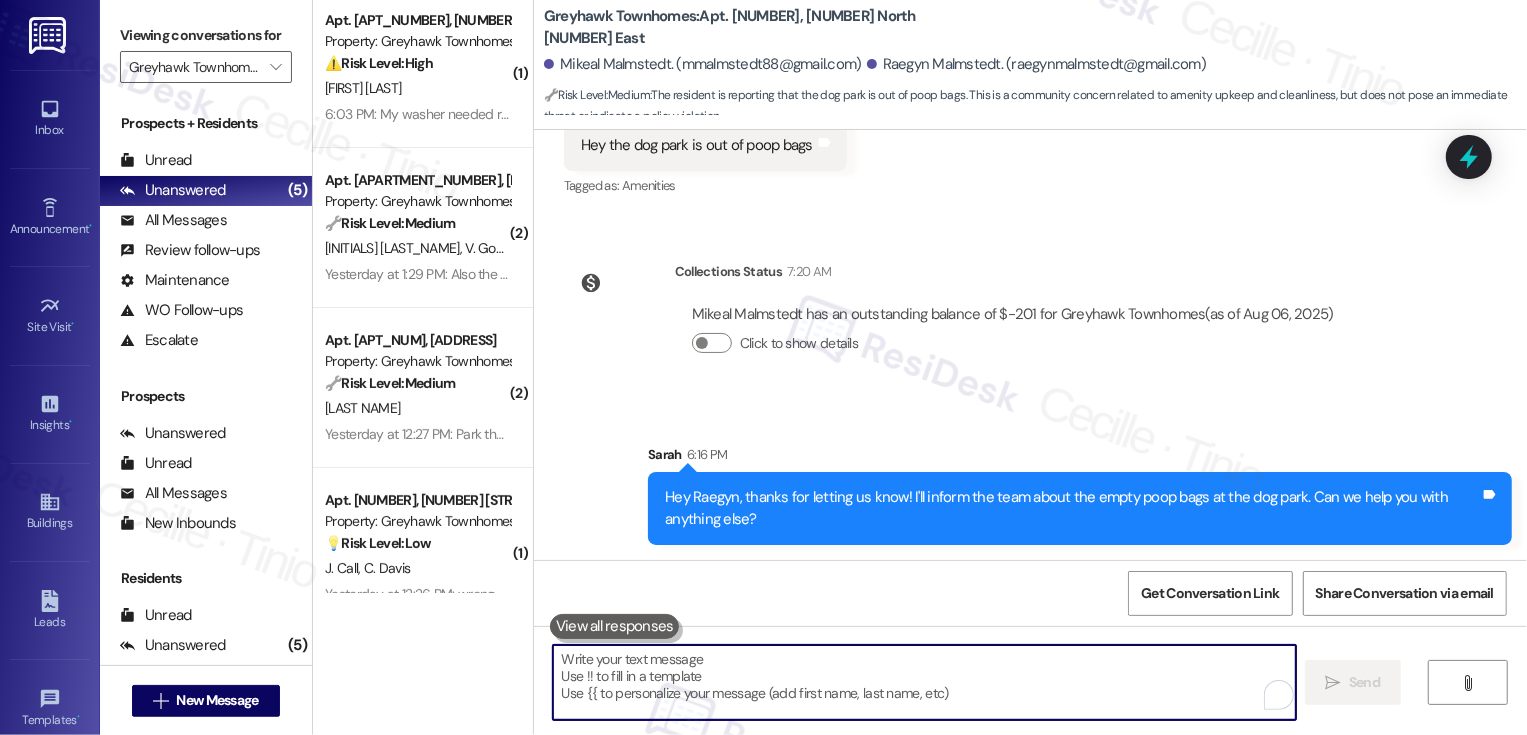 type 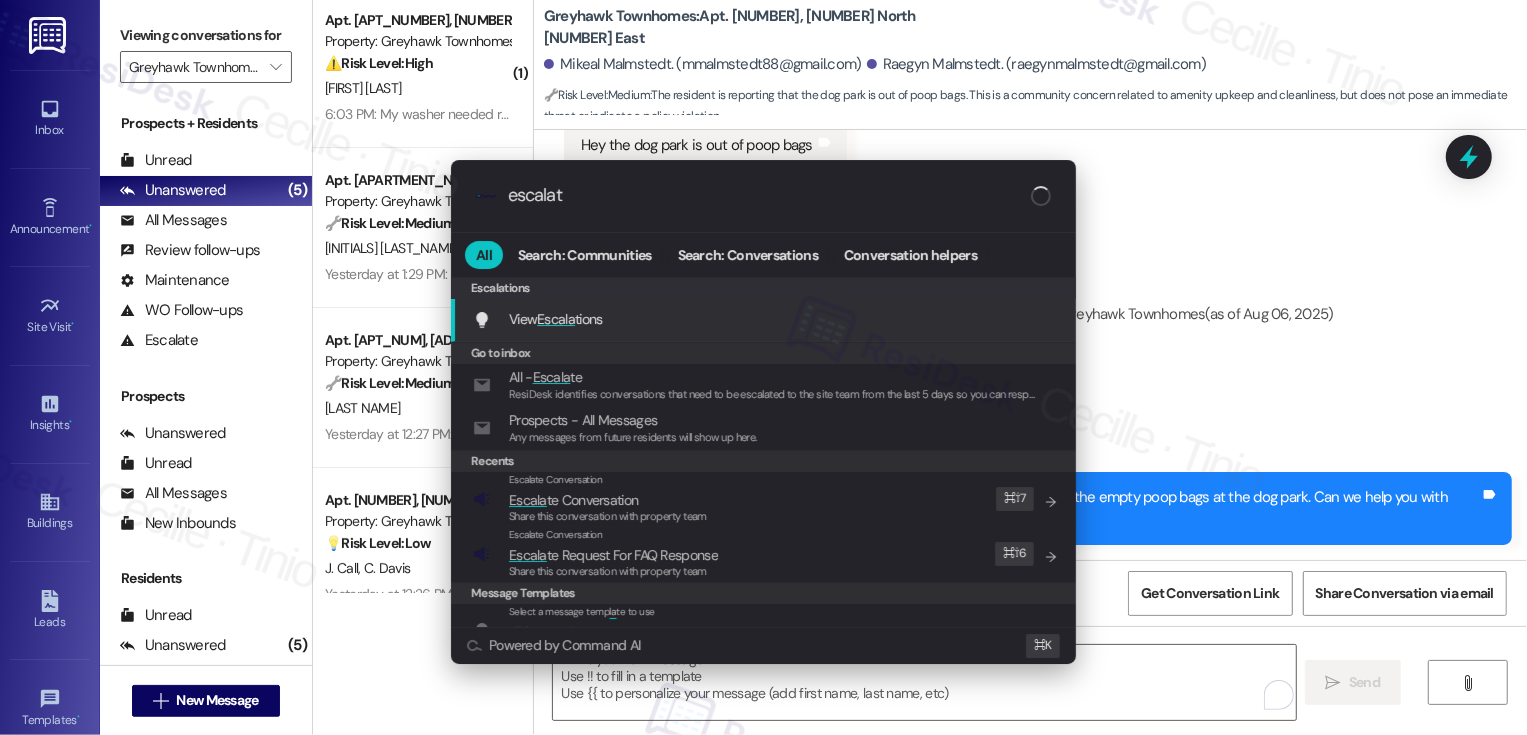 type on "escalate" 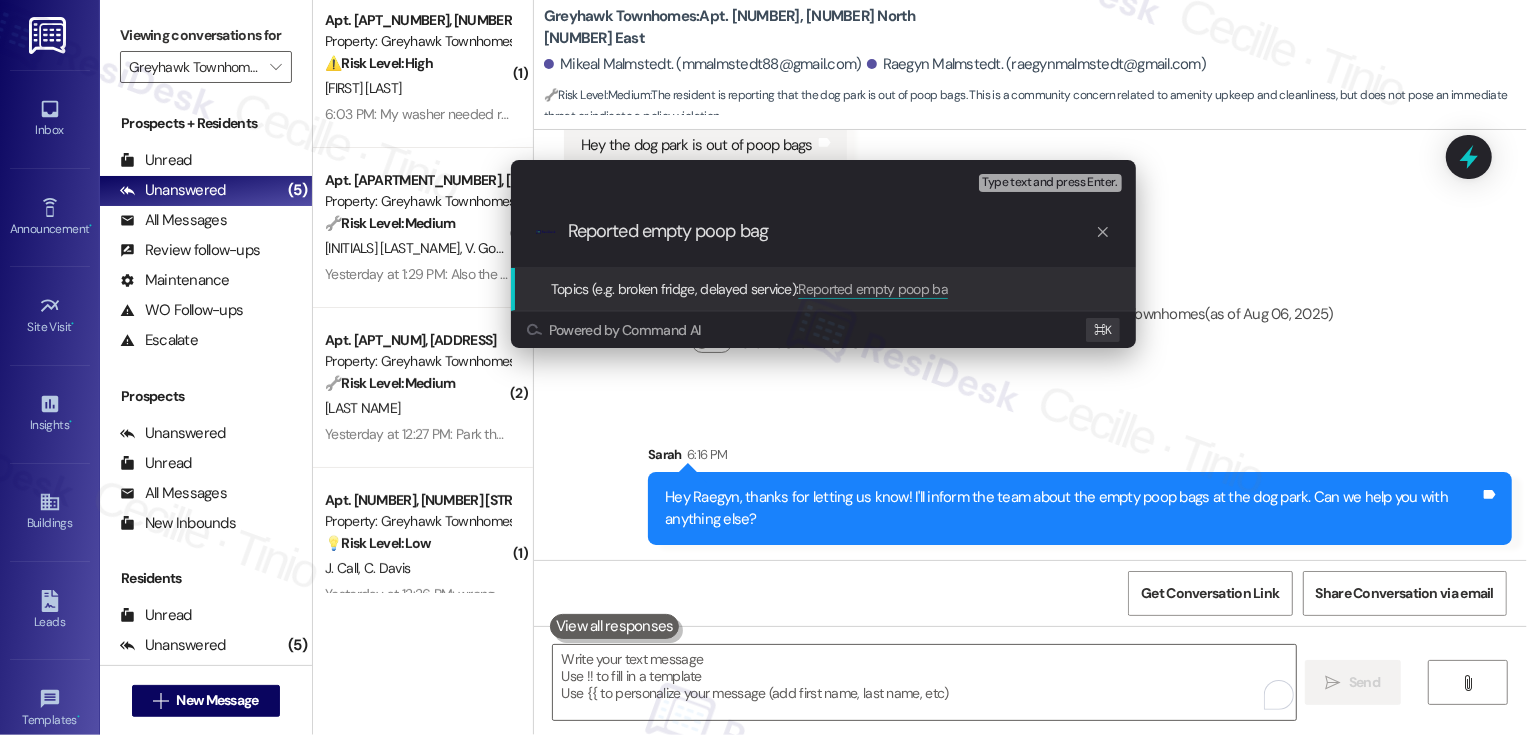 type on "Reported empty poop bags" 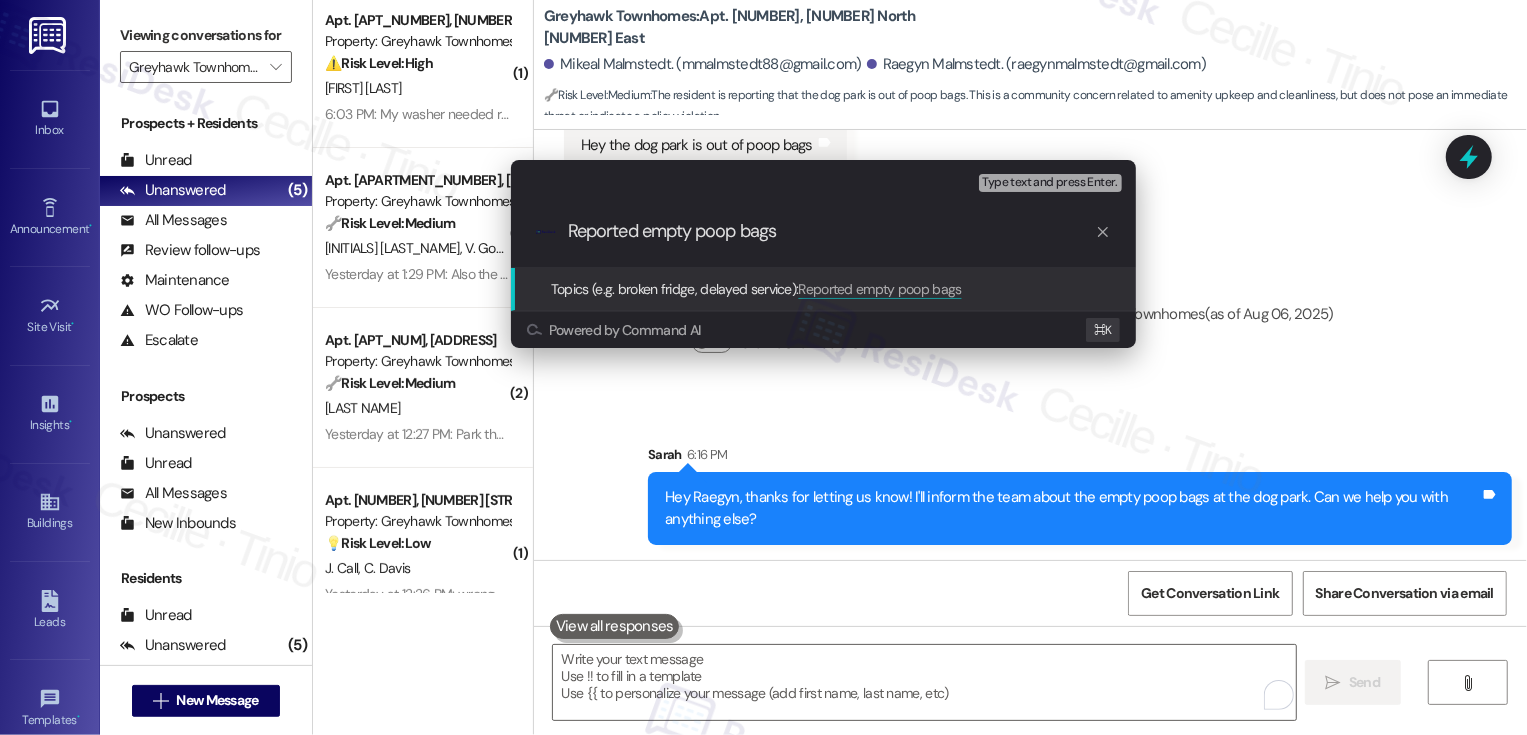 type 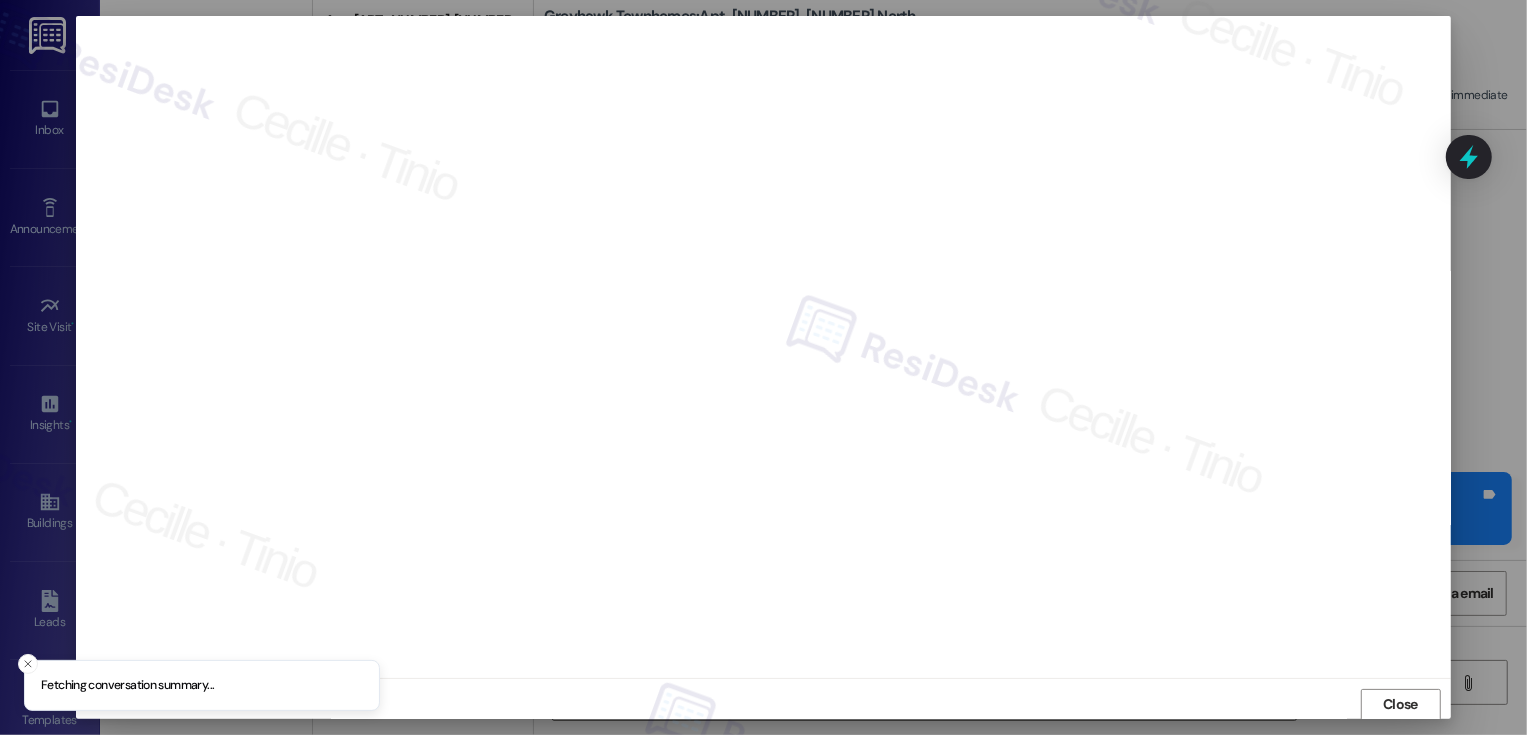 scroll, scrollTop: 1, scrollLeft: 0, axis: vertical 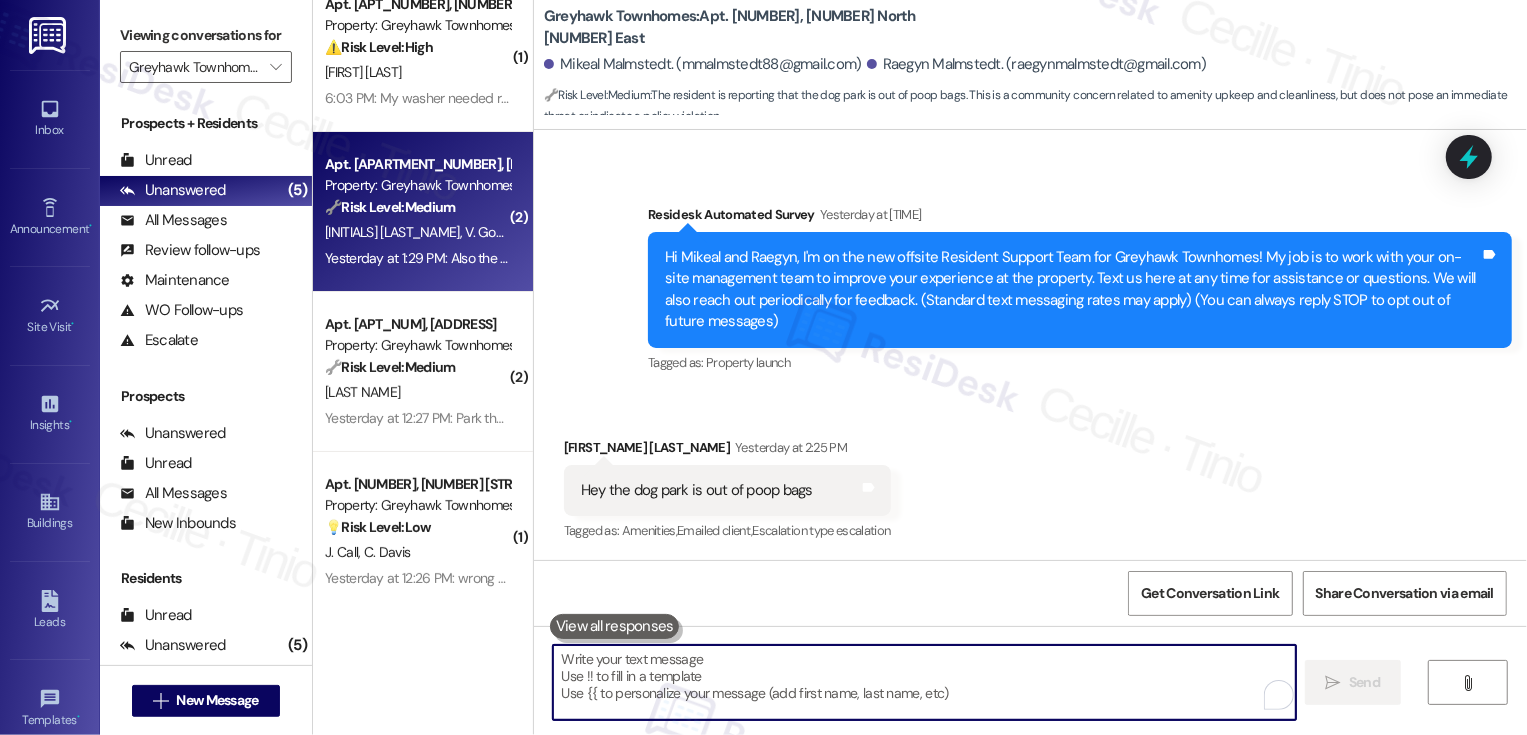 click on "[FIRST_NAME] [LAST_NAME]" at bounding box center (502, 232) 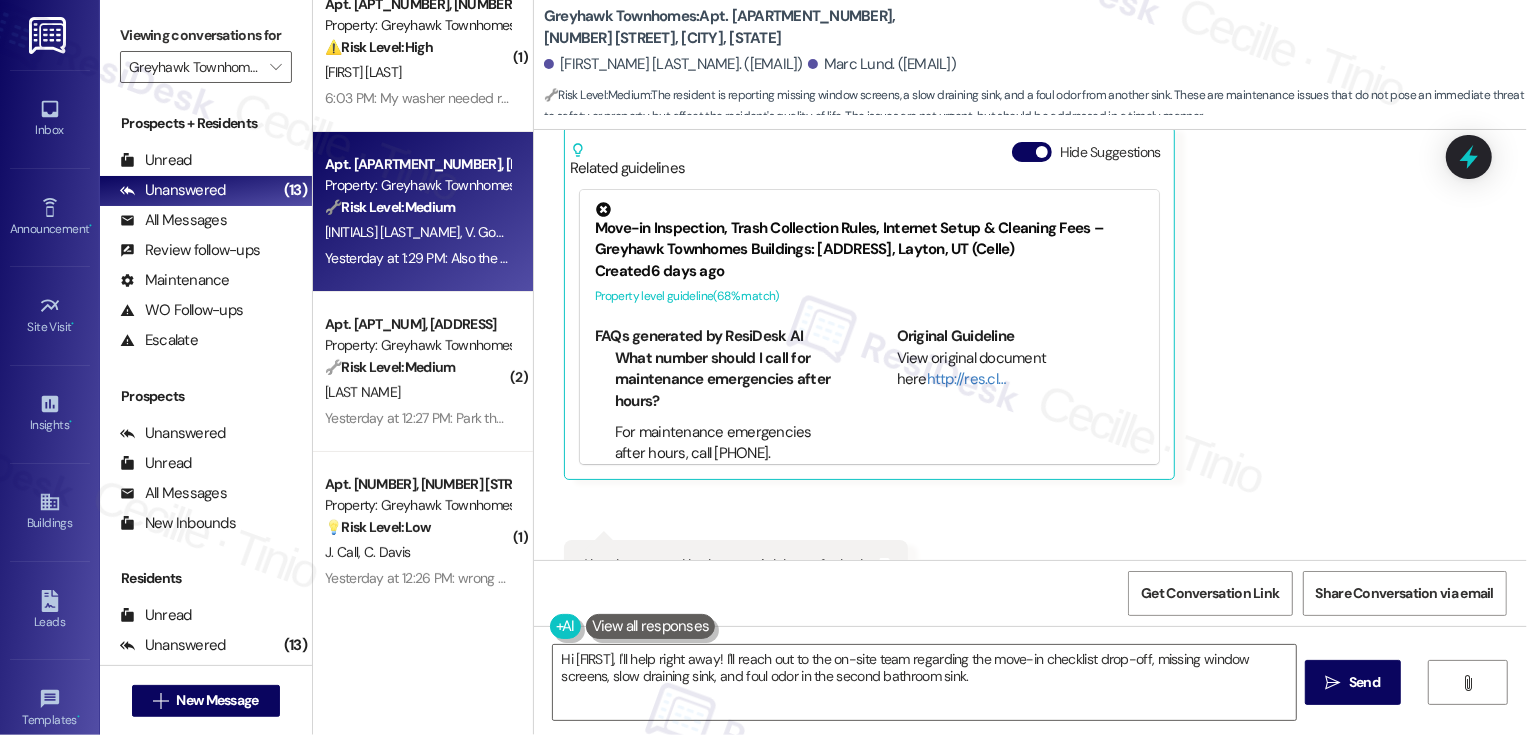 scroll, scrollTop: 625, scrollLeft: 0, axis: vertical 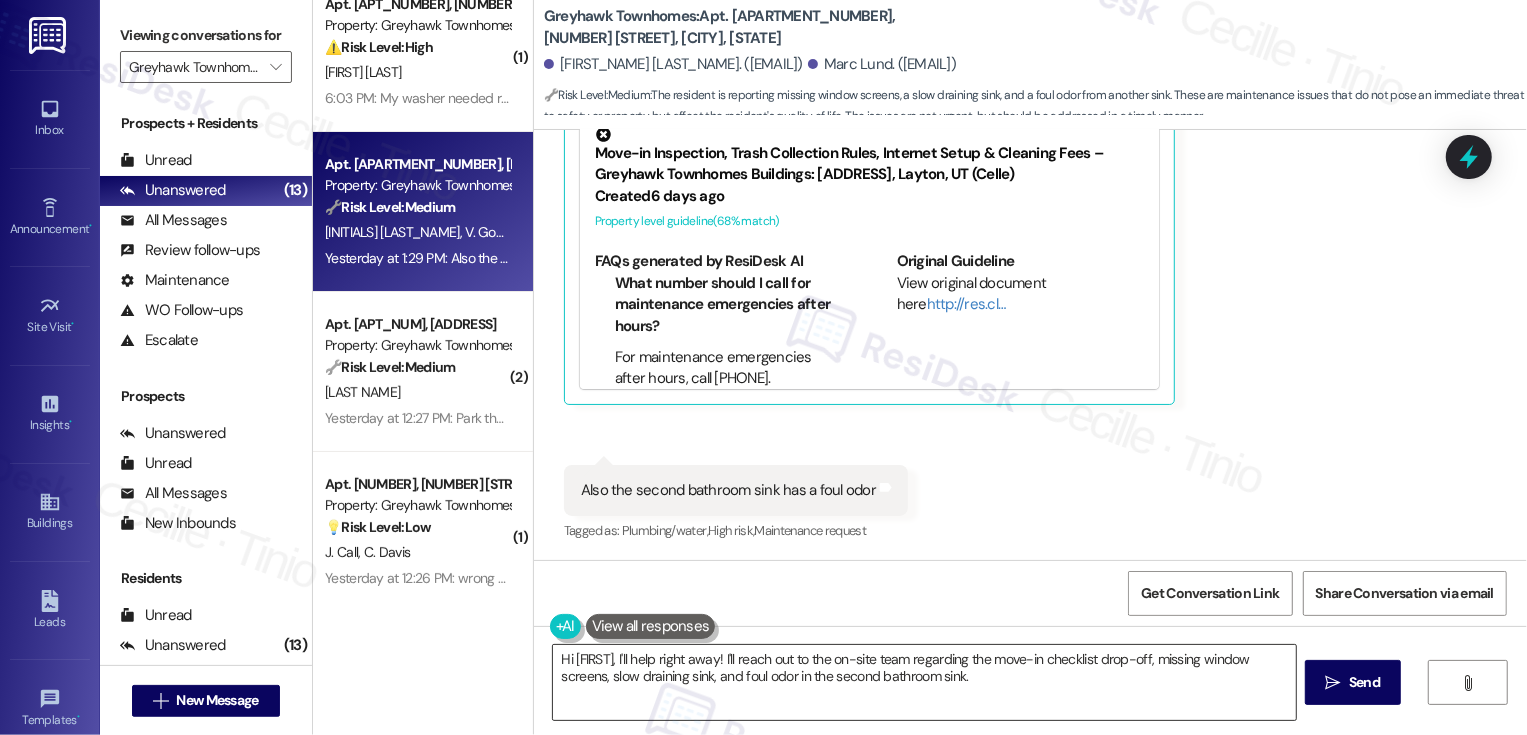 click on "Hi {{first_name}}, I'll help right away! I'll reach out to the on-site team regarding the move-in checklist drop-off, missing window screens, slow draining sink, and foul odor in the second bathroom sink." at bounding box center (924, 682) 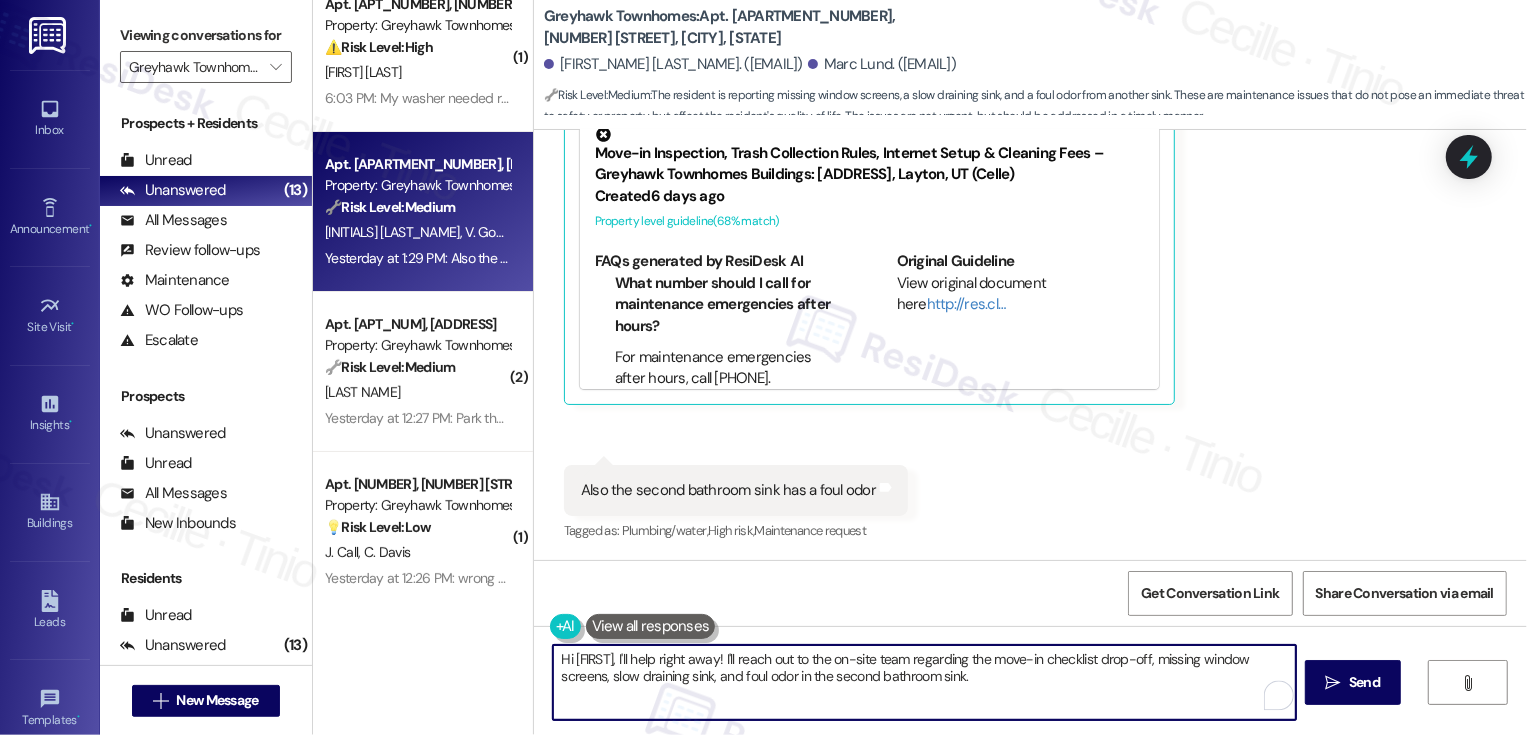 scroll, scrollTop: 167, scrollLeft: 0, axis: vertical 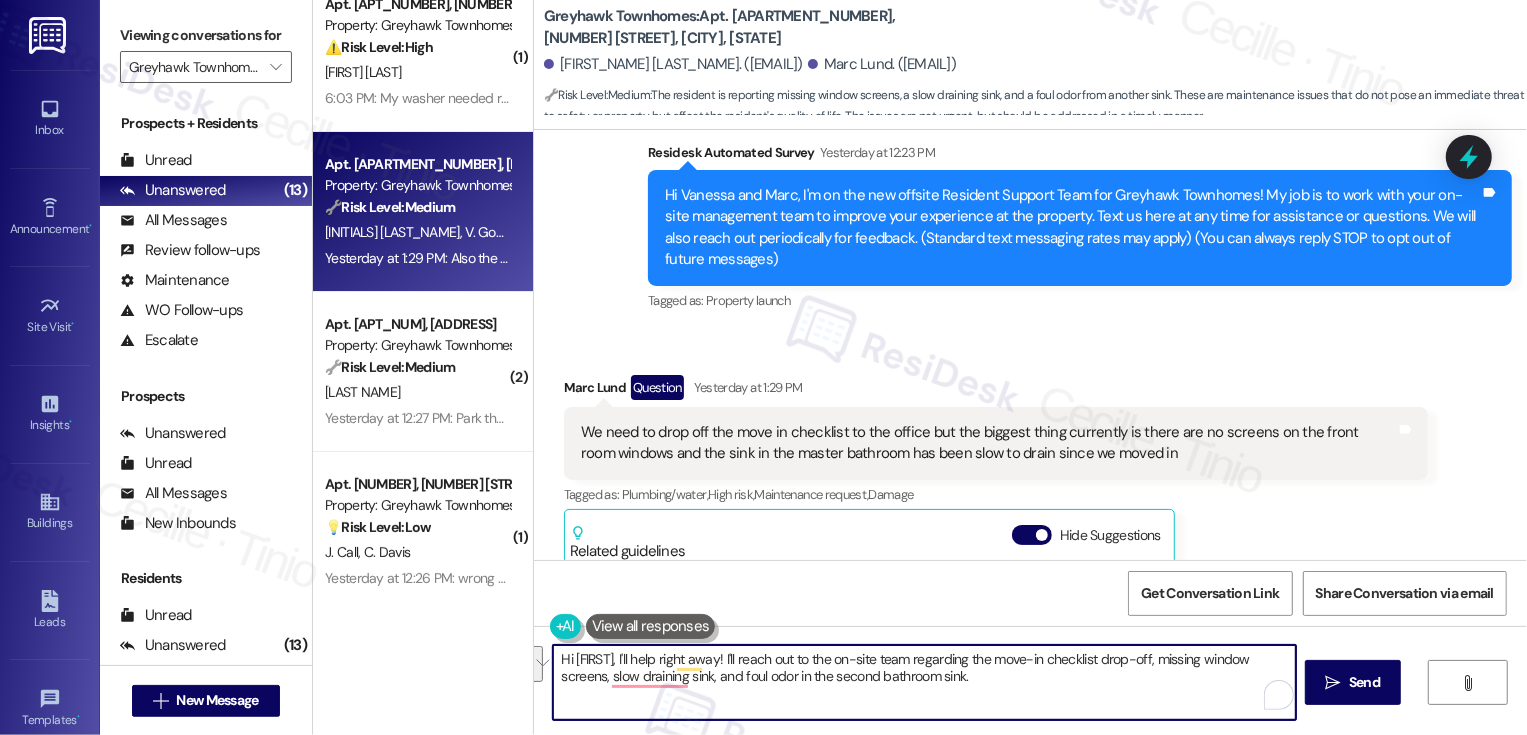drag, startPoint x: 562, startPoint y: 659, endPoint x: 974, endPoint y: 651, distance: 412.07767 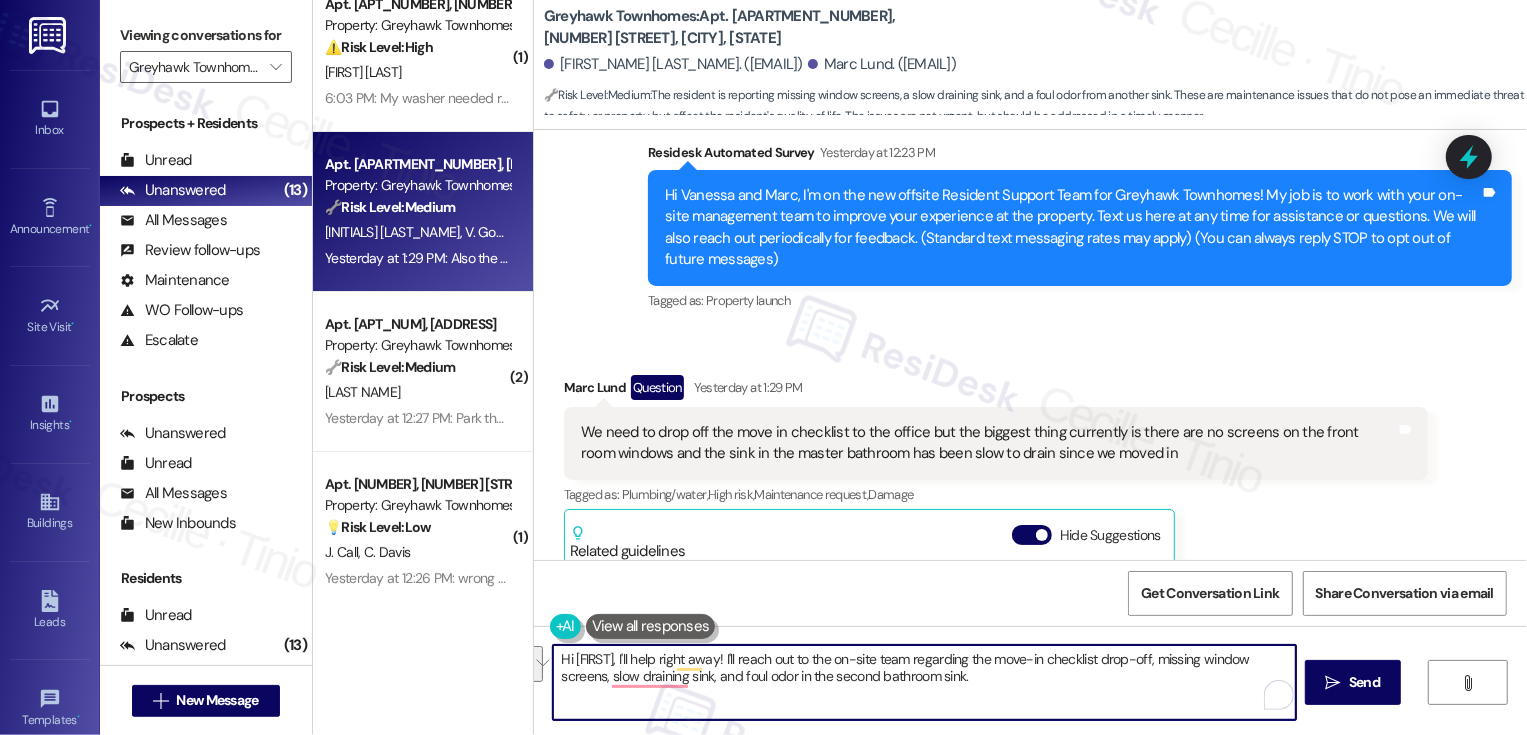 click on "Hi {{first_name}}, I'll help right away! I'll reach out to the on-site team regarding the move-in checklist drop-off, missing window screens, slow draining sink, and foul odor in the second bathroom sink." at bounding box center (924, 682) 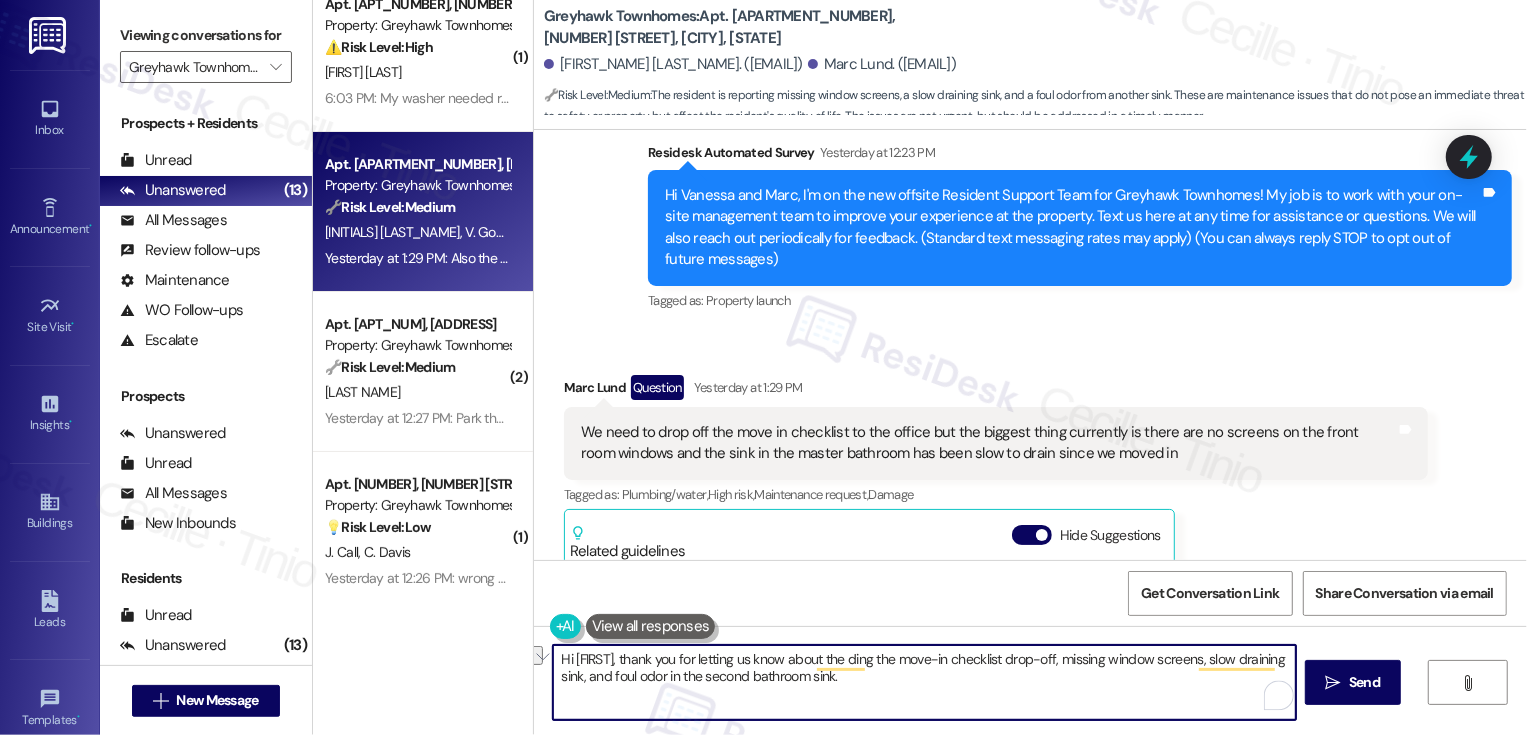 drag, startPoint x: 830, startPoint y: 657, endPoint x: 1038, endPoint y: 664, distance: 208.11775 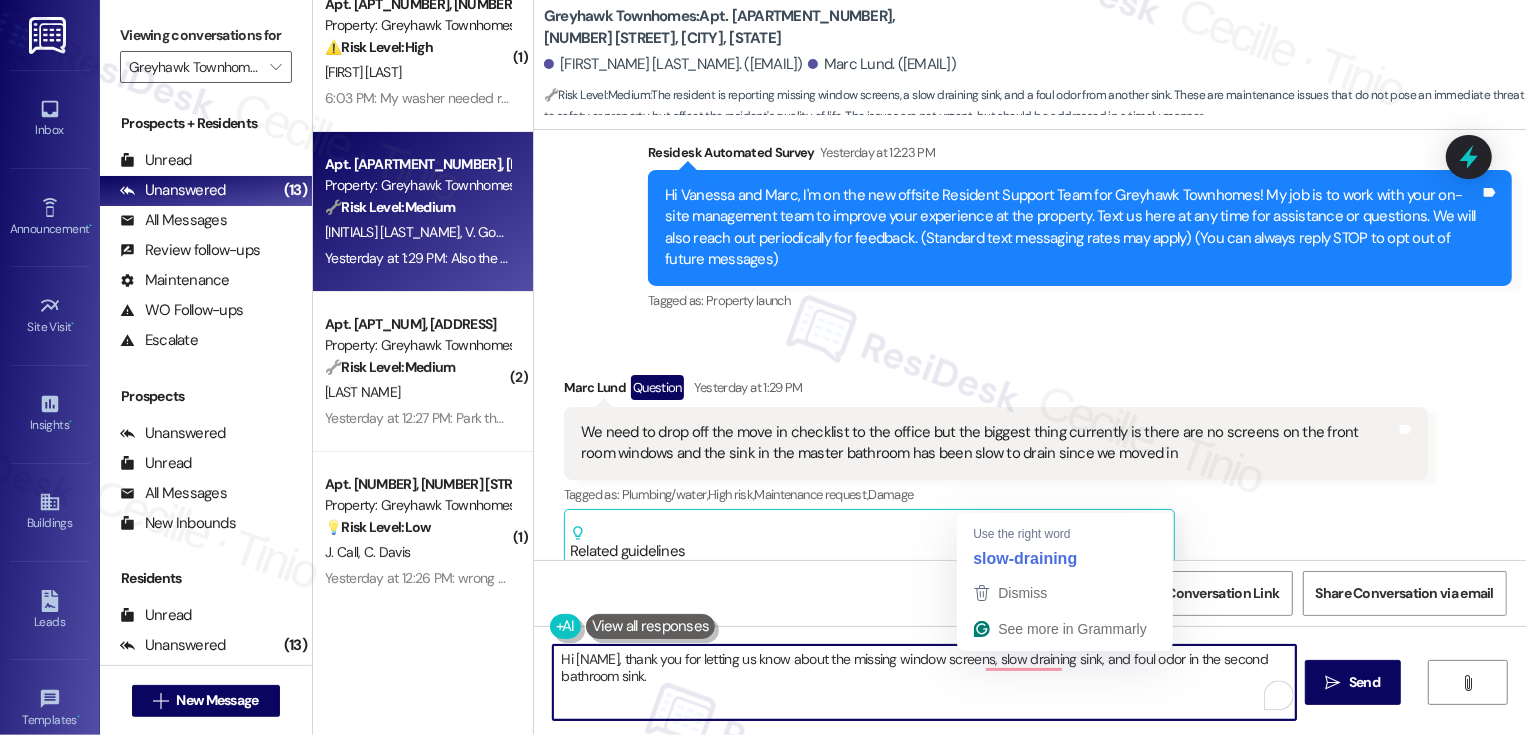 click on "Hi Marc, thank you for letting us know about the missing window screens, slow draining sink, and foul odor in the second bathroom sink." at bounding box center [924, 682] 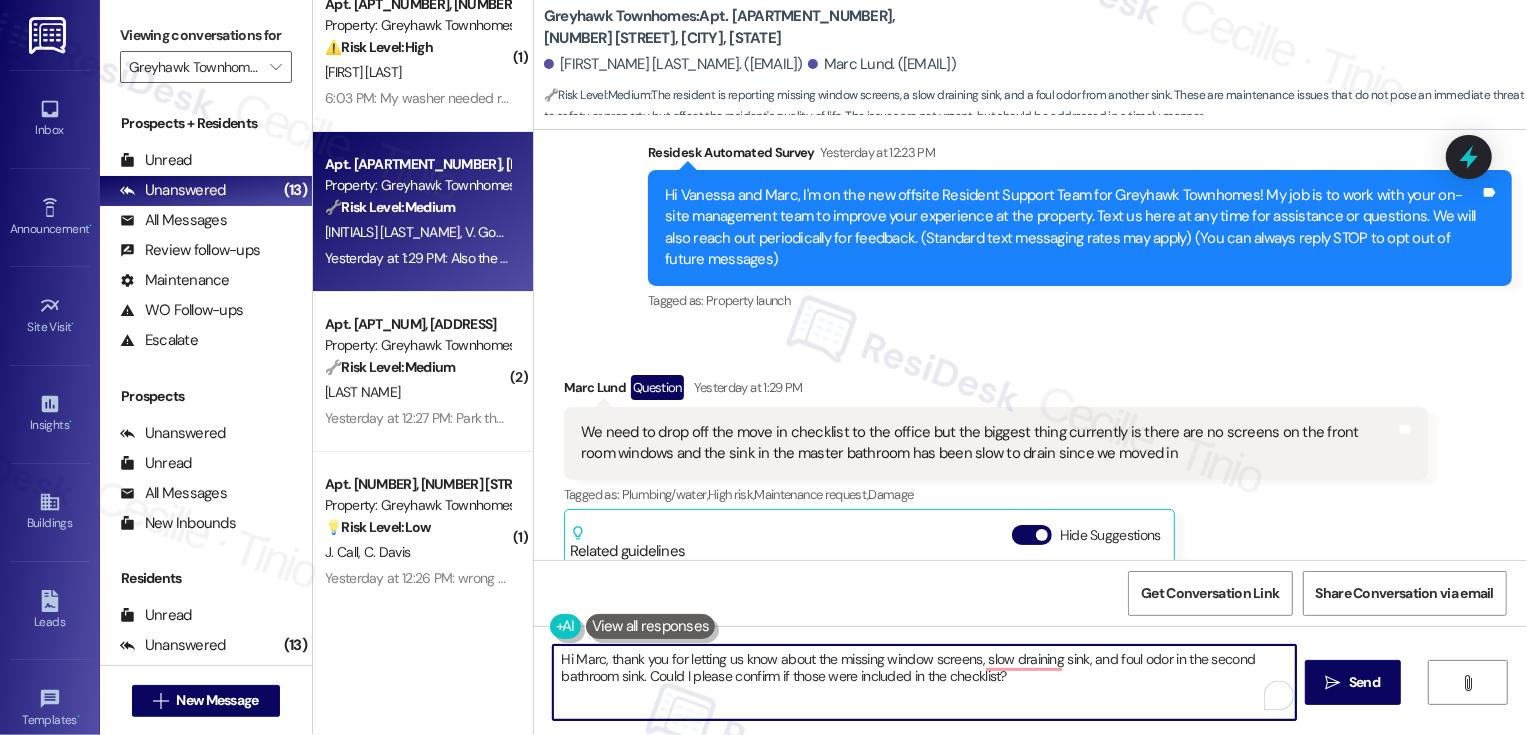 click on "Hi Marc, thank you for letting us know about the missing window screens, slow draining sink, and foul odor in the second bathroom sink. Could I please confirm if those were included in the checklist?" at bounding box center (924, 682) 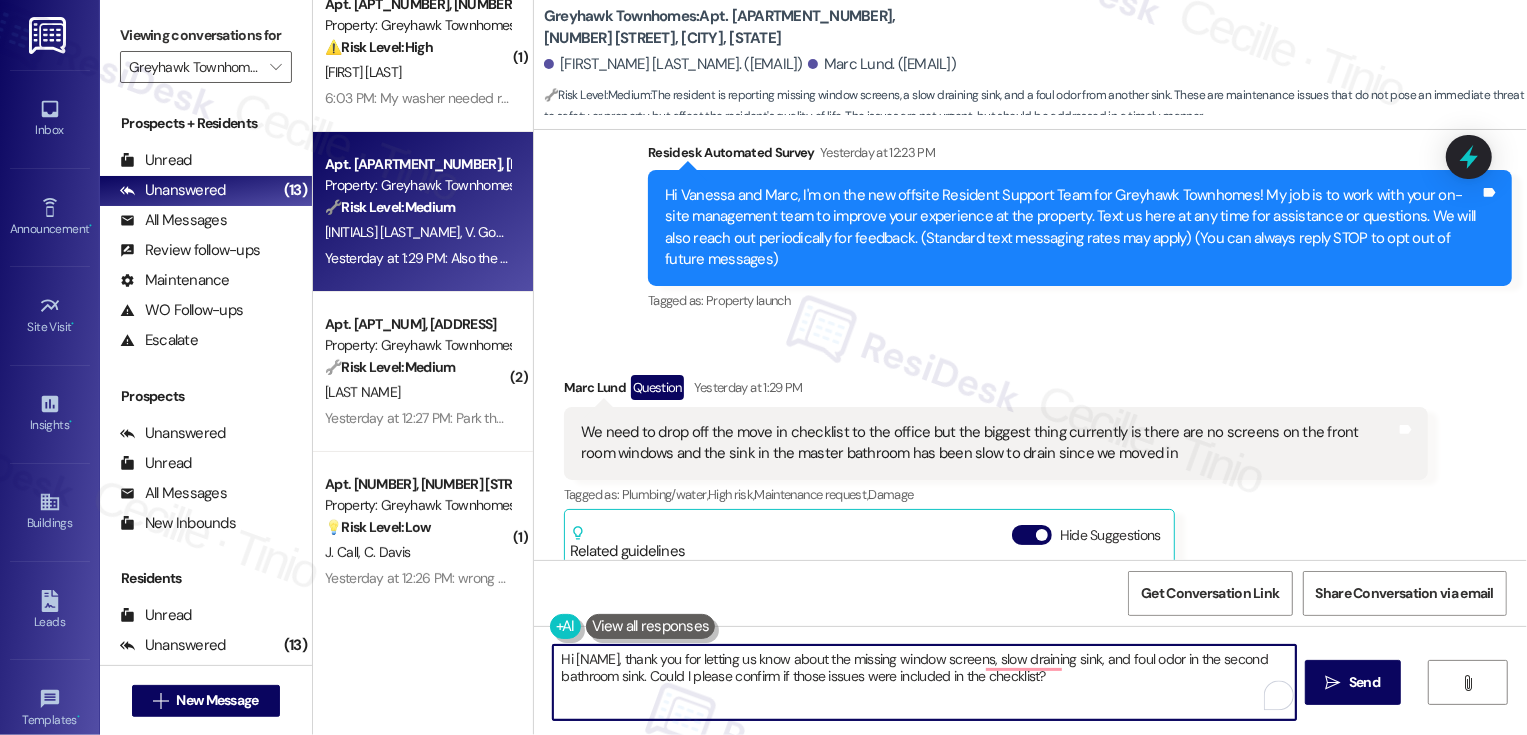 click on "Hi Marc, thank you for letting us know about the missing window screens, slow draining sink, and foul odor in the second bathroom sink. Could I please confirm if those issues were included in the checklist?" at bounding box center [924, 682] 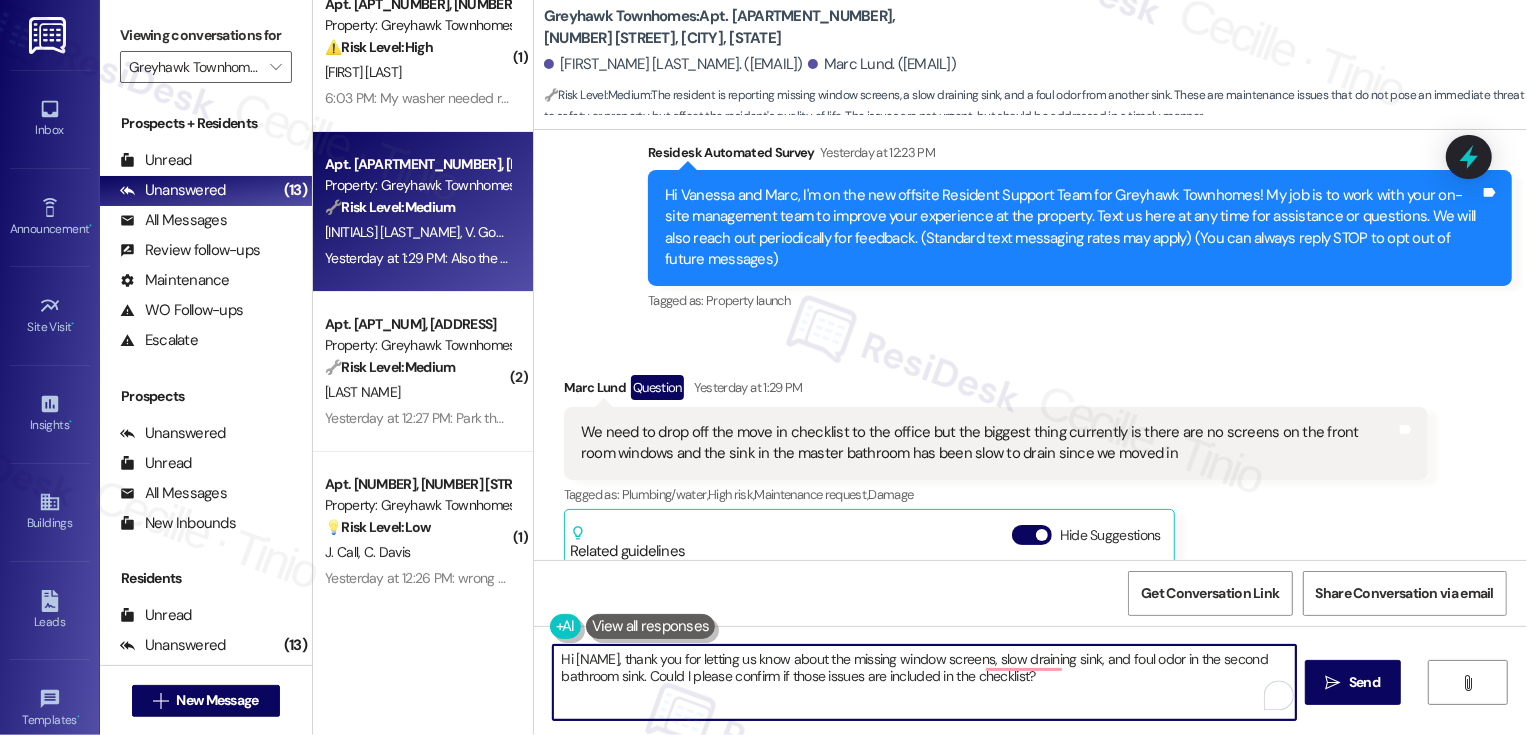 click on "Hi Marc, thank you for letting us know about the missing window screens, slow draining sink, and foul odor in the second bathroom sink. Could I please confirm if those issues are included in the checklist?" at bounding box center [924, 682] 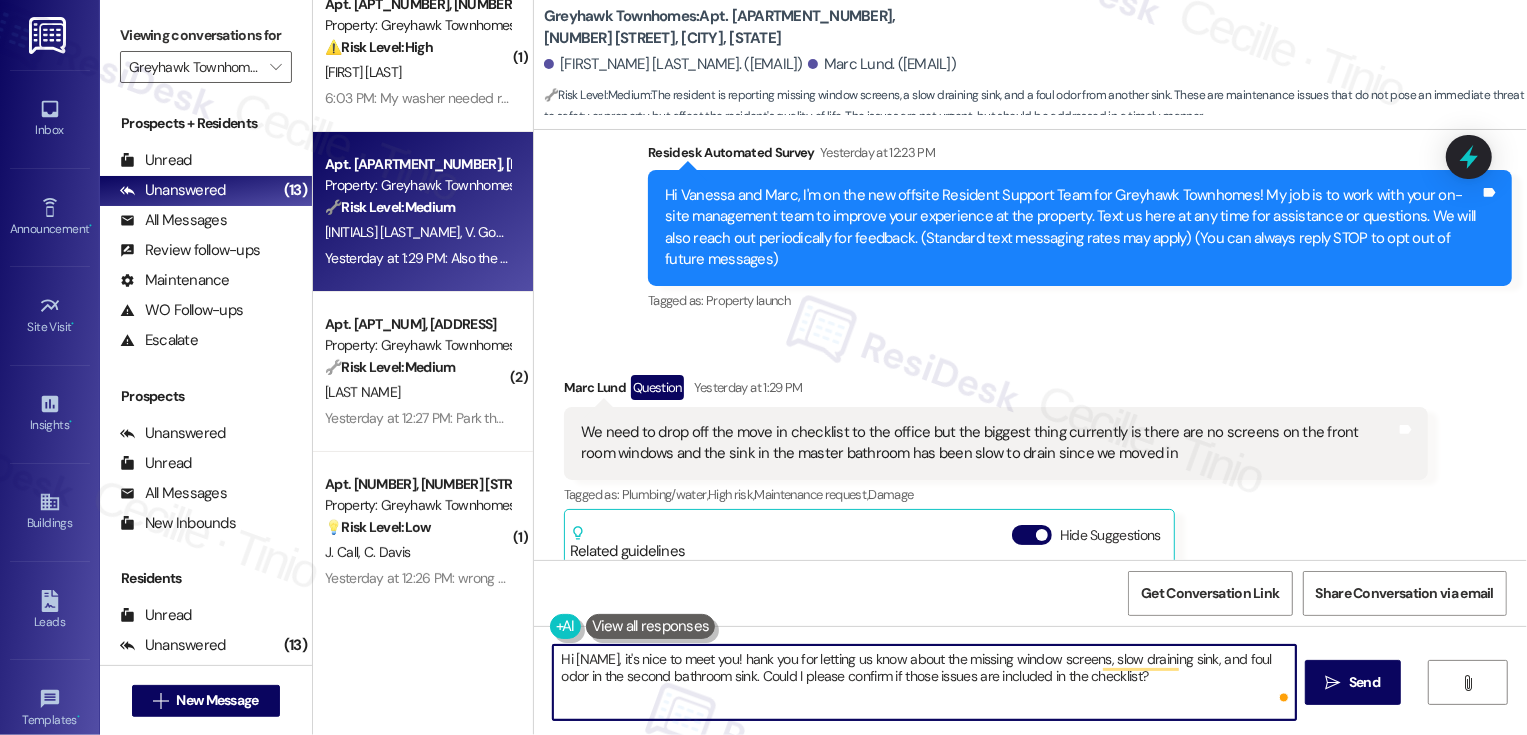 type on "Hi Marc, it's nice to meet you! Thank you for letting us know about the missing window screens, slow draining sink, and foul odor in the second bathroom sink. Could I please confirm if those issues are included in the checklist?" 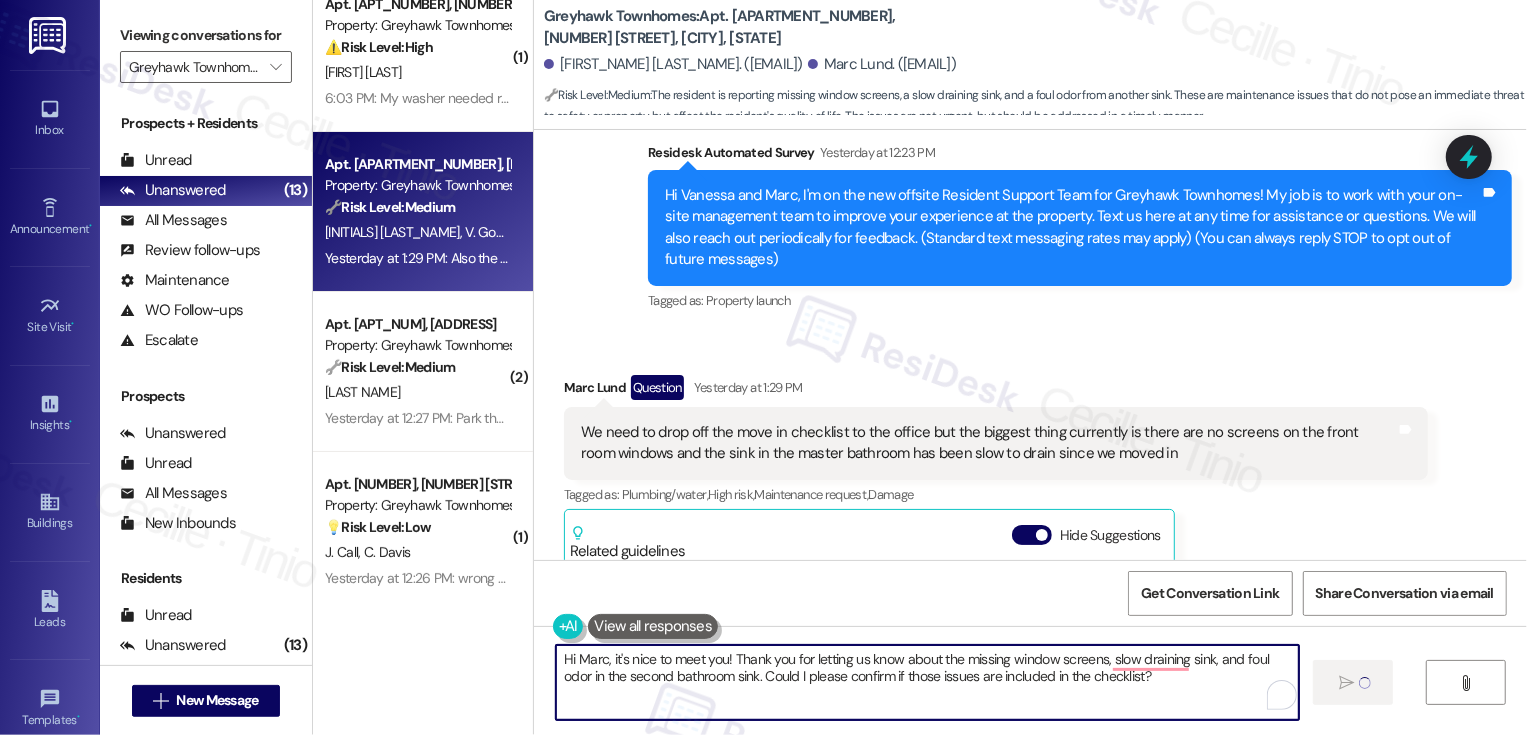 type 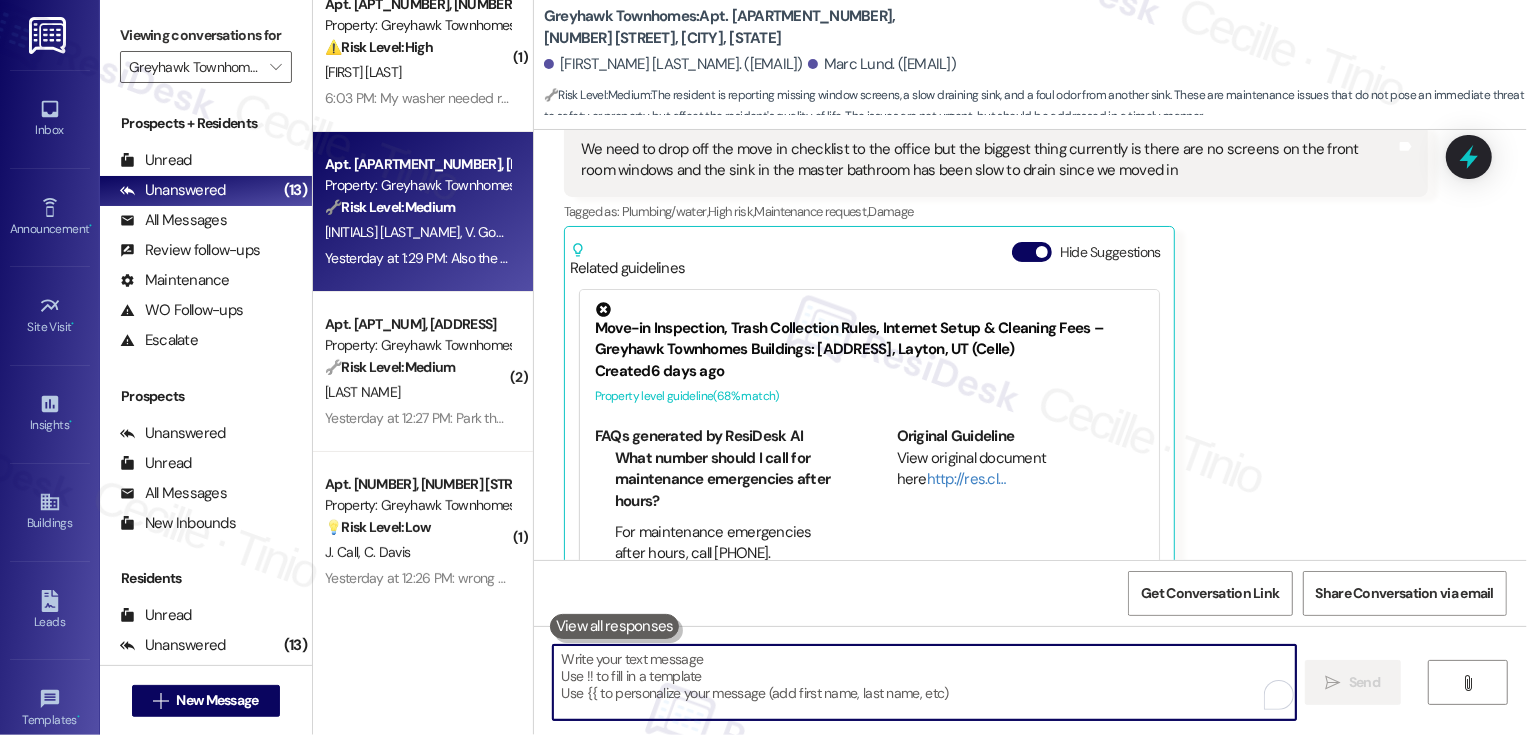 scroll, scrollTop: 625, scrollLeft: 0, axis: vertical 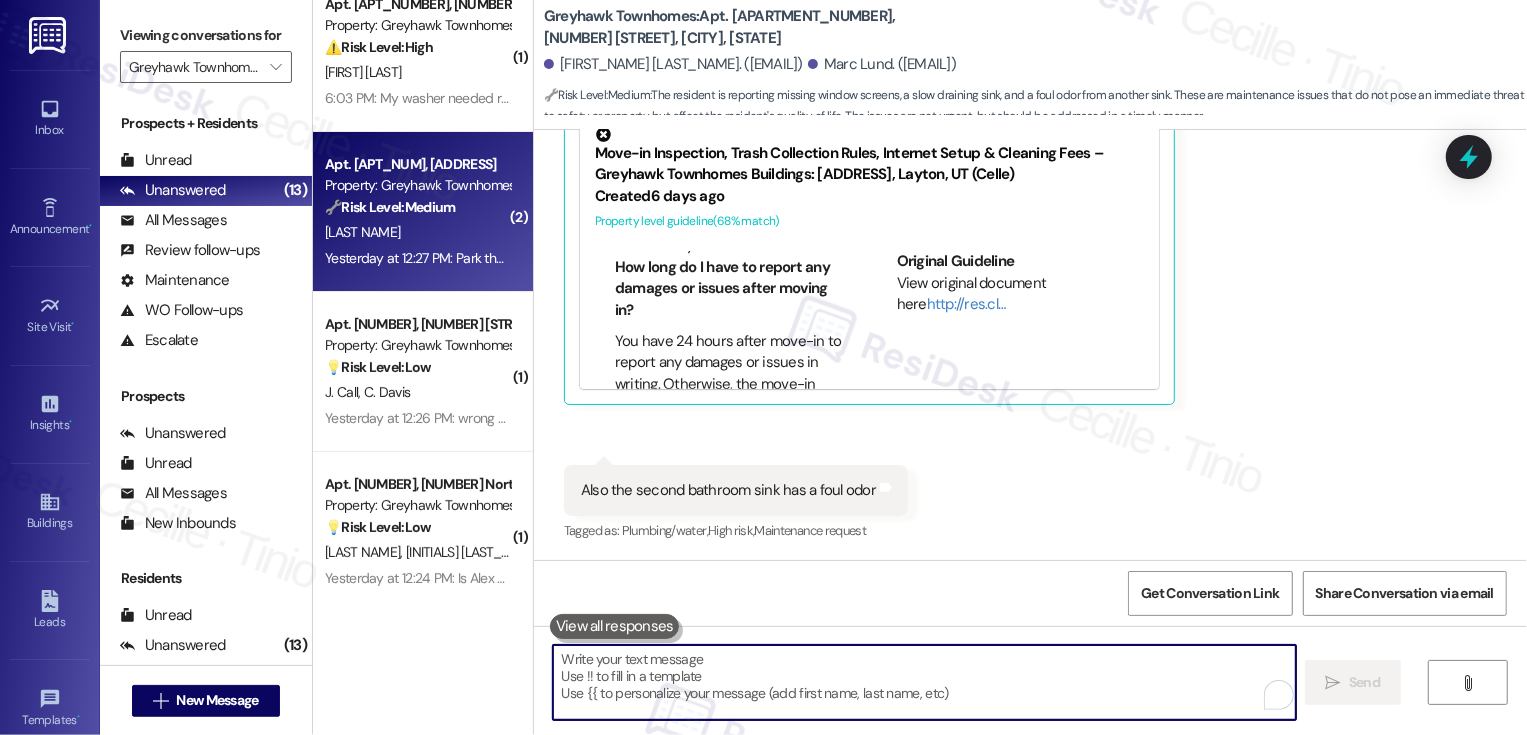click on "Yesterday at 12:27 PM: Park their cars behind their garages all night Yesterday at 12:27 PM: Park their cars behind their garages all night" at bounding box center [517, 258] 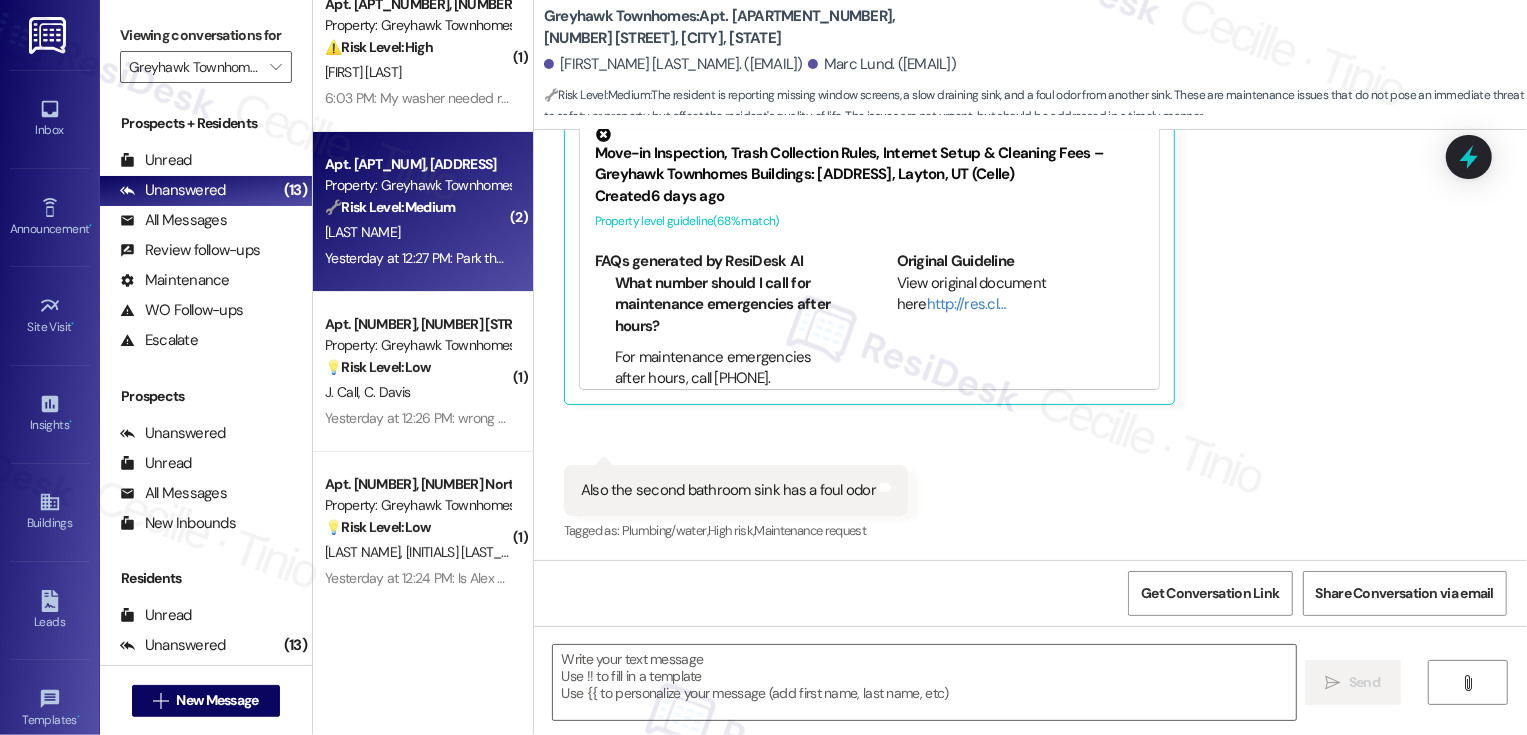 click on "Yesterday at 12:27 PM: Park their cars behind their garages all night Yesterday at 12:27 PM: Park their cars behind their garages all night" at bounding box center [517, 258] 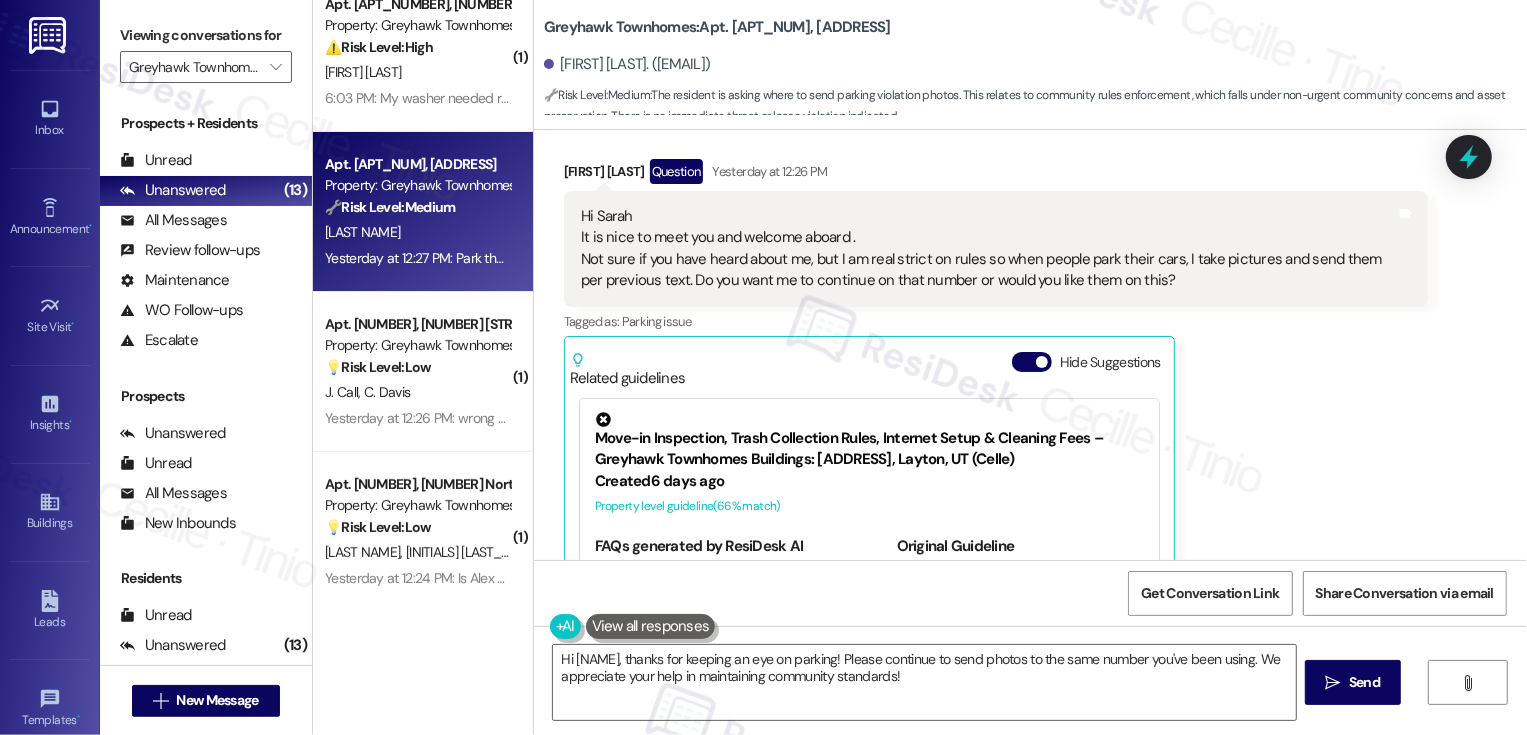 scroll, scrollTop: 527, scrollLeft: 0, axis: vertical 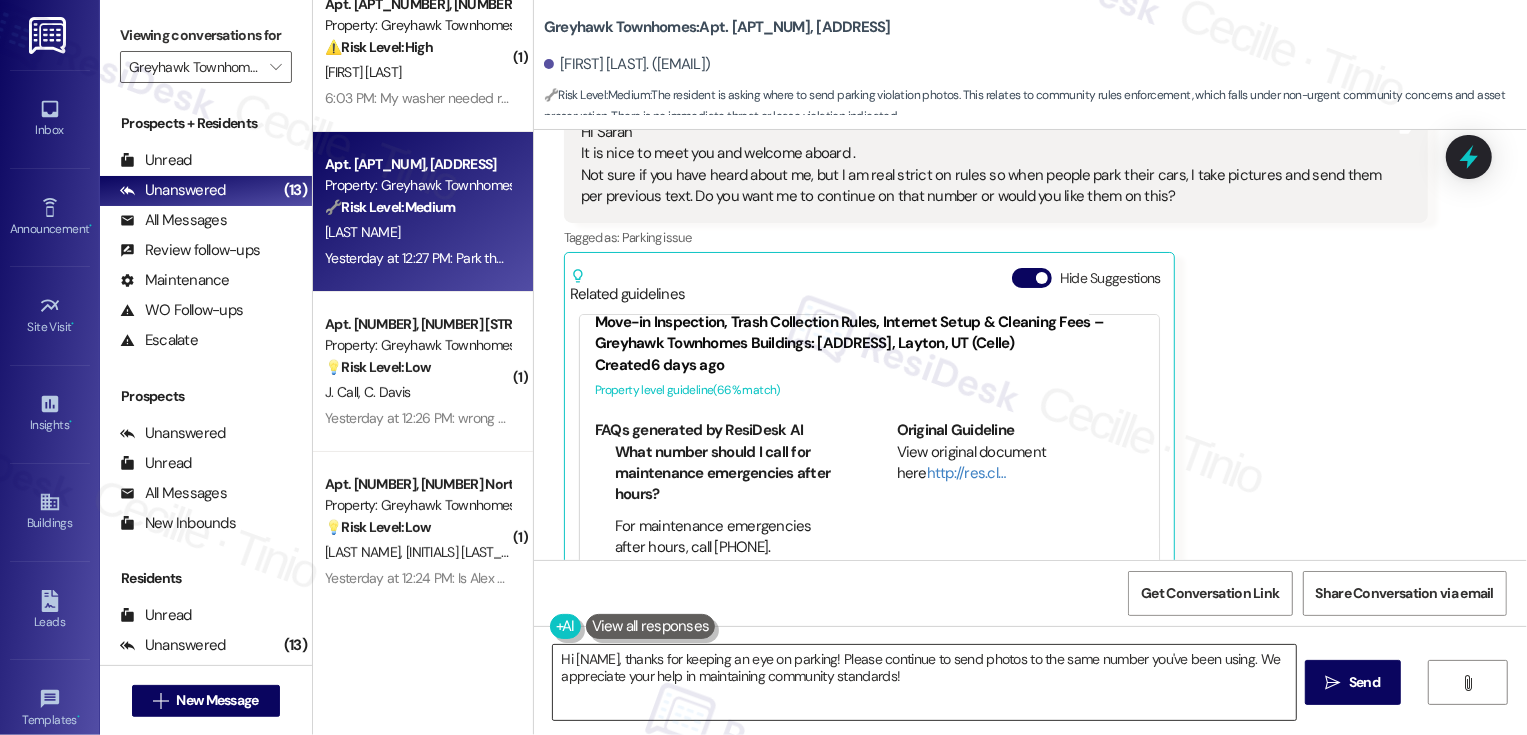 click on "Hi {{first_name}}, thanks for keeping an eye on parking! Please continue to send photos to the same number you've been using. We appreciate your help in maintaining community standards!" at bounding box center (924, 682) 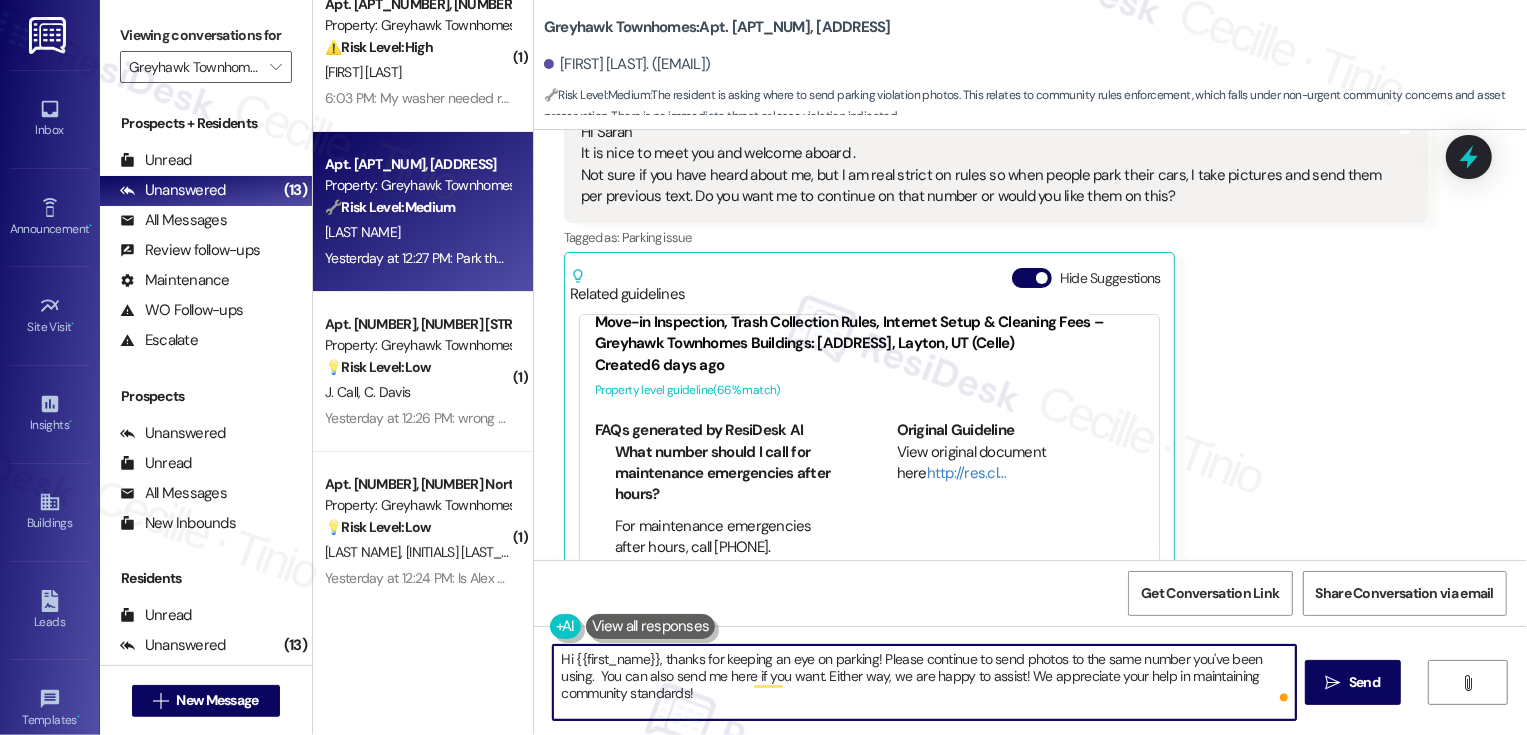click on "Hi {{first_name}}, thanks for keeping an eye on parking! Please continue to send photos to the same number you've been using.  You can also send me here if you want. Either way, we are happy to assist! We appreciate your help in maintaining community standards!" at bounding box center [924, 682] 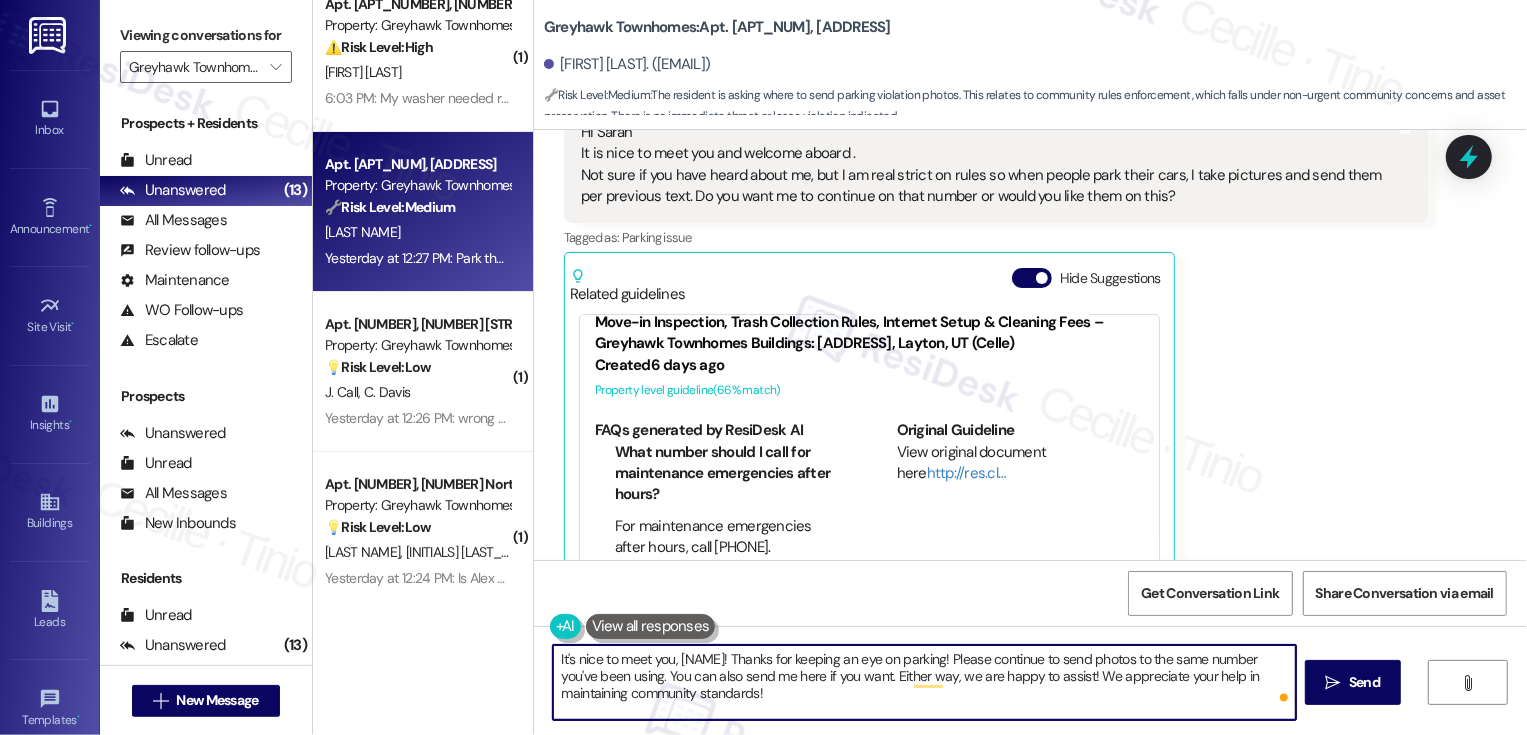 click on "It's nice to meet you, {{first_name}}! Thanks for keeping an eye on parking! Please continue to send photos to the same number you've been using.  You can also send me here if you want. Either way, we are happy to assist! We appreciate your help in maintaining community standards!" at bounding box center (924, 682) 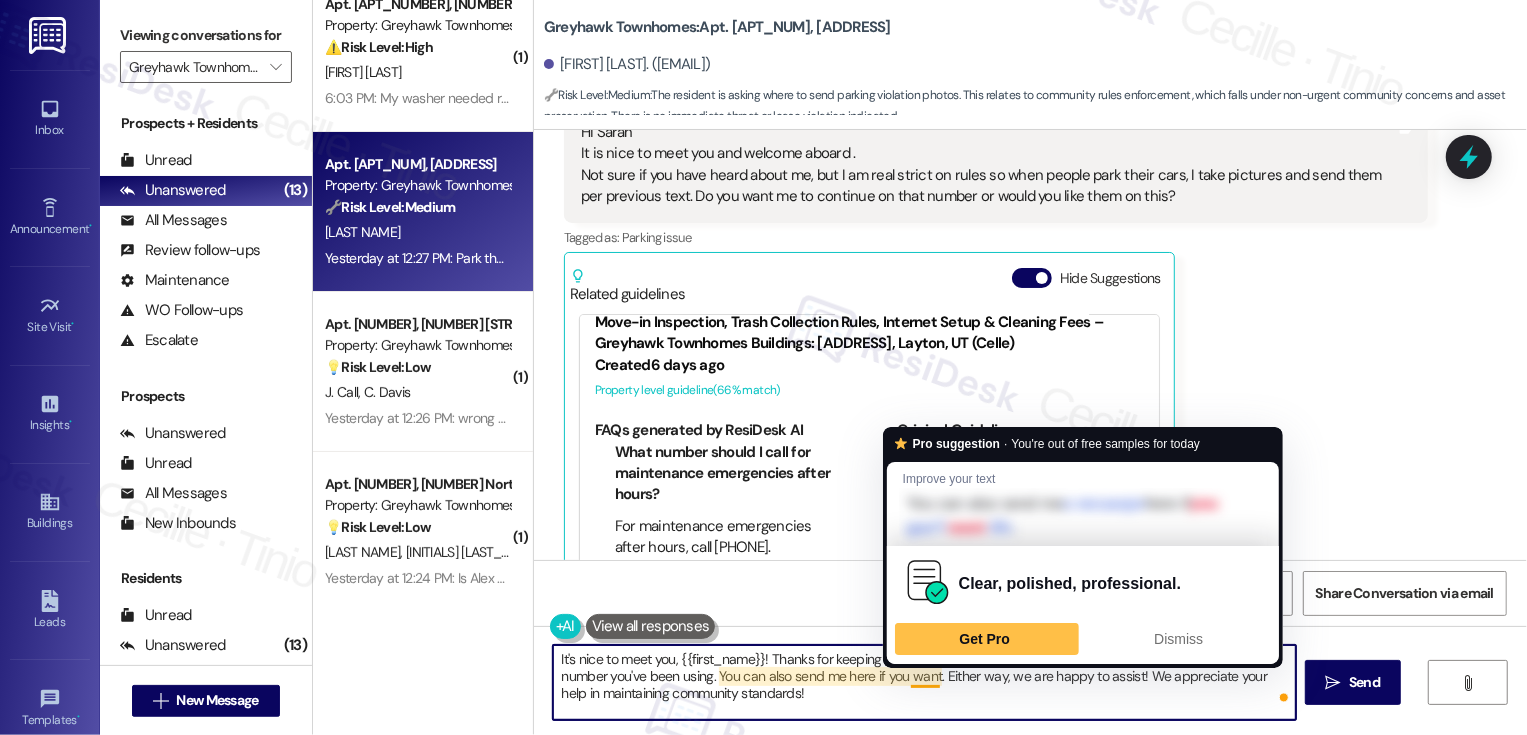 click on "It's nice to meet you, {{first_name}}! Thanks for keeping an eye on parking! Please continue to send photos to the same number you've been using. You can also send me here if you want. Either way, we are happy to assist! We appreciate your help in maintaining community standards!" at bounding box center [924, 682] 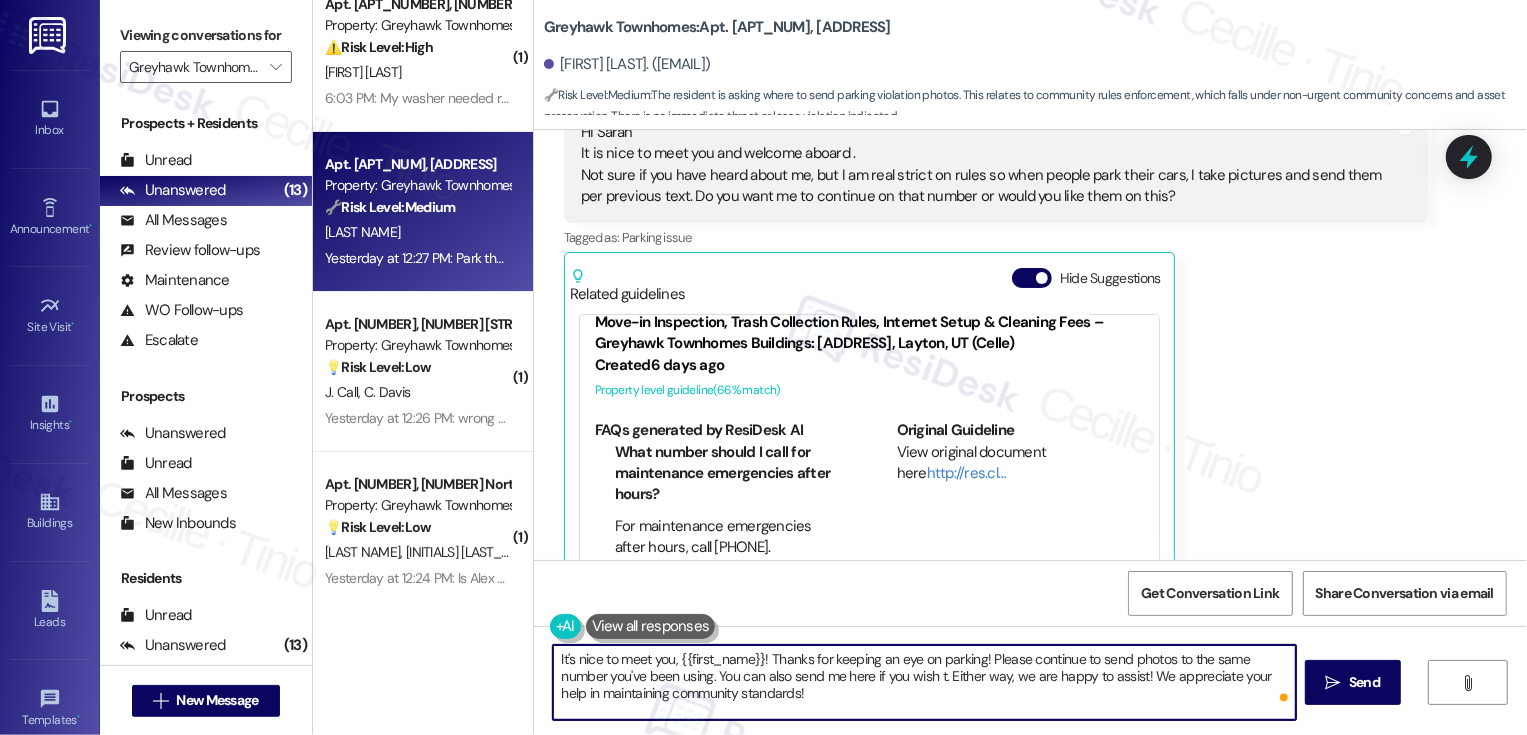 type on "It's nice to meet you, {{first_name}}! Thanks for keeping an eye on parking! Please continue to send photos to the same number you've been using. You can also send me here if you wish to. Either way, we are happy to assist! We appreciate your help in maintaining community standards!" 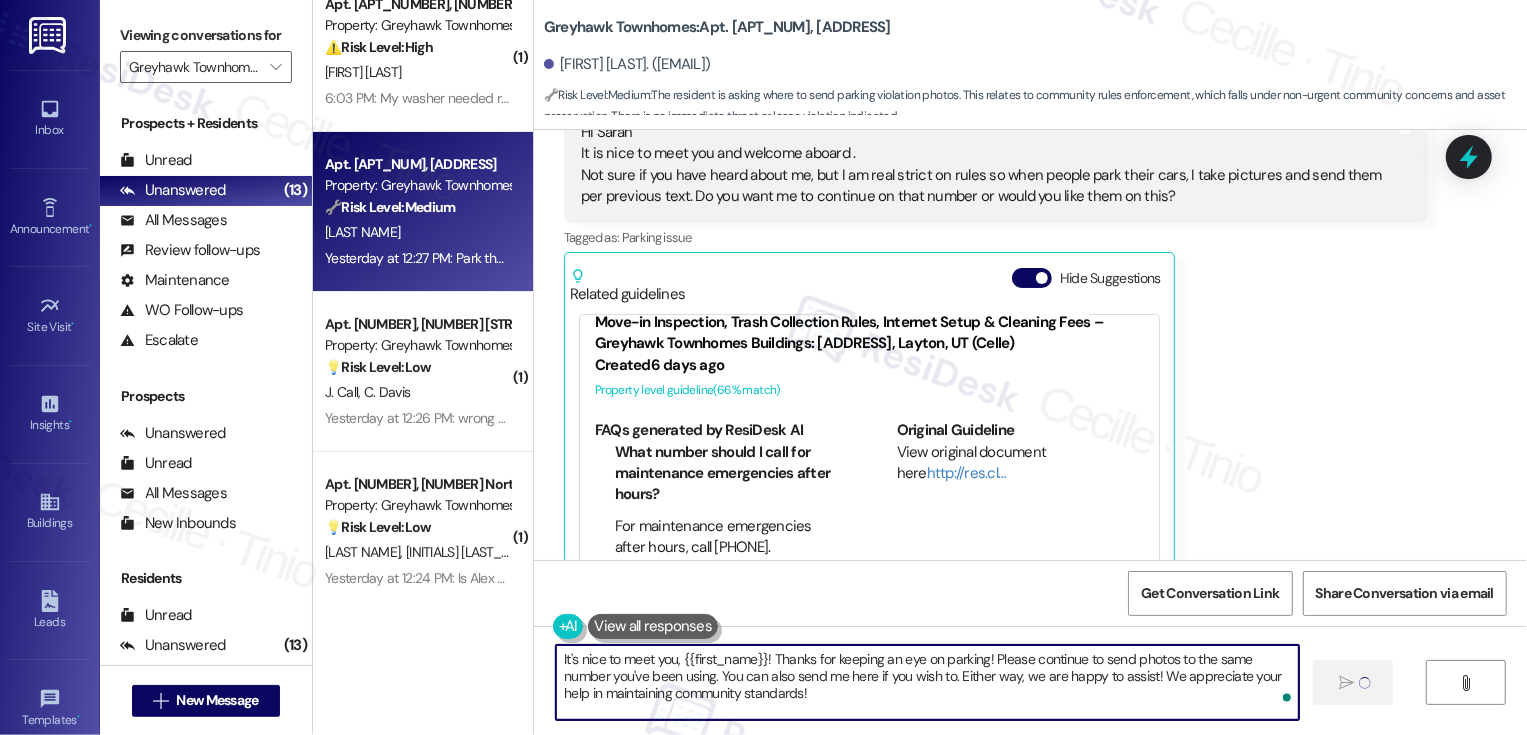type 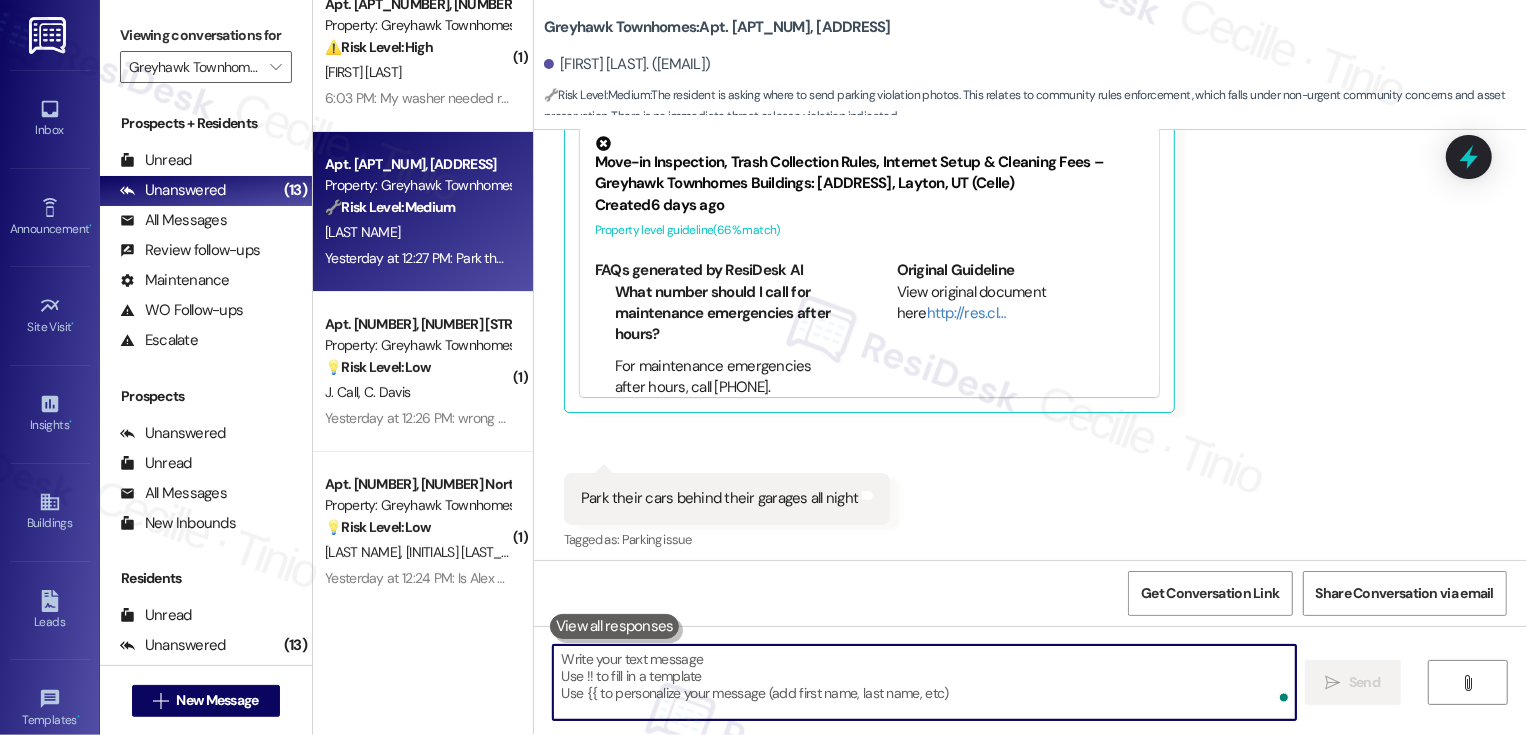 scroll, scrollTop: 667, scrollLeft: 0, axis: vertical 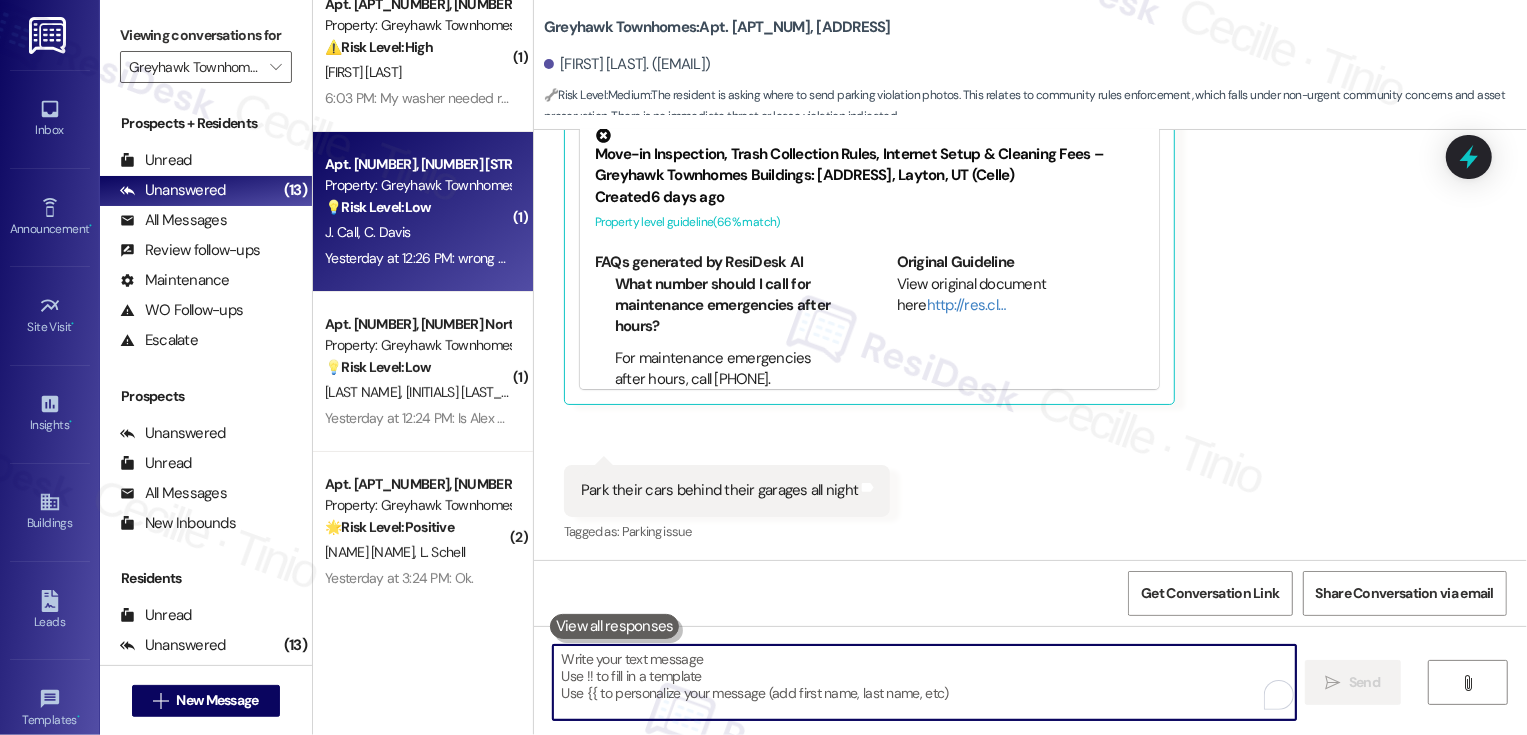 click on "J. Call C. Davis" at bounding box center (417, 232) 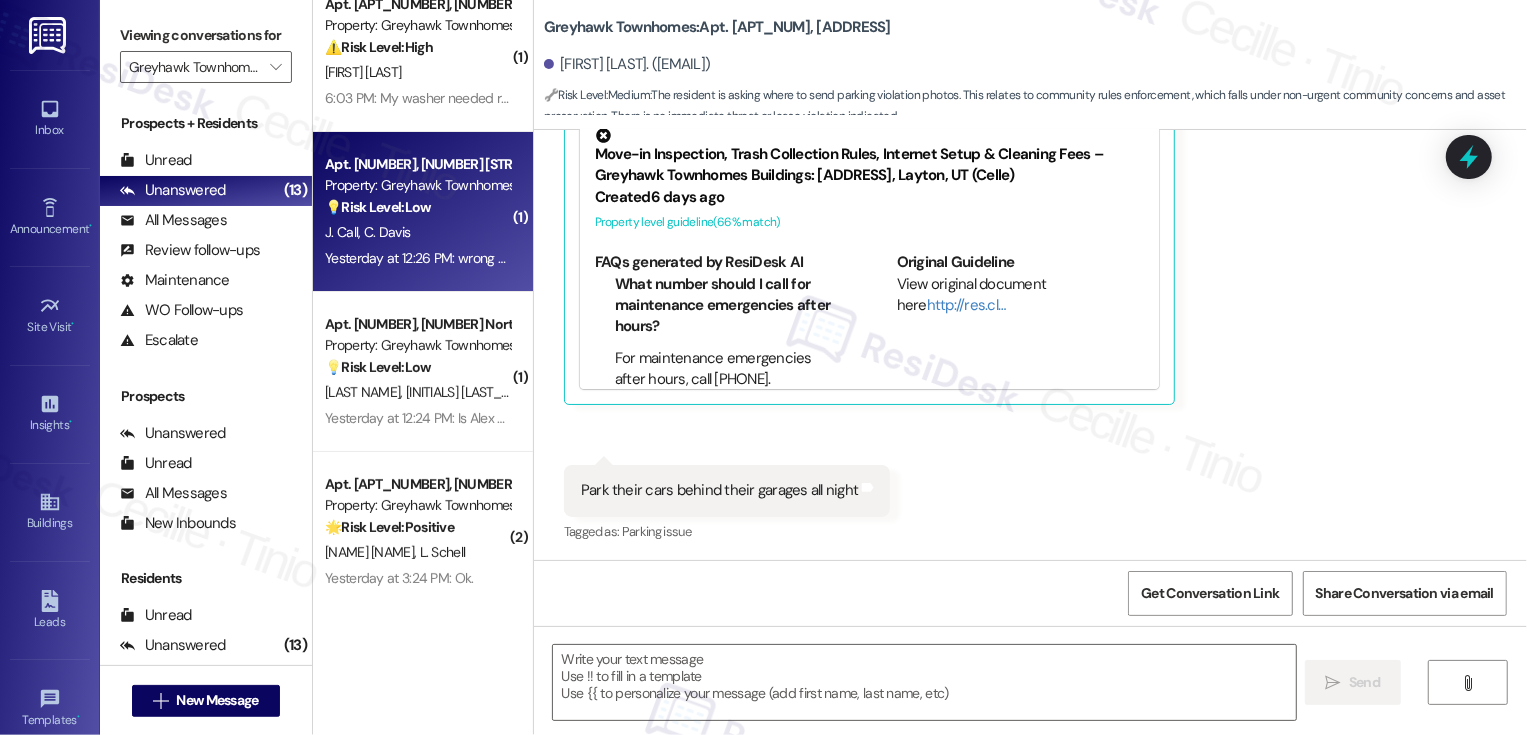 click on "J. Call C. Davis" at bounding box center [417, 232] 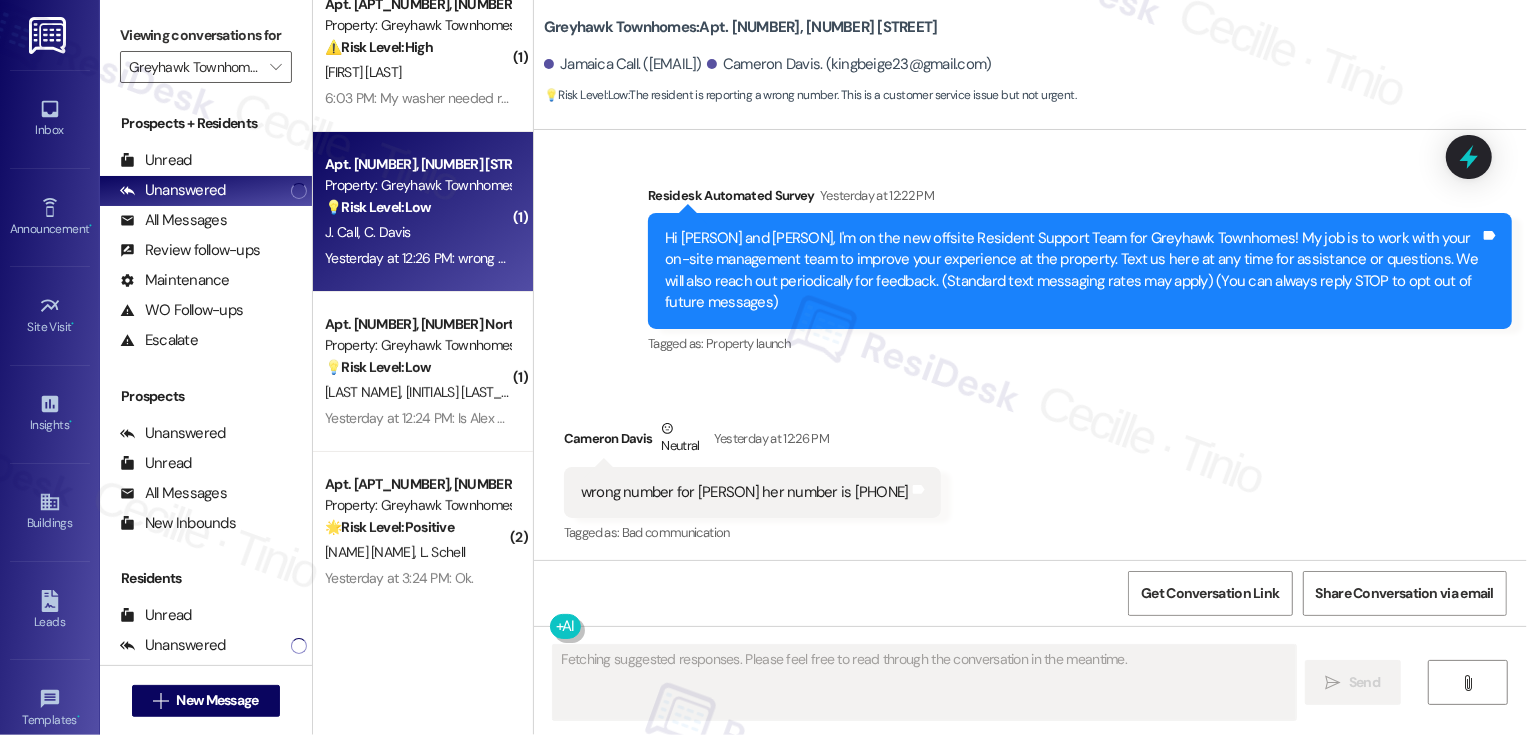 scroll, scrollTop: 126, scrollLeft: 0, axis: vertical 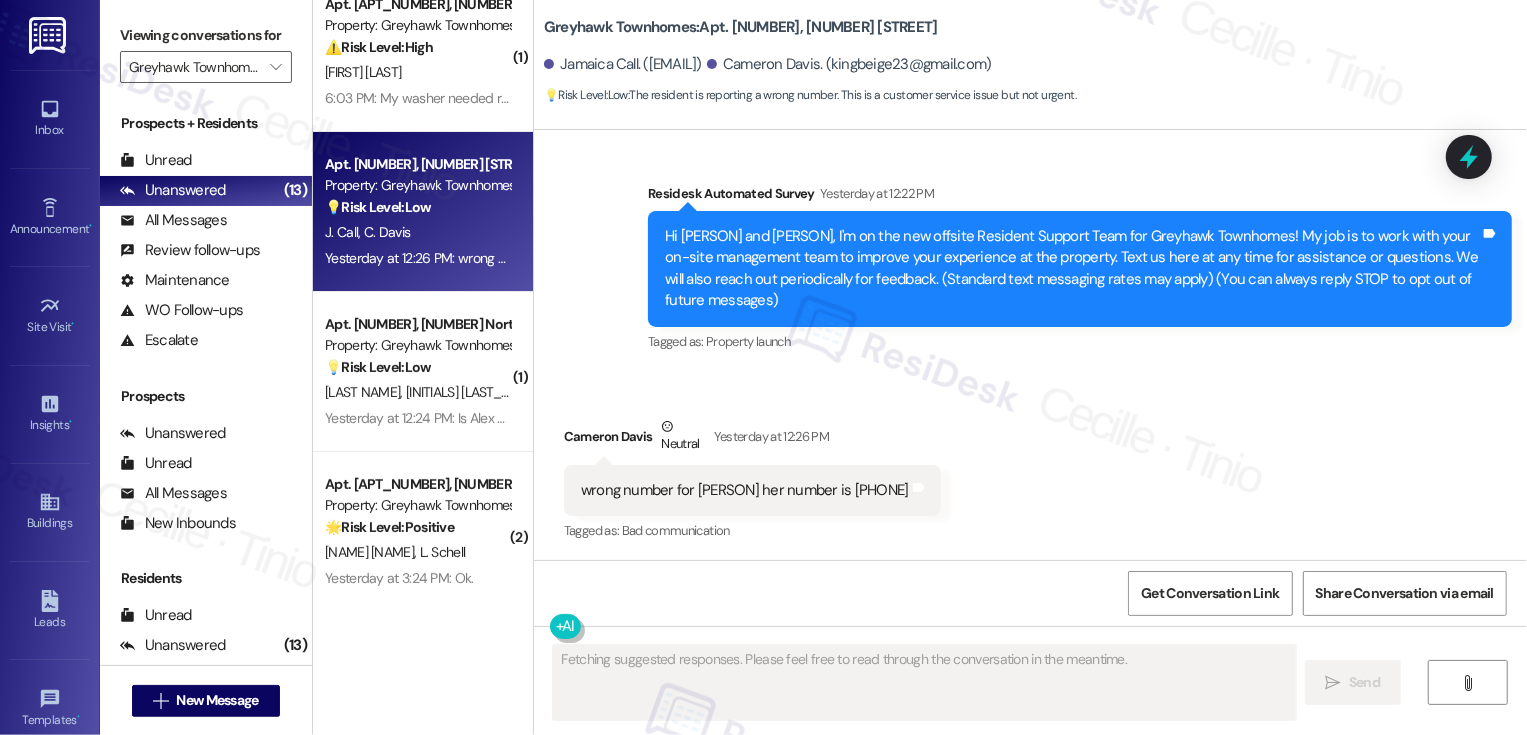 click on "Received via SMS Cameron Davis   Neutral Yesterday at 12:26 PM wrong number for Jamaica her number is 3856008628 Tags and notes Tagged as:   Bad communication Click to highlight conversations about Bad communication" at bounding box center [1030, 466] 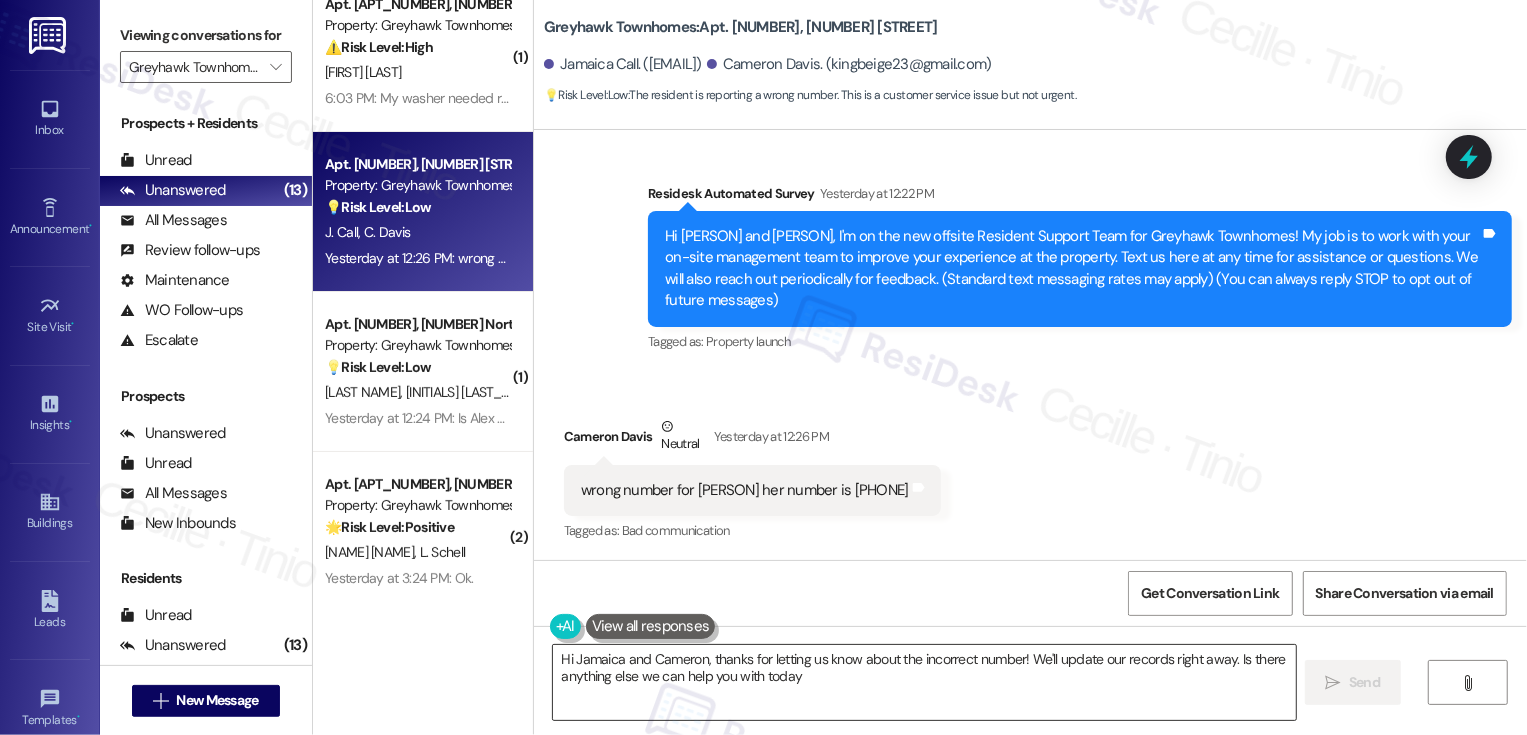 type on "Hi Jamaica and Cameron, thanks for letting us know about the incorrect number! We'll update our records right away. Is there anything else we can help you with today?" 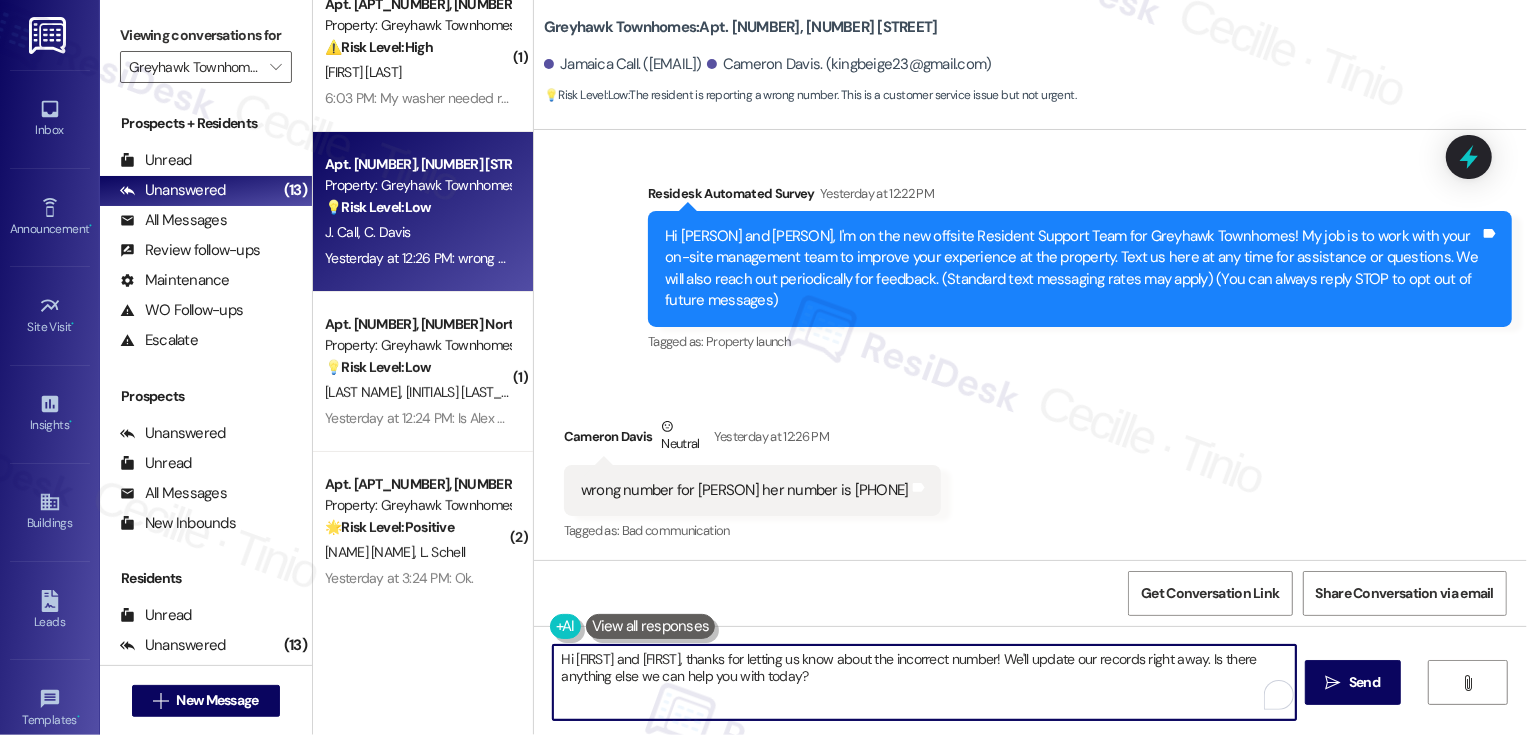 drag, startPoint x: 645, startPoint y: 660, endPoint x: 568, endPoint y: 659, distance: 77.00649 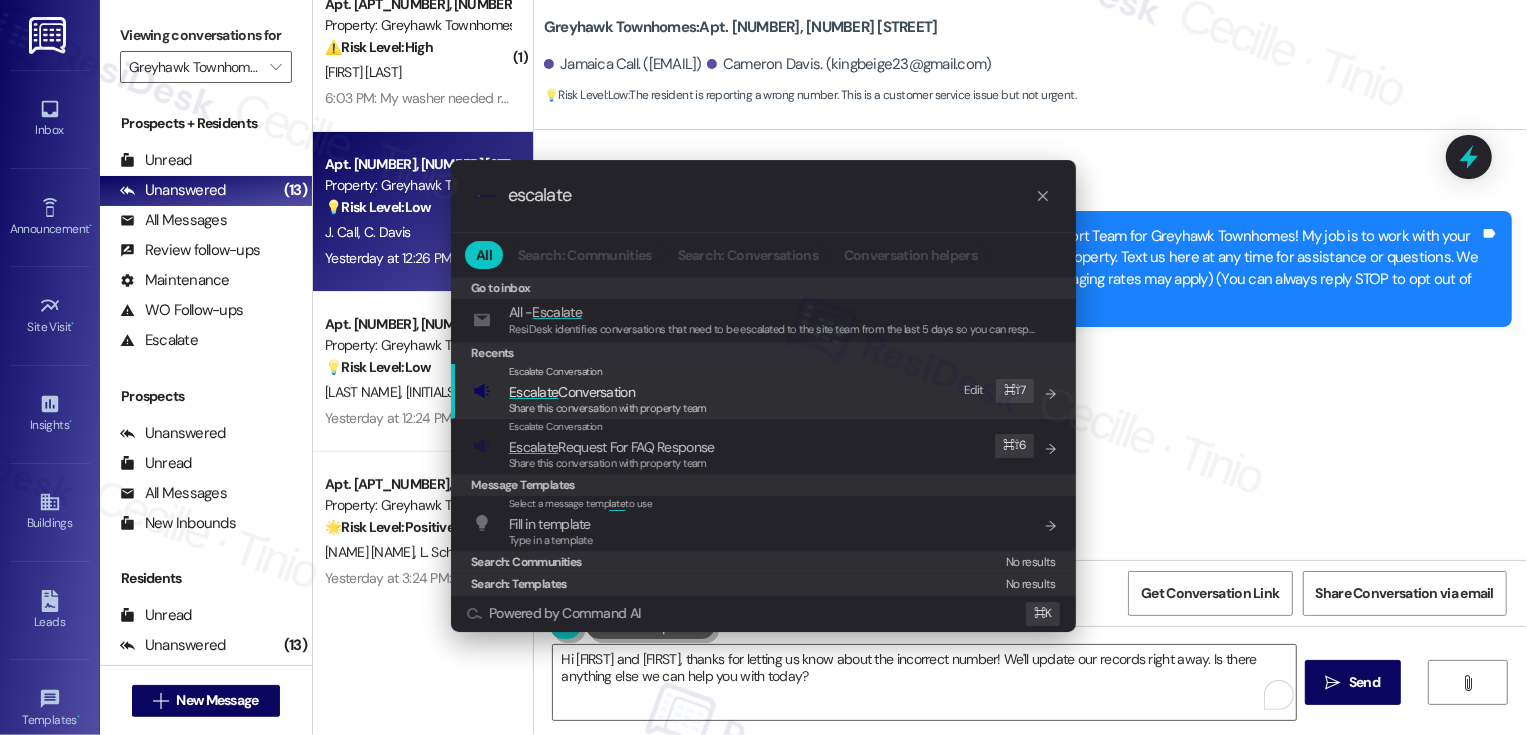 type on "escalate" 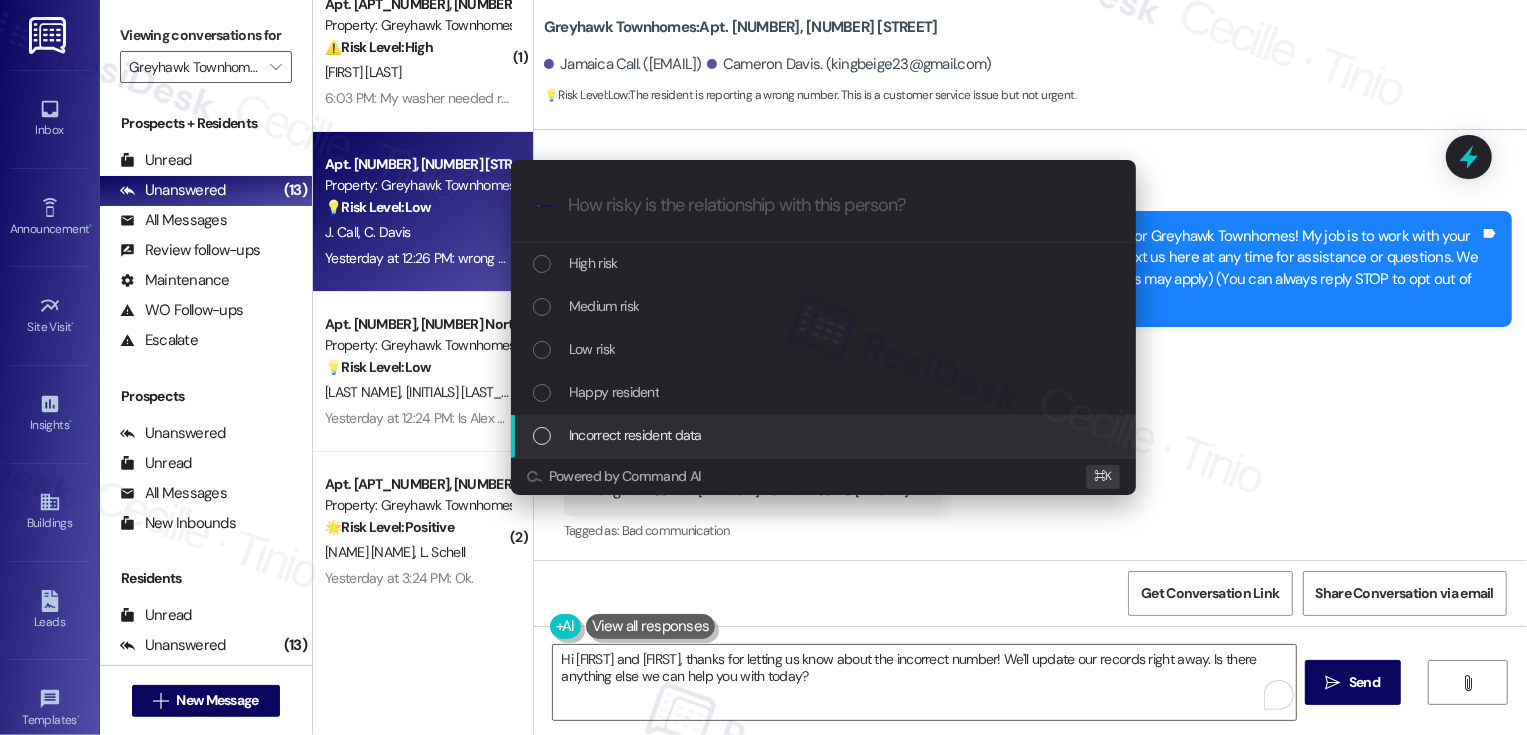 click on "Incorrect resident data" at bounding box center (635, 435) 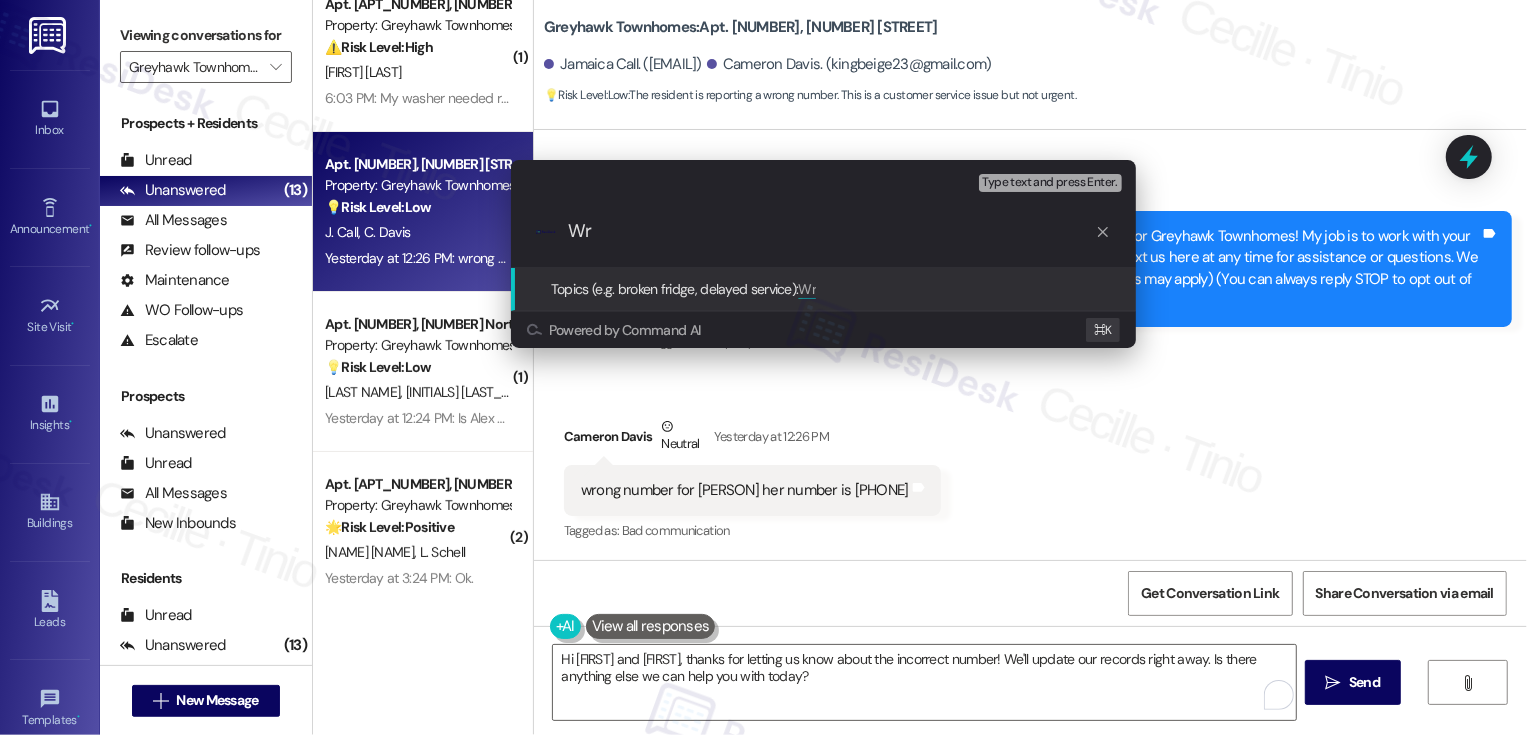 type on "W" 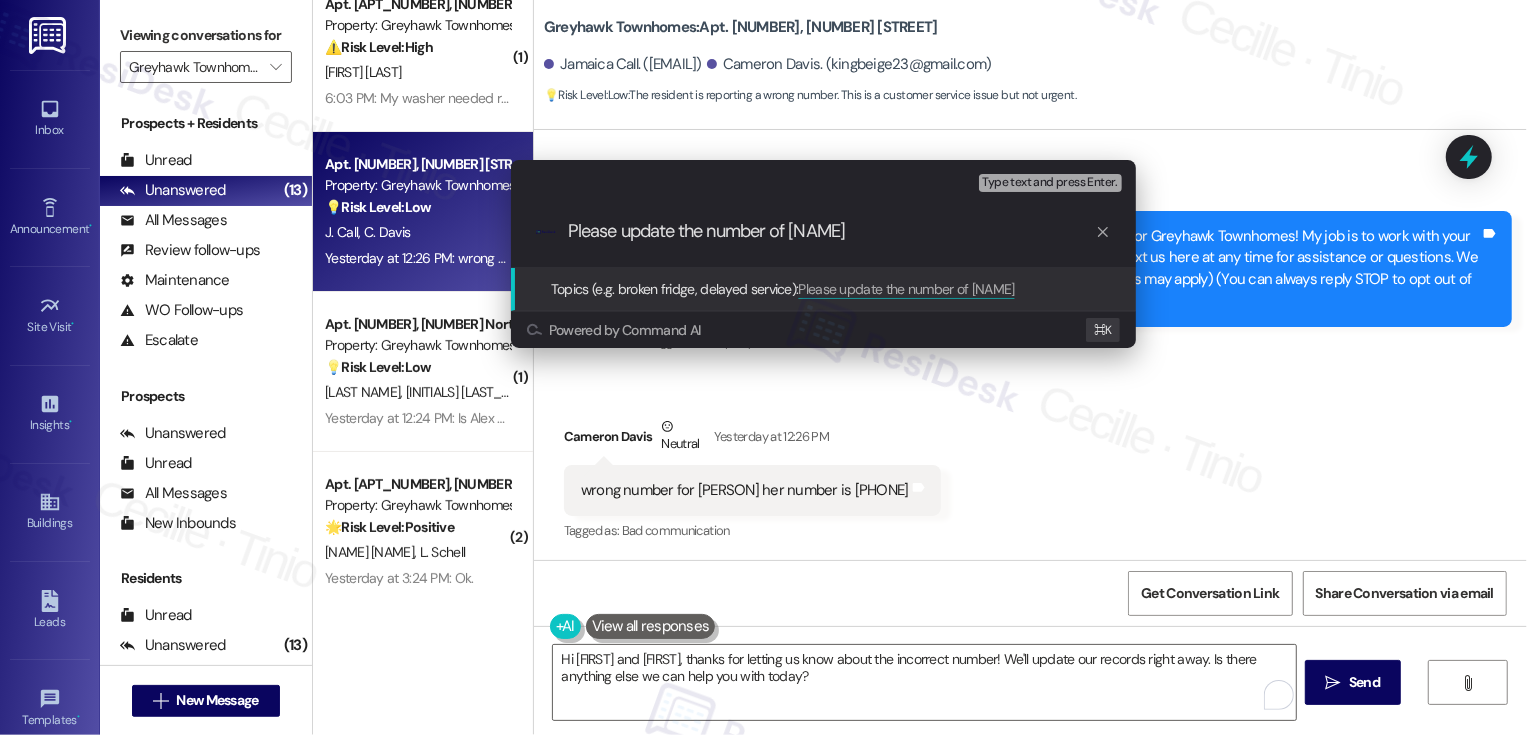 type on "Please update the number of Jamaica" 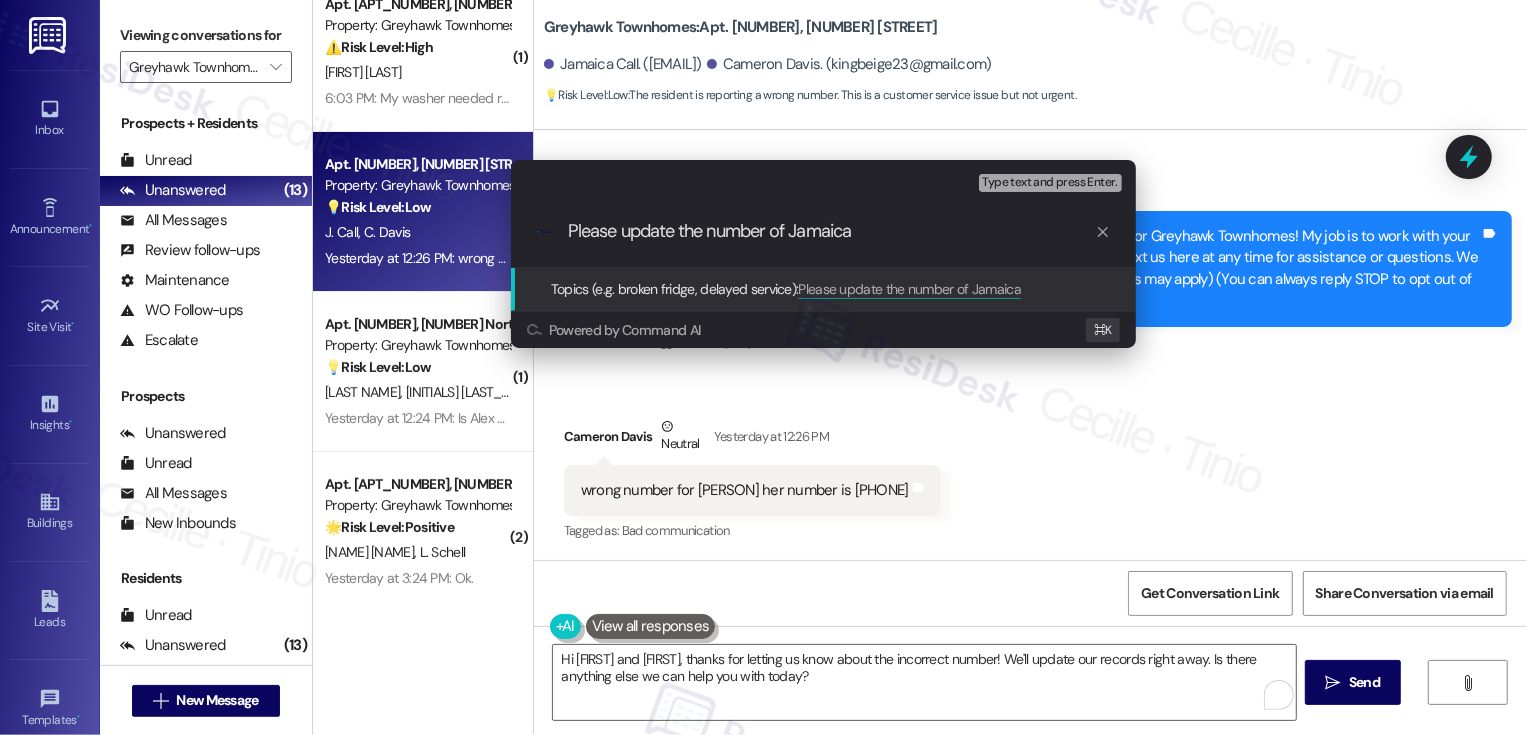 type 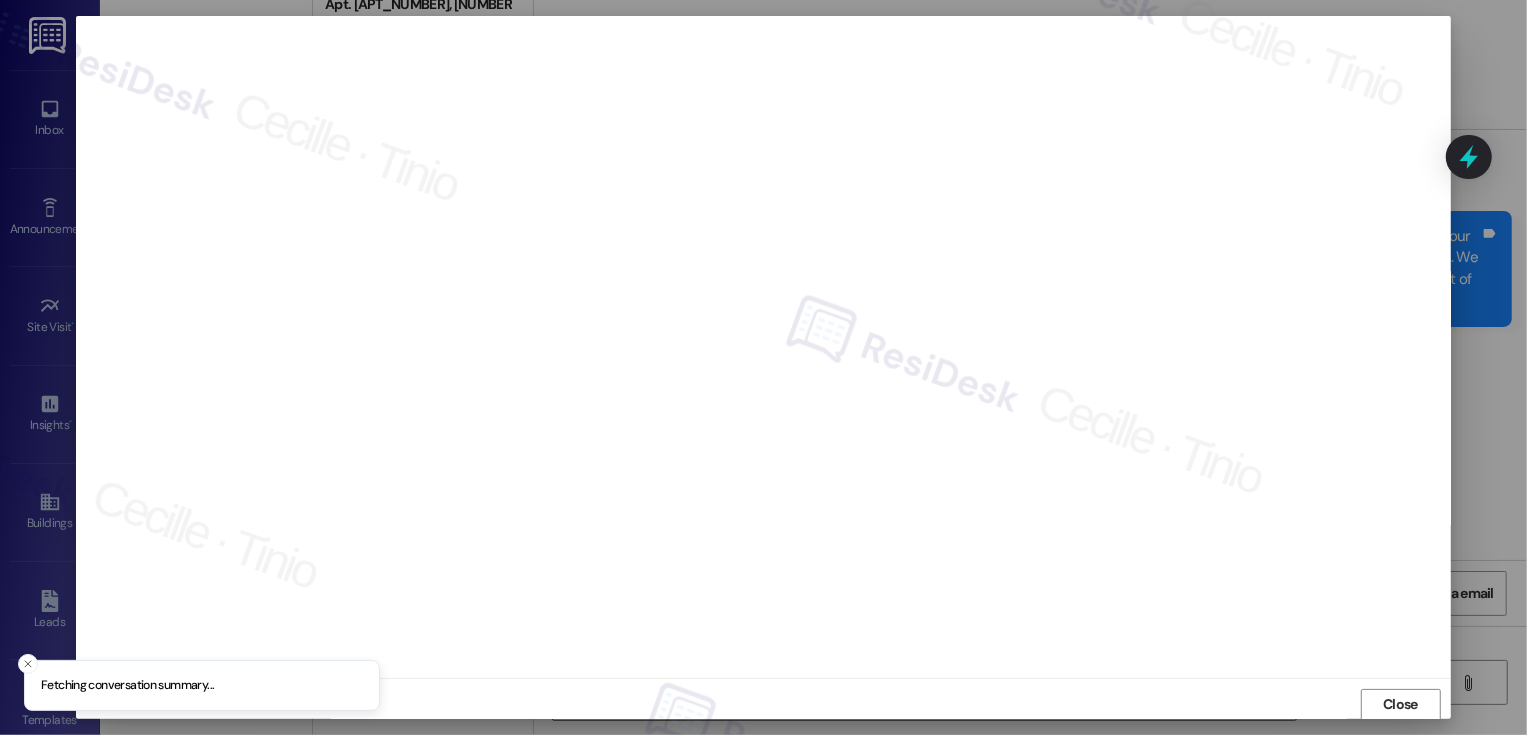 scroll, scrollTop: 1, scrollLeft: 0, axis: vertical 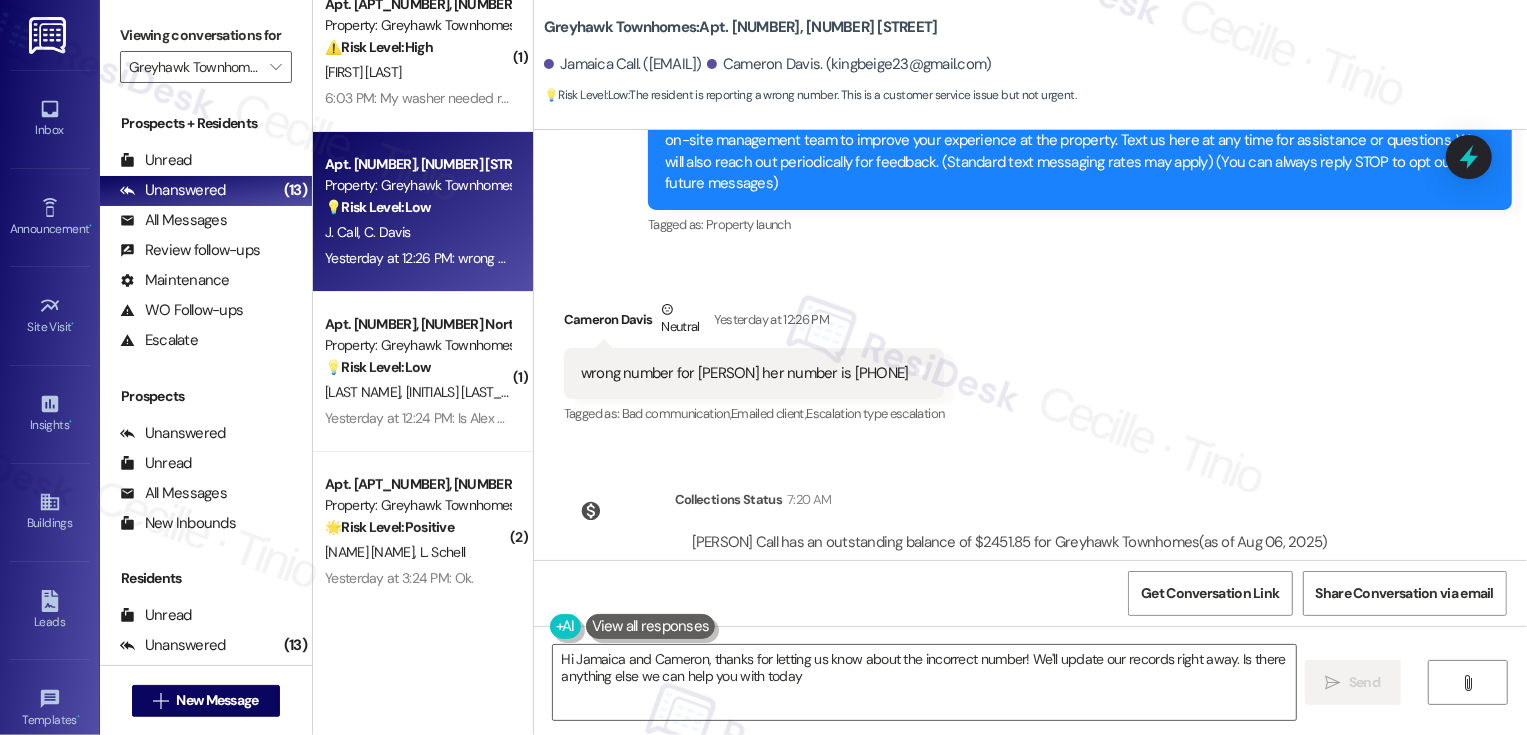 type on "Hi Jamaica and Cameron, thanks for letting us know about the incorrect number! We'll update our records right away. Is there anything else we can help you with today?" 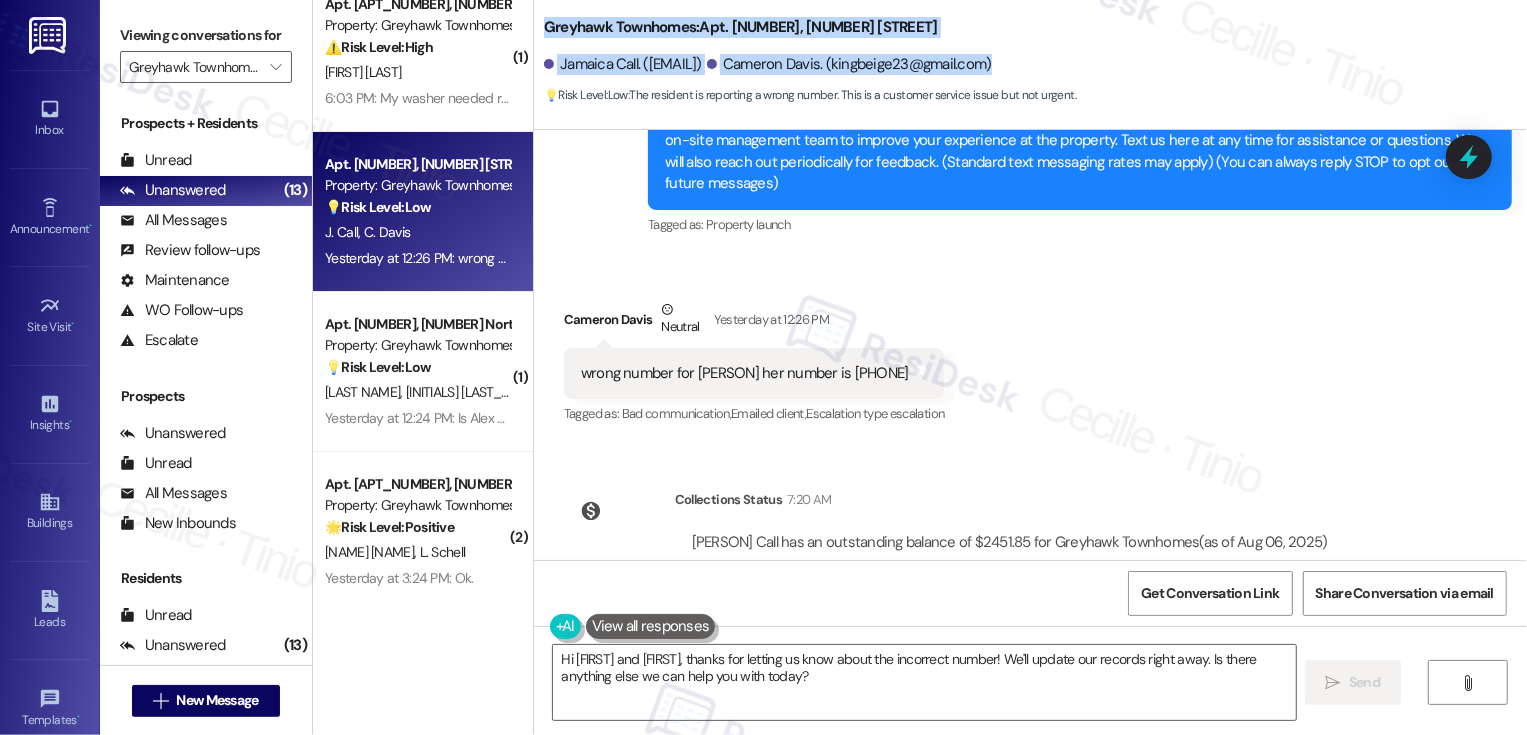 drag, startPoint x: 530, startPoint y: 25, endPoint x: 1143, endPoint y: 75, distance: 615.03577 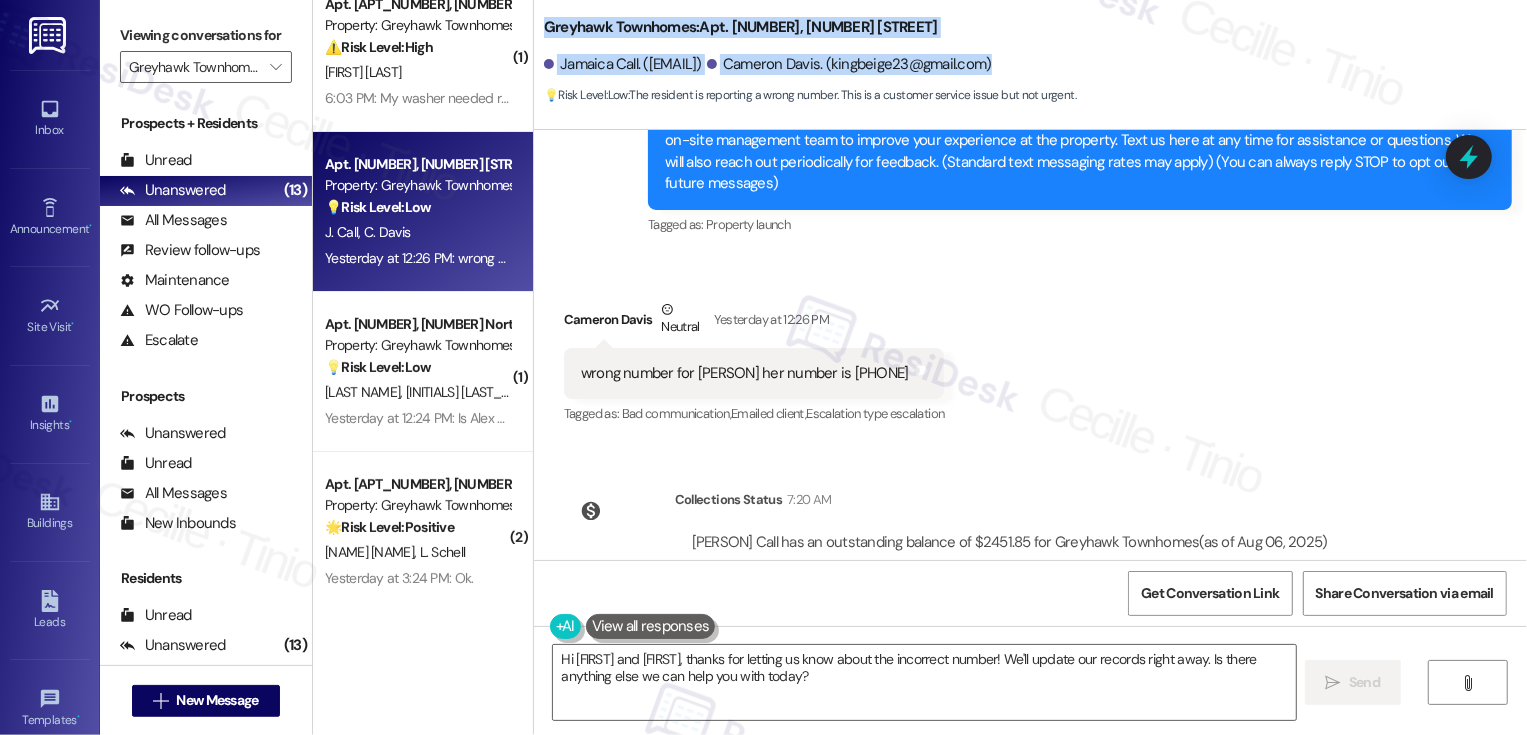 copy on "Greyhawk Townhomes:  Apt. 3325, 3310 North 1750 East       Jamaica Call. (jamcall537@gmail.com)     Cameron Davis. (kingbeige23@gmail.com)" 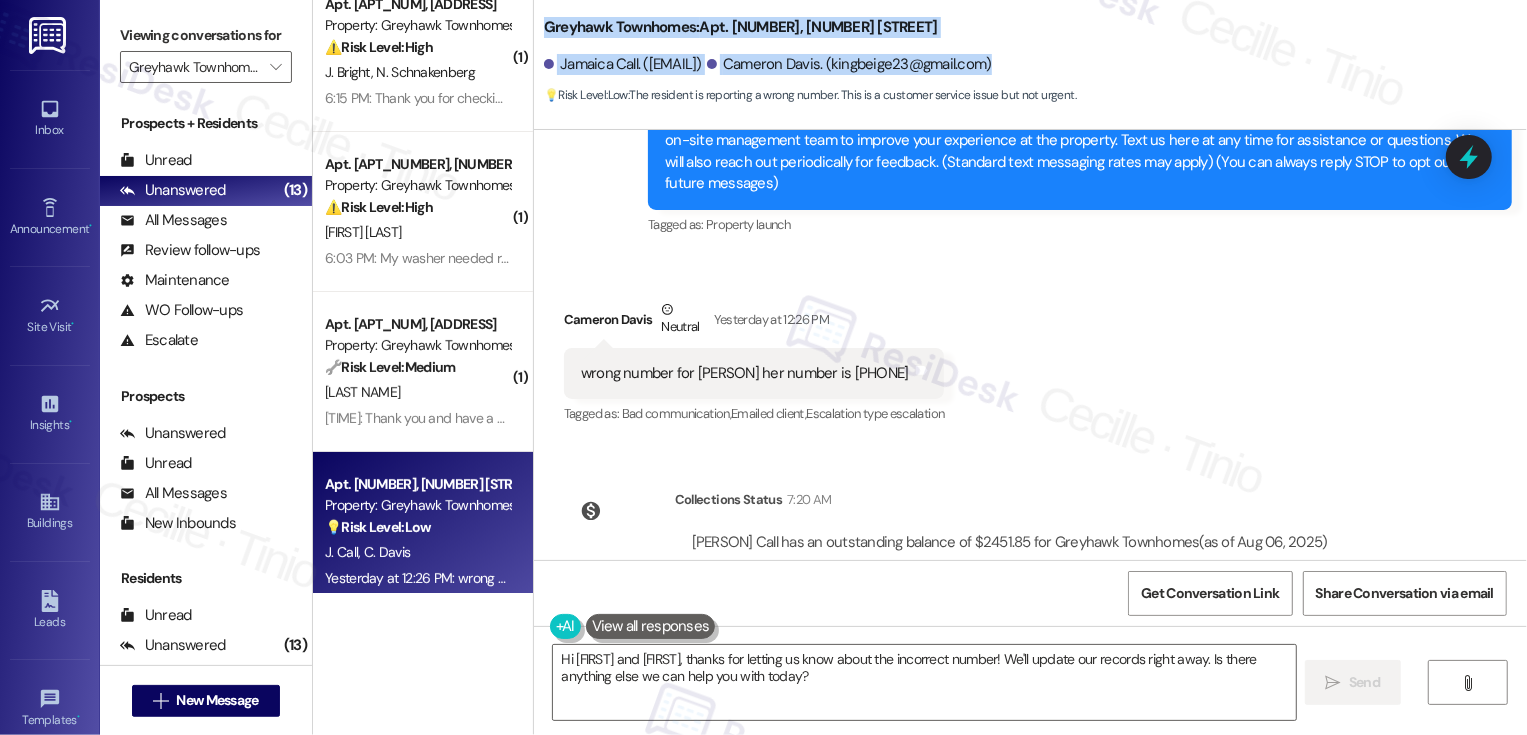 click on "wrong number for Jamaica her number is 3856008628" at bounding box center [745, 373] 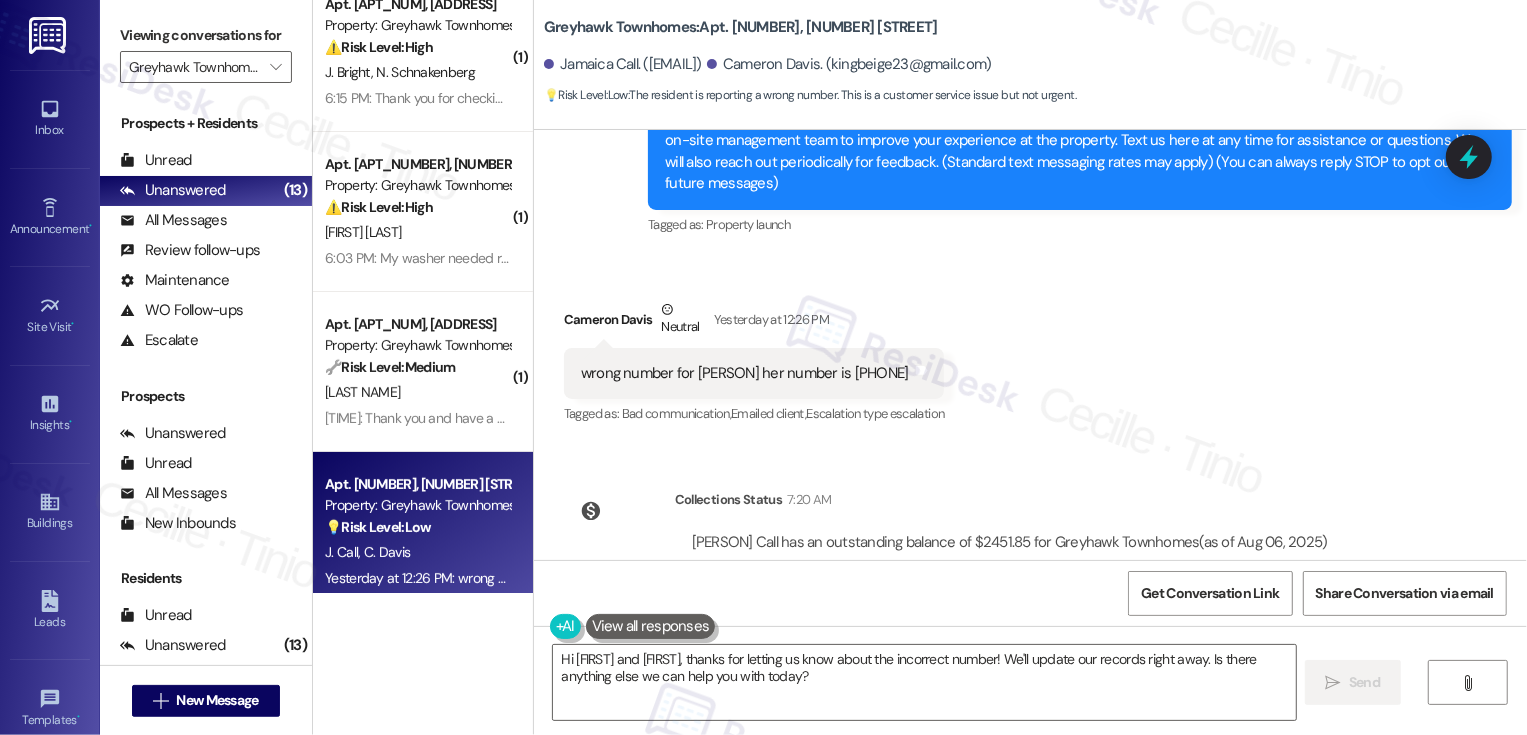 click on "wrong number for Jamaica her number is 3856008628" at bounding box center [745, 373] 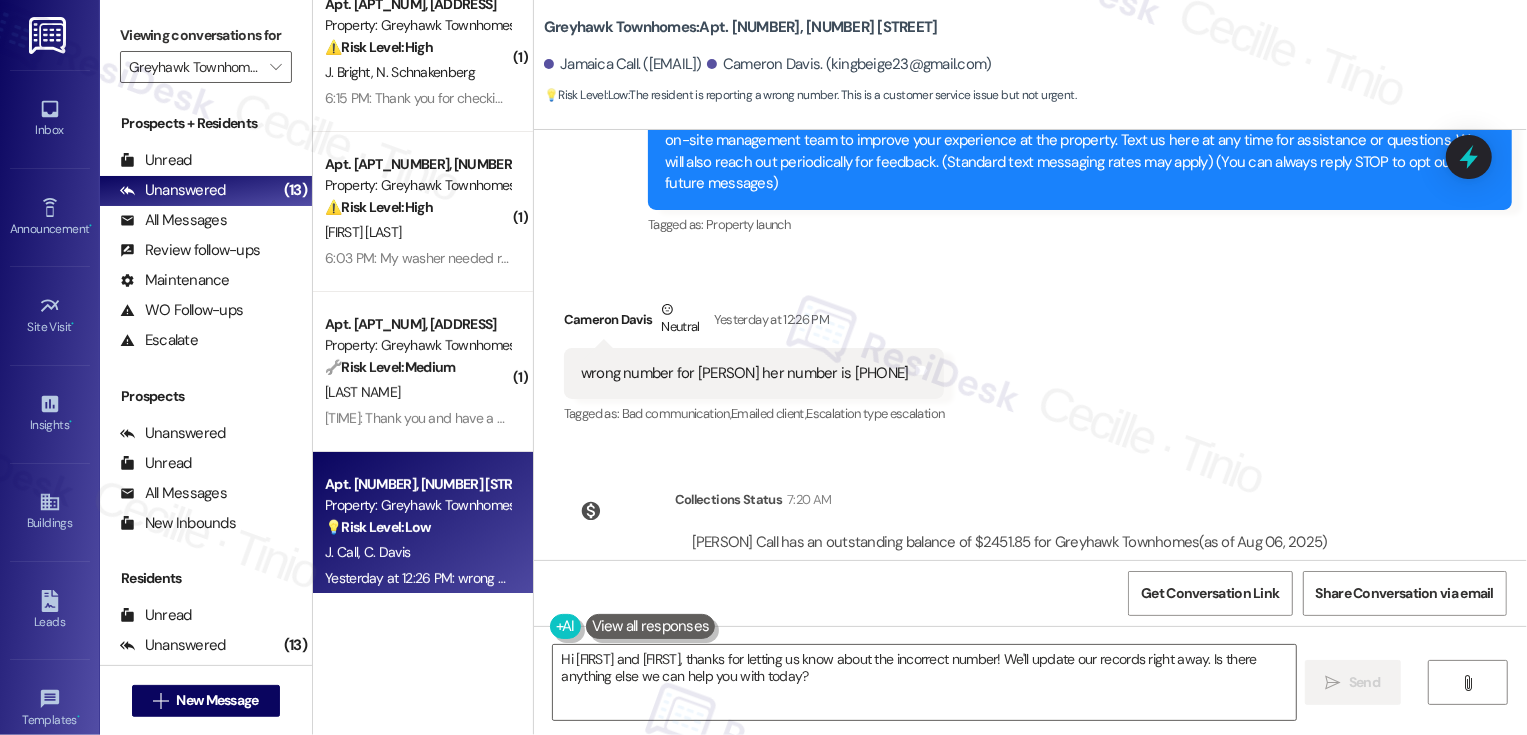 click on "Received via SMS Cameron Davis   Neutral Yesterday at 12:26 PM wrong number for Jamaica her number is 3856008628 Tags and notes Tagged as:   Bad communication ,  Click to highlight conversations about Bad communication Emailed client ,  Click to highlight conversations about Emailed client Escalation type escalation Click to highlight conversations about Escalation type escalation" at bounding box center (1030, 349) 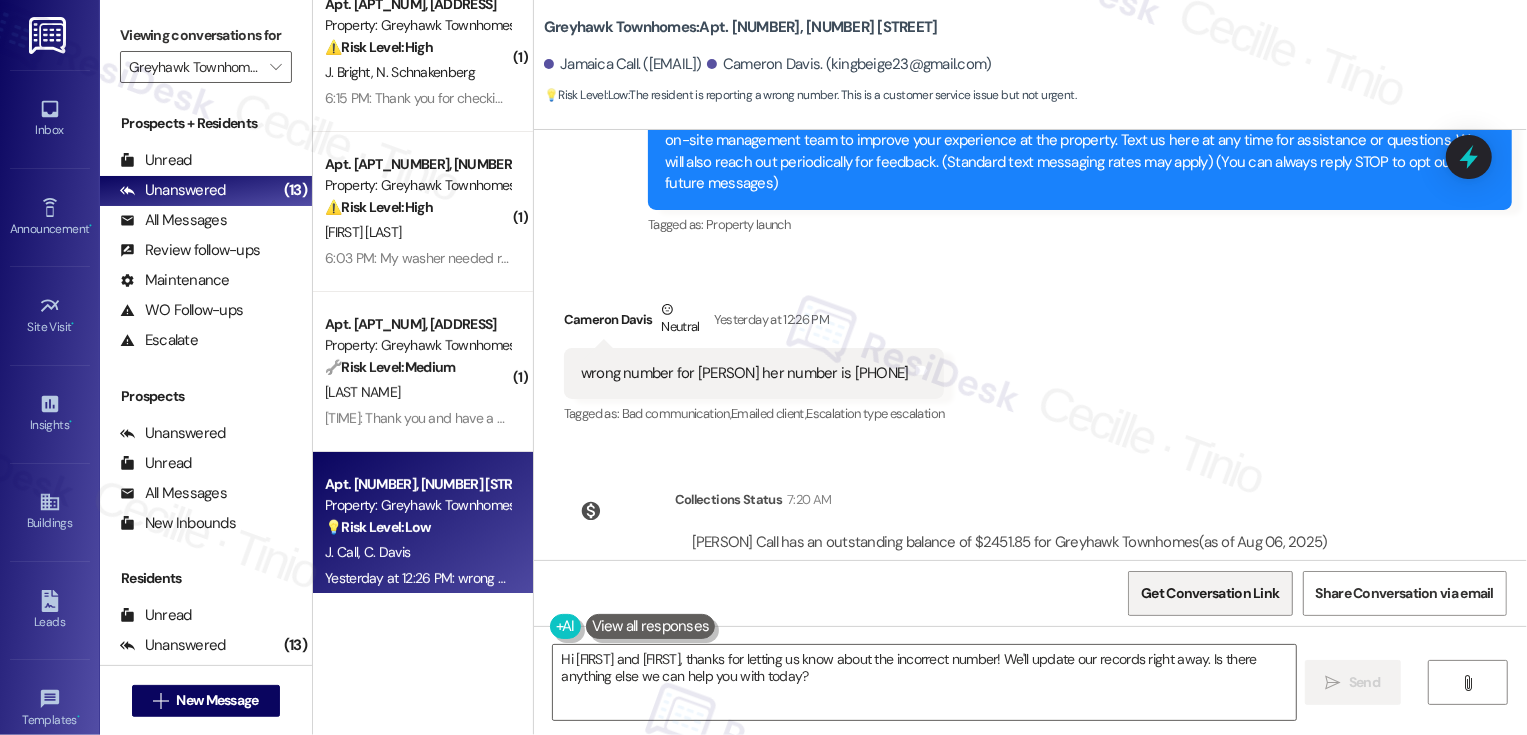 click on "Get Conversation Link" at bounding box center (1210, 593) 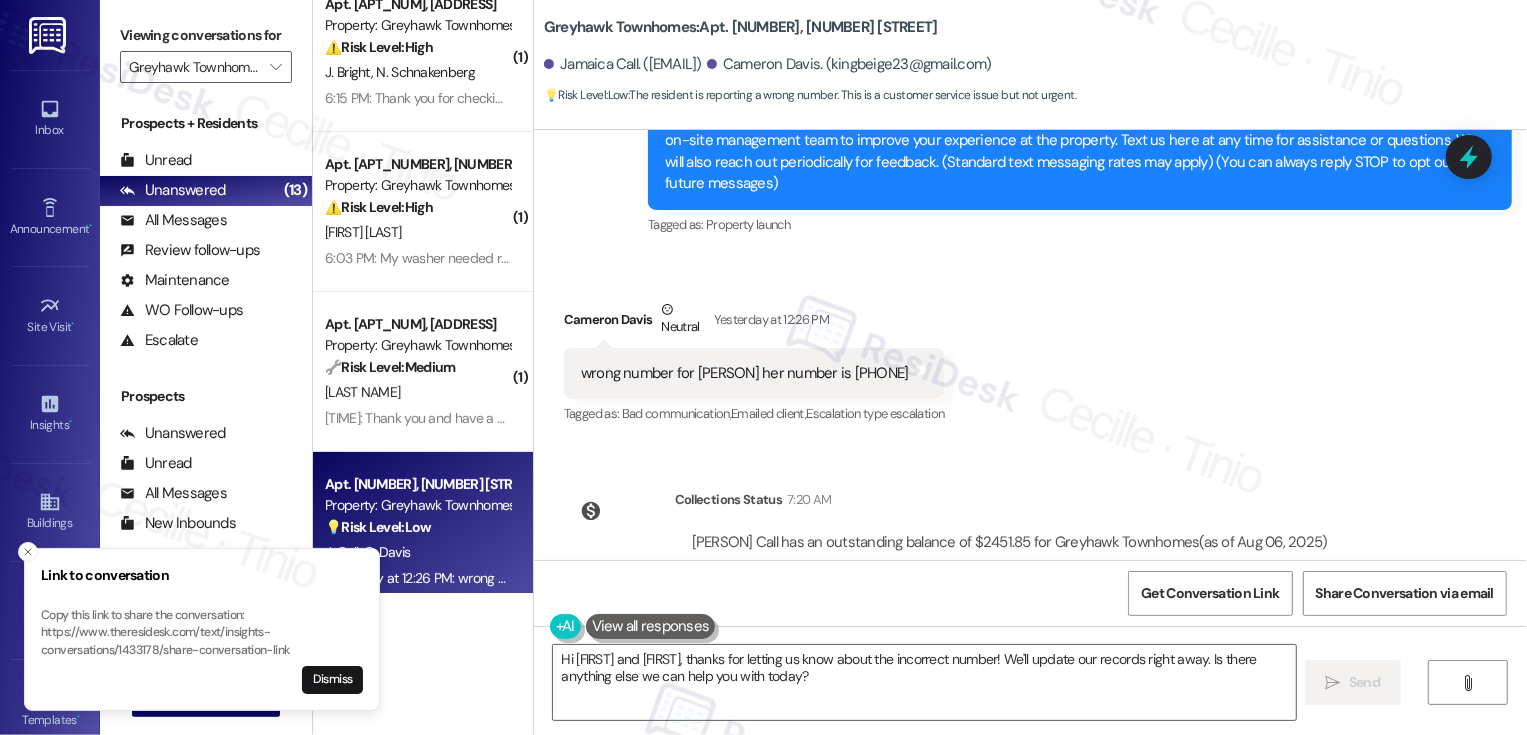 scroll, scrollTop: 310, scrollLeft: 0, axis: vertical 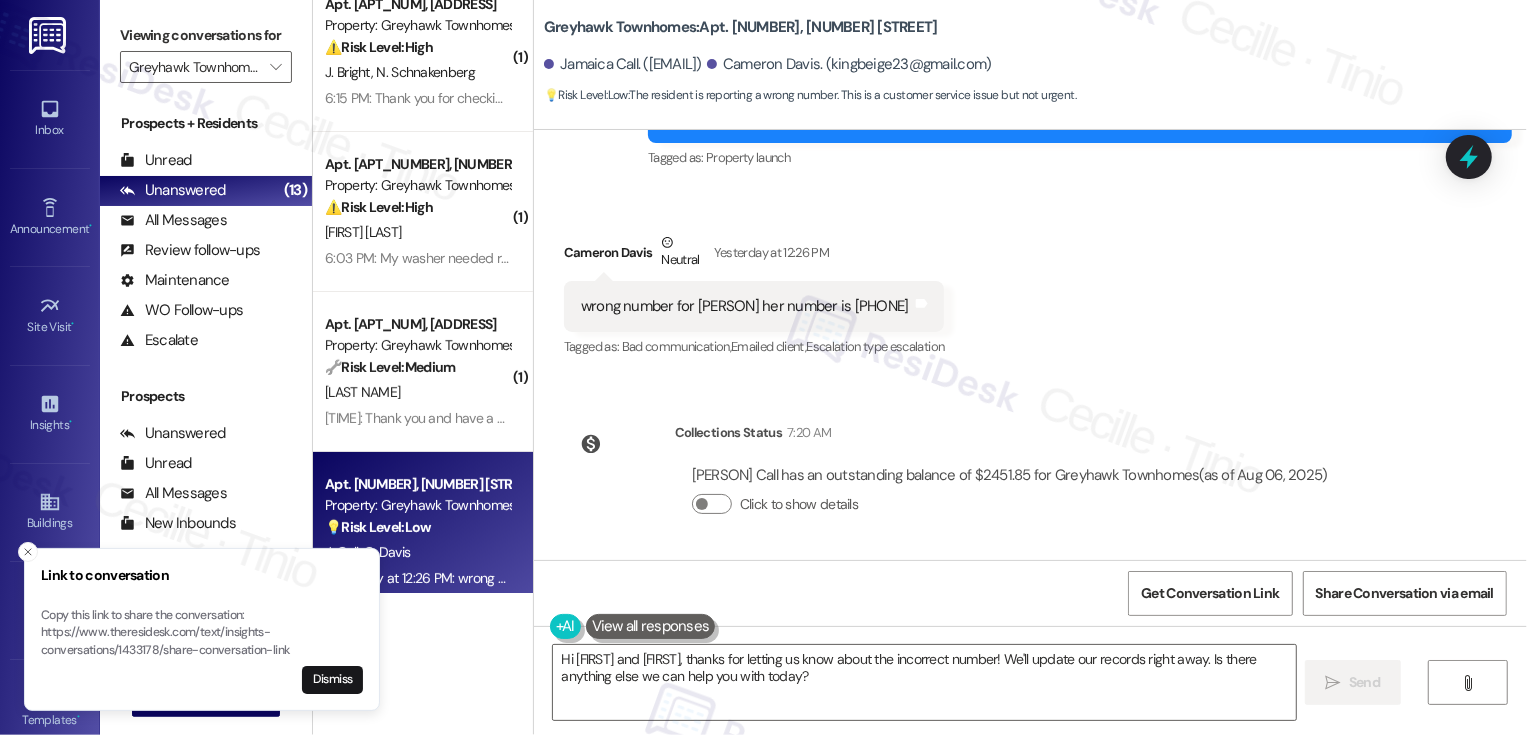 type 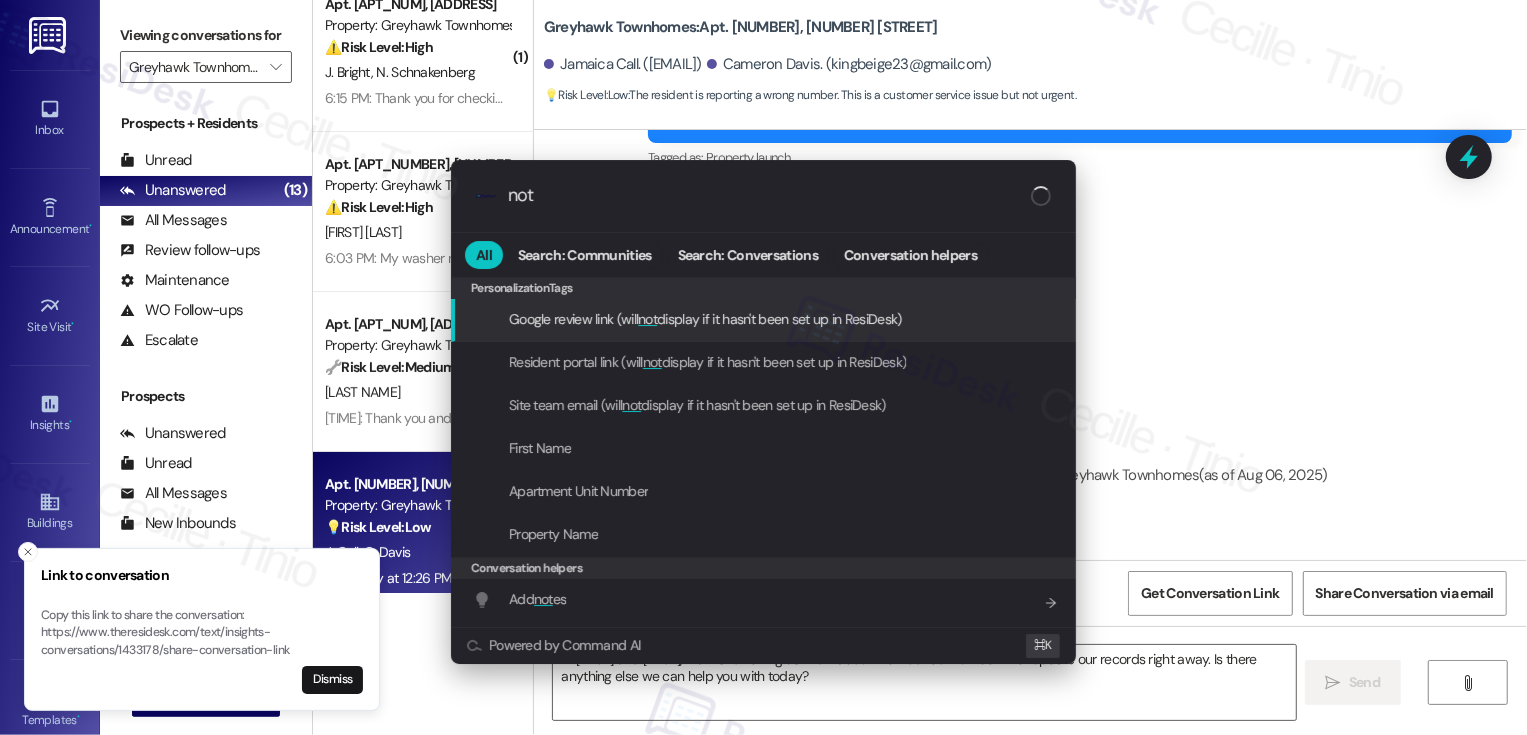 type on "note" 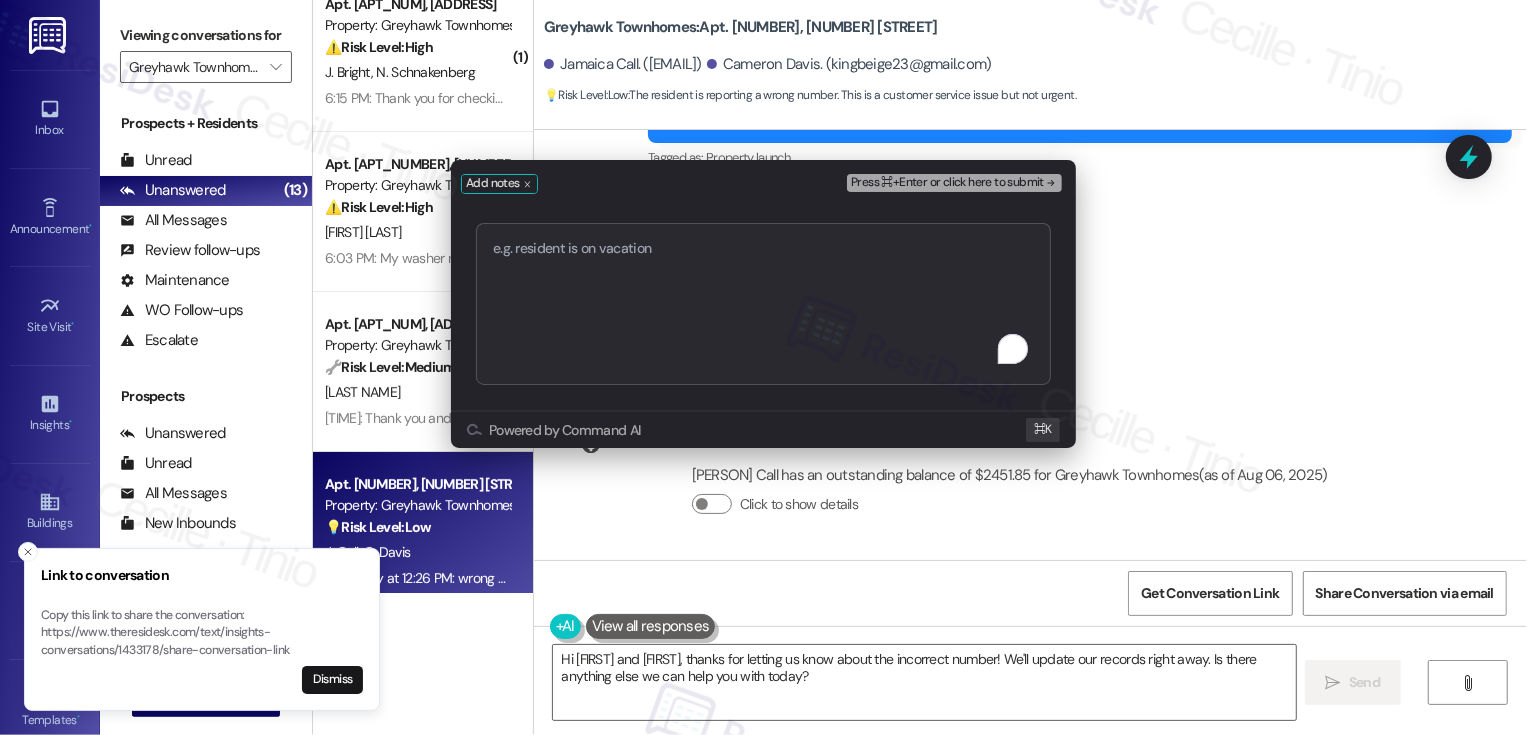 type on "https://residesk.slack.com/archives/C08LCBSR64C/p1754518950588489" 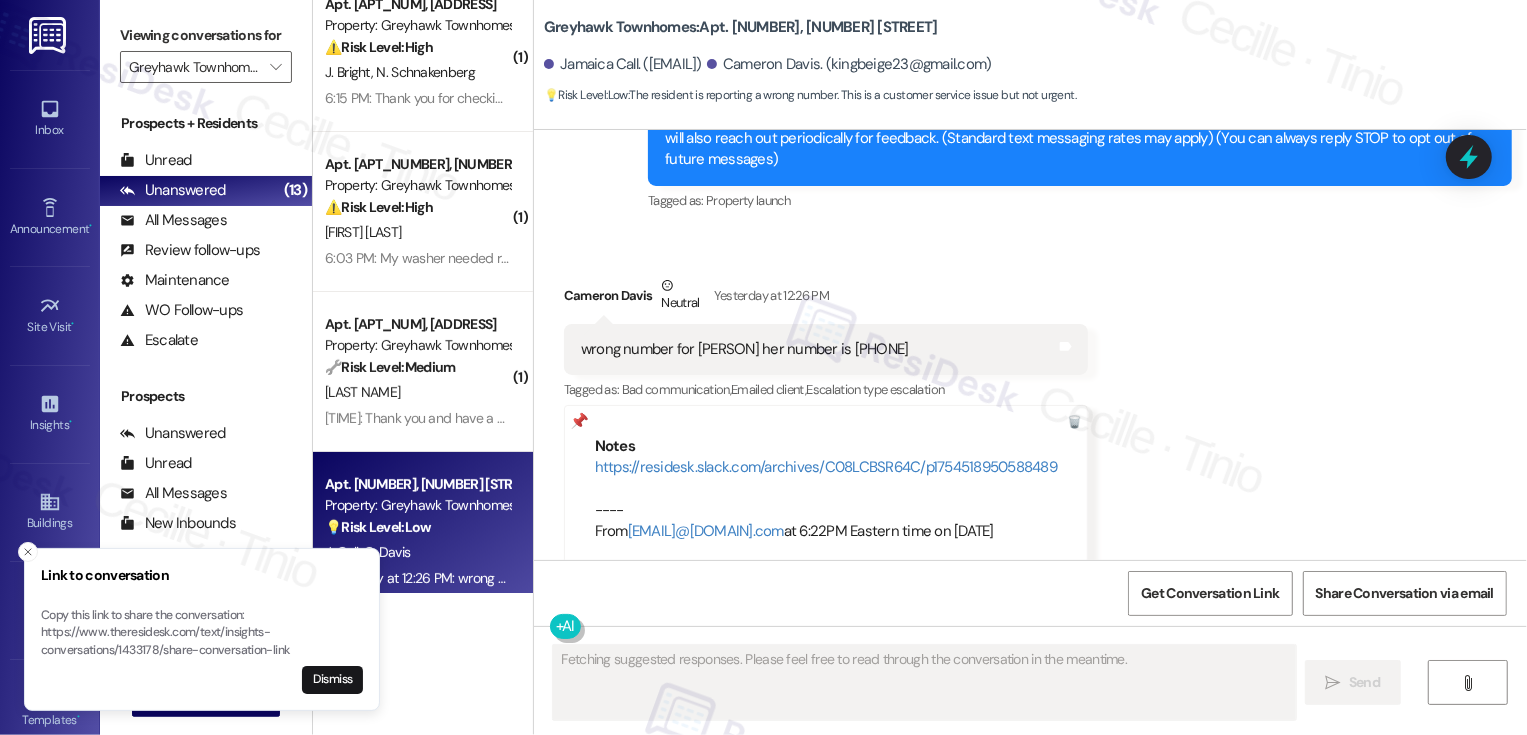 scroll, scrollTop: 295, scrollLeft: 0, axis: vertical 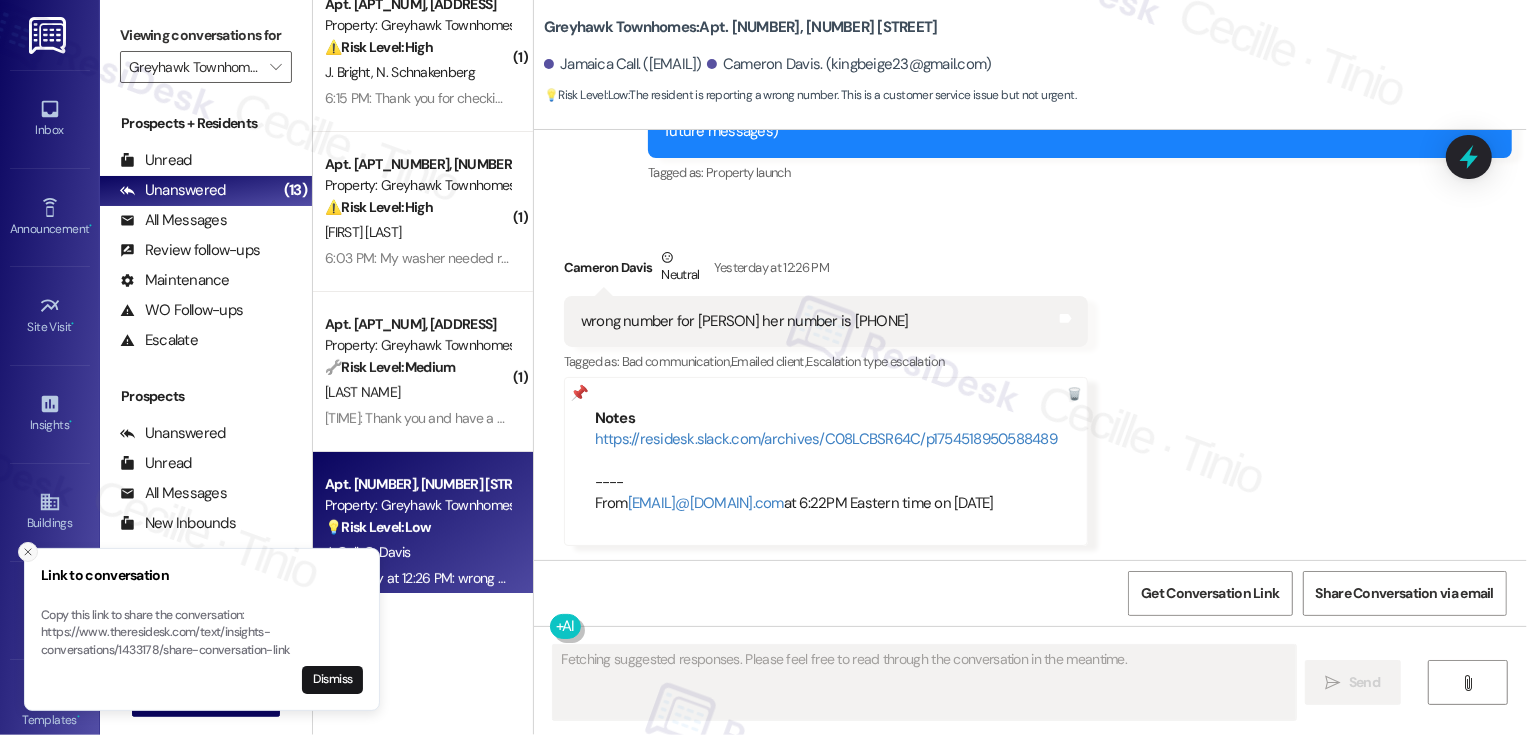 click 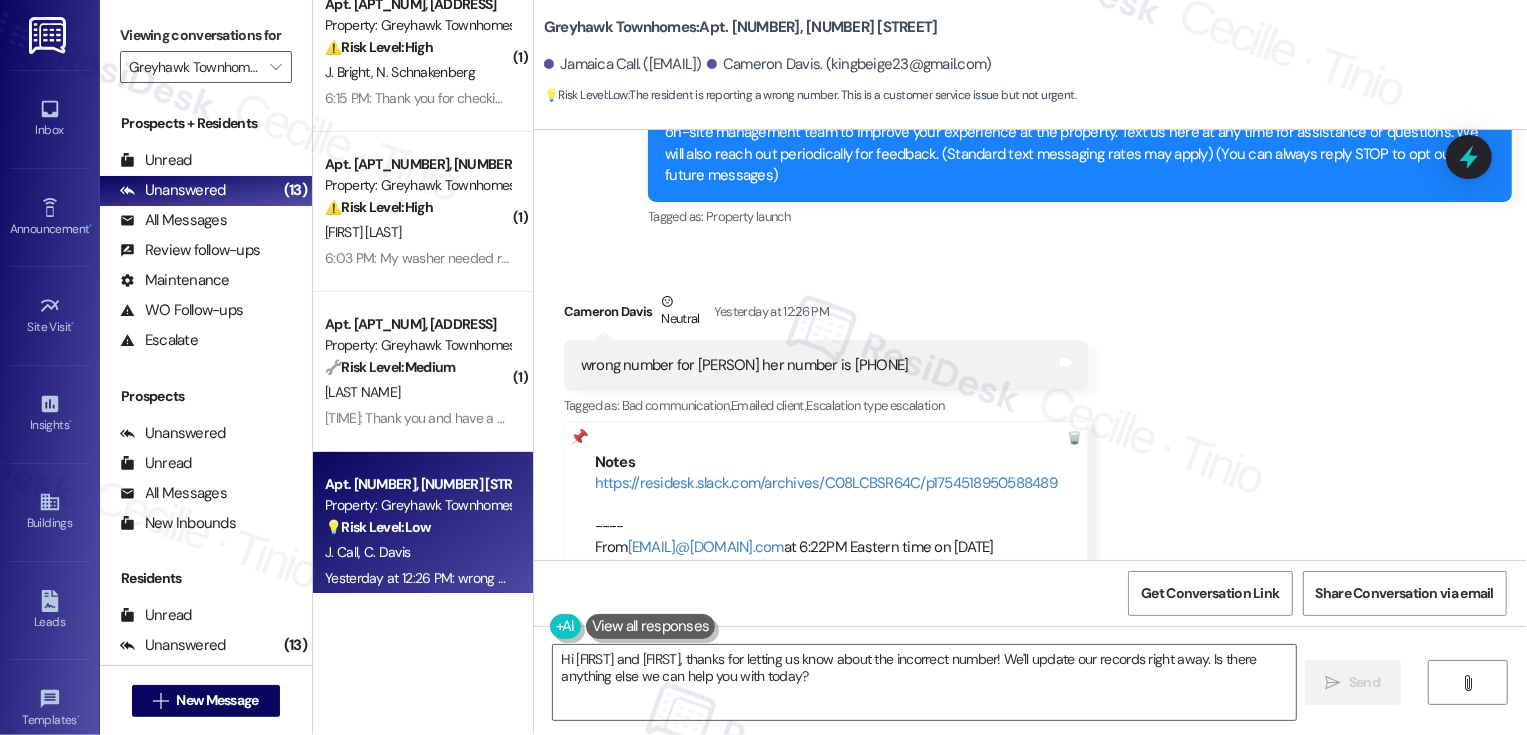 scroll, scrollTop: 159, scrollLeft: 0, axis: vertical 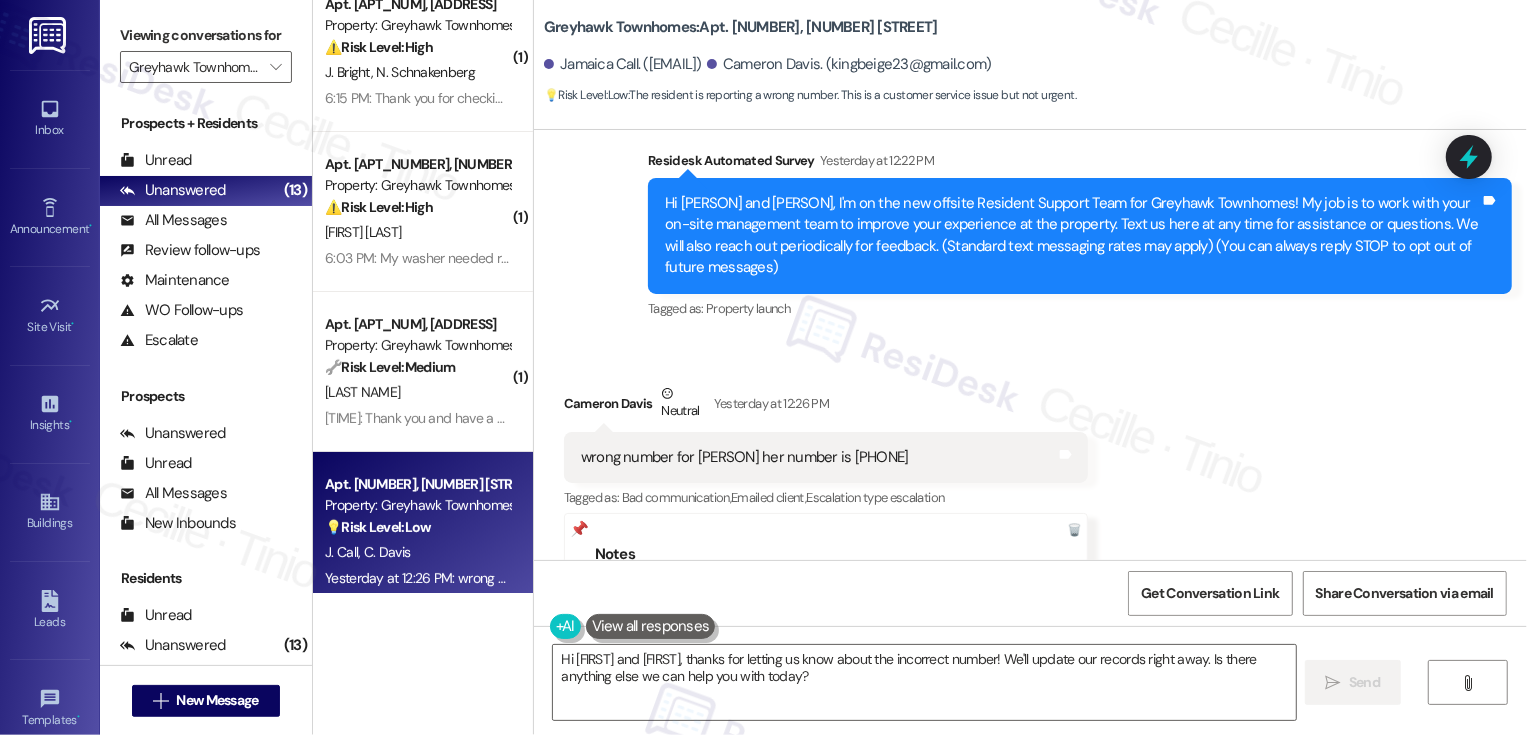 click on "Cameron Davis   Neutral Yesterday at 12:26 PM" at bounding box center (826, 407) 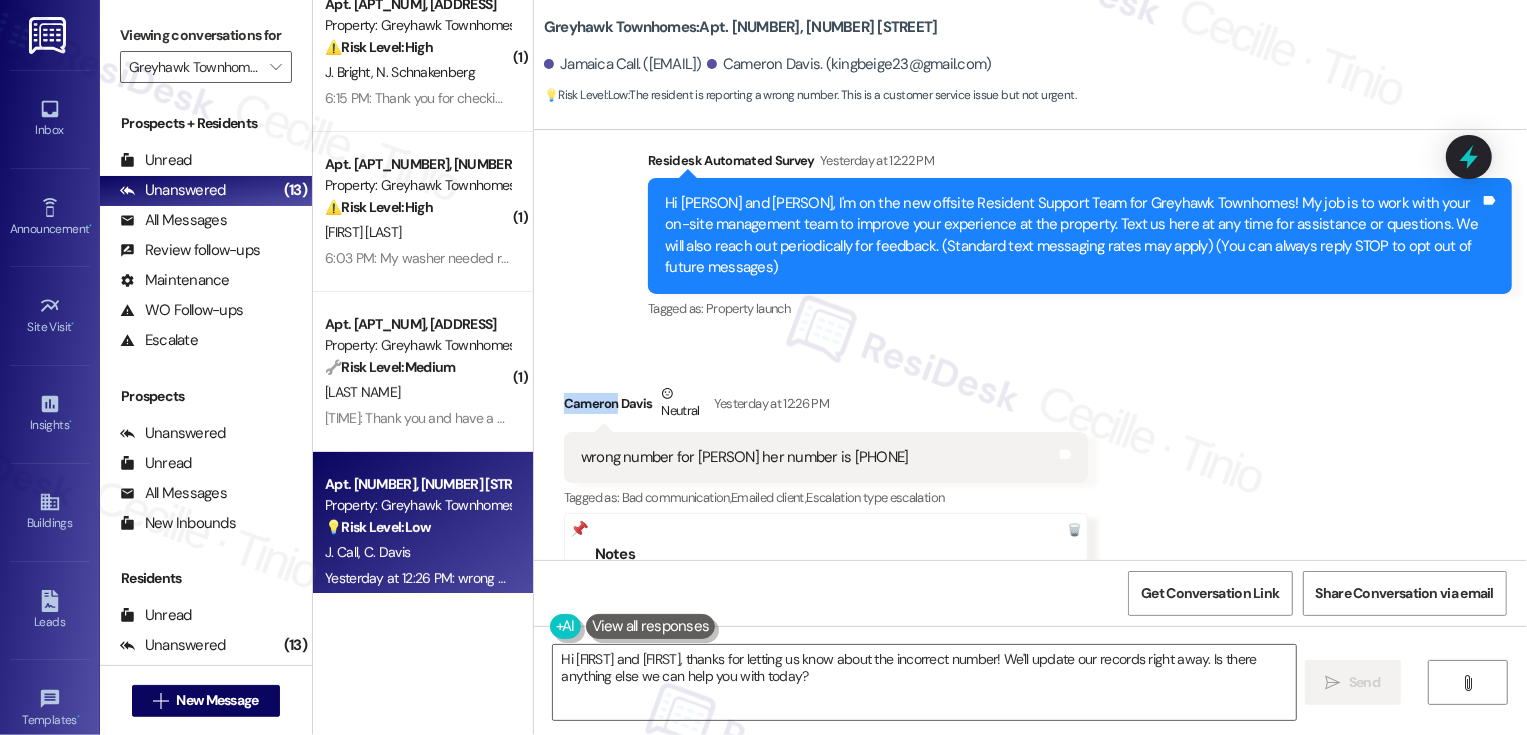 copy on "Cameron" 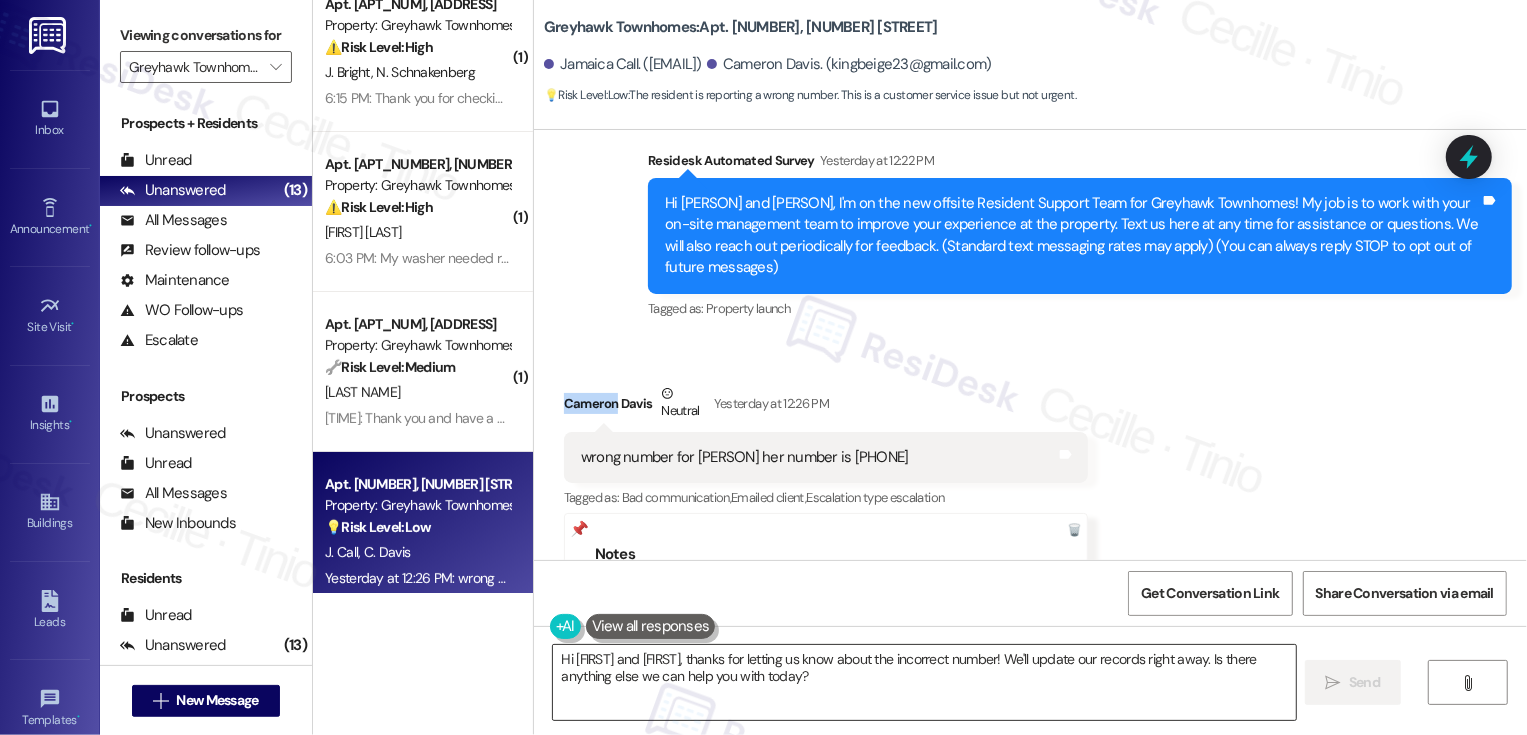 click on "Hi Jamaica and Cameron, thanks for letting us know about the incorrect number! We'll update our records right away. Is there anything else we can help you with today?" at bounding box center [924, 682] 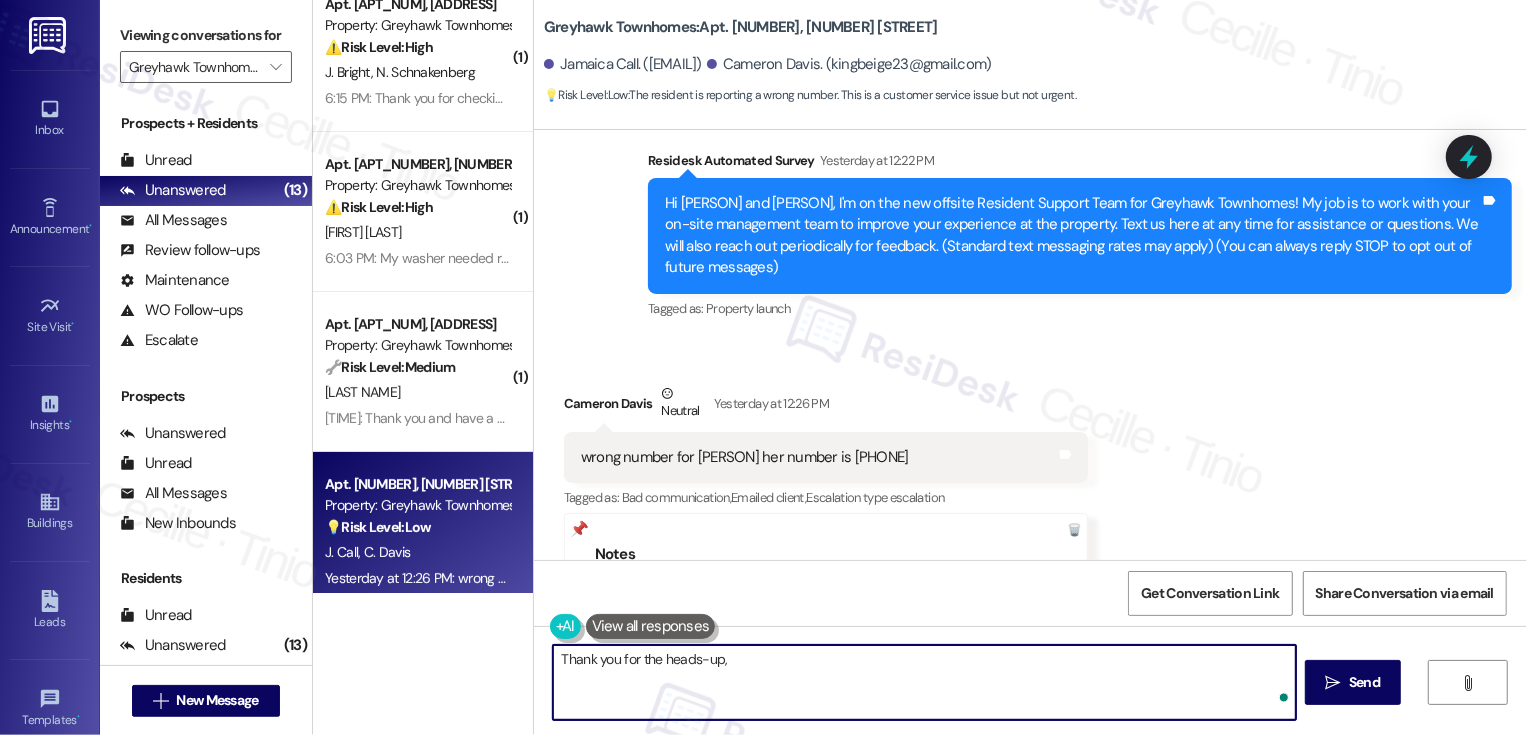 paste on "Cameron" 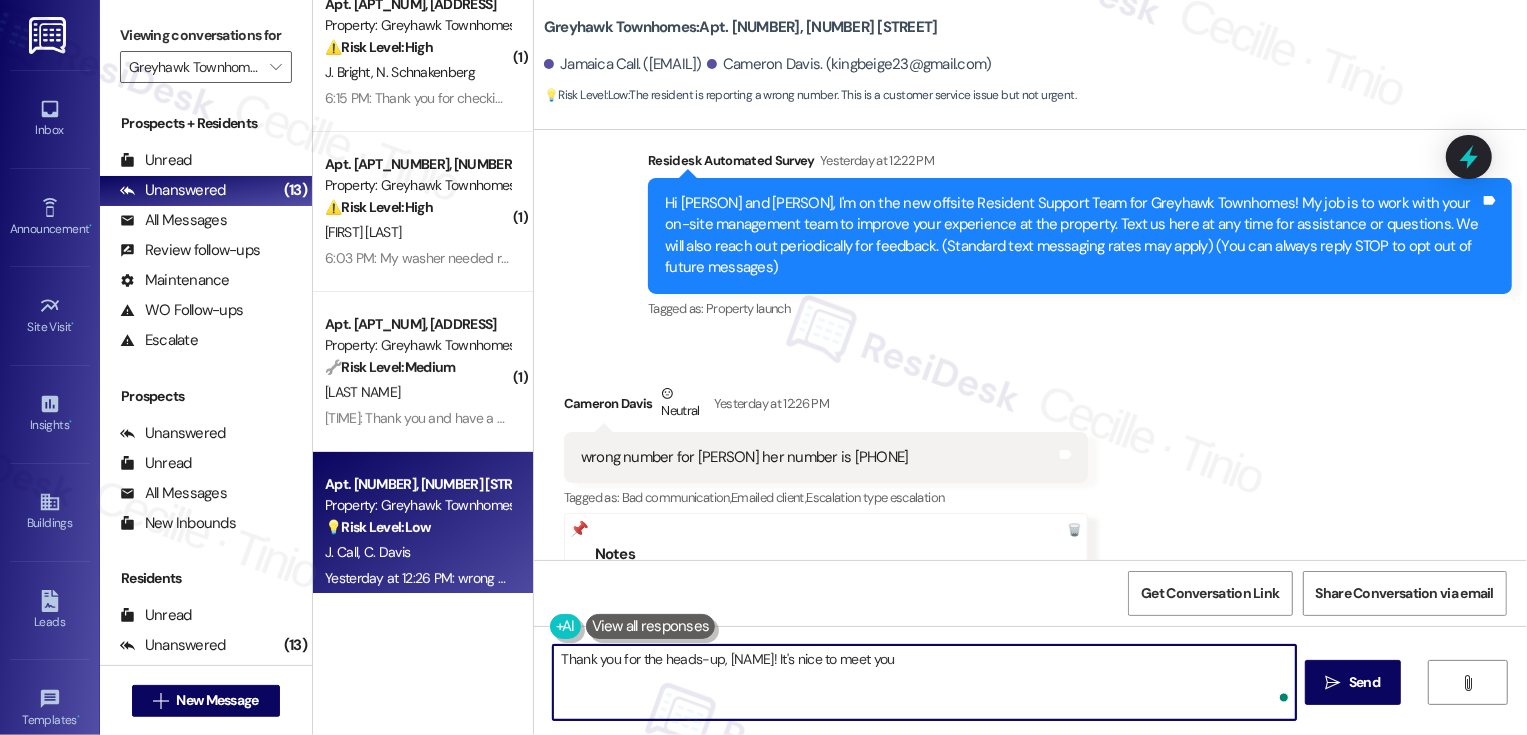 type on "Thank you for the heads-up, Cameron! It's nice to meet you!" 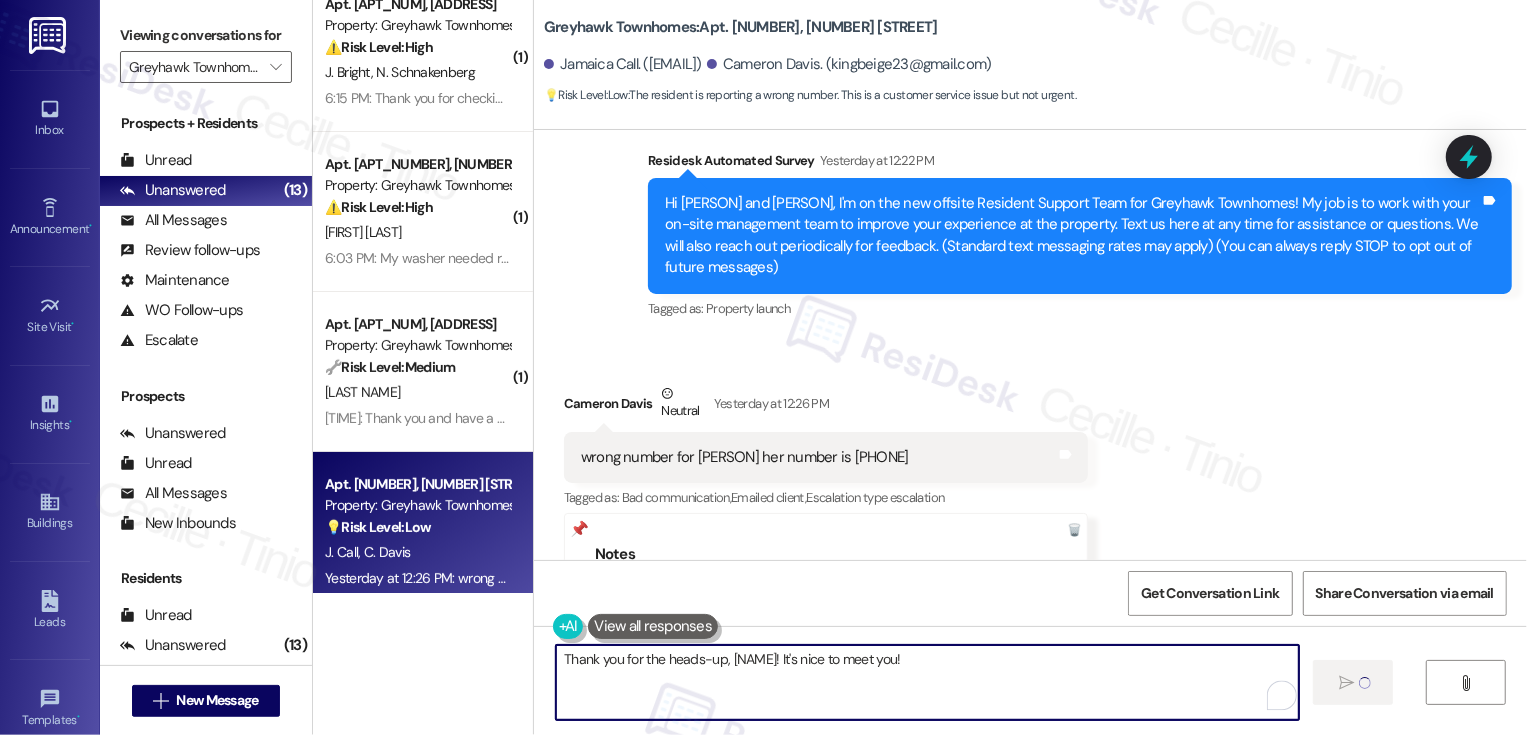 type 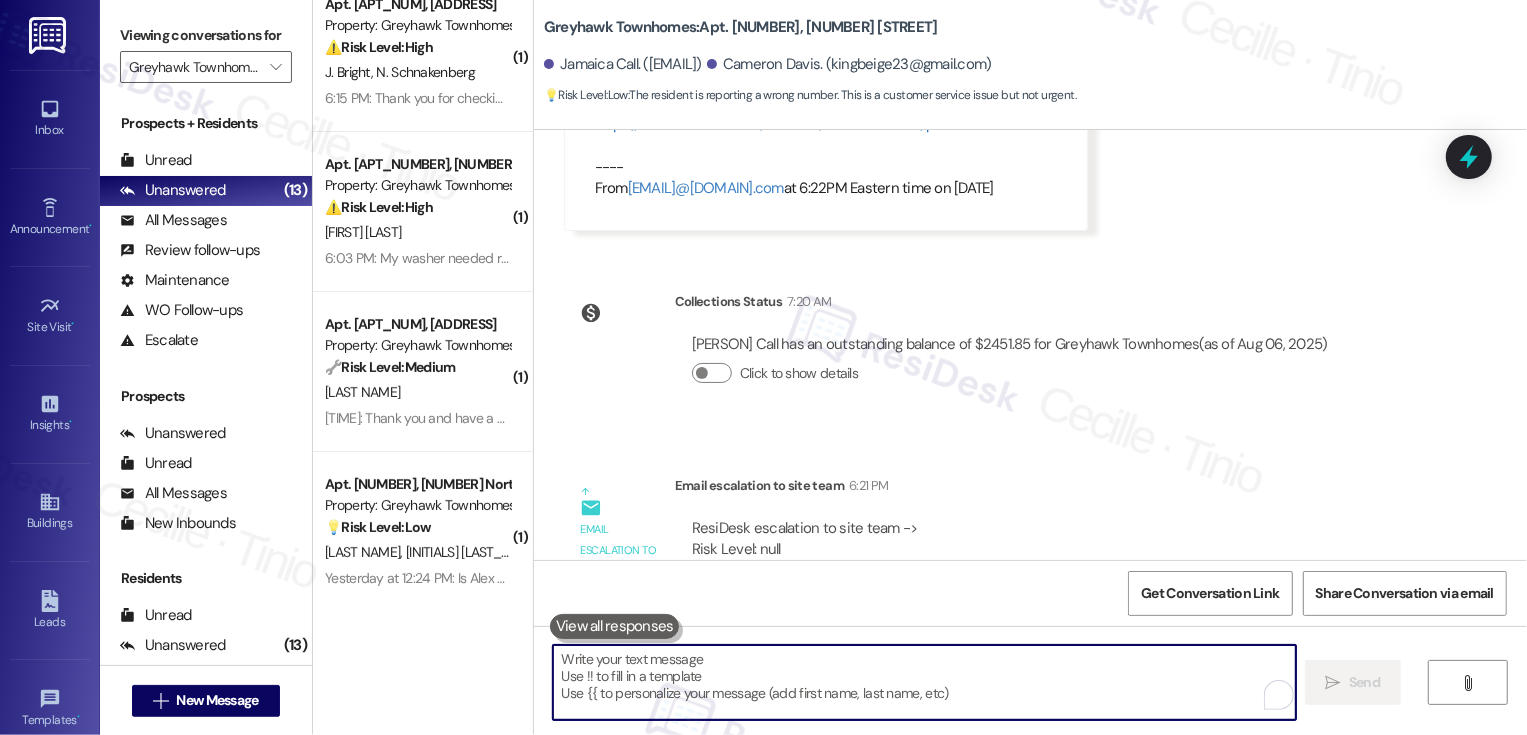 scroll, scrollTop: 865, scrollLeft: 0, axis: vertical 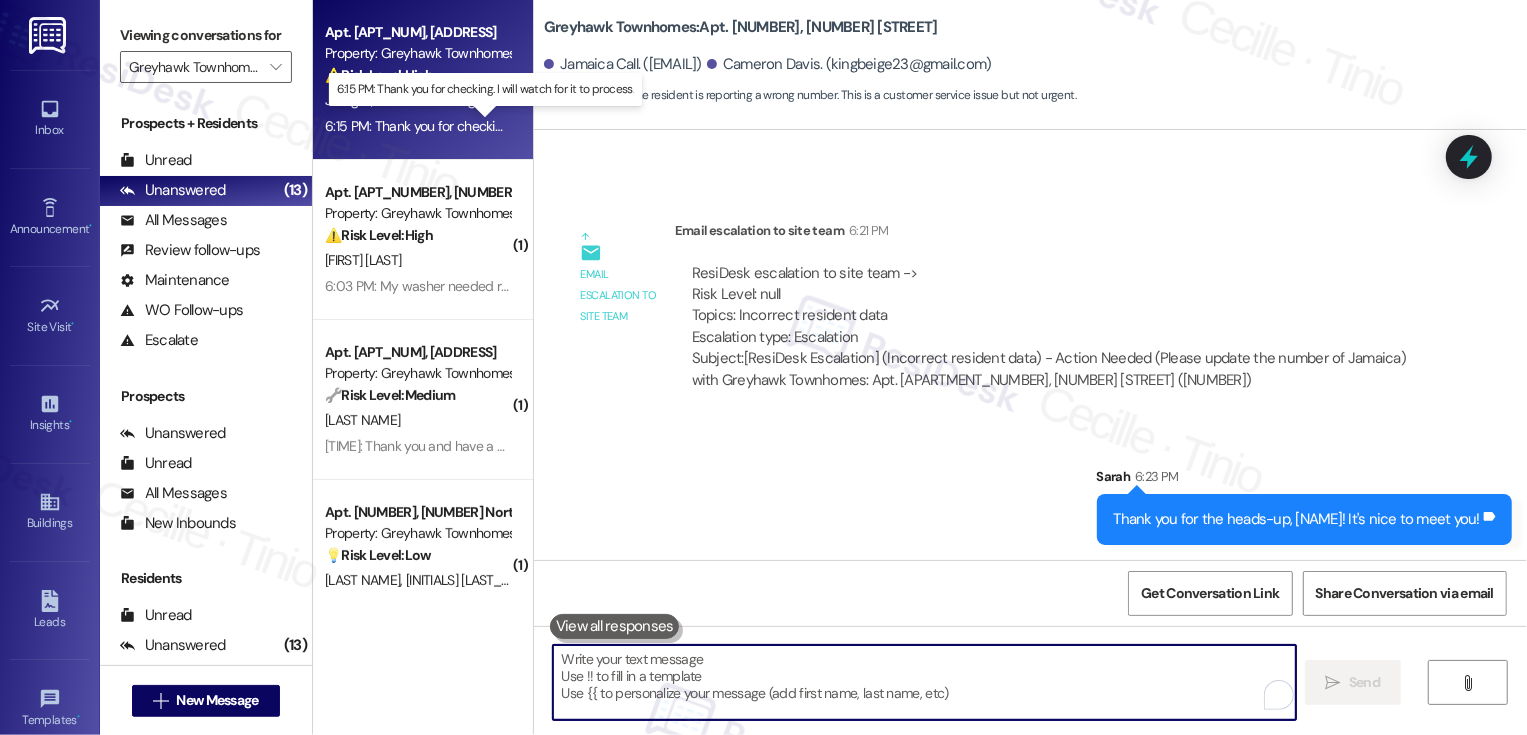 click on "6:15 PM: Thank you for checking.  I will watch for it to process. 6:15 PM: Thank you for checking.  I will watch for it to process." at bounding box center (499, 126) 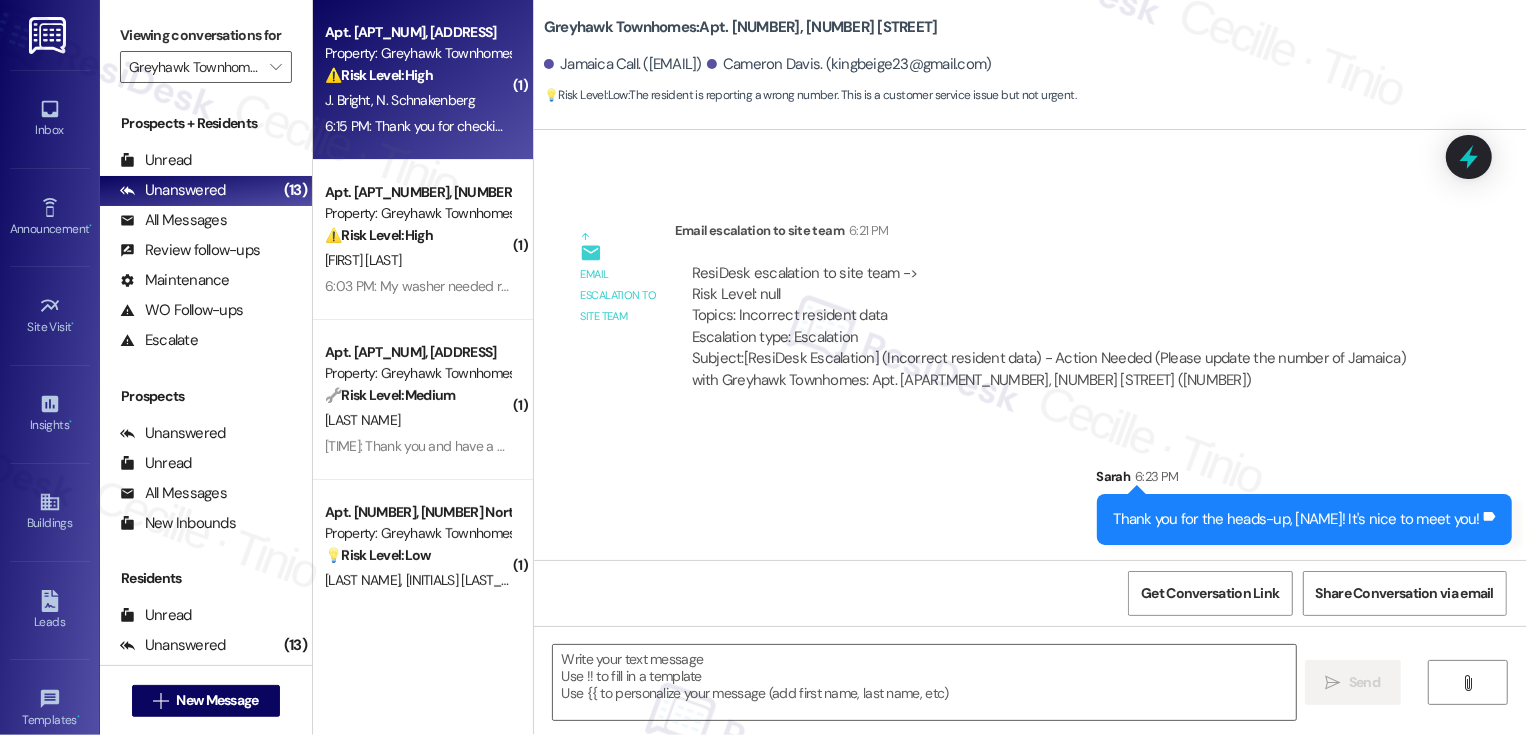 type on "Fetching suggested responses. Please feel free to read through the conversation in the meantime." 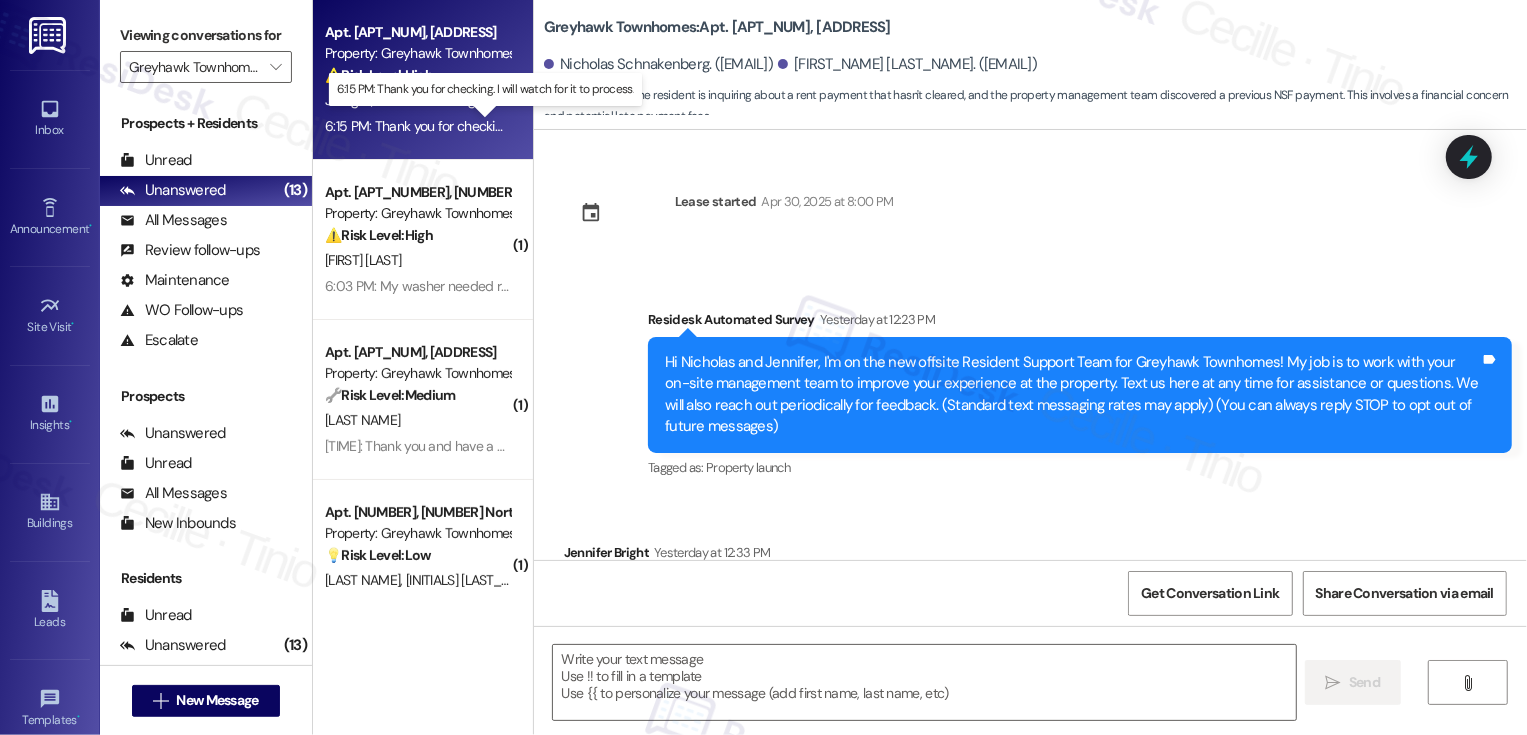 scroll, scrollTop: 2431, scrollLeft: 0, axis: vertical 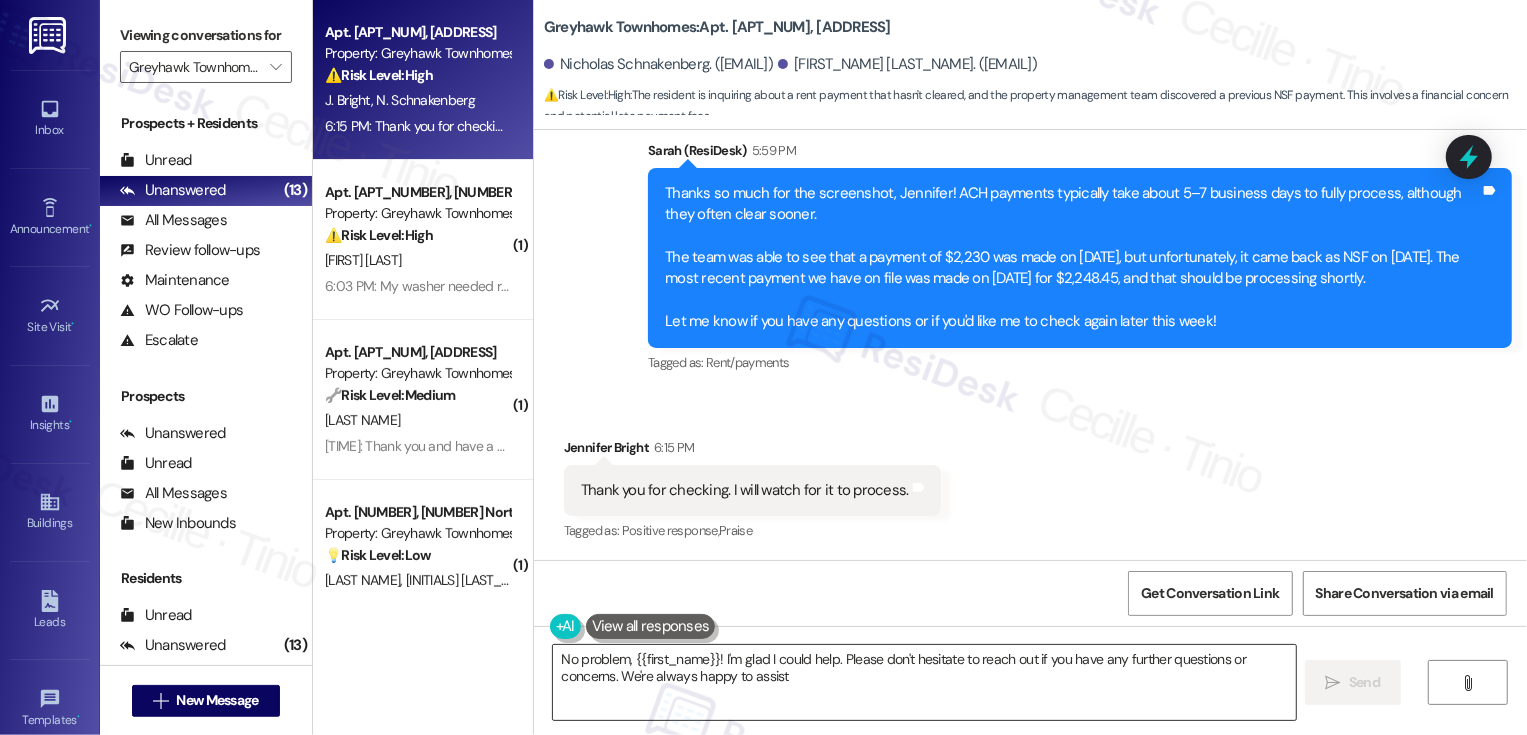 type on "No problem, {{first_name}}! I'm glad I could help. Please don't hesitate to reach out if you have any further questions or concerns. We're always happy to assist!" 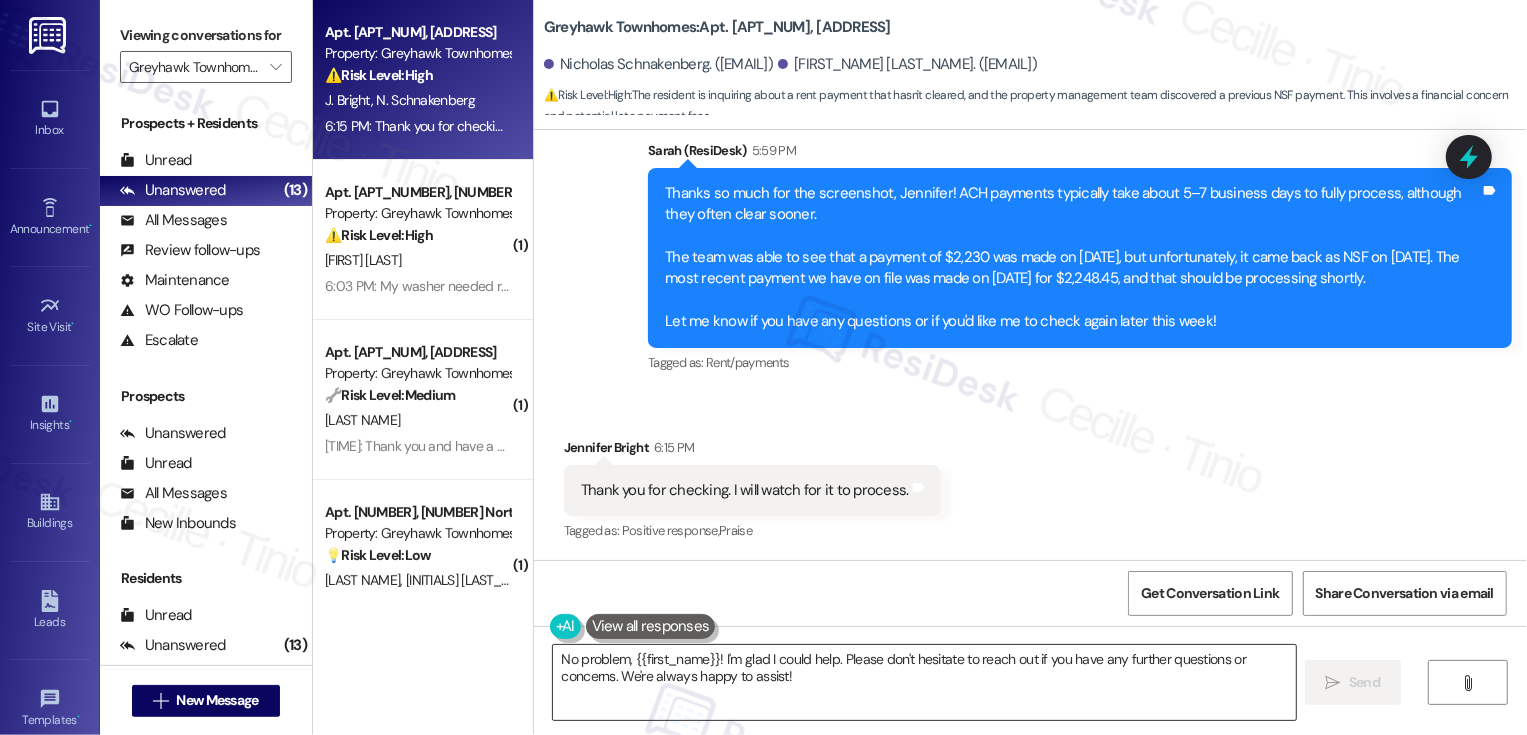 click on "No problem, {{first_name}}! I'm glad I could help. Please don't hesitate to reach out if you have any further questions or concerns. We're always happy to assist!" at bounding box center [924, 682] 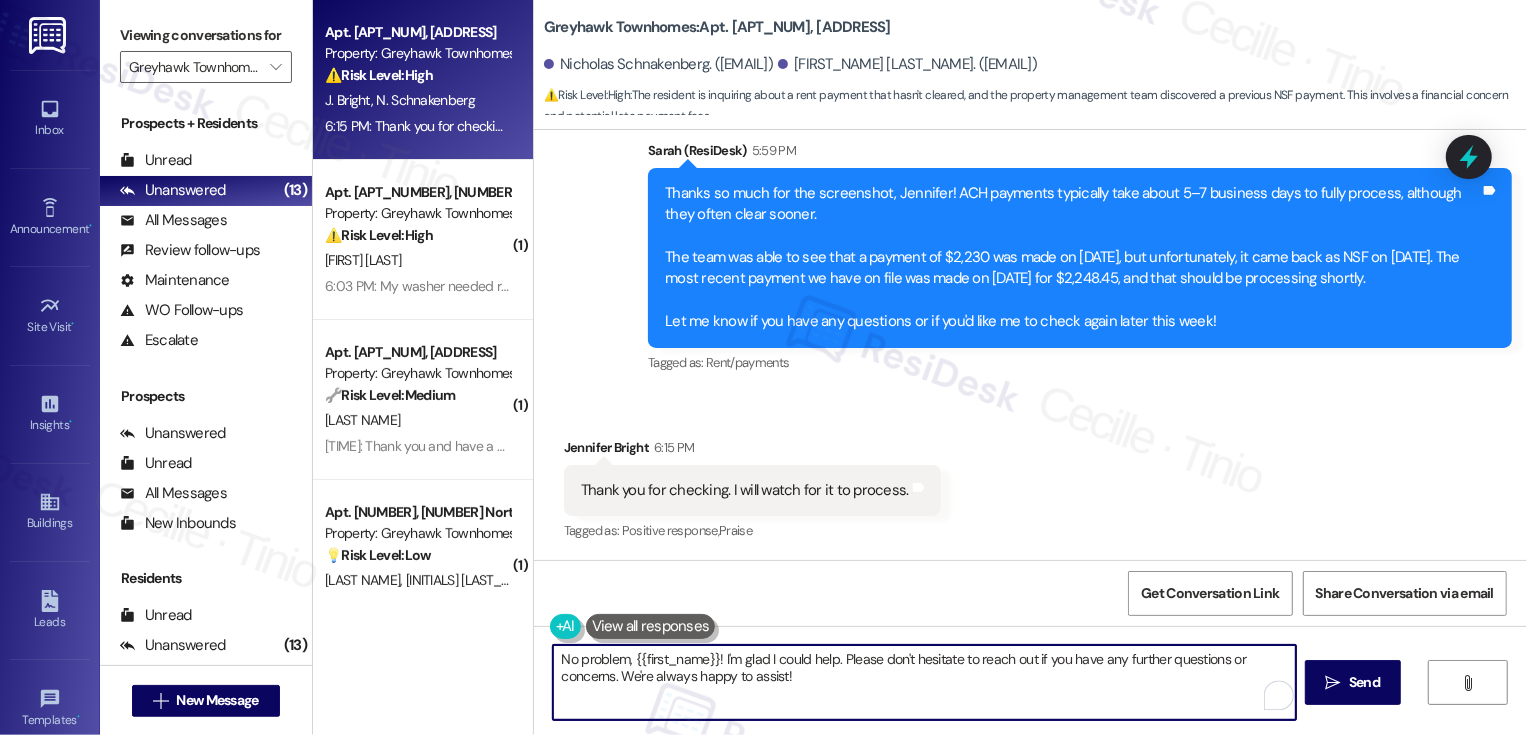 click on "No problem, {{first_name}}! I'm glad I could help. Please don't hesitate to reach out if you have any further questions or concerns. We're always happy to assist!" at bounding box center (924, 682) 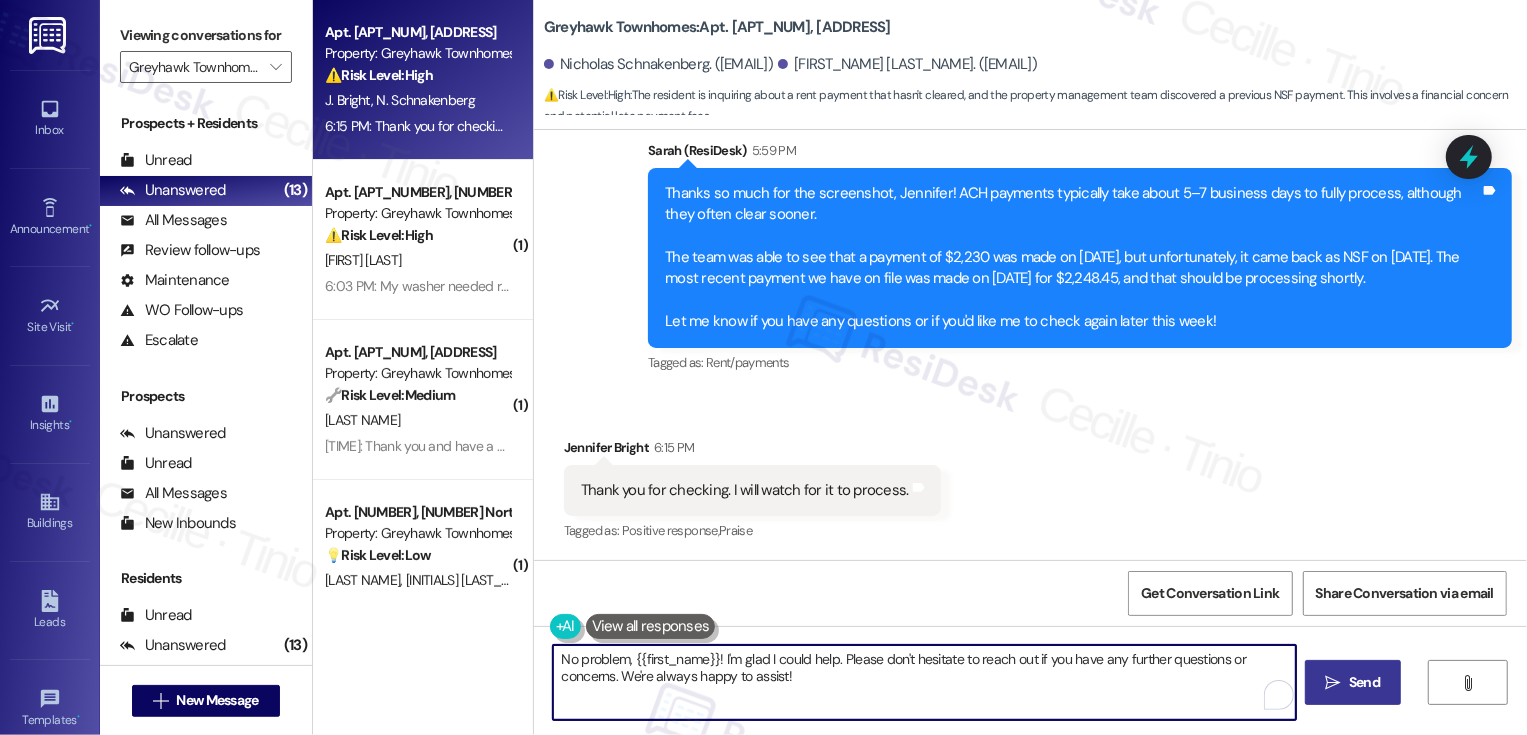 click on "" at bounding box center (1333, 683) 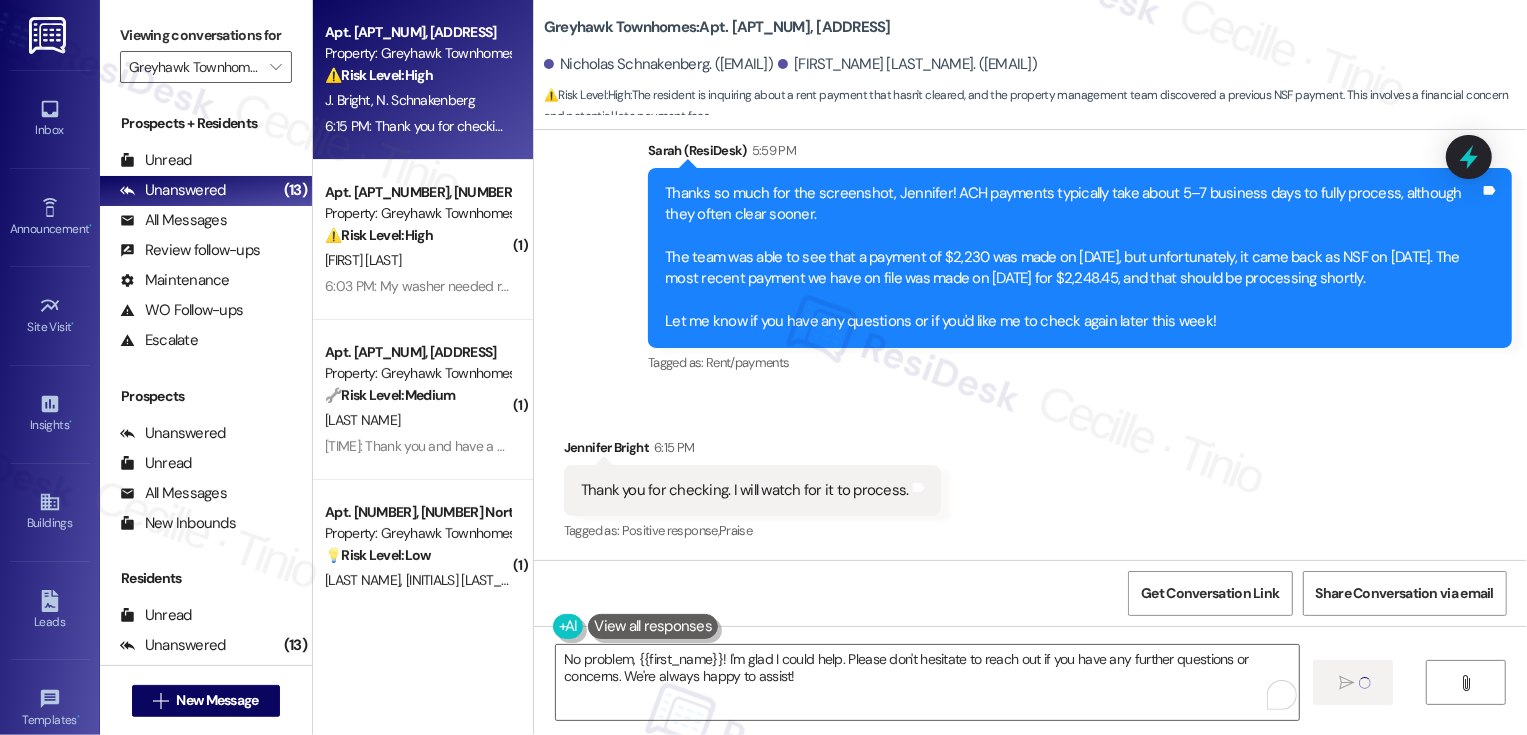 type 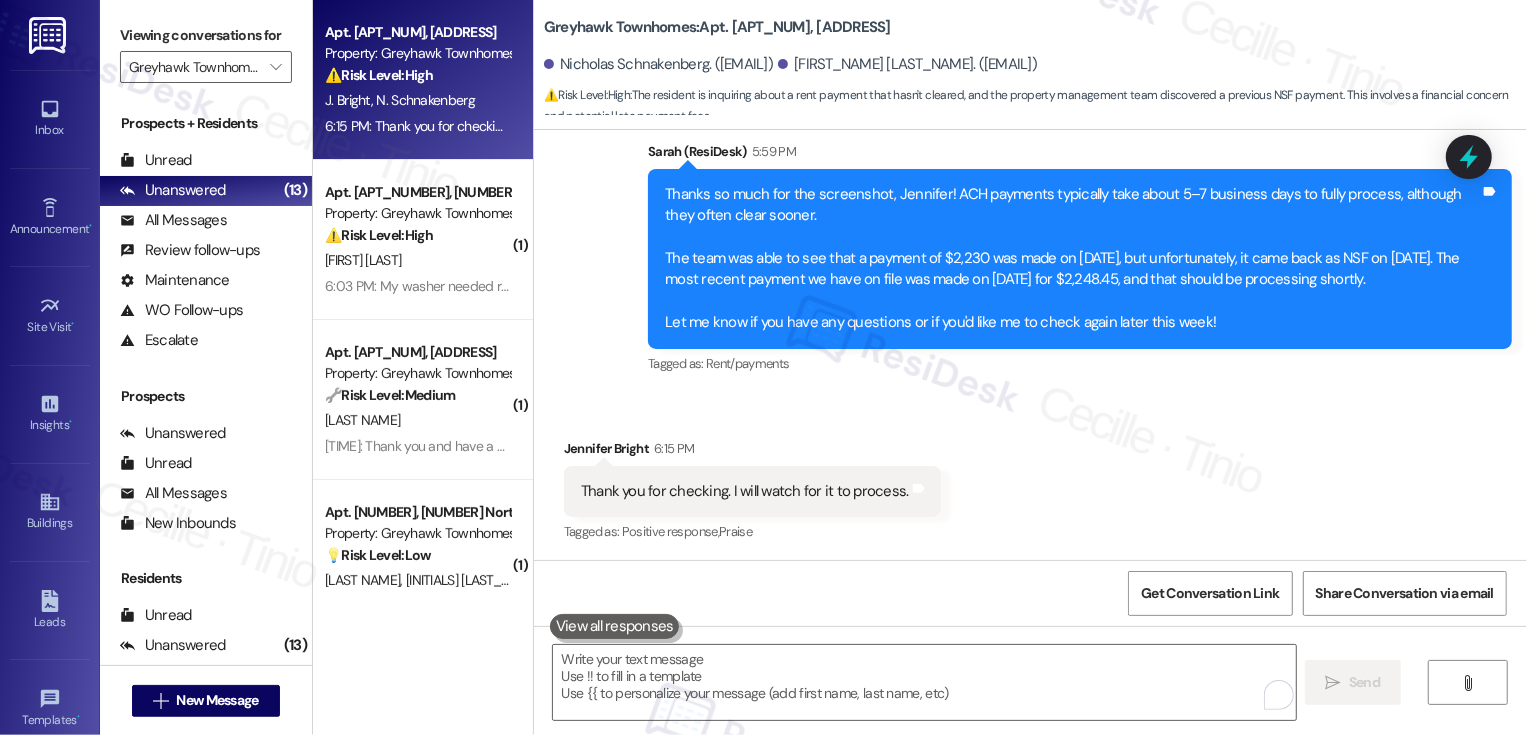 scroll, scrollTop: 2591, scrollLeft: 0, axis: vertical 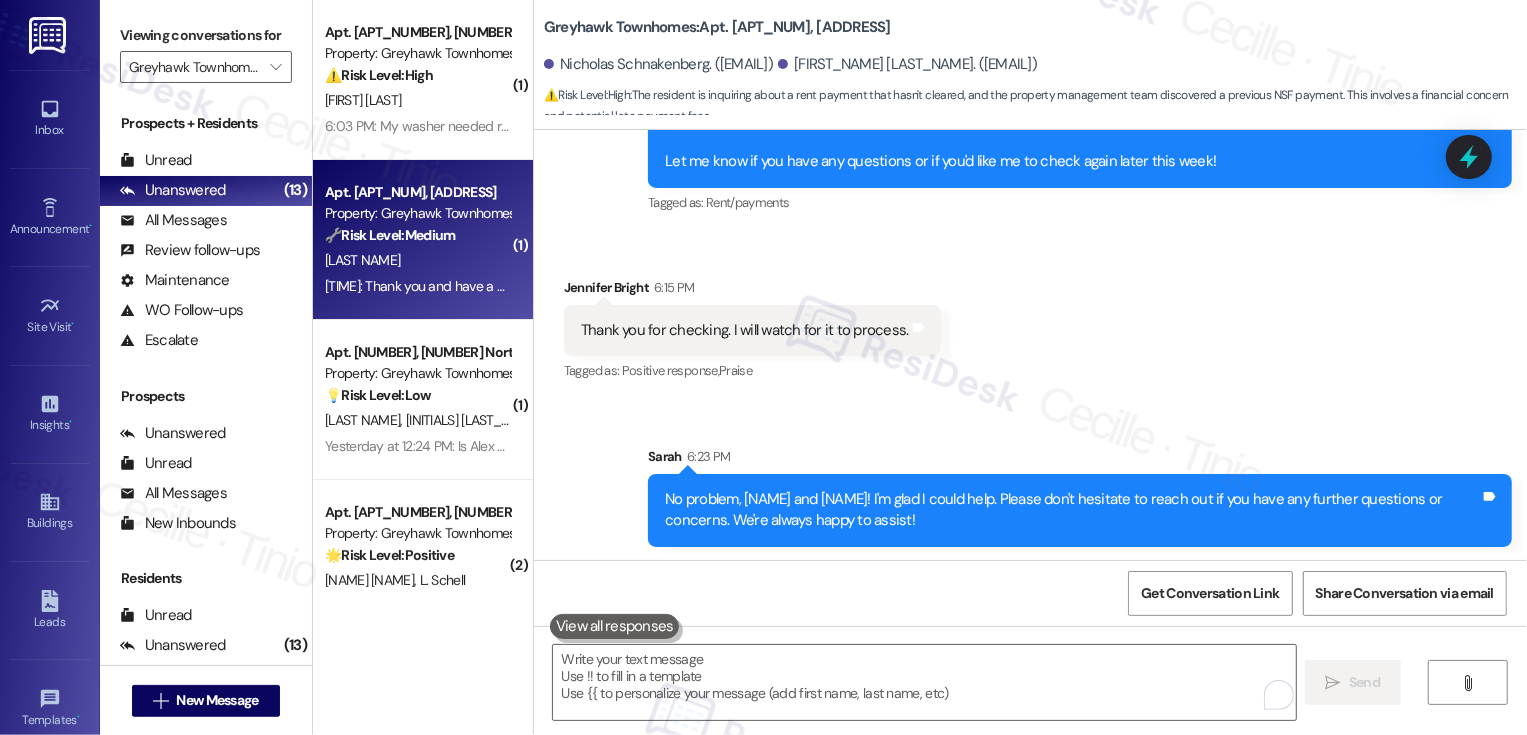 click on "Apt. 1813, 3310 North 1750 East Property: Greyhawk Townhomes 🔧  Risk Level:  Medium The resident is reporting parking violations and asking where to send photos. This is a community concern related to rule enforcement, but does not indicate an immediate threat or lease violation requiring urgent action. The resident is already actively reporting, so this is a continuation of existing policy enforcement. A. Johnson 6:21 PM: Thank you and have a great day Sarah!  6:21 PM: Thank you and have a great day Sarah!" at bounding box center [423, 240] 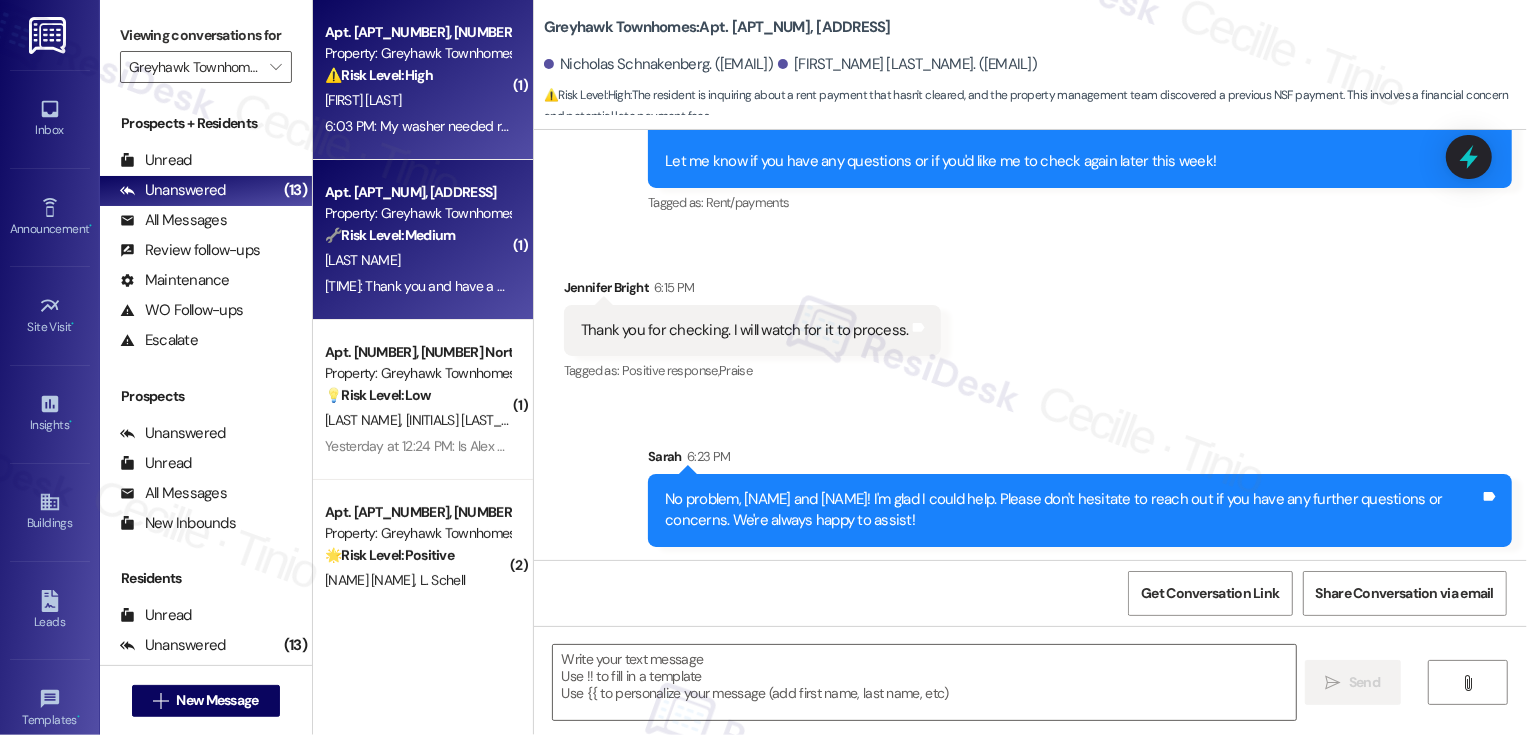 type on "Fetching suggested responses. Please feel free to read through the conversation in the meantime." 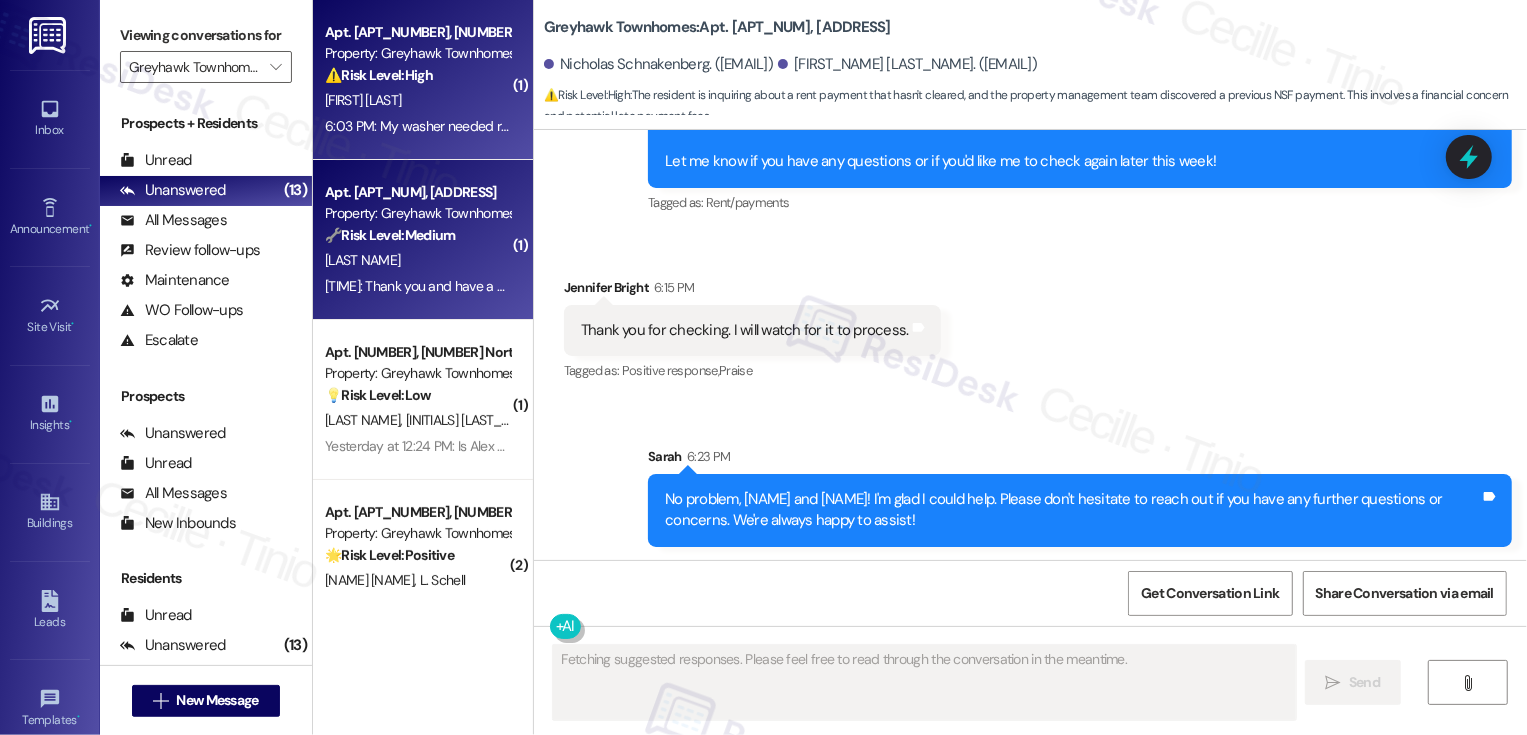 click on "[NAME]" at bounding box center [417, 100] 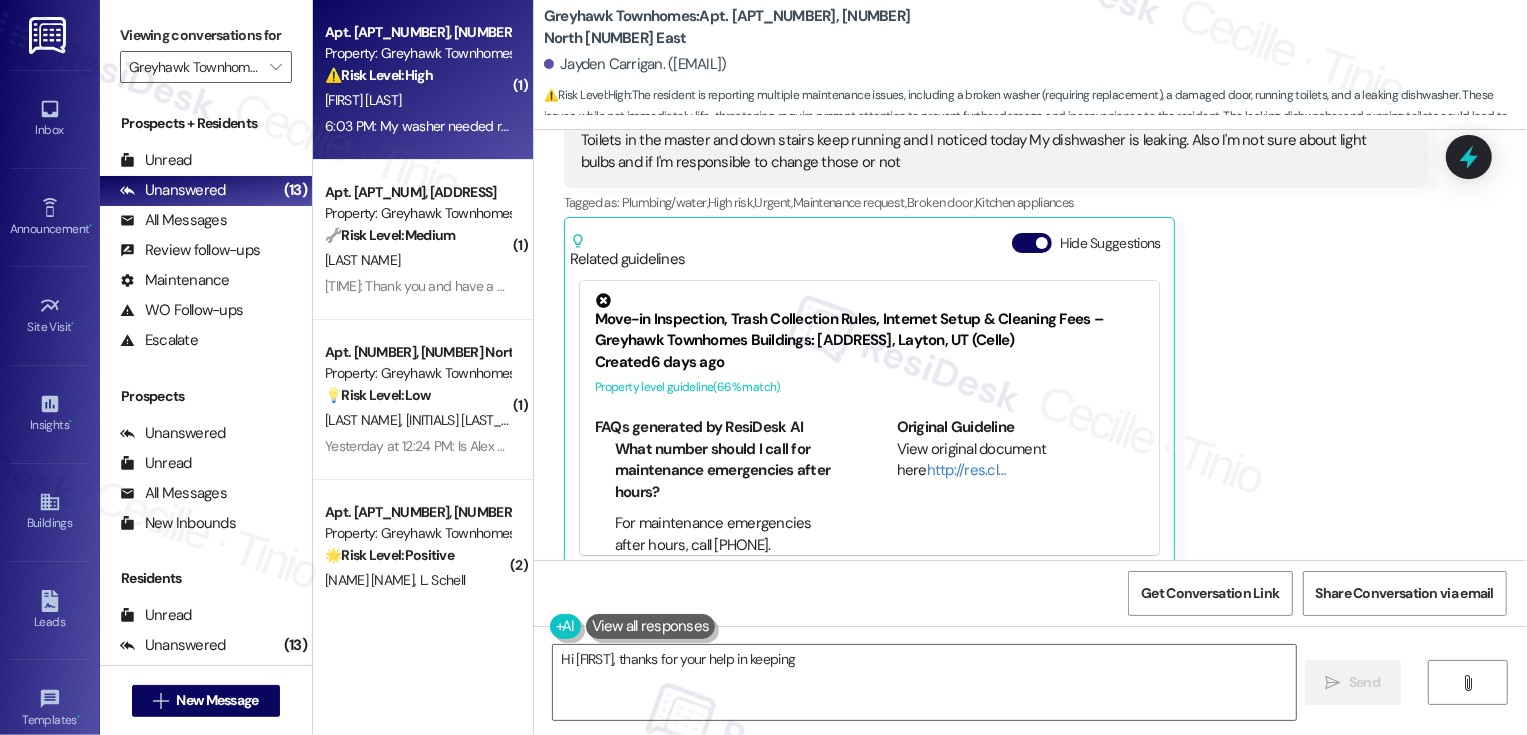 scroll, scrollTop: 756, scrollLeft: 0, axis: vertical 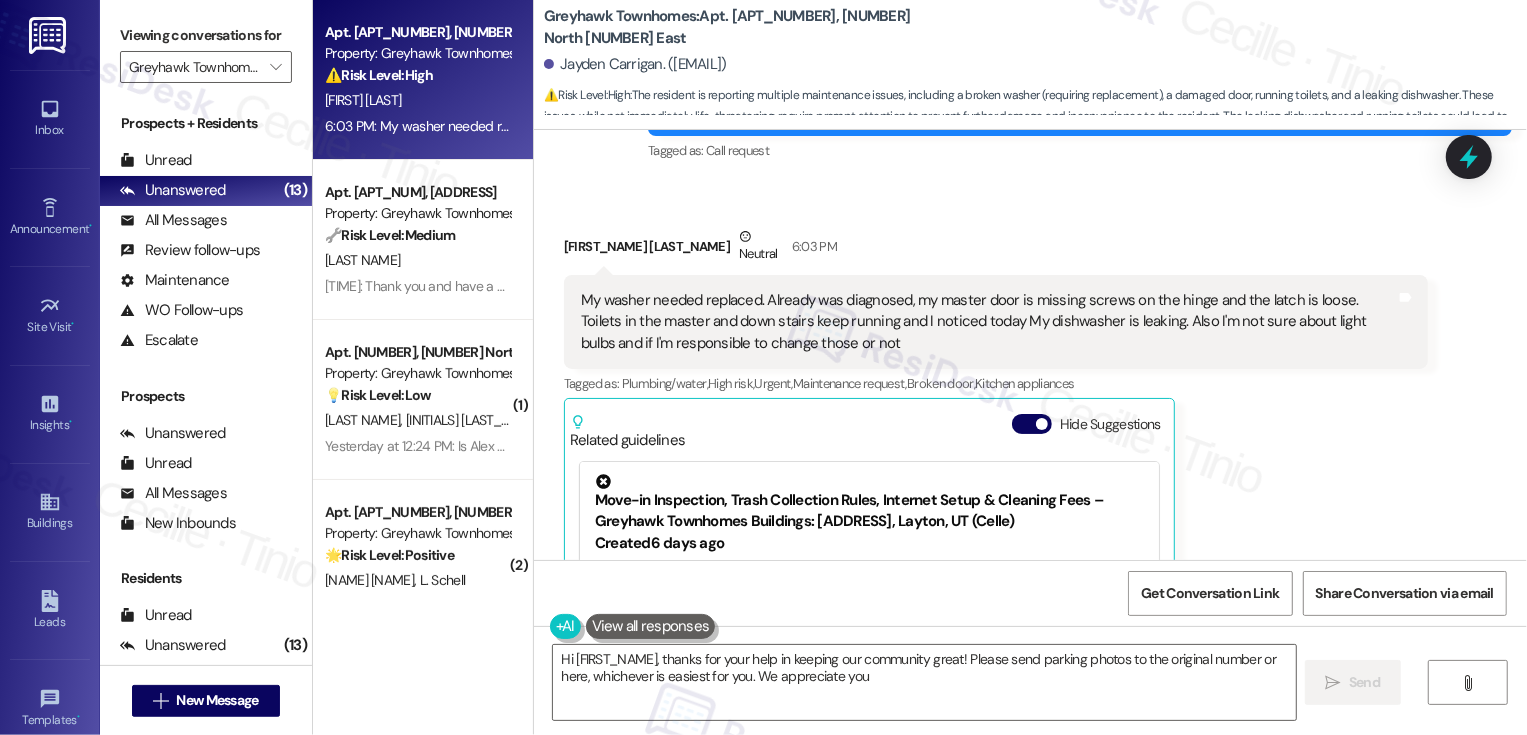 type on "Hi {{first_name}}, thanks for your help in keeping our community great! Please send parking photos to the original number or here, whichever is easiest for you. We appreciate you!" 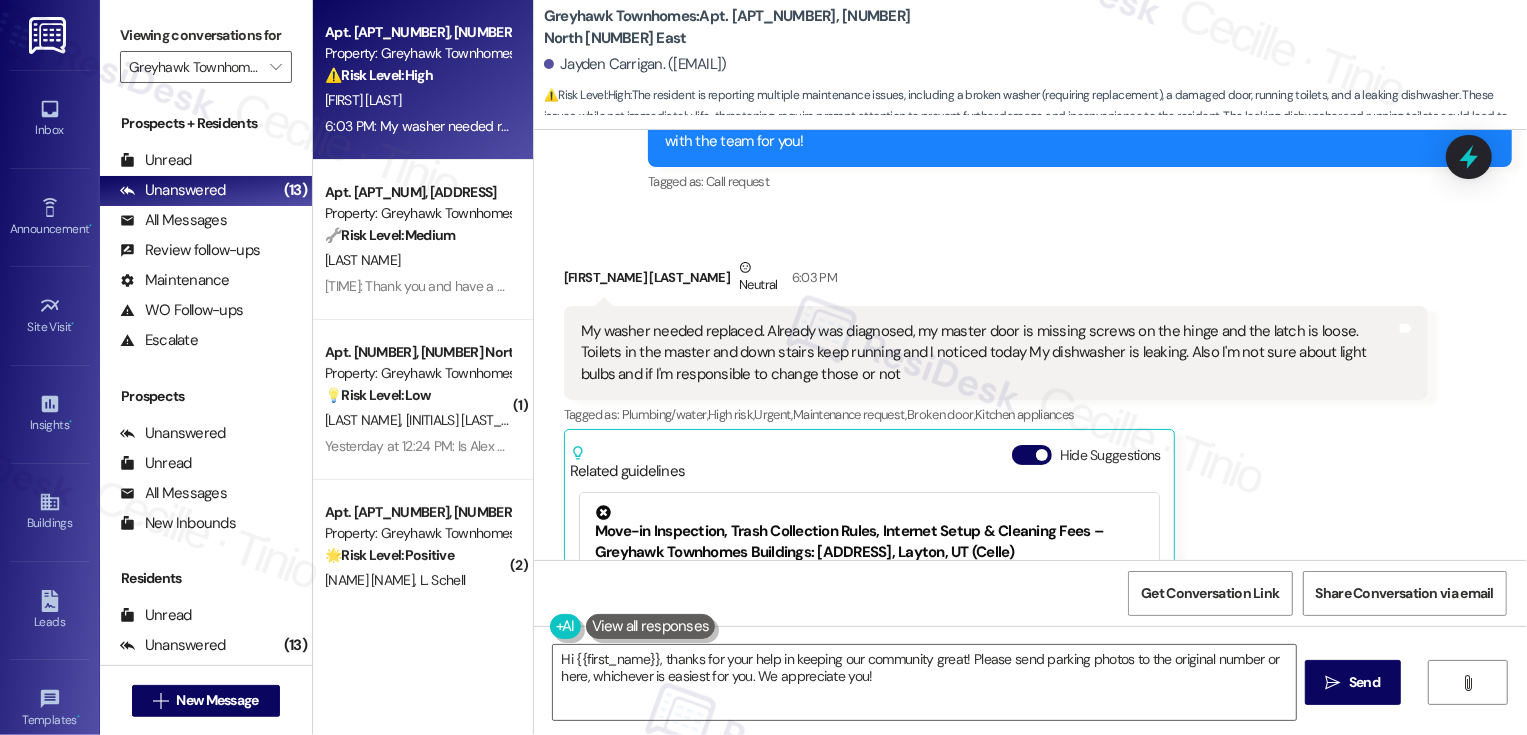 scroll, scrollTop: 928, scrollLeft: 0, axis: vertical 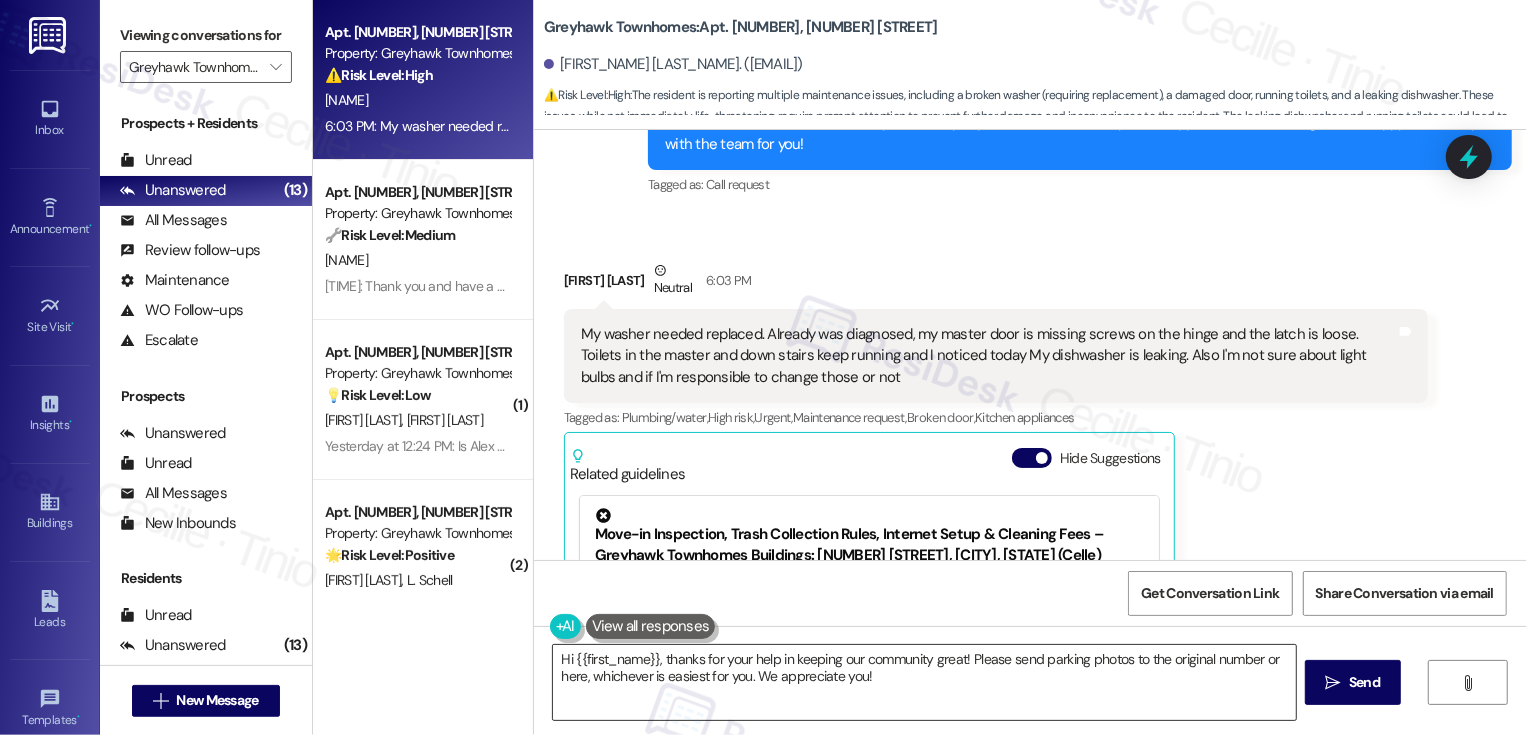 click on "Hi {{first_name}}, thanks for your help in keeping our community great! Please send parking photos to the original number or here, whichever is easiest for you. We appreciate you!" at bounding box center [924, 682] 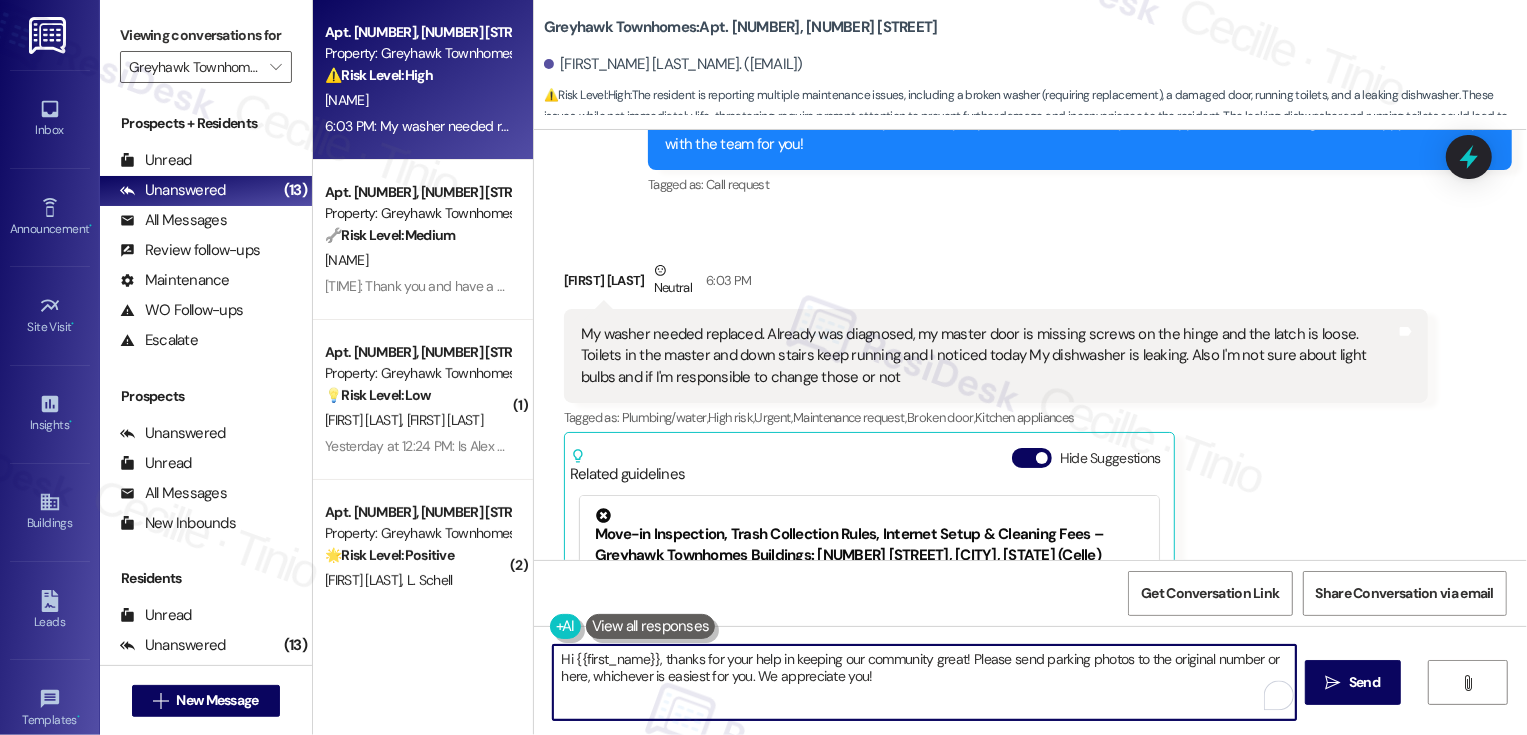 drag, startPoint x: 876, startPoint y: 683, endPoint x: 370, endPoint y: 643, distance: 507.57855 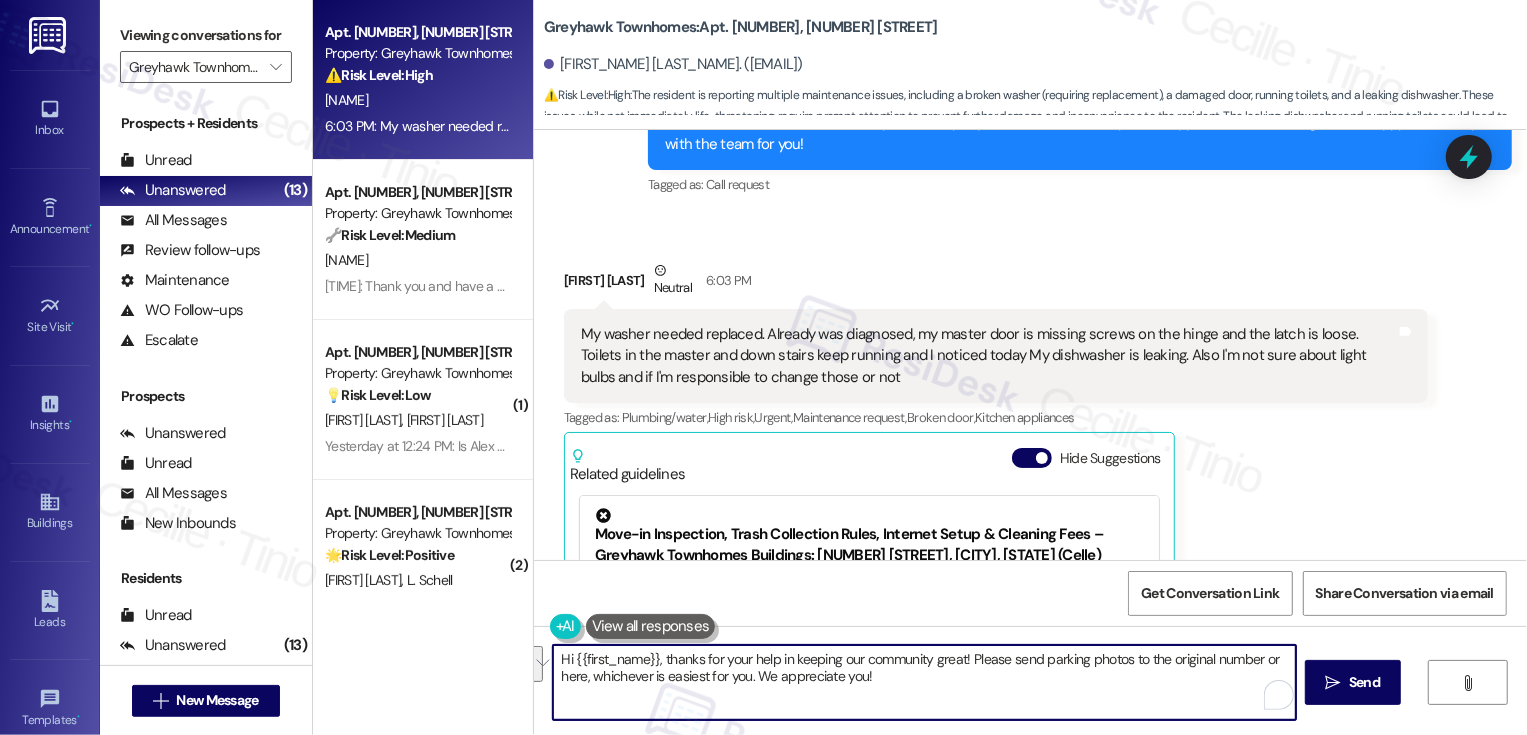 type on "G" 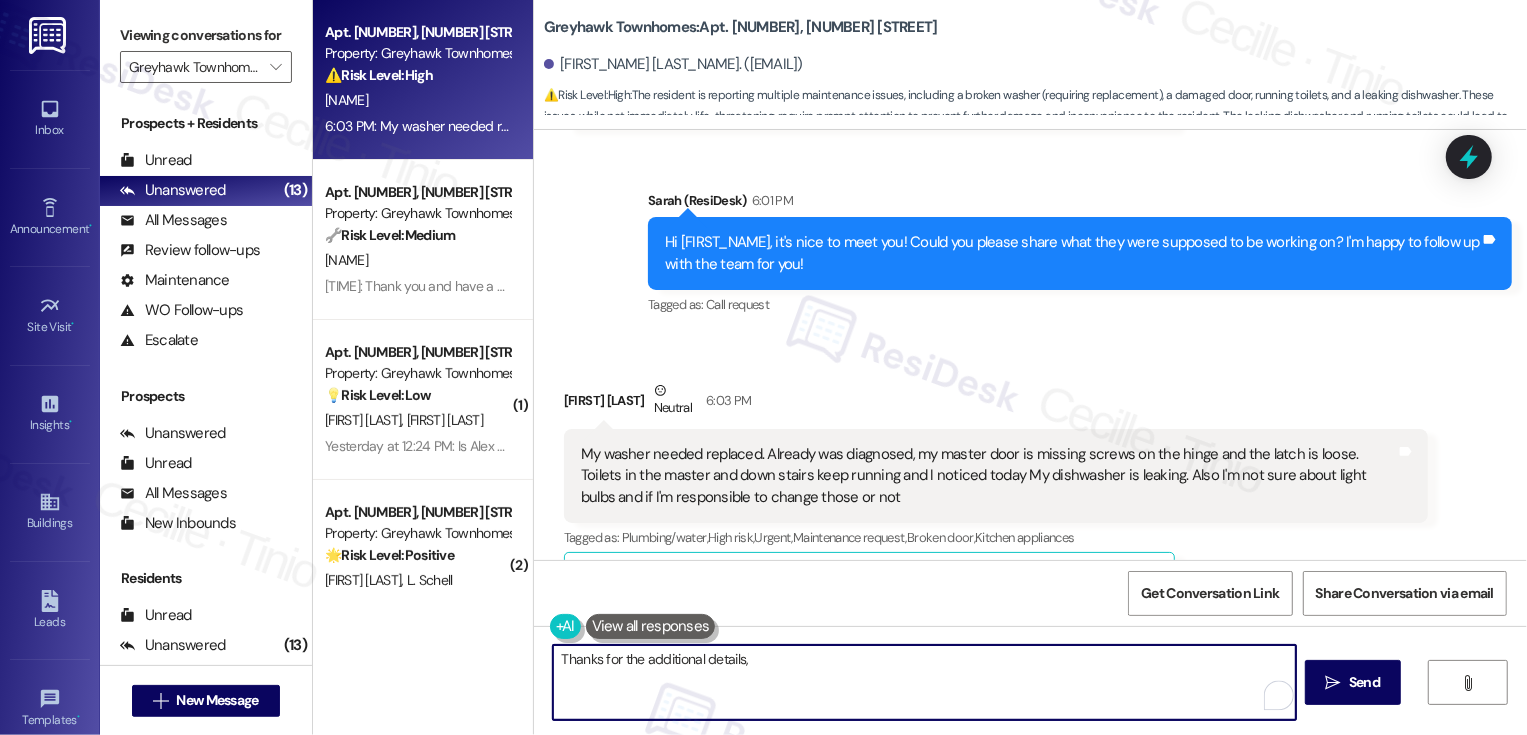 scroll, scrollTop: 593, scrollLeft: 0, axis: vertical 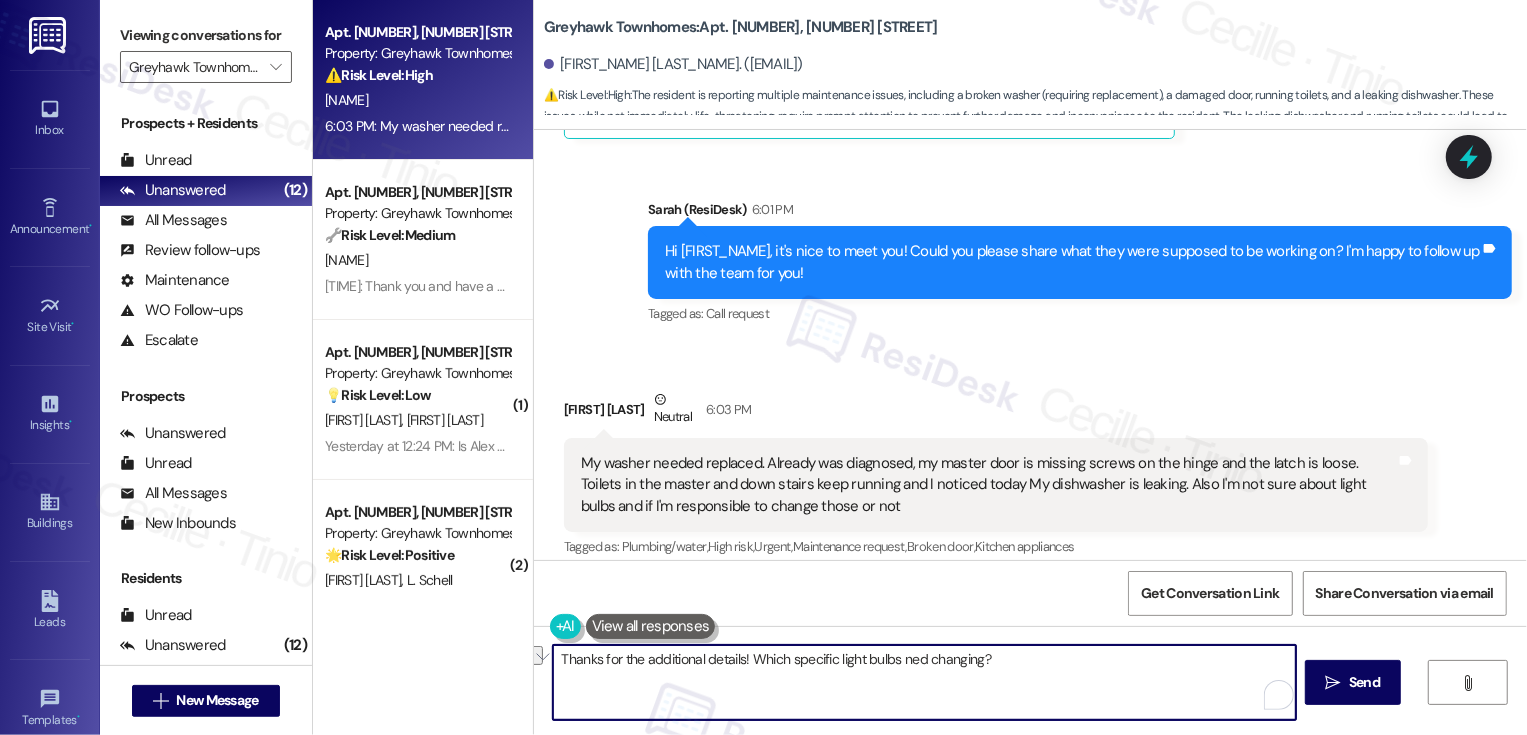 click on "Thanks for the additional details! Which specific light bulbs ned changing?" at bounding box center [924, 682] 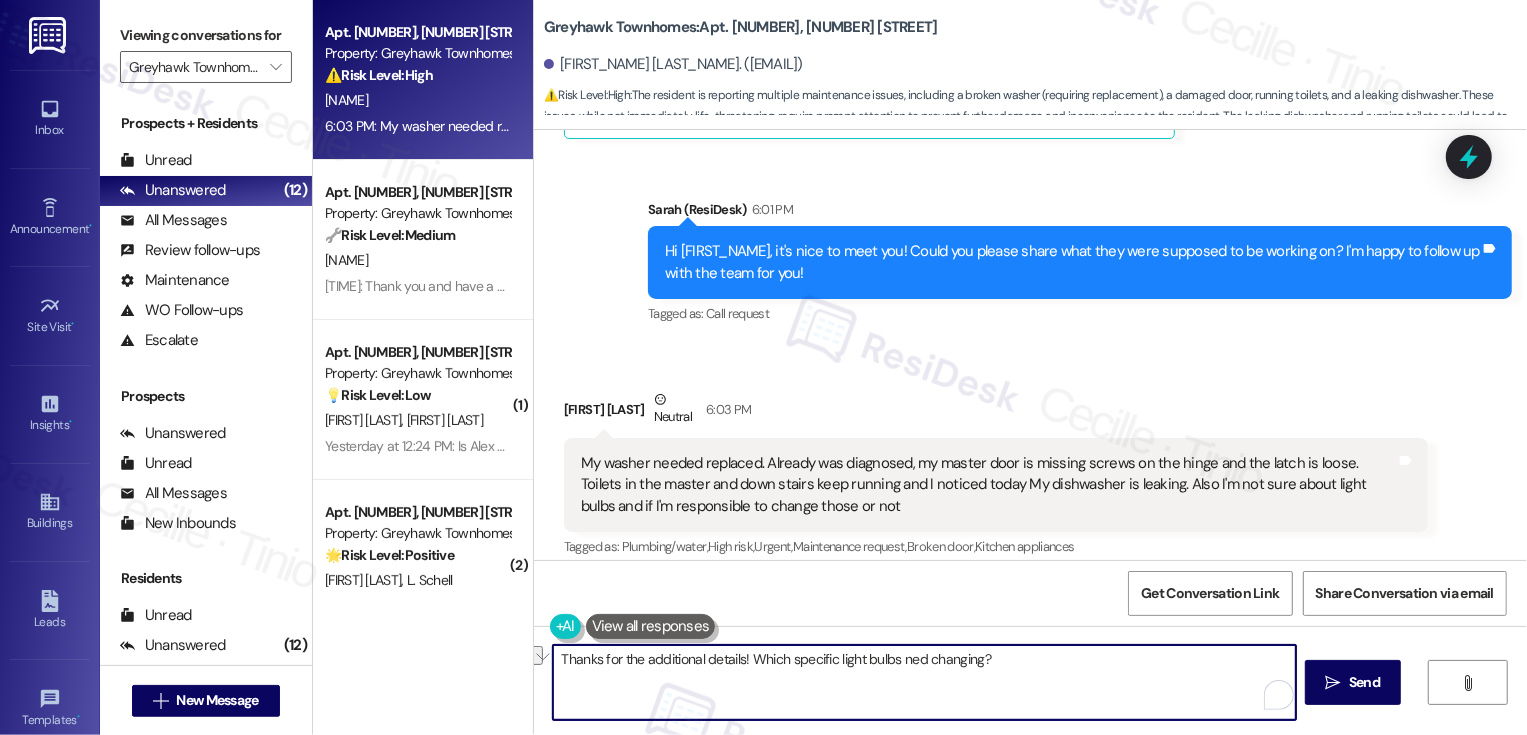 paste on "so much for the additional details! Could you let me know which specific light bulbs ne" 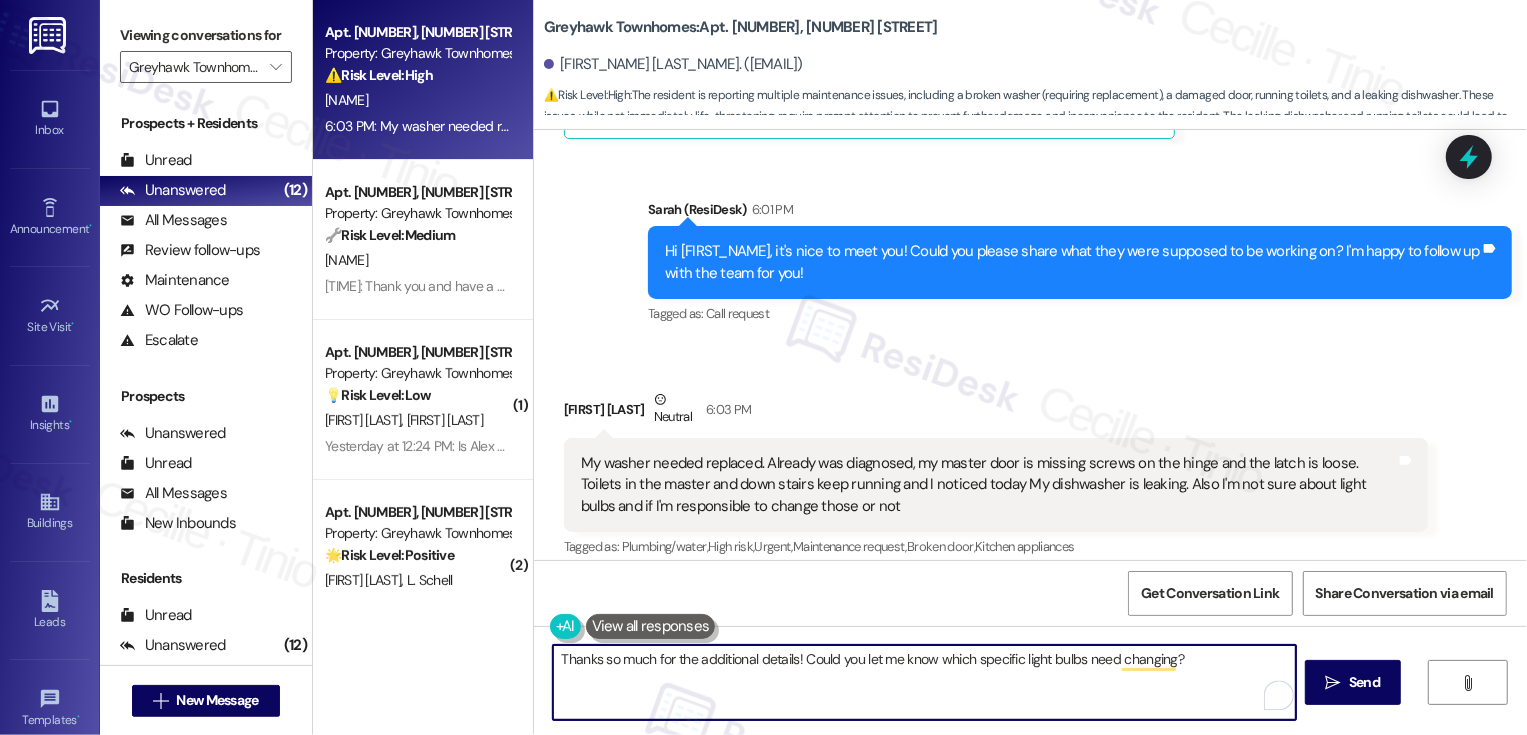 click on "Thanks so much for the additional details! Could you let me know which specific light bulbs need changing?" at bounding box center (924, 682) 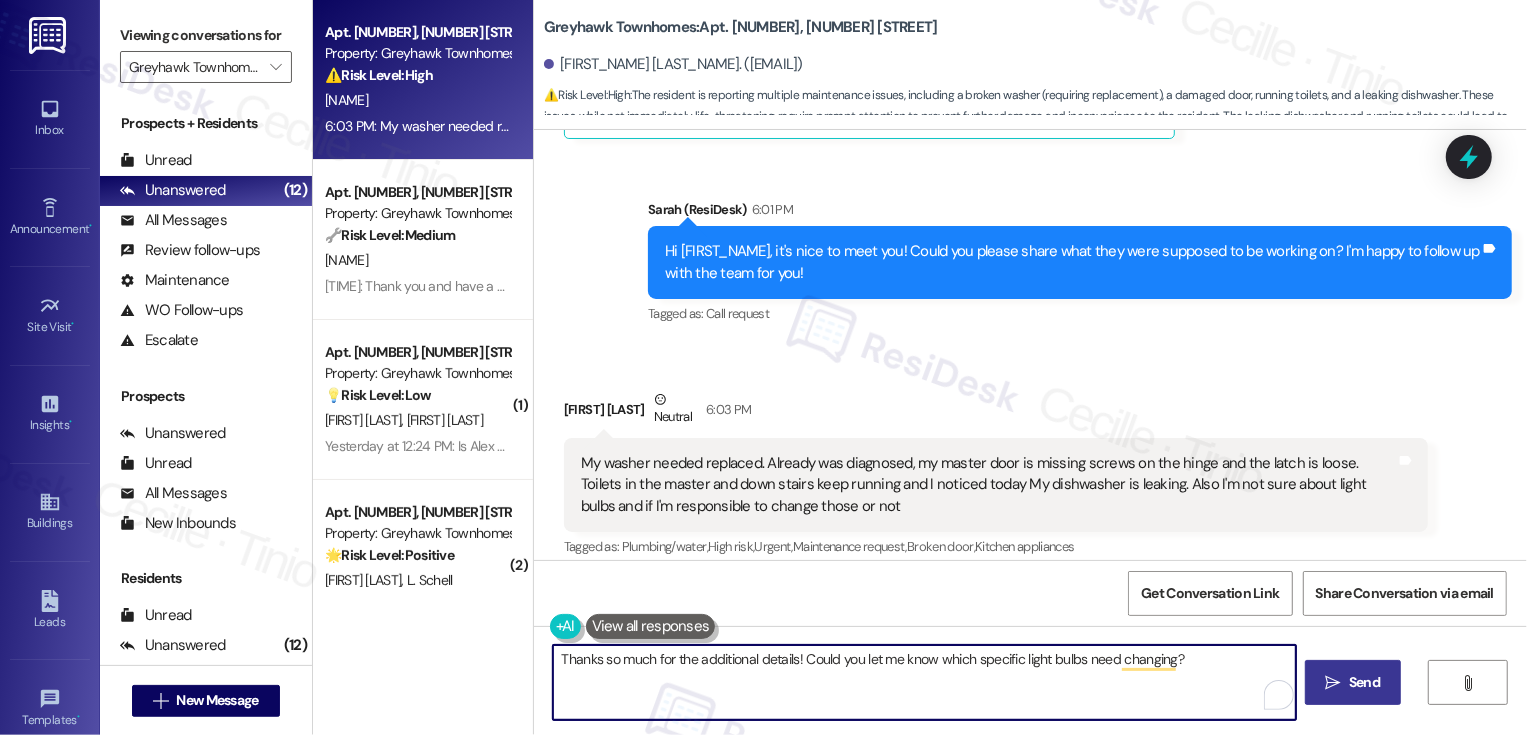 type on "Thanks so much for the additional details! Could you let me know which specific light bulbs need changing?" 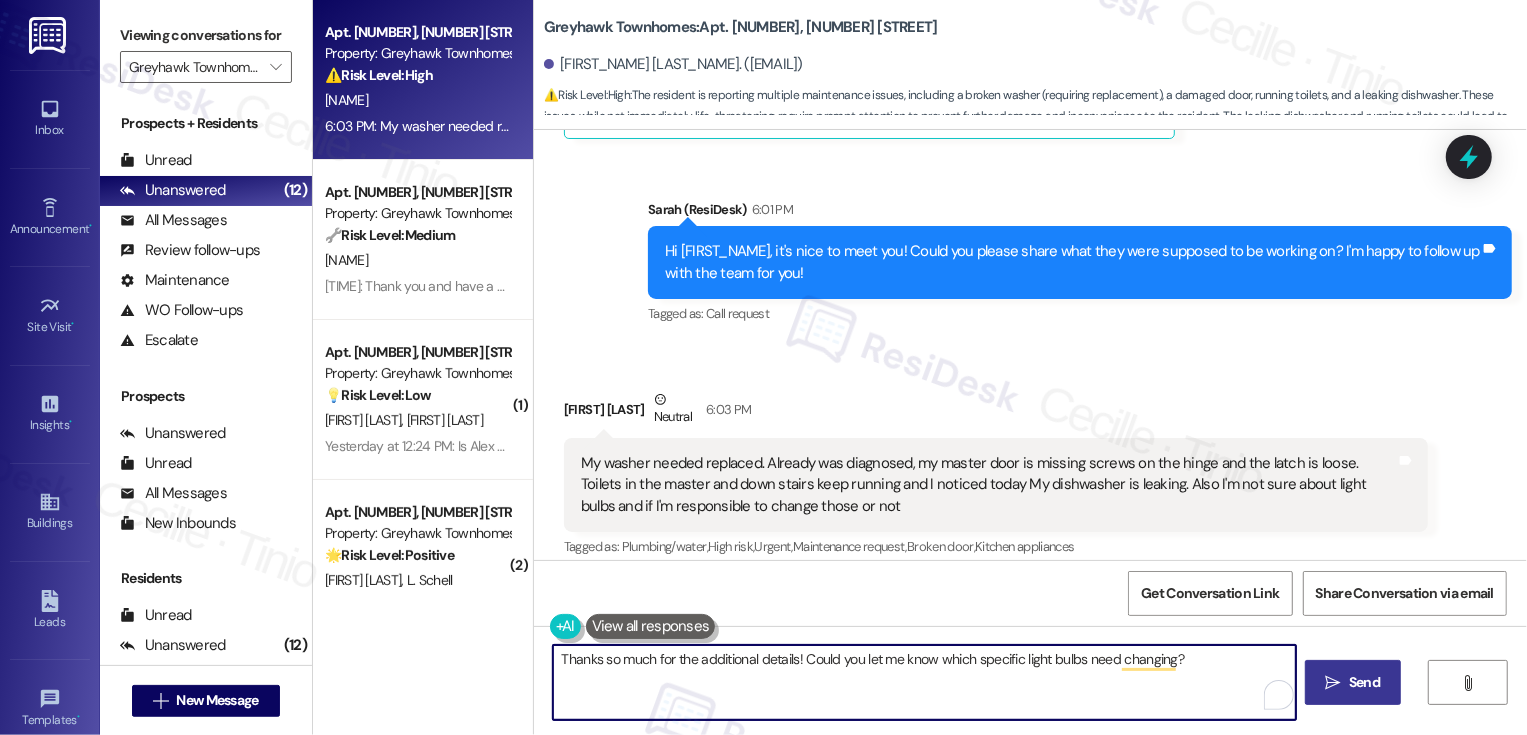 click on " Send" at bounding box center [1353, 682] 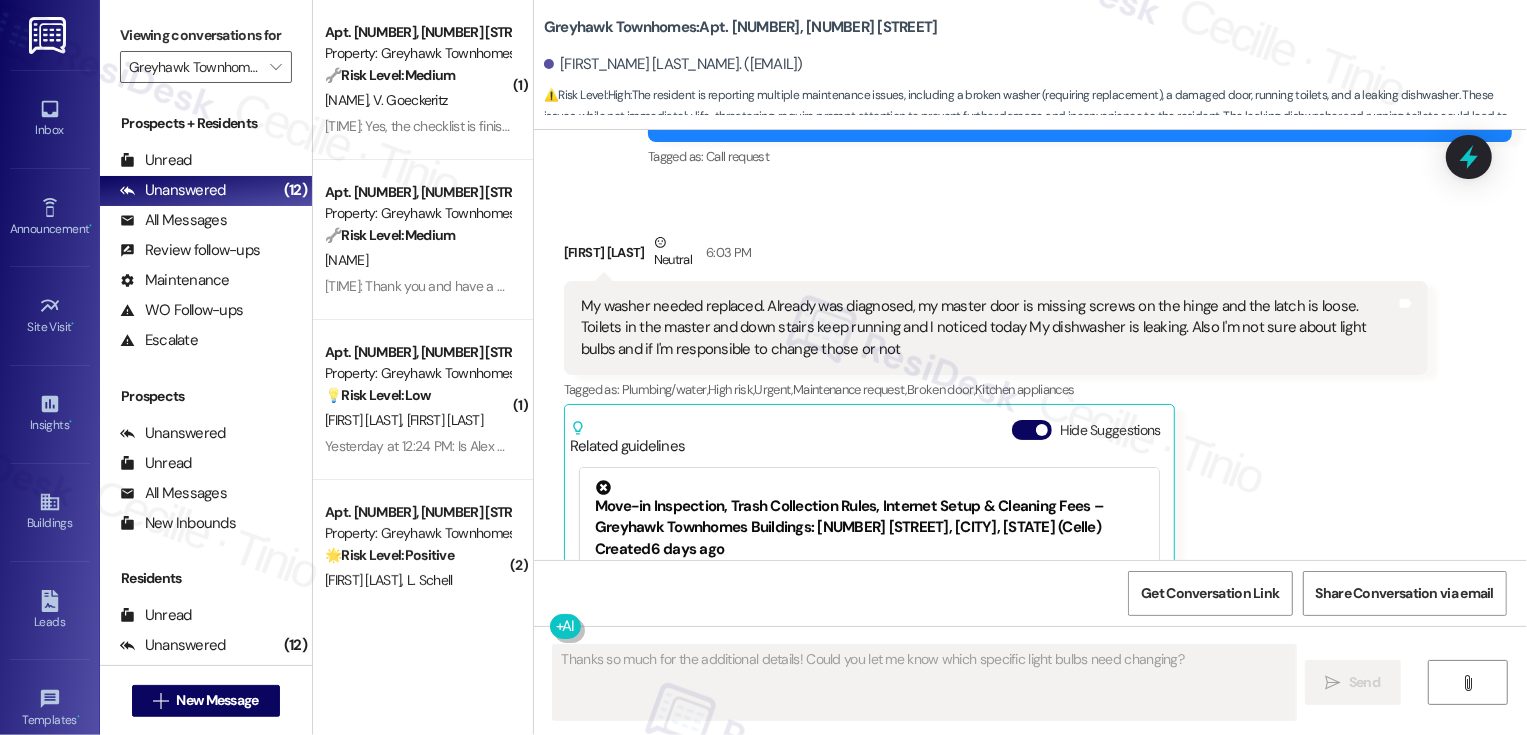 scroll, scrollTop: 981, scrollLeft: 0, axis: vertical 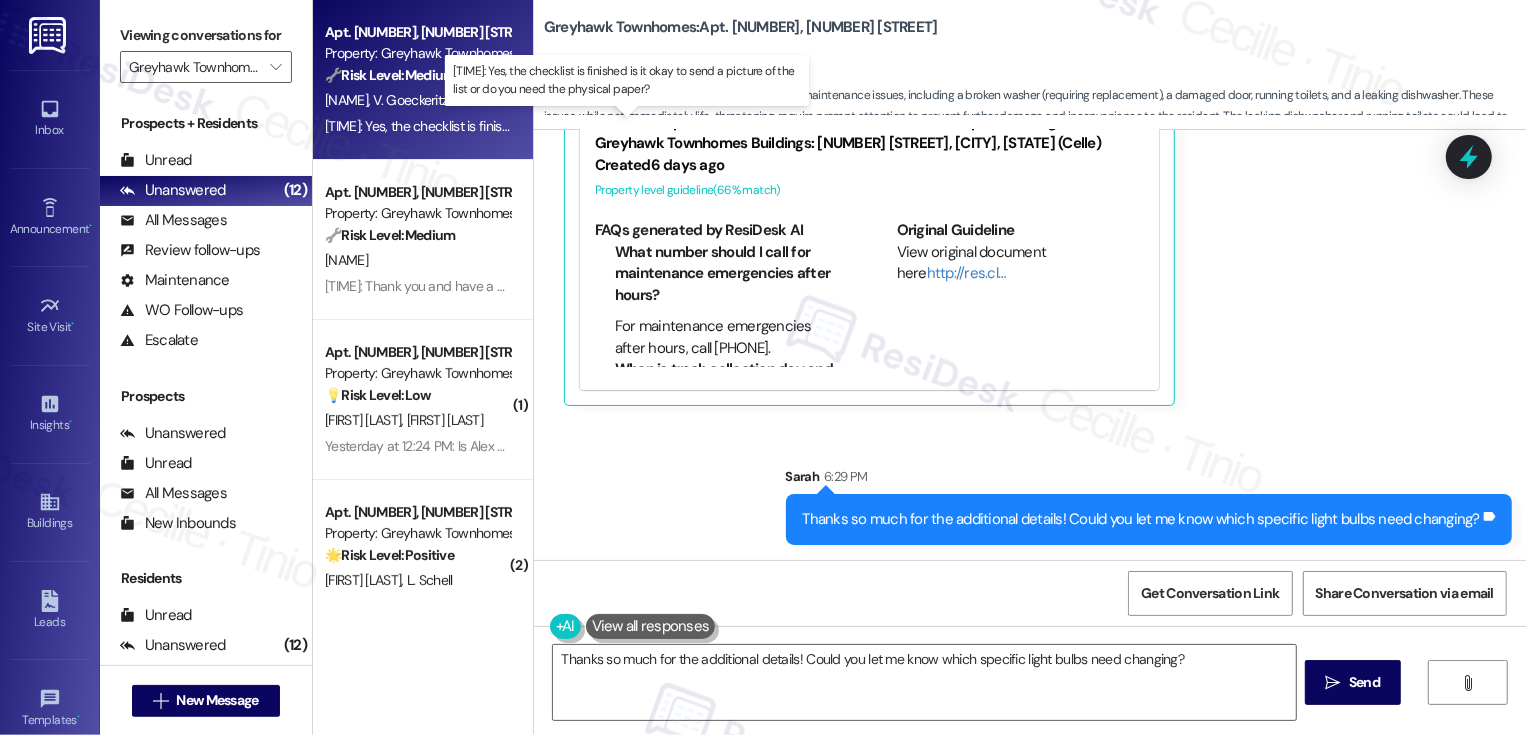 click on "[TIME]: Yes, the checklist is finished is it okay to send a picture of the list or do you need the physical paper? [TIME]: Yes, the checklist is finished is it okay to send a picture of the list or do you need the physical paper?" at bounding box center (635, 126) 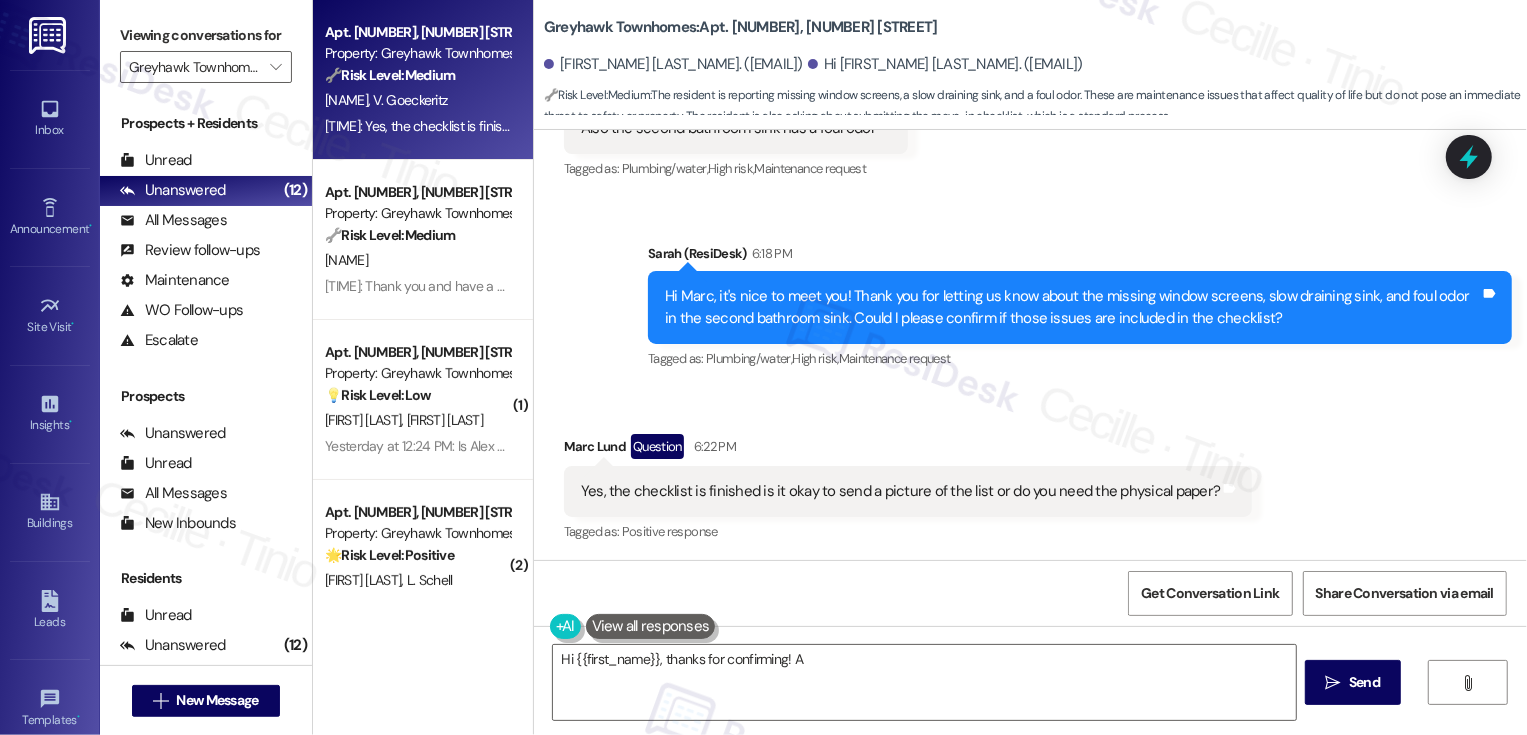 scroll, scrollTop: 695, scrollLeft: 0, axis: vertical 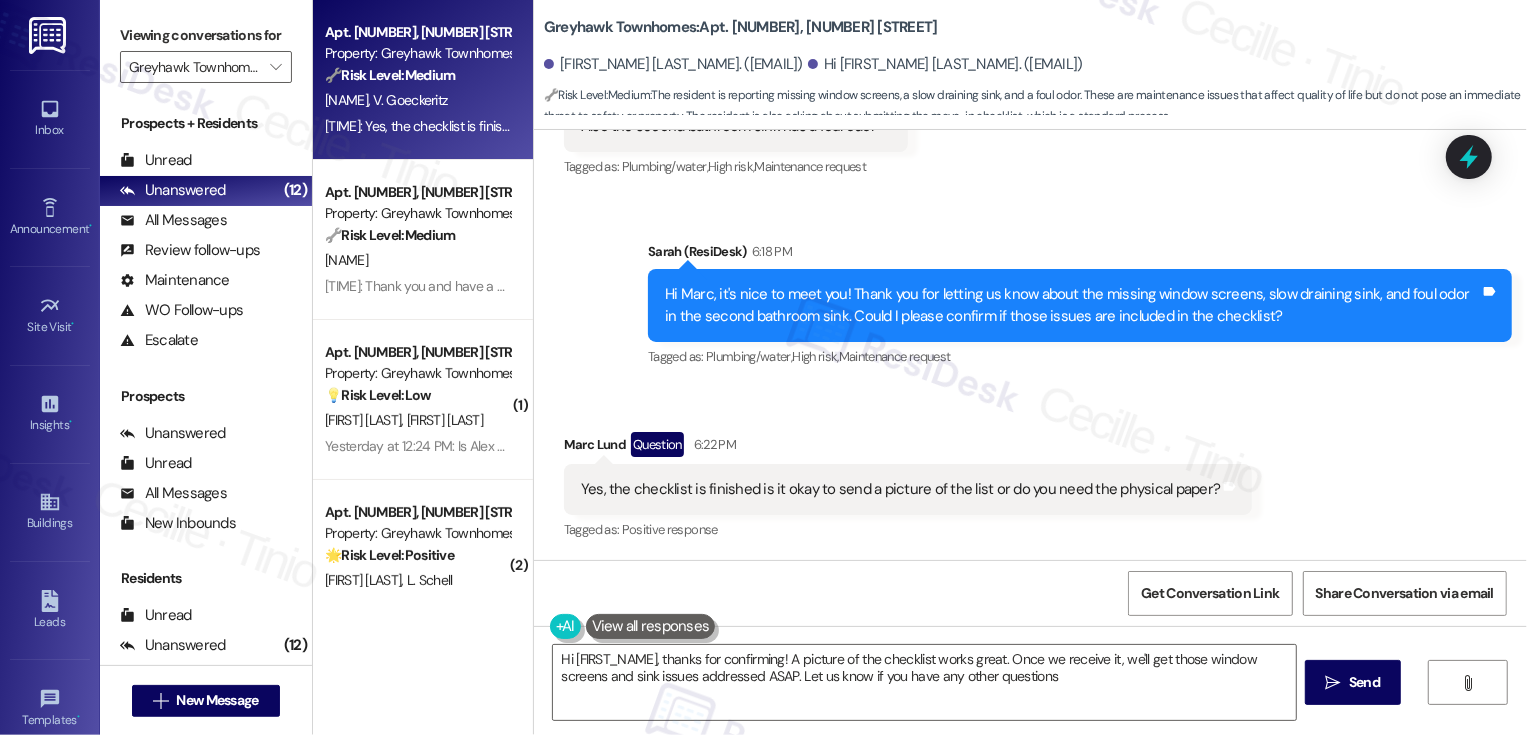 type on "Hi [FIRST_NAME], thanks for confirming! A picture of the checklist works great. Once we receive it, we'll get those window screens and sink issues addressed ASAP. Let us know if you have any other questions!" 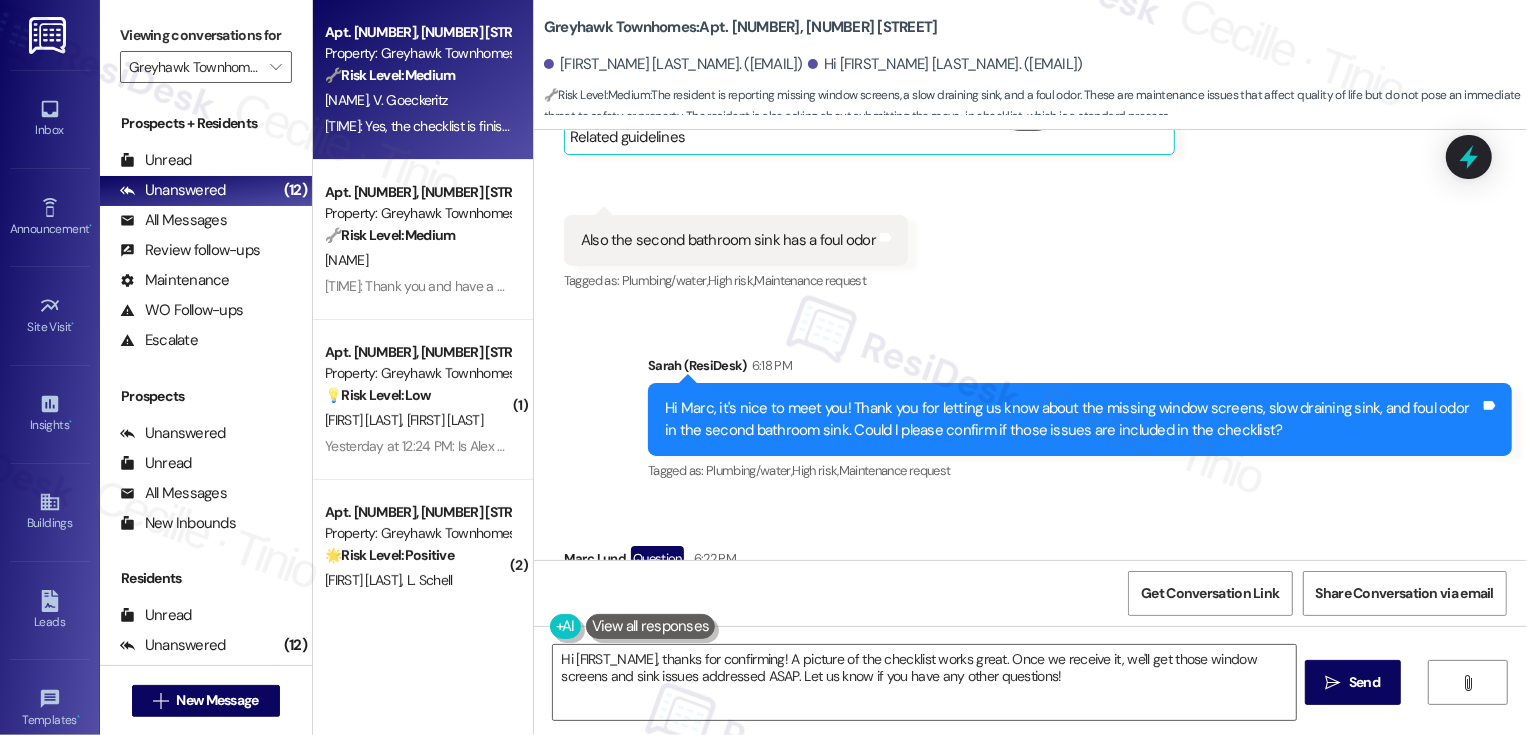 scroll, scrollTop: 695, scrollLeft: 0, axis: vertical 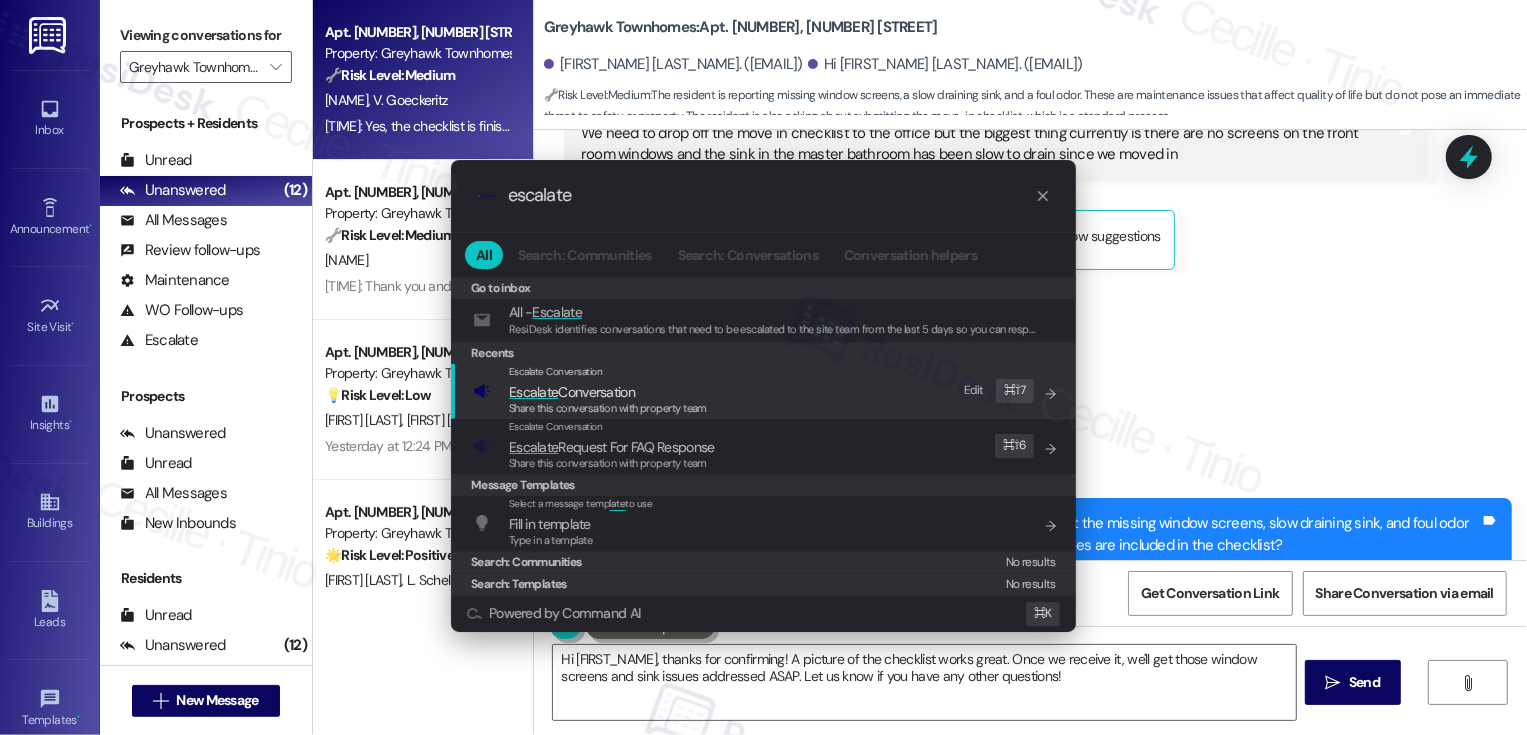 type on "escalate" 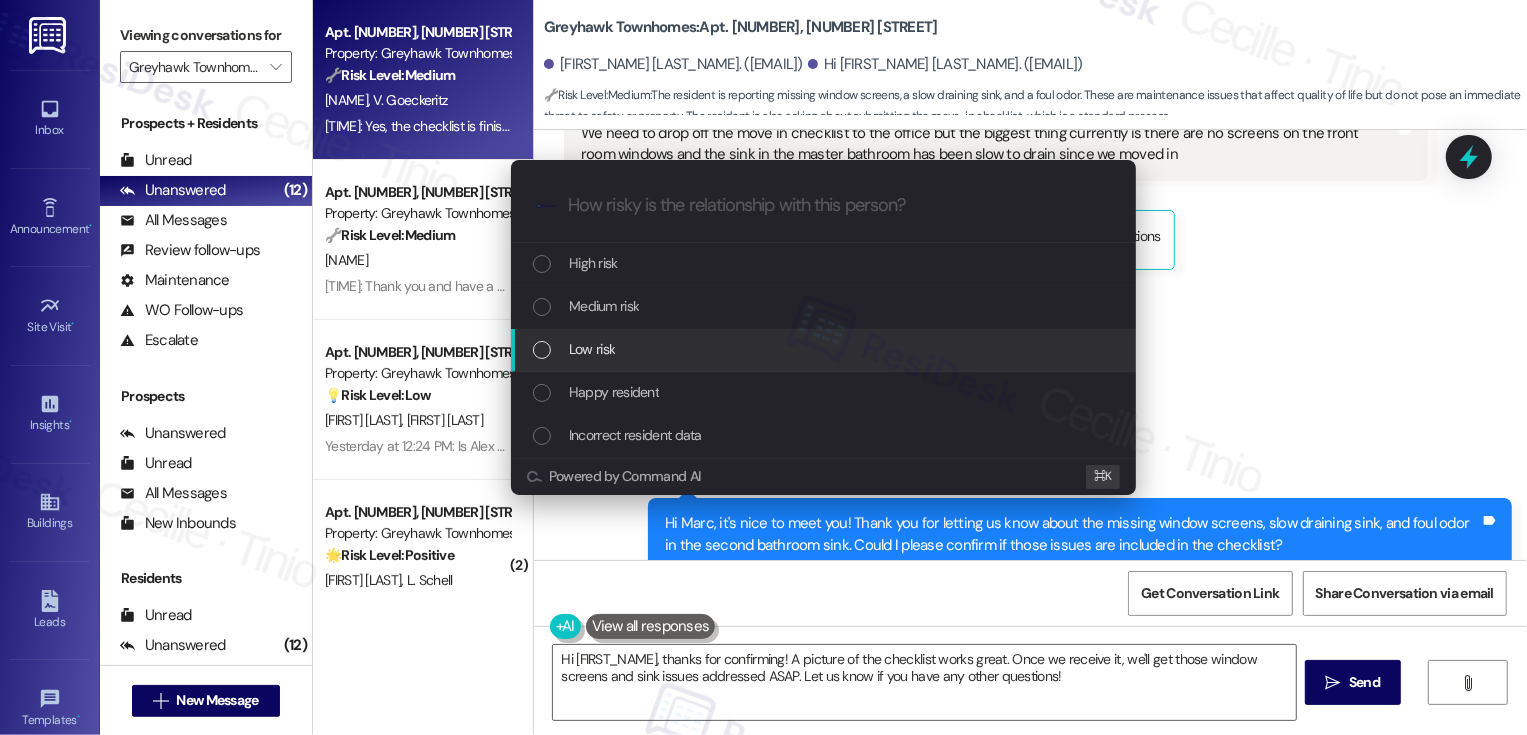 click on "Low risk" at bounding box center (825, 349) 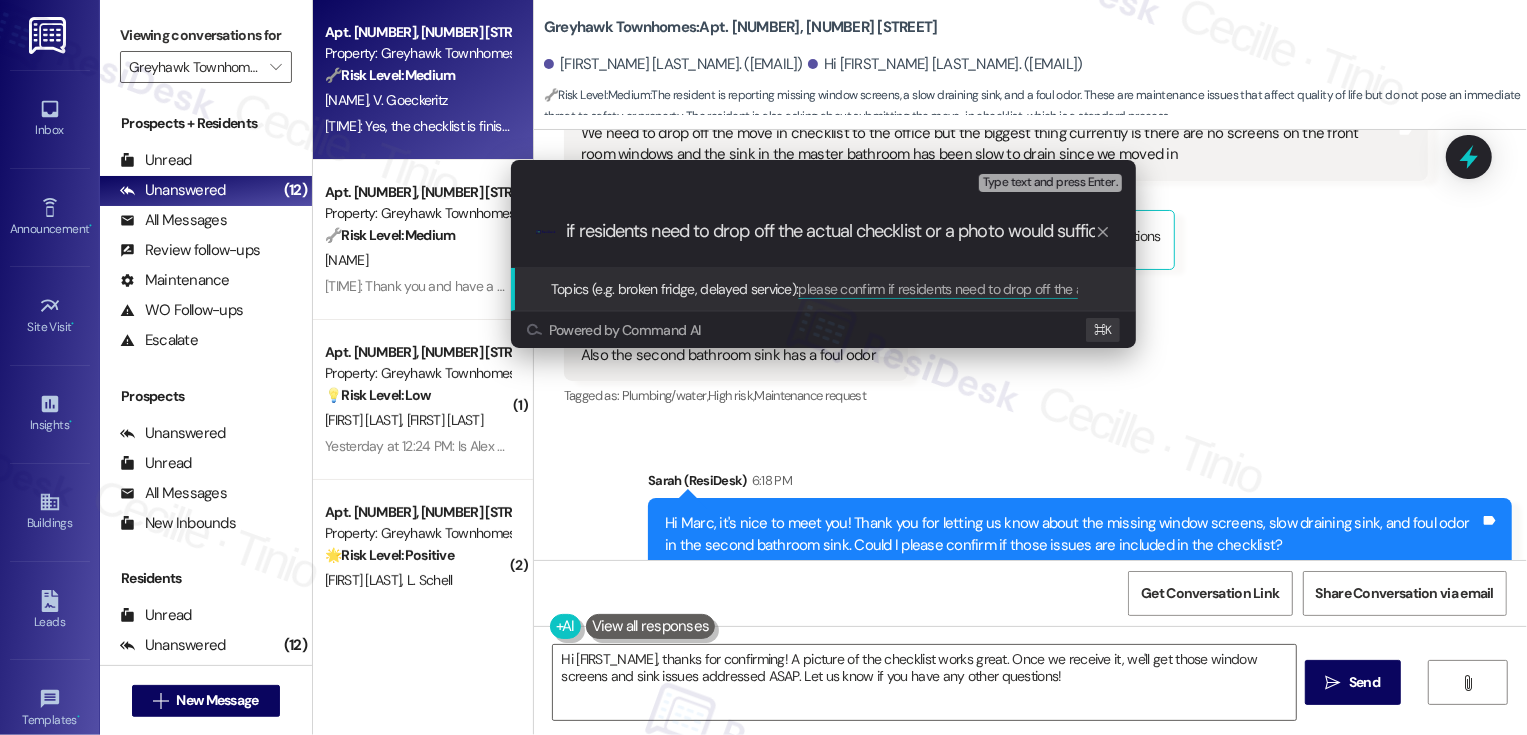 type on "please confirm if residents need to drop off the actual checklist or a photo would suffice" 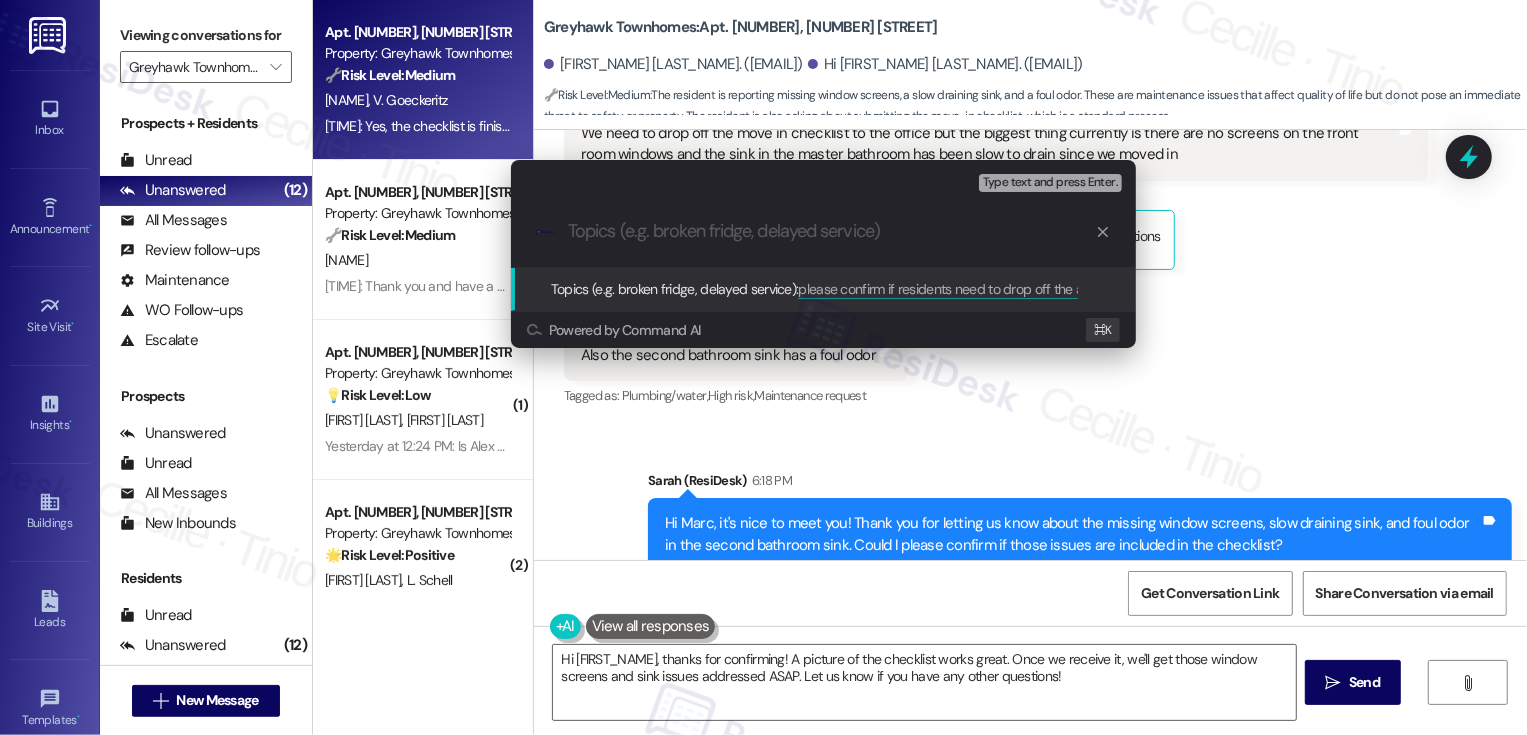 scroll, scrollTop: 0, scrollLeft: 0, axis: both 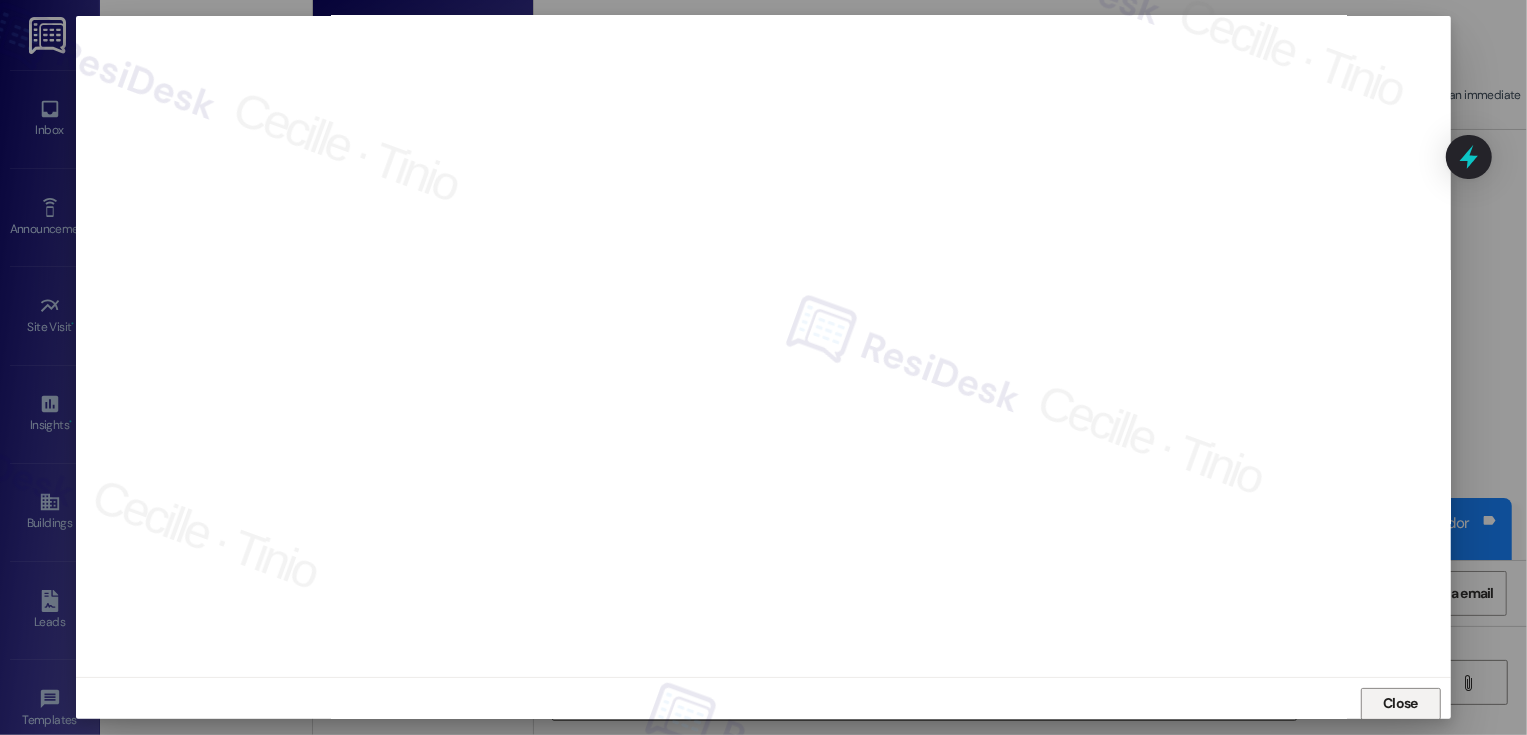 click on "Close" at bounding box center [1401, 704] 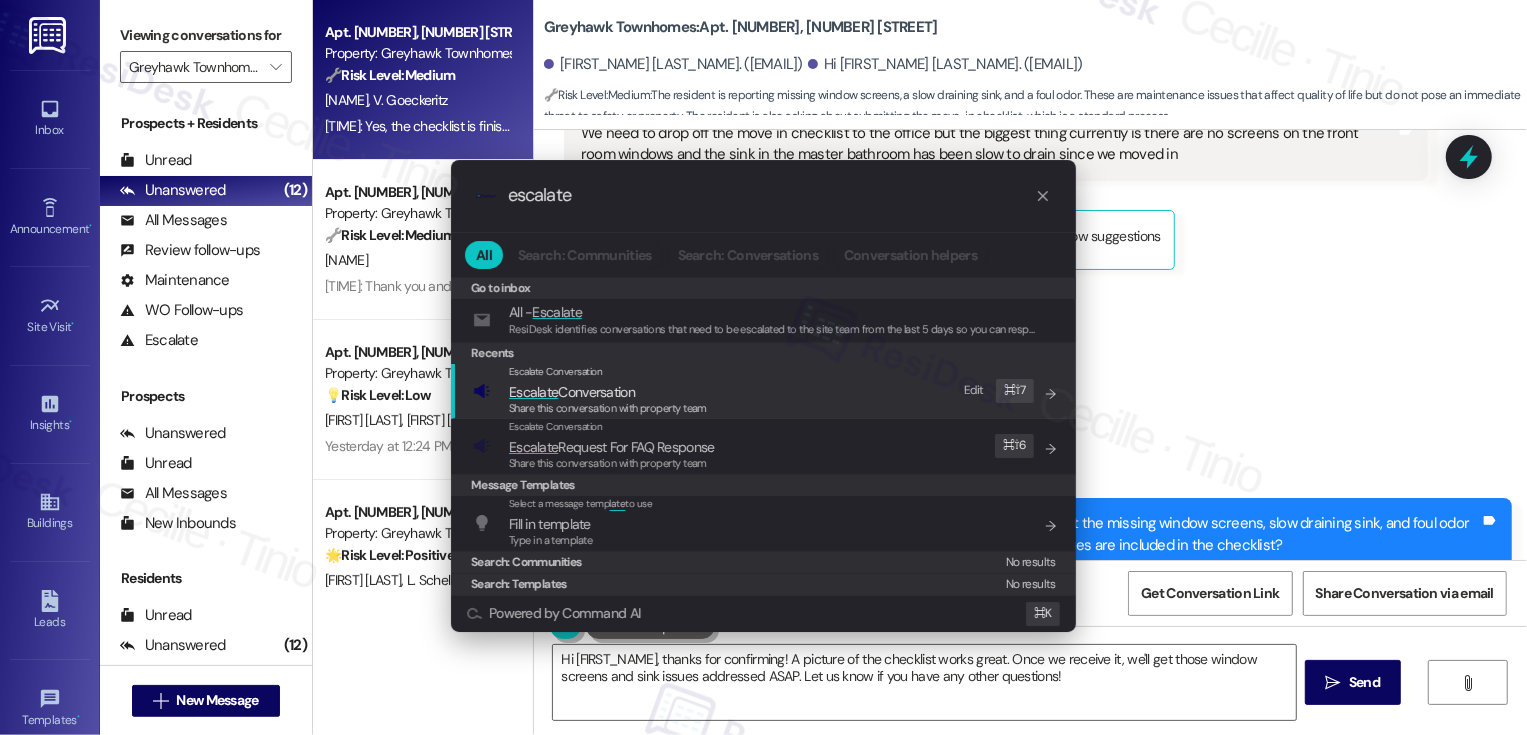 type on "escalate" 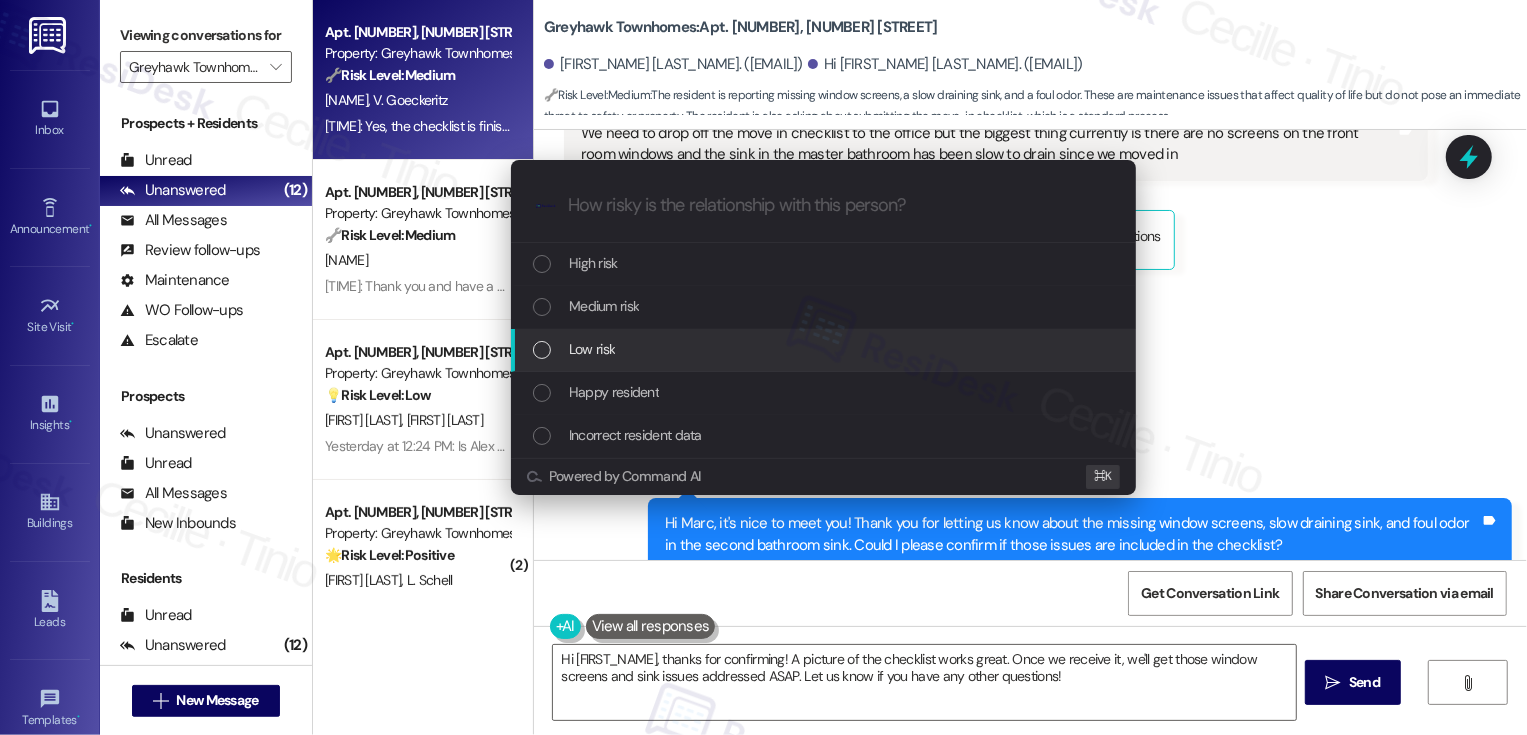 click on "Low risk" at bounding box center [823, 350] 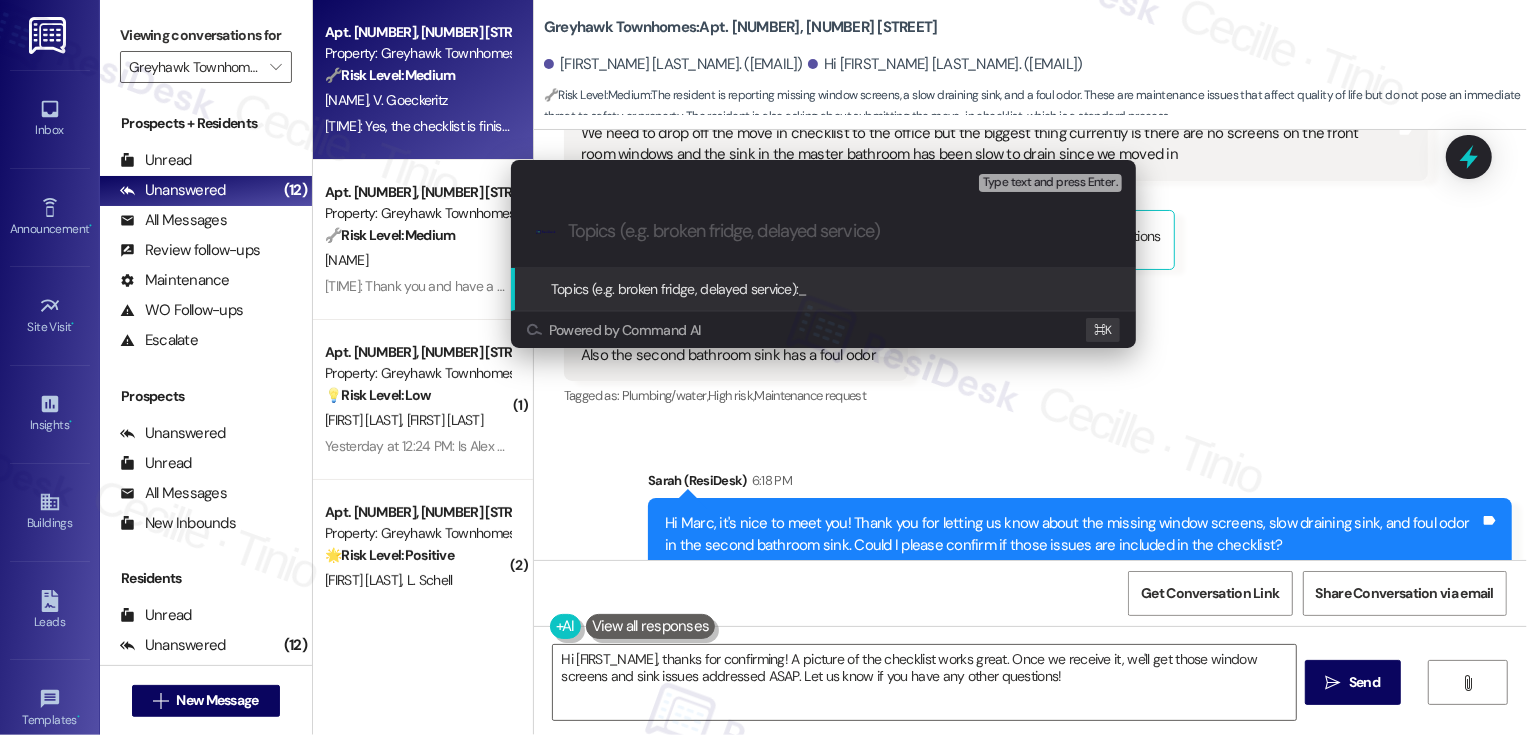 paste on "please confirm if residents need to drop off the actual checklist or a photo would suffice" 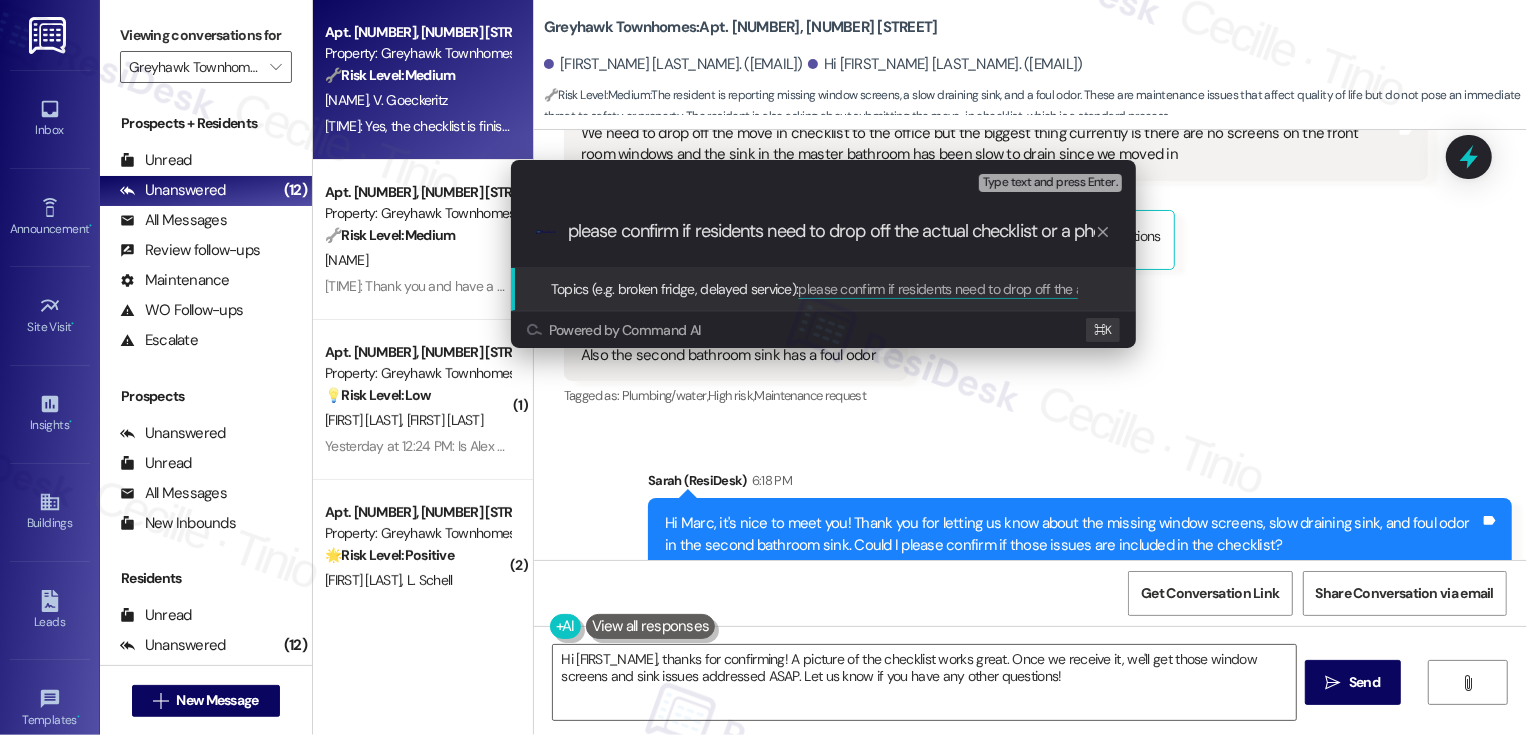 scroll, scrollTop: 0, scrollLeft: 135, axis: horizontal 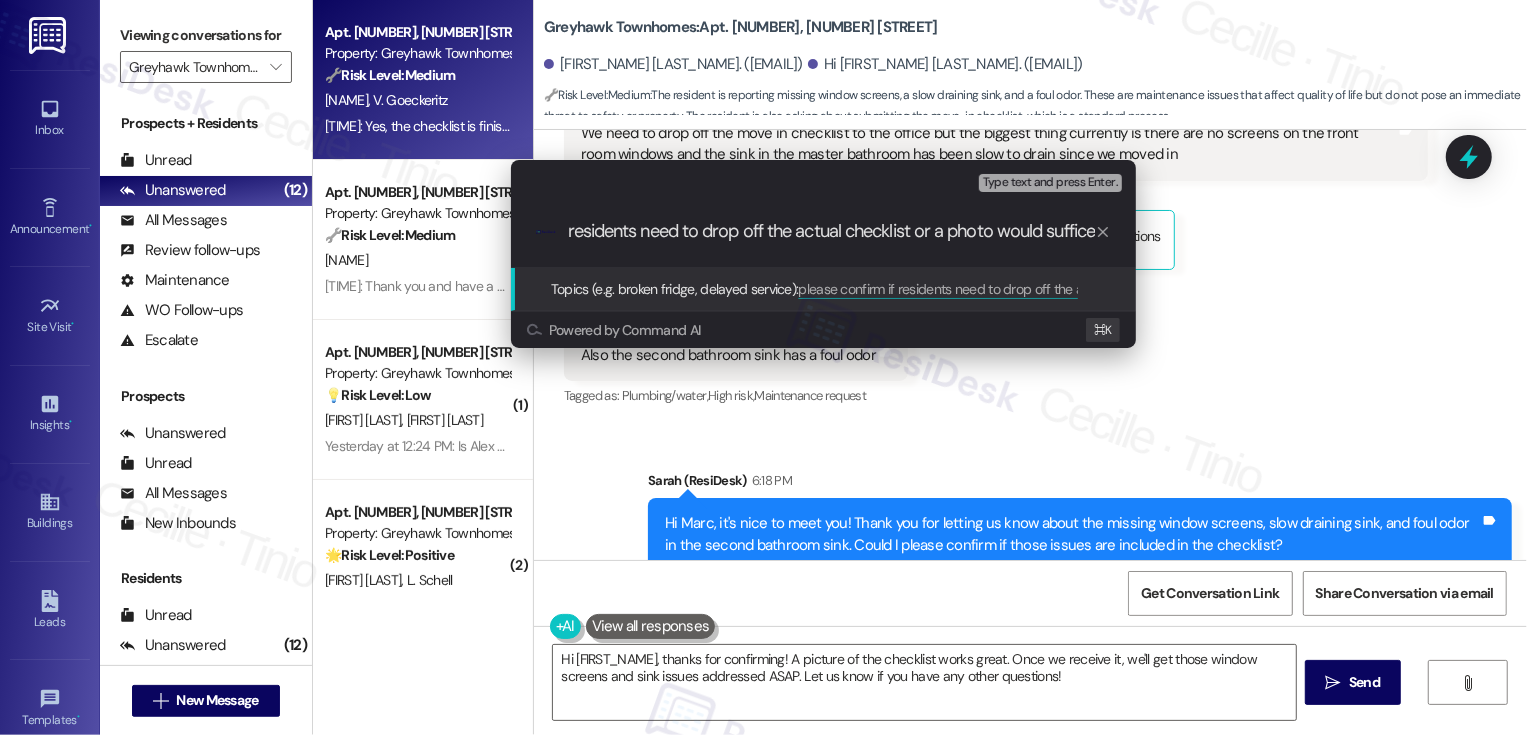 type 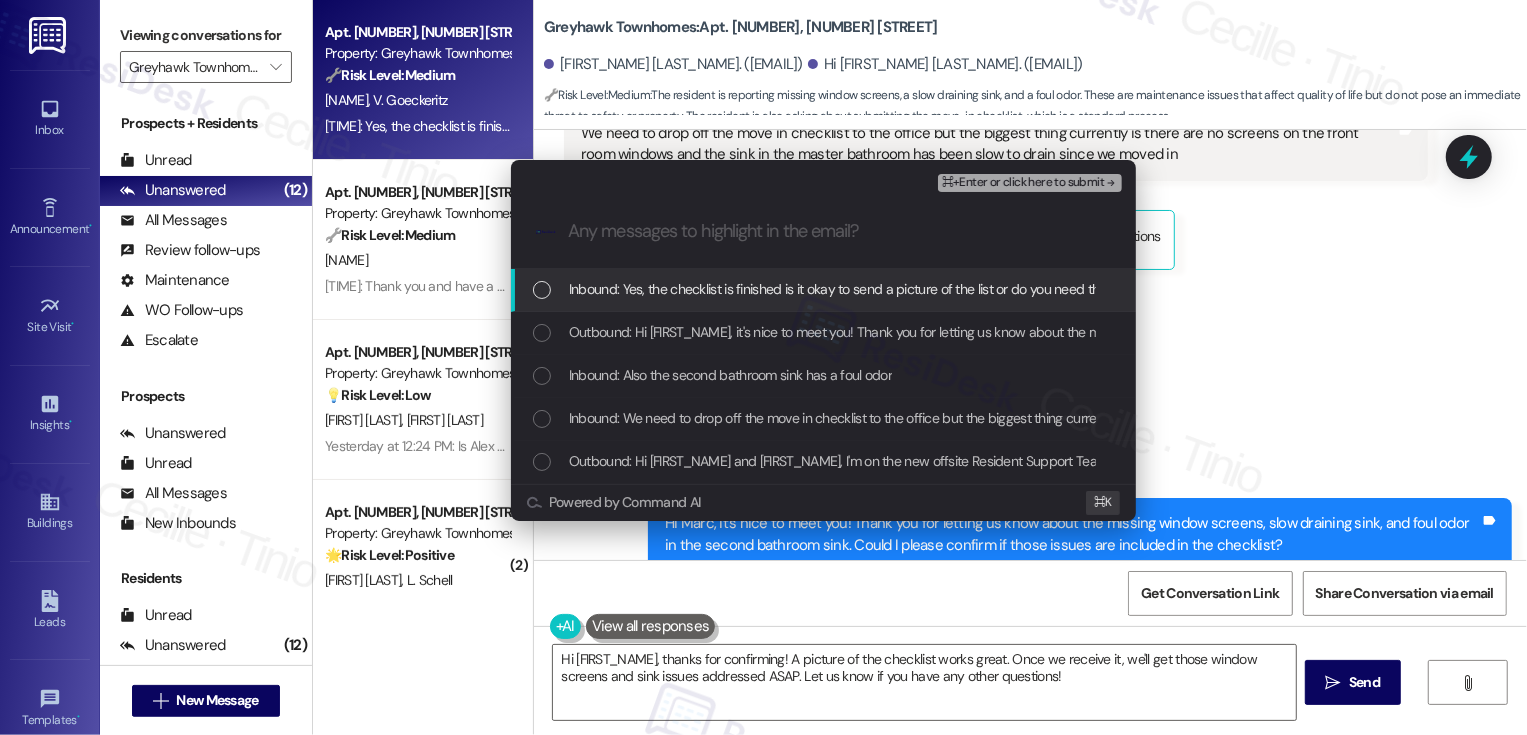 scroll, scrollTop: 0, scrollLeft: 0, axis: both 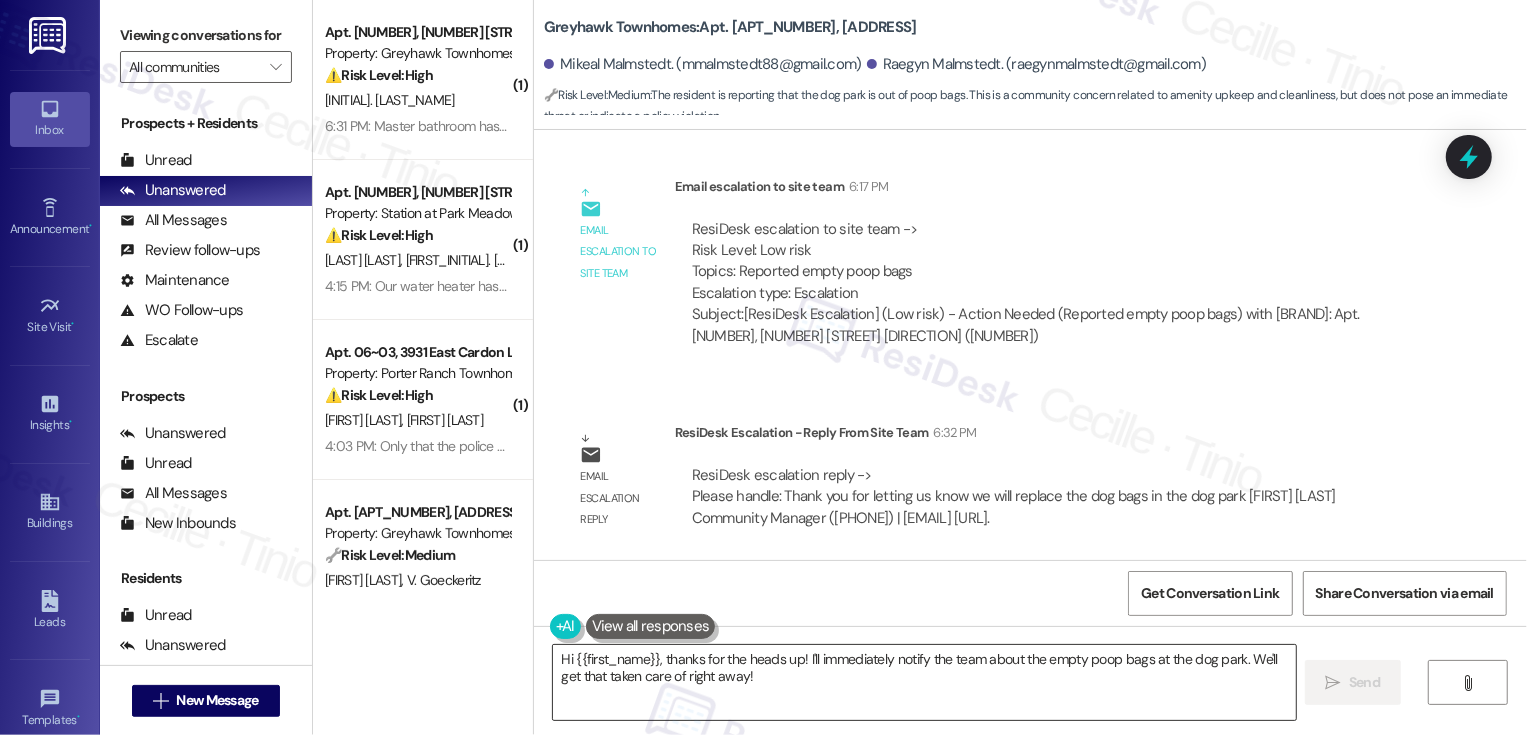 click on "Hi {{first_name}}, thanks for the heads up! I'll immediately notify the team about the empty poop bags at the dog park. We'll get that taken care of right away!" at bounding box center (924, 682) 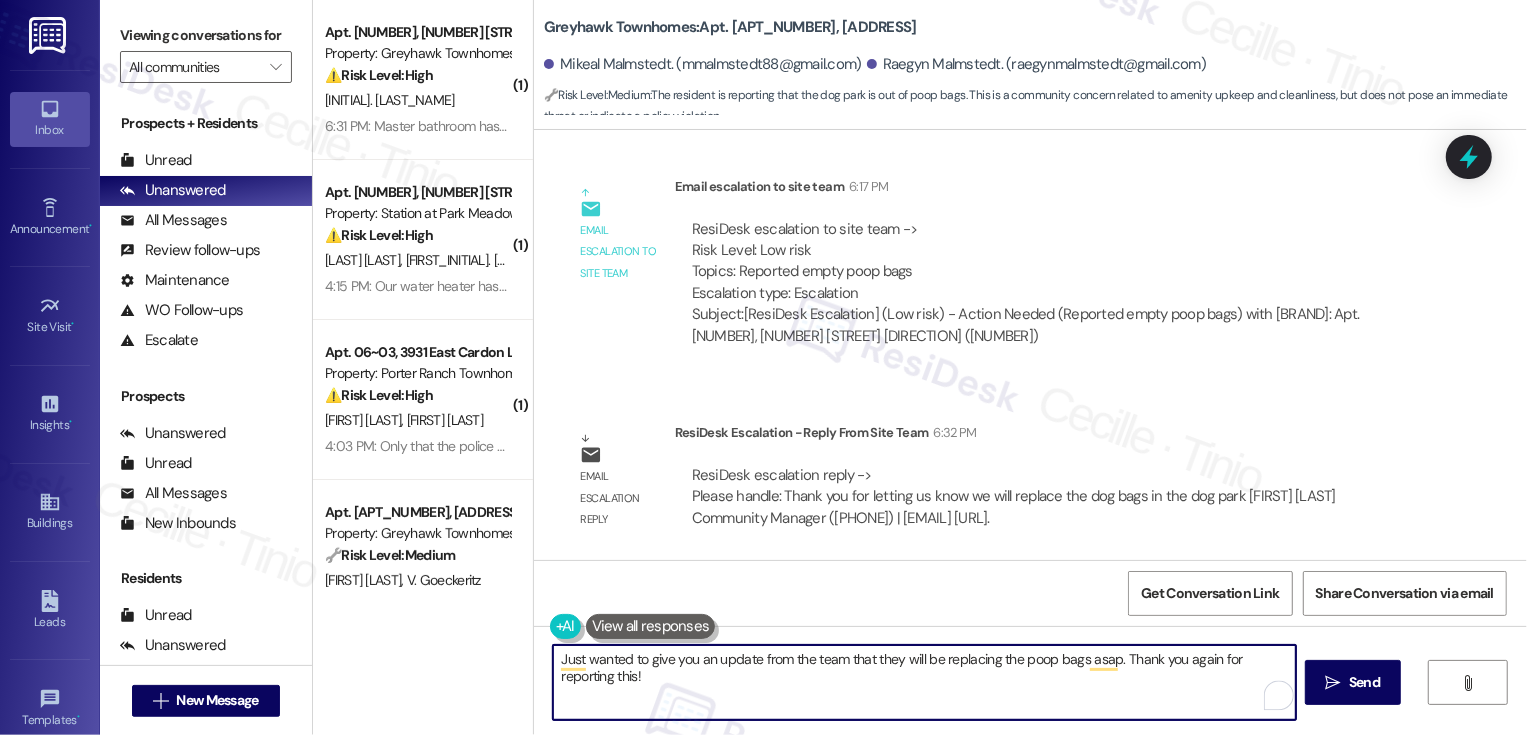 click on "Just wanted to give you an update from the team that they will be replacing the poop bags asap. Thank you again for reporting this!" at bounding box center (924, 682) 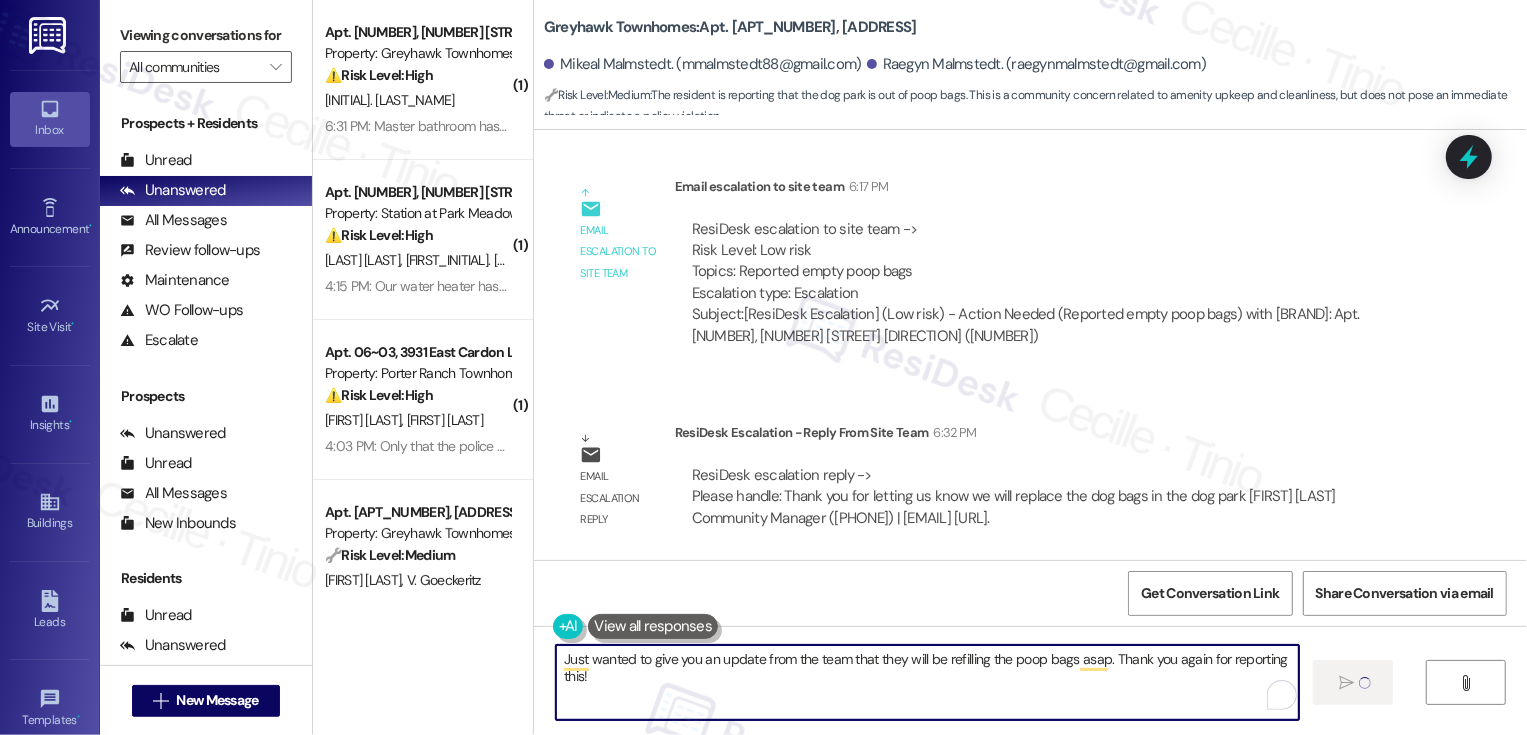 type on "Just wanted to give you an update from the team that they will be refilling the poop bags asap. Thank you again for reporting this!" 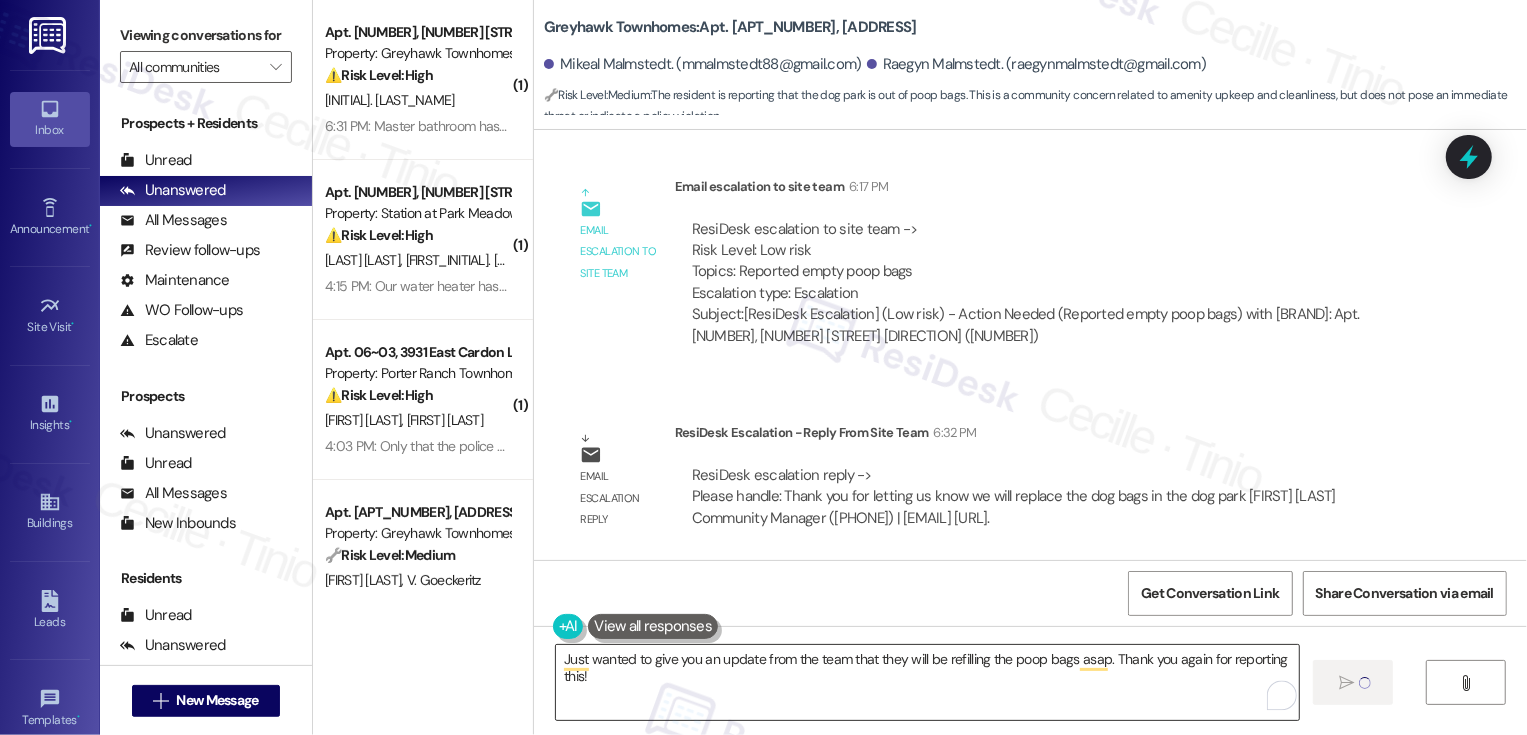 type 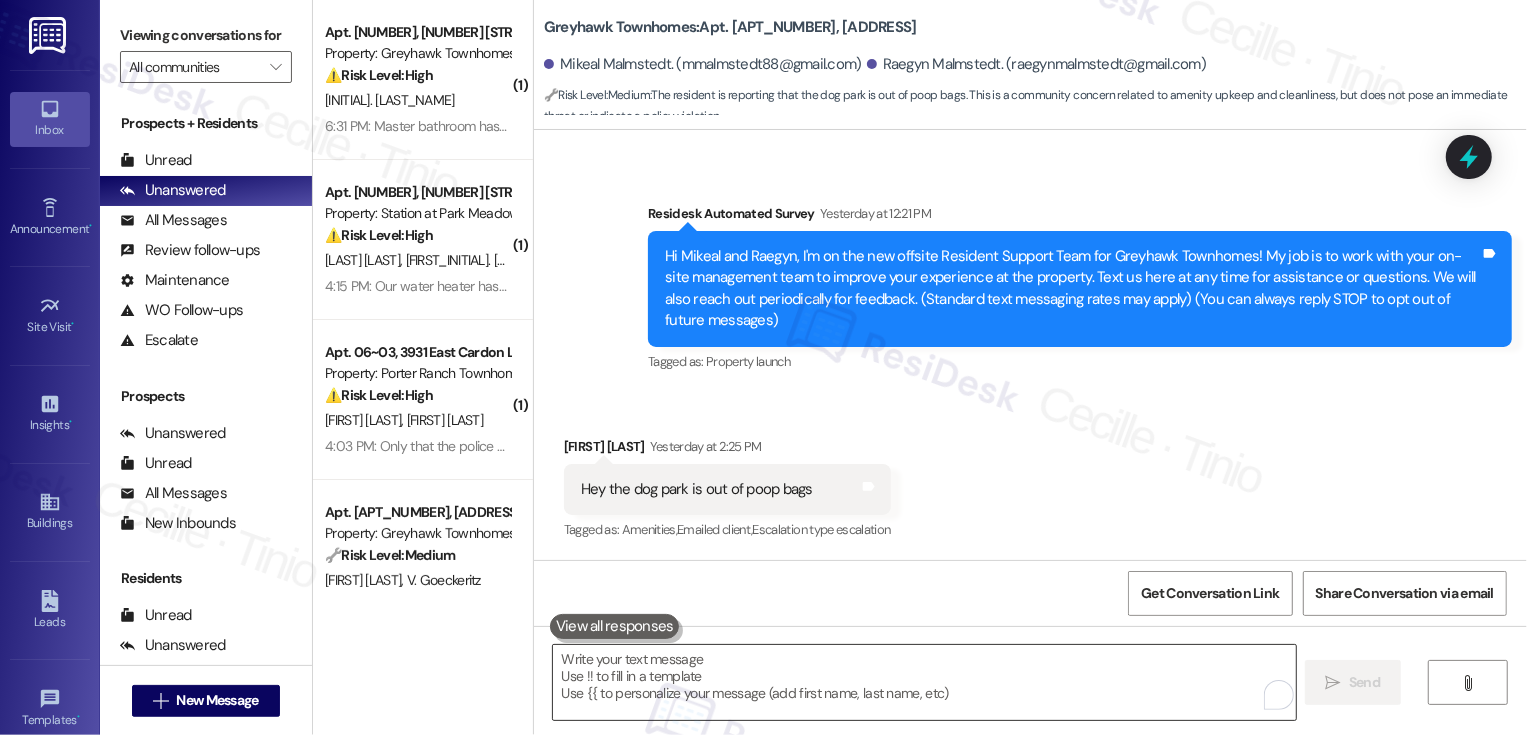 scroll, scrollTop: 105, scrollLeft: 0, axis: vertical 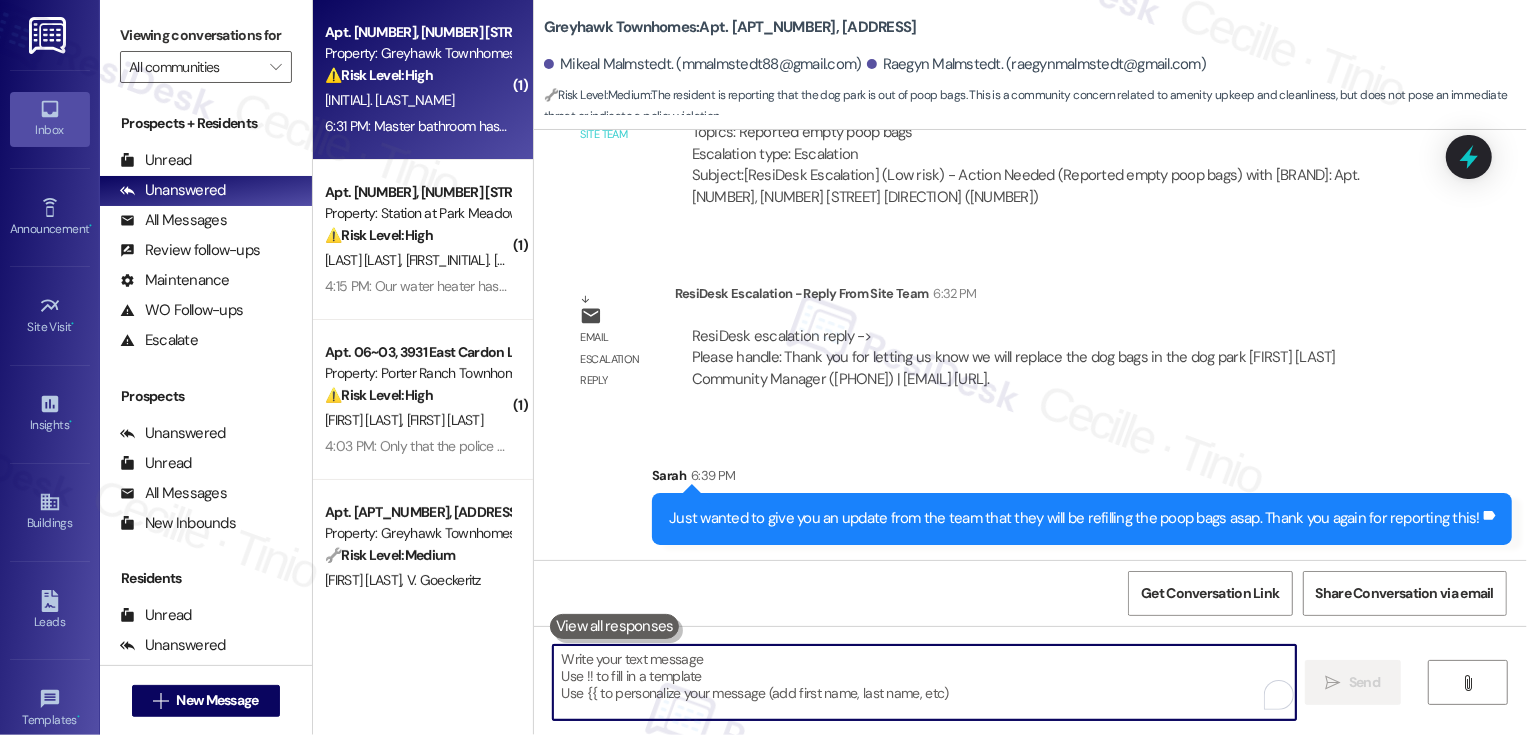 click on "[INITIAL]. [LAST_NAME]" at bounding box center (417, 100) 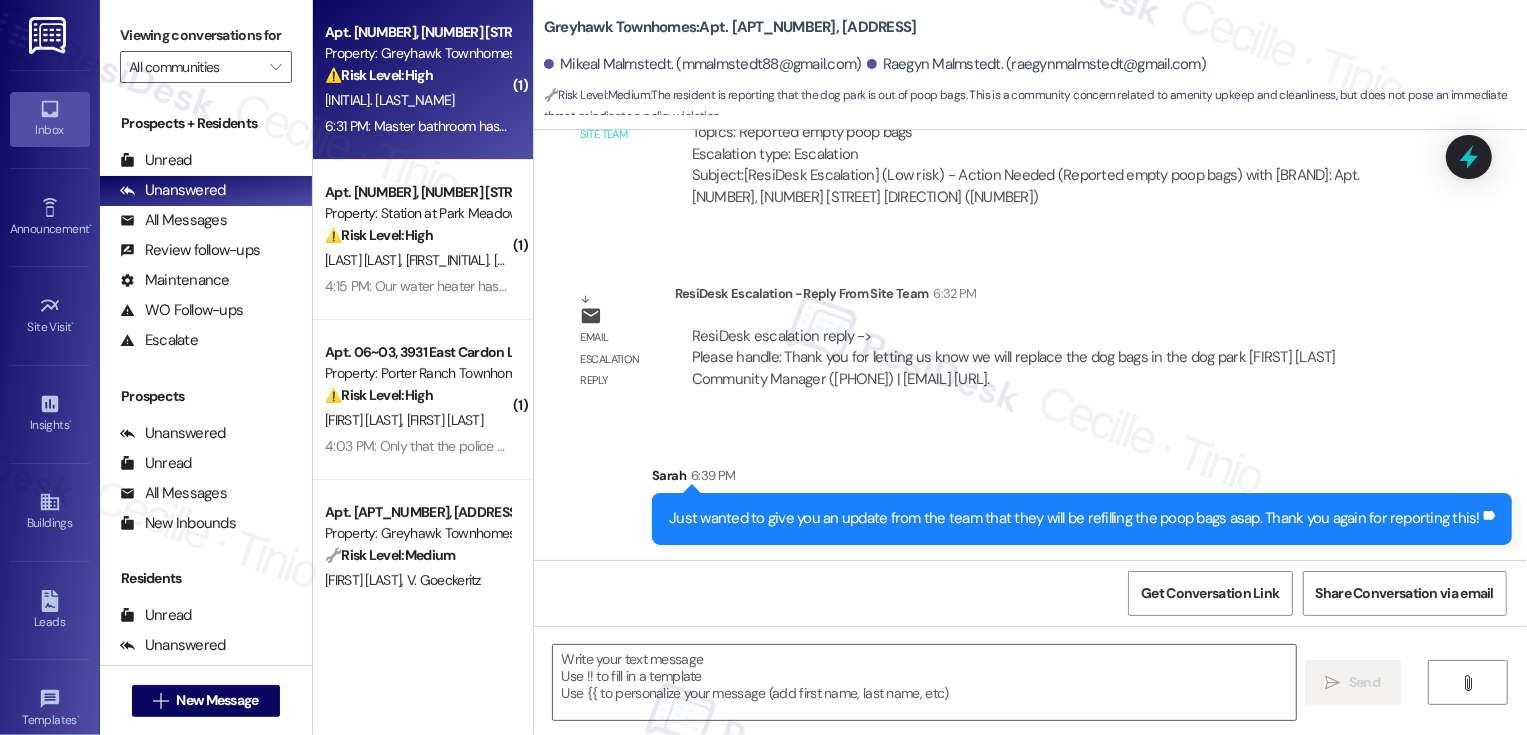 click on "[INITIAL]. [LAST_NAME]" at bounding box center (417, 100) 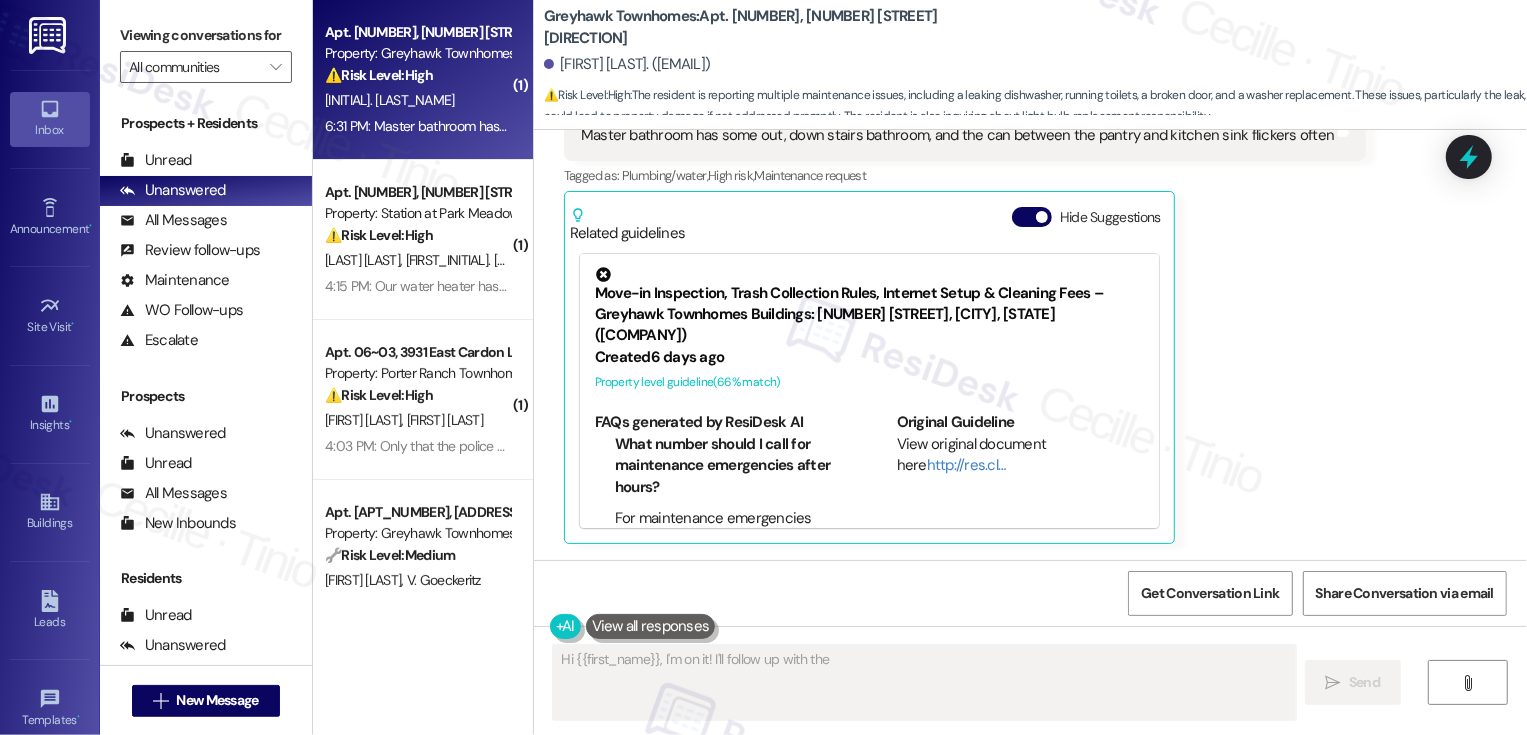 scroll, scrollTop: 1359, scrollLeft: 0, axis: vertical 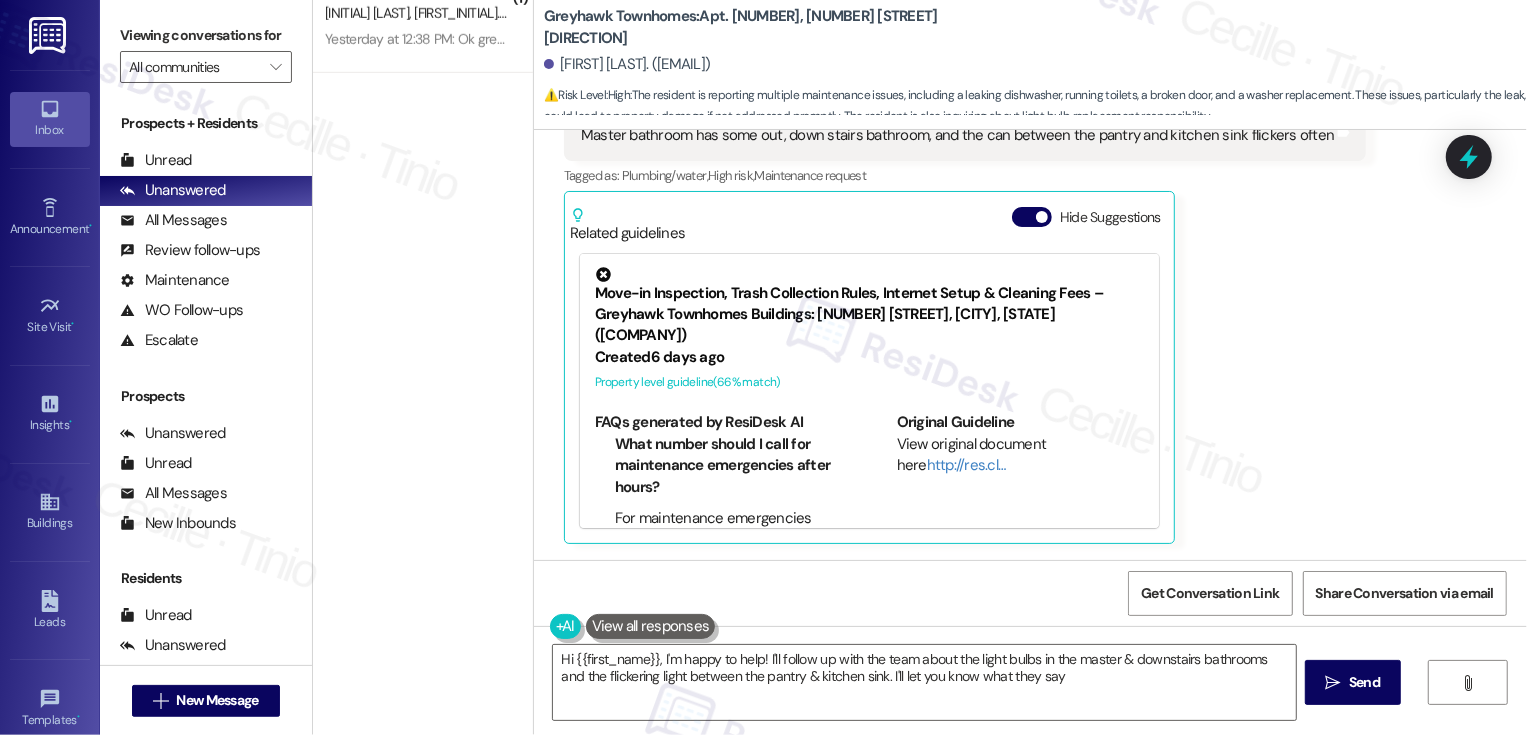 type on "Hi [FIRST], I'm happy to help! I'll follow up with the team about the light bulbs in the master & downstairs bathrooms and the flickering light between the pantry & kitchen sink. I'll let you know what they say!" 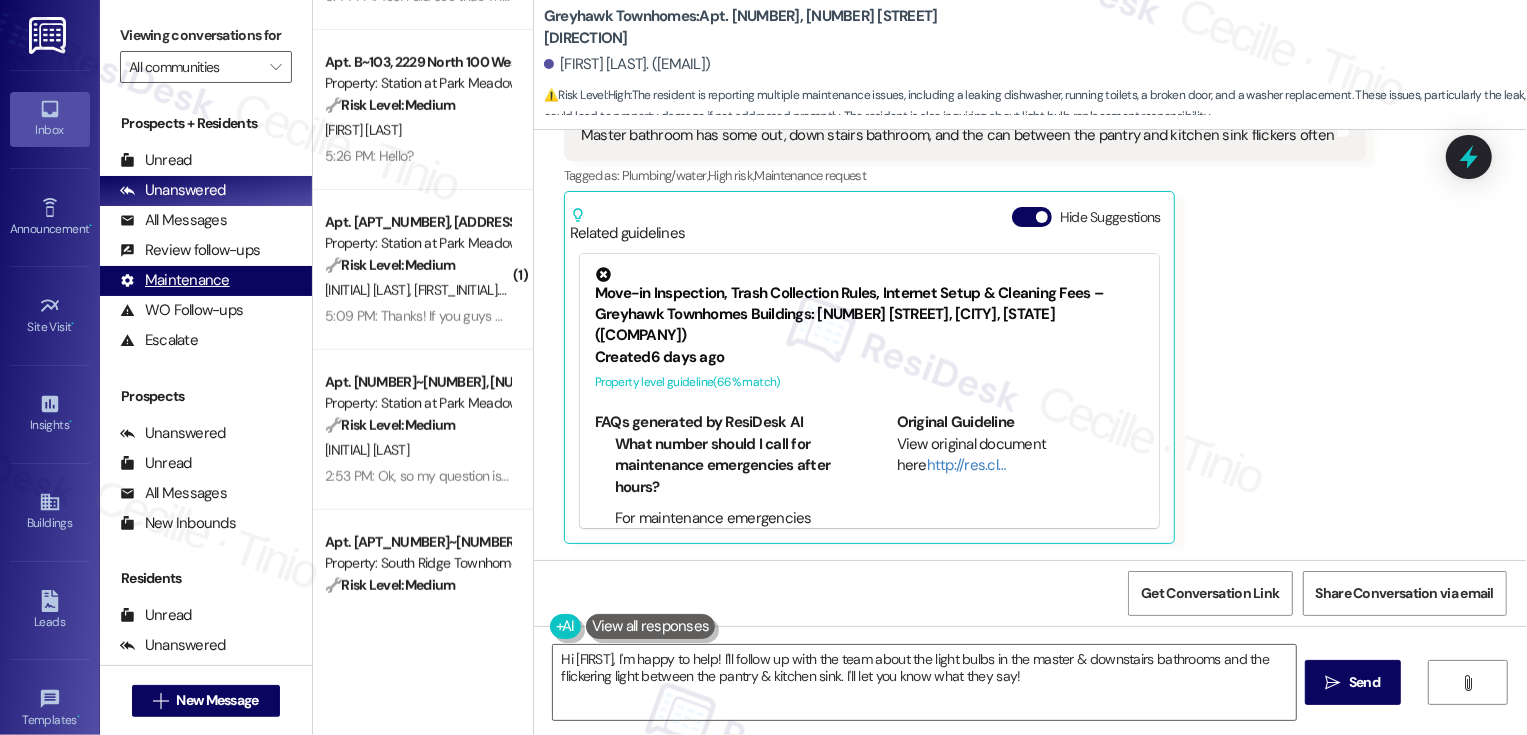 scroll, scrollTop: 722, scrollLeft: 0, axis: vertical 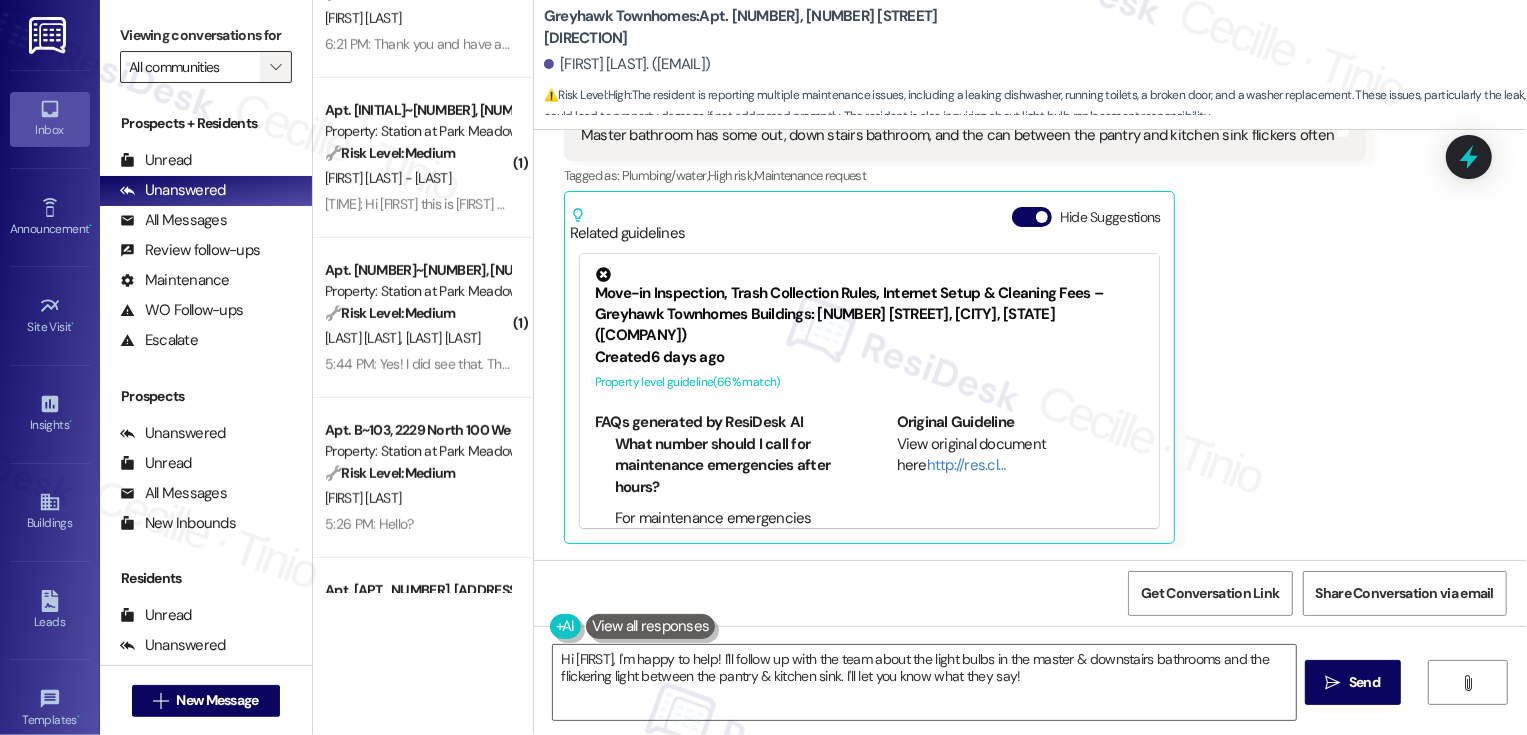 click on "" at bounding box center [275, 67] 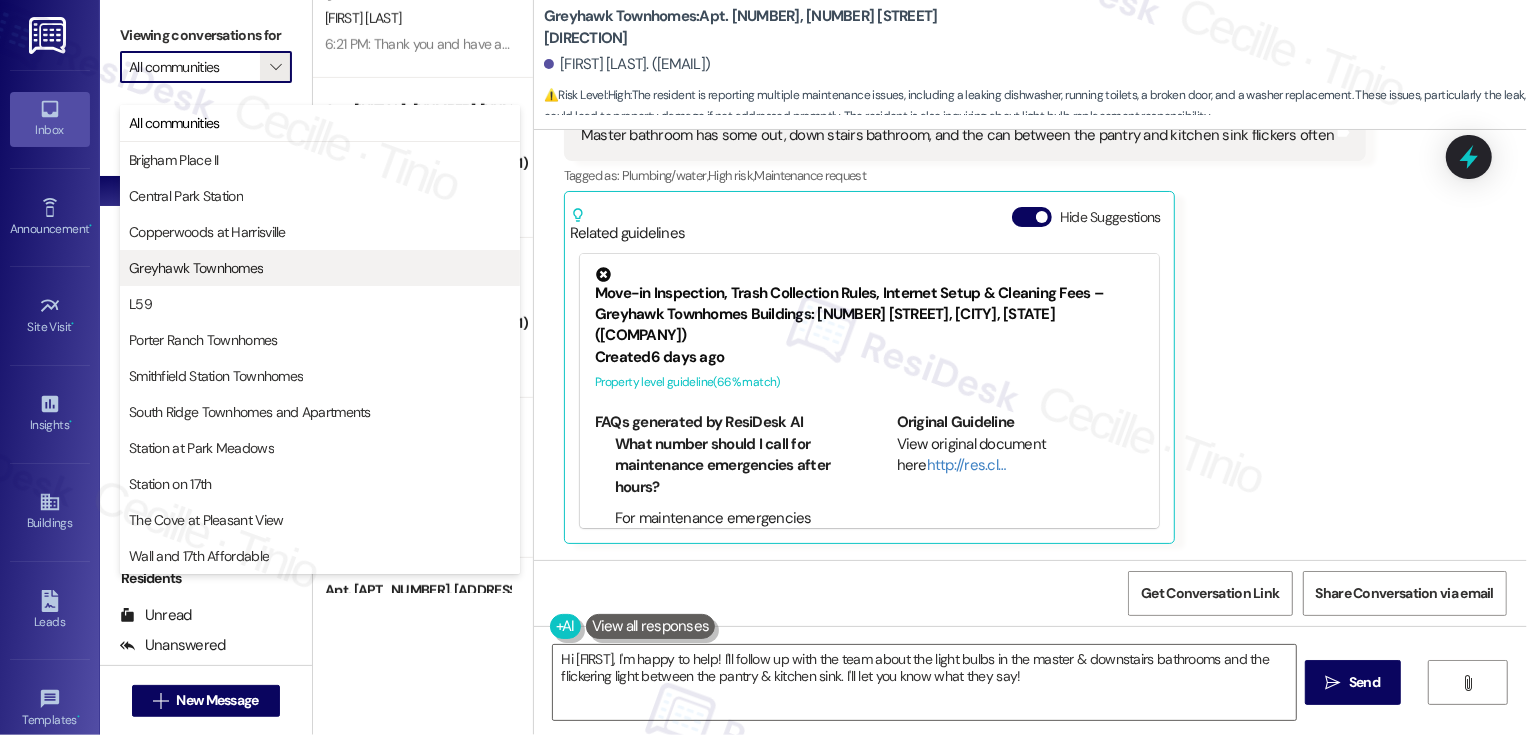 click on "Greyhawk Townhomes" at bounding box center (320, 268) 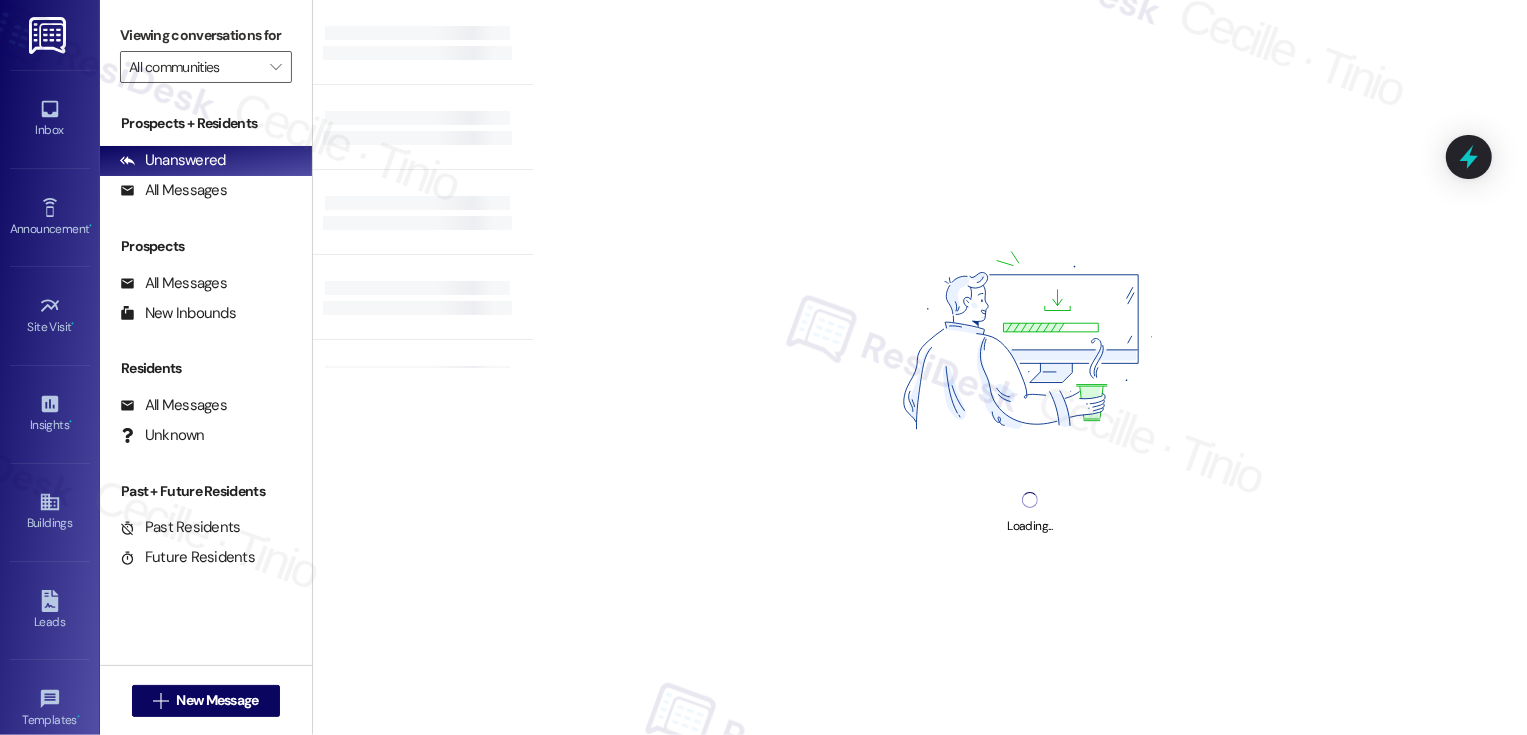type on "Greyhawk Townhomes" 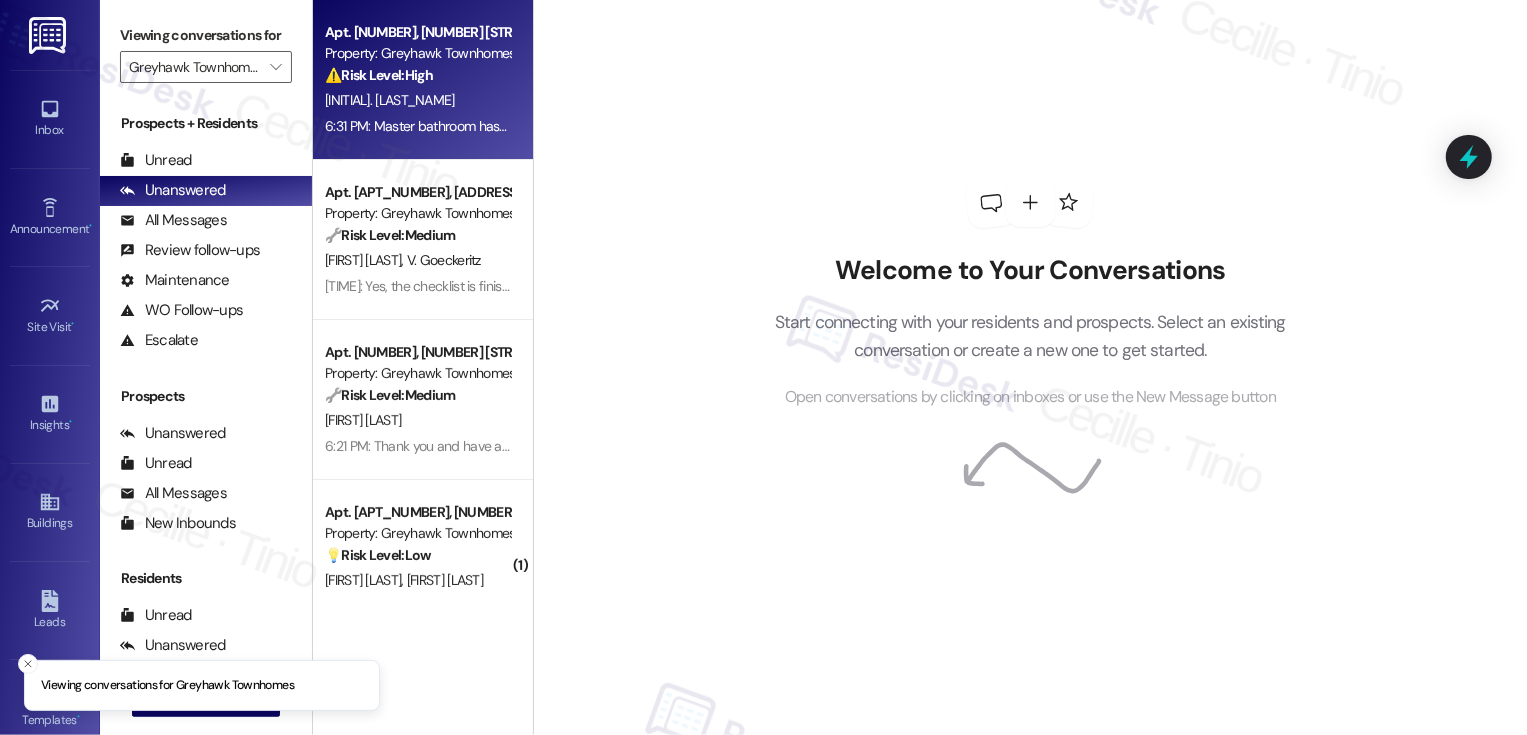 click on "[TIME]: [TEXT] [TEXT] [TEXT], [TEXT] [TEXT], and the [TEXT] between the [TEXT] and [TEXT] [TEXT] [TEXT] [TEXT] [TIME]: [TEXT] [TEXT] [TEXT], [TEXT] [TEXT], and the [TEXT] between the [TEXT] and [TEXT] [TEXT] [TEXT] [TEXT]" at bounding box center (693, 126) 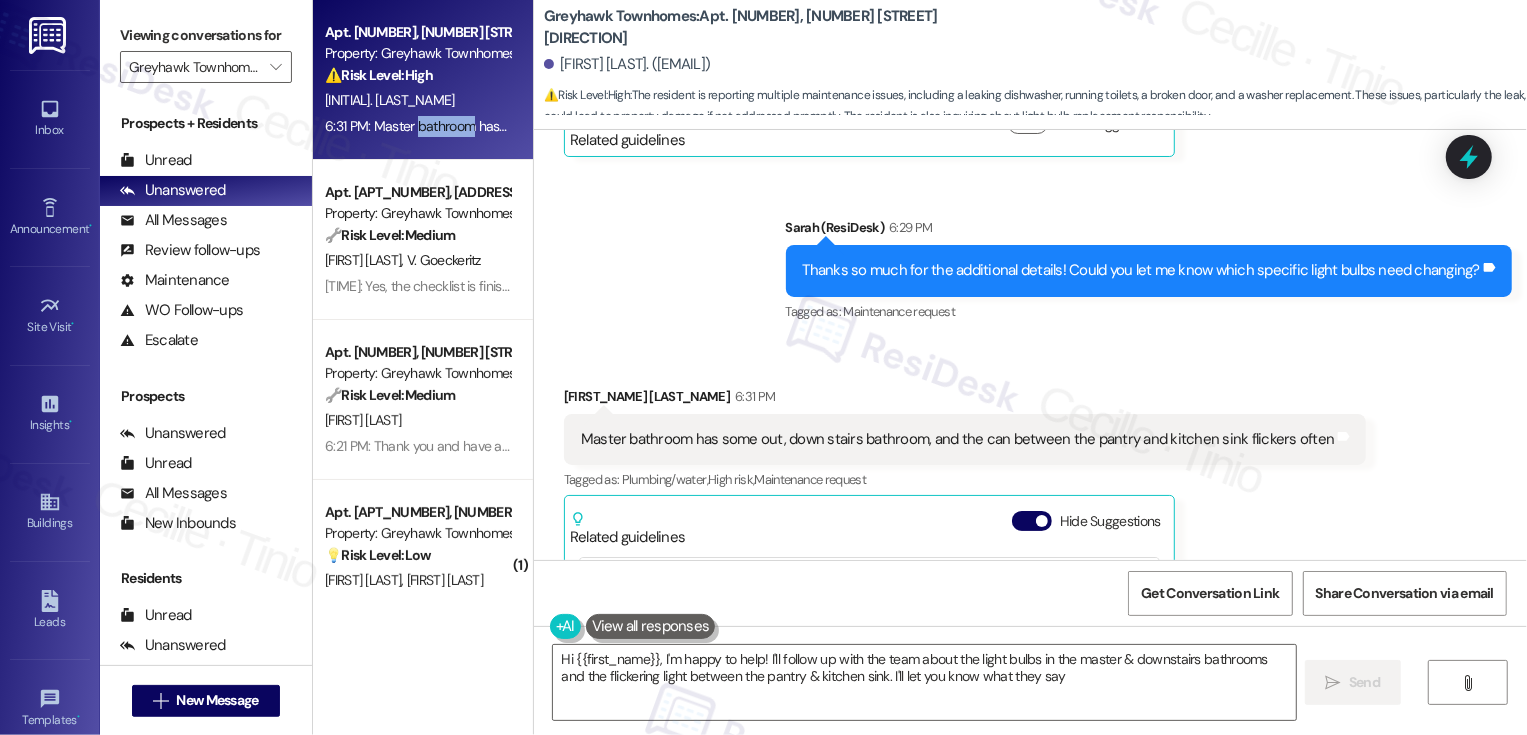 type on "Hi [FIRST], I'm happy to help! I'll follow up with the team about the light bulbs in the master & downstairs bathrooms and the flickering light between the pantry & kitchen sink. I'll let you know what they say!" 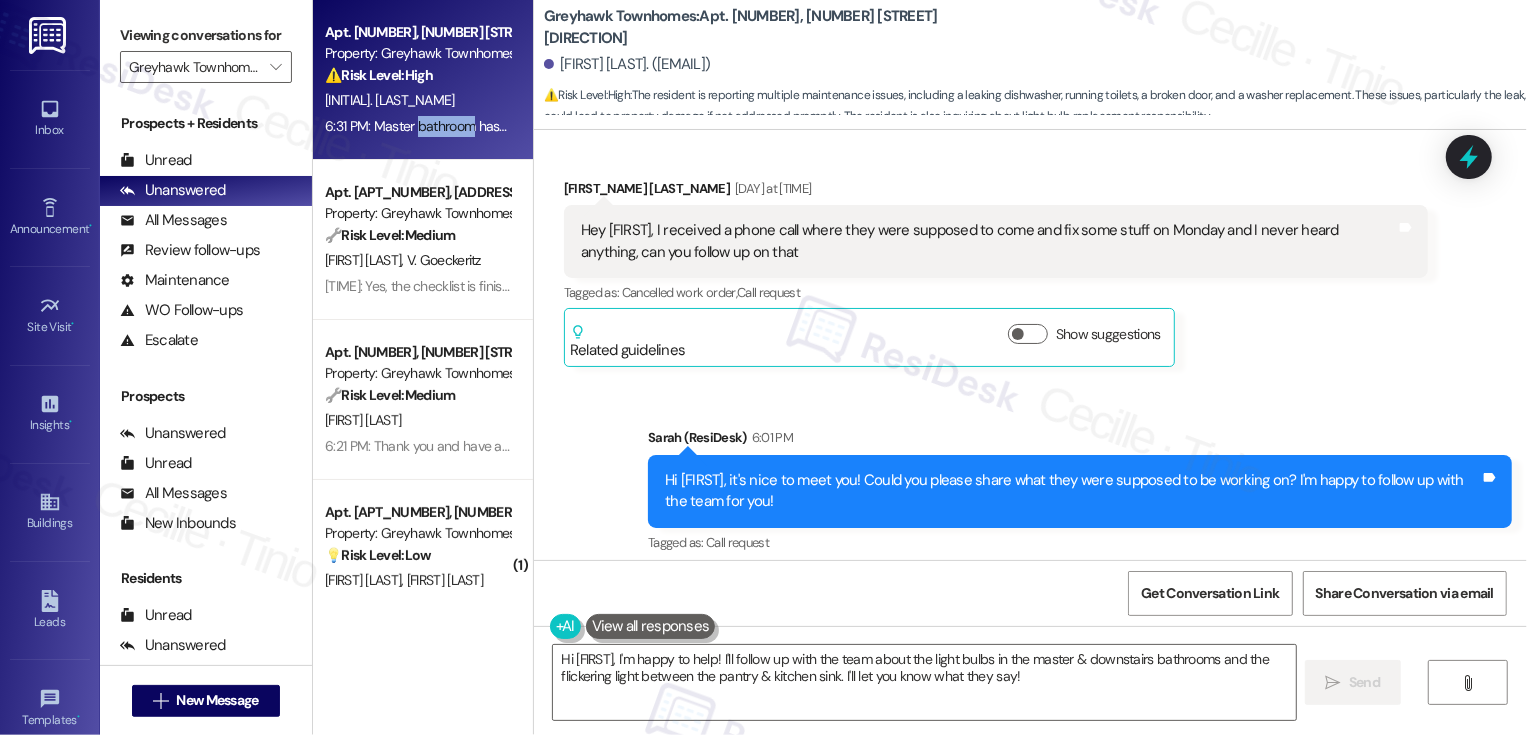 scroll, scrollTop: 354, scrollLeft: 0, axis: vertical 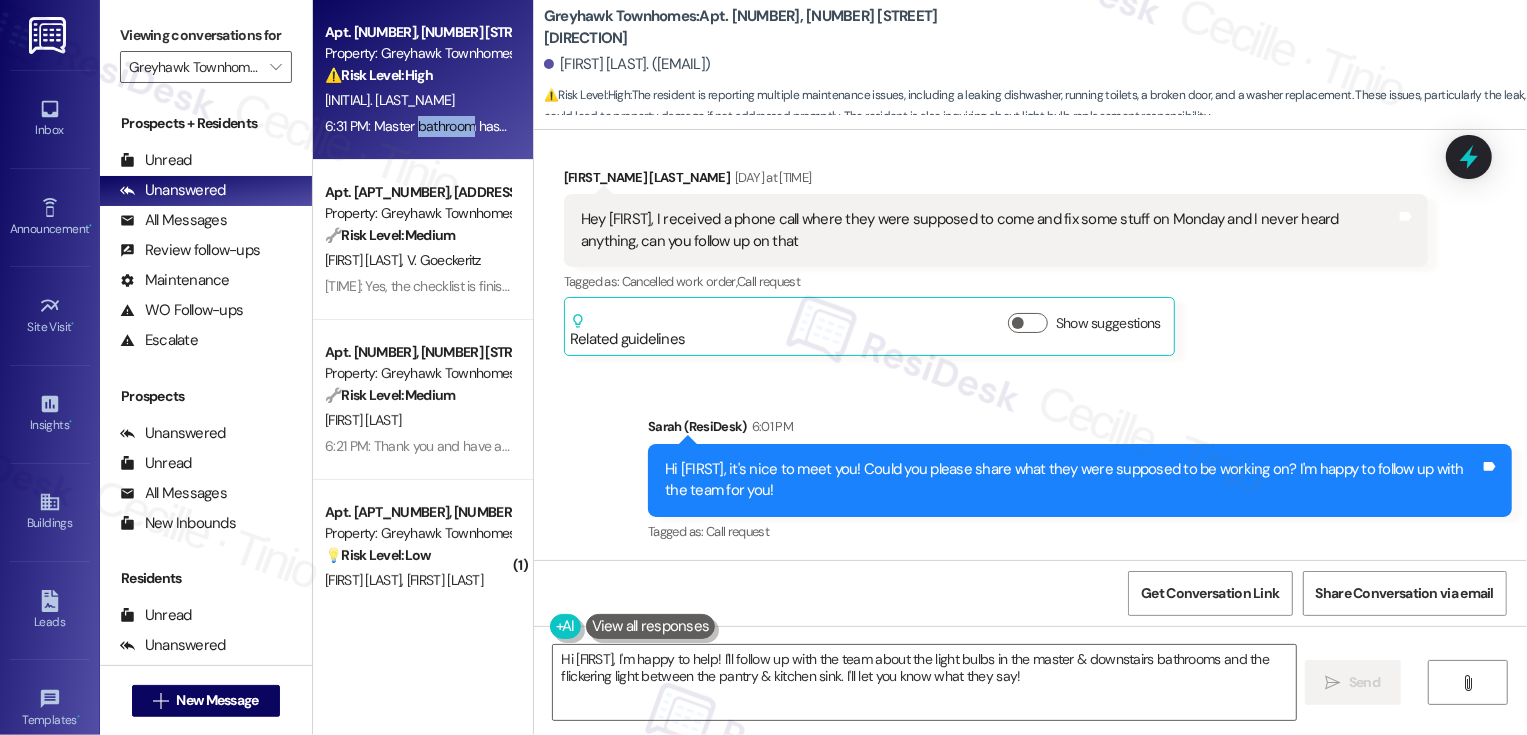 click on "Sent via SMS [FIRST_NAME]   (ResiDesk) 6:01 PM Hi [FIRST_NAME], it's nice to meet you! Could you please share what they were supposed to be working on? I'm happy to follow up with the team for you! Tags and notes Tagged as:   Call request Click to highlight conversations about Call request" at bounding box center (1030, 466) 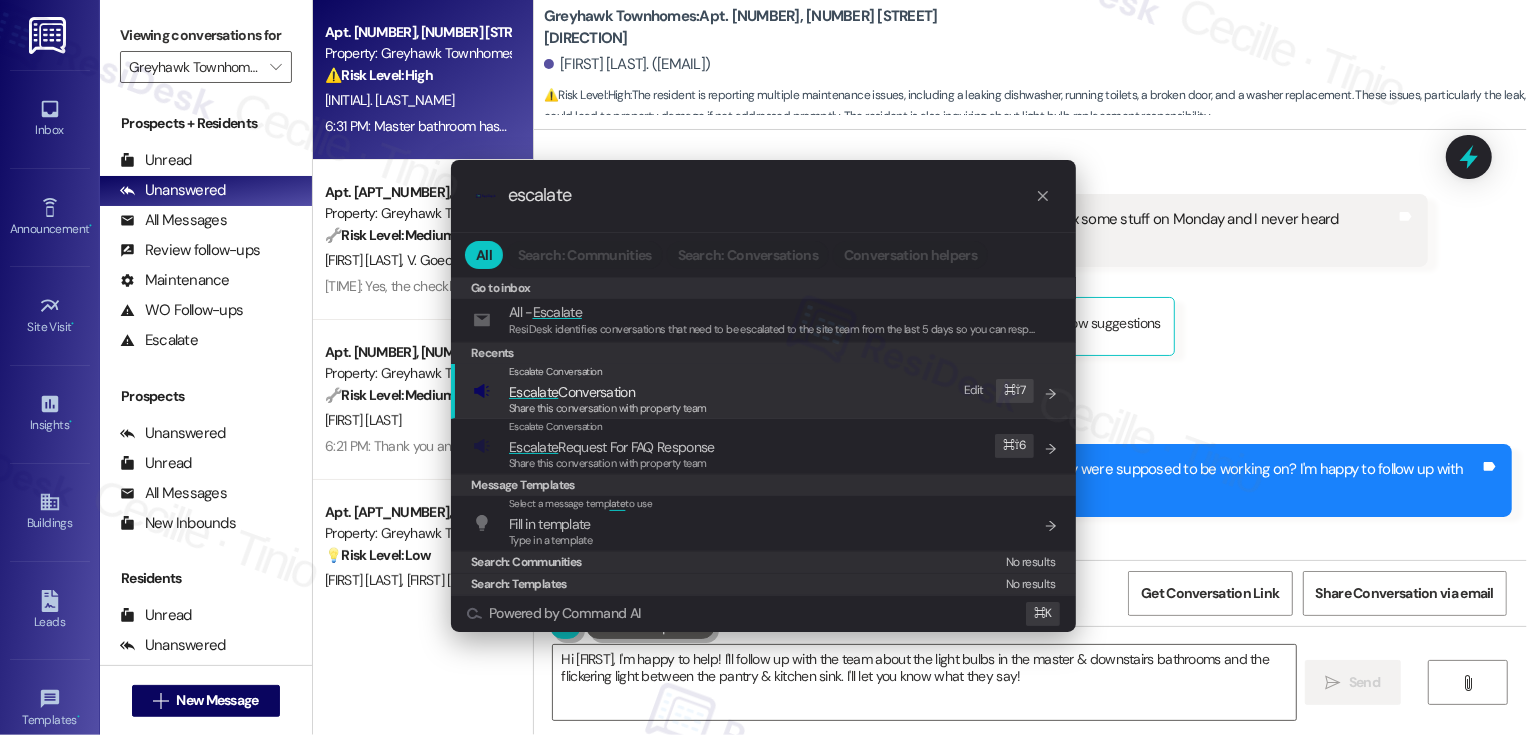 type on "escalate" 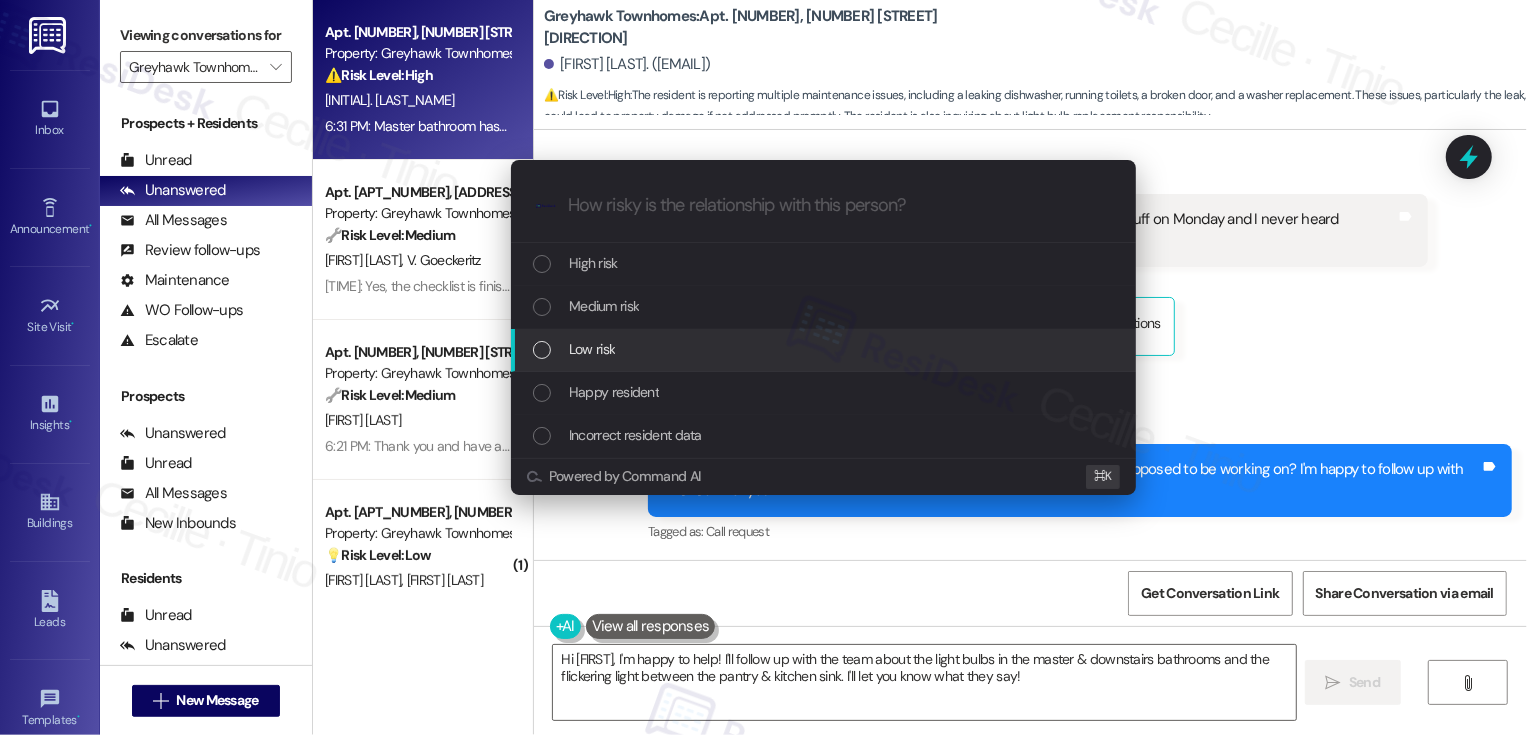 click on "Low risk" at bounding box center [592, 349] 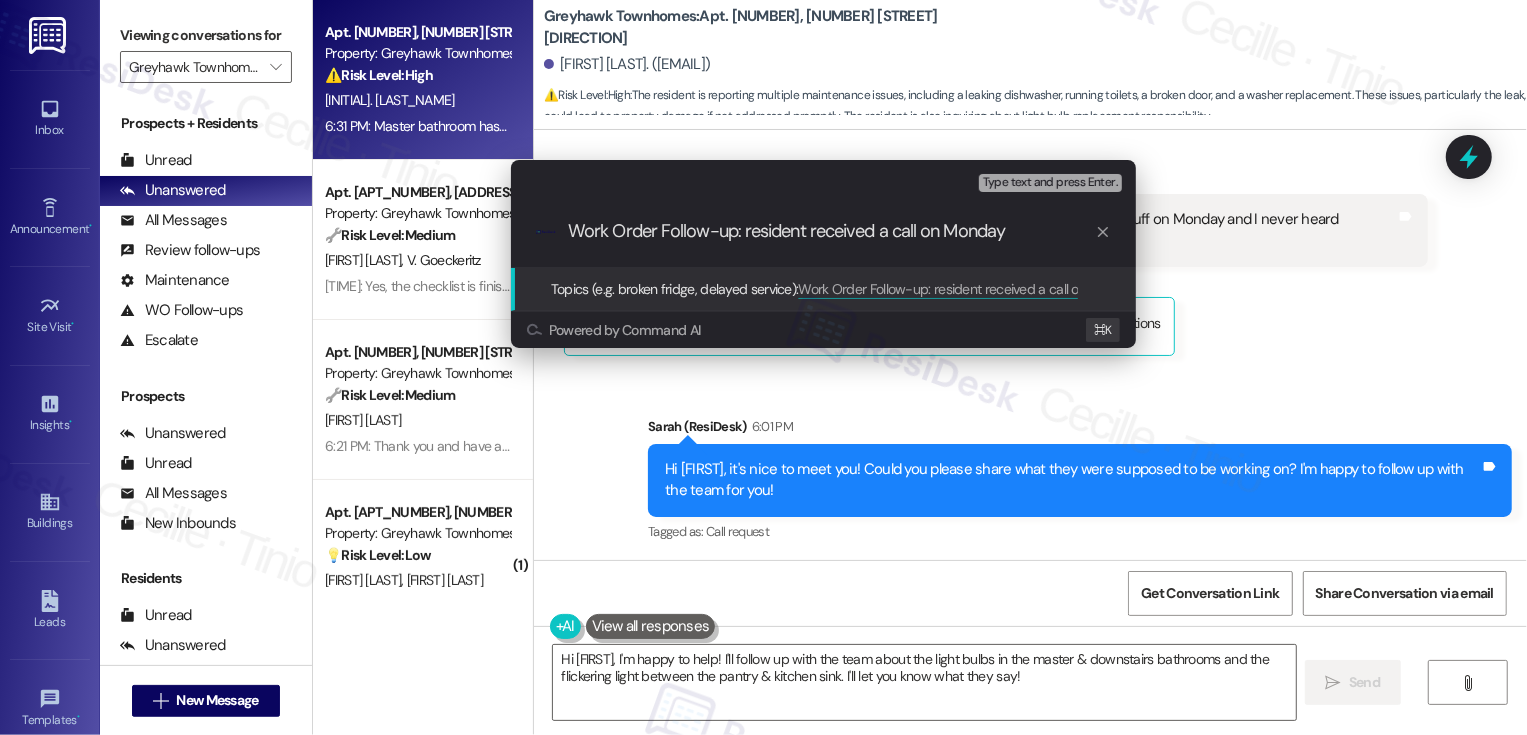 click on "Work Order Follow-up: resident received a call on Monday" at bounding box center (831, 231) 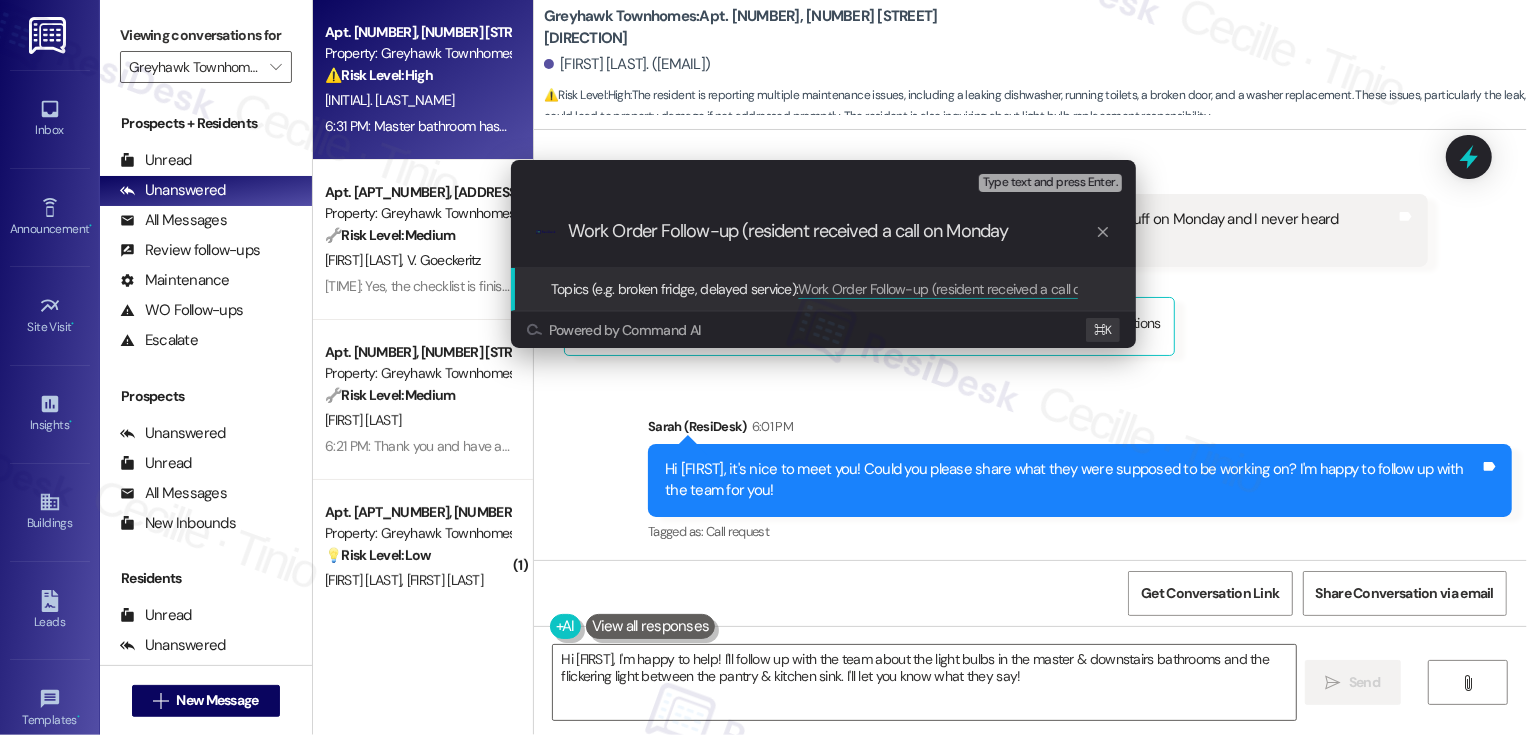 click on "Work Order Follow-up (resident received a call on Monday" at bounding box center (831, 231) 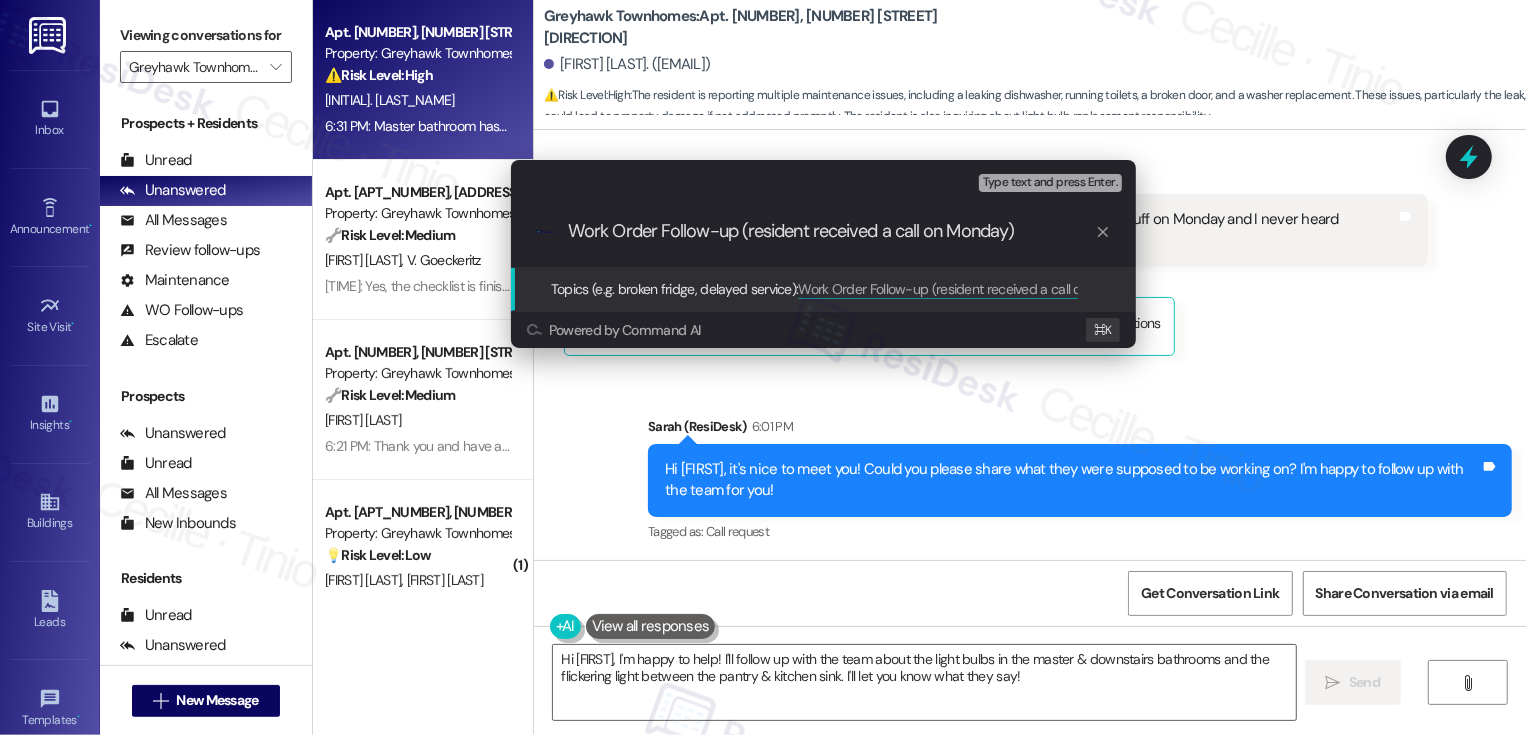 type 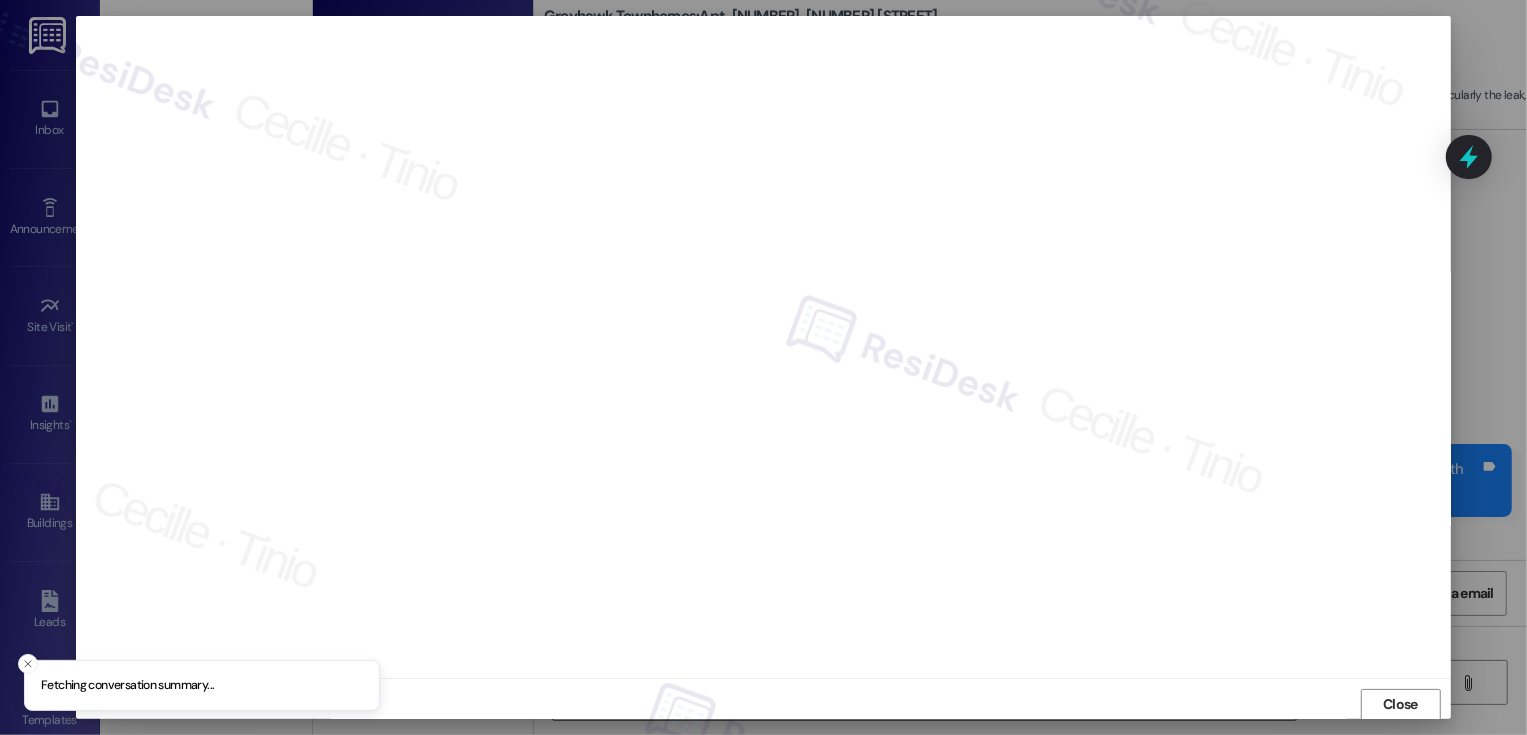 scroll, scrollTop: 1, scrollLeft: 0, axis: vertical 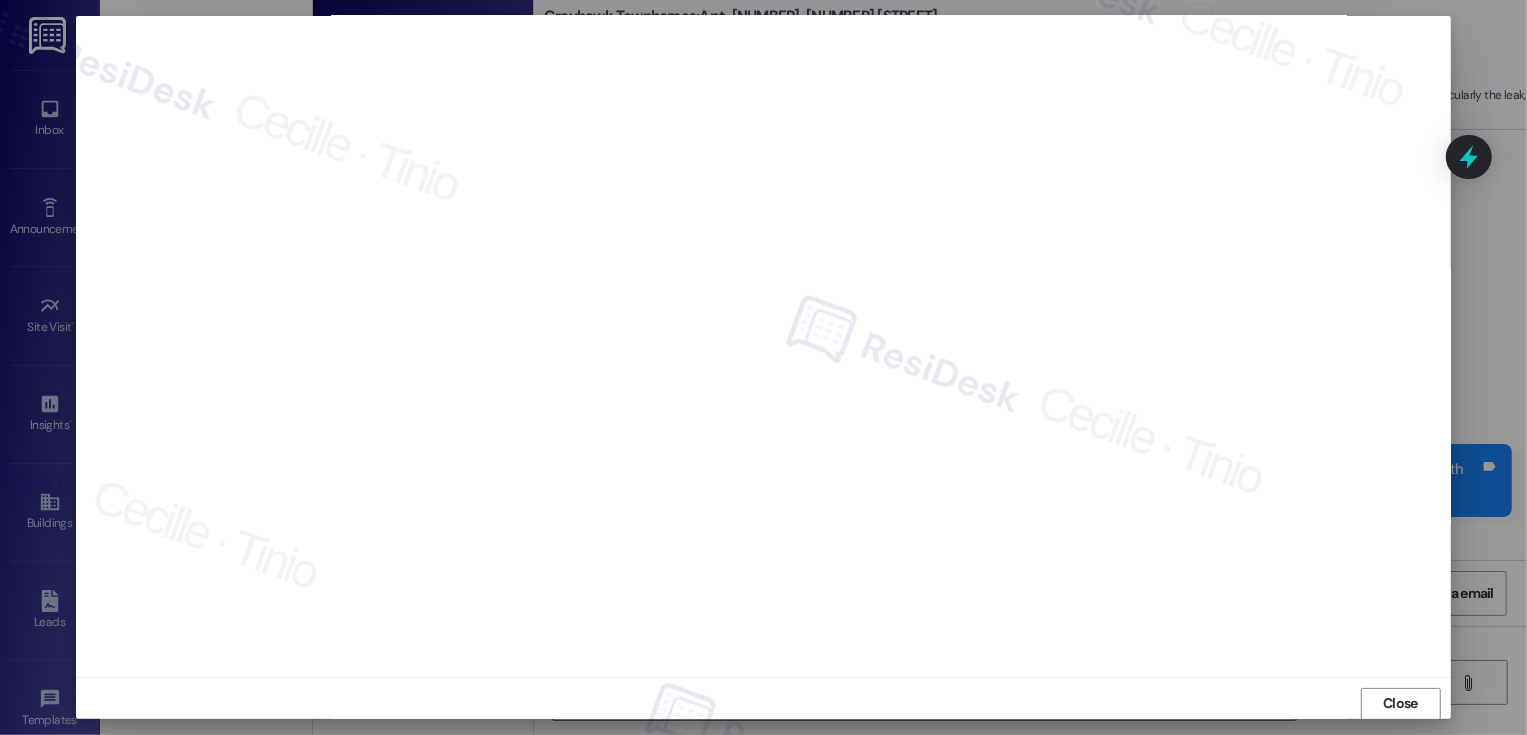 click at bounding box center [763, 367] 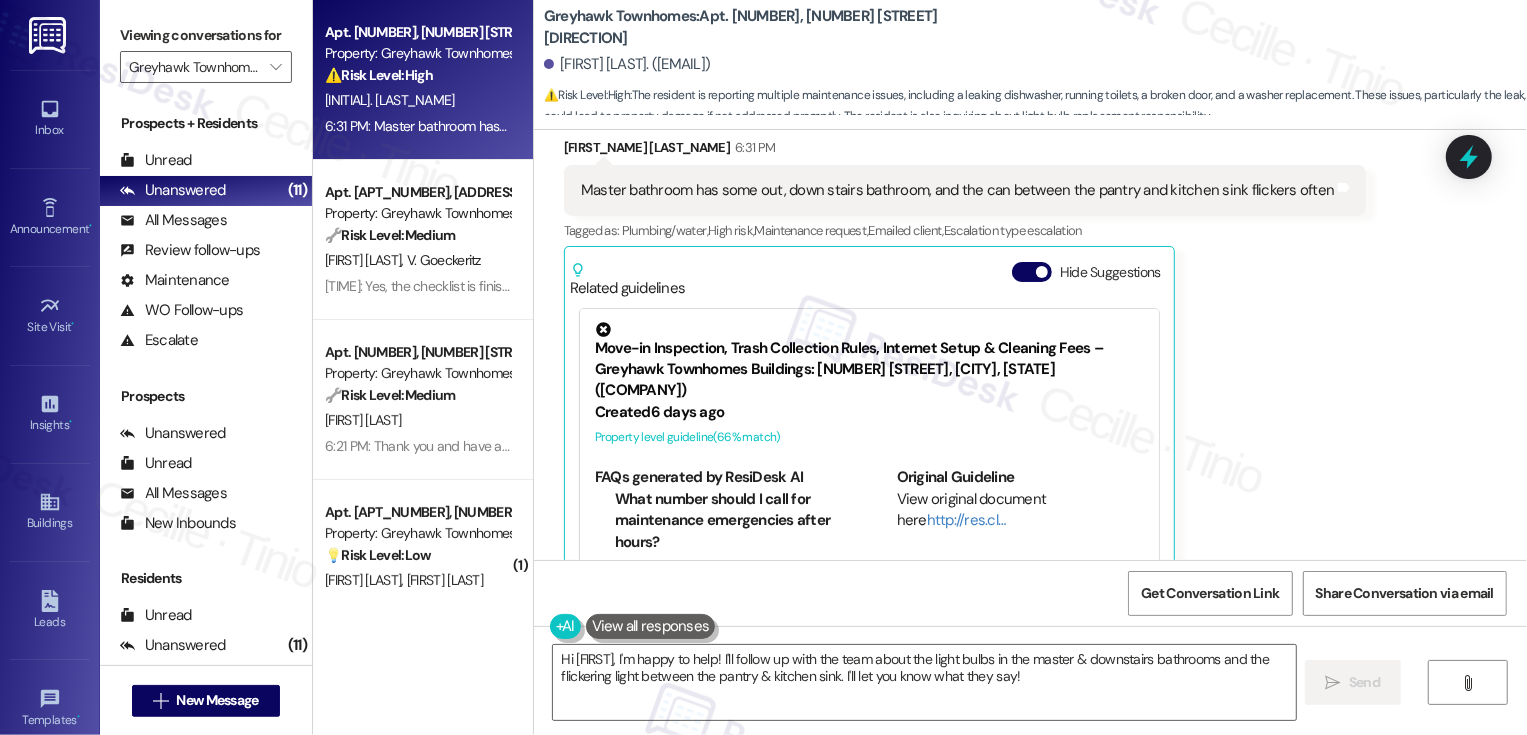 scroll, scrollTop: 1280, scrollLeft: 0, axis: vertical 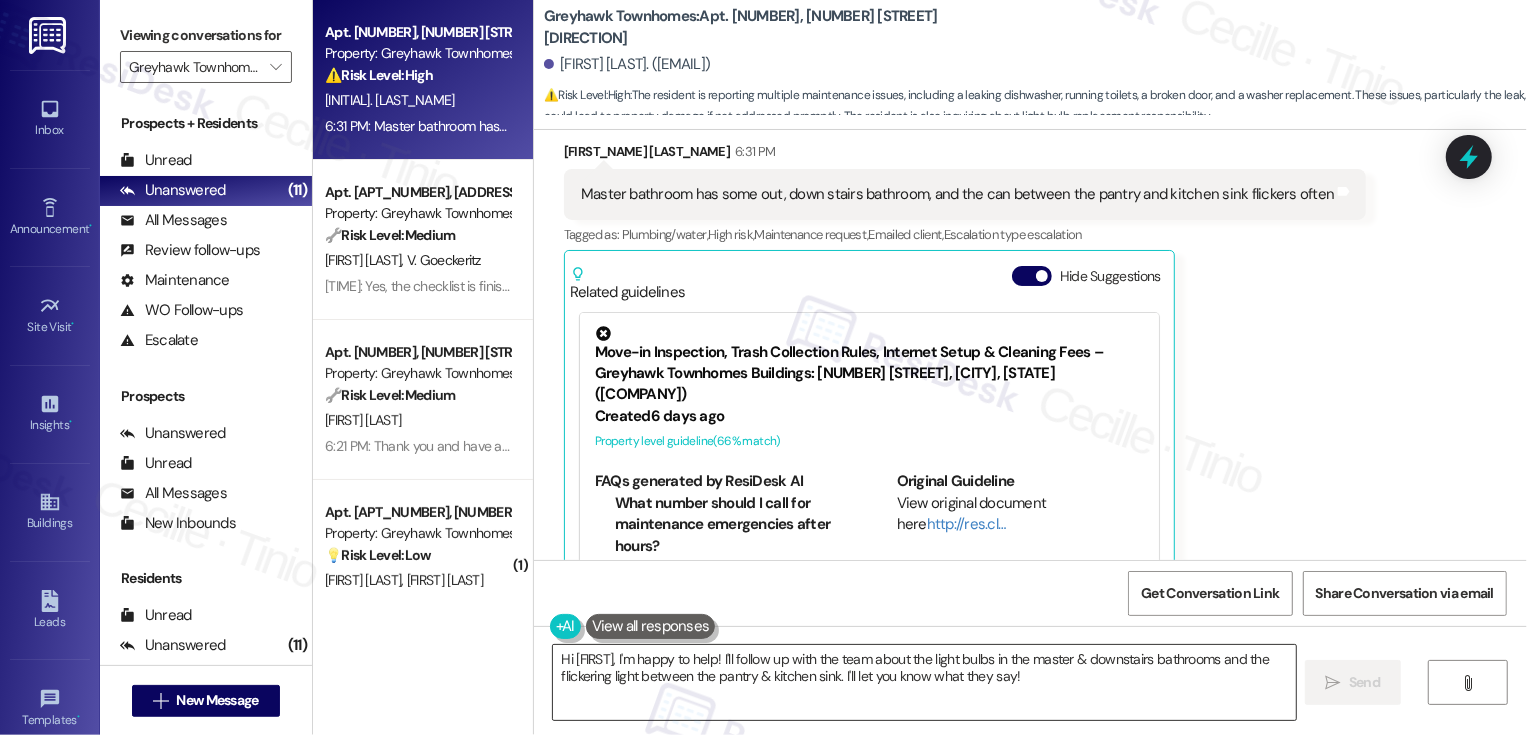 click on "Hi {{first_name}}, I'm happy to help! I'll follow up with the team about the light bulbs in the master & downstairs bathrooms and the flickering light between the pantry & kitchen sink. I'll let you know what they say!" at bounding box center (924, 682) 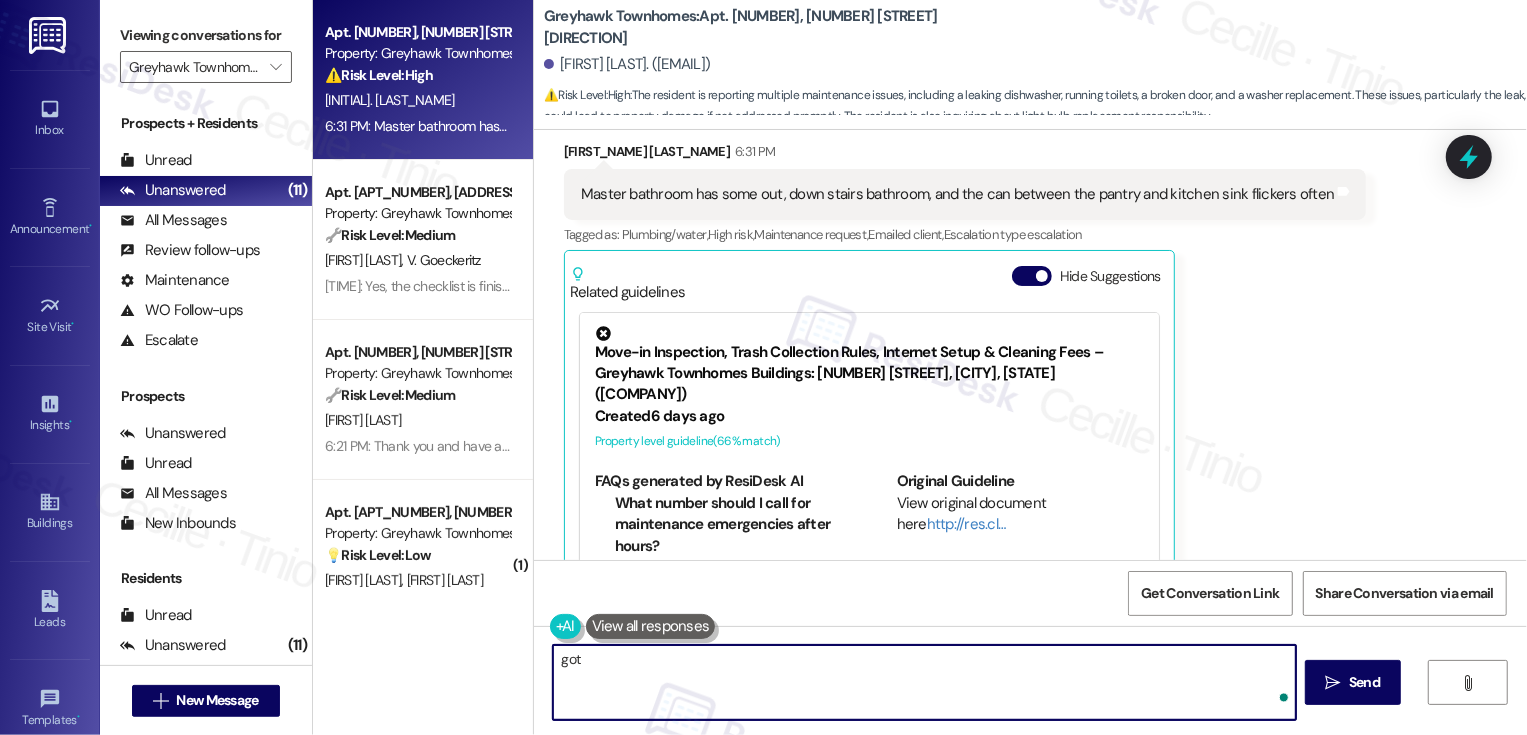 type on "got" 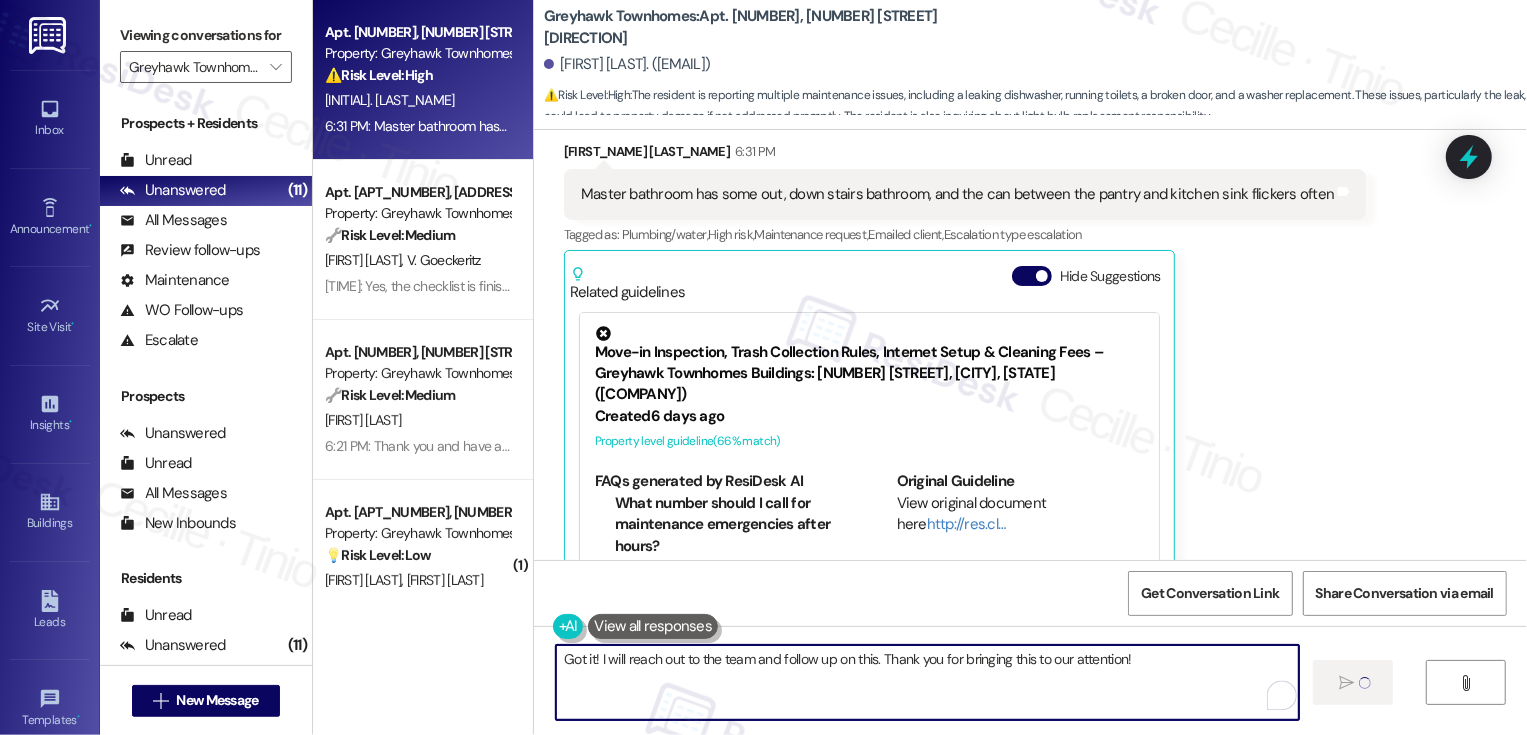 type on "Got it! I will reach out to the team and follow up on this. Thank you for bringing this to our attention!" 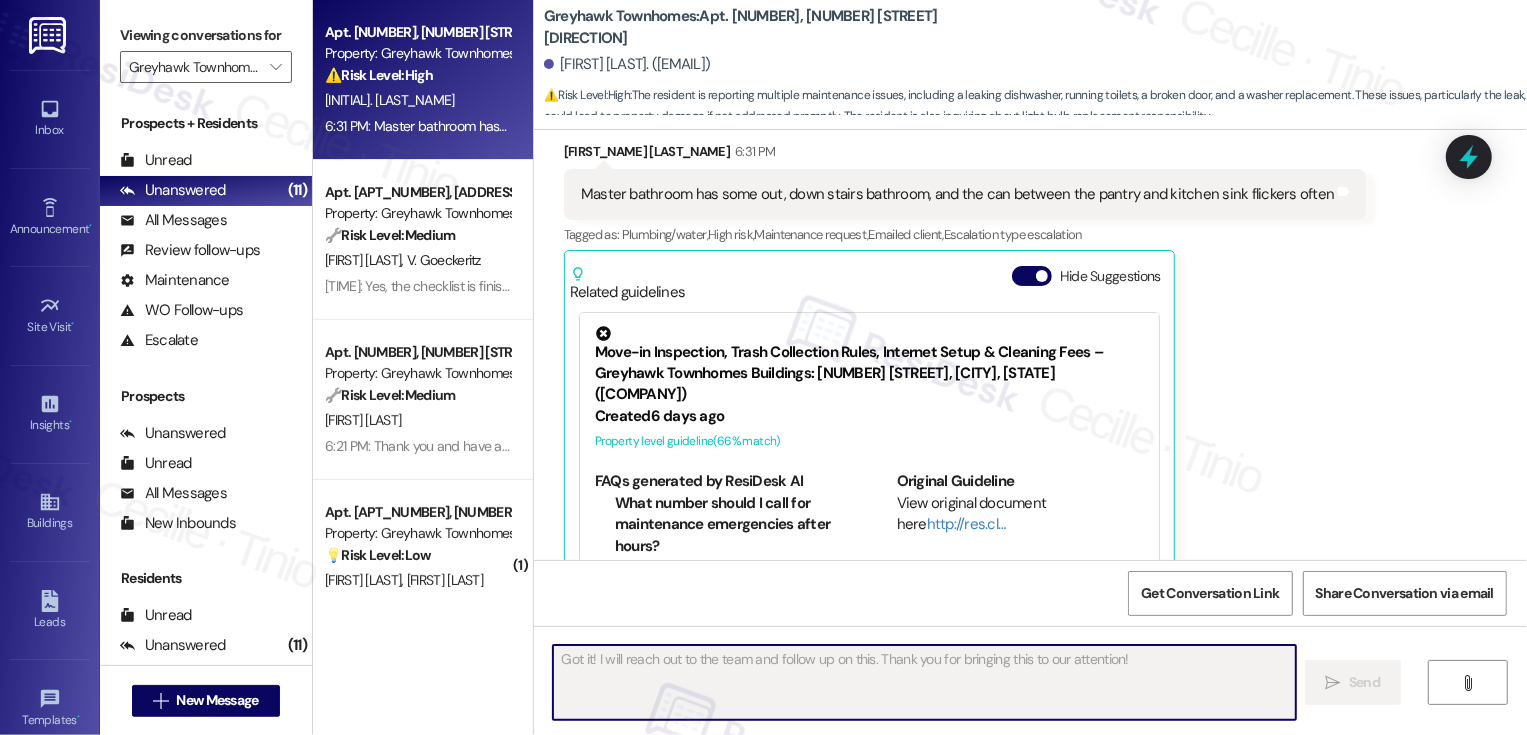 type 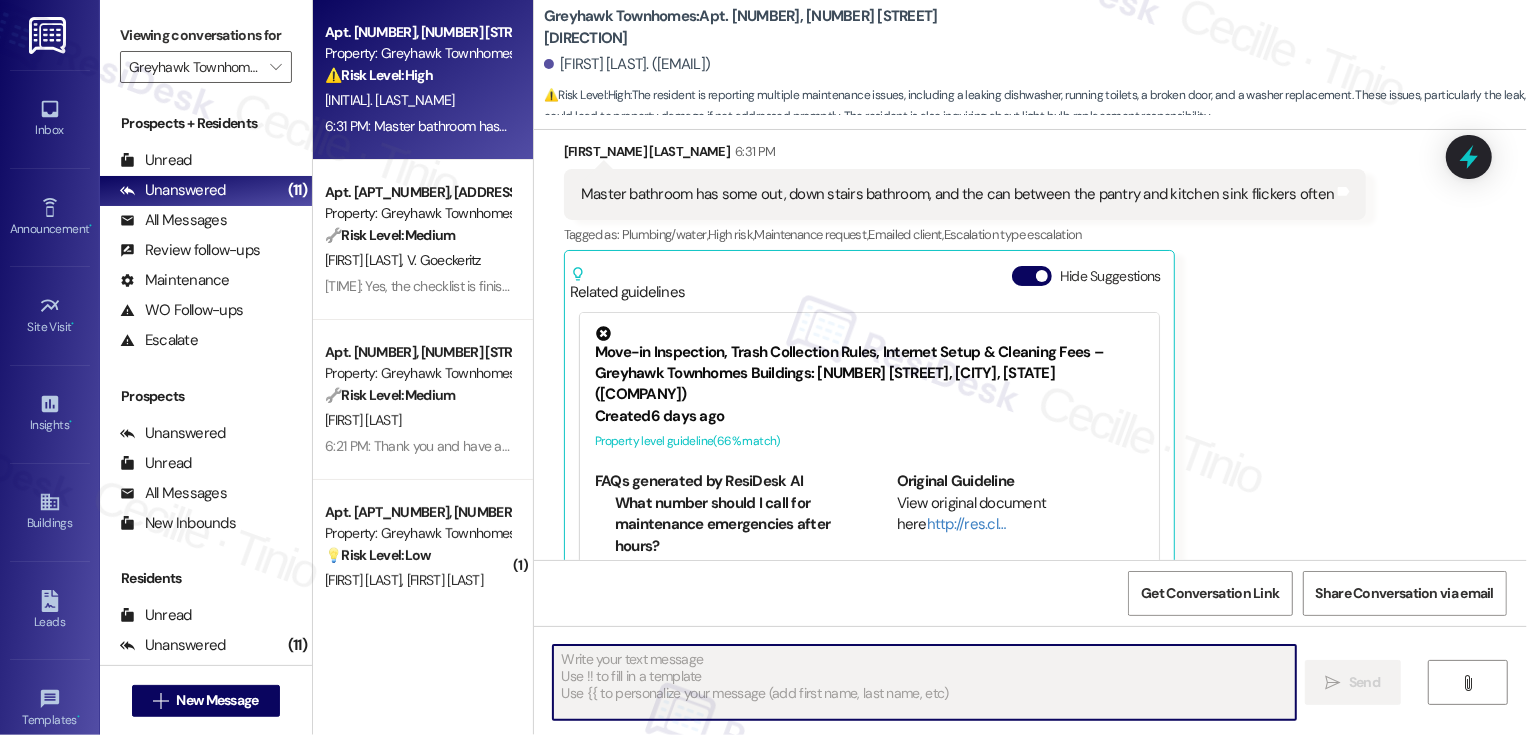 scroll, scrollTop: 1359, scrollLeft: 0, axis: vertical 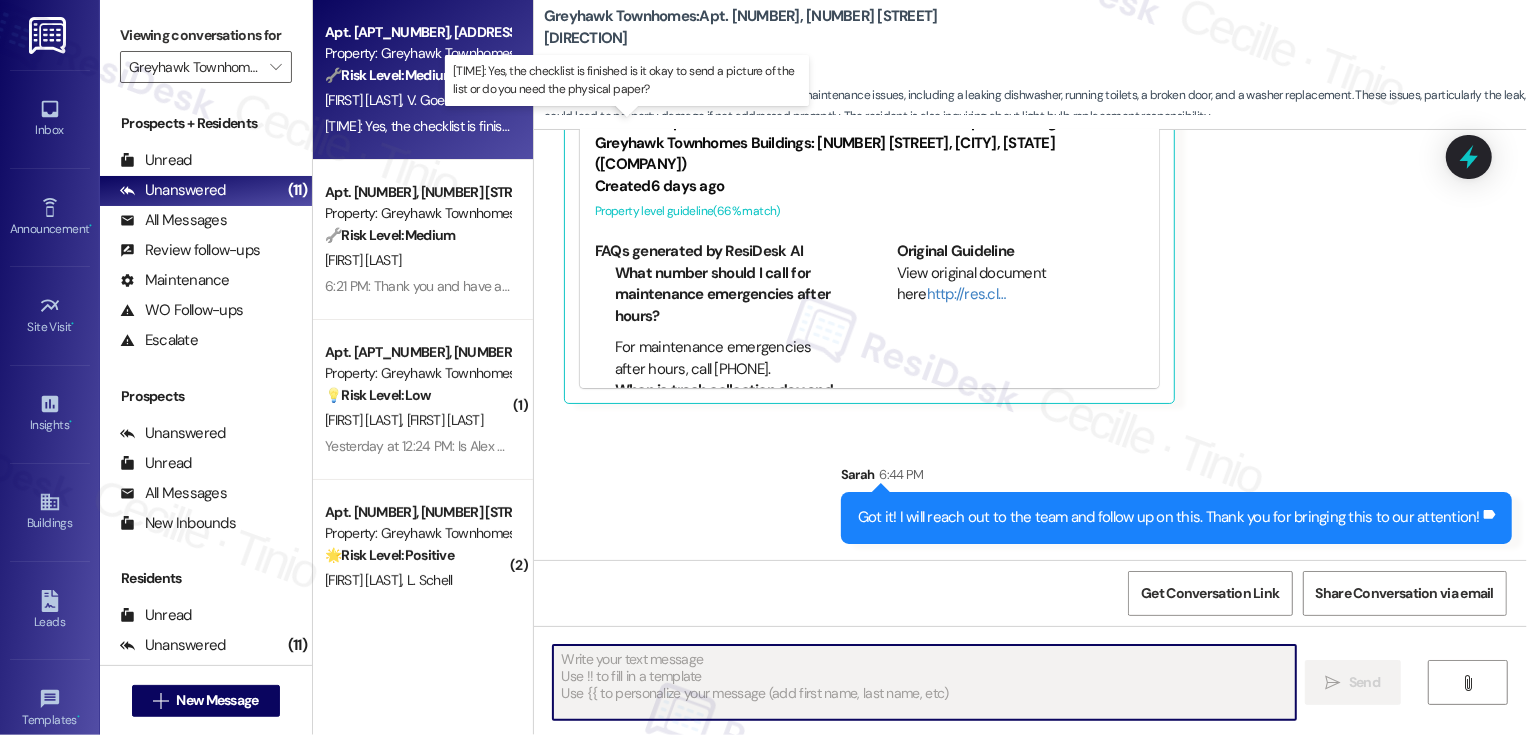 click on "6:22 PM: Yes, the checklist is finished is it okay to send a picture of the list or do you need the physical paper? 6:22 PM: Yes, the checklist is finished is it okay to send a picture of the list or do you need the physical paper?" at bounding box center [635, 126] 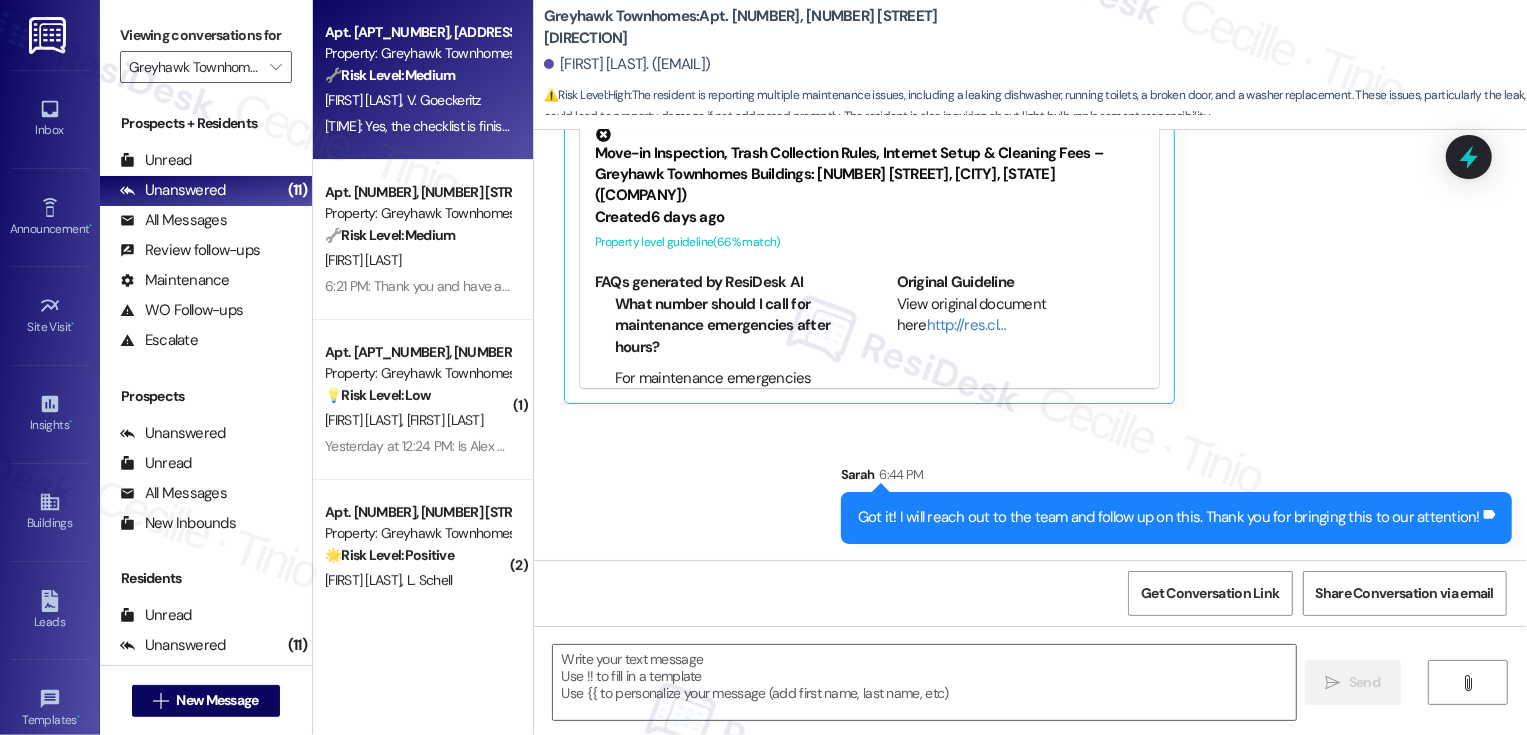 type on "Fetching suggested responses. Please feel free to read through the conversation in the meantime." 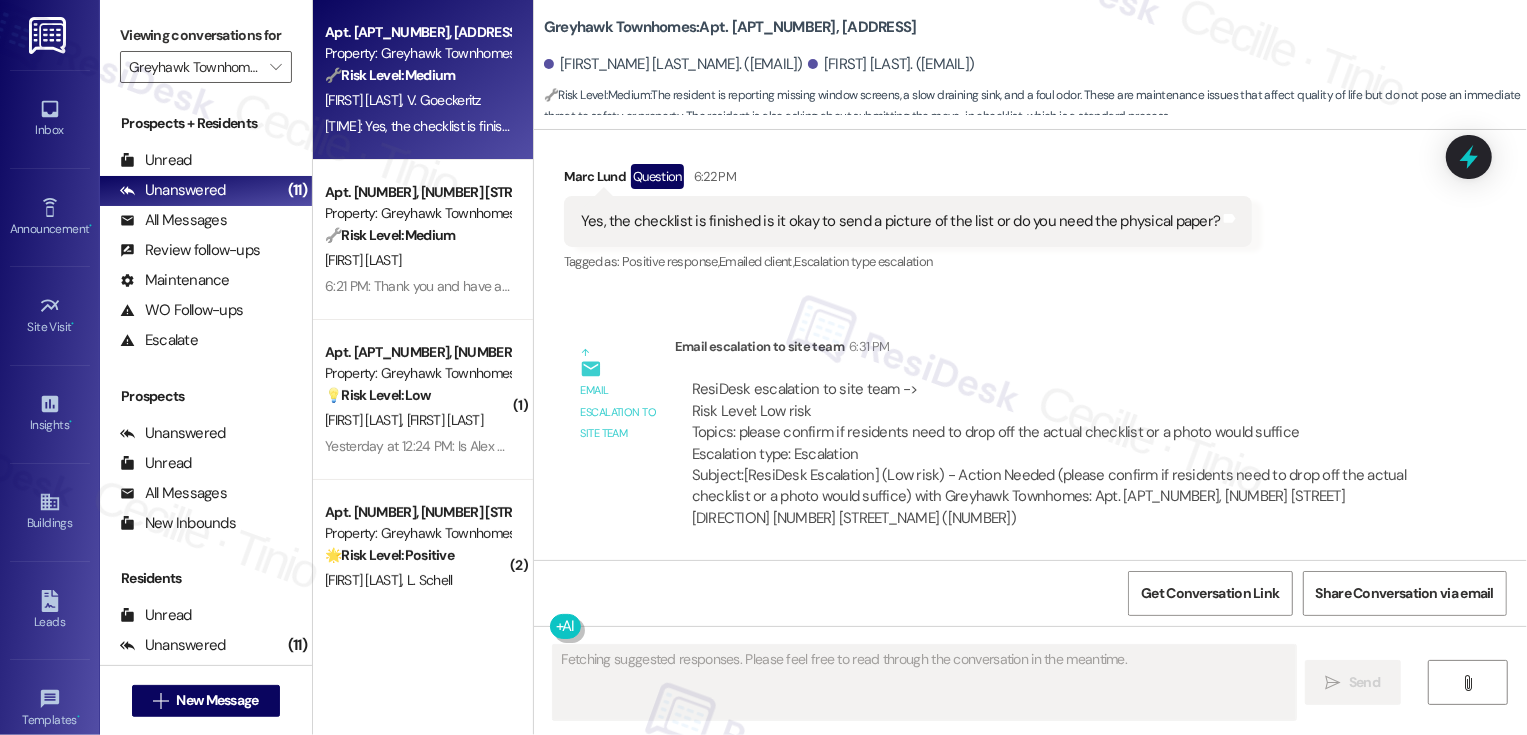 scroll, scrollTop: 941, scrollLeft: 0, axis: vertical 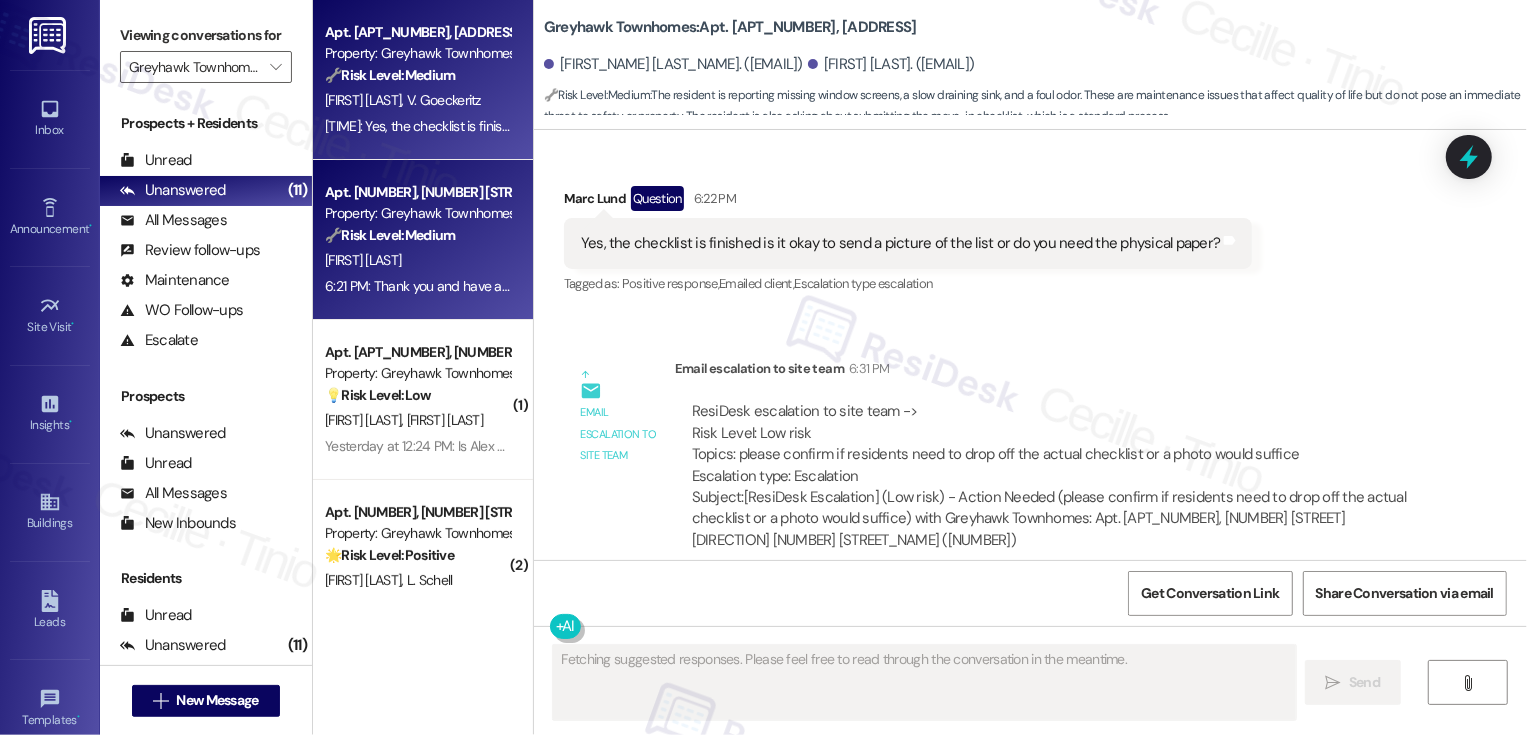 click on "Apt. 1813, 3310 North 1750 East" at bounding box center [417, 192] 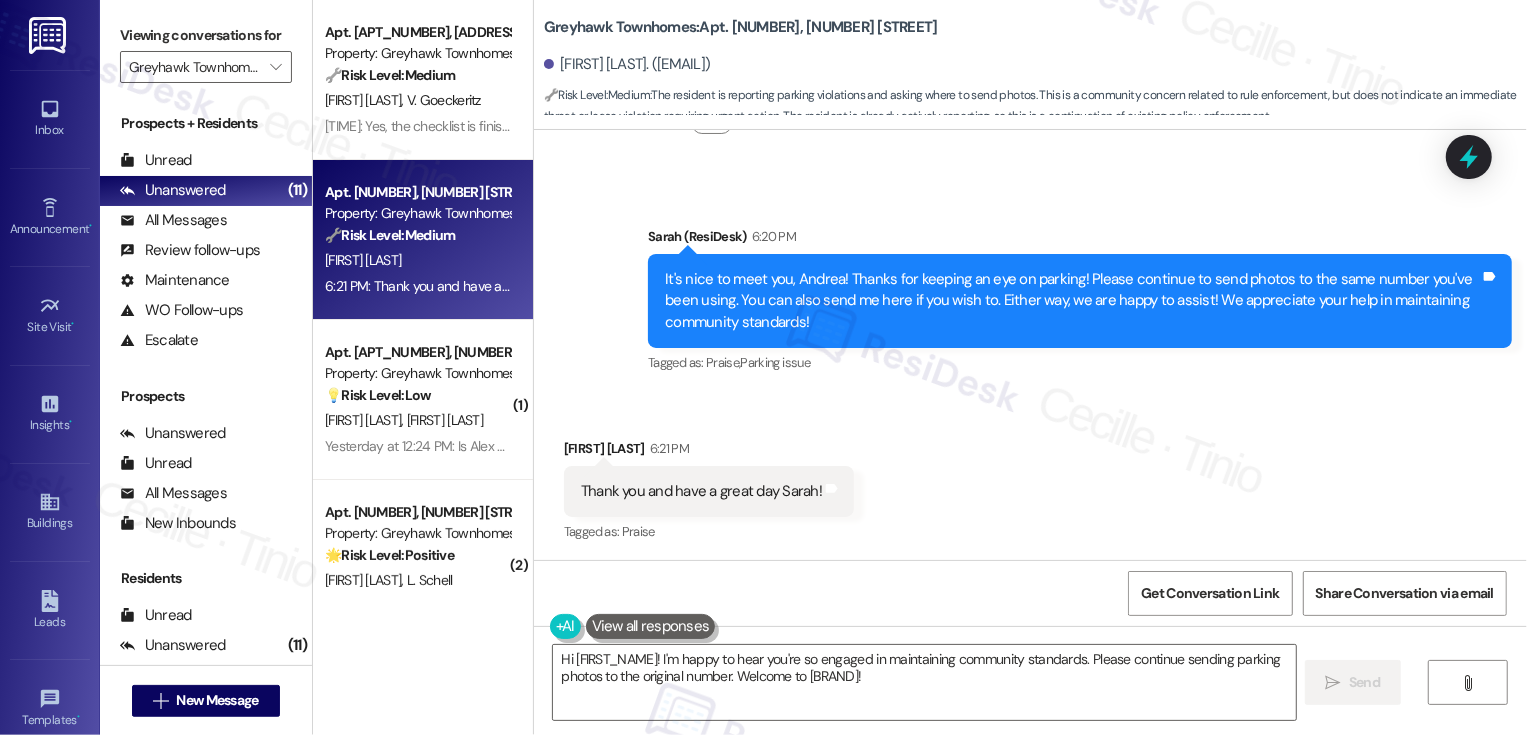 scroll, scrollTop: 938, scrollLeft: 0, axis: vertical 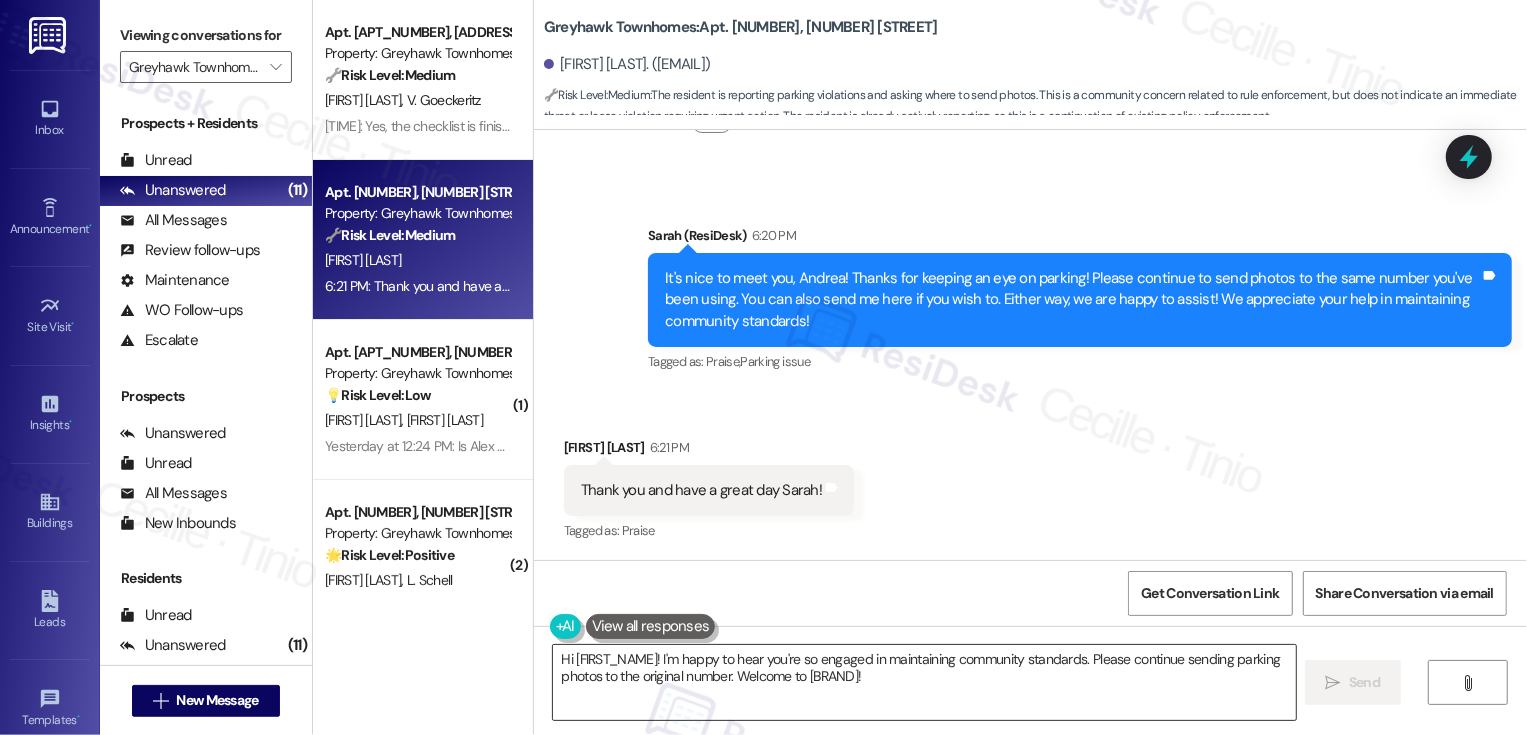 click on "Hi {{first_name}}! I'm happy to hear you're so engaged in maintaining community standards. Please continue sending parking photos to the original number. Welcome to Greyhawk!" at bounding box center (924, 682) 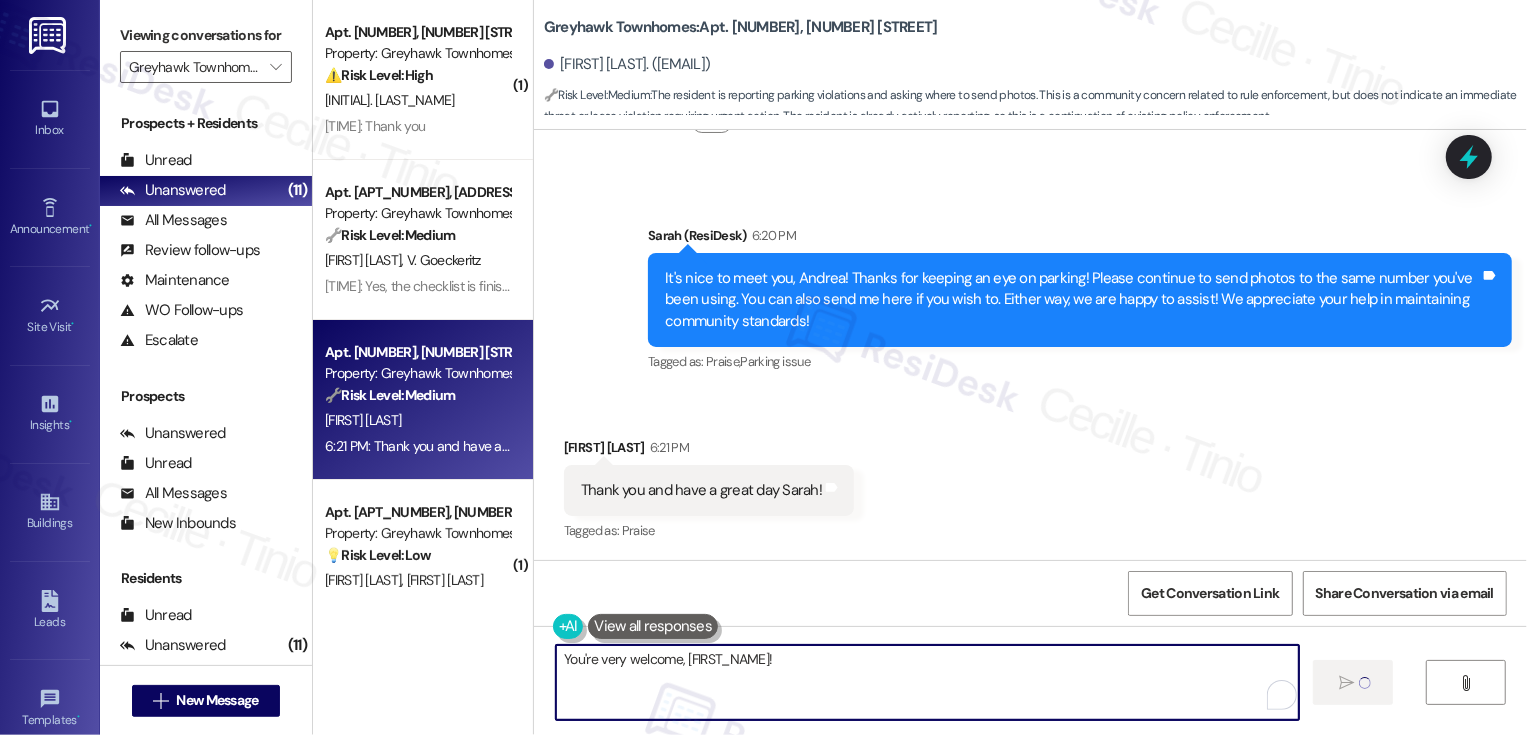 type on "You're very welcome, Andrea!" 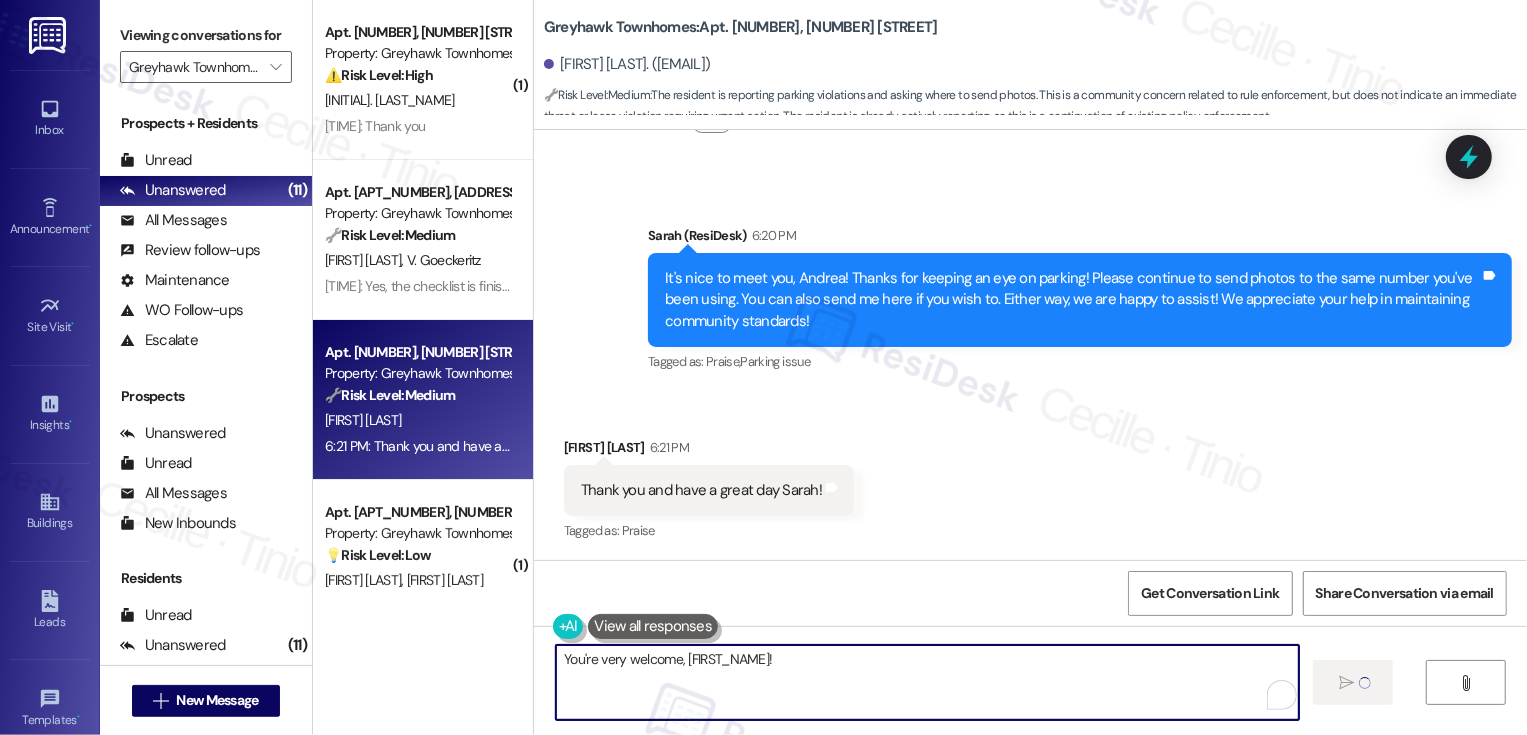 type 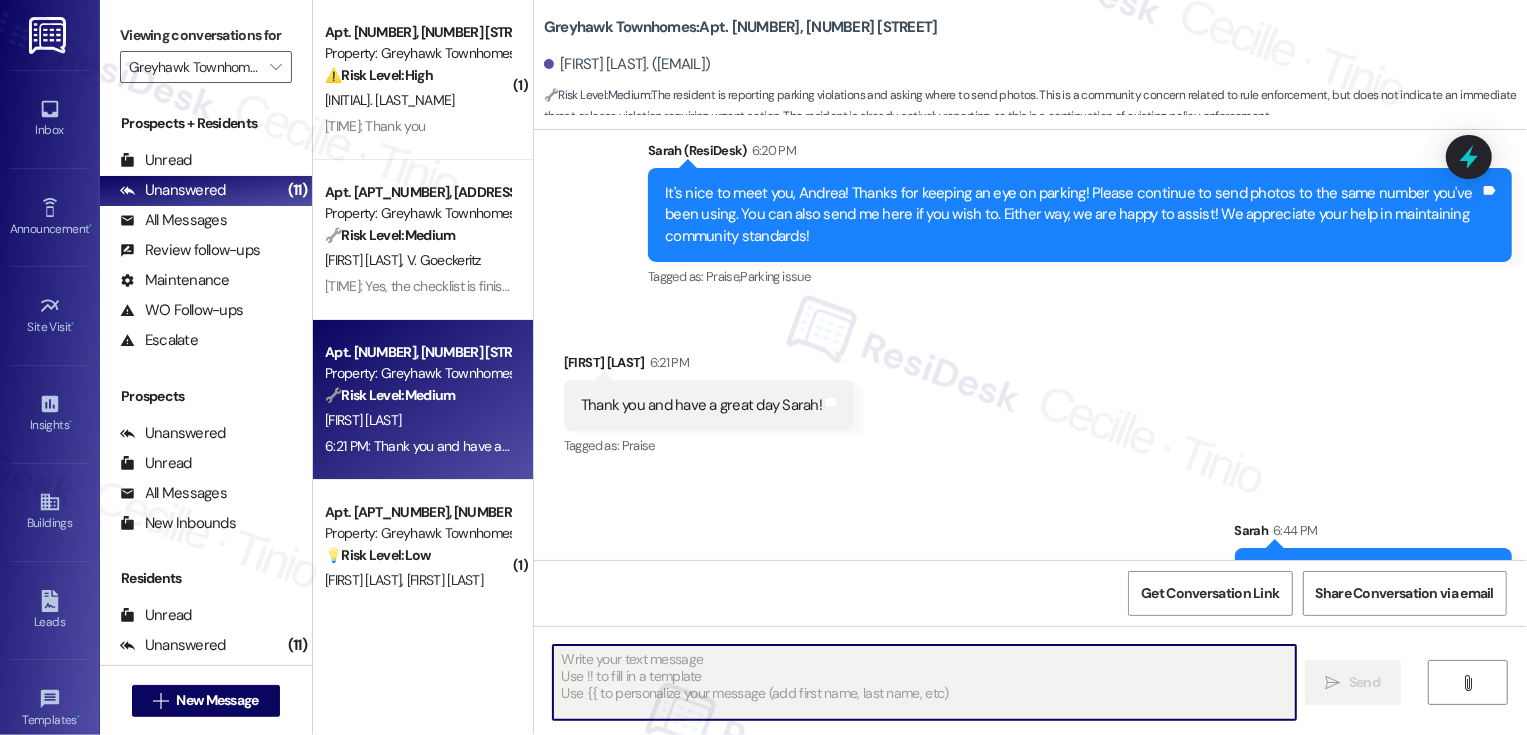 scroll, scrollTop: 1078, scrollLeft: 0, axis: vertical 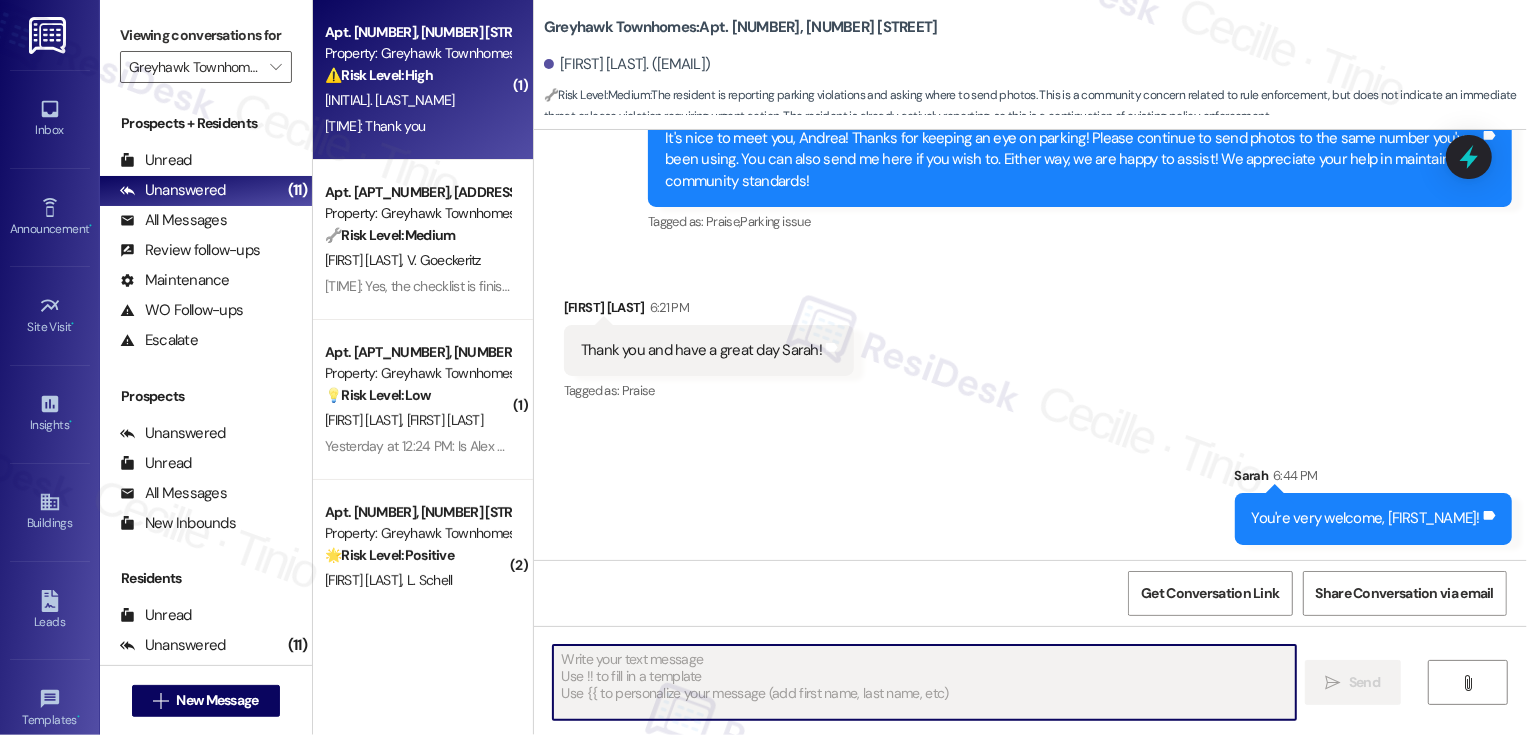 click on "⚠️  Risk Level:  High The resident reports multiple maintenance issues, including a leaking dishwasher, running toilets, a broken door hinge, and light bulb issues. While none of these are individually critical, the combination of issues, particularly the leaking dishwasher and broken door, warrants a Tier 2 classification due to potential property damage and security concerns." at bounding box center [417, 75] 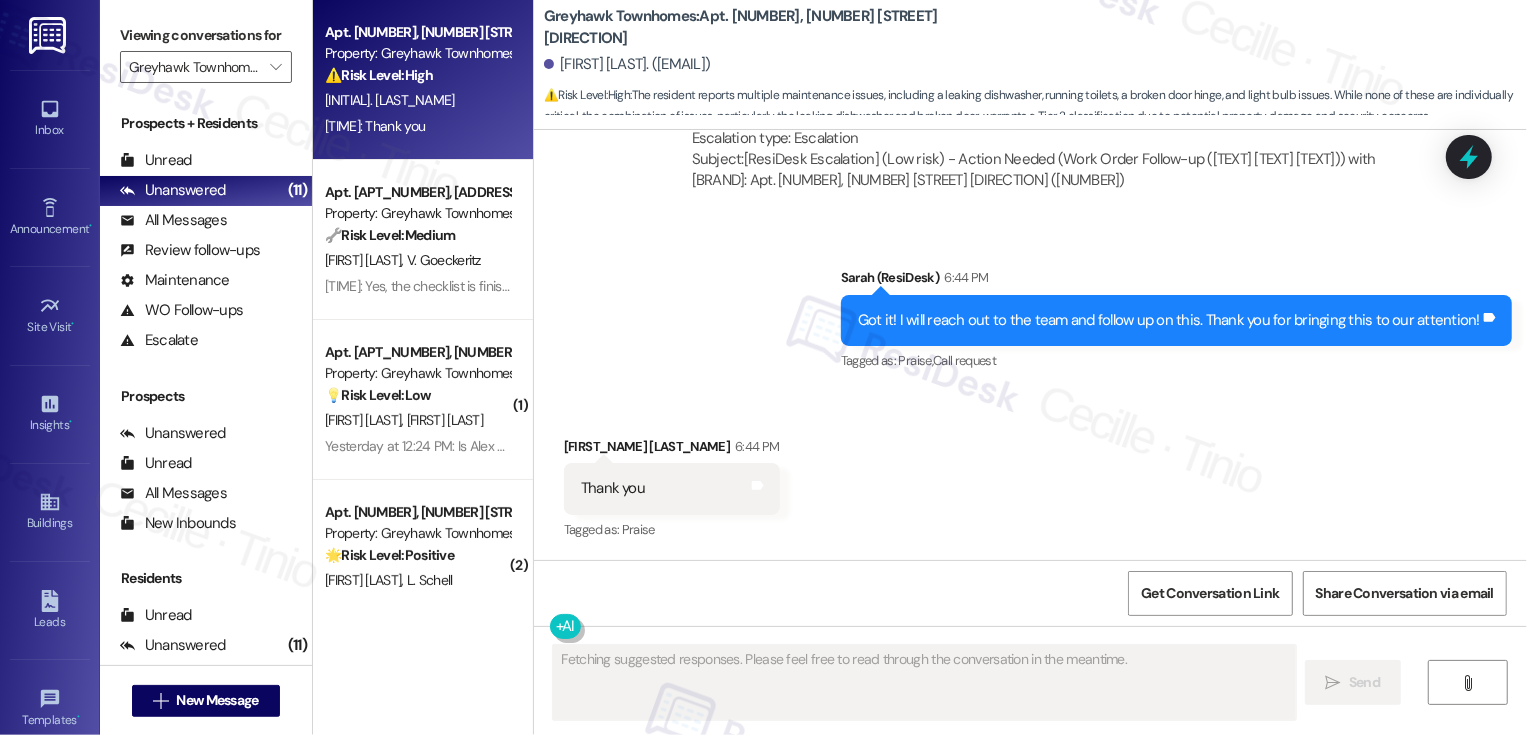 scroll, scrollTop: 1649, scrollLeft: 0, axis: vertical 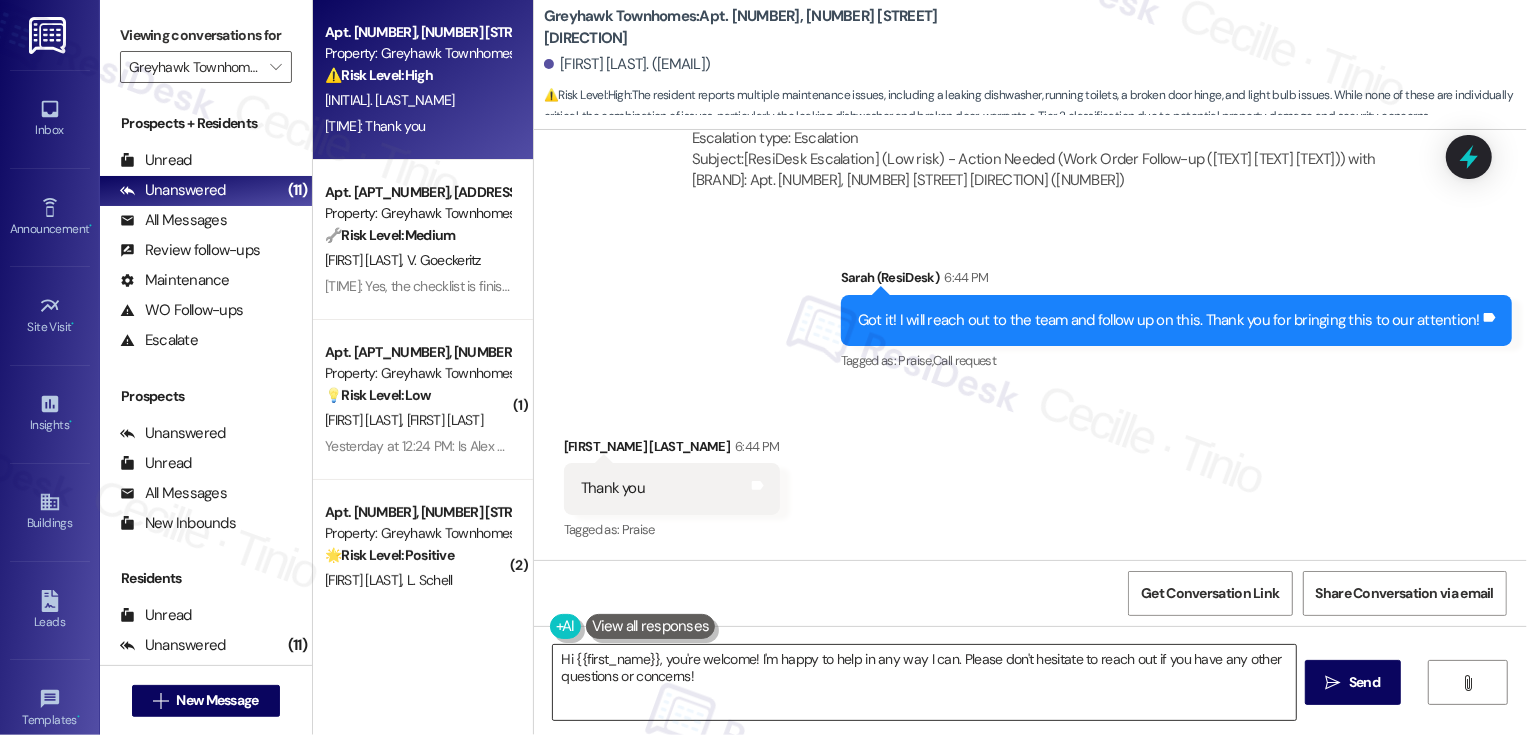 click on "Hi {{first_name}}, you're welcome! I'm happy to help in any way I can. Please don't hesitate to reach out if you have any other questions or concerns!" at bounding box center (924, 682) 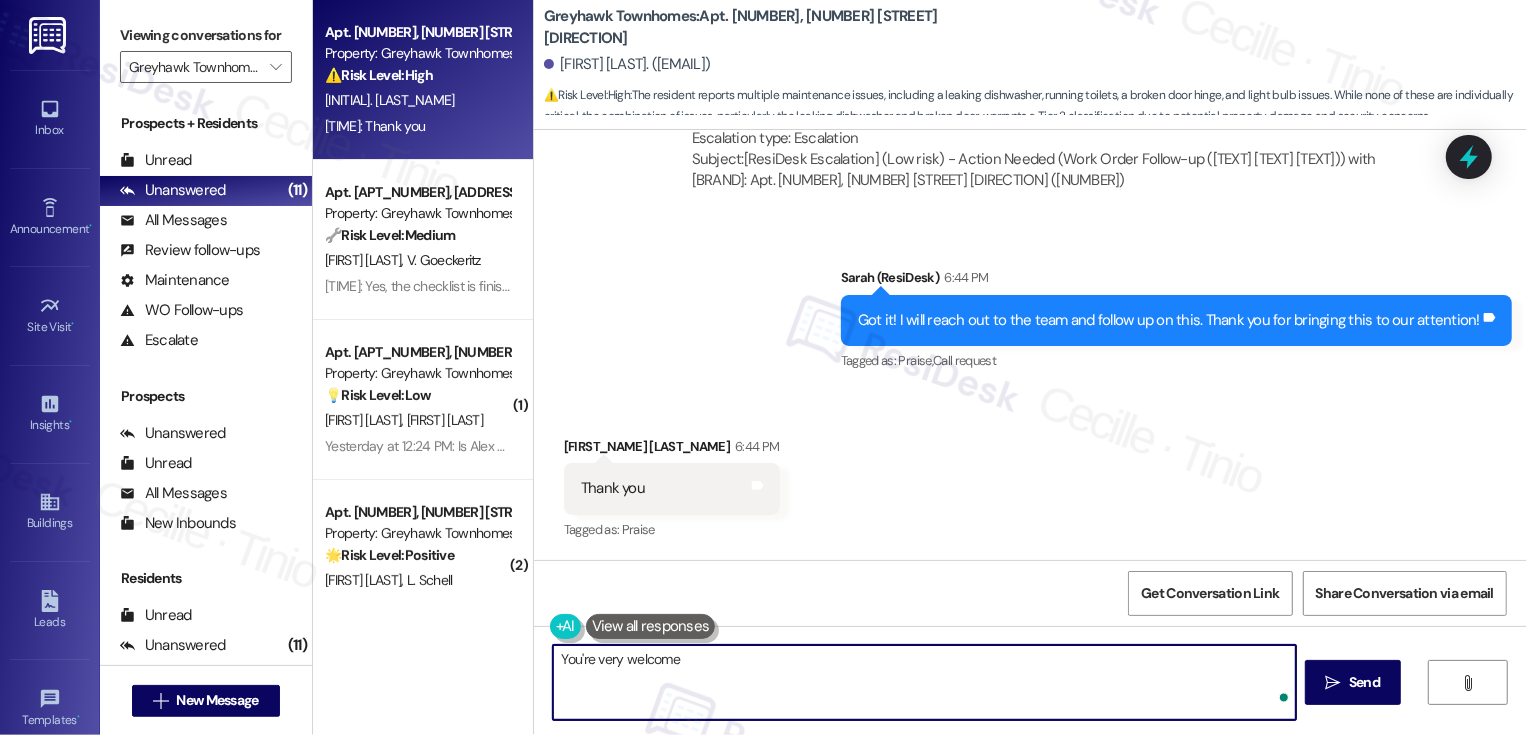 type on "You're very welcome!" 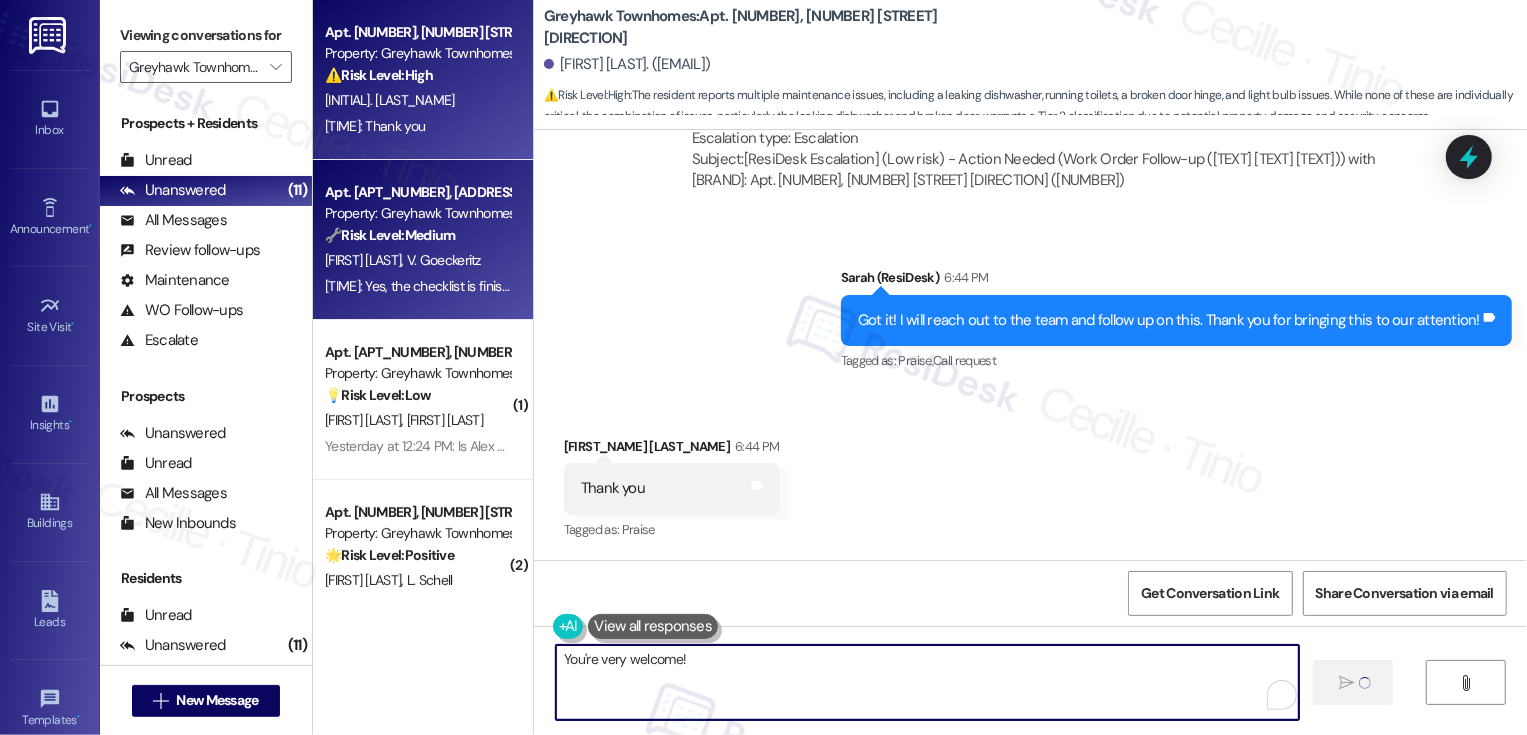 scroll, scrollTop: 29, scrollLeft: 0, axis: vertical 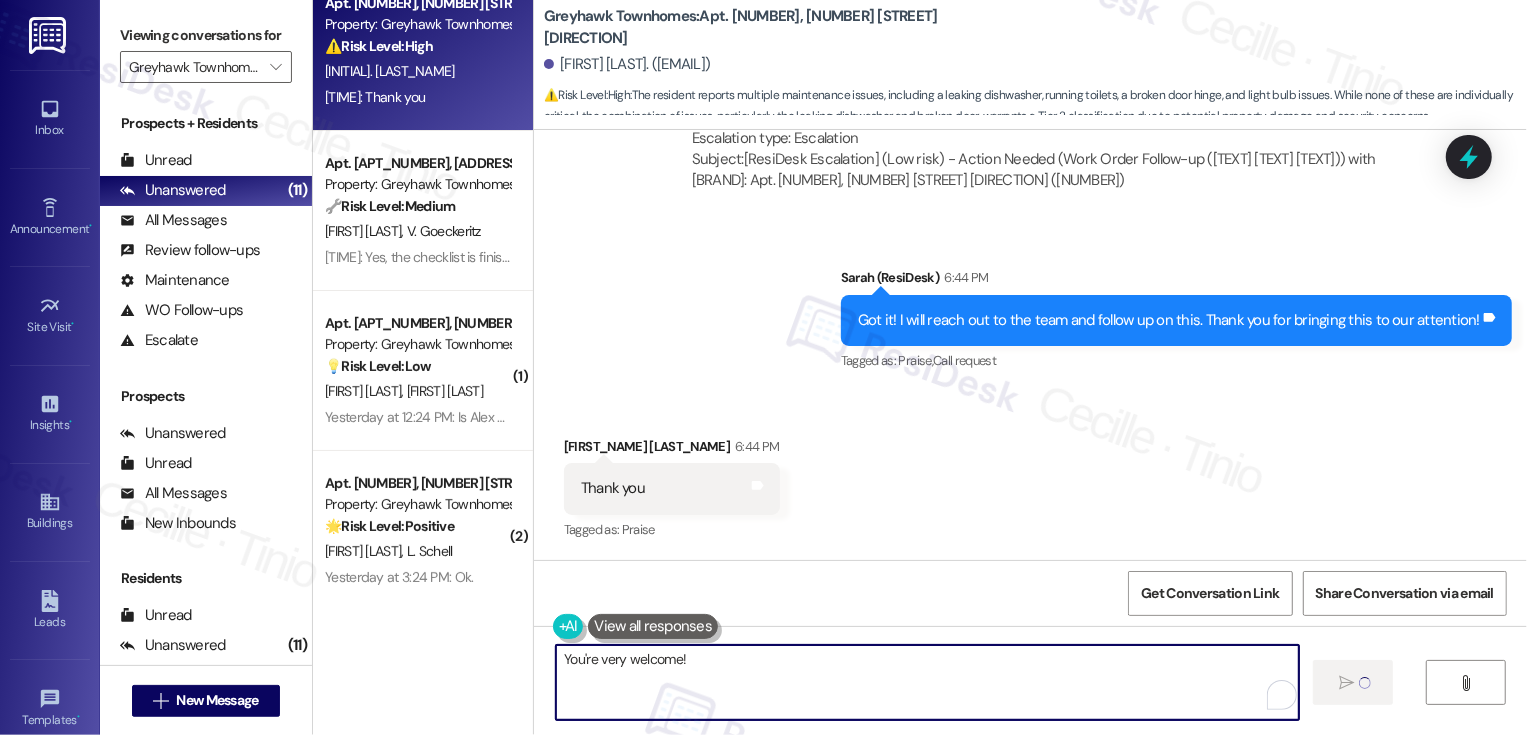 type 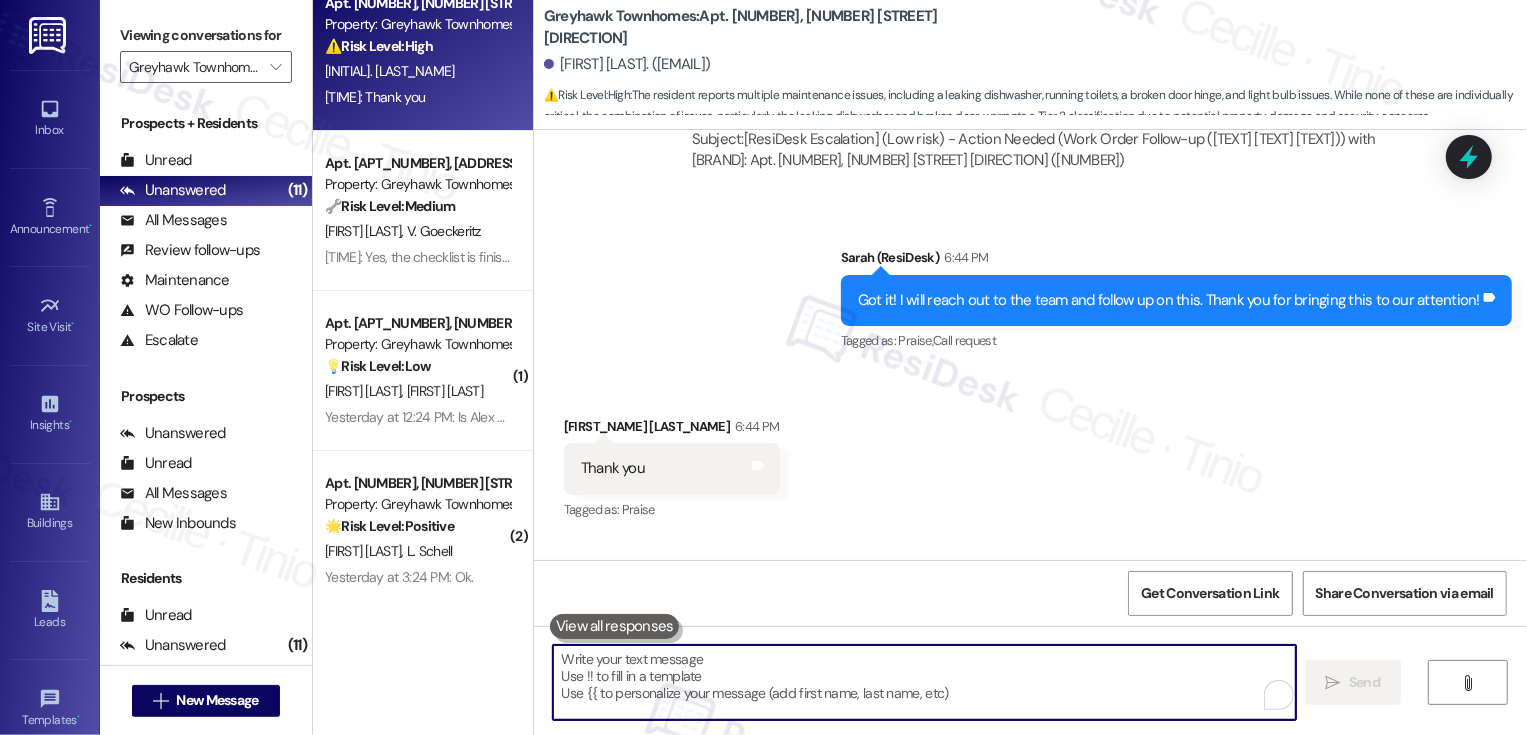 scroll, scrollTop: 1660, scrollLeft: 0, axis: vertical 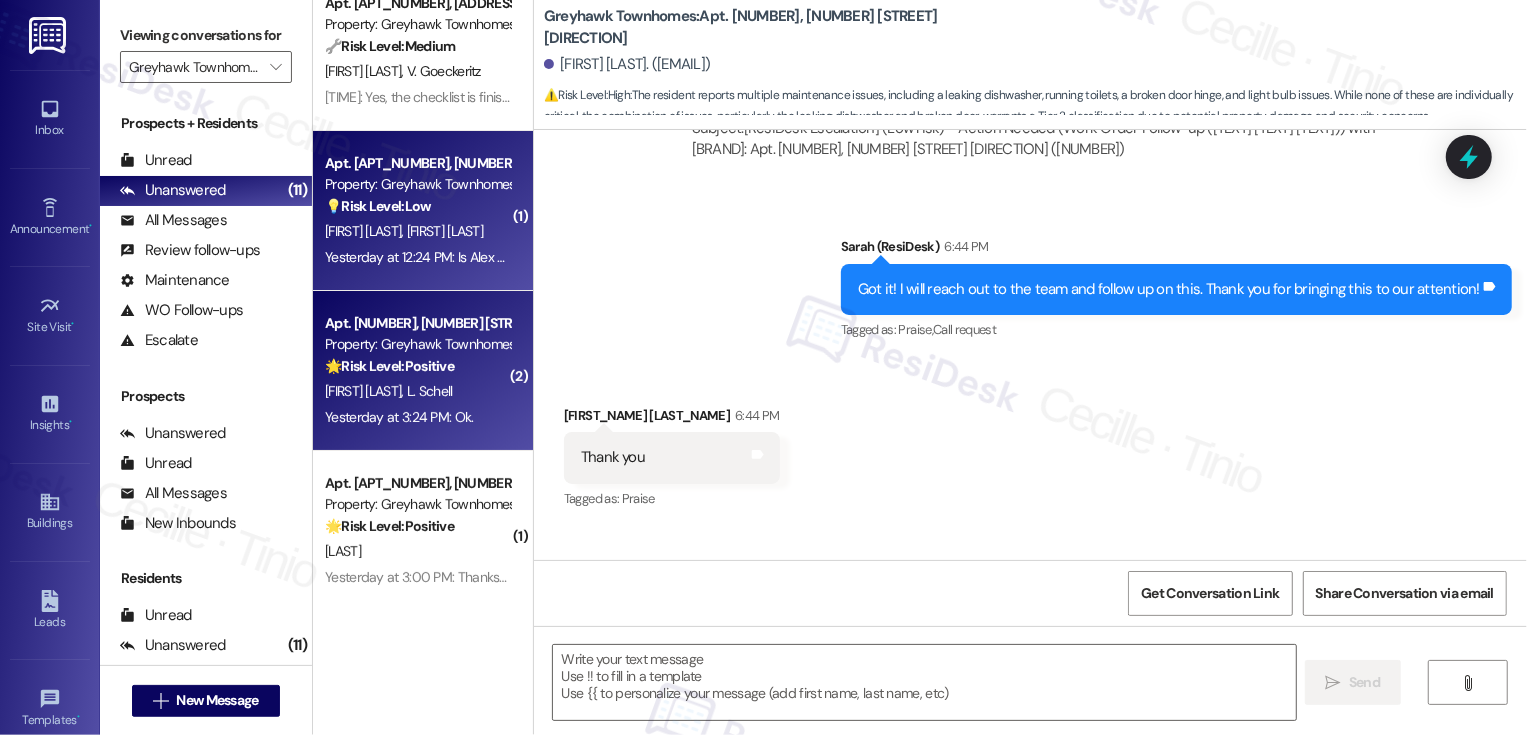 type on "Fetching suggested responses. Please feel free to read through the conversation in the meantime." 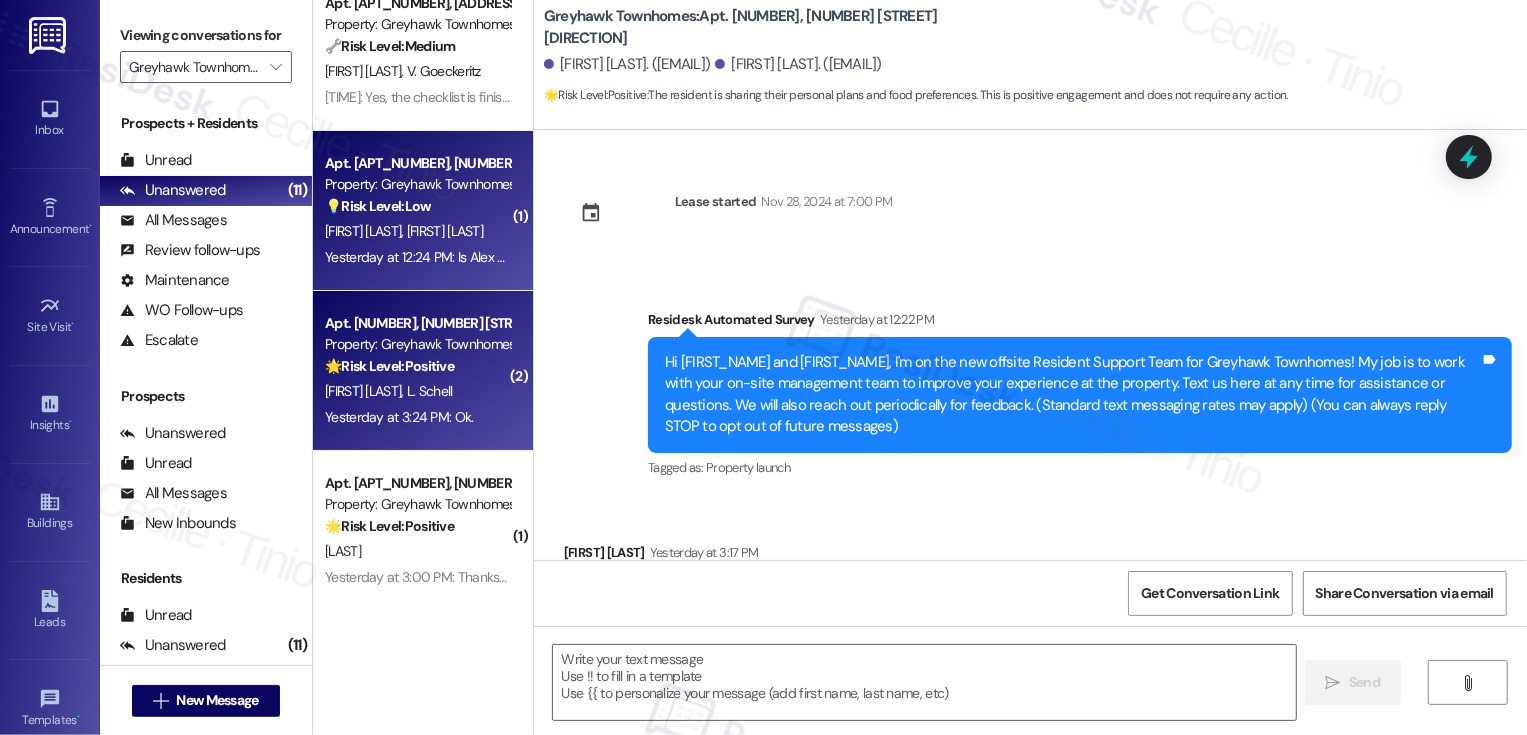 click on "K. Mikesell T. Mikesell" at bounding box center (417, 231) 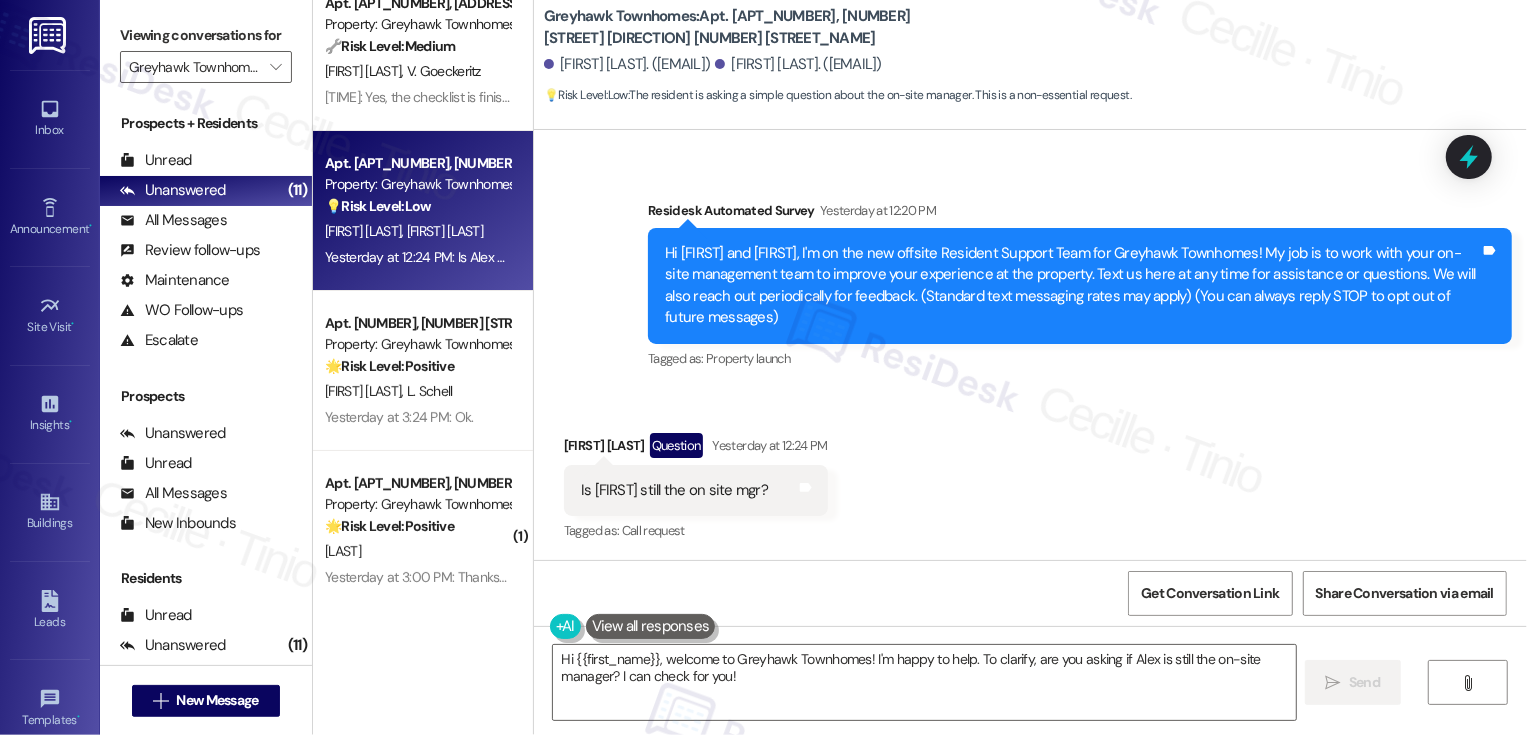 scroll, scrollTop: 110, scrollLeft: 0, axis: vertical 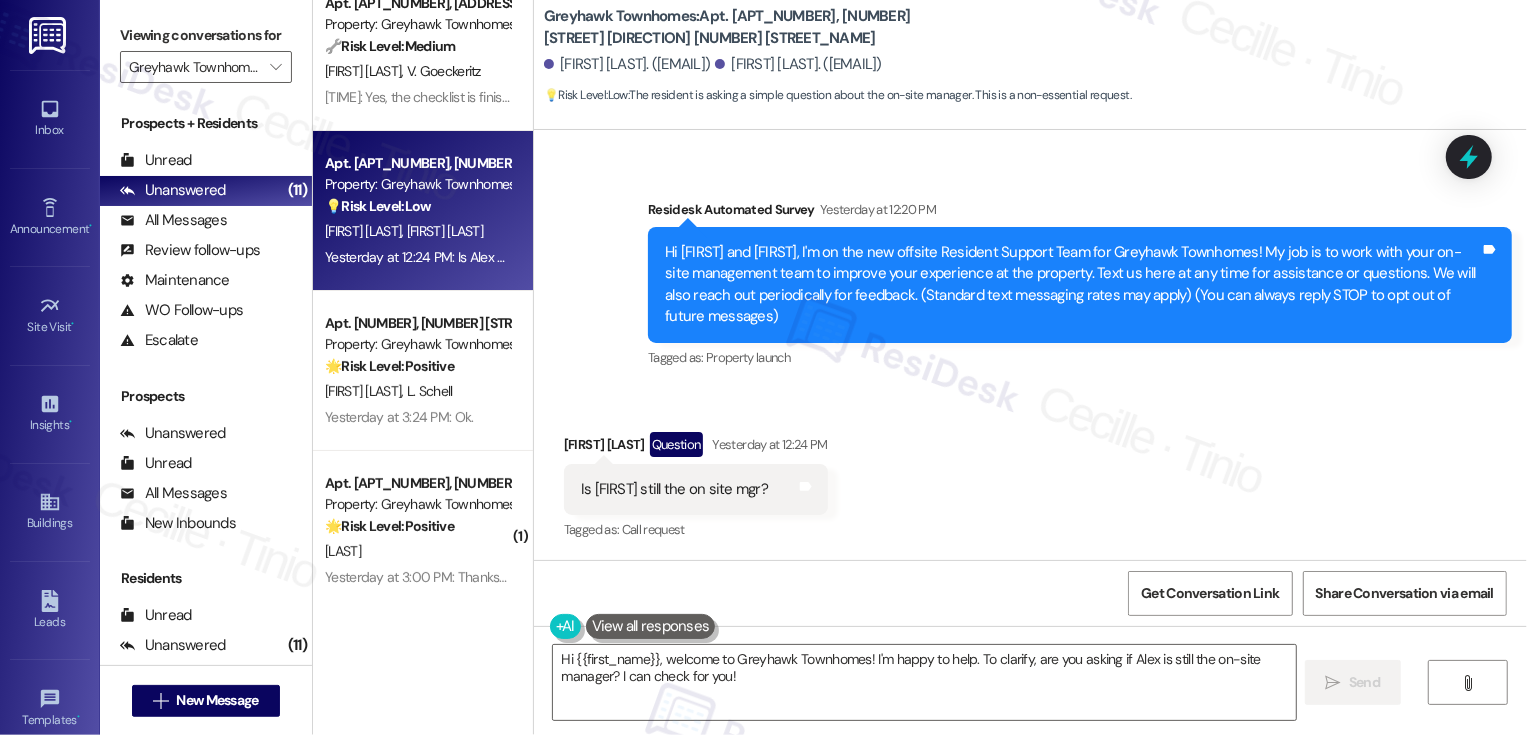 click on "Kory Mikesell Question Yesterday at 12:24 PM" at bounding box center [696, 448] 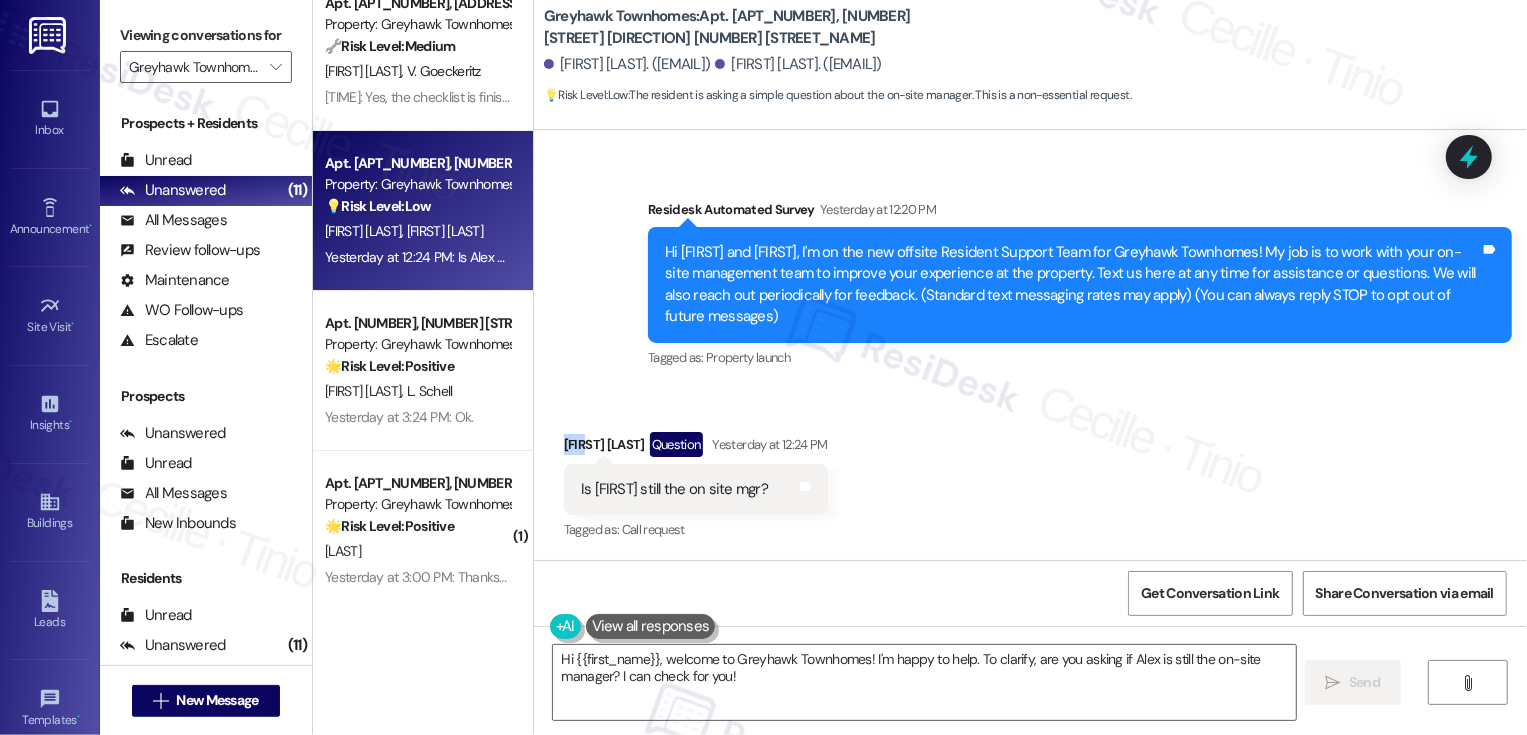 copy on "Kory" 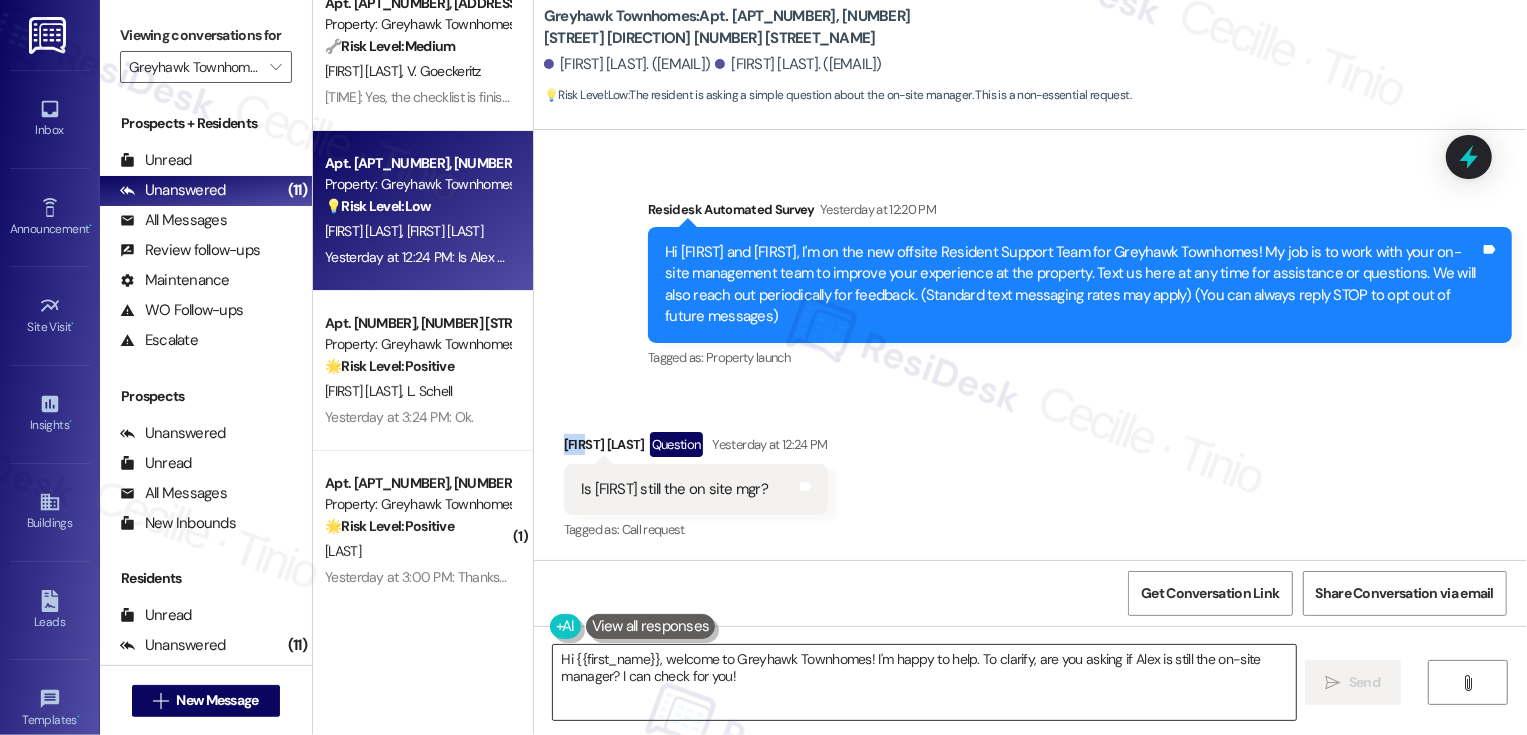 click on "Hi {{first_name}}, welcome to Greyhawk Townhomes! I'm happy to help. To clarify, are you asking if Alex is still the on-site manager? I can check for you!" at bounding box center [924, 682] 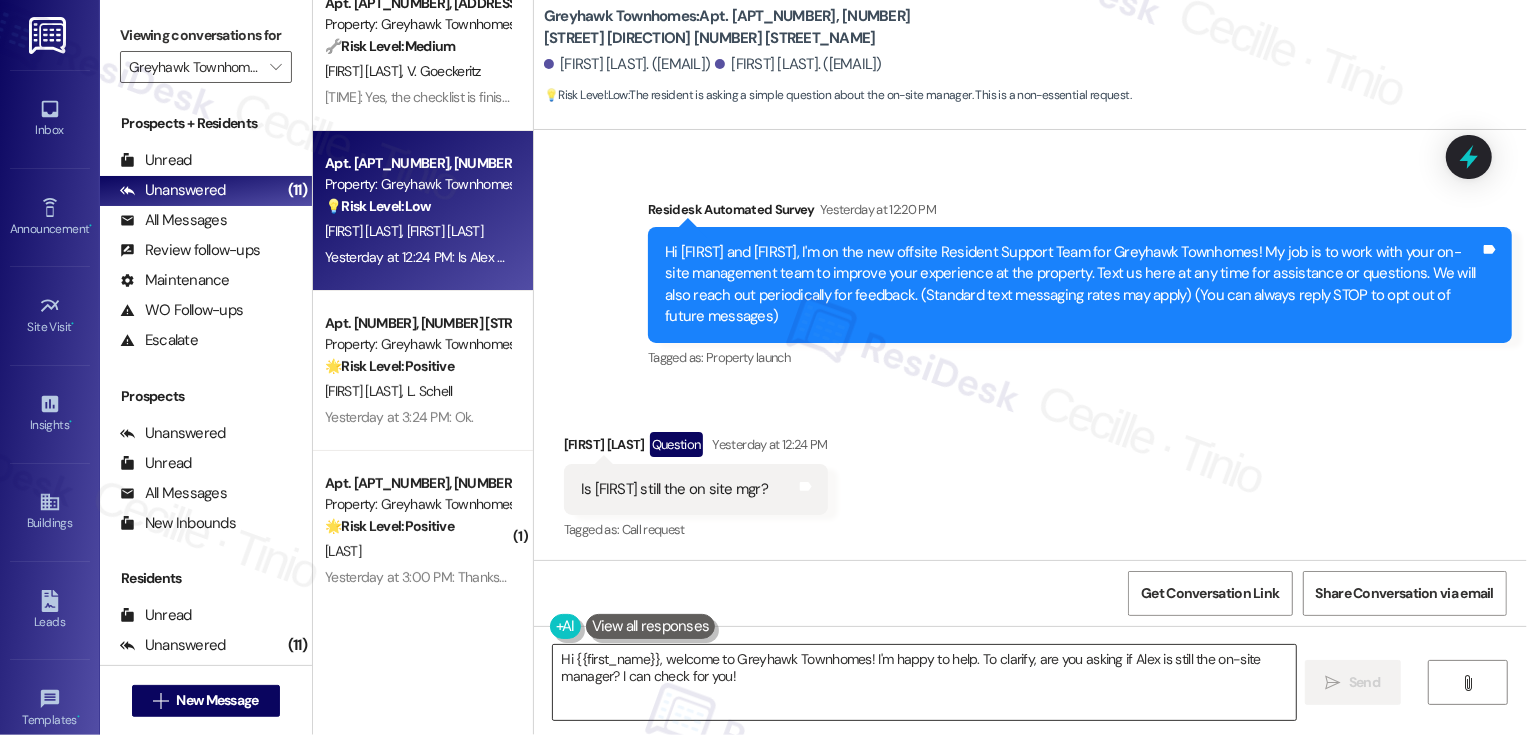 click on "Hi {{first_name}}, welcome to Greyhawk Townhomes! I'm happy to help. To clarify, are you asking if Alex is still the on-site manager? I can check for you!" at bounding box center [924, 682] 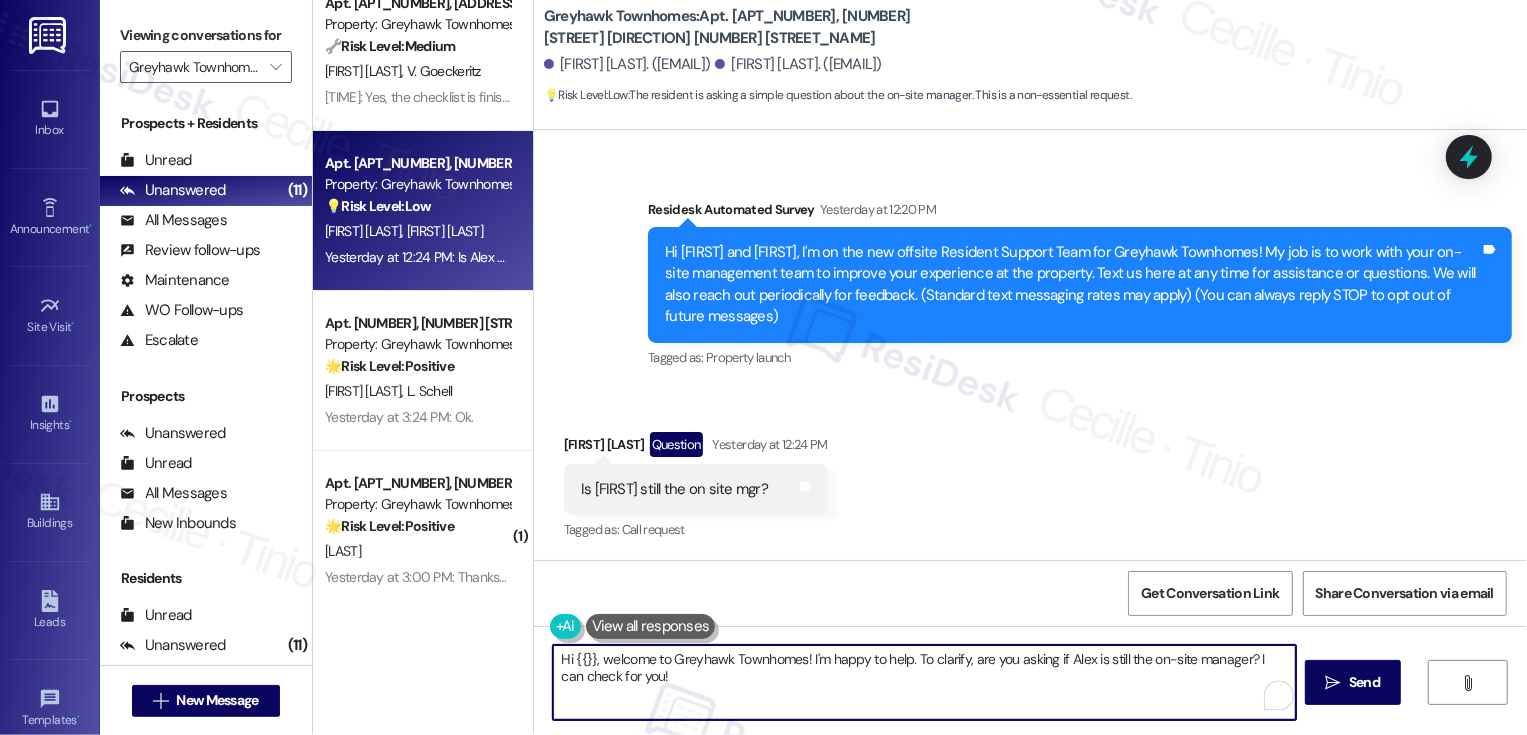 drag, startPoint x: 563, startPoint y: 657, endPoint x: 701, endPoint y: 695, distance: 143.13629 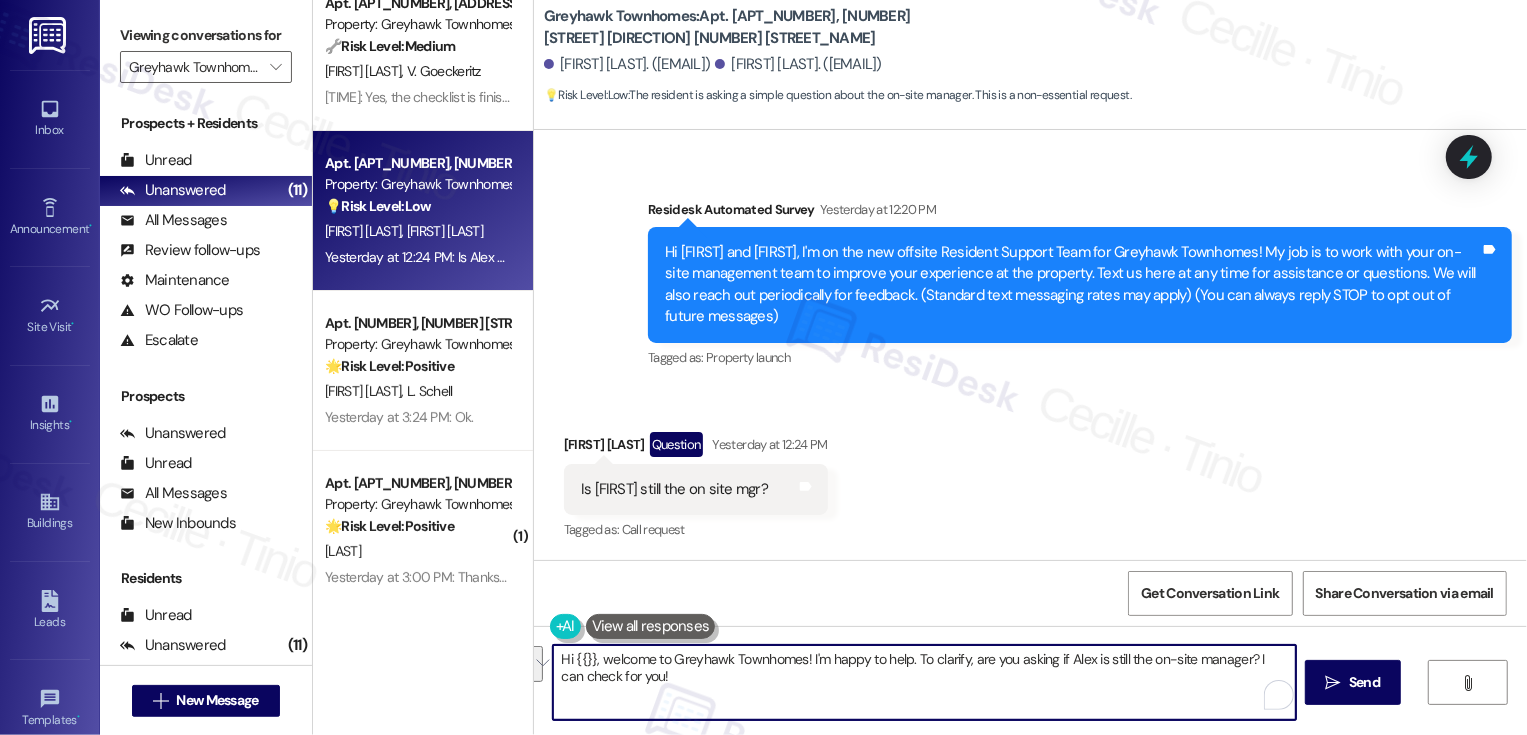 paste on "Kory" 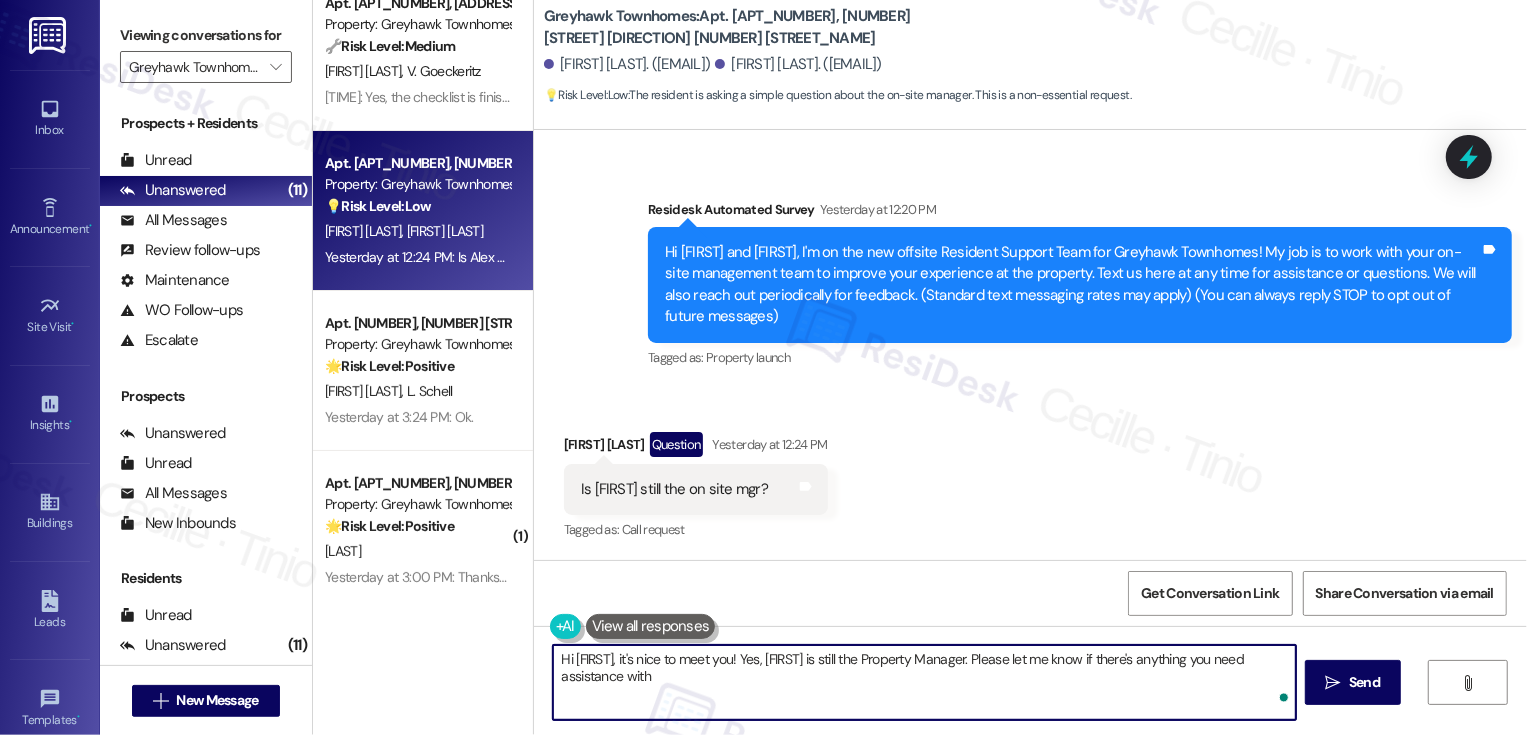 type on "Hi [FIRST], it's great to meet you too! I'm here to help with anything you need. Please don't hesitate to reach out with any questions or concerns." 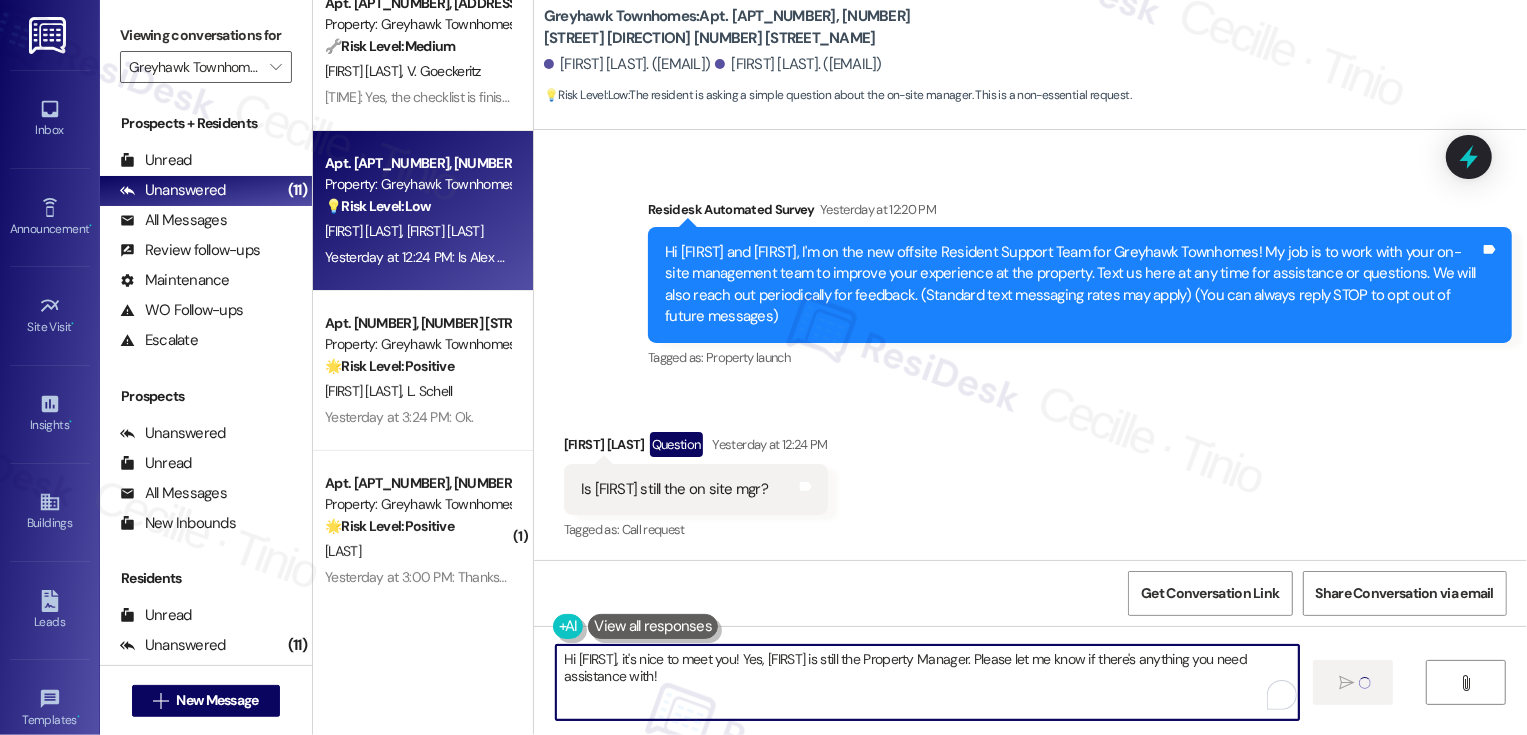 type 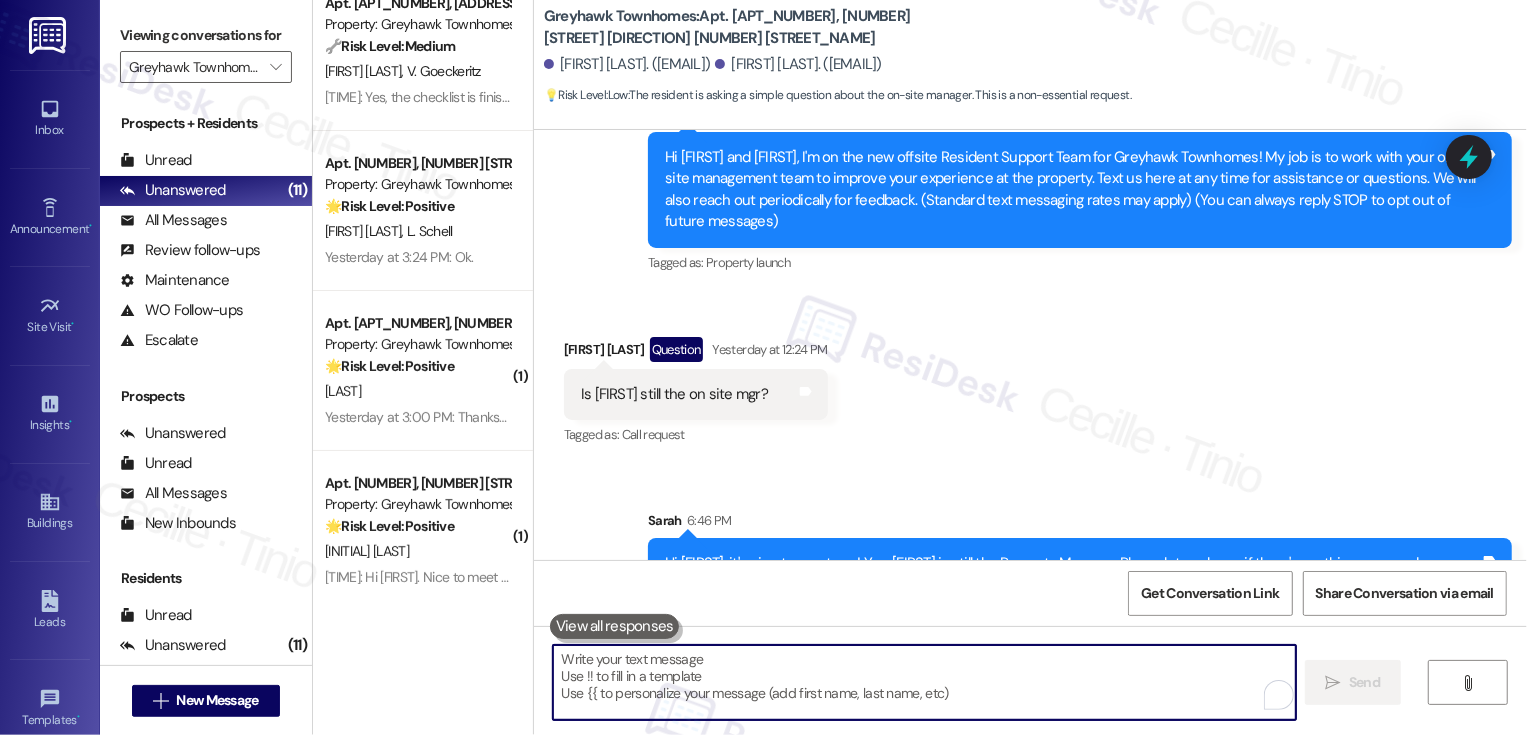 scroll, scrollTop: 249, scrollLeft: 0, axis: vertical 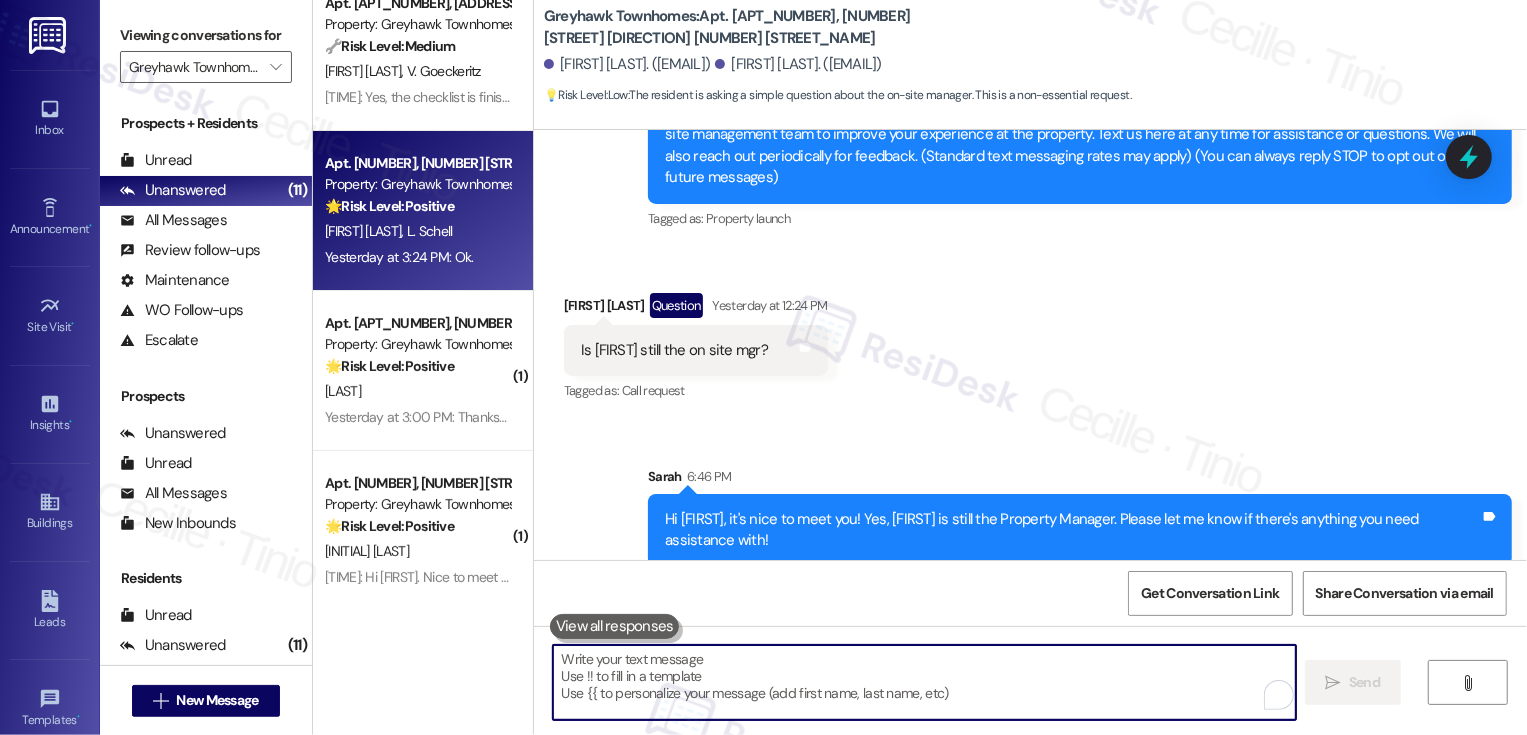 click on "Yesterday at 3:24 PM: Ok. Yesterday at 3:24 PM: Ok." at bounding box center [399, 257] 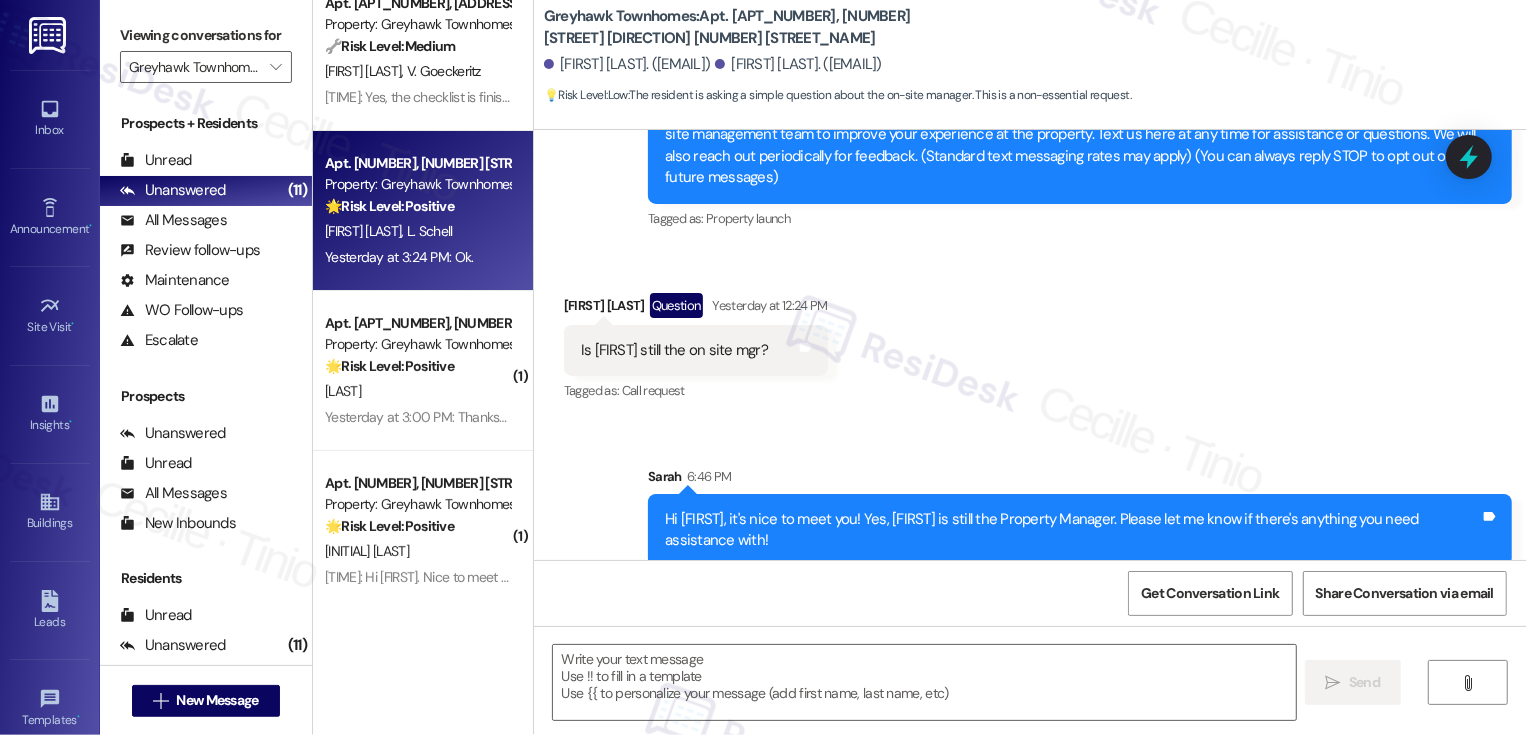 click on "Yesterday at 3:24 PM: Ok. Yesterday at 3:24 PM: Ok." at bounding box center [399, 257] 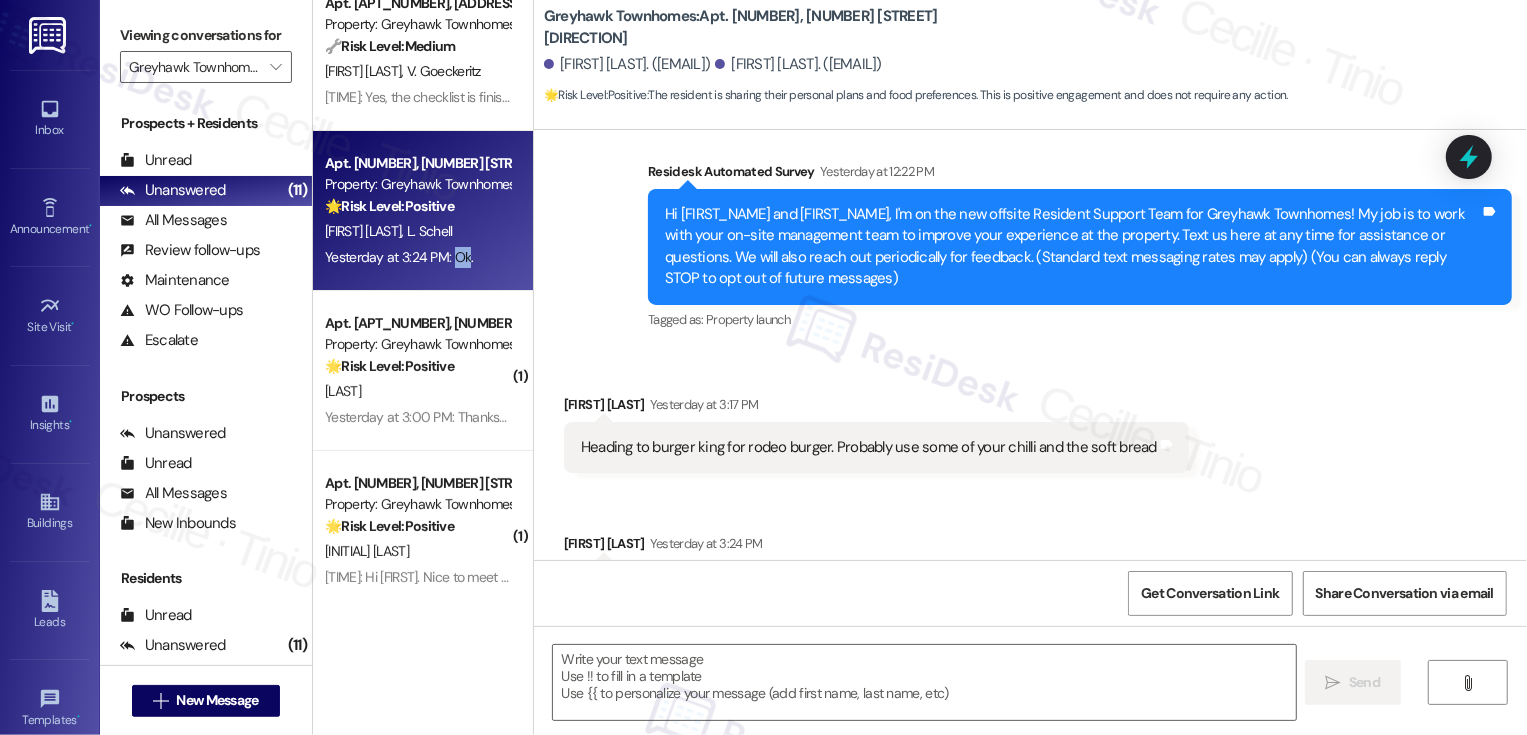 type on "Fetching suggested responses. Please feel free to read through the conversation in the meantime." 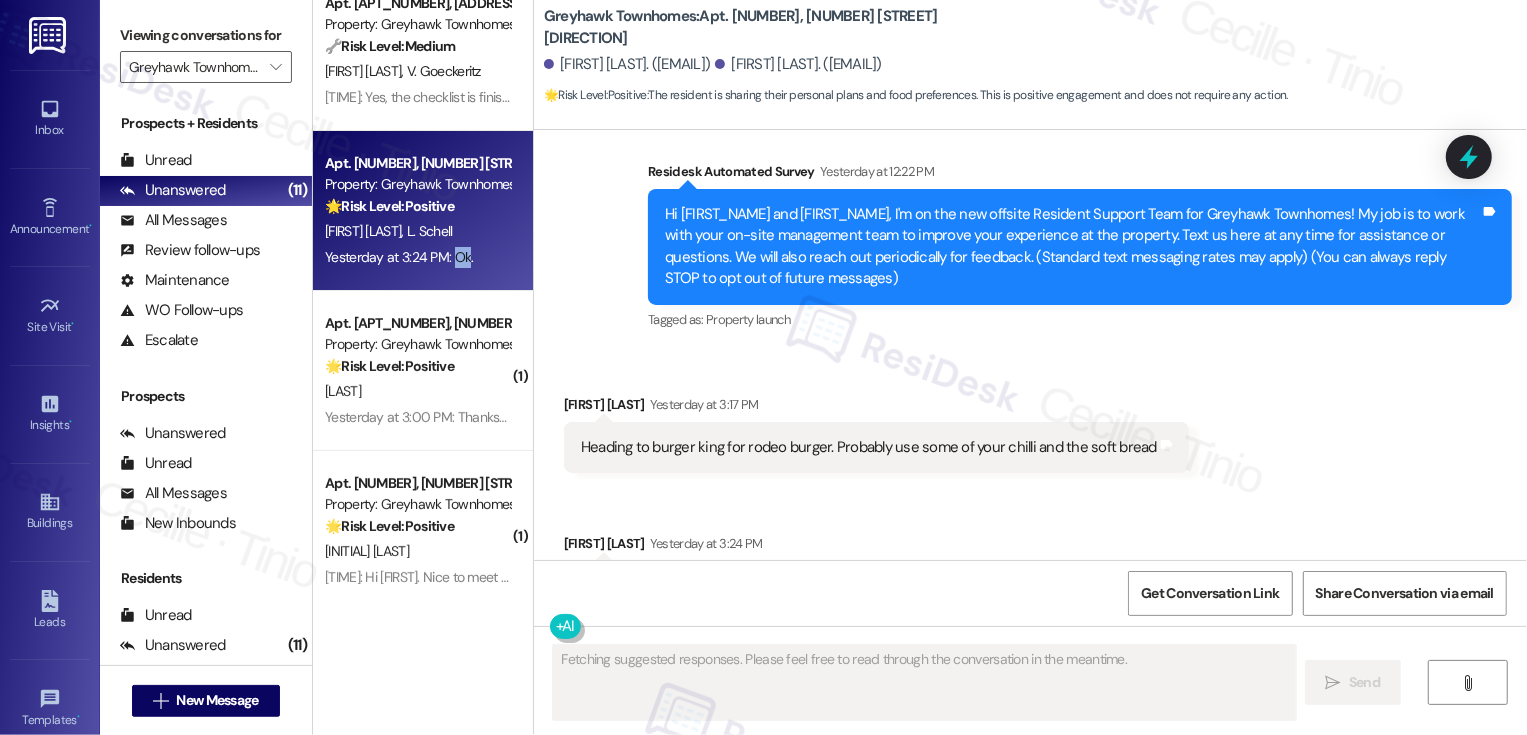 scroll, scrollTop: 244, scrollLeft: 0, axis: vertical 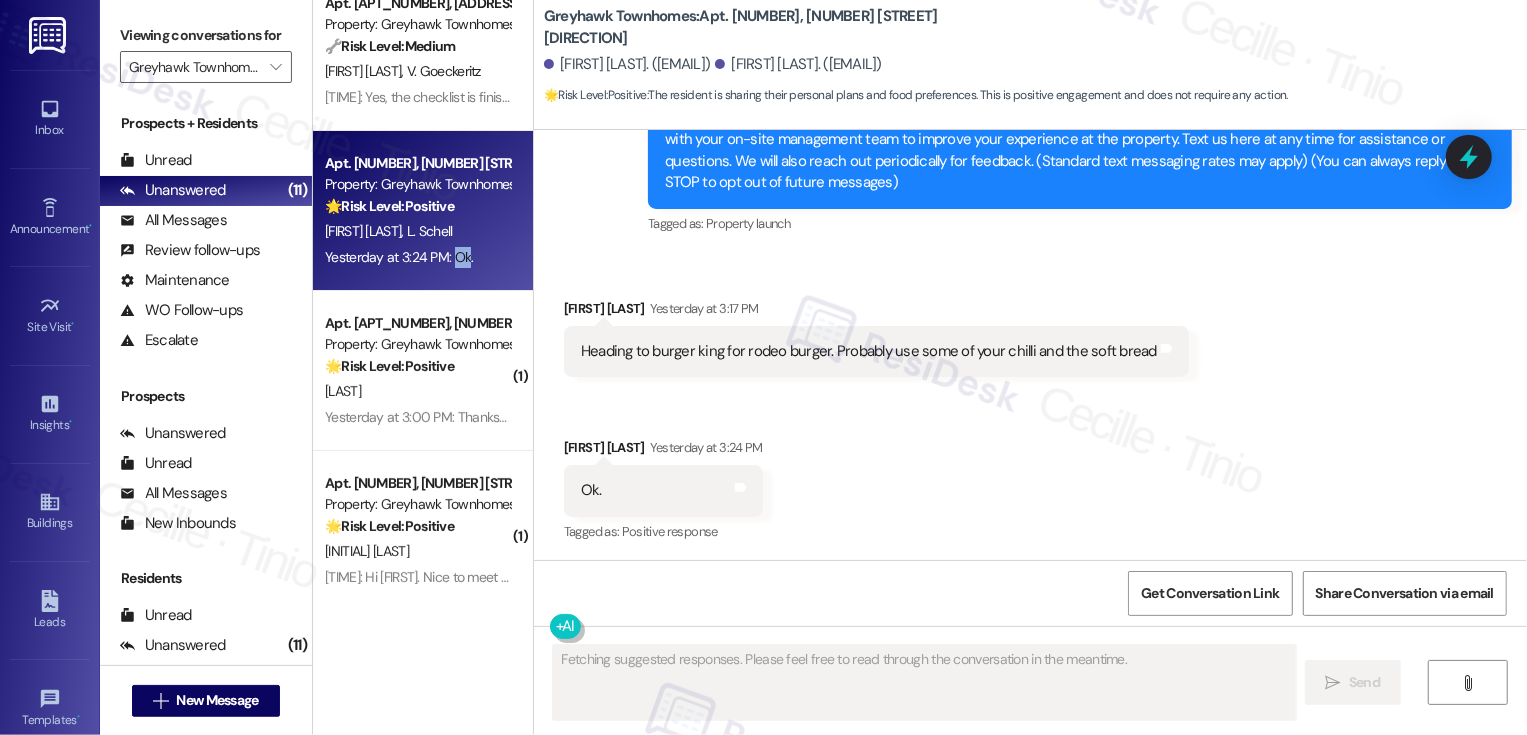type 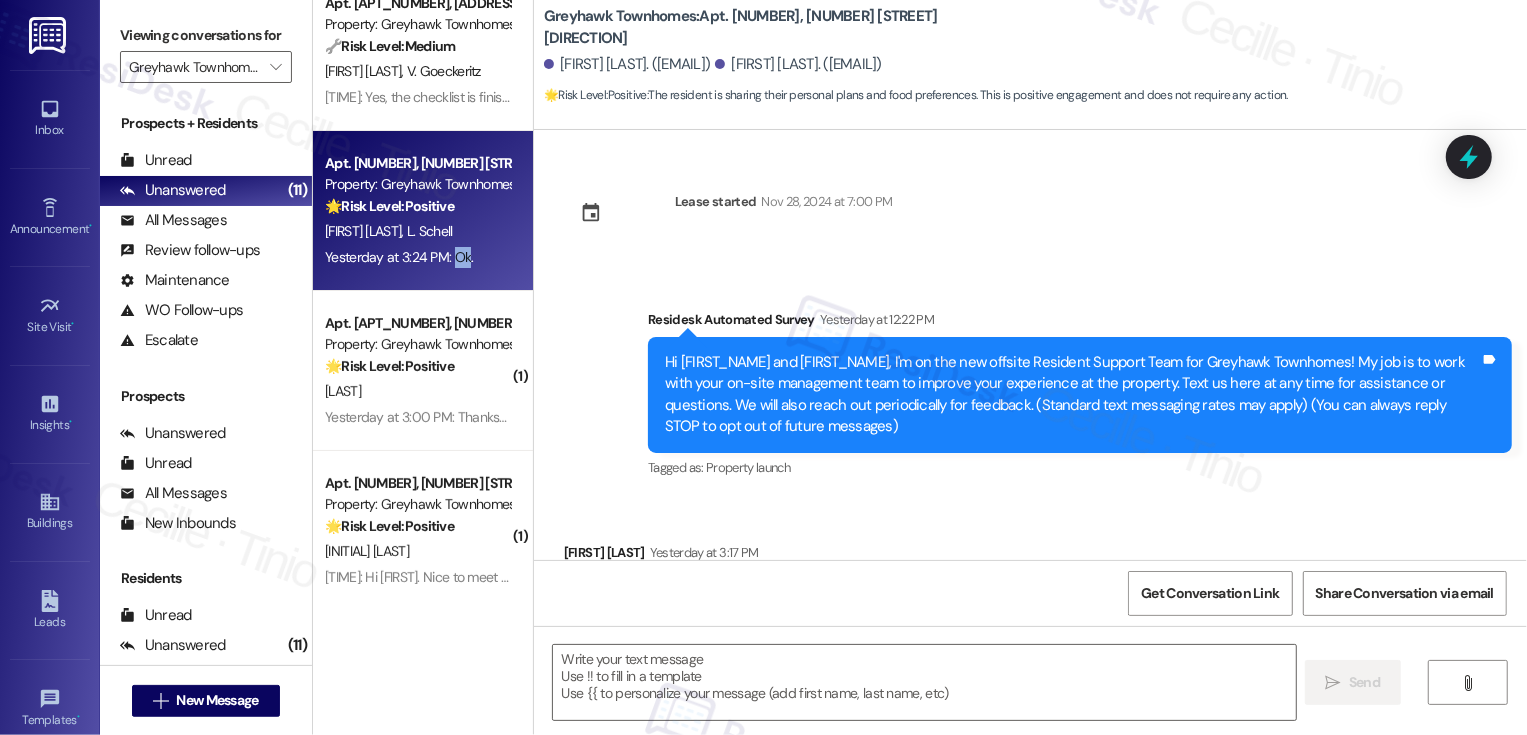 scroll, scrollTop: 245, scrollLeft: 0, axis: vertical 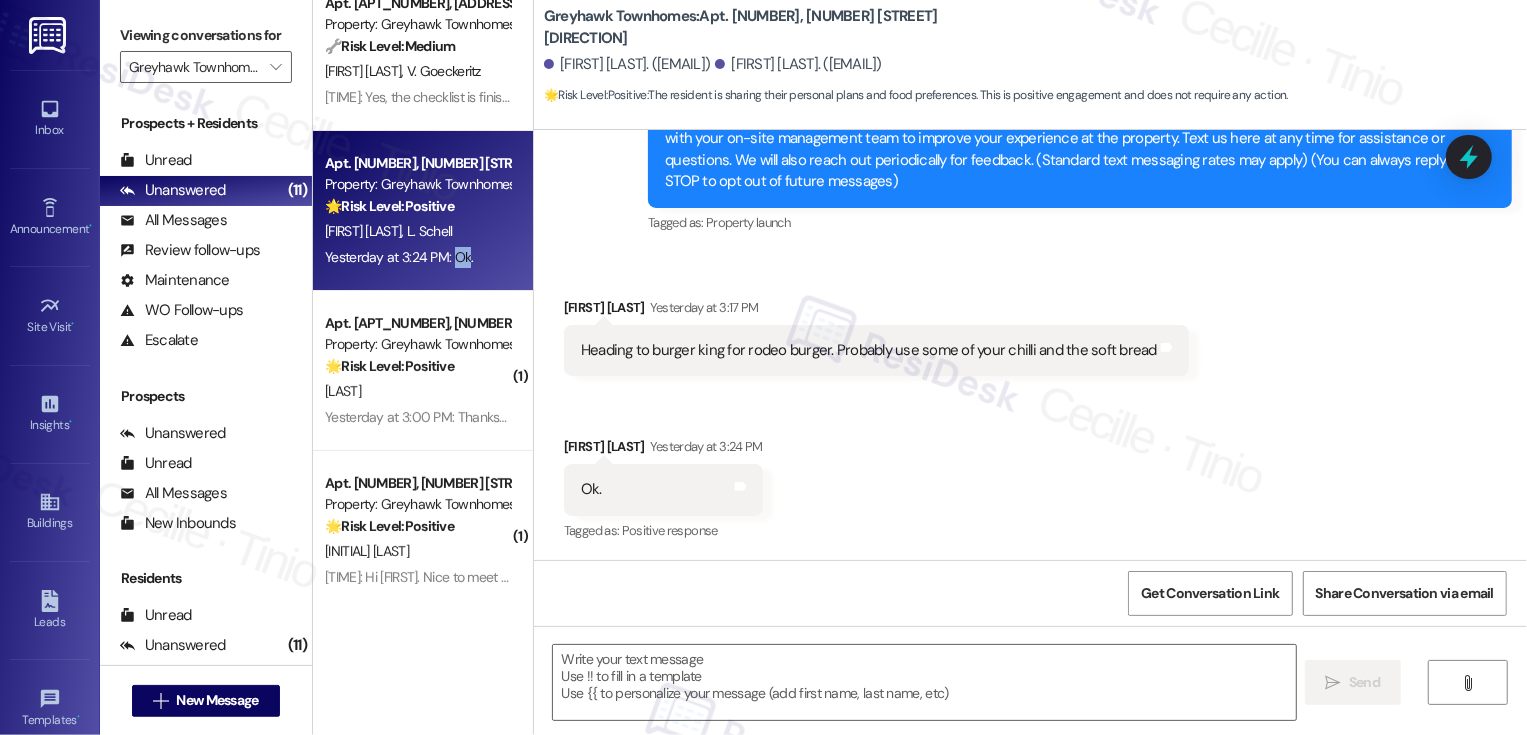 click on "Received via SMS Alnur Floyd Yesterday at 3:17 PM Heading to burger king for rodeo burger. Probably use some of your chilli and the soft bread  Tags and notes Received via SMS Liz Schell Yesterday at 3:24 PM Ok. Tags and notes Tagged as:   Positive response Click to highlight conversations about Positive response" at bounding box center [1030, 406] 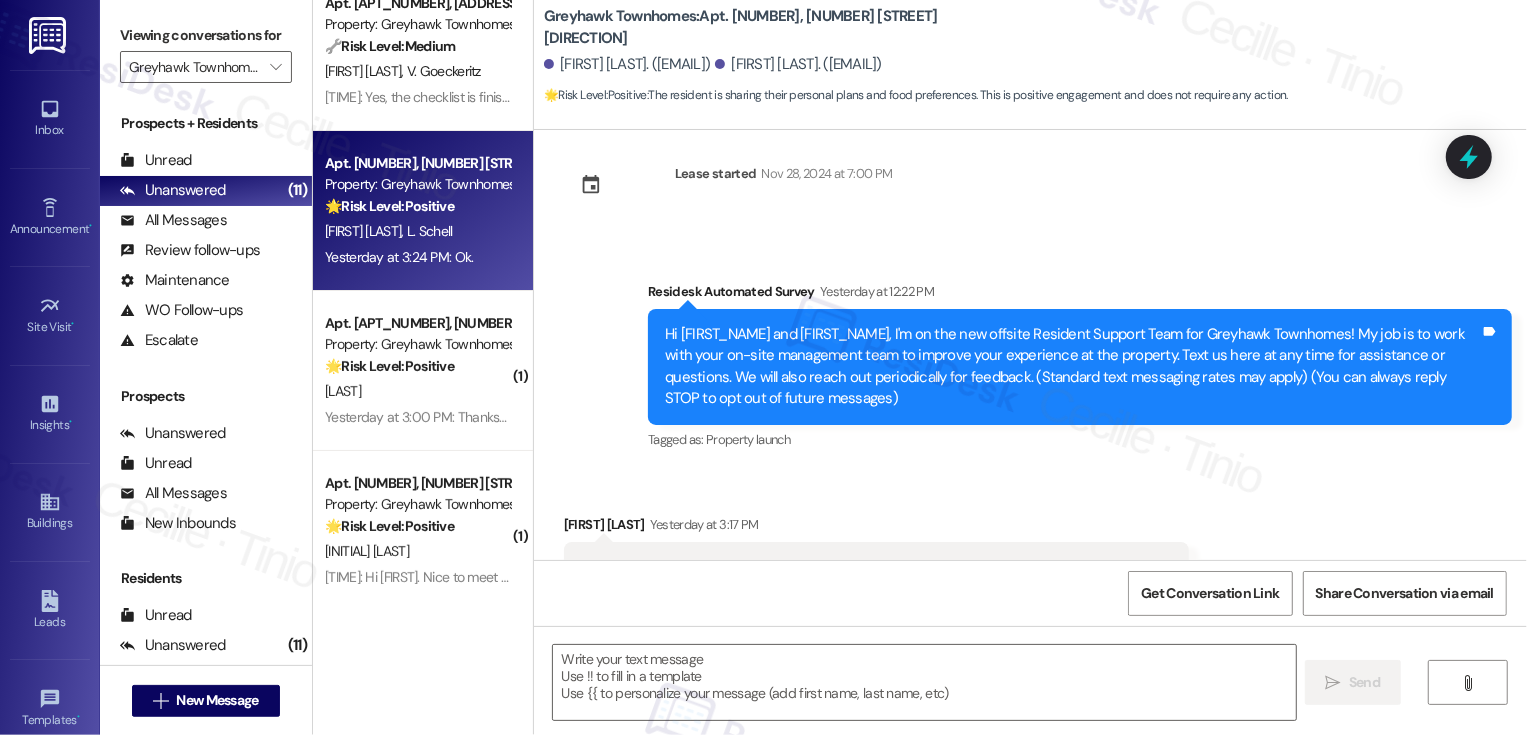 scroll, scrollTop: 0, scrollLeft: 0, axis: both 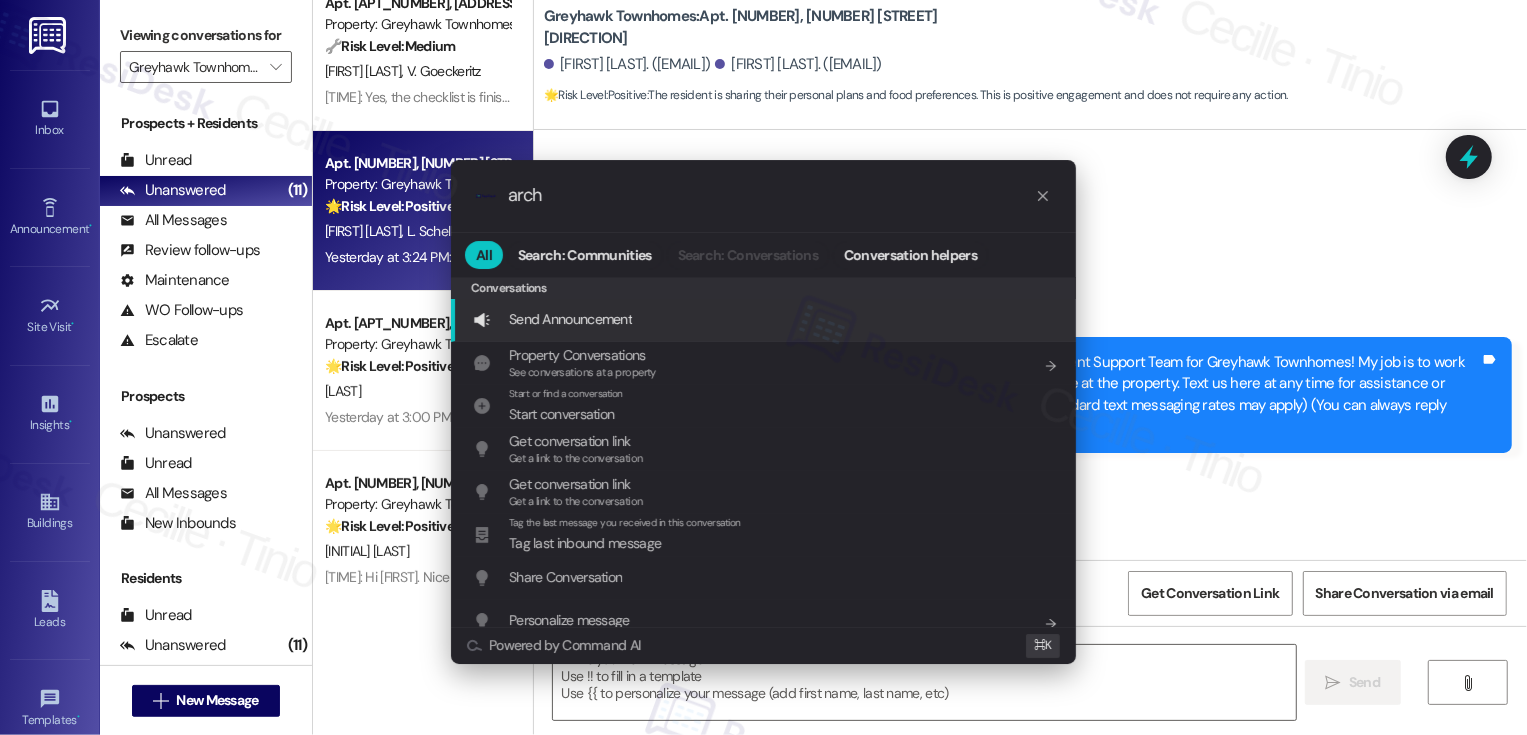 type on "archi" 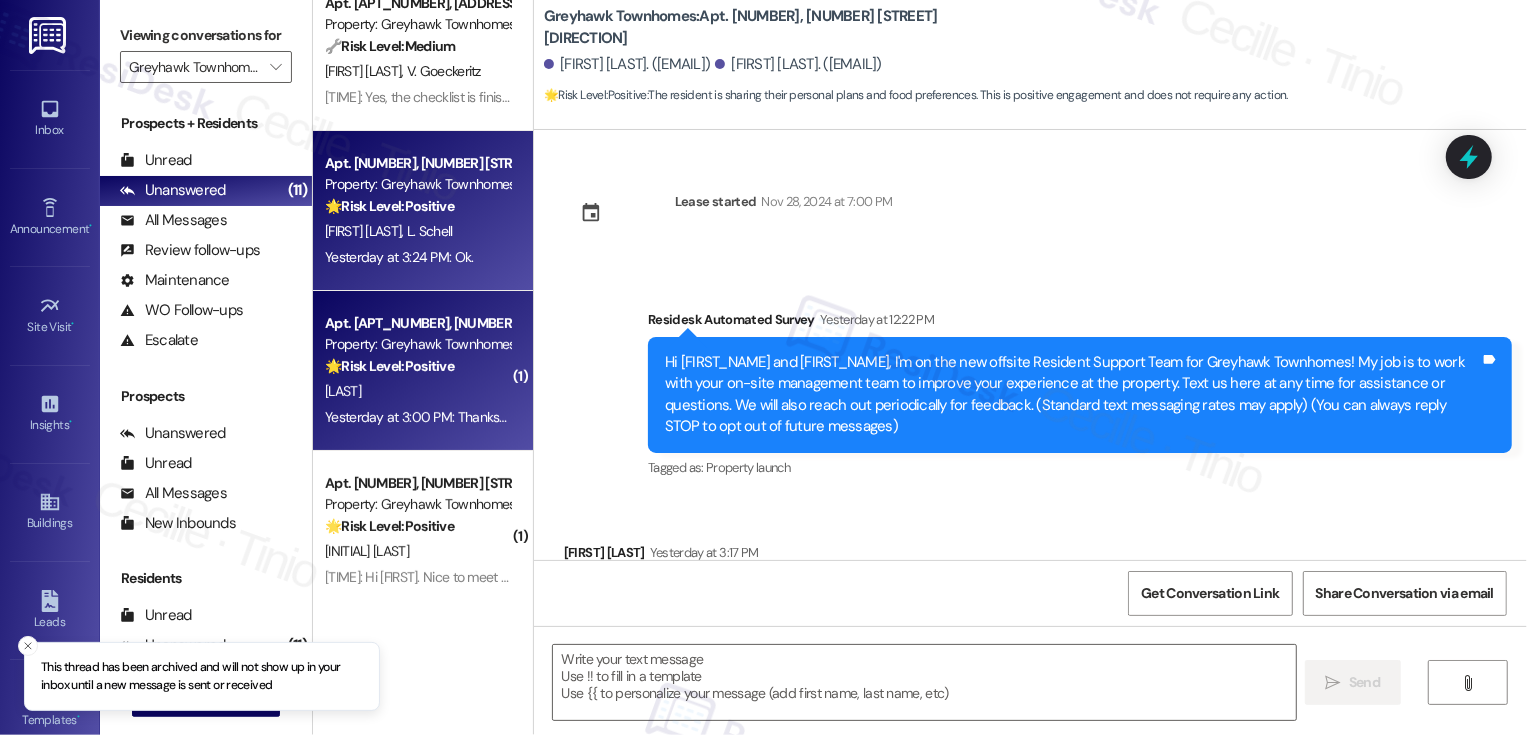 click on "🌟  Risk Level:  Positive" at bounding box center [389, 366] 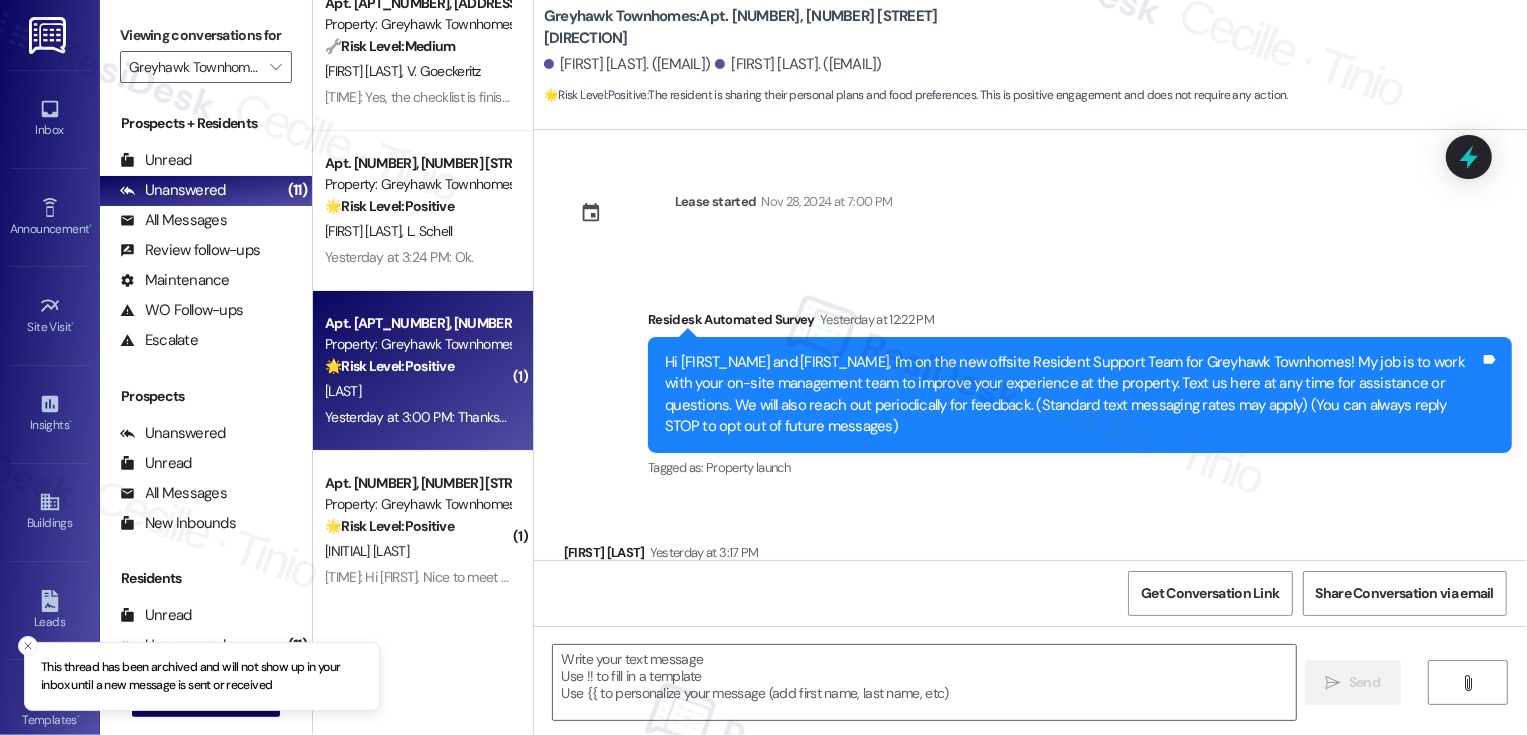 click on "🌟  Risk Level:  Positive" at bounding box center [389, 366] 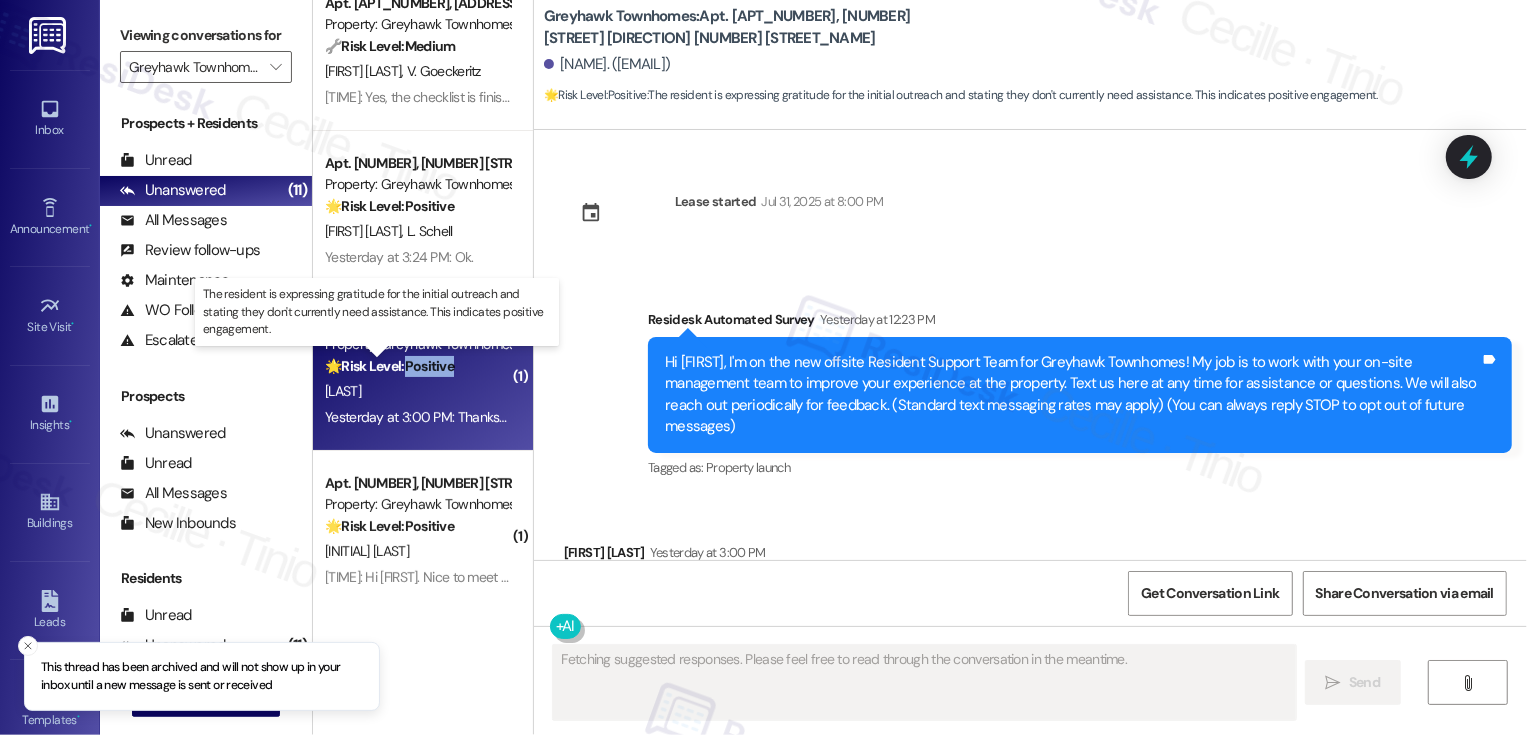 scroll, scrollTop: 55, scrollLeft: 0, axis: vertical 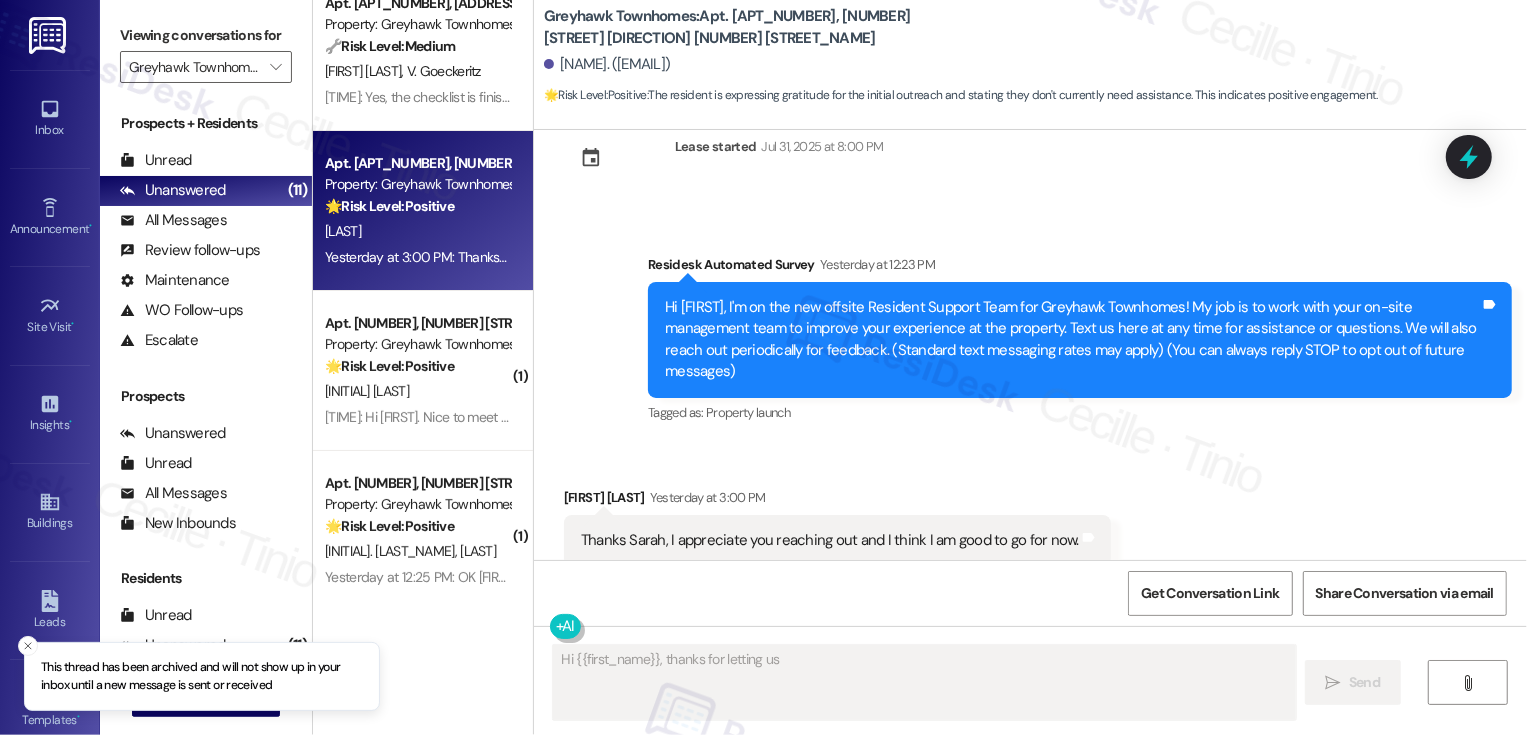 click on "Fetching suggested responses. Please feel free to read through the conversation in the meantime." at bounding box center (924, 682) 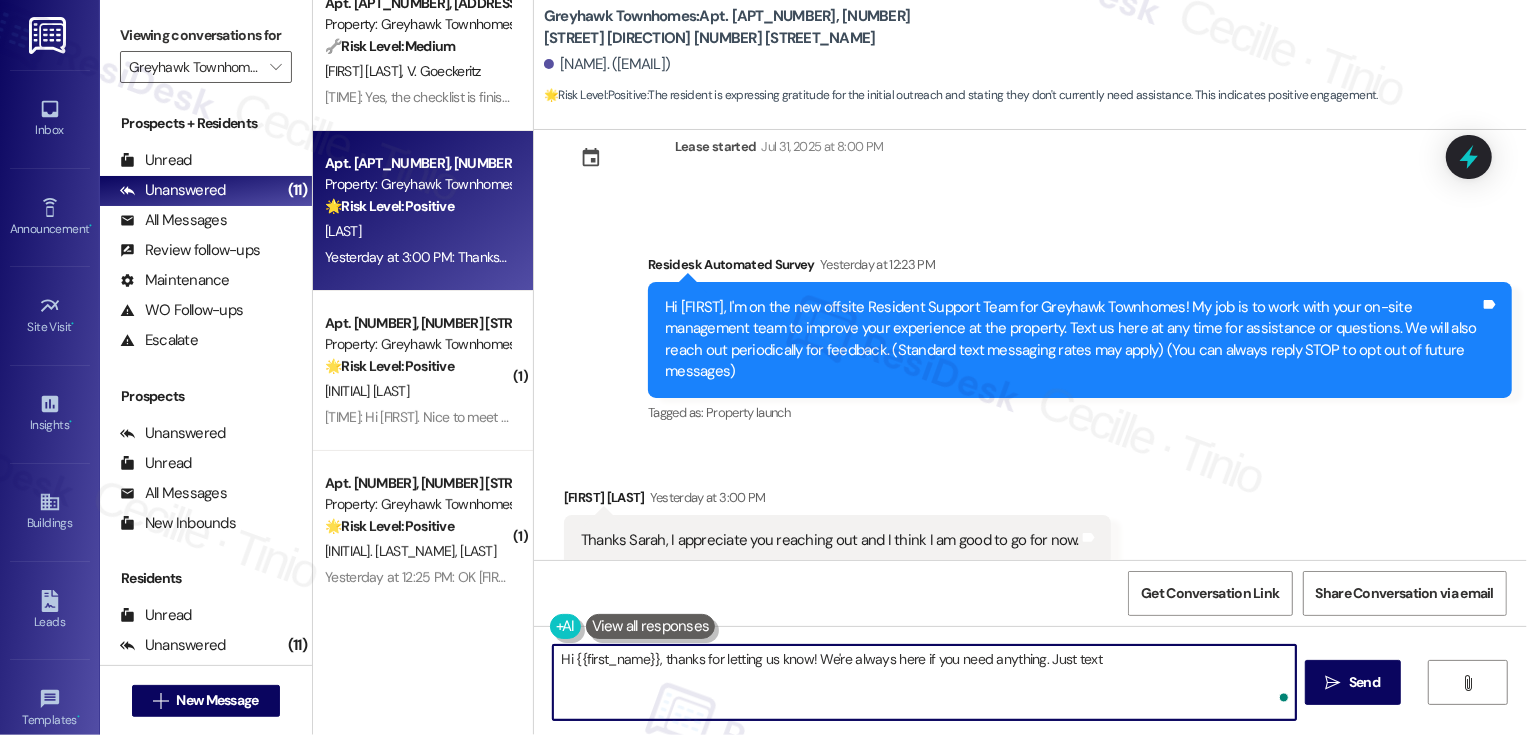 click on "Hi {{first_name}}, thanks for letting us know! We're always here if you need anything." at bounding box center [924, 682] 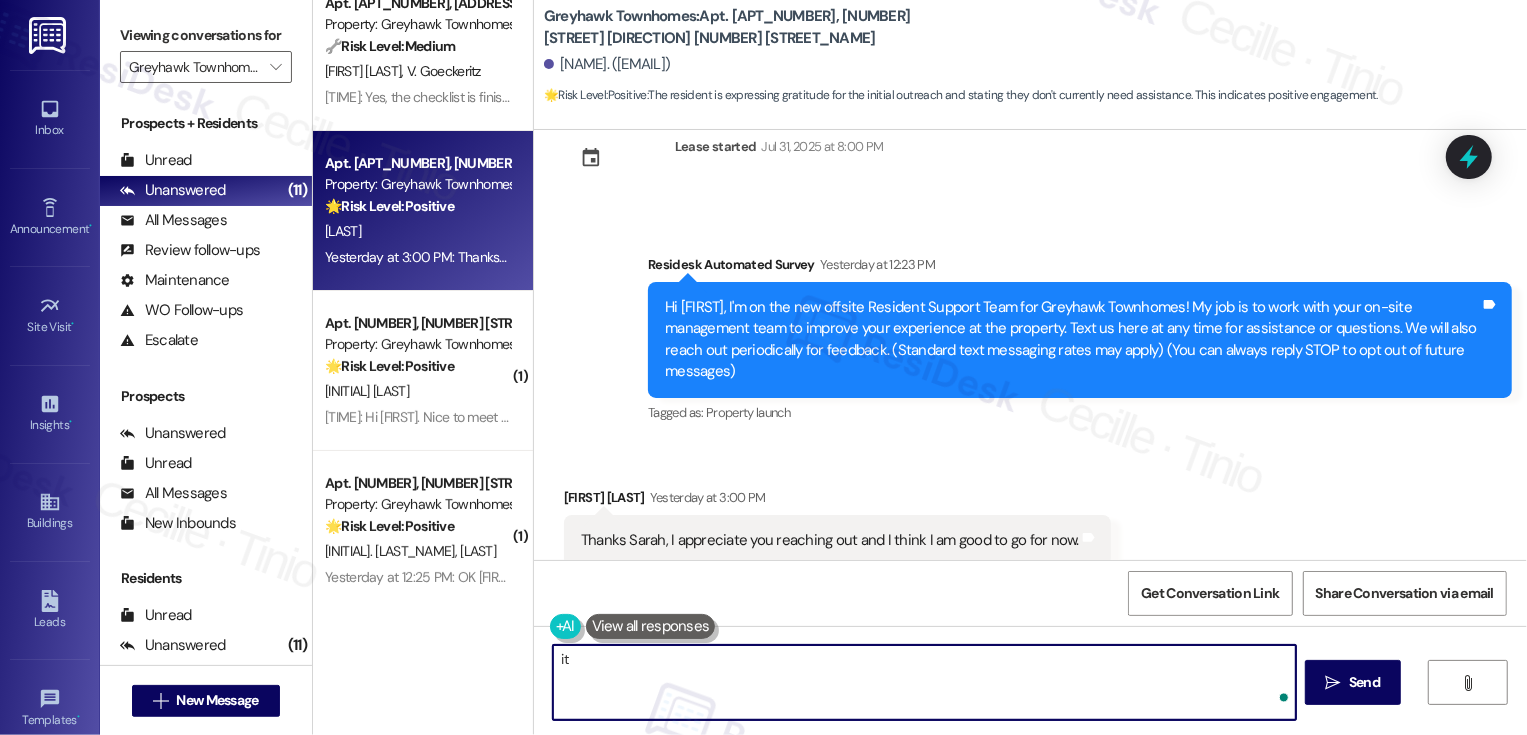 type on "i" 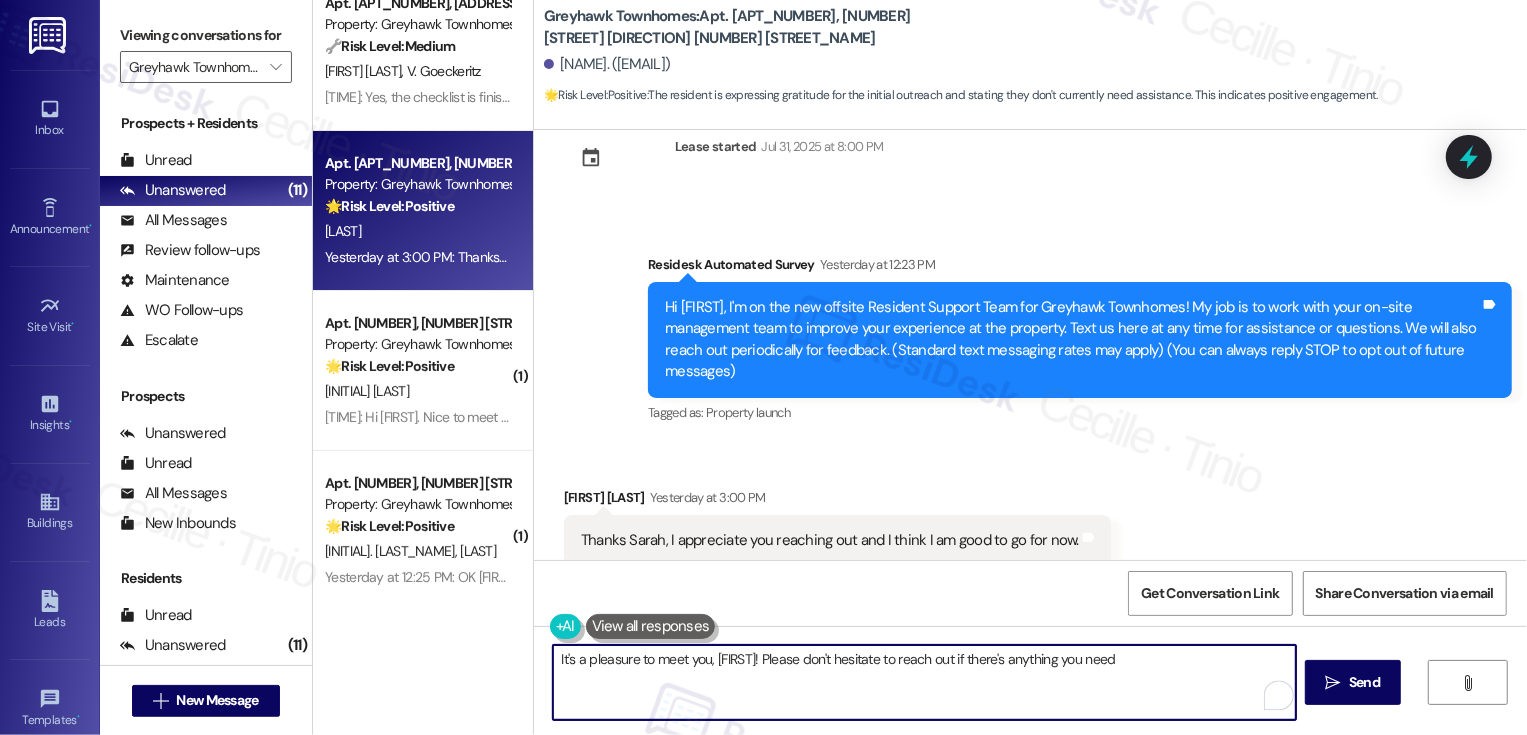 type on "It's a pleasure to meet you, Gary! Please don't hesitate to reach out if there's anything you need!" 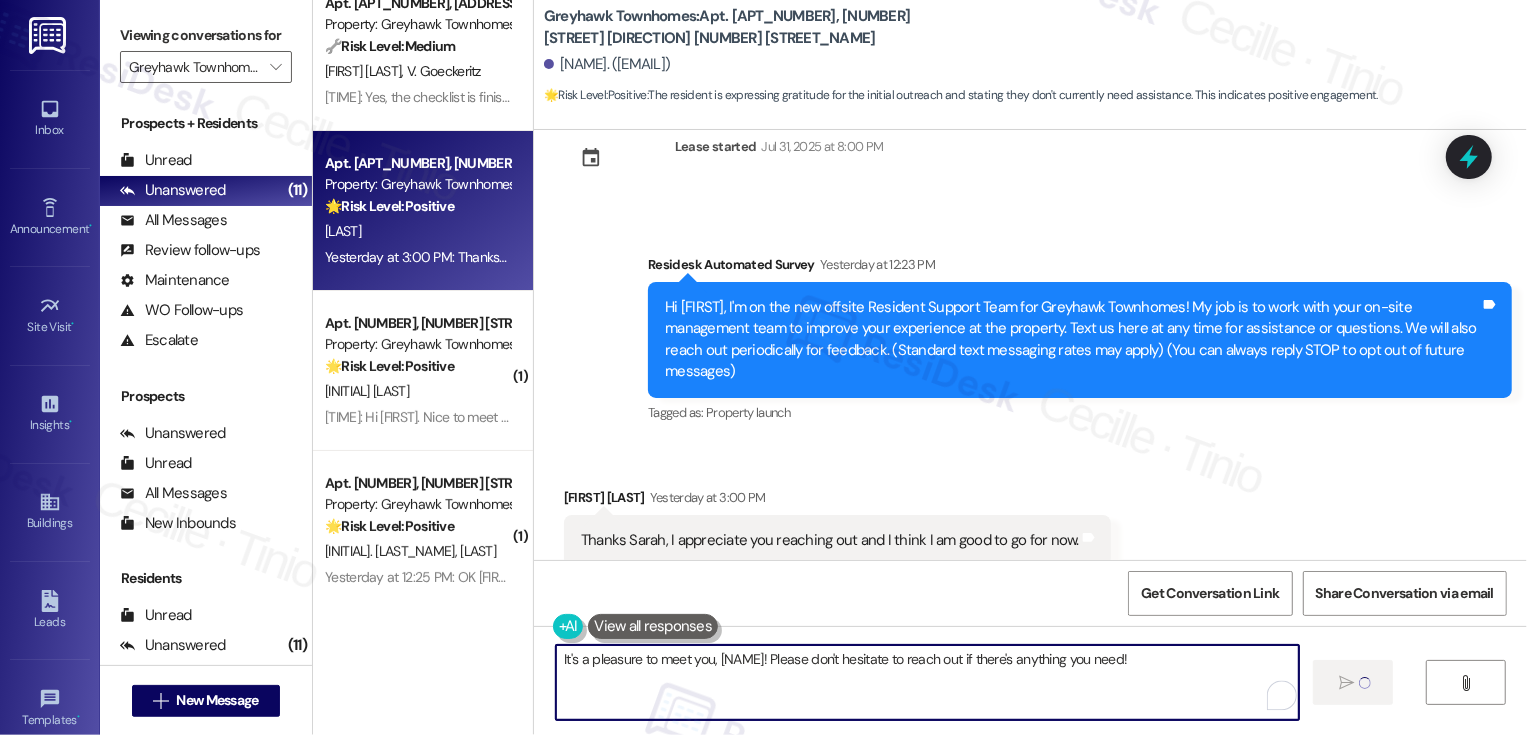 type 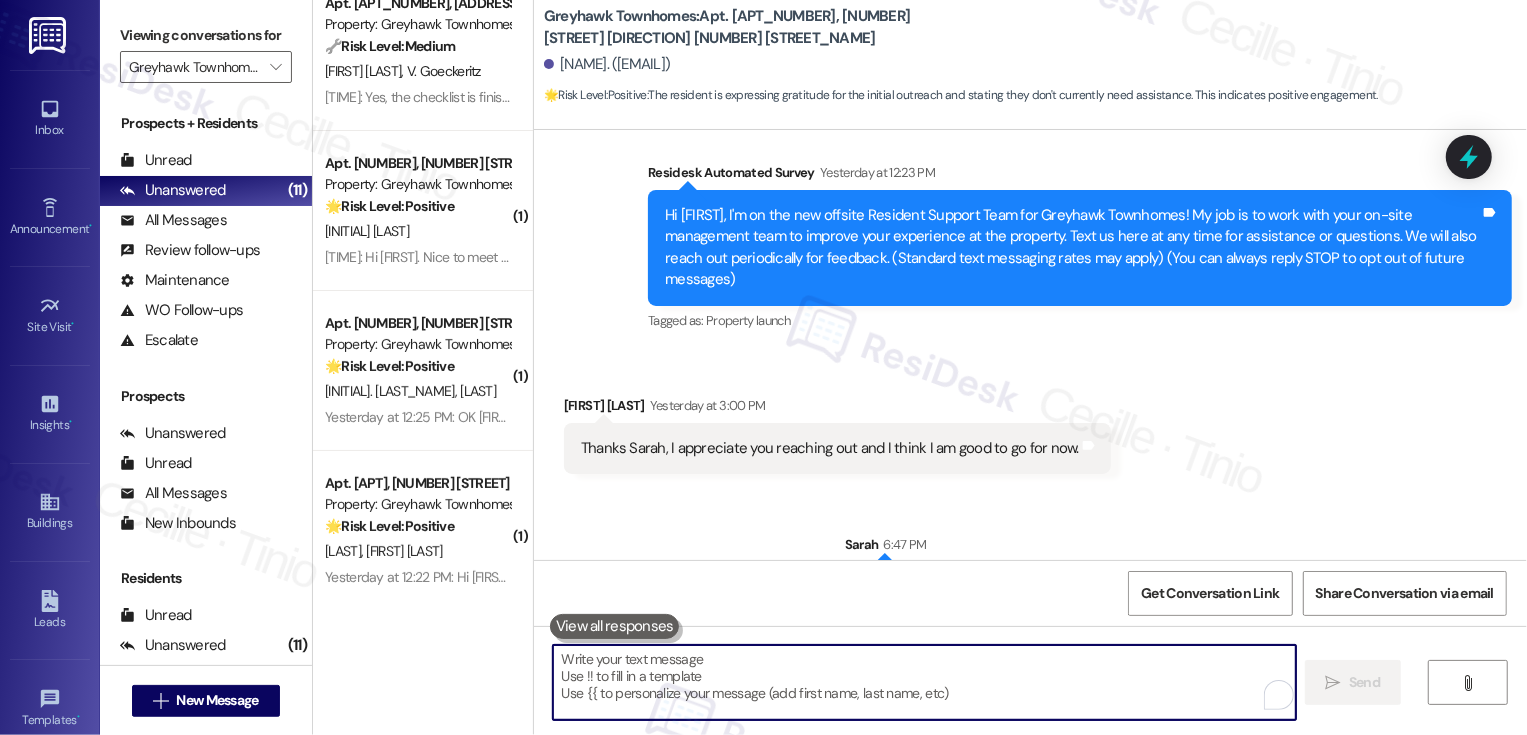 scroll, scrollTop: 195, scrollLeft: 0, axis: vertical 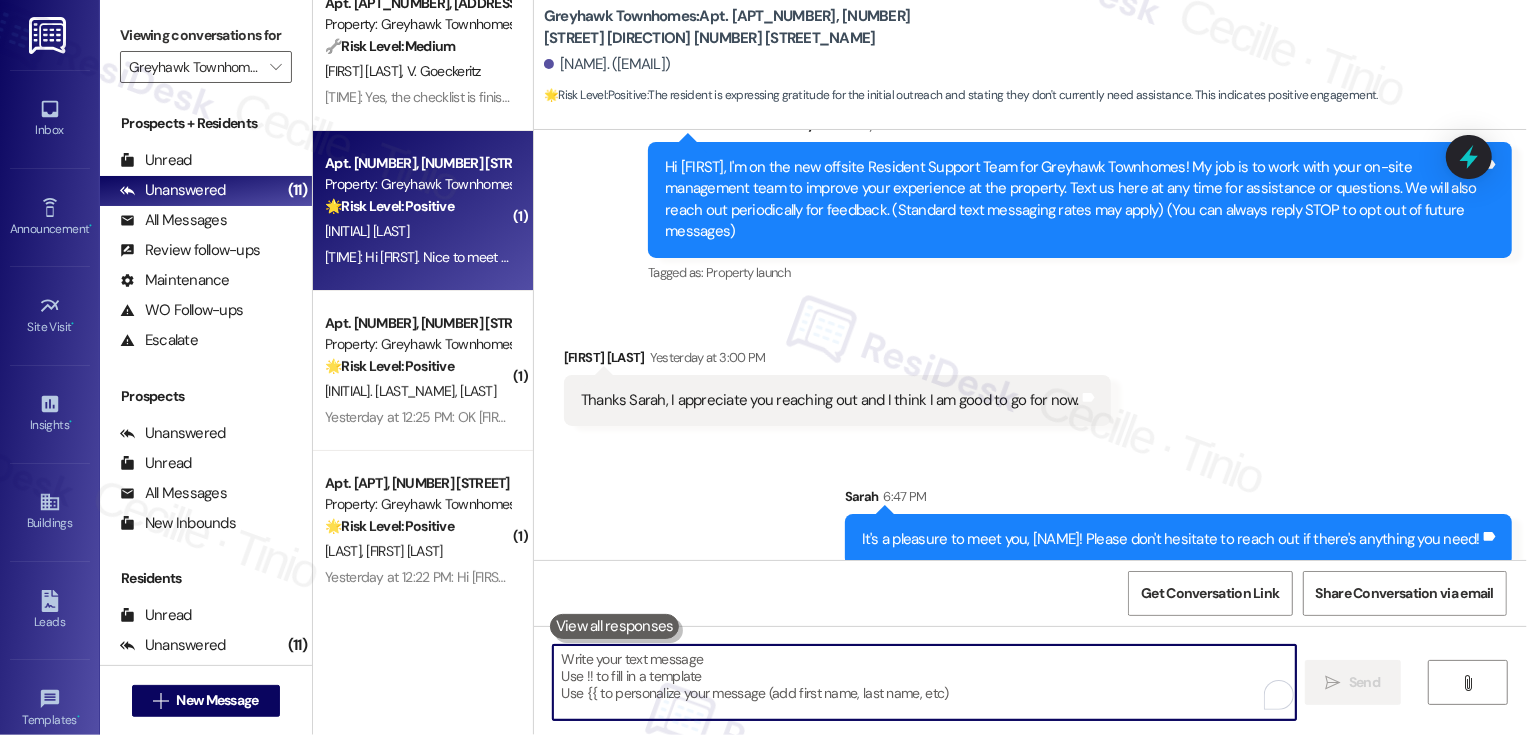 click on "[FIRST] [LAST]" at bounding box center [417, 231] 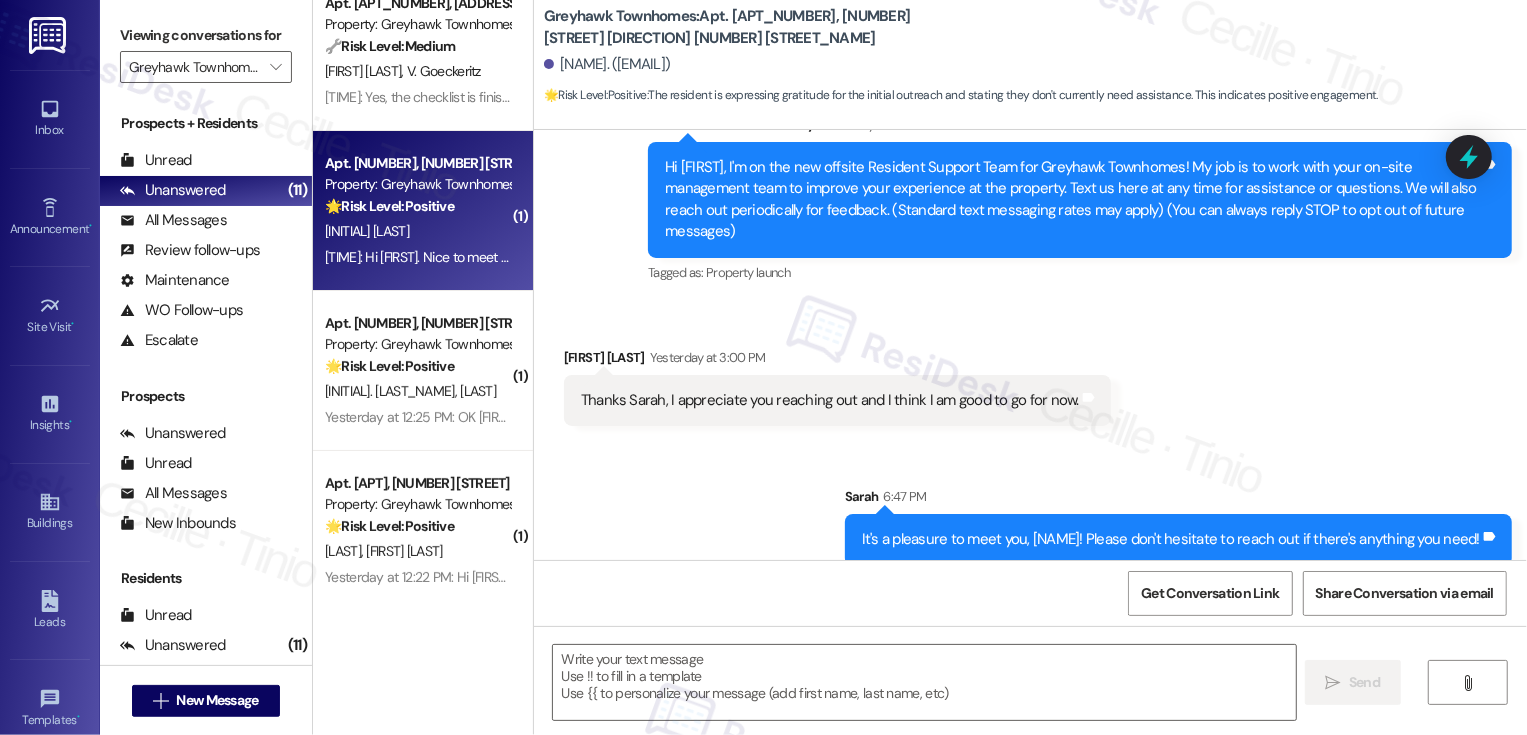 click on "[FIRST] [LAST]" at bounding box center [417, 231] 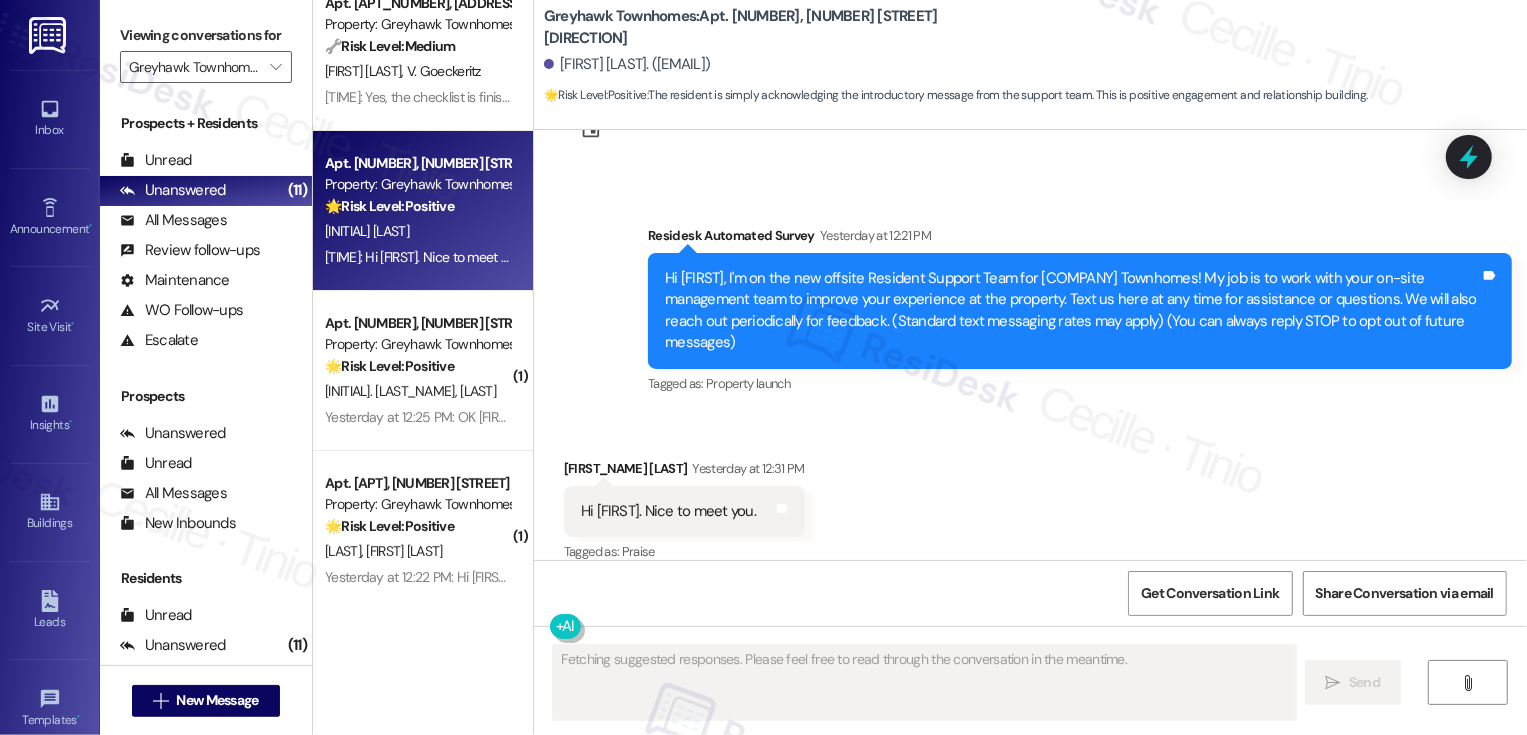 scroll, scrollTop: 85, scrollLeft: 0, axis: vertical 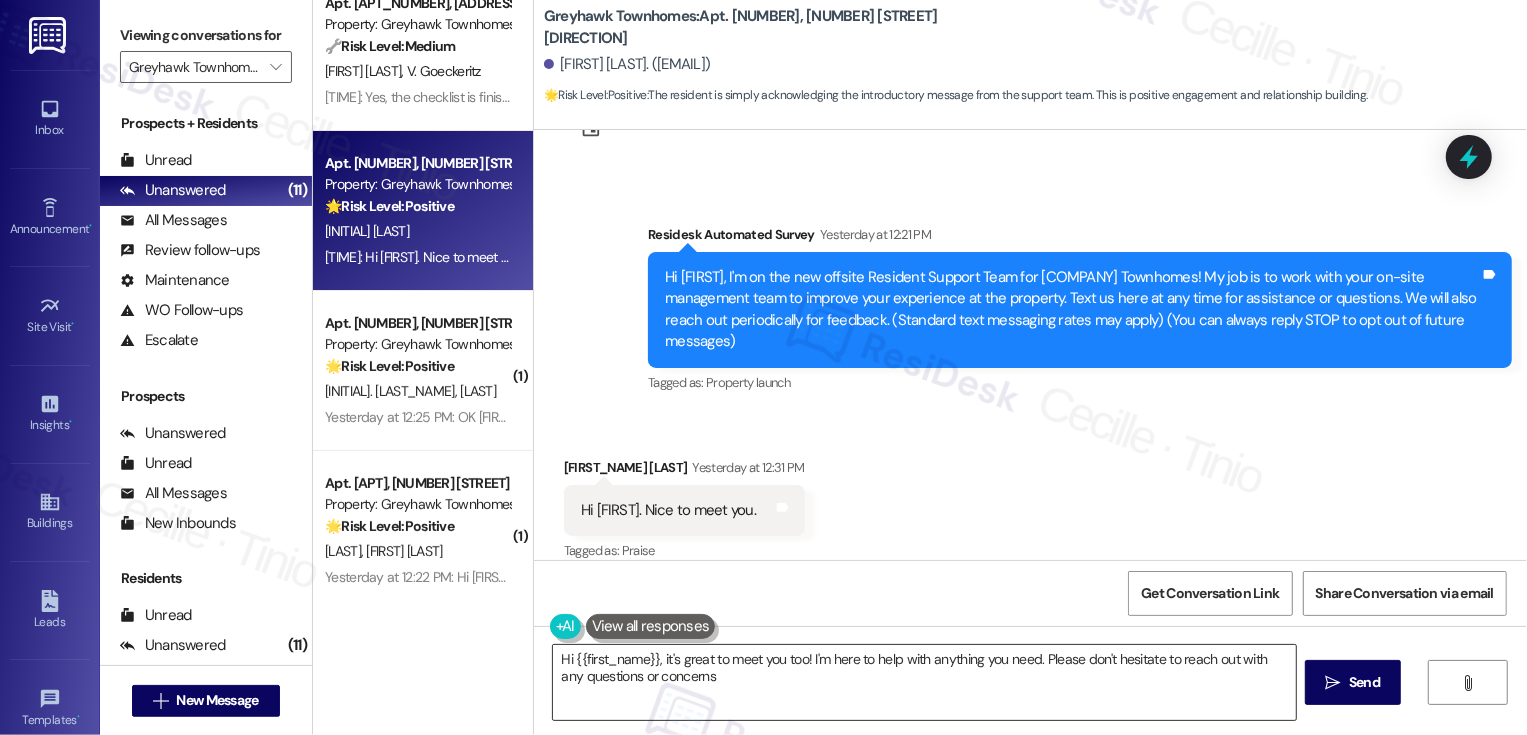 type on "Hi {{first_name}}, it's great to meet you too! I'm here to help with anything you need. Please don't hesitate to reach out with any questions or concerns." 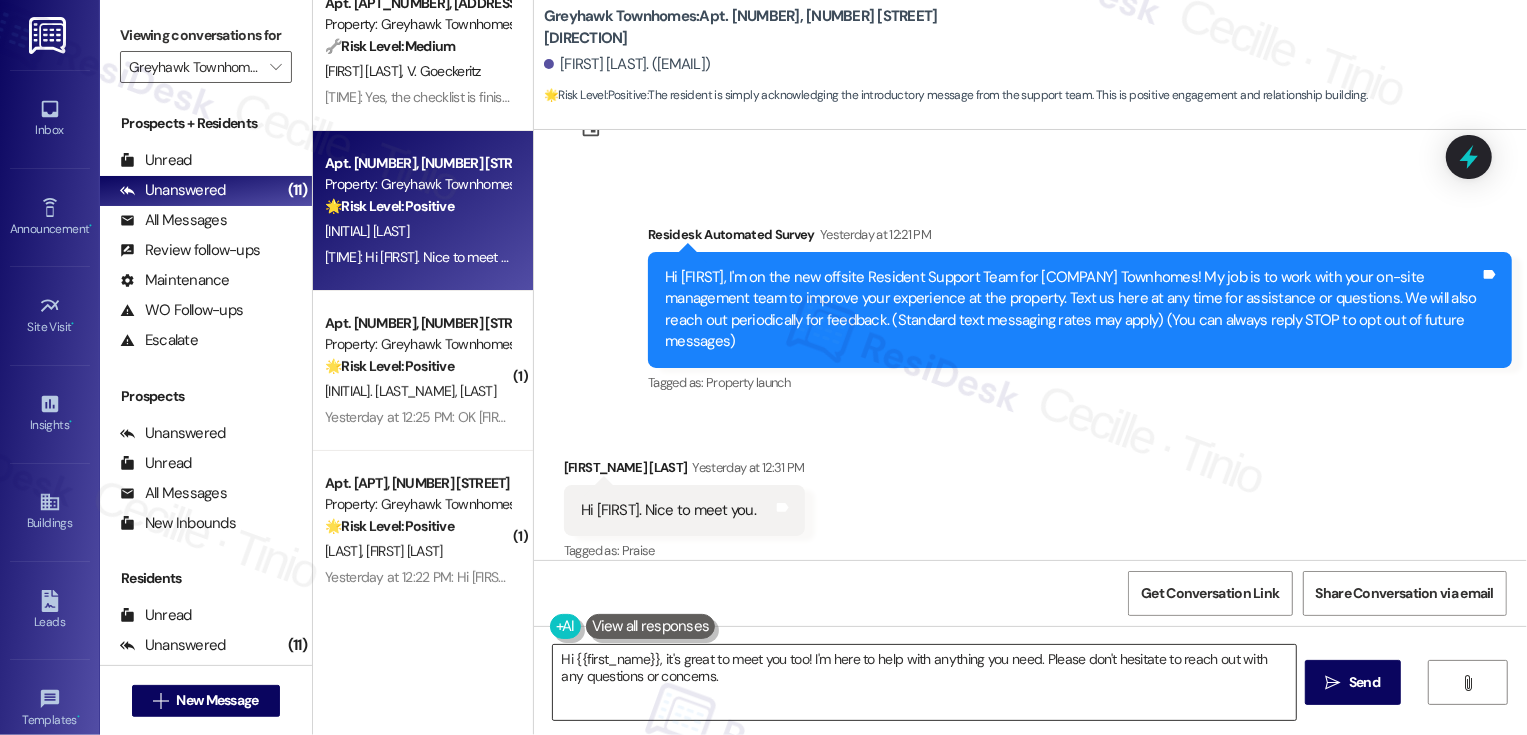 click on "Hi {{first_name}}, it's great to meet you too! I'm here to help with anything you need. Please don't hesitate to reach out with any questions or concerns." at bounding box center [924, 682] 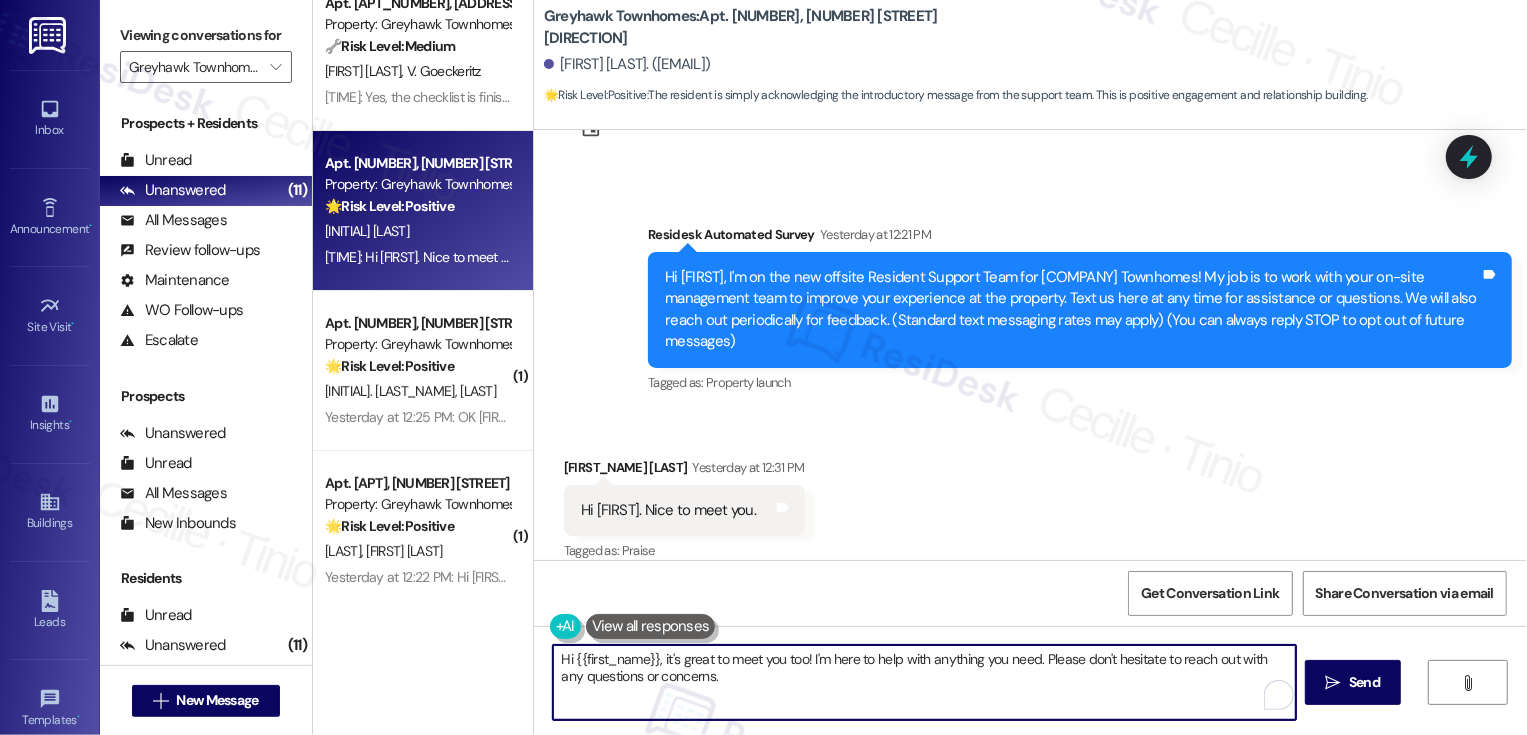 click on "Hi {{first_name}}, it's great to meet you too! I'm here to help with anything you need. Please don't hesitate to reach out with any questions or concerns." at bounding box center [924, 682] 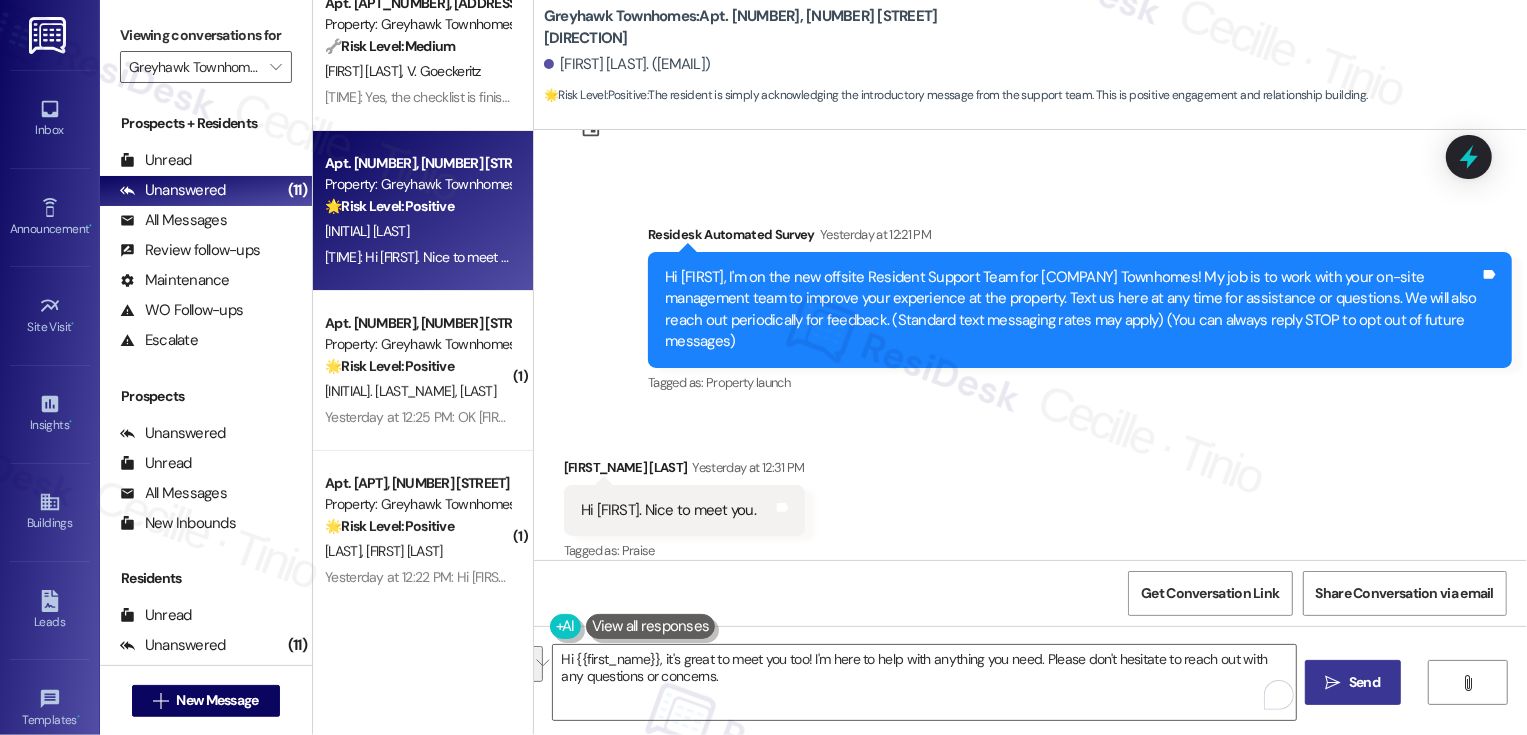 click on "Send" at bounding box center [1364, 682] 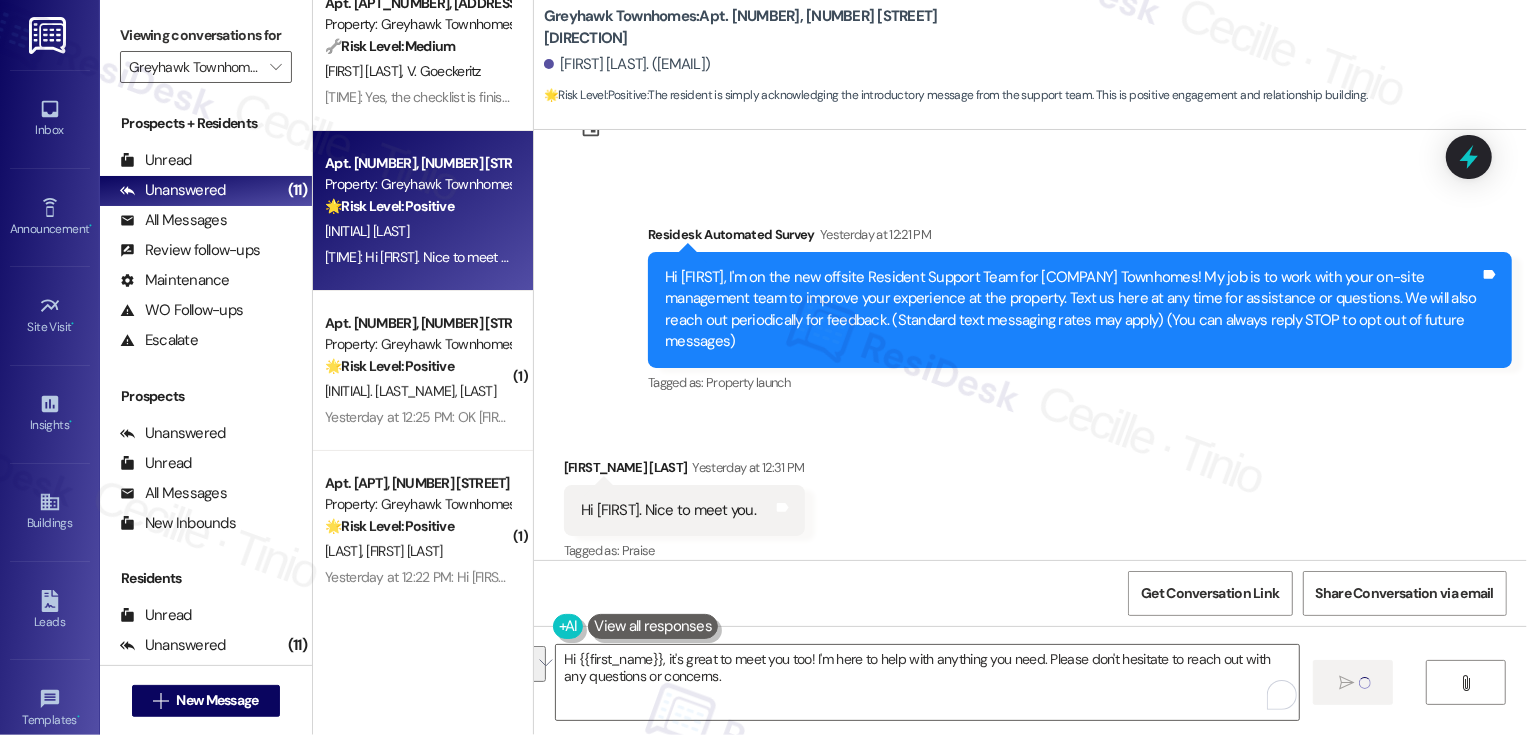 type 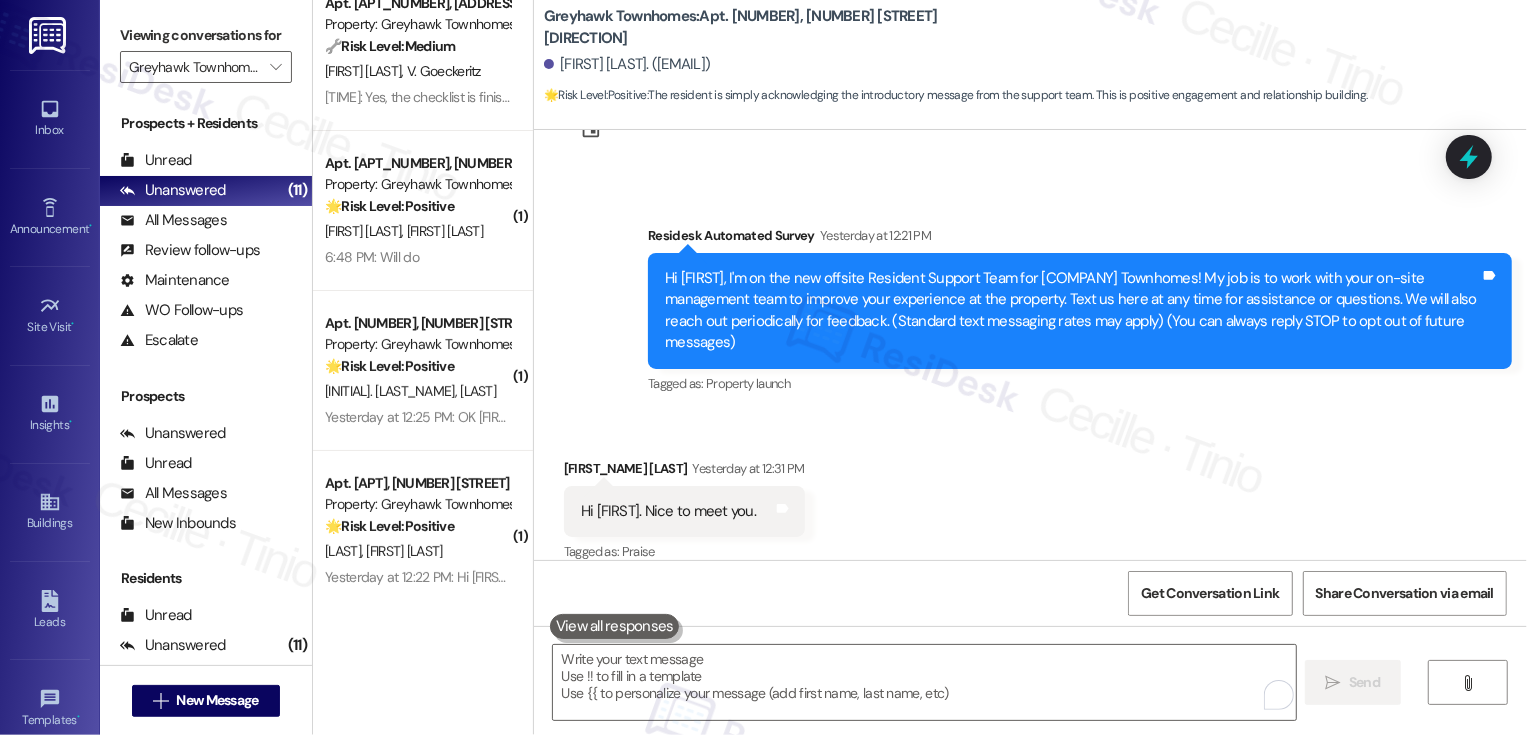 scroll, scrollTop: 245, scrollLeft: 0, axis: vertical 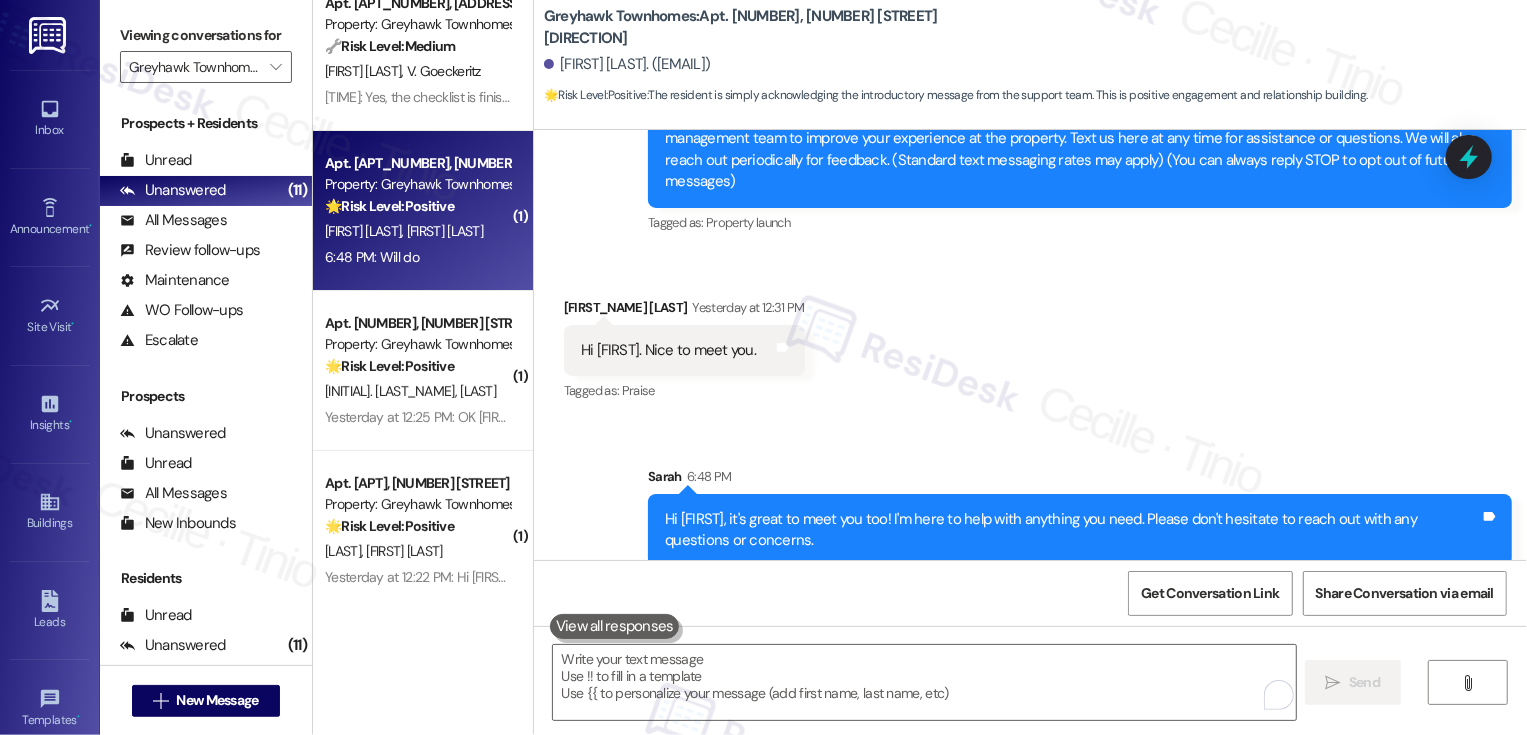 click on "K. Mikesell T. Mikesell" at bounding box center (417, 231) 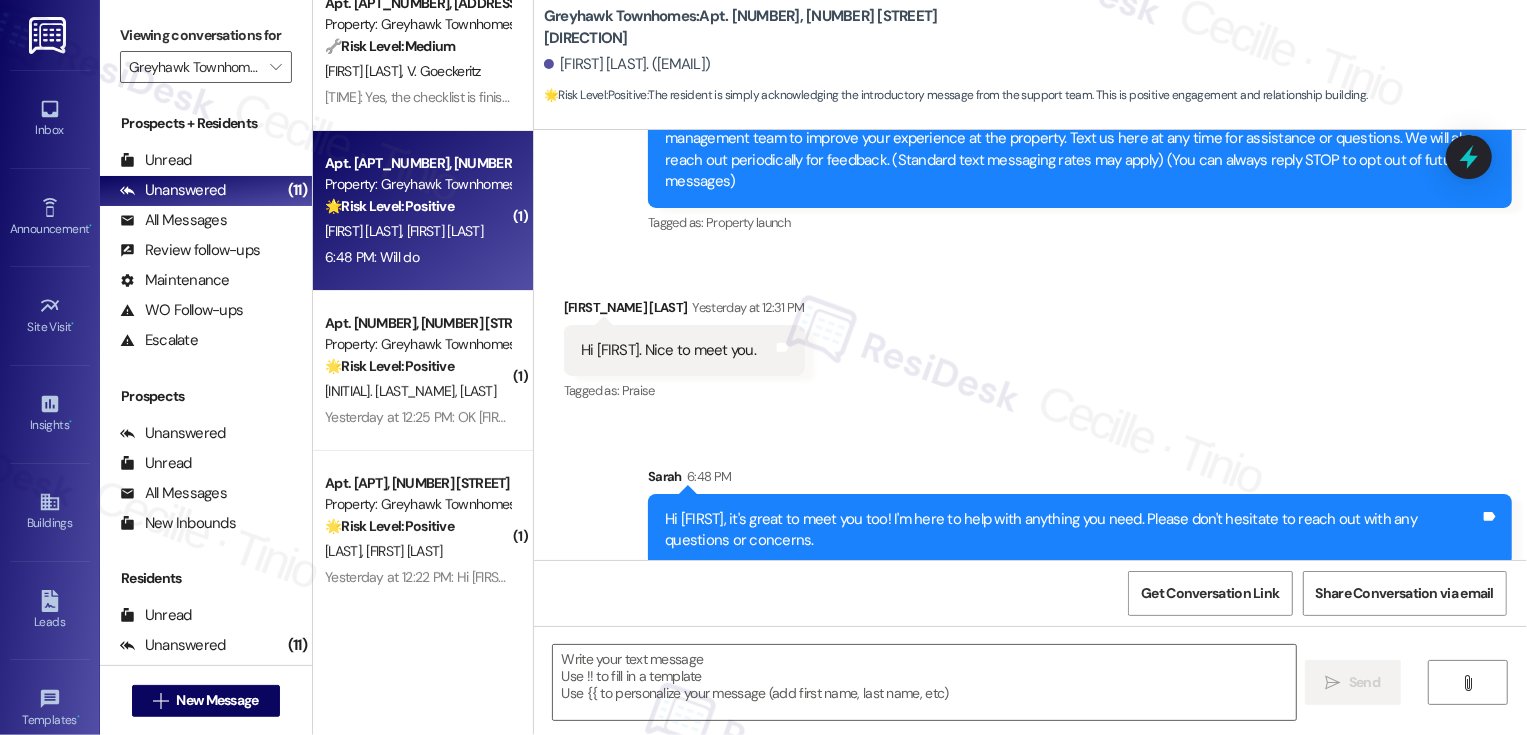 type on "Fetching suggested responses. Please feel free to read through the conversation in the meantime." 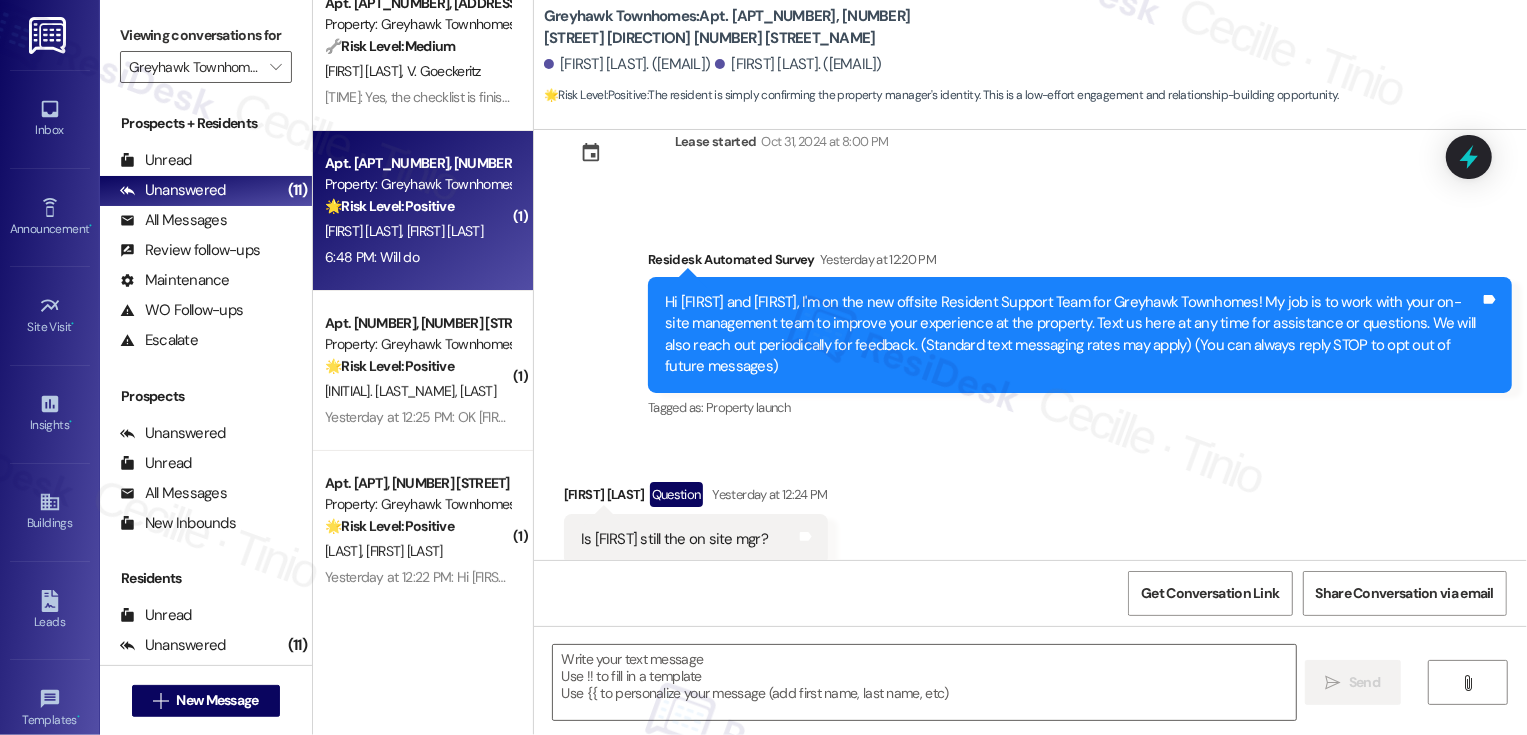 type on "Fetching suggested responses. Please feel free to read through the conversation in the meantime." 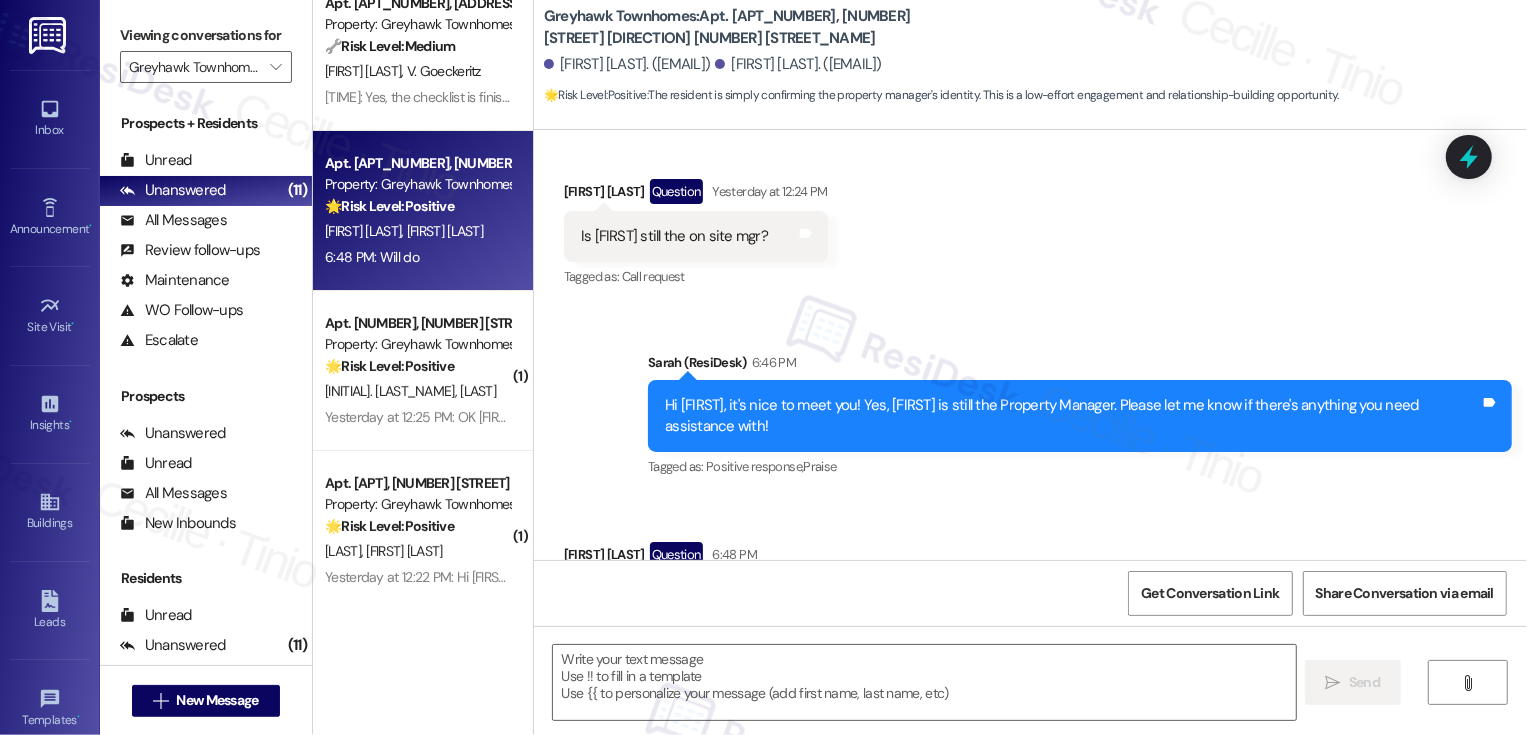 scroll, scrollTop: 451, scrollLeft: 0, axis: vertical 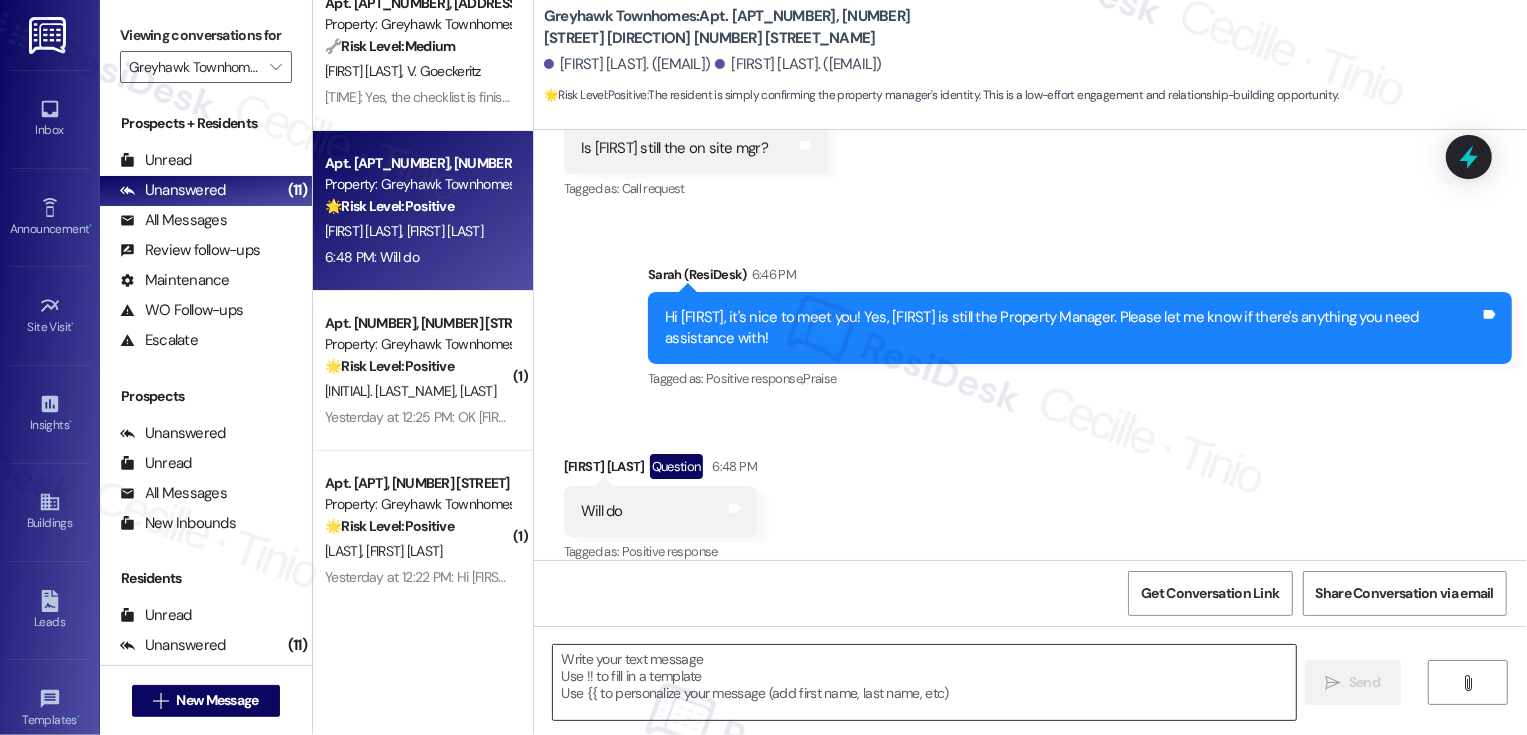 click at bounding box center (924, 682) 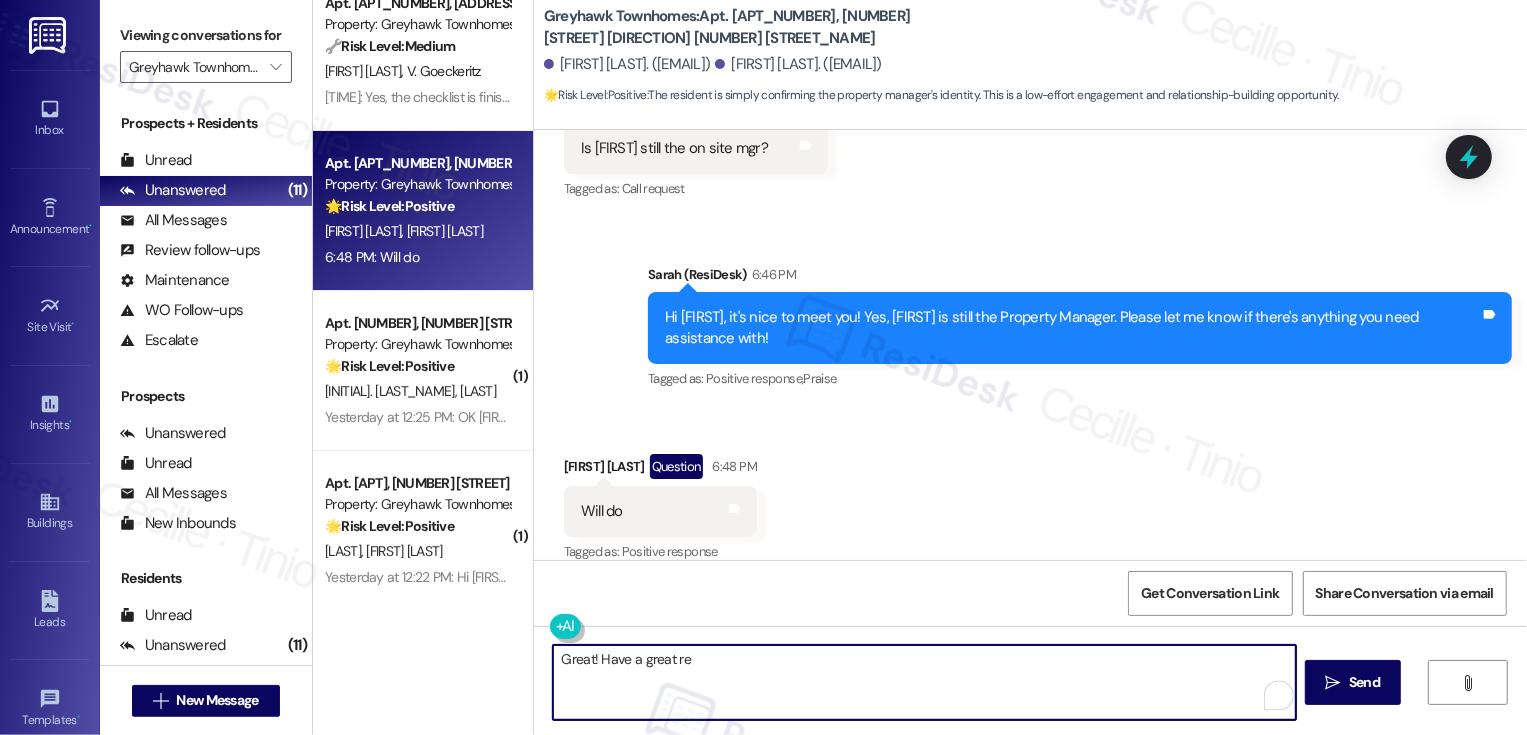 click on "Great! Have a great re" at bounding box center (924, 682) 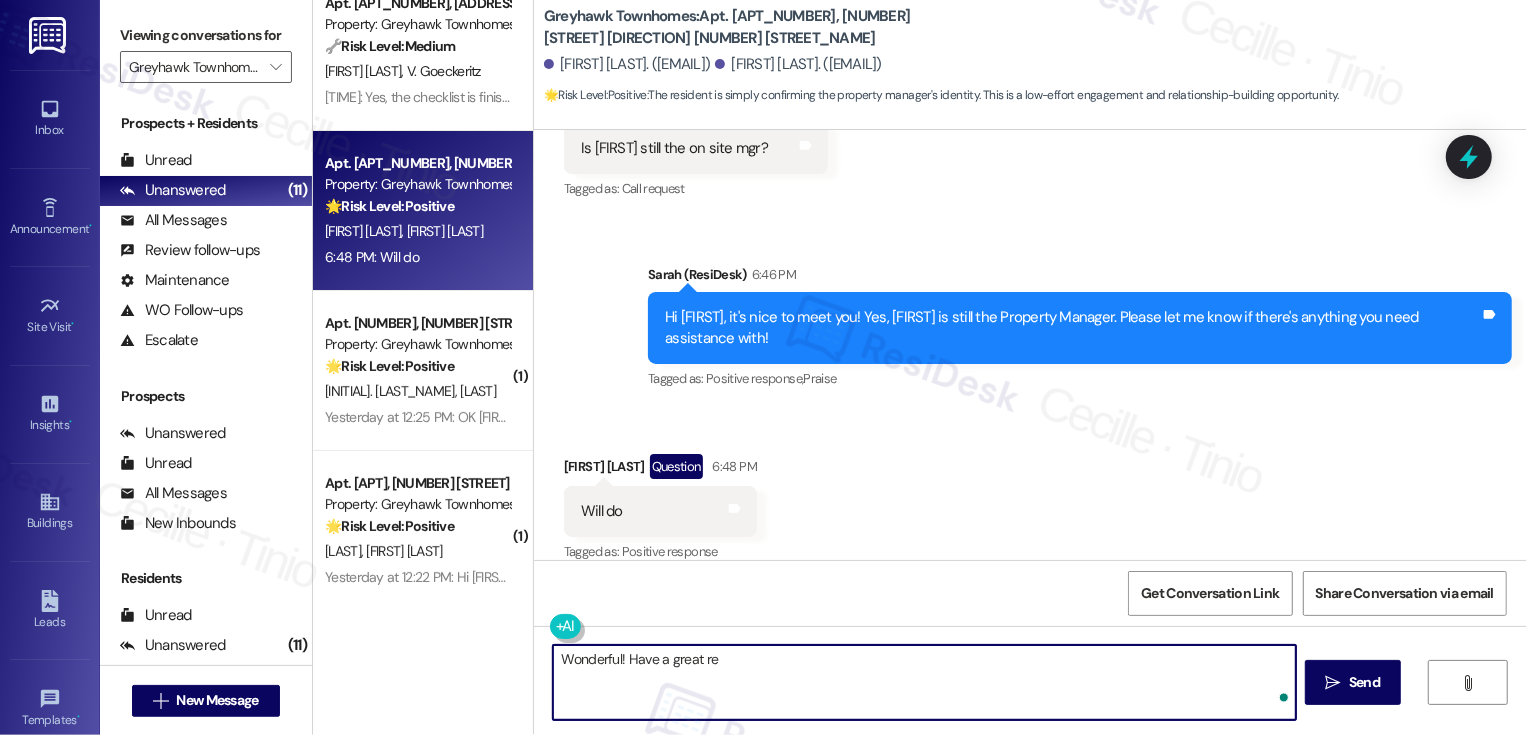 click on "Wonderful! Have a great re" at bounding box center (924, 682) 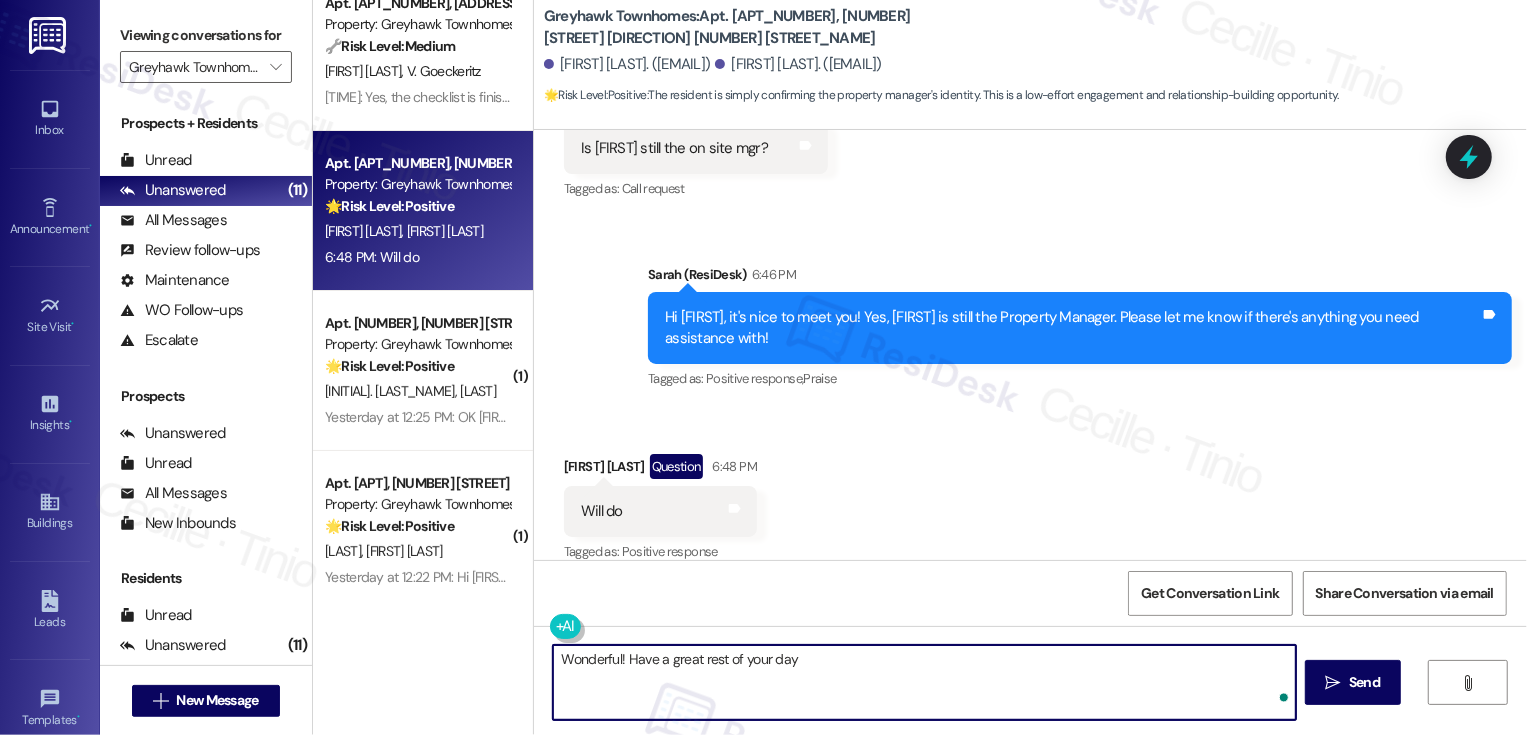 type on "Wonderful! Have a great rest of your day!" 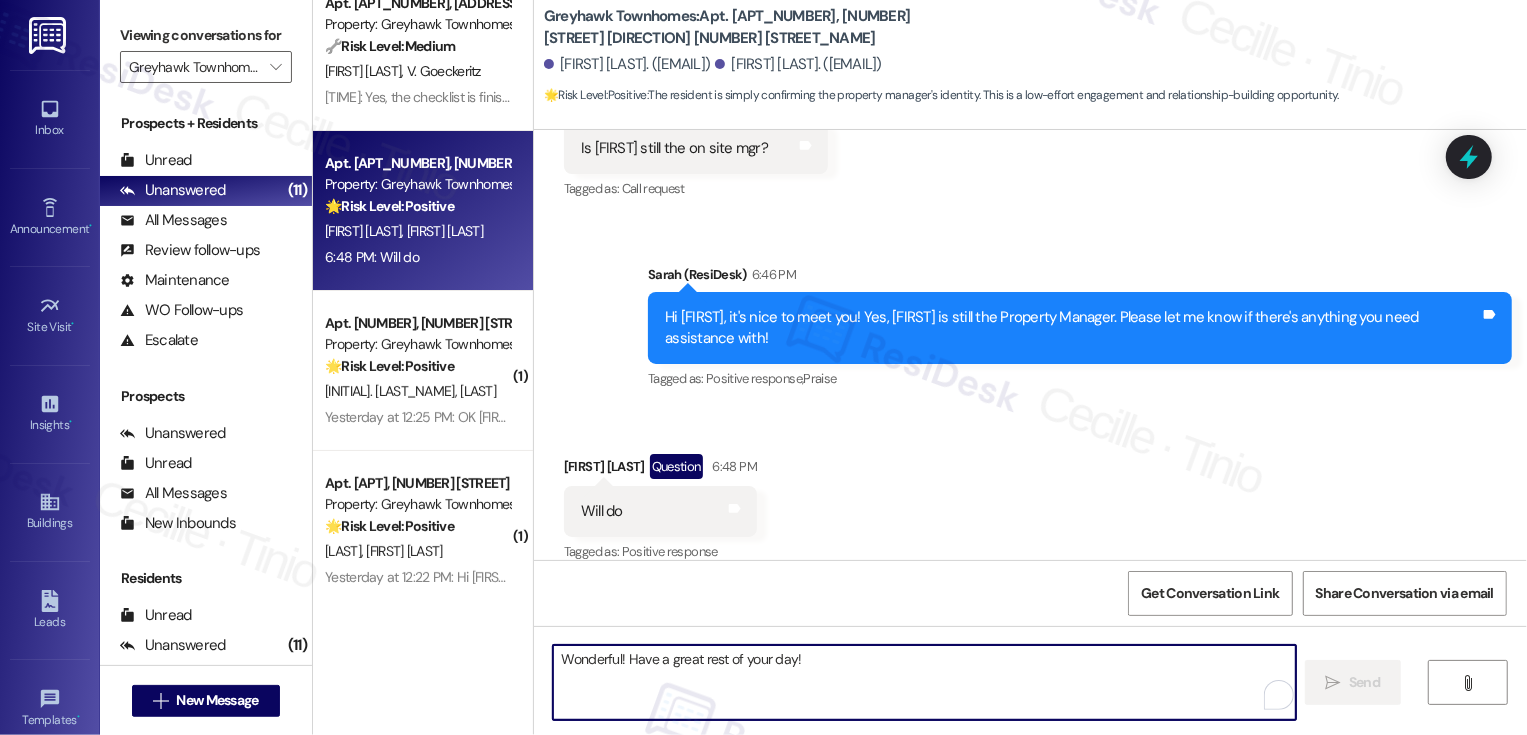 type 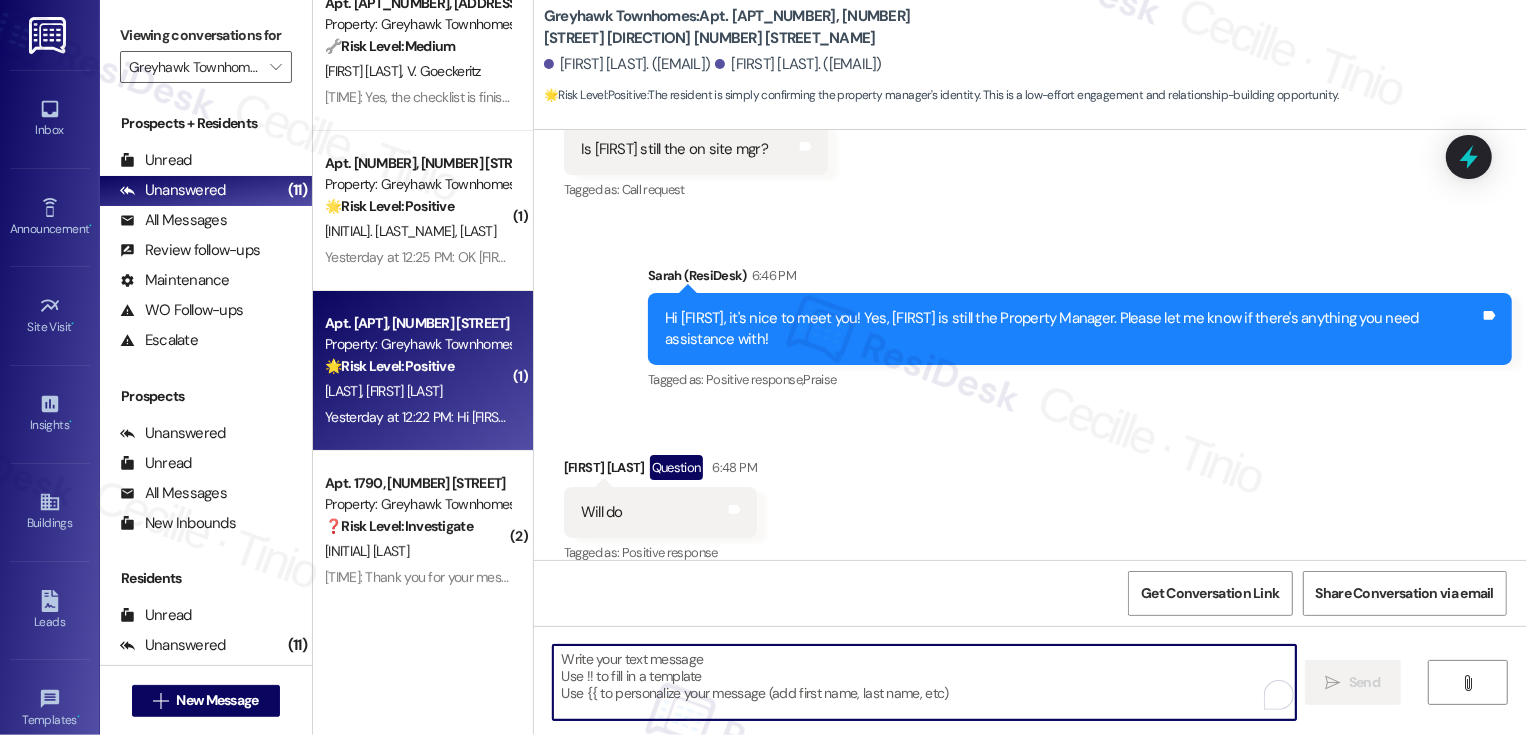 scroll, scrollTop: 591, scrollLeft: 0, axis: vertical 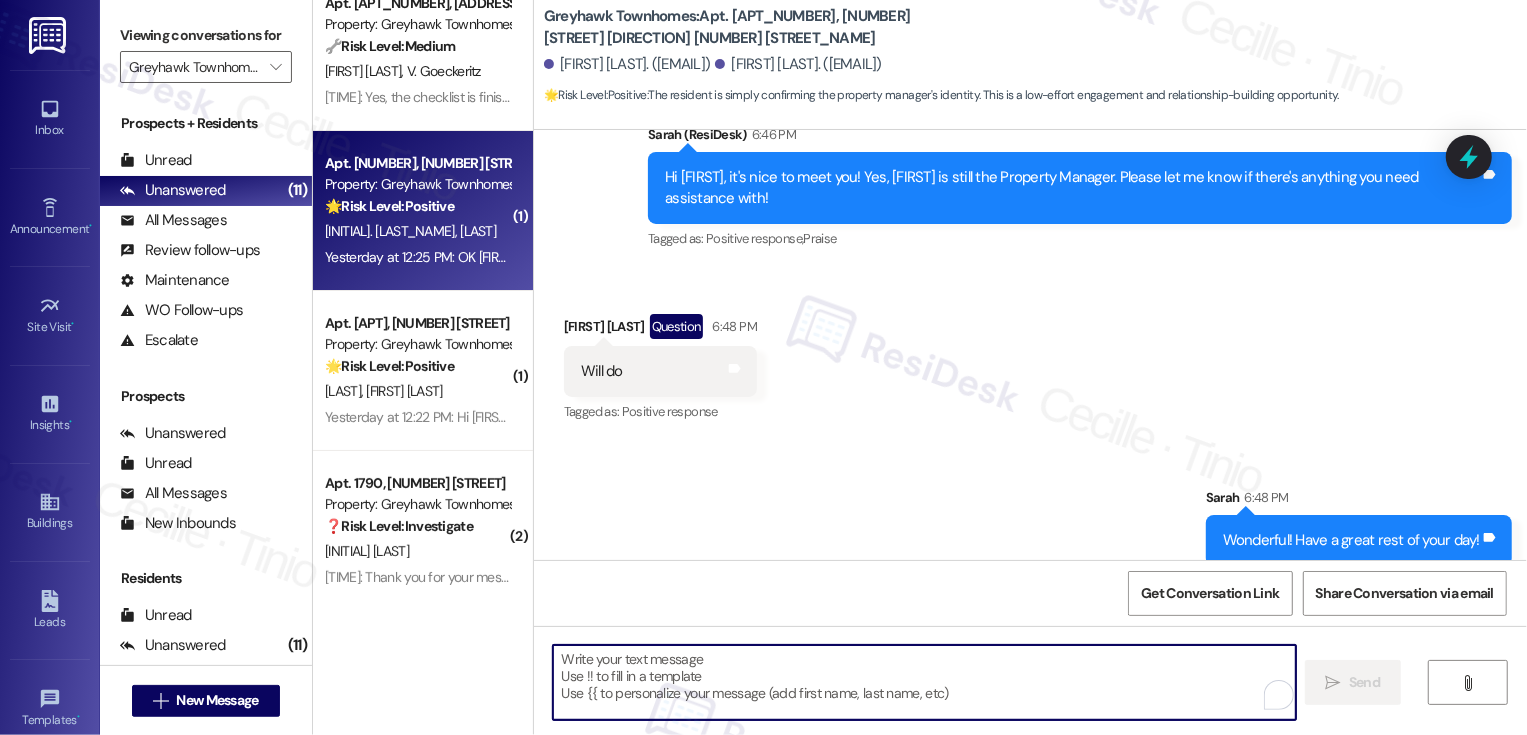 click on "[FIRST] [LAST]" at bounding box center (417, 231) 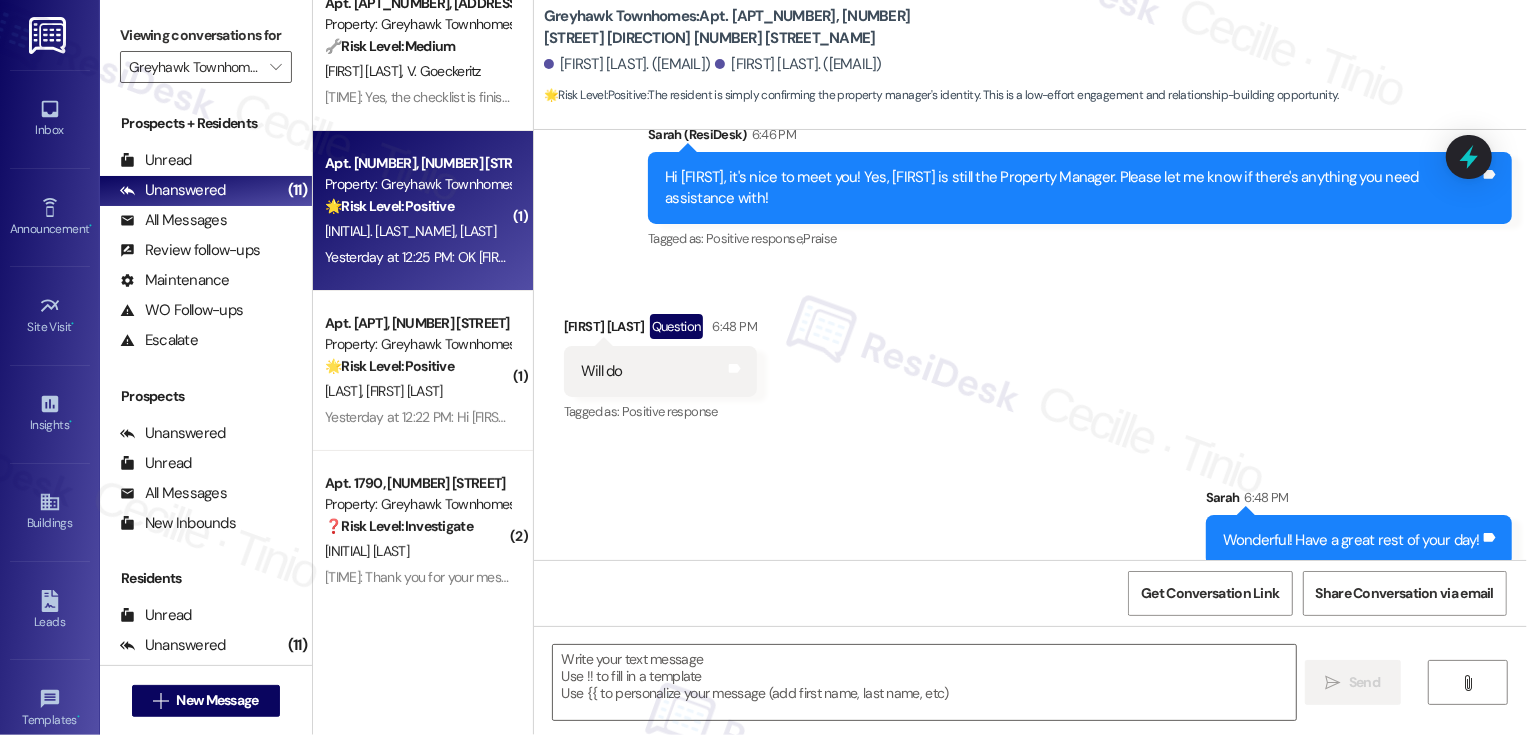 type on "Fetching suggested responses. Please feel free to read through the conversation in the meantime." 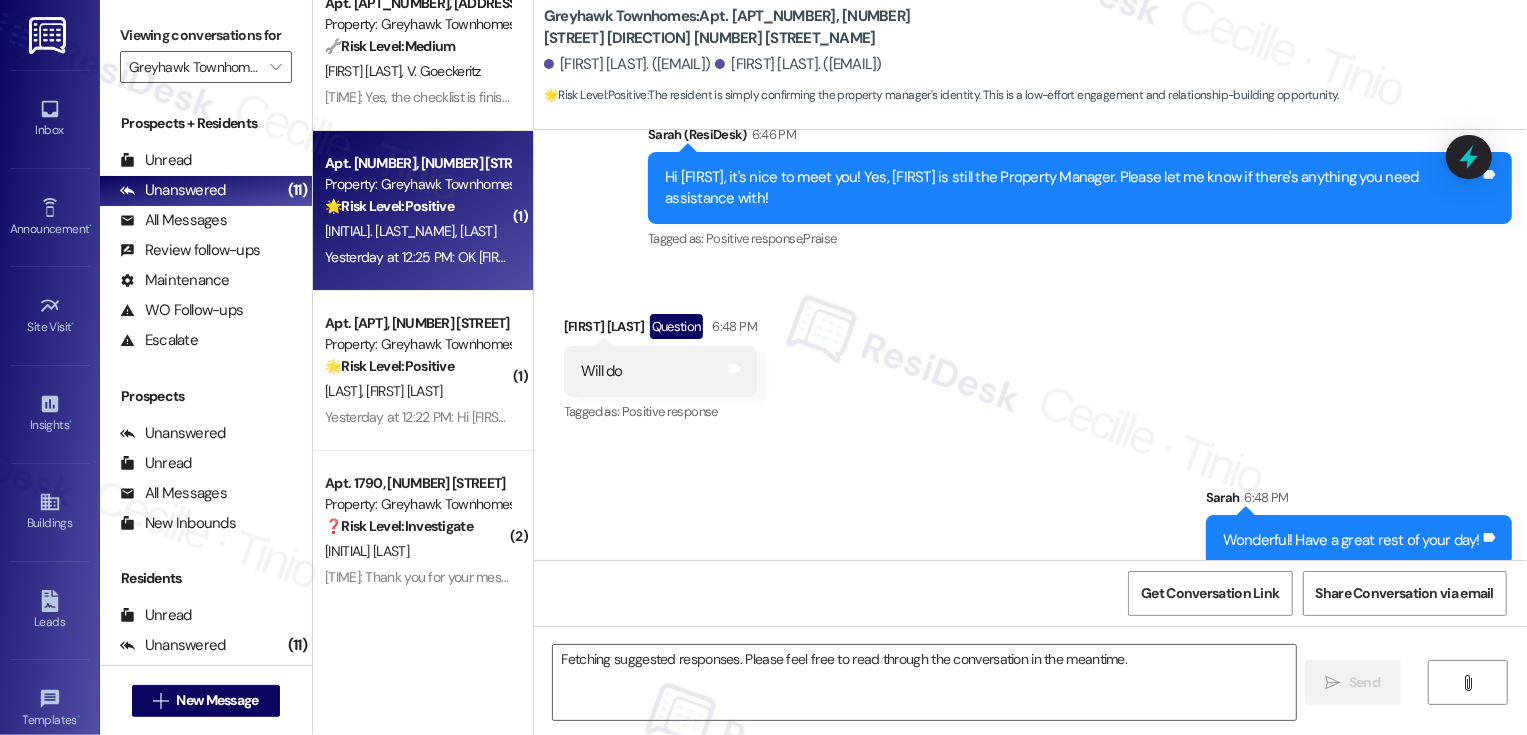 click on "[FIRST] [LAST]" at bounding box center [417, 231] 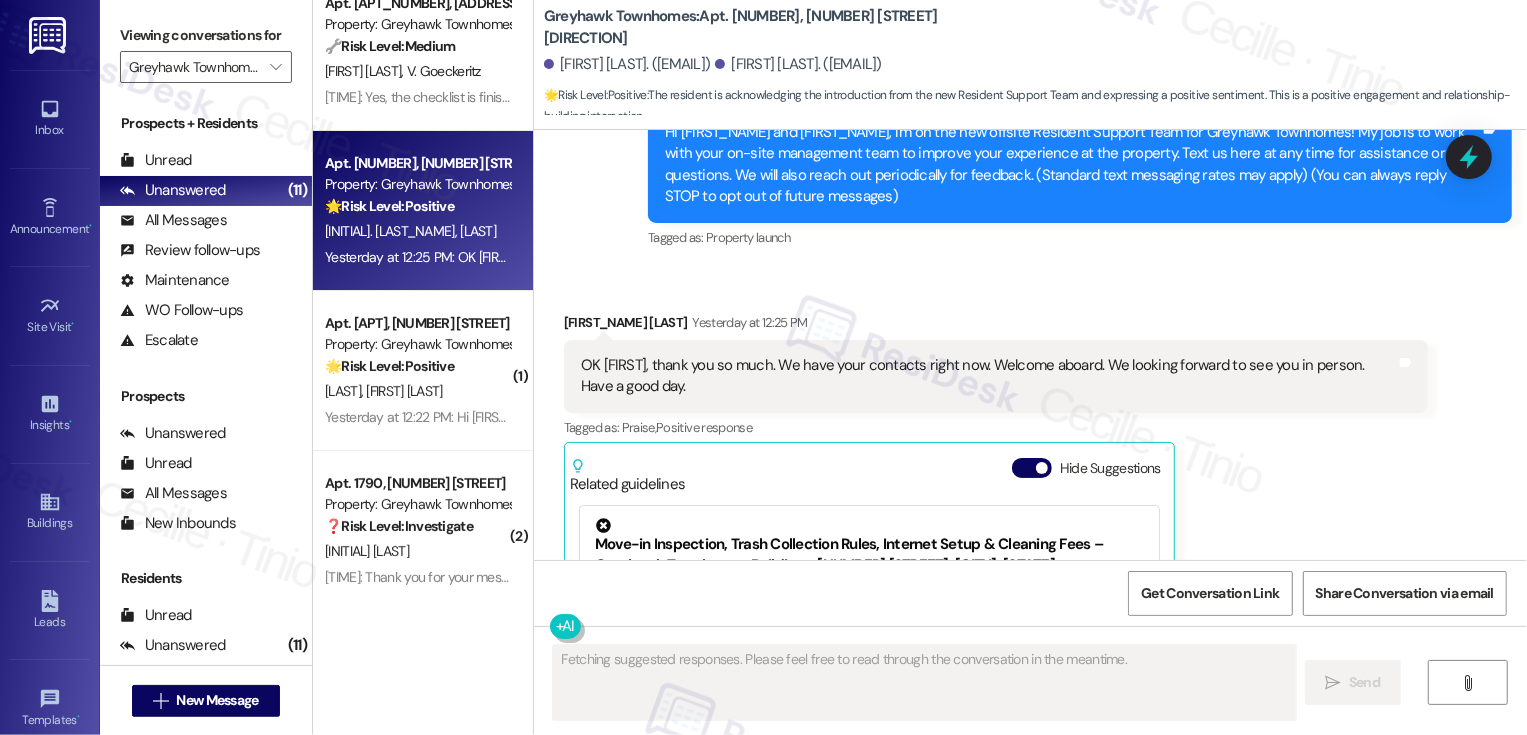 scroll, scrollTop: 229, scrollLeft: 0, axis: vertical 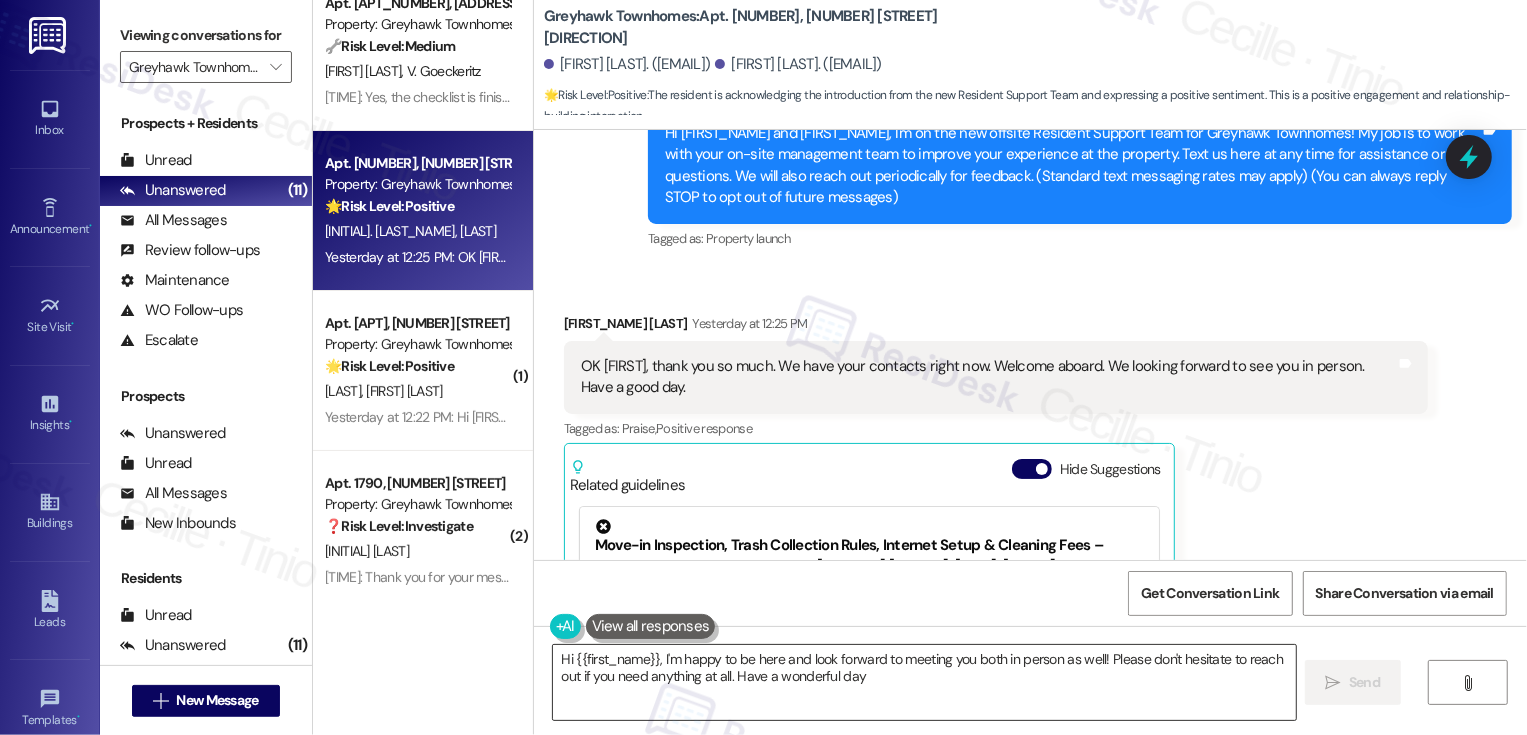 type on "Hi [FIRST], I'm happy to be here and look forward to meeting you both in person as well! Please don't hesitate to reach out if you need anything at all. Have a wonderful day!" 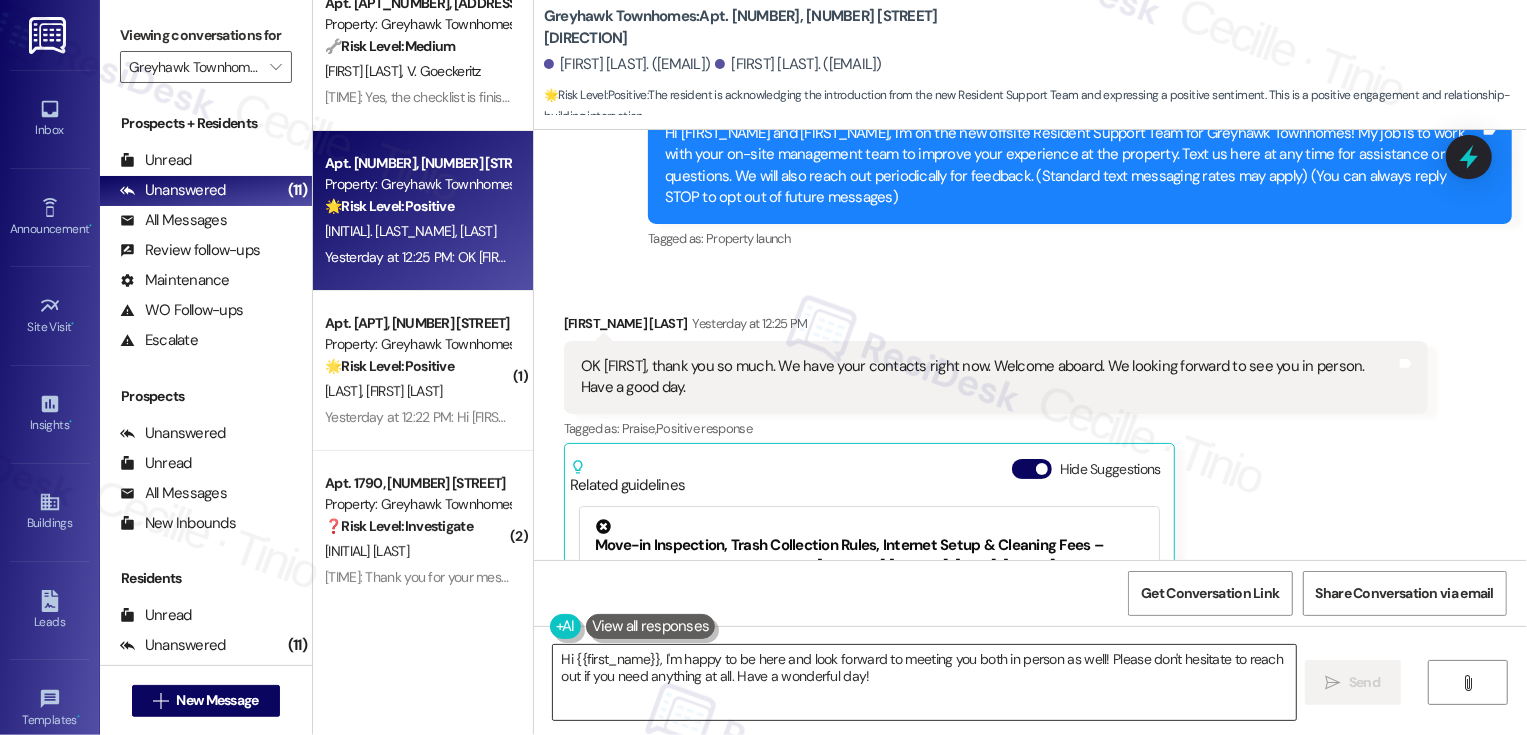 click on "Hi [FIRST], I'm happy to be here and look forward to meeting you both in person as well! Please don't hesitate to reach out if you need anything at all. Have a wonderful day!" at bounding box center (924, 682) 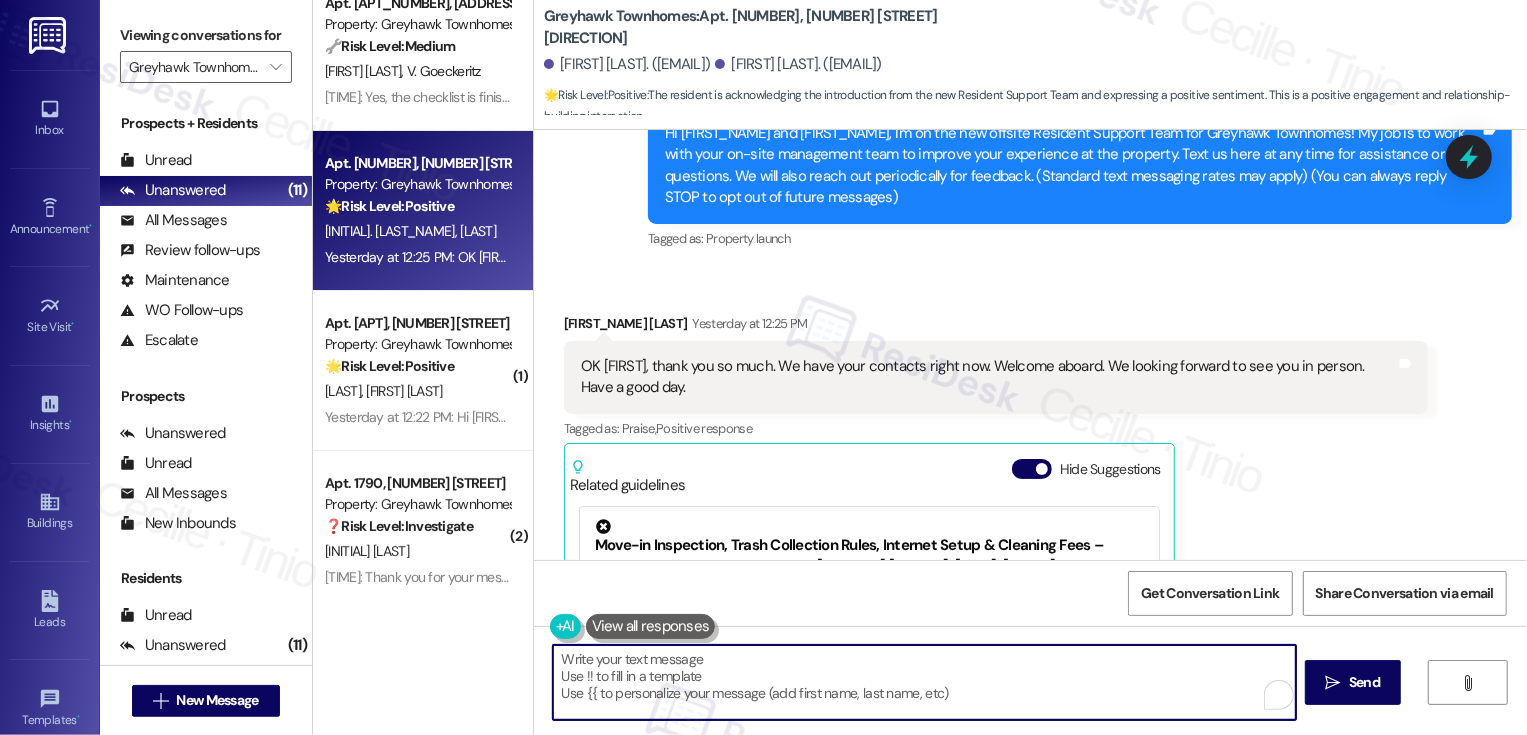 paste on "Hi {{first_name}}, it's great to meet you too! I'm here to help with anything you need. Please don't hesitate to reach out with any questions or concerns." 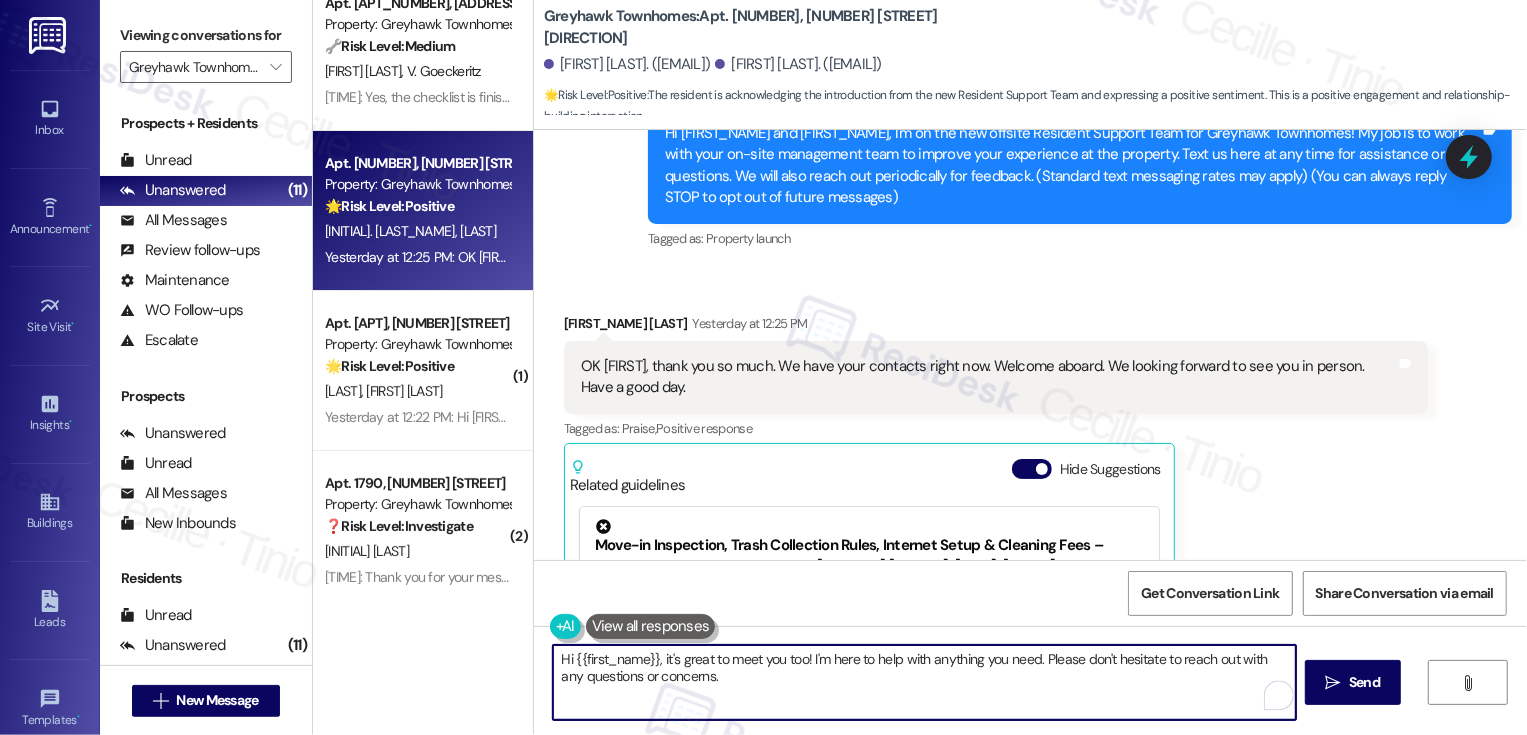 click on "Hi {{first_name}}, it's great to meet you too! I'm here to help with anything you need. Please don't hesitate to reach out with any questions or concerns." at bounding box center [924, 682] 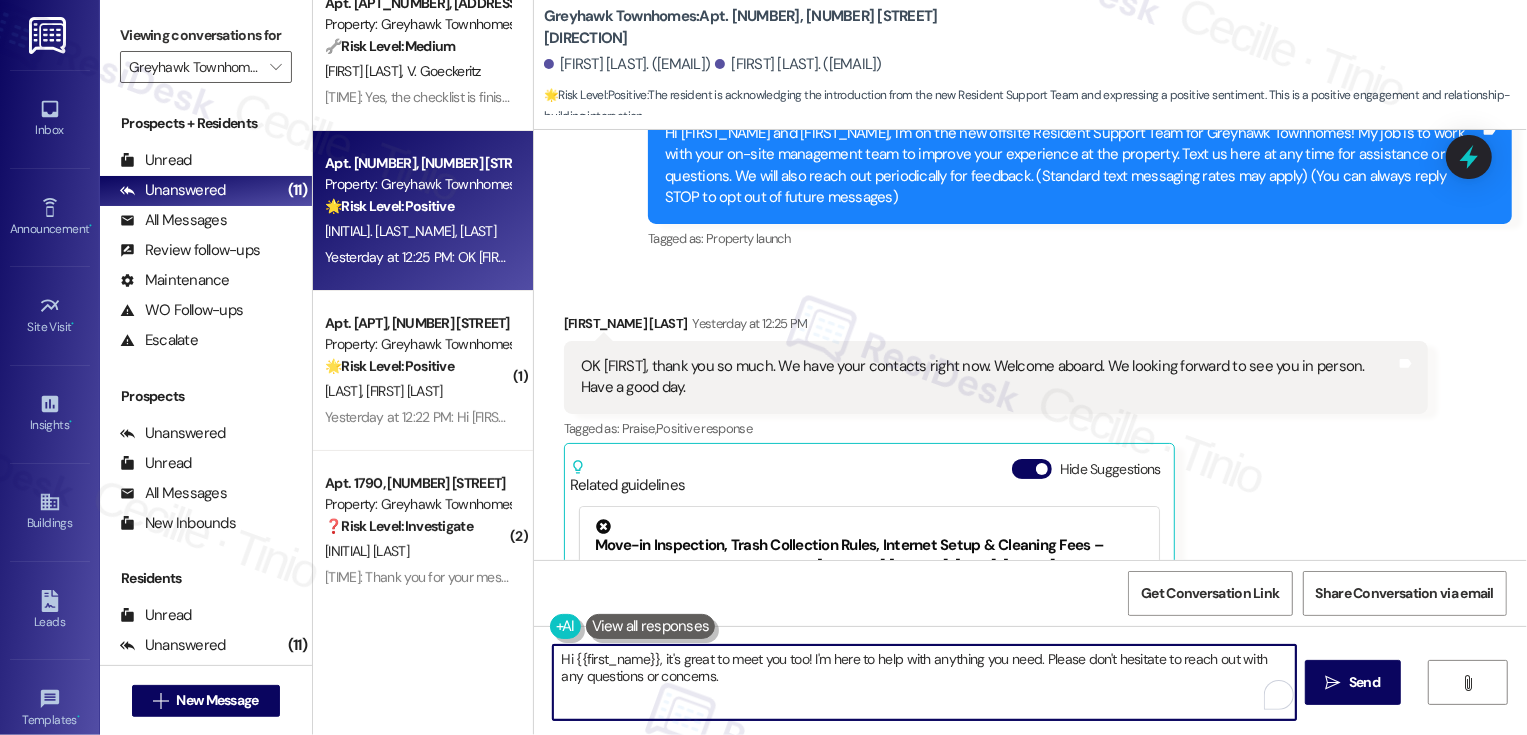 click on "Hi {{first_name}}, it's great to meet you too! I'm here to help with anything you need. Please don't hesitate to reach out with any questions or concerns." at bounding box center [924, 682] 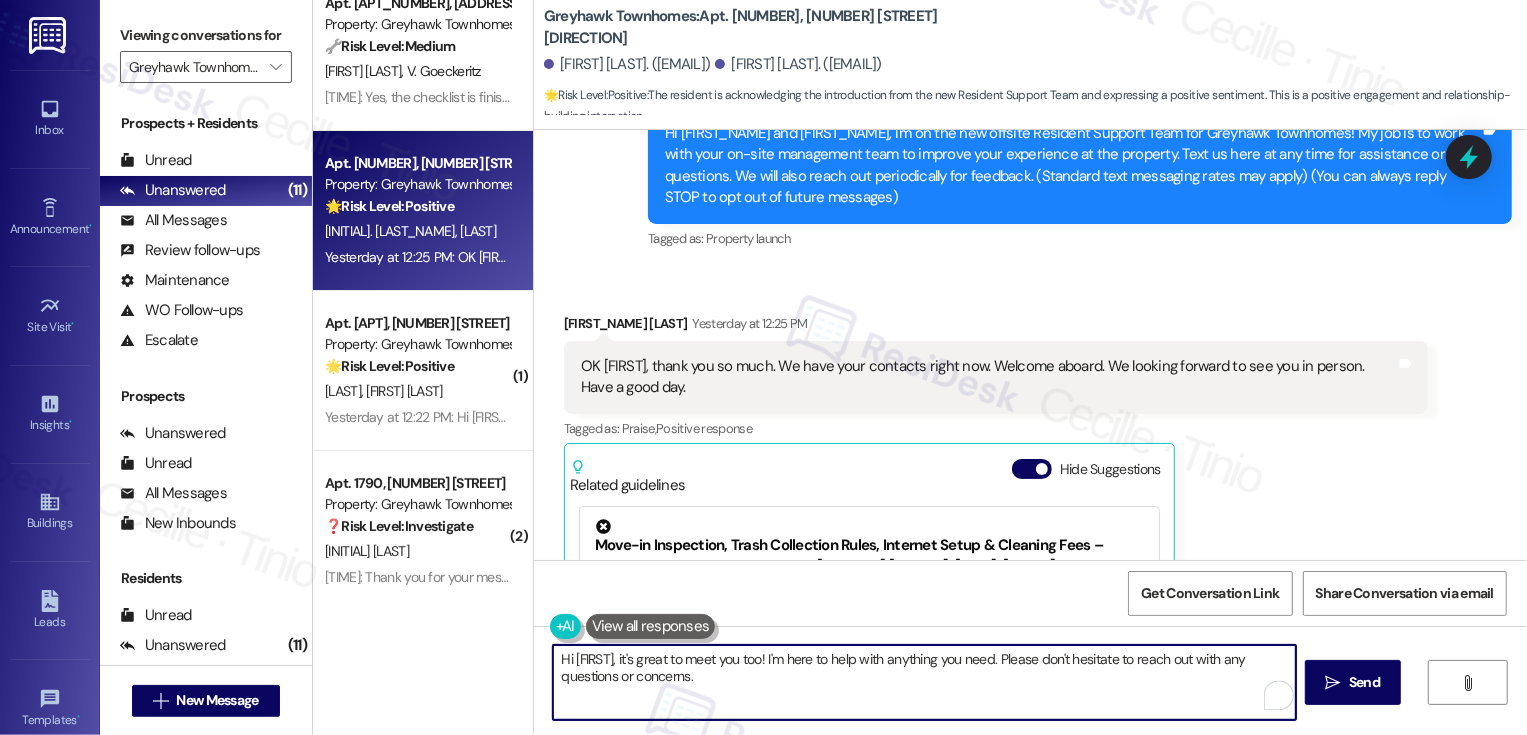click on "Hi Bassem, it's great to meet you too! I'm here to help with anything you need. Please don't hesitate to reach out with any questions or concerns." at bounding box center (924, 682) 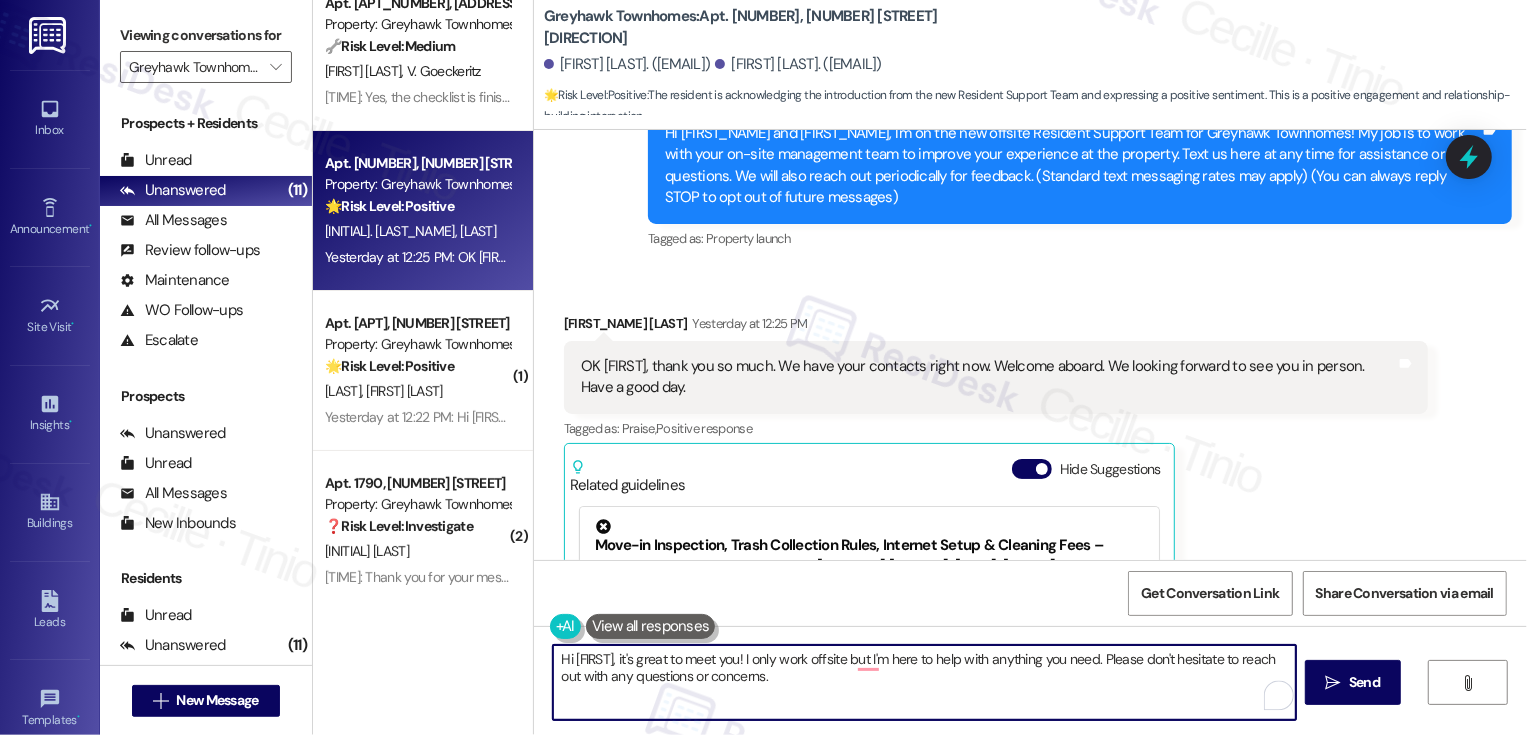 click on "Hi Bassem, it's great to meet you! I only work offsite but I'm here to help with anything you need. Please don't hesitate to reach out with any questions or concerns." at bounding box center (924, 682) 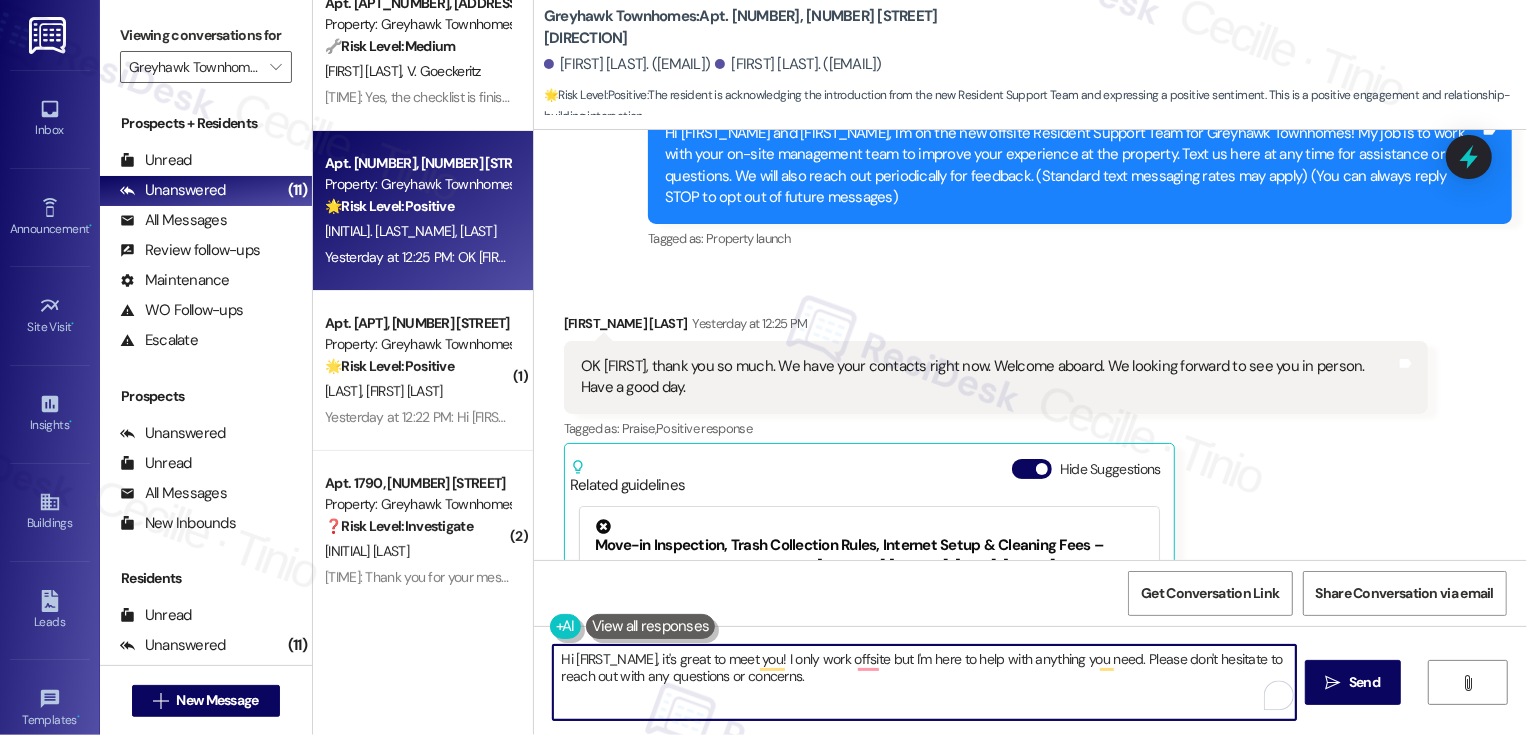 click on "Hi Bassem, it's great to meet you! I only work offsite but I'm here to help with anything you need! Please don't hesitate to reach out with any questions or concerns." at bounding box center [924, 682] 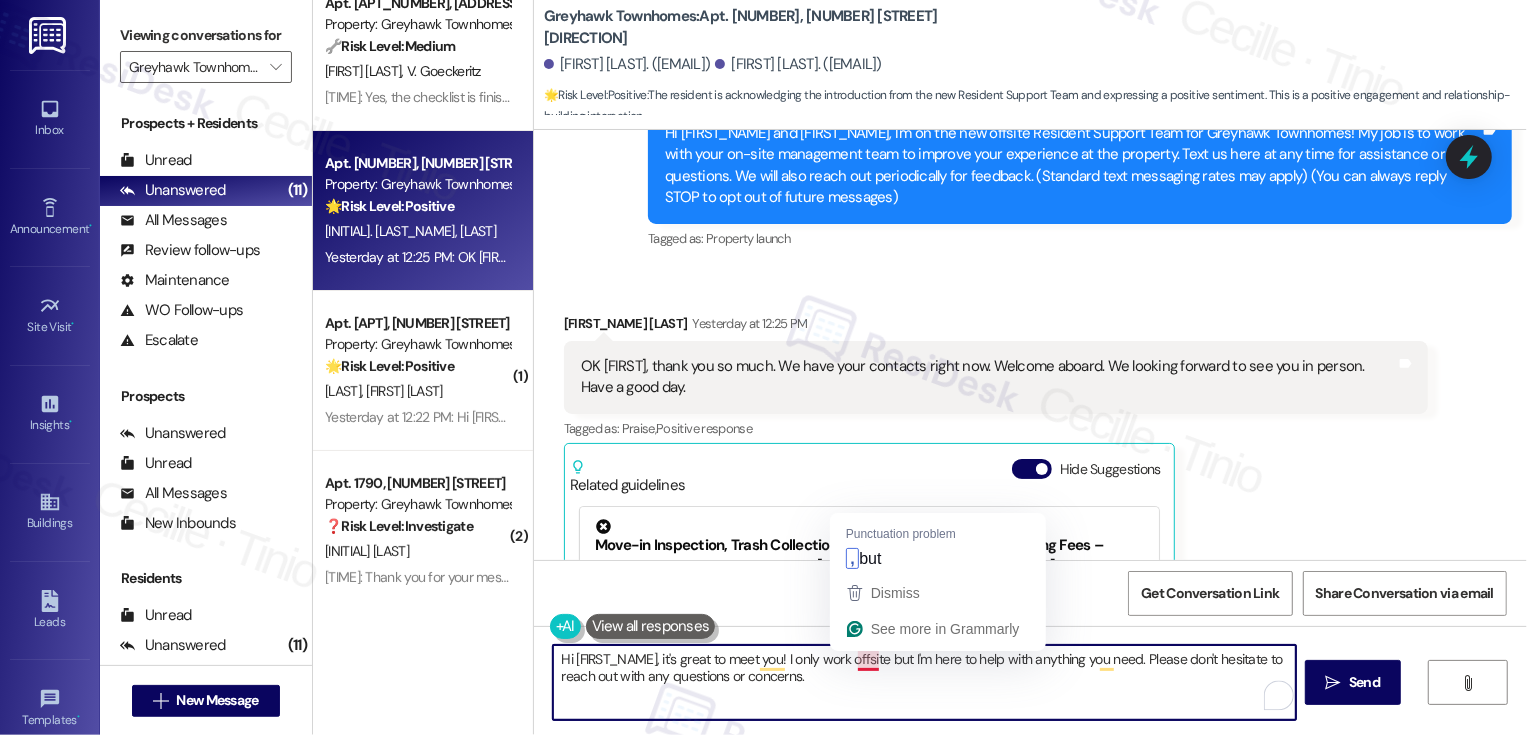 click on "Hi Bassem, it's great to meet you! I only work offsite but I'm here to help with anything you need! Please don't hesitate to reach out with any questions or concerns." at bounding box center (924, 682) 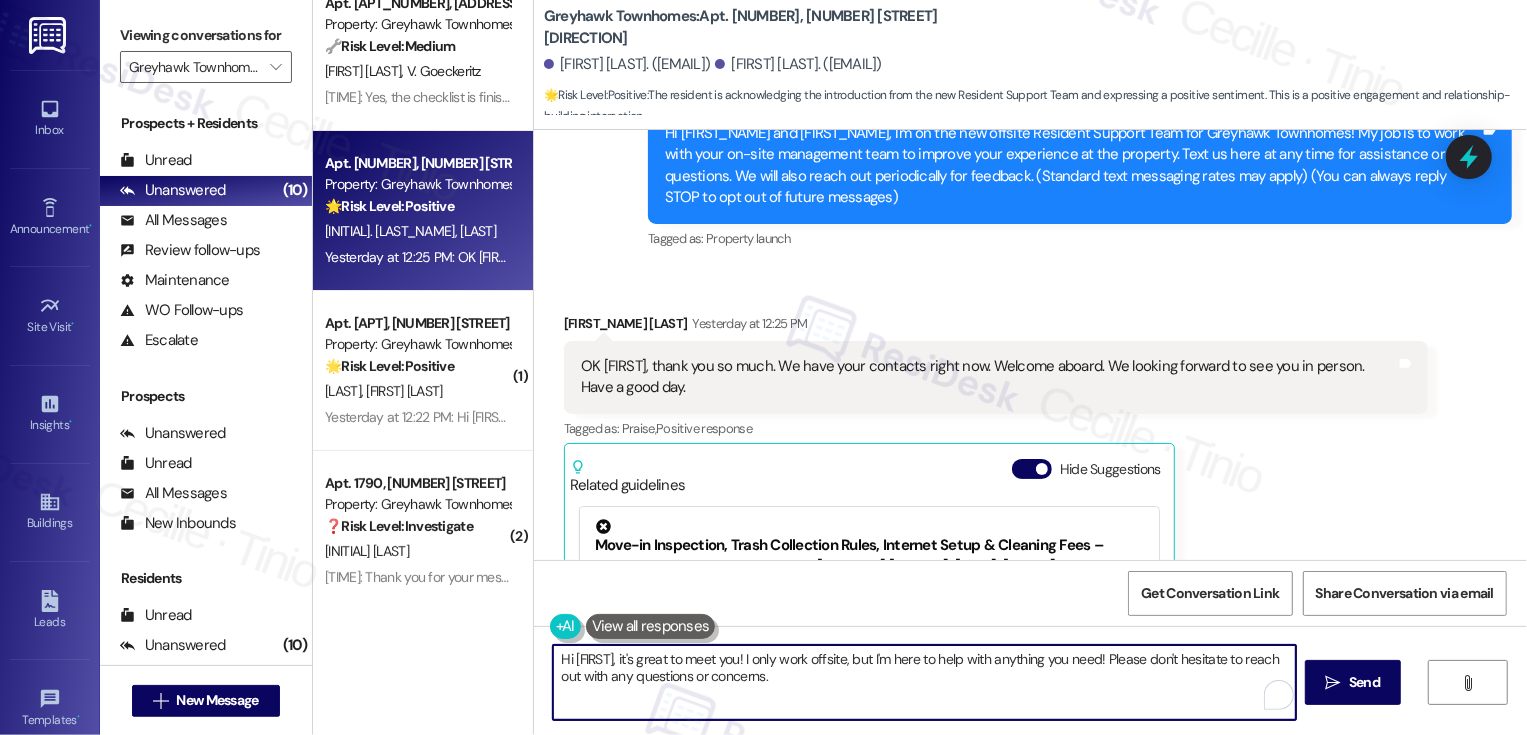 click on "Hi Bassem, it's great to meet you! I only work offsite, but I'm here to help with anything you need! Please don't hesitate to reach out with any questions or concerns." at bounding box center [924, 682] 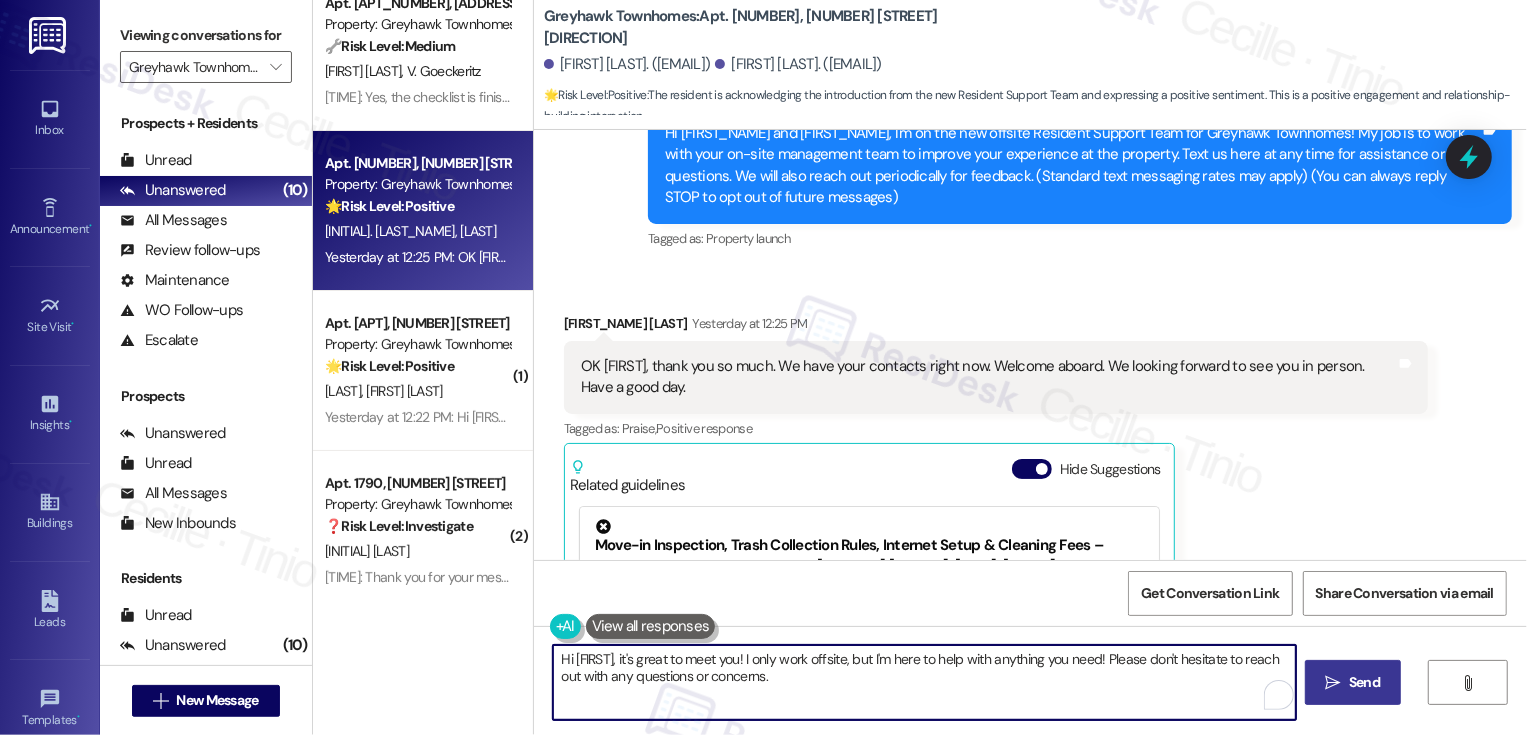 type on "Hi Bassem, it's great to meet you! I only work offsite, but I'm here to help with anything you need! Please don't hesitate to reach out with any questions or concerns." 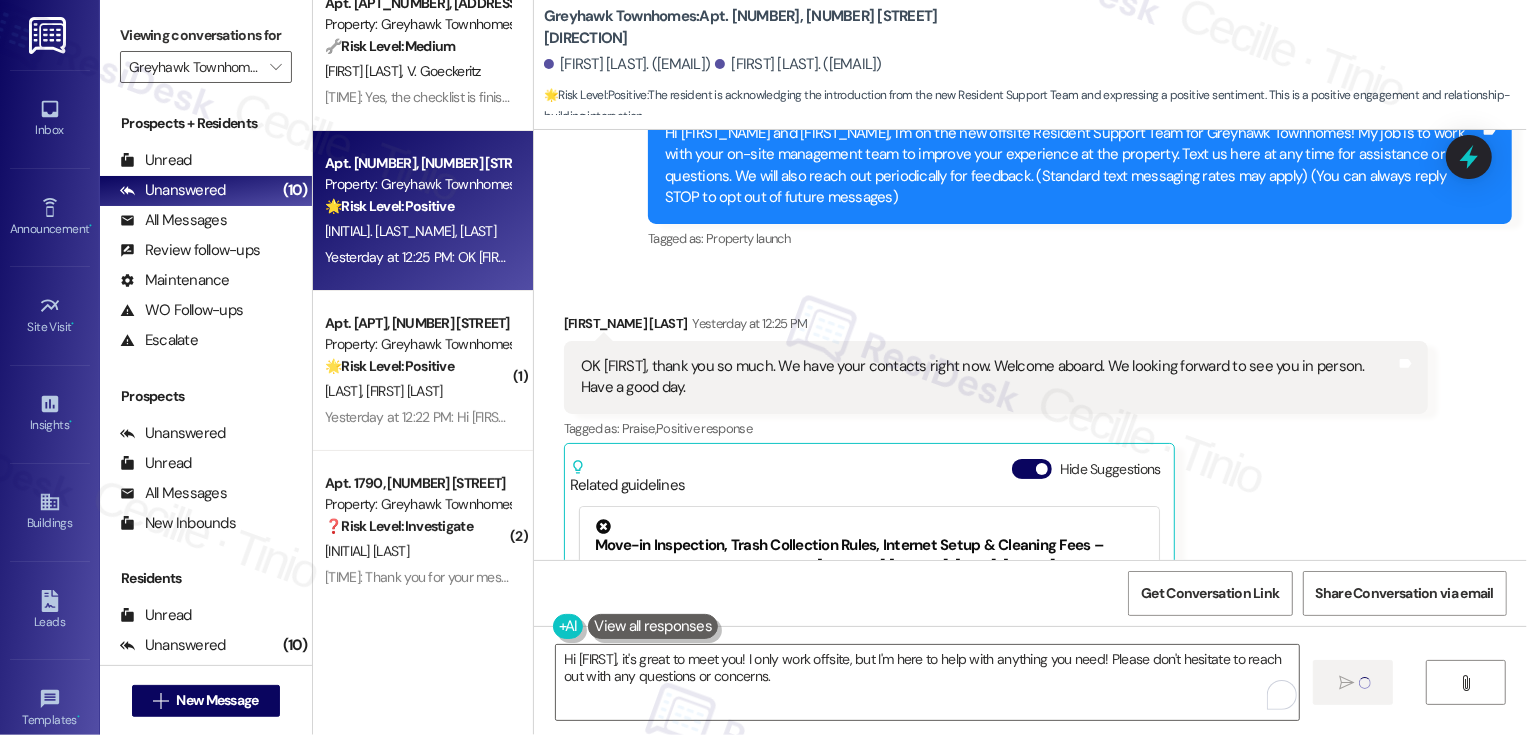 type 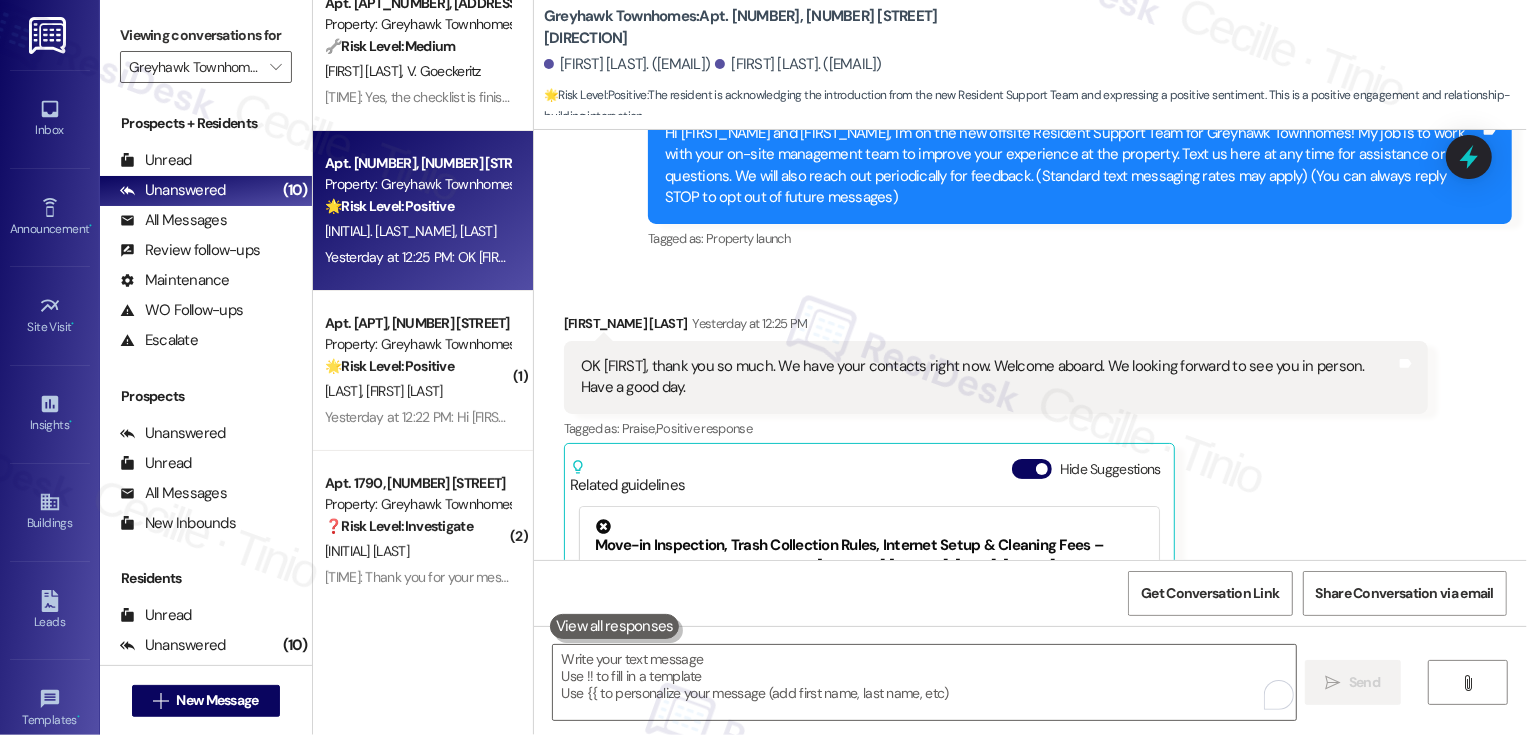scroll, scrollTop: 331, scrollLeft: 0, axis: vertical 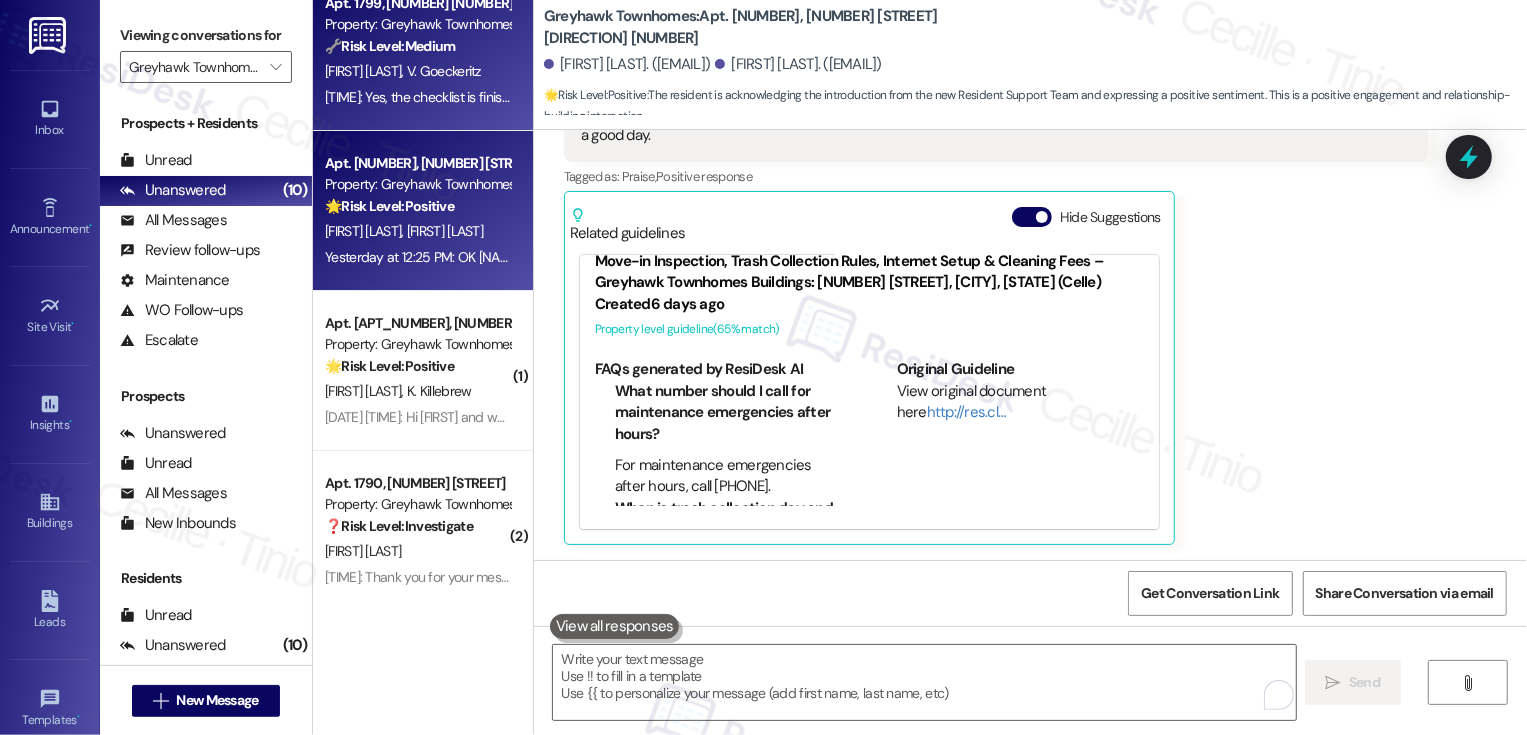 click on "Apt. 1799, 3310 North 1750 East Property: Greyhawk Townhomes 🔧 Risk Level: Medium The resident is reporting missing window screens, a slow draining sink, and a foul odor. These are maintenance issues that affect quality of life but do not pose an immediate threat to safety or property. The resident is also asking about submitting the move-in checklist, which is a standard process. [NAME] [NAME] 6:22 PM: Yes, the checklist is finished is it okay to send a picture of the list or do you need the physical paper? 6:22 PM: Yes, the checklist is finished is it okay to send a picture of the list or do you need the physical paper?" at bounding box center (423, 51) 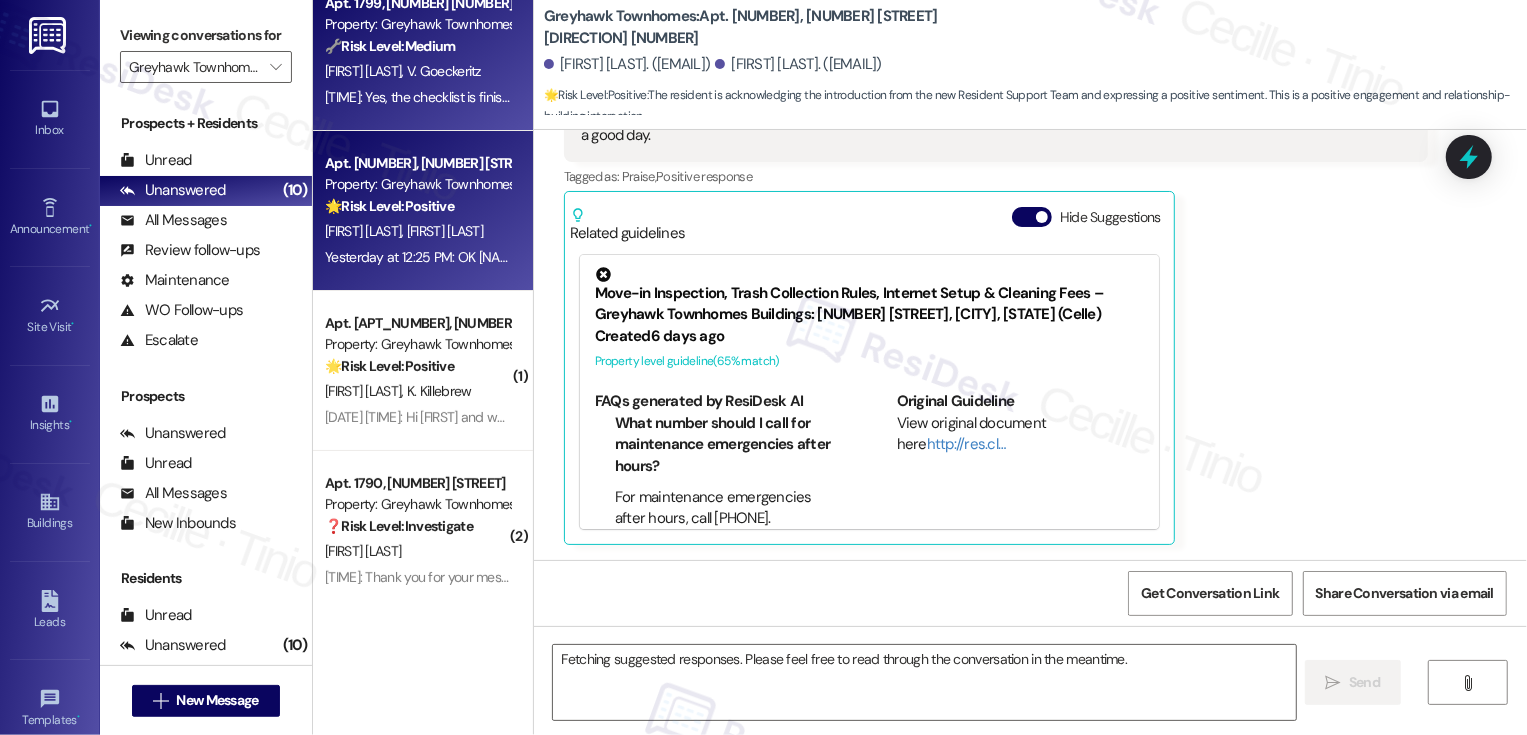 click on "Property: Greyhawk Townhomes" at bounding box center [417, 184] 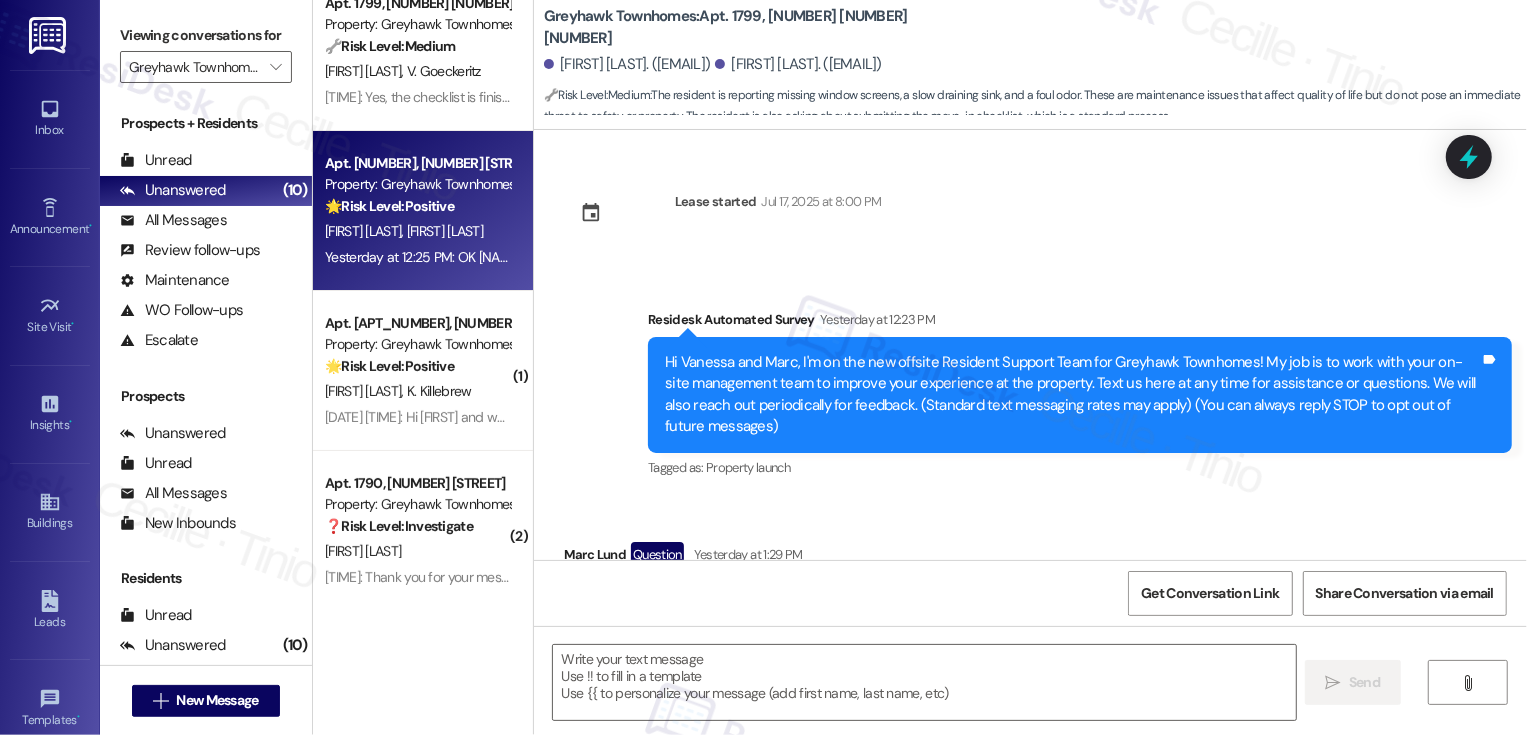 scroll, scrollTop: 45, scrollLeft: 0, axis: vertical 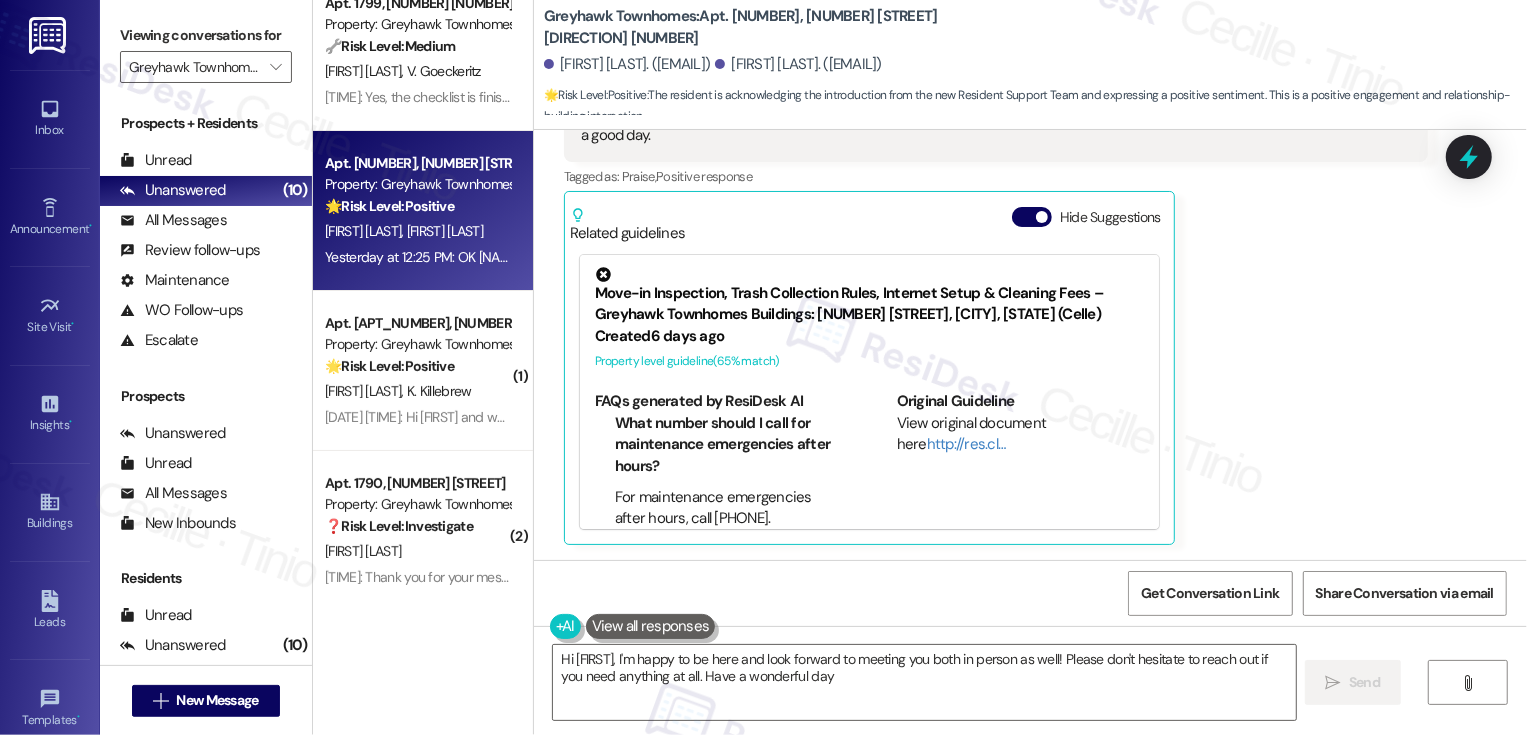 type on "Hi [FIRST], I'm happy to be here and look forward to meeting you both in person as well! Please don't hesitate to reach out if you need anything at all. Have a wonderful day!" 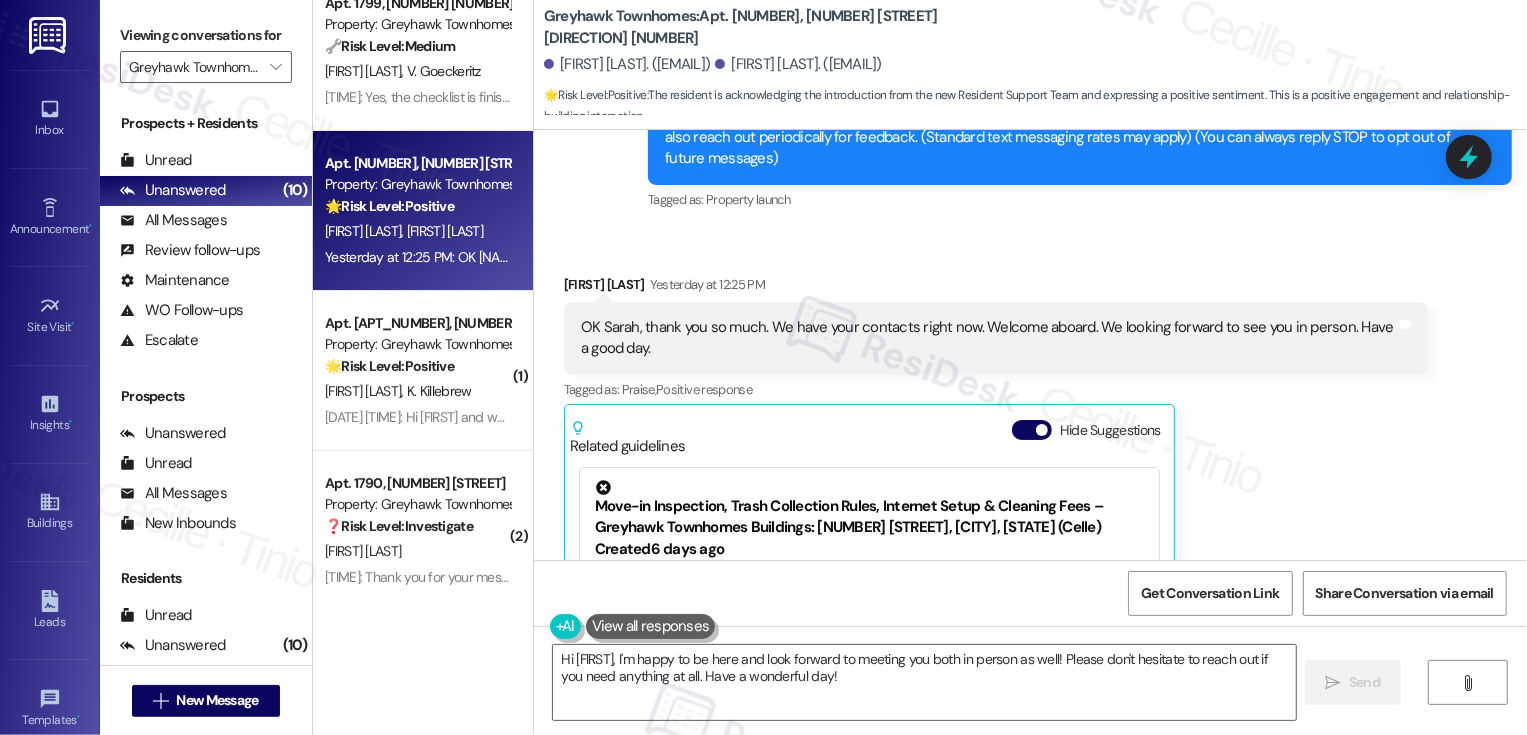 scroll, scrollTop: 481, scrollLeft: 0, axis: vertical 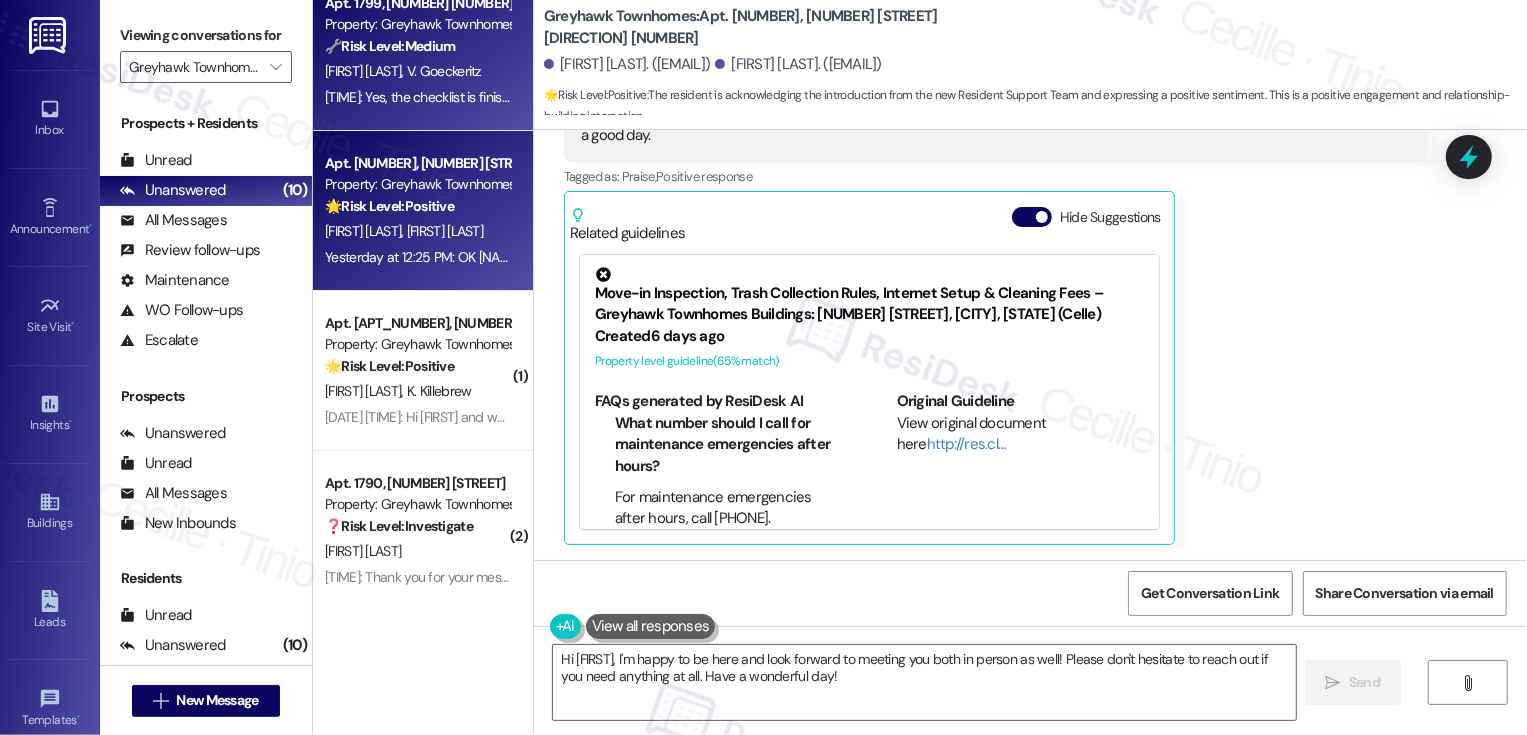 click on "[FIRST] [LAST] [FIRST] [LAST]" at bounding box center (417, 71) 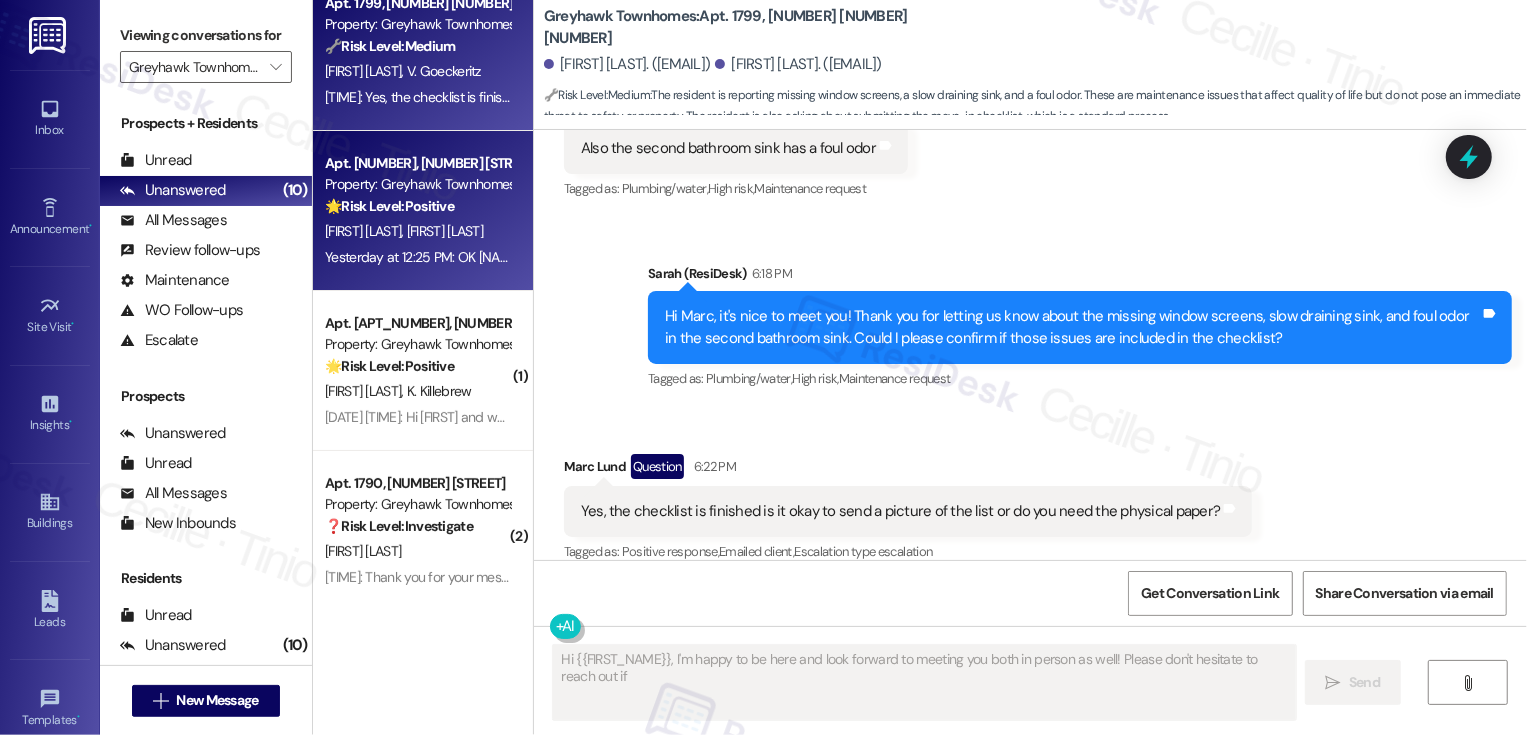 type on "Hi {{FIRST_NAME}}, I'm happy to be here and look forward to meeting you both in person as well! Please don't hesitate to reach out if" 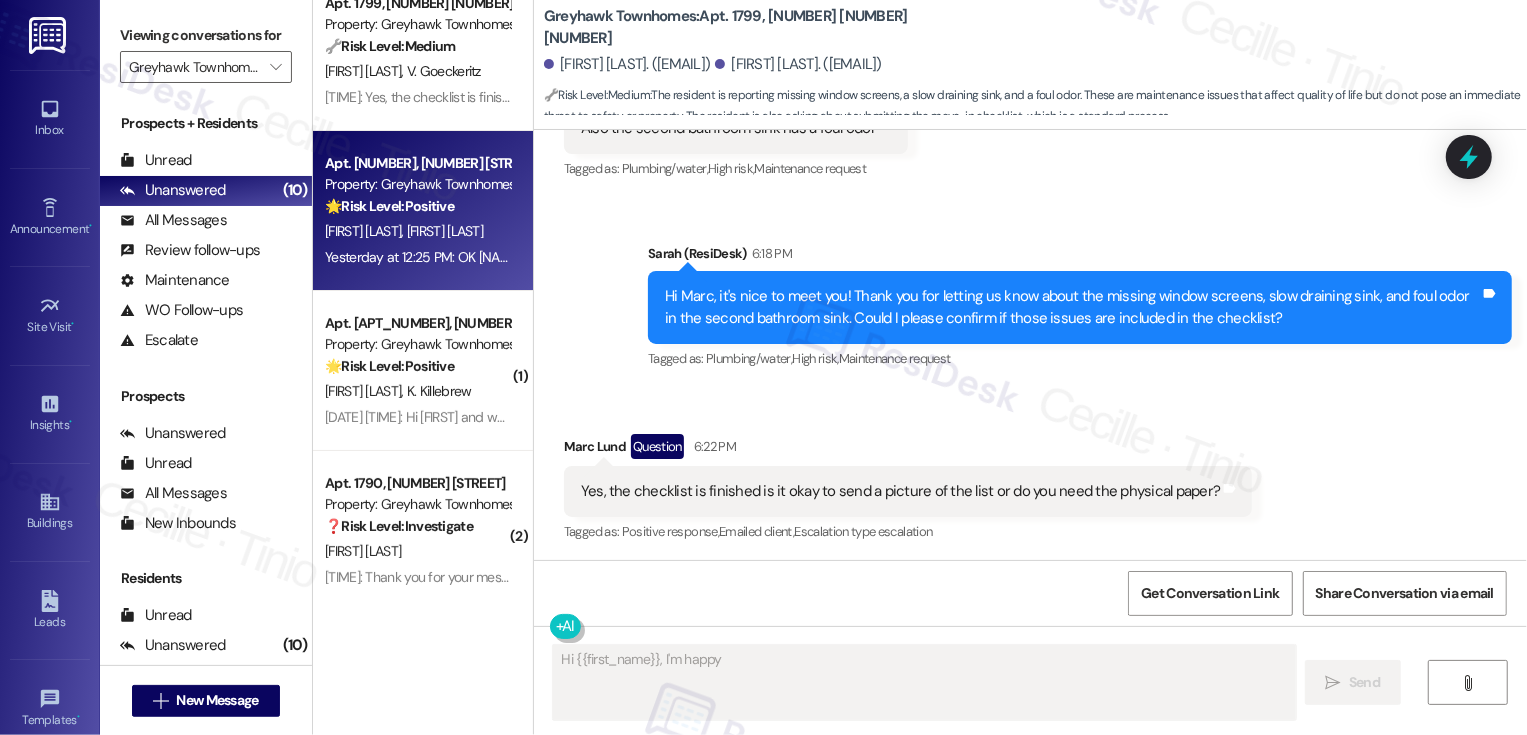 scroll, scrollTop: 481, scrollLeft: 0, axis: vertical 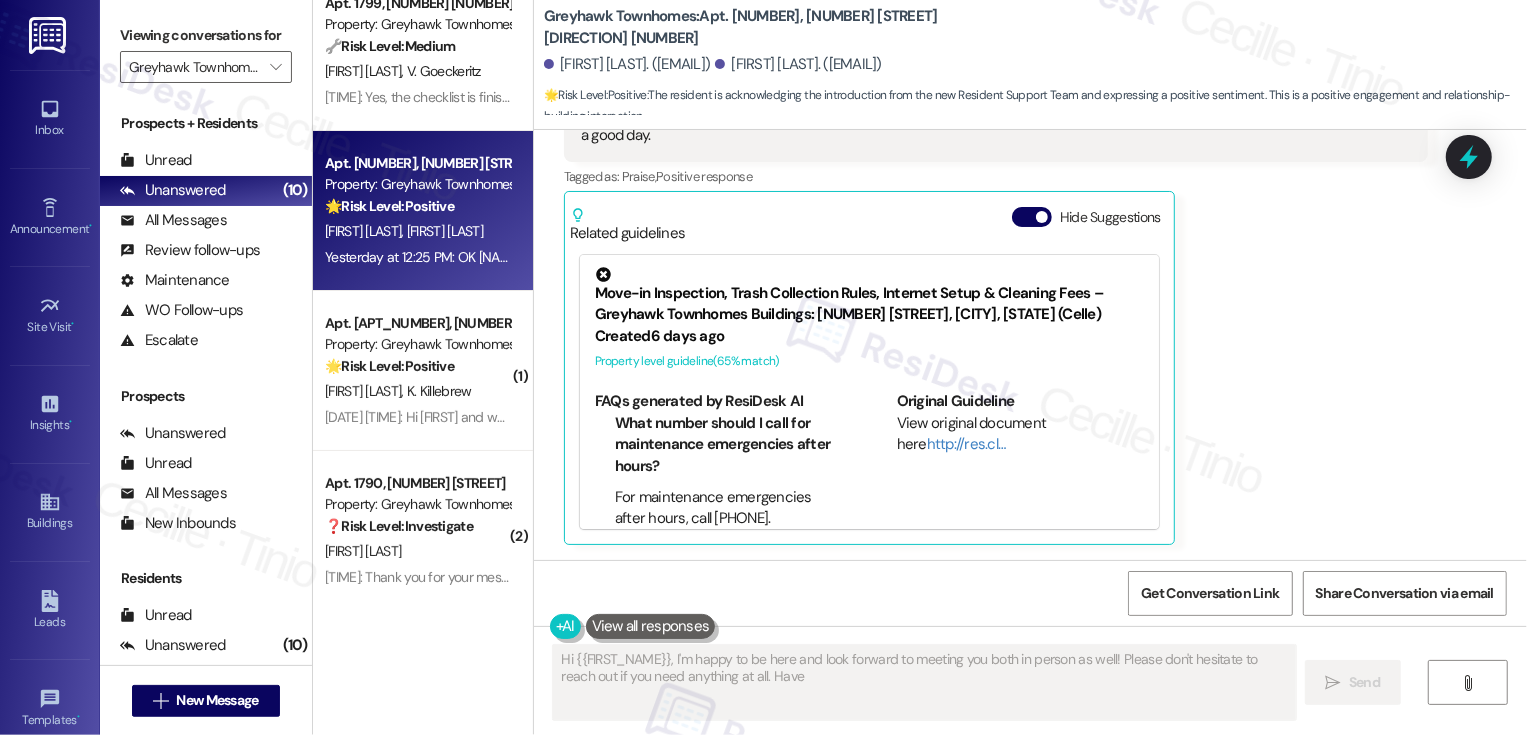 type on "Hi {{FIRST_NAME}}, I'm happy to be here and look forward to meeting you both in person as well! Please don't hesitate to reach out if you need anything at all. Have" 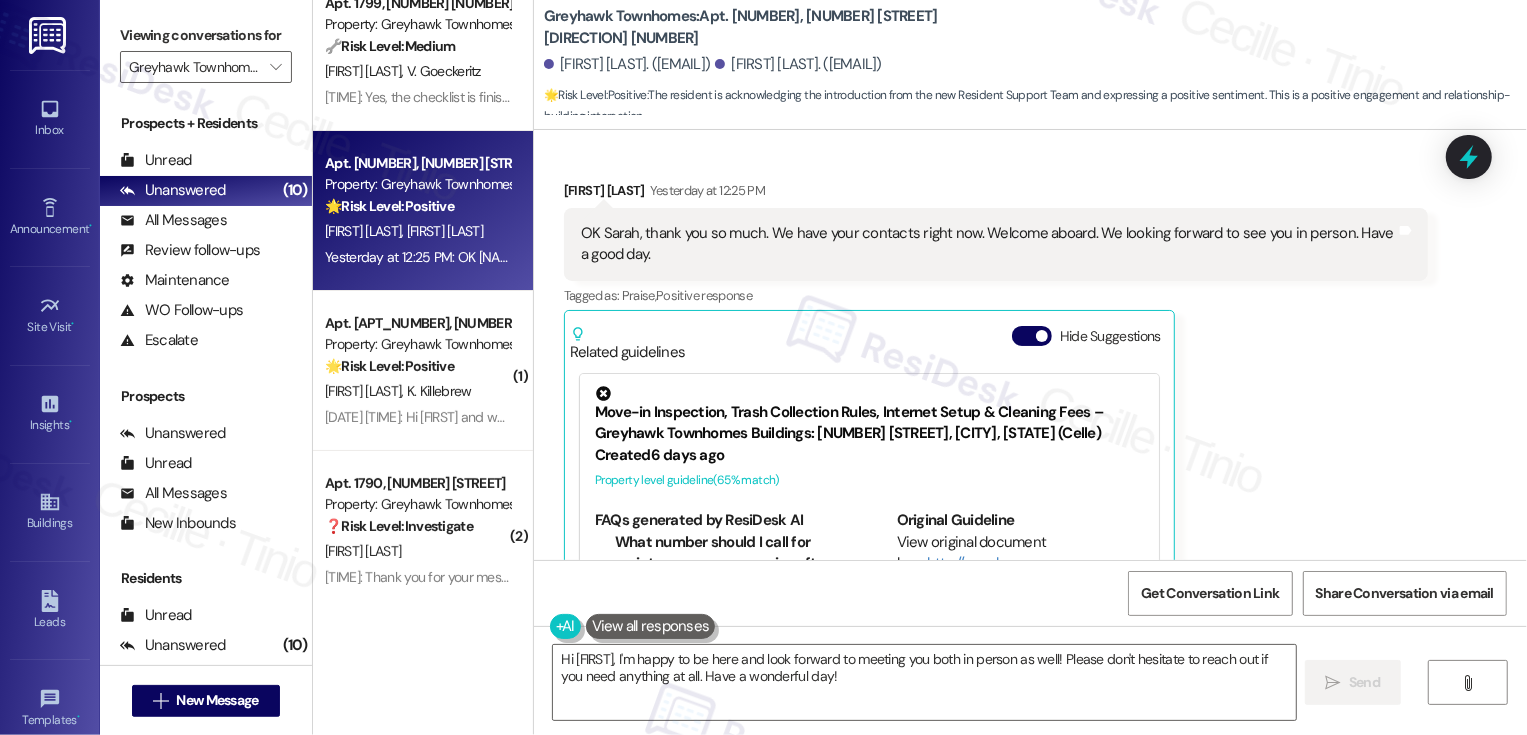 scroll, scrollTop: 481, scrollLeft: 0, axis: vertical 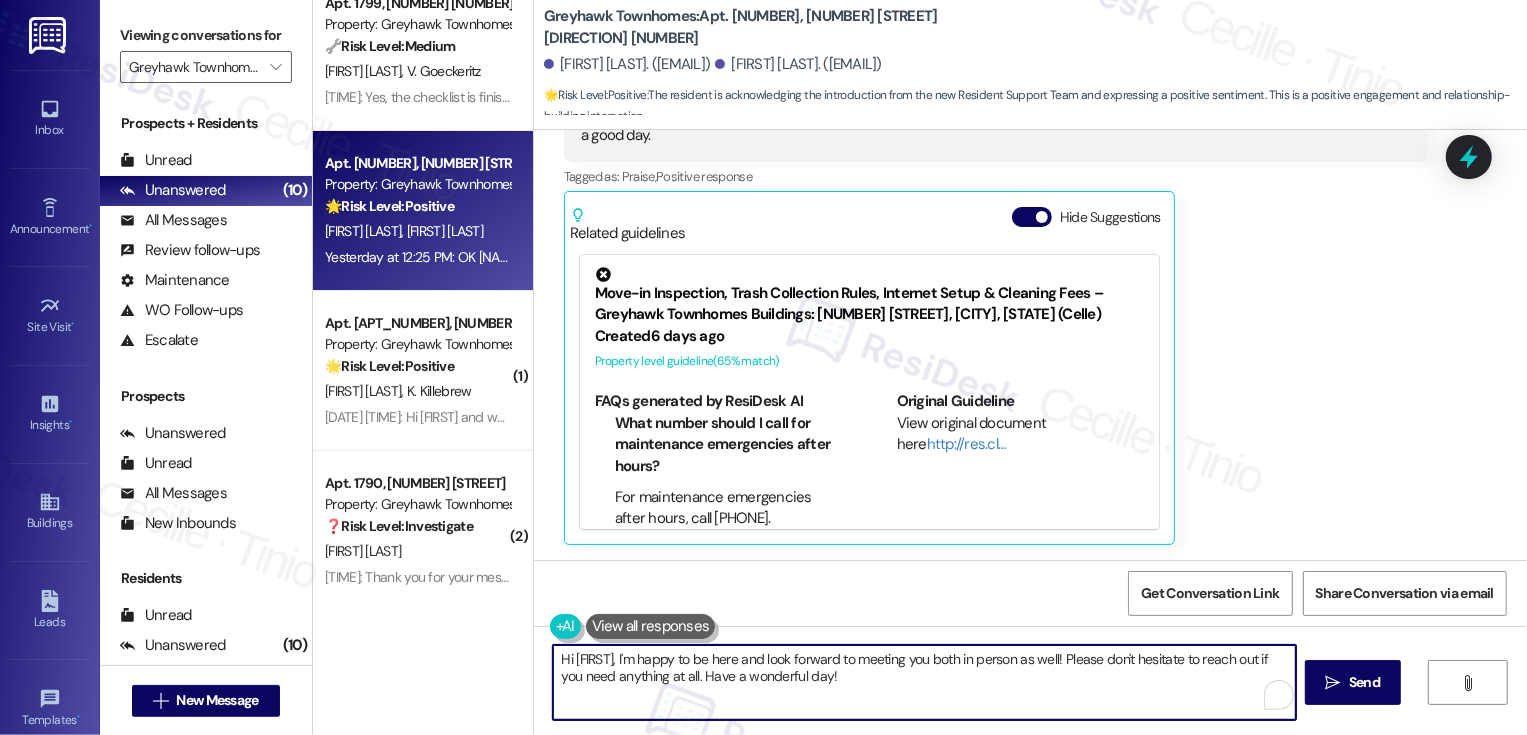 drag, startPoint x: 661, startPoint y: 653, endPoint x: 969, endPoint y: 671, distance: 308.5255 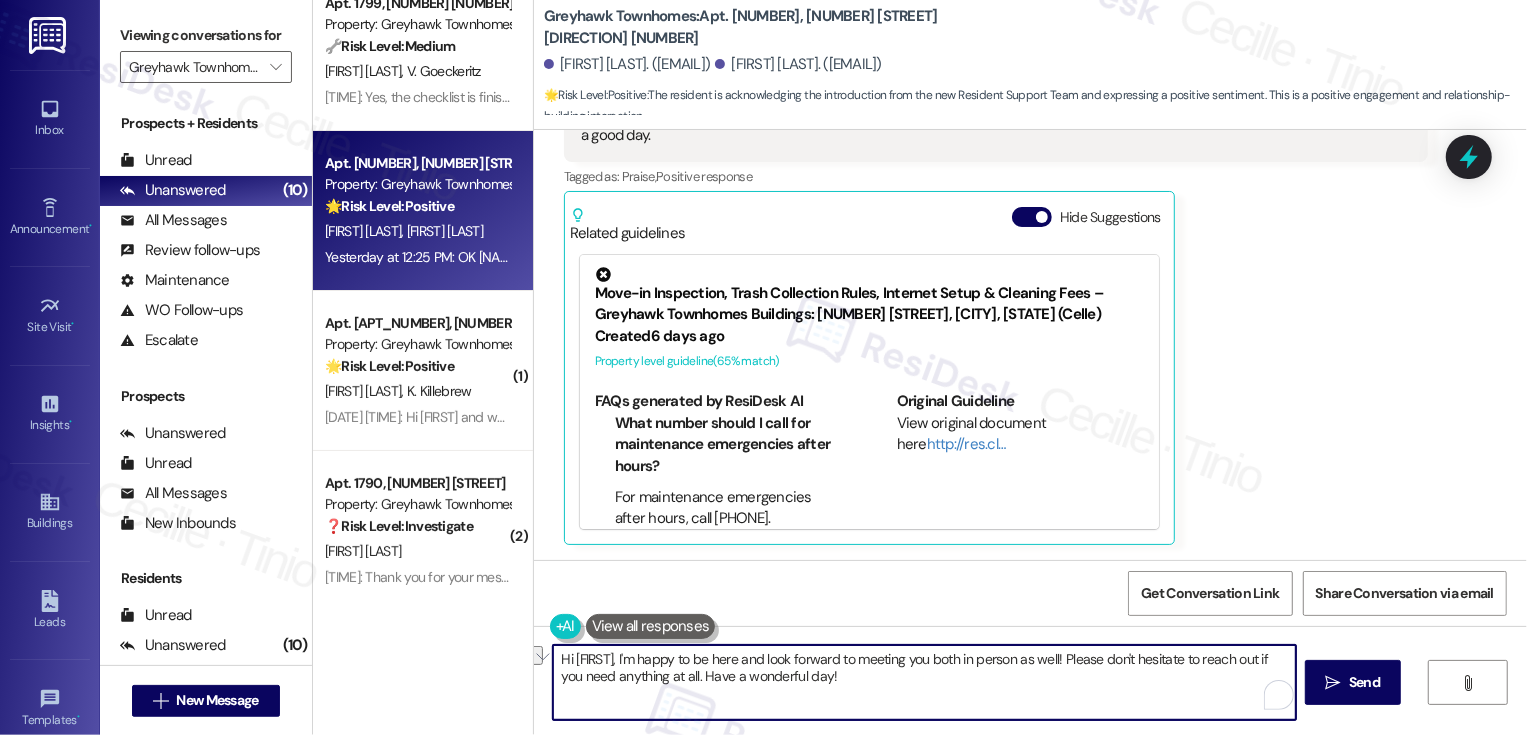 drag, startPoint x: 1097, startPoint y: 658, endPoint x: 652, endPoint y: 661, distance: 445.0101 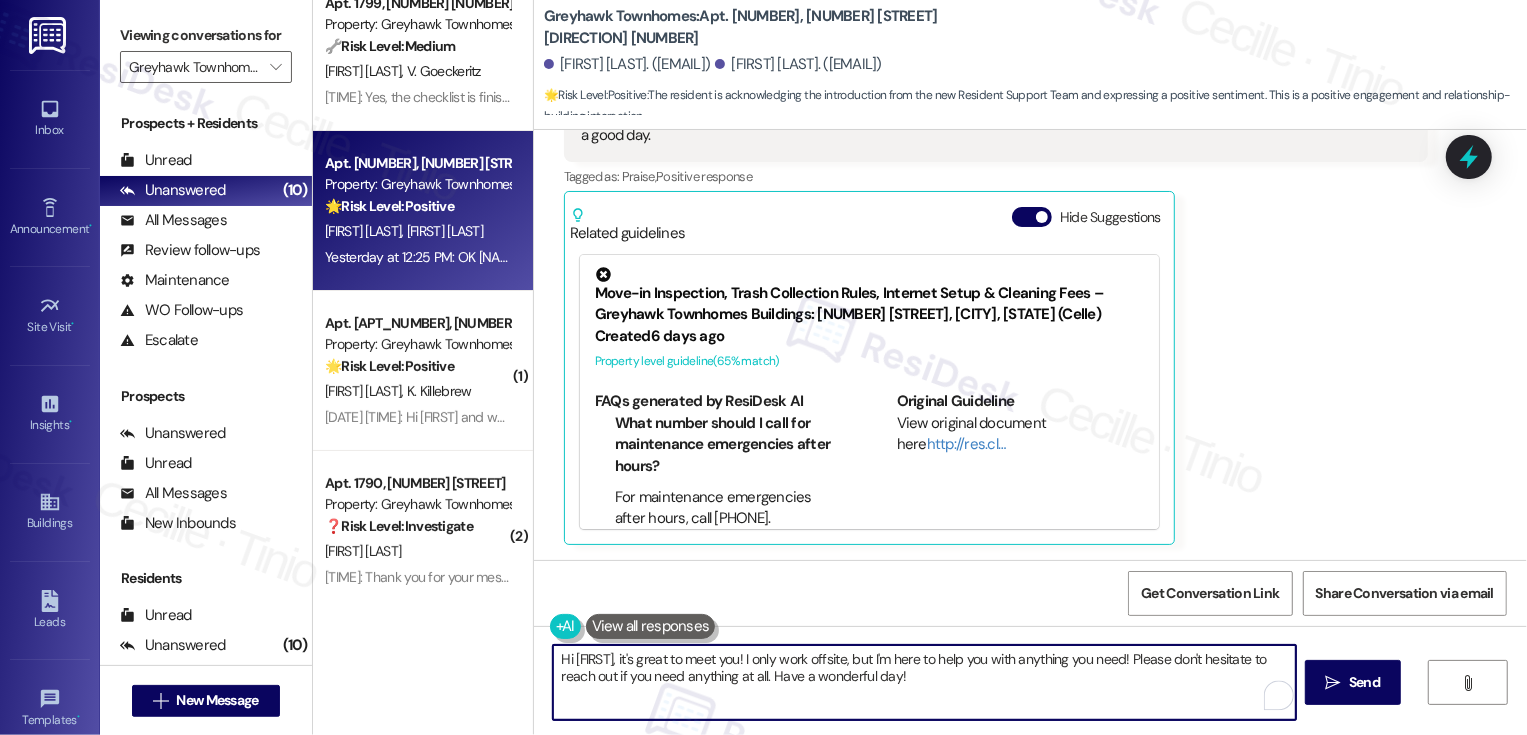 drag, startPoint x: 927, startPoint y: 683, endPoint x: 670, endPoint y: 688, distance: 257.04865 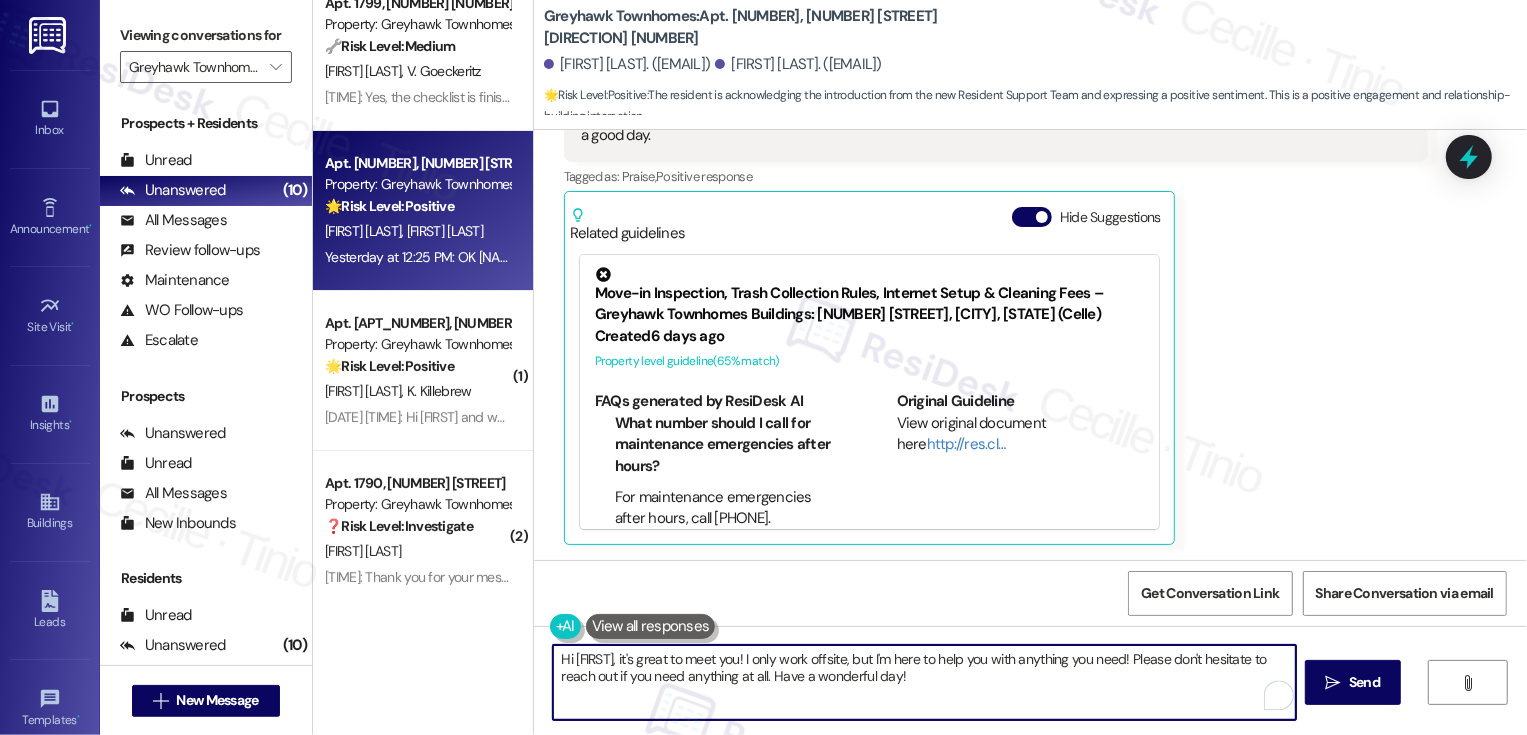 drag, startPoint x: 615, startPoint y: 675, endPoint x: 1072, endPoint y: 683, distance: 457.07 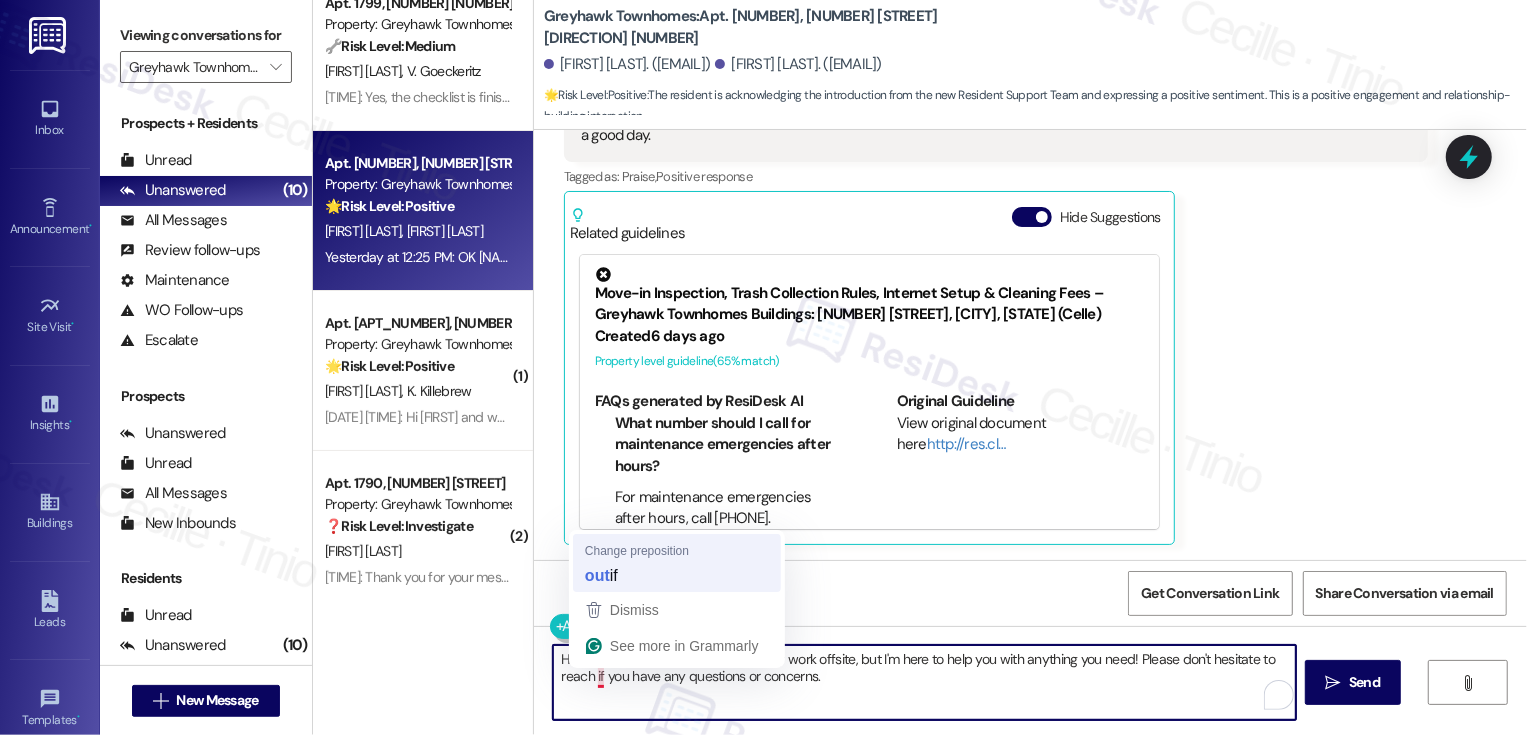 type on "Hi Bassem, it's great to meet you! I only work offsite, but I'm here to help you with anything you need! Please don't hesitate to reach out if you have any questions or concerns." 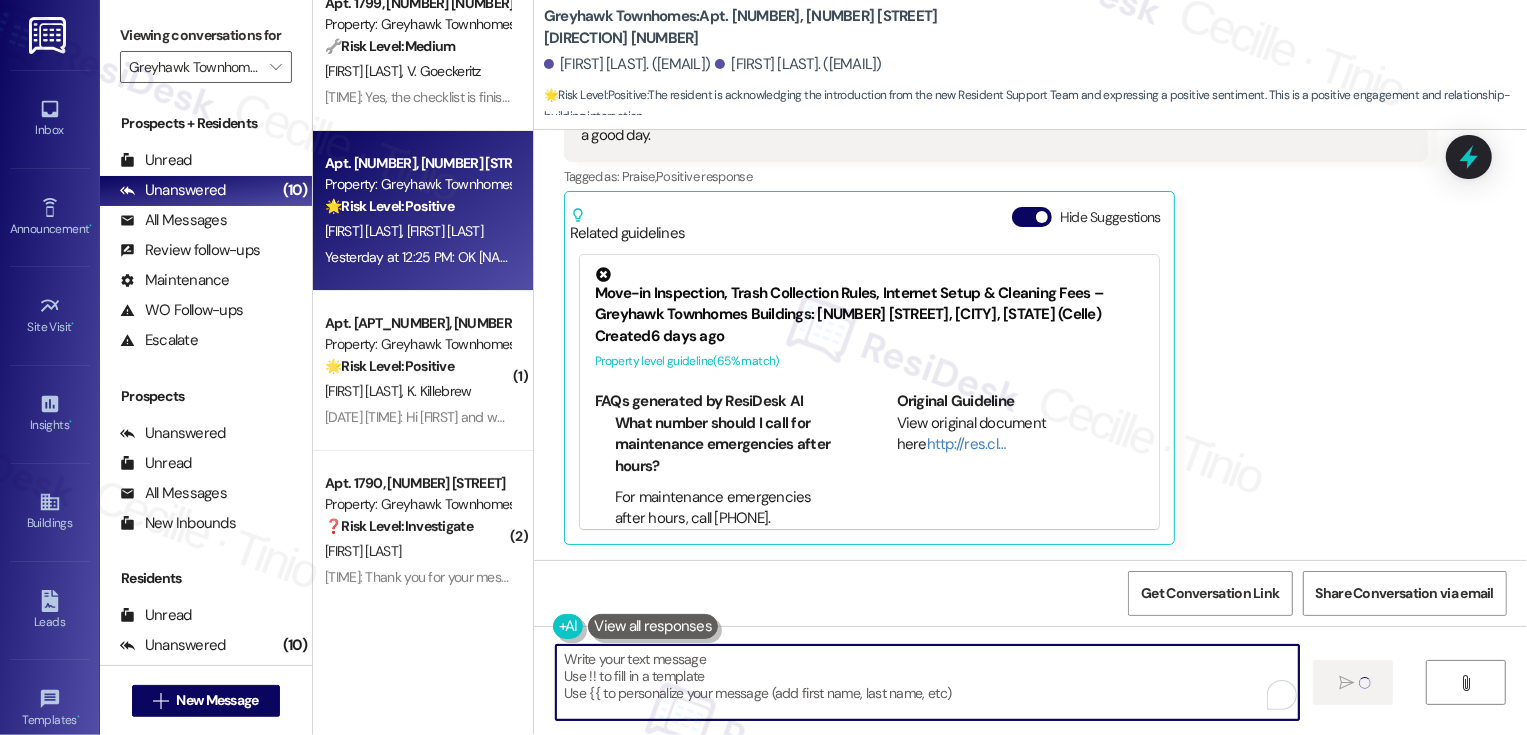 type on "Fetching suggested responses. Please feel free to read through the conversation in the meantime." 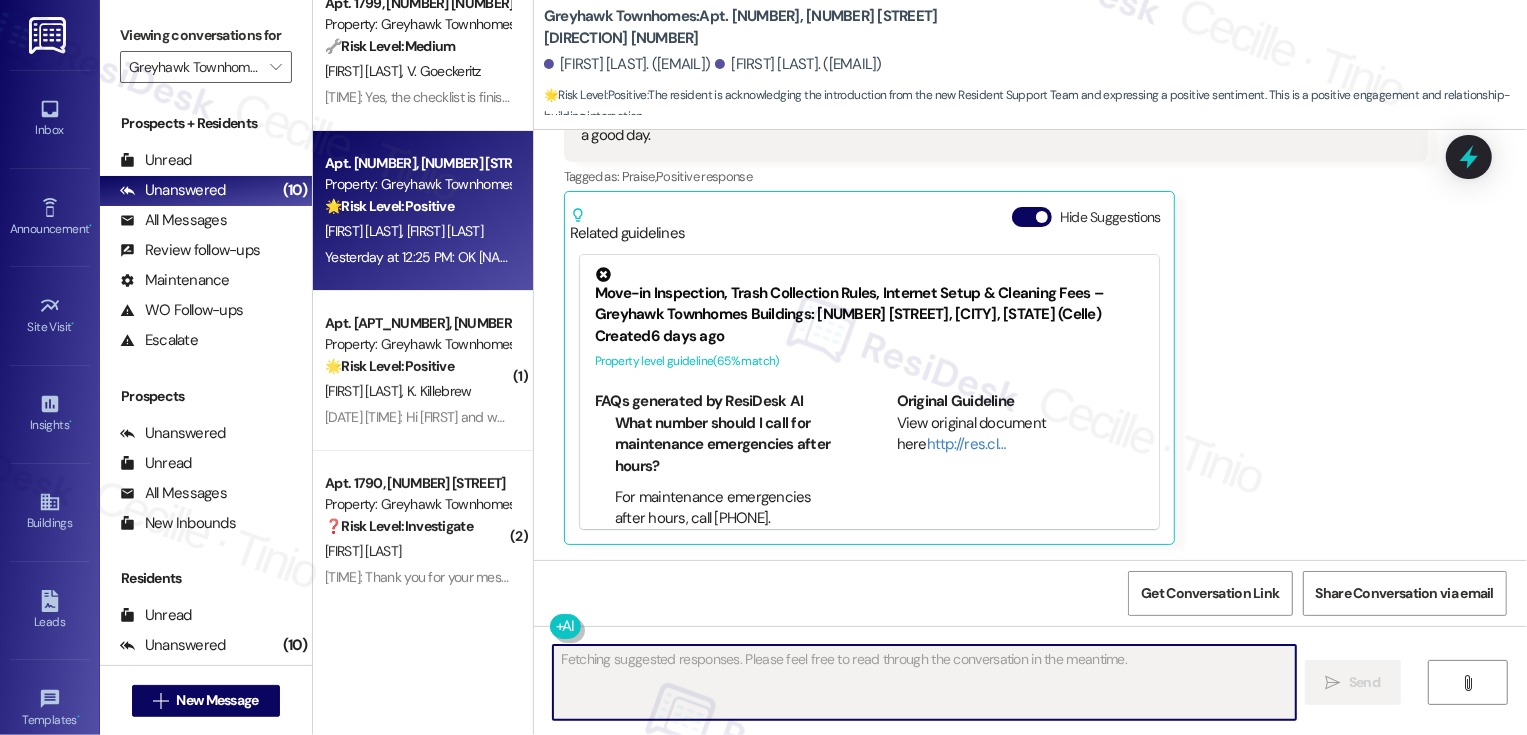 scroll, scrollTop: 641, scrollLeft: 0, axis: vertical 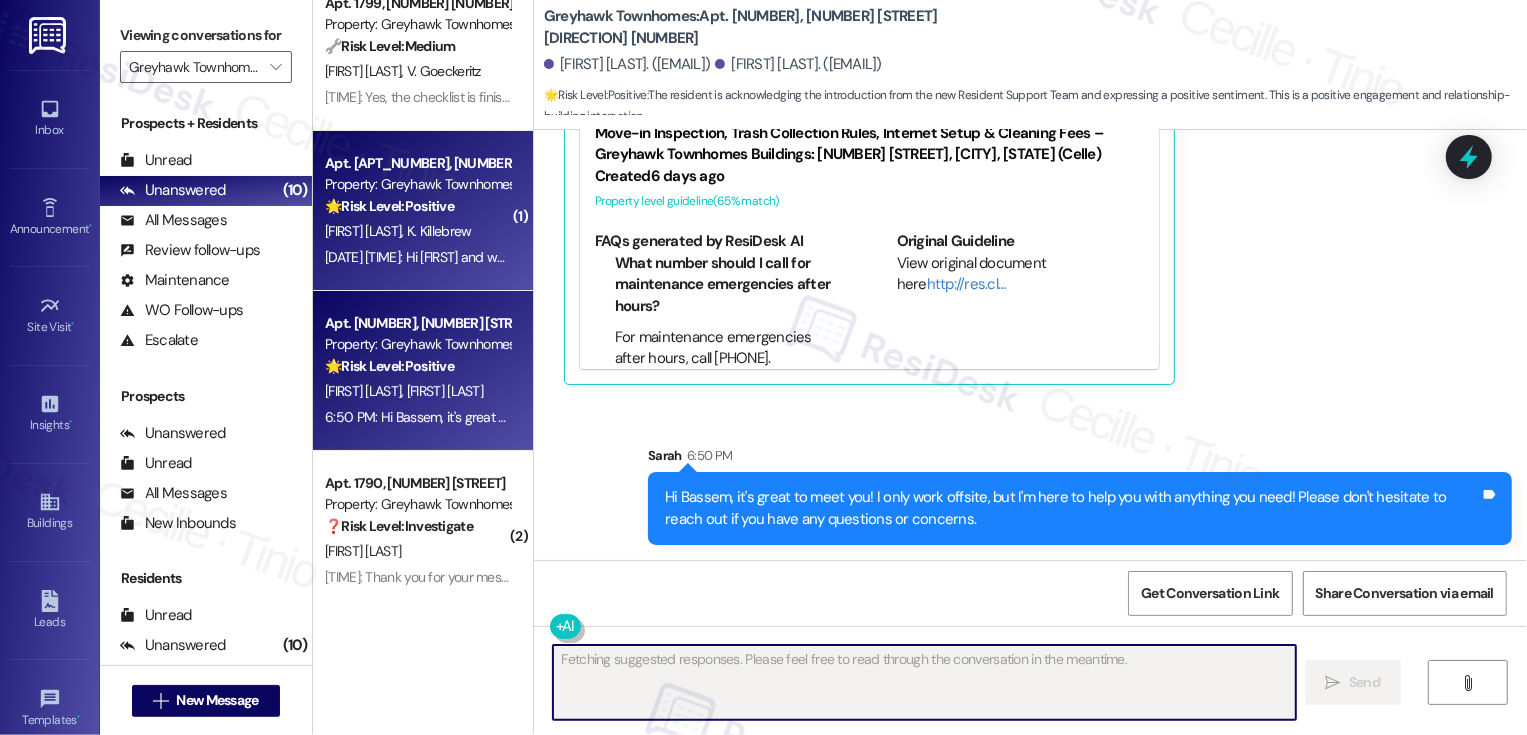 click on "K. Killebrew" at bounding box center (439, 231) 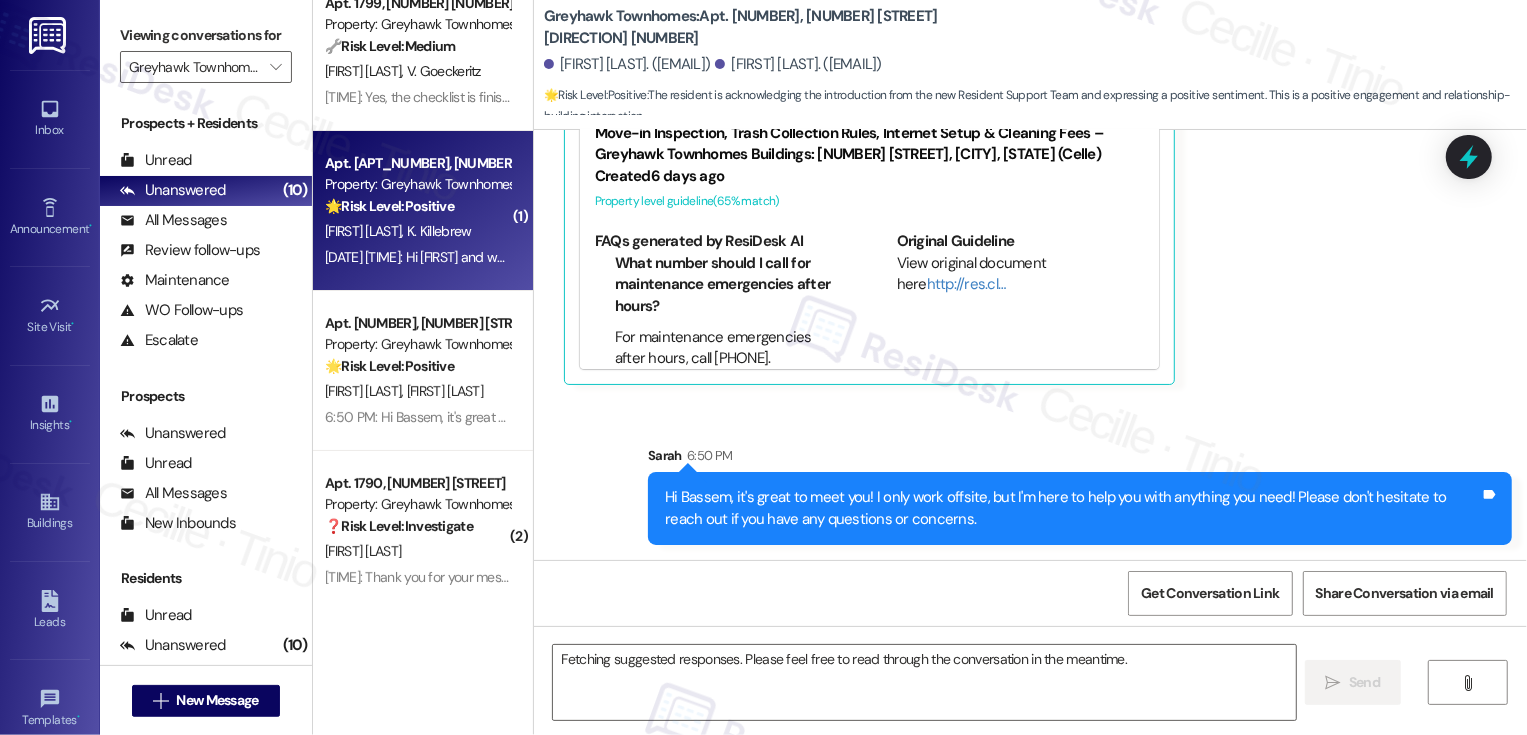 click on "K. Killebrew" at bounding box center (439, 231) 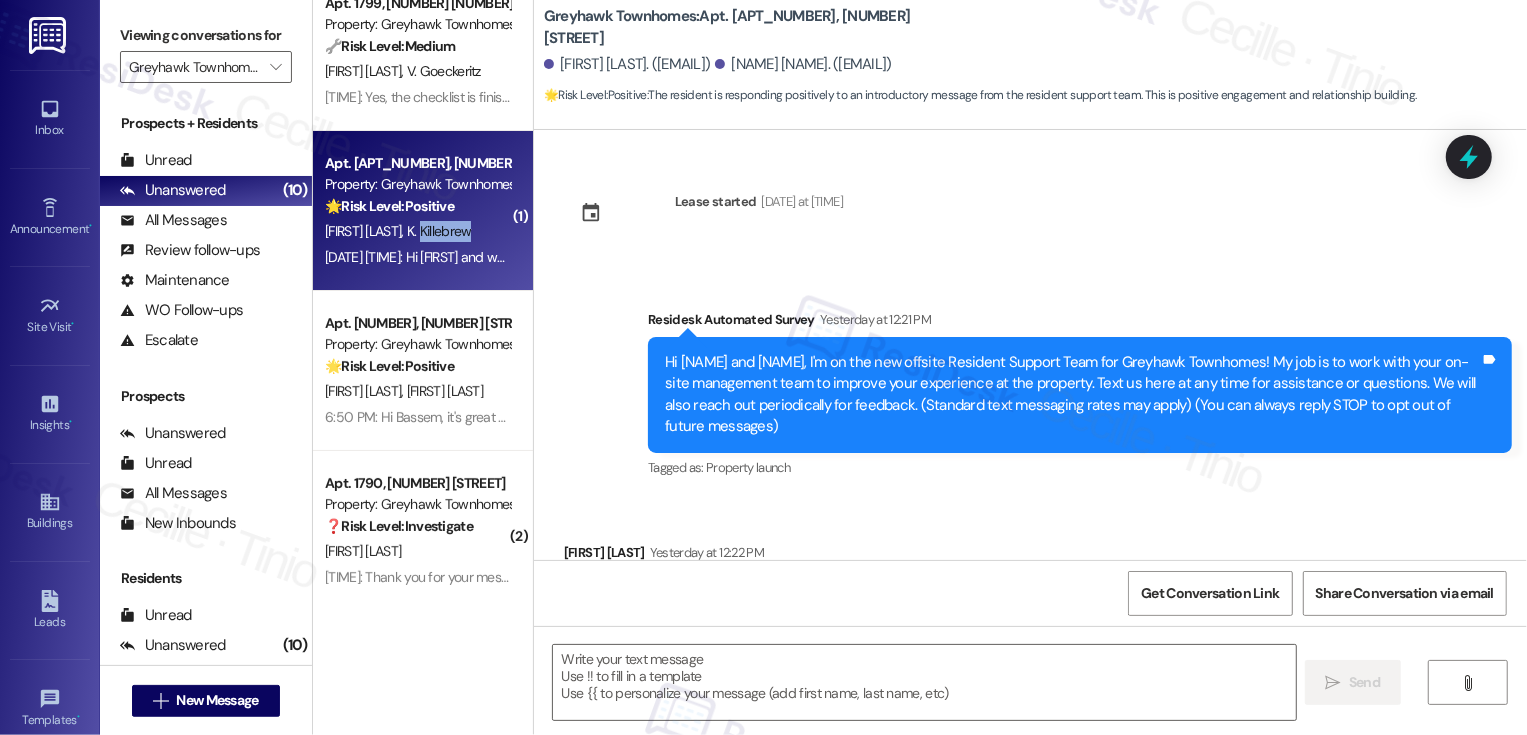 scroll, scrollTop: 105, scrollLeft: 0, axis: vertical 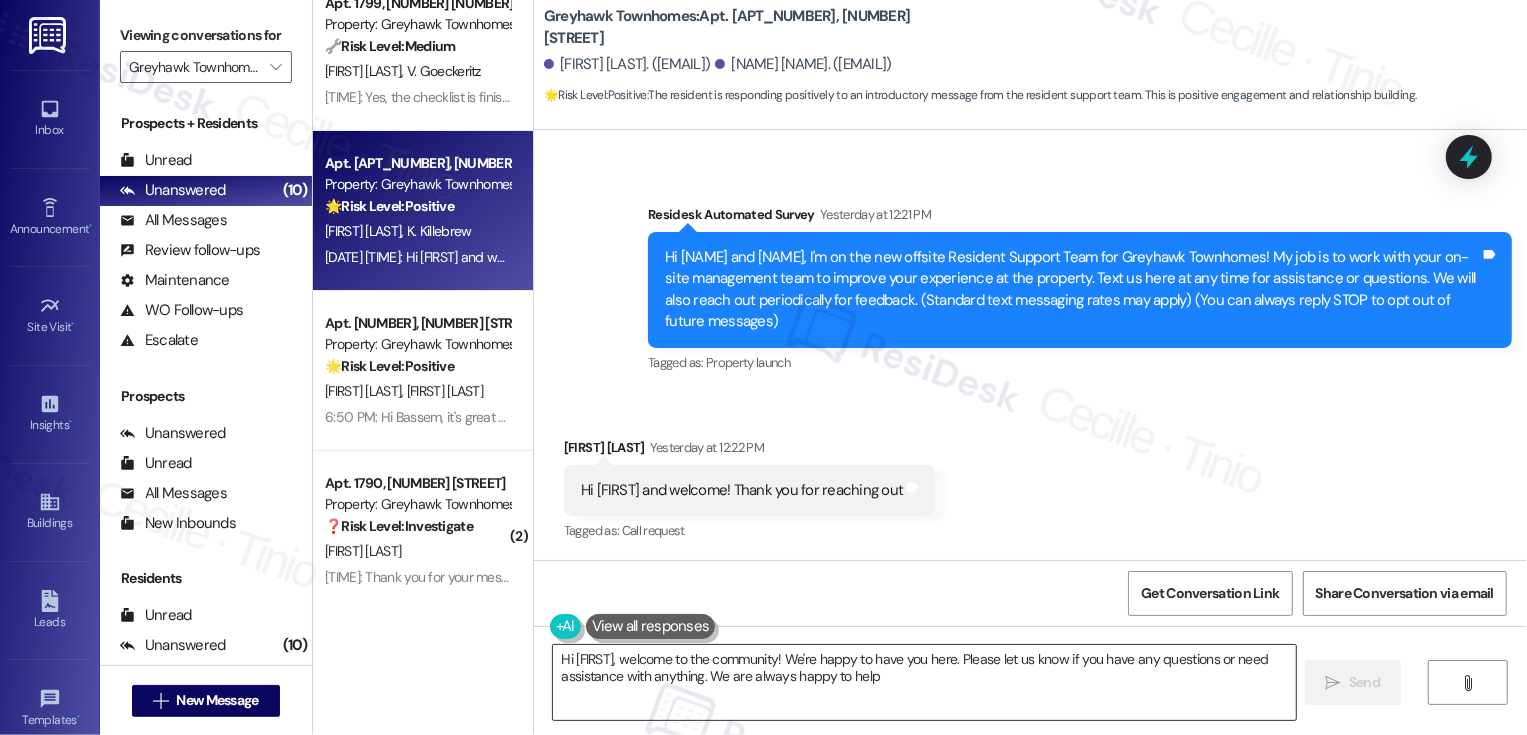 type on "Hi {{first_name}}, welcome to the community! We're happy to have you here. Please let us know if you have any questions or need assistance with anything. We are always happy to help!" 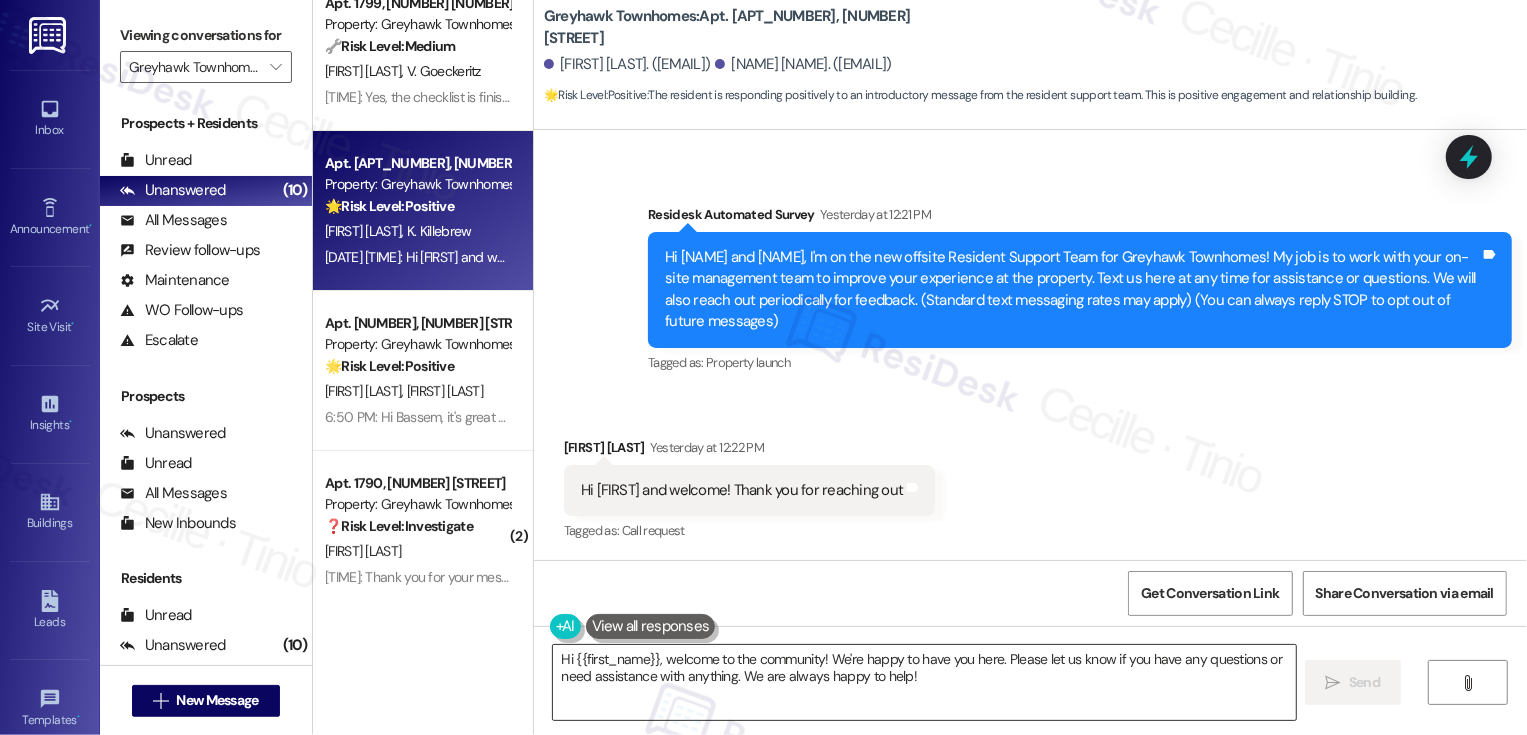 click on "Hi {{first_name}}, welcome to the community! We're happy to have you here. Please let us know if you have any questions or need assistance with anything. We are always happy to help!" at bounding box center (924, 682) 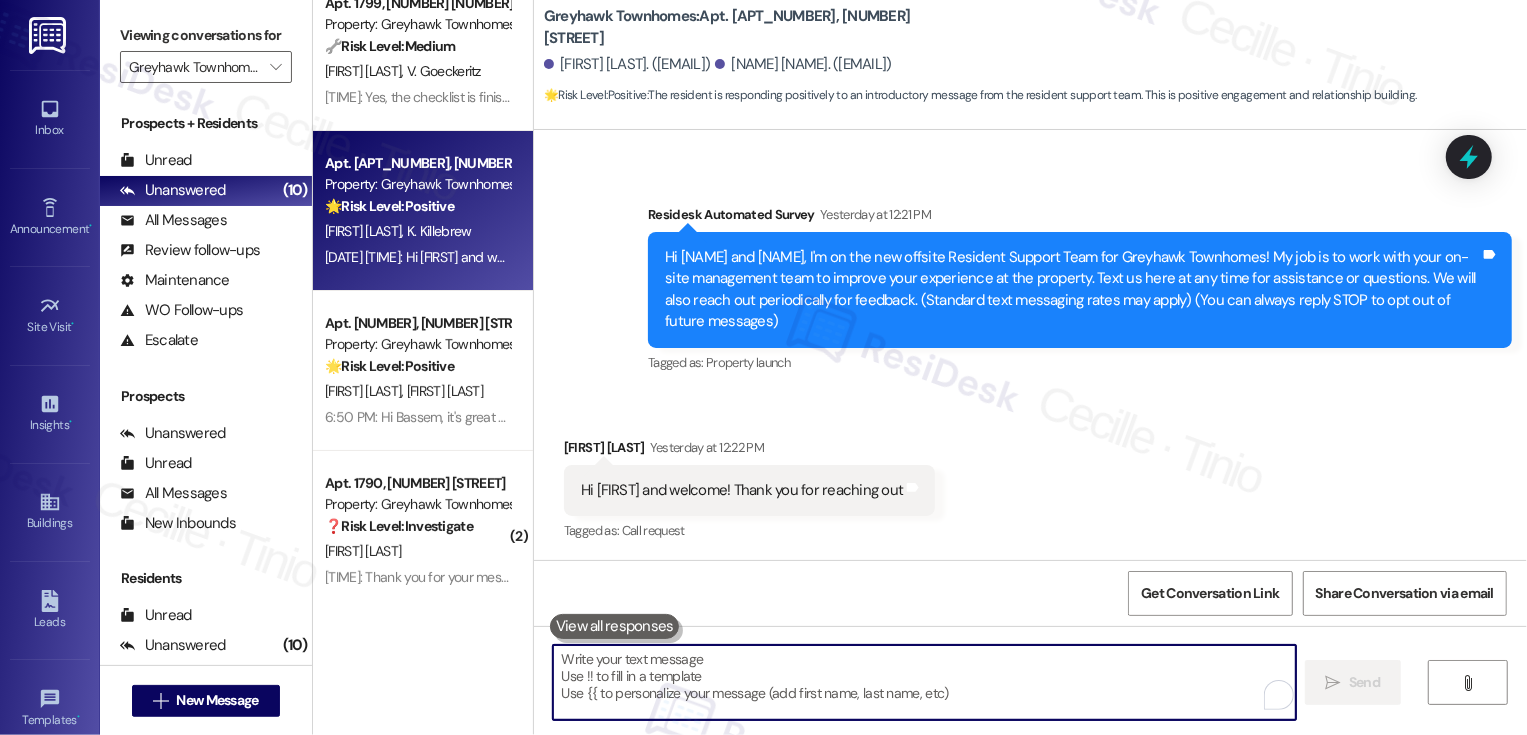paste on "Hi {{first_name}}, it's great to meet you too! I'm here to help with anything you need. Please don't hesitate to reach out with any questions or concerns." 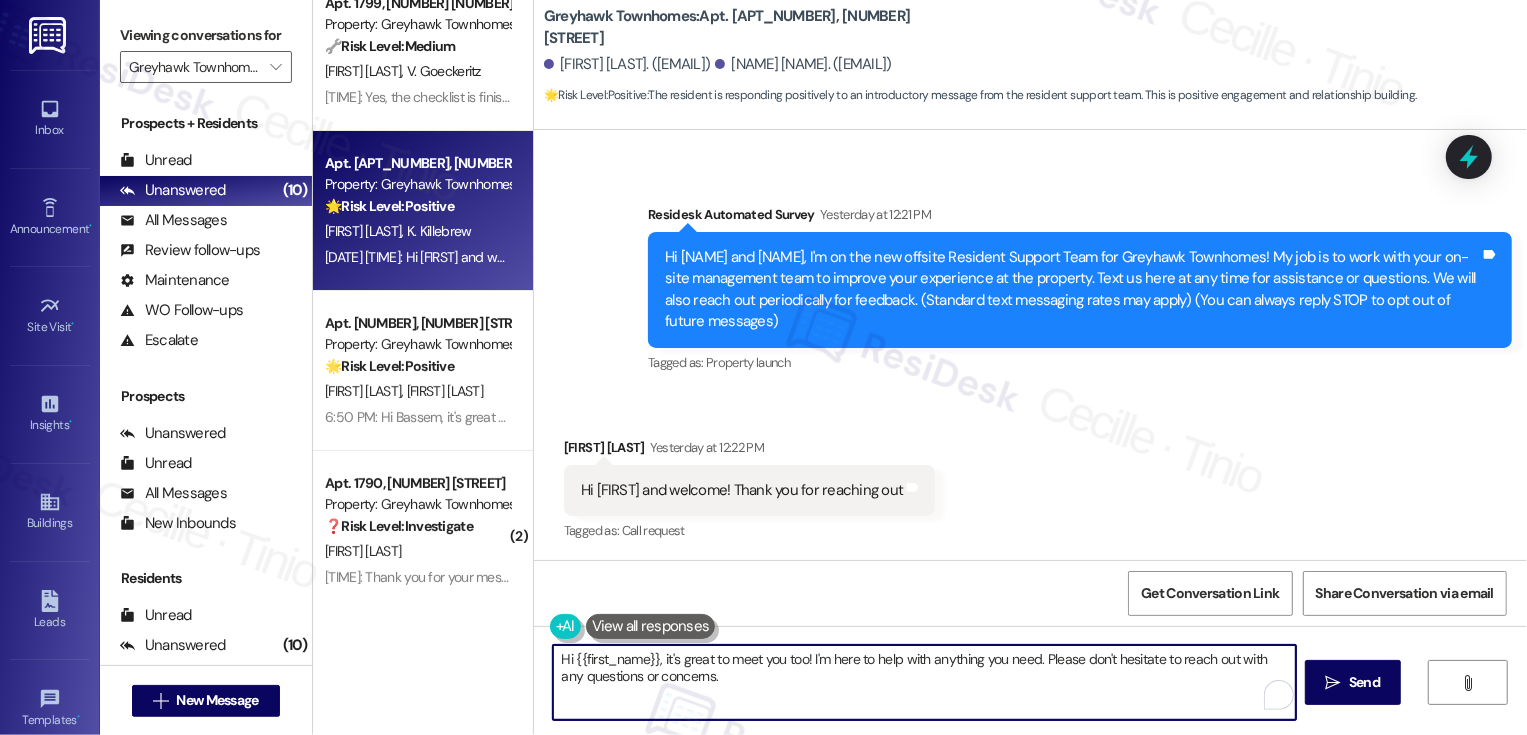 click on "Hi {{first_name}}, it's great to meet you too! I'm here to help with anything you need. Please don't hesitate to reach out with any questions or concerns." at bounding box center [924, 682] 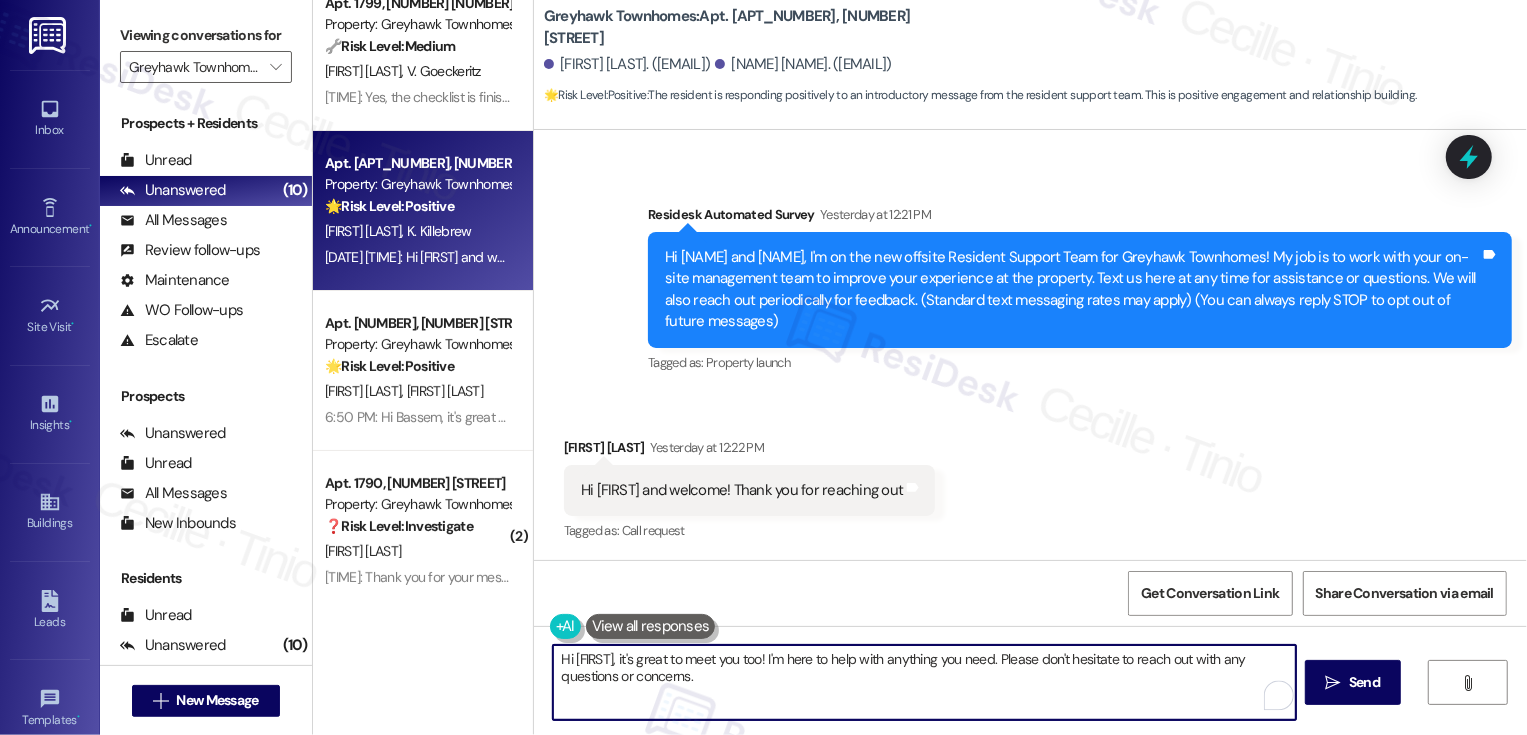 click on "Hi [FIRST], it's great to meet you too! I'm here to help with anything you need. Please don't hesitate to reach out with any questions or concerns." at bounding box center (924, 682) 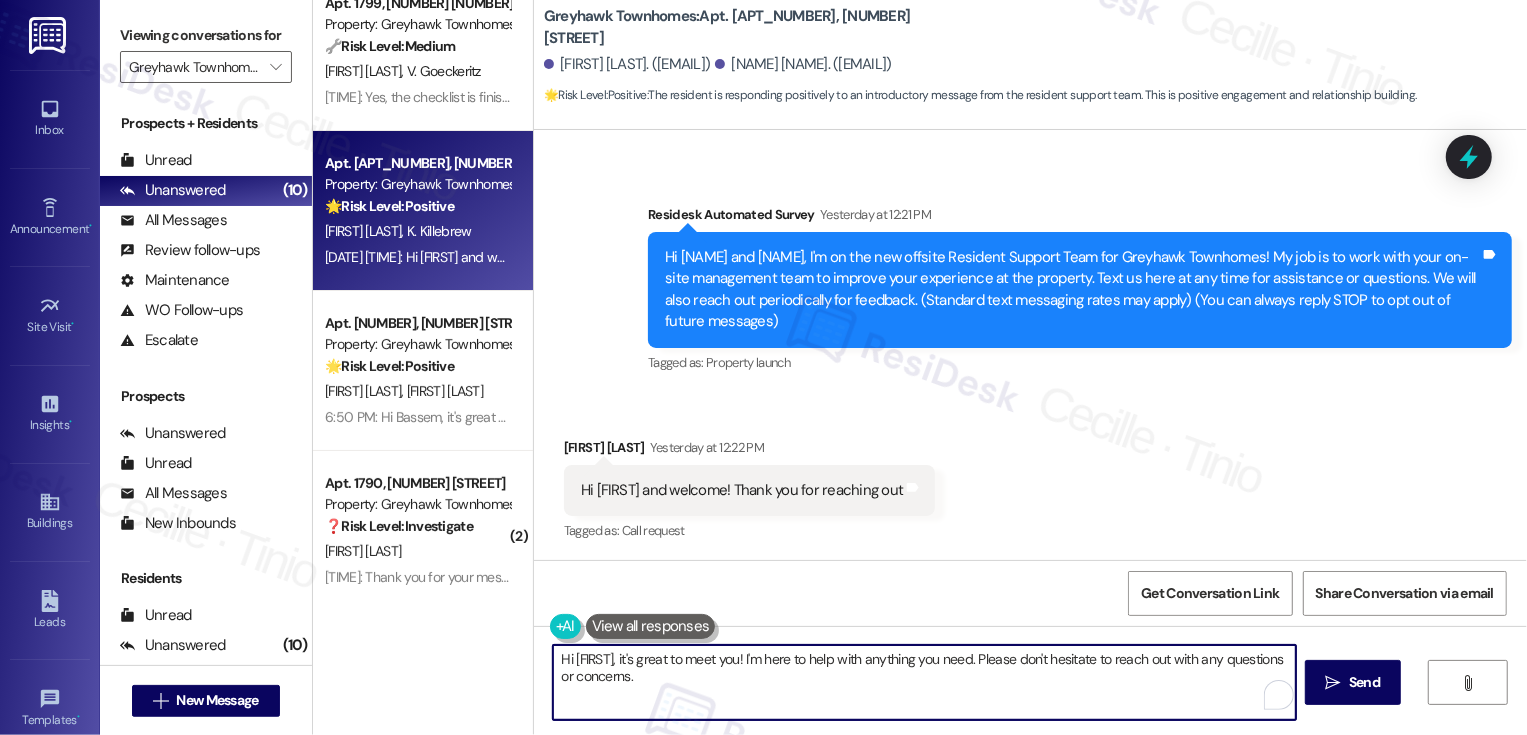 click on "Hi [FIRST], it's great to meet you! I'm here to help with anything you need. Please don't hesitate to reach out with any questions or concerns." at bounding box center [924, 682] 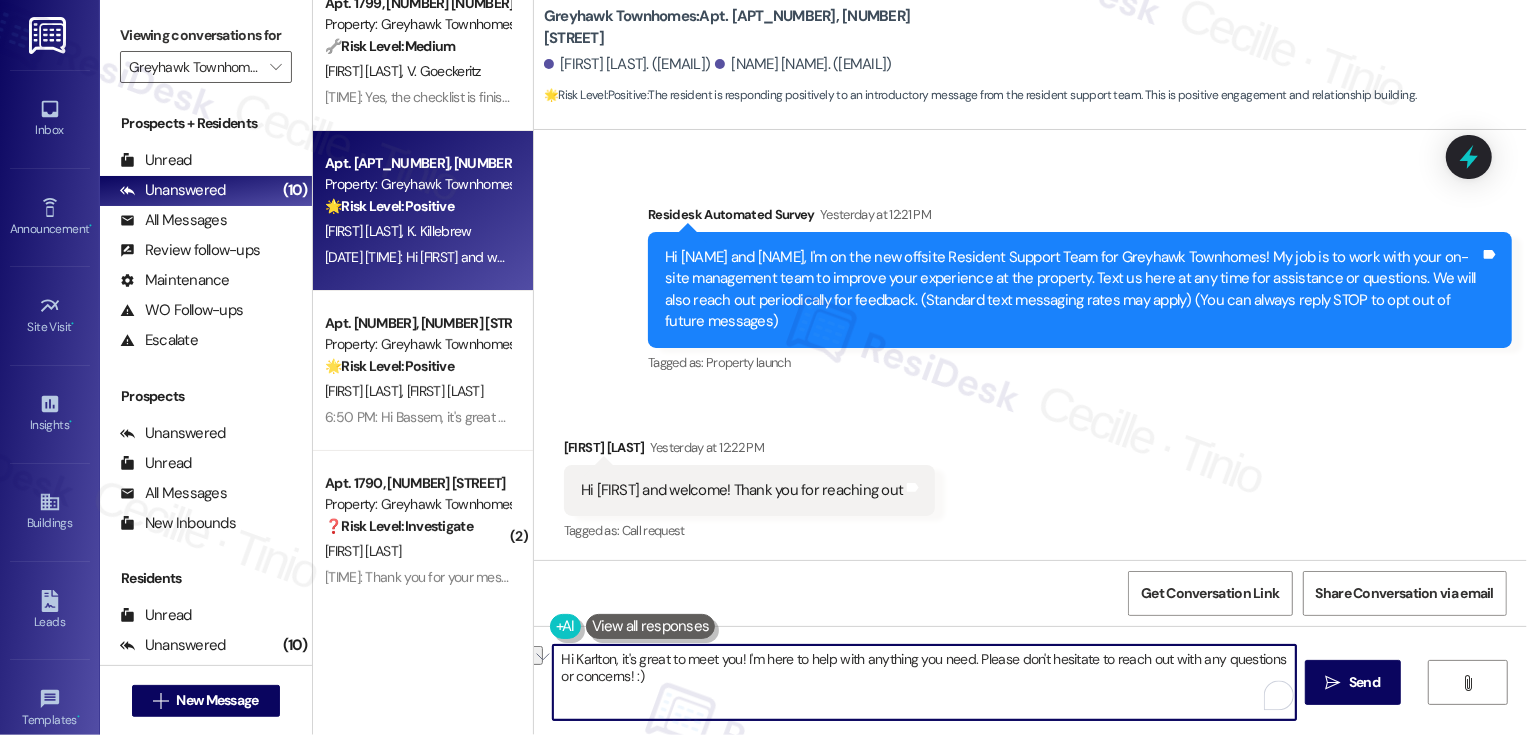 drag, startPoint x: 734, startPoint y: 661, endPoint x: 965, endPoint y: 662, distance: 231.00217 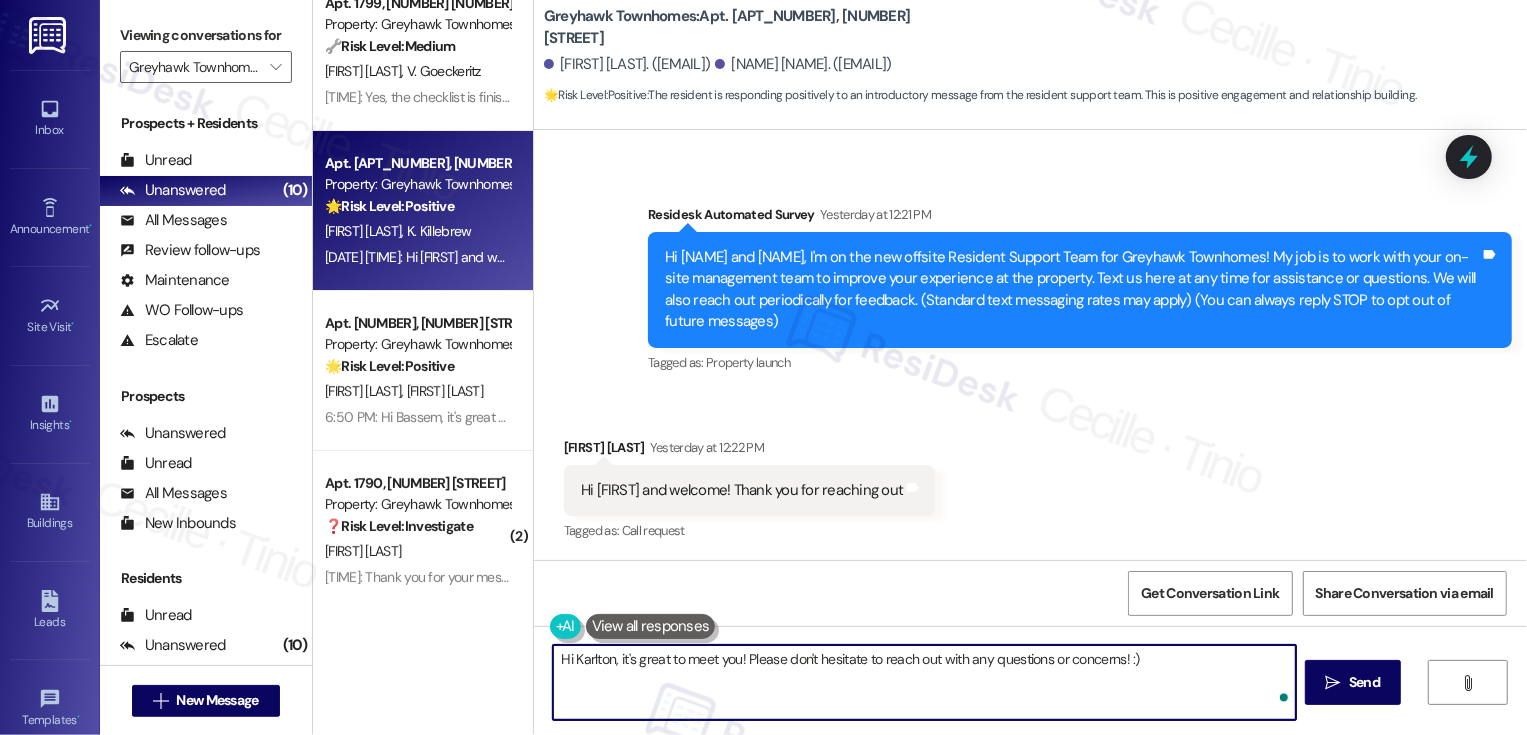 type on "Hi [FIRST], it's great to meet you! Please don't hesitate to reach out with any questions or concerns! :)" 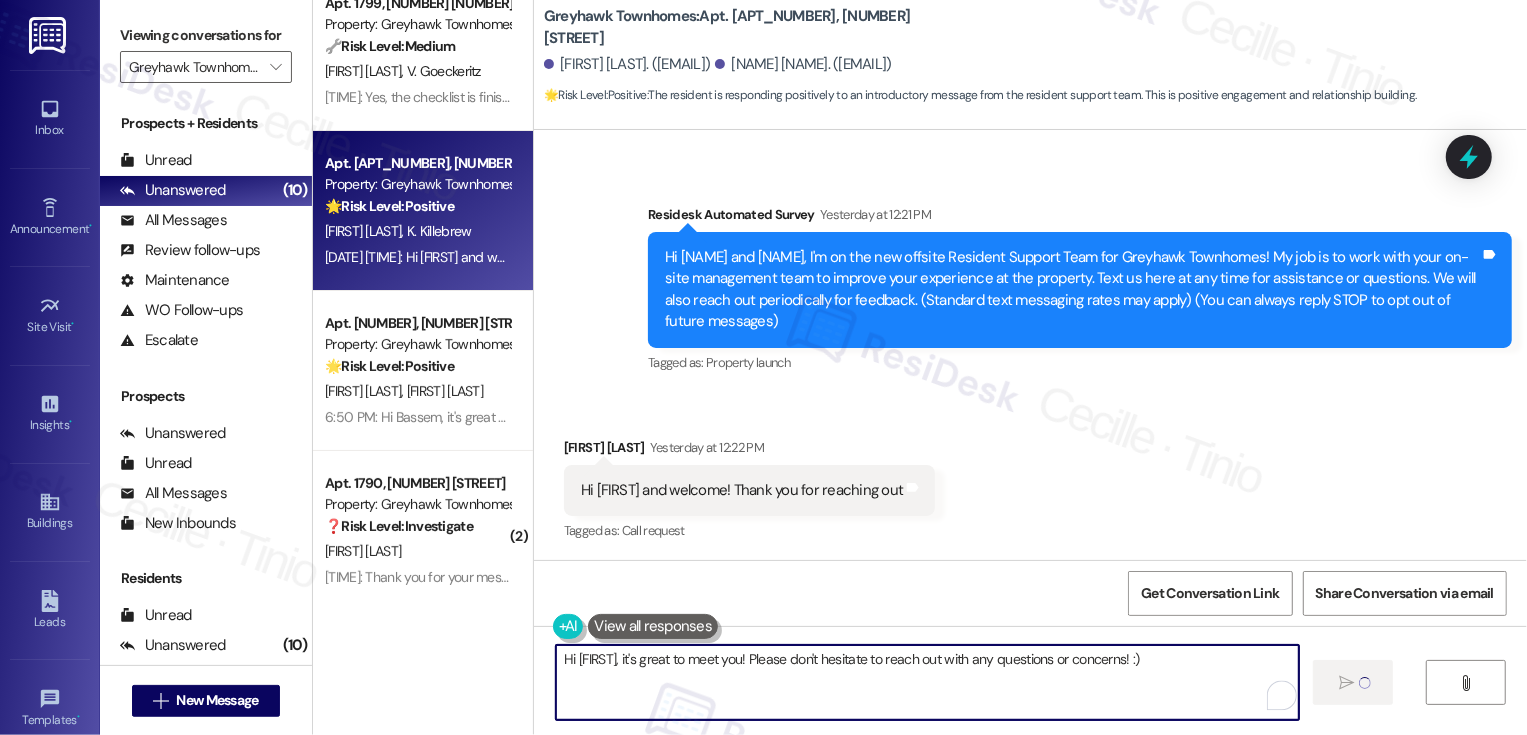 type 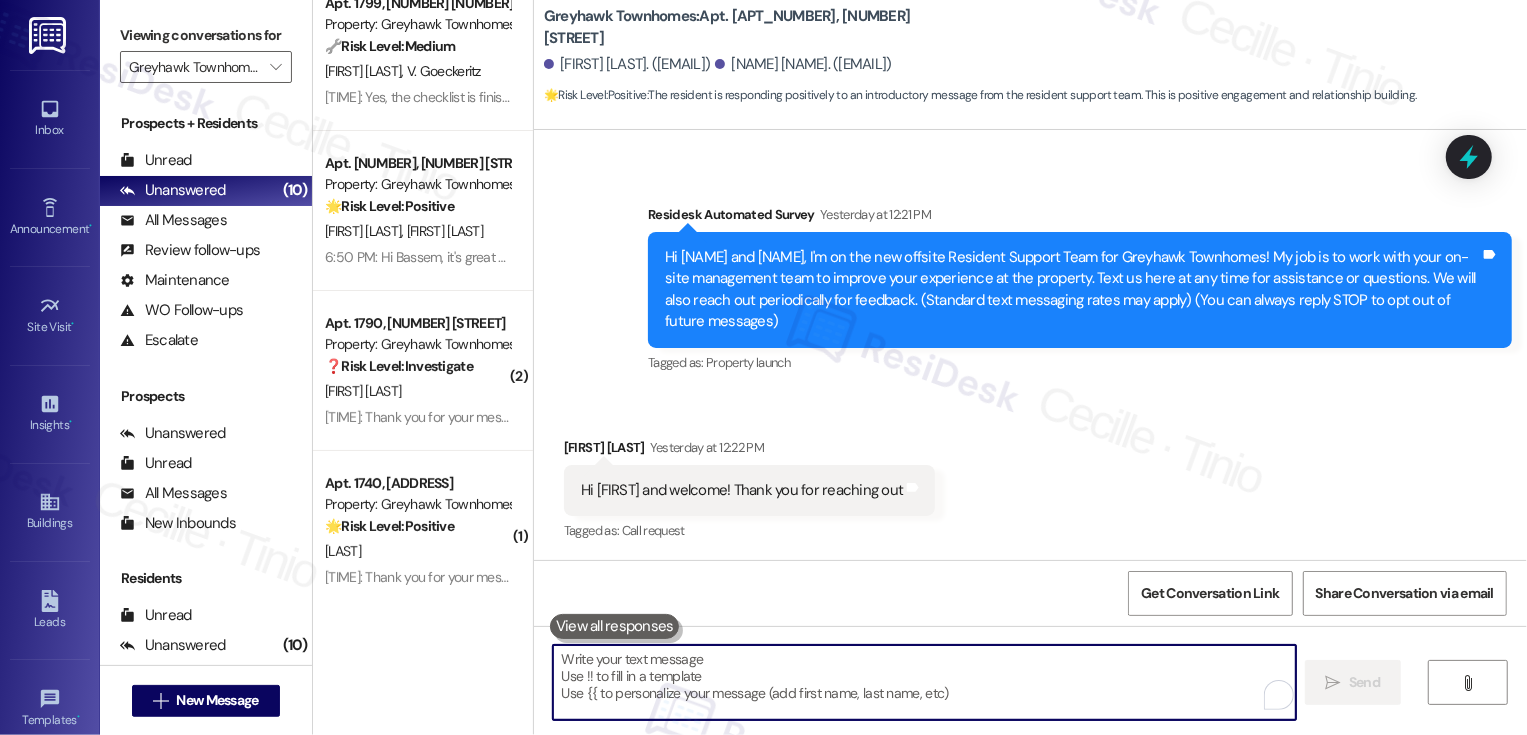 scroll, scrollTop: 245, scrollLeft: 0, axis: vertical 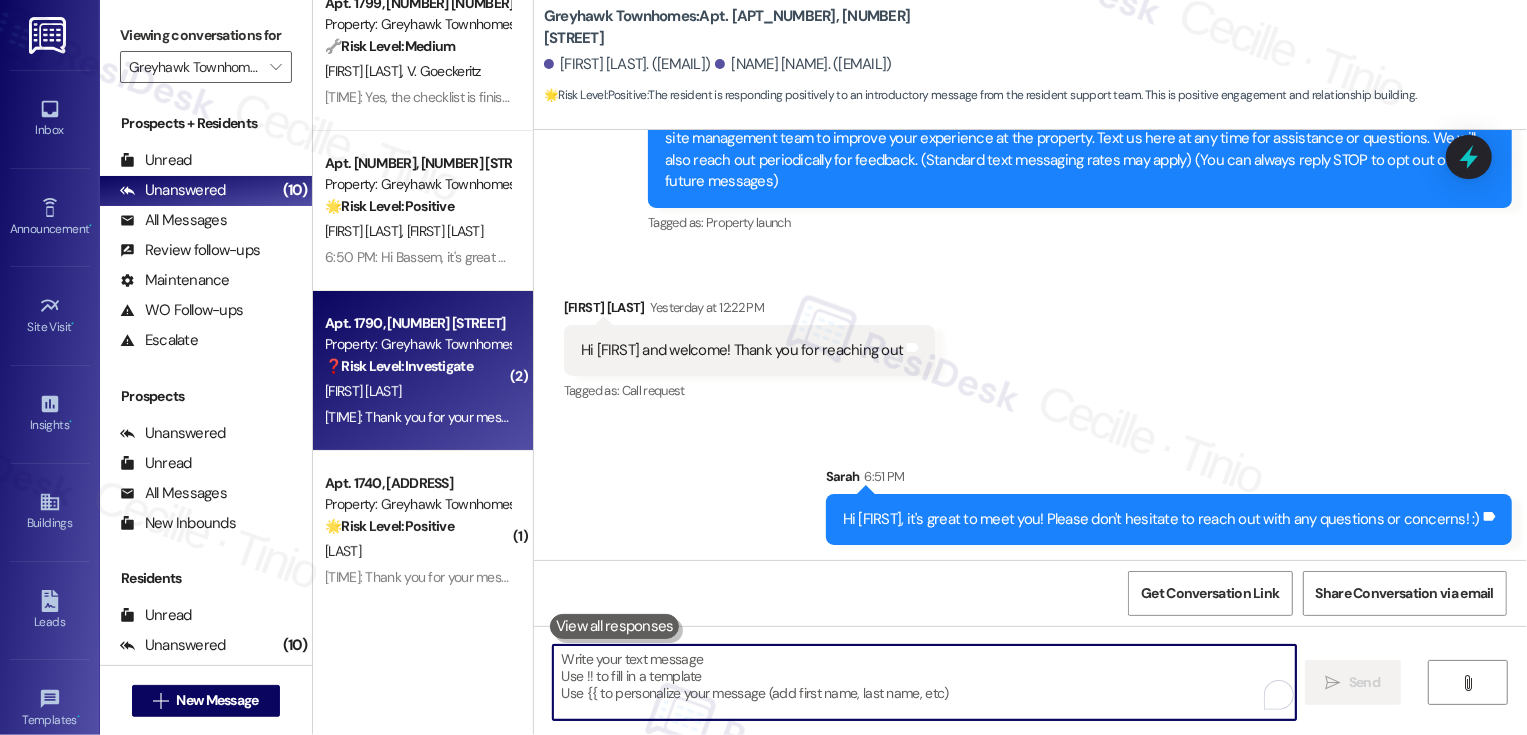 click on "[FIRST] [LAST]" at bounding box center (417, 391) 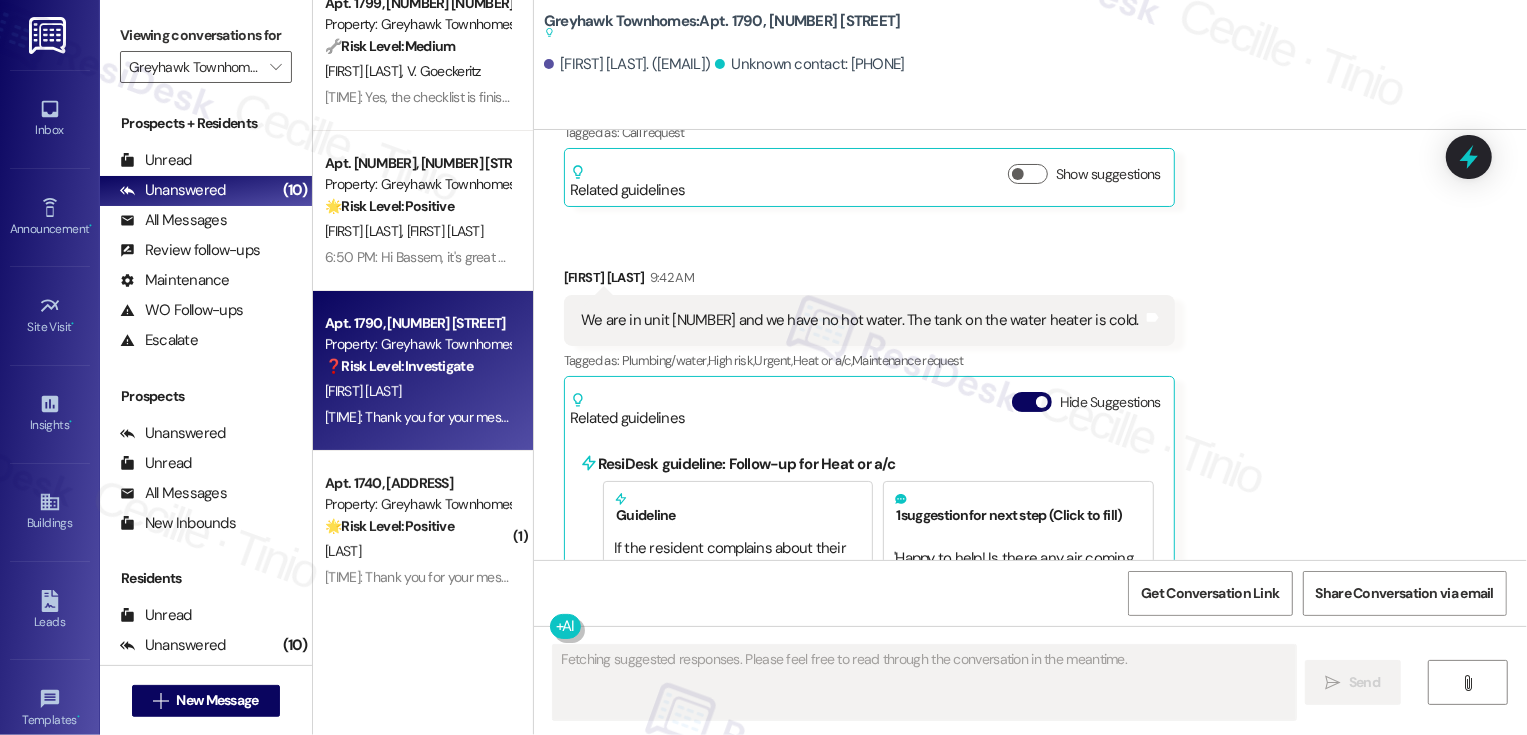 scroll, scrollTop: 161, scrollLeft: 0, axis: vertical 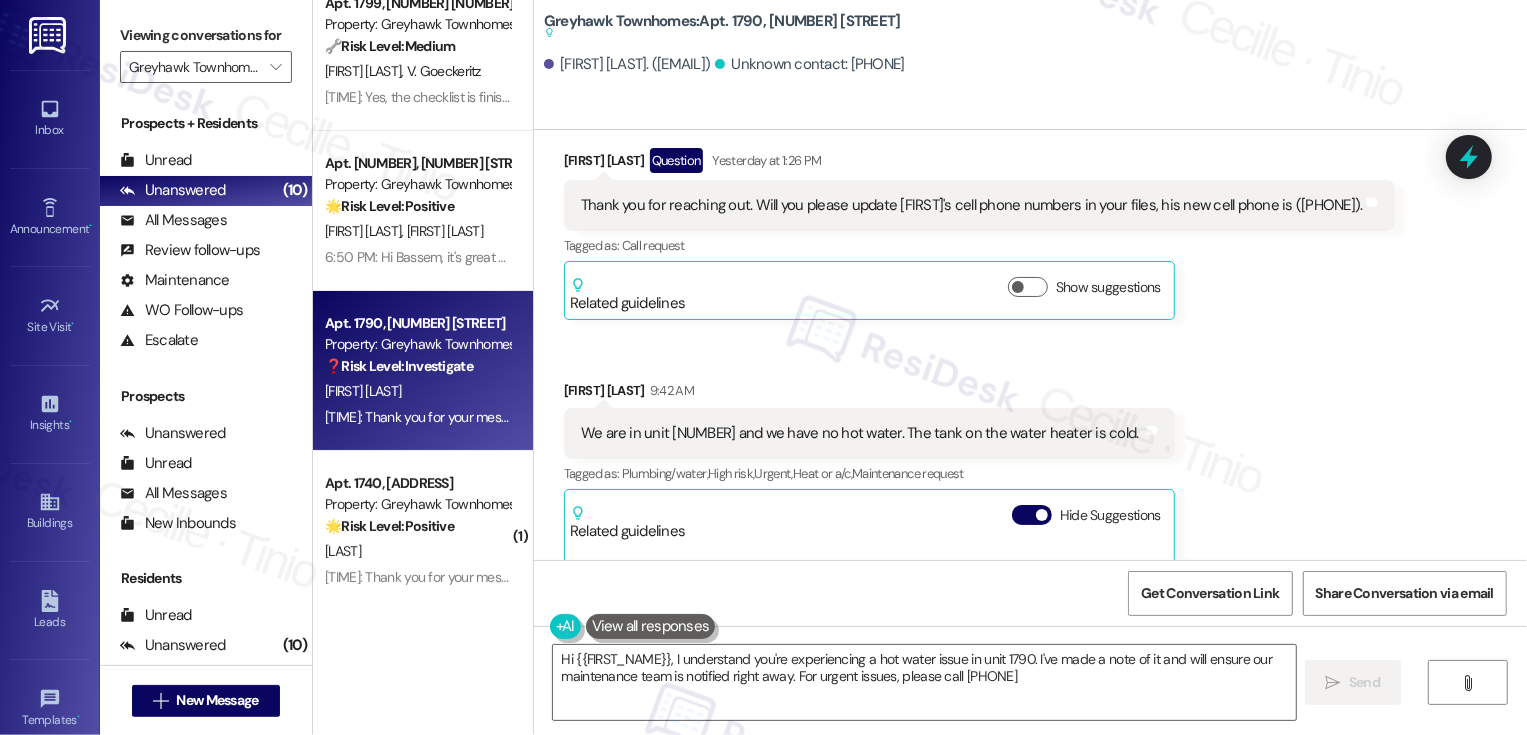 type on "Hi [NAME], I understand you're experiencing a hot water issue in unit 1790. I've made a note of it and will ensure our maintenance team is notified right away. For urgent issues, please call [PHONE]." 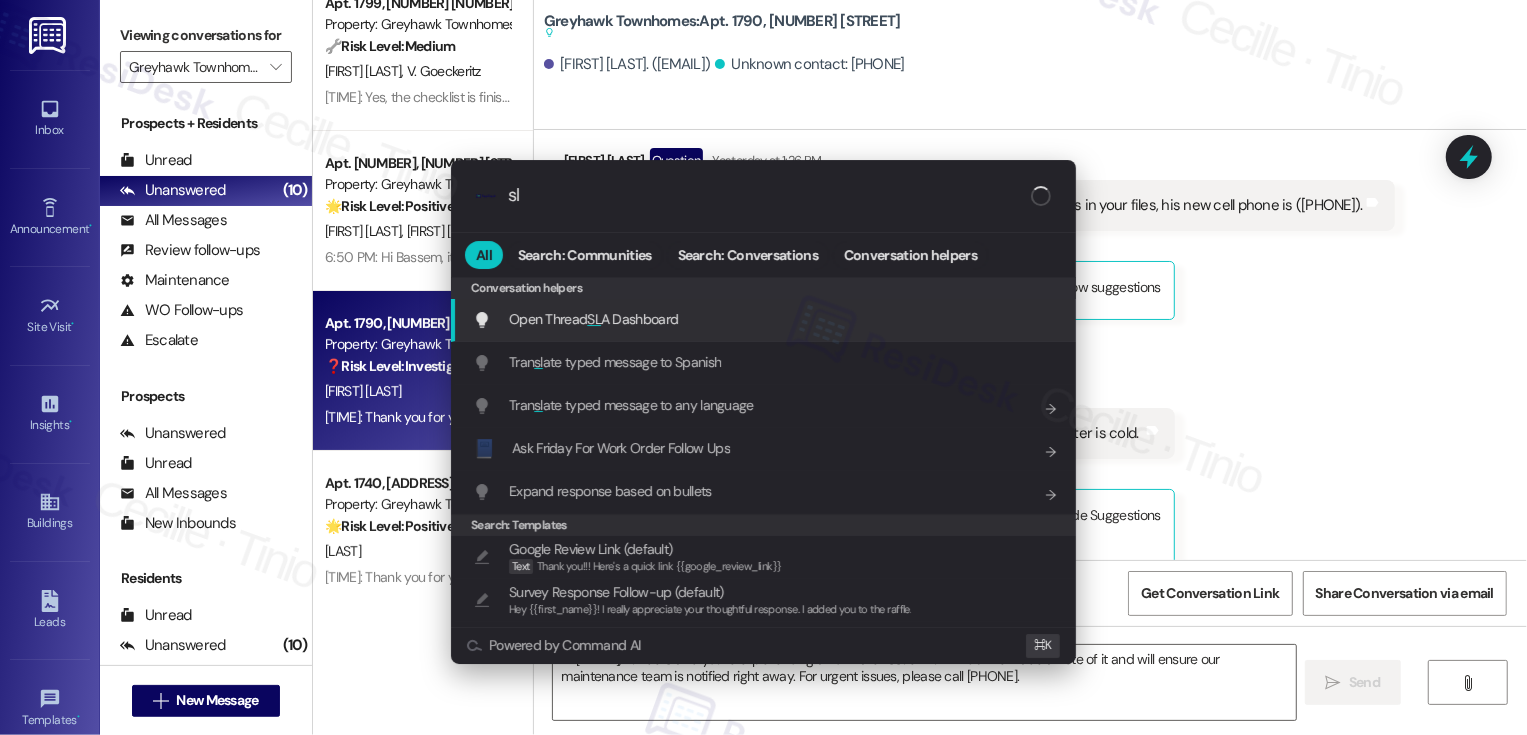 type on "sla" 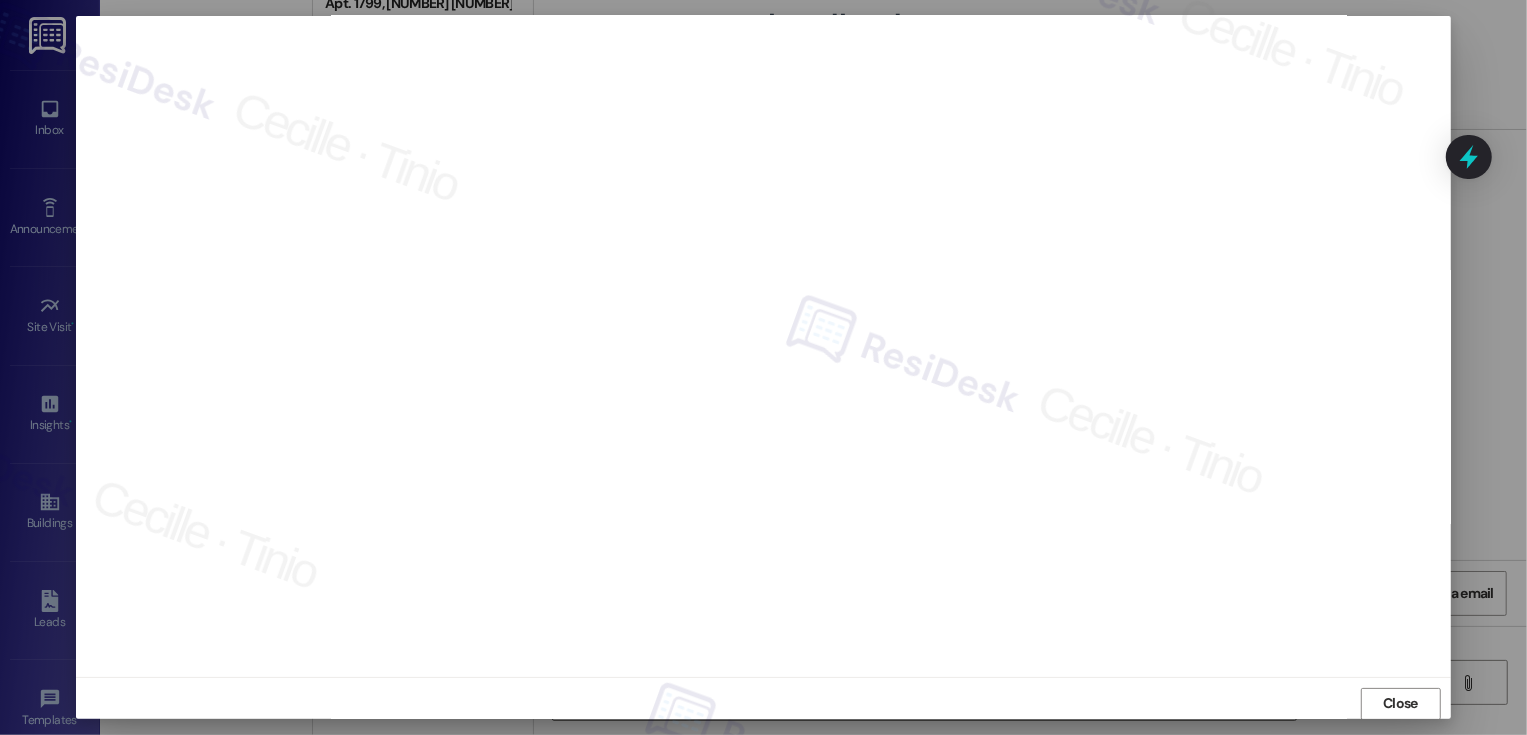 scroll, scrollTop: 11, scrollLeft: 0, axis: vertical 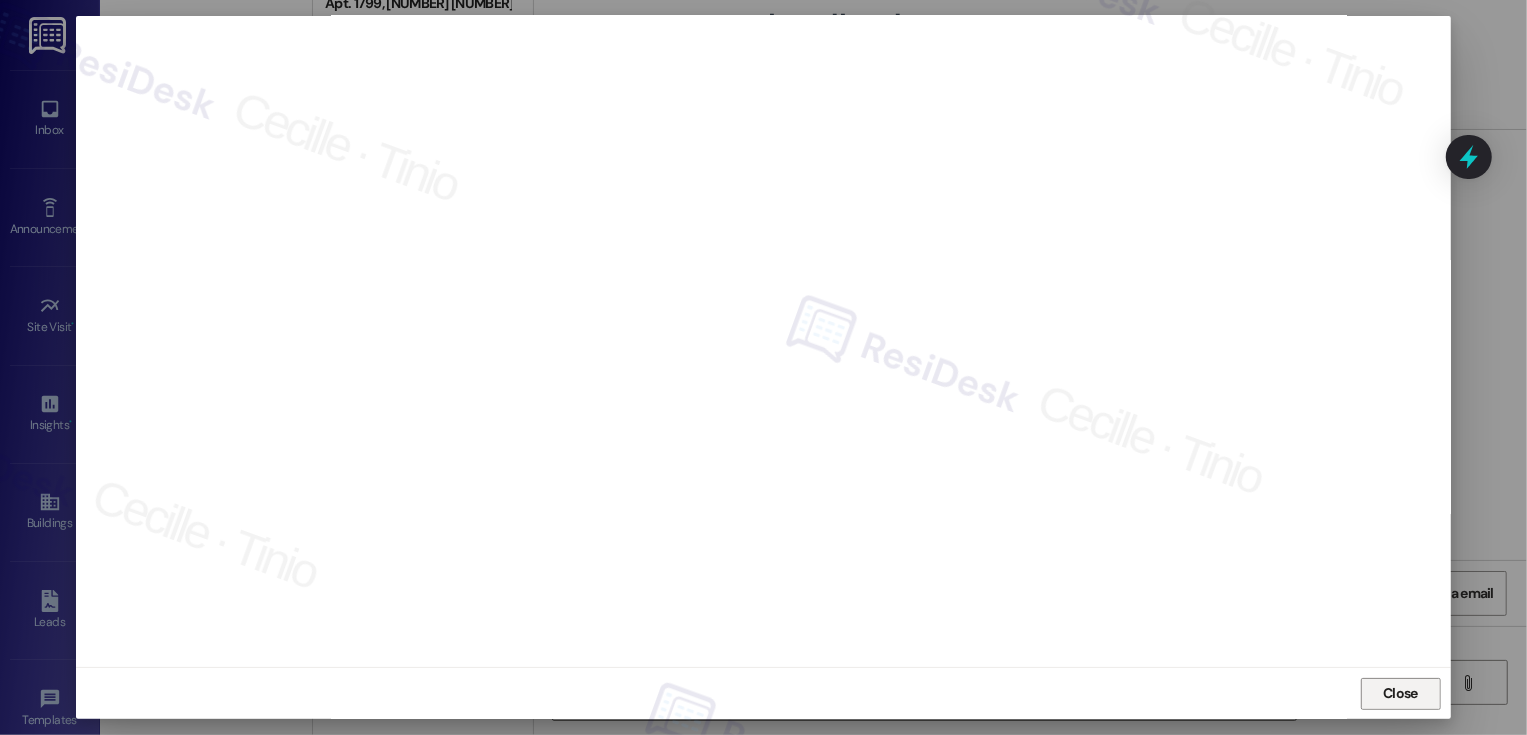 click on "Close" at bounding box center (1400, 693) 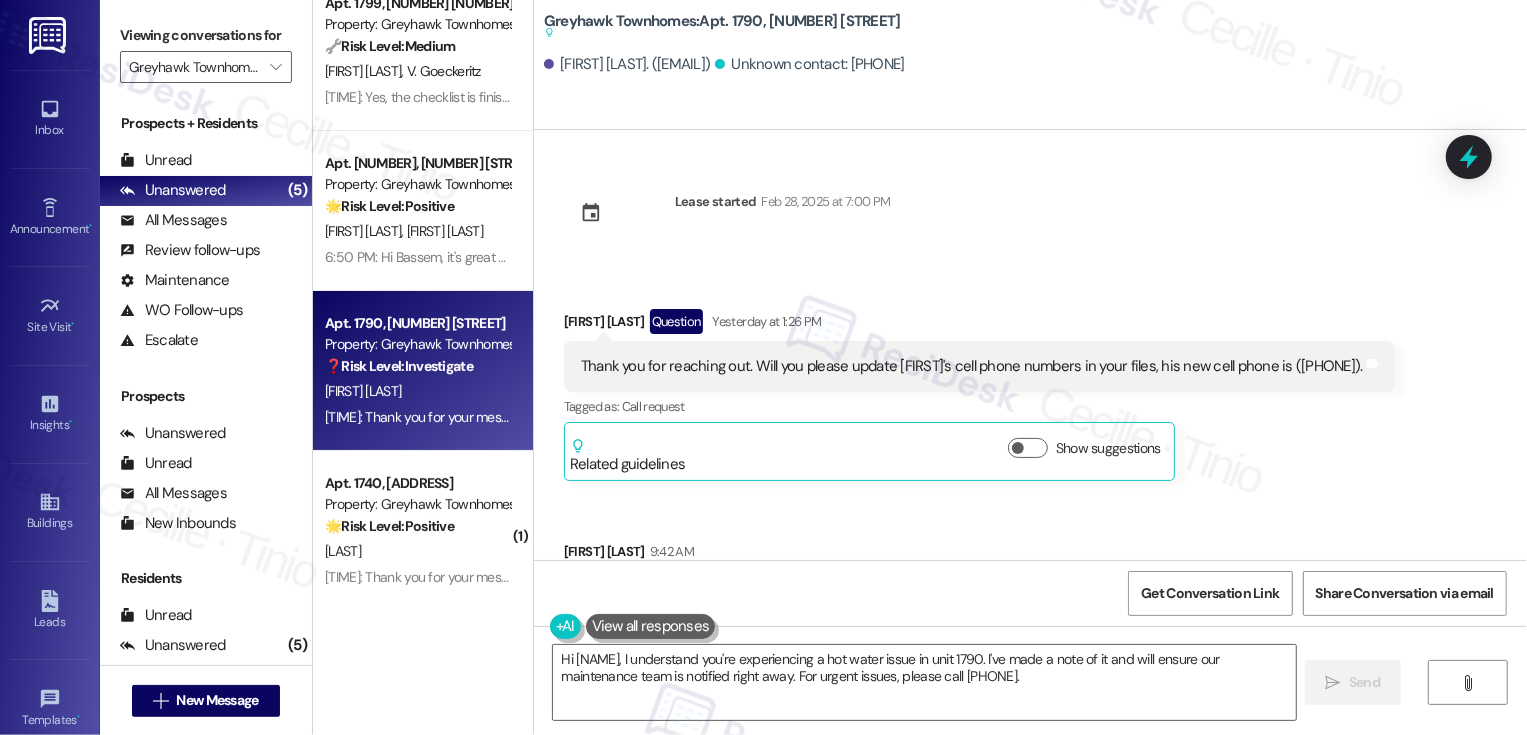 scroll, scrollTop: 185, scrollLeft: 0, axis: vertical 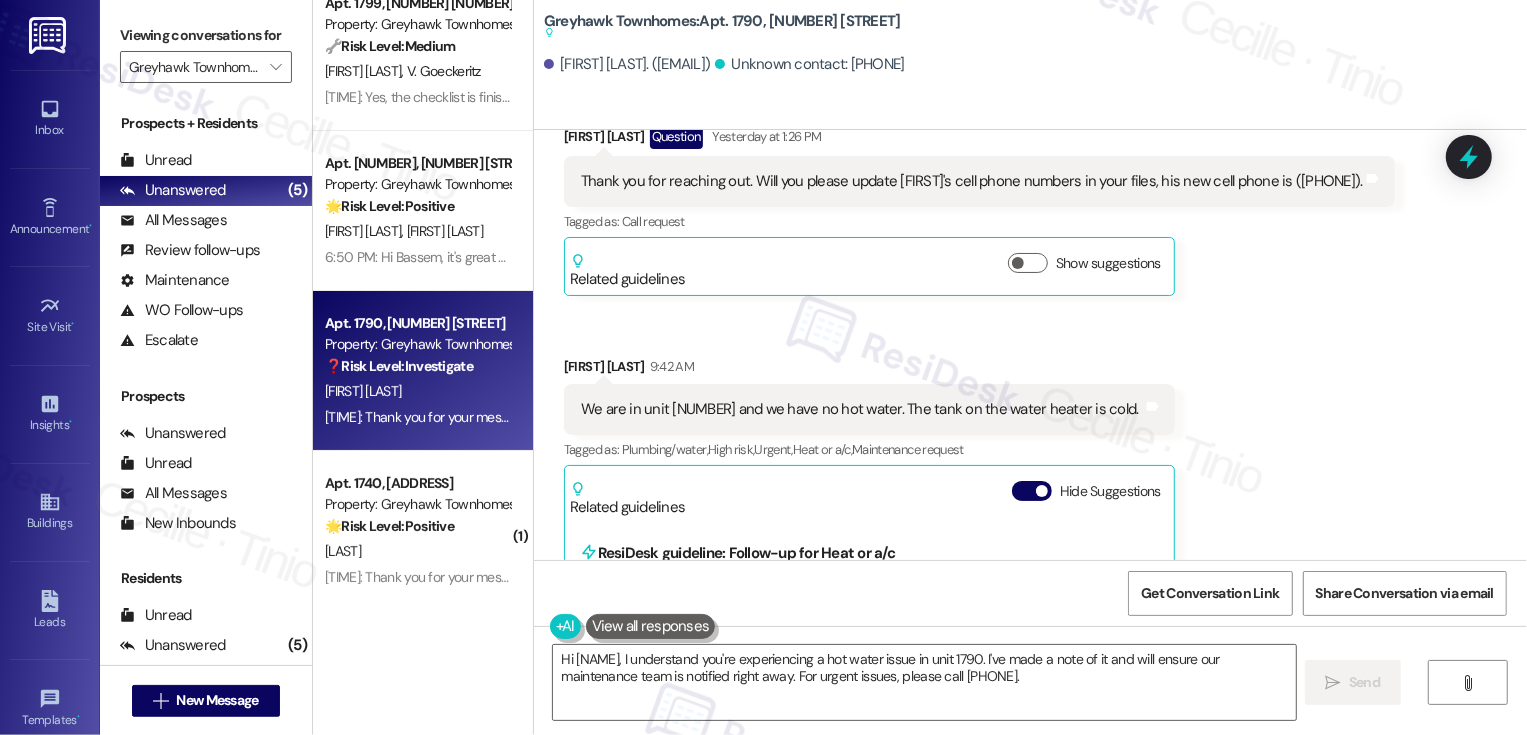 click on "Greyhawk Townhomes: Apt. 1790, 3310 North 1750 East Suggested actions and notes available for this message and will show as you scroll through." at bounding box center [722, 27] 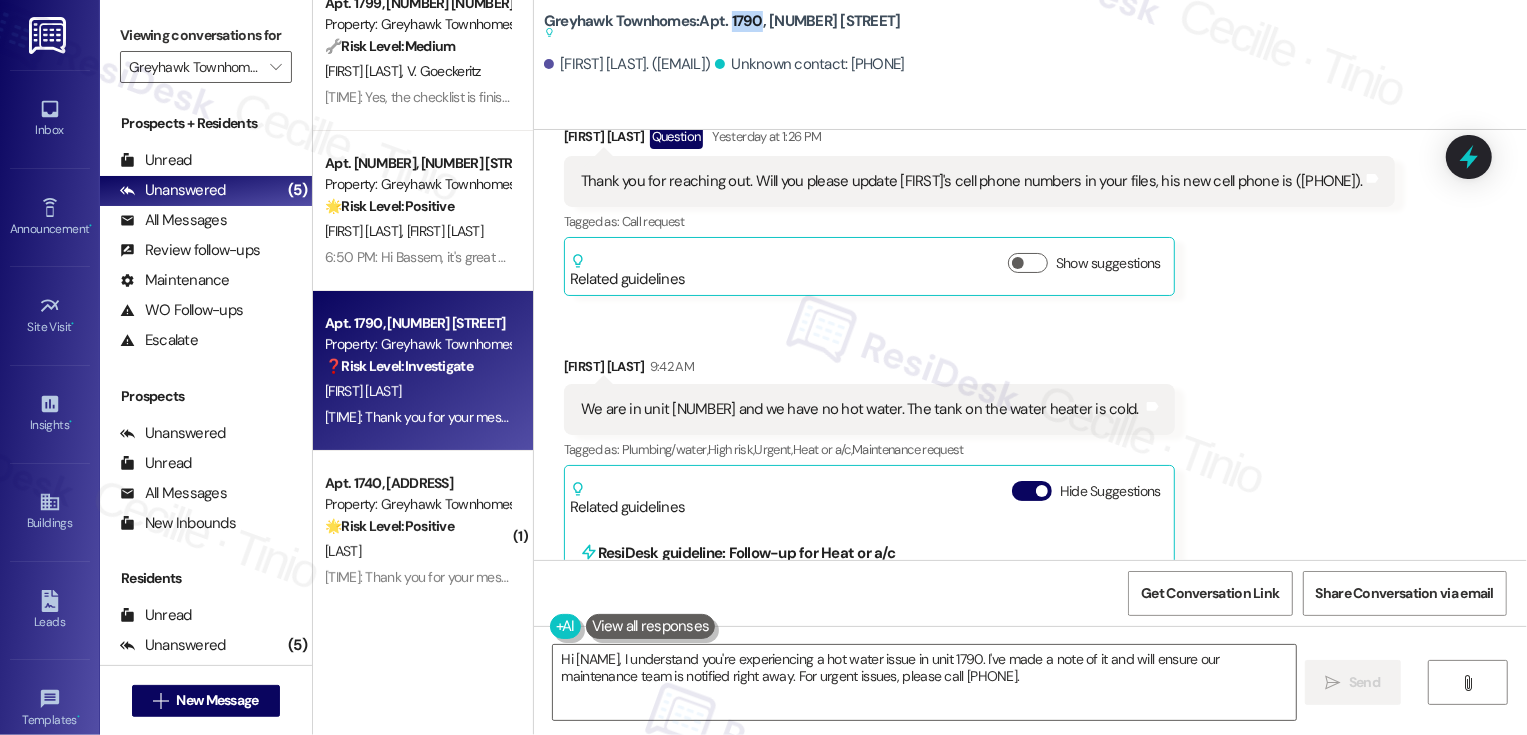copy on "1790" 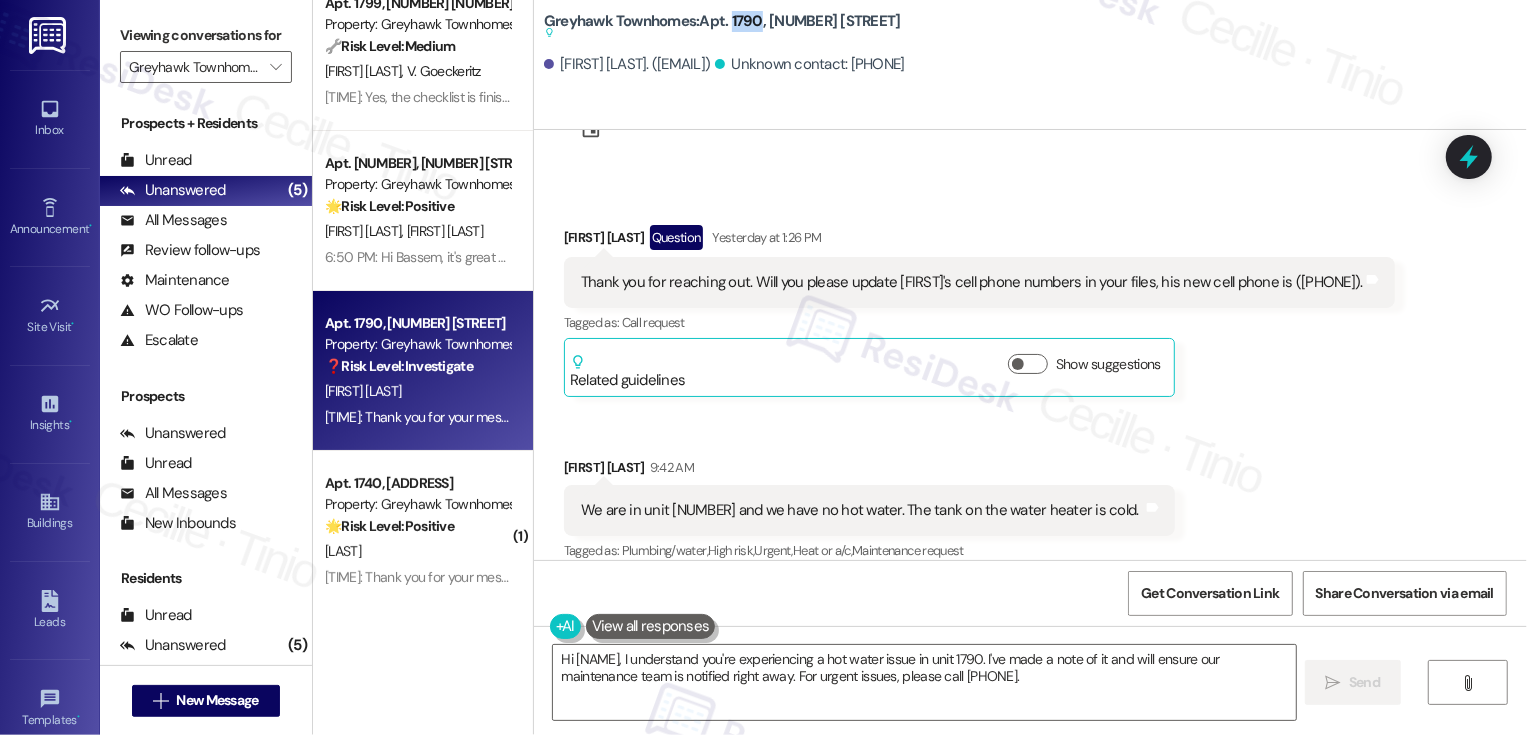 scroll, scrollTop: 171, scrollLeft: 0, axis: vertical 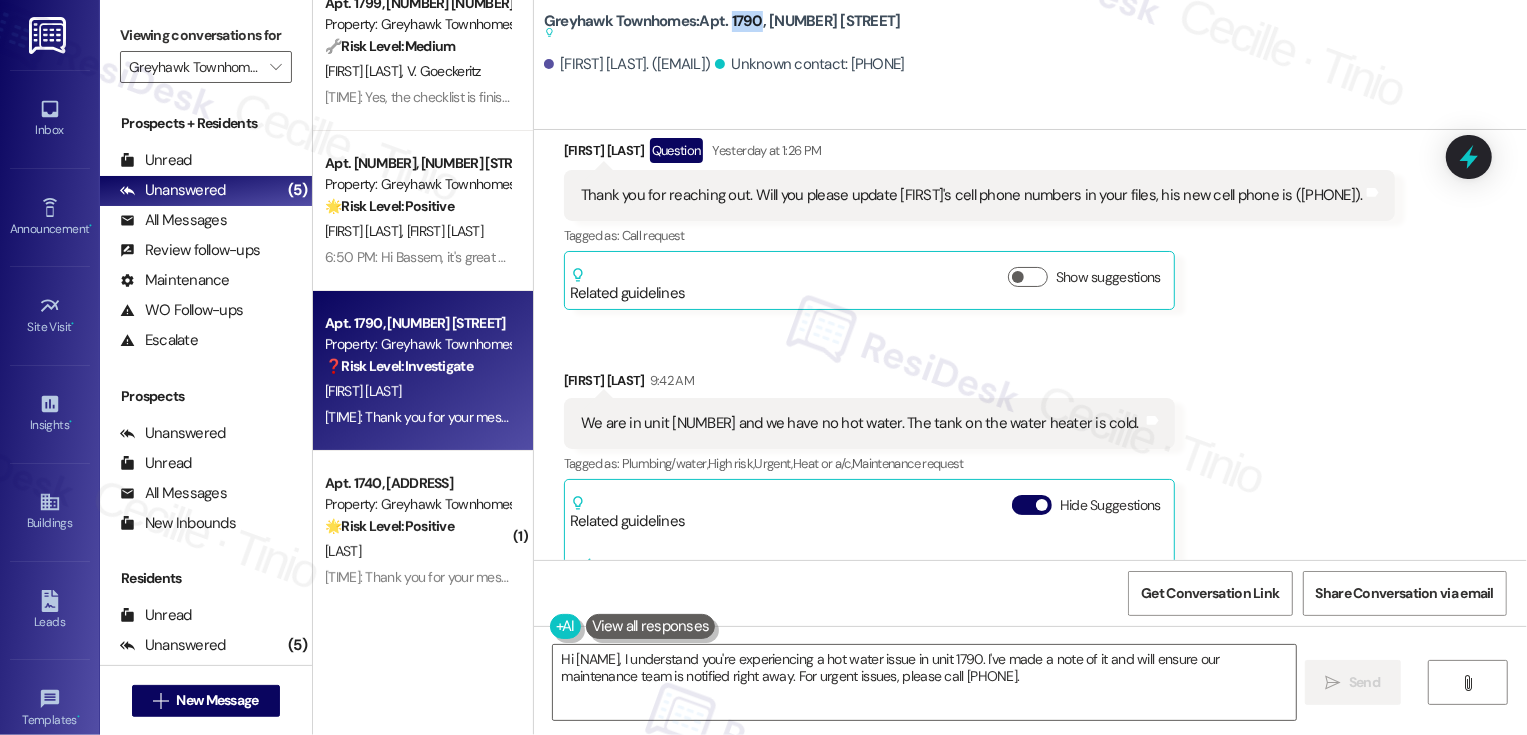 click on "[FIRST] [LAST] [TIME]" at bounding box center (869, 384) 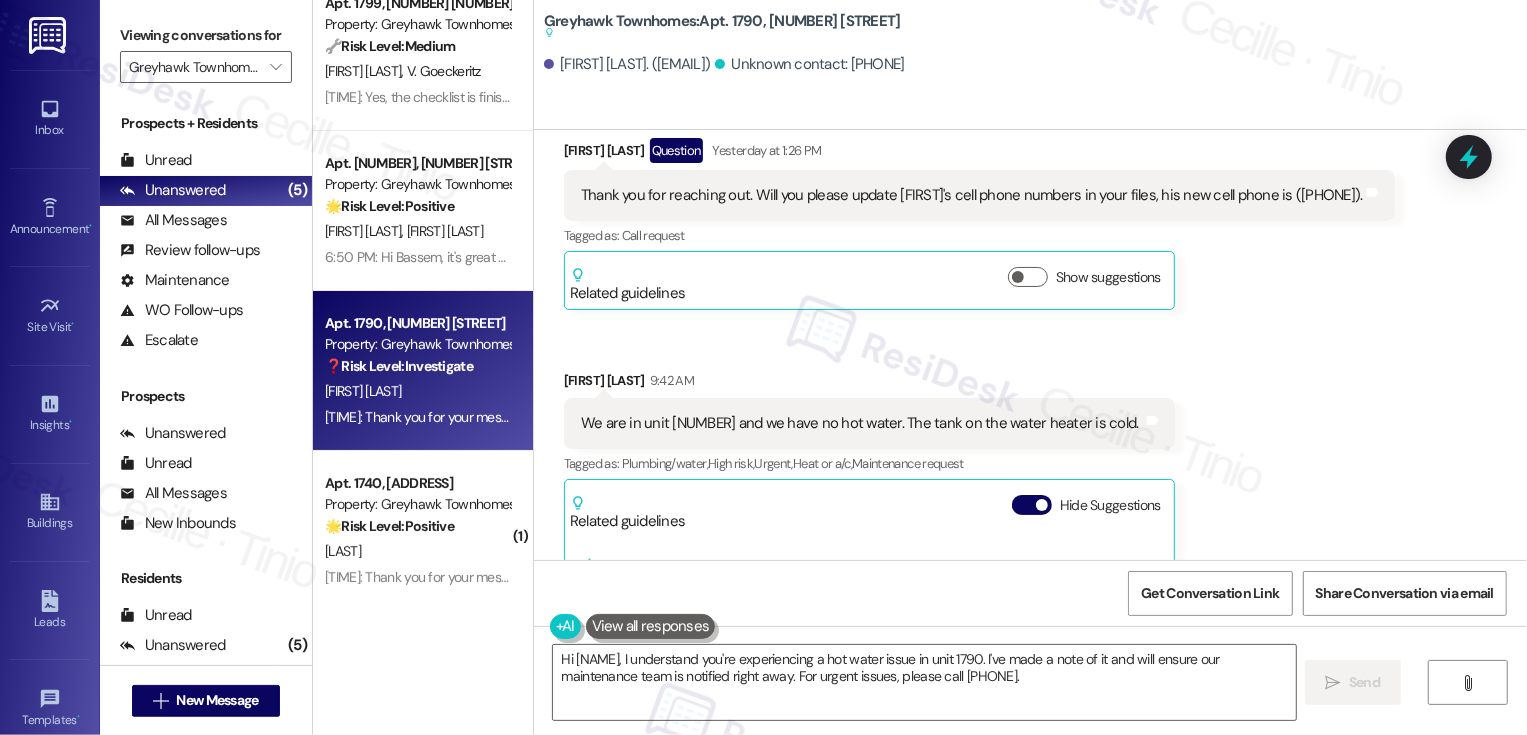 click on "[FIRST] [LAST] [TIME]" at bounding box center (869, 384) 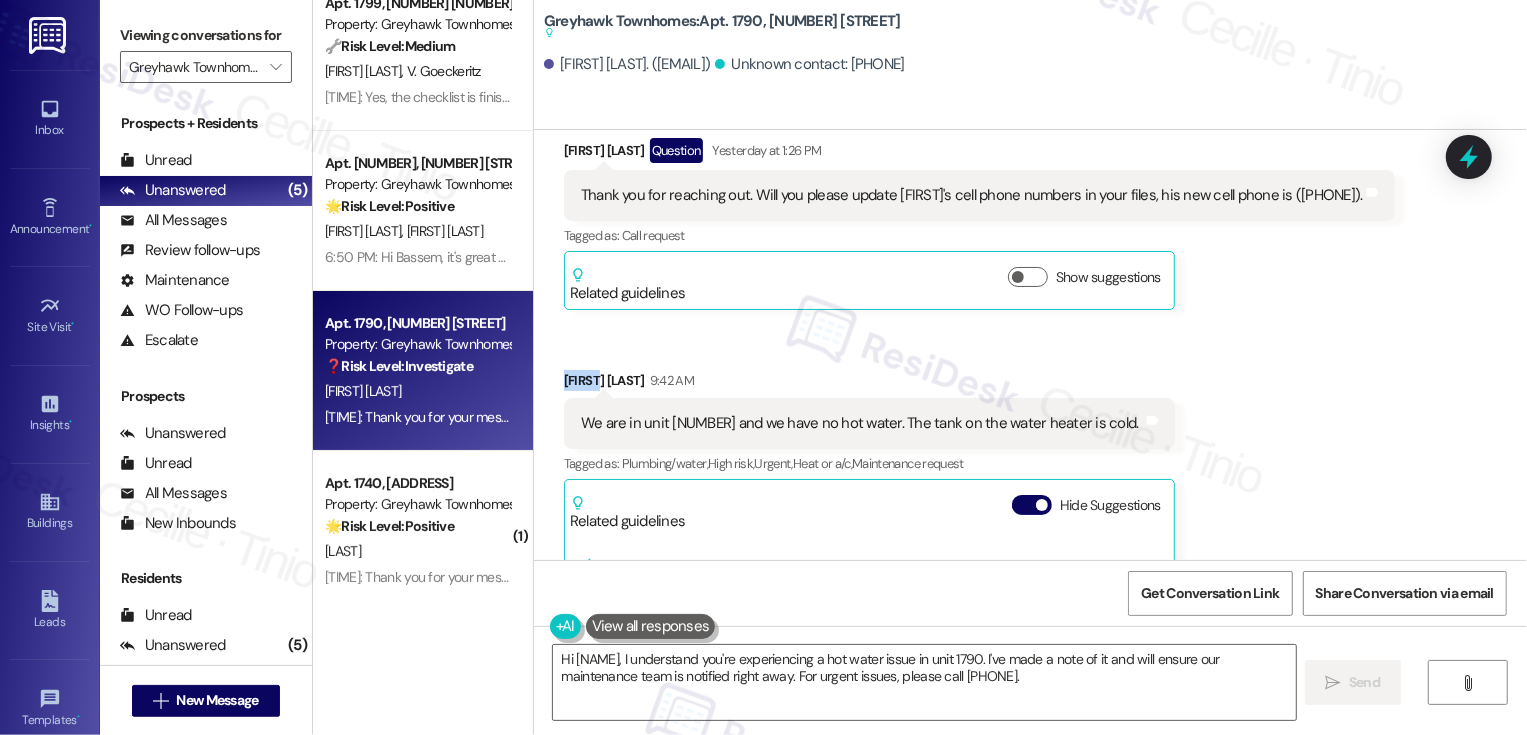 copy on "[NAME]" 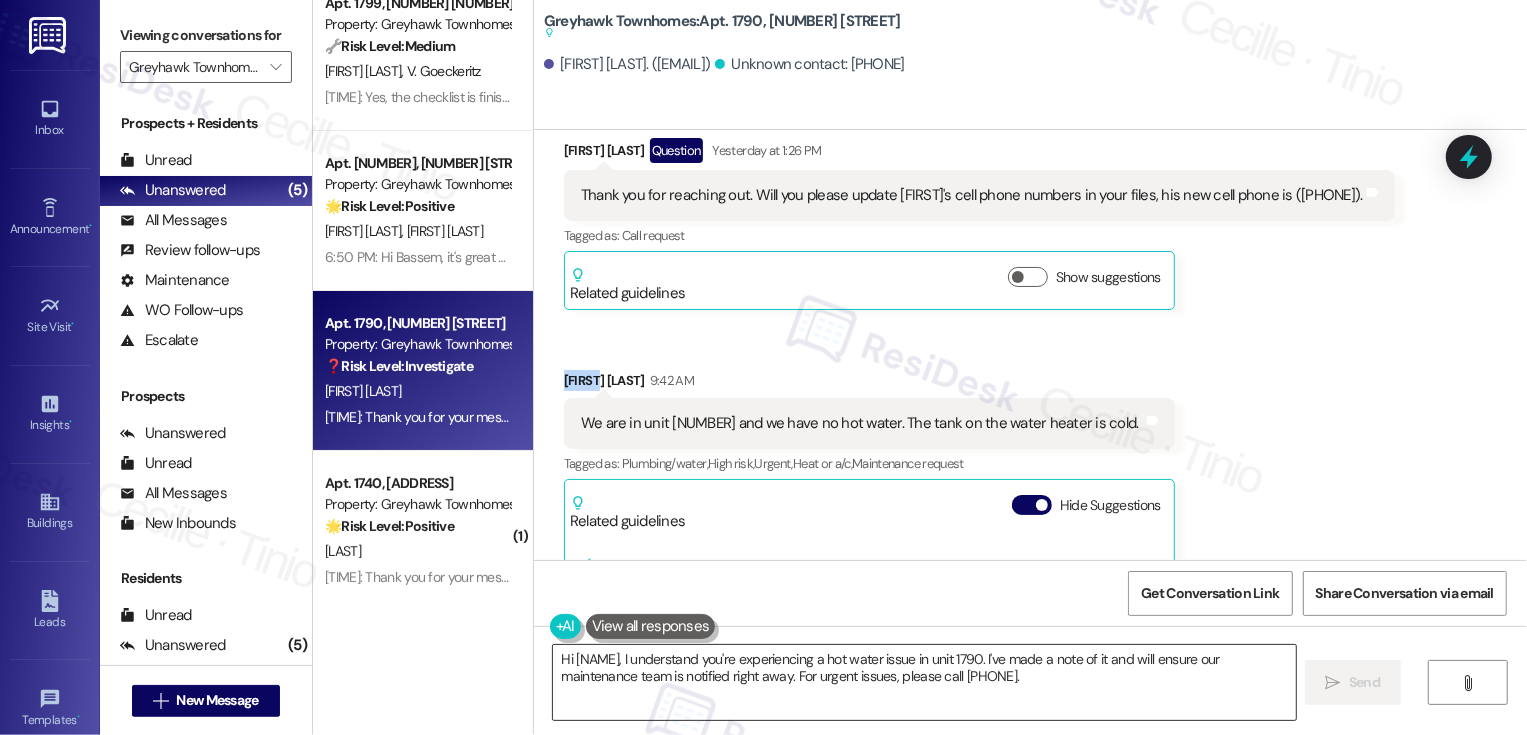 click on "Hi [NAME], I understand you're experiencing a hot water issue in unit 1790. I've made a note of it and will ensure our maintenance team is notified right away. For urgent issues, please call [PHONE]." at bounding box center [924, 682] 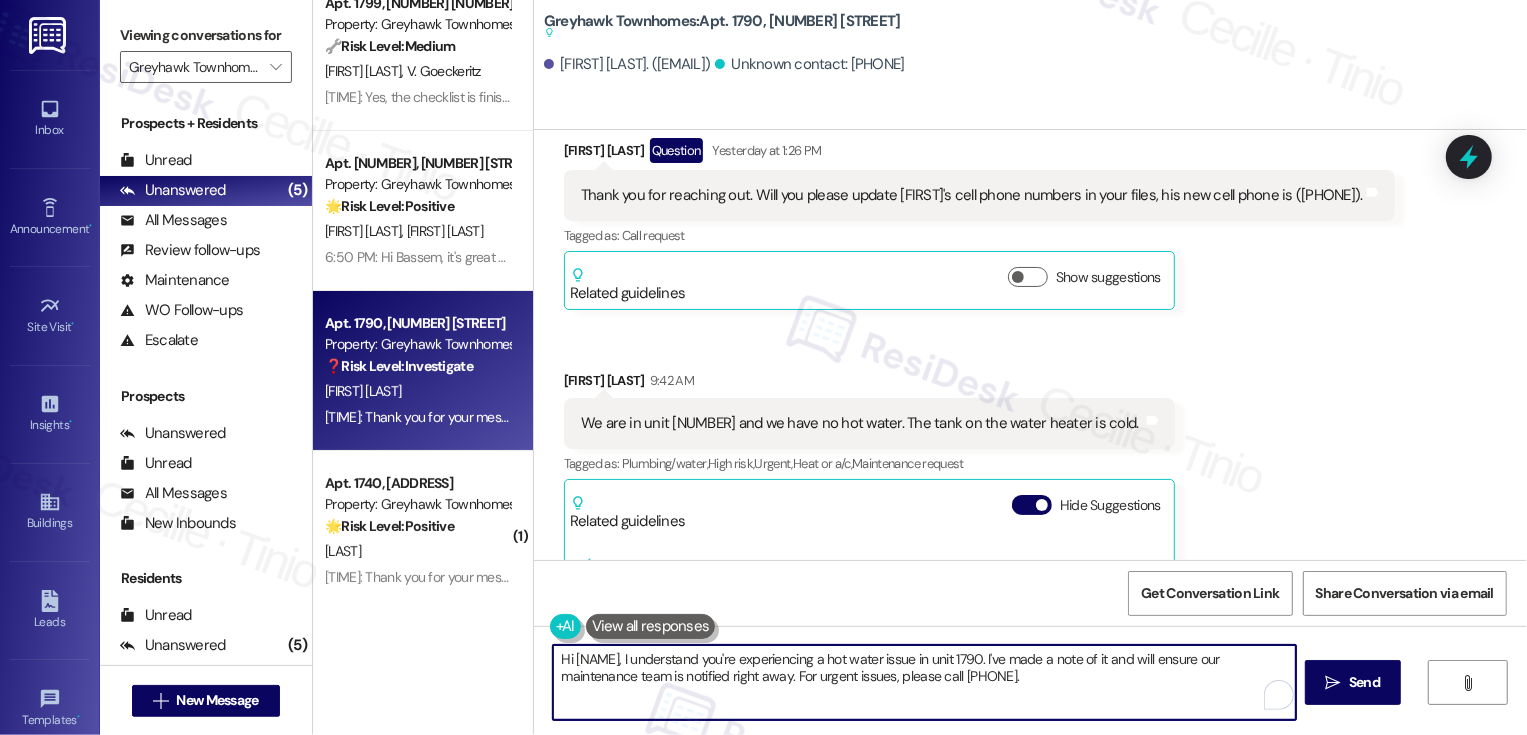 click on "Hi [NAME], I understand you're experiencing a hot water issue in unit 1790. I've made a note of it and will ensure our maintenance team is notified right away. For urgent issues, please call [PHONE]." at bounding box center [924, 682] 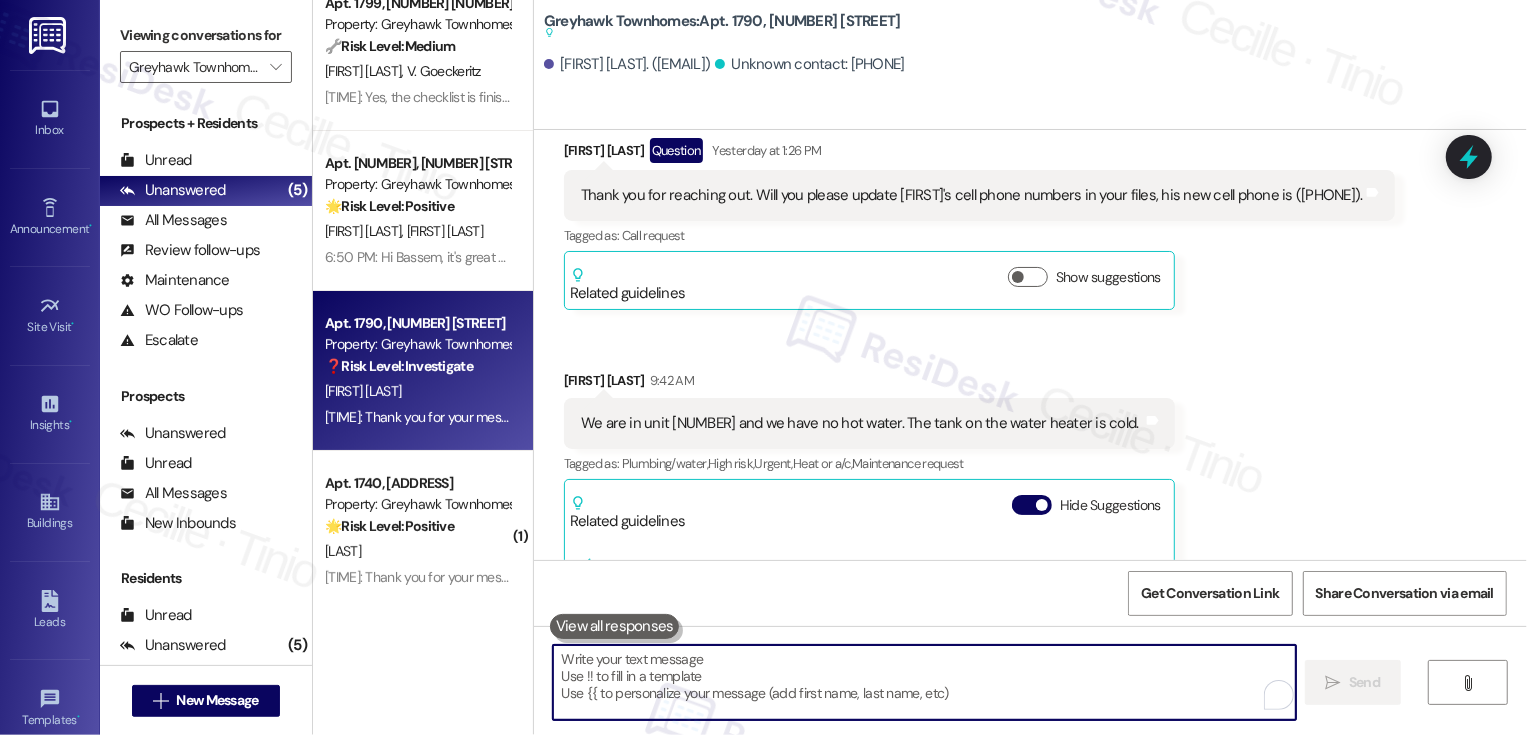 click at bounding box center (615, 626) 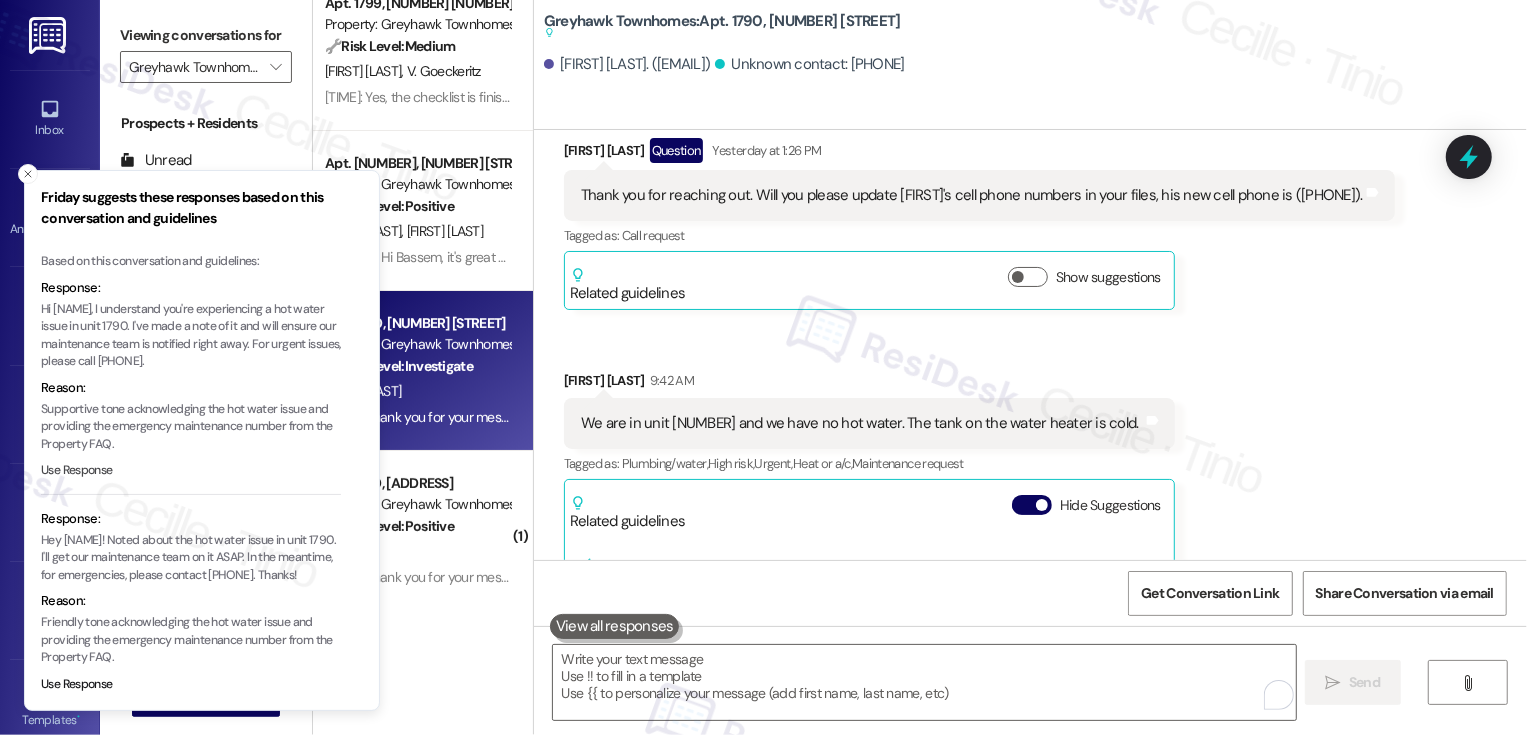 click on "Use Response" at bounding box center [77, 471] 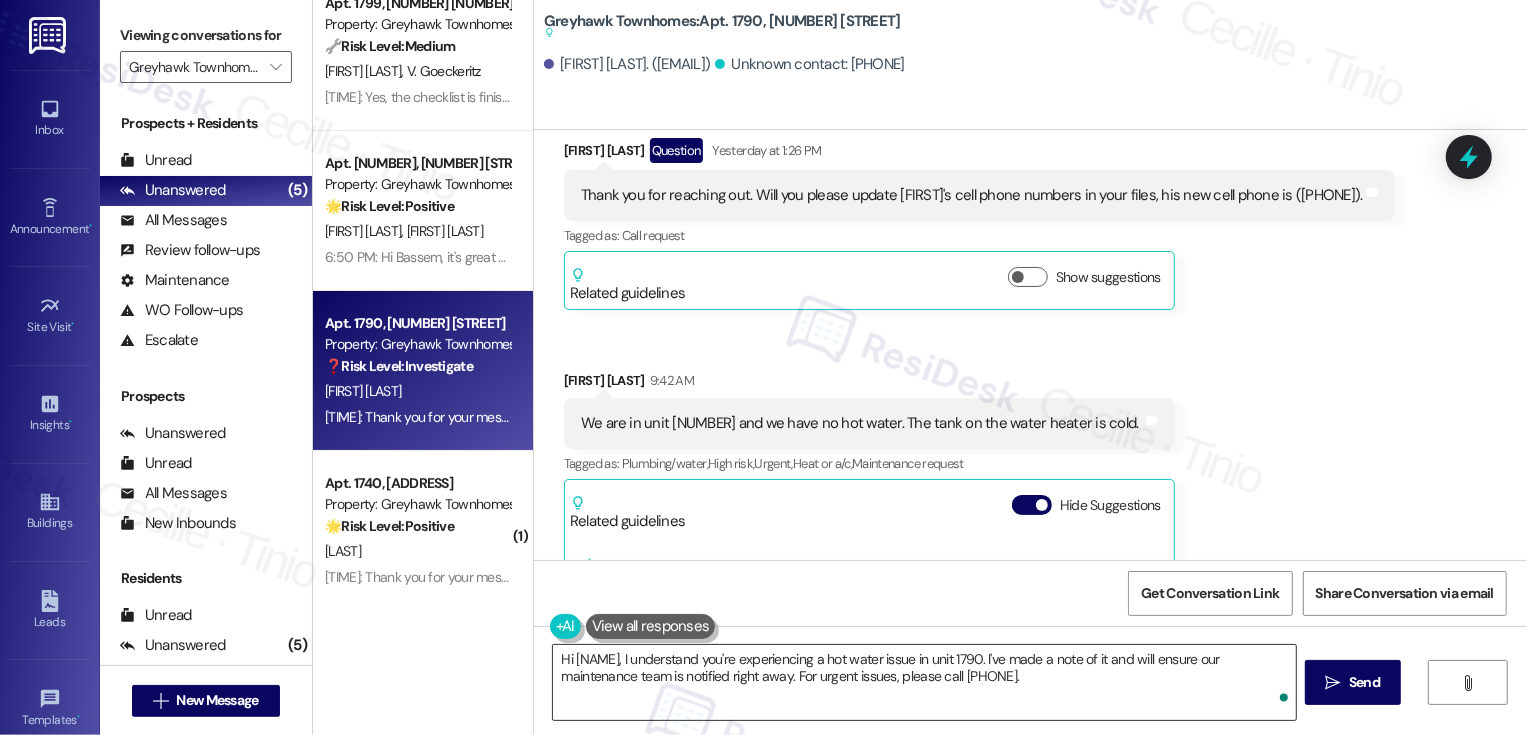 click on "Hi {{first_name}}, I understand you're experiencing a hot water issue in unit 1790. I've made a note of it and will ensure our maintenance team is notified right away. For urgent issues, please call 385-383-5075." at bounding box center [924, 682] 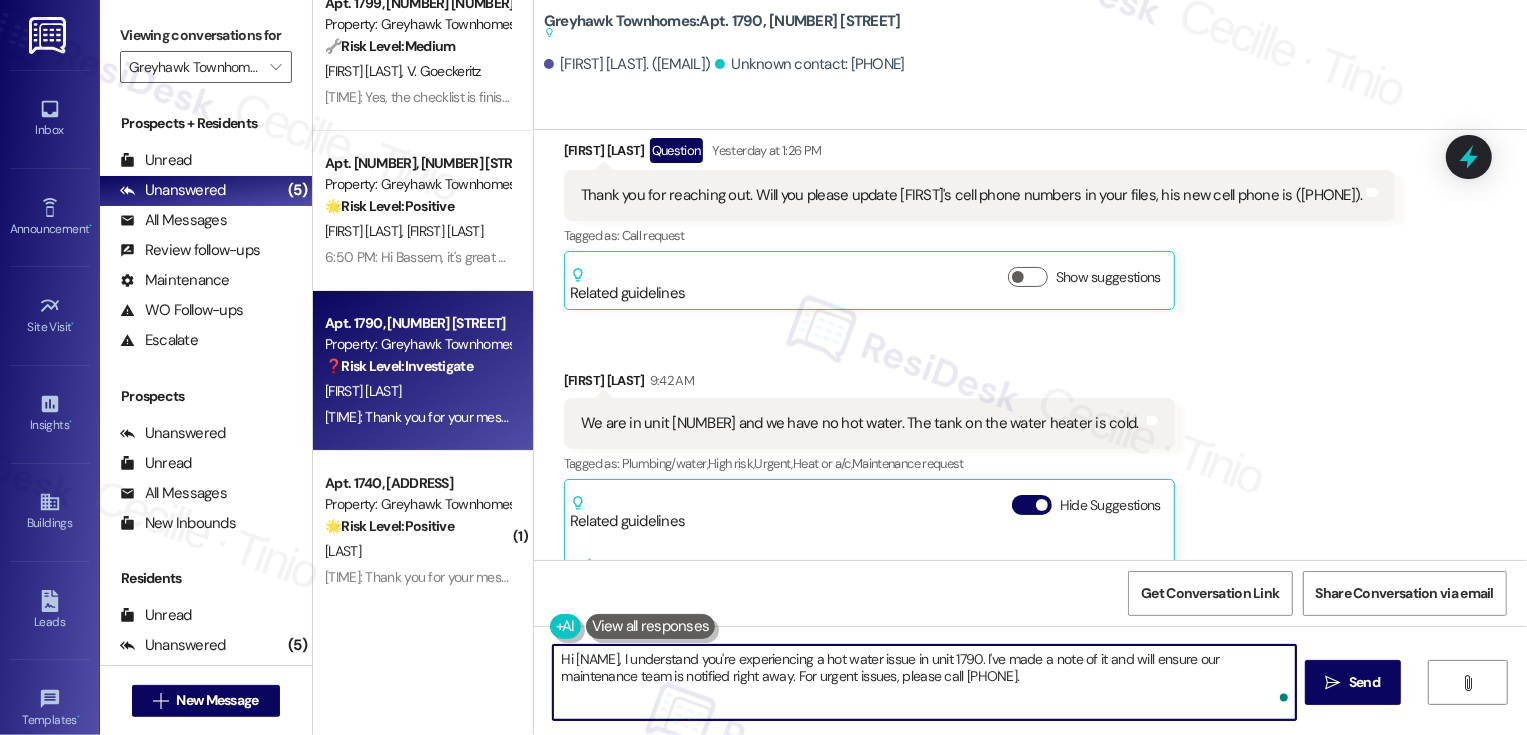 click on "Hi {{first_name}}, I understand you're experiencing a hot water issue in unit 1790. I've made a note of it and will ensure our maintenance team is notified right away. For urgent issues, please call 385-383-5075." at bounding box center (924, 682) 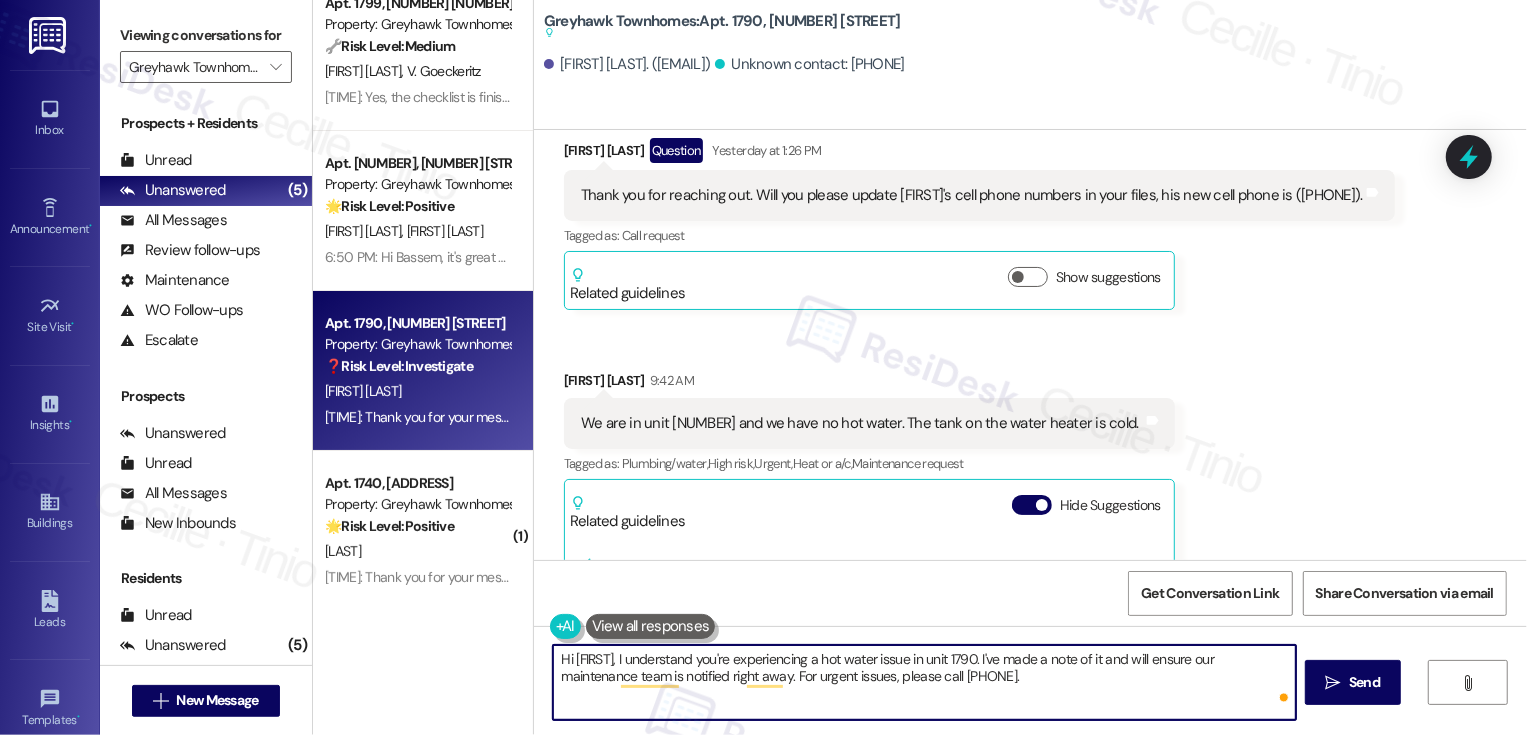 paste on "Sydney" 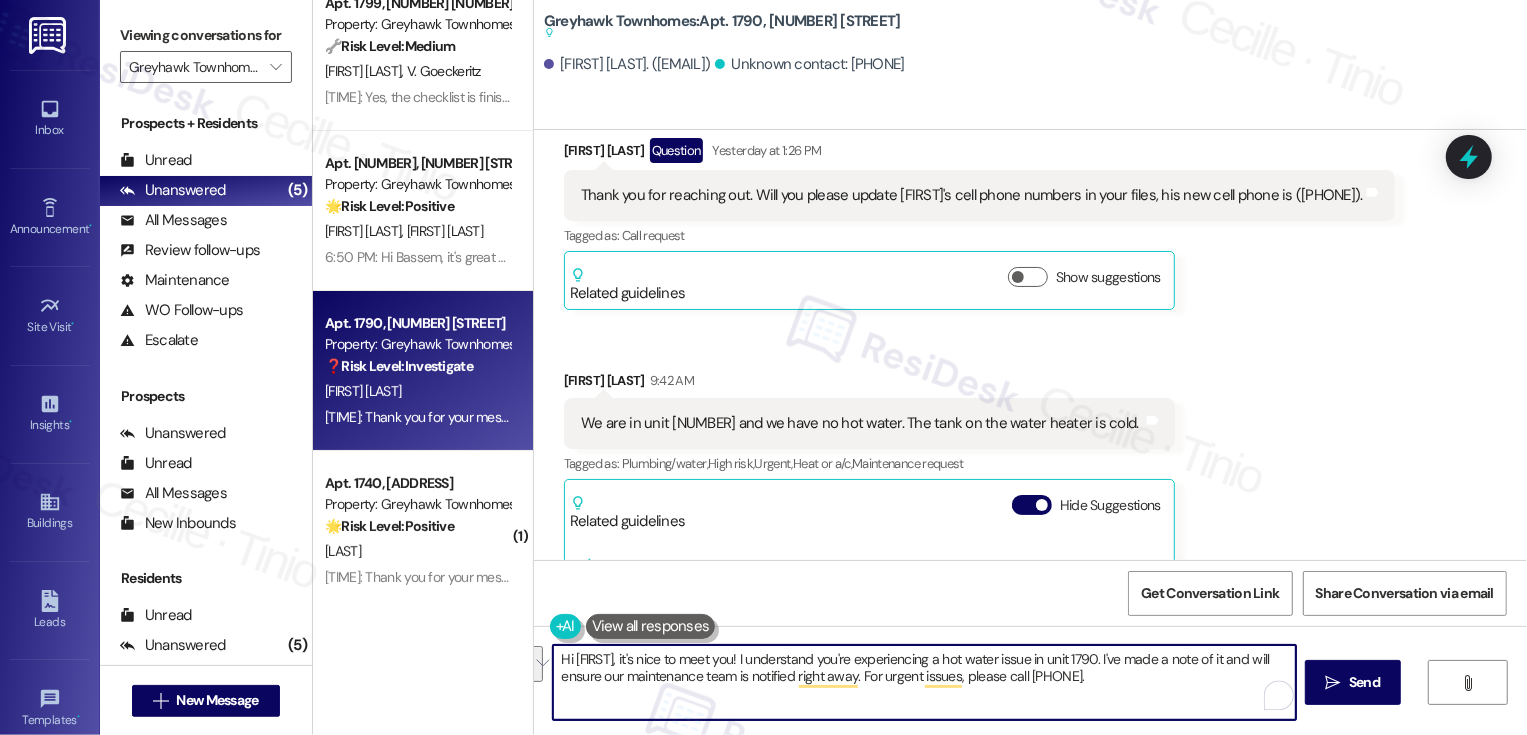drag, startPoint x: 1039, startPoint y: 659, endPoint x: 1114, endPoint y: 686, distance: 79.71198 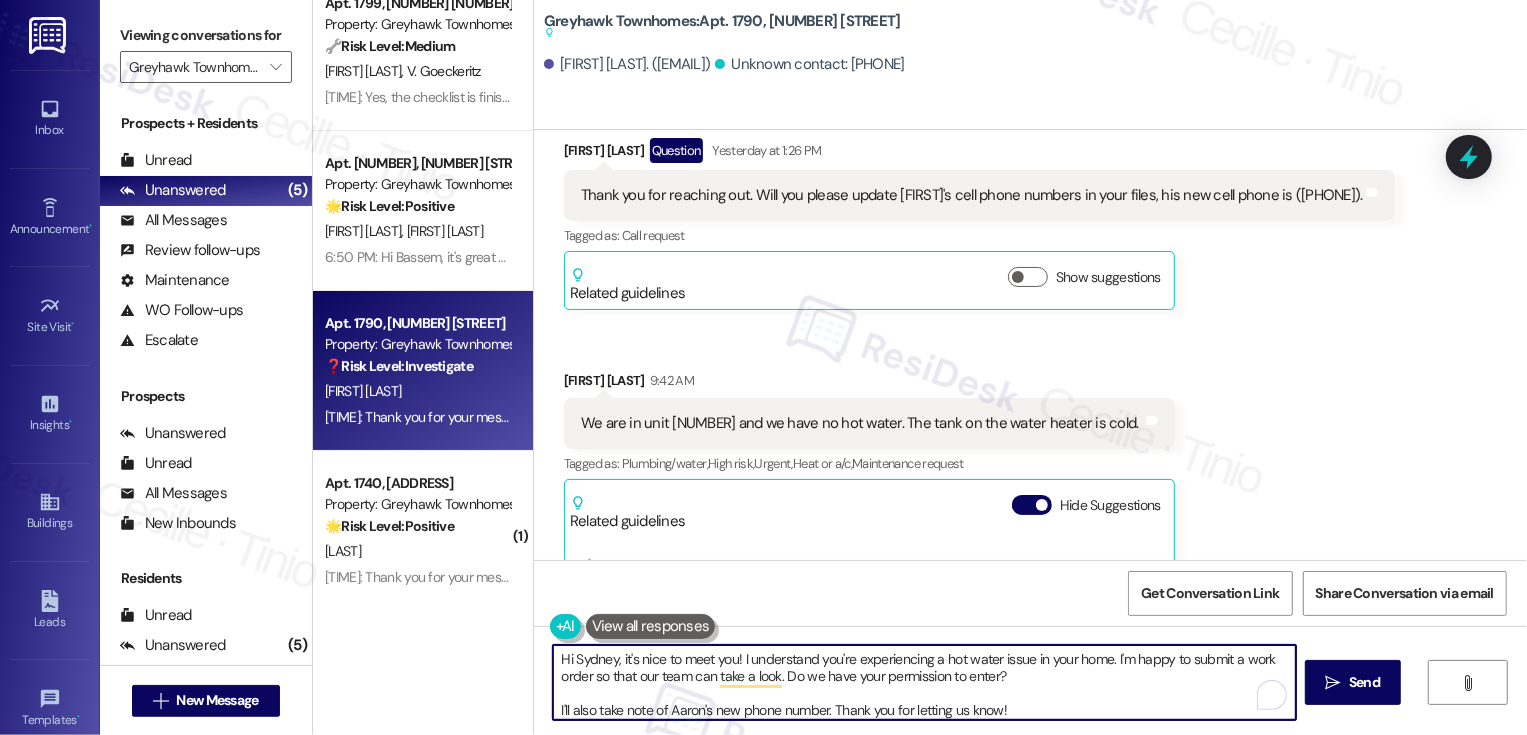 click on "Hi Sydney, it's nice to meet you! I understand you're experiencing a hot water issue in your home. I'm happy to submit a work order so that our team can take a look. Do we have your permission to enter?
I'll also take note of Aaron's new phone number. Thank you for letting us know!" at bounding box center (924, 682) 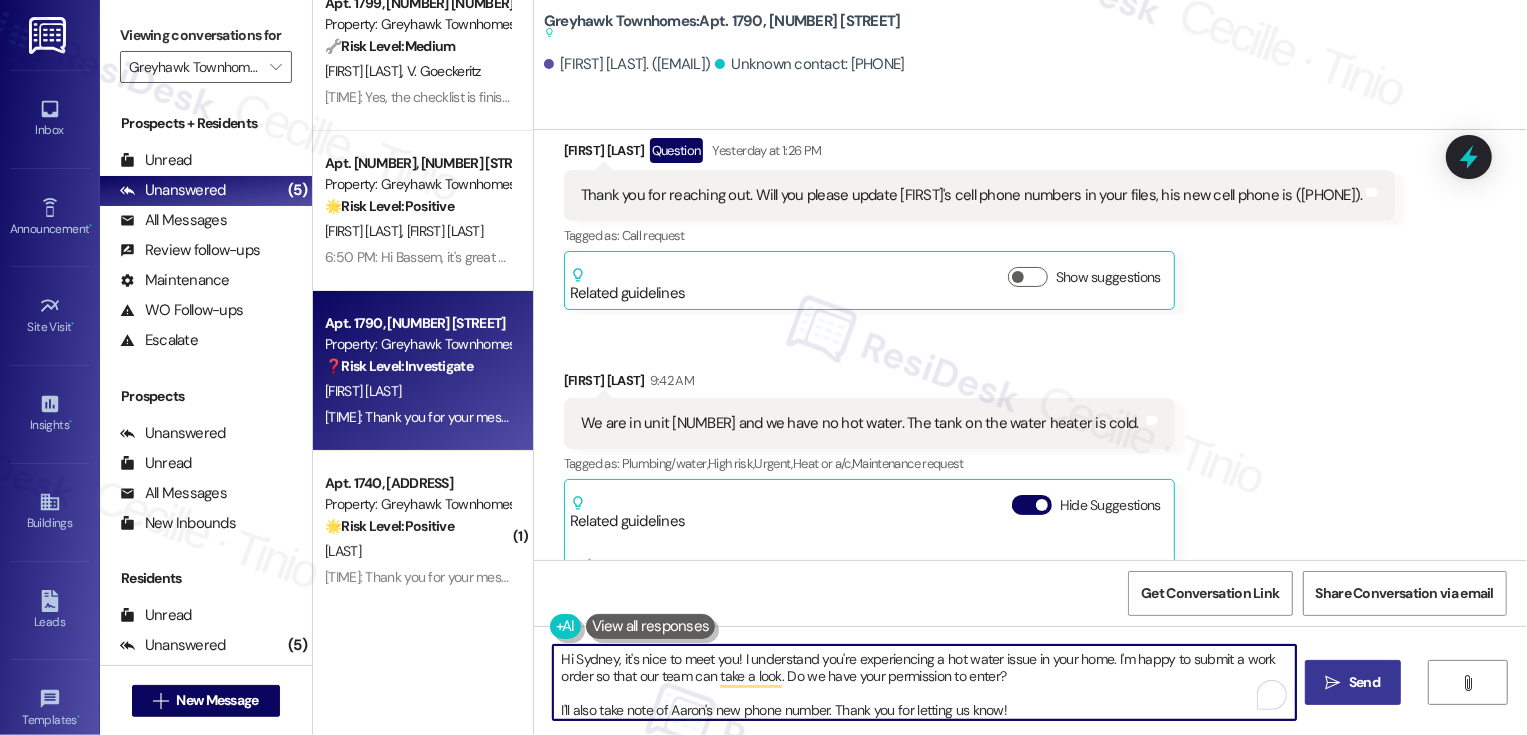 type on "Hi Sydney, it's nice to meet you! I understand you're experiencing a hot water issue in your home. I'm happy to submit a work order so that our team can take a look. Do we have your permission to enter?
I'll also take note of Aaron's new phone number. Thank you for letting us know!" 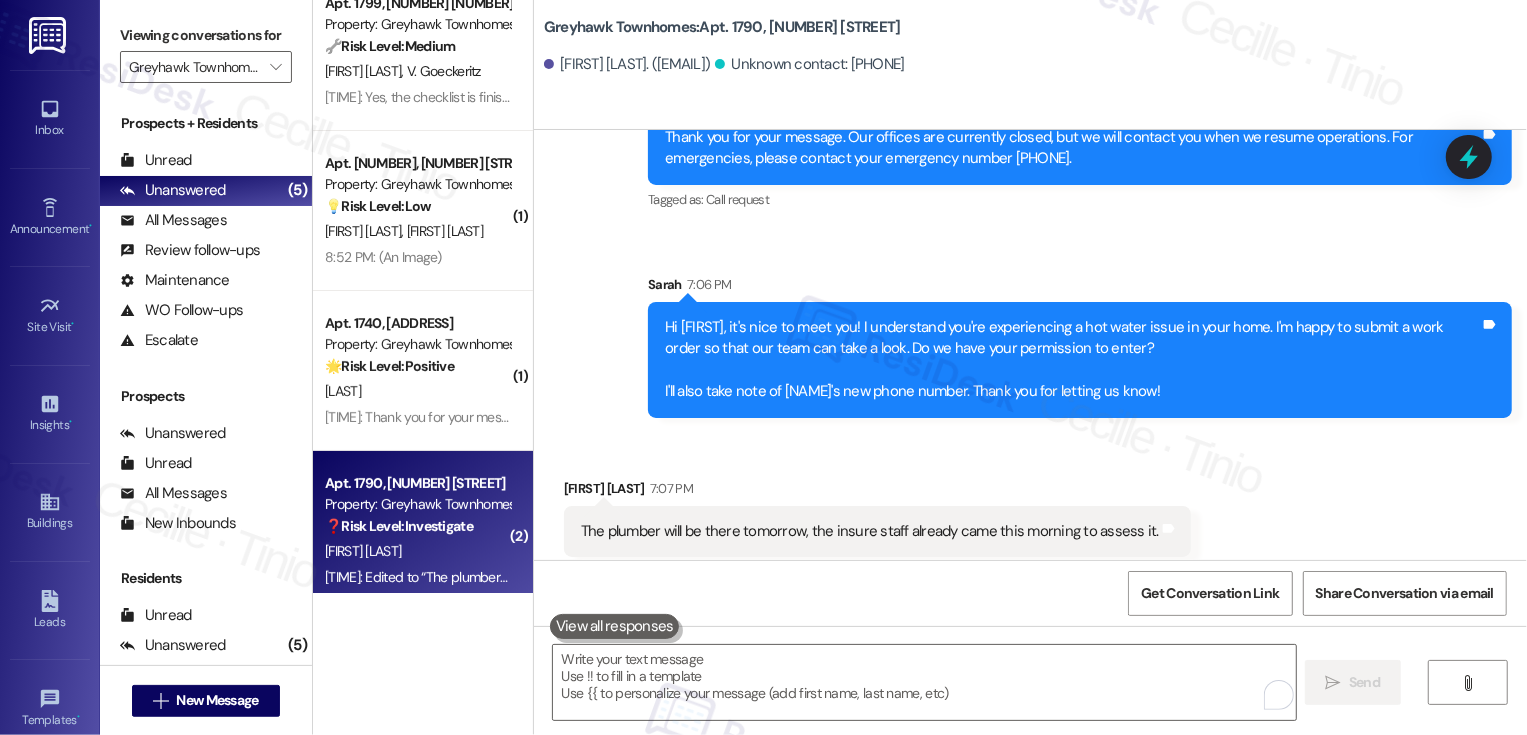 scroll, scrollTop: 637, scrollLeft: 0, axis: vertical 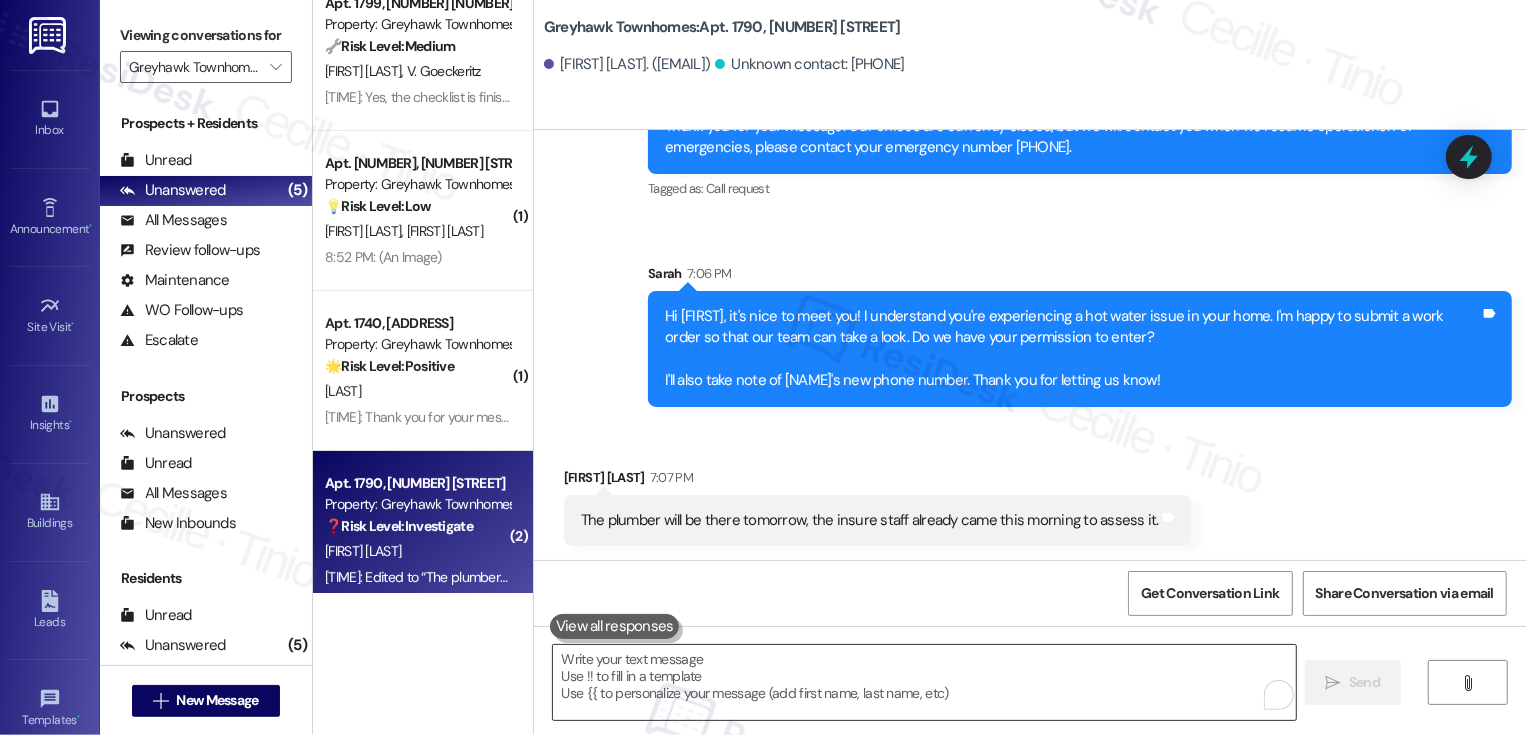 click at bounding box center (924, 682) 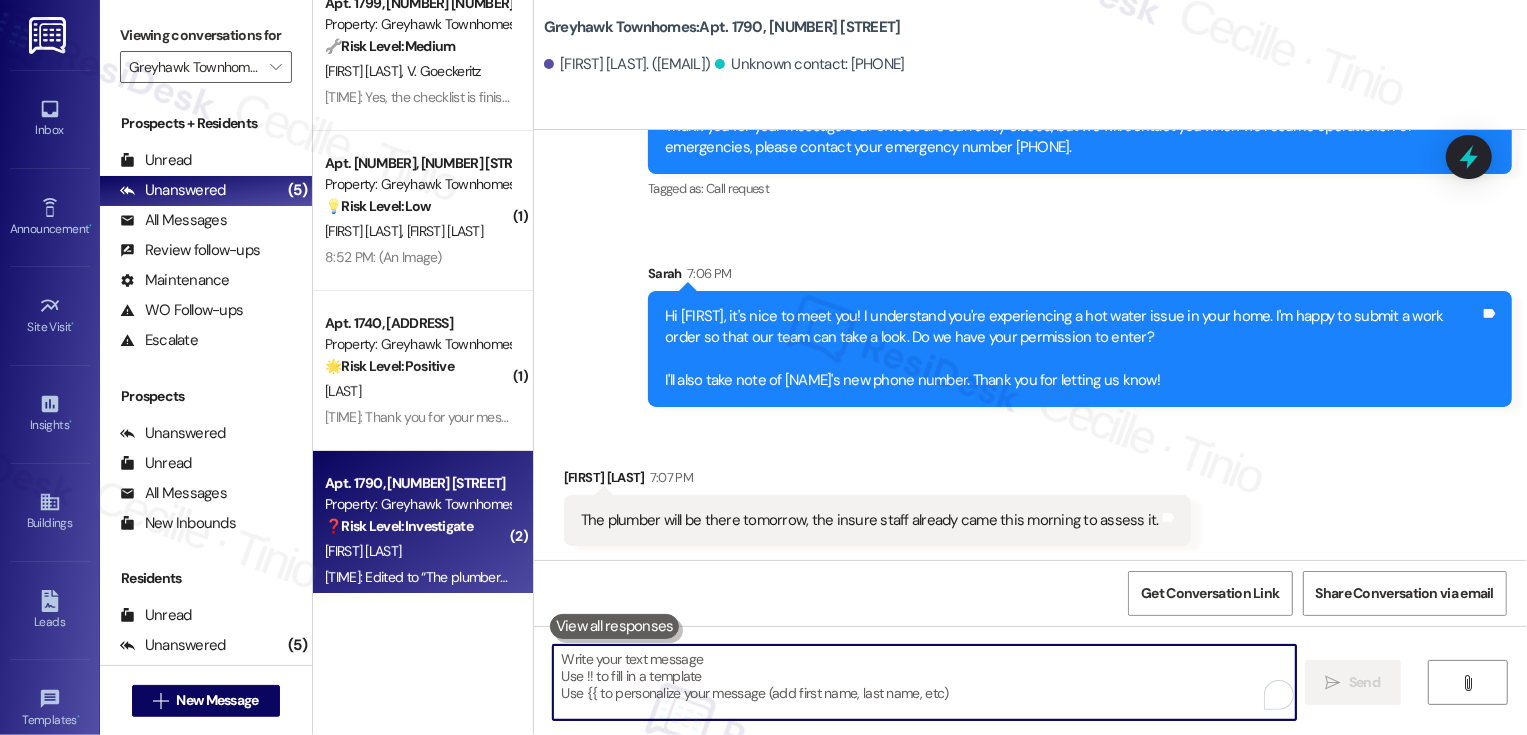 click at bounding box center (924, 682) 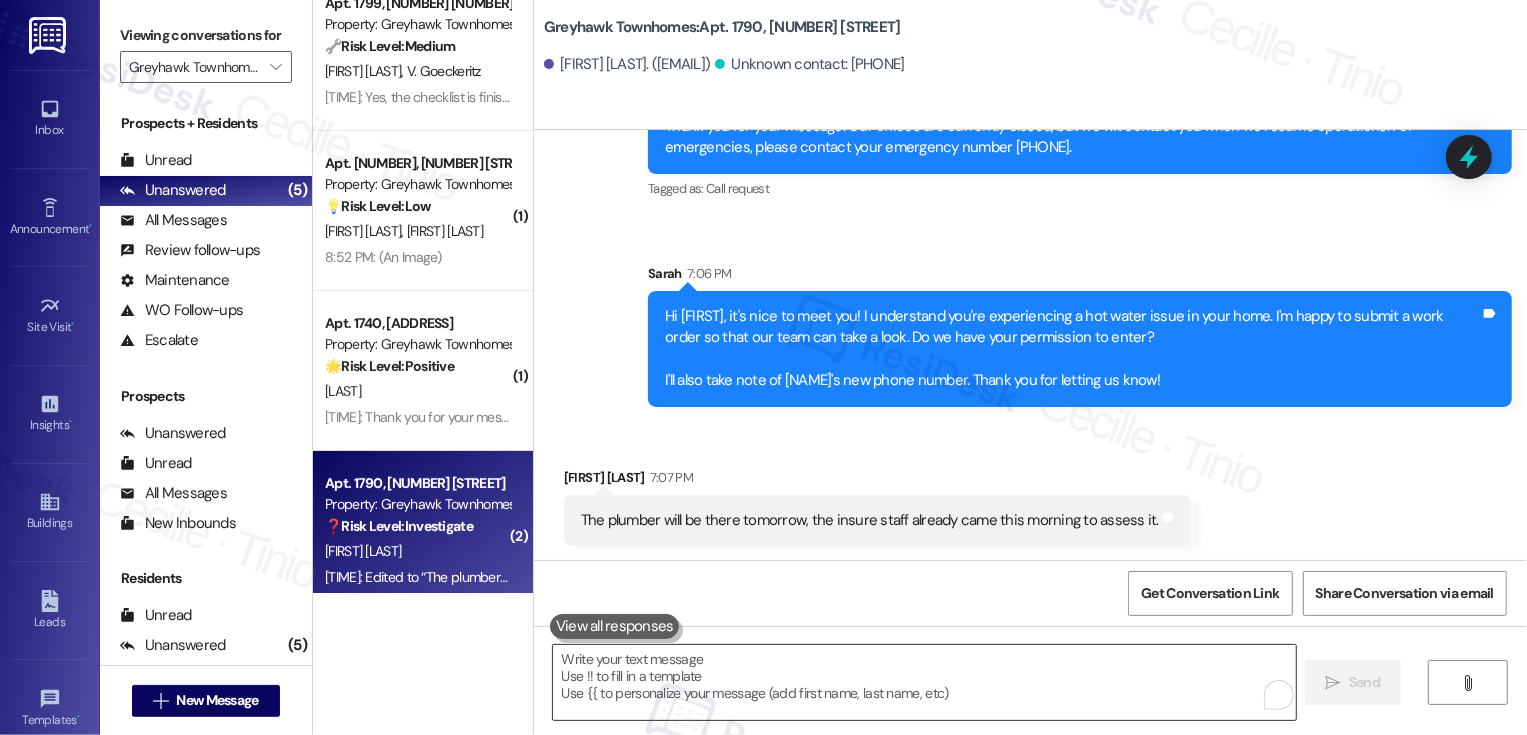 click at bounding box center [924, 682] 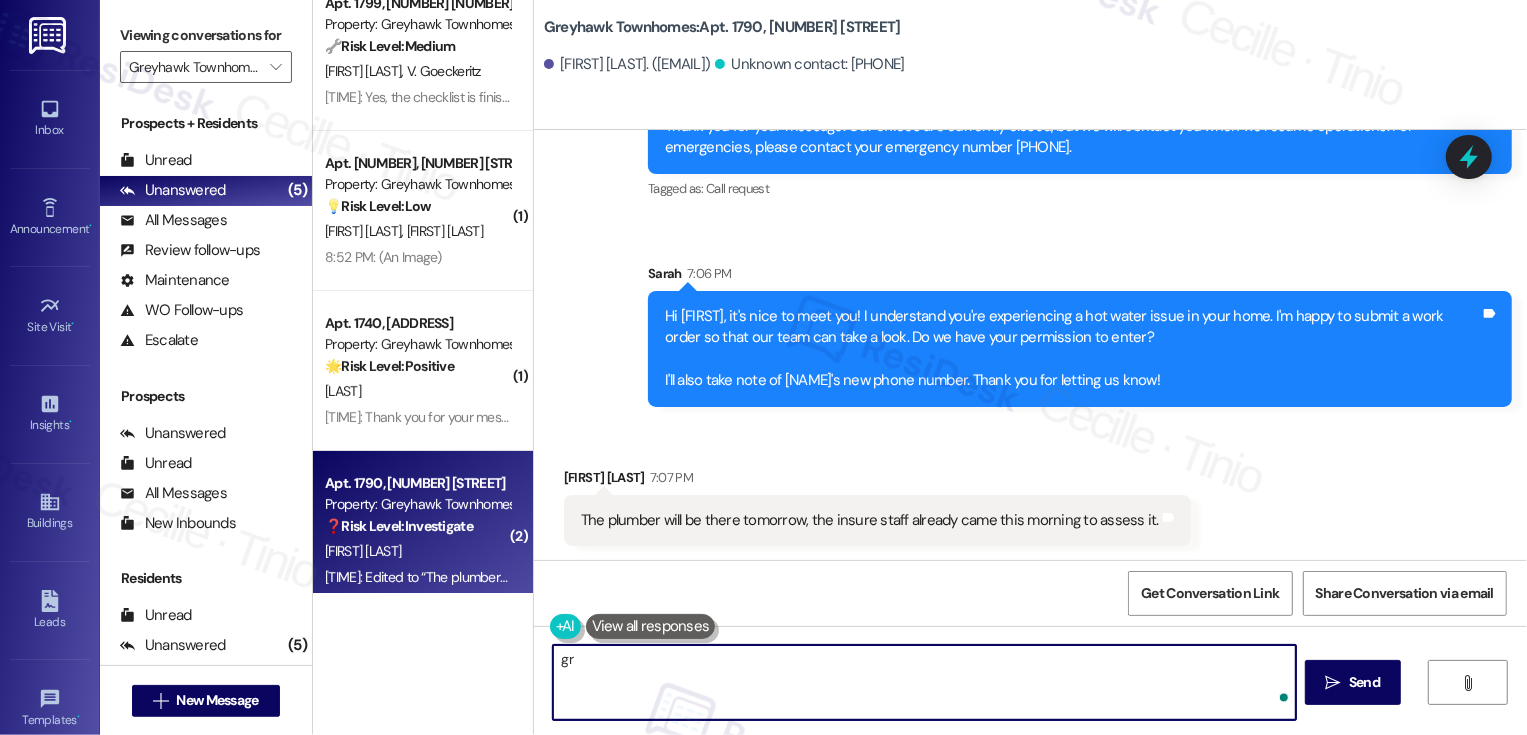 type on "g" 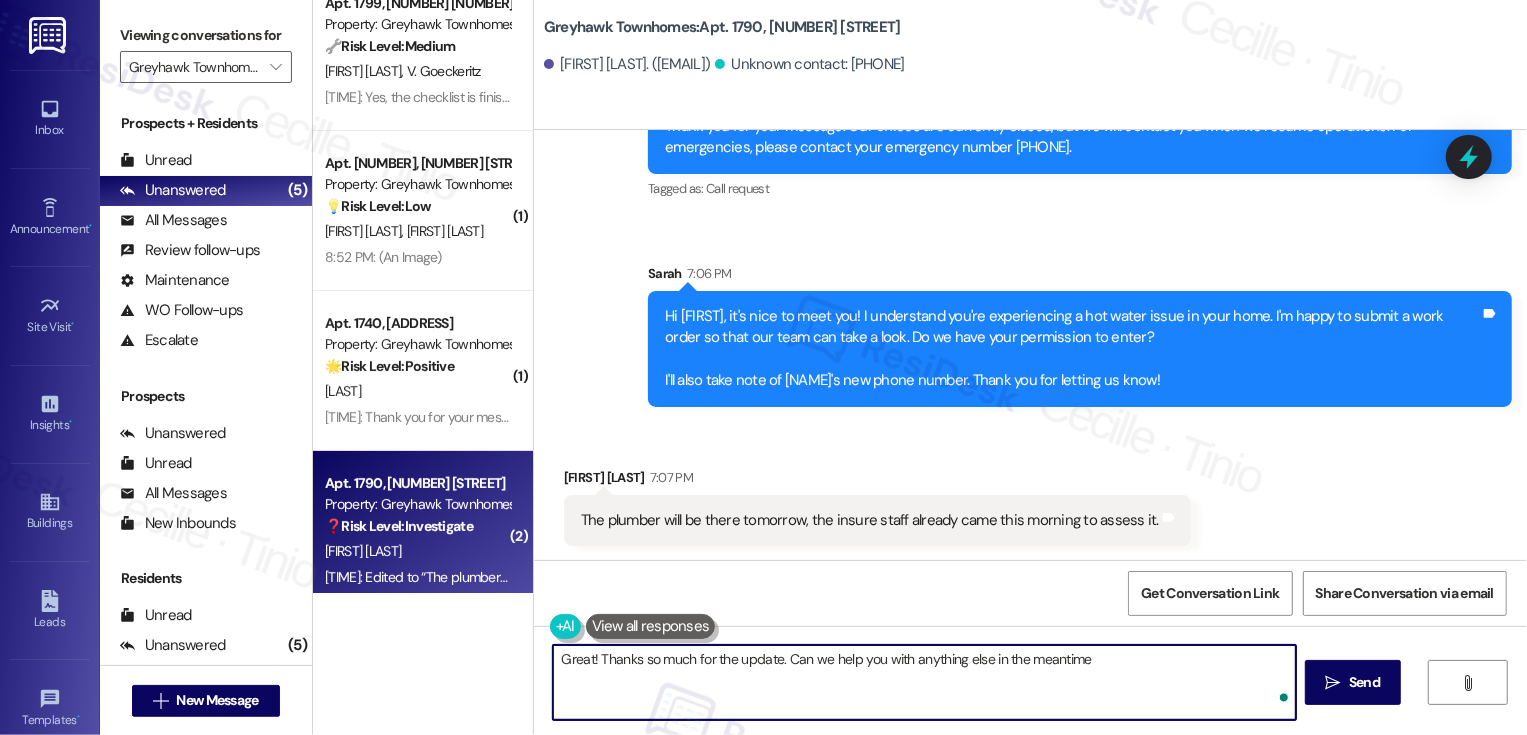 type on "Great! Thanks so much for the update. Can we help you with anything else in the meantime?" 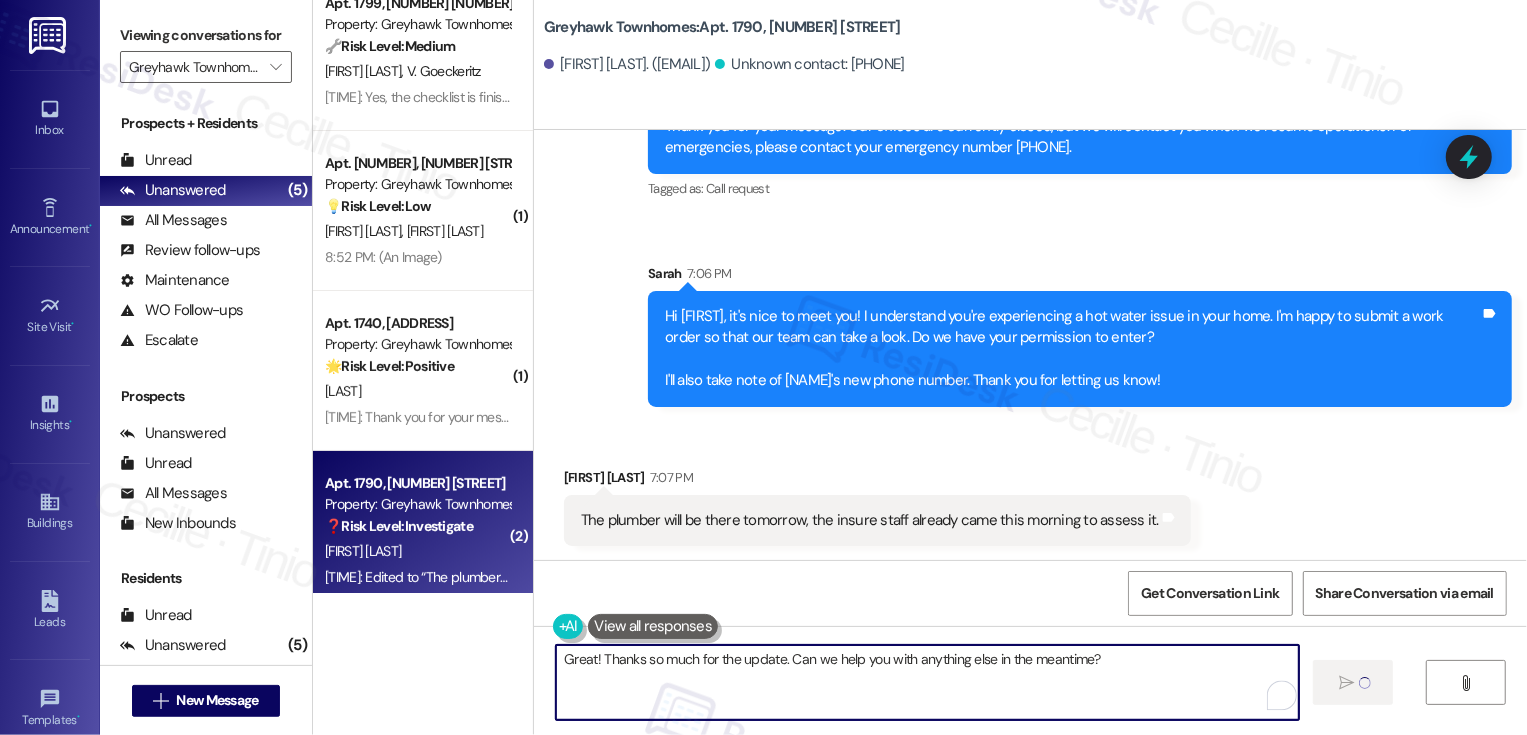 type 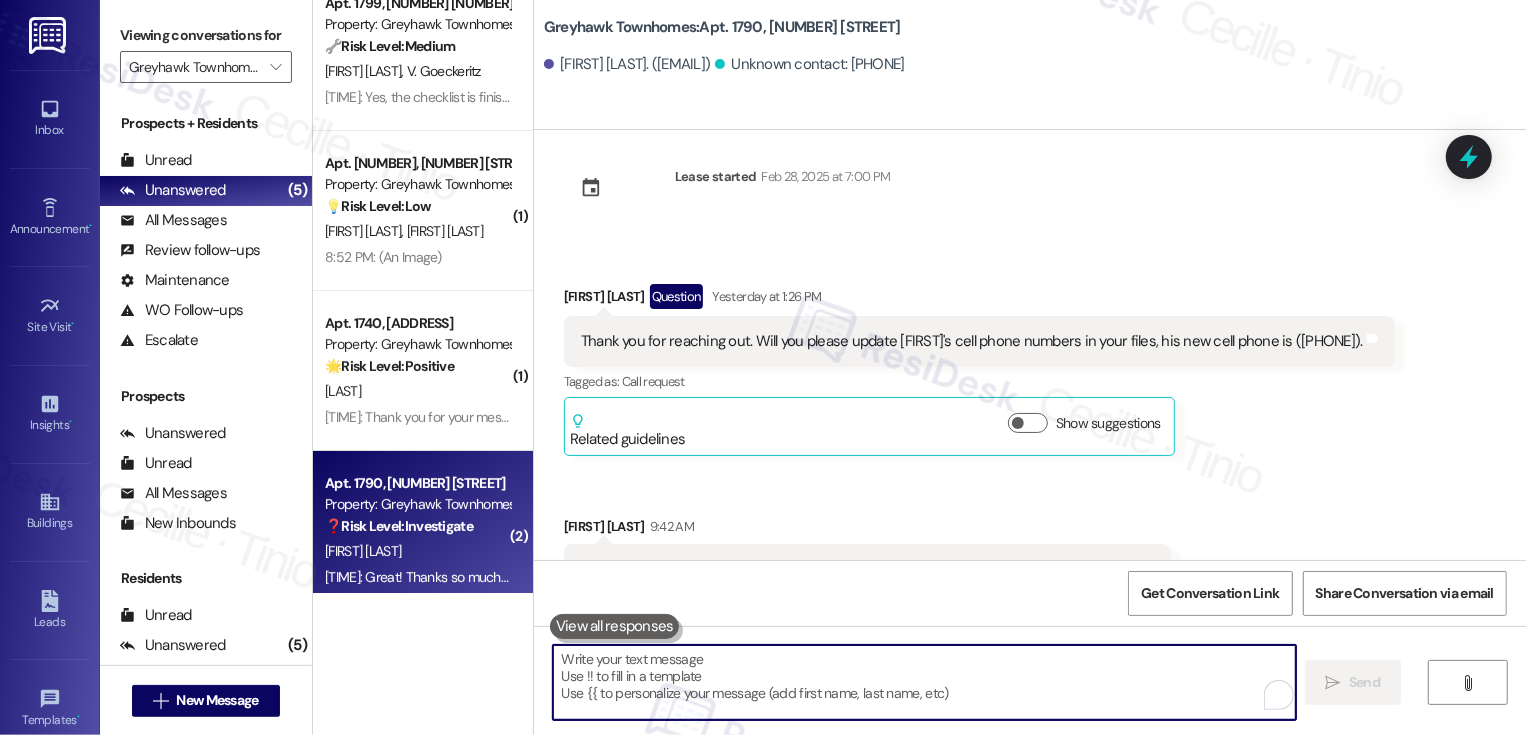 scroll, scrollTop: 22, scrollLeft: 0, axis: vertical 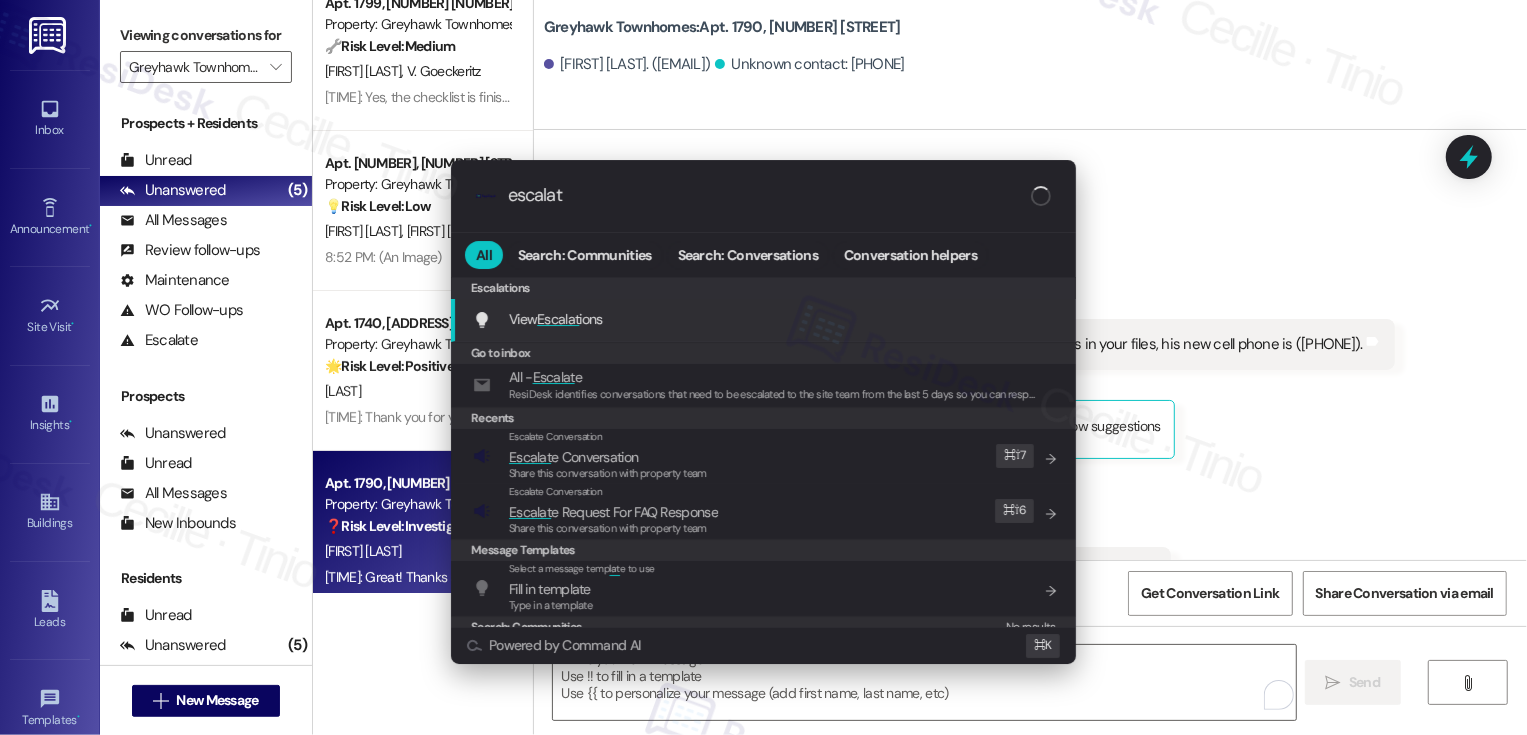 type on "escalate" 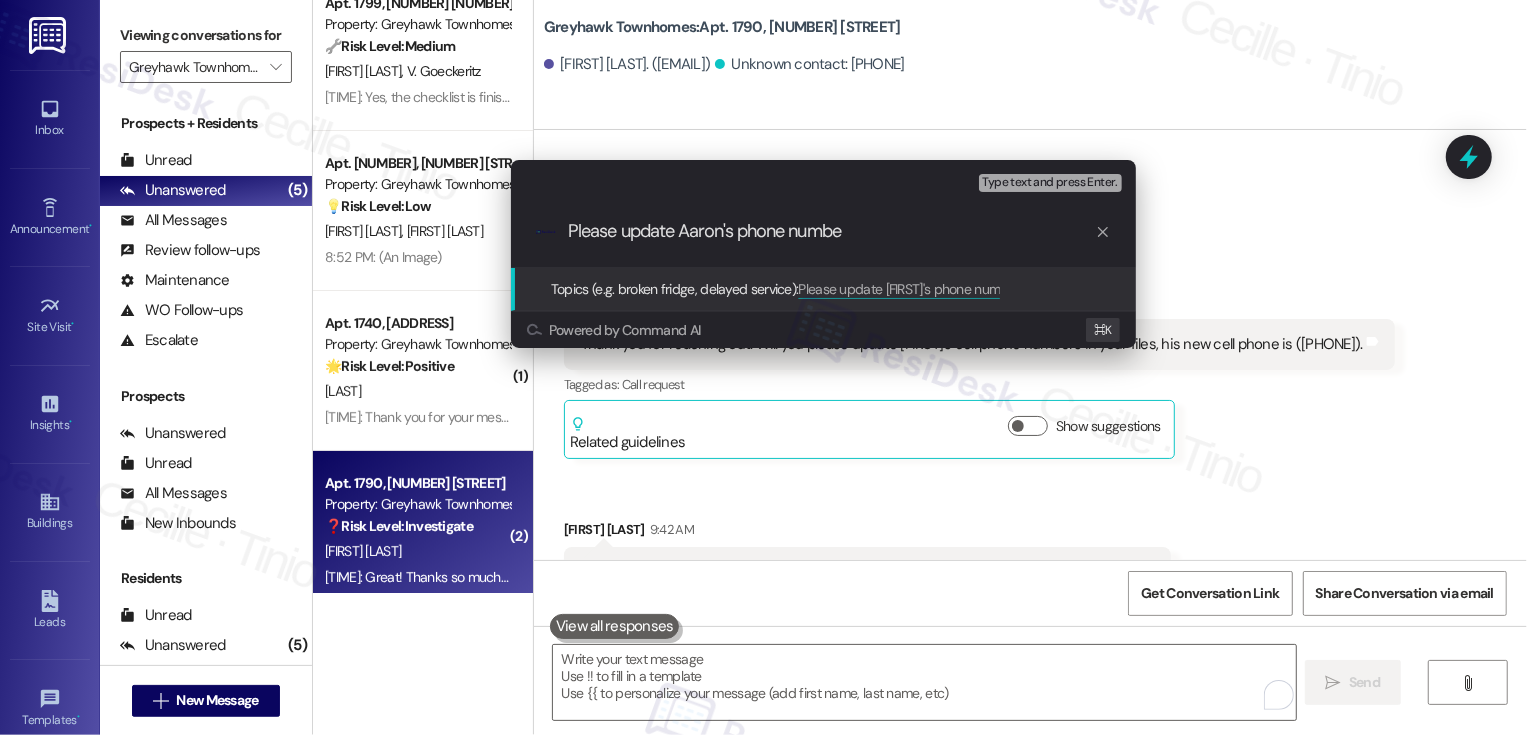 type on "Please update Aaron's phone number" 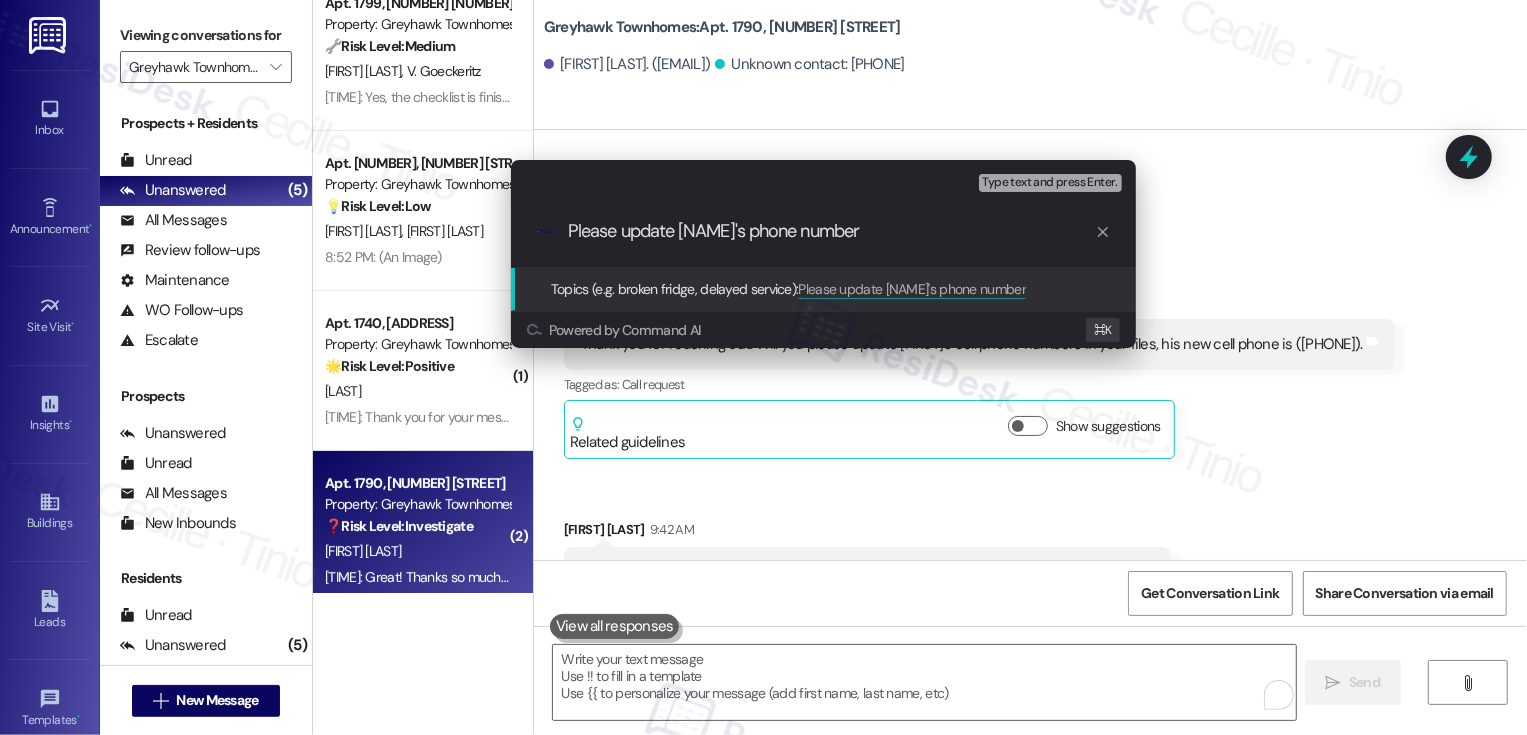 type 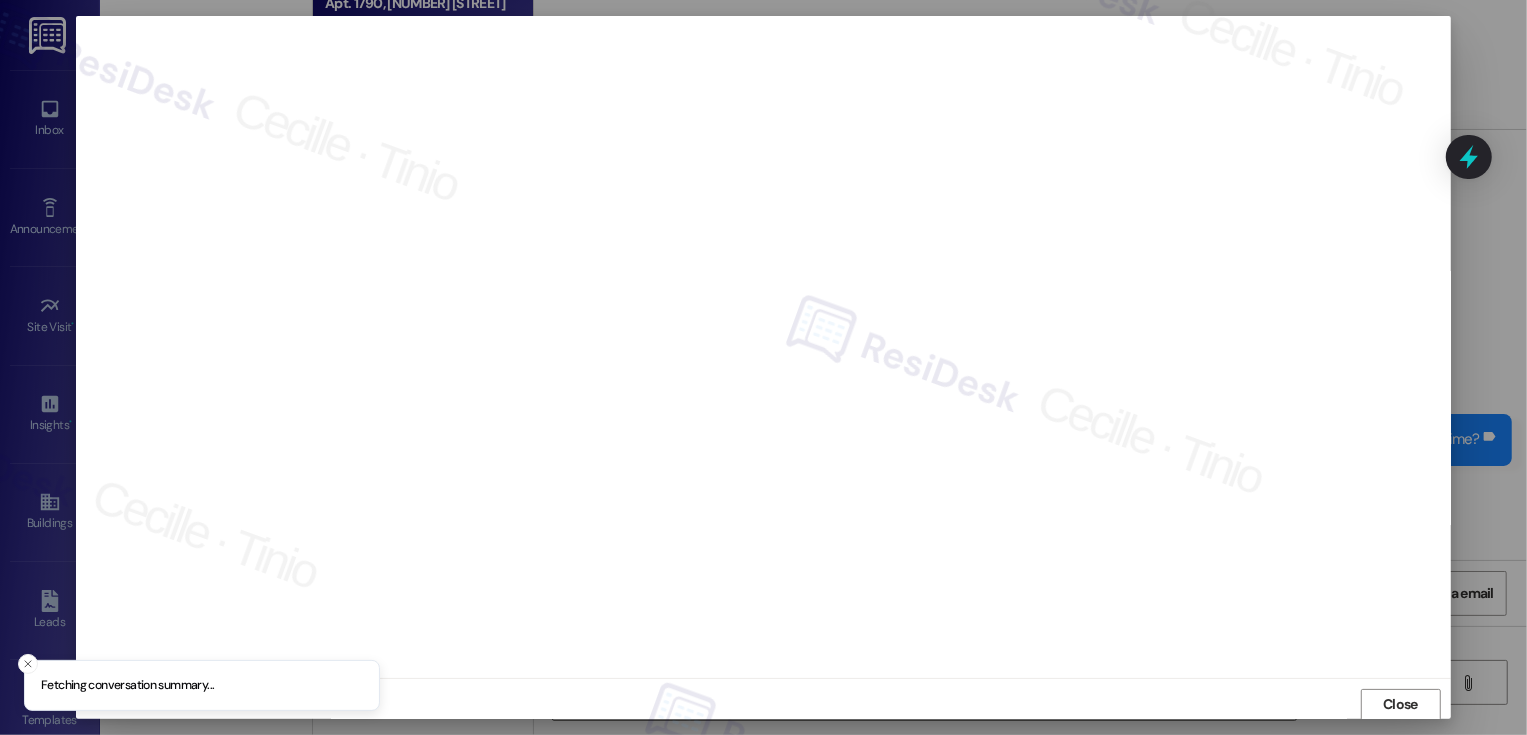 scroll, scrollTop: 1055, scrollLeft: 0, axis: vertical 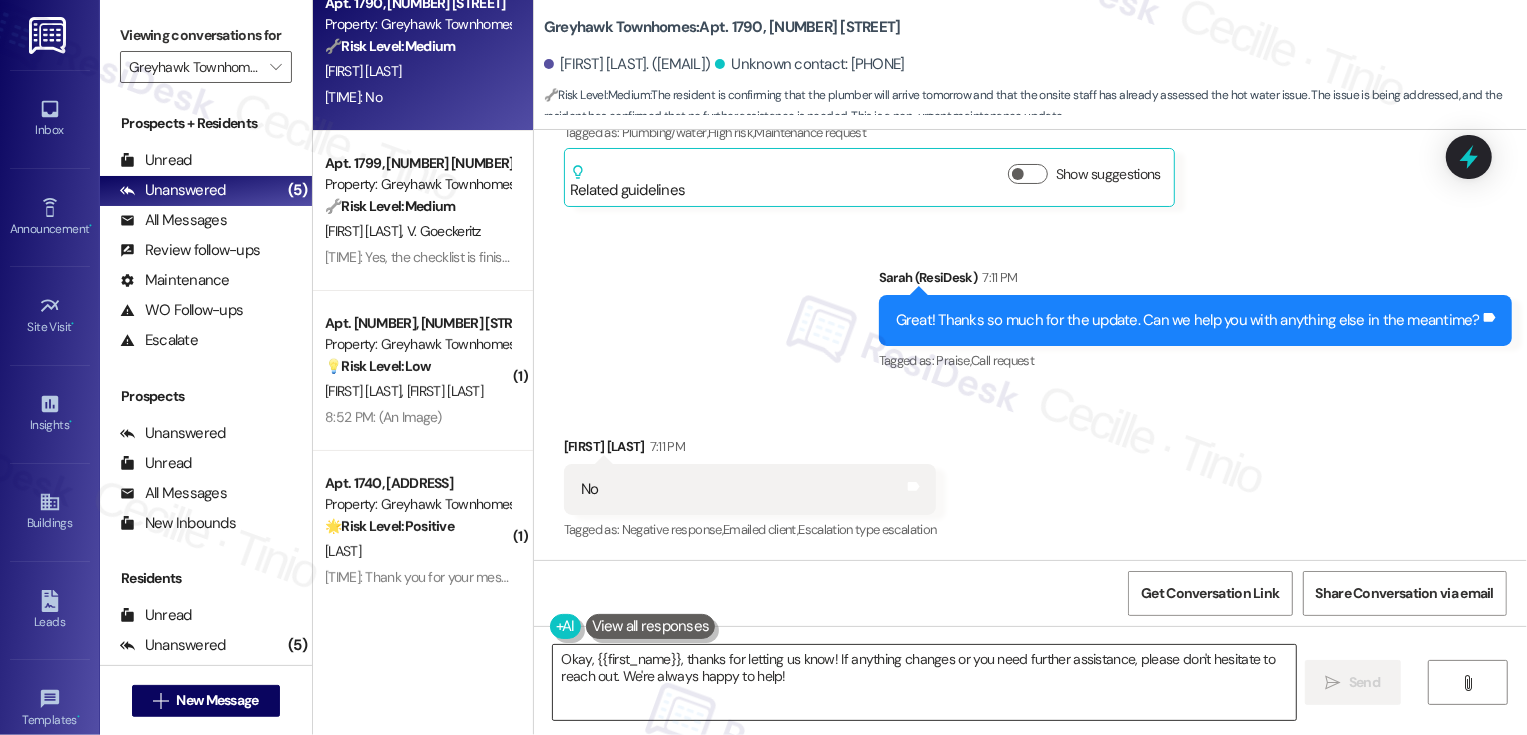 click on "Okay, {{first_name}}, thanks for letting us know! If anything changes or you need further assistance, please don't hesitate to reach out. We're always happy to help!" at bounding box center (924, 682) 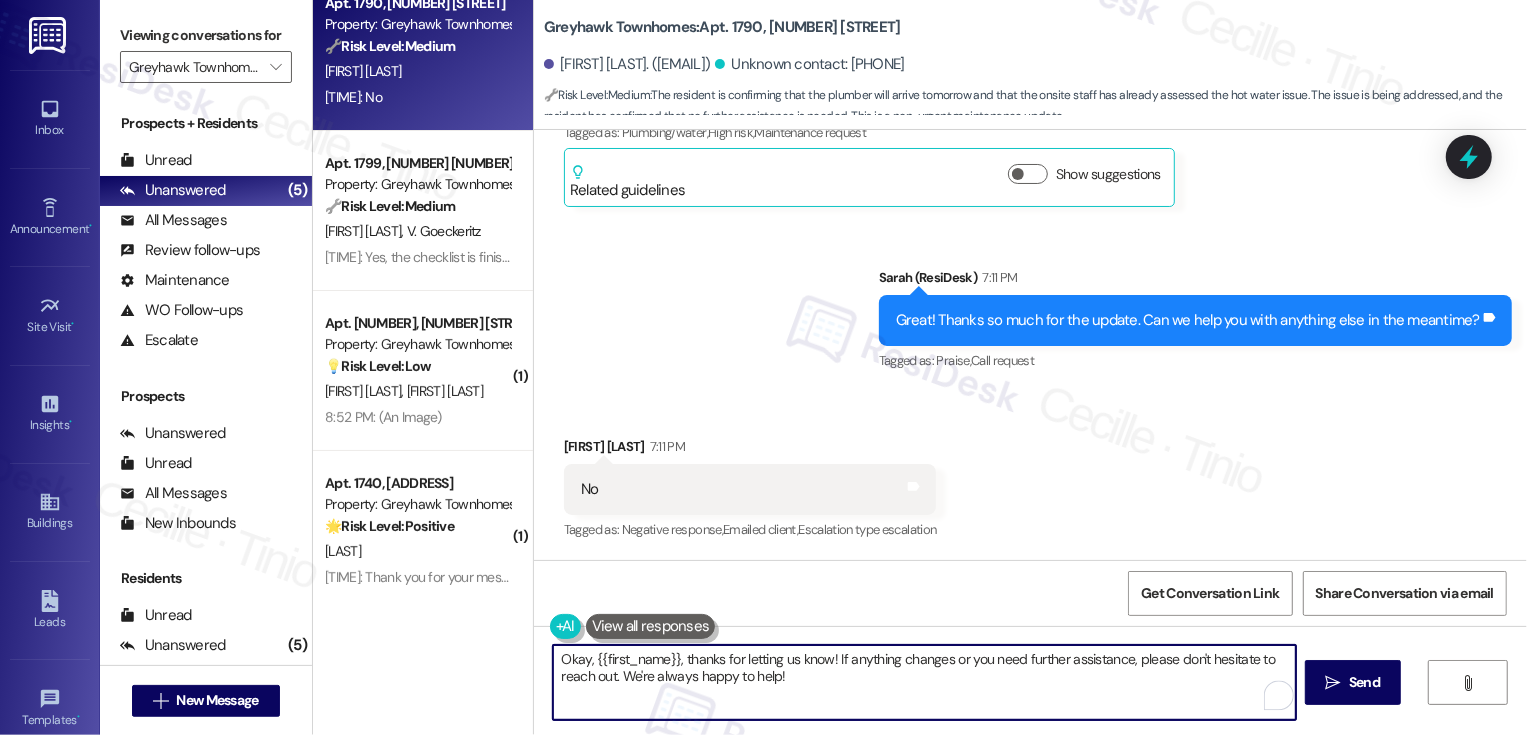 drag, startPoint x: 607, startPoint y: 677, endPoint x: 824, endPoint y: 677, distance: 217 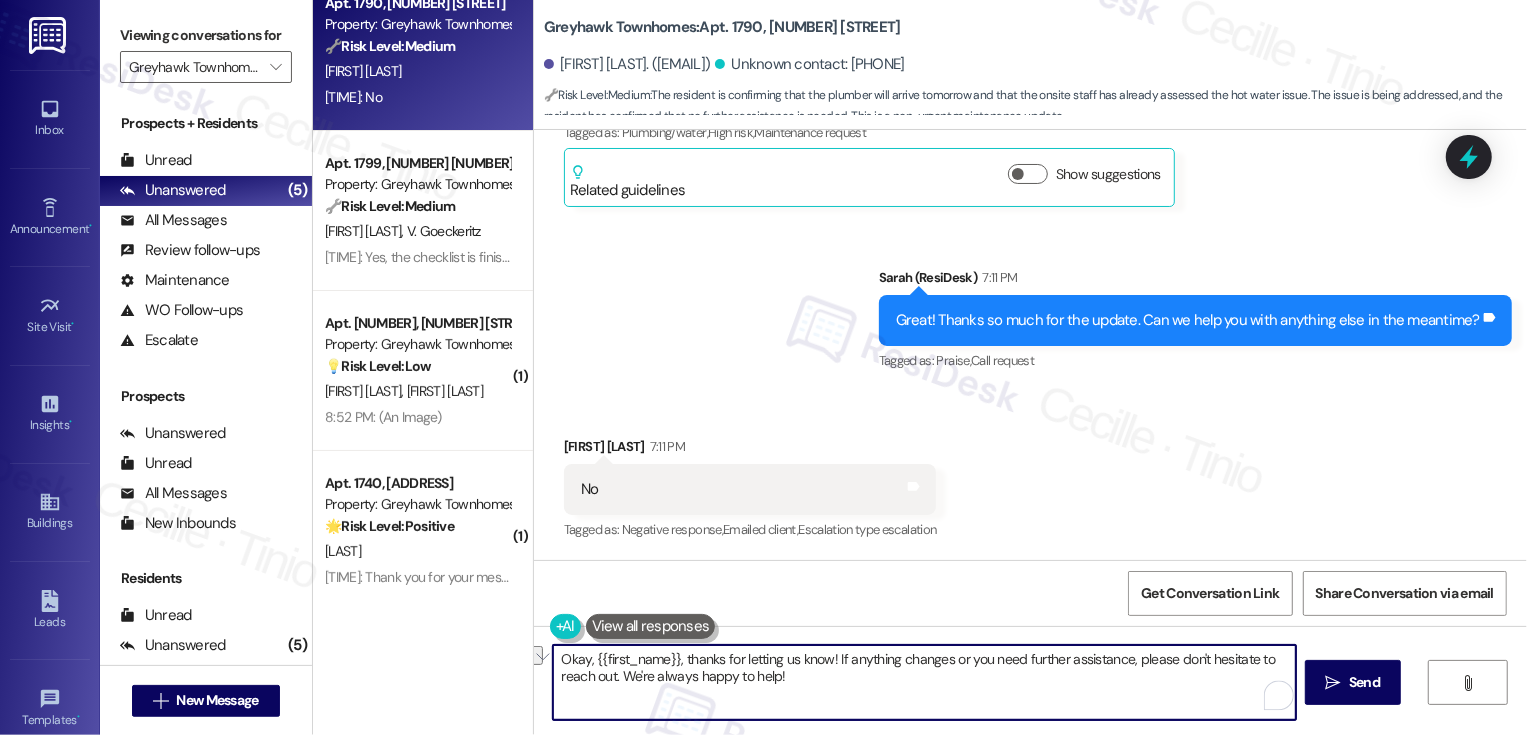 type on "Okay, {{first_name}}, thanks for letting us know! If anything changes or you need further assistance, please don't hesitate to reach out." 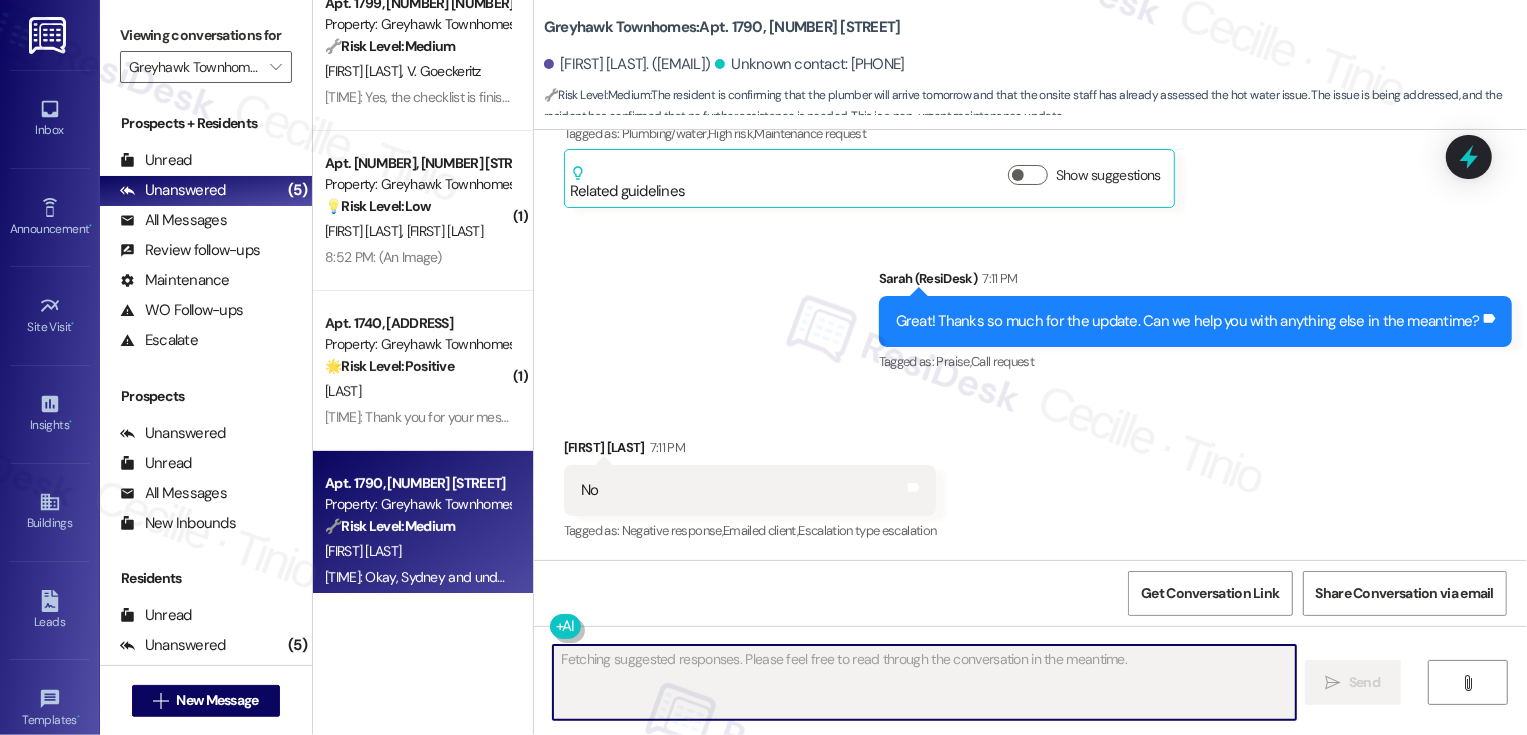 scroll, scrollTop: 1395, scrollLeft: 0, axis: vertical 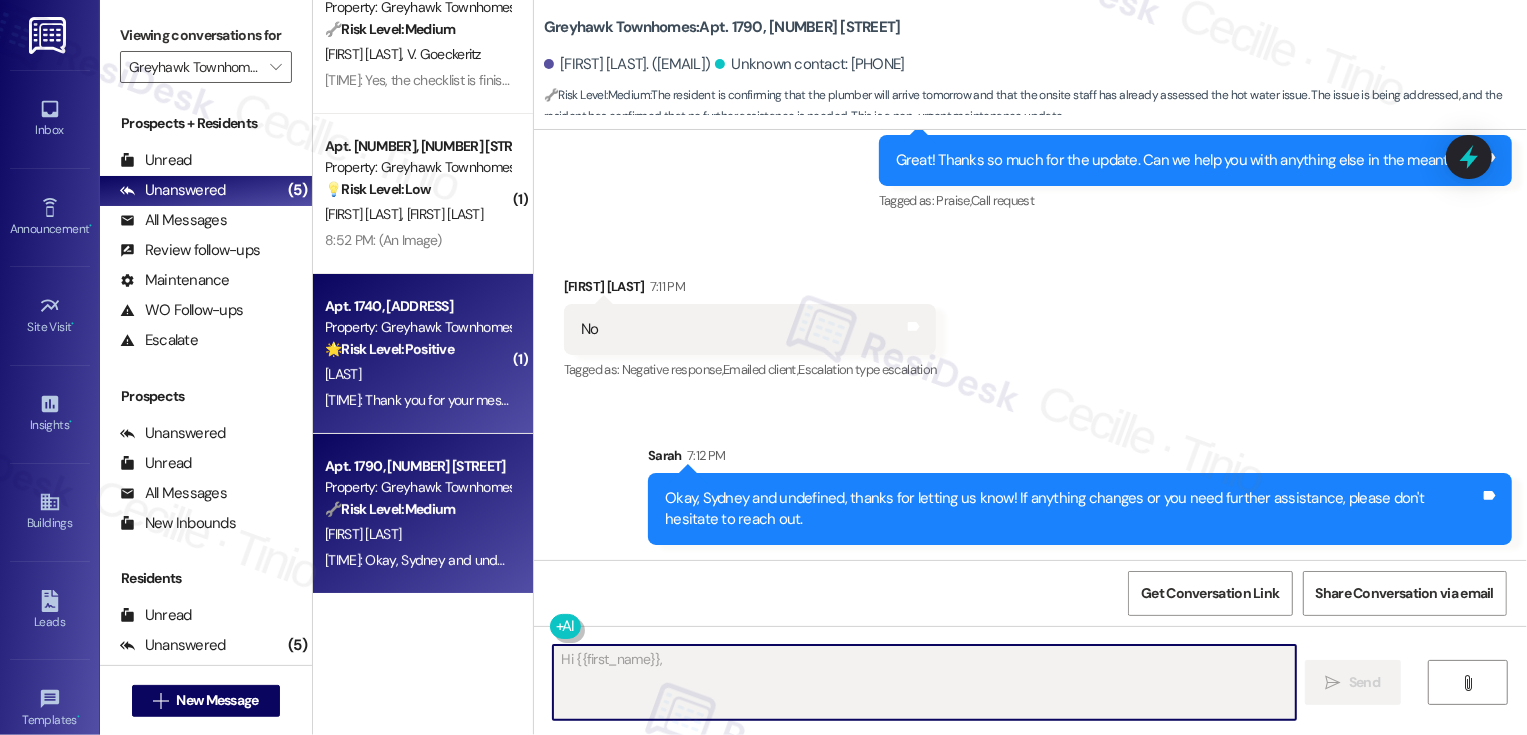 type on "Hi {{first_name}}, thanks" 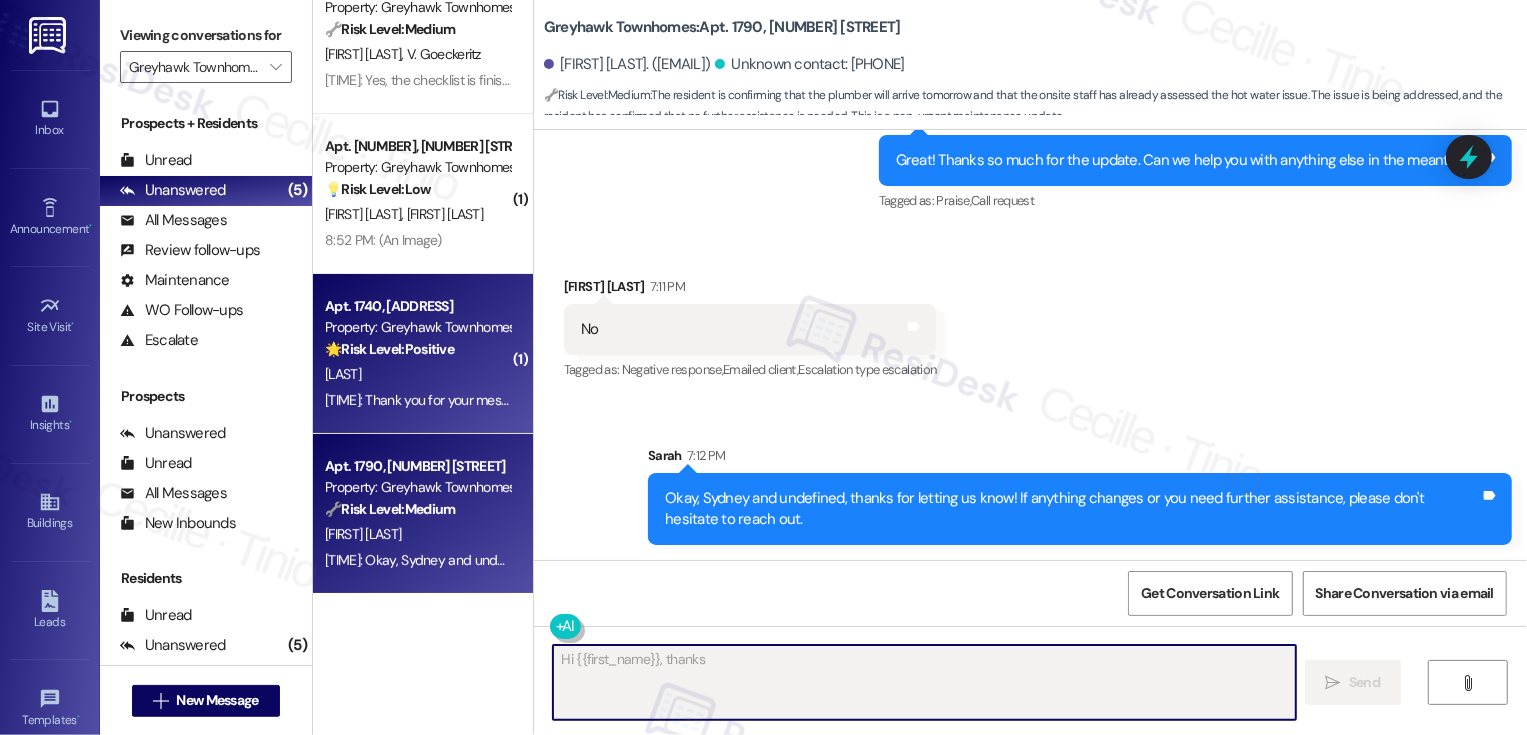 click on "🌟  Risk Level:  Positive" at bounding box center [389, 349] 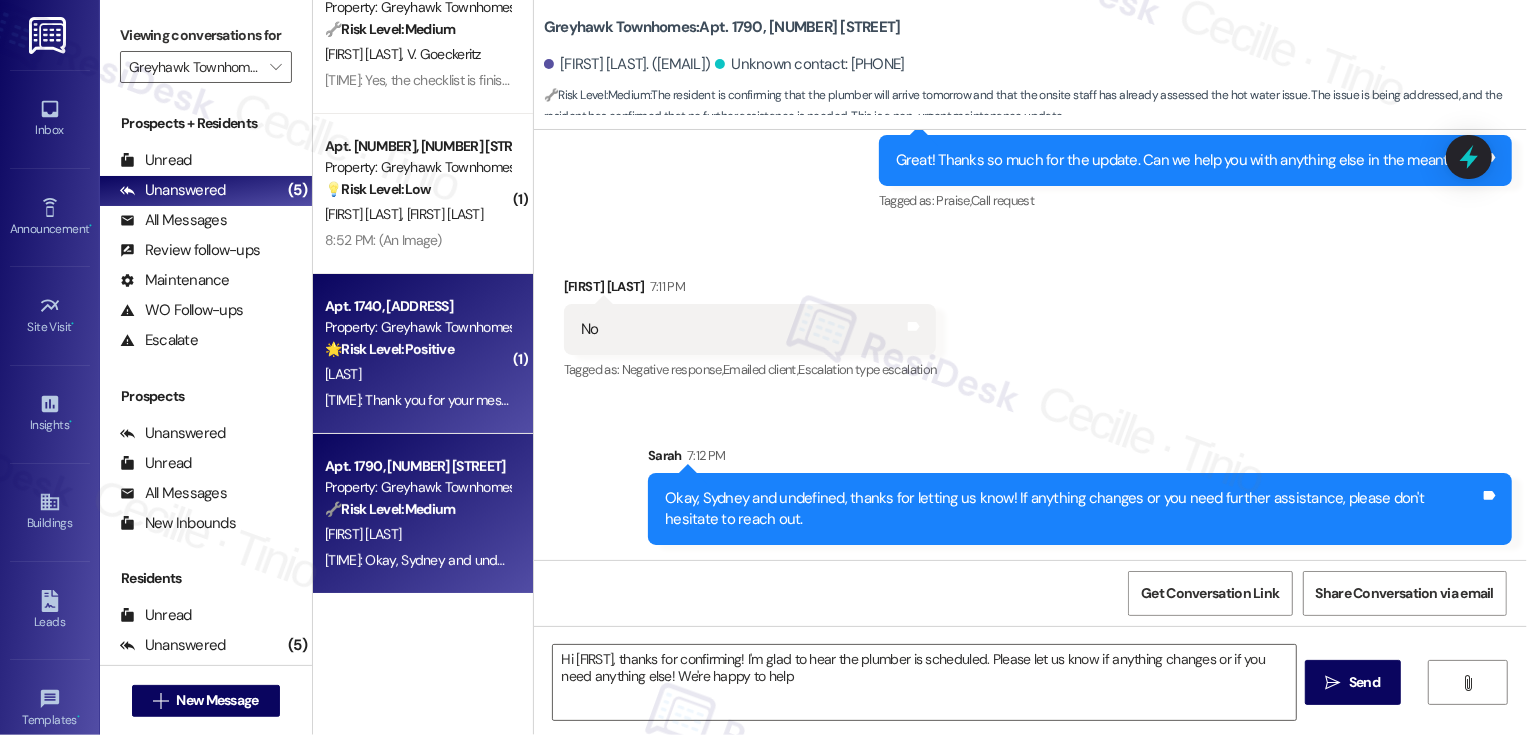 type on "Hi {{first_name}}, thanks for confirming! I'm glad to hear the plumber is scheduled. Please let us know if anything changes or if you need anything else! We're happy to help." 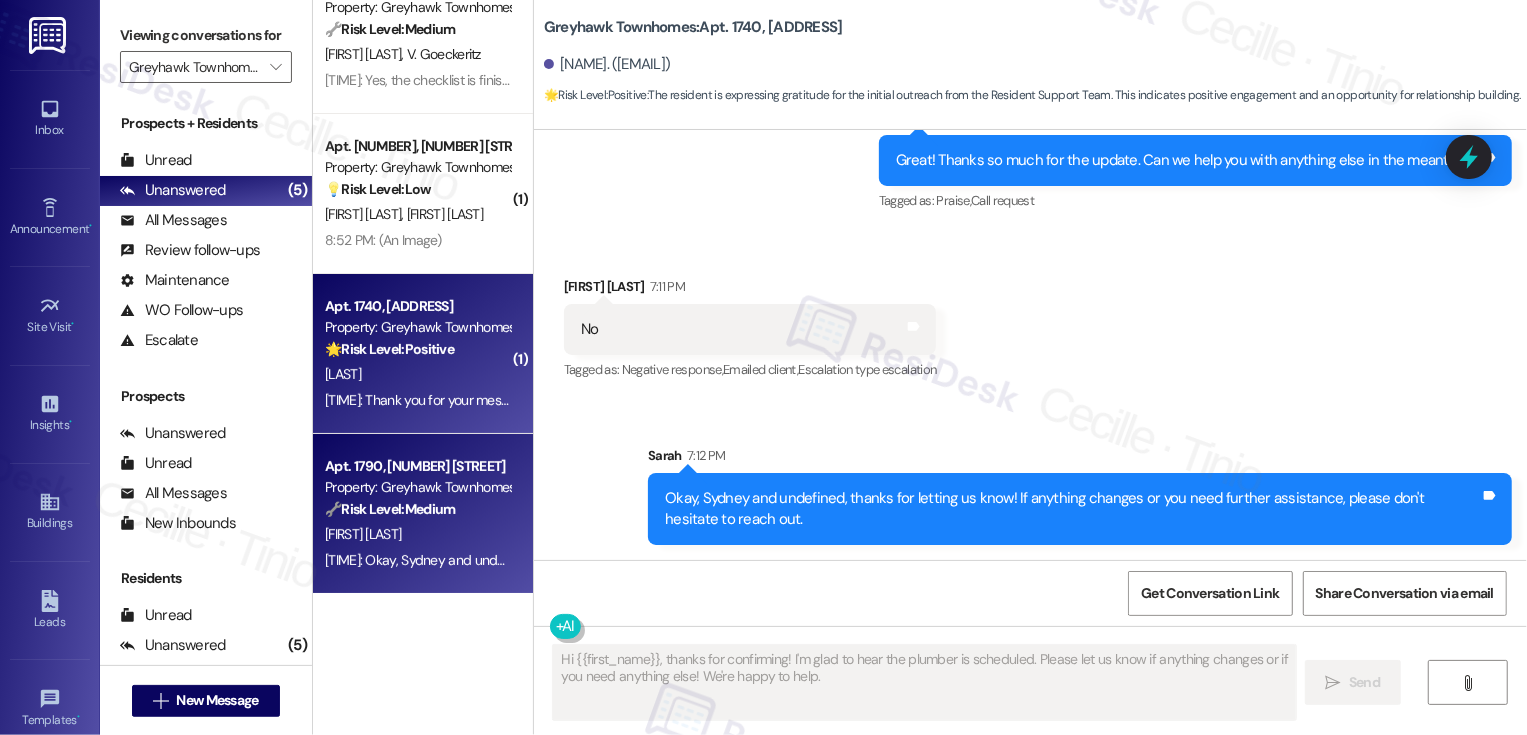 scroll, scrollTop: 480, scrollLeft: 0, axis: vertical 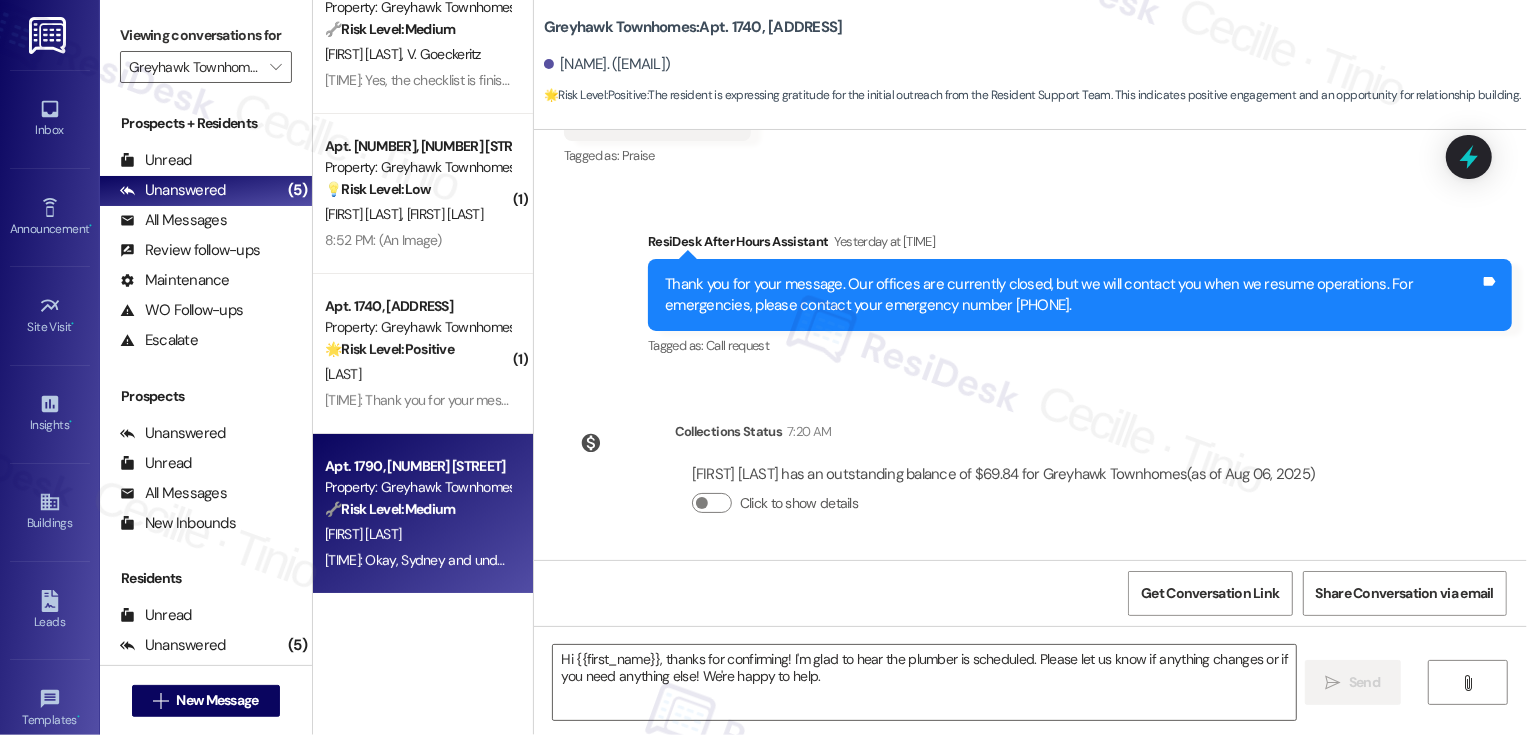 type on "Fetching suggested responses. Please feel free to read through the conversation in the meantime." 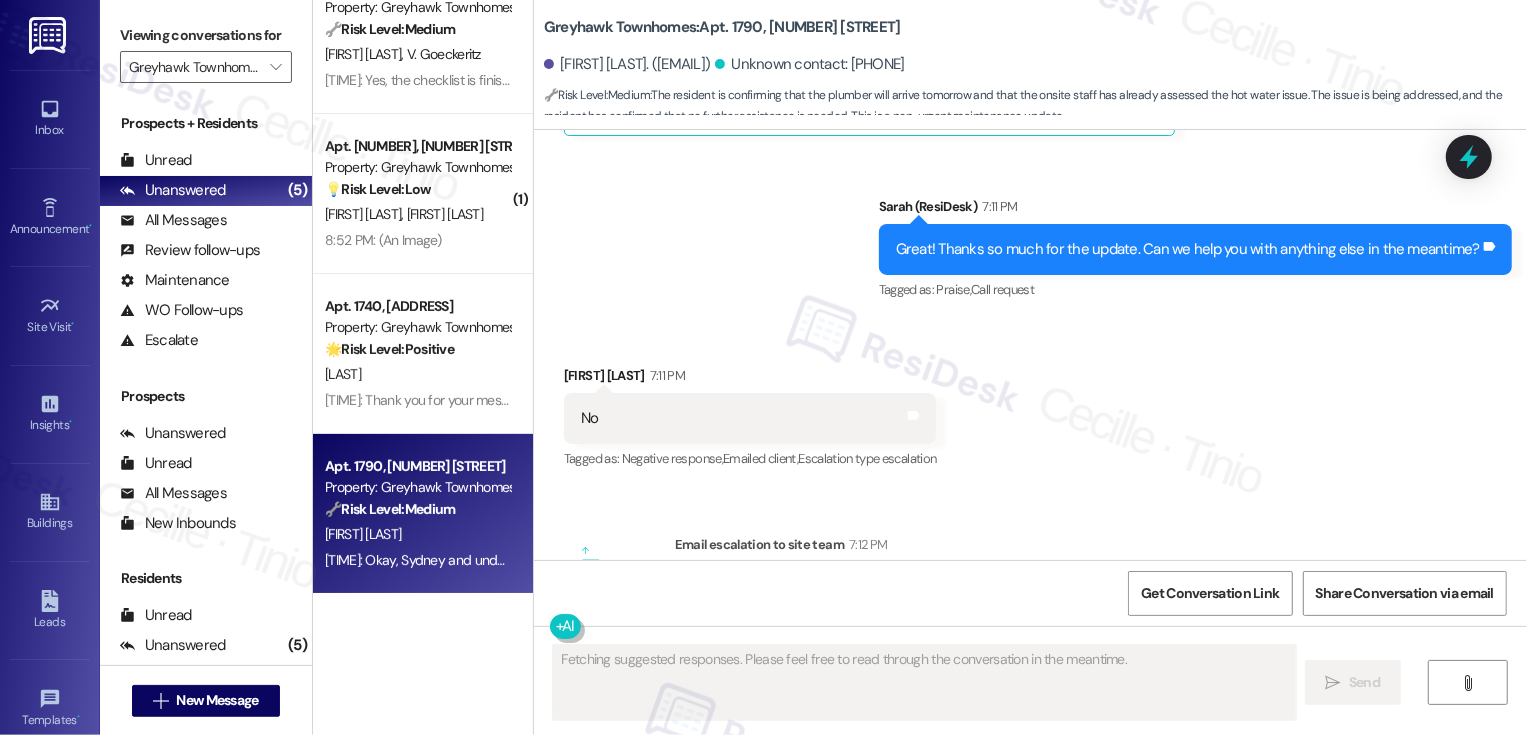 scroll, scrollTop: 1247, scrollLeft: 0, axis: vertical 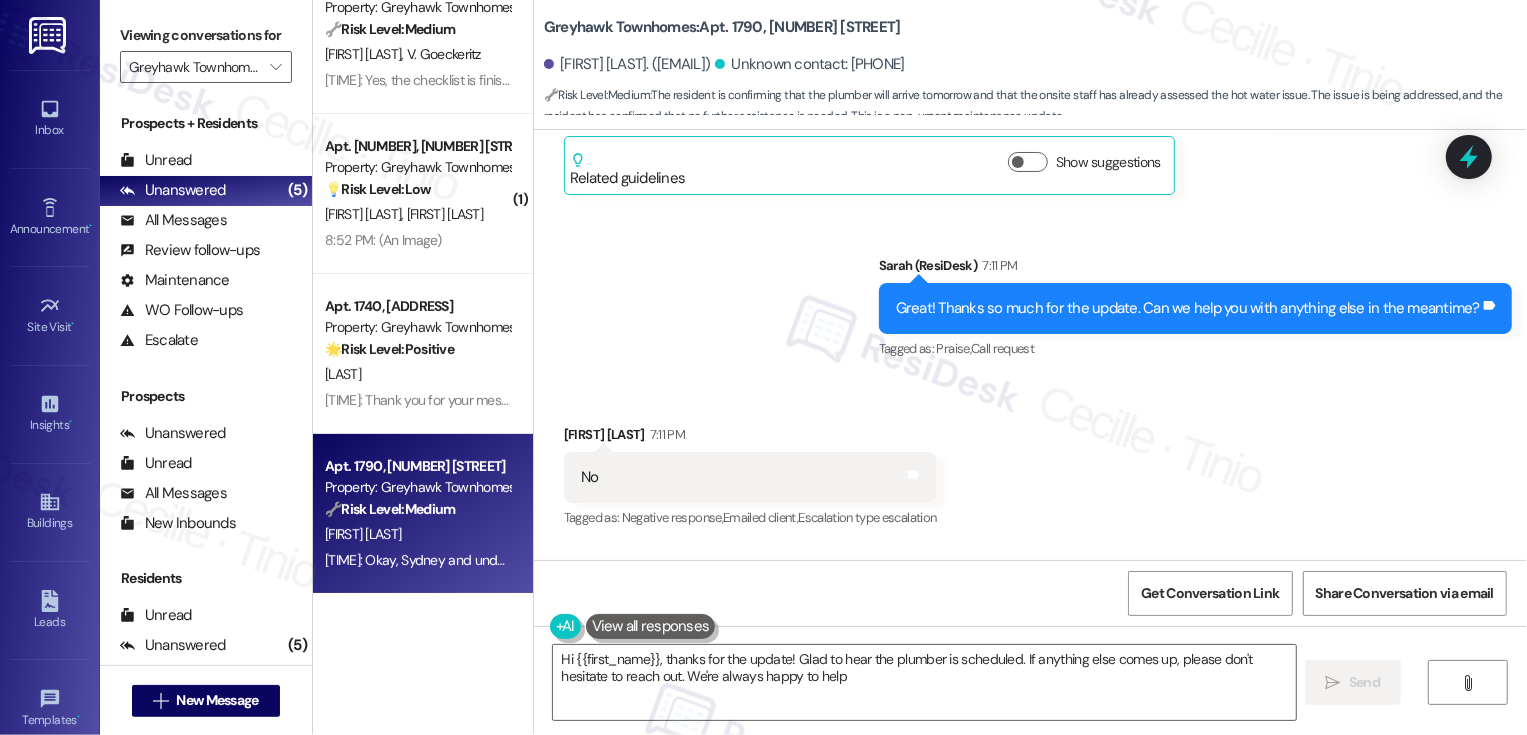 type on "Hi {{first_name}}, thanks for the update! Glad to hear the plumber is scheduled. If anything else comes up, please don't hesitate to reach out. We're always happy to help!" 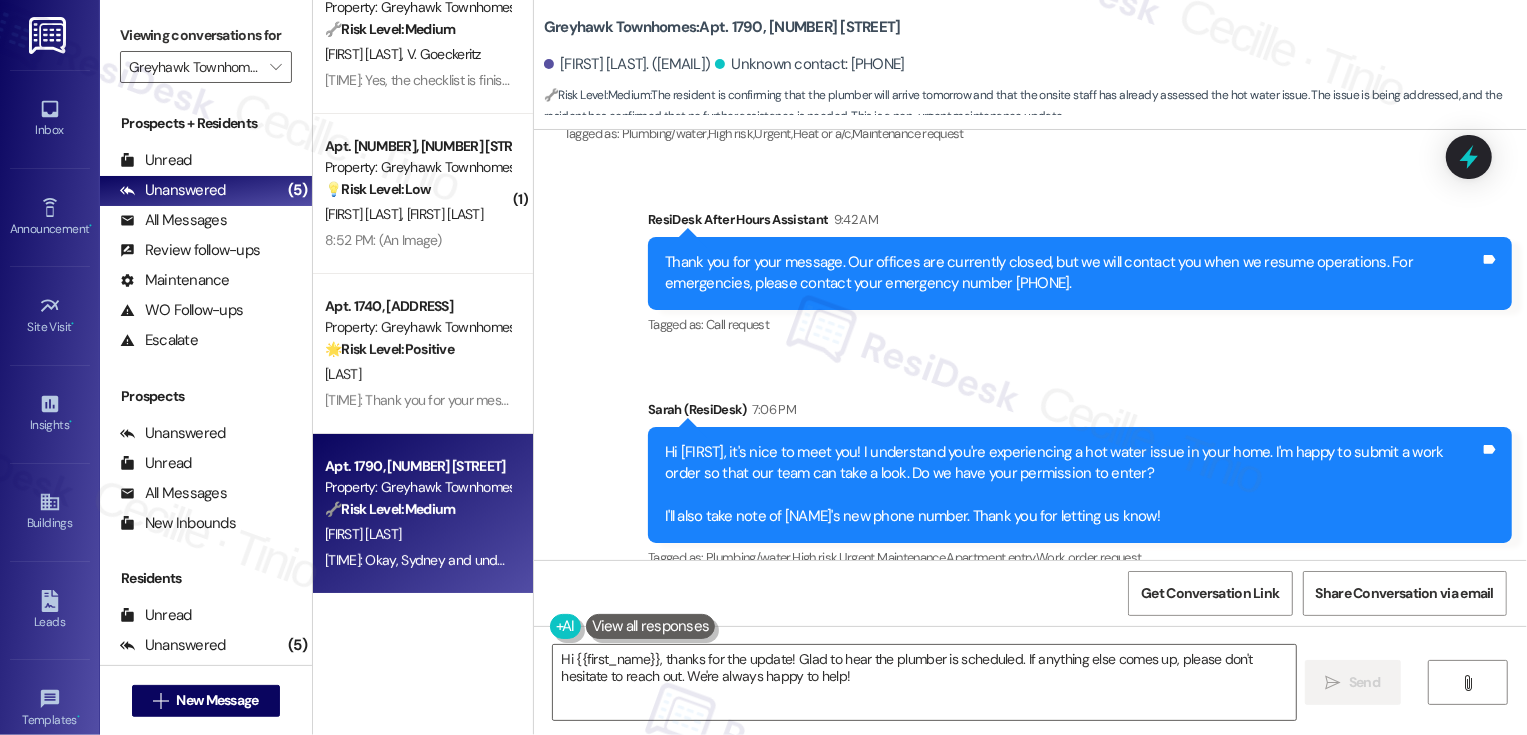 scroll, scrollTop: 500, scrollLeft: 0, axis: vertical 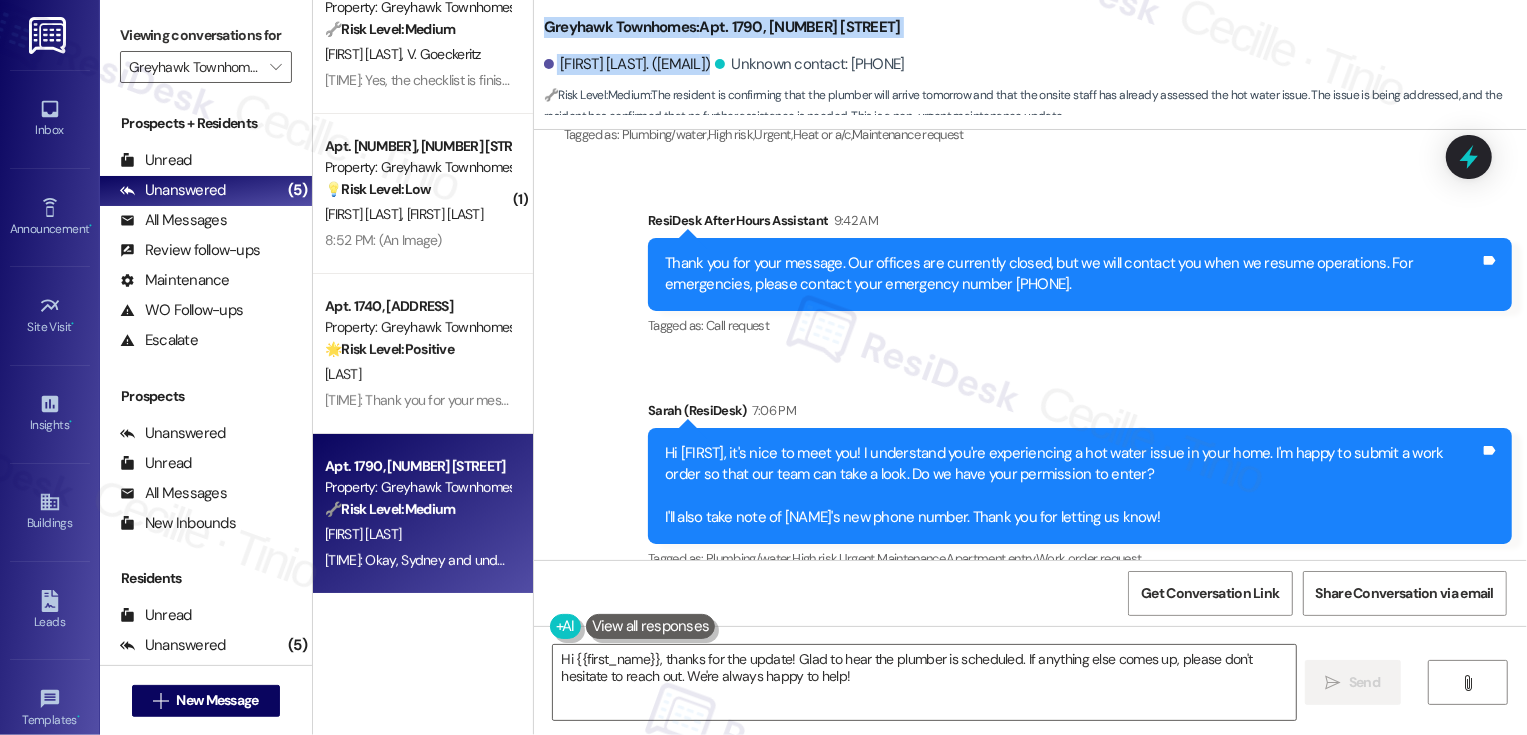 drag, startPoint x: 535, startPoint y: 28, endPoint x: 894, endPoint y: 46, distance: 359.45096 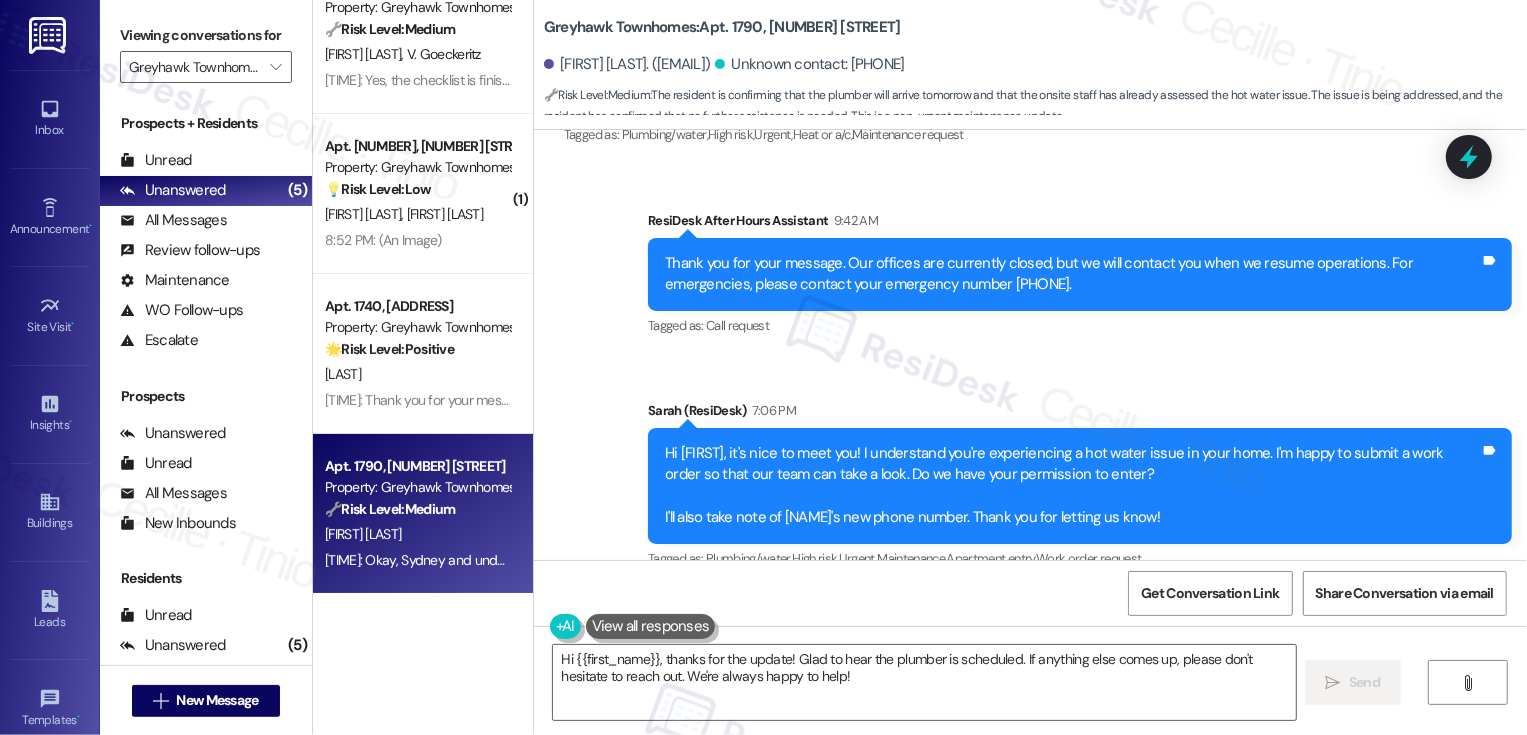 drag, startPoint x: 902, startPoint y: 26, endPoint x: 530, endPoint y: 22, distance: 372.0215 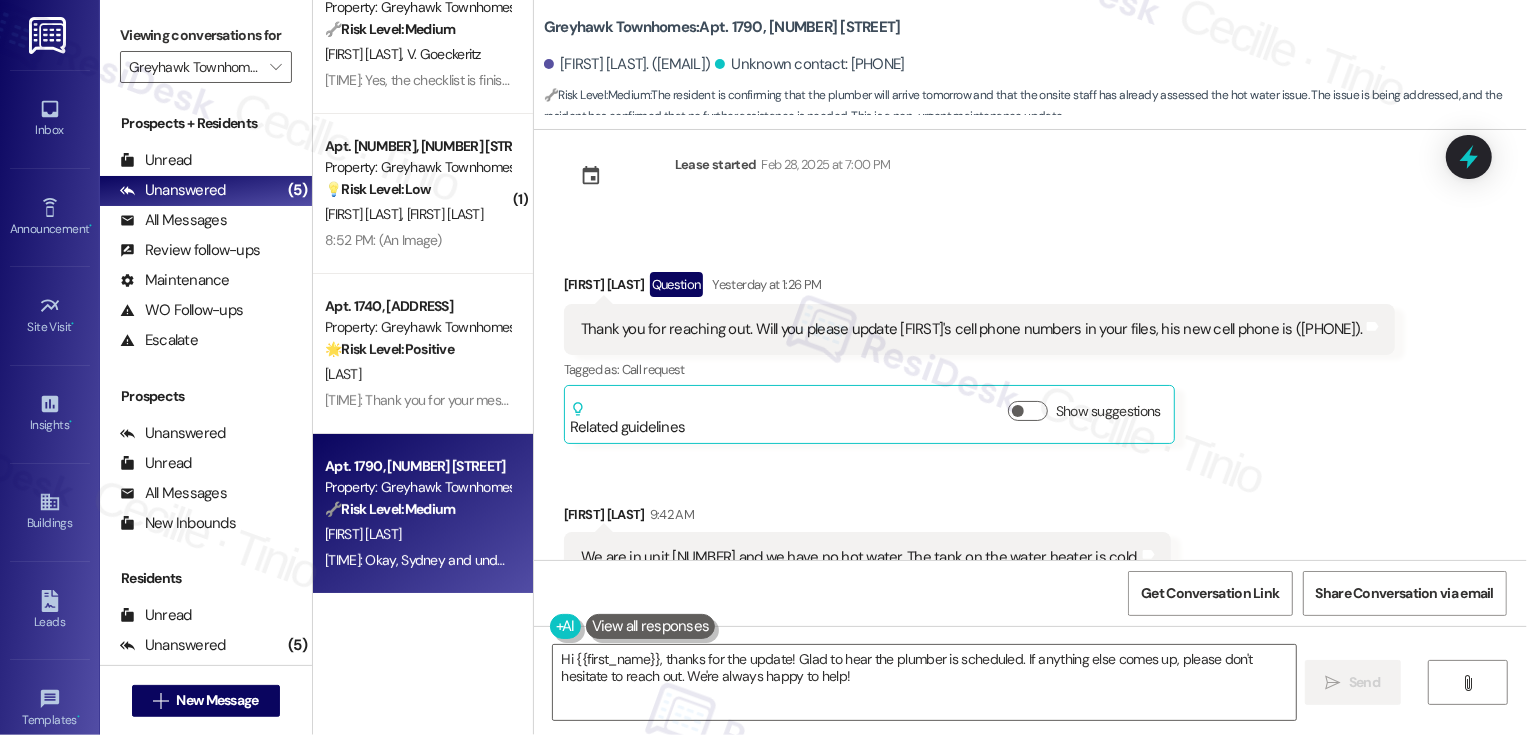 scroll, scrollTop: 0, scrollLeft: 0, axis: both 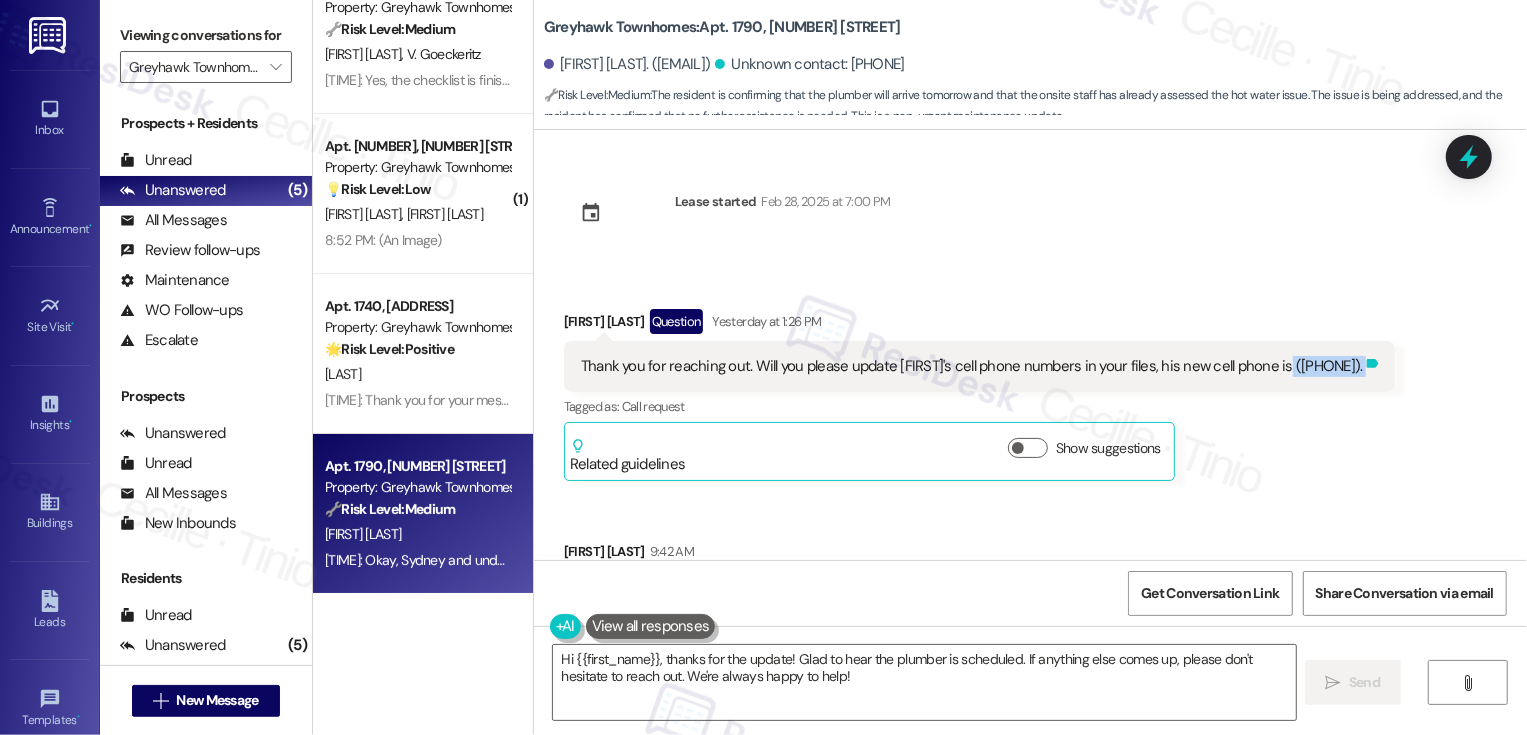 drag, startPoint x: 1262, startPoint y: 366, endPoint x: 1379, endPoint y: 359, distance: 117.20921 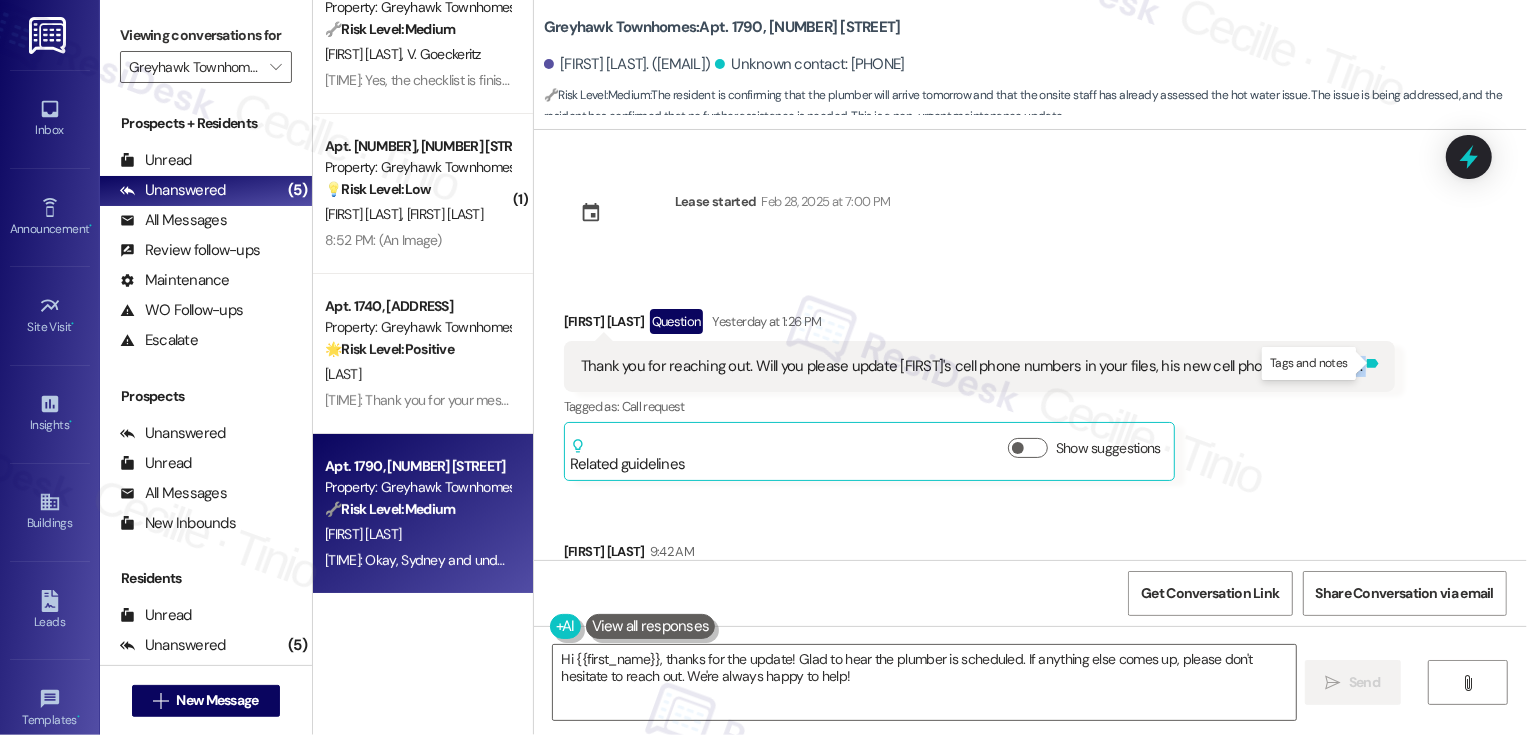copy on "(385) 461-8300. Tags and notes" 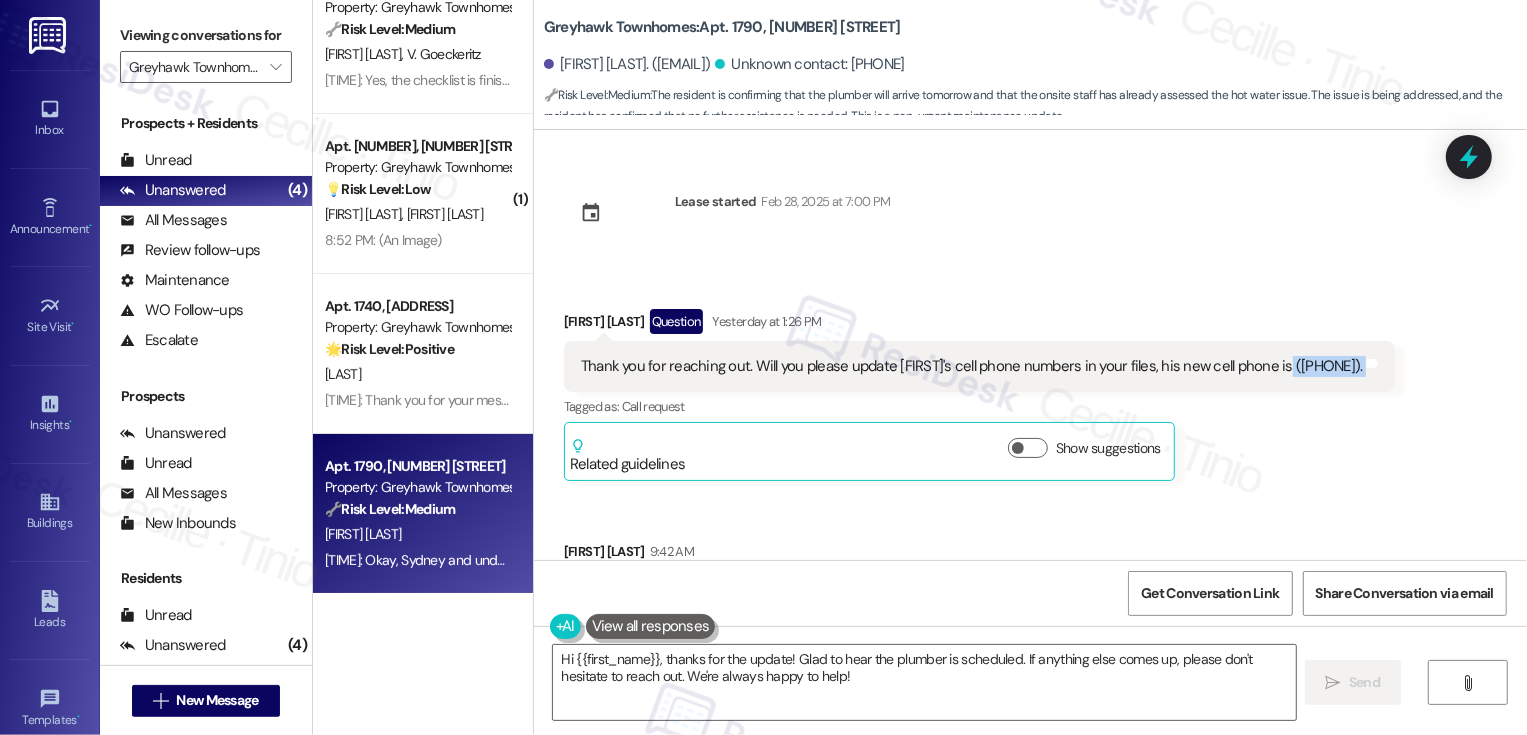 click on "Received via SMS Sydney Wilson Question Yesterday at 1:26 PM Thank you for reaching out.  Will you please update Aaron's cell phone numbers in your files, his new cell phone is (385) 461-8300. Tags and notes Tagged as:   Call request Click to highlight conversations about Call request  Related guidelines Show suggestions Received via SMS Sydney Wilson 9:42 AM We are in unit 1790 and we have no hot water.  The tank on the water heater is cold. Tags and notes Tagged as:   Plumbing/water ,  Click to highlight conversations about Plumbing/water High risk ,  Click to highlight conversations about High risk Urgent ,  Click to highlight conversations about Urgent Heat or a/c ,  Click to highlight conversations about Heat or a/c Maintenance request Click to highlight conversations about Maintenance request" at bounding box center [1030, 464] 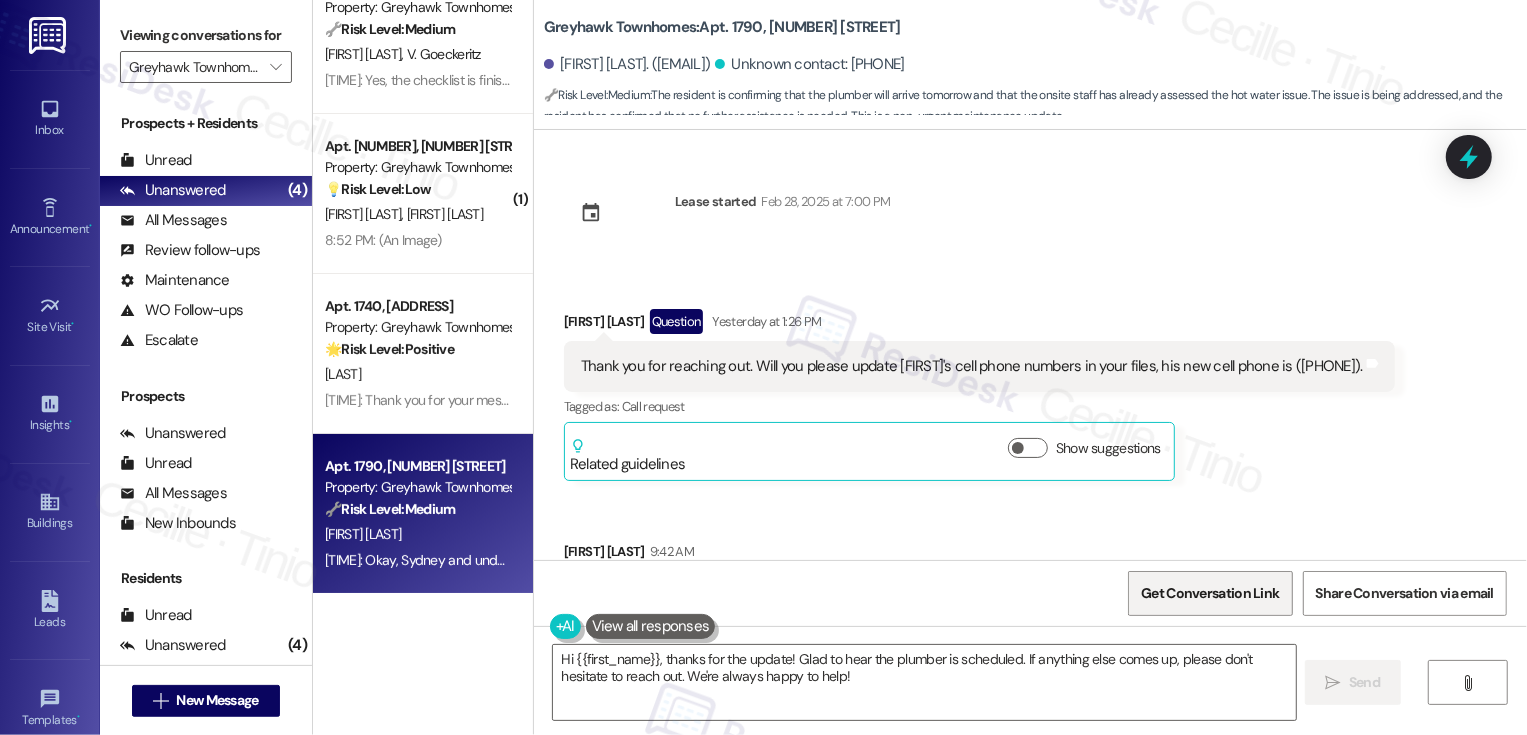 click on "Get Conversation Link" at bounding box center (1210, 593) 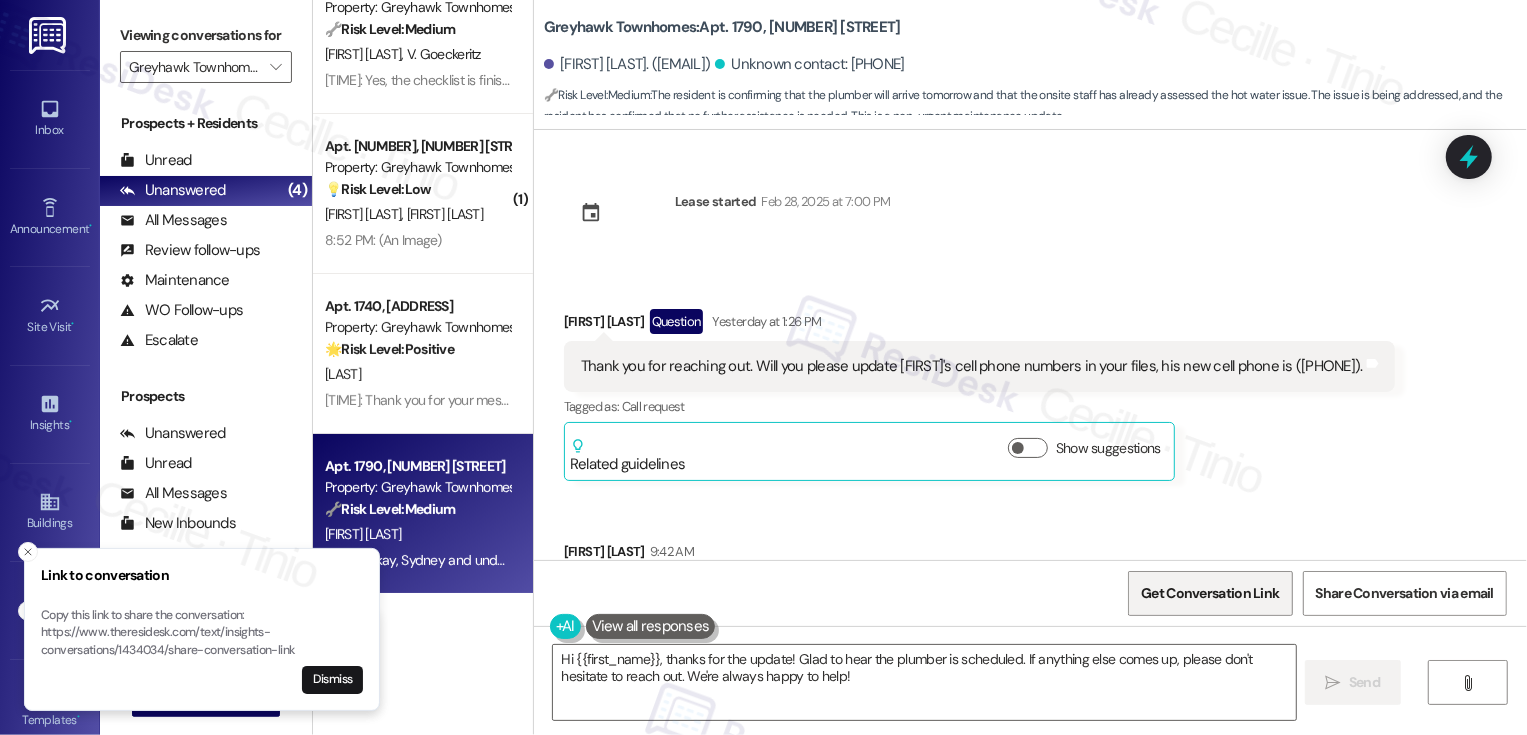 type 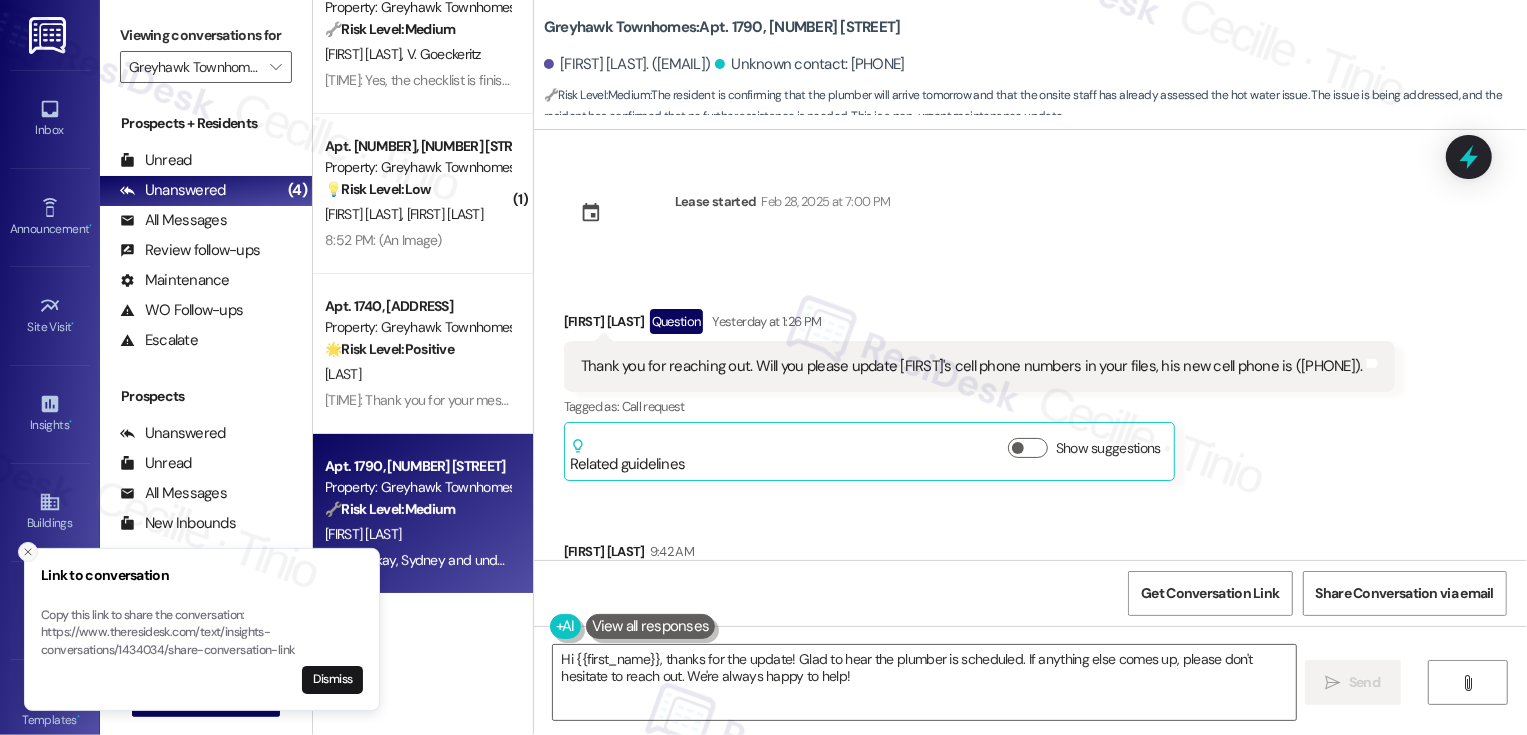 click 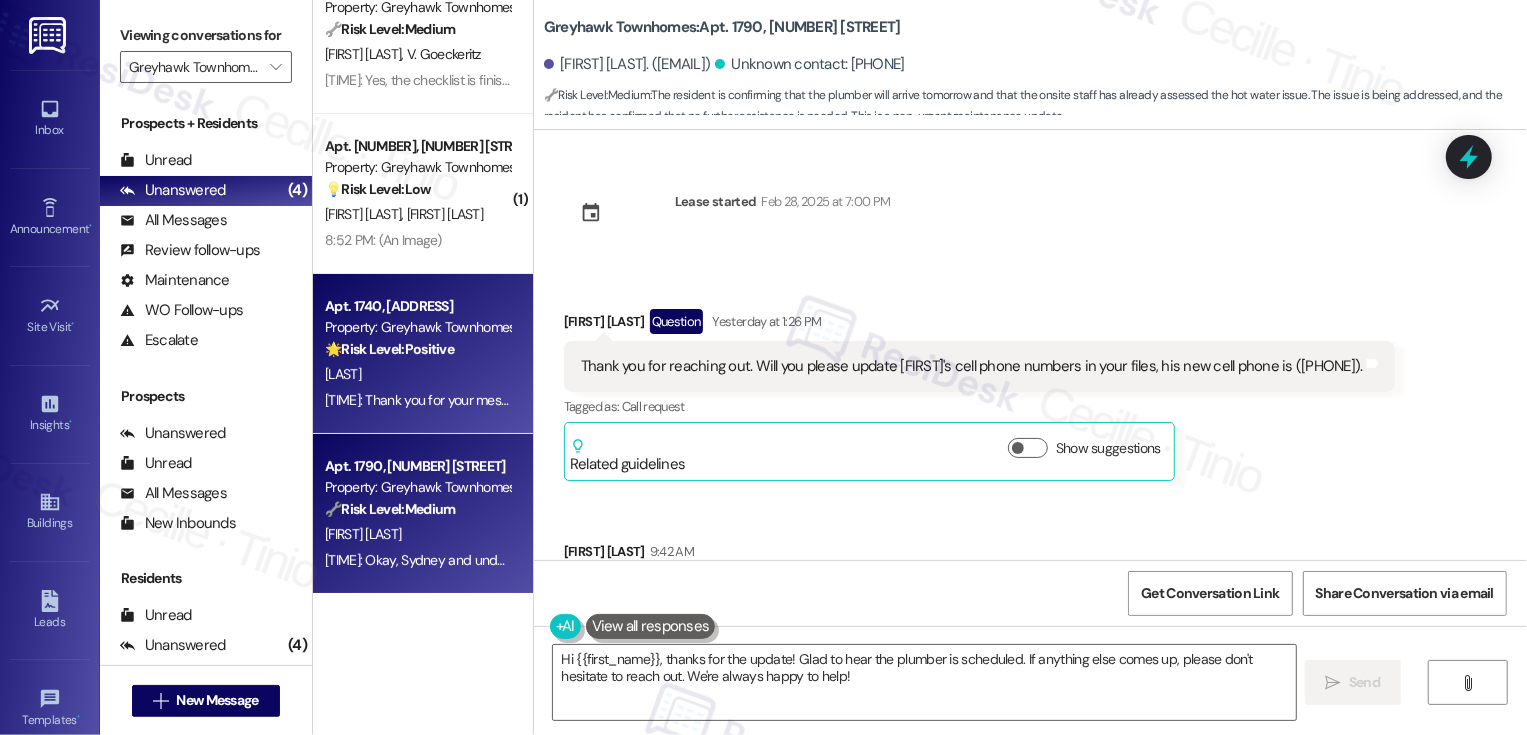 click on "Apt. 1740, 3310 North 1750 East Property: Greyhawk Townhomes 🌟  Risk Level:  Positive The resident is expressing gratitude for the initial outreach from the Resident Support Team. This indicates positive engagement and an opportunity for relationship building. Y. Delo Yesterday at 8:52 PM: Thank you for your message. Our offices are currently closed, but we will contact you when we resume operations. For emergencies, please contact your emergency number 385-383-5075. Yesterday at 8:52 PM: Thank you for your message. Our offices are currently closed, but we will contact you when we resume operations. For emergencies, please contact your emergency number 385-383-5075." at bounding box center (423, 354) 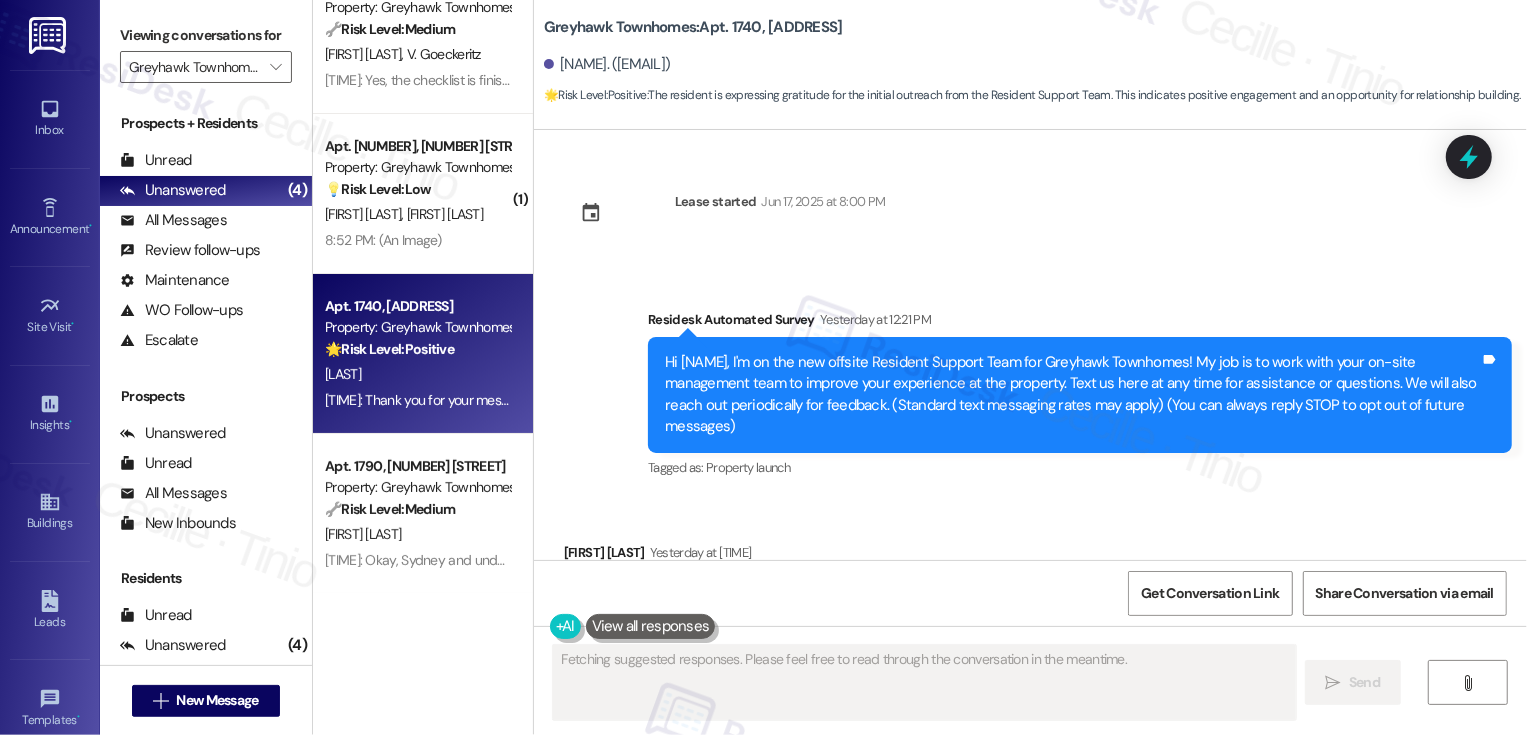 click on "Apt. 1740, 3310 North 1750 East Property: Greyhawk Townhomes 🌟  Risk Level:  Positive The resident is expressing gratitude for the initial outreach from the Resident Support Team. This indicates positive engagement and an opportunity for relationship building. Y. Delo Yesterday at 8:52 PM: Thank you for your message. Our offices are currently closed, but we will contact you when we resume operations. For emergencies, please contact your emergency number 385-383-5075. Yesterday at 8:52 PM: Thank you for your message. Our offices are currently closed, but we will contact you when we resume operations. For emergencies, please contact your emergency number 385-383-5075." at bounding box center (423, 354) 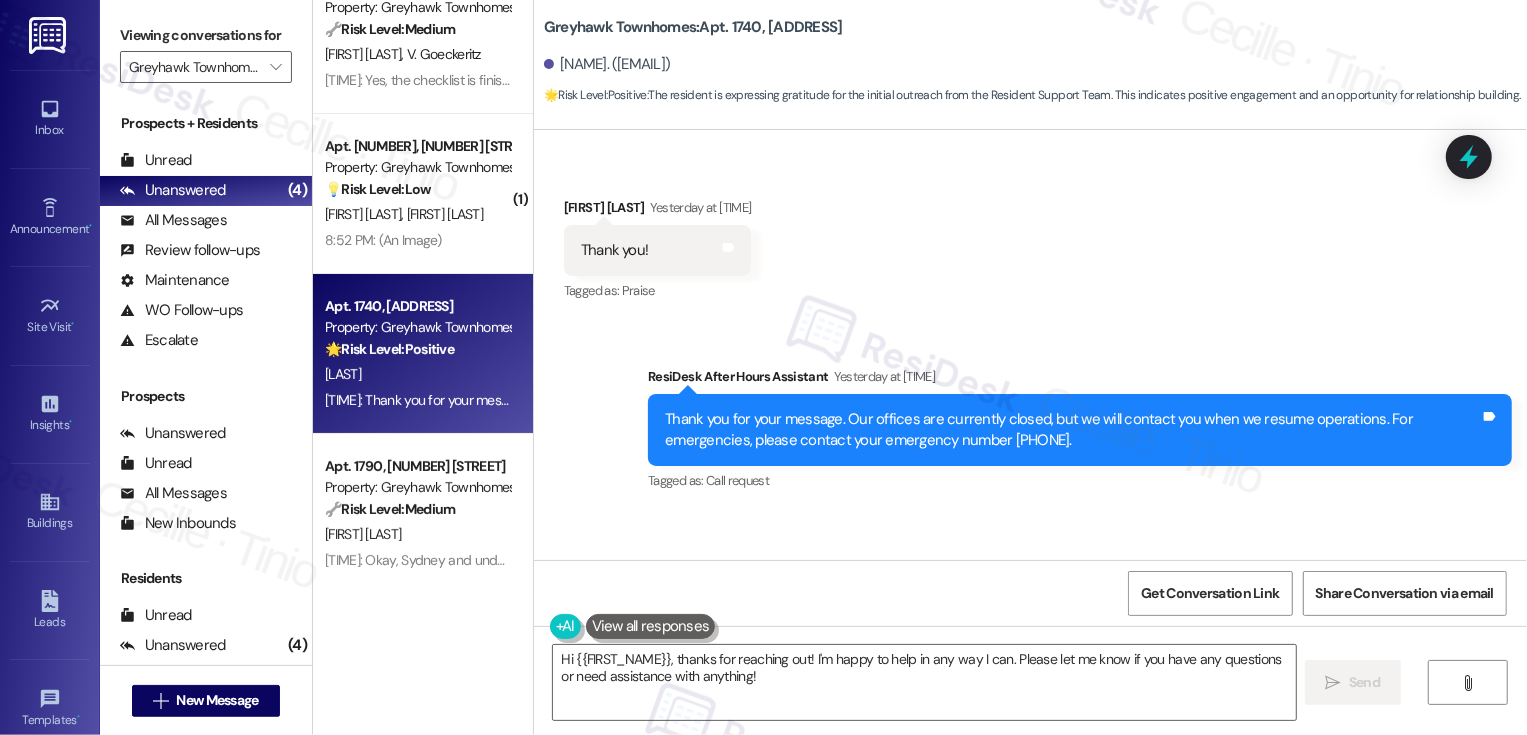 scroll, scrollTop: 287, scrollLeft: 0, axis: vertical 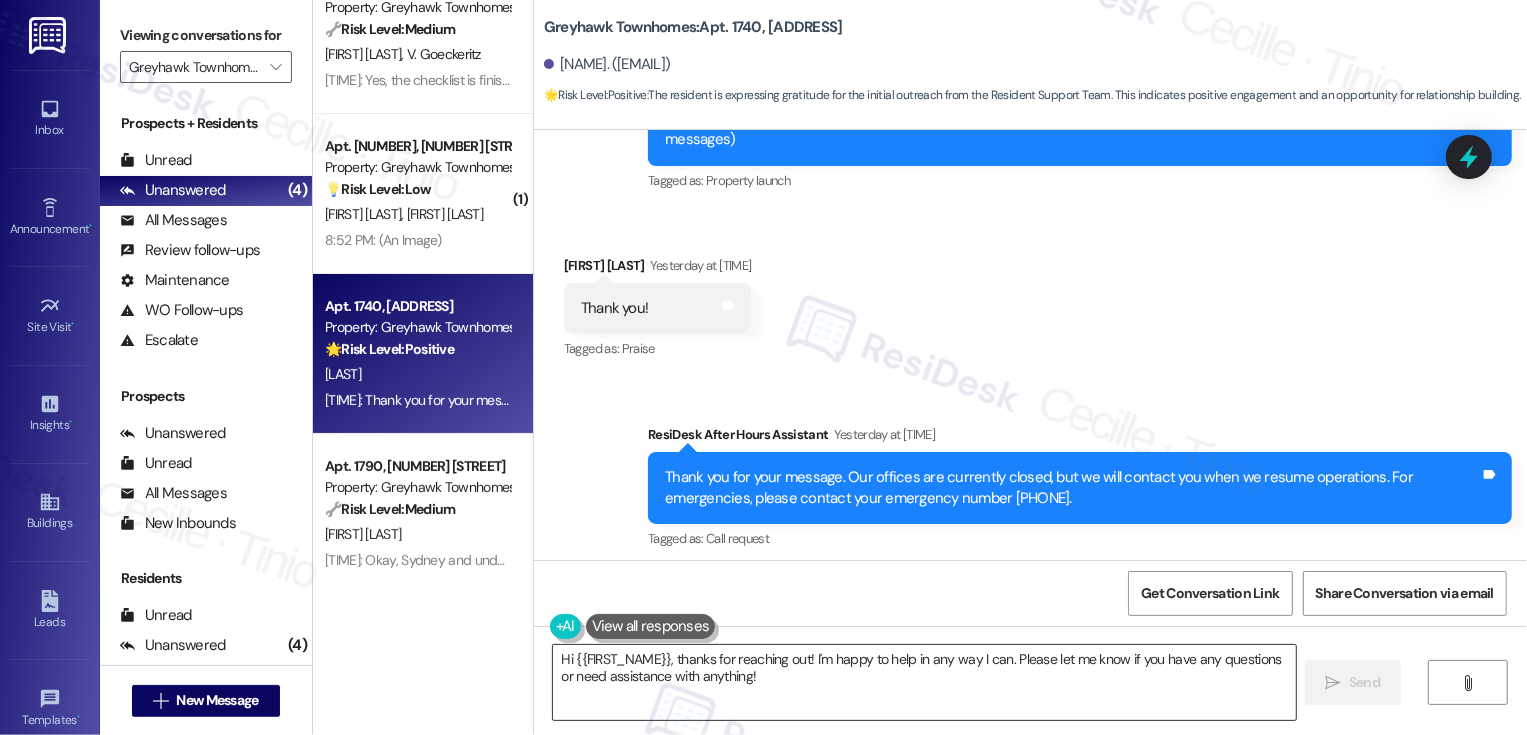 click on "Hi {{first_name}}, thanks for reaching out! I'm happy to help in any way I can. Please let me know if you have any questions or need assistance with anything!" at bounding box center (924, 682) 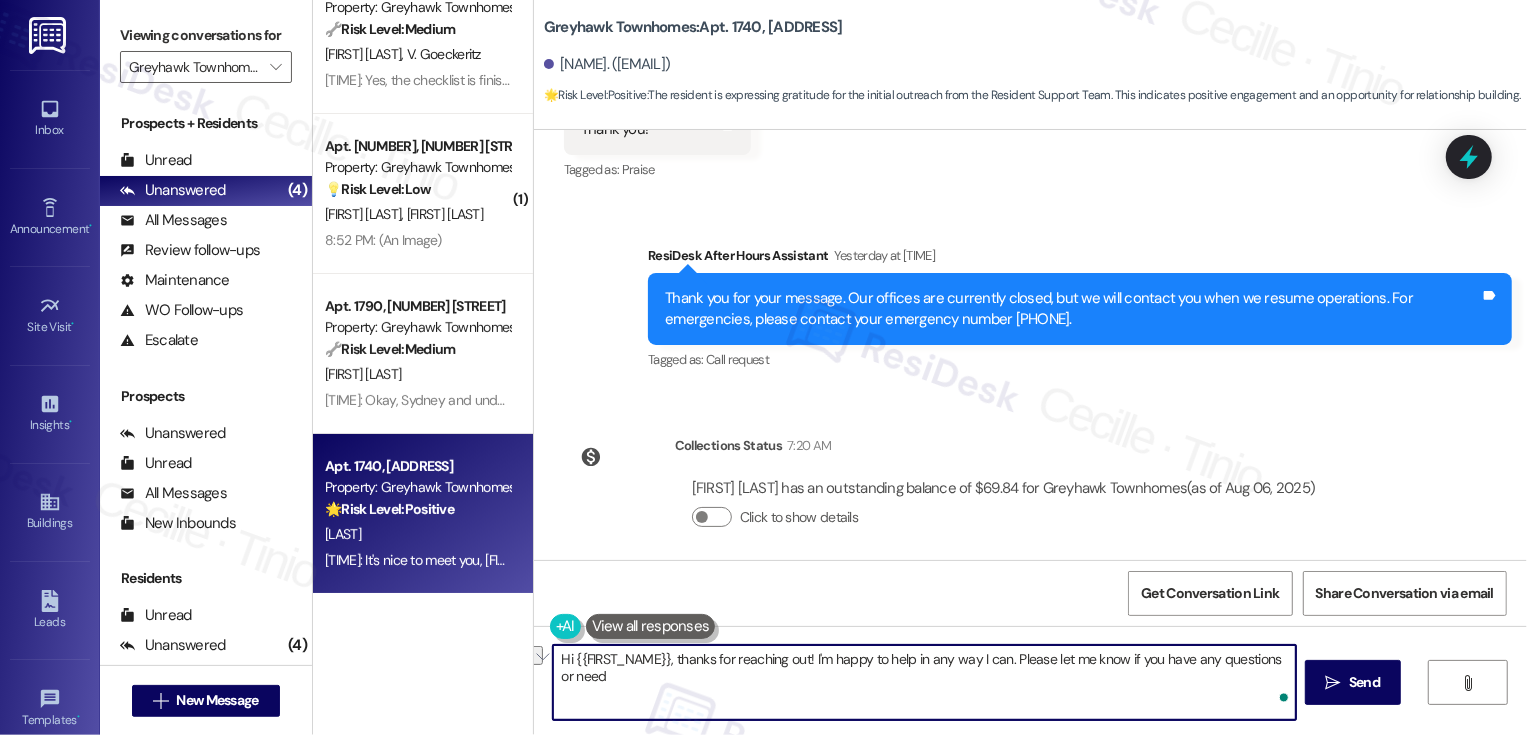 scroll, scrollTop: 619, scrollLeft: 0, axis: vertical 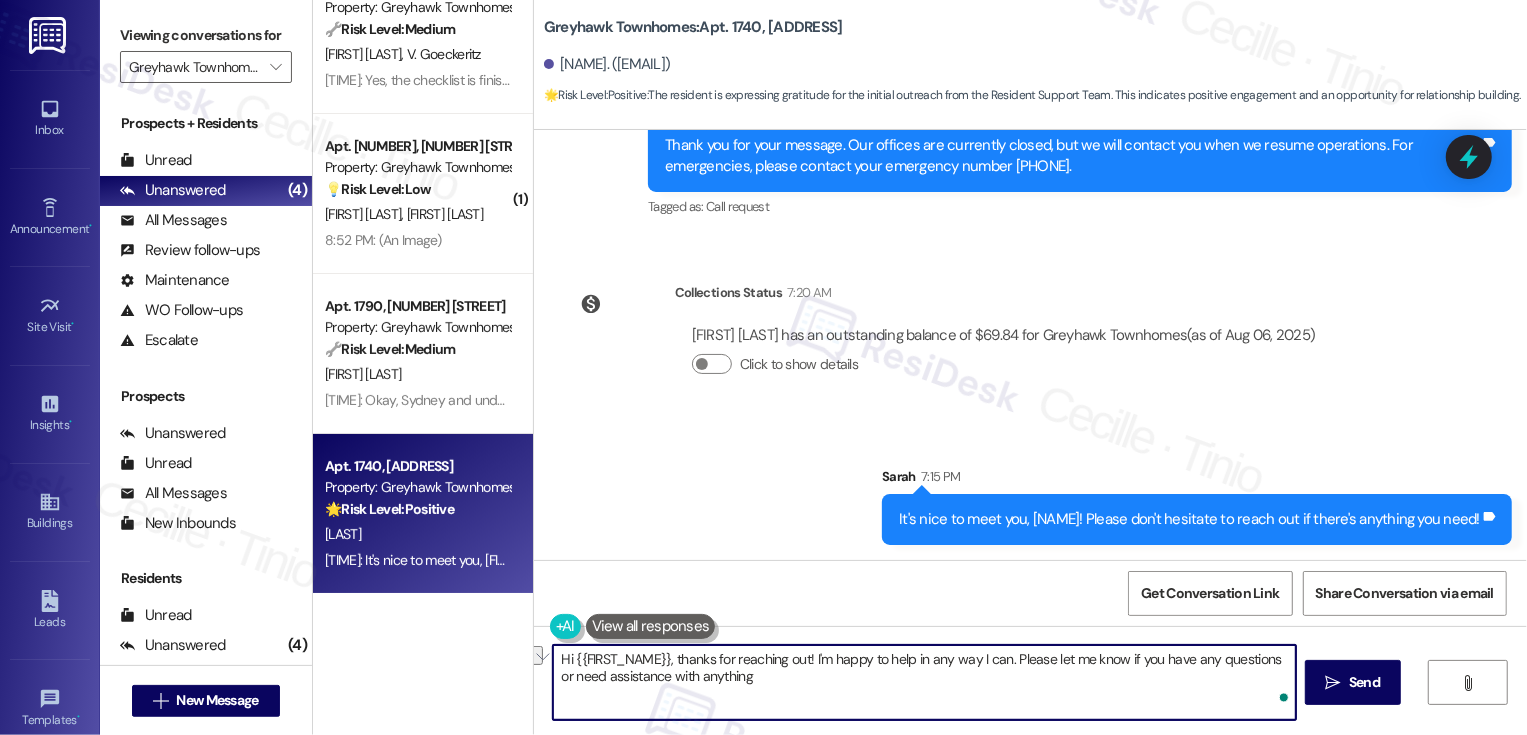 type on "Hi {{first_name}}, thanks for reaching out! I'm happy to help in any way I can. Please let me know if you have any questions or need assistance with anything!" 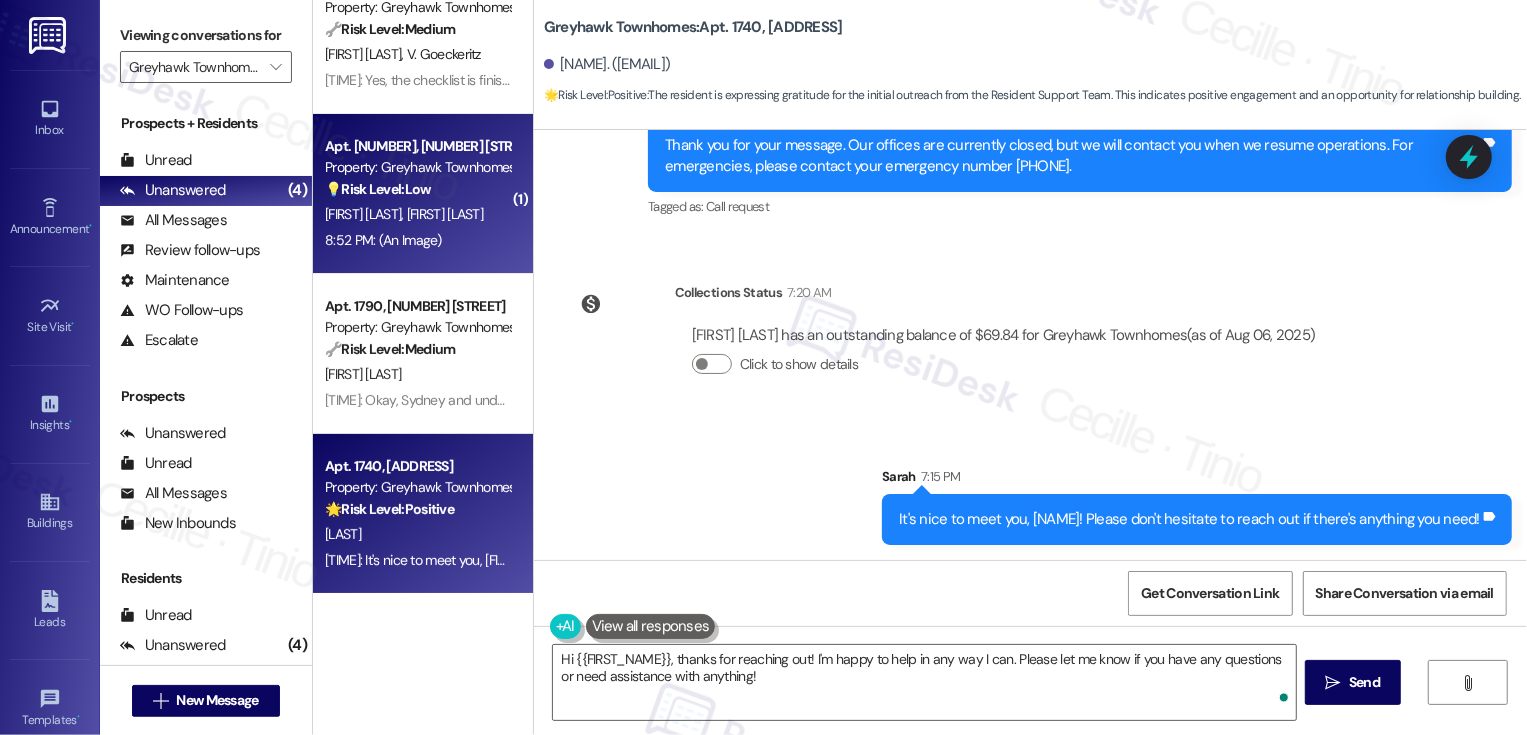click on "6:52 PM: (An Image) 6:52 PM: (An Image)" at bounding box center (417, 240) 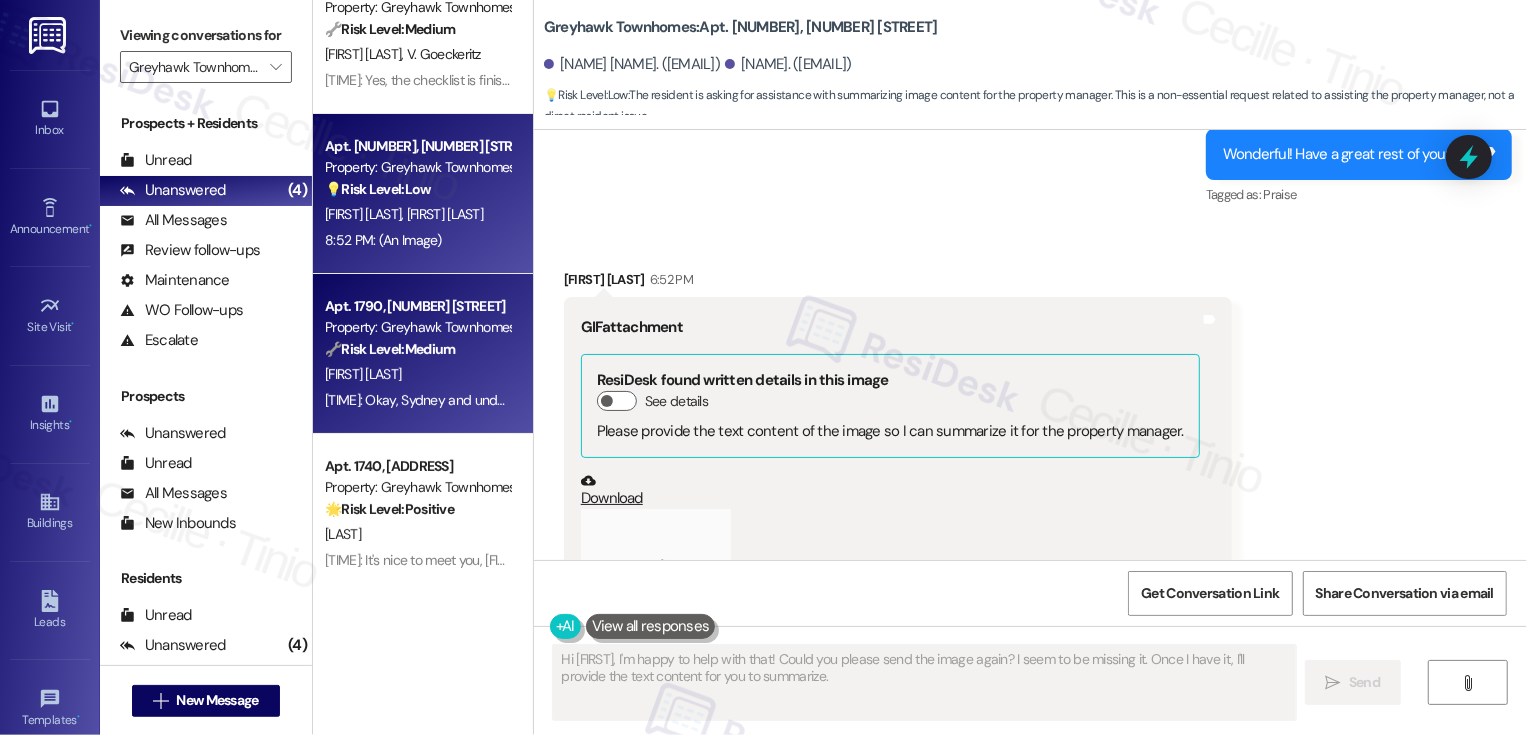 scroll, scrollTop: 1112, scrollLeft: 0, axis: vertical 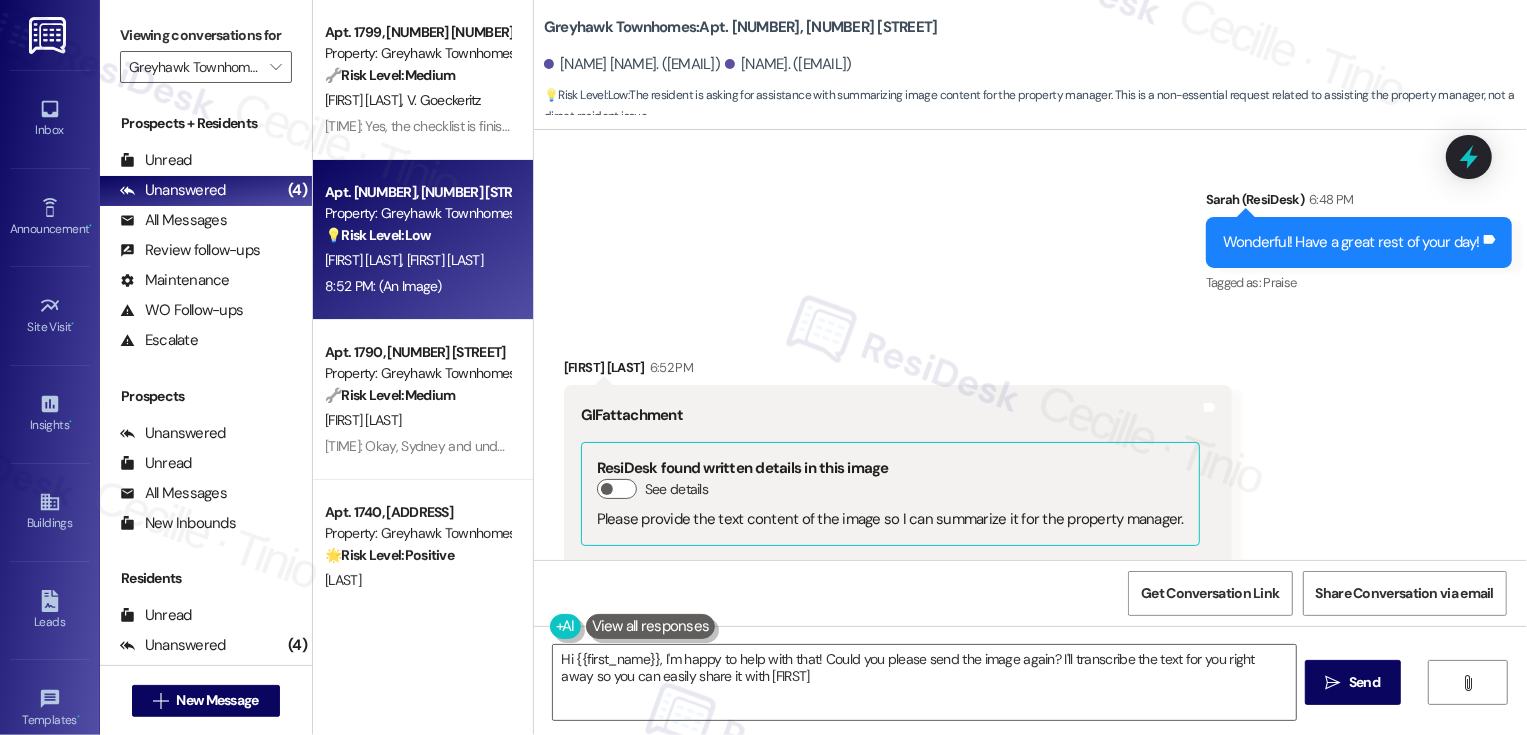 type on "Hi {{first_name}}, I'm happy to help with that! Could you please send the image again? I'll transcribe the text for you right away so you can easily share it with Alex." 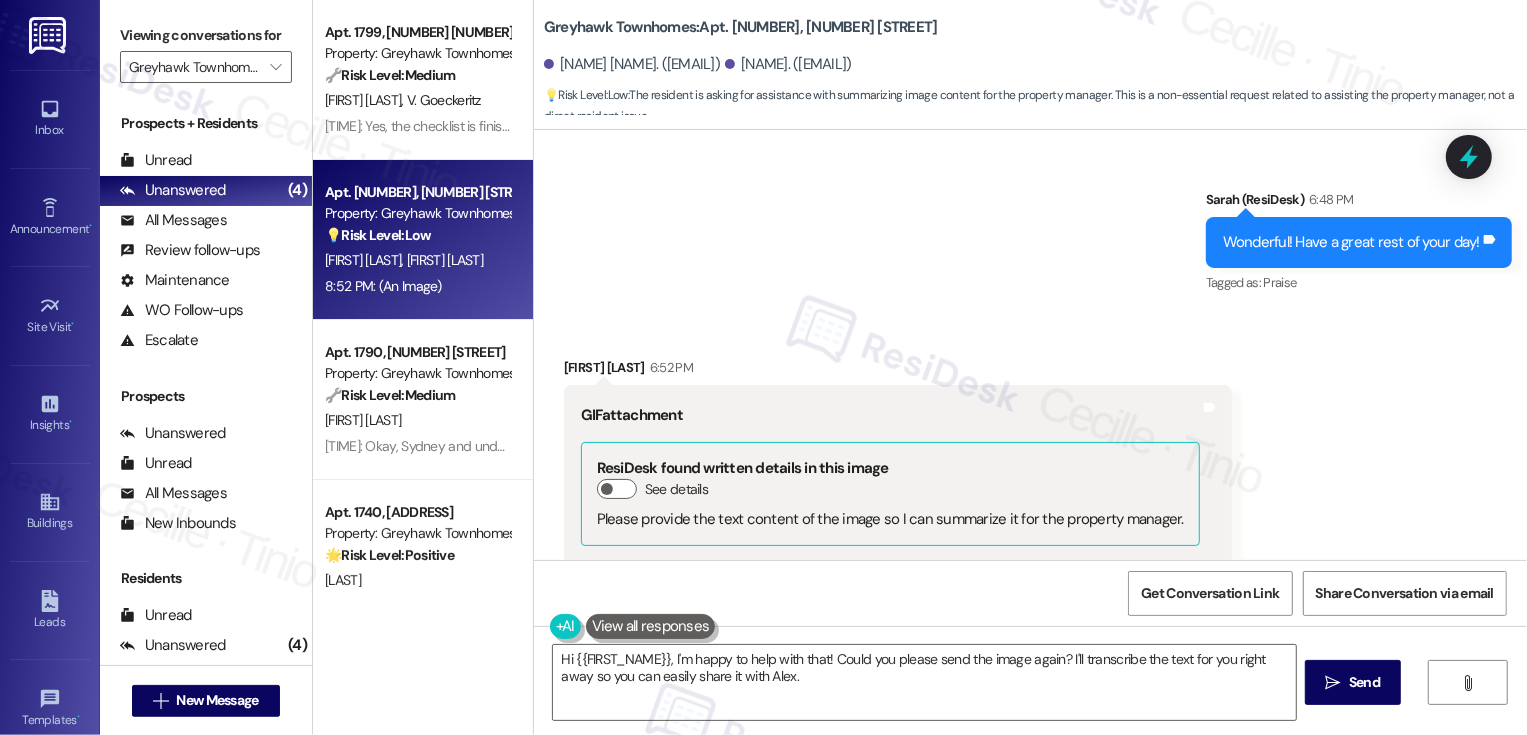 scroll, scrollTop: 1112, scrollLeft: 0, axis: vertical 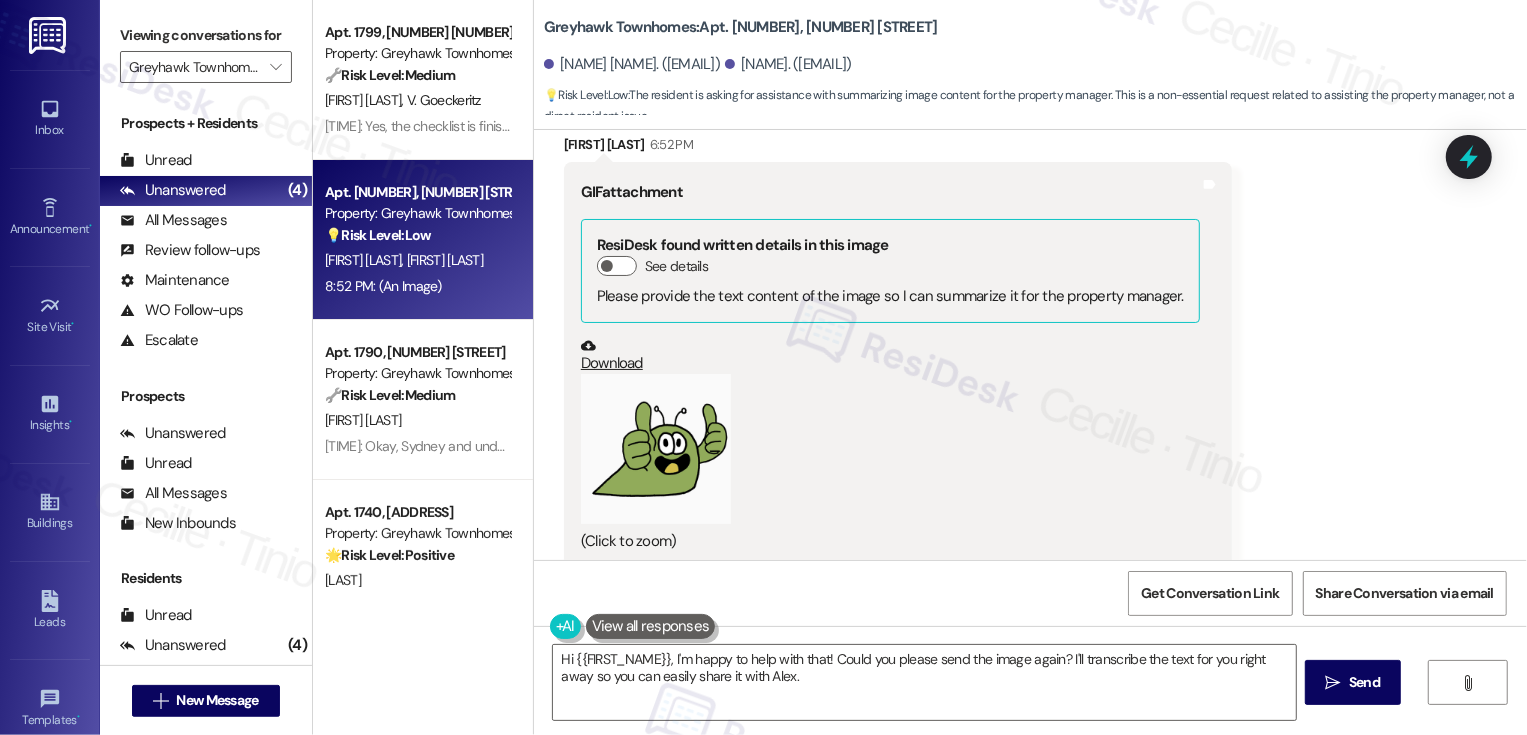 click on "Received via SMS Kory Mikesell 6:52 PM GIF  attachment ResiDesk found written details in this image   See details Please provide the text content of the image so I can summarize it for the property manager.
Download   (Click to zoom) Tags and notes" at bounding box center (1030, 335) 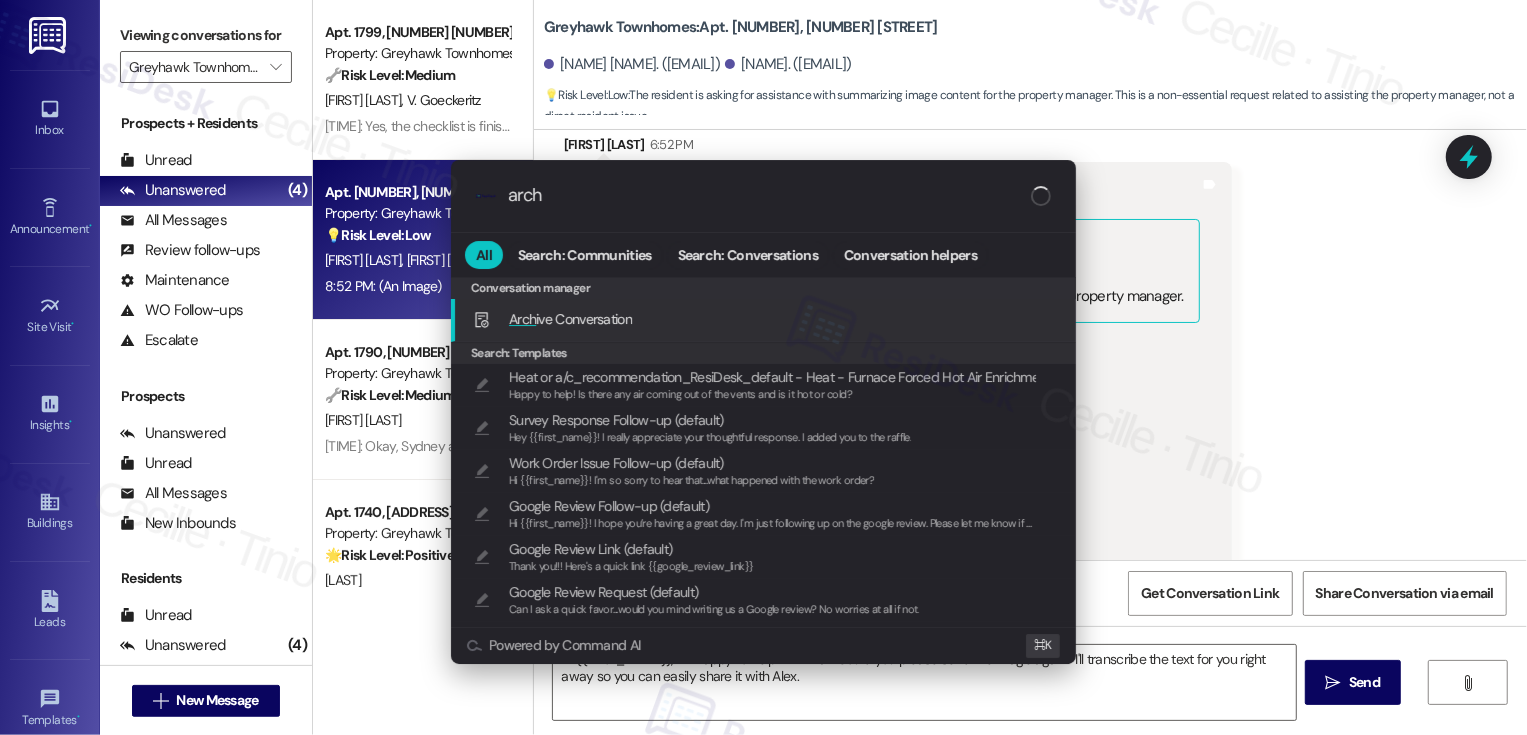 type on "archi" 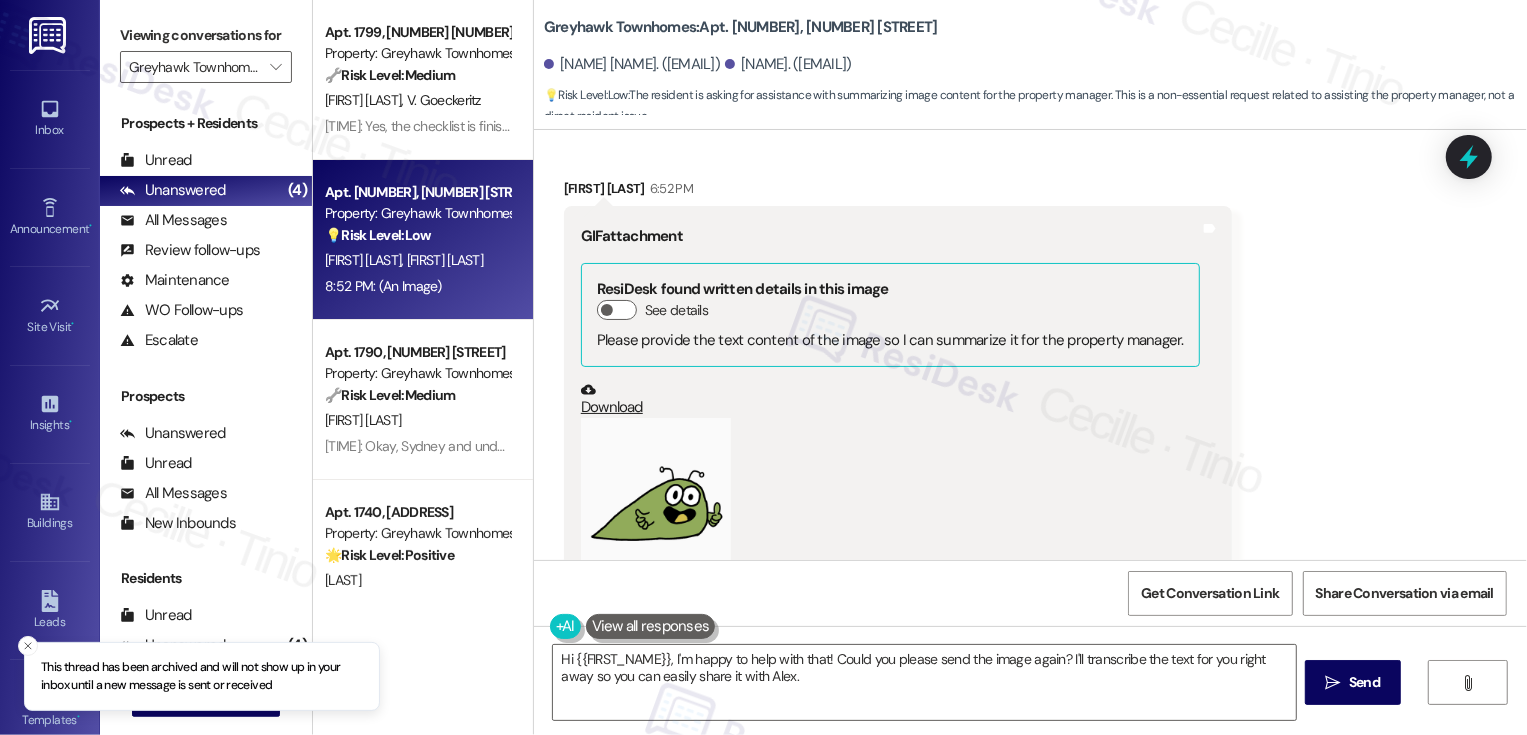 scroll, scrollTop: 1112, scrollLeft: 0, axis: vertical 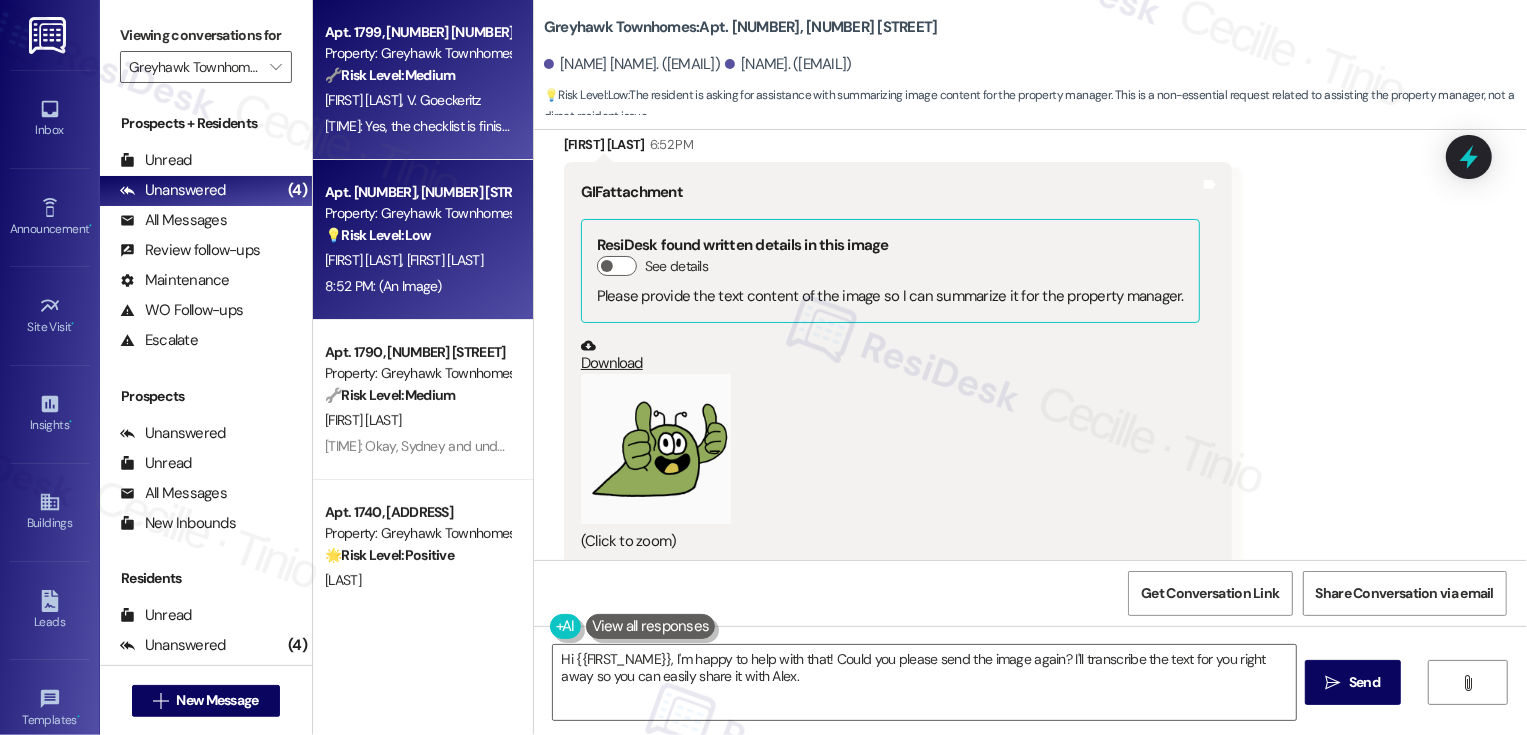 click on "M. Lund V. Goeckeritz" at bounding box center (417, 100) 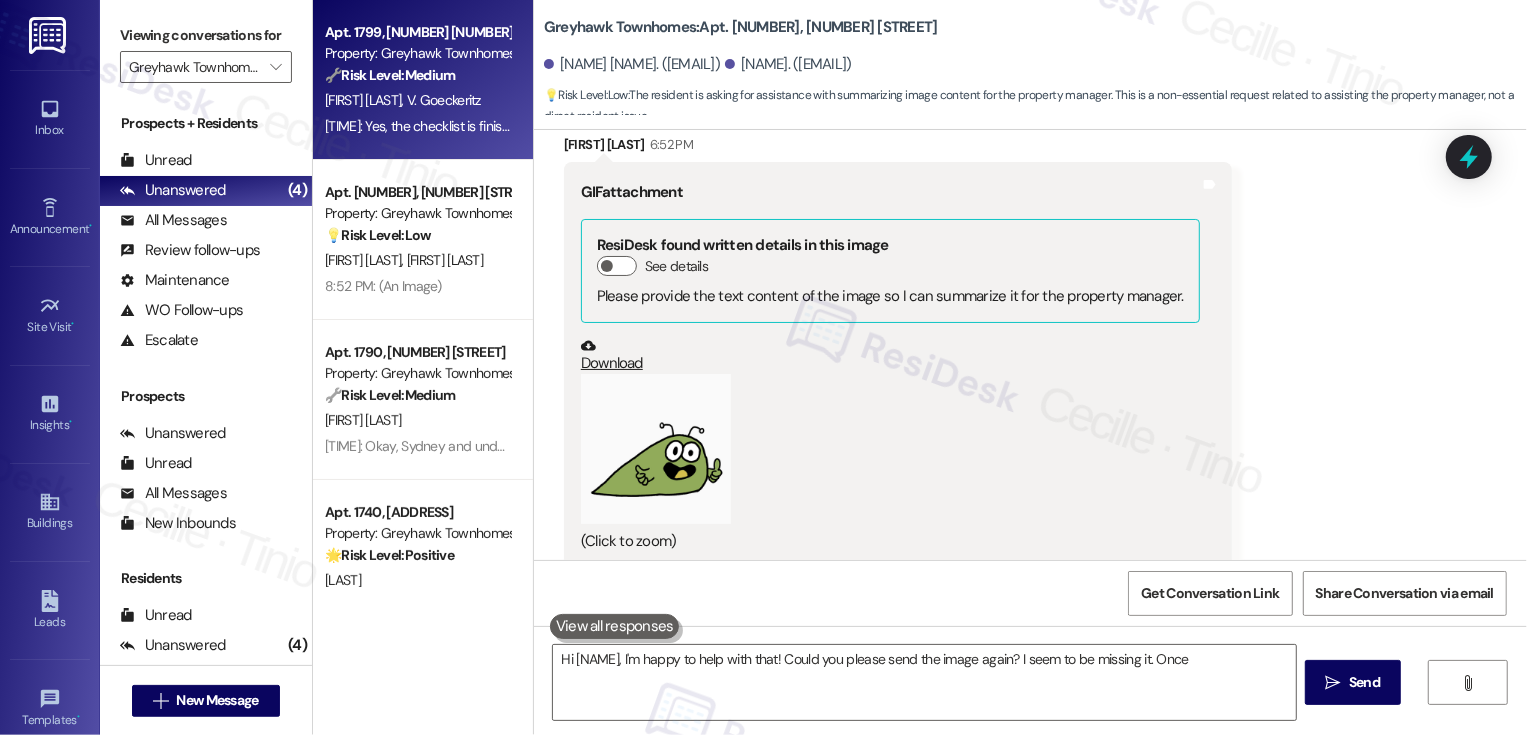 type on "Hi {{first_name}}, I'm happy to help with that! Could you please send the image again? I seem to be missing it. Once" 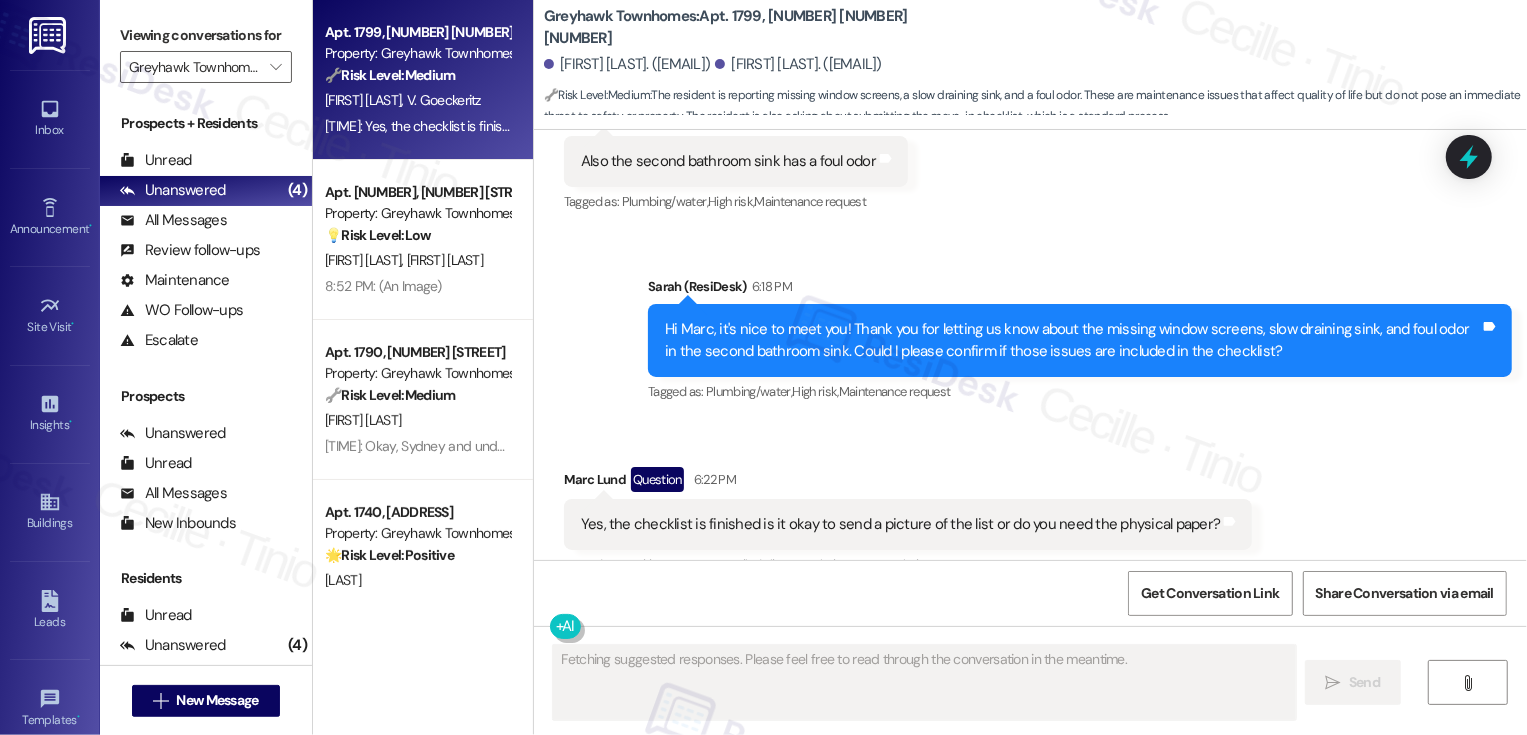 scroll, scrollTop: 941, scrollLeft: 0, axis: vertical 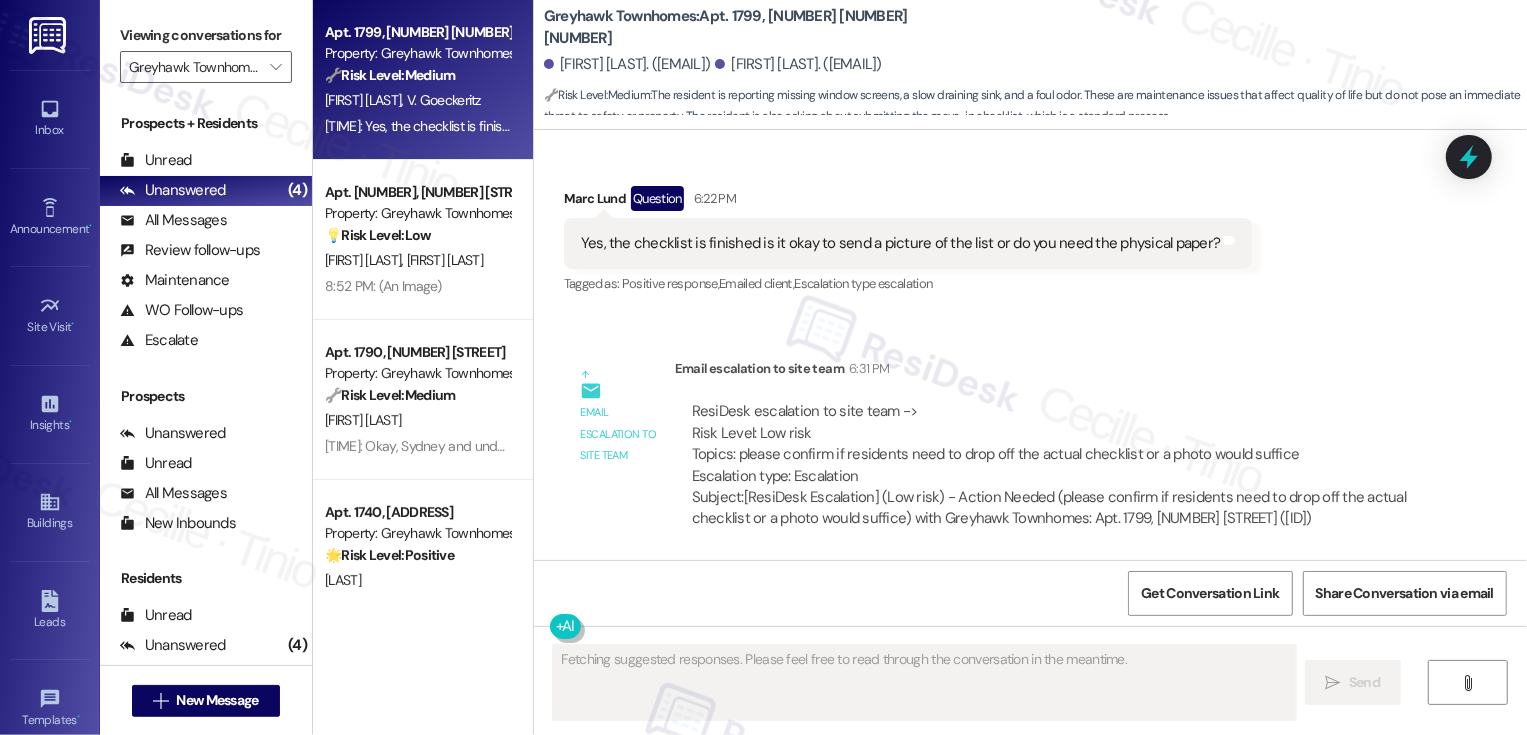 click on "Prospects + Residents" at bounding box center [206, 123] 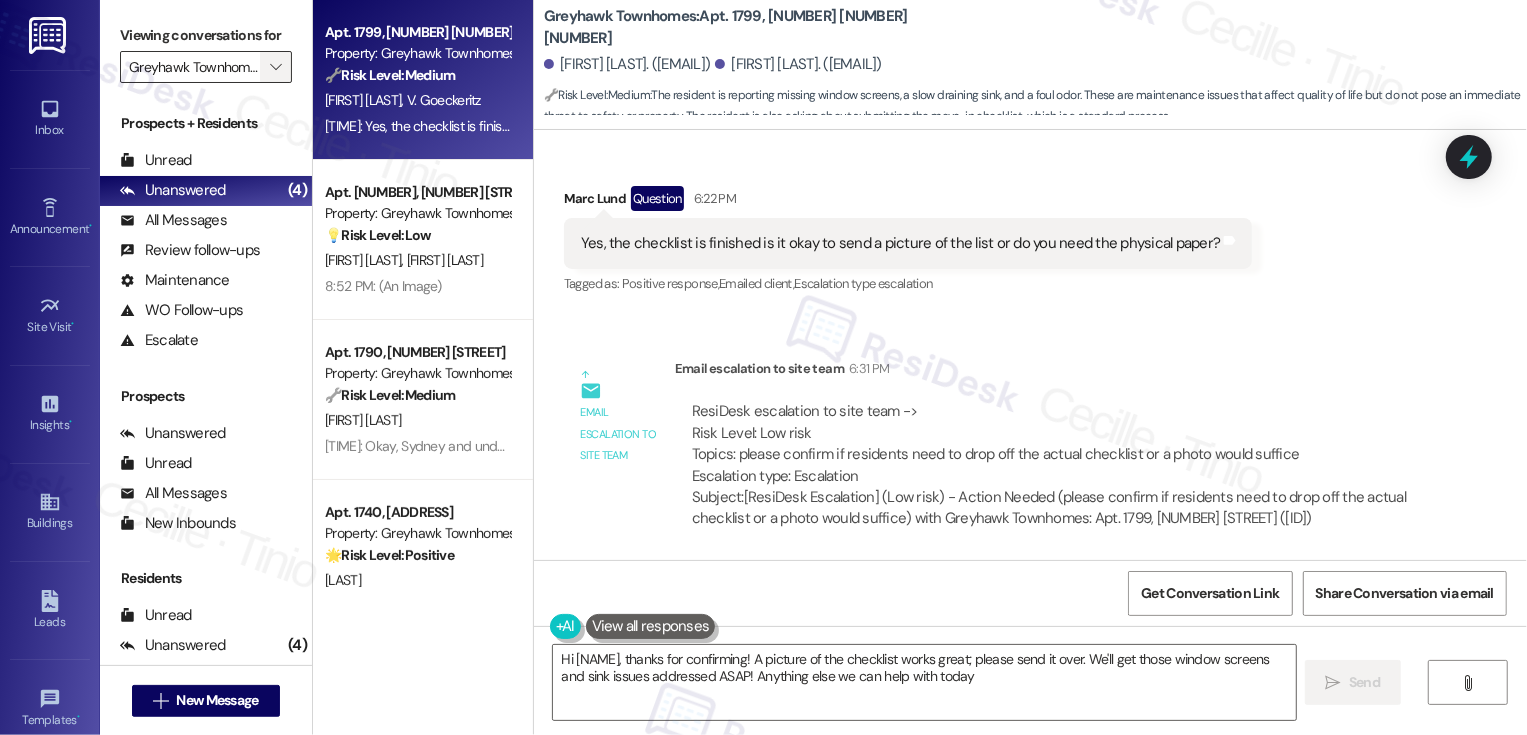type on "Hi {{first_name}}, thanks for confirming! A picture of the checklist works great; please send it over. We'll get those window screens and sink issues addressed ASAP! Anything else we can help with today?" 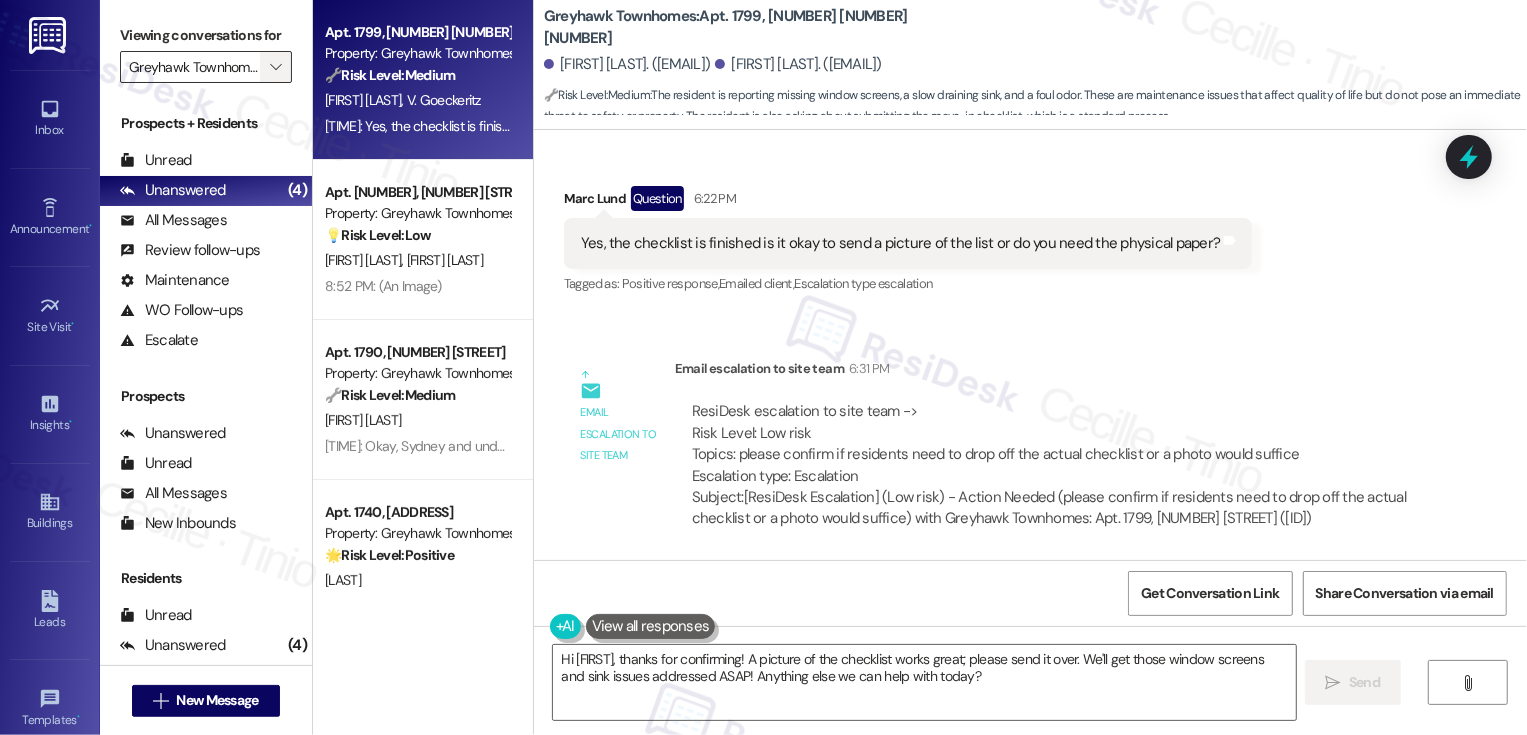 click on "" at bounding box center (275, 67) 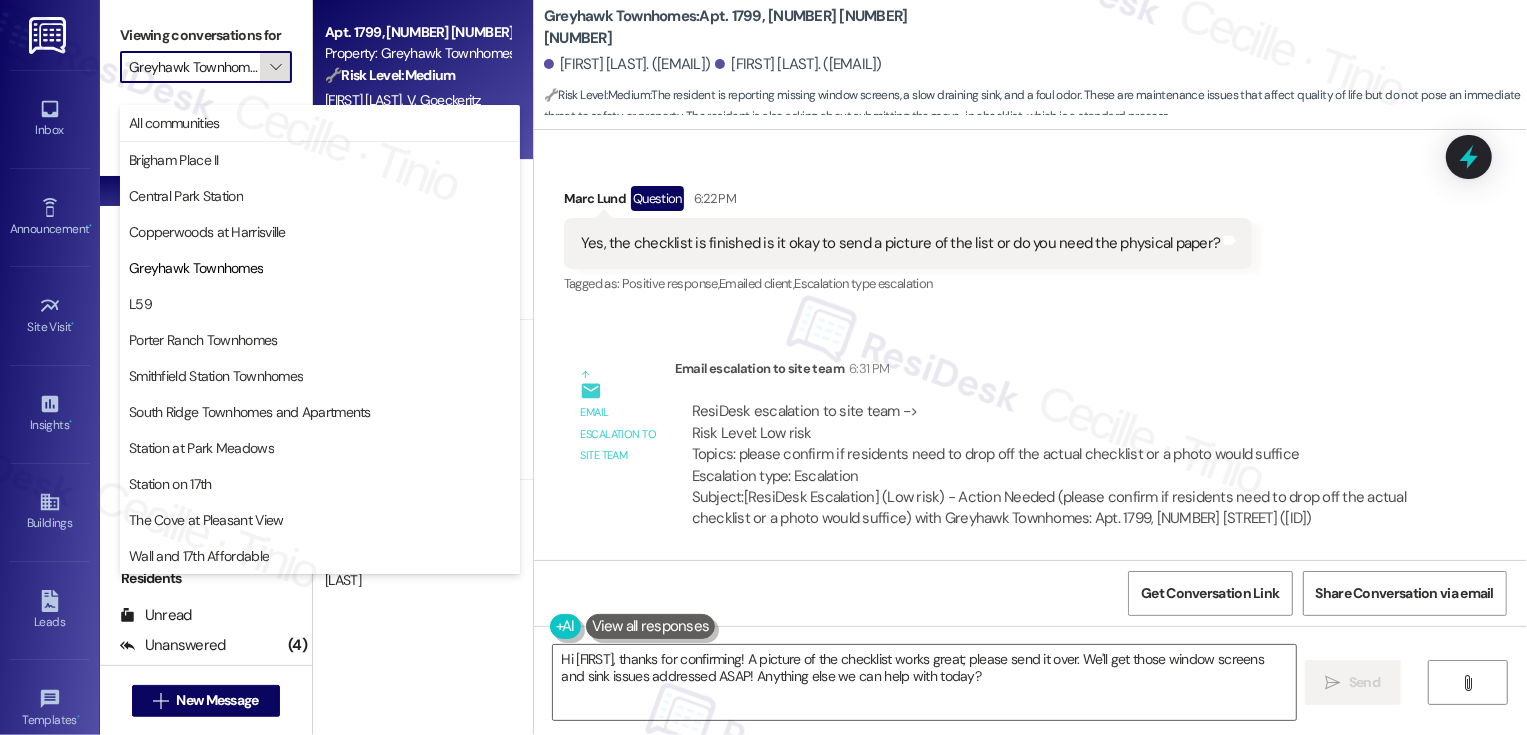 scroll, scrollTop: 0, scrollLeft: 14, axis: horizontal 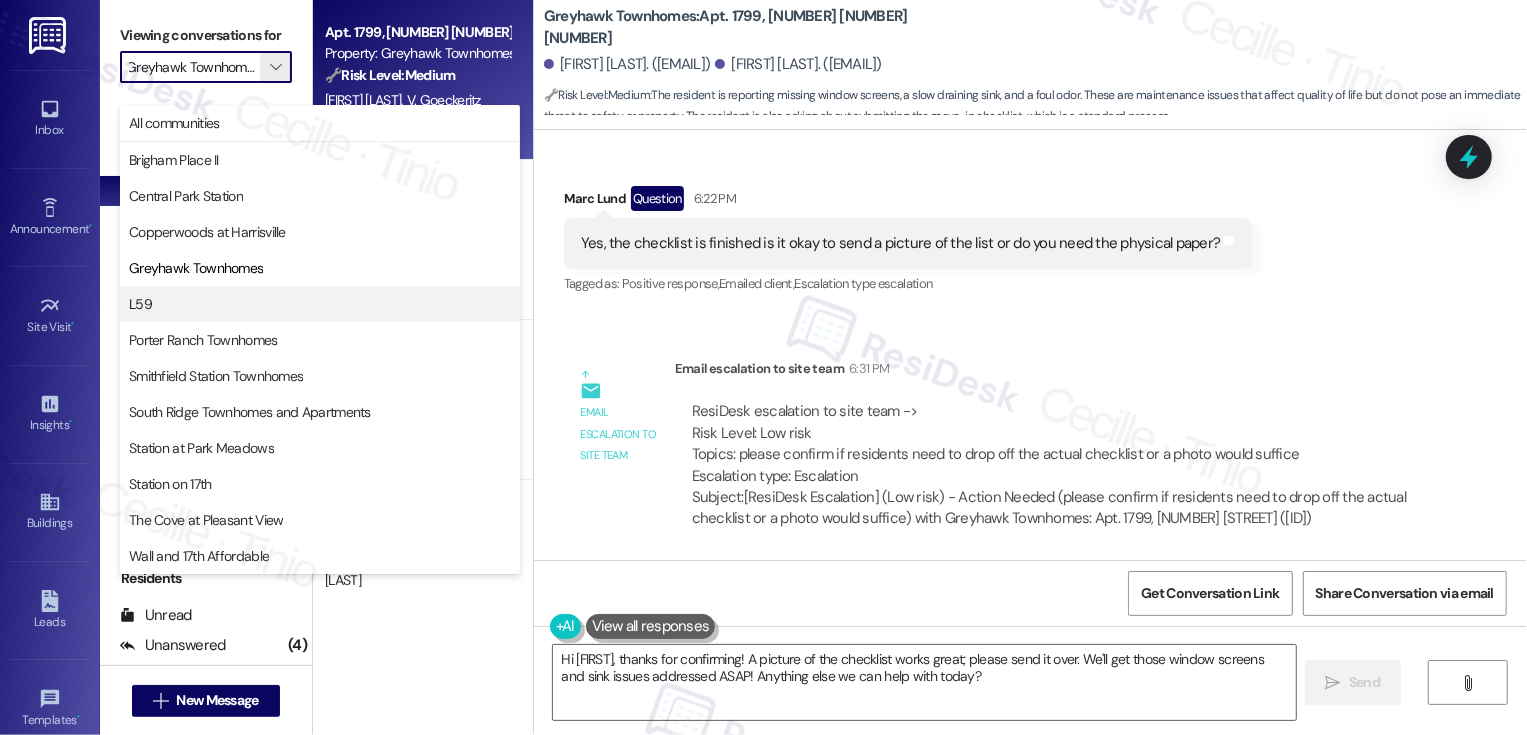click on "L59" at bounding box center (320, 304) 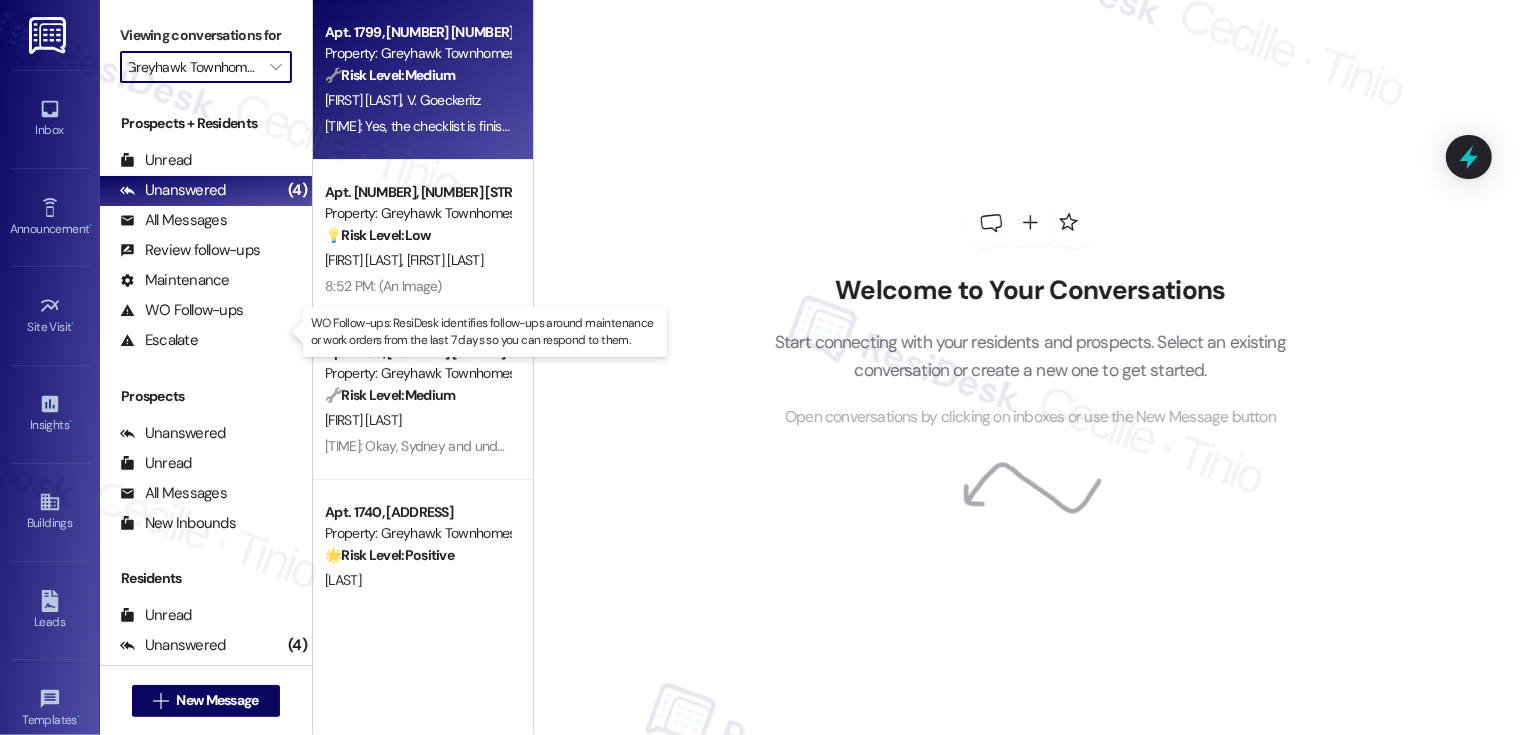 type on "L59" 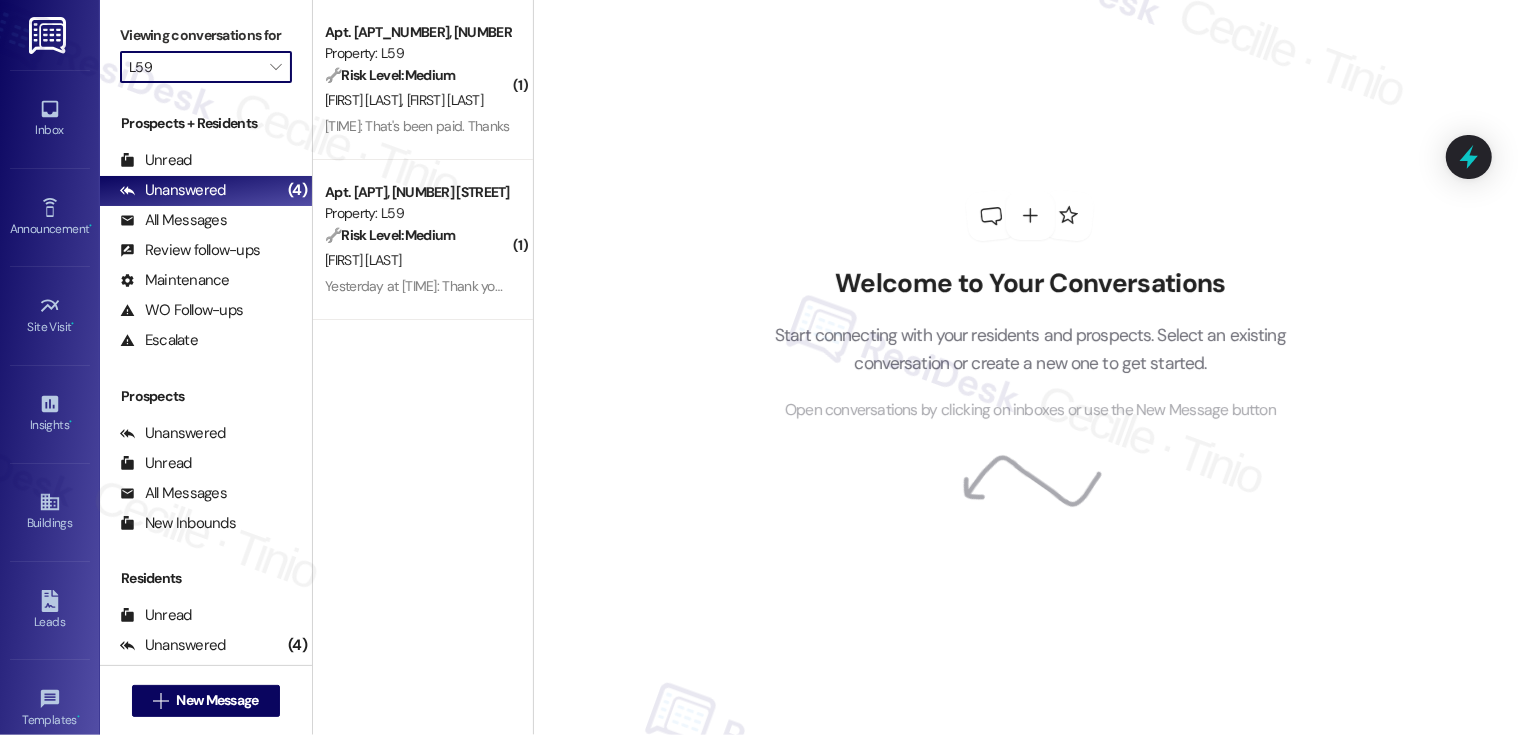 scroll, scrollTop: 0, scrollLeft: 0, axis: both 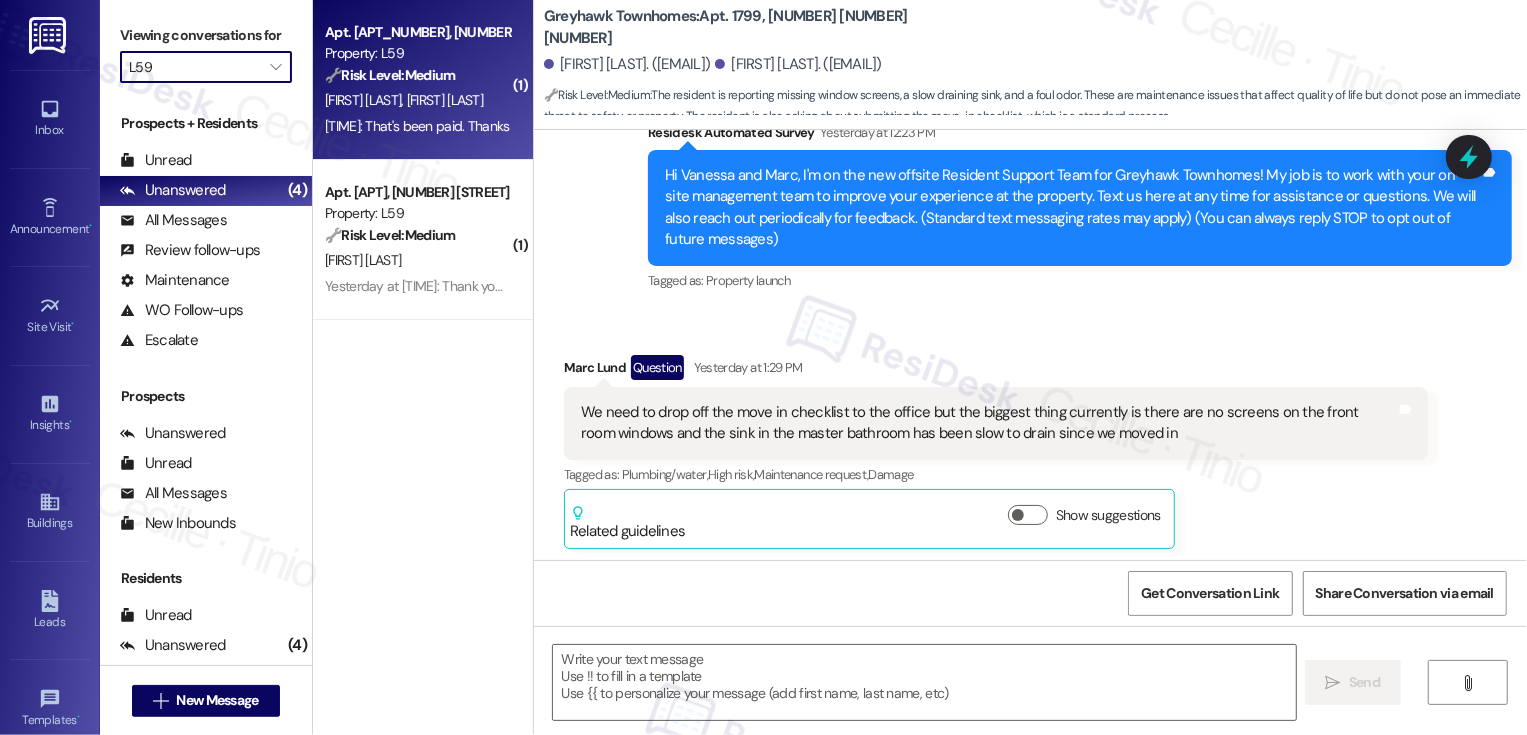 type on "Fetching suggested responses. Please feel free to read through the conversation in the meantime." 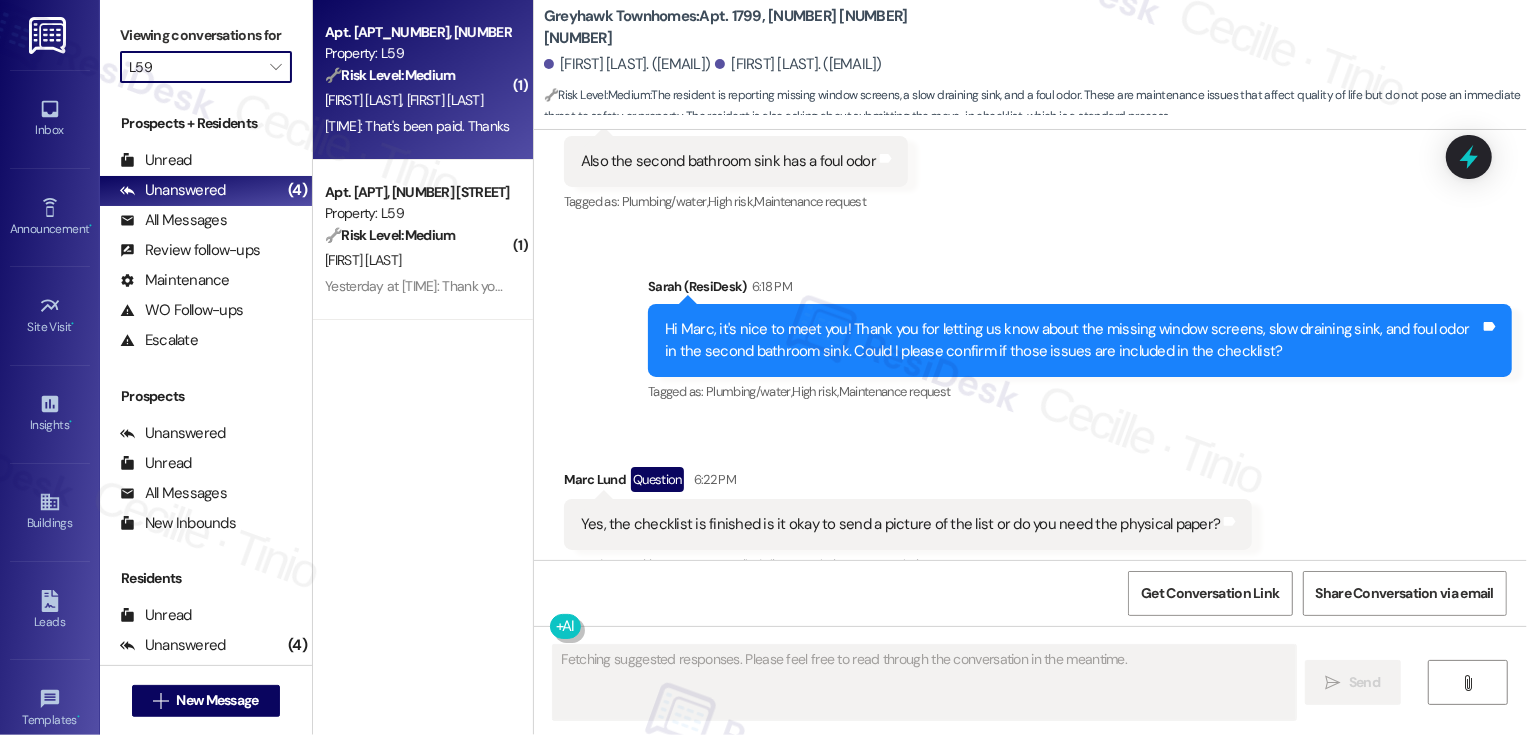 scroll, scrollTop: 693, scrollLeft: 0, axis: vertical 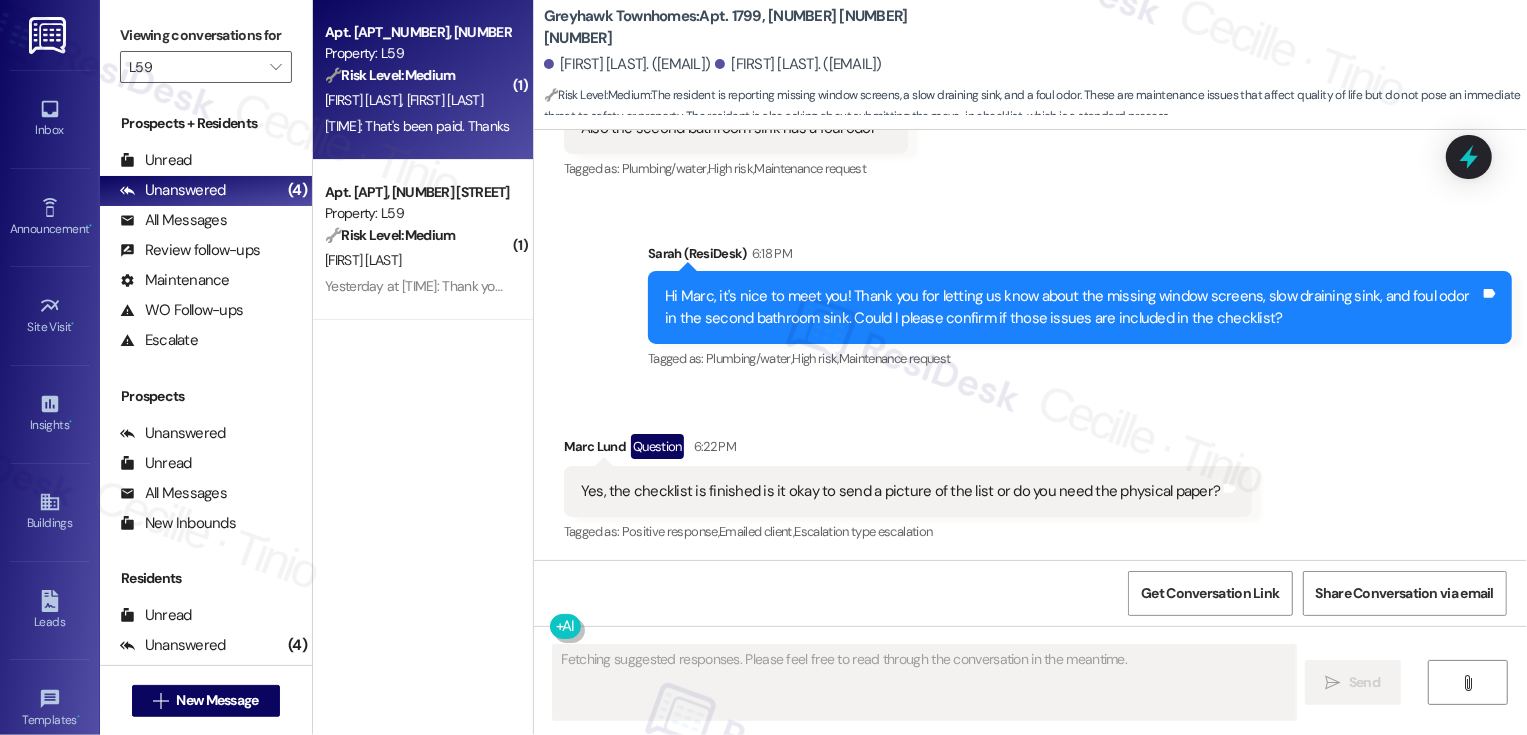 click on "Property: L59" at bounding box center [417, 53] 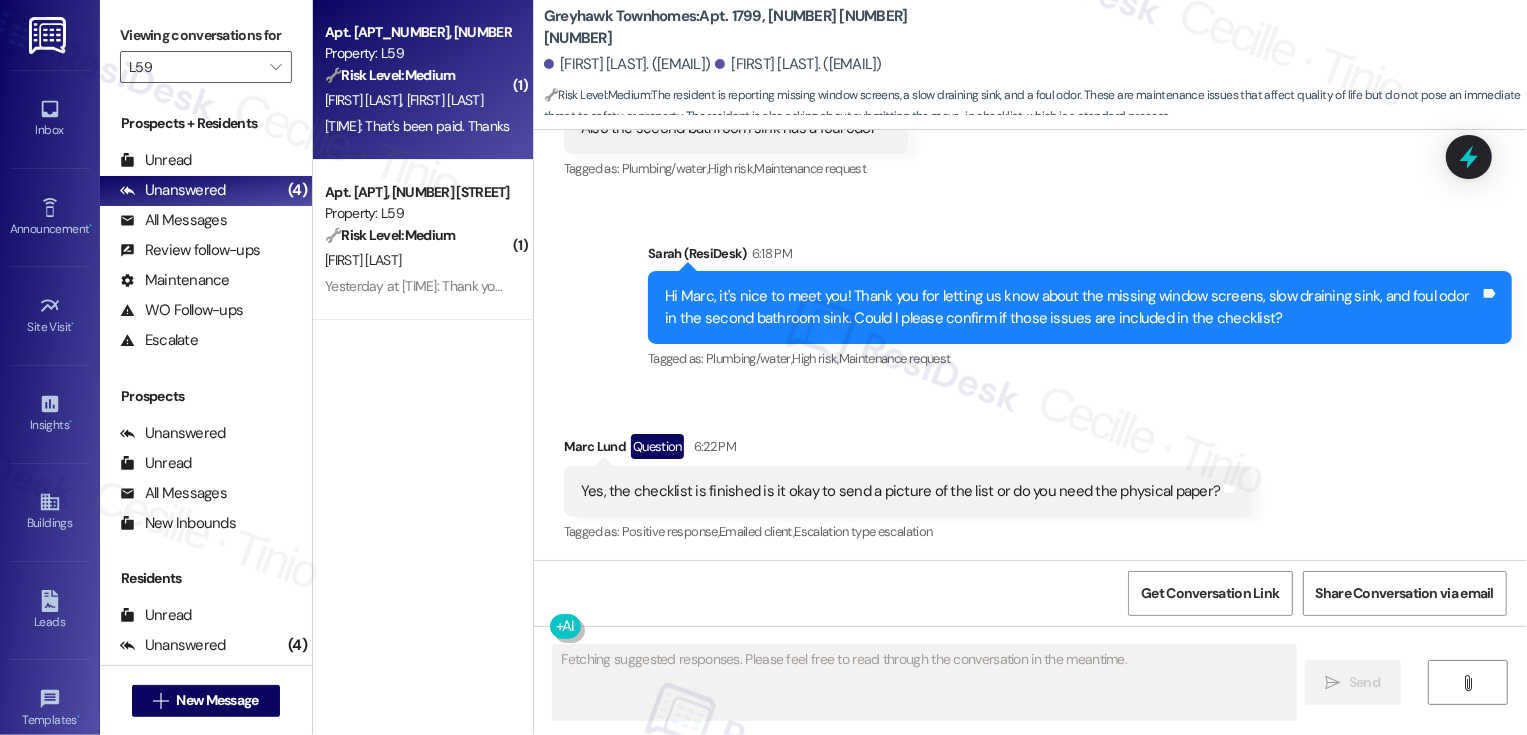 click on "Property: L59" at bounding box center [417, 53] 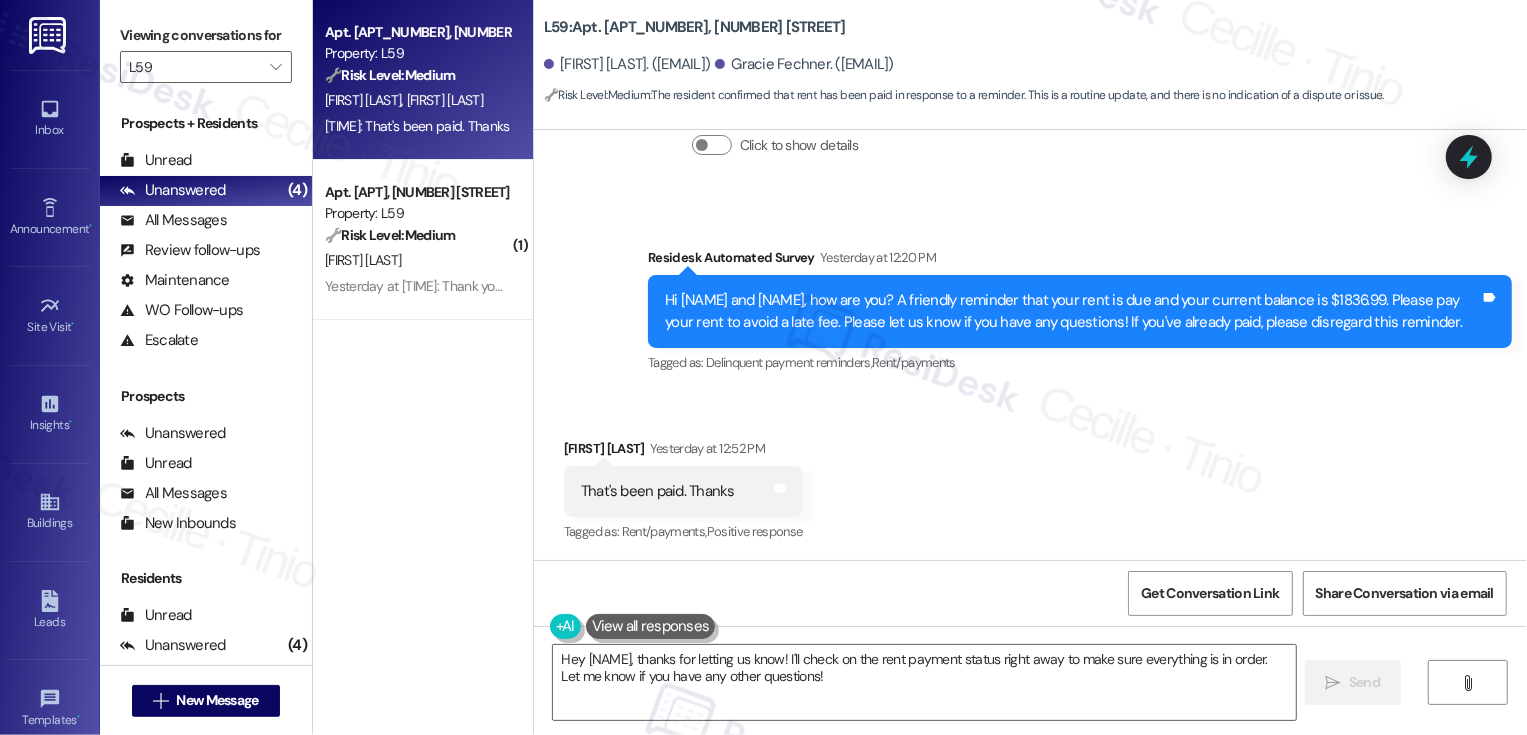 scroll, scrollTop: 5099, scrollLeft: 0, axis: vertical 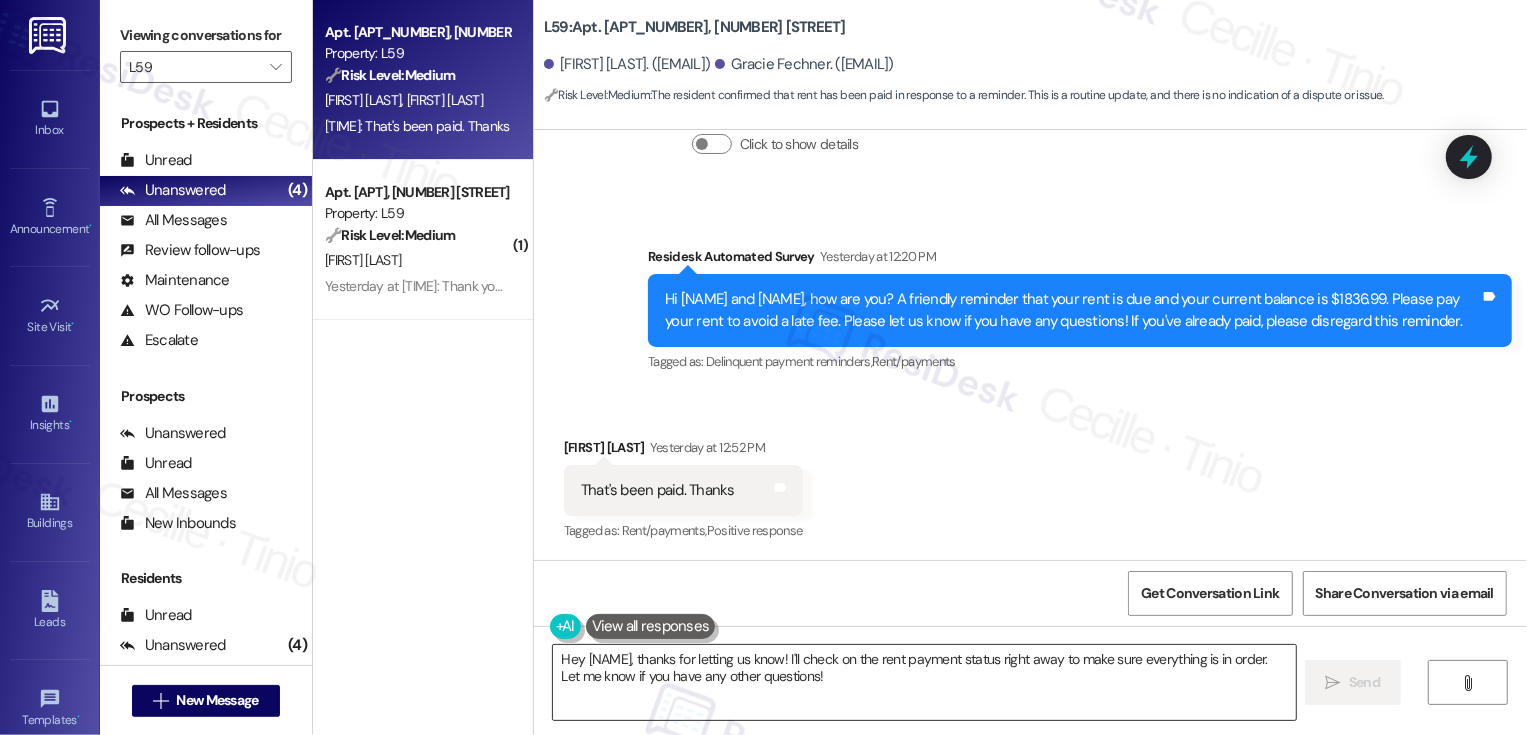 click on "Hey {{first_name}}, thanks for letting us know! I'll check on the rent payment status right away to make sure everything is in order. Let me know if you have any other questions!" at bounding box center (924, 682) 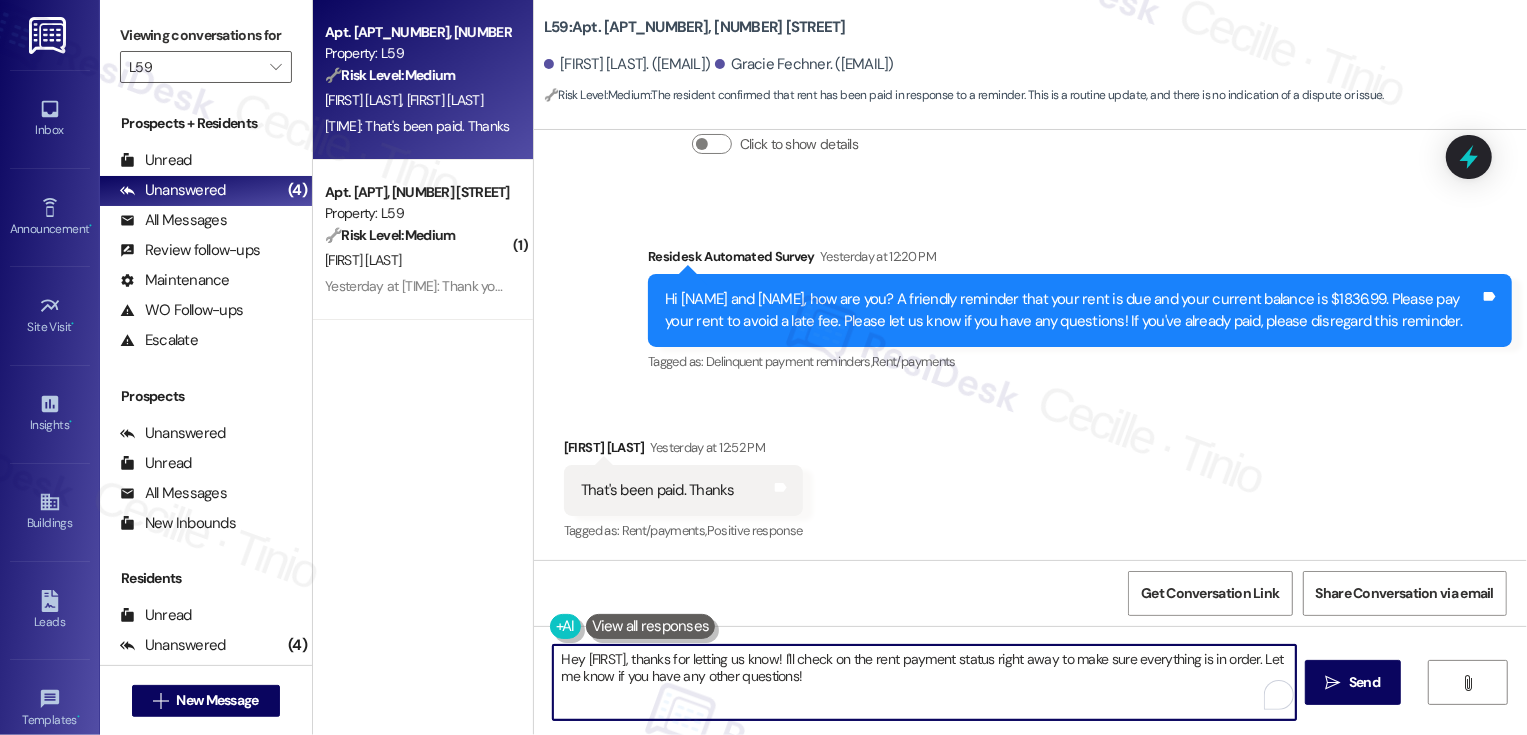 drag, startPoint x: 768, startPoint y: 659, endPoint x: 902, endPoint y: 754, distance: 164.25894 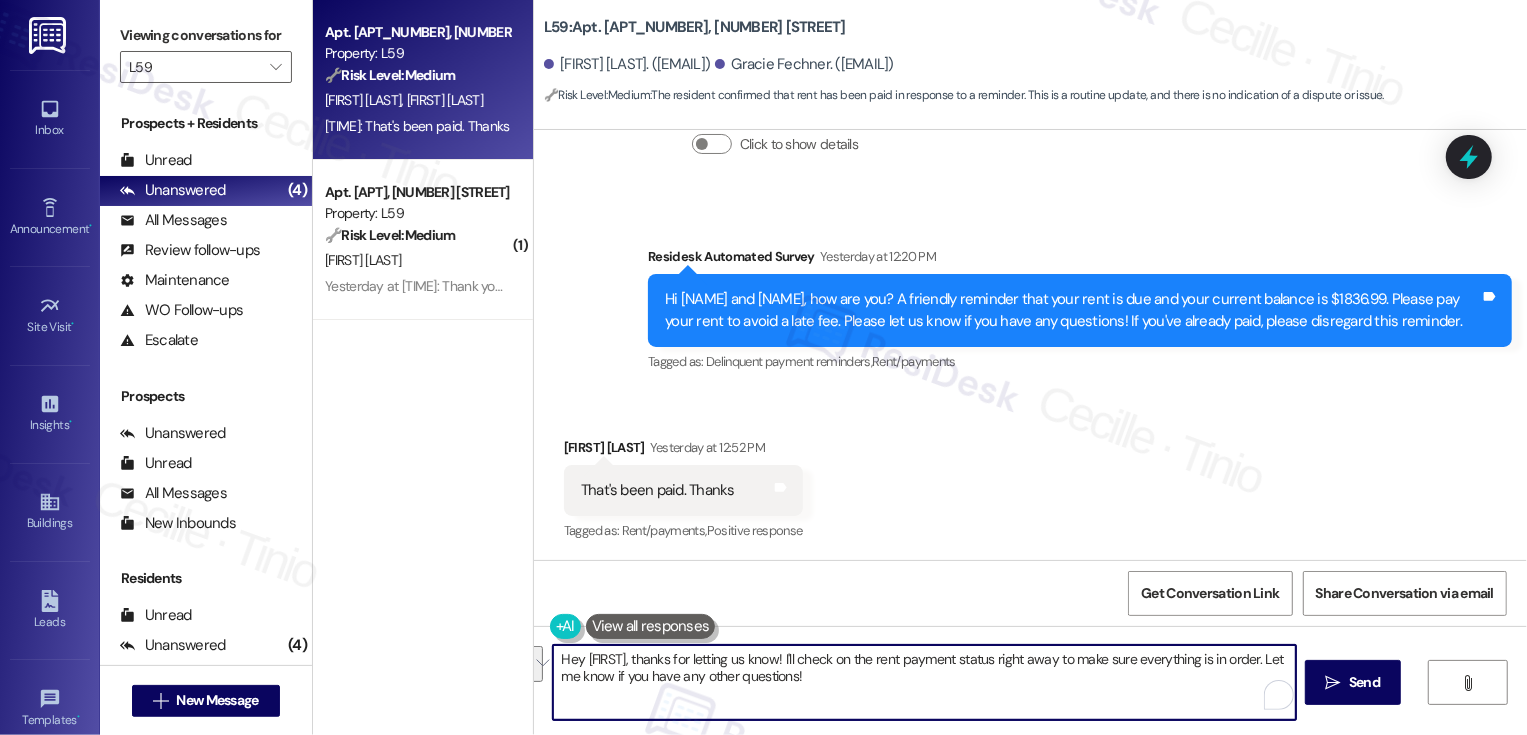 type on "Hey Gracie, thanks for letting us know!" 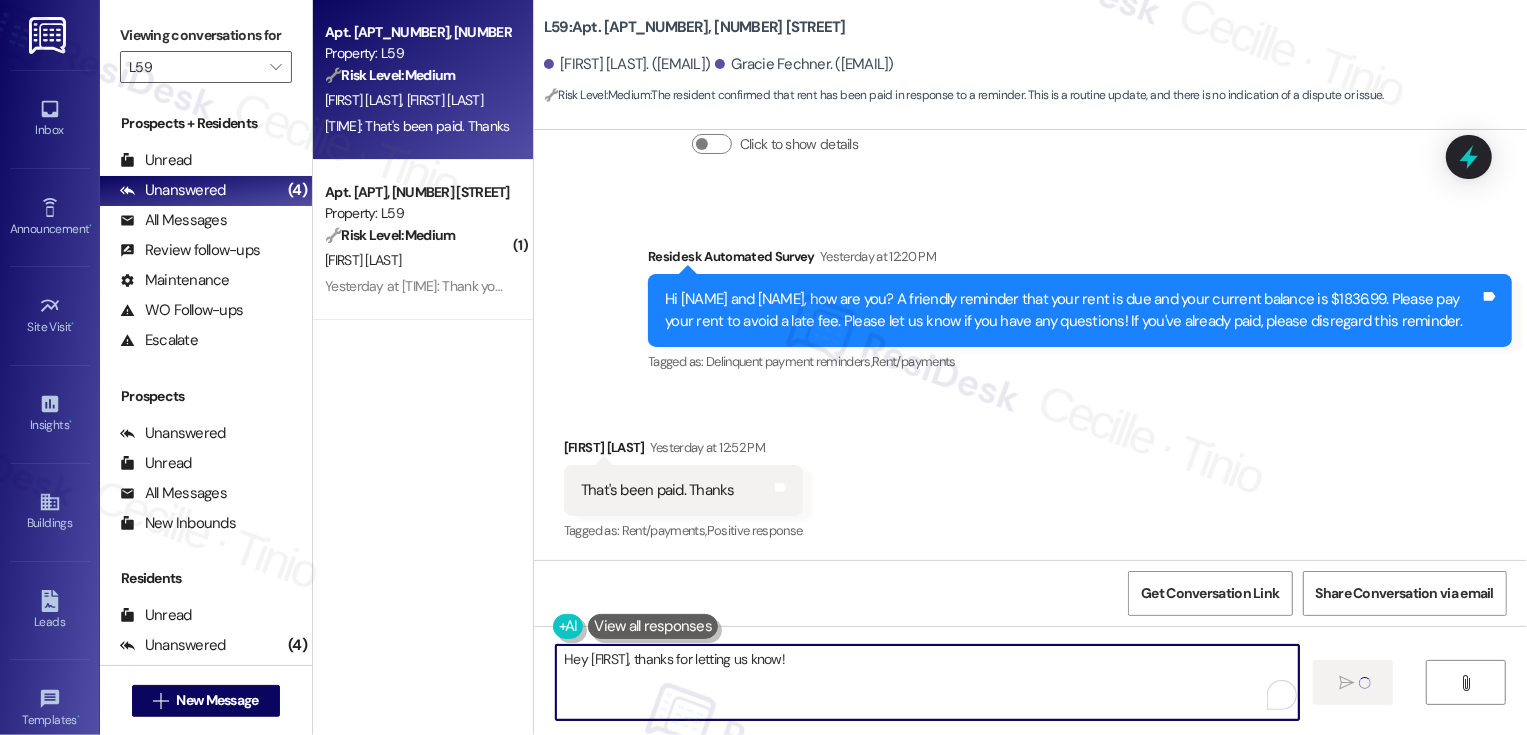type 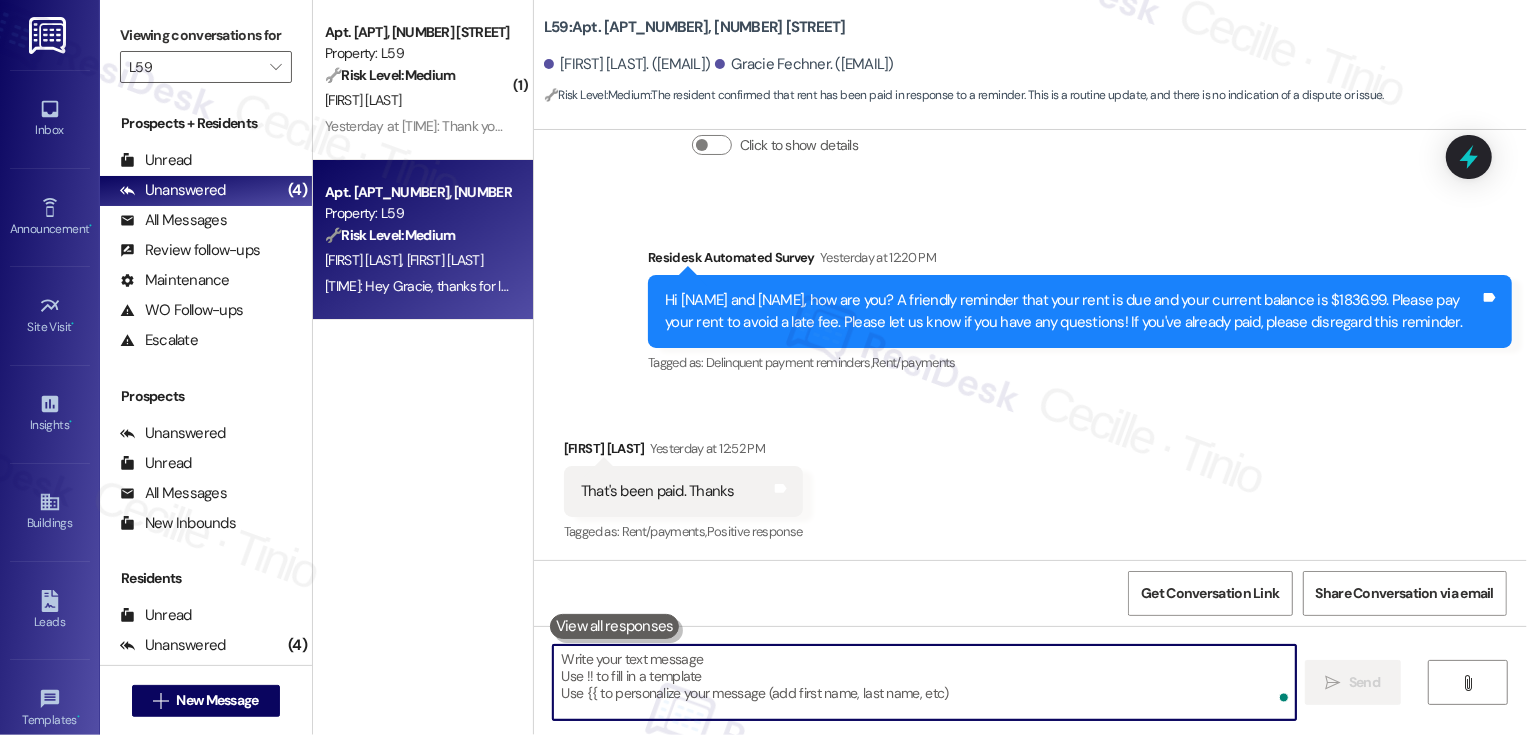 scroll, scrollTop: 5238, scrollLeft: 0, axis: vertical 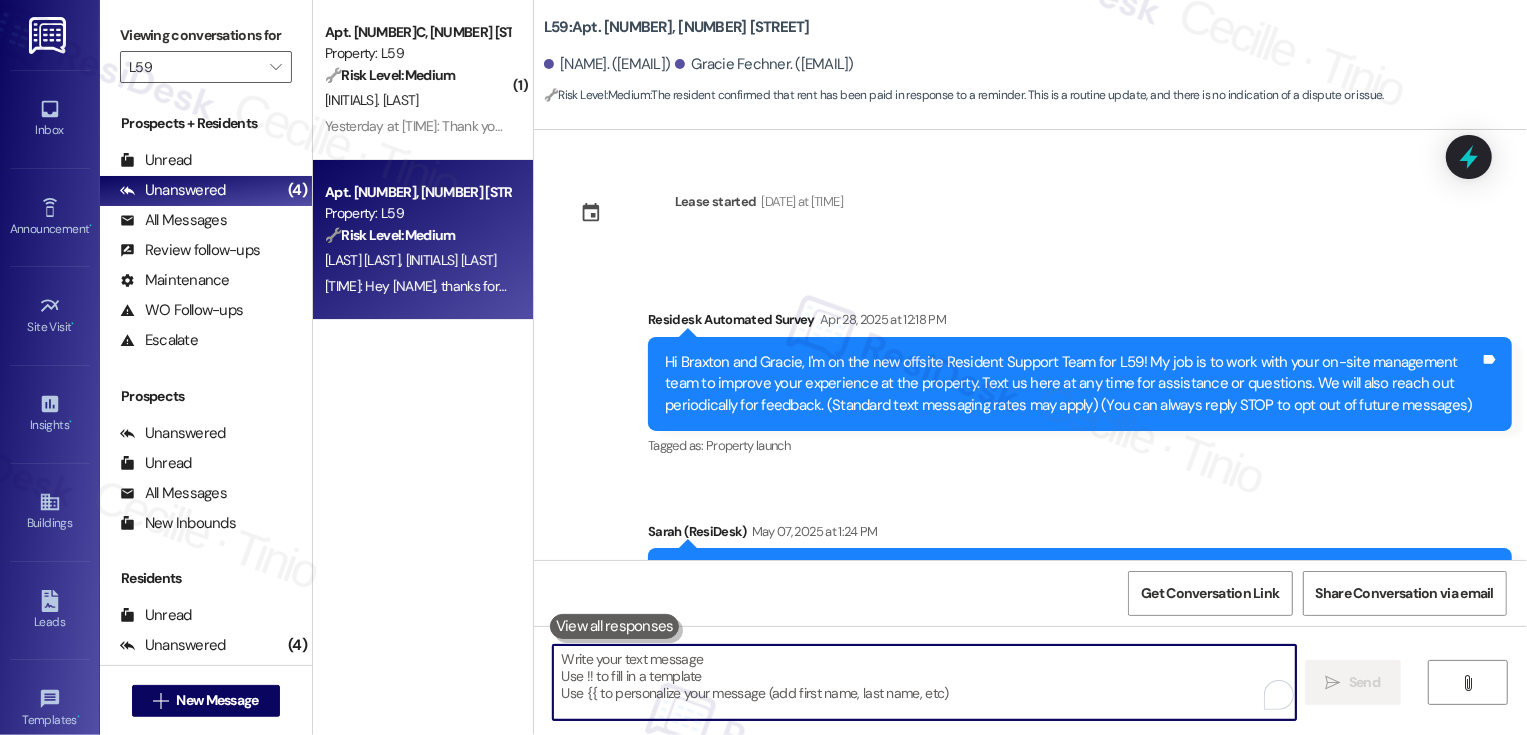 click at bounding box center (924, 682) 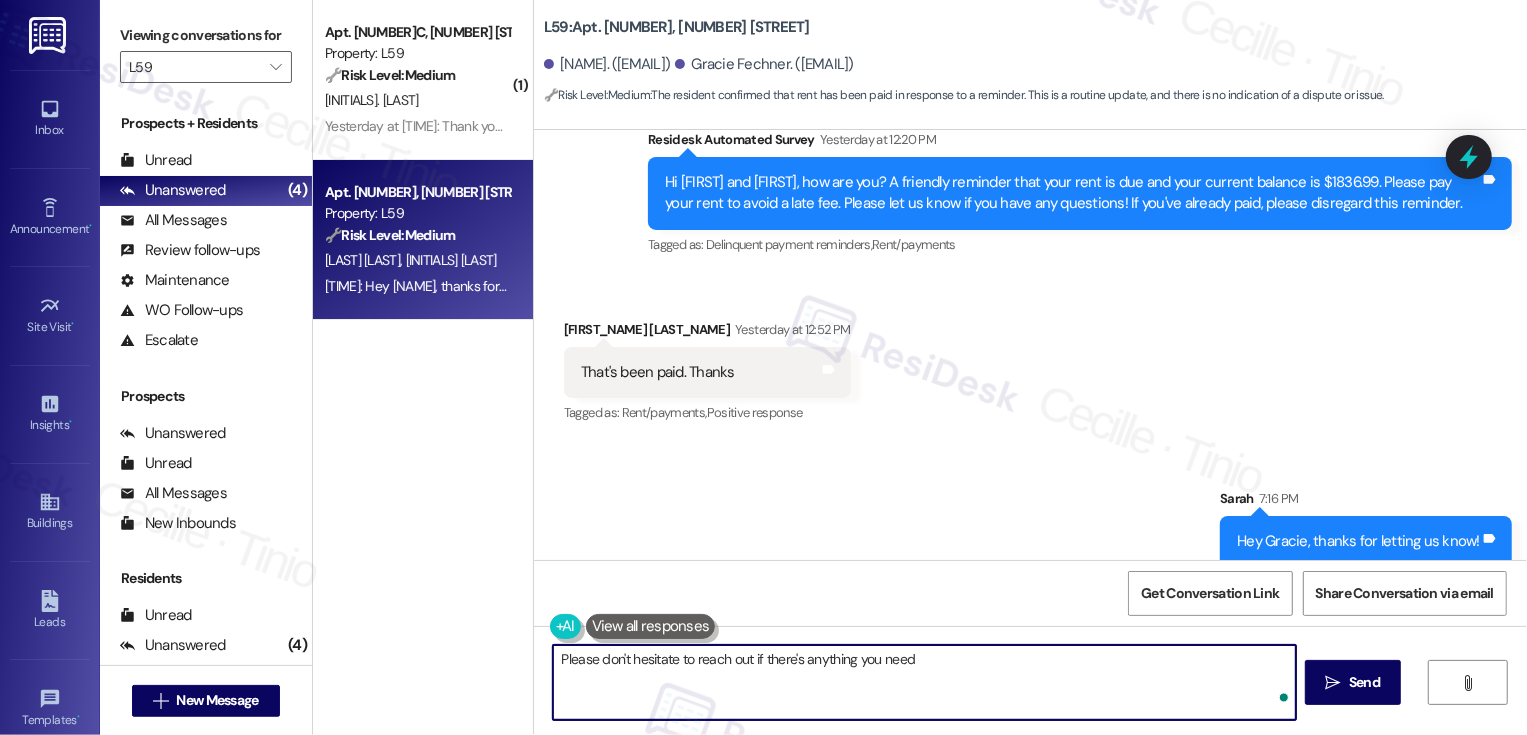 type on "Please don't hesitate to reach out if there's anything you need!" 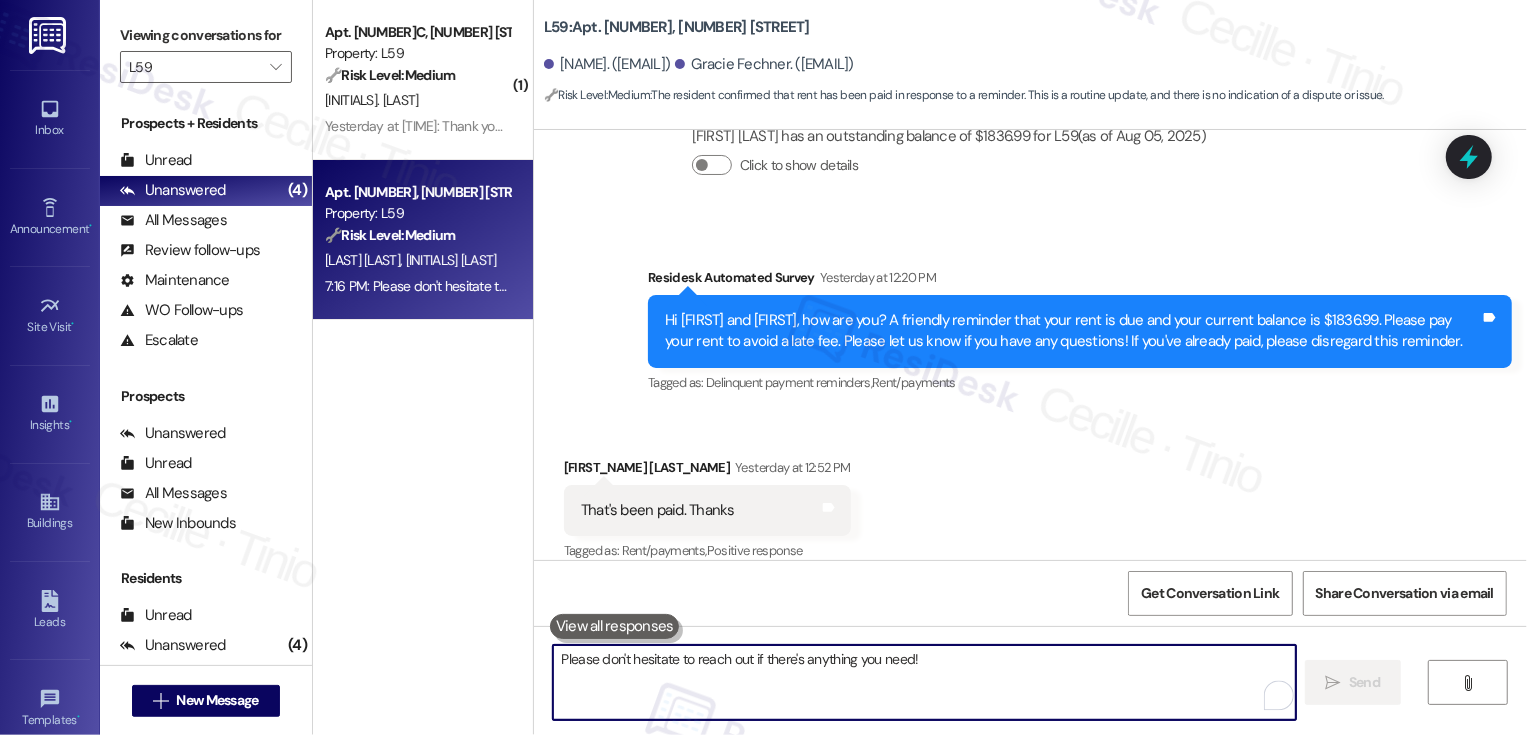 scroll, scrollTop: 5377, scrollLeft: 0, axis: vertical 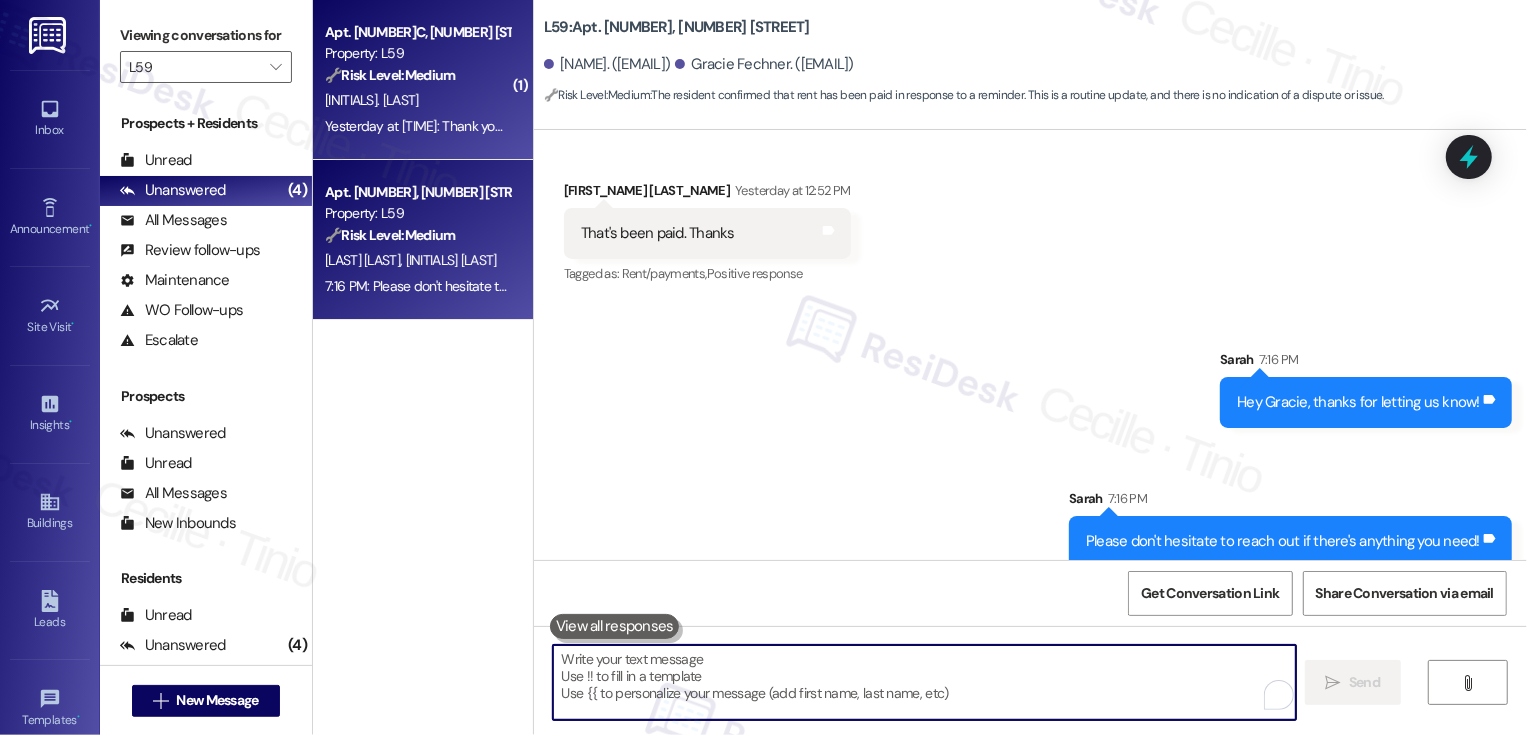 click on "[INITIALS]. [LAST]" at bounding box center [417, 100] 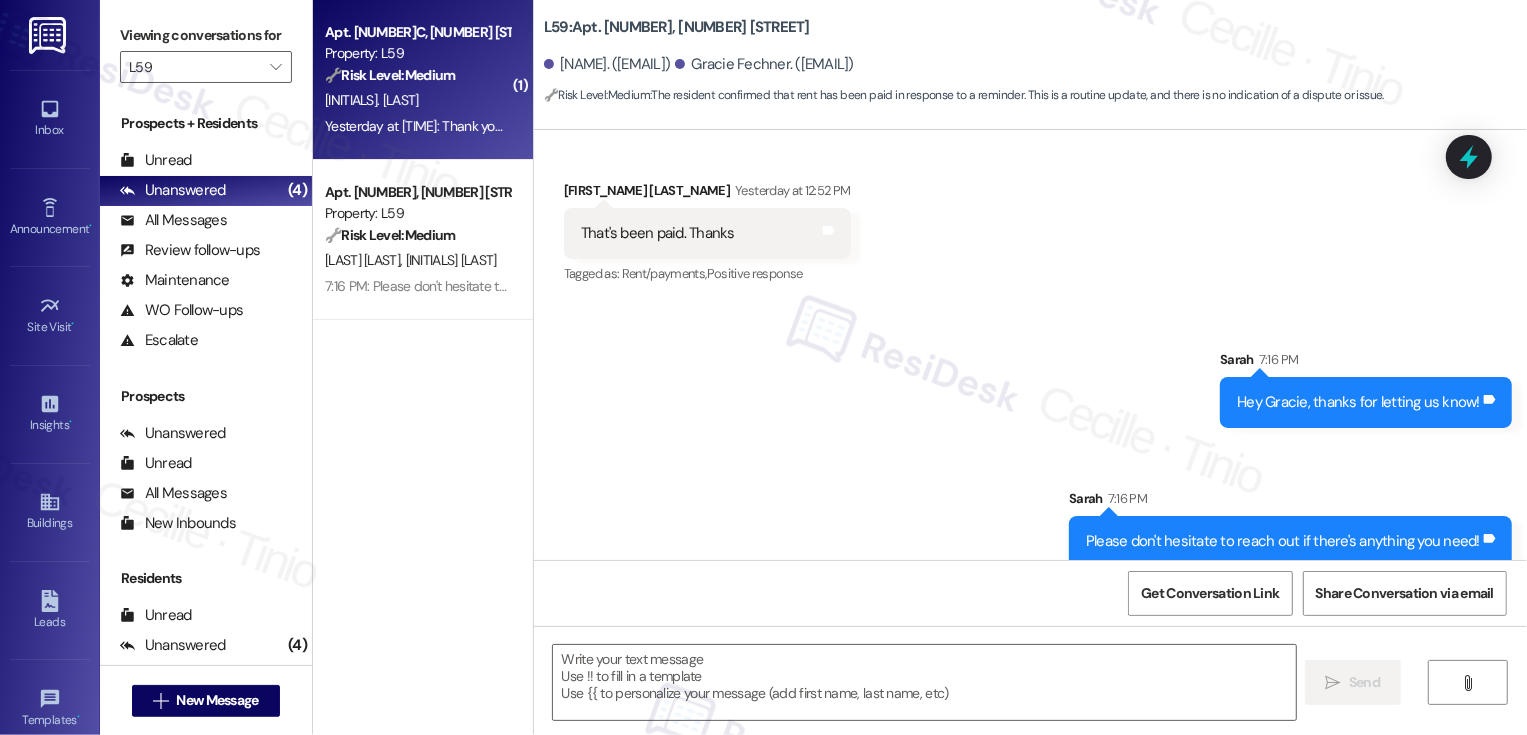 click on "[INITIALS]. [LAST]" at bounding box center [417, 100] 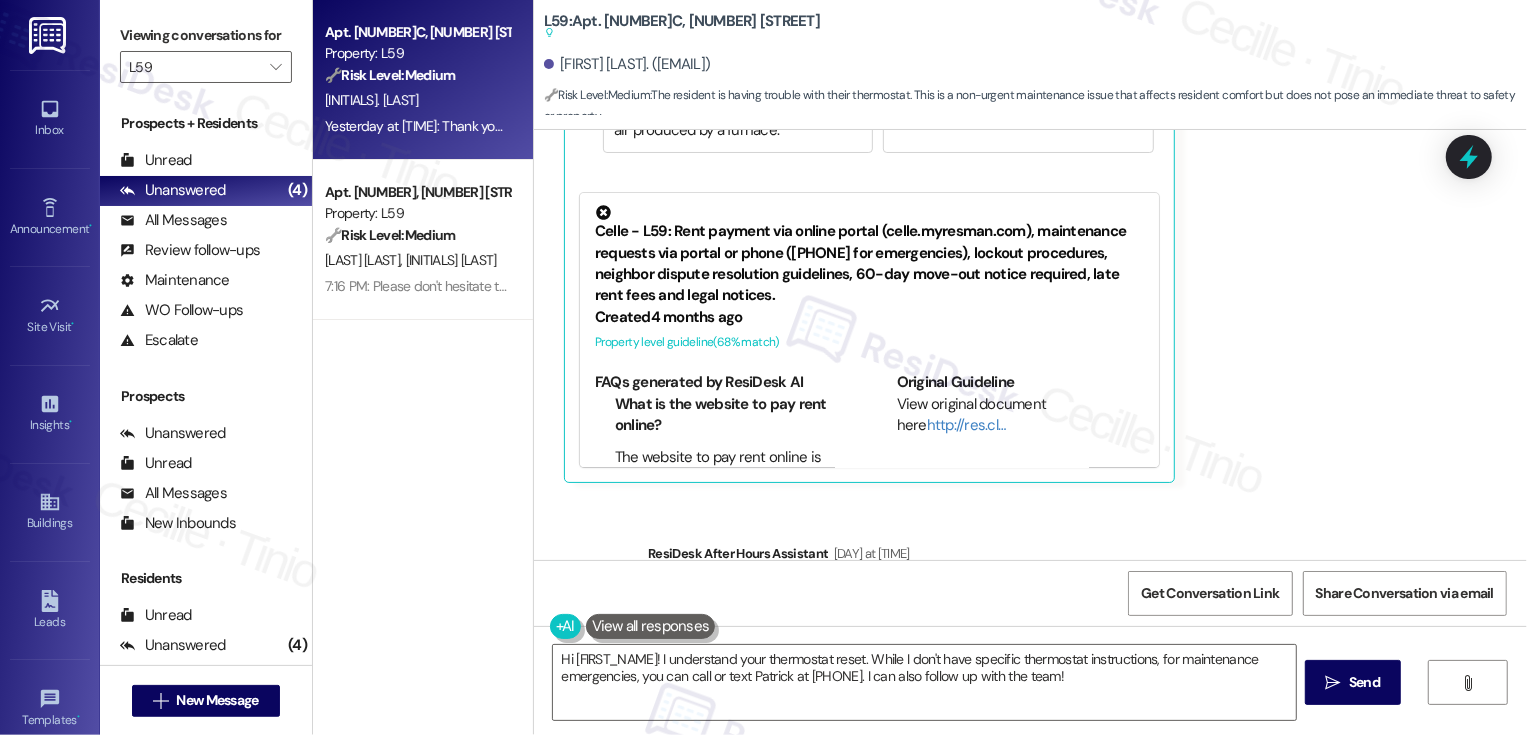 scroll, scrollTop: 4874, scrollLeft: 0, axis: vertical 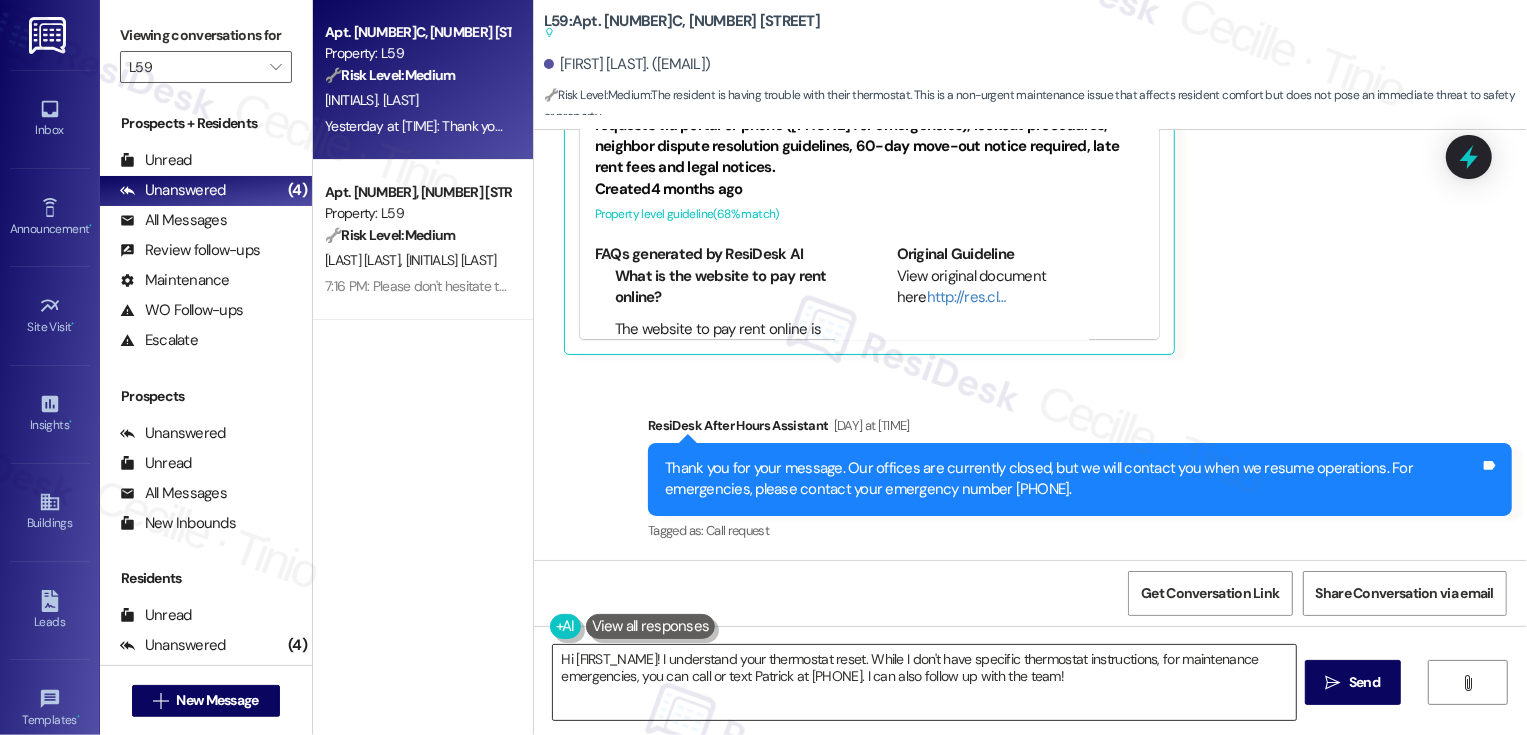 click on "Hi [FIRST_NAME]! I understand your thermostat reset. While I don't have specific thermostat instructions, for maintenance emergencies, you can call or text Patrick at [PHONE]. I can also follow up with the team!" at bounding box center [924, 682] 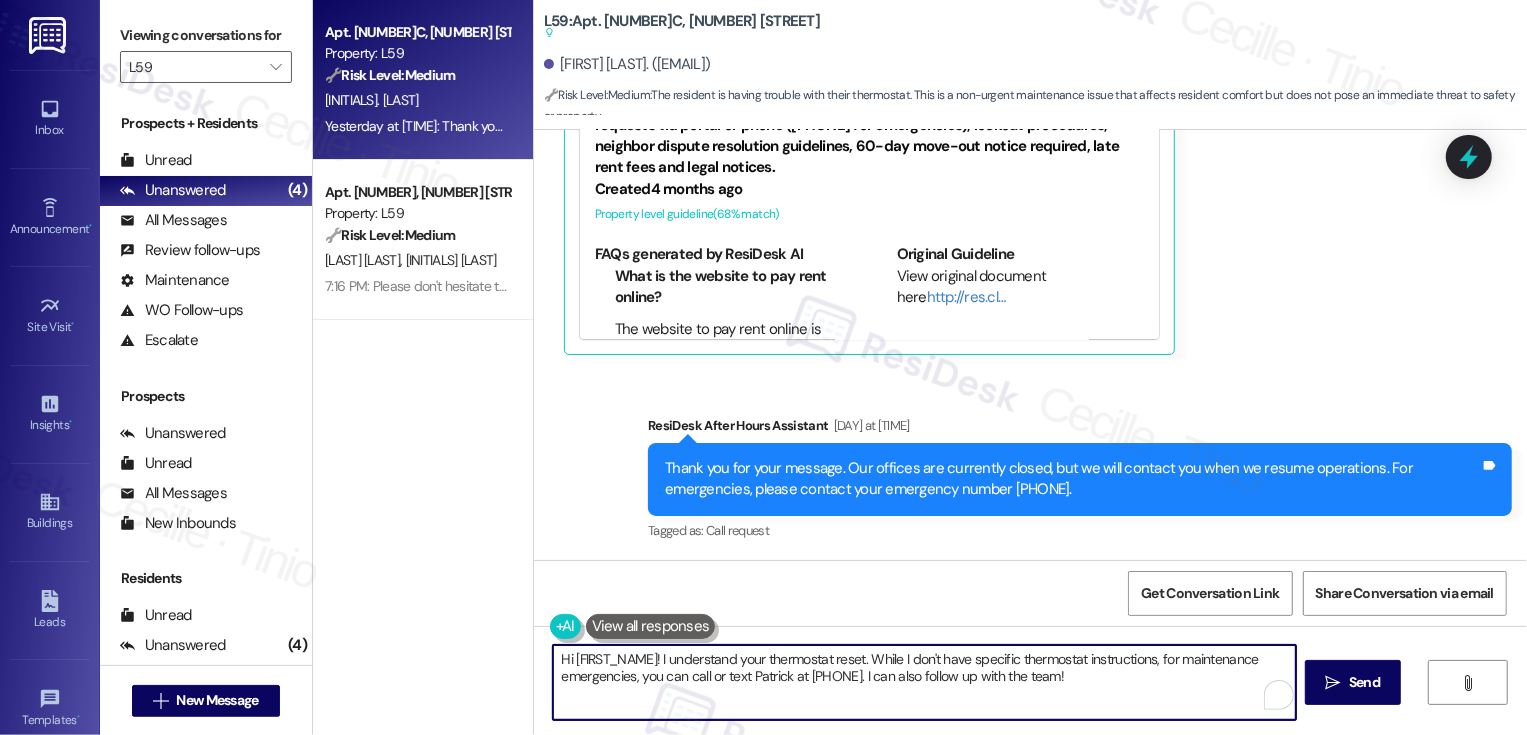 click on "Hi [FIRST_NAME]! I understand your thermostat reset. While I don't have specific thermostat instructions, for maintenance emergencies, you can call or text Patrick at [PHONE]. I can also follow up with the team!" at bounding box center [924, 682] 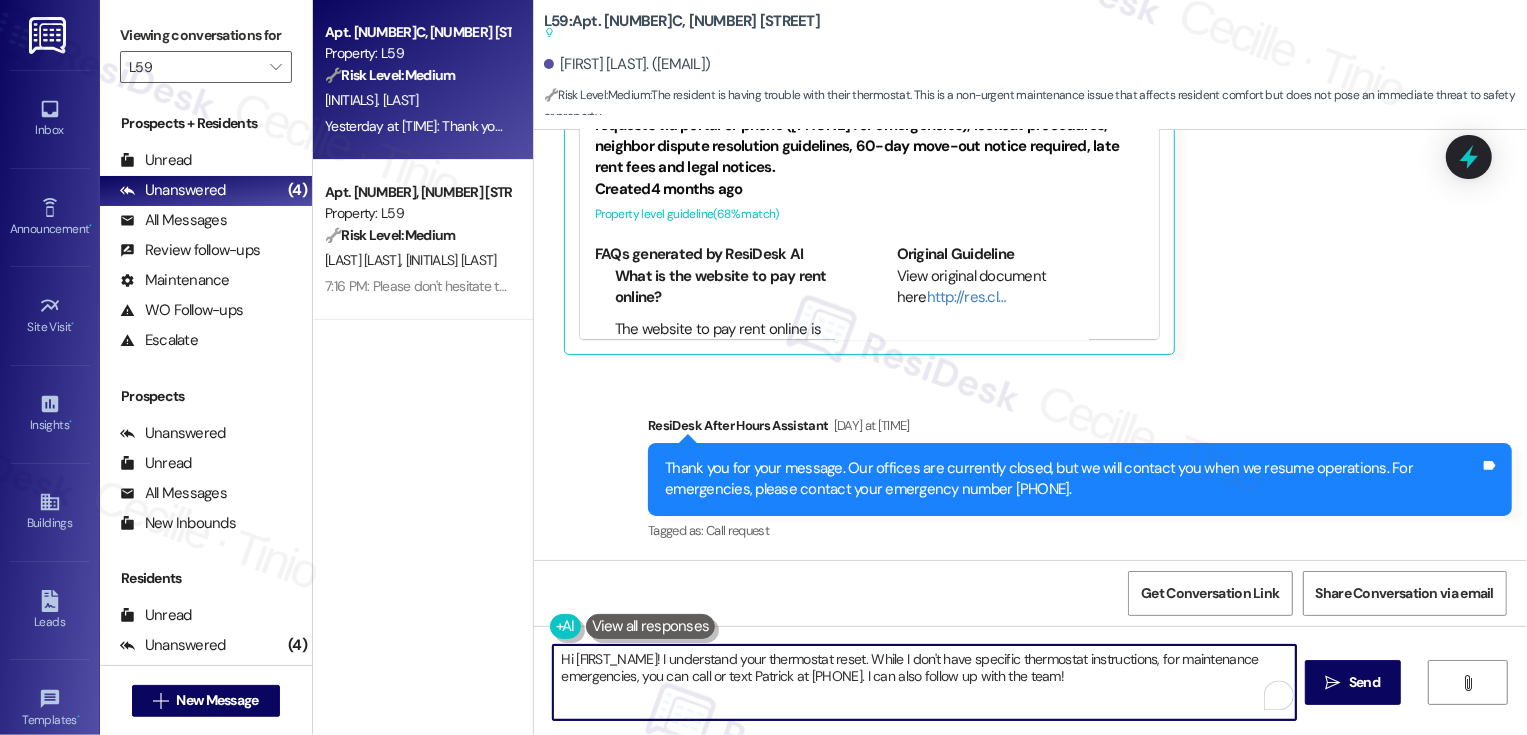 drag, startPoint x: 653, startPoint y: 658, endPoint x: 852, endPoint y: 663, distance: 199.0628 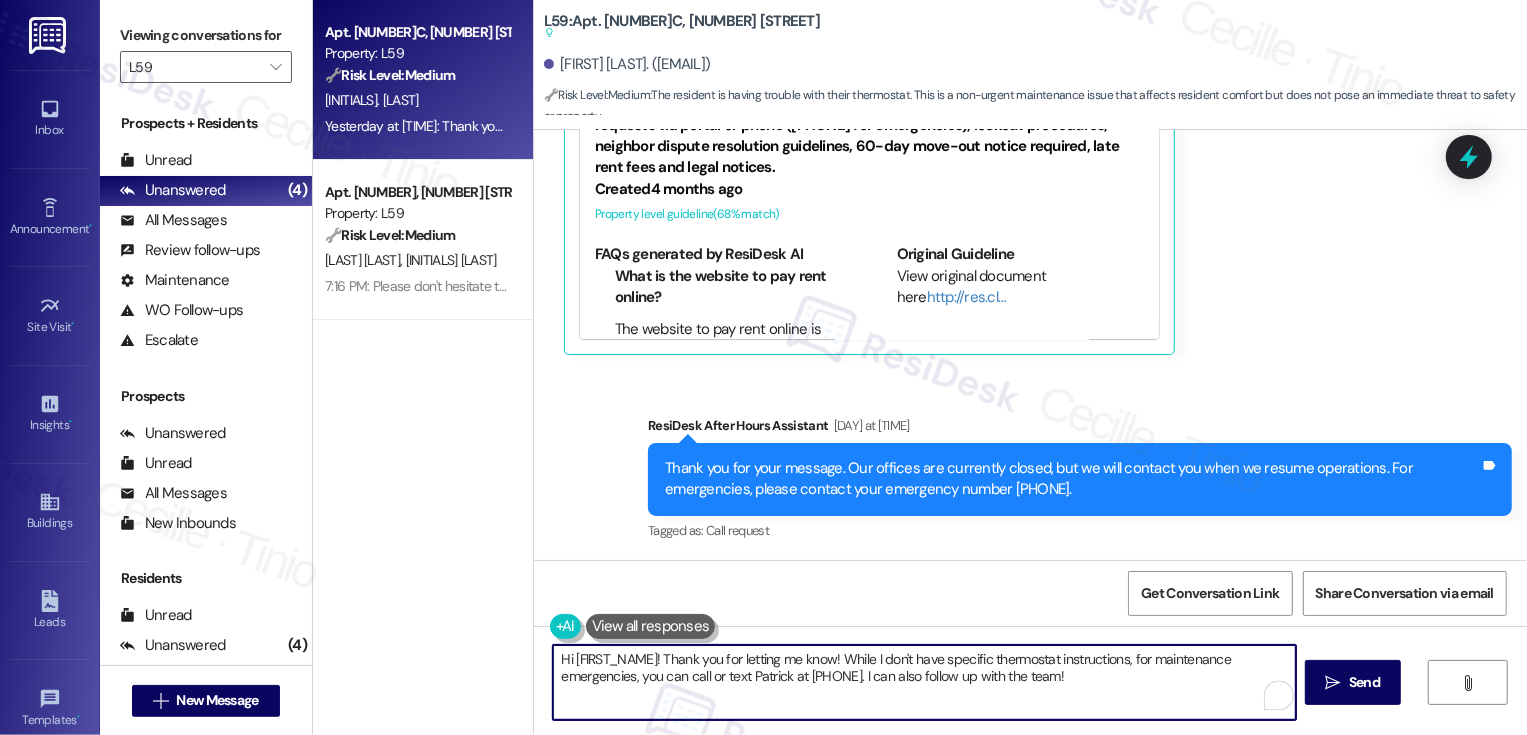 drag, startPoint x: 834, startPoint y: 661, endPoint x: 1302, endPoint y: 725, distance: 472.3558 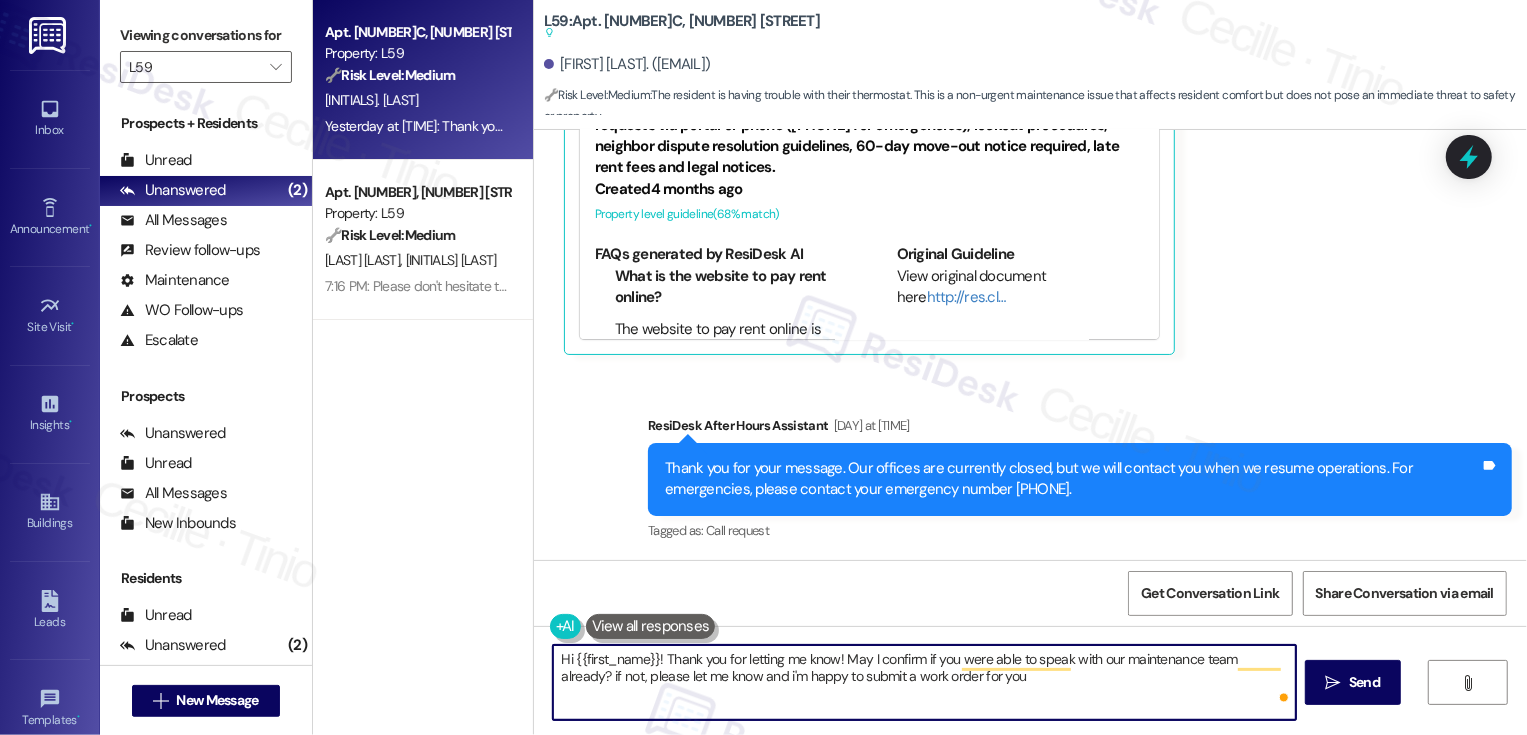 type on "Hi {{first_name}}! Thank you for letting me know! May I confirm if you were able to speak with our maintenance team already? if not, please let me know and i'm happy to submit a work order for you!" 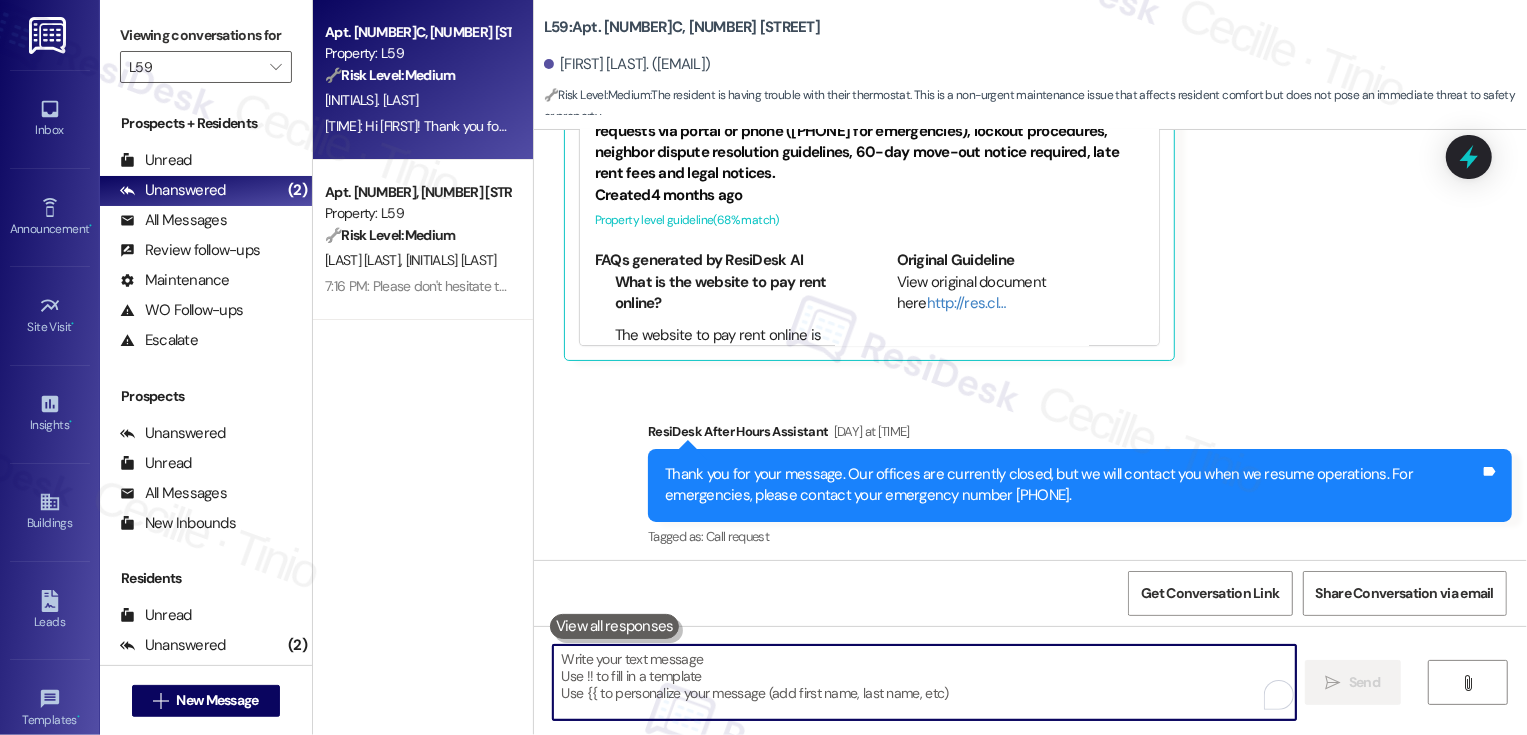 scroll, scrollTop: 4757, scrollLeft: 0, axis: vertical 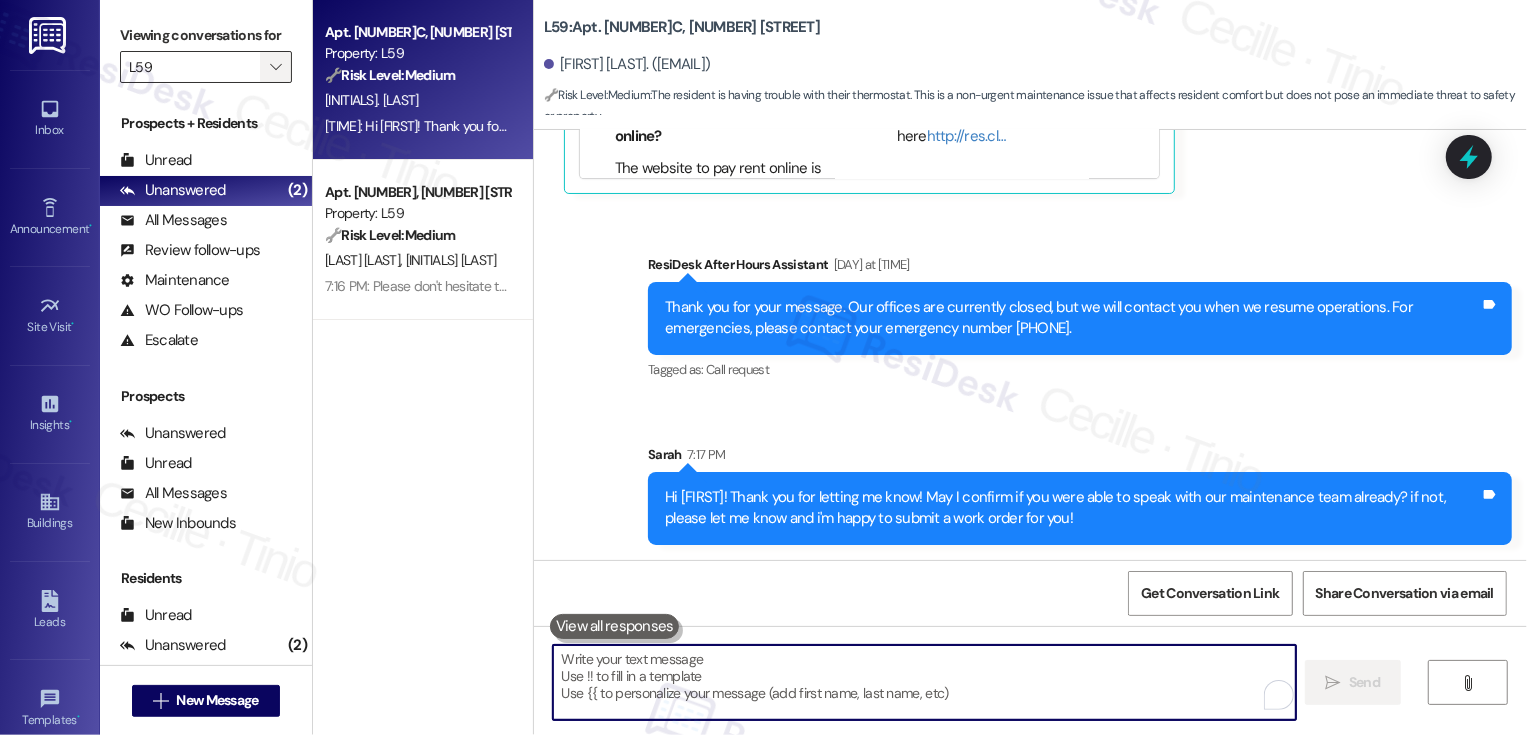 type 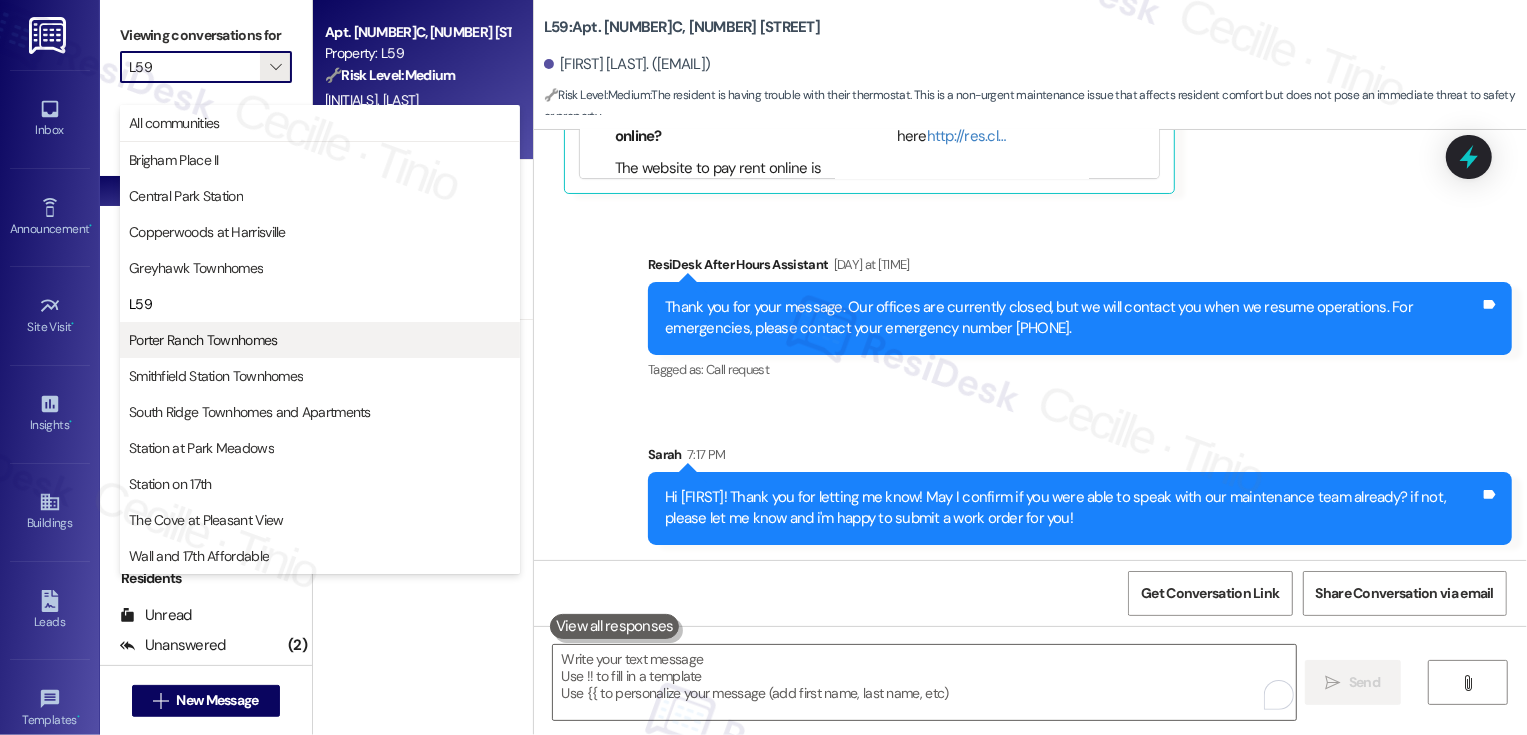 click on "Porter Ranch Townhomes" at bounding box center [203, 340] 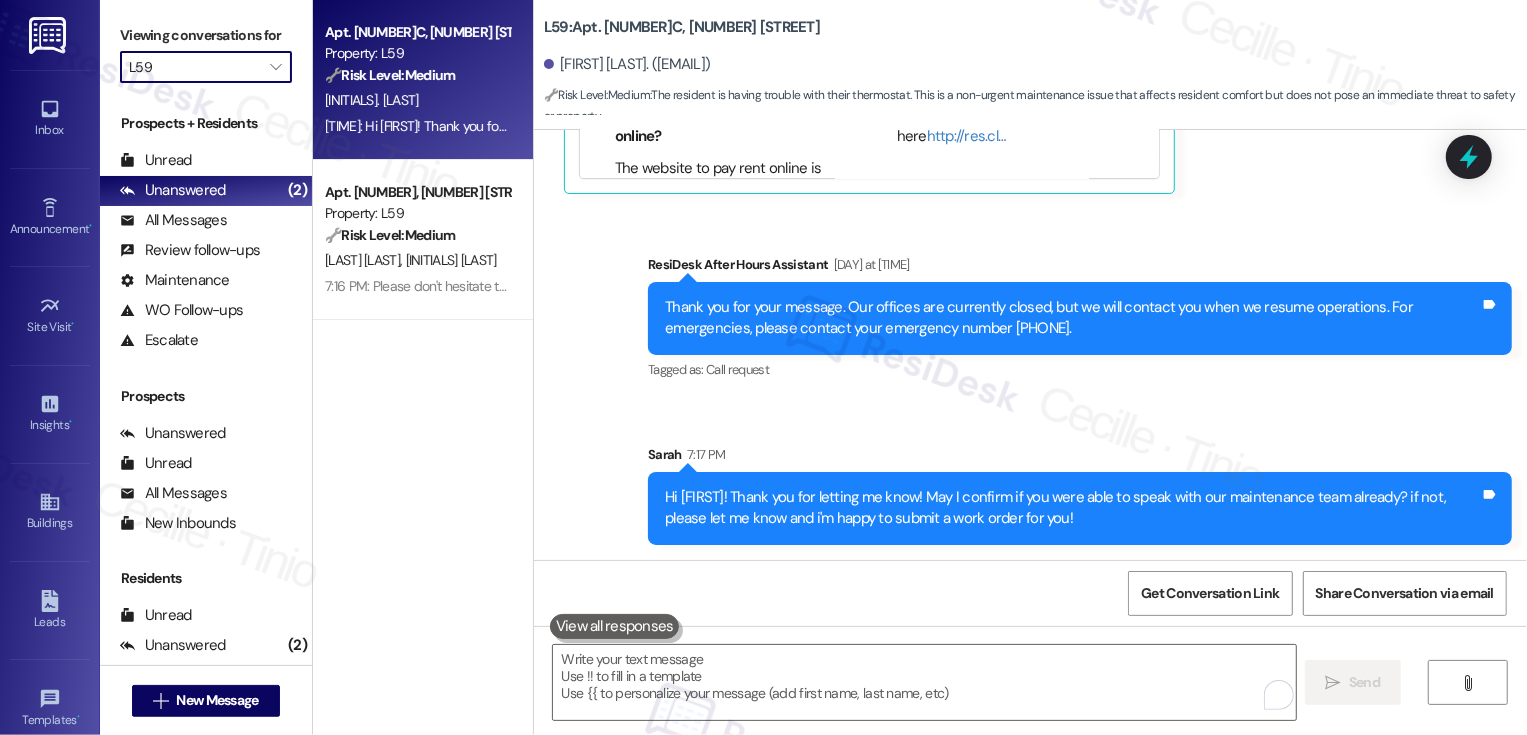 type on "Porter Ranch Townhomes" 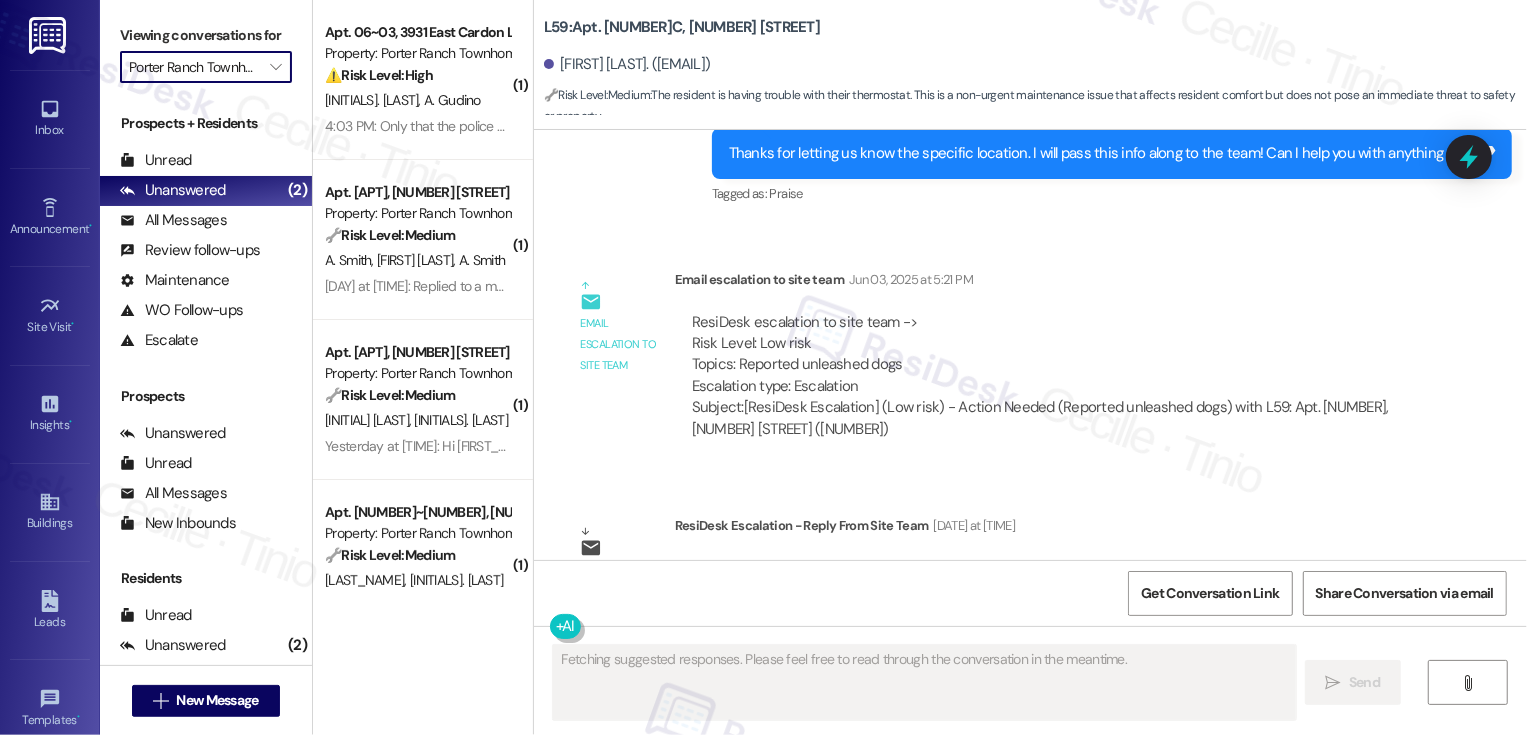 type on "Fetching suggested responses. Please feel free to read through the conversation in the meantime." 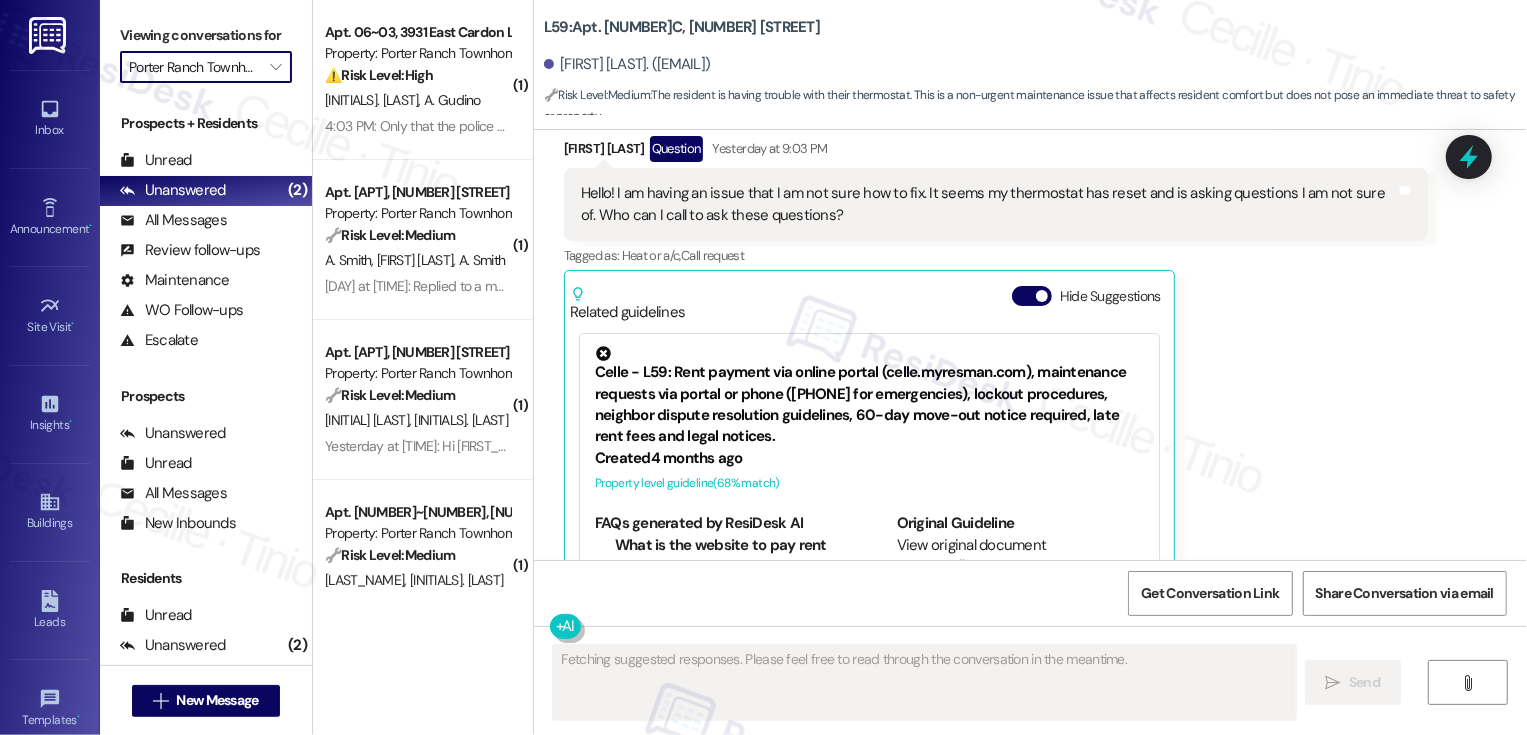 scroll, scrollTop: 4405, scrollLeft: 0, axis: vertical 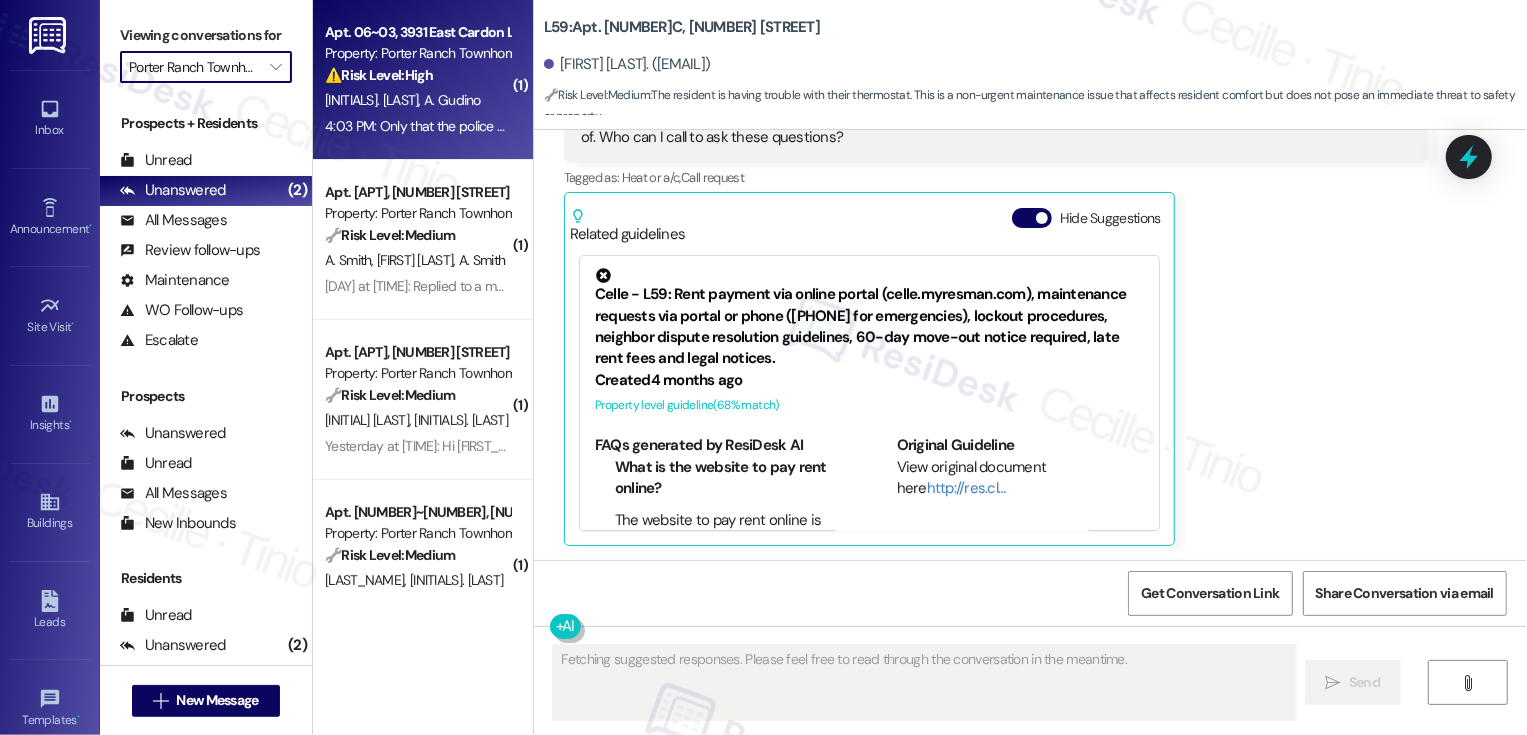 click on "4:03 PM: Only that the police department has been called but they see it as a nonemergency issue.  4:03 PM: Only that the police department has been called but they see it as a nonemergency issue." at bounding box center [614, 126] 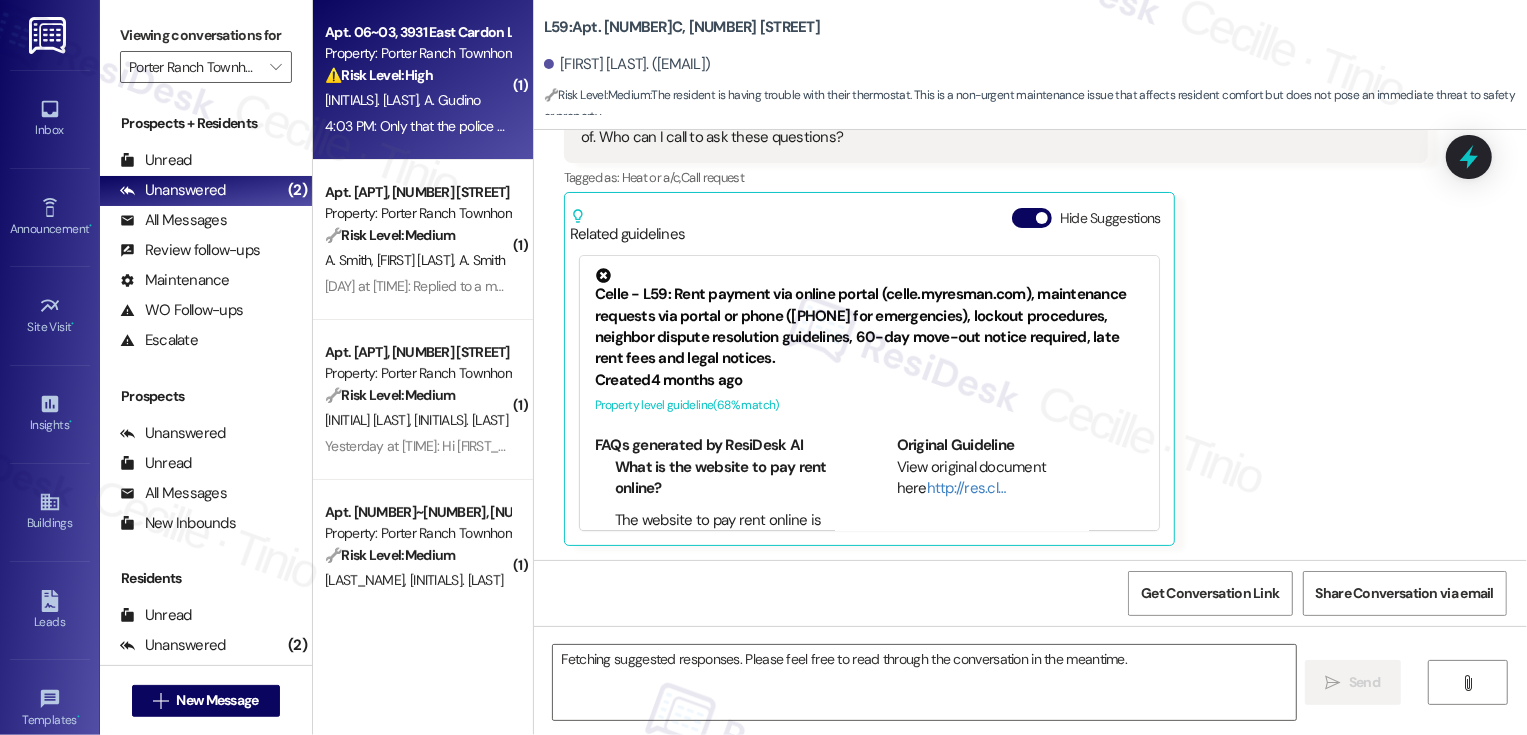 click on "4:03 PM: Only that the police department has been called but they see it as a nonemergency issue.  4:03 PM: Only that the police department has been called but they see it as a nonemergency issue." at bounding box center (614, 126) 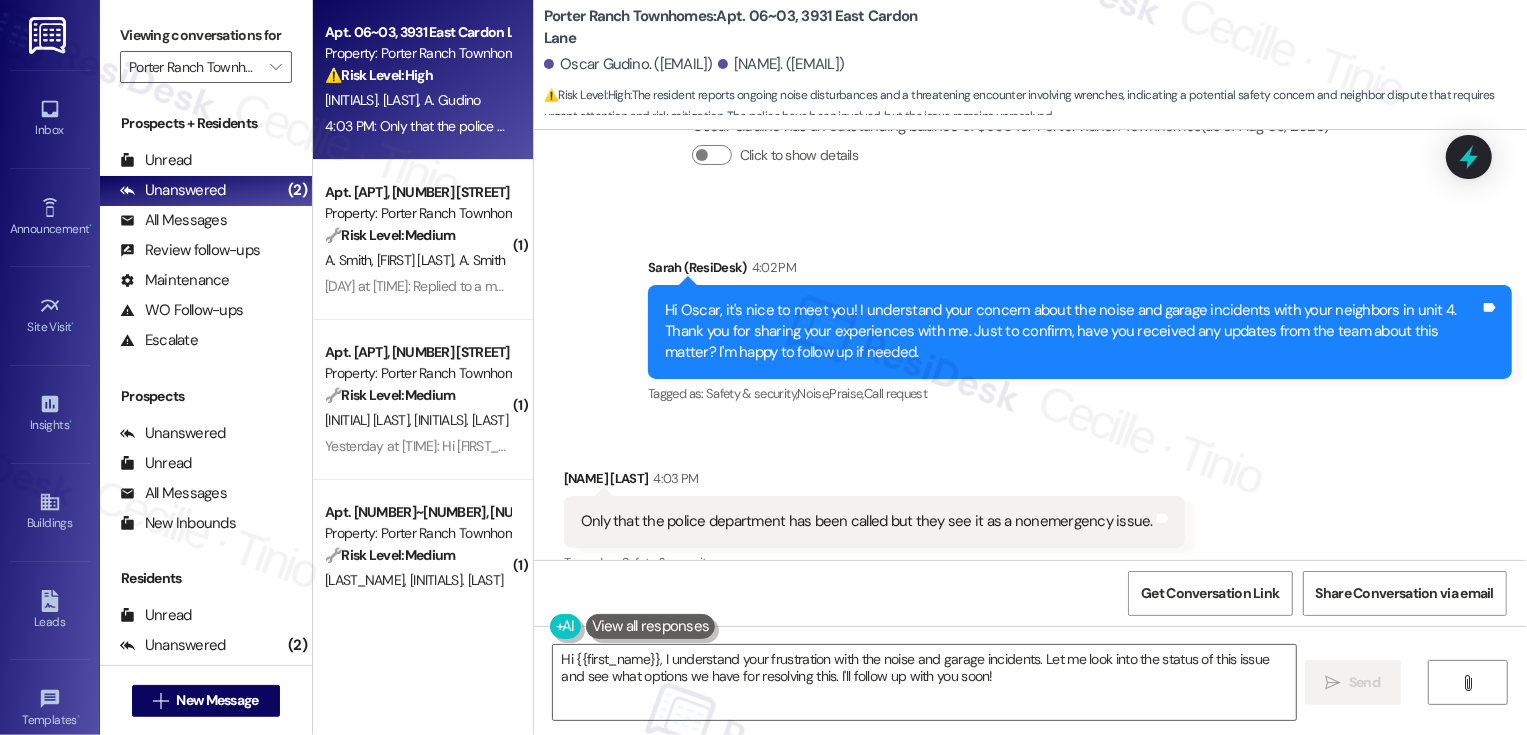 scroll, scrollTop: 798, scrollLeft: 0, axis: vertical 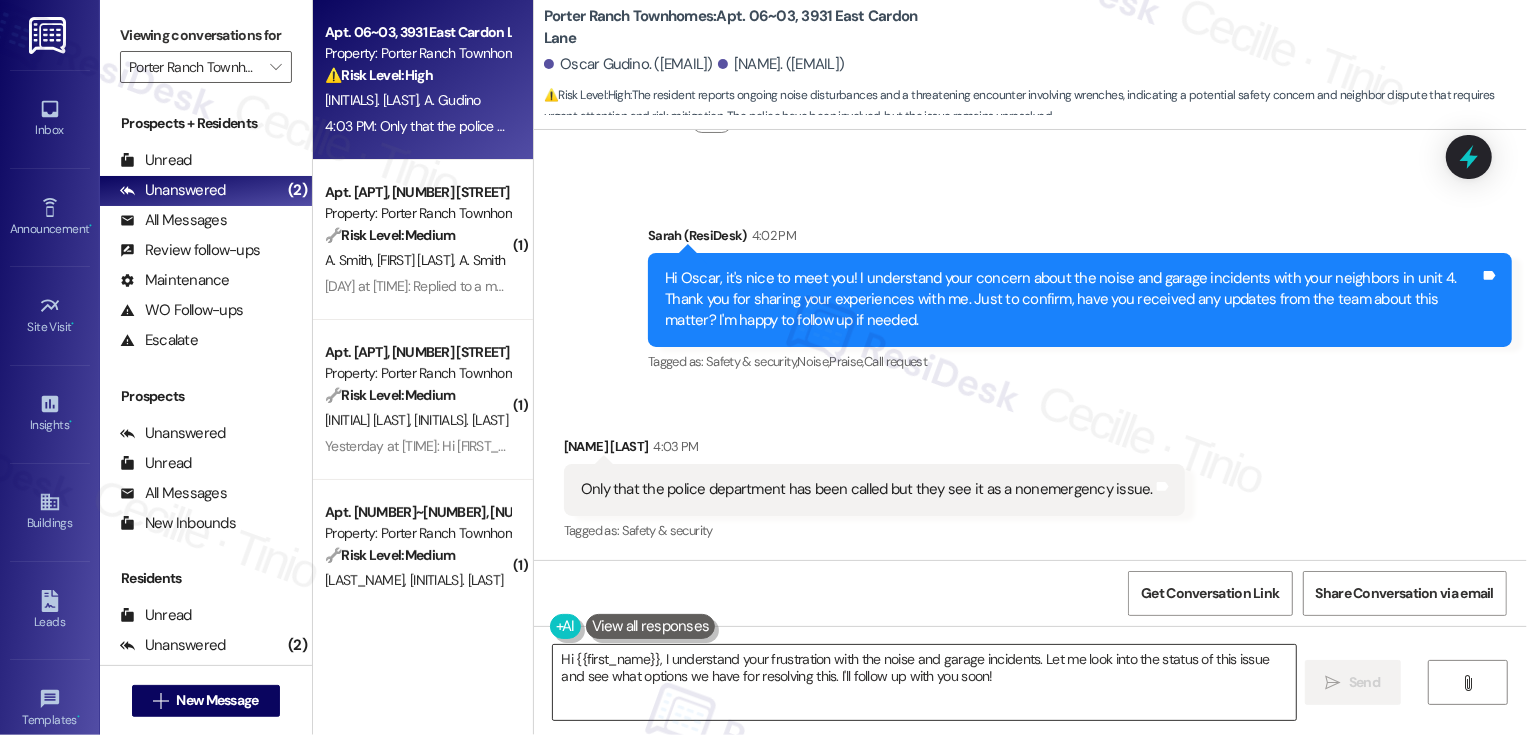 click on "Hi {{first_name}}, I understand your frustration with the noise and garage incidents. Let me look into the status of this issue and see what options we have for resolving this. I'll follow up with you soon!" at bounding box center (924, 682) 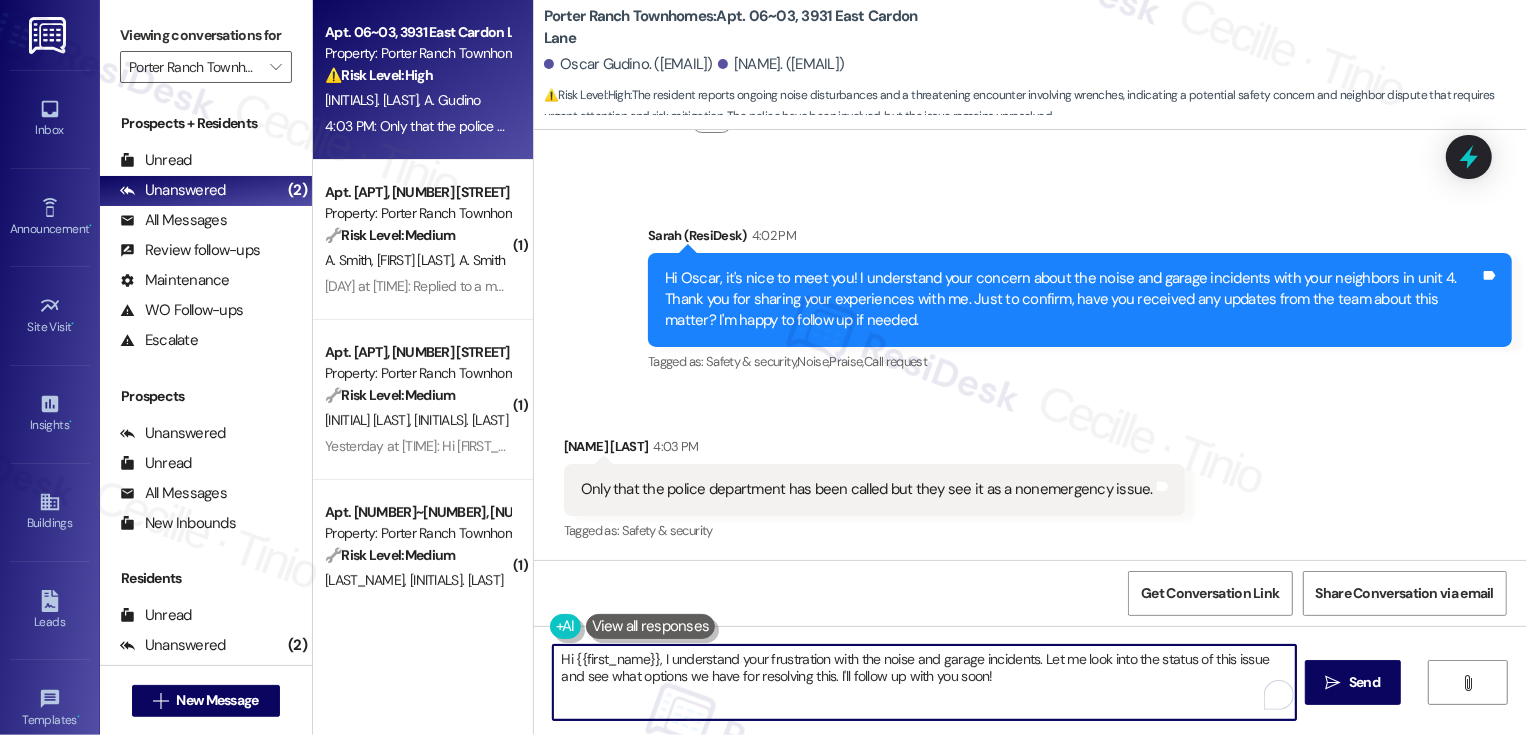 click on "Hi {{first_name}}, I understand your frustration with the noise and garage incidents. Let me look into the status of this issue and see what options we have for resolving this. I'll follow up with you soon!" at bounding box center [924, 682] 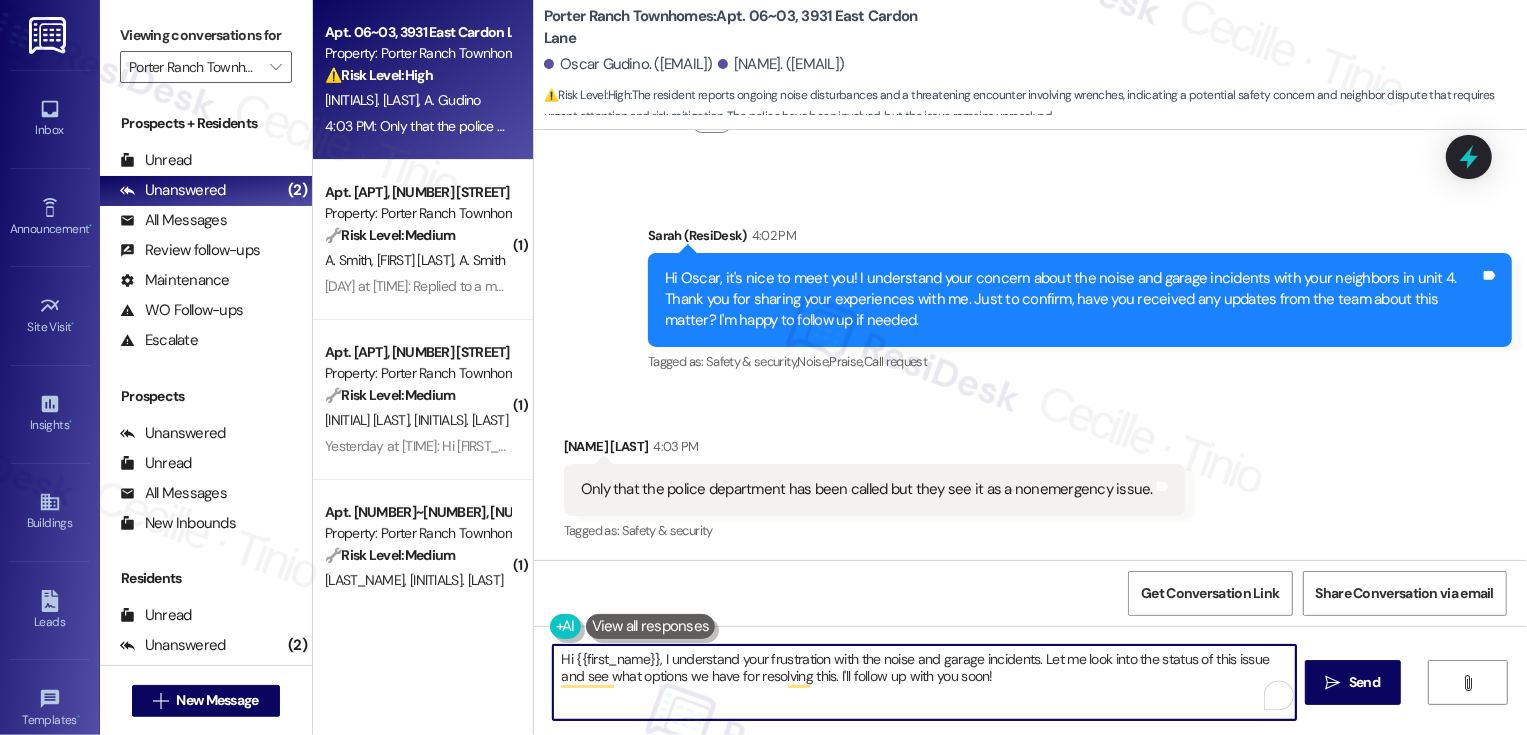 drag, startPoint x: 1060, startPoint y: 685, endPoint x: 568, endPoint y: 643, distance: 493.78943 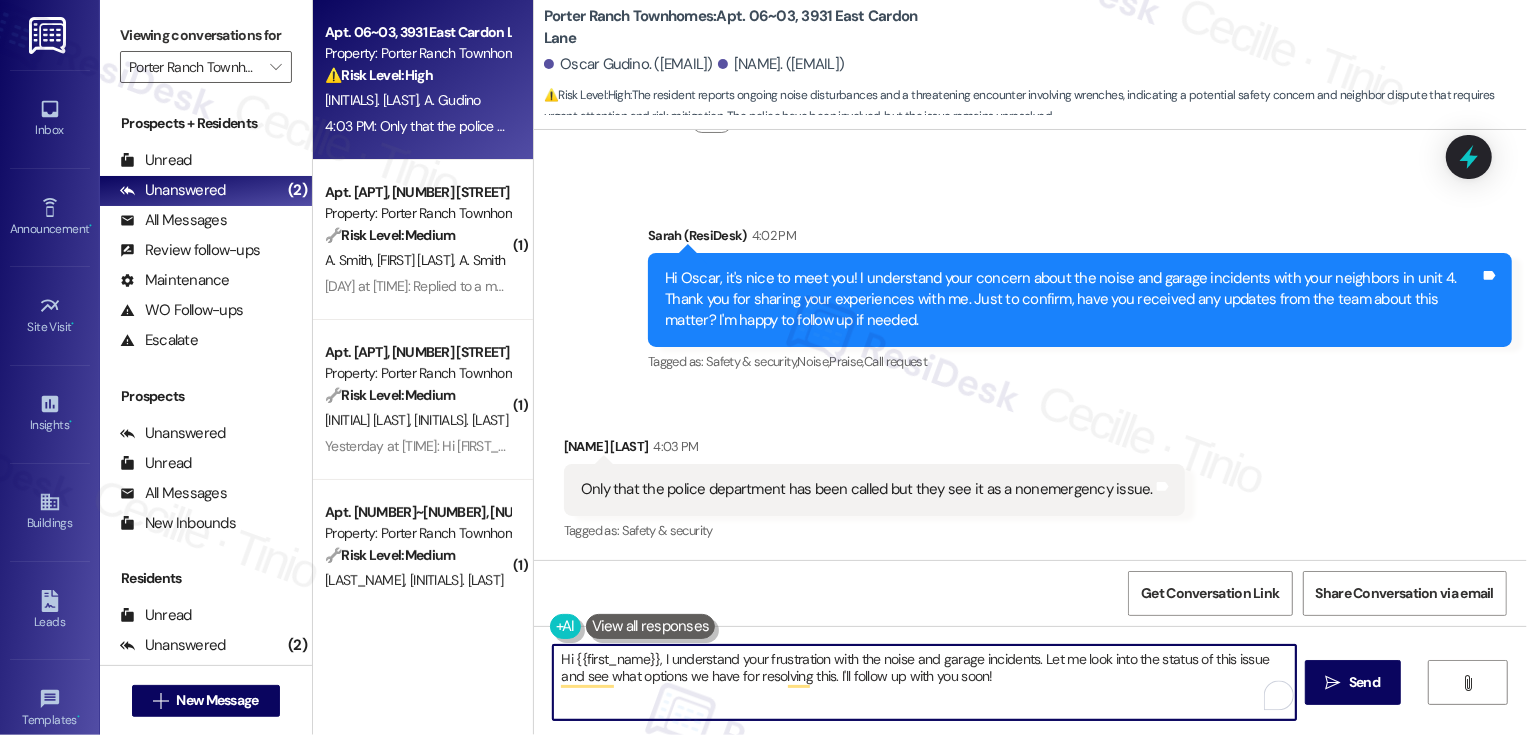 click on "Hi {{first_name}}, I understand your frustration with the noise and garage incidents. Let me look into the status of this issue and see what options we have for resolving this. I'll follow up with you soon!  Send " at bounding box center (1030, 701) 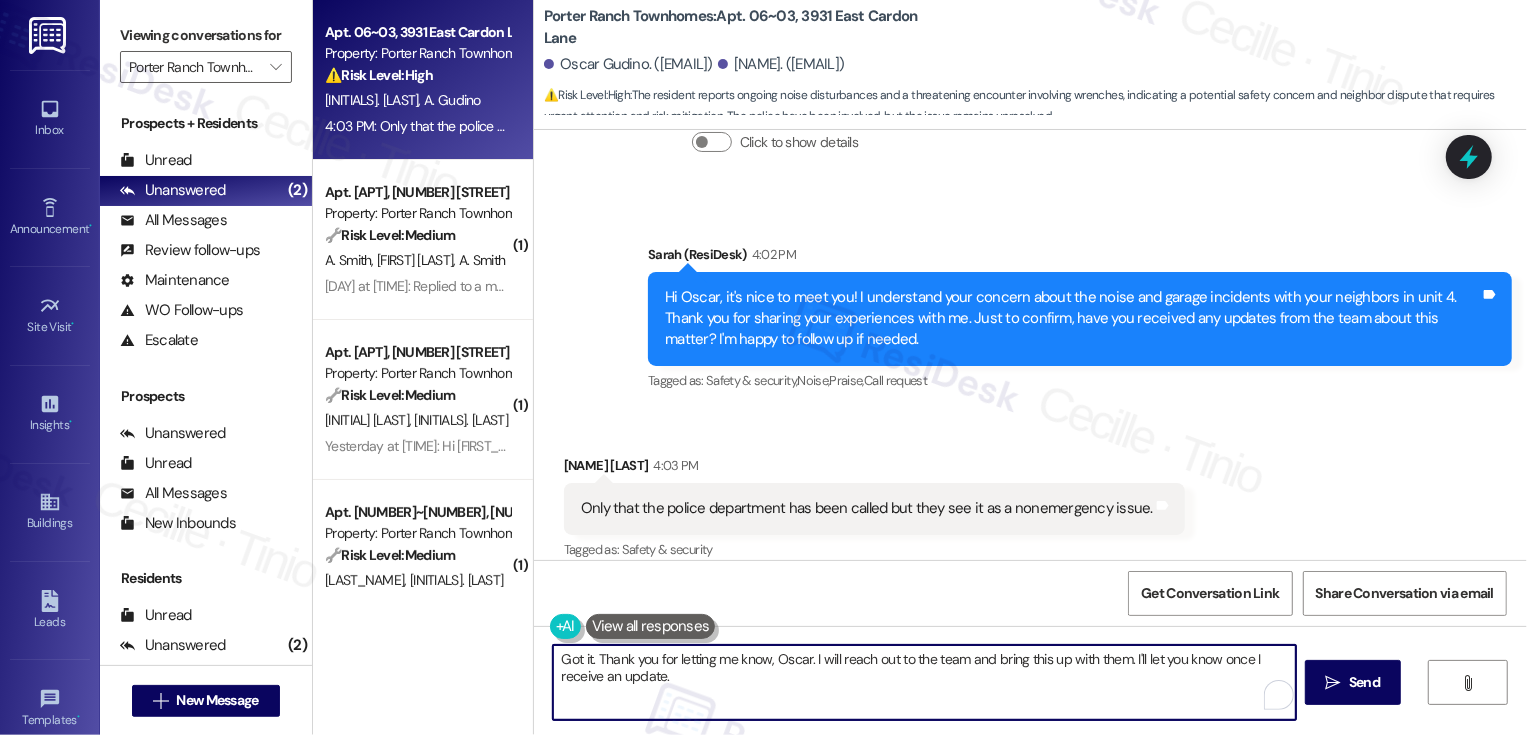 scroll, scrollTop: 798, scrollLeft: 0, axis: vertical 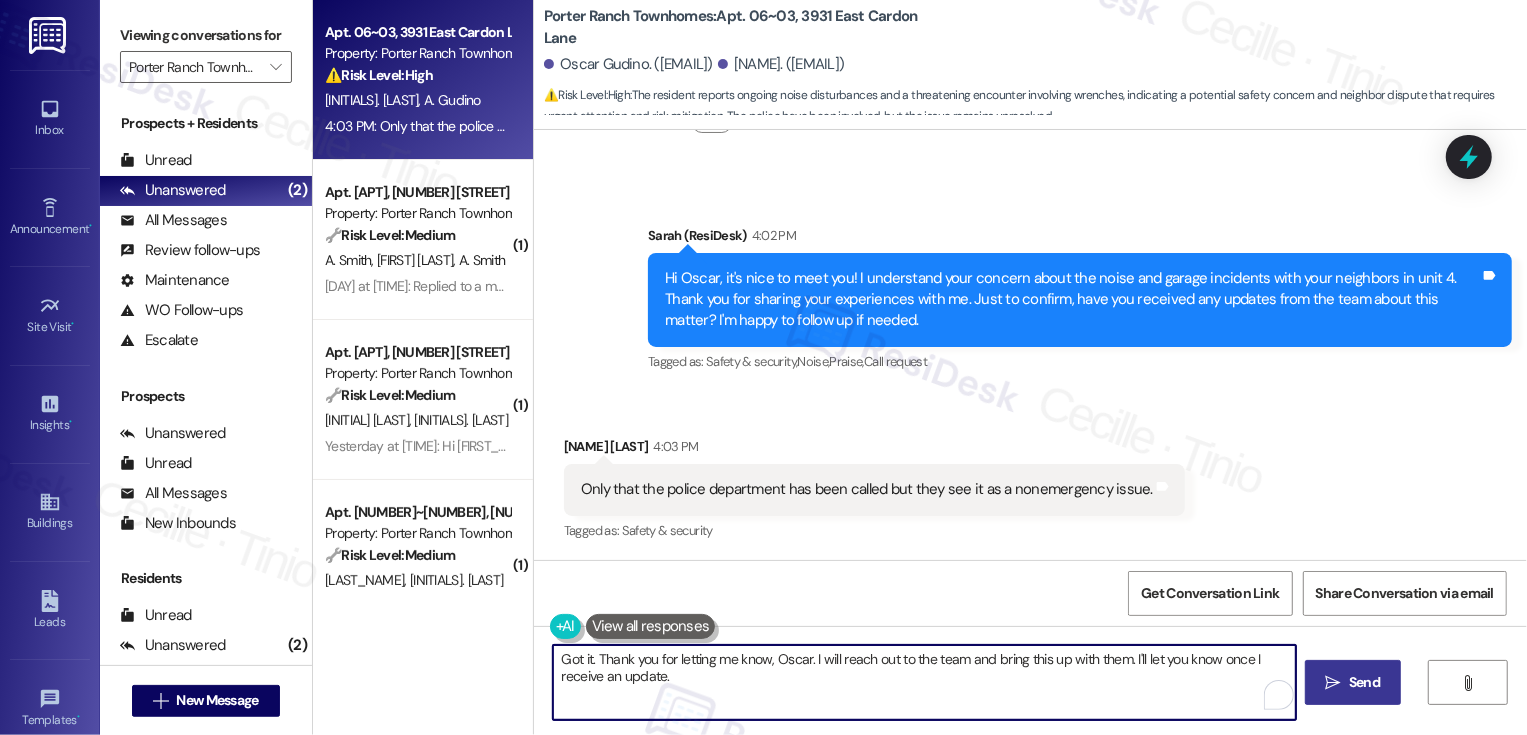 click on "" at bounding box center (1333, 683) 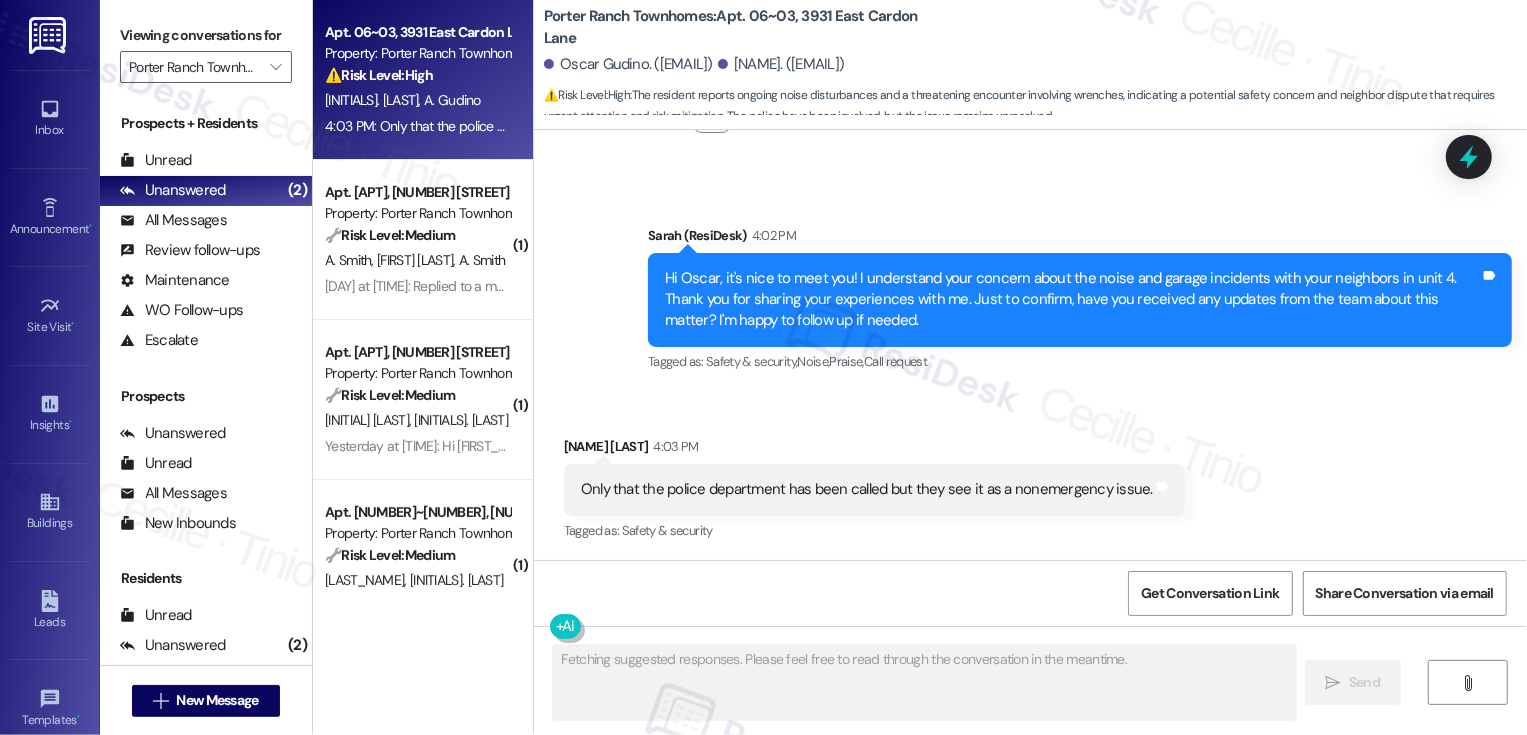 scroll, scrollTop: 797, scrollLeft: 0, axis: vertical 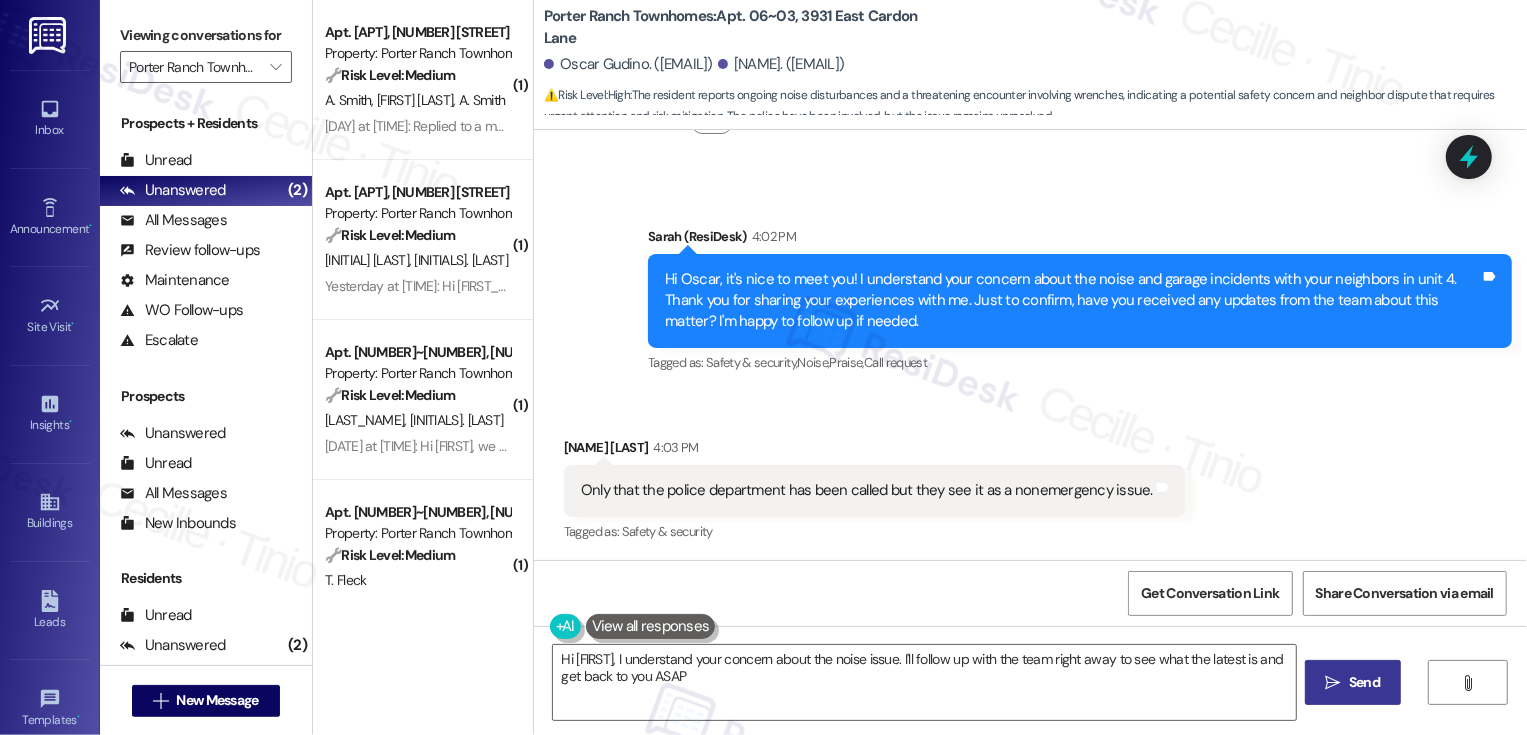 type on "Hi [NAME], I understand your concern about the noise issue. I'll follow up with the team right away to see what the latest is and get back to you ASAP." 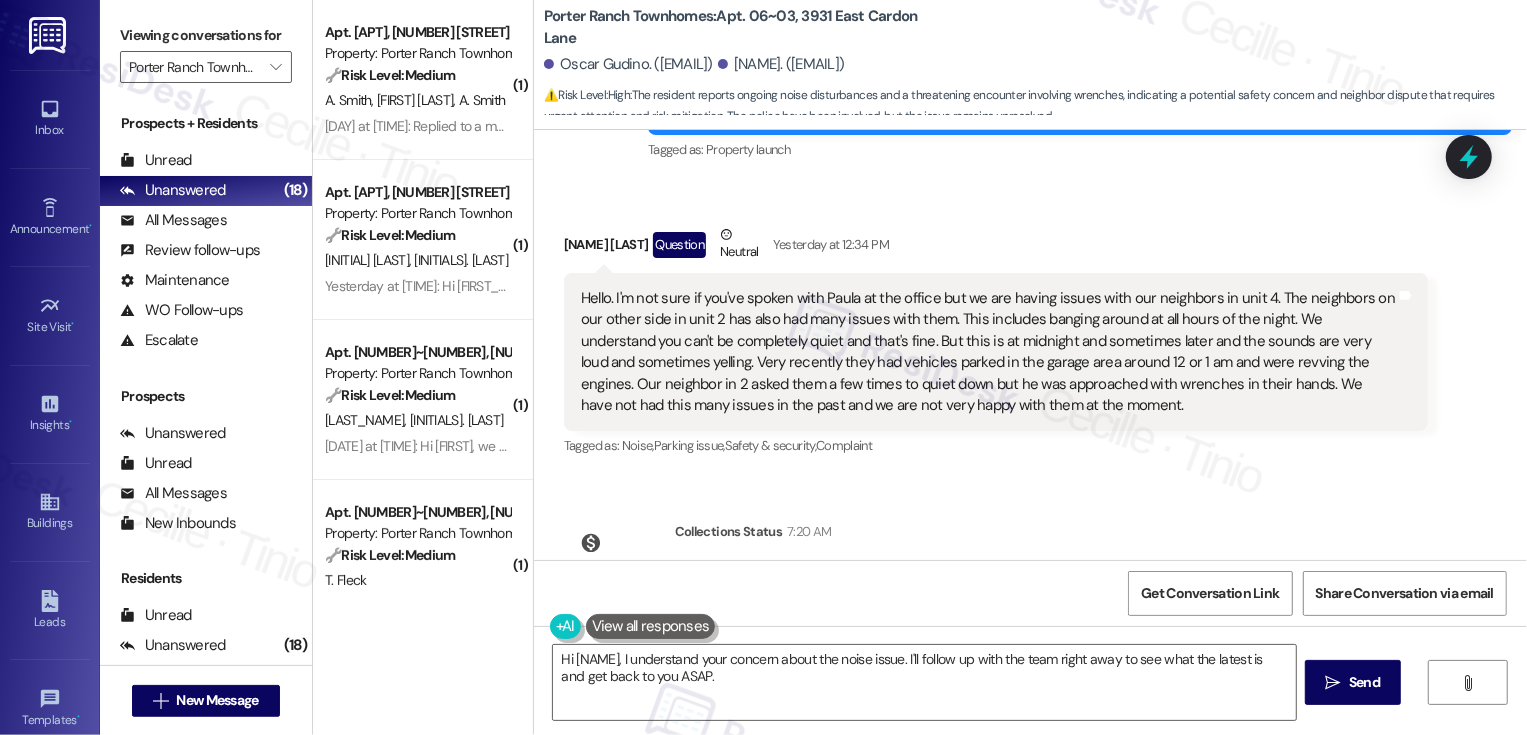 scroll, scrollTop: 285, scrollLeft: 0, axis: vertical 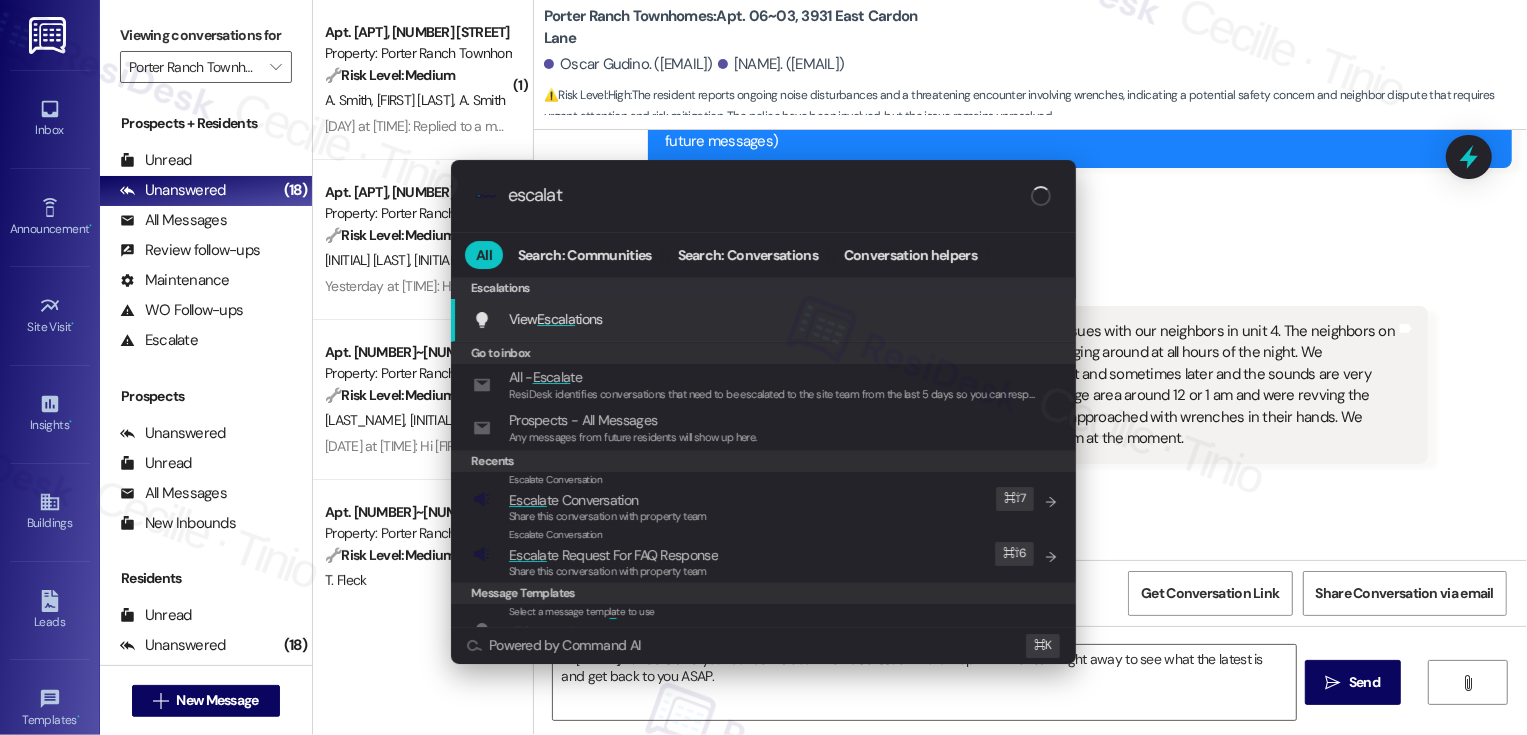 type on "escalate" 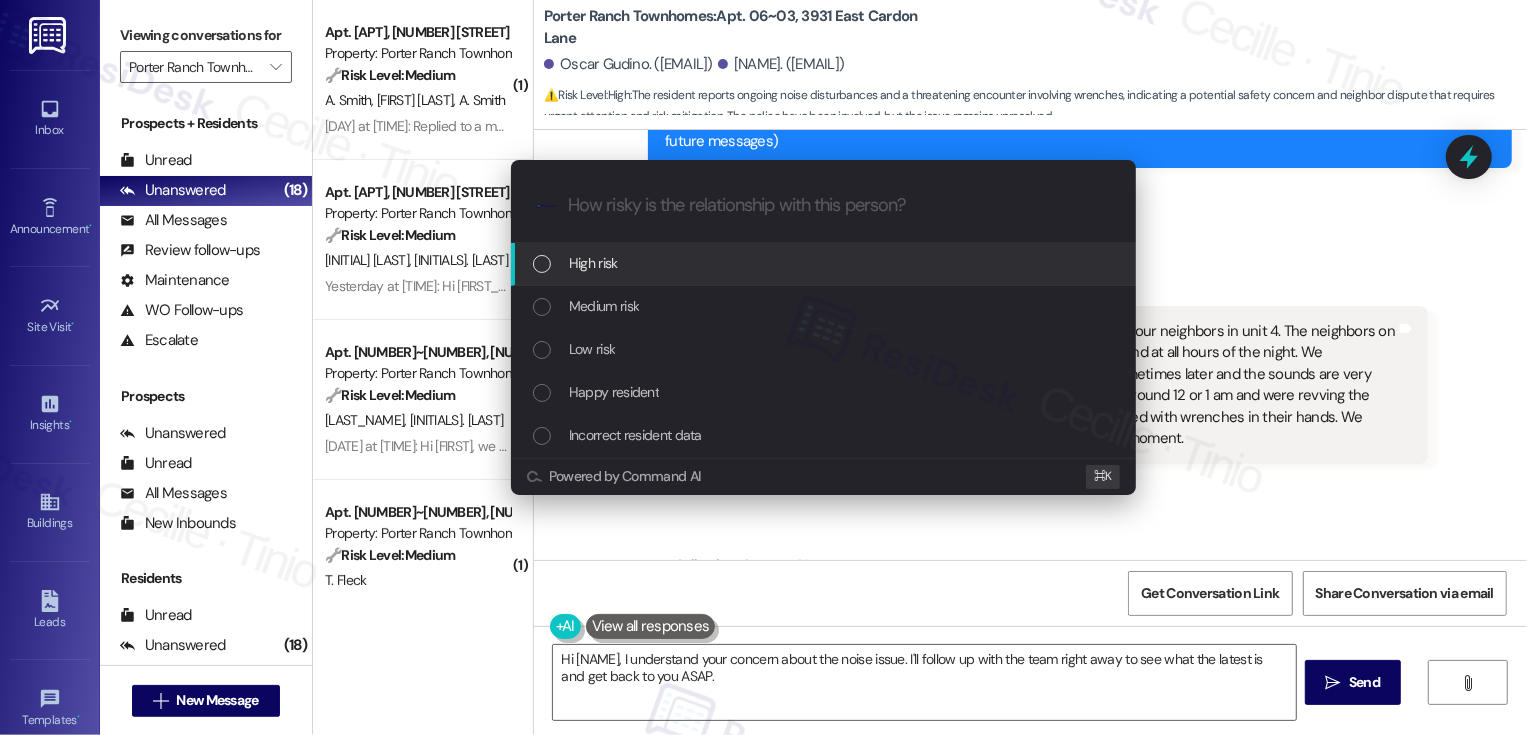 type on "N" 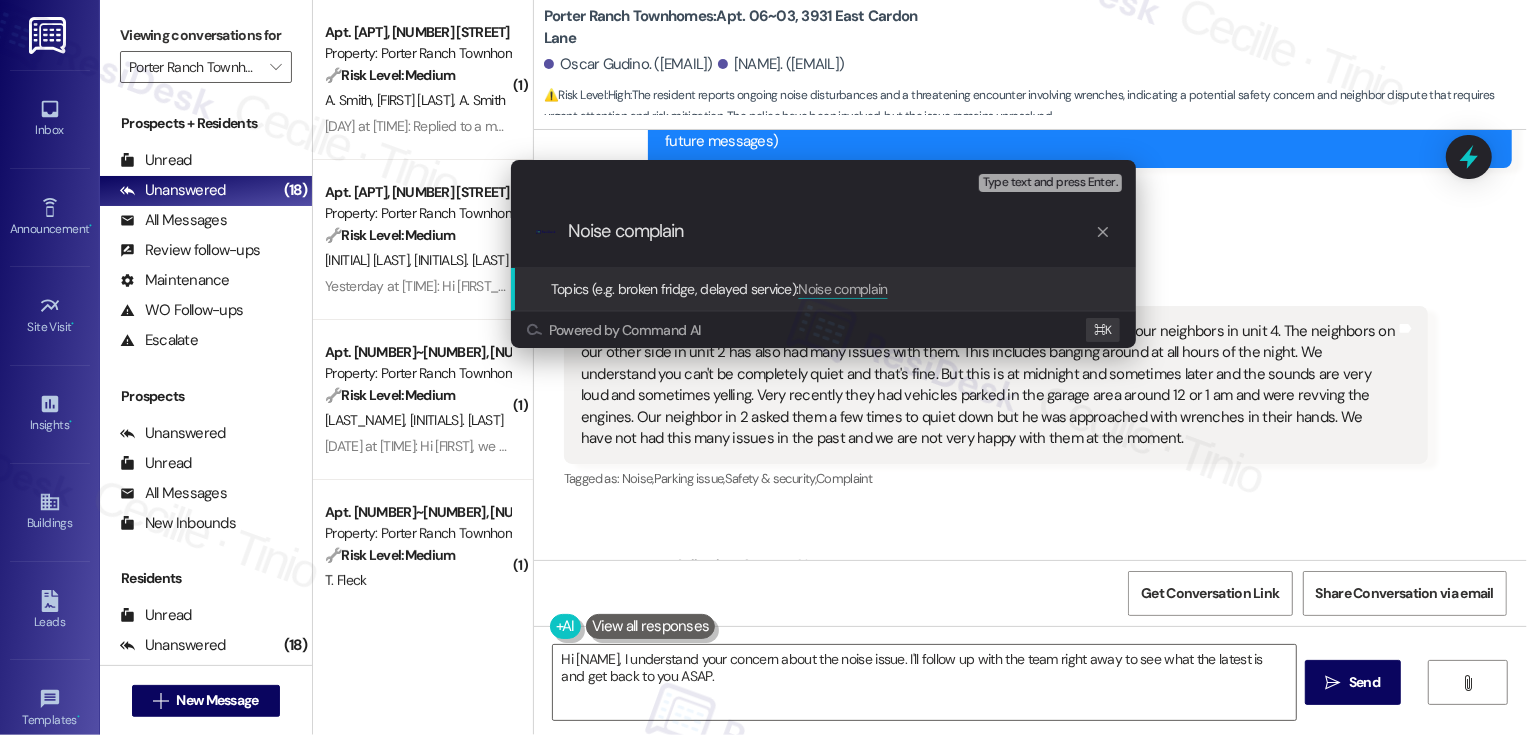 type on "Noise complaint" 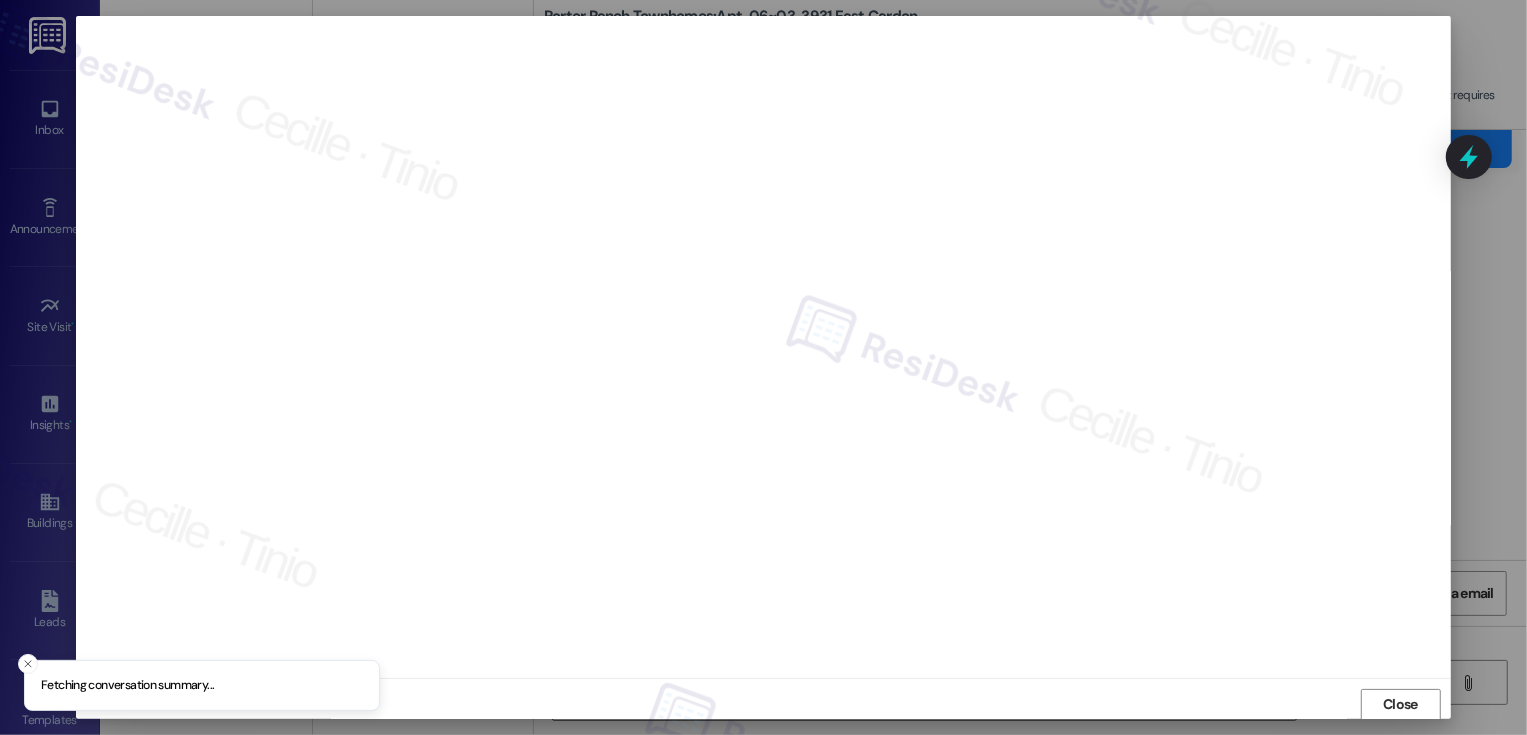 scroll, scrollTop: 1, scrollLeft: 0, axis: vertical 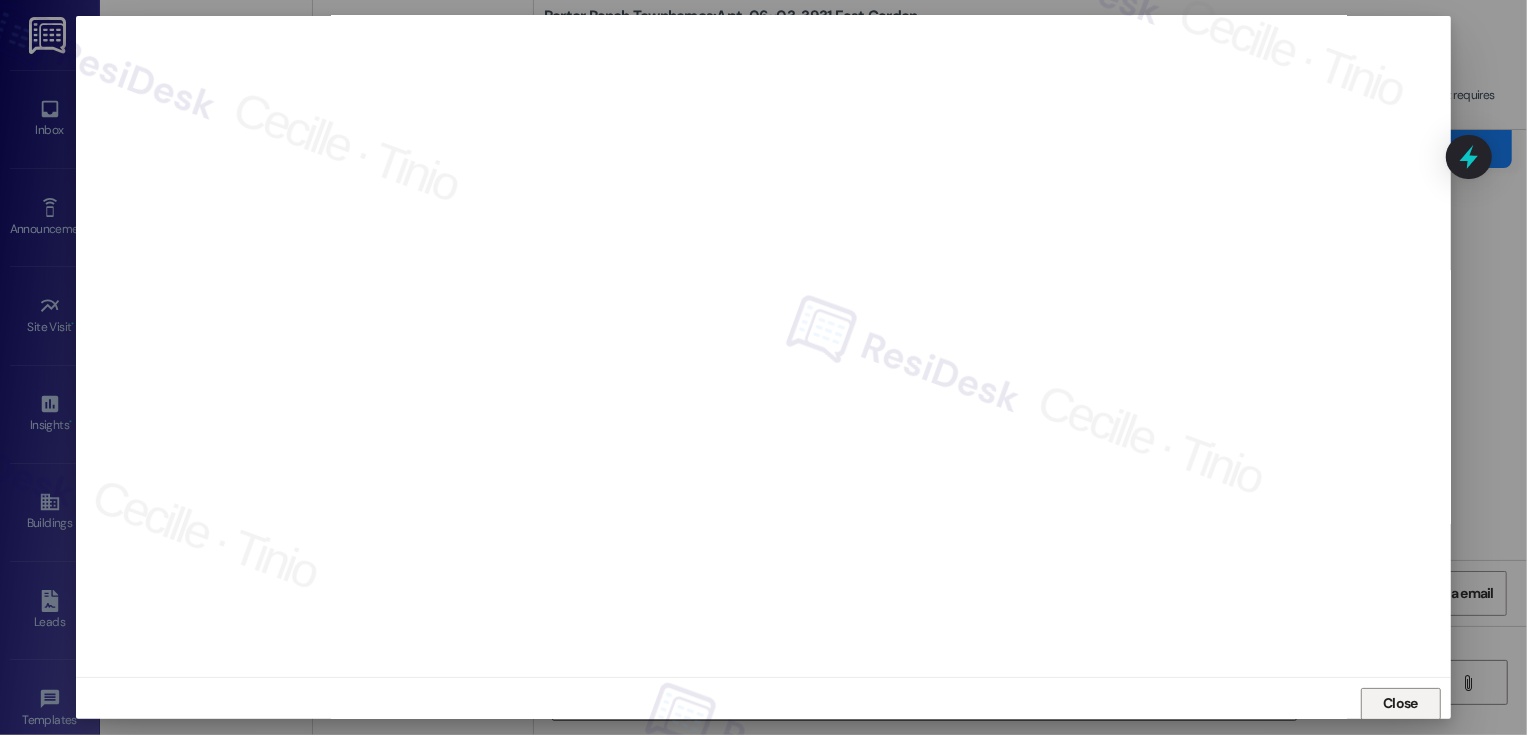 click on "Close" at bounding box center [1401, 704] 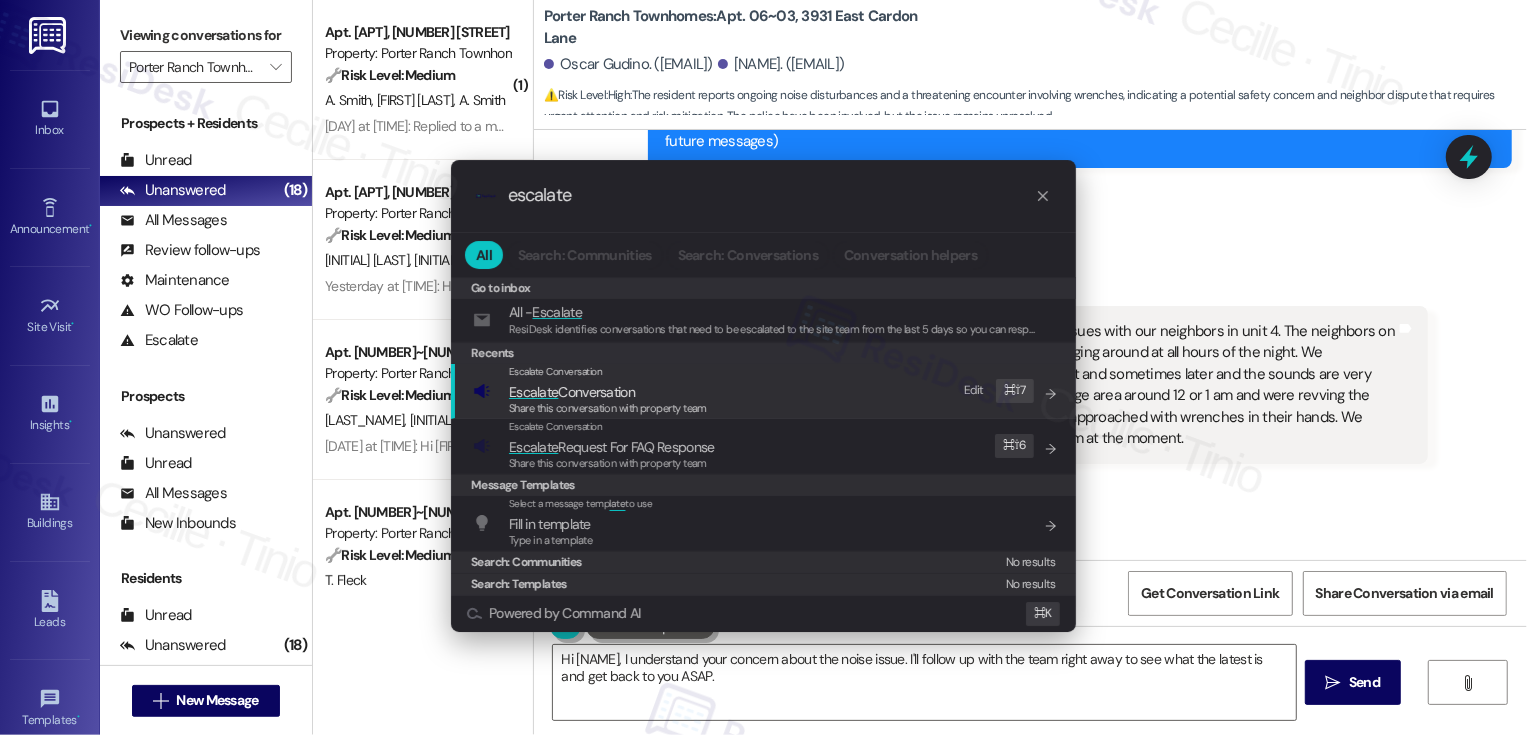 type on "escalate" 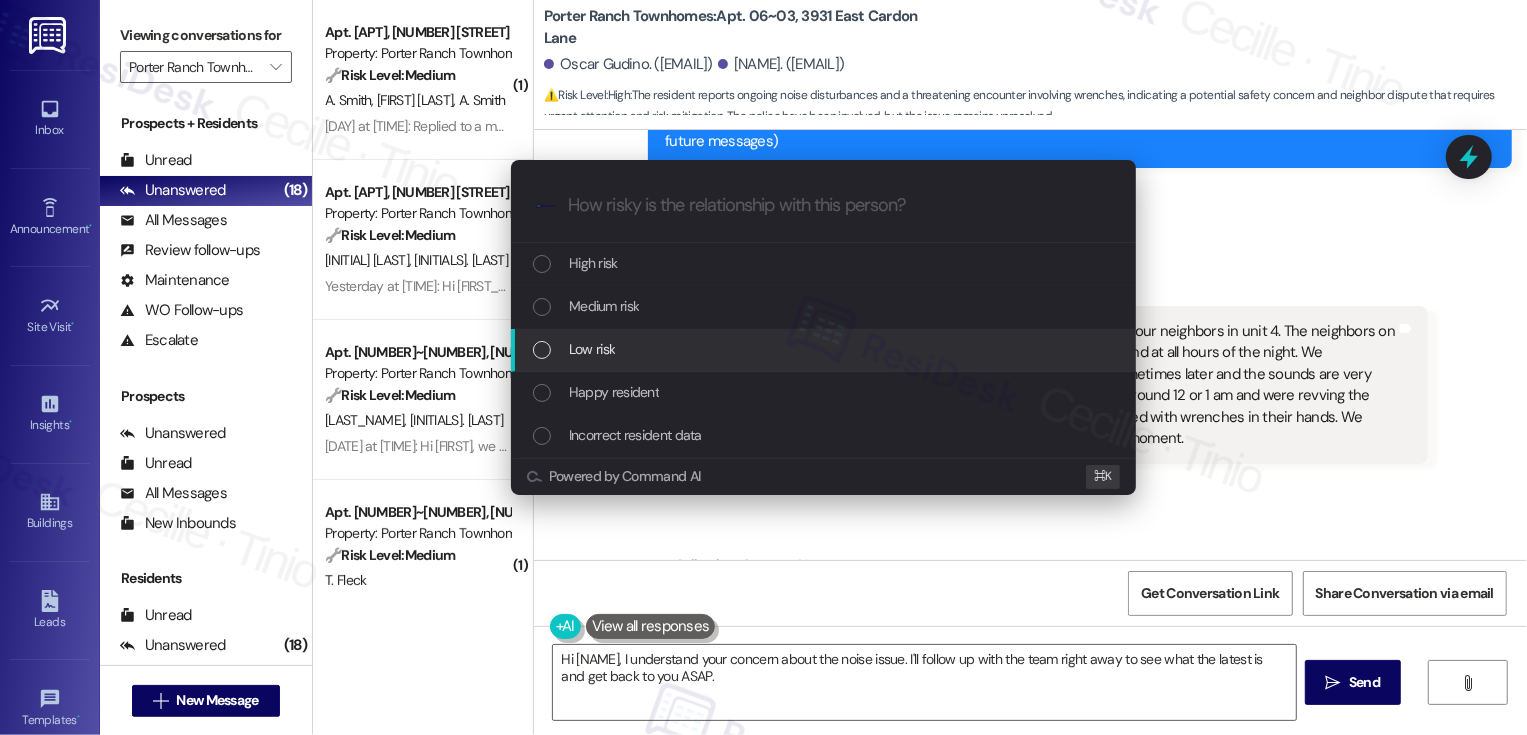click on "Low risk" at bounding box center [592, 349] 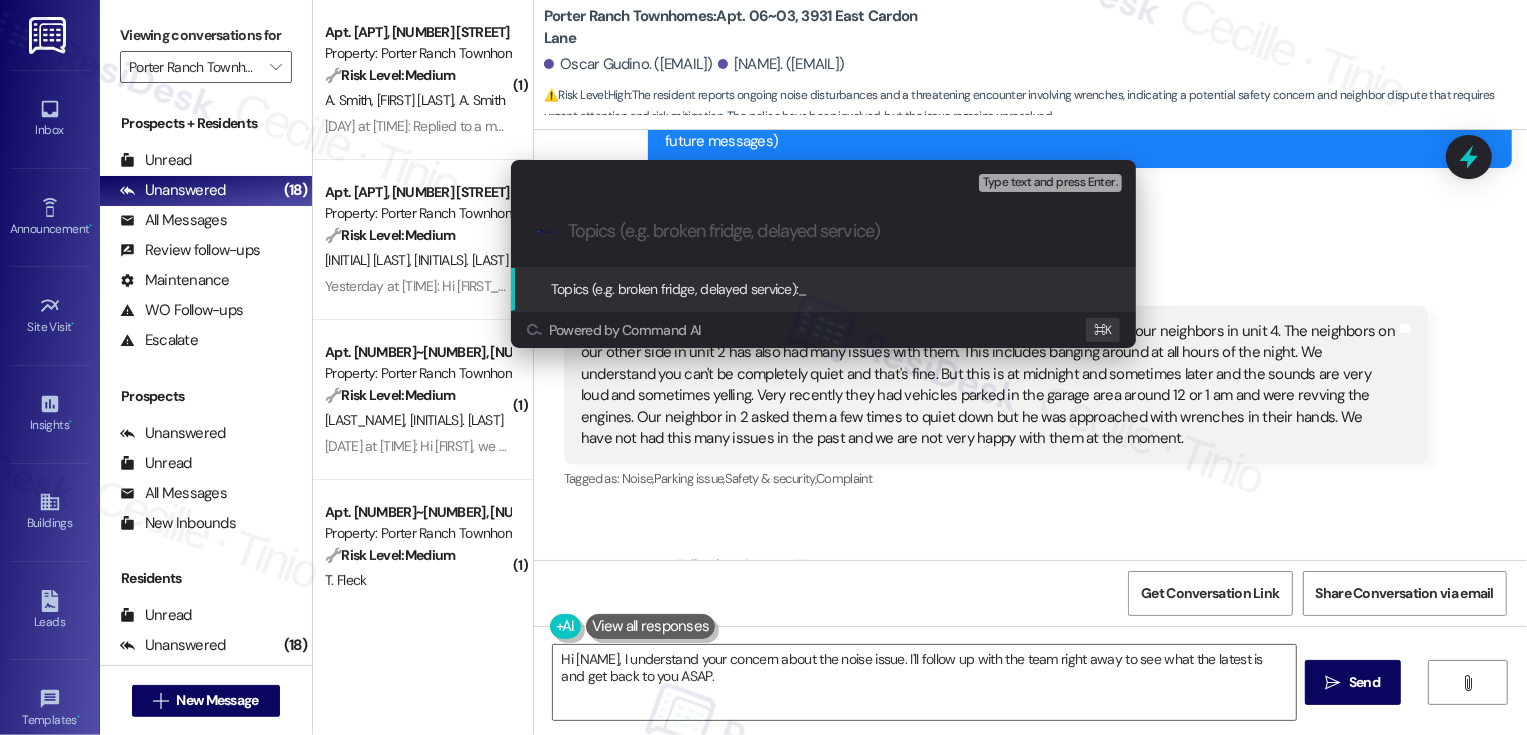 paste on "Noise complaint" 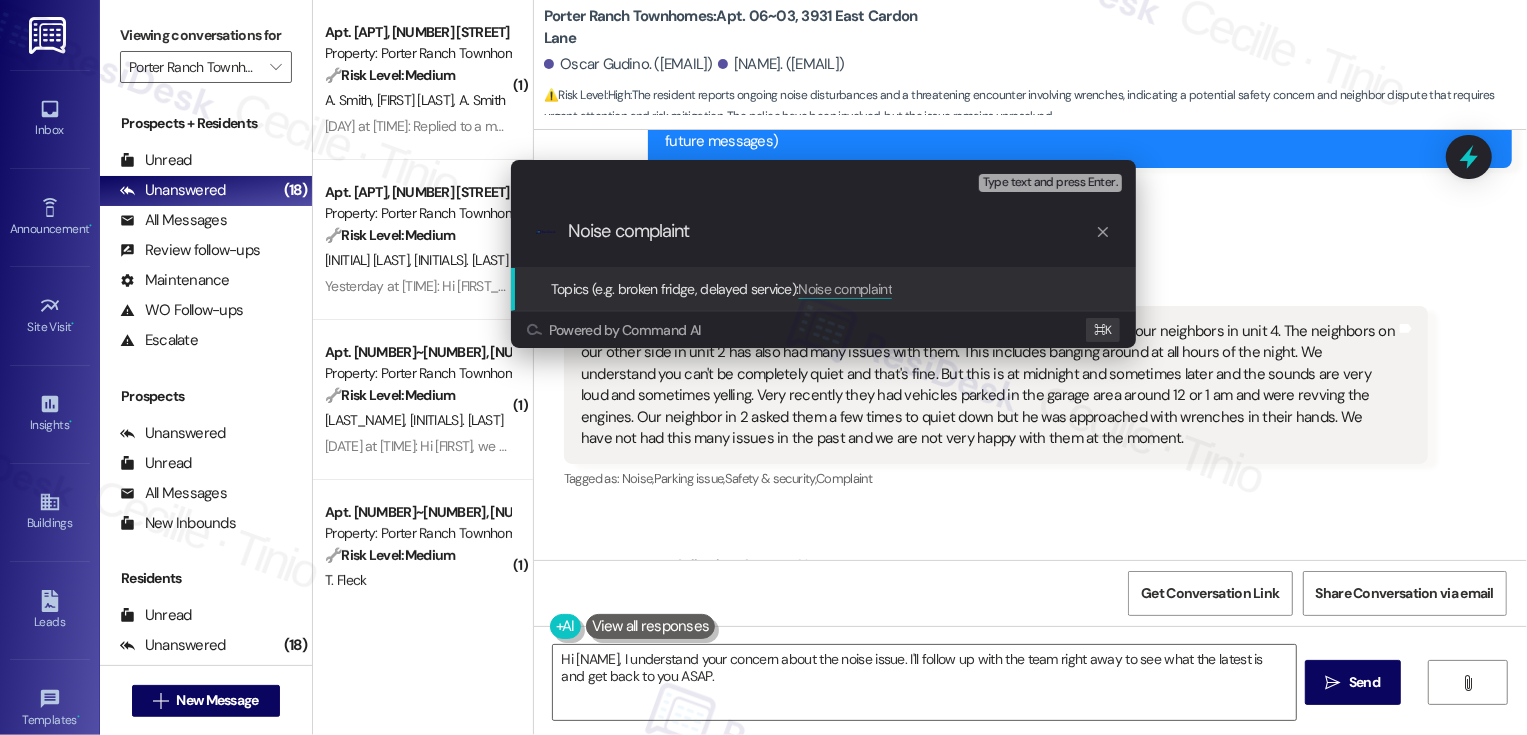 type 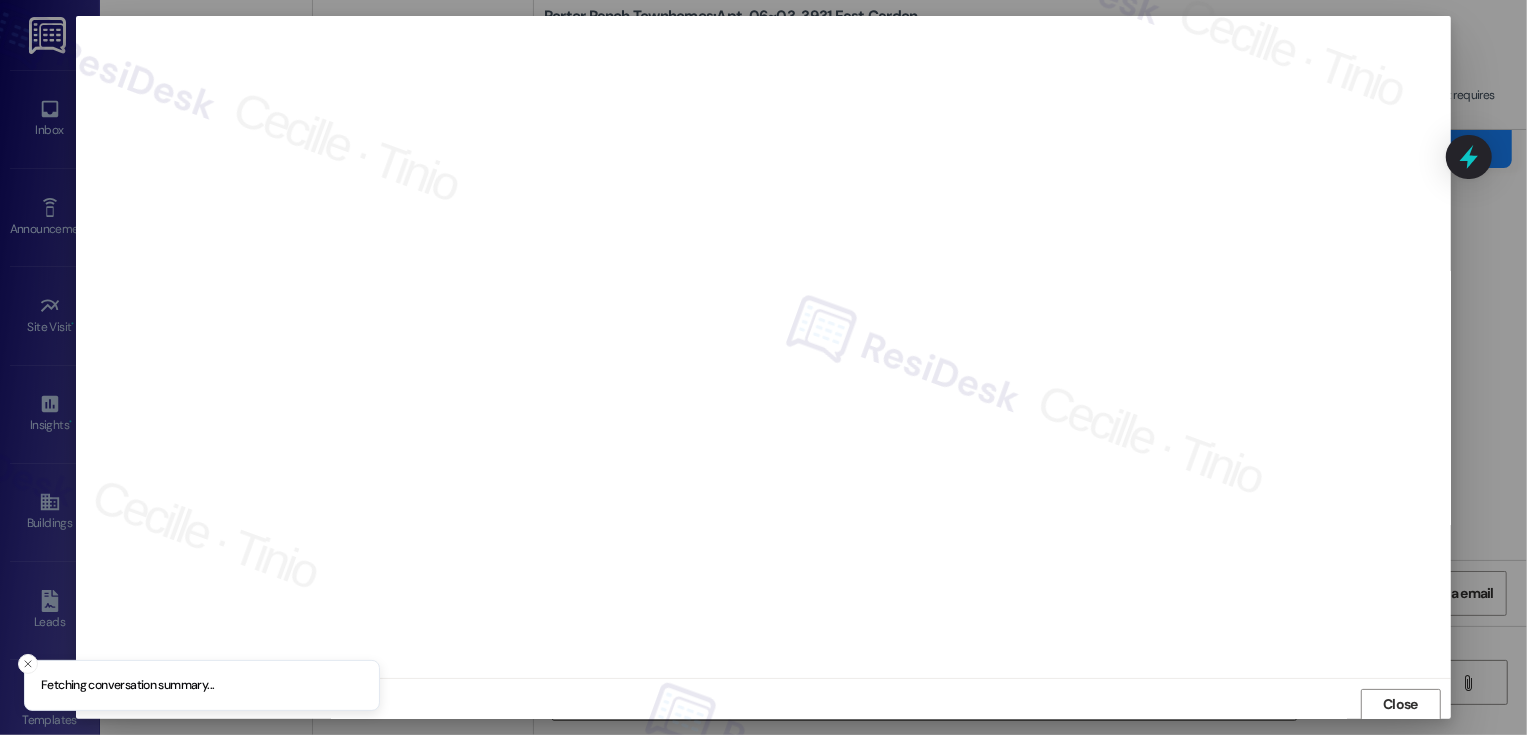 scroll, scrollTop: 1, scrollLeft: 0, axis: vertical 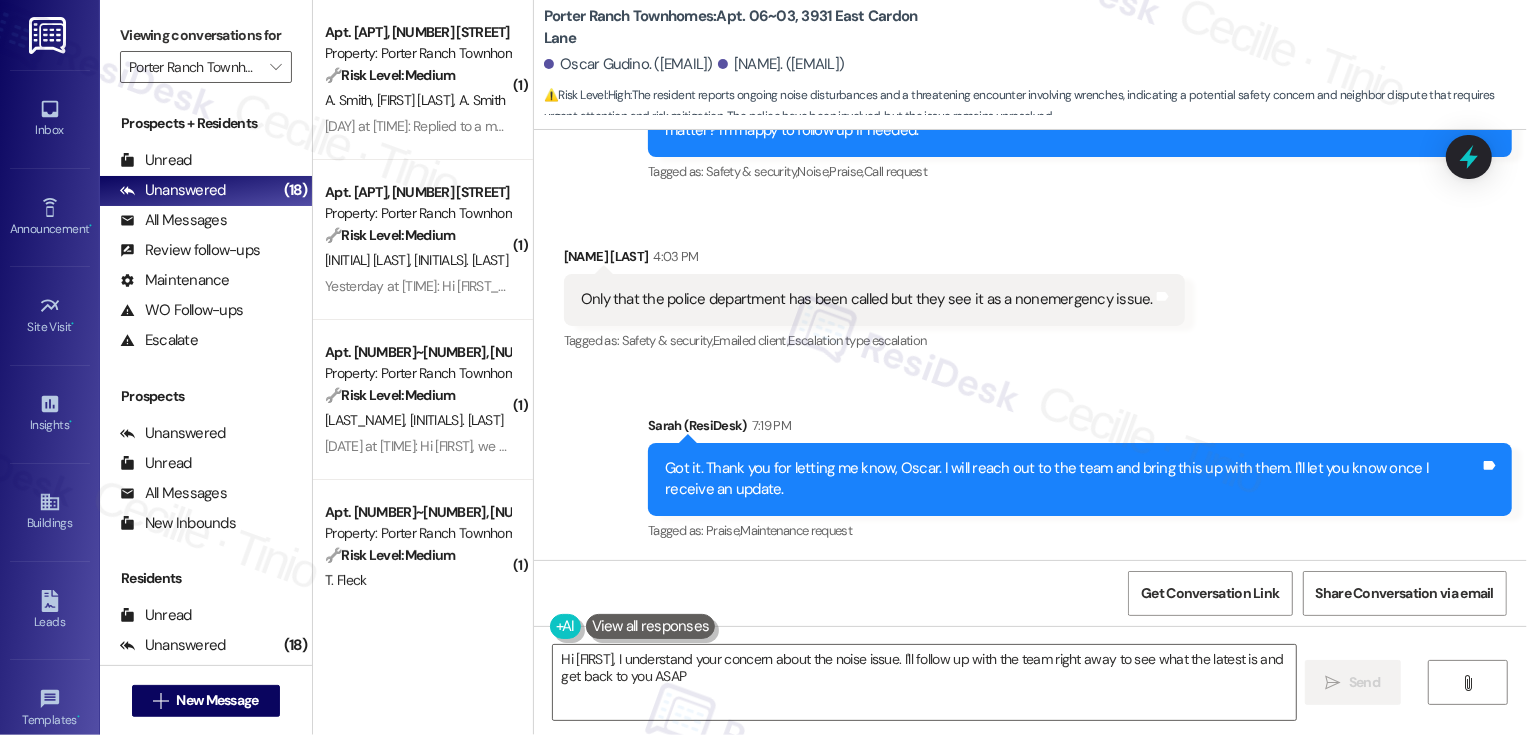 type on "Hi [NAME], I understand your concern about the noise issue. I'll follow up with the team right away to see what the latest is and get back to you ASAP." 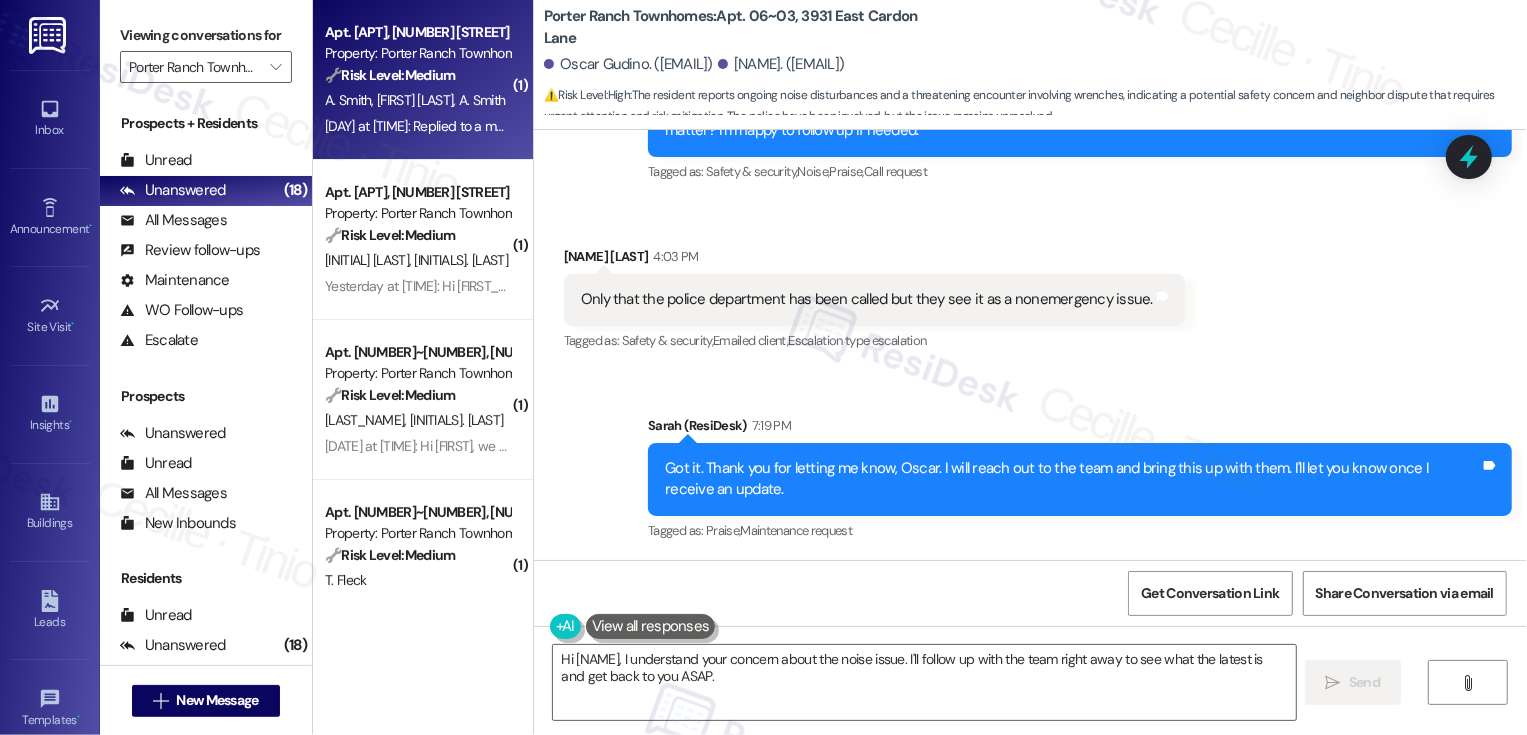 click on "[DAY] at [TIME]: Replied to a message:Hi Sarah! First and foremost Kevin is amazing and always extremely helpful! We are so thankful for him.
Secondly, we have enjoyed our almost 5 years here. We have enjoyed that it is quiet here. Until our neighbors in Unit 4 moved in. I believe it was in December. There is so much noise almost every day. It sounds like people are wrestling, jumping, the base can be heard and felt in the walls downstairs and upstairs. We can hear so much noise throughout our house. Some days it sounds like there are people upstairs in our house. My husband went over in December and spoke to a woman that lived there. They turned the music down. He went over a second time and they turned the music down but didn't answer the door.
The noise continues and we don't feel  comfortable addressing them. We would just love for it to be quiet.
Thank you for your help!" at bounding box center [417, 126] 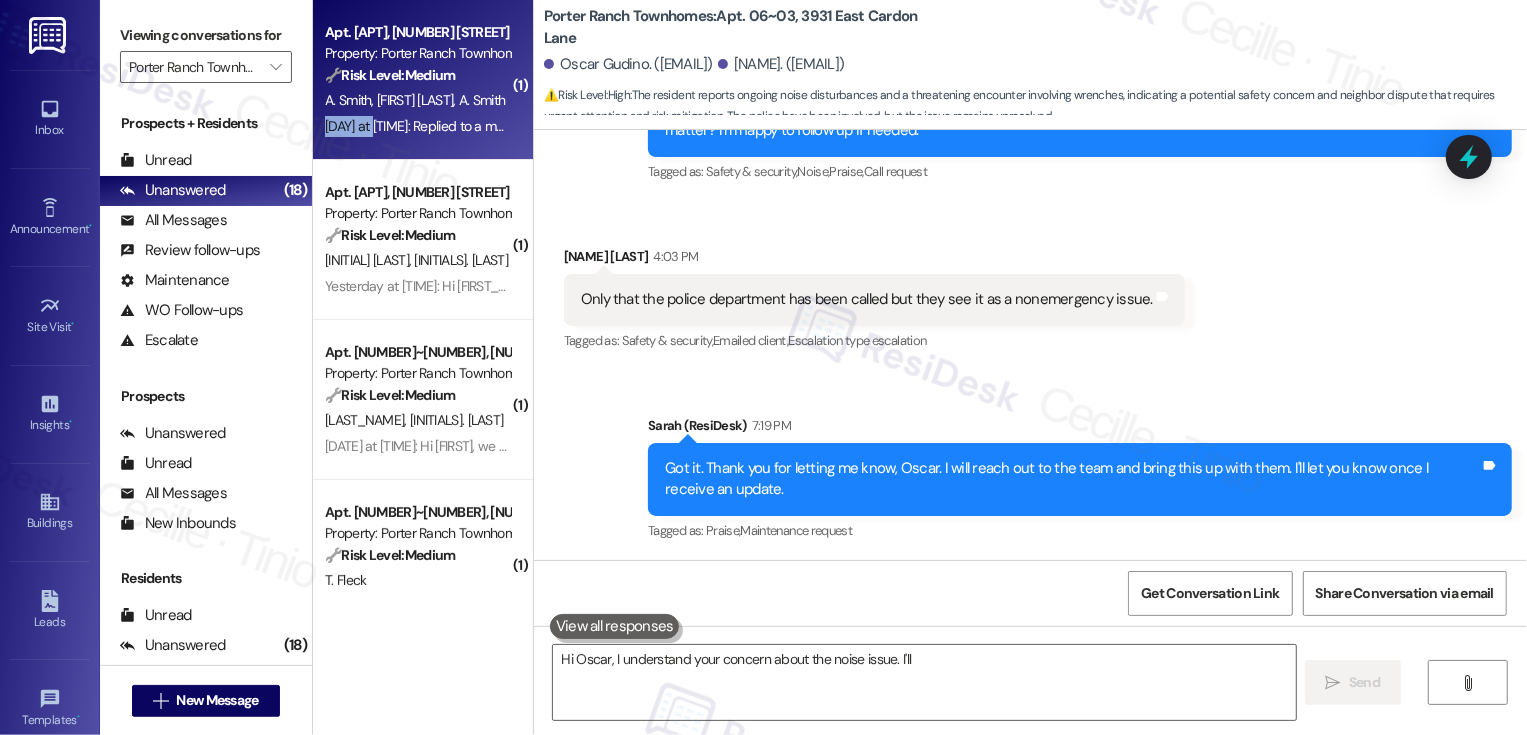 click on "[DAY] at [TIME]: Replied to a message:Hi Sarah! First and foremost Kevin is amazing and always extremely helpful! We are so thankful for him.
Secondly, we have enjoyed our almost 5 years here. We have enjoyed that it is quiet here. Until our neighbors in Unit 4 moved in. I believe it was in December. There is so much noise almost every day. It sounds like people are wrestling, jumping, the base can be heard and felt in the walls downstairs and upstairs. We can hear so much noise throughout our house. Some days it sounds like there are people upstairs in our house. My husband went over in December and spoke to a woman that lived there. They turned the music down. He went over a second time and they turned the music down but didn't answer the door.
The noise continues and we don't feel  comfortable addressing them. We would just love for it to be quiet.
Thank you for your help!" at bounding box center [417, 126] 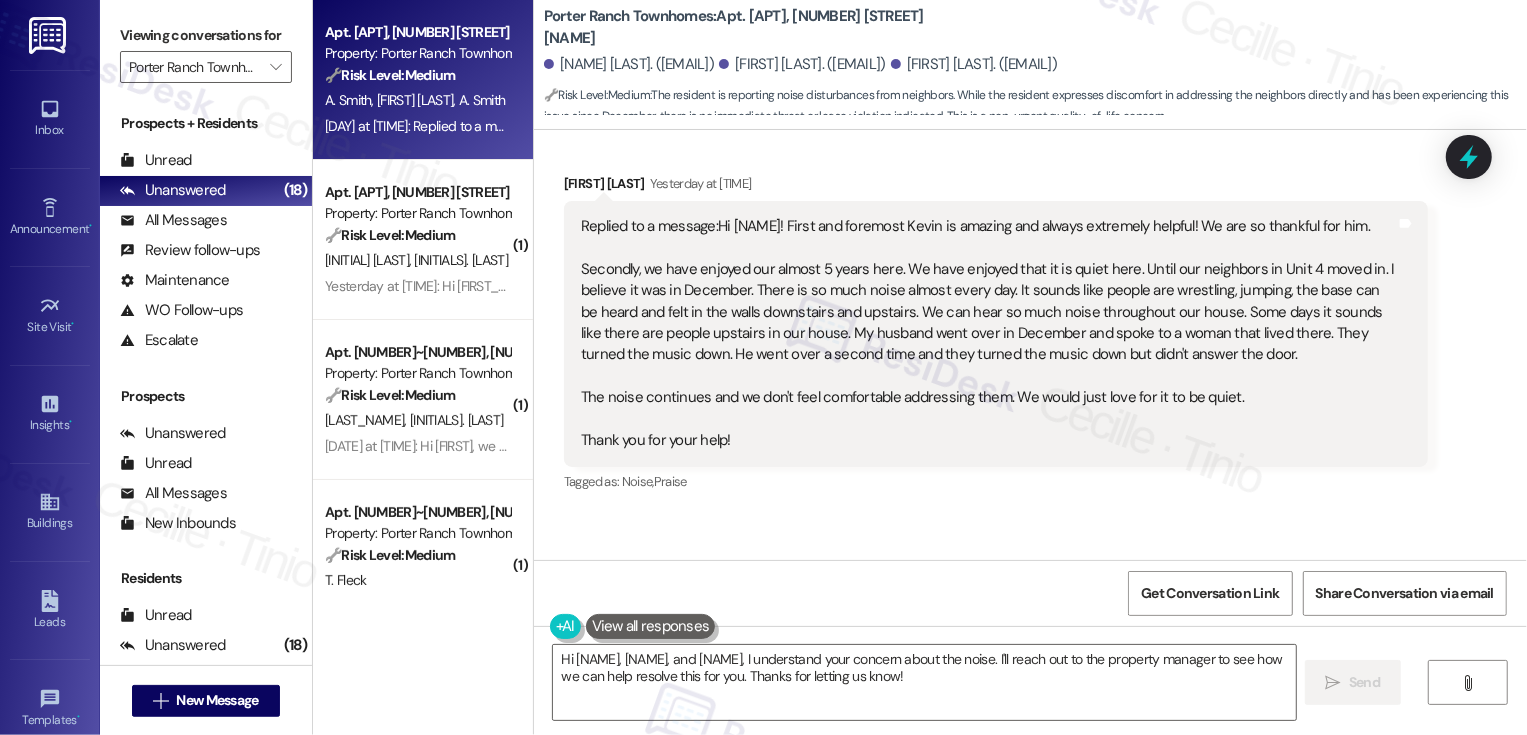 scroll, scrollTop: 371, scrollLeft: 0, axis: vertical 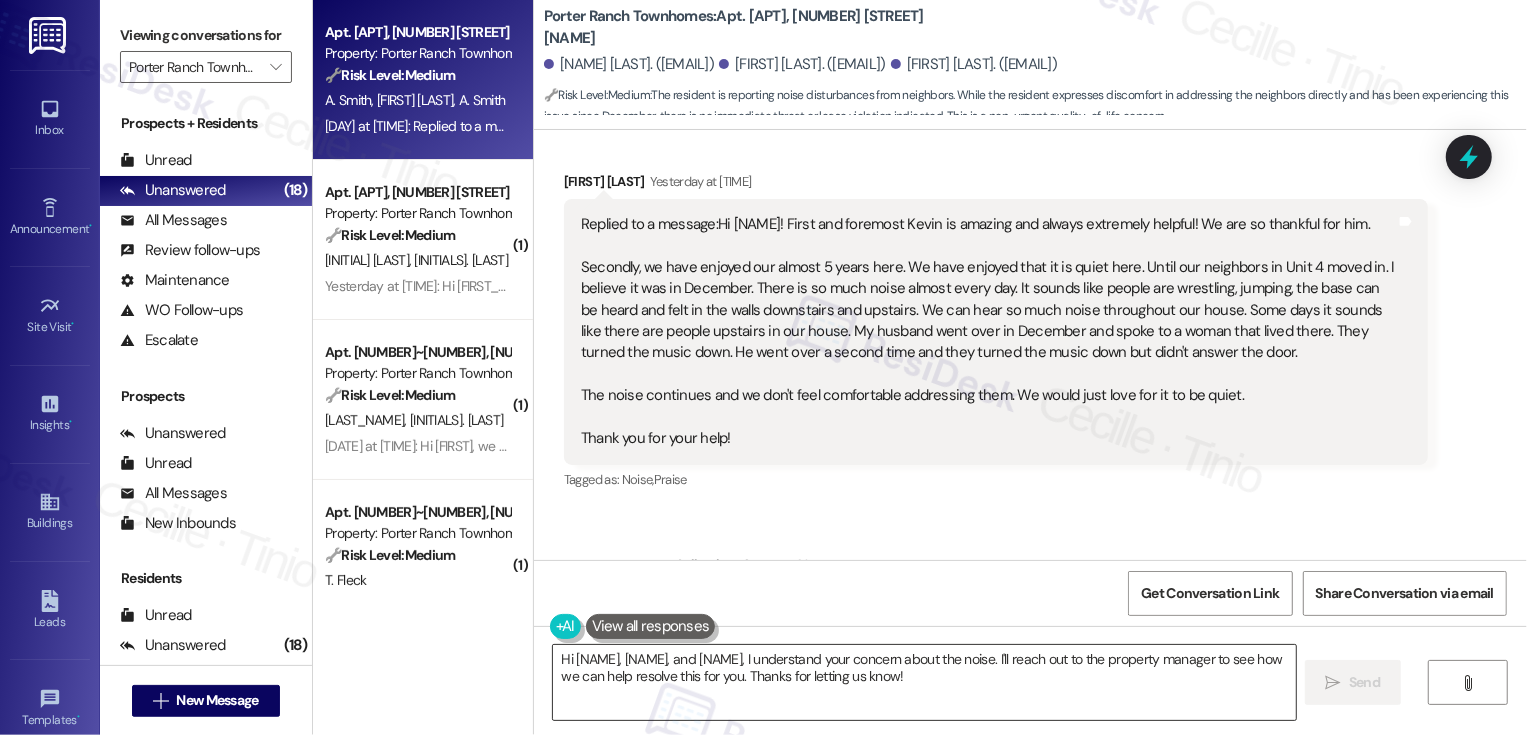click on "Hi [NAME], [NAME], and [NAME], I understand your concern about the noise. I'll reach out to the property manager to see how we can help resolve this for you. Thanks for letting us know!" at bounding box center (924, 682) 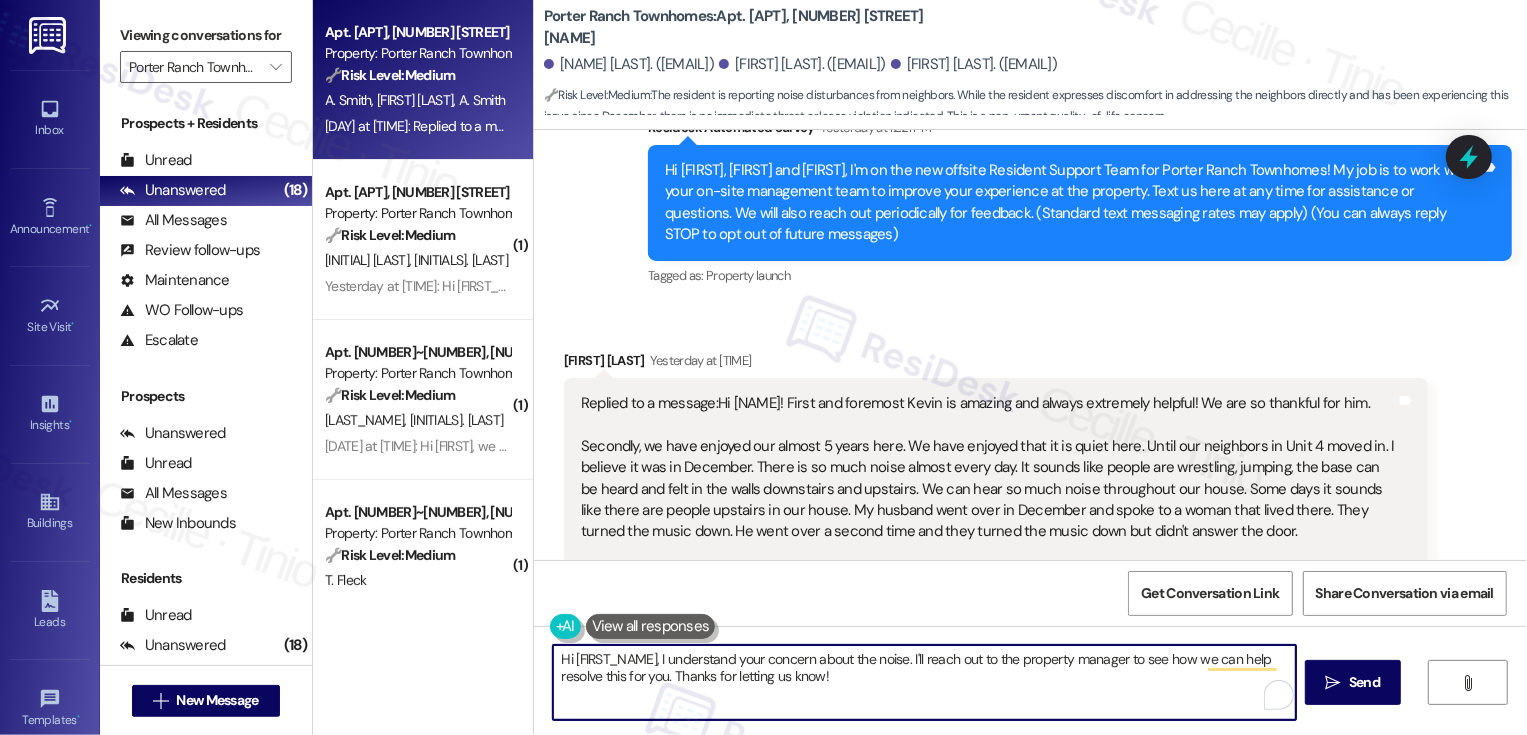 scroll, scrollTop: 150, scrollLeft: 0, axis: vertical 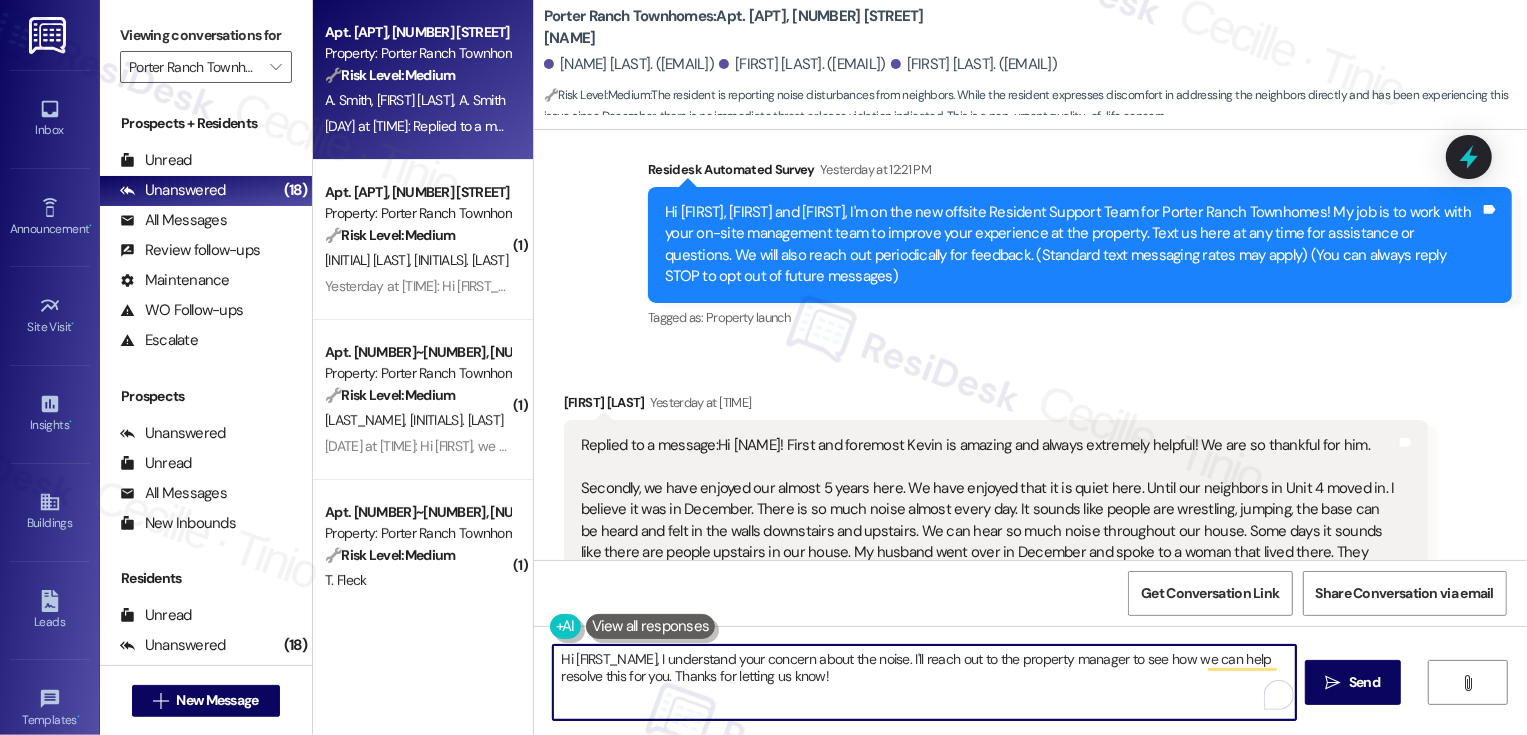 type on "Hi [FIRST_NAME], I understand your concern about the noise. I'll reach out to the property manager to see how we can help resolve this for you. Thanks for letting us know!" 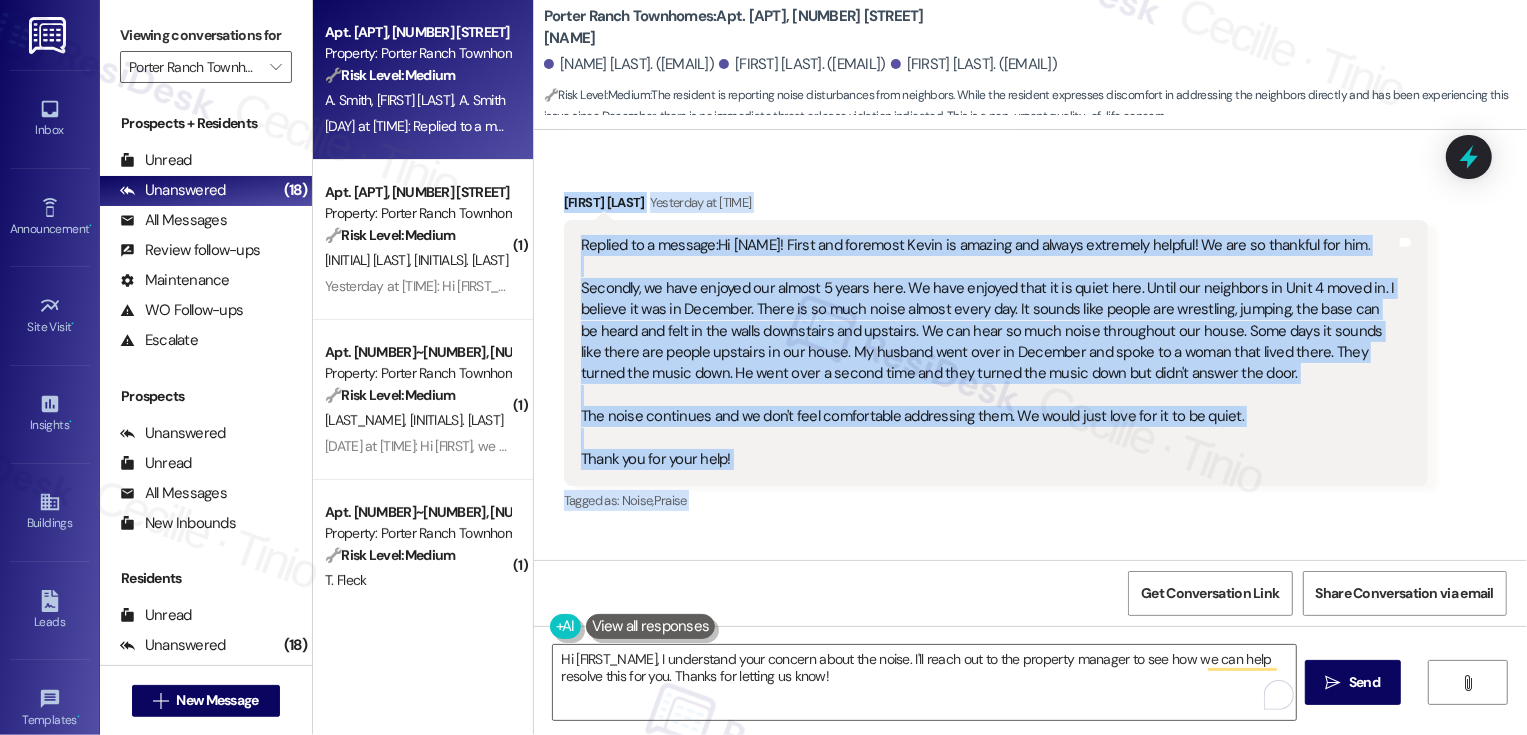 scroll, scrollTop: 504, scrollLeft: 0, axis: vertical 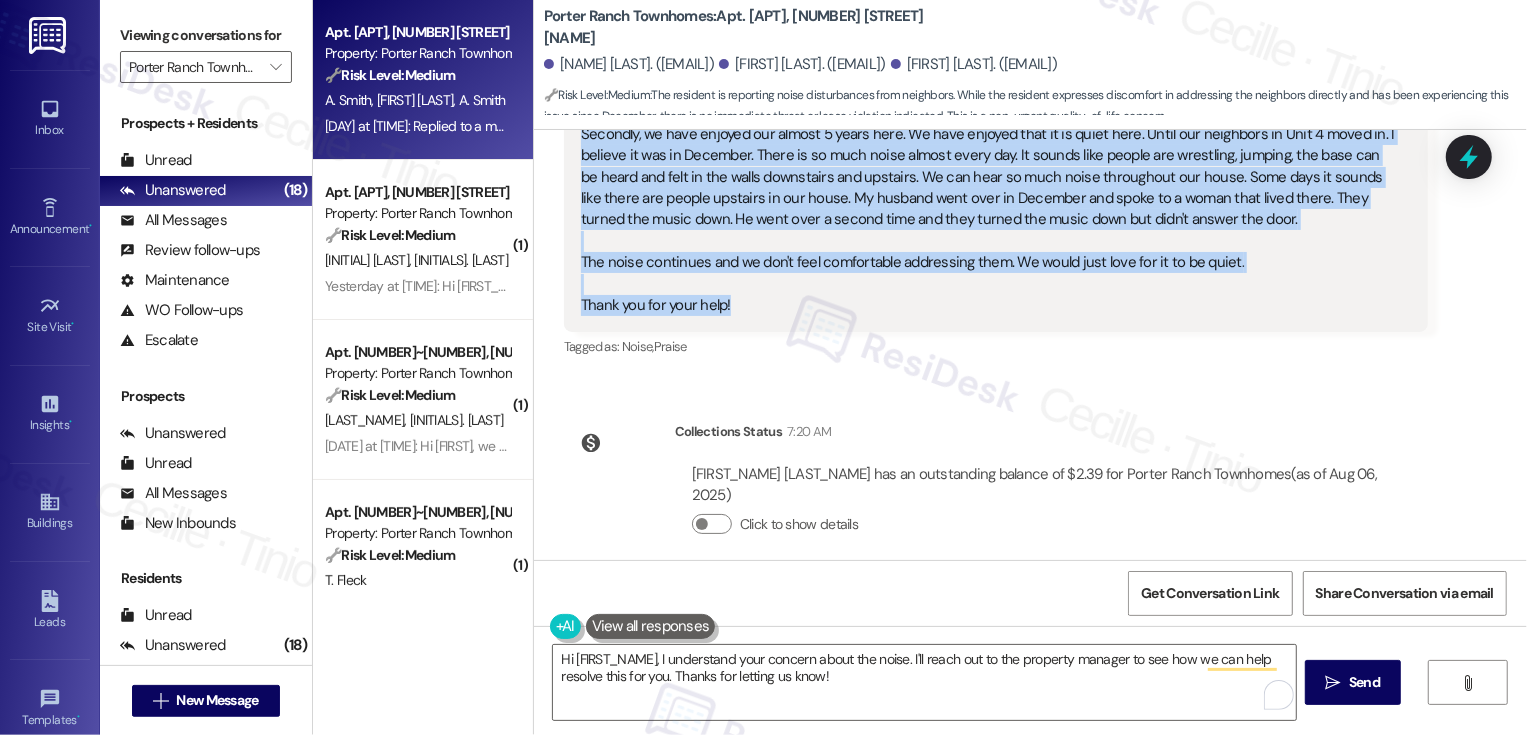 drag, startPoint x: 635, startPoint y: 166, endPoint x: 776, endPoint y: 309, distance: 200.8233 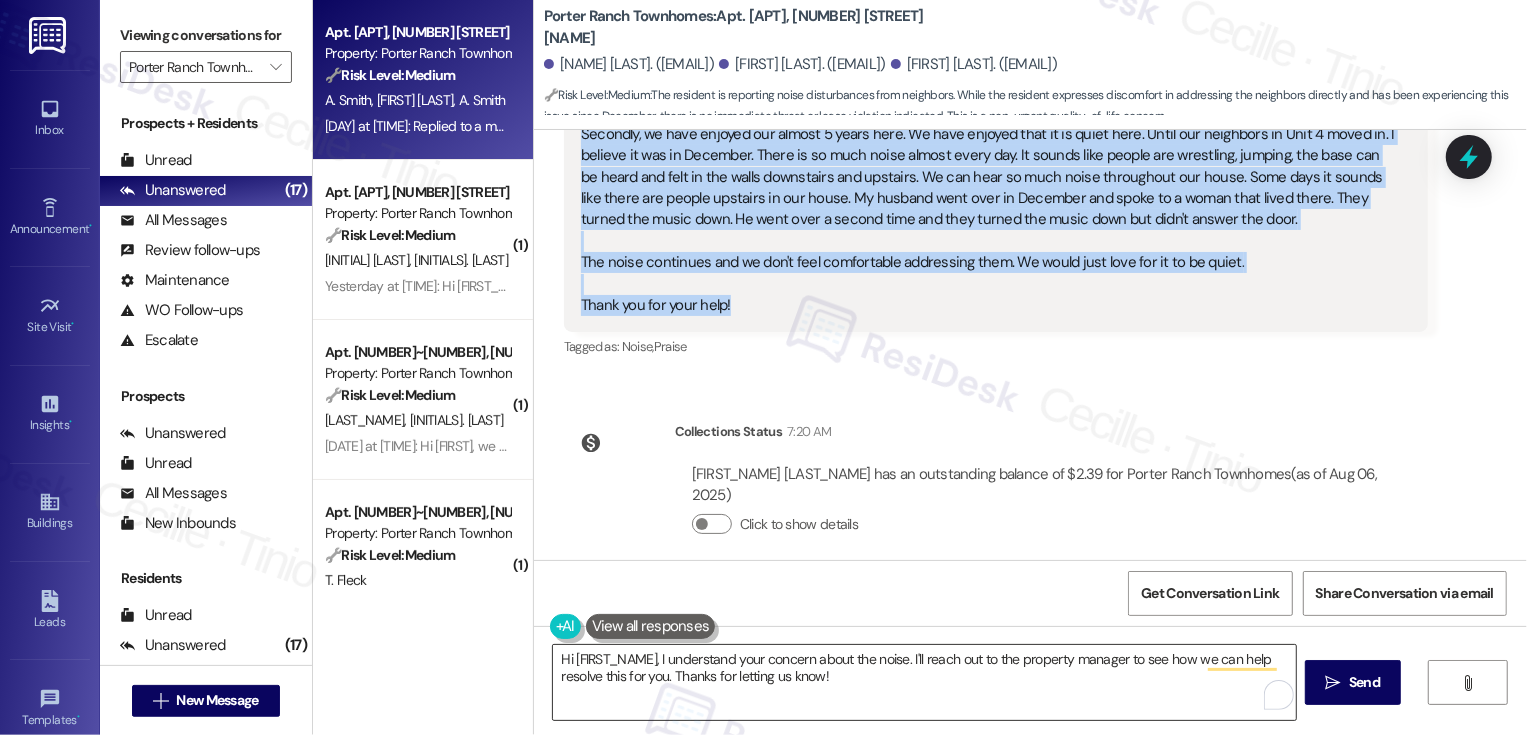 click on "Hi [FIRST_NAME], I understand your concern about the noise. I'll reach out to the property manager to see how we can help resolve this for you. Thanks for letting us know!" at bounding box center (924, 682) 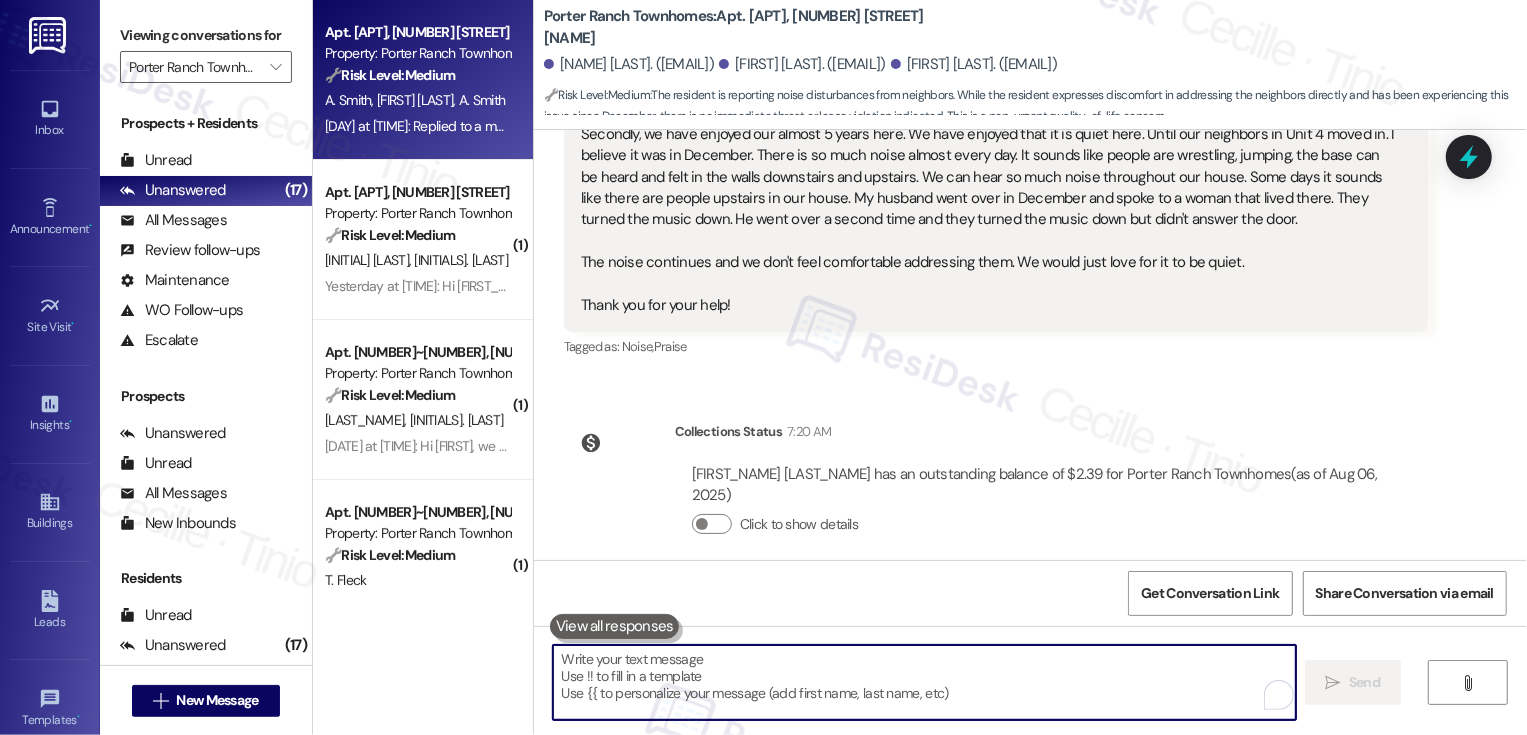 paste on "Hi [FIRST_NAME], thank you so much for reaching out and for your kind words about Kevin—we’re really glad to hear he’s been helpful!
I appreciate you sharing your experience about the noise. I understand how challenging it must feel to have your quiet space disrupted. Since this involves your neighbors, we’ll take note of the concerns and share them with the on-site team so they can look into it further and determine the appropriate next steps." 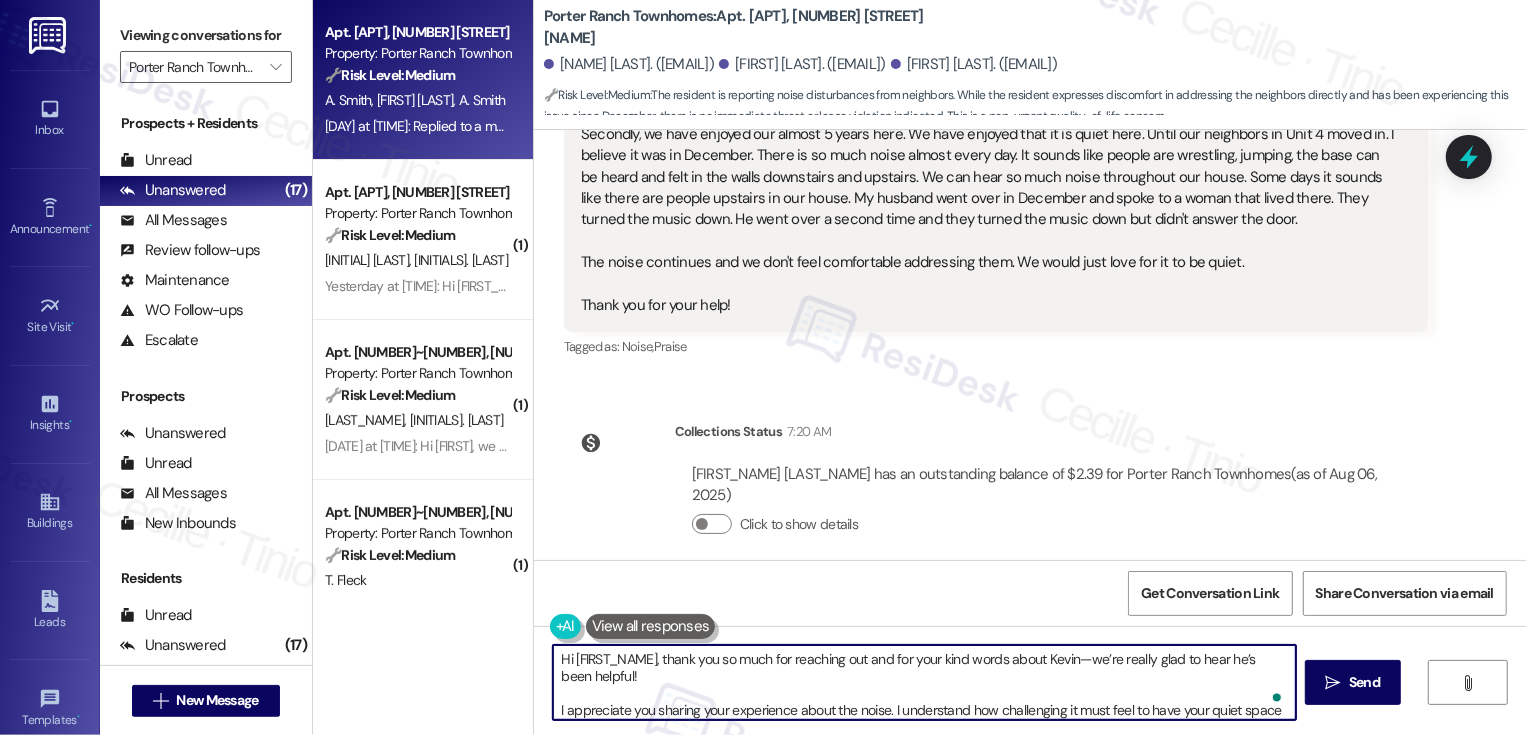 scroll, scrollTop: 68, scrollLeft: 0, axis: vertical 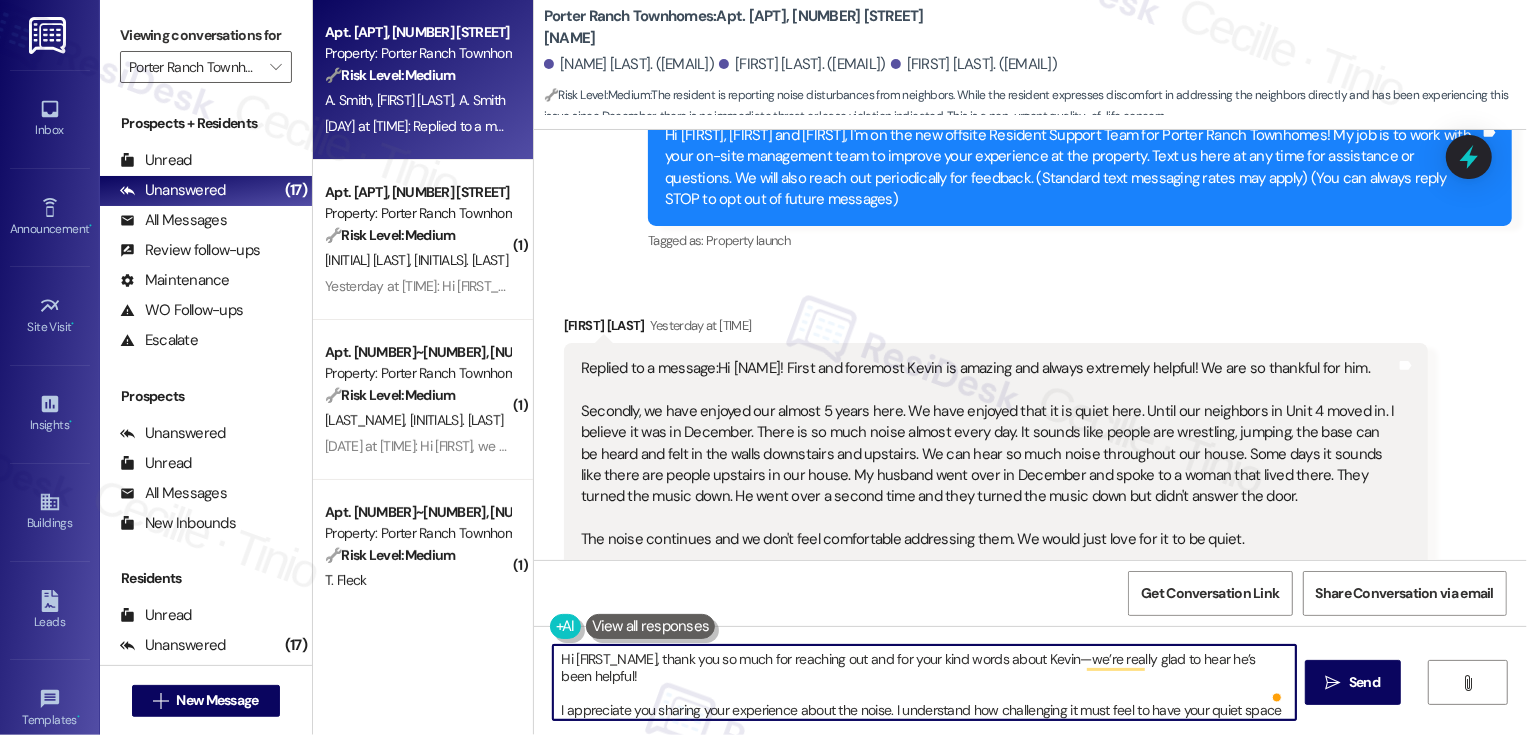 click on "Hi [FIRST_NAME], thank you so much for reaching out and for your kind words about Kevin—we’re really glad to hear he’s been helpful!
I appreciate you sharing your experience about the noise. I understand how challenging it must feel to have your quiet space disrupted. Since this involves your neighbors, we’ll take note of the concerns and share them with the on-site team so they can look into it further and determine the appropriate next steps." at bounding box center [924, 682] 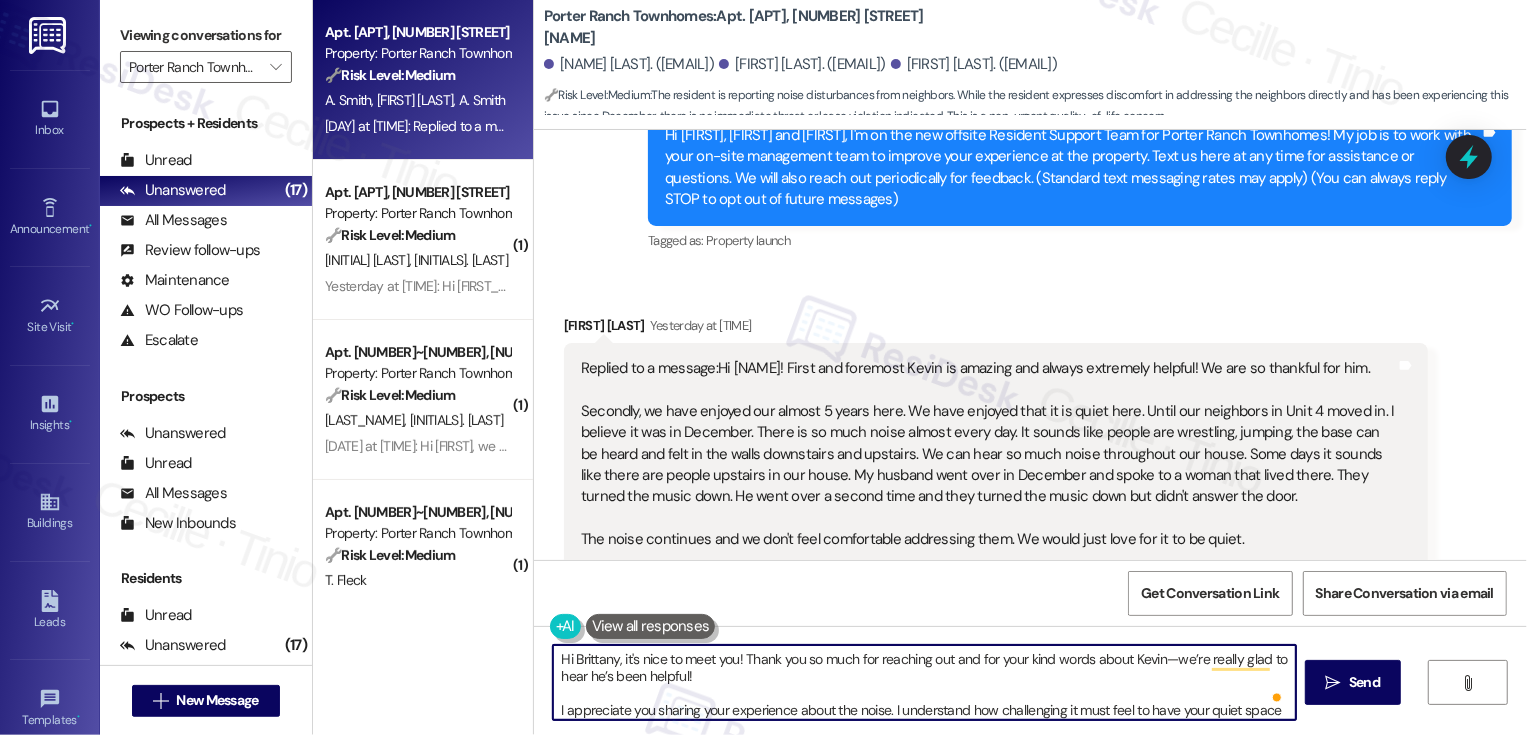 click on "Hi Brittany, it's nice to meet you! Thank you so much for reaching out and for your kind words about Kevin—we’re really glad to hear he’s been helpful!
I appreciate you sharing your experience about the noise. I understand how challenging it must feel to have your quiet space disrupted. Since this involves your neighbors, we’ll take note of the concerns and share them with the on-site team so they can look into it further and determine the appropriate next steps." at bounding box center (924, 682) 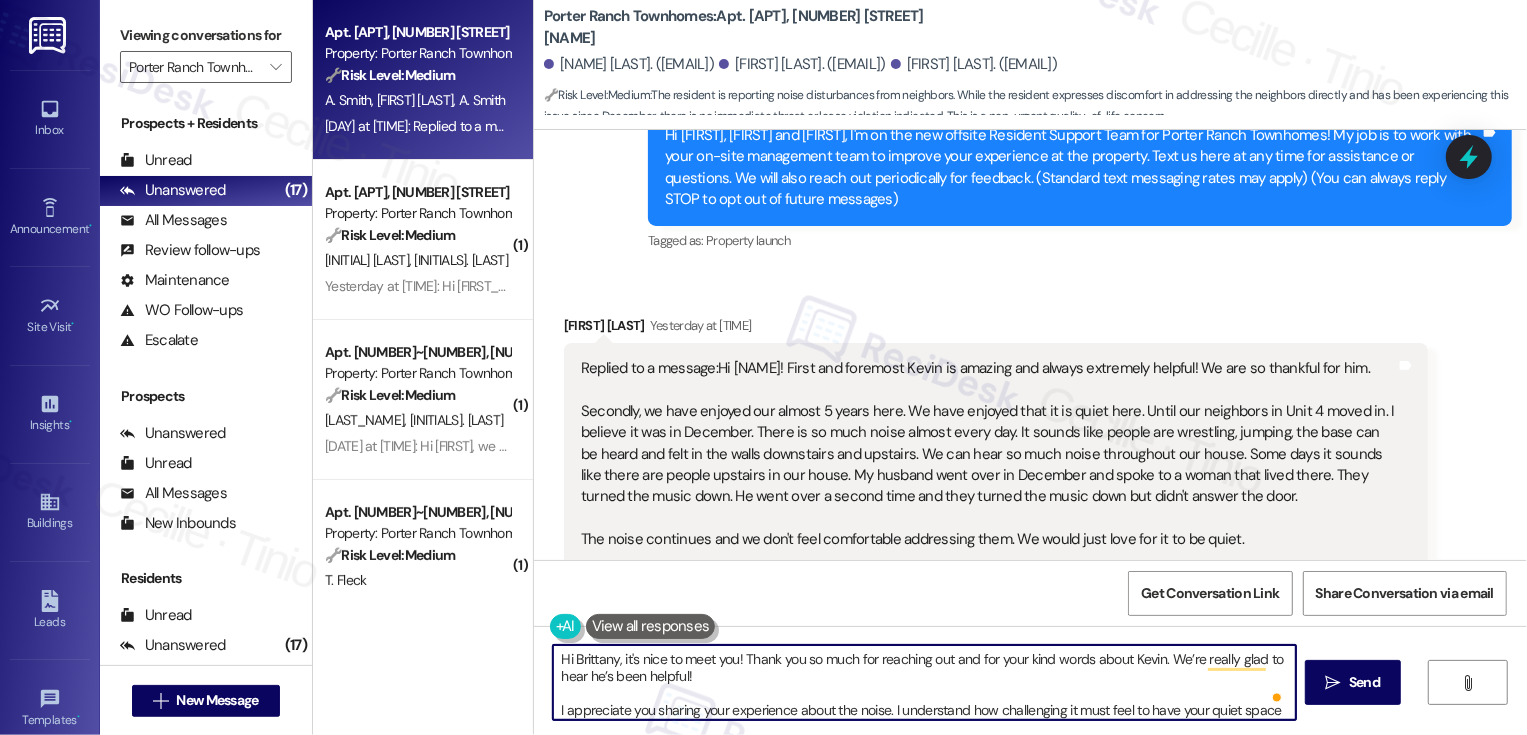 scroll, scrollTop: 19, scrollLeft: 0, axis: vertical 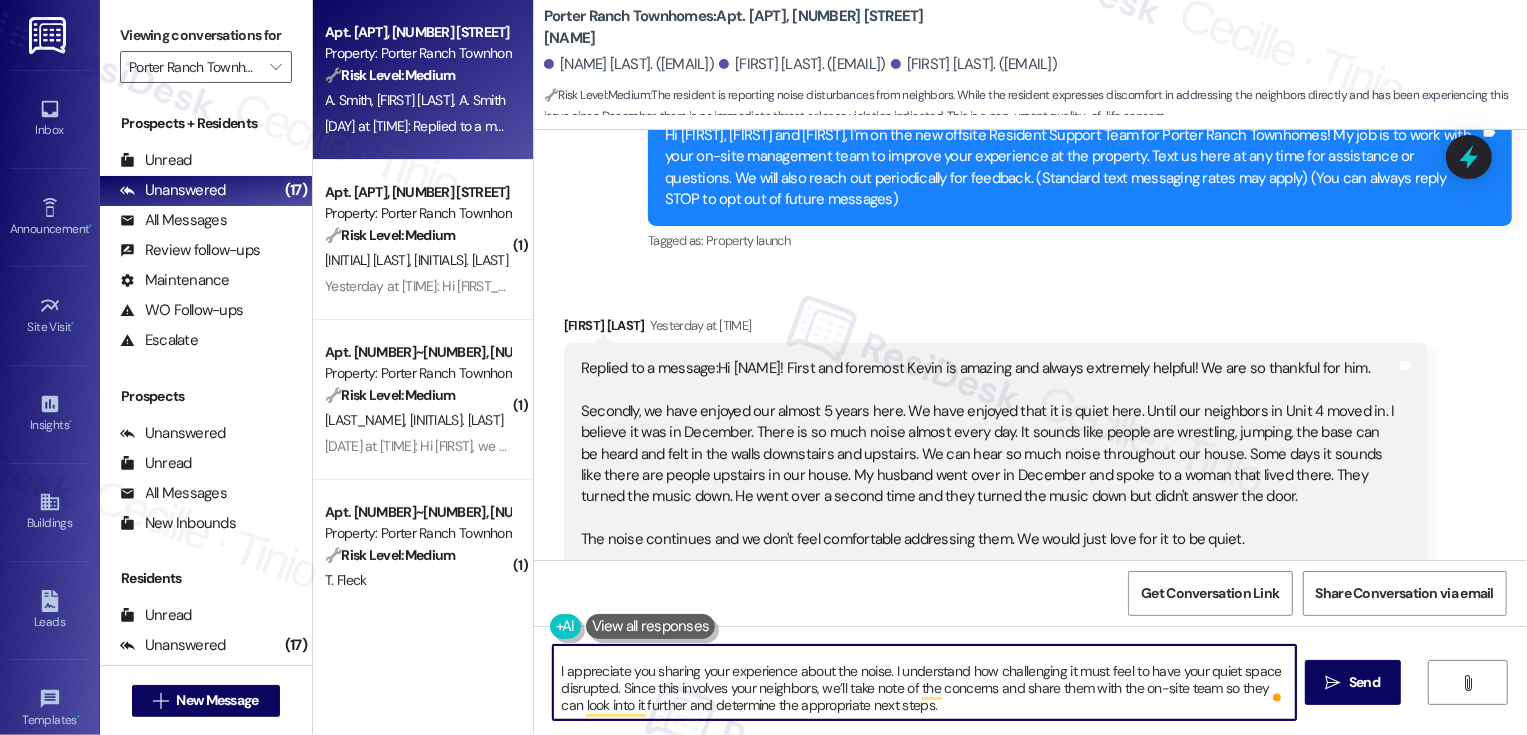 drag, startPoint x: 612, startPoint y: 688, endPoint x: 834, endPoint y: 685, distance: 222.02026 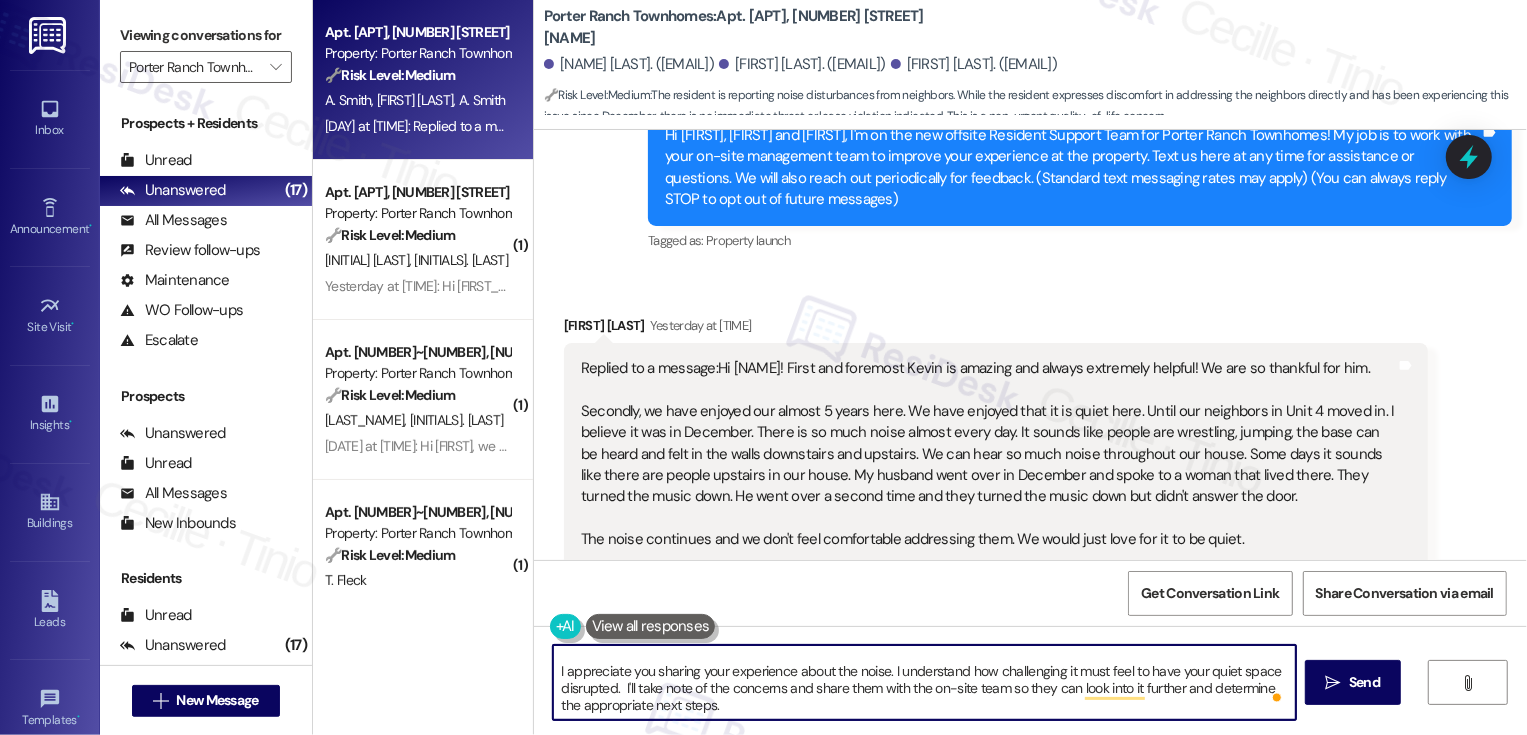click on "Hi [FIRST], it's nice to meet you! Thank you so much for reaching out and for your kind words about [PERSON]. We’re really glad to hear he’s been helpful!
I appreciate you sharing your experience about the noise. I understand how challenging it must feel to have your quiet space disrupted.  I'll take note of the concerns and share them with the on-site team so they can look into it further and determine the appropriate next steps." at bounding box center (924, 682) 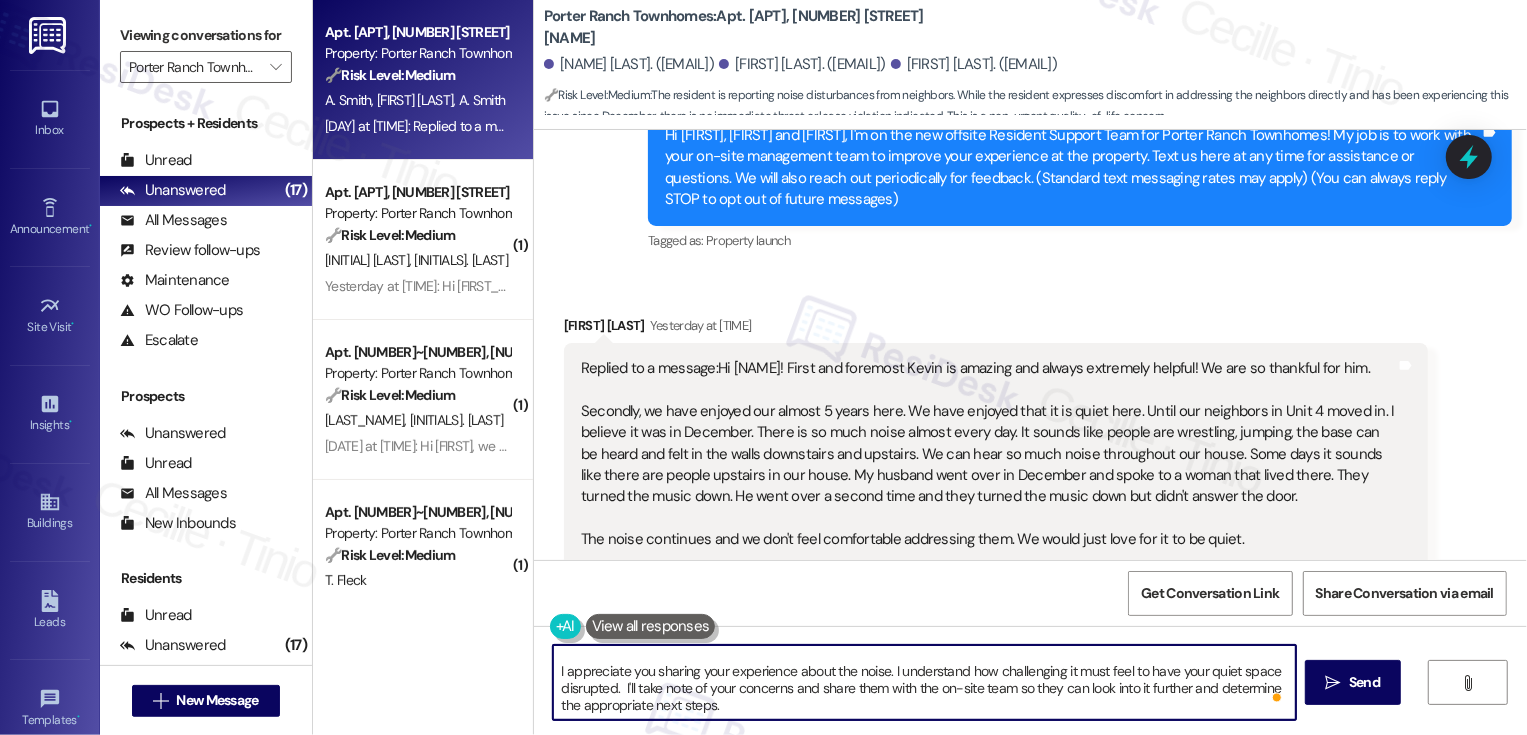 click on "Hi [NAME], it's nice to meet you! Thank you so much for reaching out and for your kind words about [NAME]. We’re really glad to hear he’s been helpful!
I appreciate you sharing your experience about the noise. I understand how challenging it must feel to have your quiet space disrupted.  I'll take note of your concerns and share them with the on-site team so they can look into it further and determine the appropriate next steps." at bounding box center (924, 682) 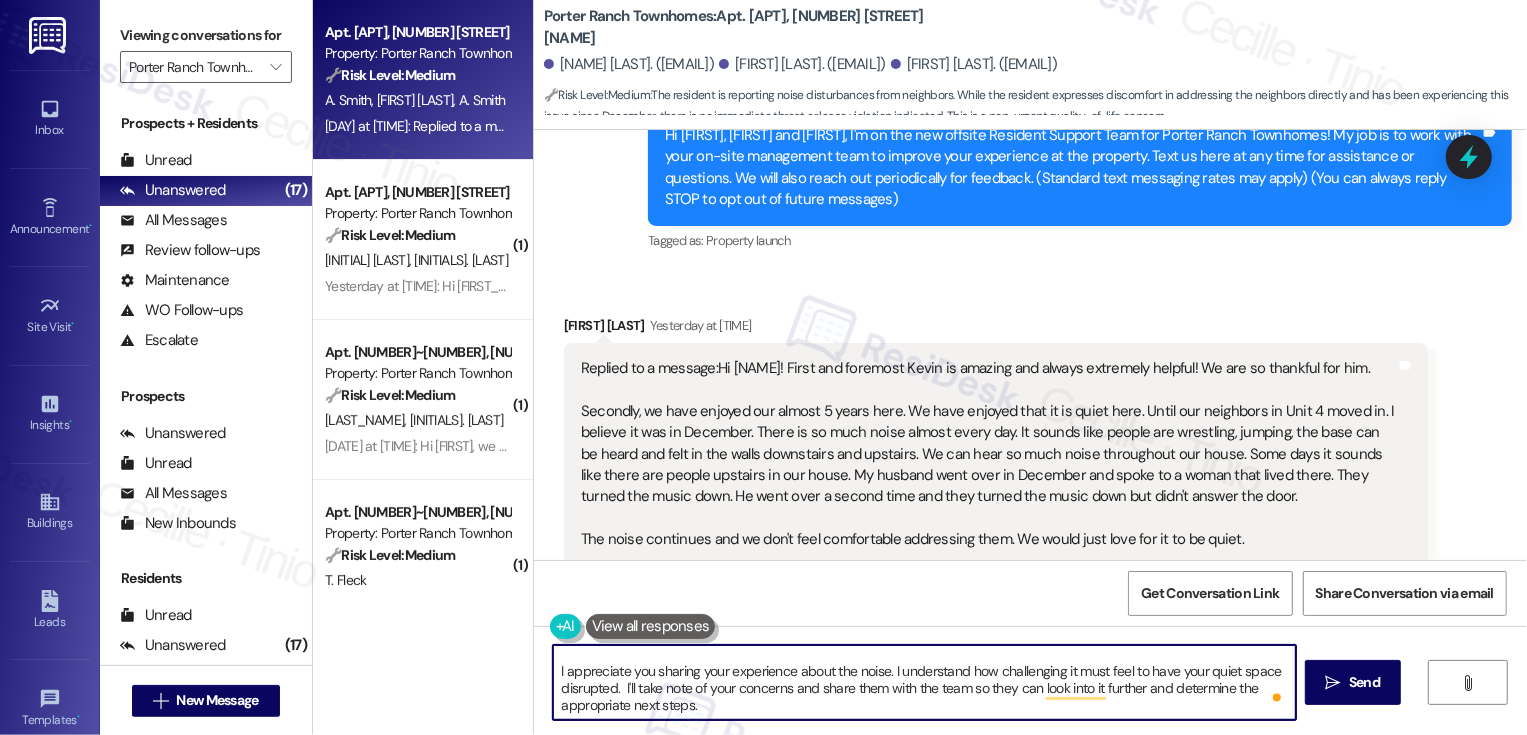 drag, startPoint x: 961, startPoint y: 689, endPoint x: 972, endPoint y: 711, distance: 24.596748 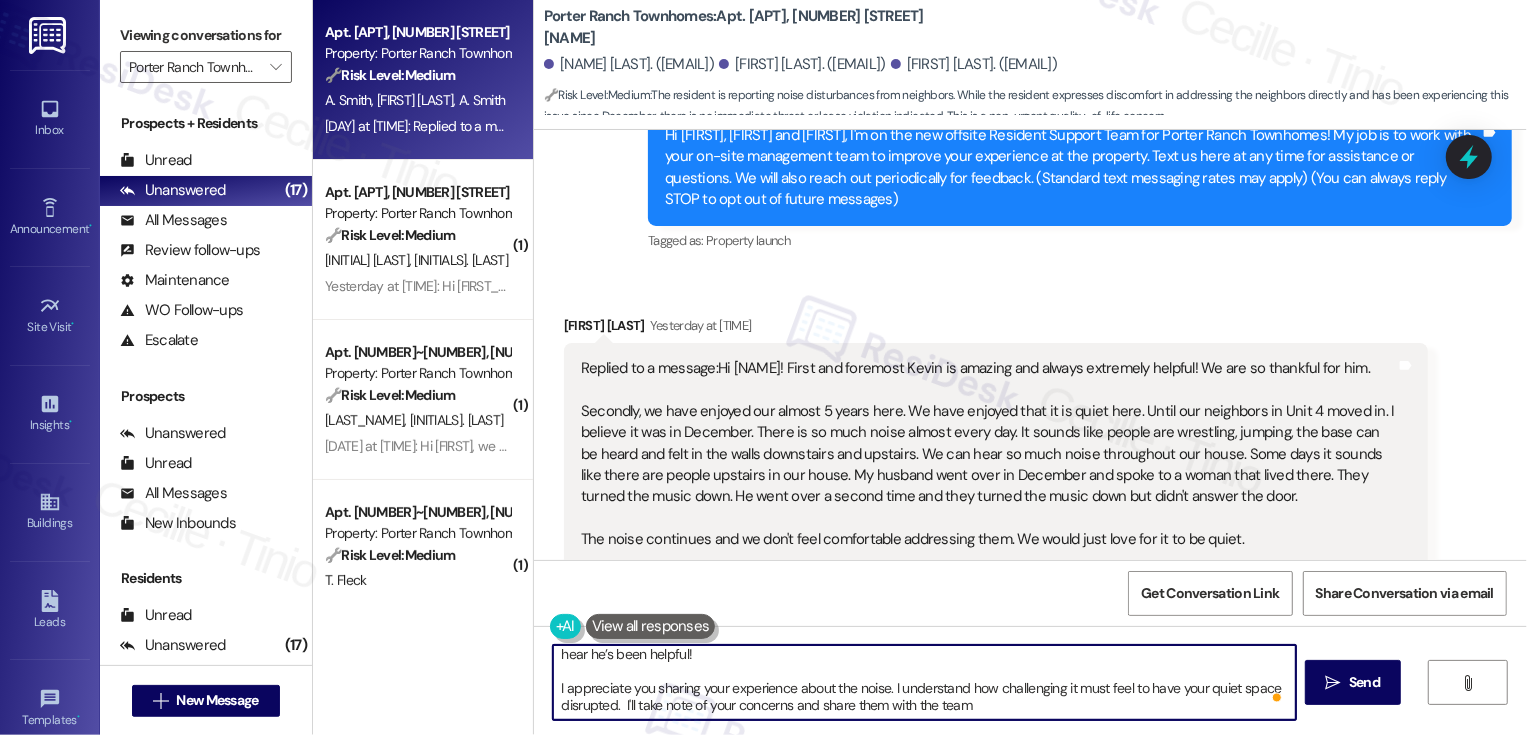 scroll, scrollTop: 21, scrollLeft: 0, axis: vertical 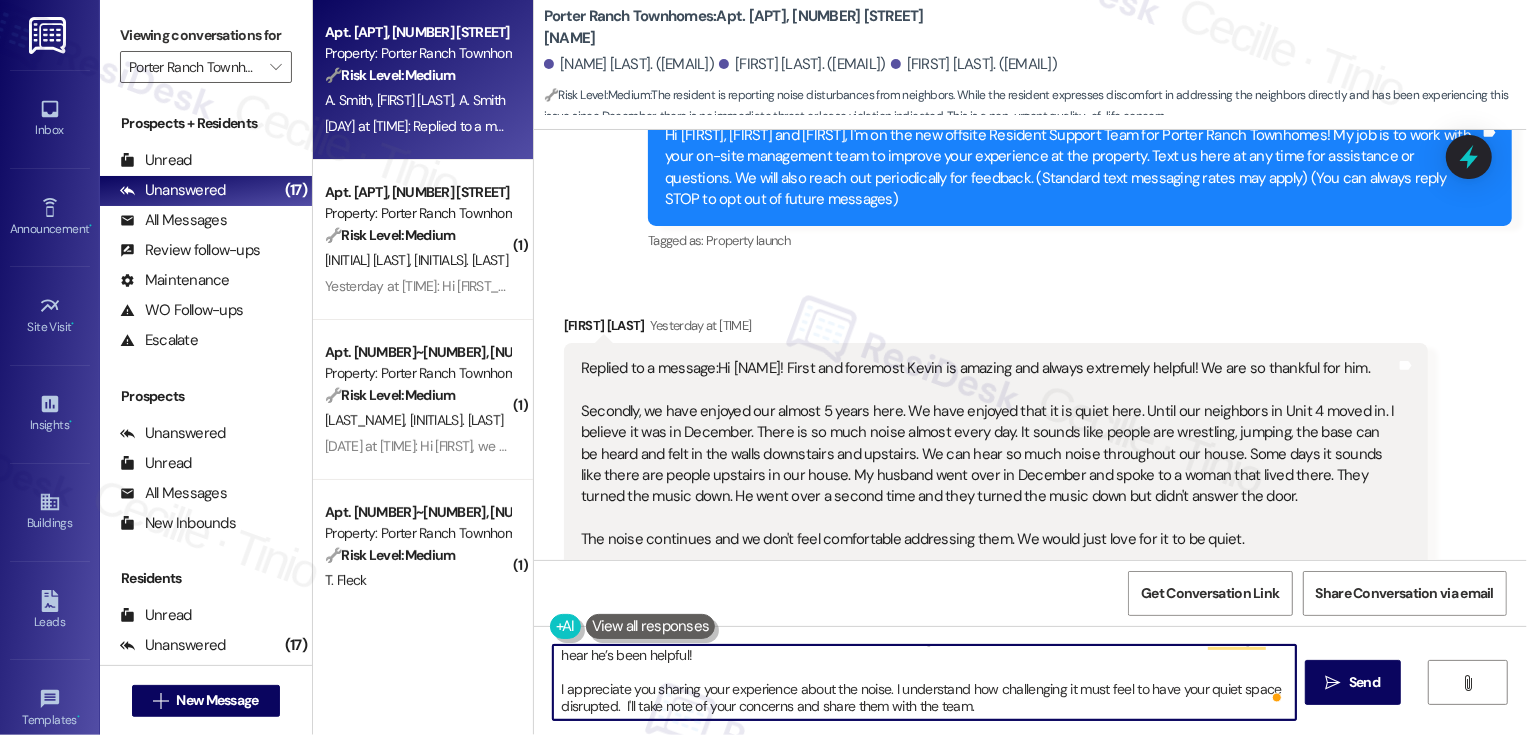click on "Hi Brittany, it's nice to meet you! Thank you so much for reaching out and for your kind words about Kevin. We’re really glad to hear he’s been helpful!
I appreciate you sharing your experience about the noise. I understand how challenging it must feel to have your quiet space disrupted.  I'll take note of your concerns and share them with the team." at bounding box center [924, 682] 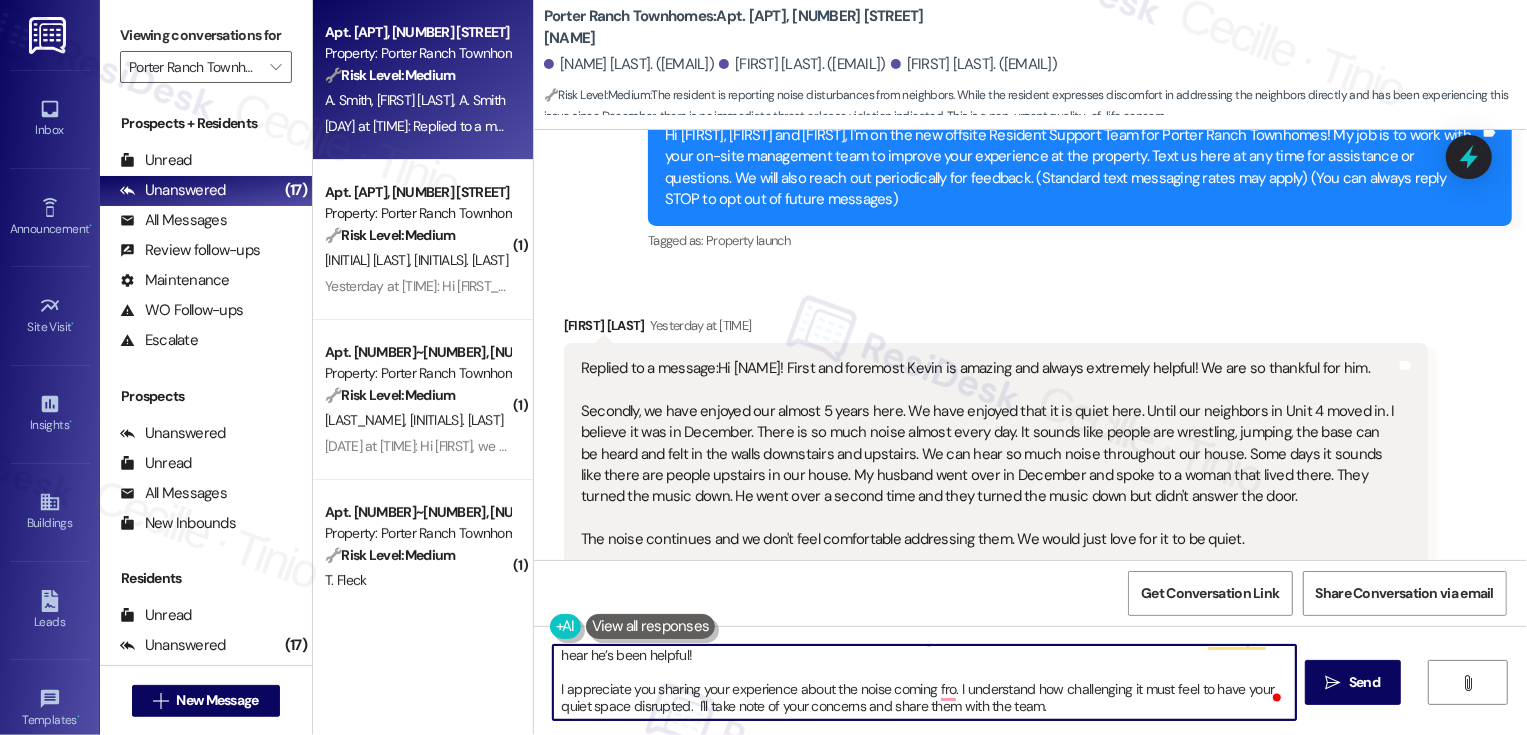 click on "Hi Brittany, it's nice to meet you! Thank you so much for reaching out and for your kind words about Kevin. We’re really glad to hear he’s been helpful!
I appreciate you sharing your experience about the noise coming fro. I understand how challenging it must feel to have your quiet space disrupted.  I'll take note of your concerns and share them with the team." at bounding box center [924, 682] 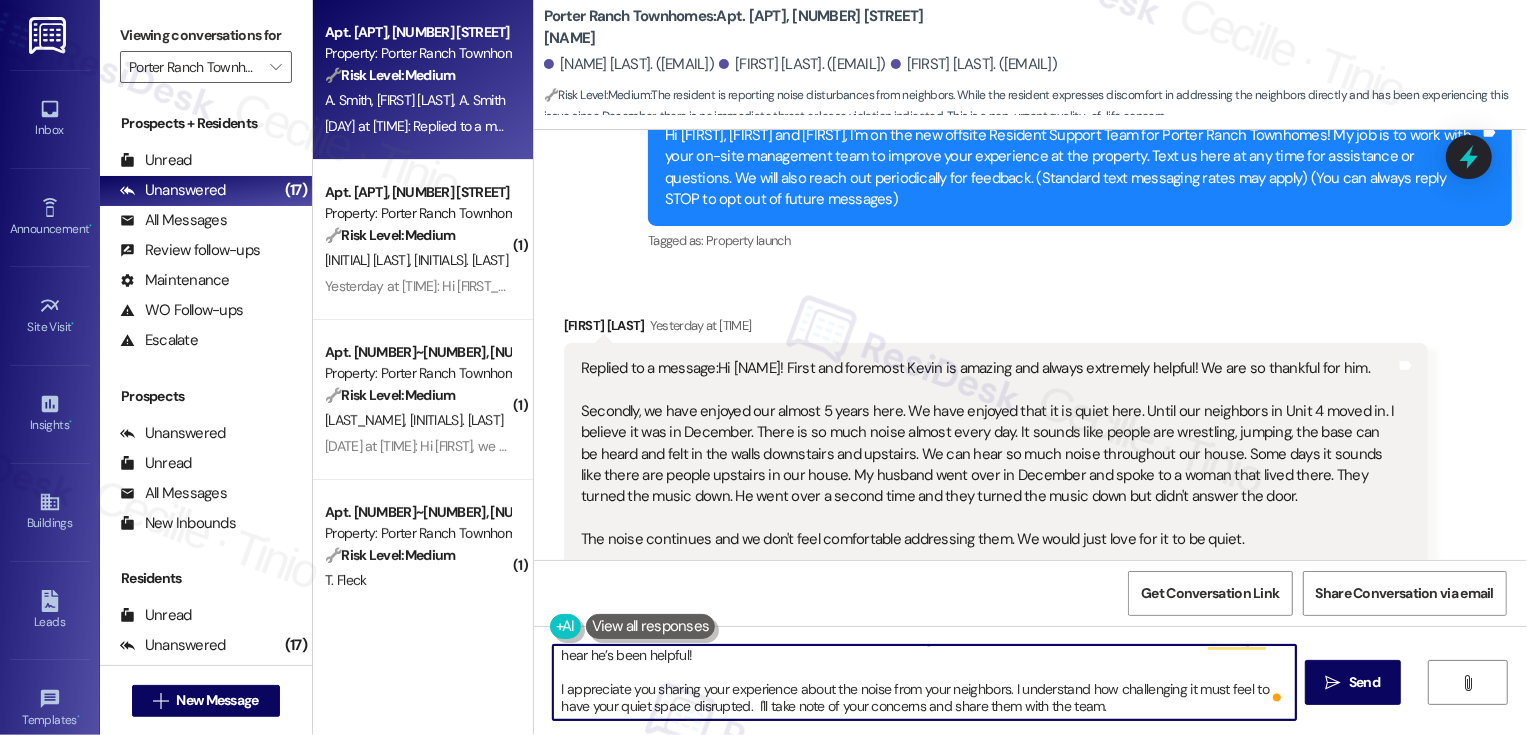 scroll, scrollTop: 504, scrollLeft: 0, axis: vertical 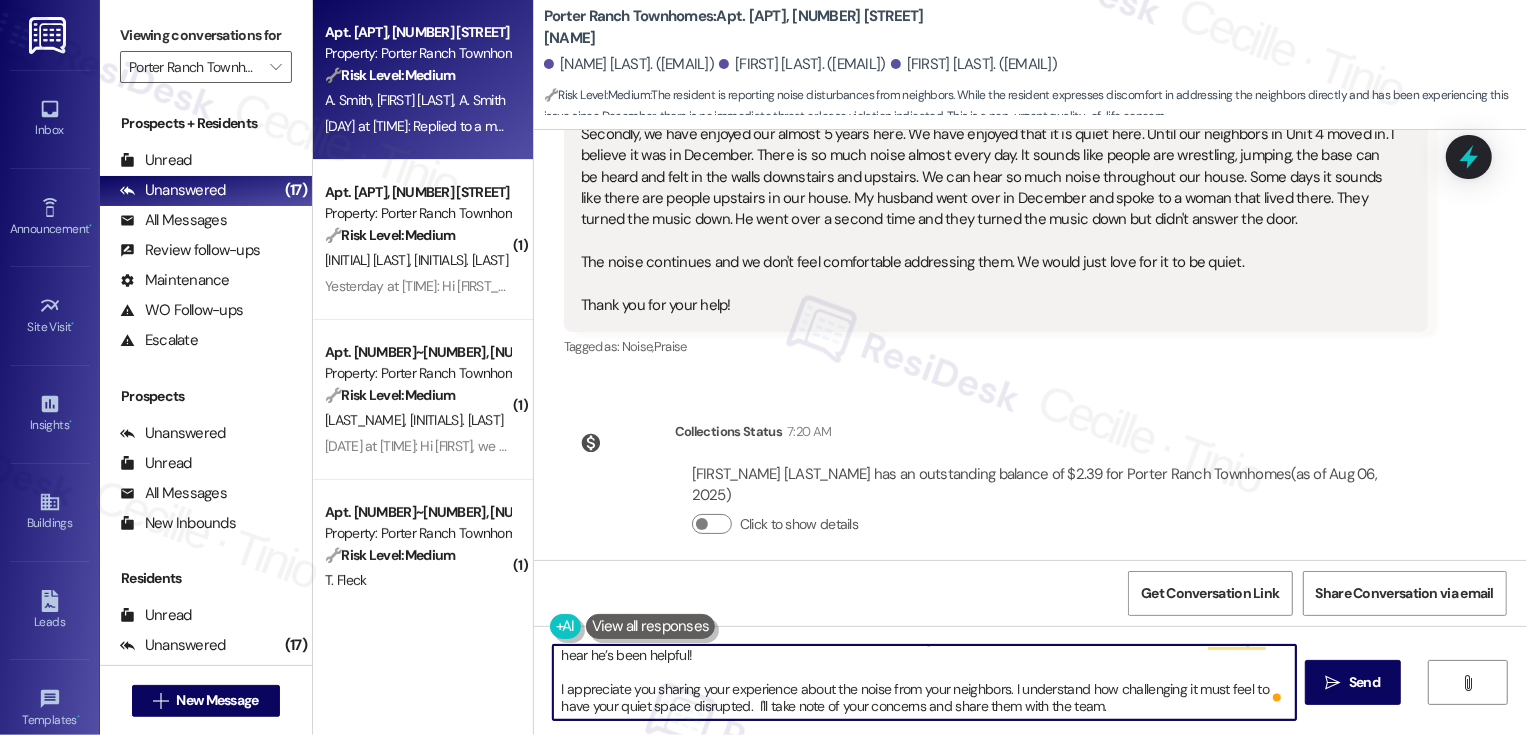 click on "Hi Brittany, it's nice to meet you! Thank you so much for reaching out and for your kind words about Kevin. We’re really glad to hear he’s been helpful!
I appreciate you sharing your experience about the noise from your neighbors. I understand how challenging it must feel to have your quiet space disrupted.  I'll take note of your concerns and share them with the team." at bounding box center (924, 682) 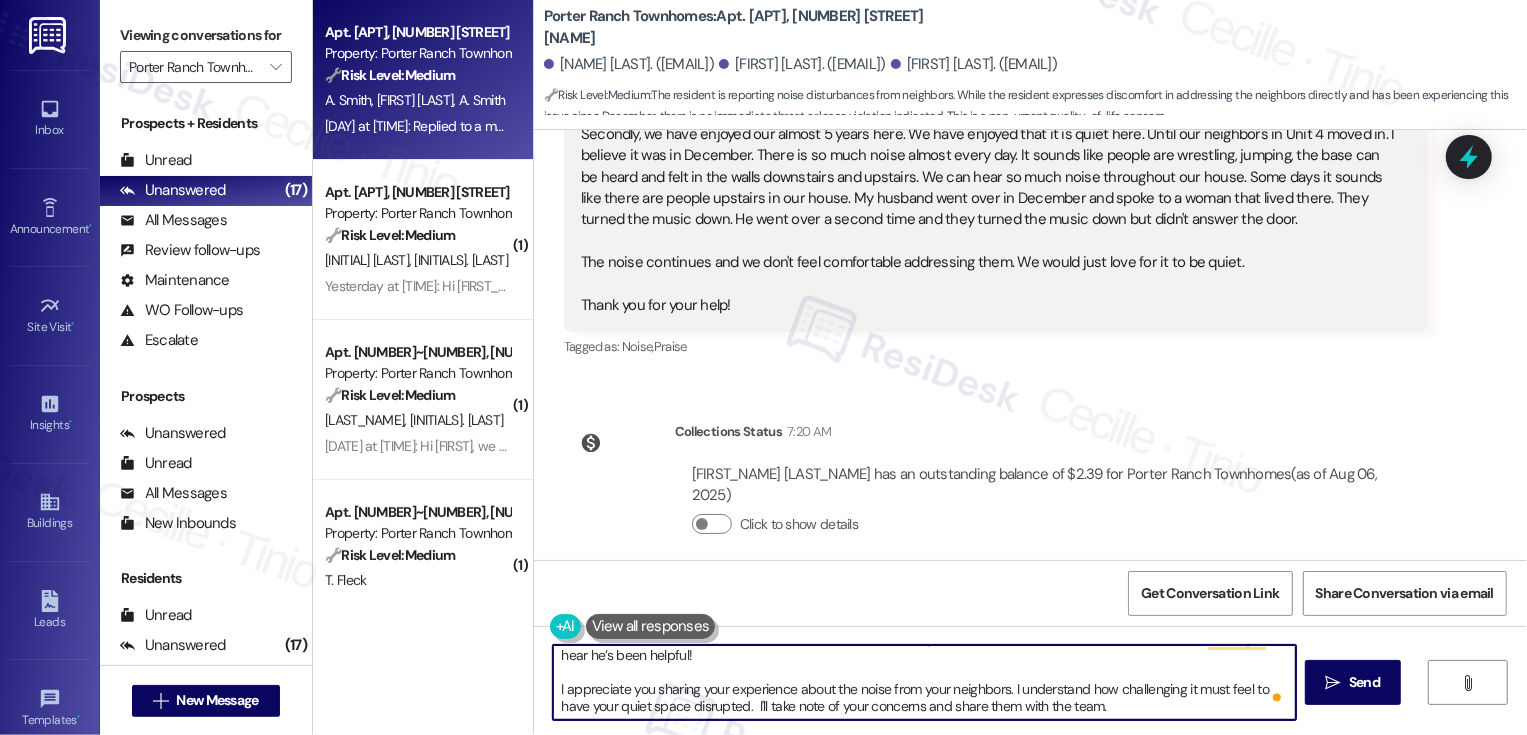 paste on "Thanks again for sharing your feedback, and for being a valued part of the community." 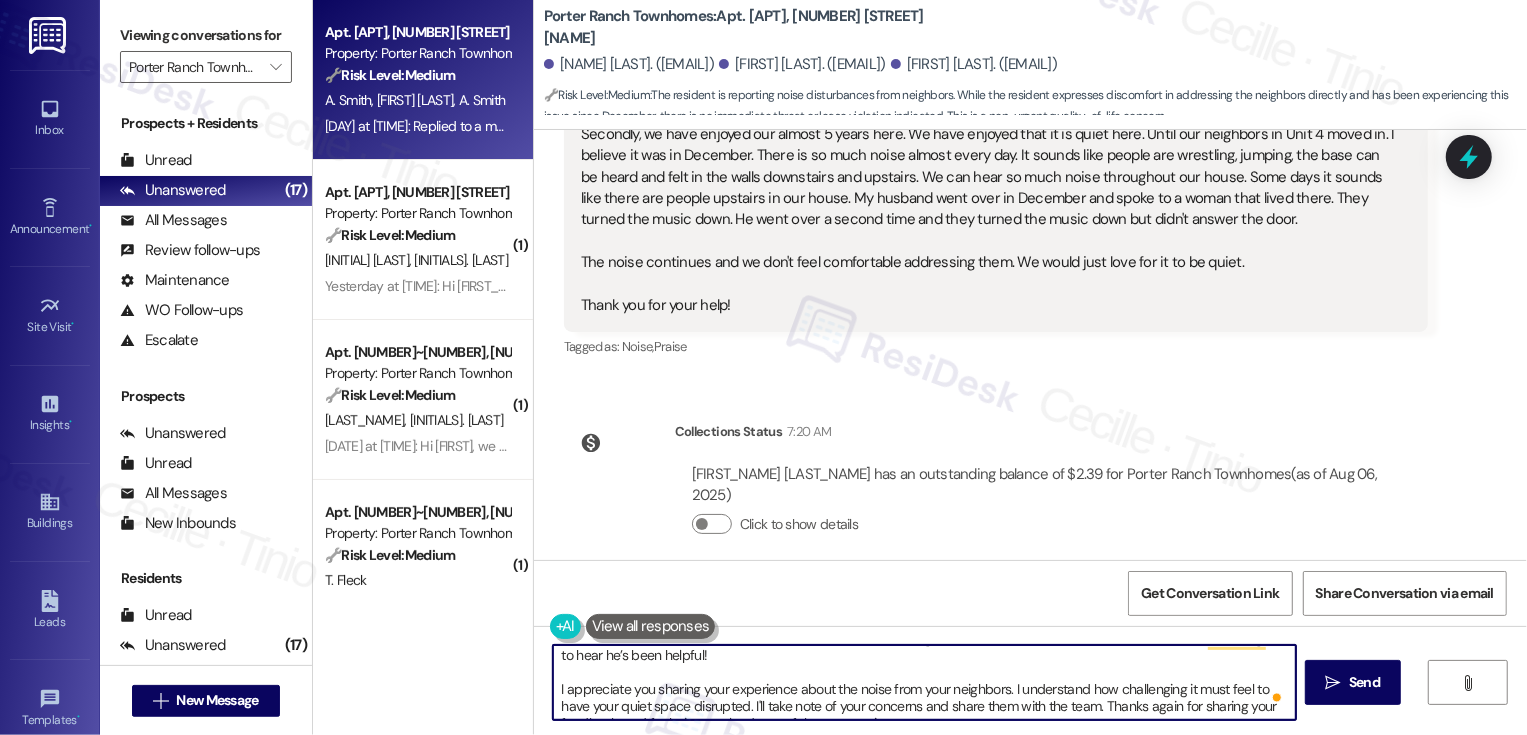 scroll, scrollTop: 39, scrollLeft: 0, axis: vertical 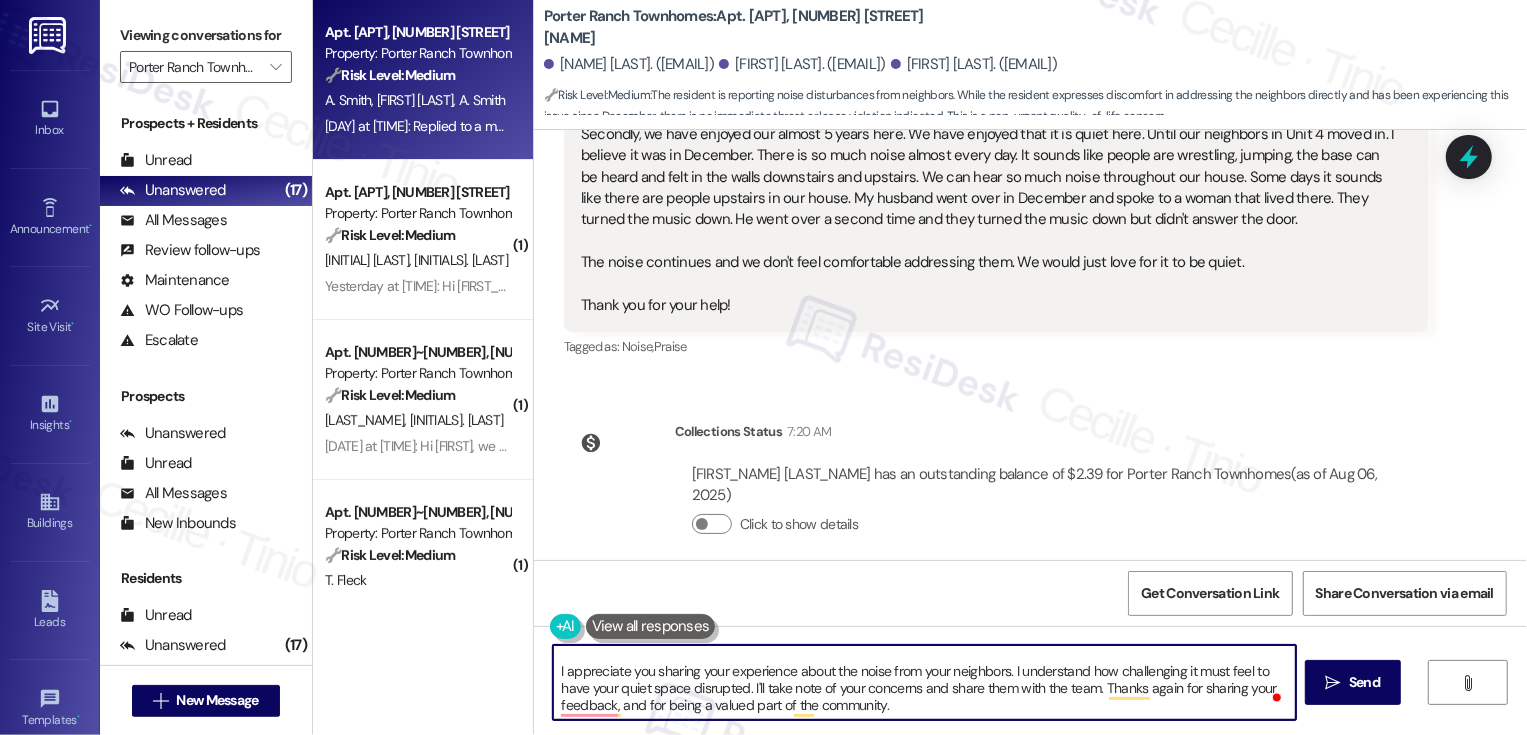 click on "Hi Brittany, it's nice to meet you! Thank you so much for reaching out and for your kind words about Kevin. We’re really glad to hear he’s been helpful!
I appreciate you sharing your experience about the noise from your neighbors. I understand how challenging it must feel to have your quiet space disrupted.  I'll take note of your concerns and share them with the team. Thanks again for sharing your feedback, and for being a valued part of the community." at bounding box center [924, 682] 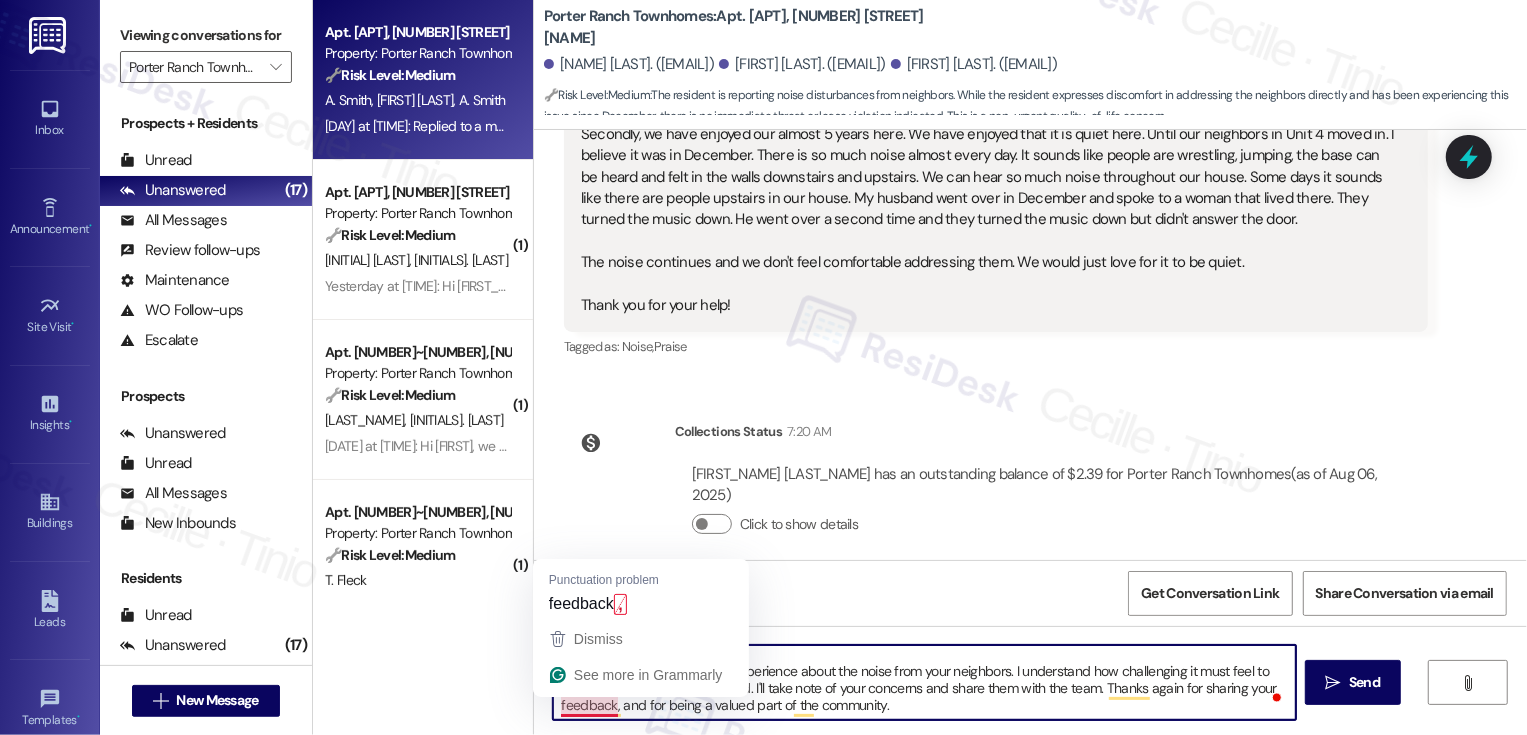 click on "Hi Brittany, it's nice to meet you! Thank you so much for reaching out and for your kind words about Kevin. We’re really glad to hear he’s been helpful!
I appreciate you sharing your experience about the noise from your neighbors. I understand how challenging it must feel to have your quiet space disrupted.  I'll take note of your concerns and share them with the team. Thanks again for sharing your feedback, and for being a valued part of the community." at bounding box center (924, 682) 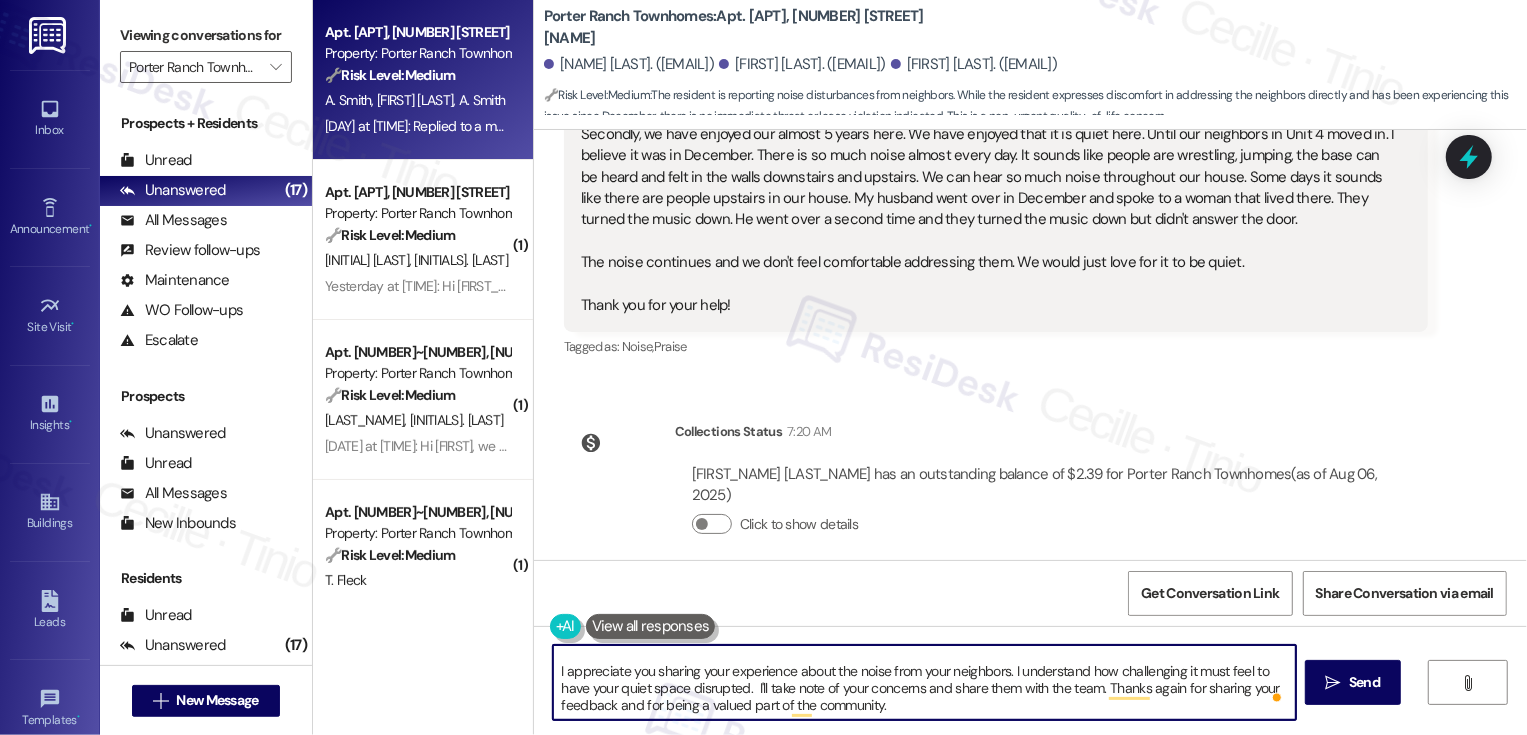 scroll, scrollTop: 0, scrollLeft: 0, axis: both 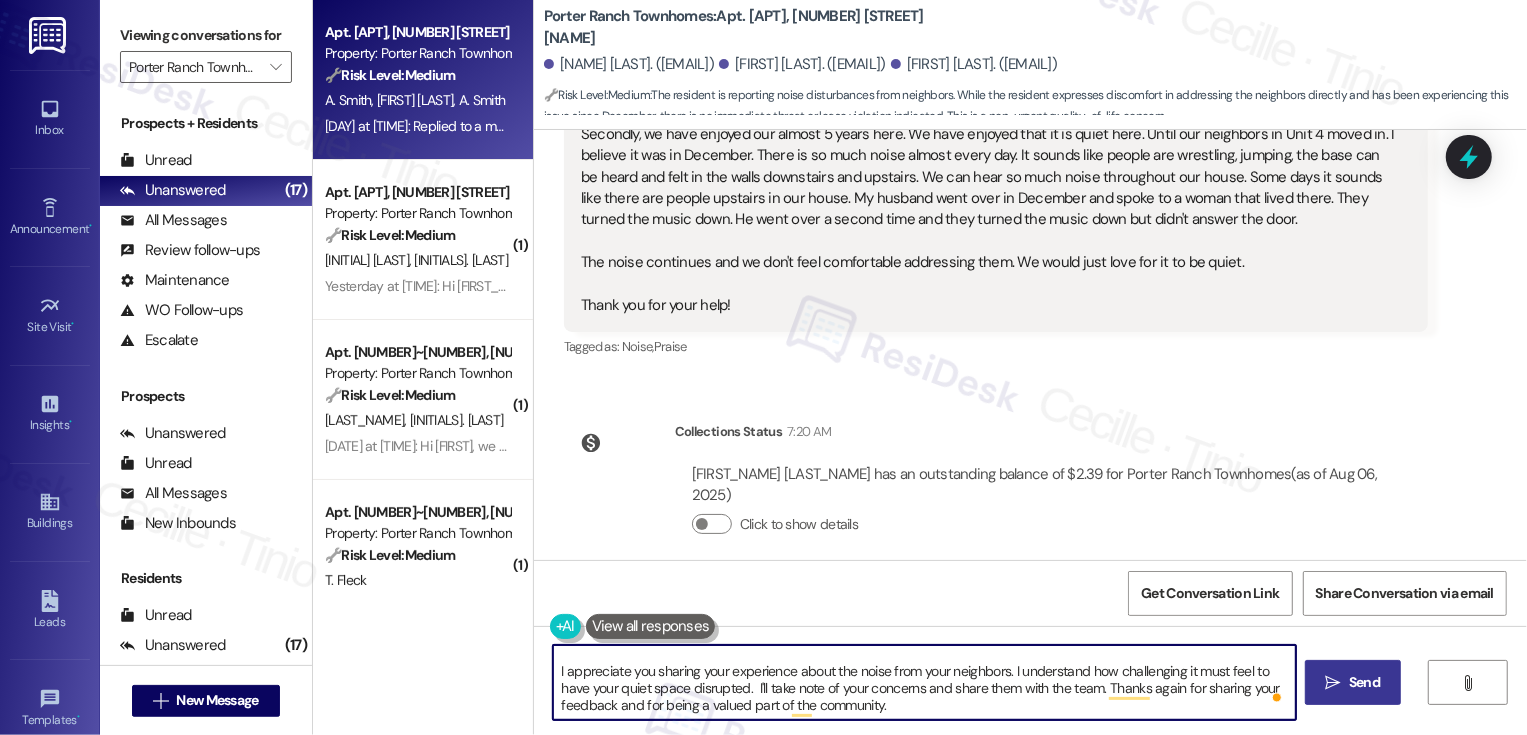 click on " Send" at bounding box center [1353, 682] 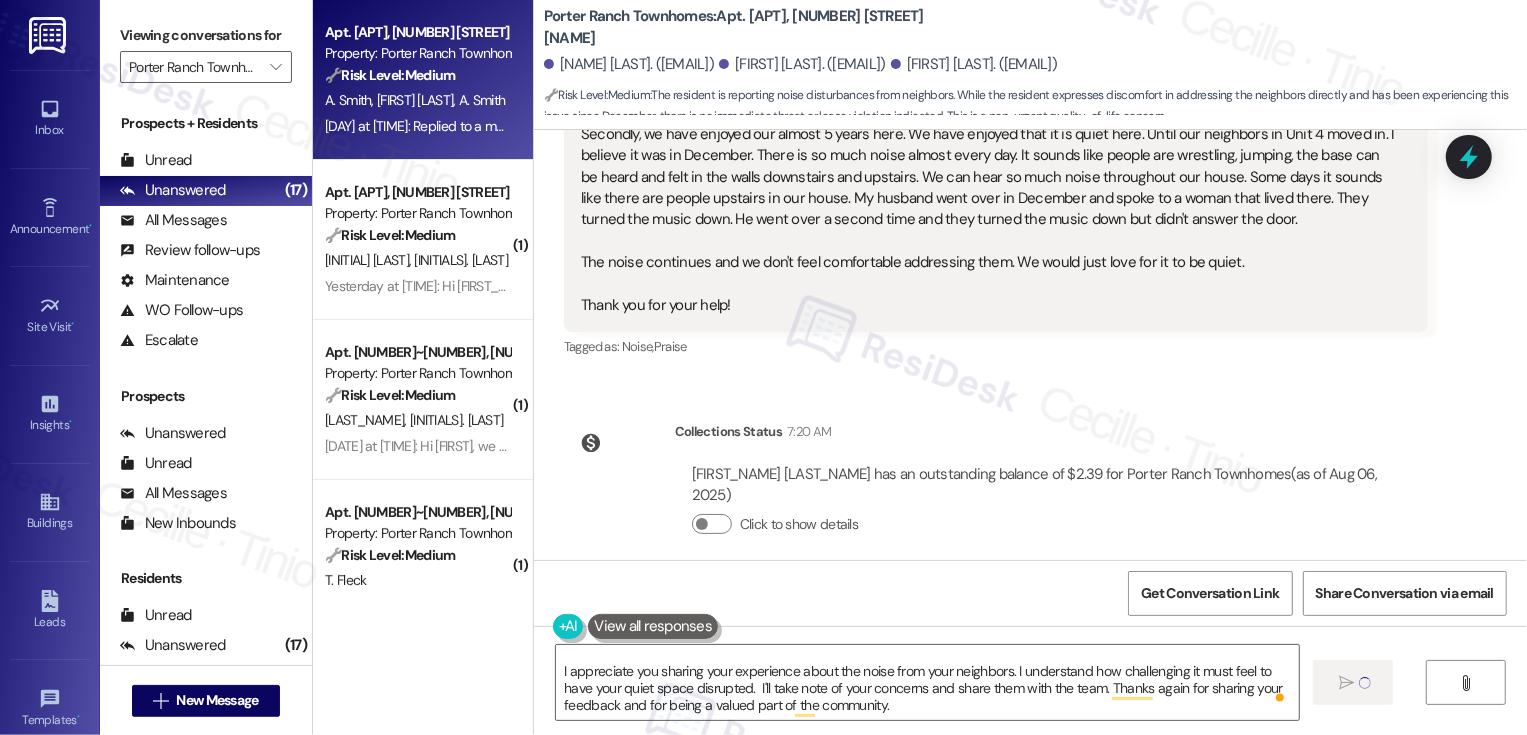 type 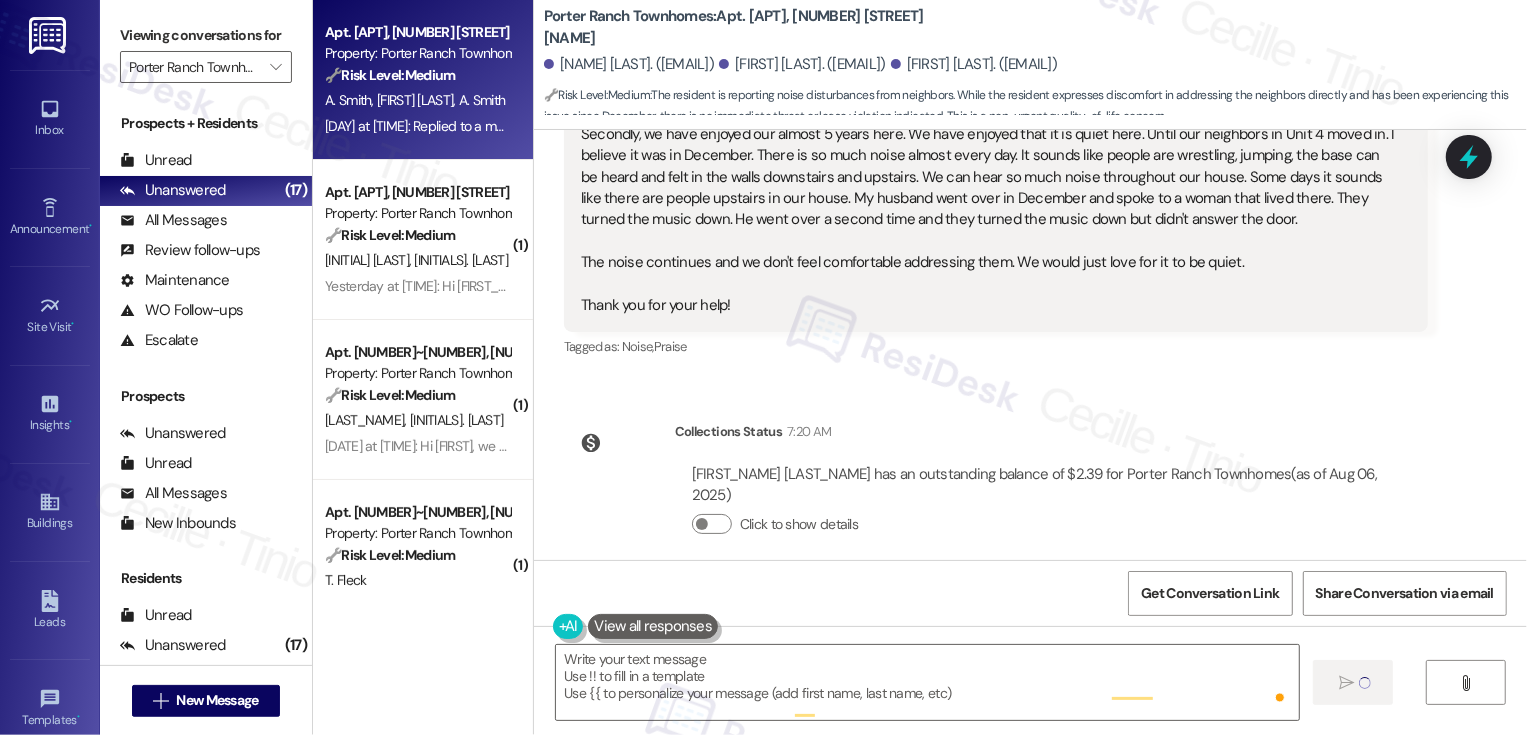 scroll, scrollTop: 0, scrollLeft: 0, axis: both 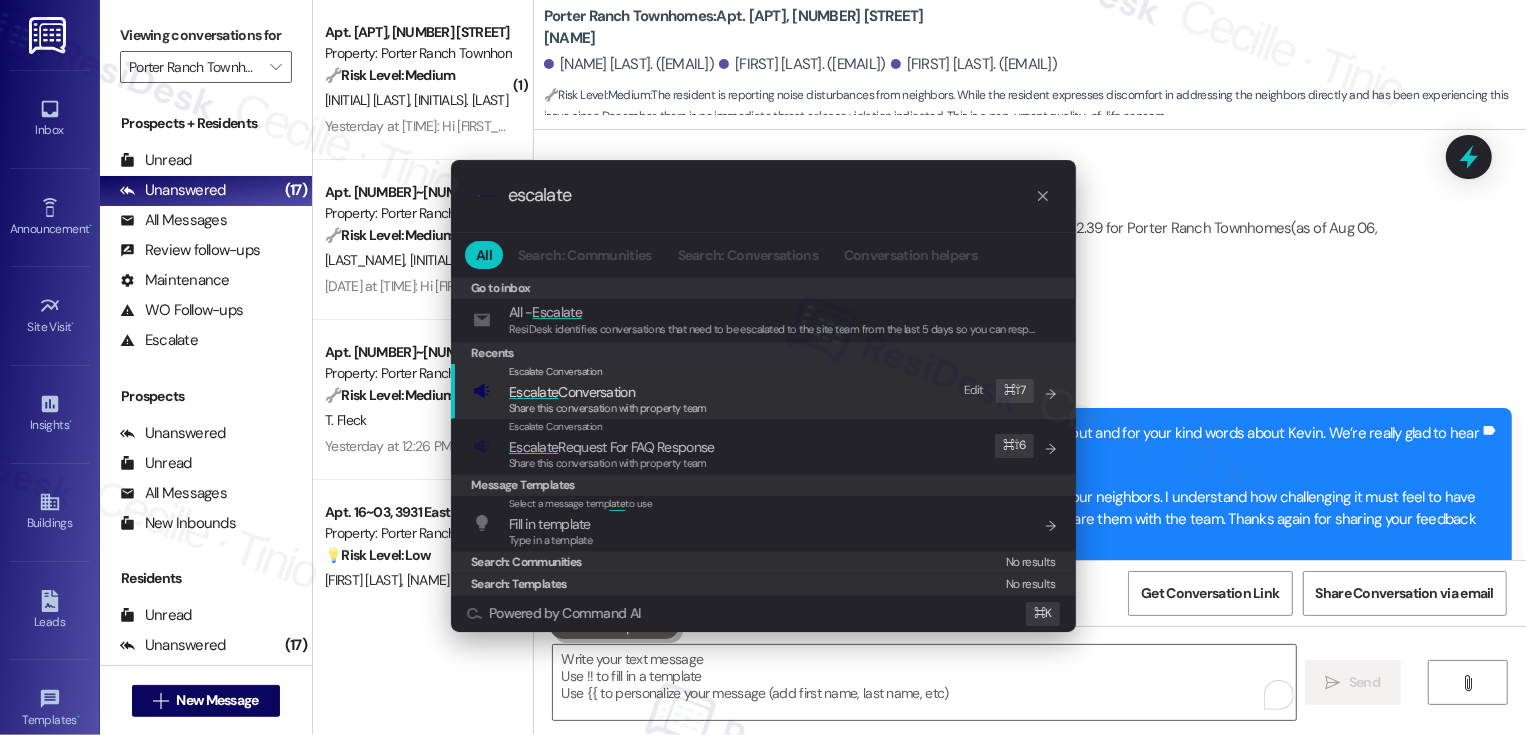 type on "escalate" 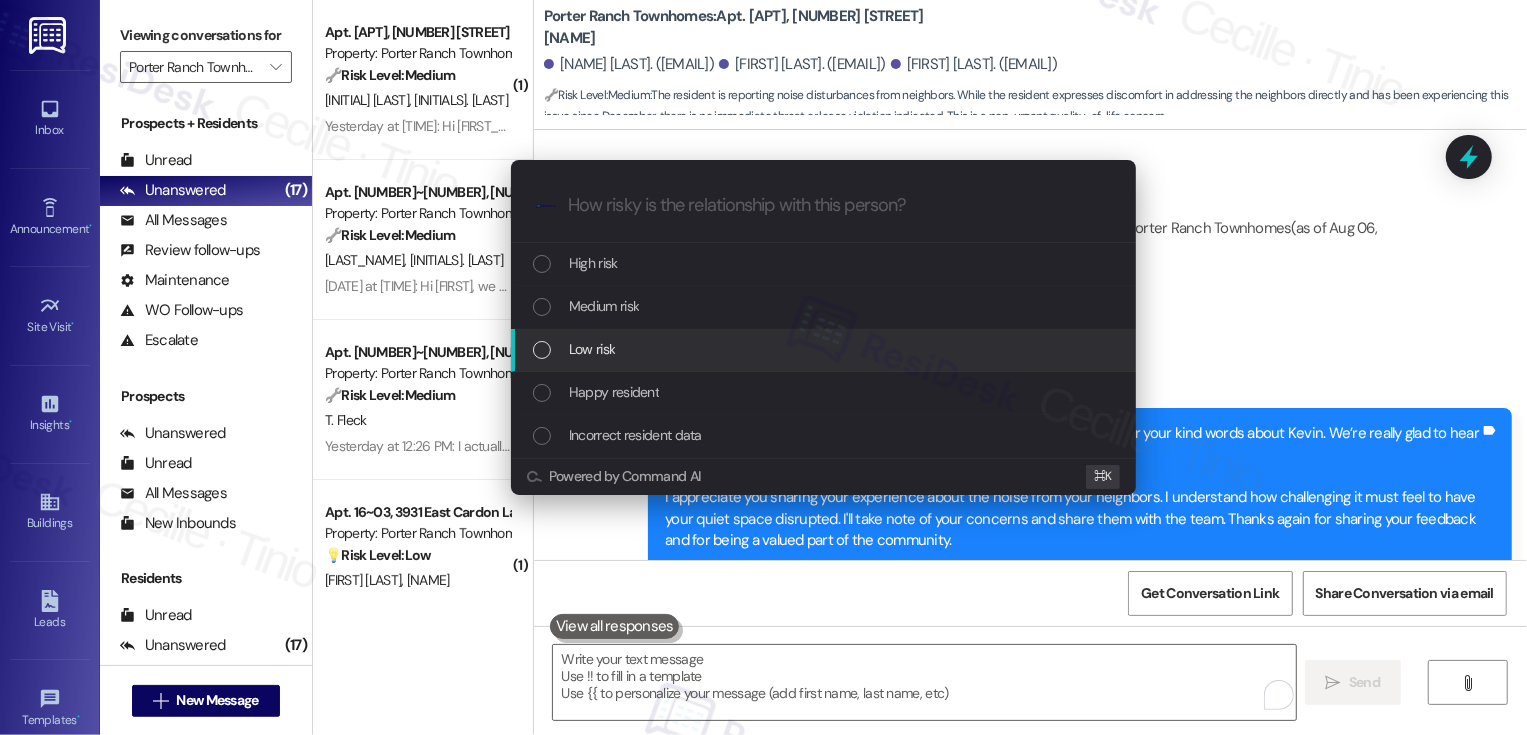 click on "Low risk" at bounding box center (592, 349) 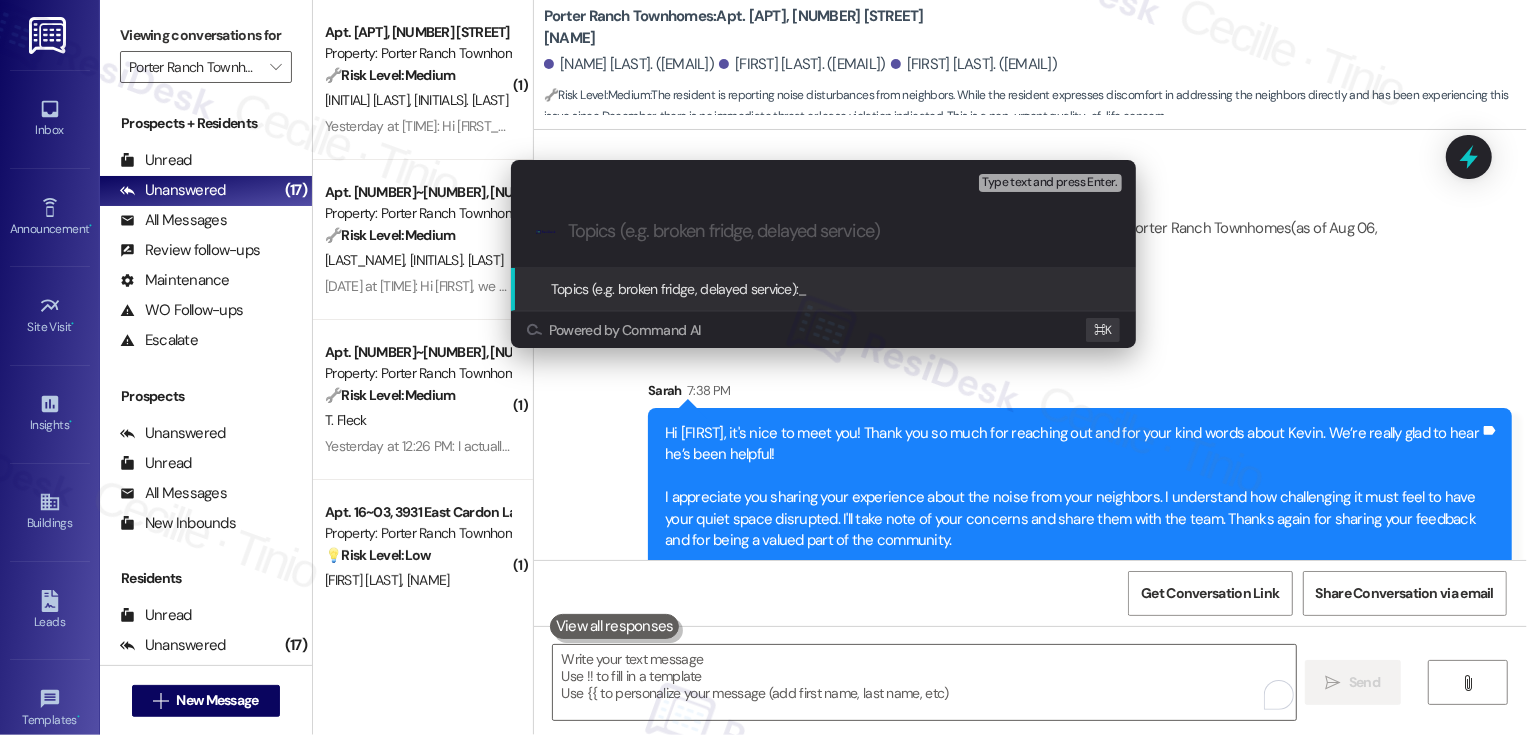 paste on "Thanks again for sharing your feedback, and for being a valued part of the community." 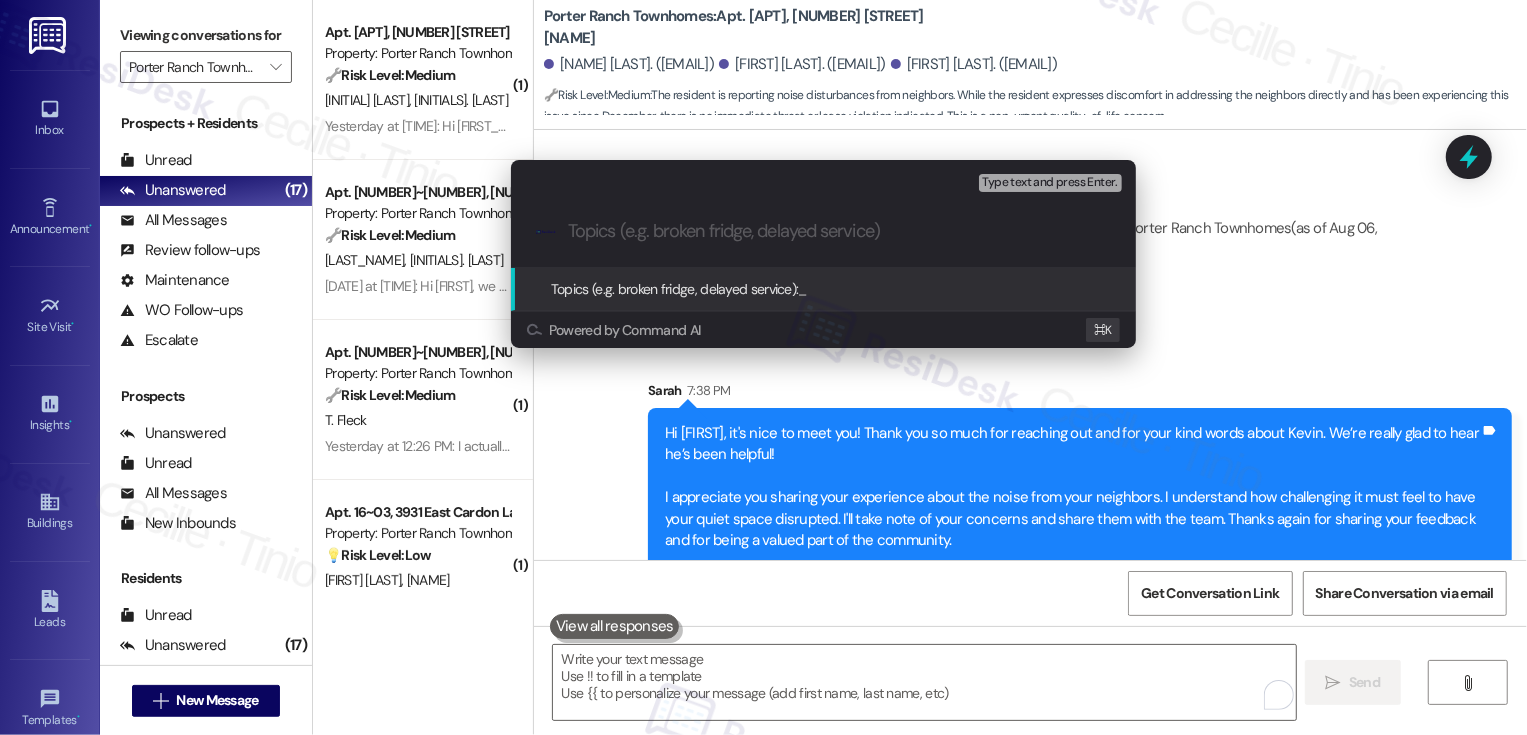 scroll, scrollTop: 0, scrollLeft: 0, axis: both 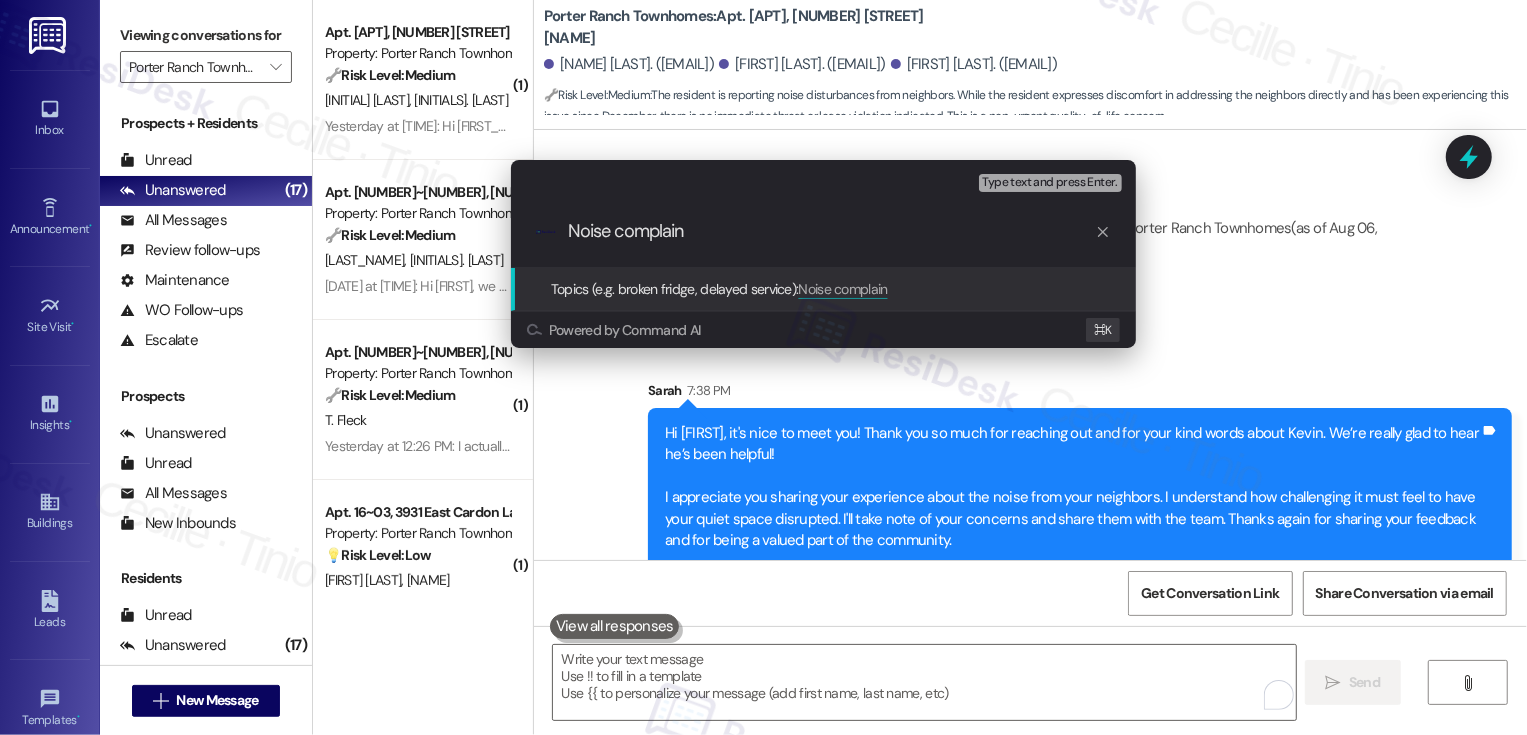 type on "Noise complaint" 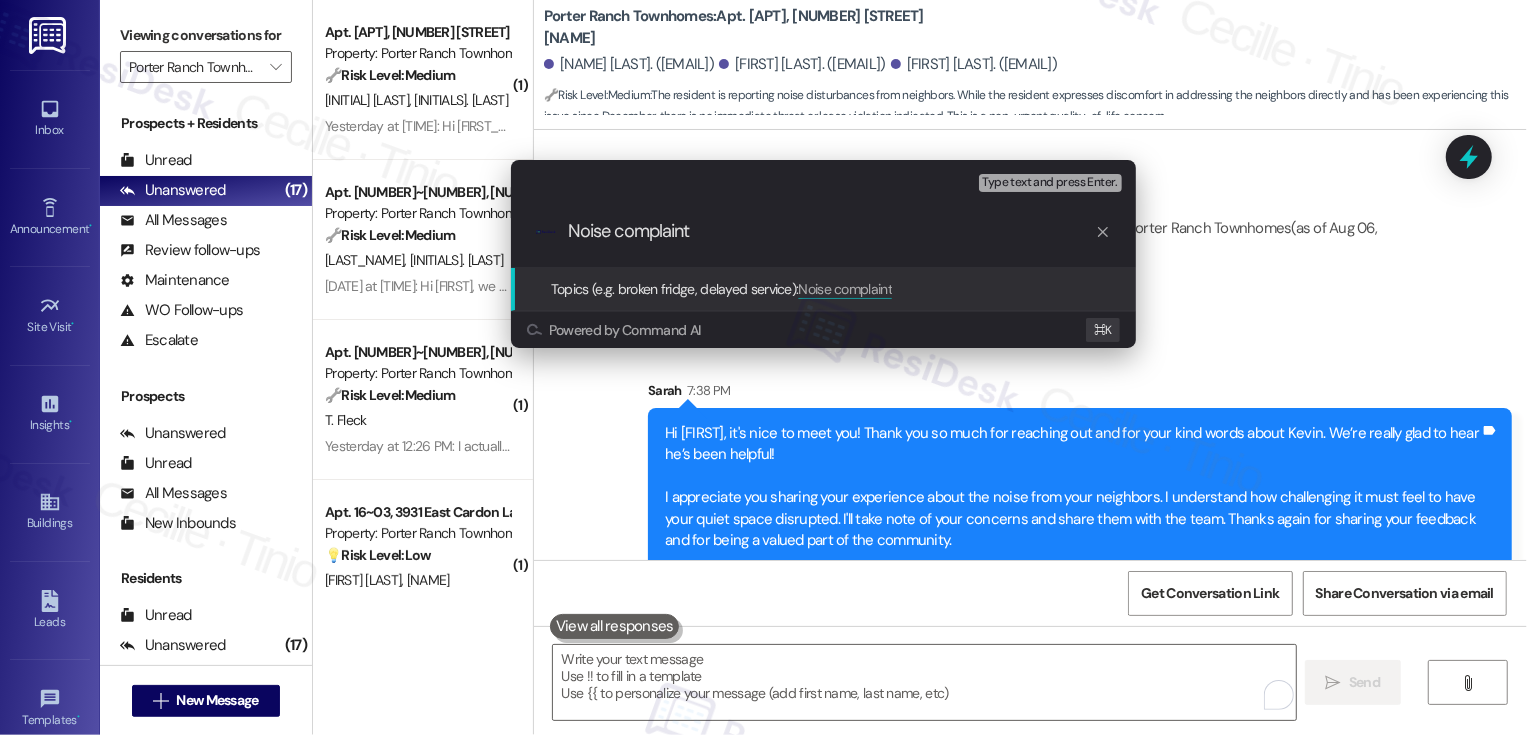 type 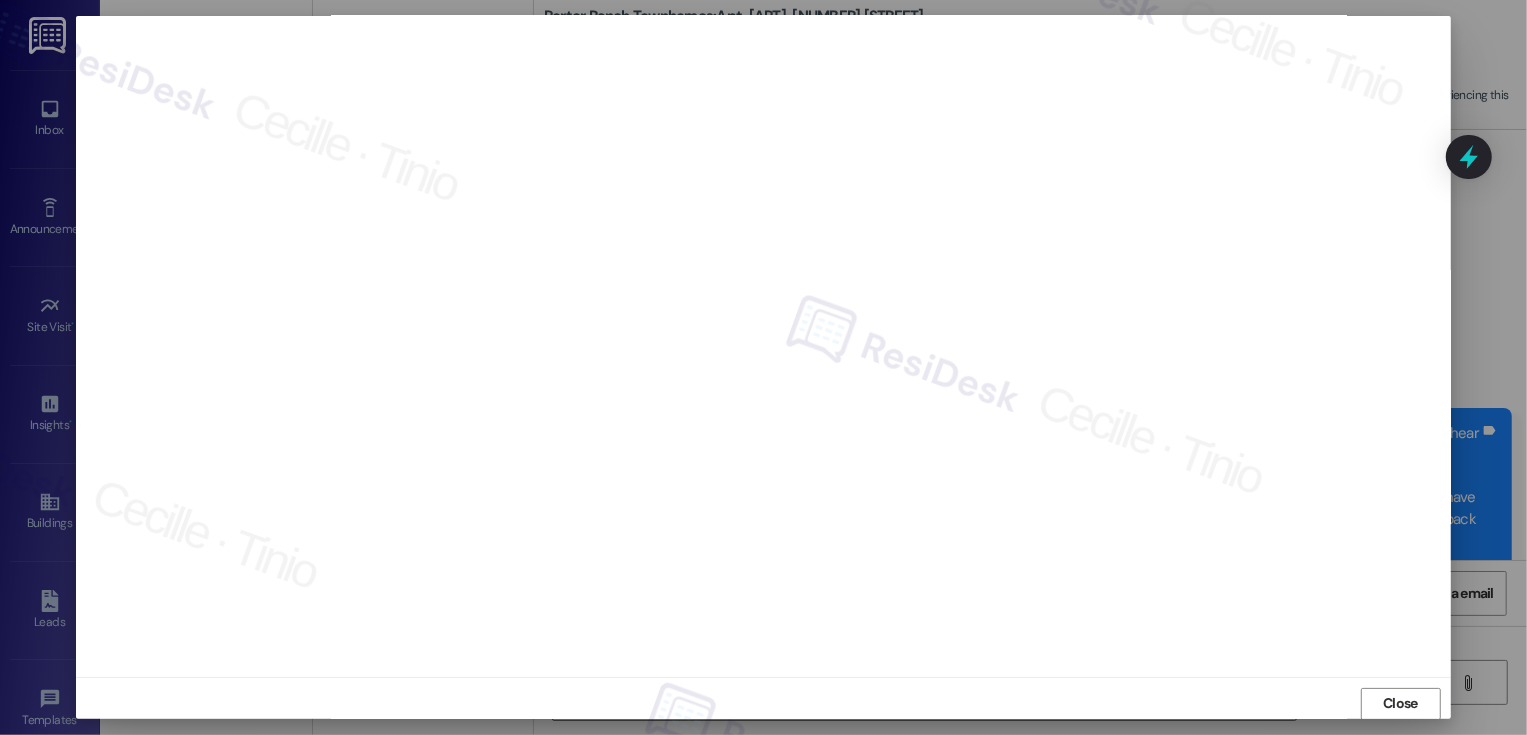 scroll, scrollTop: 11, scrollLeft: 0, axis: vertical 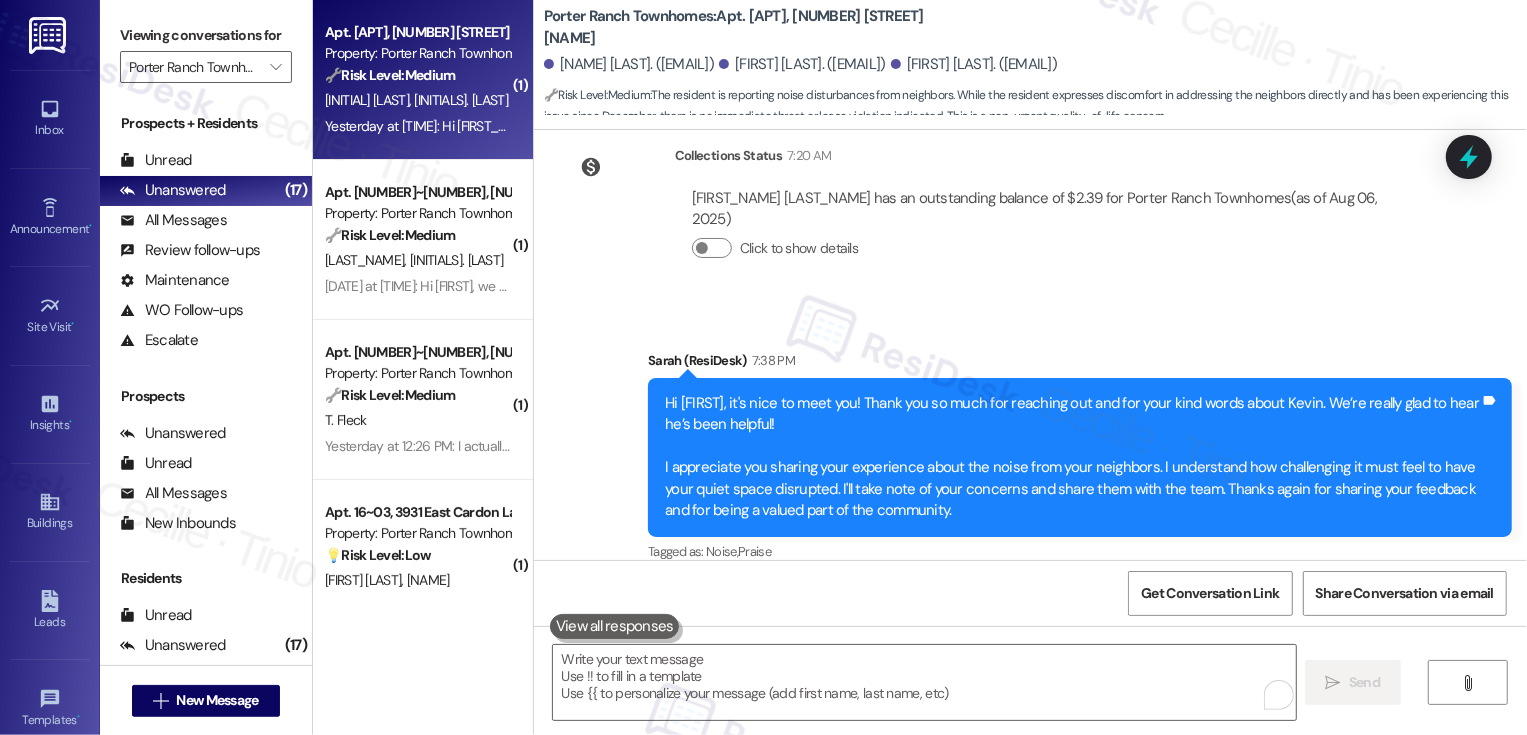 click on "Yesterday at 12:53 PM: Hi Sarah, thank you for reaching out! I do have a couple questions, my first question is, how do we go about filling out a maintenance request? We have a couple things that need to be addressed, and second, what is the "CAM" fee that gets charged with rent every month?  Yesterday at 12:53 PM: Hi Sarah, thank you for reaching out! I do have a couple questions, my first question is, how do we go about filling out a maintenance request? We have a couple things that need to be addressed, and second, what is the "CAM" fee that gets charged with rent every month?" at bounding box center (1194, 126) 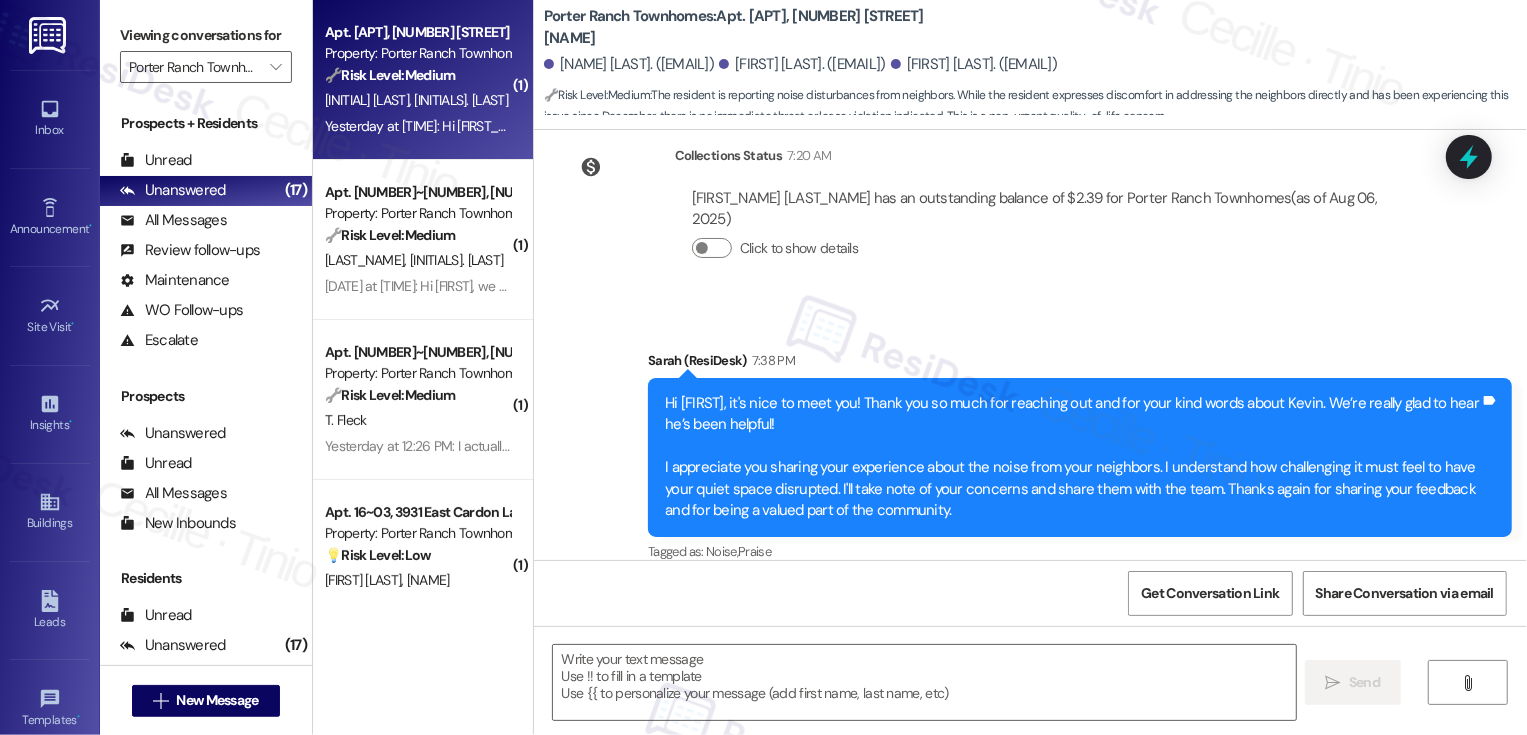 click on "Yesterday at 12:53 PM: Hi Sarah, thank you for reaching out! I do have a couple questions, my first question is, how do we go about filling out a maintenance request? We have a couple things that need to be addressed, and second, what is the "CAM" fee that gets charged with rent every month?  Yesterday at 12:53 PM: Hi Sarah, thank you for reaching out! I do have a couple questions, my first question is, how do we go about filling out a maintenance request? We have a couple things that need to be addressed, and second, what is the "CAM" fee that gets charged with rent every month?" at bounding box center [1194, 126] 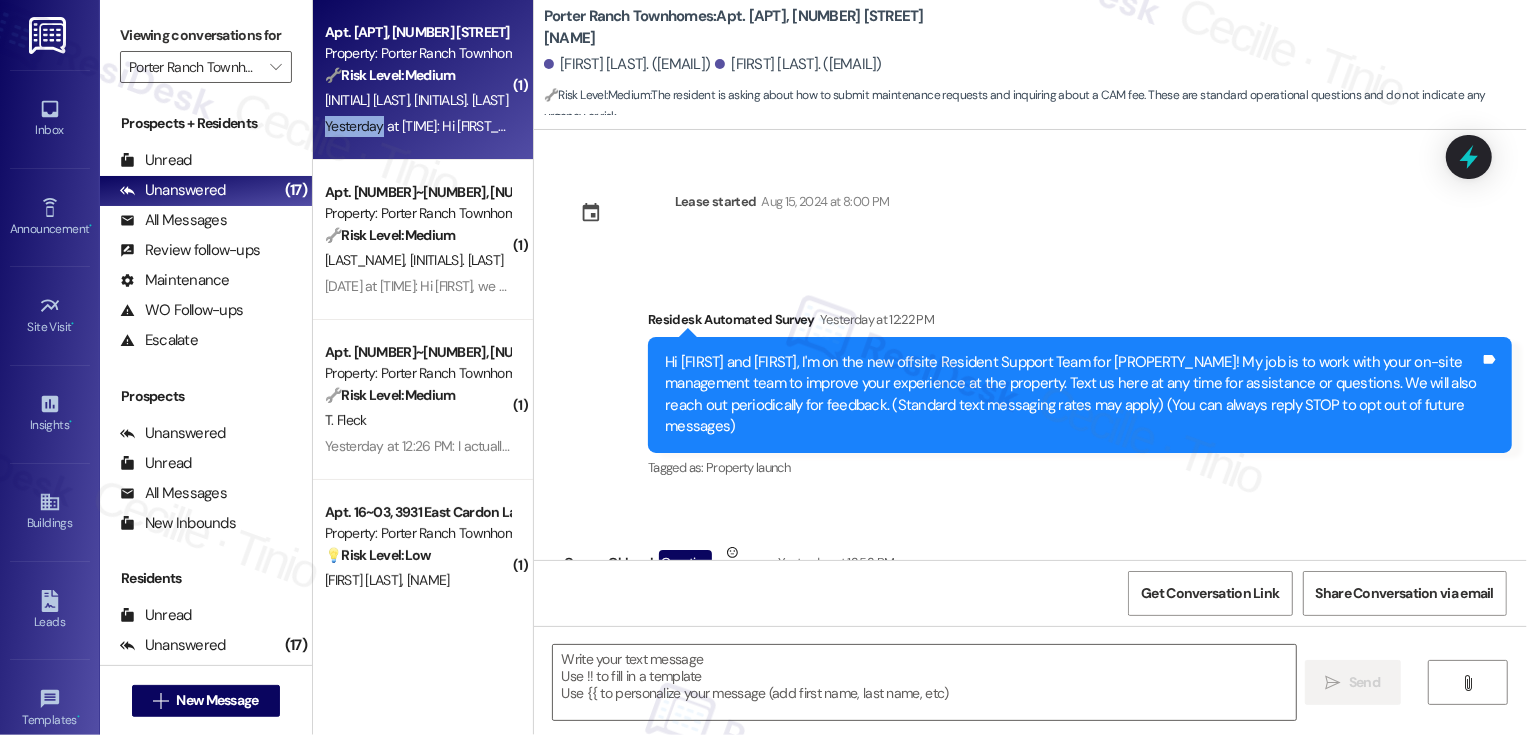 scroll, scrollTop: 169, scrollLeft: 0, axis: vertical 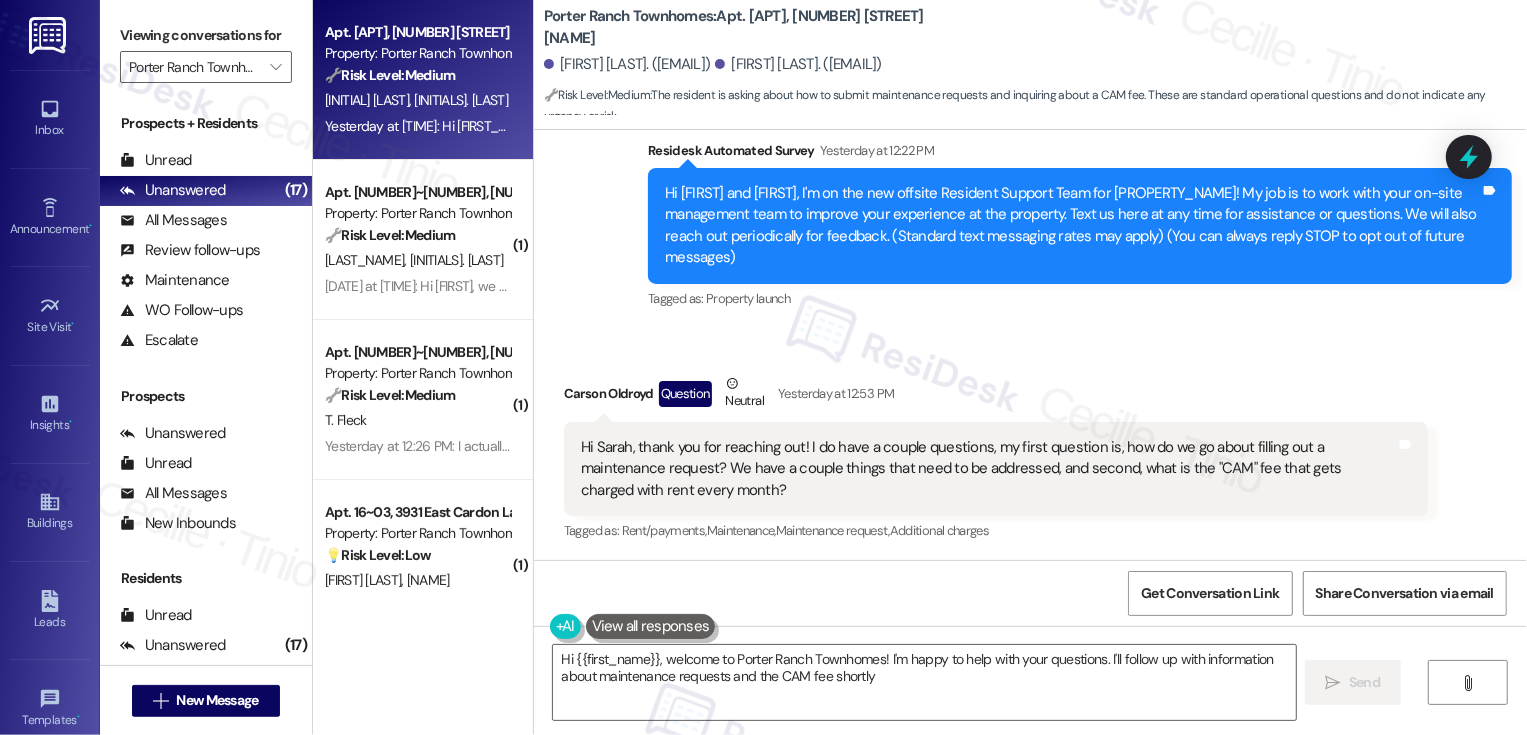 type on "Hi {{first_name}}, welcome to Porter Ranch Townhomes! I'm happy to help with your questions. I'll follow up with information about maintenance requests and the CAM fee shortly!" 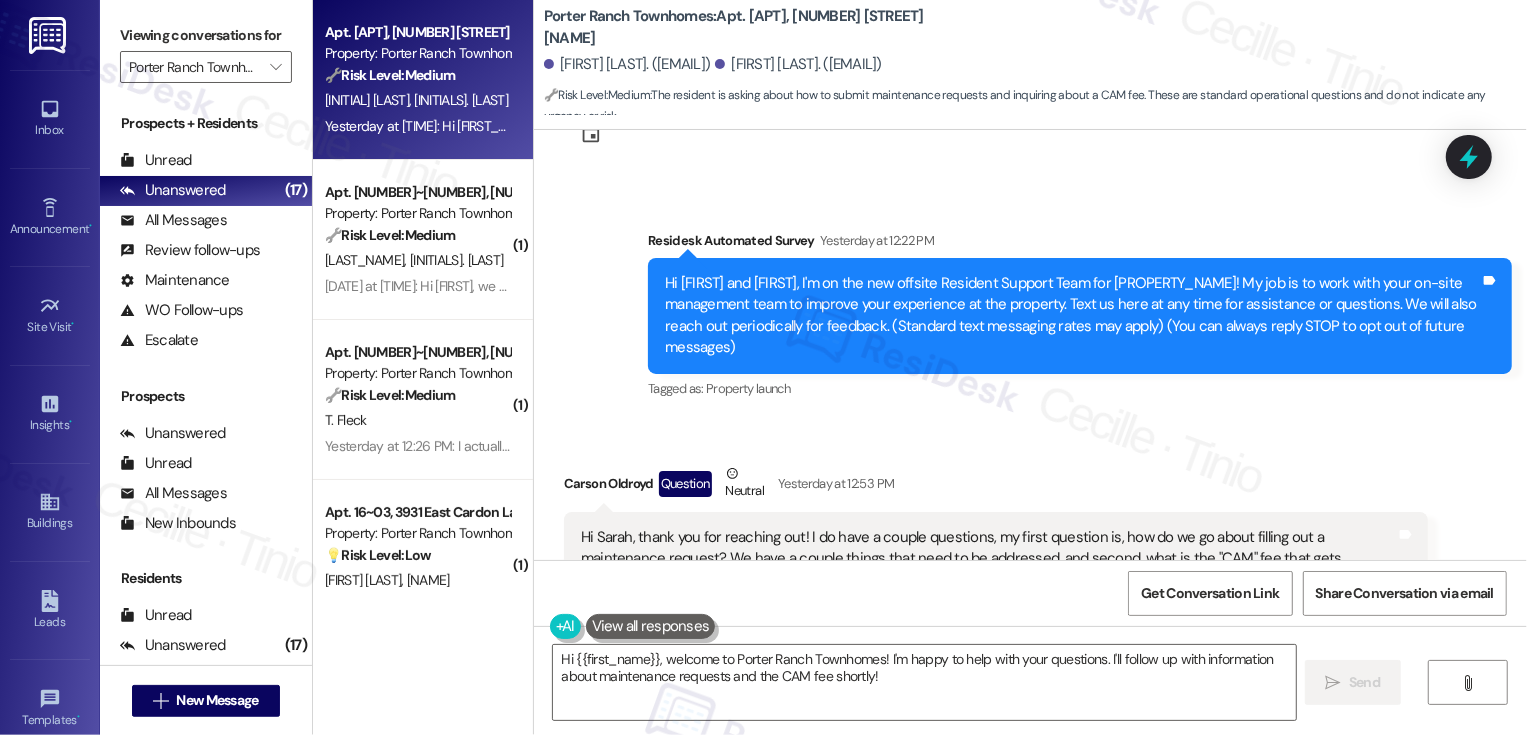 scroll, scrollTop: 170, scrollLeft: 0, axis: vertical 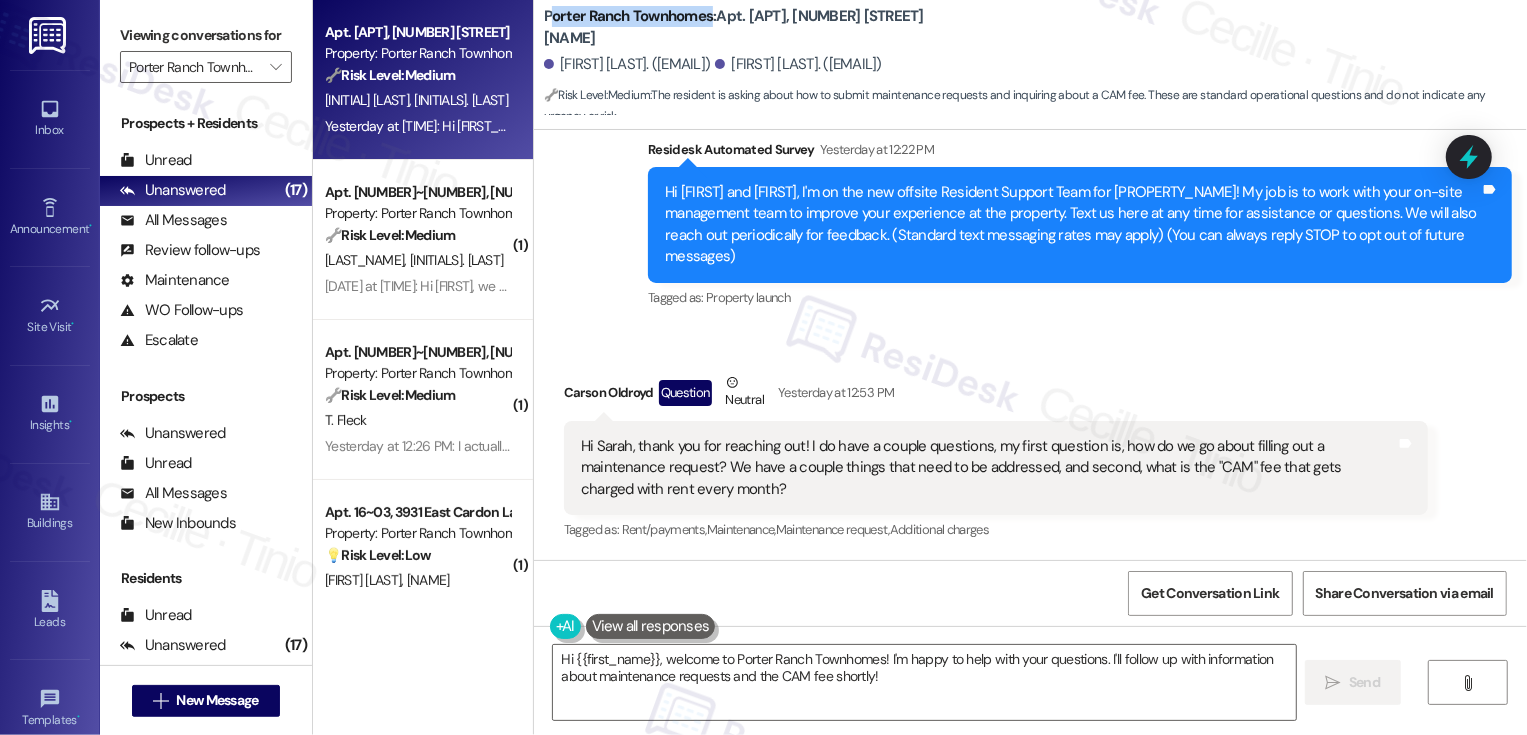 drag, startPoint x: 535, startPoint y: 29, endPoint x: 696, endPoint y: 33, distance: 161.04968 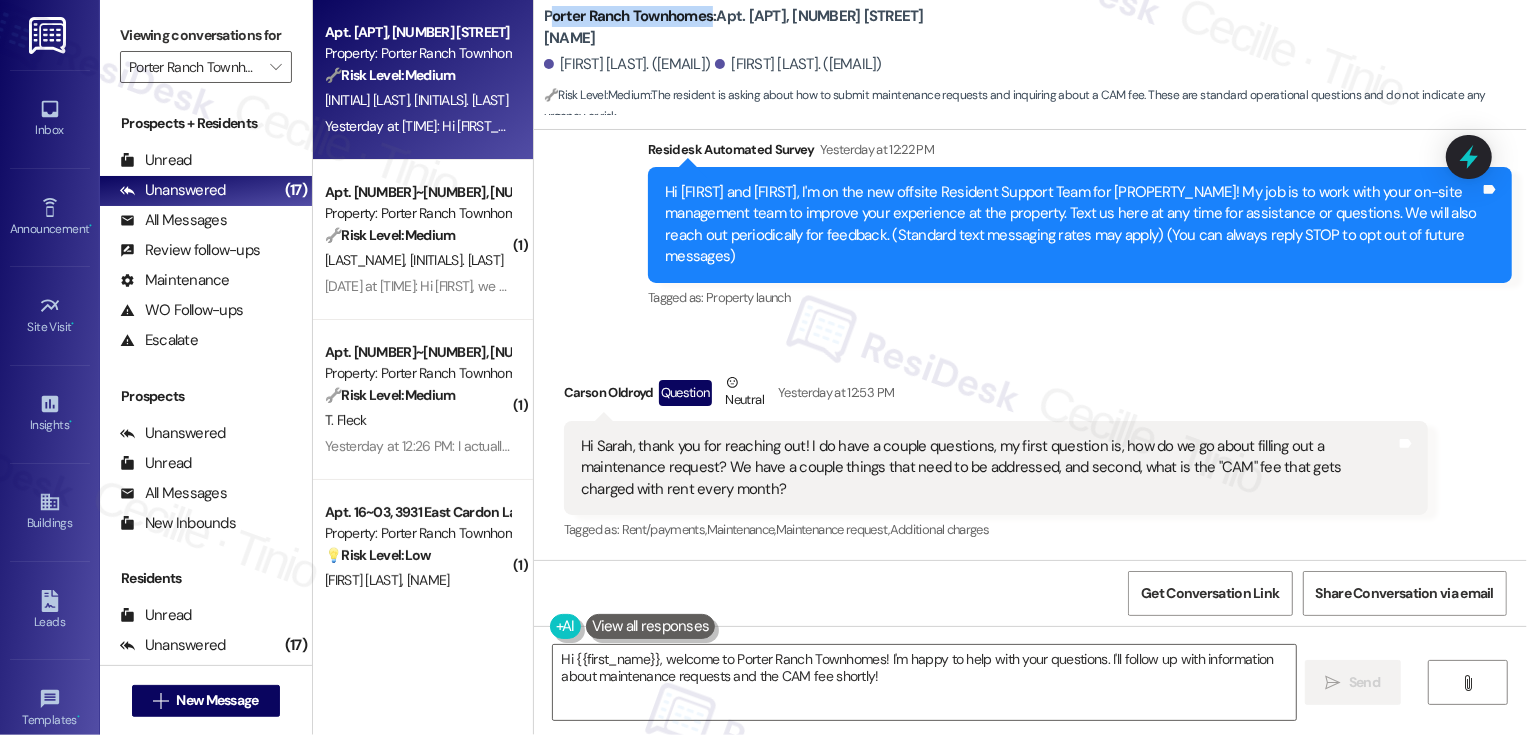 click on "Received via SMS Carson Oldroyd Question   Neutral Yesterday at 12:53 PM Hi Sarah, thank you for reaching out! I do have a couple questions, my first question is, how do we go about filling out a maintenance request? We have a couple things that need to be addressed, and second, what is the "CAM" fee that gets charged with rent every month?  Tags and notes Tagged as:   Rent/payments ,  Click to highlight conversations about Rent/payments Maintenance ,  Click to highlight conversations about Maintenance Maintenance request ,  Click to highlight conversations about Maintenance request Additional charges Click to highlight conversations about Additional charges" at bounding box center [1030, 443] 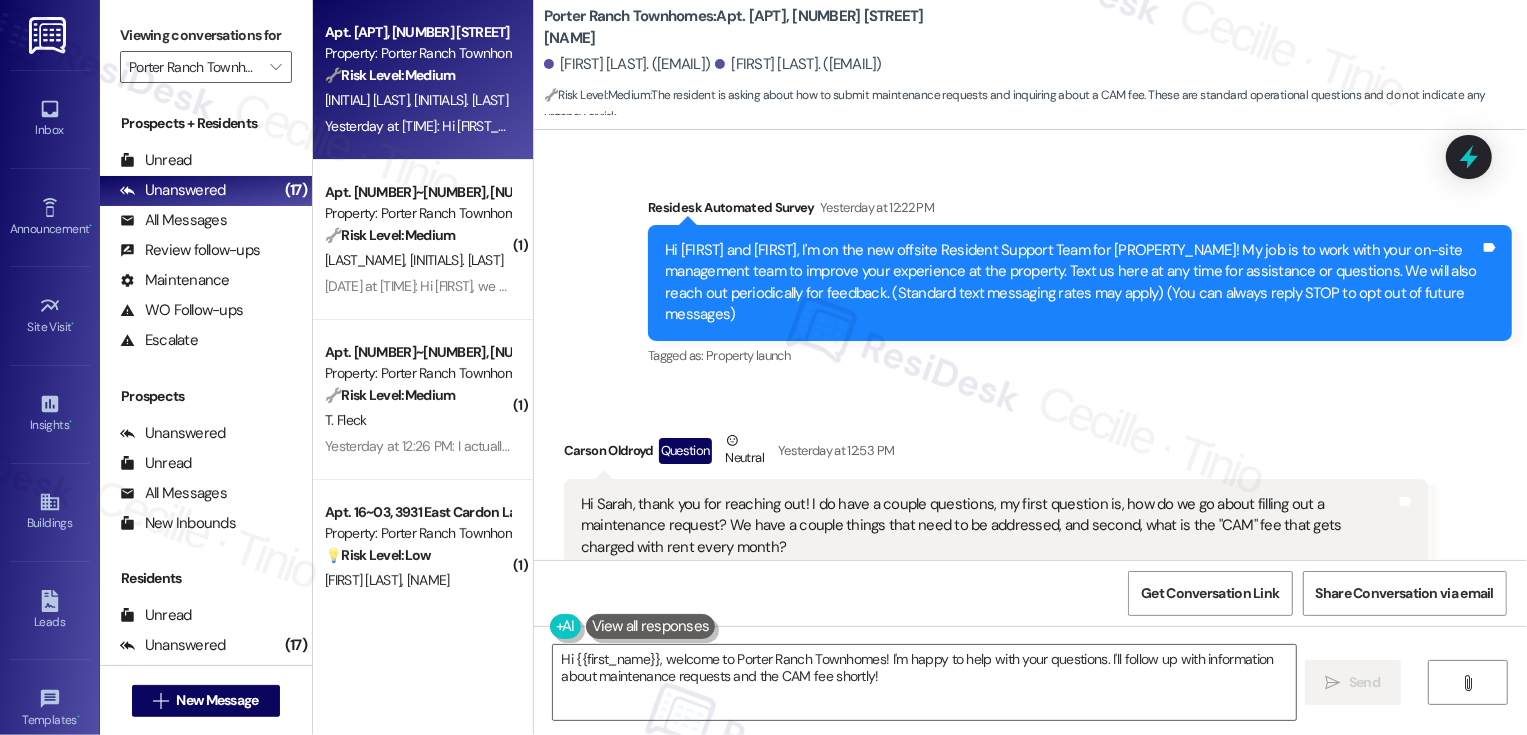scroll, scrollTop: 170, scrollLeft: 0, axis: vertical 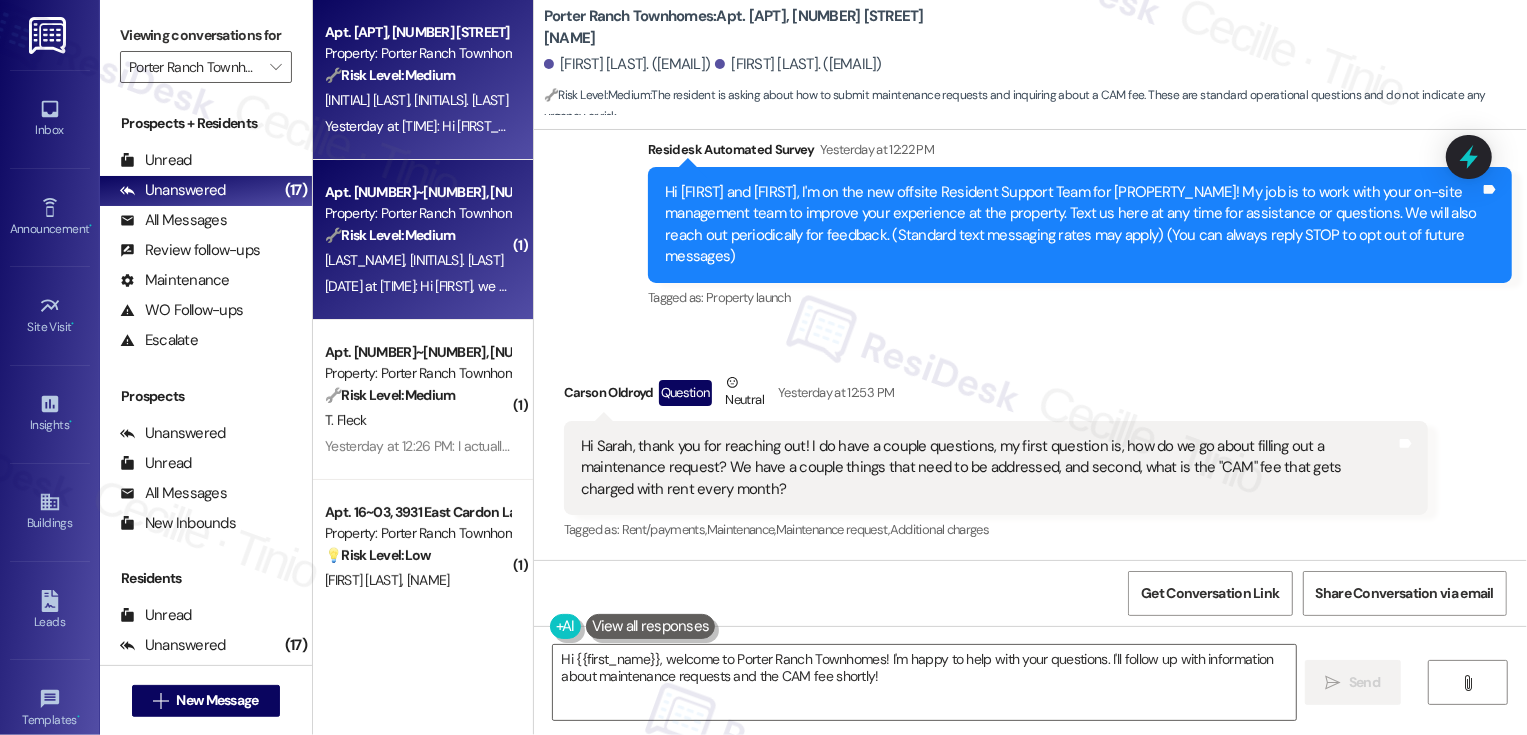 click on "Apt. 18~10, 3931 East Cardon Lane Property: Porter Ranch Townhomes 🔧  Risk Level:  Medium The residents are expressing frustration about a long-standing flooring issue that has not been resolved despite multiple attempts and changes in property management staff. While the issue is causing frustration, it does not appear to pose an immediate threat to safety or habitability. It is a non-urgent maintenance issue that requires attention to preserve resident satisfaction and prevent further escalation. T. Walker J. Walker" at bounding box center [423, 240] 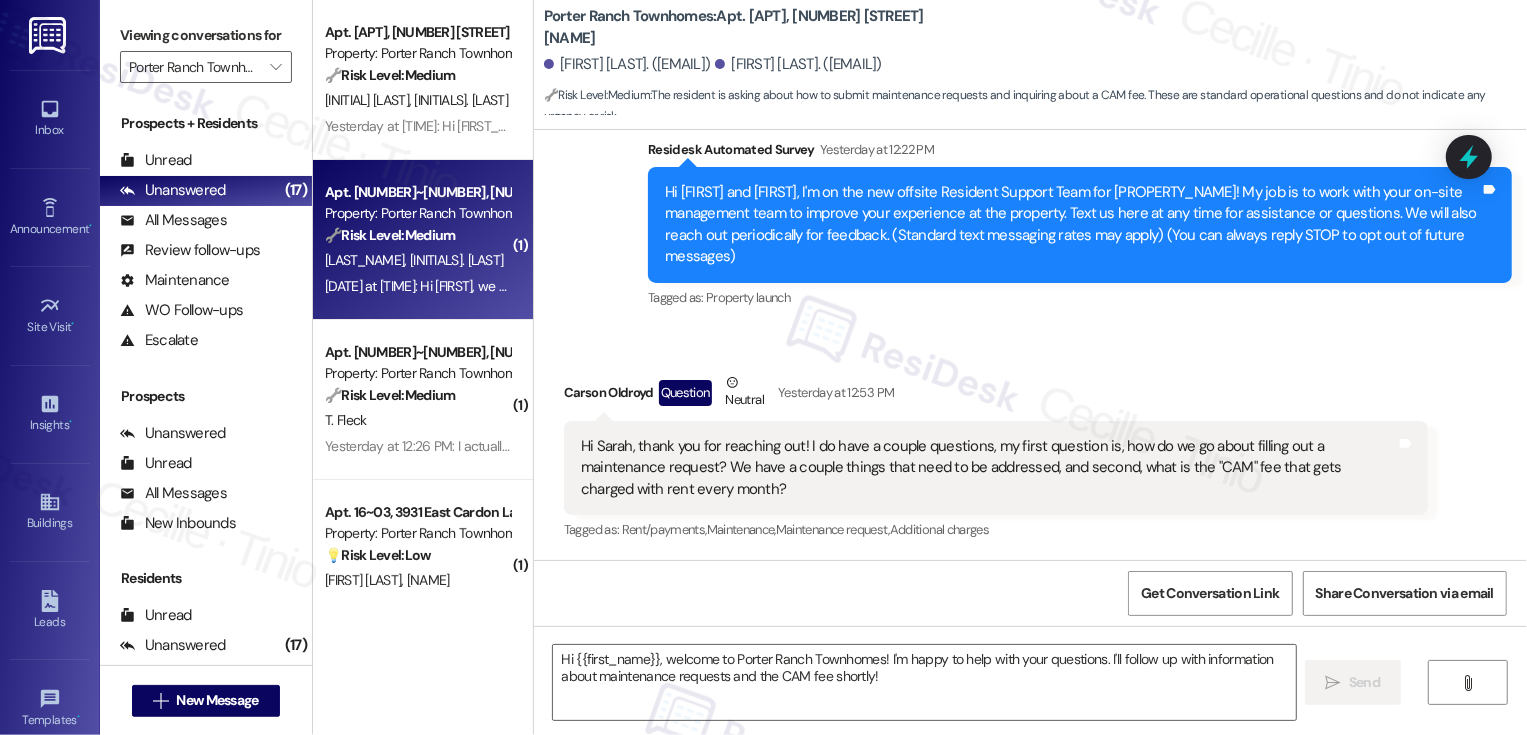 type on "Fetching suggested responses. Please feel free to read through the conversation in the meantime." 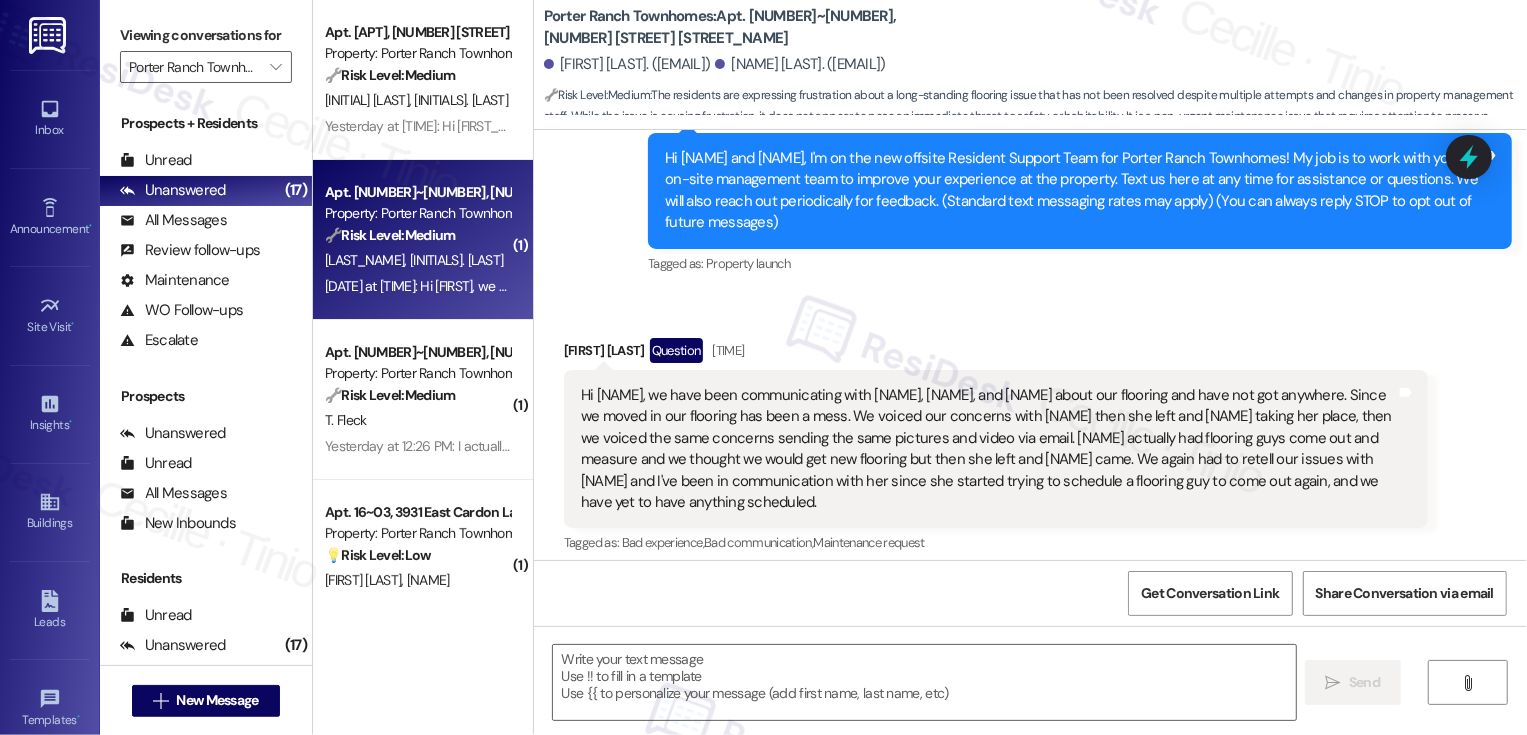 type on "Fetching suggested responses. Please feel free to read through the conversation in the meantime." 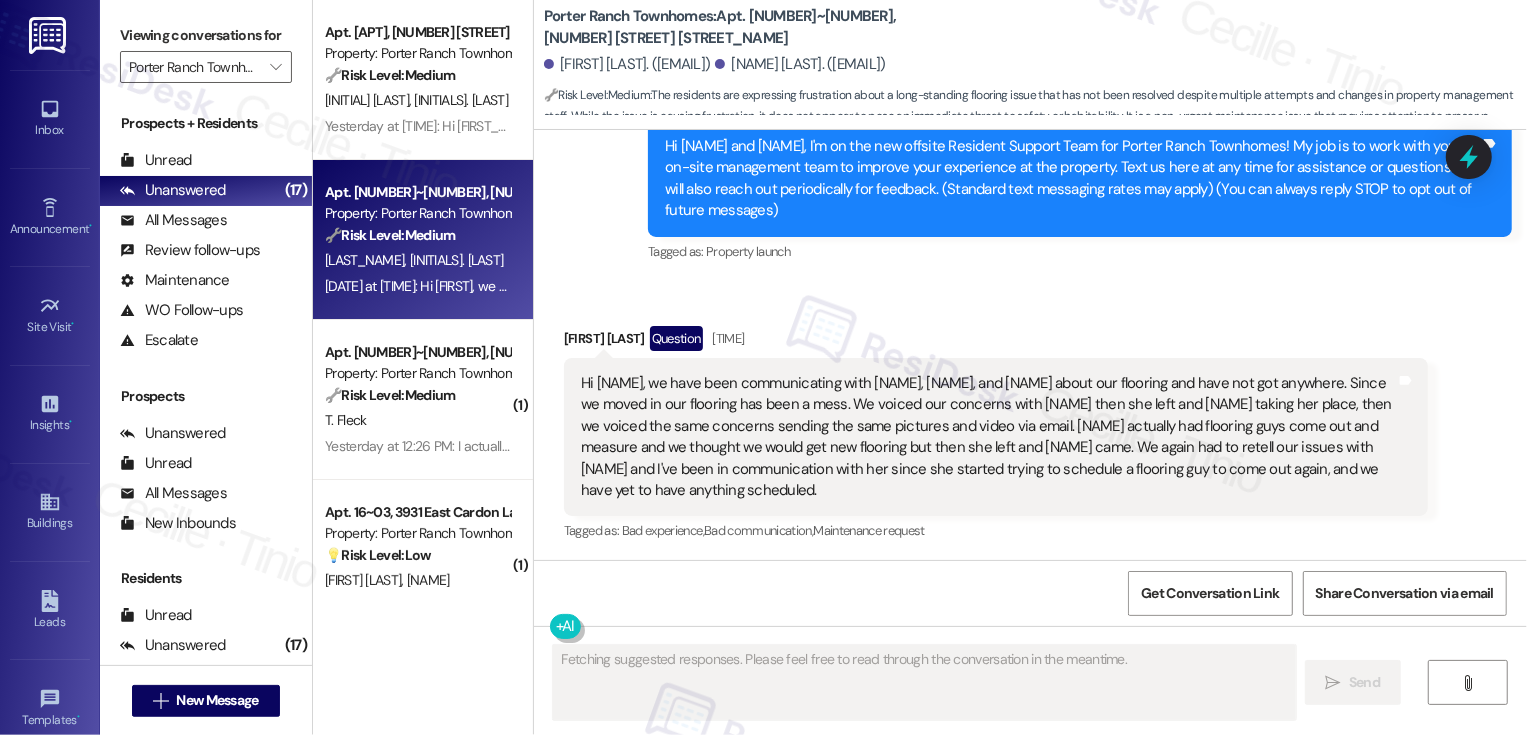 scroll, scrollTop: 217, scrollLeft: 0, axis: vertical 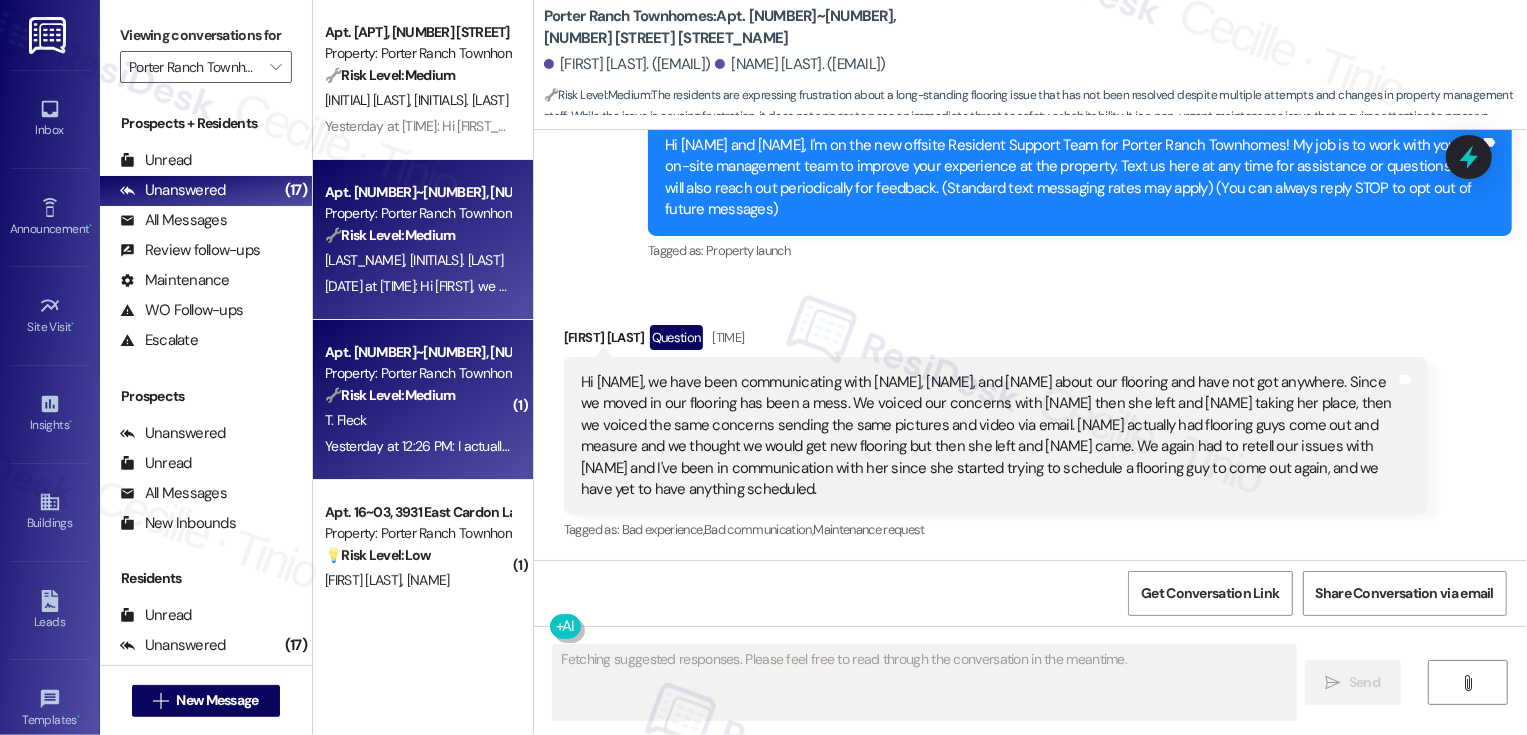 click on "Apt. 10~01, 3931 East Cardon Lane Property: Porter Ranch Townhomes 🔧  Risk Level:  Medium The resident mentions having multiple open tickets without receiving updates. While this indicates frustration and potential delays in maintenance, there's no mention of urgent issues or immediate risks. This falls under non-urgent maintenance follow-up. T. Fleck Yesterday at 12:26 PM: I actually have quite a few tickets open to get some things fixed around our home and I haven't really heard much about them  Yesterday at 12:26 PM: I actually have quite a few tickets open to get some things fixed around our home and I haven't really heard much about them" at bounding box center (423, 400) 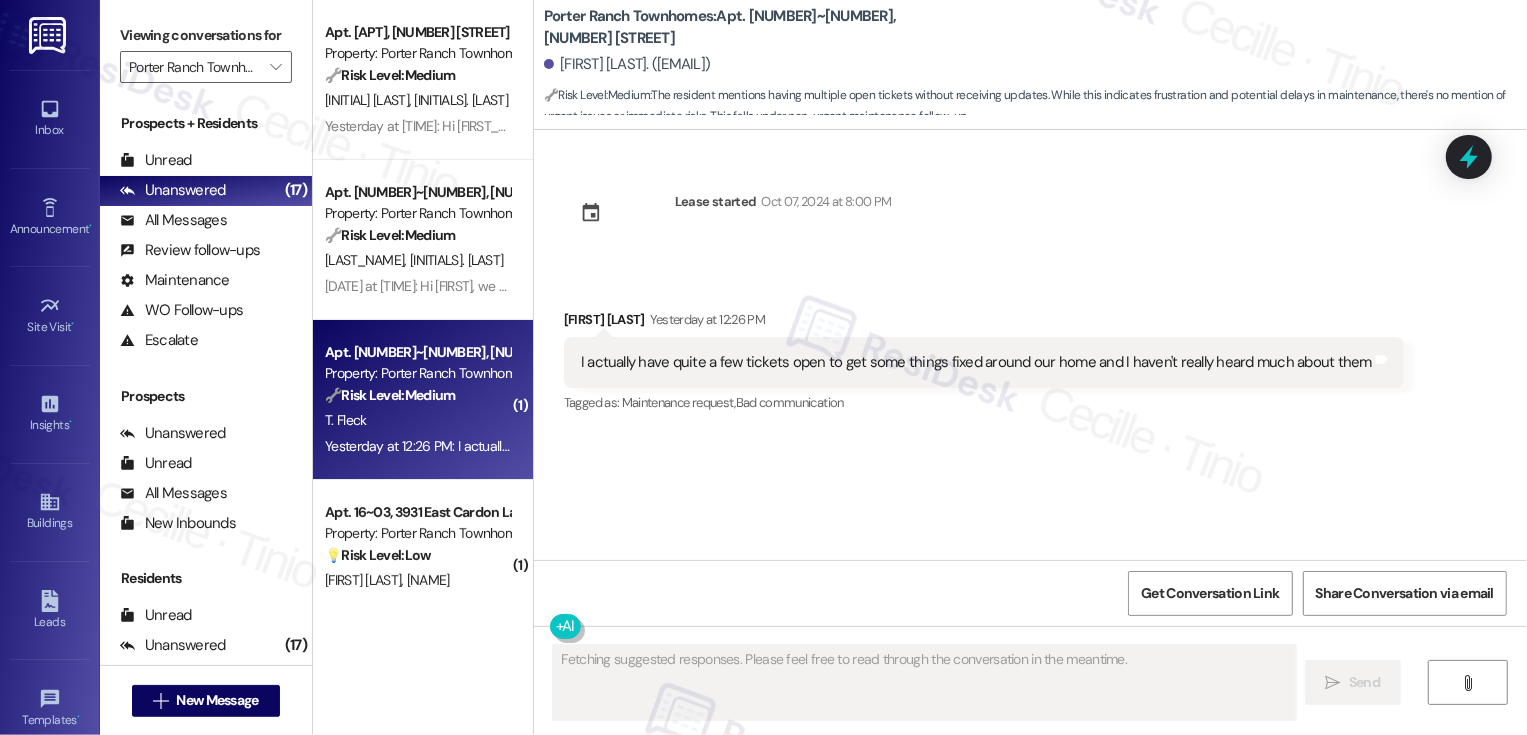 scroll, scrollTop: 0, scrollLeft: 0, axis: both 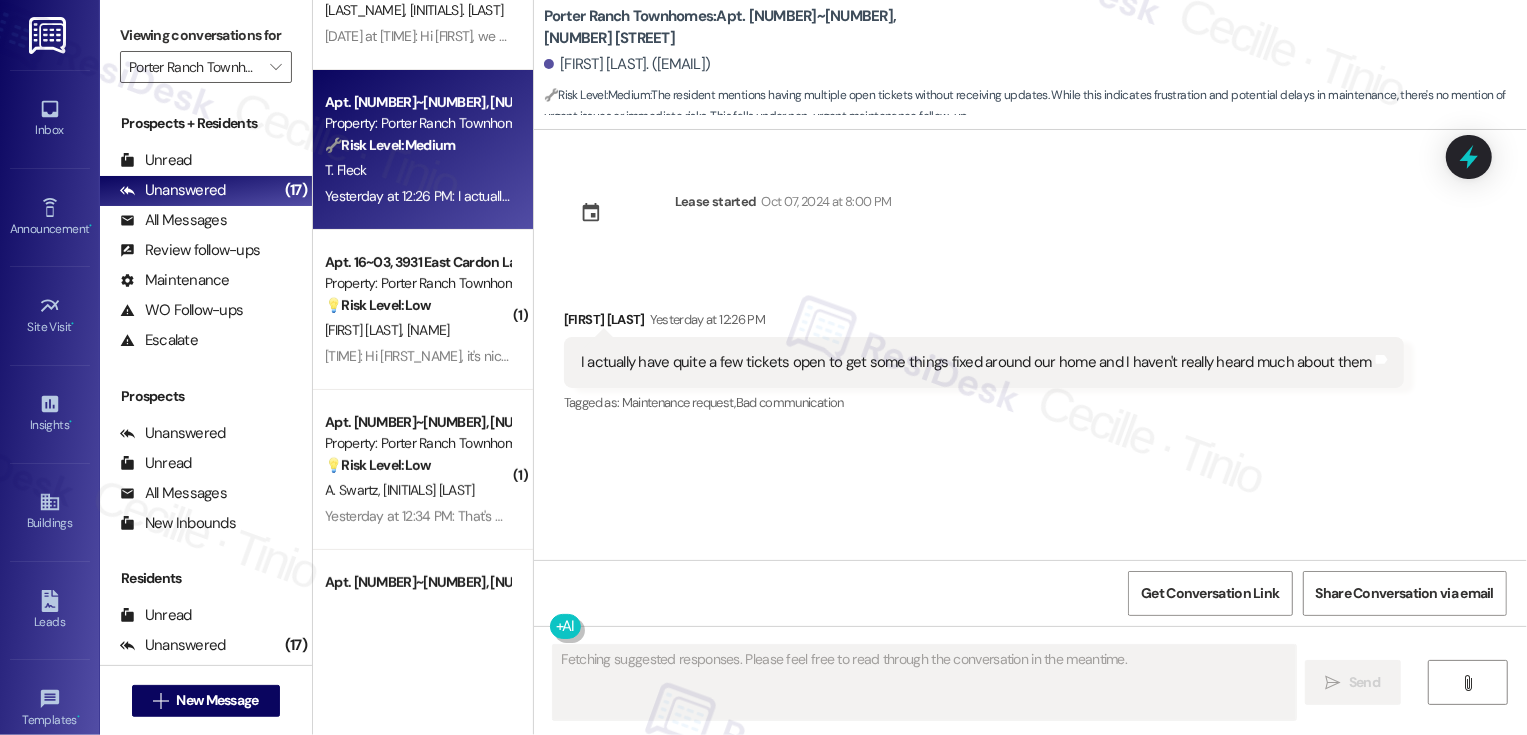 click on "Yesterday at 6:33 PM: What type of situations are you handling?  Frustrations? Requests? Etc.  Yesterday at 6:33 PM: What type of situations are you handling?  Frustrations? Requests? Etc." at bounding box center (417, 356) 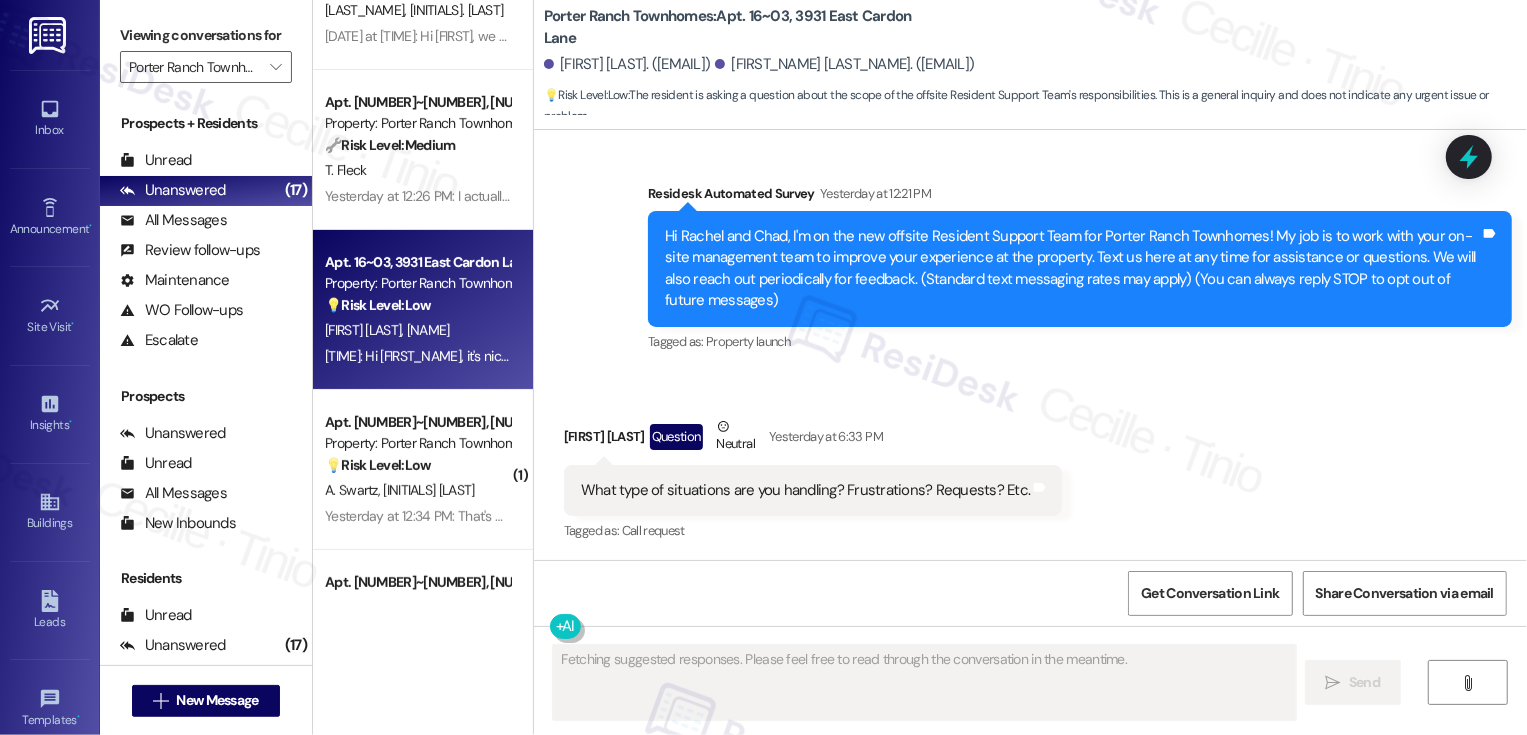 scroll, scrollTop: 127, scrollLeft: 0, axis: vertical 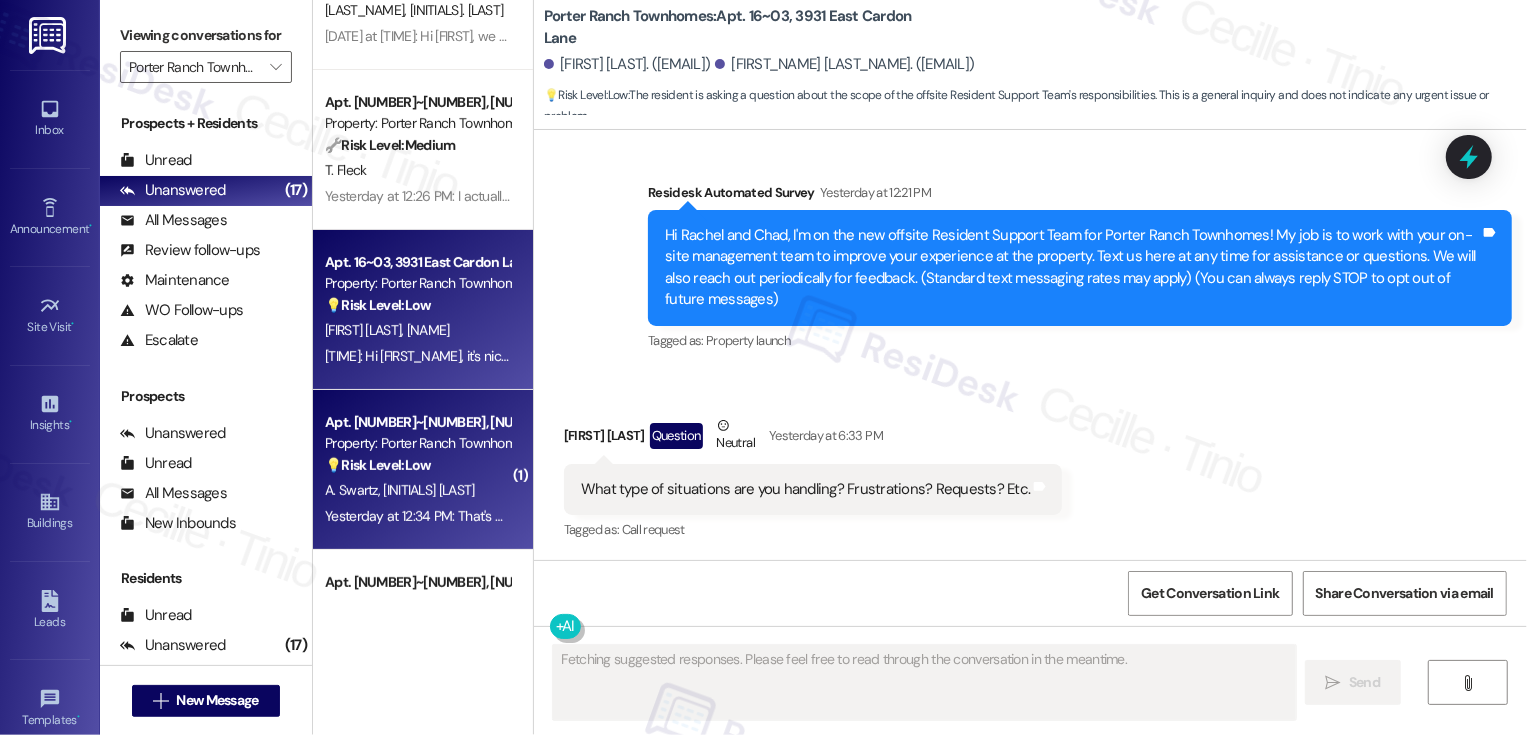 click on "Apt. [NUMBER]~[NUMBER], [NUMBER] [STREET]" at bounding box center (417, 422) 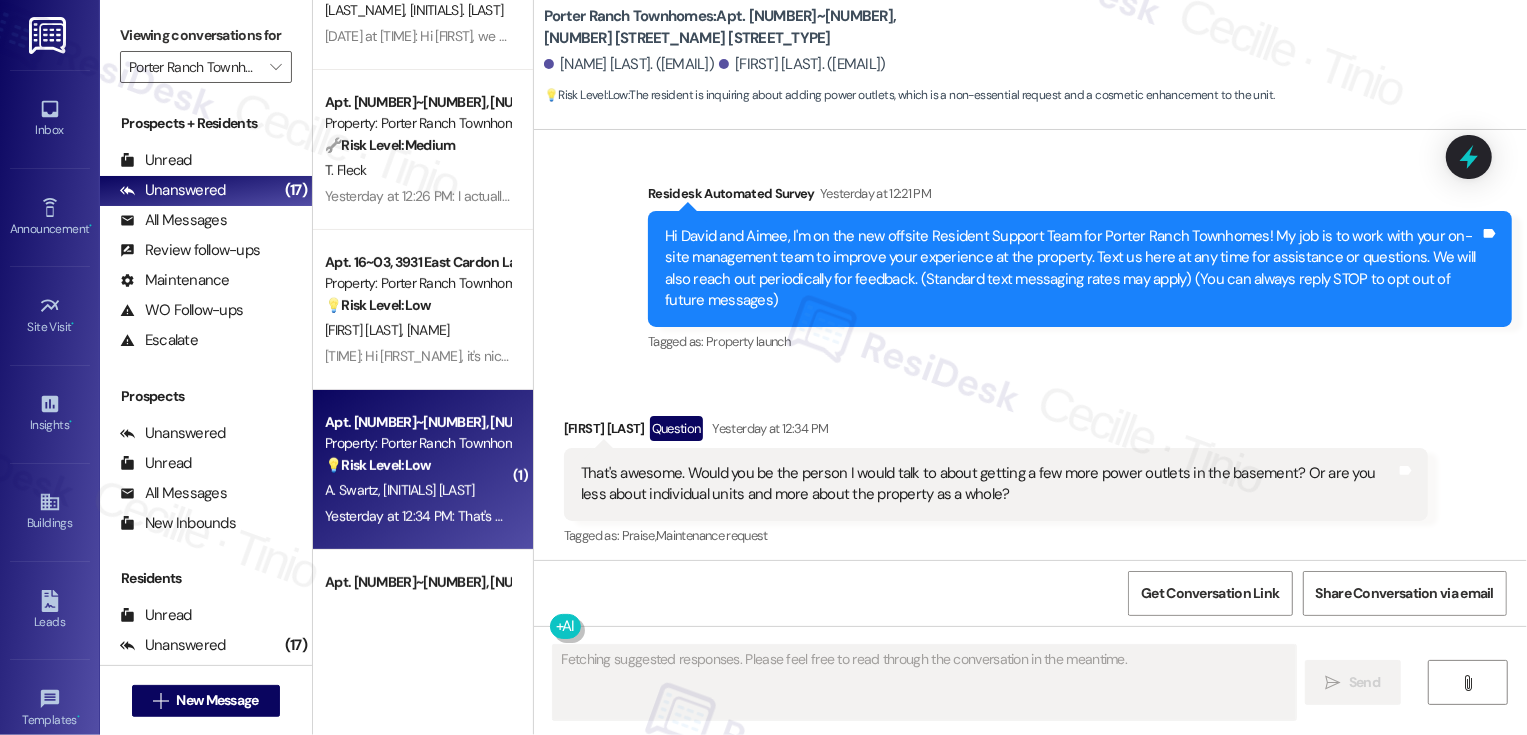 scroll, scrollTop: 131, scrollLeft: 0, axis: vertical 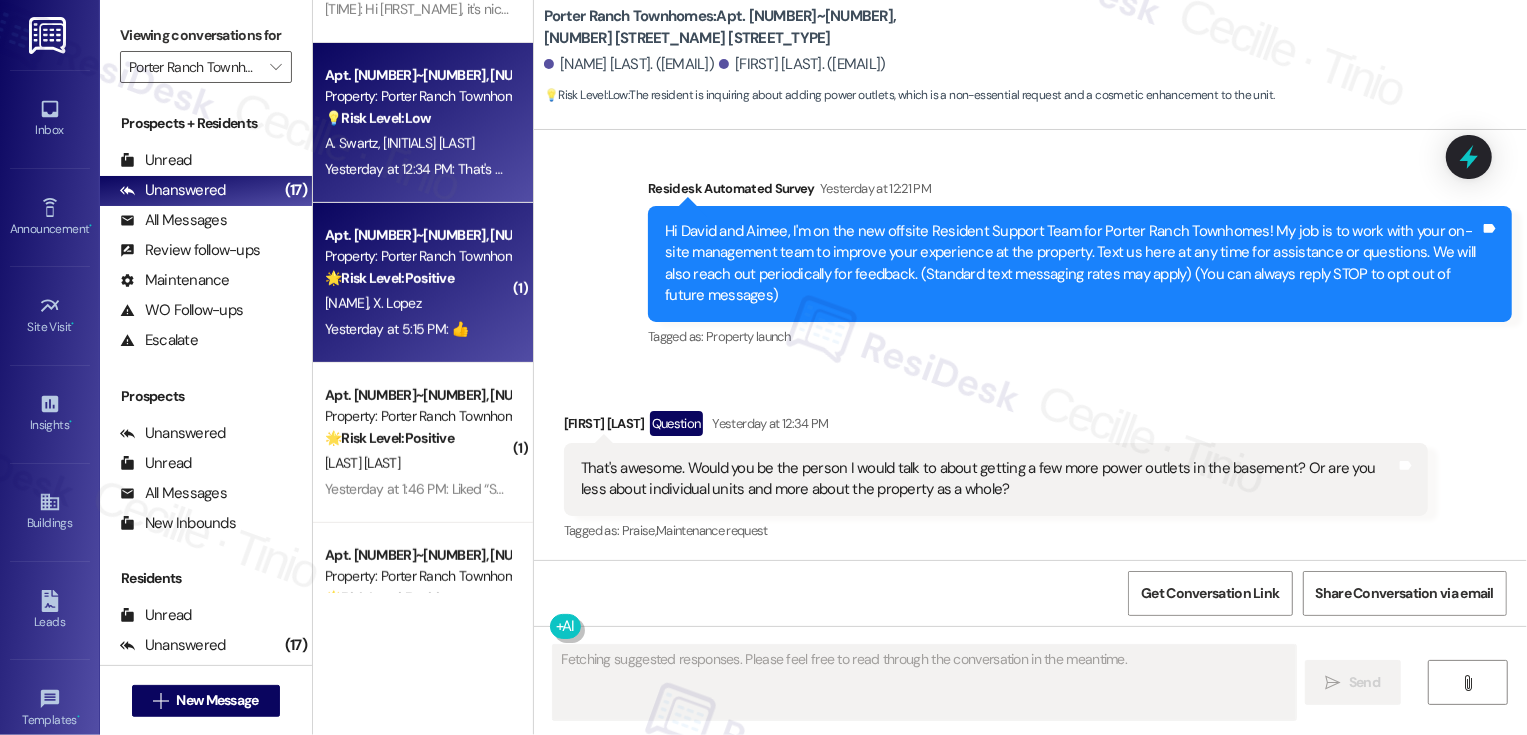 click on "X. Lopez" at bounding box center [396, 303] 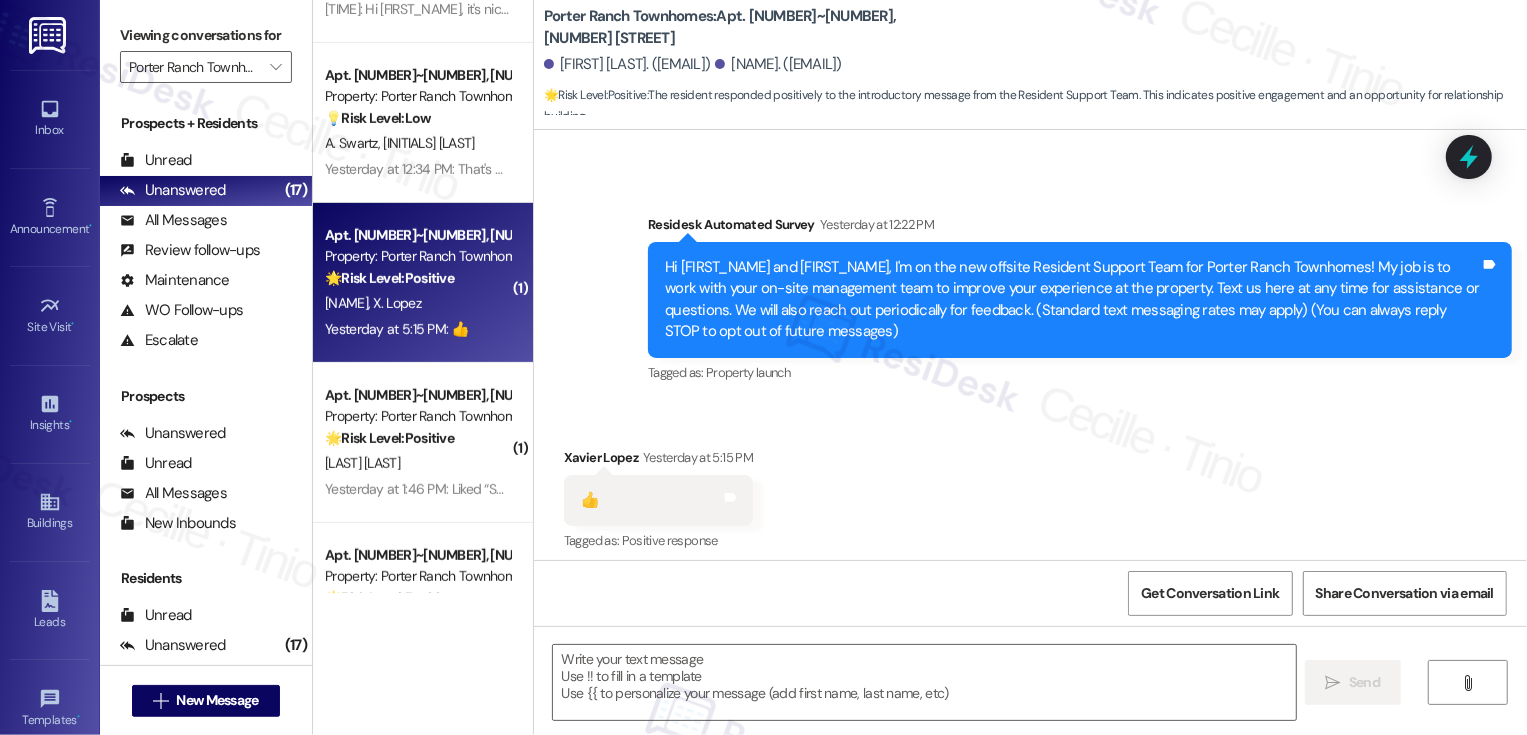 type on "Fetching suggested responses. Please feel free to read through the conversation in the meantime." 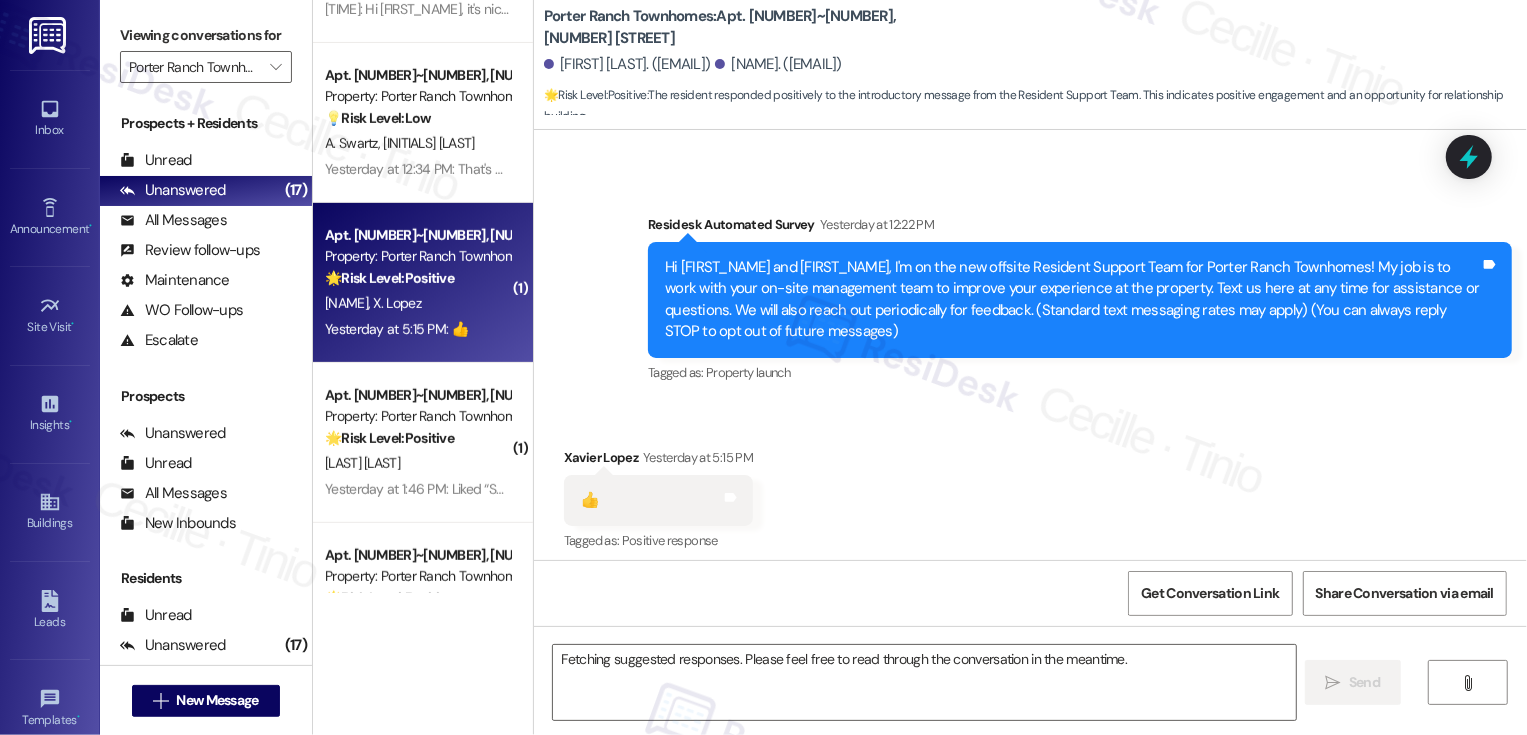scroll, scrollTop: 105, scrollLeft: 0, axis: vertical 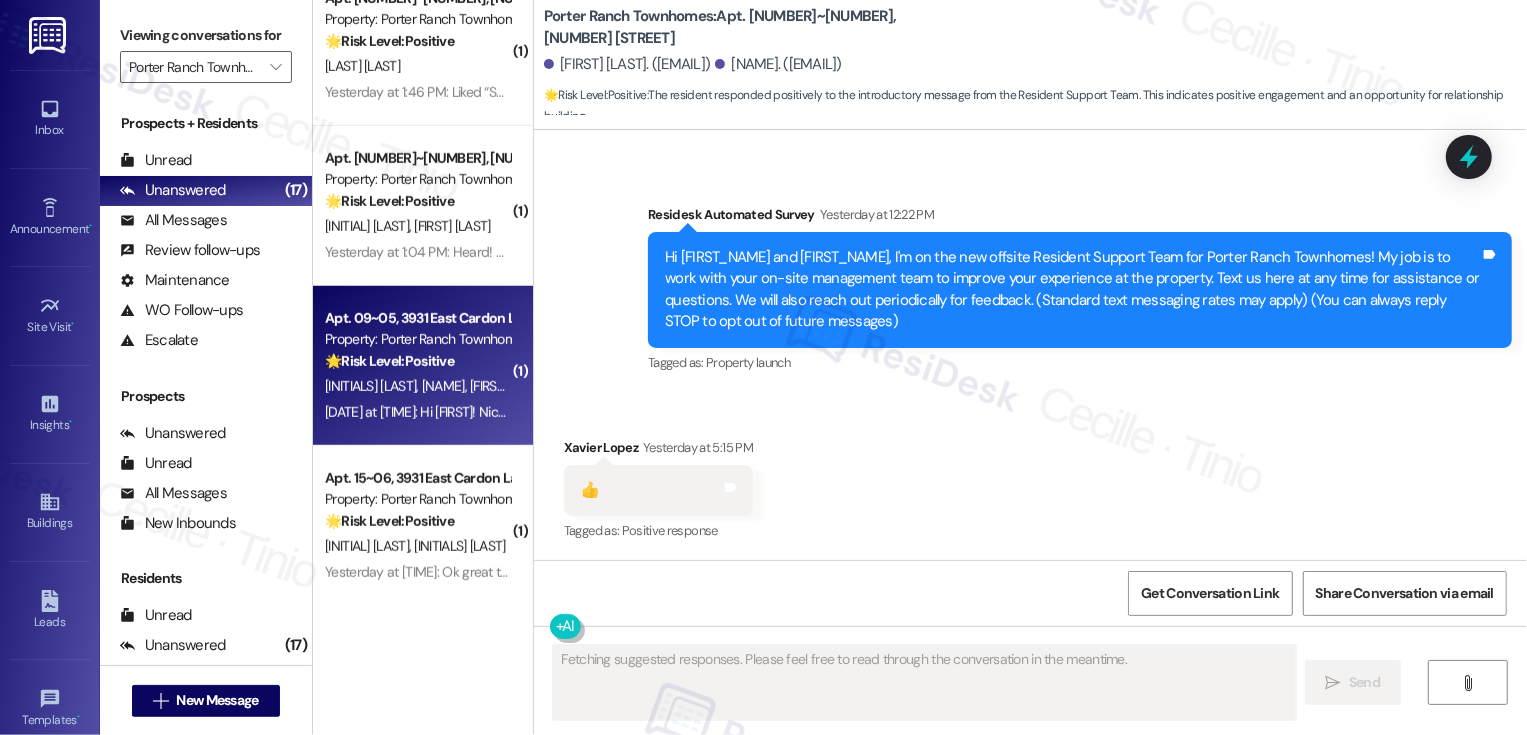click on "Apt. 09~05, 3931 East Cardon Lane" at bounding box center (417, 318) 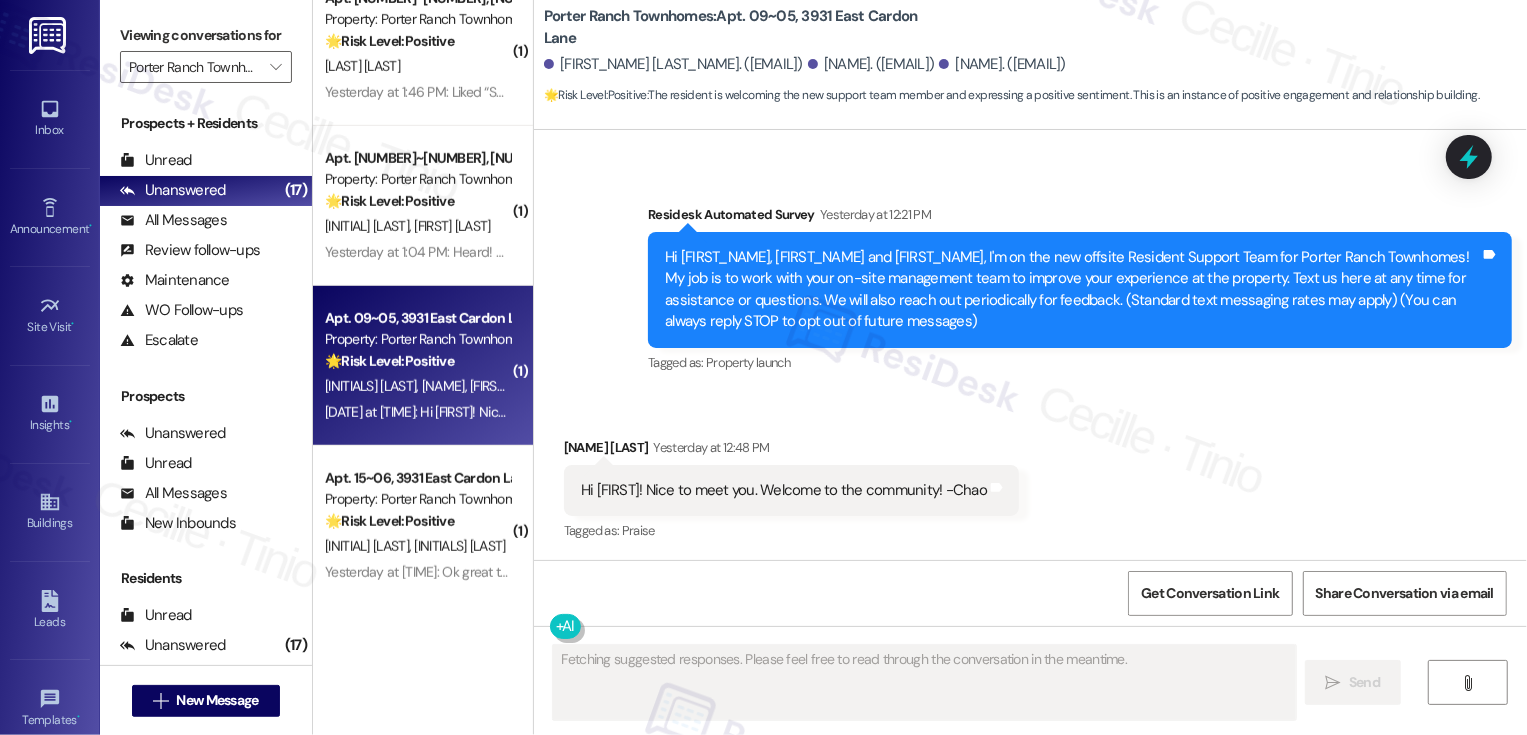 scroll, scrollTop: 106, scrollLeft: 0, axis: vertical 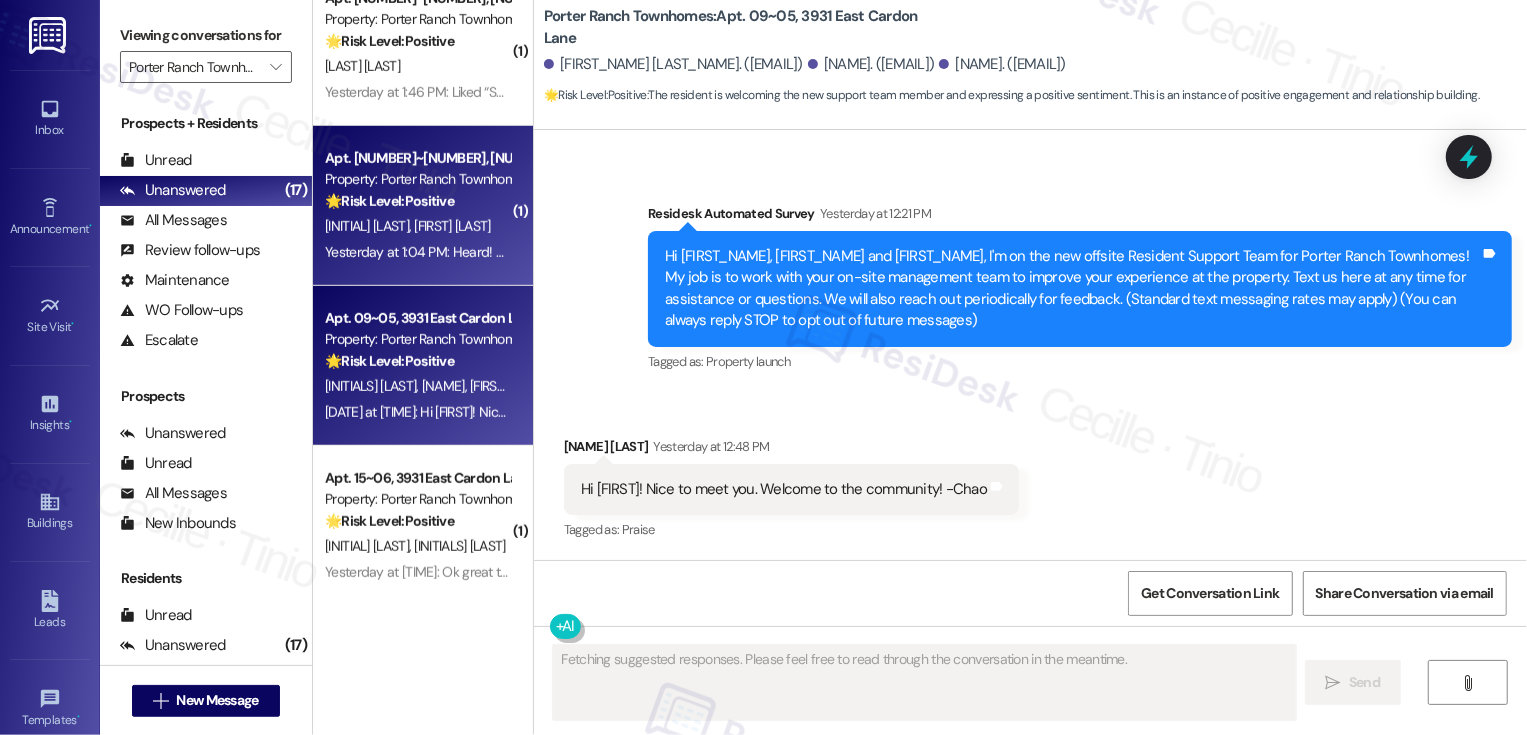click on "🌟  Risk Level:  Positive The resident is acknowledging the introduction from the offsite Resident Support Team. This is positive engagement and relationship building." at bounding box center [417, 201] 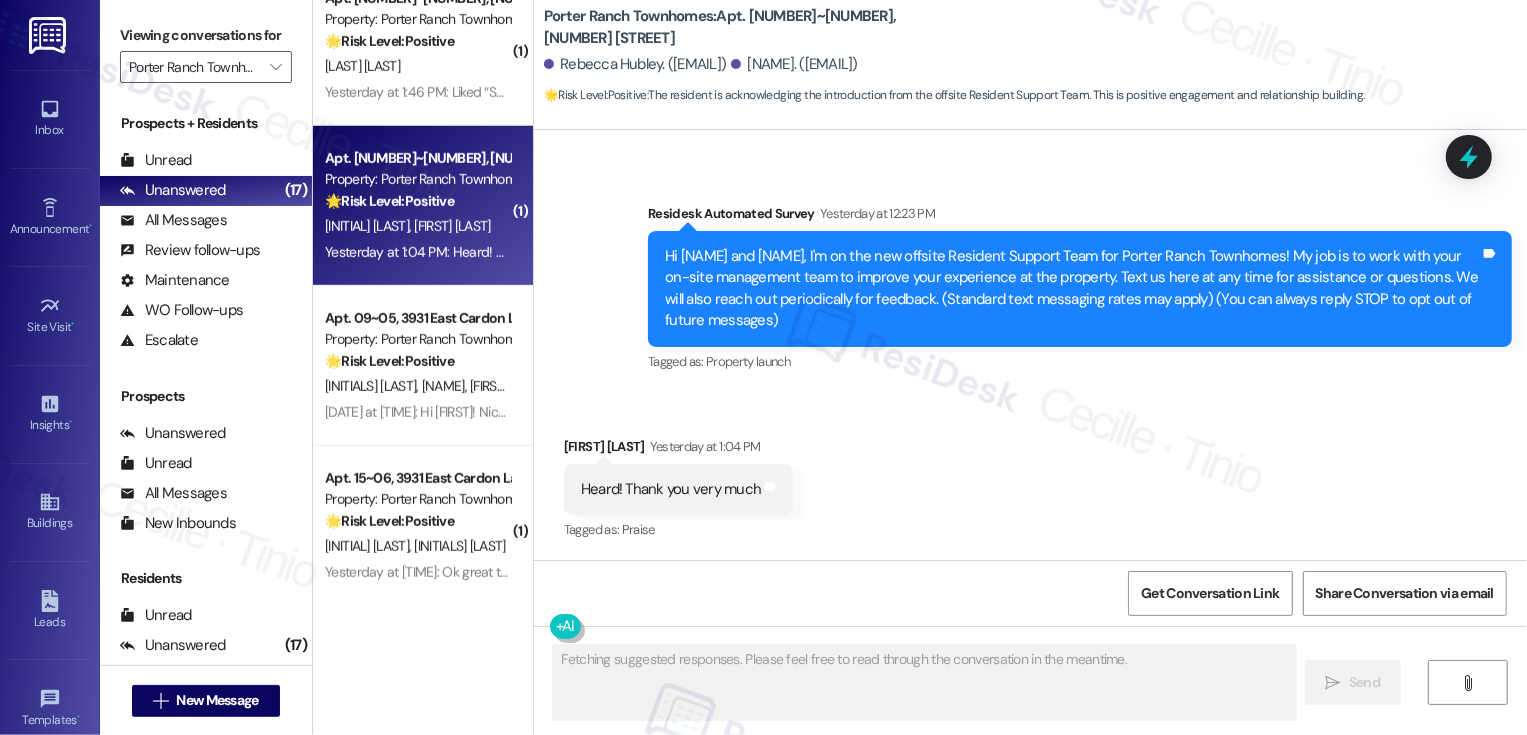 scroll, scrollTop: 105, scrollLeft: 0, axis: vertical 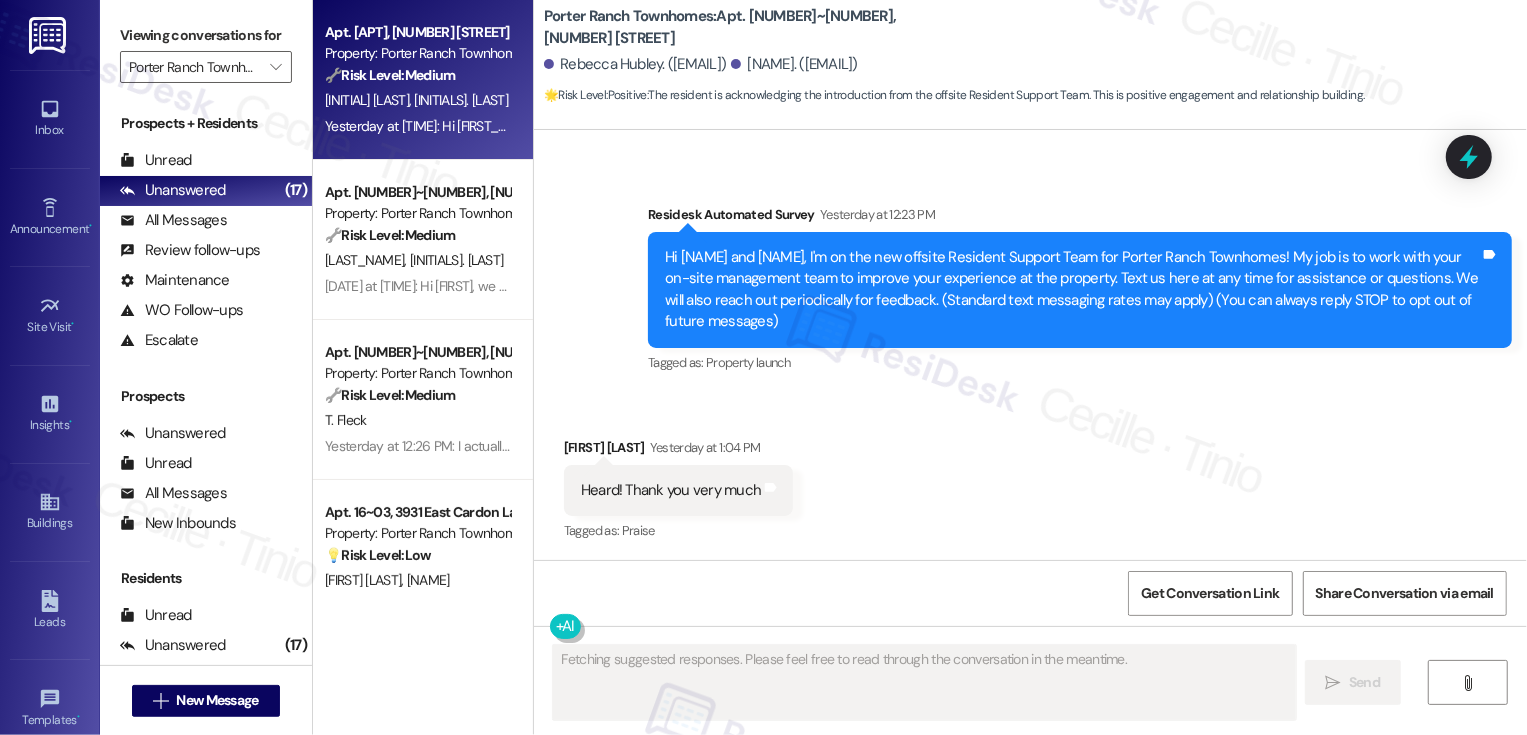 click on "Yesterday at 12:53 PM: Hi Sarah, thank you for reaching out! I do have a couple questions, my first question is, how do we go about filling out a maintenance request? We have a couple things that need to be addressed, and second, what is the "CAM" fee that gets charged with rent every month?  Yesterday at 12:53 PM: Hi Sarah, thank you for reaching out! I do have a couple questions, my first question is, how do we go about filling out a maintenance request? We have a couple things that need to be addressed, and second, what is the "CAM" fee that gets charged with rent every month?" at bounding box center (1194, 126) 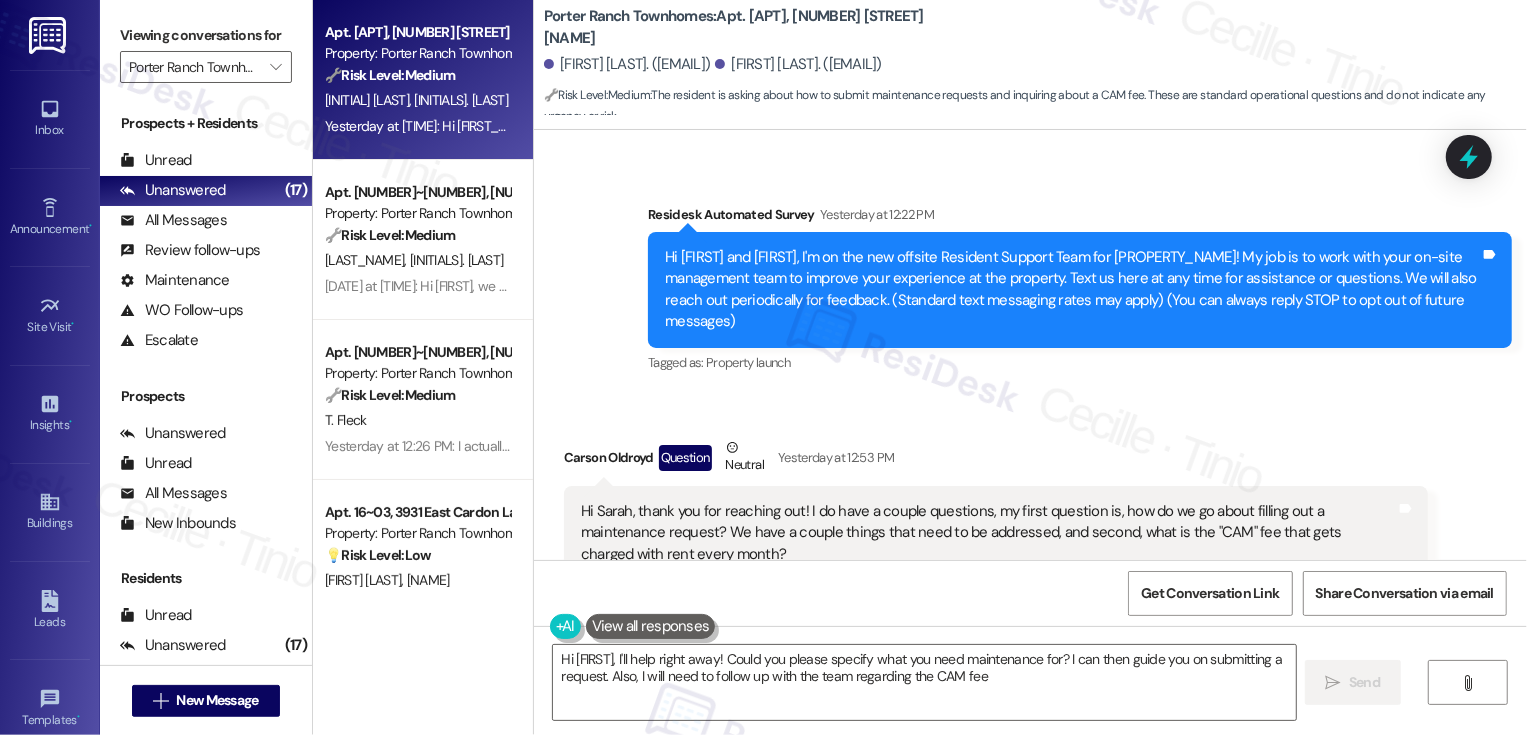 type on "Hi {{first_name}}, I'll help right away! Could you please specify what you need maintenance for? I can then guide you on submitting a request. Also, I will need to follow up with the team regarding the CAM fee." 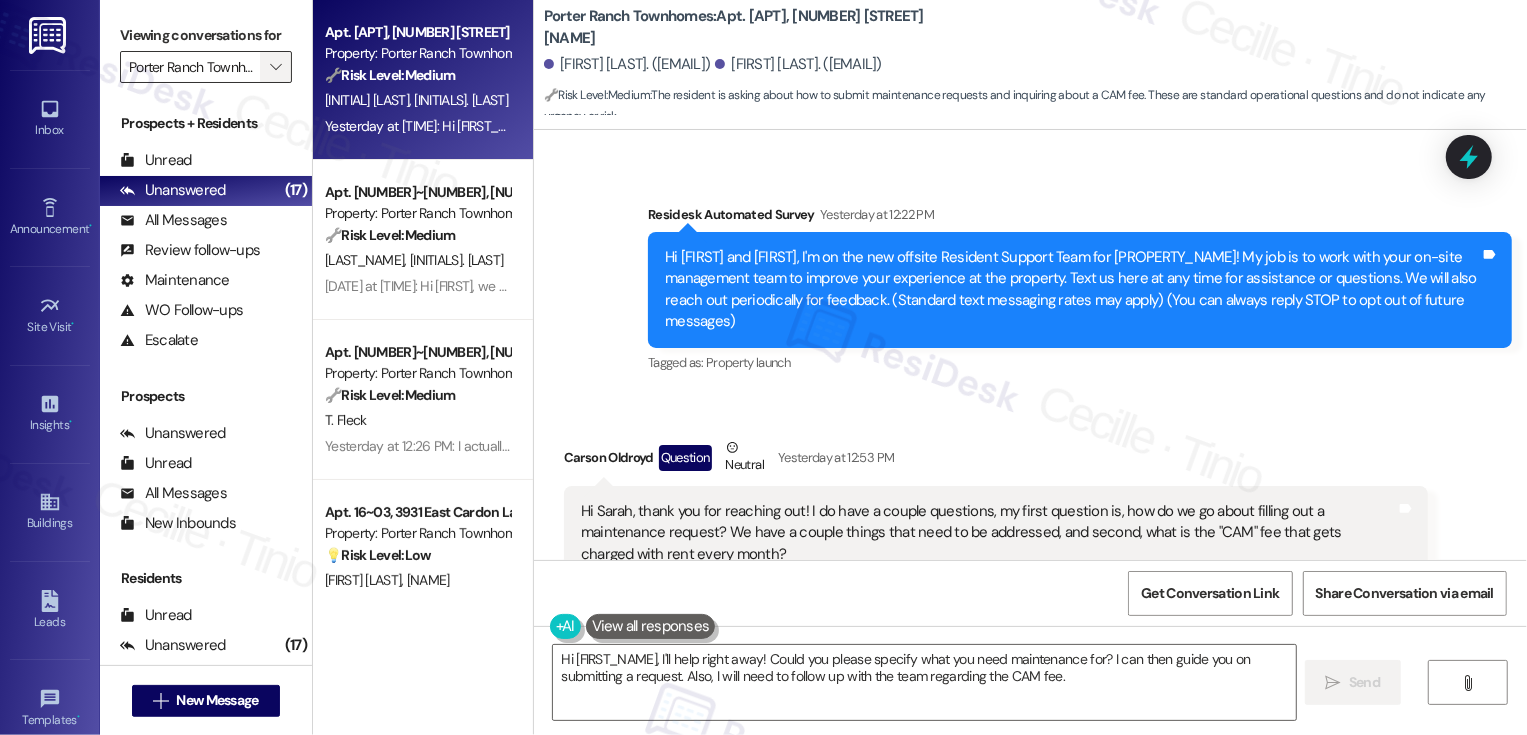 click on "" at bounding box center [275, 67] 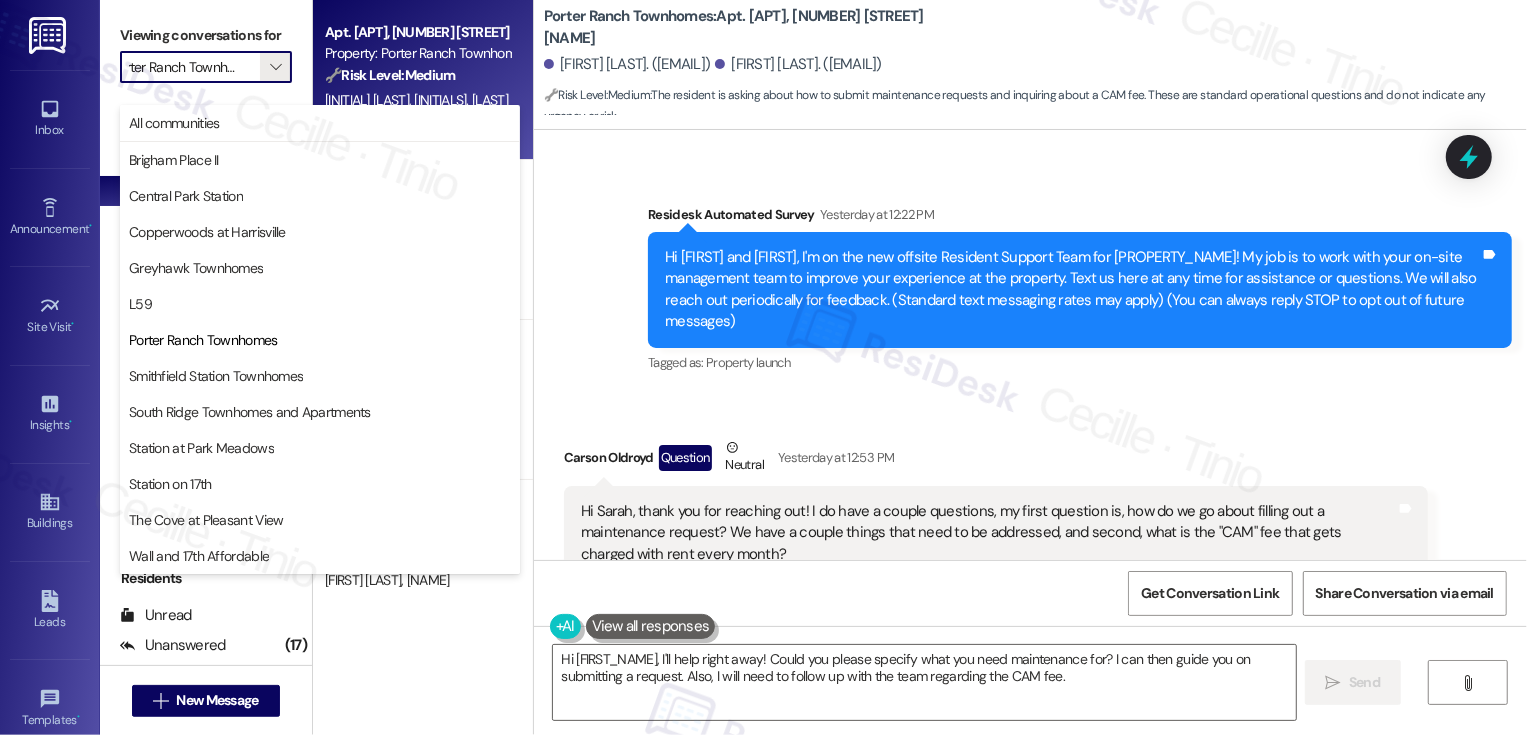 click on "Porter Ranch Townhomes:  Apt. 10~02, 3931 East Cardon Lane       Mikayla Stahle. (mikaylastahle@gmail.com)     Carson Oldroyd. (carson.oldroyd23@gmail.com)   🔧  Risk Level:  Medium :  The resident is asking about how to submit maintenance requests and inquiring about a CAM fee. These are standard operational questions and do not indicate any urgency or risk." at bounding box center [1035, 60] 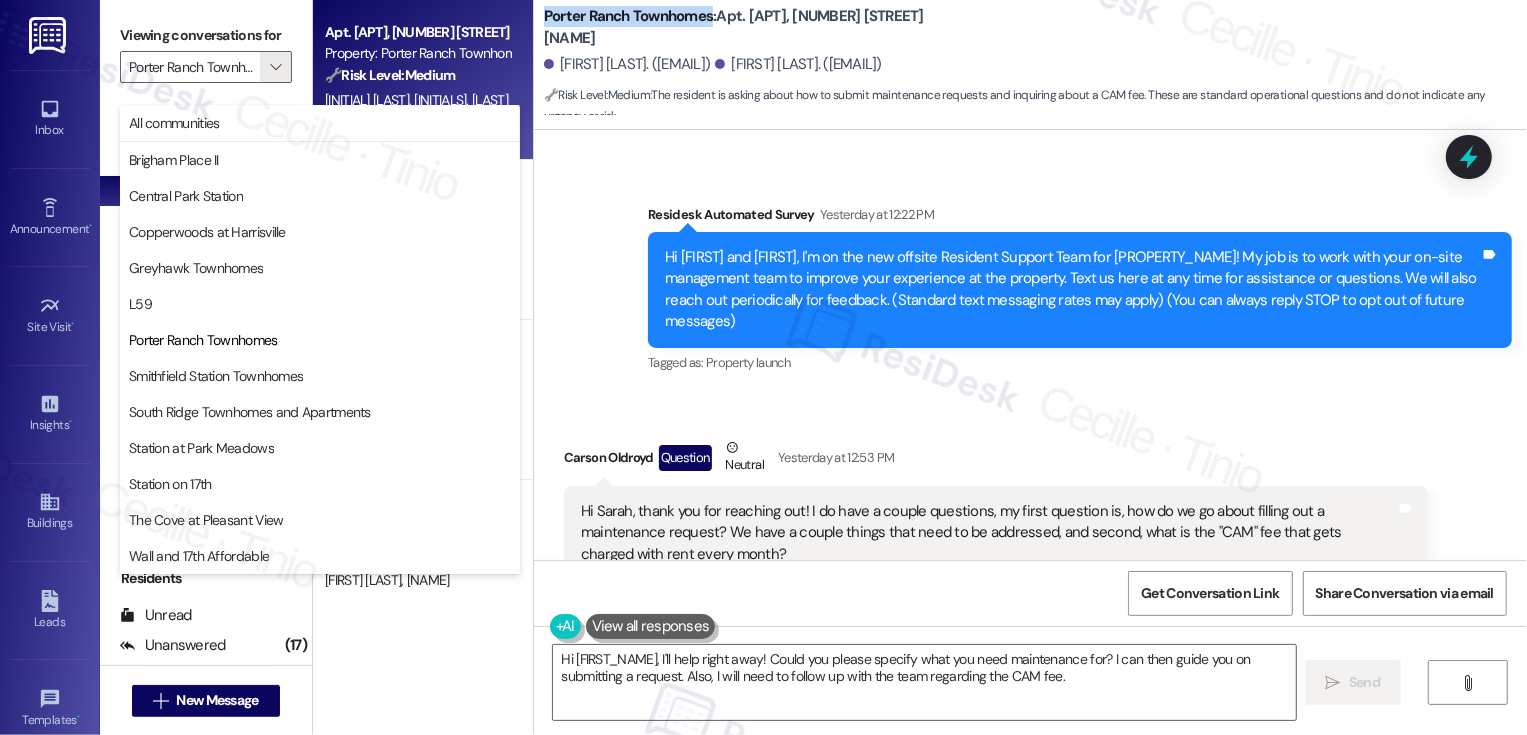 drag, startPoint x: 531, startPoint y: 25, endPoint x: 699, endPoint y: 33, distance: 168.19037 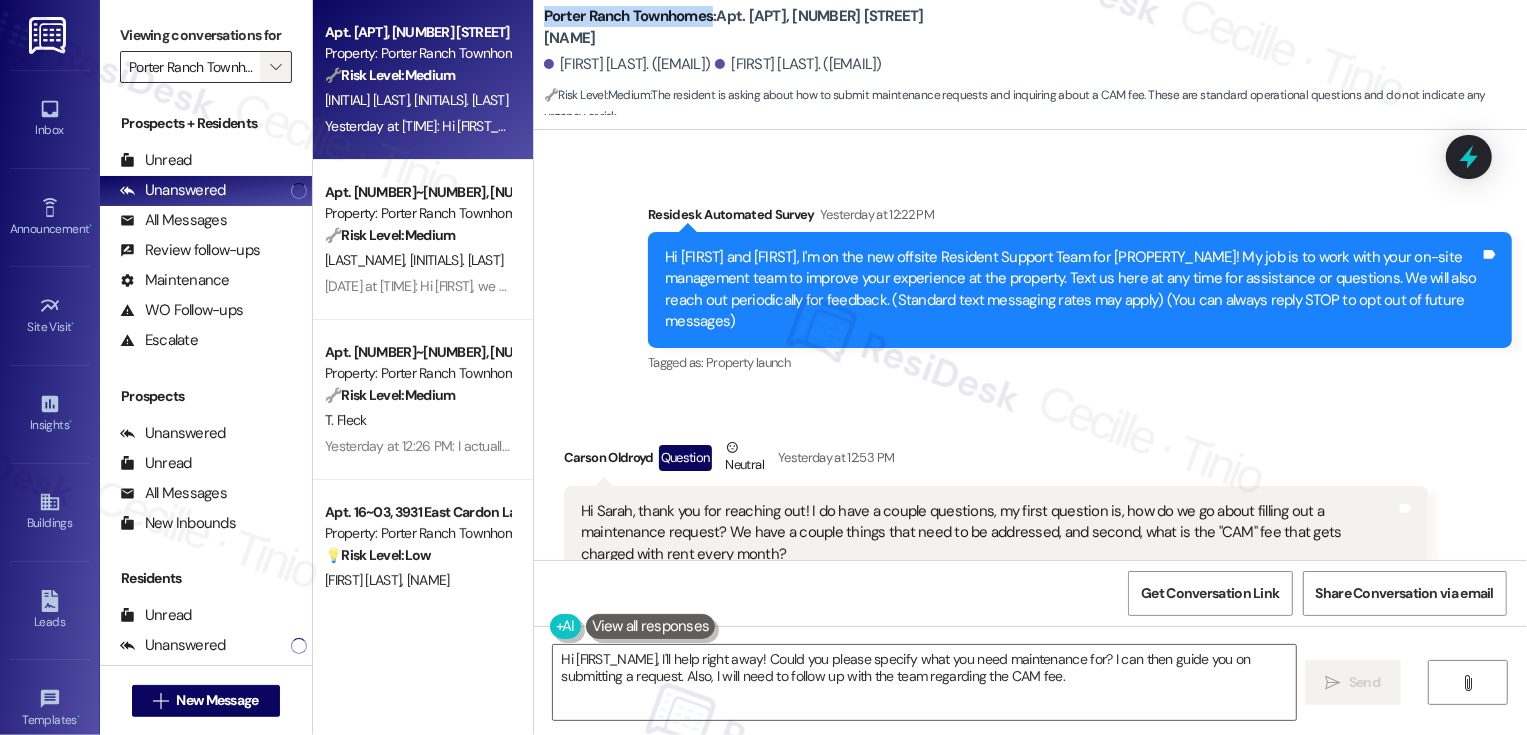 click on "" at bounding box center (275, 67) 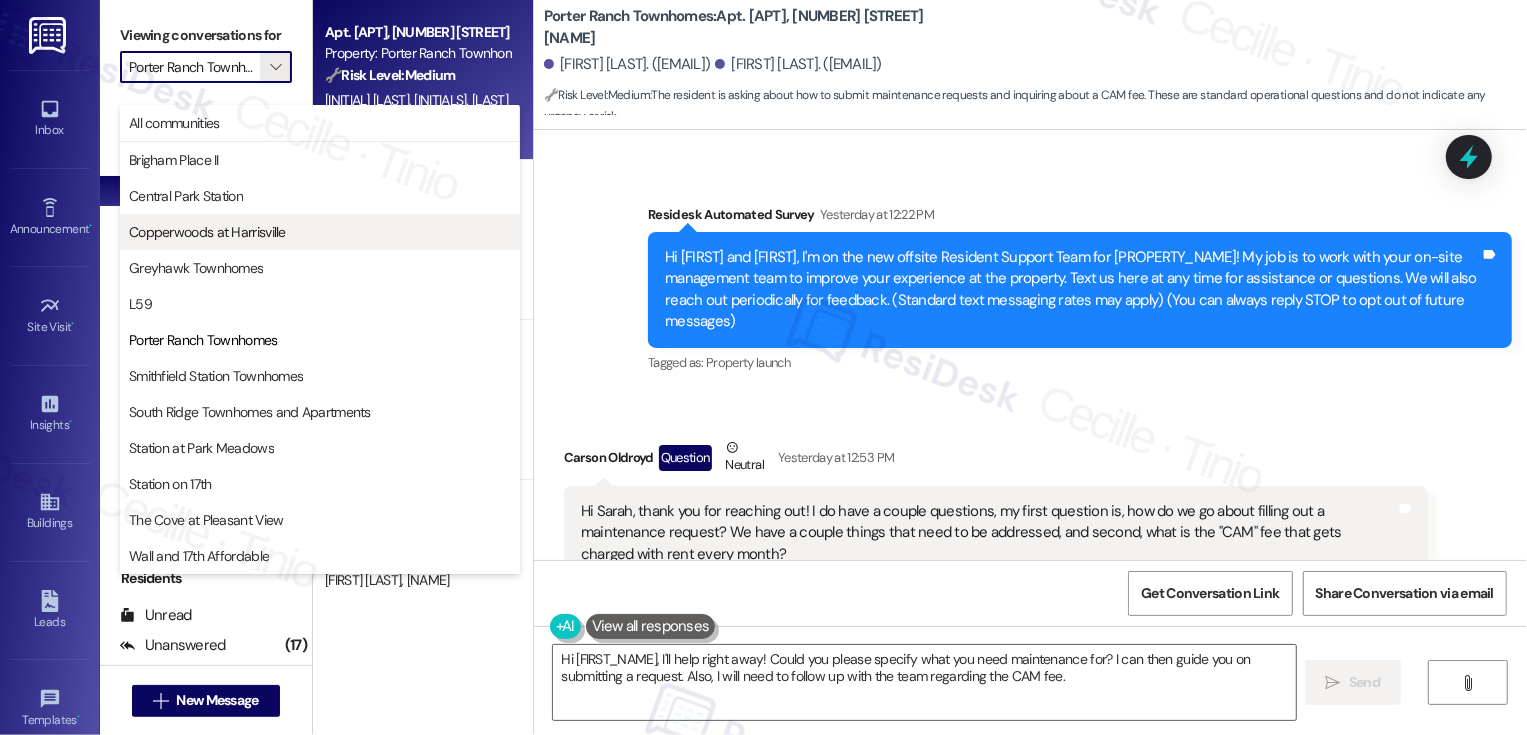 click on "Copperwoods at Harrisville" at bounding box center (207, 232) 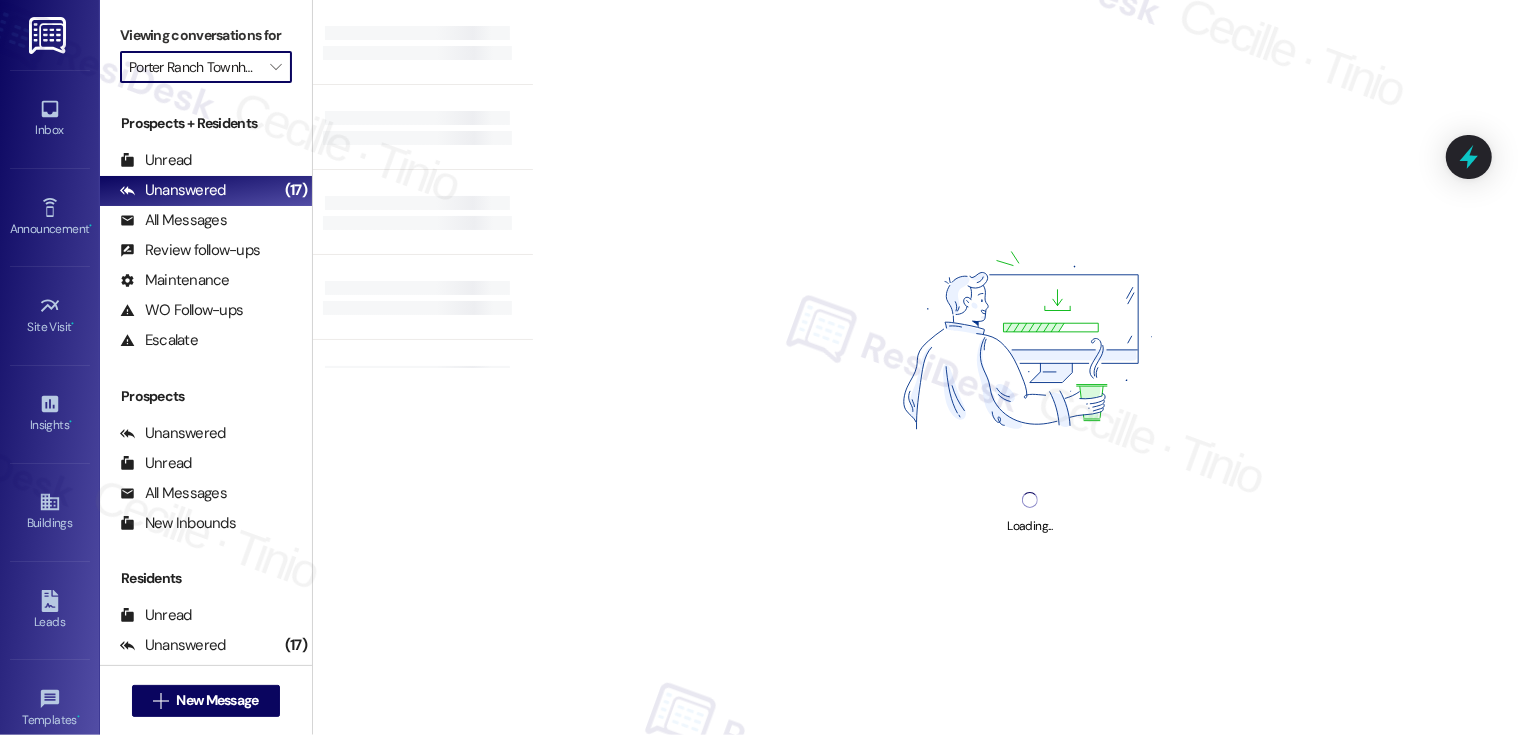 type on "Copperwoods at Harrisville" 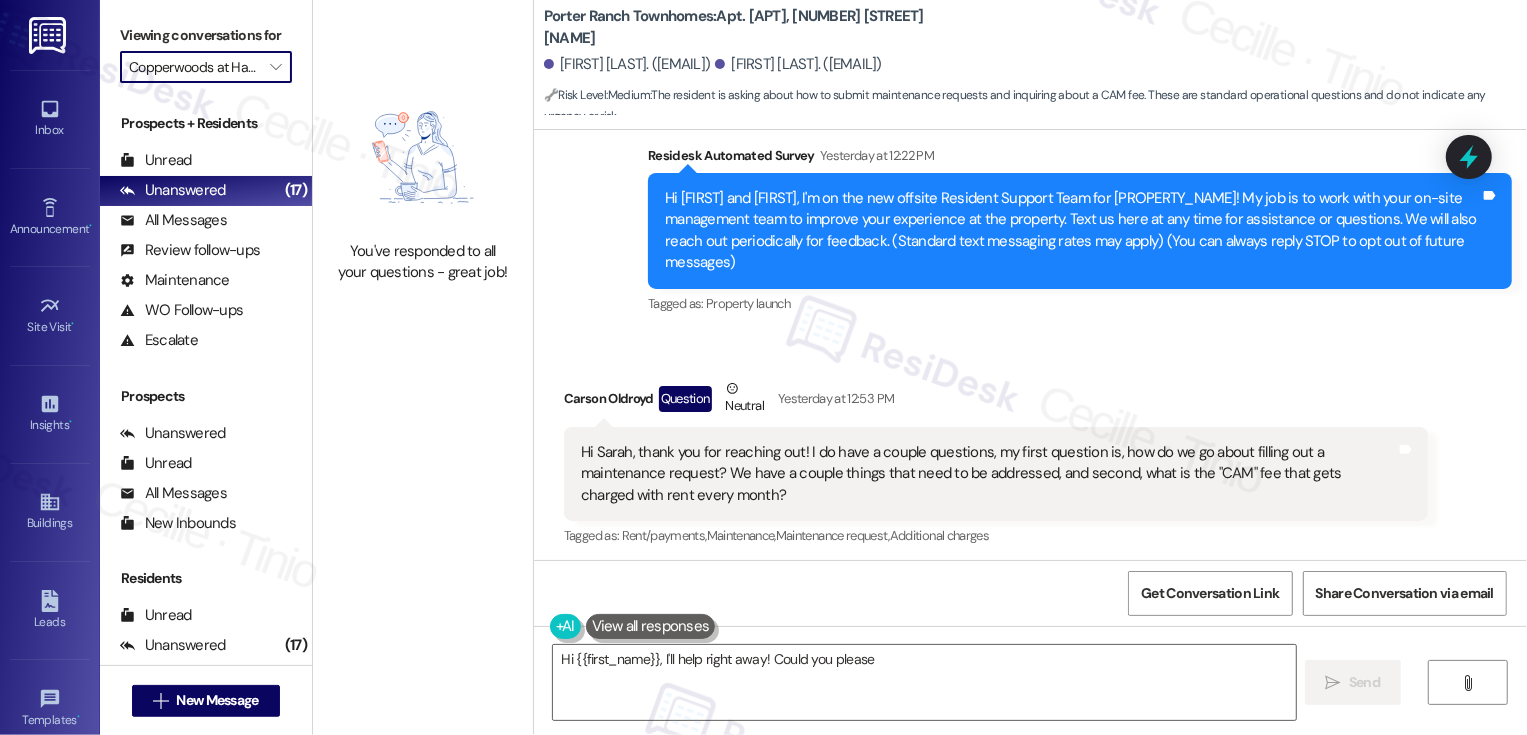 scroll, scrollTop: 169, scrollLeft: 0, axis: vertical 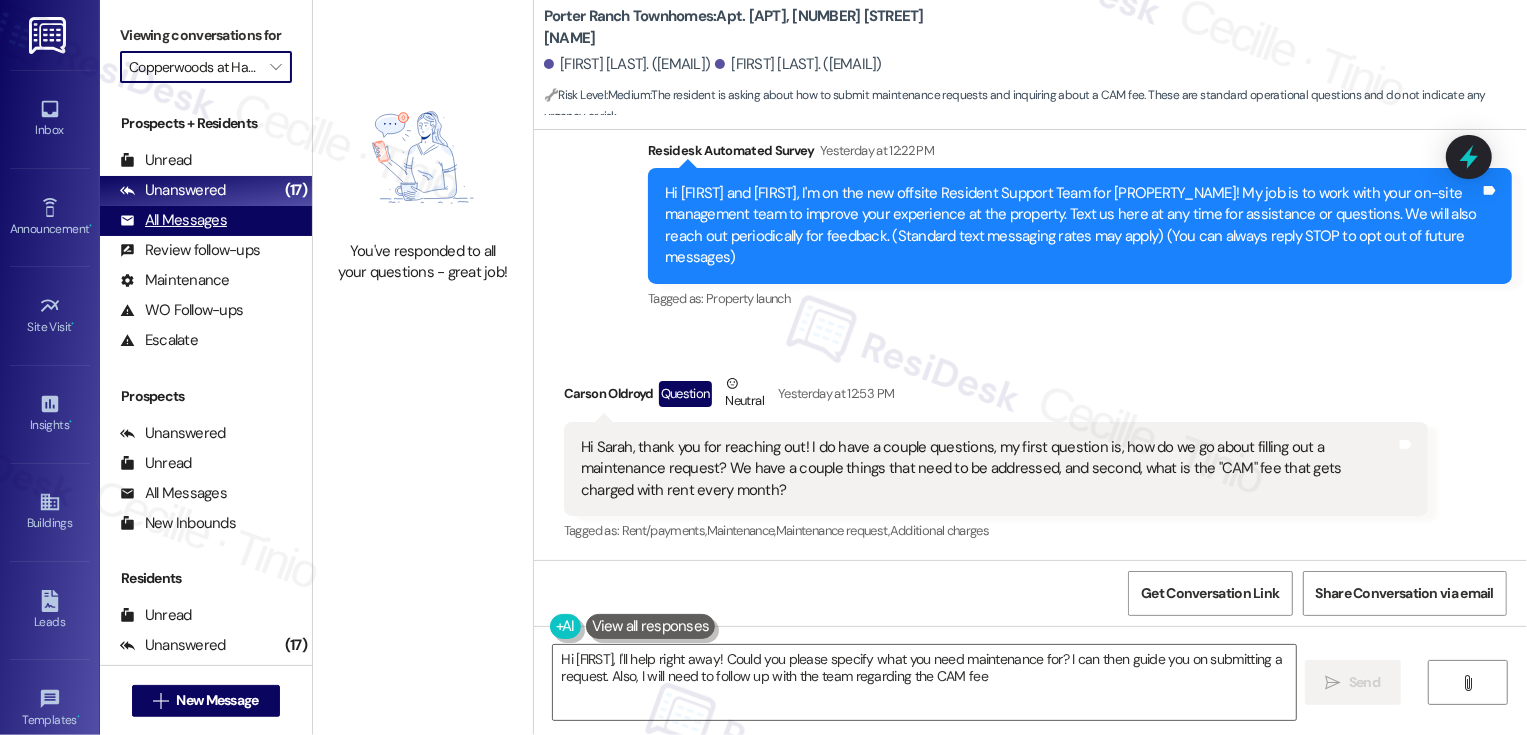 type on "Hi {{first_name}}, I'll help right away! Could you please specify what you need maintenance for? I can then guide you on submitting a request. Also, I will need to follow up with the team regarding the CAM fee." 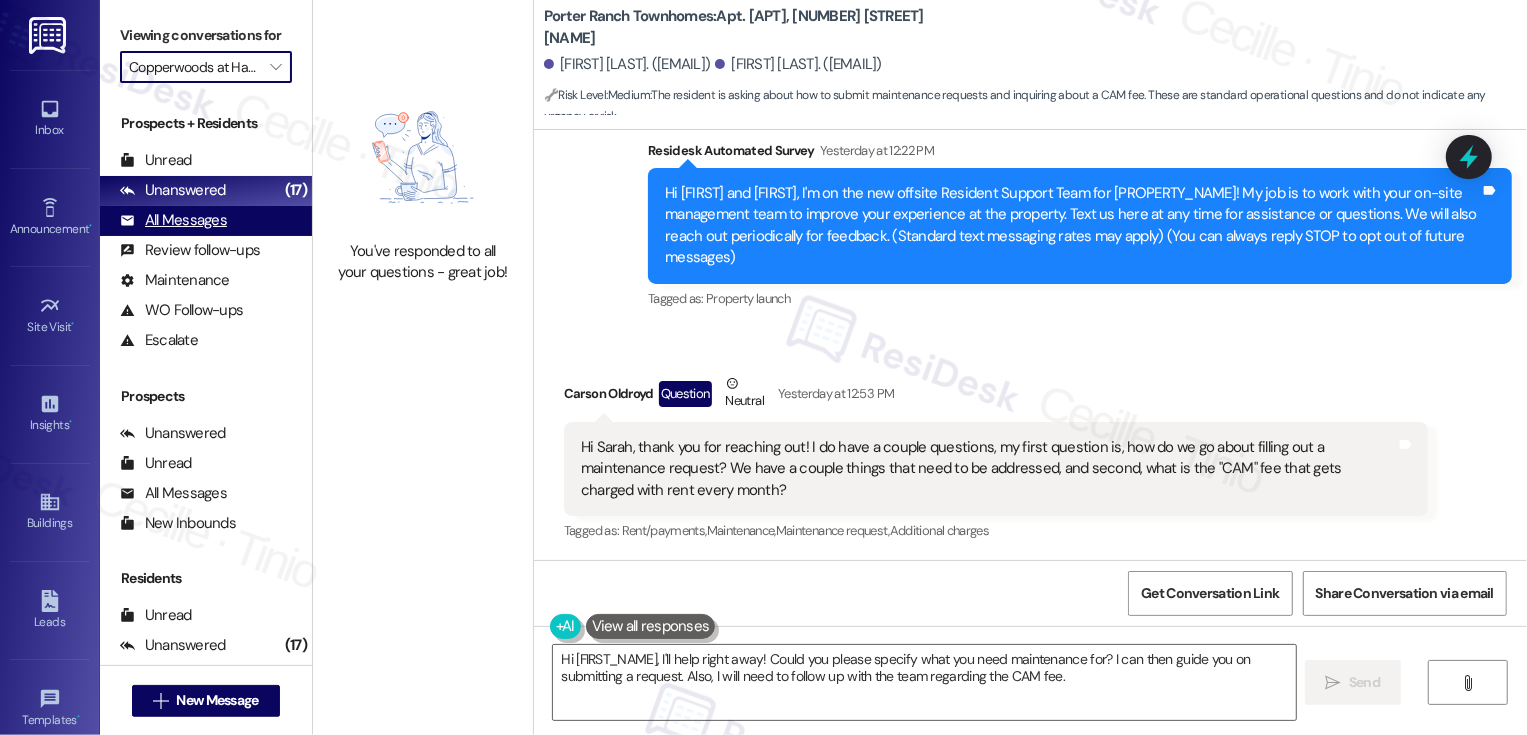 click on "All Messages" at bounding box center (173, 220) 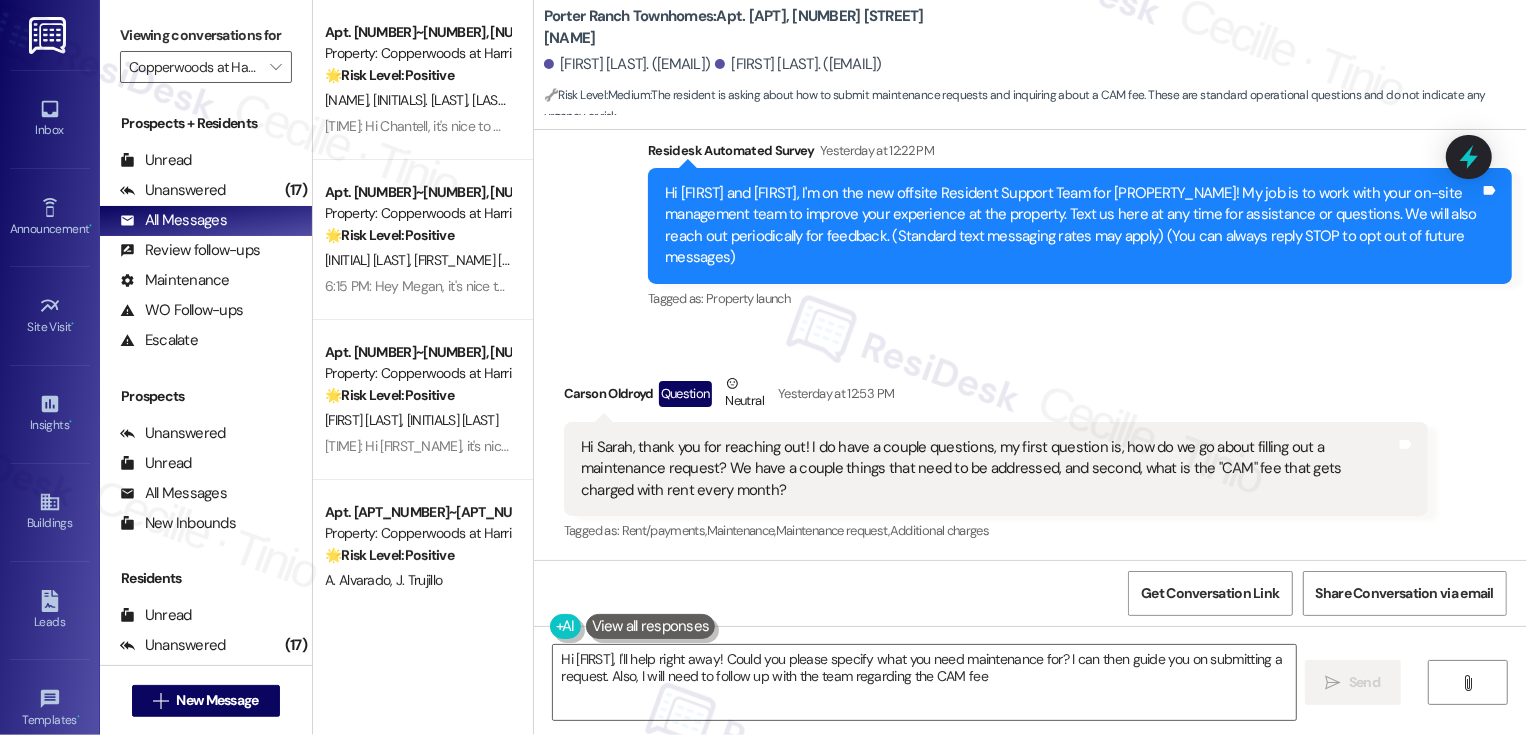type on "Hi {{first_name}}, I'll help right away! Could you please specify what you need maintenance for? I can then guide you on submitting a request. Also, I will need to follow up with the team regarding the CAM fee." 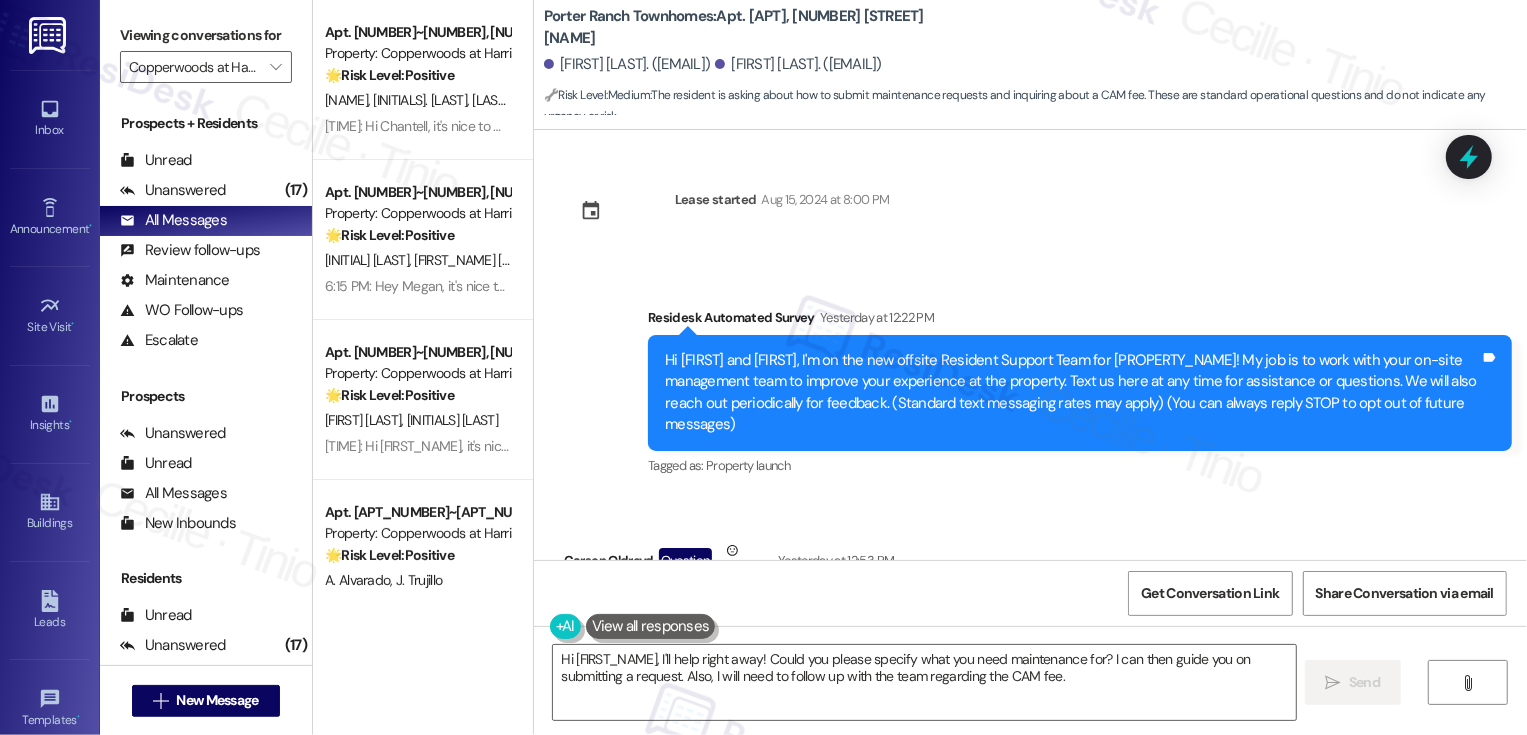 scroll, scrollTop: 0, scrollLeft: 0, axis: both 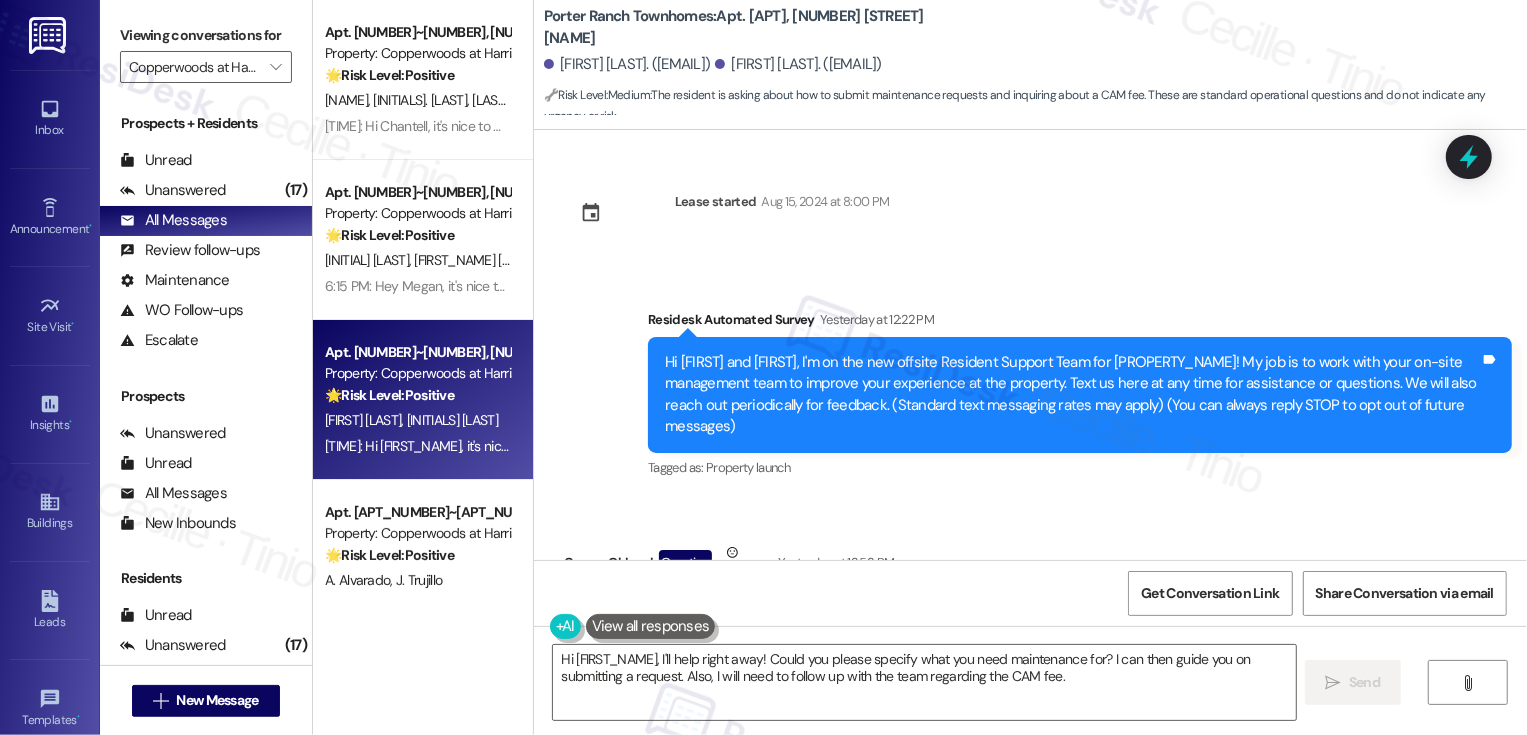 click on "Apt. 9~660, 2100 North 89 Hwy" at bounding box center [417, 352] 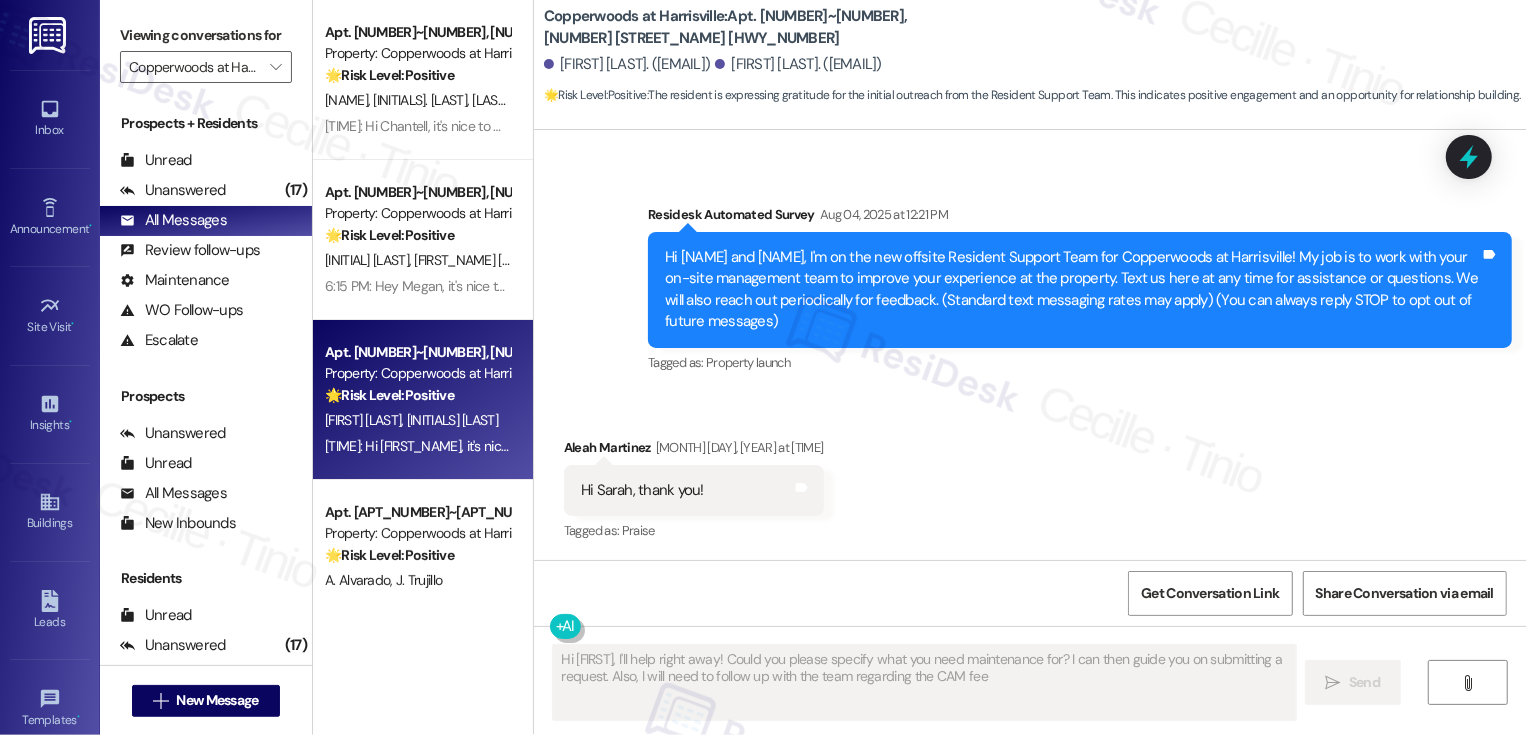 type on "Hi {{first_name}}, I'll help right away! Could you please specify what you need maintenance for? I can then guide you on submitting a request. Also, I will need to follow up with the team regarding the CAM fee." 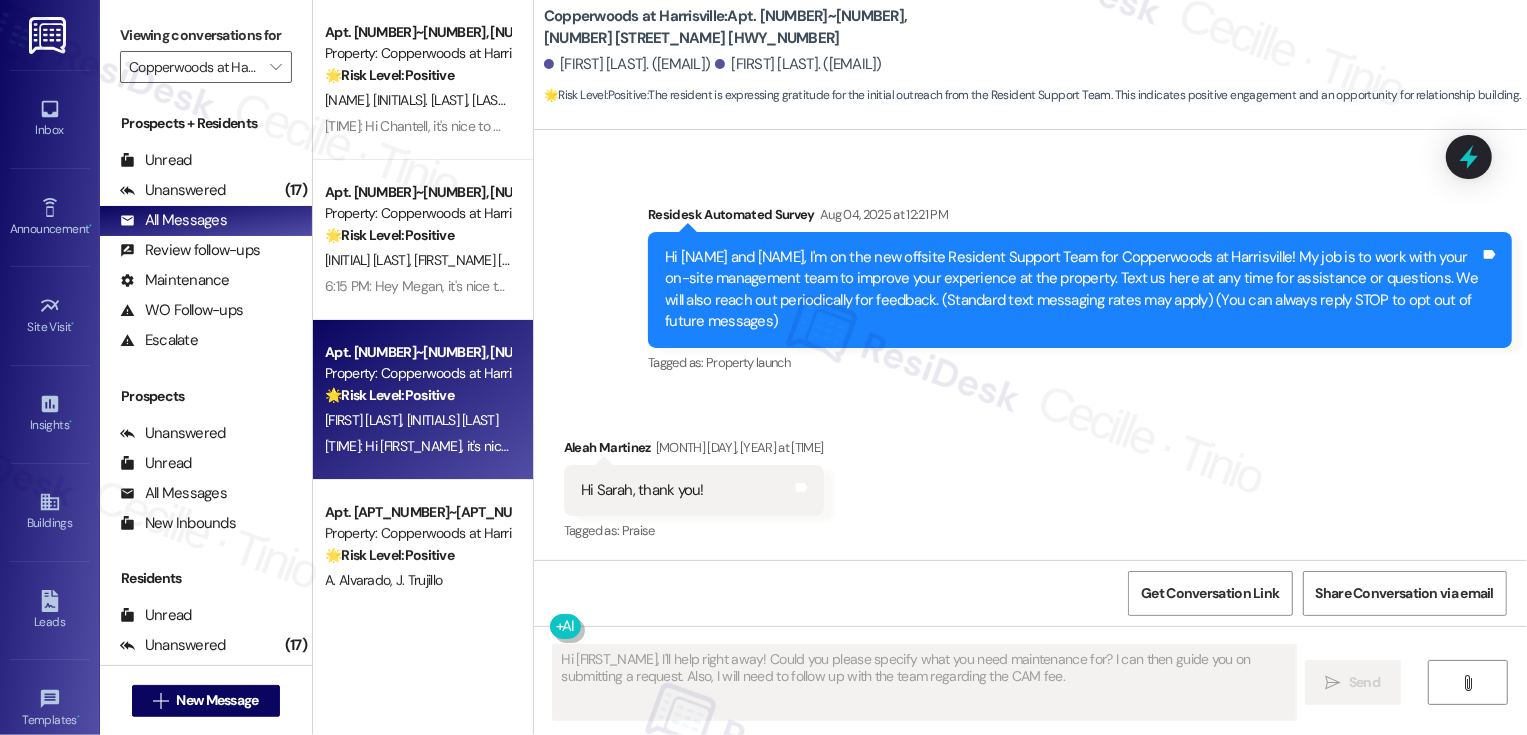 scroll, scrollTop: 17, scrollLeft: 0, axis: vertical 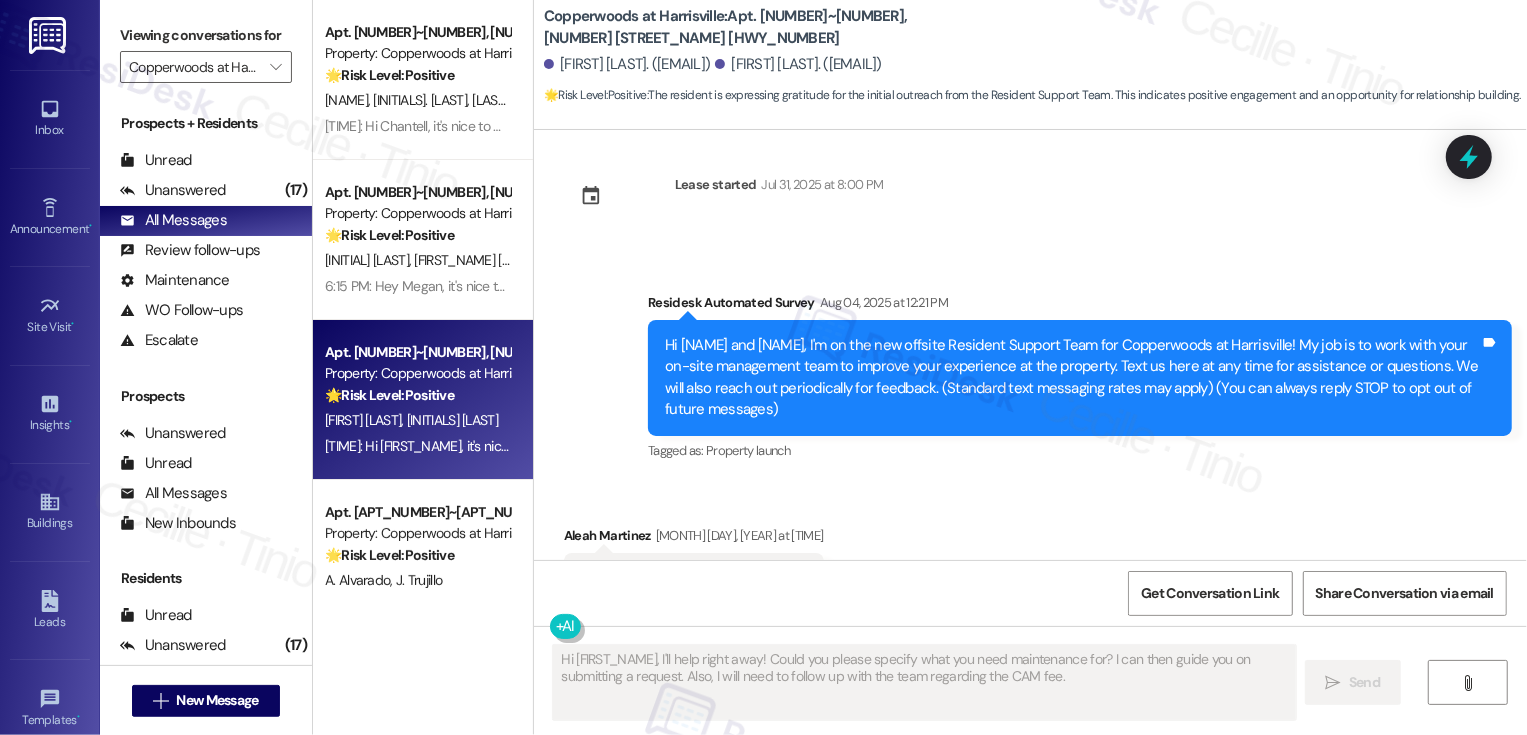 type 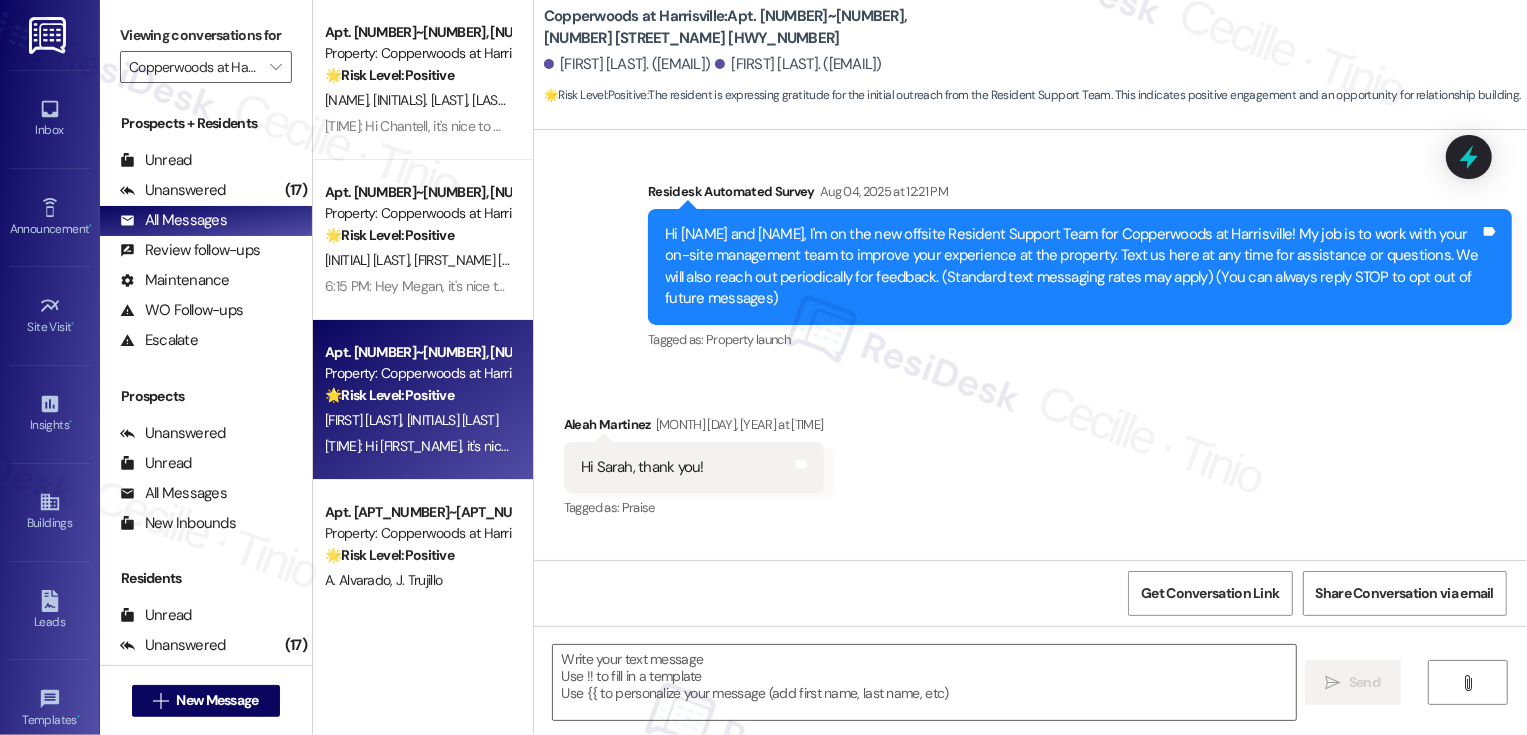 scroll, scrollTop: 275, scrollLeft: 0, axis: vertical 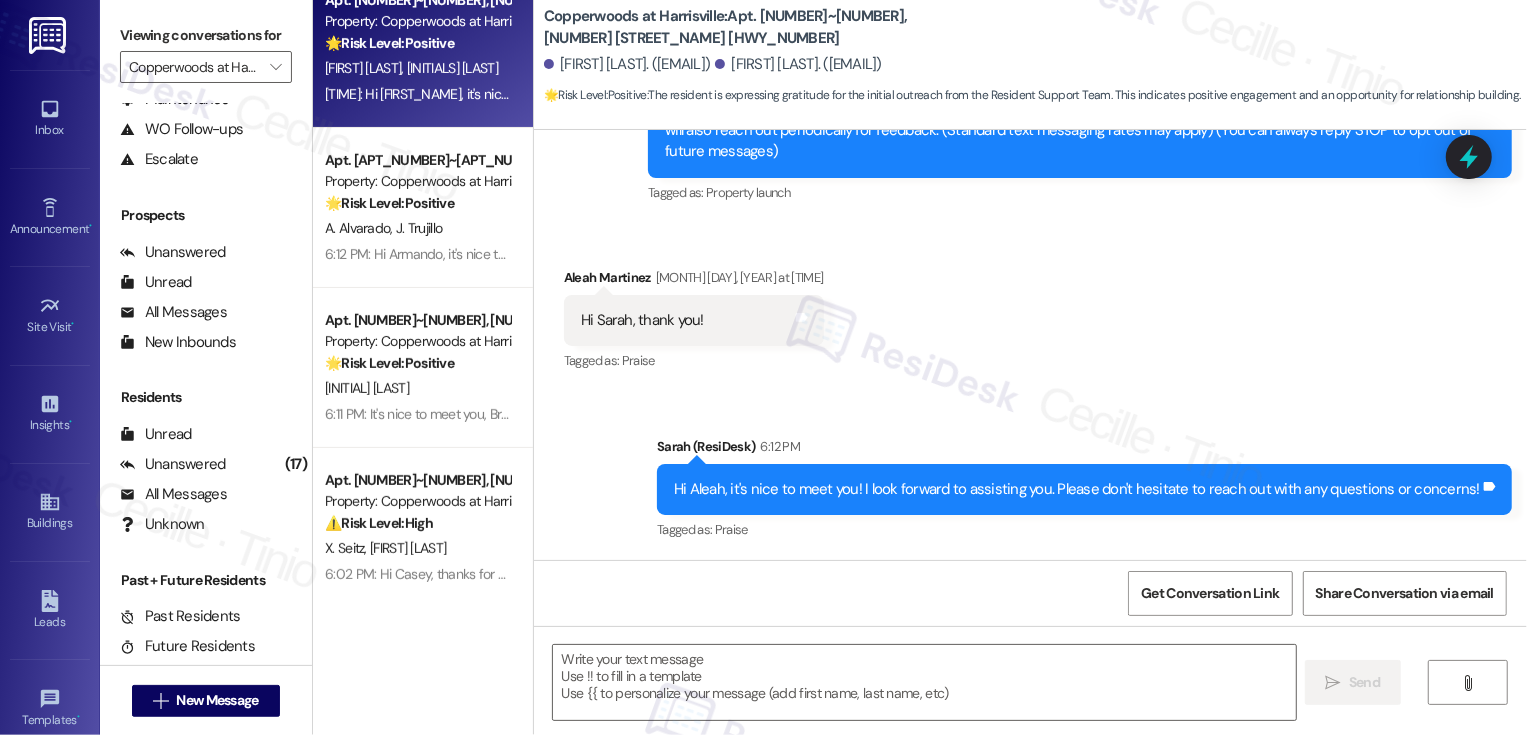 click on "B. Gonzales" at bounding box center (417, 388) 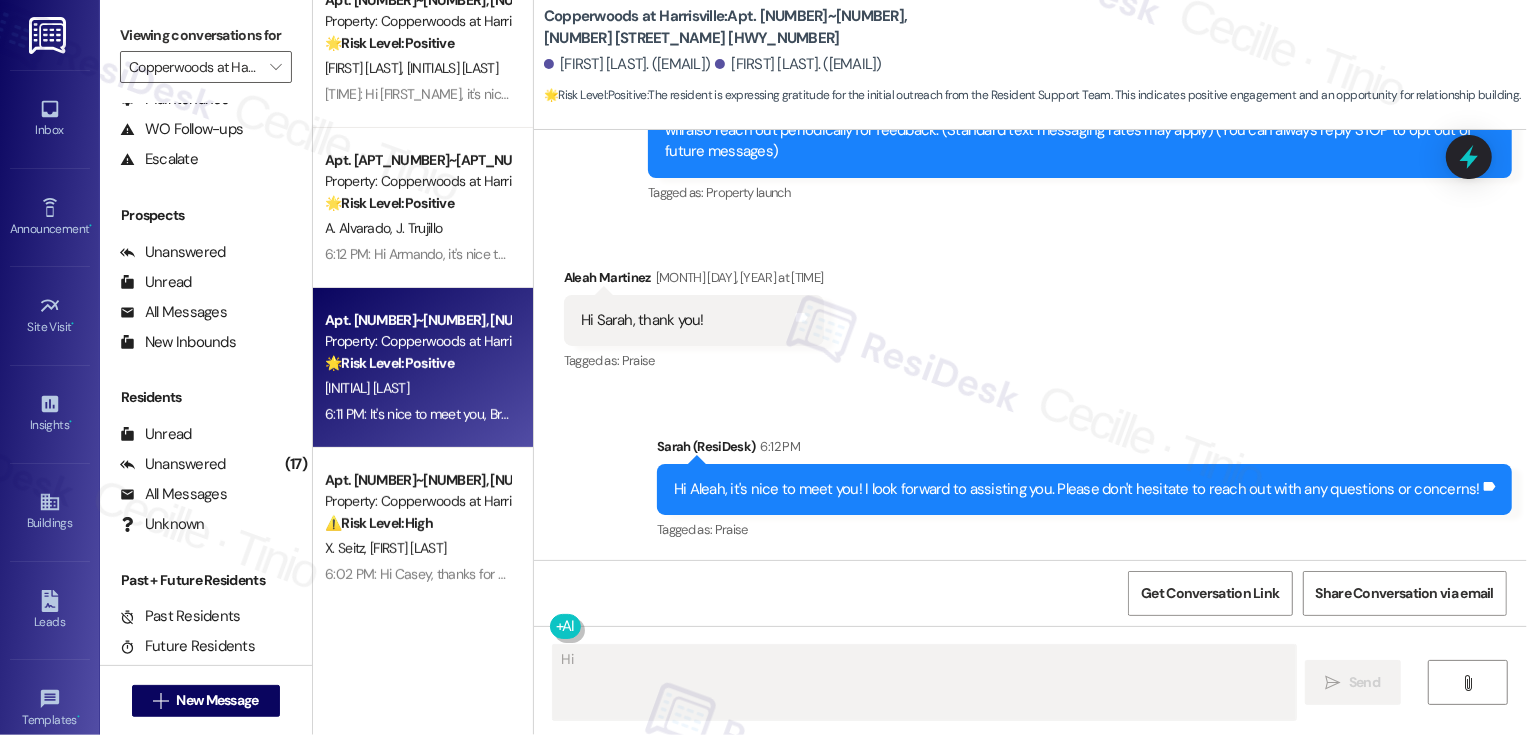 click on "B. Gonzales" at bounding box center (417, 388) 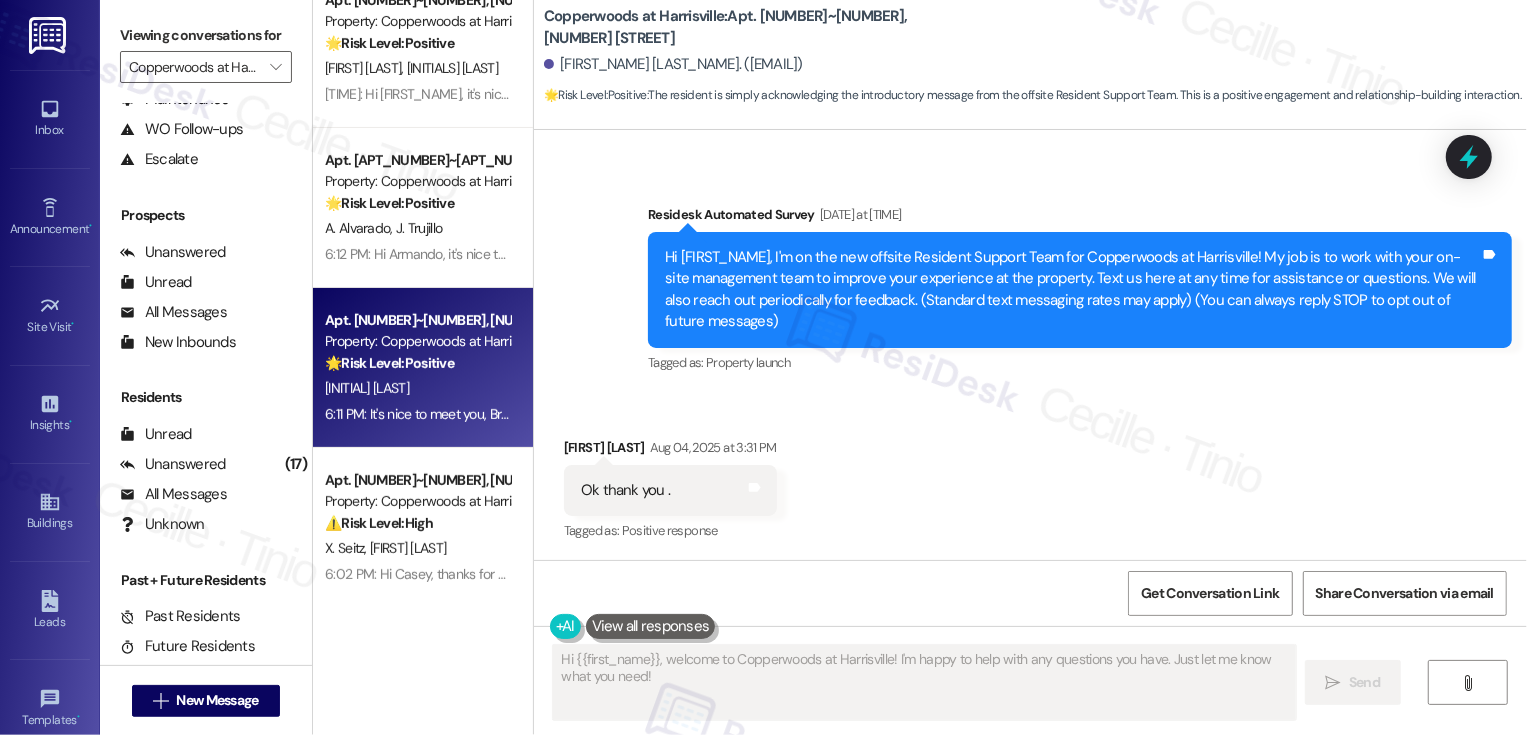 scroll, scrollTop: 275, scrollLeft: 0, axis: vertical 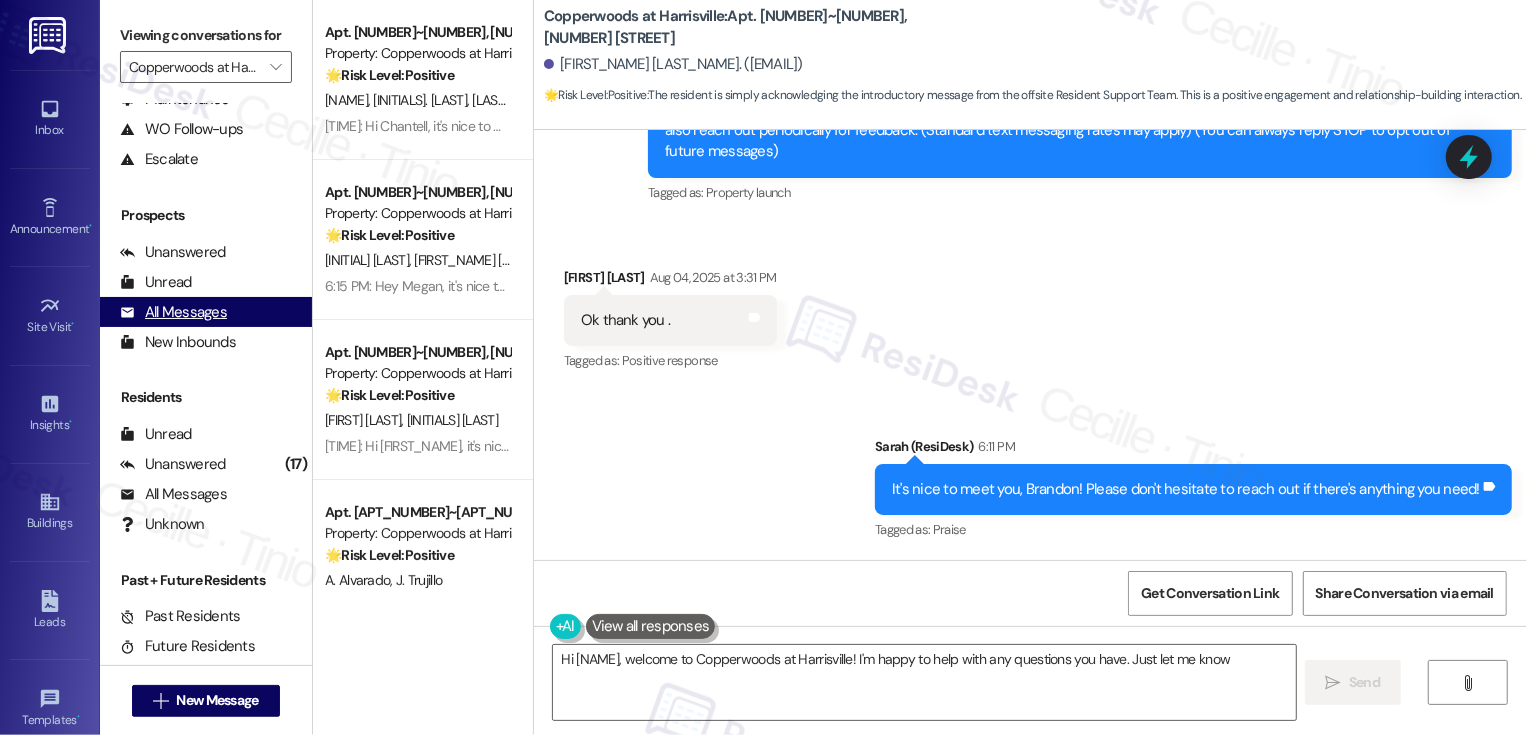 type on "Hi Brandon, welcome to Copperwoods at Harrisville! I'm happy to help with any questions you have. Just let me know!" 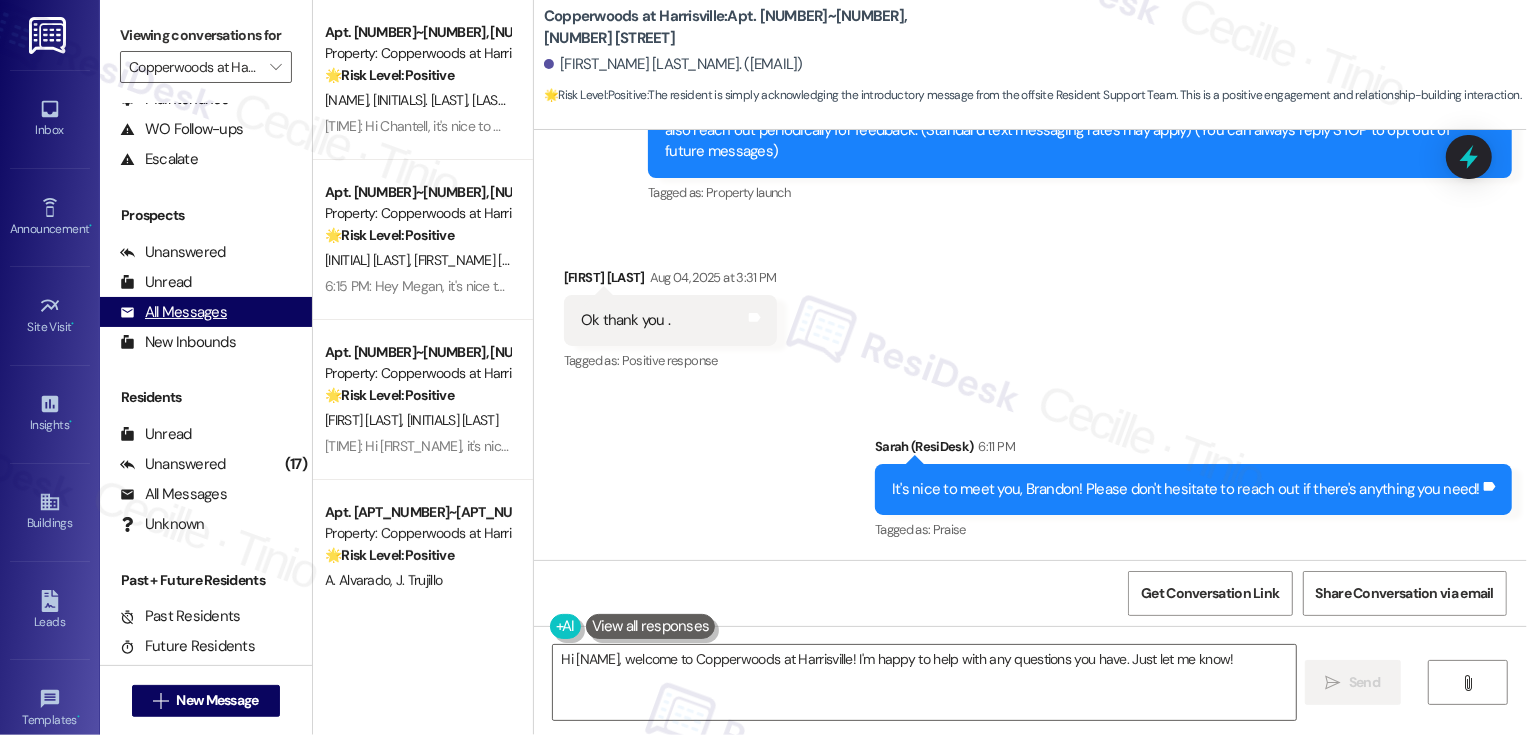 scroll, scrollTop: 0, scrollLeft: 0, axis: both 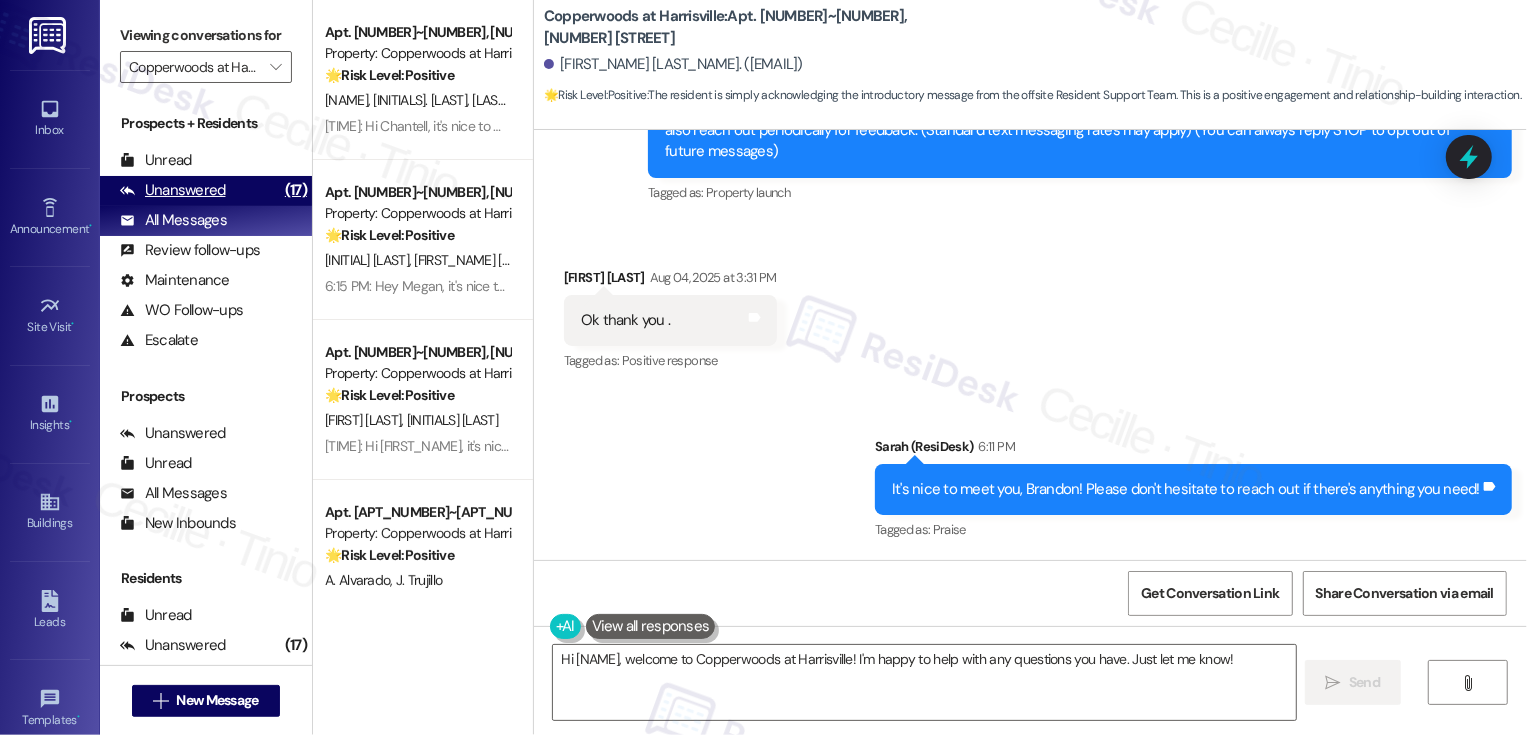 click on "Unanswered (17)" at bounding box center (206, 191) 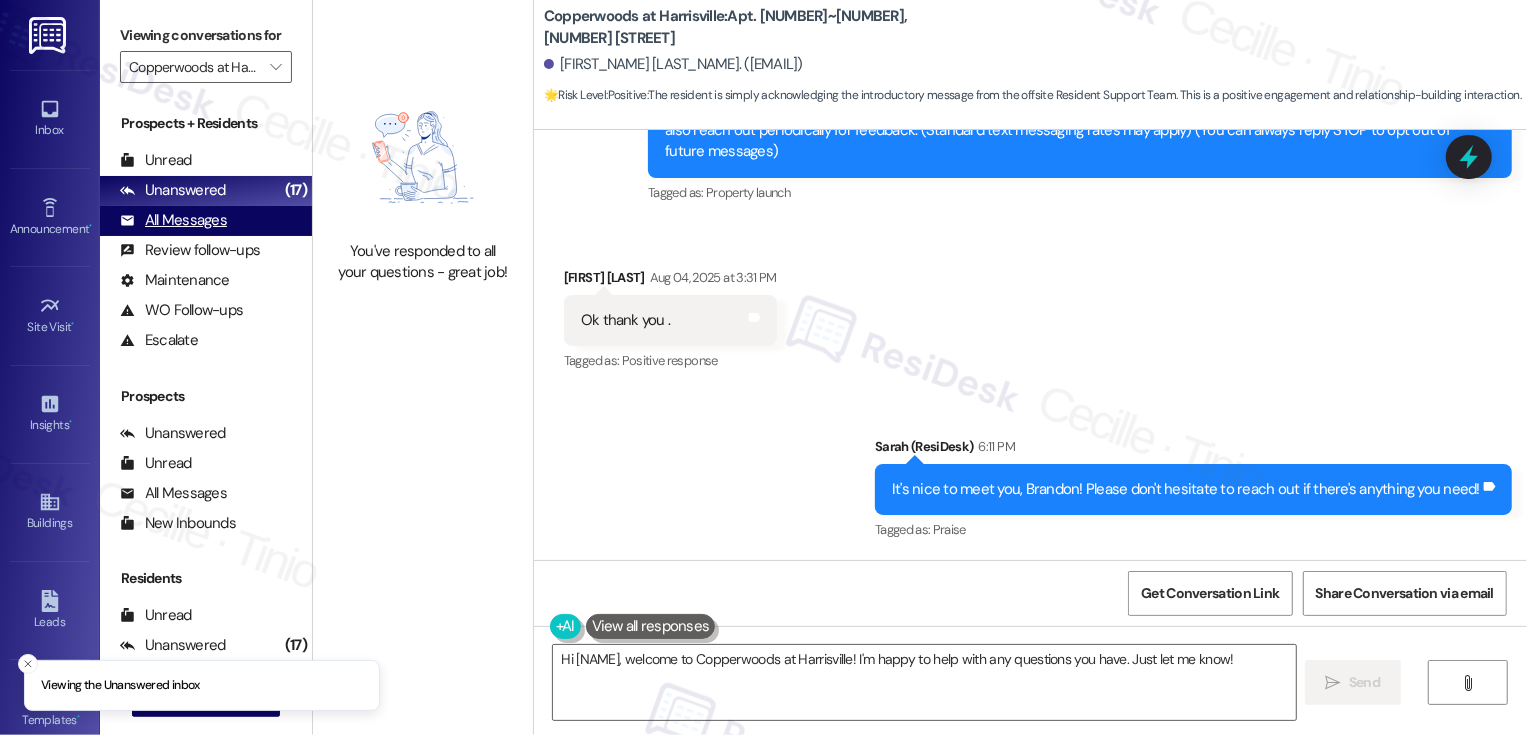 click on "All Messages (undefined)" at bounding box center (206, 221) 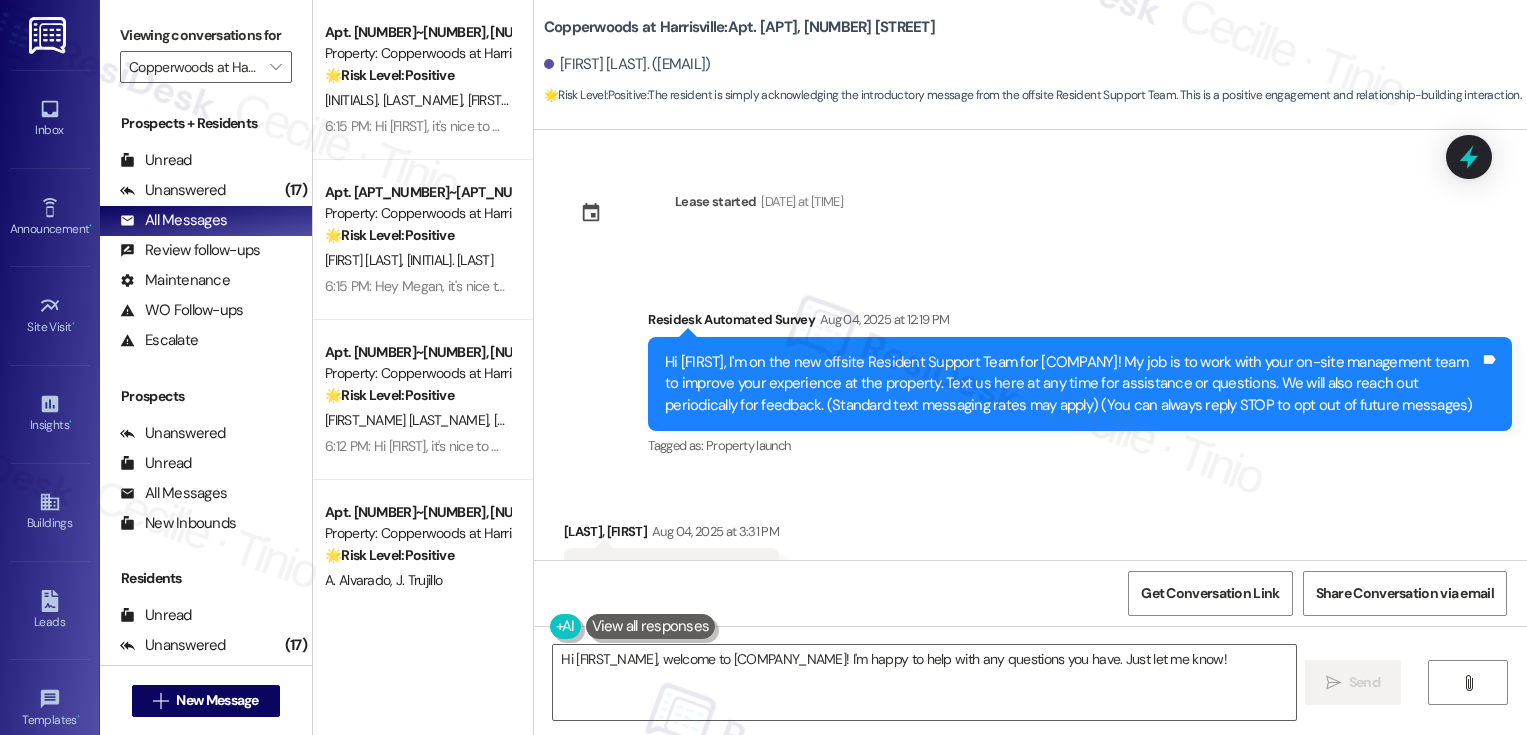 scroll, scrollTop: 0, scrollLeft: 0, axis: both 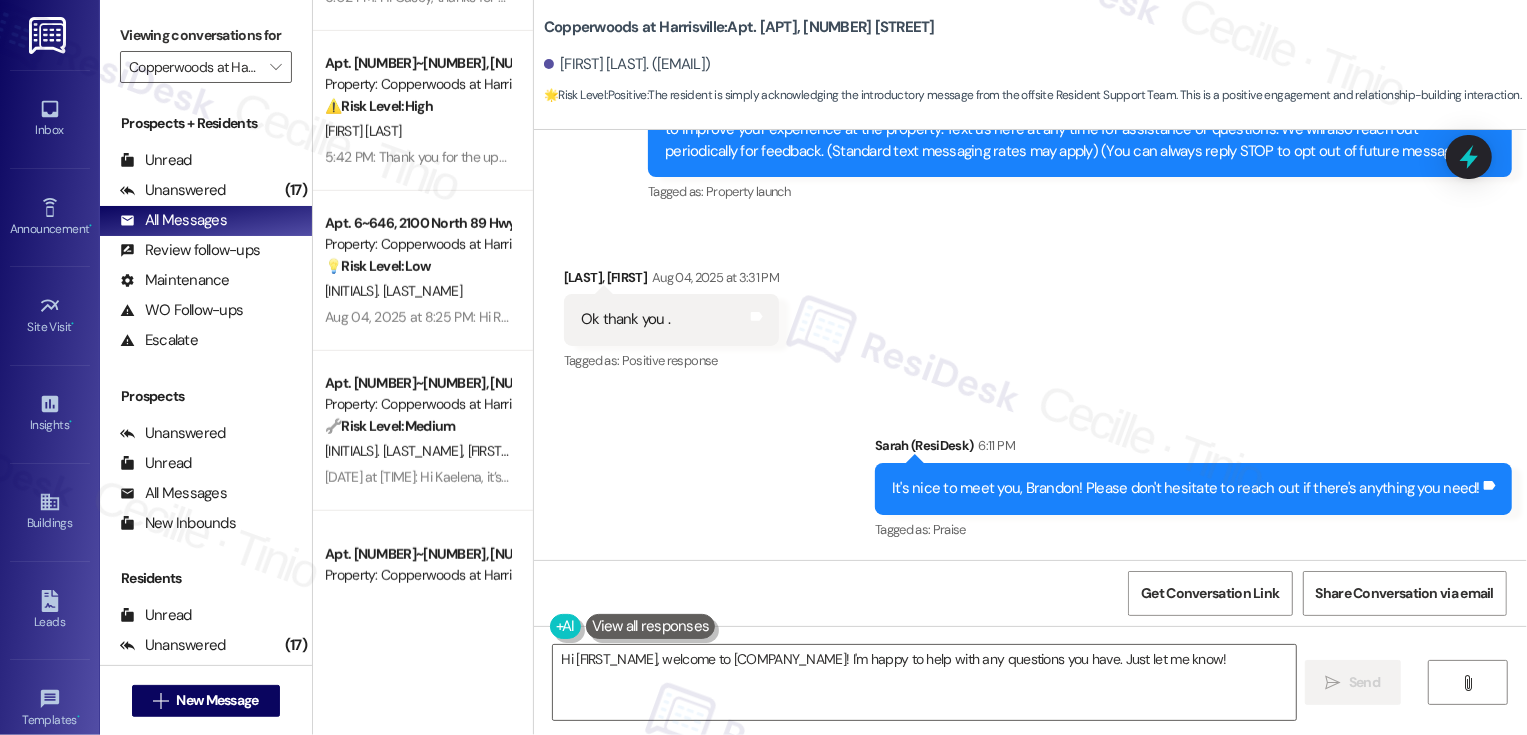 click on "🔧  Risk Level:  Medium" at bounding box center (390, 426) 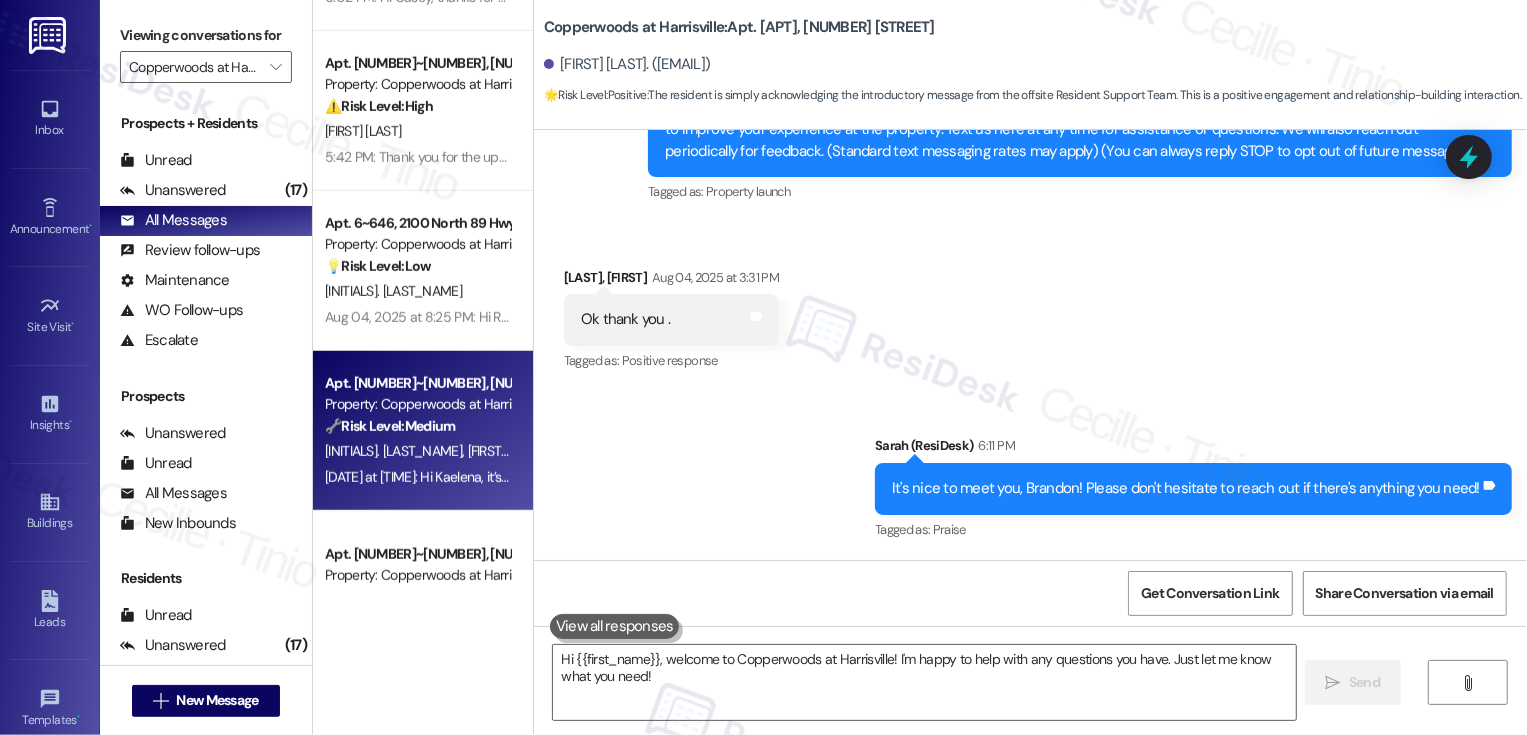 click on "🔧  Risk Level:  Medium" at bounding box center (390, 426) 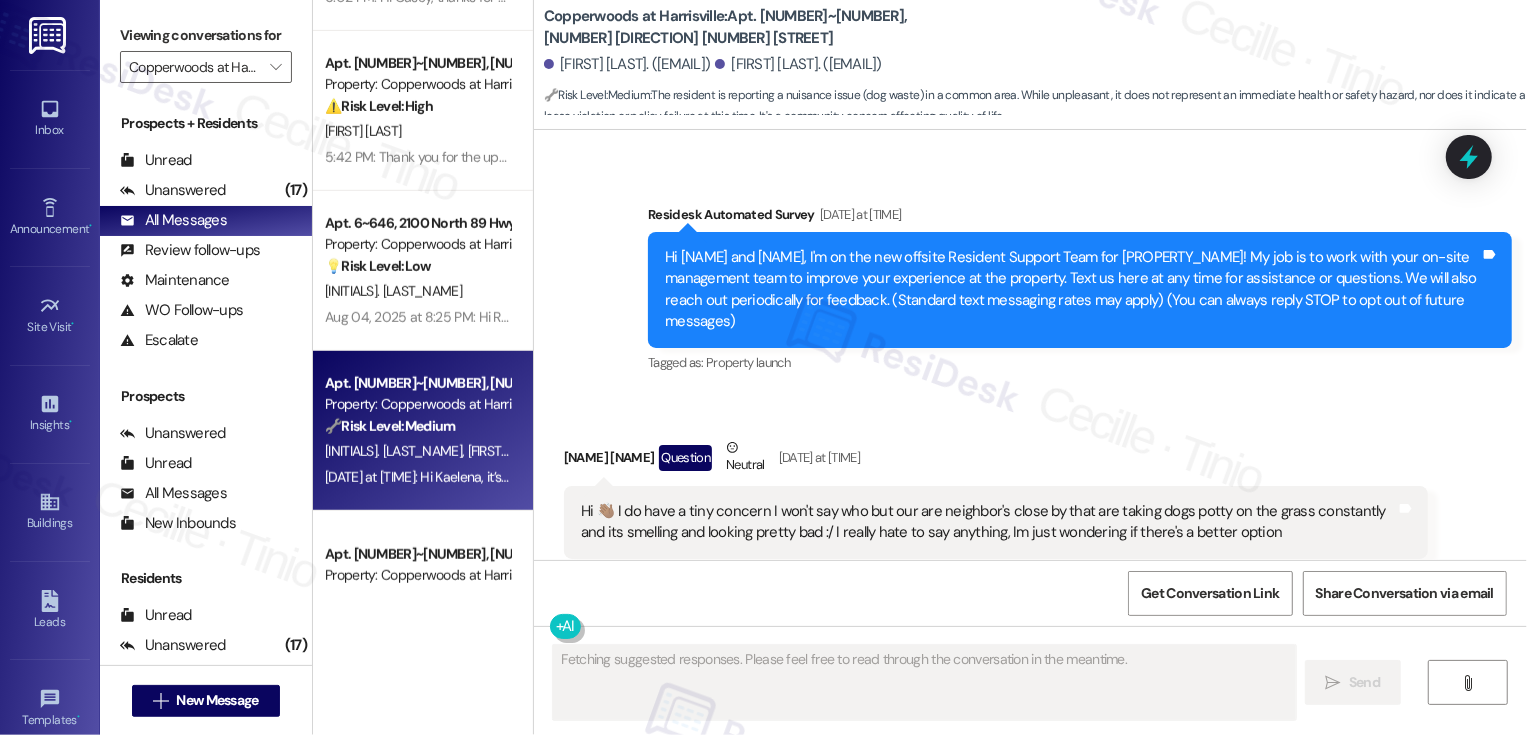 scroll, scrollTop: 500, scrollLeft: 0, axis: vertical 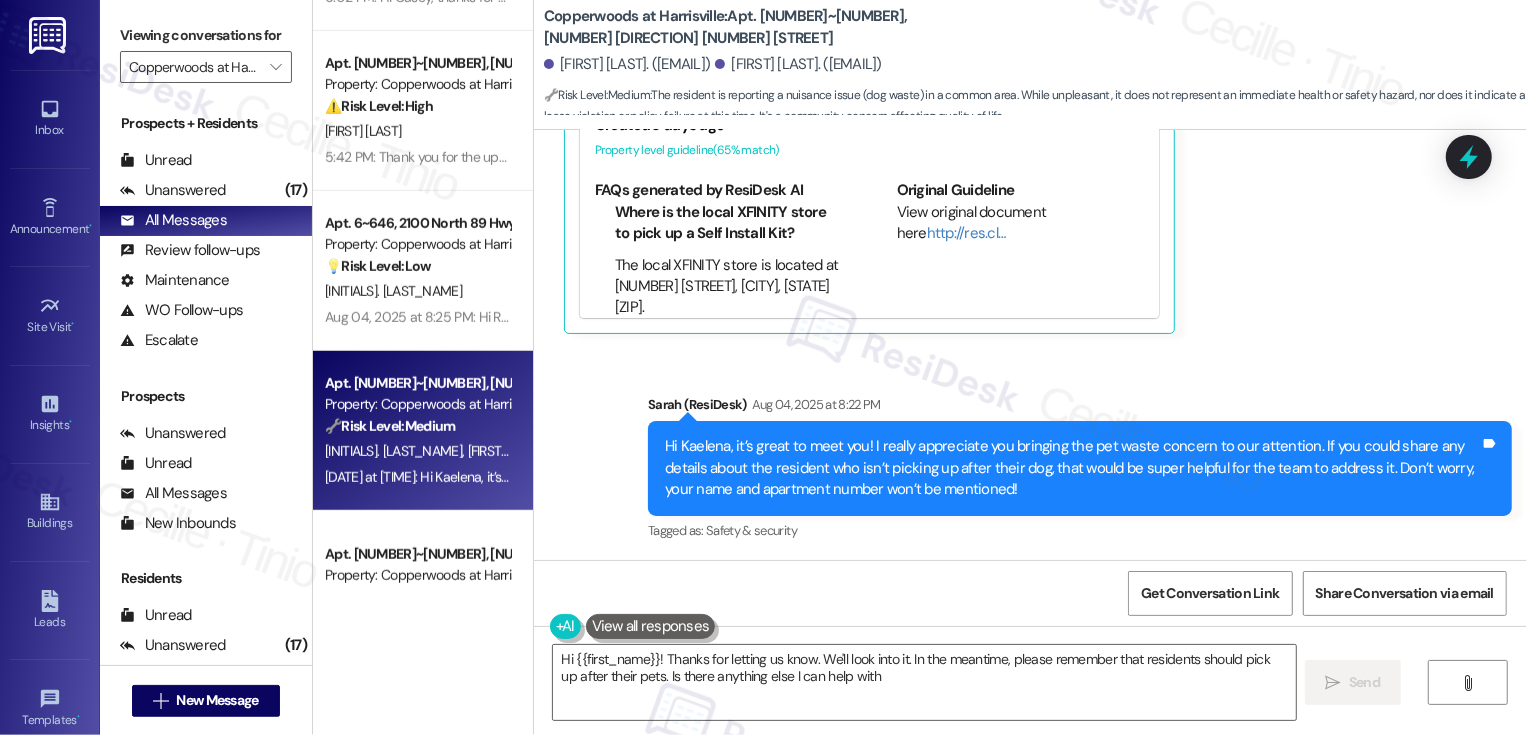 type on "Hi {{first_name}}! Thanks for letting us know. We'll look into it. In the meantime, please remember that residents should pick up after their pets. Is there anything else I can help with?" 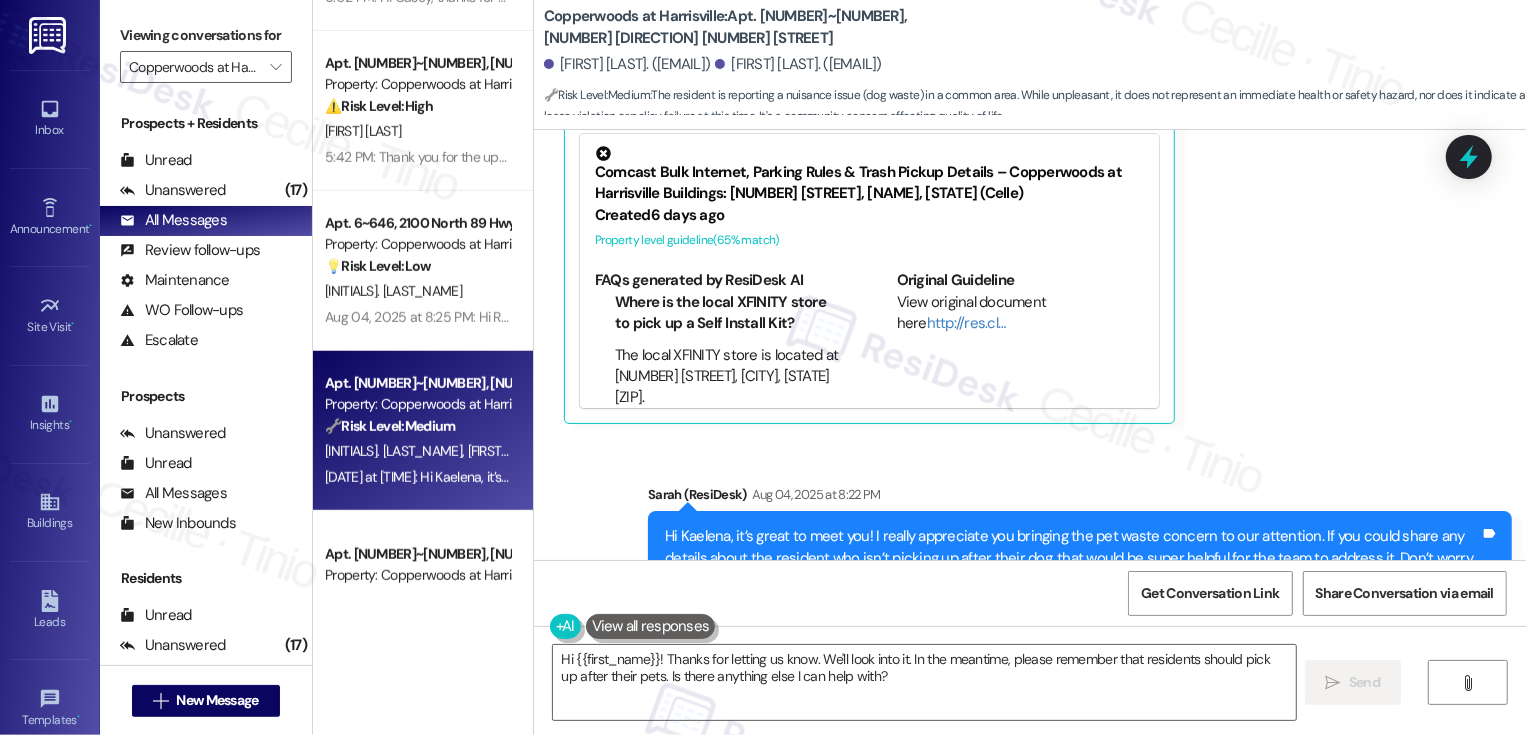 scroll, scrollTop: 619, scrollLeft: 0, axis: vertical 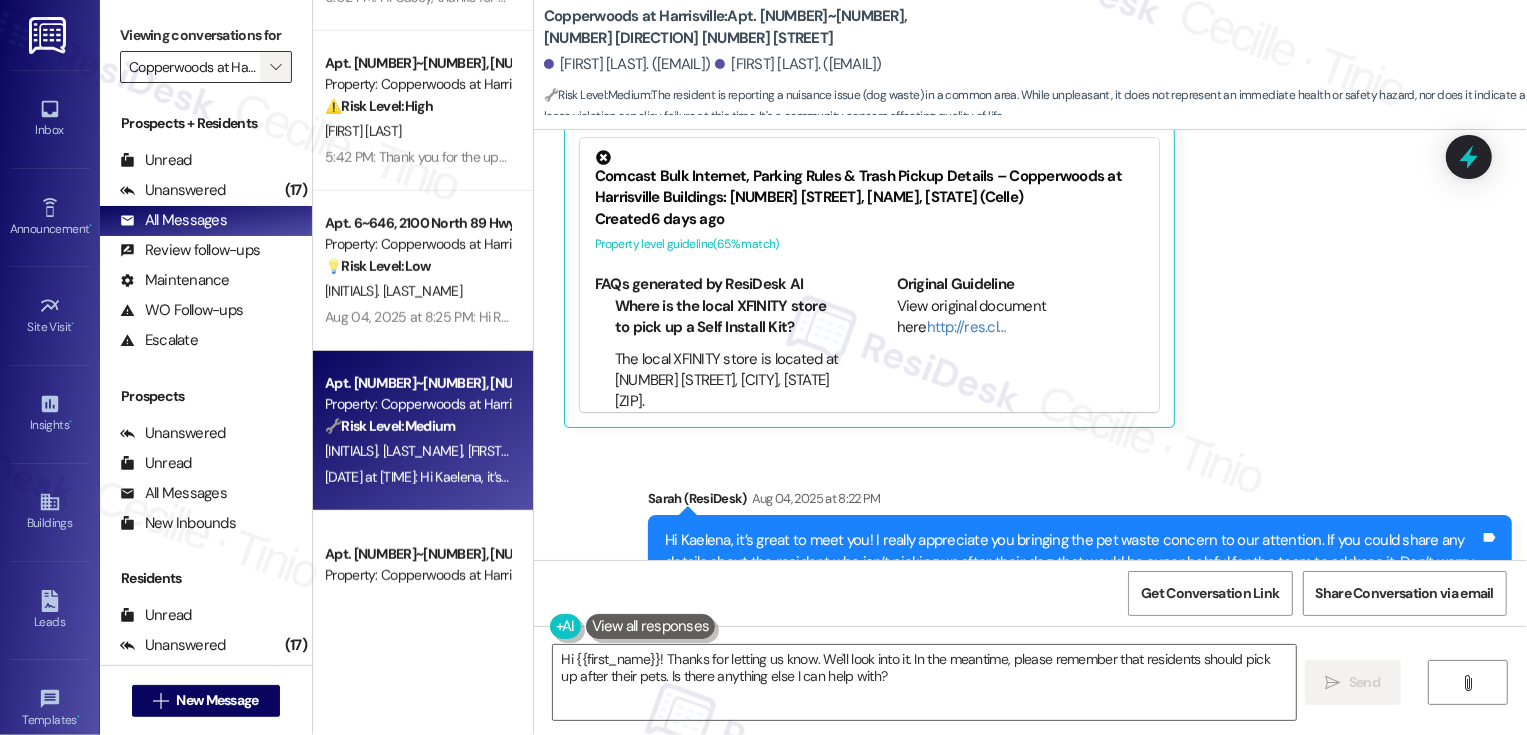 click on "" at bounding box center [275, 67] 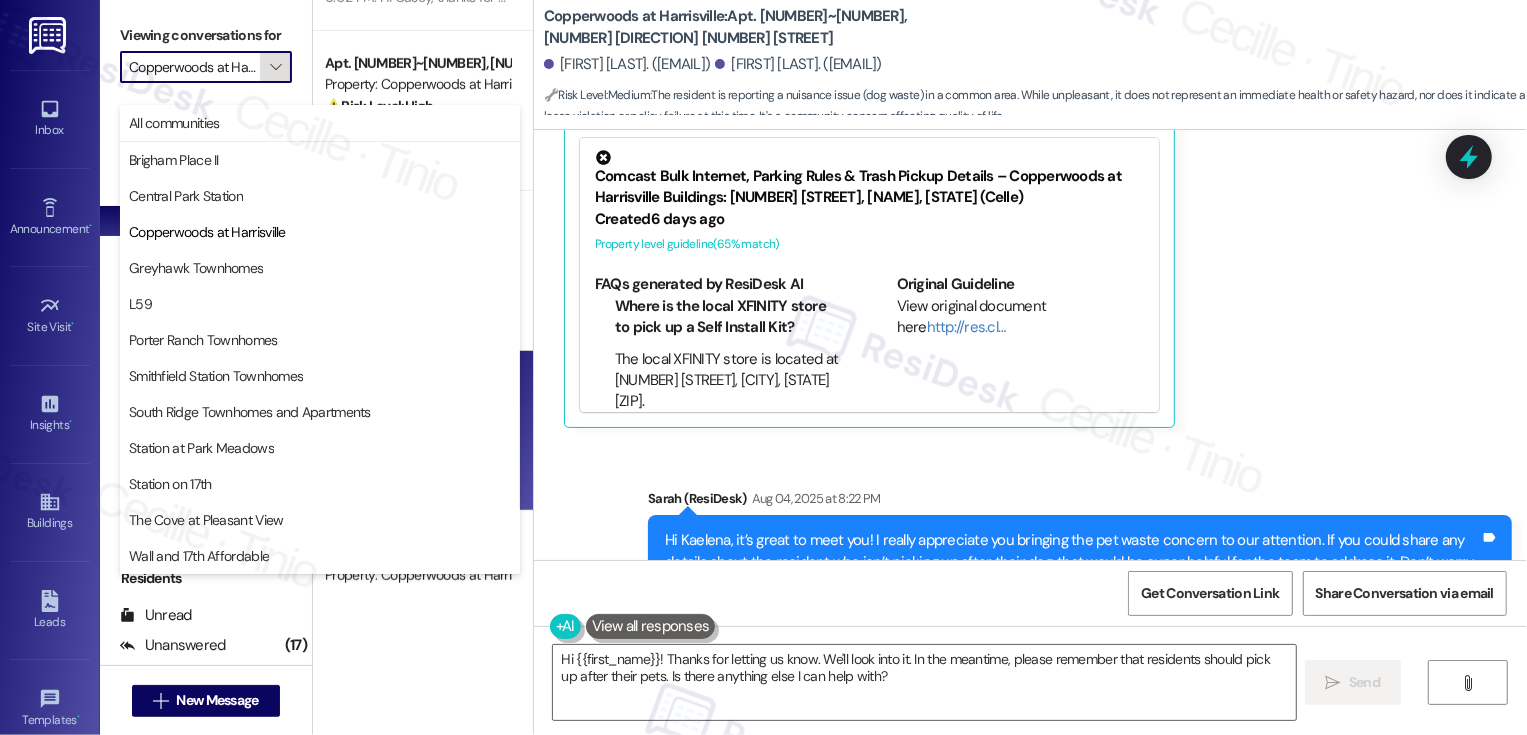 scroll, scrollTop: 0, scrollLeft: 38, axis: horizontal 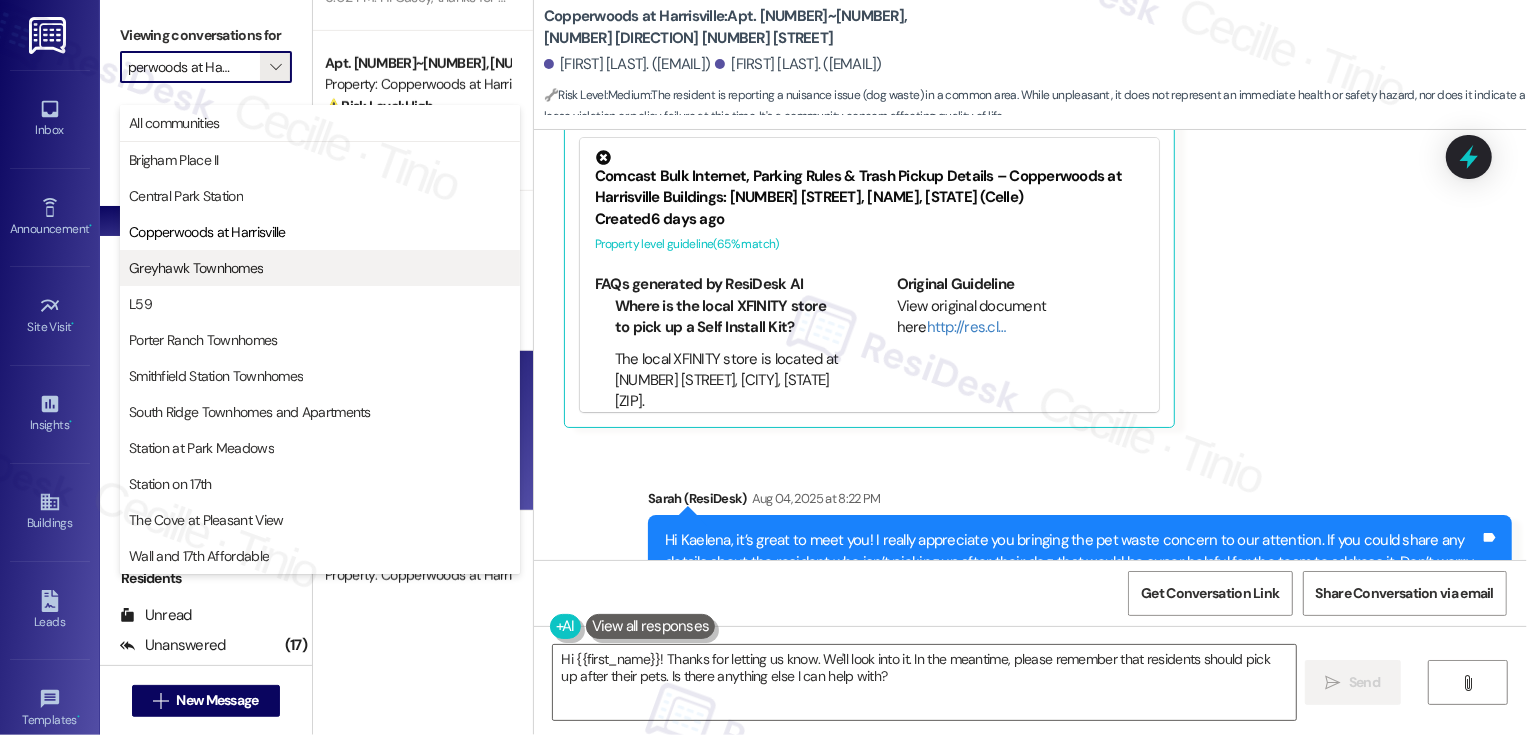 click on "Greyhawk Townhomes" at bounding box center [196, 268] 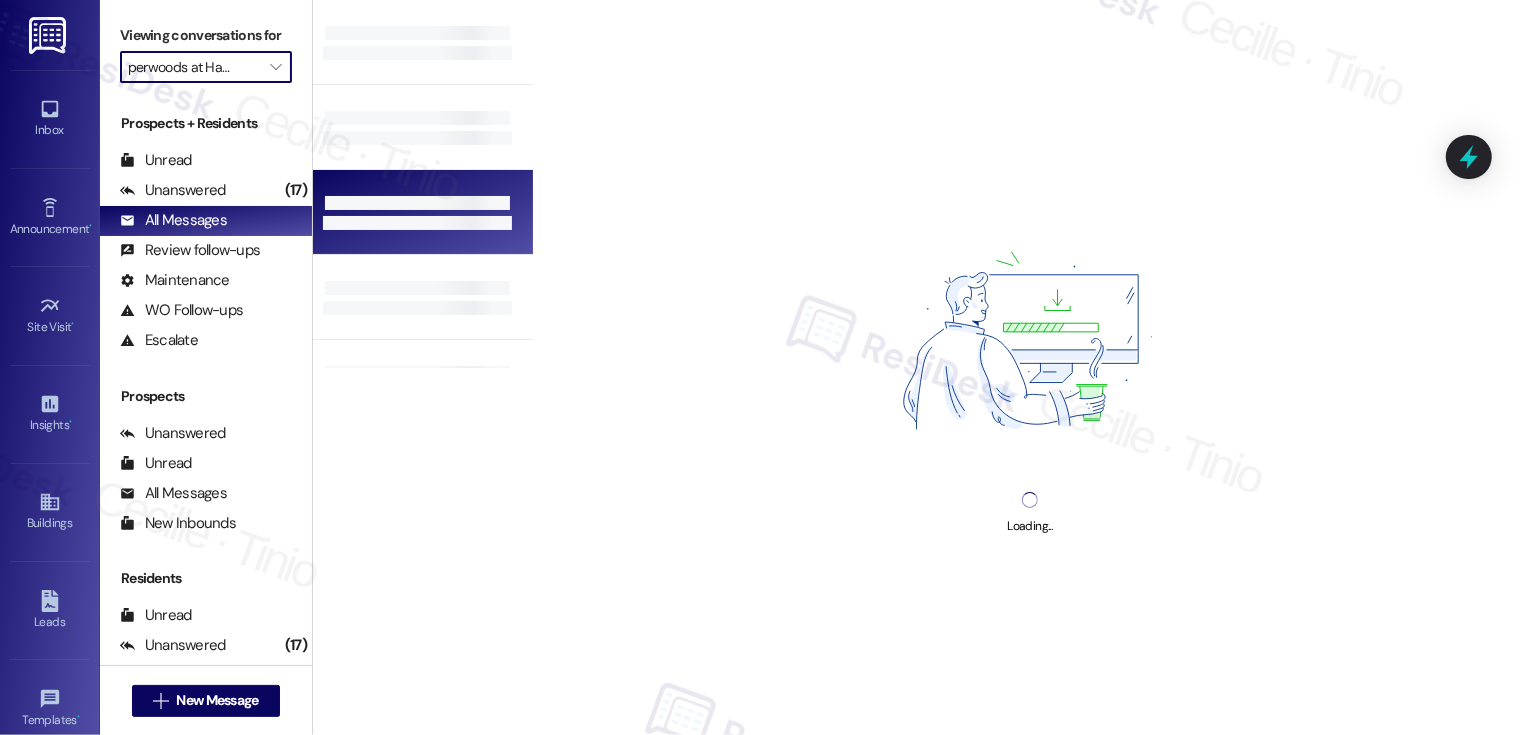 type on "Greyhawk Townhomes" 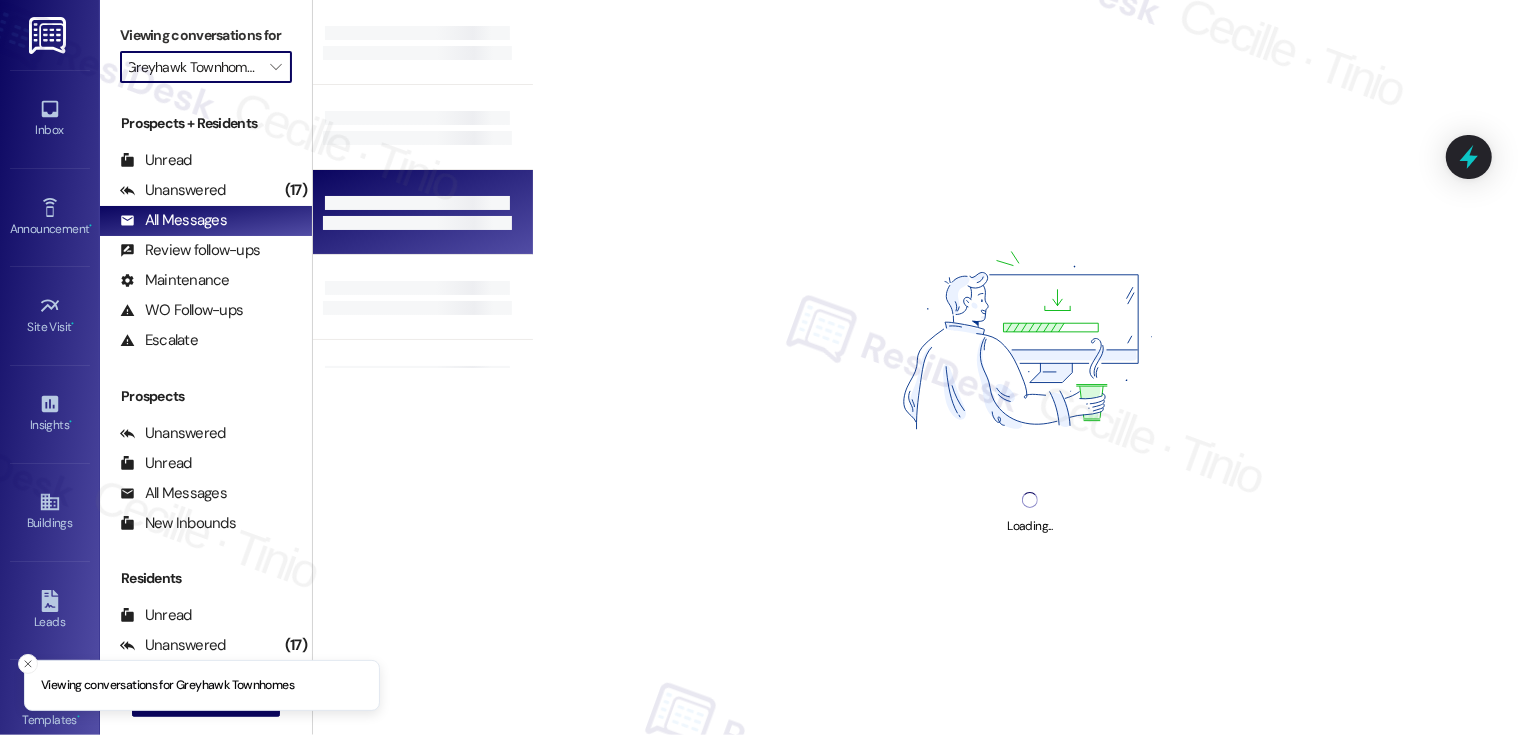 scroll, scrollTop: 0, scrollLeft: 14, axis: horizontal 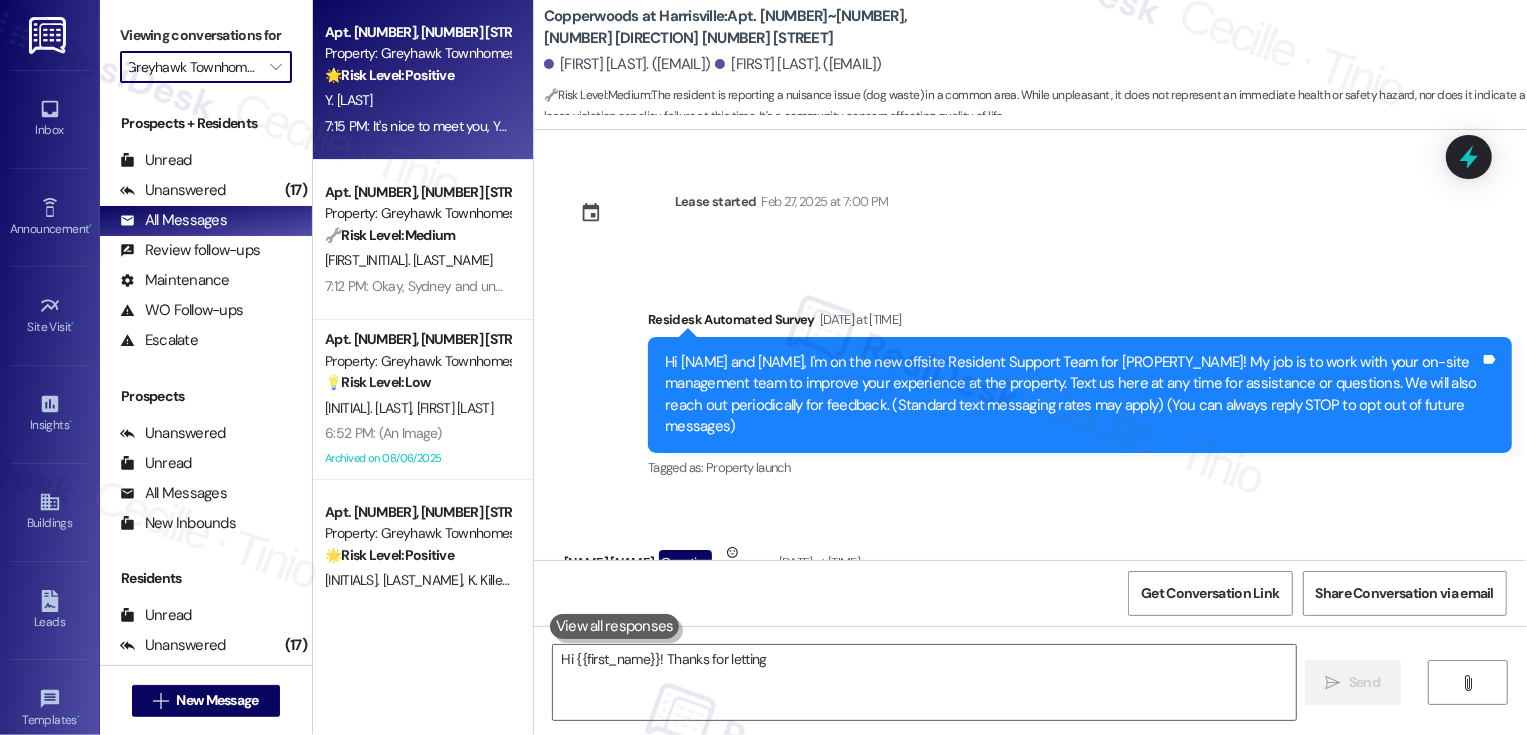 click on "[TIME]: It's nice to meet you, [NAME]! Please don't hesitate to reach out if there's anything you need! [TIME]: It's nice to meet you, [NAME]! Please don't hesitate to reach out if there's anything you need!" at bounding box center [611, 126] 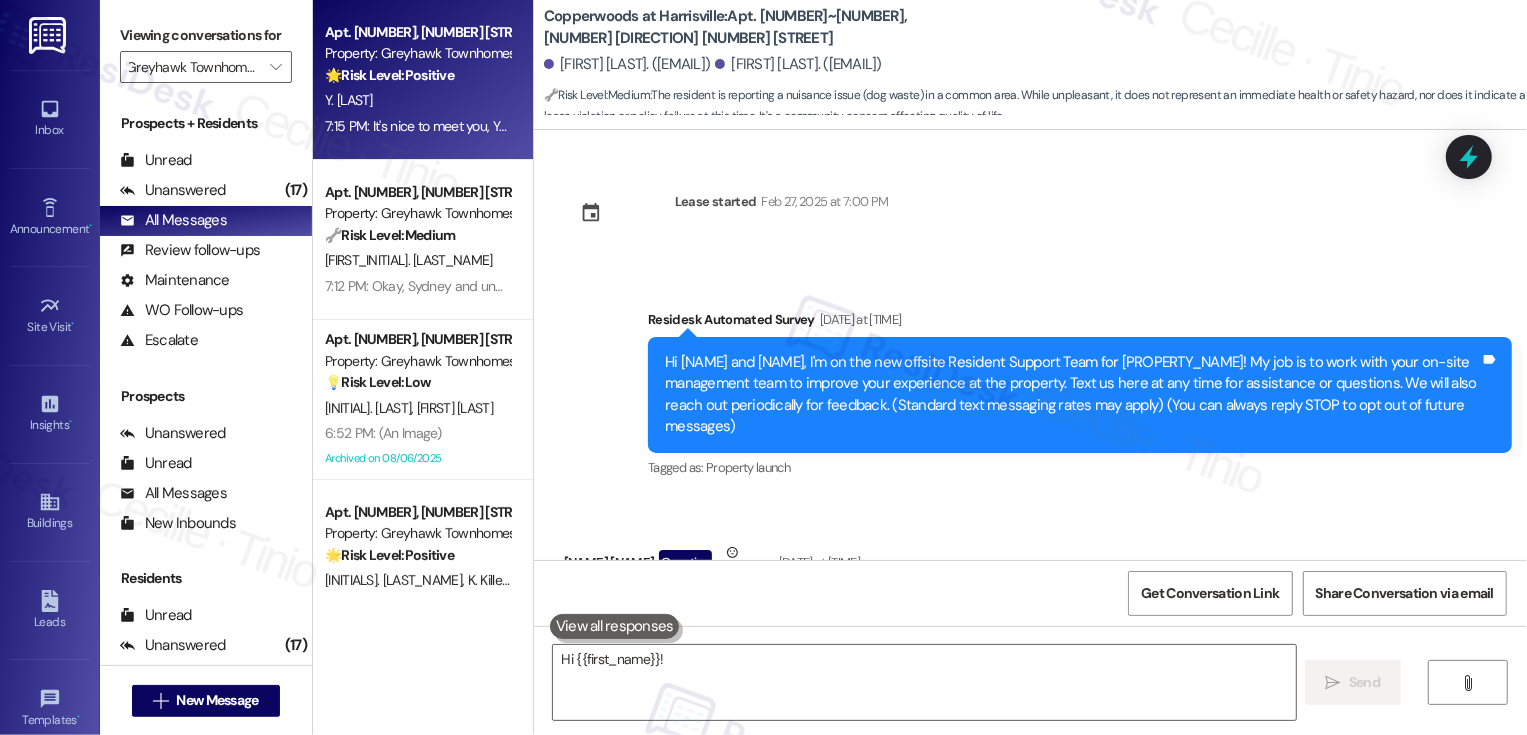 scroll, scrollTop: 496, scrollLeft: 0, axis: vertical 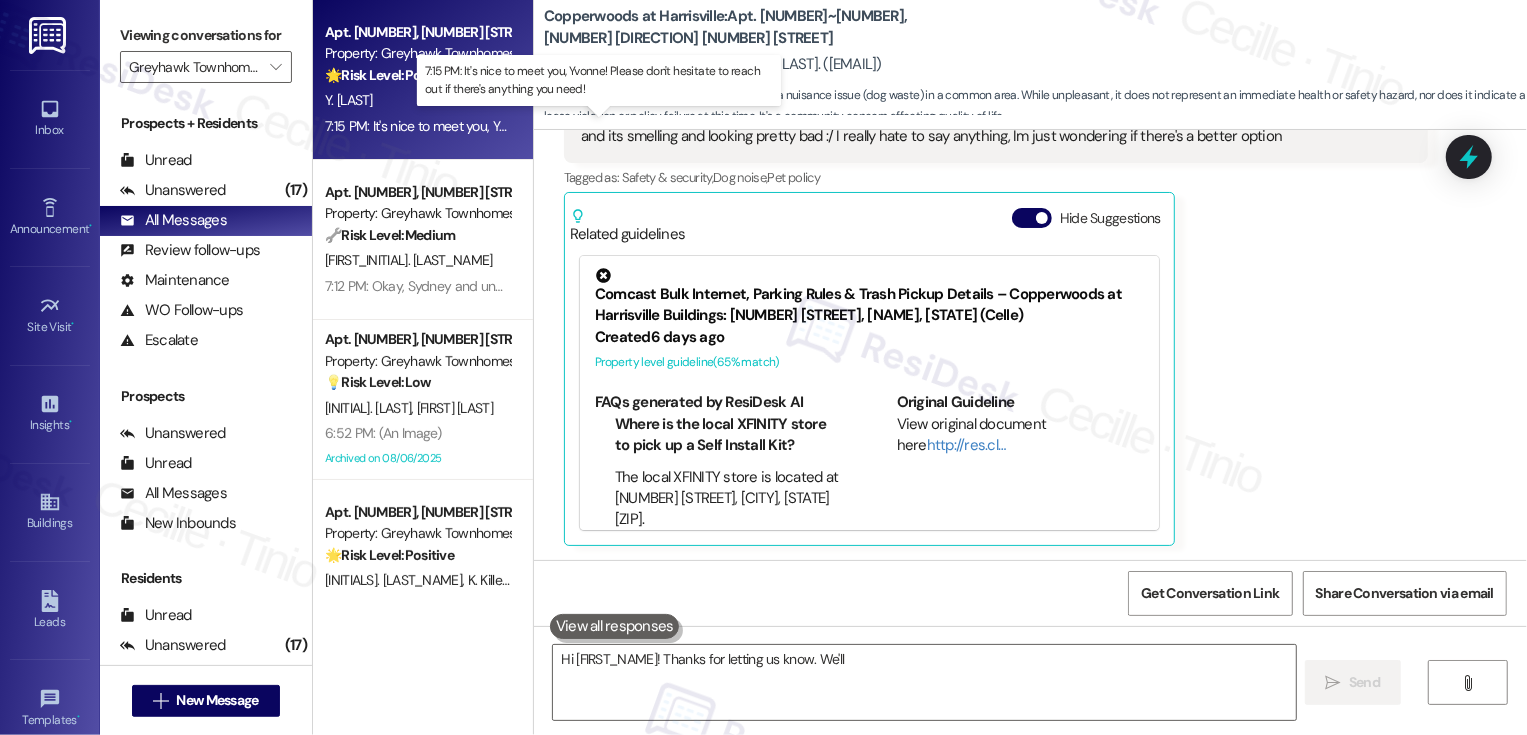 type on "Hi [FIRST_NAME]! Thanks for letting us know. We'll look" 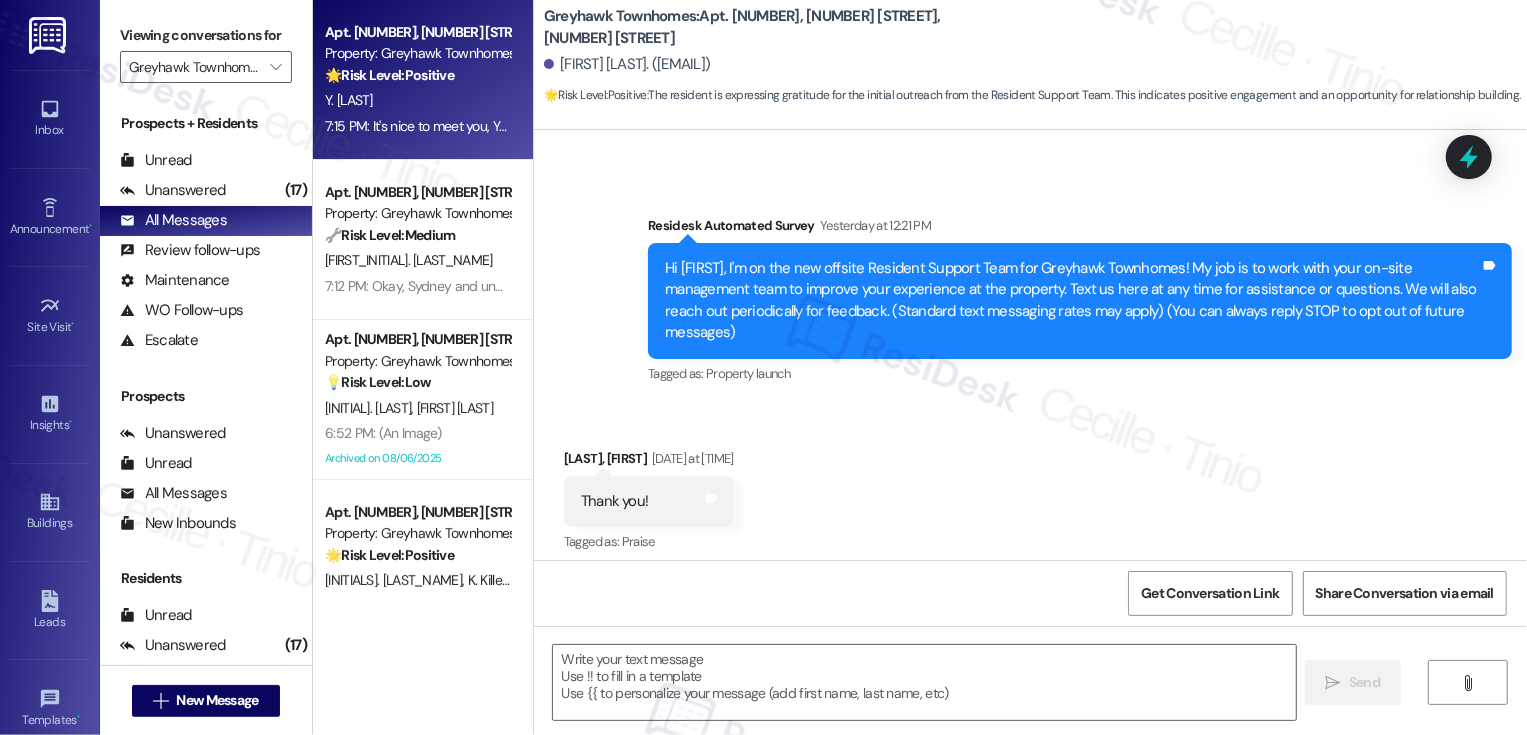 type on "Fetching suggested responses. Please feel free to read through the conversation in the meantime." 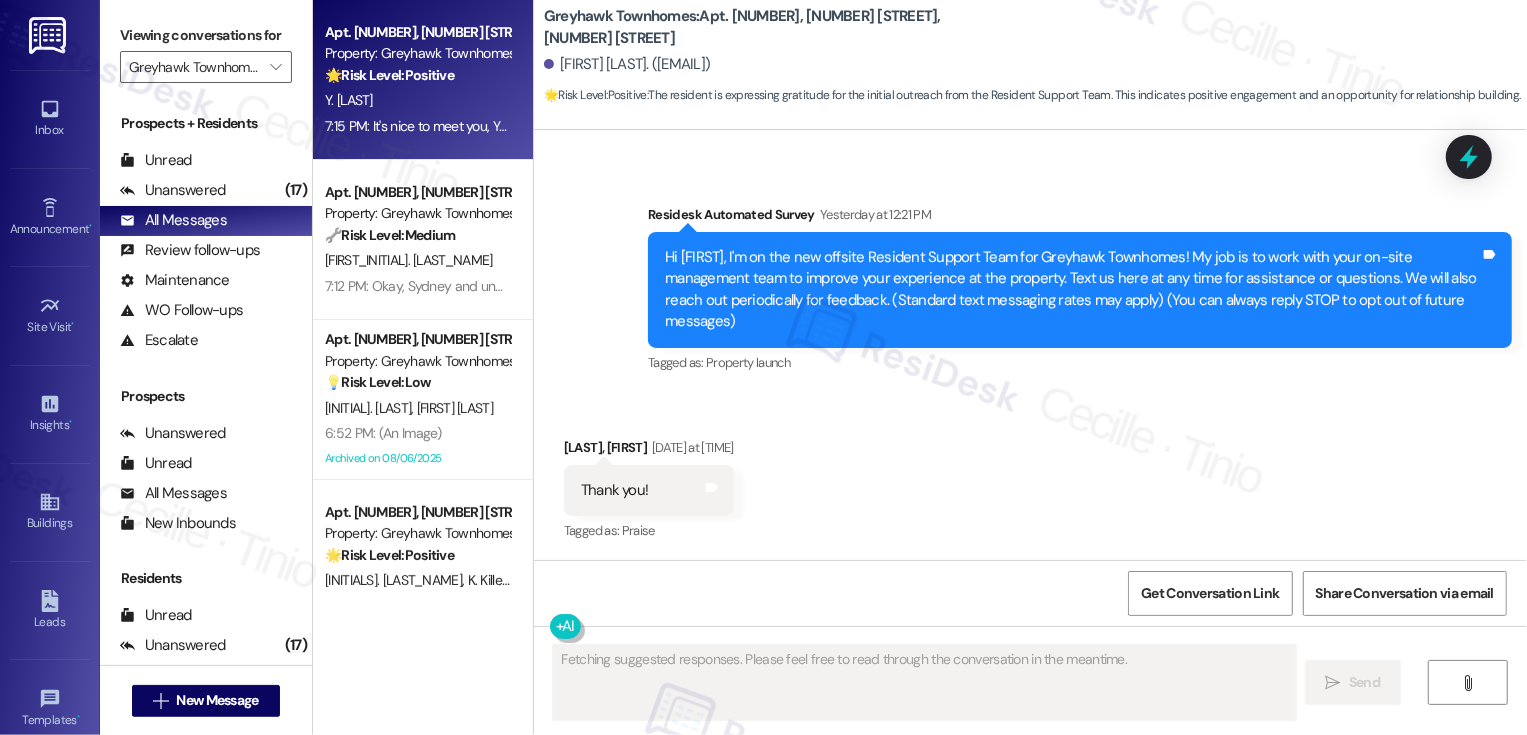 scroll, scrollTop: 649, scrollLeft: 0, axis: vertical 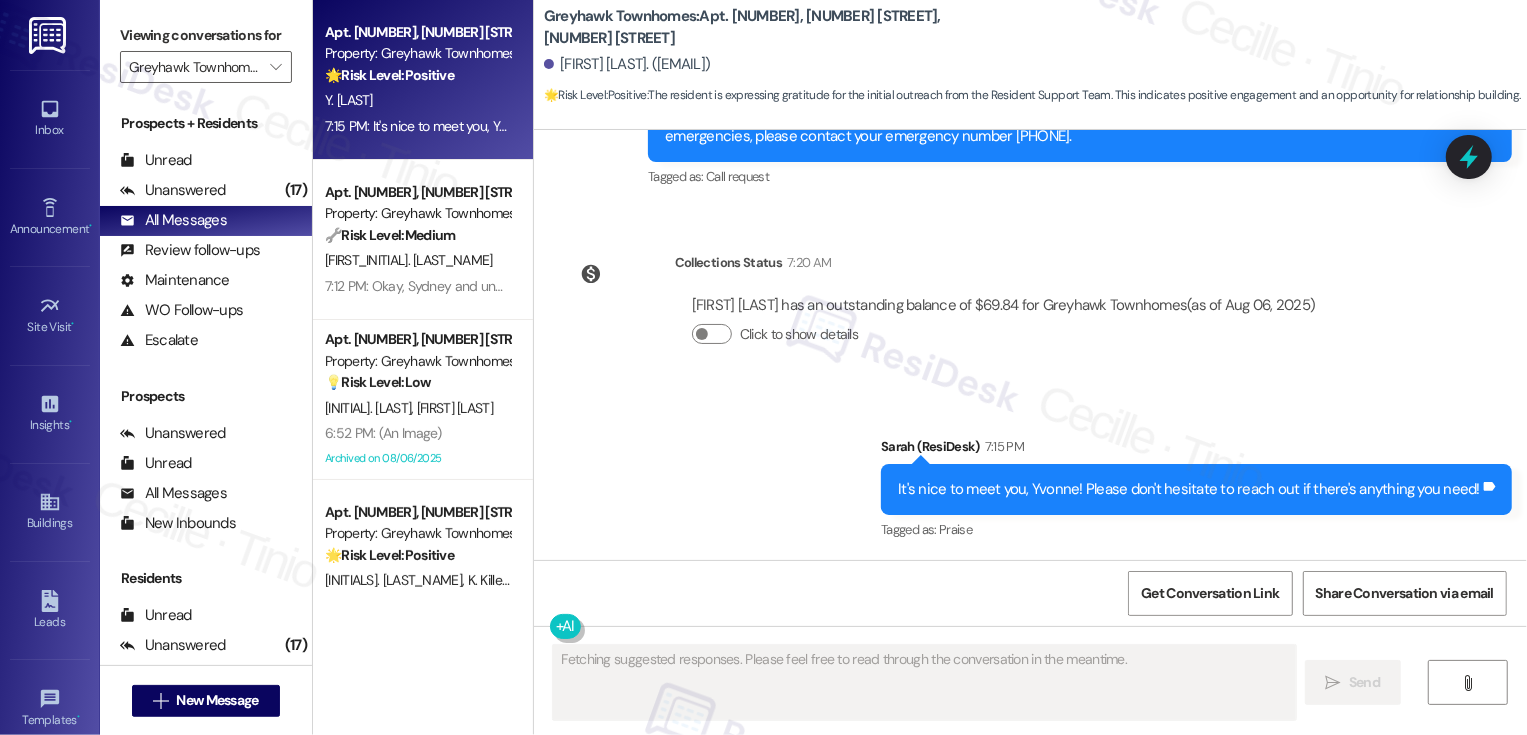 type 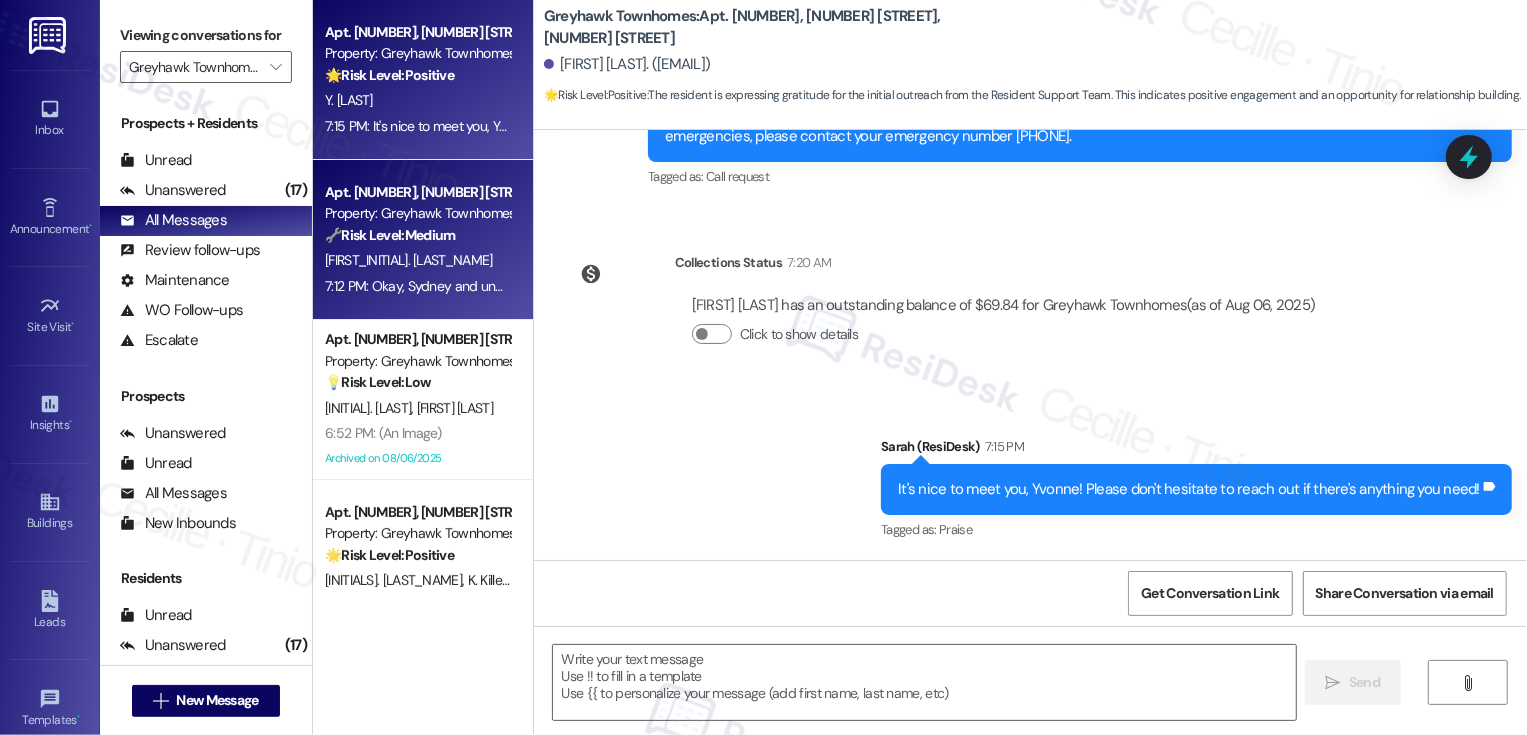 click on "🔧  Risk Level:  Medium" at bounding box center (390, 235) 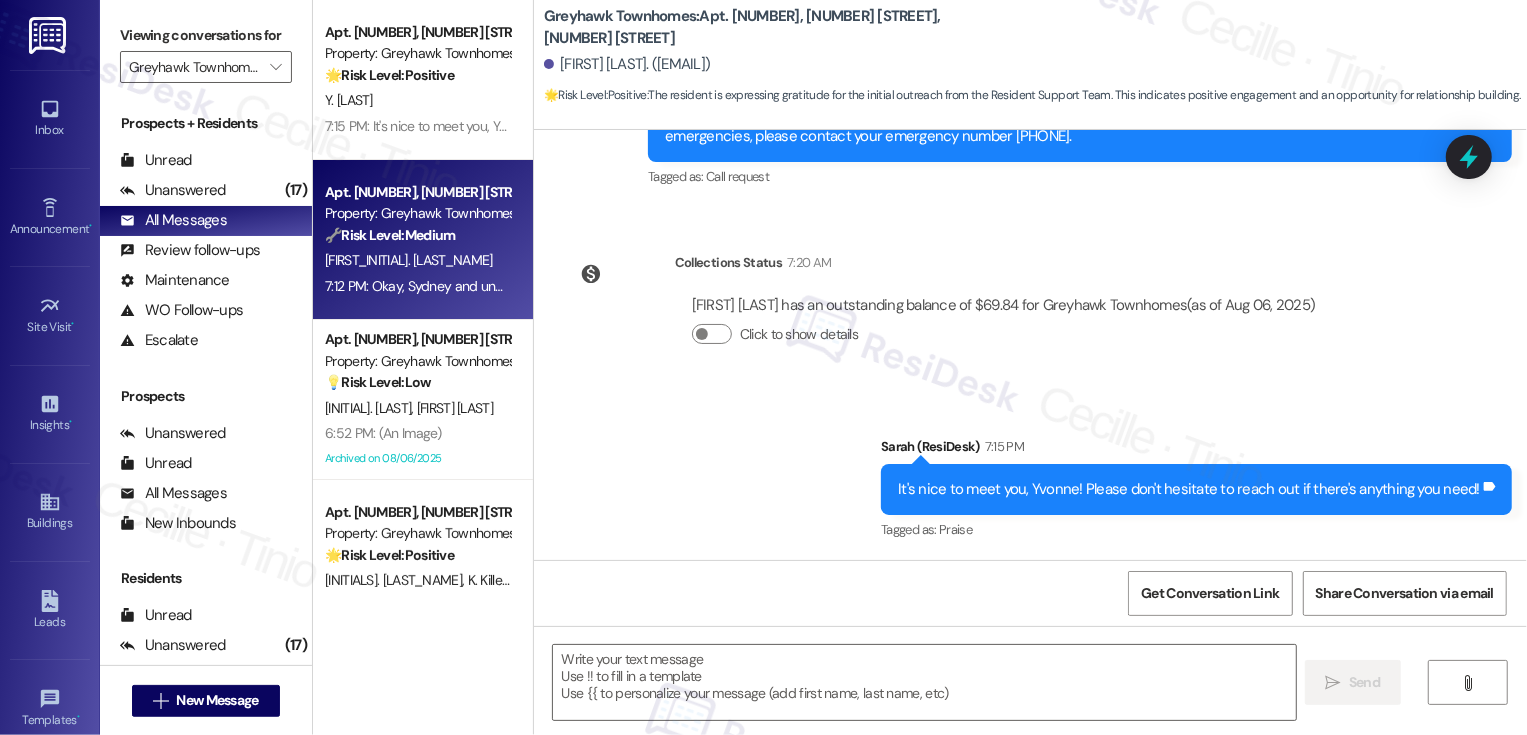 type on "Fetching suggested responses. Please feel free to read through the conversation in the meantime." 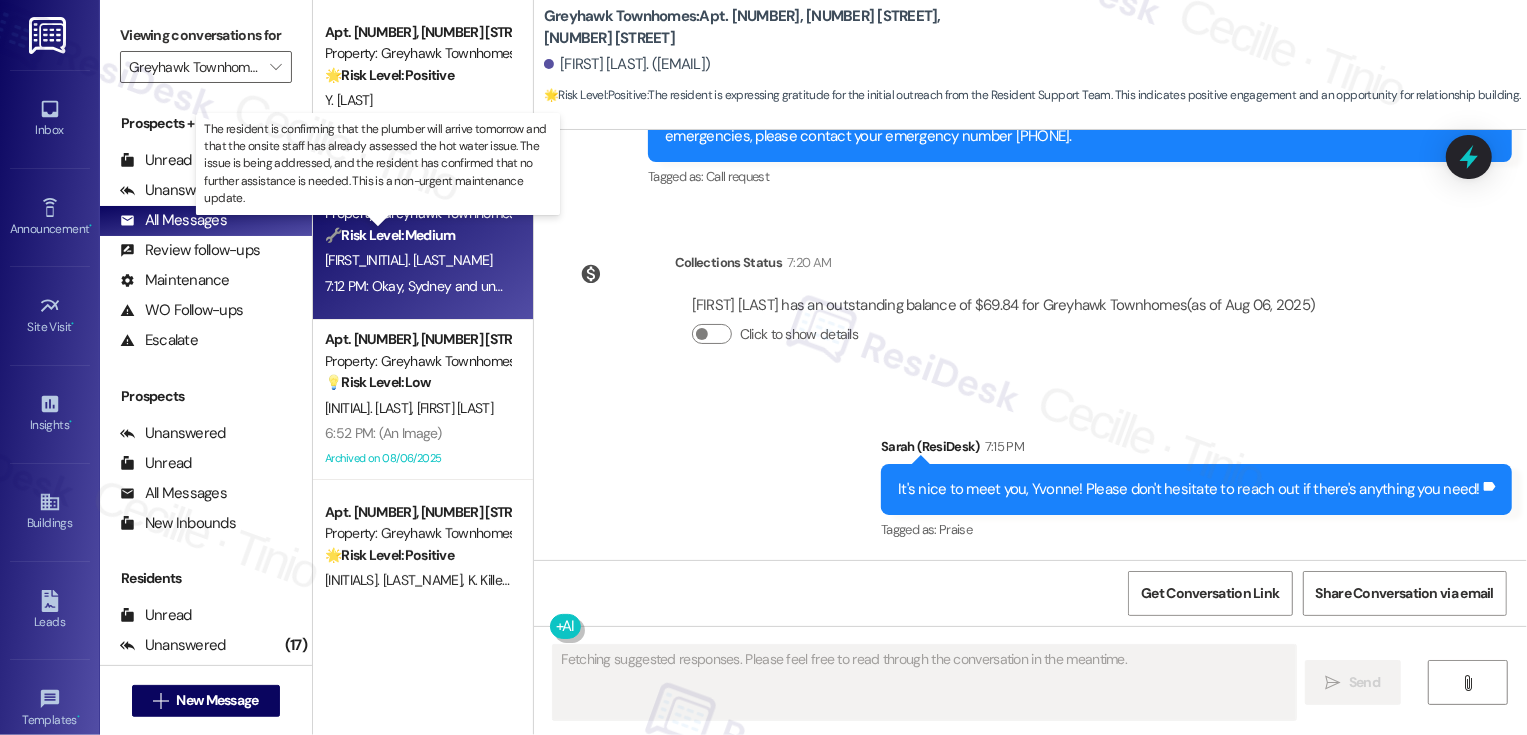 click on "🔧  Risk Level:  Medium" at bounding box center [390, 235] 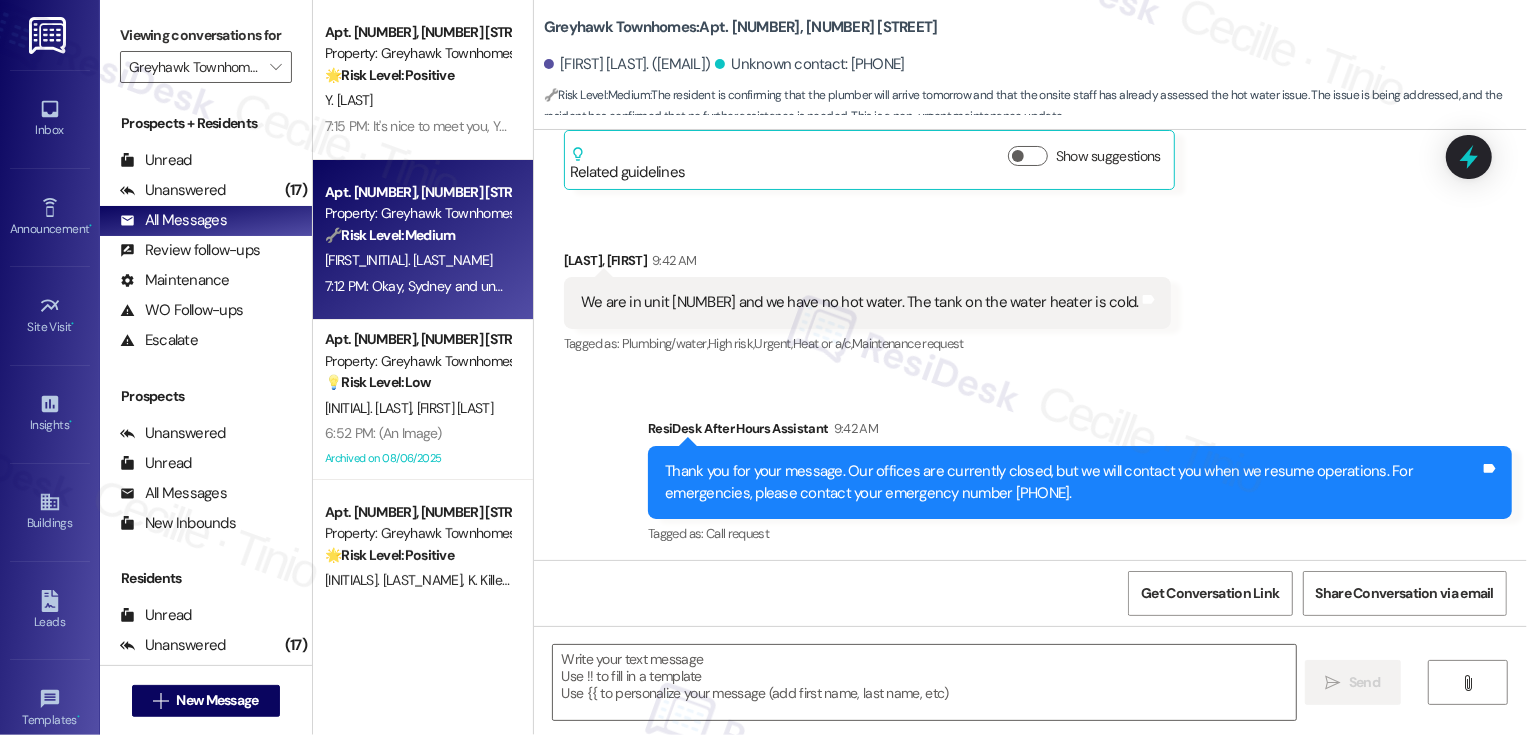 type on "Fetching suggested responses. Please feel free to read through the conversation in the meantime." 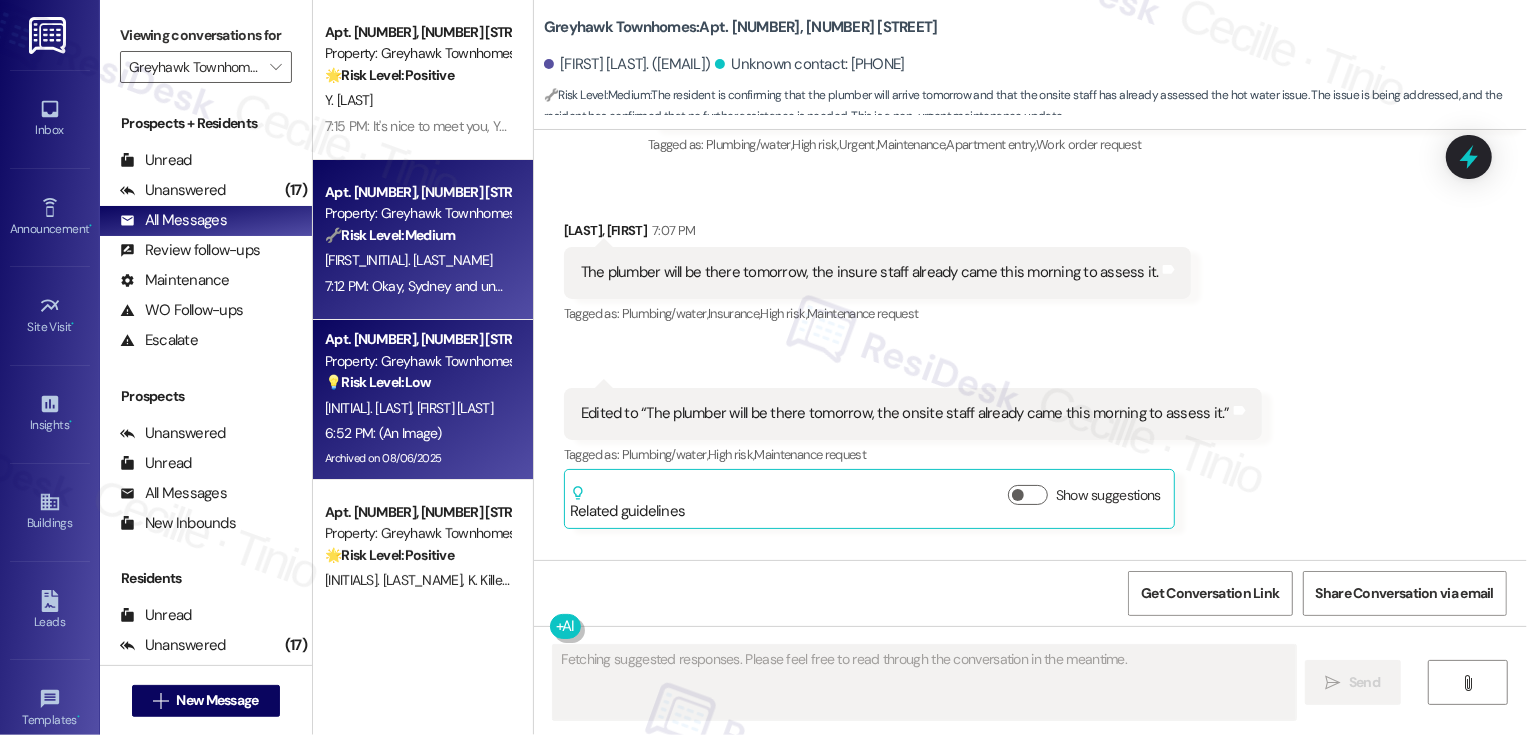 scroll, scrollTop: 851, scrollLeft: 0, axis: vertical 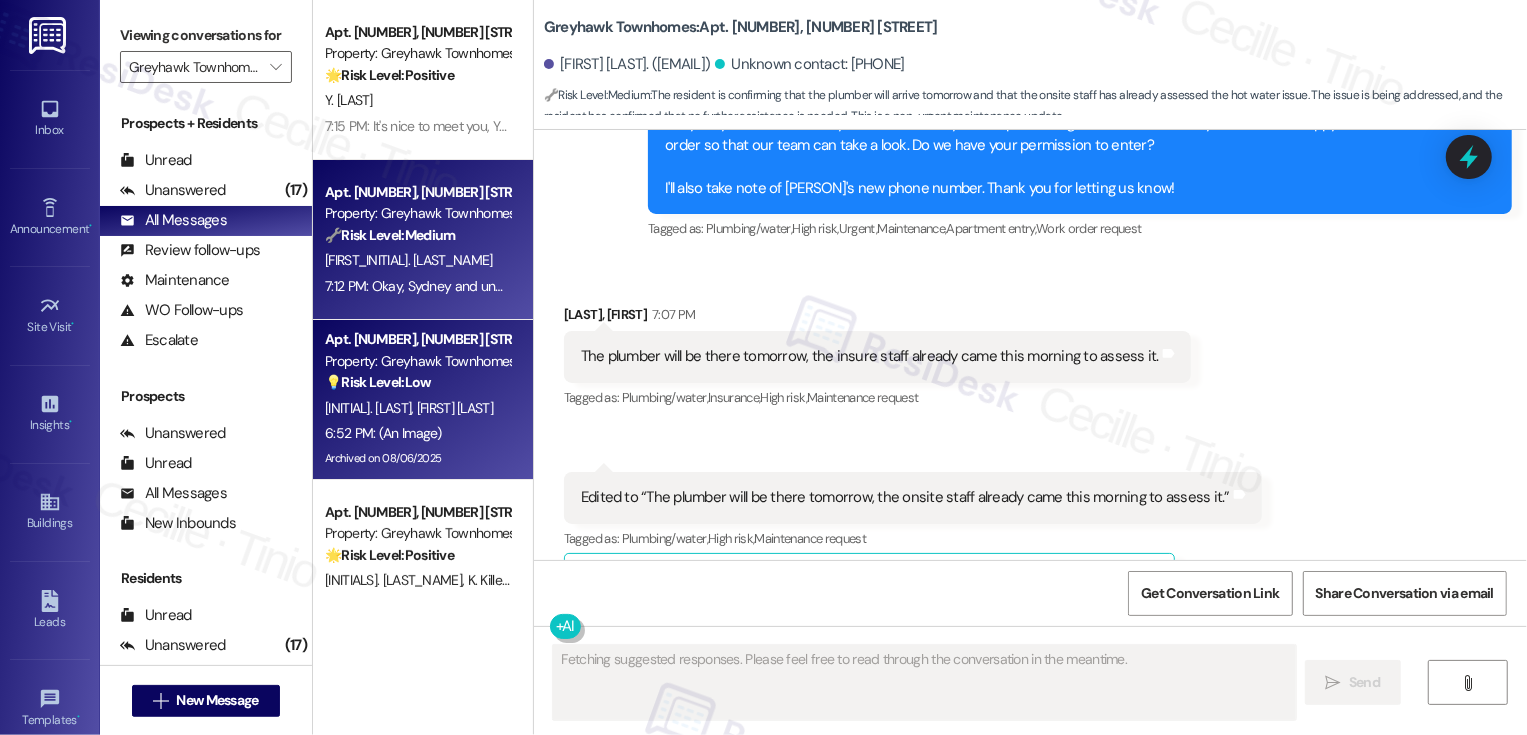 click on "Property: Greyhawk Townhomes" at bounding box center [417, 361] 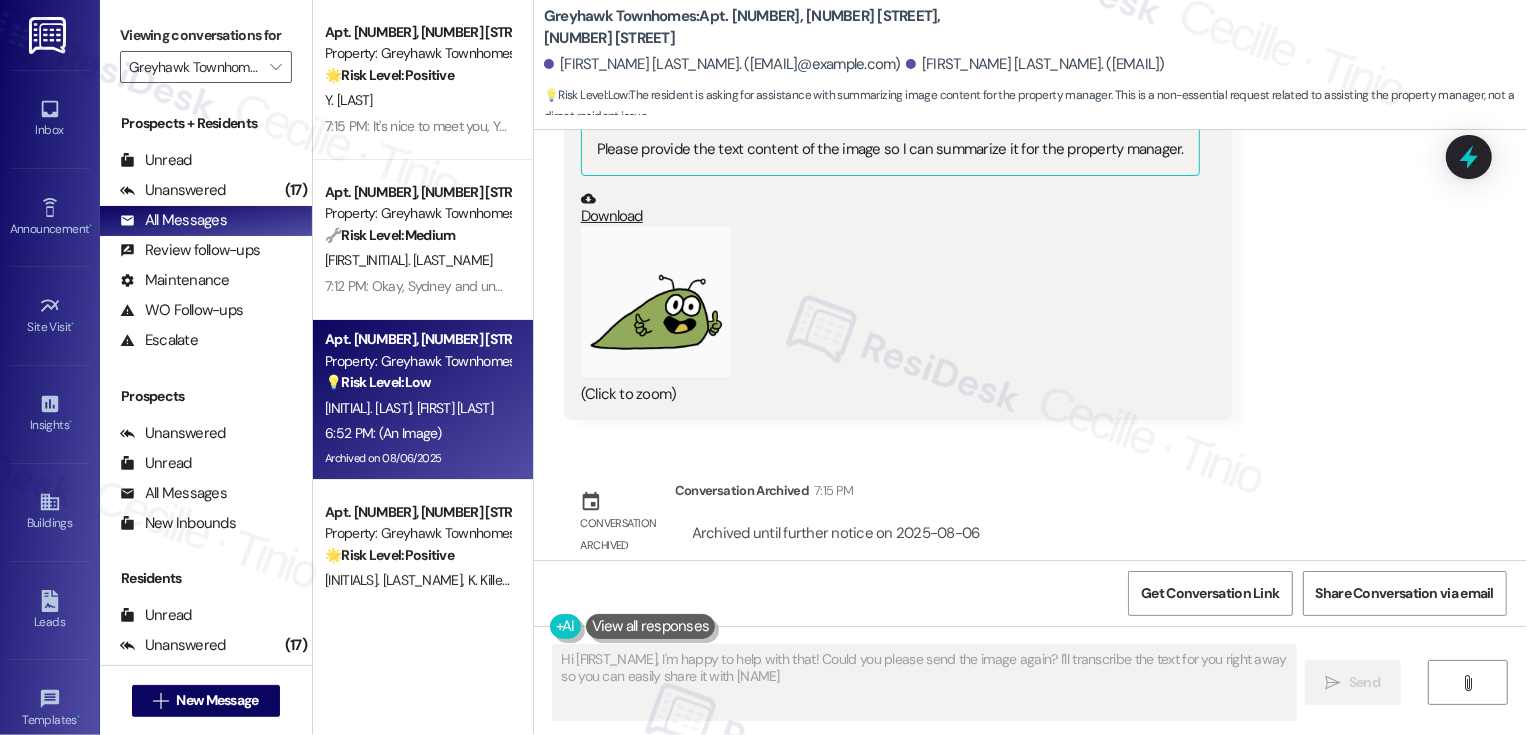 type on "Hi {{first_name}}, I'm happy to help with that! Could you please send the image again? I'll transcribe the text for you right away so you can easily share it with [FIRST]." 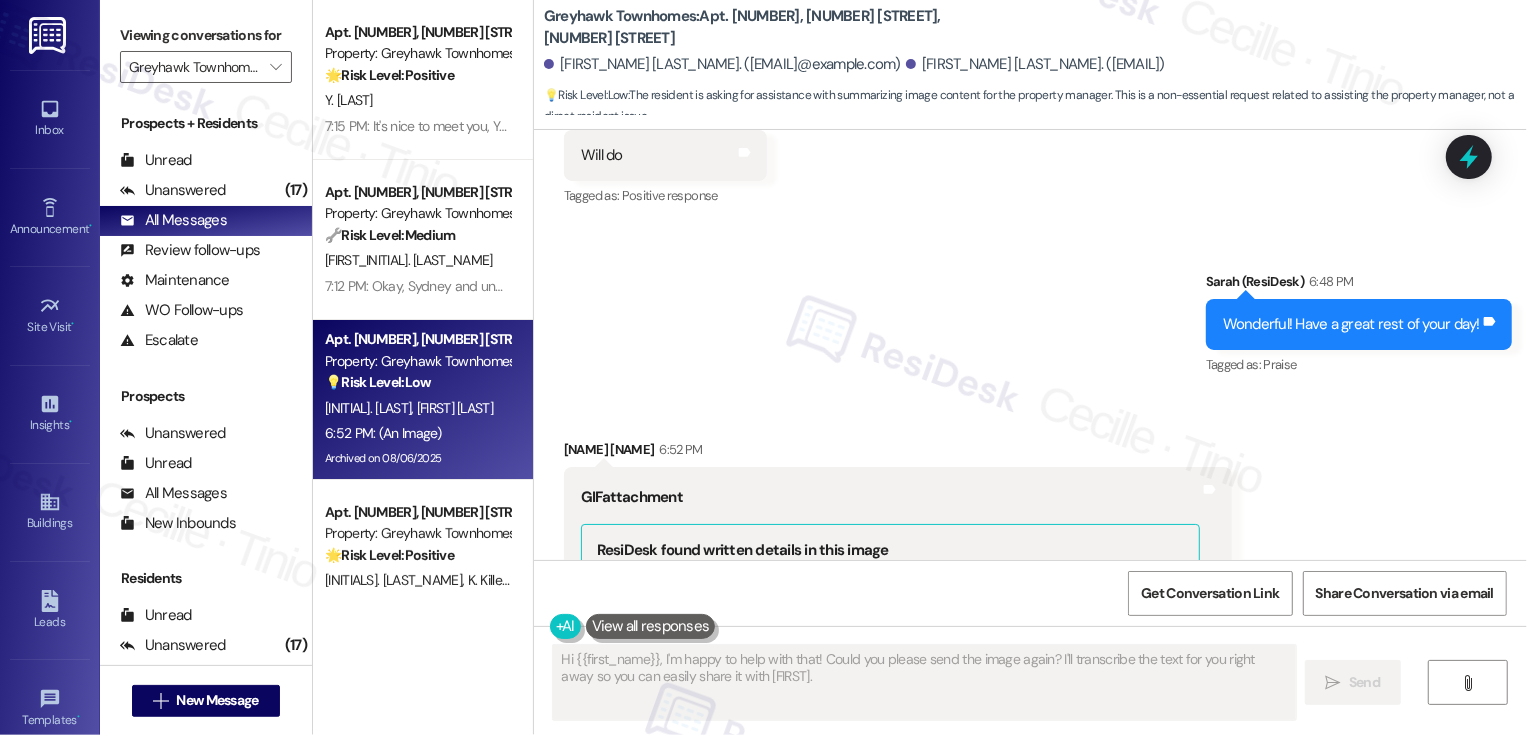 scroll, scrollTop: 625, scrollLeft: 0, axis: vertical 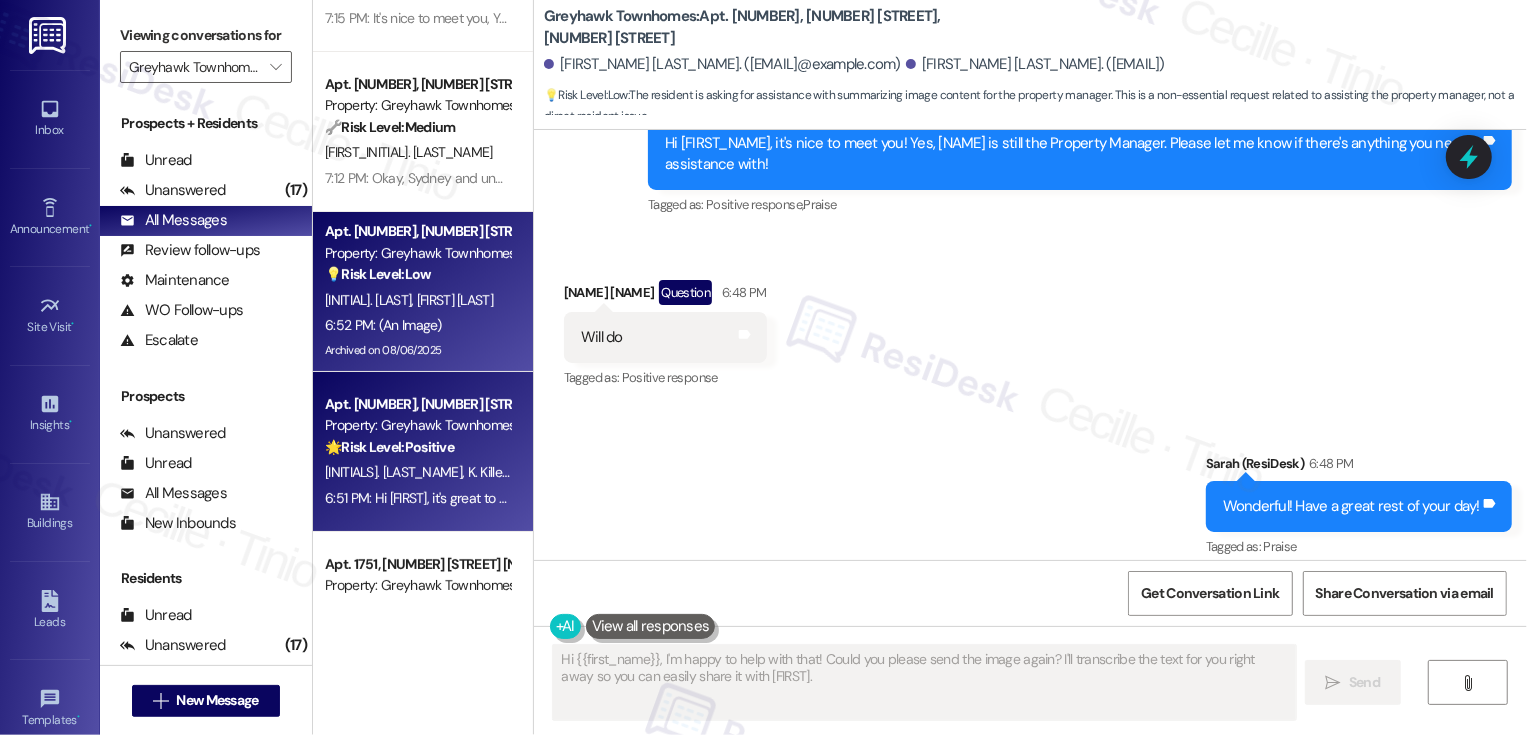 click on "Property: Greyhawk Townhomes" at bounding box center (417, 425) 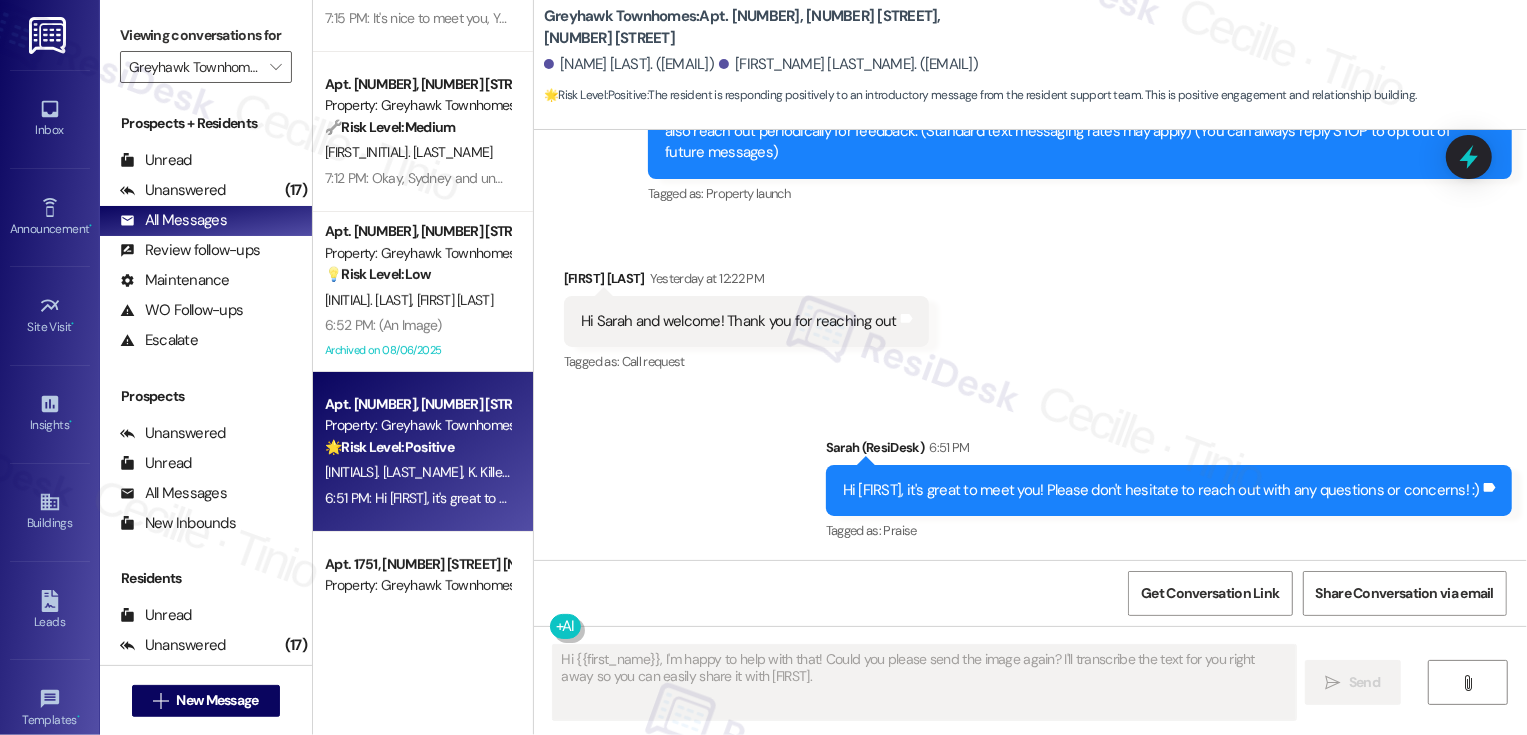 scroll, scrollTop: 275, scrollLeft: 0, axis: vertical 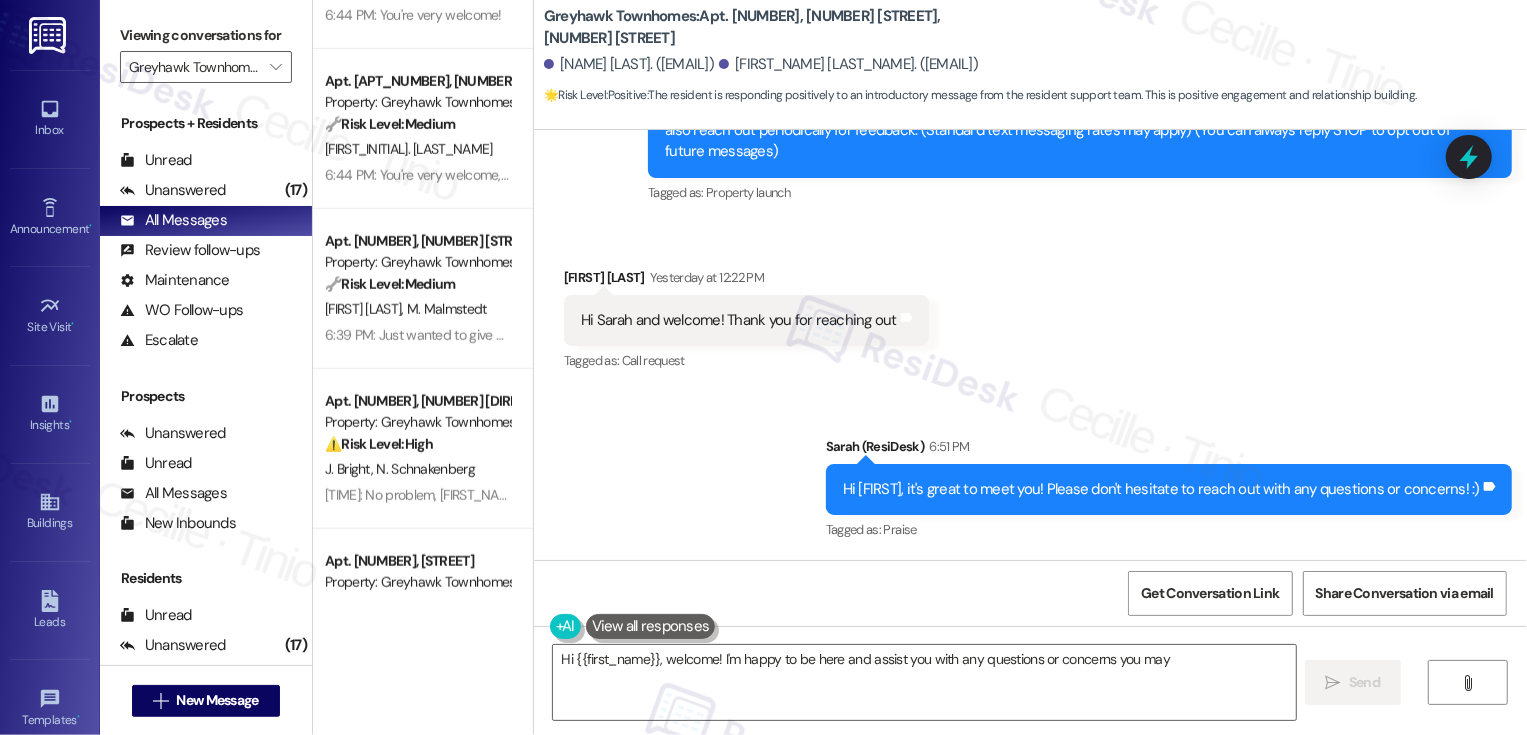 type on "Hi {{first_name}}, welcome! I'm happy to be here and assist you with any questions or concerns you may" 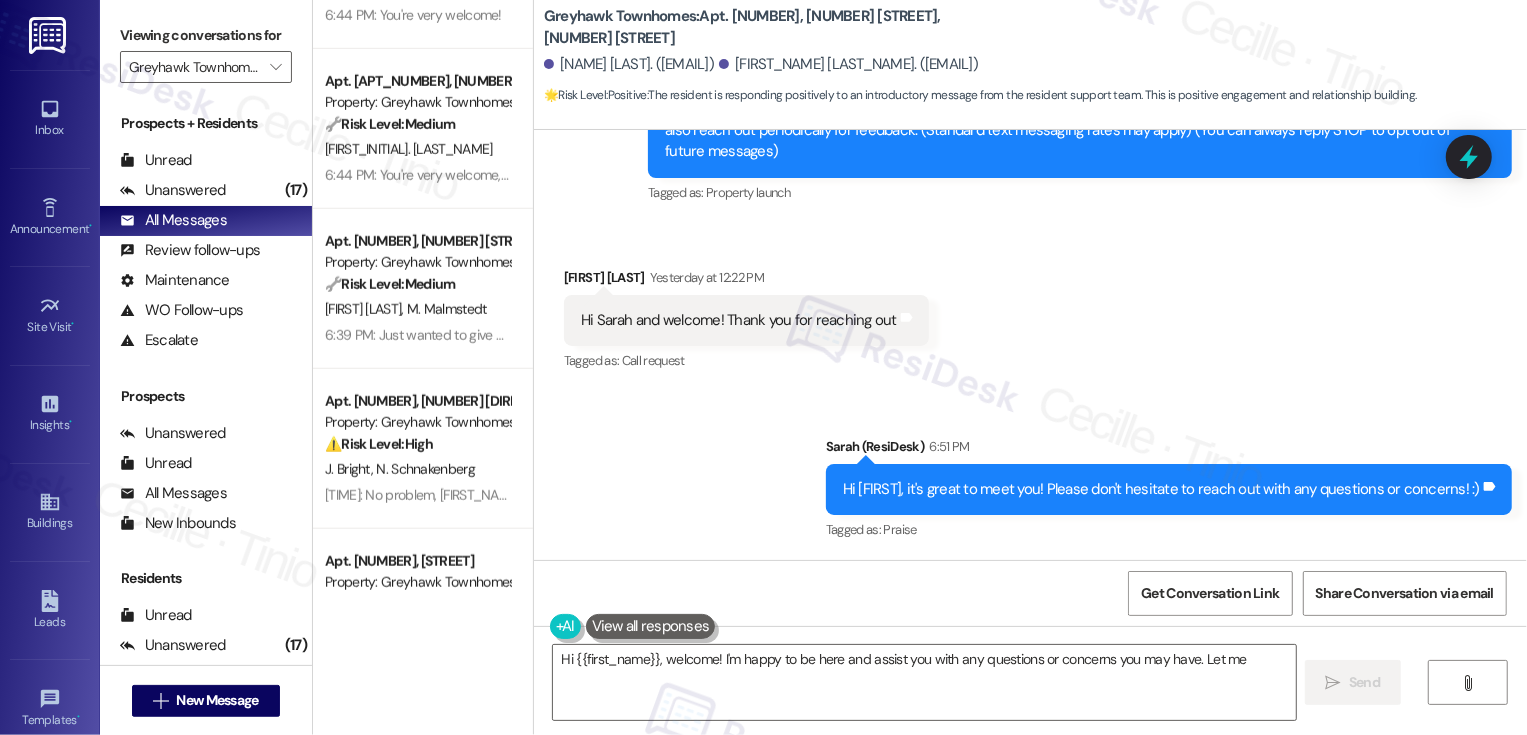 click on "🔧  Risk Level:  Medium" at bounding box center [390, 284] 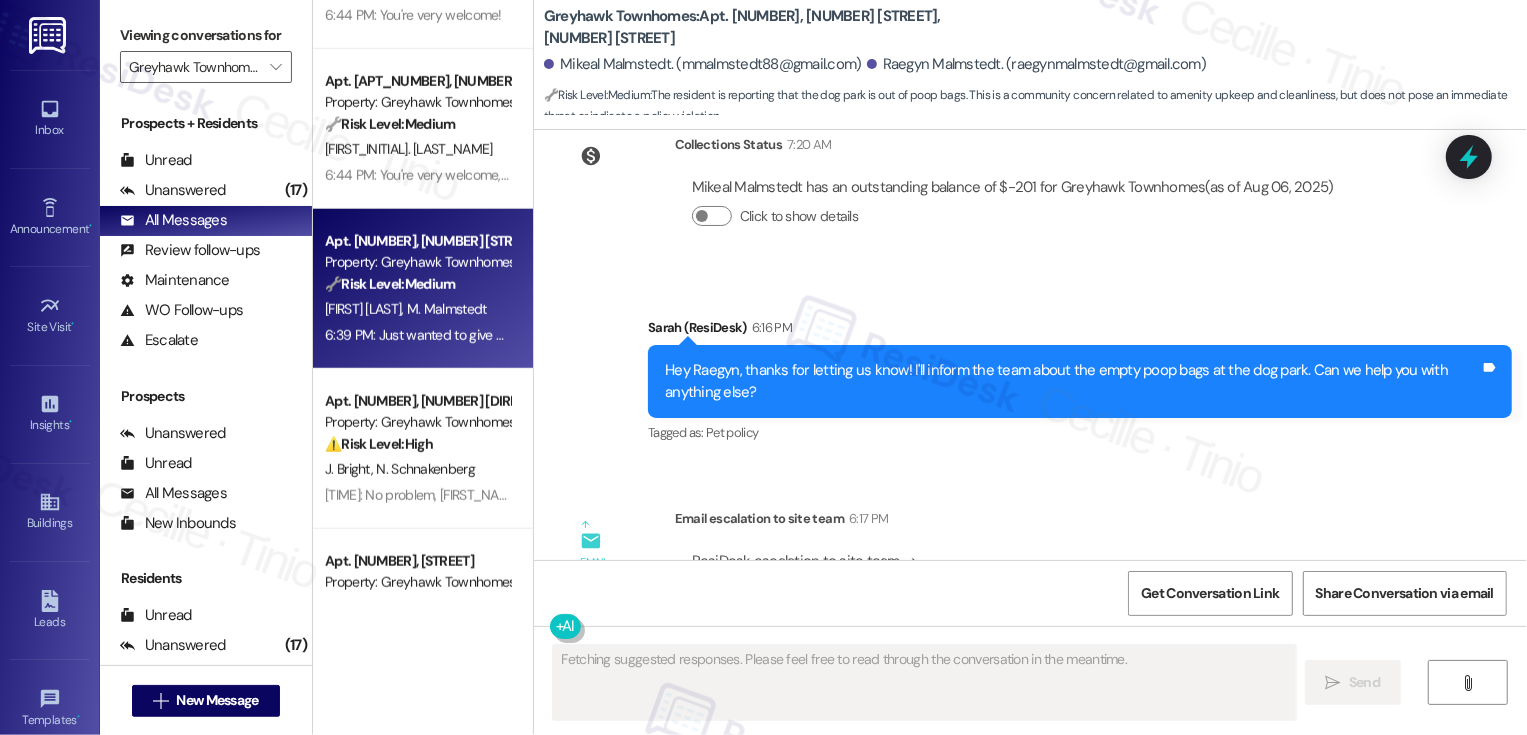 scroll, scrollTop: 670, scrollLeft: 0, axis: vertical 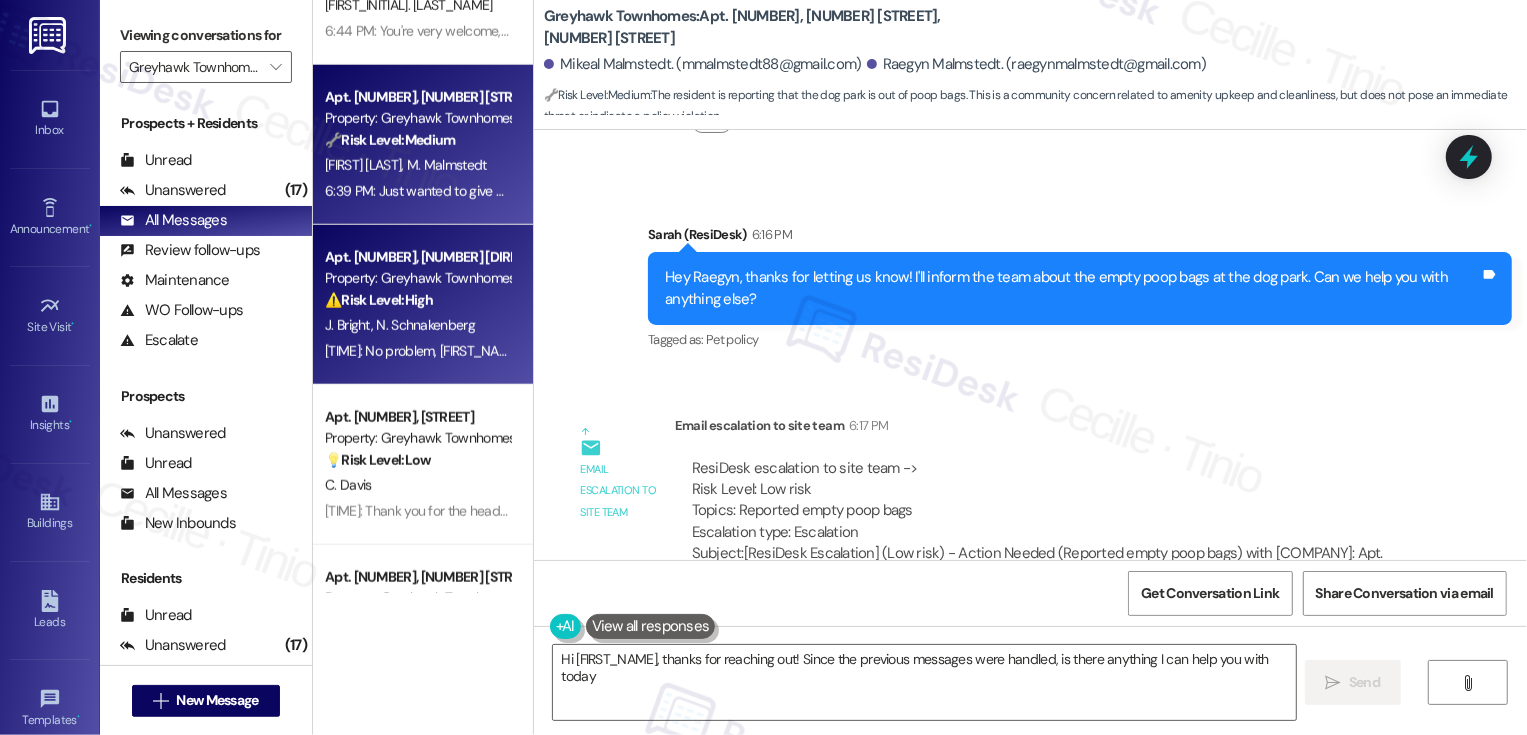 type on "Hi {{first_name}}, thanks for reaching out! Since the previous messages were handled, is there anything I can help you with today?" 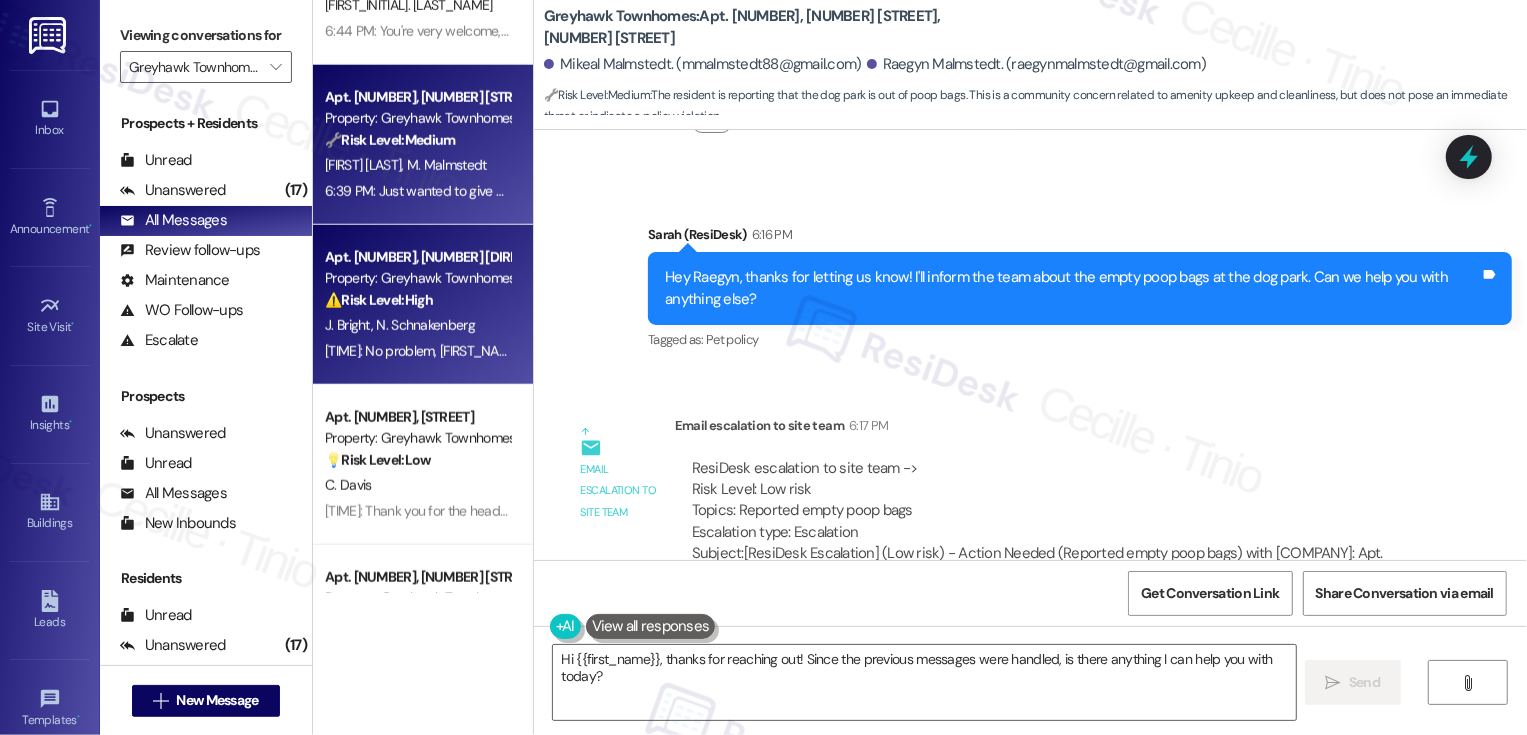 click on "Apt. [APT_NUMBER], [NUMBER] [STREET_NAME] [STREET_TYPE] Property: [PROPERTY_NAME] 💡  Risk Level:  Low The resident is reporting a wrong number. This is a customer service issue but not urgent. [INITIALS]. [LAST_NAME] 6:23 PM: Thank you for the heads-up, [PERSON_NAME]! It's nice to meet you! 6:23 PM: Thank you for the heads-up, [PERSON_NAME]! It's nice to meet you!" at bounding box center (423, 465) 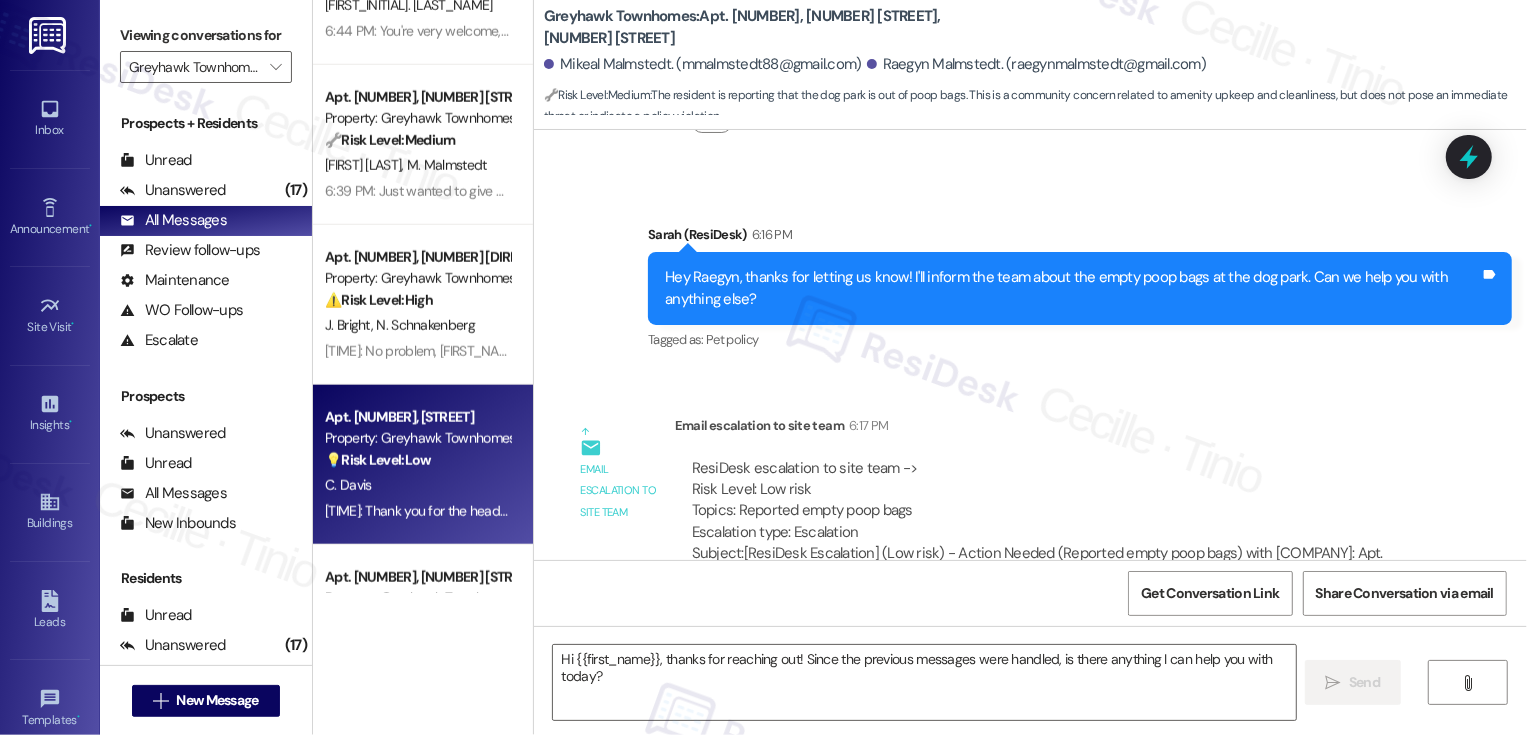 type on "Fetching suggested responses. Please feel free to read through the conversation in the meantime." 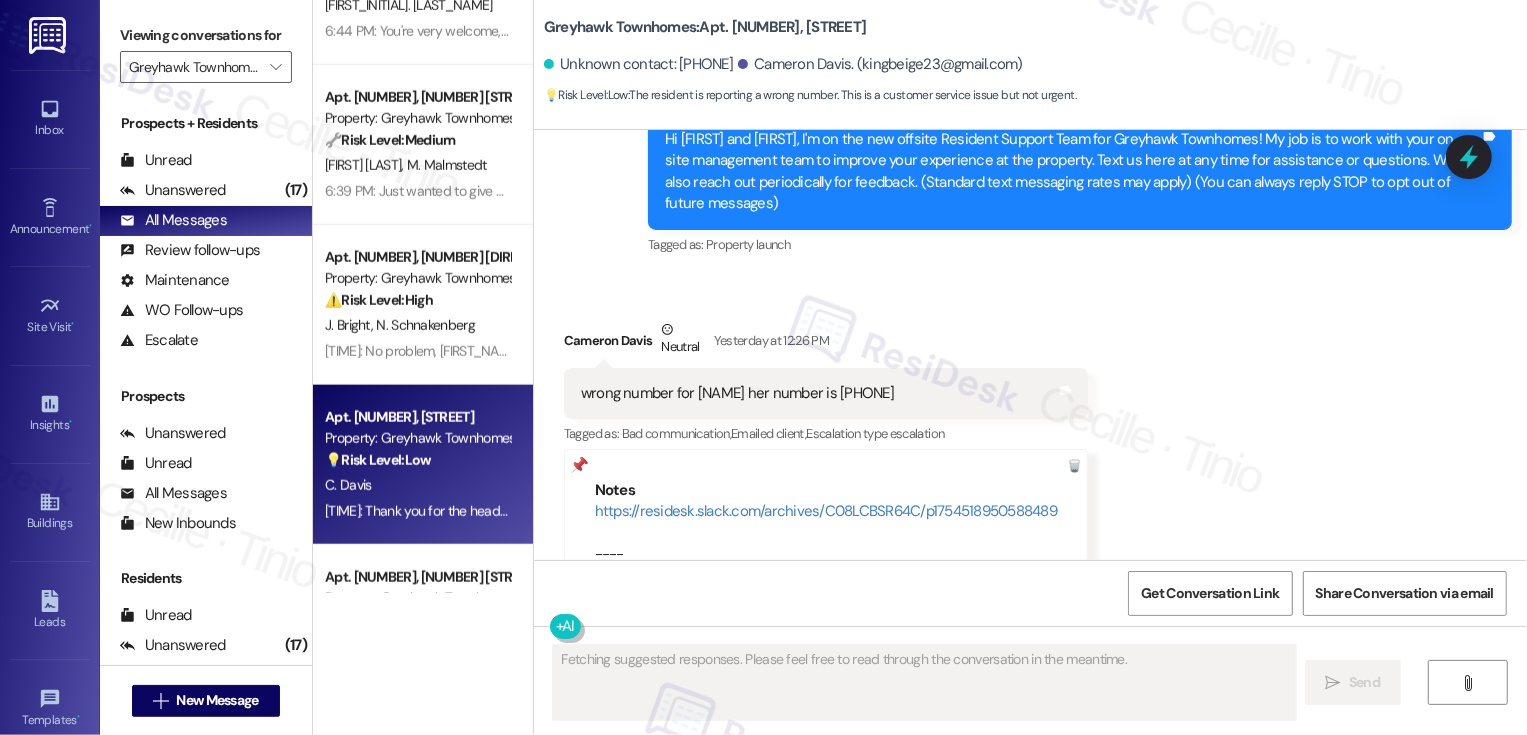 type 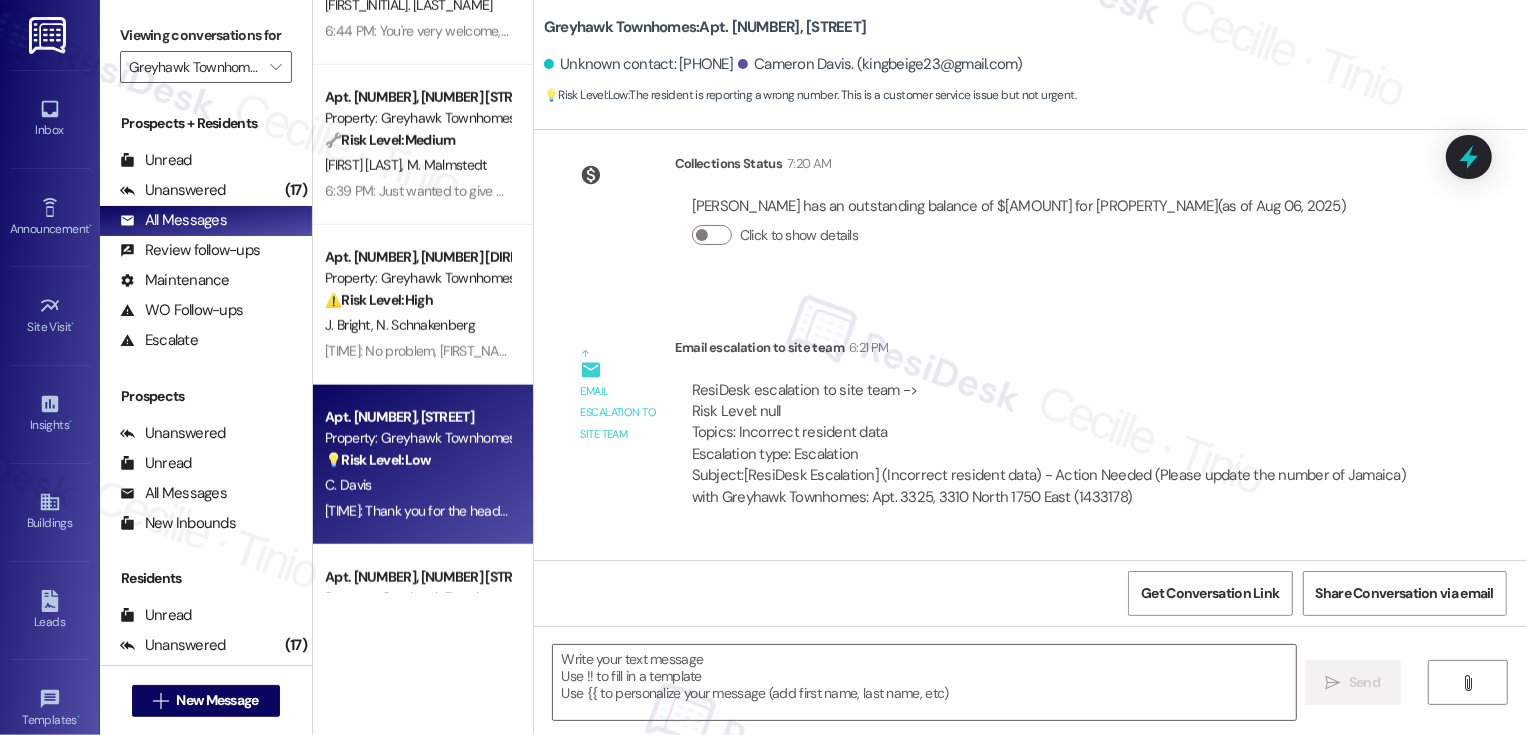 scroll, scrollTop: 890, scrollLeft: 0, axis: vertical 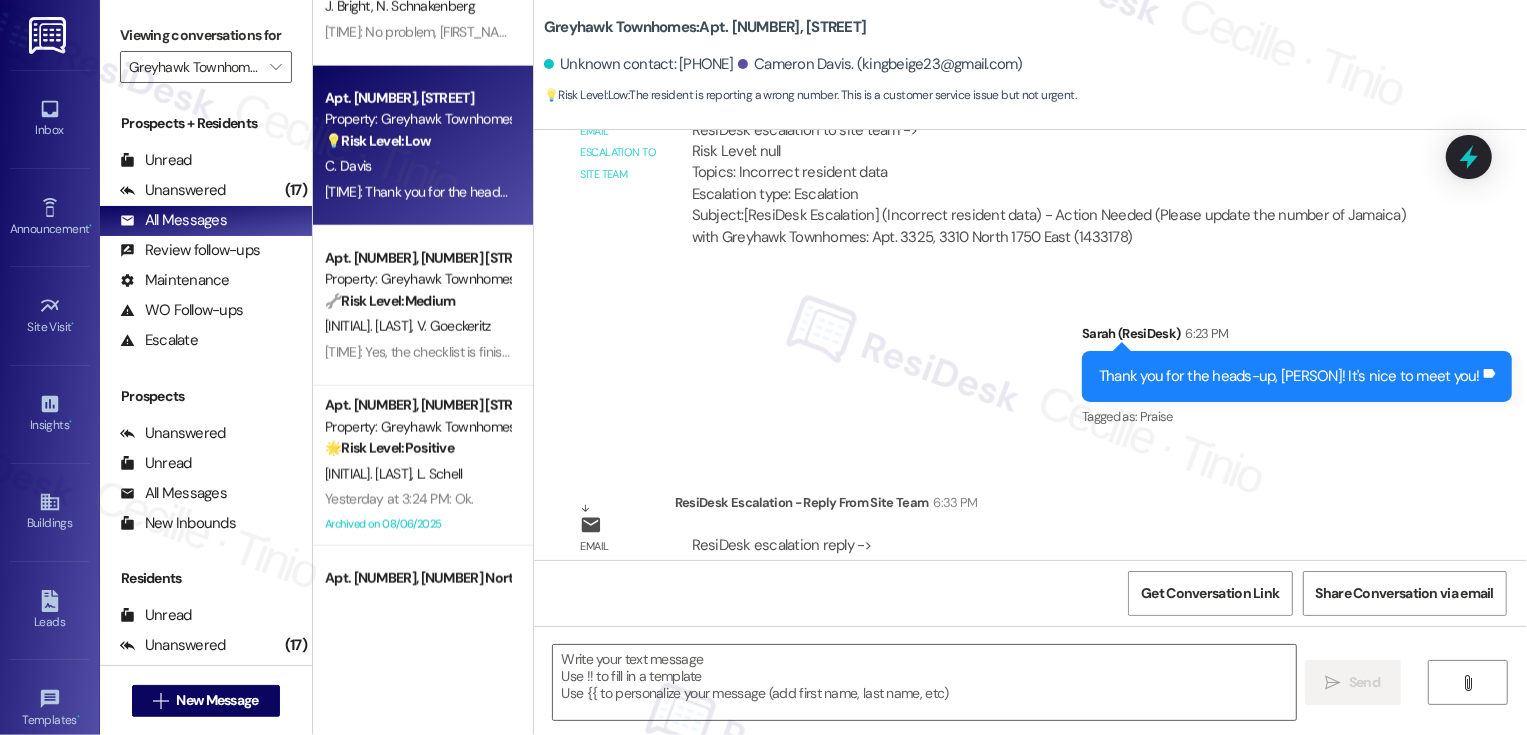 click on "Apt. [NUMBER], [NUMBER] [STREET] [STREET]" at bounding box center [417, 405] 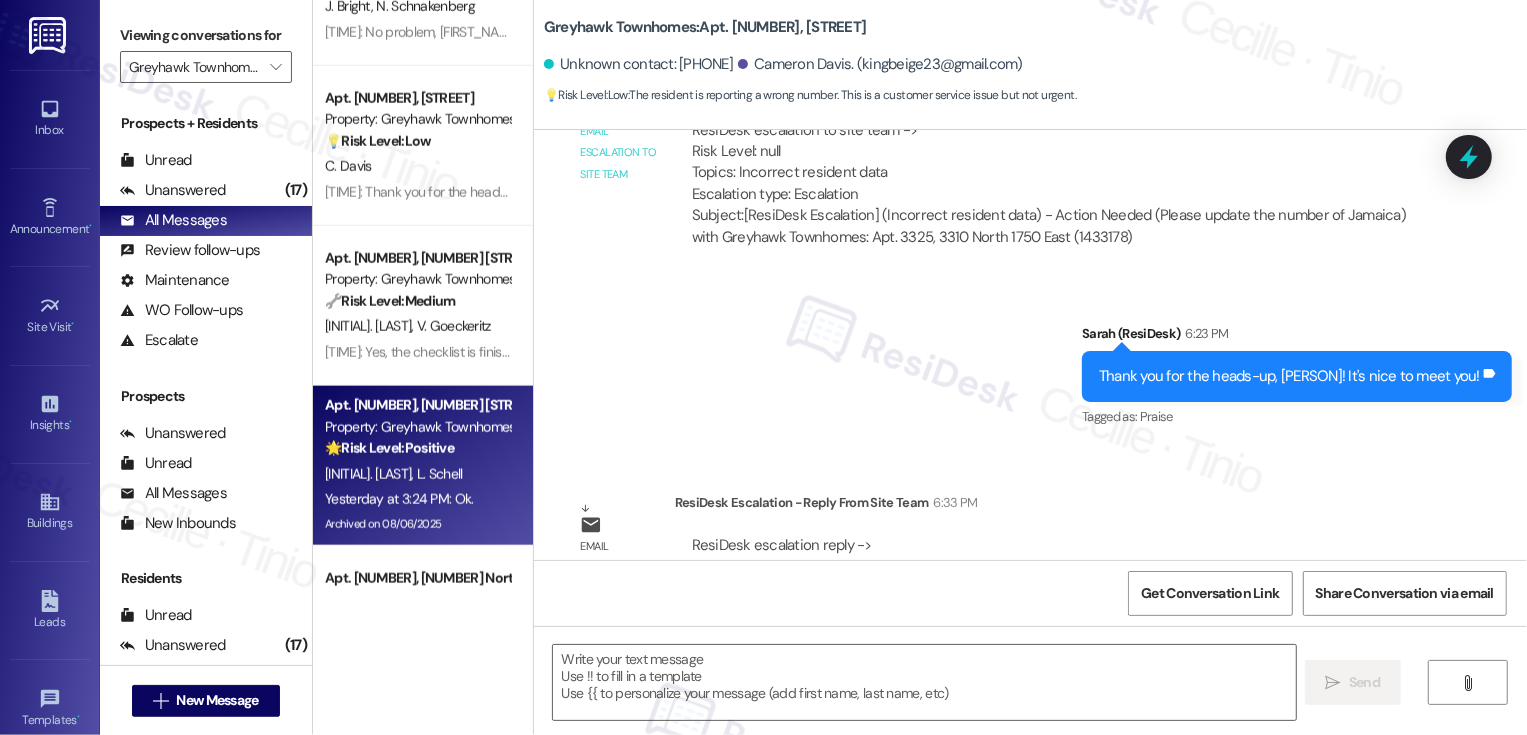 type on "Fetching suggested responses. Please feel free to read through the conversation in the meantime." 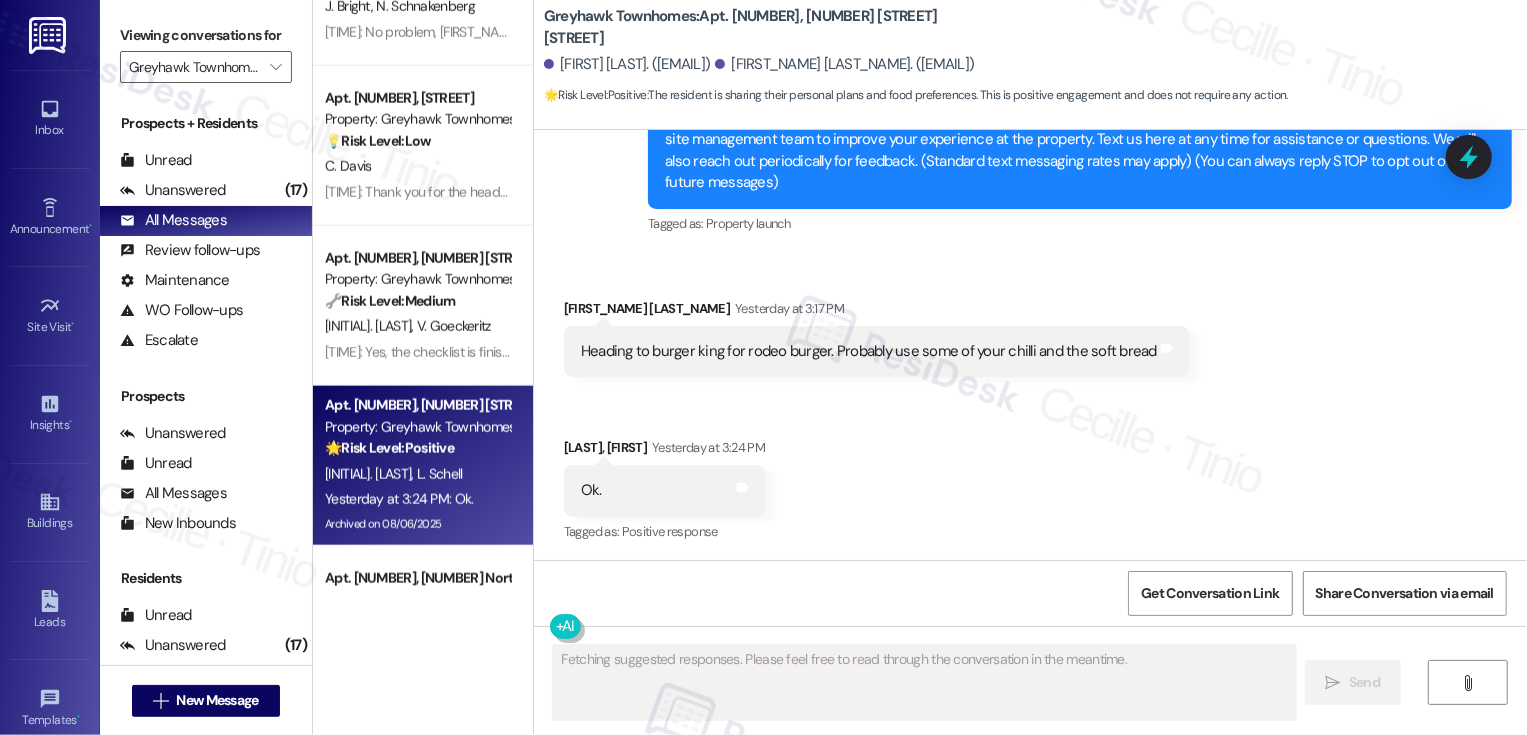 type 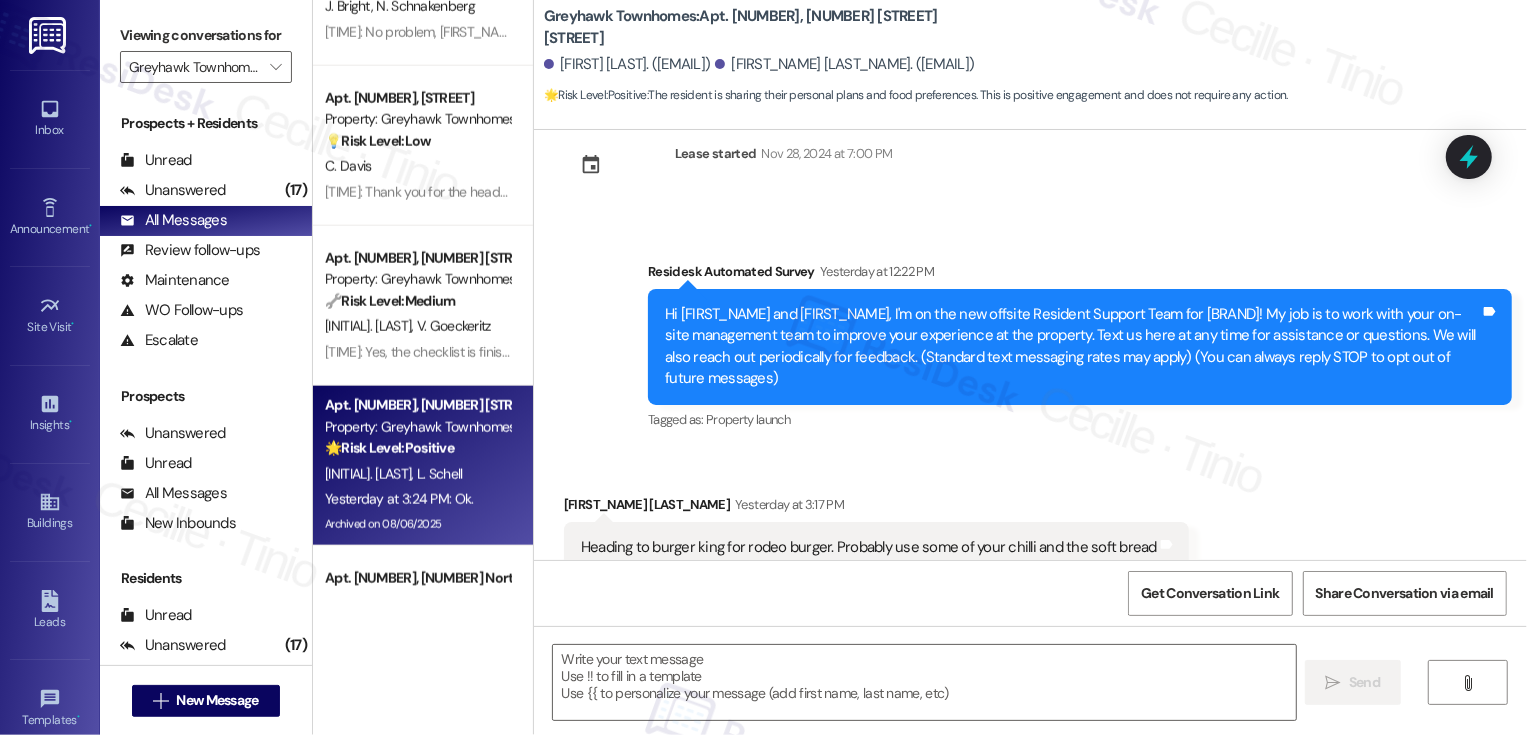scroll, scrollTop: 0, scrollLeft: 0, axis: both 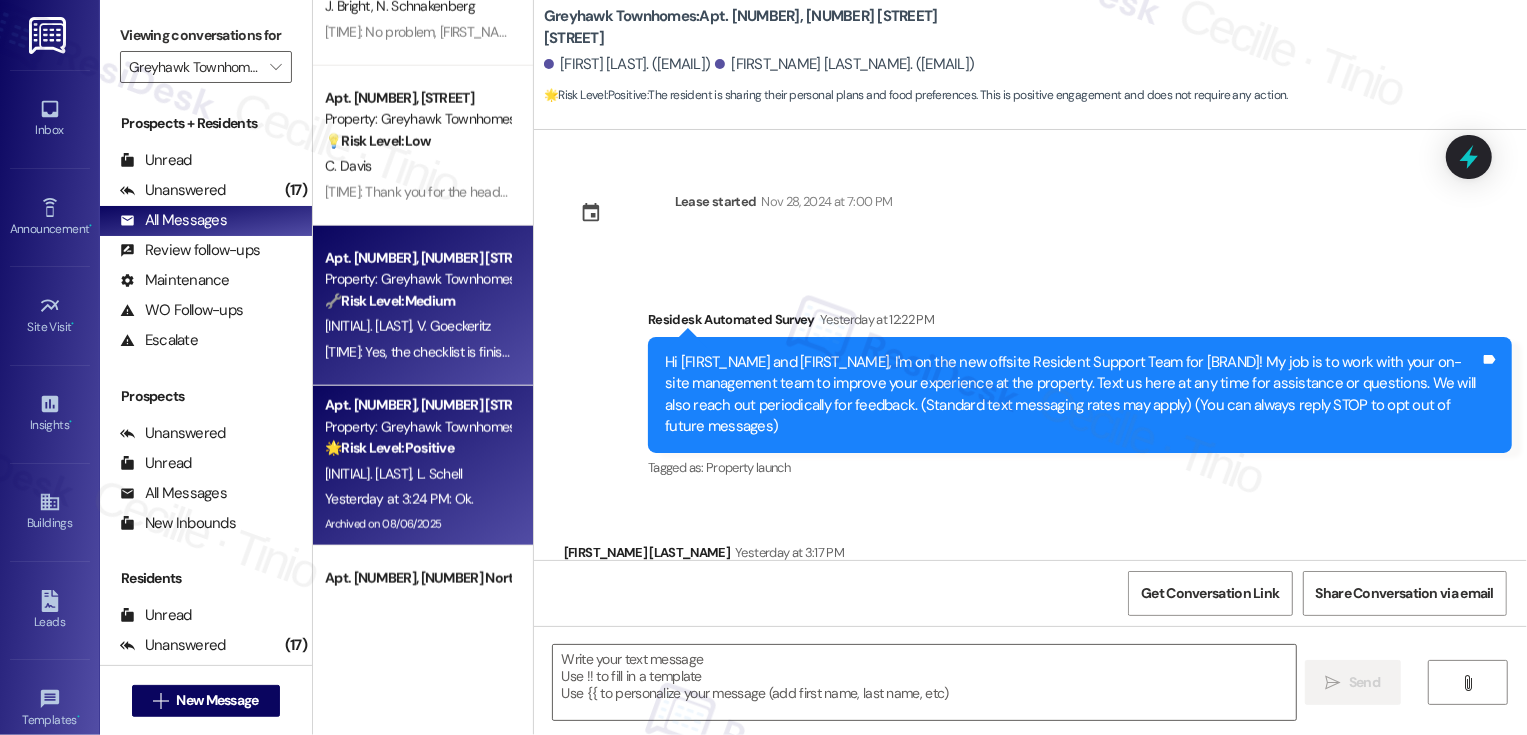 click on "6:22 PM: Yes, the checklist is finished is it okay to send a picture of the list or do you need the physical paper? 6:22 PM: Yes, the checklist is finished is it okay to send a picture of the list or do you need the physical paper?" at bounding box center [417, 352] 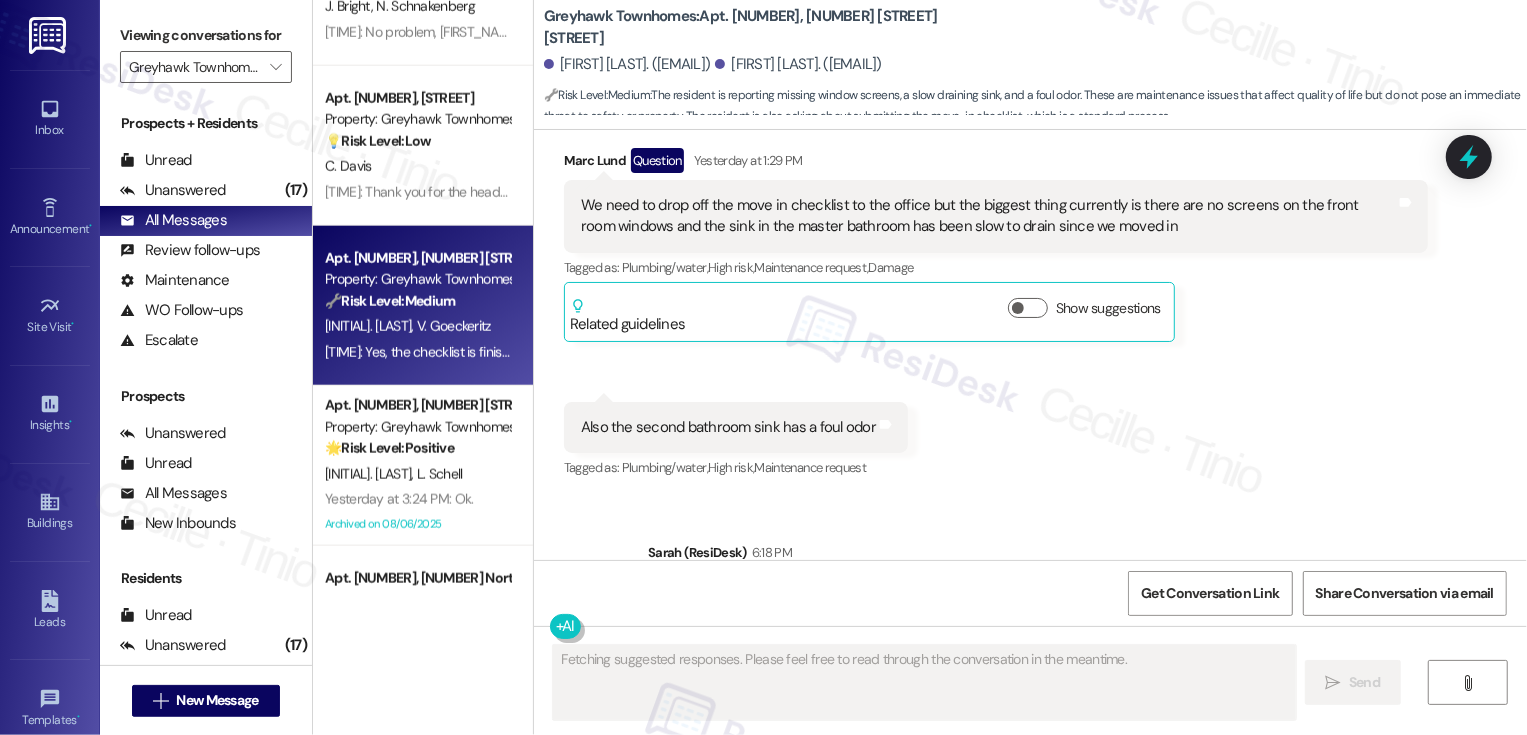 scroll, scrollTop: 366, scrollLeft: 0, axis: vertical 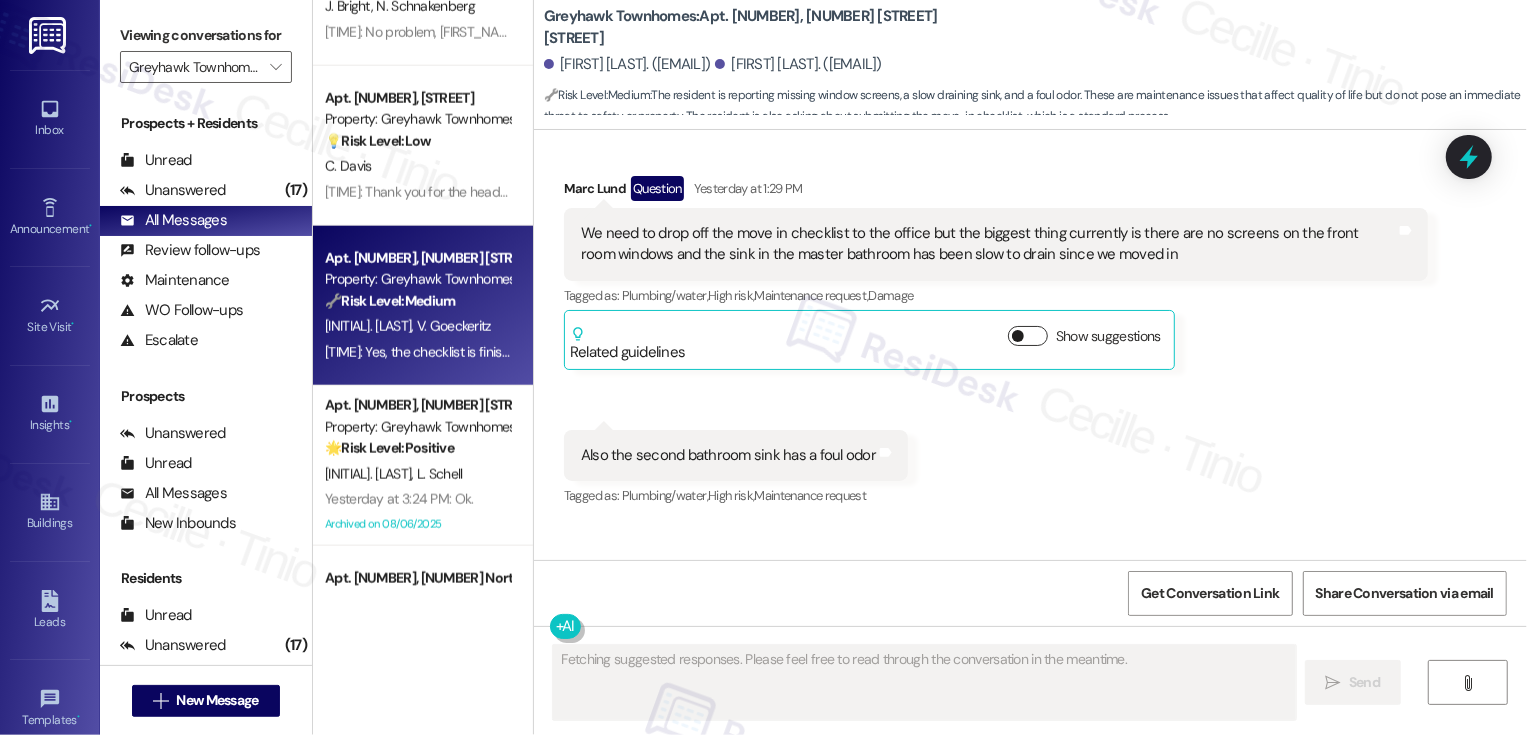click on "Show suggestions" at bounding box center [1028, 336] 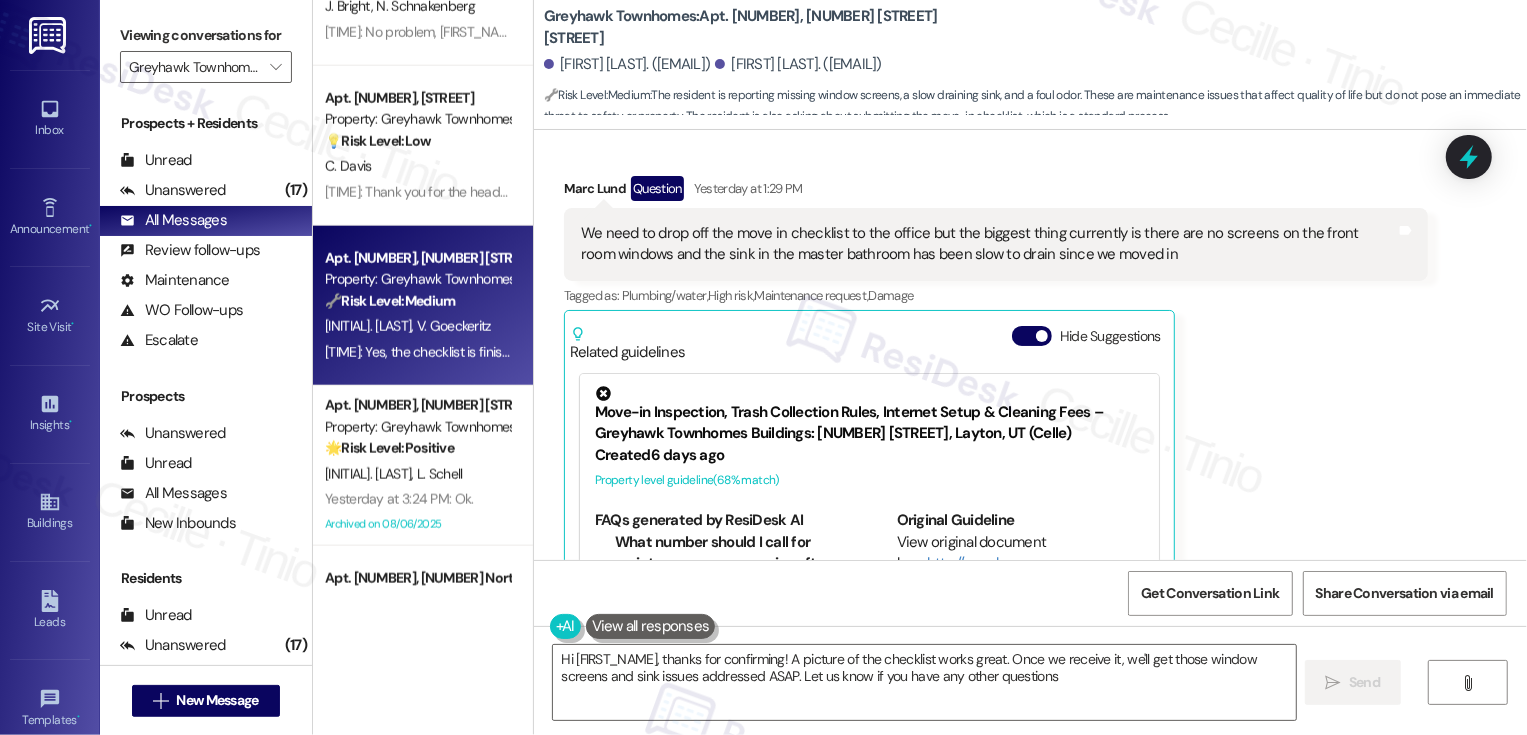 type on "Hi [FIRST_NAME], thanks for confirming! A picture of the checklist works great. Once we receive it, we'll get those window screens and sink issues addressed ASAP. Let us know if you have any other questions!" 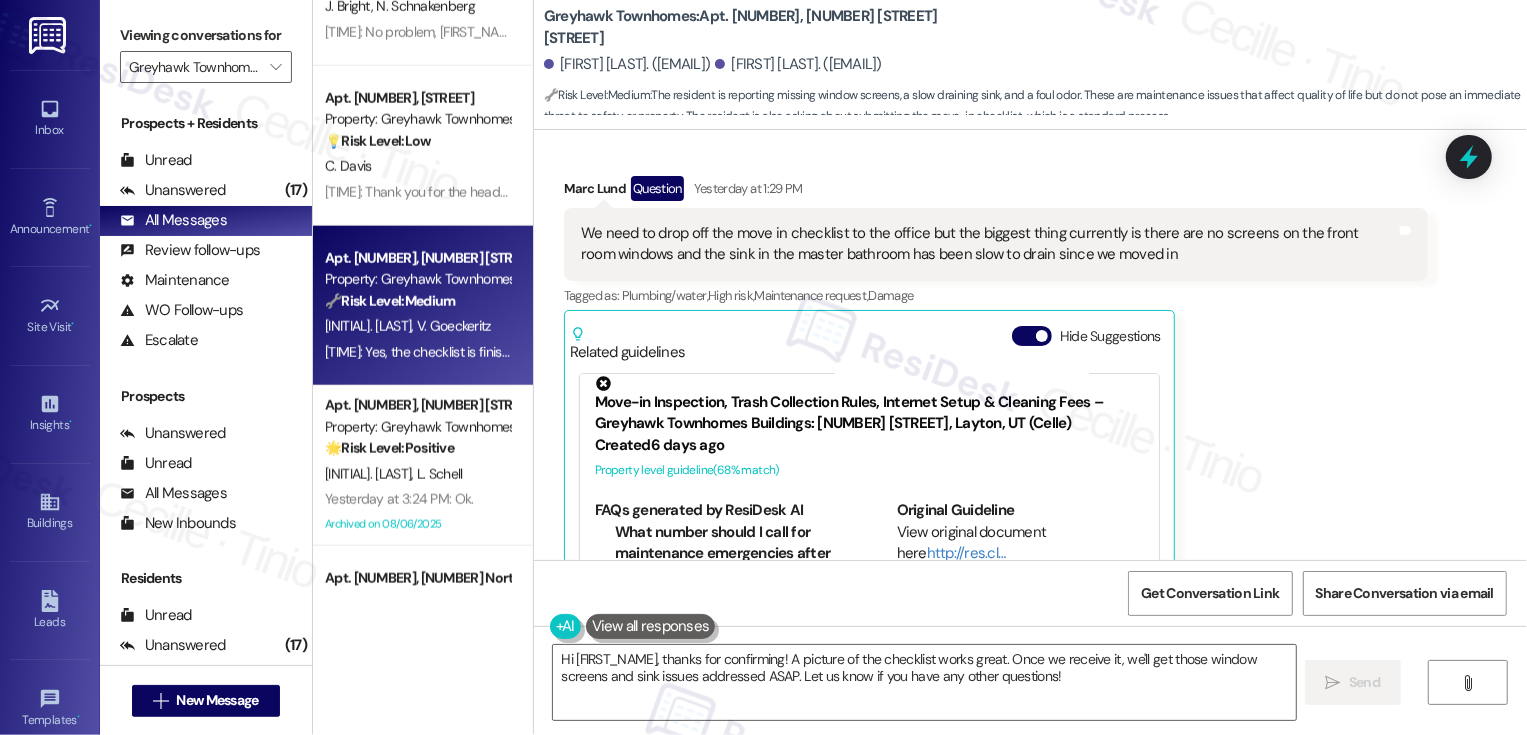 scroll, scrollTop: 32, scrollLeft: 0, axis: vertical 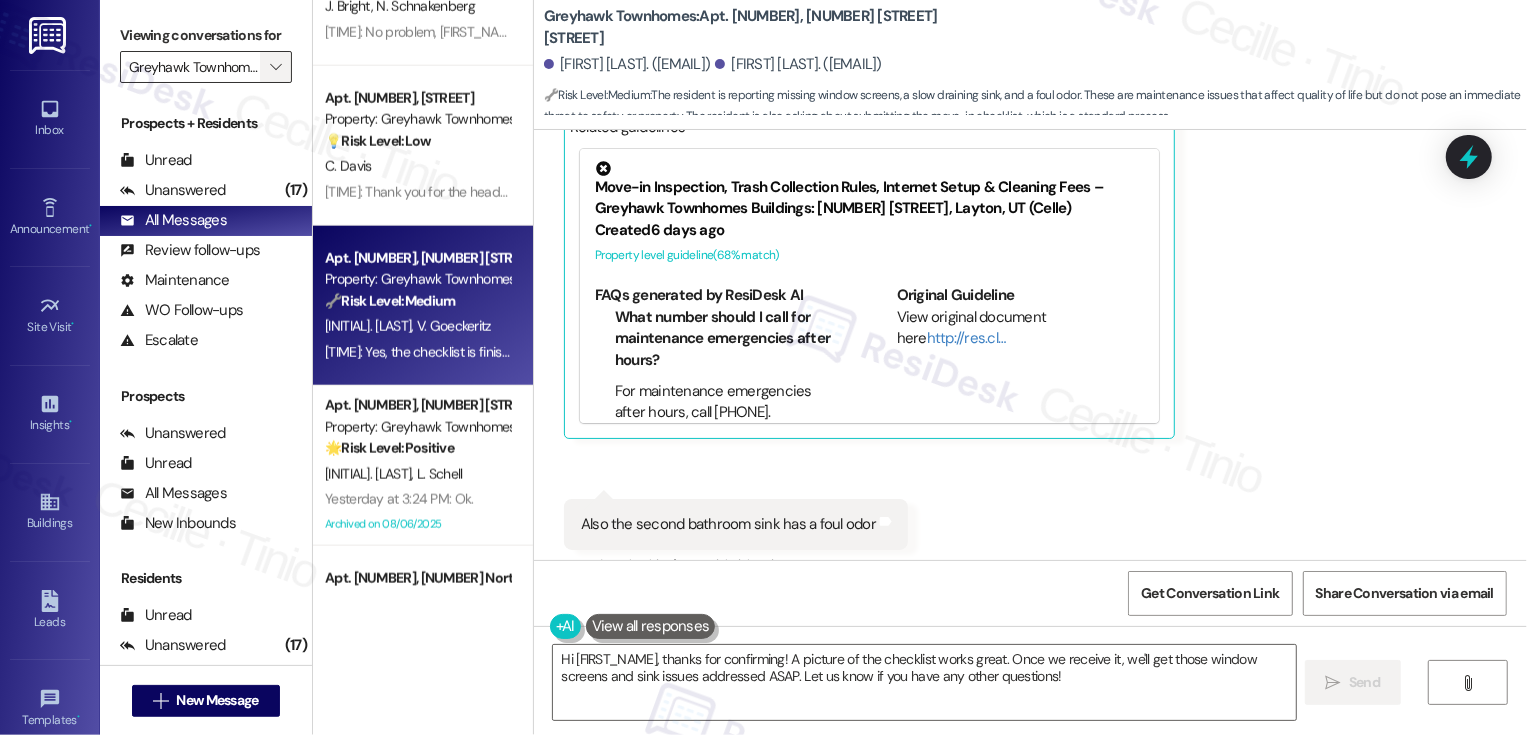 click on "" at bounding box center [275, 67] 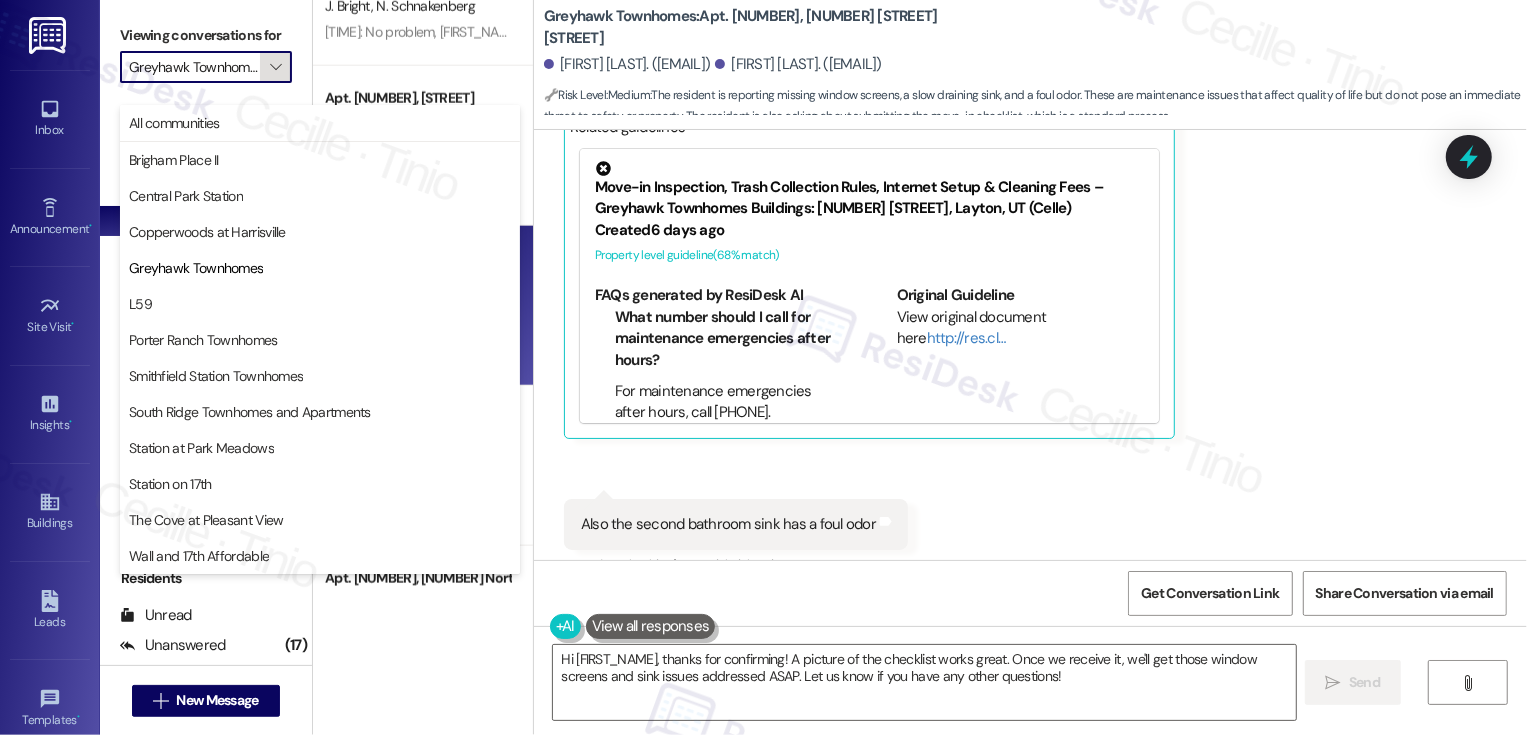 scroll 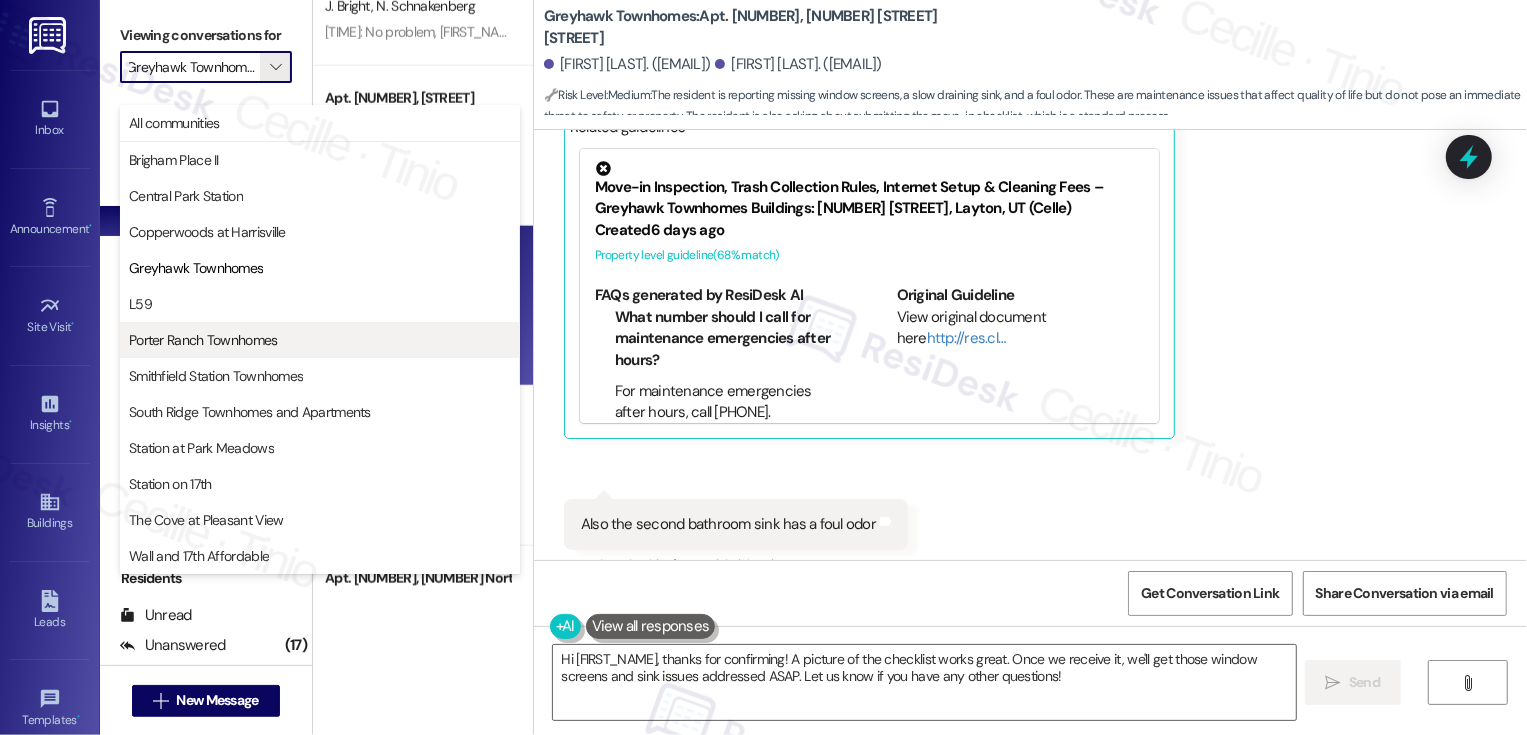 click on "Porter Ranch Townhomes" at bounding box center (203, 340) 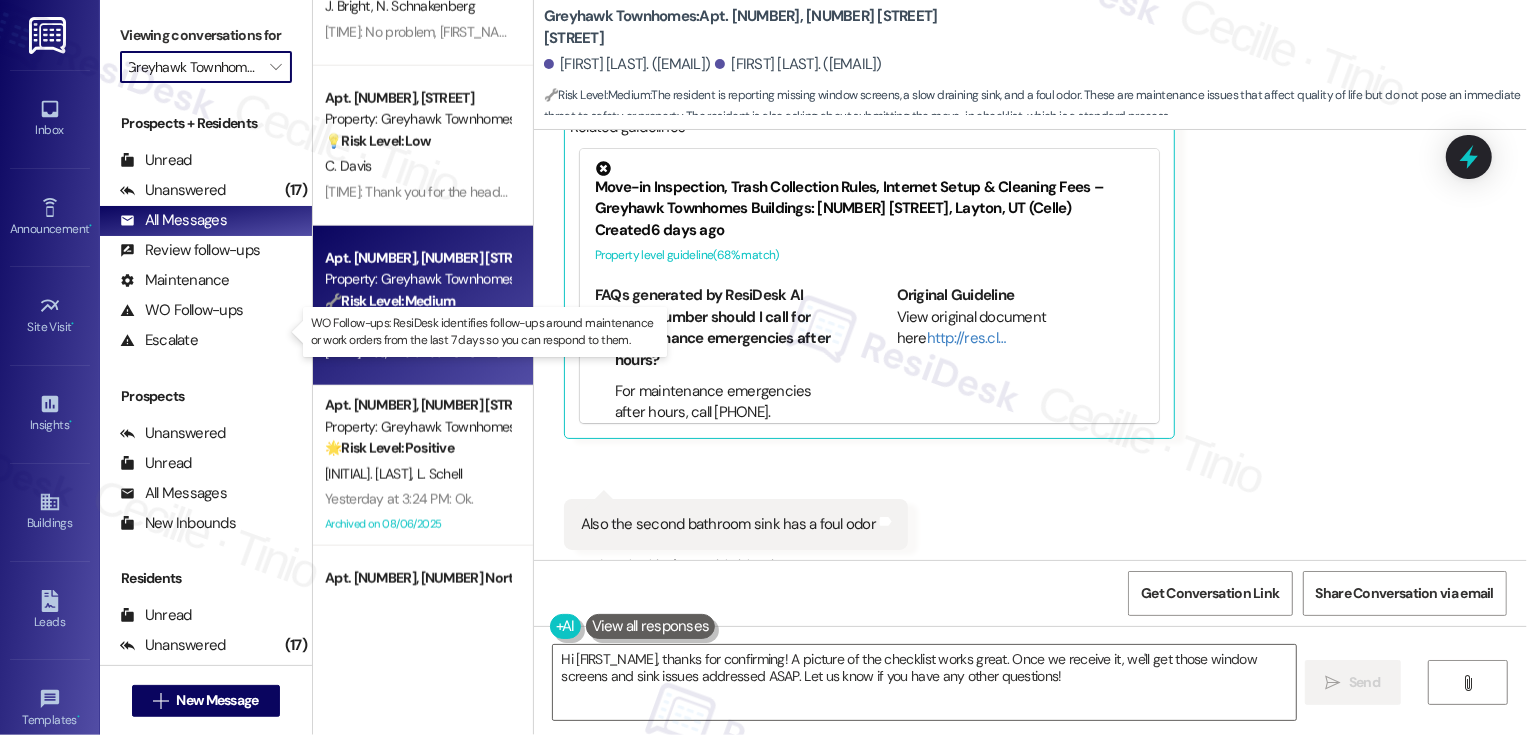 type on "Porter Ranch Townhomes" 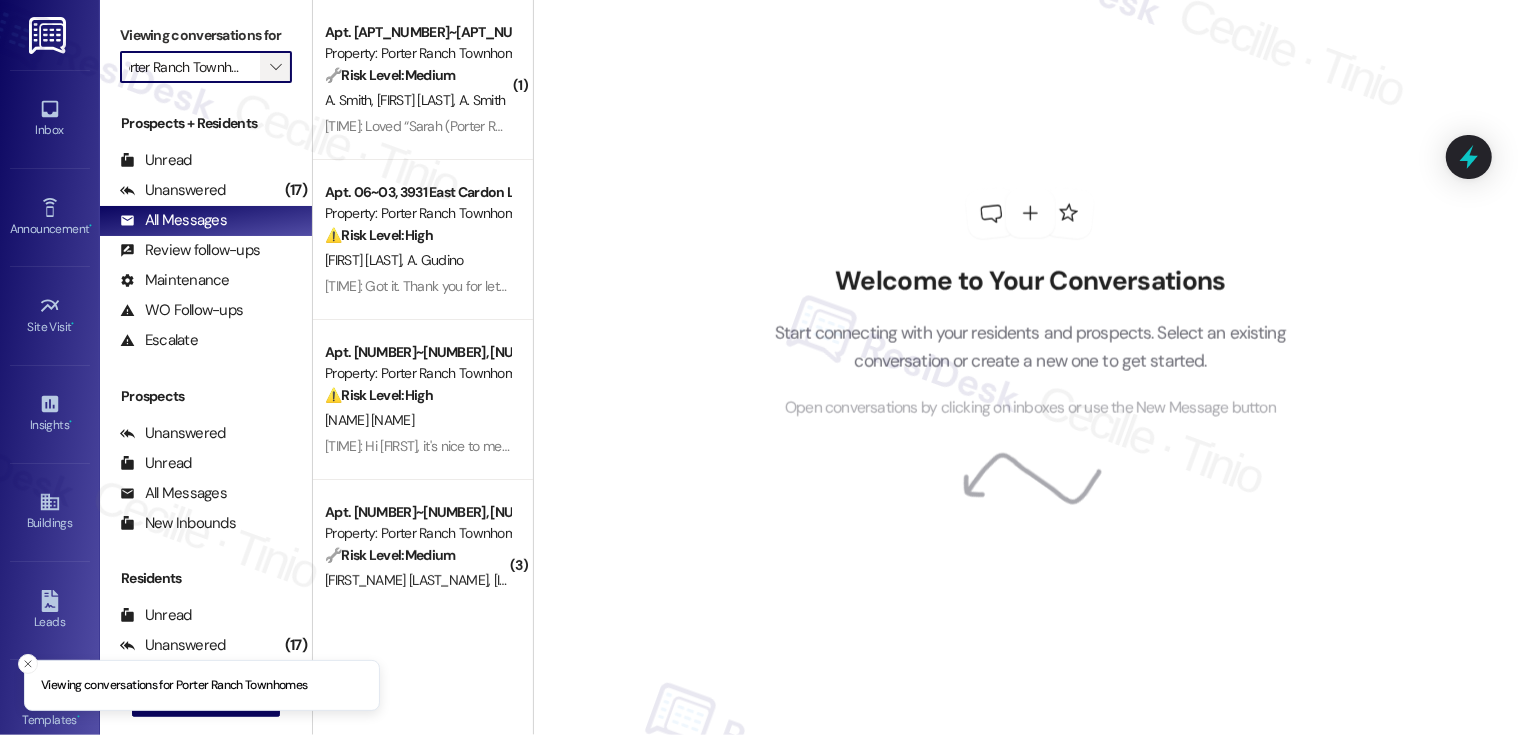 click on "" at bounding box center (275, 67) 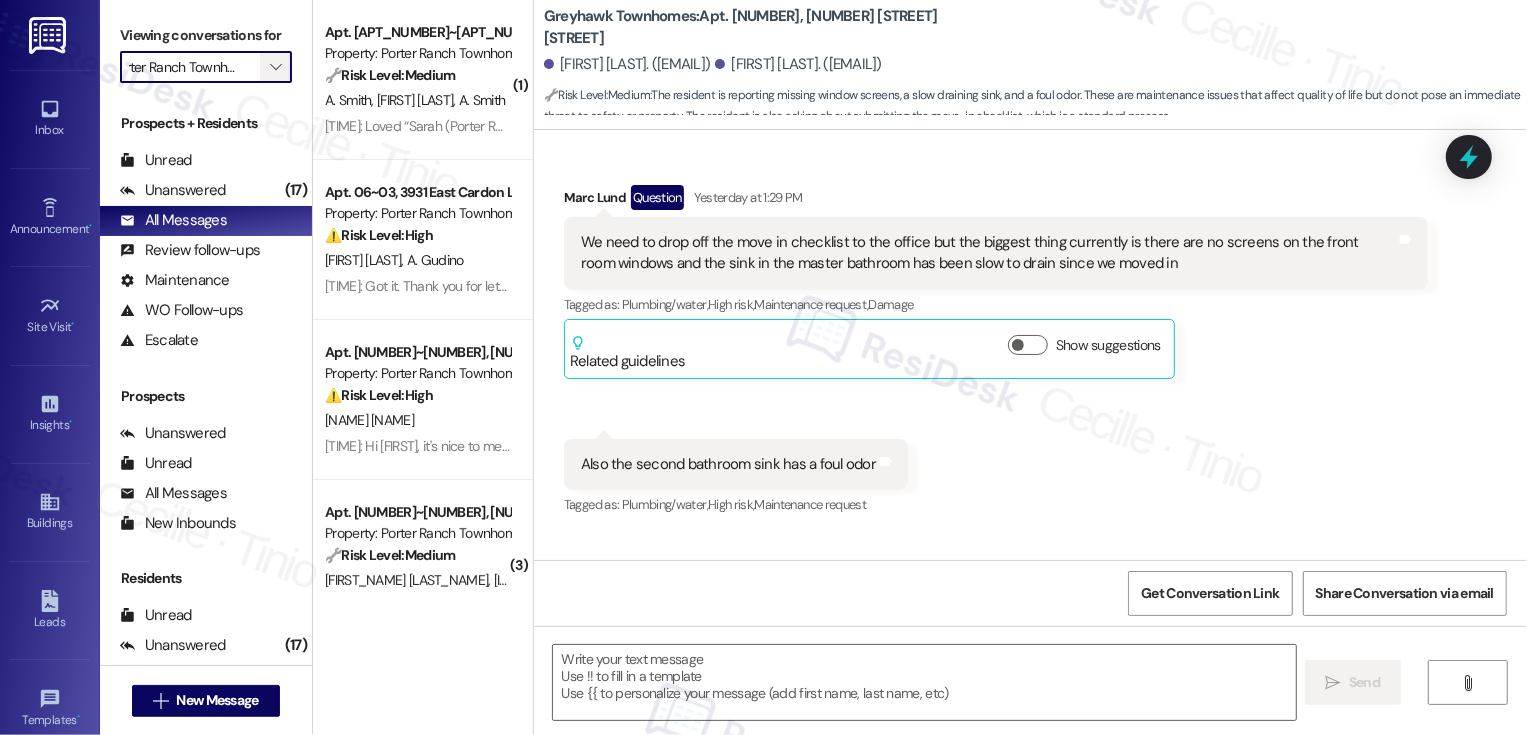 type on "Fetching suggested responses. Please feel free to read through the conversation in the meantime." 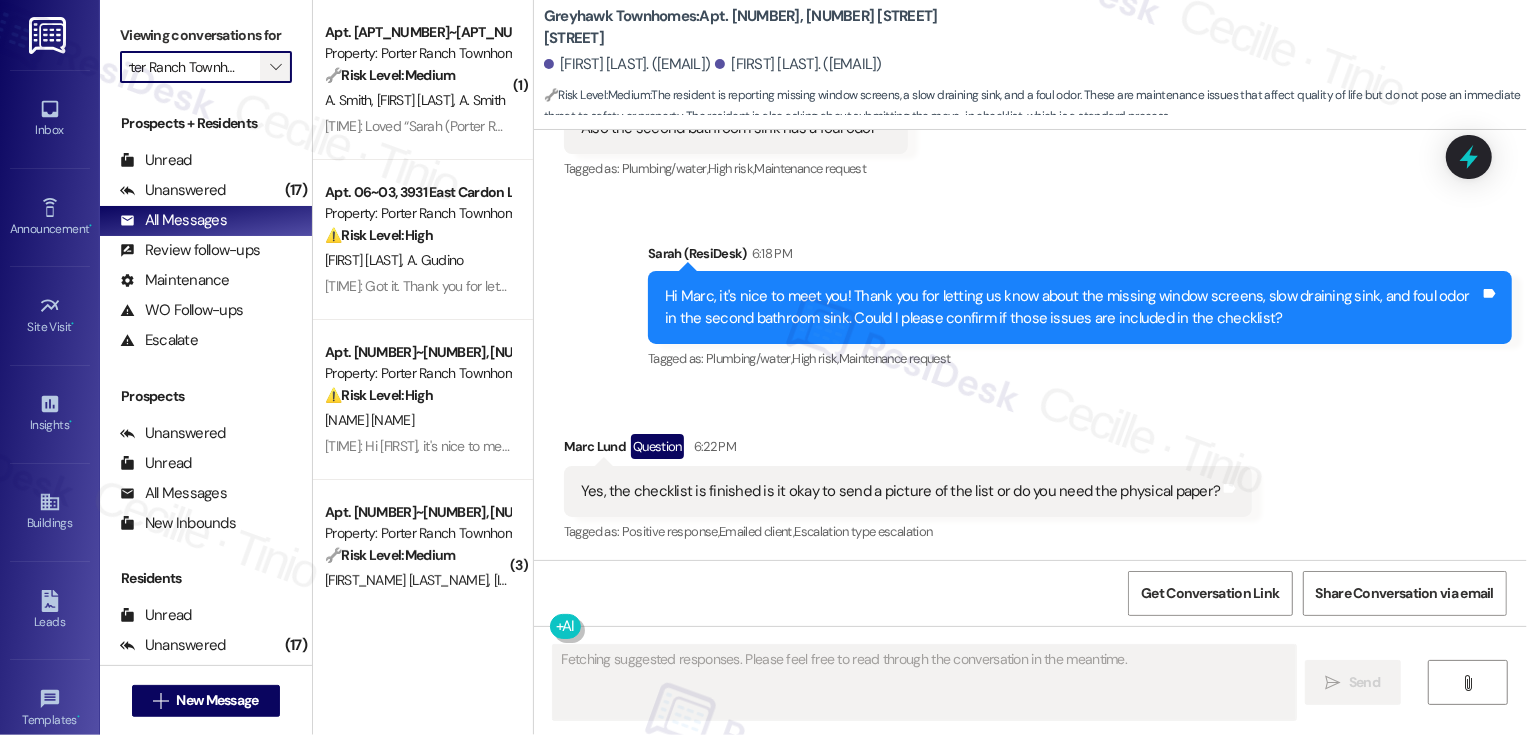 click on "" at bounding box center [275, 67] 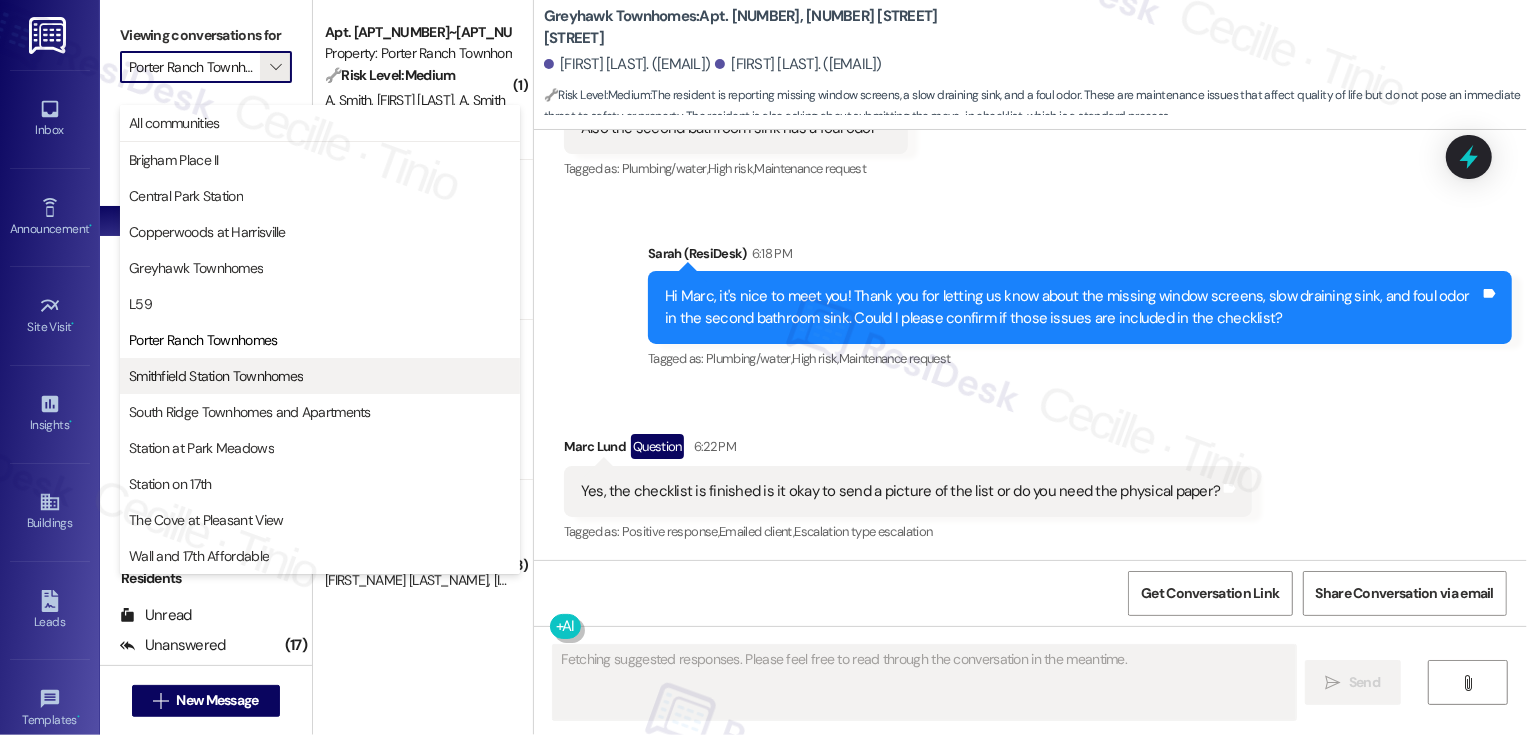 click on "Smithfield Station Townhomes" at bounding box center [216, 376] 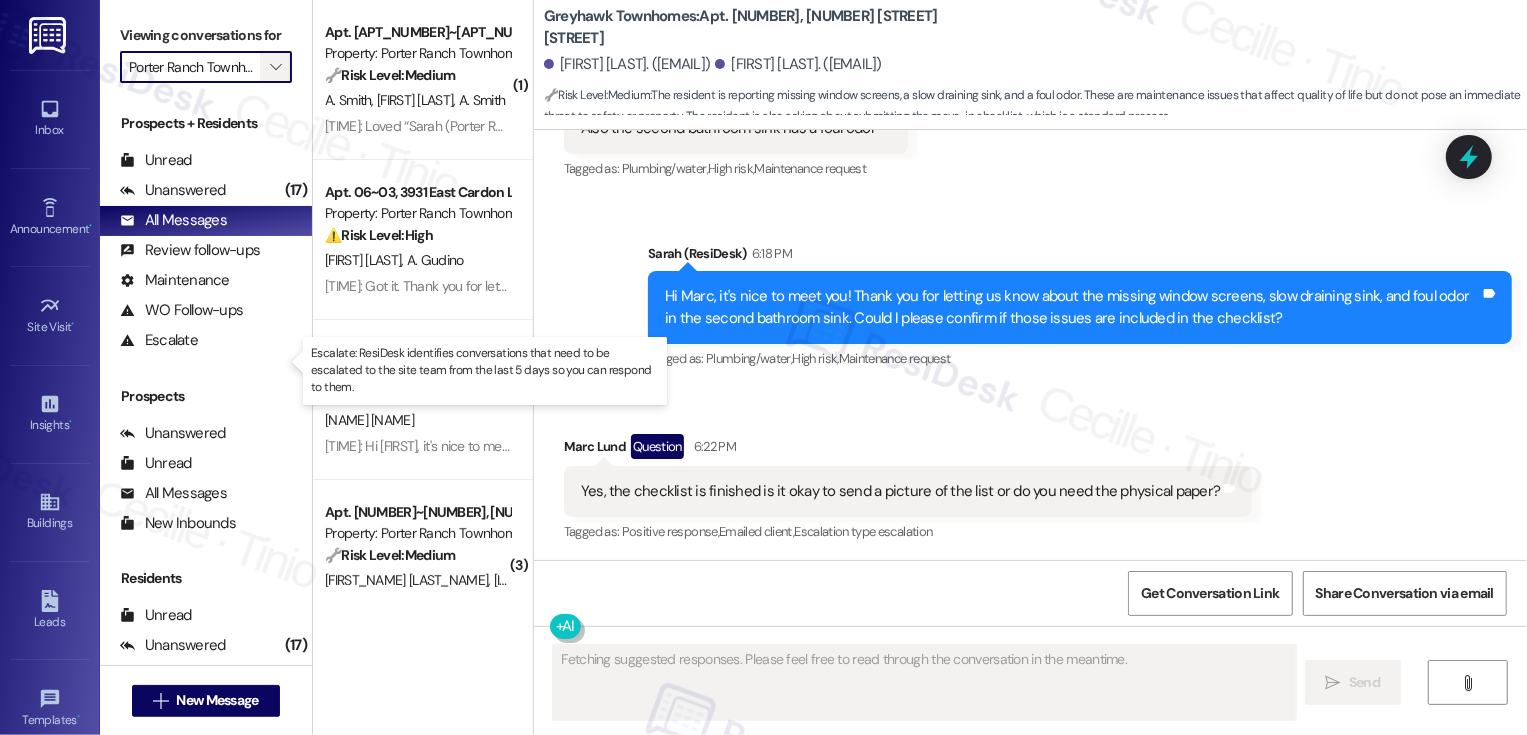 type on "Smithfield Station Townhomes" 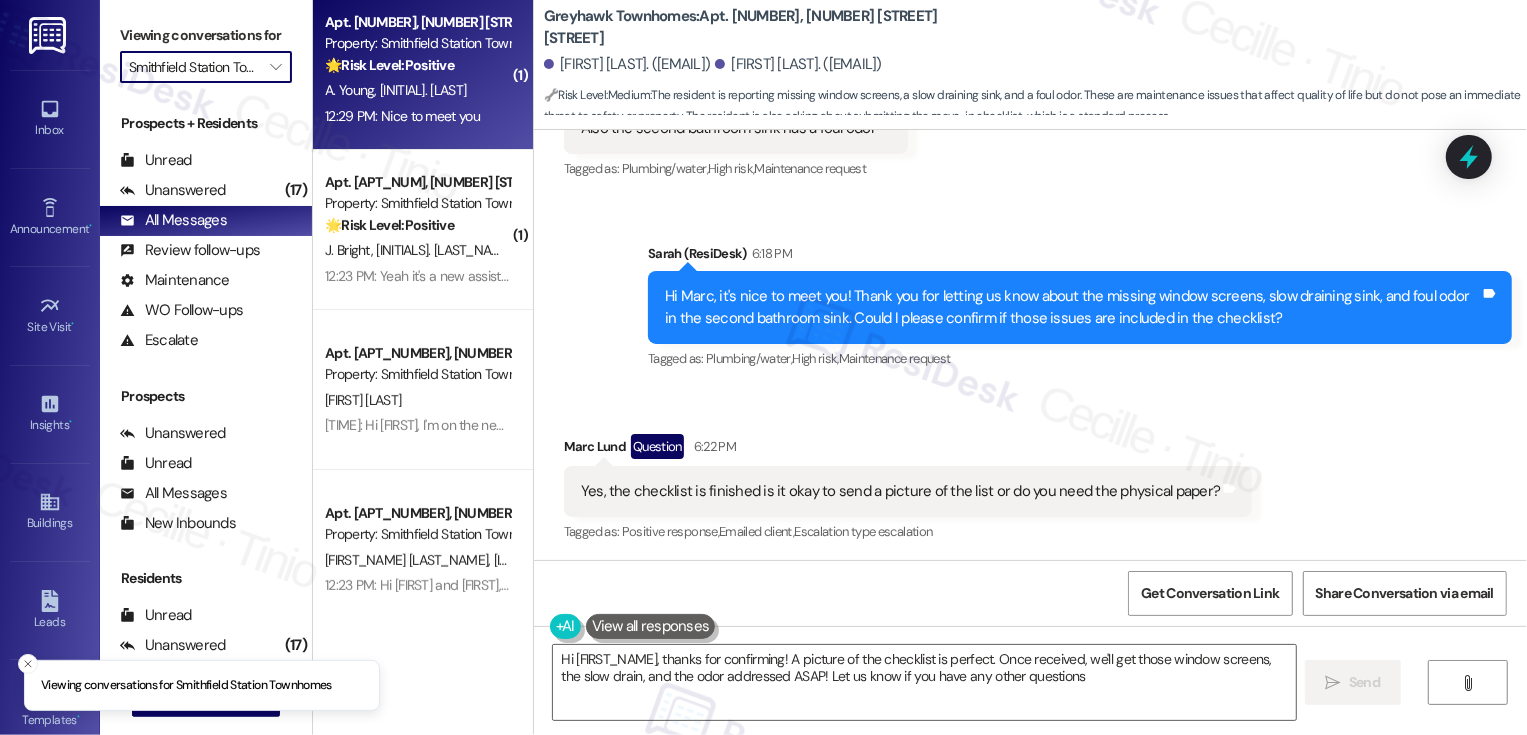 type on "Hi {{first_name}}, thanks for confirming! A picture of the checklist is perfect. Once received, we'll get those window screens, the slow drain, and the odor addressed ASAP! Let us know if you have any other questions!" 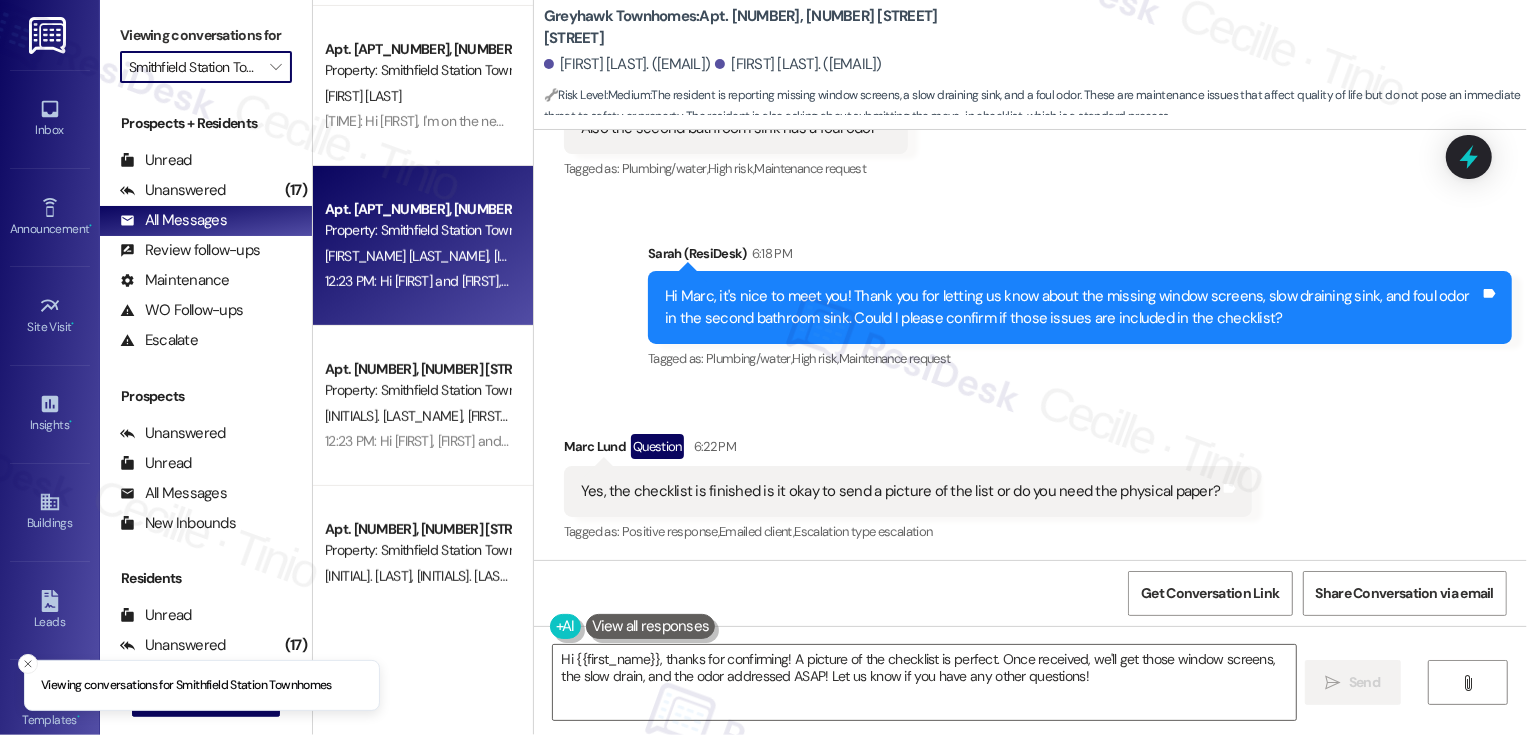 click on "E. Carlson" at bounding box center (537, 256) 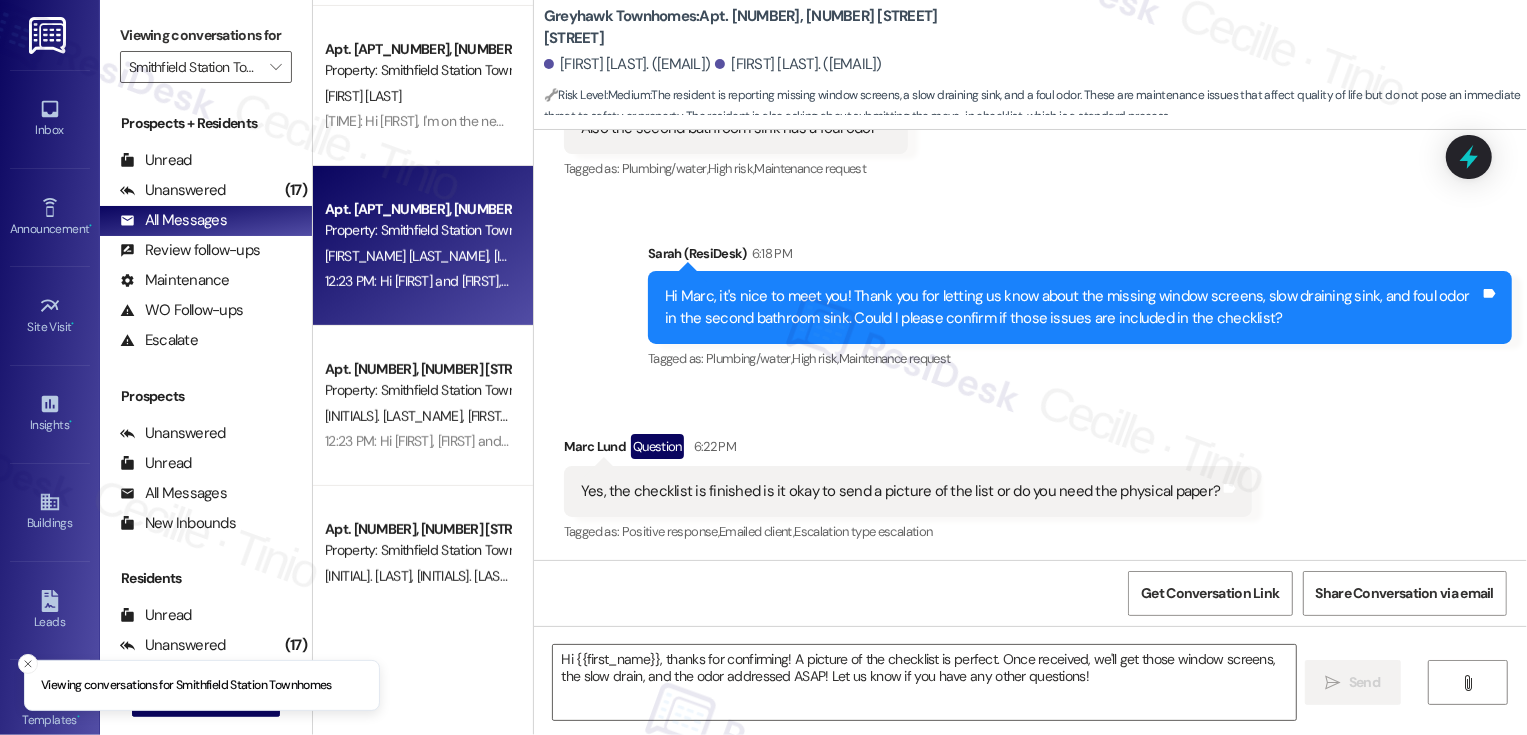 type on "Fetching suggested responses. Please feel free to read through the conversation in the meantime." 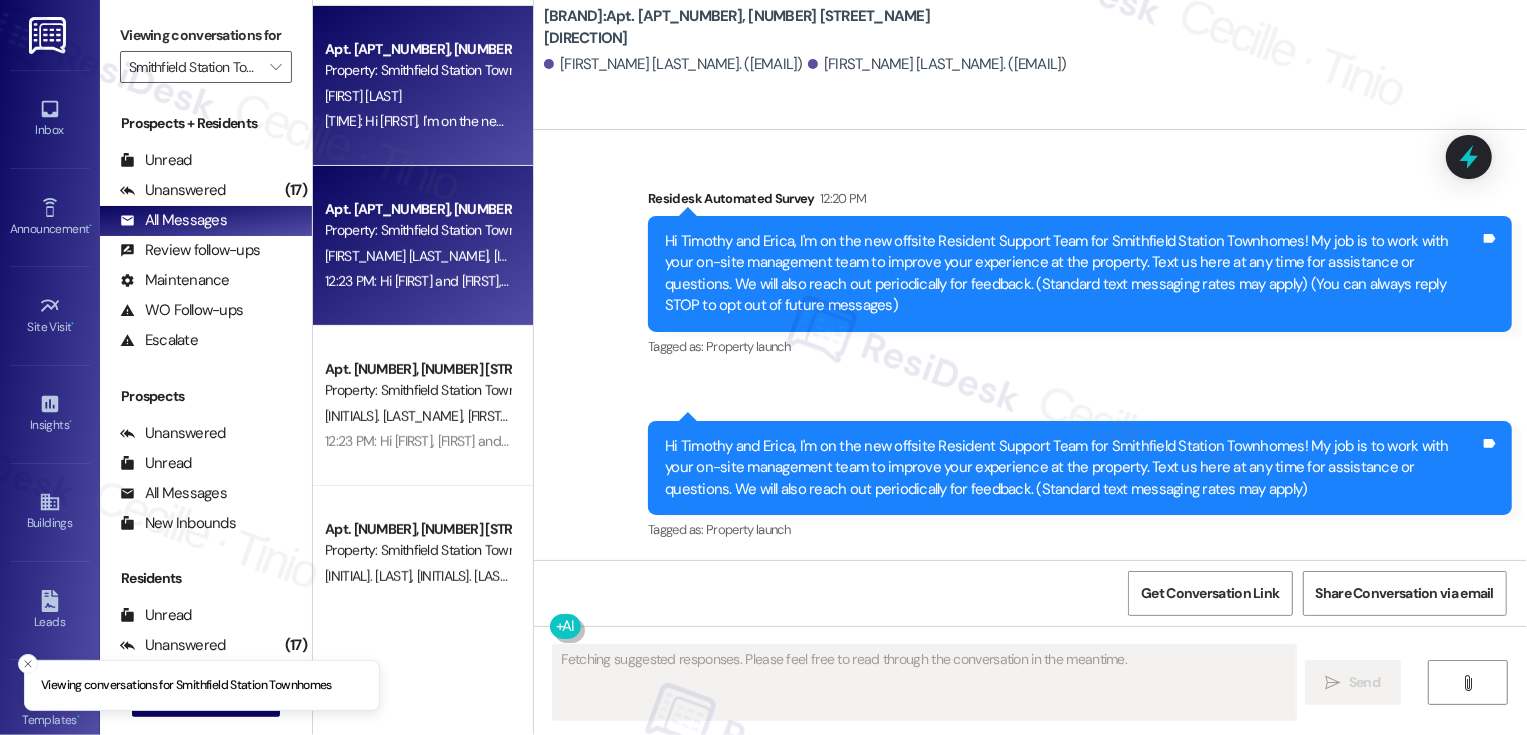 click on "12:23 PM: Hi Jean, I'm on the new offsite Resident Support Team for Smithfield Station Townhomes! My job is to work with your on-site management team to improve your experience at the property. Text us here at any time for assistance or questions. We will also reach out periodically for feedback. (Standard text messaging rates may apply) 12:23 PM: Hi Jean, I'm on the new offsite Resident Support Team for Smithfield Station Townhomes! My job is to work with your on-site management team to improve your experience at the property. Text us here at any time for assistance or questions. We will also reach out periodically for feedback. (Standard text messaging rates may apply)" at bounding box center (1312, 121) 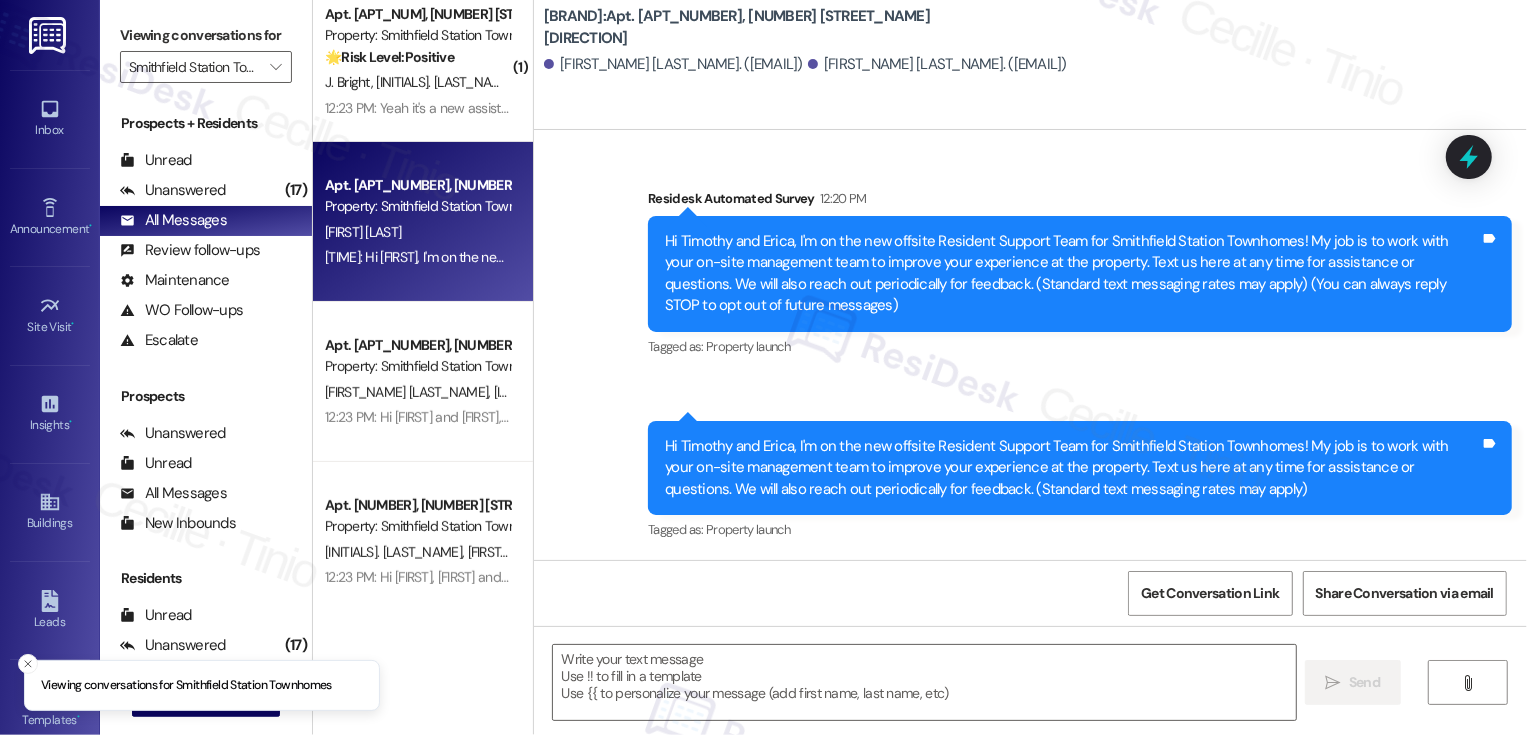 type on "Fetching suggested responses. Please feel free to read through the conversation in the meantime." 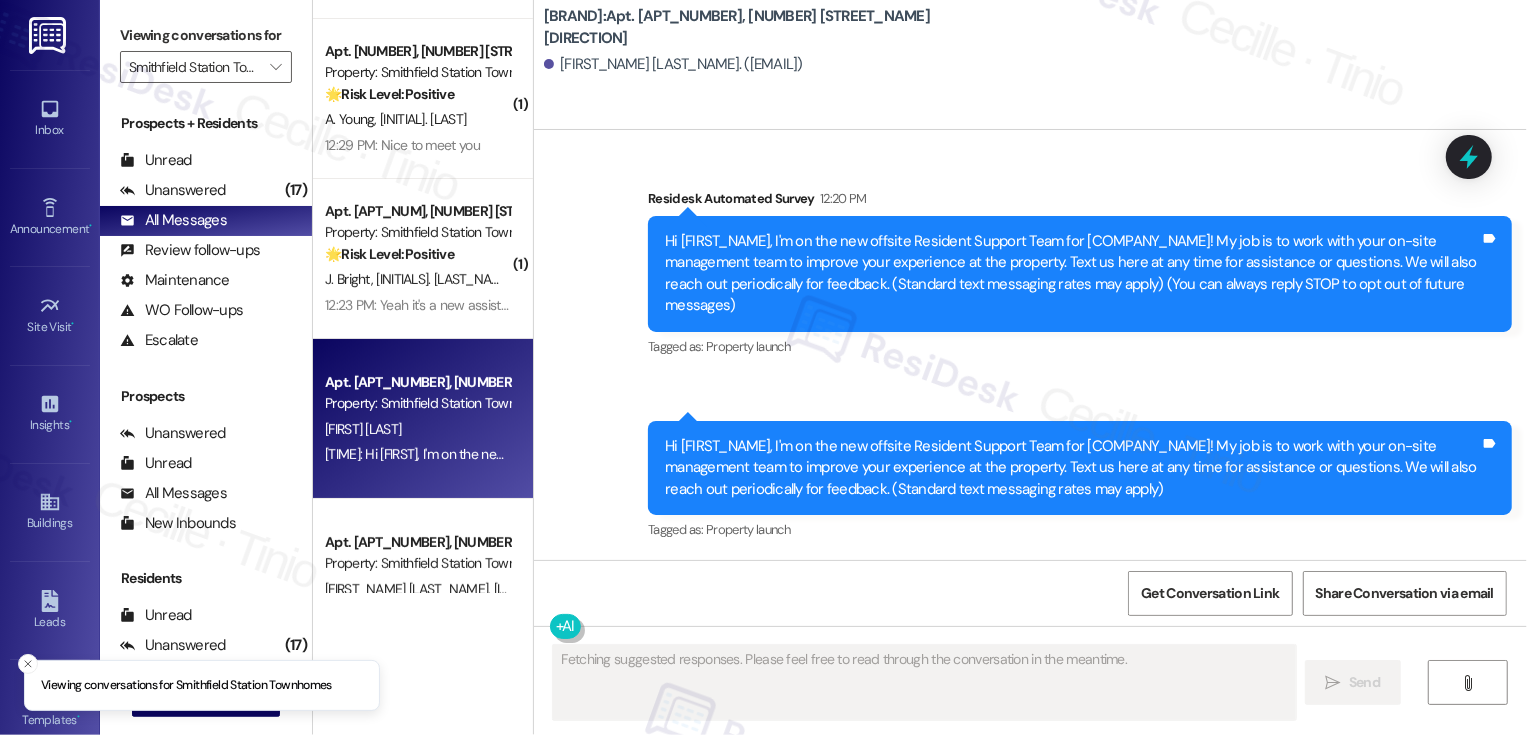 click on "Apt. 63, 555 South 100 East Property: Smithfield Station Townhomes 🌟  Risk Level:  Positive The resident is simply acknowledging the introduction of a new assistant manager. This is a positive engagement and relationship-building opportunity. J. Bright M. Bright 12:23 PM: Yeah it's a new assistant manager on site.  12:23 PM: Yeah it's a new assistant manager on site." at bounding box center (423, 259) 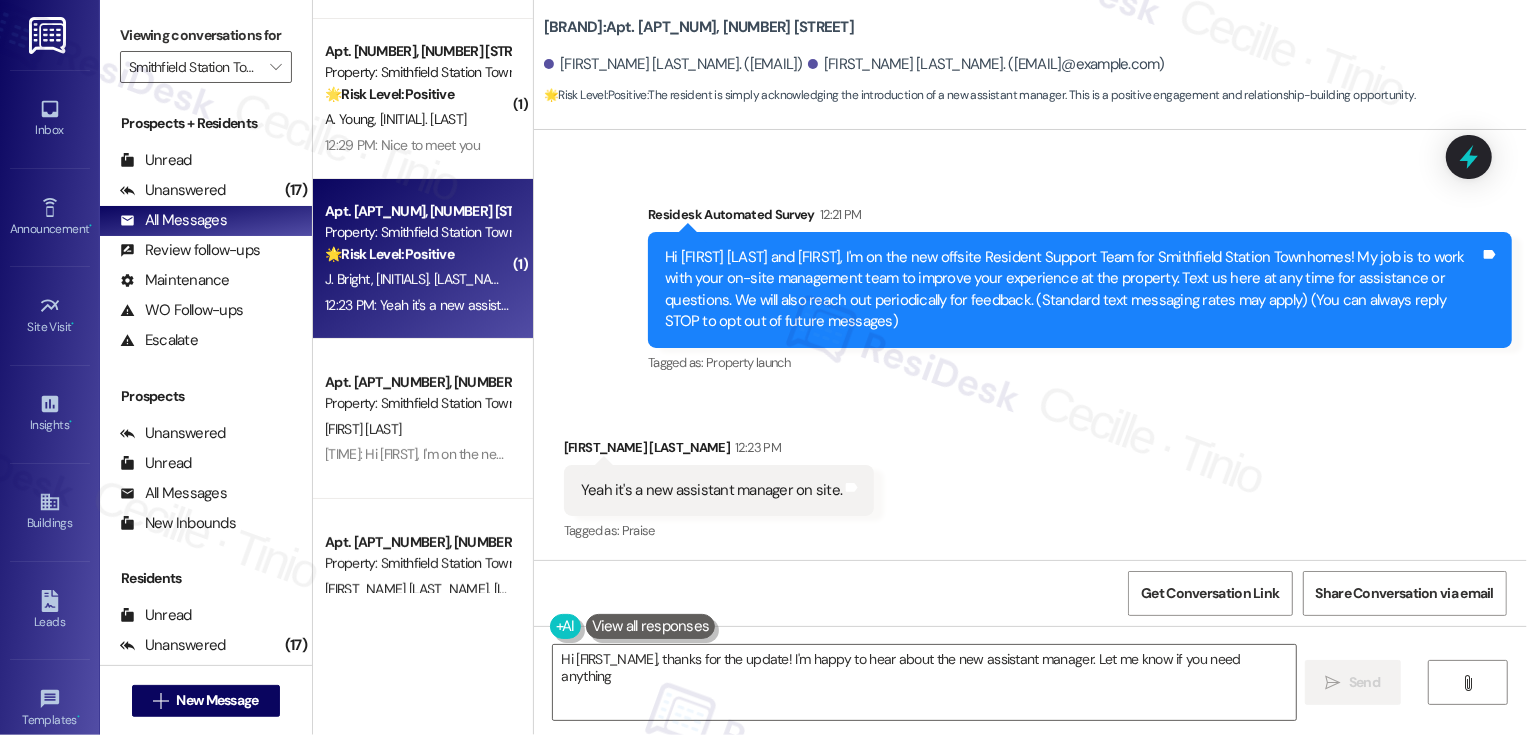type on "Hi {{first_name}}, thanks for the update! I'm happy to hear about the new assistant manager. Let me know if you need anything!" 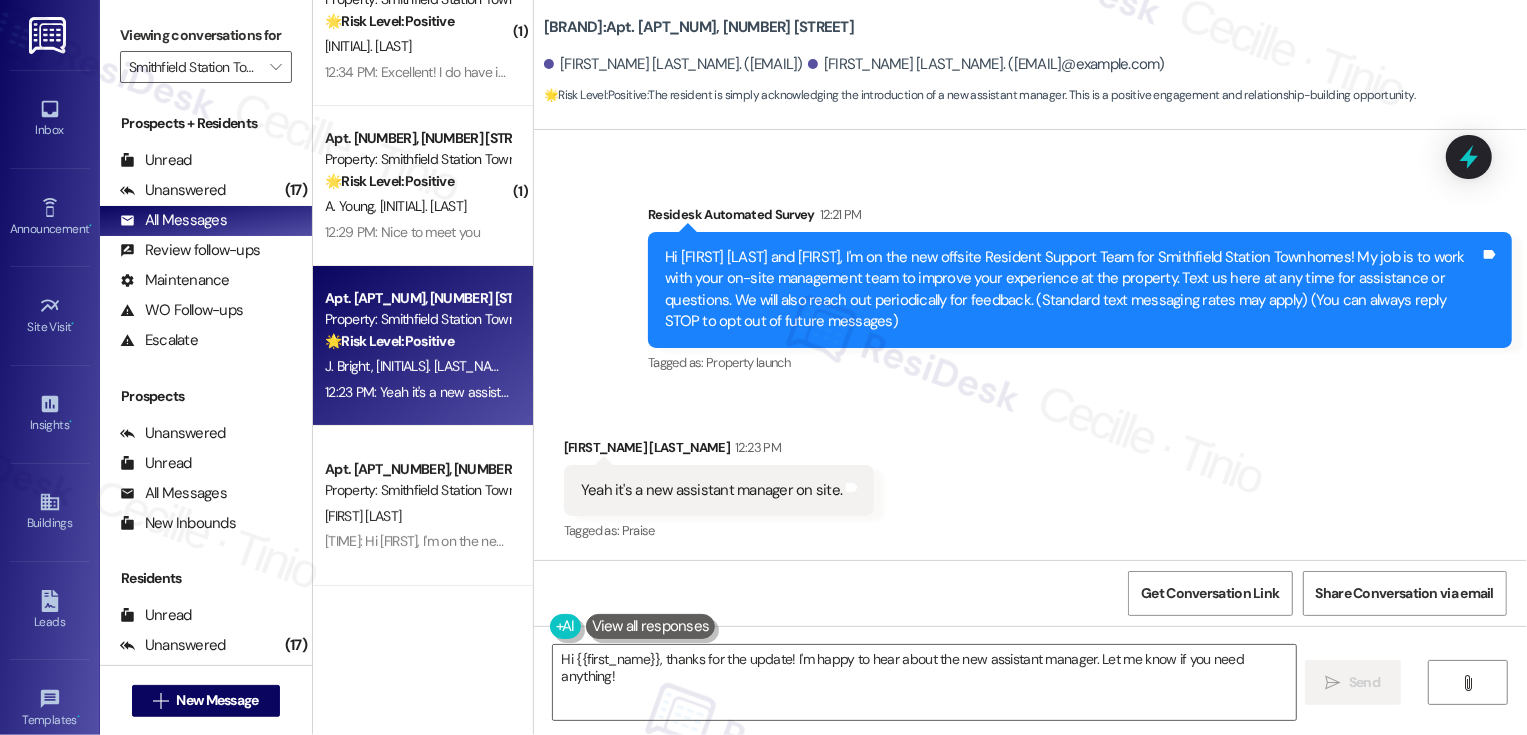 click on "Apt. 63, 555 South 100 East Property: Smithfield Station Townhomes 🌟  Risk Level:  Positive The resident is simply acknowledging the introduction of a new assistant manager. This is a positive engagement and relationship-building opportunity. J. Bright M. Bright 12:23 PM: Yeah it's a new assistant manager on site.  12:23 PM: Yeah it's a new assistant manager on site." at bounding box center [423, 346] 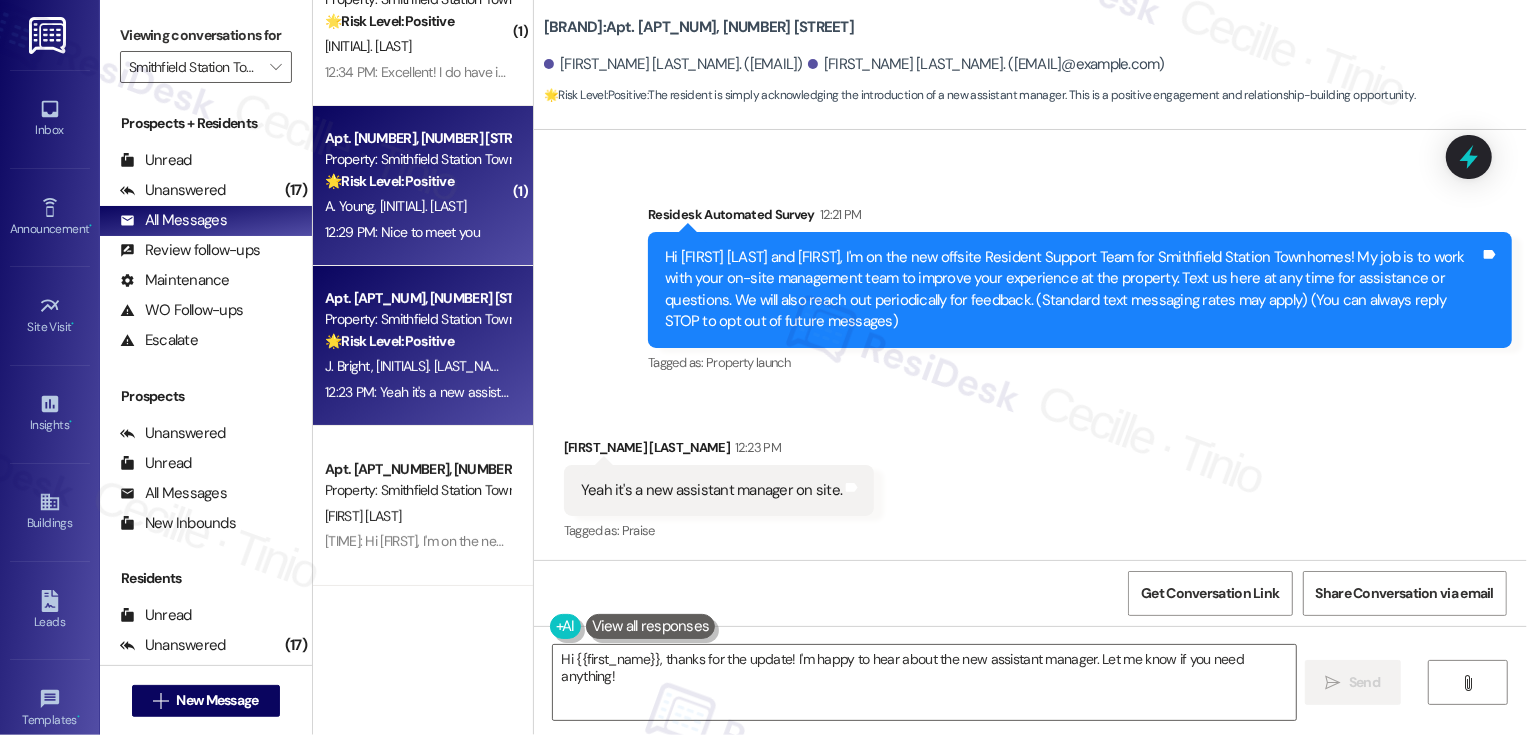 click on "12:29 PM: Nice to meet you 12:29 PM: Nice to meet you" at bounding box center (417, 232) 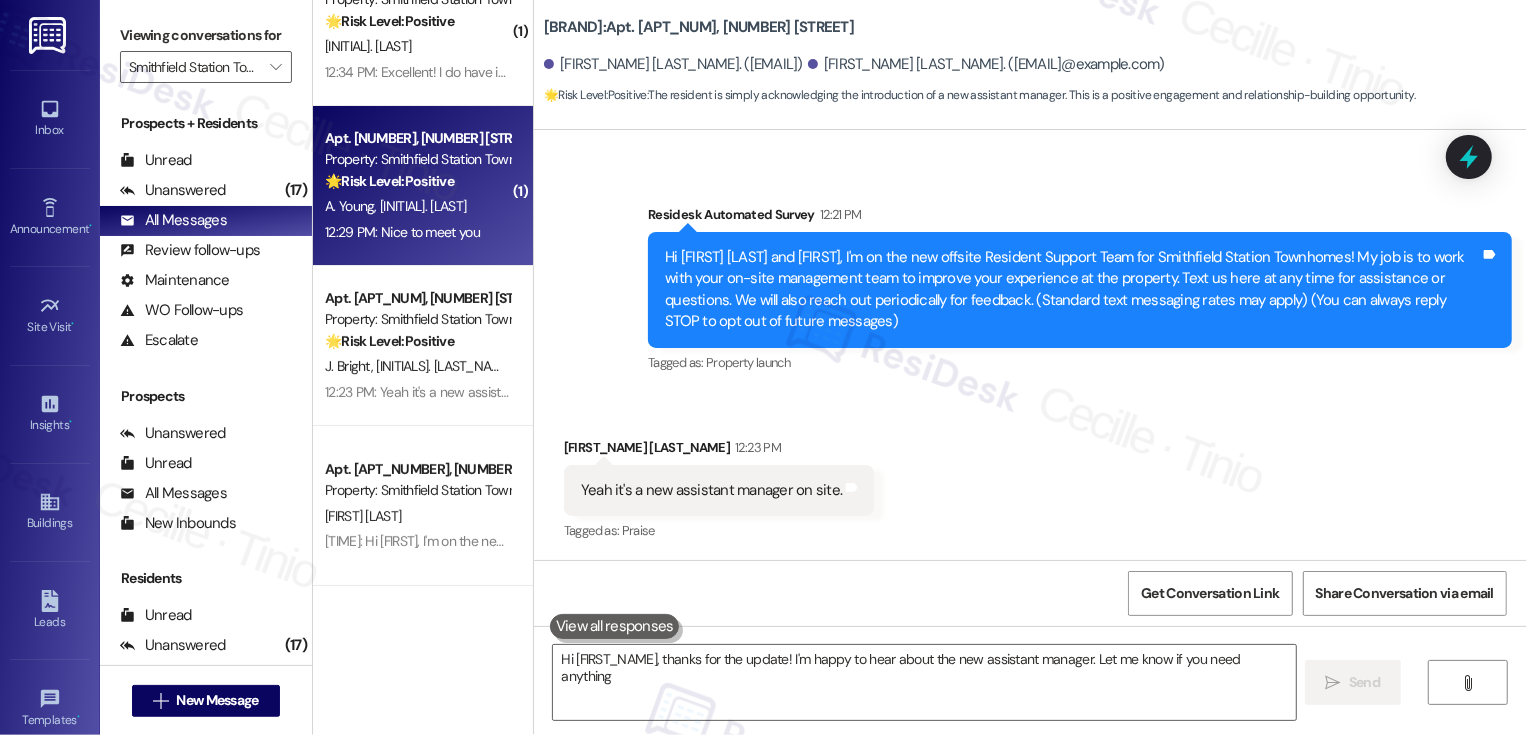 type on "Hi {{first_name}}, thanks for the update! I'm happy to hear about the new assistant manager. Let me know if you need anything!" 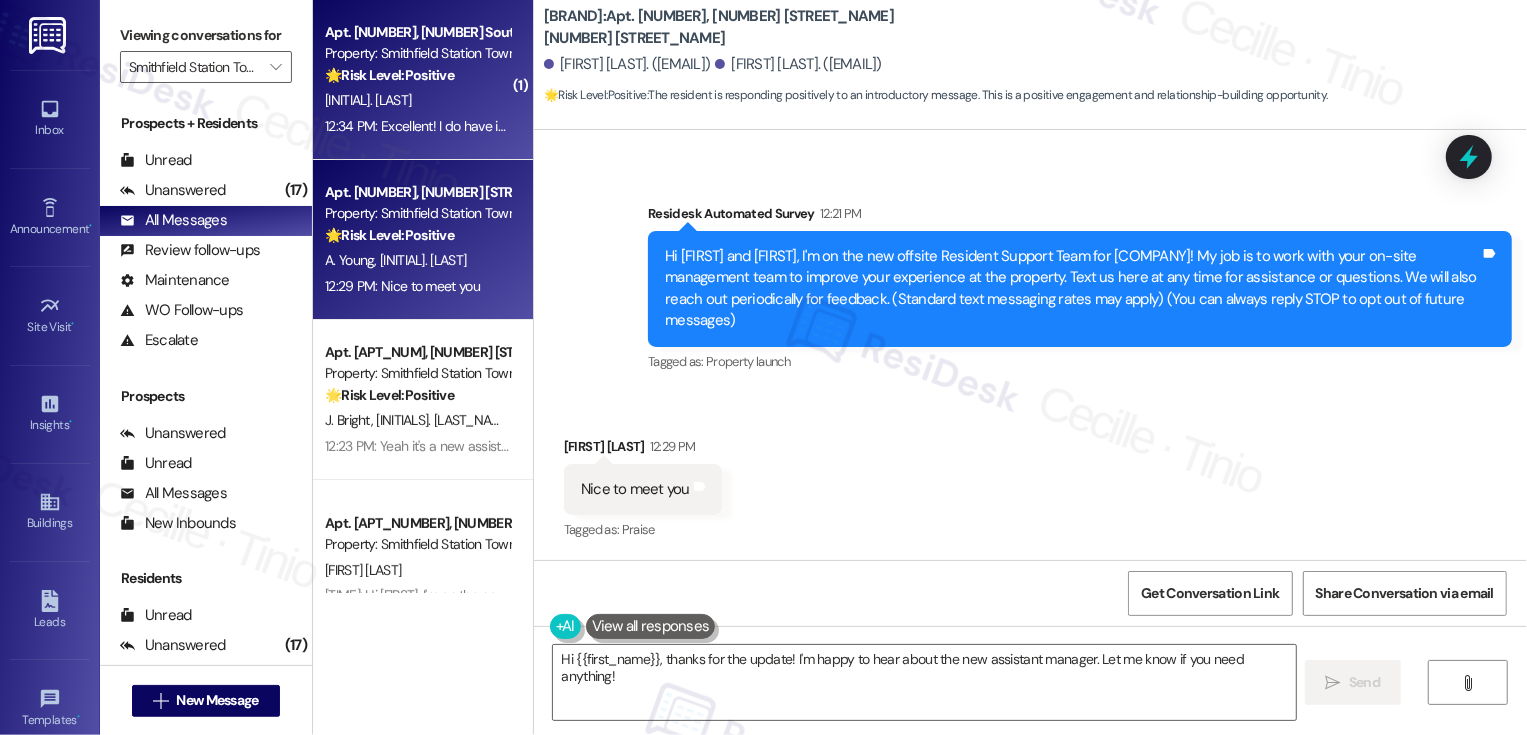 click on "12:34 PM: Excellent! I do have inputs when you want them! 12:34 PM: Excellent! I do have inputs when you want them!" at bounding box center [492, 126] 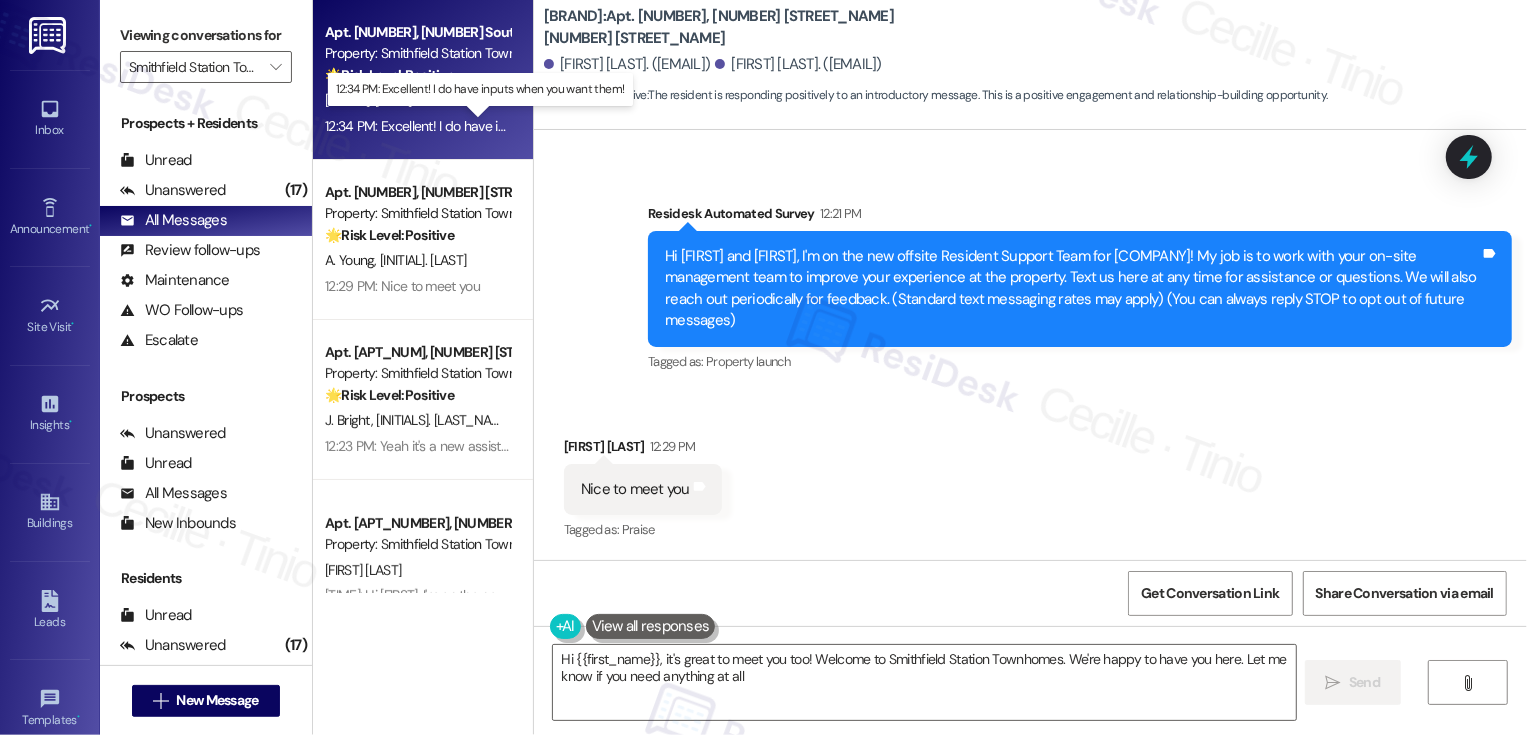 type on "Hi {{first_name}}, it's great to meet you too! Welcome to Smithfield Station Townhomes. We're happy to have you here. Let me know if you need anything at all!" 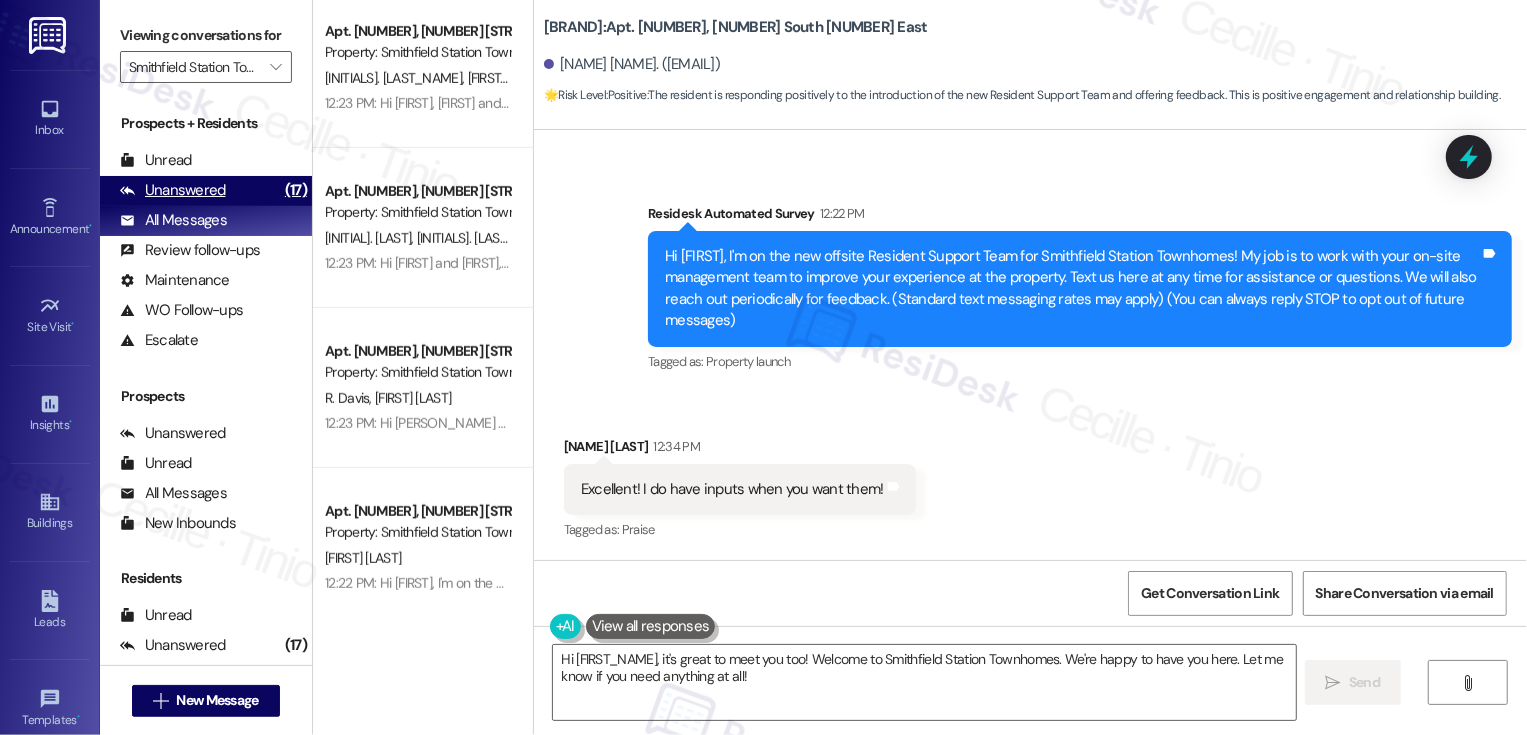 click on "Unanswered (17)" at bounding box center (206, 191) 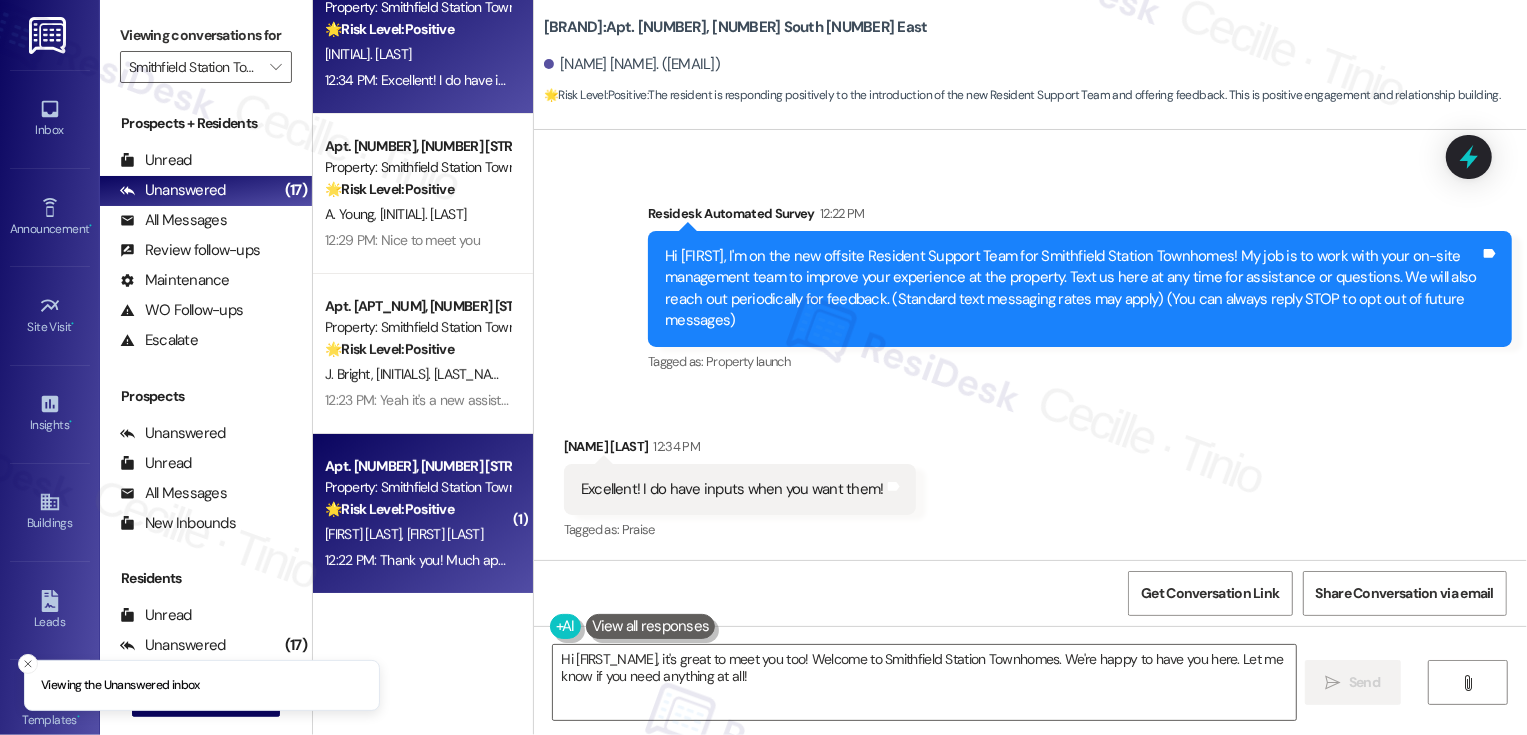 click on "Property: Smithfield Station Townhomes" at bounding box center [417, 487] 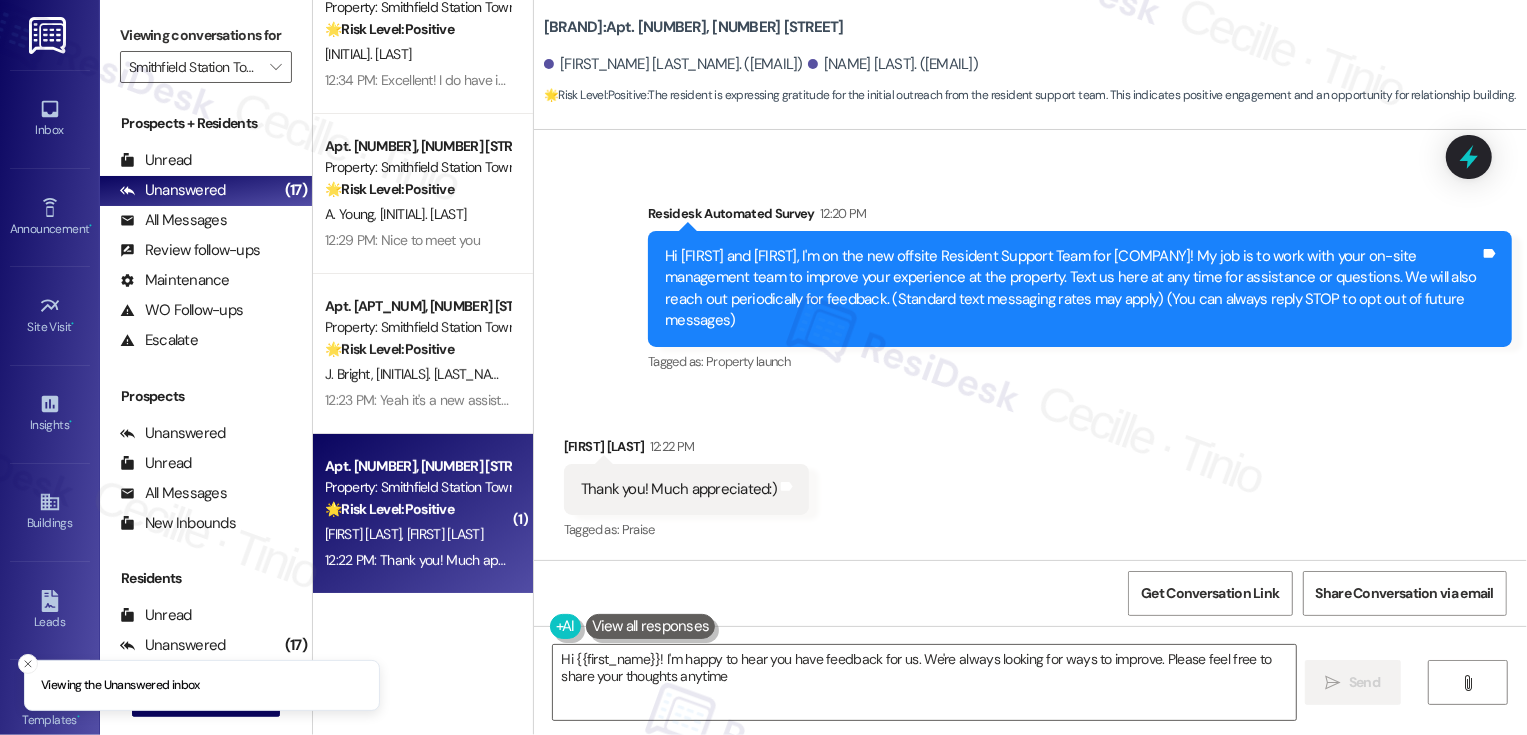 type on "Hi {{first_name}}! I'm happy to hear you have feedback for us. We're always looking for ways to improve. Please feel free to share your thoughts anytime!" 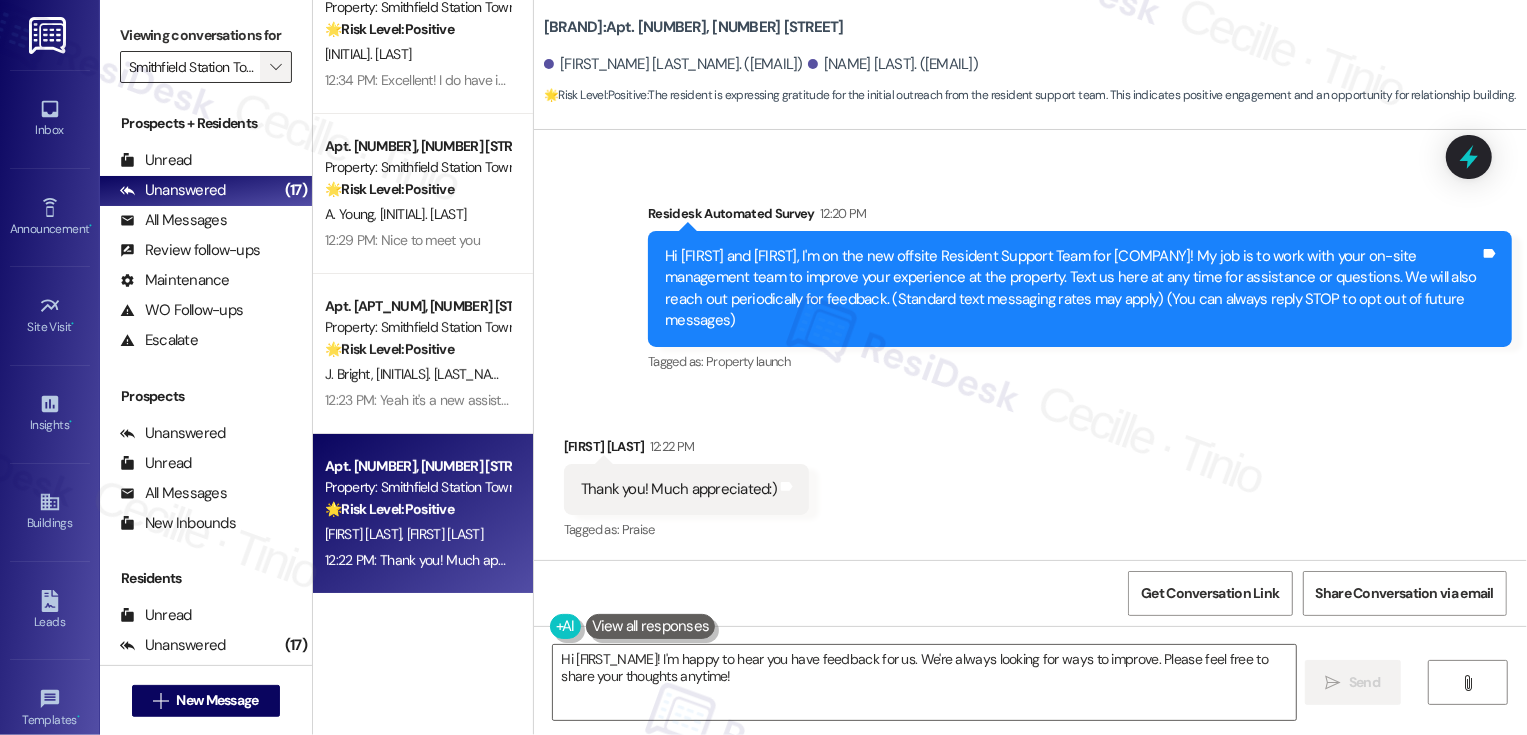 click on "" at bounding box center (275, 67) 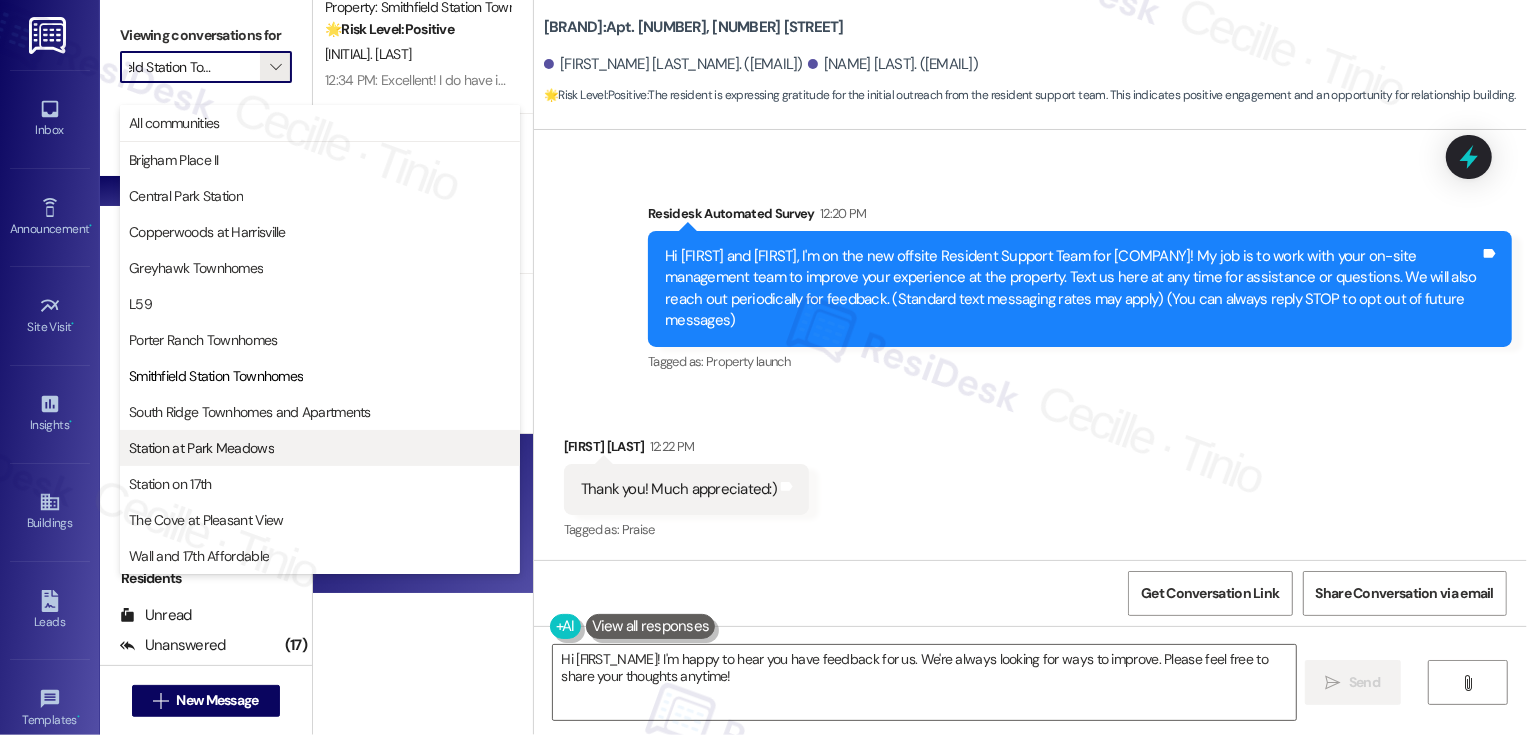click on "Station at Park Meadows" at bounding box center [201, 448] 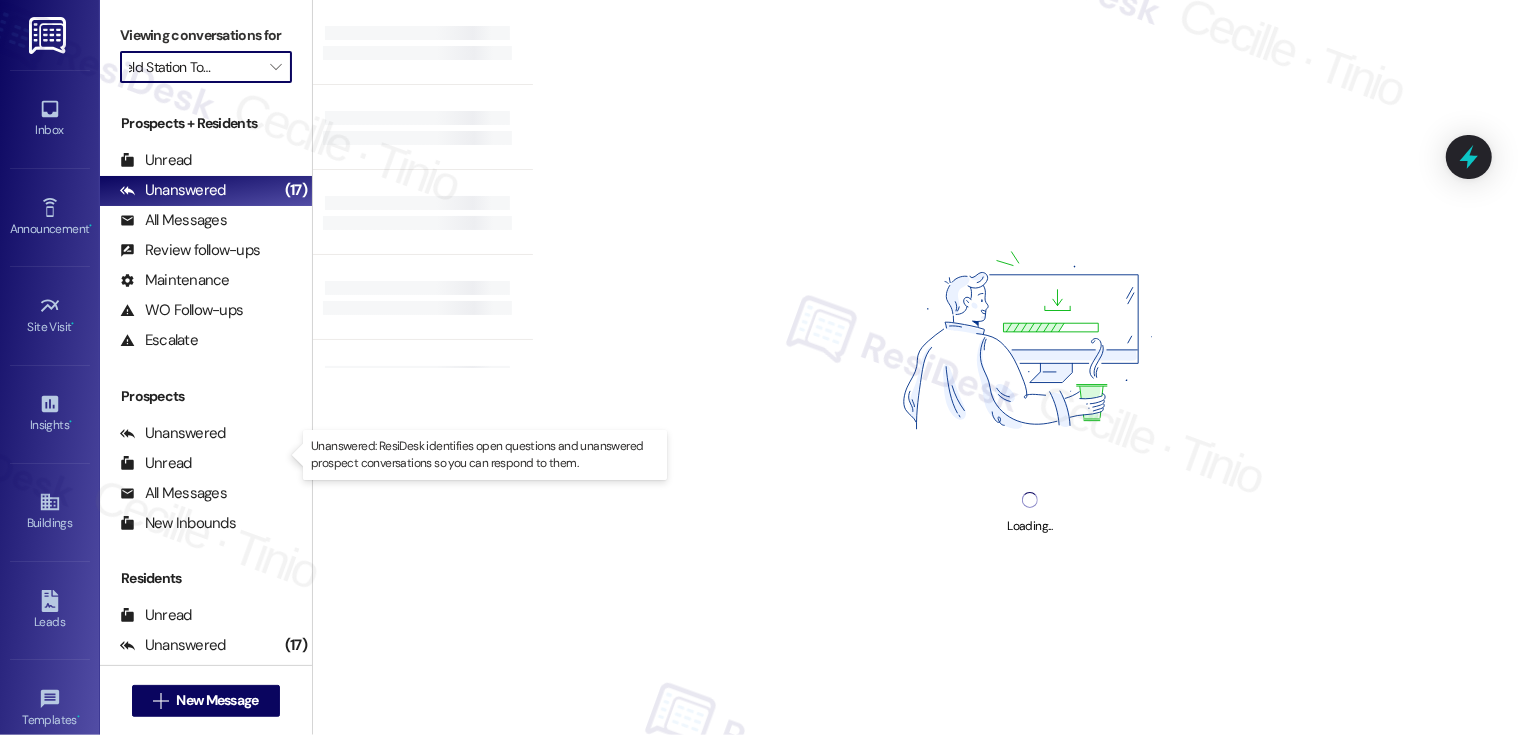 type on "Station at Park Meadows" 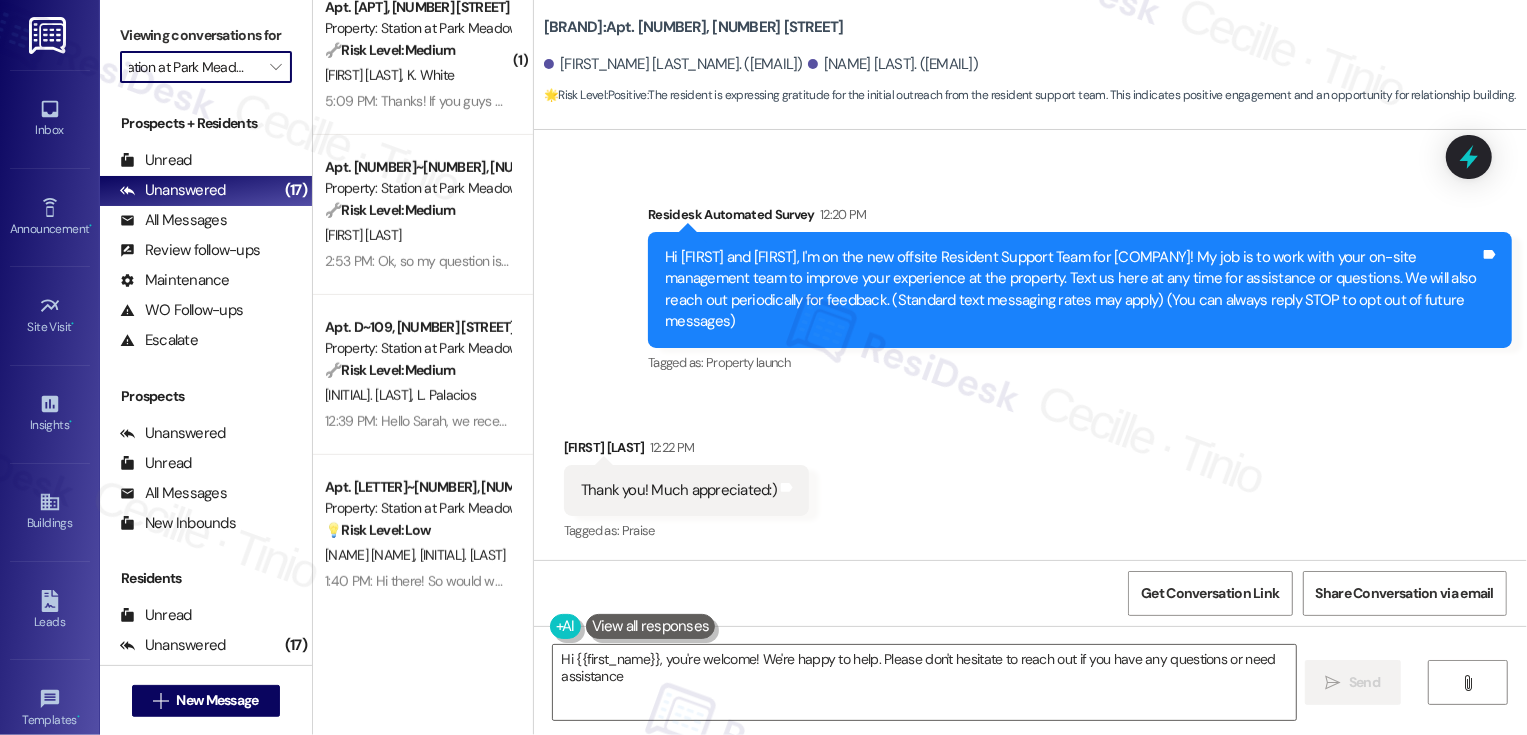 type on "Hi {{first_name}}, you're welcome! We're happy to help. Please don't hesitate to reach out if you have any questions or need assistance." 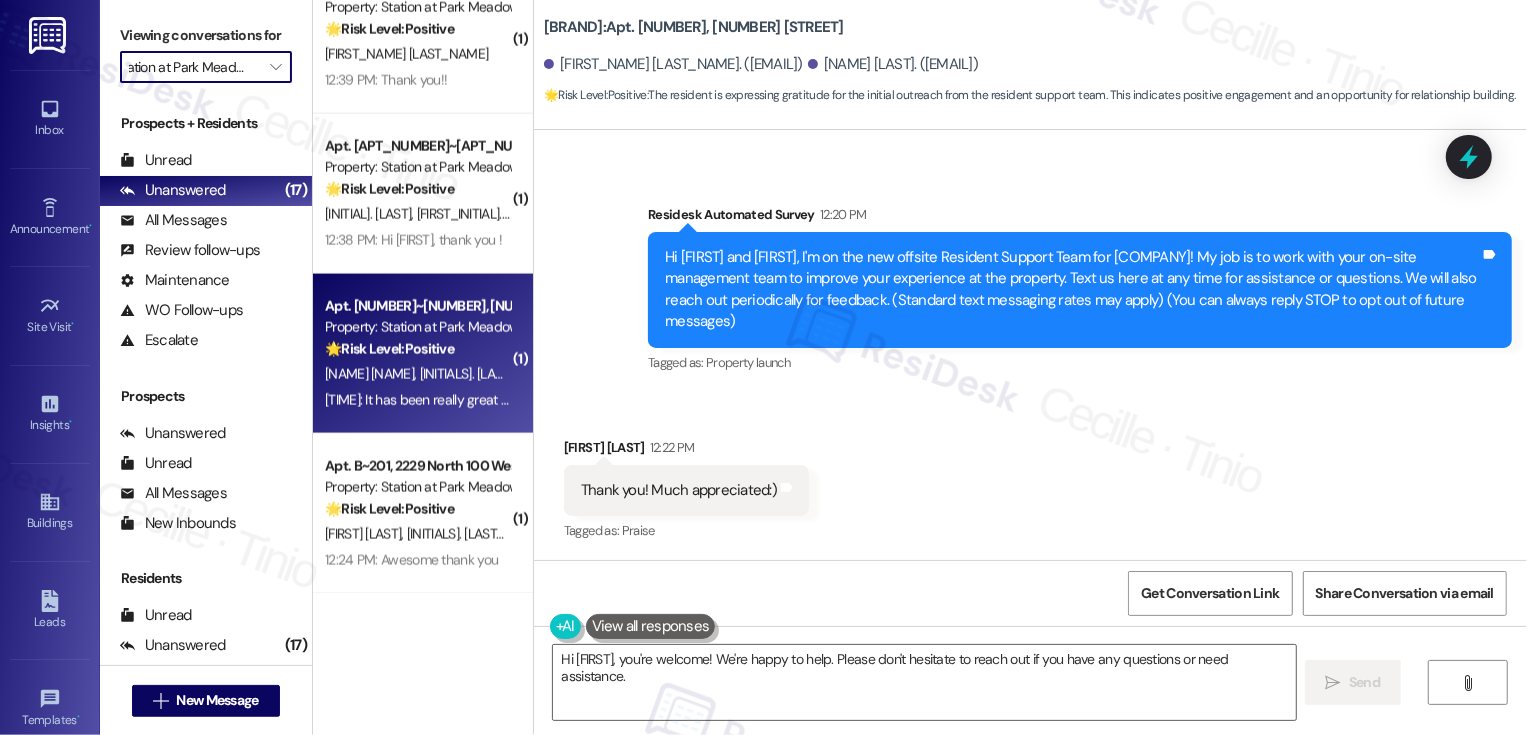 click on "Apt. 2263~40, 2229 North 100 West Property: Station at Park Meadows 🌟  Risk Level:  Positive The resident is providing positive feedback and suggestions for improvements, indicating positive engagement and relationship building. K. Fitzsimmons T. Fitzsimmons 12:30 PM: It has been really great living here.  If there are two things that I say would make it better it would be allowing us to choose a different internet service and establish a public area where we can have a community grill.   12:30 PM: It has been really great living here.  If there are two things that I say would make it better it would be allowing us to choose a different internet service and establish a public area where we can have a community grill." at bounding box center [423, 354] 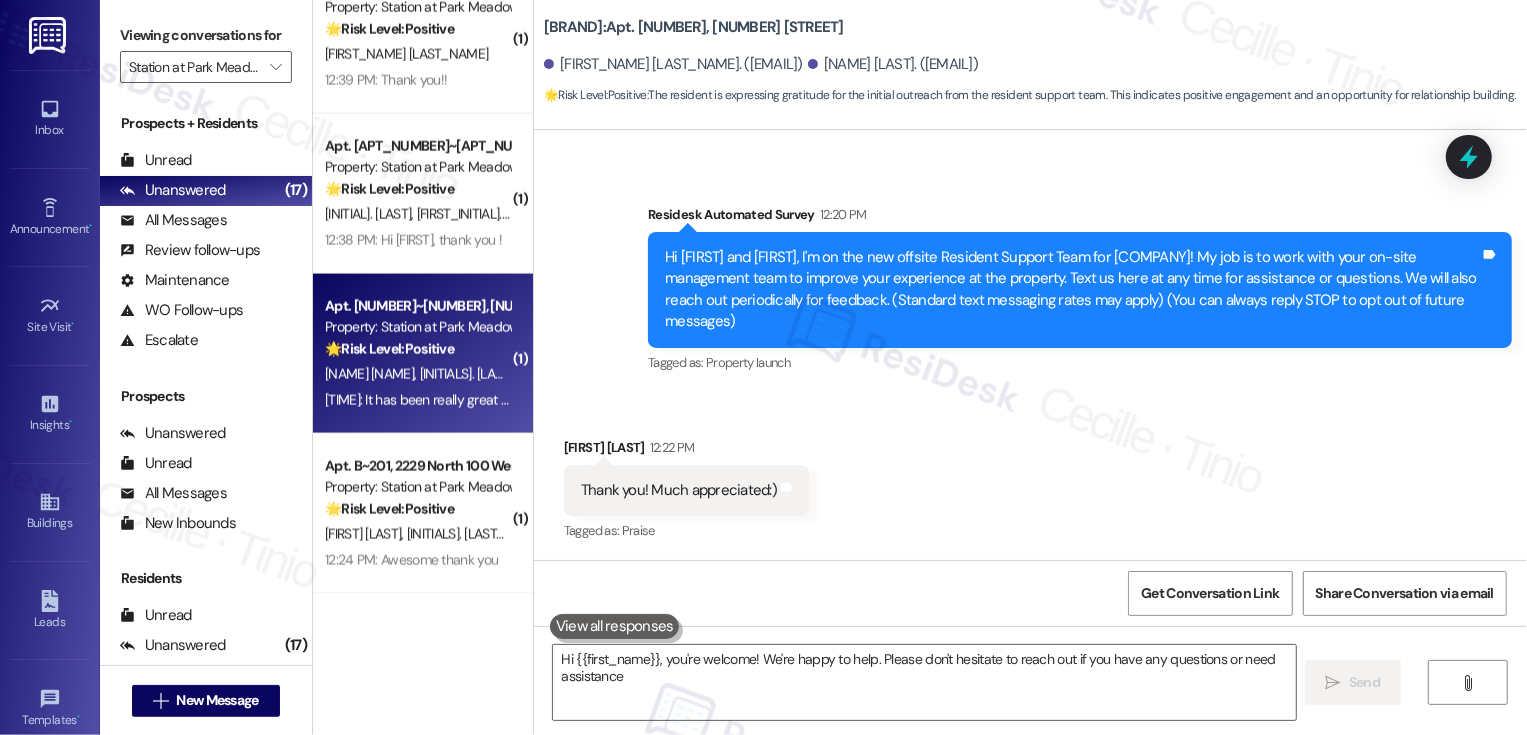 type on "Hi {{first_name}}, you're welcome! We're happy to help. Please don't hesitate to reach out if you have any questions or need assistance." 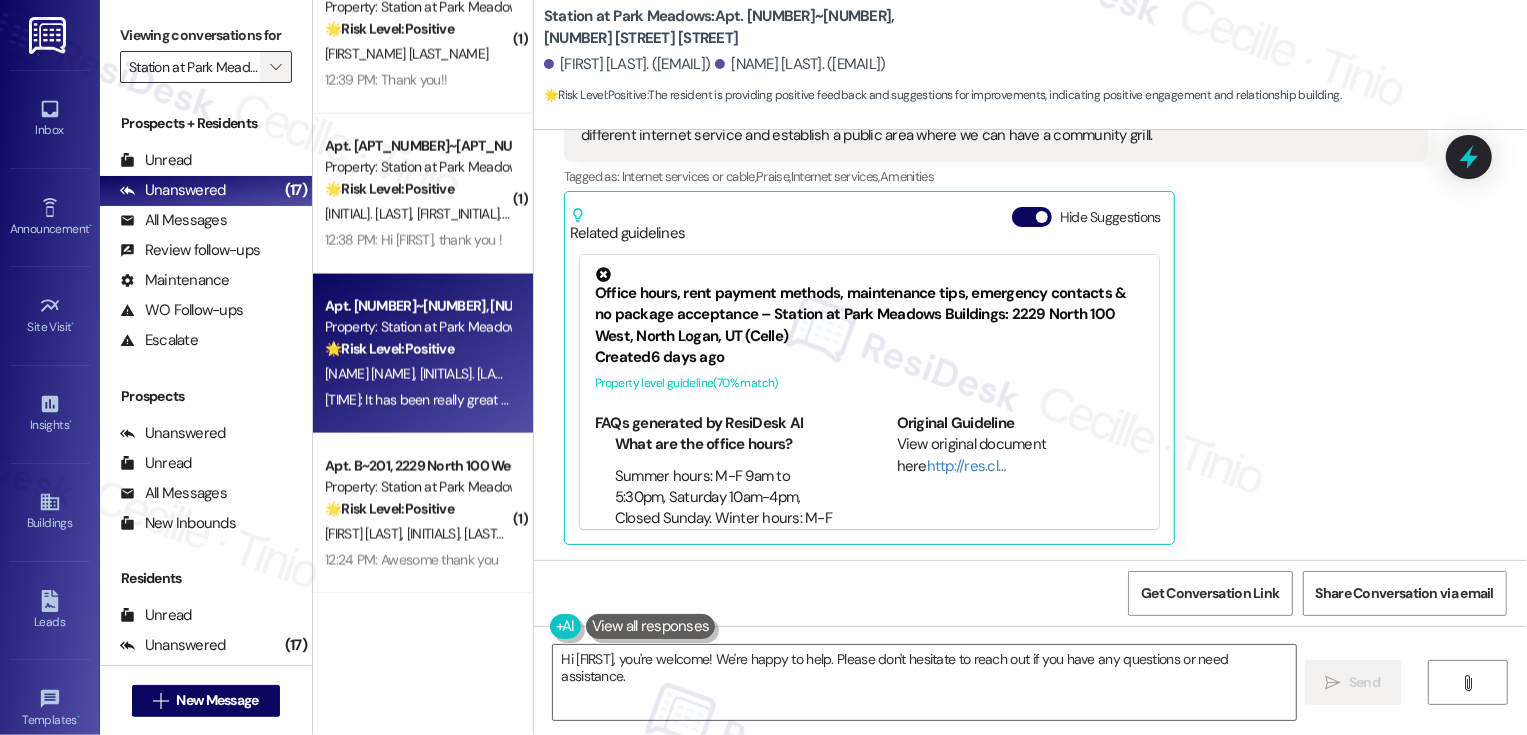 click on "" at bounding box center [275, 67] 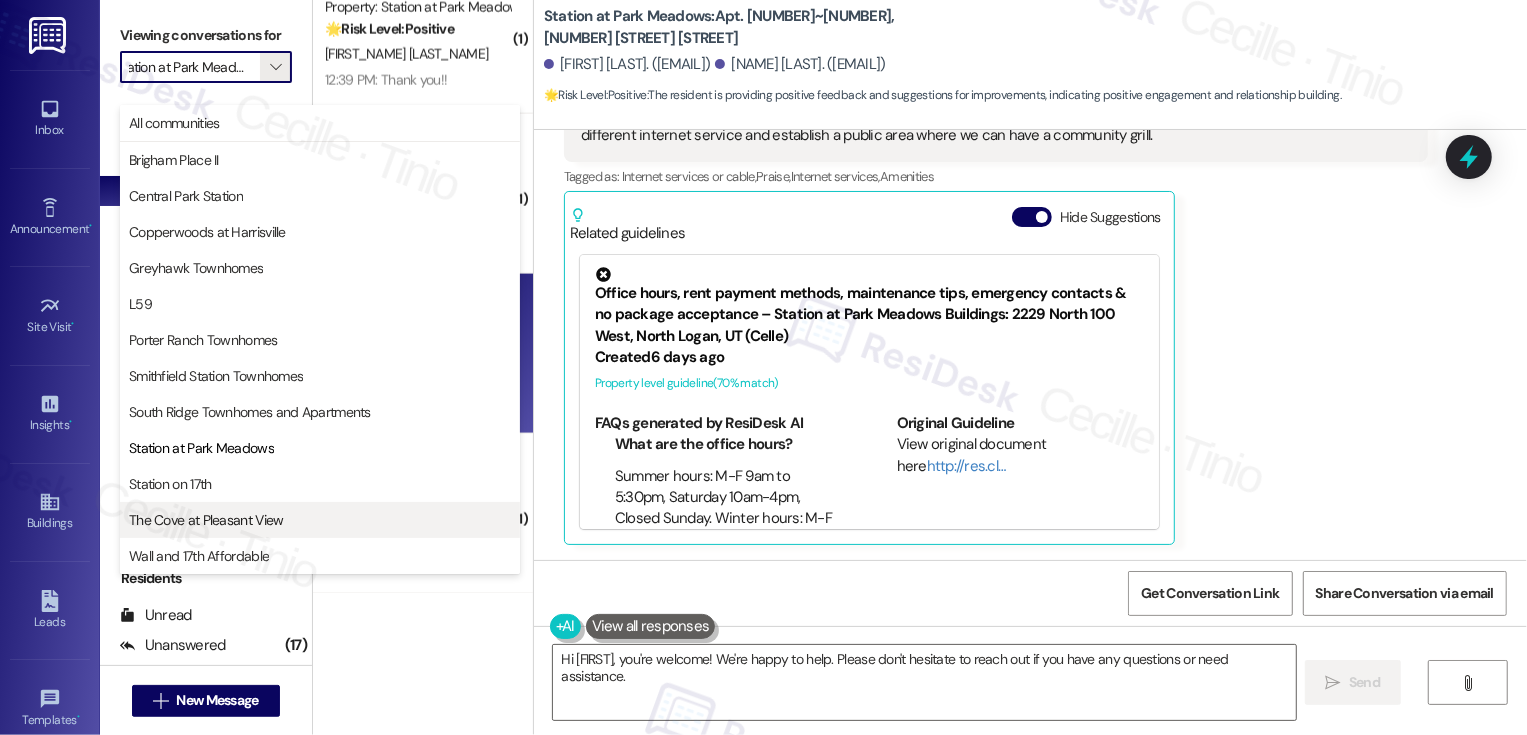 click on "The Cove at Pleasant View" at bounding box center [320, 520] 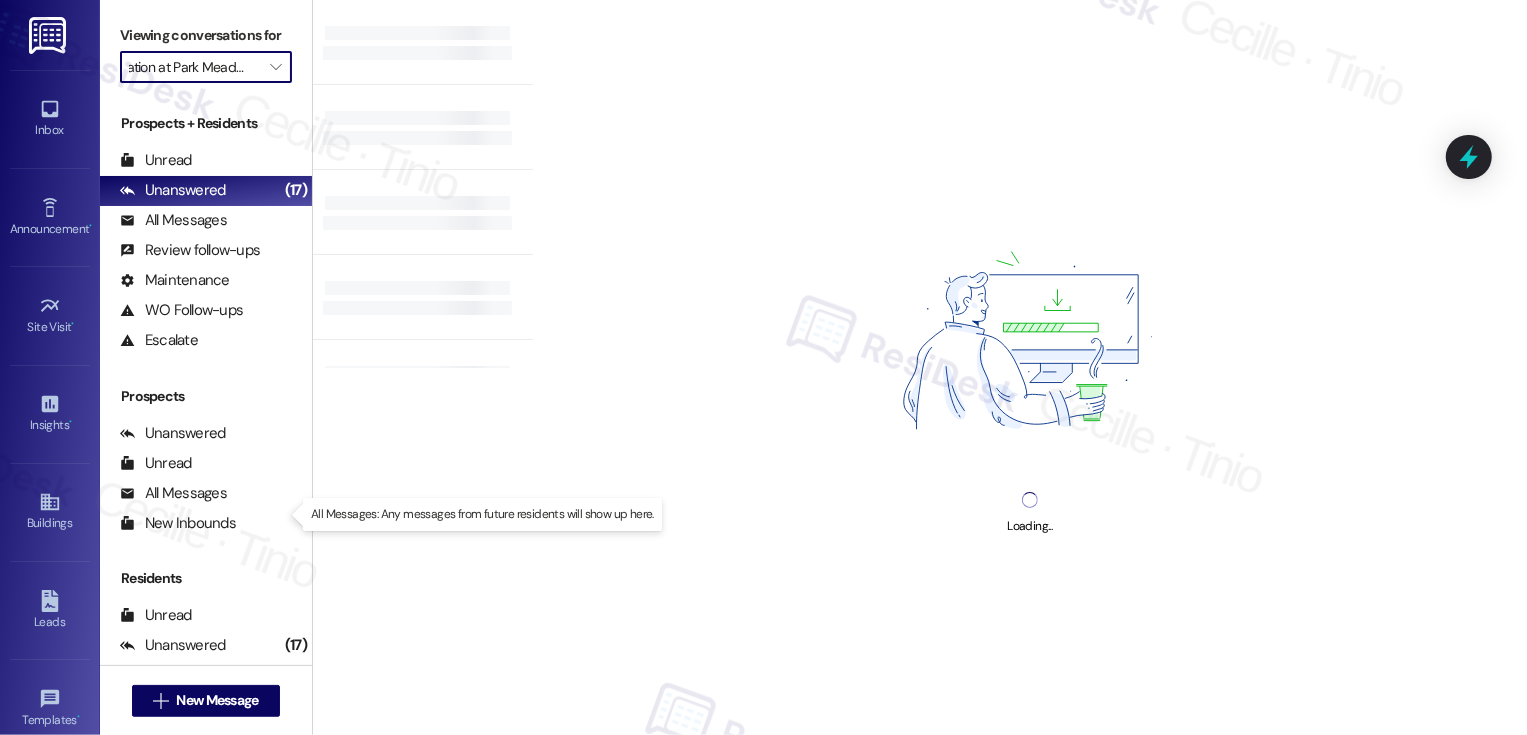 type on "The Cove at Pleasant View" 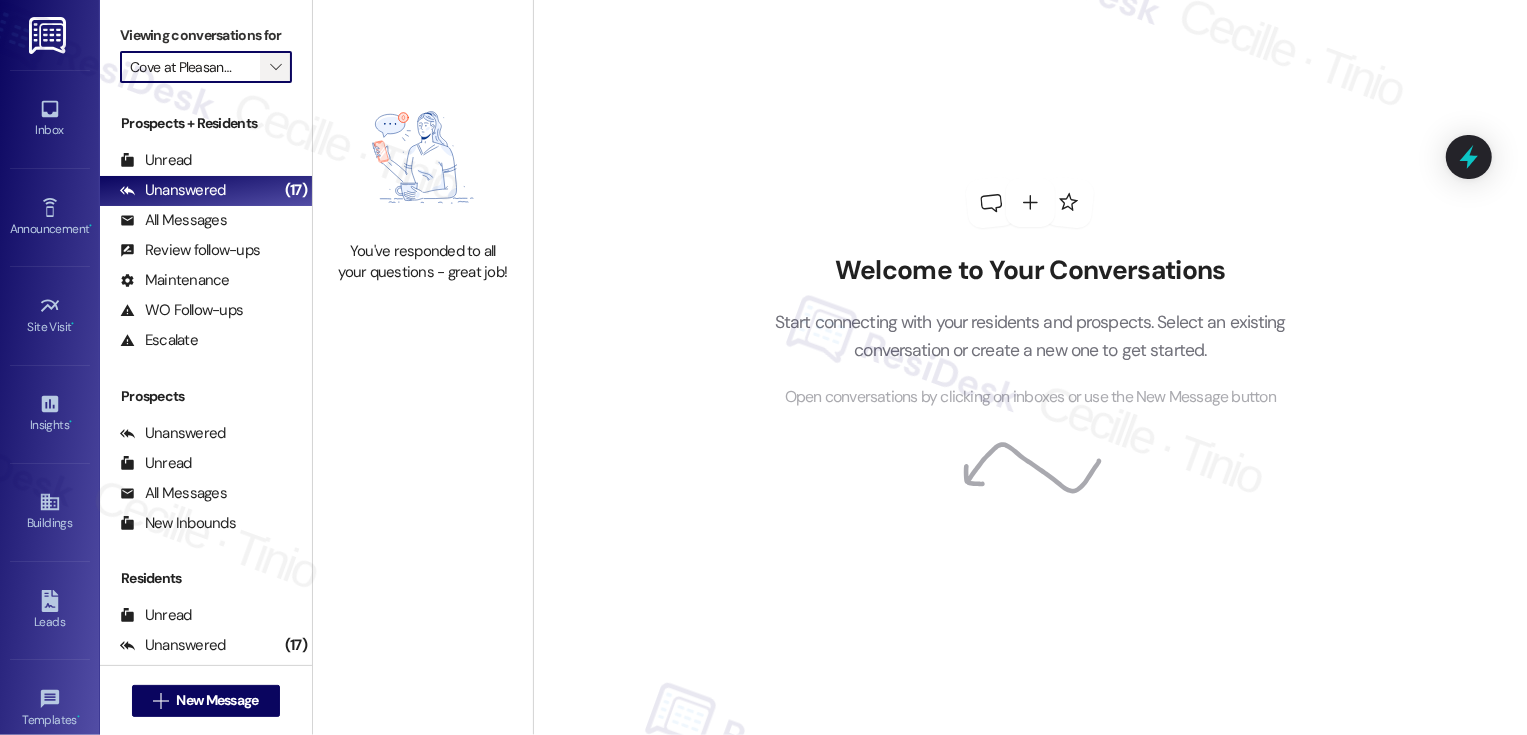 click on "" at bounding box center [275, 67] 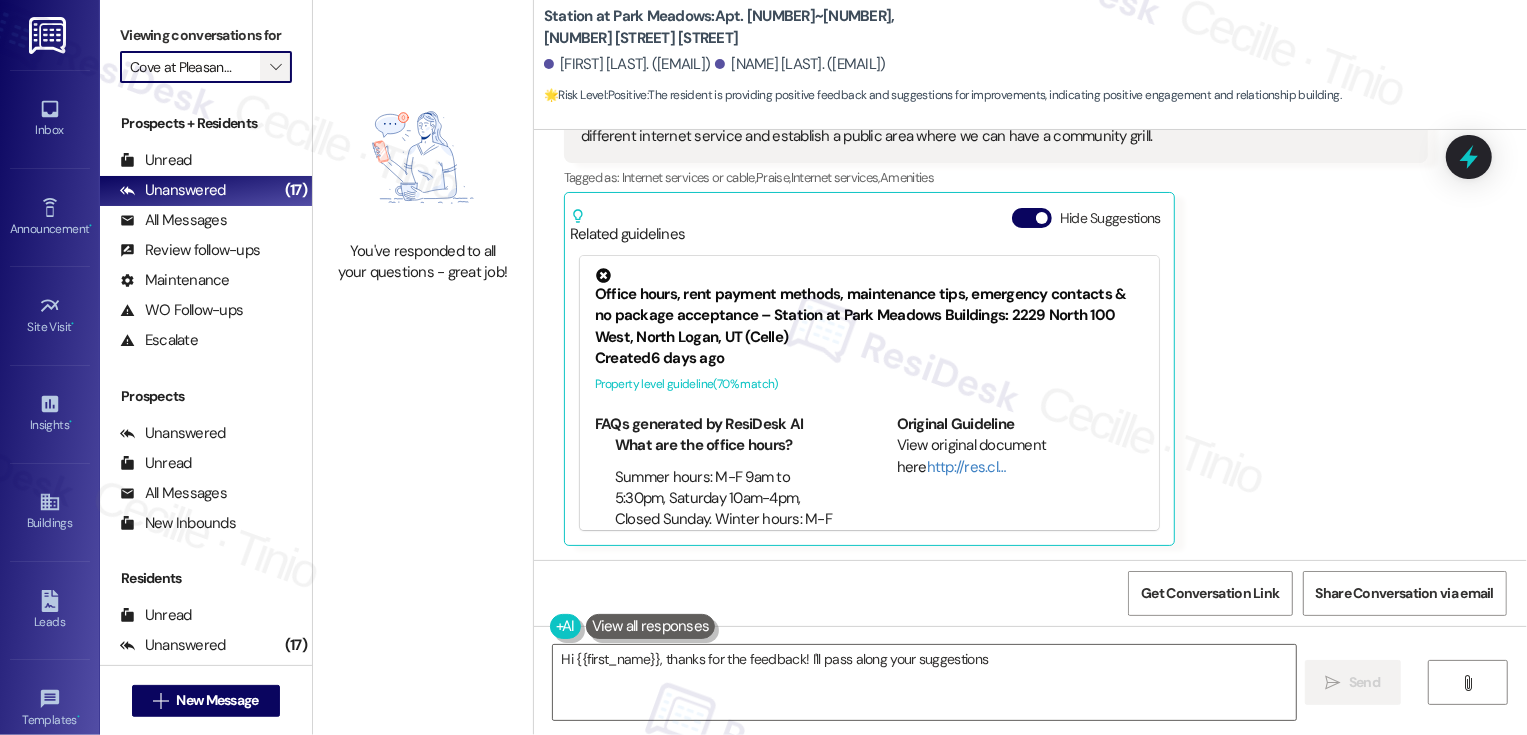 click on "" at bounding box center (275, 67) 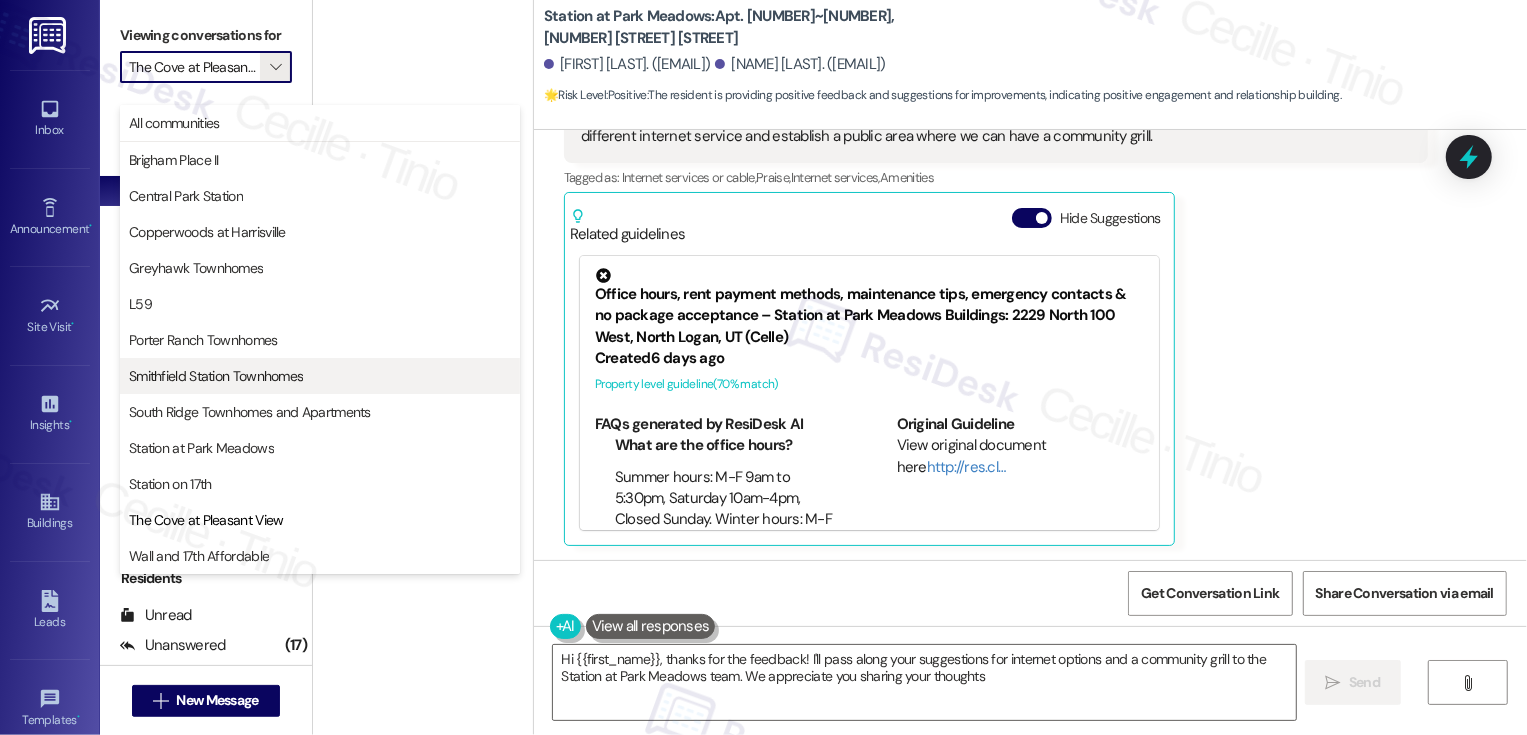 type on "Hi {{first_name}}, thanks for the feedback! I'll pass along your suggestions for internet options and a community grill to the Station at Park Meadows team. We appreciate you sharing your thoughts!" 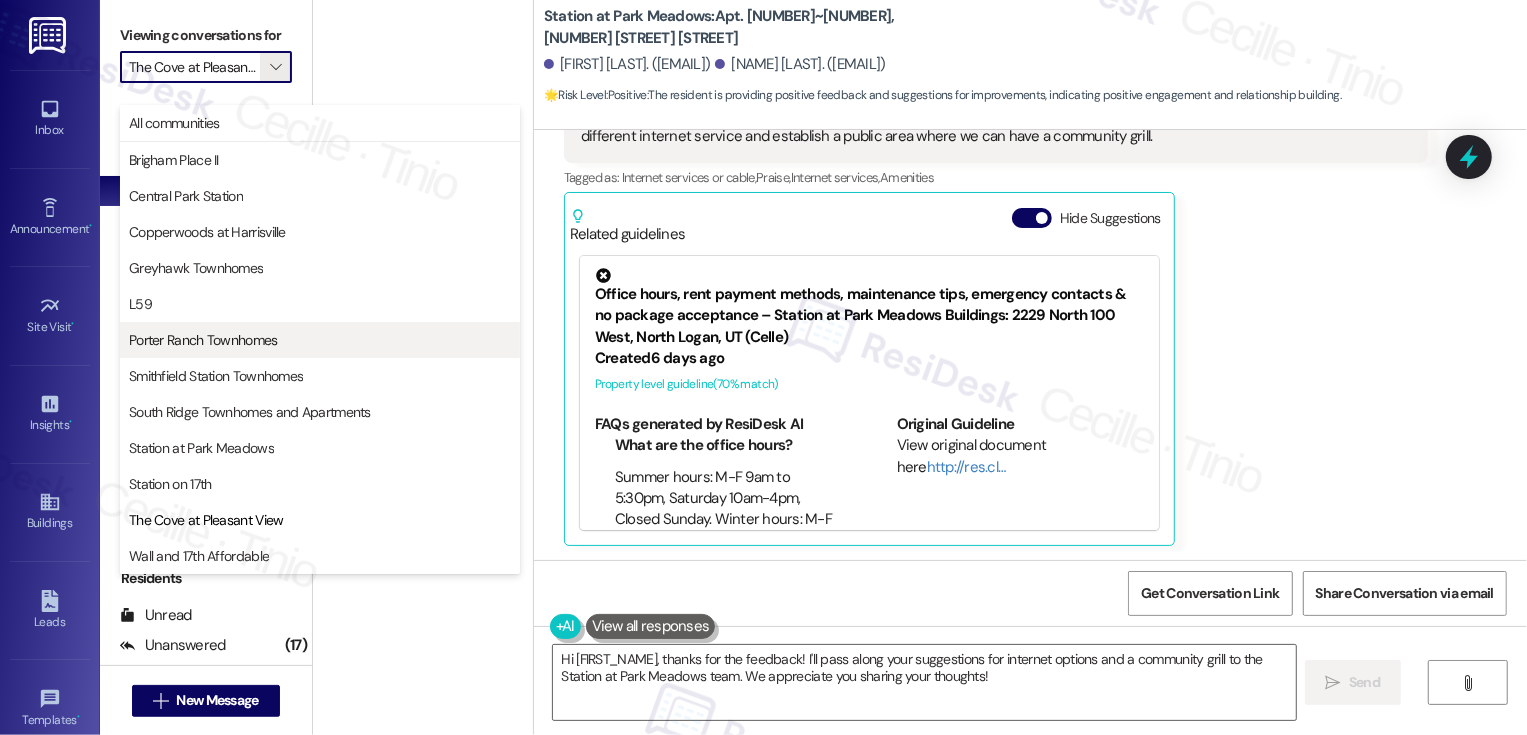 click on "Porter Ranch Townhomes" at bounding box center (203, 340) 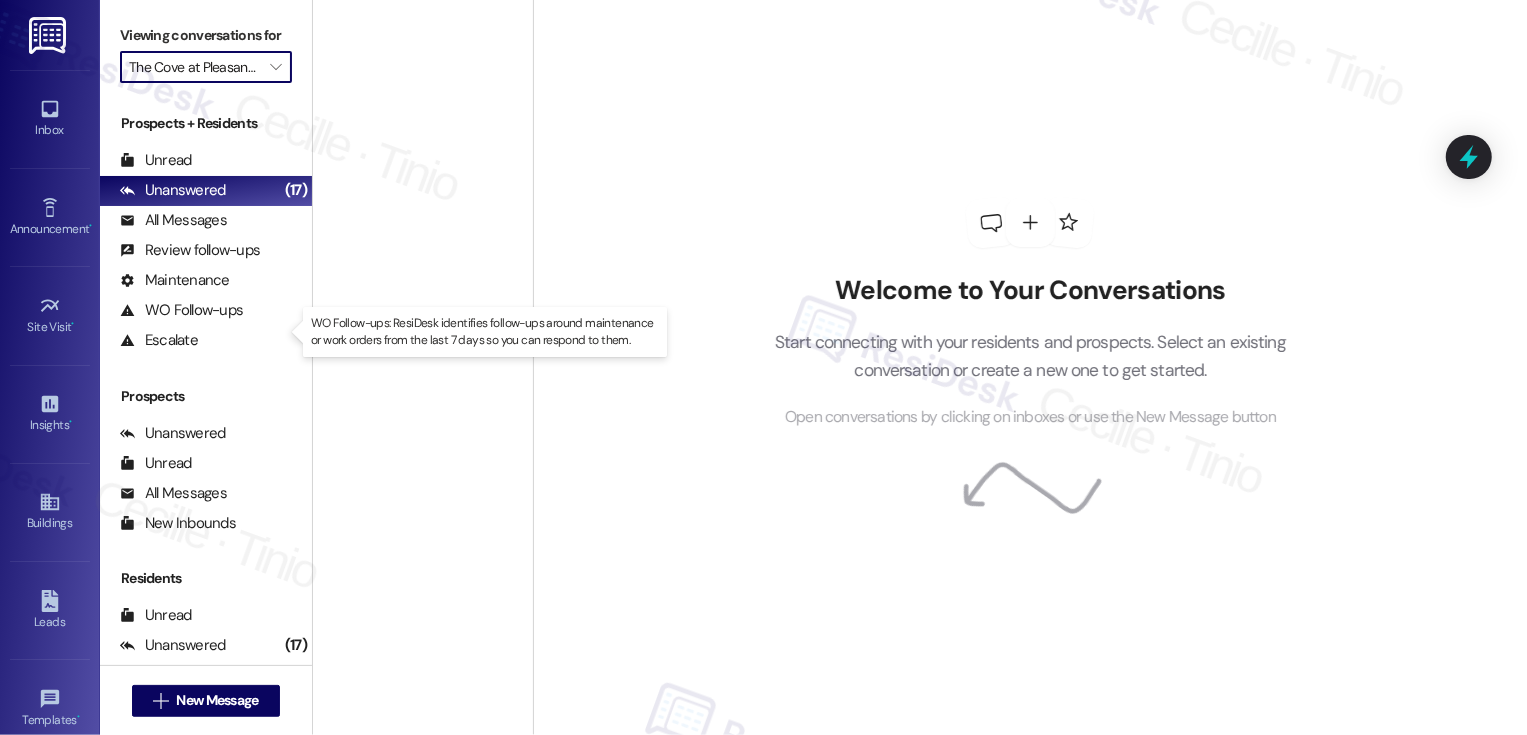 type on "Porter Ranch Townhomes" 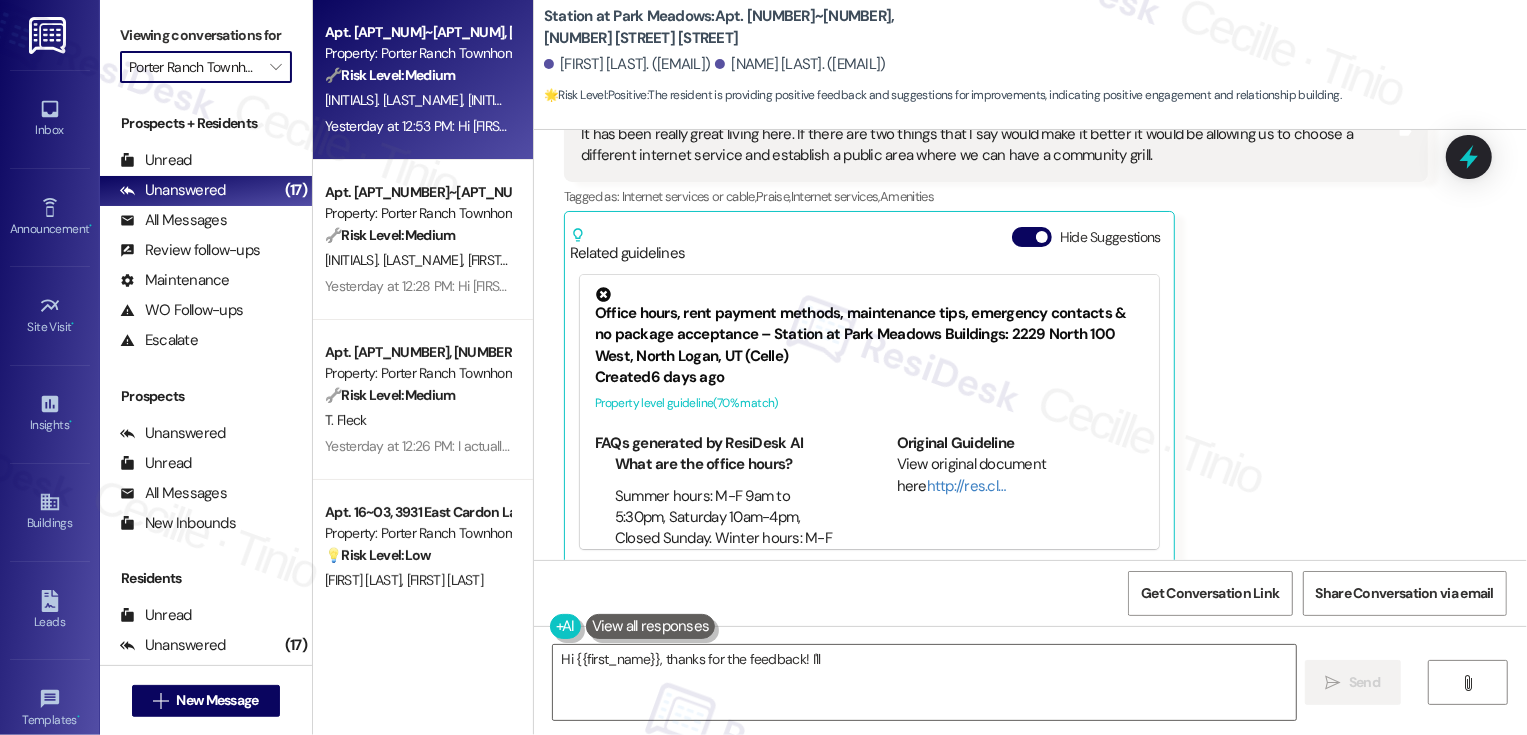 type on "Hi {{first_name}}, thanks for the feedback! I'll" 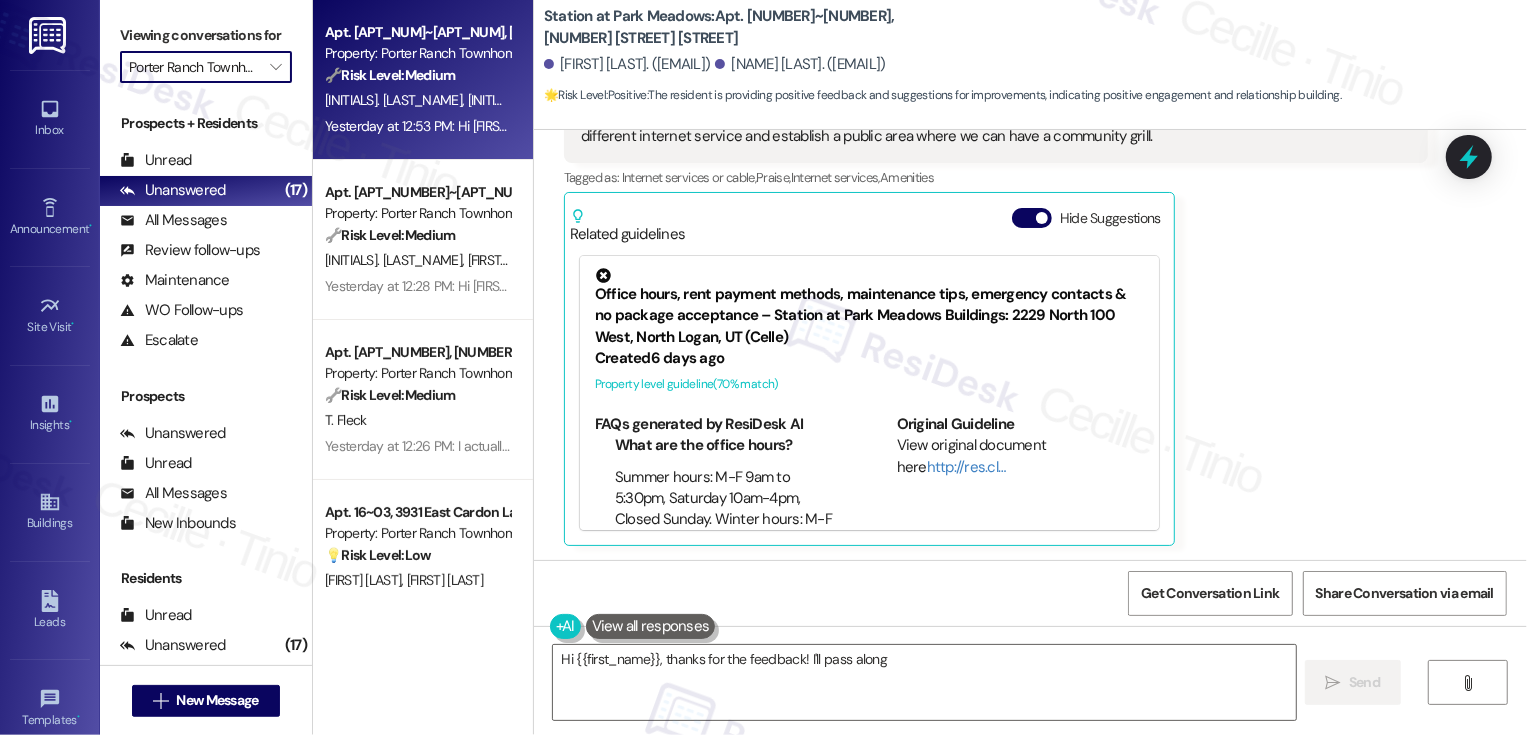 click on "Yesterday at 12:53 PM: Hi Sarah, thank you for reaching out! I do have a couple questions, my first question is, how do we go about filling out a maintenance request? We have a couple things that need to be addressed, and second, what is the "CAM" fee that gets charged with rent every month?  Yesterday at 12:53 PM: Hi Sarah, thank you for reaching out! I do have a couple questions, my first question is, how do we go about filling out a maintenance request? We have a couple things that need to be addressed, and second, what is the "CAM" fee that gets charged with rent every month?" at bounding box center [1180, 126] 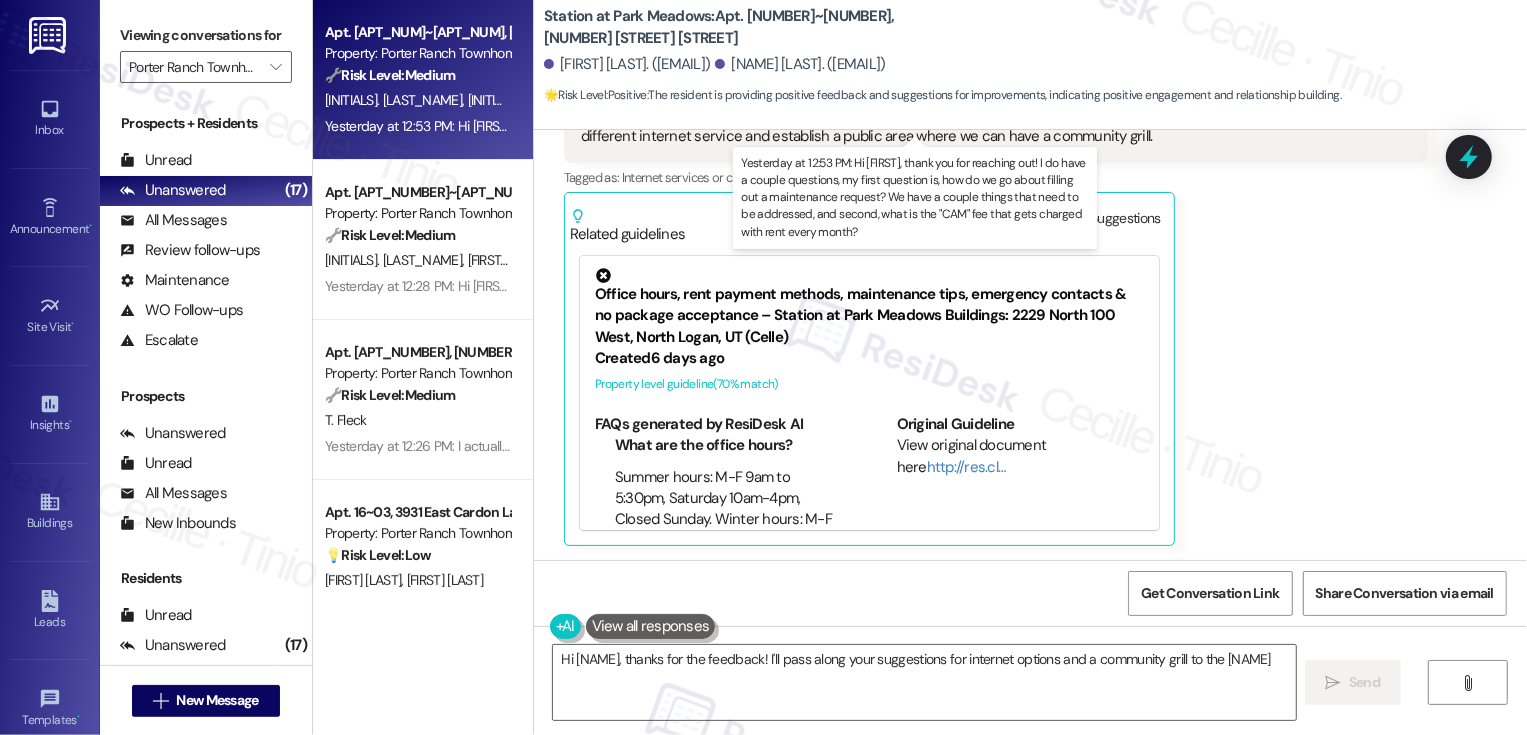 type on "Hi {{first_name}}, thanks for the feedback! I'll pass along your suggestions for internet options and a community grill to the Station" 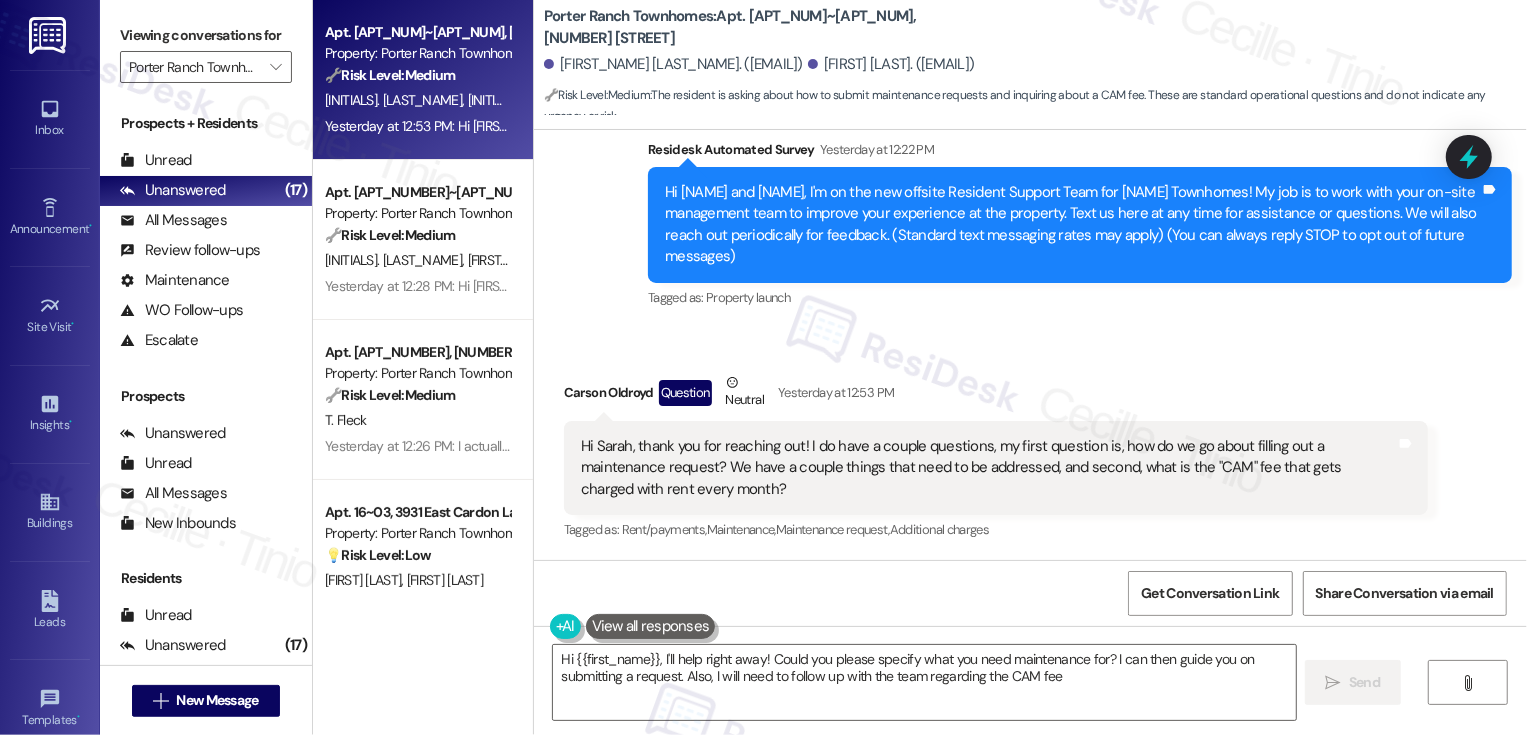 type on "Hi {{first_name}}, I'll help right away! Could you please specify what you need maintenance for? I can then guide you on submitting a request. Also, I will need to follow up with the team regarding the CAM fee." 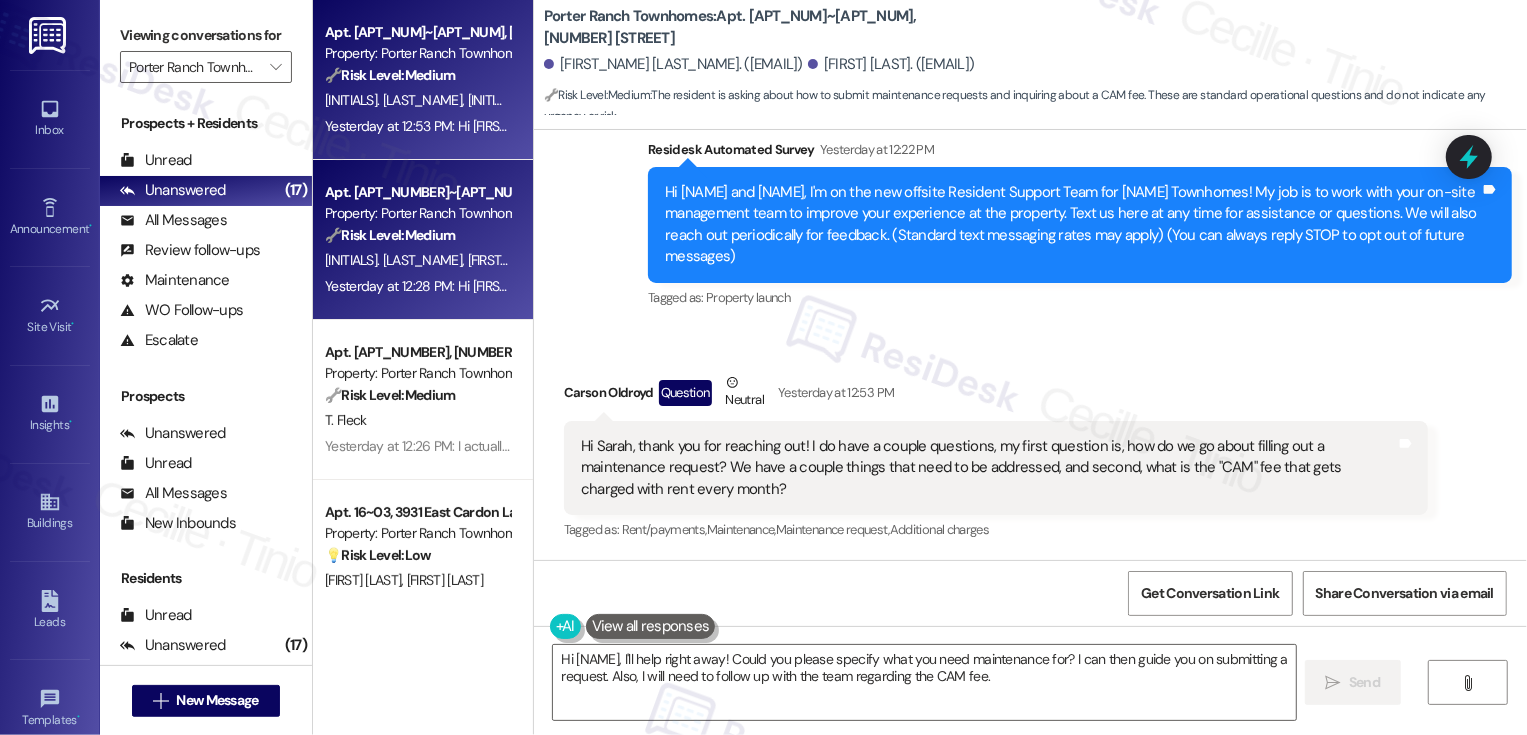 click on "T. Walker J. Walker" at bounding box center [417, 260] 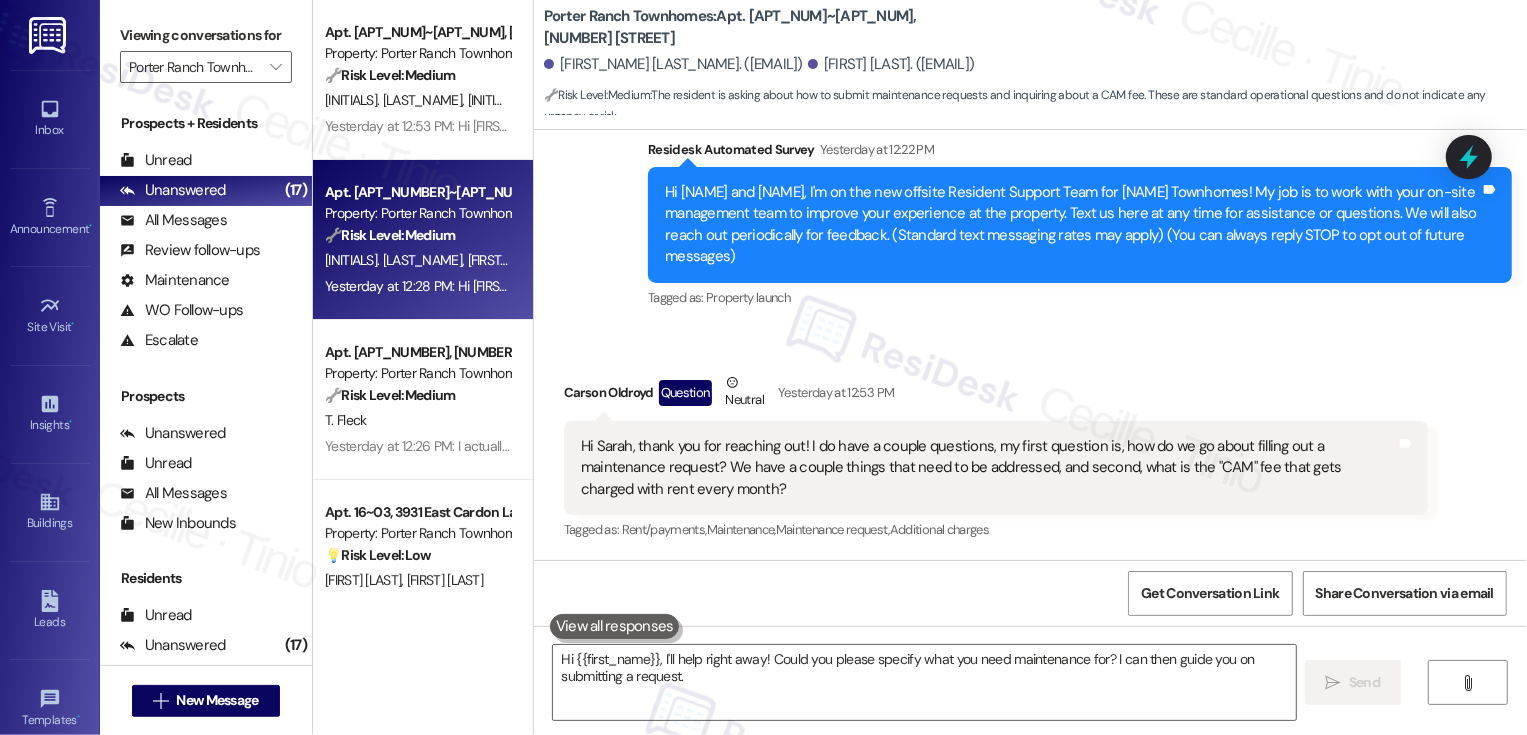 type on "Hi {{first_name}}, I'll help right away! Could you please specify what you need maintenance for? I can then guide you on submitting a request. Also" 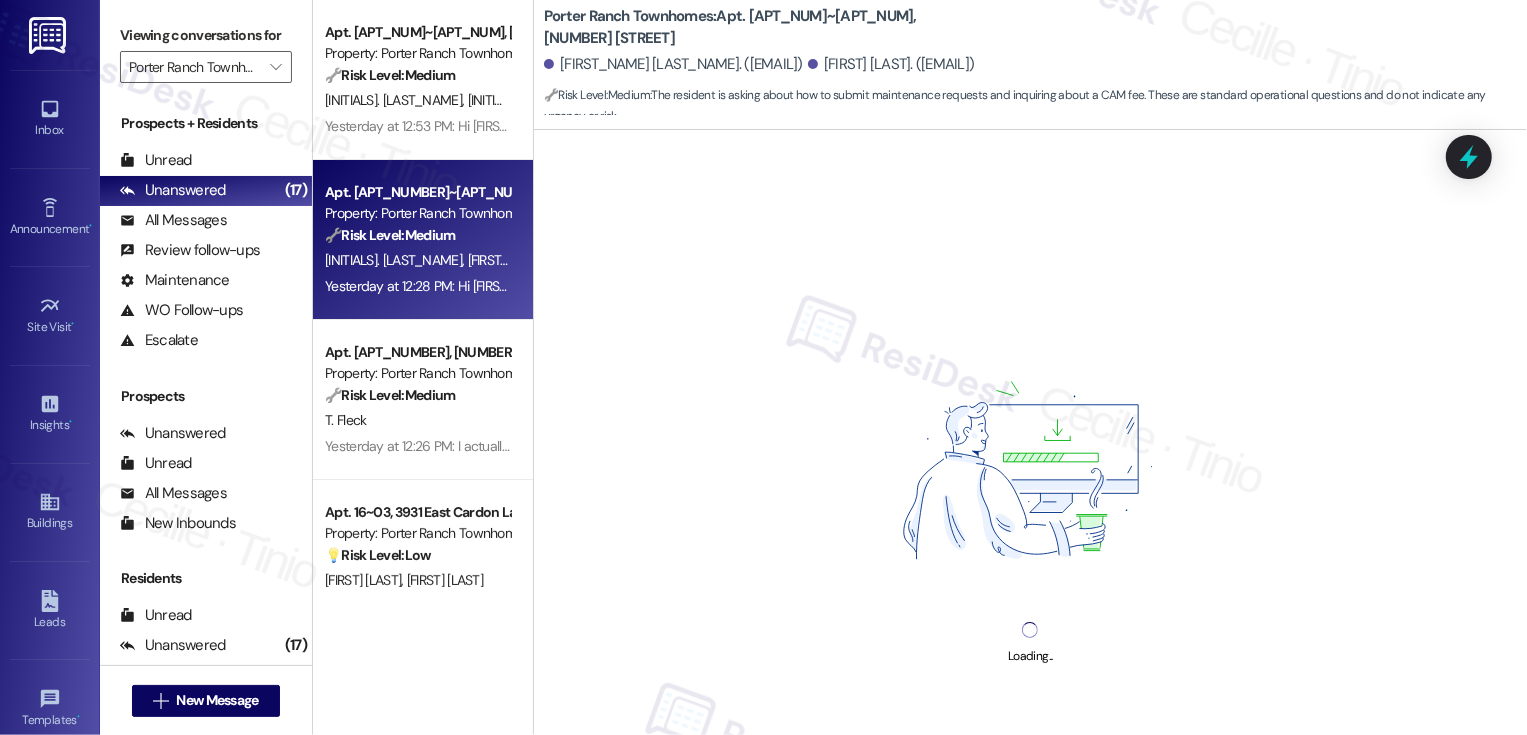 click on "T. Walker J. Walker" at bounding box center (417, 260) 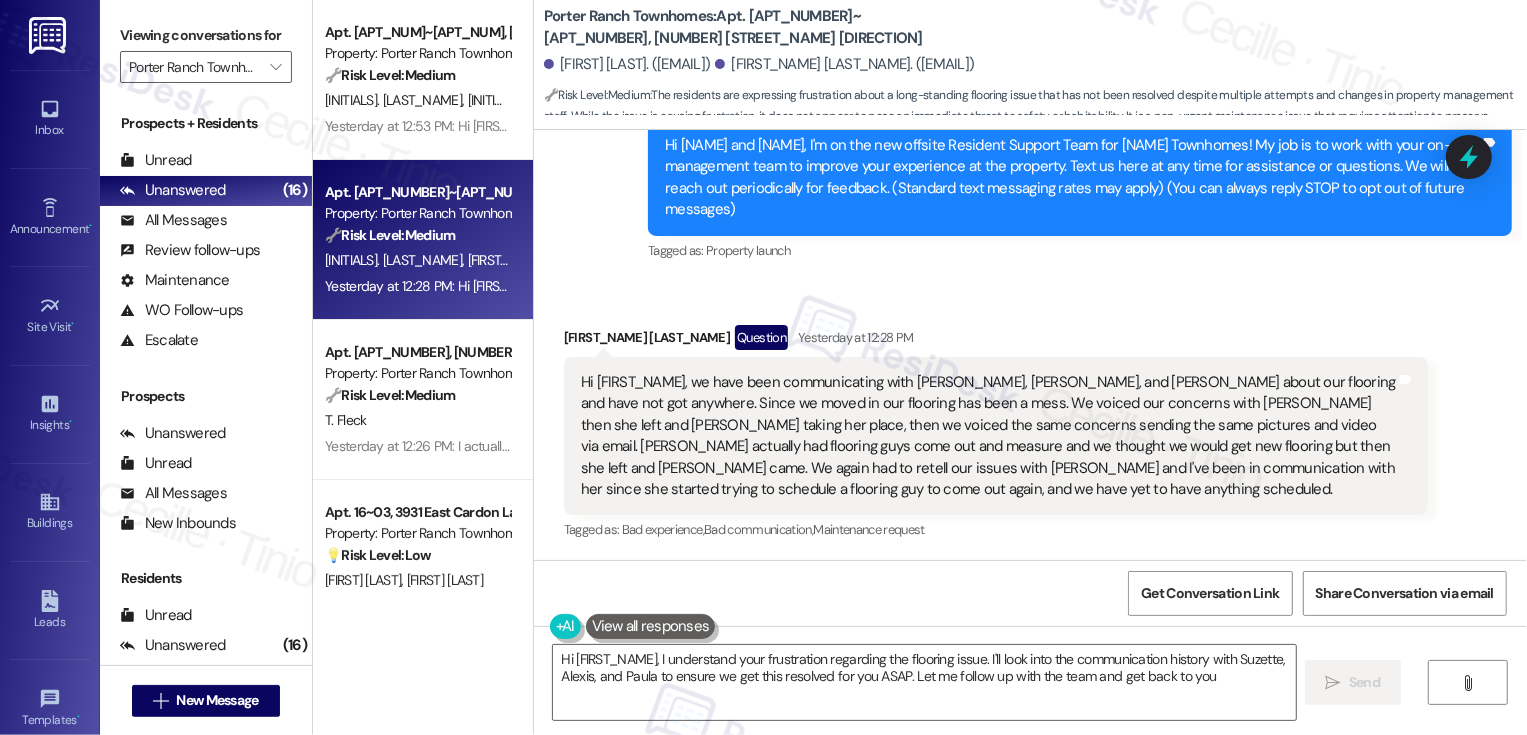 type on "Hi {{first_name}}, I understand your frustration regarding the flooring issue. I'll look into the communication history with Suzette, Alexis, and Paula to ensure we get this resolved for you ASAP. Let me follow up with the team and get back to you." 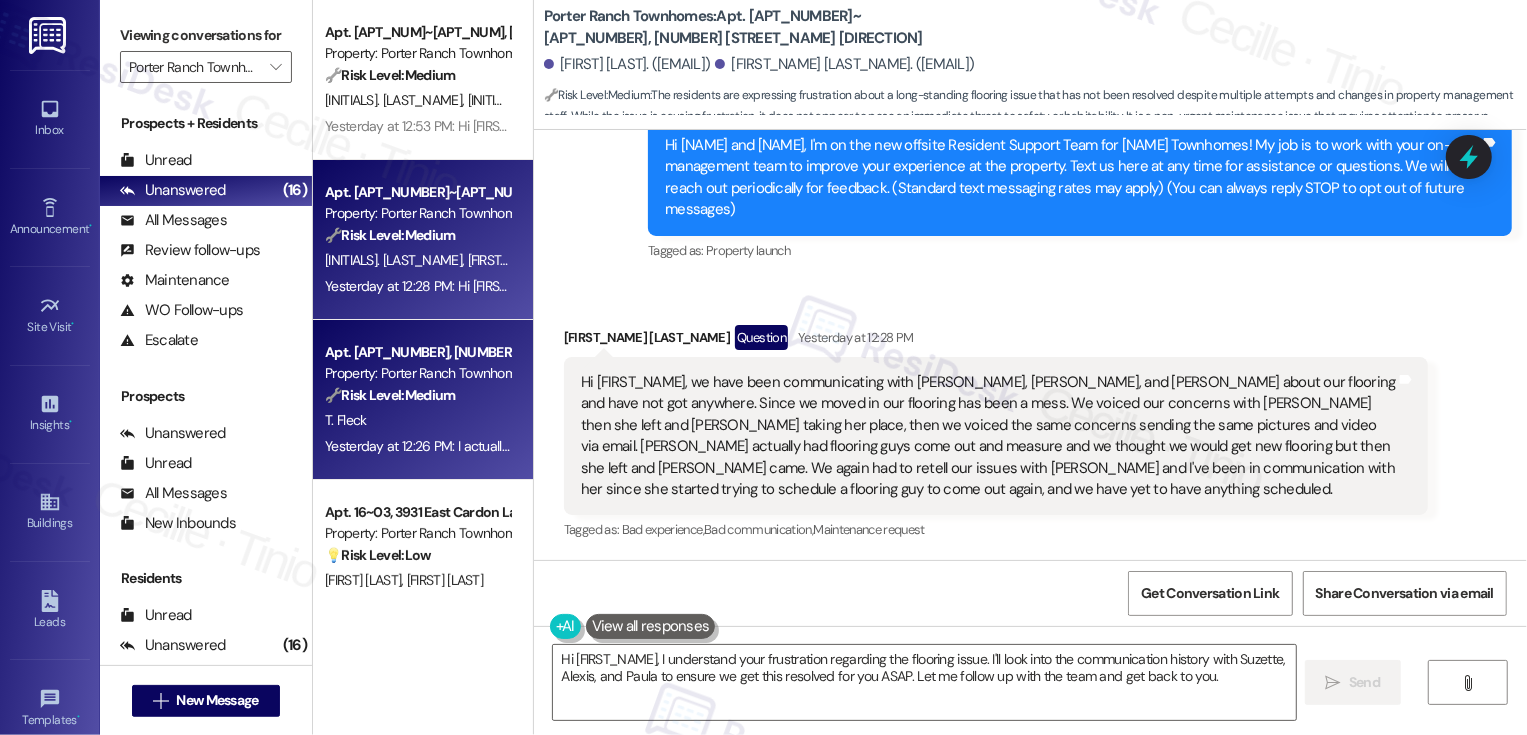 click on "Property: Porter Ranch Townhomes" at bounding box center (417, 373) 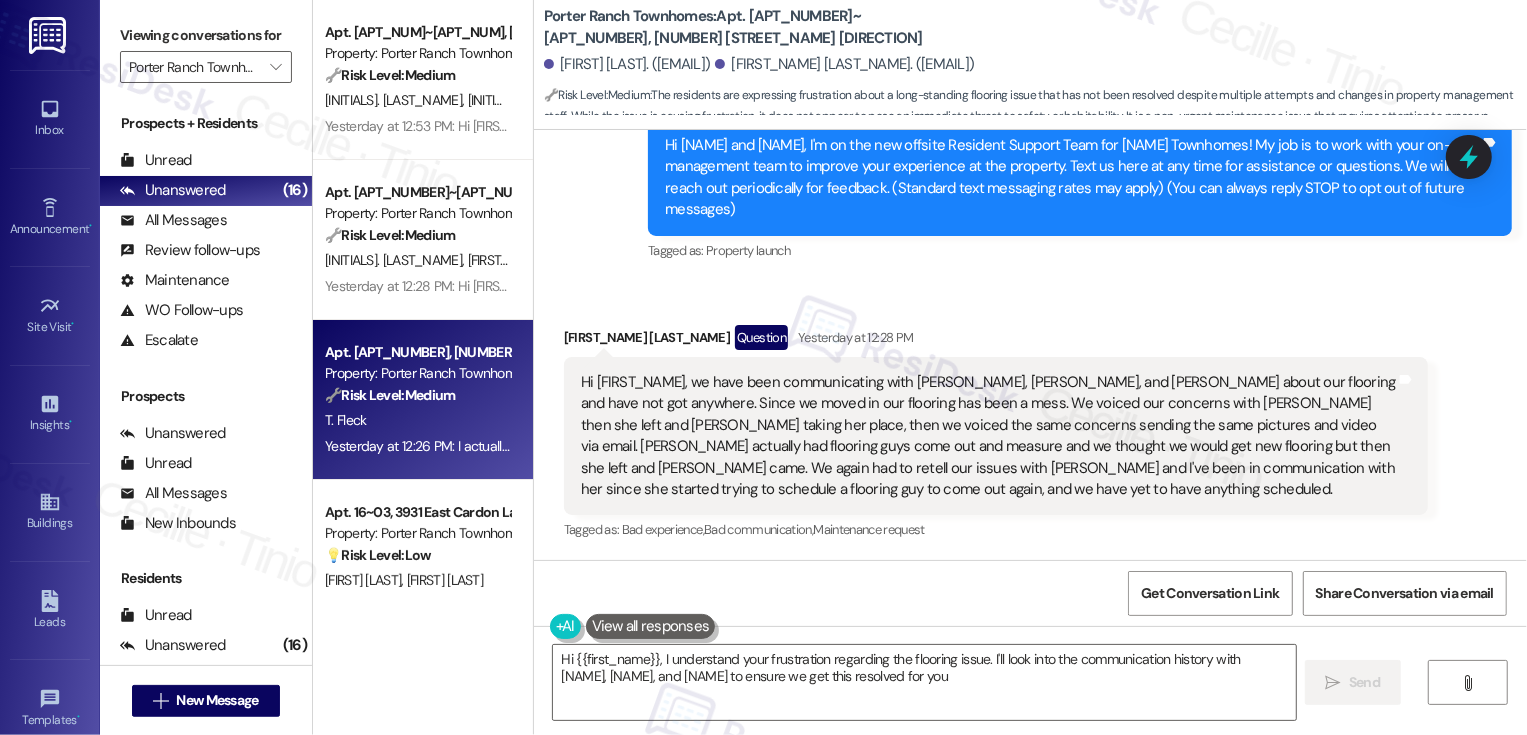 scroll, scrollTop: 0, scrollLeft: 0, axis: both 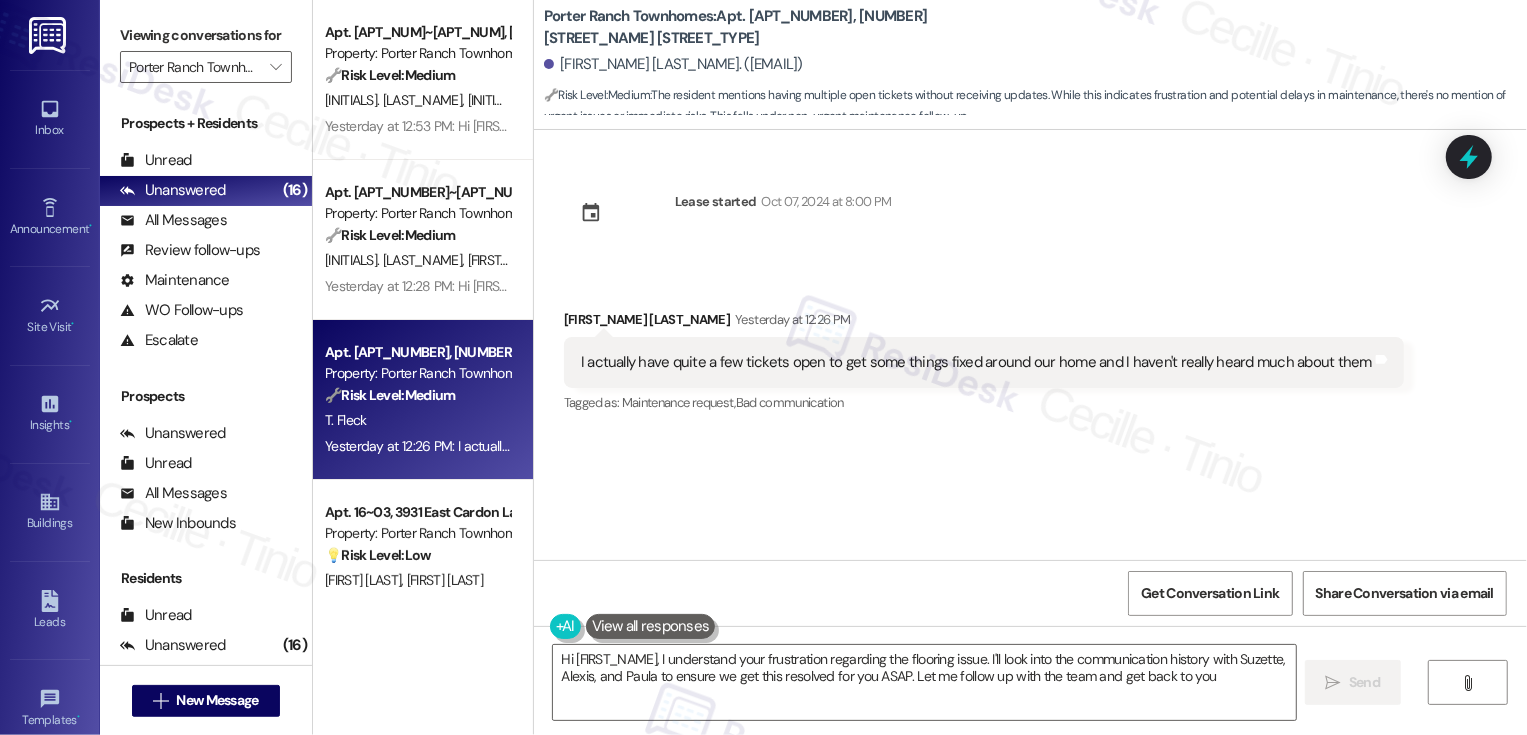 type on "Hi {{first_name}}, I understand your frustration regarding the flooring issue. I'll look into the communication history with Suzette, Alexis, and Paula to ensure we get this resolved for you ASAP. Let me follow up with the team and get back to you." 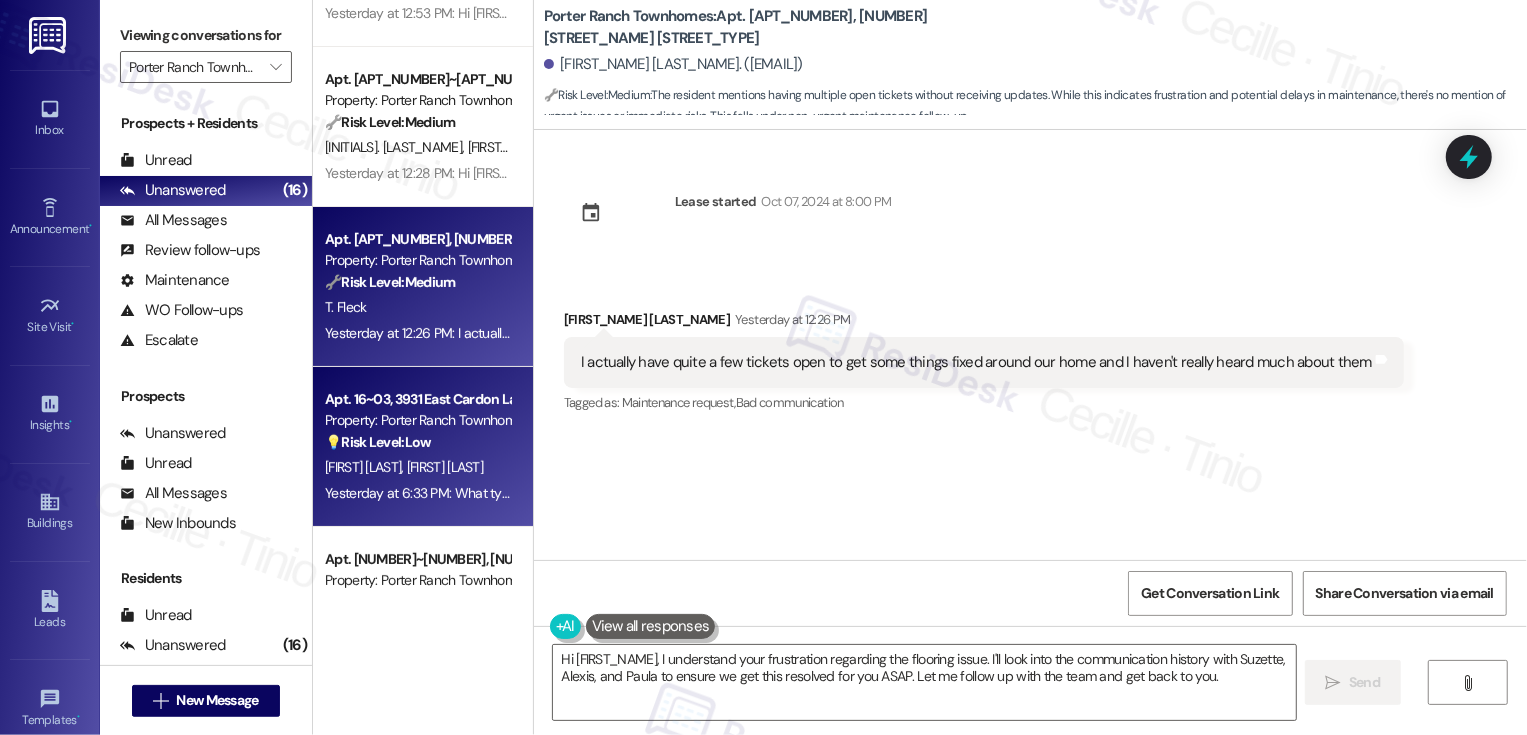 click on "Property: Porter Ranch Townhomes" at bounding box center (417, 420) 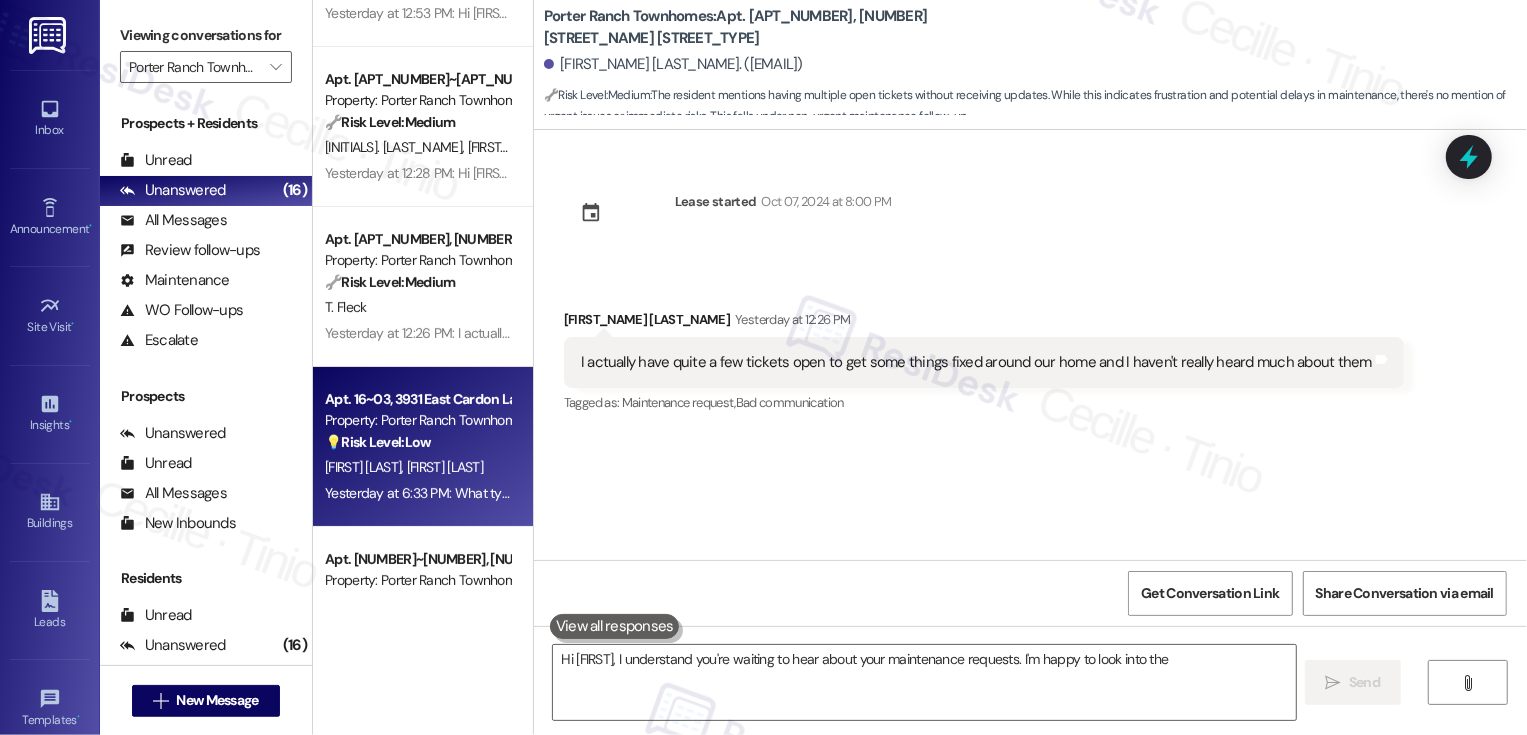 type on "Hi {{first_name}}, I understand you're waiting to hear about your maintenance requests. I'm happy to look into the" 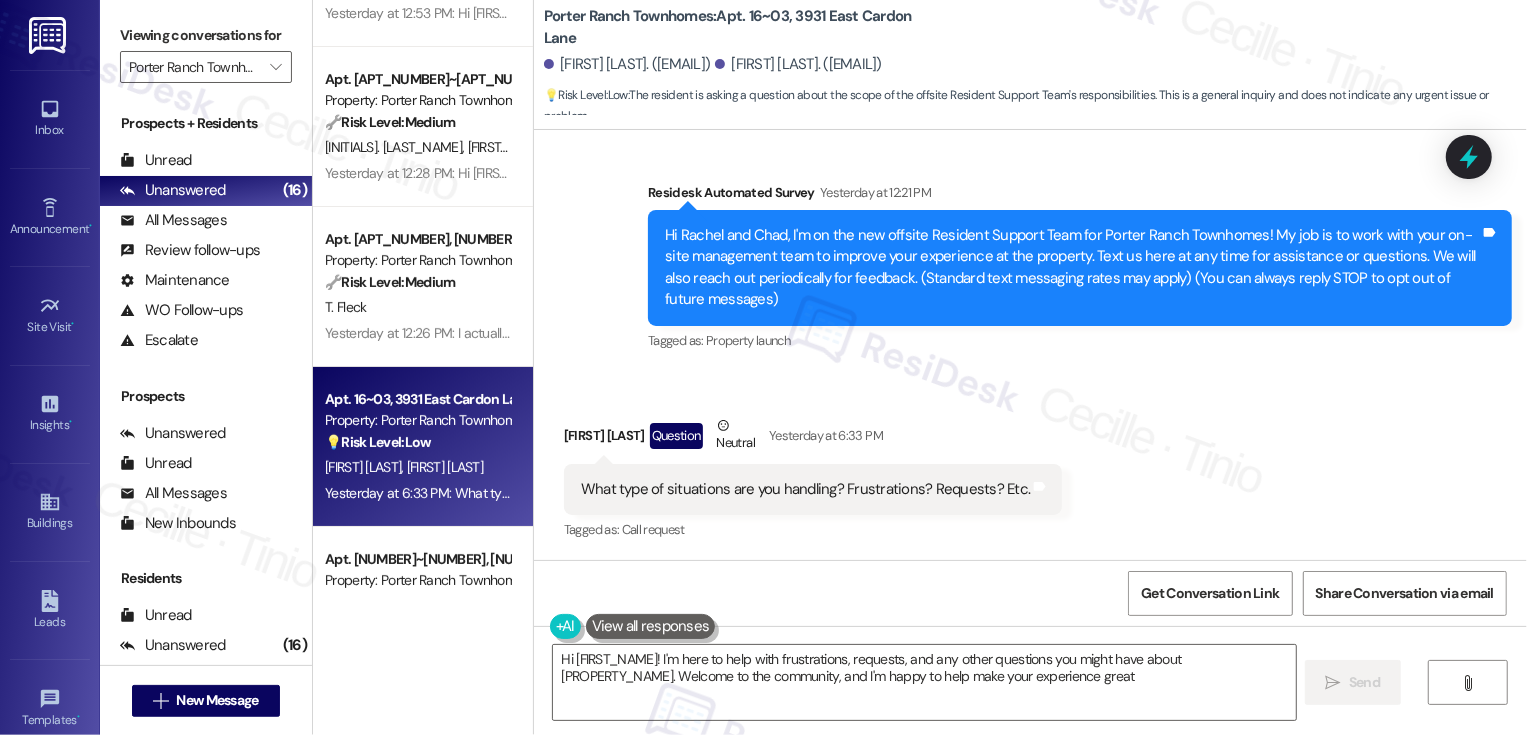 type on "Hi {{FIRST_NAME}}! I'm here to help with frustrations, requests, and any other questions you might have about Porter Ranch Townhomes. Welcome to the community, and I'm happy to help make your experience great!" 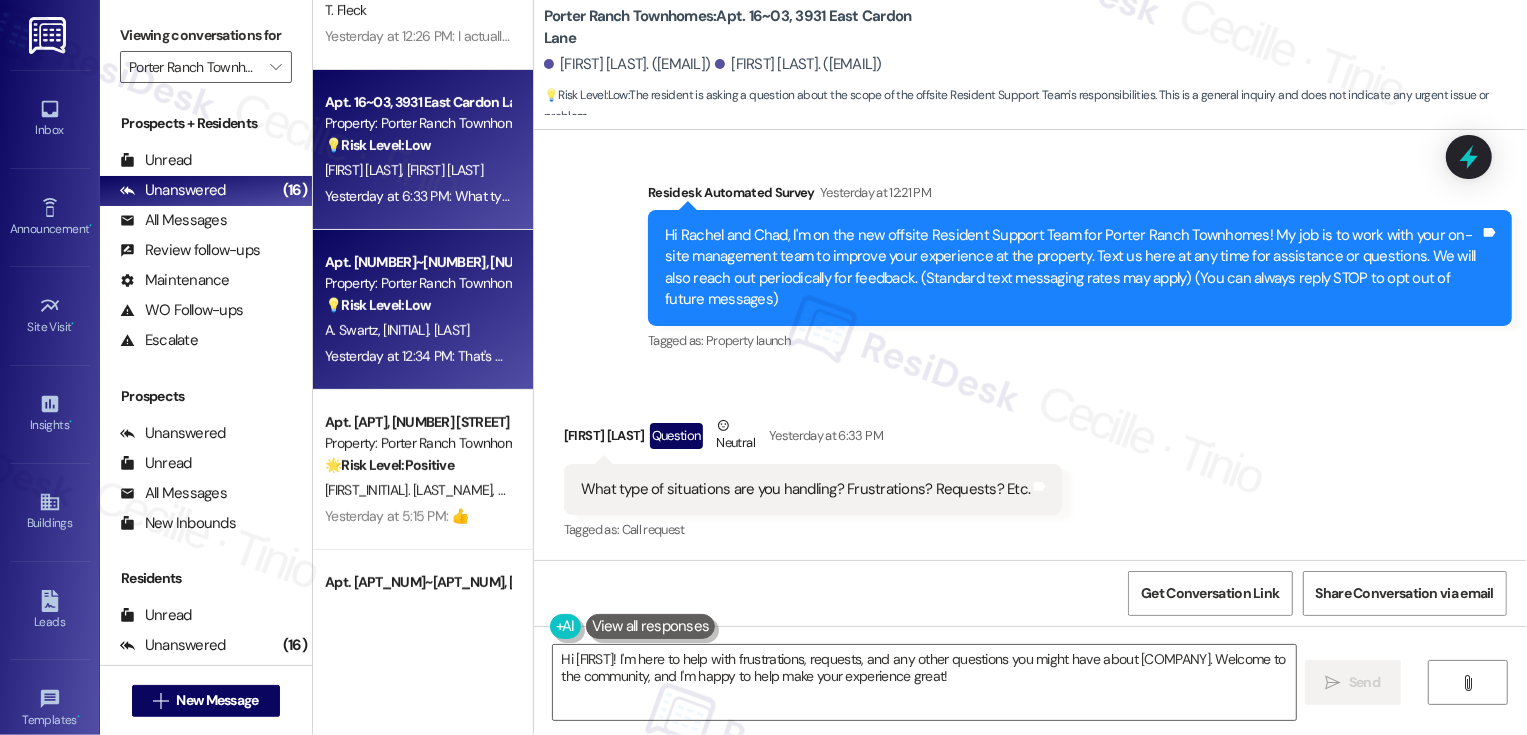 click on "A. Swartz D. Swartz" at bounding box center [417, 330] 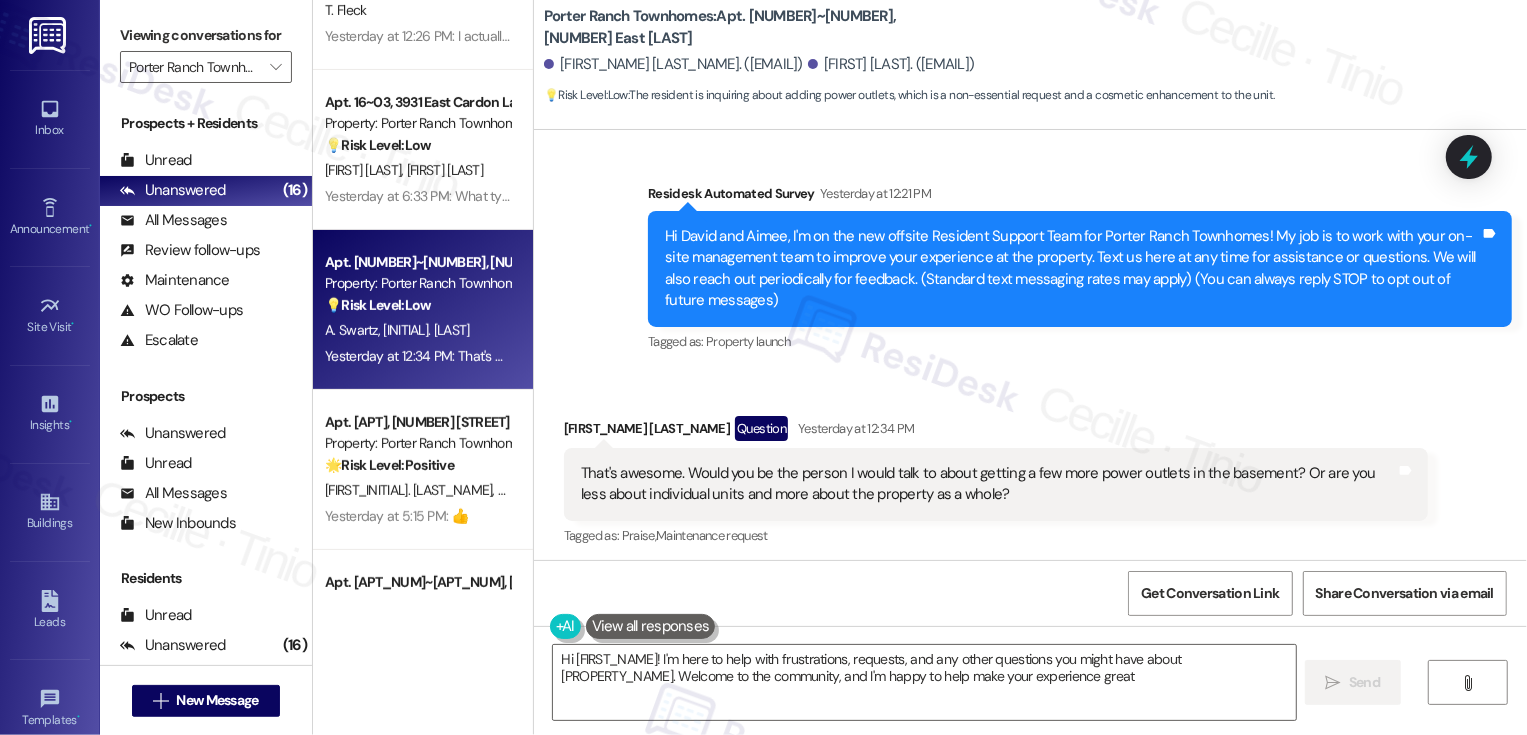 type on "Hi {{FIRST_NAME}}! I'm here to help with frustrations, requests, and any other questions you might have about Porter Ranch Townhomes. Welcome to the community, and I'm happy to help make your experience great!" 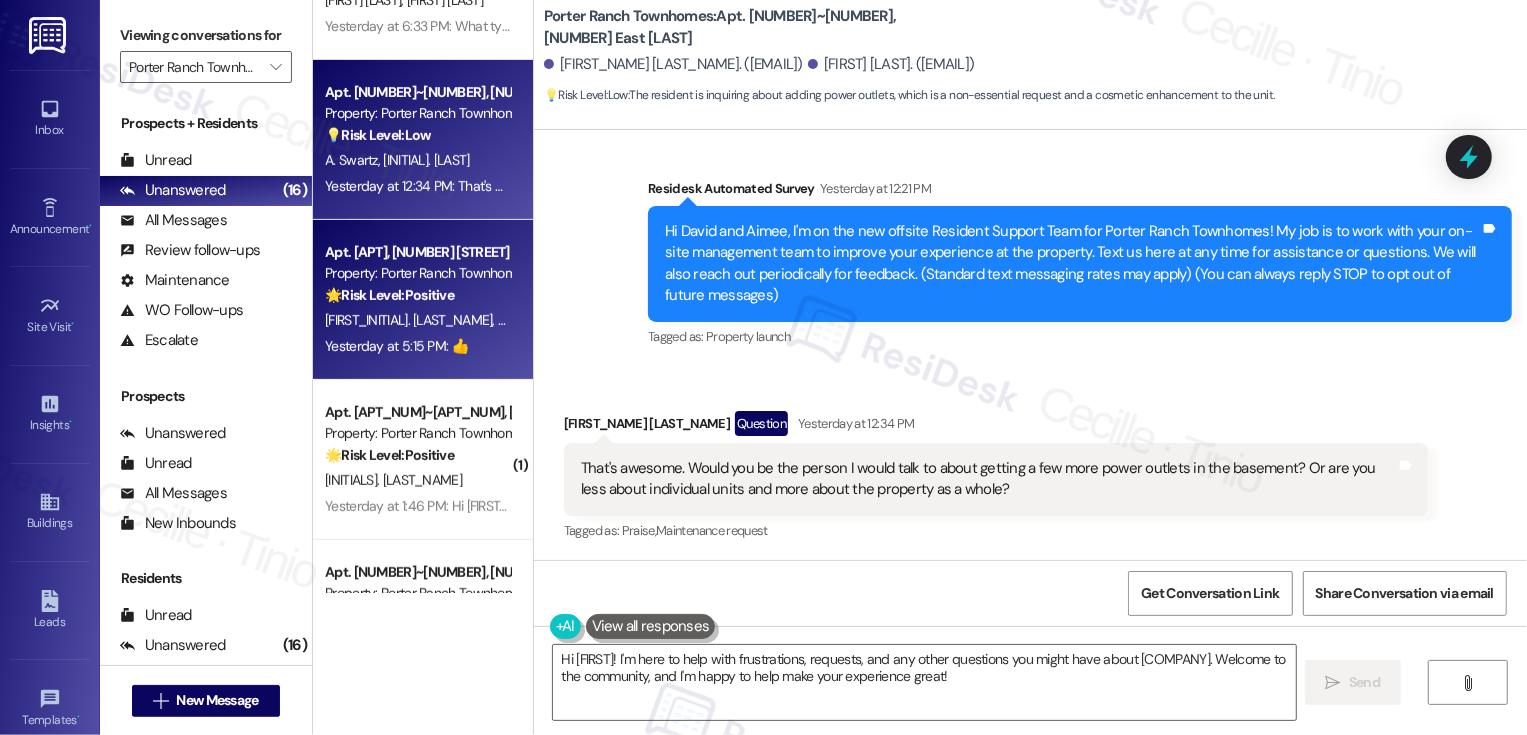 click on "O. Lopez X. Lopez" at bounding box center [417, 320] 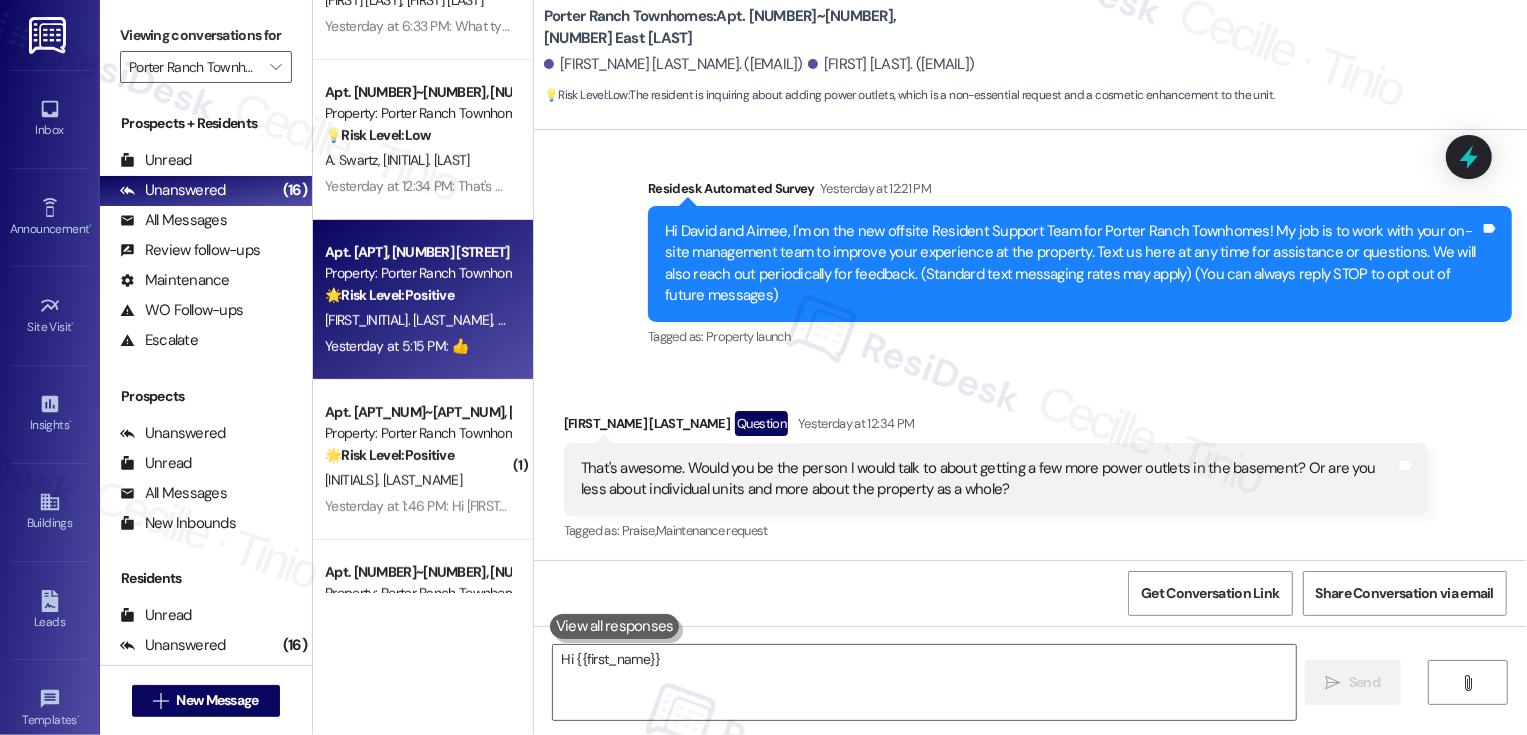 type on "Hi {{first_name}}," 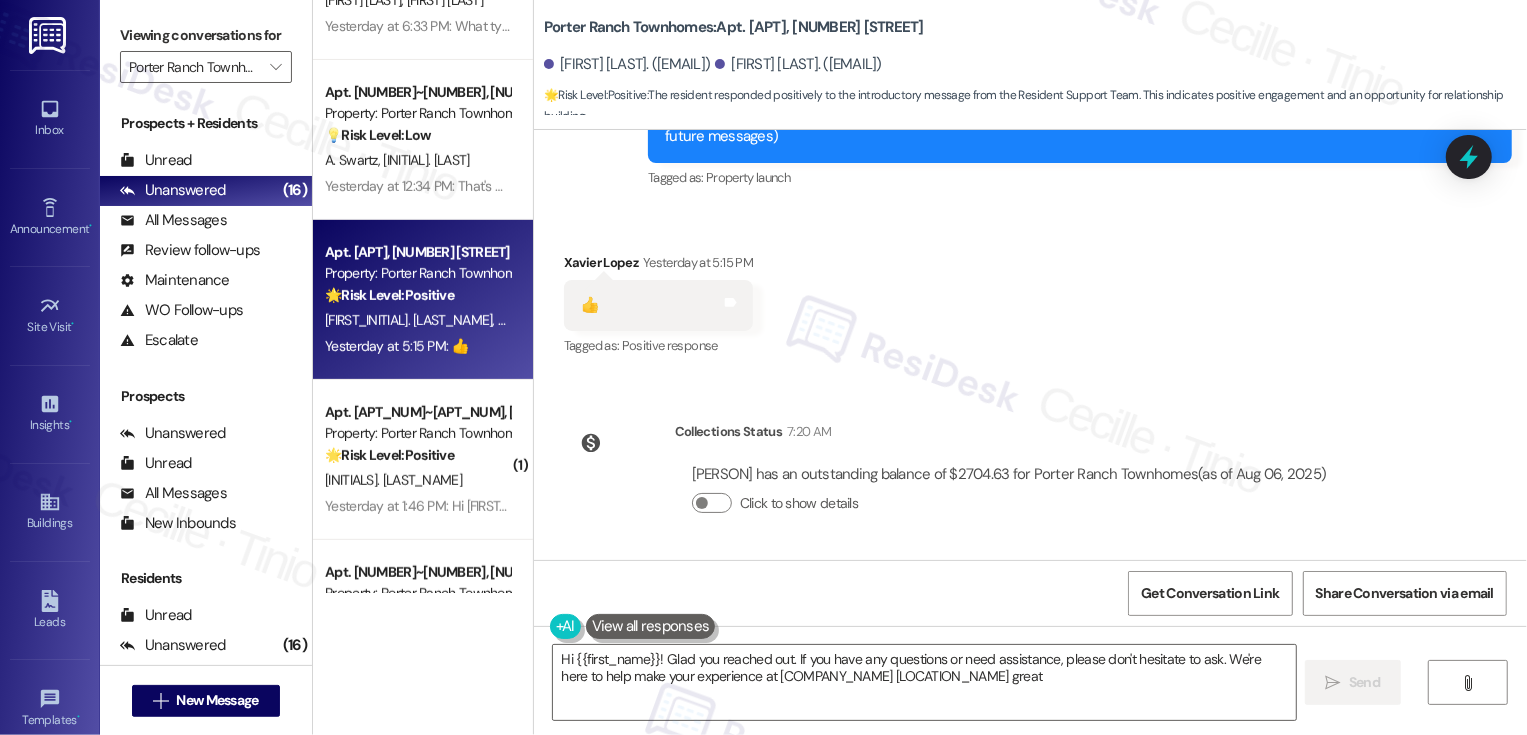 type on "Hi {{first_name}}! Glad you reached out. If you have any questions or need assistance, please don't hesitate to ask. We're here to help make your experience at Porter Ranch Townhomes great!" 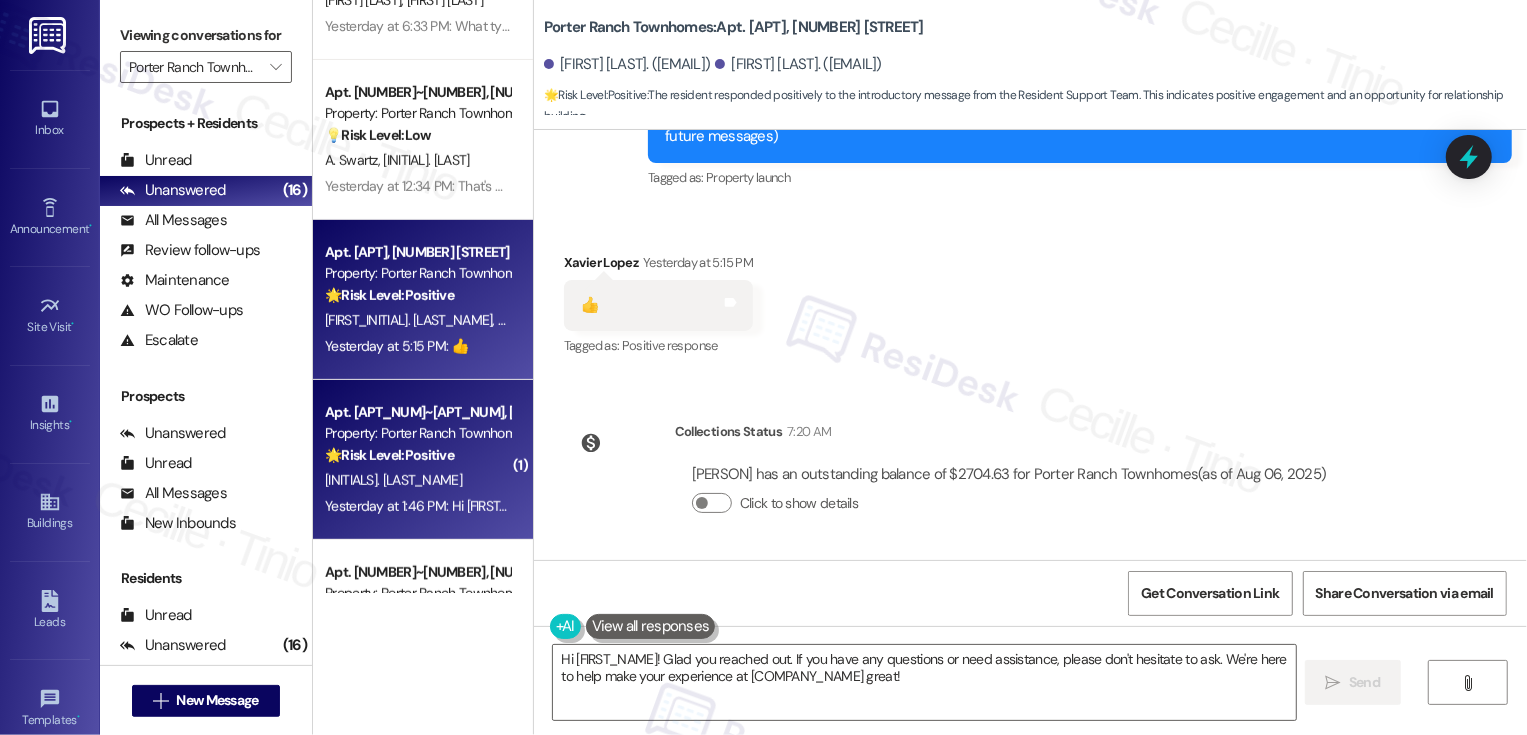 click on "Apt. 08~05, 3931 East Cardon Lane Property: Porter Ranch Townhomes 🌟  Risk Level:  Positive The resident liked the introductory message from the offsite Resident Support Team. This indicates positive engagement and a willingness to interact with the team." at bounding box center [417, 434] 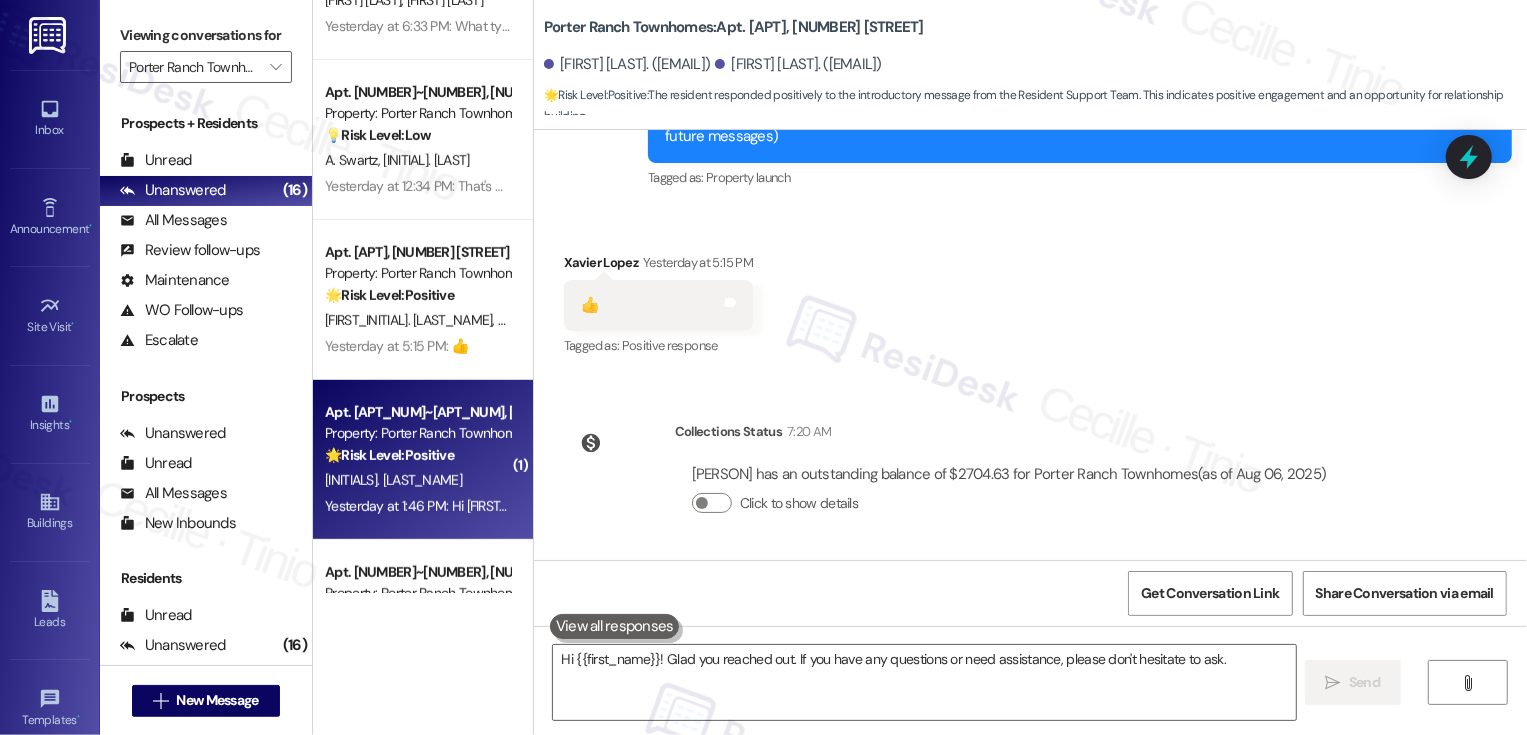click on "Apt. 08~05, 3931 East Cardon Lane Property: Porter Ranch Townhomes 🌟  Risk Level:  Positive The resident liked the introductory message from the offsite Resident Support Team. This indicates positive engagement and a willingness to interact with the team." at bounding box center (417, 434) 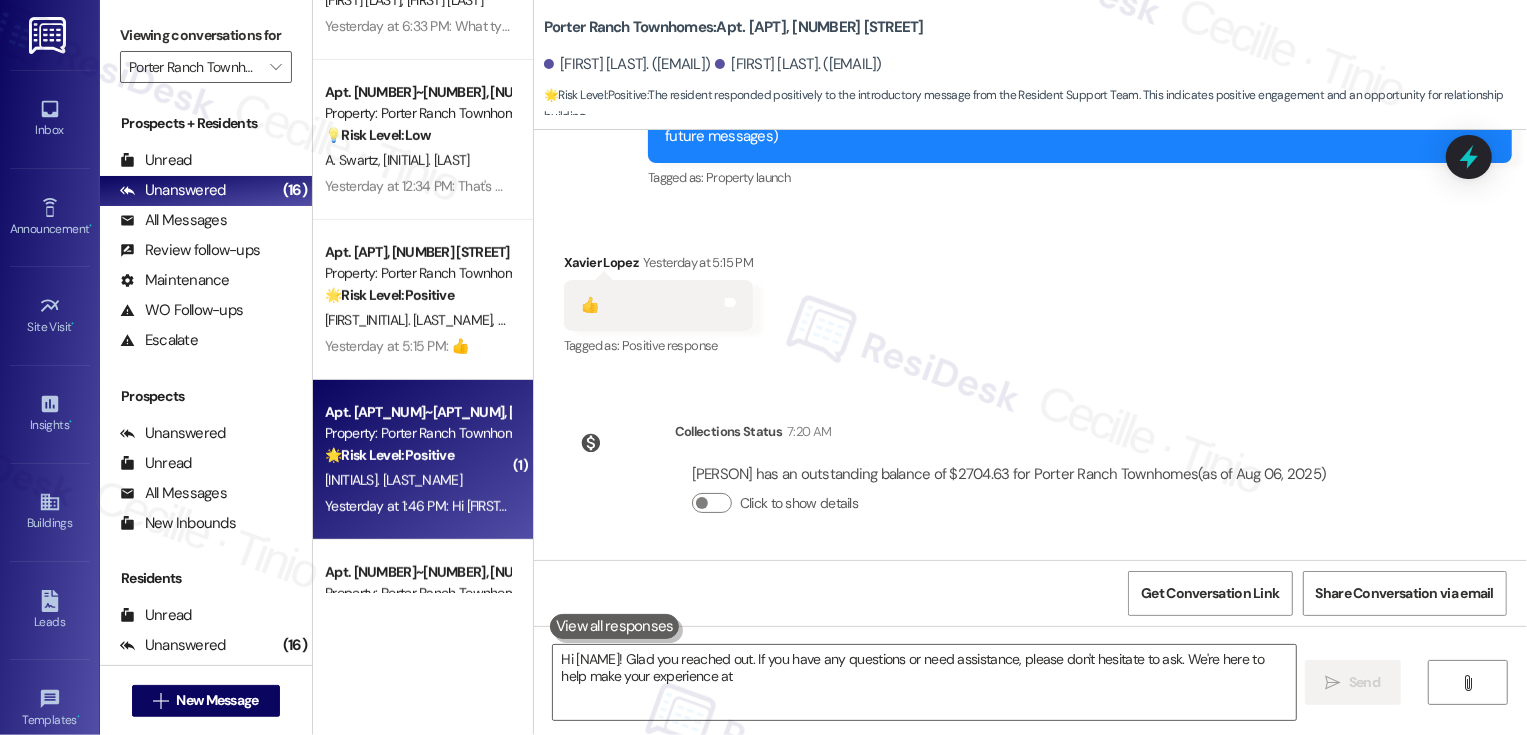 type on "Hi {{first_name}}! Glad you reached out. If you have any questions or need assistance, please don't hesitate to ask. We're here to help make your experience at" 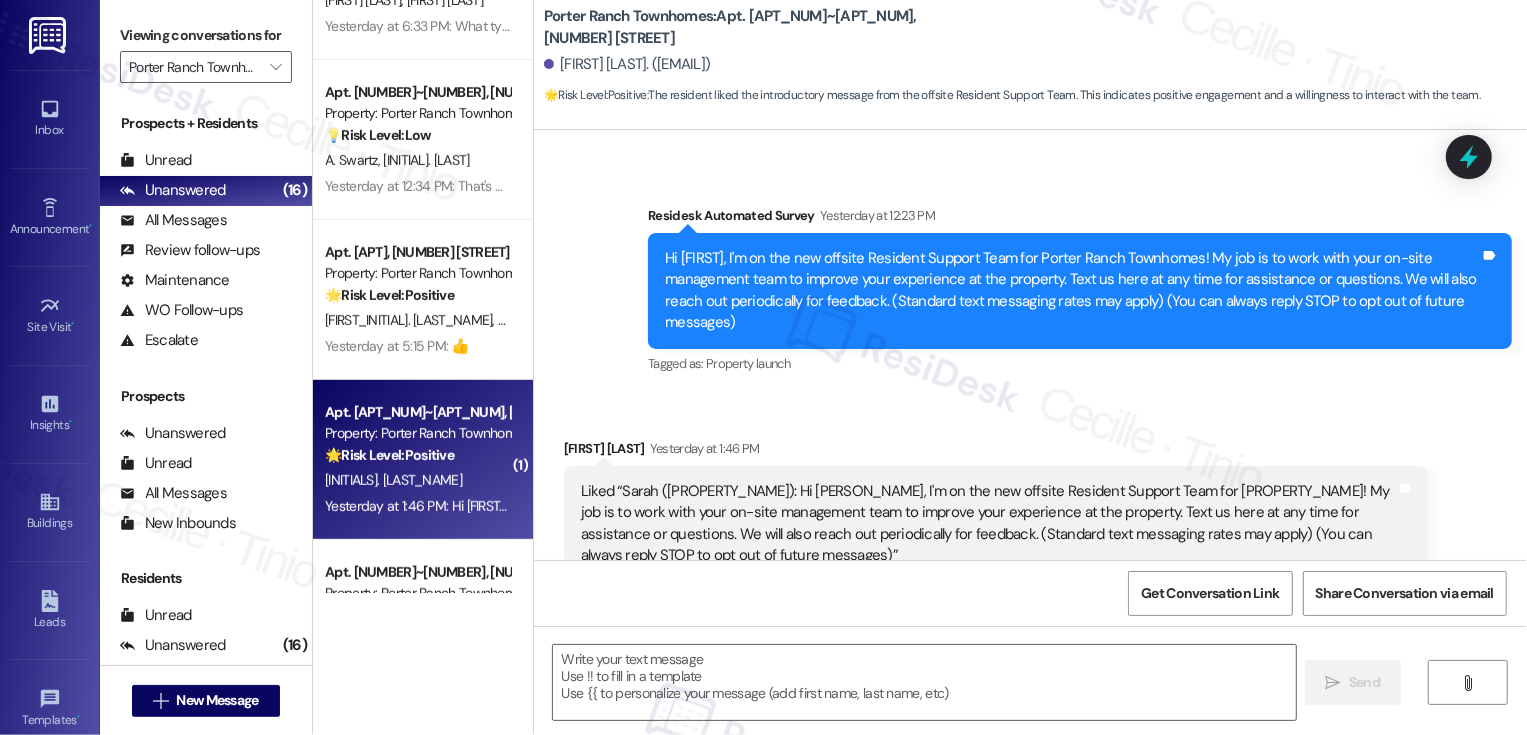 type on "Fetching suggested responses. Please feel free to read through the conversation in the meantime." 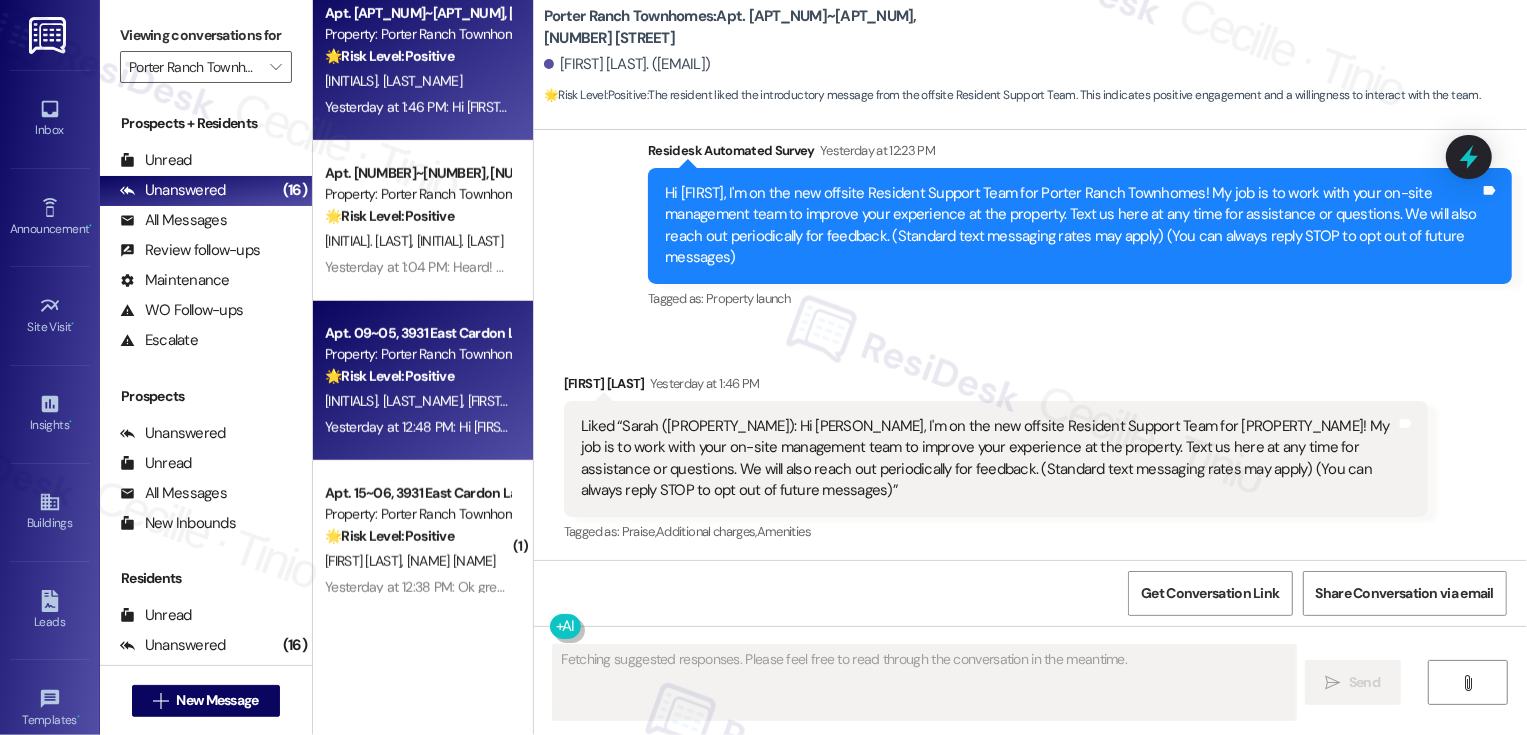 type 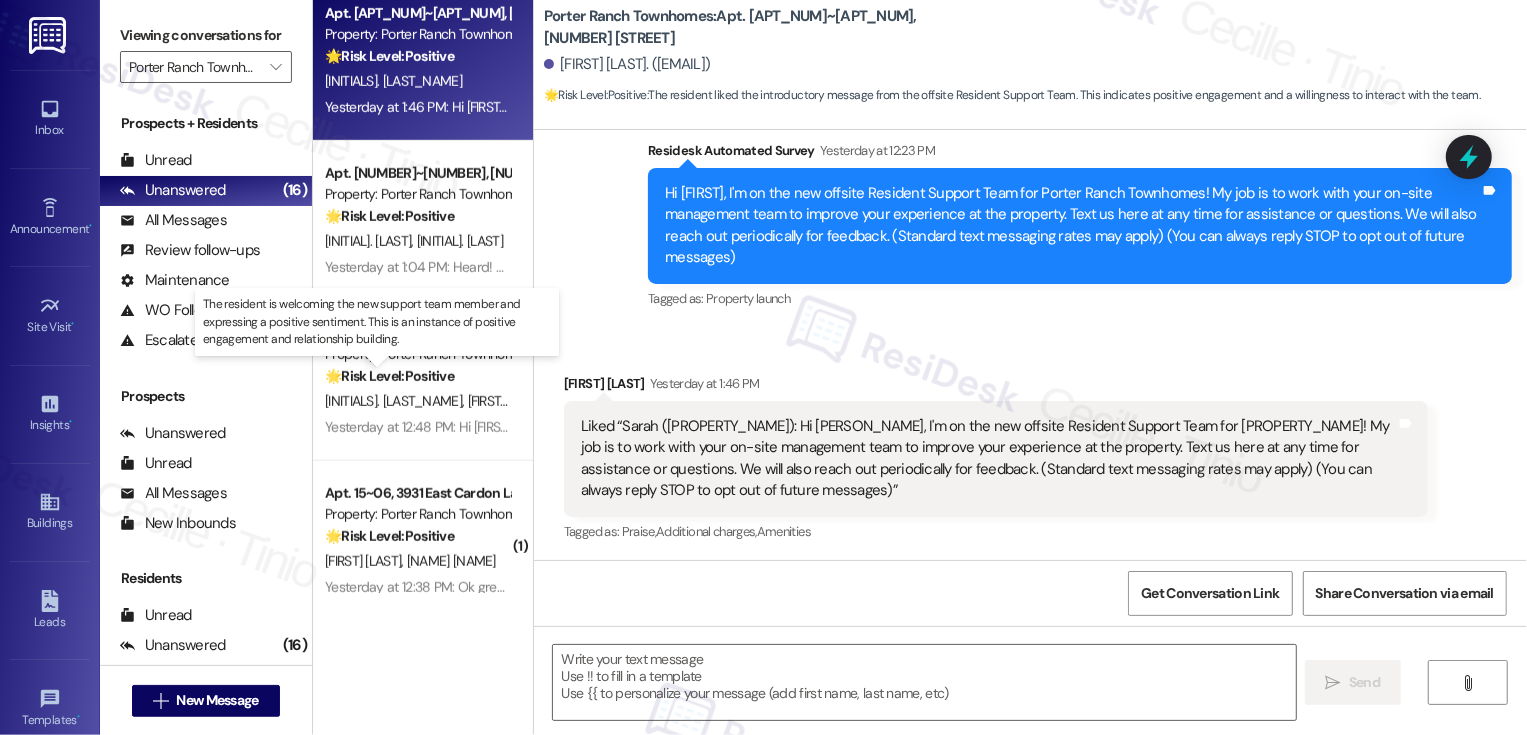 click on "The resident is welcoming the new support team member and expressing a positive sentiment. This is an instance of positive engagement and relationship building." at bounding box center (377, 321) 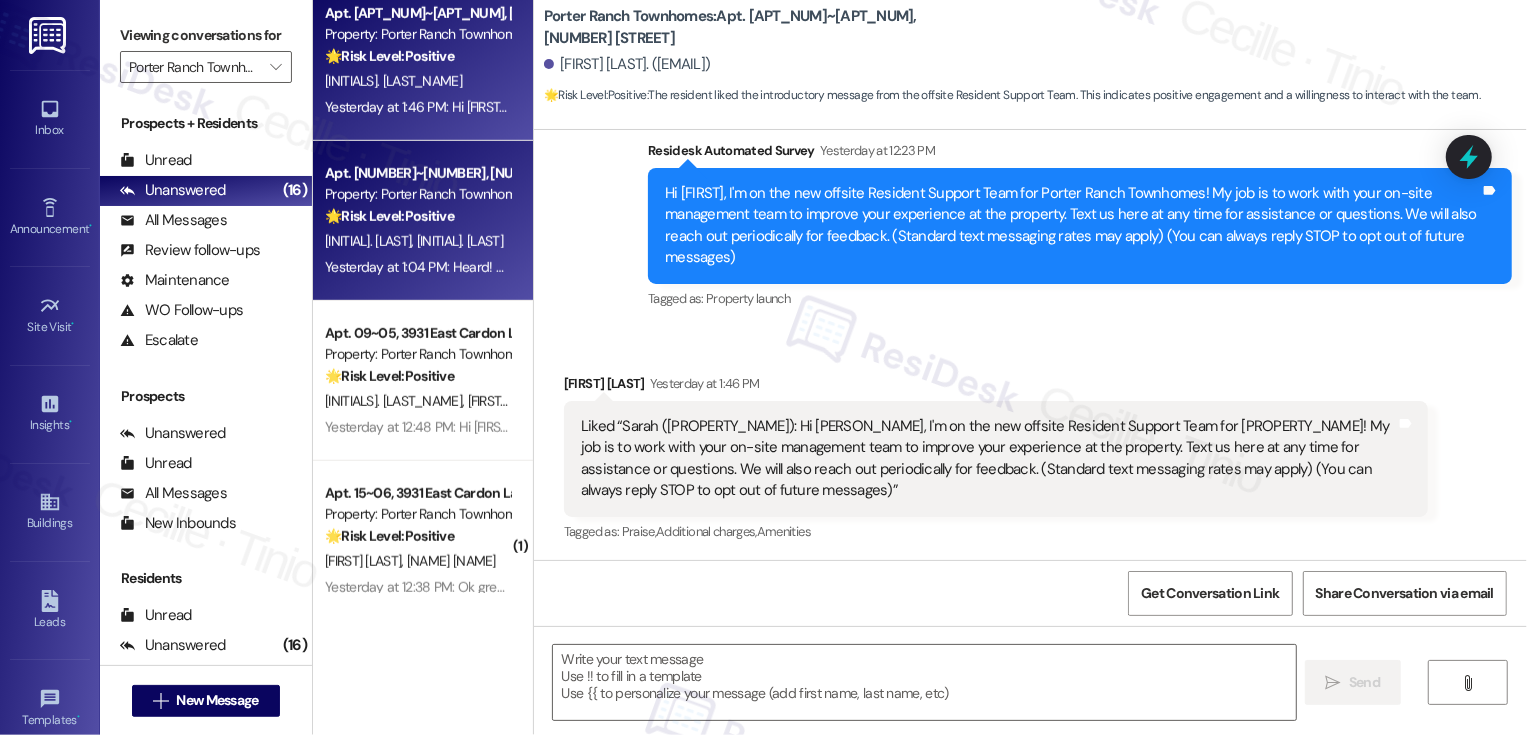 click on "[FIRST_INITIAL]. [LAST_NAME]" at bounding box center [460, 241] 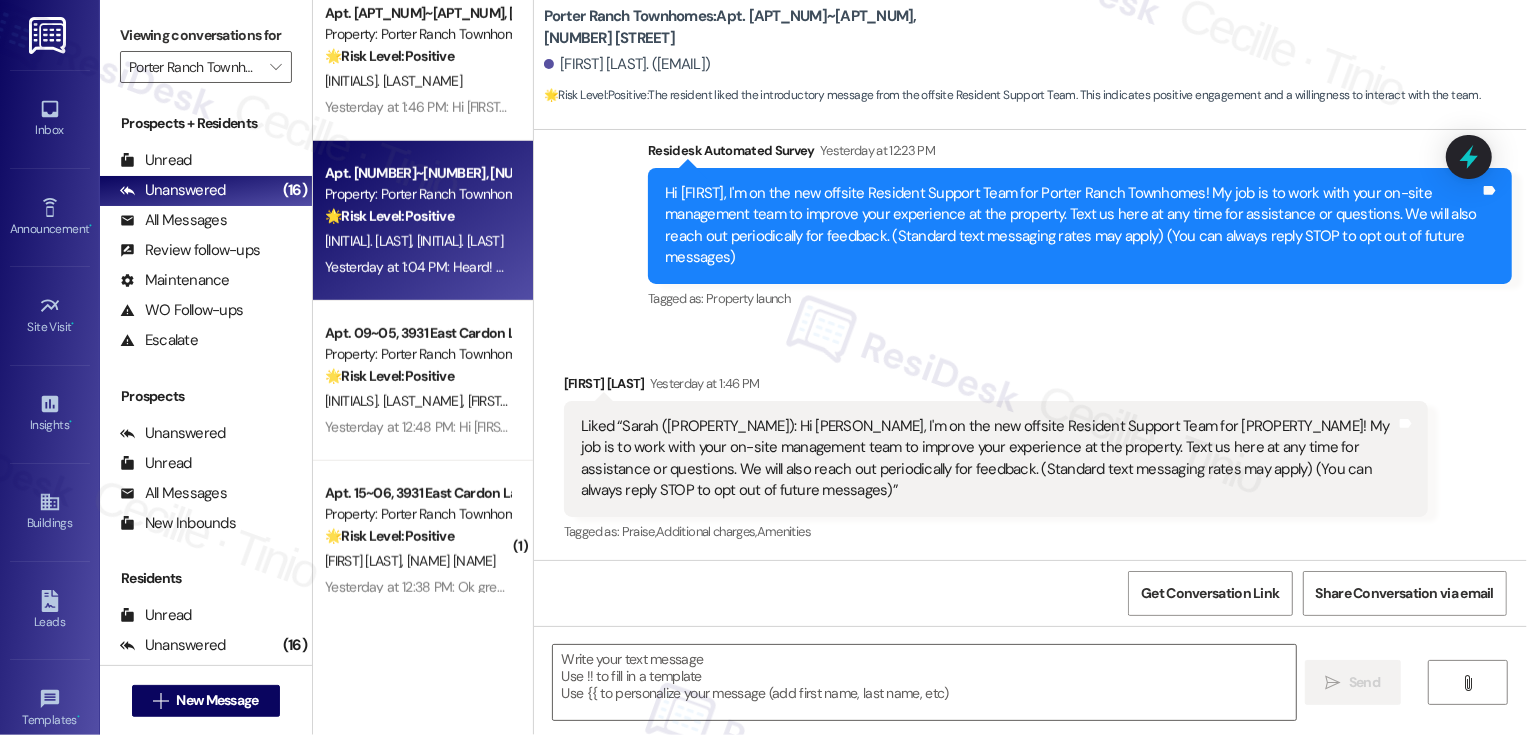 click on "[FIRST_INITIAL]. [LAST_NAME]" at bounding box center [460, 241] 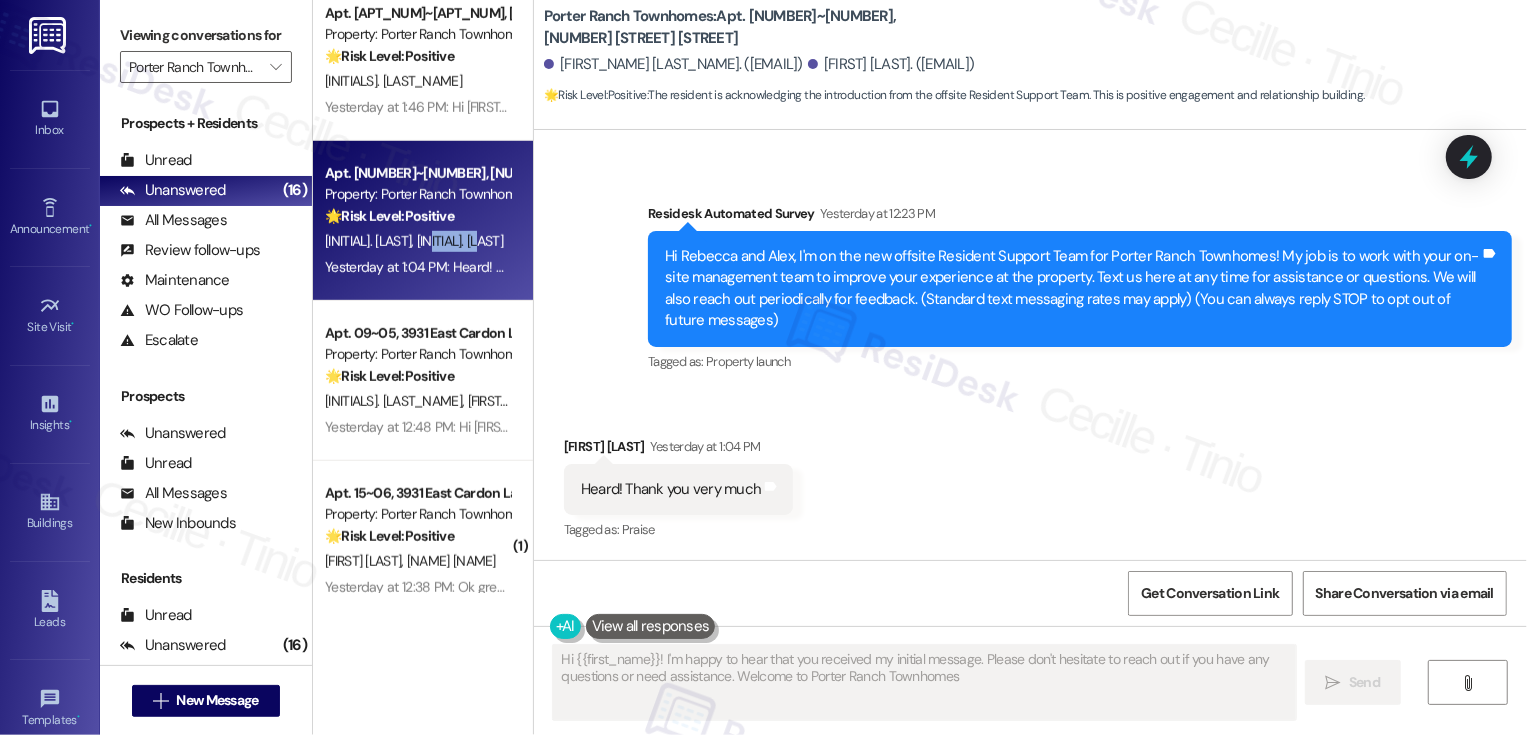 type on "Hi {{first_name}}! I'm happy to hear that you received my initial message. Please don't hesitate to reach out if you have any questions or need assistance. Welcome to Porter Ranch Townhomes!" 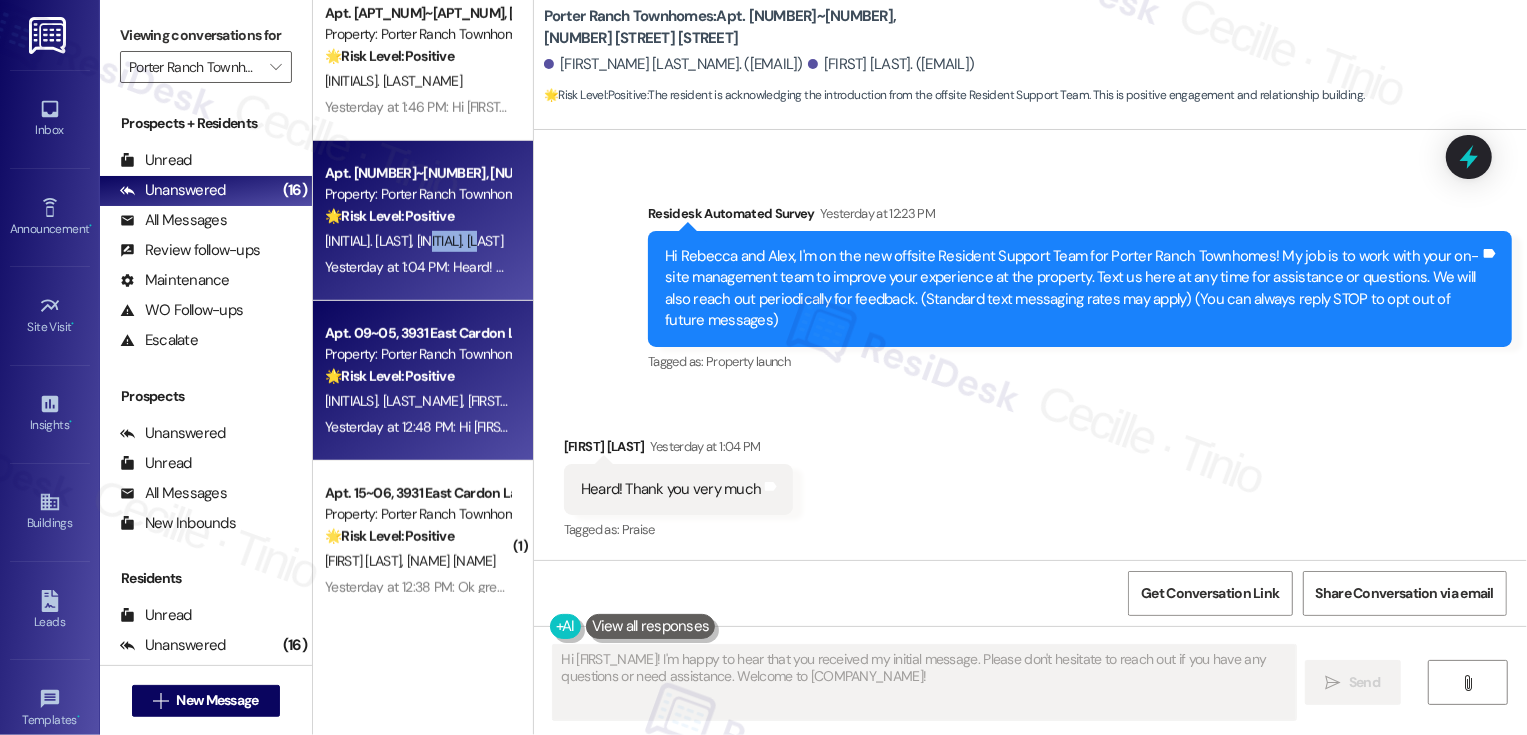 click on "Property: Porter Ranch Townhomes" at bounding box center (417, 354) 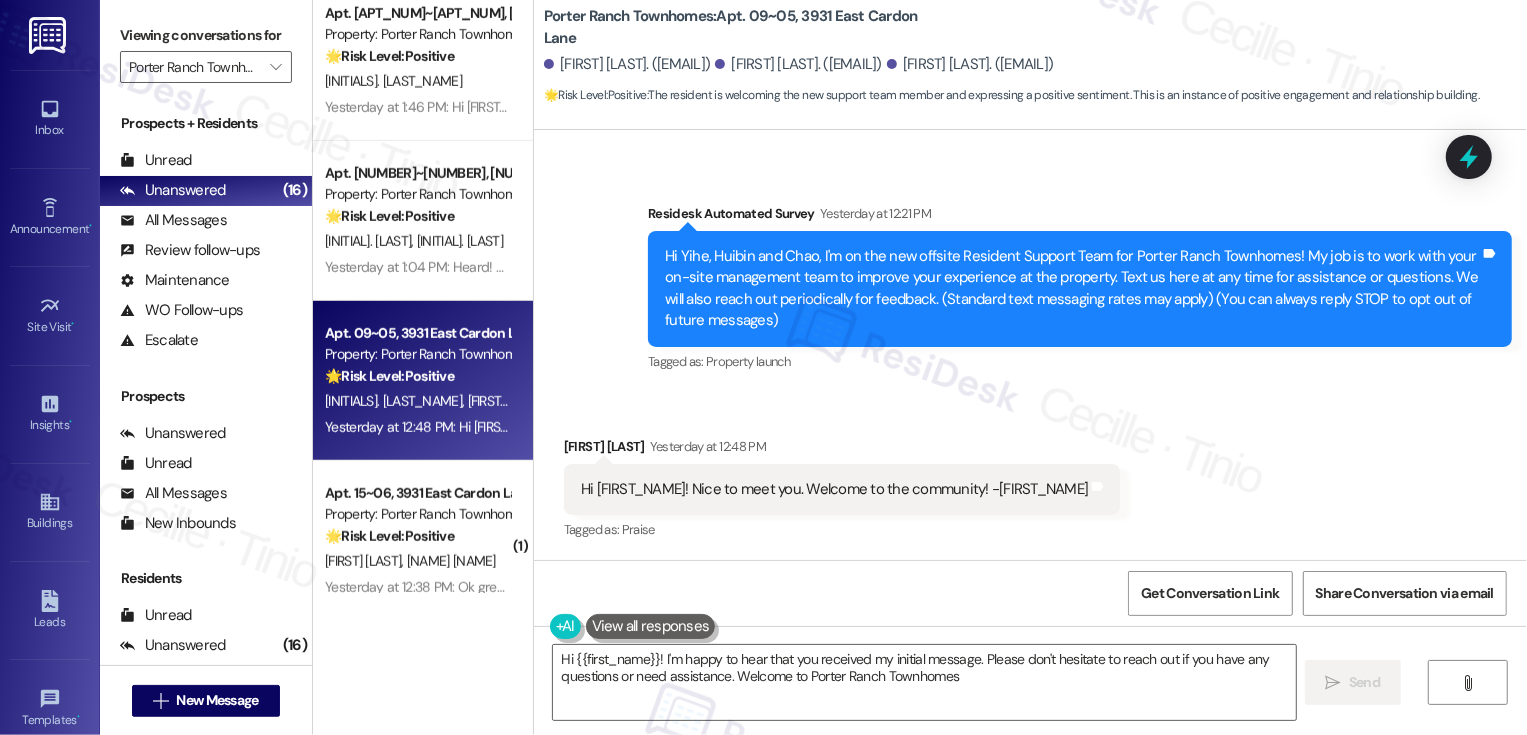 type on "Hi {{first_name}}! I'm happy to hear that you received my initial message. Please don't hesitate to reach out if you have any questions or need assistance. Welcome to Porter Ranch Townhomes!" 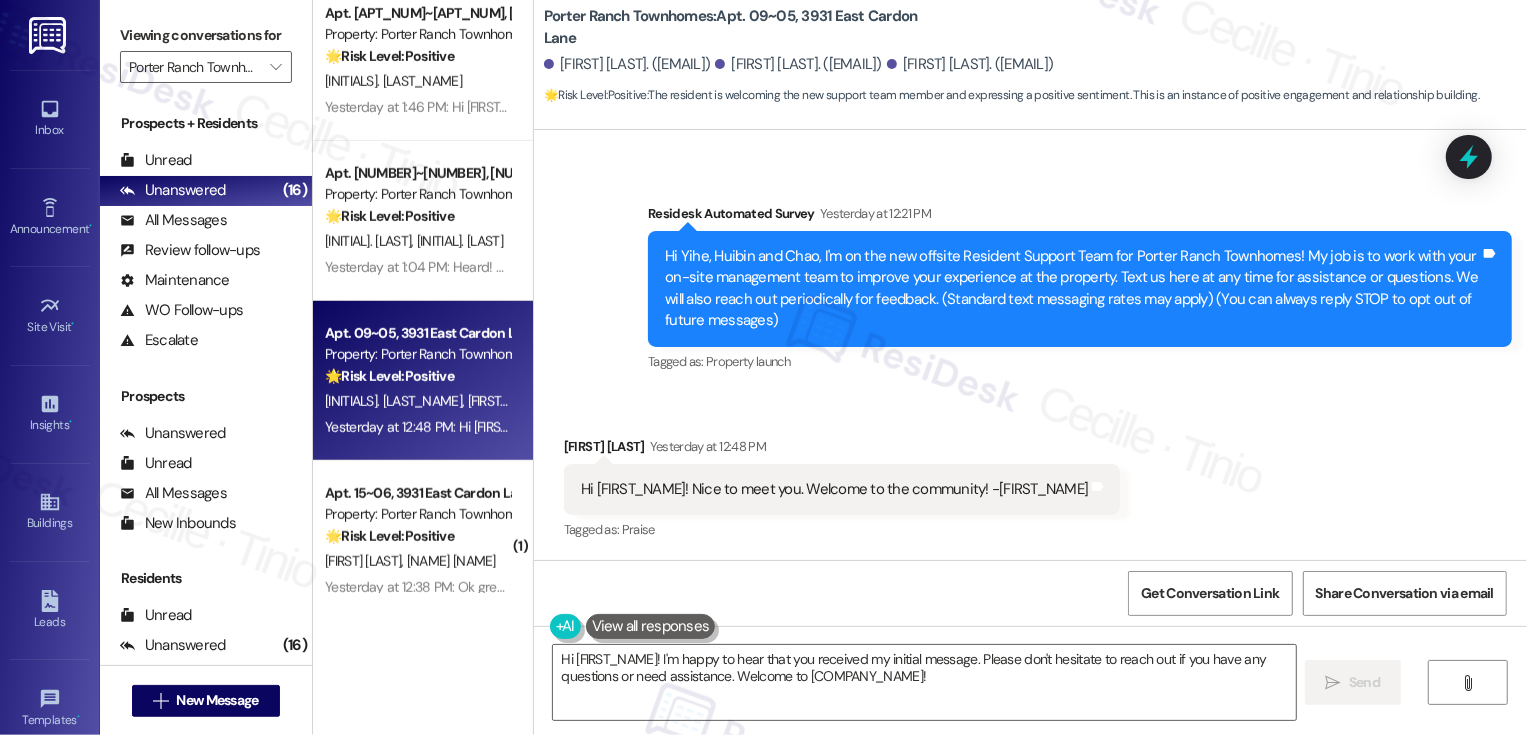 click on "Apt. 09~05, 3931 East Cardon Lane Property: Porter Ranch Townhomes 🌟  Risk Level:  Positive The resident is welcoming the new support team member and expressing a positive sentiment. This is an instance of positive engagement and relationship building. Y. Huang H. Wang C. Wang Yesterday at 12:48 PM: Hi Sarah! Nice to meet you. Welcome to the community! -Chao Yesterday at 12:48 PM: Hi Sarah! Nice to meet you. Welcome to the community! -Chao" at bounding box center [423, 381] 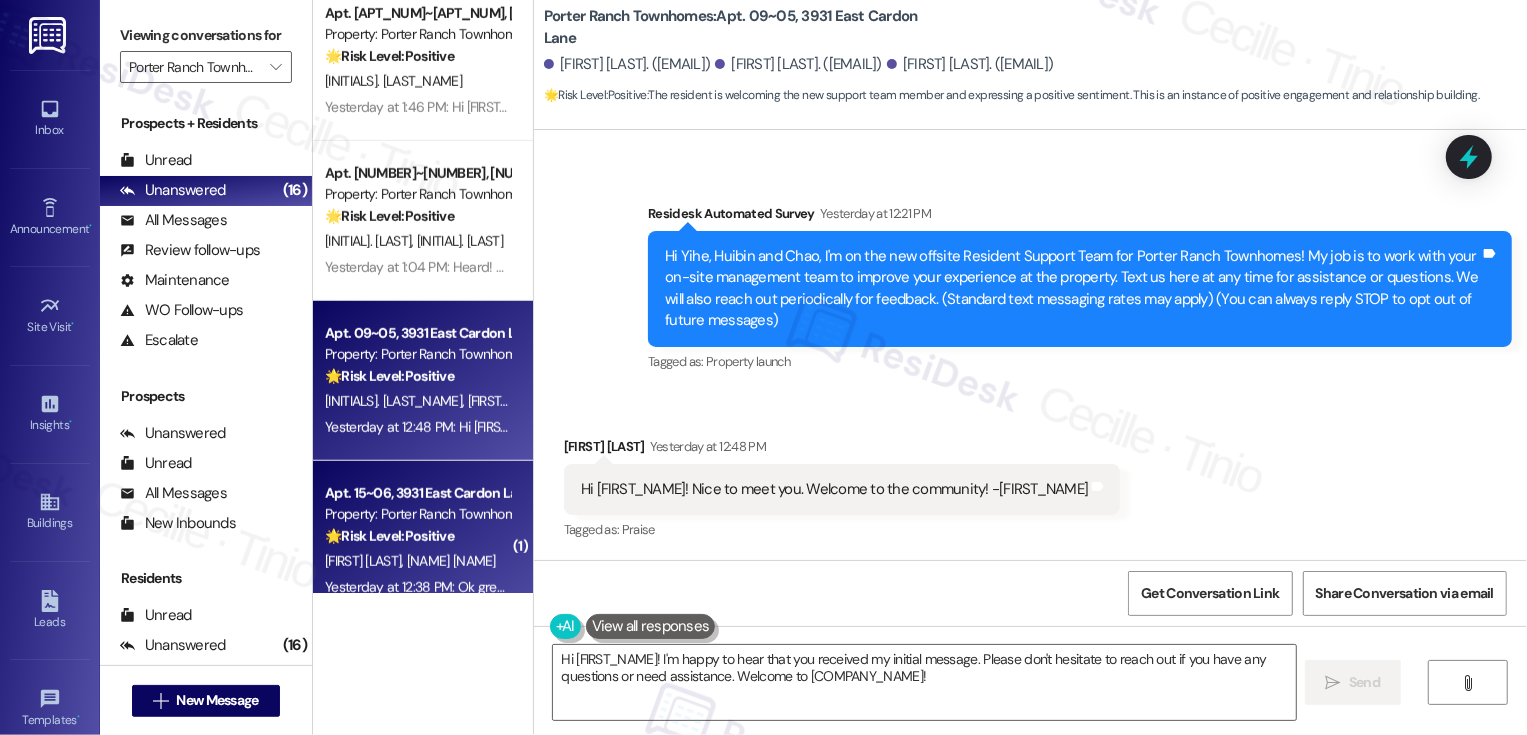 click on "Apt. 15~06, 3931 East Cardon Lane" at bounding box center (417, 493) 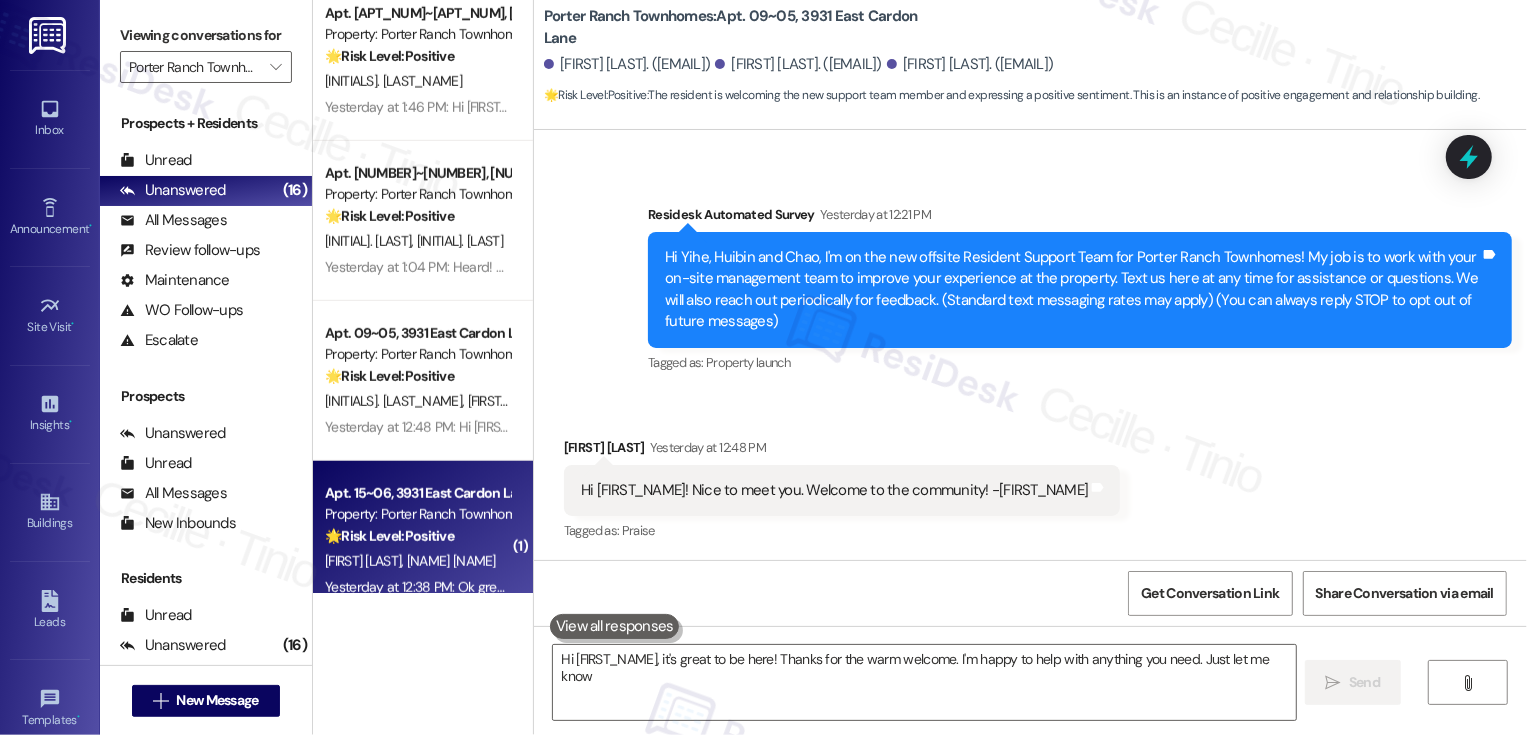 type on "Hi {{first_name}}, it's great to be here! Thanks for the warm welcome. I'm happy to help with anything you need. Just let me know!" 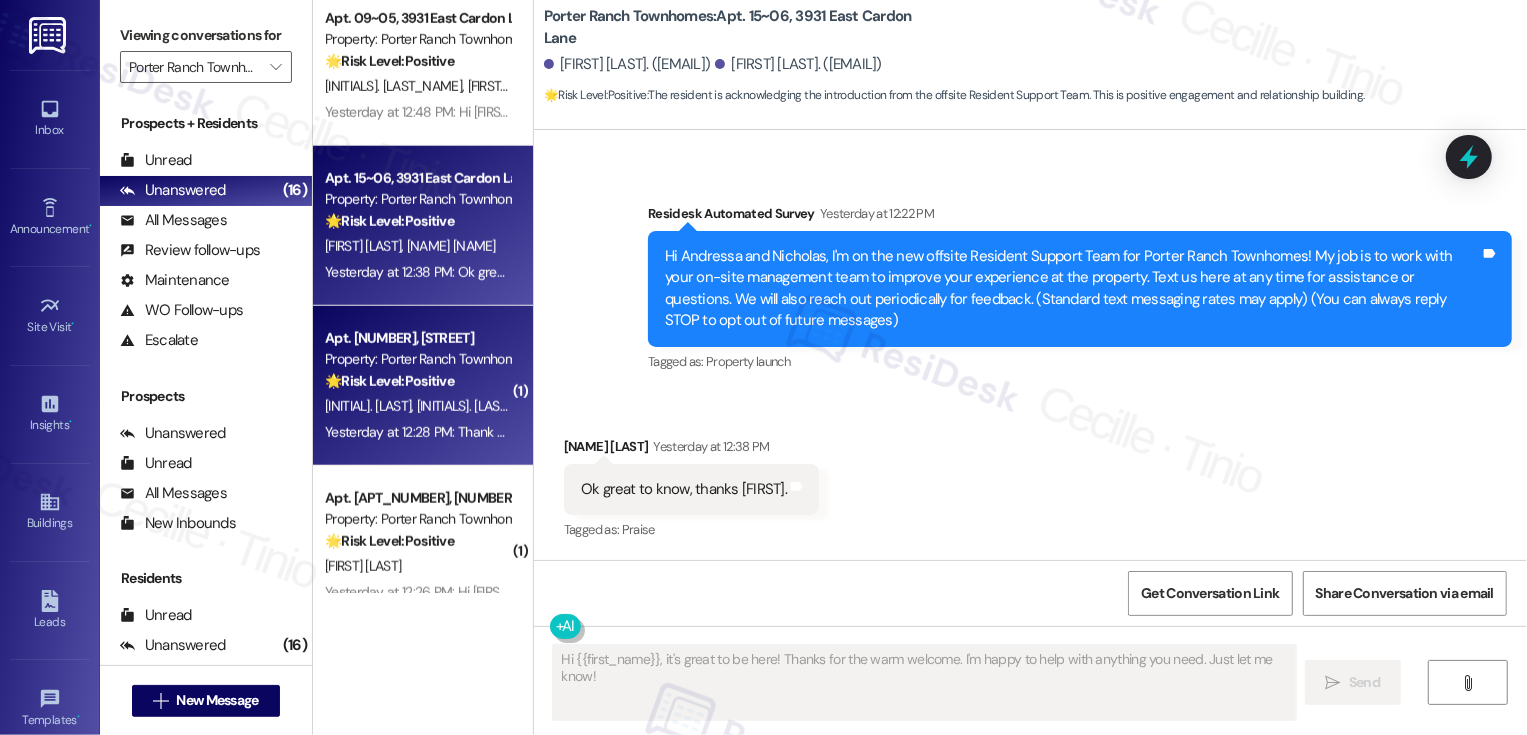 click on "Property: Porter Ranch Townhomes" at bounding box center (417, 359) 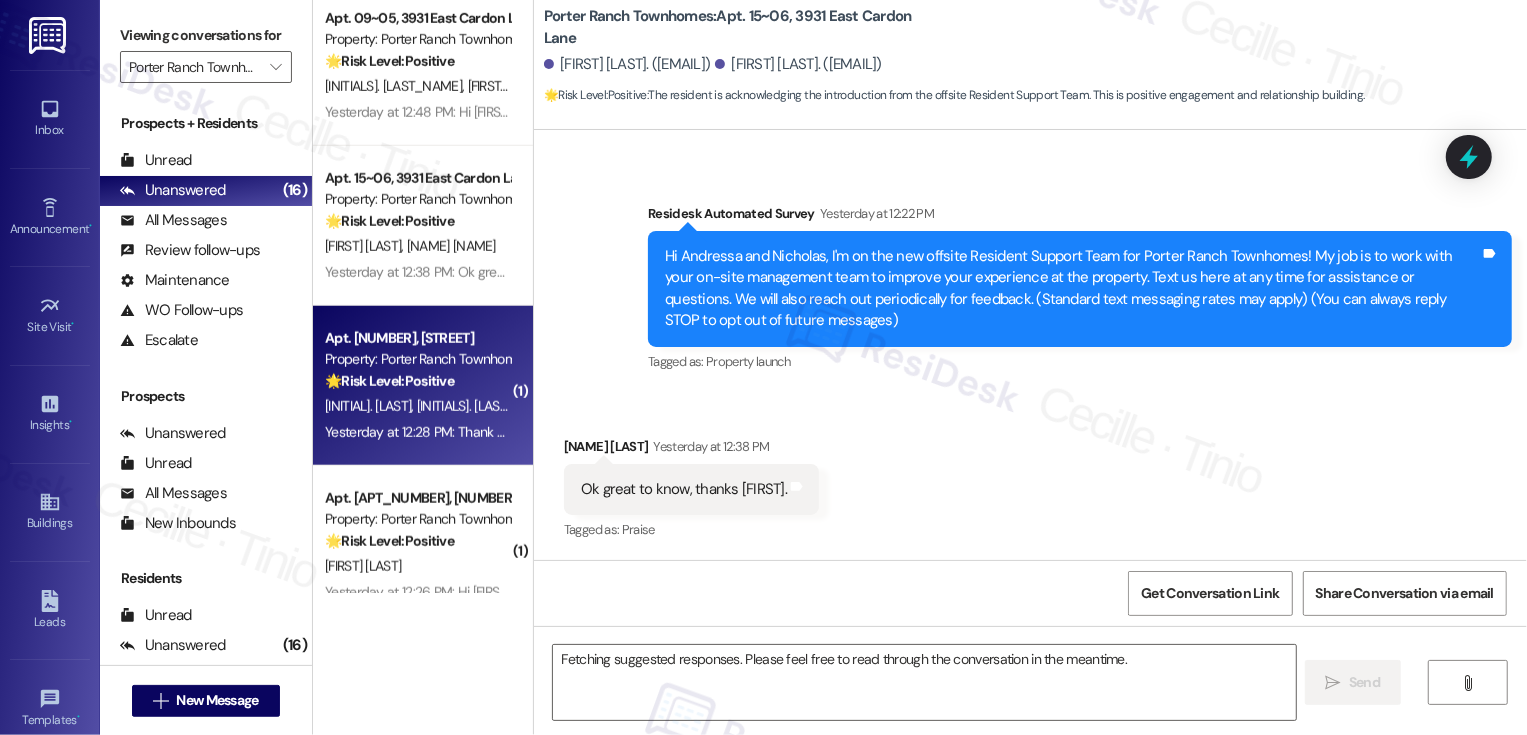 click on "Property: Porter Ranch Townhomes" at bounding box center (417, 359) 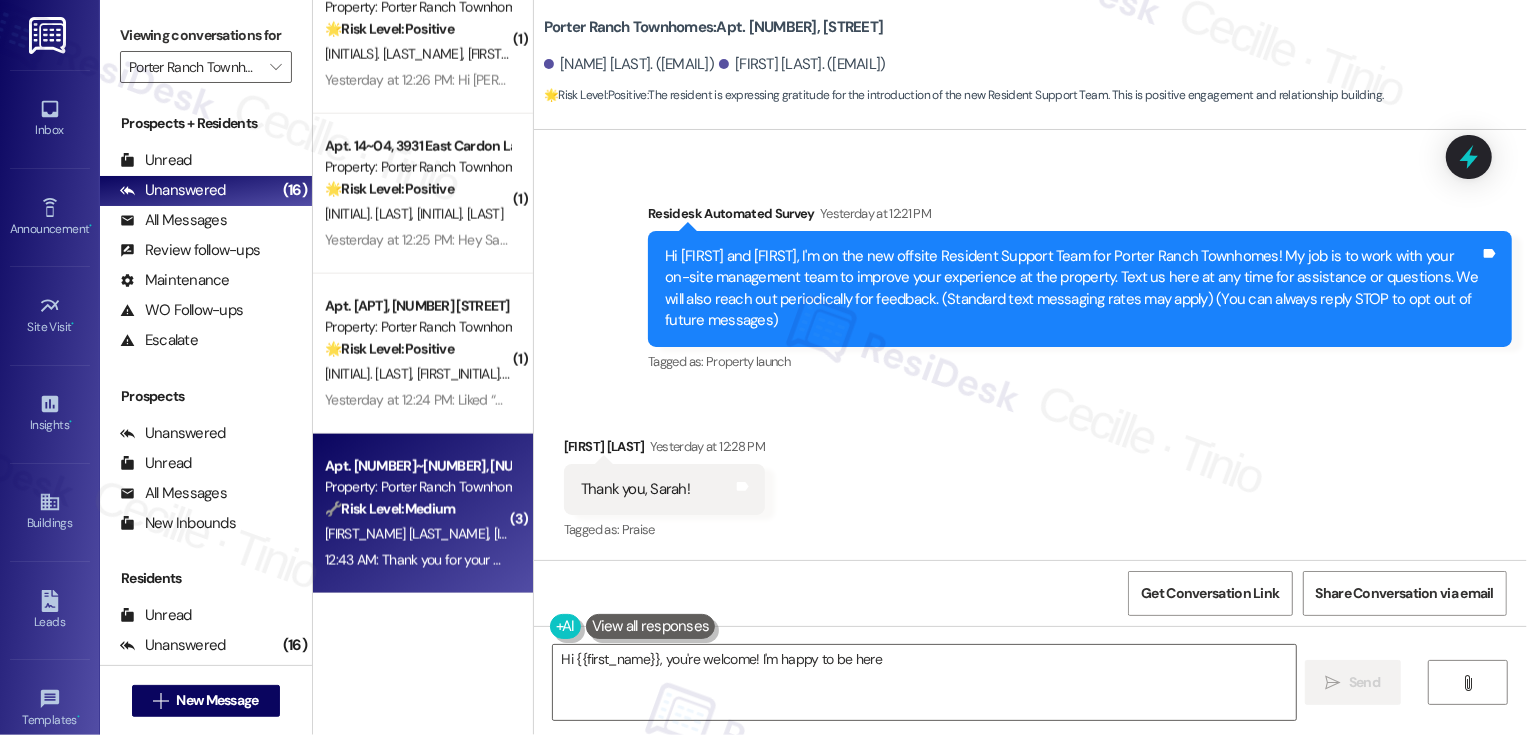 type on "Hi {{first_name}}, you're welcome! I'm happy to be here to" 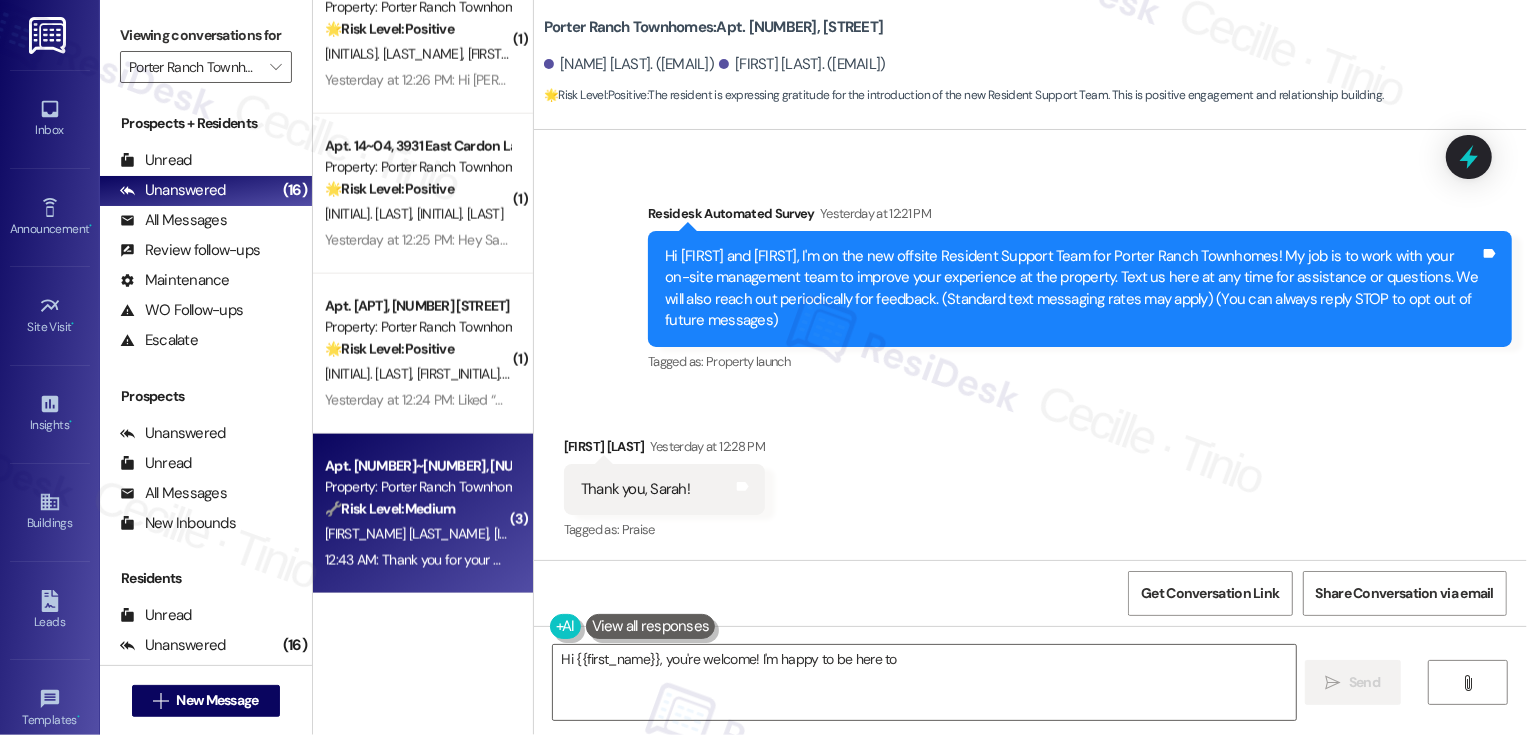 click on "Apt. 14~06, 3931 East Cardon Lane Property: Porter Ranch Townhomes 🔧  Risk Level:  Medium The resident is providing an update that they were pulled over and have resolved the tag issue. The mention of 'emissions & safety' suggests a vehicle inspection, but the resident states 'all done,' indicating the issue is resolved. The final message 'You taking the kid home?' is unclear but does not indicate an emergency or urgent issue related to the property. L. Scow C. Scow 12:43 AM: Thank you for your message. Our offices are currently closed, but we will contact you when we resume operations. For emergencies, please contact your emergency number 385-338-0773. 12:43 AM: Thank you for your message. Our offices are currently closed, but we will contact you when we resume operations. For emergencies, please contact your emergency number 385-338-0773." at bounding box center (423, 514) 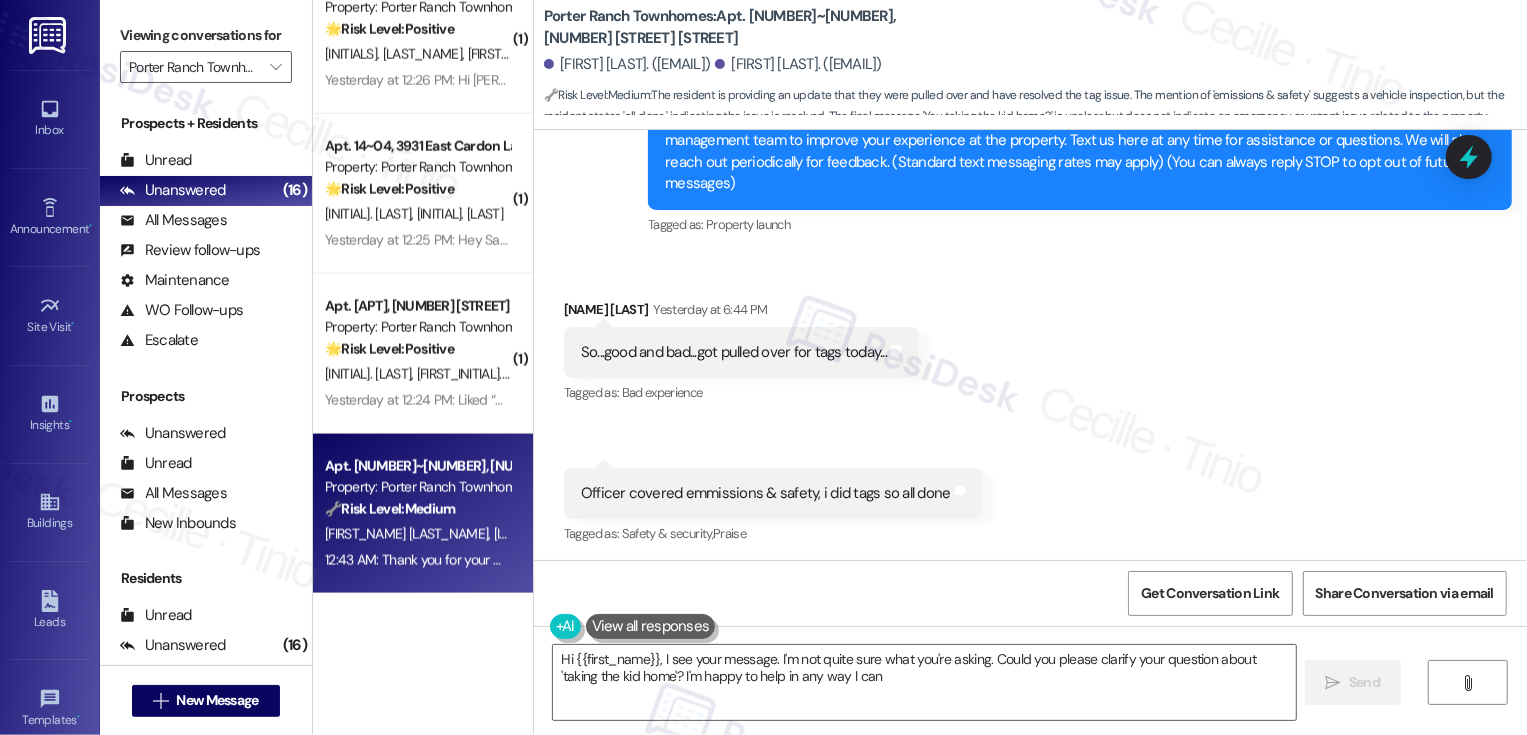 type on "Hi {{first_name}}, I see your message. I'm not quite sure what you're asking. Could you please clarify your question about 'taking the kid home'? I'm happy to help in any way I can!" 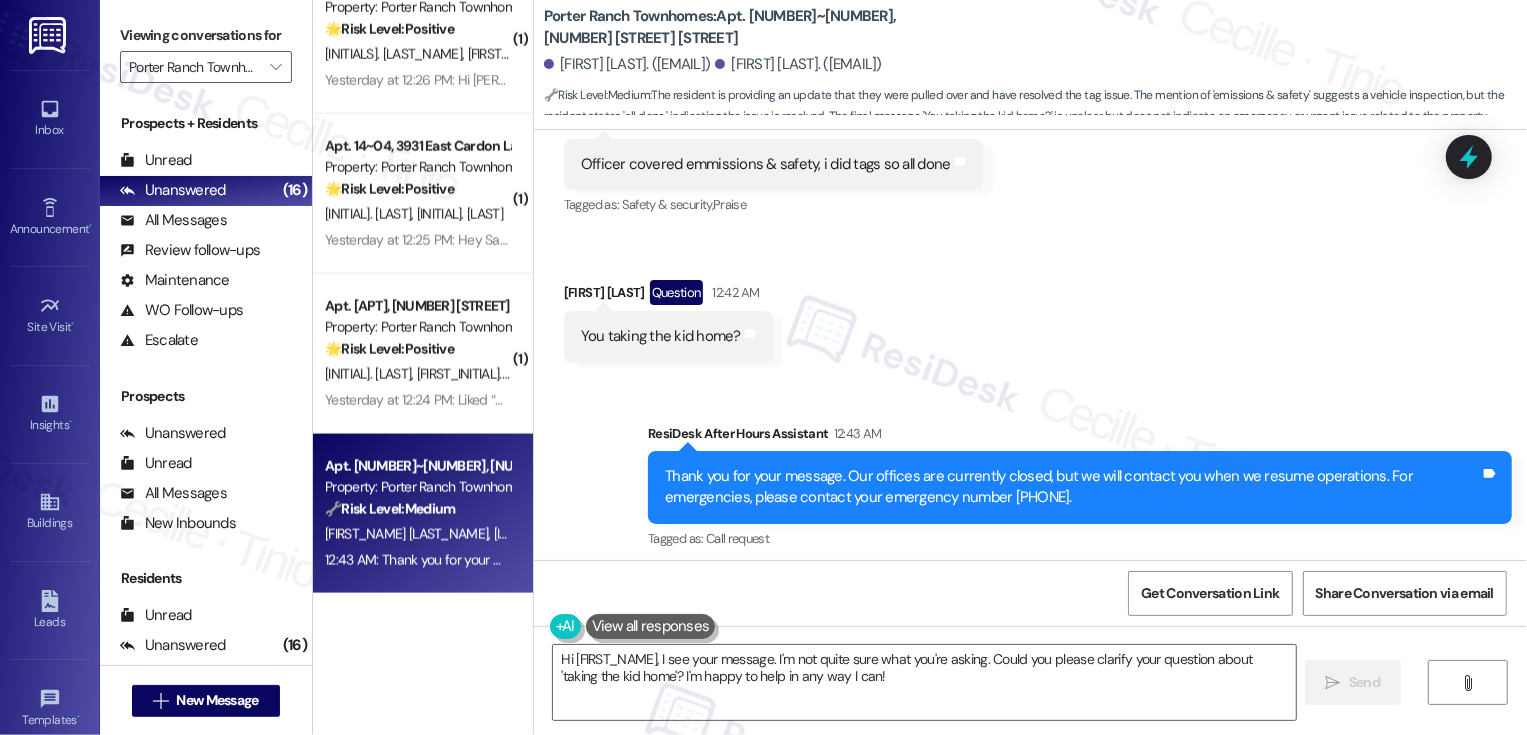 scroll, scrollTop: 580, scrollLeft: 0, axis: vertical 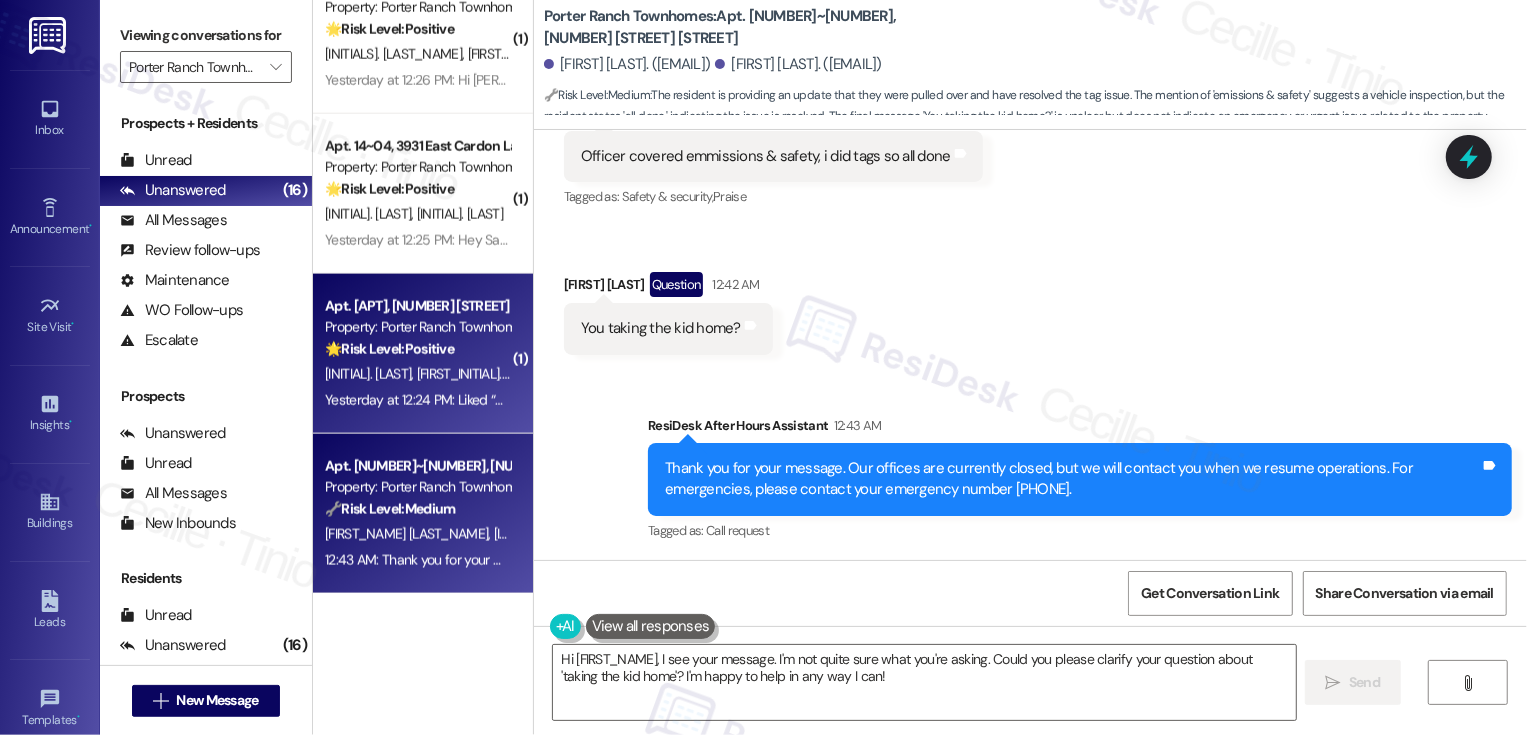 click on "Property: Porter Ranch Townhomes" at bounding box center (417, 327) 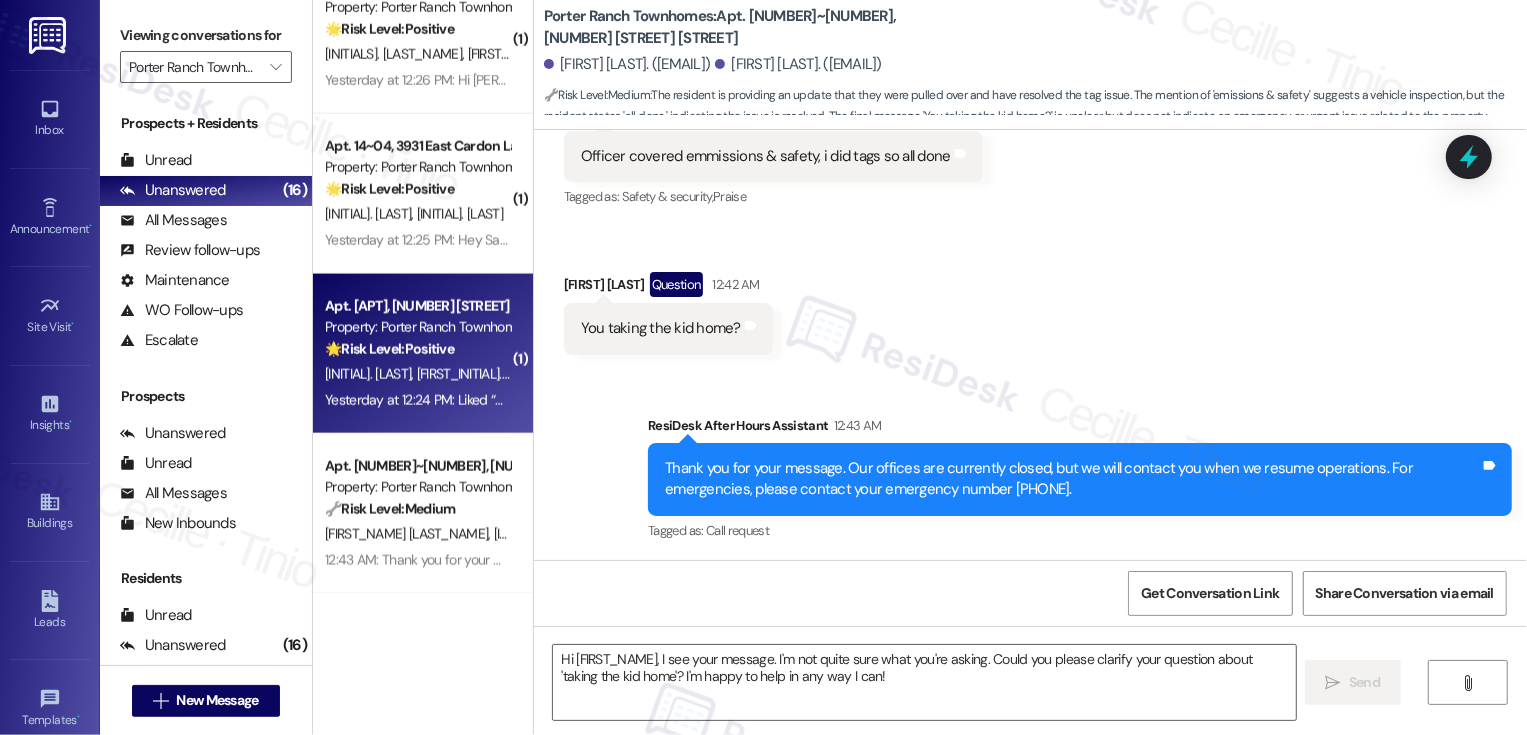 type on "Fetching suggested responses. Please feel free to read through the conversation in the meantime." 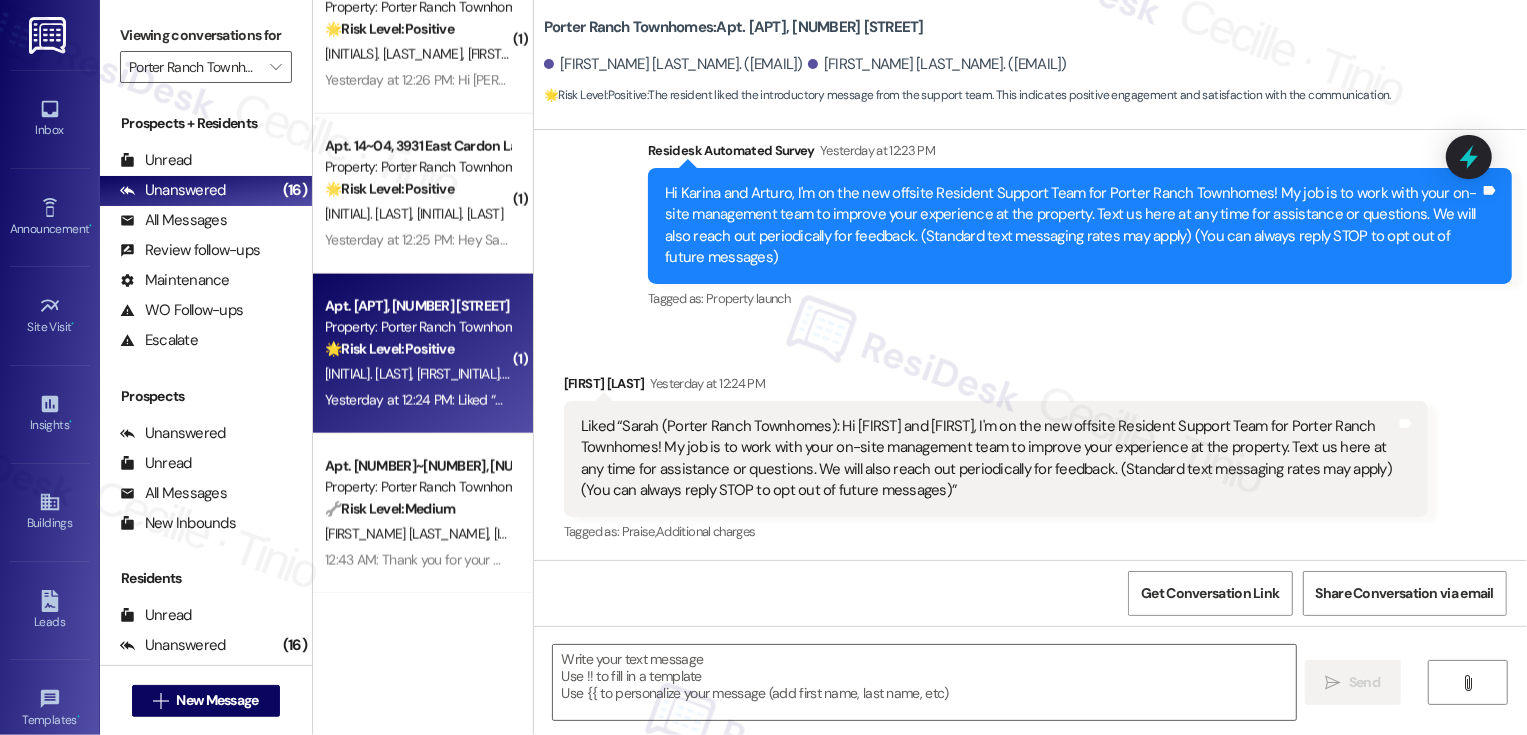 type on "Fetching suggested responses. Please feel free to read through the conversation in the meantime." 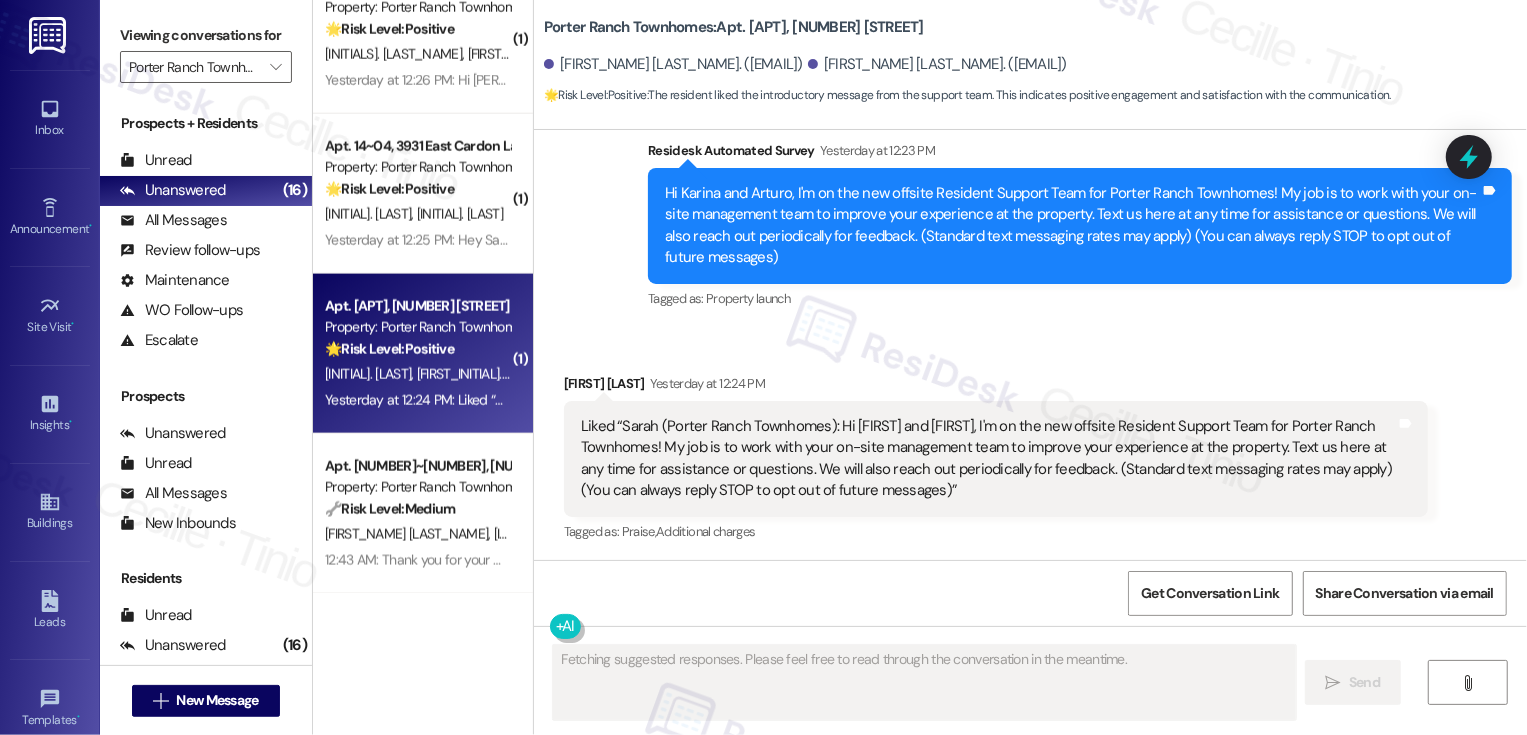scroll, scrollTop: 170, scrollLeft: 0, axis: vertical 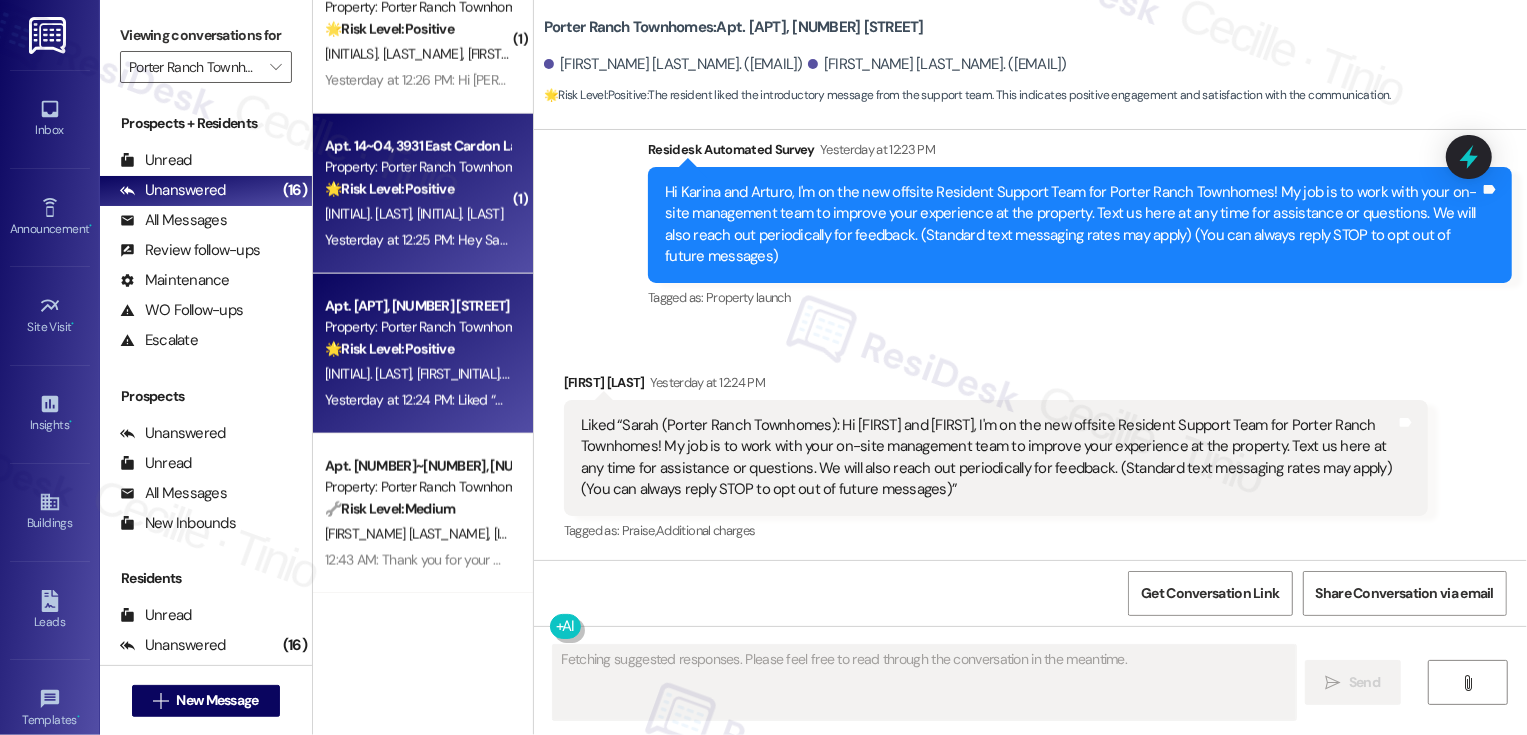 type 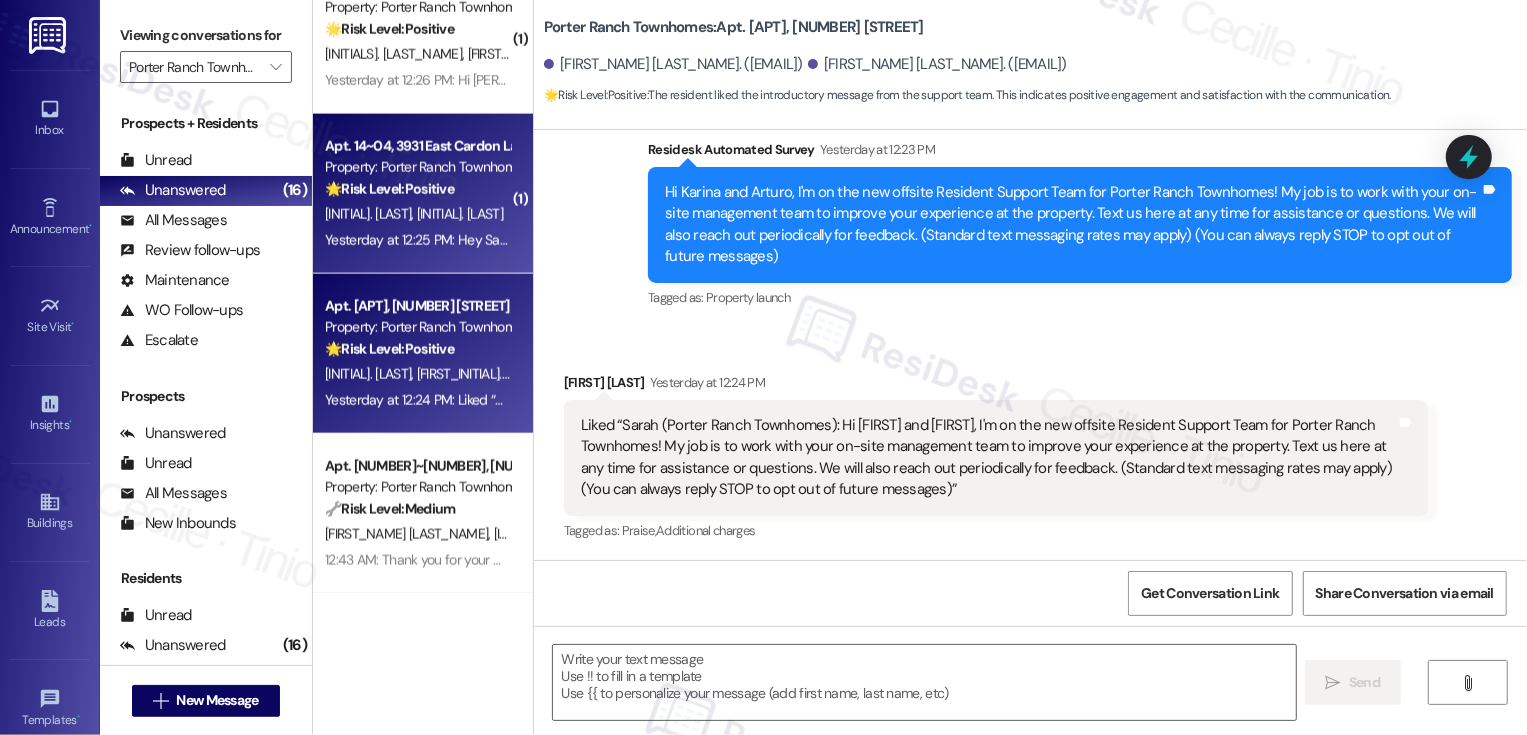 click on "J. Hovorka J. Hovorka" at bounding box center [417, 214] 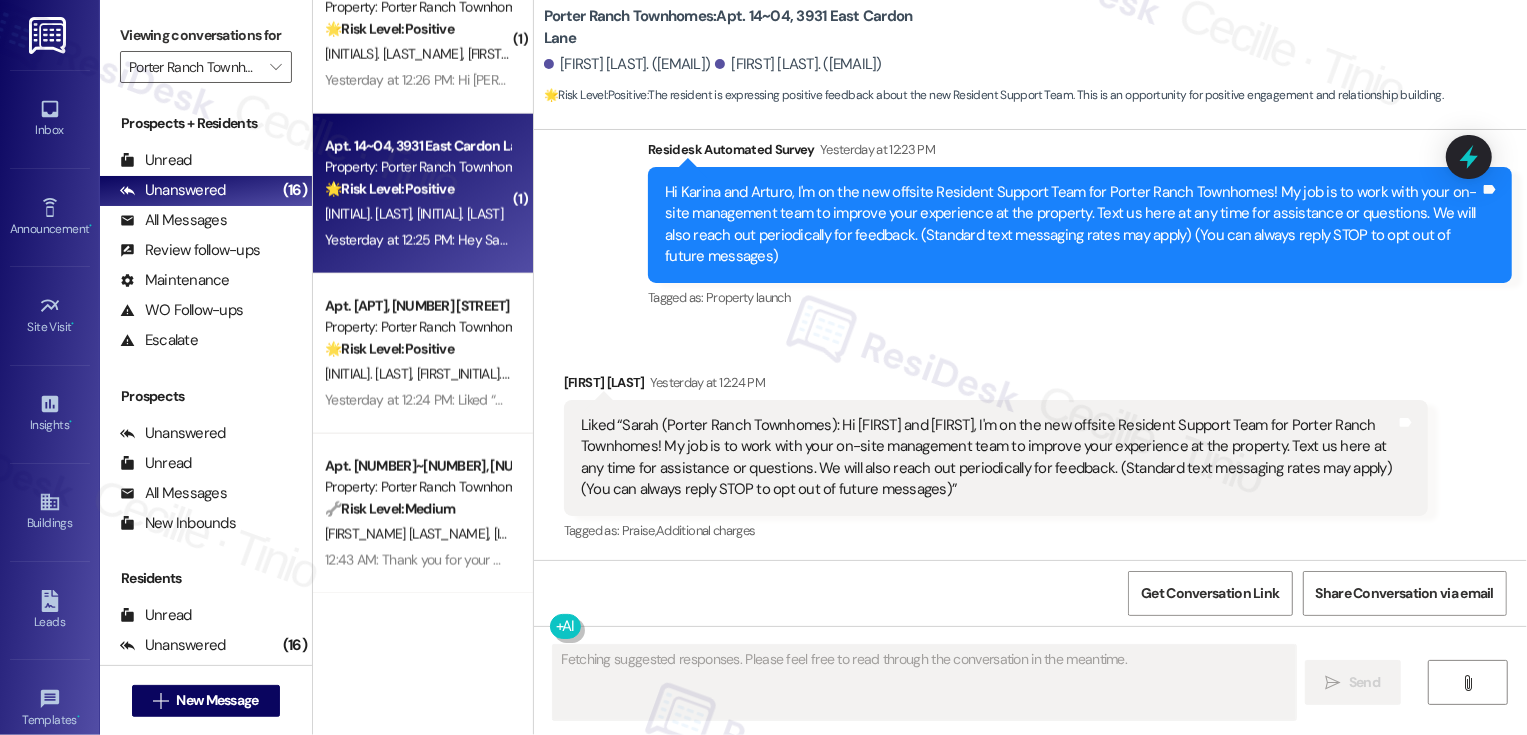 scroll, scrollTop: 127, scrollLeft: 0, axis: vertical 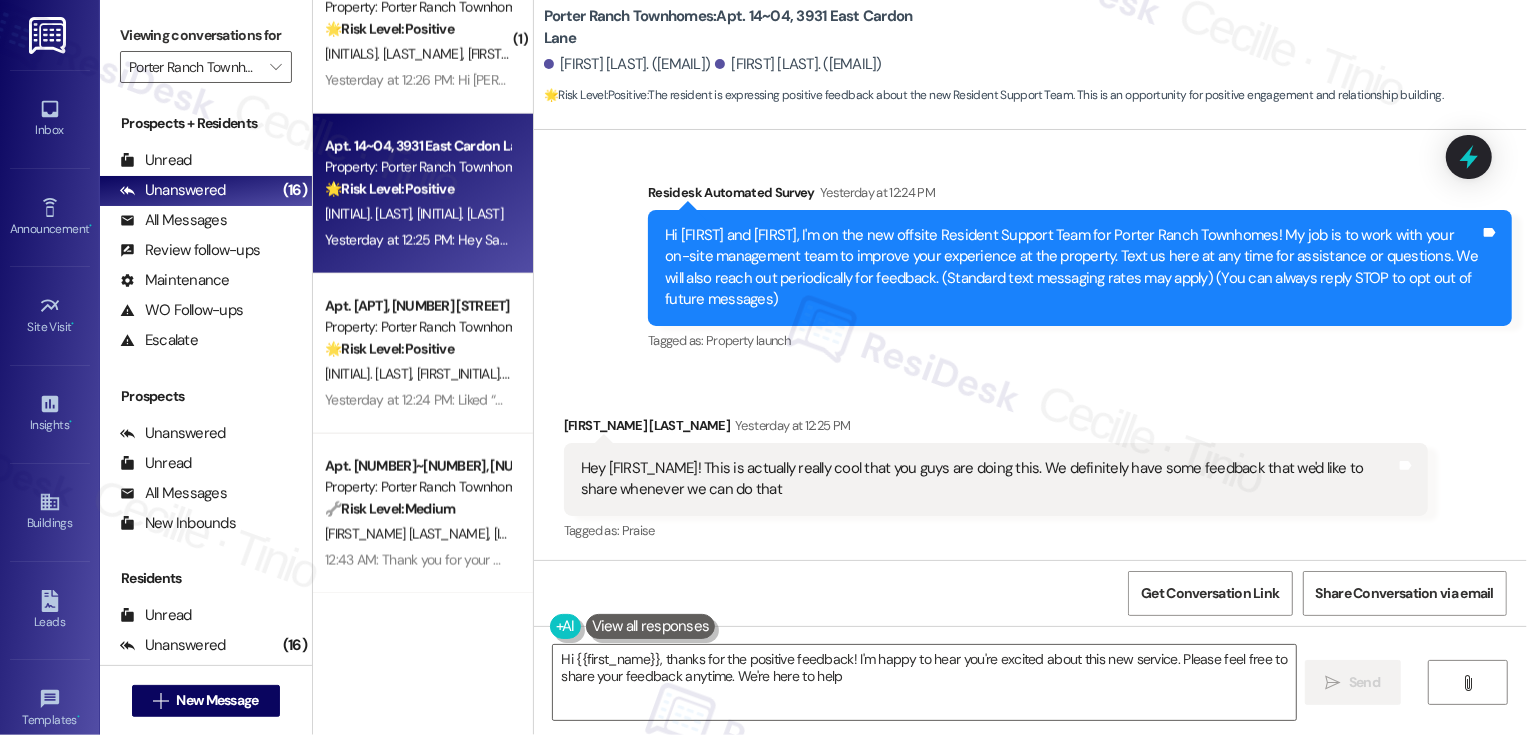 type on "Hi {{first_name}}, thanks for the positive feedback! I'm happy to hear you're excited about this new service. Please feel free to share your feedback anytime. We're here to help!" 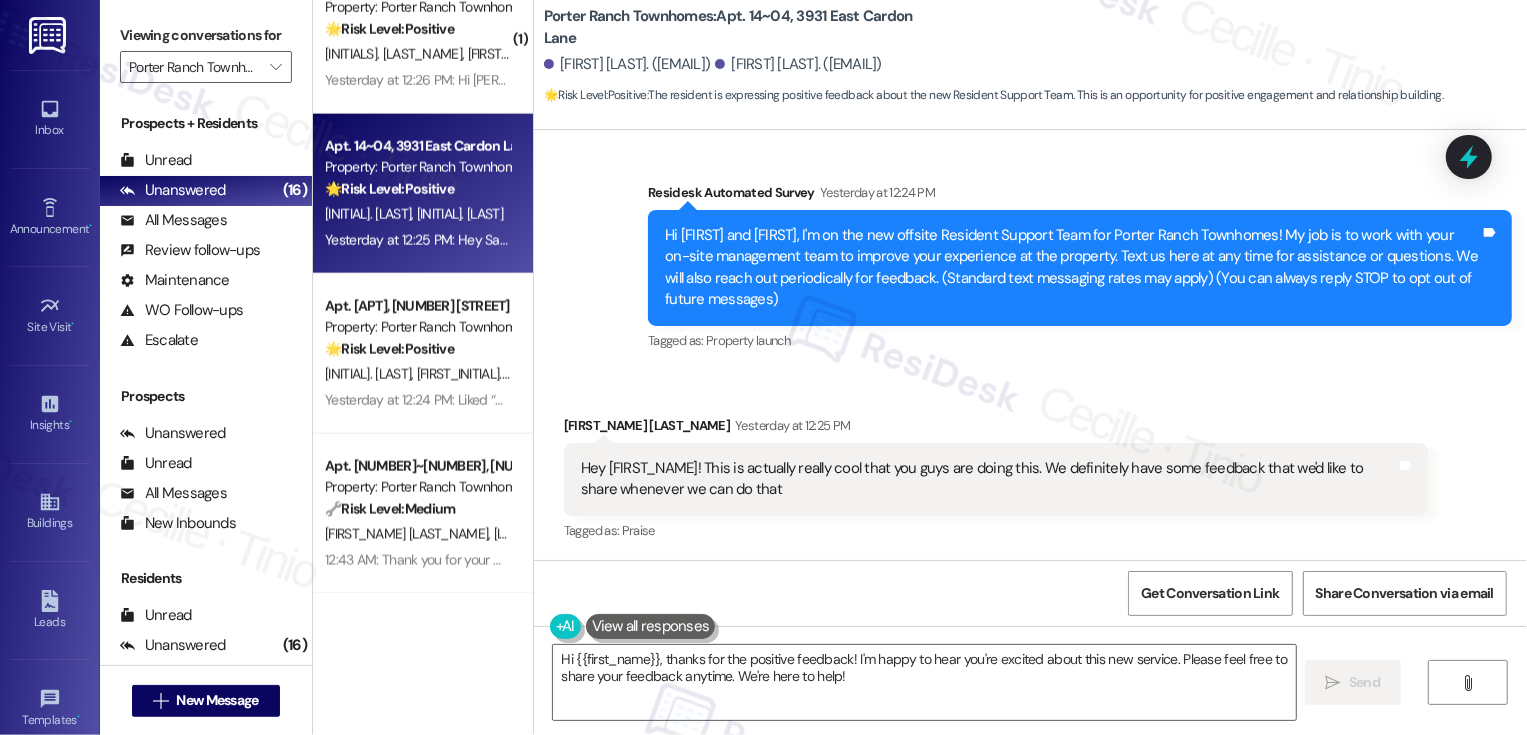 scroll, scrollTop: 1774, scrollLeft: 0, axis: vertical 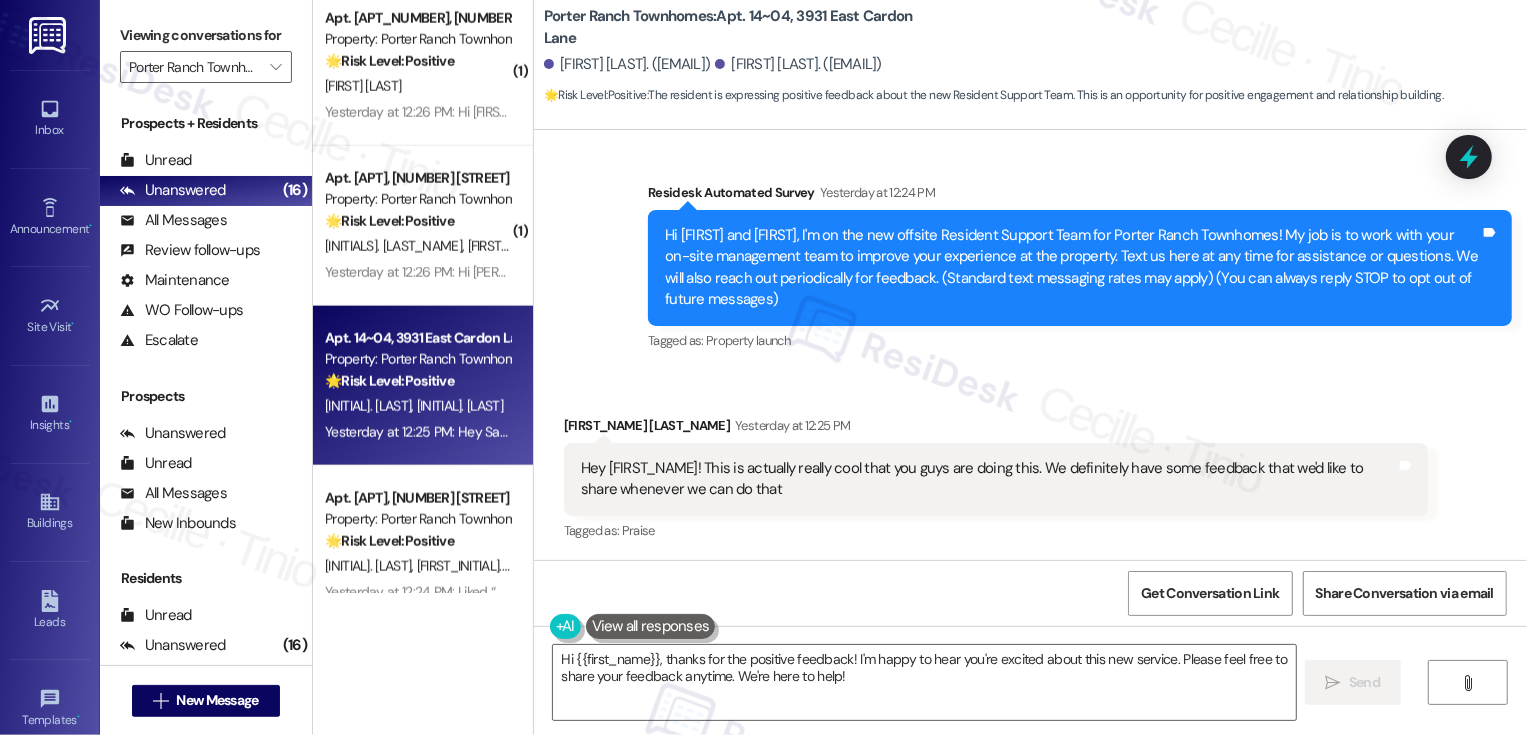 click on "🌟  Risk Level:  Positive The resident is expressing gratitude and welcoming the new support team. This is positive engagement and relationship building." at bounding box center (417, 221) 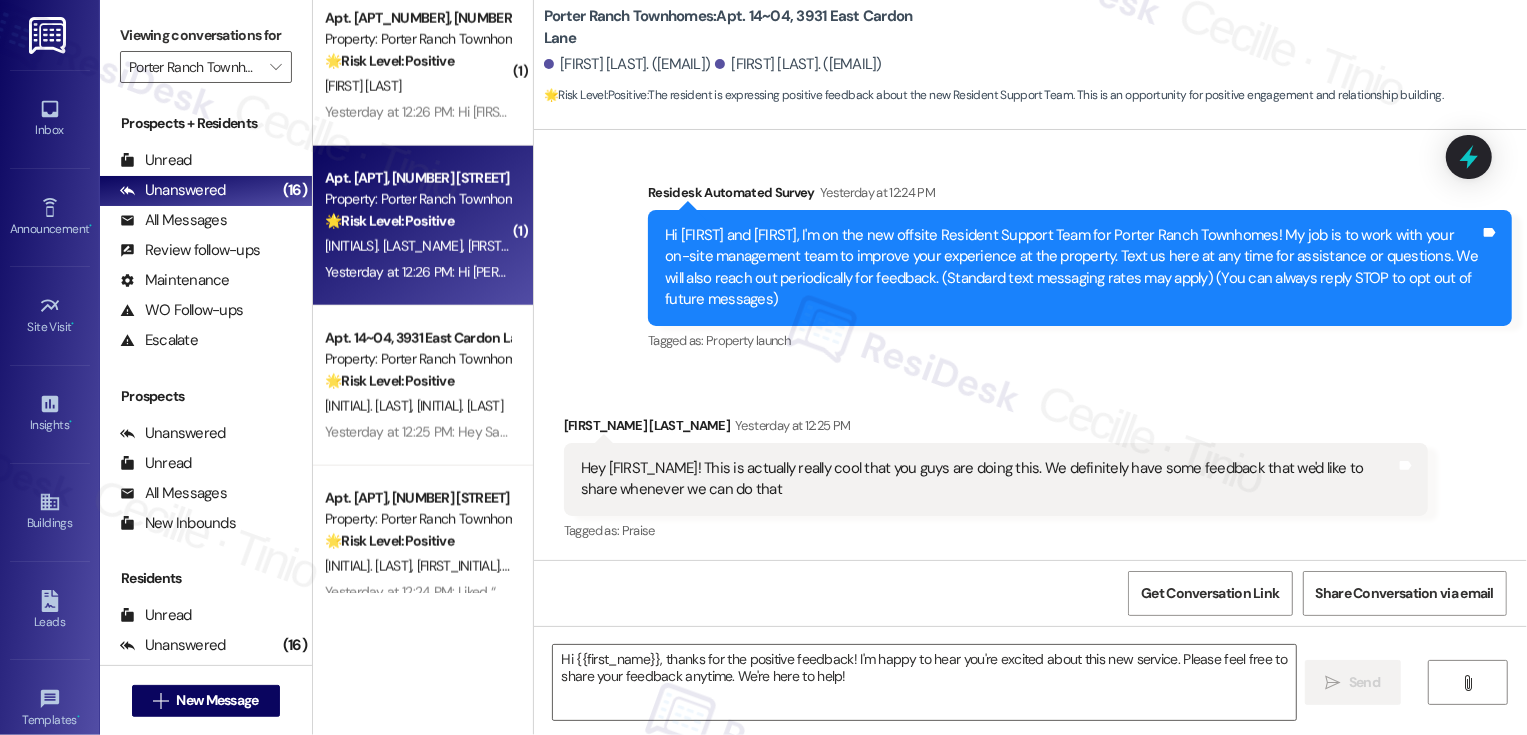 click on "🌟  Risk Level:  Positive The resident is expressing gratitude and welcoming the new support team. This is positive engagement and relationship building." at bounding box center (417, 221) 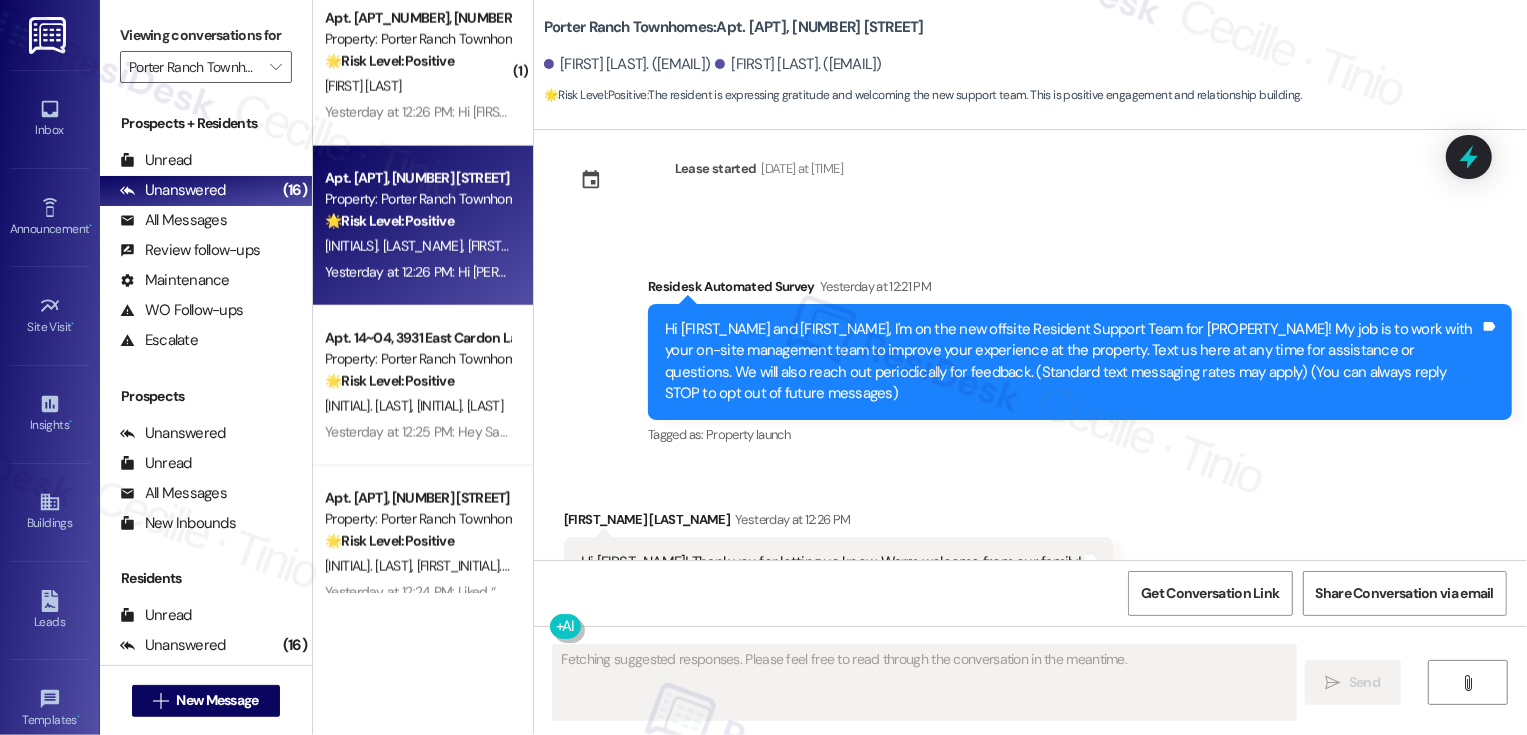 scroll, scrollTop: 0, scrollLeft: 0, axis: both 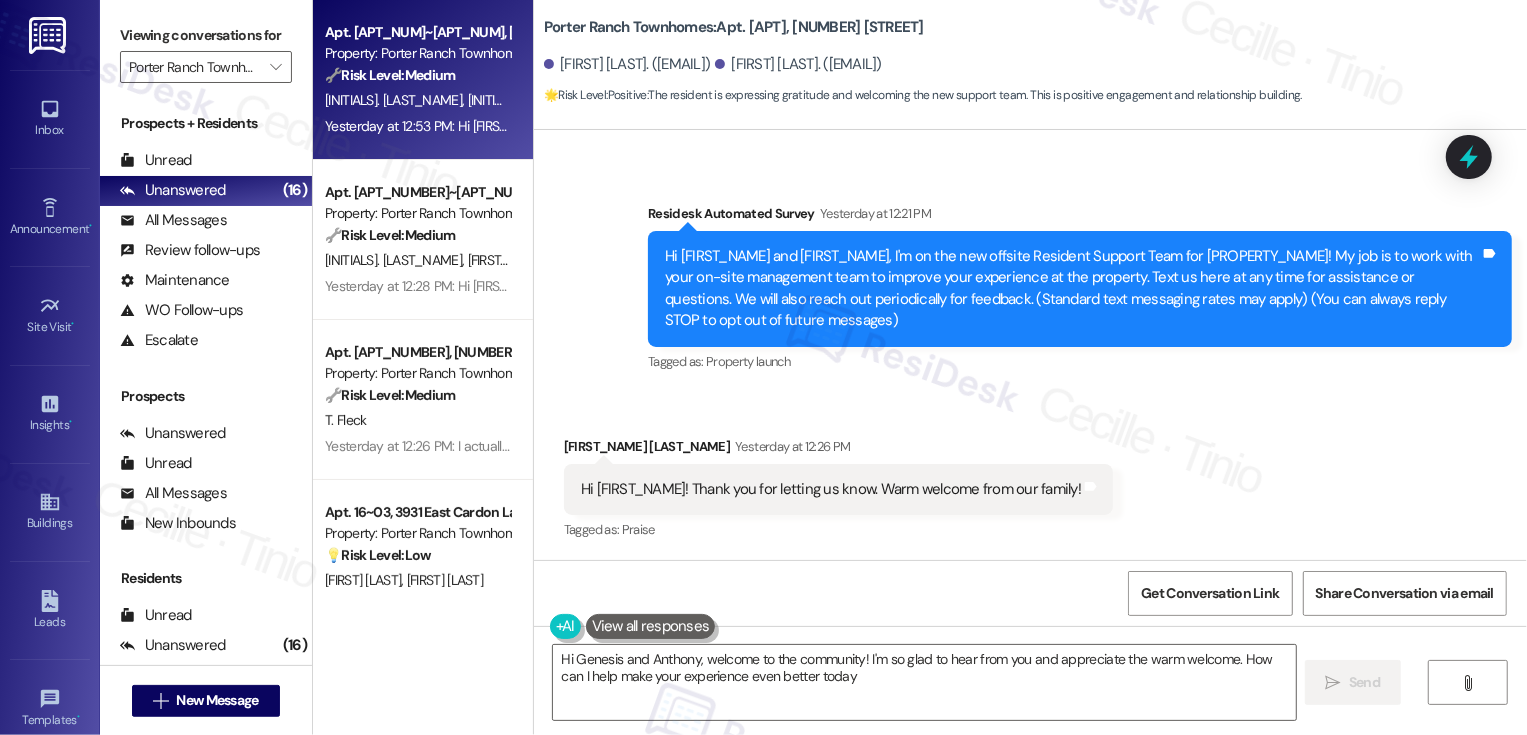 type on "Hi Genesis and Anthony, welcome to the community! I'm so glad to hear from you and appreciate the warm welcome. How can I help make your experience even better today?" 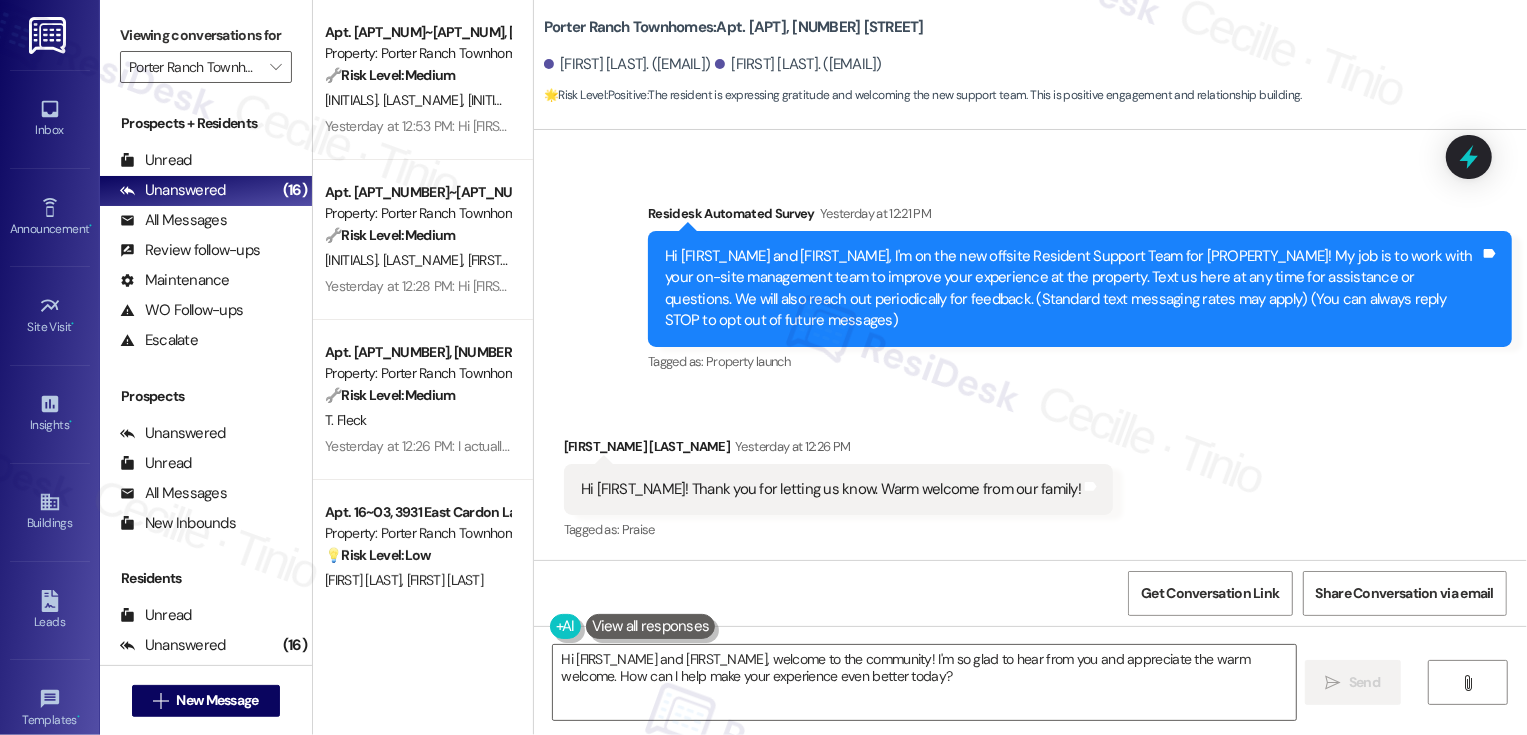 scroll, scrollTop: 0, scrollLeft: 0, axis: both 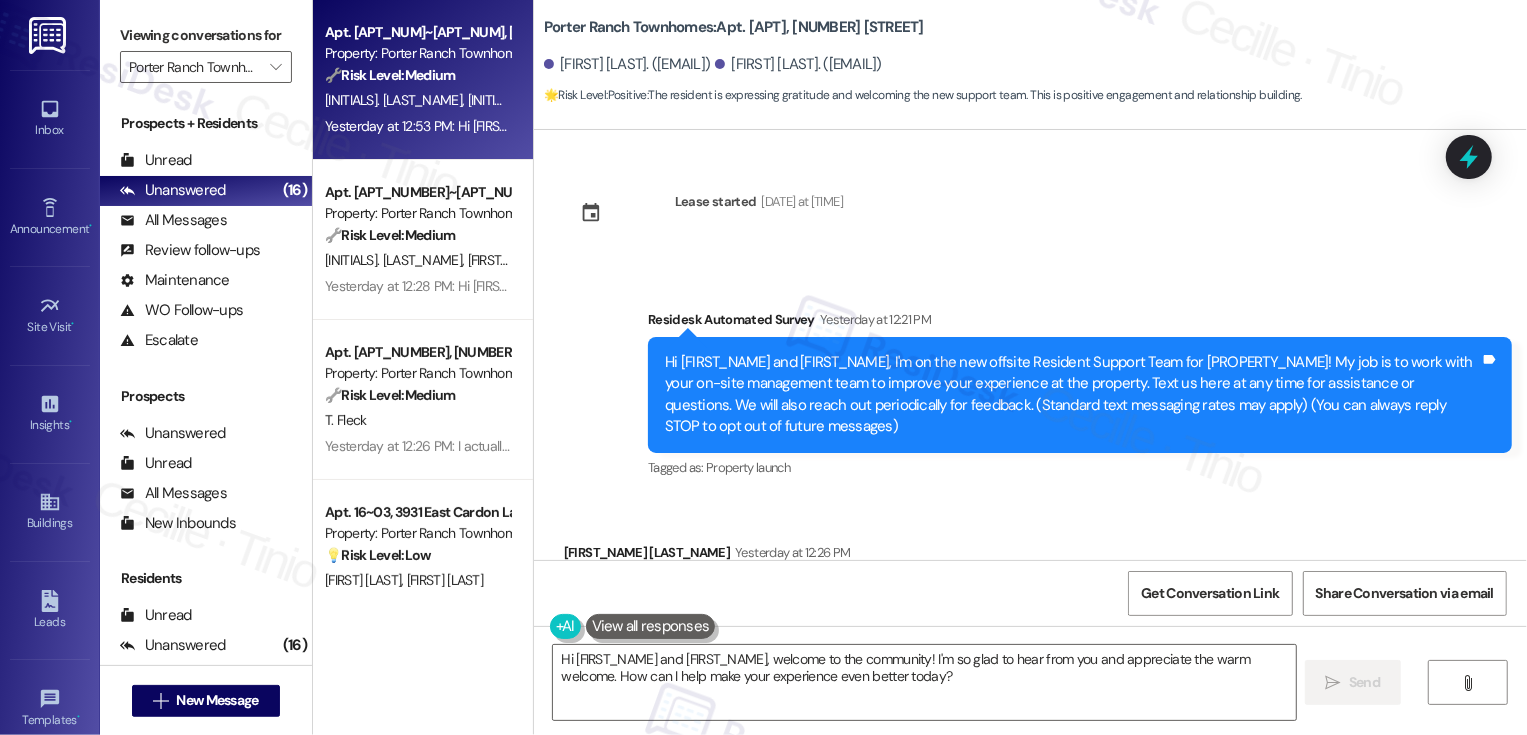 click on "Property: Porter Ranch Townhomes" at bounding box center [417, 53] 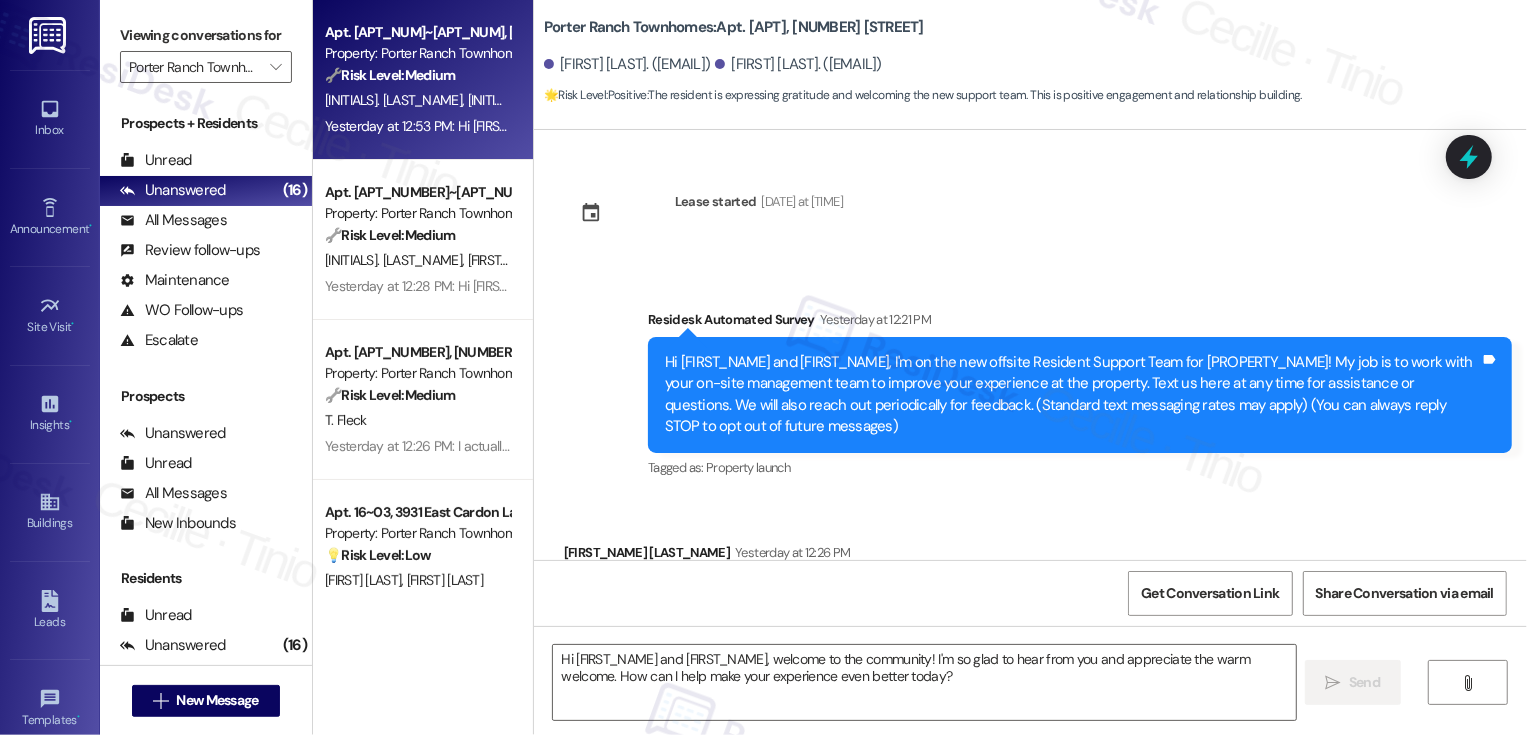 click on "Property: Porter Ranch Townhomes" at bounding box center (417, 53) 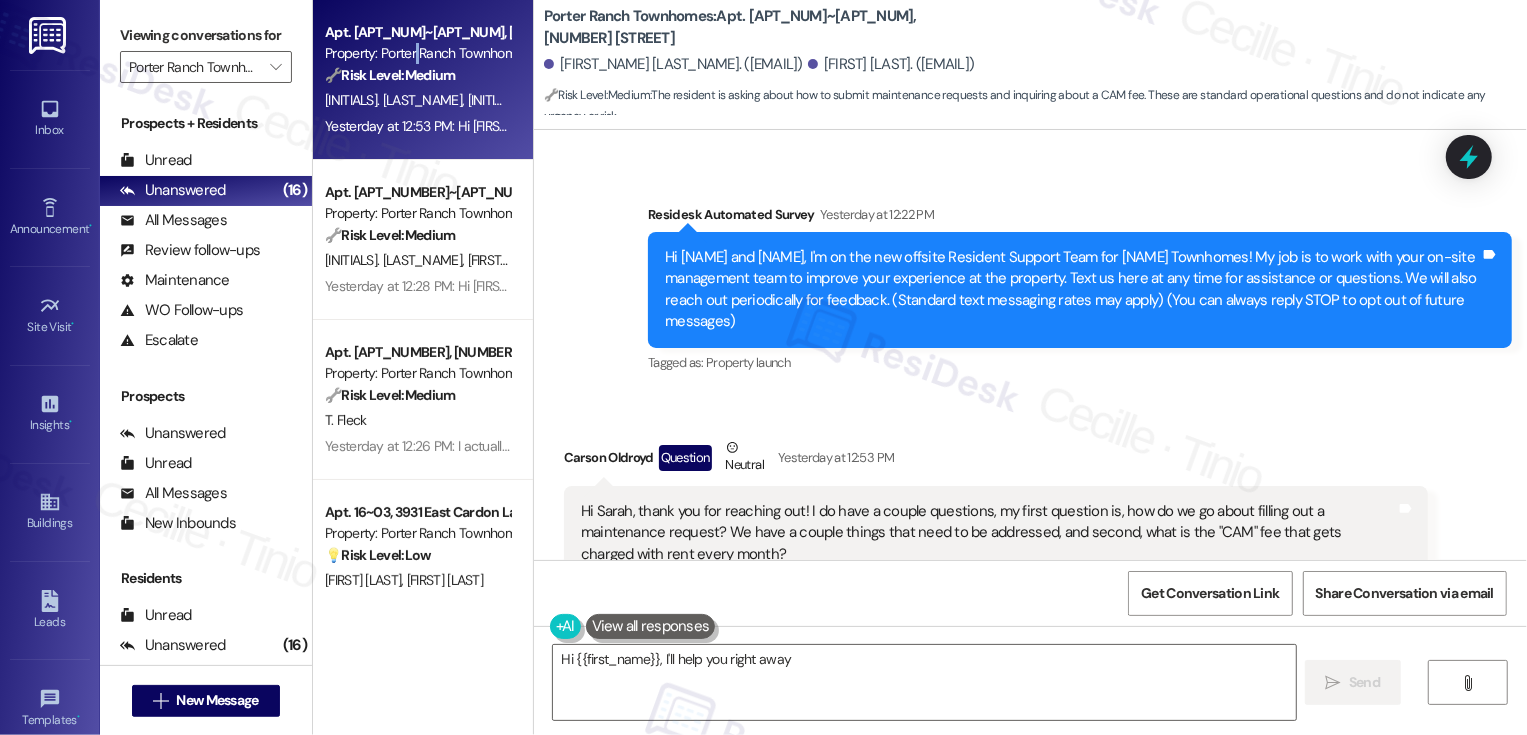 scroll, scrollTop: 170, scrollLeft: 0, axis: vertical 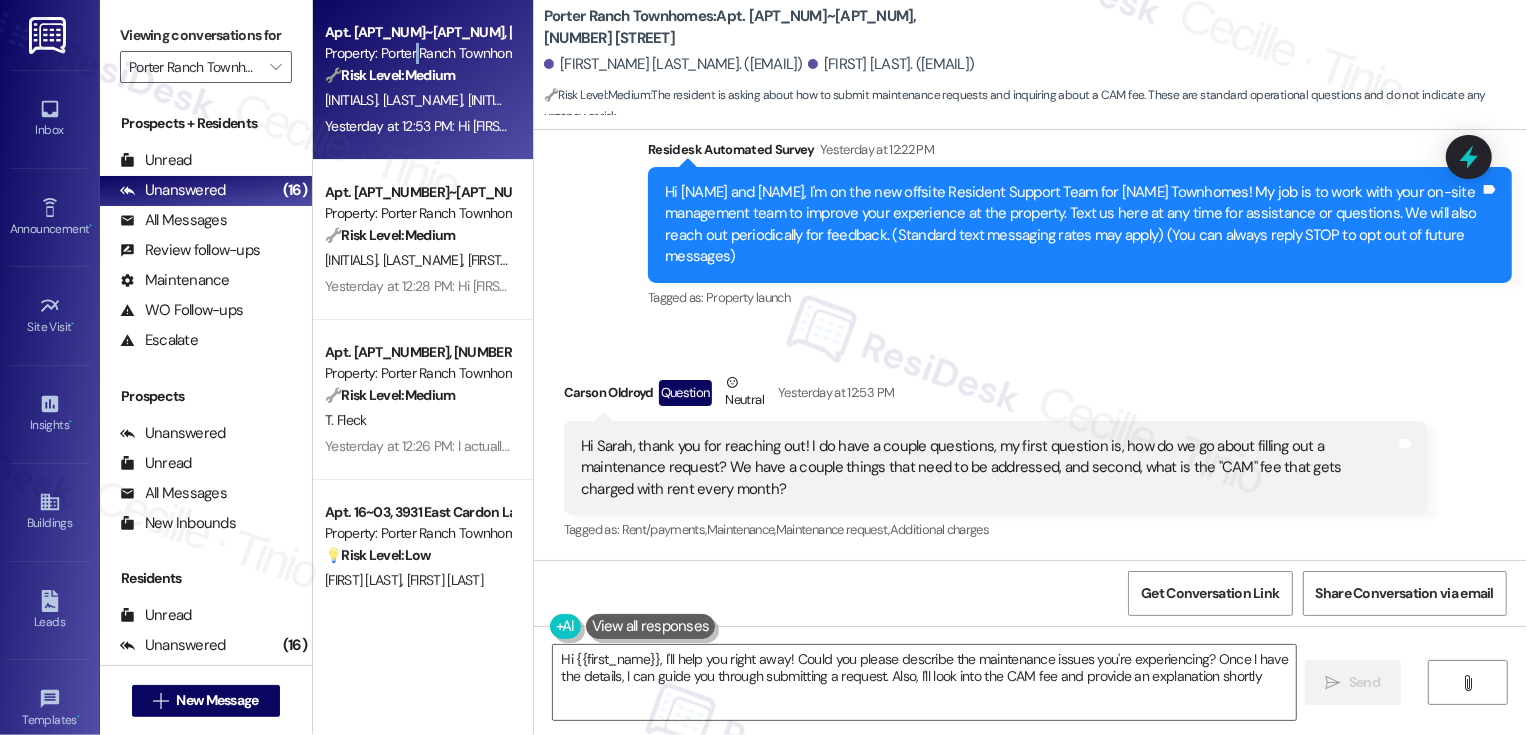 type on "Hi {{first_name}}, I'll help you right away! Could you please describe the maintenance issues you're experiencing? Once I have the details, I can guide you through submitting a request. Also, I'll look into the CAM fee and provide an explanation shortly." 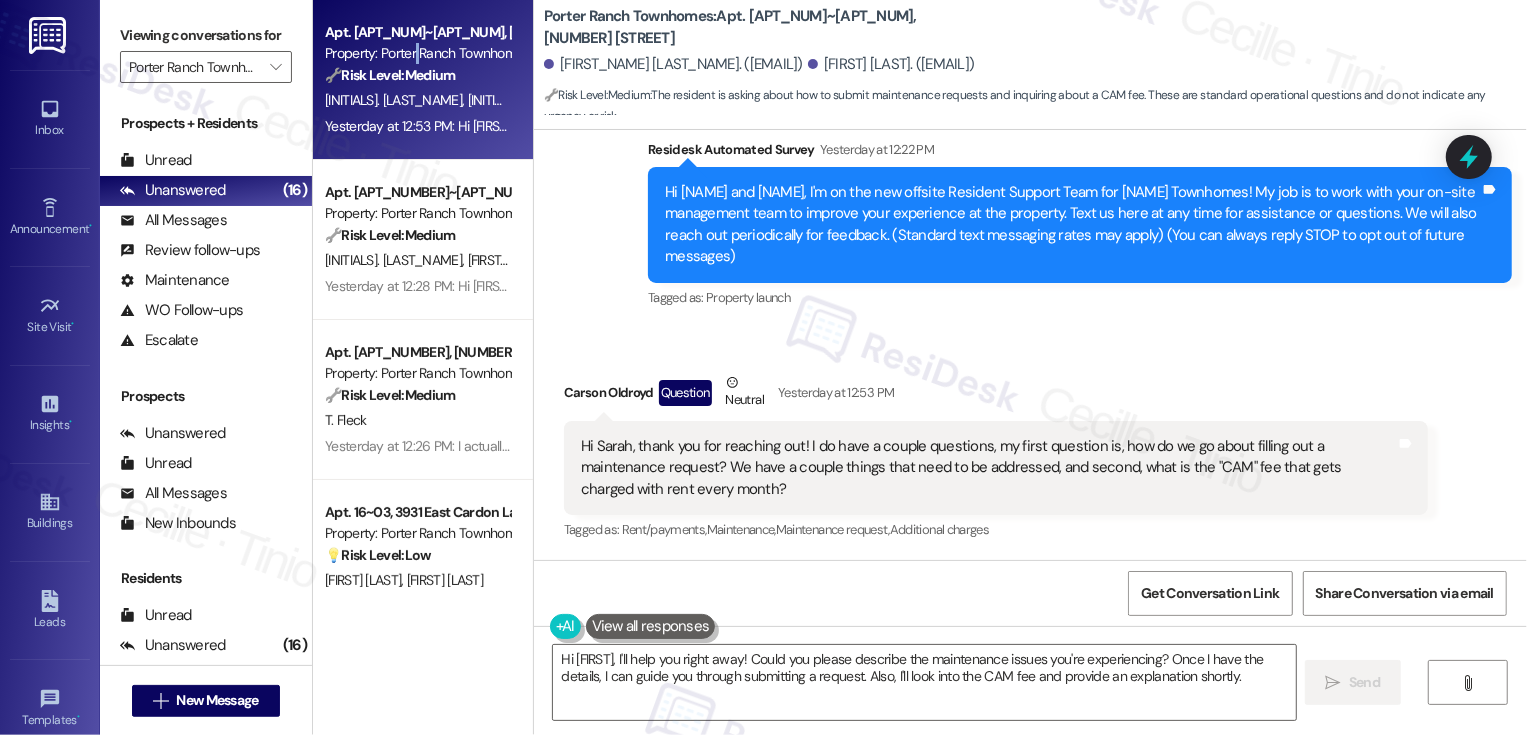 click on "Hi Sarah, thank you for reaching out! I do have a couple questions, my first question is, how do we go about filling out a maintenance request? We have a couple things that need to be addressed, and second, what is the "CAM" fee that gets charged with rent every month?" at bounding box center (988, 468) 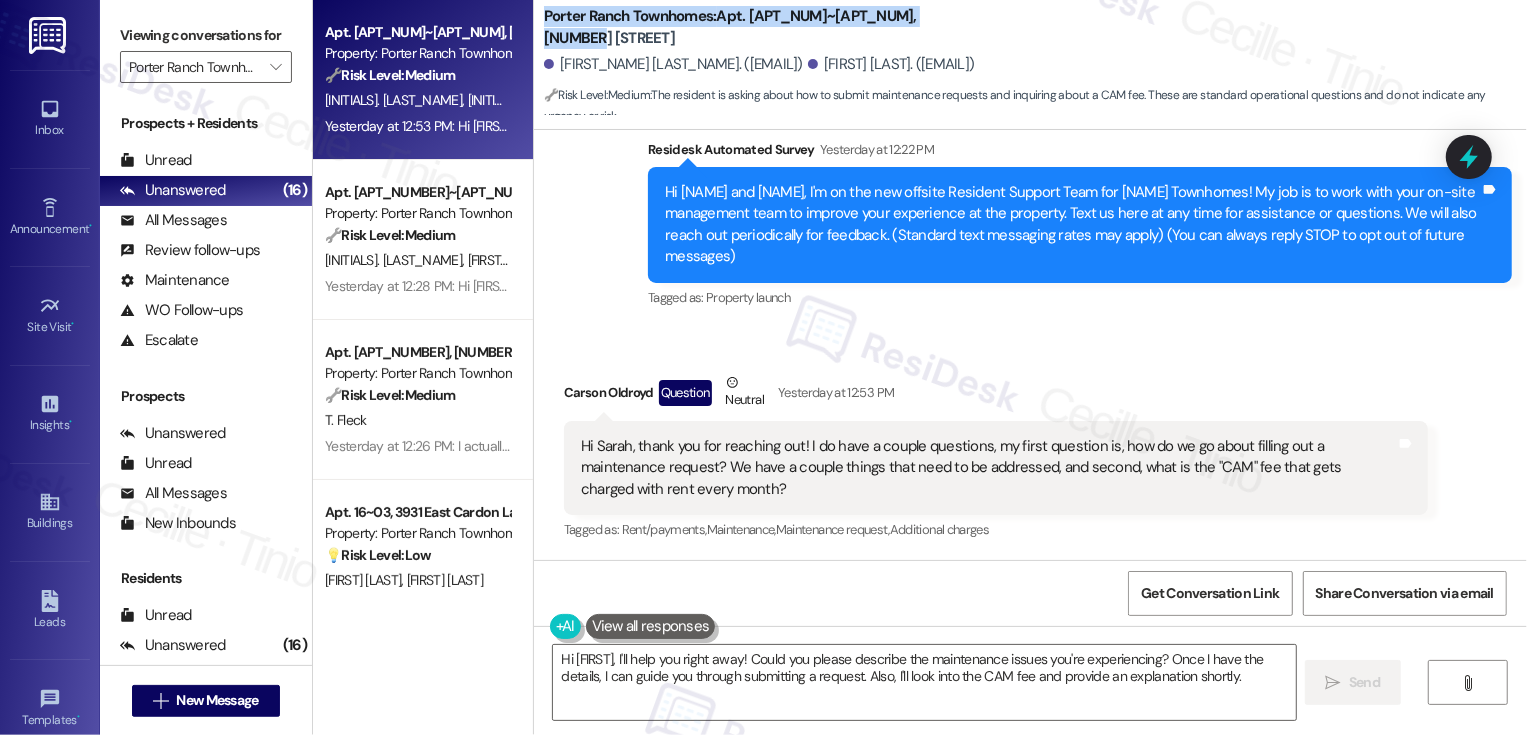 drag, startPoint x: 533, startPoint y: 29, endPoint x: 952, endPoint y: 24, distance: 419.02985 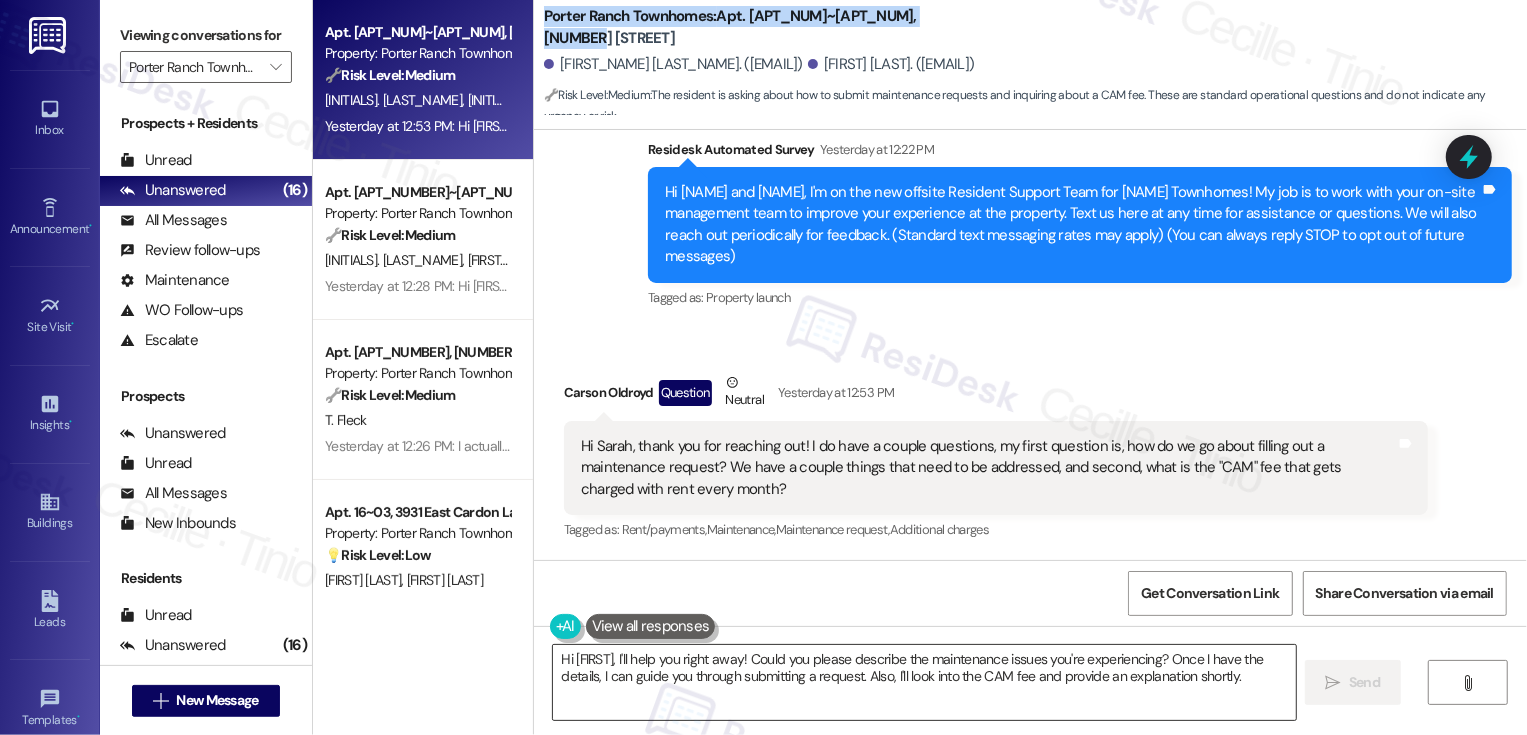 click on "Hi {{first_name}}, I'll help you right away! Could you please describe the maintenance issues you're experiencing? Once I have the details, I can guide you through submitting a request. Also, I'll look into the CAM fee and provide an explanation shortly." at bounding box center [924, 682] 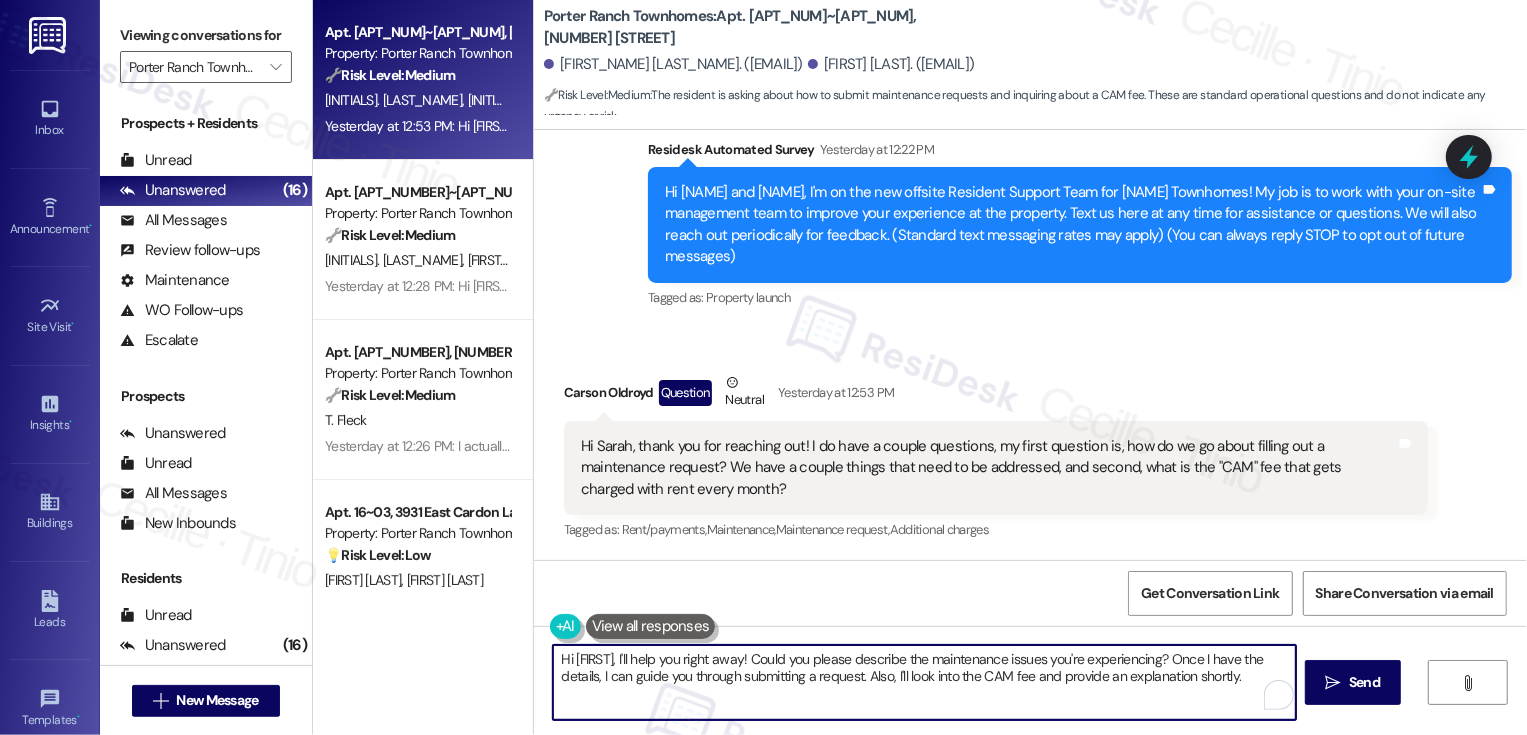 click on "Hi {{first_name}}, I'll help you right away! Could you please describe the maintenance issues you're experiencing? Once I have the details, I can guide you through submitting a request. Also, I'll look into the CAM fee and provide an explanation shortly." at bounding box center [924, 682] 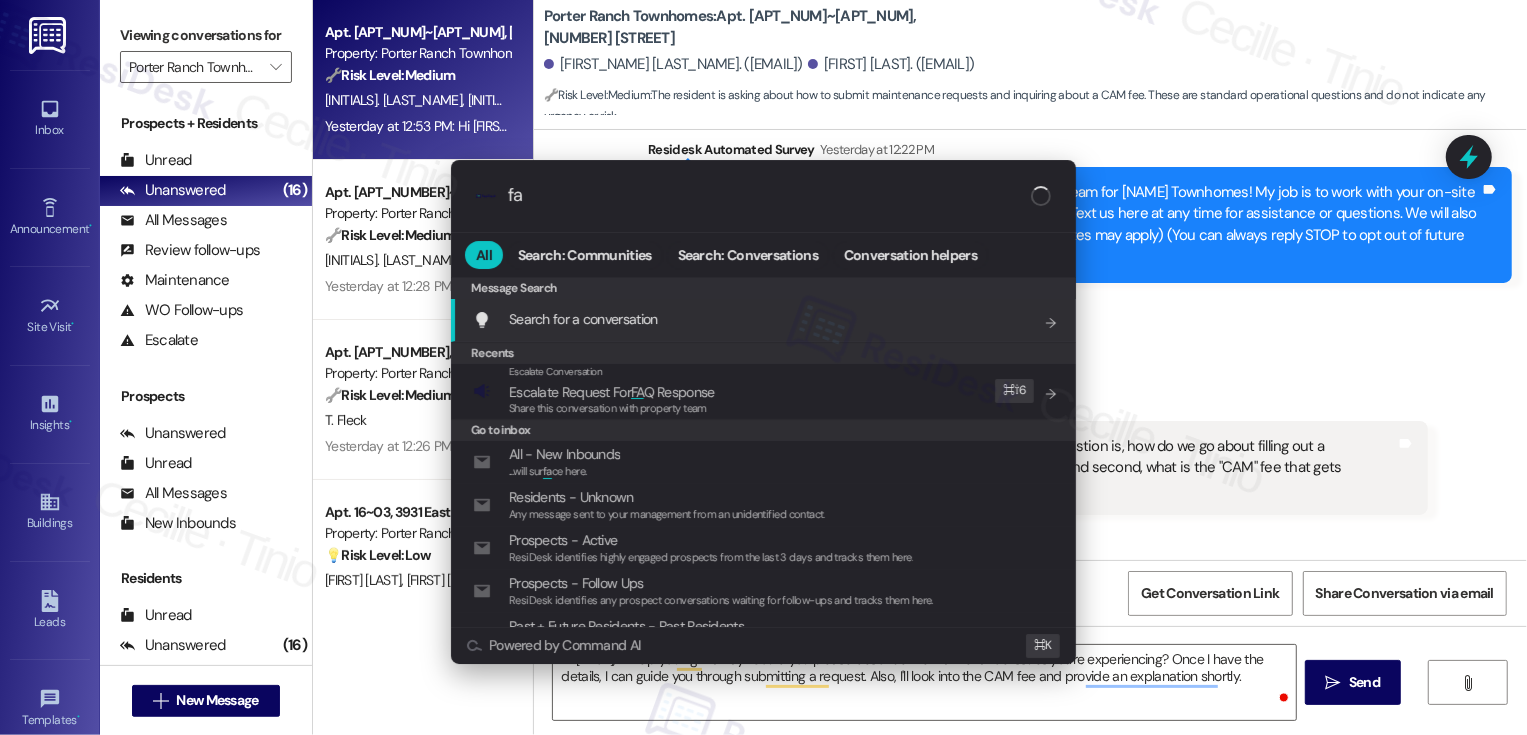 type on "faq" 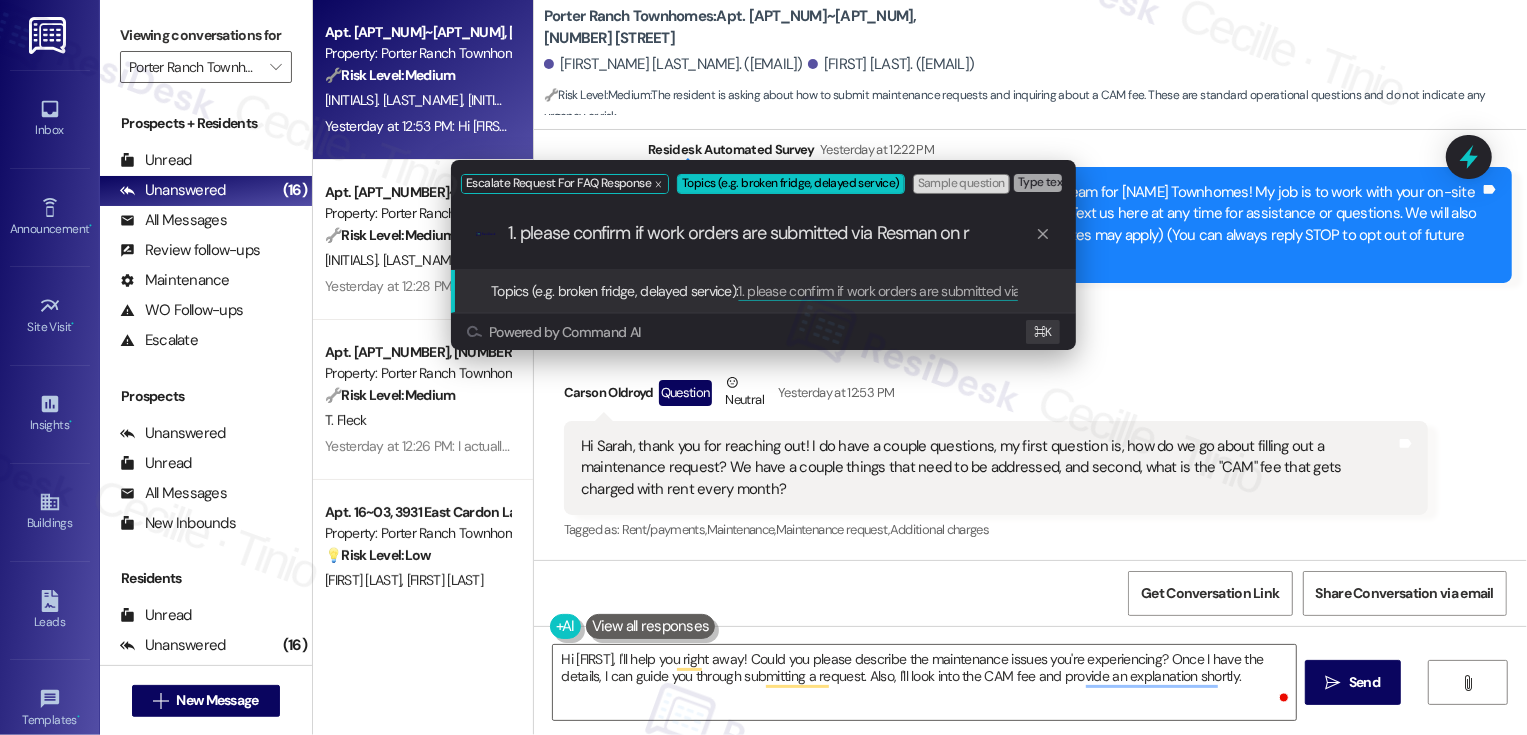 type on "1. please confirm if work orders are submitted via Resman on re" 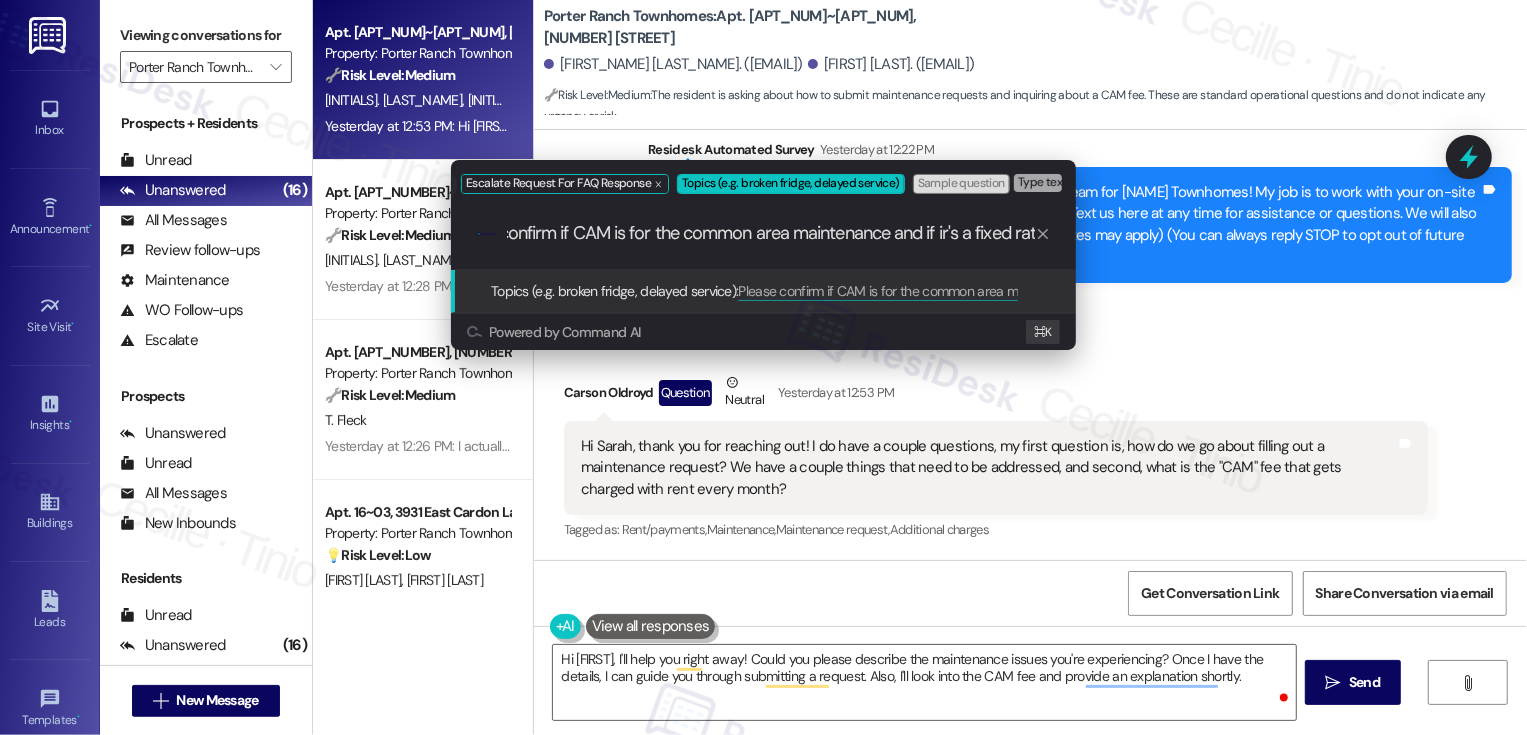 scroll, scrollTop: 0, scrollLeft: 77, axis: horizontal 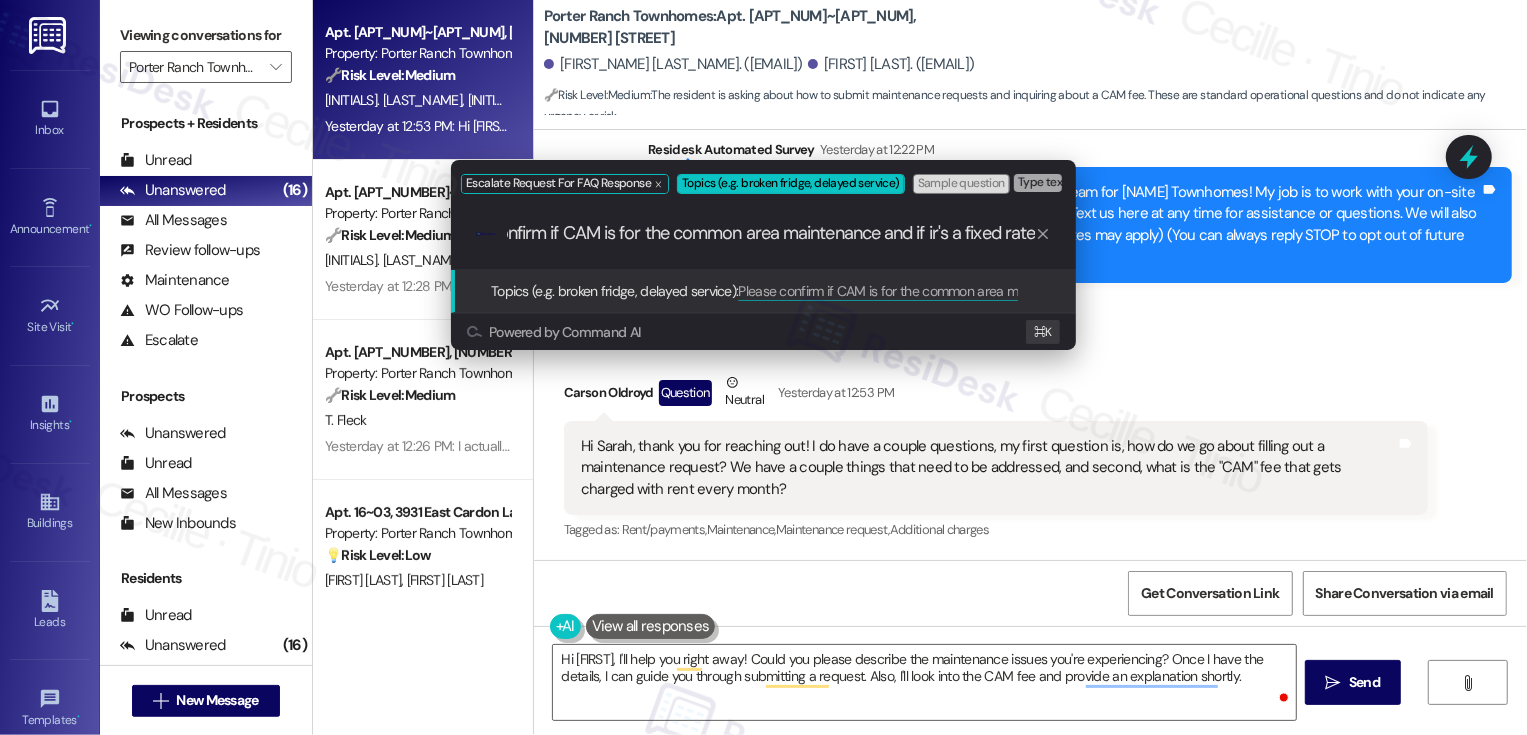 click on "Please confirm if CAM is for the common area maintenance and if ir's a fixed rate" at bounding box center [771, 233] 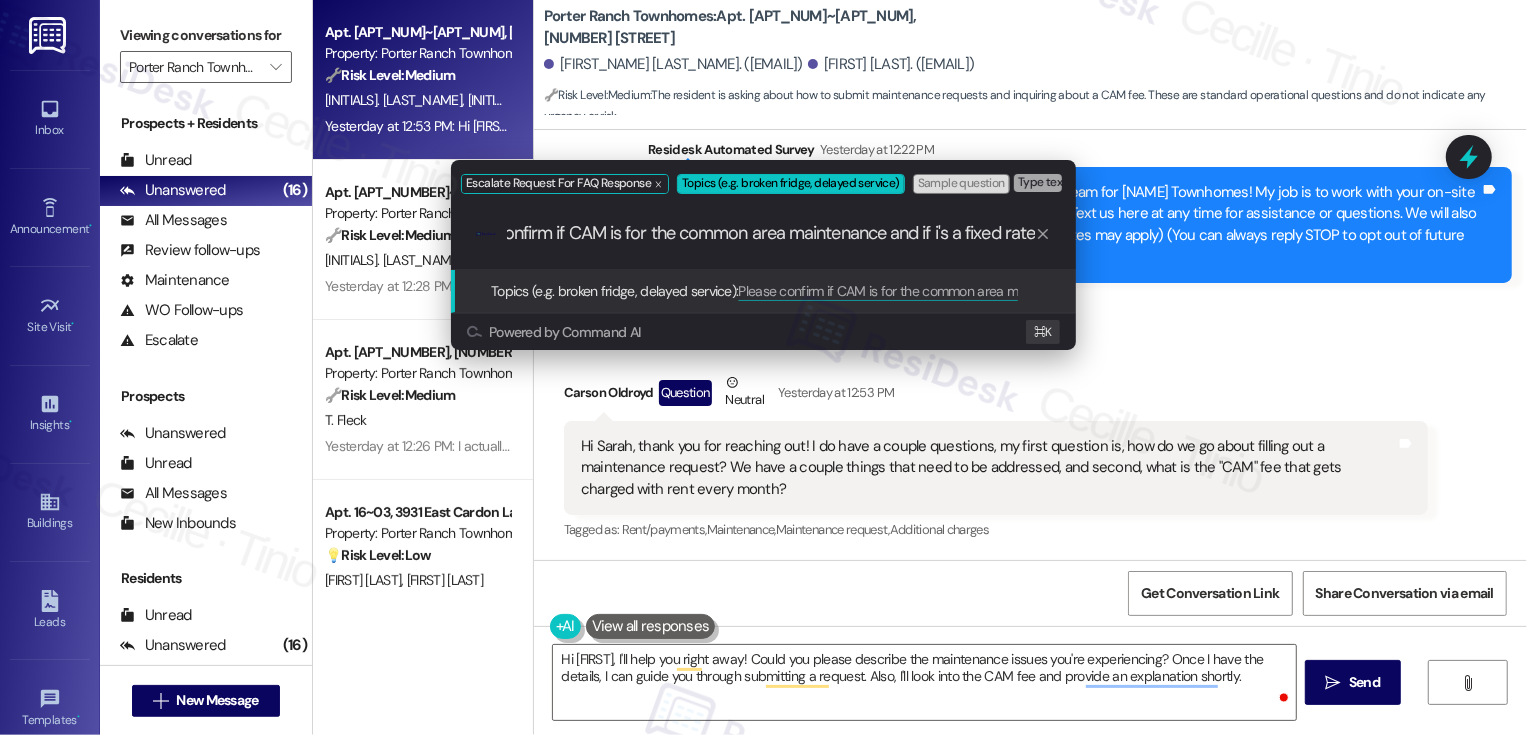 scroll, scrollTop: 0, scrollLeft: 72, axis: horizontal 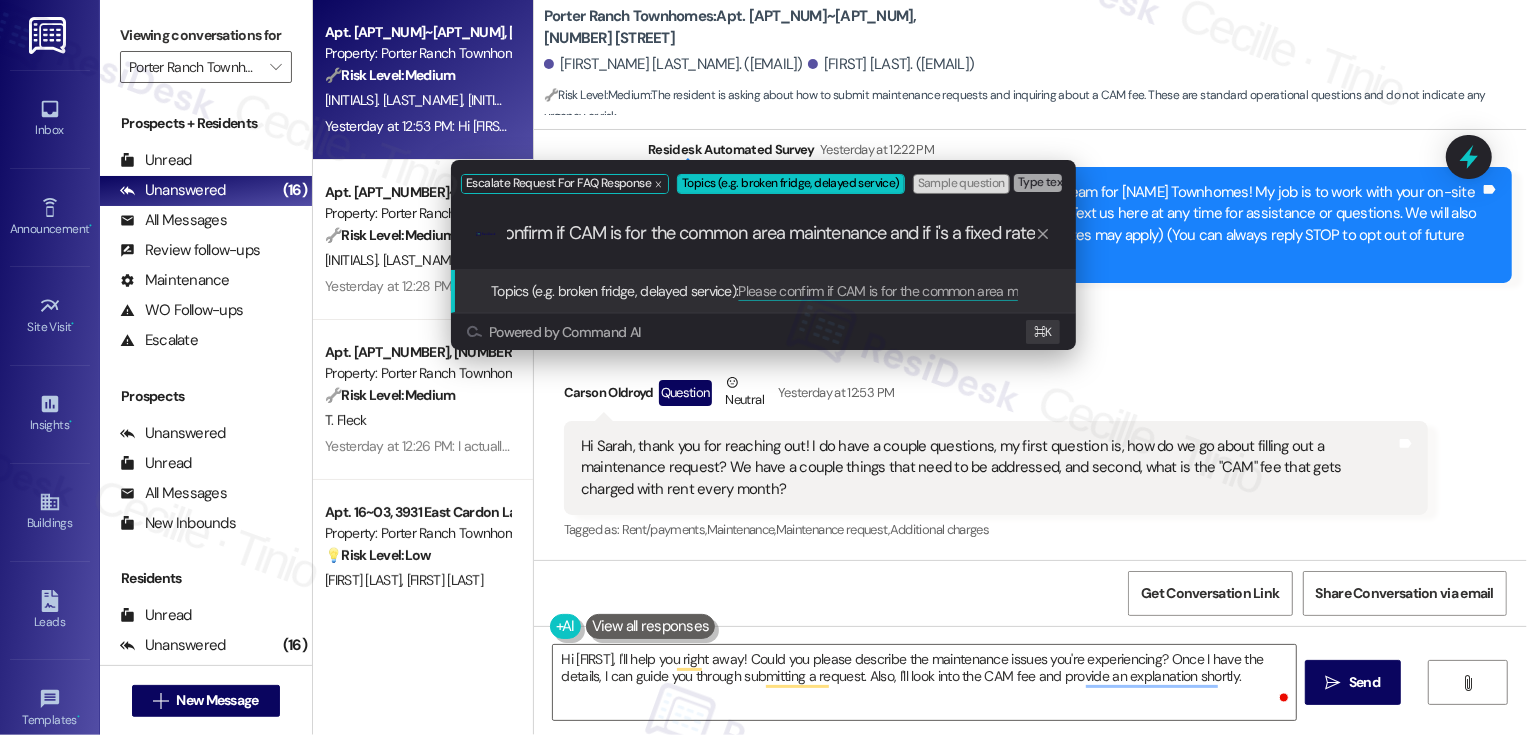 type on "Please confirm if CAM is for the common area maintenance and if it's a fixed rate" 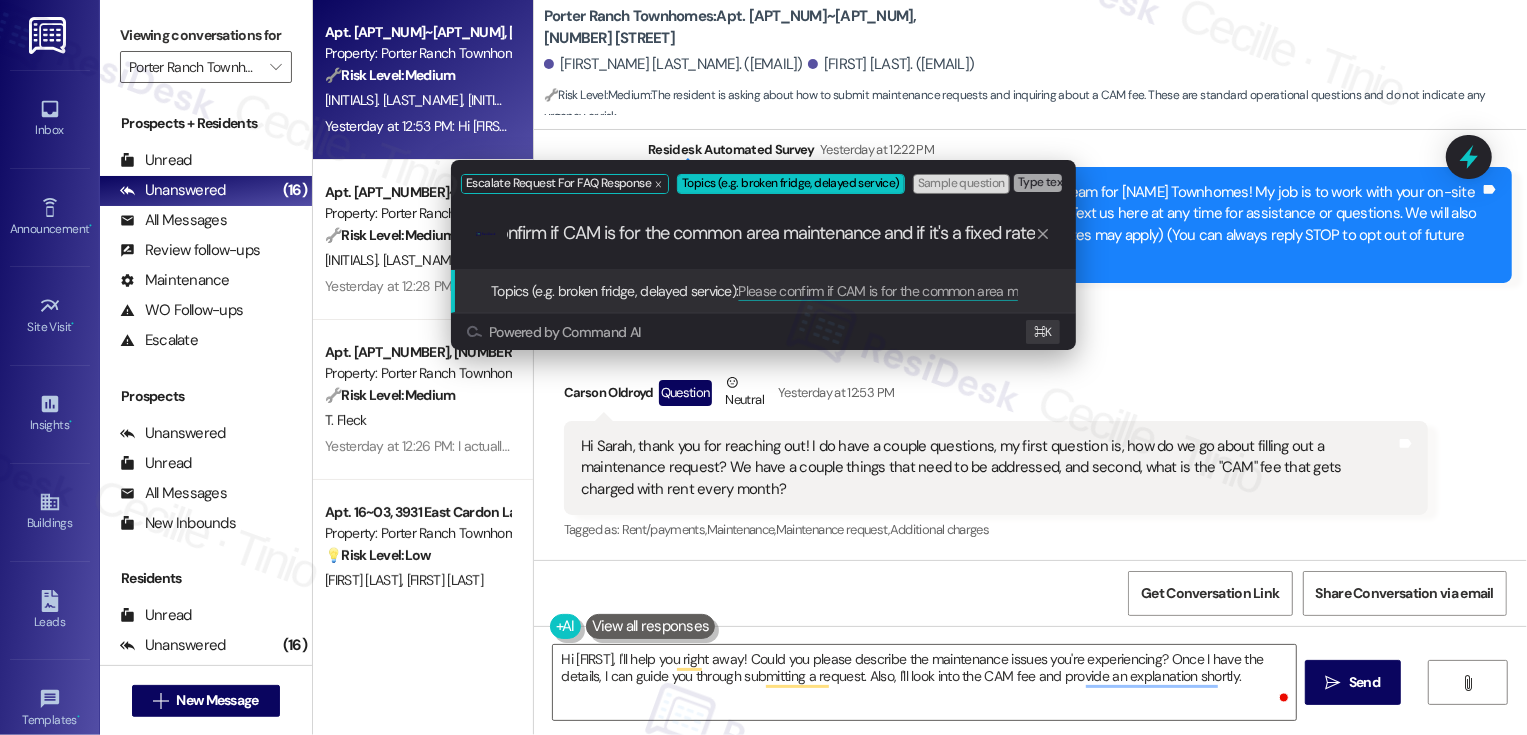 type 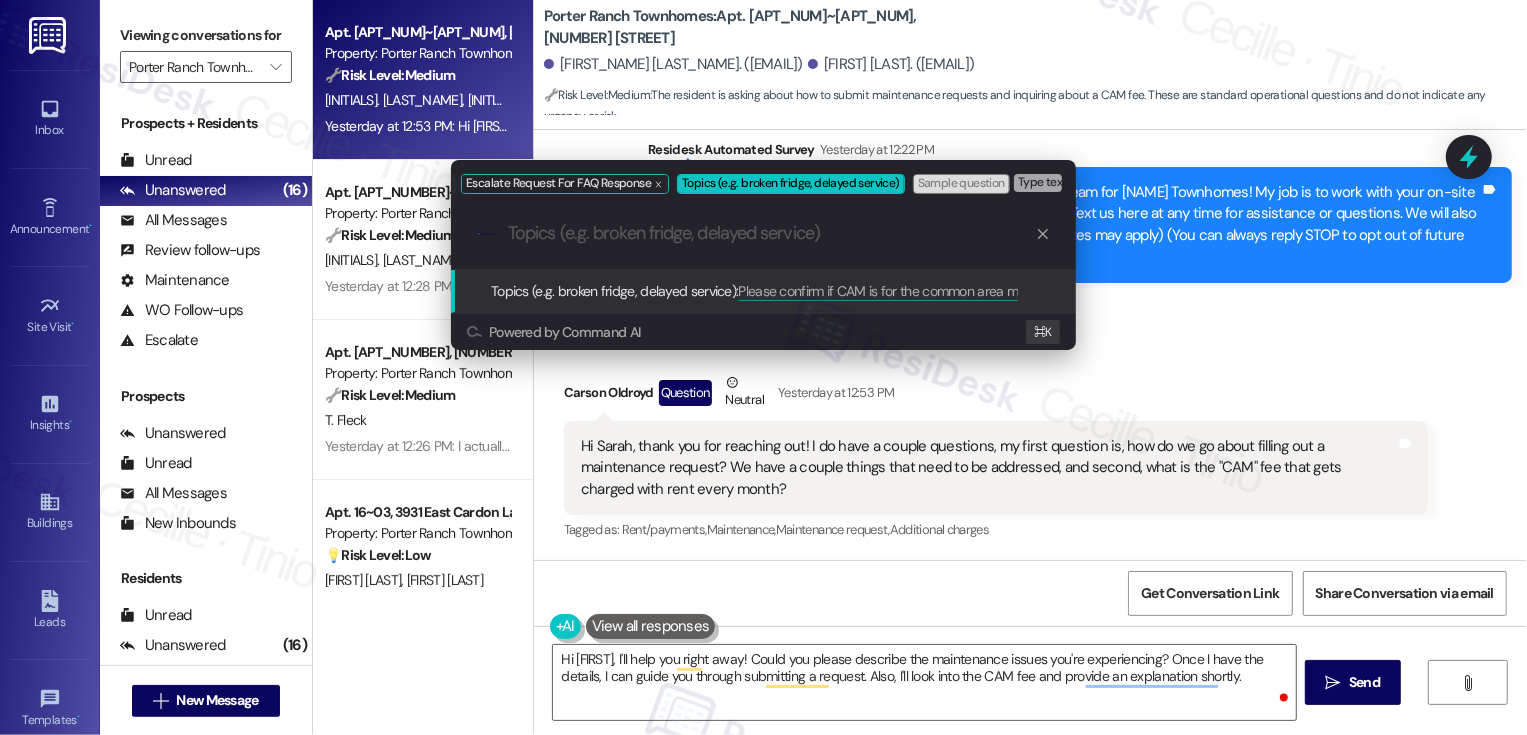 scroll, scrollTop: 0, scrollLeft: 0, axis: both 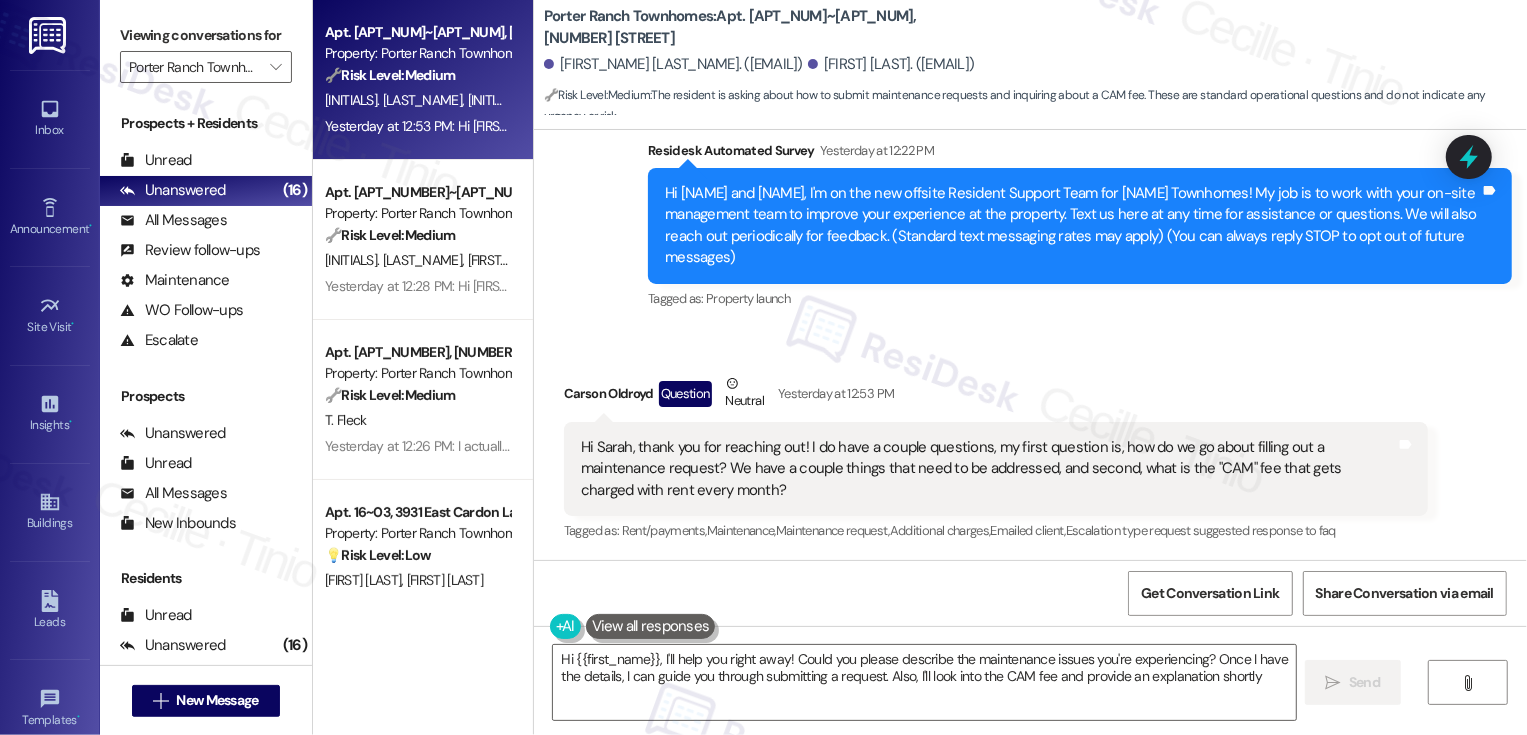 type on "Hi {{first_name}}, I'll help you right away! Could you please describe the maintenance issues you're experiencing? Once I have the details, I can guide you through submitting a request. Also, I'll look into the CAM fee and provide an explanation shortly." 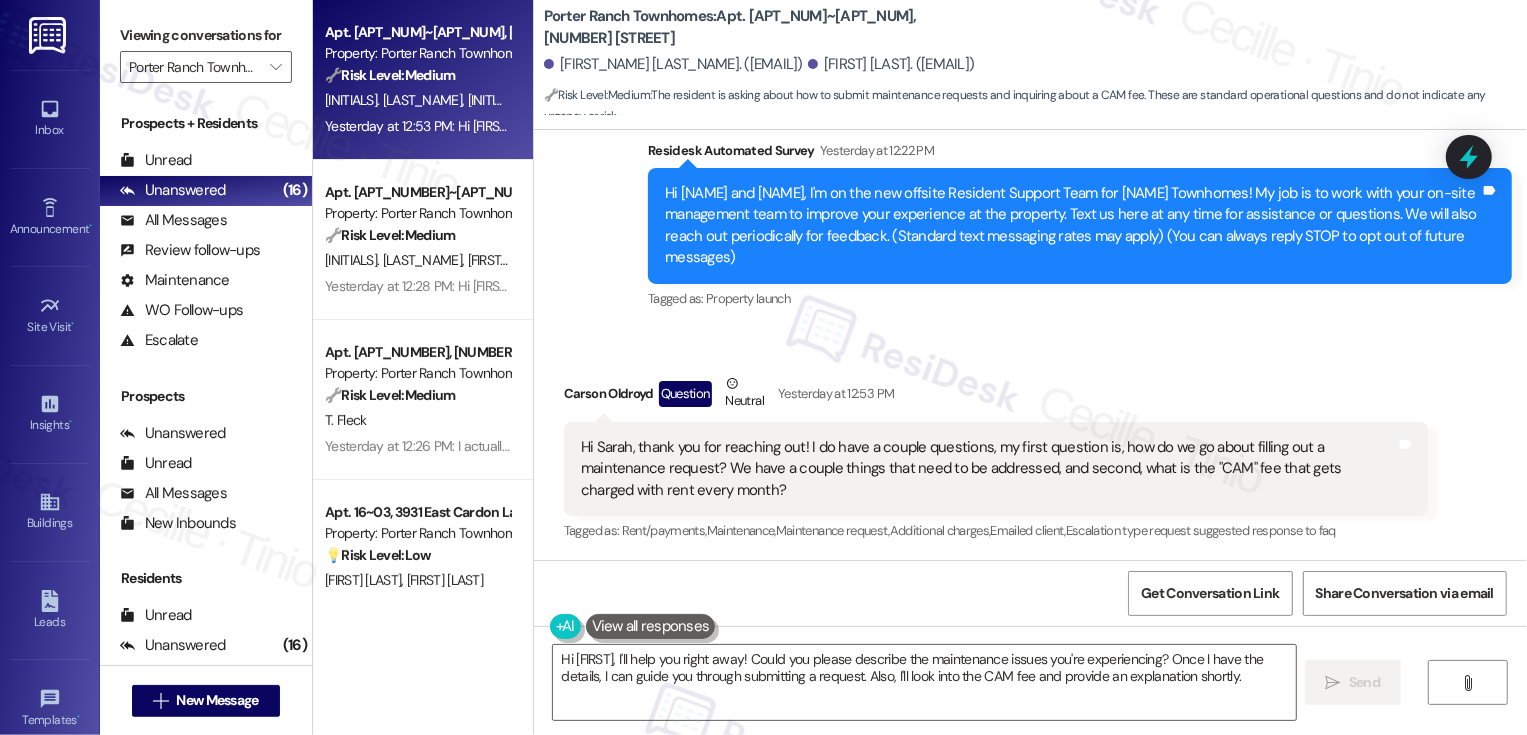 click on "Property: Porter Ranch Townhomes" at bounding box center (417, 213) 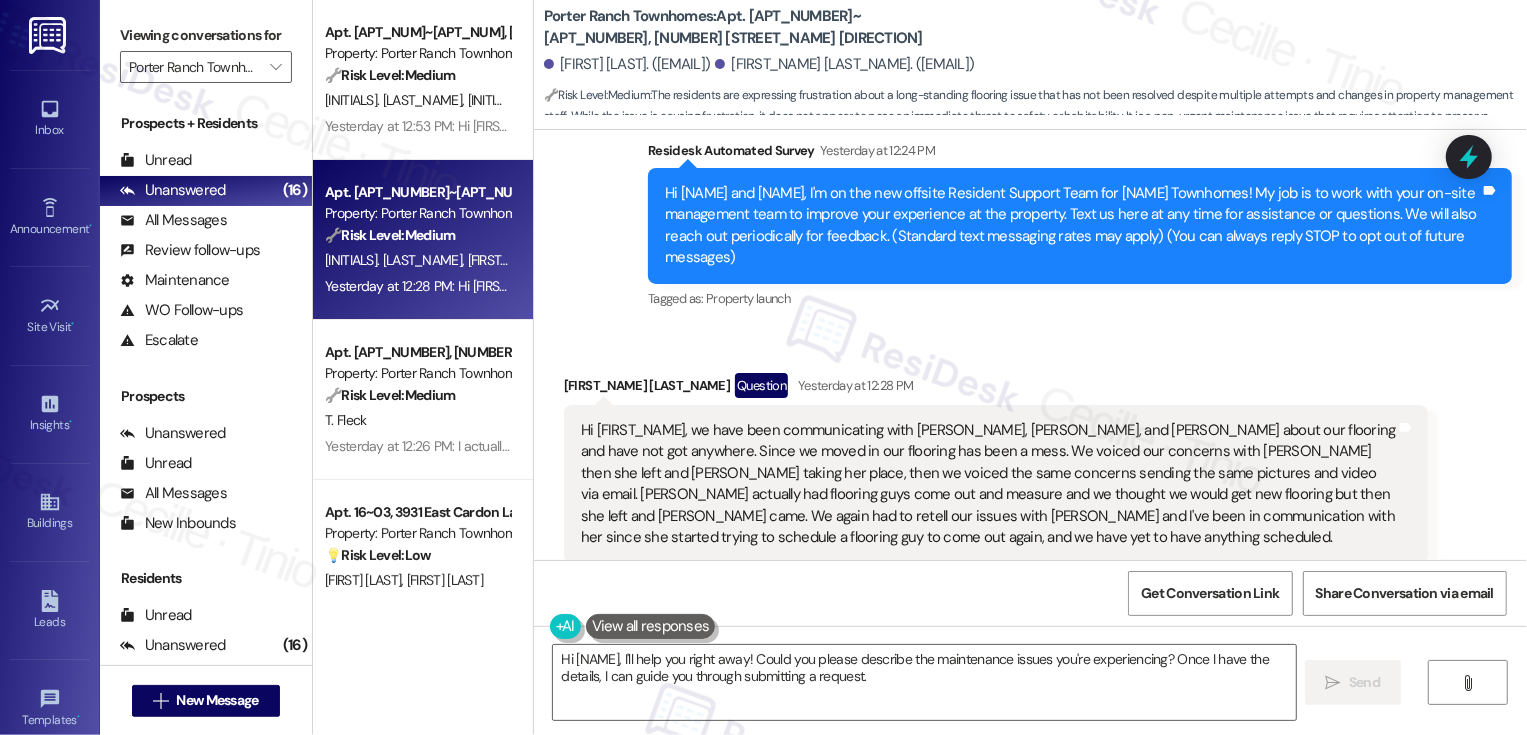 click on "Property: Porter Ranch Townhomes" at bounding box center [417, 213] 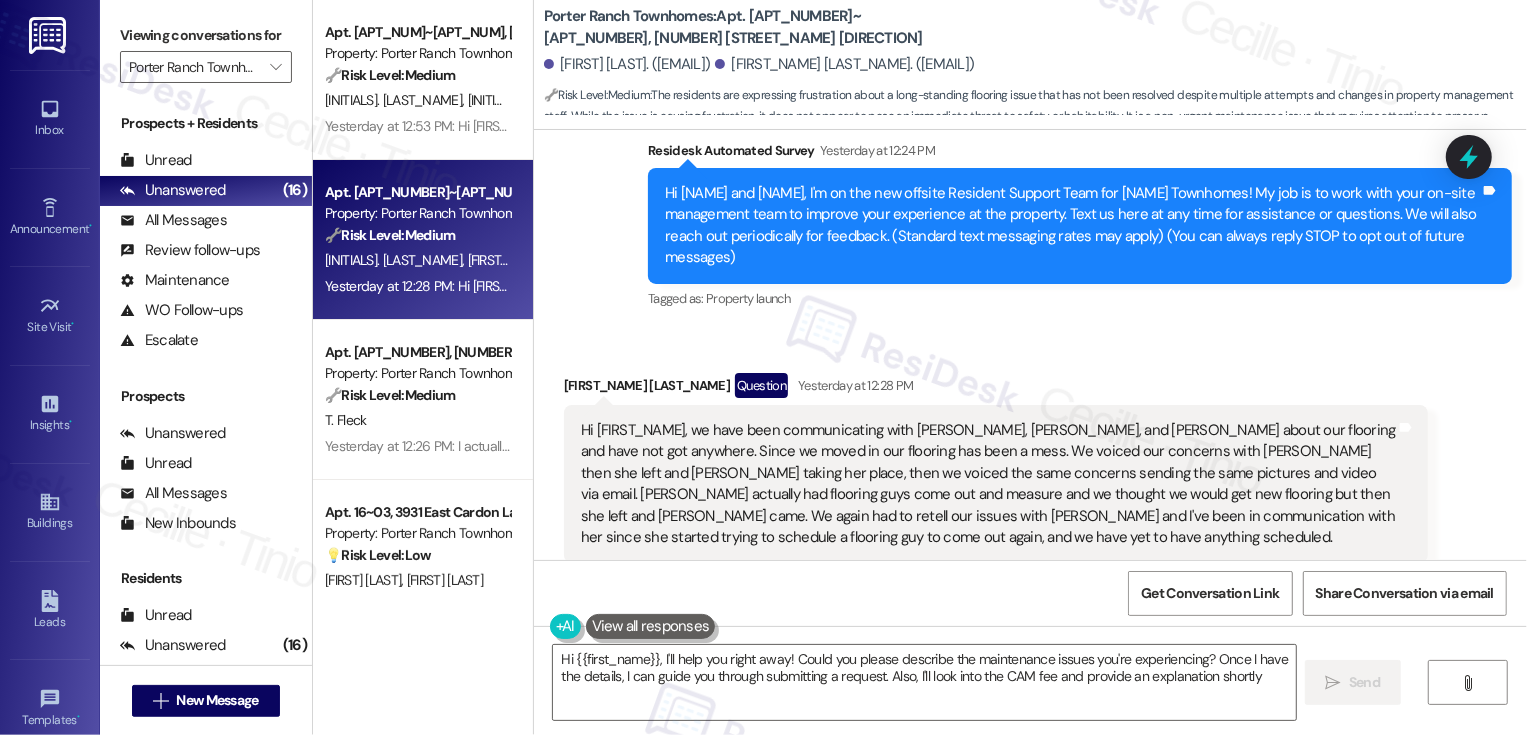 type on "Hi {{first_name}}, I'll help you right away! Could you please describe the maintenance issues you're experiencing? Once I have the details, I can guide you through submitting a request. Also, I'll look into the CAM fee and provide an explanation shortly." 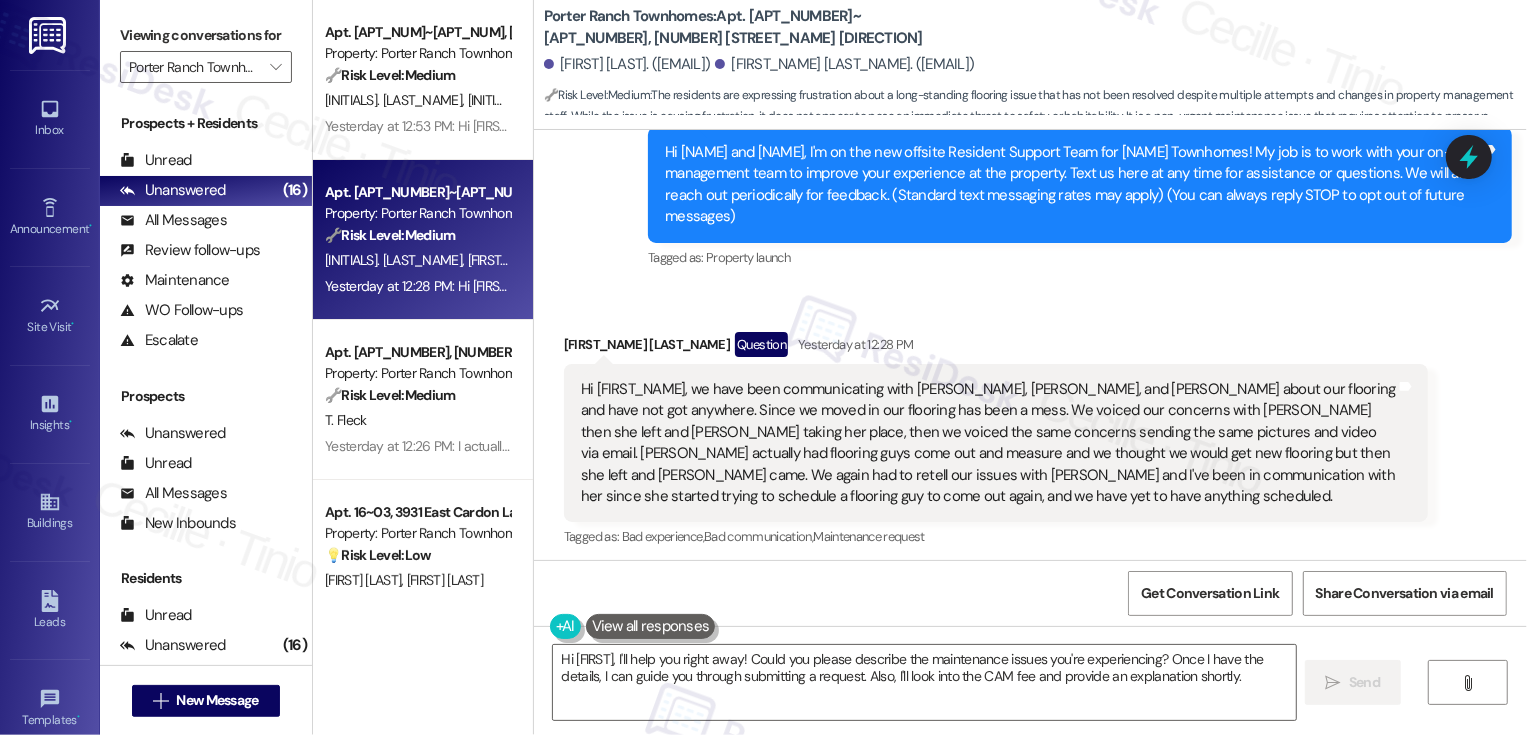 scroll, scrollTop: 217, scrollLeft: 0, axis: vertical 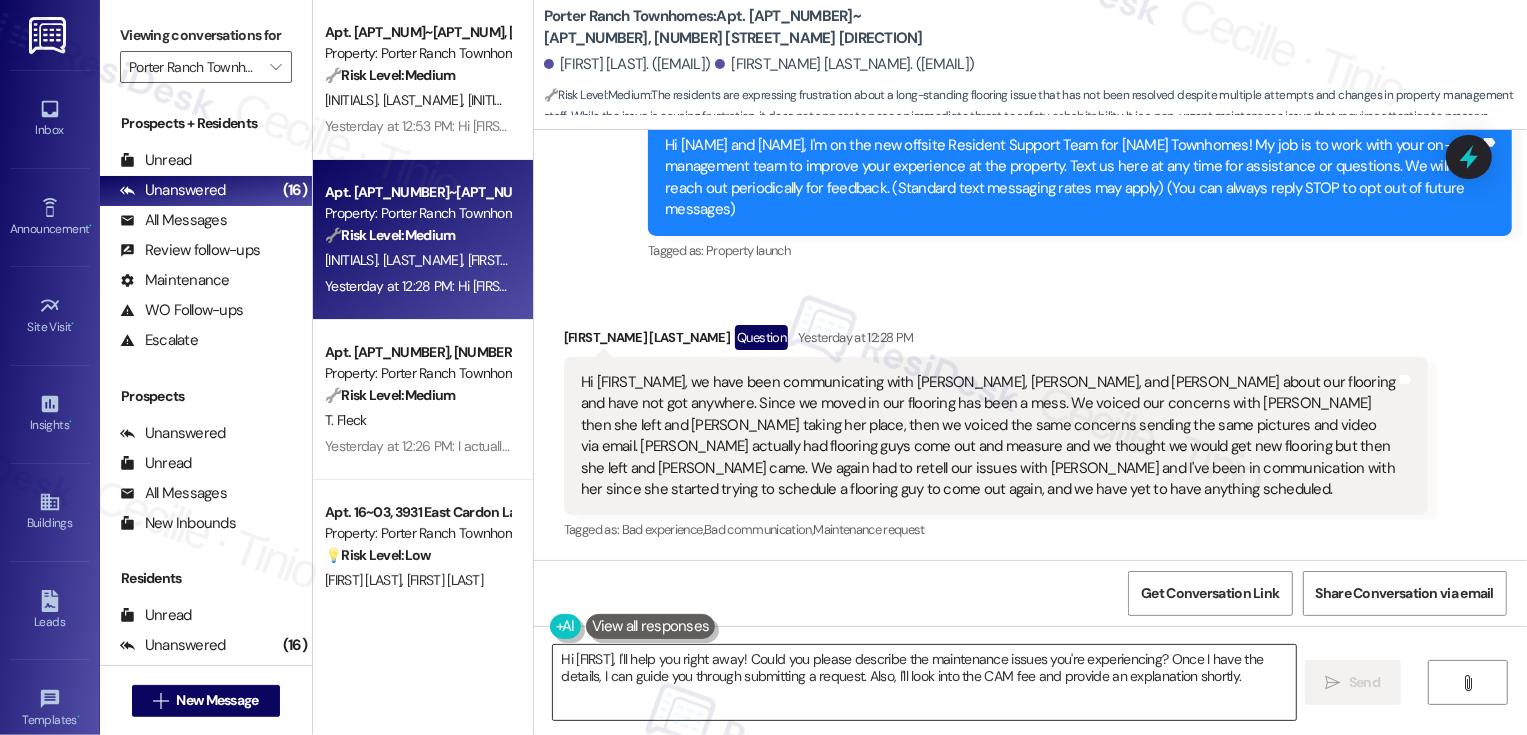 click on "Hi {{first_name}}, I'll help you right away! Could you please describe the maintenance issues you're experiencing? Once I have the details, I can guide you through submitting a request. Also, I'll look into the CAM fee and provide an explanation shortly." at bounding box center [924, 682] 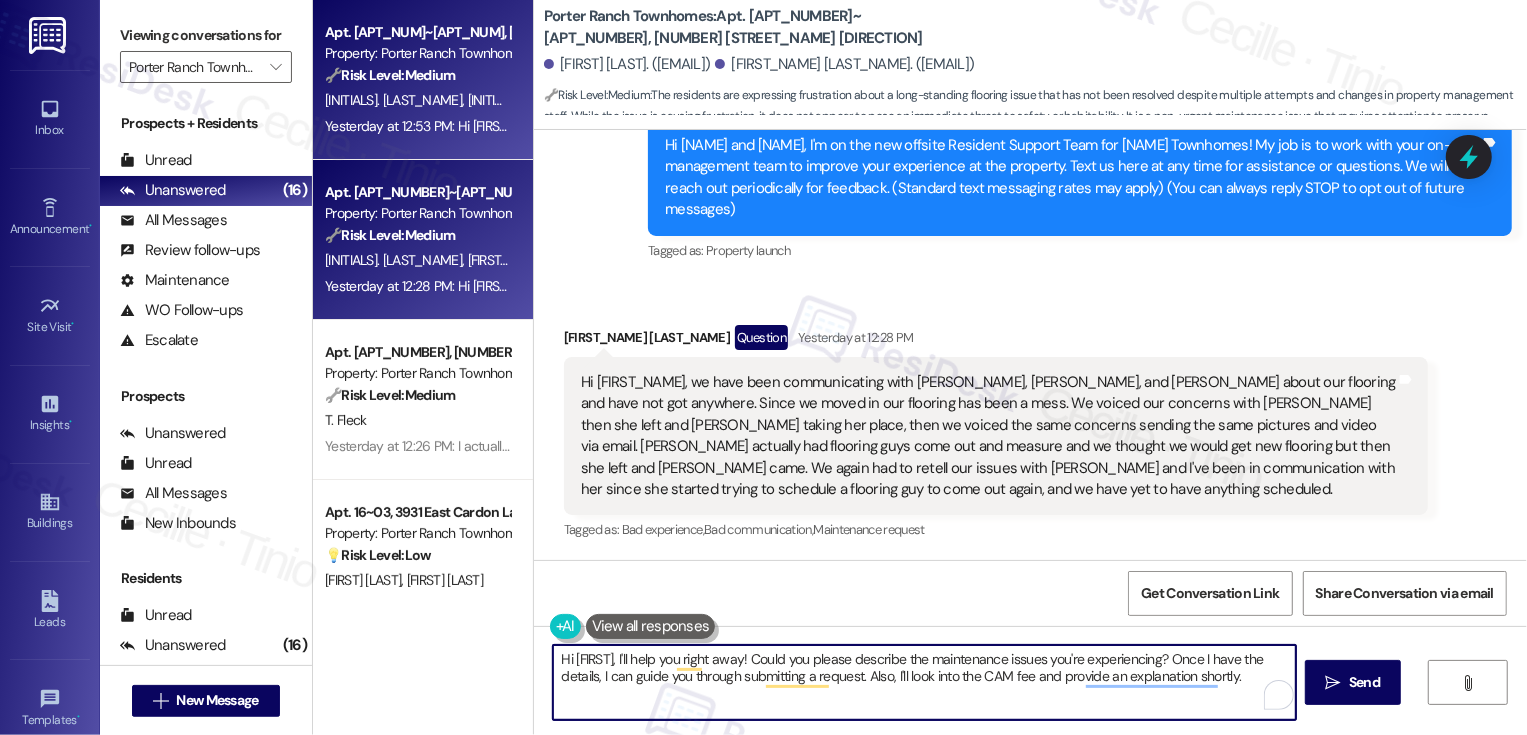click on "[FIRST_INITIAL]. [LAST_NAME]" at bounding box center [510, 100] 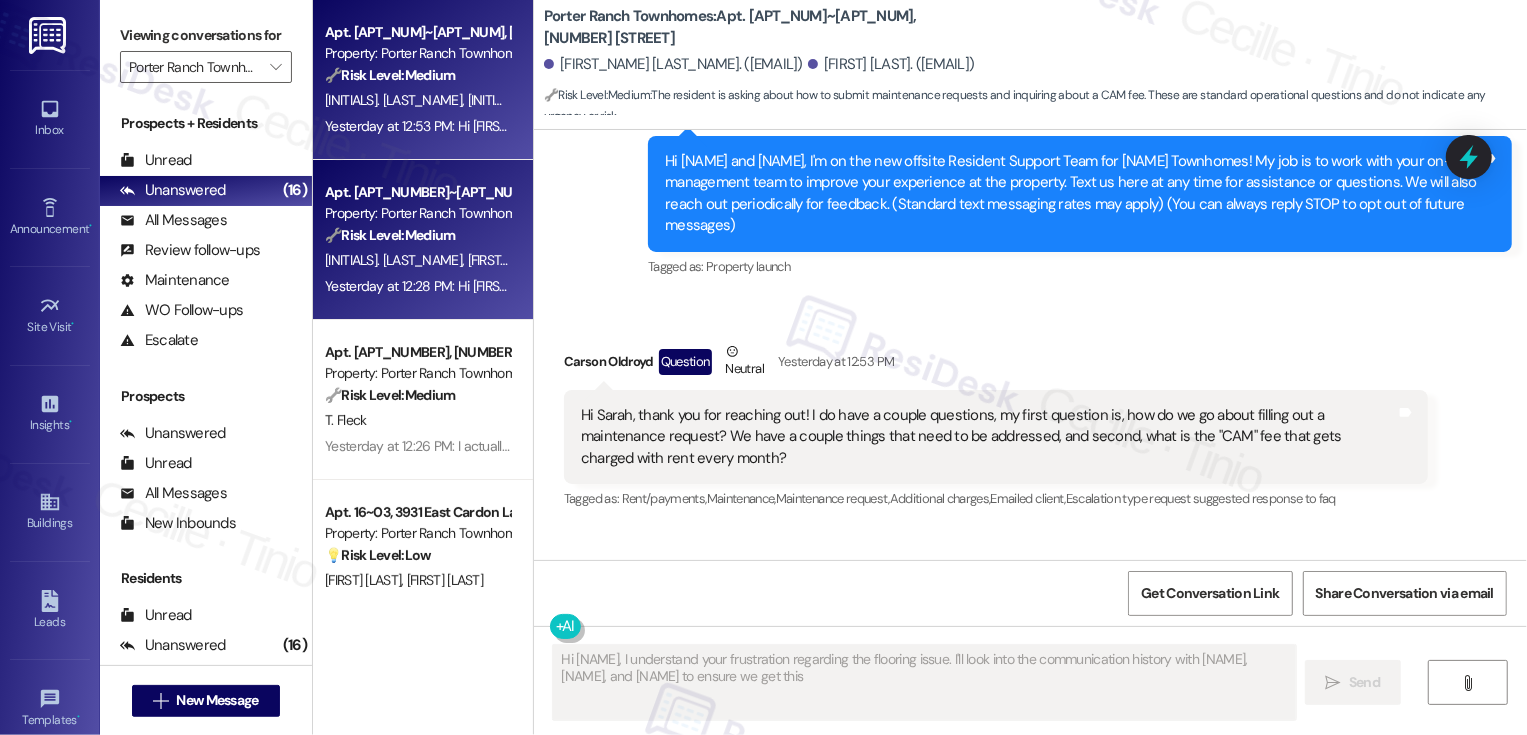 scroll, scrollTop: 169, scrollLeft: 0, axis: vertical 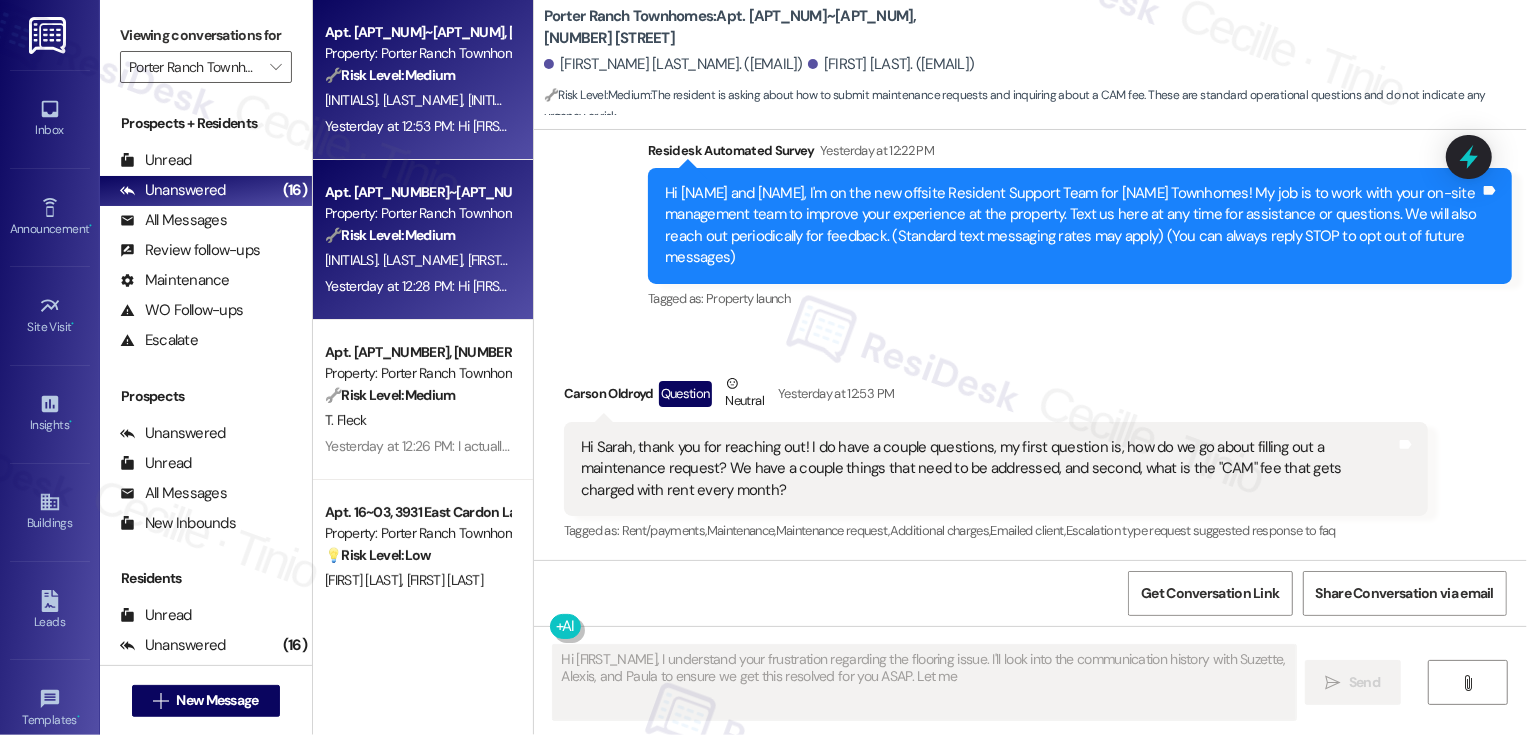 type on "Hi {{first_name}}, I understand your frustration regarding the flooring issue. I'll look into the communication history with Suzette, Alexis, and Paula to ensure we get this resolved for you ASAP. Let me" 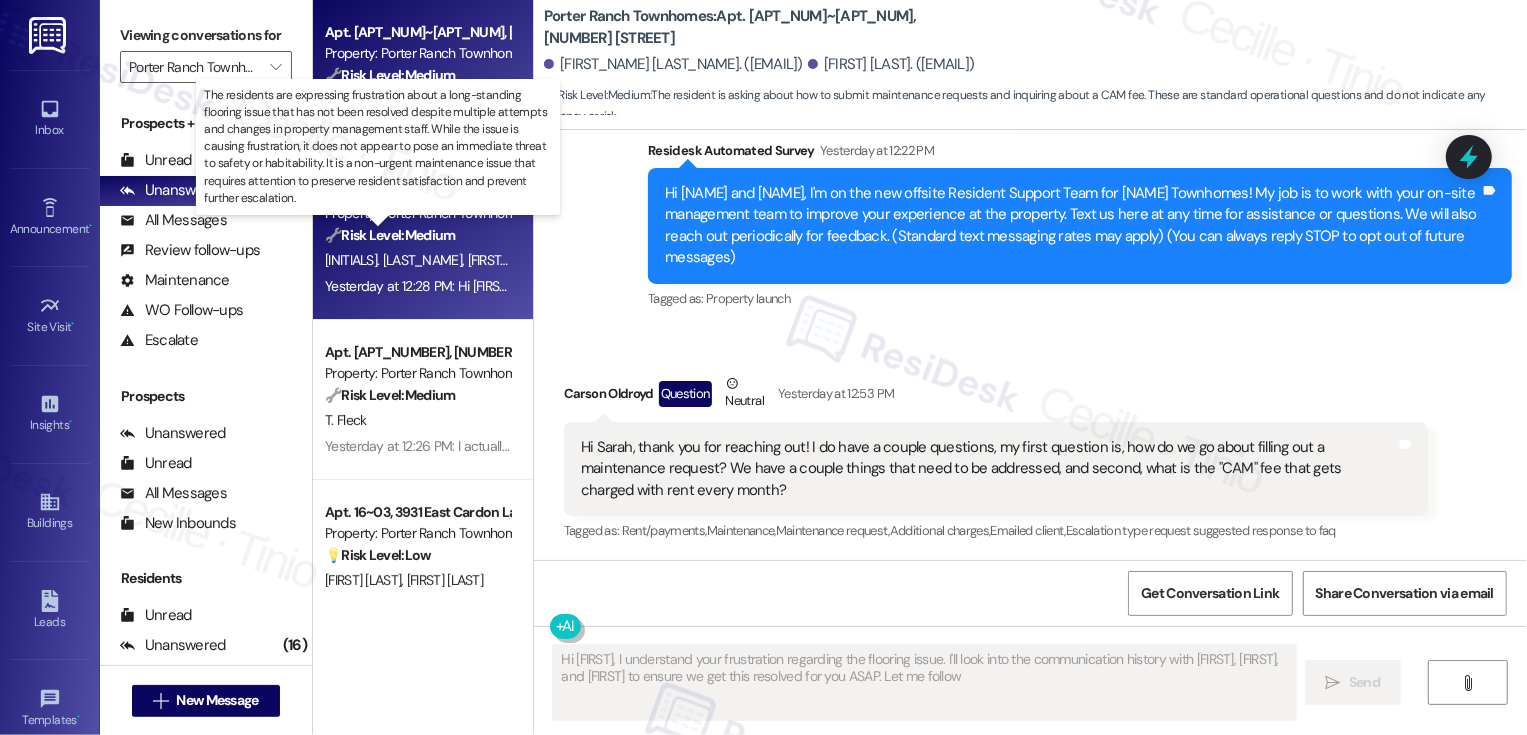 click on "🔧  Risk Level:  Medium" at bounding box center [390, 235] 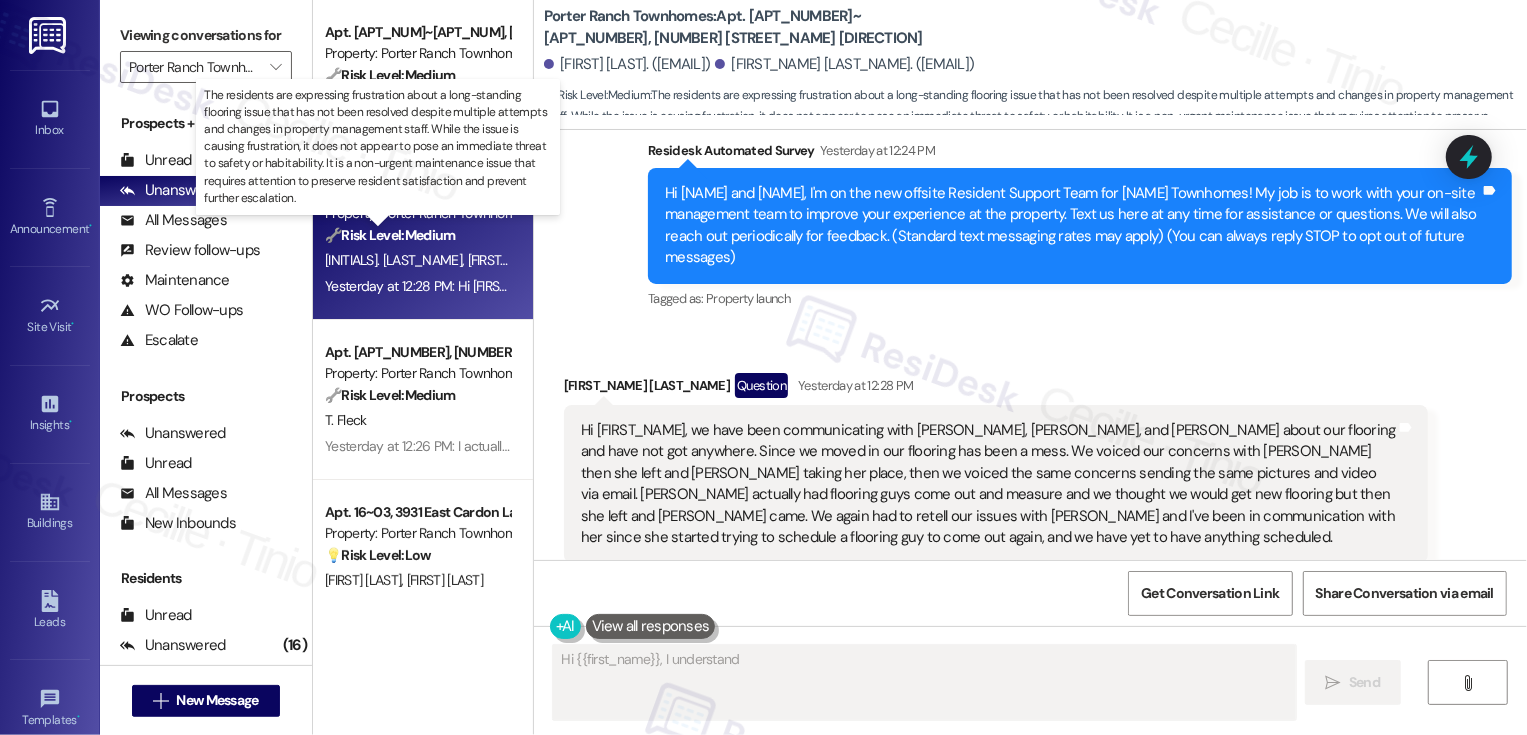 scroll, scrollTop: 216, scrollLeft: 0, axis: vertical 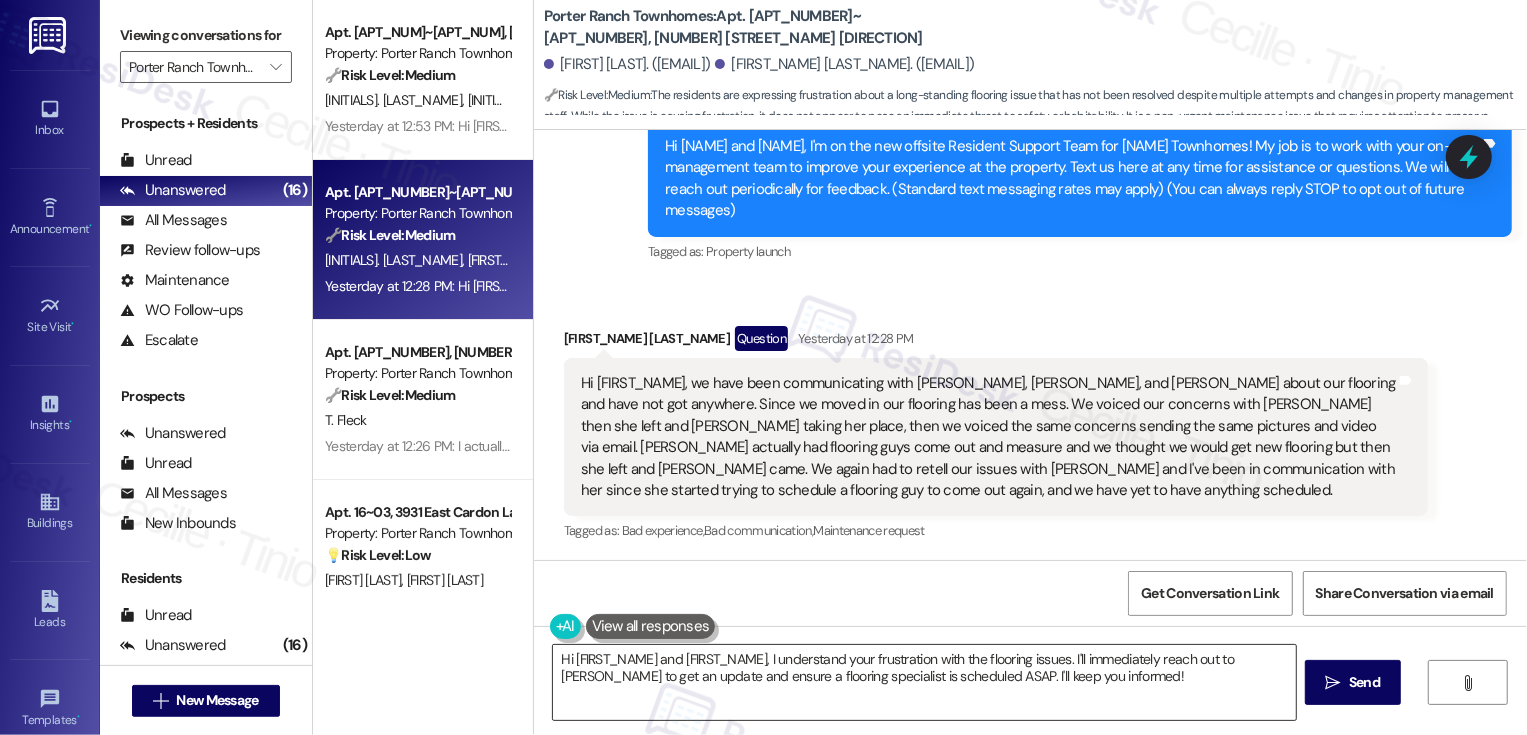 click on "Hi Jadilyn and Tyler, I understand your frustration with the flooring issues. I'll immediately reach out to Paula to get an update and ensure a flooring specialist is scheduled ASAP. I'll keep you informed!" at bounding box center [924, 682] 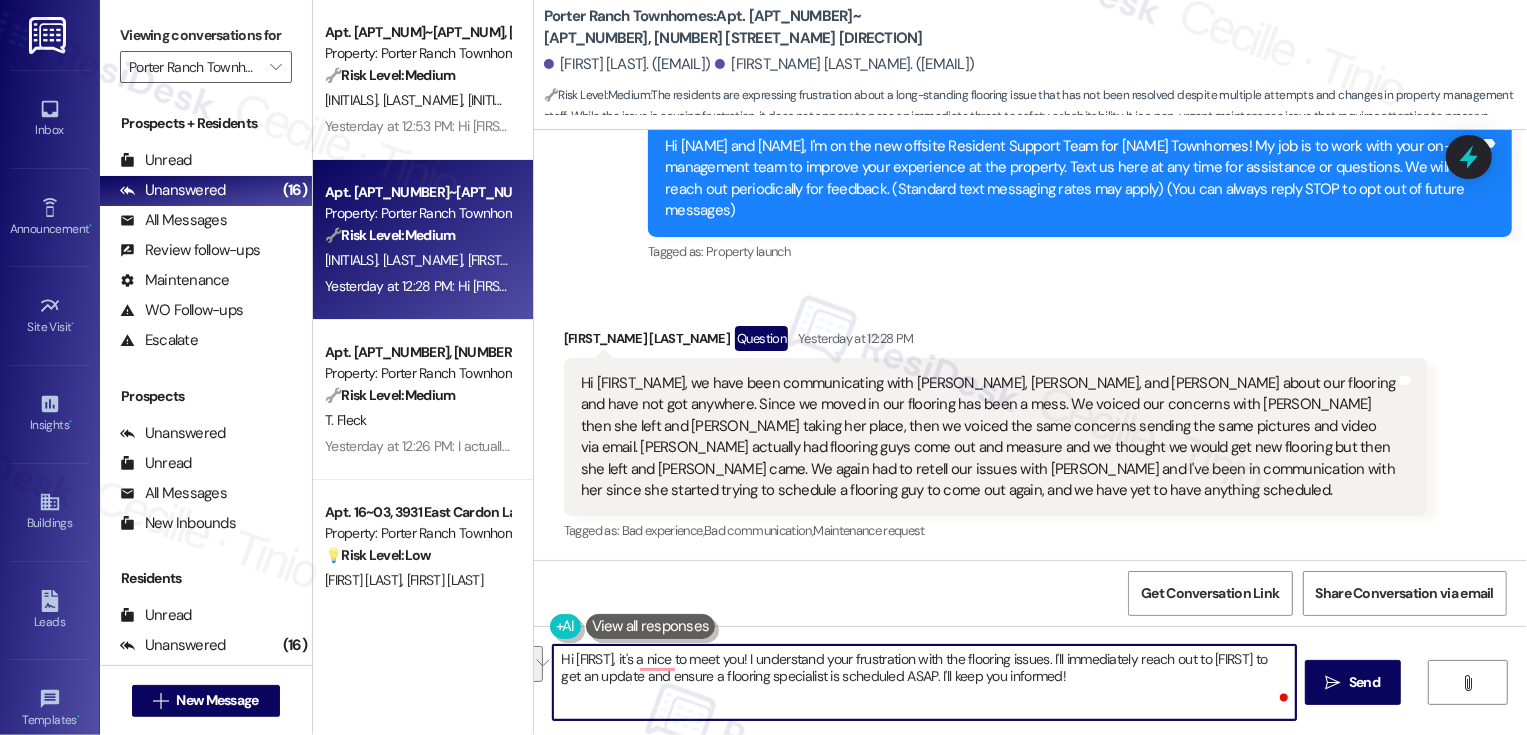 drag, startPoint x: 1215, startPoint y: 660, endPoint x: 632, endPoint y: 683, distance: 583.4535 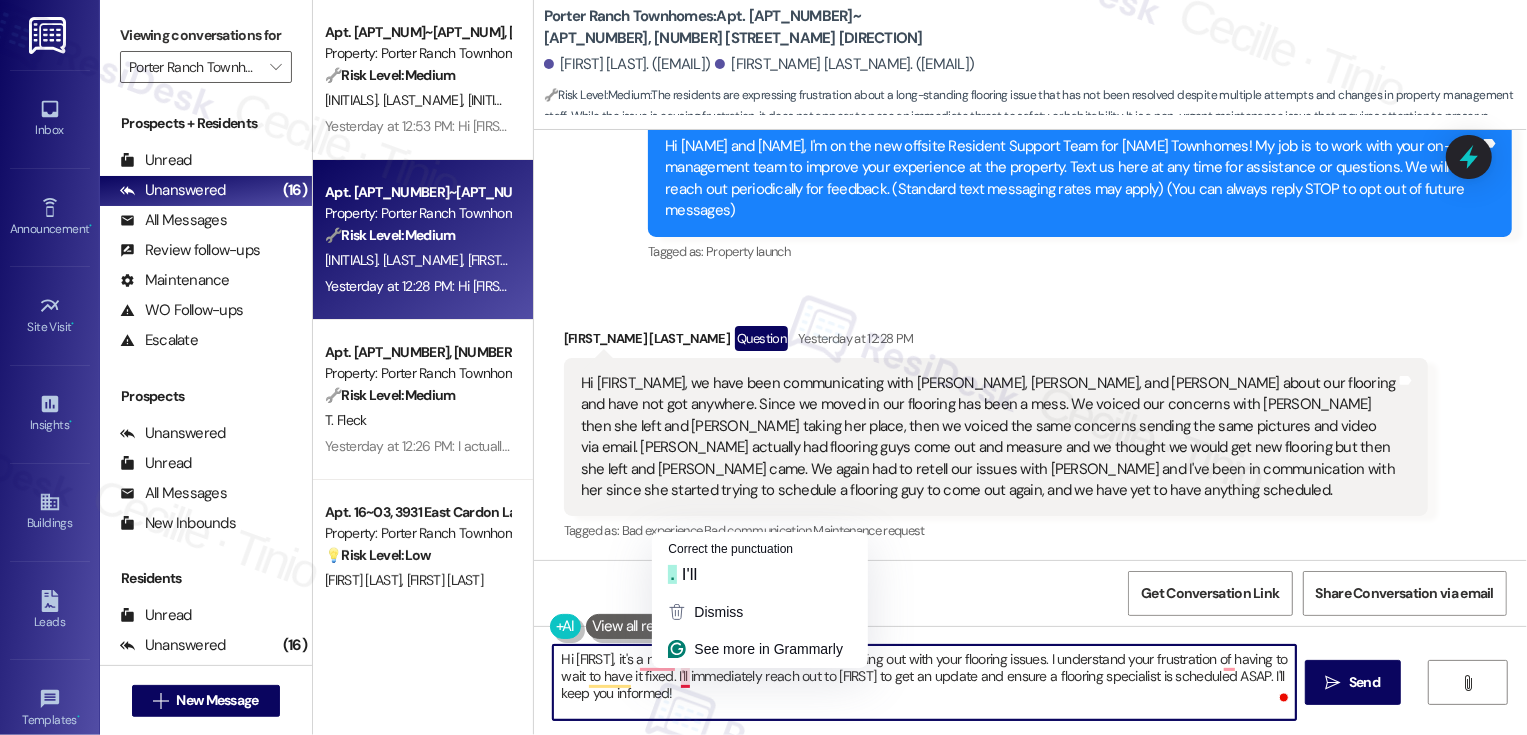 click on "Hi Jadilyn, it's a nice to meet you! Thank you for reaching out with your flooring issues. I understand your frustration of having to wait to have it fixed.  I'll immediately reach out to Paula to get an update and ensure a flooring specialist is scheduled ASAP. I'll keep you informed!" at bounding box center (924, 682) 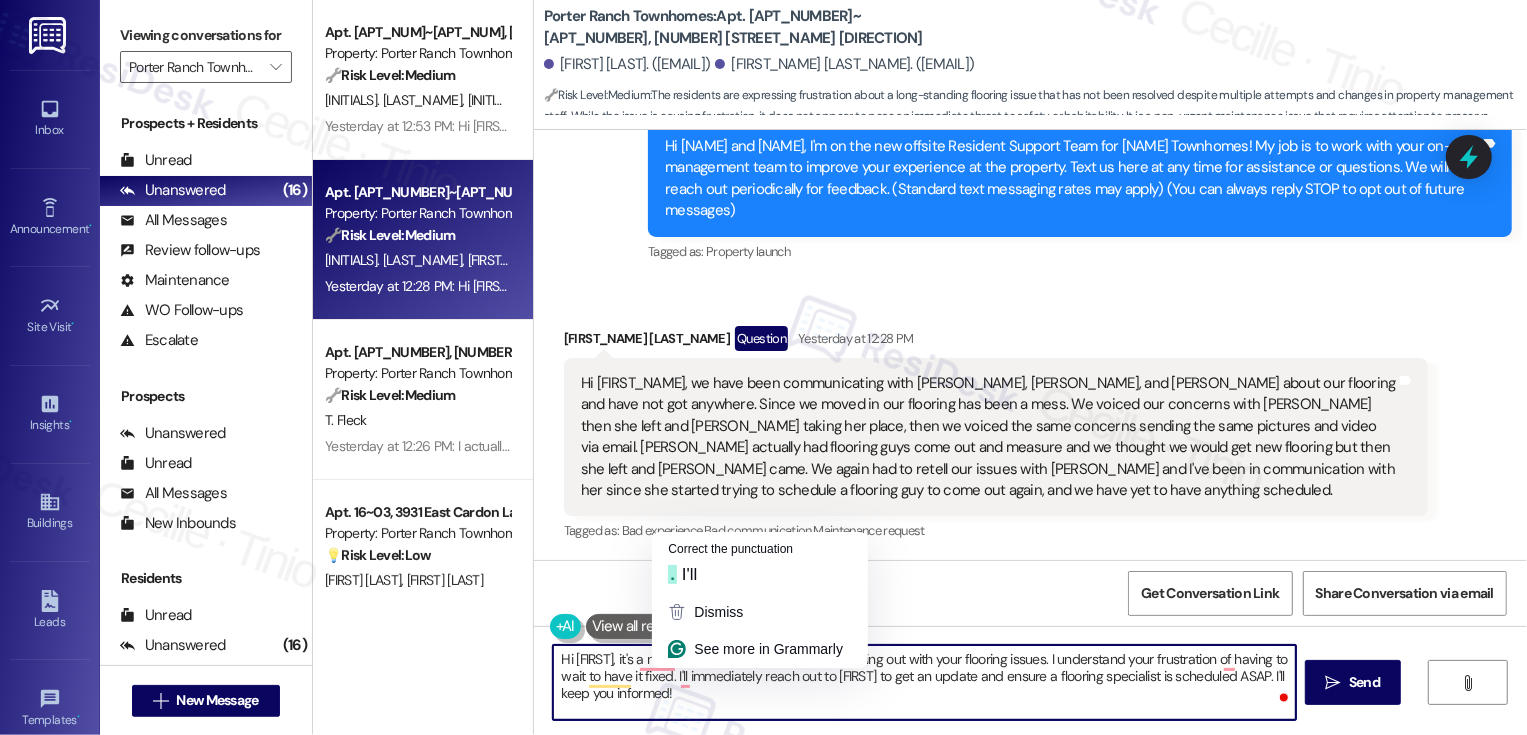 click on "Hi Jadilyn, it's a nice to meet you! Thank you for reaching out with your flooring issues. I understand your frustration of having to wait to have it fixed.  I'll immediately reach out to Paula to get an update and ensure a flooring specialist is scheduled ASAP. I'll keep you informed!" at bounding box center [924, 682] 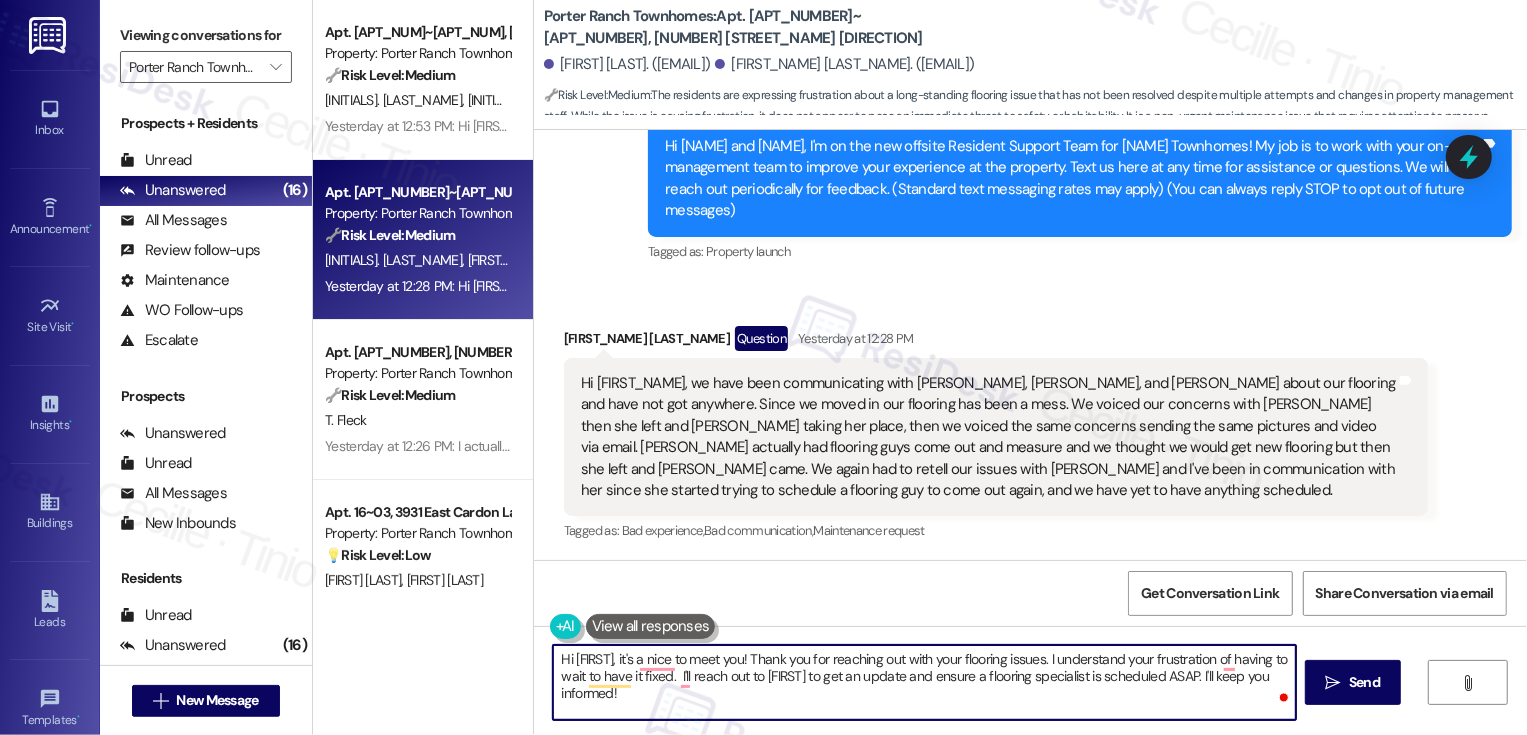 click on "Hi Jadilyn, it's a nice to meet you! Thank you for reaching out with your flooring issues. I understand your frustration of having to wait to have it fixed.  I'll reach out to Paula to get an update and ensure a flooring specialist is scheduled ASAP. I'll keep you informed!" at bounding box center (924, 682) 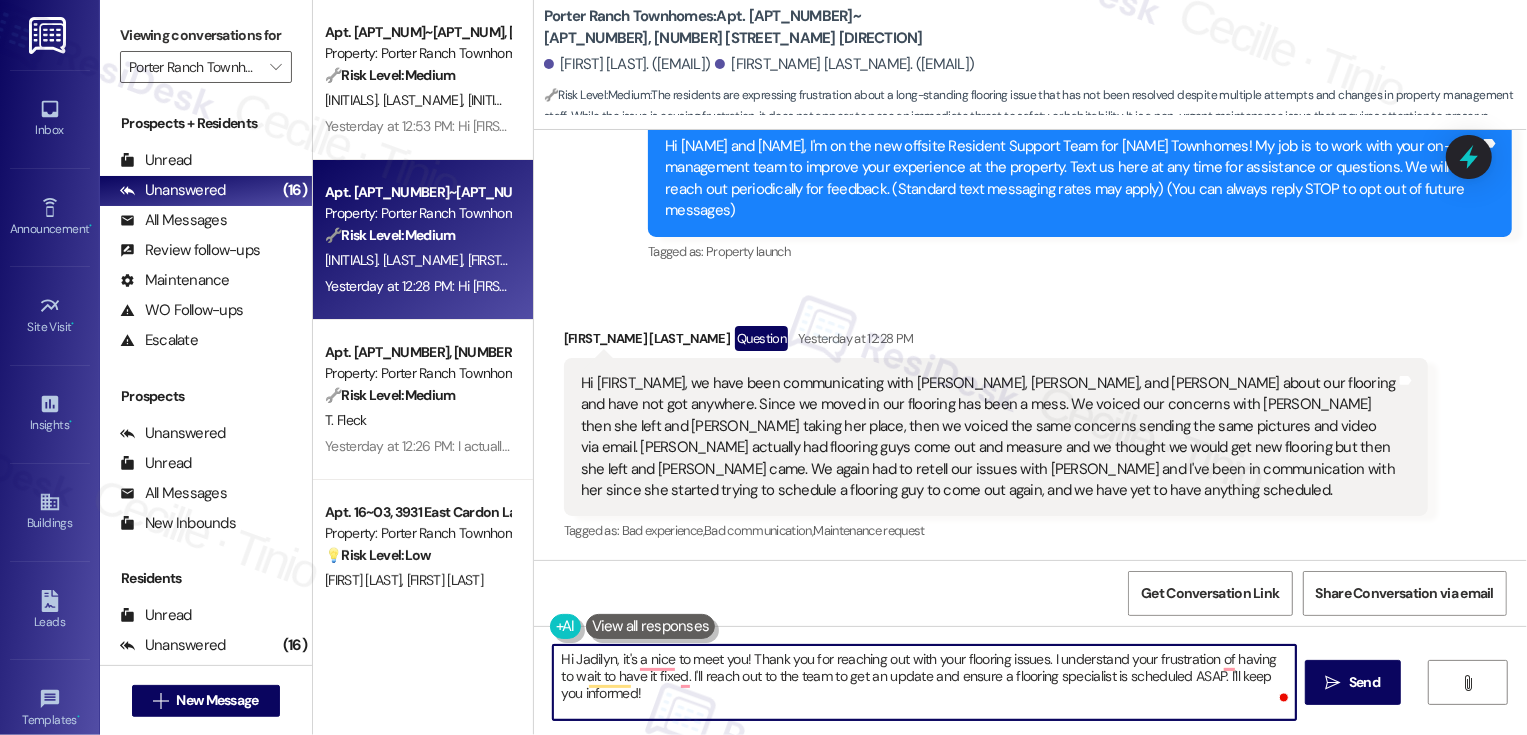 drag, startPoint x: 806, startPoint y: 677, endPoint x: 855, endPoint y: 740, distance: 79.81228 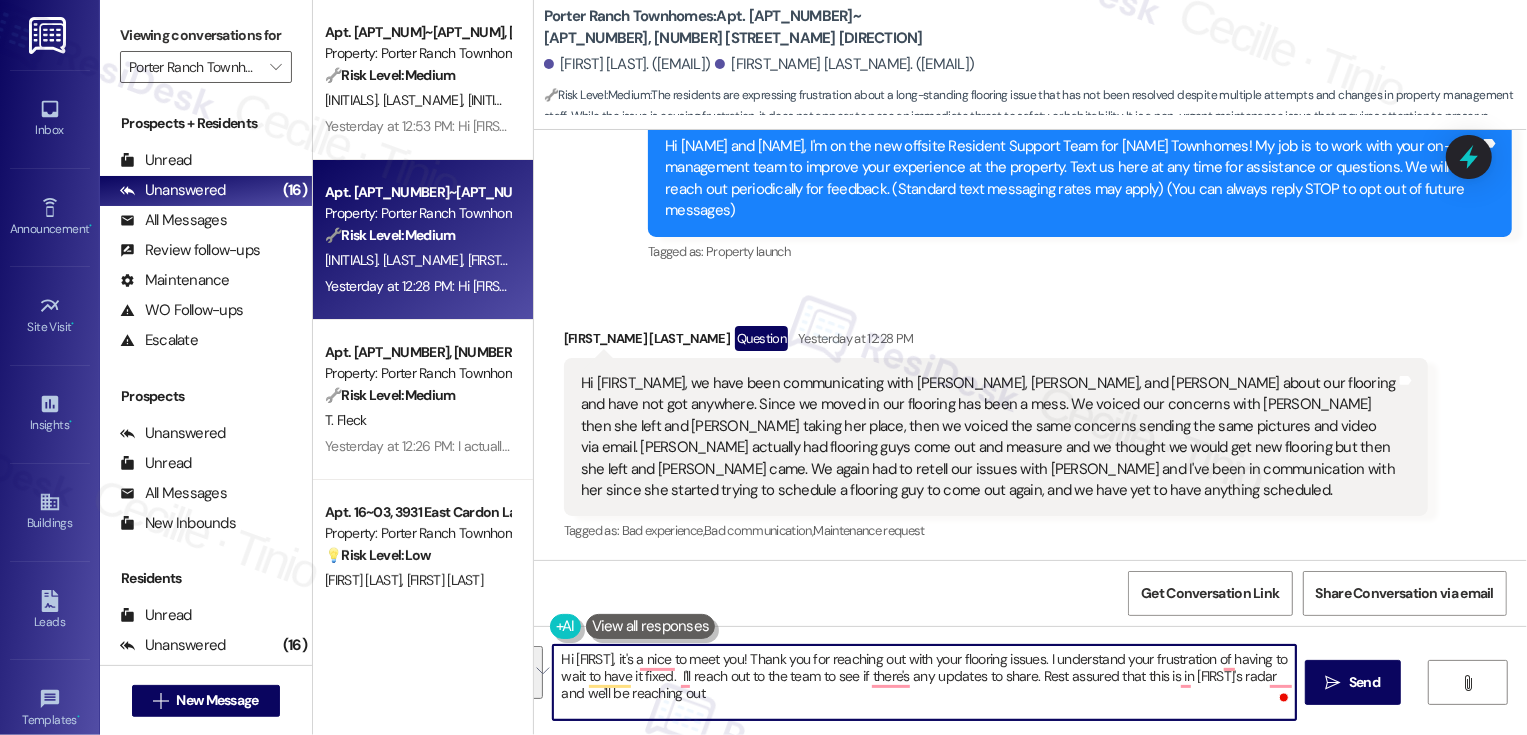 paste on "so nice to meet you! Thank you for reaching out and letting us know about the flooring issues. I completely understand how frustrating it must be to wait for the repairs to be completed. I’ll check in with the team to see if there are any updates, and I want to assure you that this is already on Paula’s radar. We’ll be in touch with any new information as soon as we have it!
Ask ChatGPT" 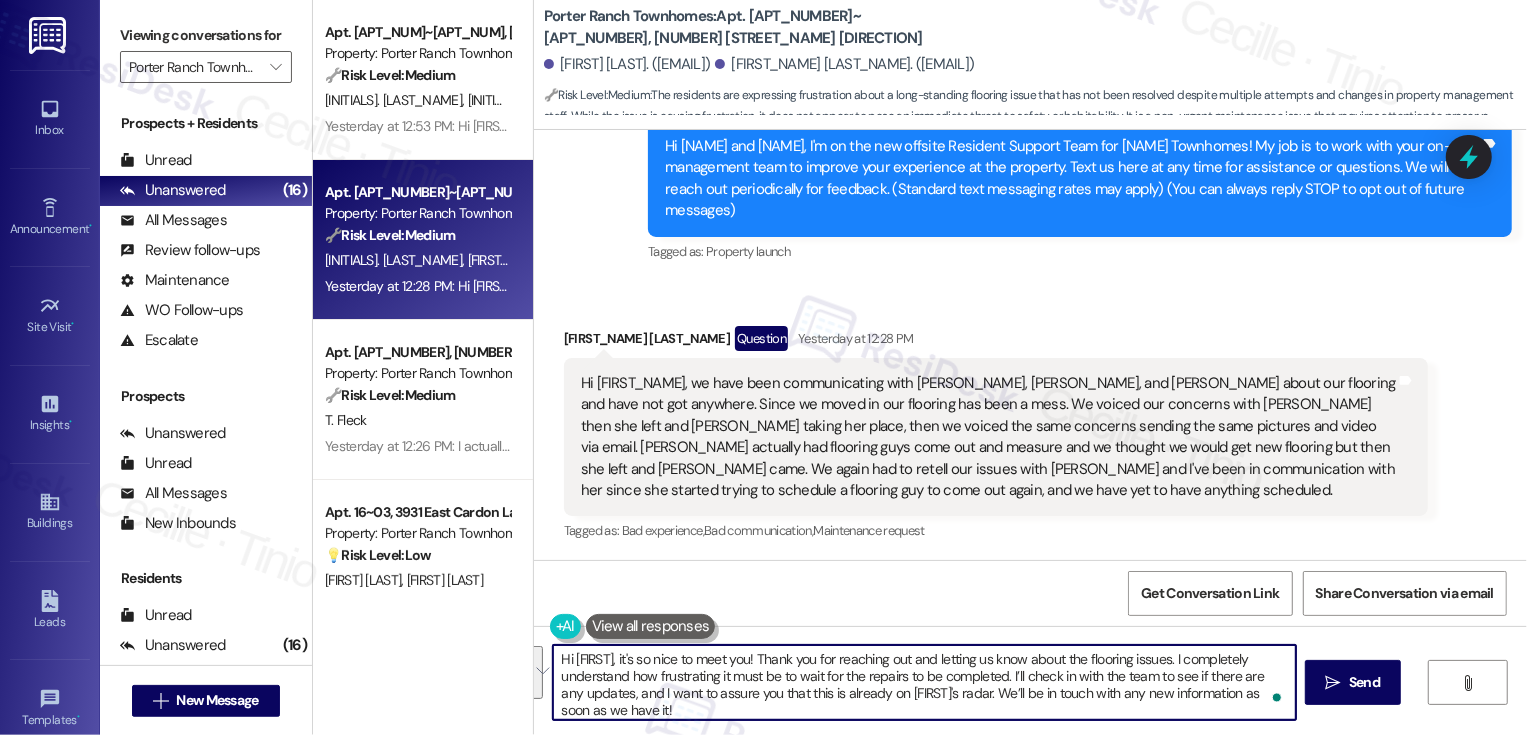 scroll, scrollTop: 153, scrollLeft: 0, axis: vertical 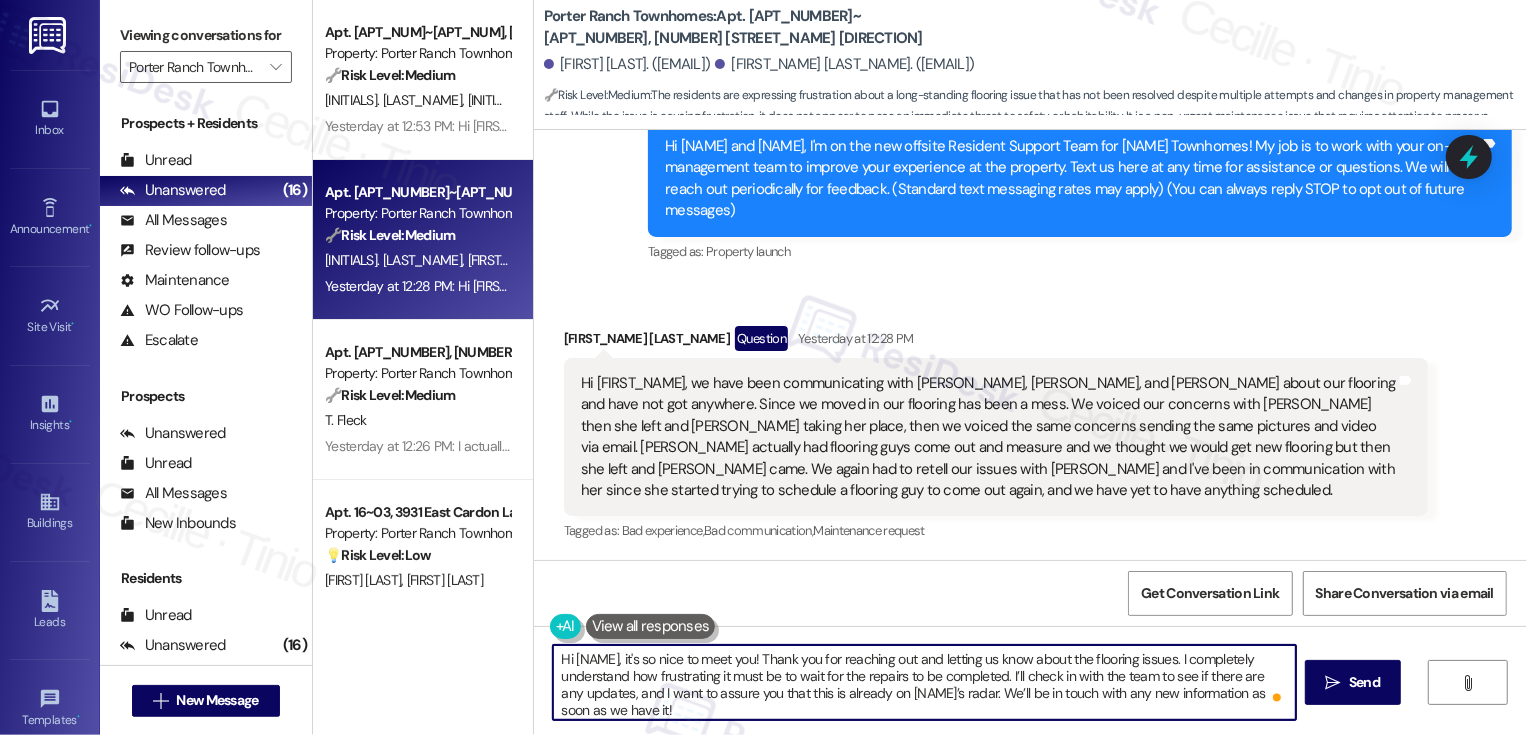click on "Hi Jadilyn, it's so nice to meet you! Thank you for reaching out and letting us know about the flooring issues. I completely understand how frustrating it must be to wait for the repairs to be completed. I’ll check in with the team to see if there are any updates, and I want to assure you that this is already on Paula’s radar. We’ll be in touch with any new information as soon as we have it!" at bounding box center [924, 682] 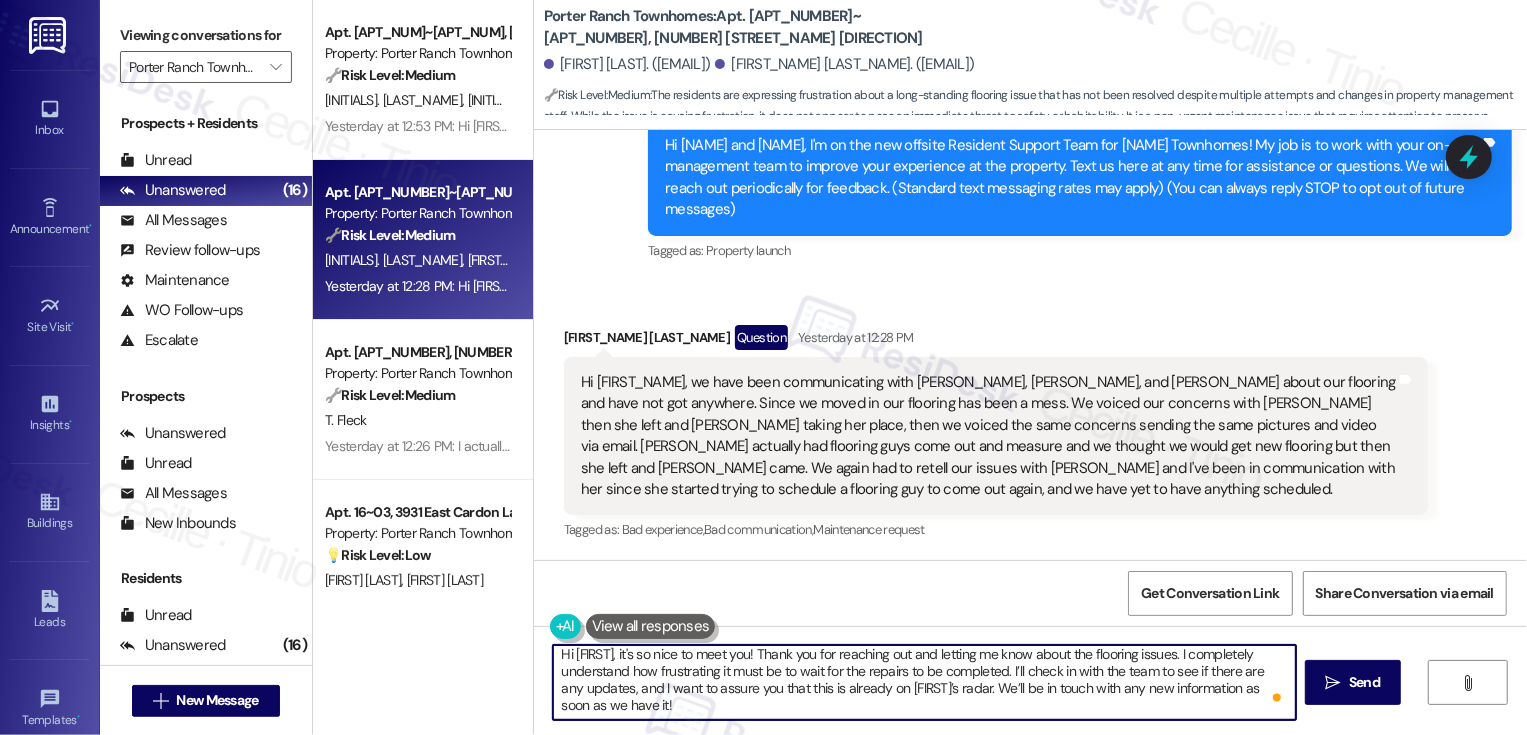 click at bounding box center (1277, 698) 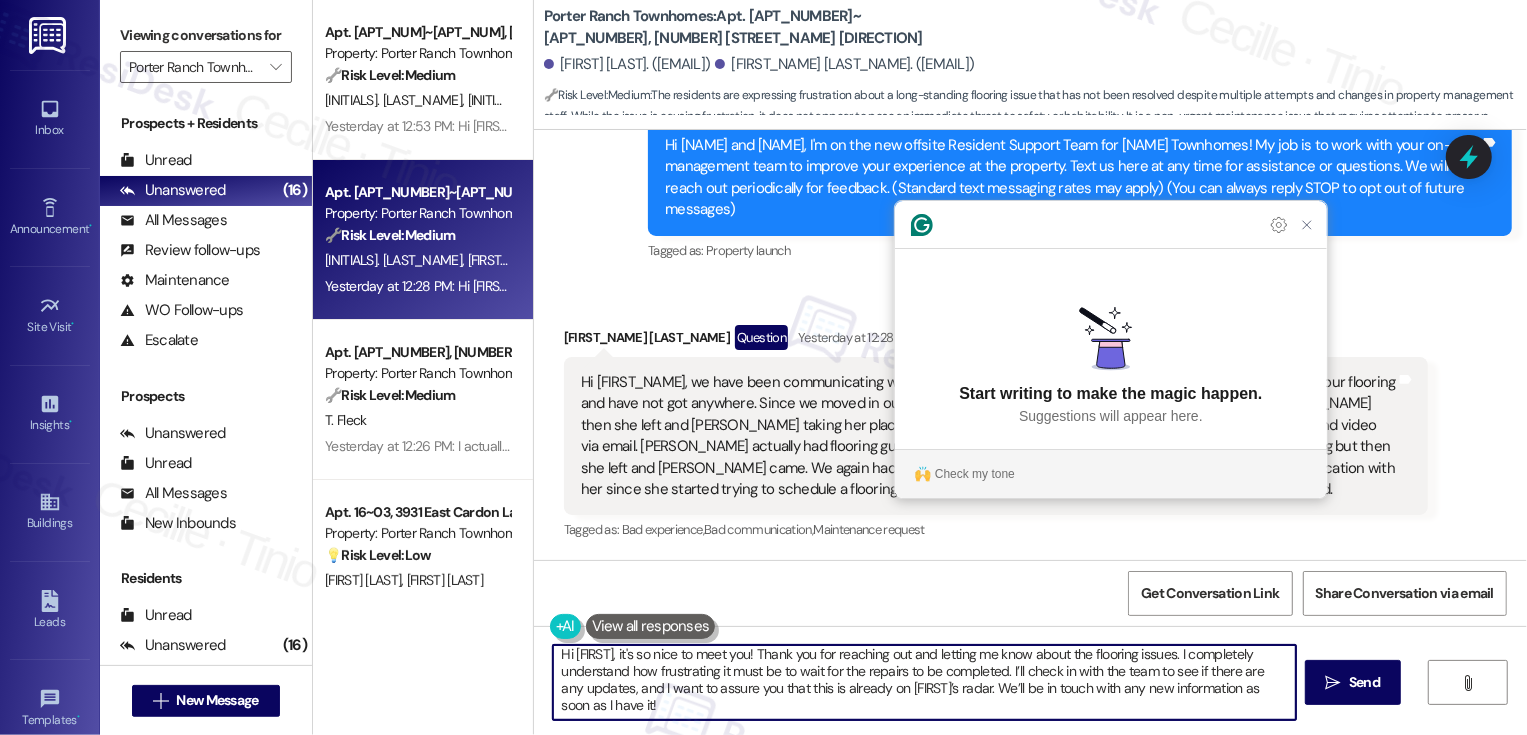 click on "Hi Jadilyn, it's so nice to meet you! Thank you for reaching out and letting me know about the flooring issues. I completely understand how frustrating it must be to wait for the repairs to be completed. I’ll check in with the team to see if there are any updates, and I want to assure you that this is already on Paula’s radar. We’ll be in touch with any new information as soon as I have it!" at bounding box center [924, 682] 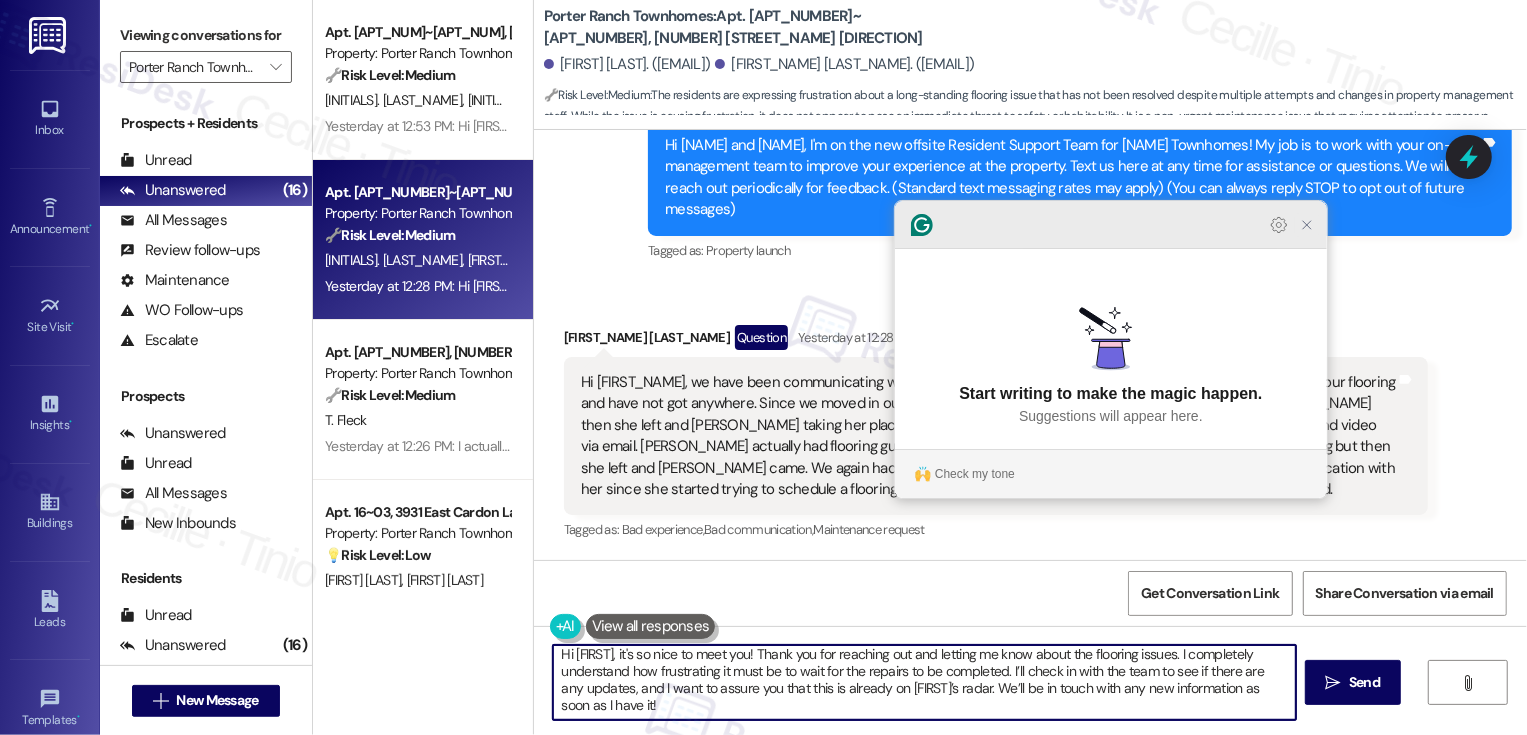 click 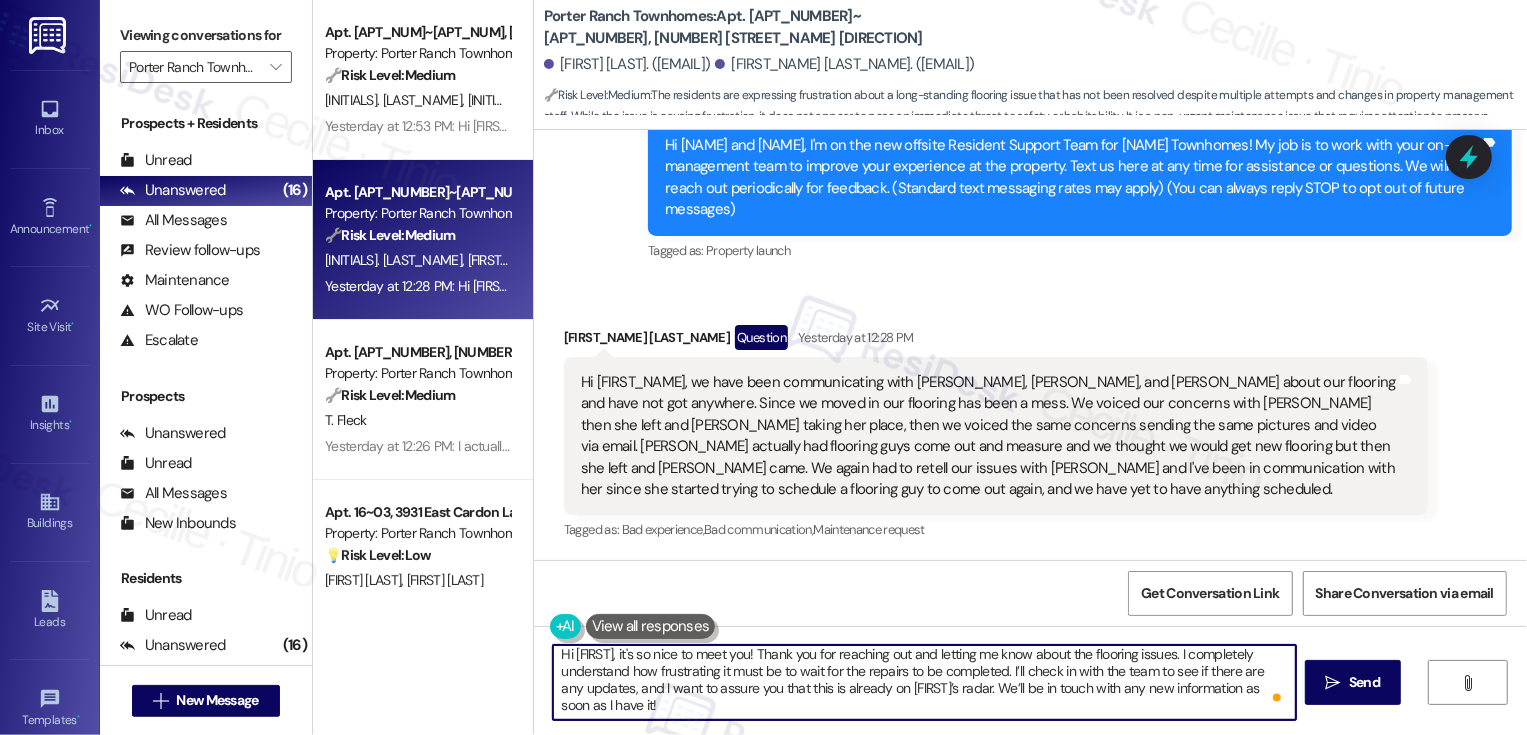 click on "Hi Jadilyn, it's so nice to meet you! Thank you for reaching out and letting me know about the flooring issues. I completely understand how frustrating it must be to wait for the repairs to be completed. I’ll check in with the team to see if there are any updates, and I want to assure you that this is already on Paula’s radar. We’ll be in touch with any new information as soon as I have it!" at bounding box center (924, 682) 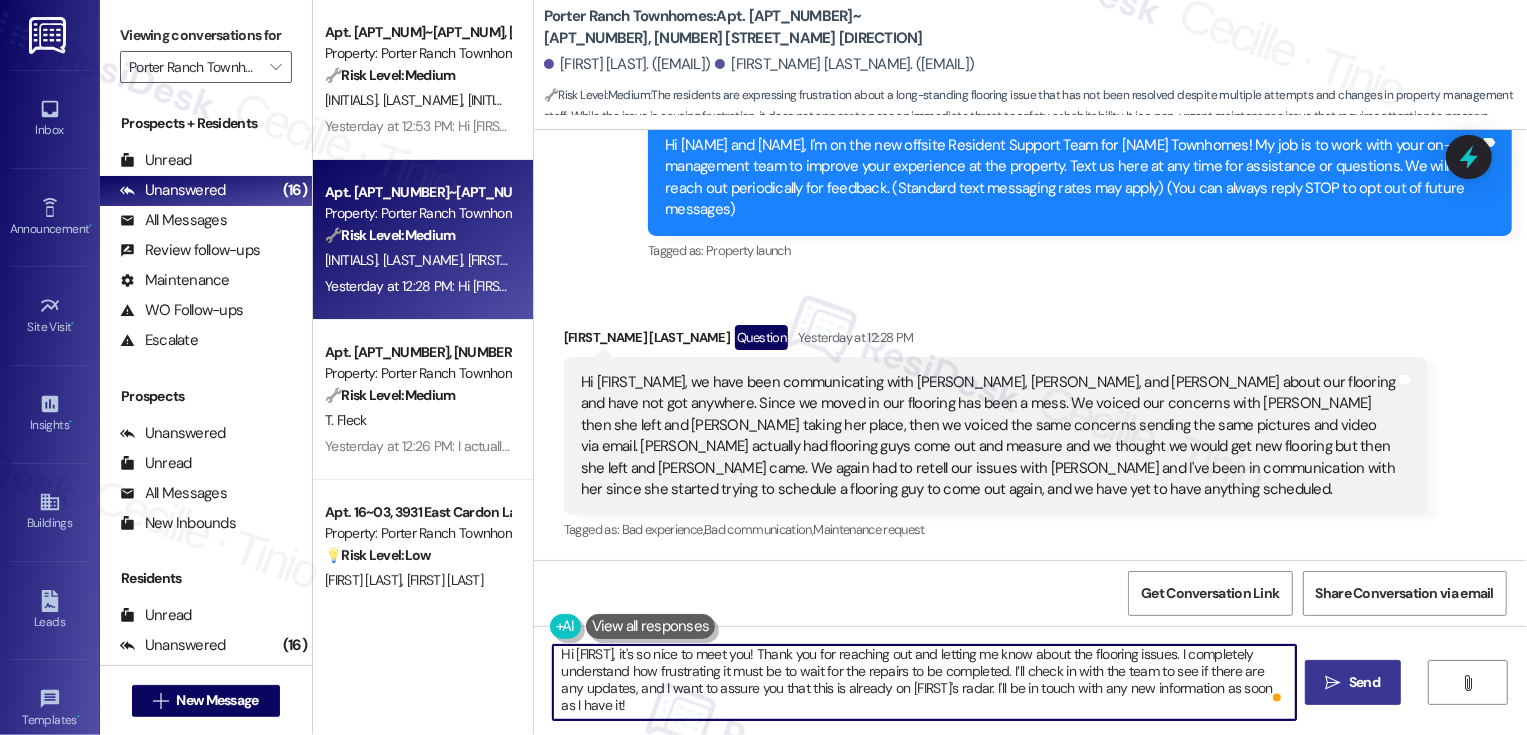 type on "Hi Jadilyn, it's so nice to meet you! Thank you for reaching out and letting me know about the flooring issues. I completely understand how frustrating it must be to wait for the repairs to be completed. I’ll check in with the team to see if there are any updates, and I want to assure you that this is already on Paula’s radar. I'll be in touch with any new information as soon as I have it!" 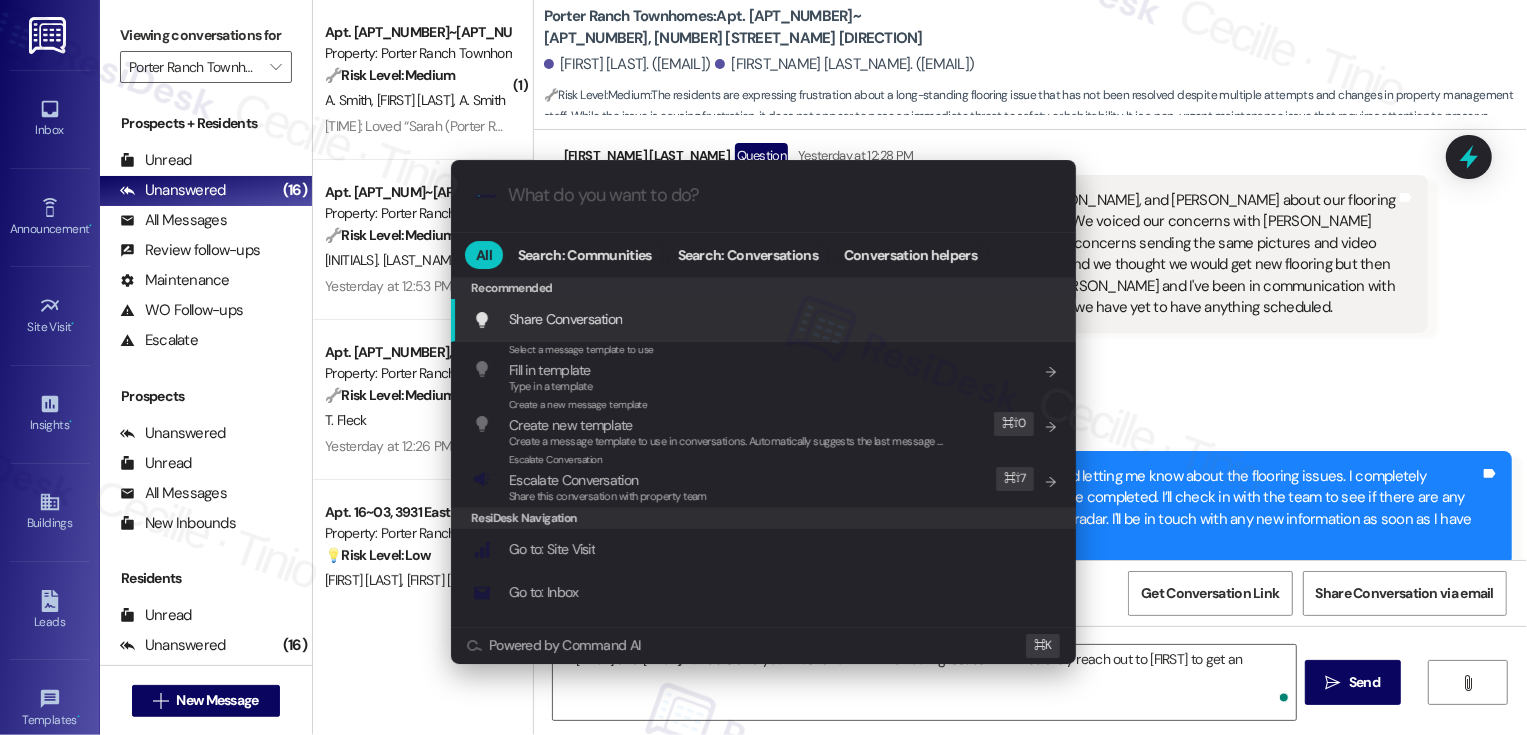 type on "Hi Jadilyn and Tyler, I understand your frustration with the flooring issues. I'll immediately reach out to Paula to get an update" 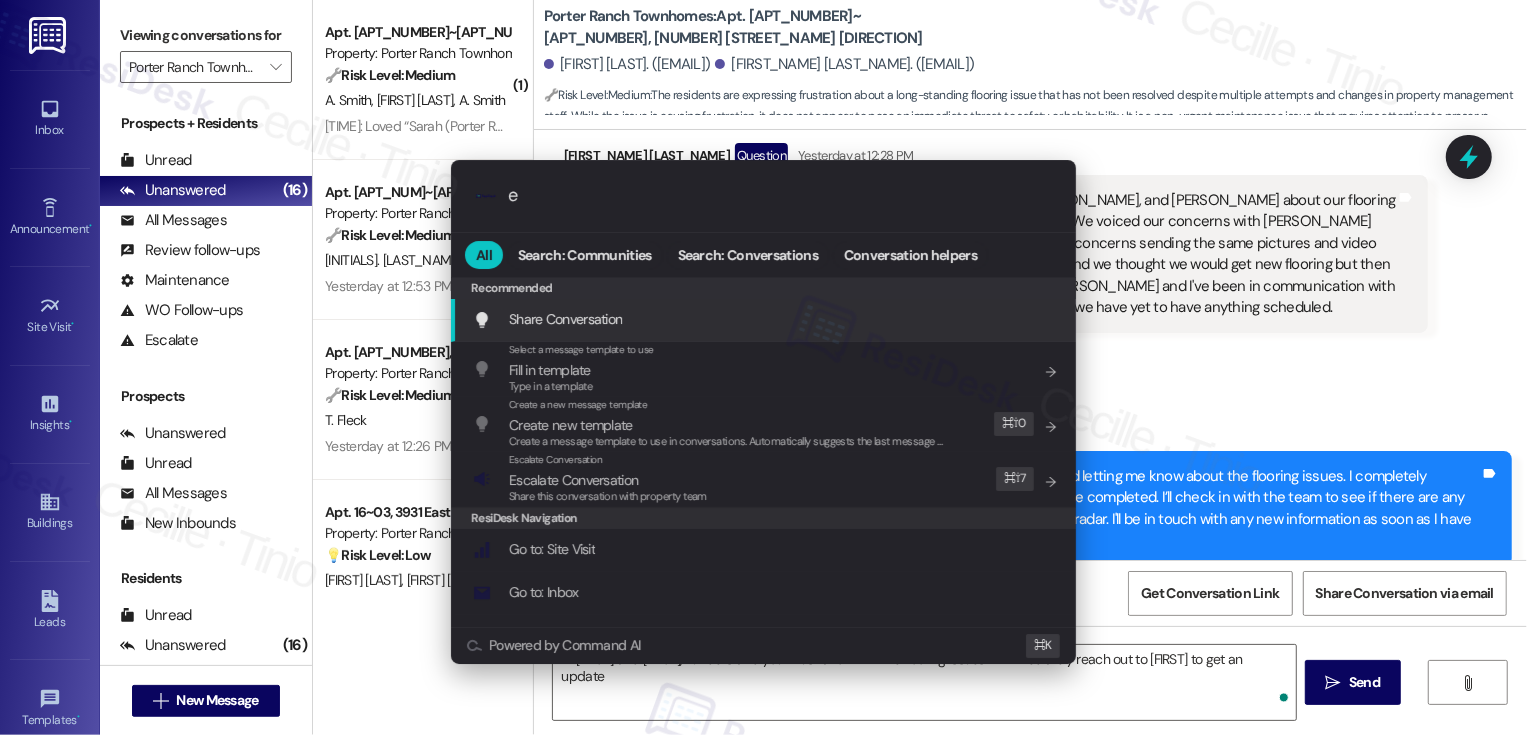 type on "es" 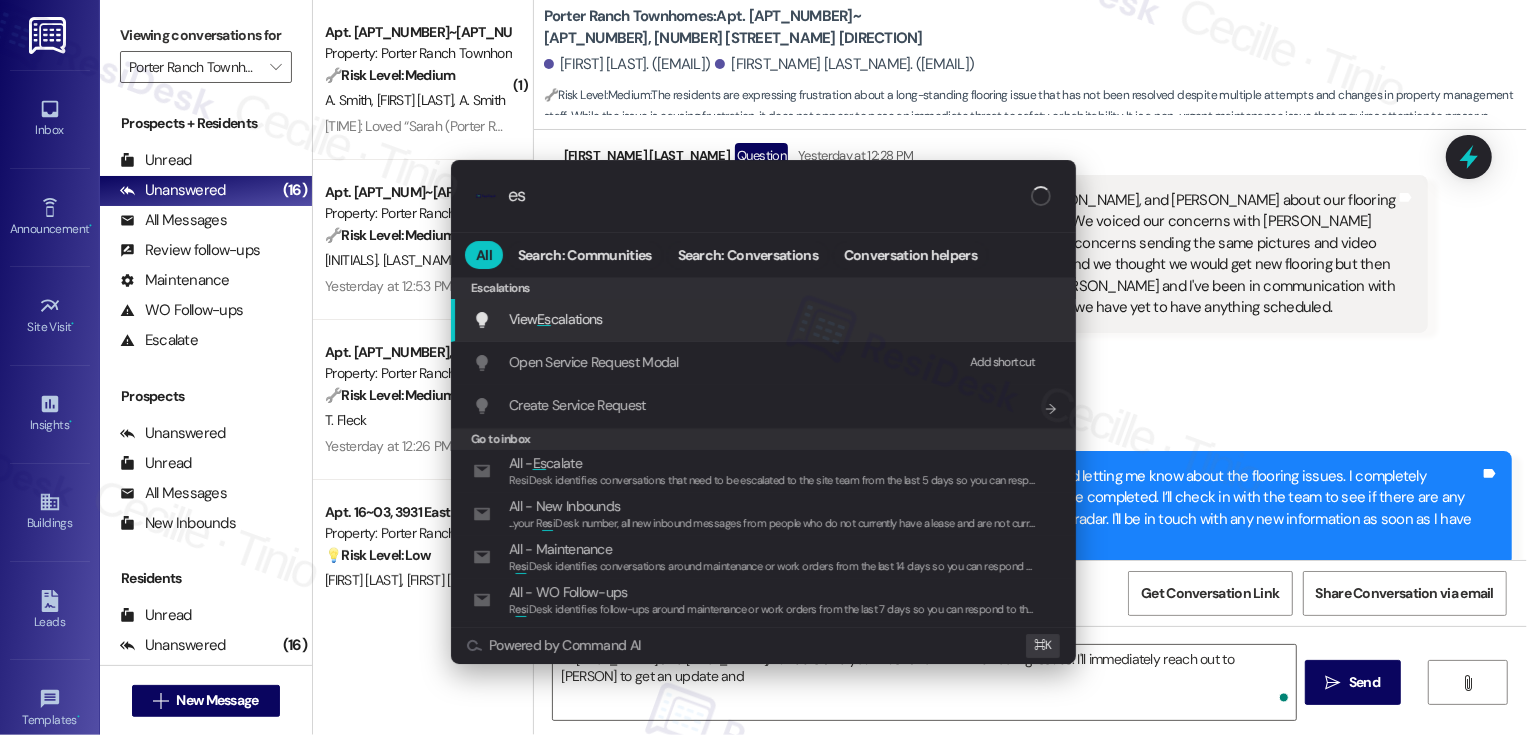 type on "Hi Jadilyn and Tyler, I understand your frustration with the flooring issues. I'll immediately reach out to Paula to get an update and" 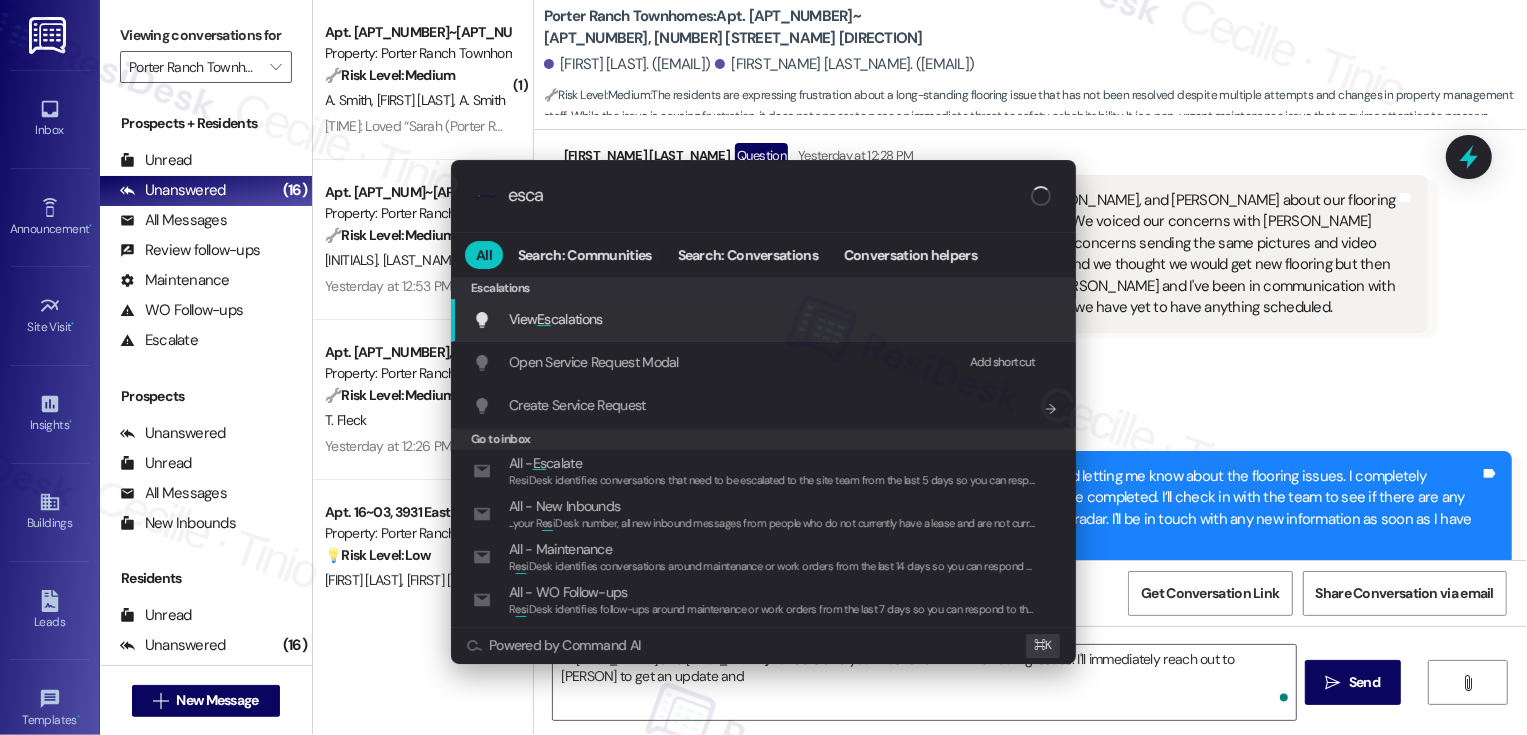 type on "escal" 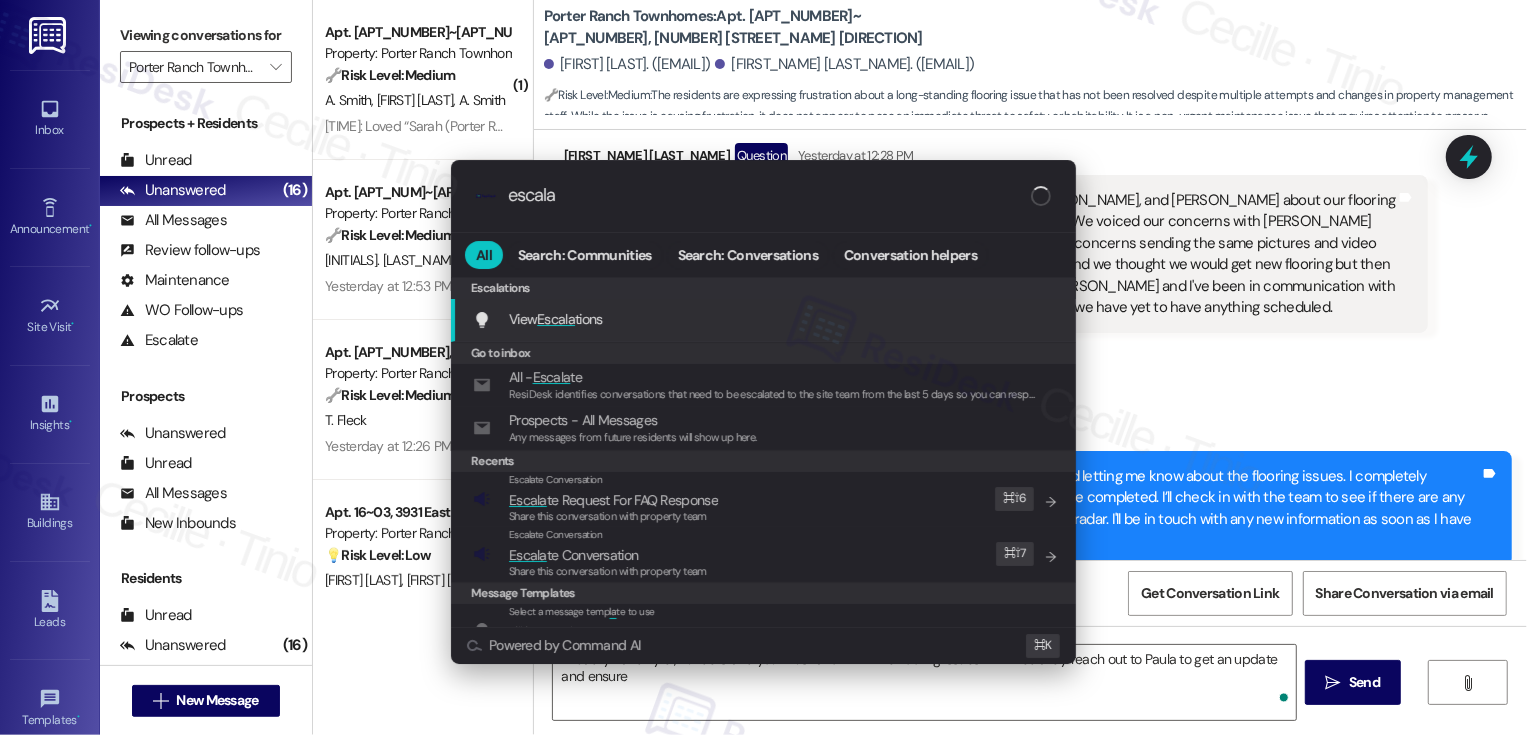 type on "escalat" 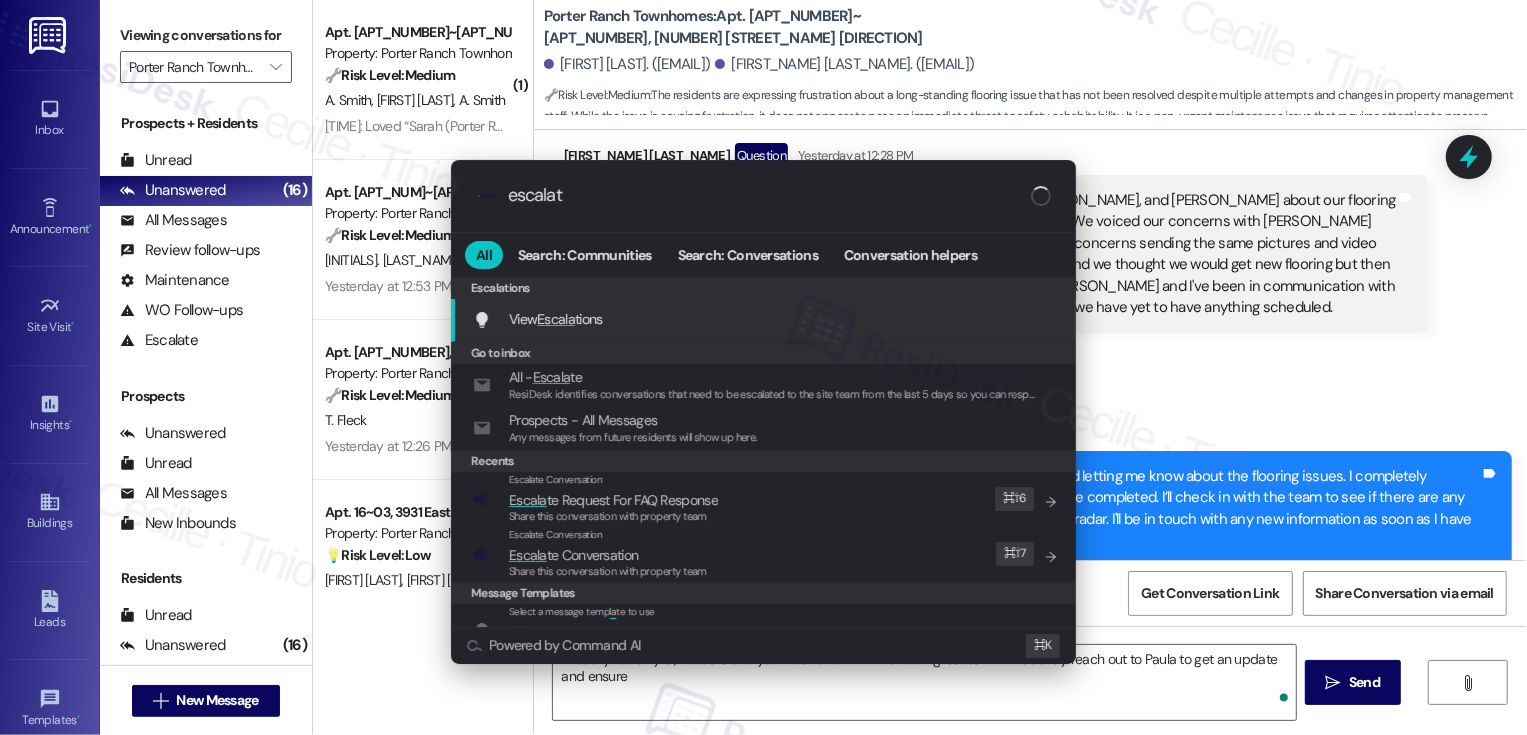 type on "Hi Jadilyn and Tyler, I understand your frustration with the flooring issues. I'll immediately reach out to Paula to get an update and ensure" 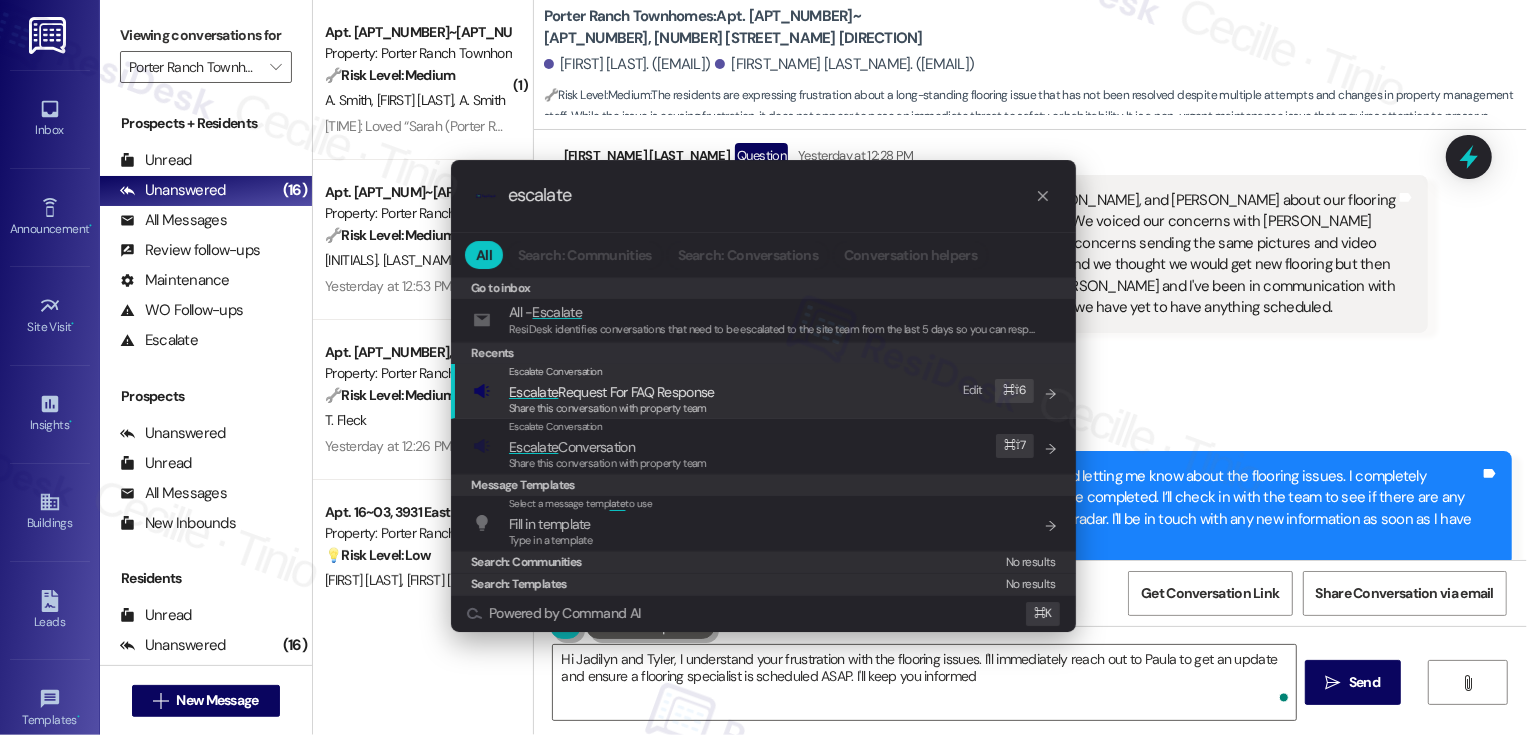 type on "Hi Jadilyn and Tyler, I understand your frustration with the flooring issues. I'll immediately reach out to Paula to get an update and ensure a flooring specialist is scheduled ASAP. I'll keep you informed!" 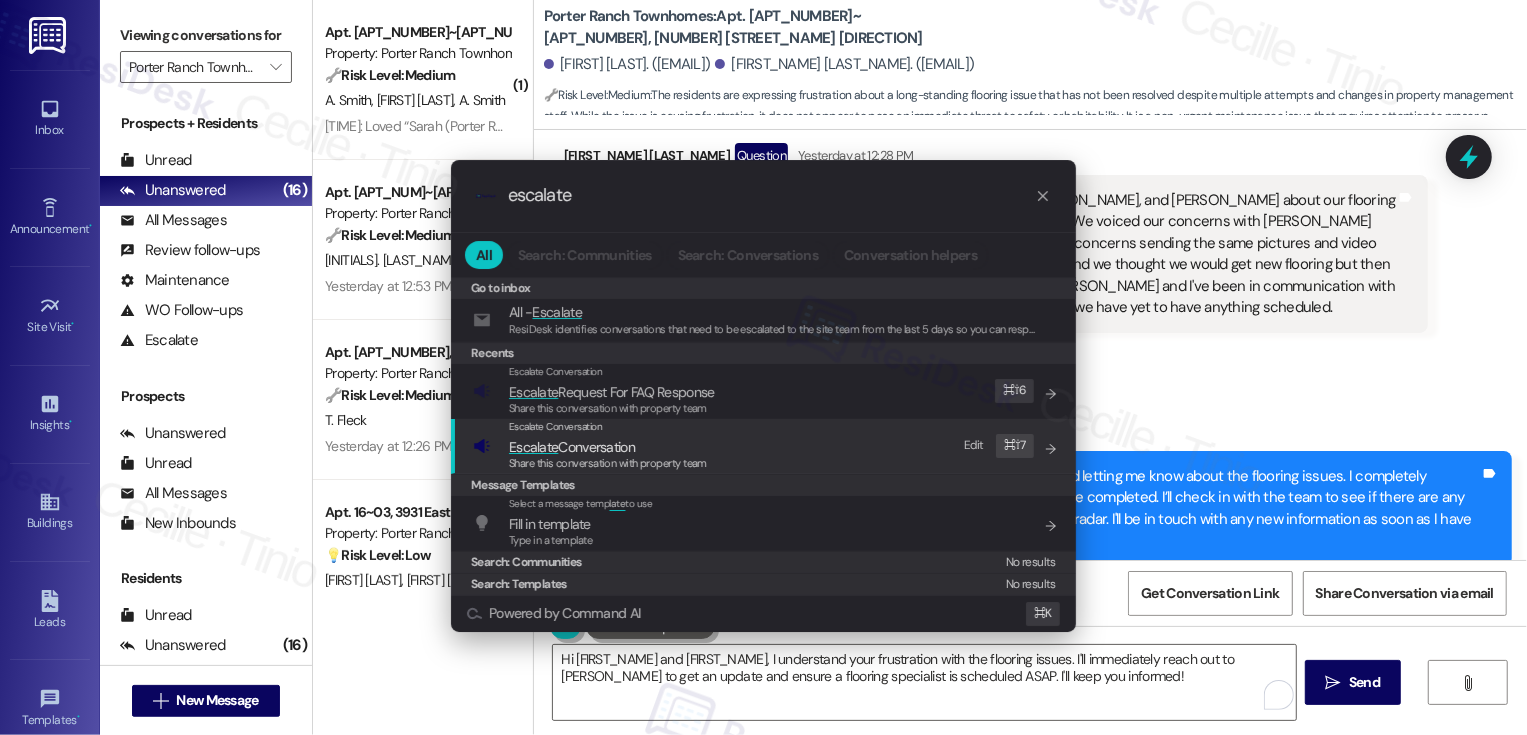 type on "escalate" 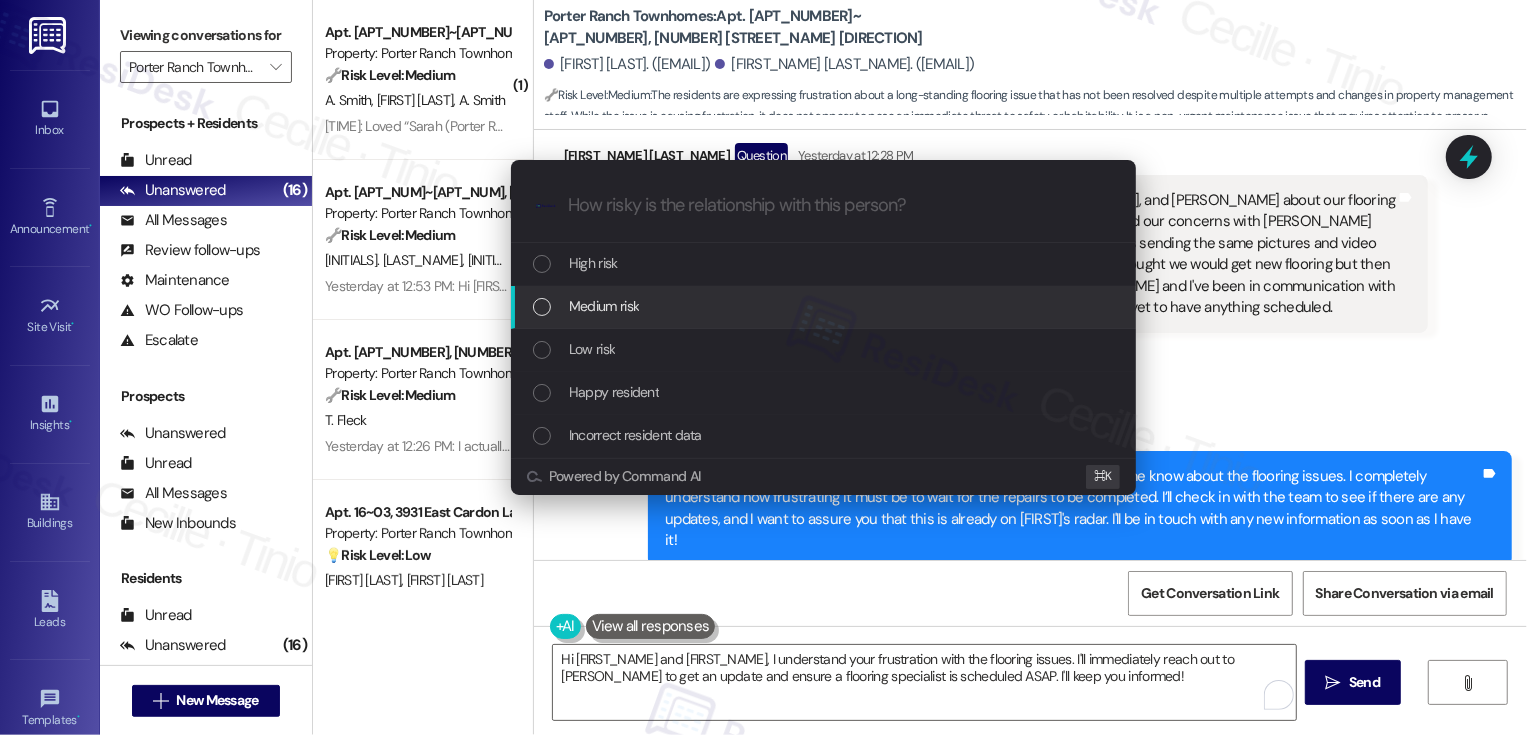 click on "Medium risk" at bounding box center [604, 306] 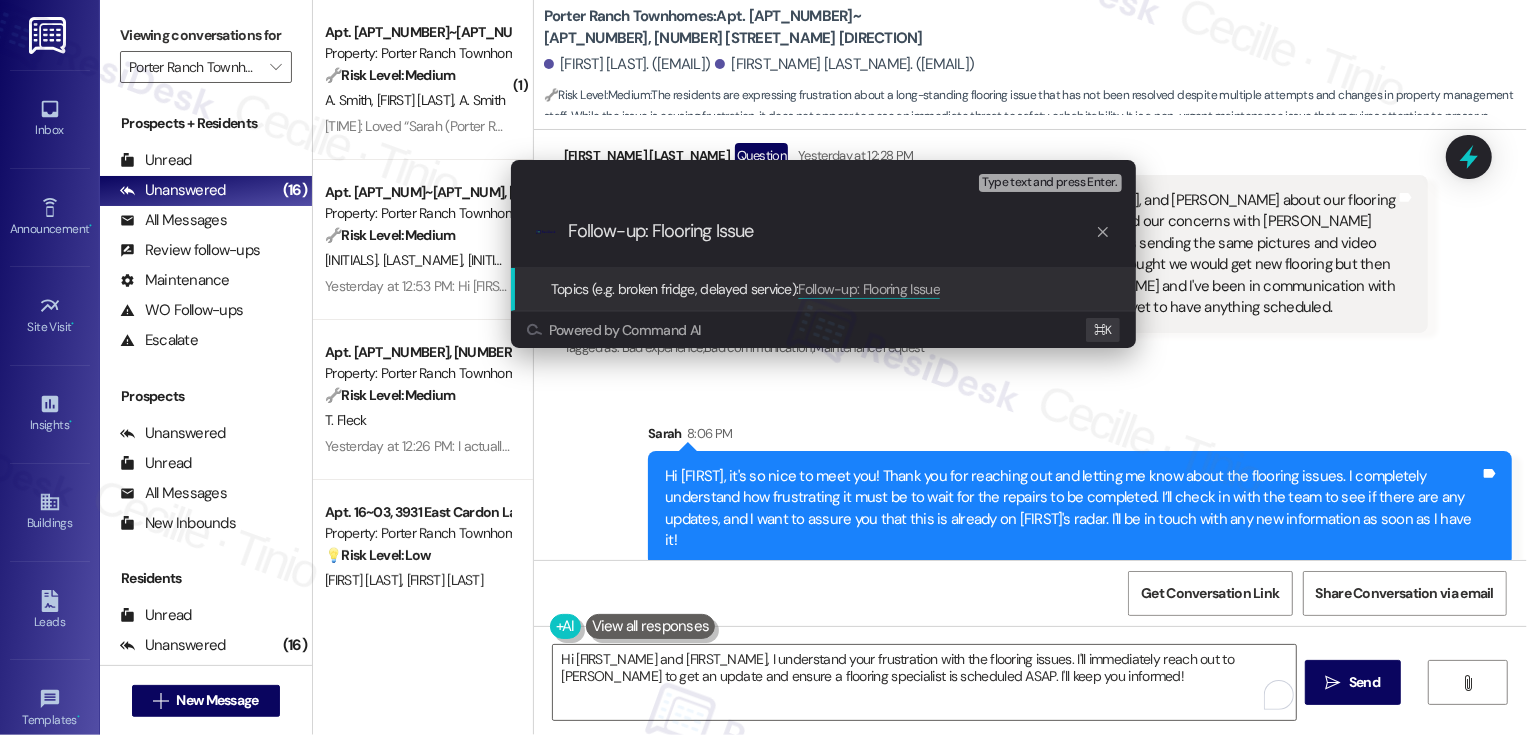 type on "Follow-up: Flooring Issues" 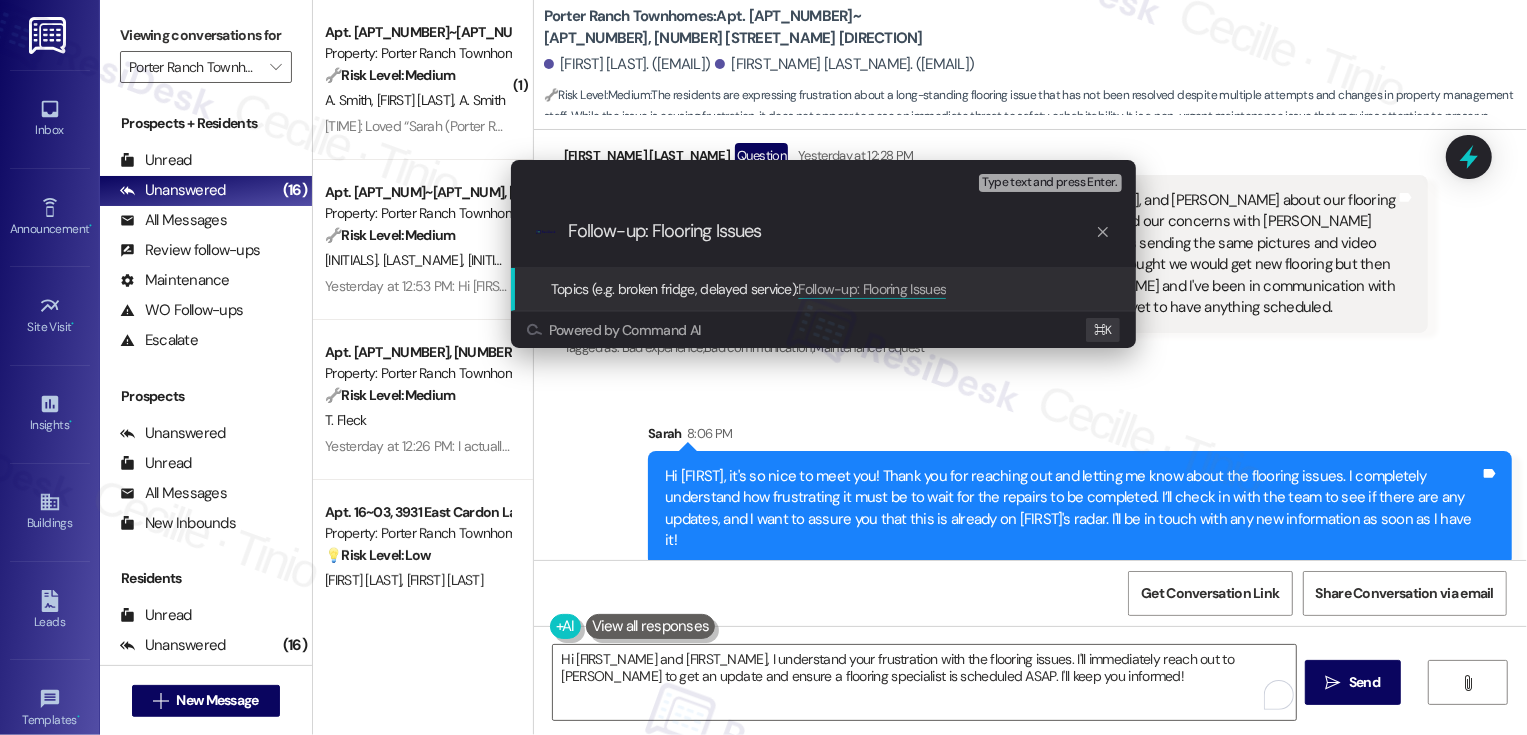 type 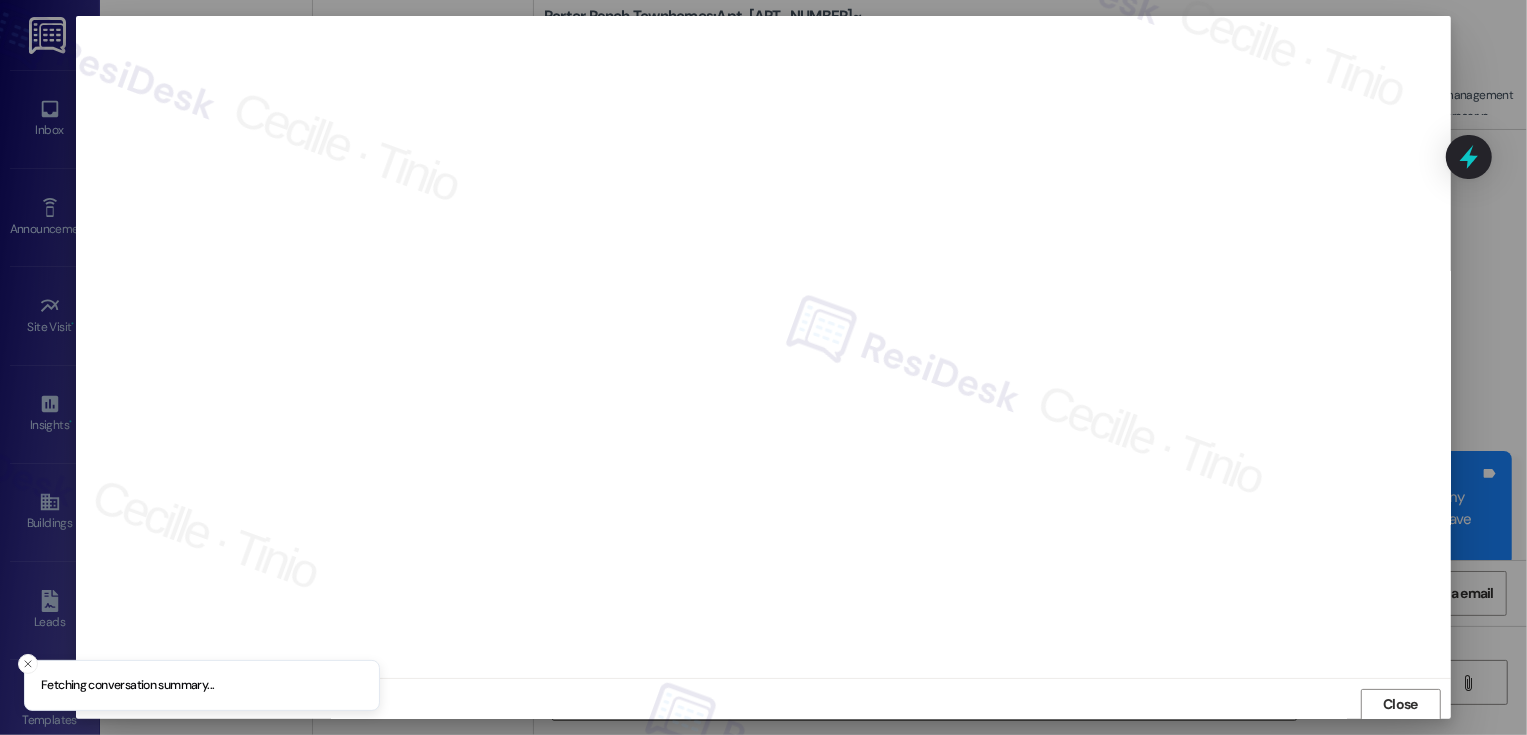 scroll, scrollTop: 1, scrollLeft: 0, axis: vertical 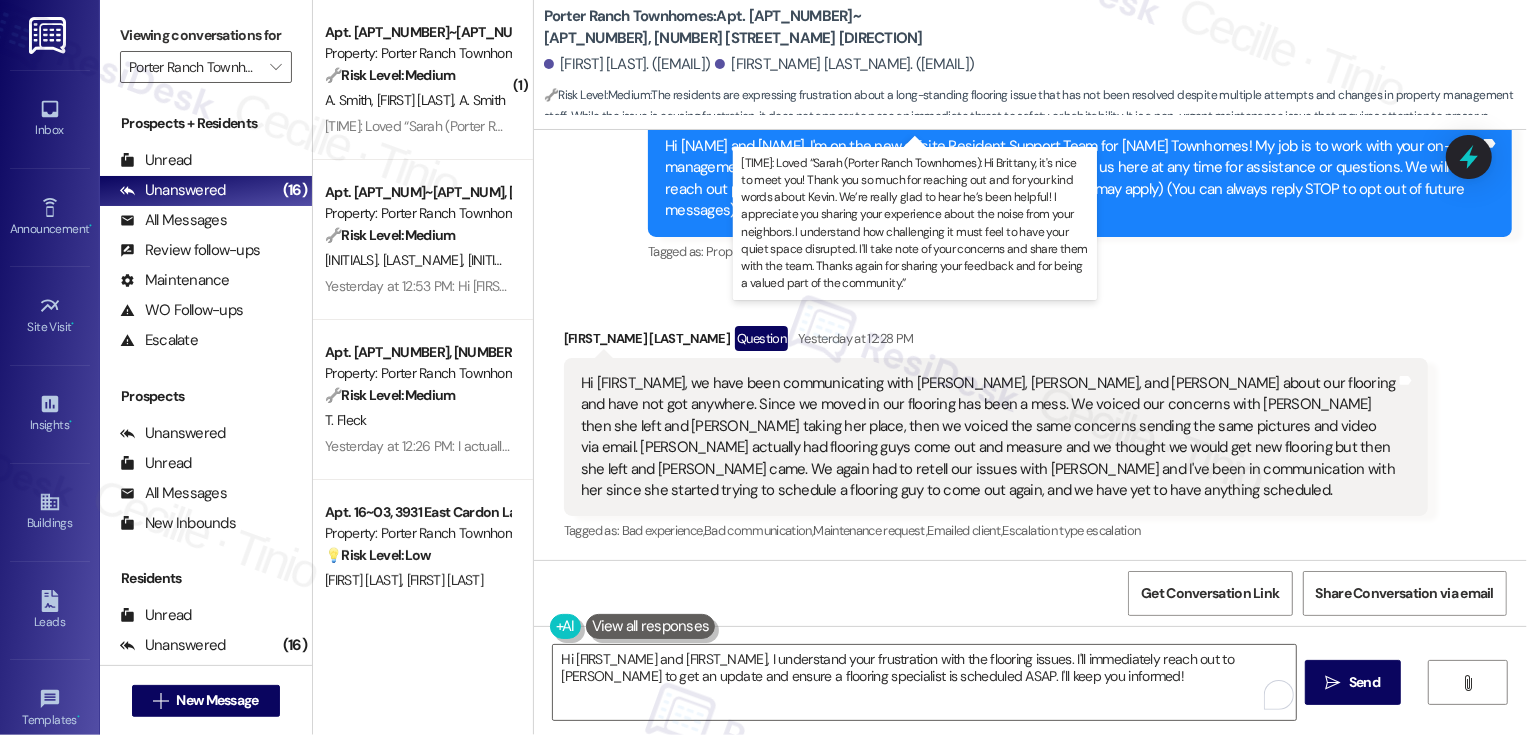 click on "[TIME]: Loved “[FIRST] ([COMPANY]): Hi [FIRST], it's nice to meet you! Thank you so much for reaching out and for your kind words about [PERSON]. We’re really glad to hear he’s been helpful!
I appreciate you sharing your experience about the noise from your neighbors. I understand how challenging it must feel to have your quiet space disrupted.  I'll take note of your concerns and share them with the team. Thanks again for sharing your feedback and for being a valued part of the community.”" at bounding box center [1776, 126] 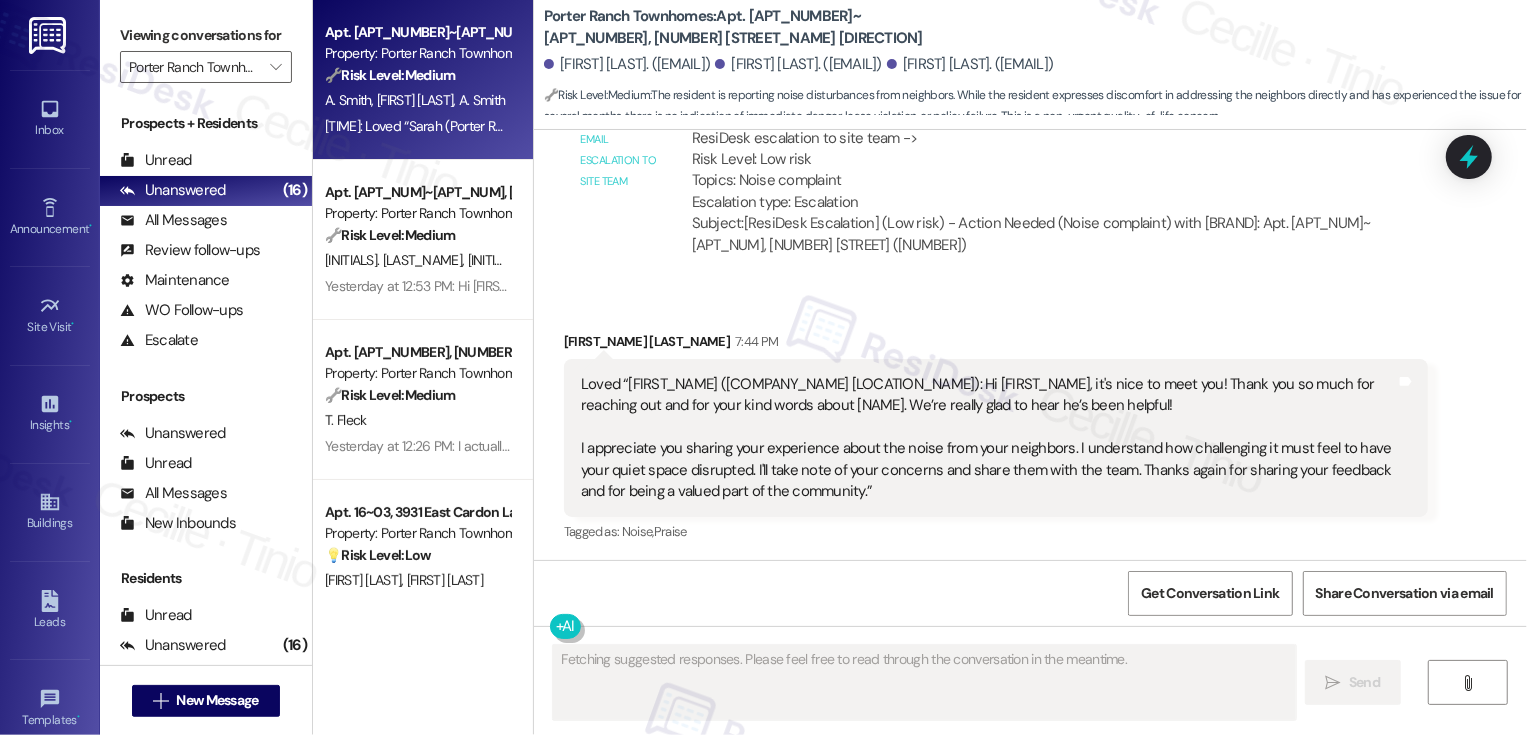 scroll, scrollTop: 1301, scrollLeft: 0, axis: vertical 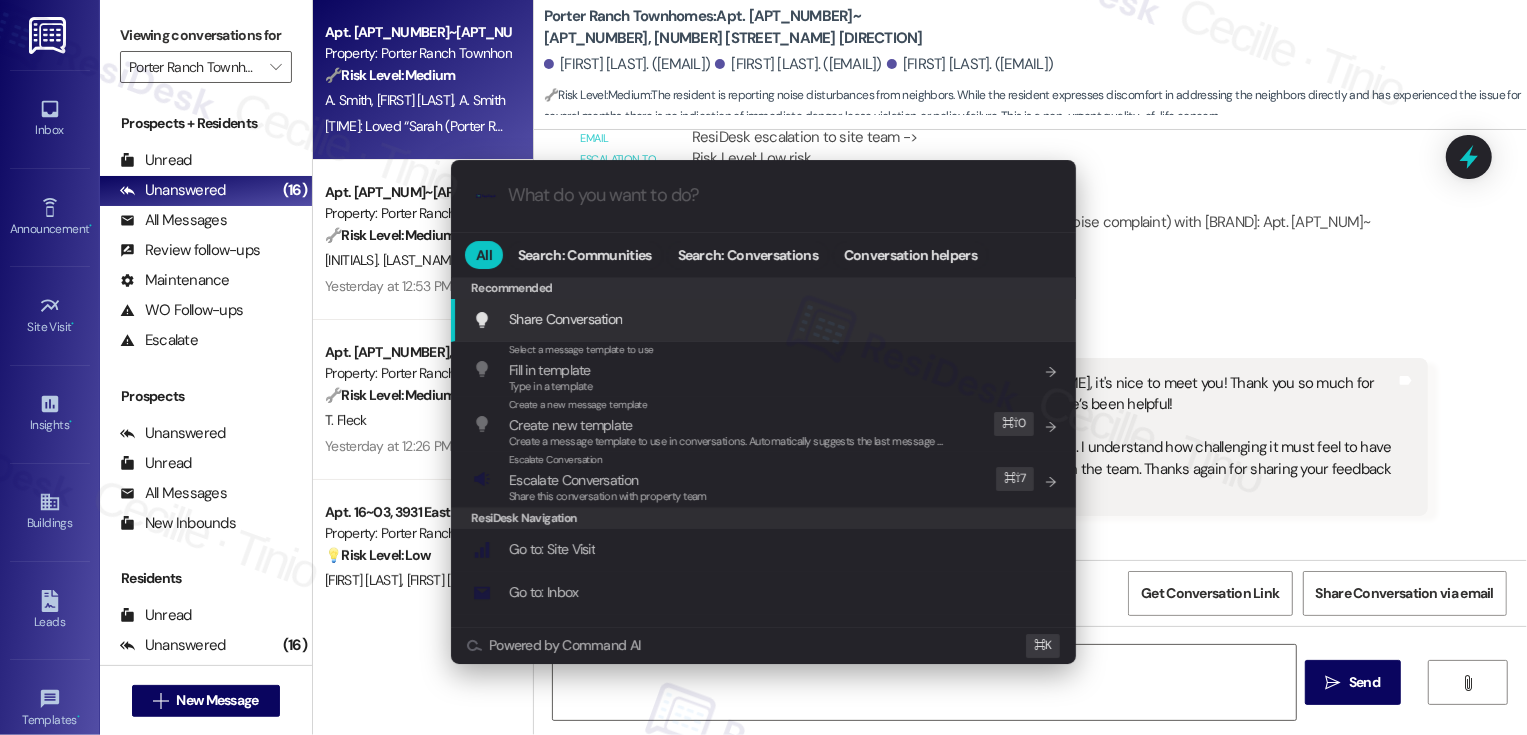 type on "Hi" 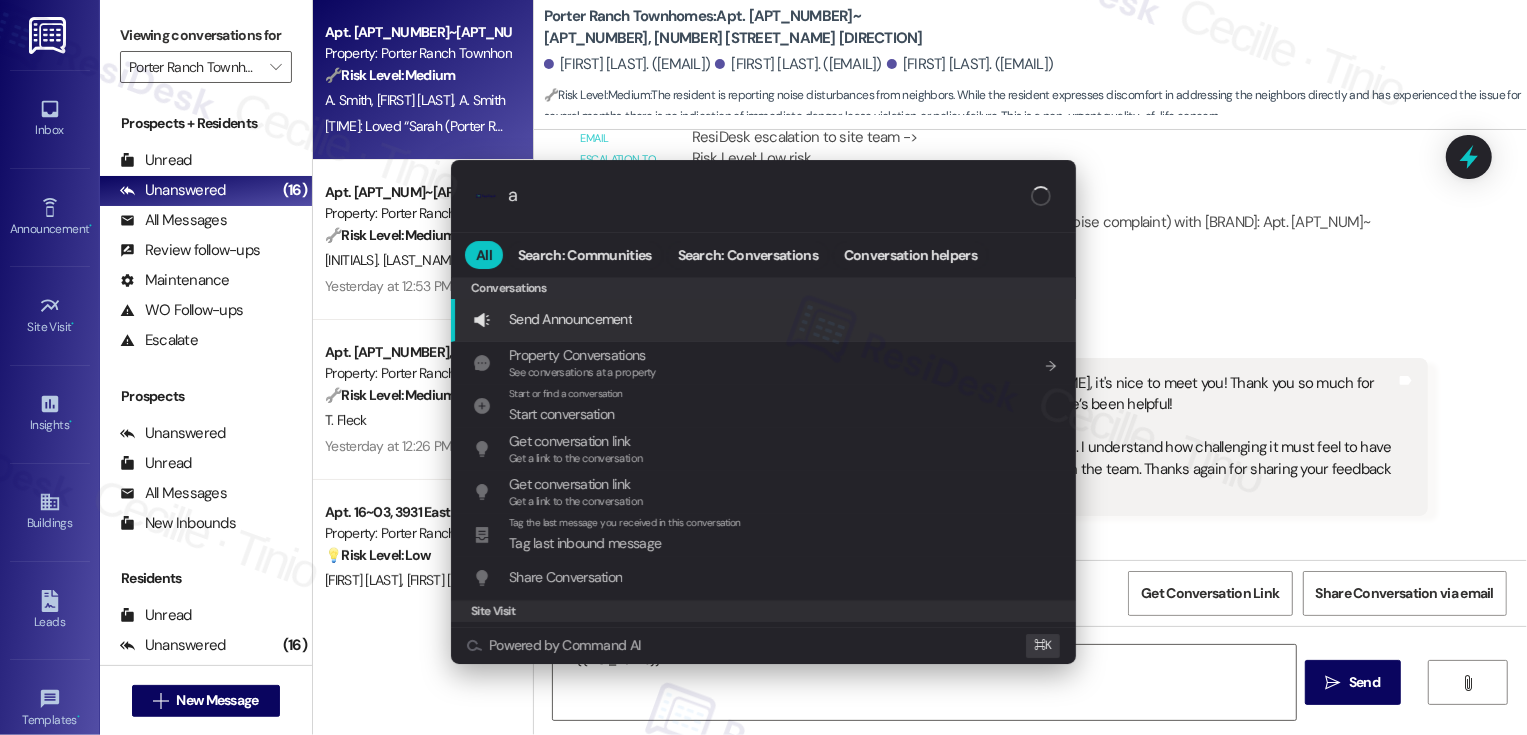 type on "Hi {{first_name}}," 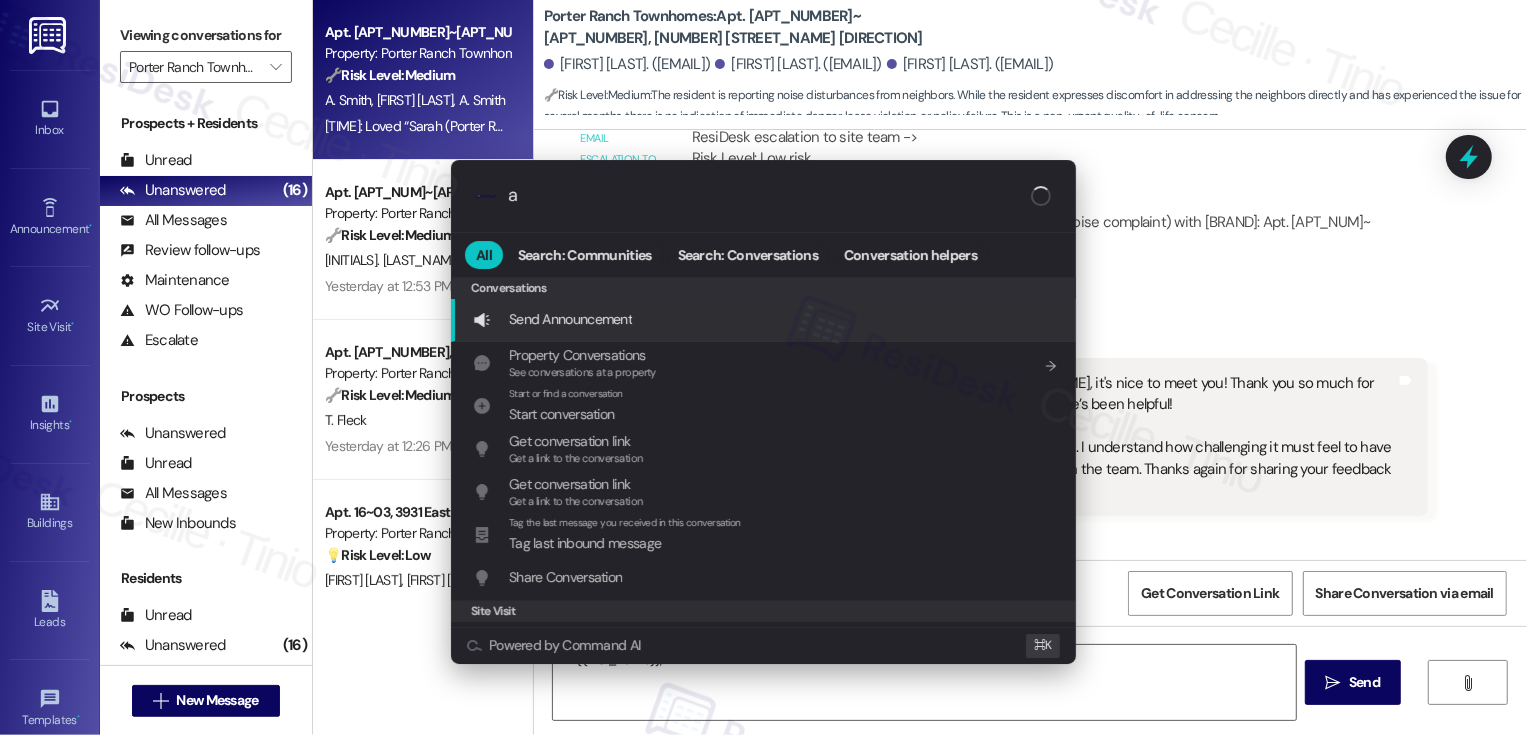 type on "ar" 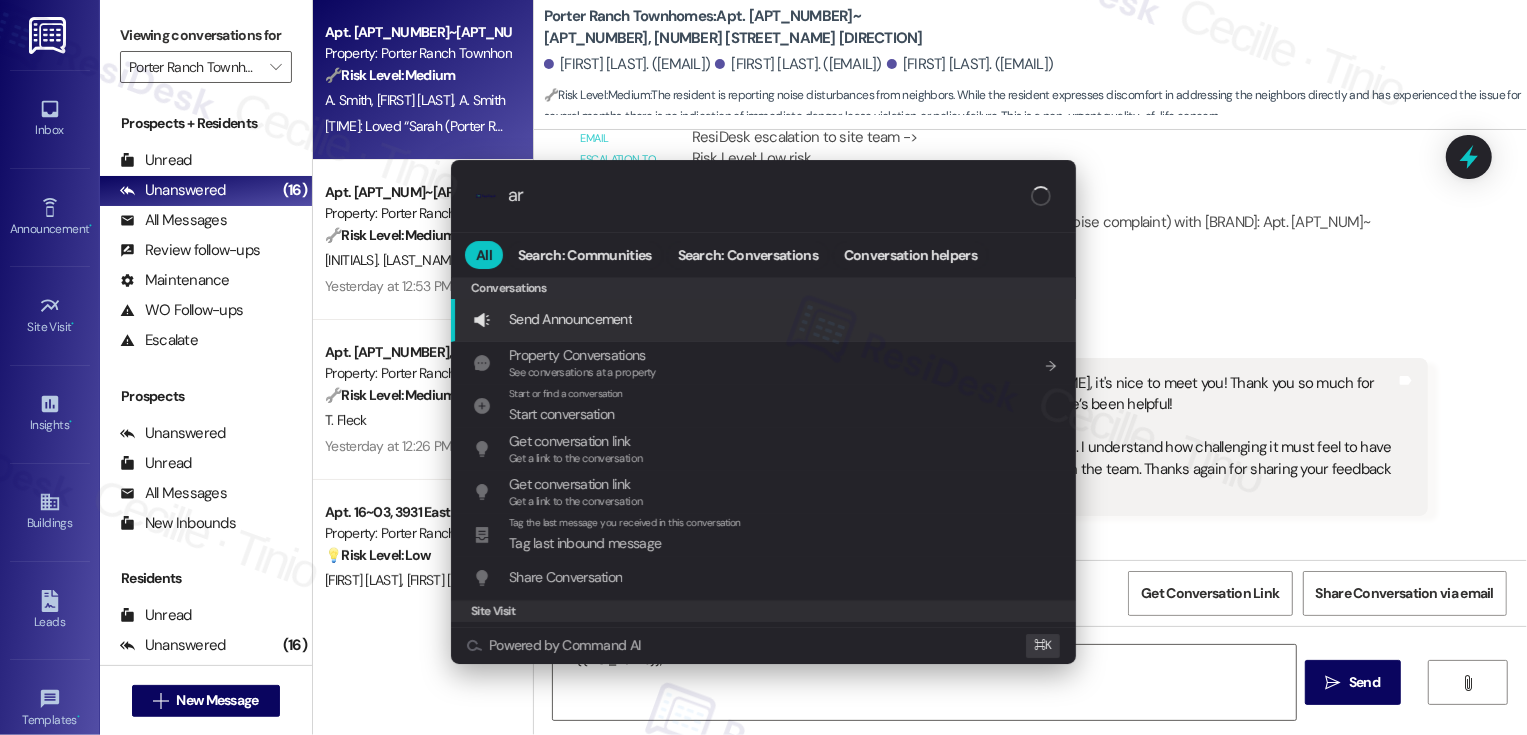 type on "Hi {{first_name}}, I" 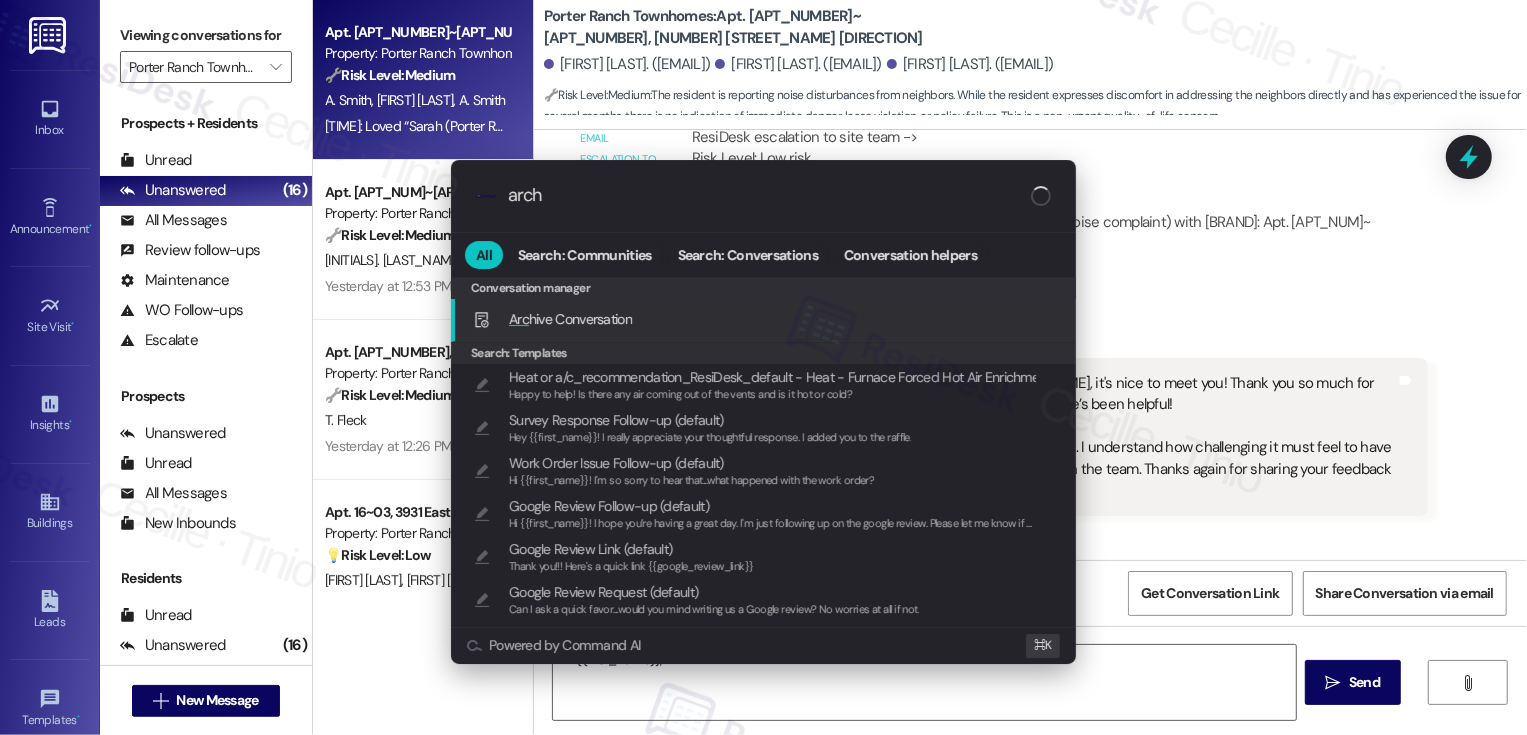 type on "archi" 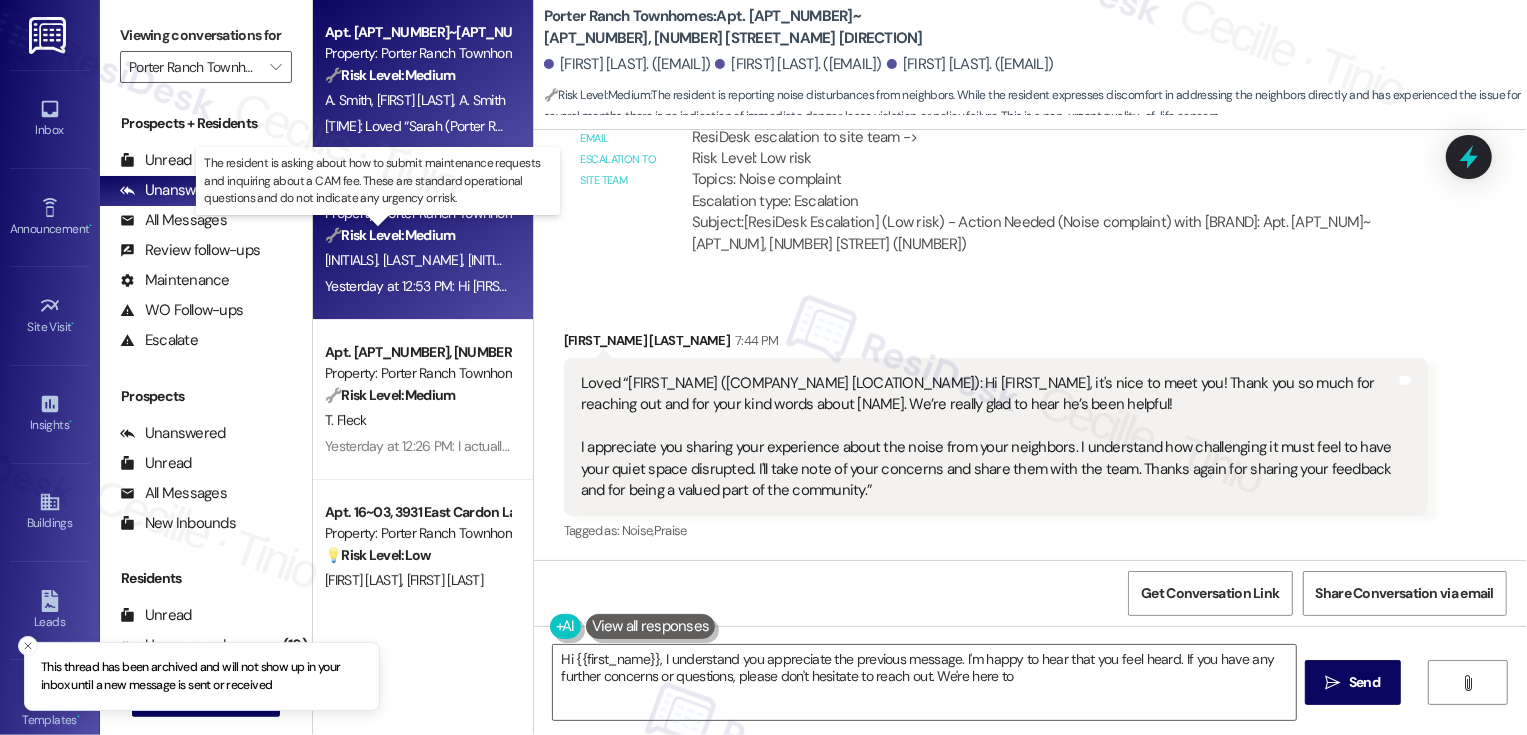 type on "Hi {{first_name}}, I understand you appreciate the previous message. I'm happy to hear that you feel heard. If you have any further concerns or questions, please don't hesitate to reach out. We're here to help" 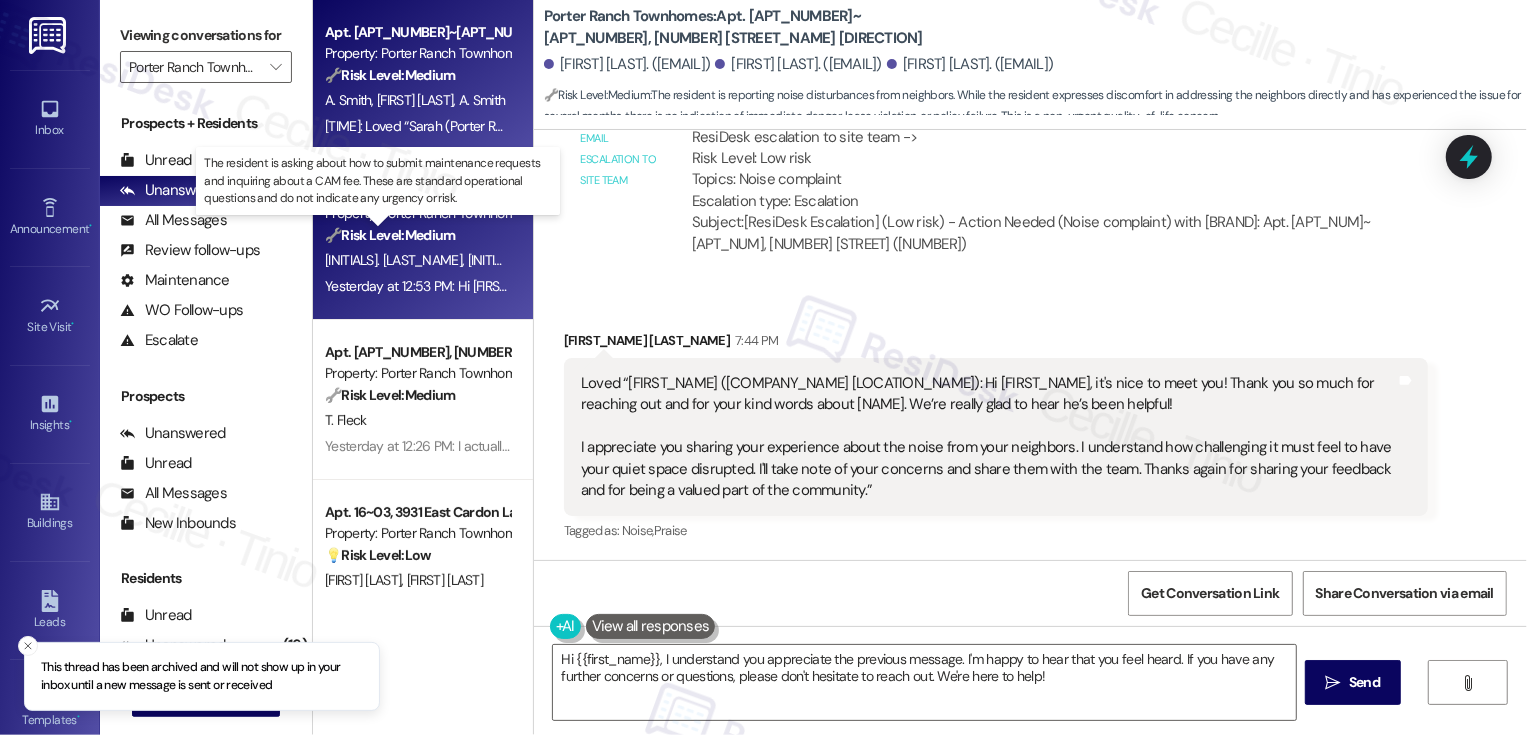 click on "🔧  Risk Level:  Medium" at bounding box center [390, 235] 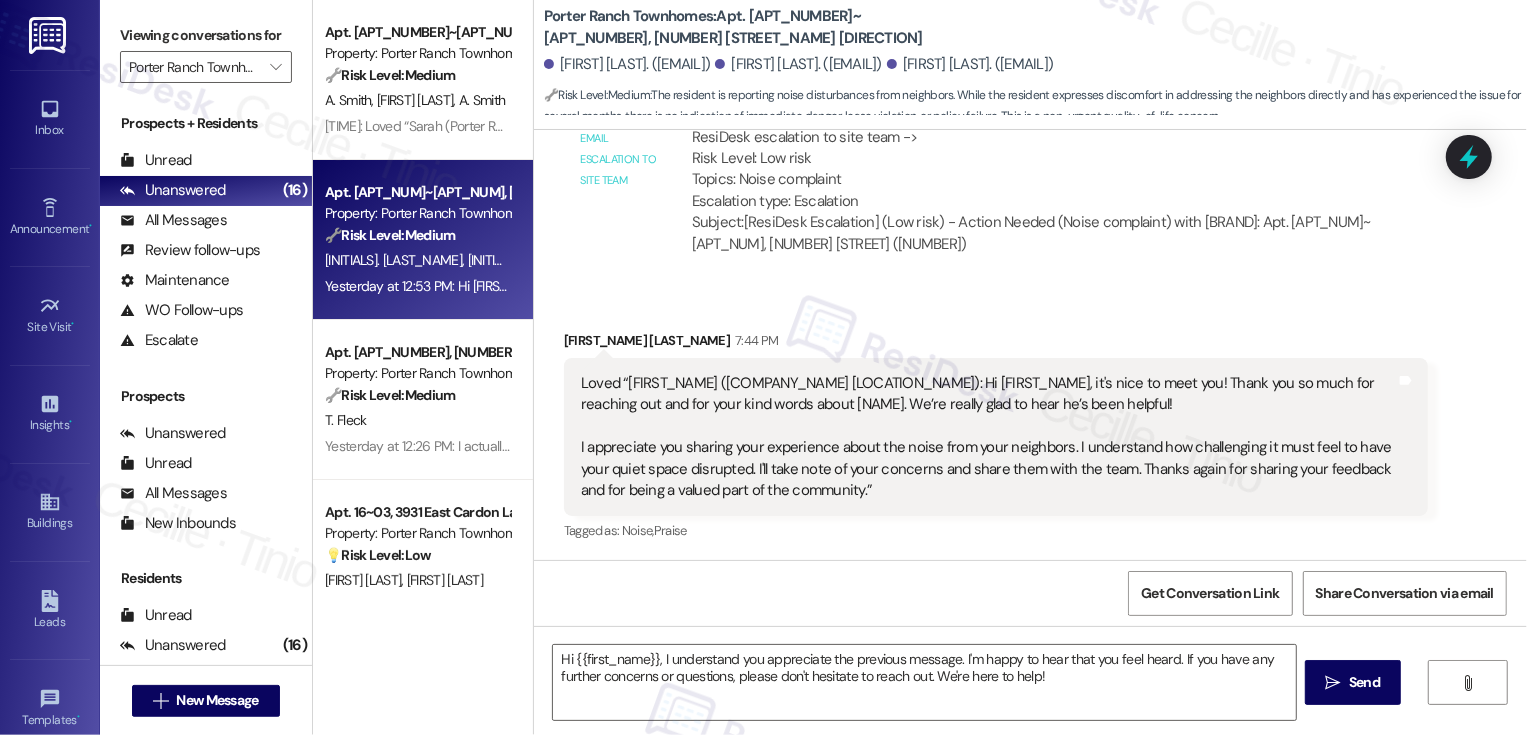 type on "Fetching suggested responses. Please feel free to read through the conversation in the meantime." 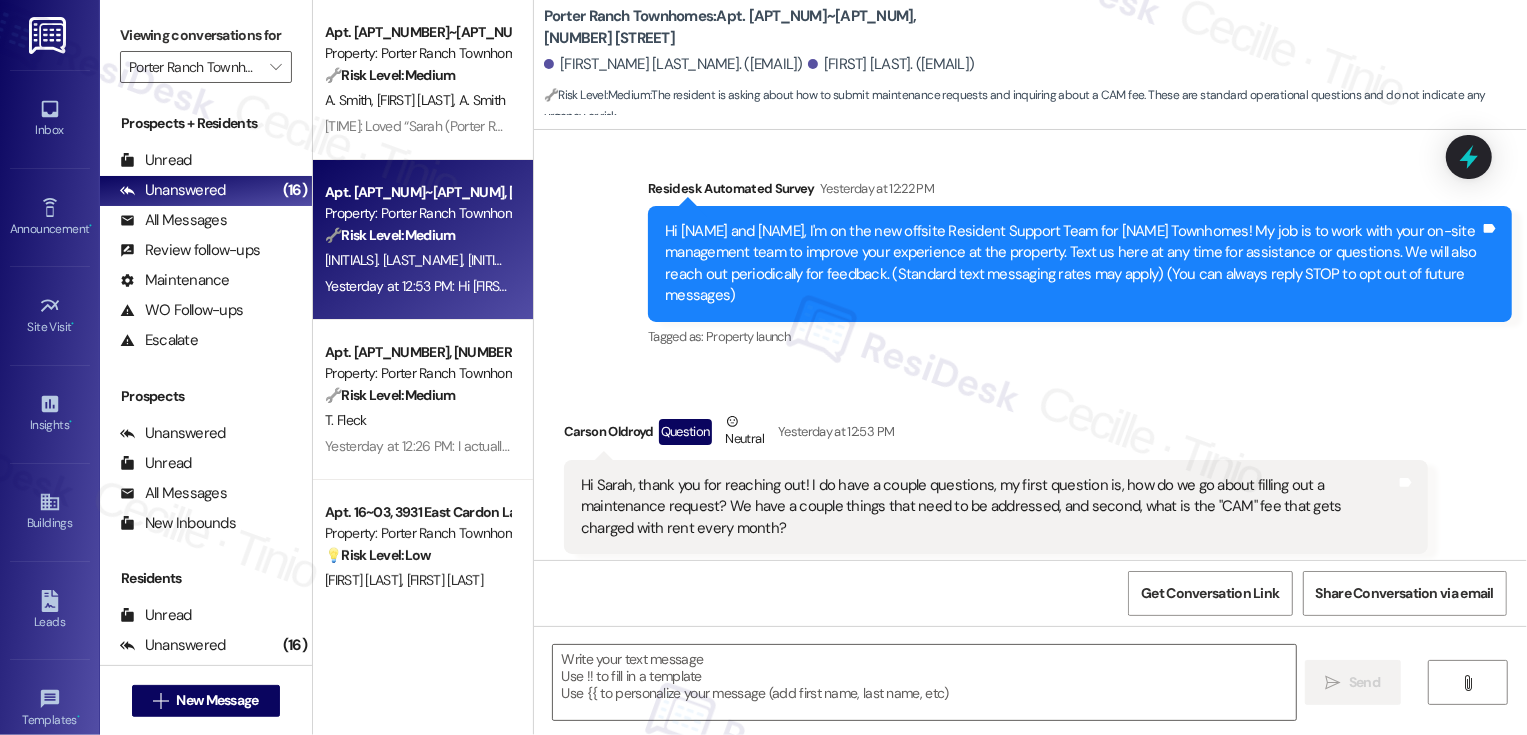 scroll, scrollTop: 169, scrollLeft: 0, axis: vertical 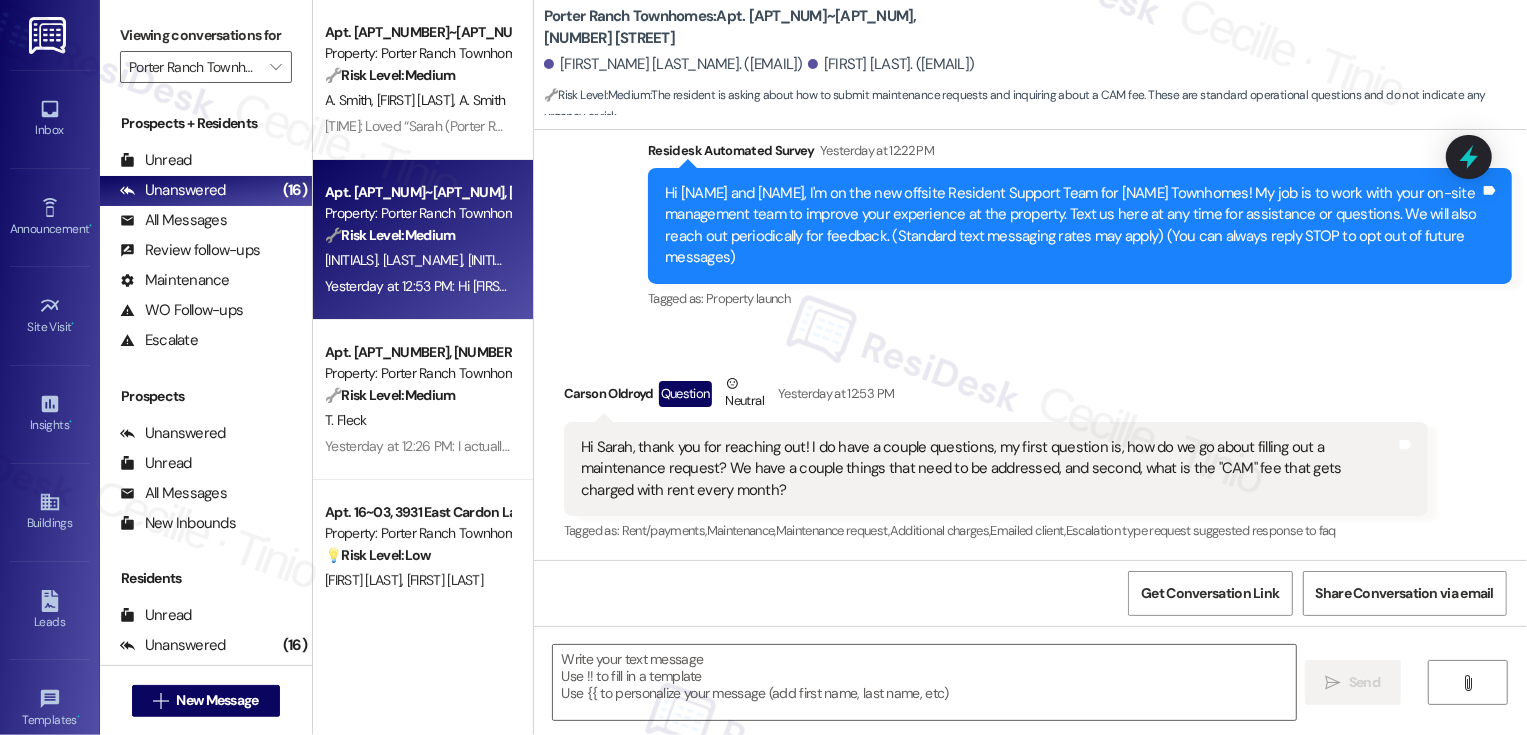 type on "Fetching suggested responses. Please feel free to read through the conversation in the meantime." 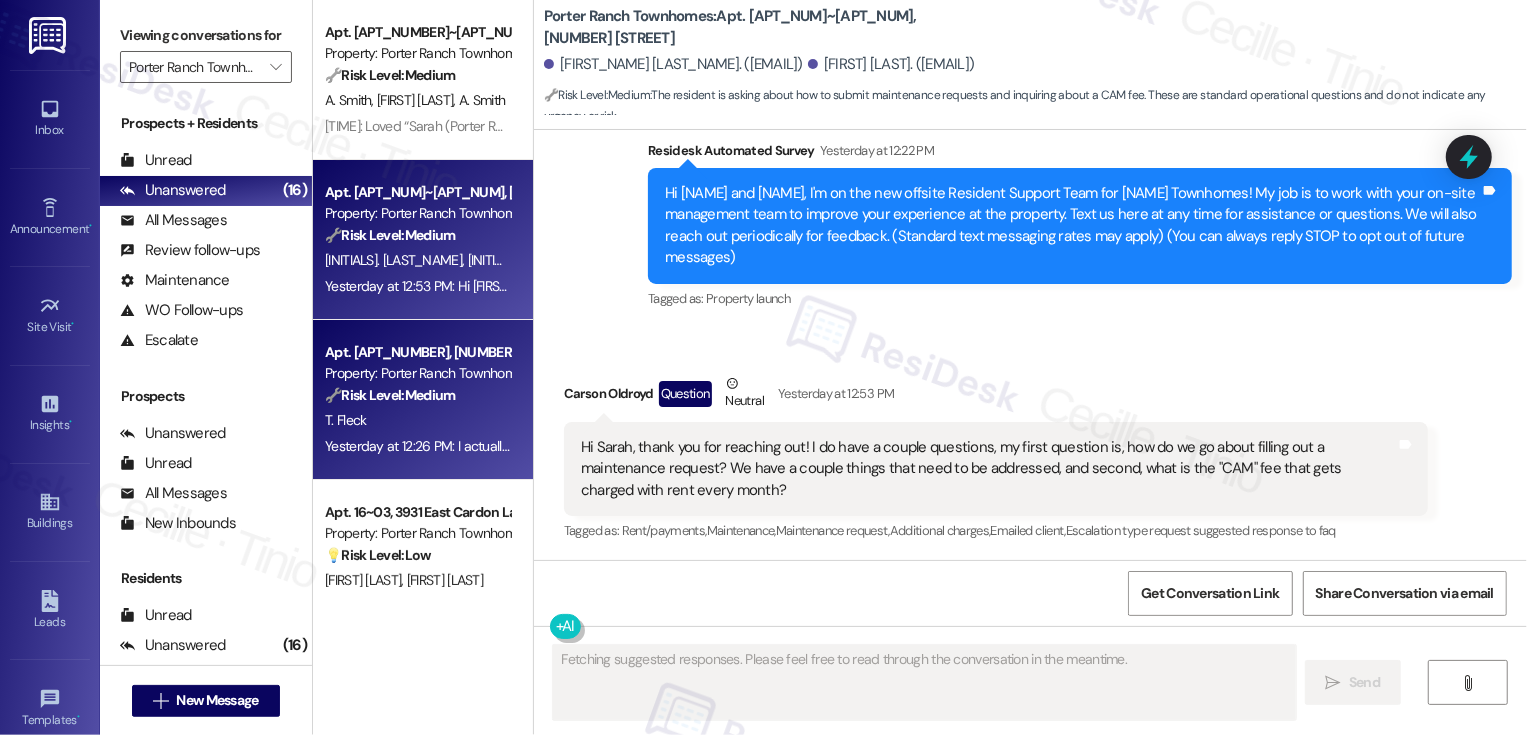 click on "[APT_NUMBER]~[APT_NUMBER], [NUMBER] [STREET_NAME] [STREET_TYPE]" at bounding box center [417, 352] 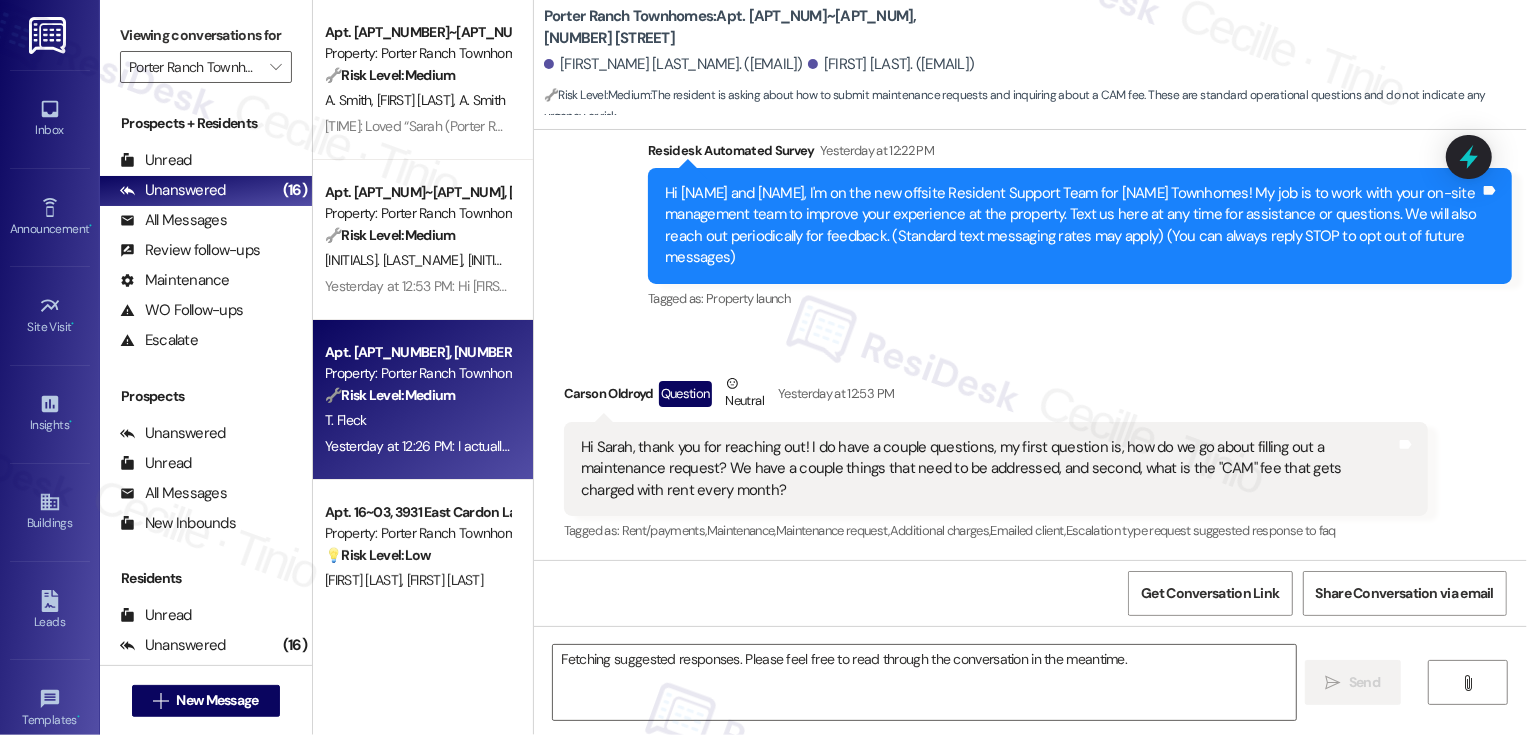 click on "[APT_NUMBER]~[APT_NUMBER], [NUMBER] [STREET_NAME] [STREET_TYPE]" at bounding box center [417, 352] 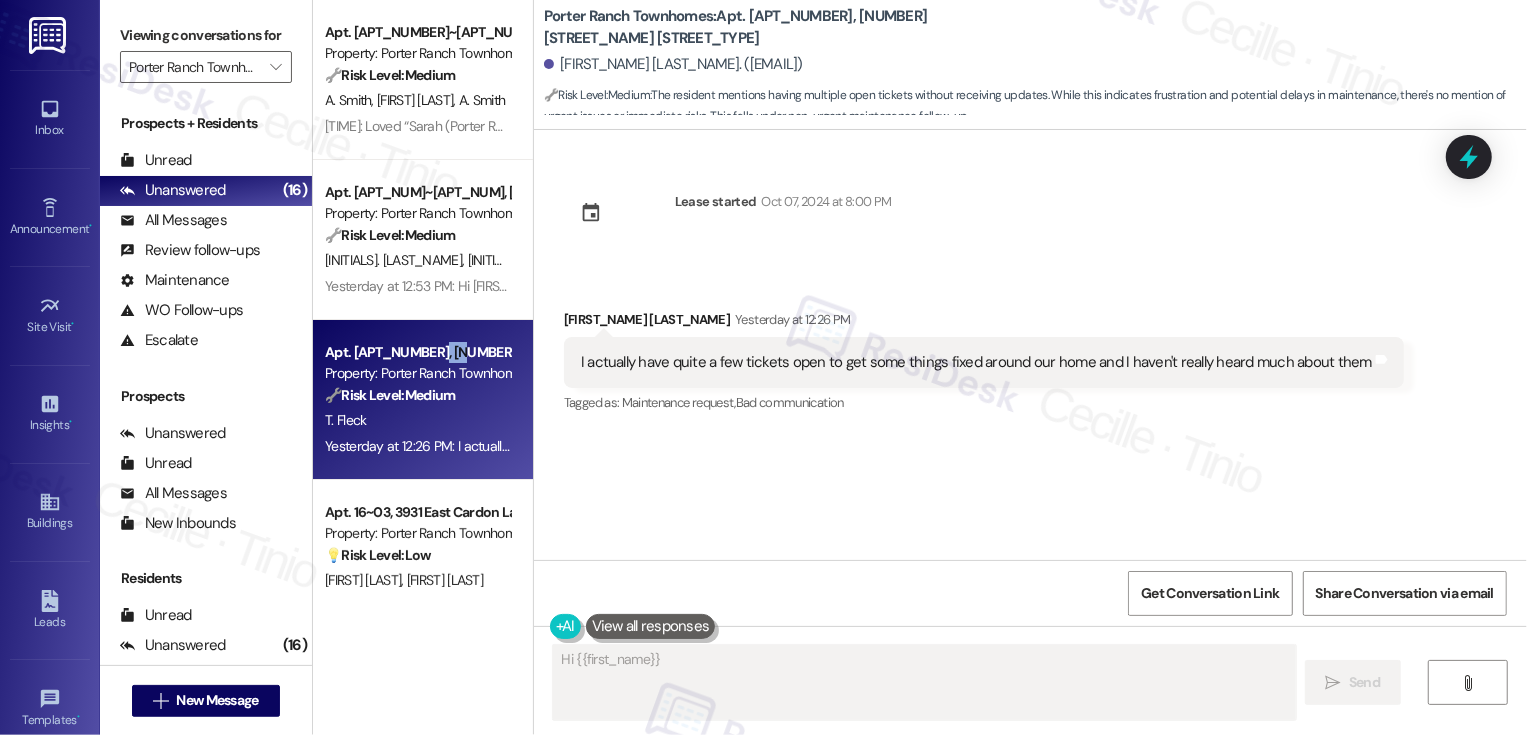 scroll, scrollTop: 0, scrollLeft: 0, axis: both 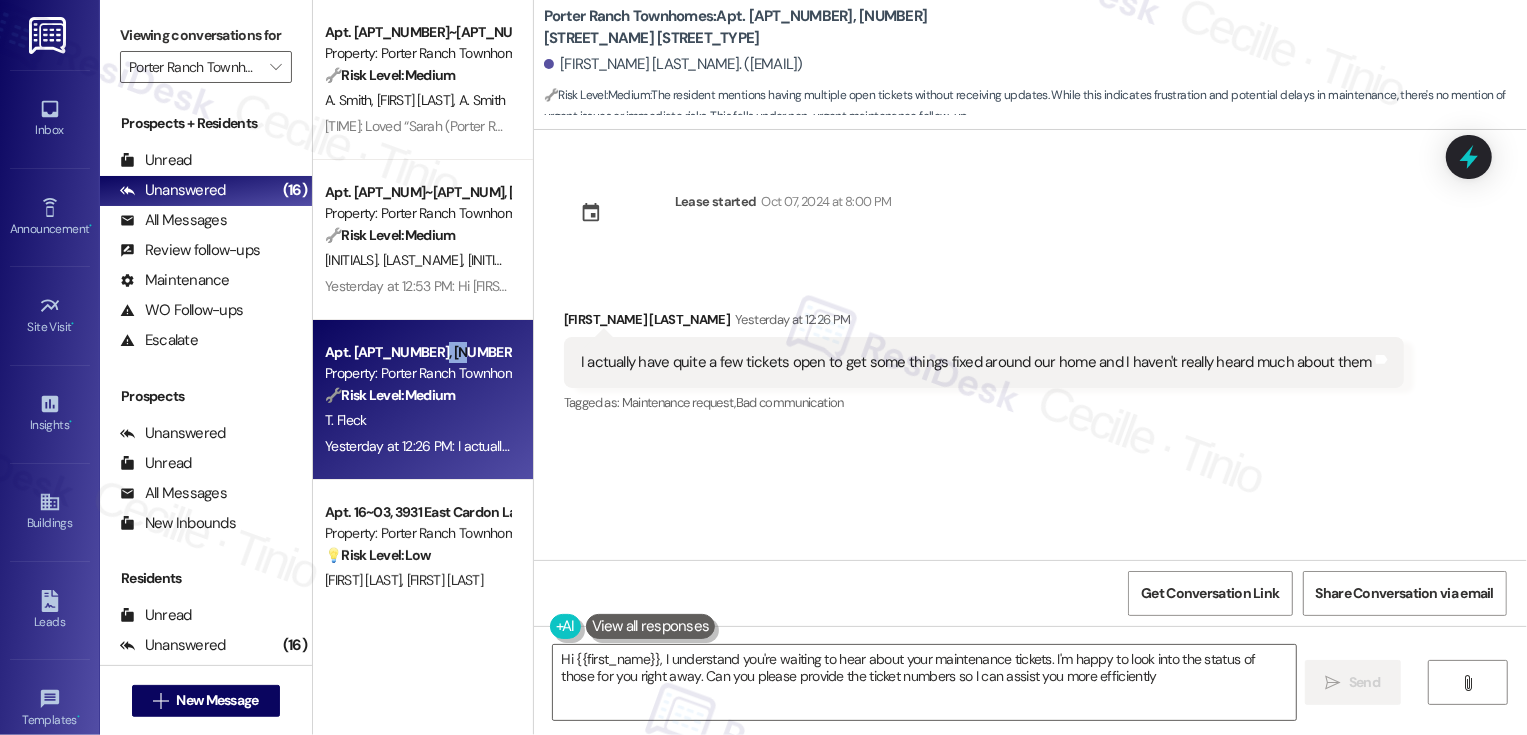 type on "Hi {{first_name}}, I understand you're waiting to hear about your maintenance tickets. I'm happy to look into the status of those for you right away. Can you please provide the ticket numbers so I can assist you more efficiently?" 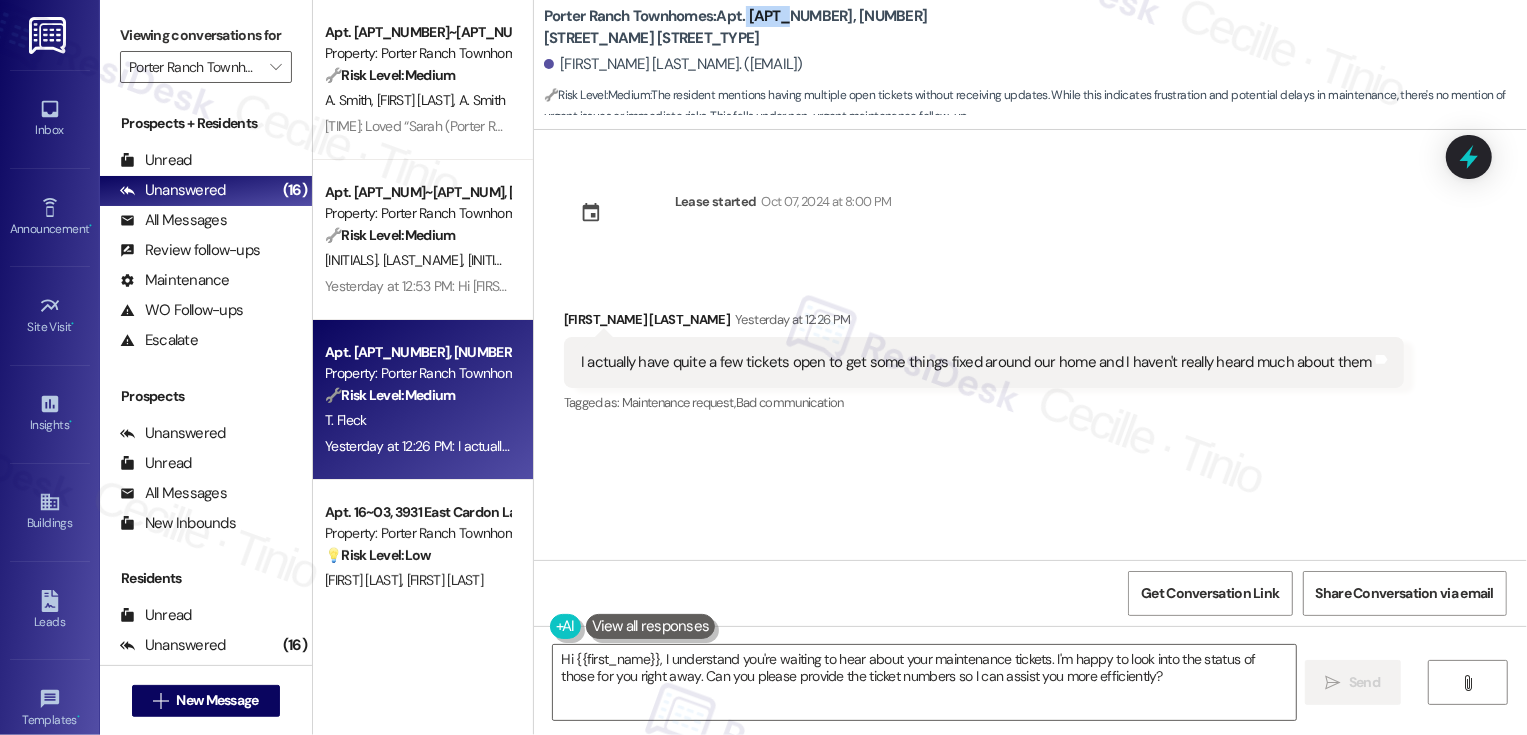 drag, startPoint x: 734, startPoint y: 27, endPoint x: 773, endPoint y: 29, distance: 39.051247 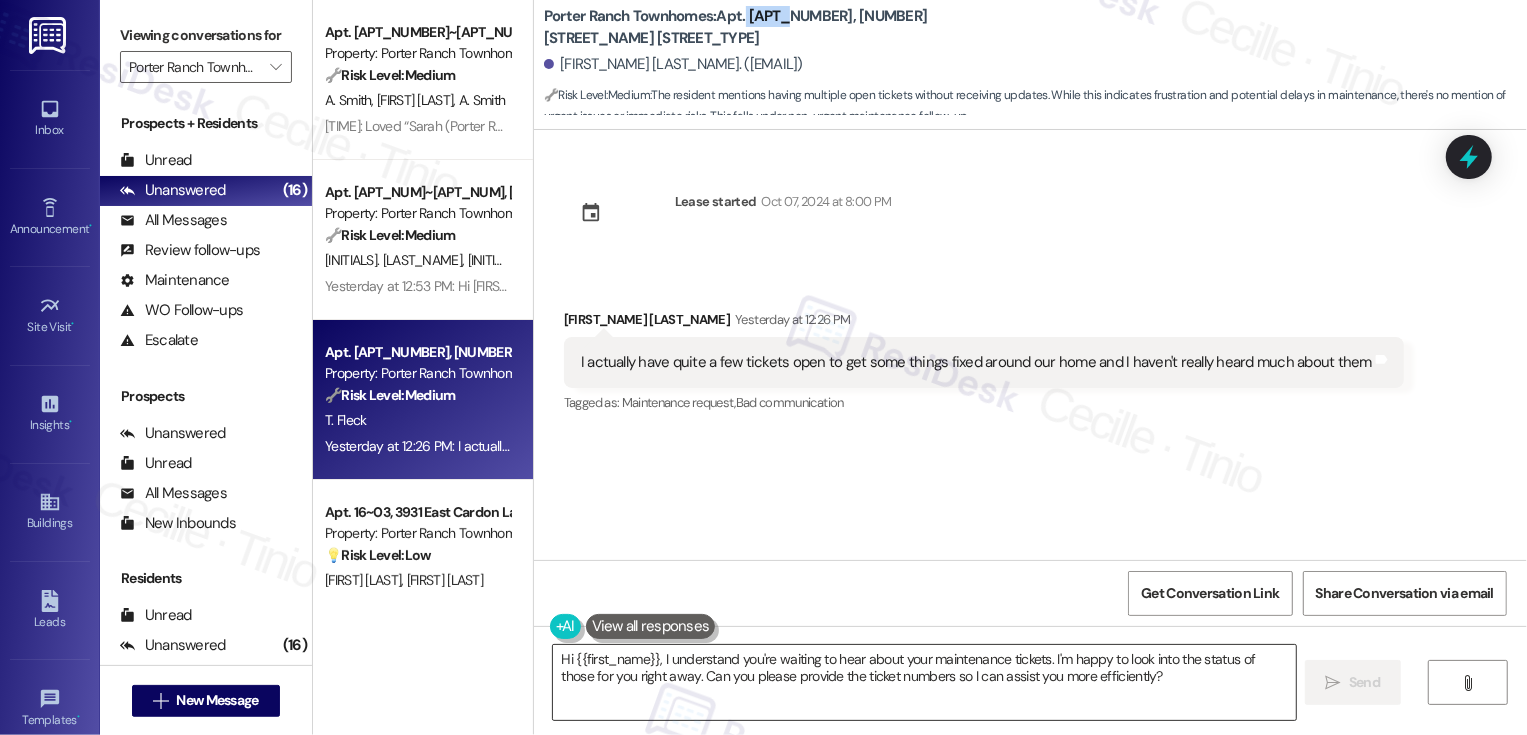click on "Hi {{first_name}}, I understand you're waiting to hear about your maintenance tickets. I'm happy to look into the status of those for you right away. Can you please provide the ticket numbers so I can assist you more efficiently?" at bounding box center (924, 682) 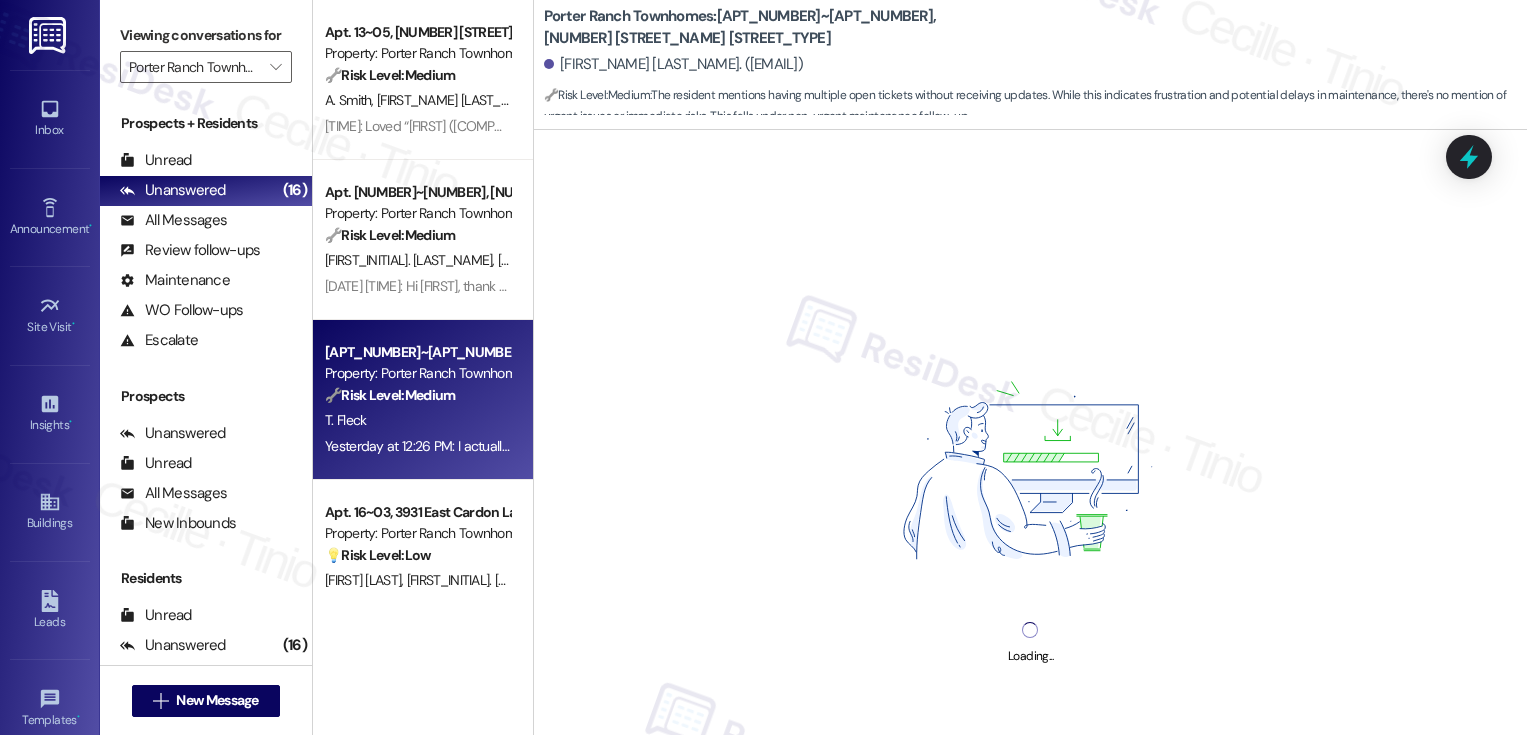 scroll, scrollTop: 0, scrollLeft: 0, axis: both 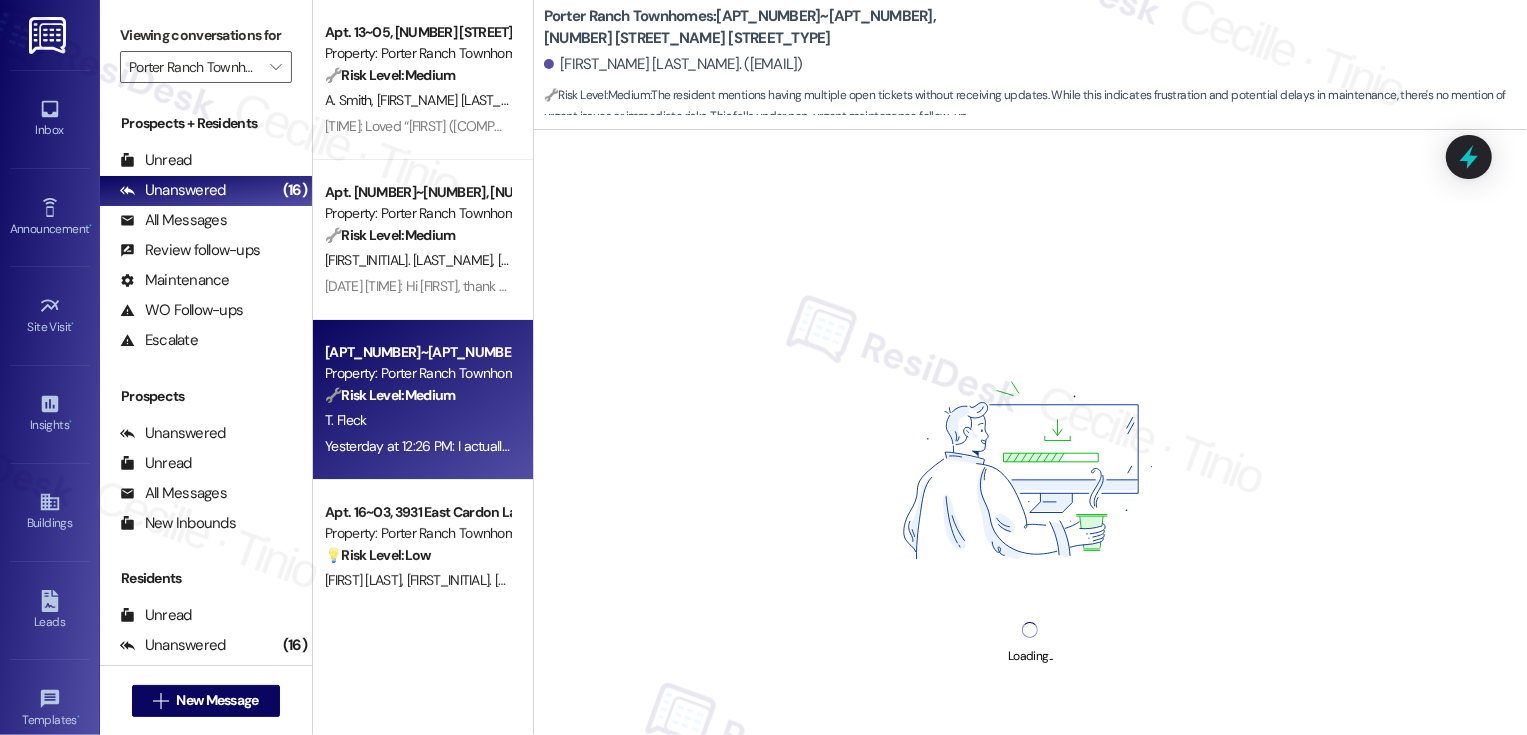 click on "T. Fleck" at bounding box center [417, 420] 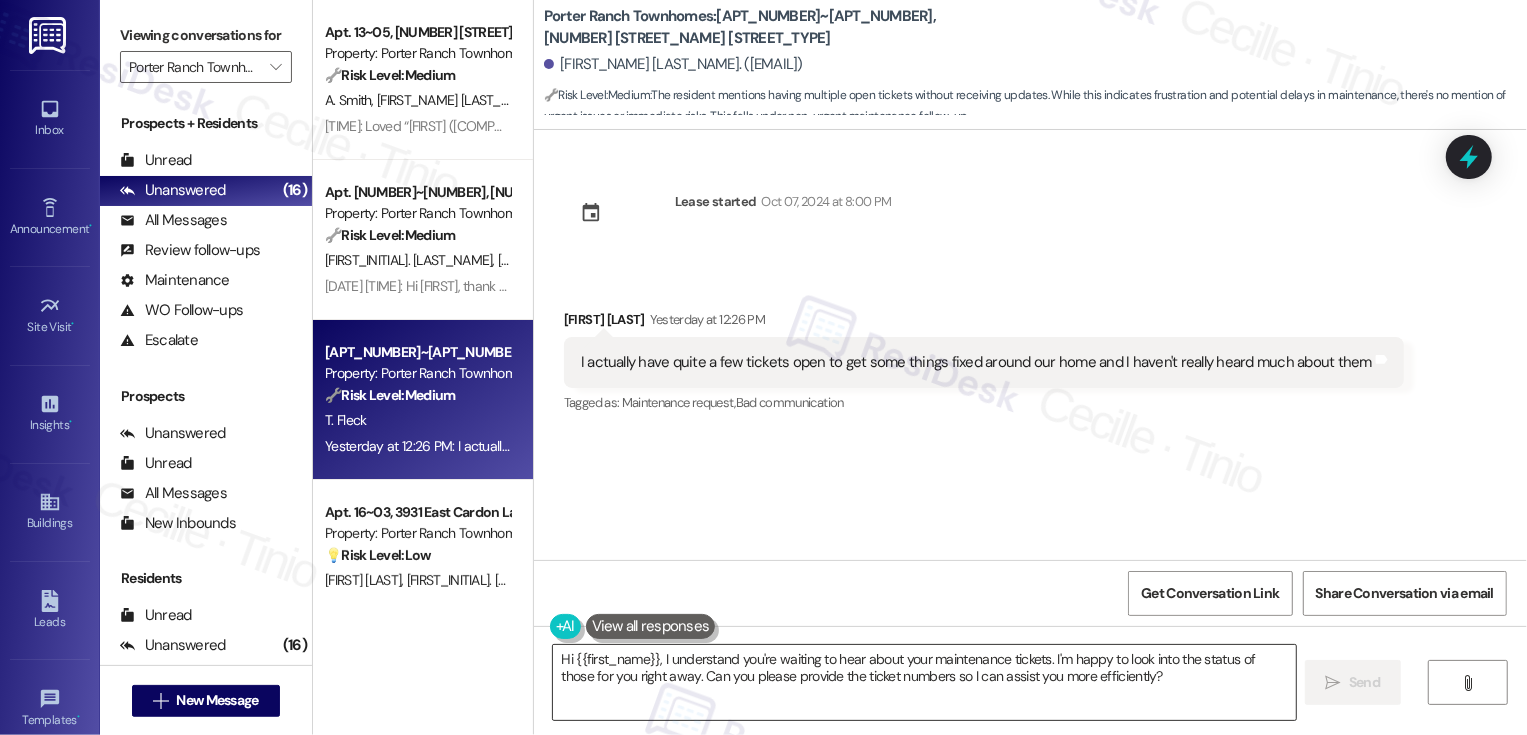 click on "Hi {{first_name}}, I understand you're waiting to hear about your maintenance tickets. I'm happy to look into the status of those for you right away. Can you please provide the ticket numbers so I can assist you more efficiently?" at bounding box center [924, 682] 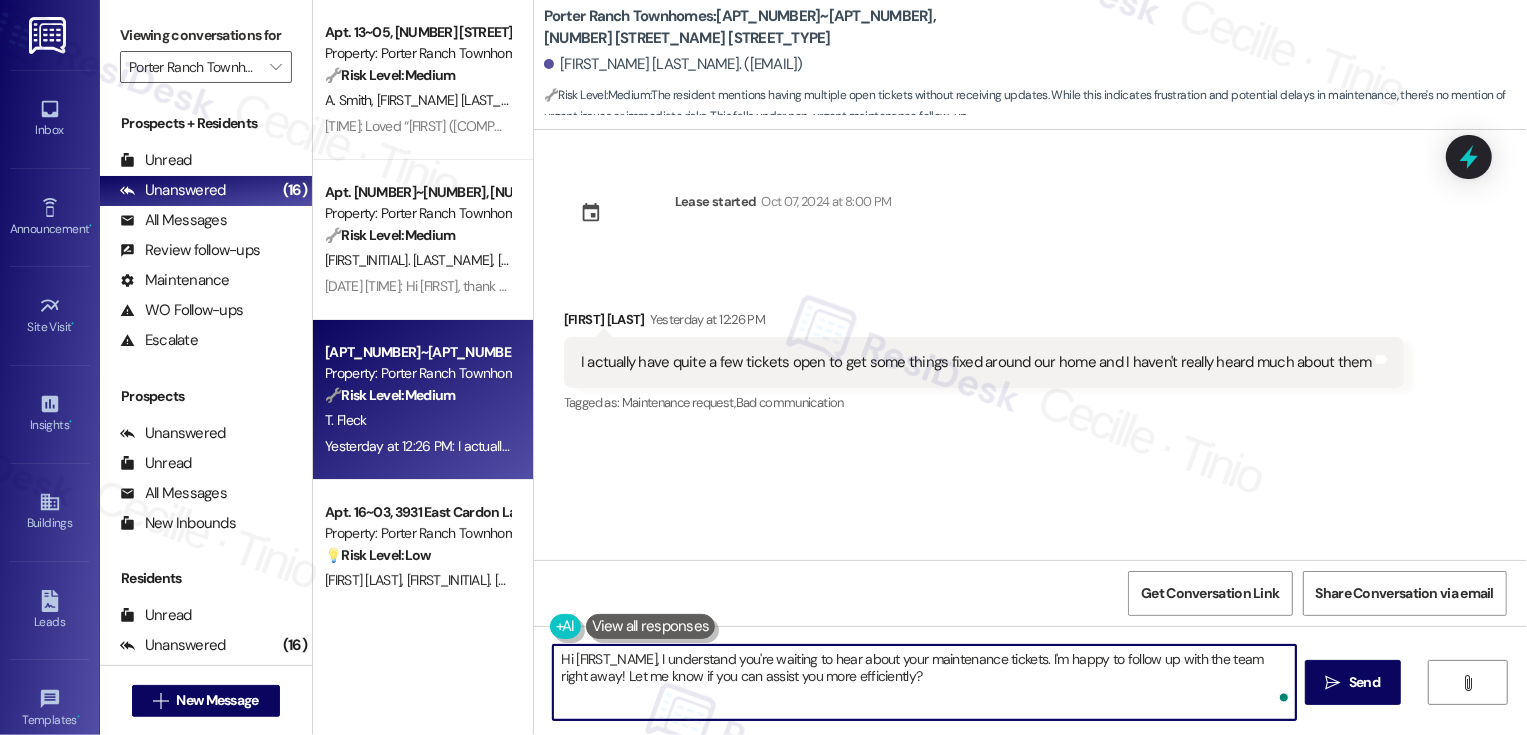 drag, startPoint x: 794, startPoint y: 675, endPoint x: 838, endPoint y: 707, distance: 54.405884 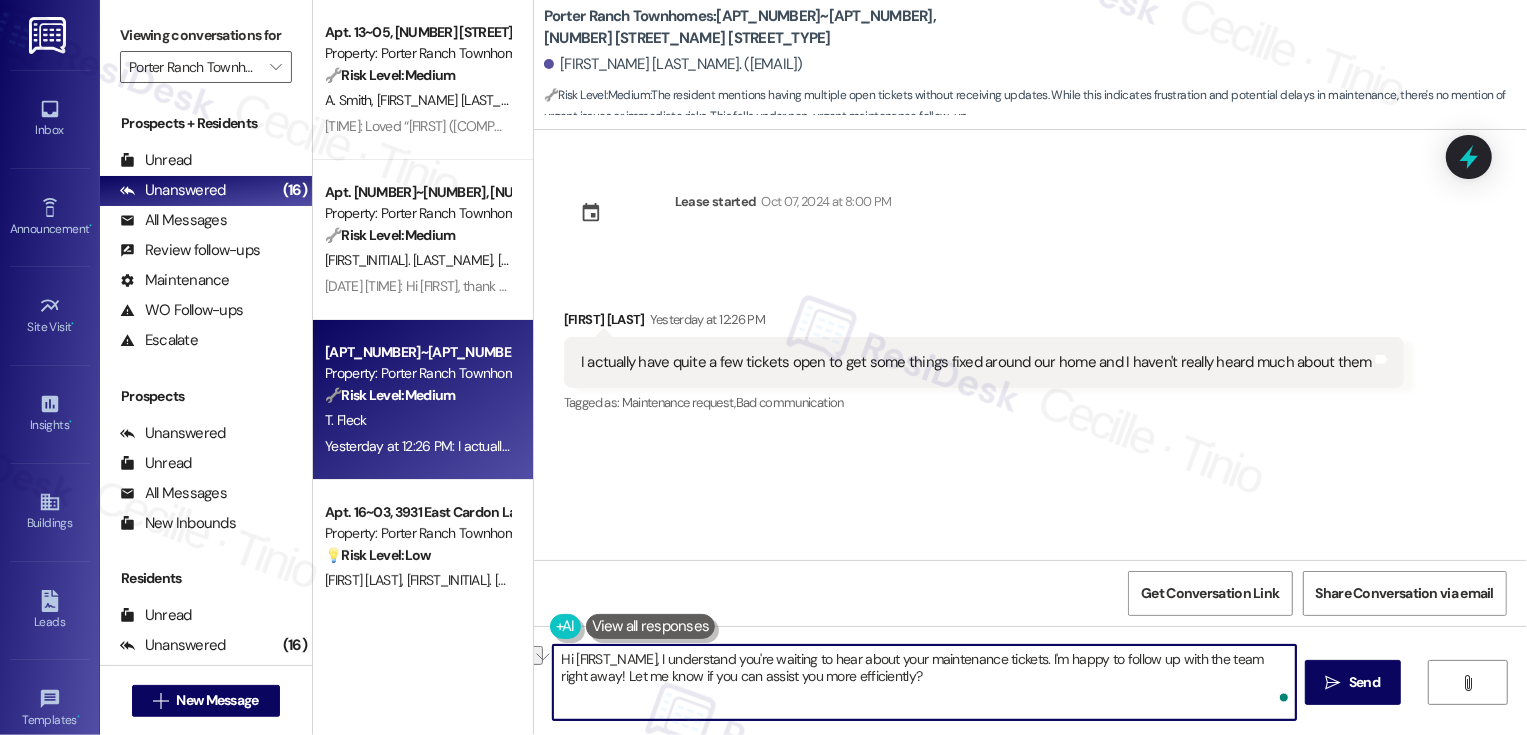 click on "Hi [FIRST_NAME], I understand you're waiting to hear about your maintenance tickets. I'm happy to follow up with the team right away! Let me know if you can assist you more efficiently?" at bounding box center [924, 682] 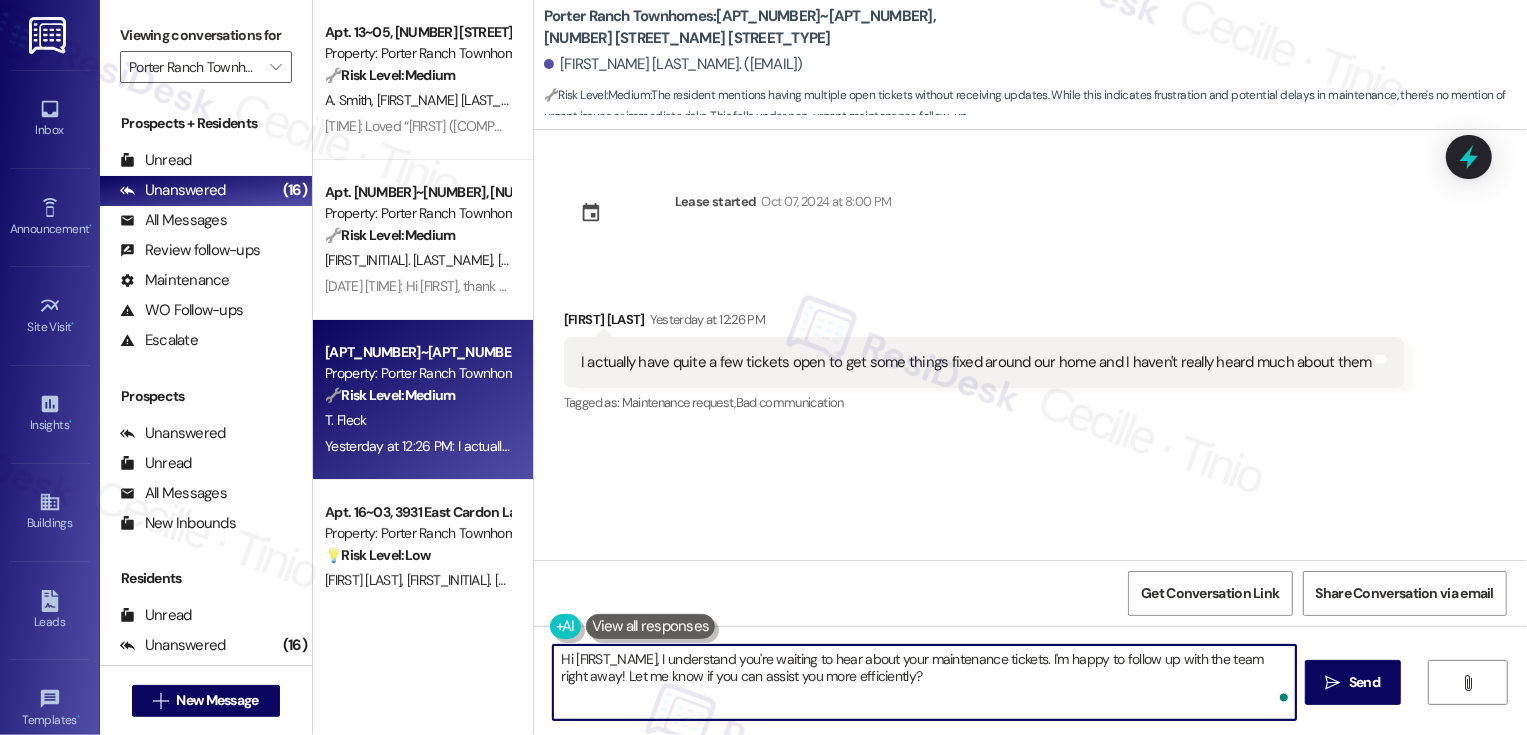 drag, startPoint x: 930, startPoint y: 675, endPoint x: 966, endPoint y: 699, distance: 43.266617 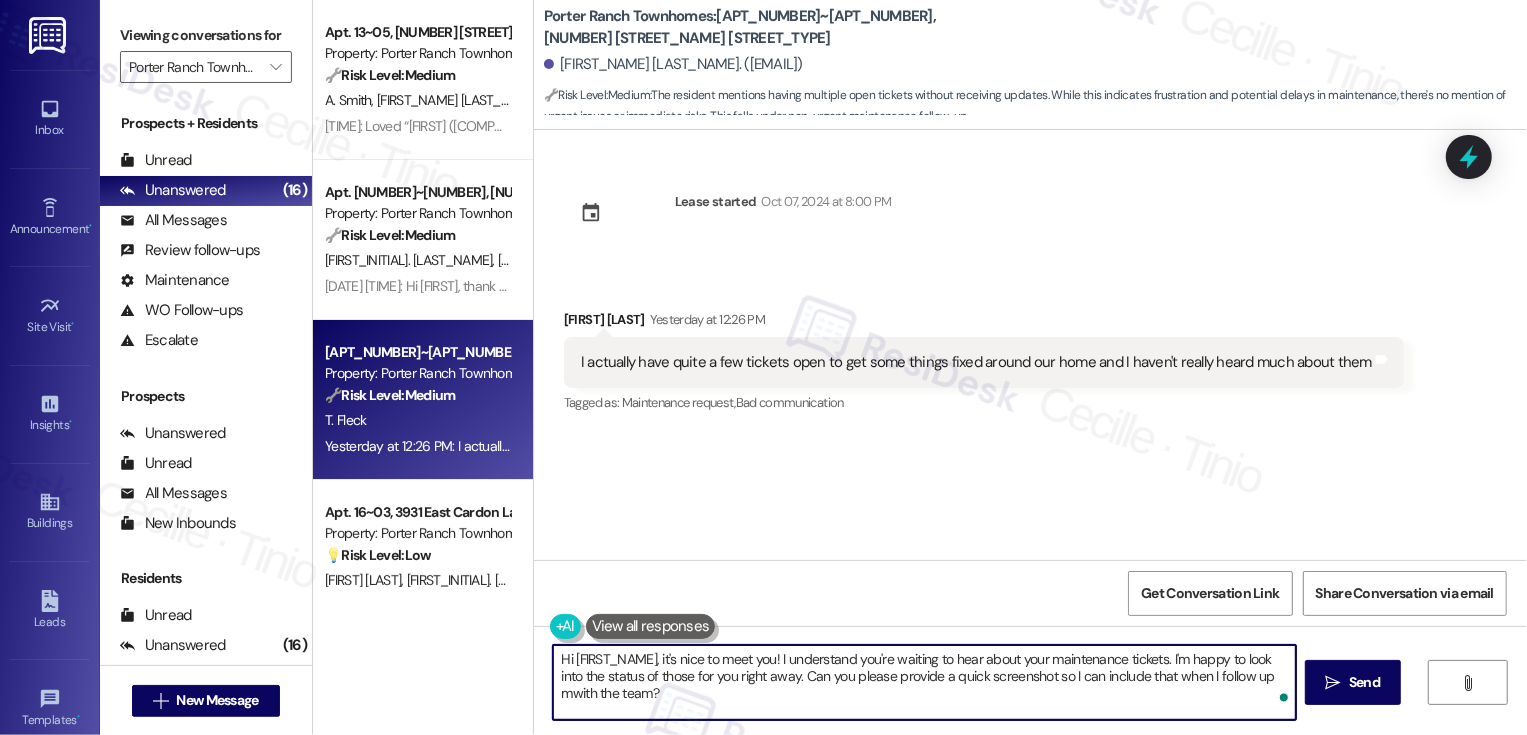 click on "Hi [FIRST_NAME], it's nice to meet you! I understand you're waiting to hear about your maintenance tickets. I'm happy to look into the status of those for you right away. Can you please provide a quick screenshot so I can include that when I follow up mwith the team?" at bounding box center (924, 682) 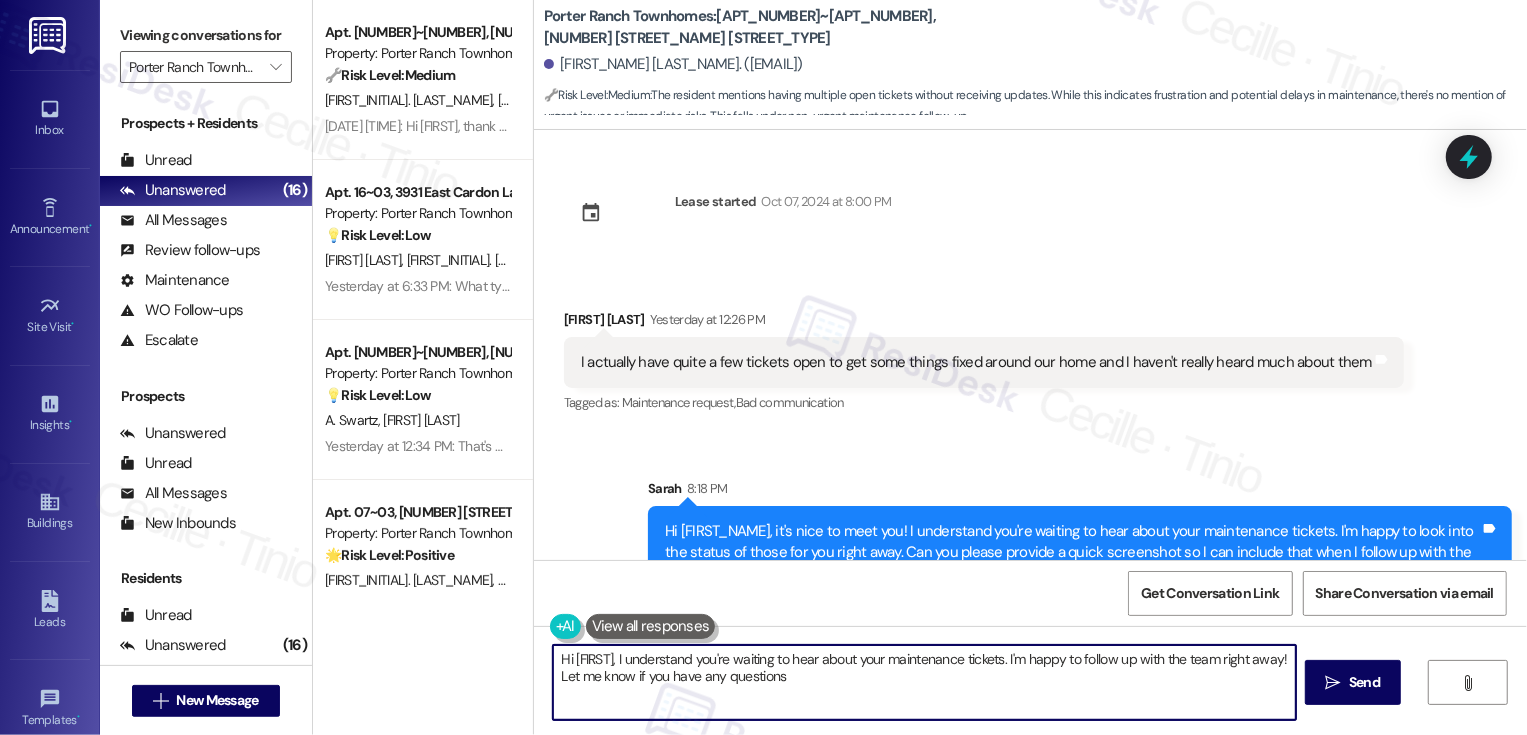 type on "Hi [FIRST_NAME], I understand you're waiting to hear about your maintenance tickets. I'm happy to follow up with the team right away! Let me know if you have any questions." 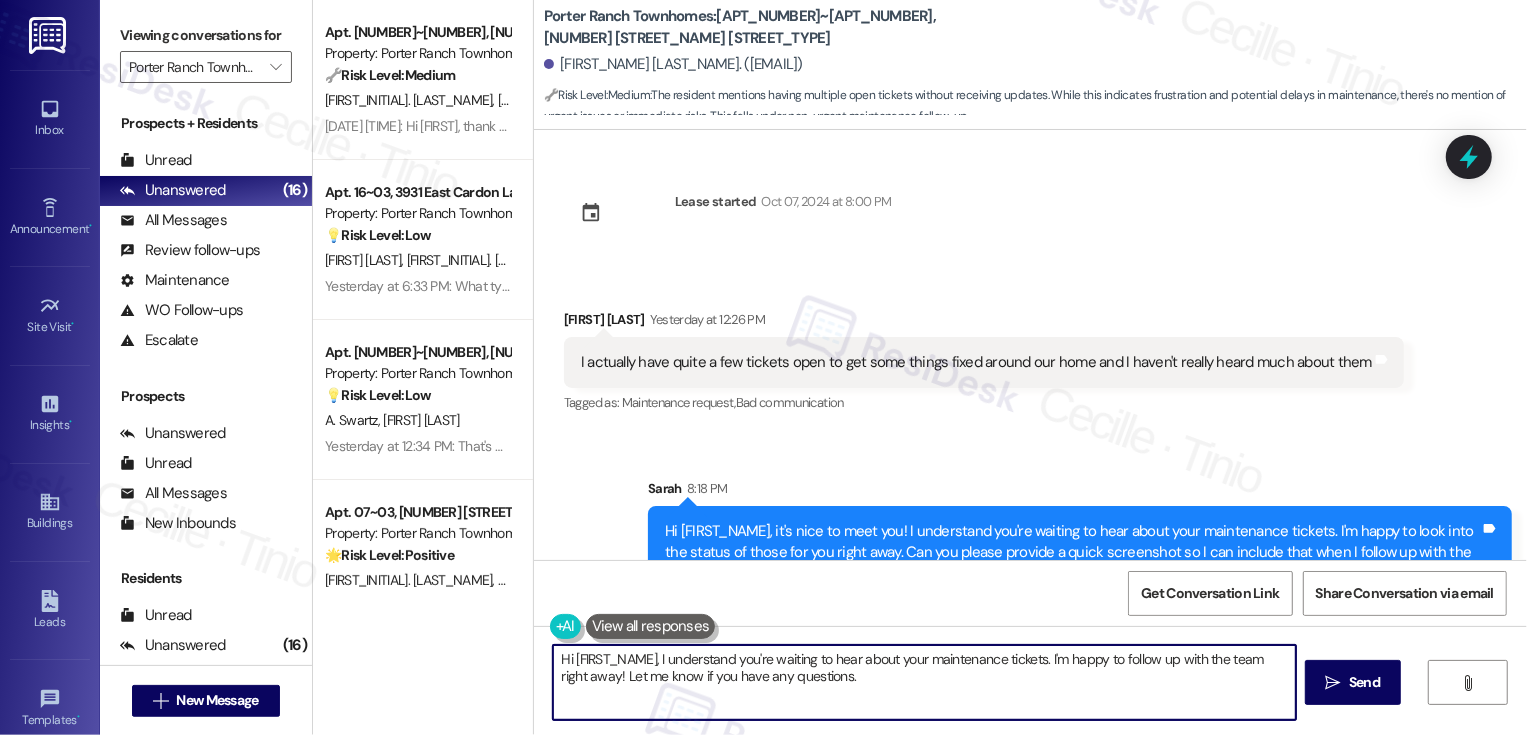 scroll, scrollTop: 34, scrollLeft: 0, axis: vertical 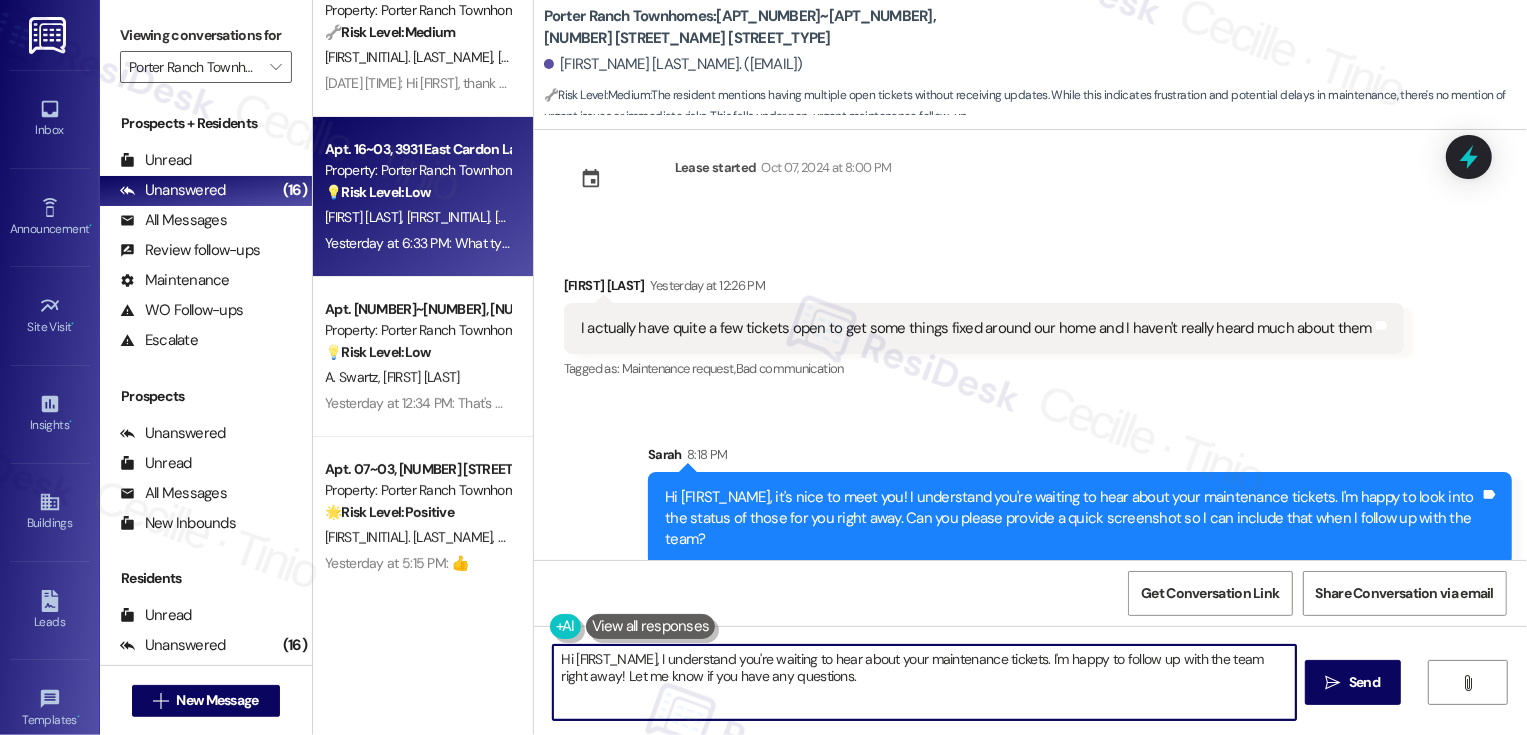 click on "Yesterday at 6:33 PM: What type of situations are you handling?  Frustrations? Requests? Etc.  Yesterday at 6:33 PM: What type of situations are you handling?  Frustrations? Requests? Etc." at bounding box center (593, 243) 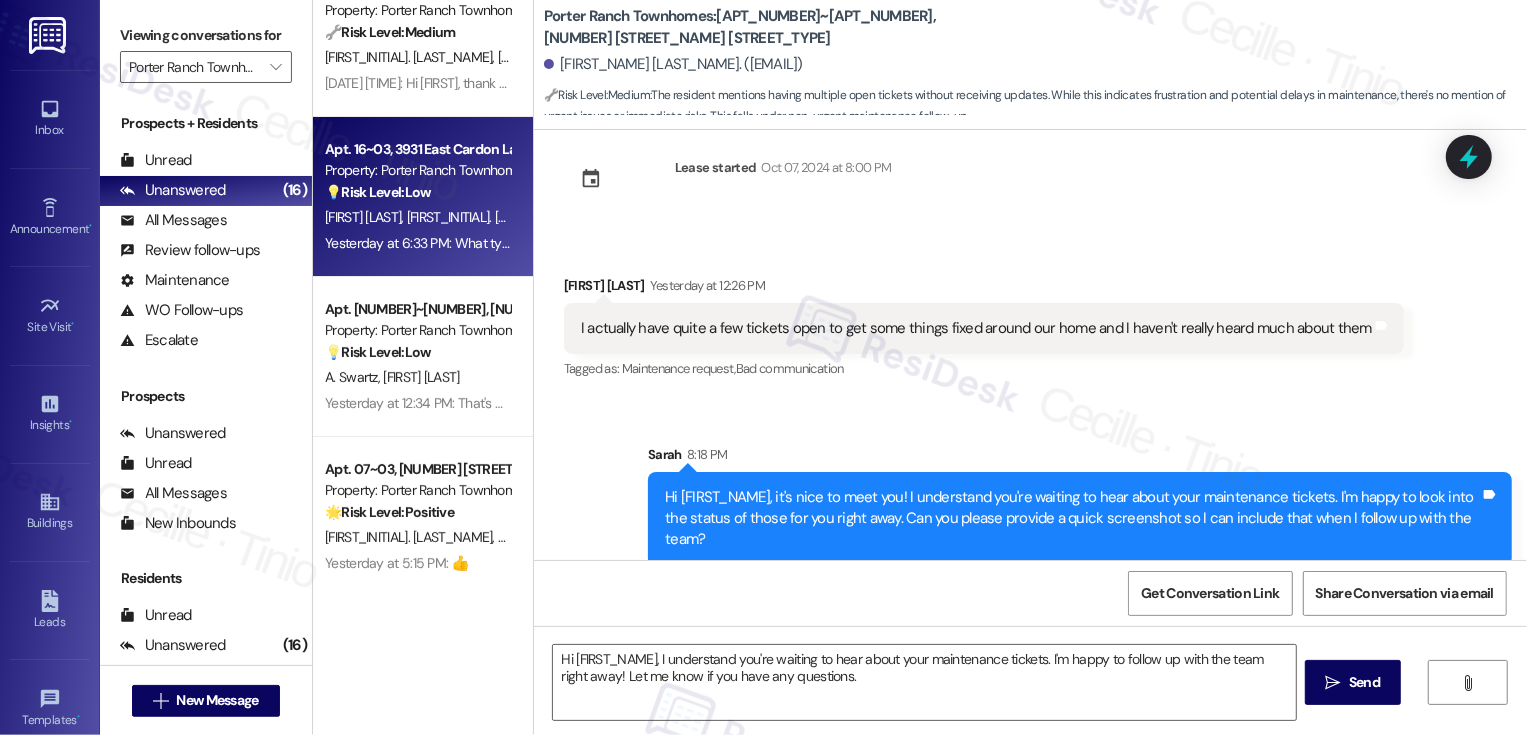 click on "Yesterday at 6:33 PM: What type of situations are you handling?  Frustrations? Requests? Etc.  Yesterday at 6:33 PM: What type of situations are you handling?  Frustrations? Requests? Etc." at bounding box center [593, 243] 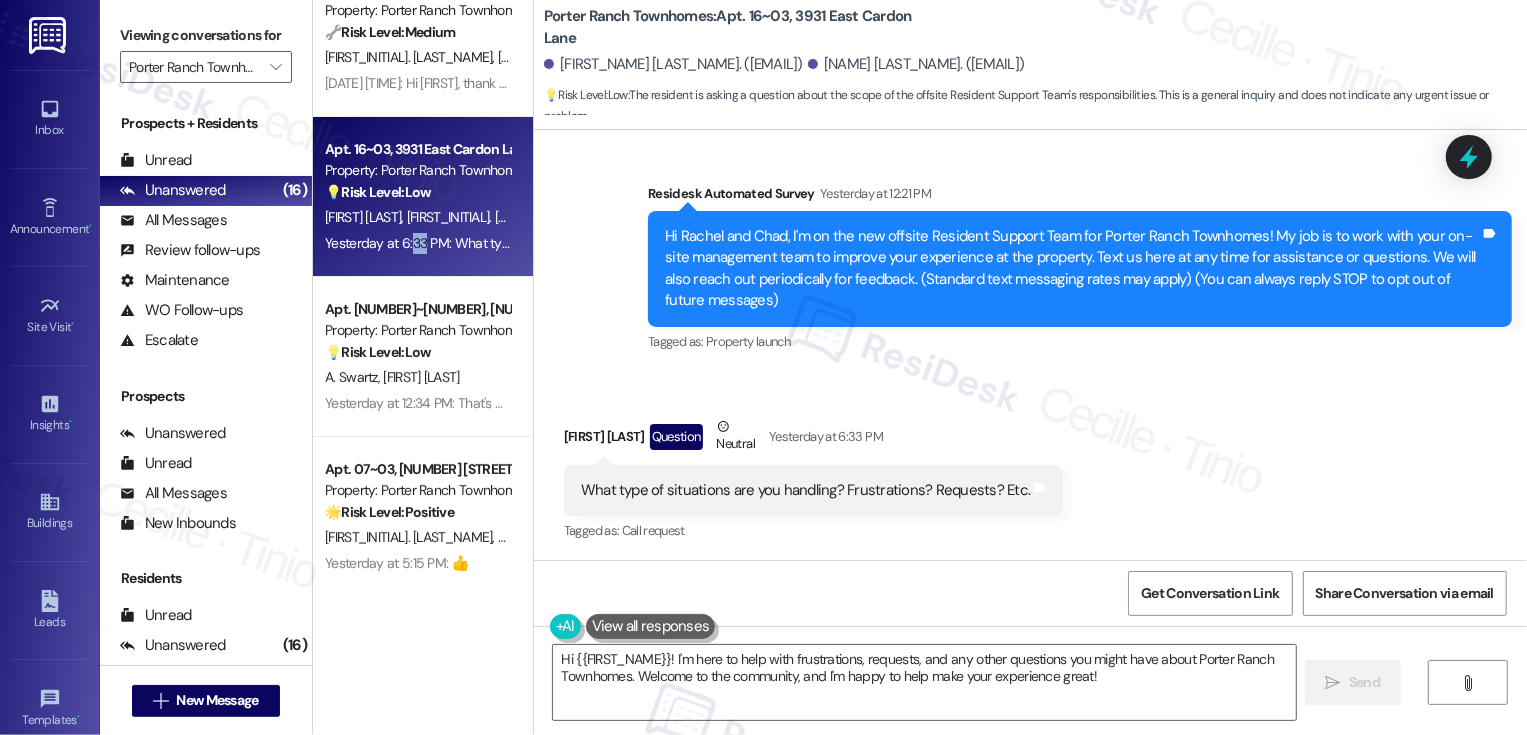 scroll, scrollTop: 127, scrollLeft: 0, axis: vertical 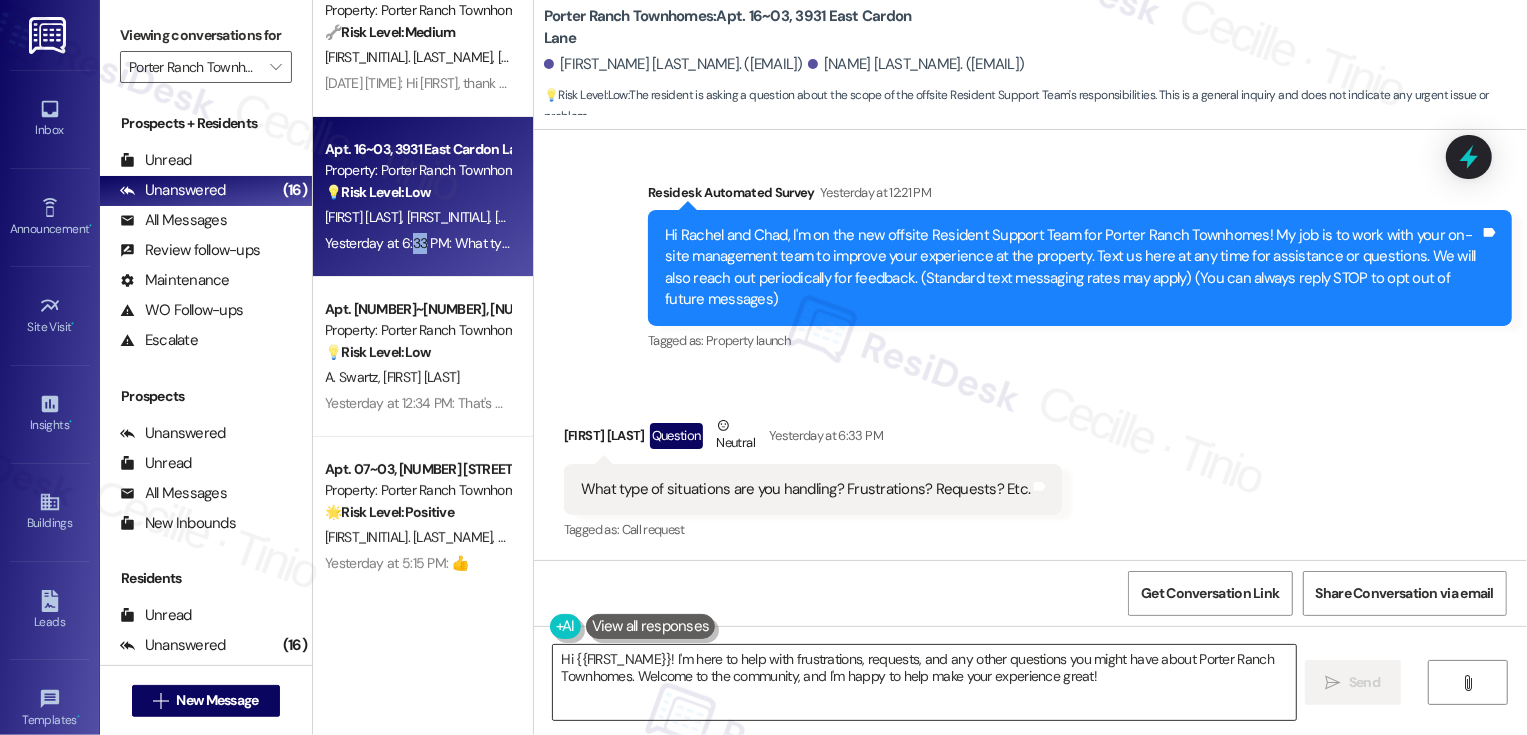 click on "Hi {{FIRST_NAME}}! I'm here to help with frustrations, requests, and any other questions you might have about Porter Ranch Townhomes. Welcome to the community, and I'm happy to help make your experience great!" at bounding box center (924, 682) 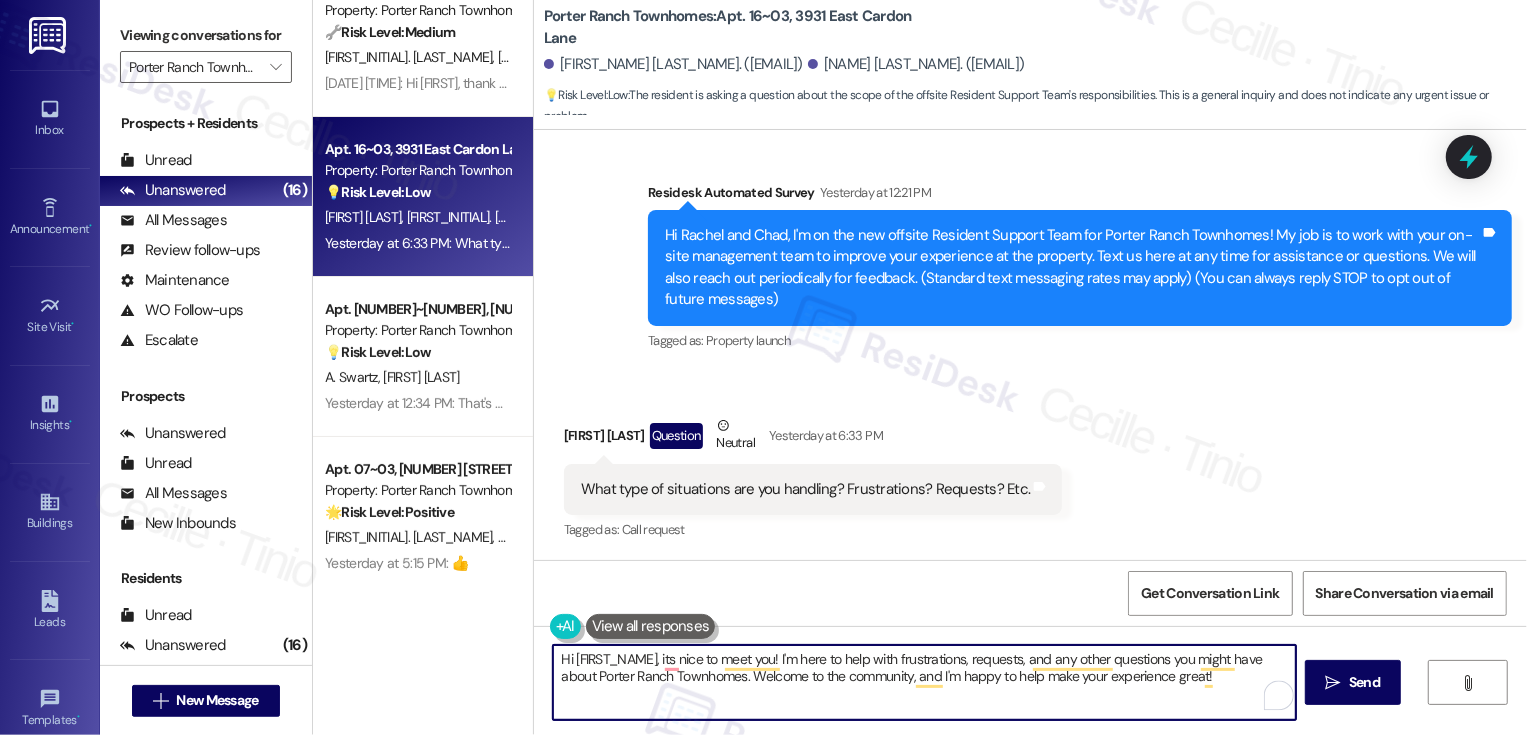 click on "Hi [FIRST_NAME], its nice to meet you! I'm here to help with frustrations, requests, and any other questions you might have about Porter Ranch Townhomes. Welcome to the community, and I'm happy to help make your experience great!" at bounding box center (924, 682) 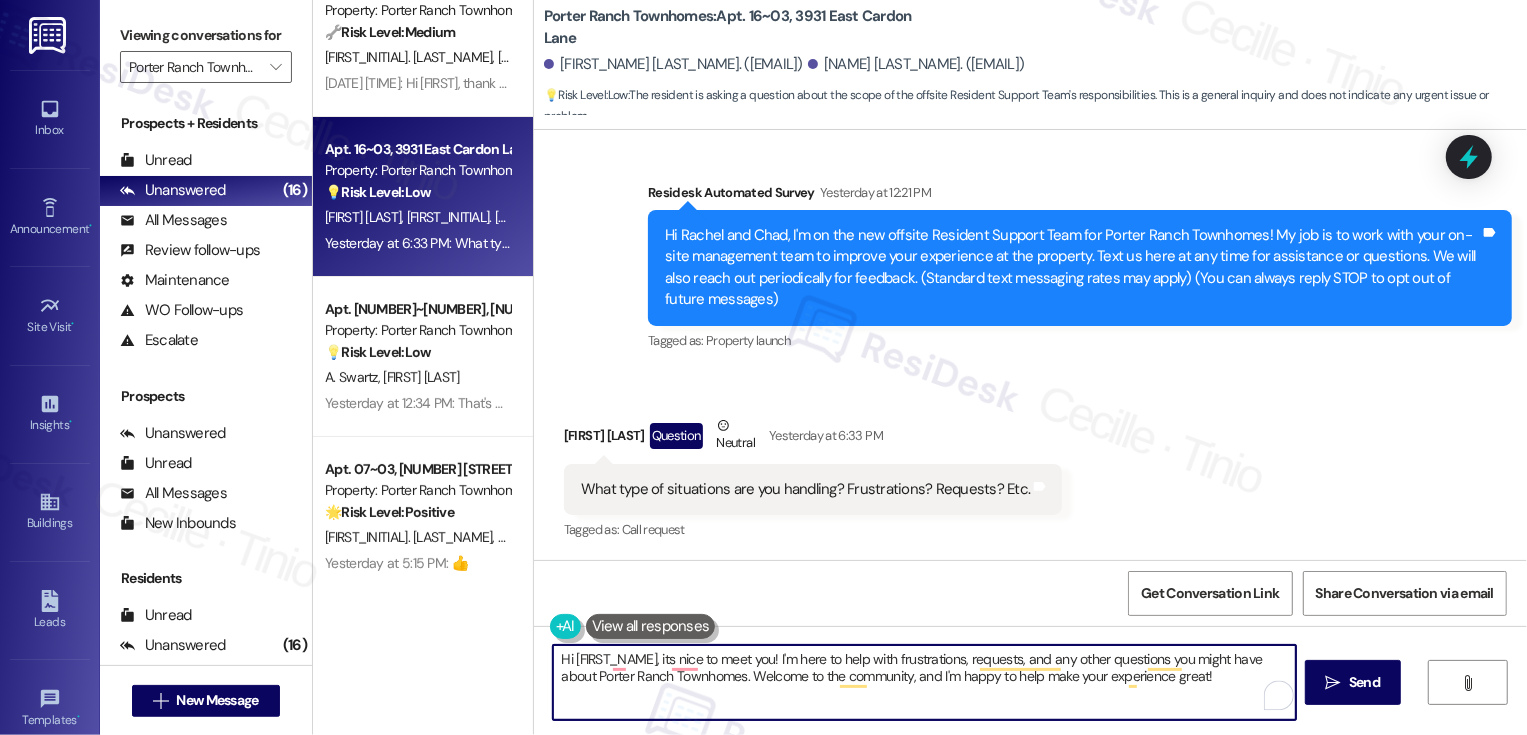 click on "Hi [FIRST_NAME], its nice to meet you! I'm here to help with frustrations, requests, and any other questions you might have about Porter Ranch Townhomes. Welcome to the community, and I'm happy to help make your experience great!" at bounding box center (924, 682) 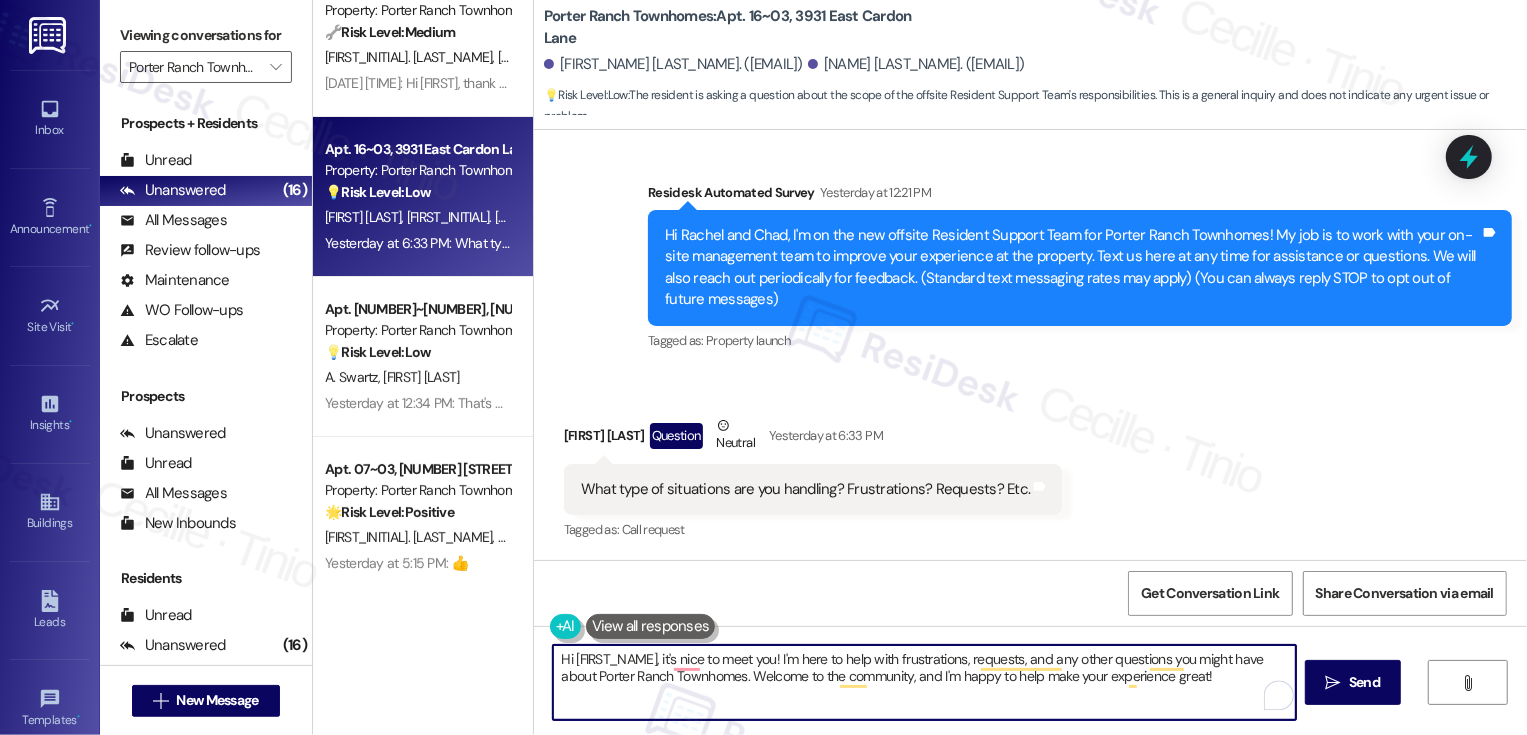 click on "Hi [FIRST_NAME], it's nice to meet you! I'm here to help with frustrations, requests, and any other questions you might have about Porter Ranch Townhomes. Welcome to the community, and I'm happy to help make your experience great!" at bounding box center (924, 682) 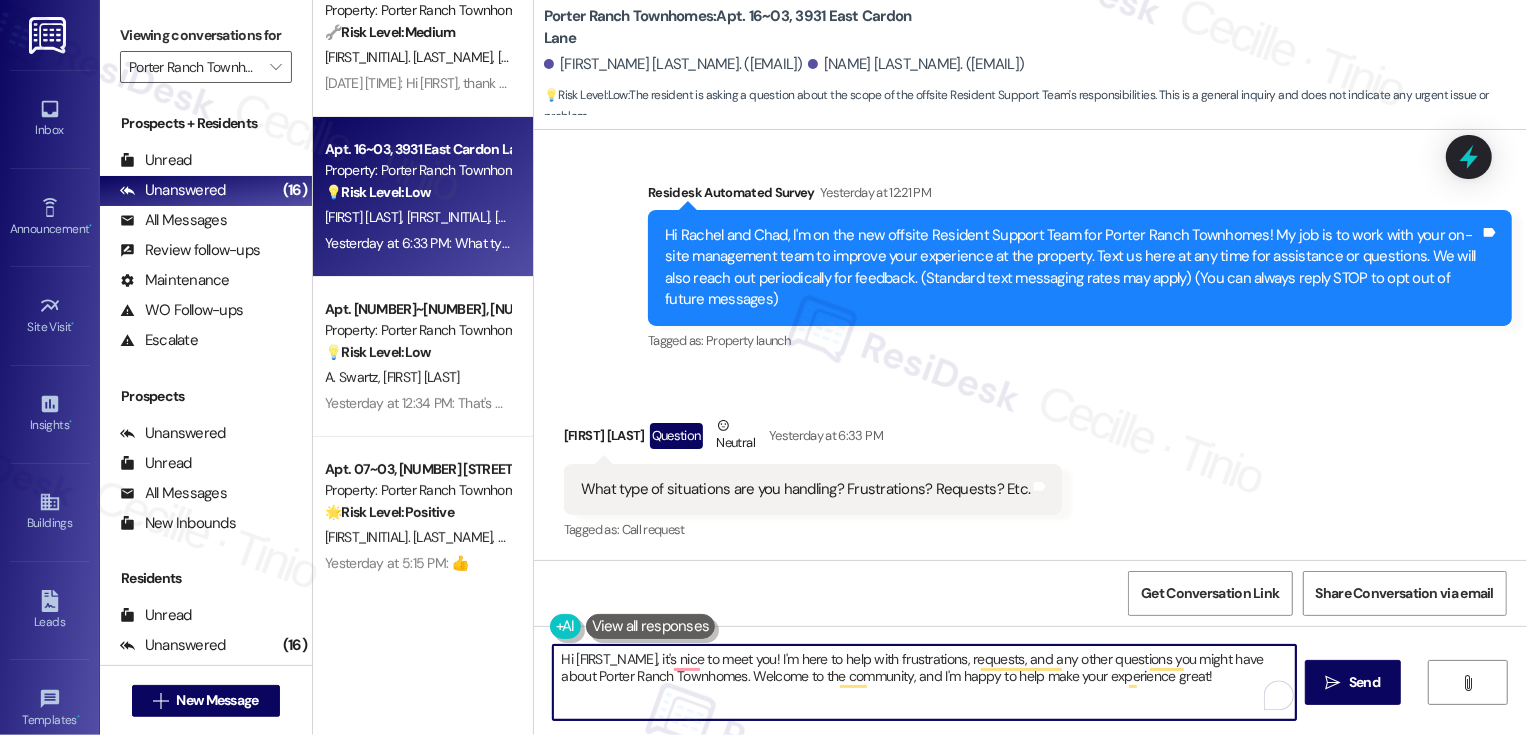 click on "Hi [FIRST_NAME], it's nice to meet you! I'm here to help with frustrations, requests, and any other questions you might have about Porter Ranch Townhomes. Welcome to the community, and I'm happy to help make your experience great!" at bounding box center (924, 682) 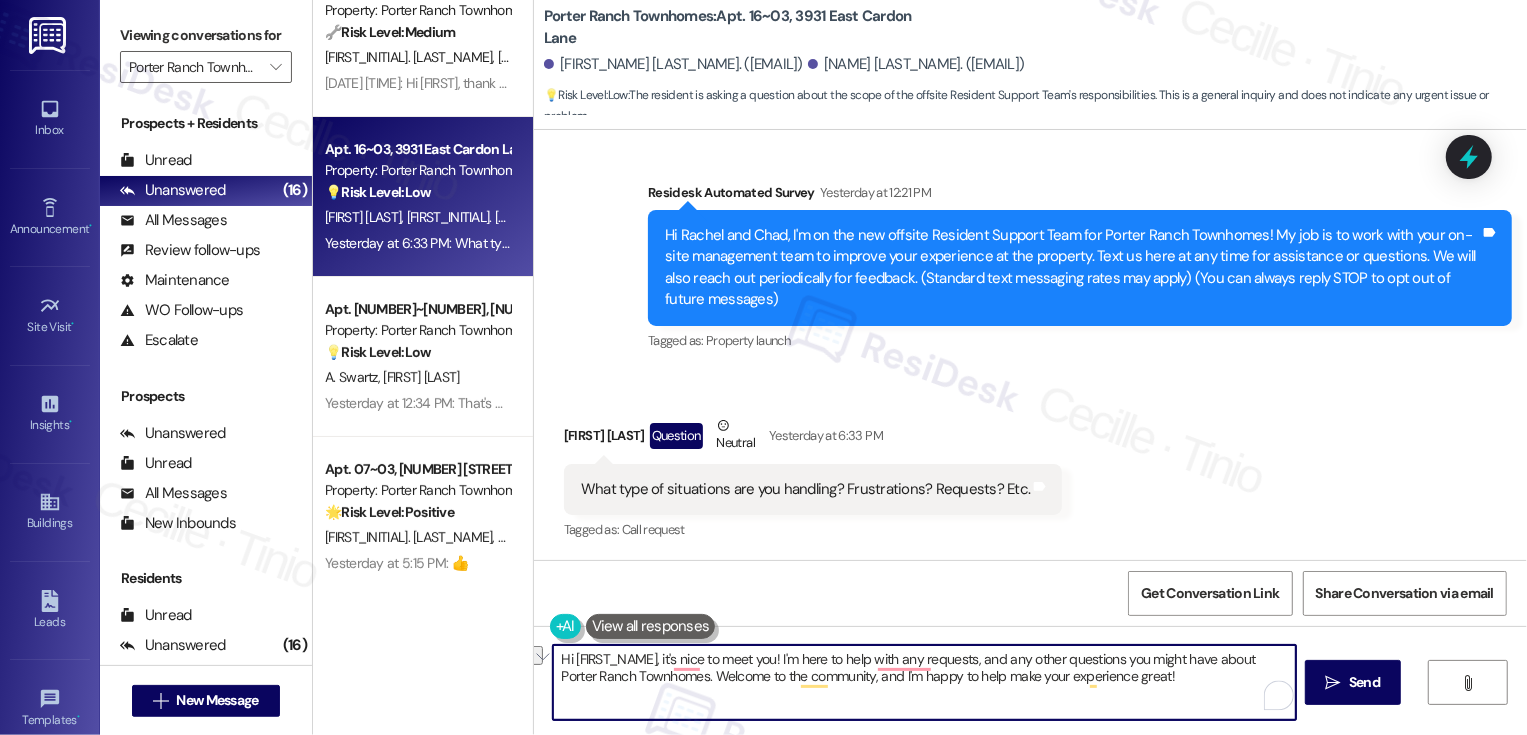 drag, startPoint x: 921, startPoint y: 662, endPoint x: 998, endPoint y: 660, distance: 77.02597 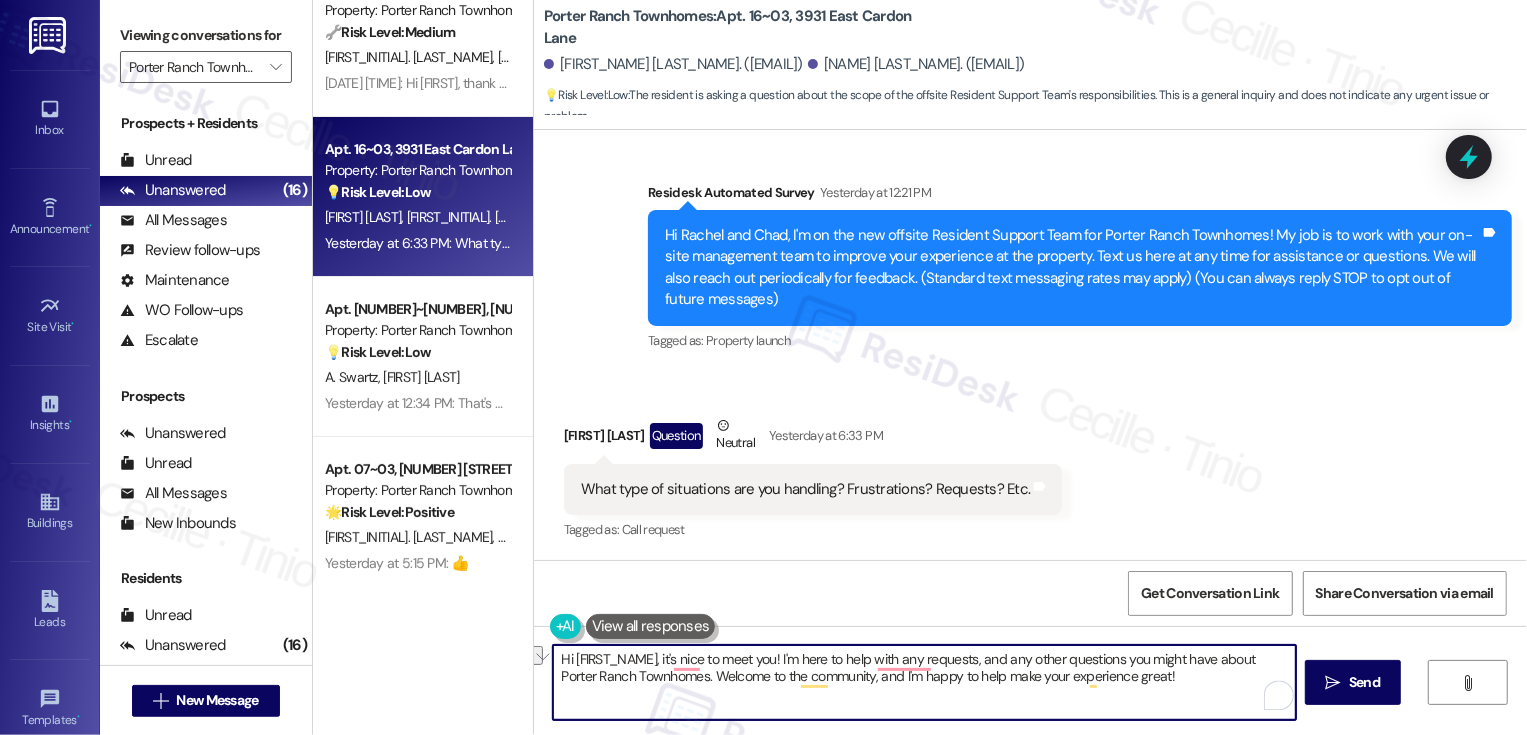 click on "Hi [FIRST_NAME], it's nice to meet you! I'm here to help with any requests, and any other questions you might have about Porter Ranch Townhomes. Welcome to the community, and I'm happy to help make your experience great!" at bounding box center (924, 682) 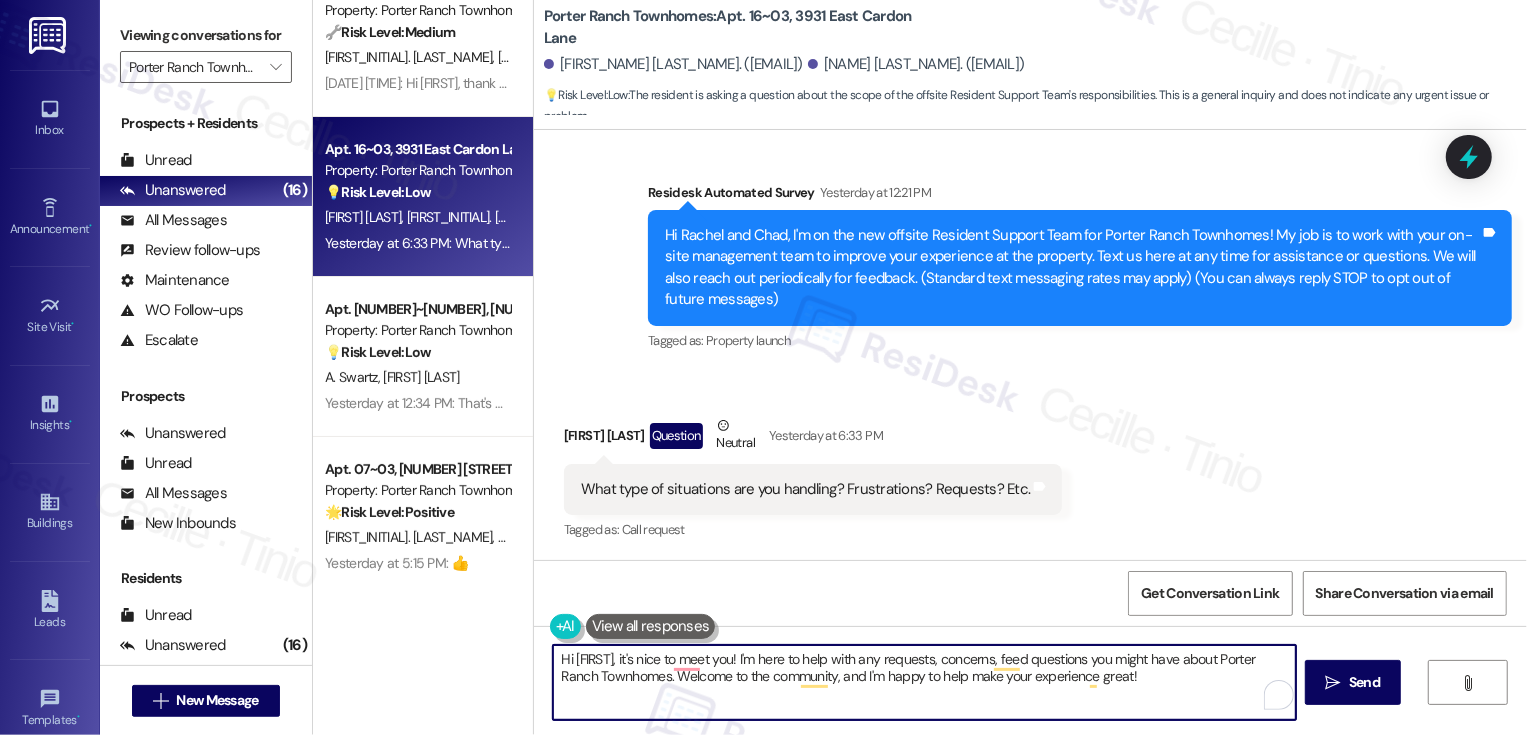 click on "Hi [FIRST], it's nice to meet you! I'm here to help with any requests, concerns, feed questions you might have about Porter Ranch Townhomes. Welcome to the community, and I'm happy to help make your experience great!" at bounding box center [924, 682] 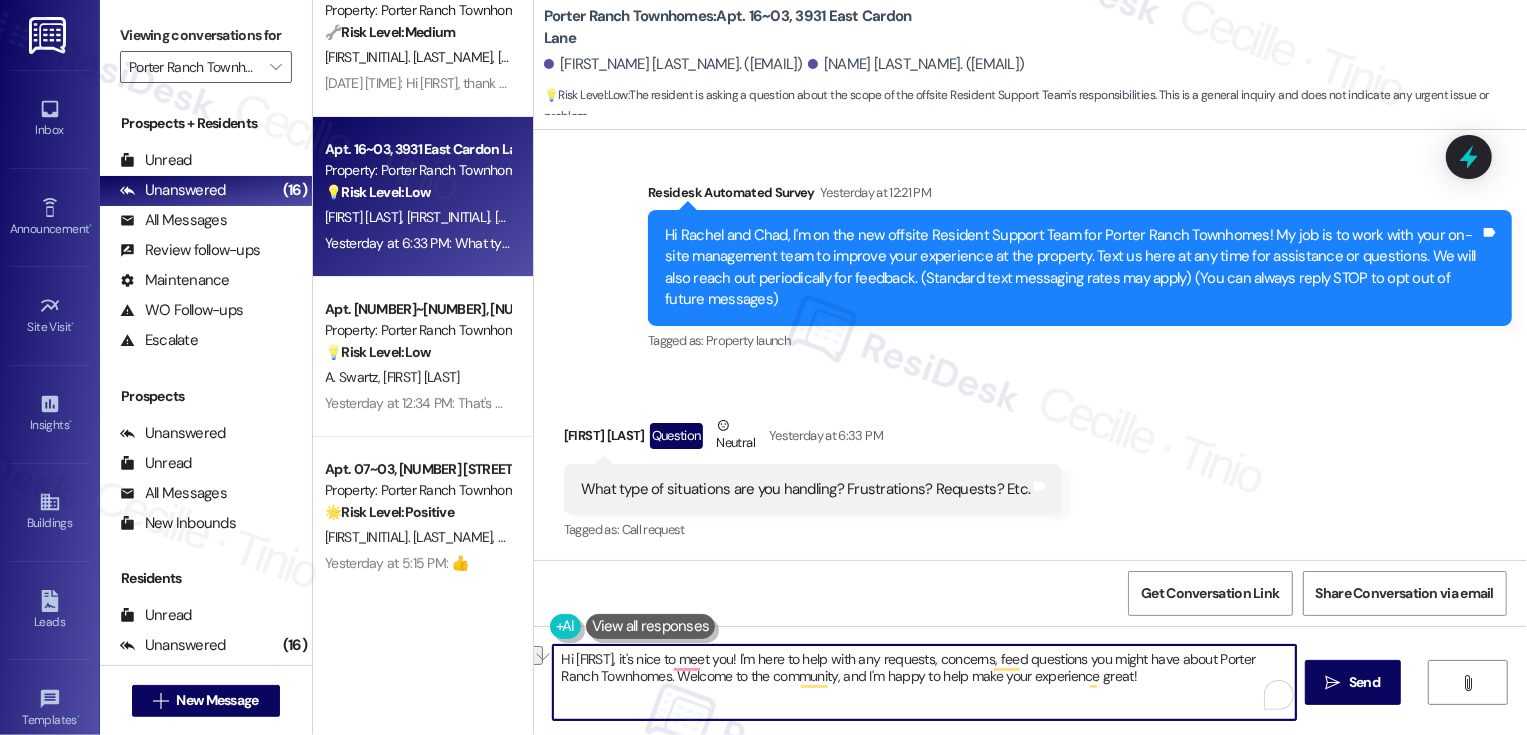 drag, startPoint x: 718, startPoint y: 656, endPoint x: 1180, endPoint y: 675, distance: 462.39053 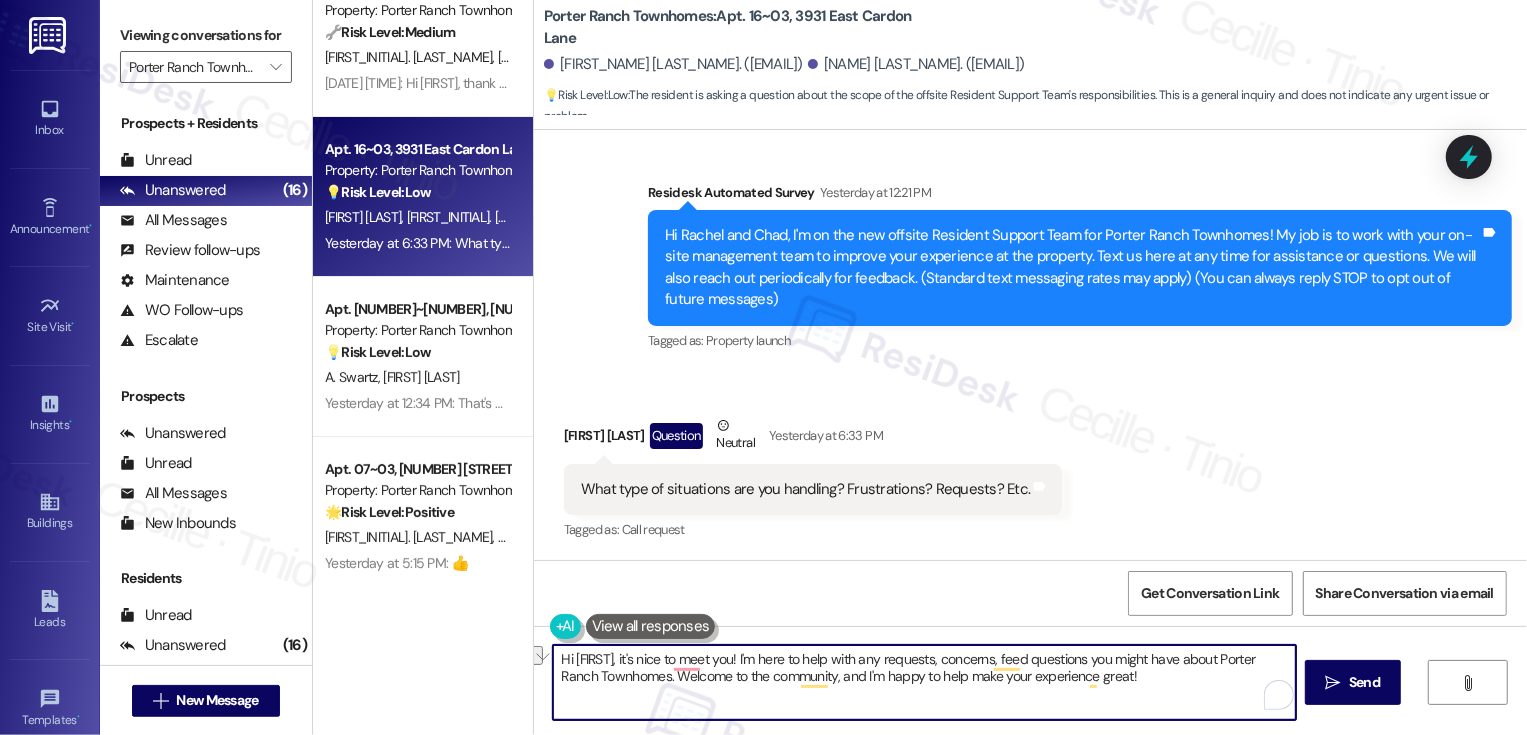click on "Hi [FIRST], it's nice to meet you! I'm here to help with any requests, concerns, feed questions you might have about Porter Ranch Townhomes. Welcome to the community, and I'm happy to help make your experience great!" at bounding box center (924, 682) 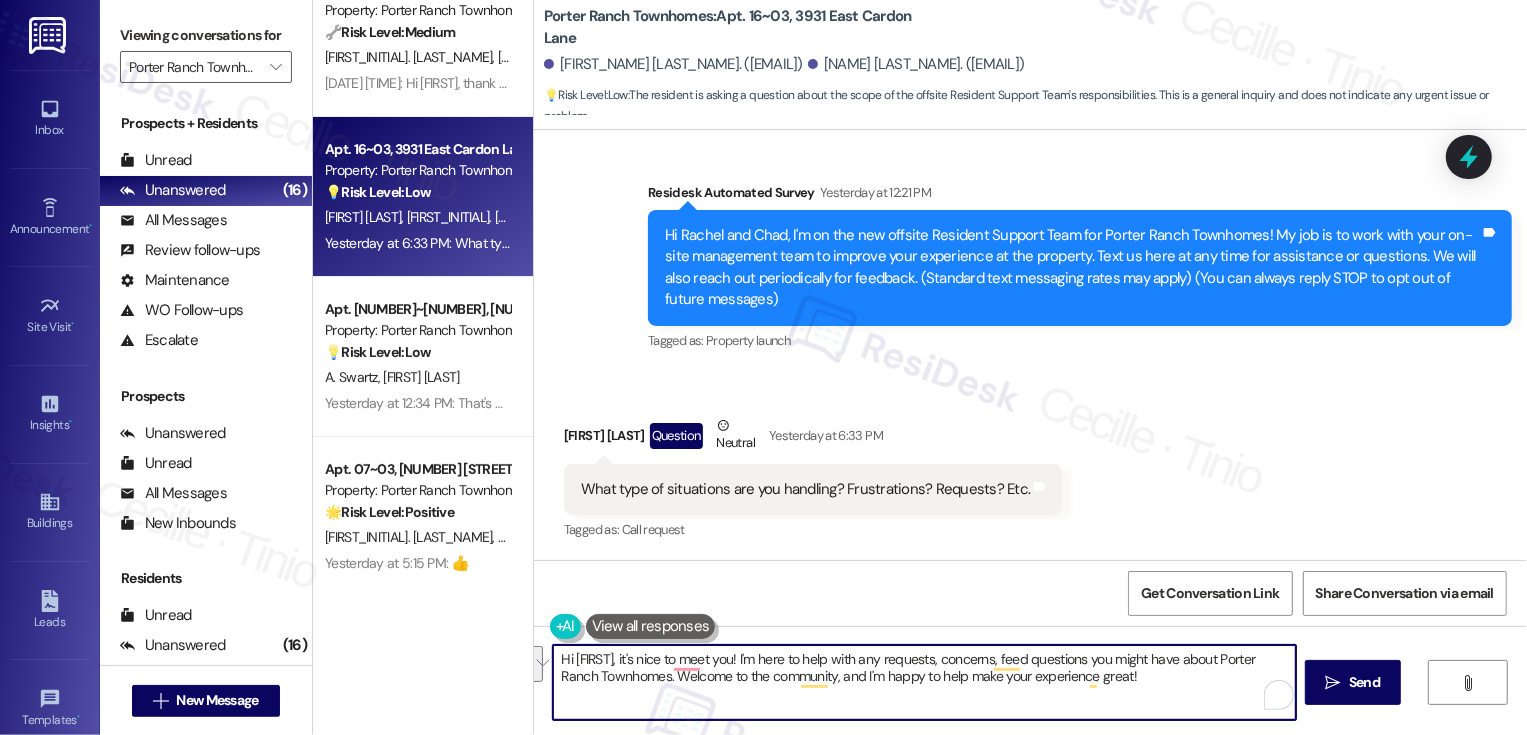 paste on "’m here to help with any questions or feedback regarding your home" 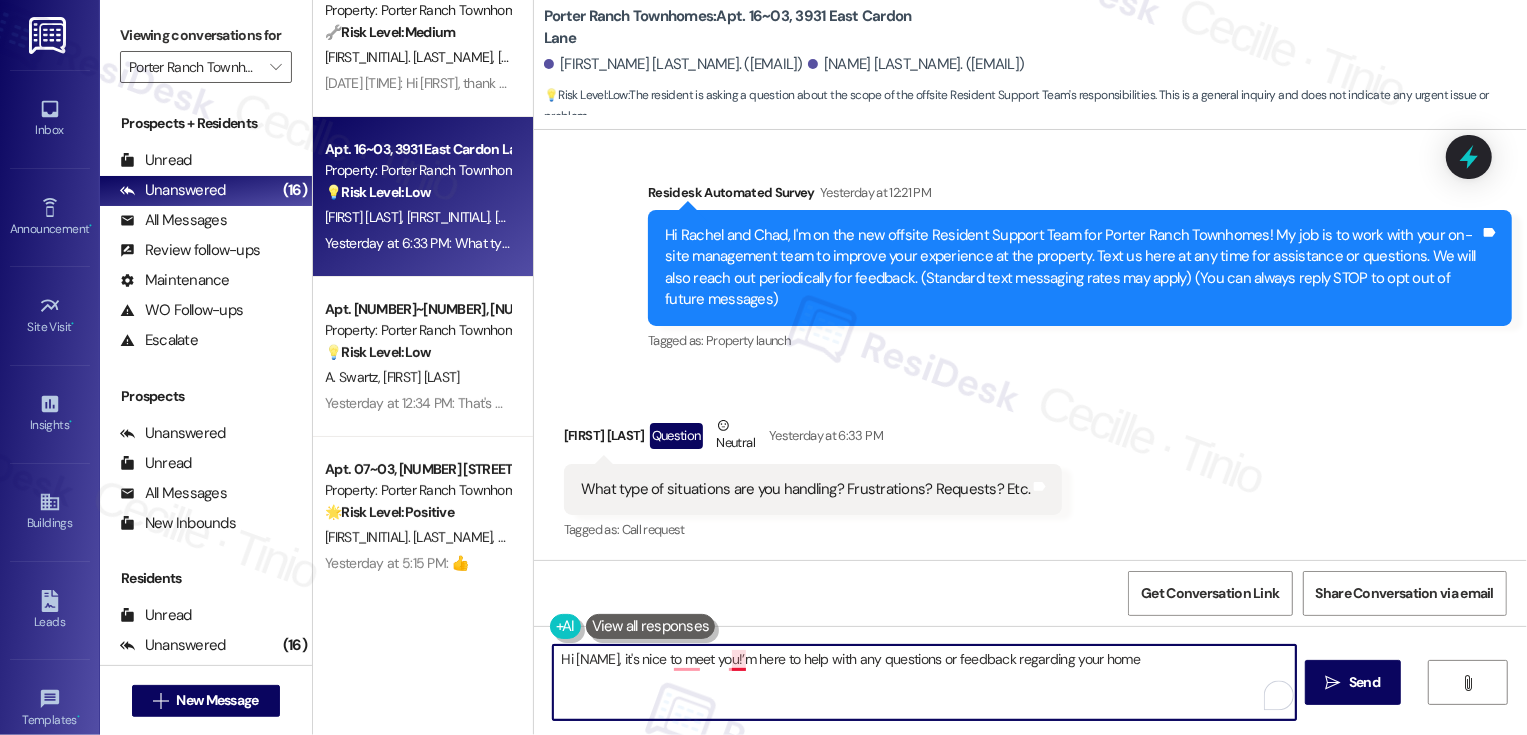 click on "Hi [NAME], it's nice to meet you!’m here to help with any questions or feedback regarding your home" at bounding box center (924, 682) 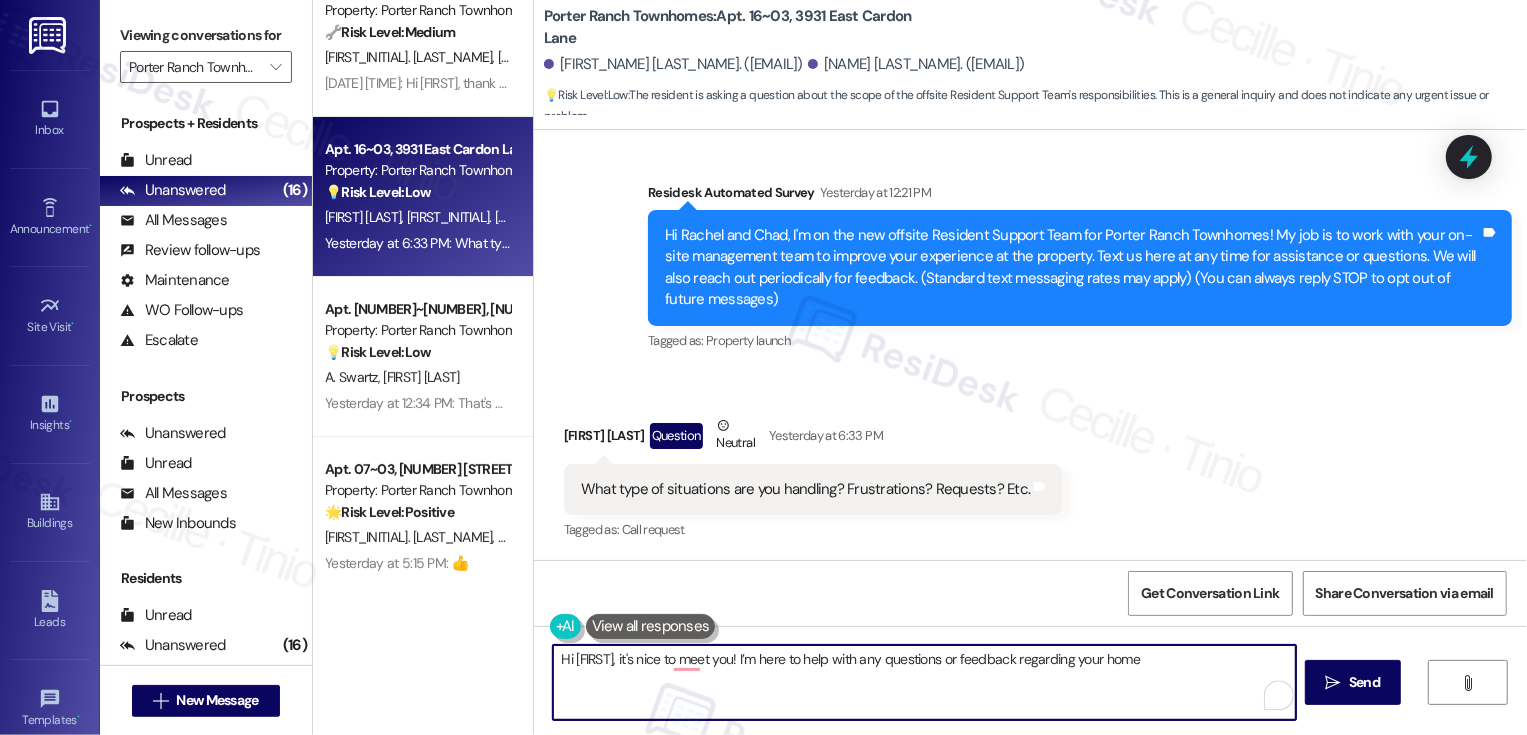 click on "Hi [FIRST], it's nice to meet you! I’m here to help with any questions or feedback regarding your home" at bounding box center (924, 682) 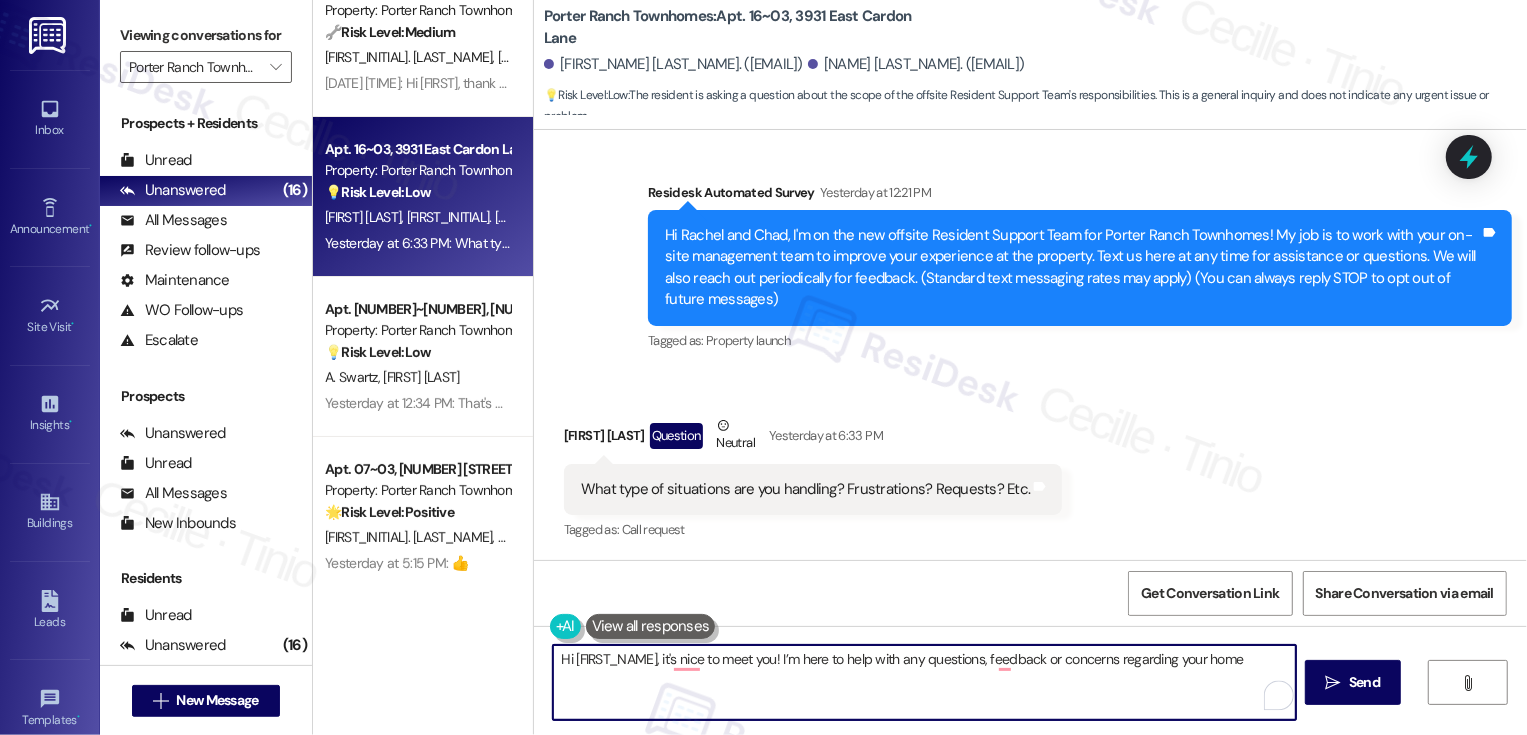 click on "Hi [FIRST_NAME], it's nice to meet you! I’m here to help with any questions, feedback or concerns regarding your home" at bounding box center (924, 682) 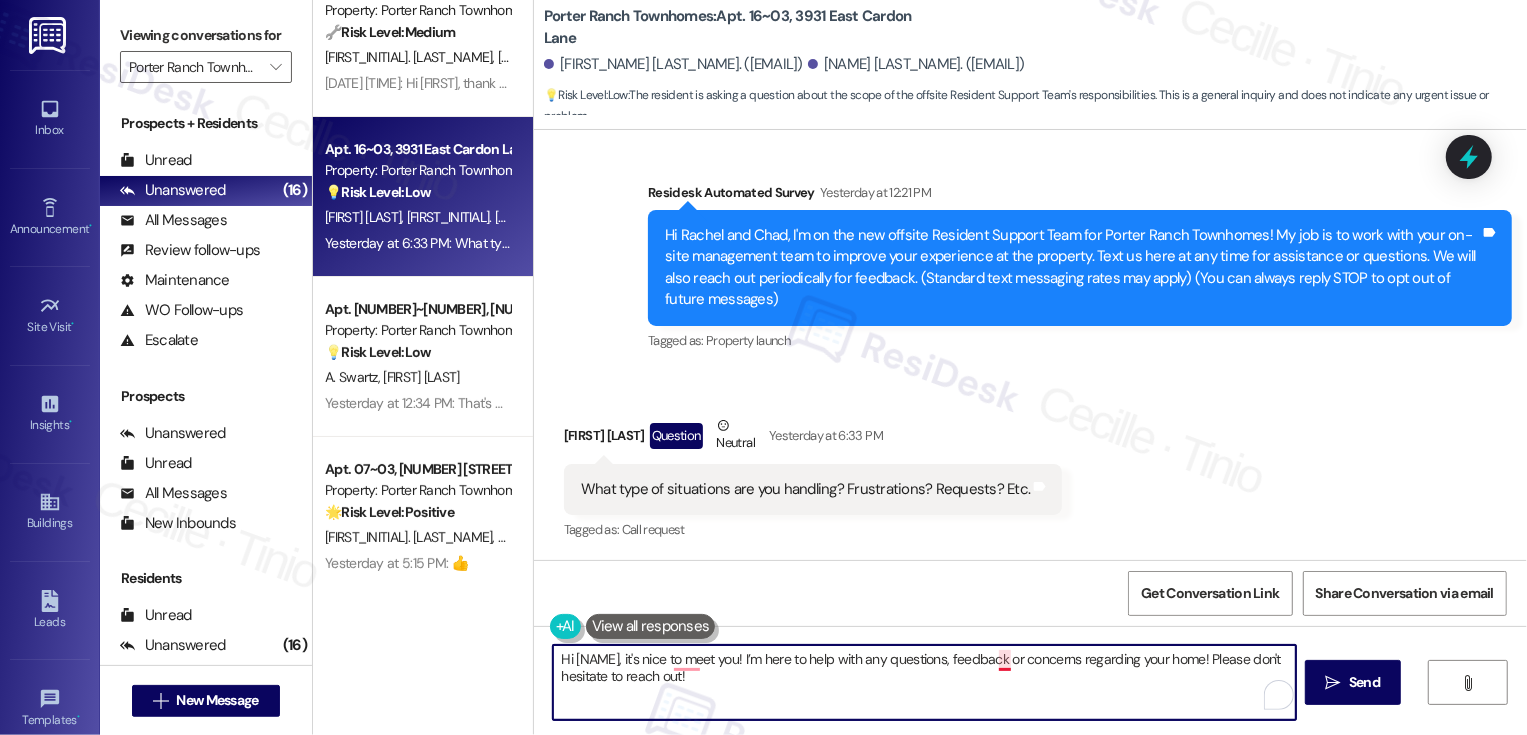 click on "Hi [NAME], it's nice to meet you! I’m here to help with any questions, feedback or concerns regarding your home! Please don't hesitate to reach out!" at bounding box center (924, 682) 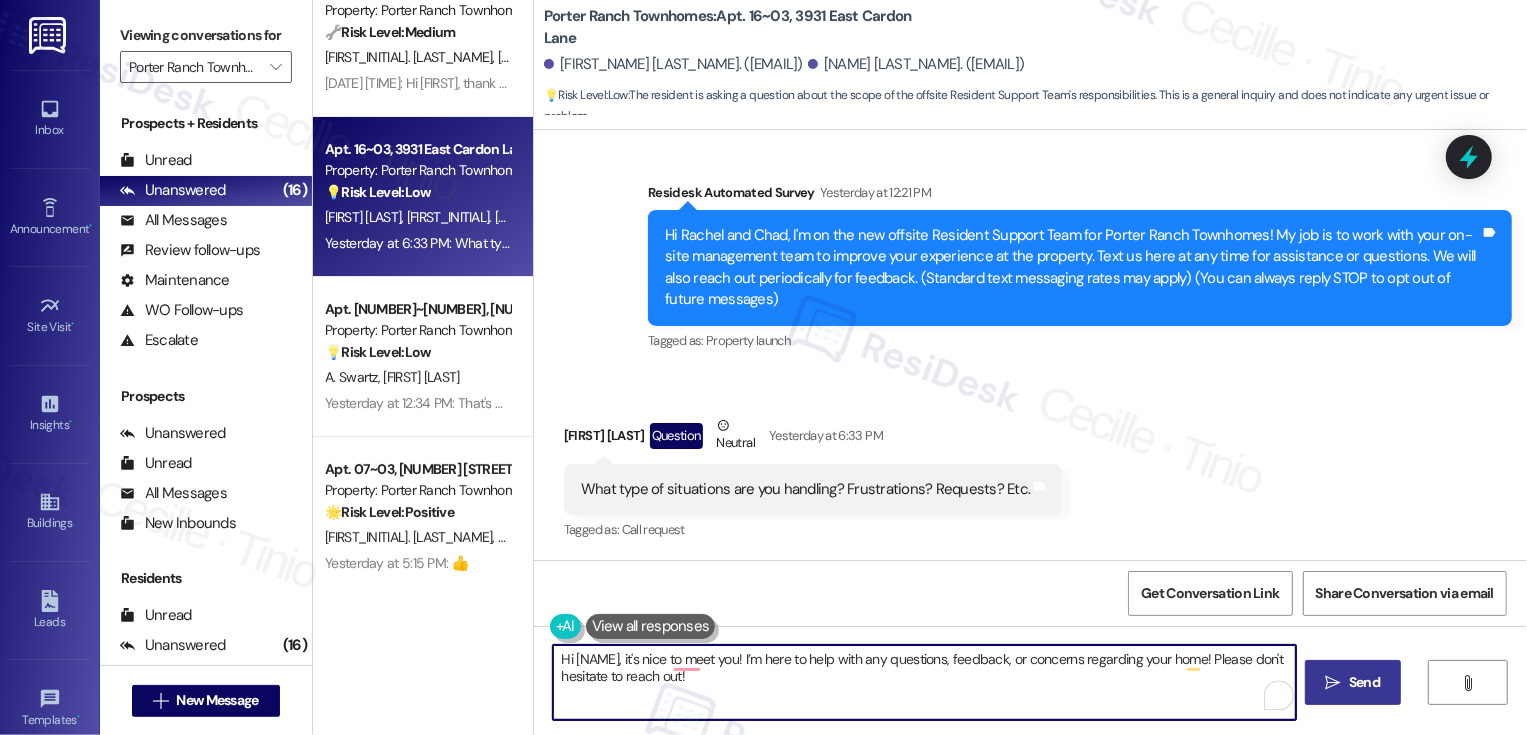 type on "Hi [NAME], it's nice to meet you! I’m here to help with any questions, feedback, or concerns regarding your home! Please don't hesitate to reach out!" 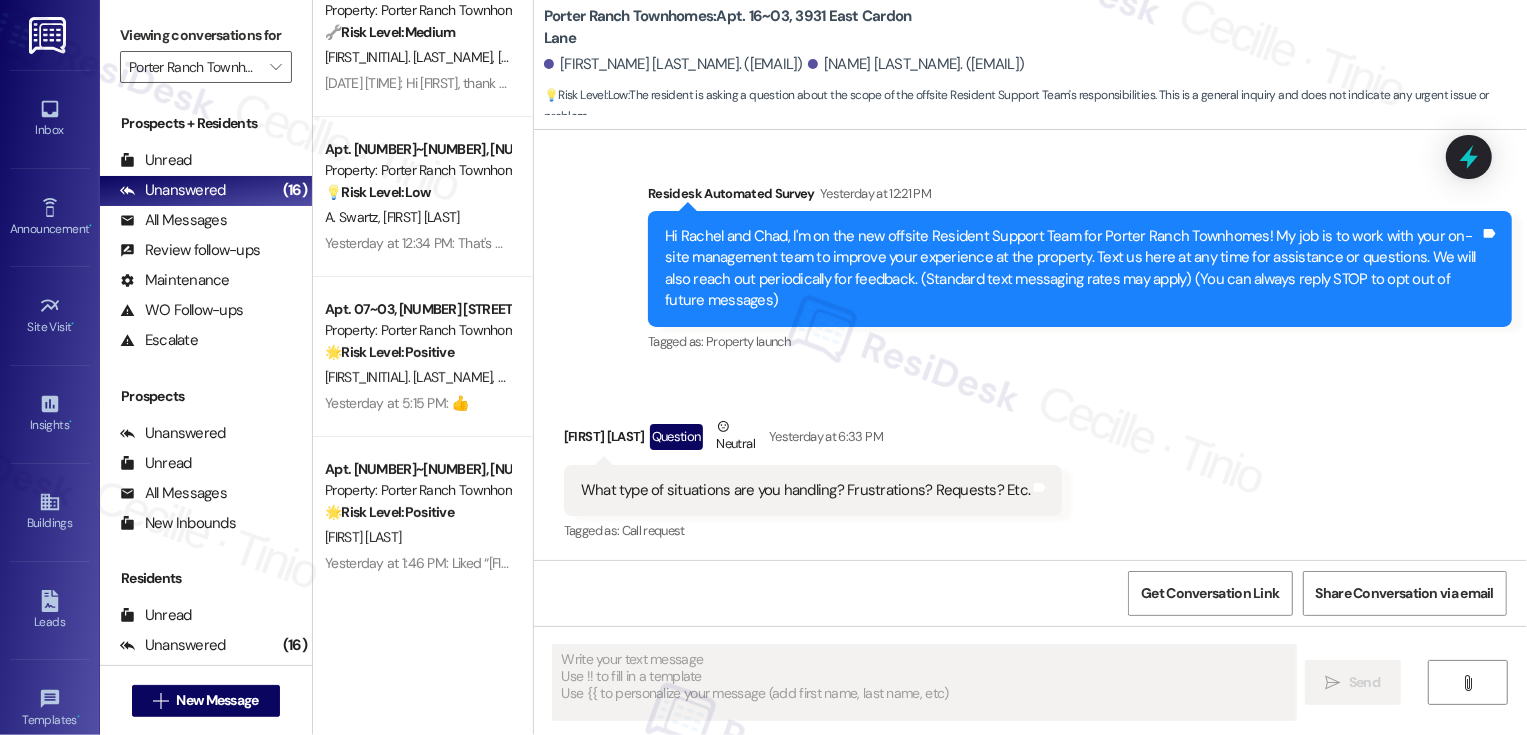 scroll, scrollTop: 288, scrollLeft: 0, axis: vertical 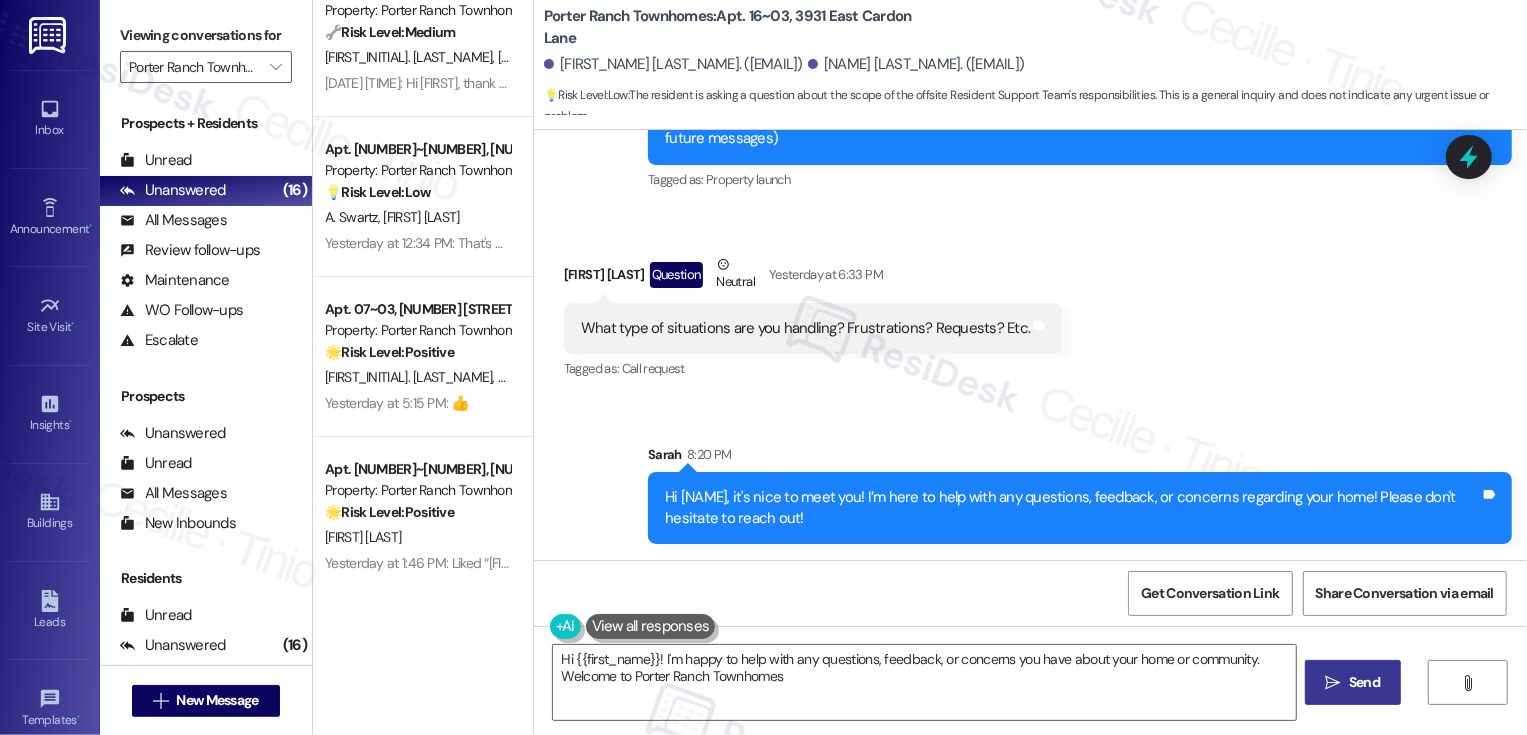 type on "Hi {{FIRST_NAME}}! I'm happy to help with any questions, feedback, or concerns you have about your home or community. Welcome to Porter Ranch Townhomes!" 